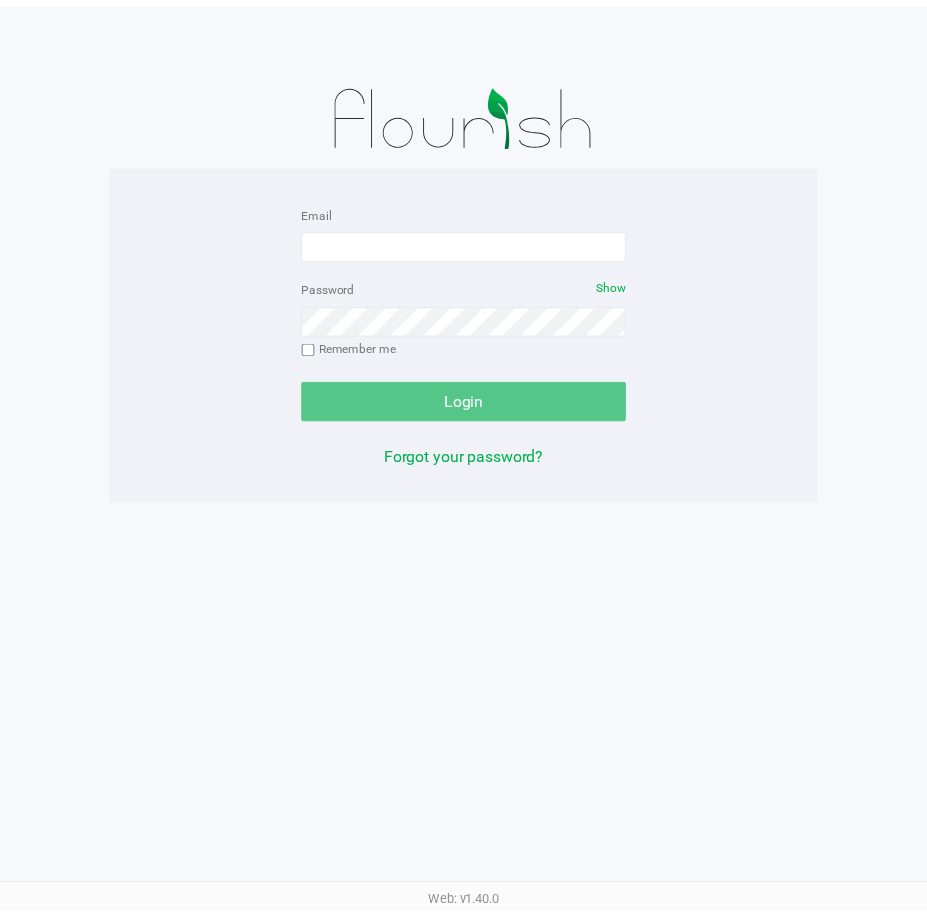 scroll, scrollTop: 0, scrollLeft: 0, axis: both 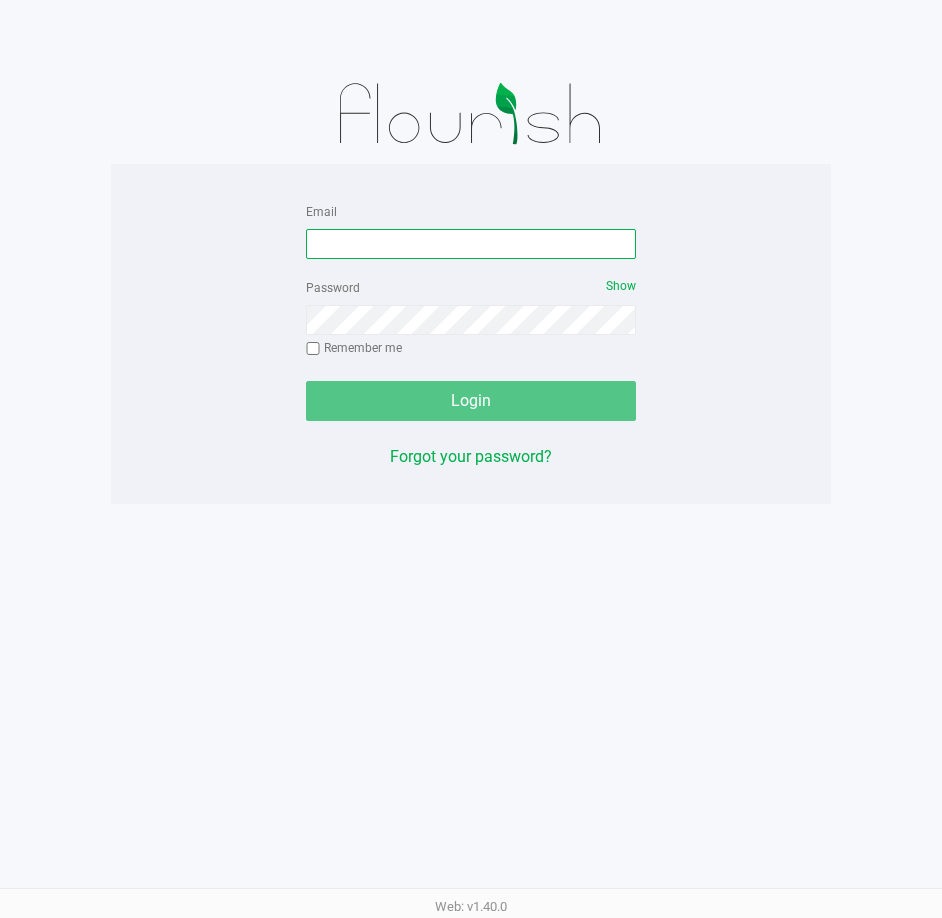 click on "Email" at bounding box center (471, 244) 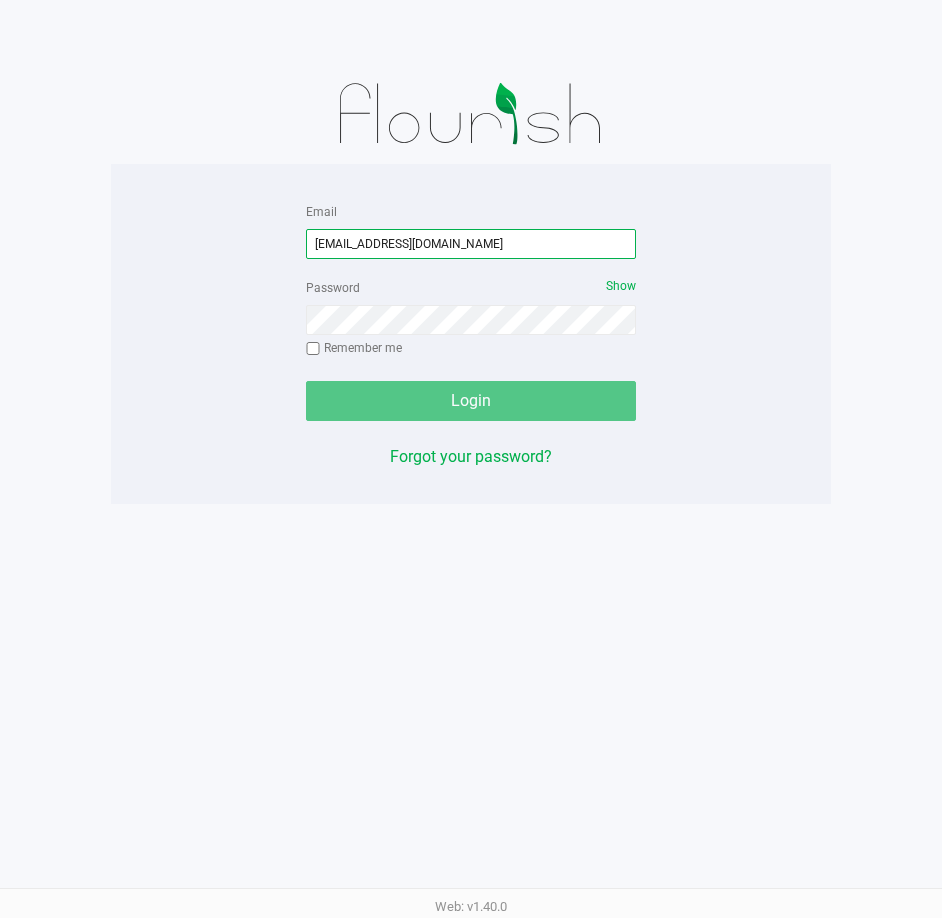 type on "[EMAIL_ADDRESS][DOMAIN_NAME]" 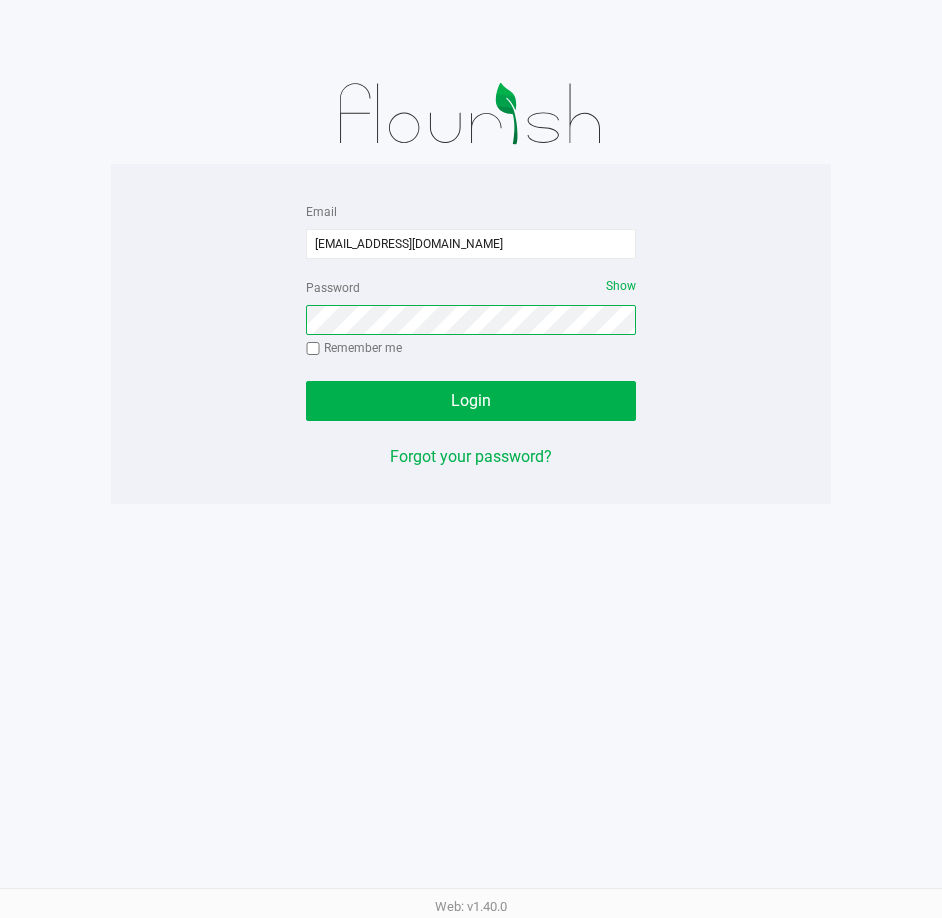 click on "Login" 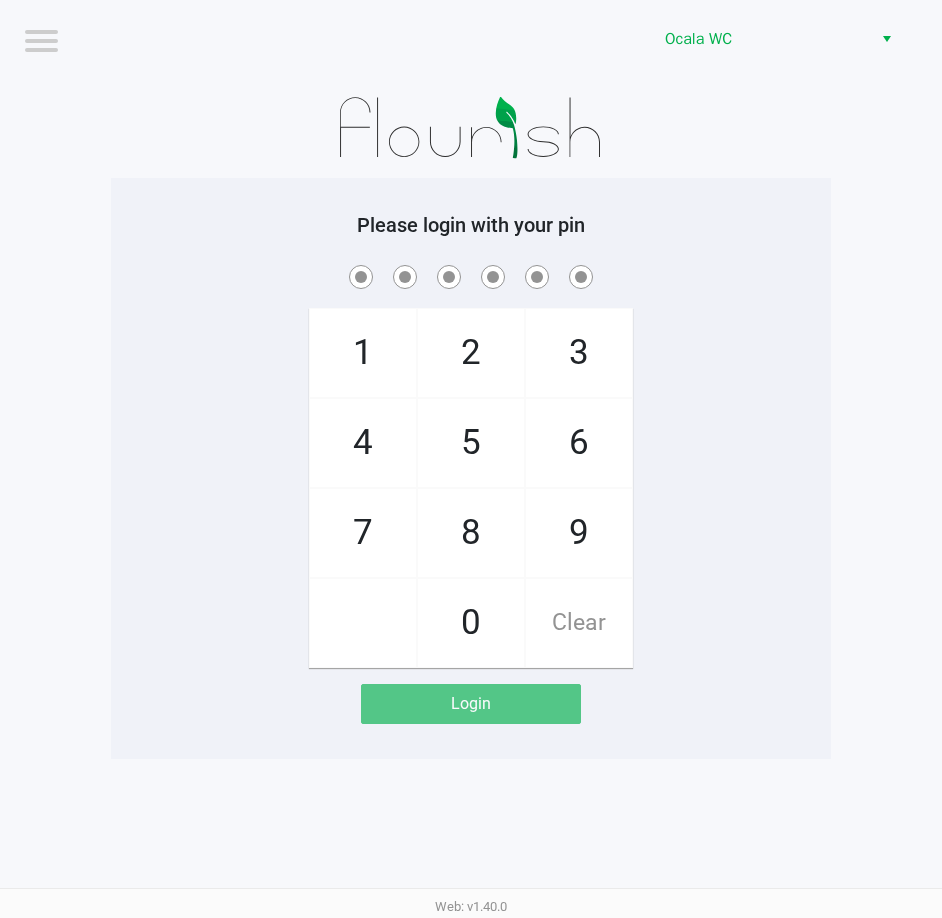 click on "1   4   7       2   5   8   0   3   6   9   Clear" 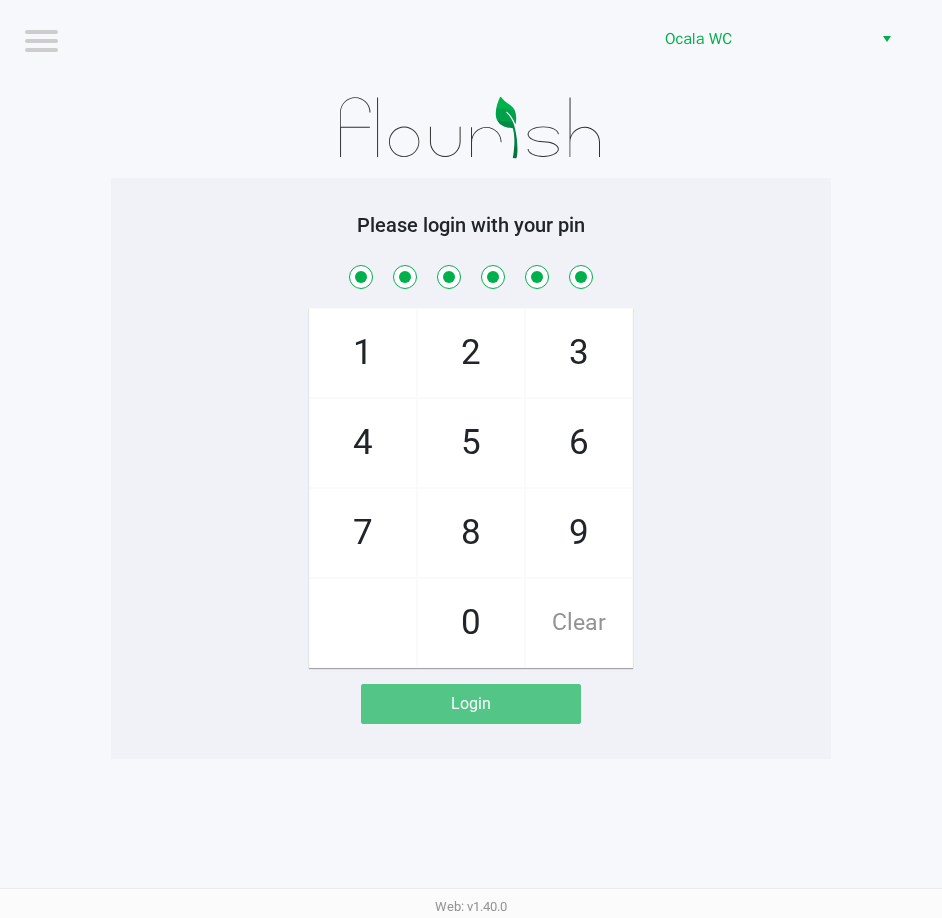 checkbox on "true" 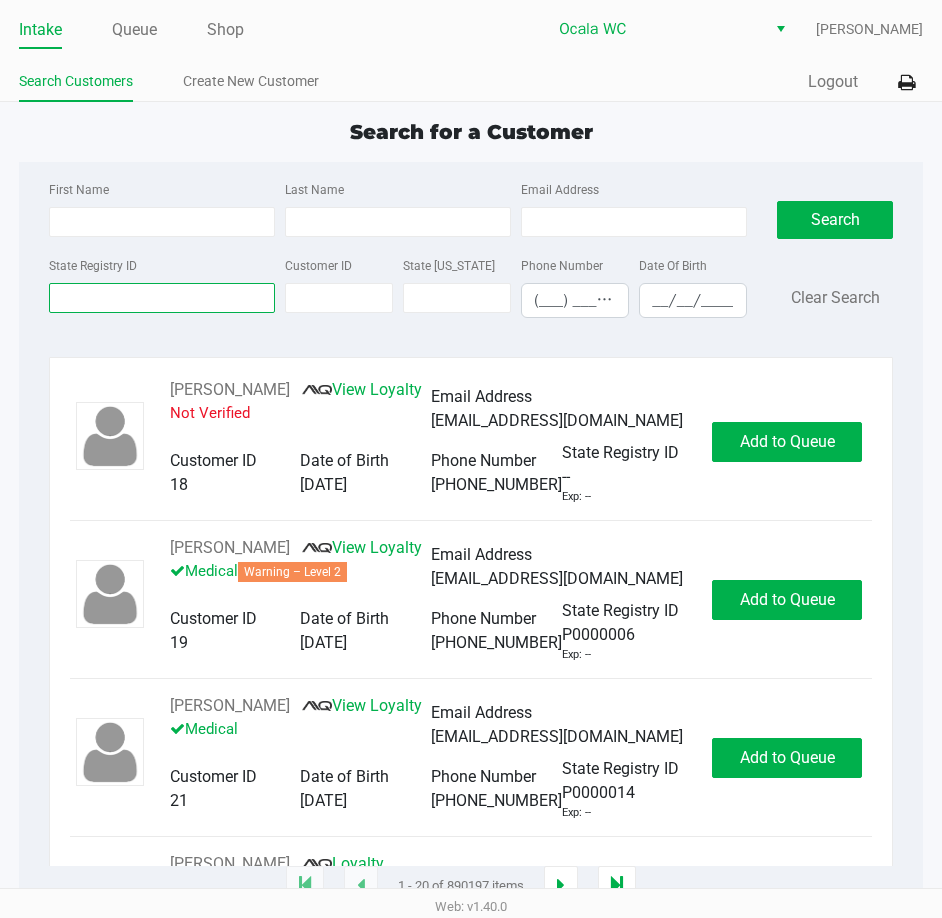 click on "State Registry ID" at bounding box center (162, 298) 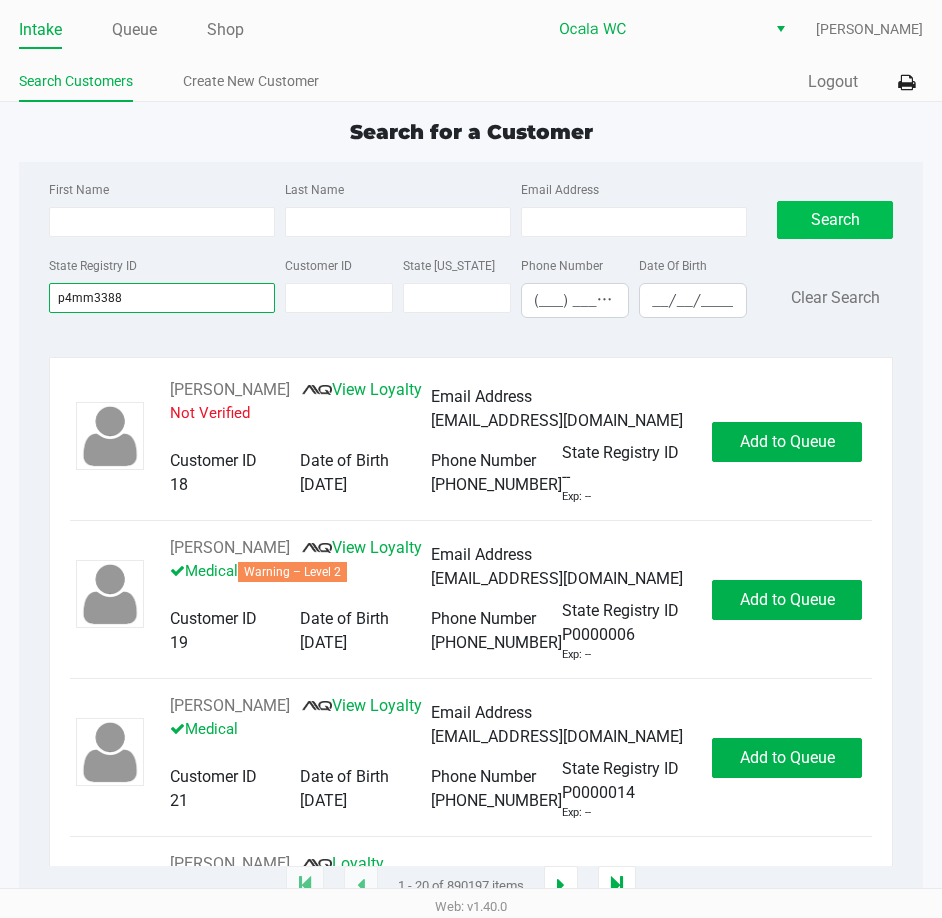type on "p4mm3388" 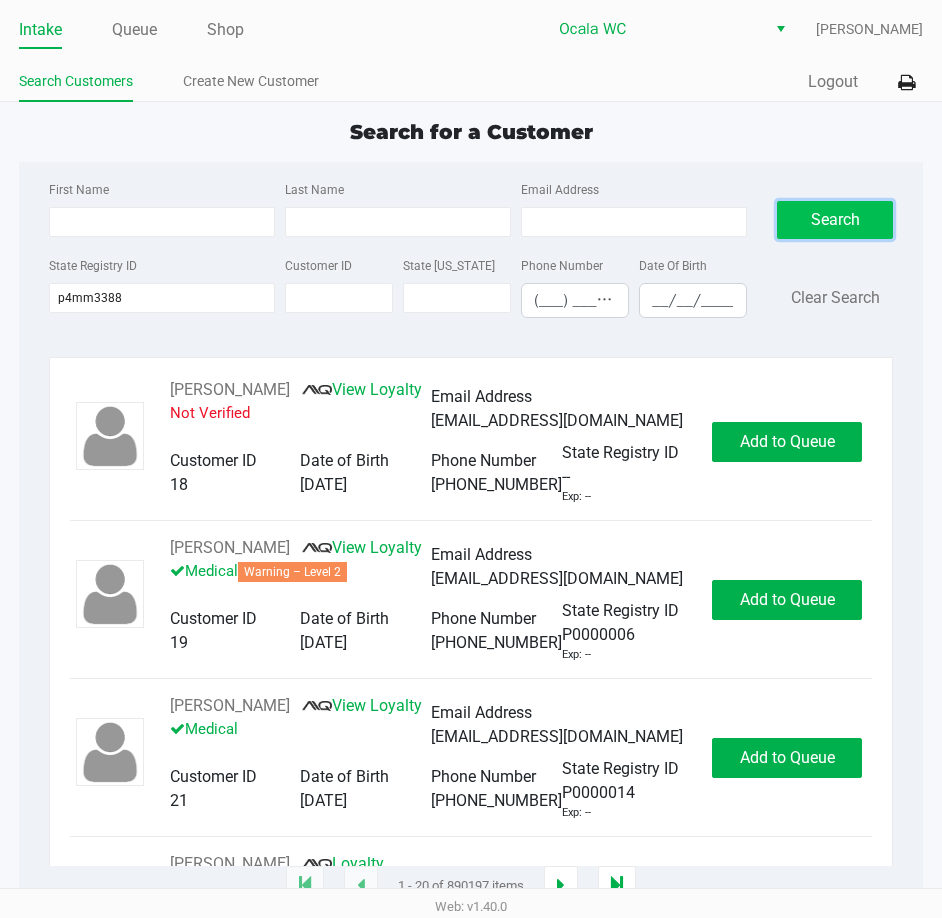 click on "Search" 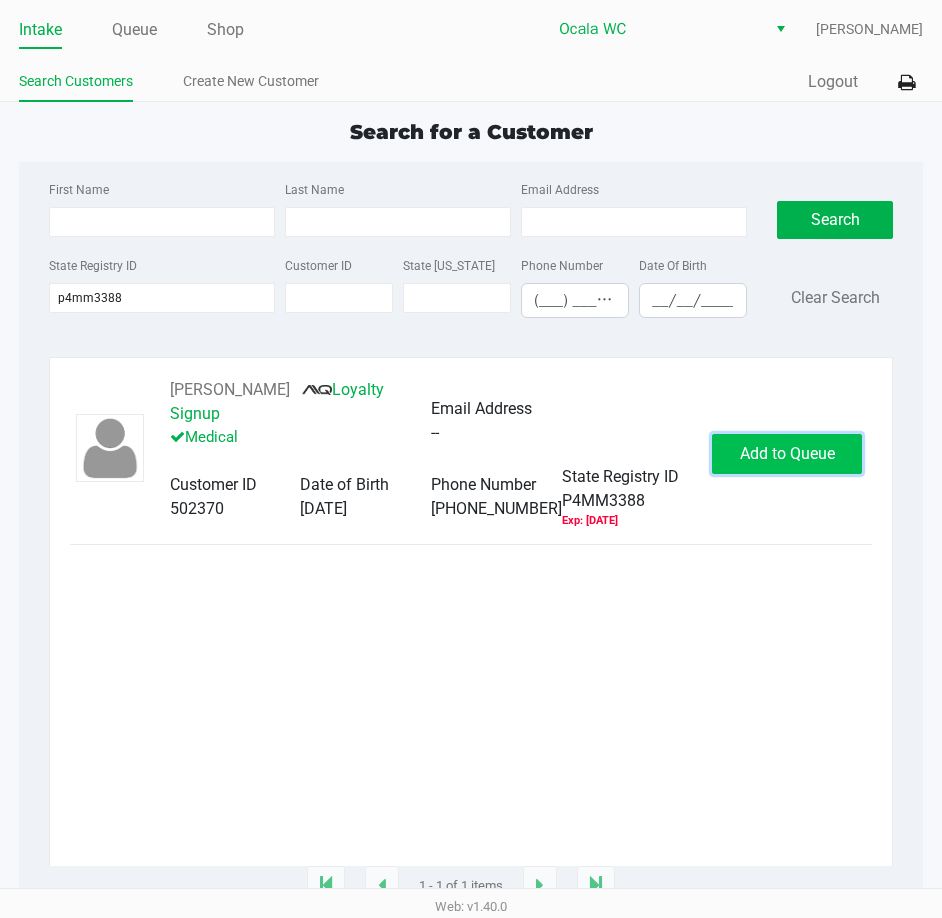 click on "Add to Queue" 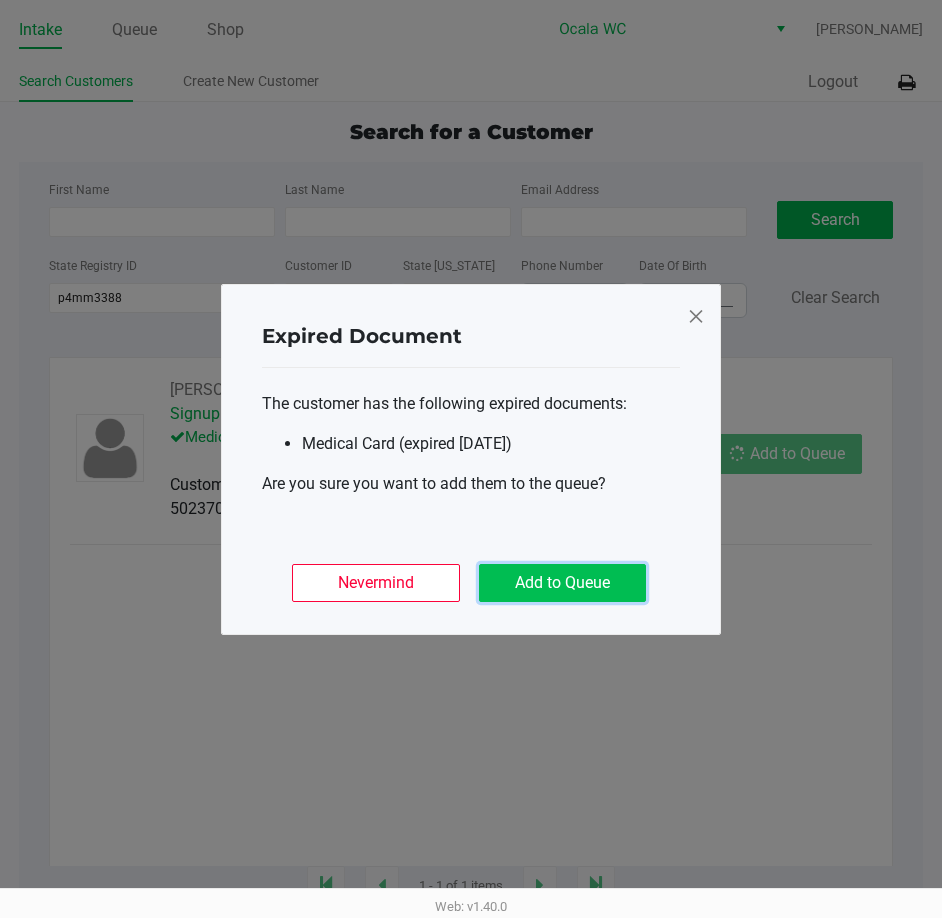 click on "Add to Queue" 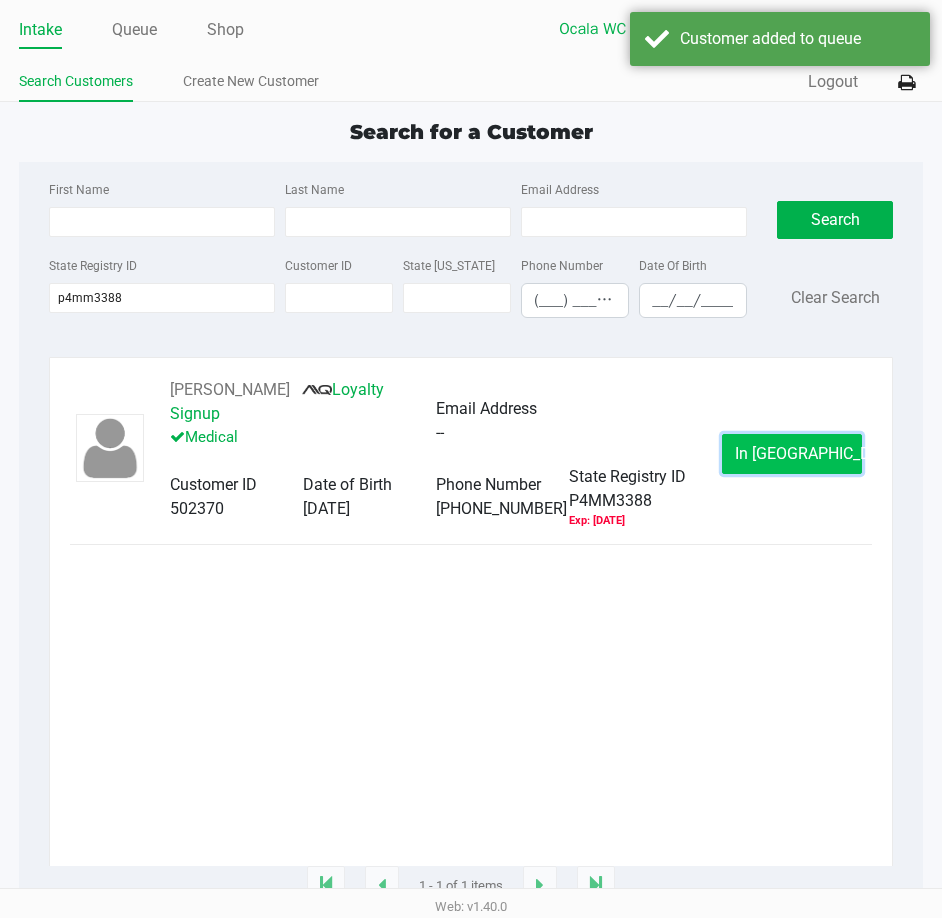 click on "In [GEOGRAPHIC_DATA]" 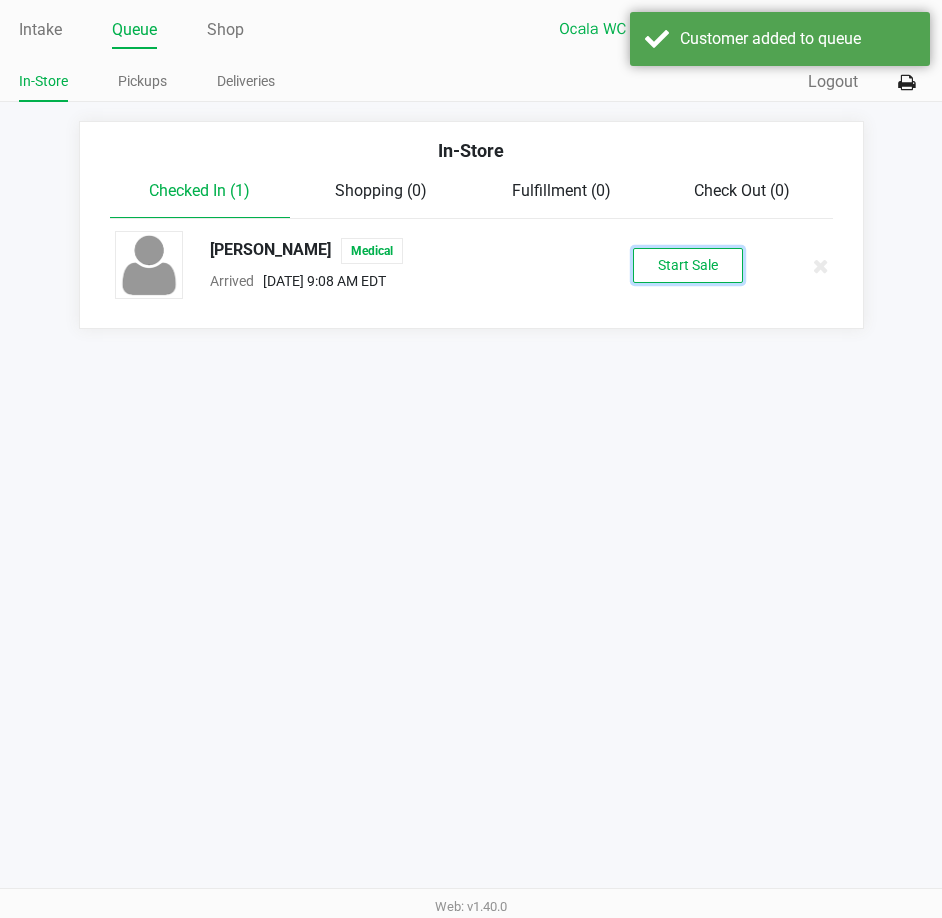 click on "Start Sale" 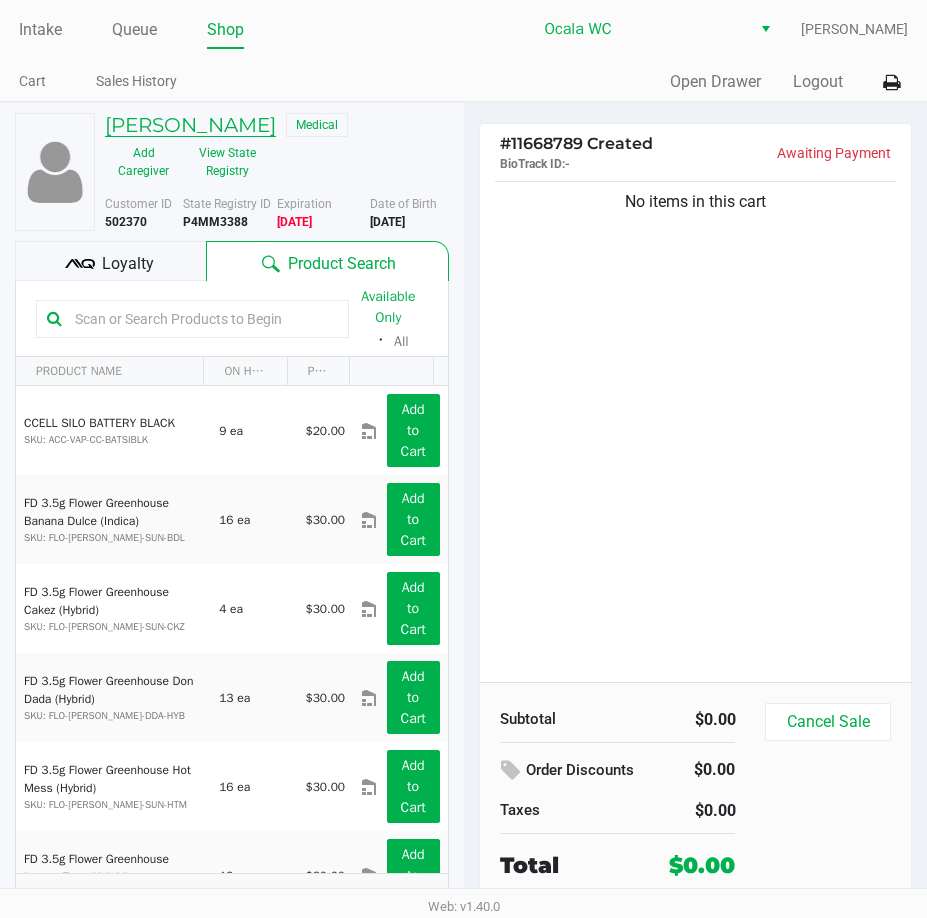 click on "[PERSON_NAME]" 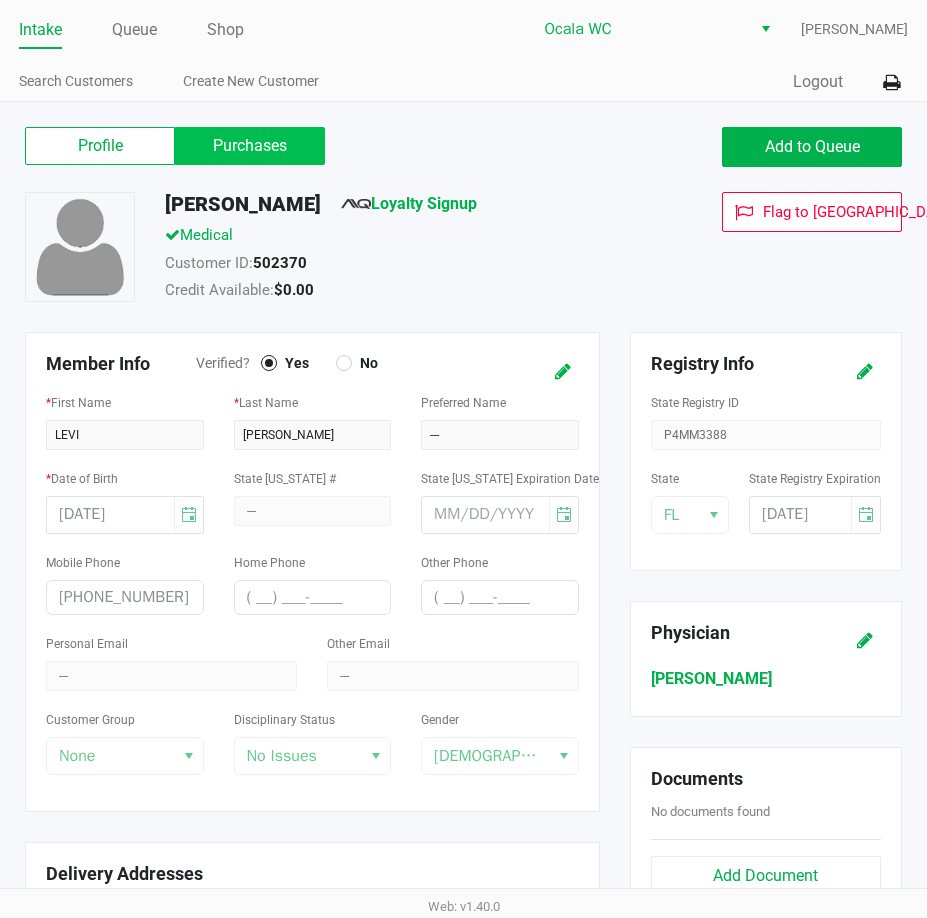 click on "Purchases" 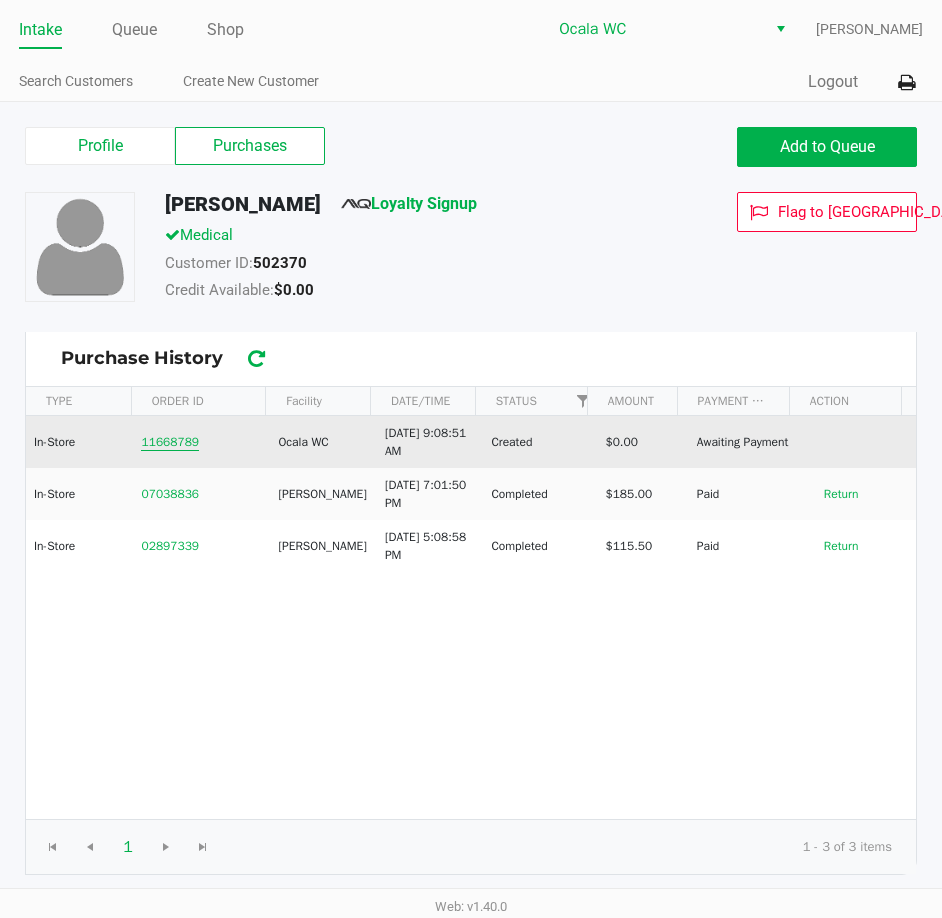 click on "11668789" 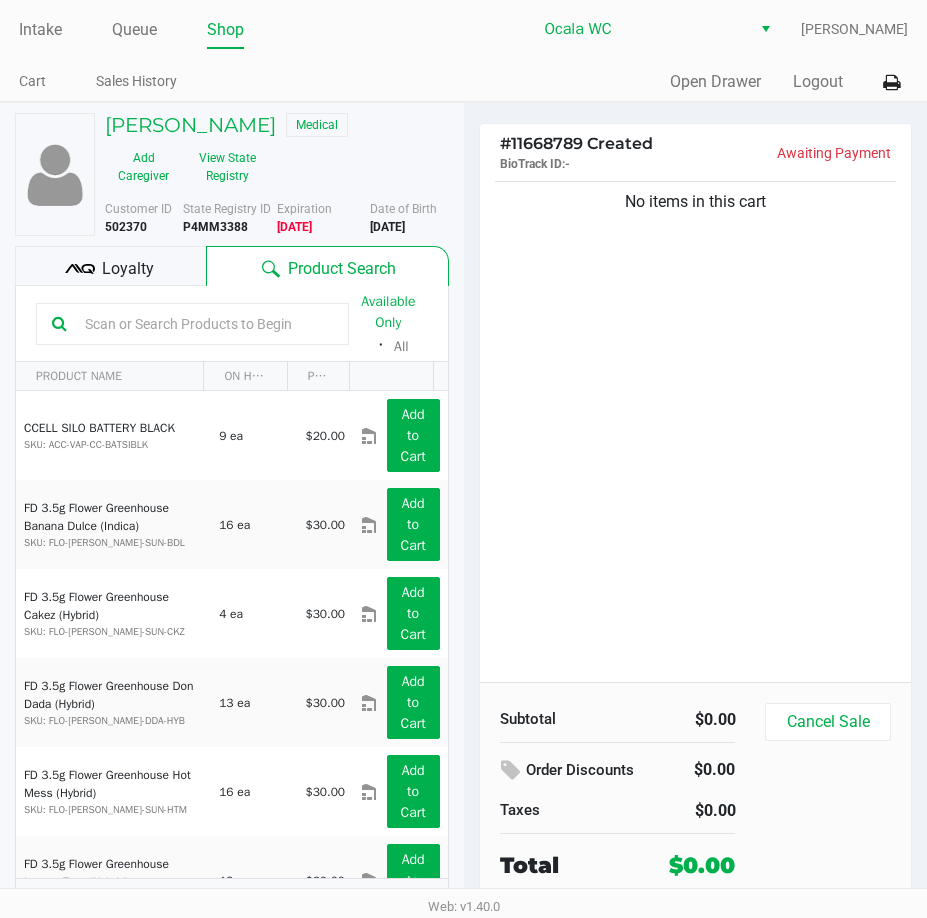 click on "No items in this cart" 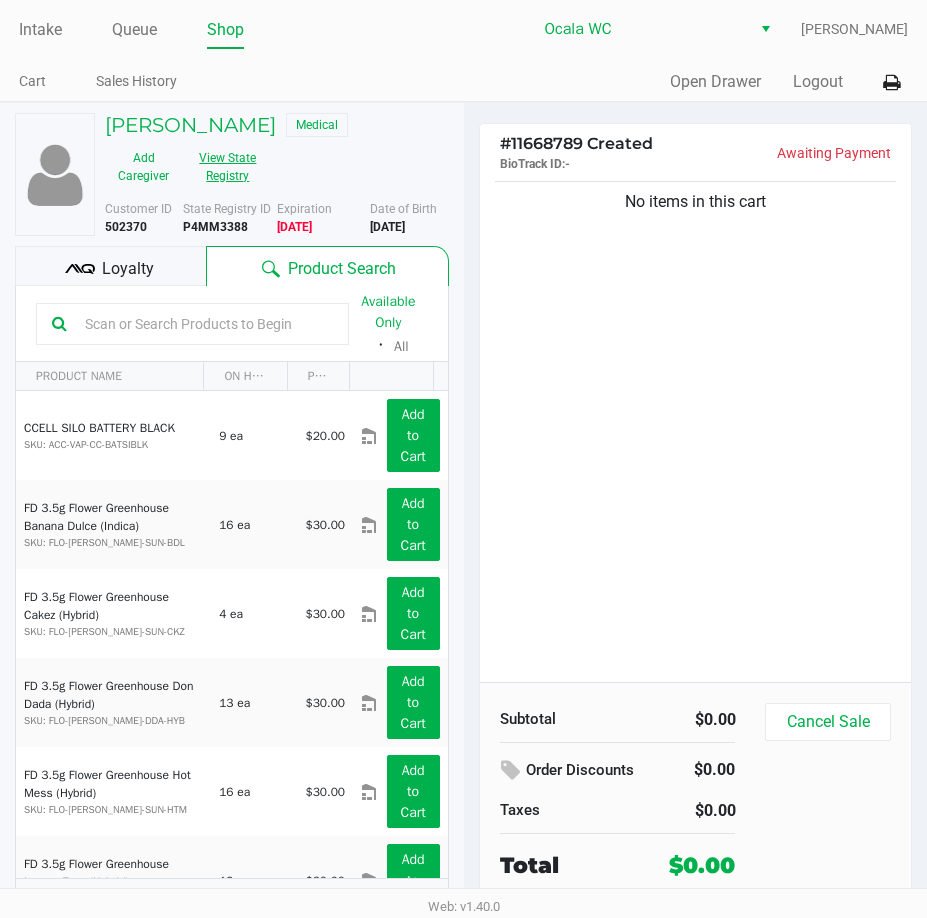 click on "View State Registry" 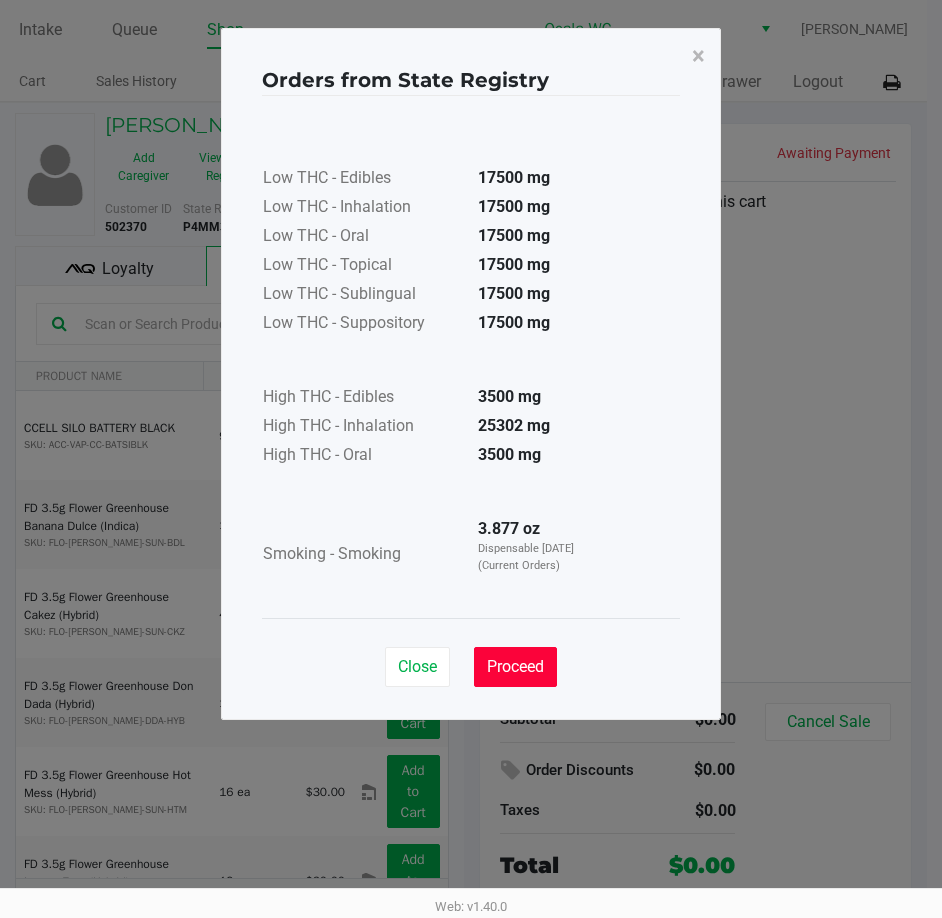 click on "Proceed" 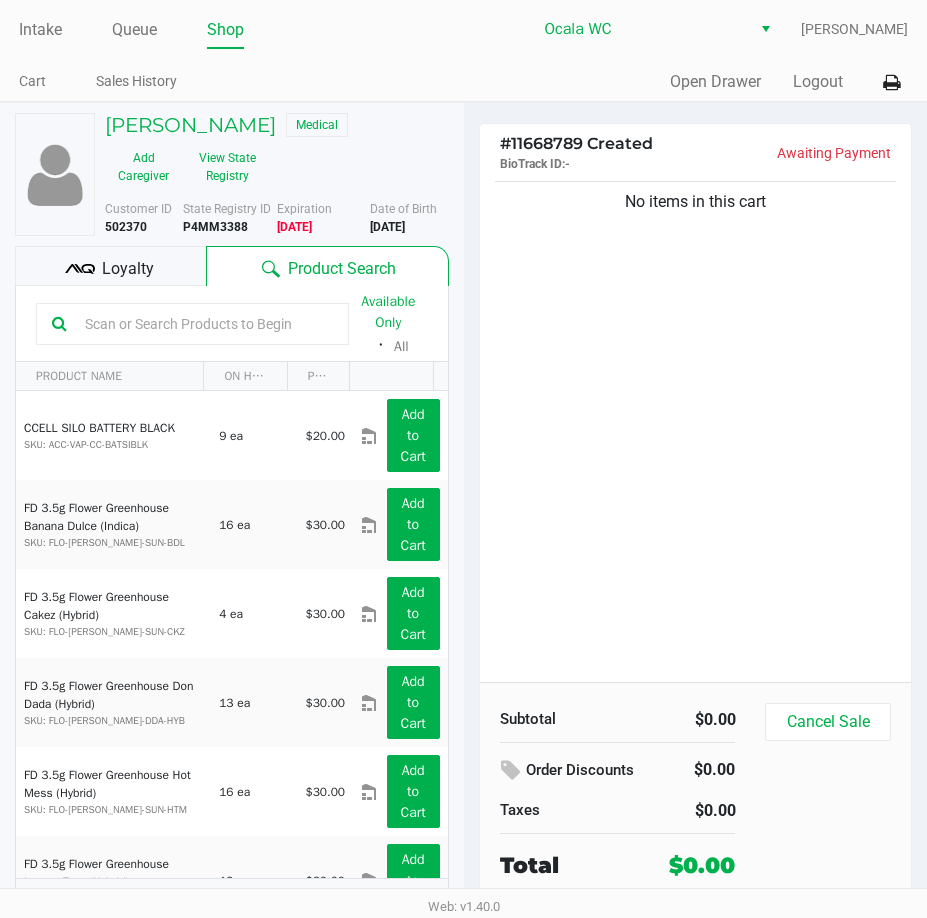 click on "No items in this cart" 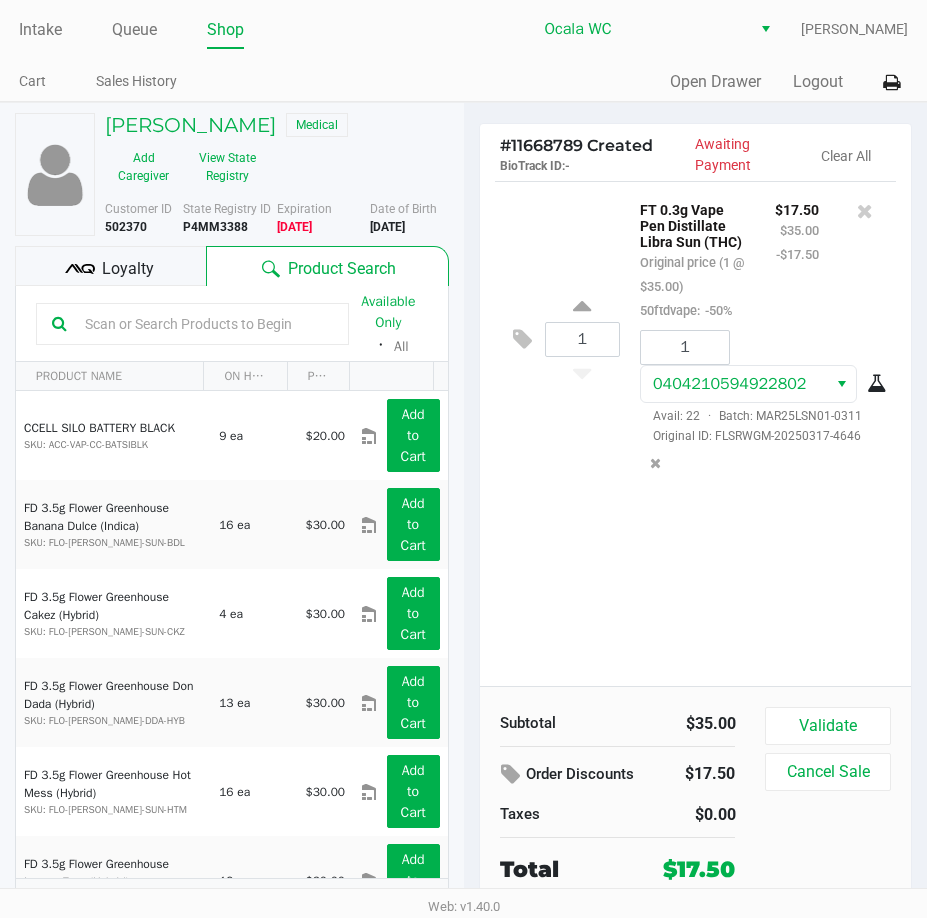 click on "1  FT 0.3g Vape Pen Distillate Libra Sun (THC)   Original price (1 @ $35.00)  50ftdvape:  -50% $17.50 $35.00 -$17.50 1 0404210594922802  Avail: 22  ·  Batch: MAR25LSN01-0311   Original ID: FLSRWGM-20250317-4646" 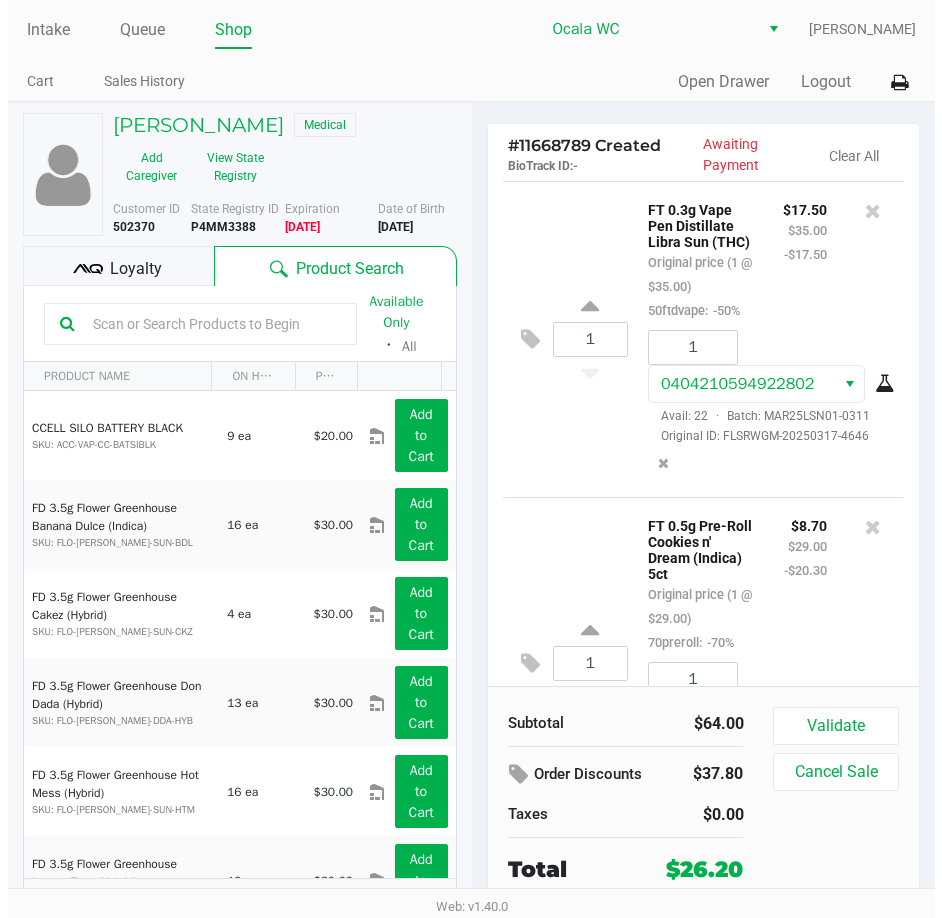scroll, scrollTop: 216, scrollLeft: 0, axis: vertical 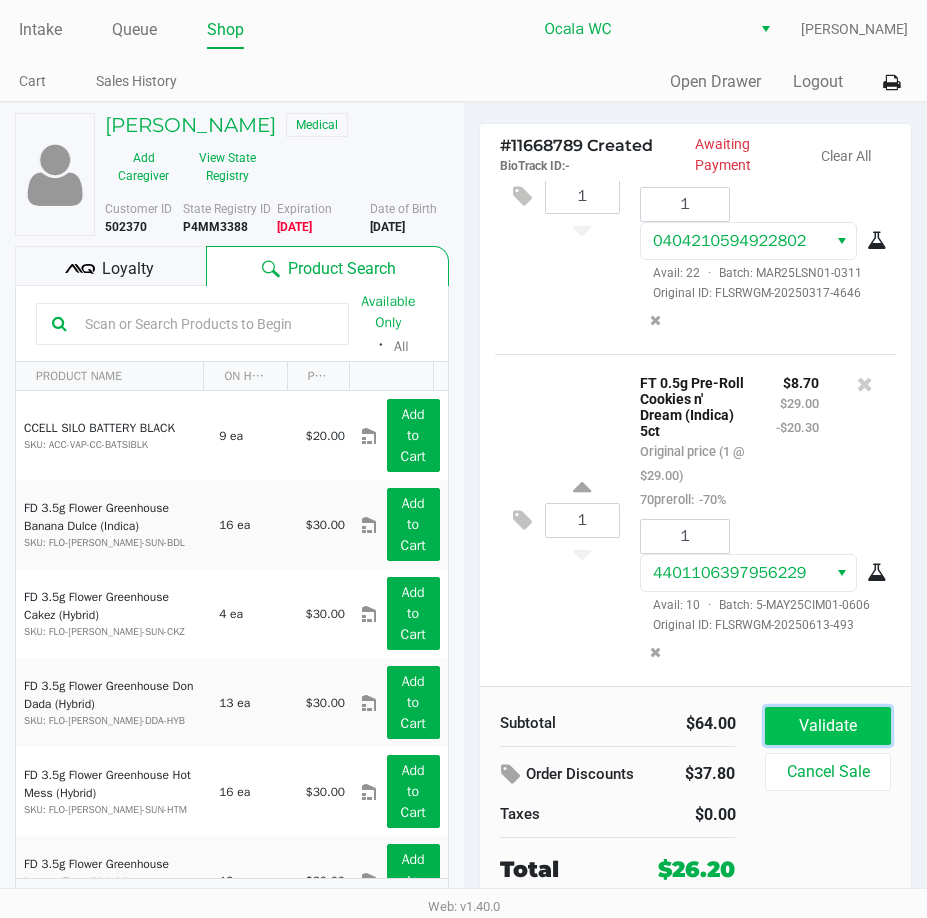 click on "Validate" 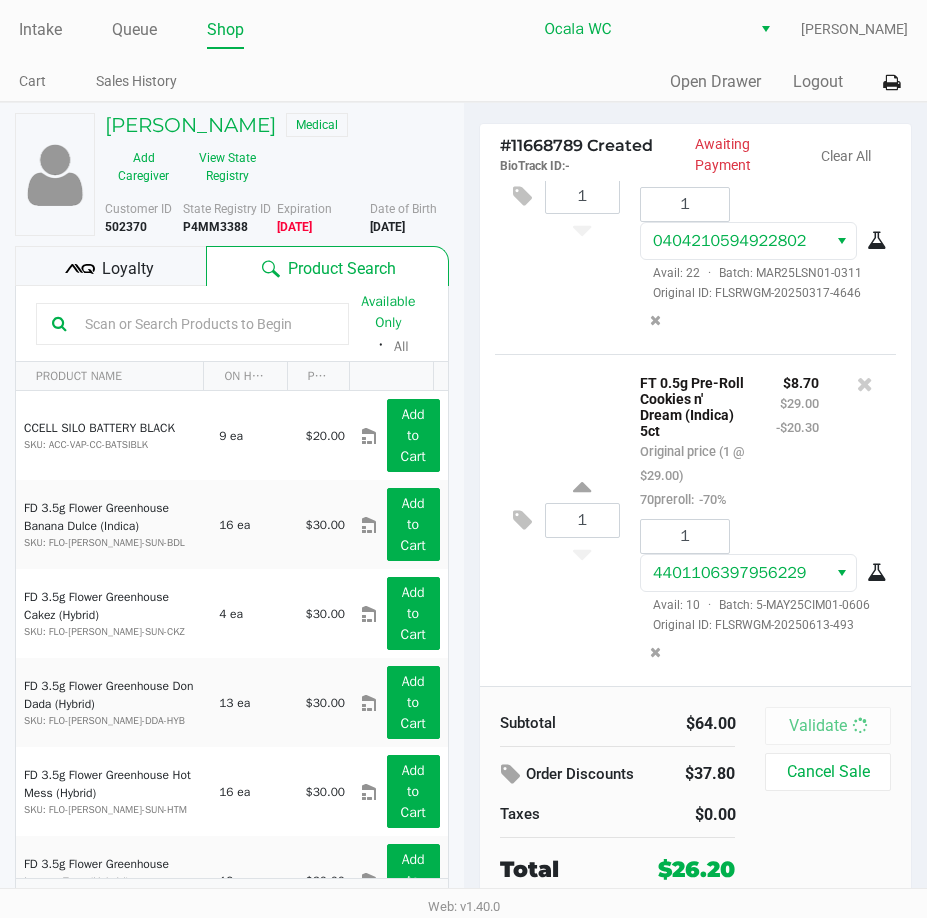 scroll, scrollTop: 239, scrollLeft: 0, axis: vertical 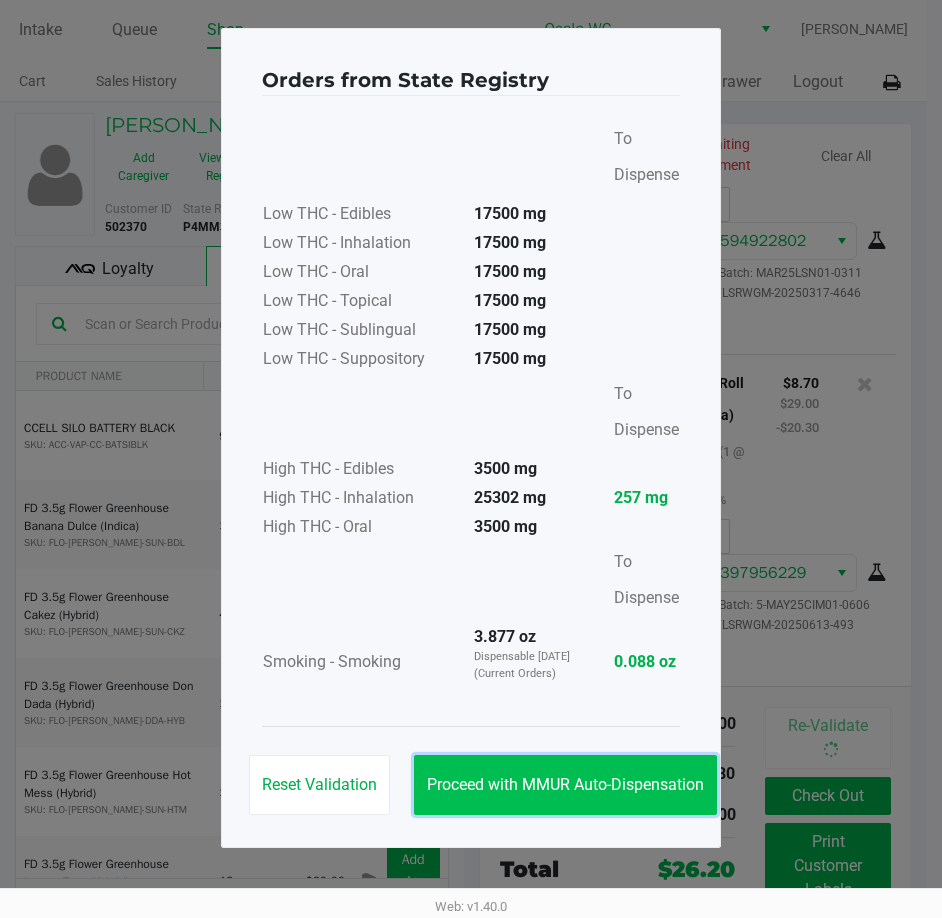 click on "Proceed with MMUR Auto-Dispensation" 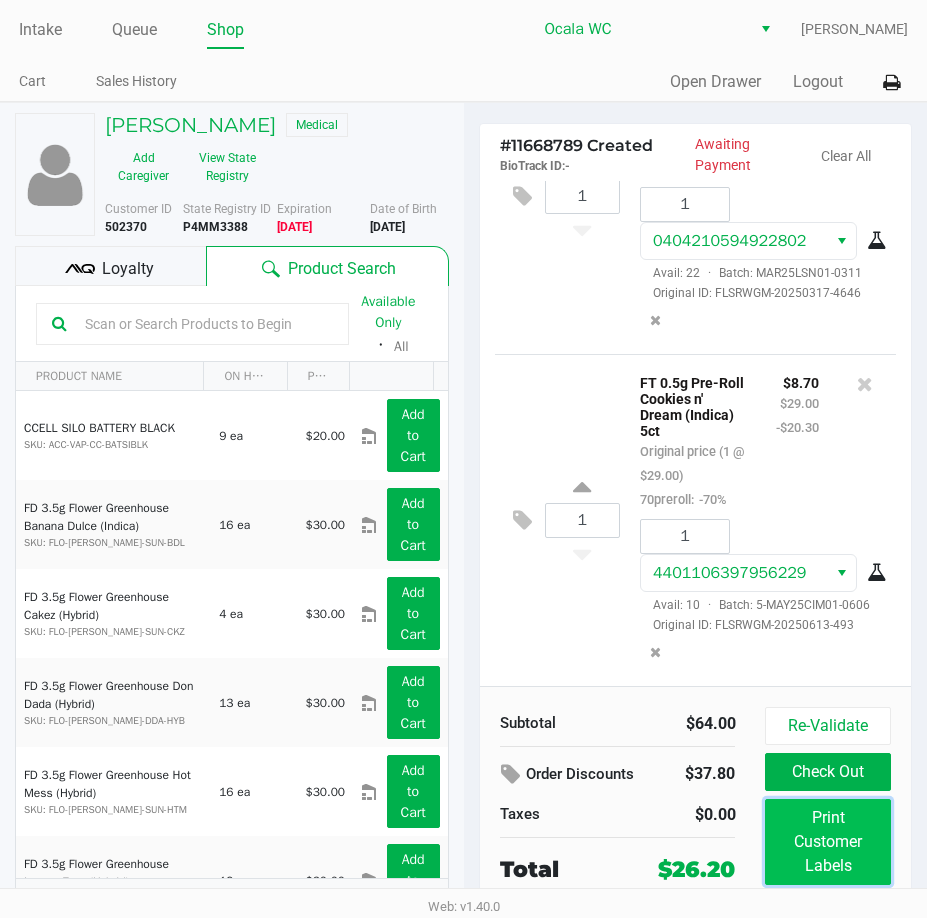 click on "Print Customer Labels" 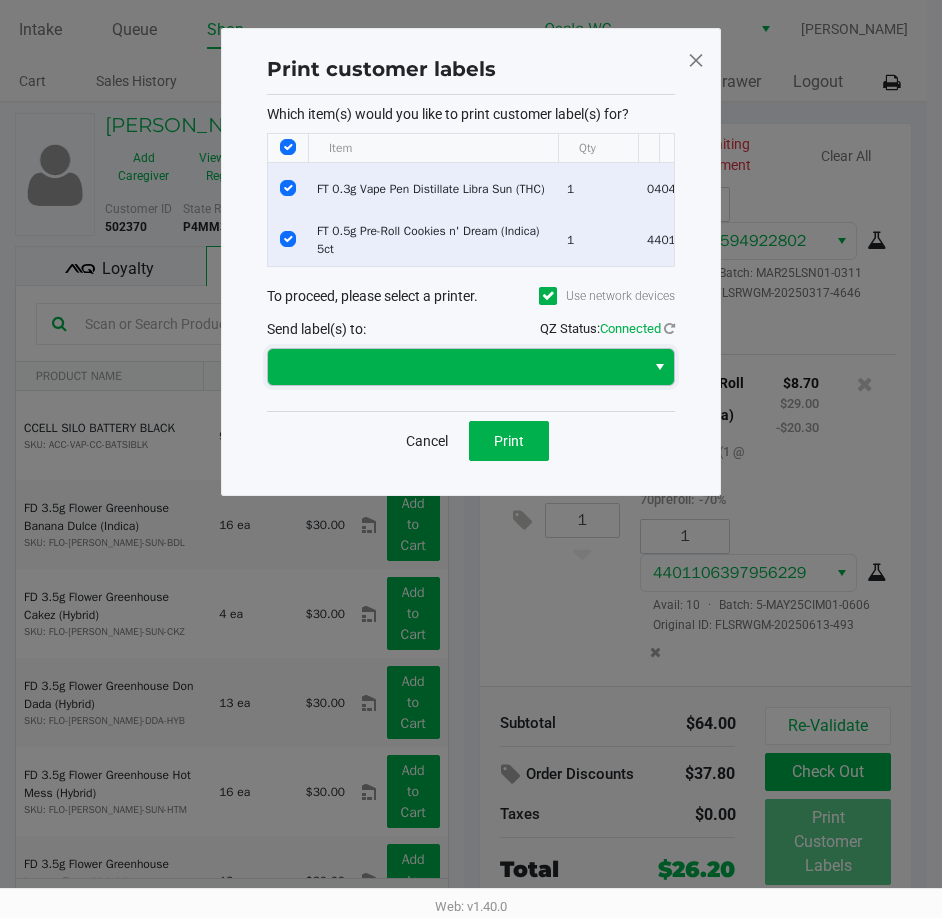 click at bounding box center [456, 367] 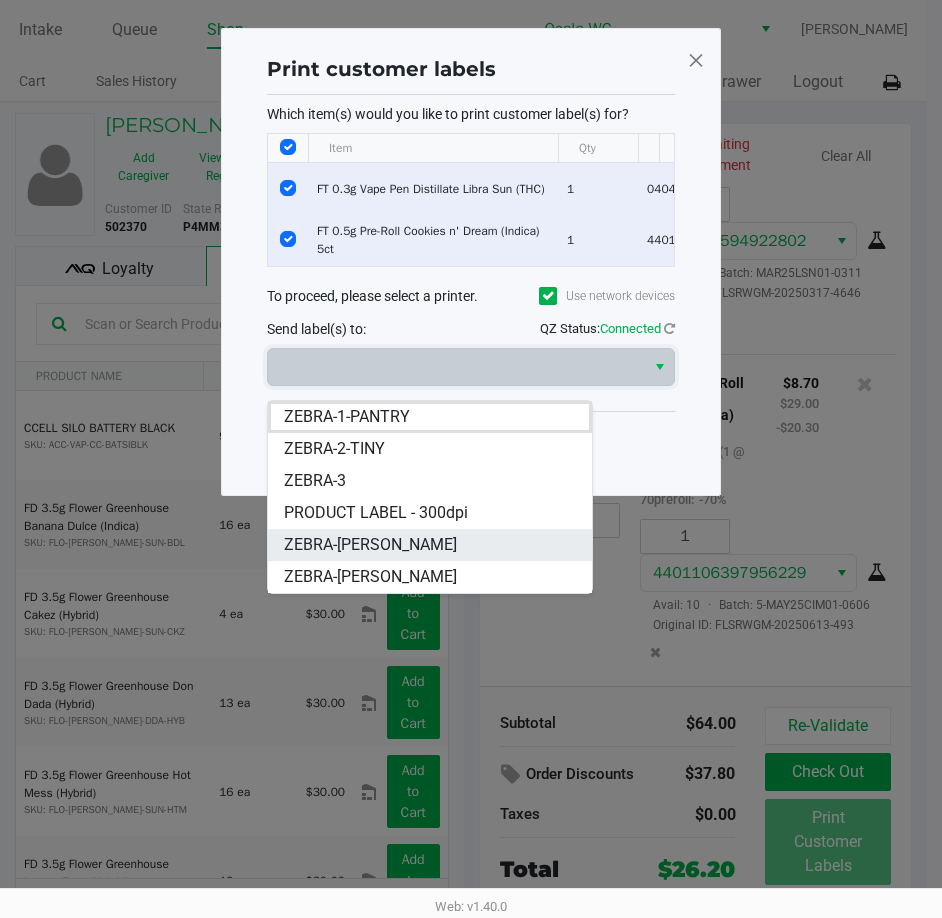 click on "ZEBRA-[PERSON_NAME]" at bounding box center [370, 545] 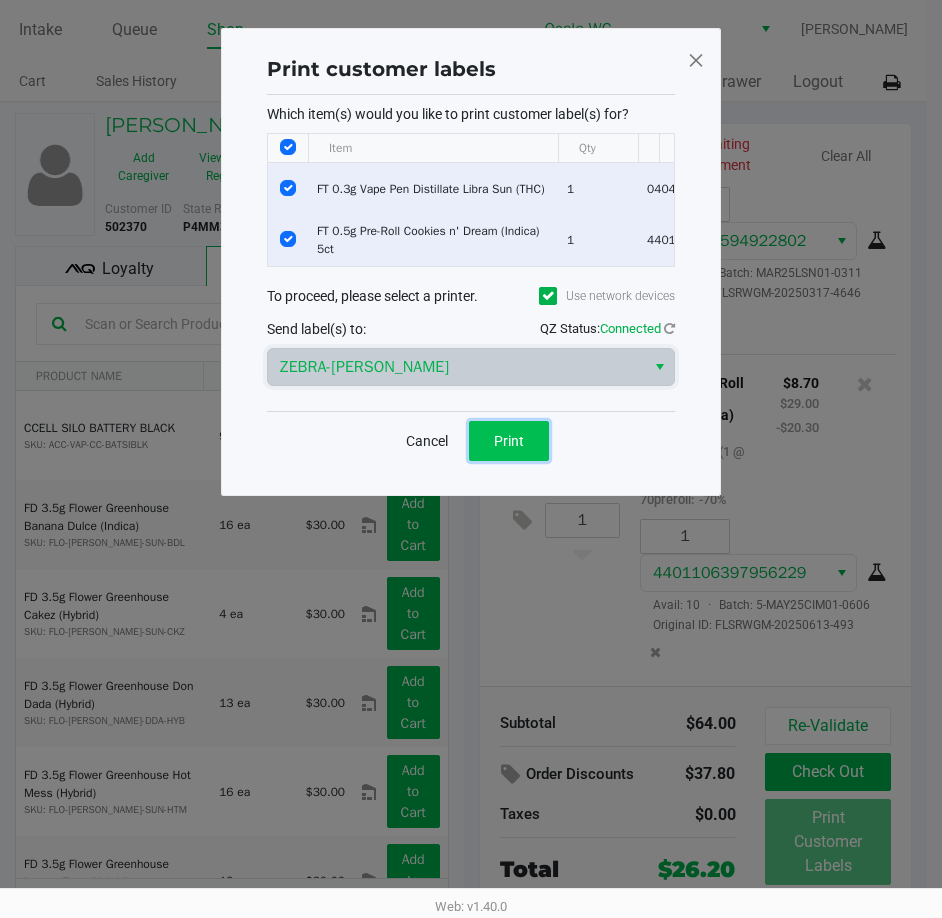 click on "Print" 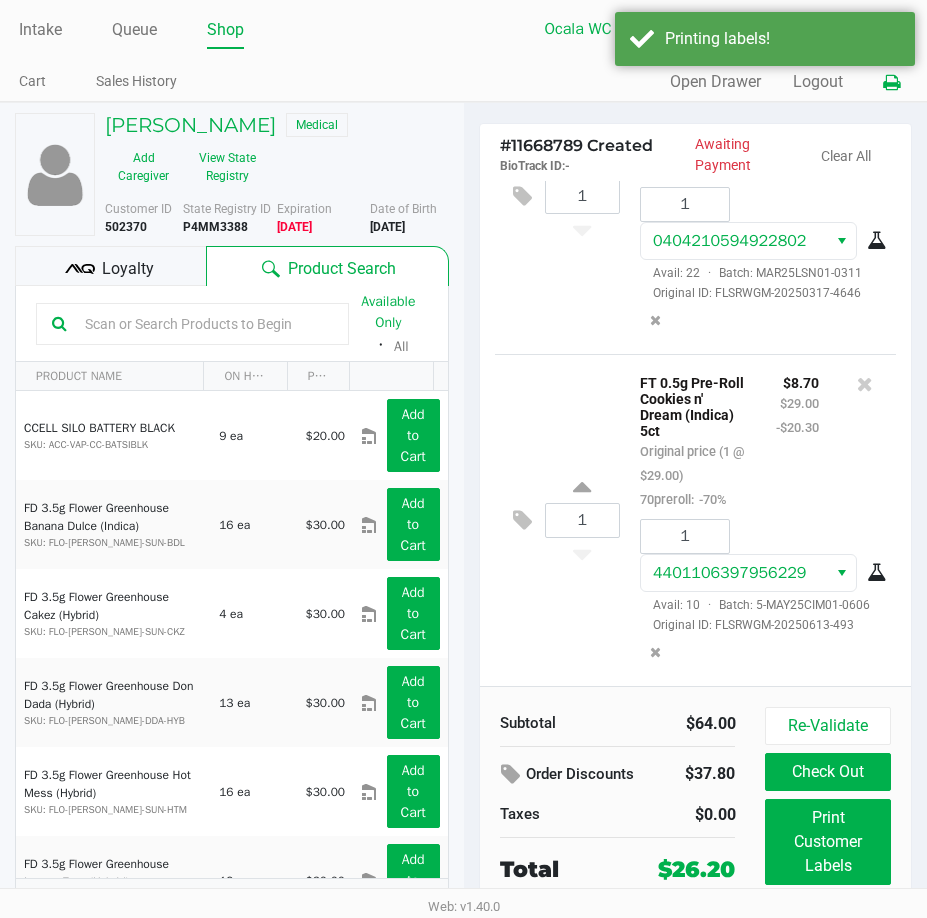 click 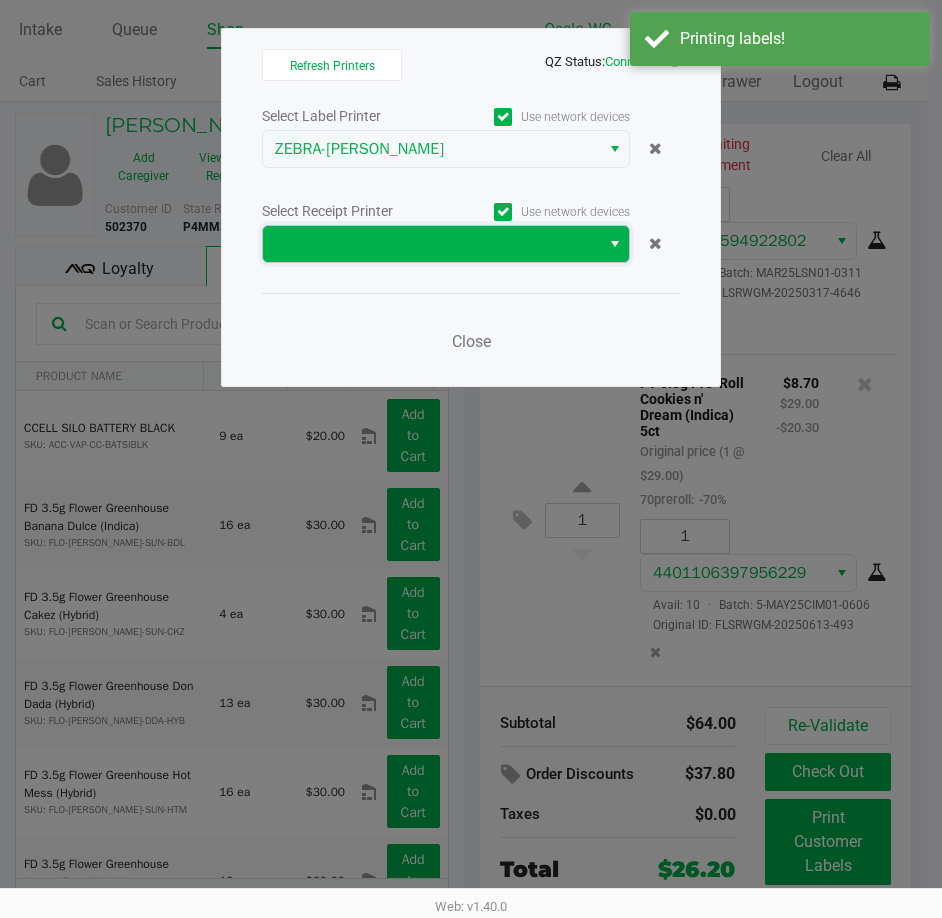 click at bounding box center (431, 244) 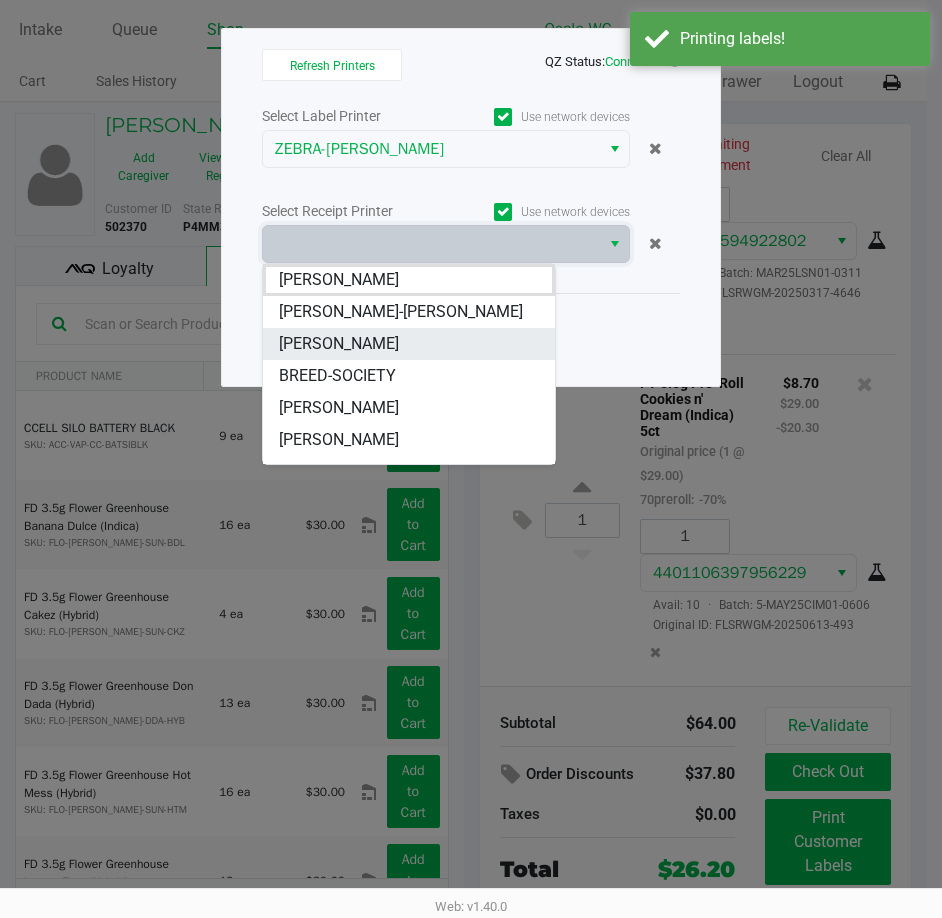 click on "[PERSON_NAME]" at bounding box center (339, 344) 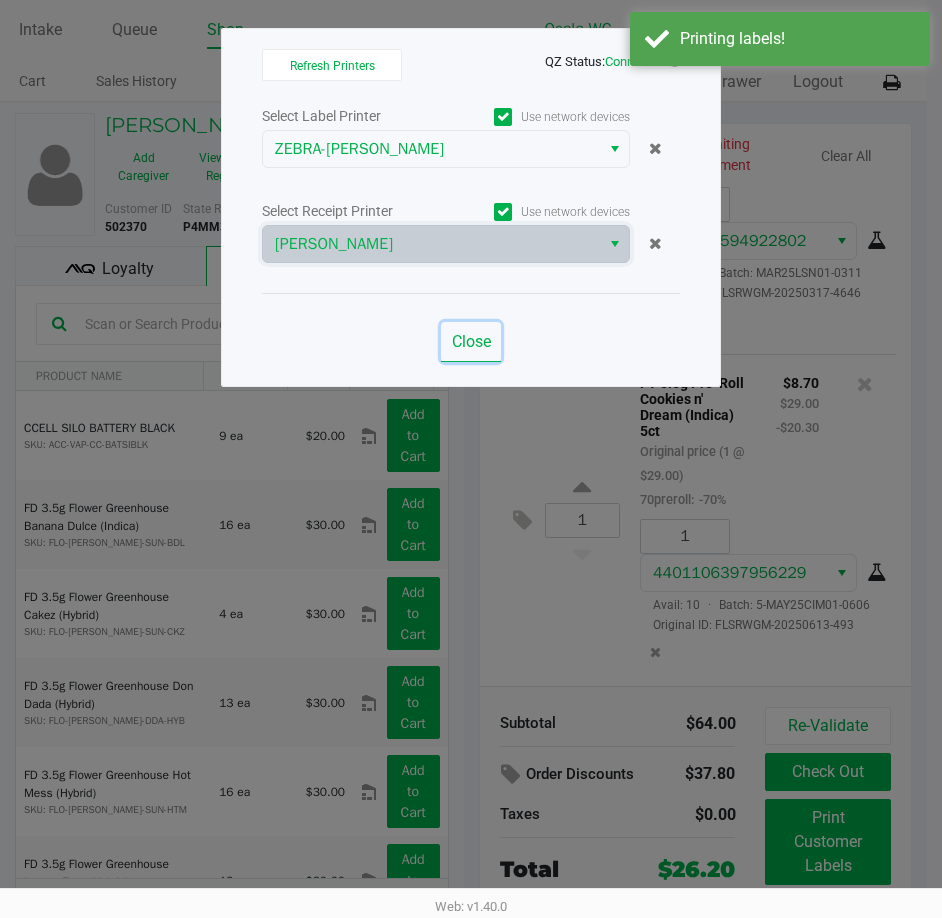 click on "Close" 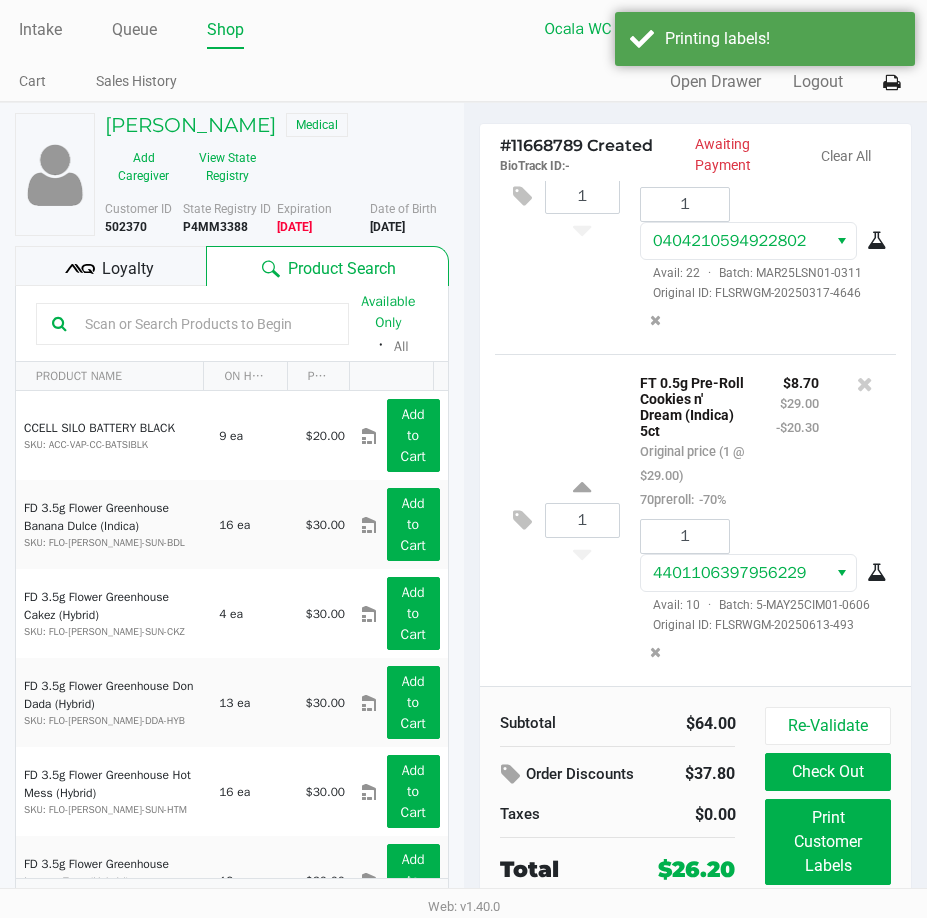 click on "1  FT 0.5g Pre-Roll Cookies n' Dream (Indica) 5ct   Original price (1 @ $29.00)  70preroll:  -70% $8.70 $29.00 -$20.30 1 4401106397956229  Avail: 10  ·  Batch: 5-MAY25CIM01-0606   Original ID: FLSRWGM-20250613-493" 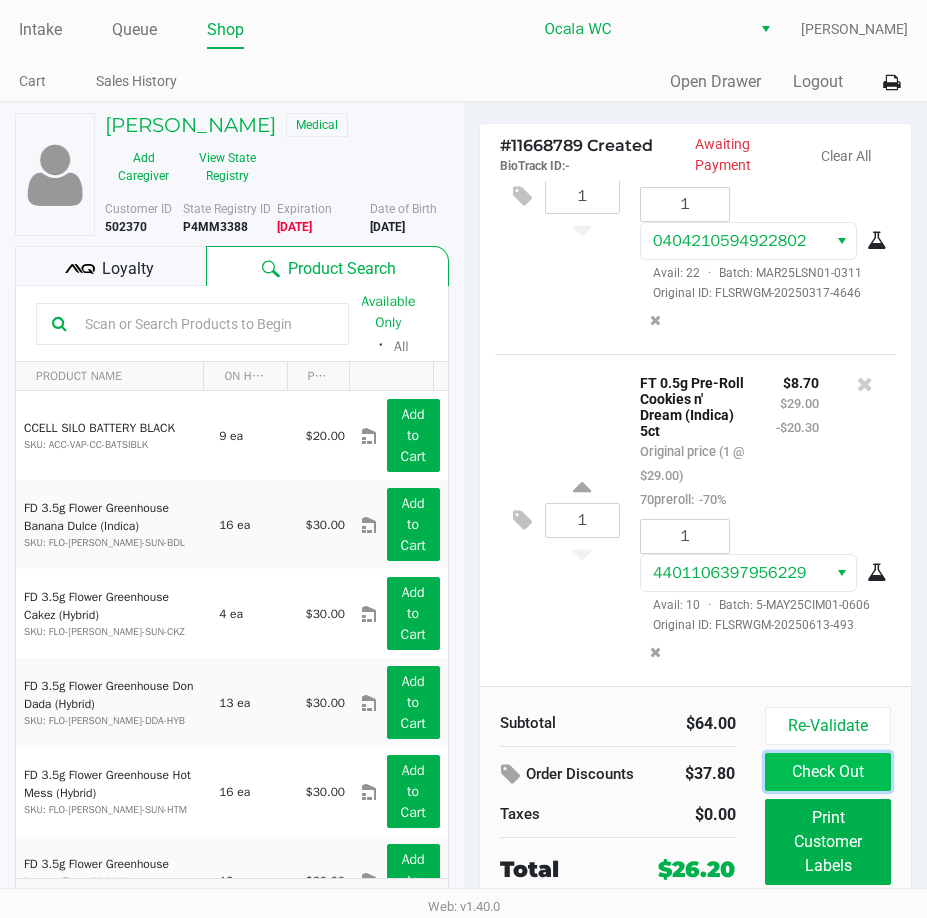 click on "Check Out" 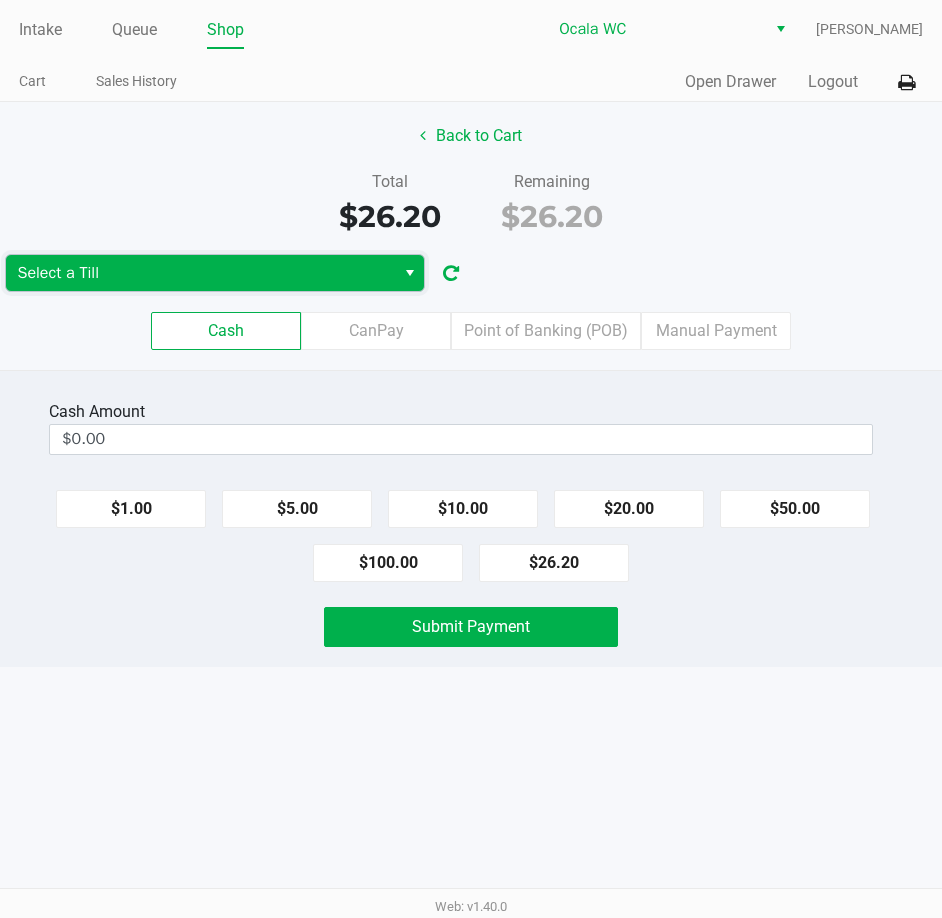 click on "Select a Till" at bounding box center (200, 273) 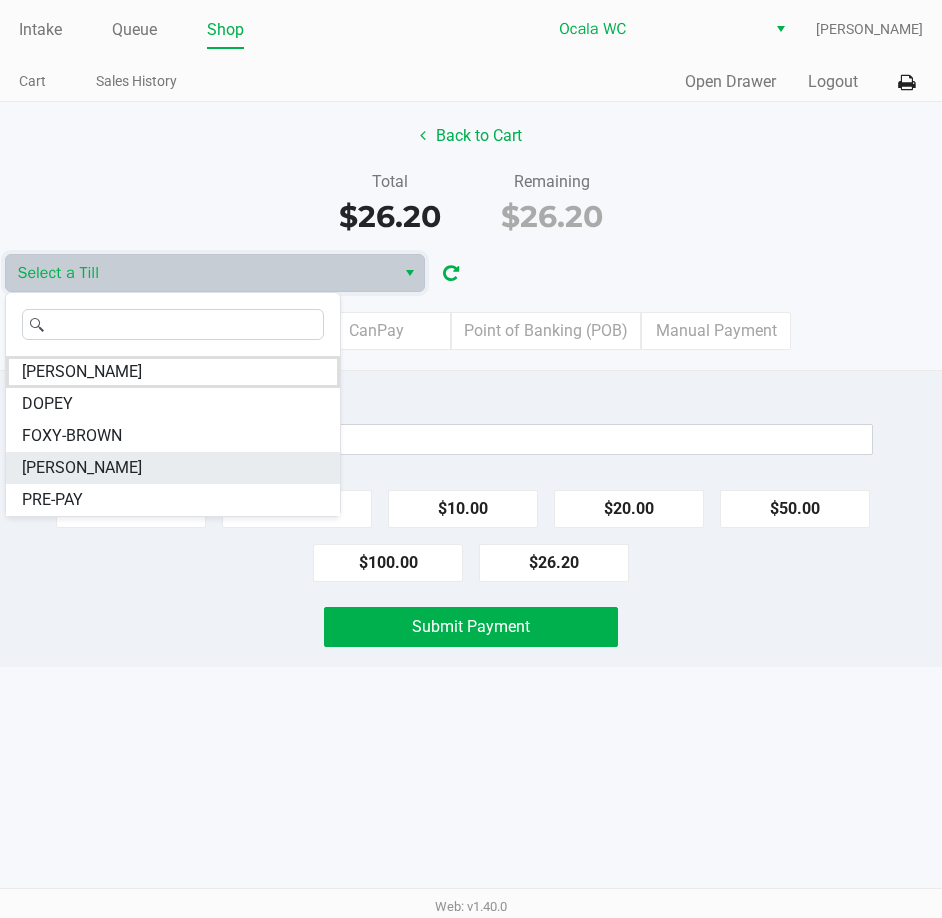click on "[PERSON_NAME]" at bounding box center [82, 468] 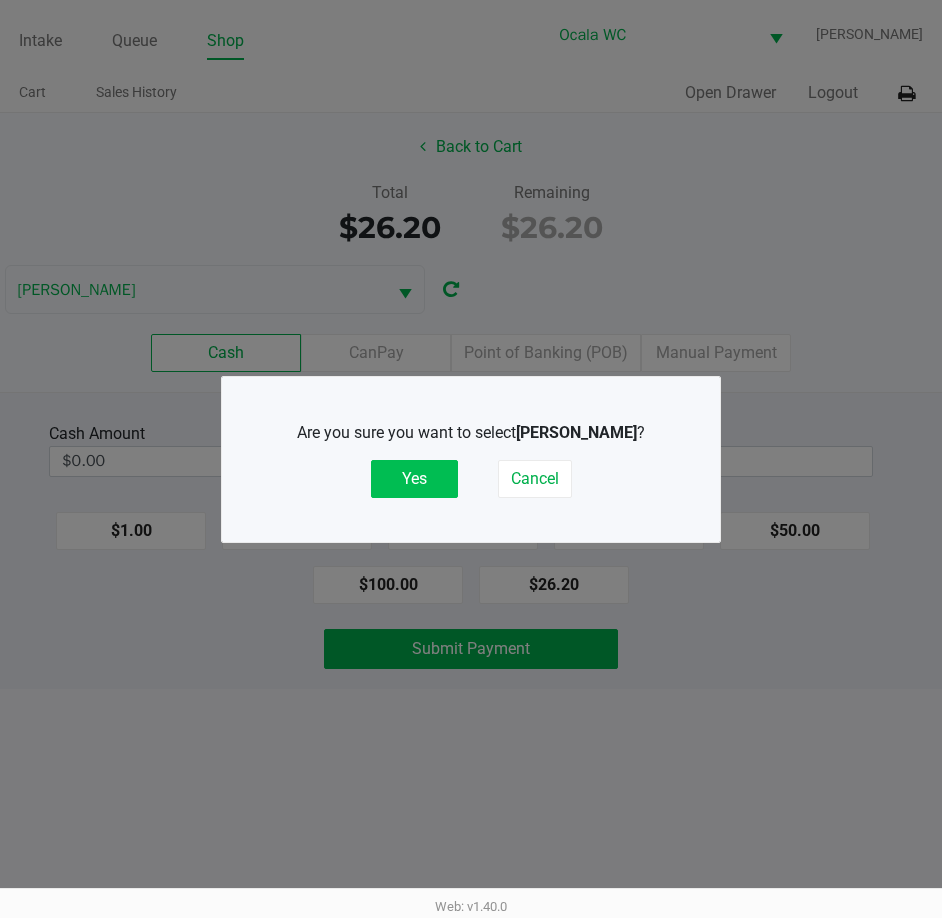 click on "Yes" 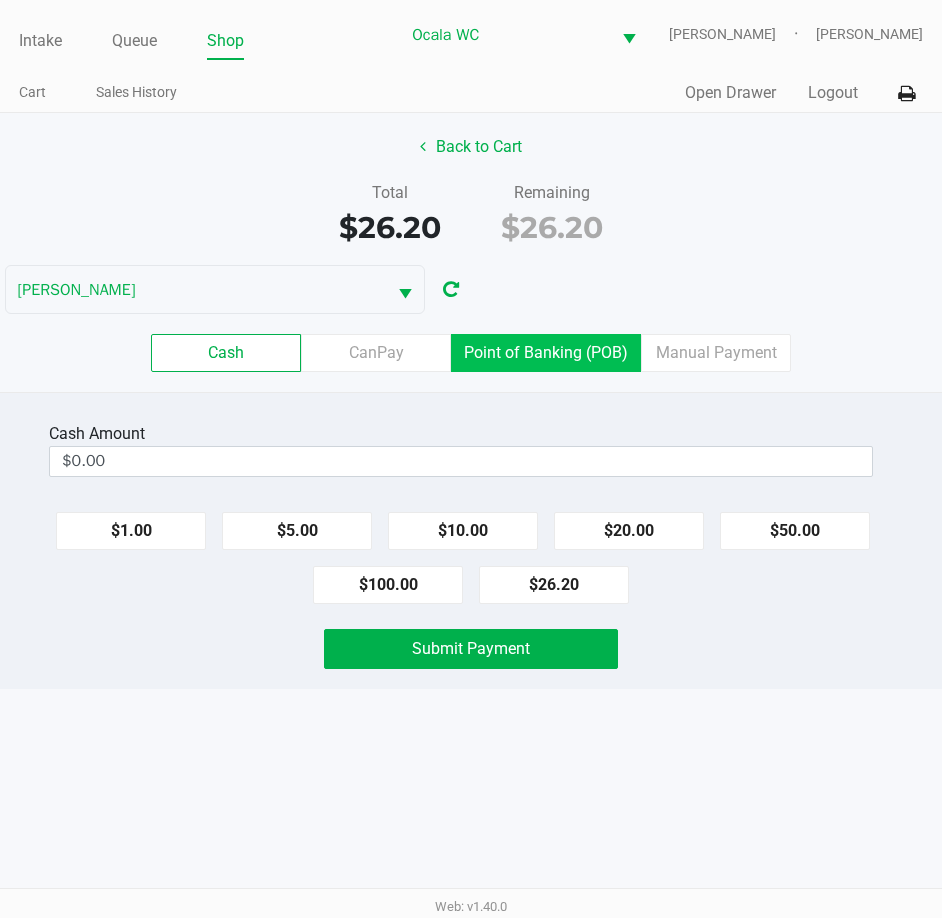 click on "Point of Banking (POB)" 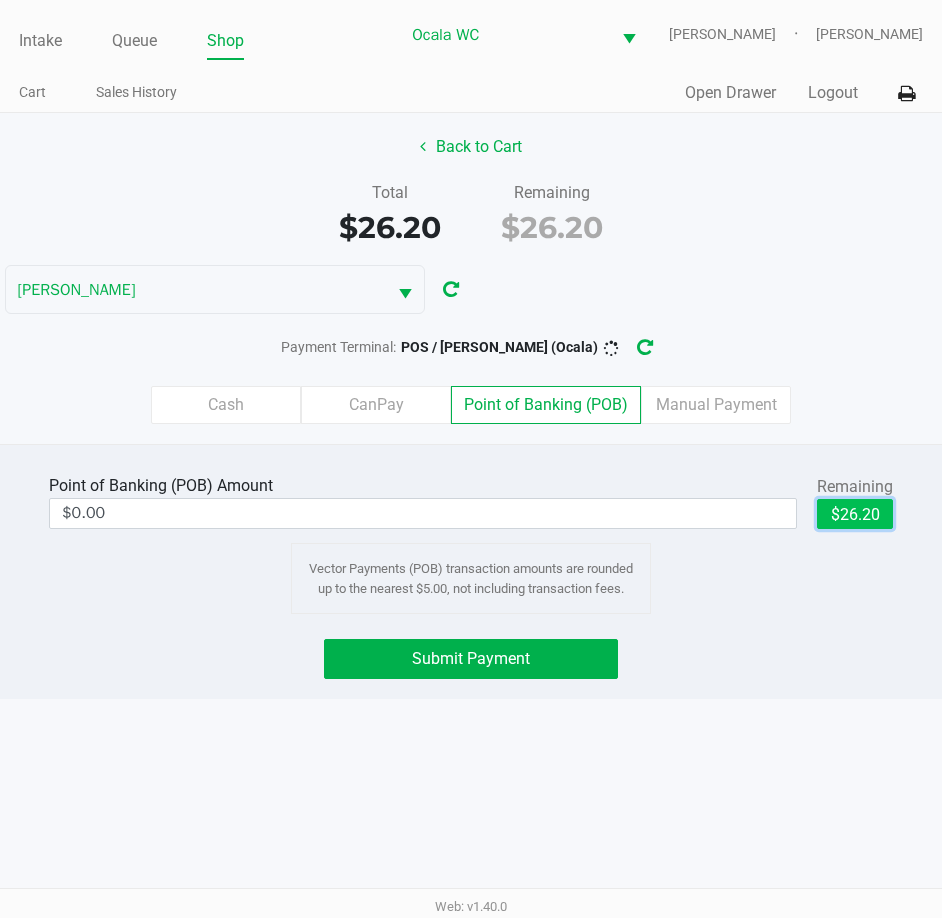 click on "$26.20" 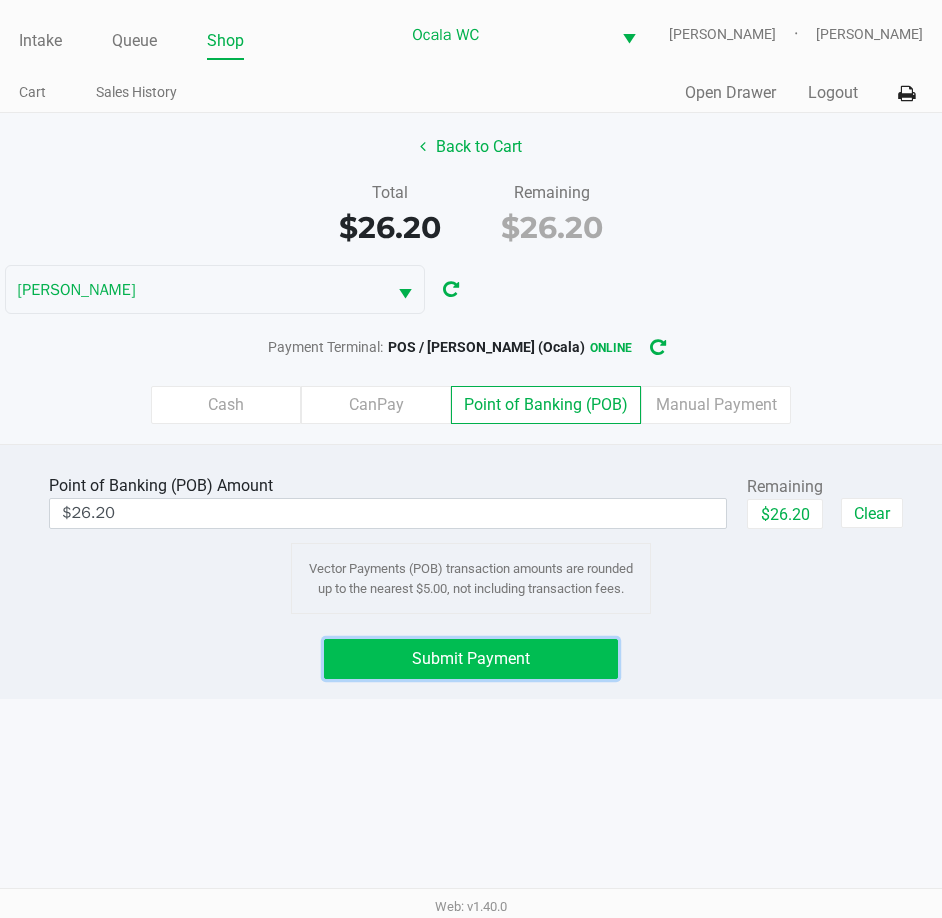 click on "Submit Payment" 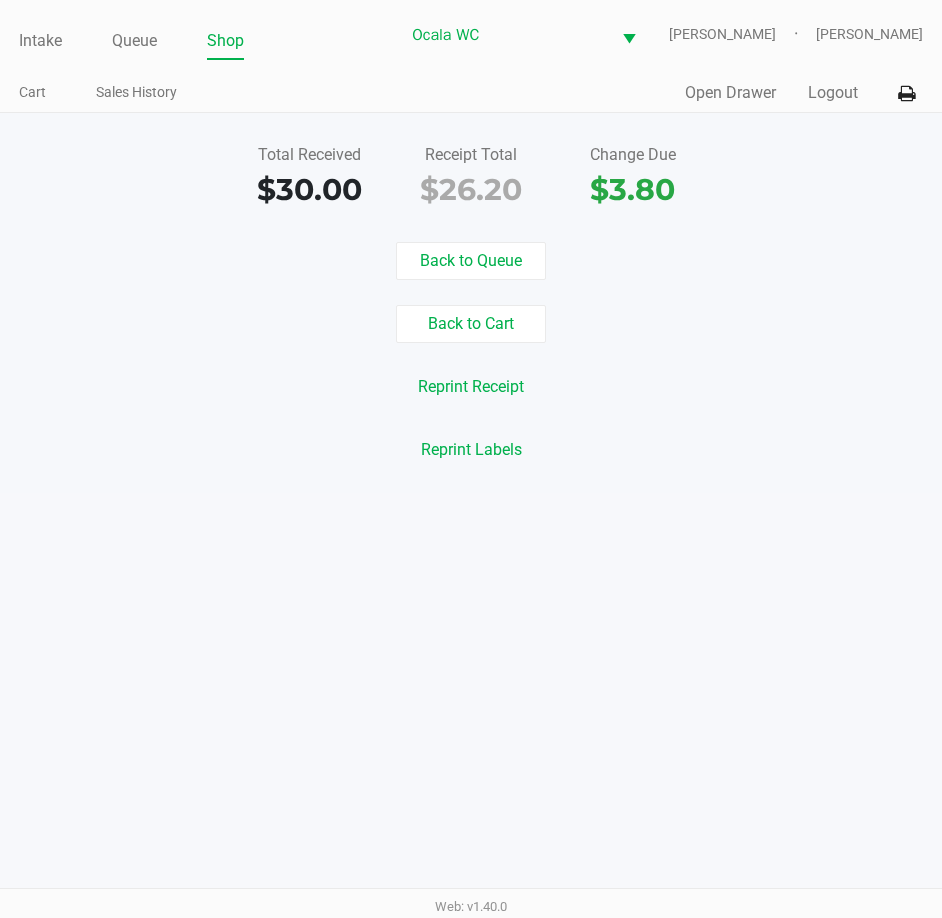 click on "Intake Queue Shop Ocala WC  [PERSON_NAME]   [PERSON_NAME]  Cart Sales History  Quick Sale   Open Drawer   Logout   Total Received   $30.00   Receipt Total   $26.20   Change Due   $3.80   Back to Queue   Back to Cart   Reprint Receipt   Reprint Labels   Web: v1.40.0" at bounding box center [471, 459] 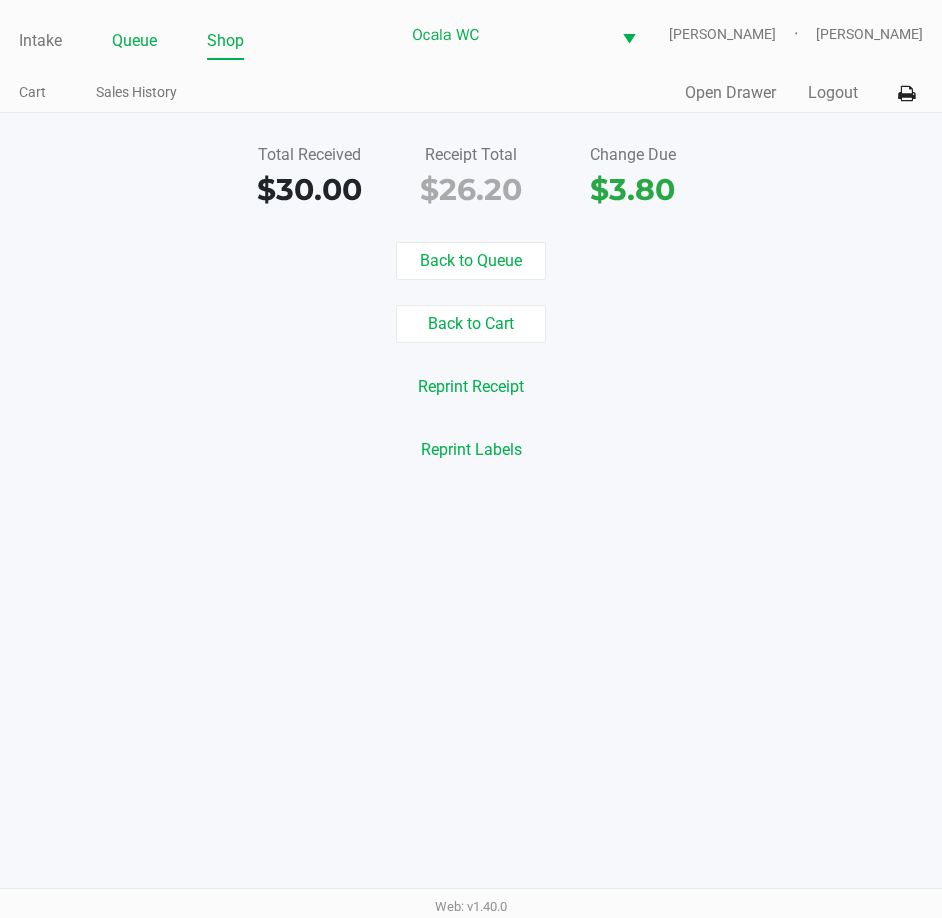 click on "Queue" 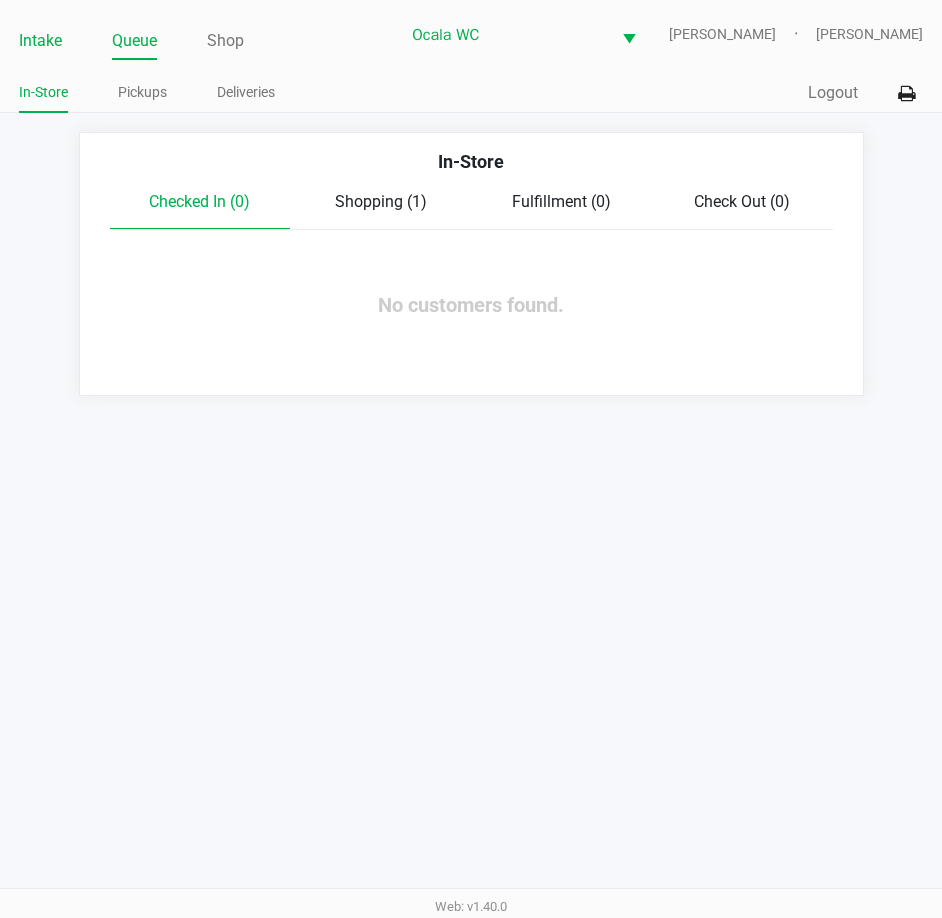 click on "Intake" 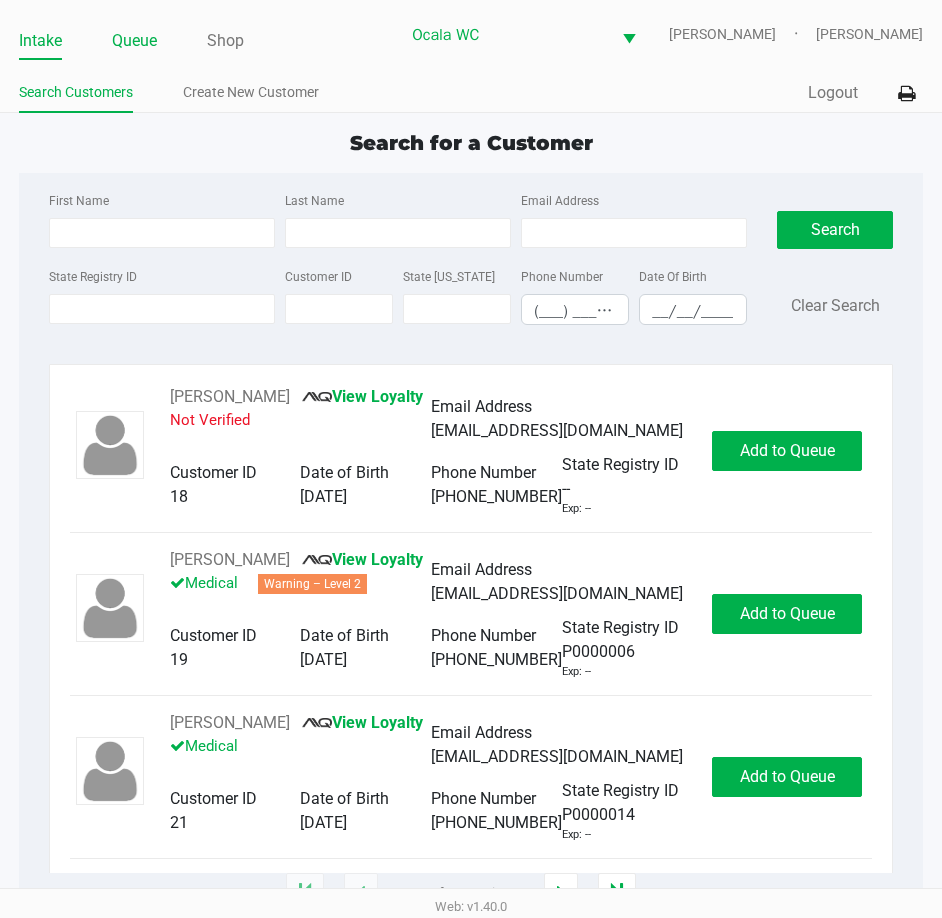 click on "Queue" 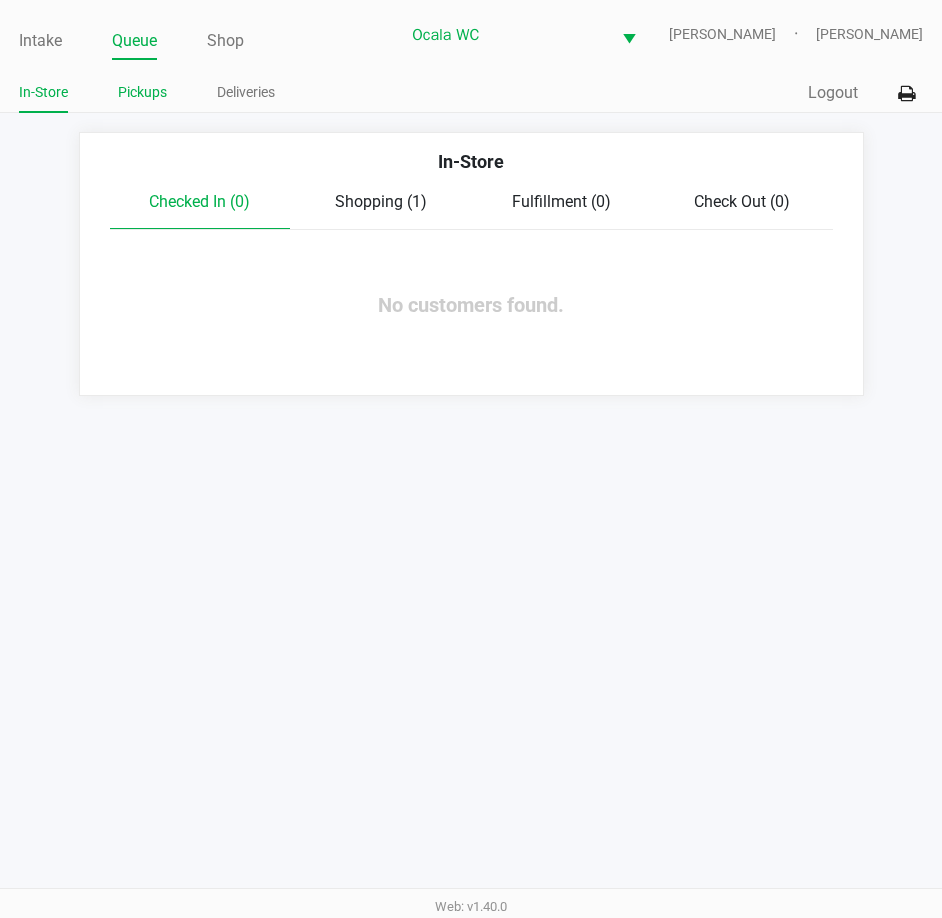 click on "Pickups" 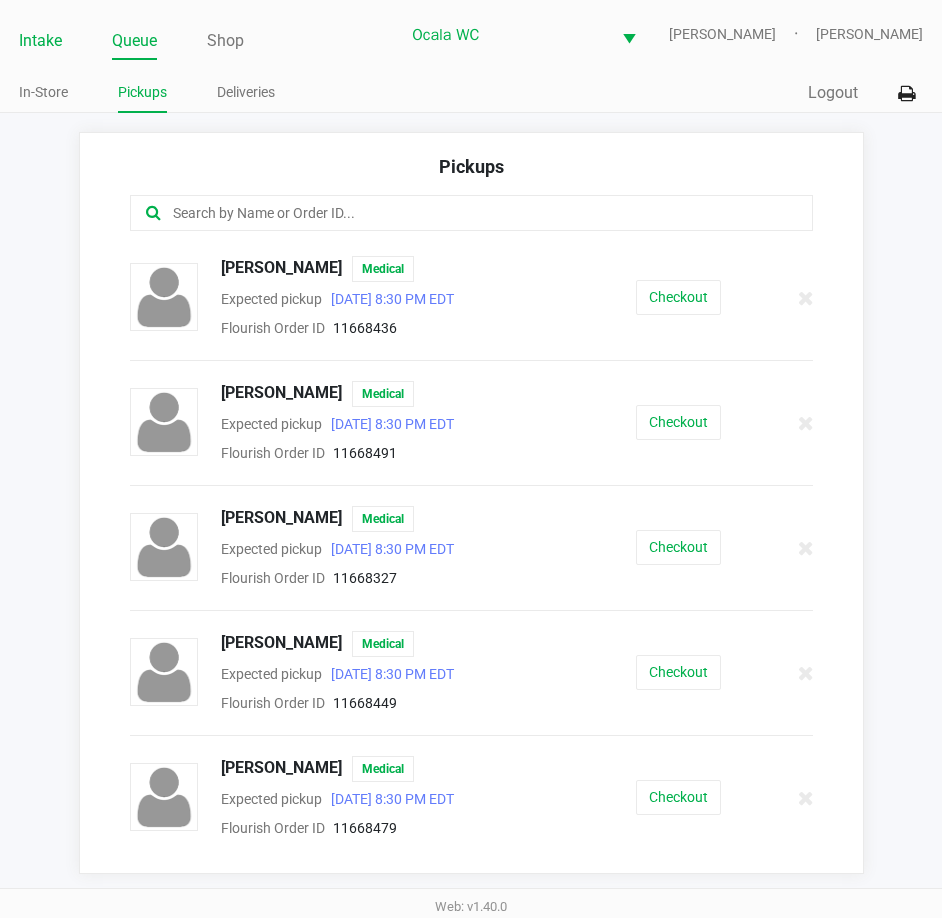 drag, startPoint x: 43, startPoint y: 52, endPoint x: 38, endPoint y: 64, distance: 13 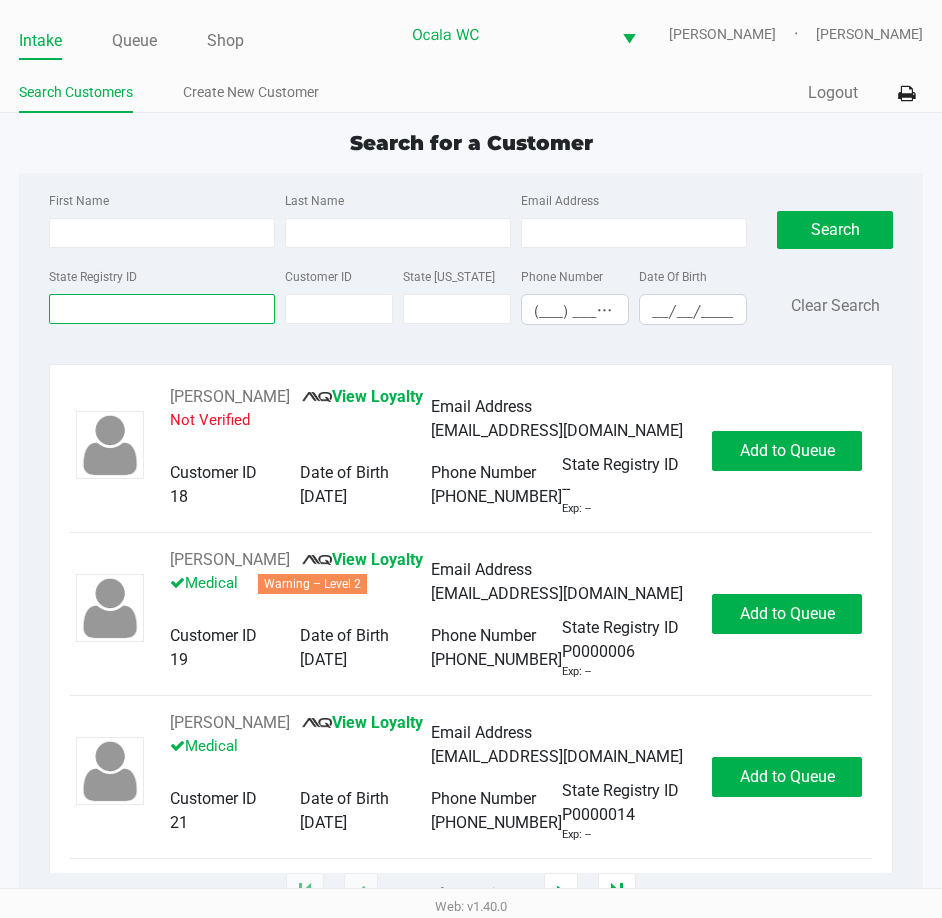 click on "State Registry ID" at bounding box center (162, 309) 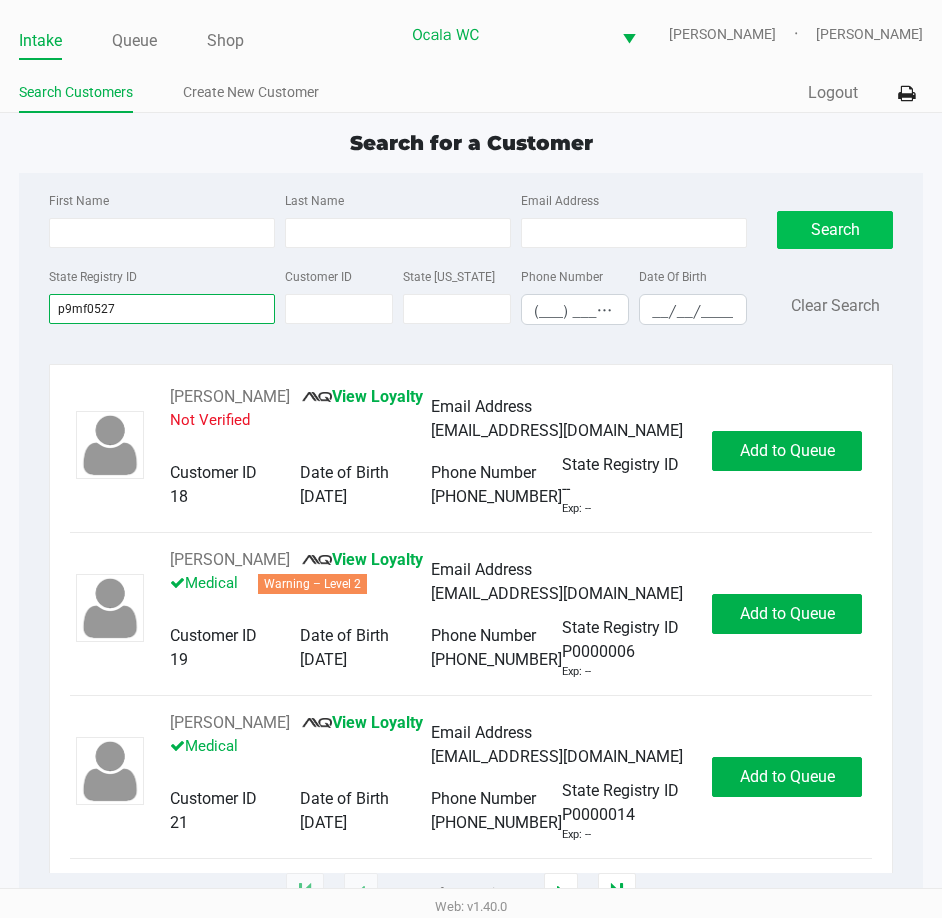 type on "p9mf0527" 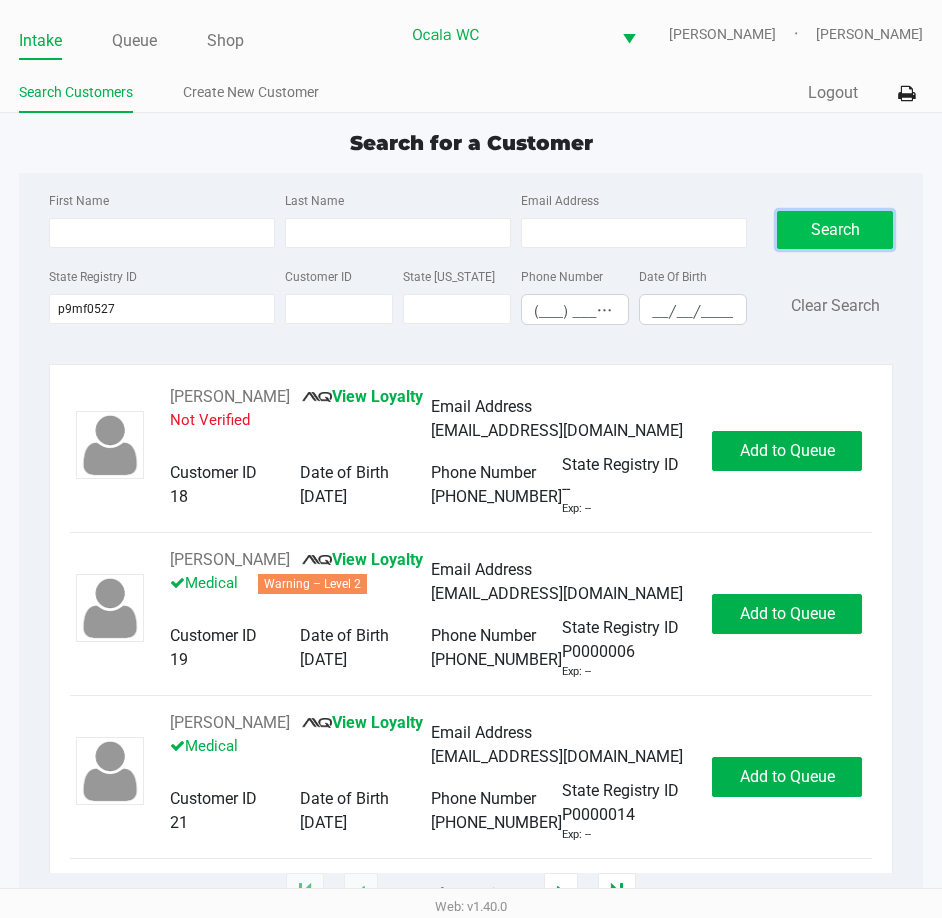 click on "Search" 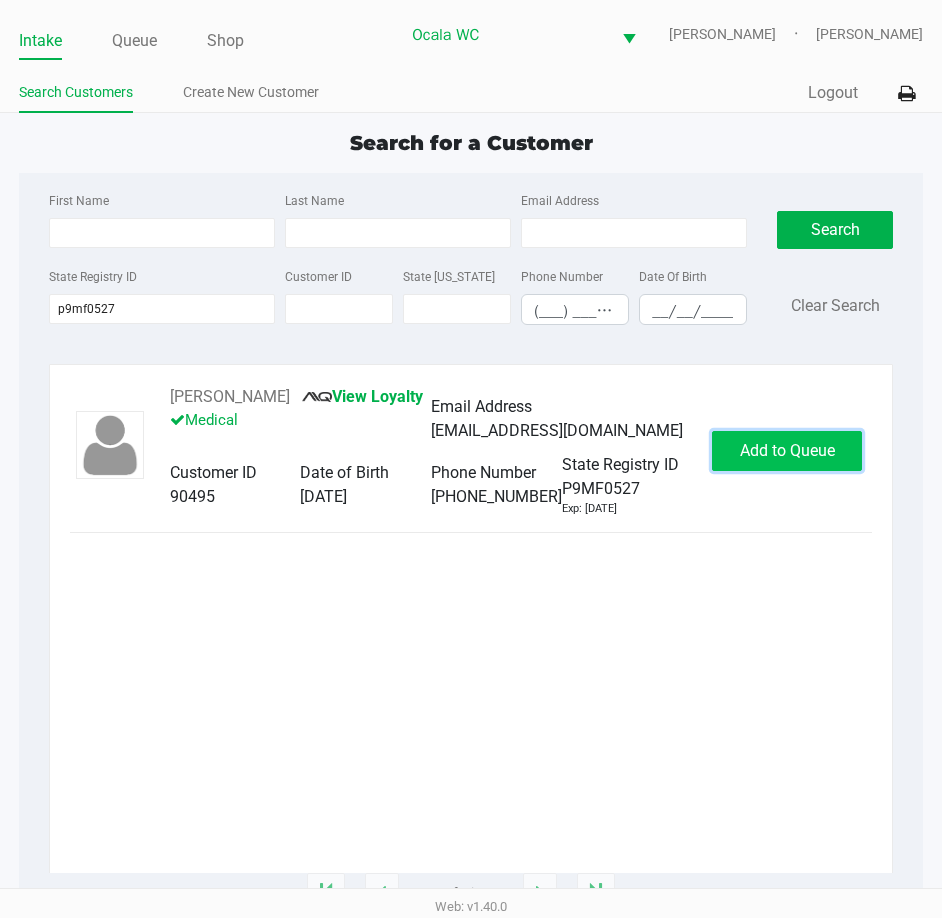 click on "Add to Queue" 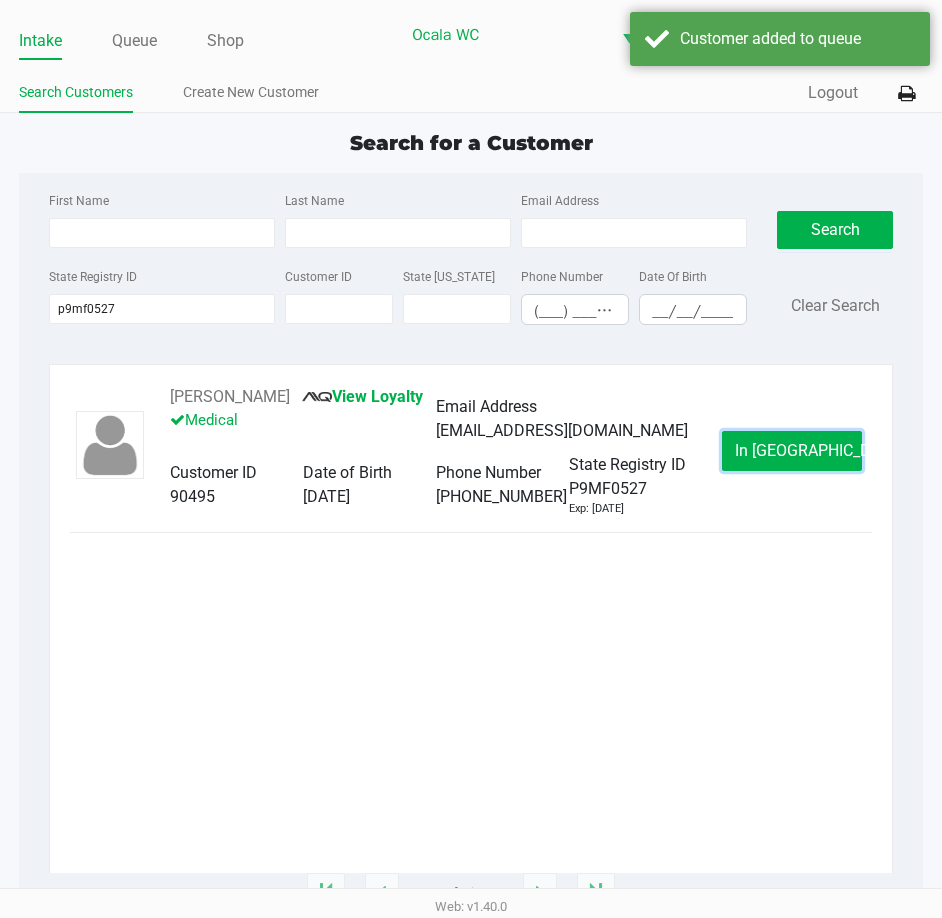 click on "In [GEOGRAPHIC_DATA]" 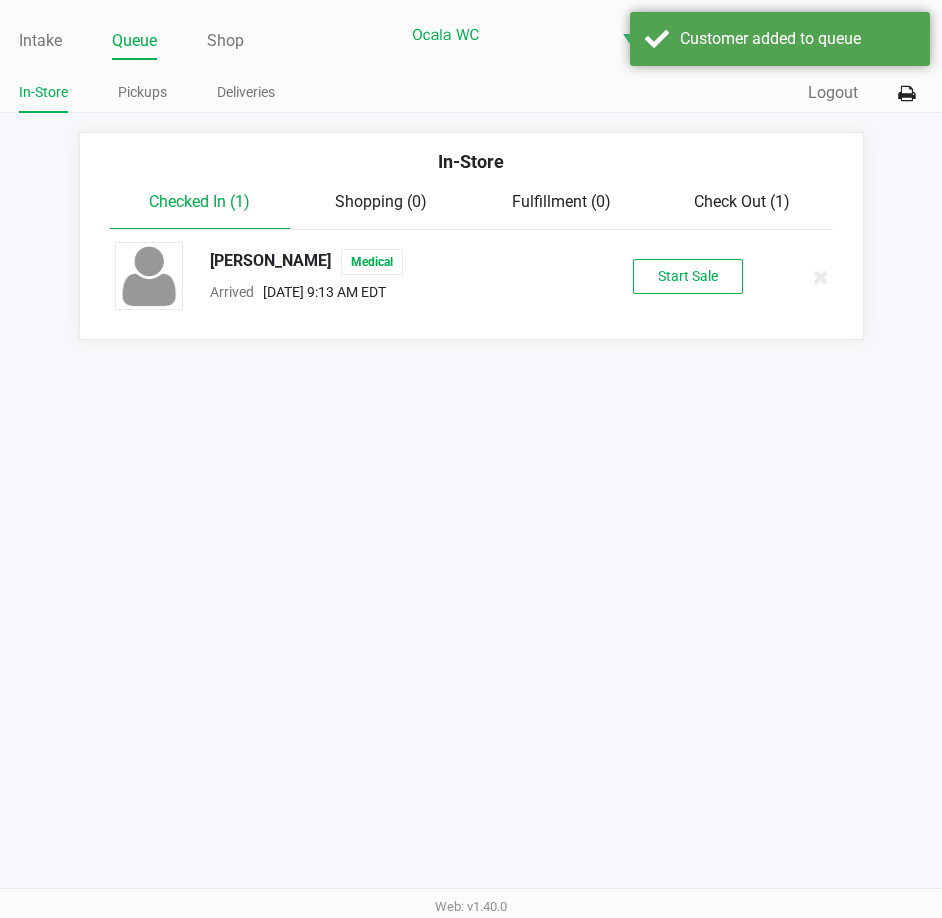 click on "Start Sale" 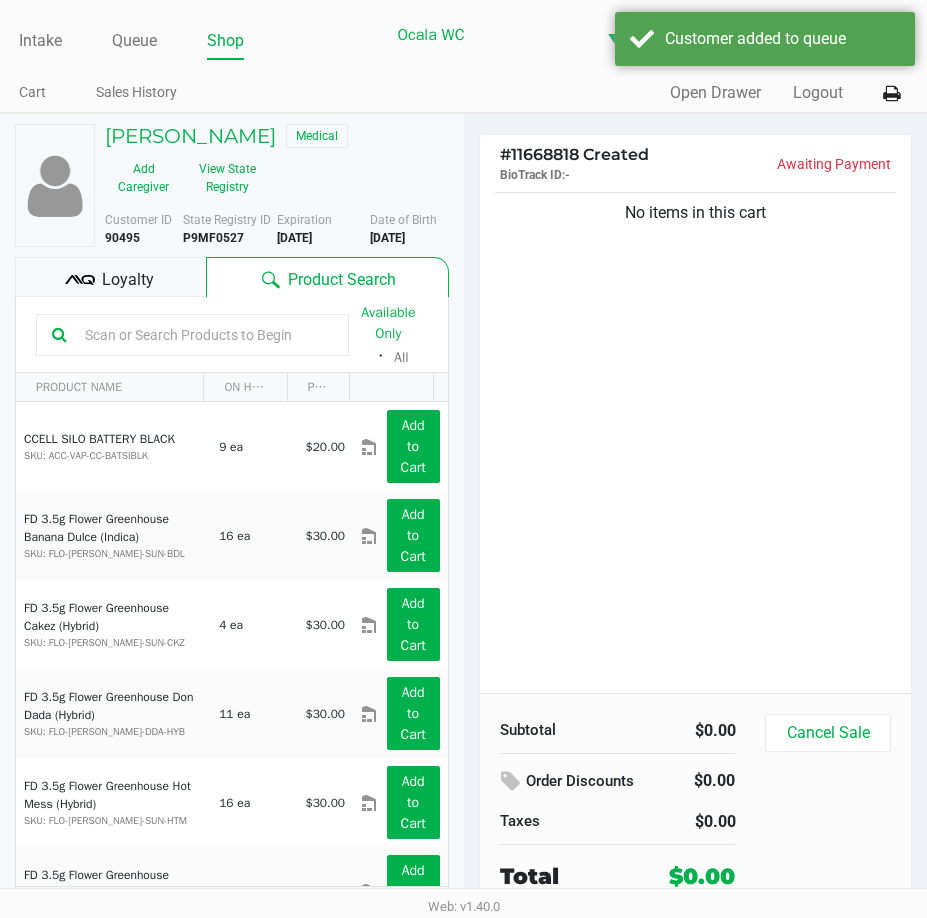 click 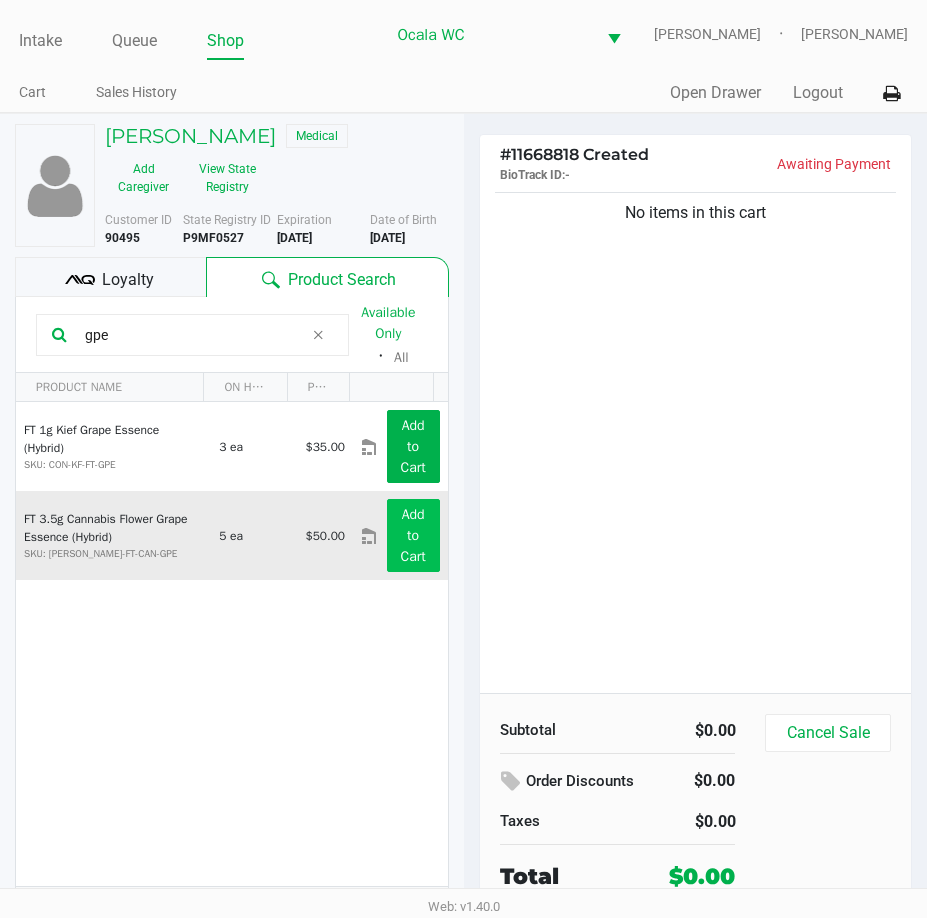 type on "gpe" 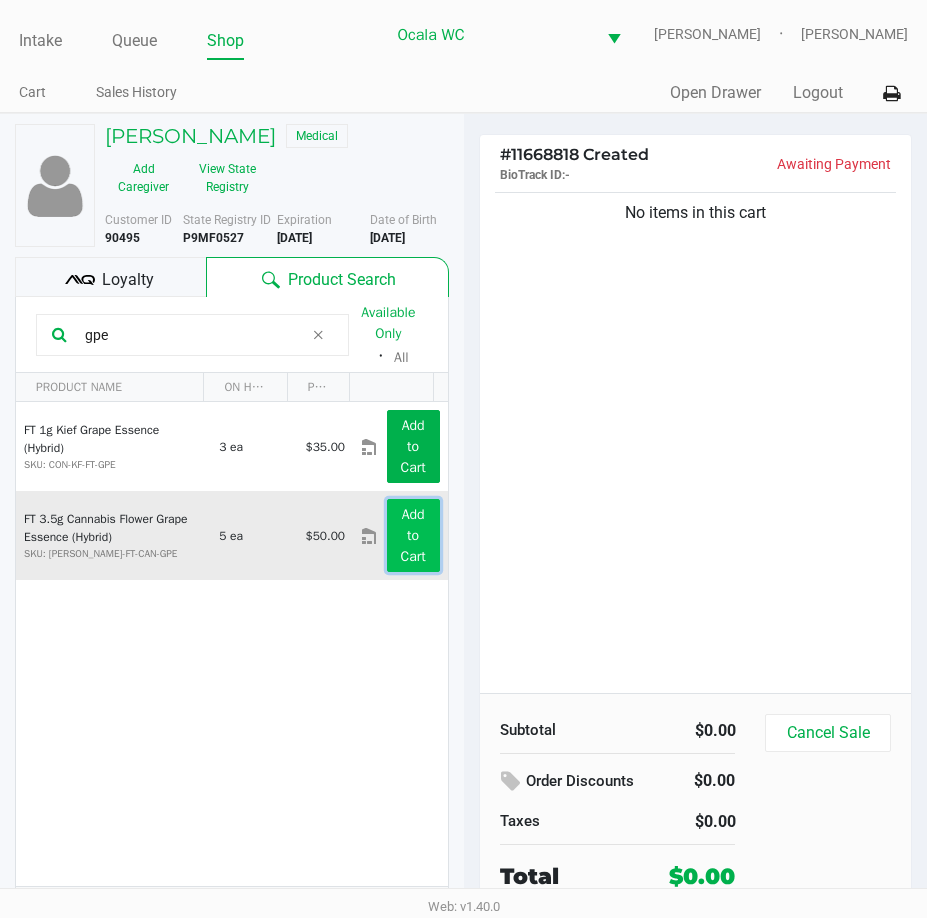 click on "Add to Cart" 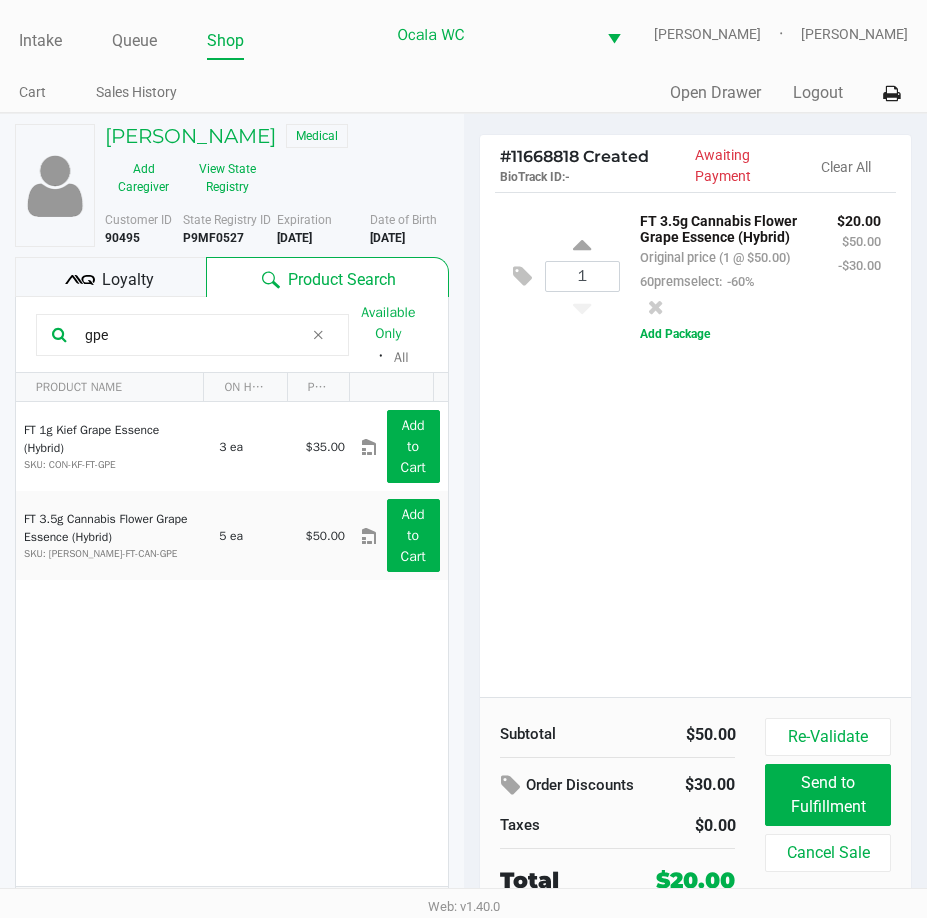 click on "gpe" 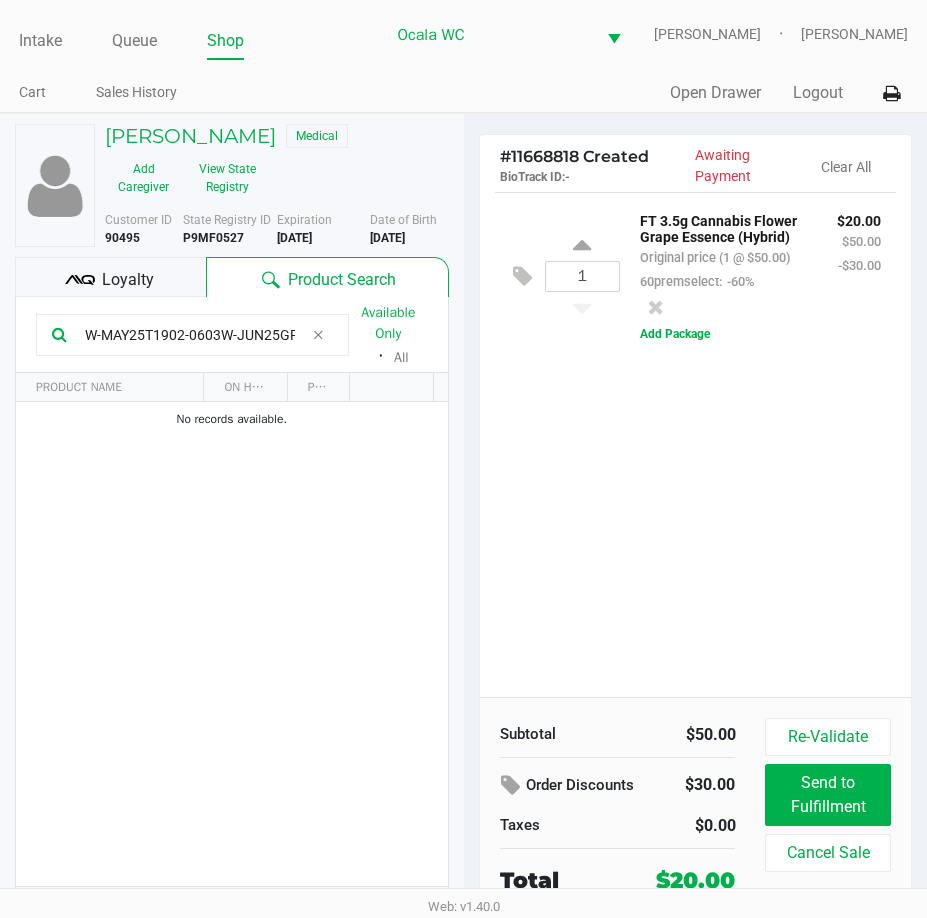 type on "W-MAY25T1902-0603W-JUN25GPE01-0609" 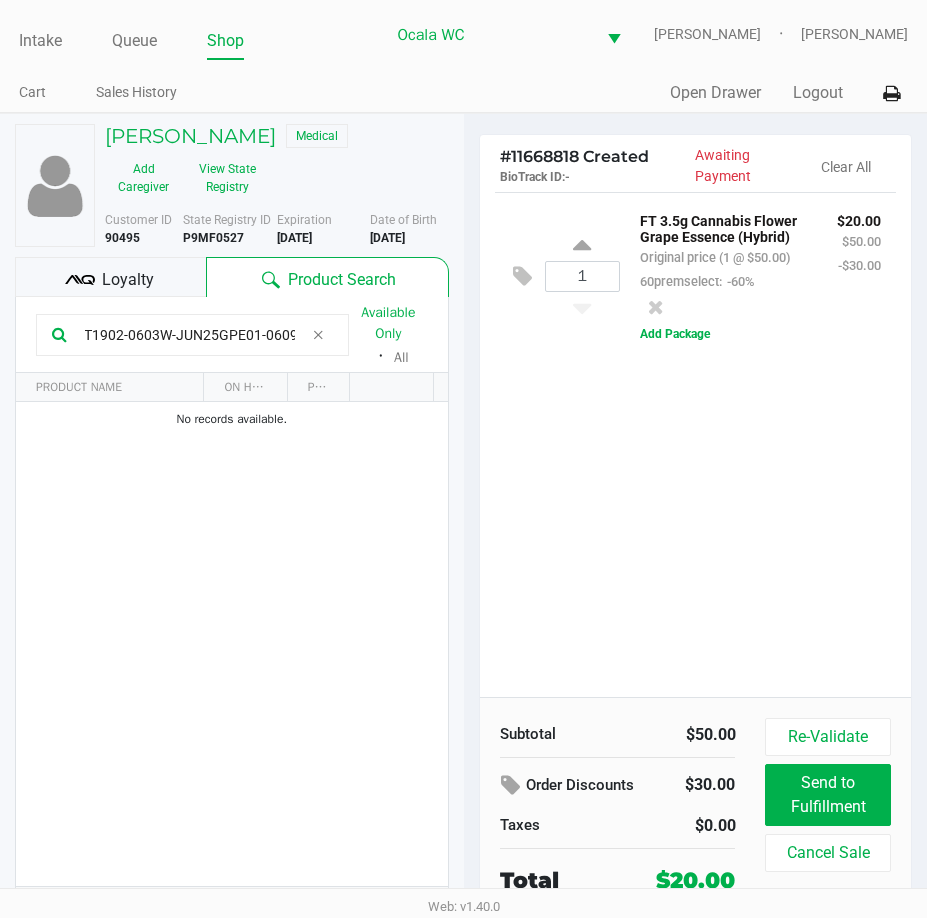 click on "1  FT 3.5g Cannabis Flower Grape Essence (Hybrid)   Original price (1 @ $50.00)  60premselect:  -60% $20.00 $50.00 -$30.00  Add Package" 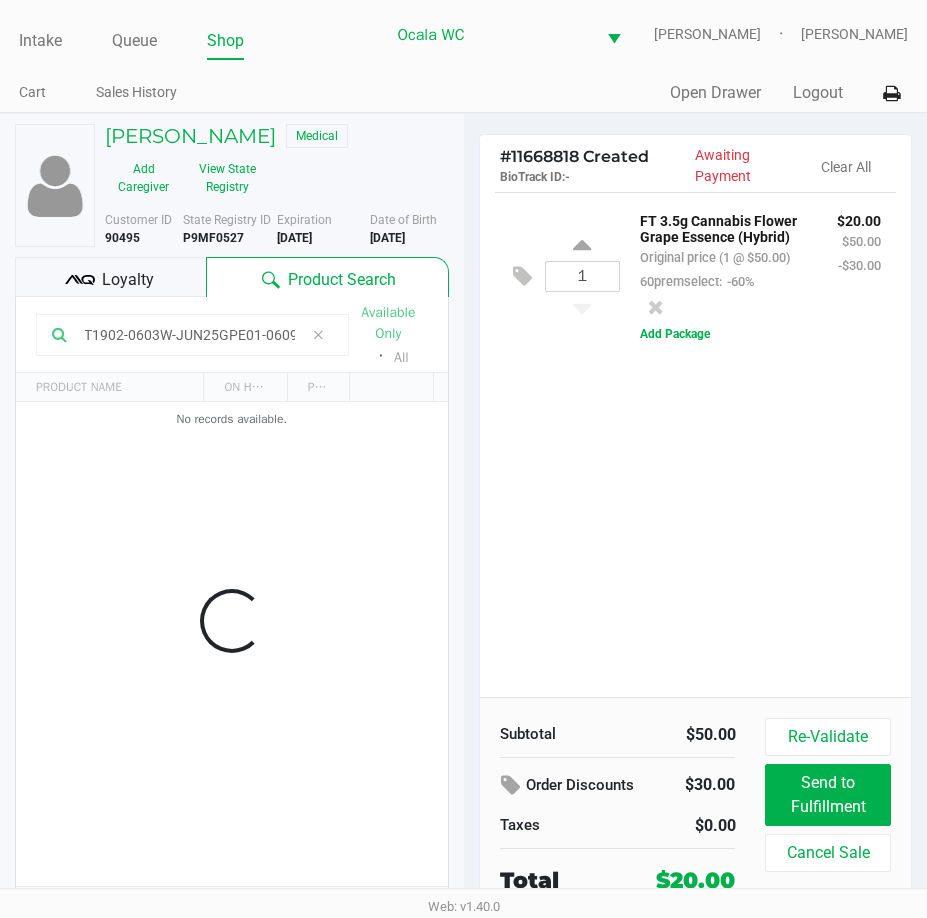 scroll, scrollTop: 0, scrollLeft: 0, axis: both 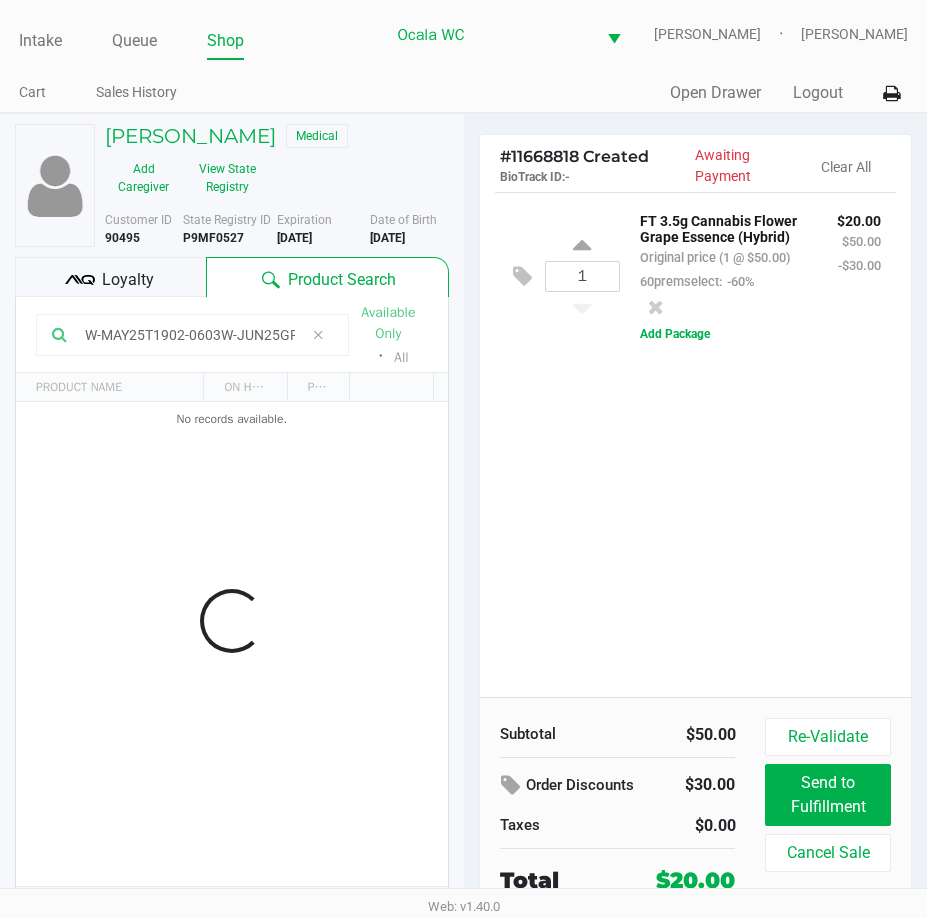 click on "1  FT 3.5g Cannabis Flower Grape Essence (Hybrid)   Original price (1 @ $50.00)  60premselect:  -60% $20.00 $50.00 -$30.00  Add Package" 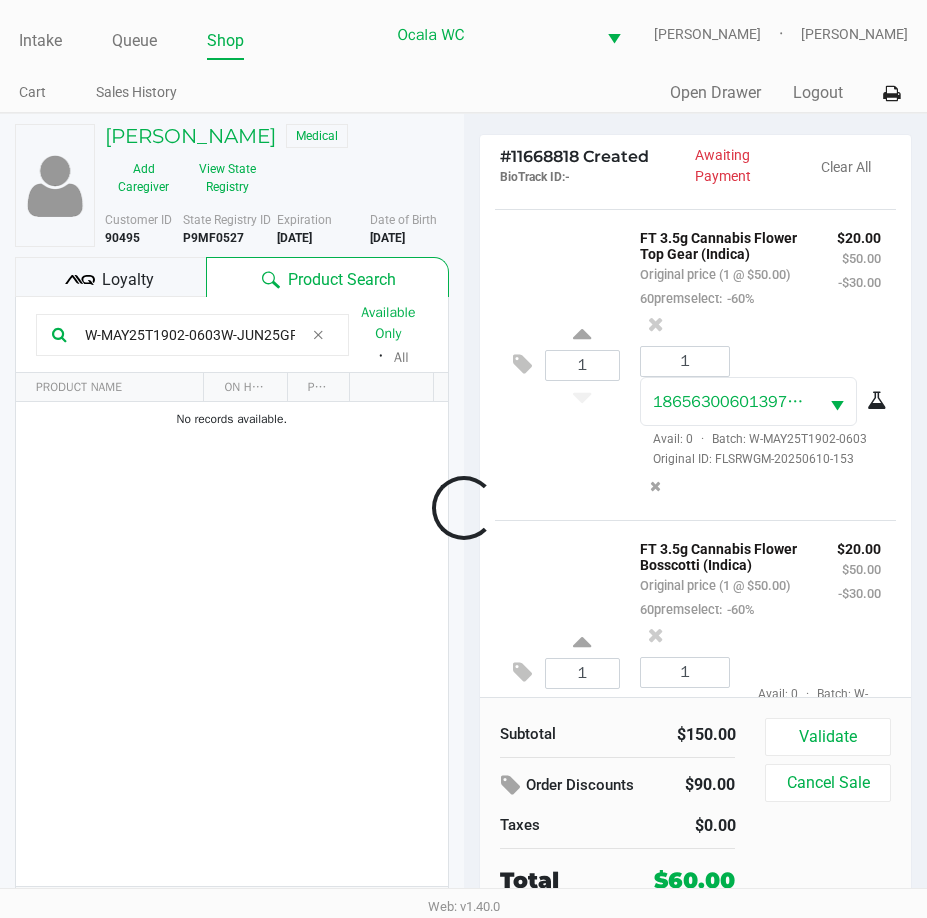 scroll, scrollTop: 672, scrollLeft: 0, axis: vertical 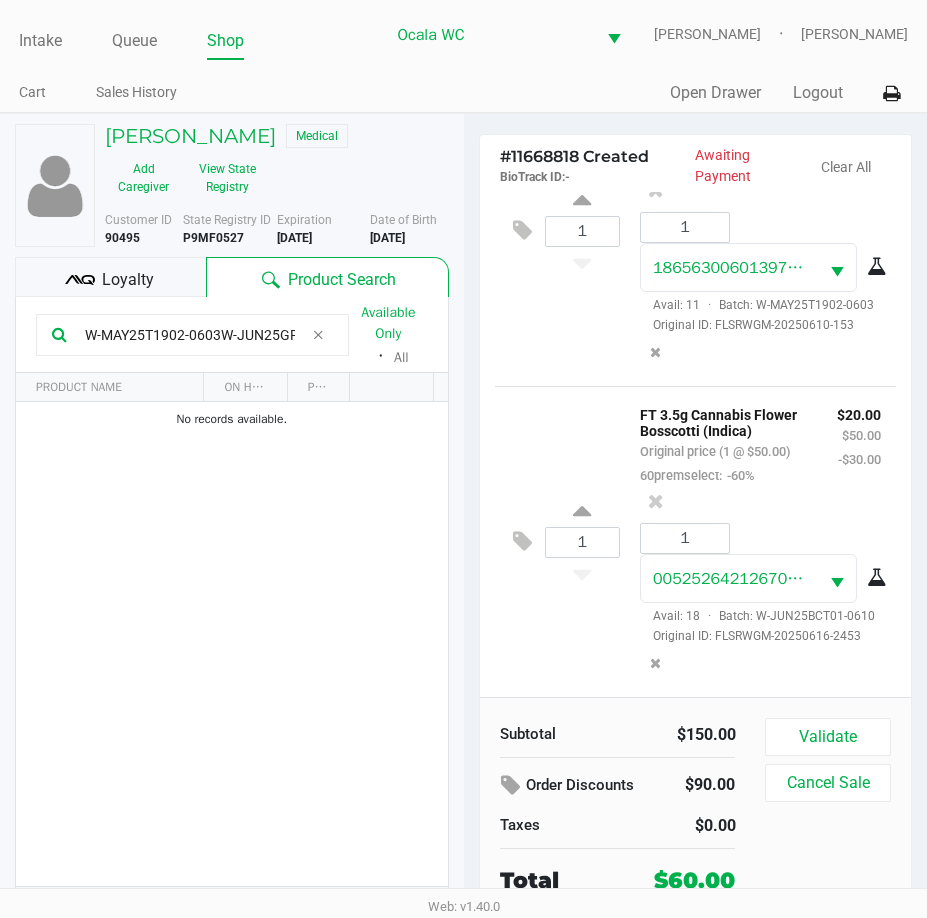 click on "1  FT 3.5g Cannabis Flower Bosscotti (Indica)   Original price (1 @ $50.00)  60premselect:  -60% $20.00 $50.00 -$30.00 1 0052526421267027  Avail: 18  ·  Batch: W-JUN25BCT01-0610   Original ID: FLSRWGM-20250616-2453" 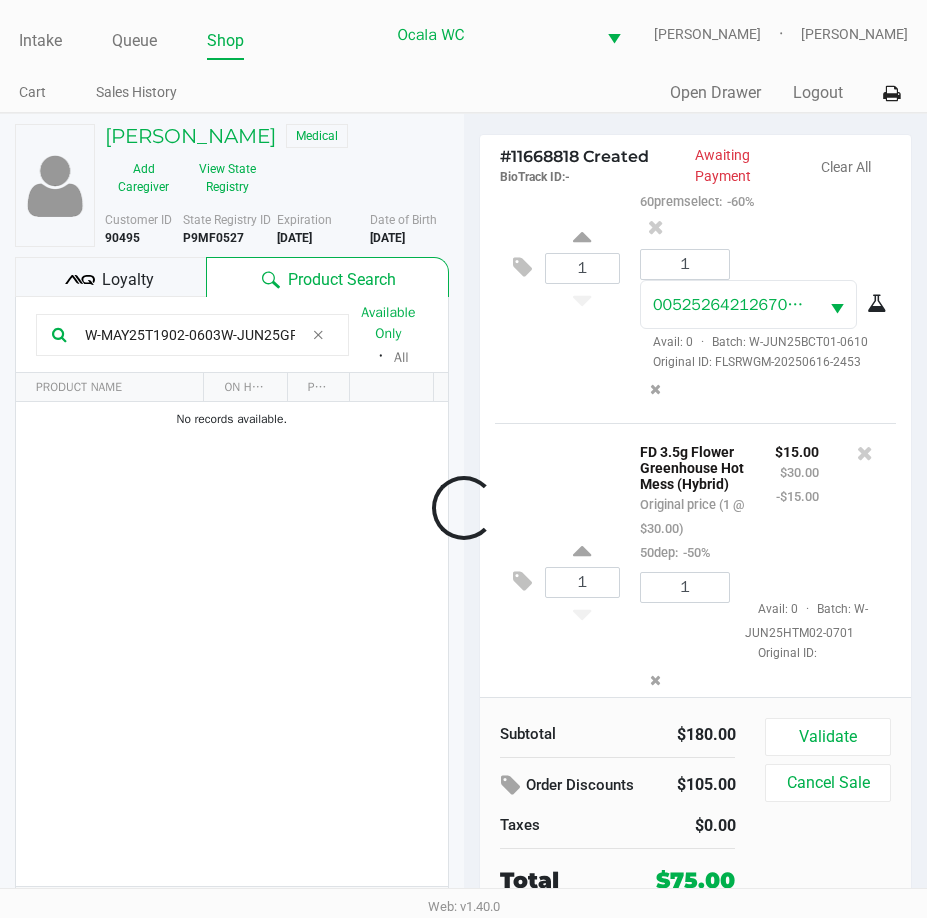 scroll, scrollTop: 1056, scrollLeft: 0, axis: vertical 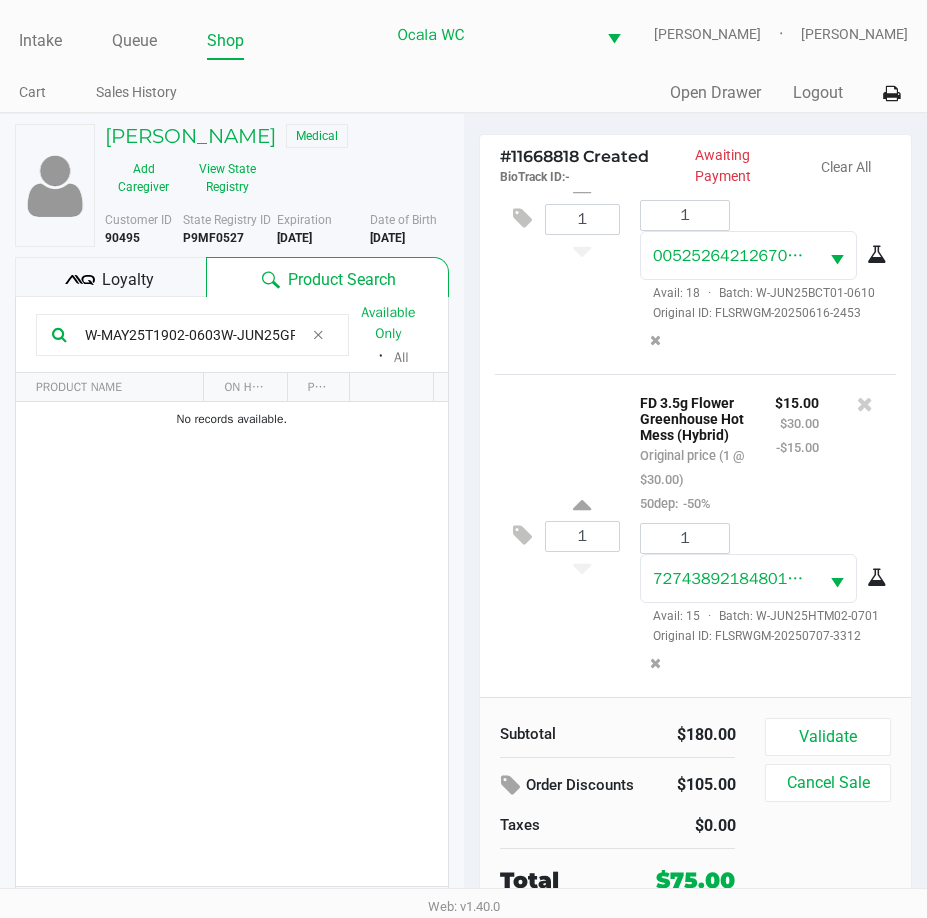 click on "W-MAY25T1902-0603W-JUN25GPE01-0609" 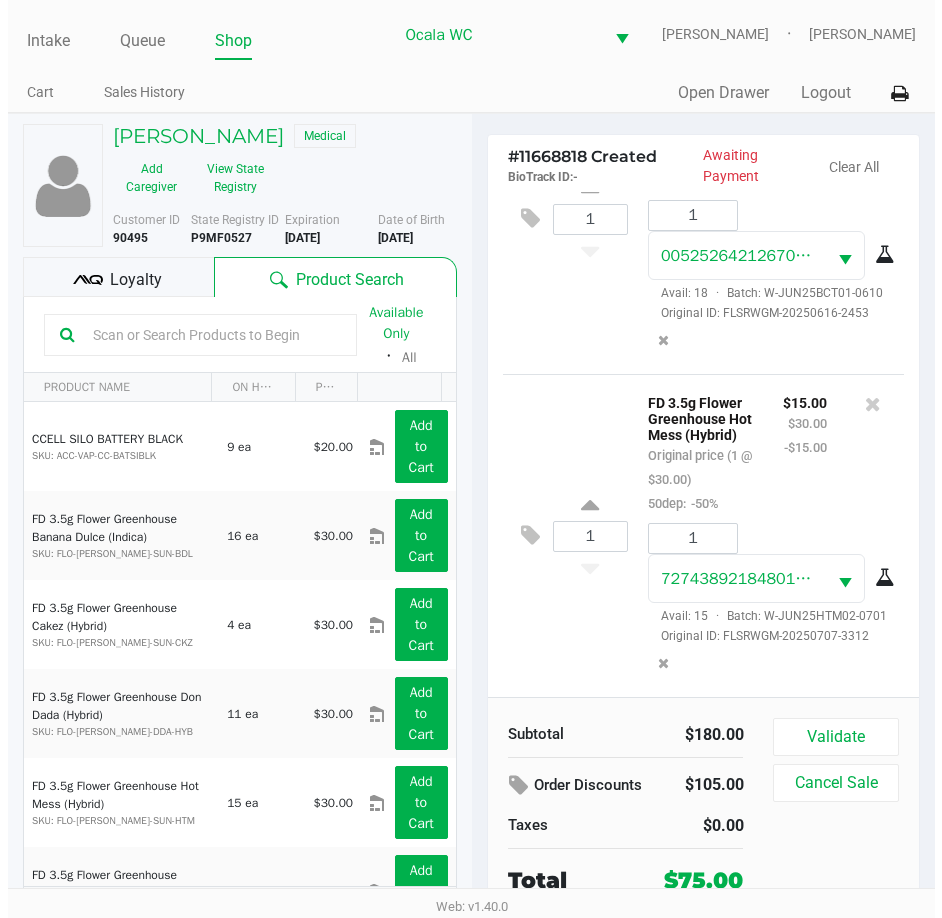 scroll, scrollTop: 1086, scrollLeft: 0, axis: vertical 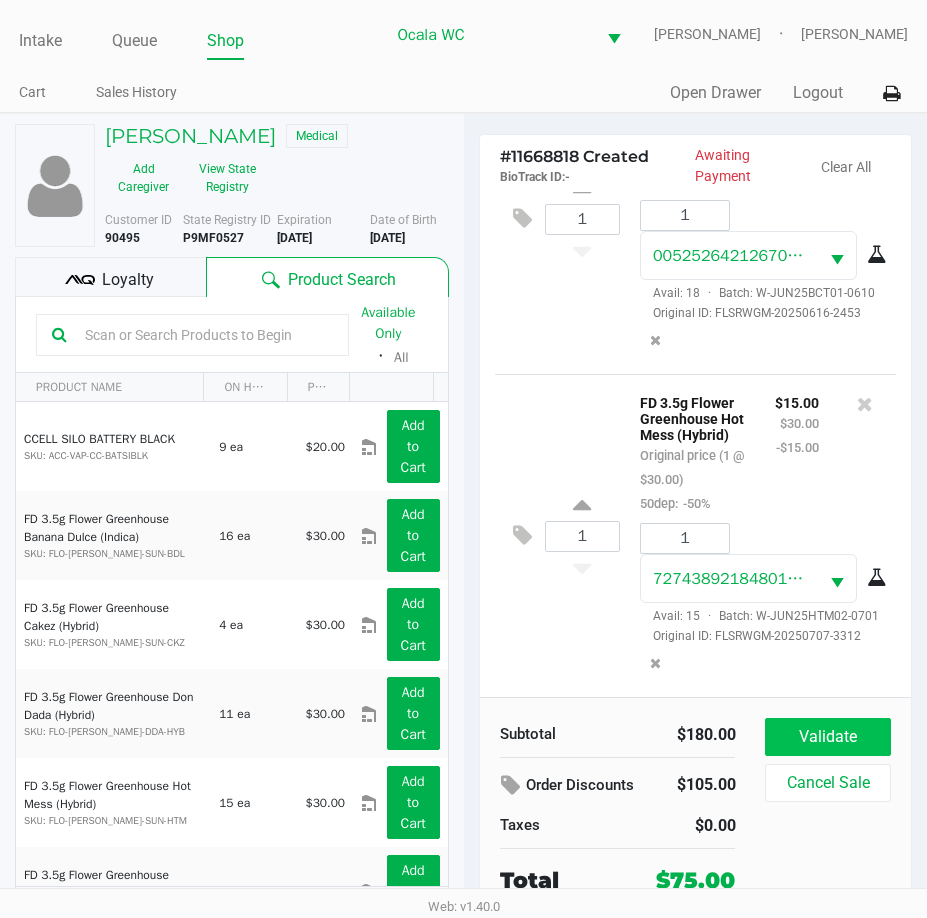 type 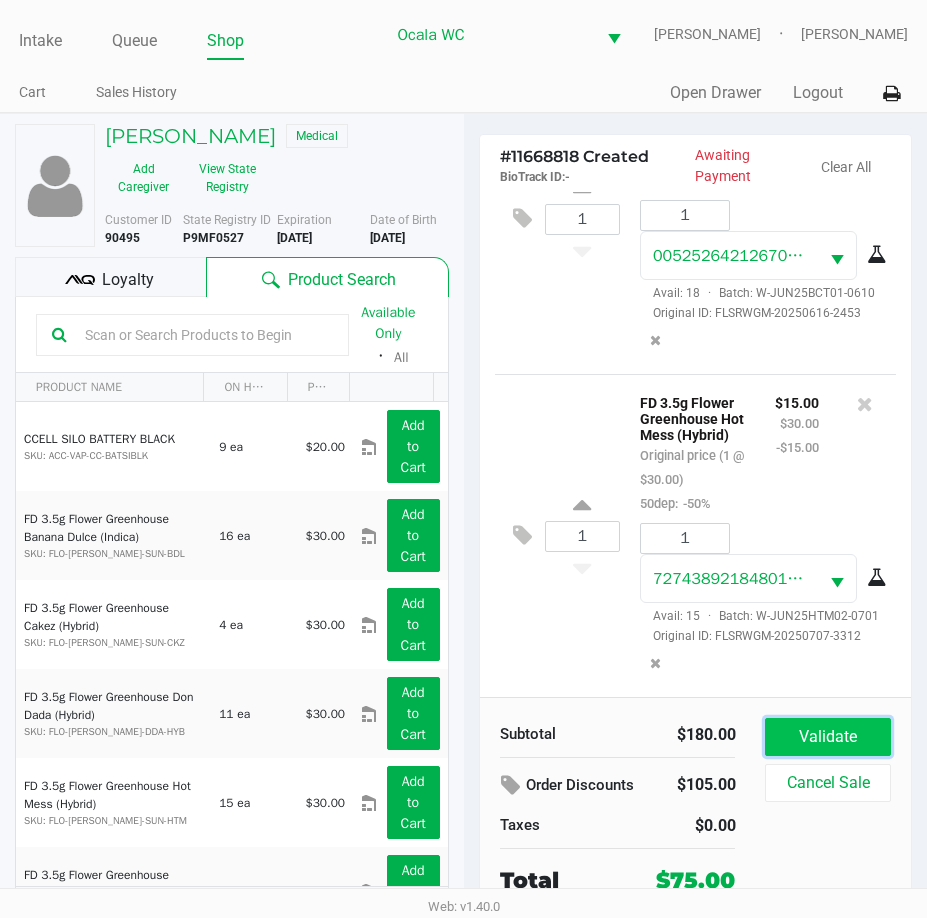 click on "Validate" 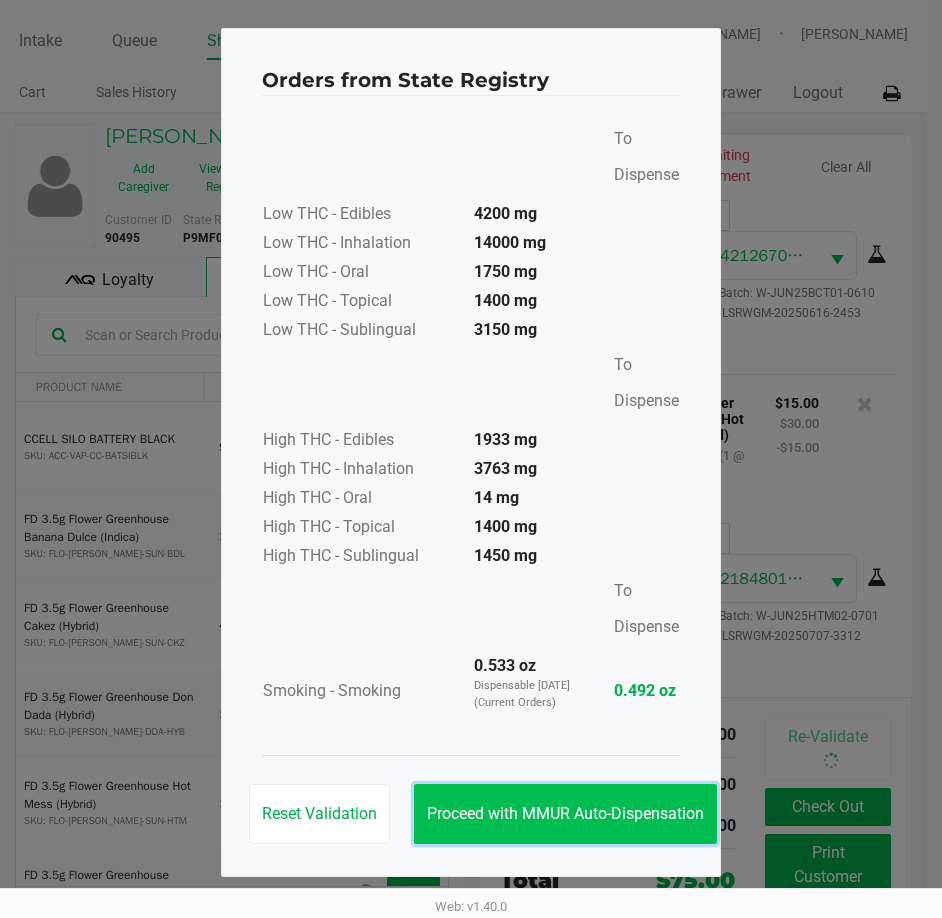 click on "Proceed with MMUR Auto-Dispensation" 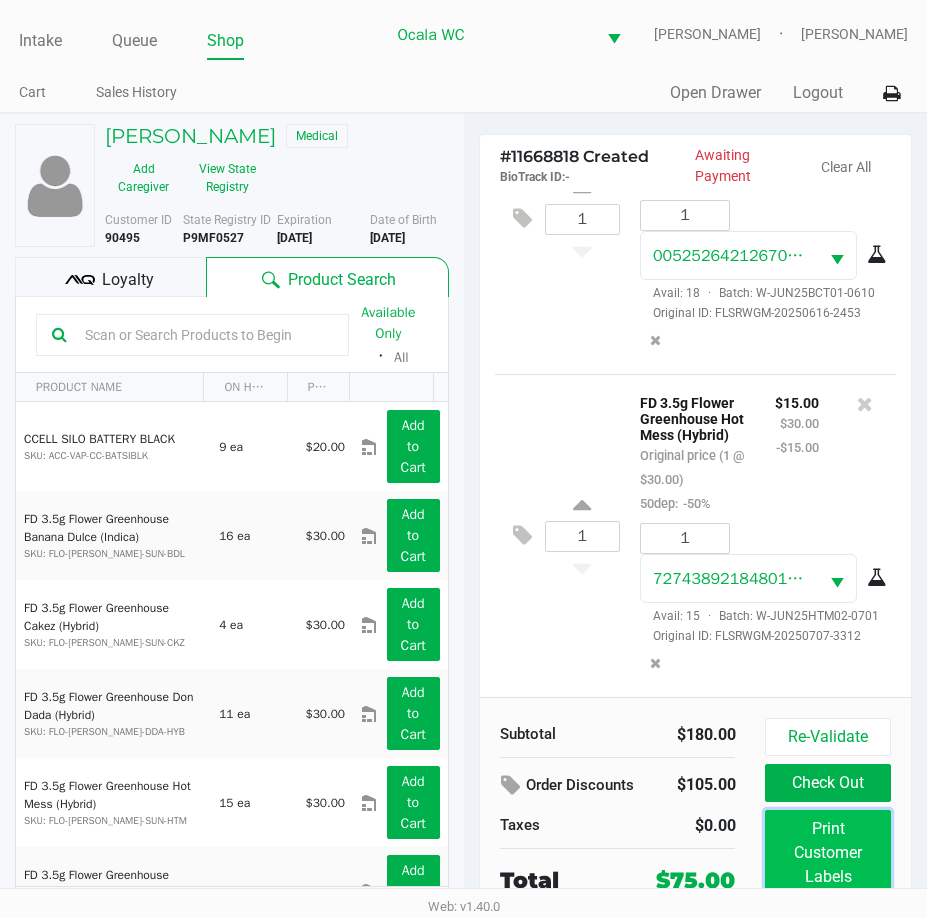 click on "Print Customer Labels" 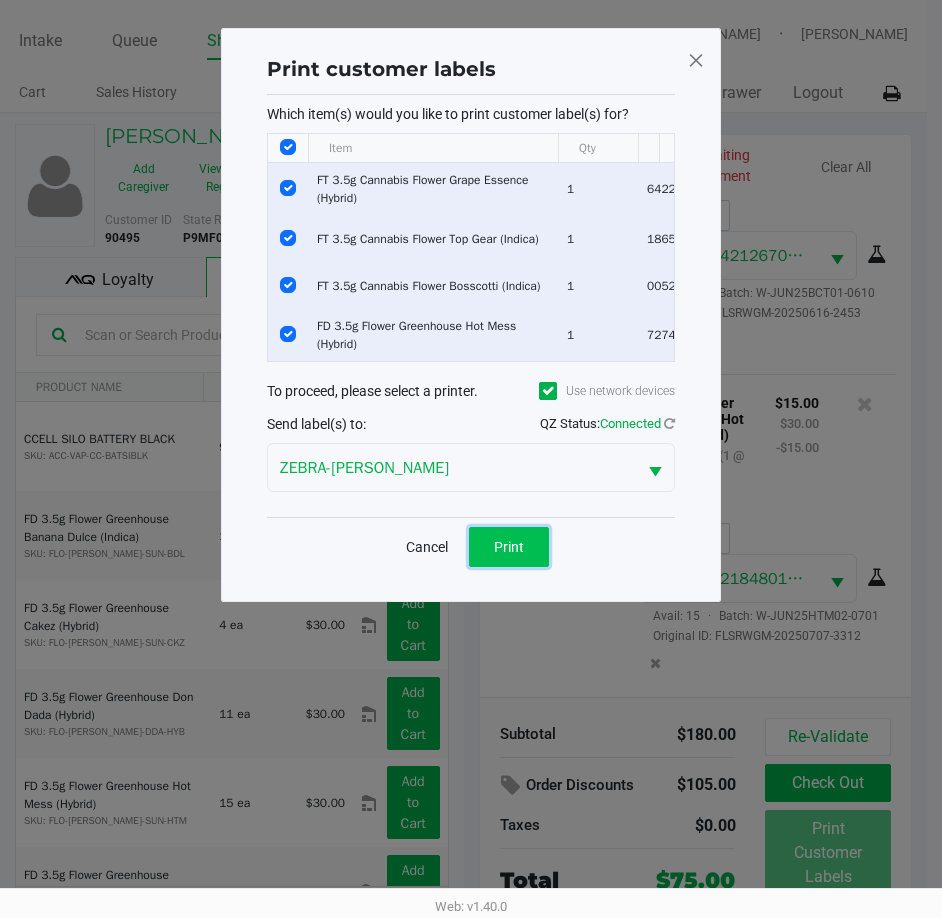 click on "Print" 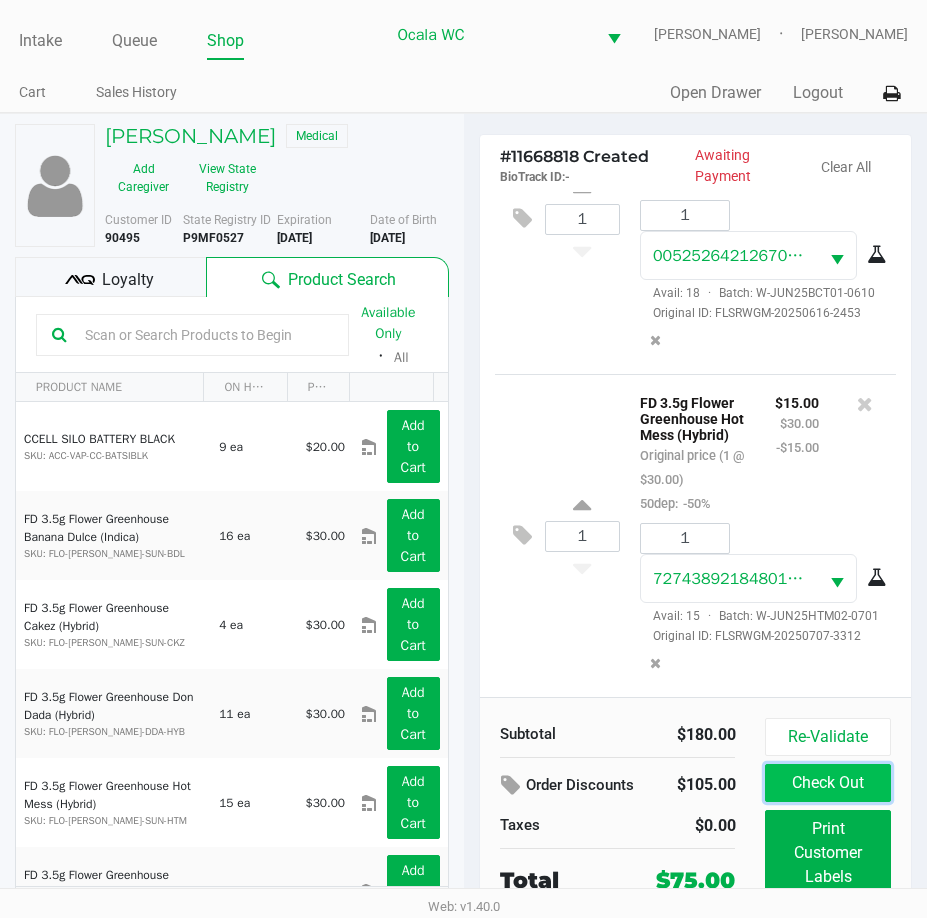 click on "Check Out" 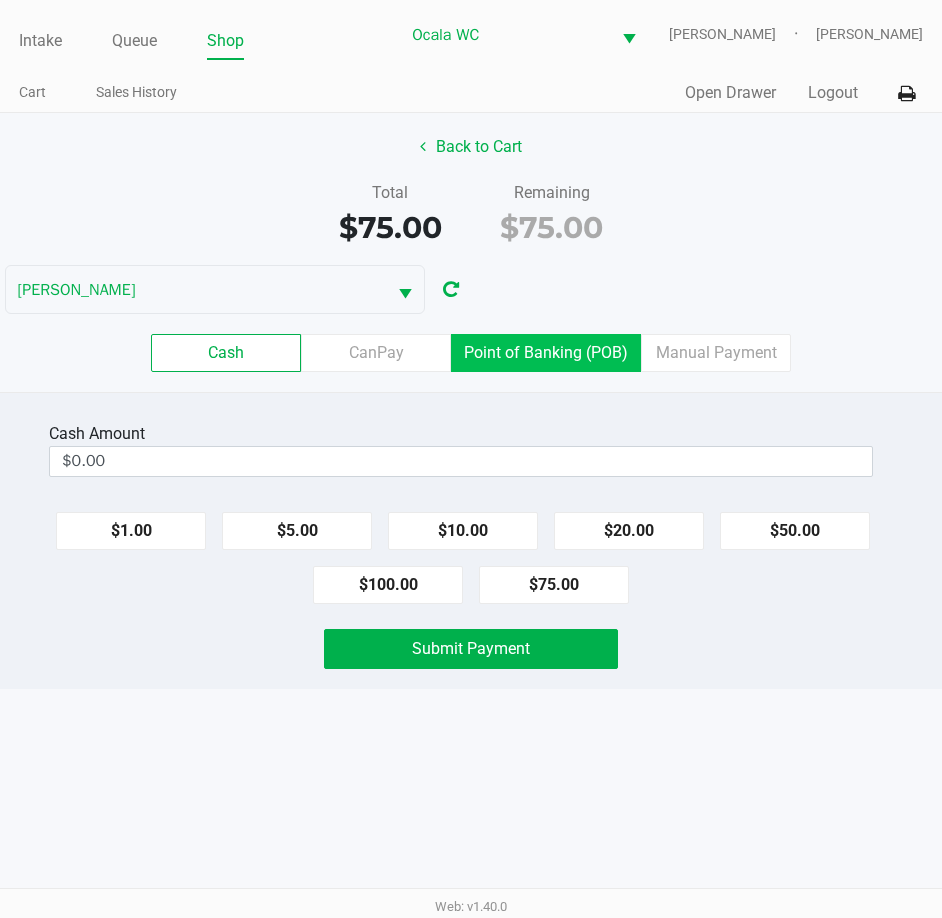 click on "Point of Banking (POB)" 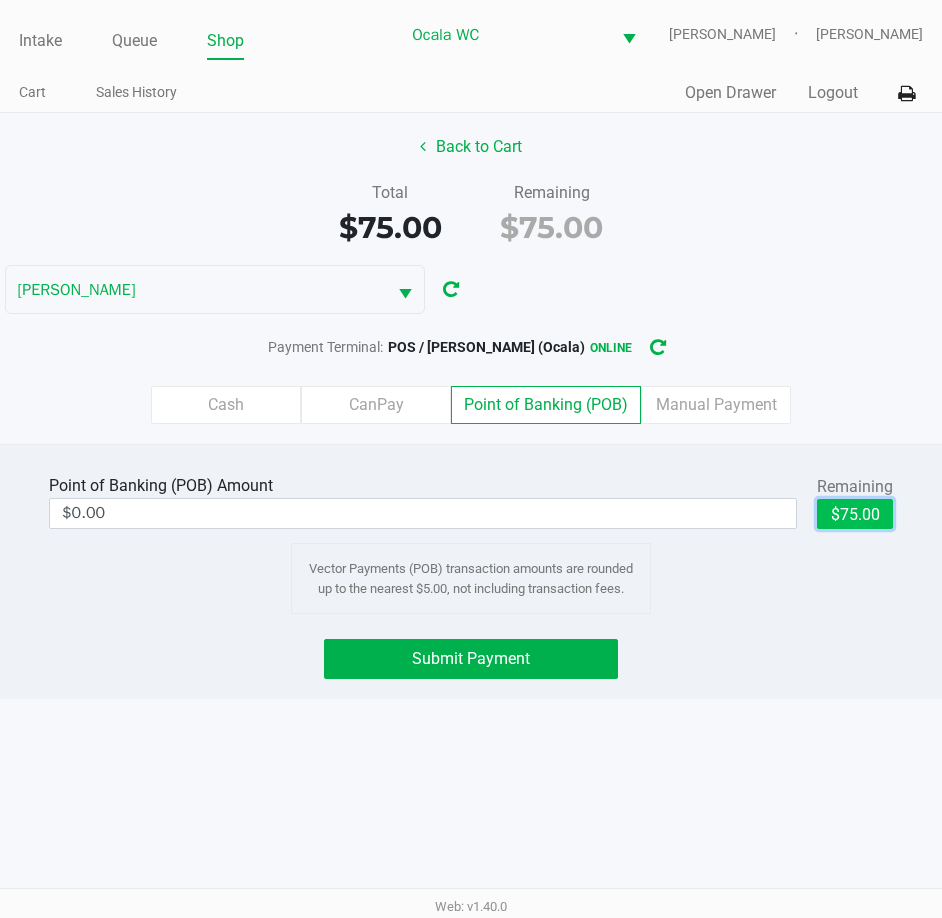 click on "$75.00" 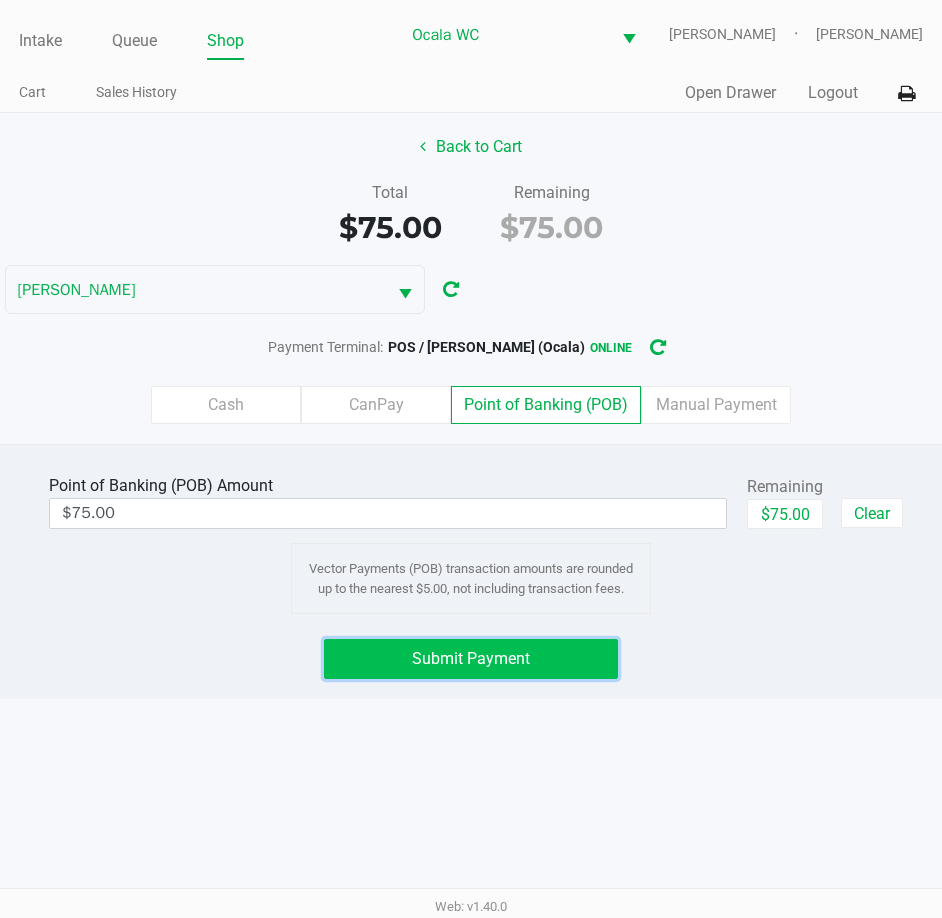 click on "Submit Payment" 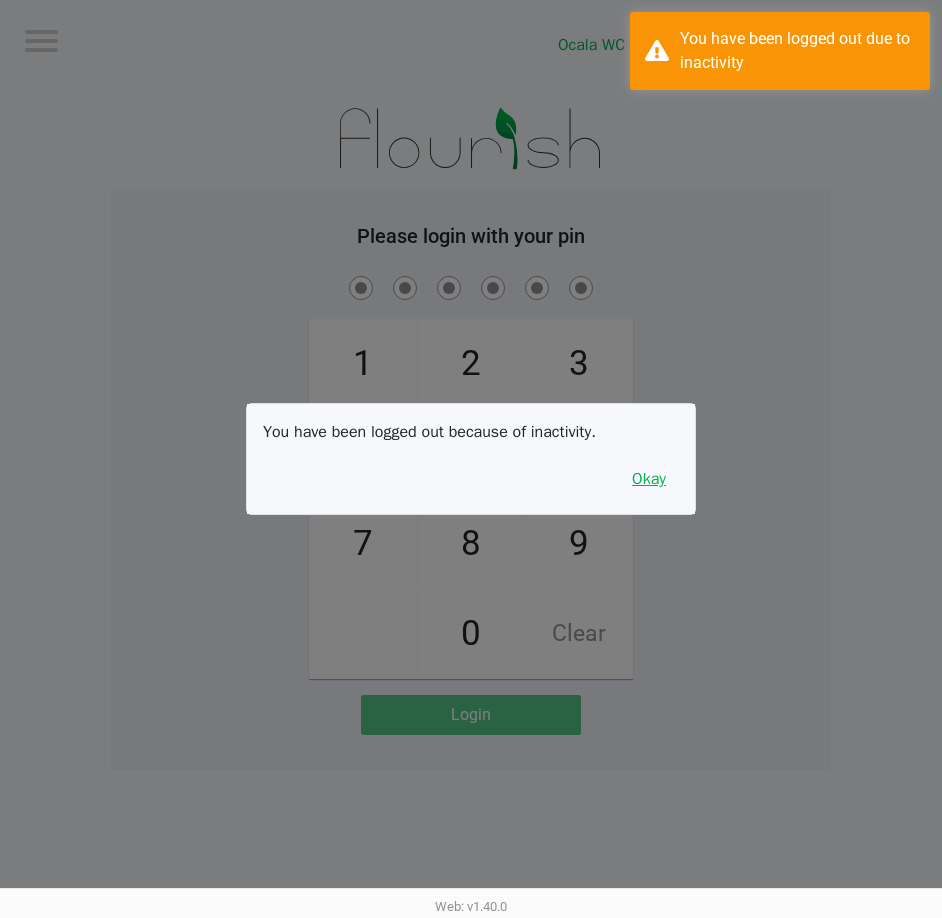 drag, startPoint x: 654, startPoint y: 477, endPoint x: 722, endPoint y: 456, distance: 71.168816 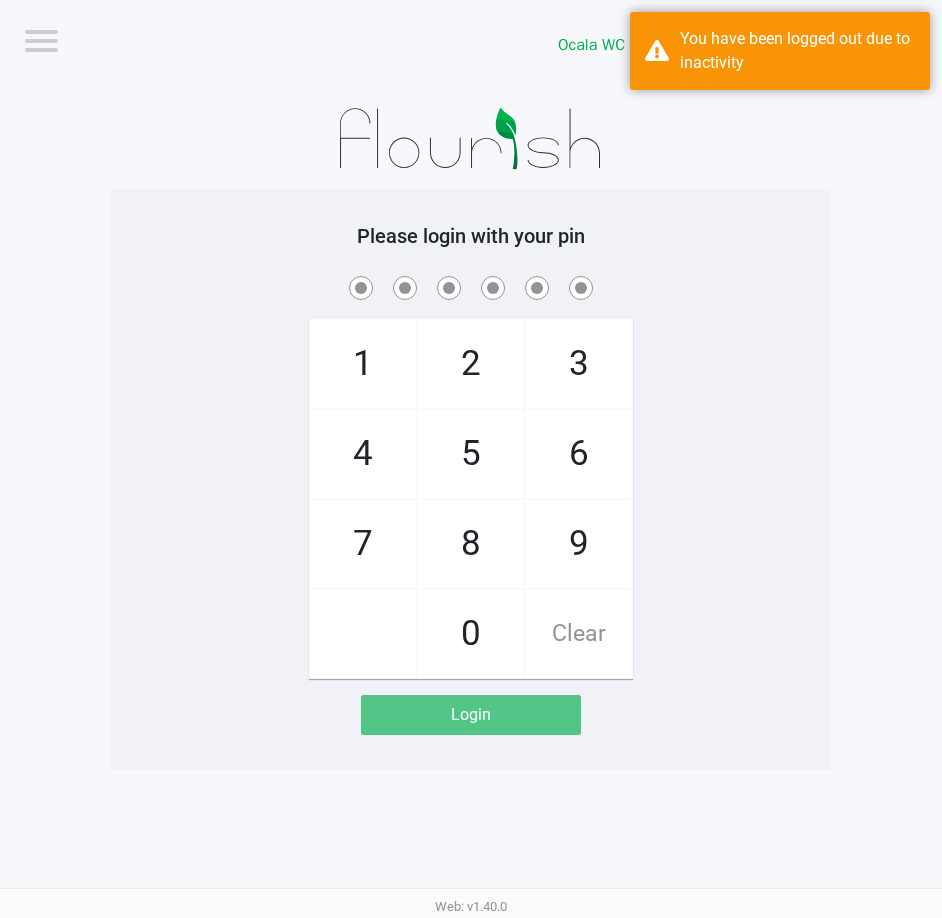 click on "1   4   7       2   5   8   0   3   6   9   Clear" 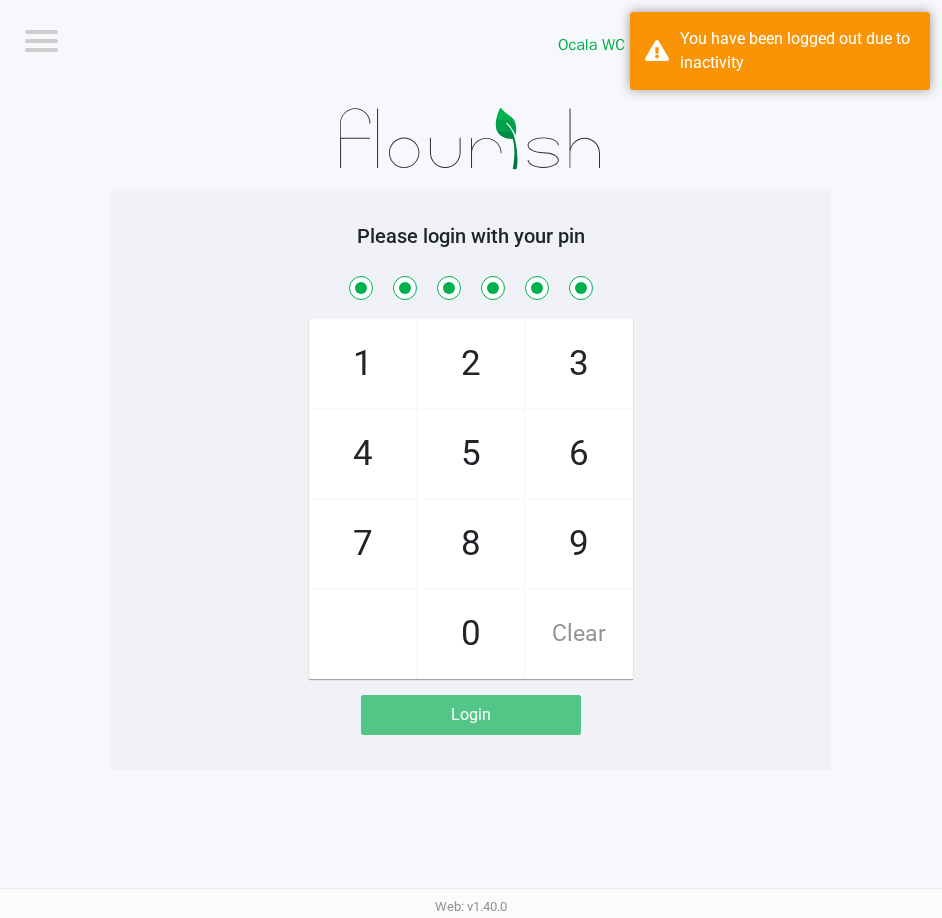 checkbox on "true" 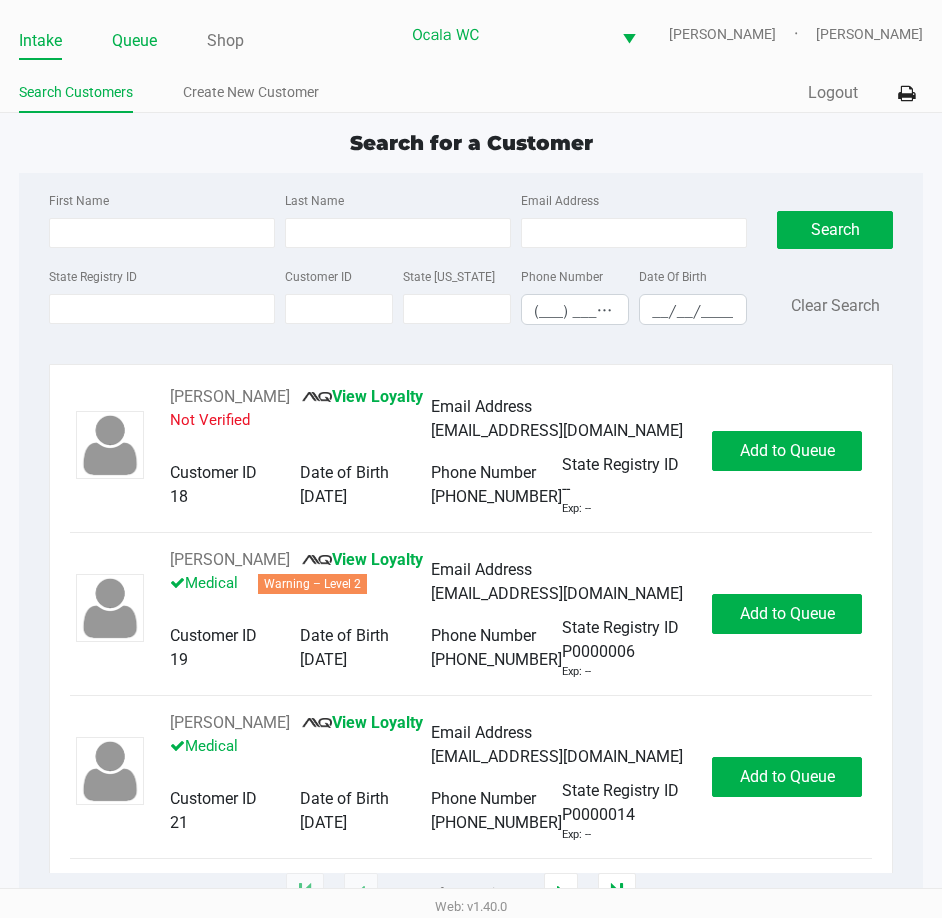 click on "Queue" 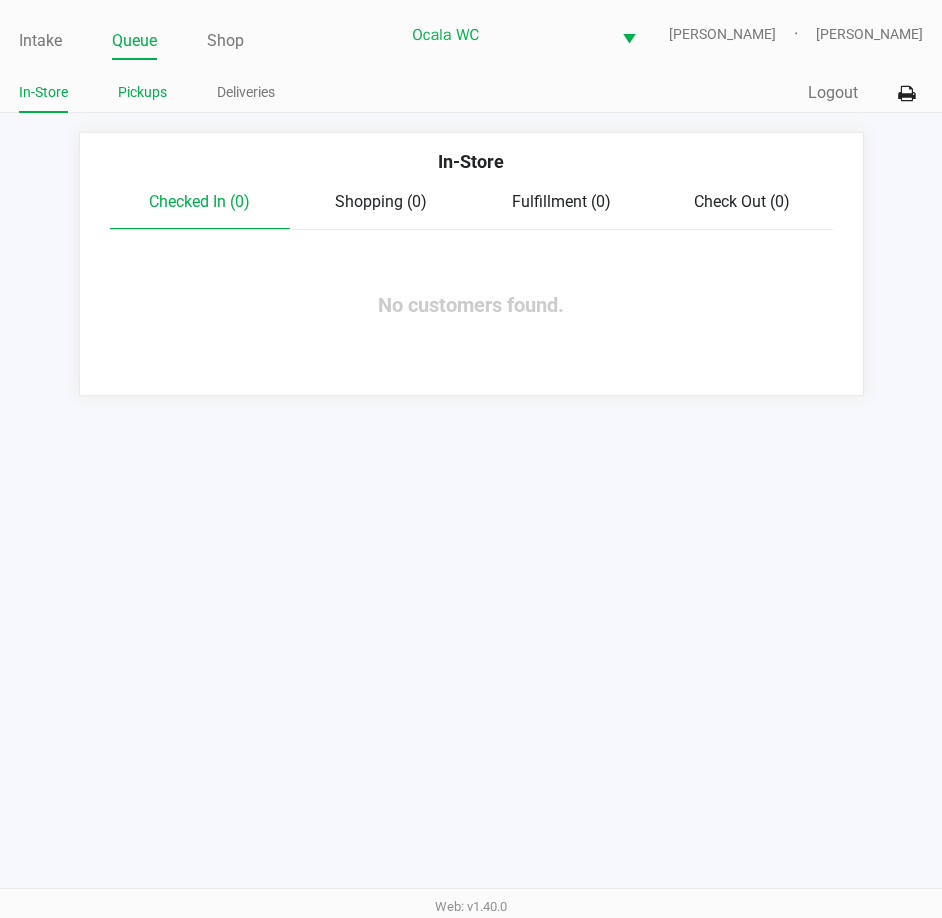 click on "Pickups" 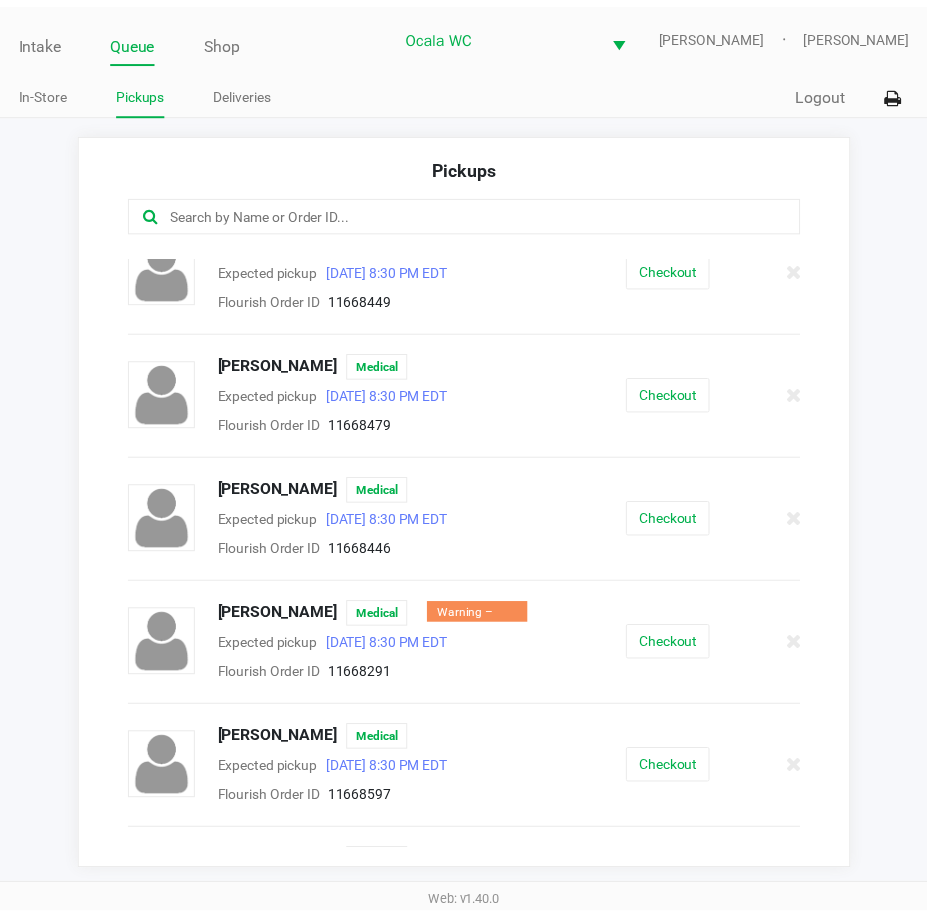 scroll, scrollTop: 700, scrollLeft: 0, axis: vertical 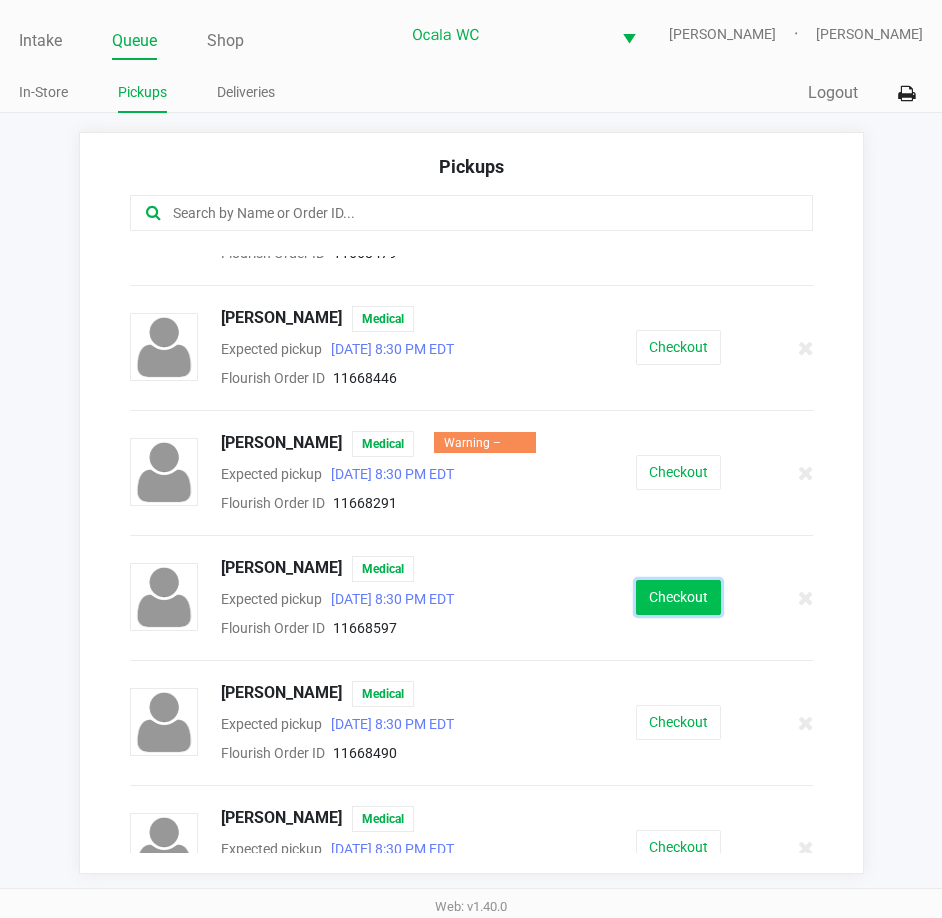 click on "Checkout" 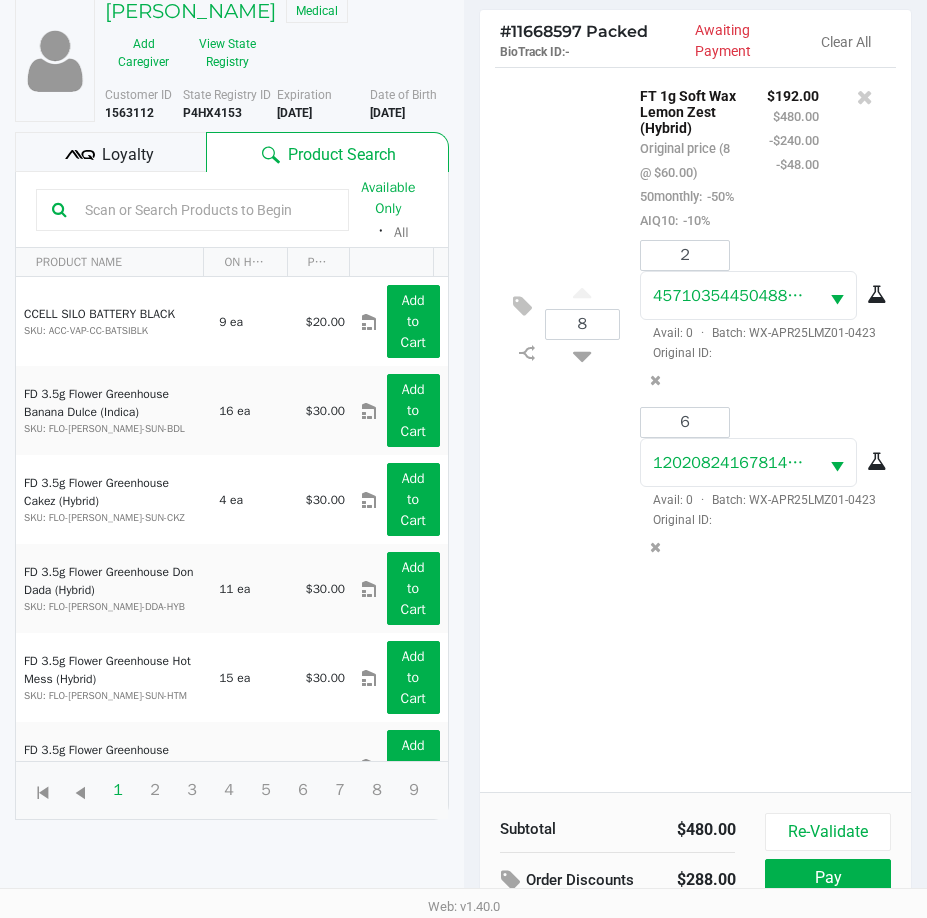 scroll, scrollTop: 265, scrollLeft: 0, axis: vertical 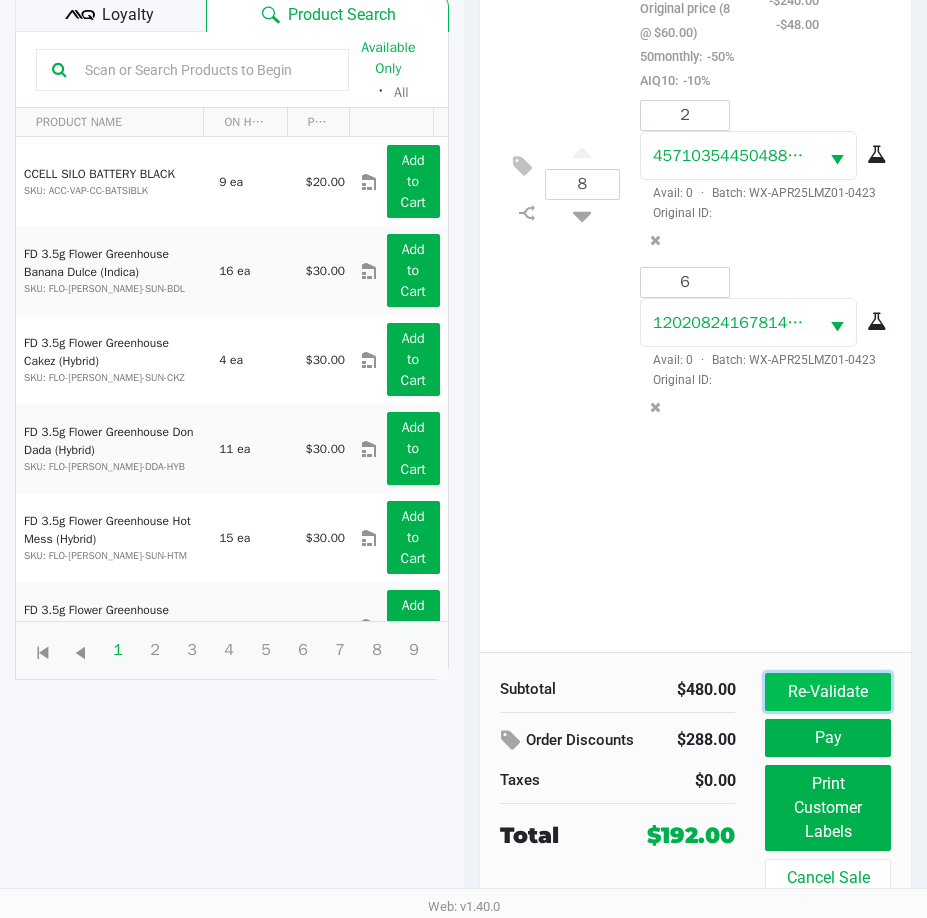 click on "Re-Validate" 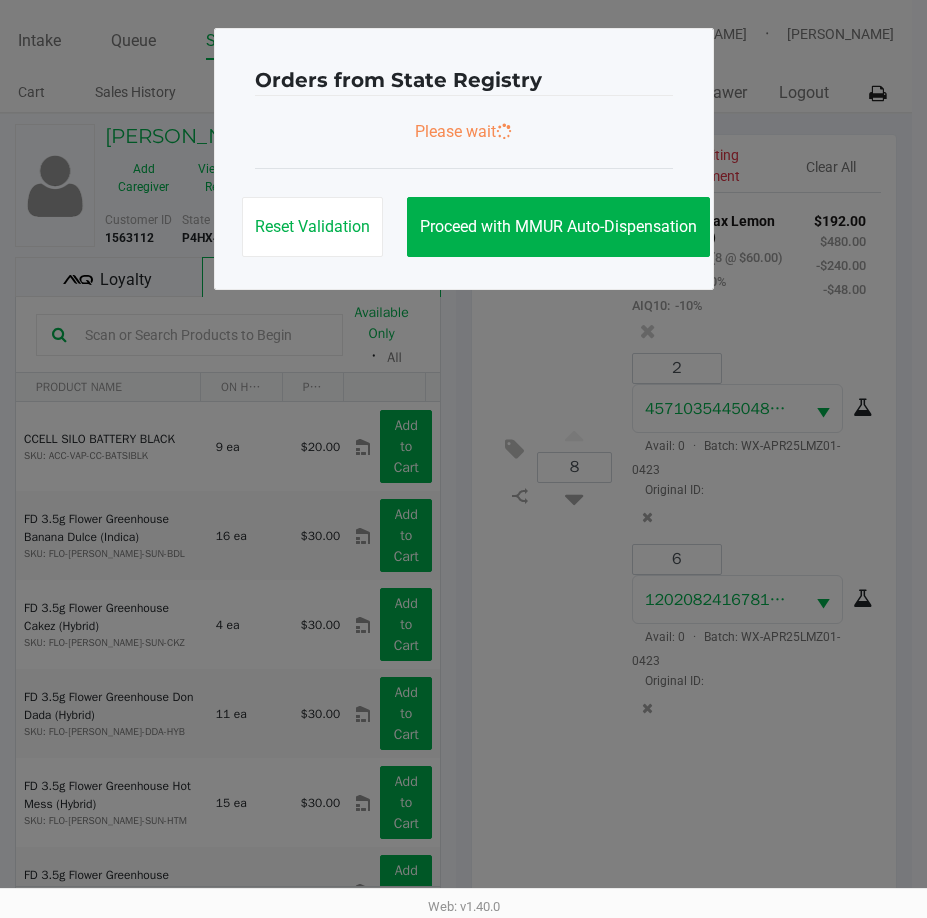 scroll, scrollTop: 0, scrollLeft: 0, axis: both 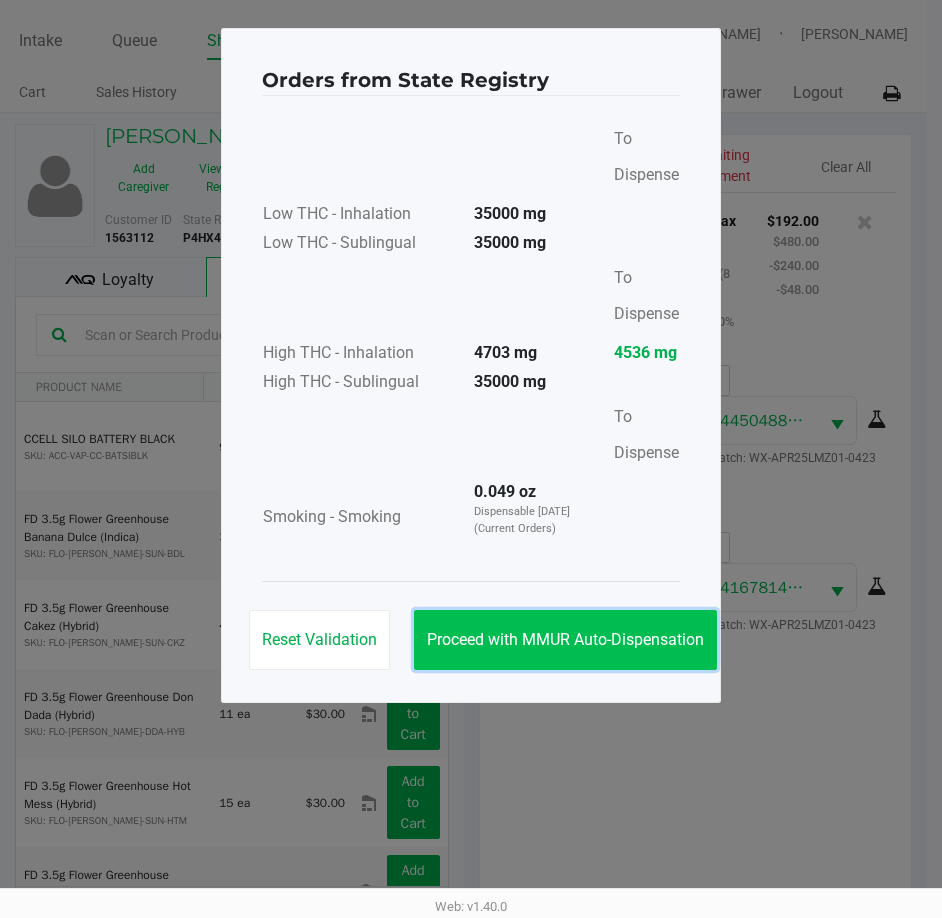 click on "Proceed with MMUR Auto-Dispensation" 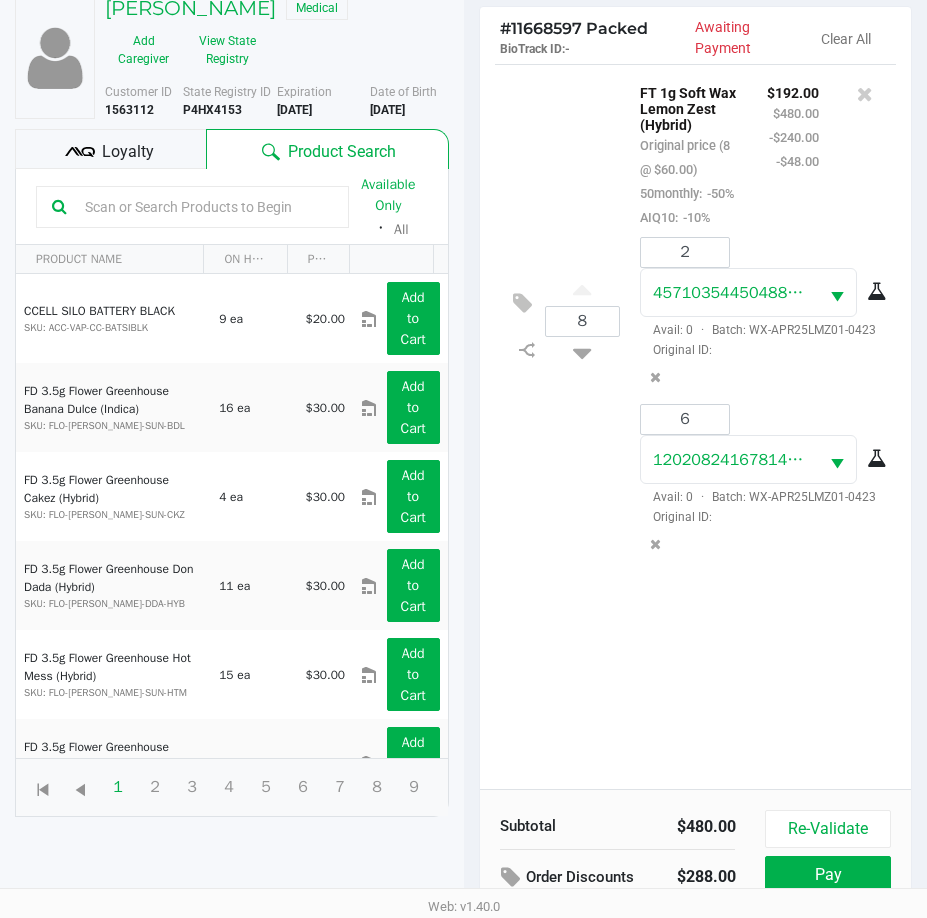 scroll, scrollTop: 265, scrollLeft: 0, axis: vertical 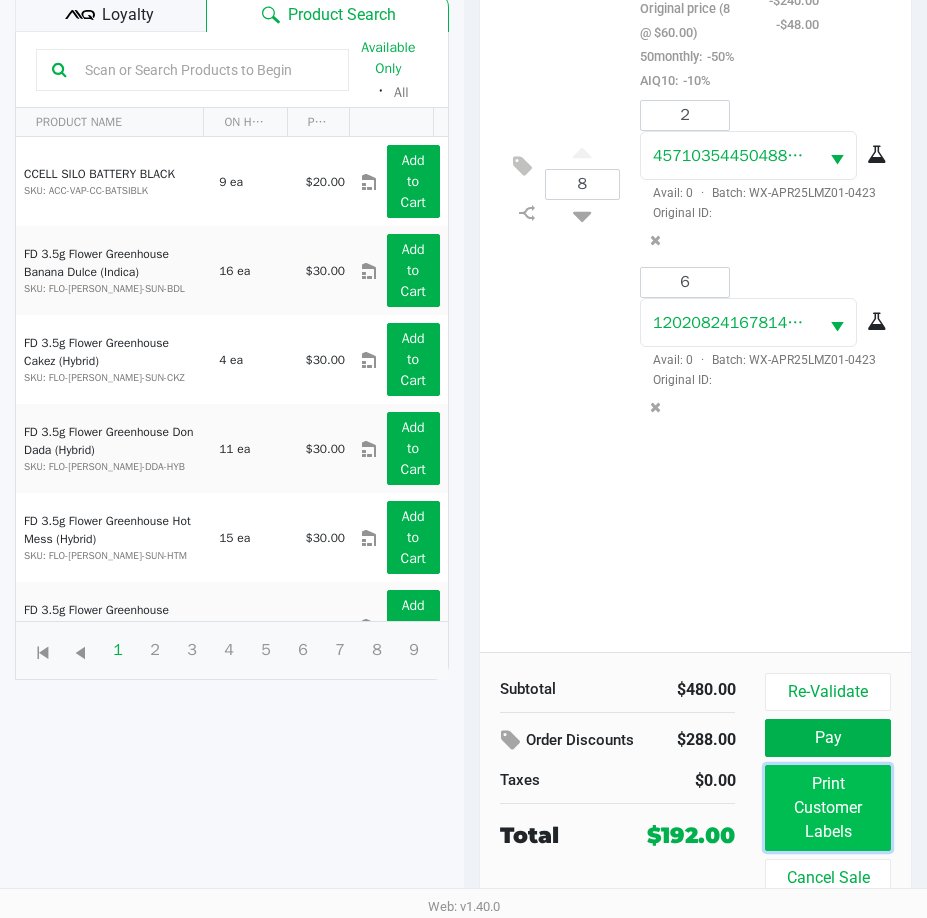 click on "Print Customer Labels" 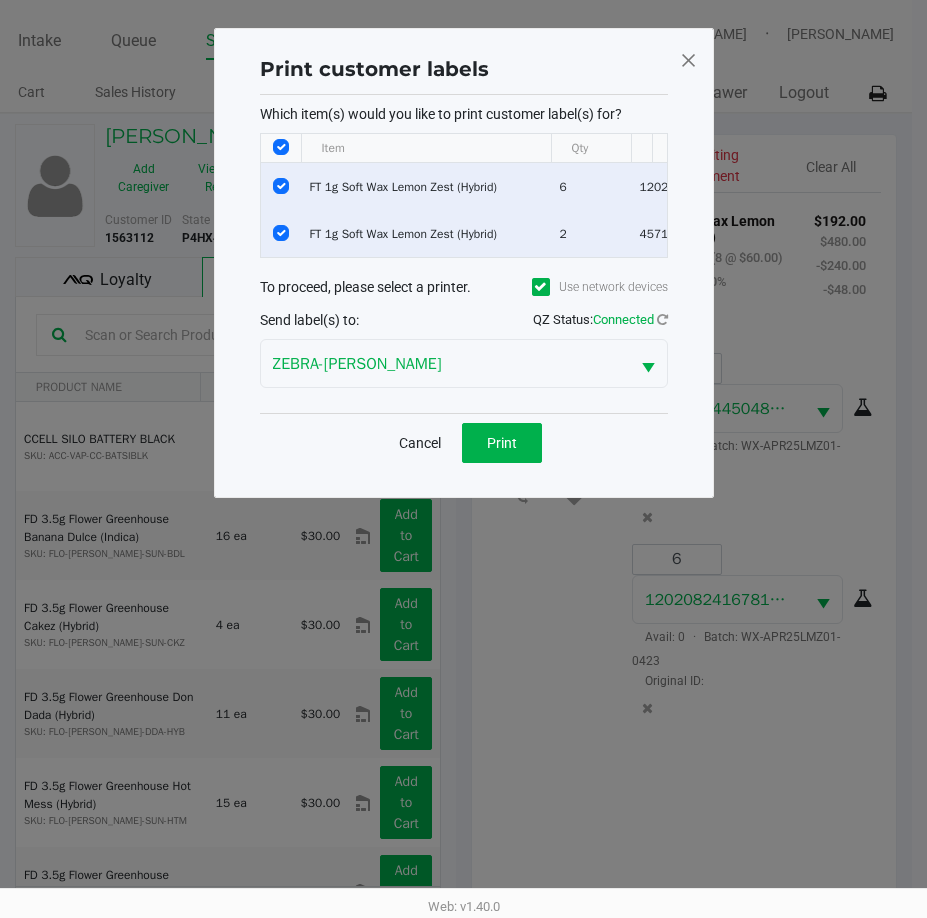 scroll, scrollTop: 0, scrollLeft: 0, axis: both 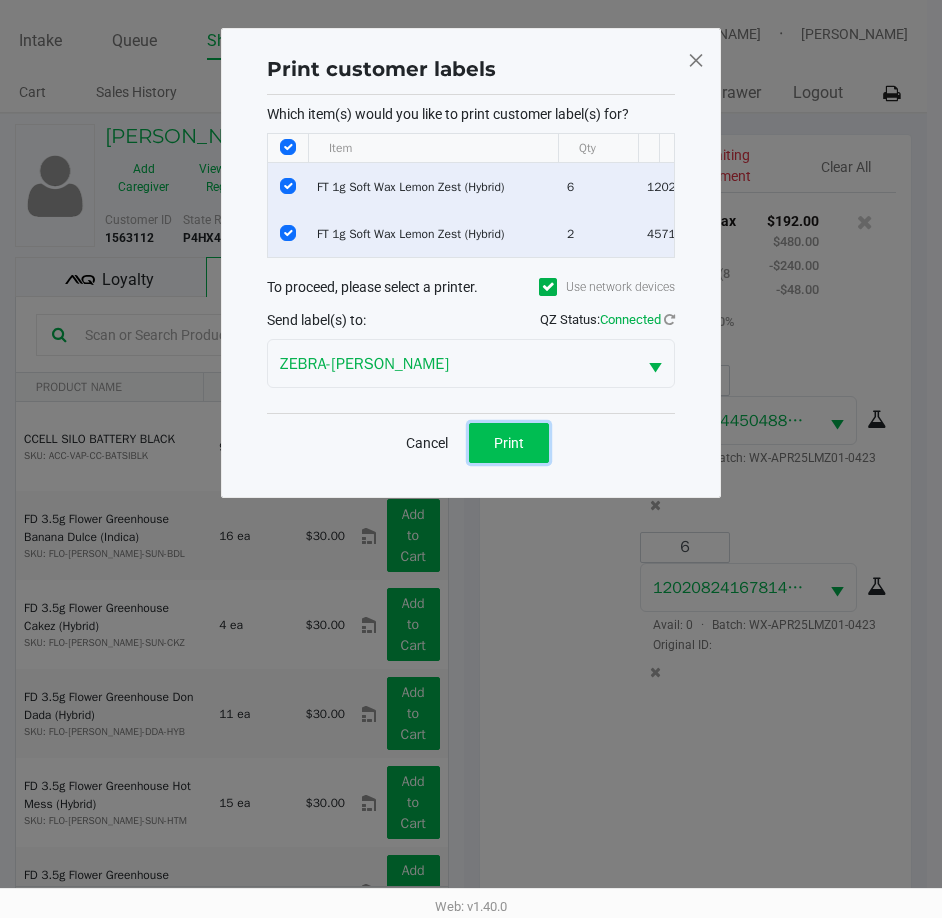 click on "Print" 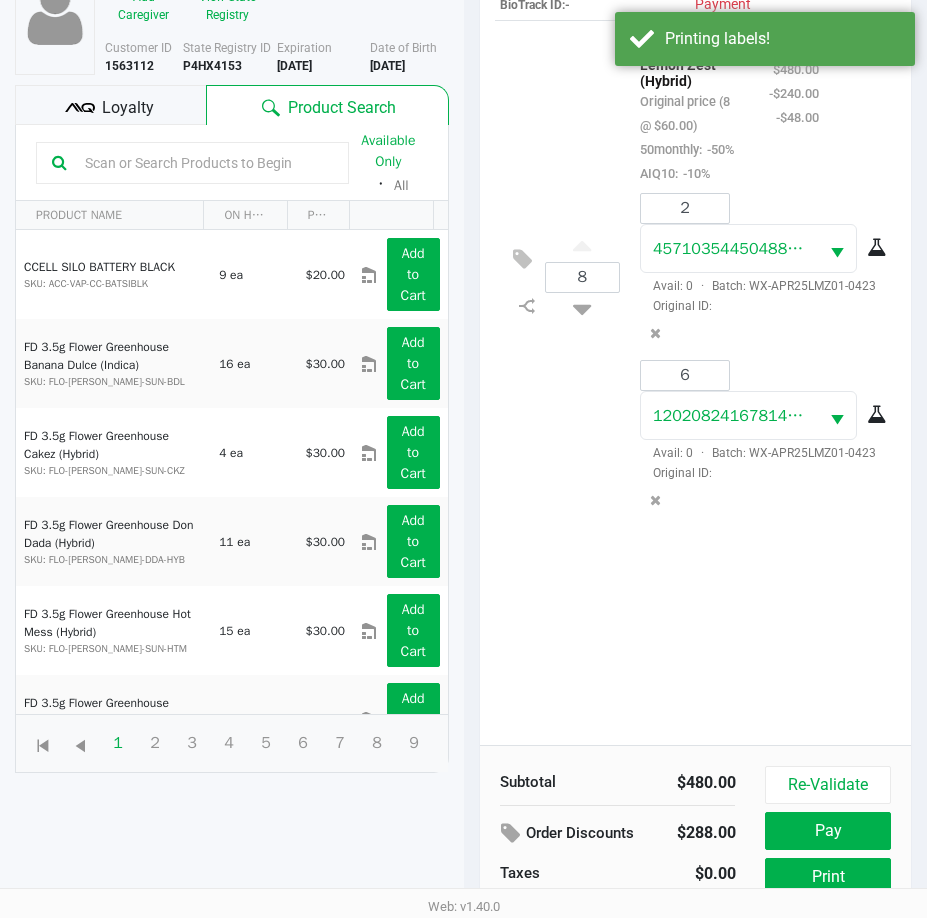 scroll, scrollTop: 265, scrollLeft: 0, axis: vertical 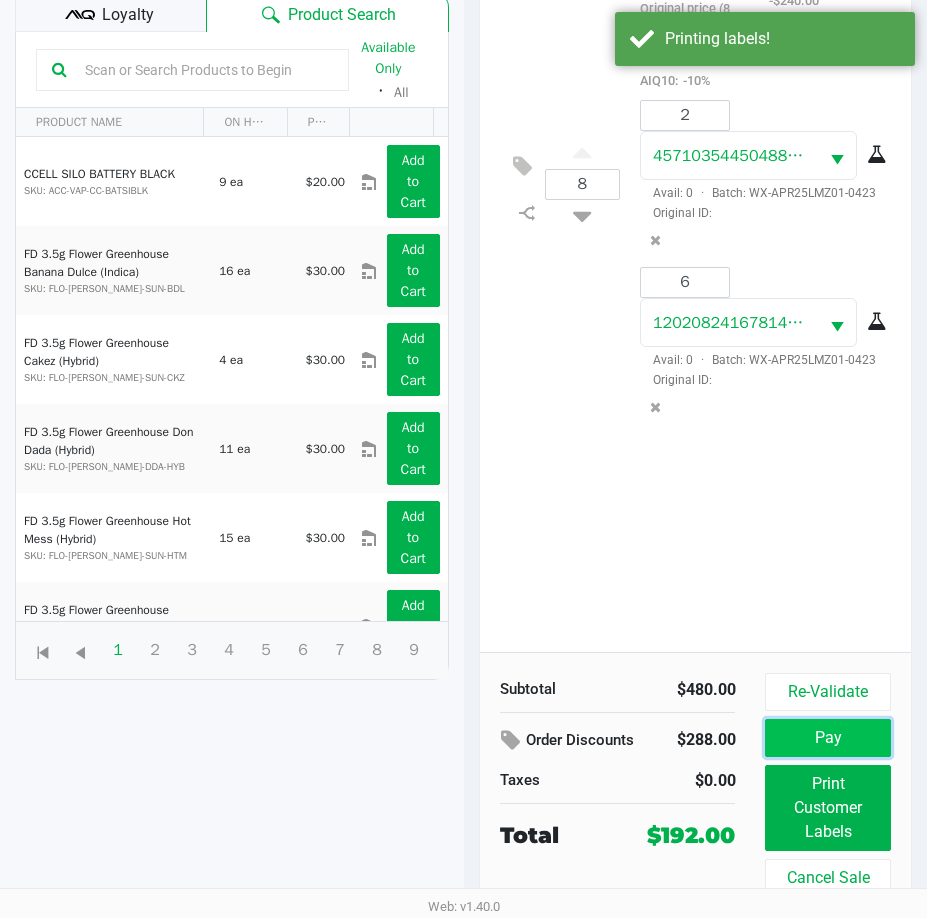 click on "Pay" 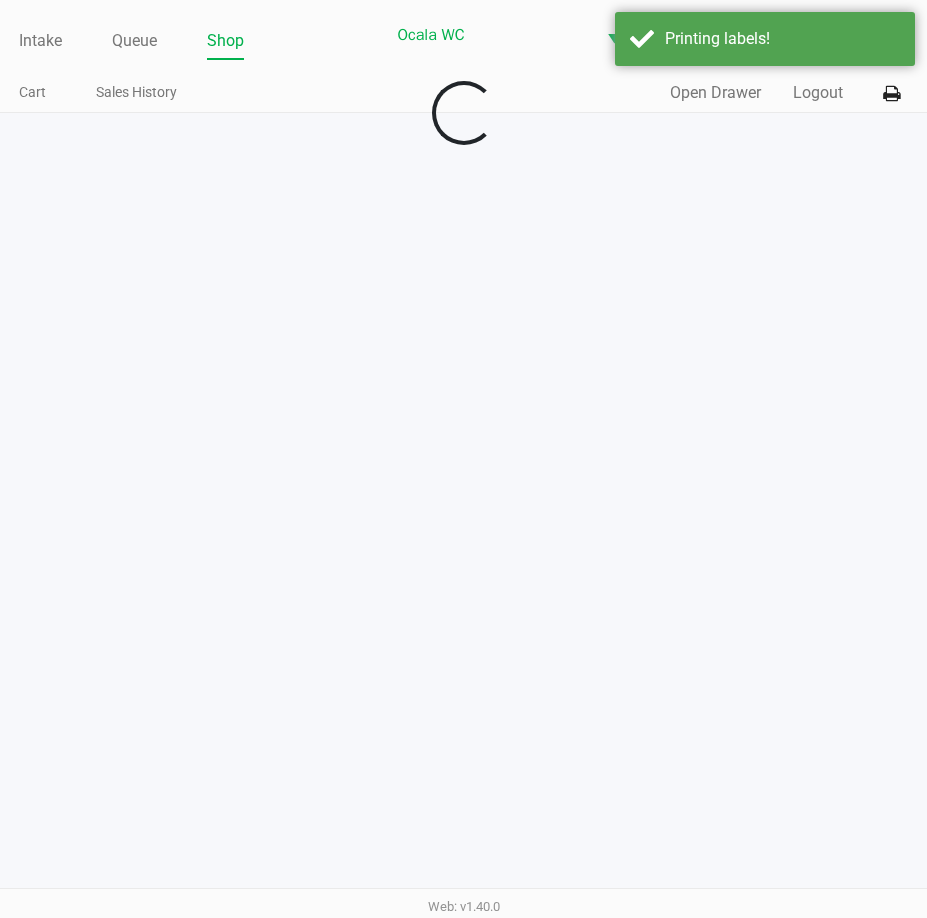 scroll, scrollTop: 0, scrollLeft: 0, axis: both 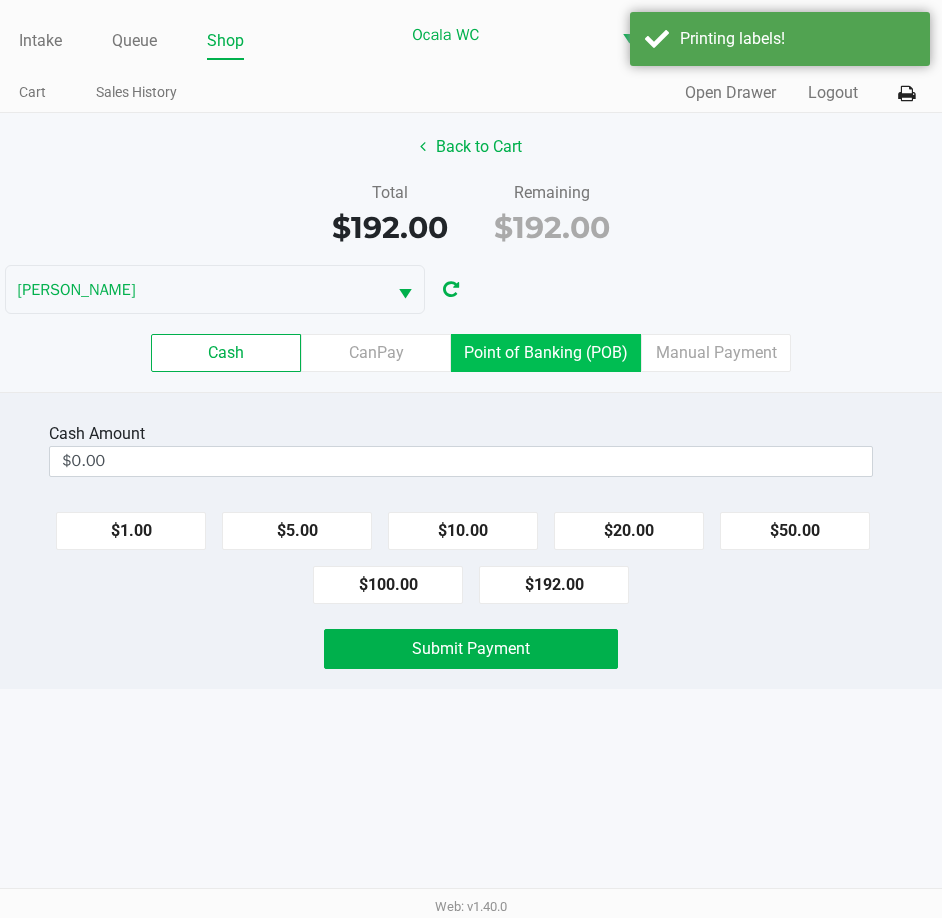 click on "Point of Banking (POB)" 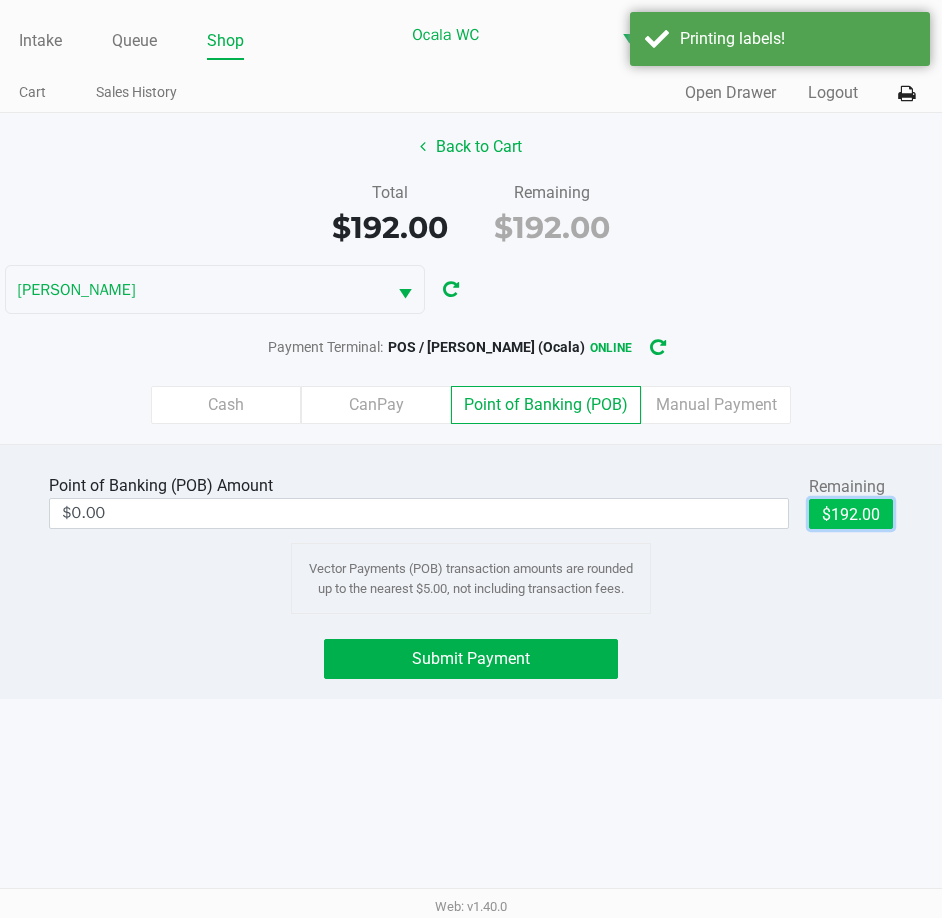 click on "$192.00" 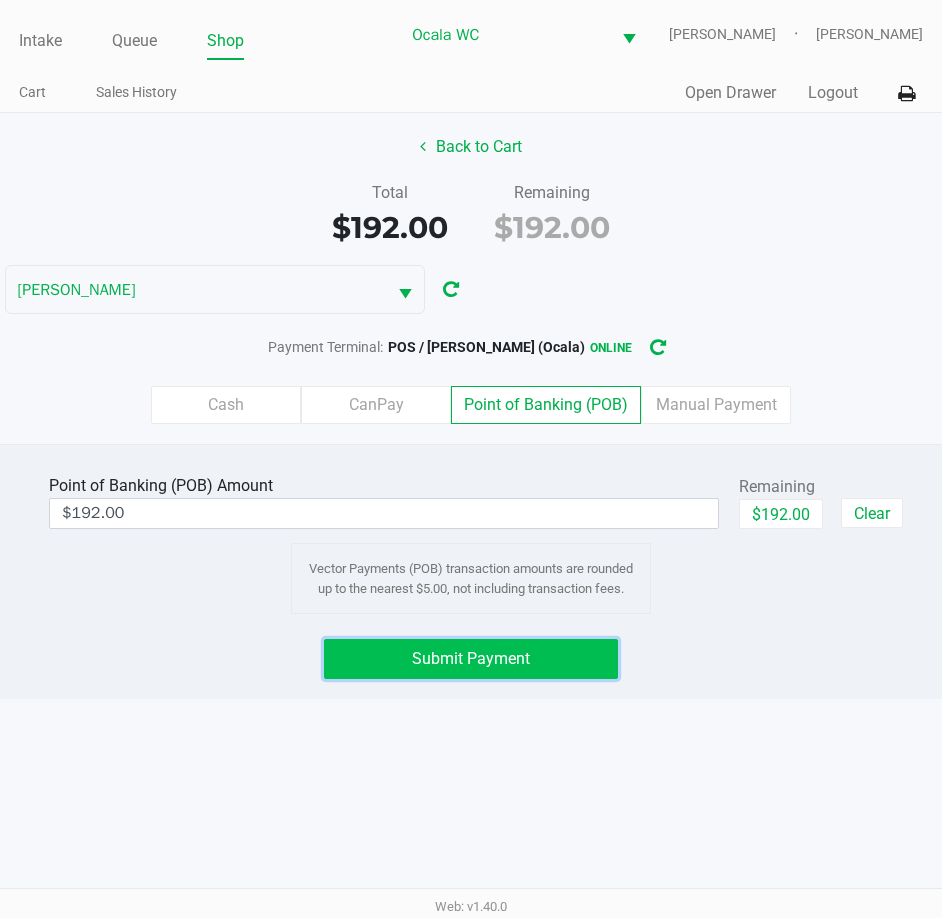 click on "Submit Payment" 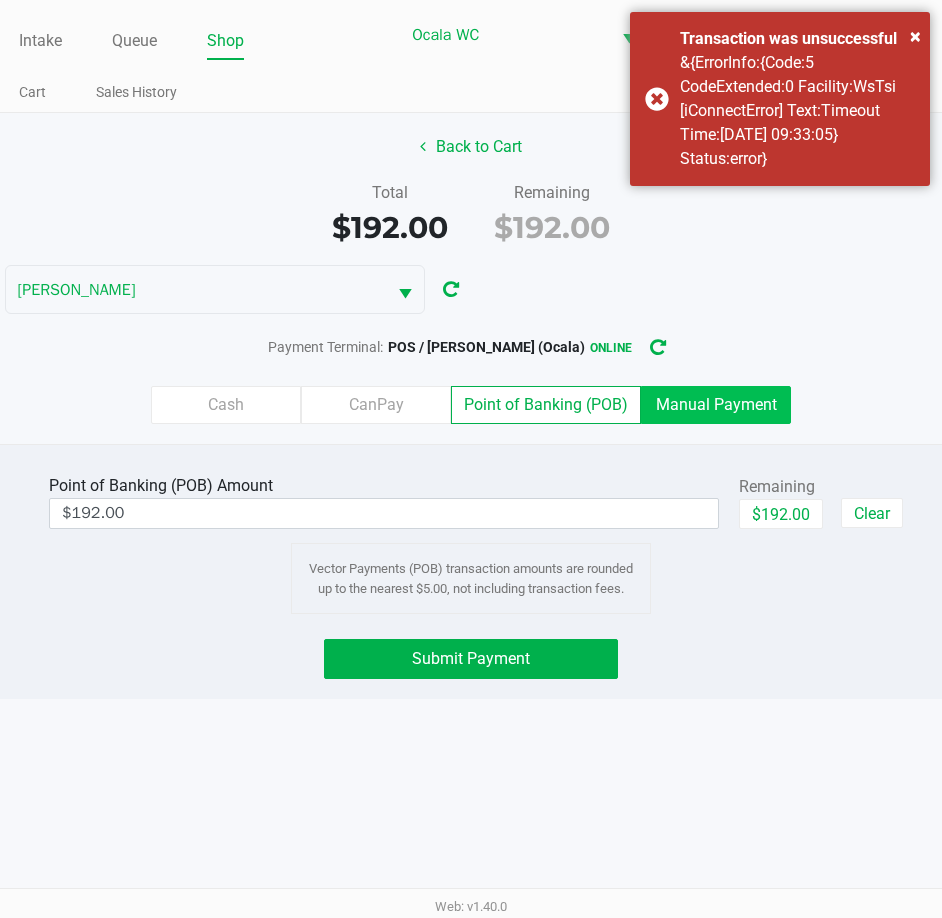 click on "Manual Payment" 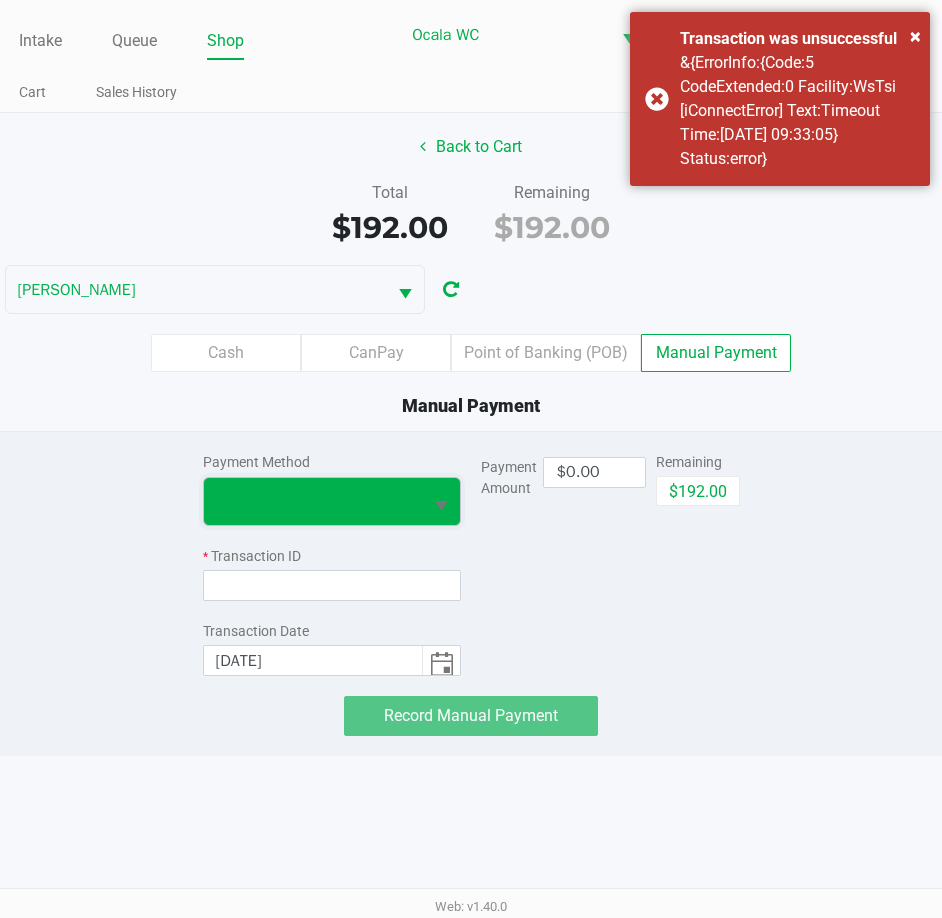 click at bounding box center [313, 501] 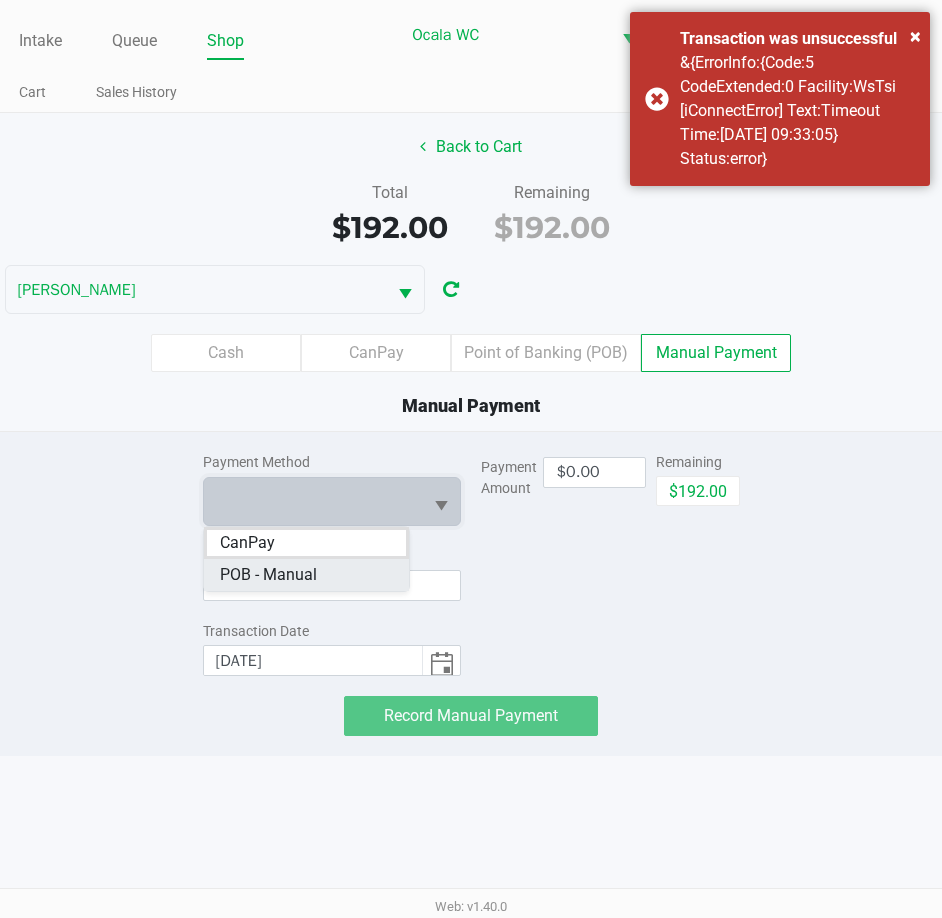 click on "POB - Manual" at bounding box center (268, 575) 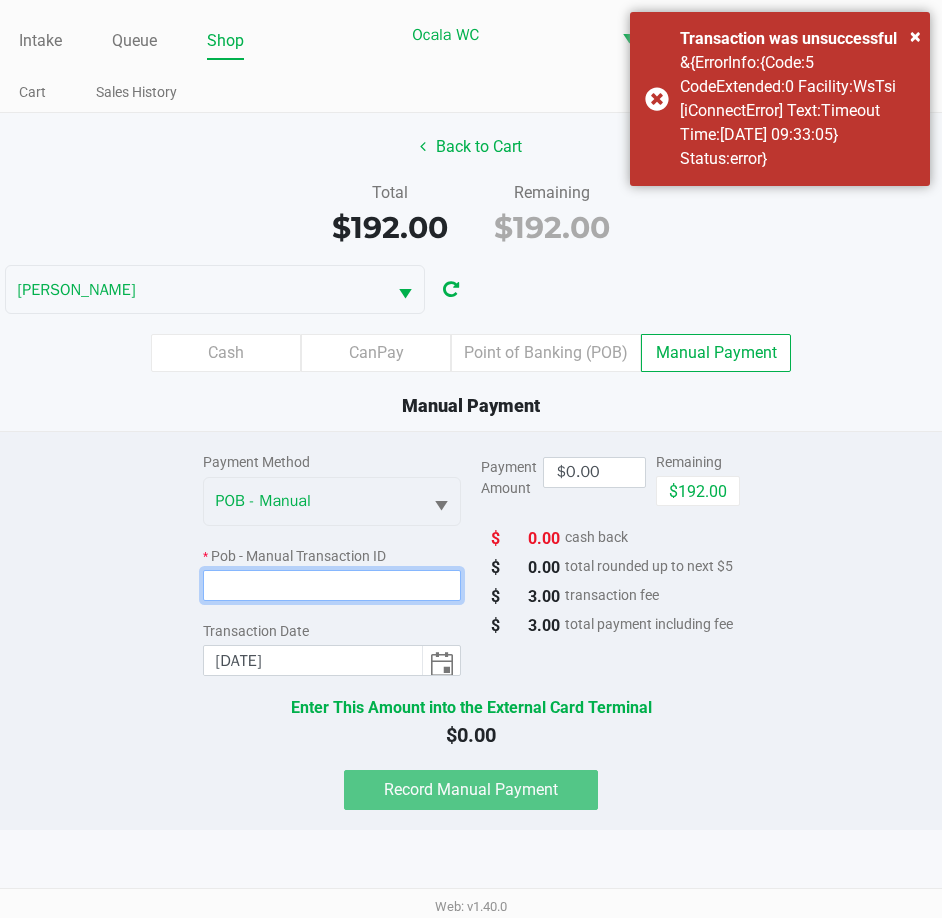 click 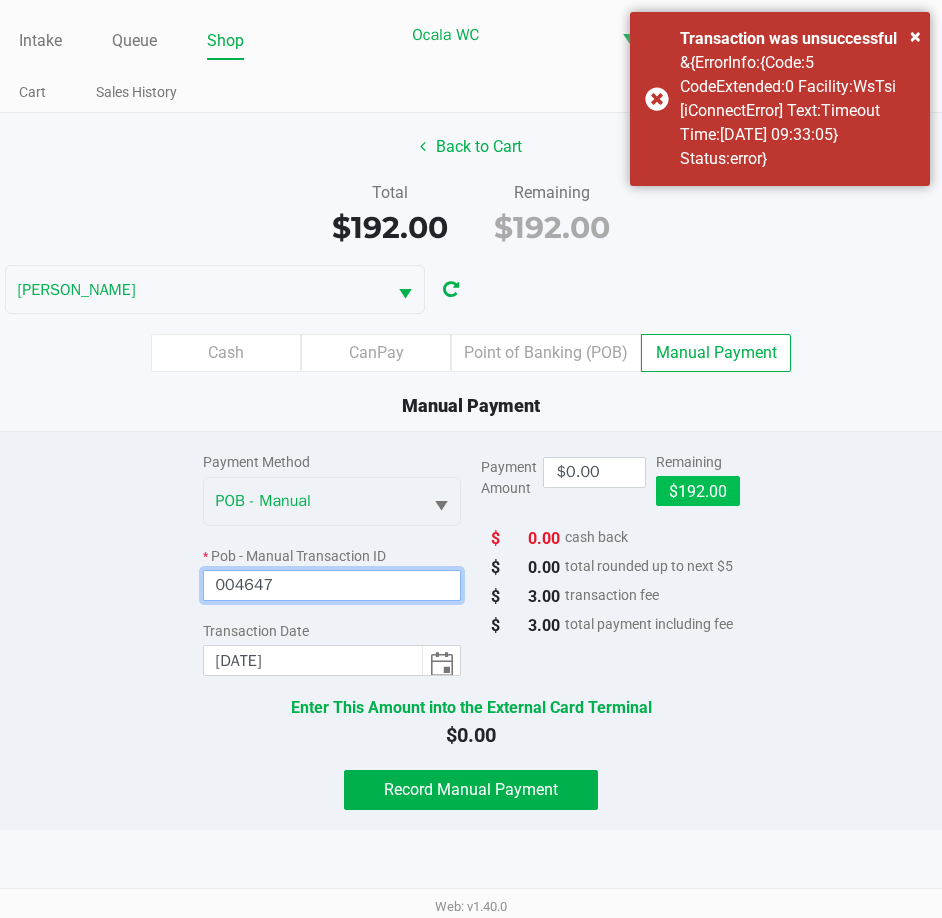 type on "004647" 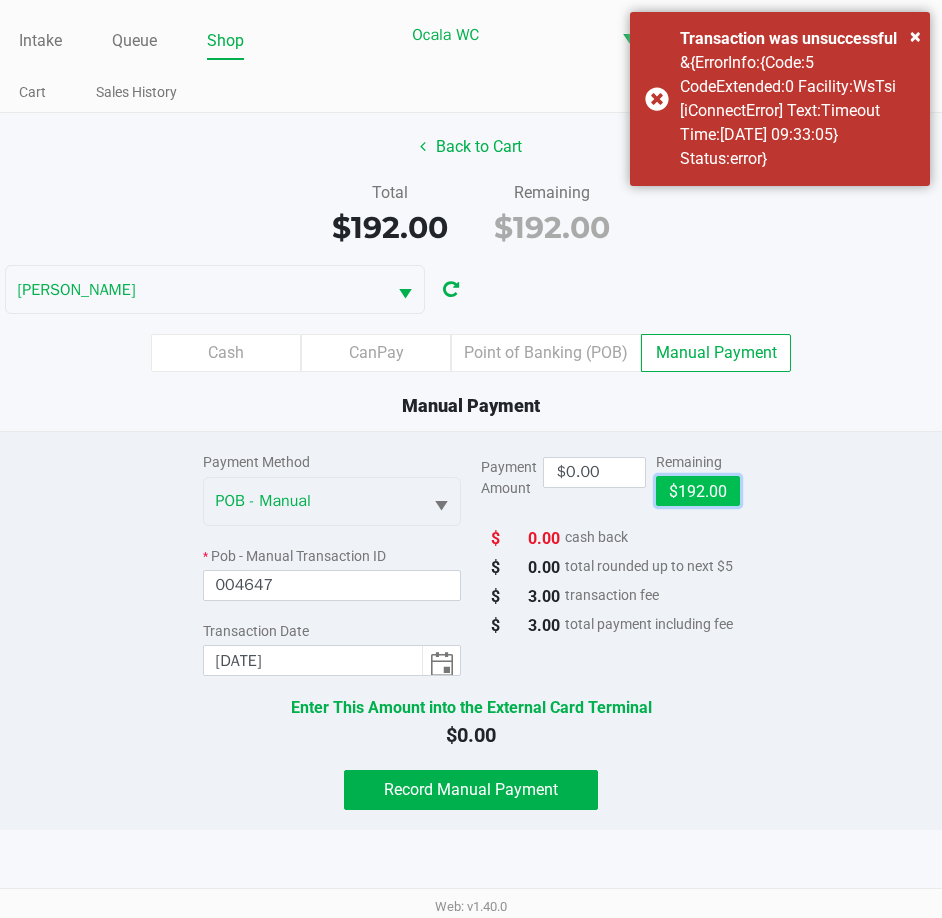 click on "$192.00" 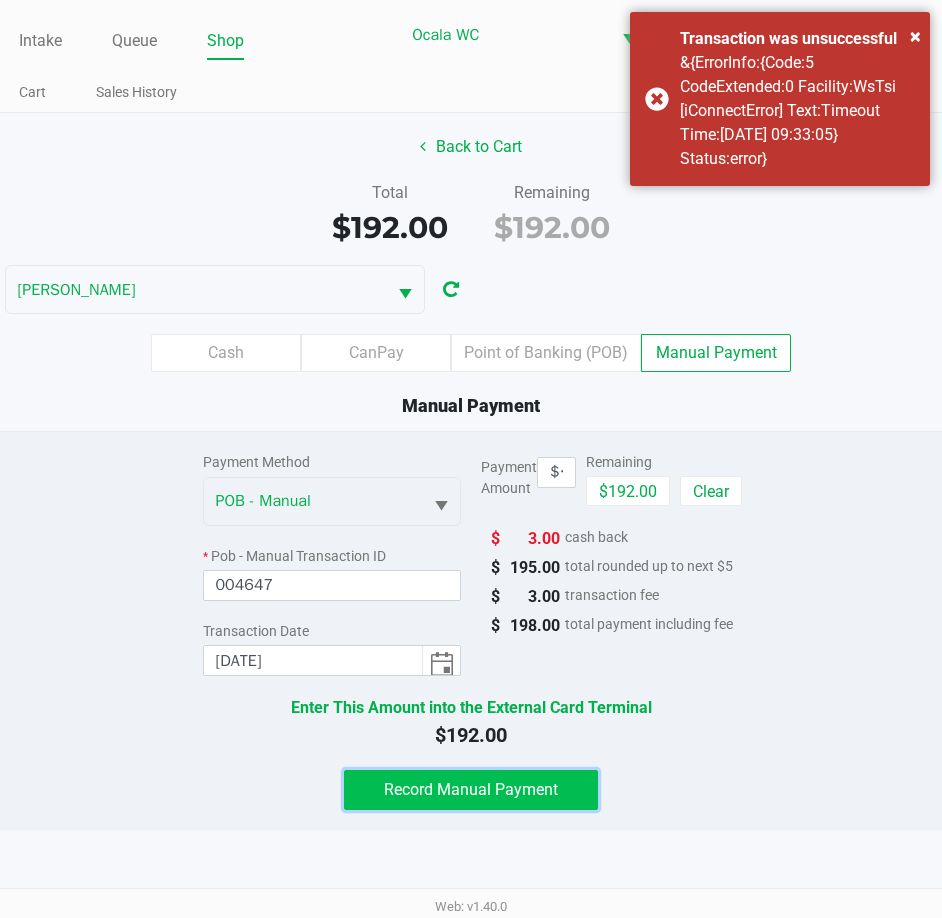 click on "Record Manual Payment" 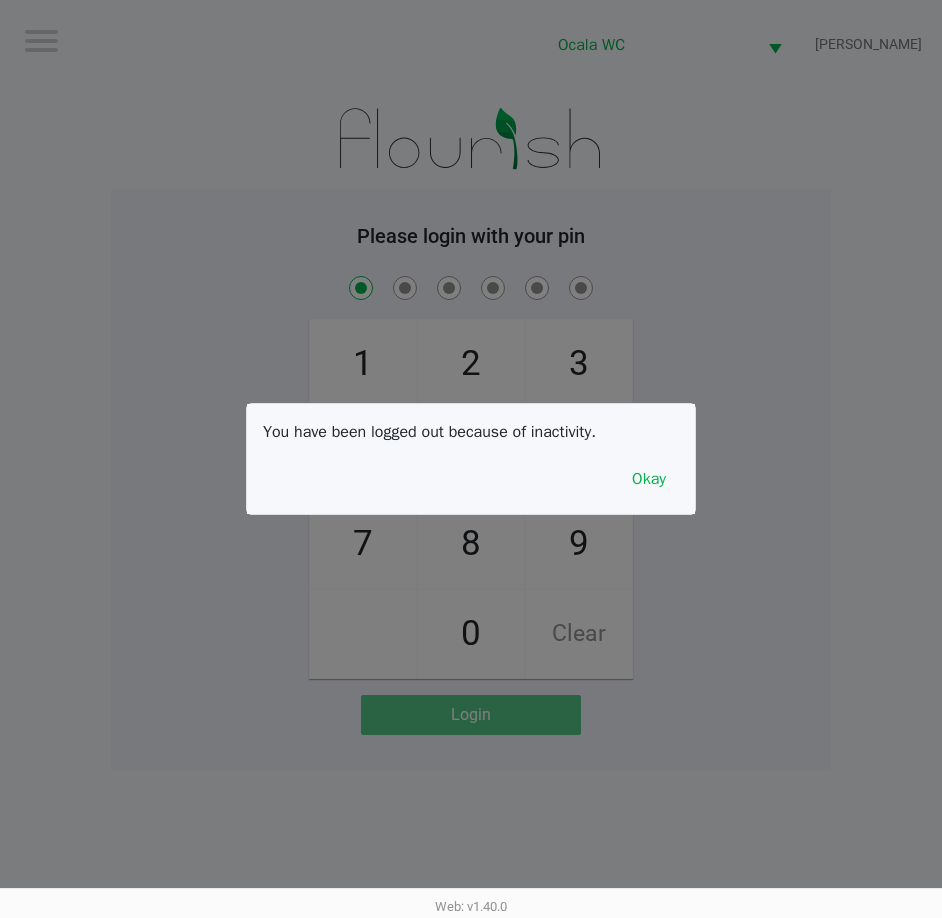 checkbox on "true" 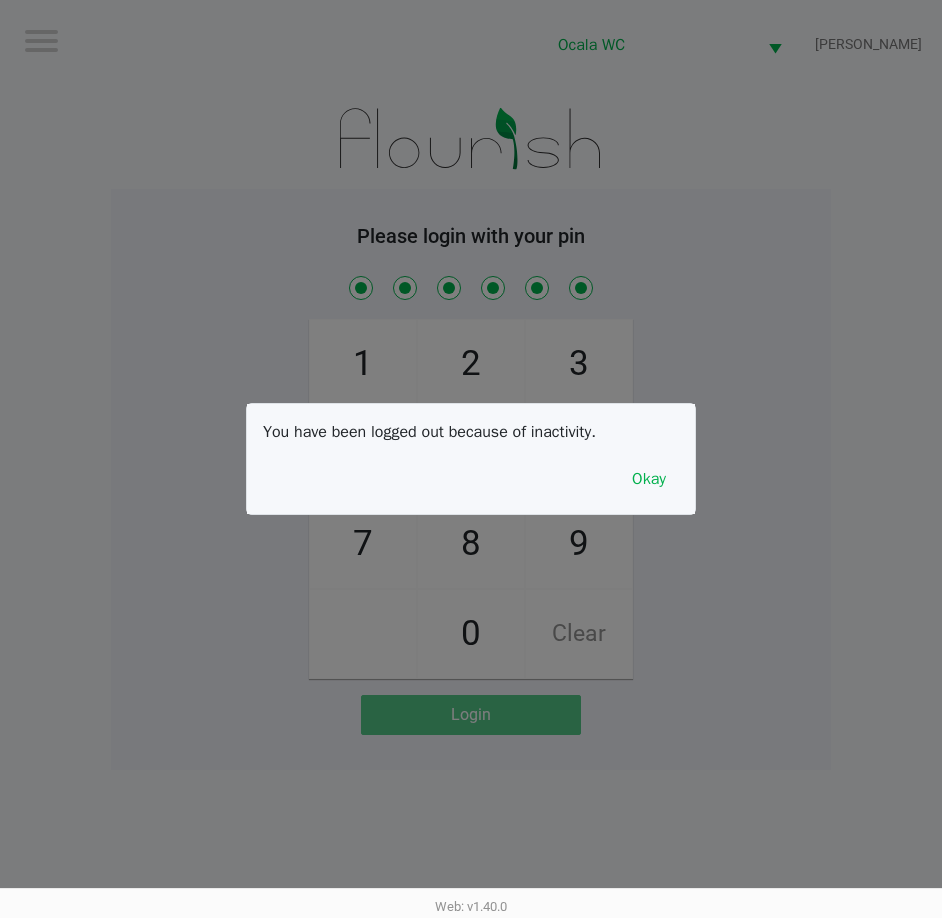 checkbox on "true" 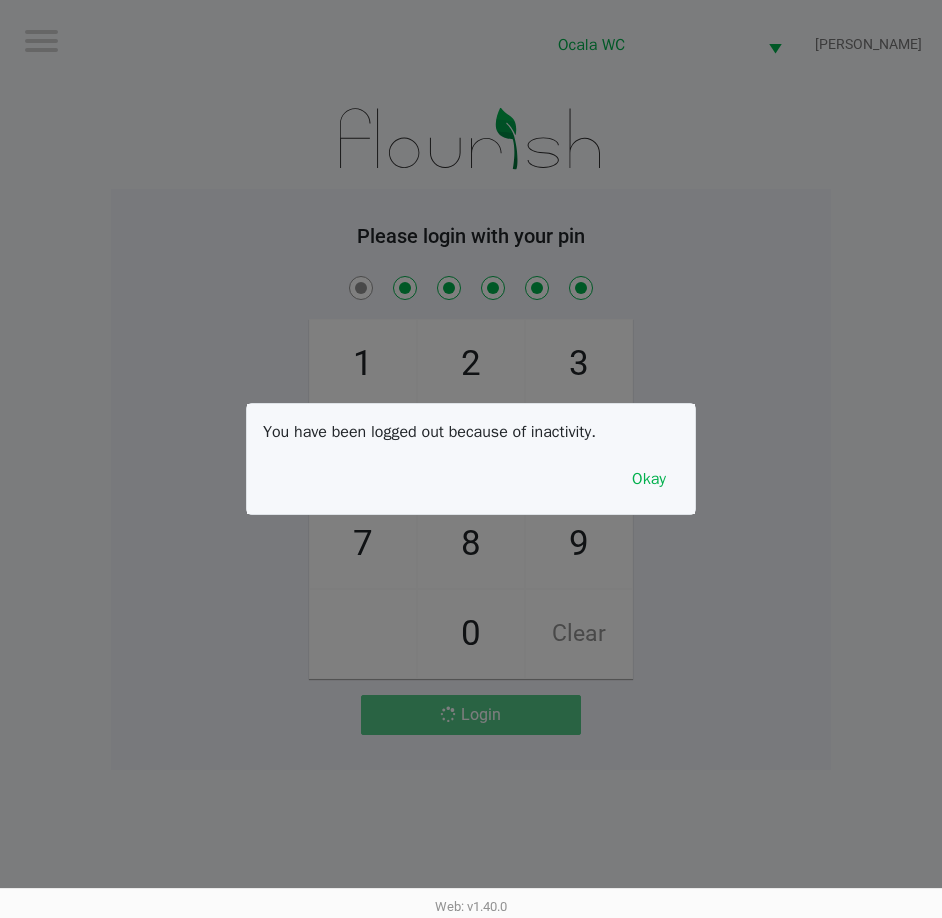 checkbox on "false" 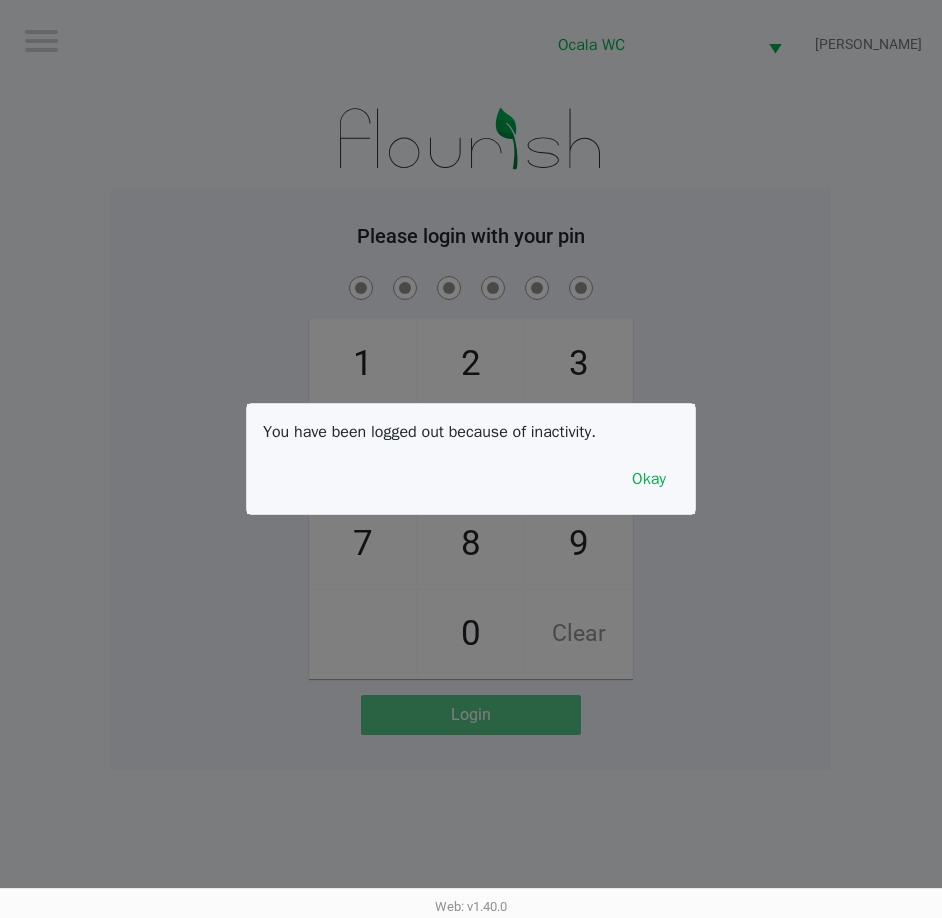 click 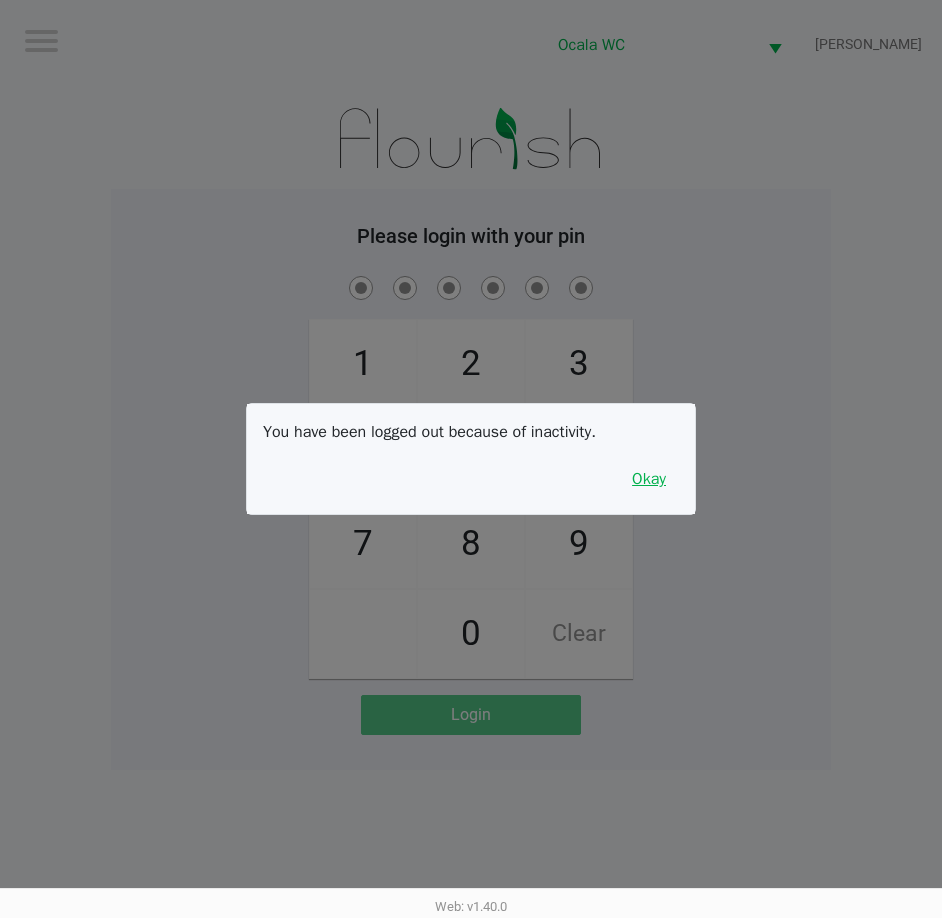 drag, startPoint x: 646, startPoint y: 470, endPoint x: 798, endPoint y: 209, distance: 302.03476 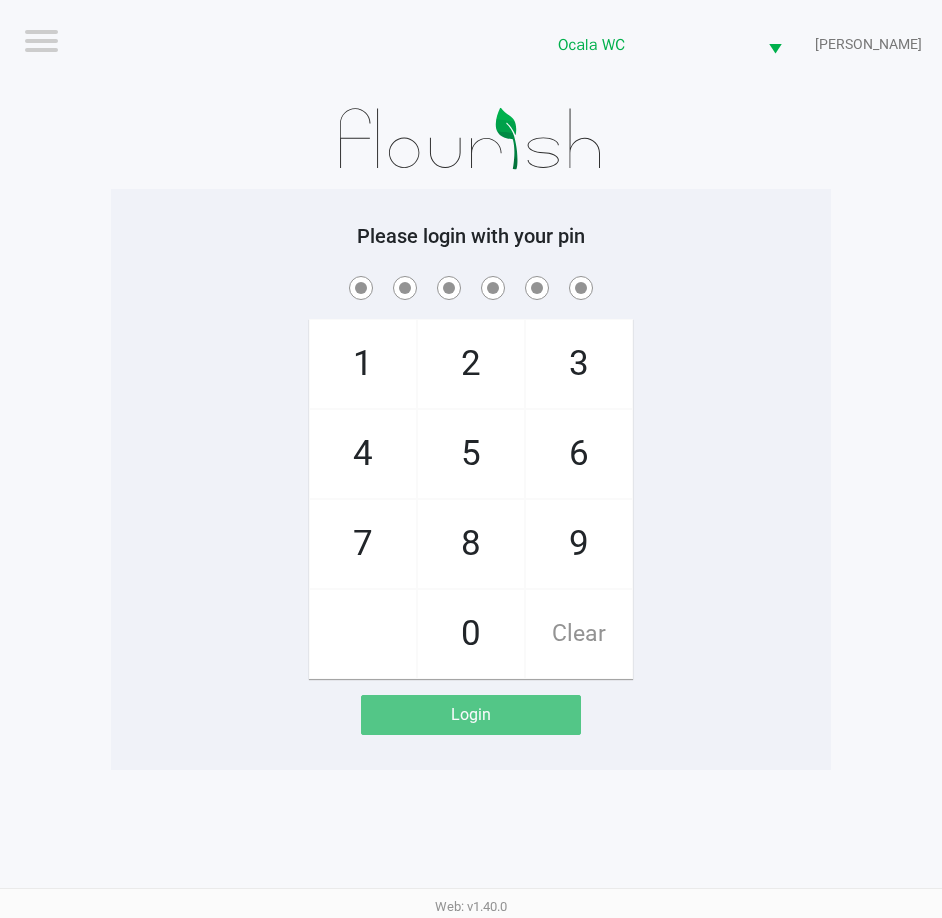 click on "Please login with your pin  1   4   7       2   5   8   0   3   6   9   Clear   Login" 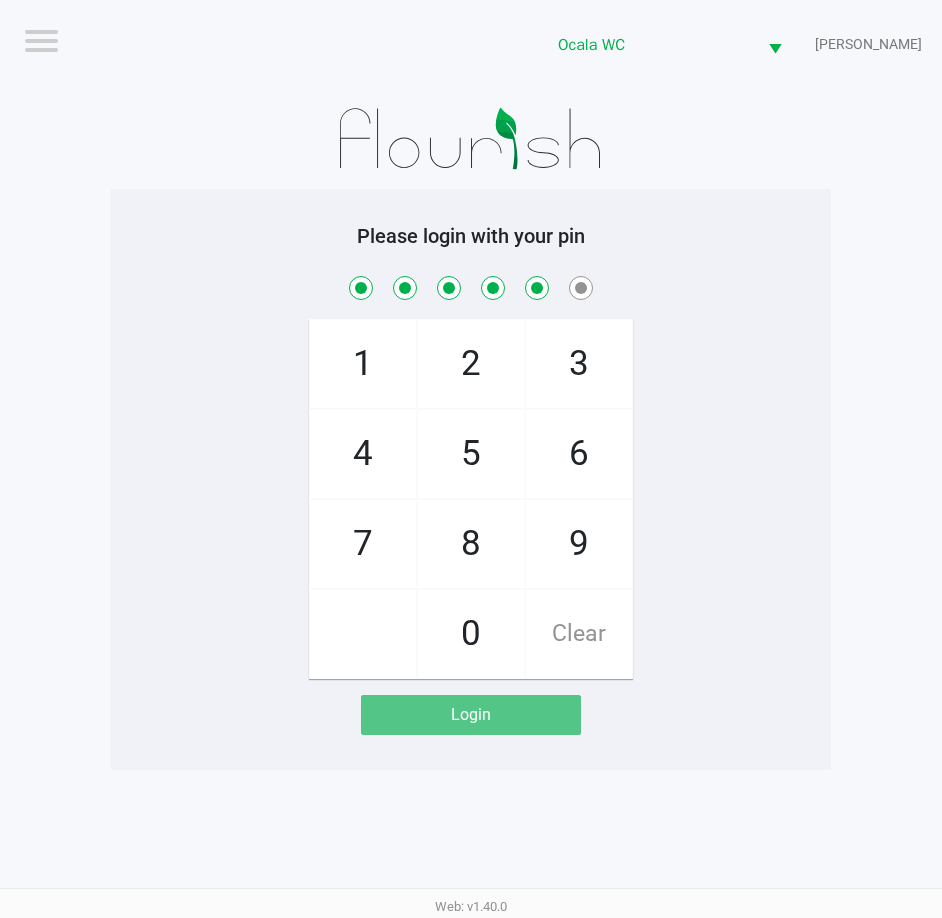 checkbox on "true" 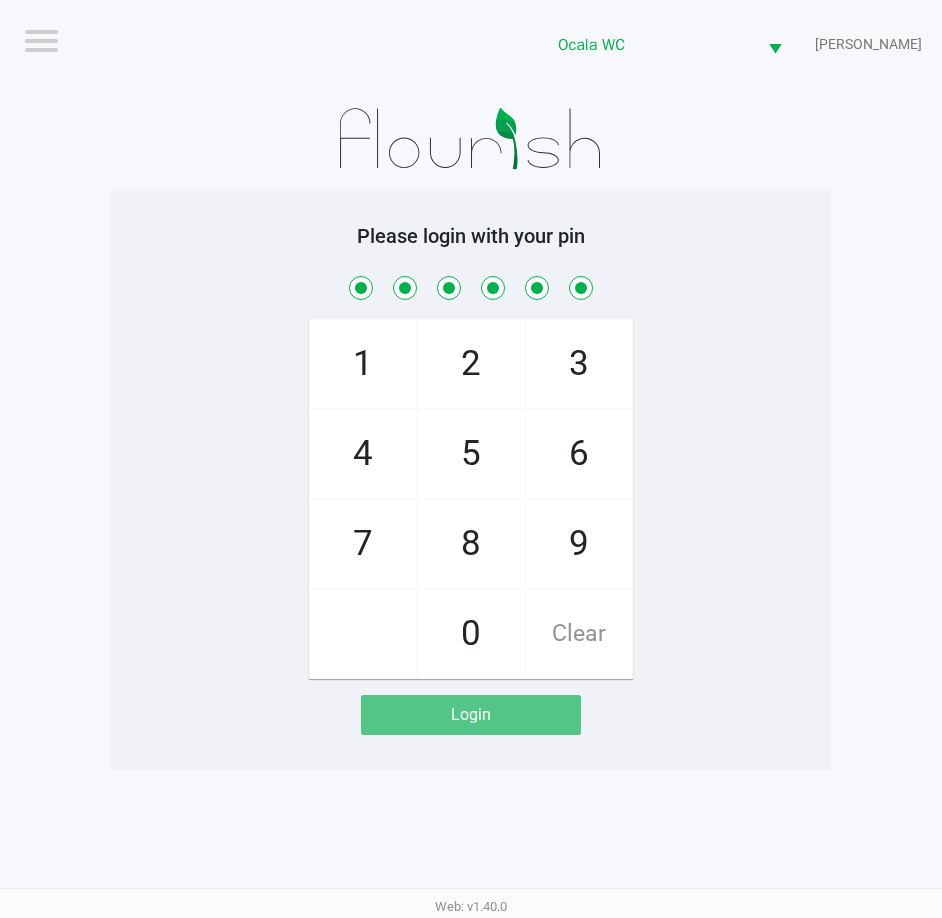 checkbox on "true" 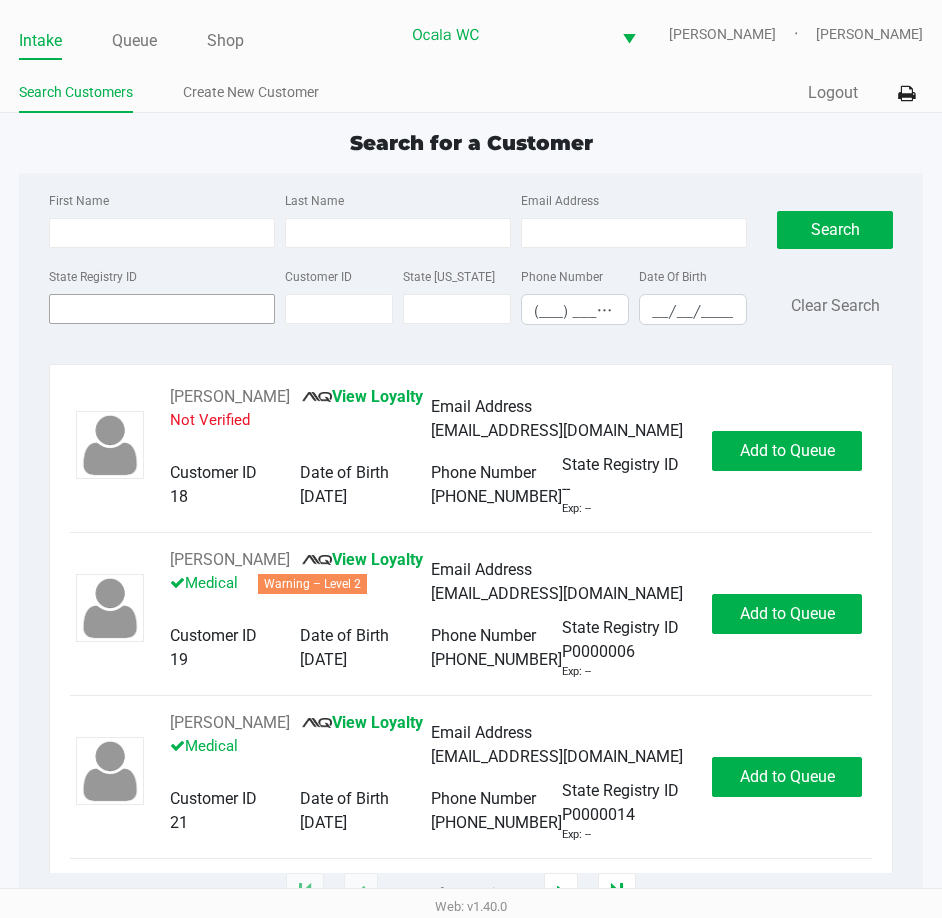 click on "State Registry ID Customer ID State ID Phone Number (___) ___-____ Date Of Birth __/__/____" 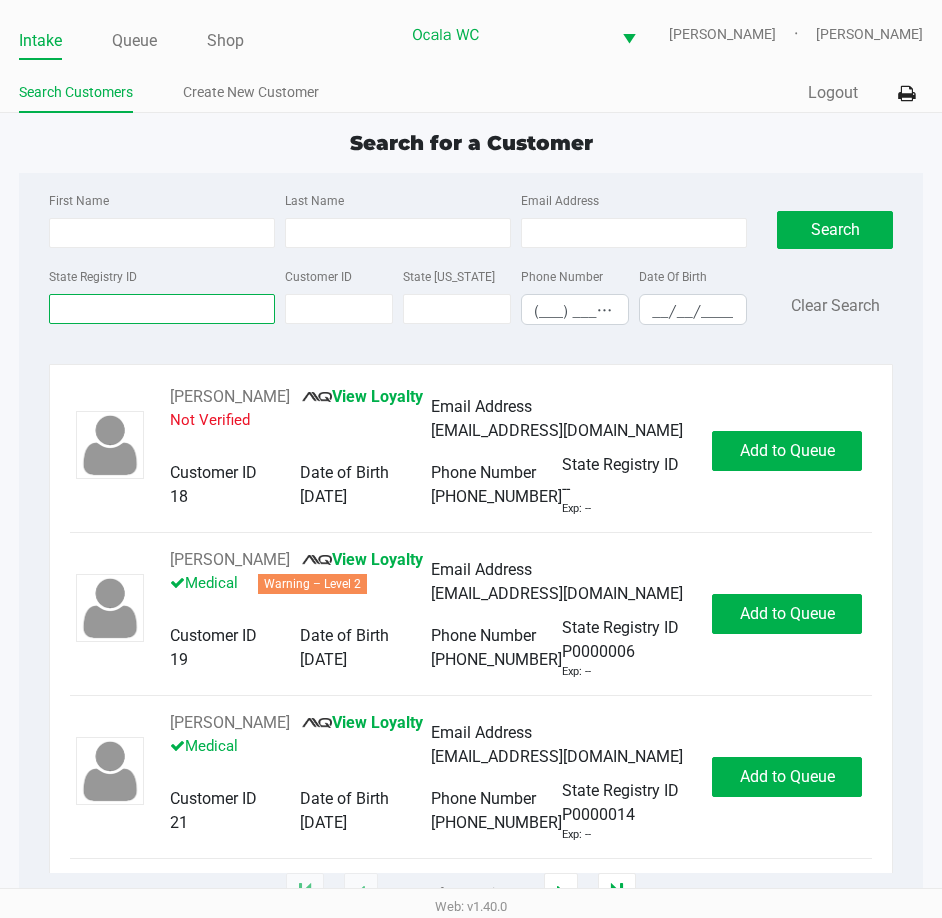 click on "State Registry ID" at bounding box center (162, 309) 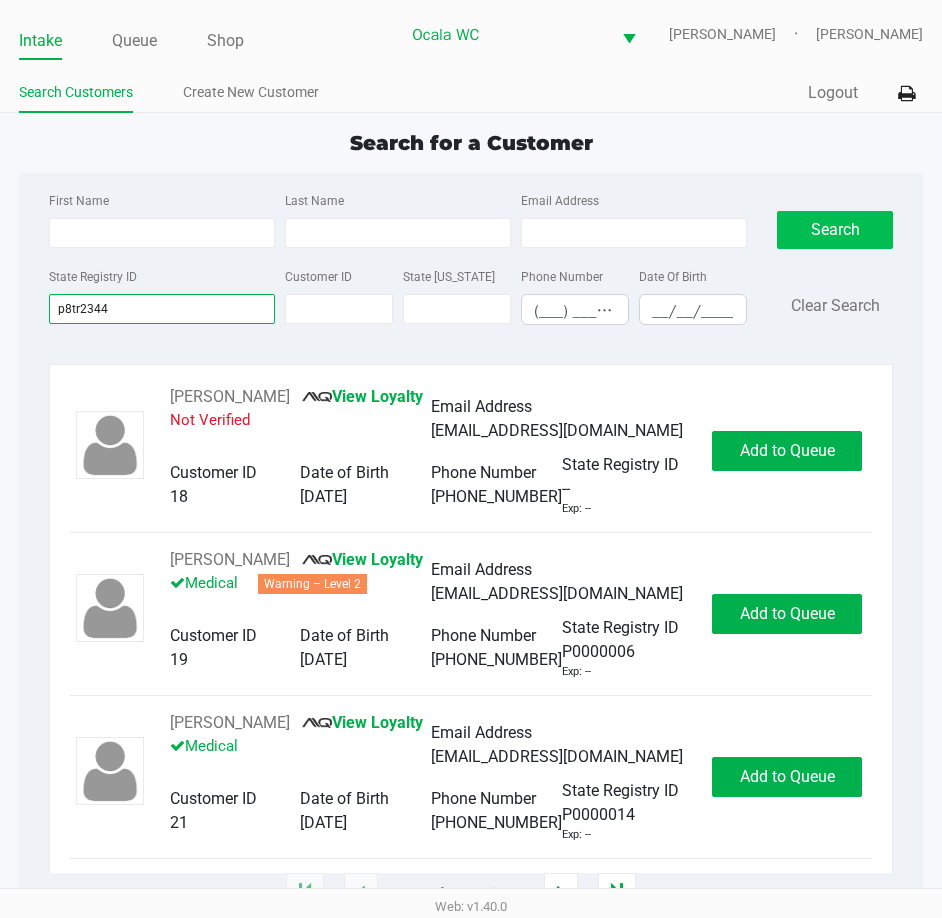 type on "p8tr2344" 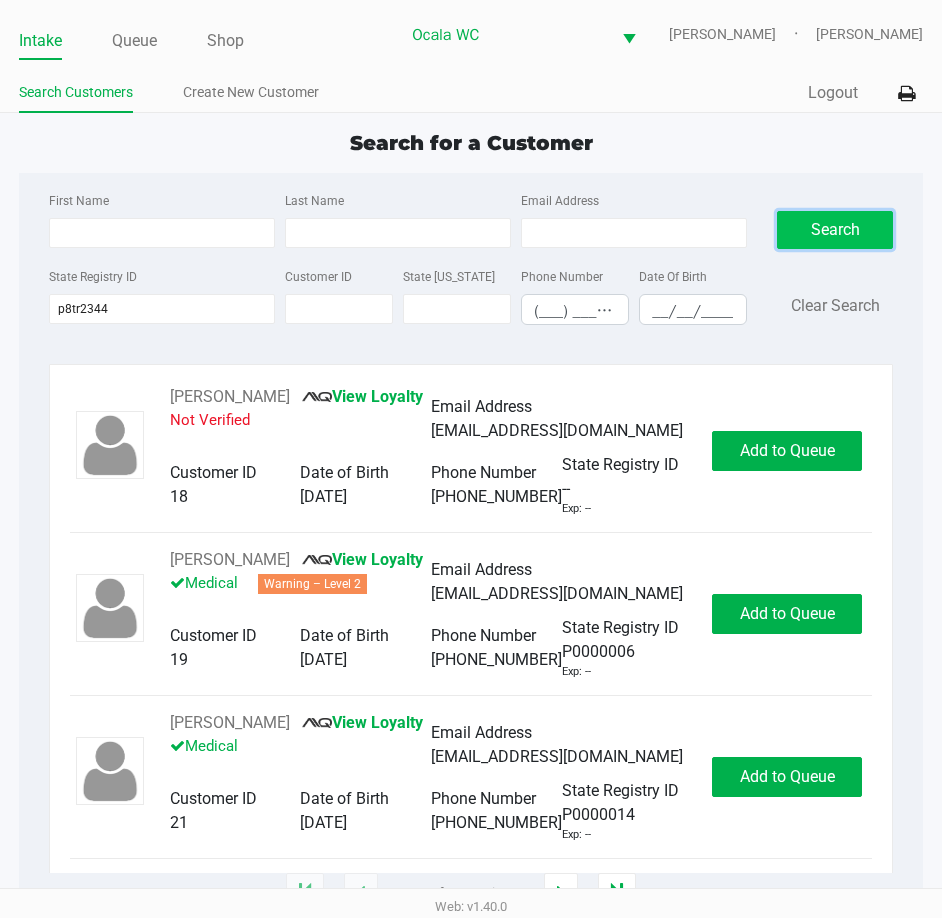 click on "Search" 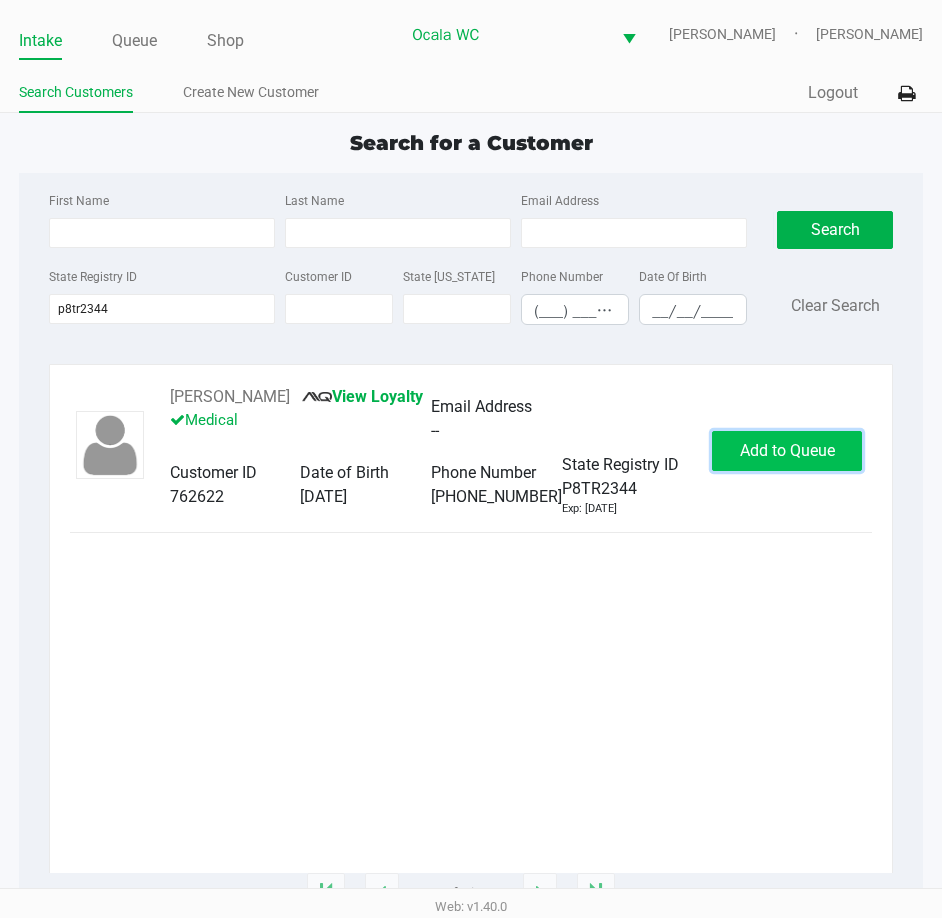 click on "Add to Queue" 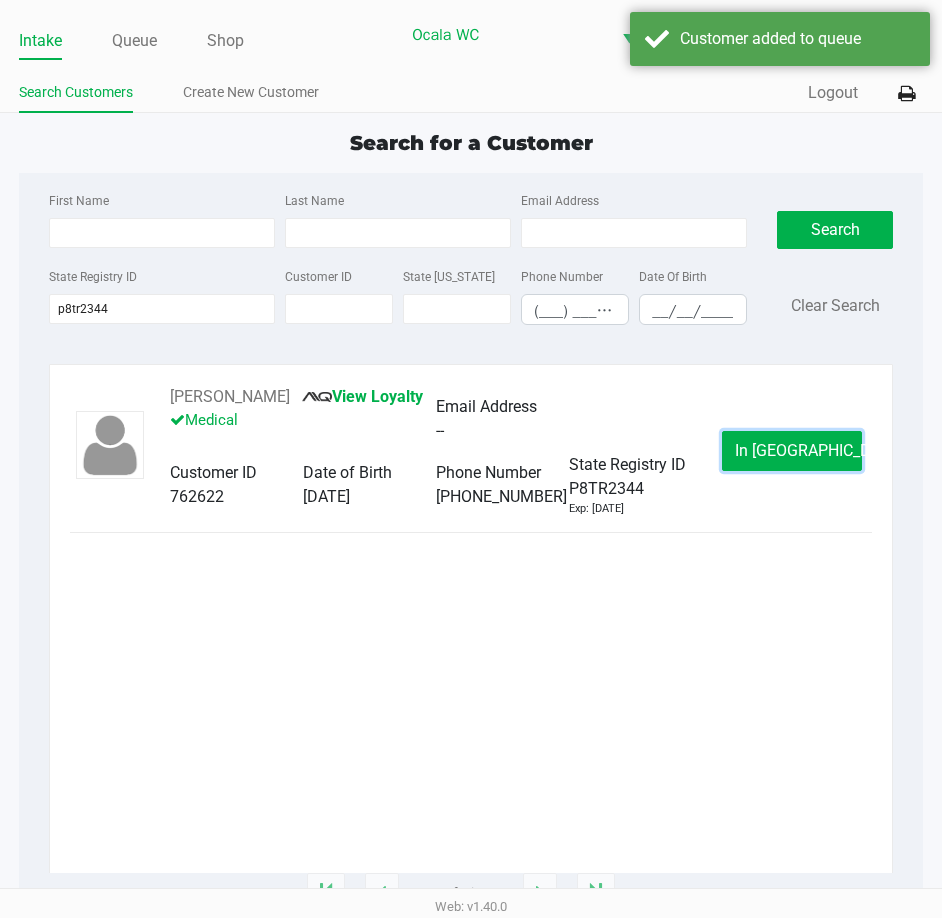 click on "In Queue" 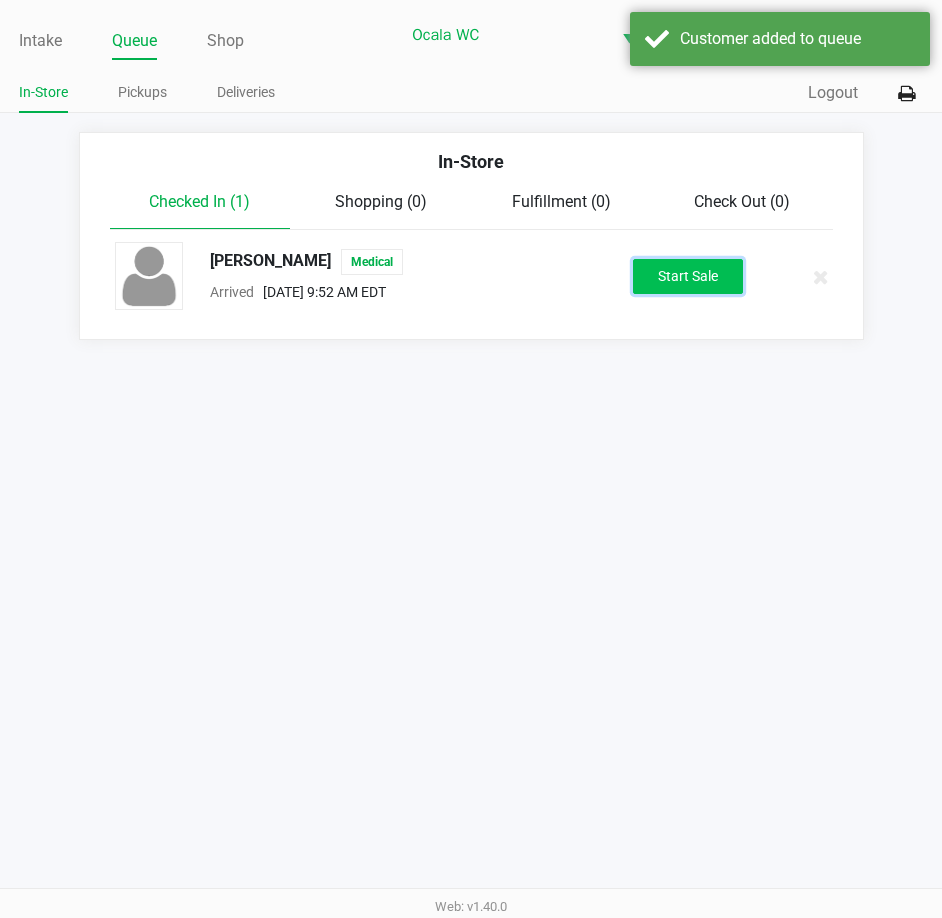 click on "Start Sale" 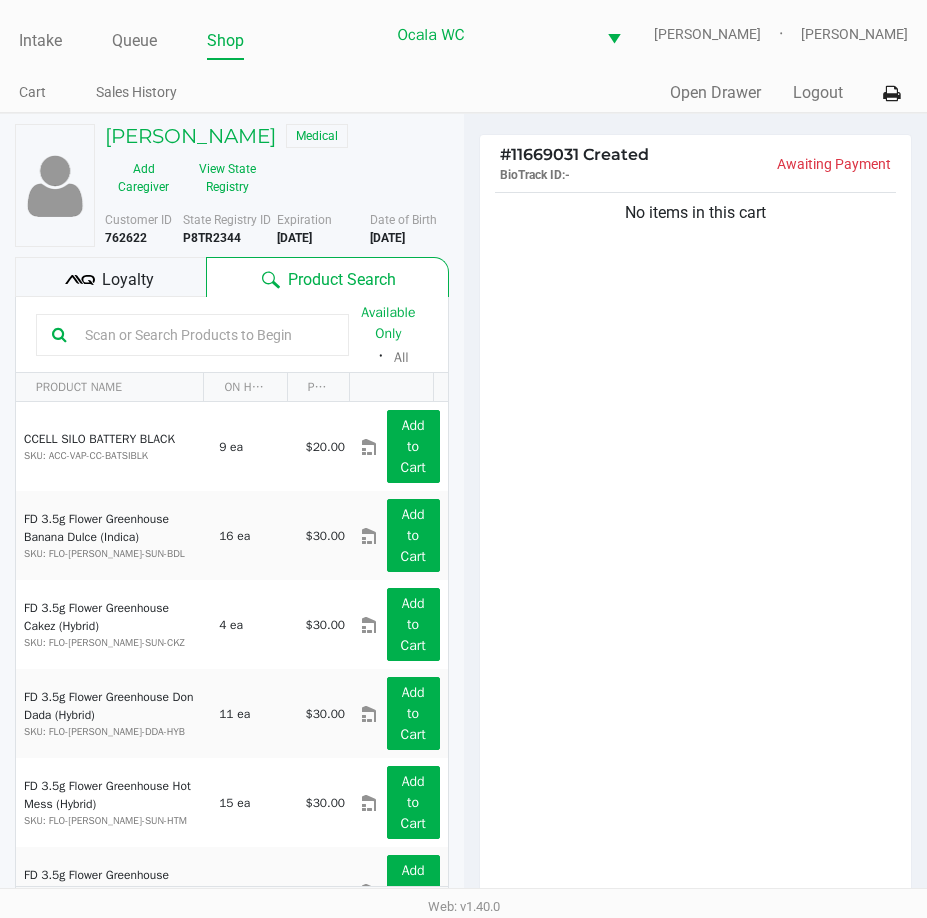 click on "Loyalty" 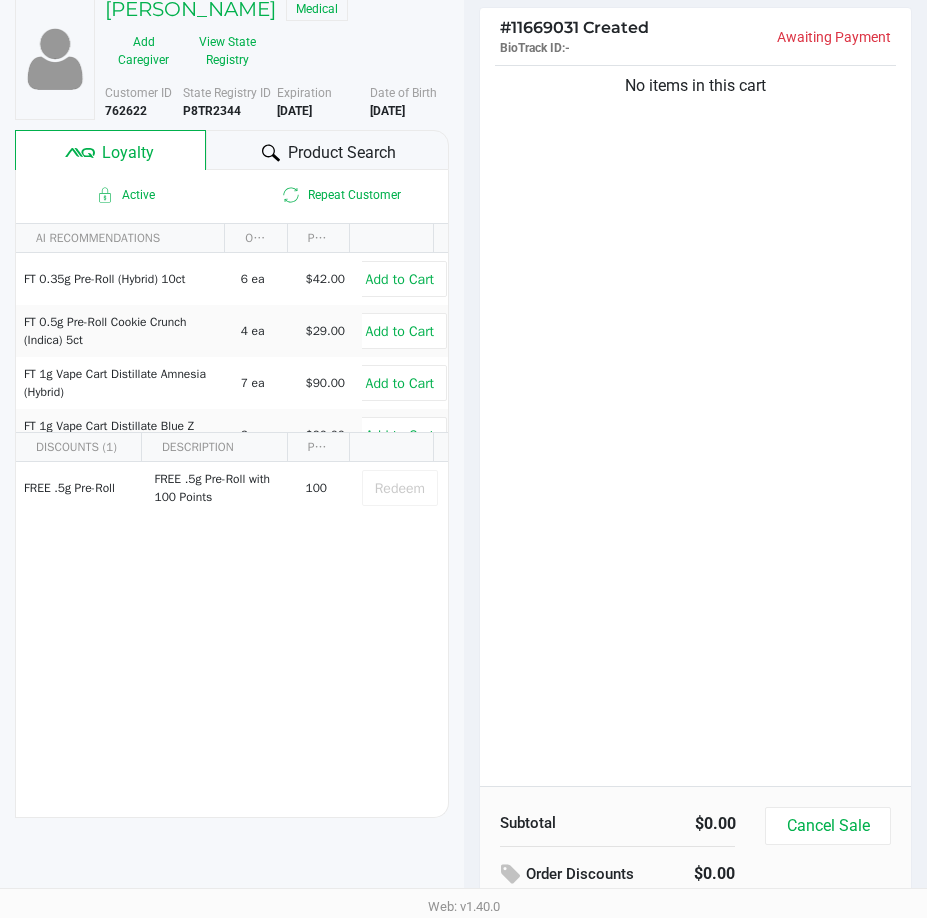 scroll, scrollTop: 0, scrollLeft: 0, axis: both 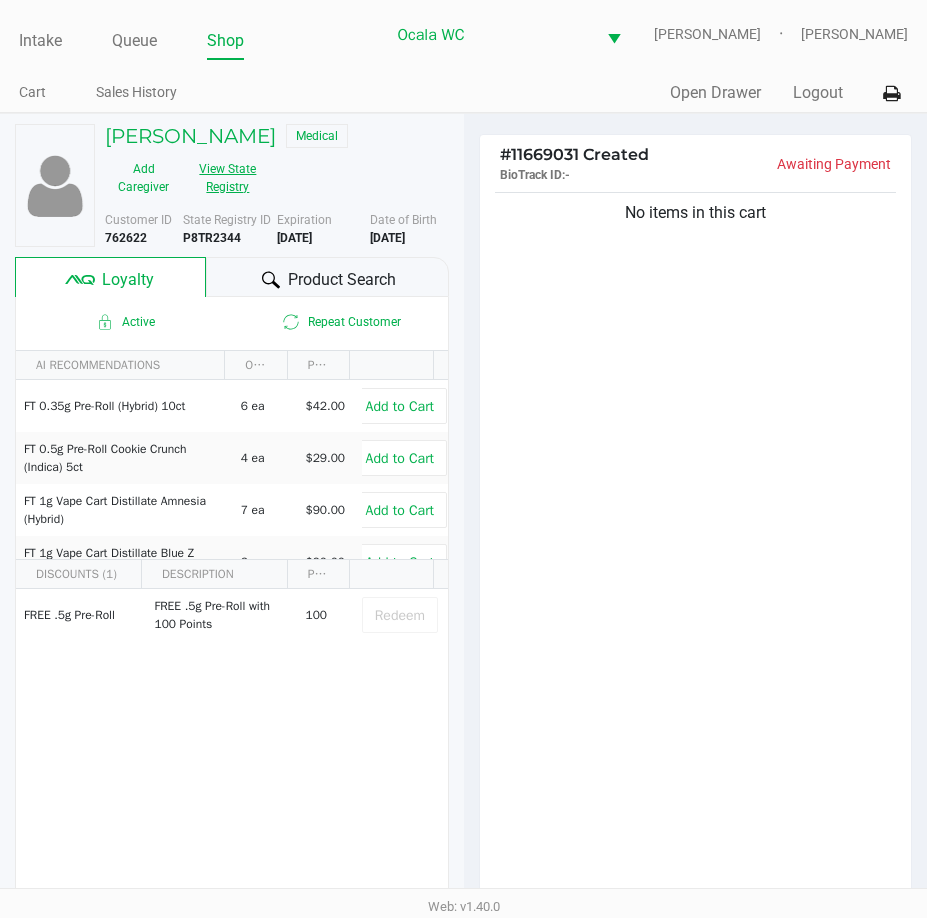 click on "View State Registry" 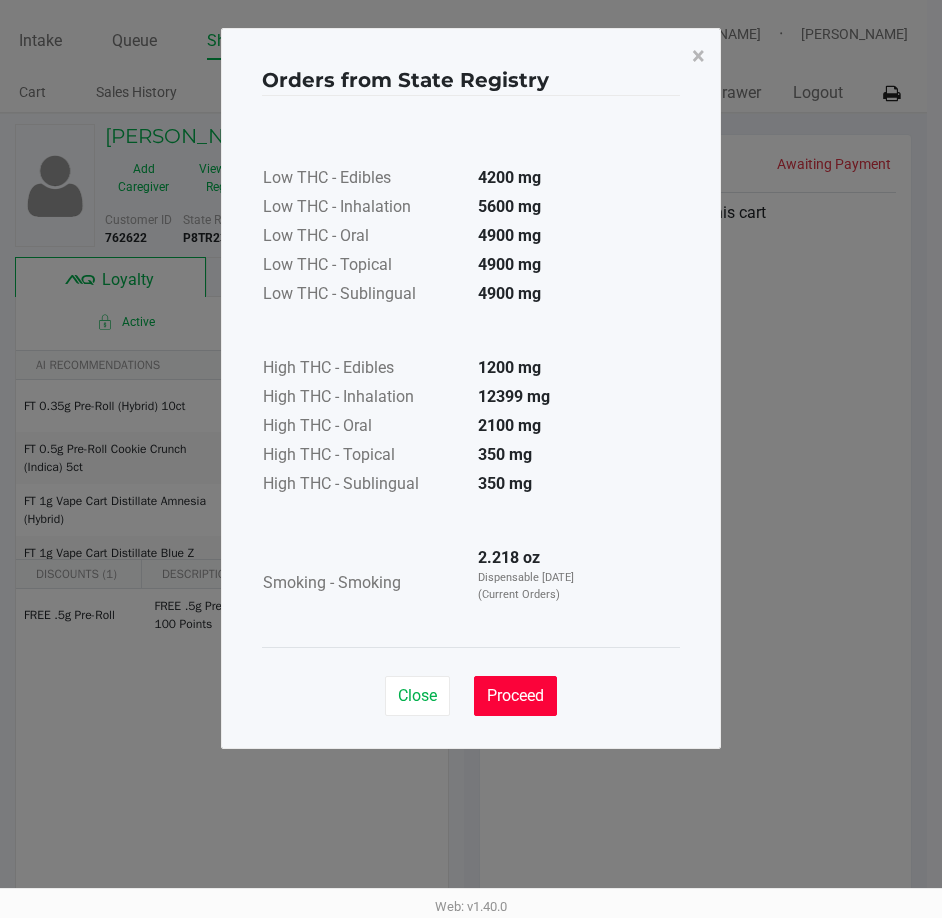 click on "Proceed" 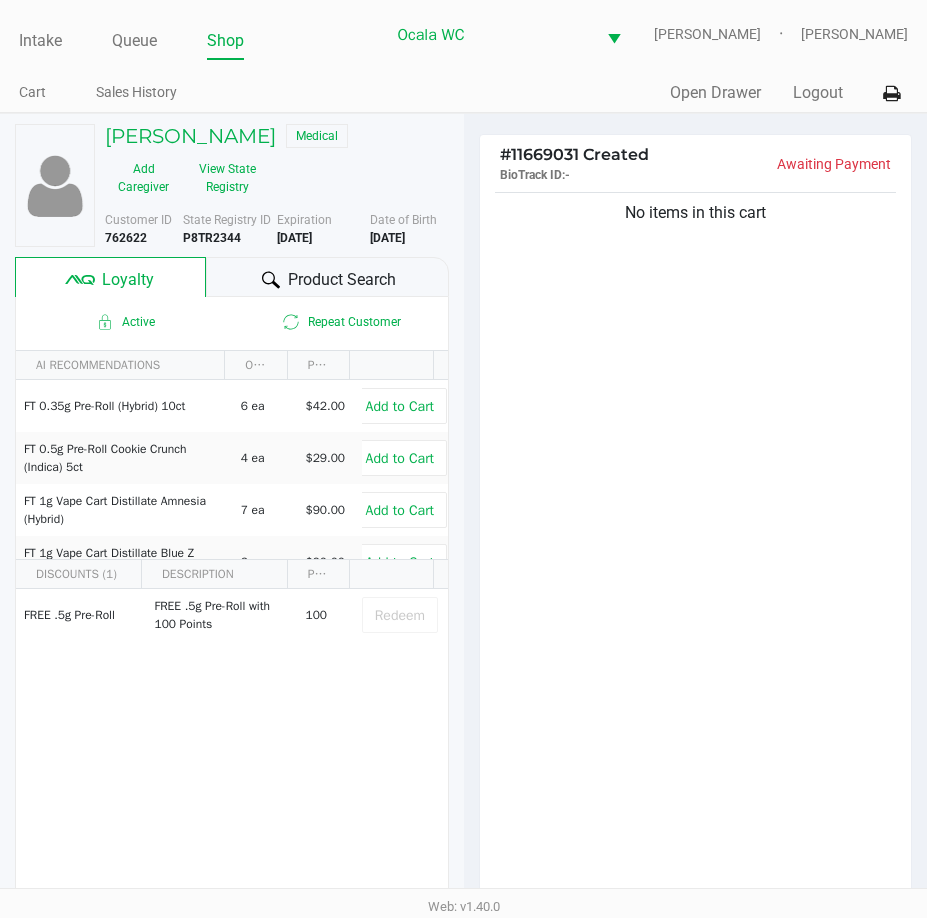 click on "No items in this cart" 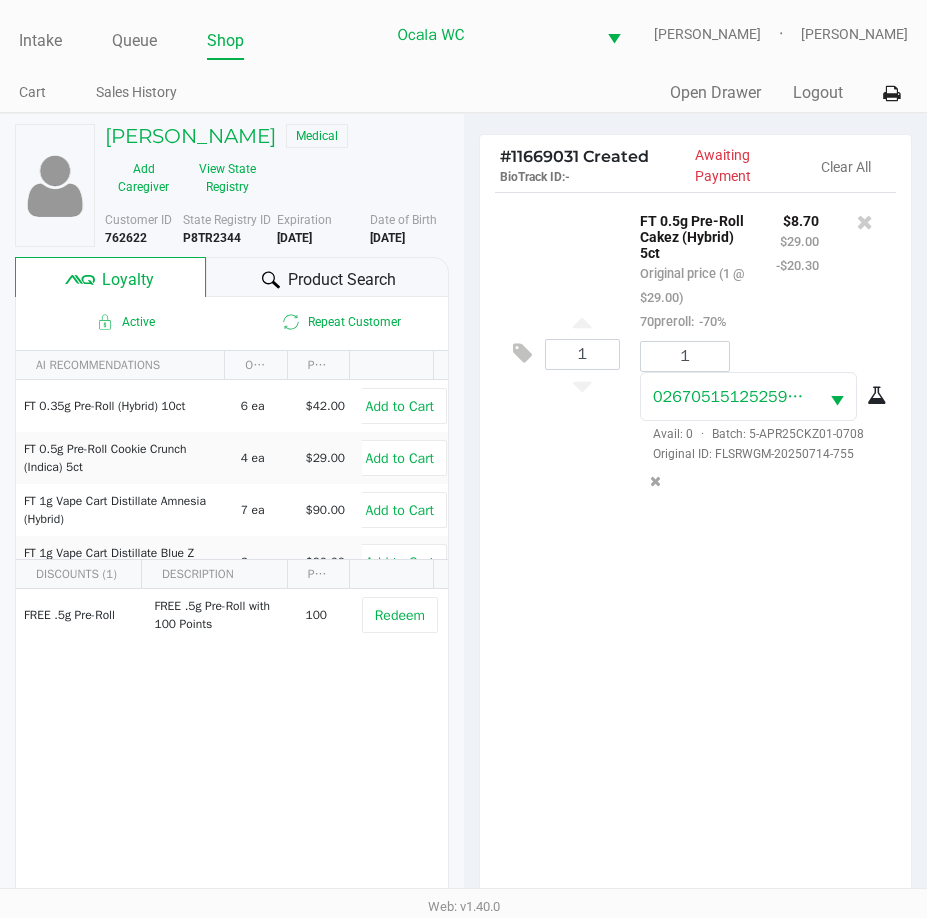 click on "1  FT 0.5g Pre-Roll Cakez (Hybrid) 5ct   Original price (1 @ $29.00)  70preroll:  -70% $8.70 $29.00 -$20.30 1 0267051512525929  Avail: 0  ·  Batch: 5-APR25CKZ01-0708   Original ID: FLSRWGM-20250714-755" 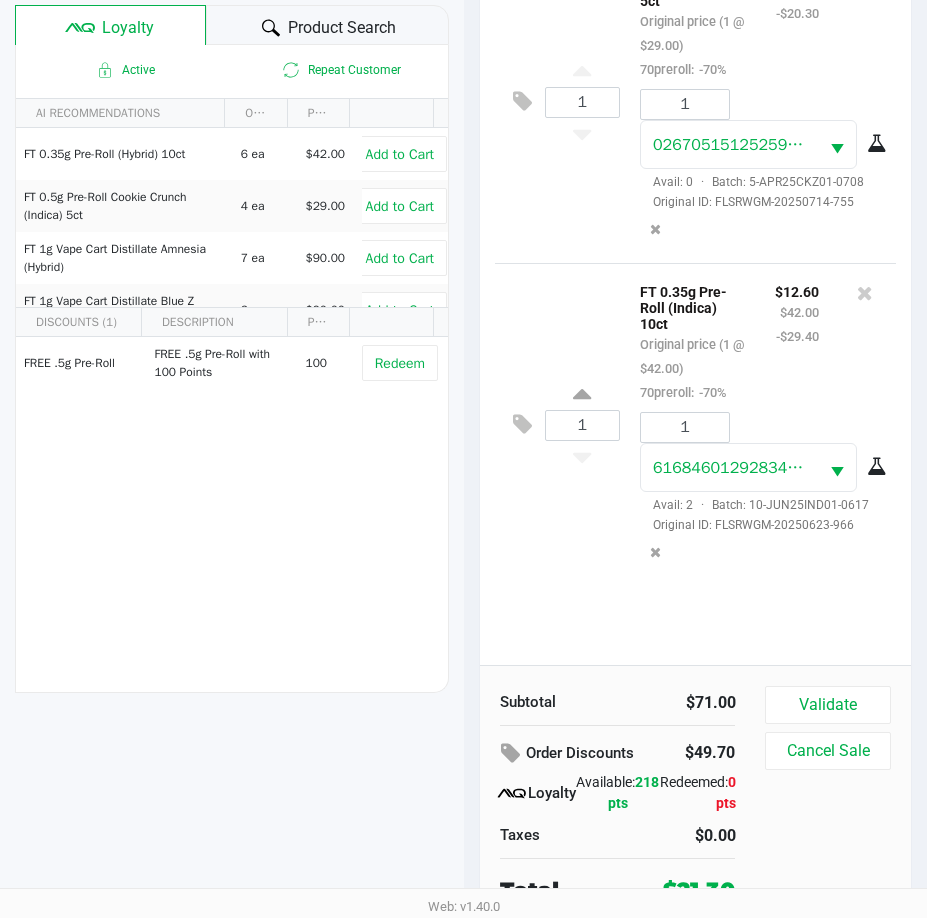 scroll, scrollTop: 262, scrollLeft: 0, axis: vertical 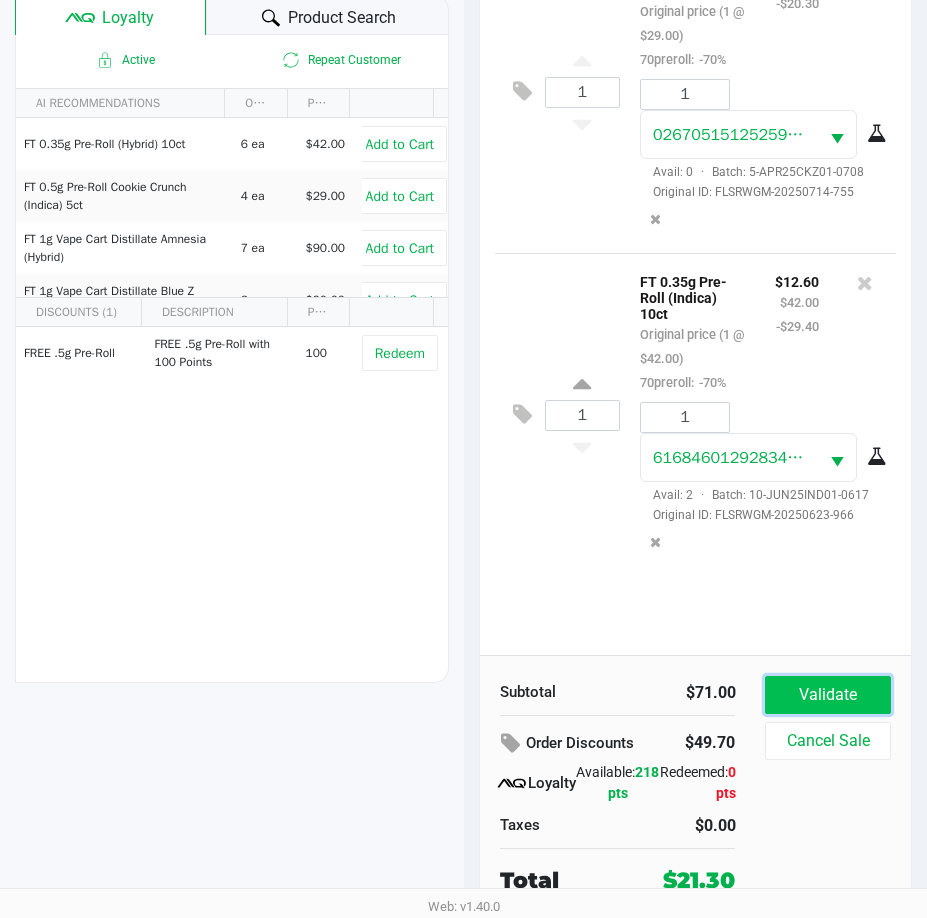 click on "Validate" 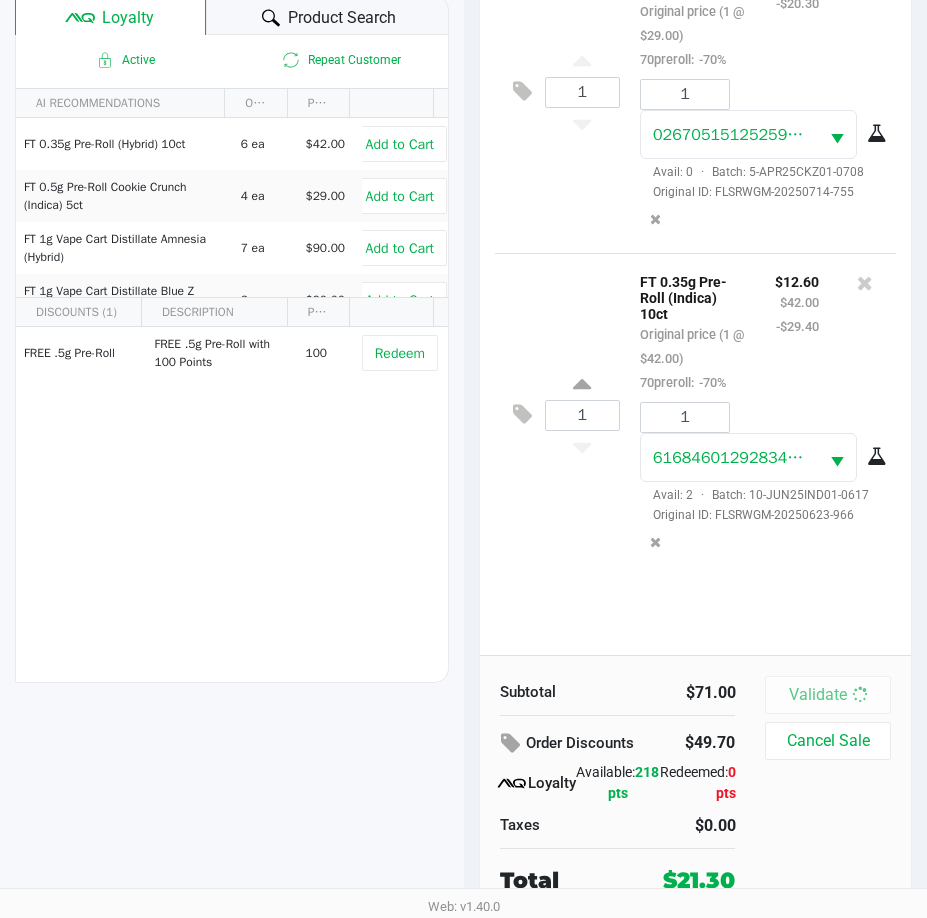 scroll, scrollTop: 0, scrollLeft: 0, axis: both 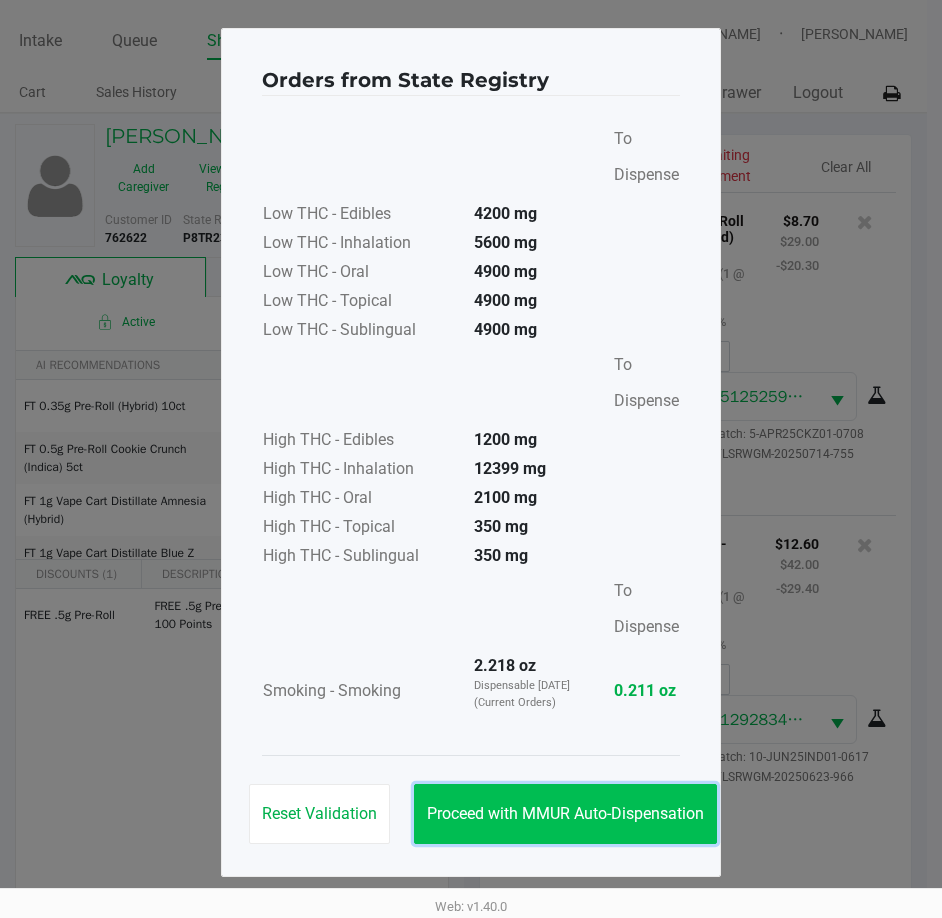 click on "Proceed with MMUR Auto-Dispensation" 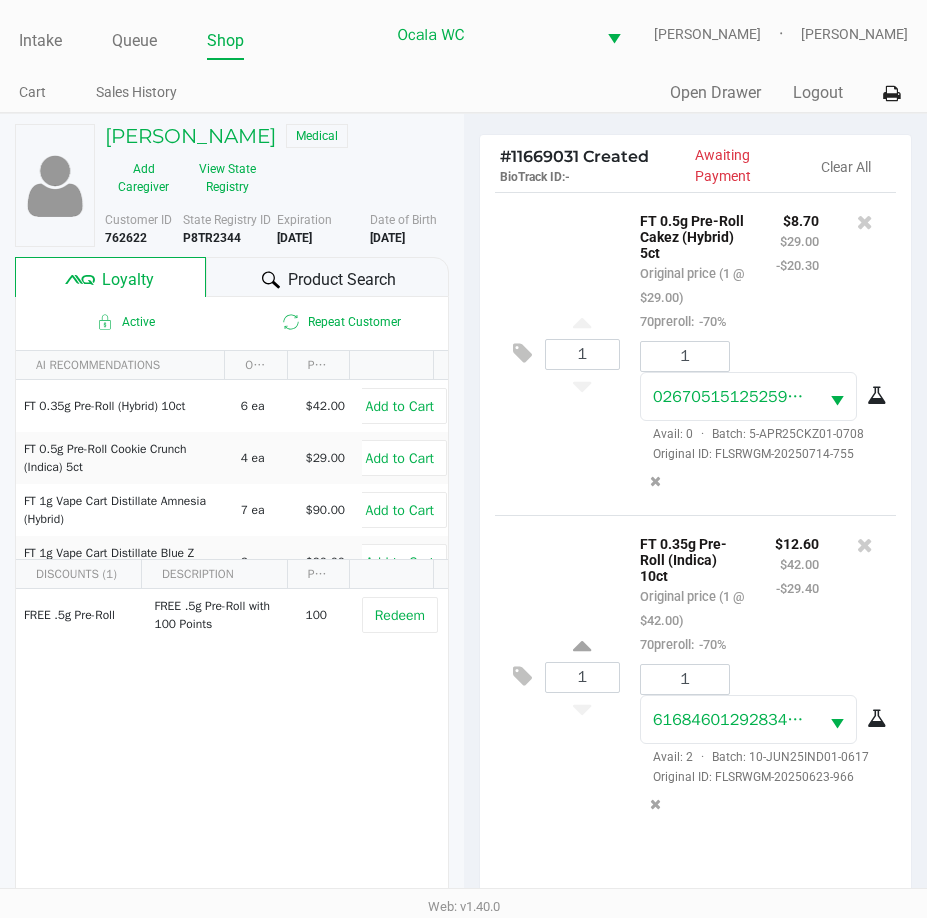 scroll, scrollTop: 265, scrollLeft: 0, axis: vertical 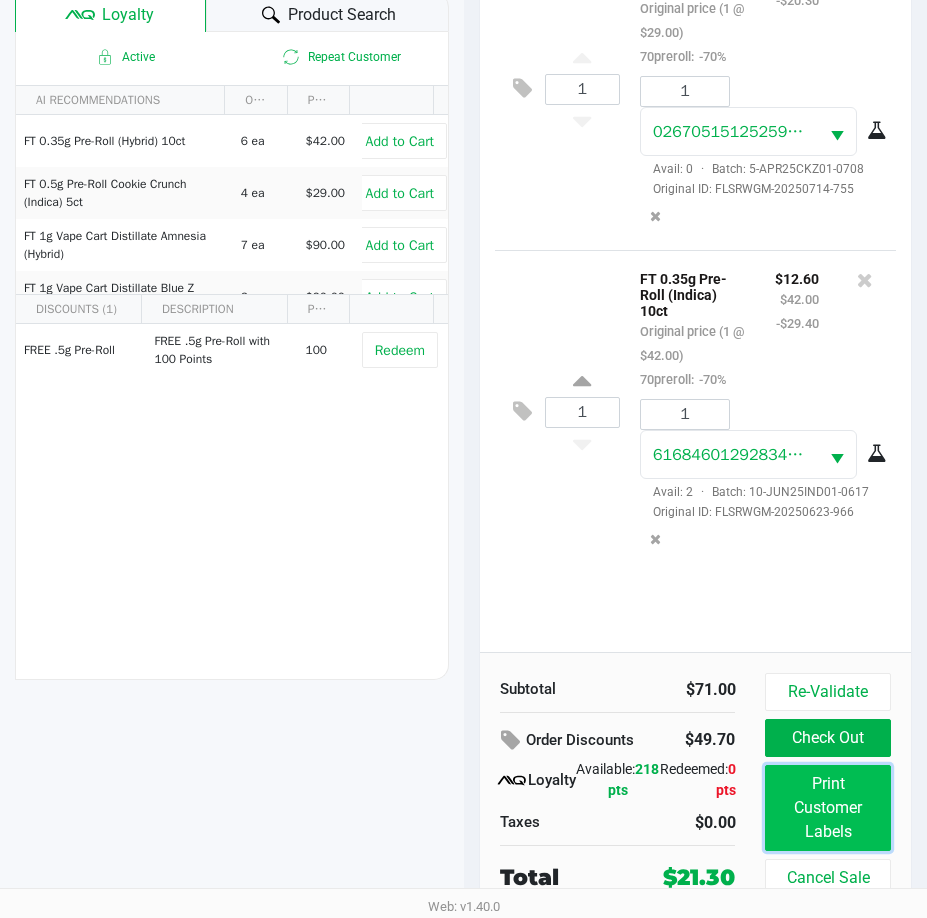 click on "Print Customer Labels" 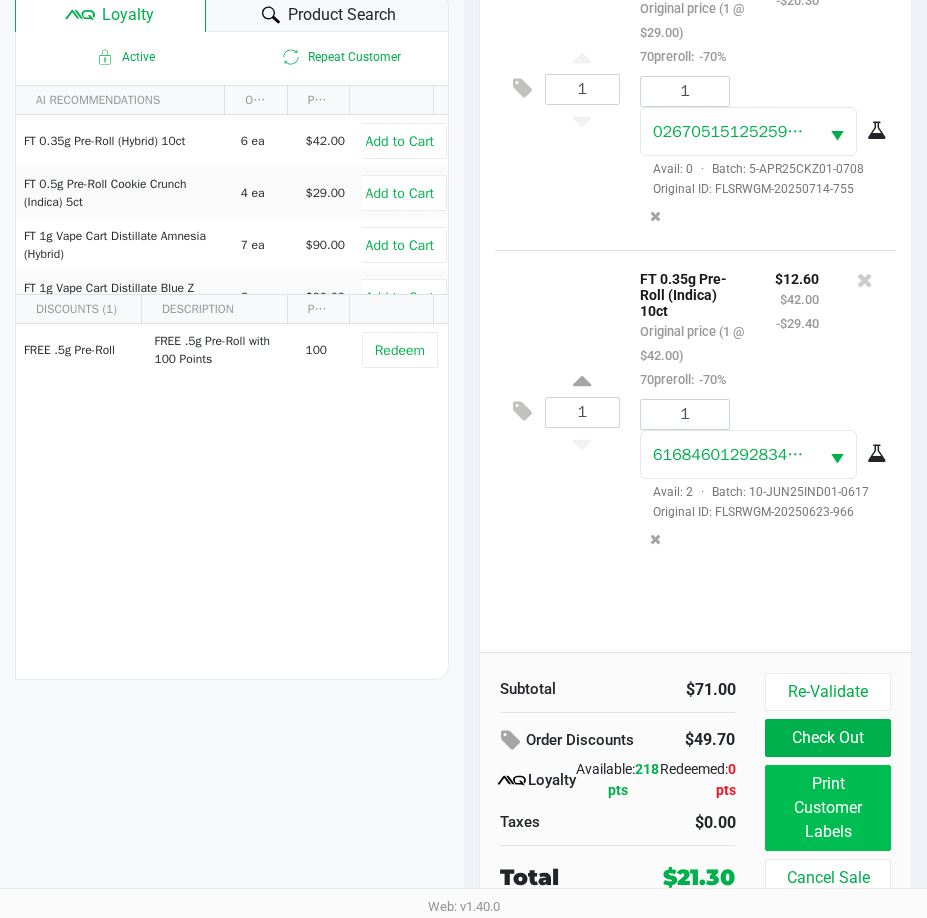 scroll, scrollTop: 0, scrollLeft: 0, axis: both 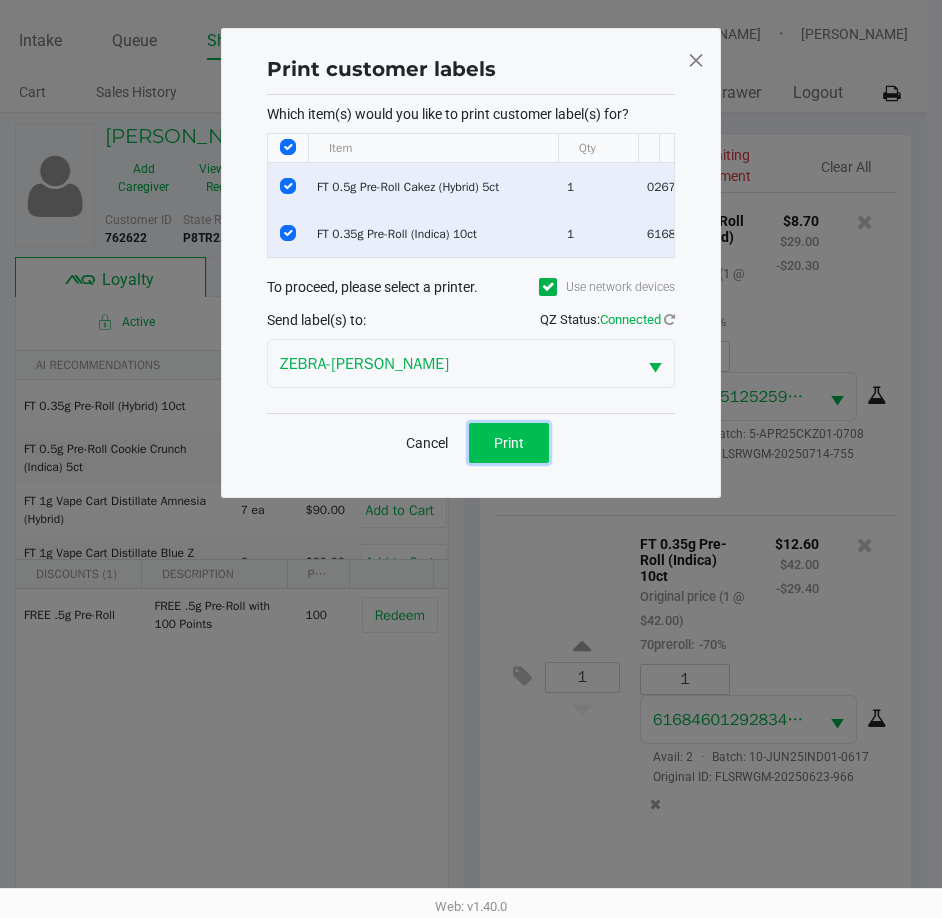 click on "Print" 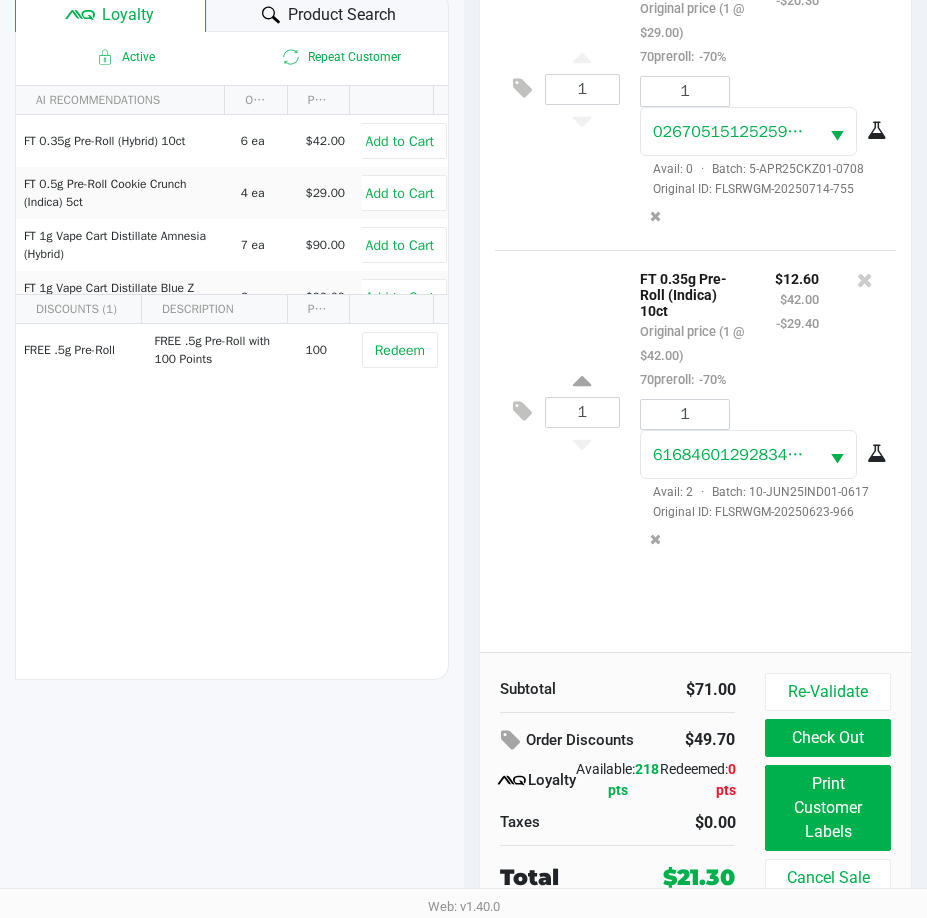 scroll, scrollTop: 263, scrollLeft: 0, axis: vertical 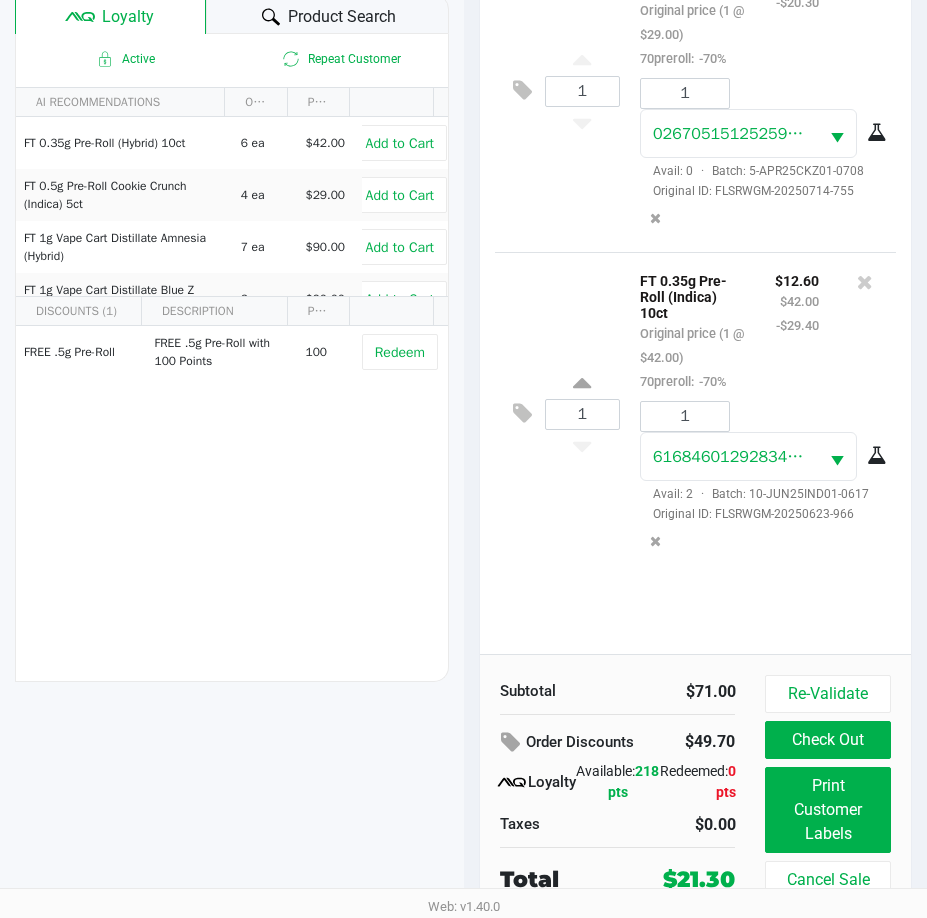 click on "Check Out" 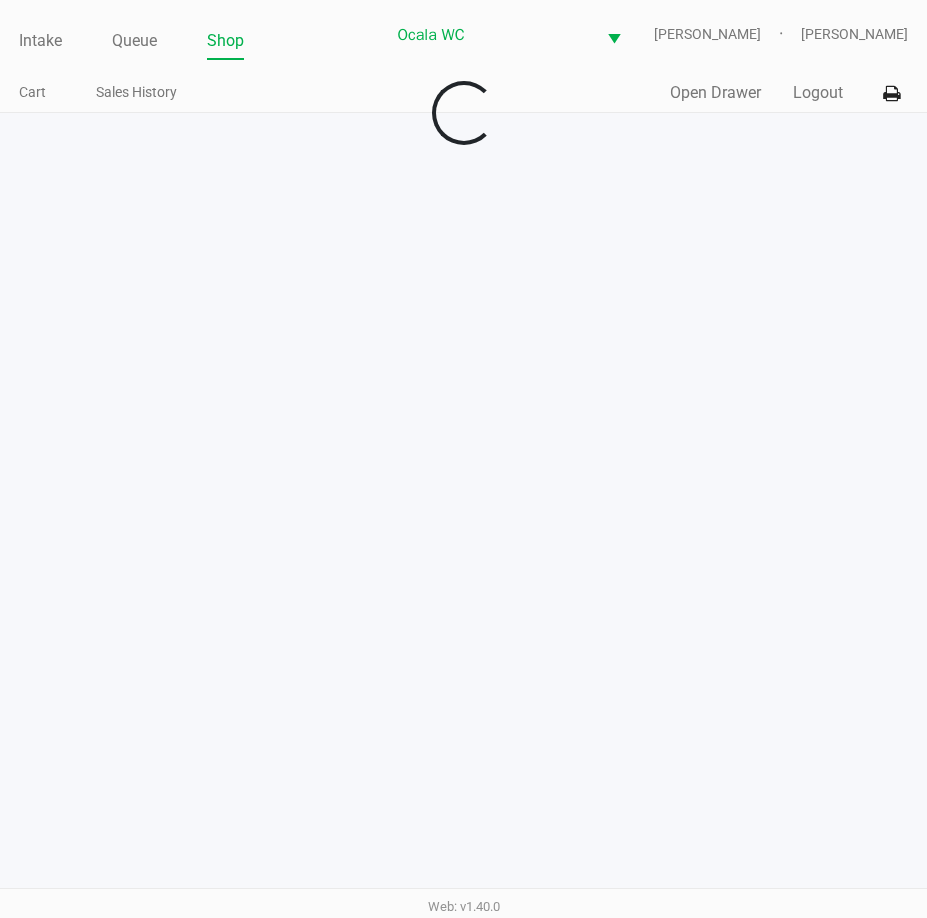 scroll, scrollTop: 0, scrollLeft: 0, axis: both 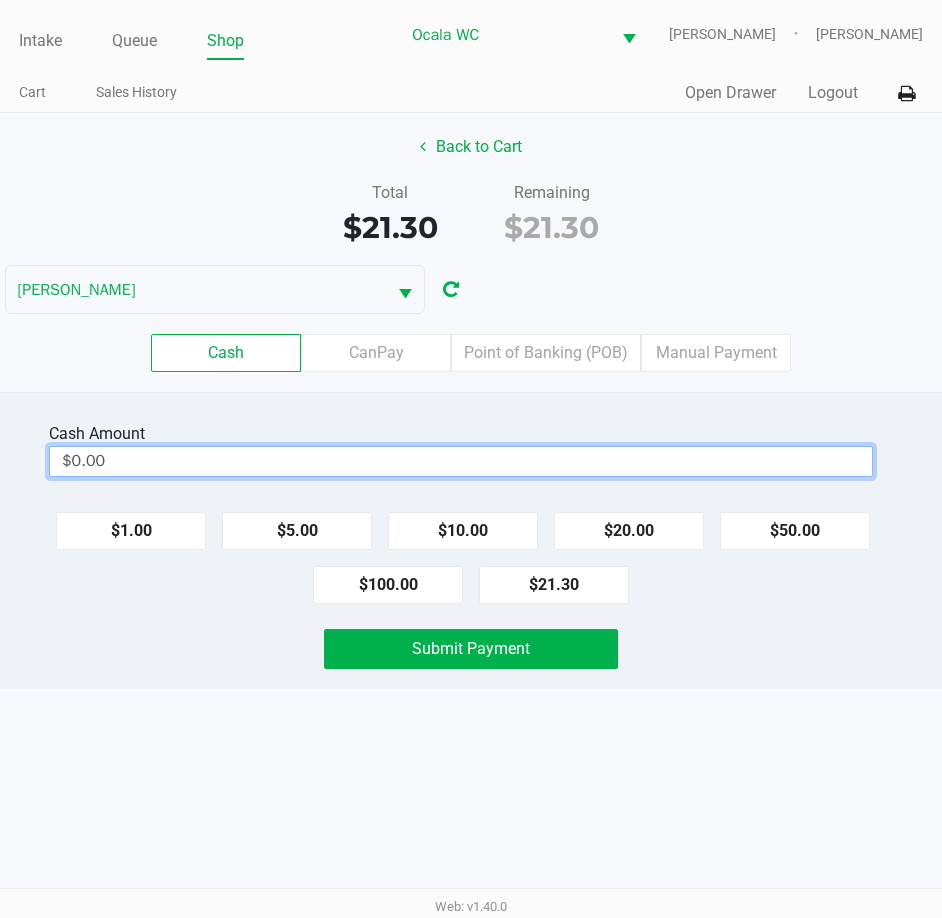 click on "$0.00" at bounding box center (461, 461) 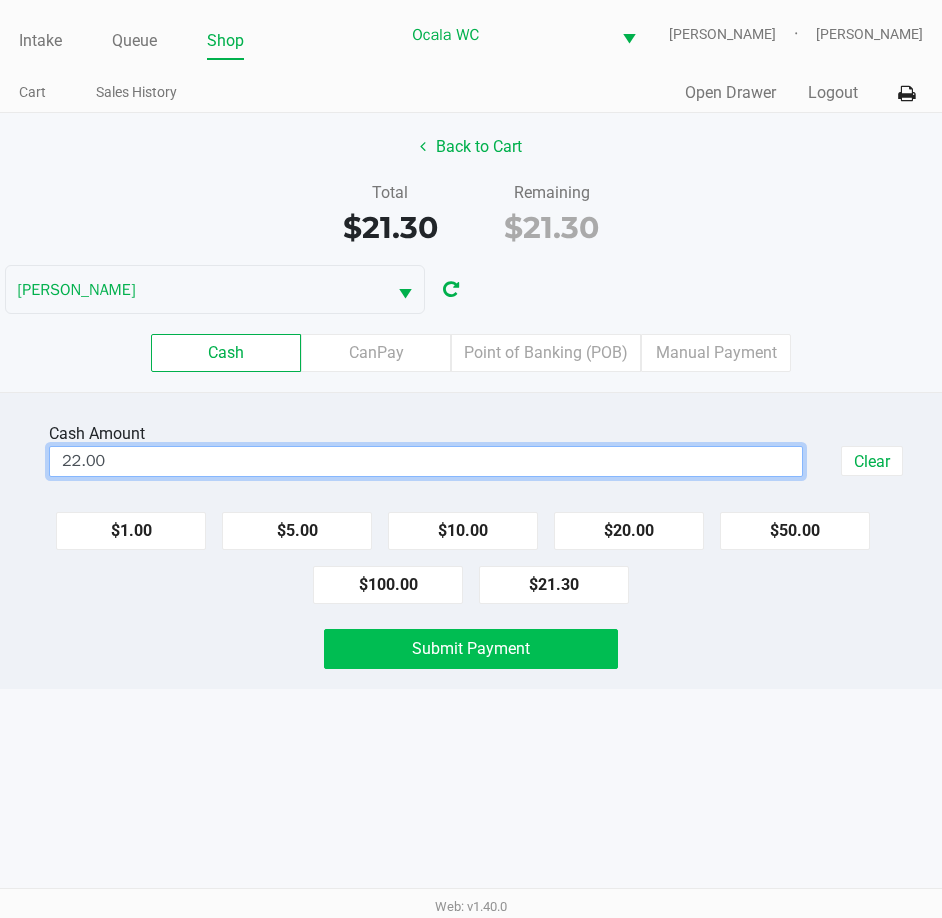 click on "Submit Payment" 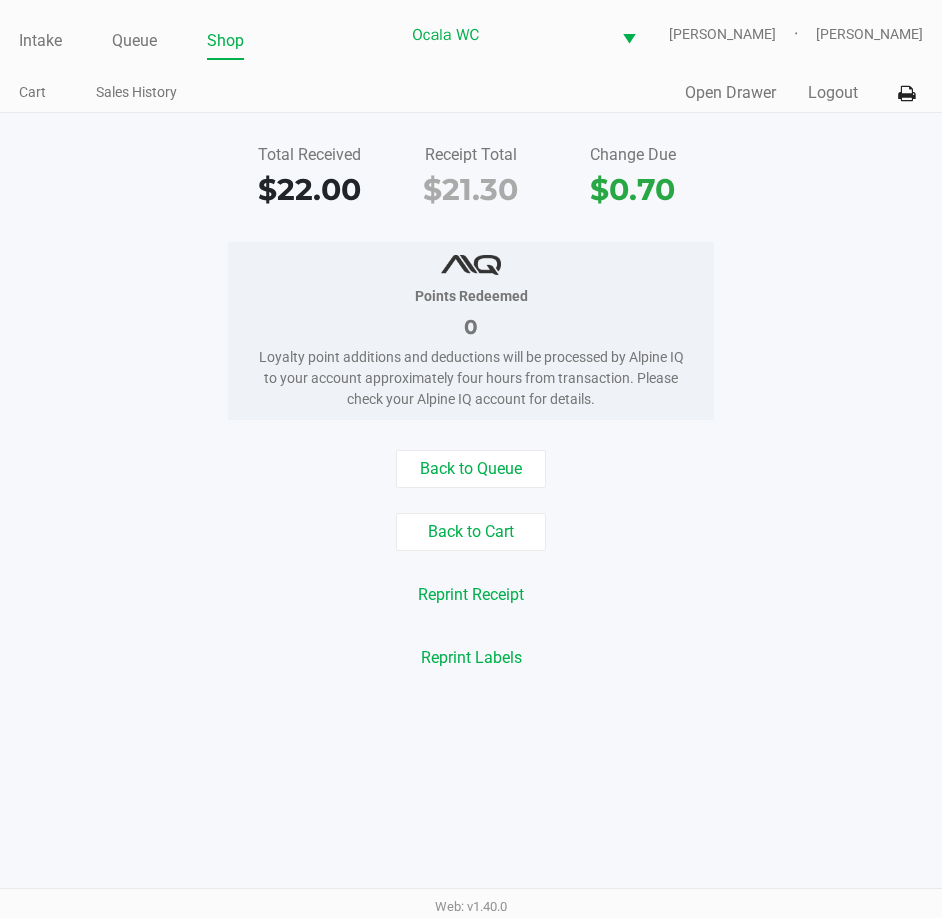 drag, startPoint x: 129, startPoint y: 366, endPoint x: 120, endPoint y: 321, distance: 45.891174 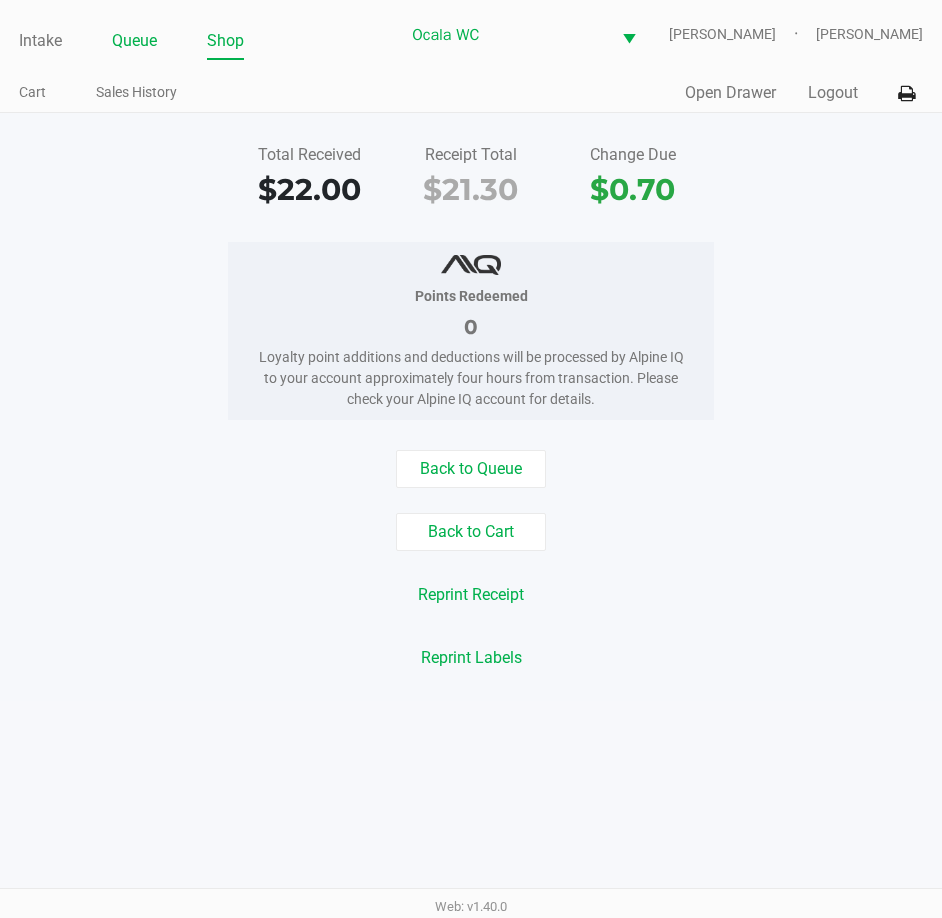 click on "Queue" 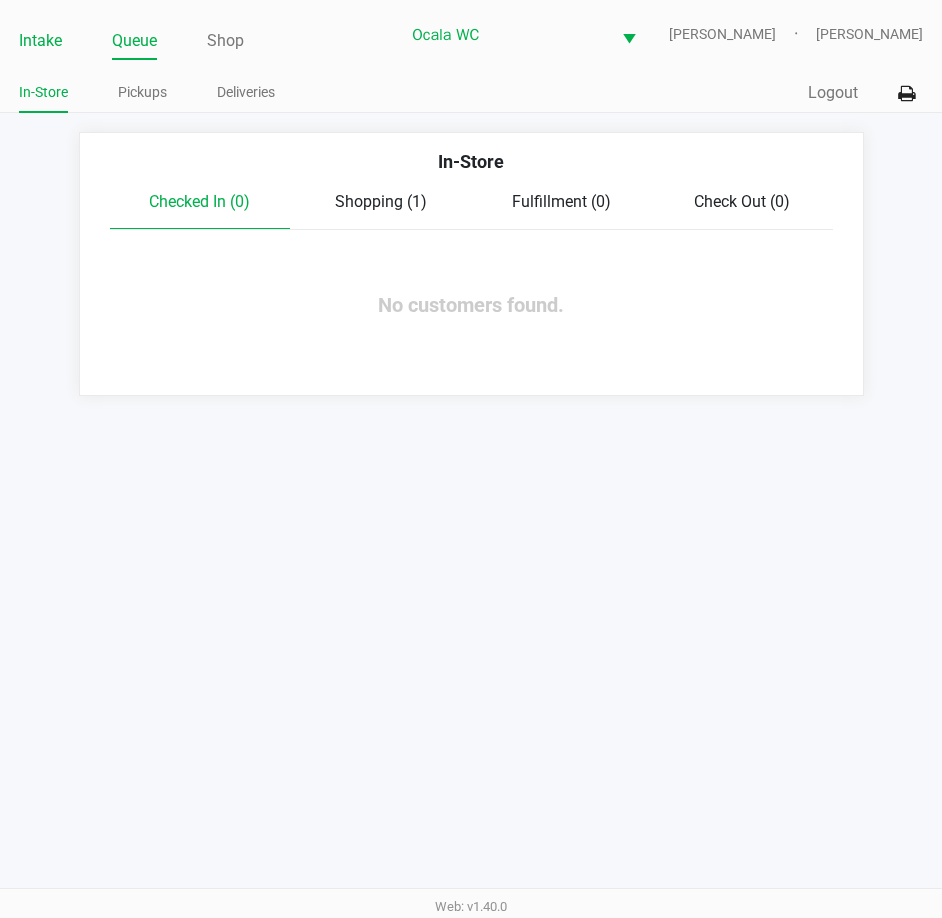 click on "Intake" 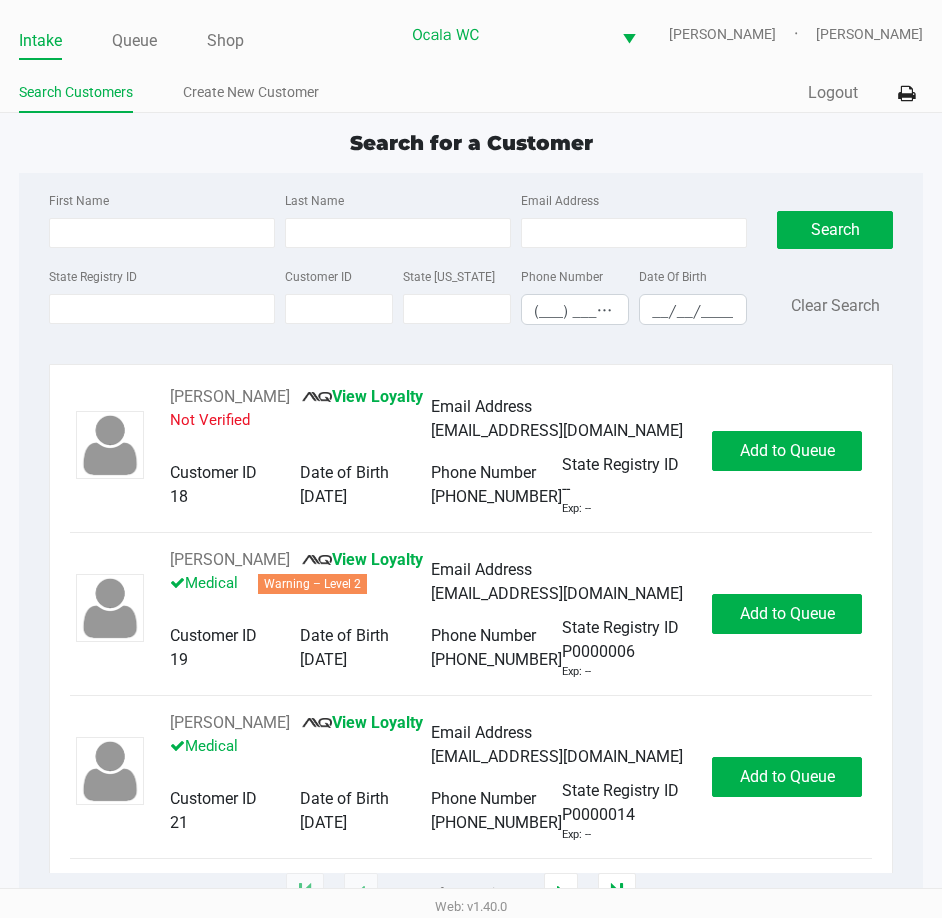 click on "Search Customers Create New Customer" 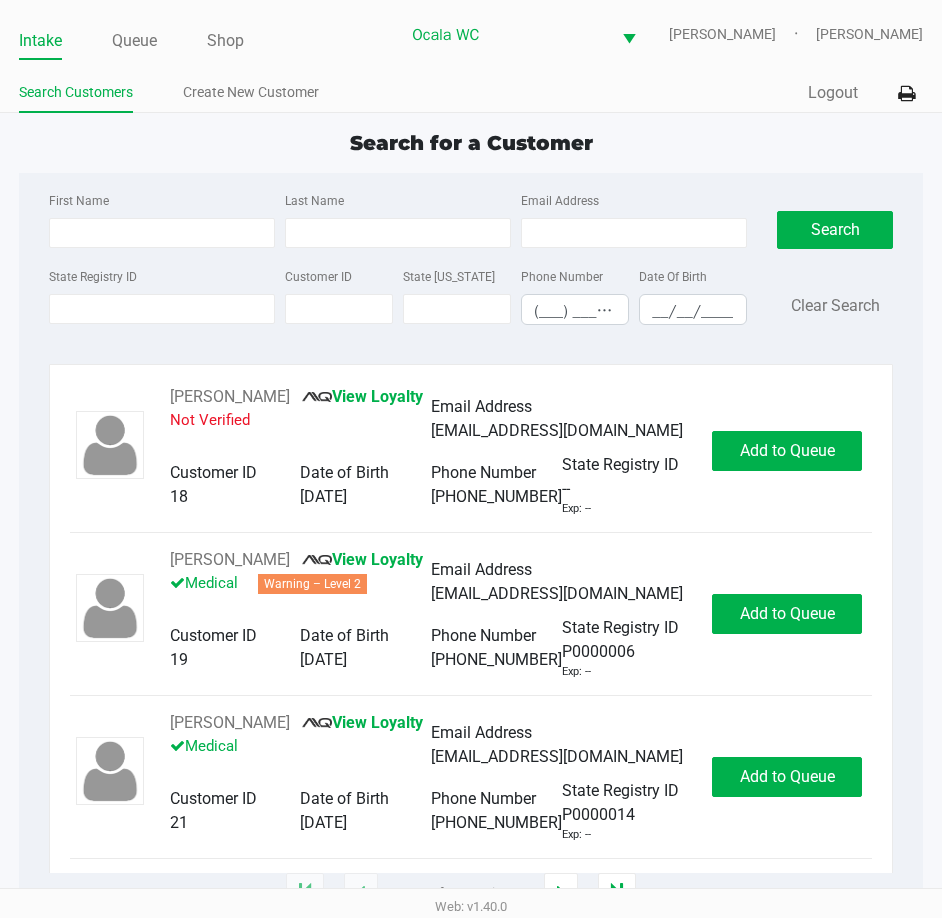 type on "TOBY" 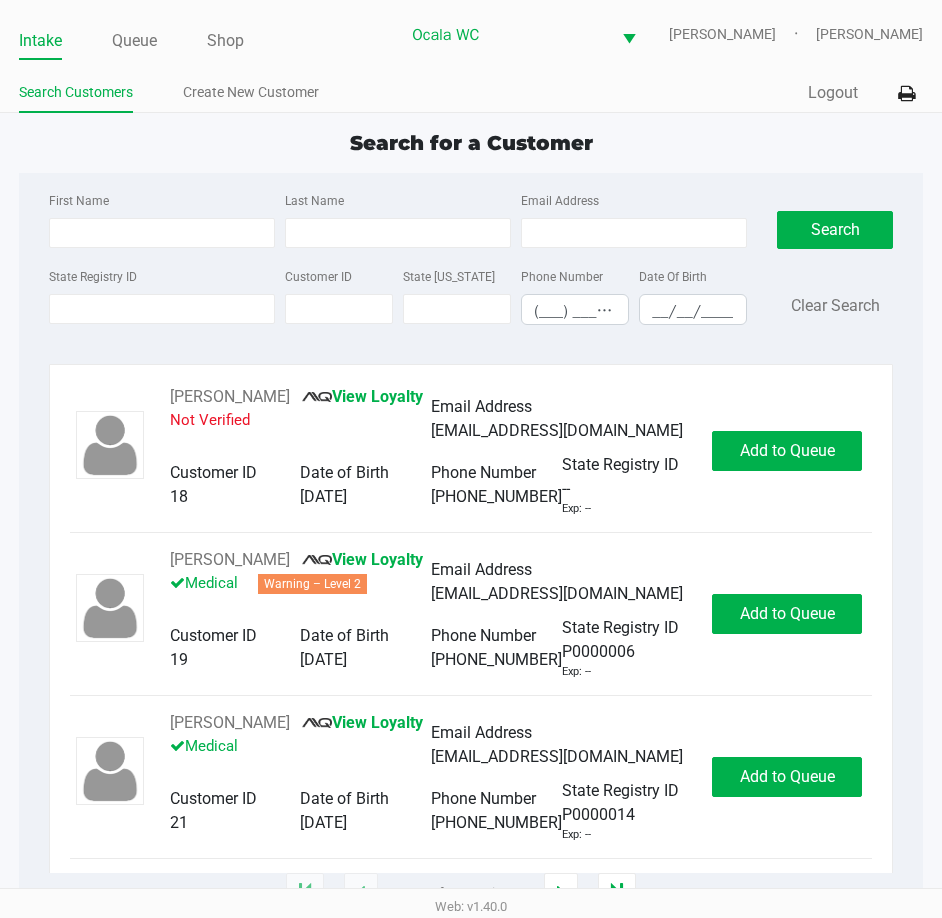 type on "LOCKWOOD" 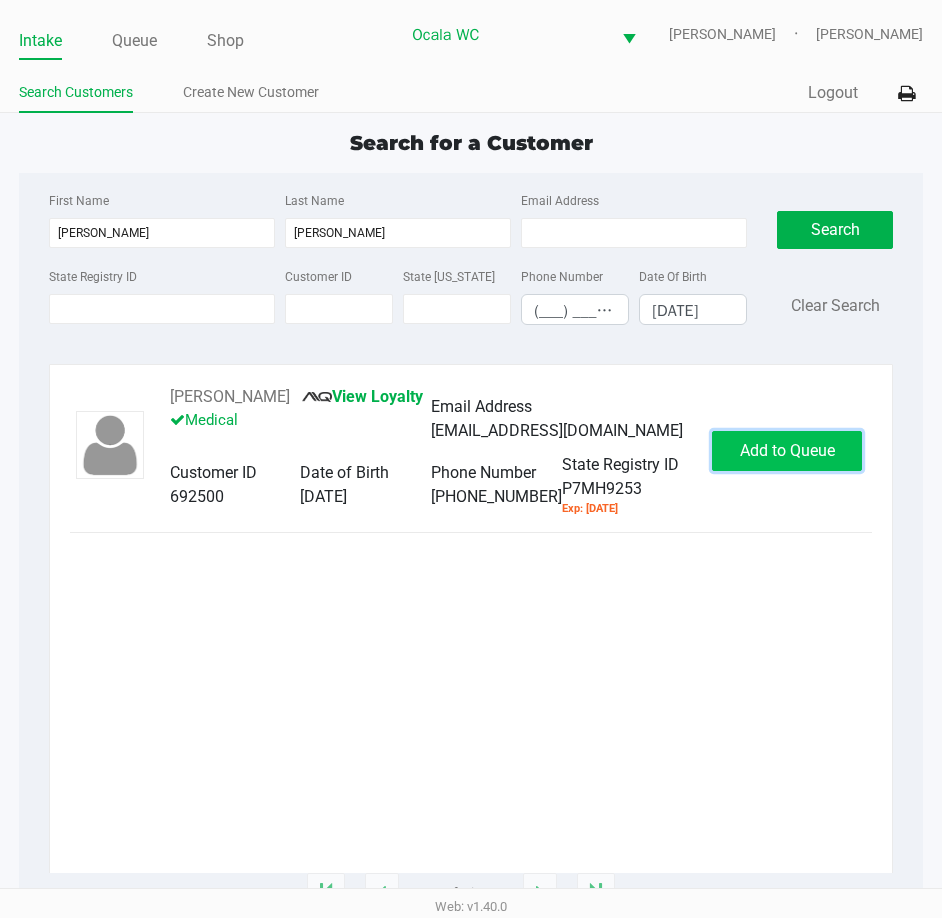 click on "Add to Queue" 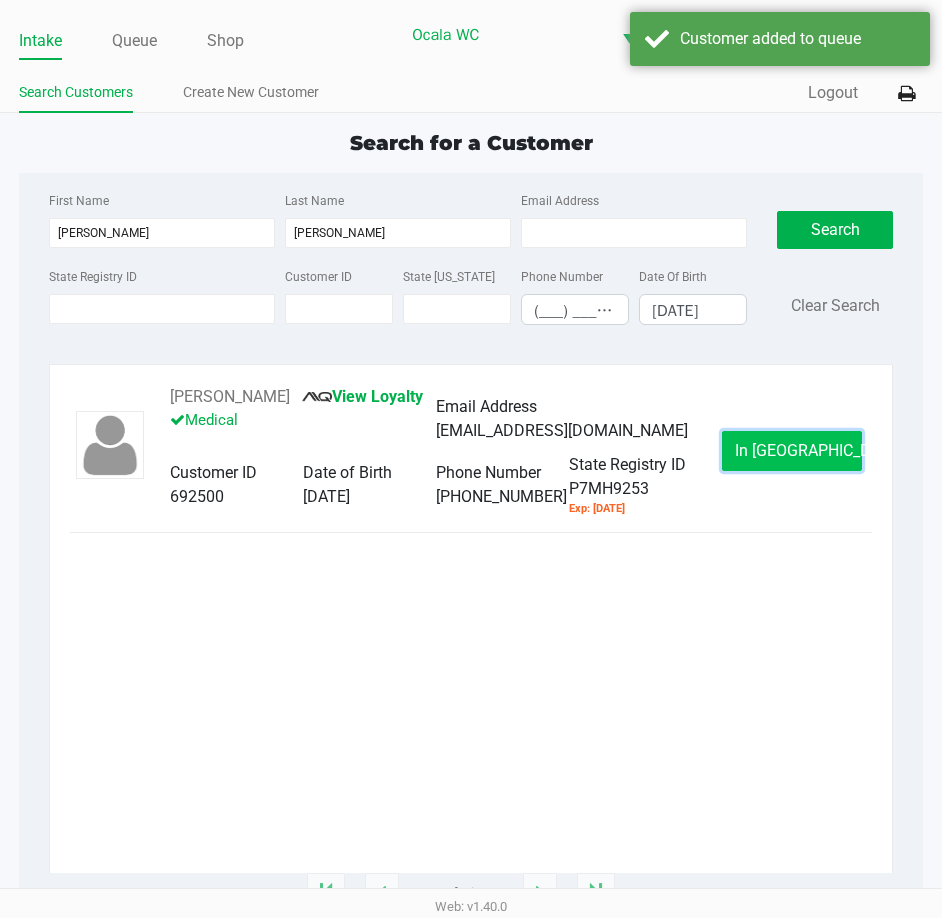 click on "In Queue" 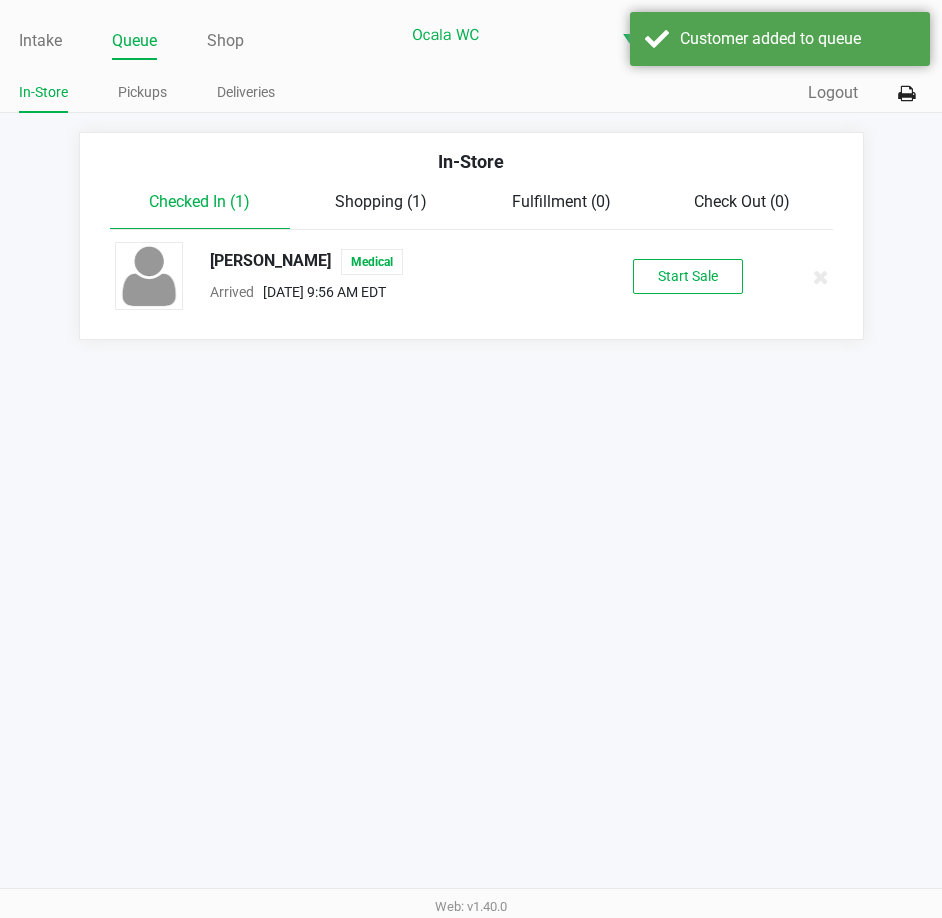 click on "TOBY LOCKWOOD   Medical  Arrived      Jul 22, 2025 9:56 AM EDT   Start Sale" 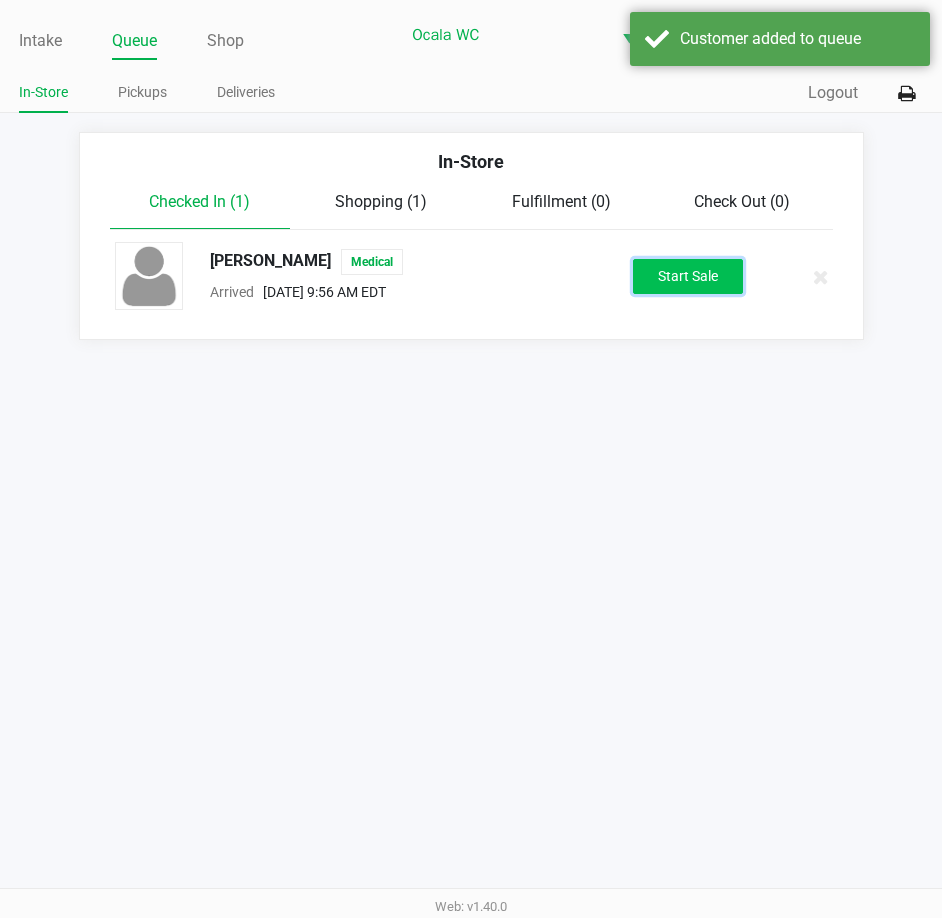 click on "Start Sale" 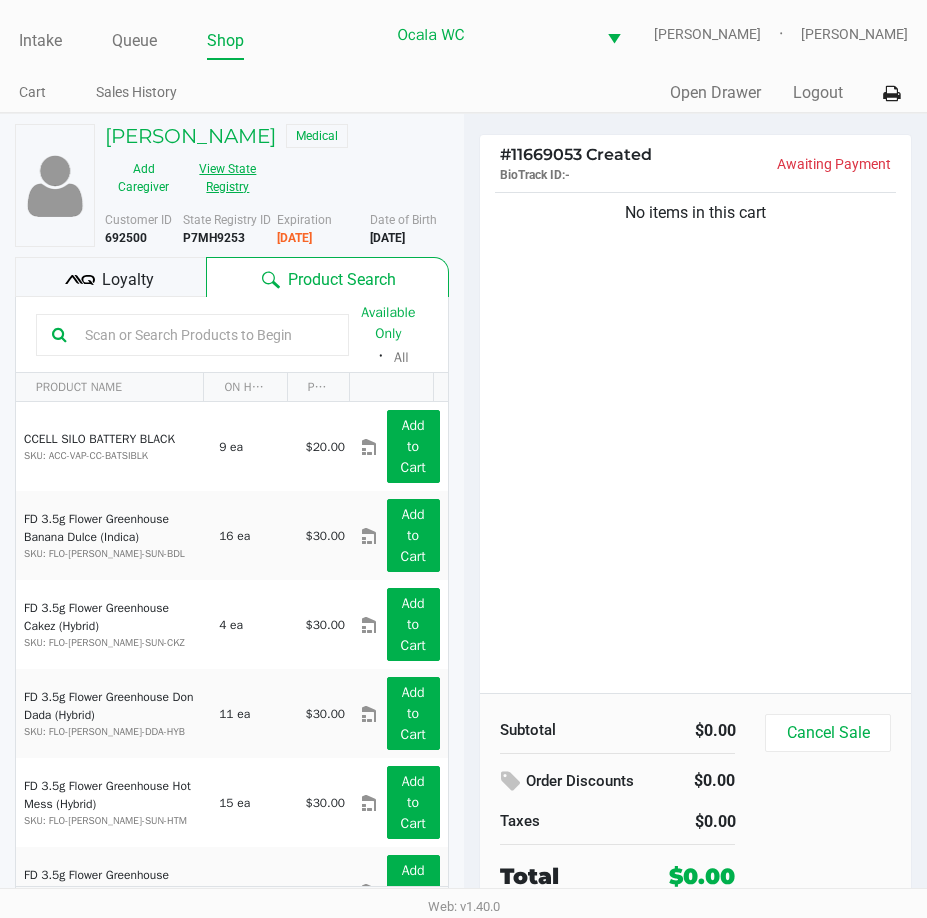 click on "View State Registry" 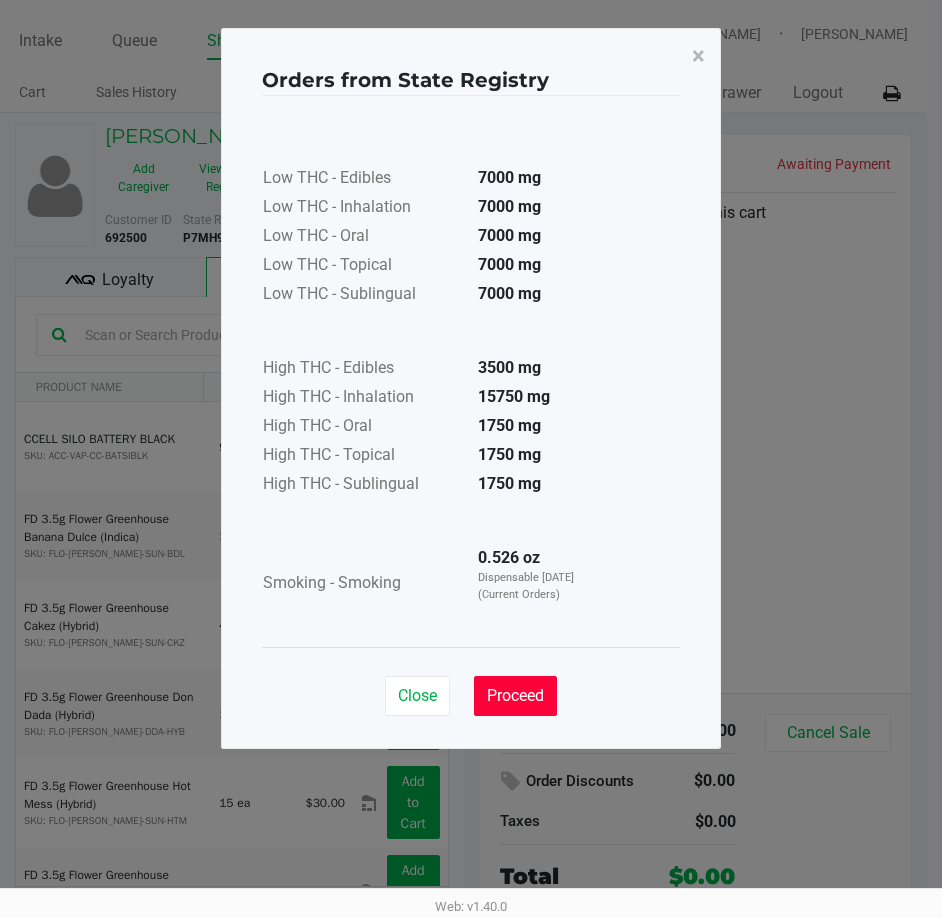 click on "Proceed" 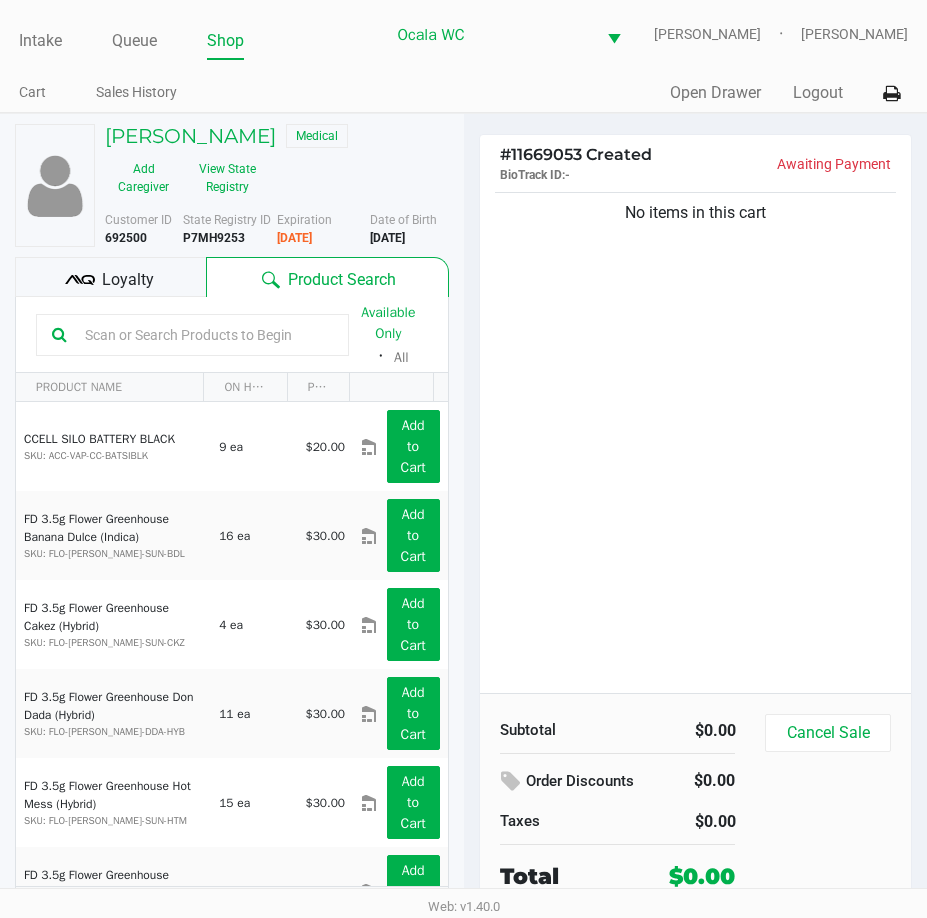 click 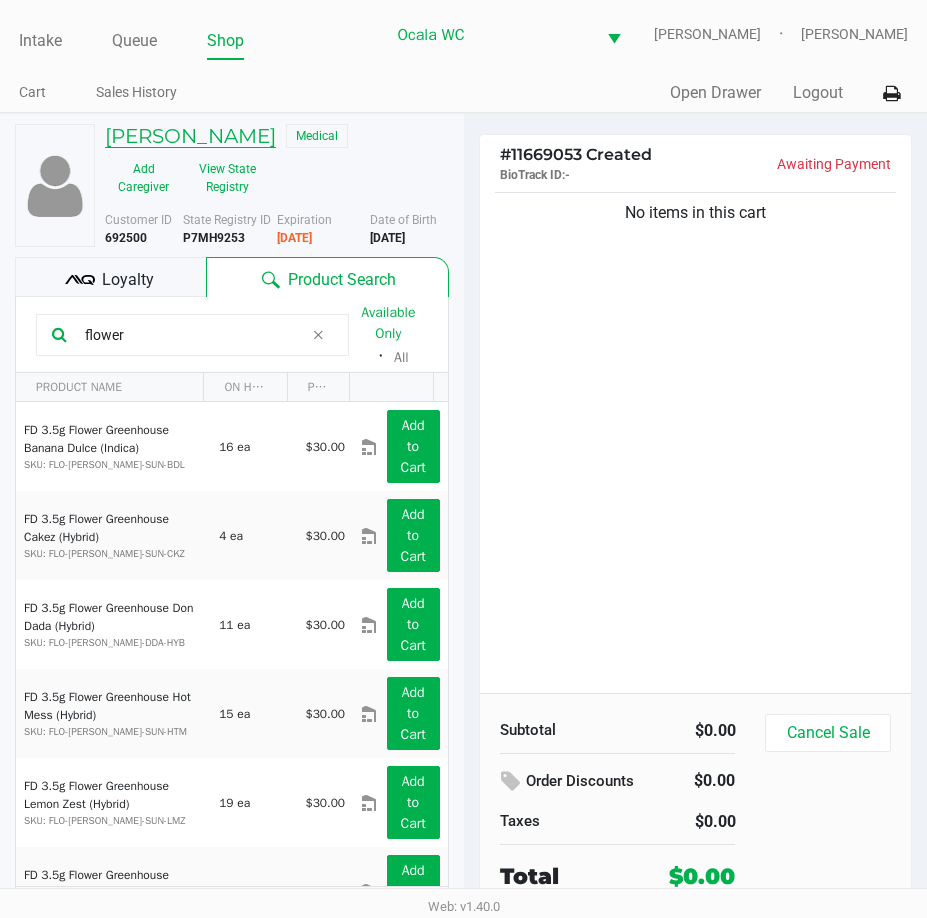 type on "flower" 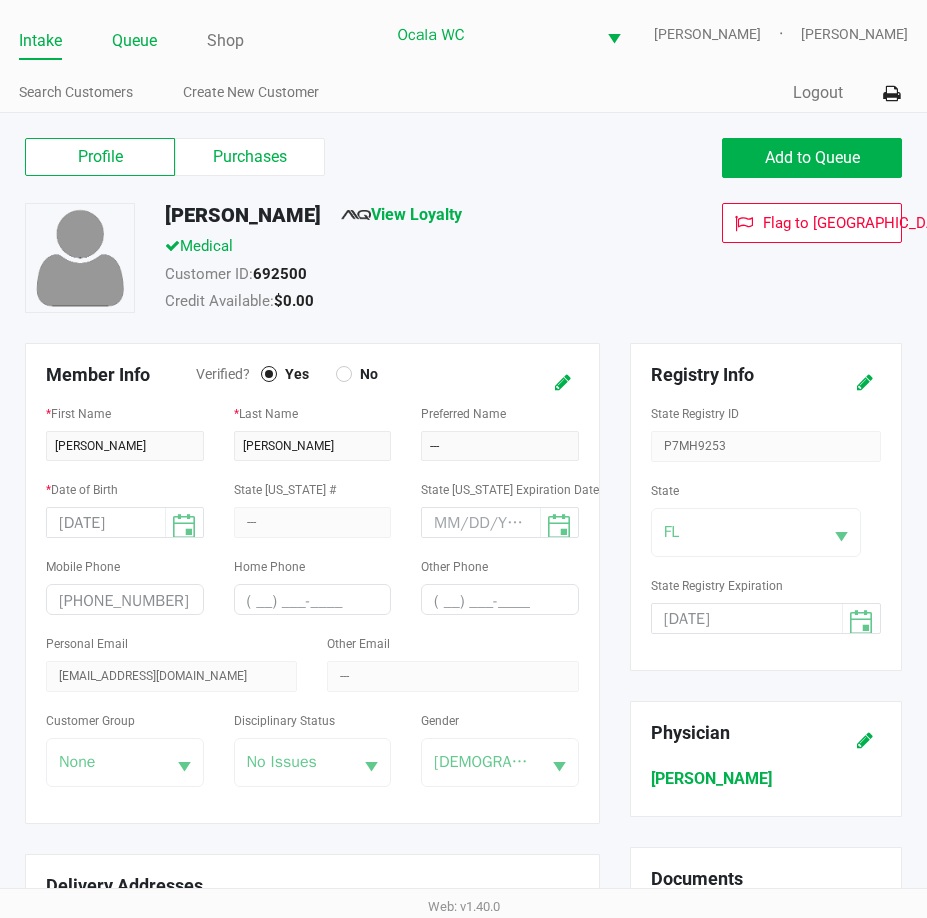 click on "Queue" 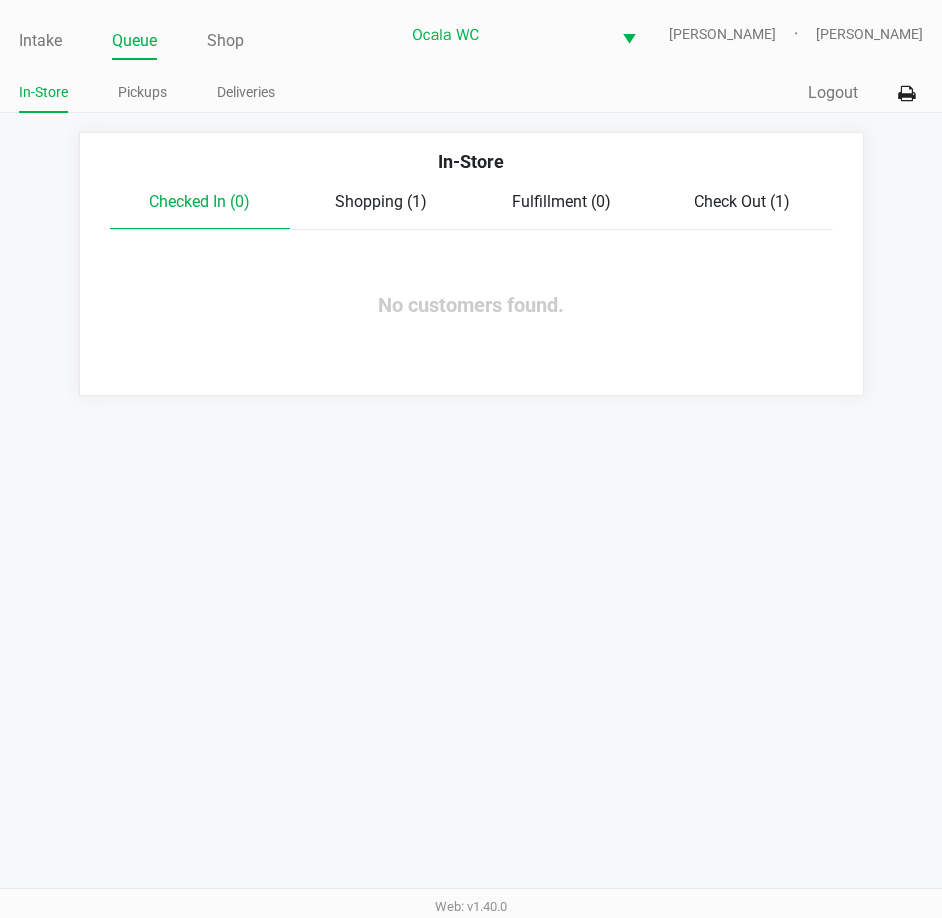 click on "Shopping (1)" 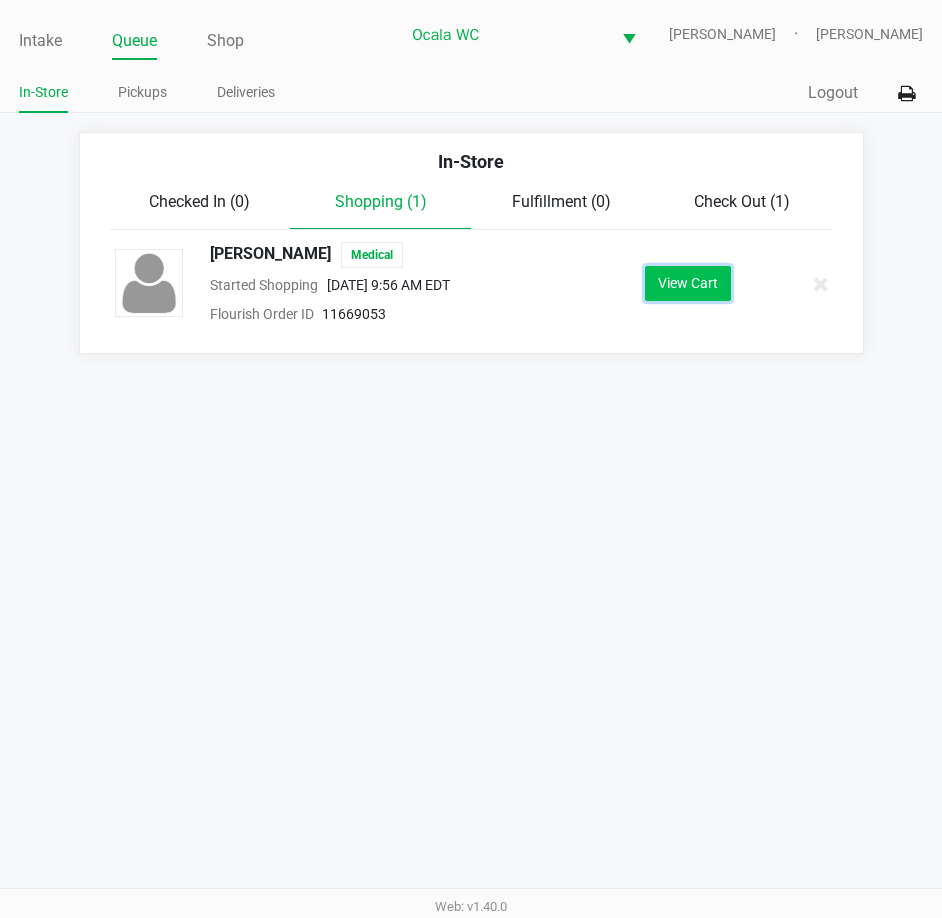 click on "View Cart" 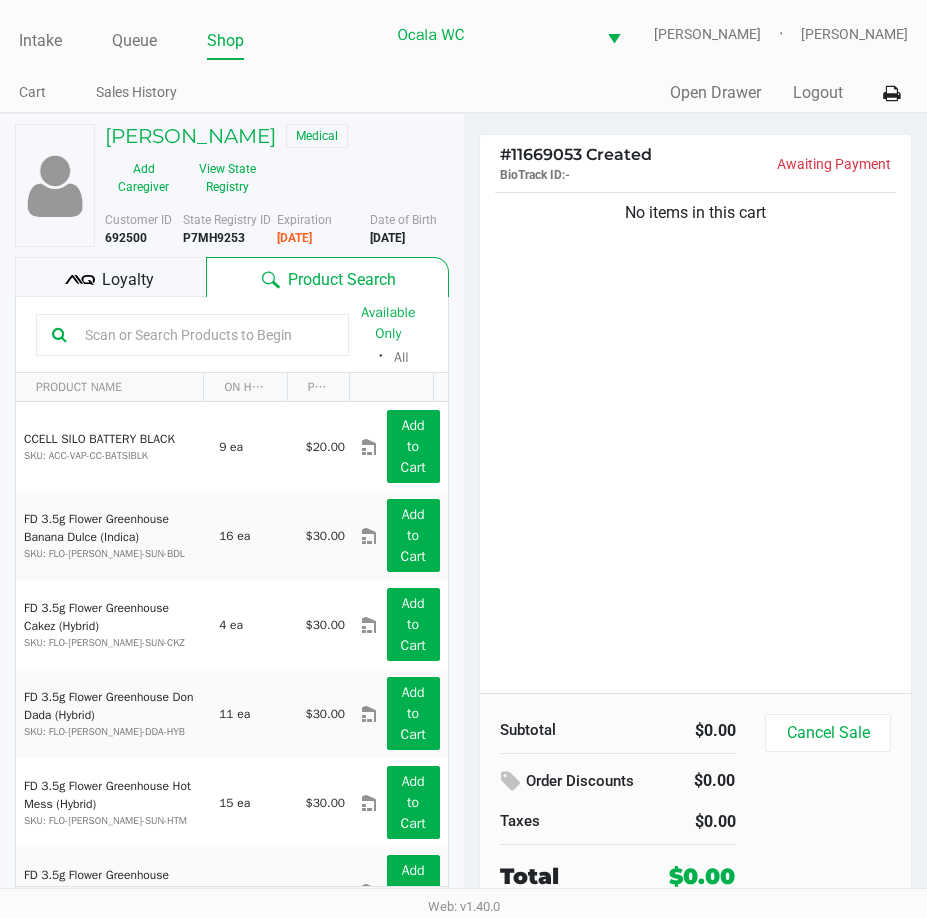 click on "No items in this cart" 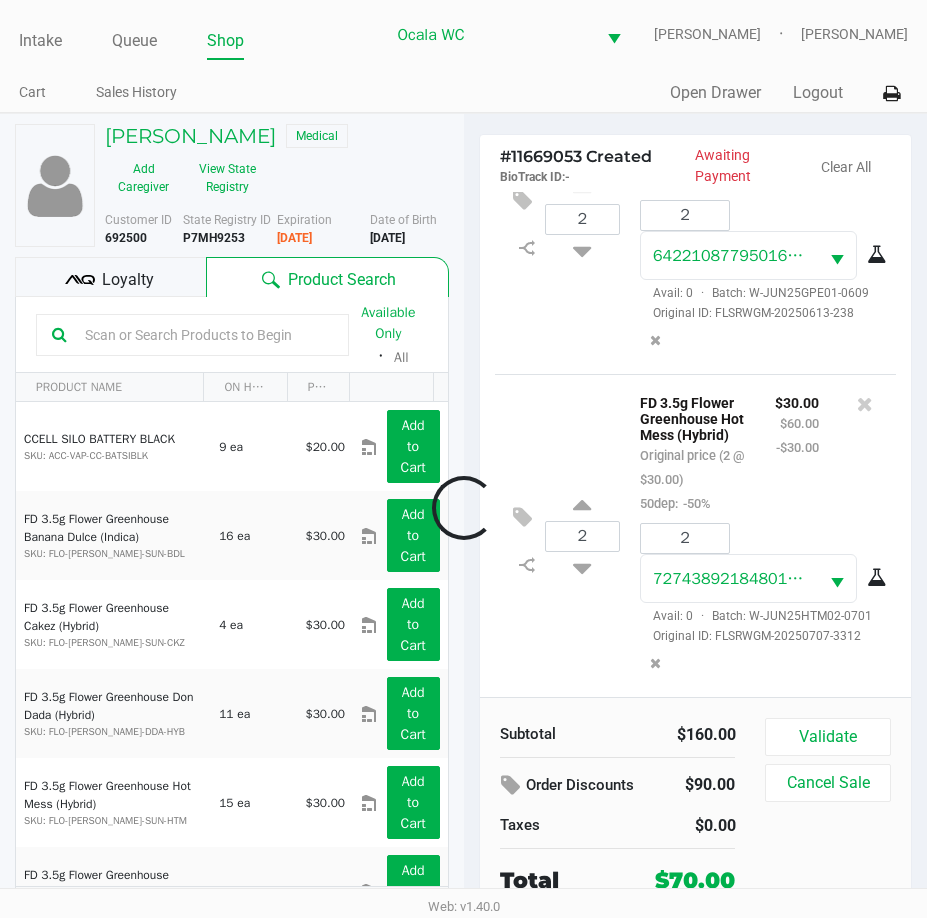 scroll, scrollTop: 287, scrollLeft: 0, axis: vertical 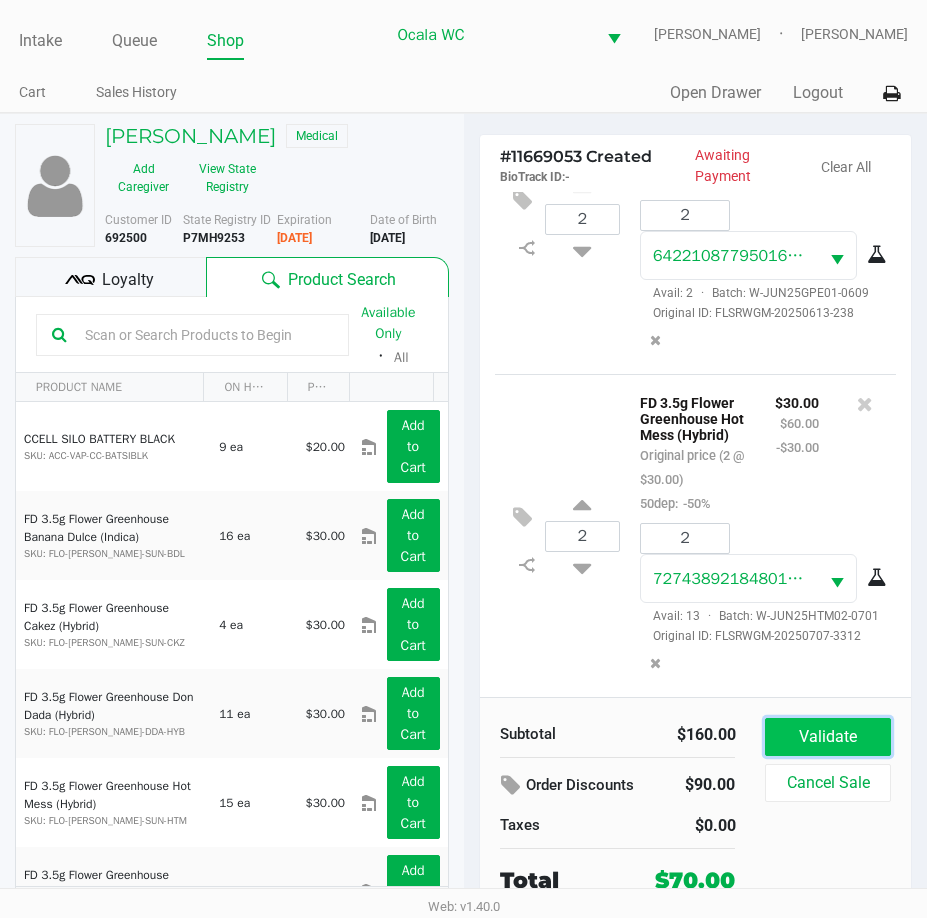 click on "Validate" 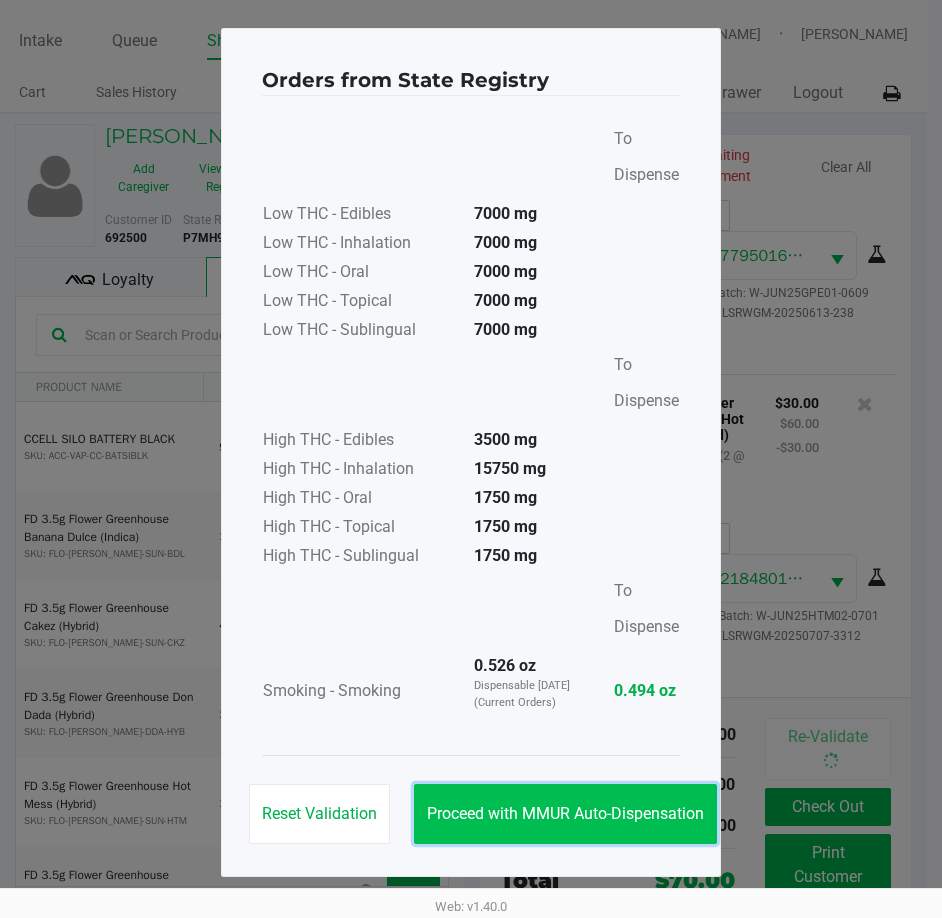 click on "Proceed with MMUR Auto-Dispensation" 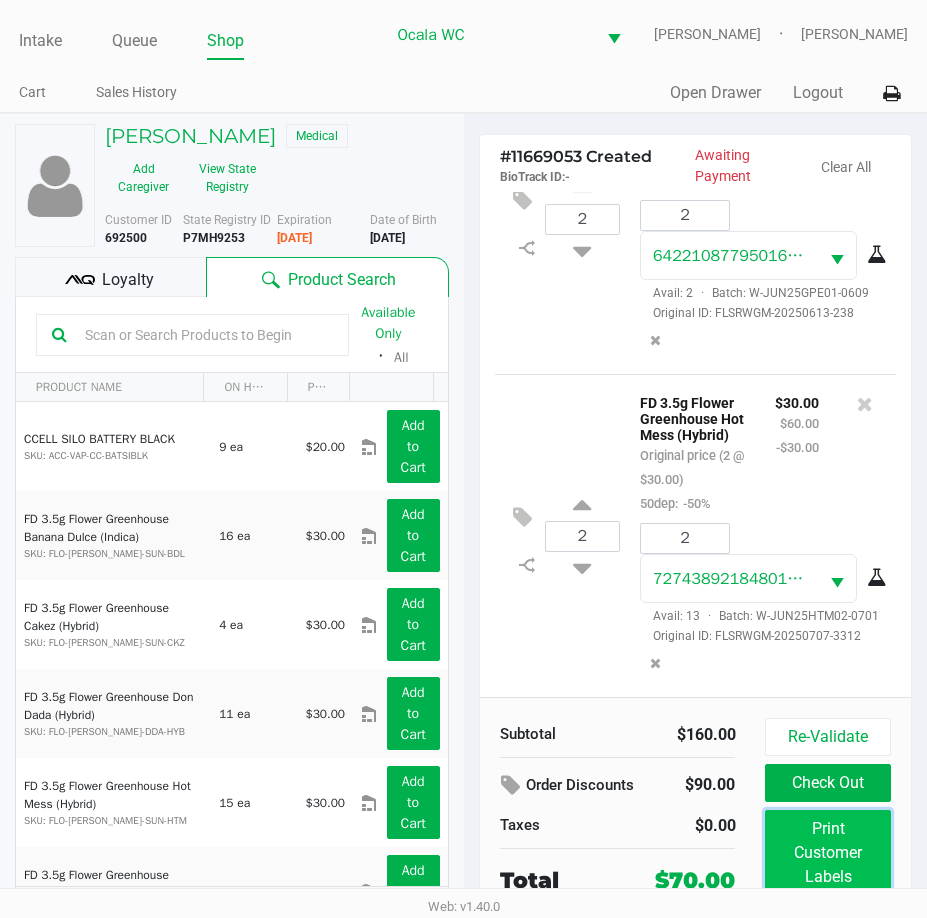 click on "Print Customer Labels" 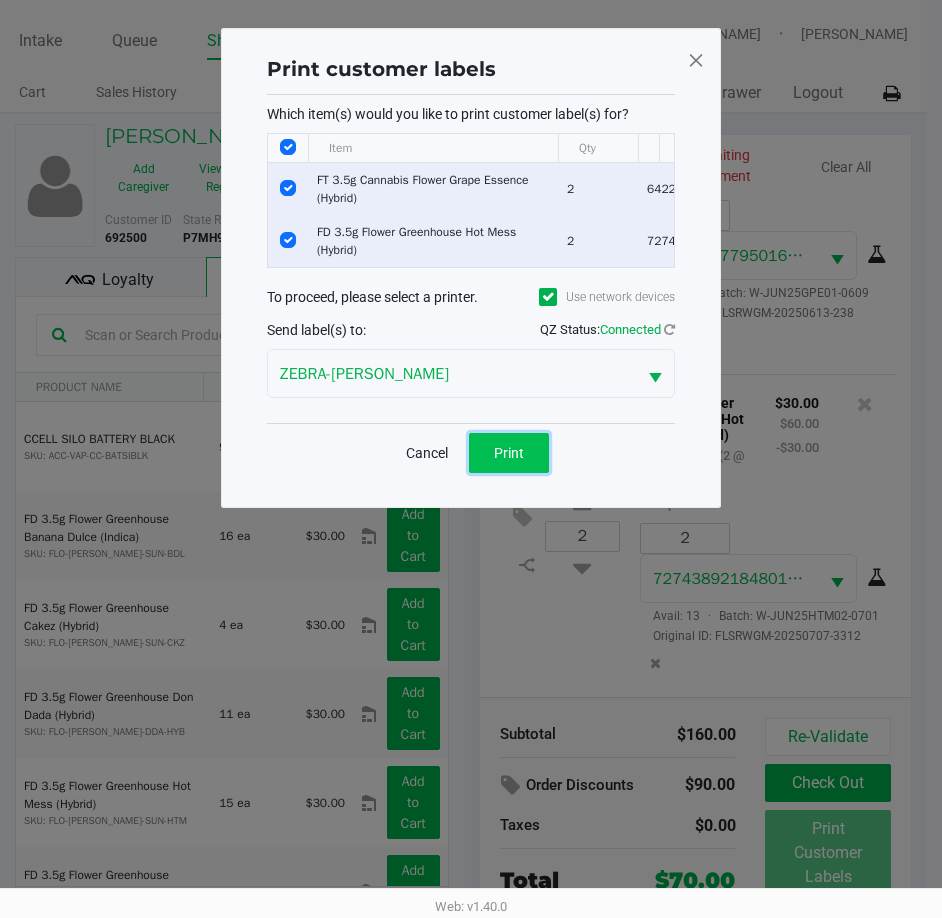 click on "Print" 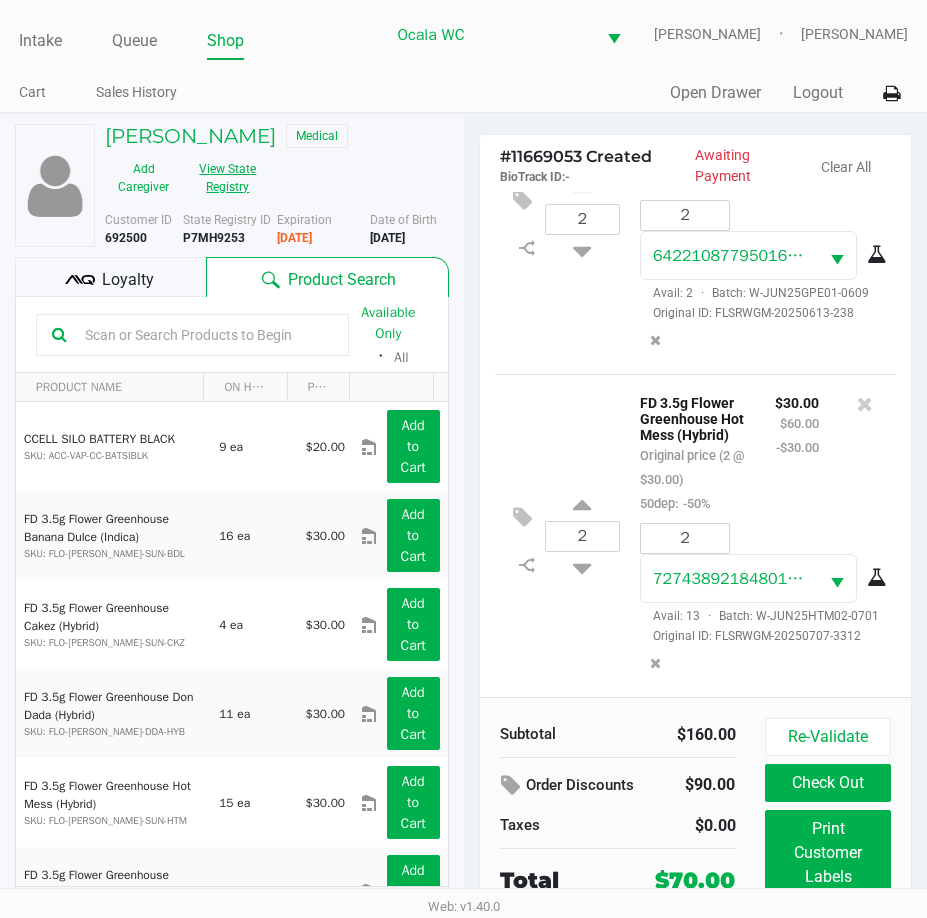 click on "View State Registry" 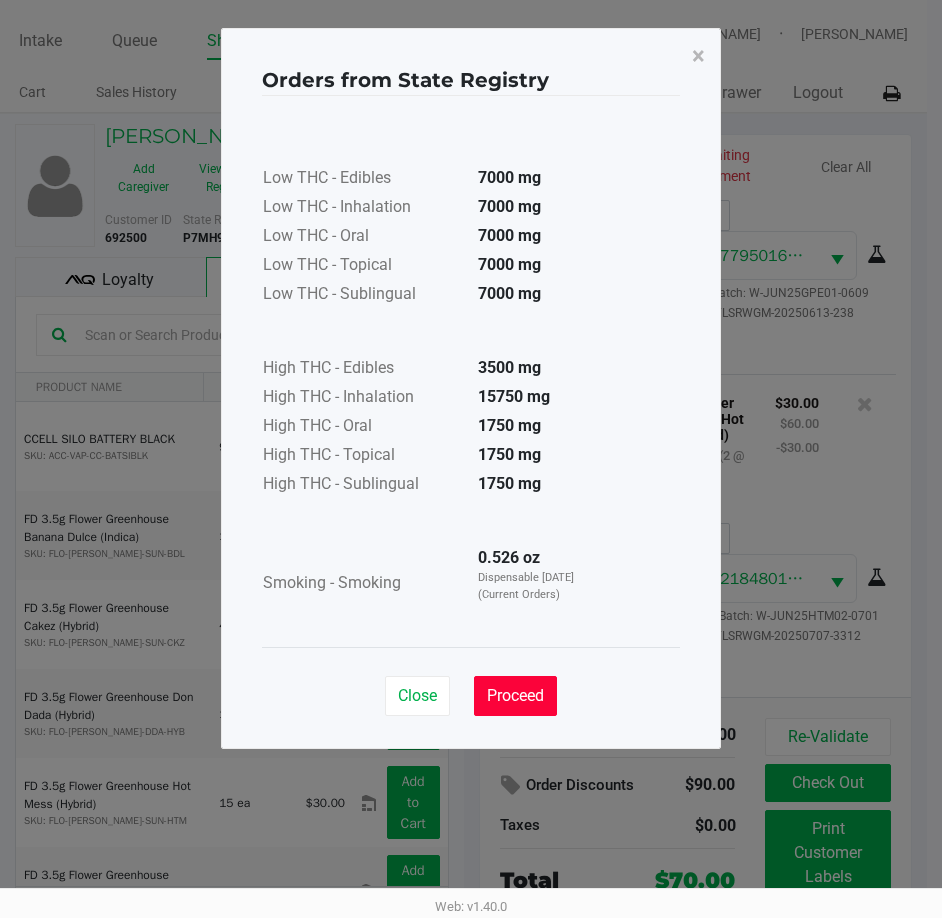 drag, startPoint x: 502, startPoint y: 694, endPoint x: 524, endPoint y: 678, distance: 27.202942 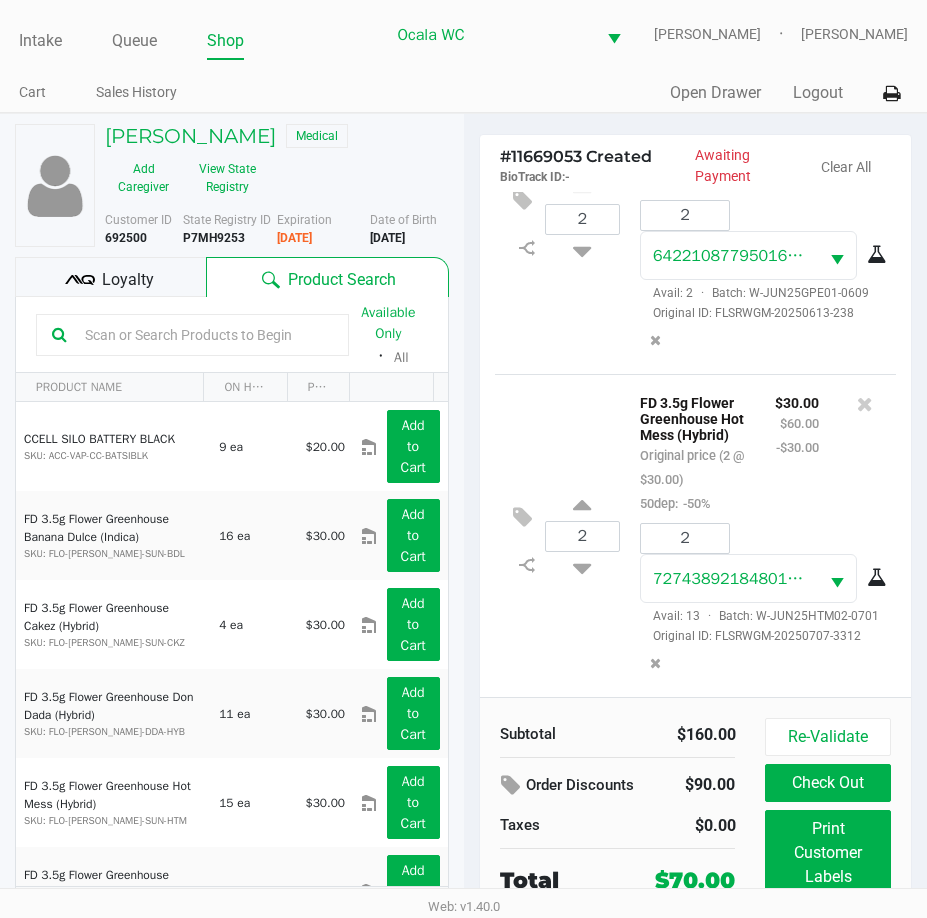 click on "2  FT 3.5g Cannabis Flower Grape Essence (Hybrid)   Original price (2 @ $50.00)  60premselect:  -60% $40.00 $100.00 -$60.00 2 6422108779501626  Avail: 2  ·  Batch: W-JUN25GPE01-0609   Original ID: FLSRWGM-20250613-238" 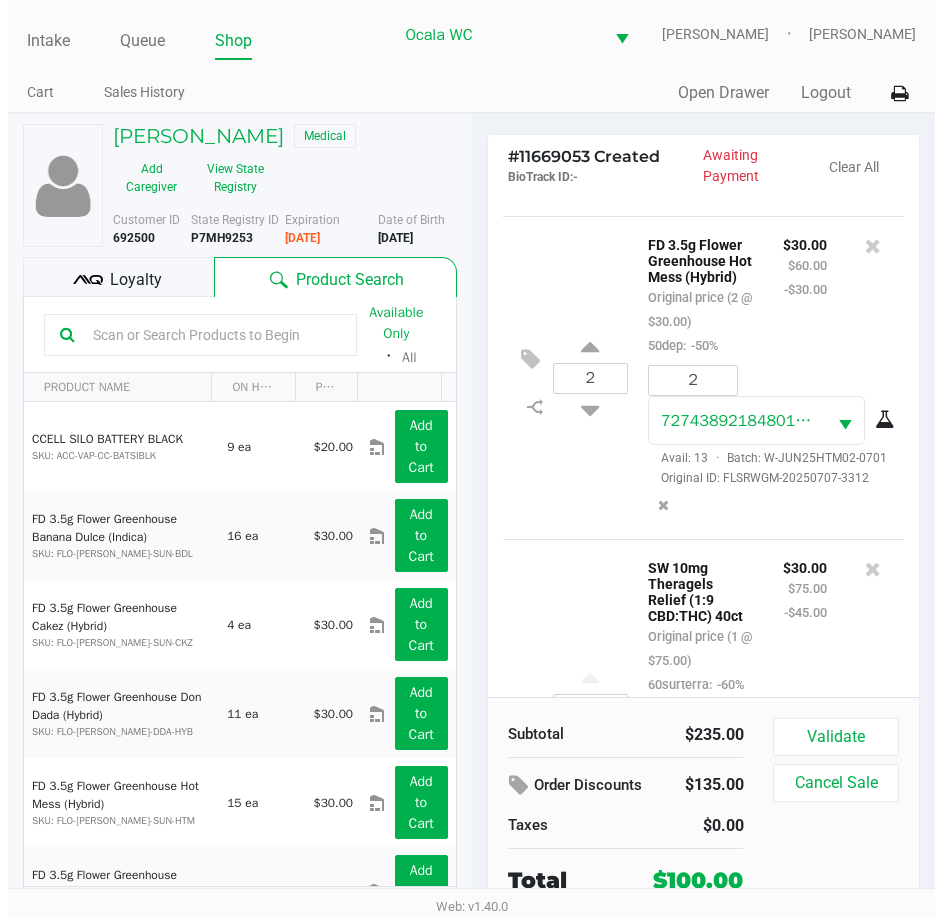 scroll, scrollTop: 689, scrollLeft: 0, axis: vertical 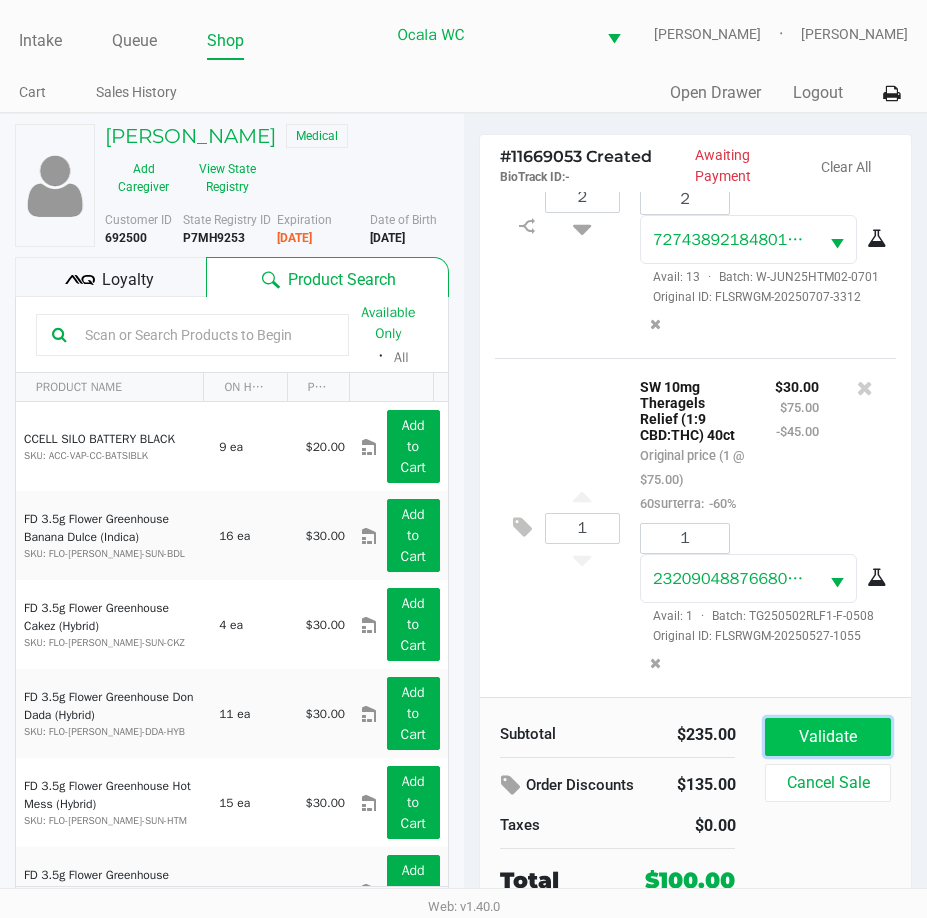 click on "Validate" 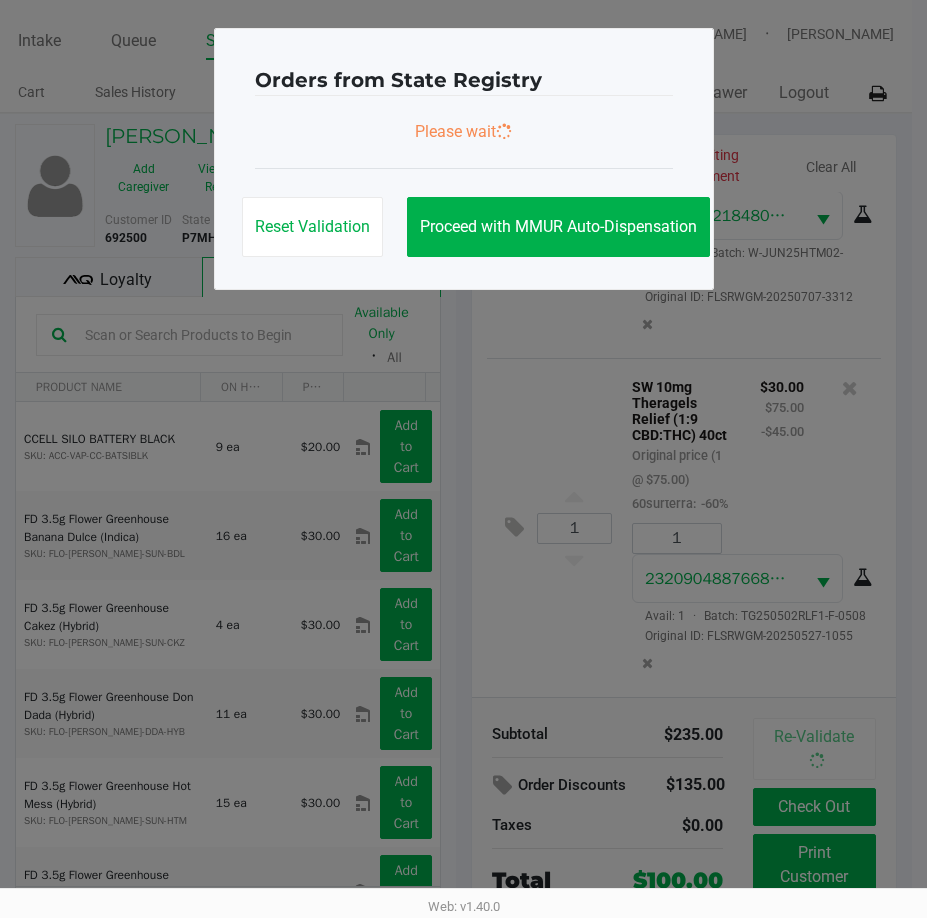 scroll, scrollTop: 695, scrollLeft: 0, axis: vertical 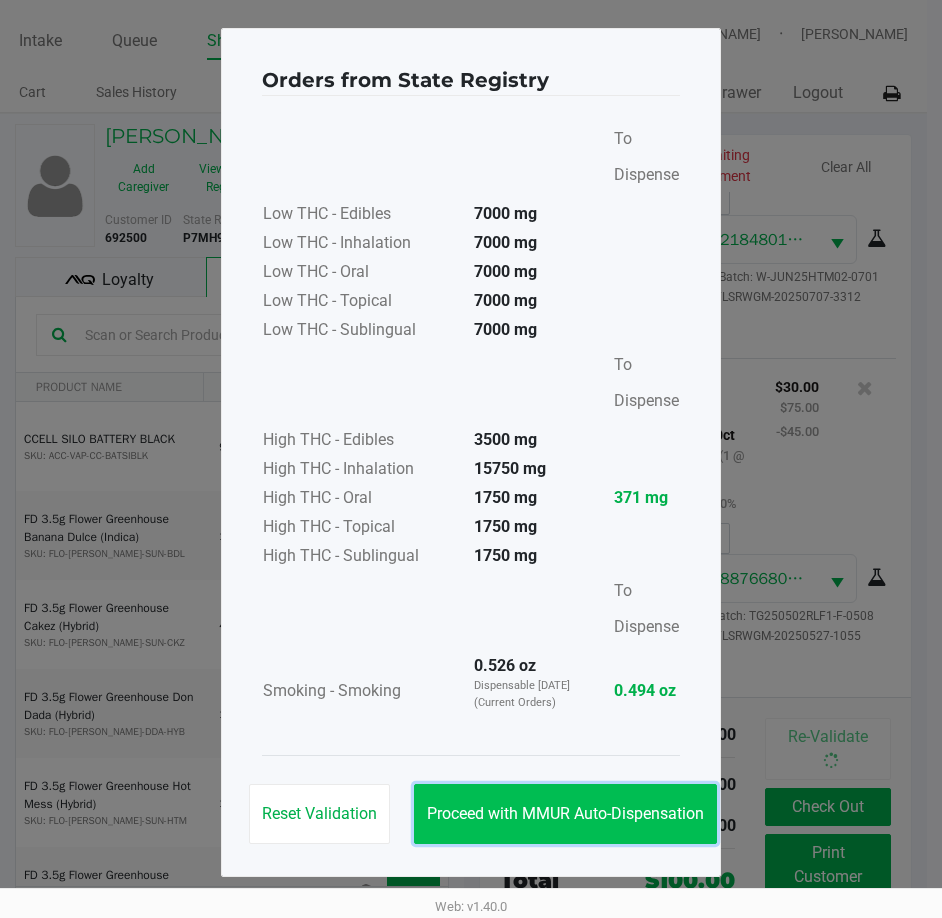 click on "Proceed with MMUR Auto-Dispensation" 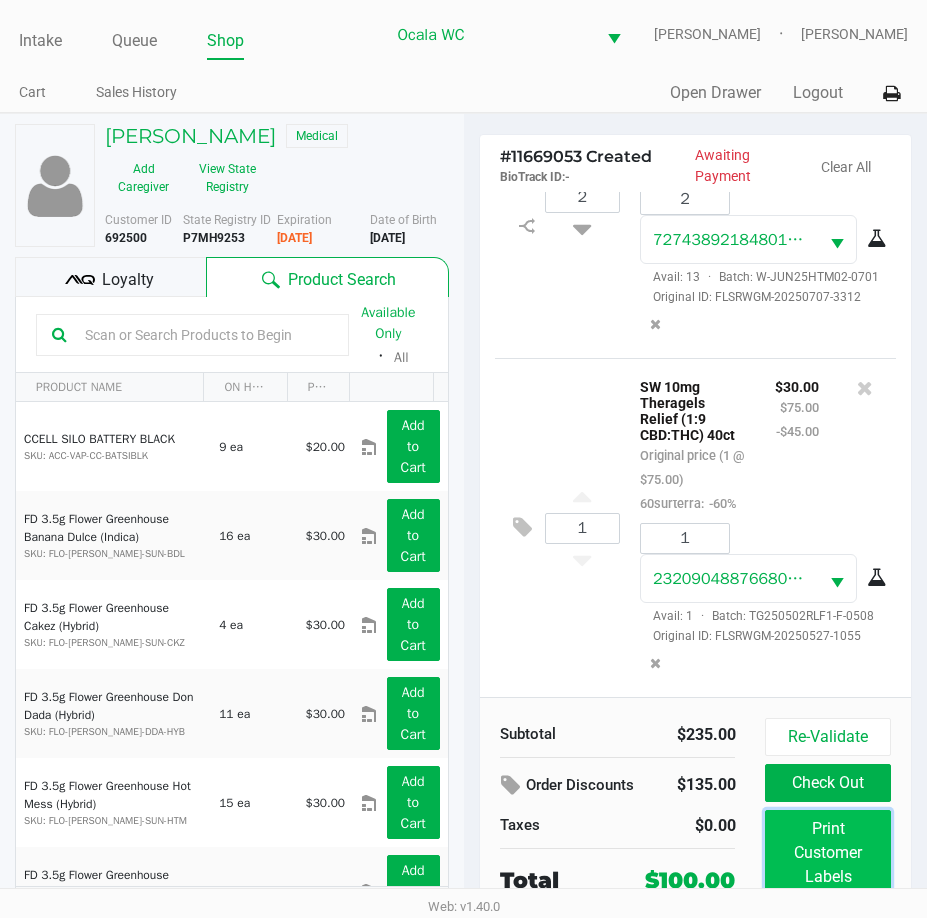 click on "Print Customer Labels" 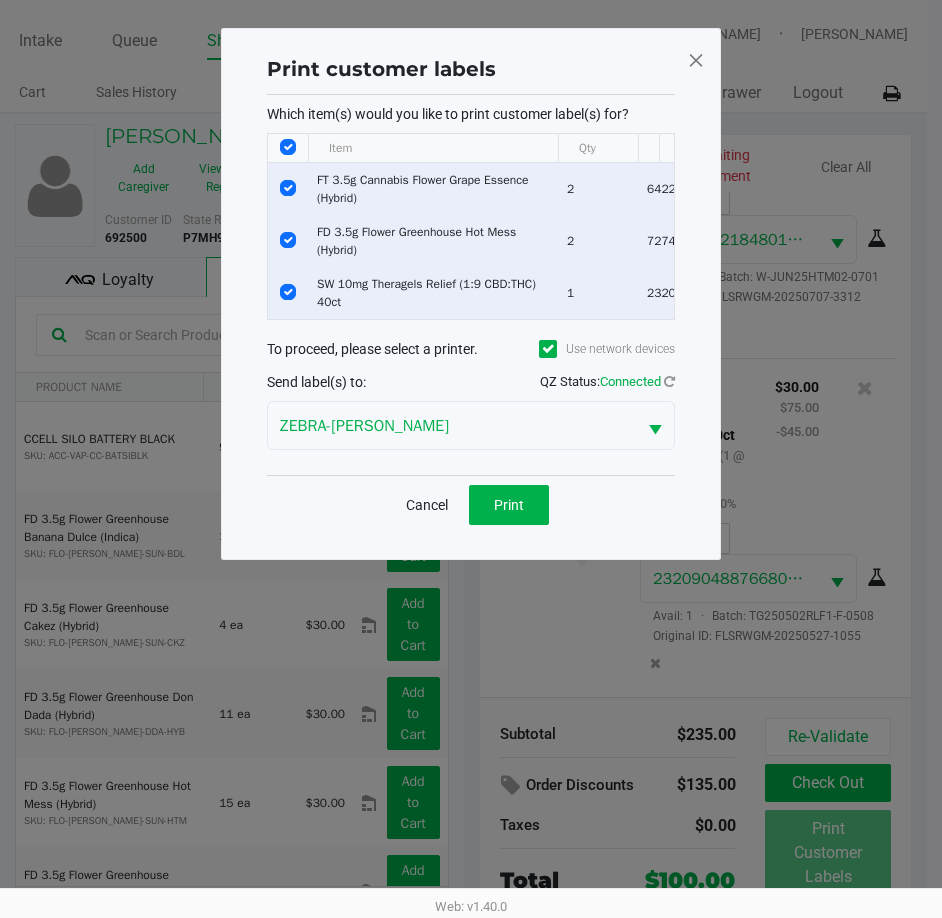 click 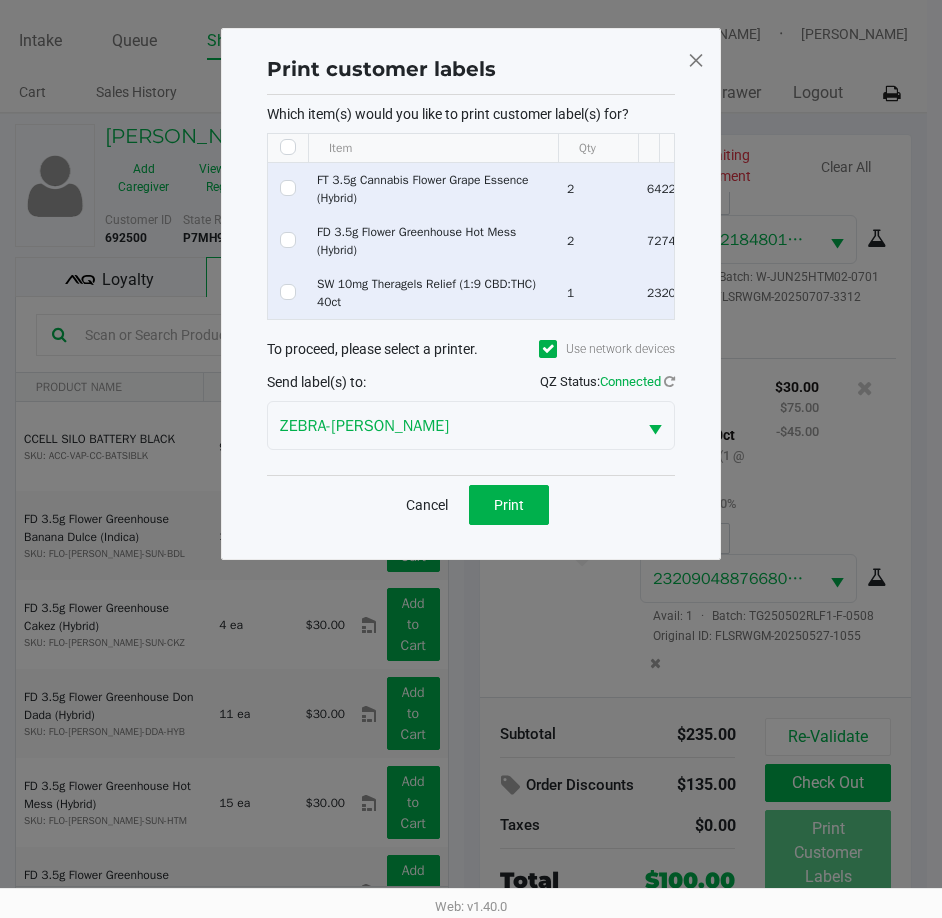 checkbox on "false" 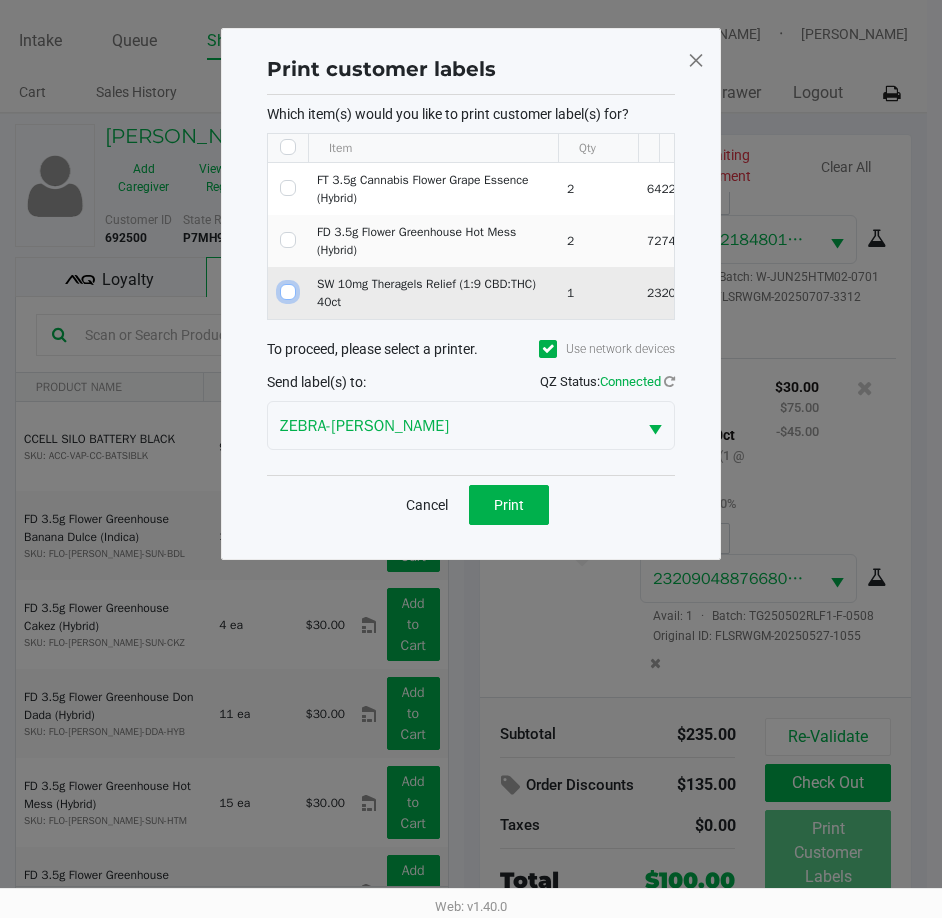 click at bounding box center [288, 292] 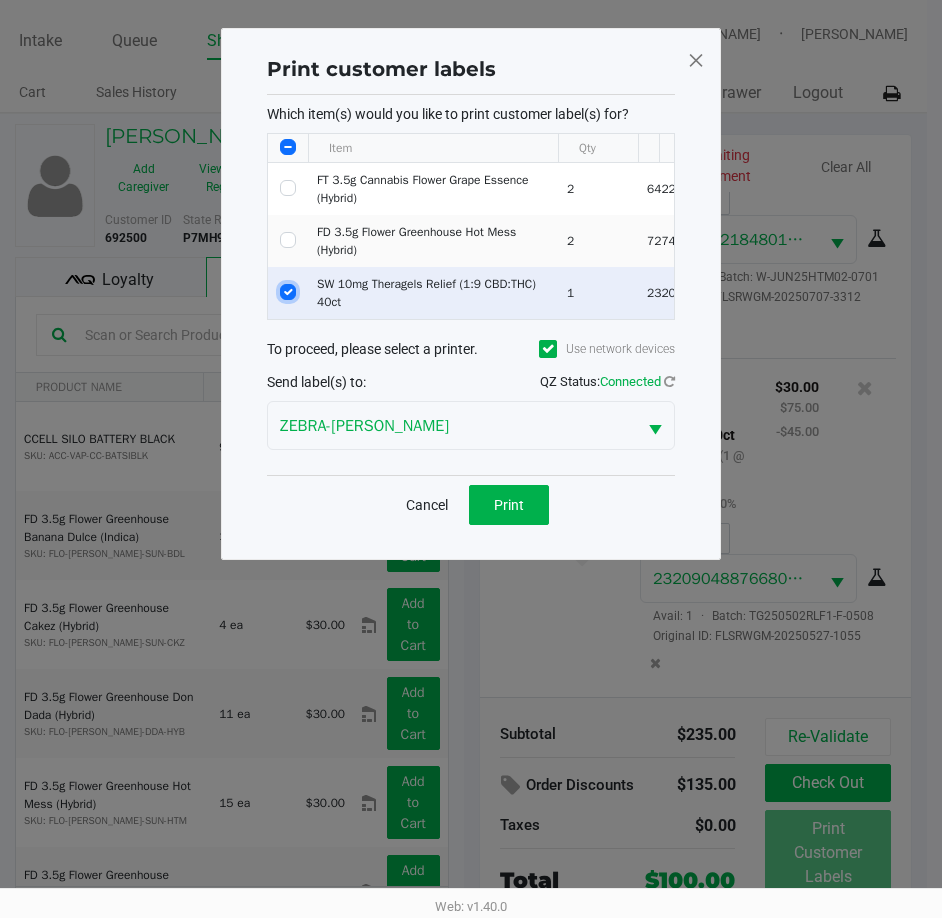 click at bounding box center (288, 292) 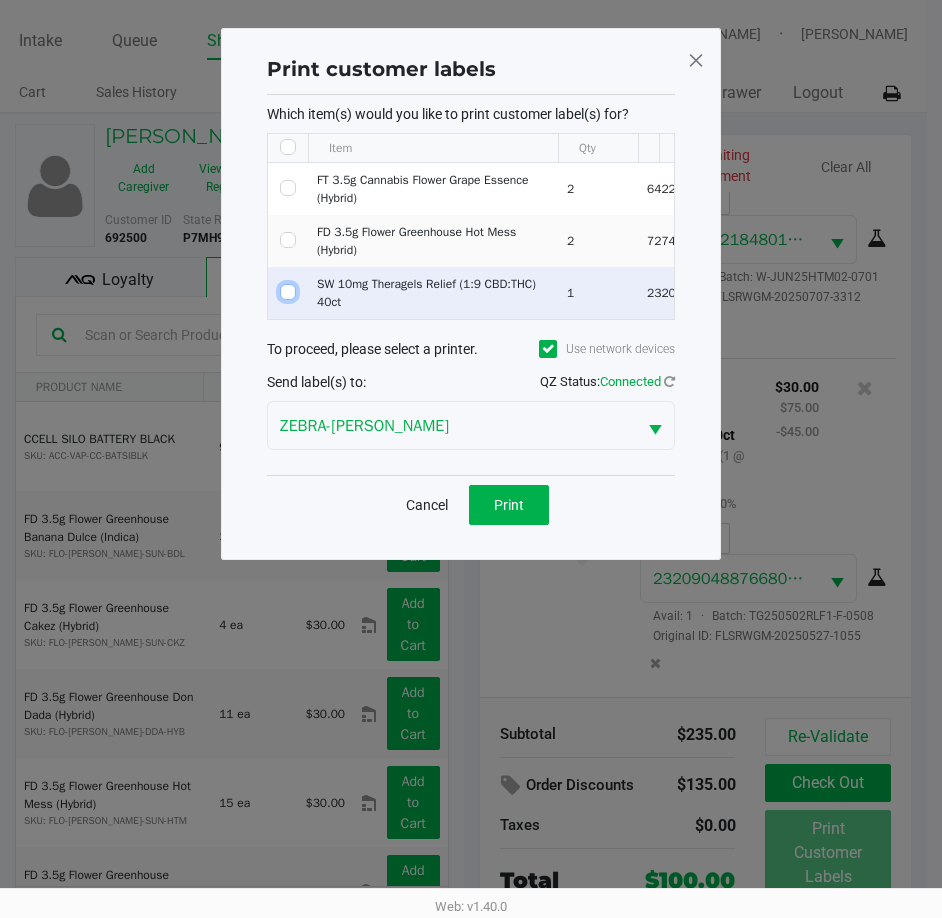 checkbox on "false" 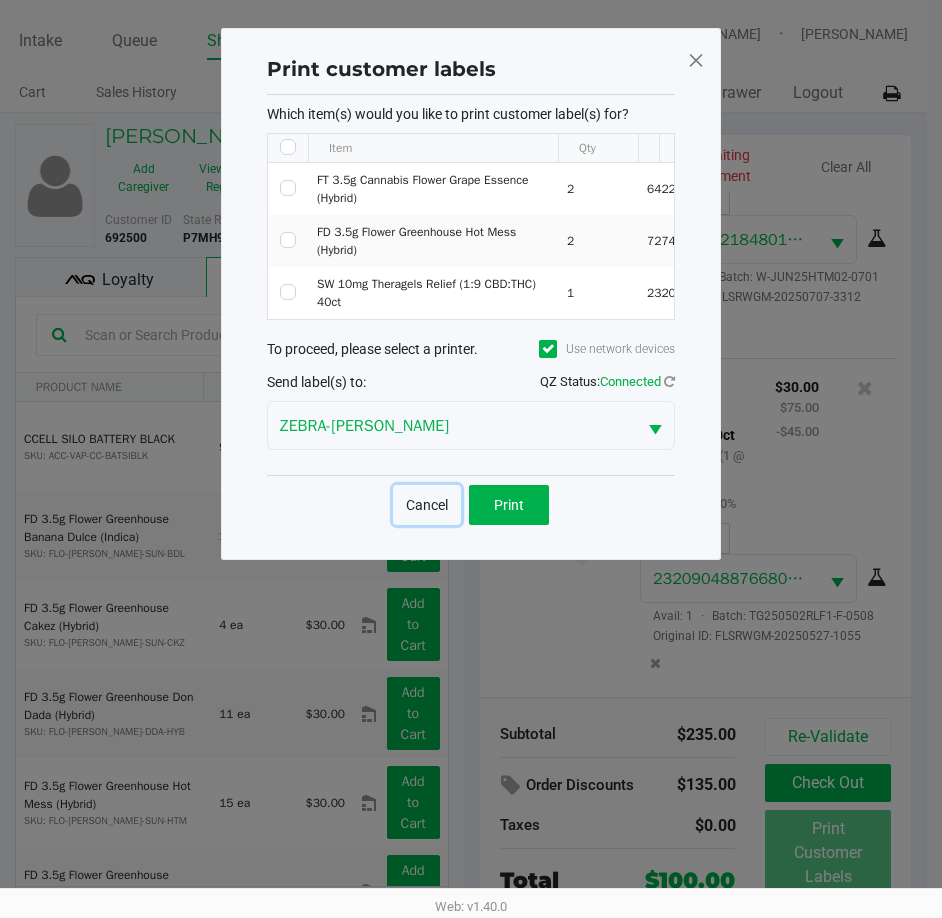 click on "Cancel" 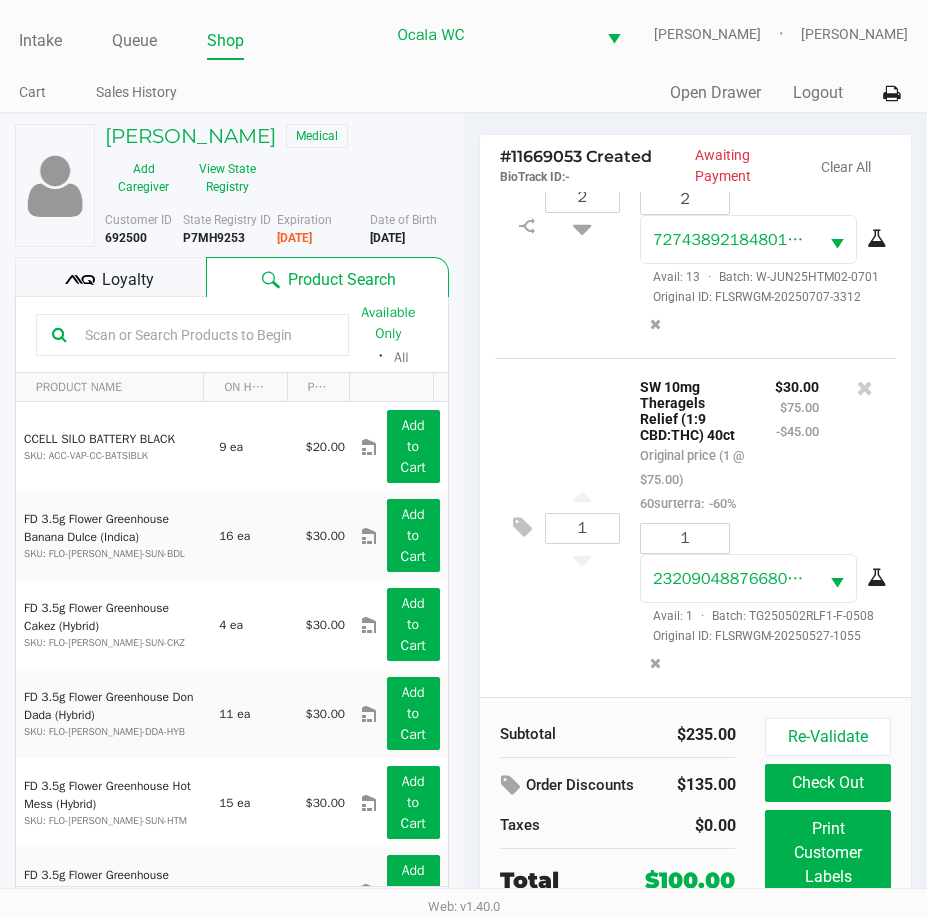 click on "1  SW 10mg Theragels Relief (1:9 CBD:THC) 40ct   Original price (1 @ $75.00)  60surterra:  -60% $30.00 $75.00 -$45.00 1 2320904887668065  Avail: 1  ·  Batch: TG250502RLF1-F-0508   Original ID: FLSRWGM-20250527-1055" 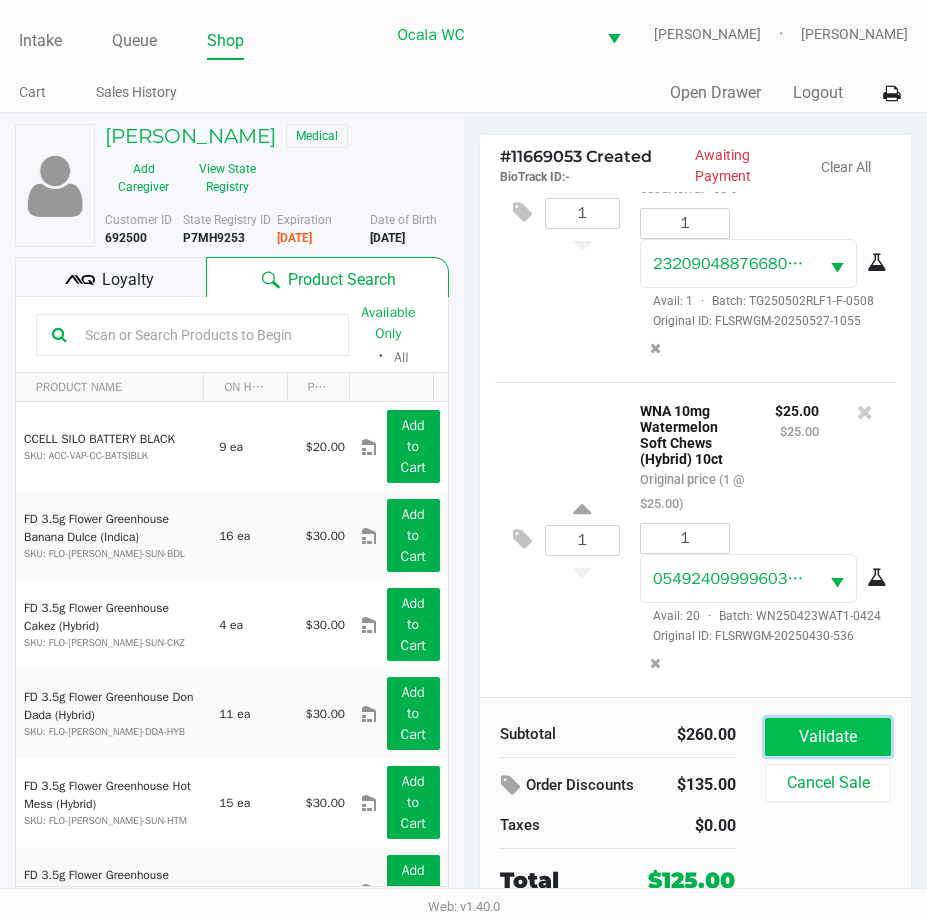 click on "Validate" 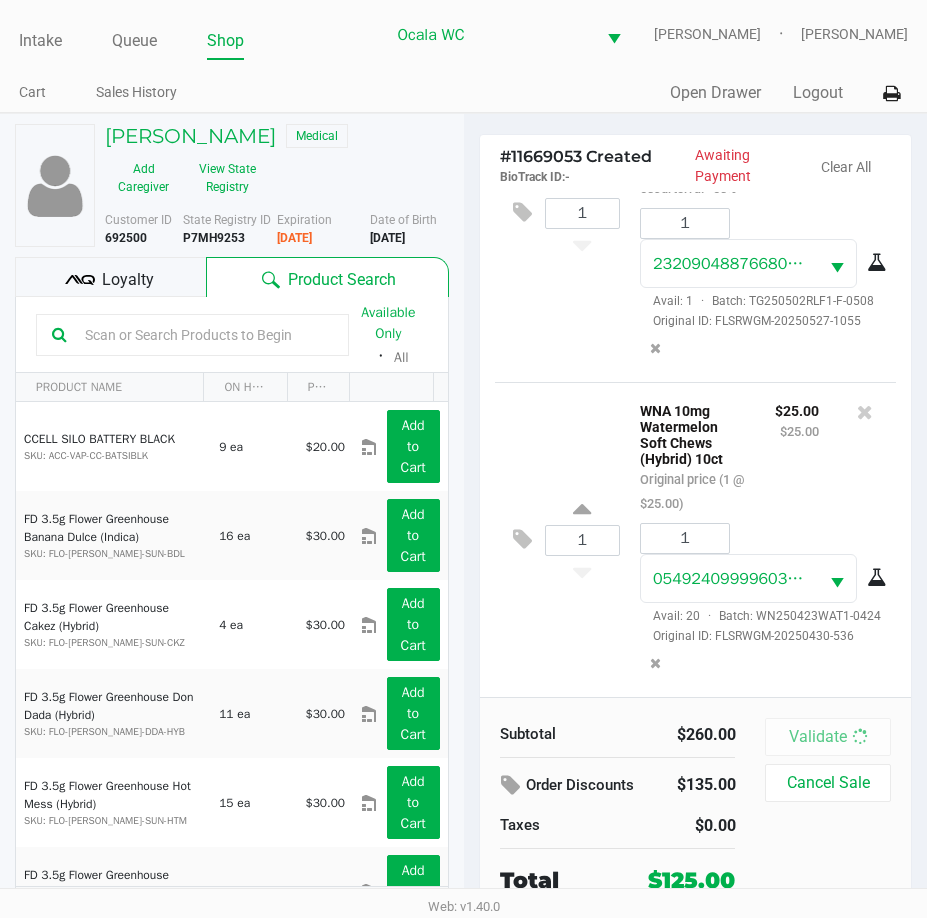 scroll, scrollTop: 1038, scrollLeft: 0, axis: vertical 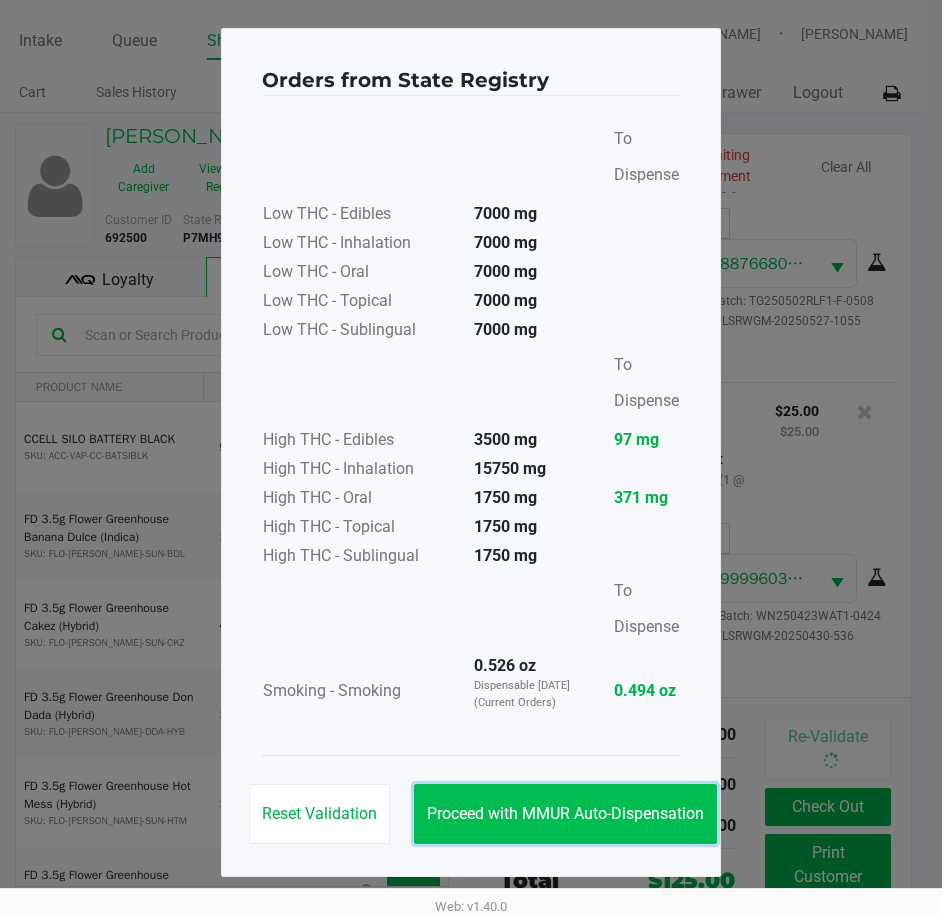 click on "Proceed with MMUR Auto-Dispensation" 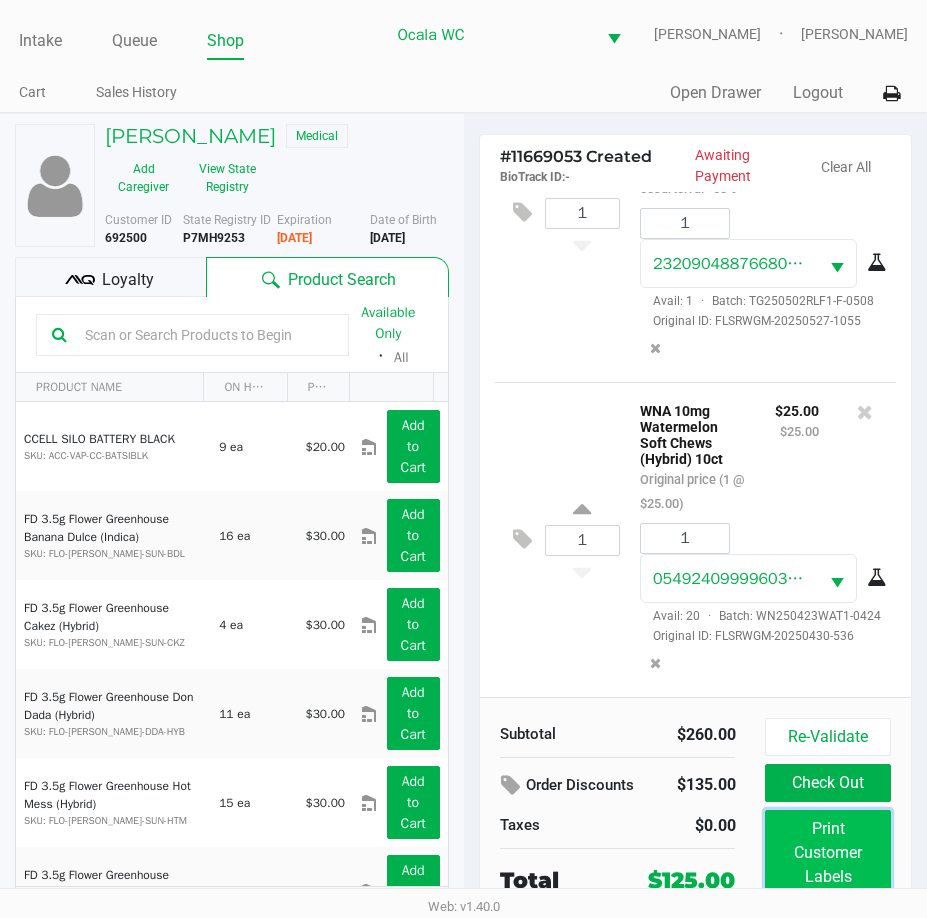 click on "Print Customer Labels" 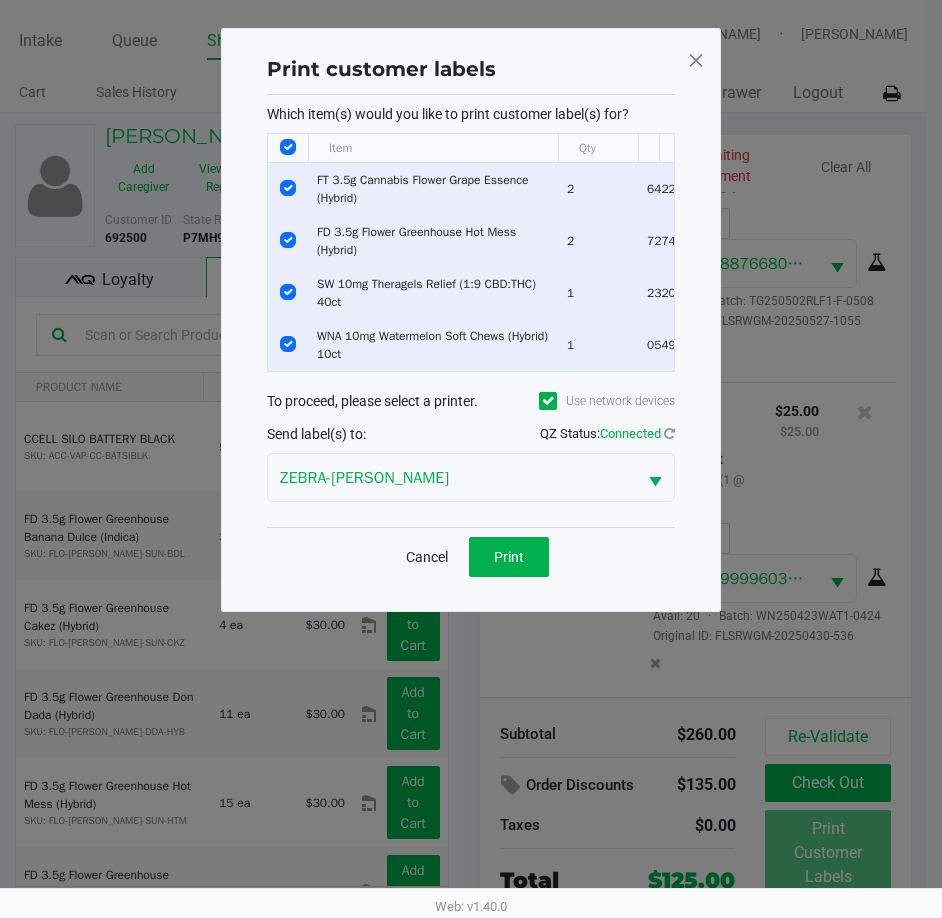 click 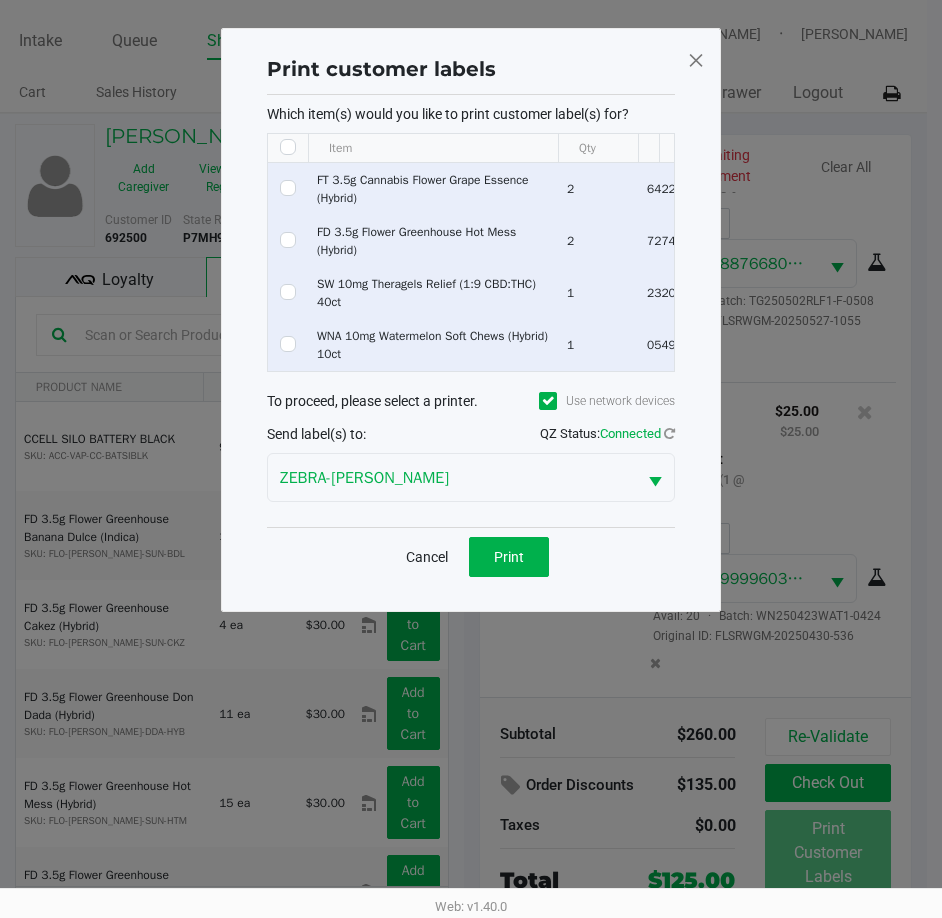 checkbox on "false" 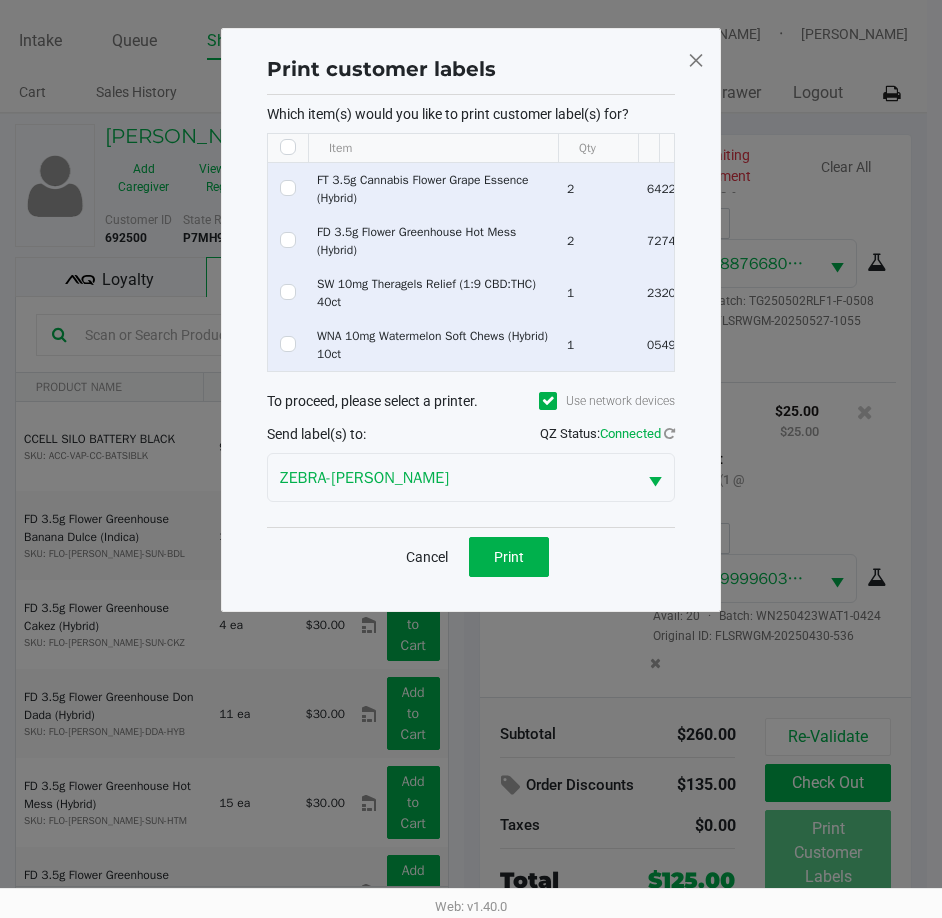 checkbox on "false" 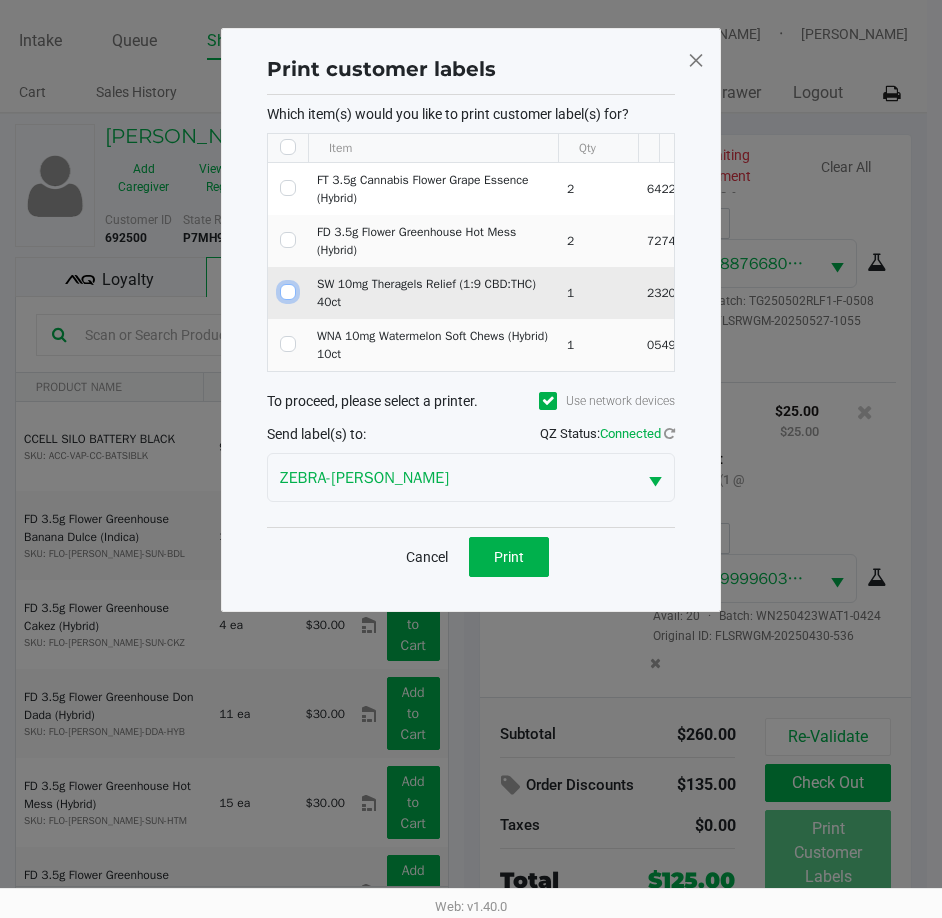click at bounding box center (288, 292) 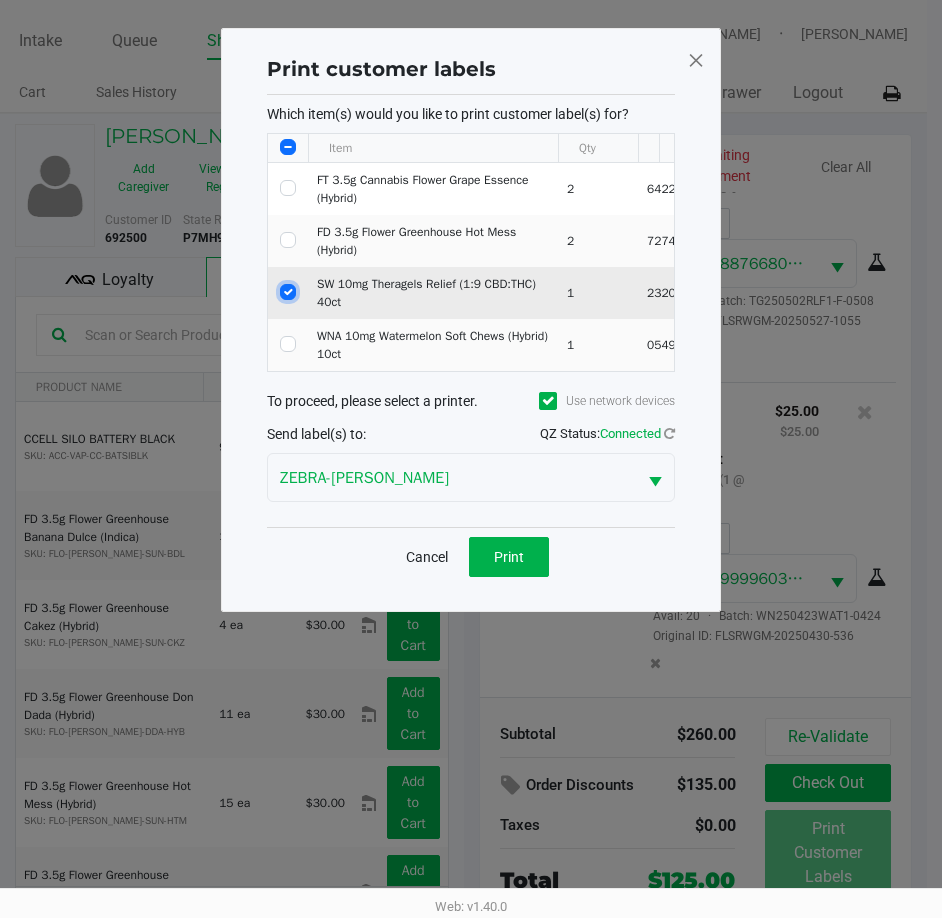 checkbox on "true" 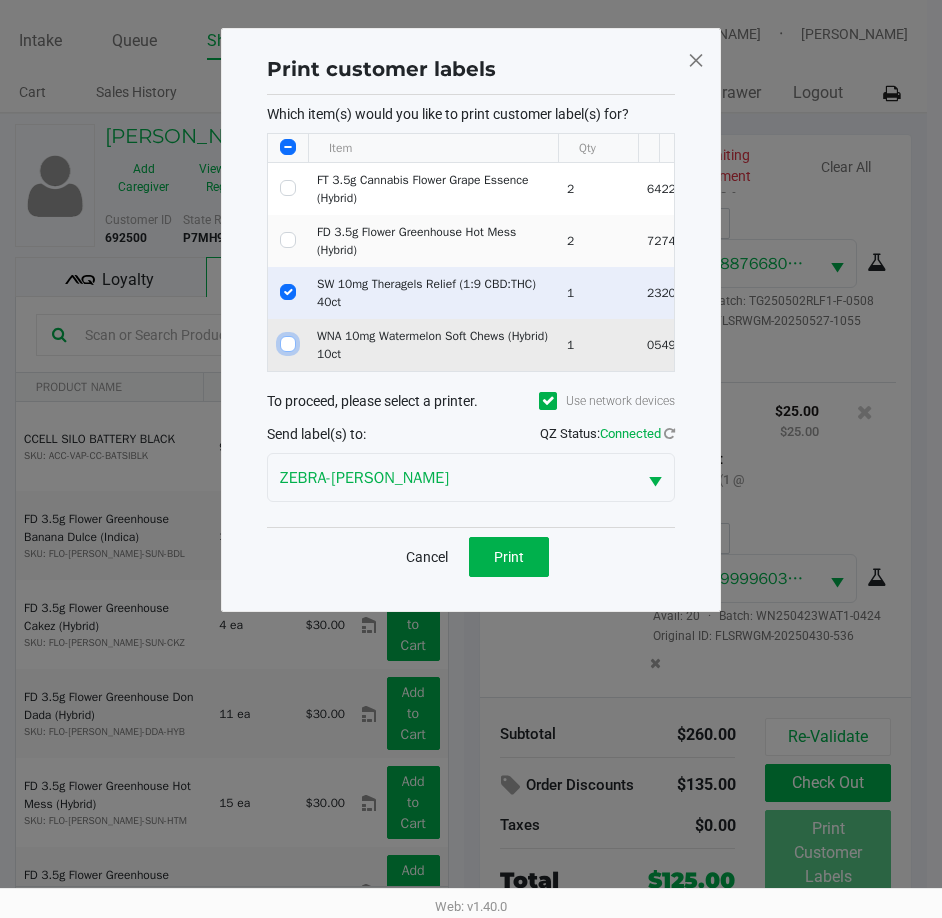 click at bounding box center [288, 344] 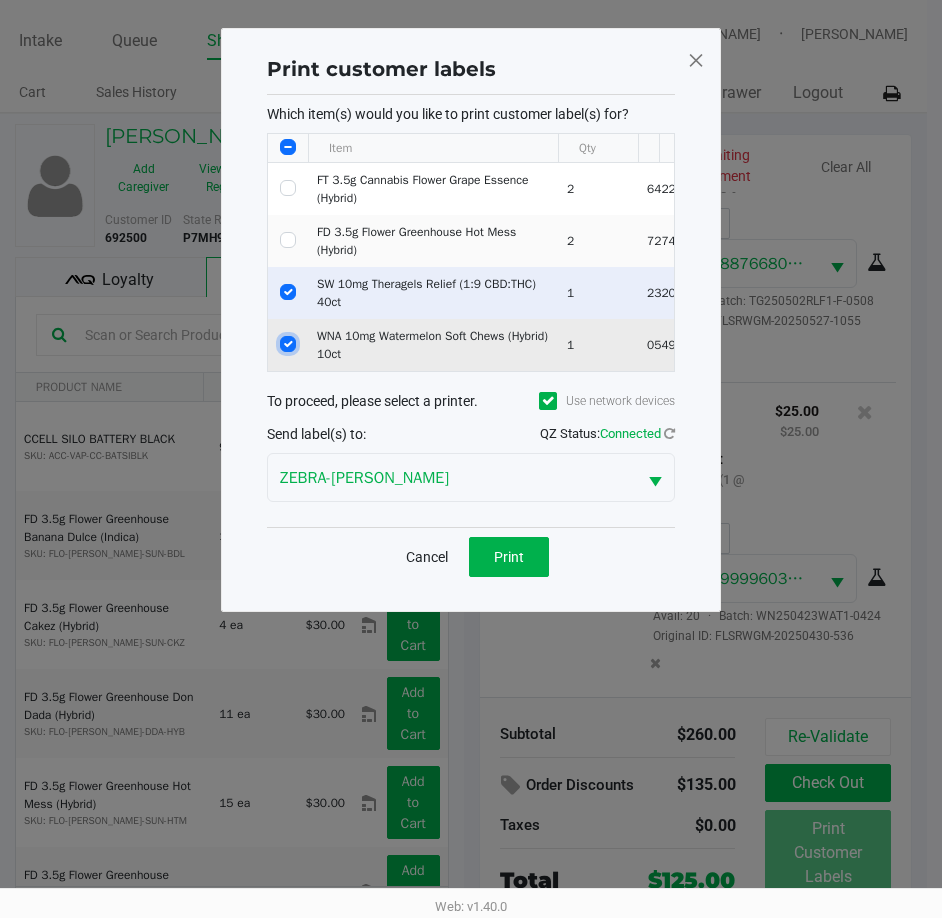 checkbox on "true" 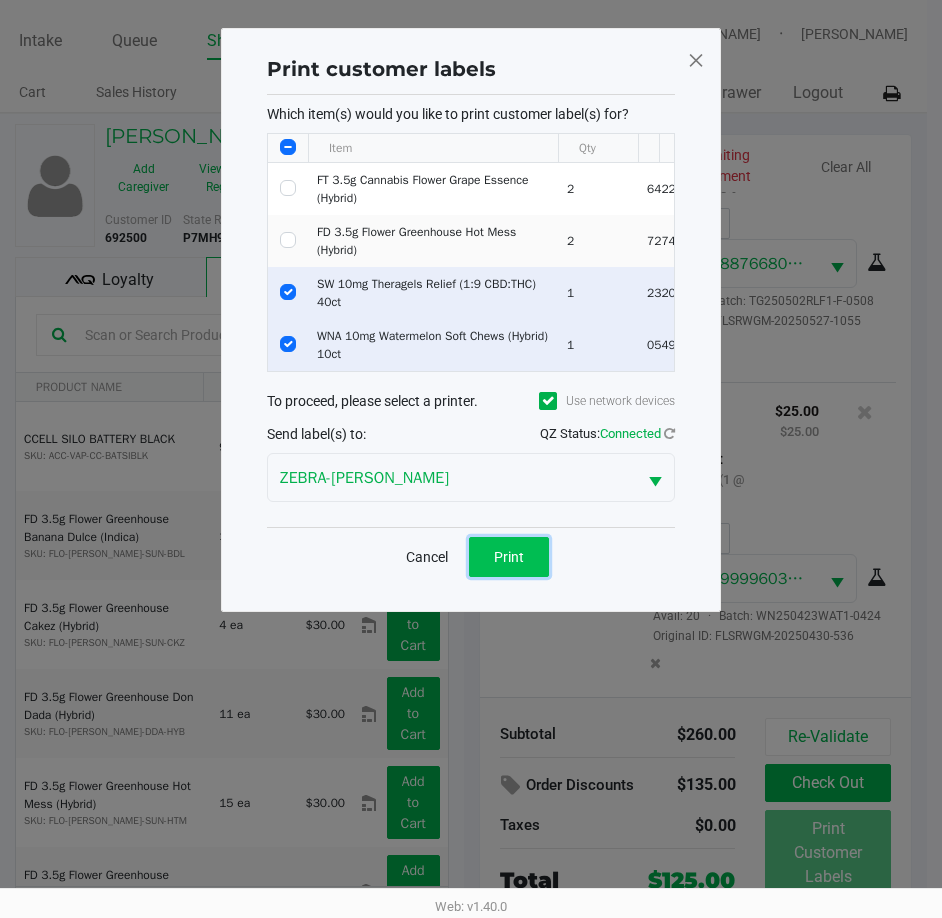 click on "Print" 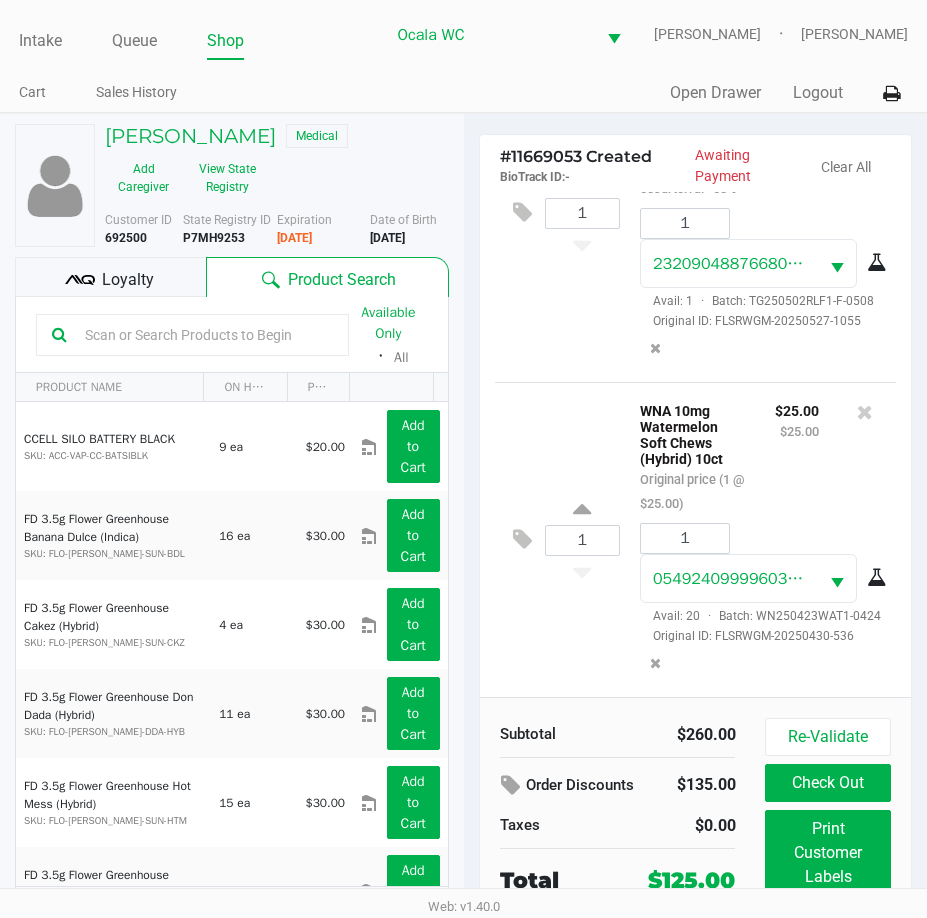 click on "Available Only  ᛫  All" 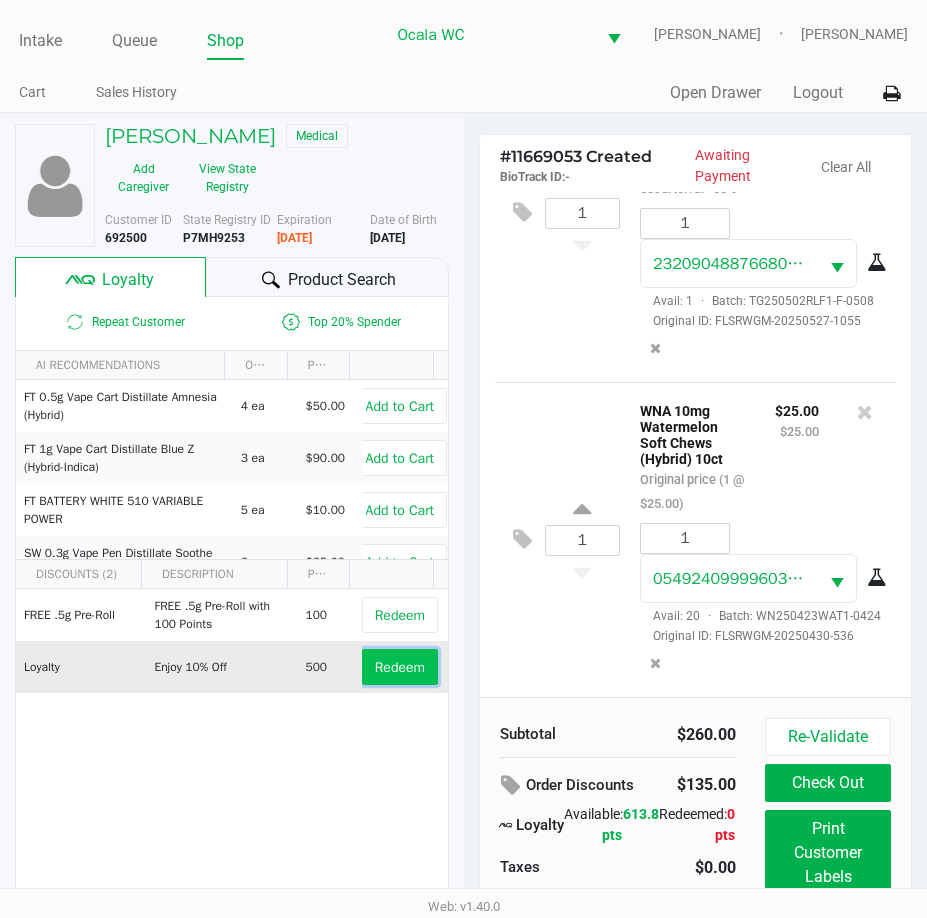 click on "Redeem" 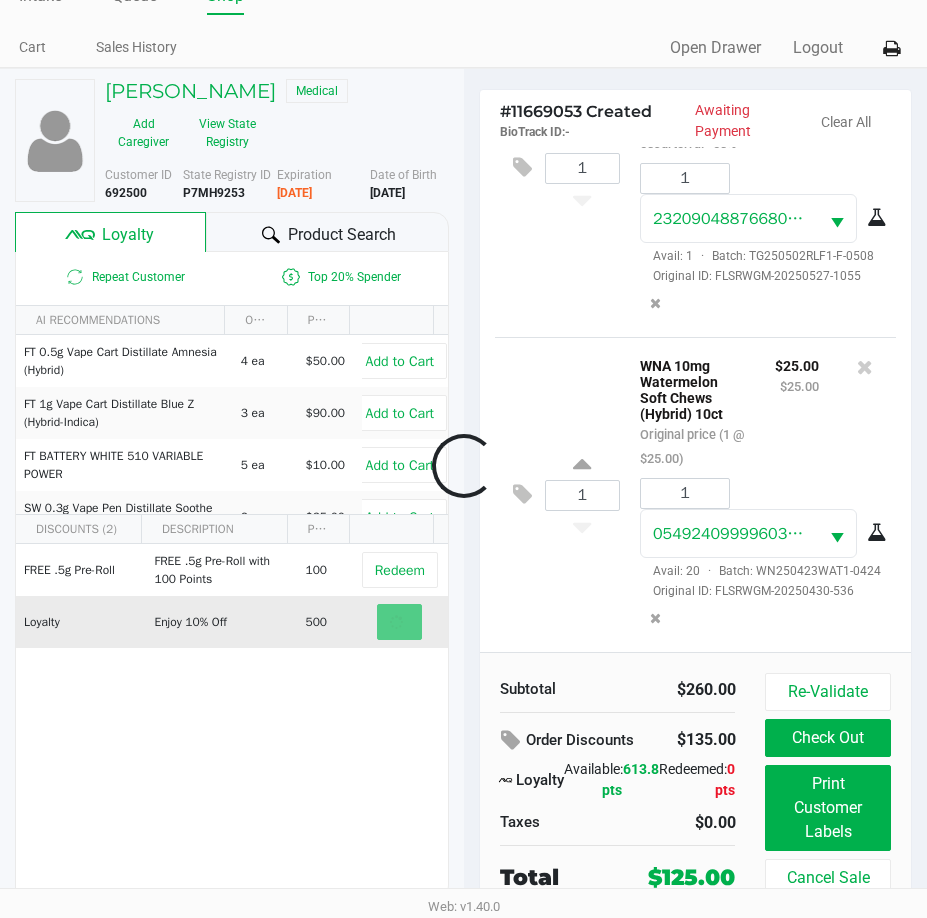 scroll, scrollTop: 42, scrollLeft: 0, axis: vertical 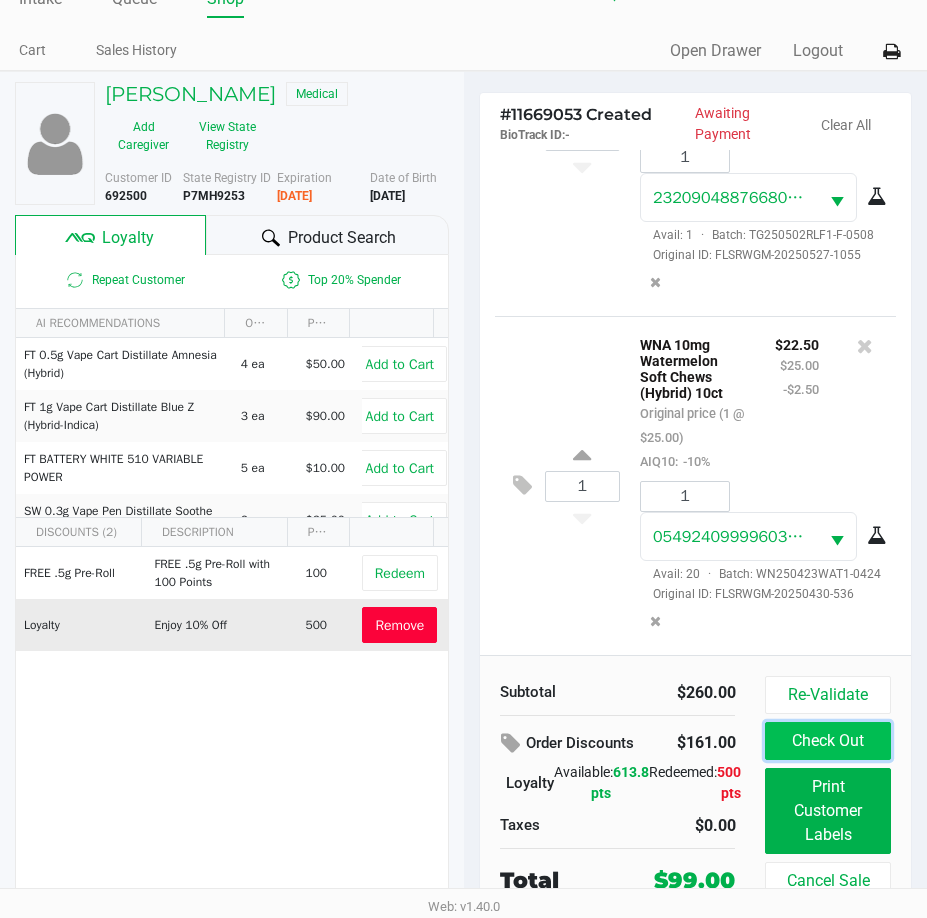 click on "Check Out" 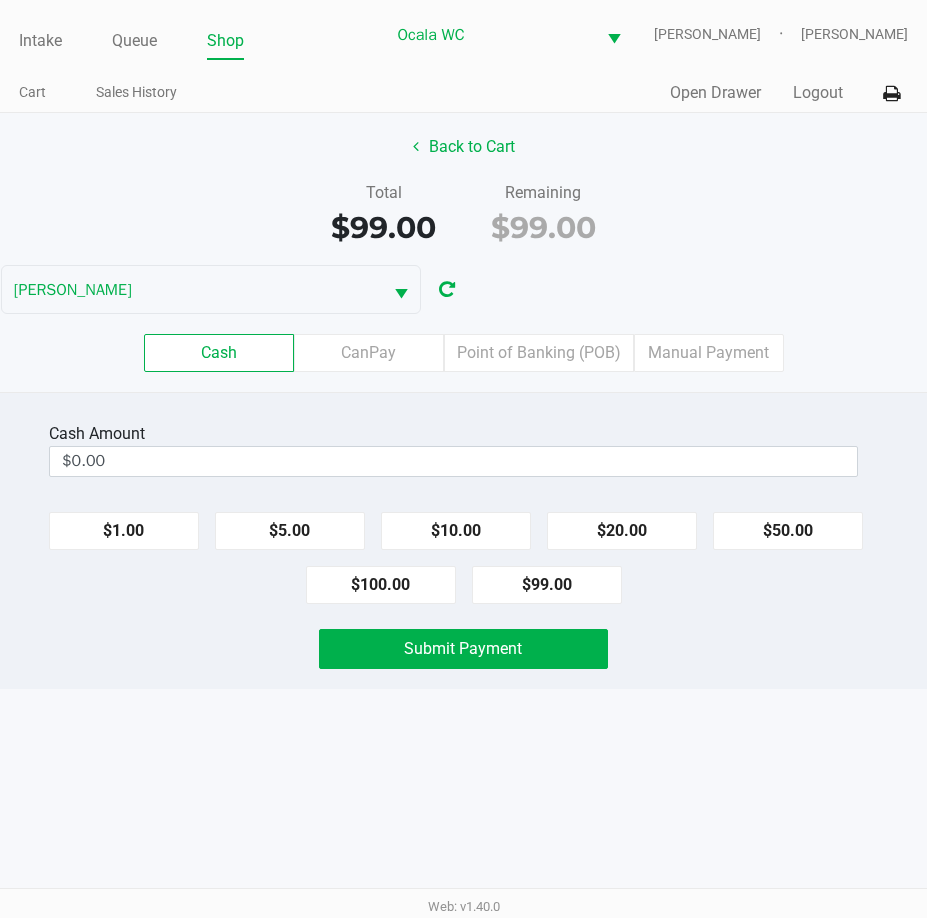 scroll, scrollTop: 0, scrollLeft: 0, axis: both 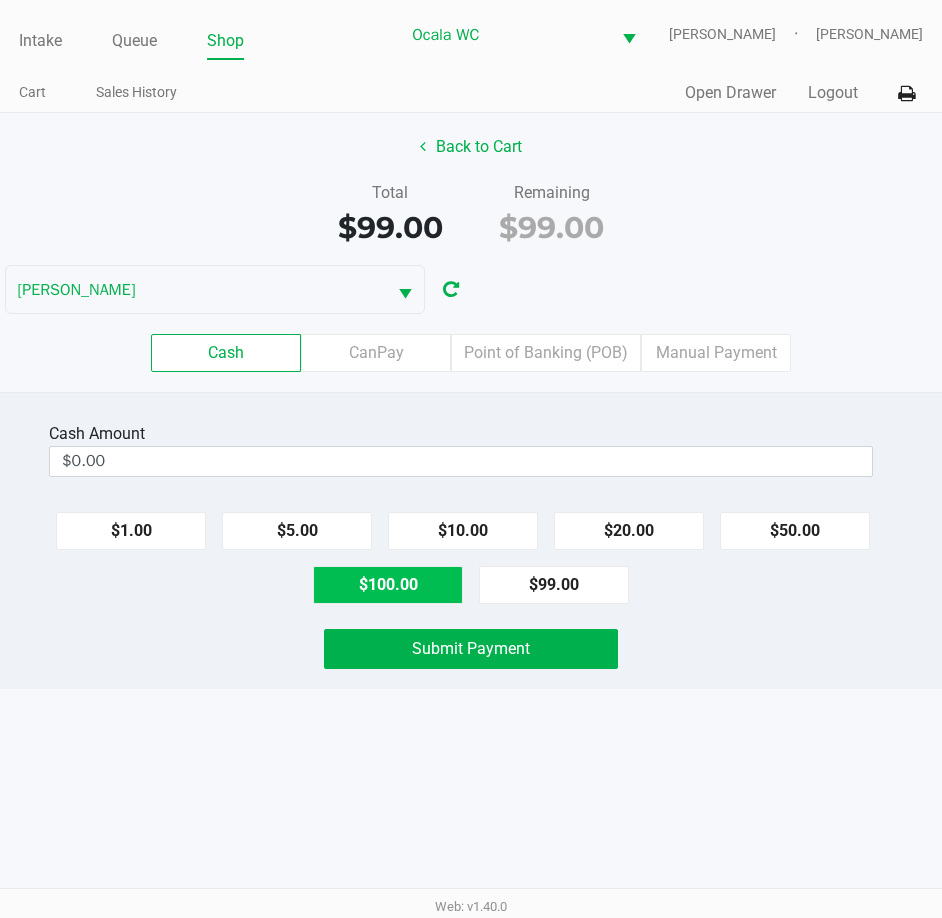 click on "$100.00" 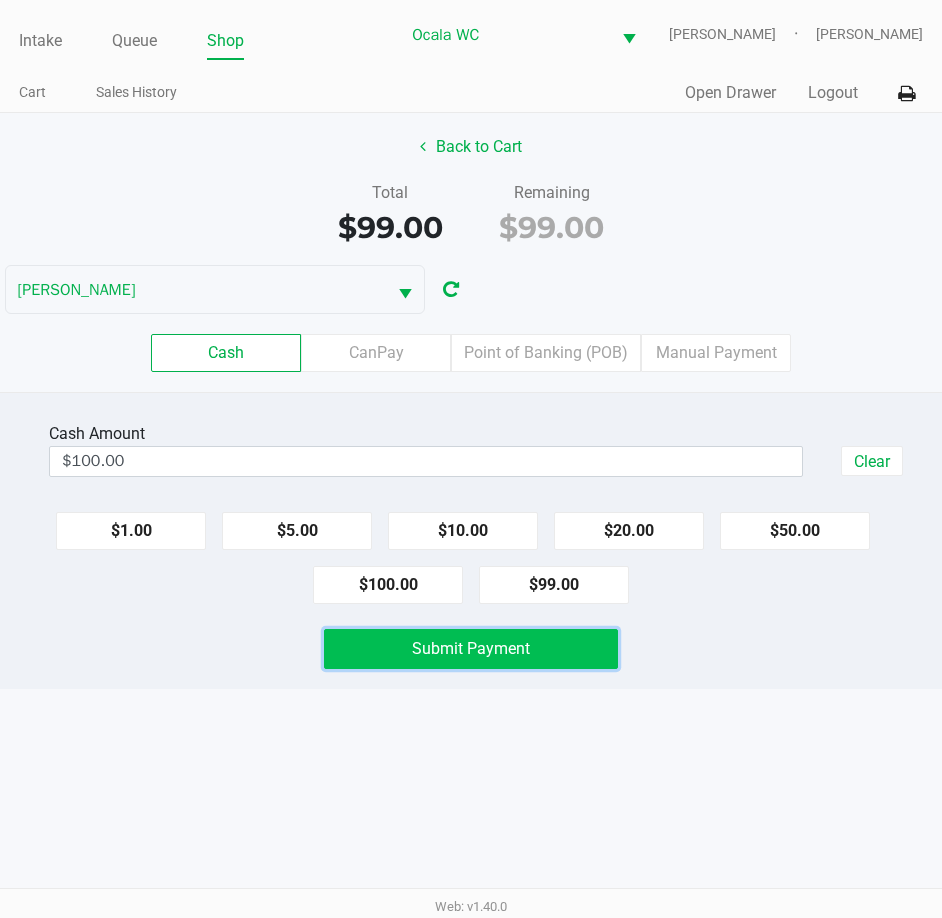 click on "Submit Payment" 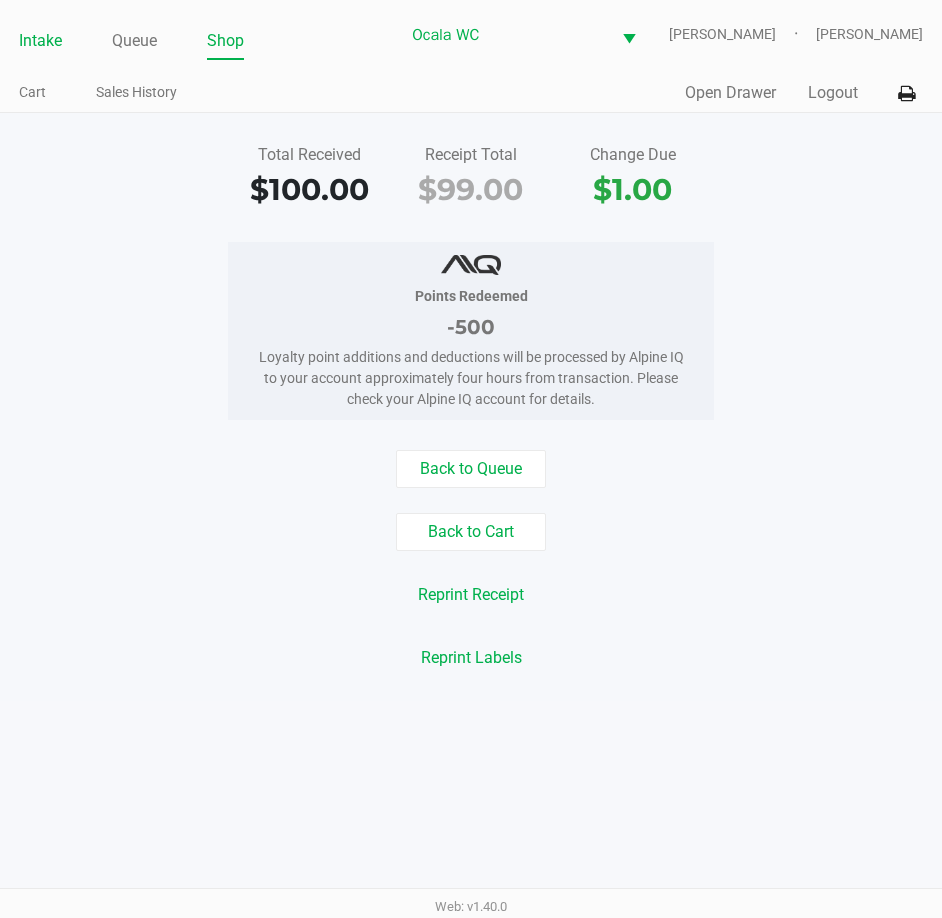 click on "Intake" 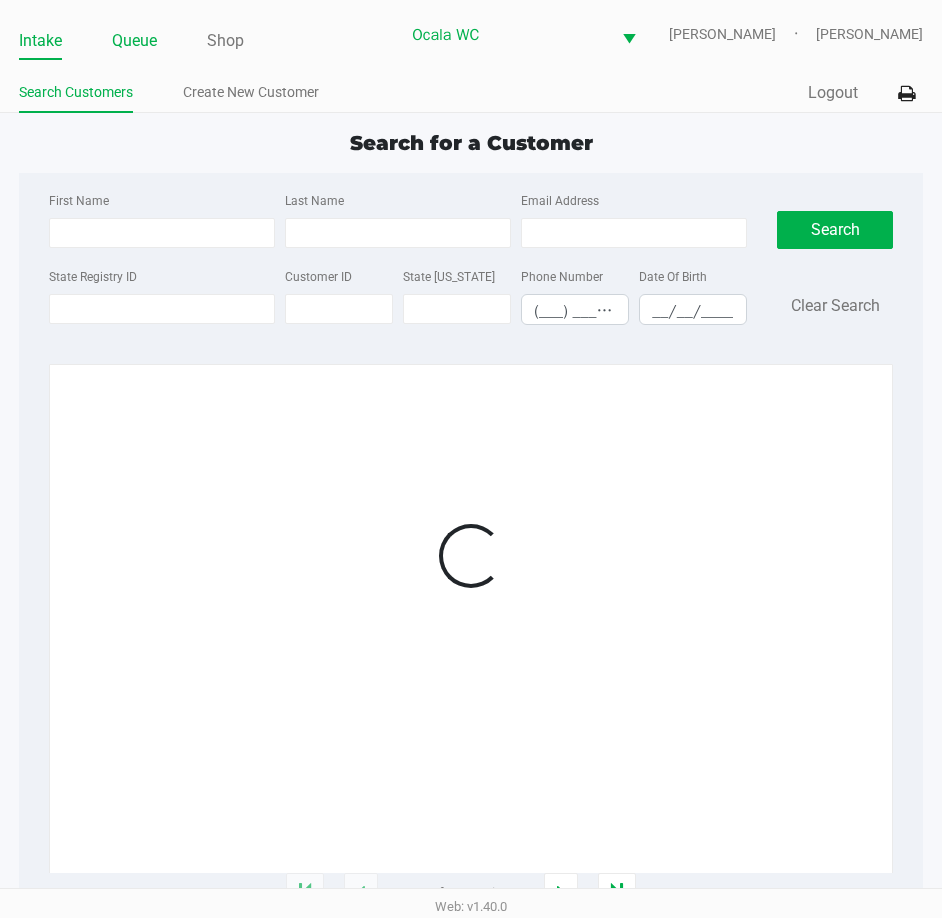 click on "Queue" 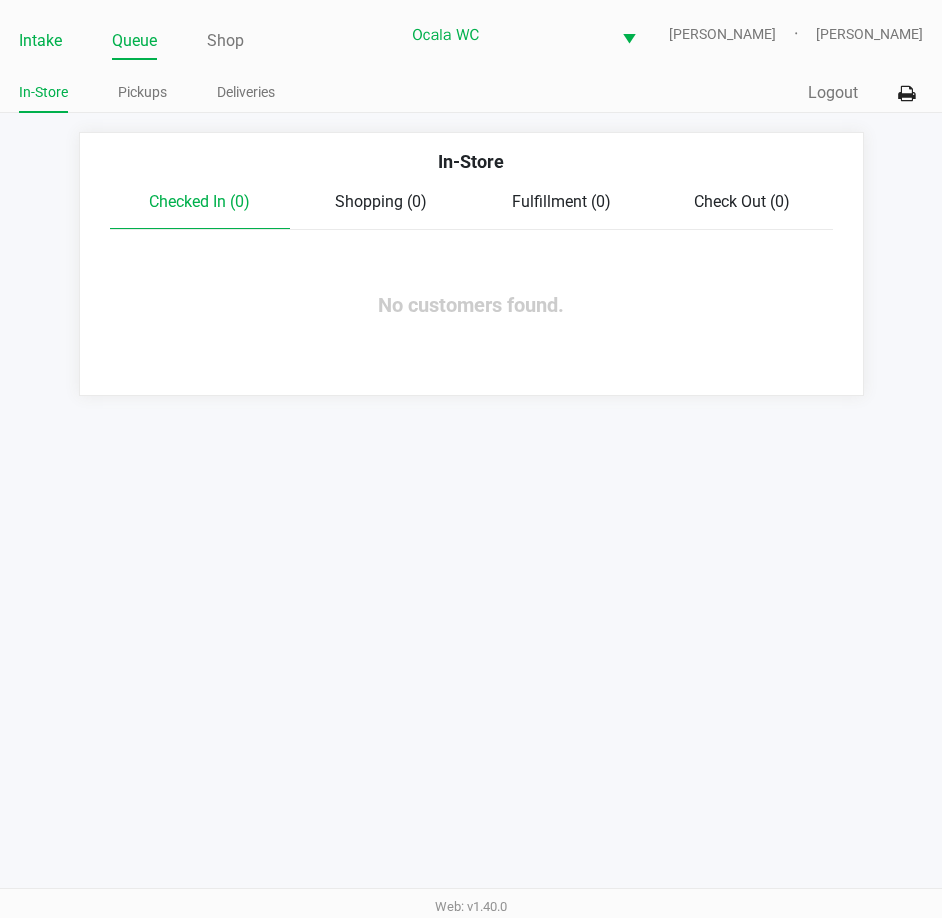 click on "Intake" 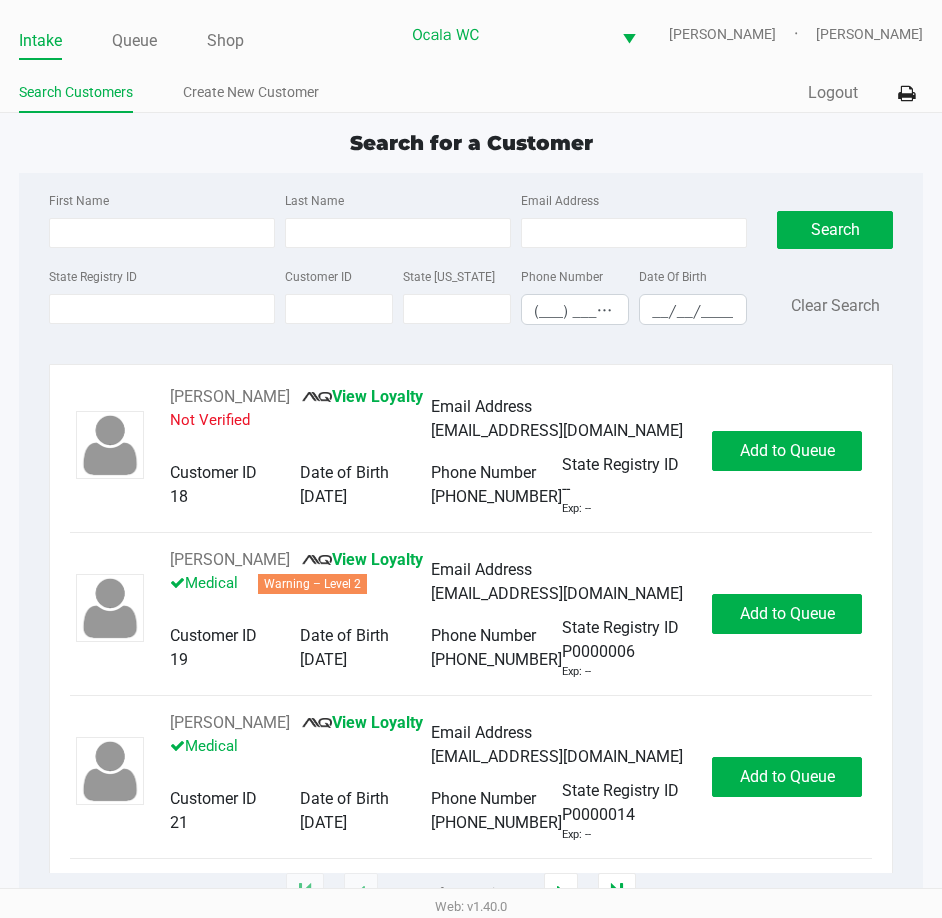 click on "Intake Queue Shop" 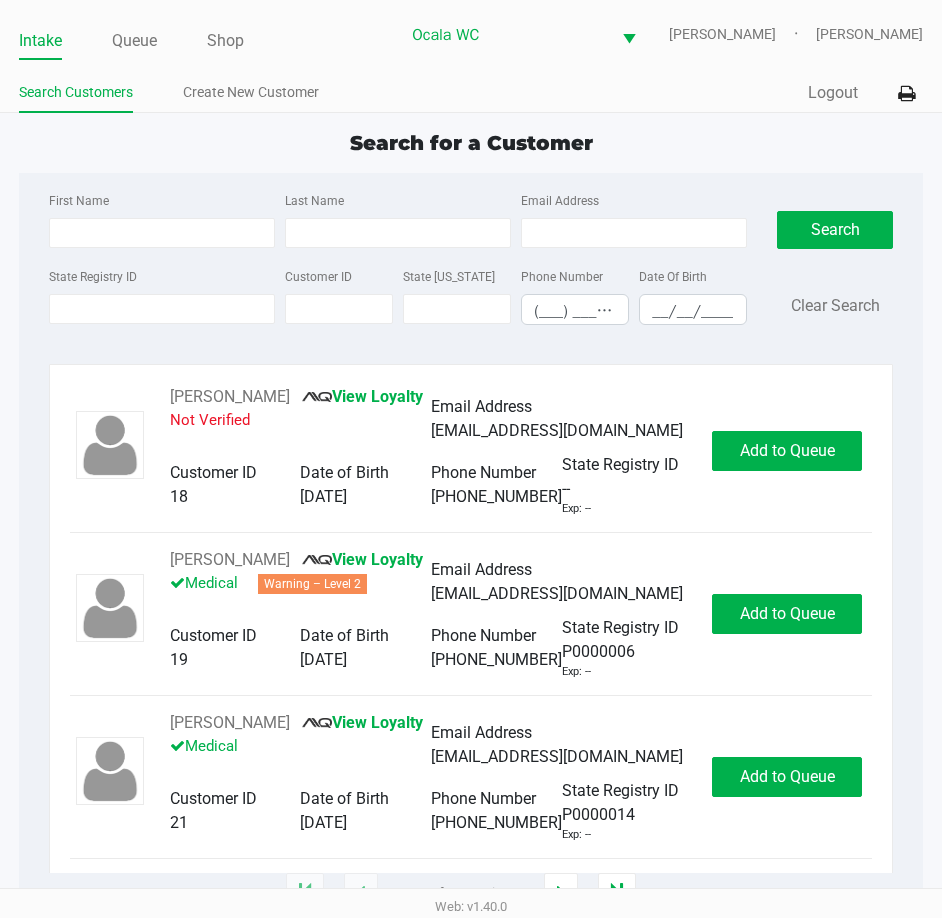 type on "RAYMOND" 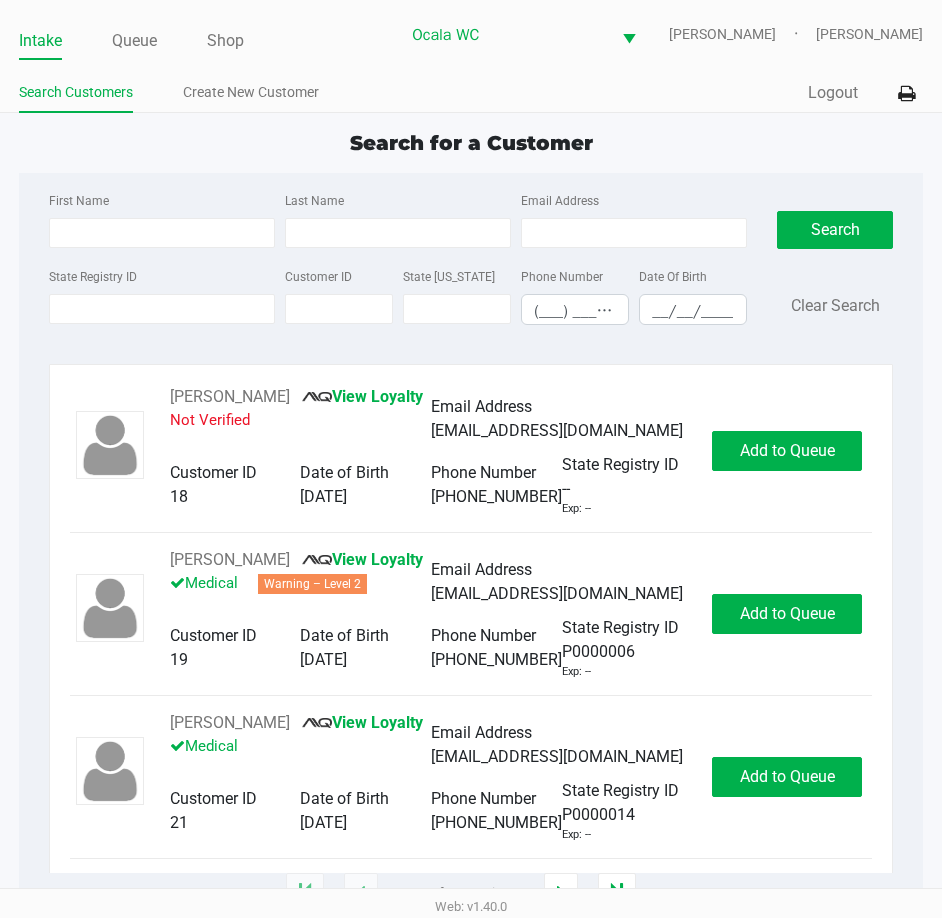 type on "THANER" 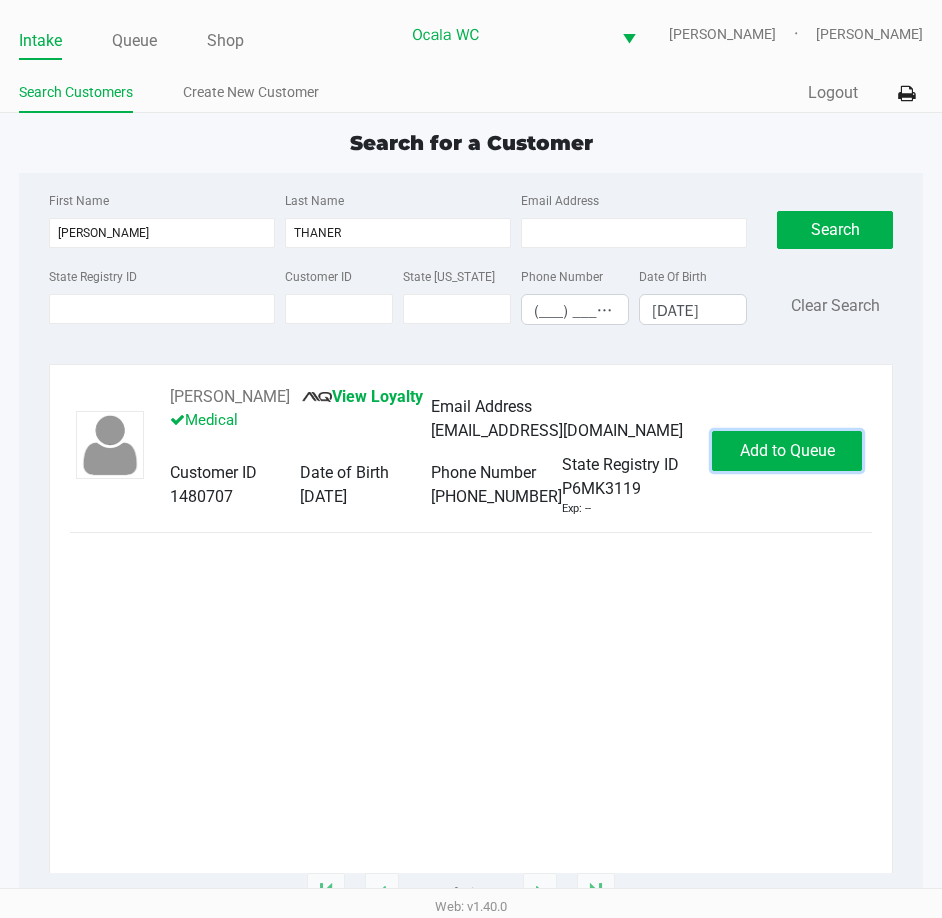 click on "Add to Queue" 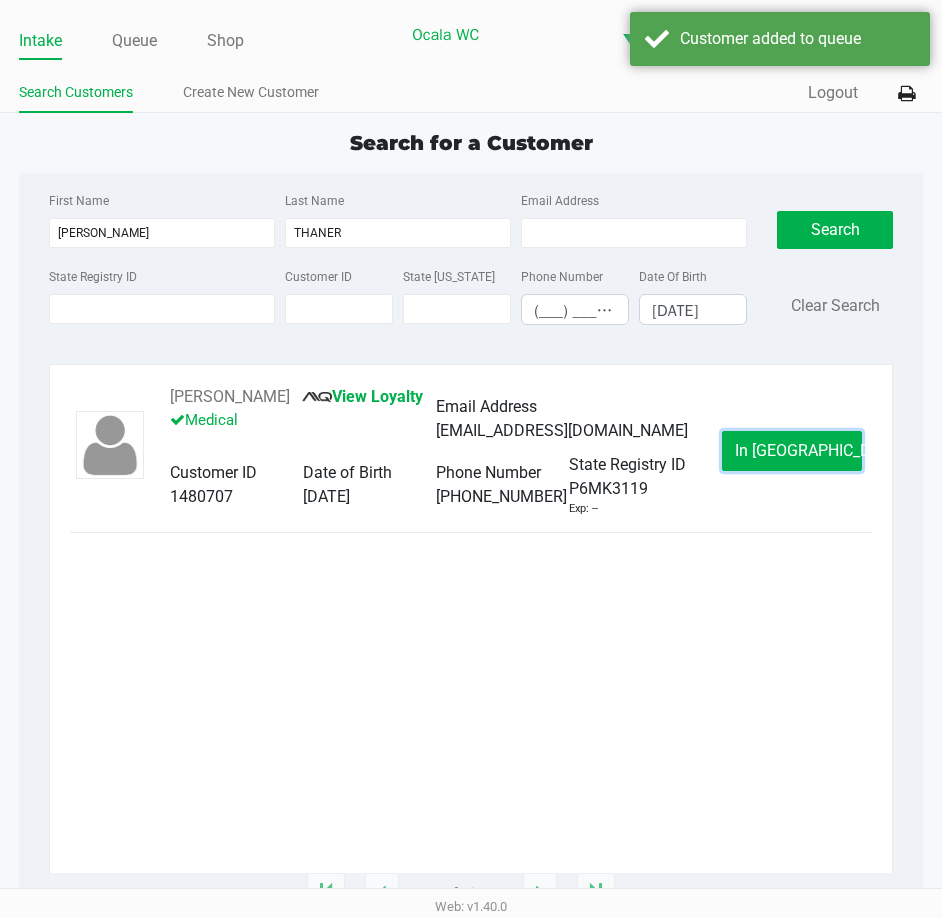 click on "In Queue" 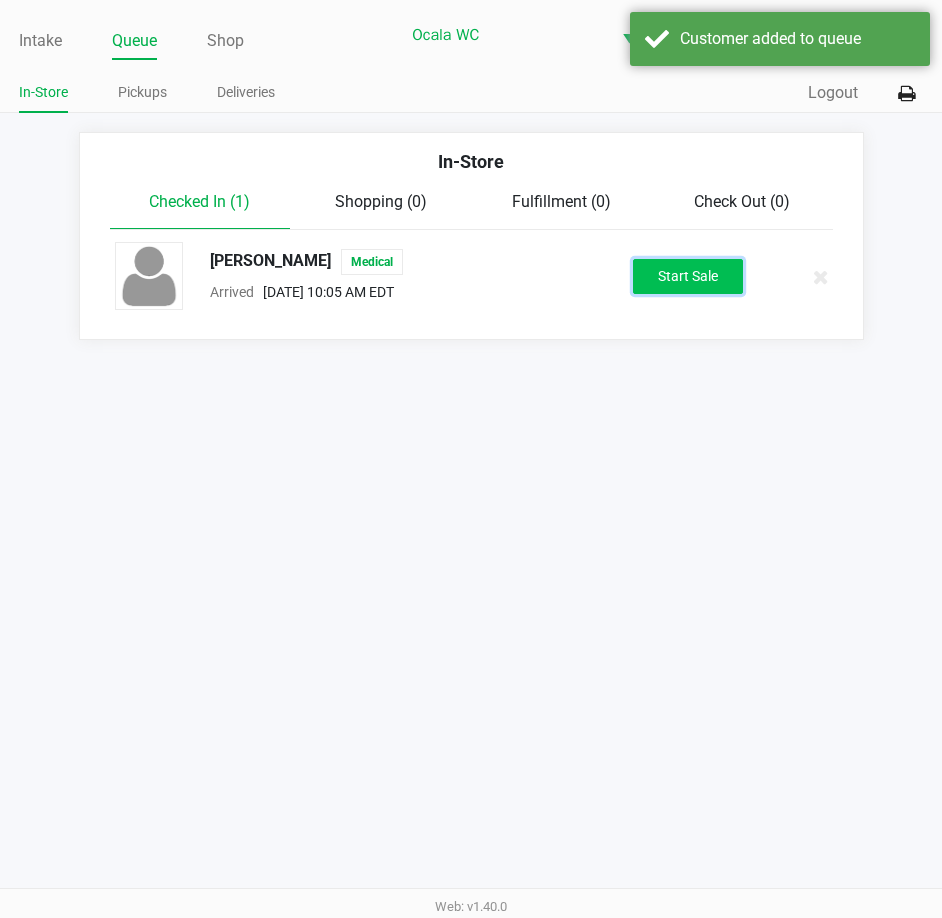 click on "Start Sale" 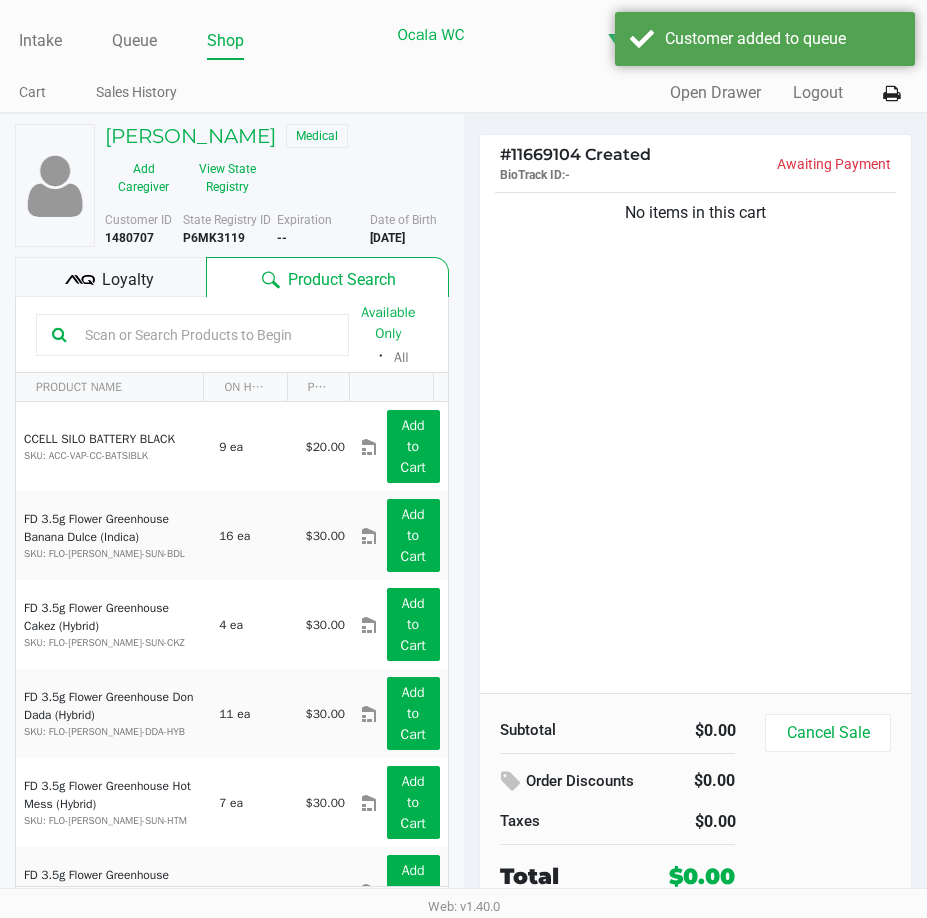 click on "No items in this cart" 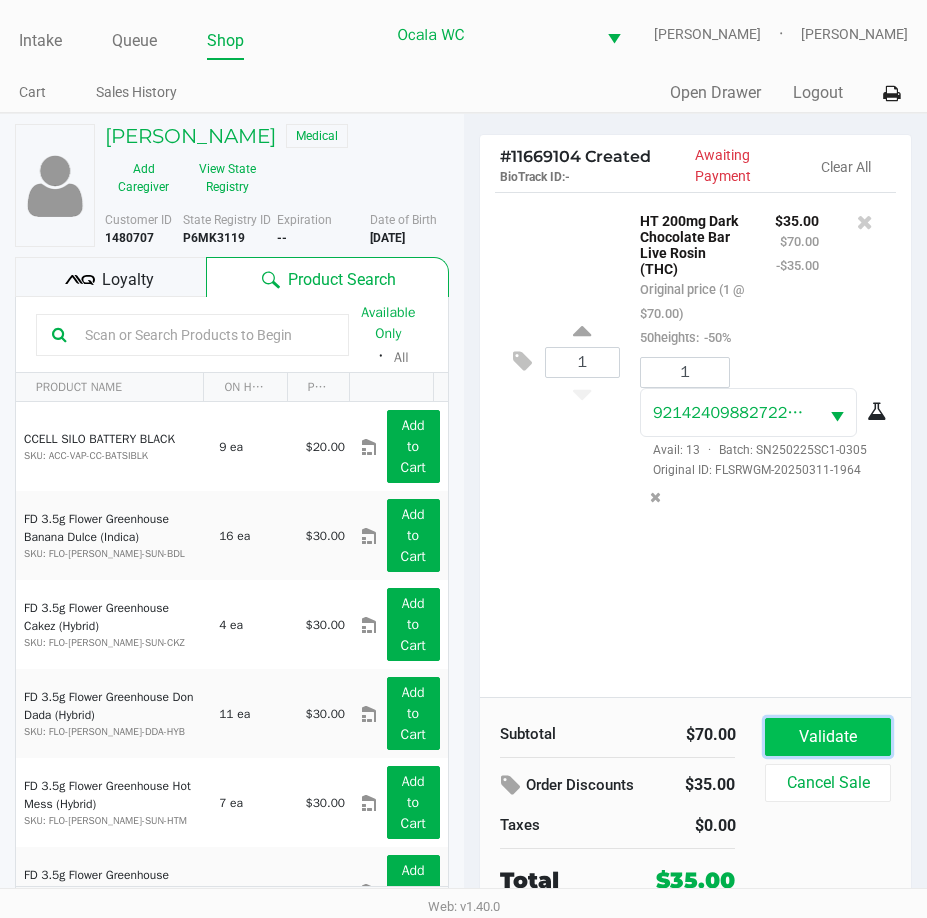click on "Validate" 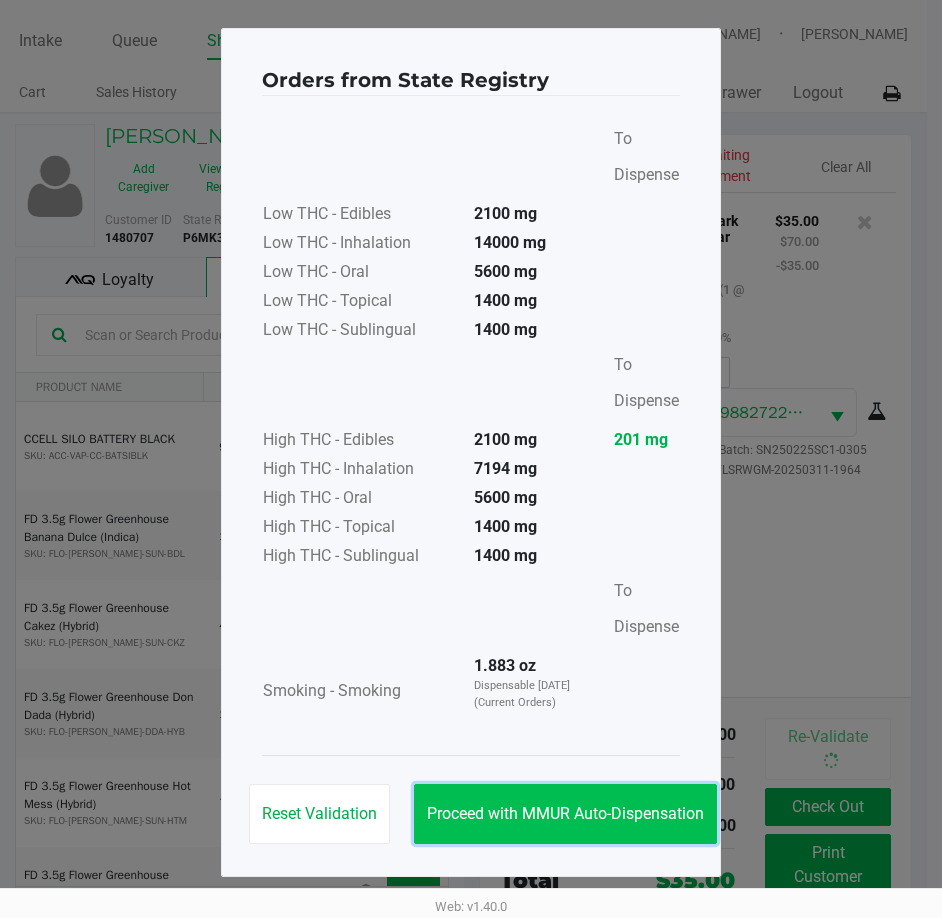 click on "Proceed with MMUR Auto-Dispensation" 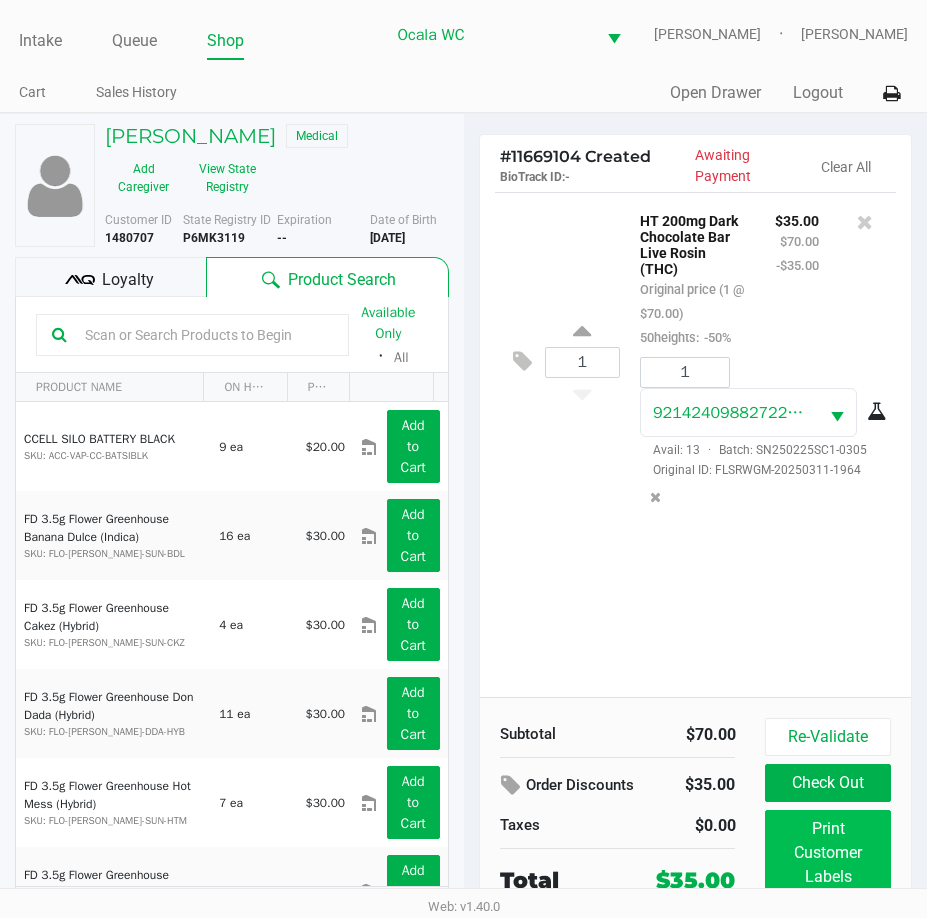 click on "Subtotal   $70.00   Order Discounts   $35.00   Taxes   $0.00   Total   $35.00" 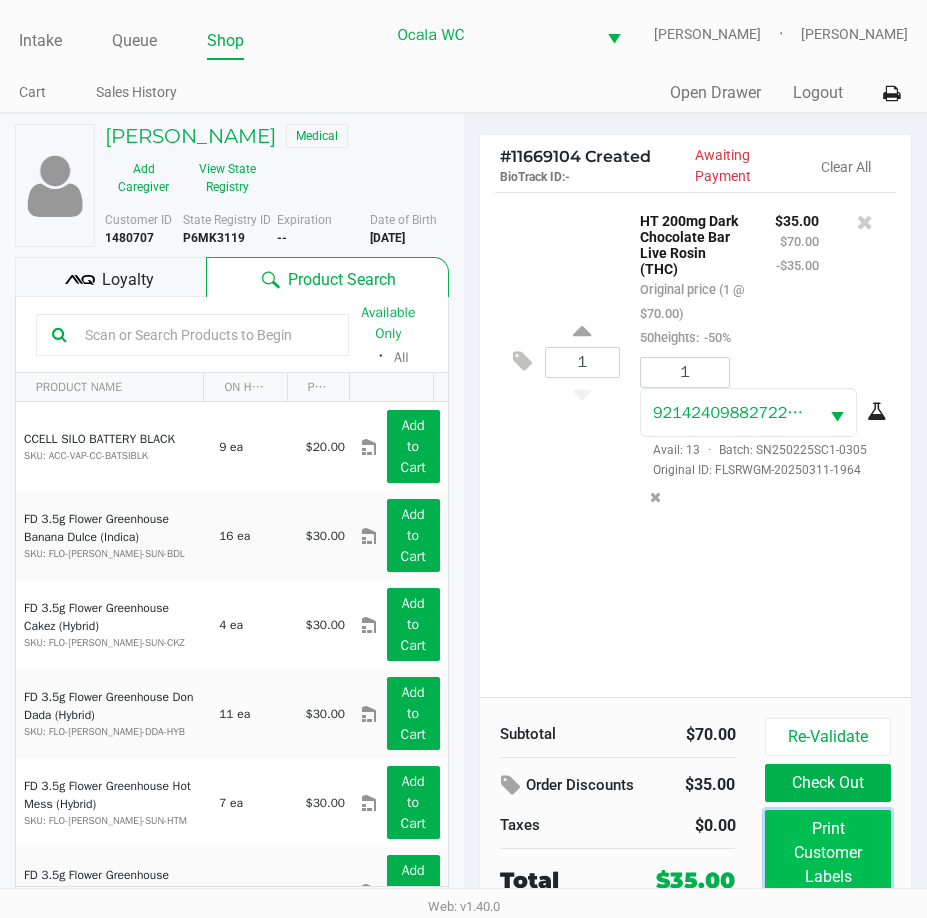 click on "Print Customer Labels" 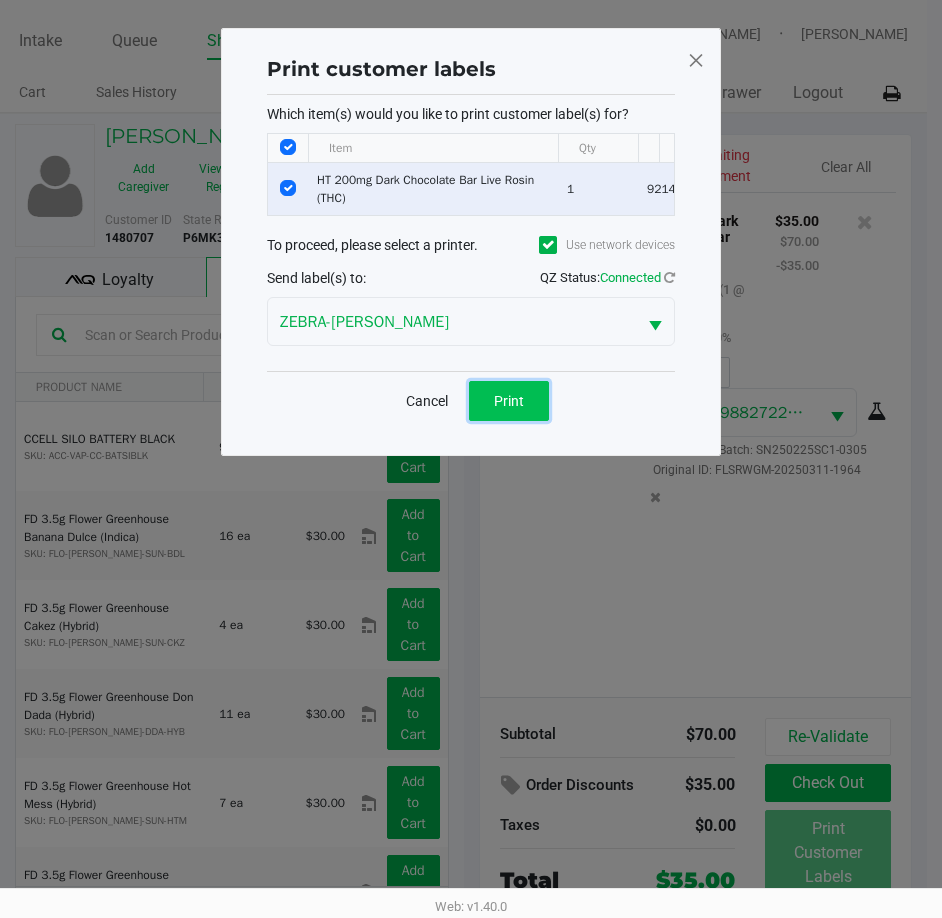 click on "Print" 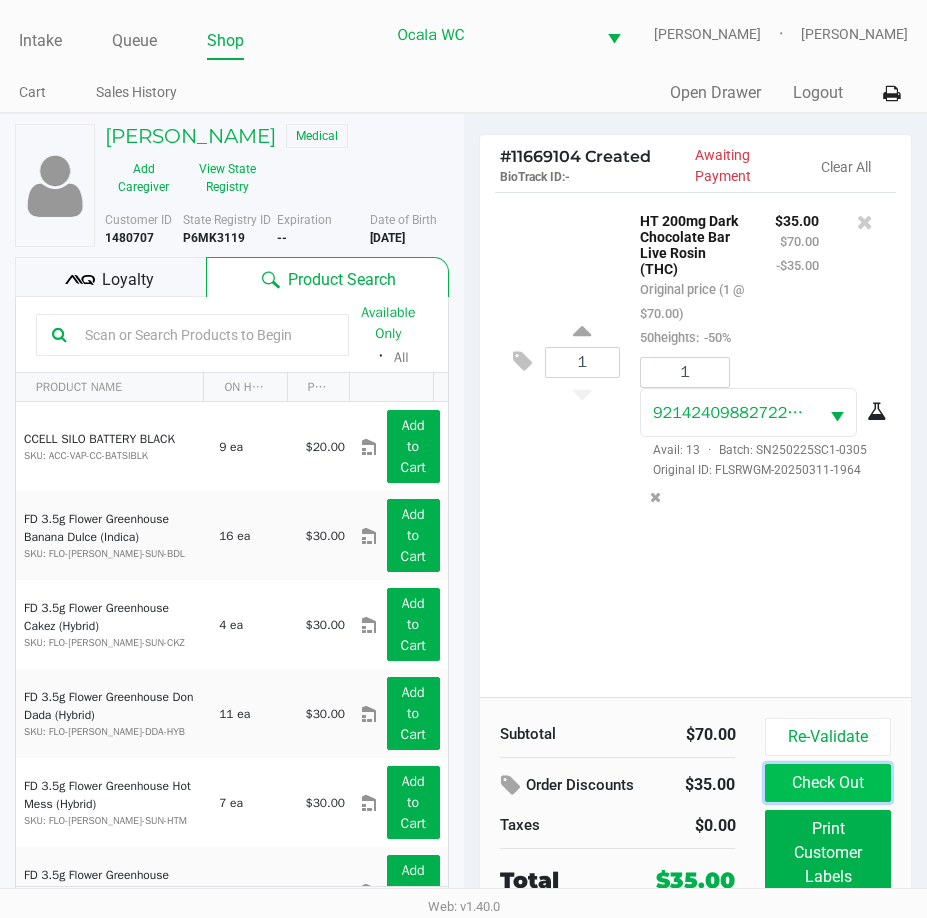 click on "Check Out" 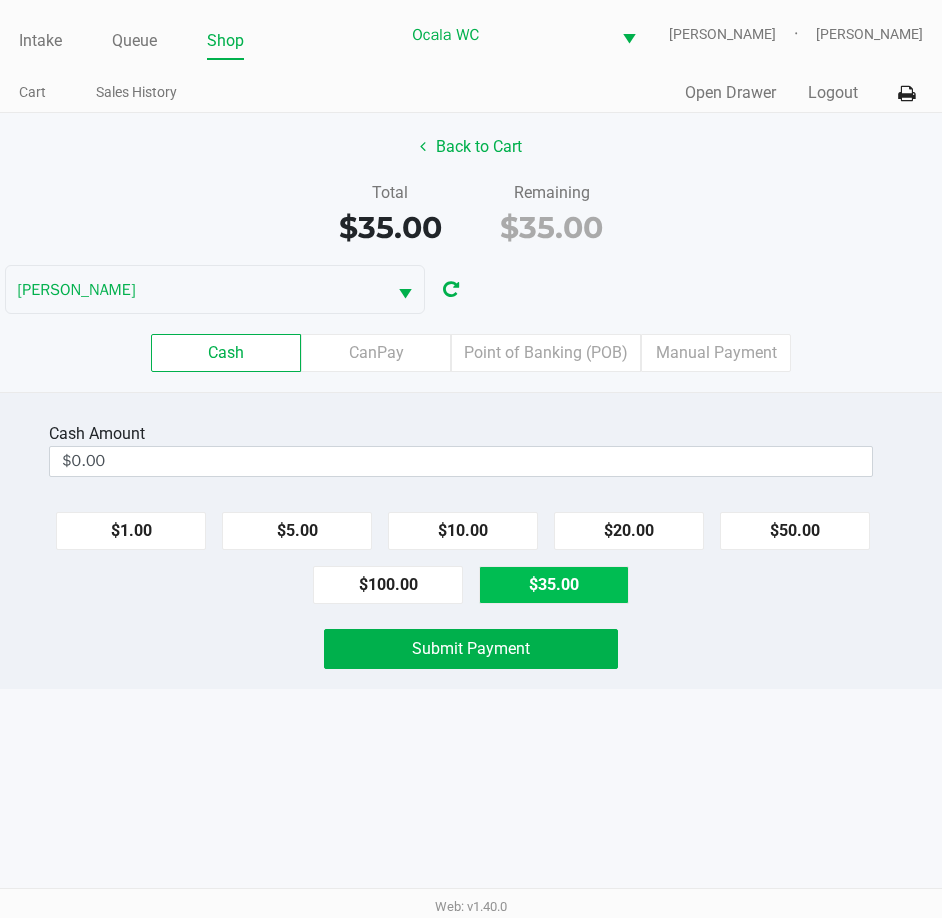 click on "$35.00" 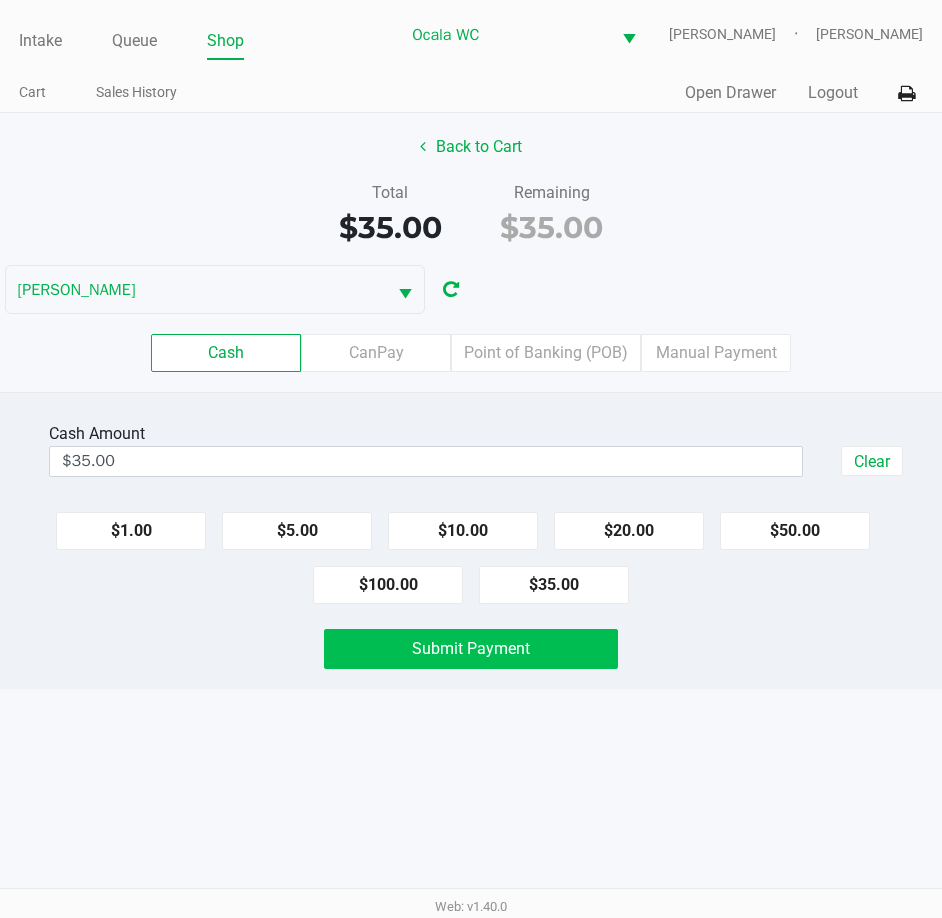 click on "Submit Payment" 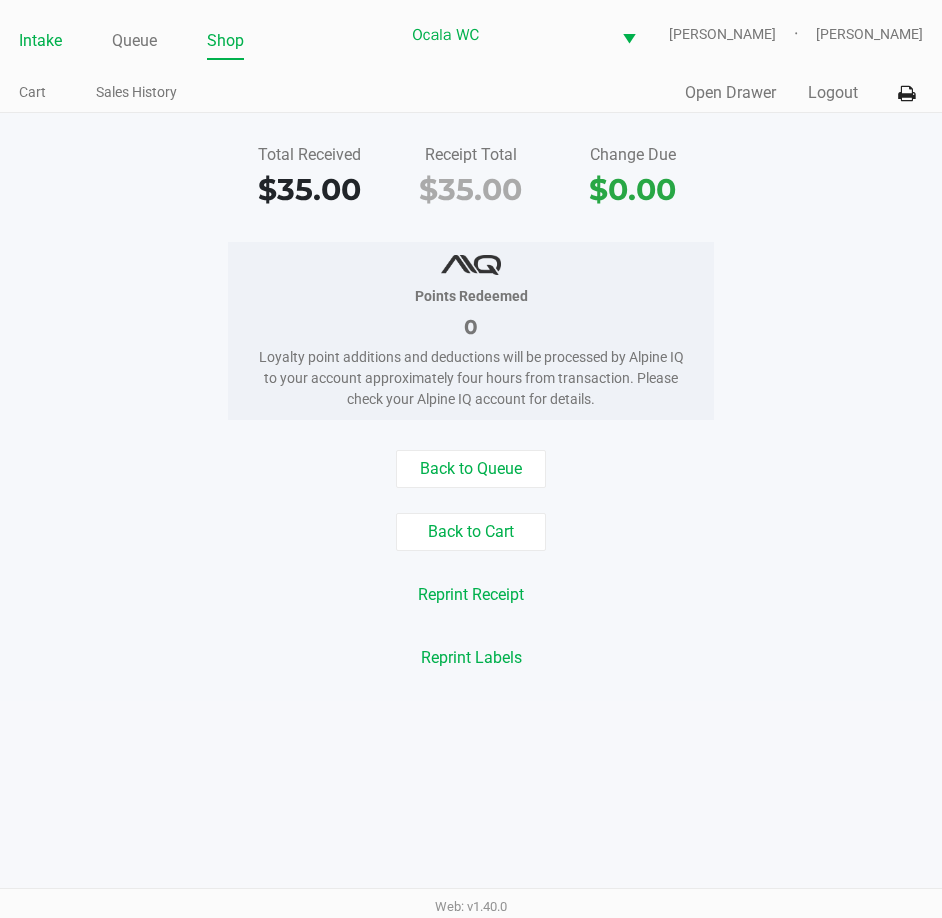 click on "Intake" 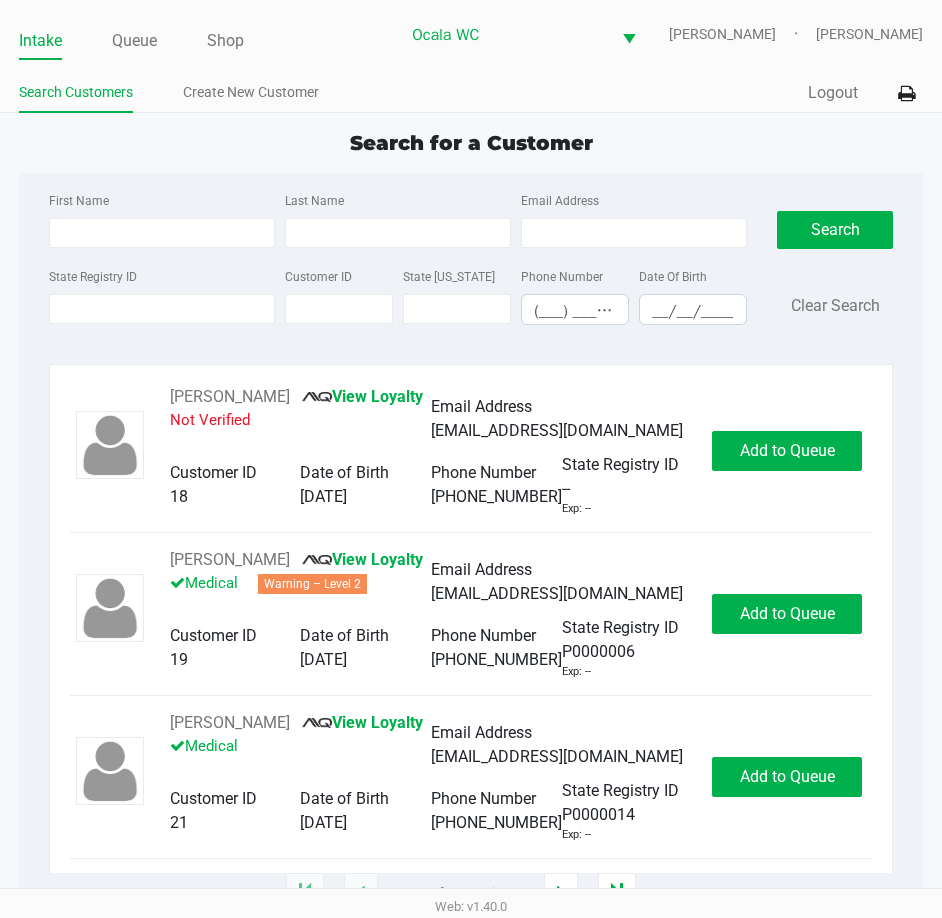 click on "Search Customers Create New Customer" 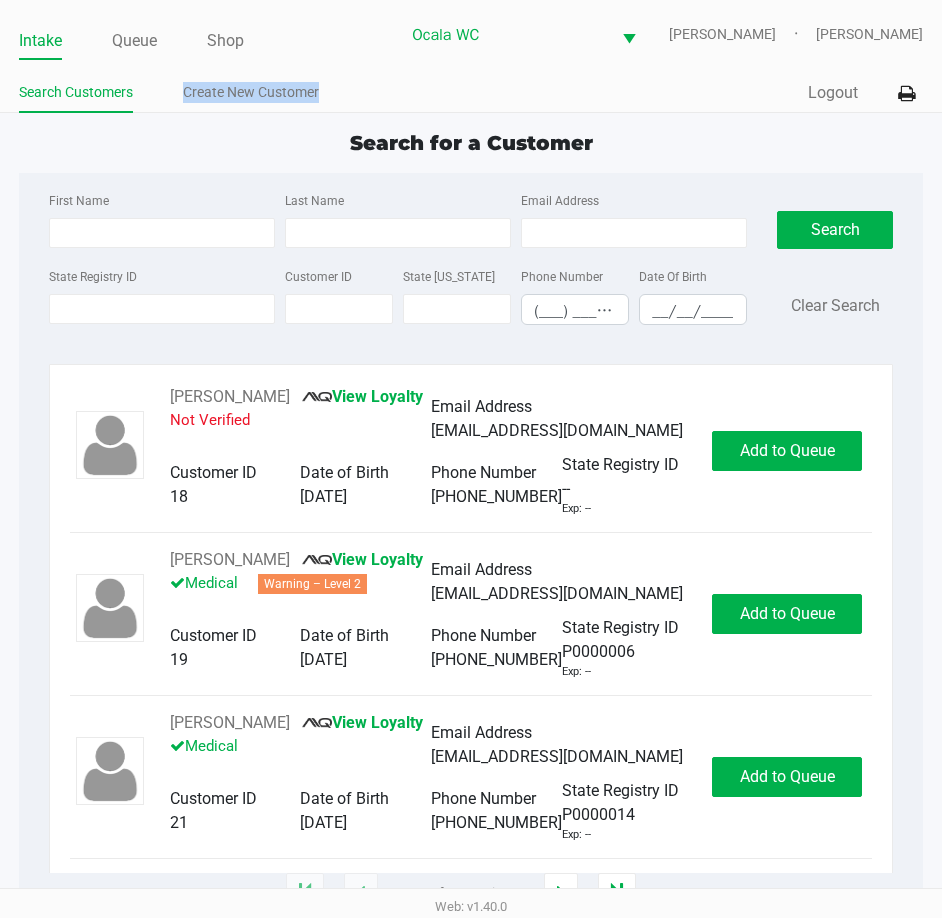 click on "Search Customers Create New Customer" 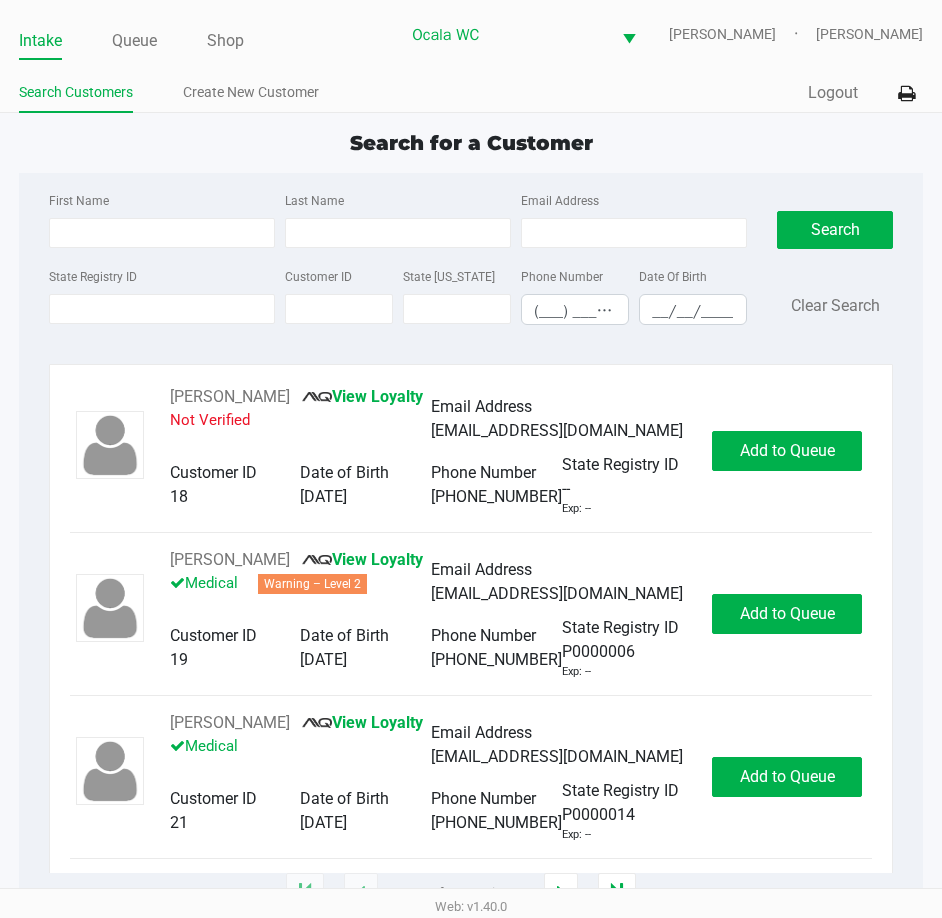 click on "Intake Queue Shop" 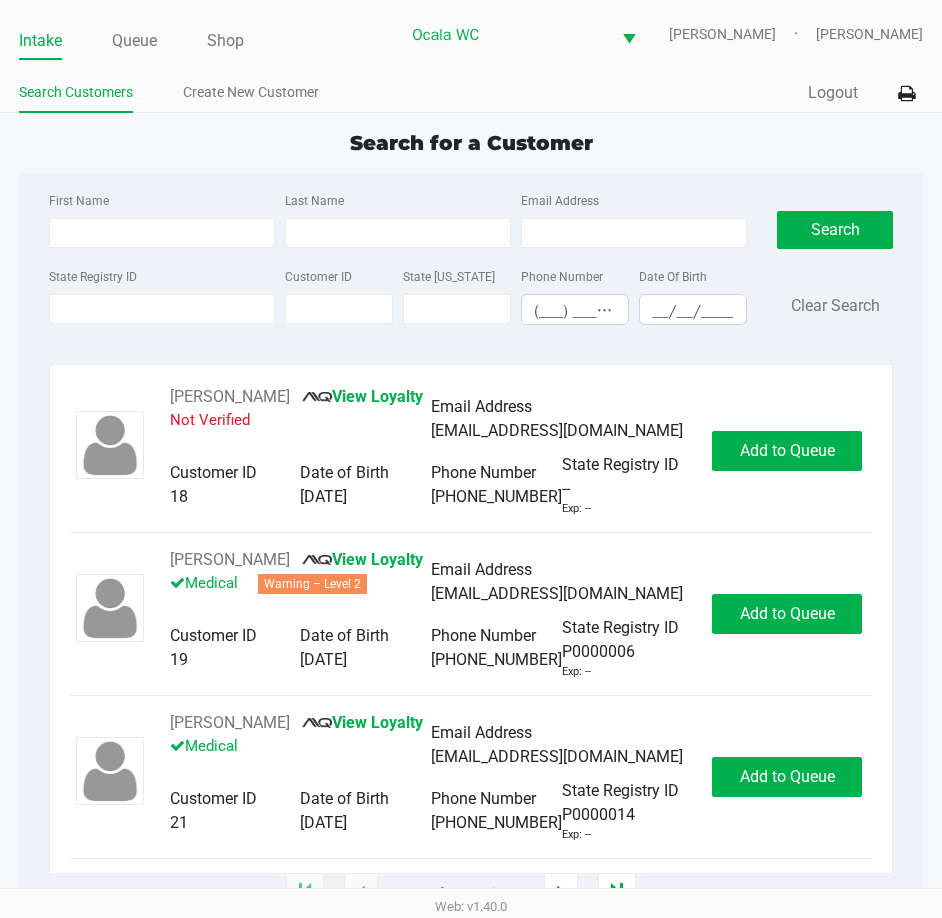 type on "TIMOTHY" 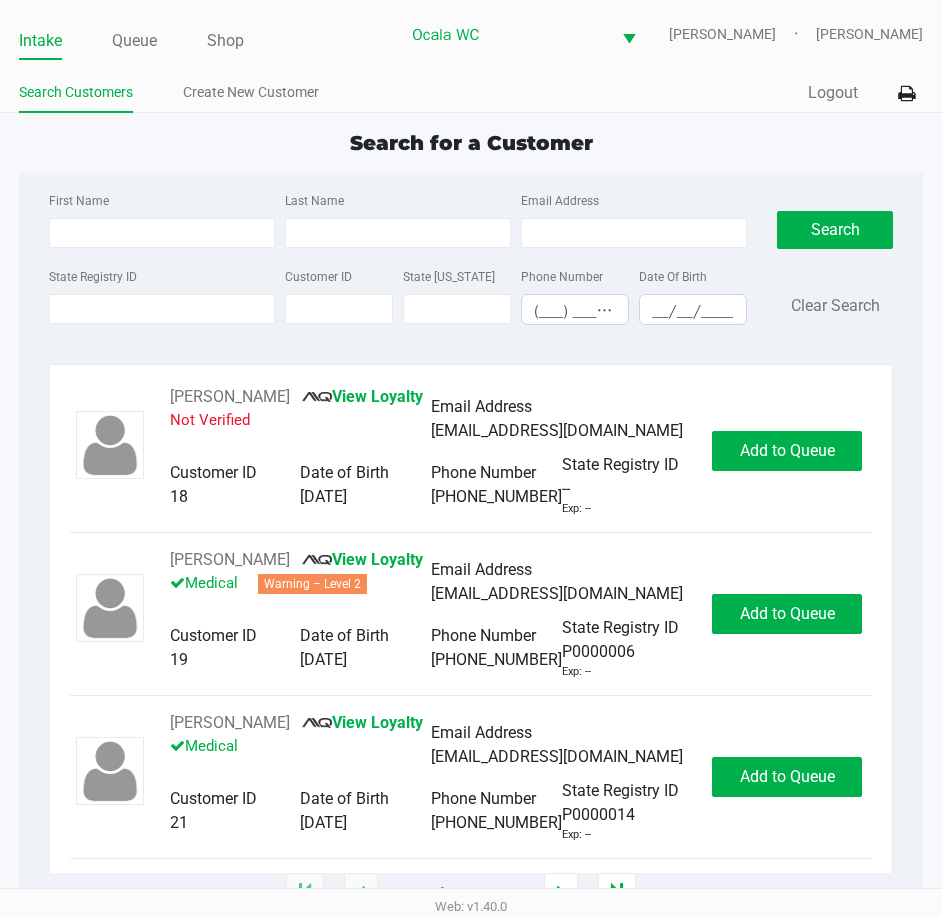 type on "LONG" 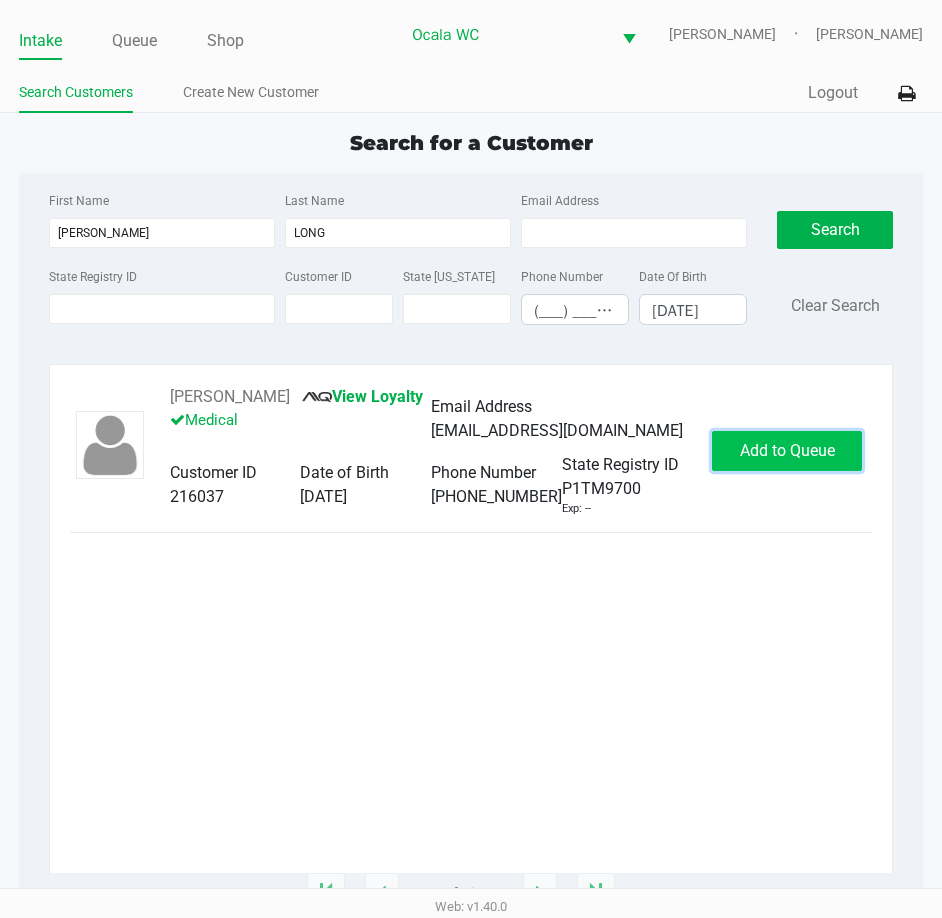 click on "Add to Queue" 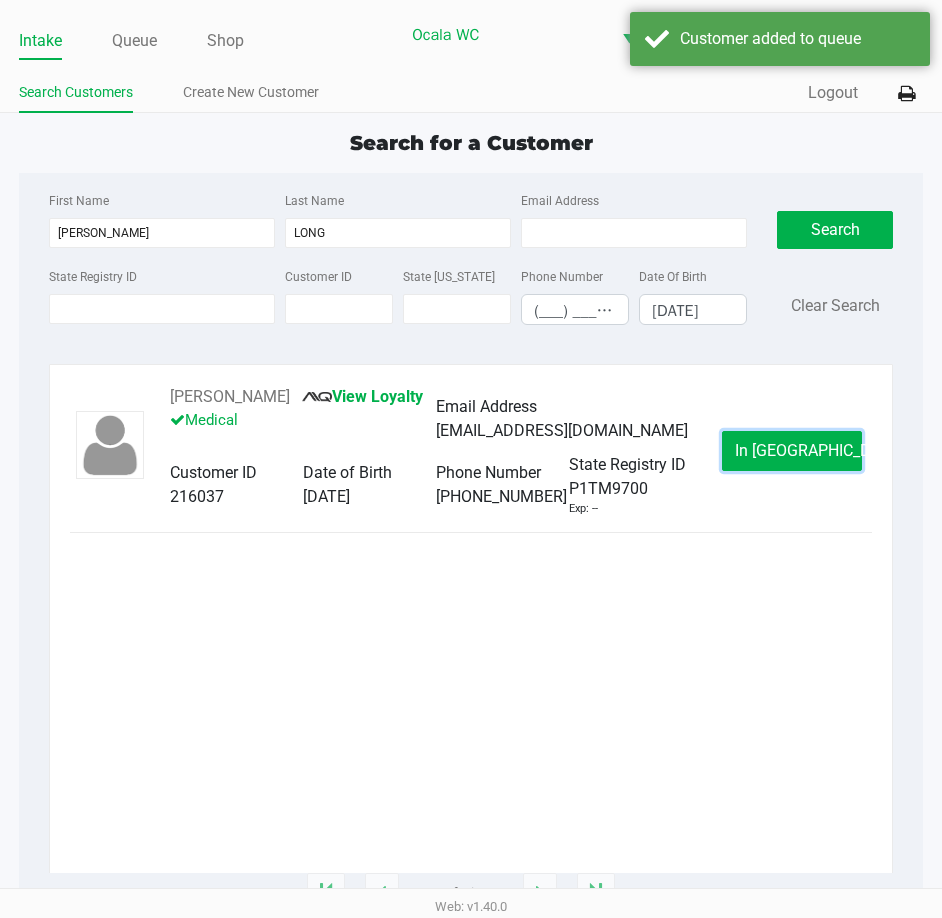 click on "In Queue" 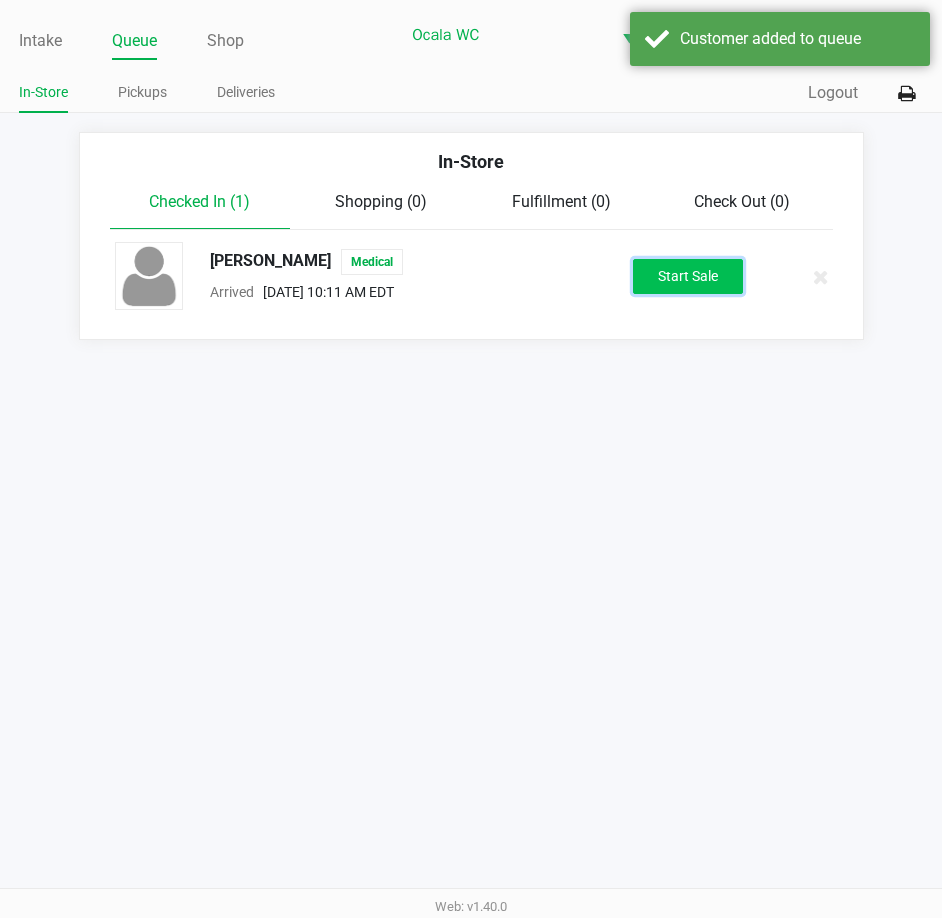 click on "Start Sale" 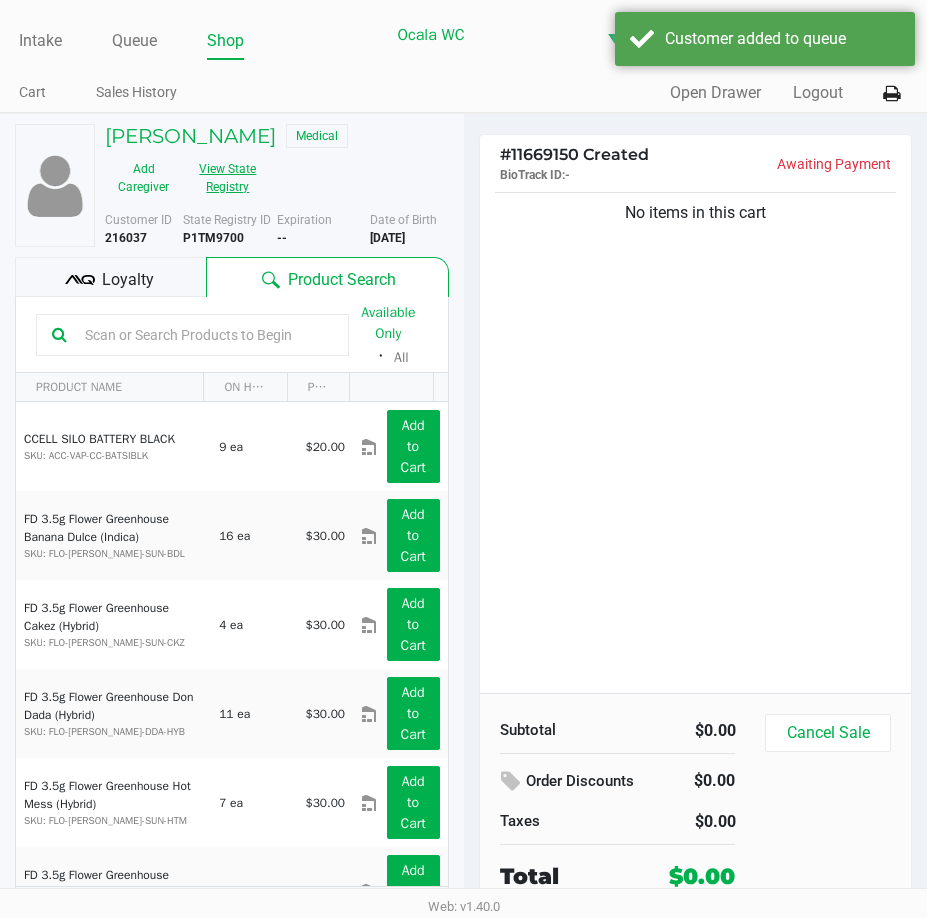 click on "View State Registry" 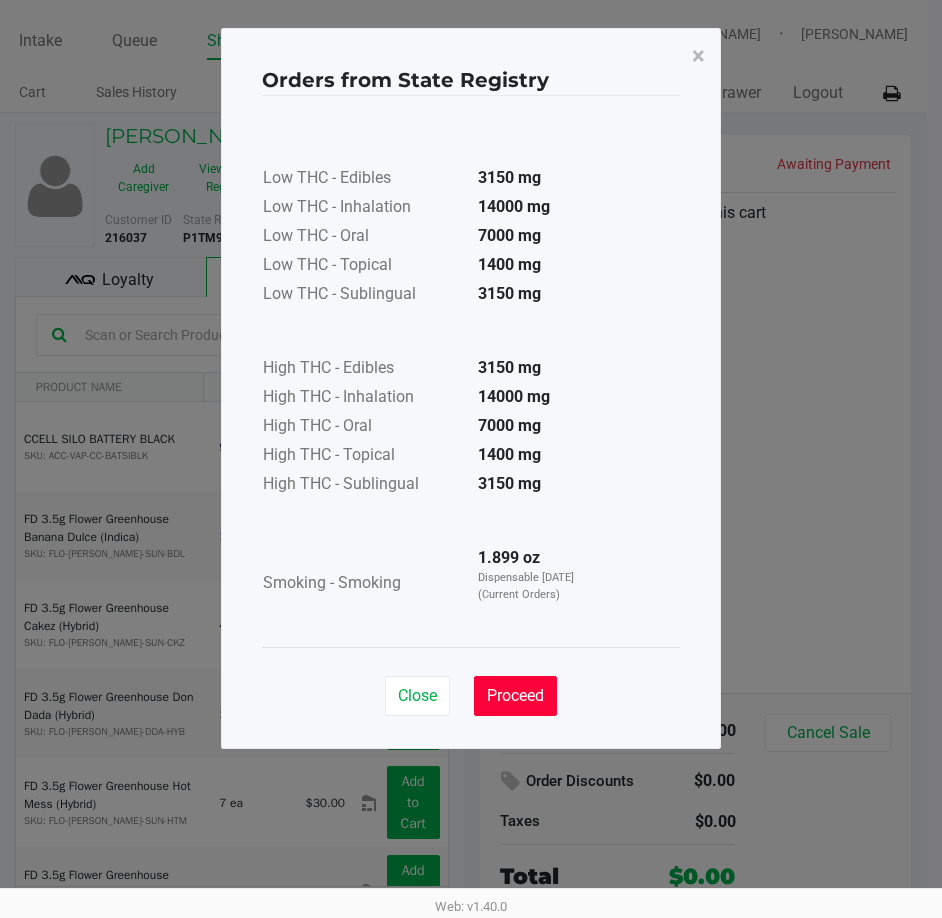 click on "Proceed" 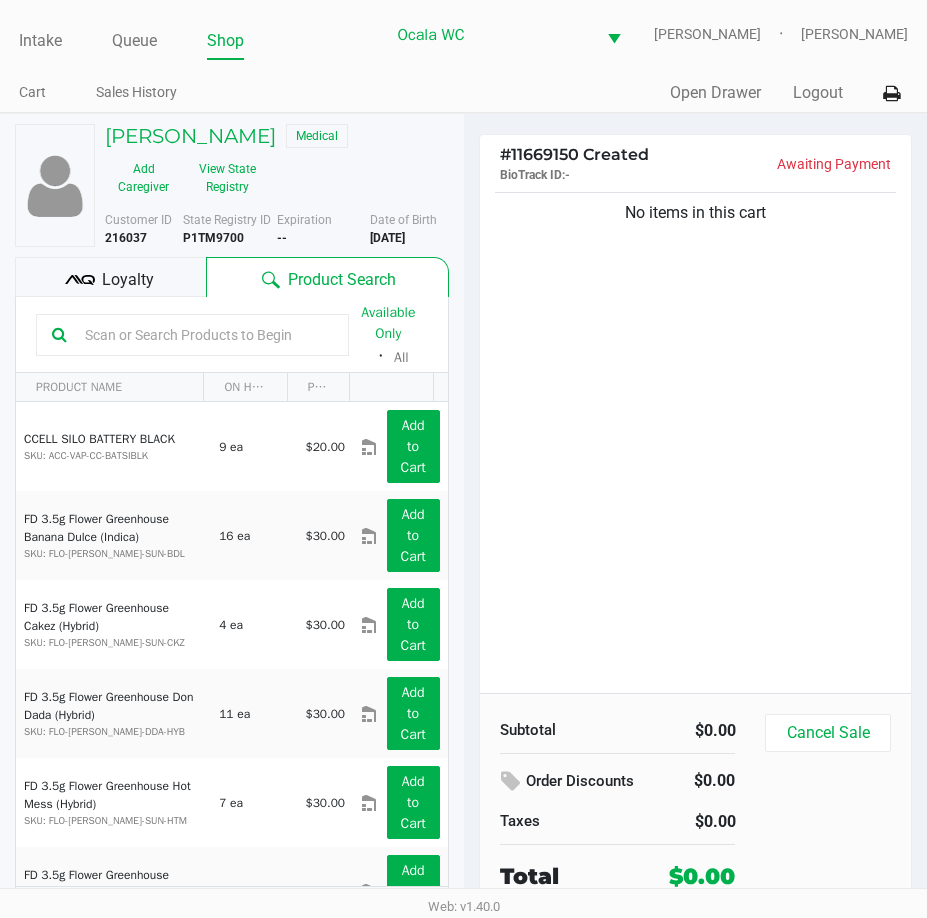 click 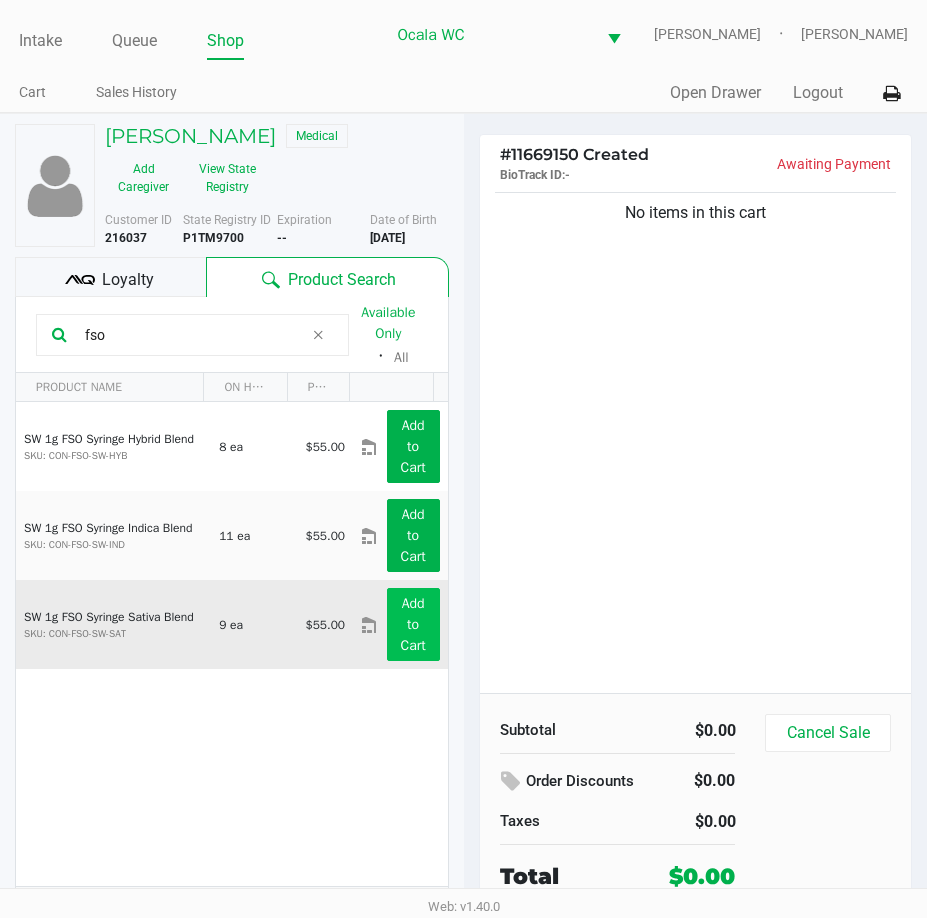 type on "fso" 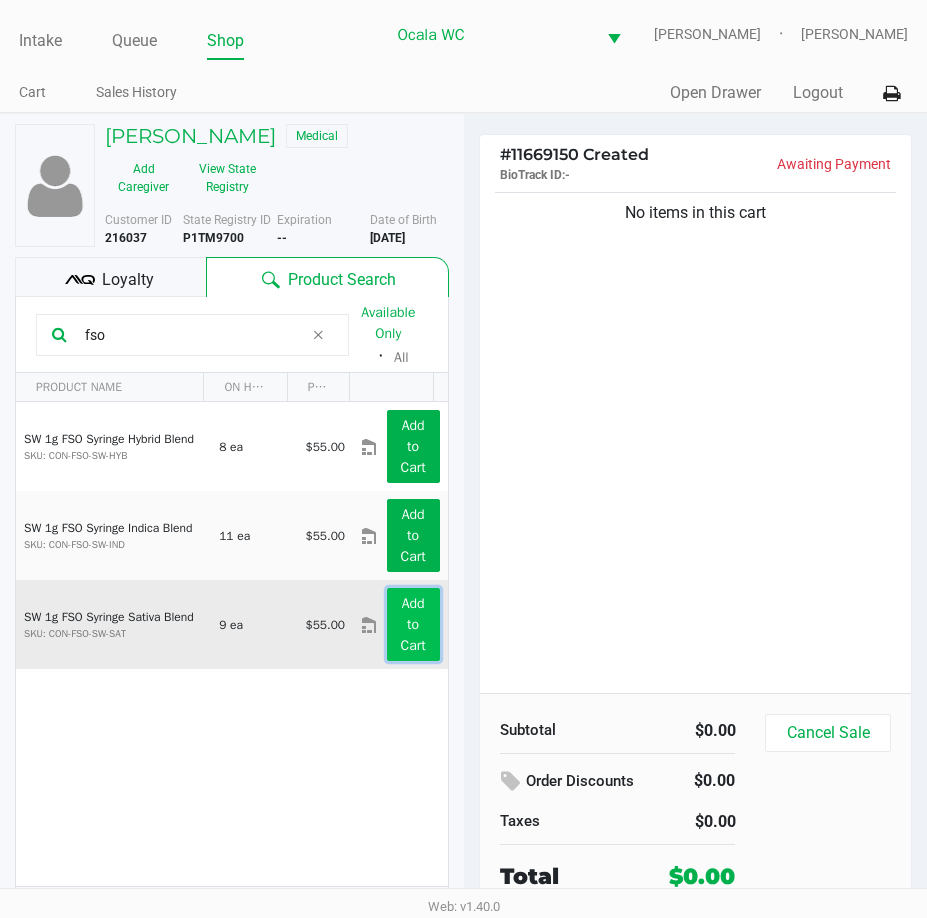 click on "Add to Cart" 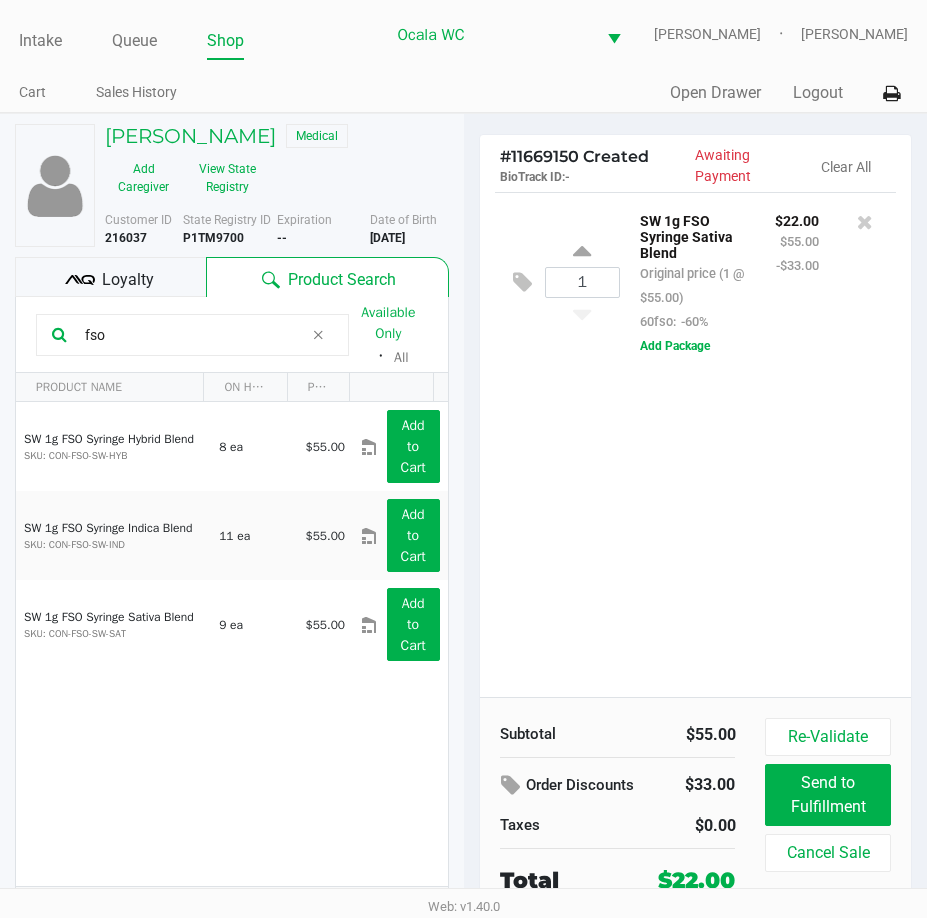 click on "fso" 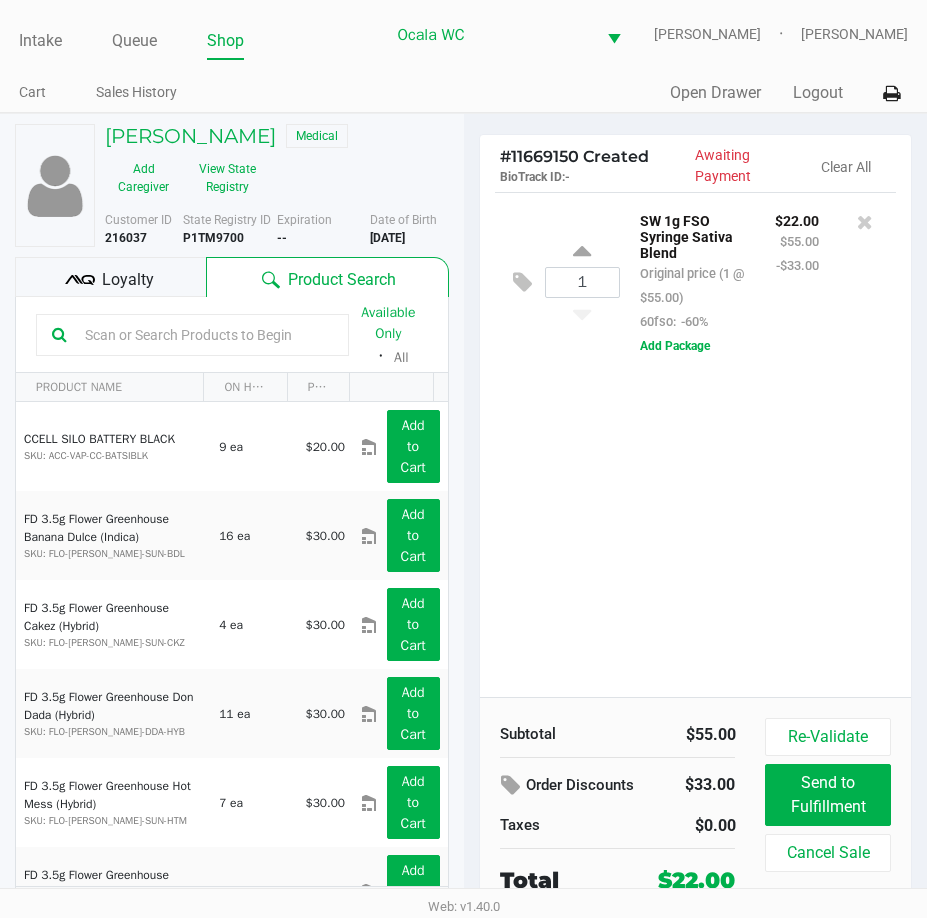 click on "1  SW 1g FSO Syringe Sativa Blend   Original price (1 @ $55.00)  60fso:  -60% $22.00 $55.00 -$33.00  Add Package" 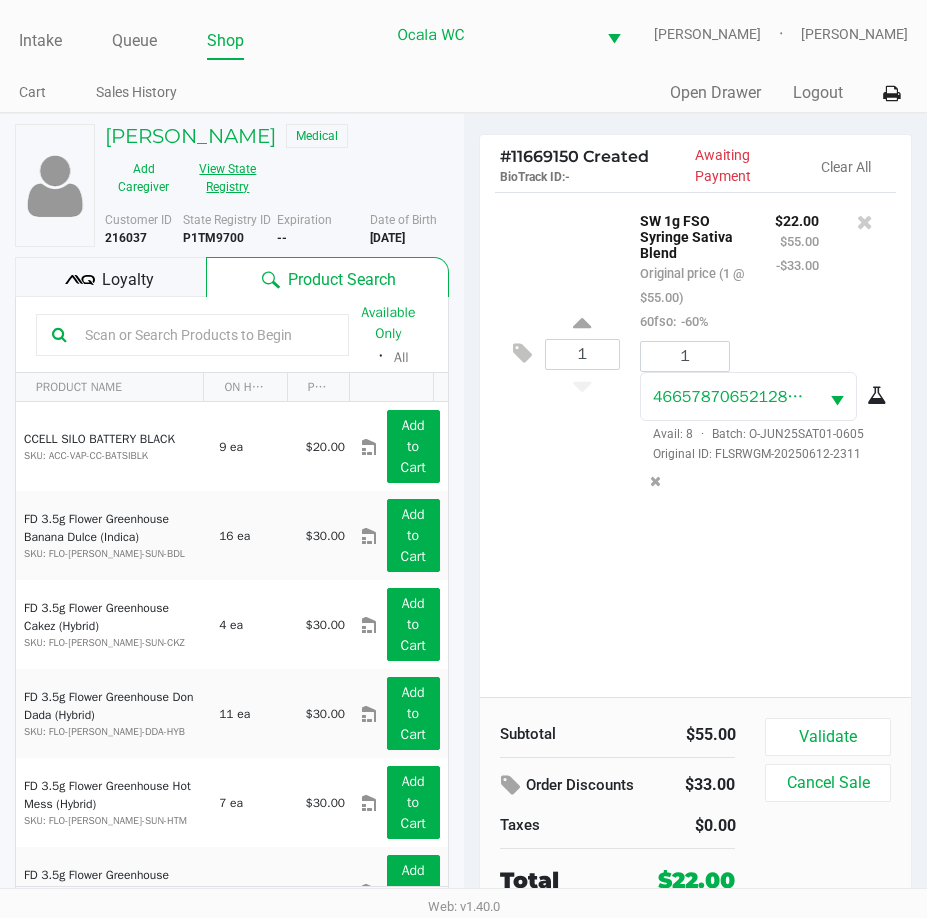 click on "View State Registry" 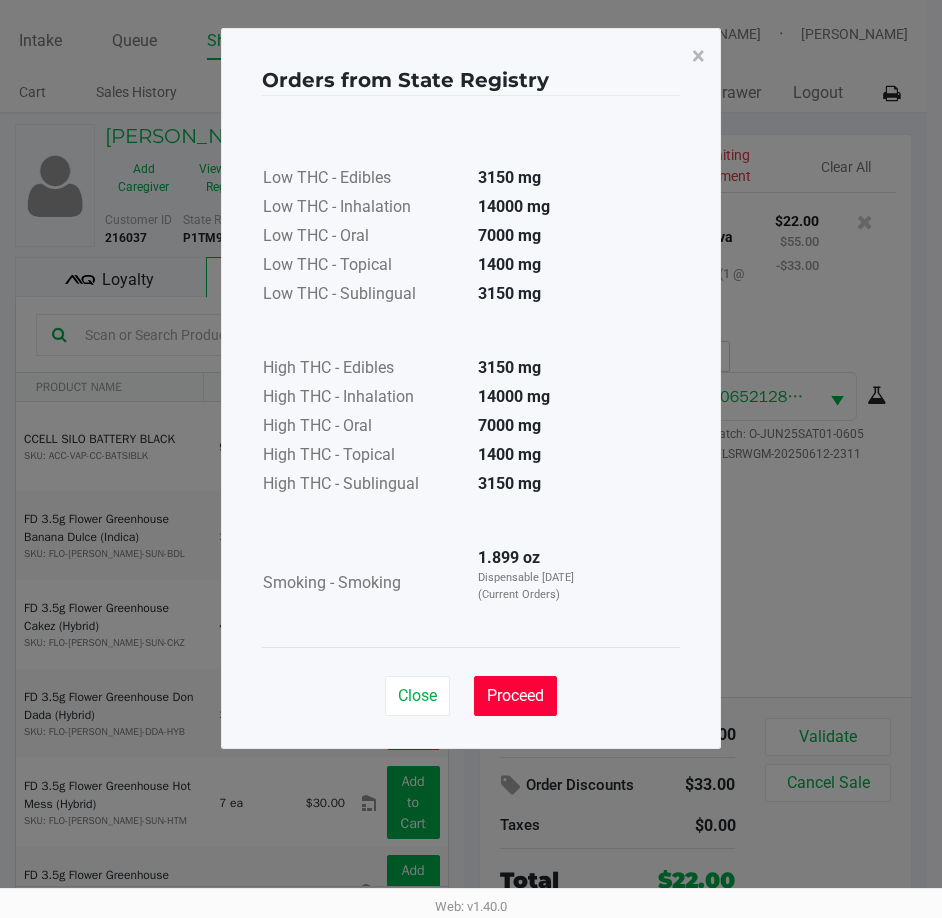 click on "Proceed" 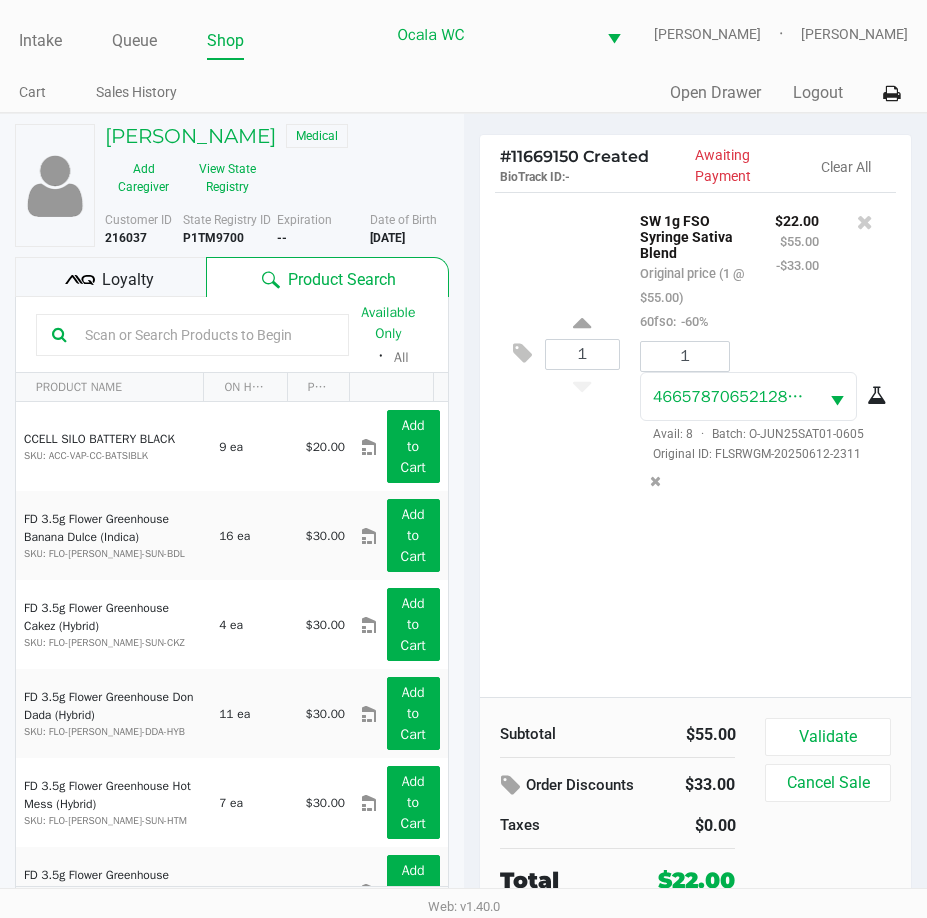 click on "1  SW 1g FSO Syringe Sativa Blend   Original price (1 @ $55.00)  60fso:  -60% $22.00 $55.00 -$33.00 1 4665787065212831  Avail: 8  ·  Batch: O-JUN25SAT01-0605   Original ID: FLSRWGM-20250612-2311" 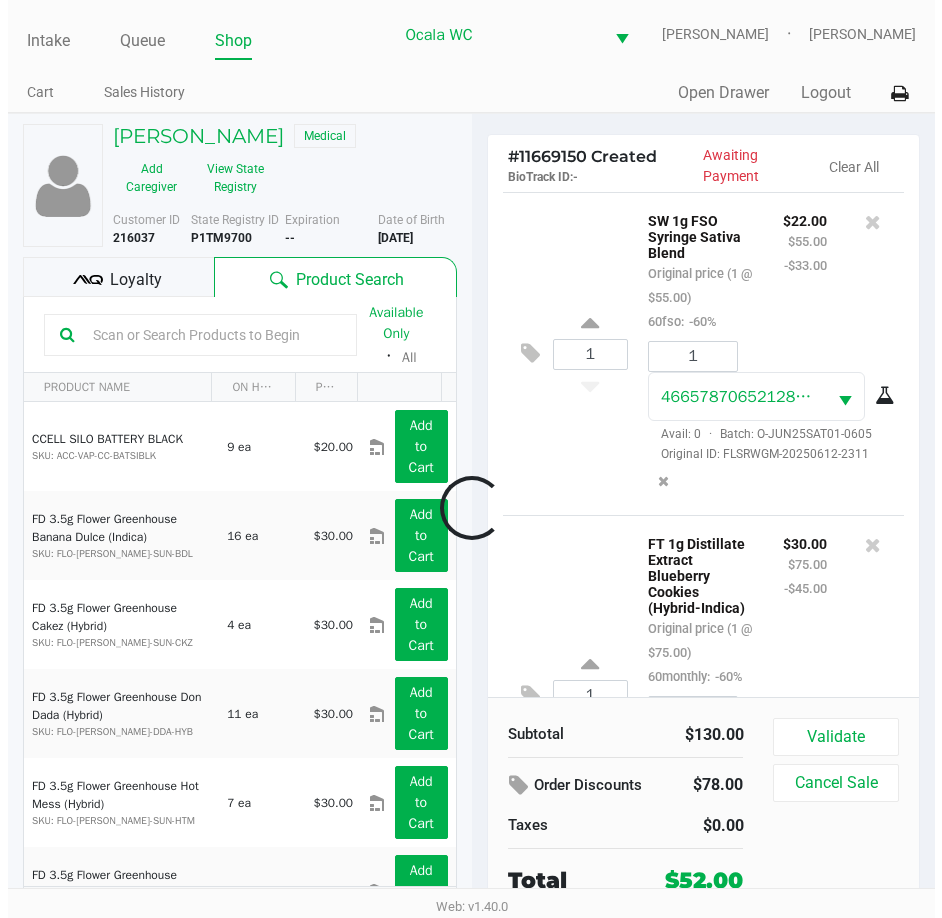 scroll, scrollTop: 233, scrollLeft: 0, axis: vertical 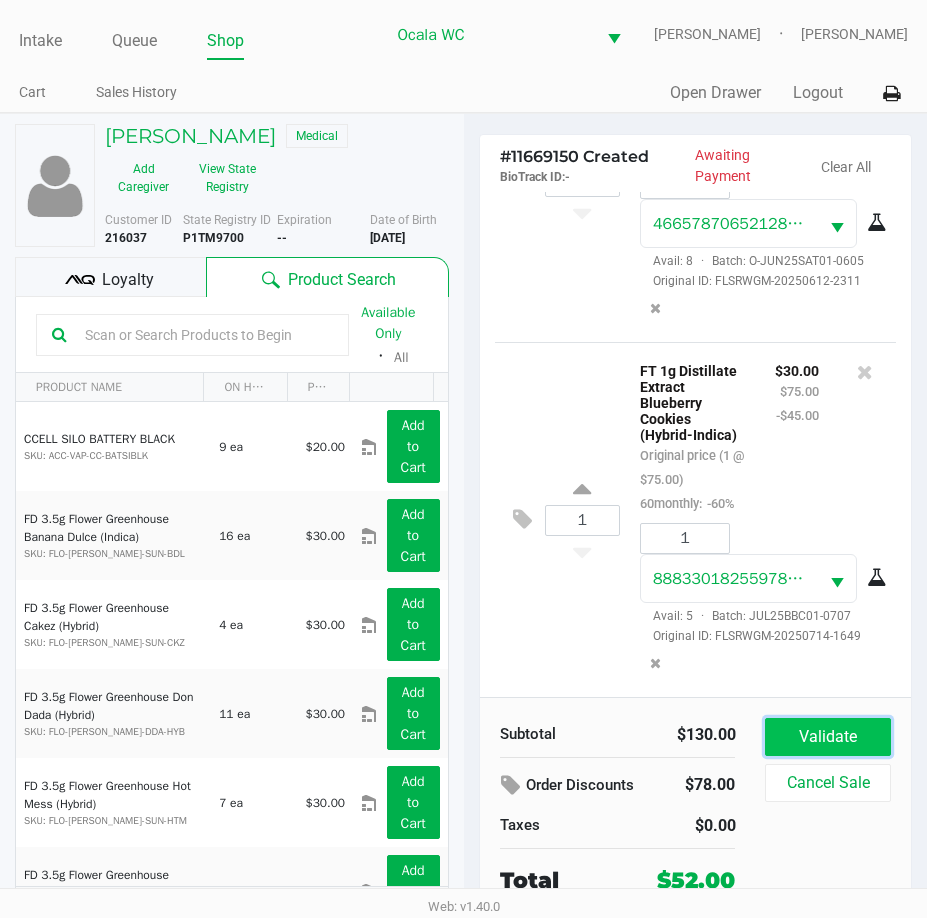 click on "Validate" 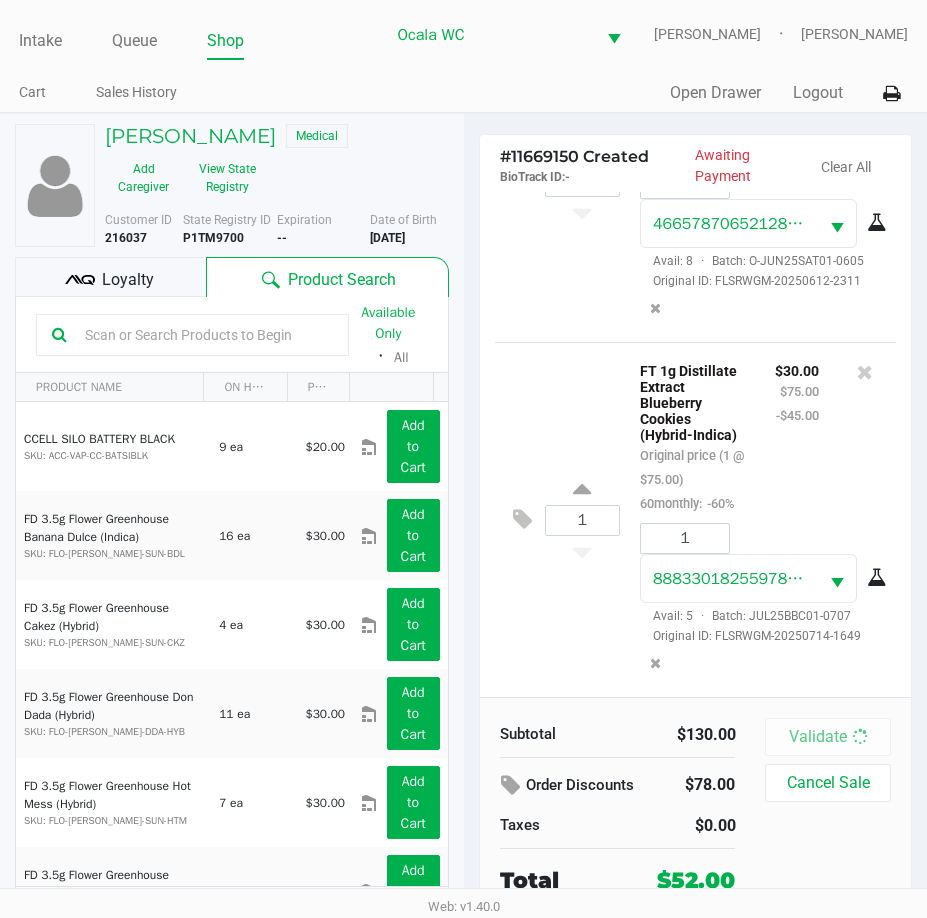 scroll, scrollTop: 239, scrollLeft: 0, axis: vertical 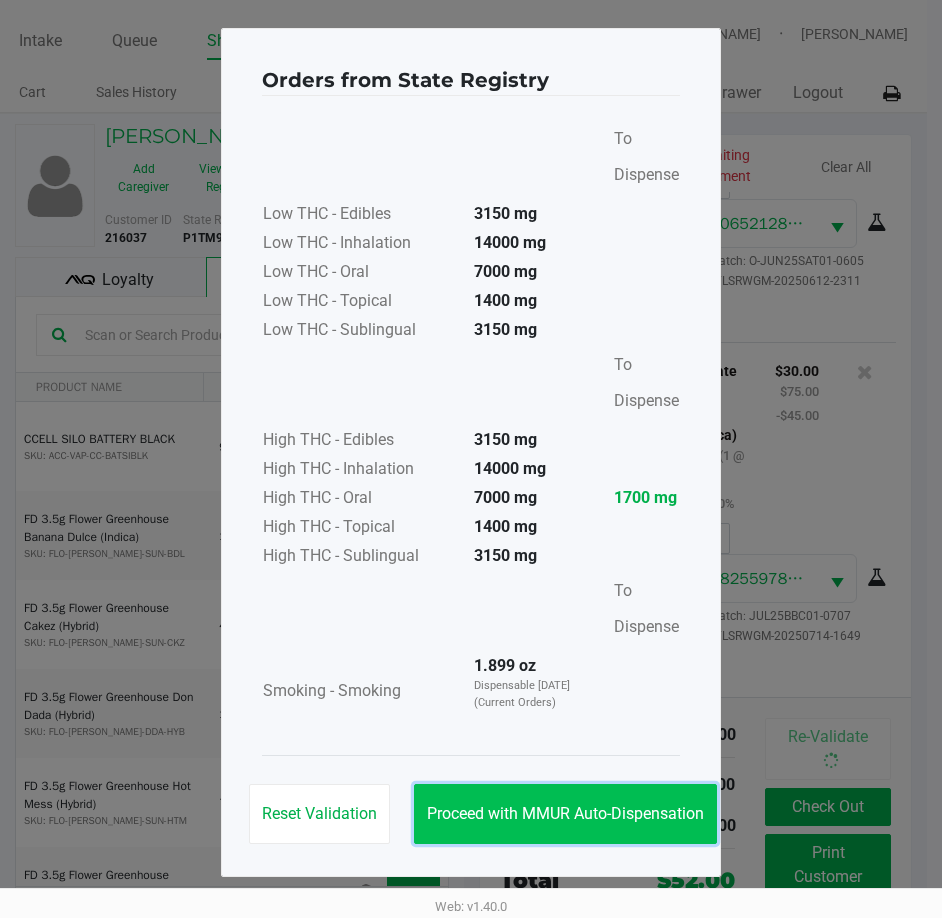click on "Proceed with MMUR Auto-Dispensation" 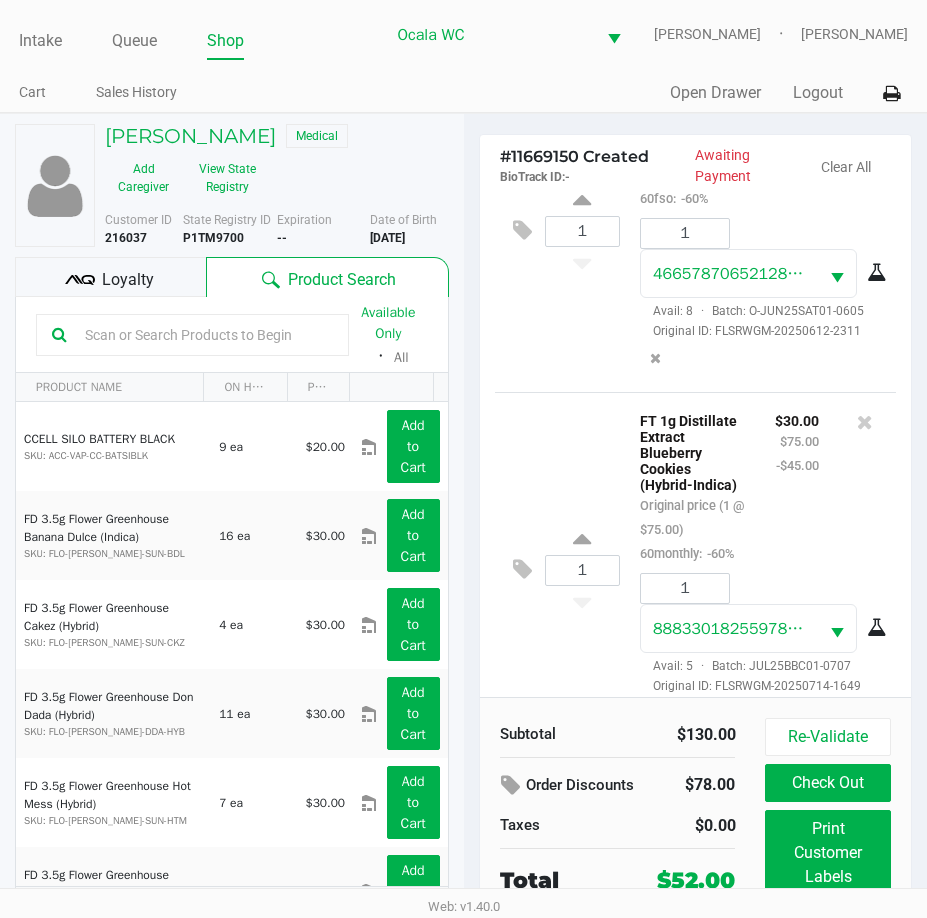 scroll, scrollTop: 0, scrollLeft: 0, axis: both 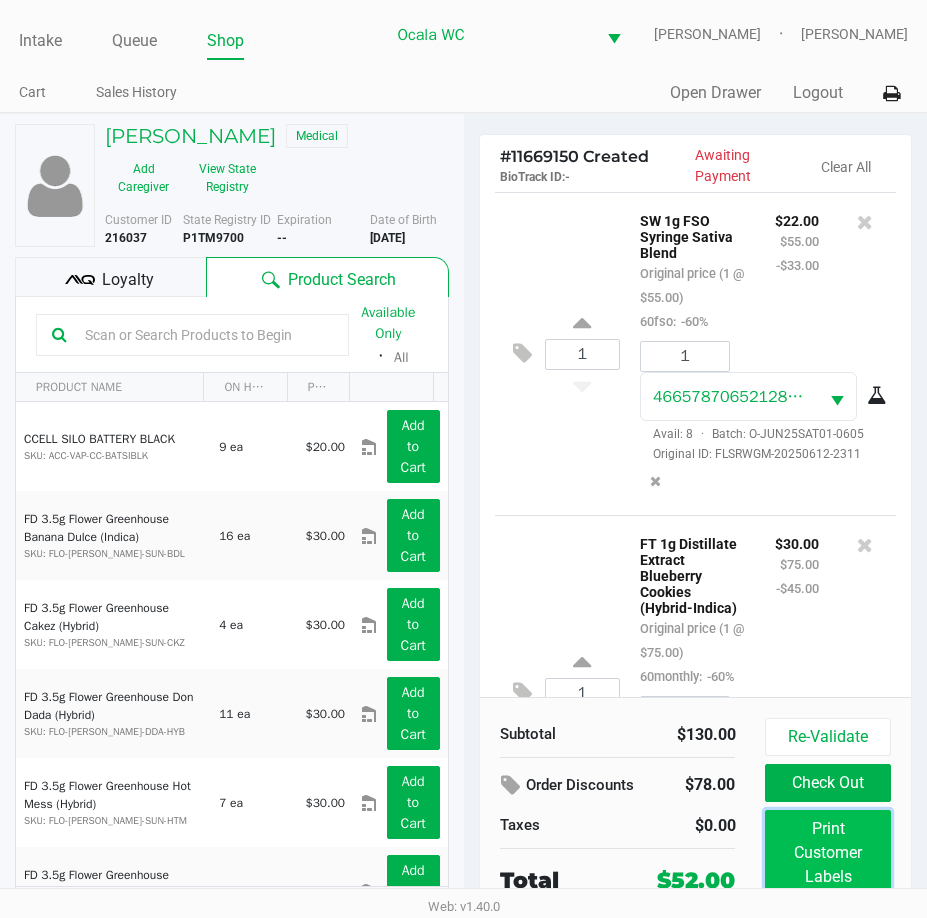 click on "Print Customer Labels" 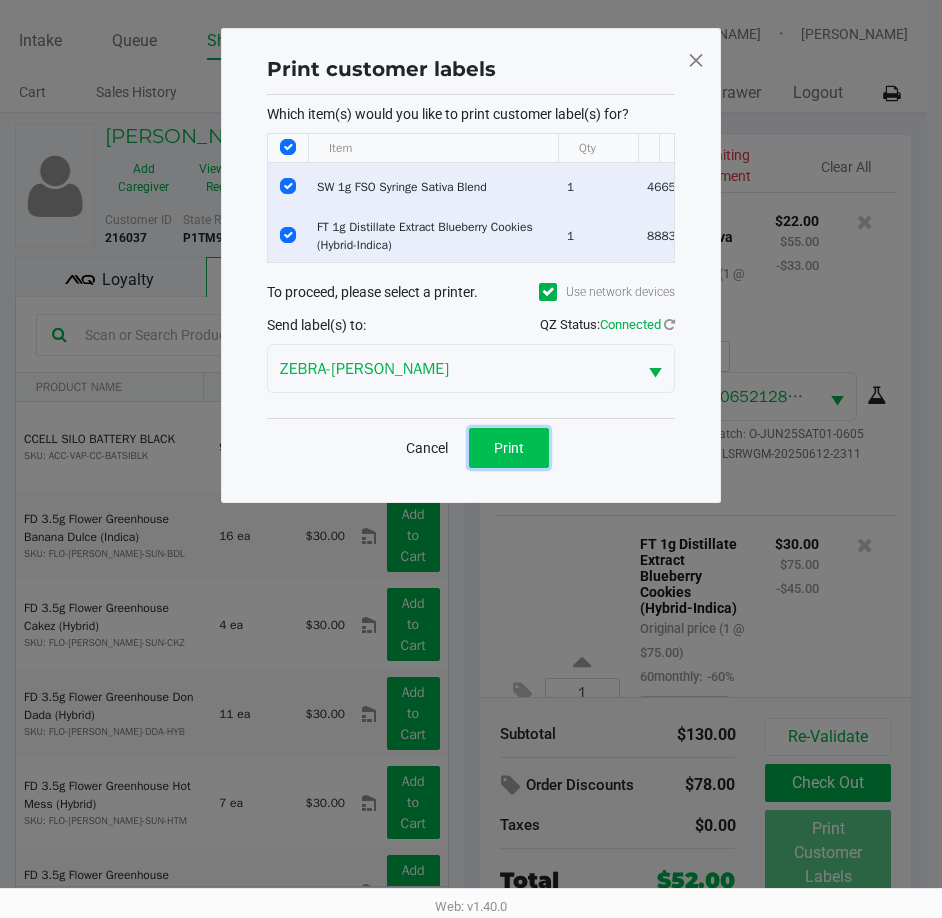 click on "Print" 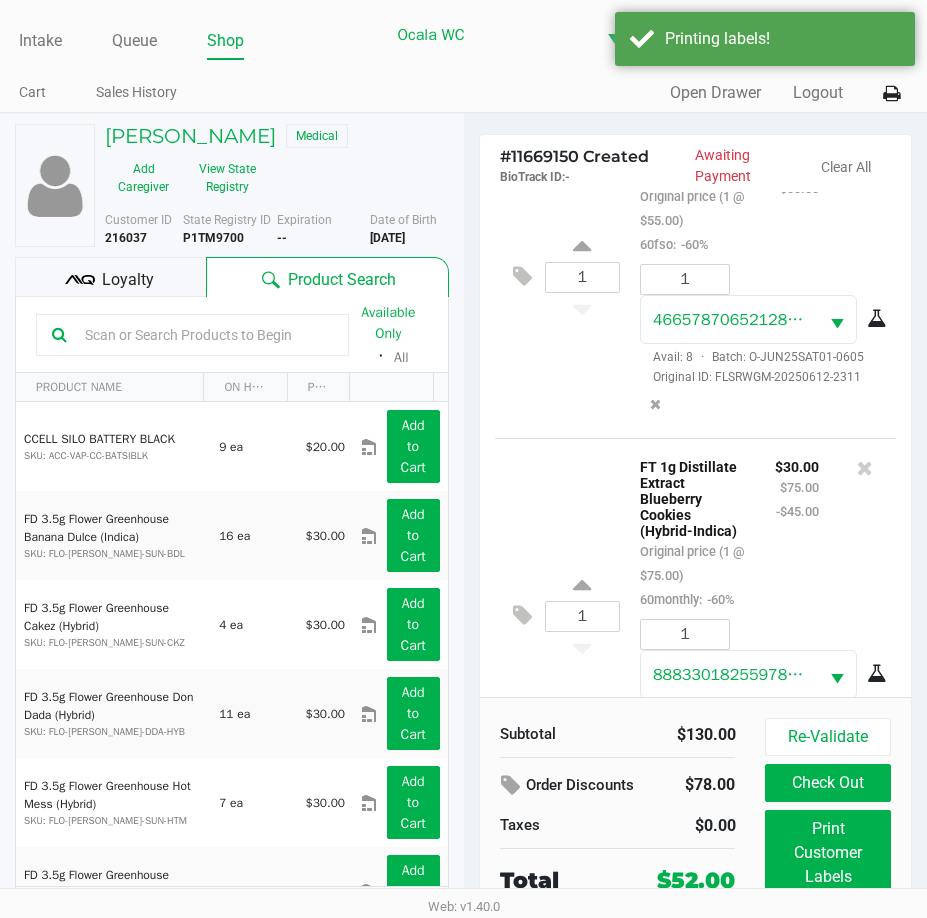 scroll, scrollTop: 0, scrollLeft: 0, axis: both 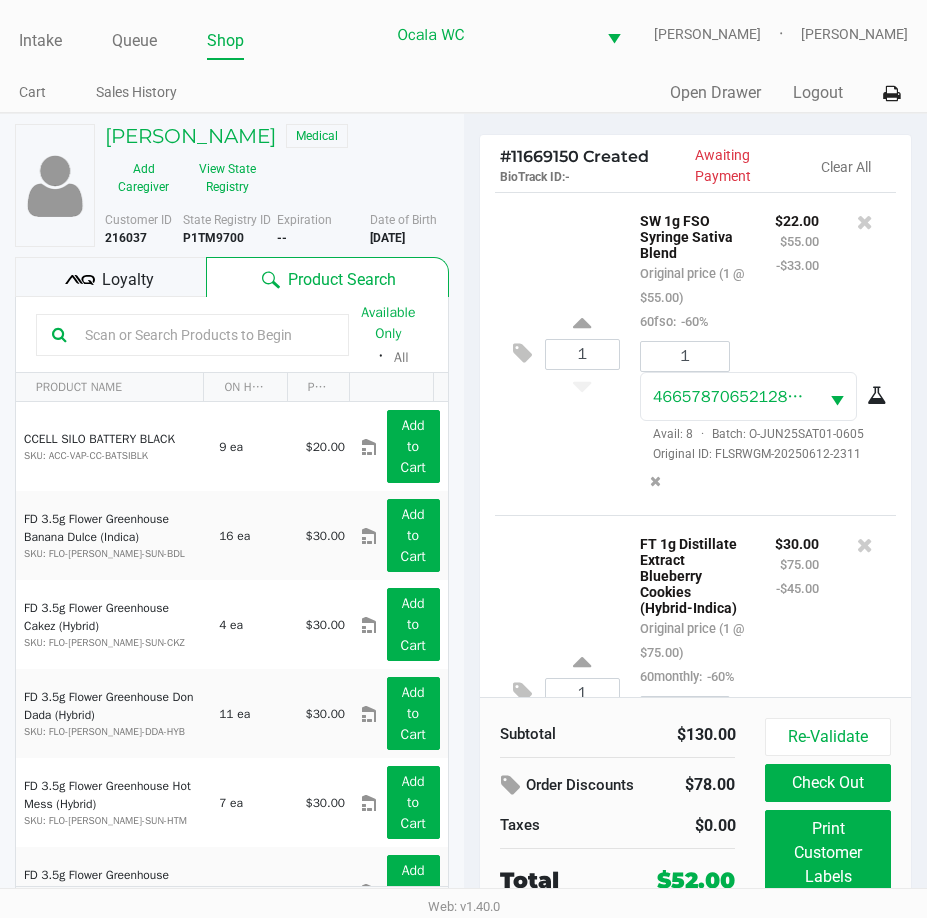 click 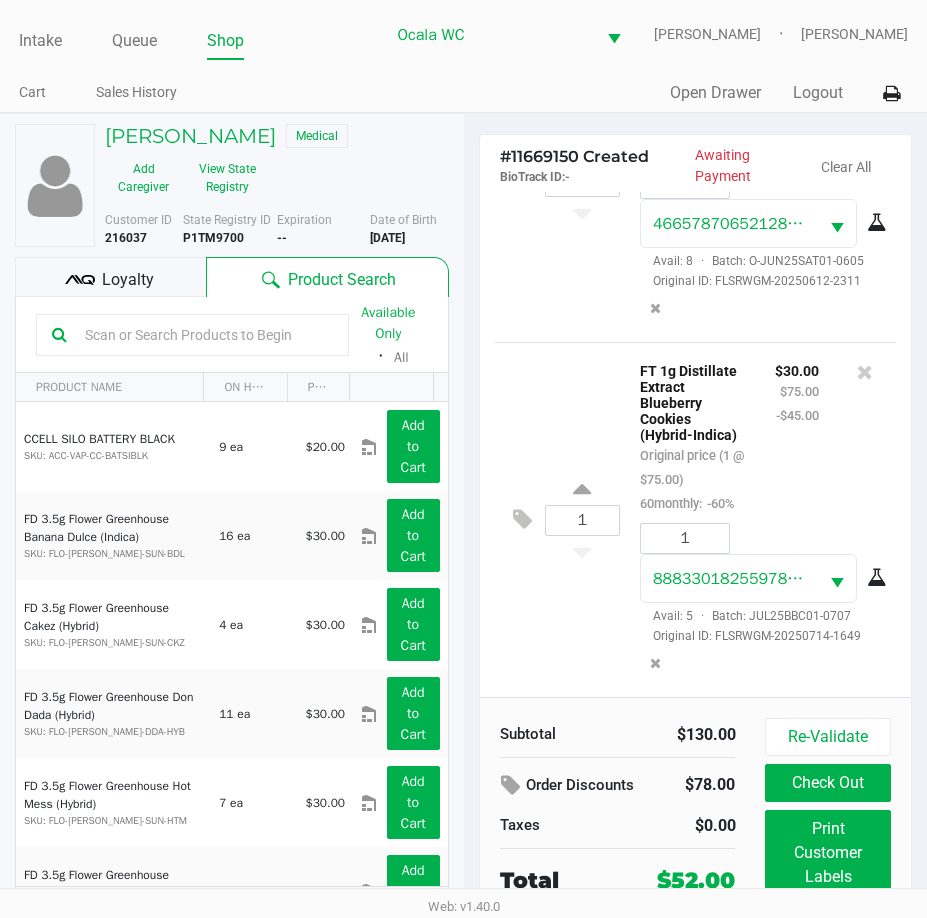 scroll, scrollTop: 0, scrollLeft: 0, axis: both 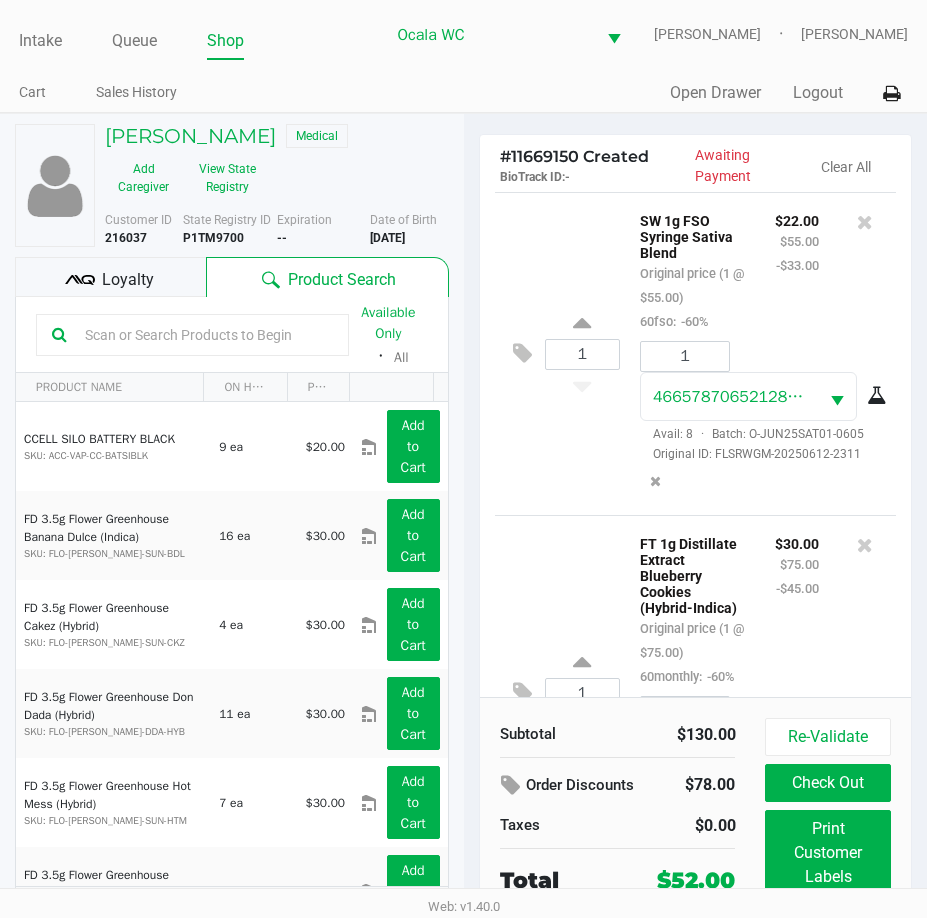 click 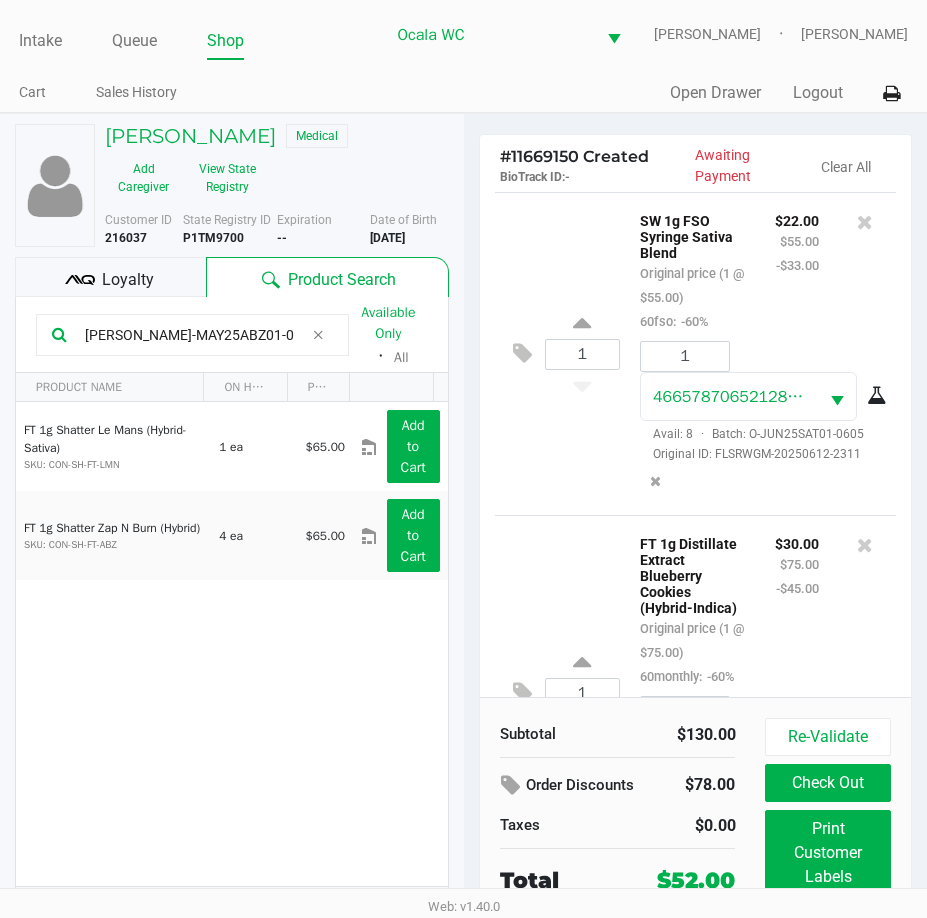 type on "shatS-MAY25ABZ01-0514" 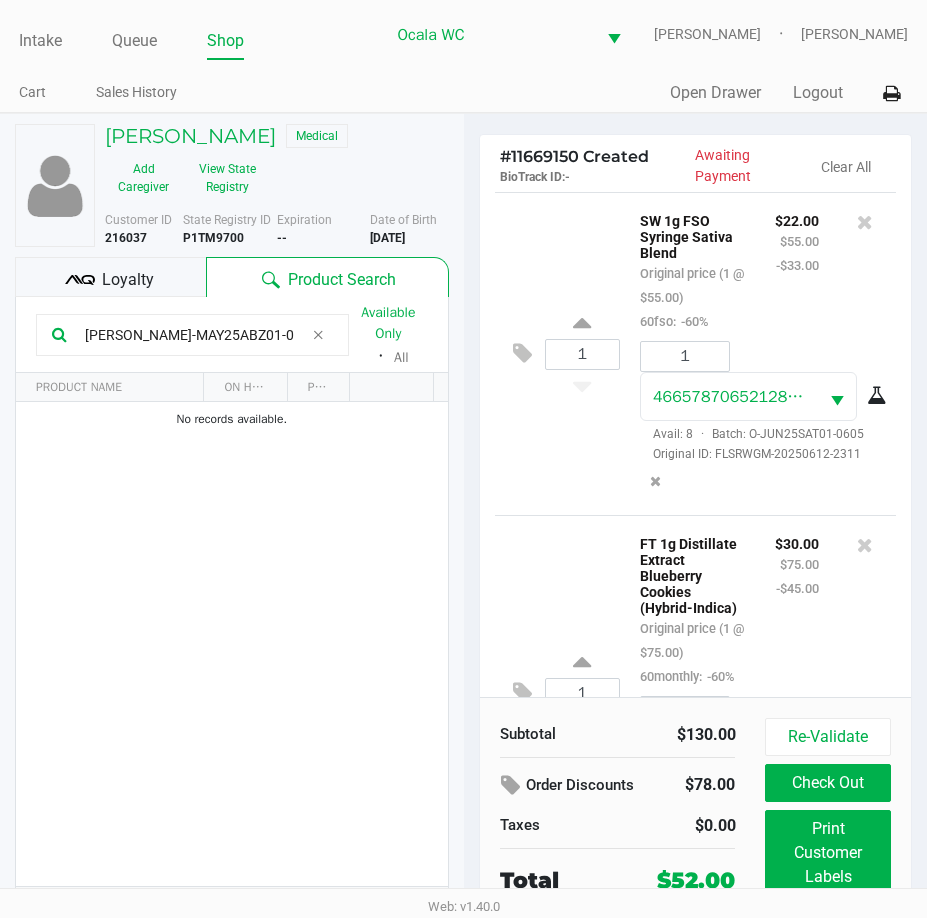 click on "1  FT 1g Distillate Extract Blueberry Cookies (Hybrid-Indica)   Original price (1 @ $75.00)  60monthly:  -60% $30.00 $75.00 -$45.00 1 8883301825597803  Avail: 5  ·  Batch: JUL25BBC01-0707   Original ID: FLSRWGM-20250714-1649" 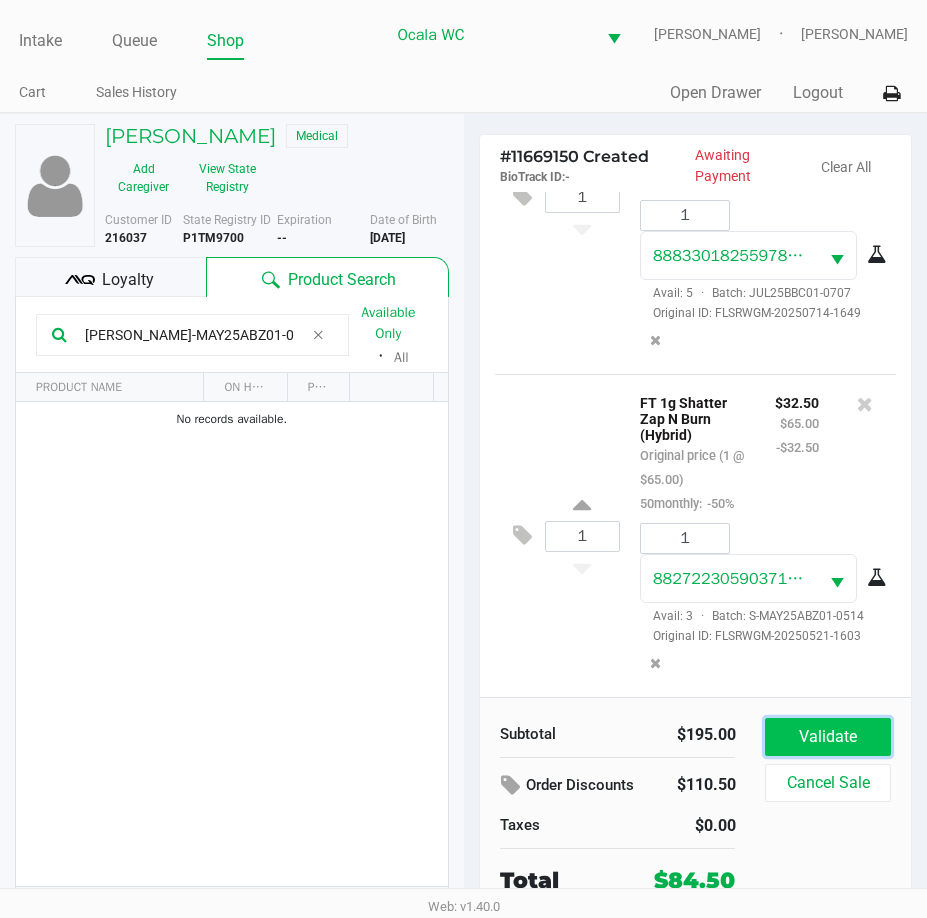 click on "Validate" 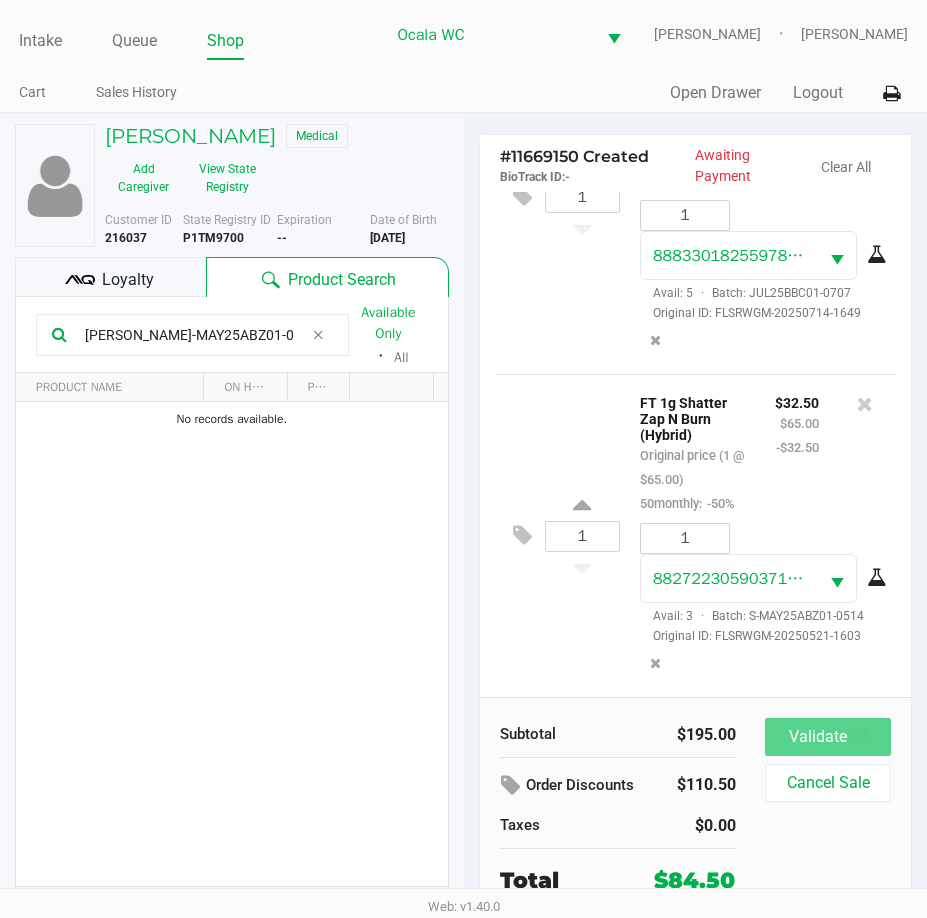 scroll, scrollTop: 613, scrollLeft: 0, axis: vertical 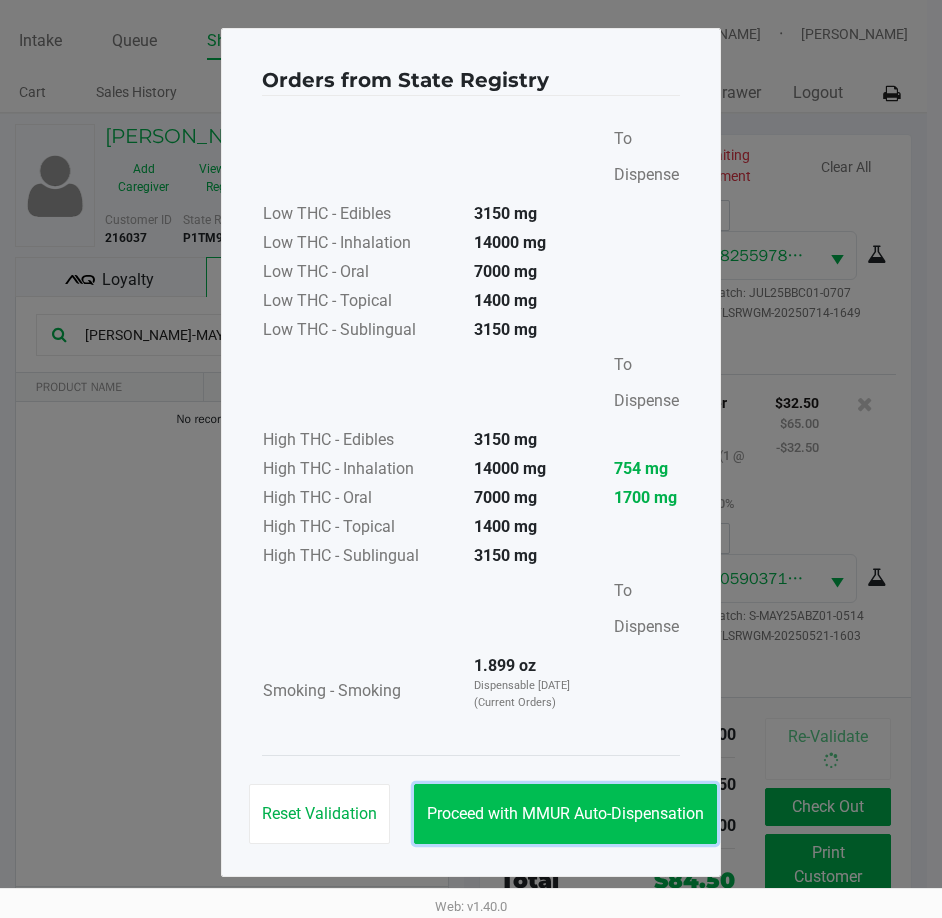 click on "Proceed with MMUR Auto-Dispensation" 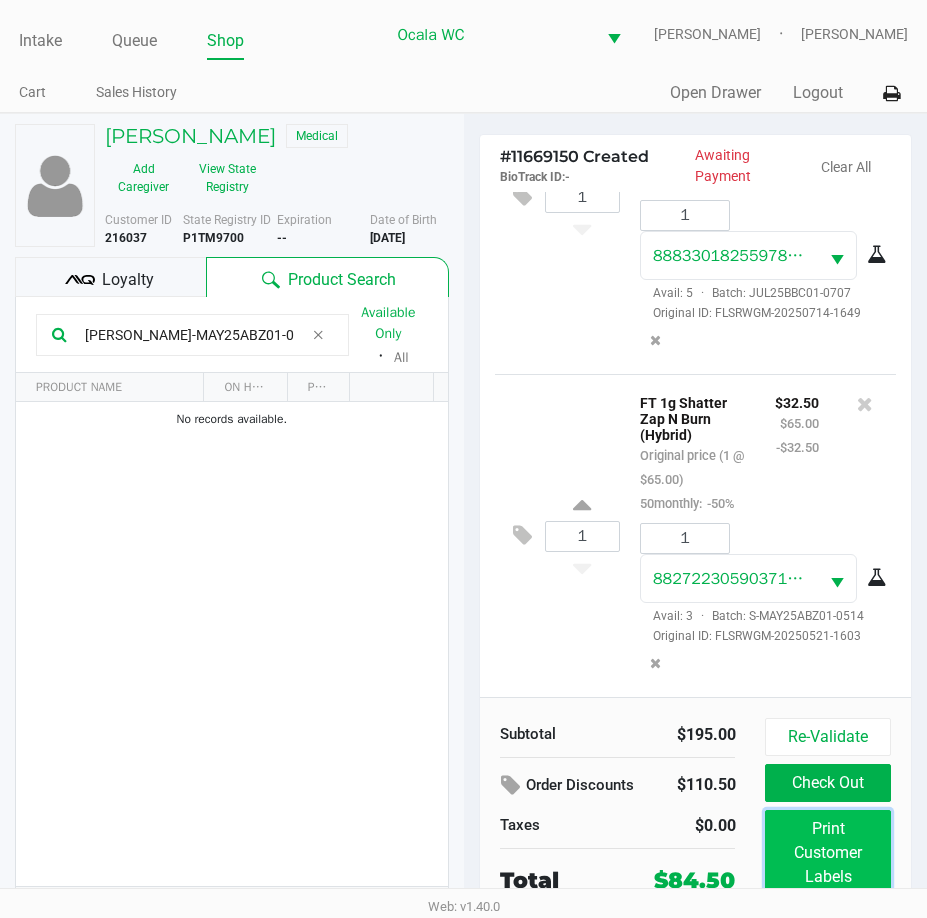 click on "Print Customer Labels" 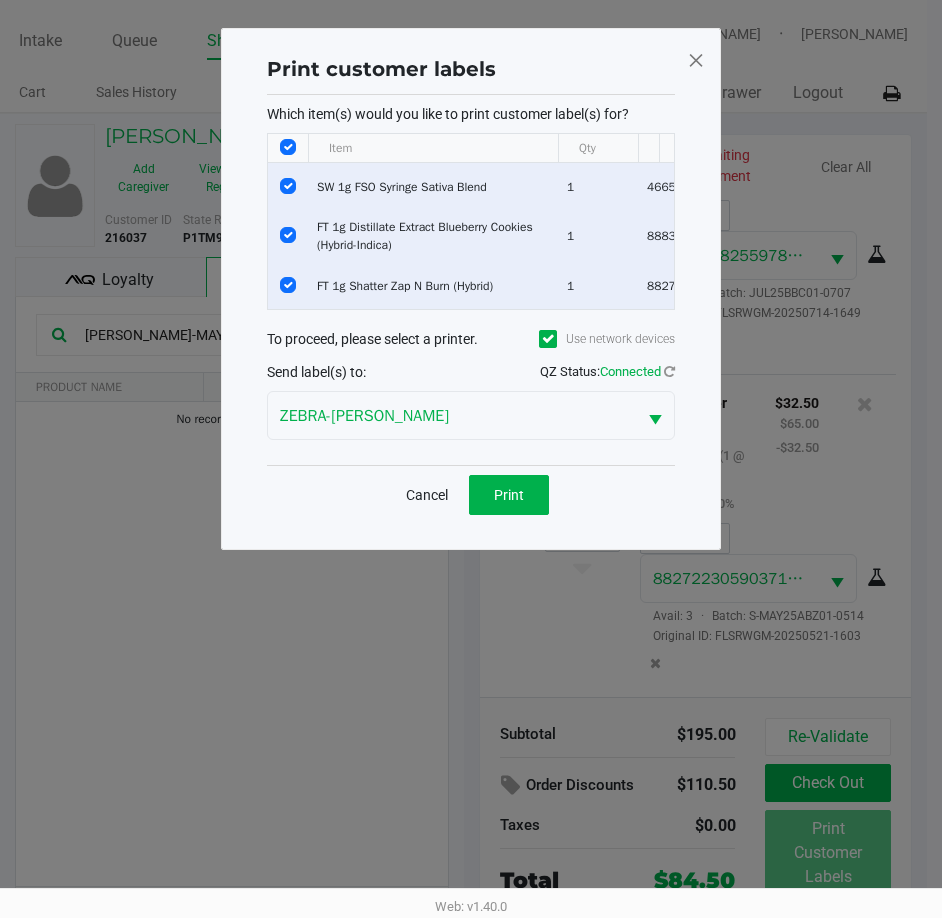 click 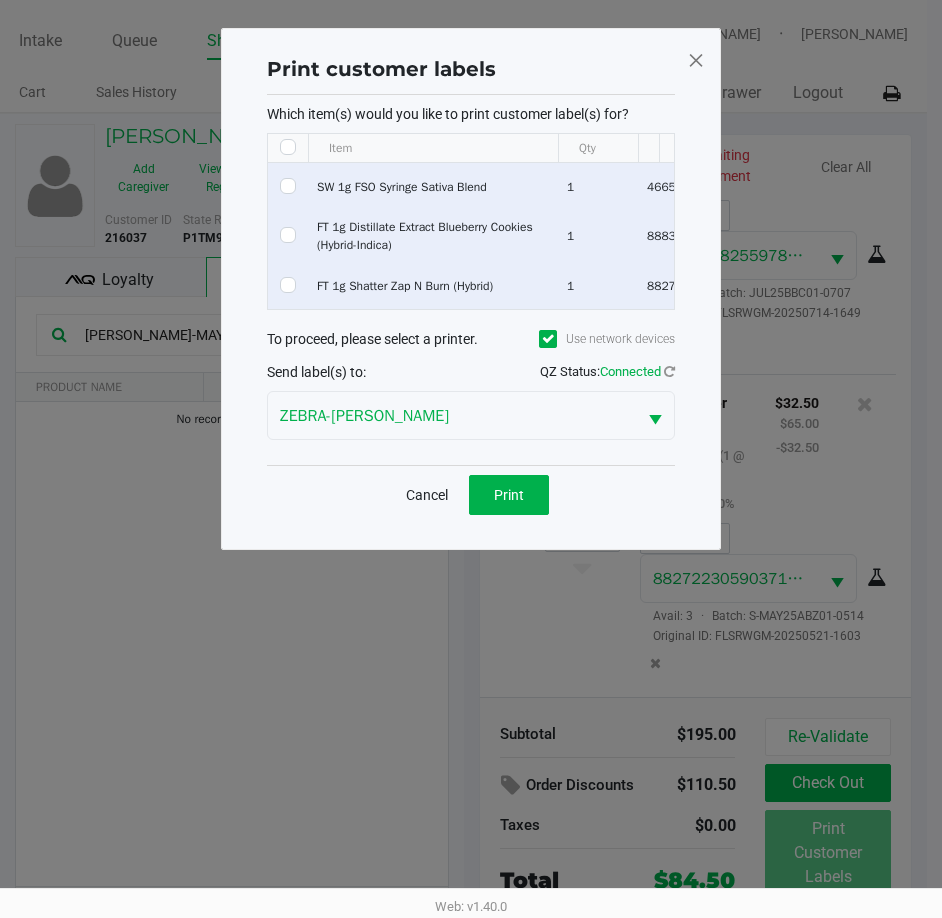 checkbox on "false" 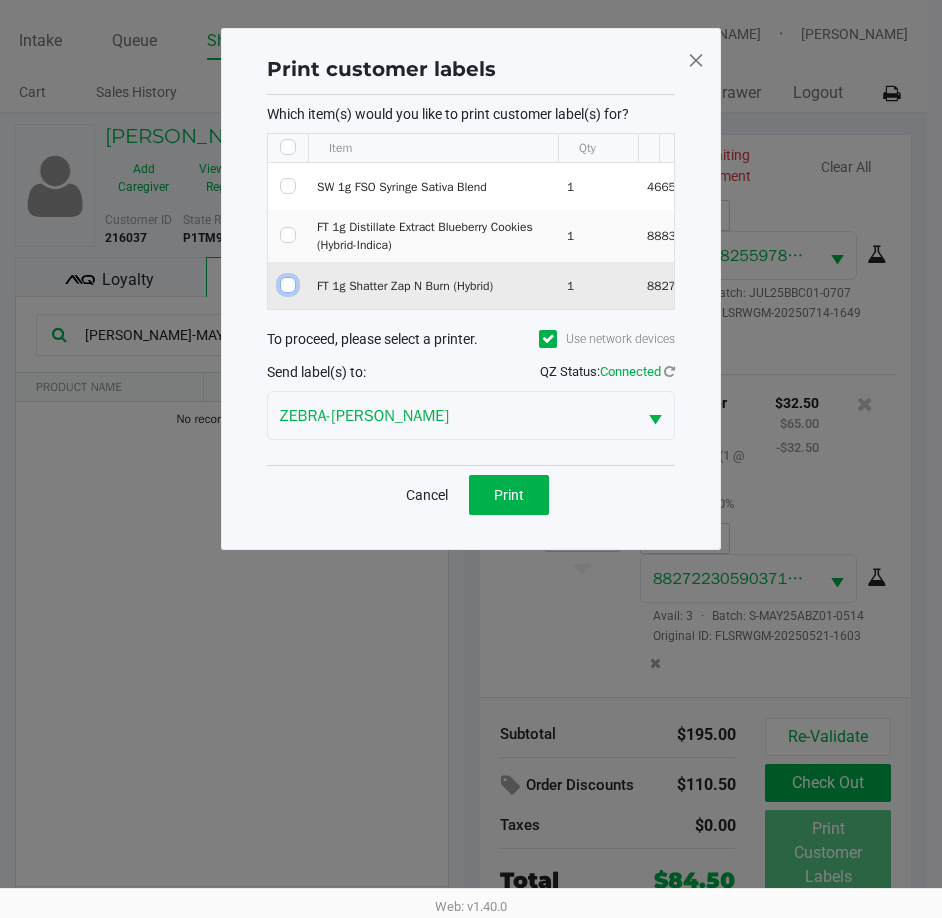click at bounding box center (288, 285) 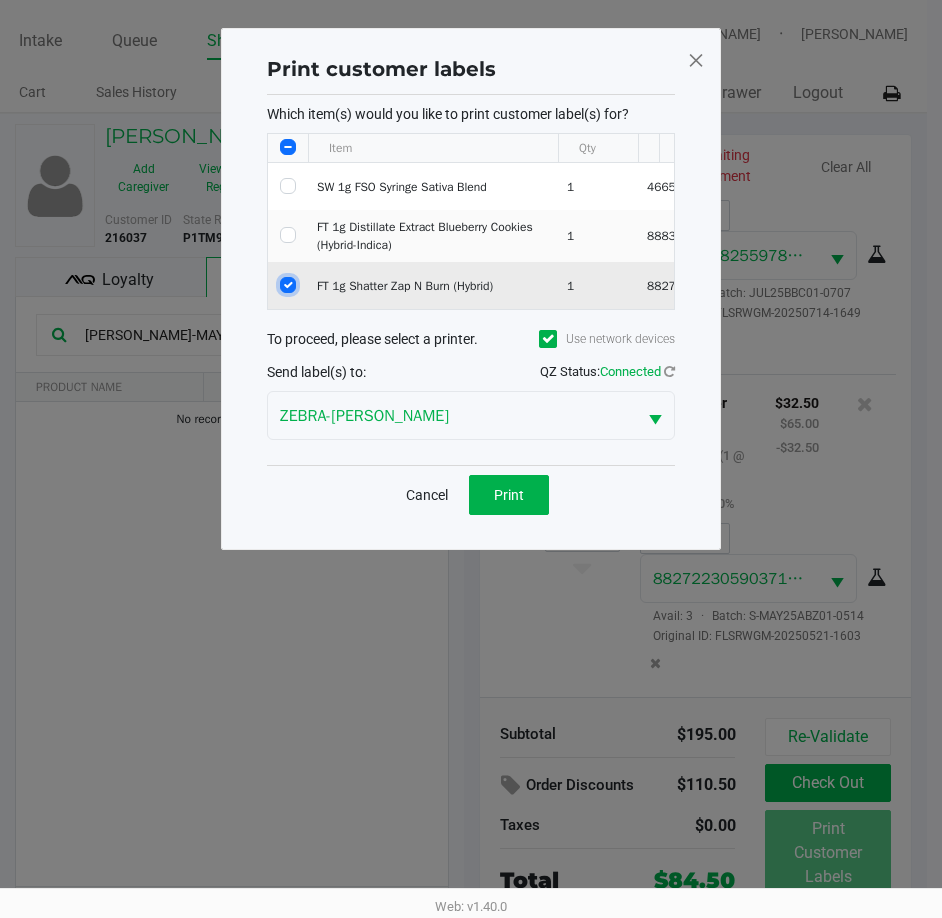 checkbox on "true" 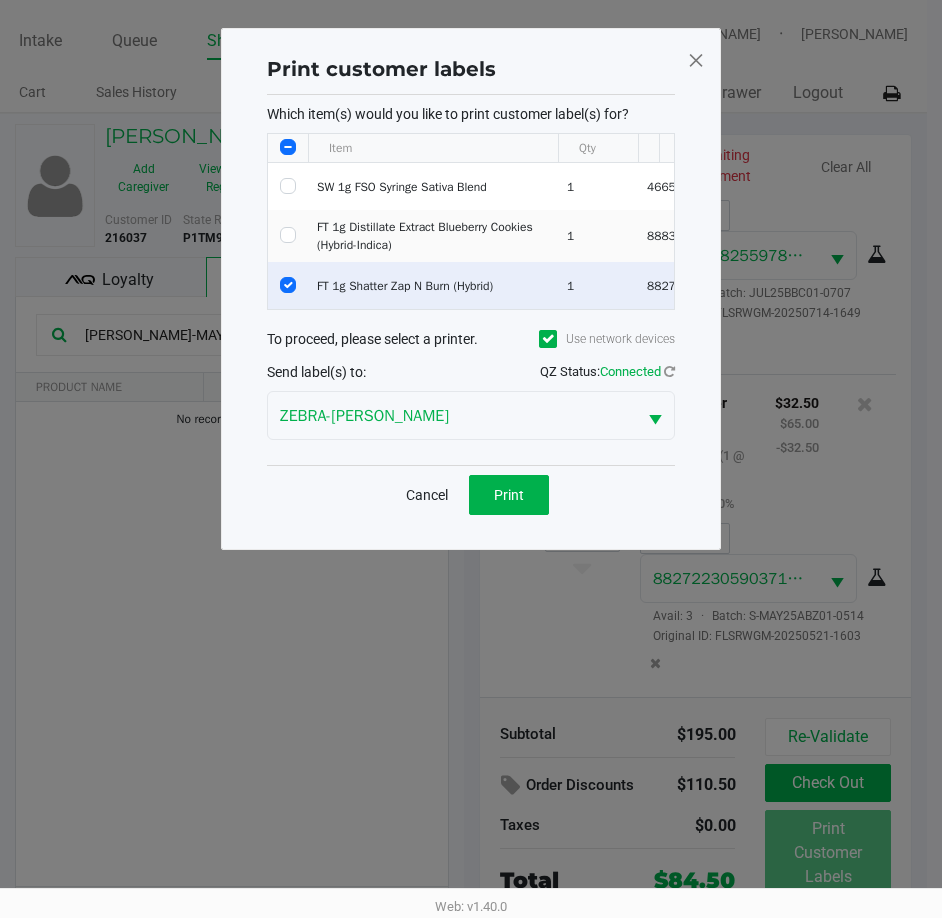 click on "Cancel   Print" 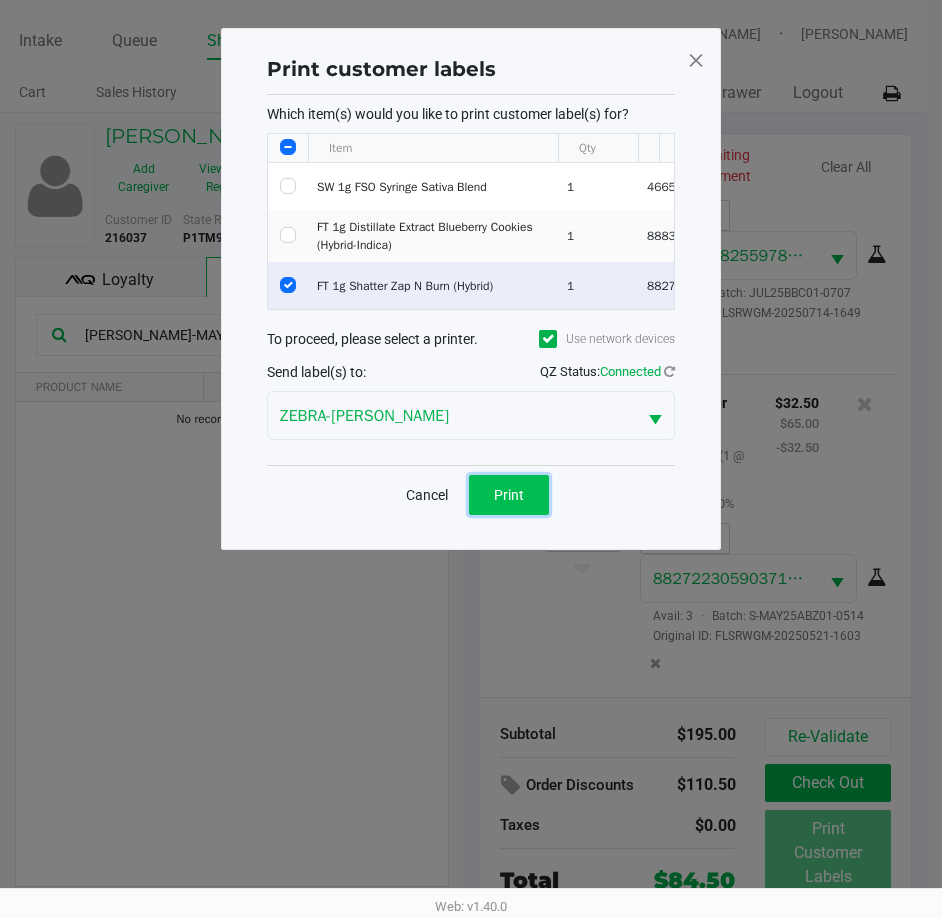 click on "Print" 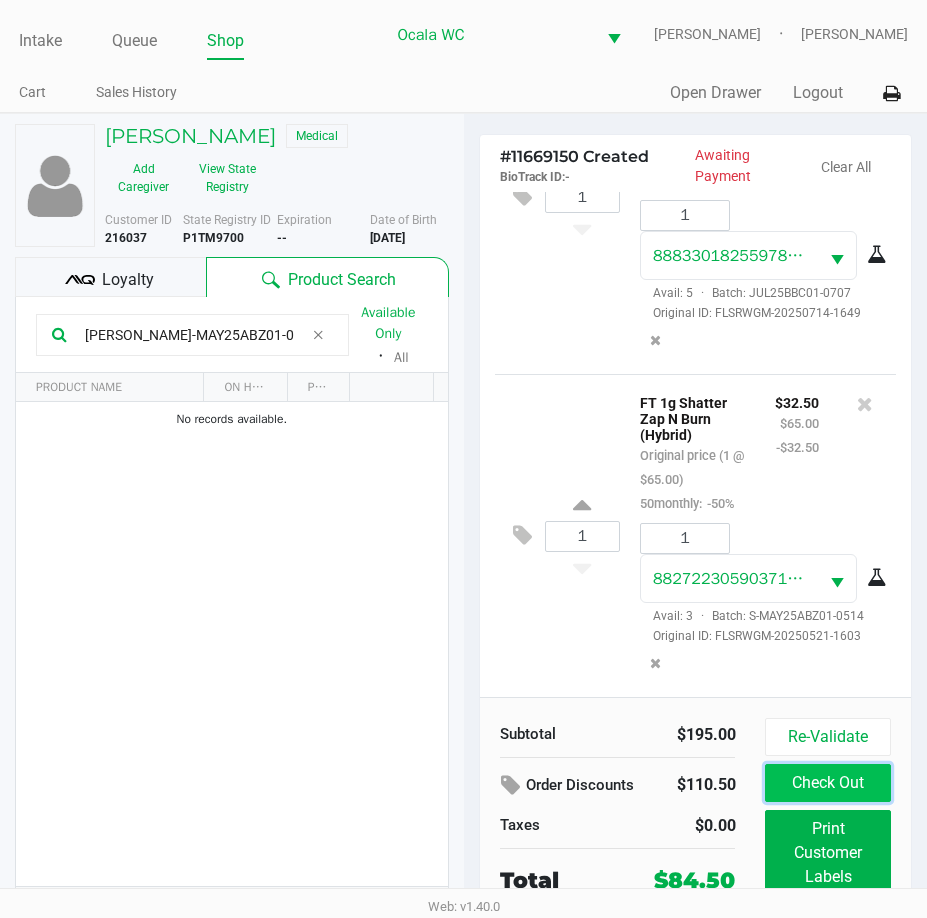 click on "Check Out" 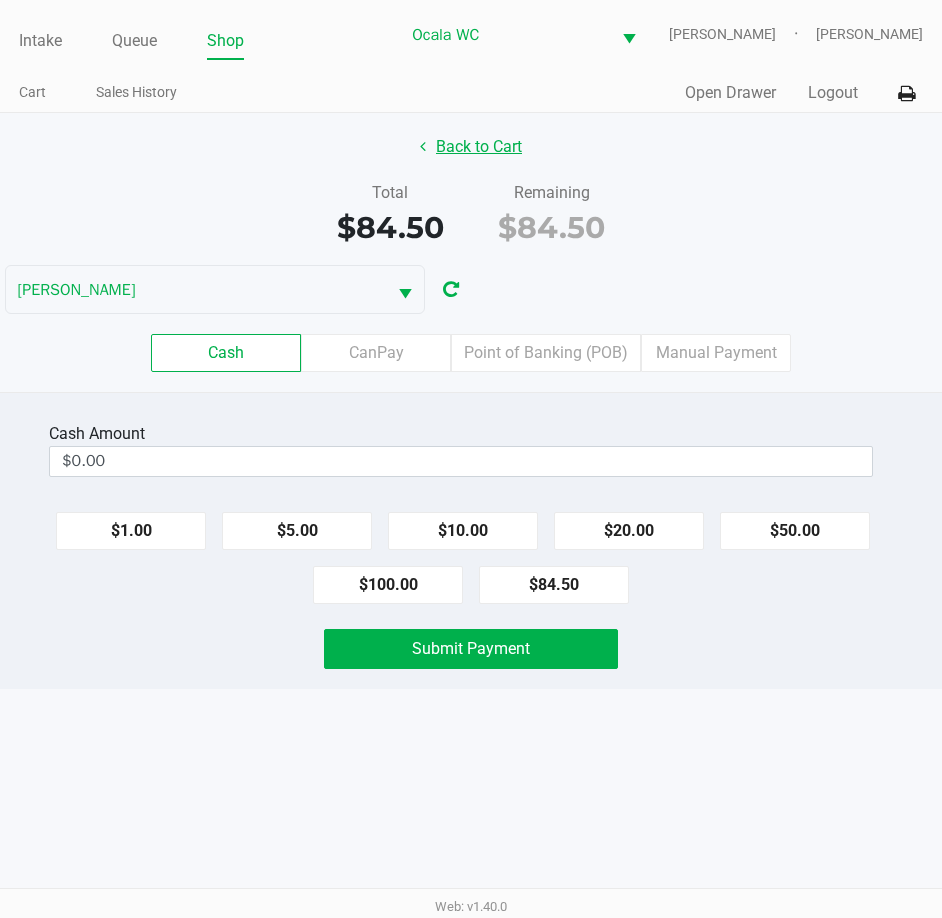 click on "Back to Cart" 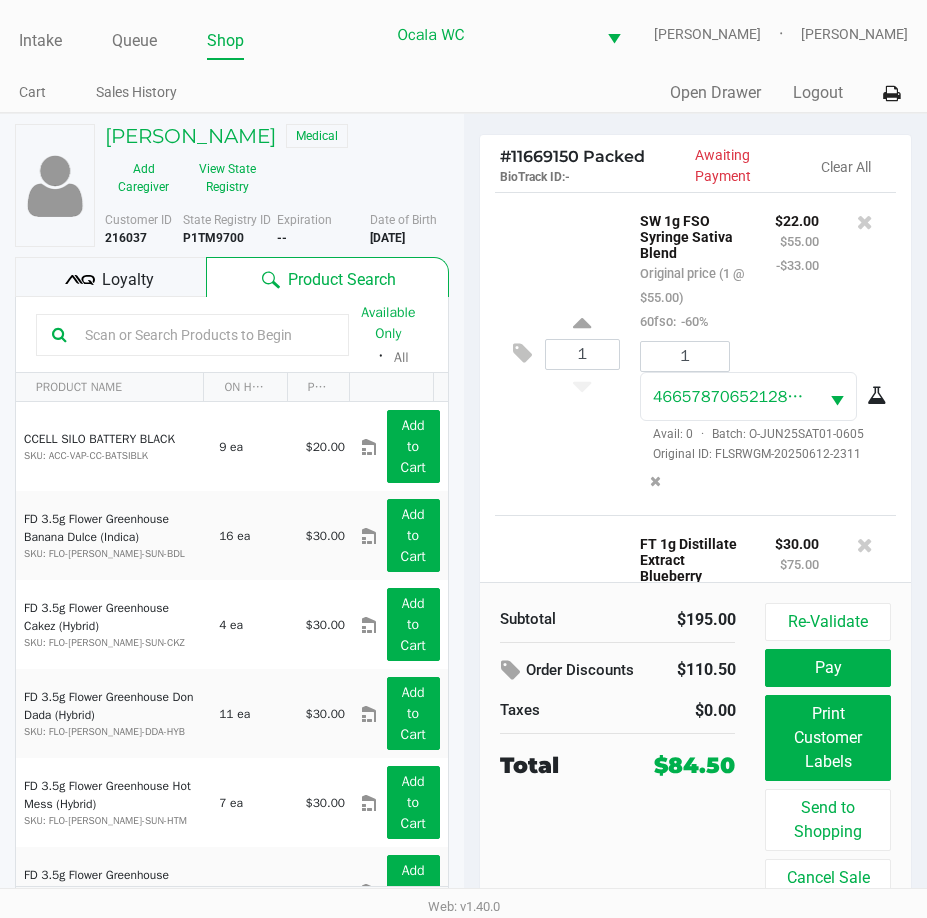 click on "Loyalty" 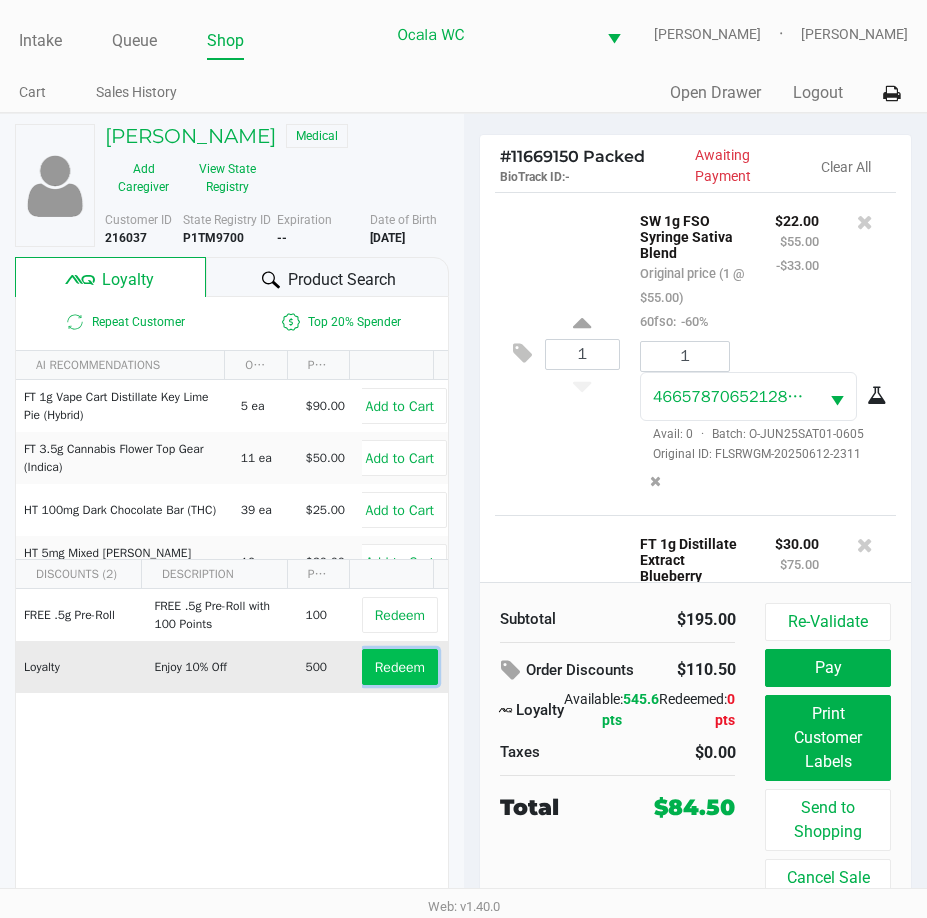 click on "Redeem" 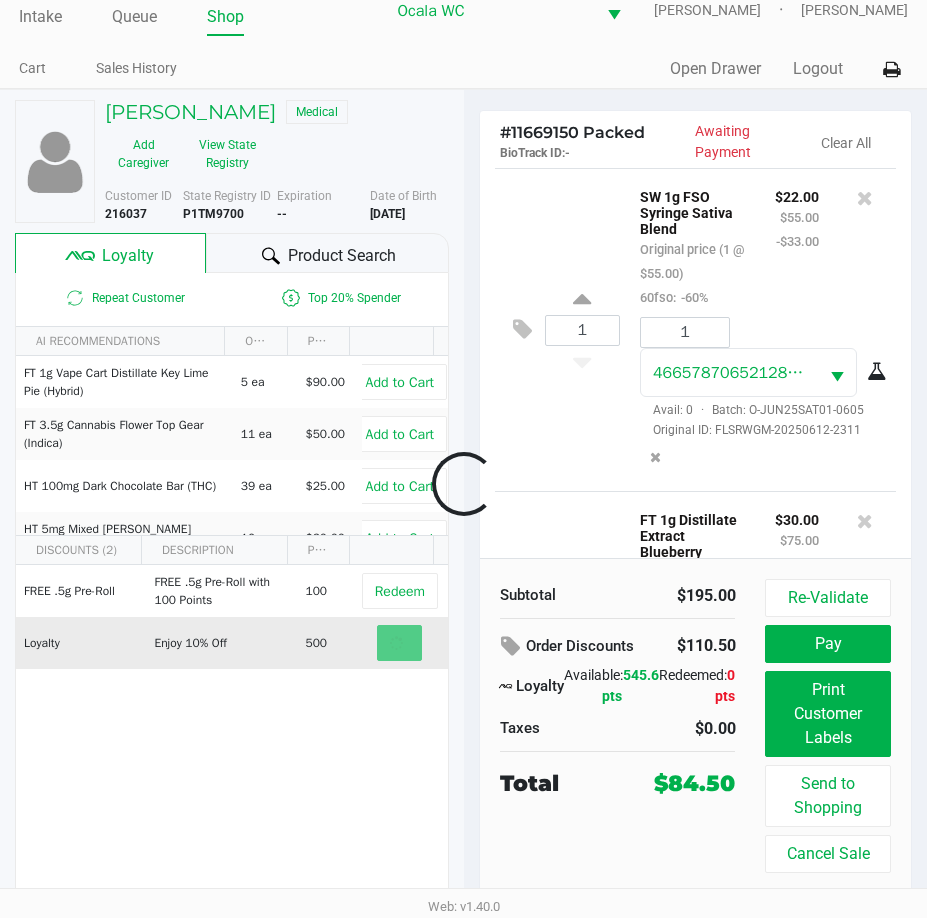 scroll, scrollTop: 37, scrollLeft: 0, axis: vertical 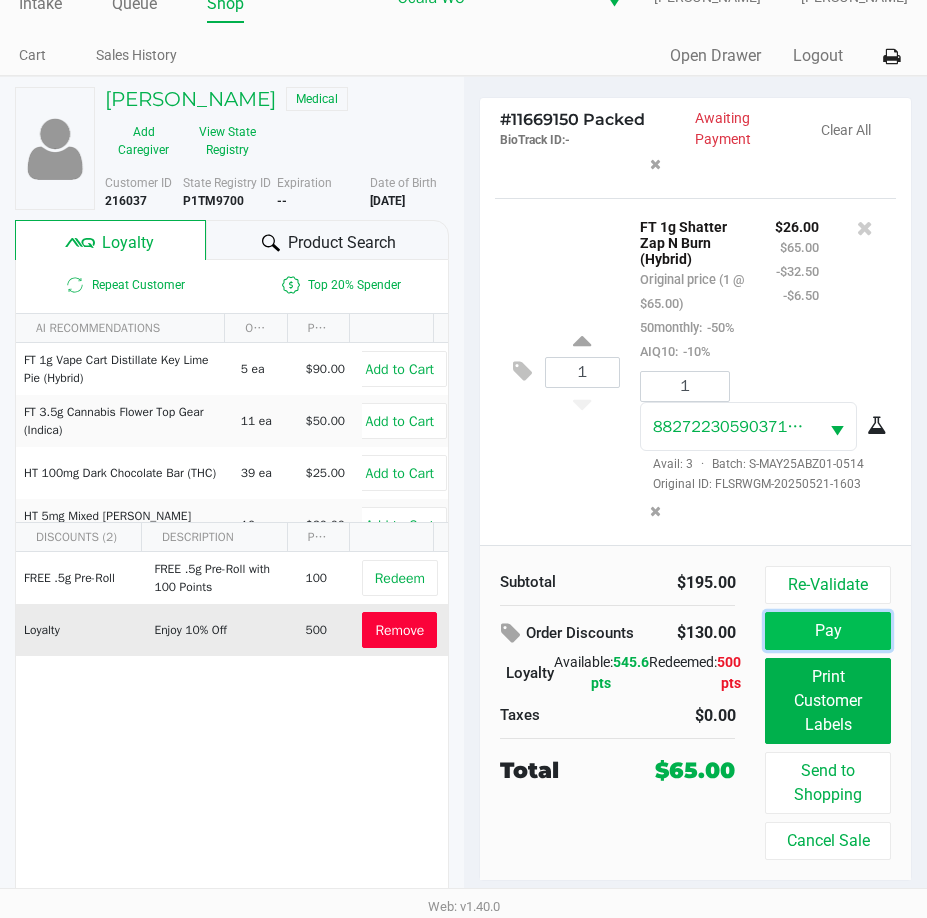 click on "Pay" 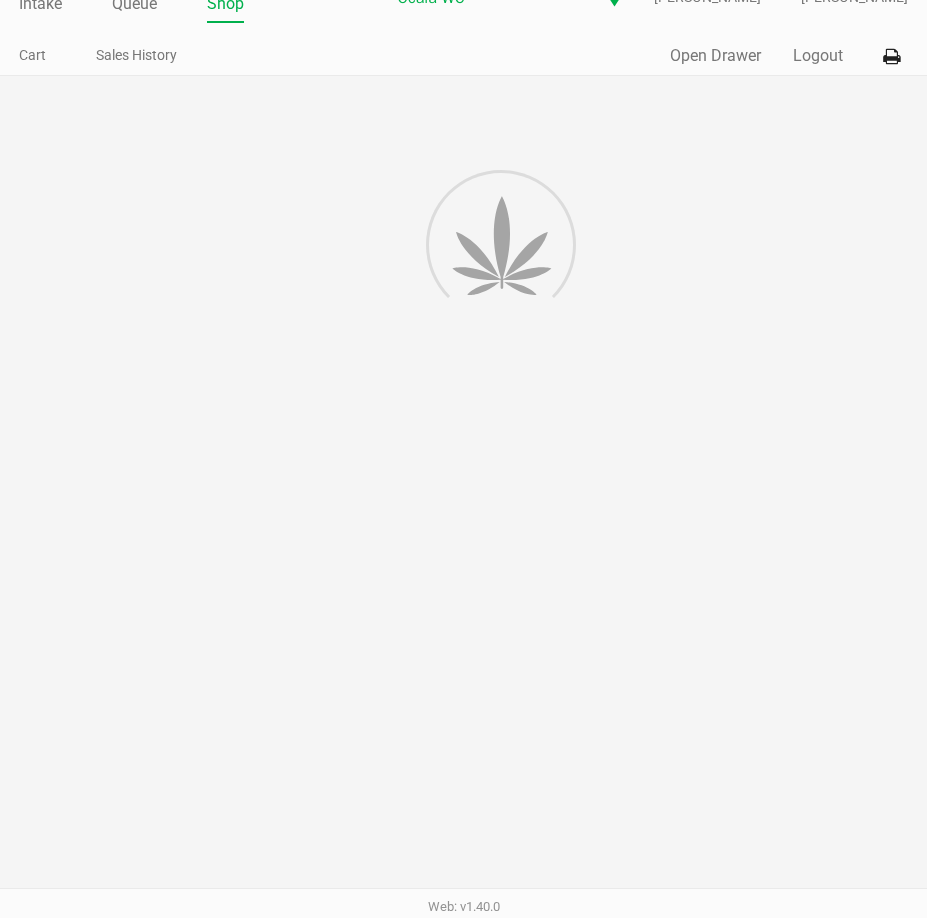 scroll, scrollTop: 0, scrollLeft: 0, axis: both 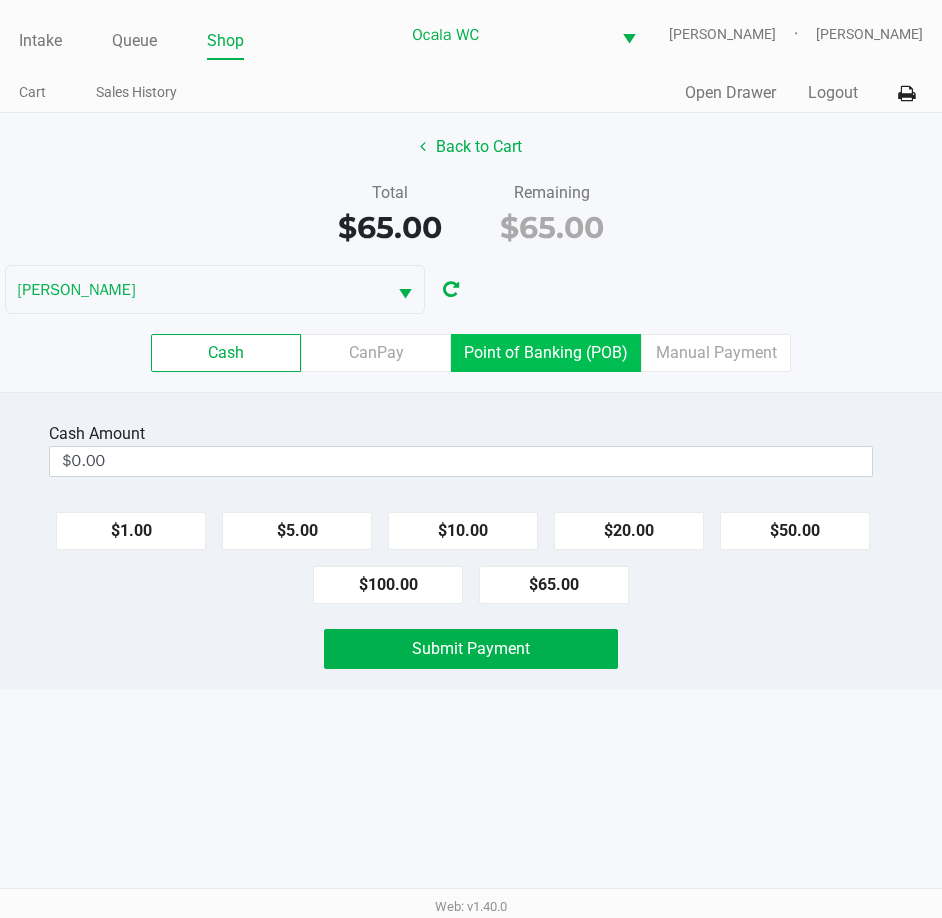 click on "Point of Banking (POB)" 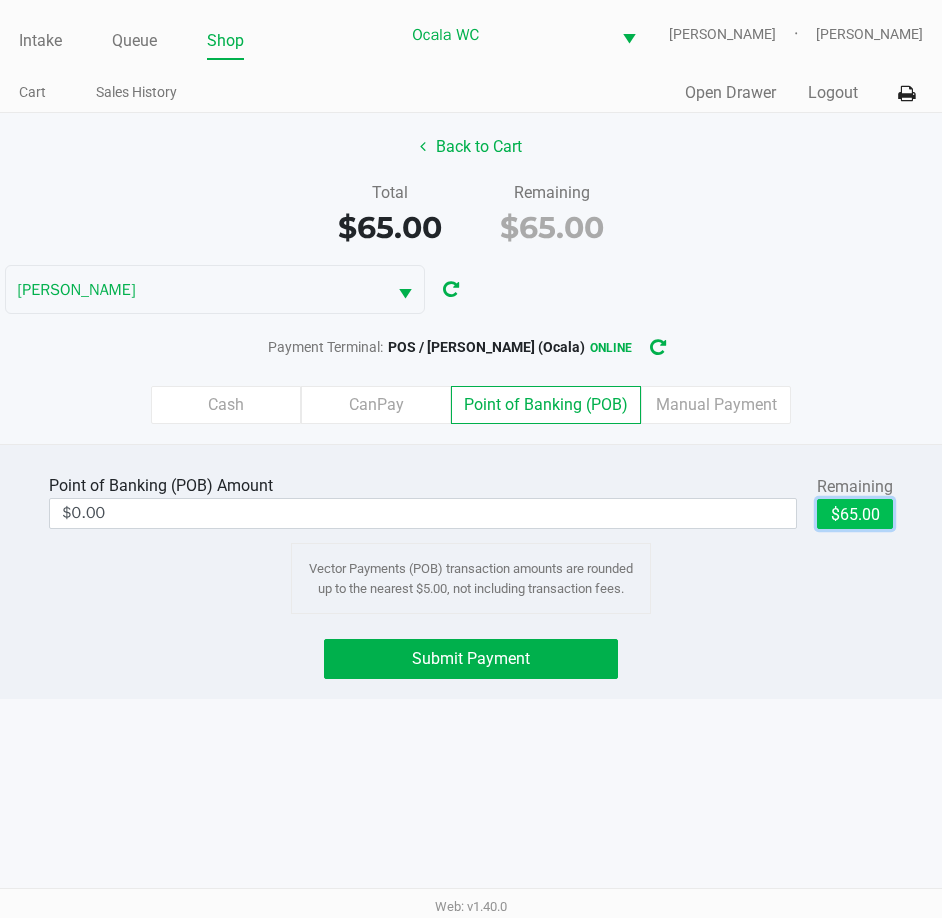 click on "$65.00" 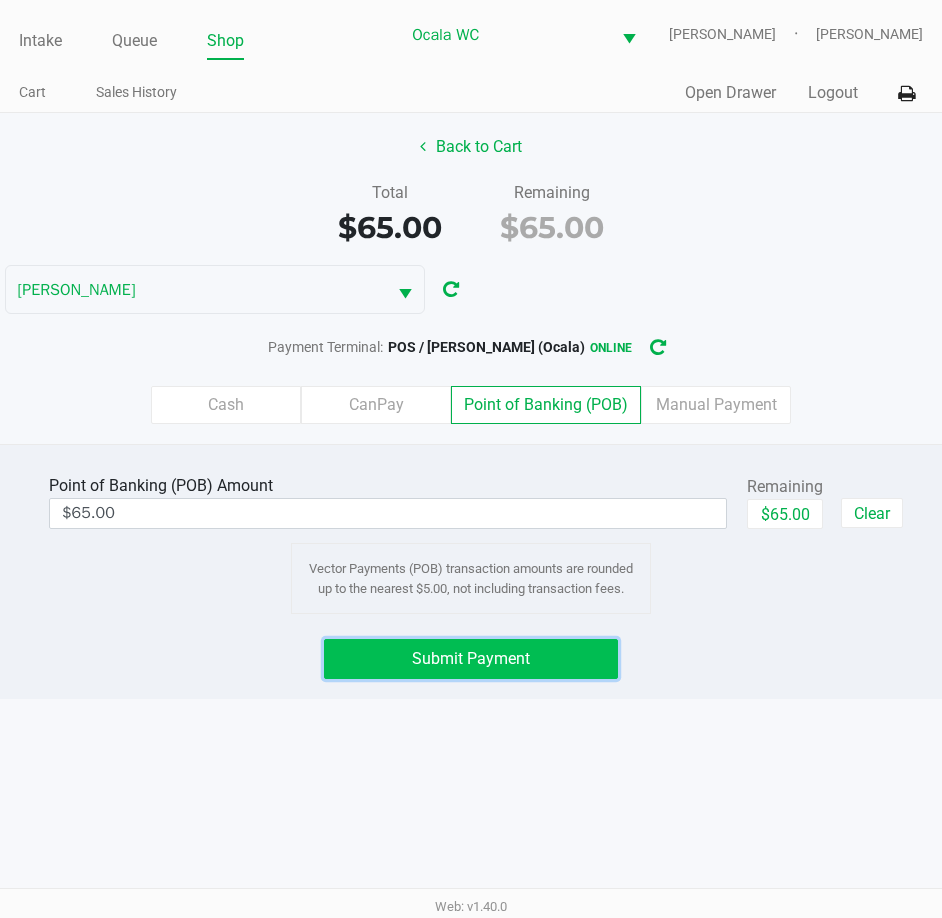 click on "Submit Payment" 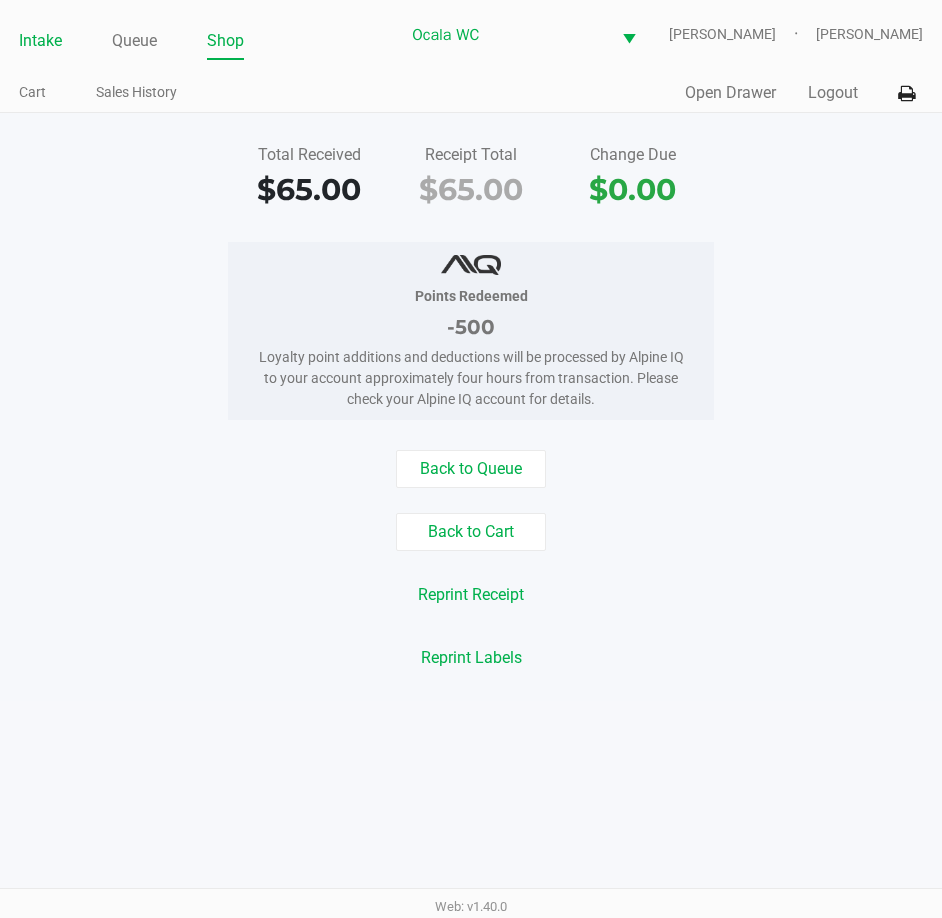 click on "Intake" 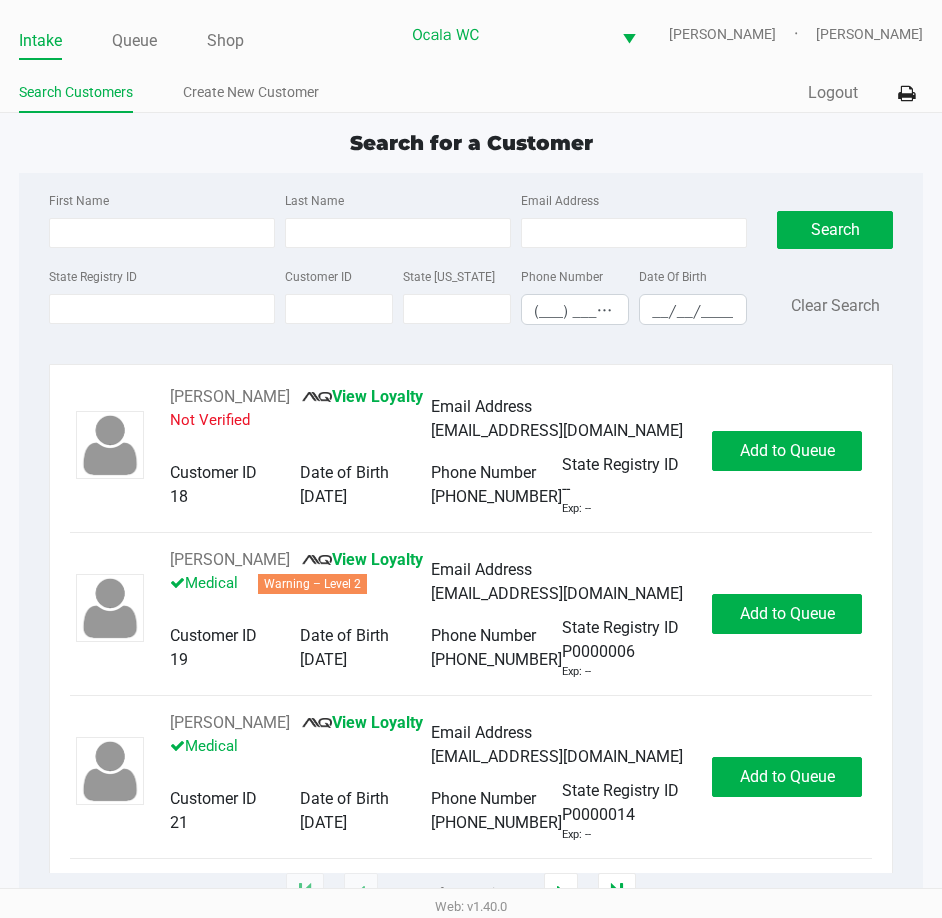 click on "Intake Queue Shop Ocala WC  BRANDY-CLARK   John Laughlin  Search Customers Create New Customer  Quick Sale   Logout" 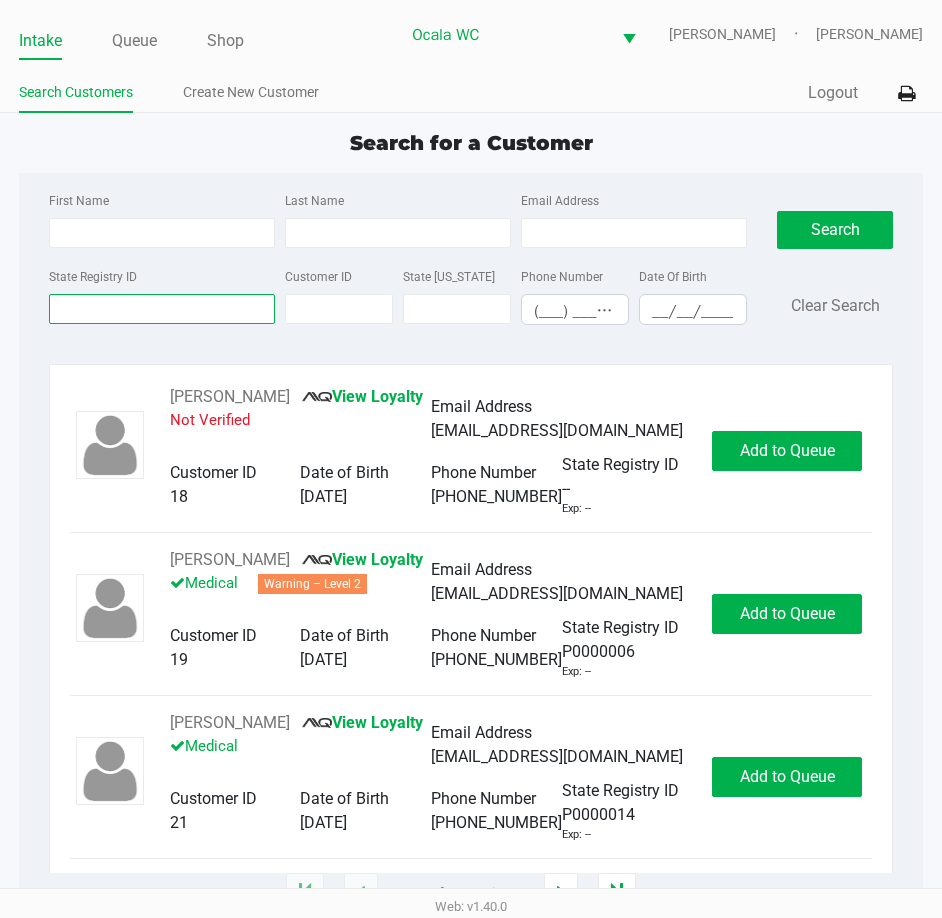 click on "State Registry ID" at bounding box center [162, 309] 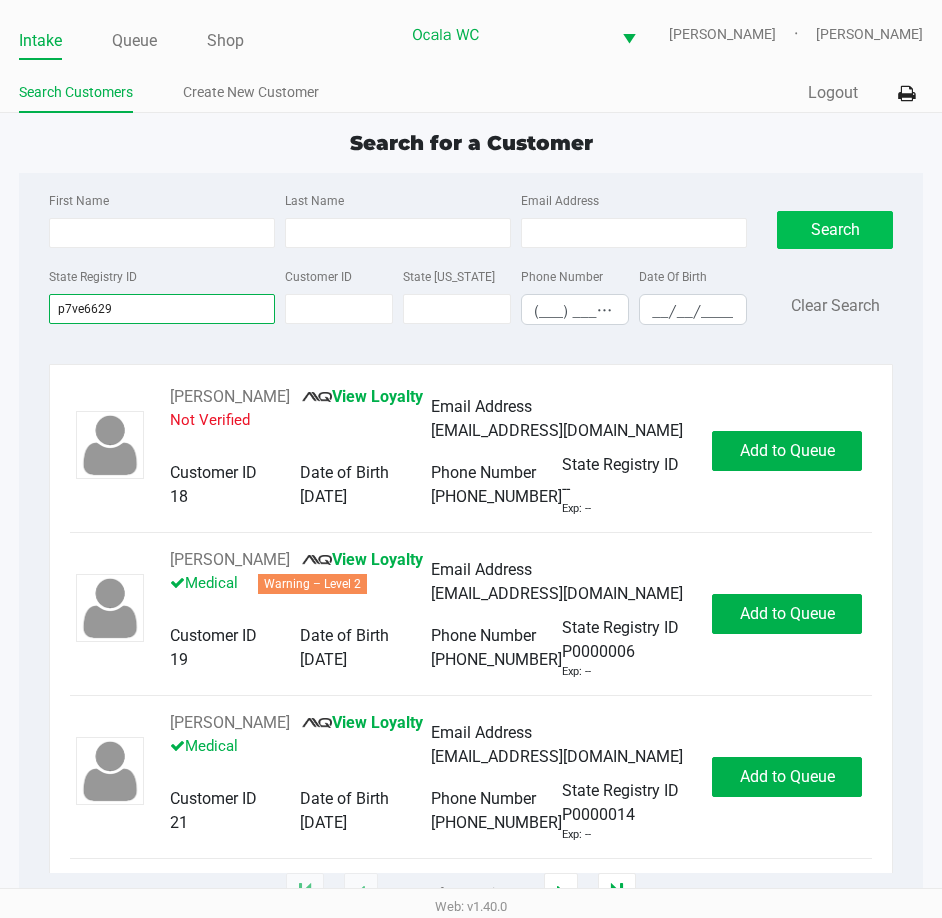 type on "p7ve6629" 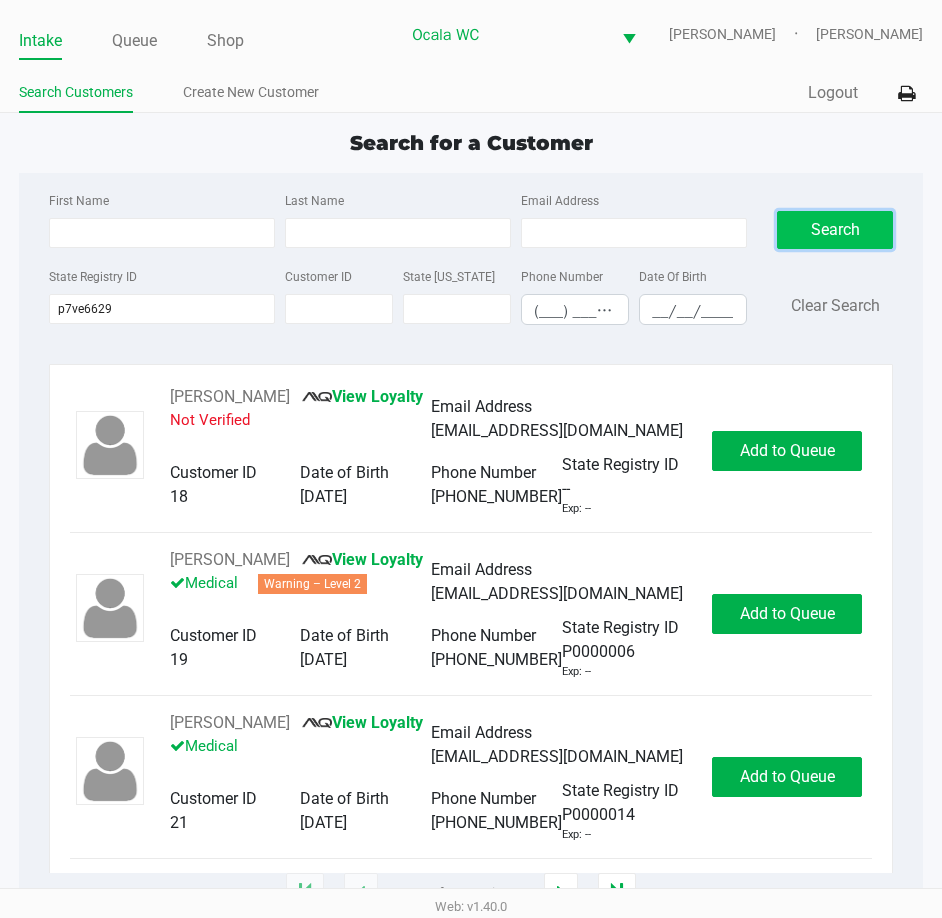 click on "Search" 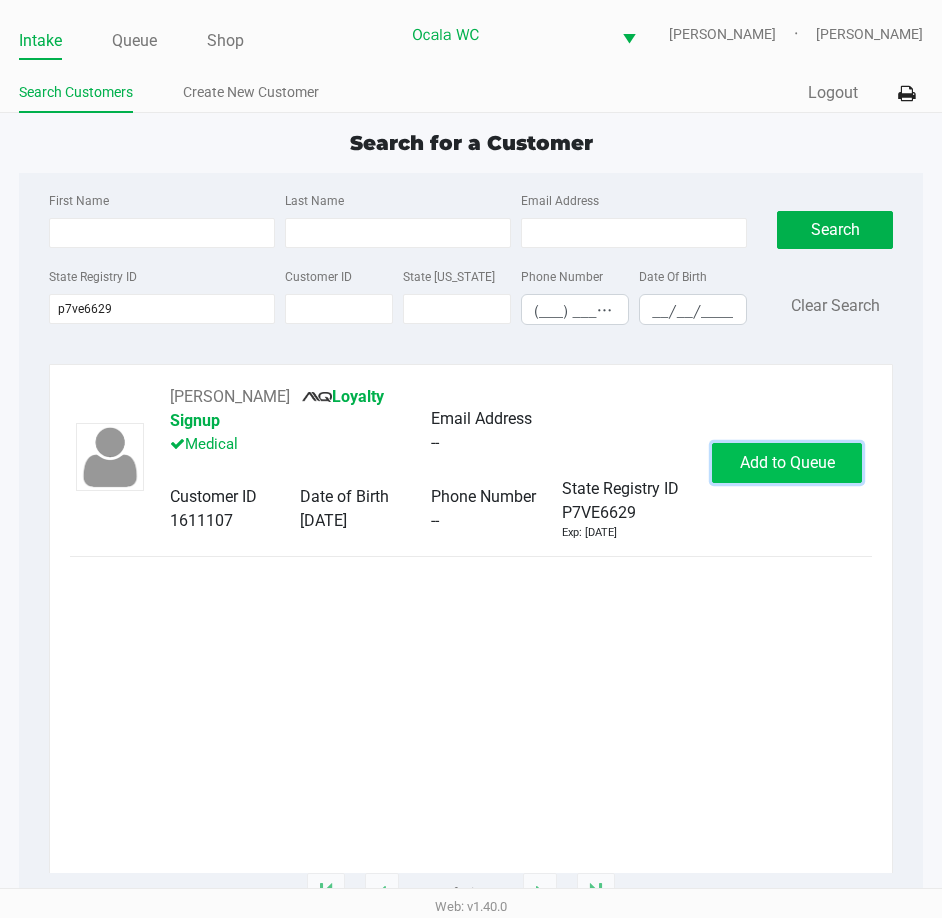 click on "Add to Queue" 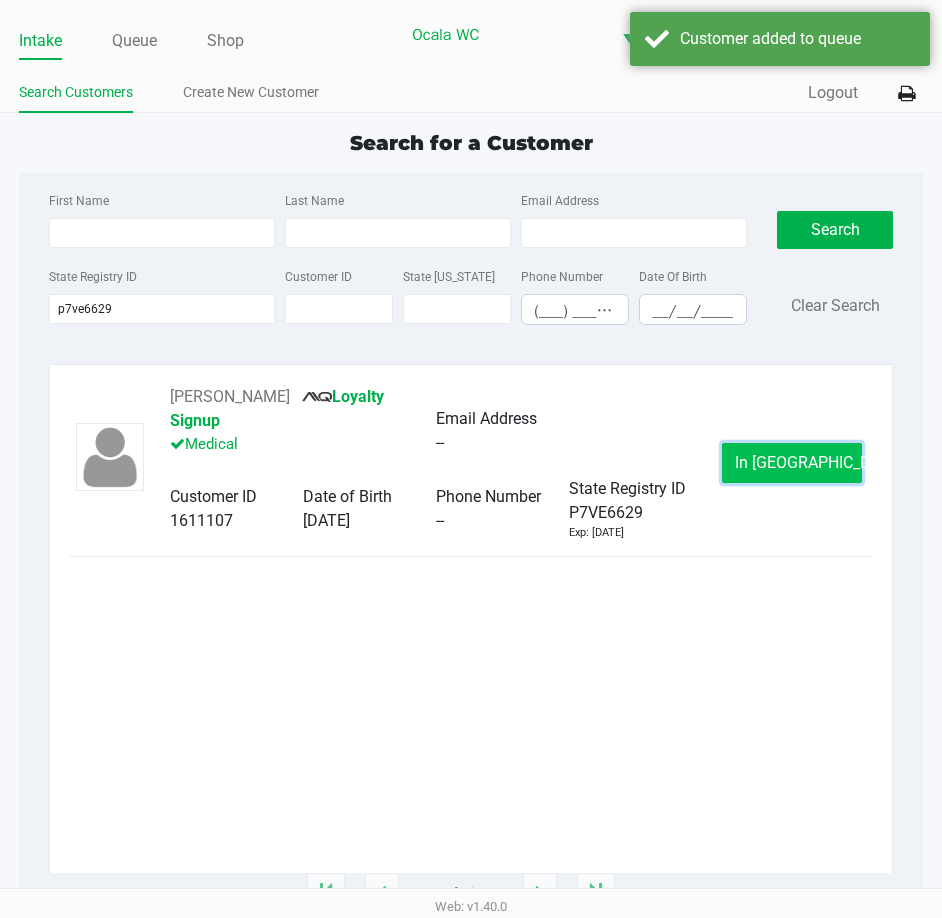 click on "In Queue" 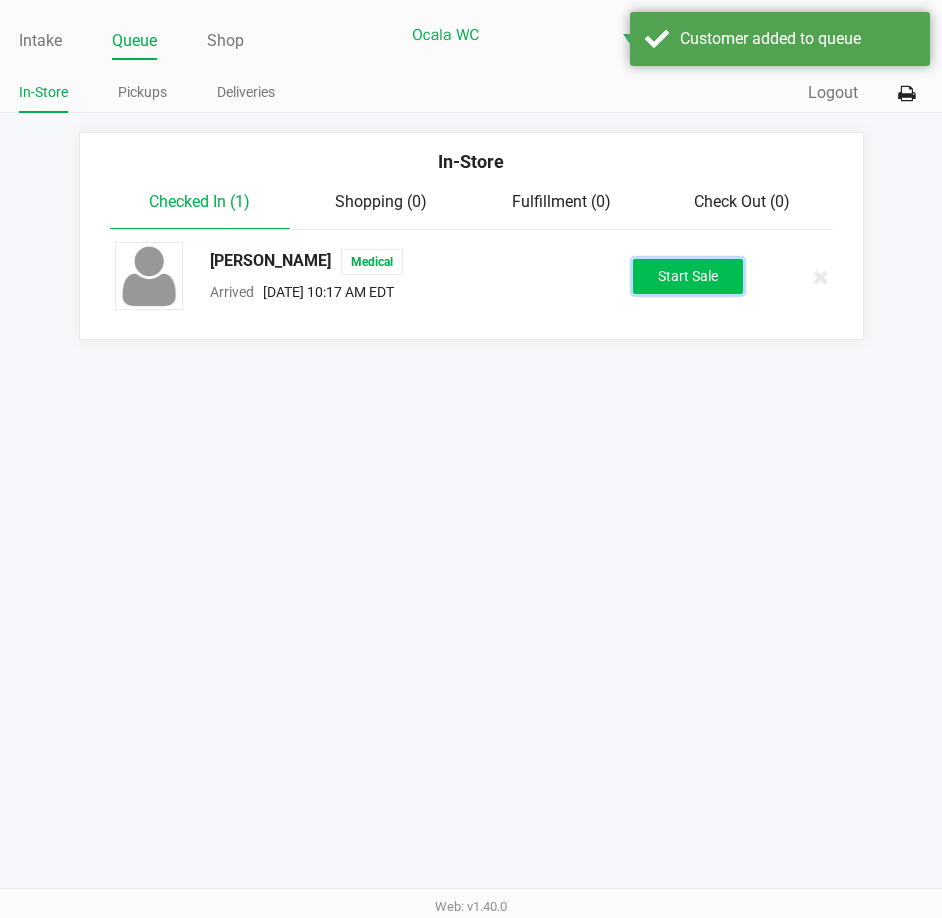 click on "Start Sale" 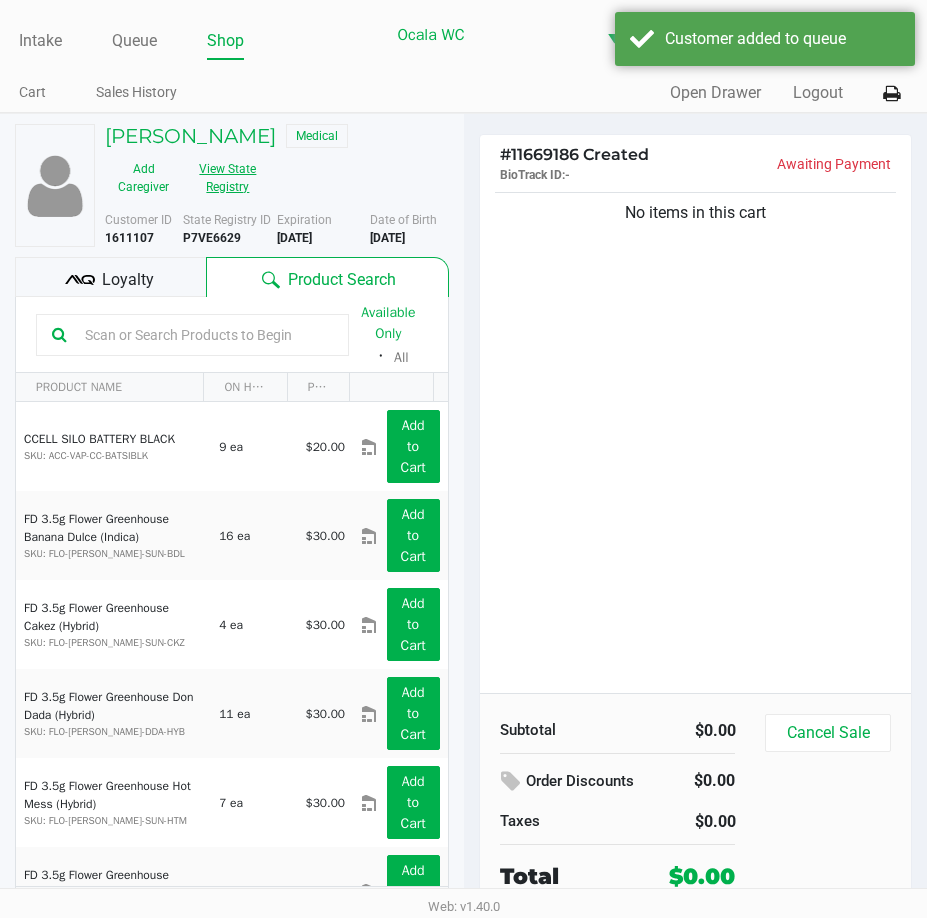 click on "View State Registry" 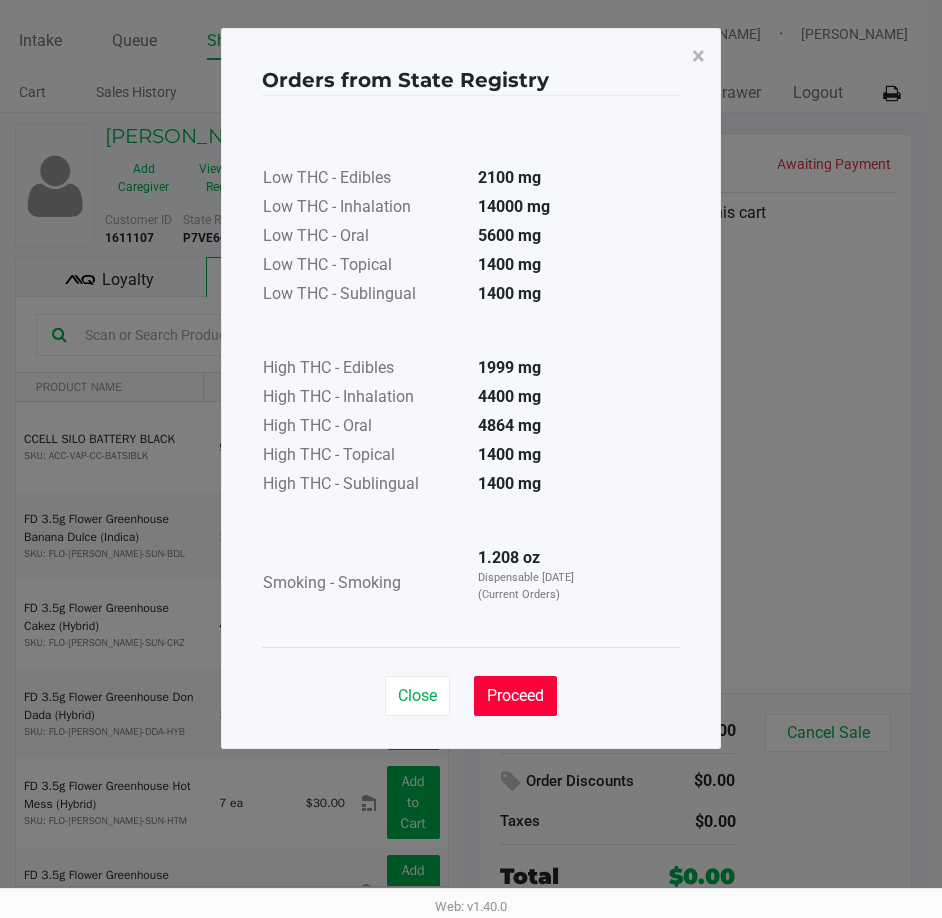 click on "Proceed" 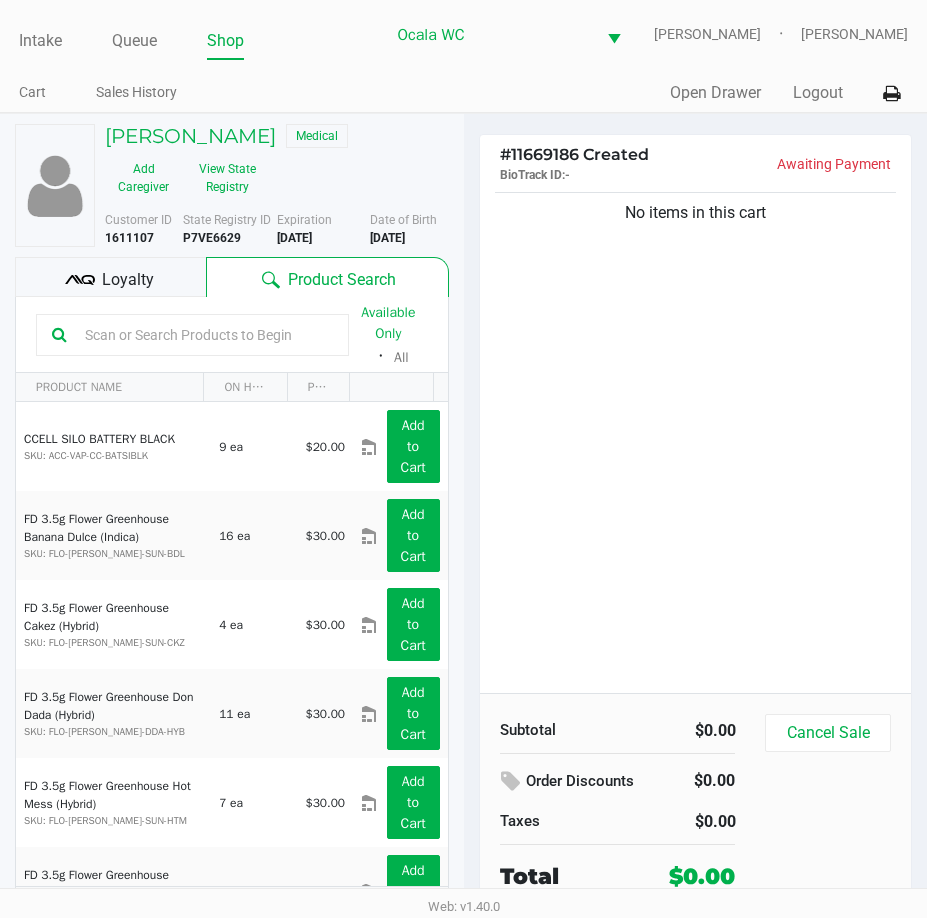 click 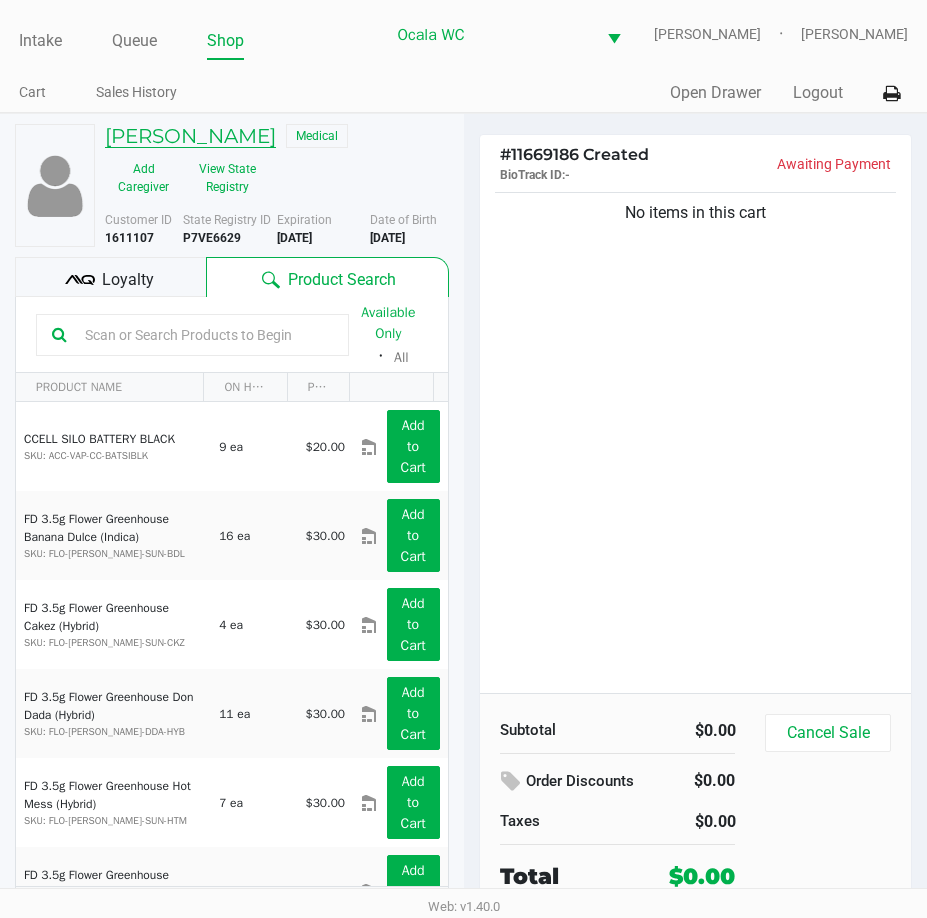 click on "CHRISTOPHER MIMNAGH" 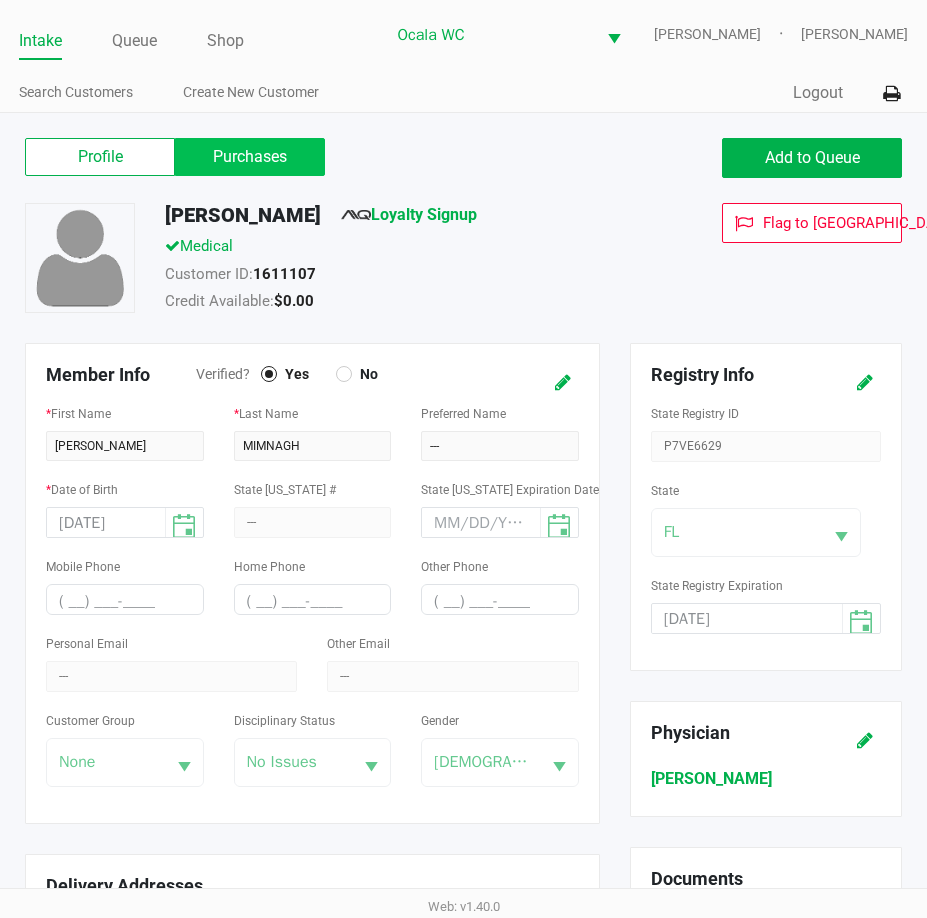 click on "Purchases" 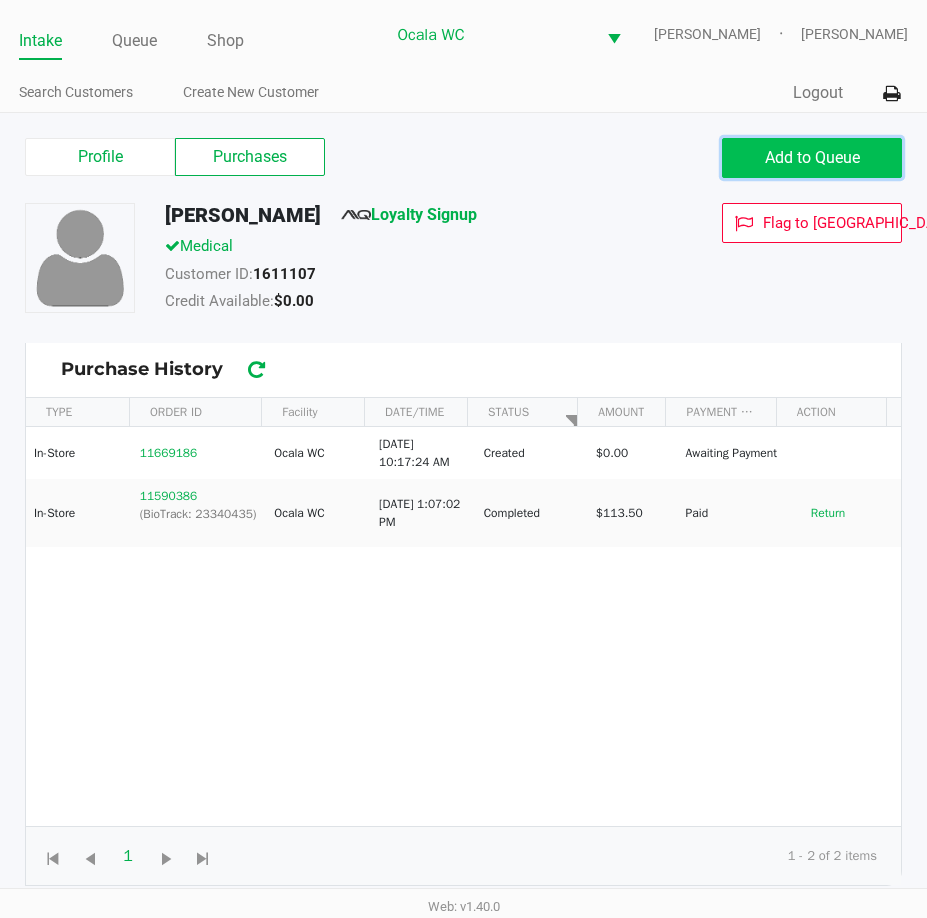 click on "Add to Queue" 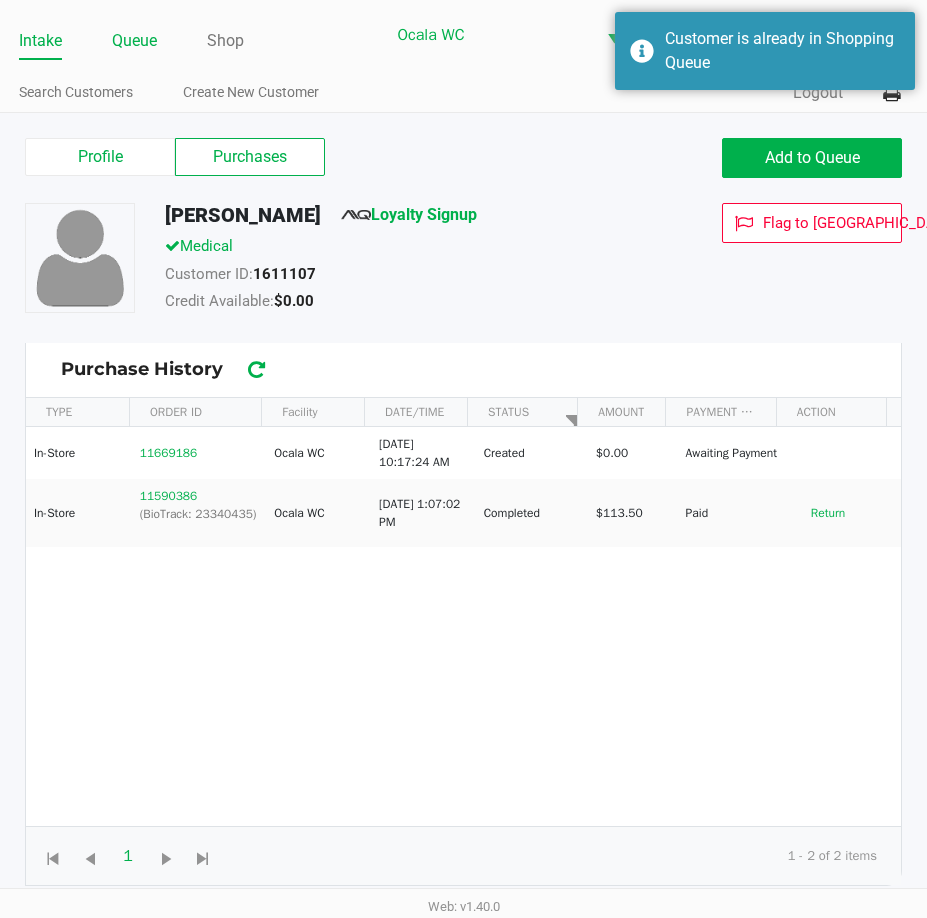 click on "Queue" 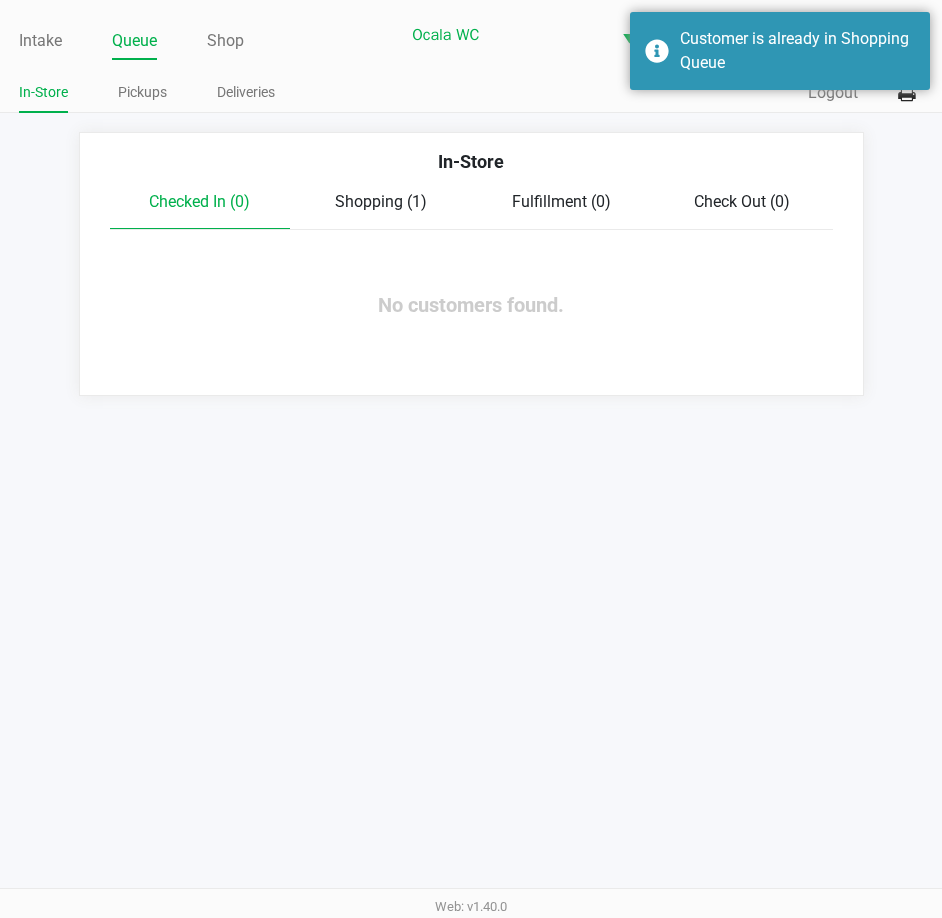 click on "In-Store" 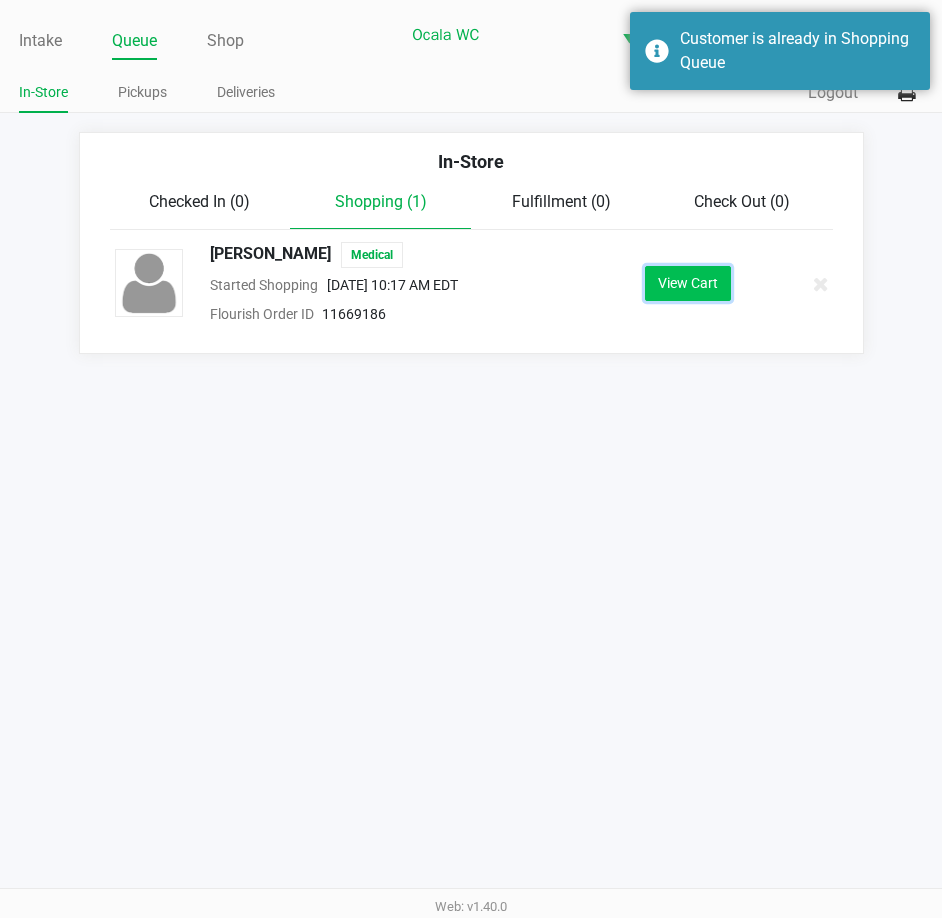 click on "View Cart" 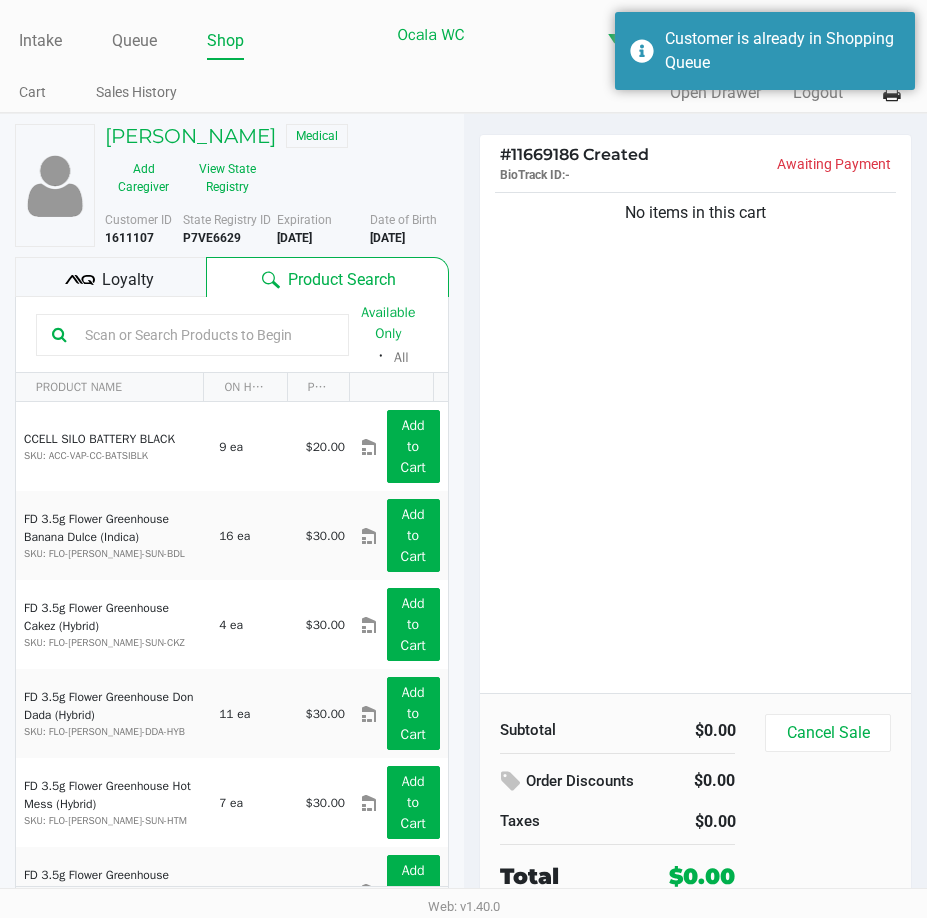 click 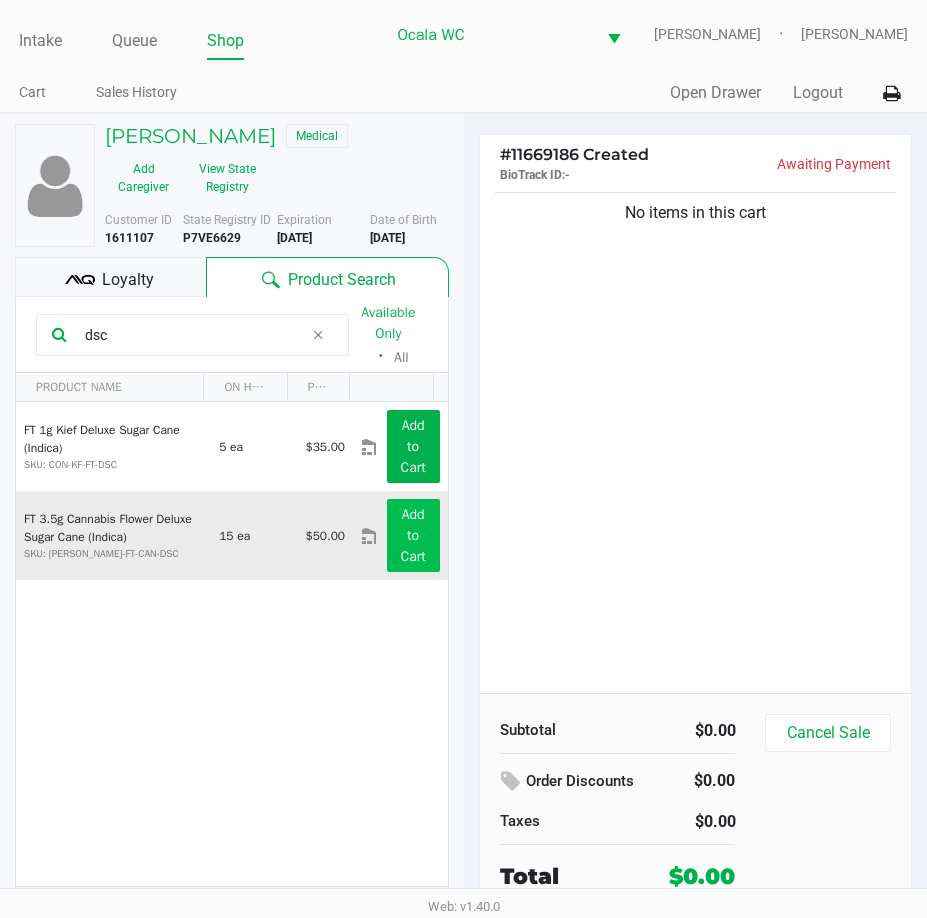 type on "dsc" 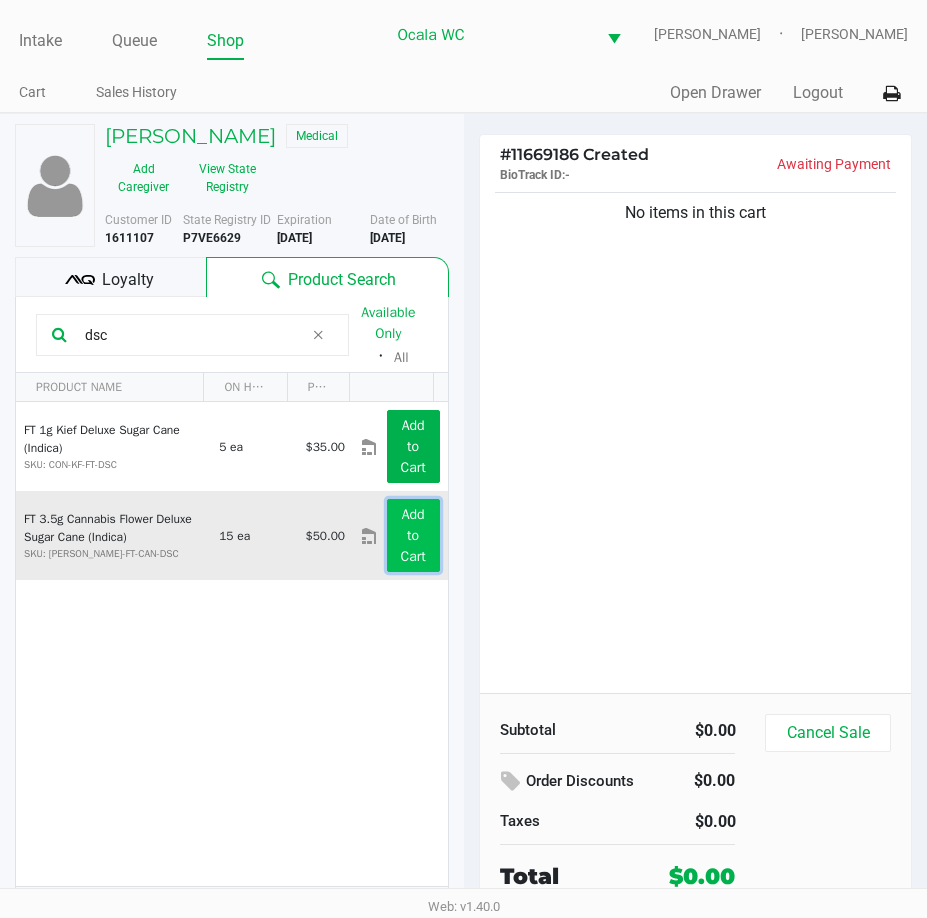 click on "Add to Cart" 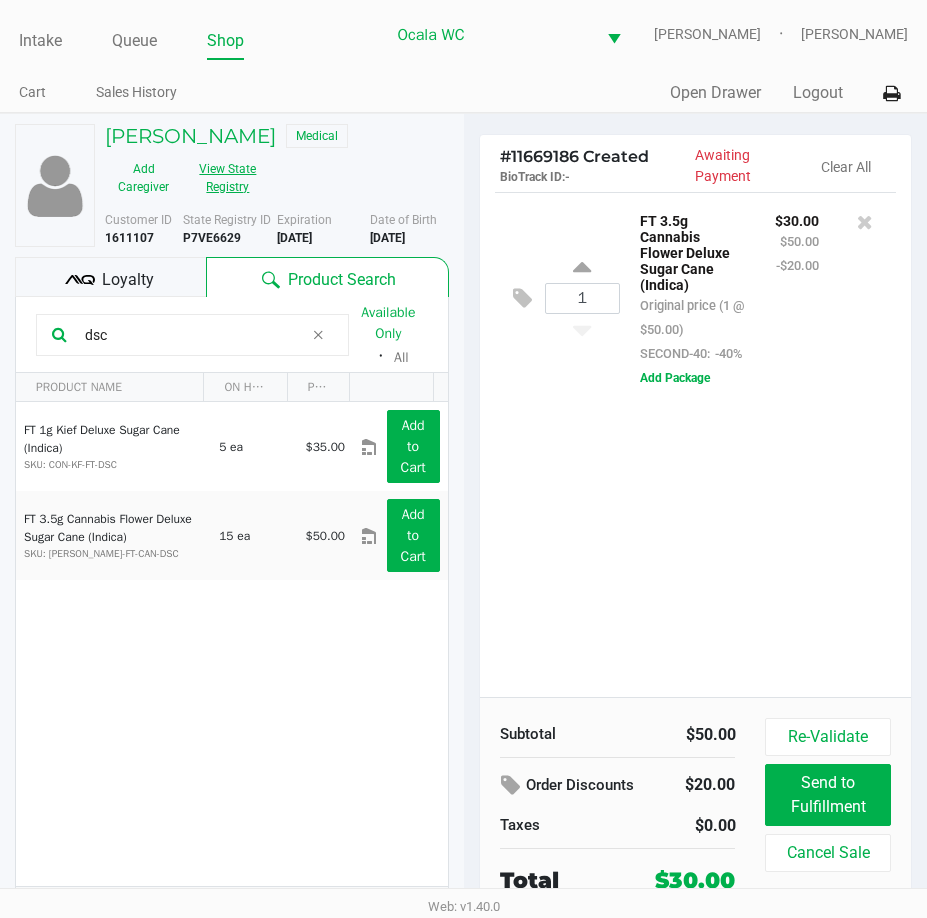 click on "View State Registry" 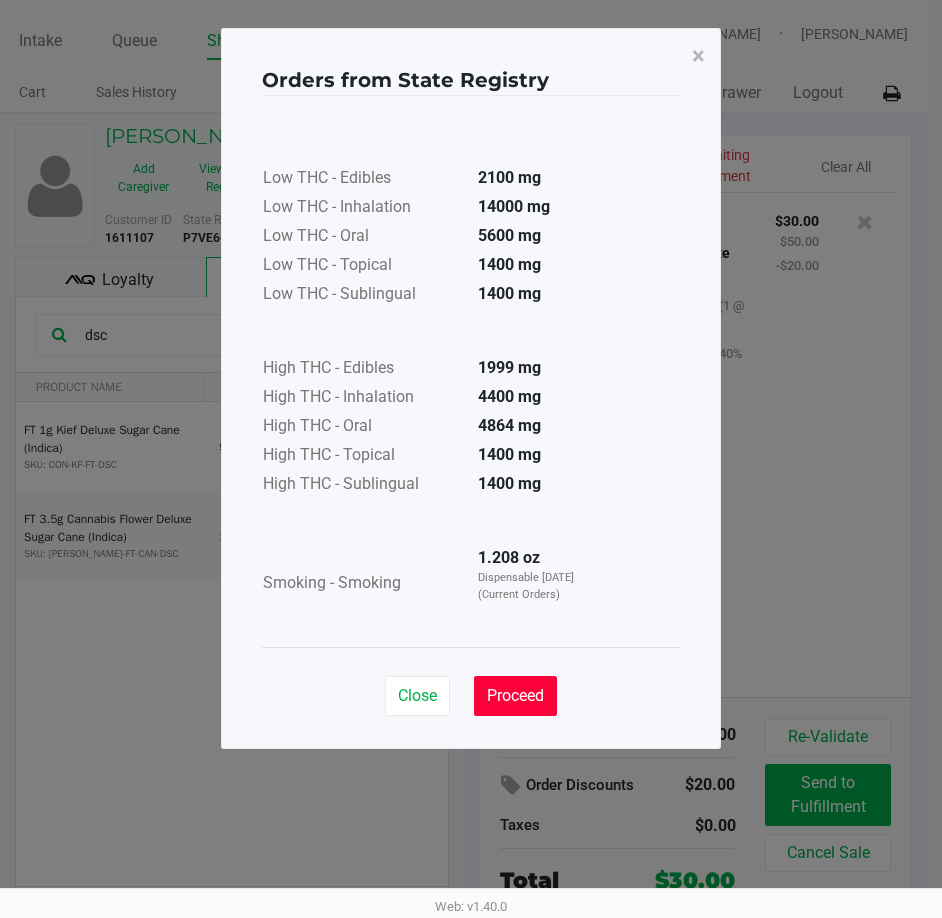 click on "Proceed" 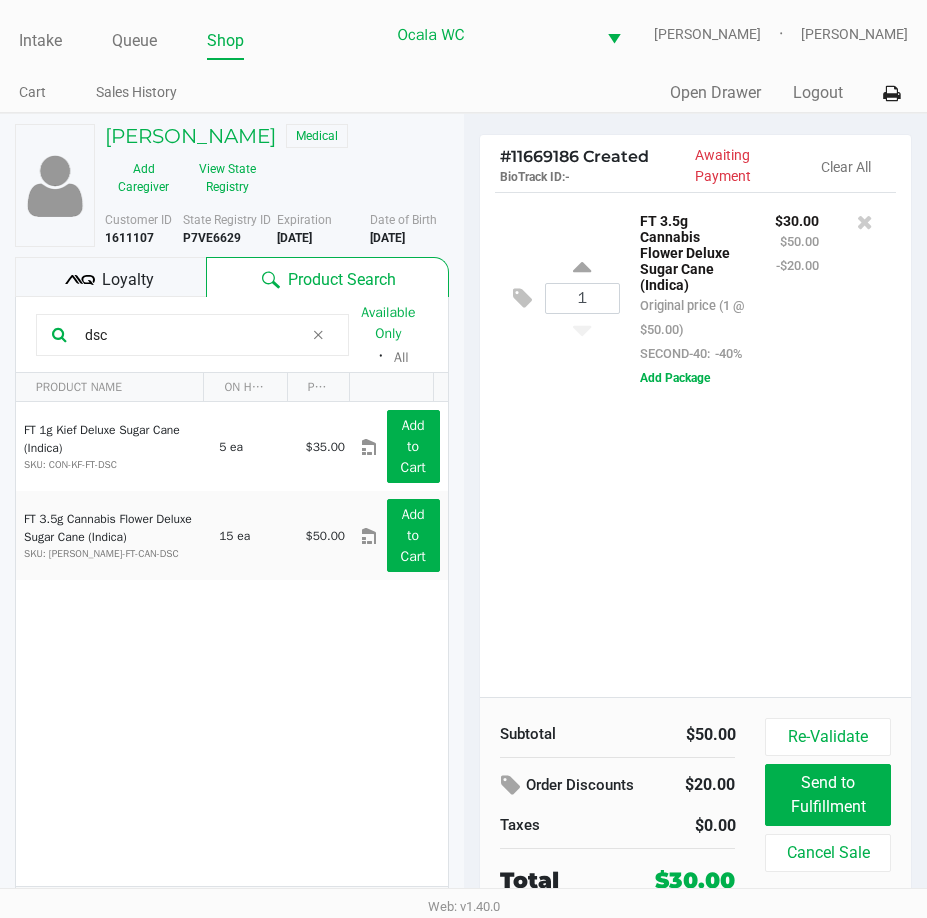 click on "dsc" 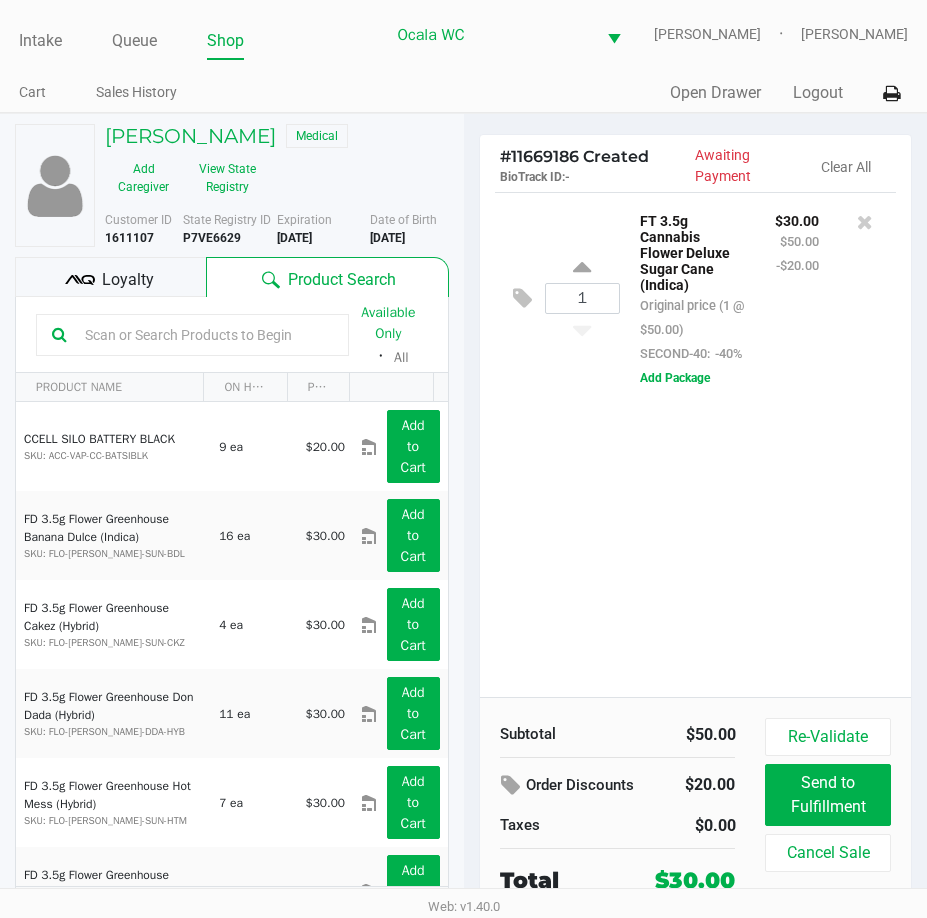 click on "1  FT 3.5g Cannabis Flower Deluxe Sugar Cane (Indica)   Original price (1 @ $50.00)  SECOND-40:  -40% $30.00 $50.00 -$20.00  Add Package" 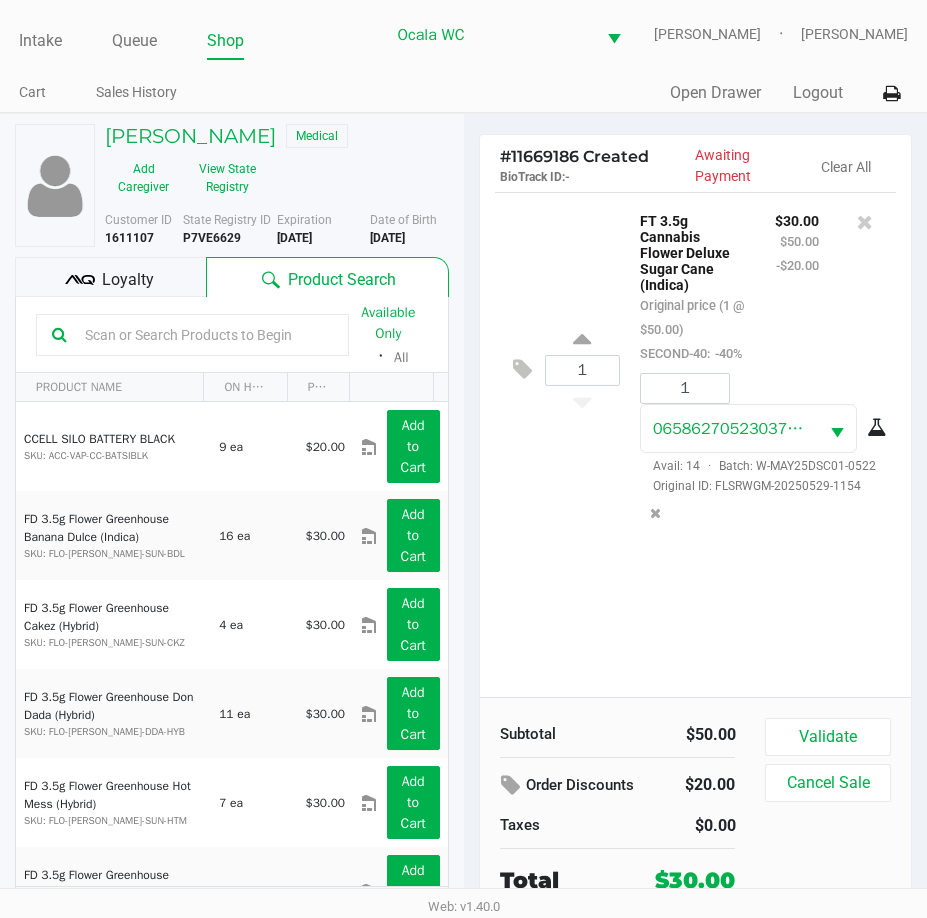 click on "1  FT 3.5g Cannabis Flower Deluxe Sugar Cane (Indica)   Original price (1 @ $50.00)  SECOND-40:  -40% $30.00 $50.00 -$20.00 1 0658627052303766  Avail: 14  ·  Batch: W-MAY25DSC01-0522   Original ID: FLSRWGM-20250529-1154" 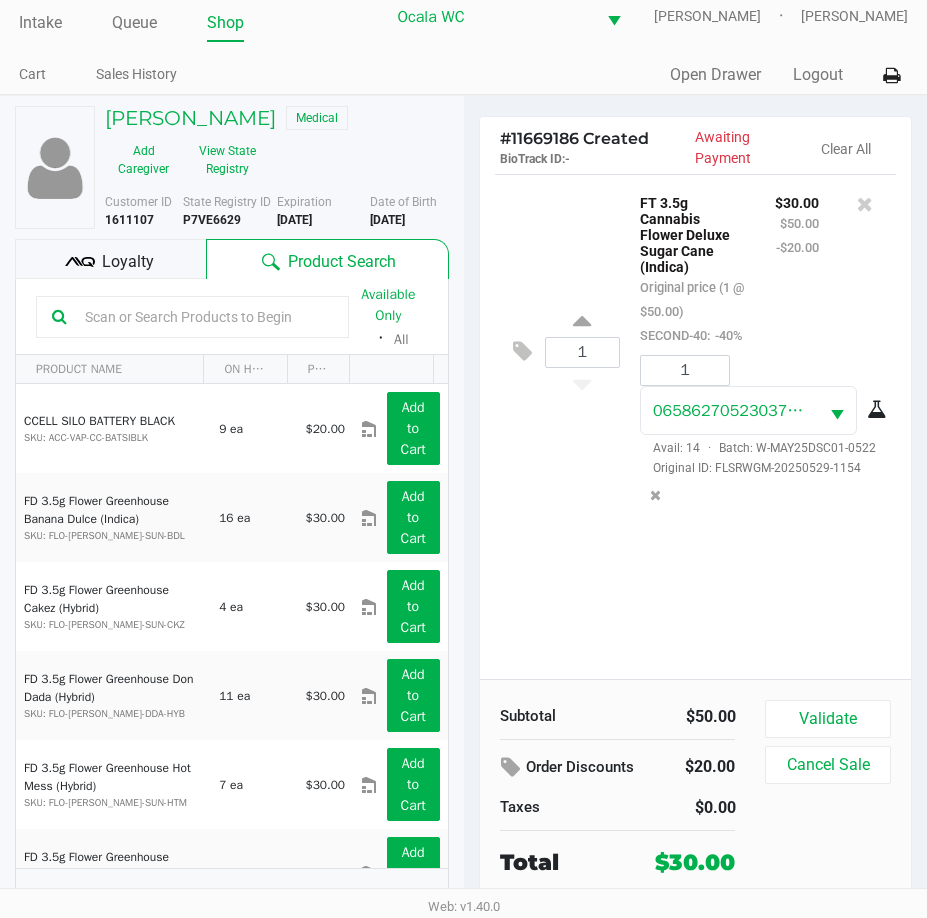 scroll, scrollTop: 0, scrollLeft: 0, axis: both 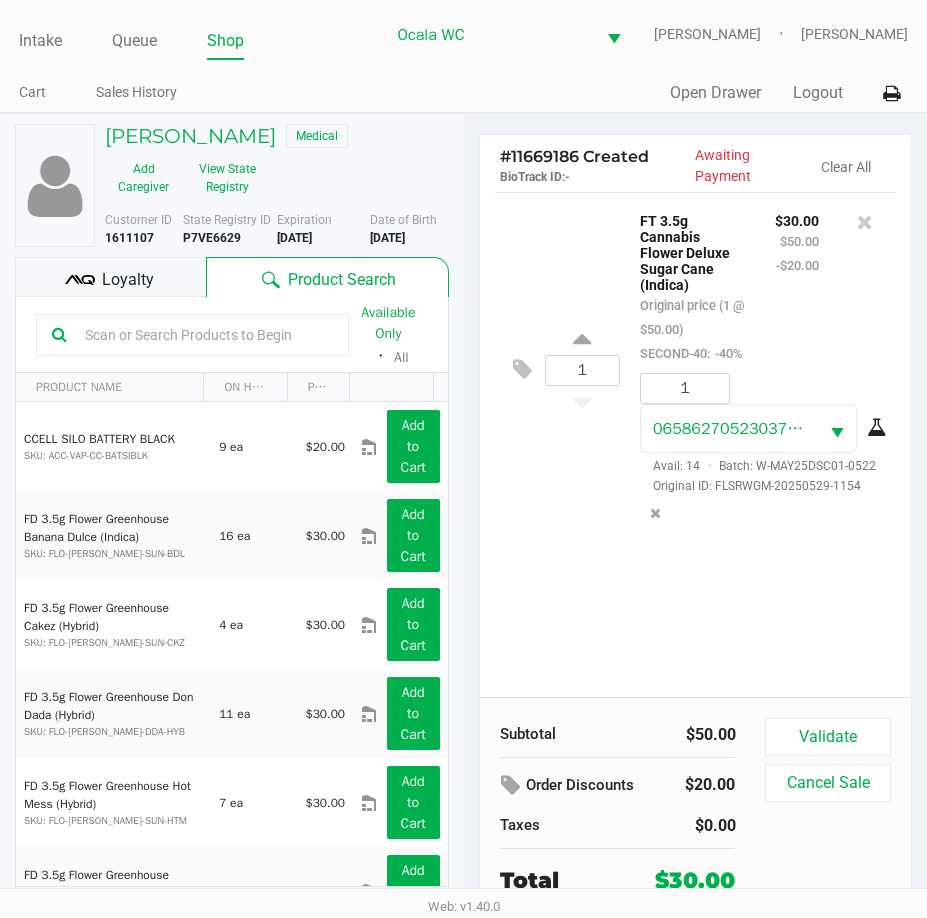 click 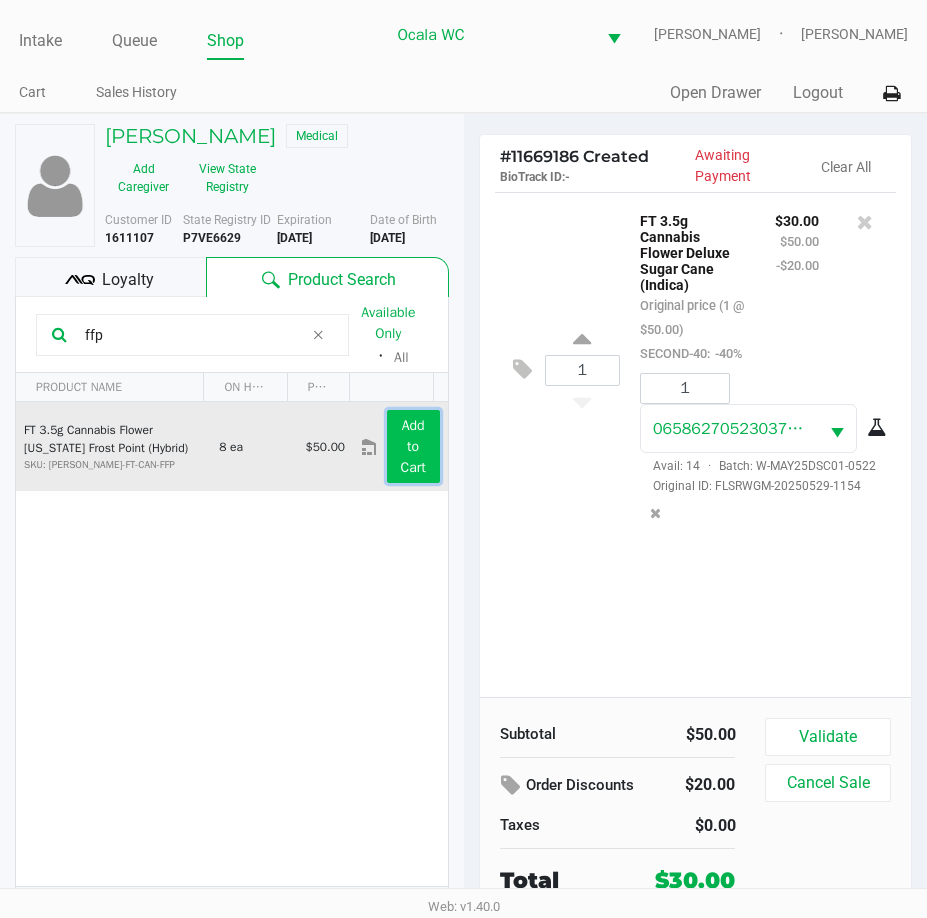 click on "Add to Cart" 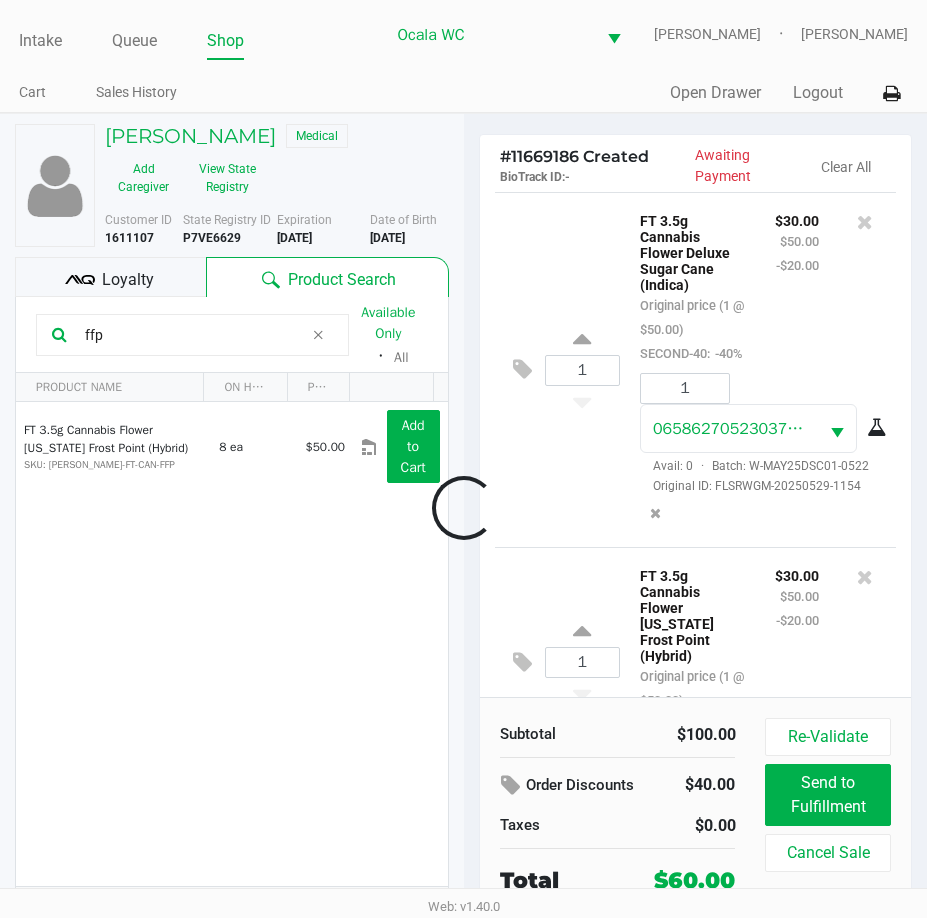 scroll, scrollTop: 144, scrollLeft: 0, axis: vertical 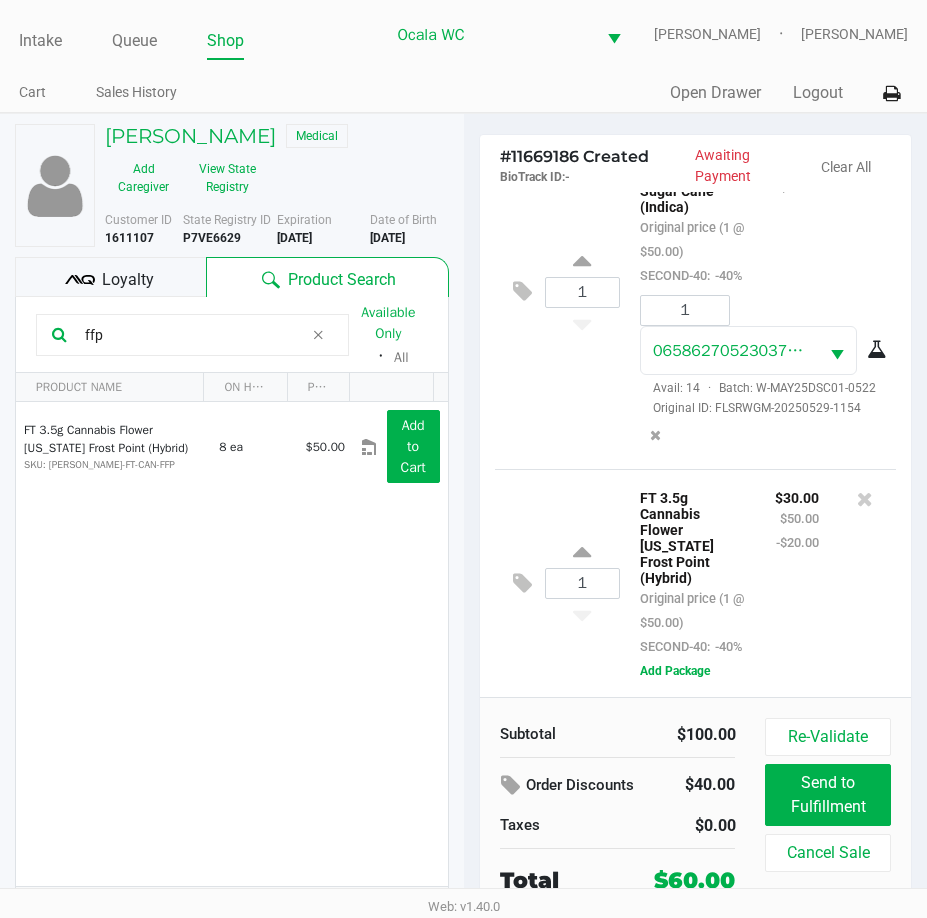 click on "1  FT 3.5g Cannabis Flower Deluxe Sugar Cane (Indica)   Original price (1 @ $50.00)  SECOND-40:  -40% $30.00 $50.00 -$20.00 1 0658627052303766  Avail: 14  ·  Batch: W-MAY25DSC01-0522   Original ID: FLSRWGM-20250529-1154" 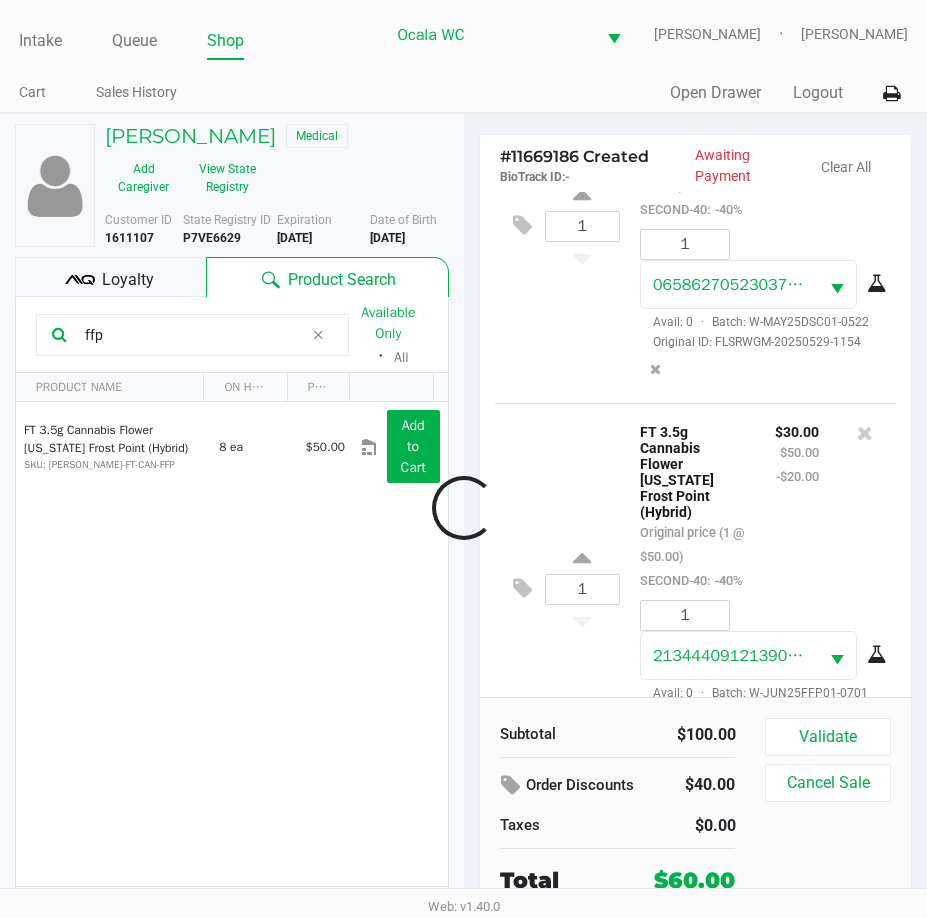scroll, scrollTop: 311, scrollLeft: 0, axis: vertical 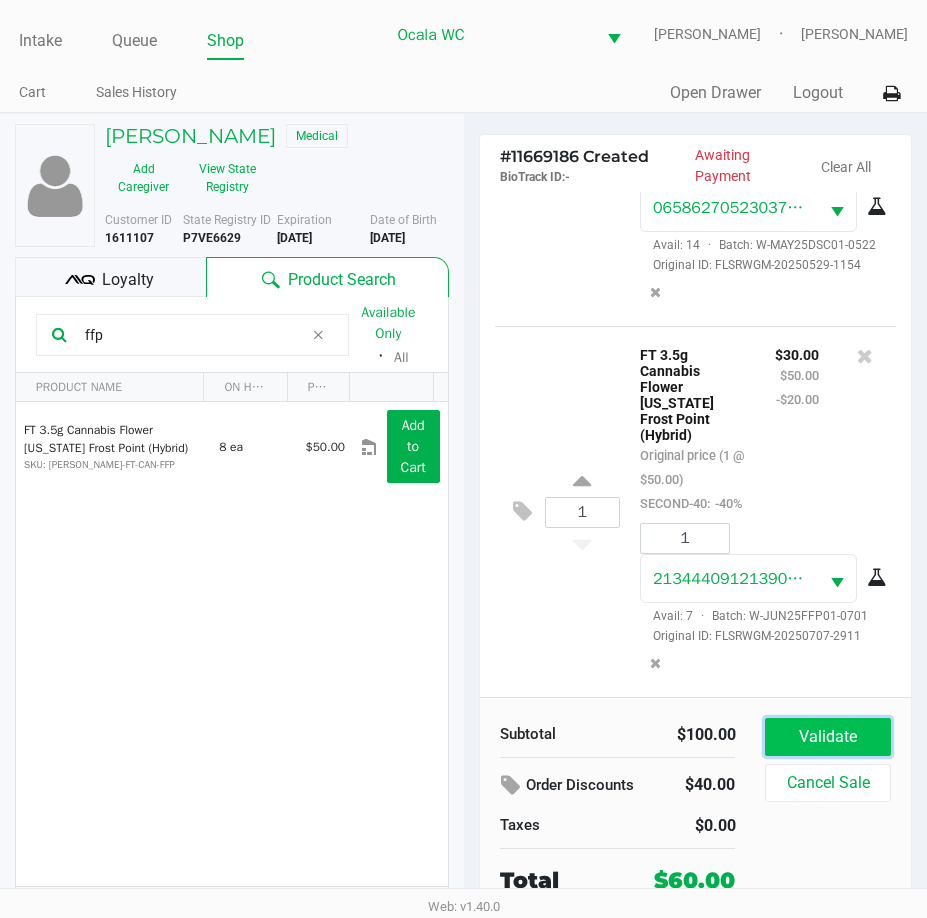 click on "Validate" 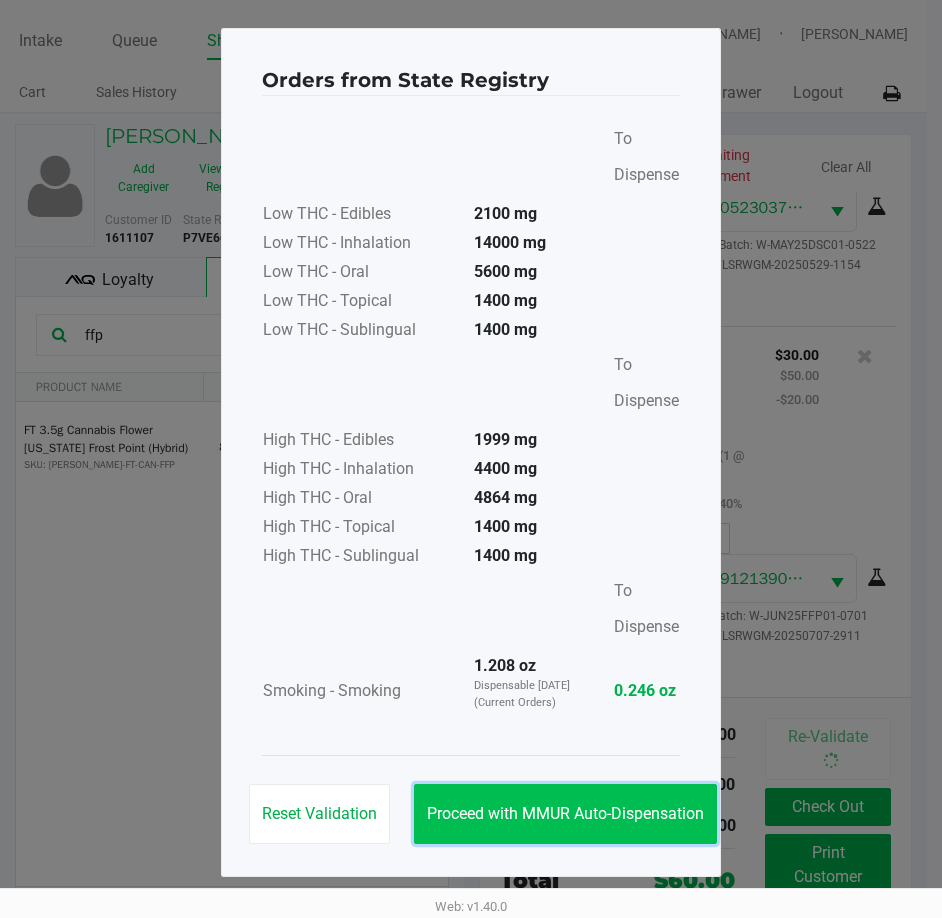 click on "Proceed with MMUR Auto-Dispensation" 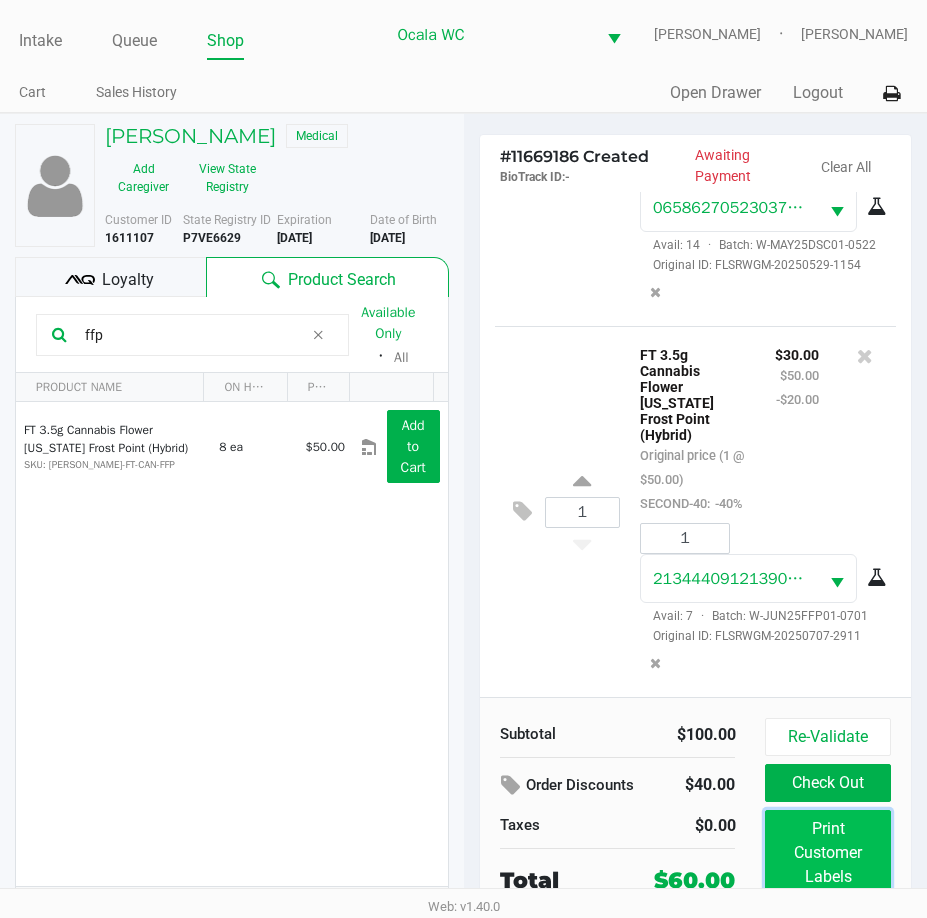 click on "Print Customer Labels" 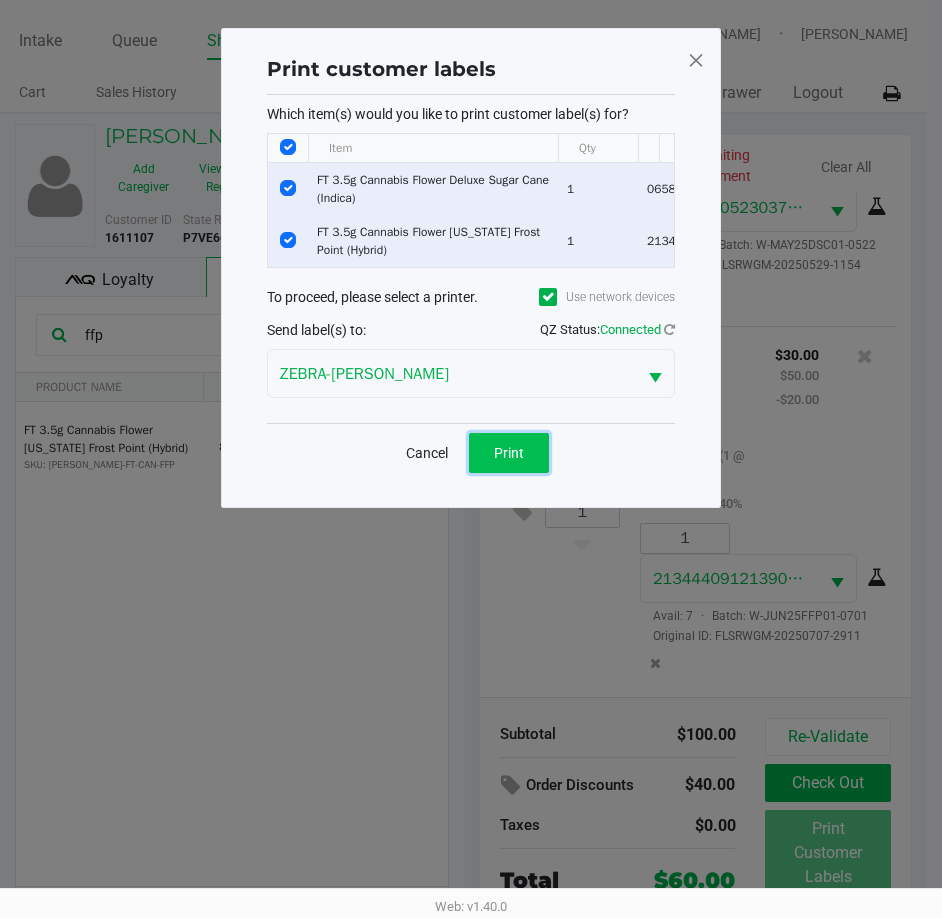 click on "Print" 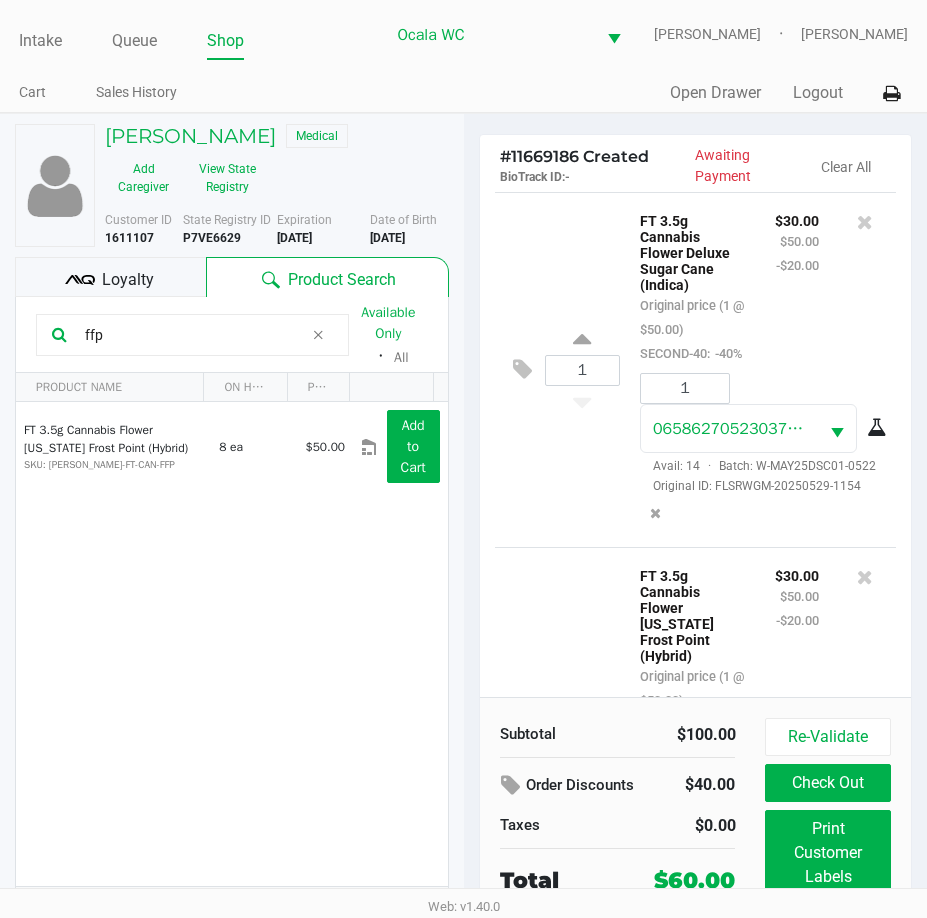 scroll, scrollTop: 311, scrollLeft: 0, axis: vertical 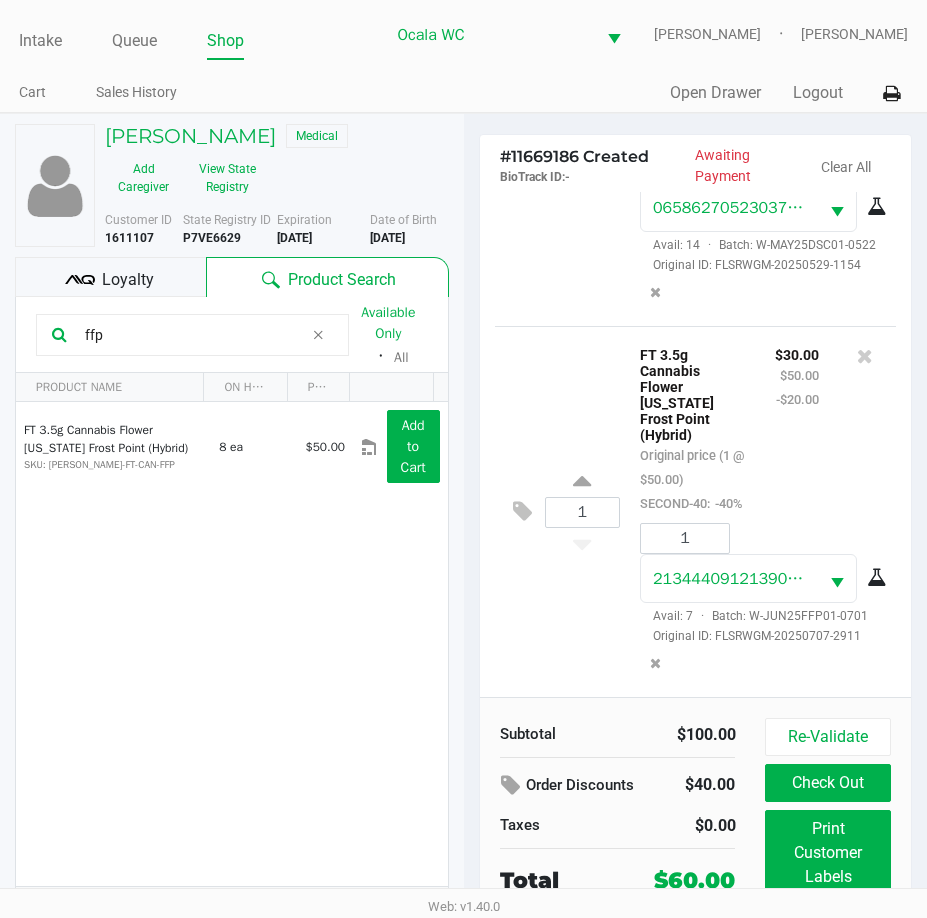 click on "ffp" 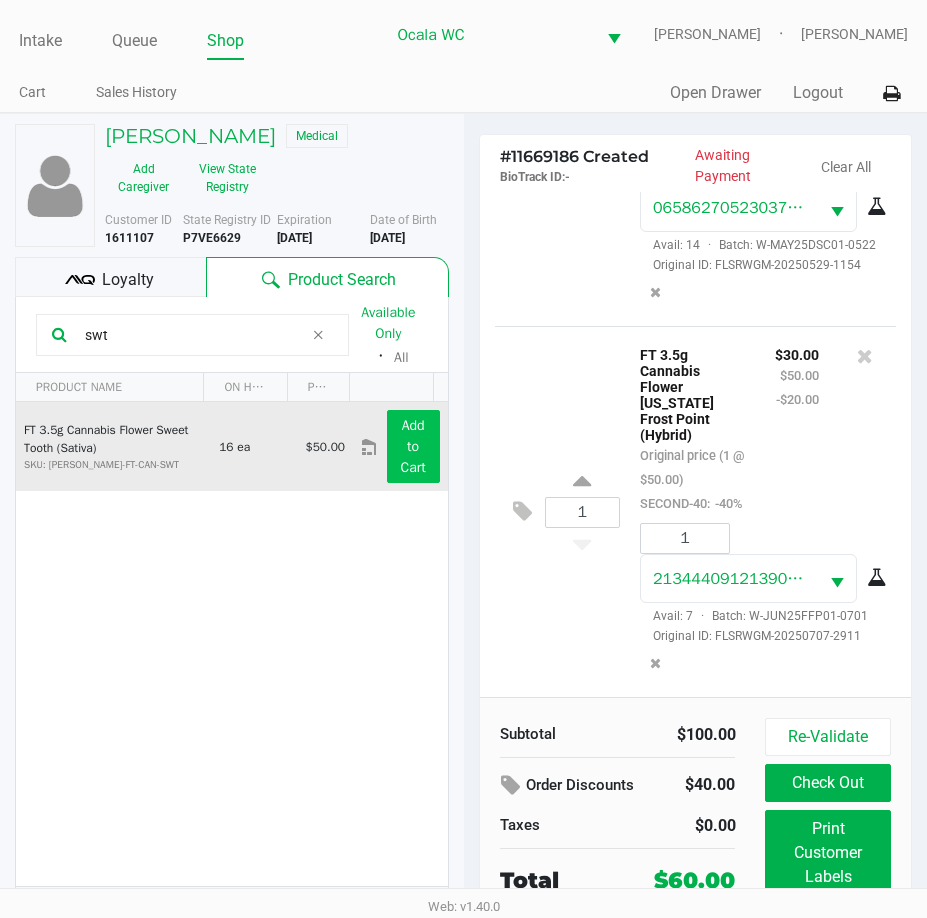 type on "swt" 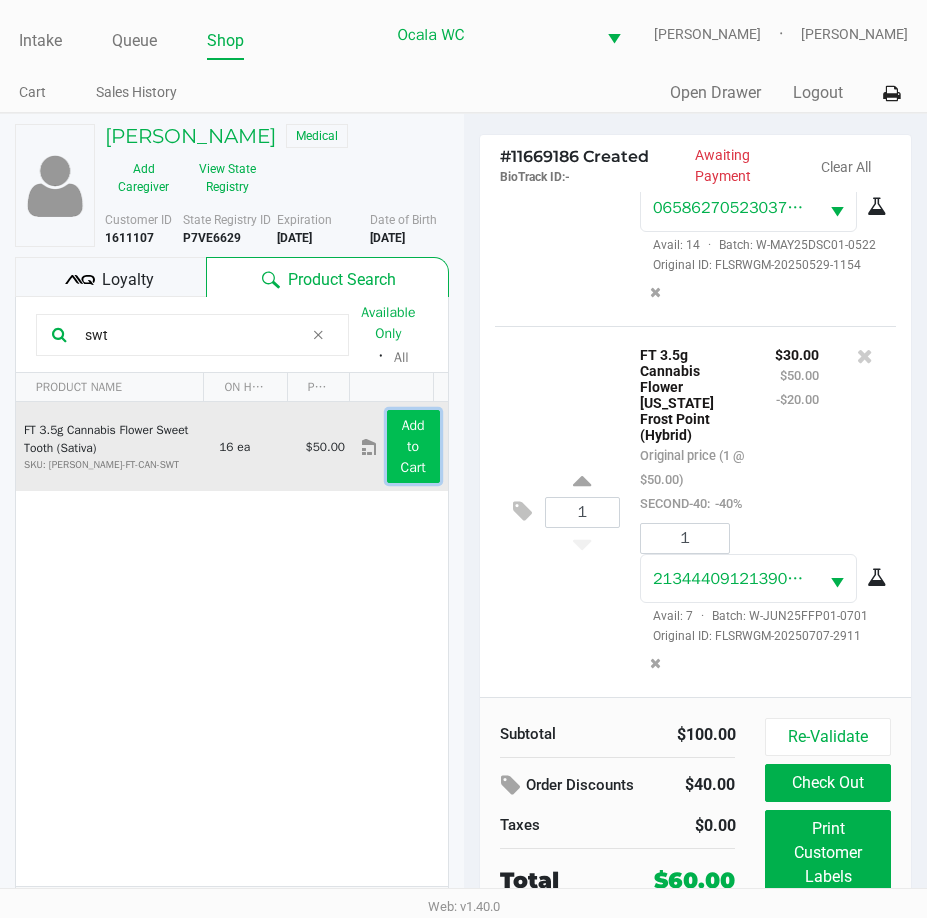 click on "Add to Cart" 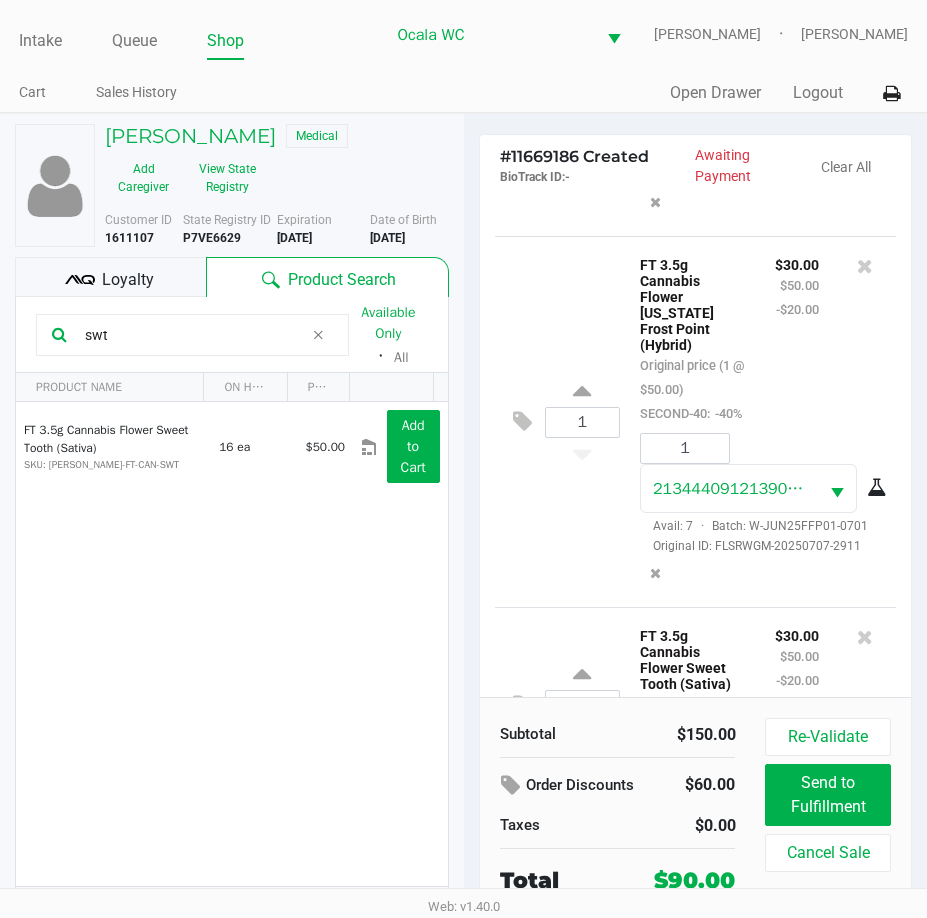 scroll, scrollTop: 535, scrollLeft: 0, axis: vertical 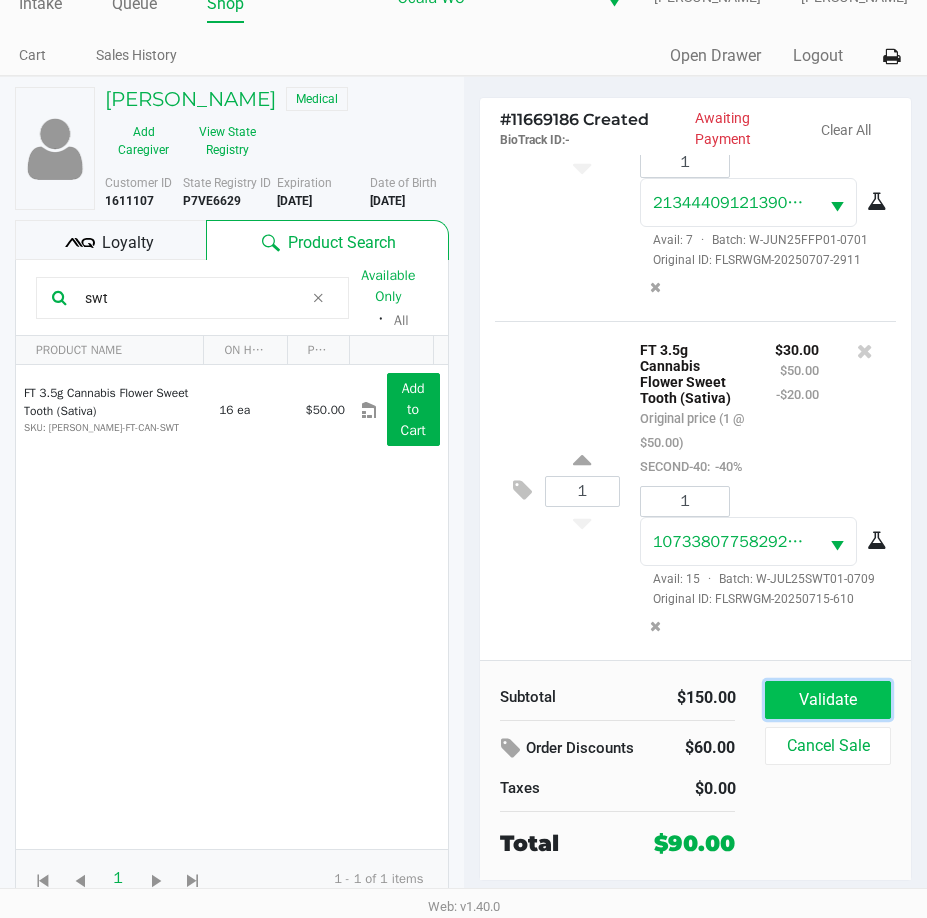 click on "Validate" 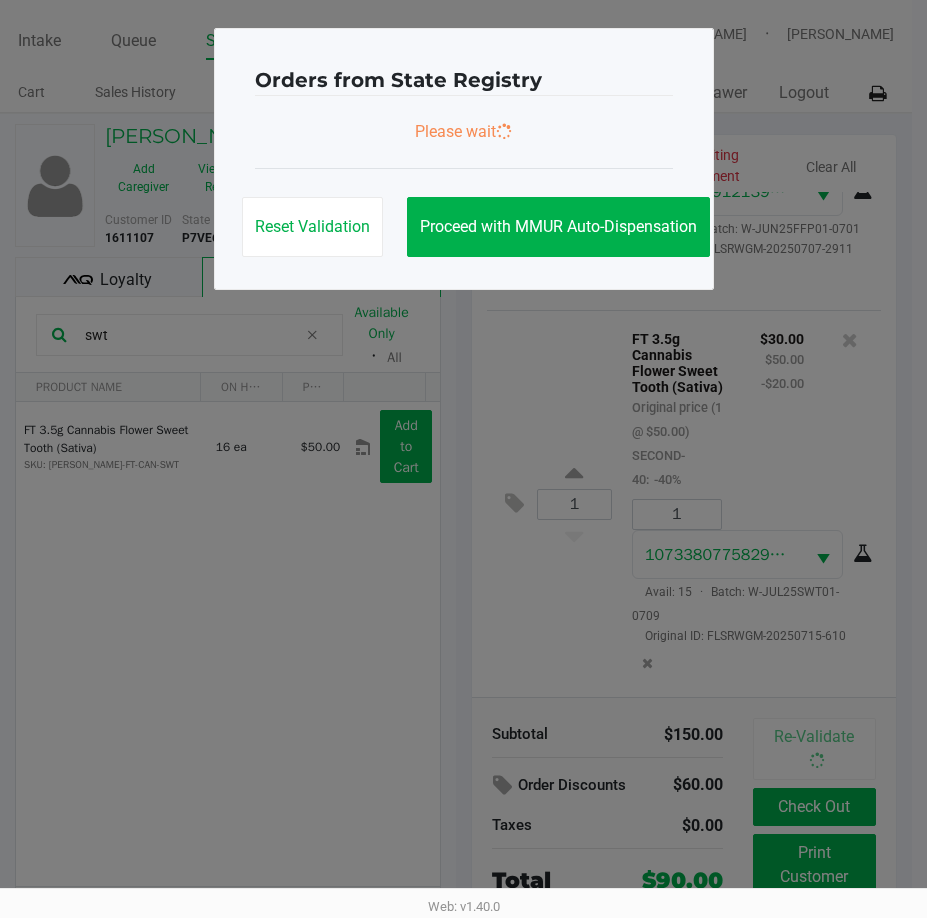 scroll, scrollTop: 0, scrollLeft: 0, axis: both 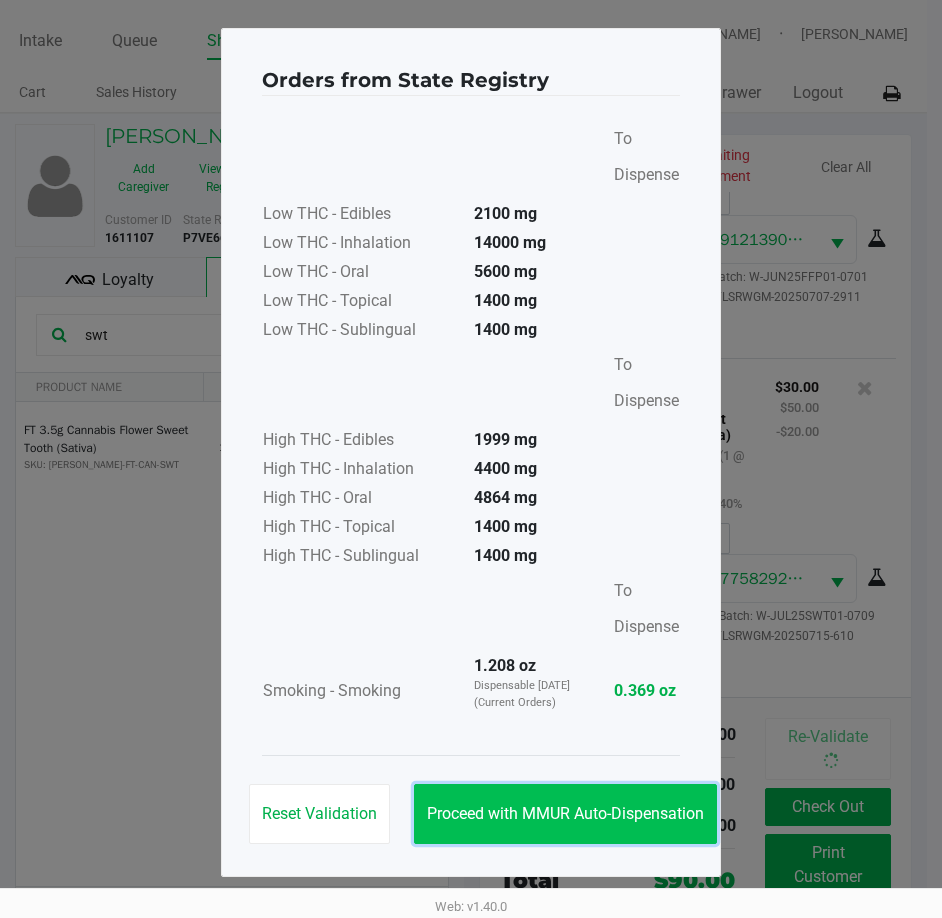 click on "Proceed with MMUR Auto-Dispensation" 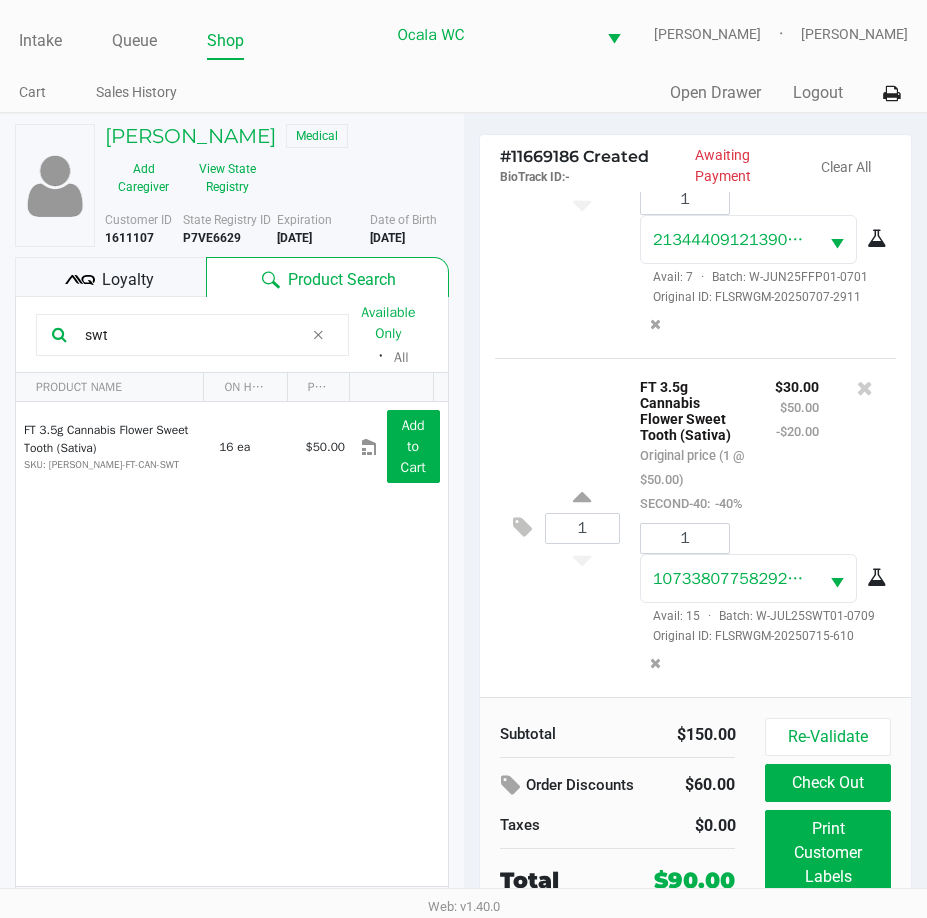 scroll, scrollTop: 702, scrollLeft: 0, axis: vertical 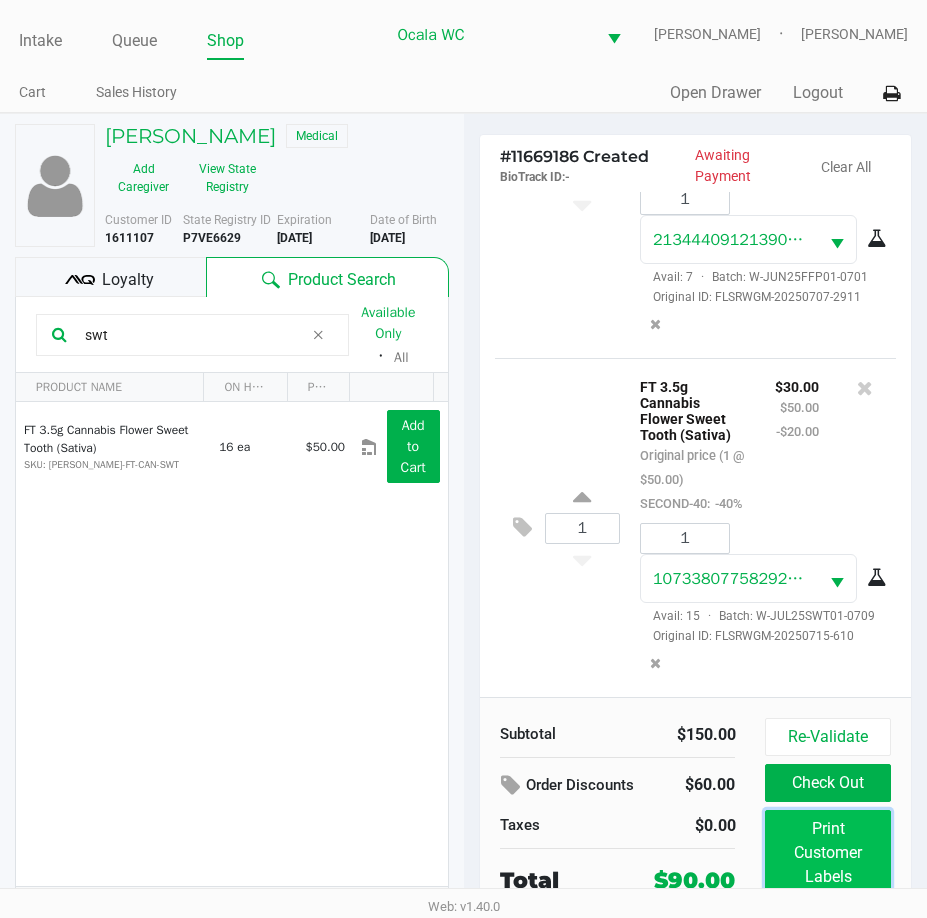 click on "Print Customer Labels" 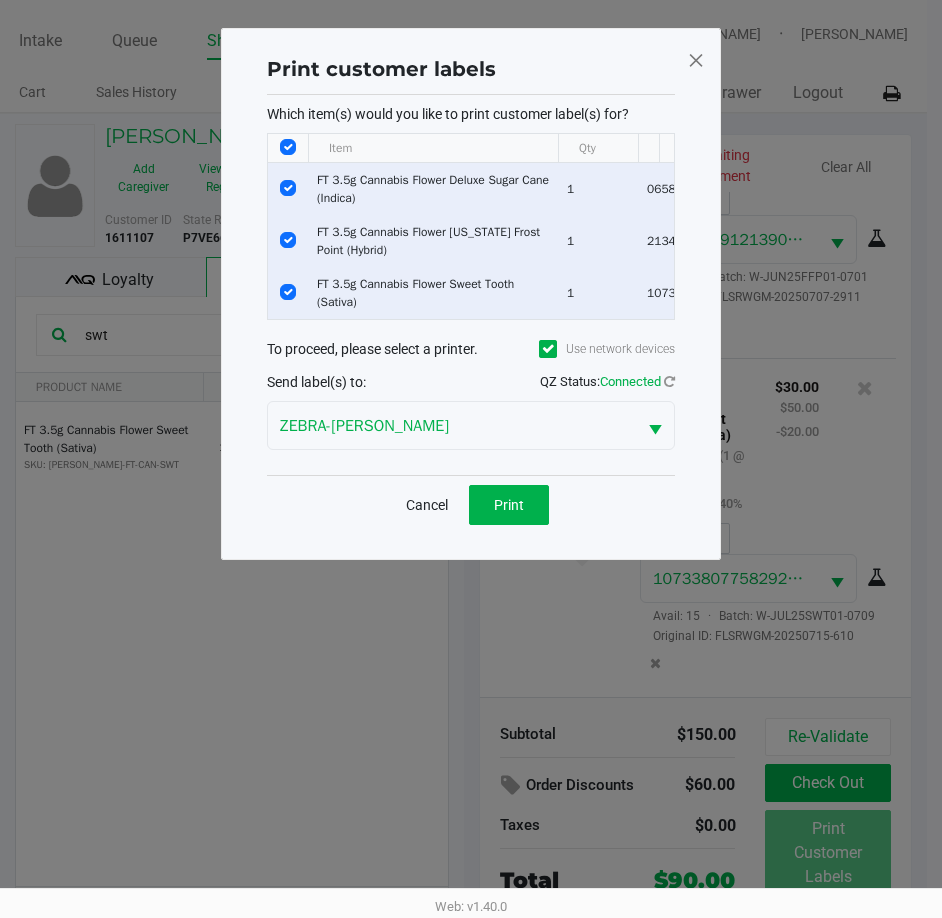 click 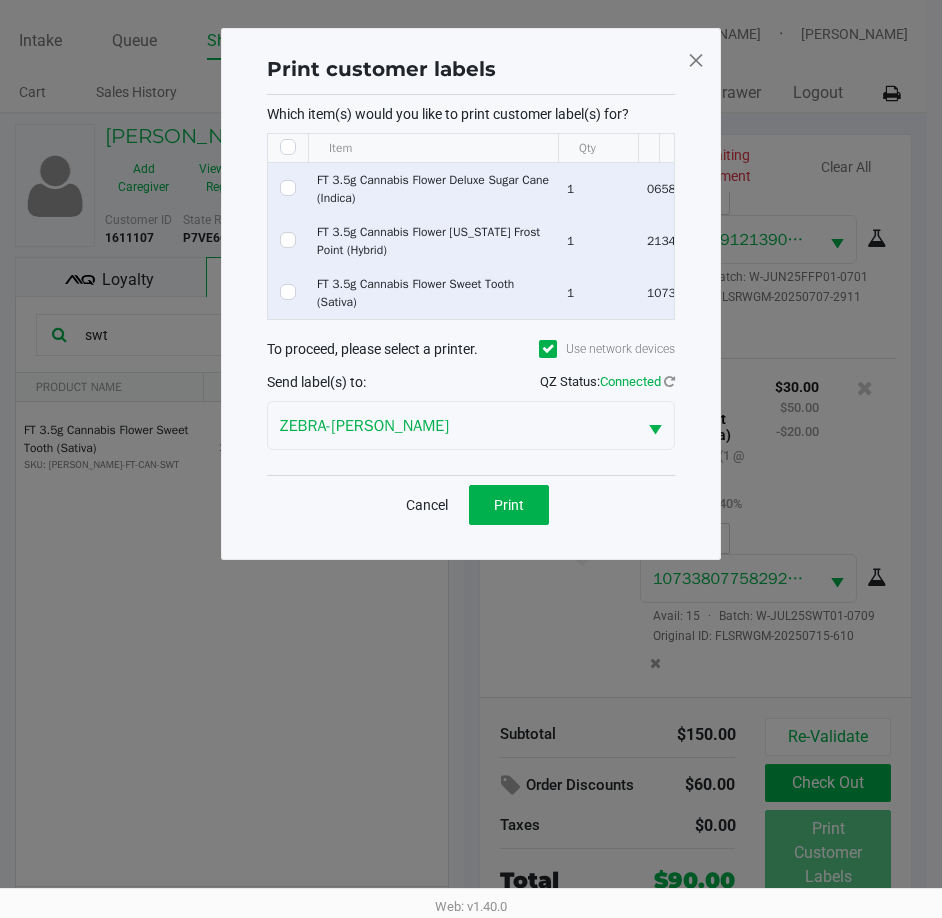 checkbox on "false" 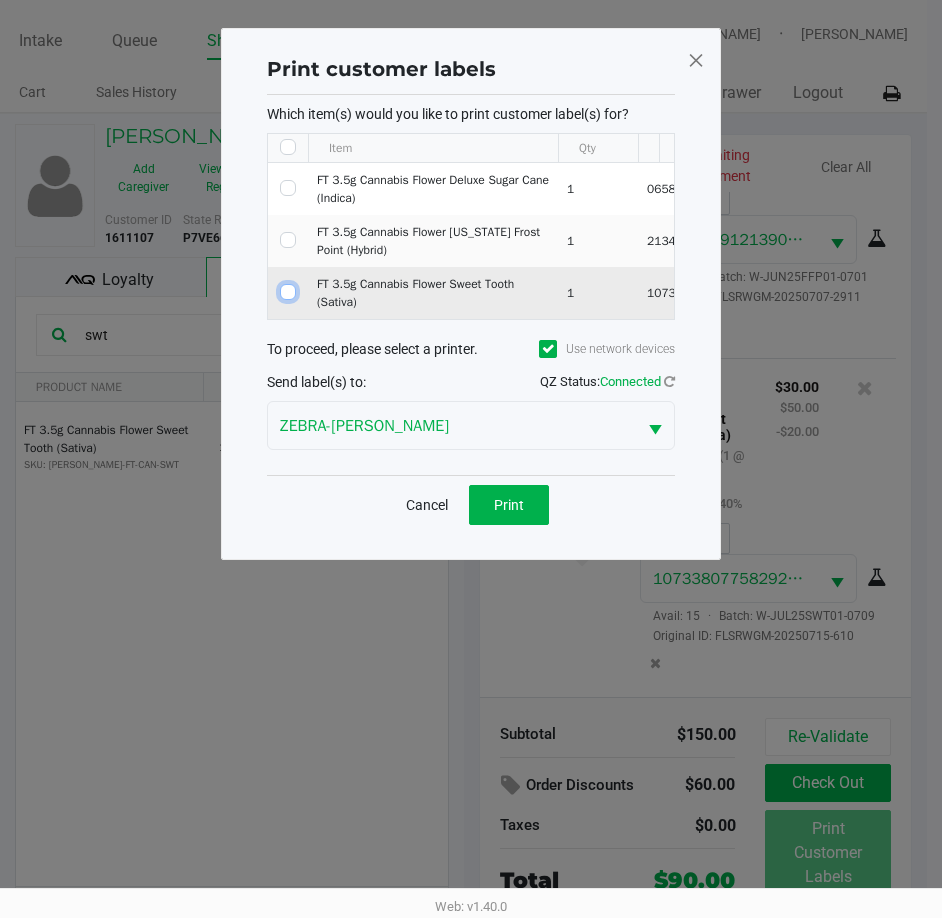 click at bounding box center (288, 292) 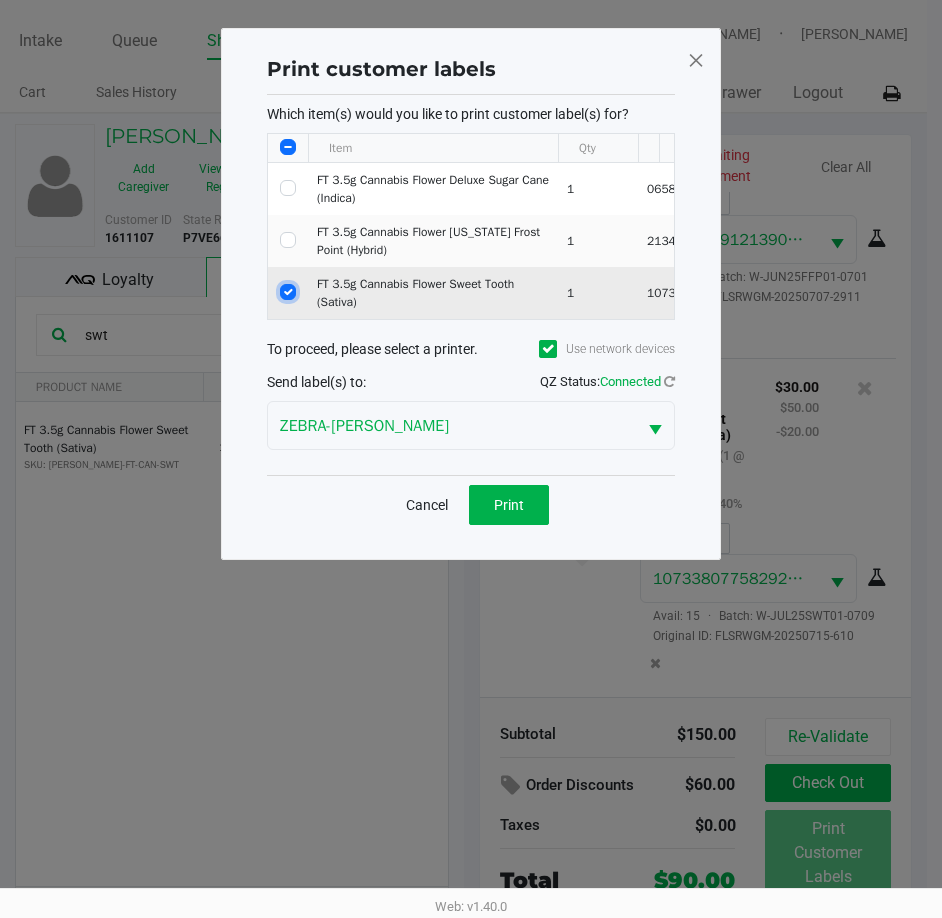 checkbox on "true" 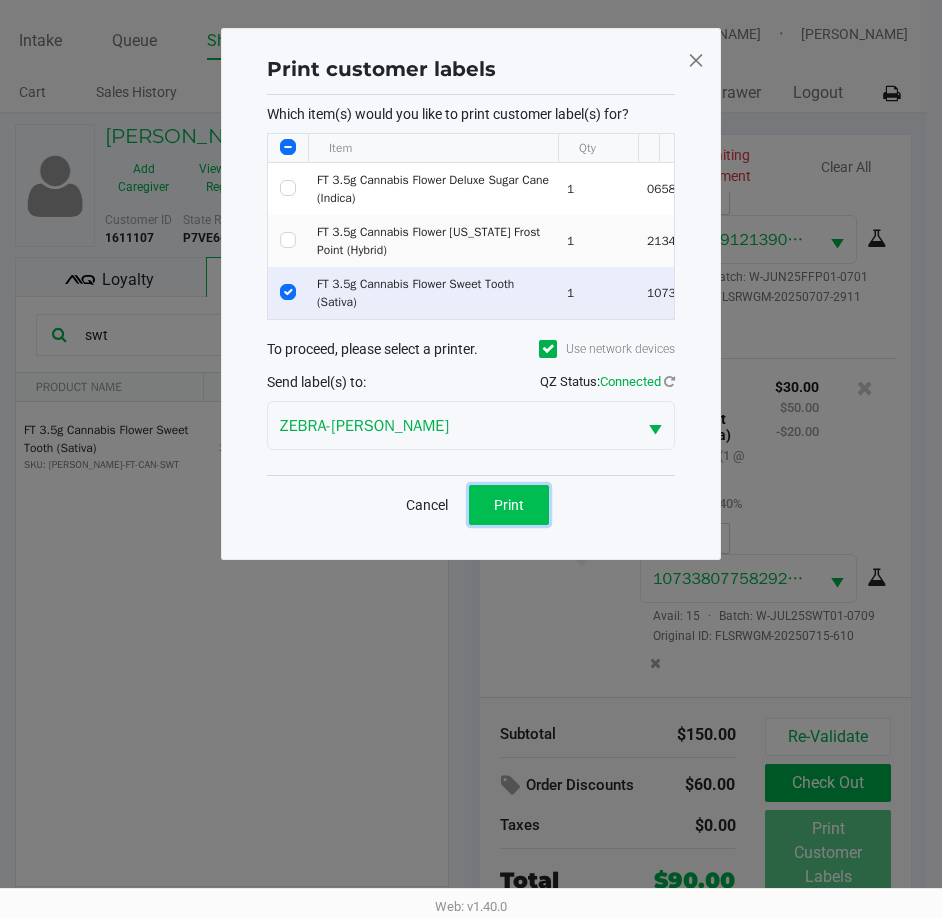 click on "Print" 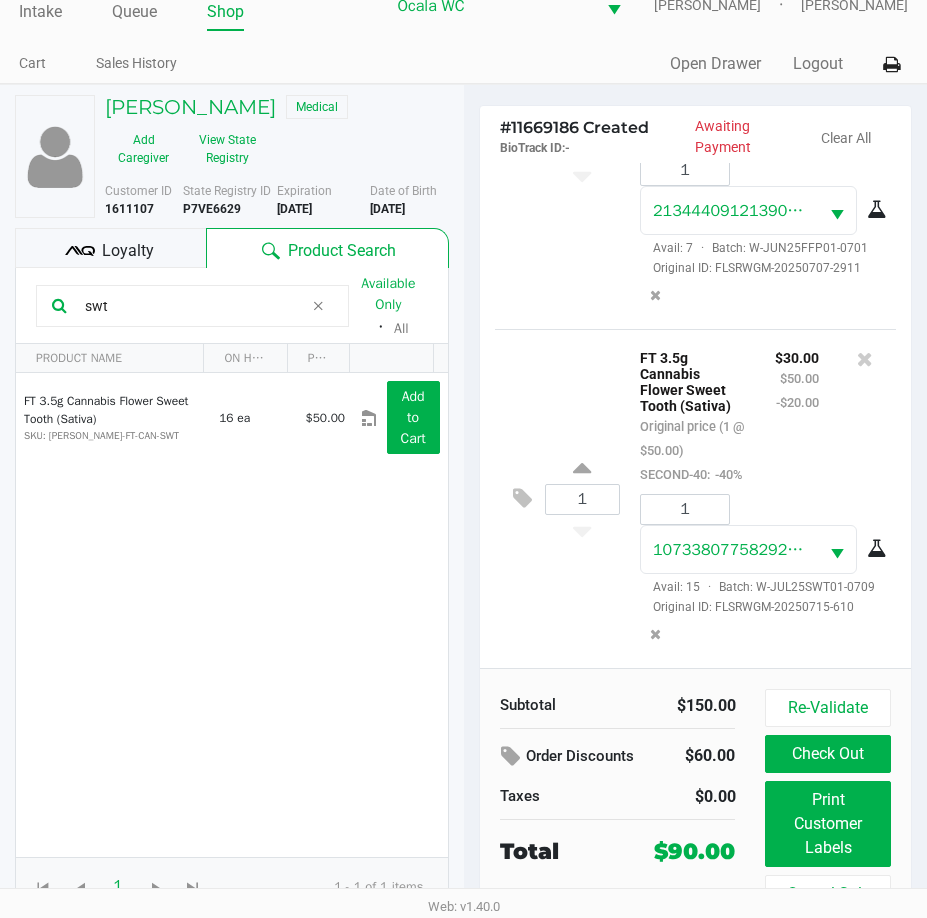 scroll, scrollTop: 45, scrollLeft: 0, axis: vertical 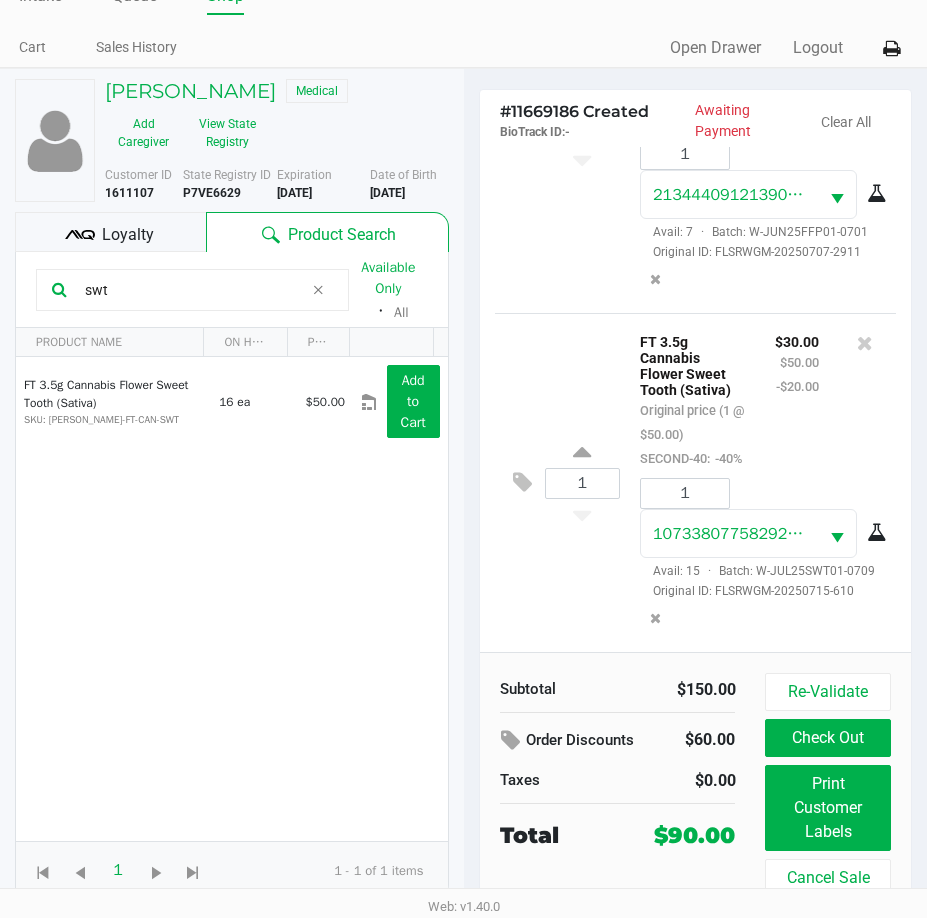 click on "swt" 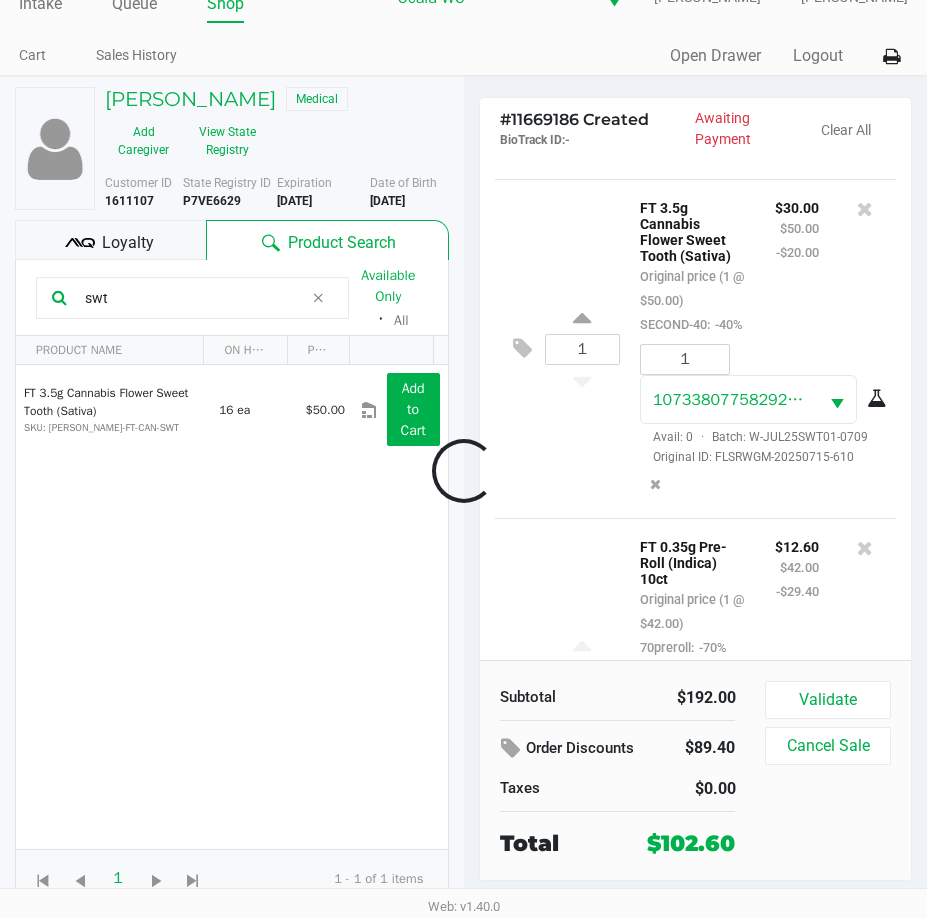 scroll, scrollTop: 37, scrollLeft: 0, axis: vertical 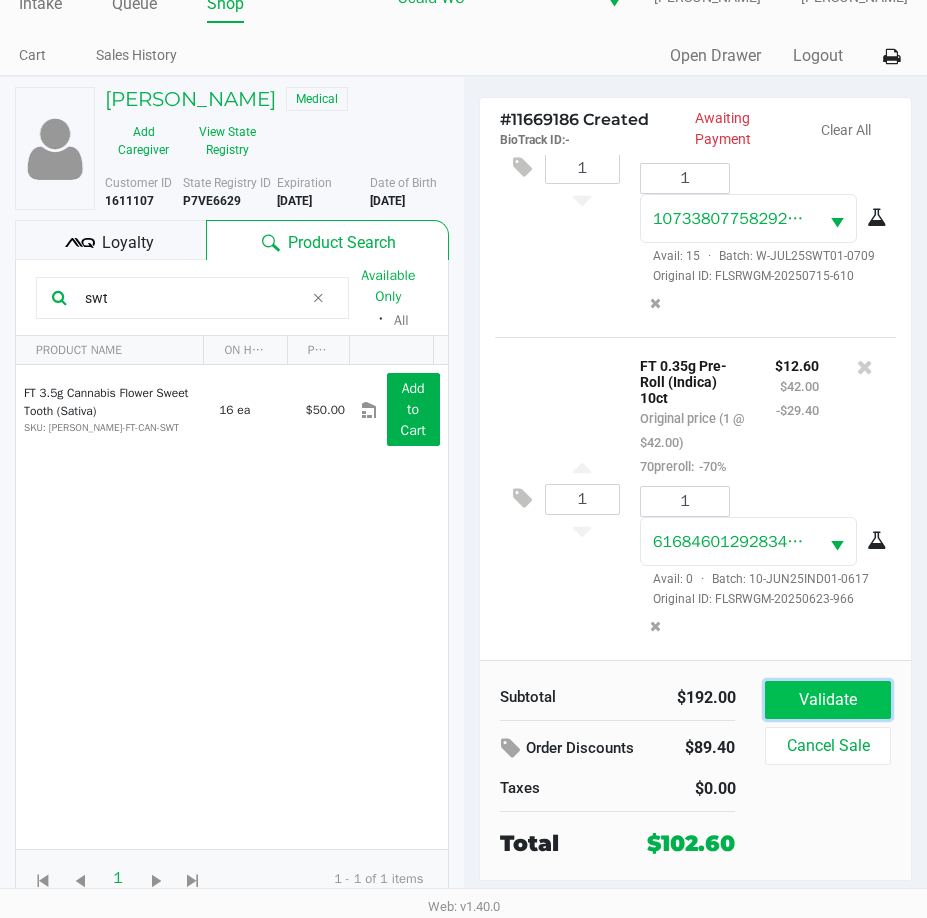 click on "Validate" 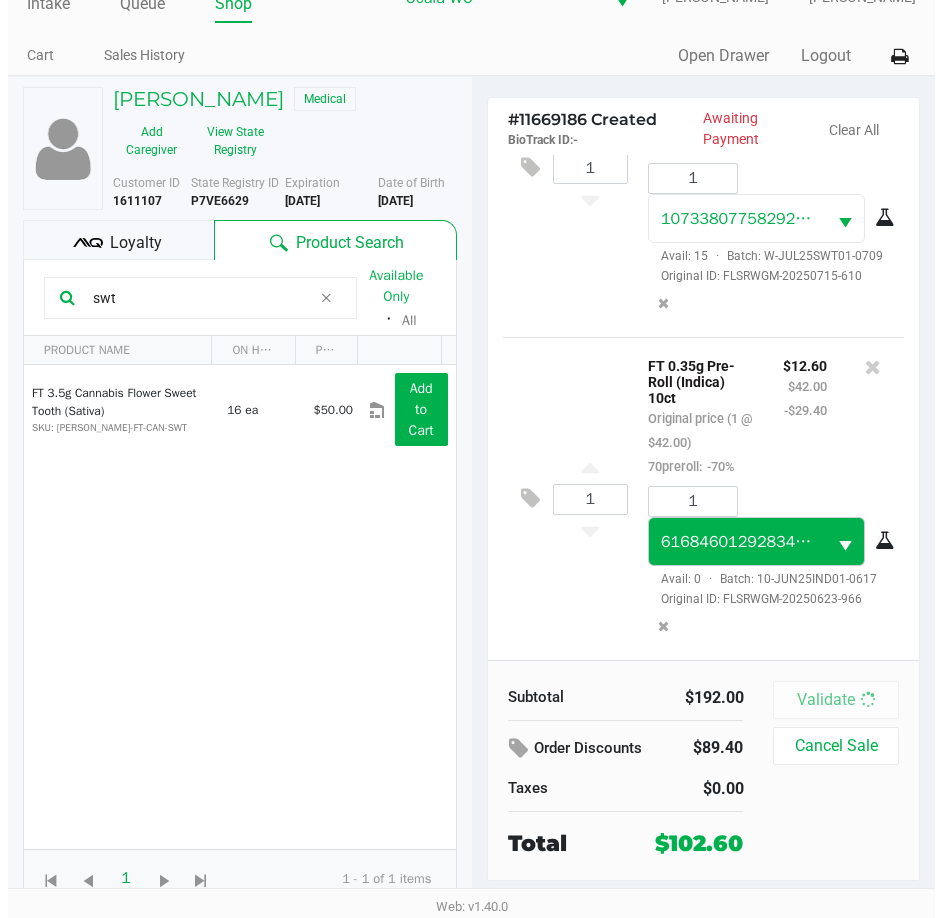 scroll, scrollTop: 0, scrollLeft: 0, axis: both 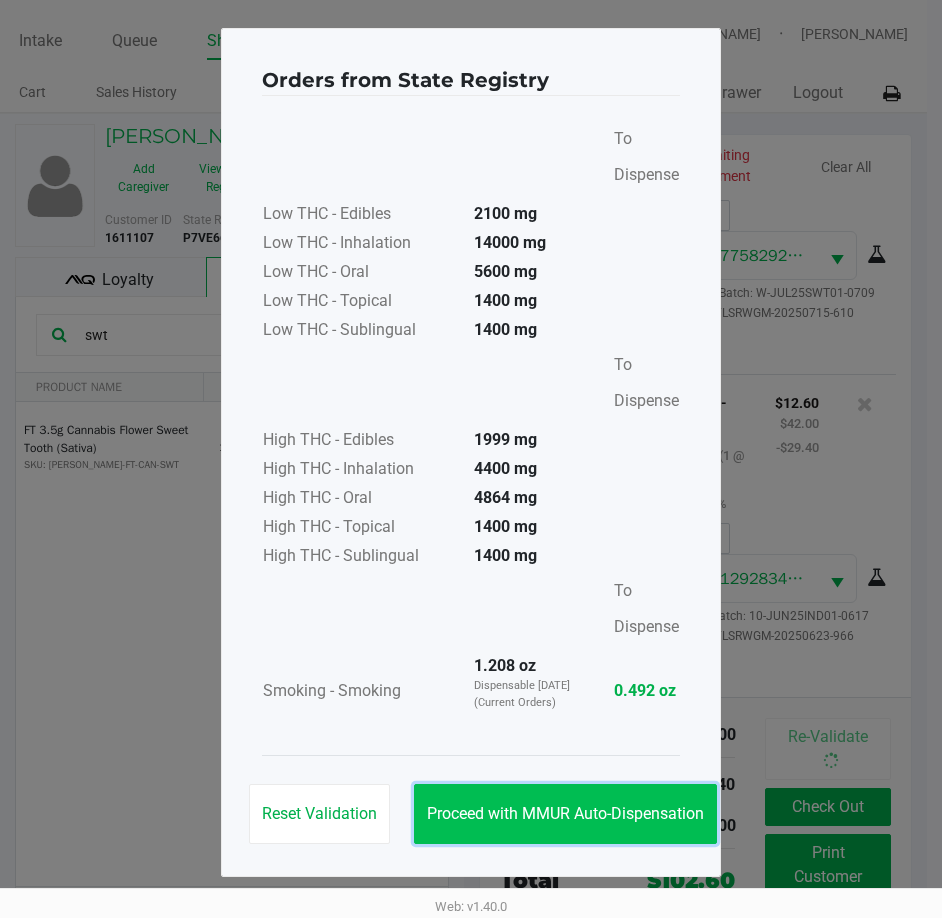 click on "Proceed with MMUR Auto-Dispensation" 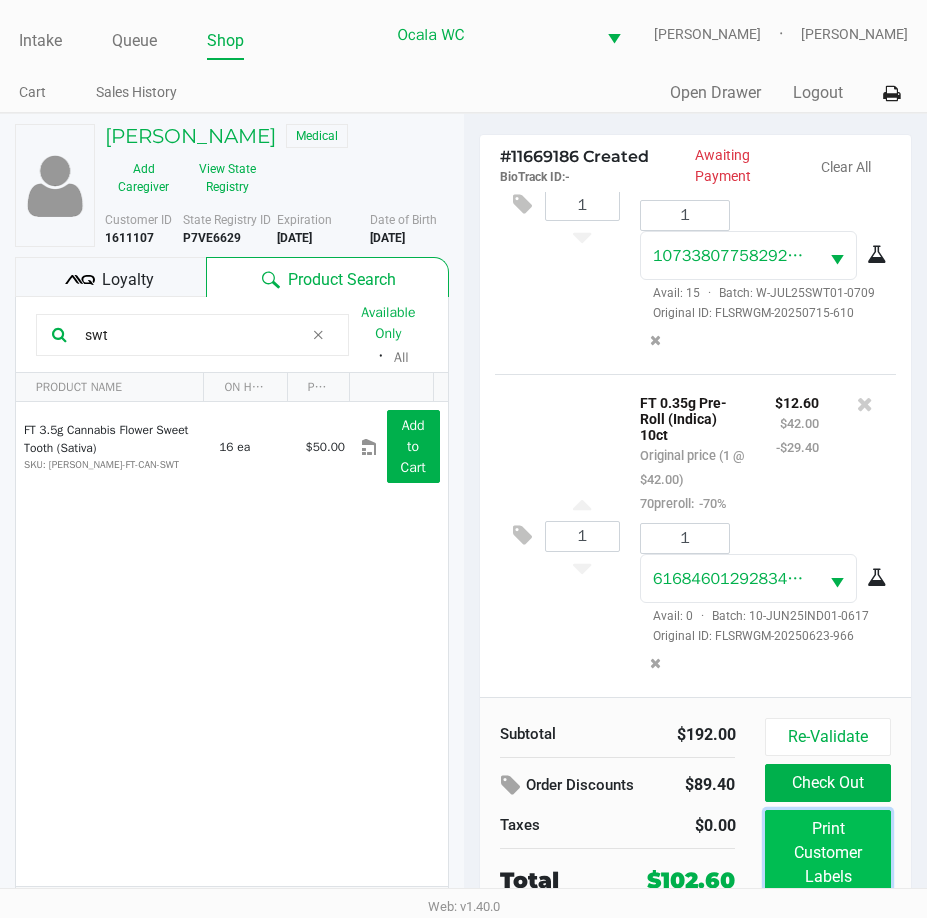 click on "Print Customer Labels" 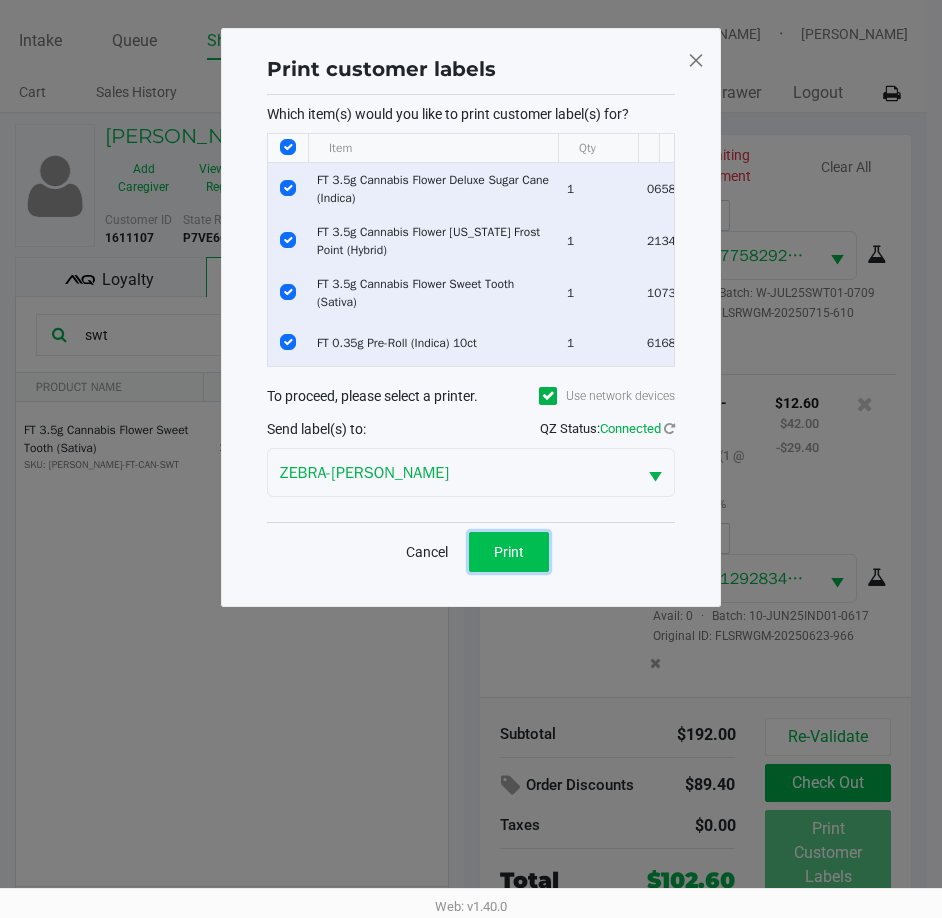 click on "Print" 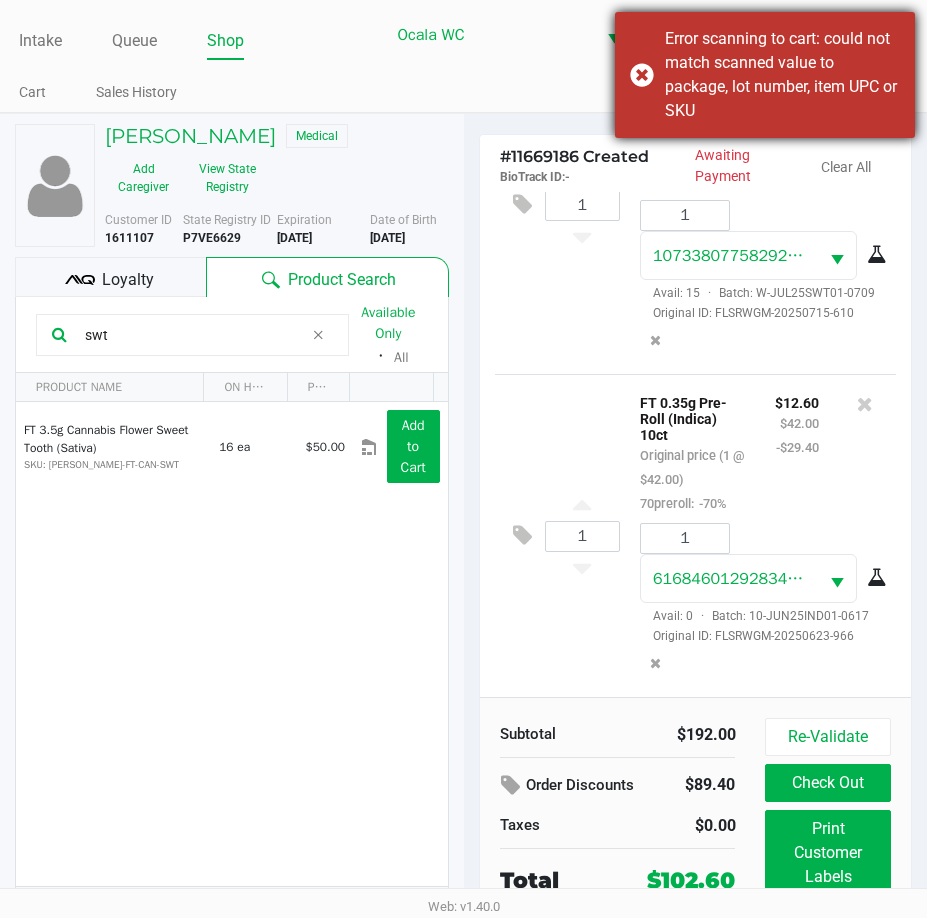 click on "Error scanning to cart: could not match scanned value to package, lot number, item UPC or SKU" at bounding box center (765, 75) 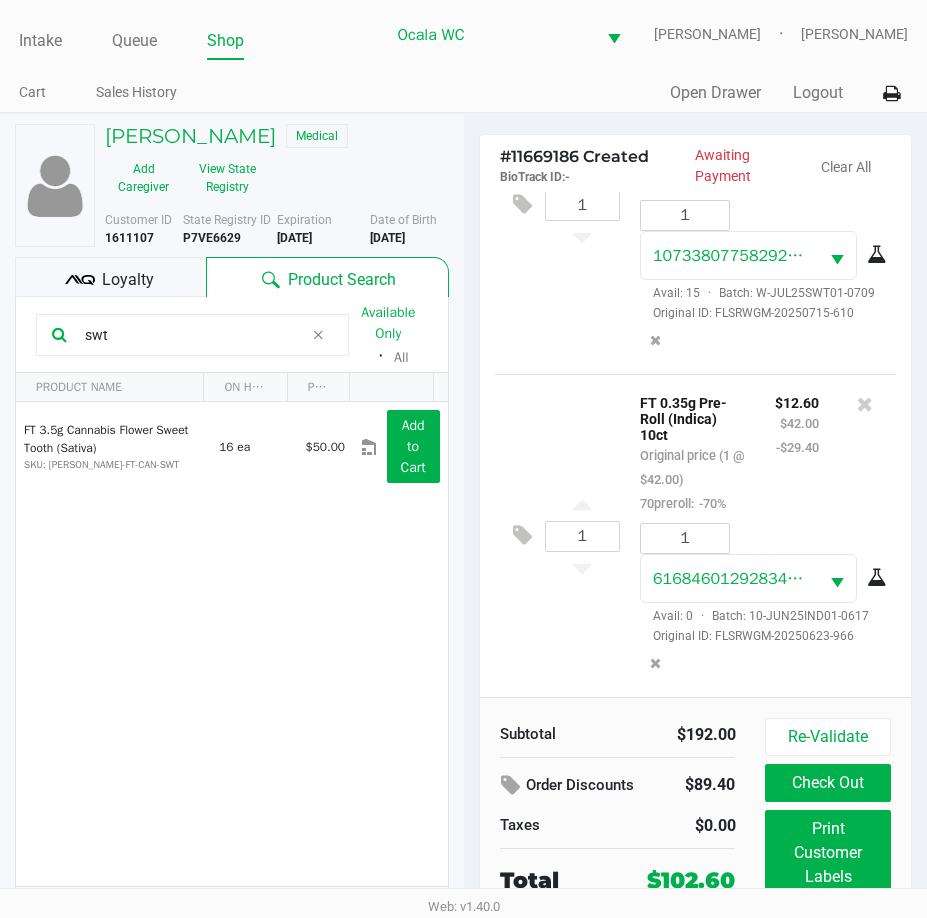 click on "swt" 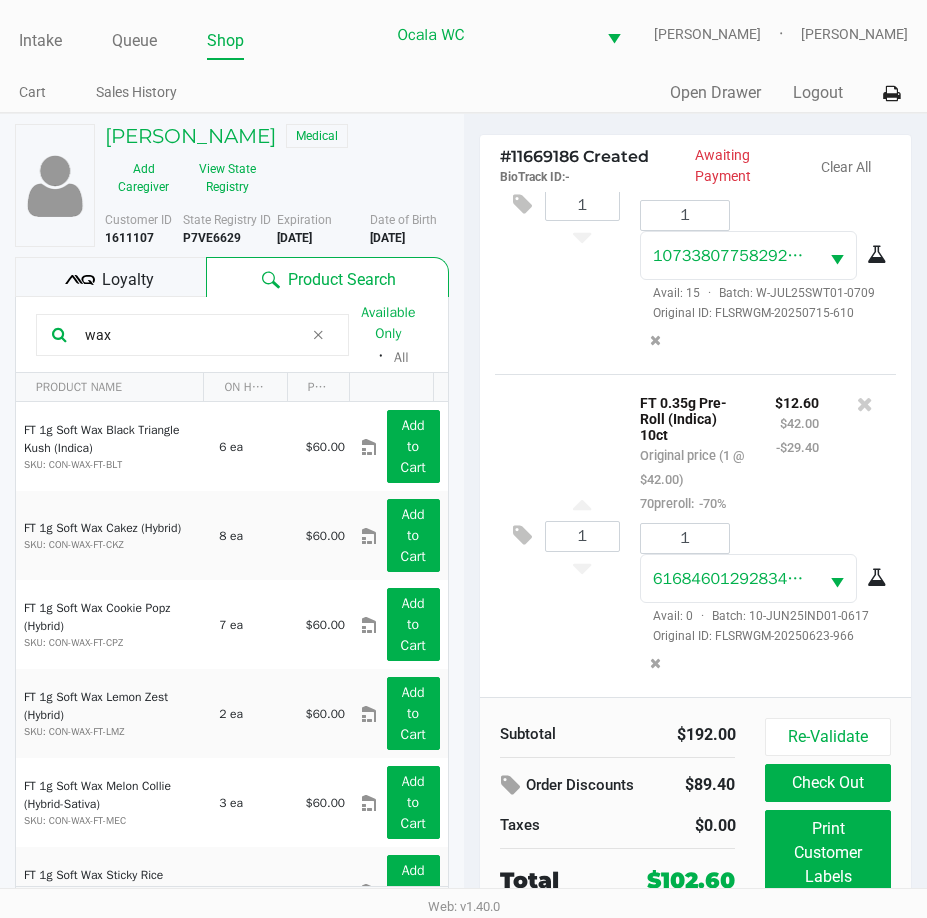 type on "wax" 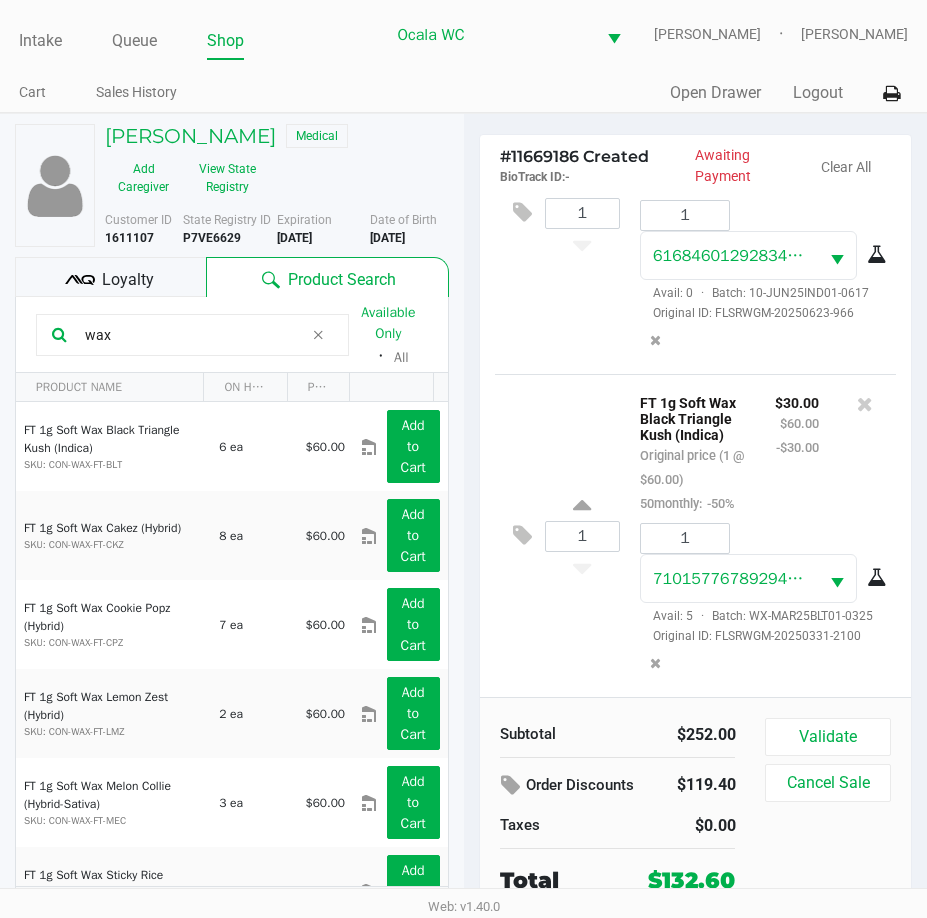 scroll, scrollTop: 1467, scrollLeft: 0, axis: vertical 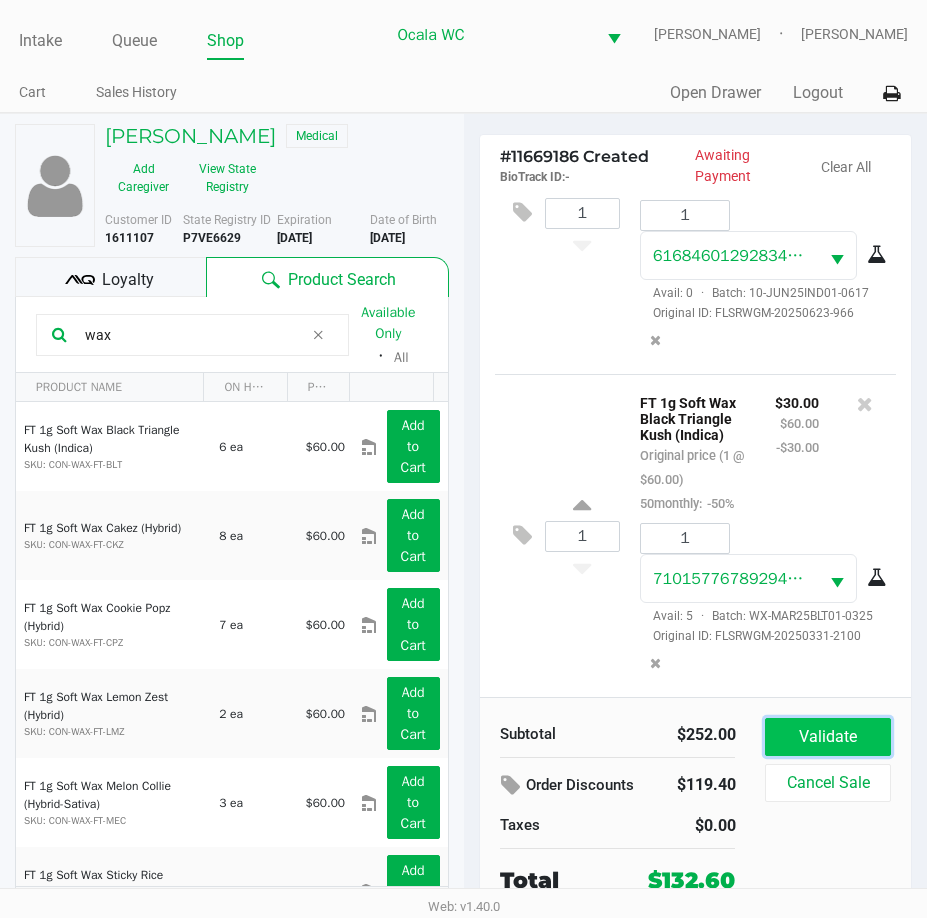 click on "Validate" 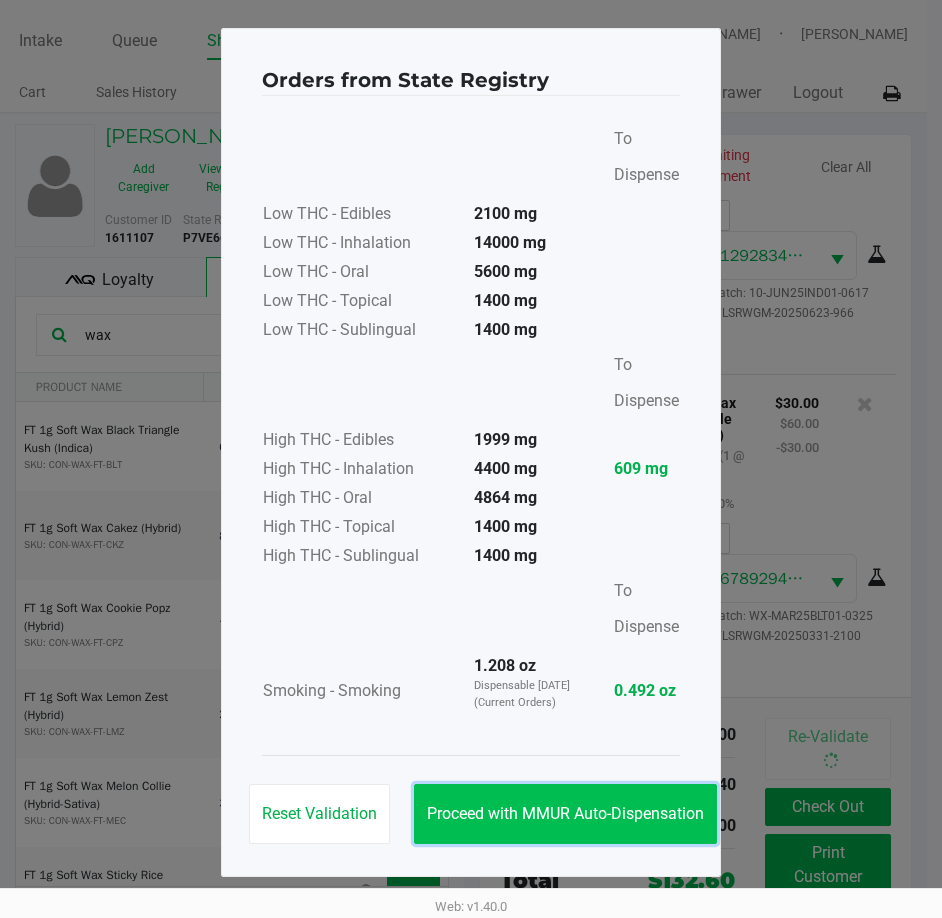 click on "Proceed with MMUR Auto-Dispensation" 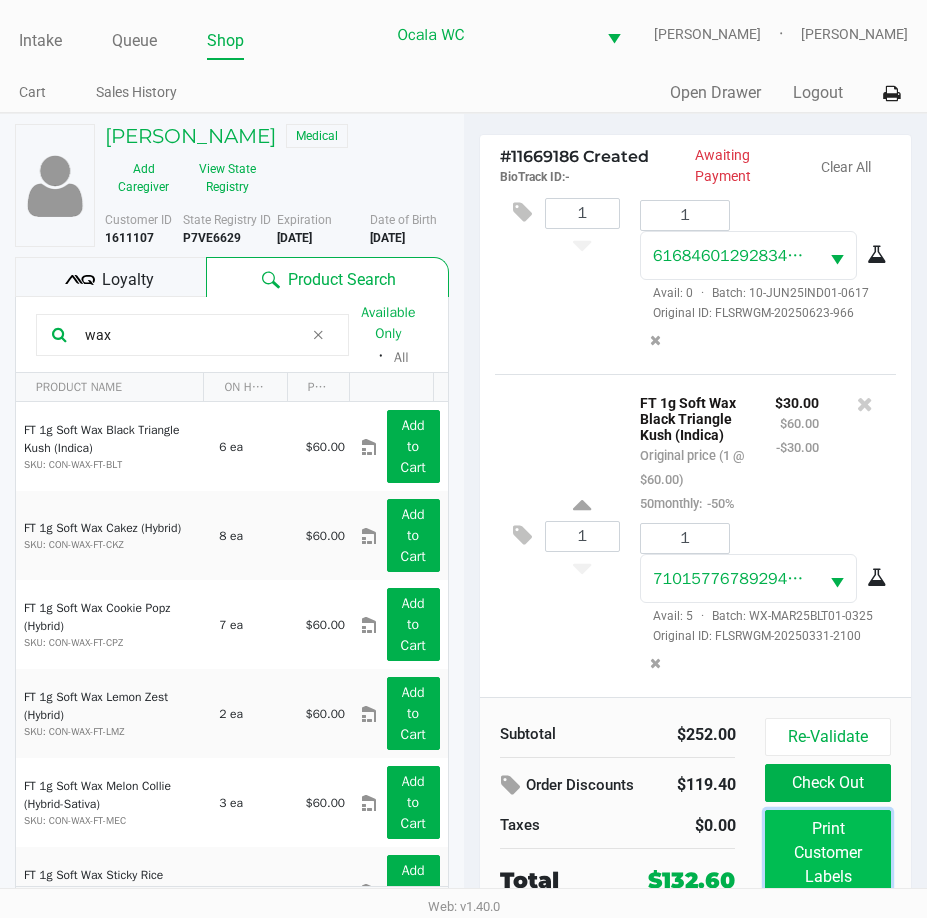 click on "Print Customer Labels" 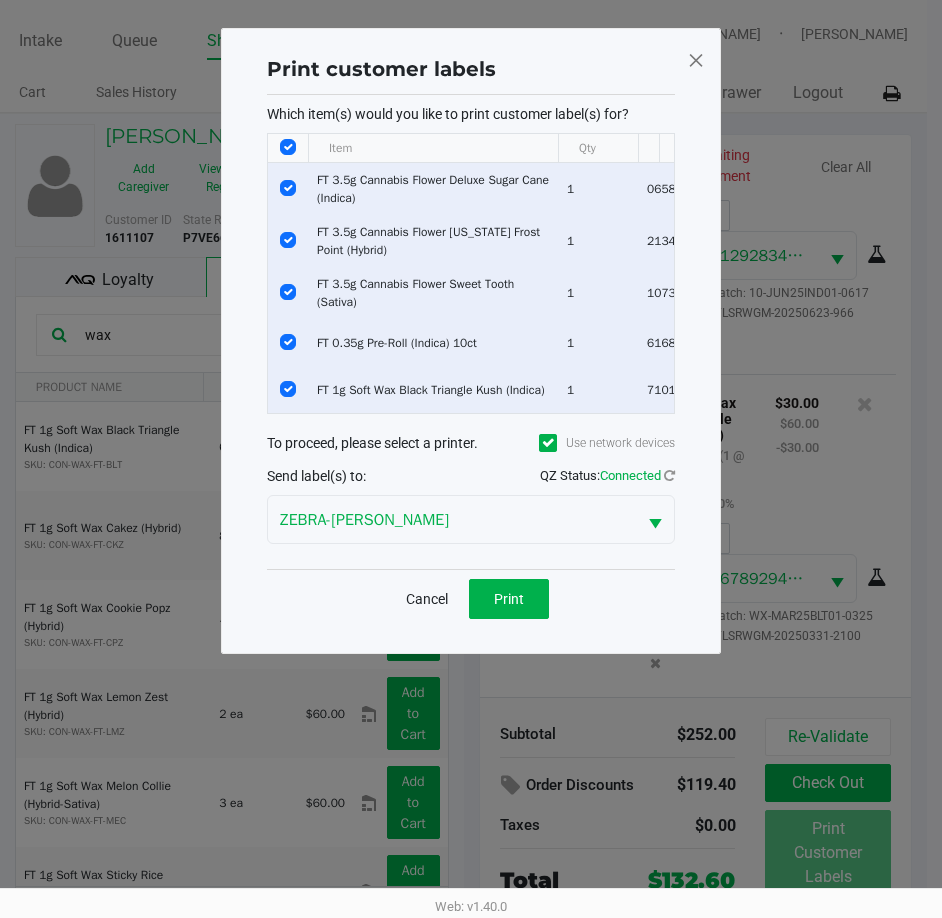 click 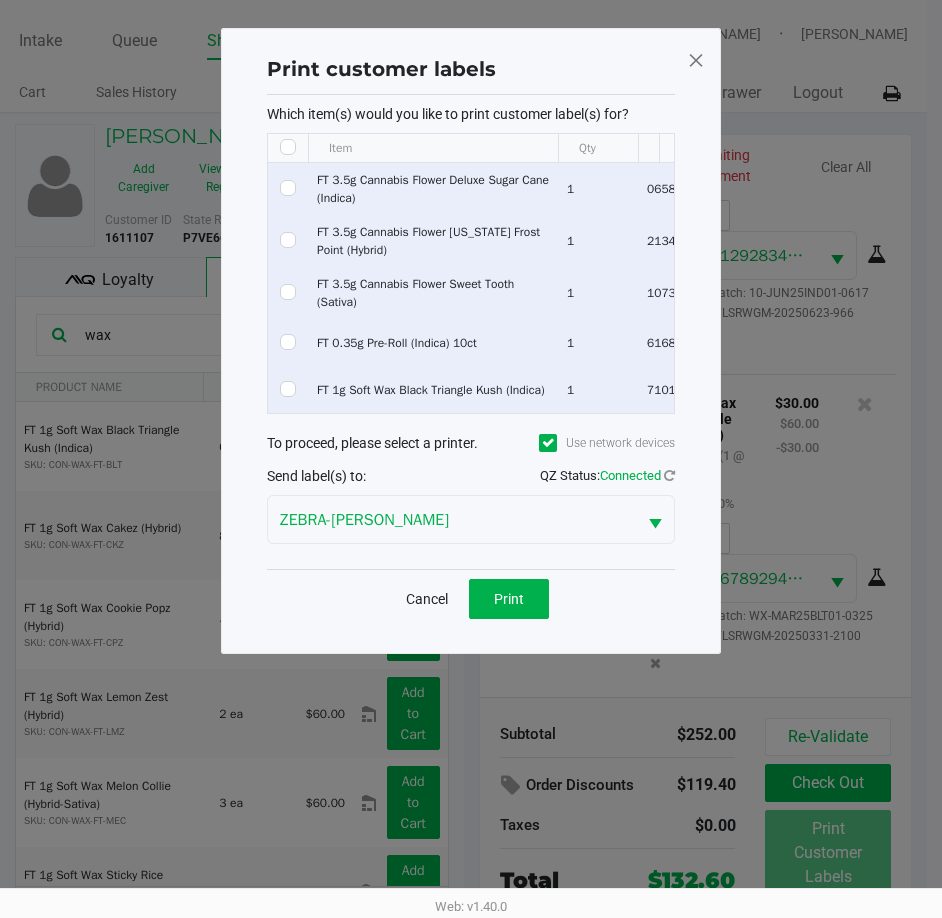 checkbox on "false" 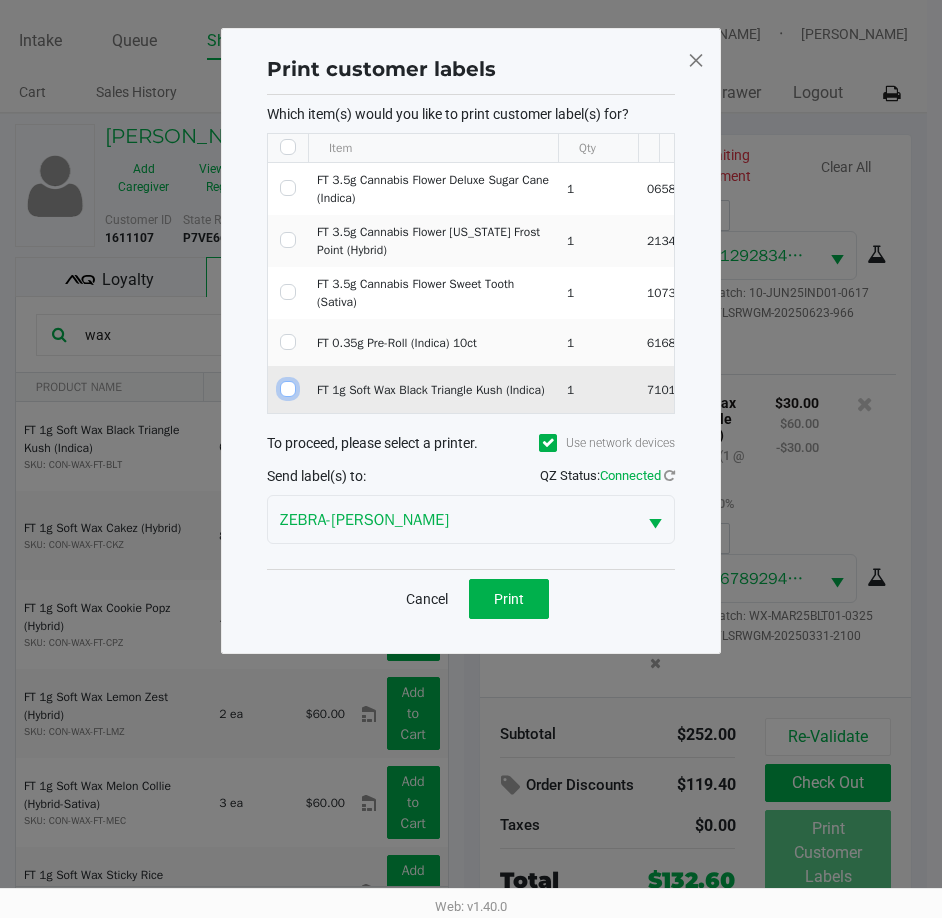 click at bounding box center [288, 389] 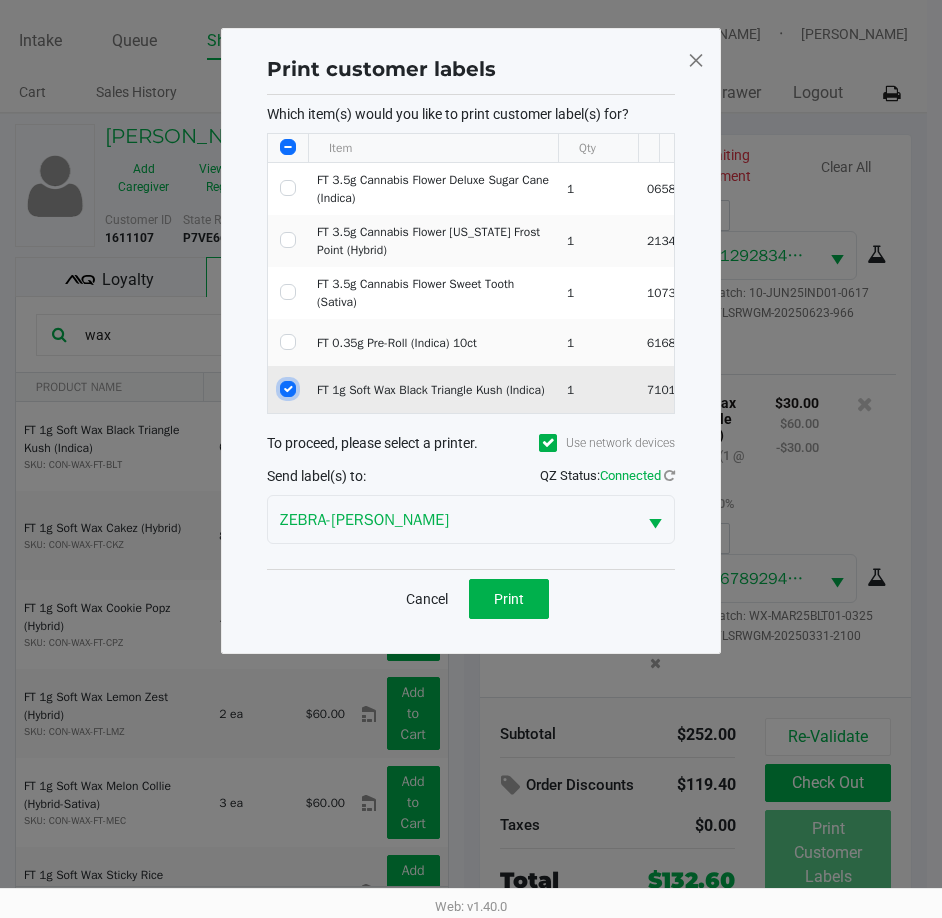 checkbox on "true" 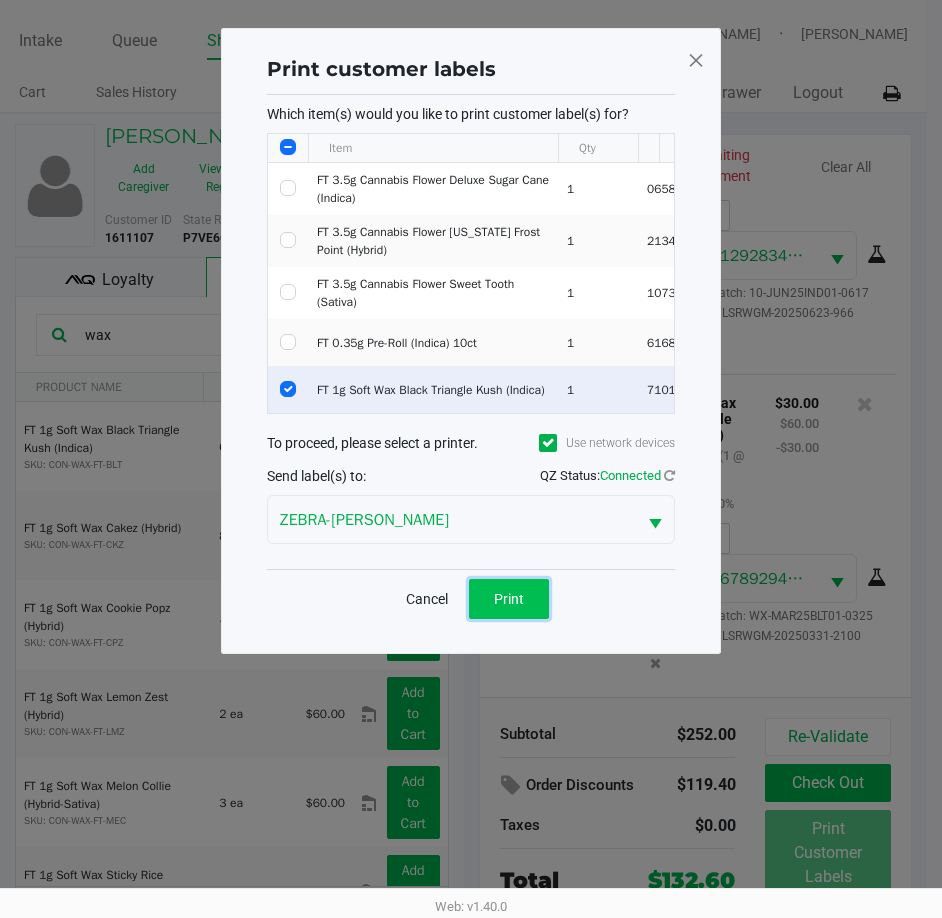 click on "Print" 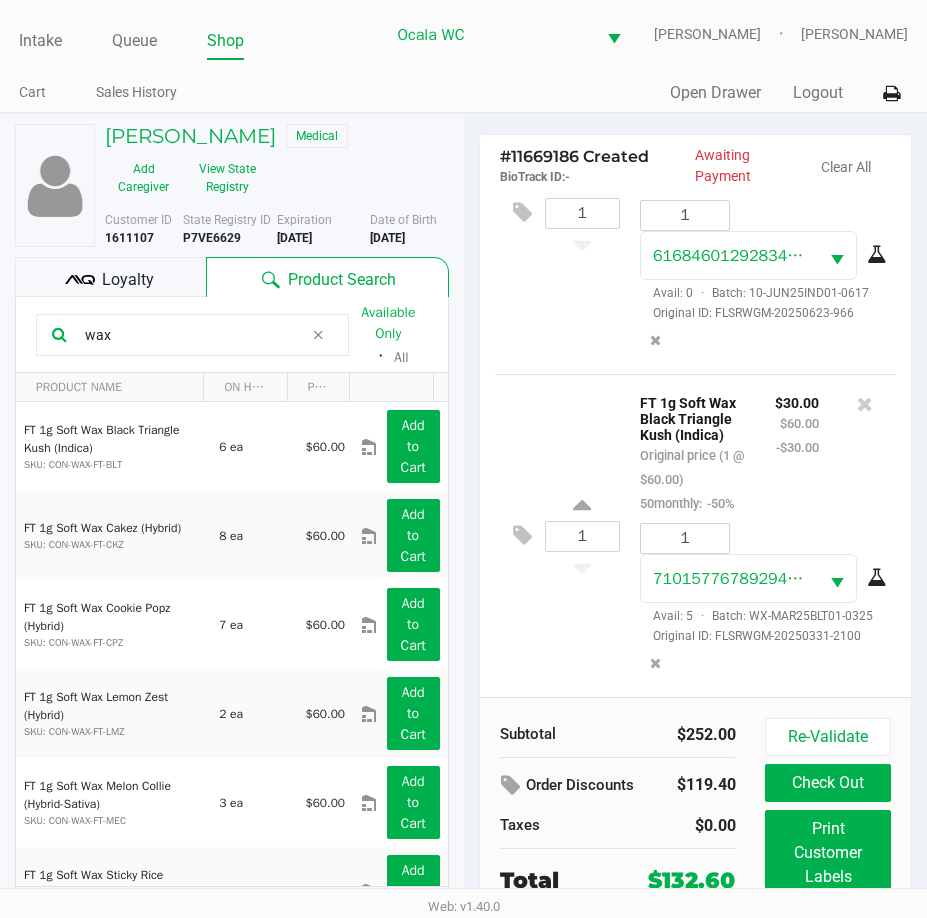scroll, scrollTop: 1467, scrollLeft: 0, axis: vertical 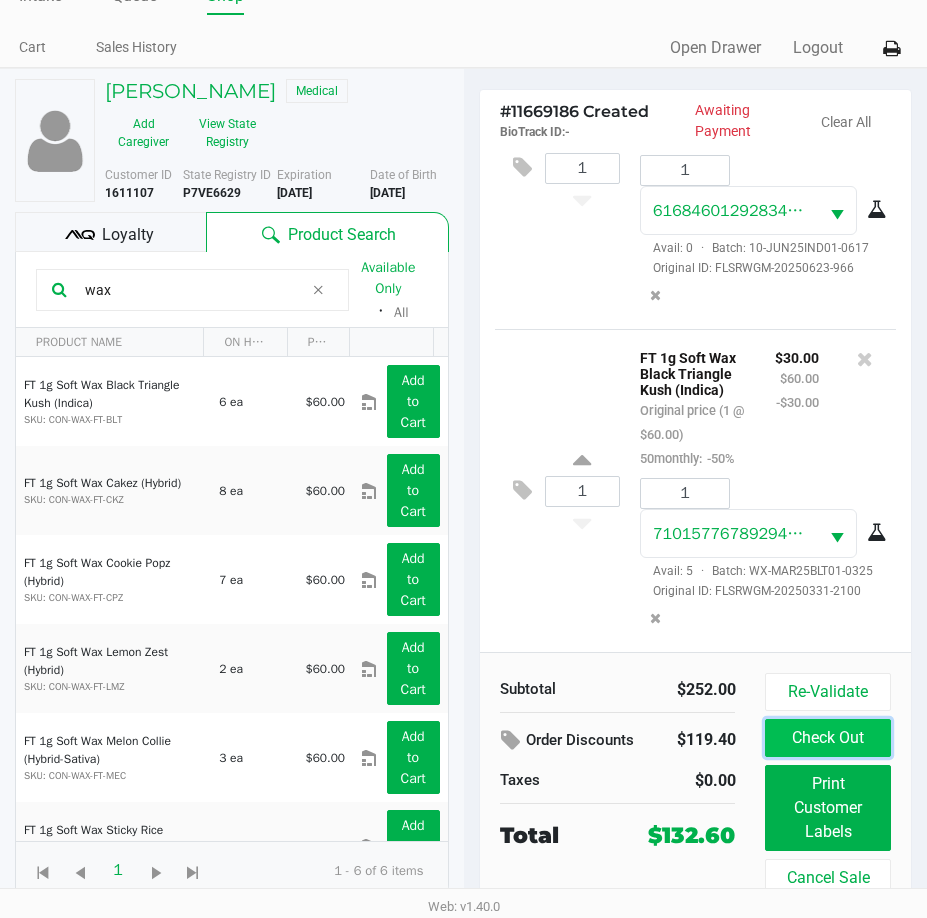 click on "Check Out" 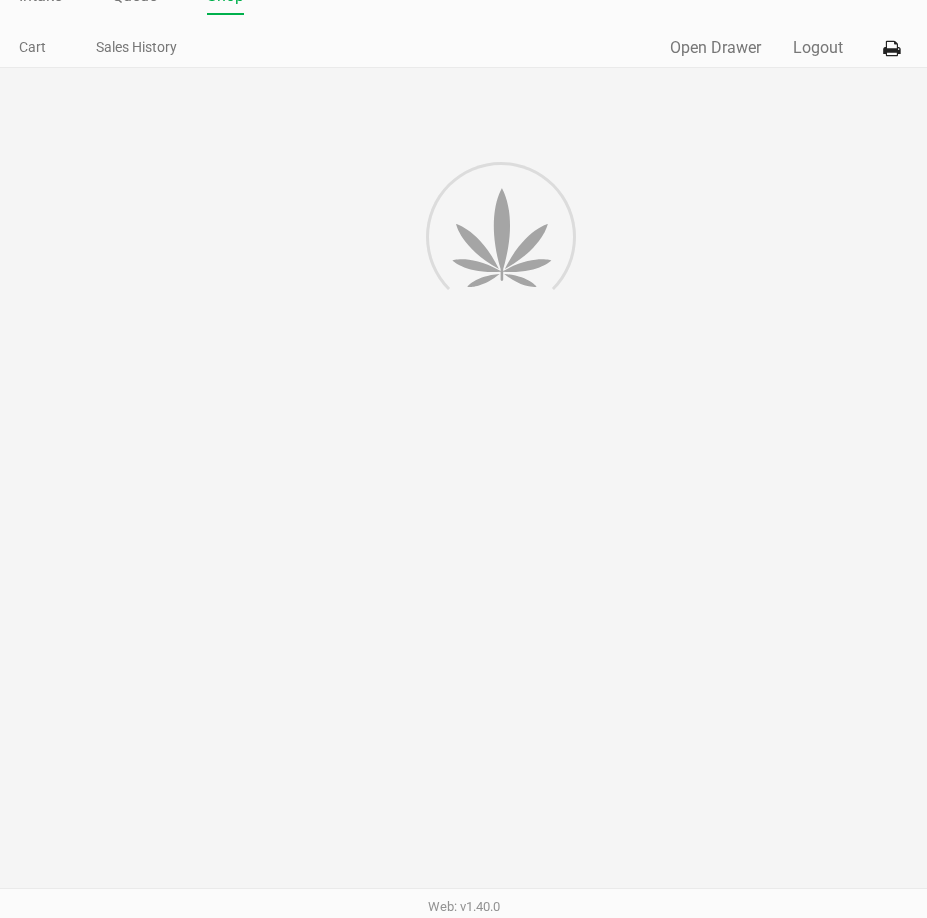 scroll, scrollTop: 0, scrollLeft: 0, axis: both 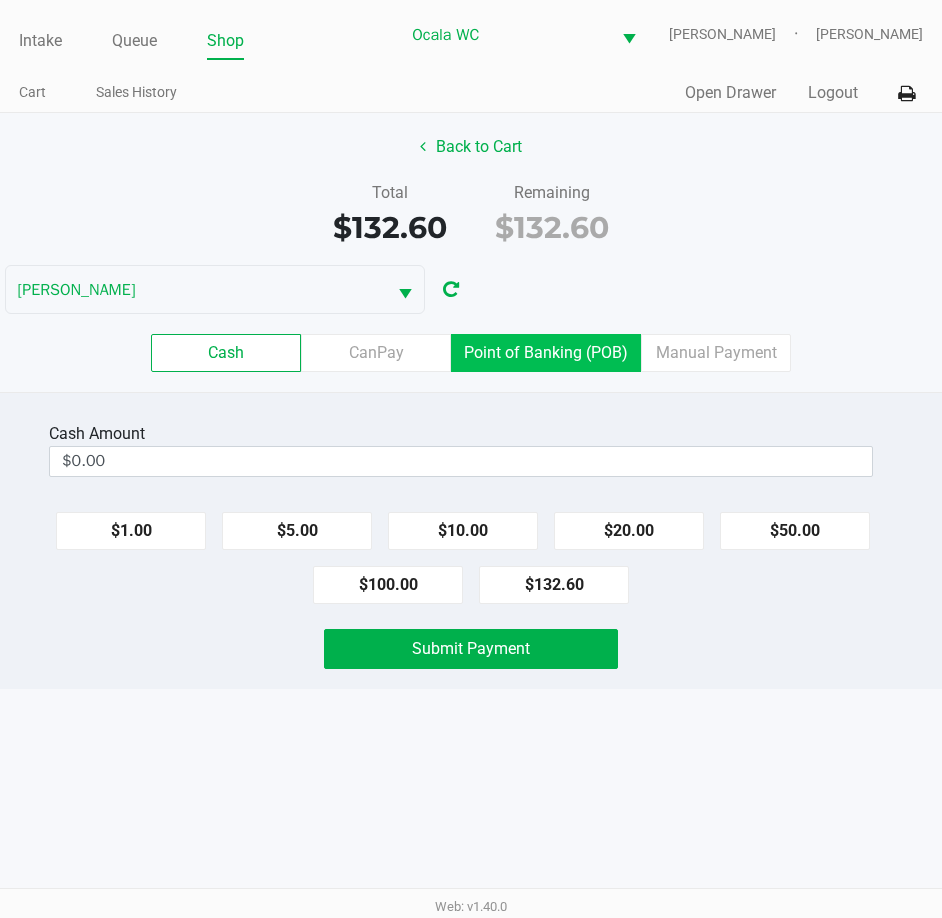 click on "Point of Banking (POB)" 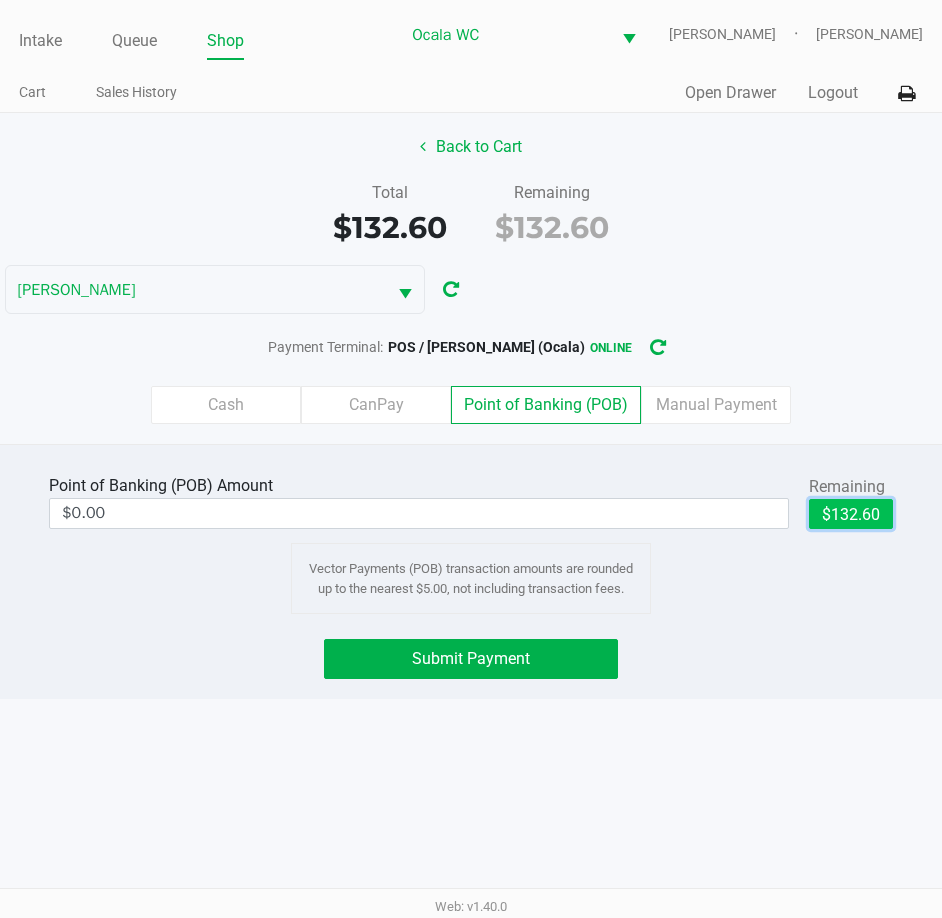 click on "$132.60" 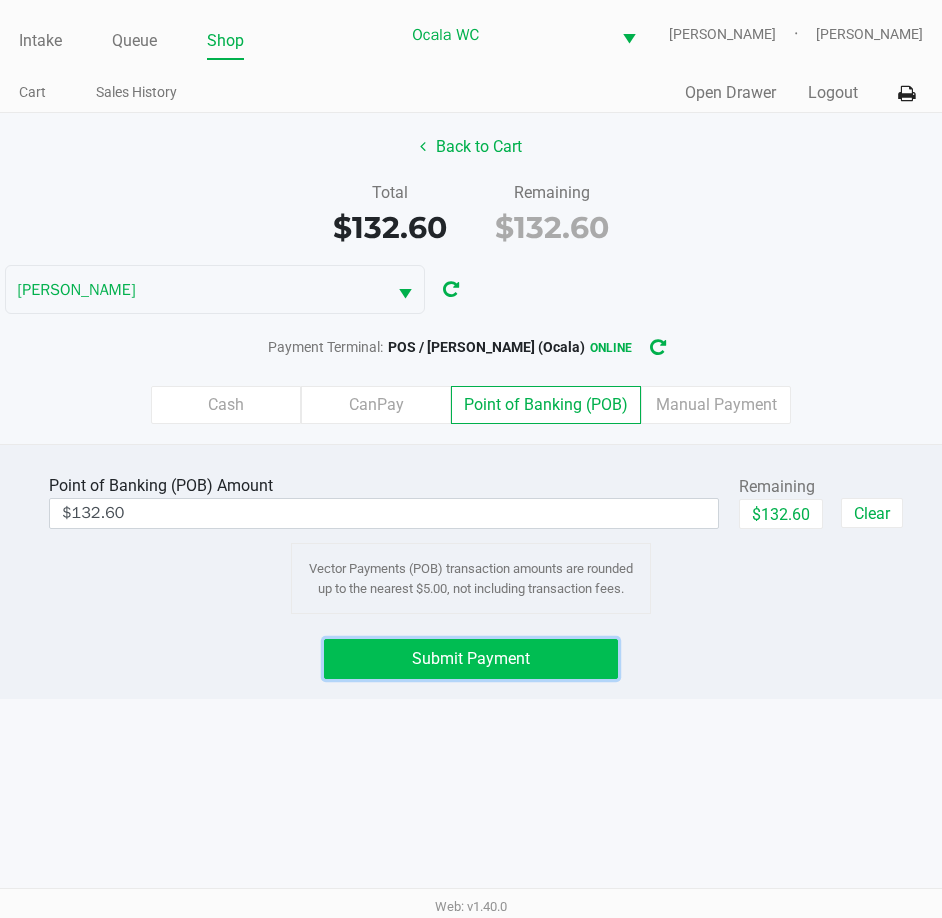click on "Submit Payment" 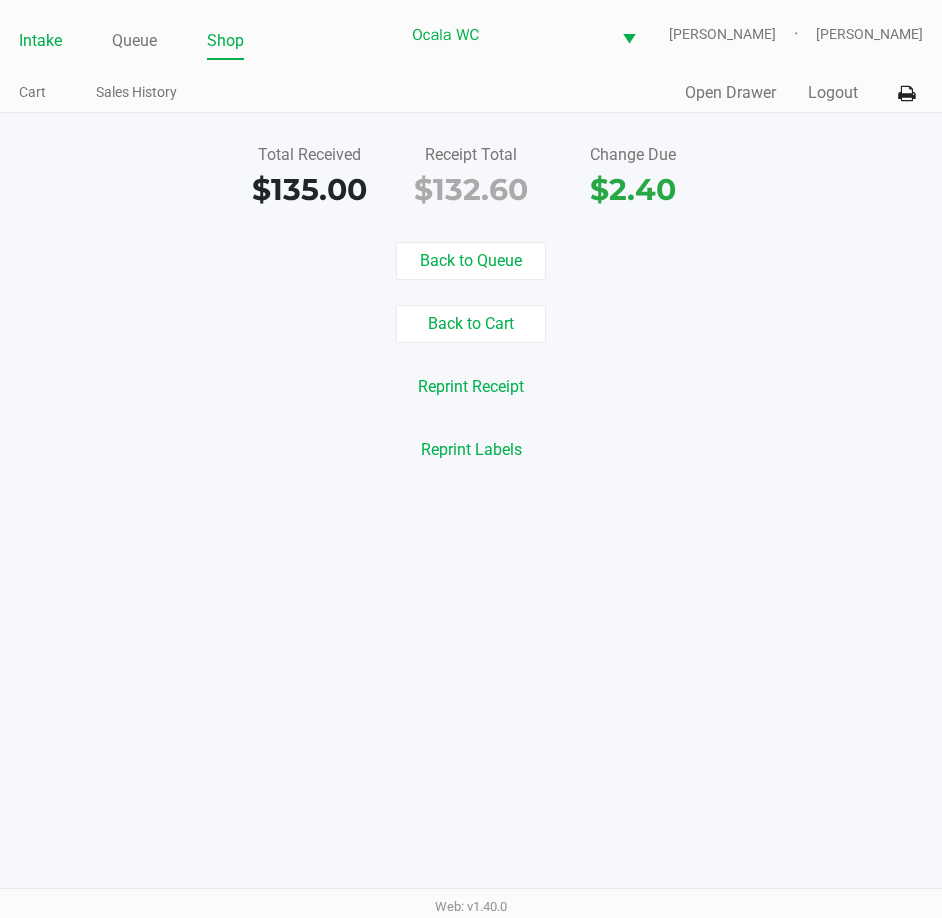 click on "Intake" 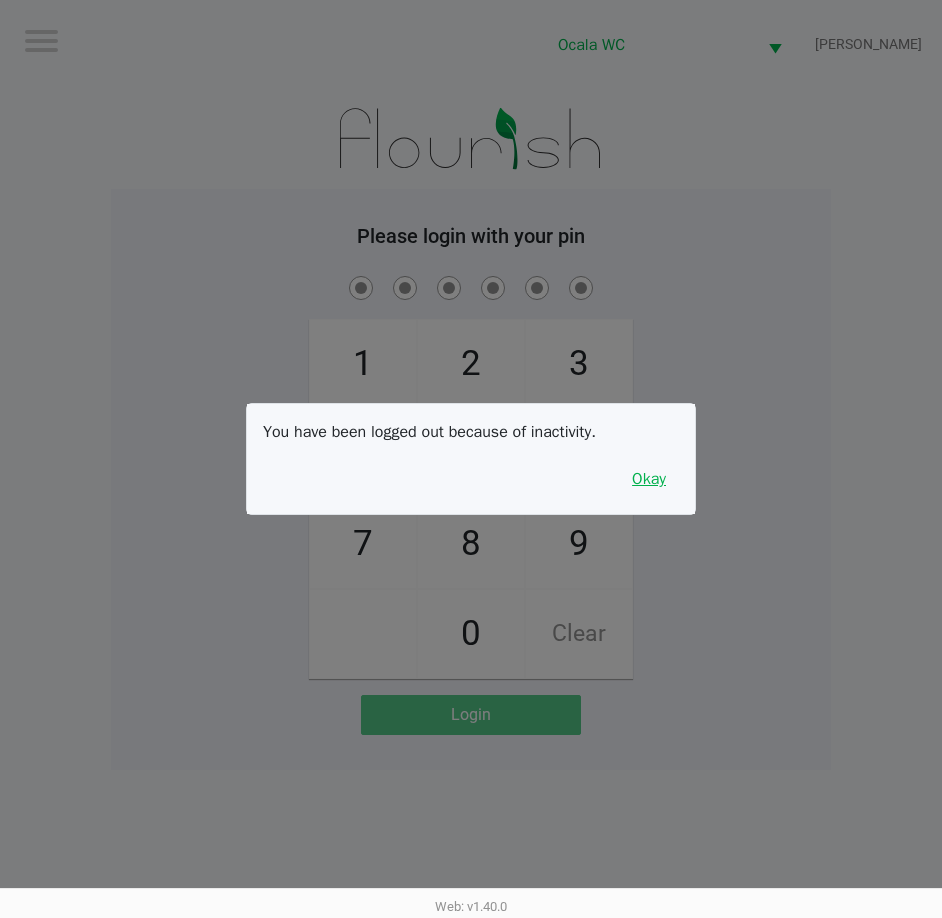 drag, startPoint x: 652, startPoint y: 483, endPoint x: 712, endPoint y: 438, distance: 75 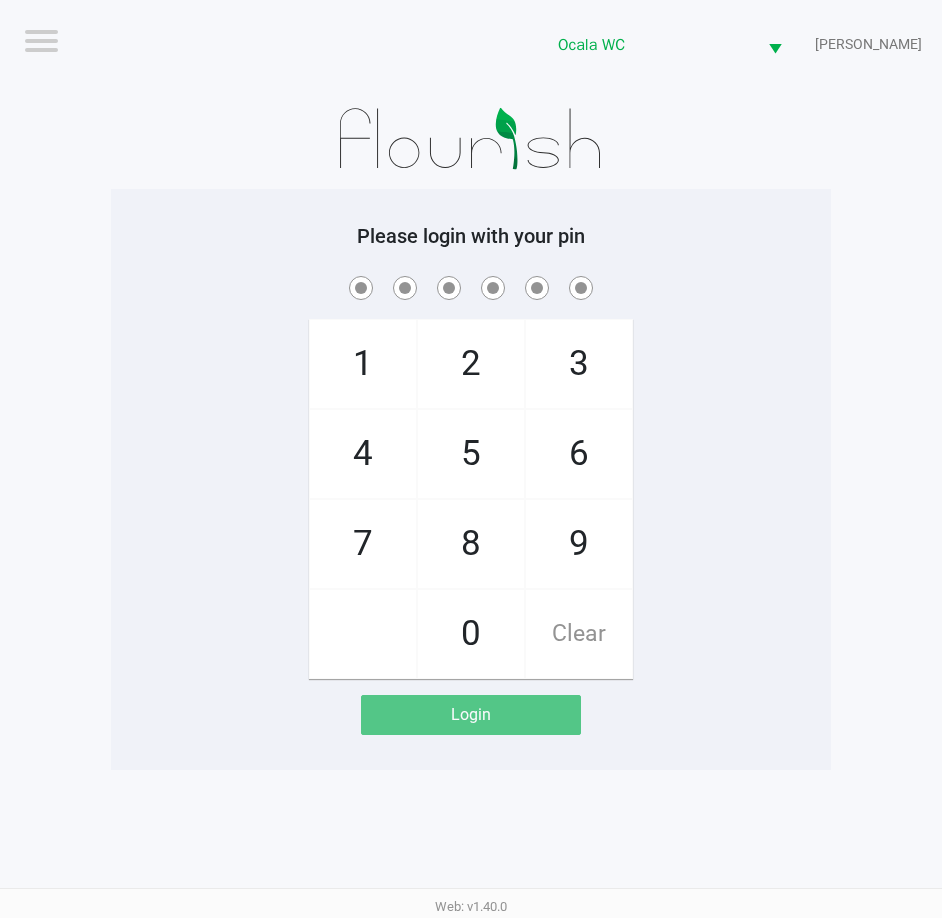 click on "1   4   7       2   5   8   0   3   6   9   Clear" 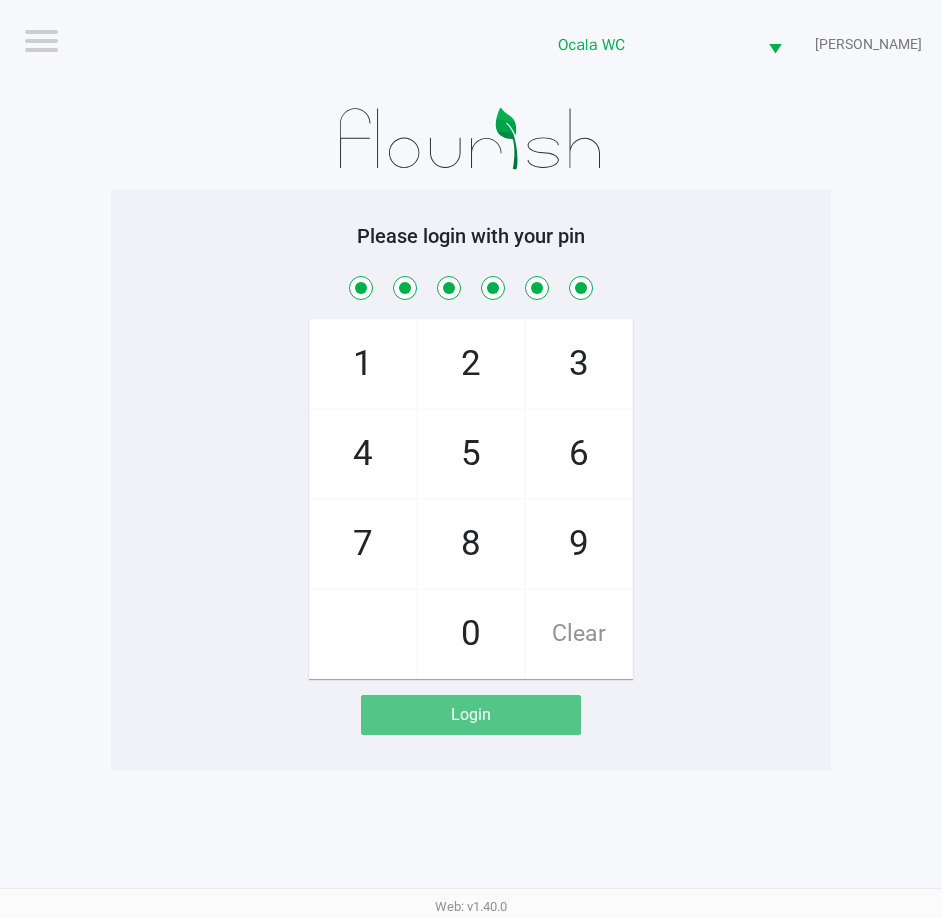 checkbox on "true" 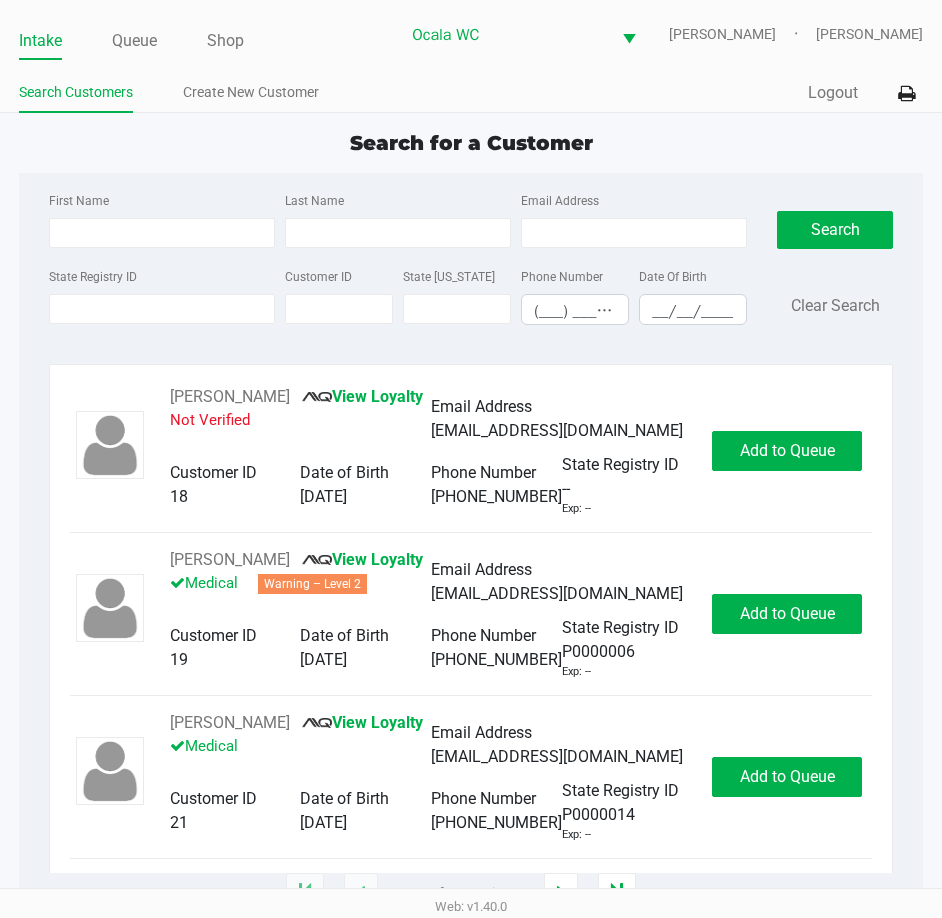 click on "Intake Queue Shop" 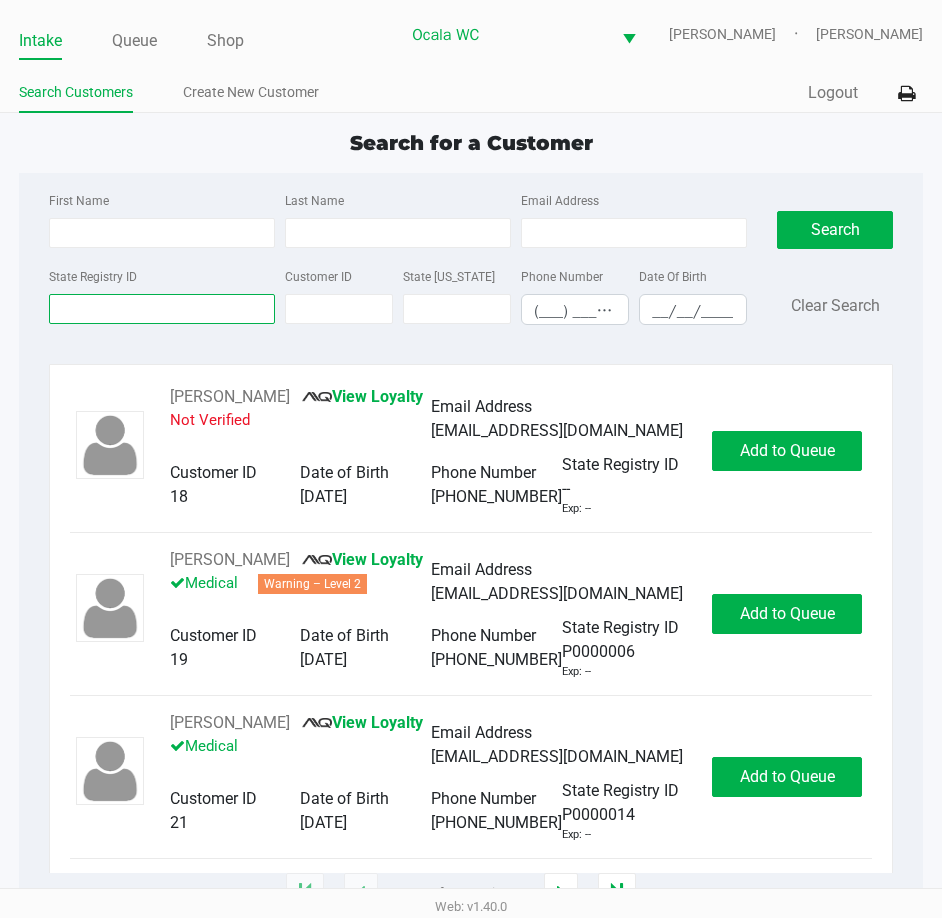 click on "State Registry ID" at bounding box center (162, 309) 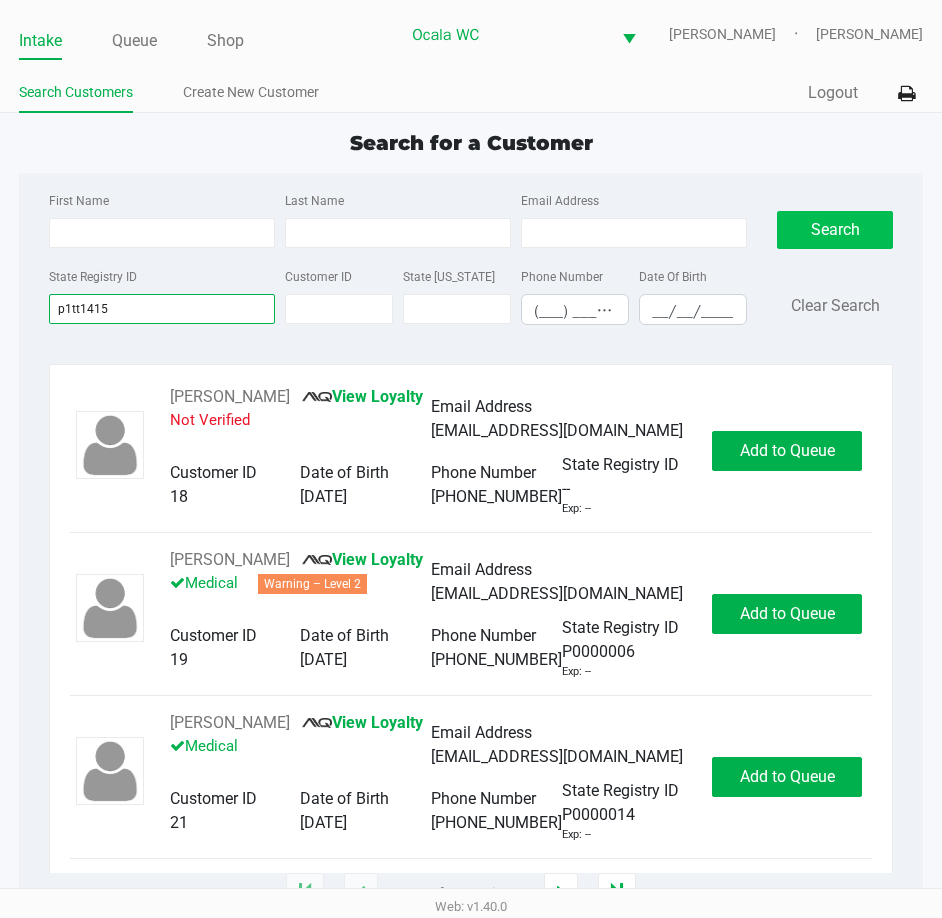 type on "p1tt1415" 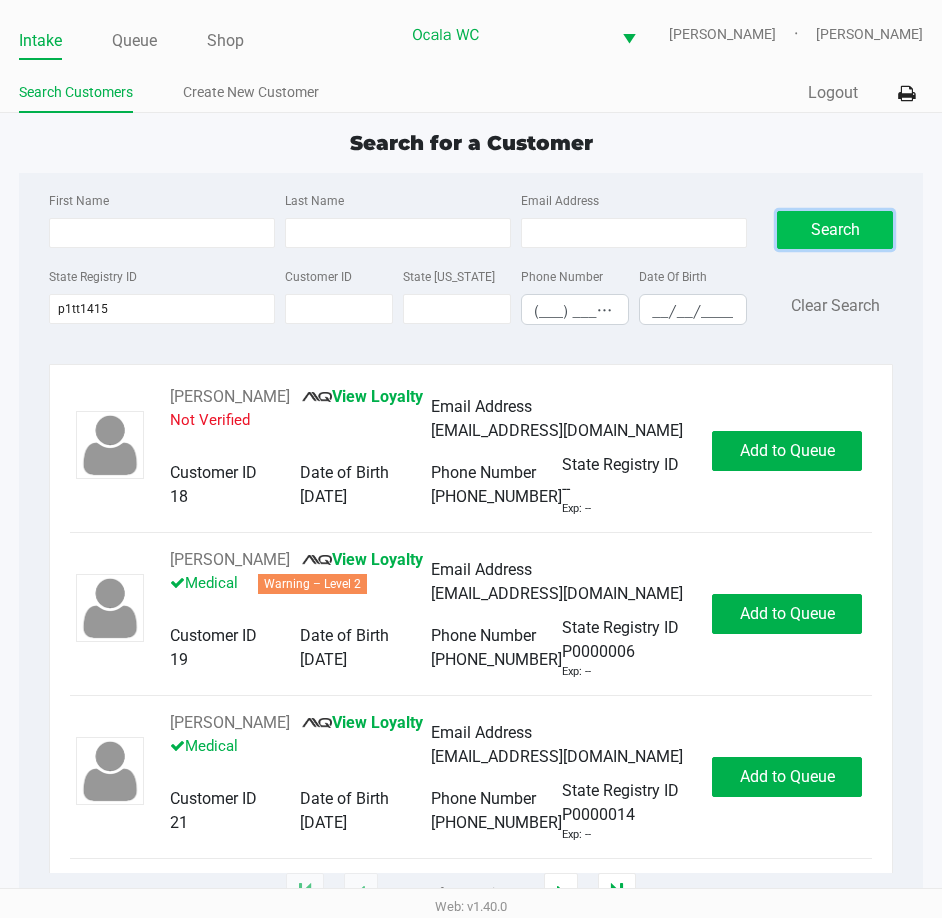 click on "Search" 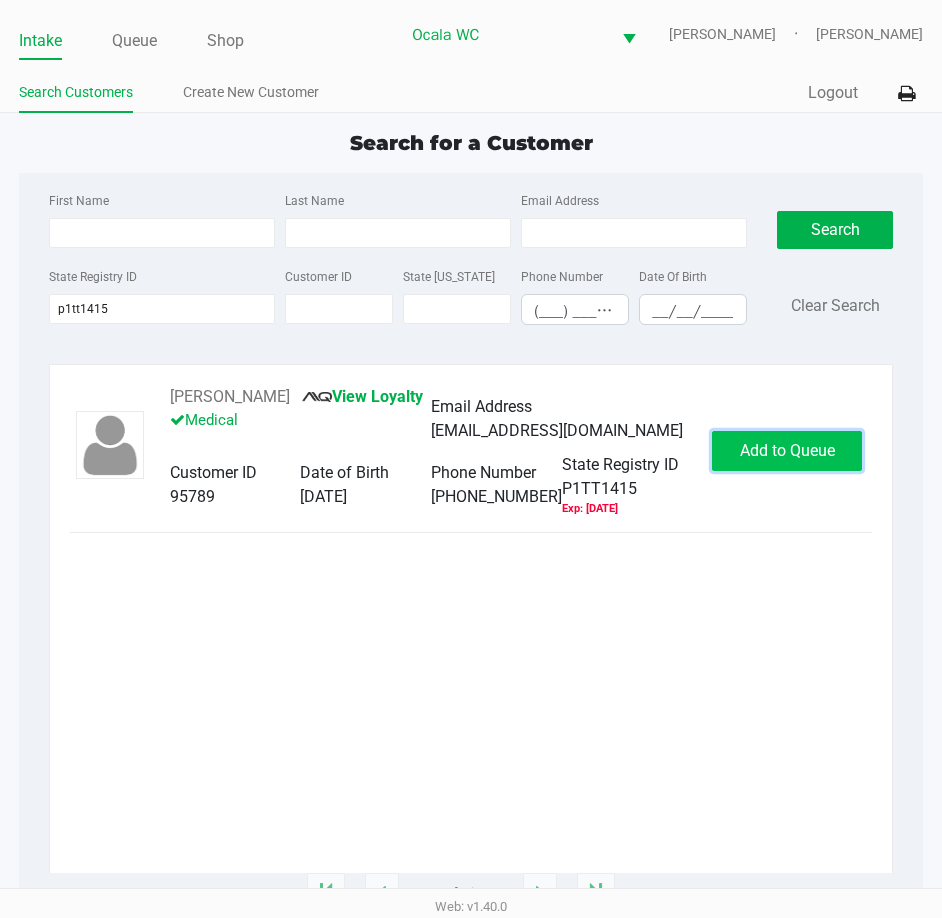 click on "Add to Queue" 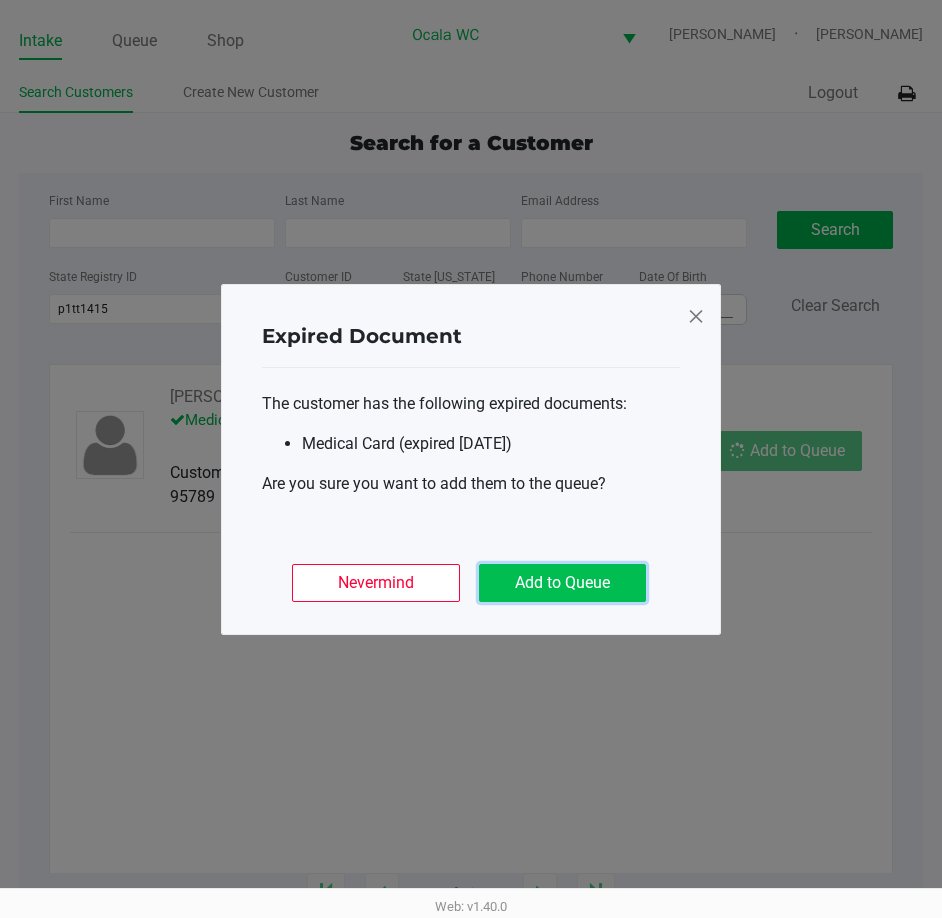 click on "Add to Queue" 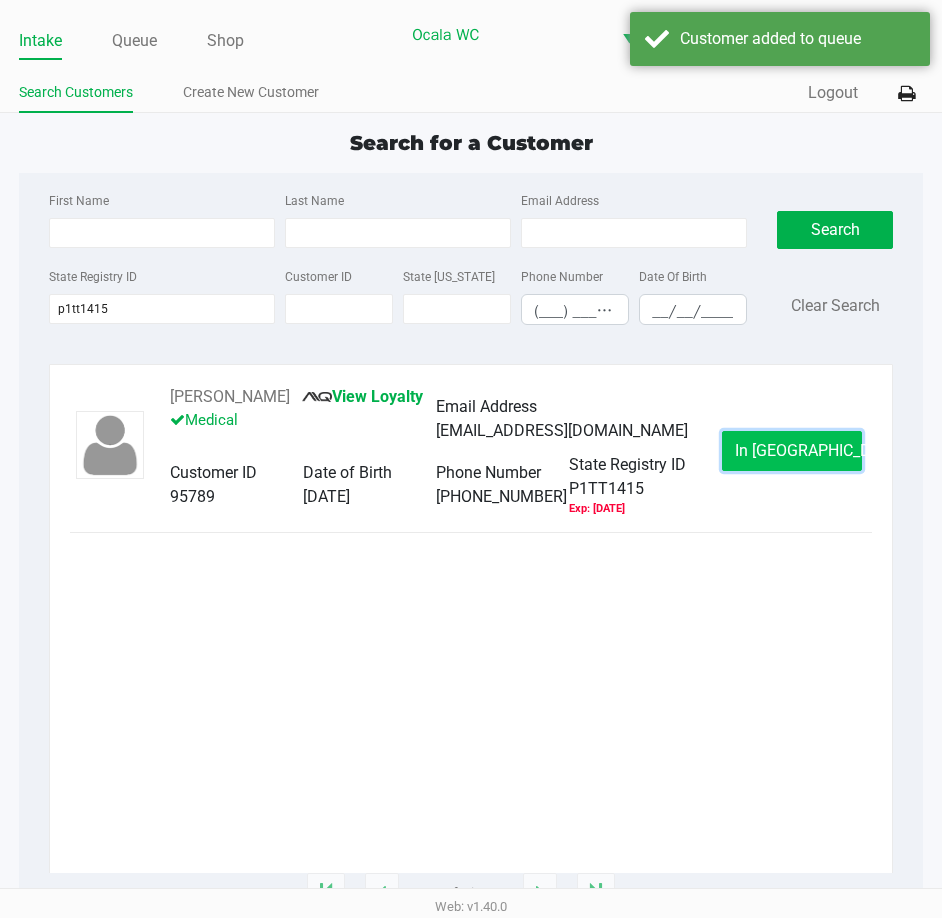 click on "In Queue" 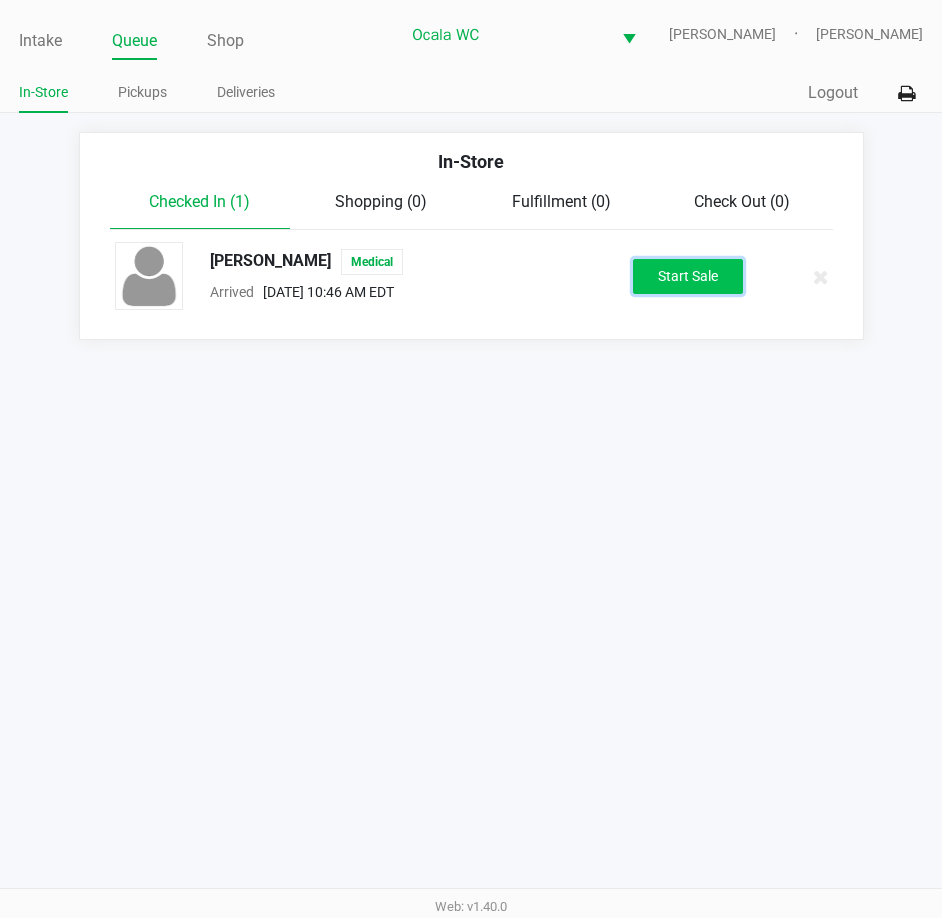click on "Start Sale" 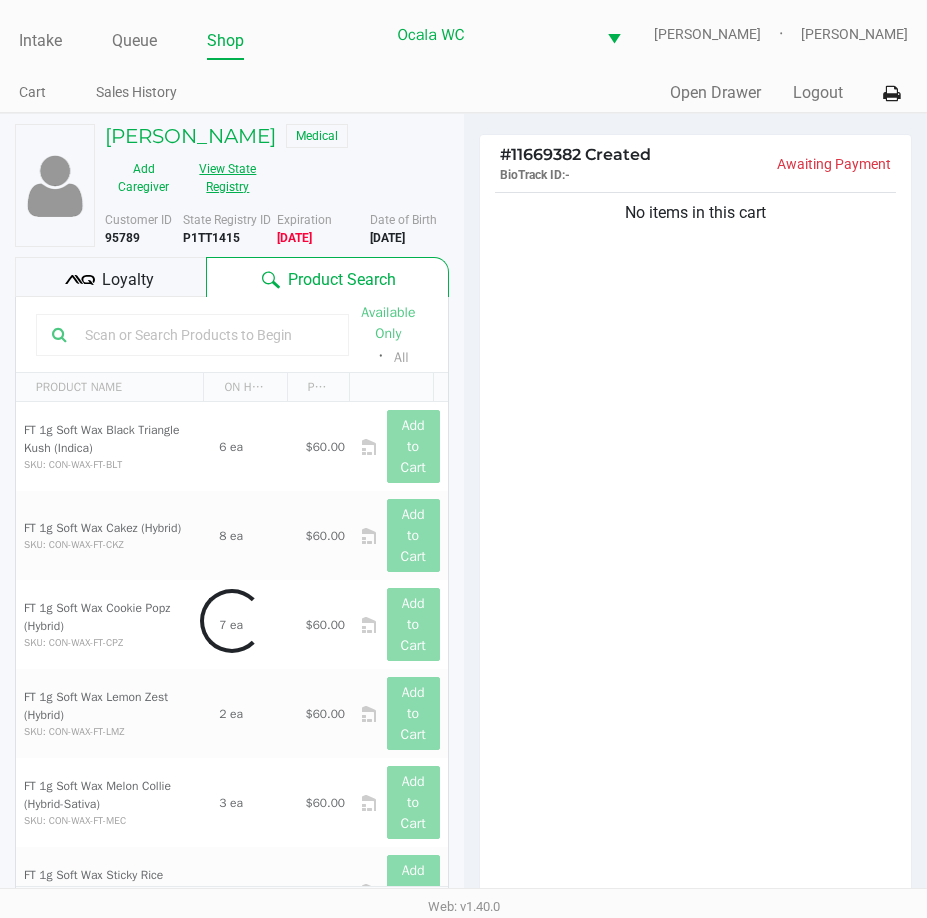 click on "View State Registry" 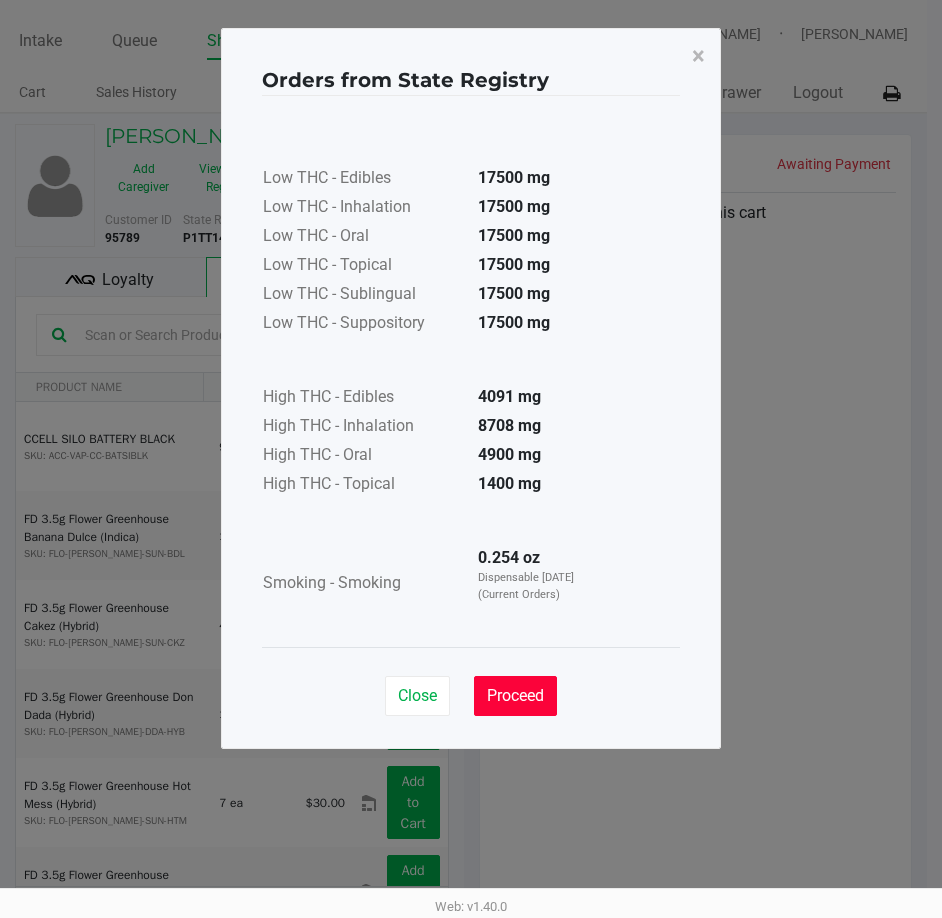 click on "Proceed" 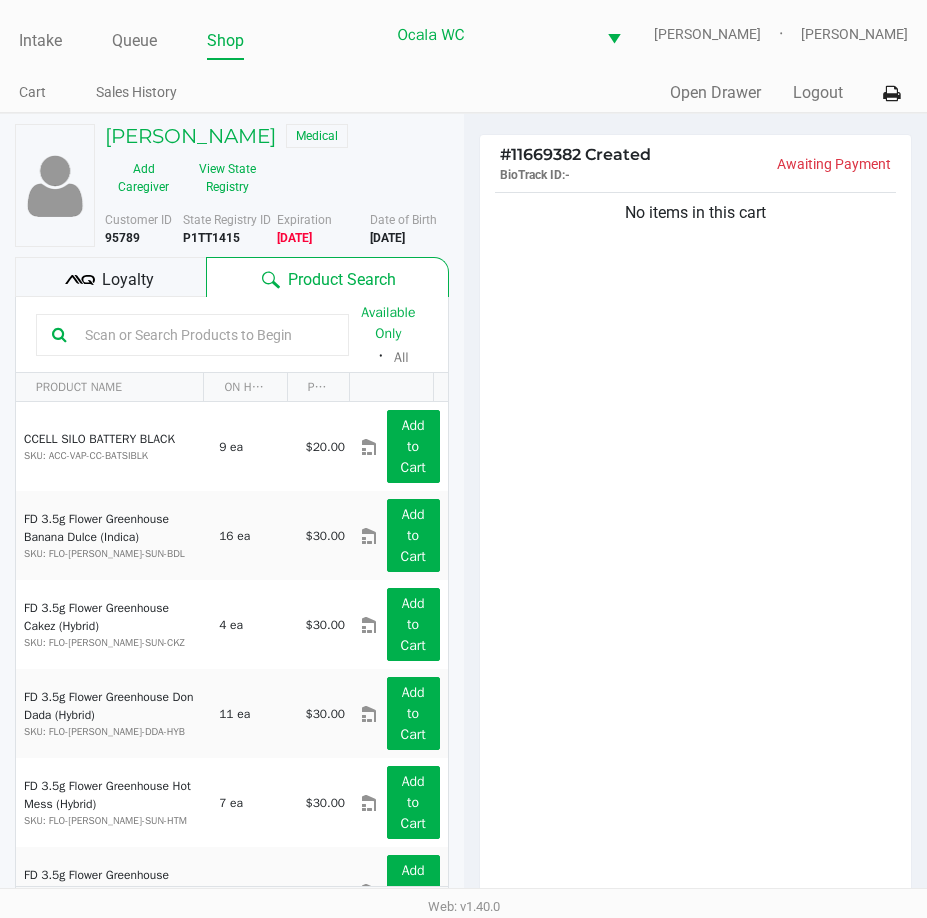 click 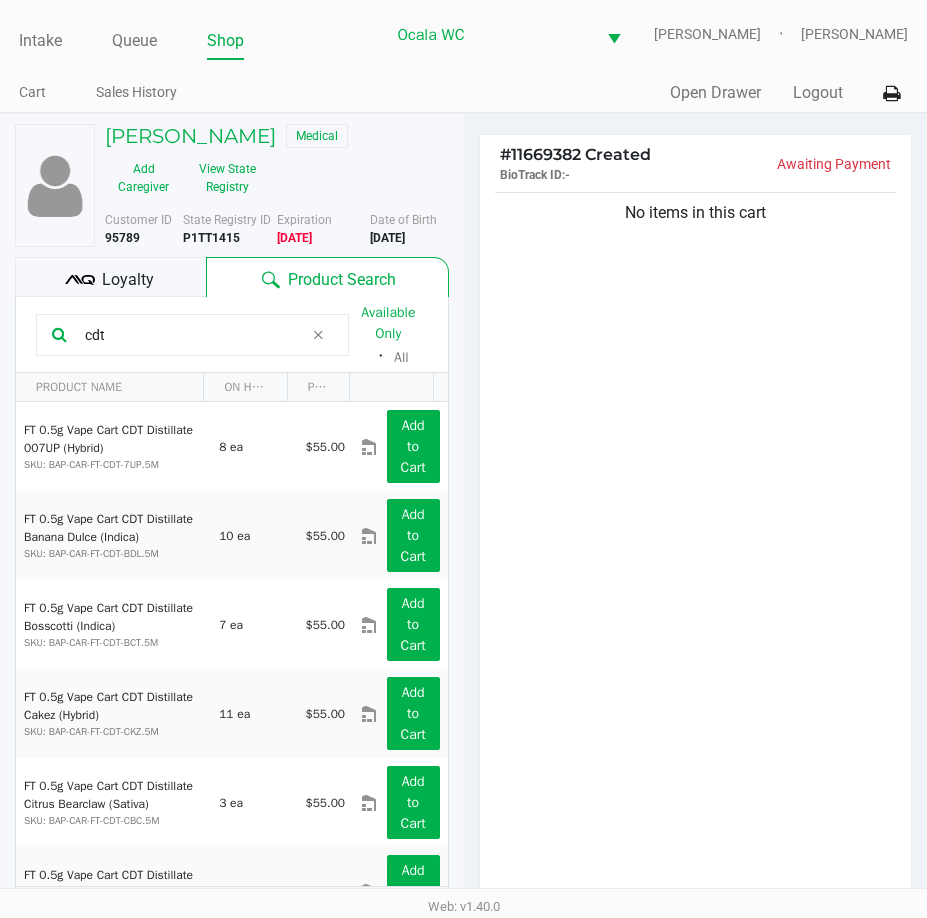 type on "cdt" 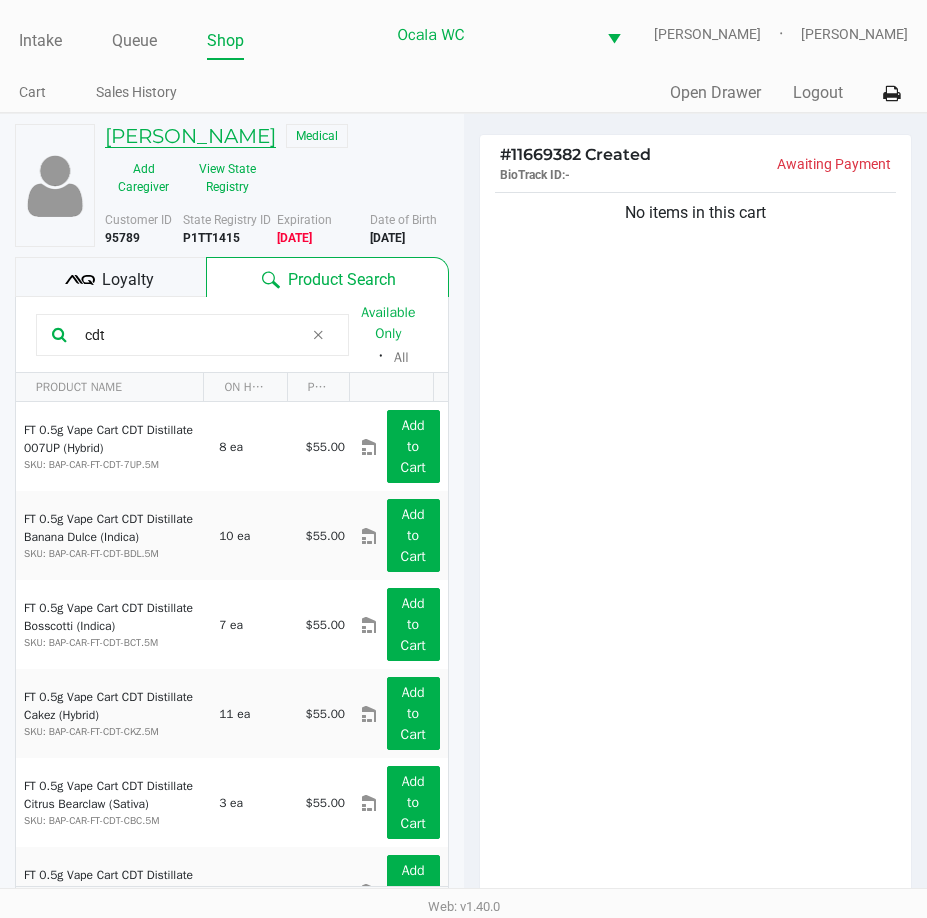 click on "JAMIE WHITAKER" 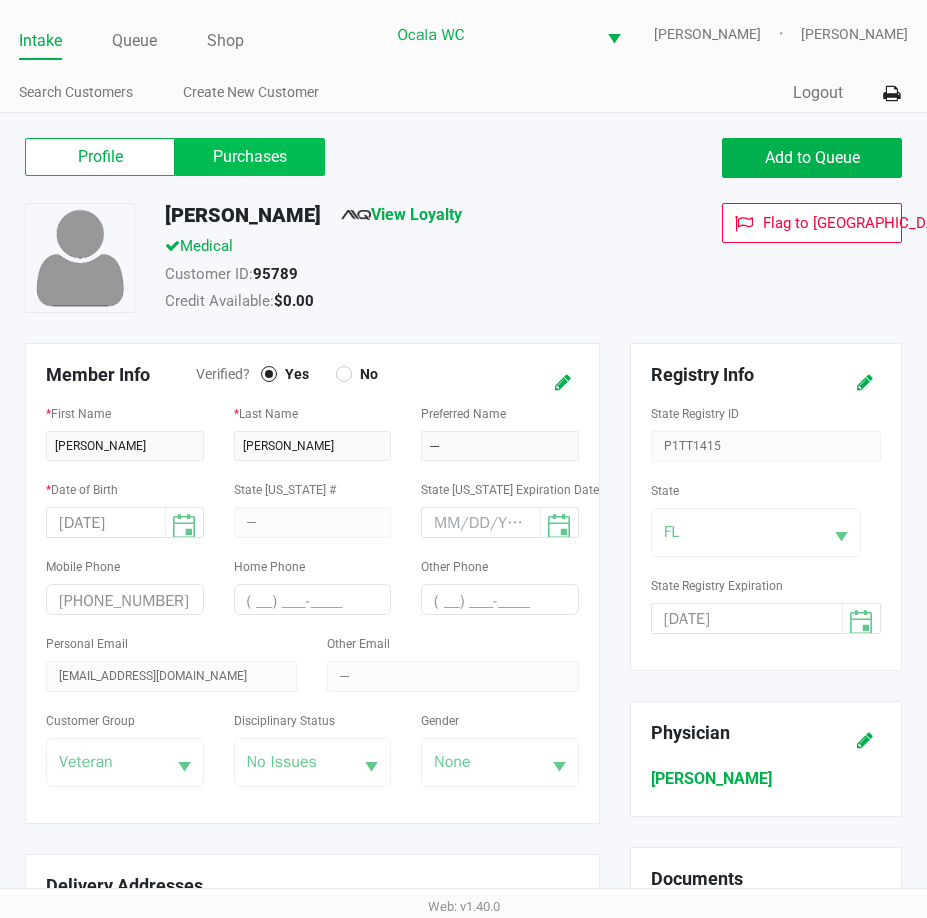 click on "Purchases" 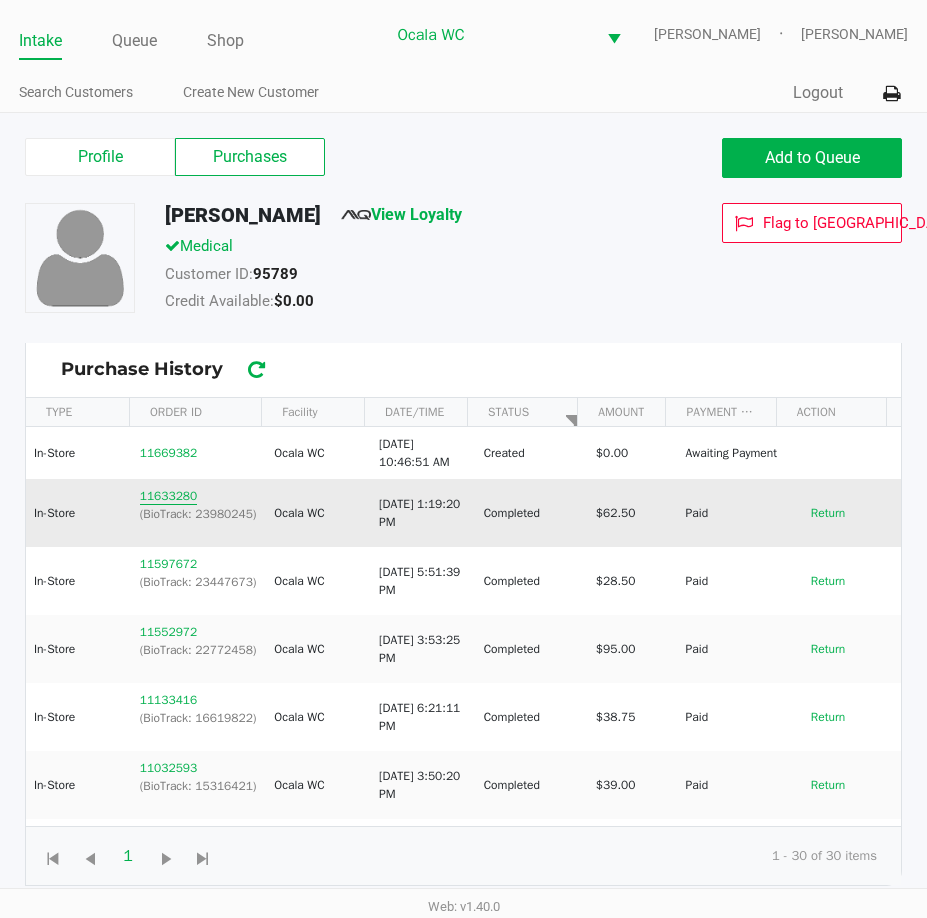 click on "11633280" 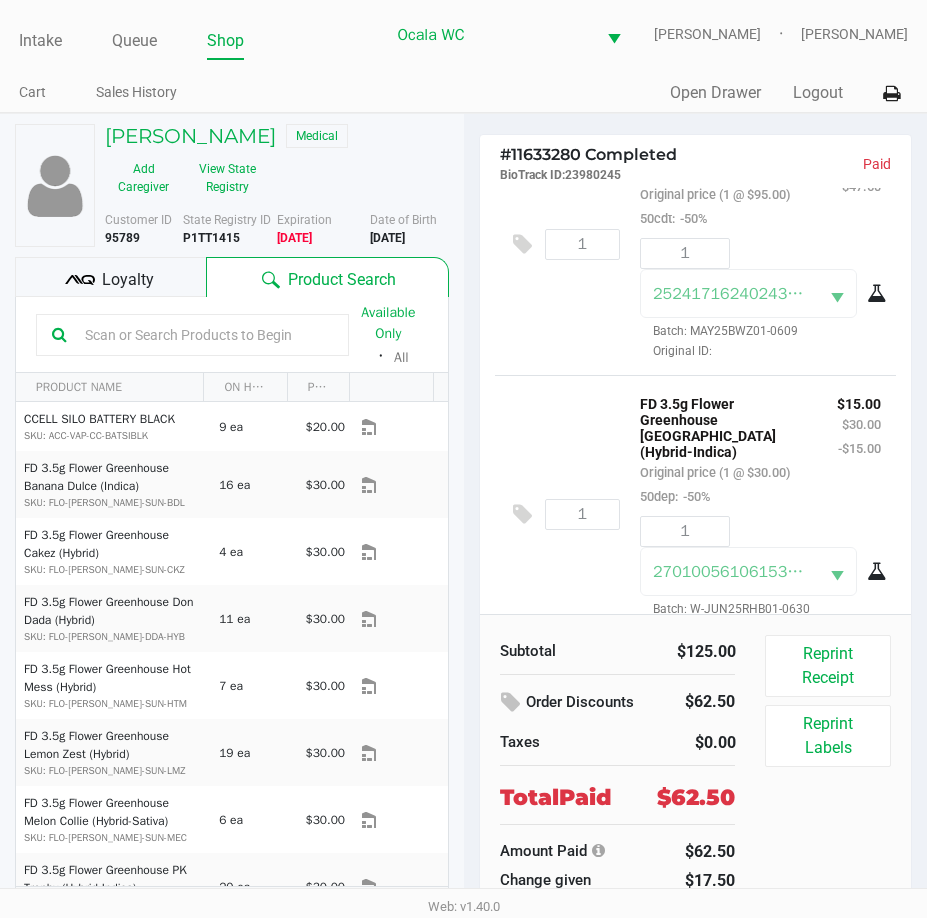 scroll, scrollTop: 0, scrollLeft: 0, axis: both 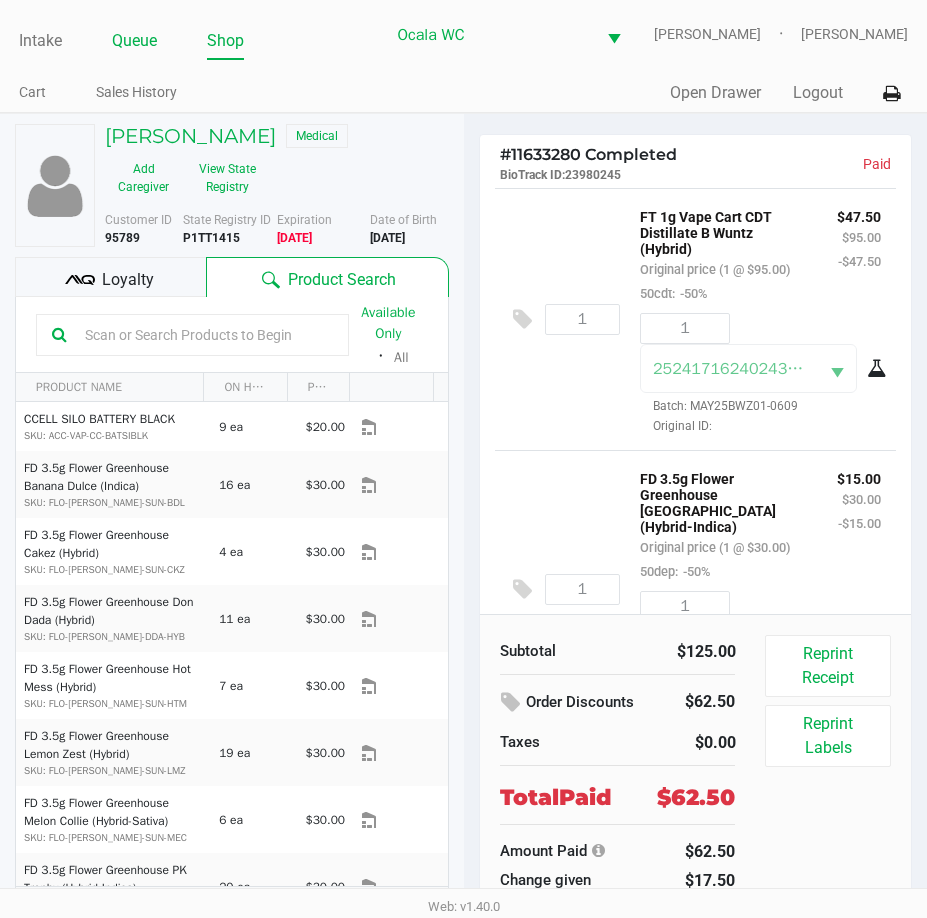 click on "Queue" 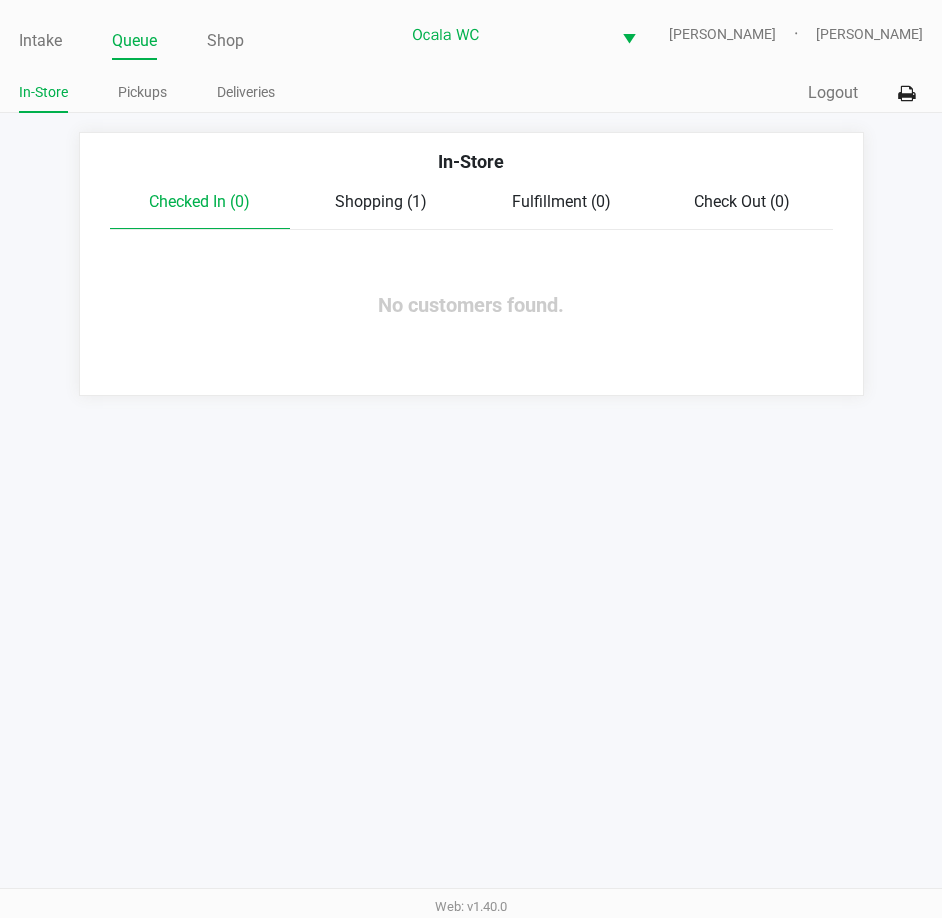 click on "Shopping (1)" 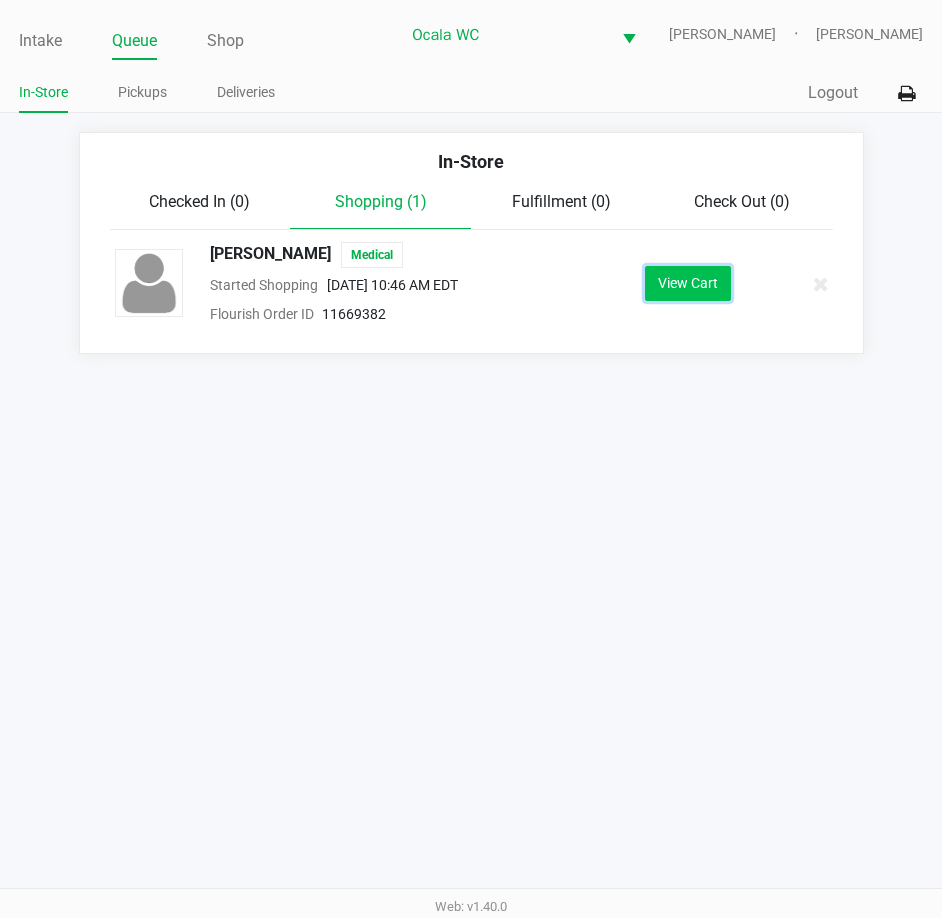 click on "View Cart" 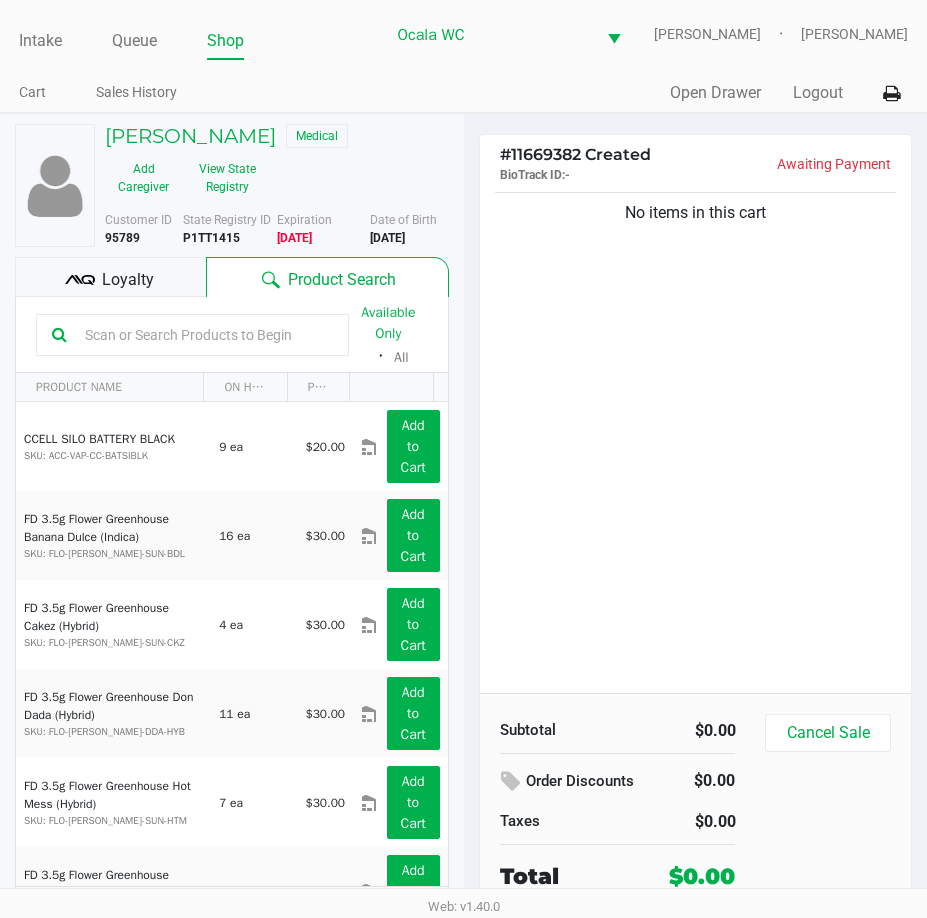 click 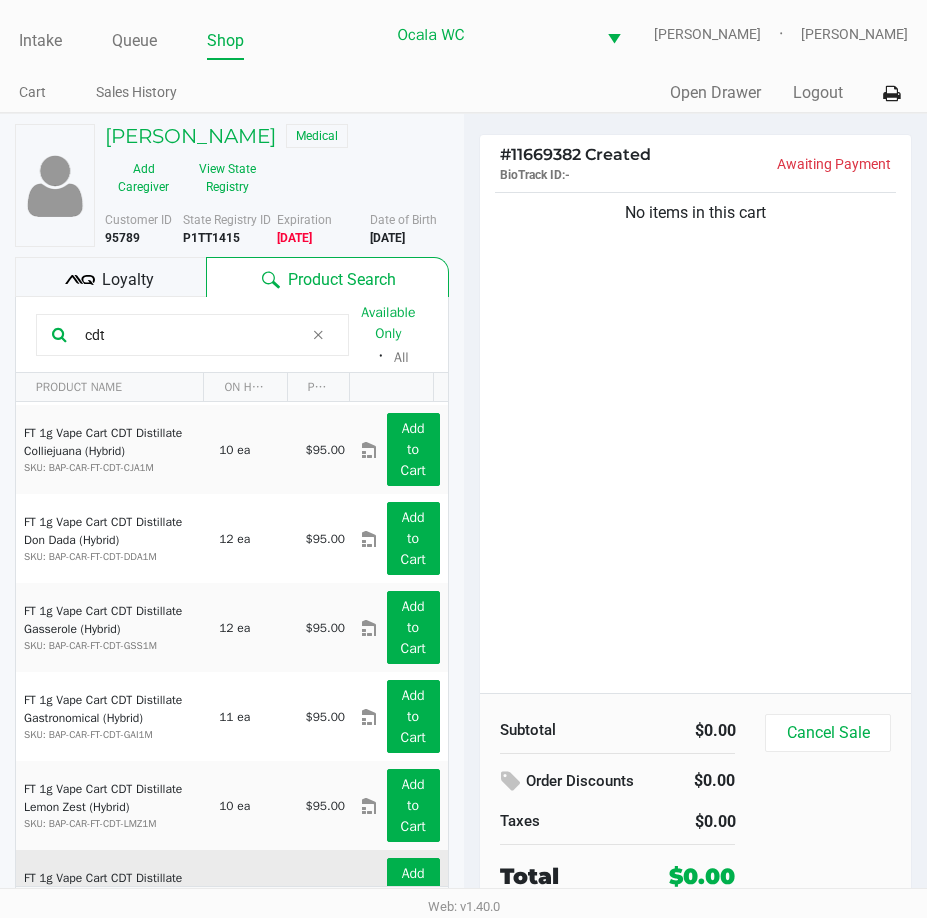 scroll, scrollTop: 2185, scrollLeft: 0, axis: vertical 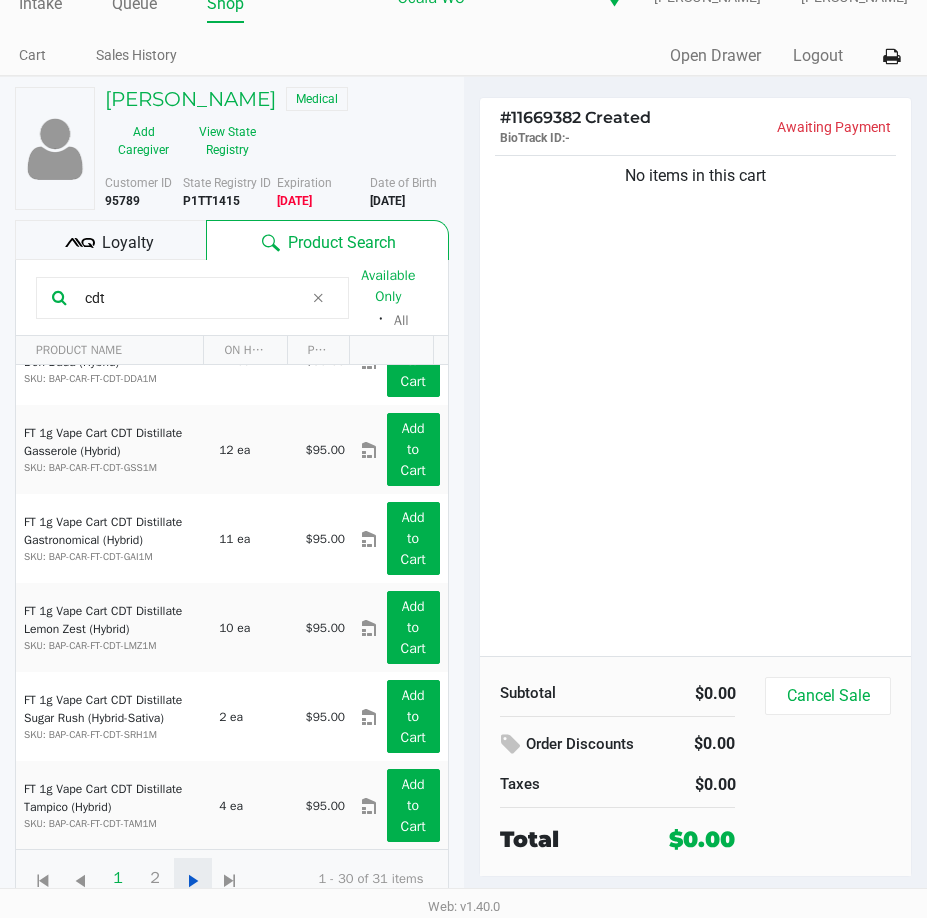type on "cdt" 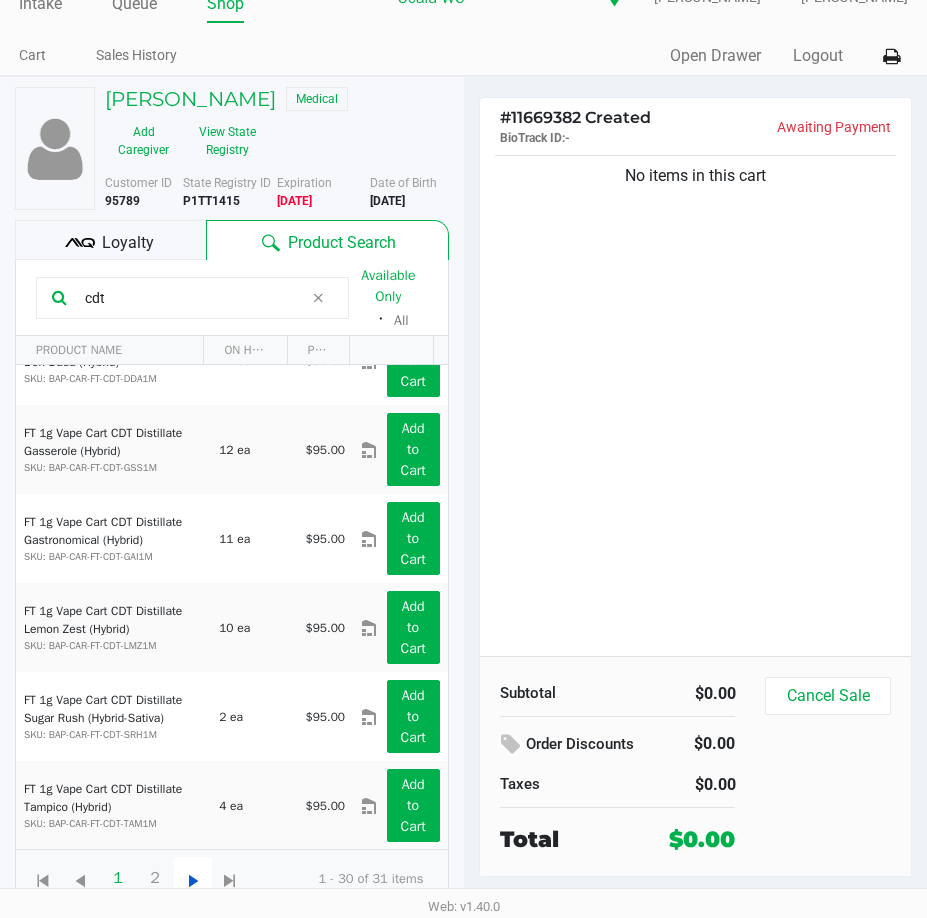 click 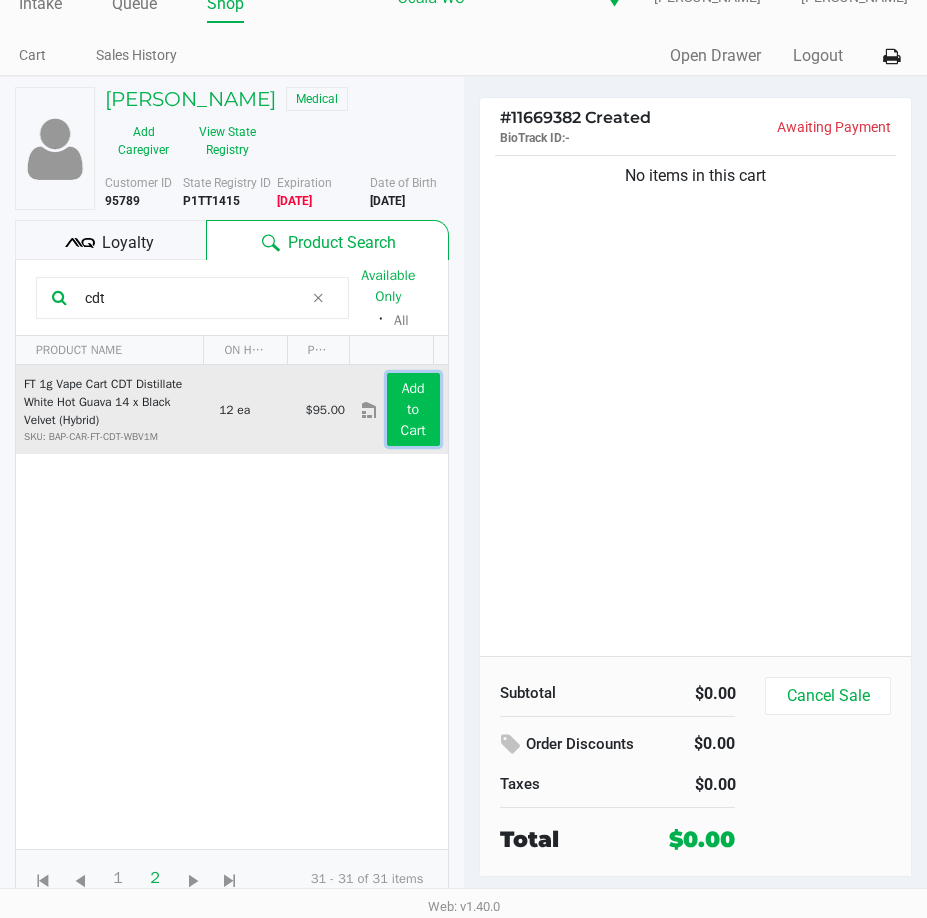 click on "Add to Cart" 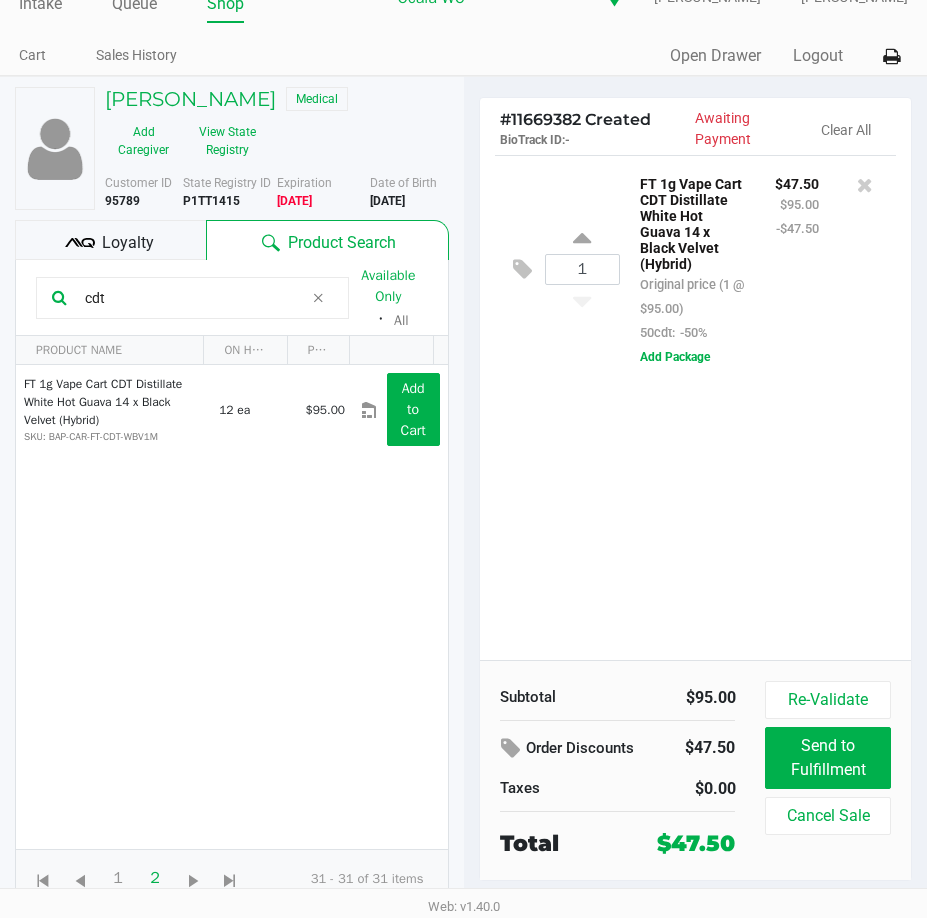 click on "1  FT 1g Vape Cart CDT Distillate White Hot Guava 14 x Black Velvet (Hybrid)   Original price (1 @ $95.00)  50cdt:  -50% $47.50 $95.00 -$47.50  Add Package" 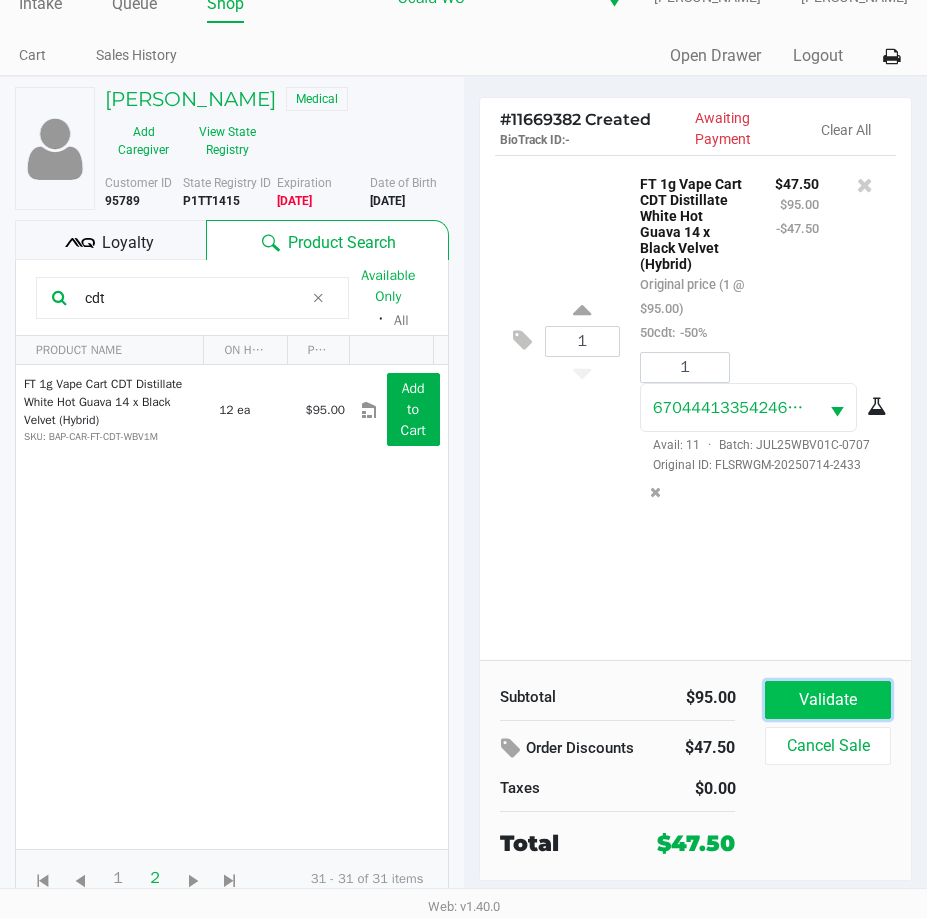 click on "Validate" 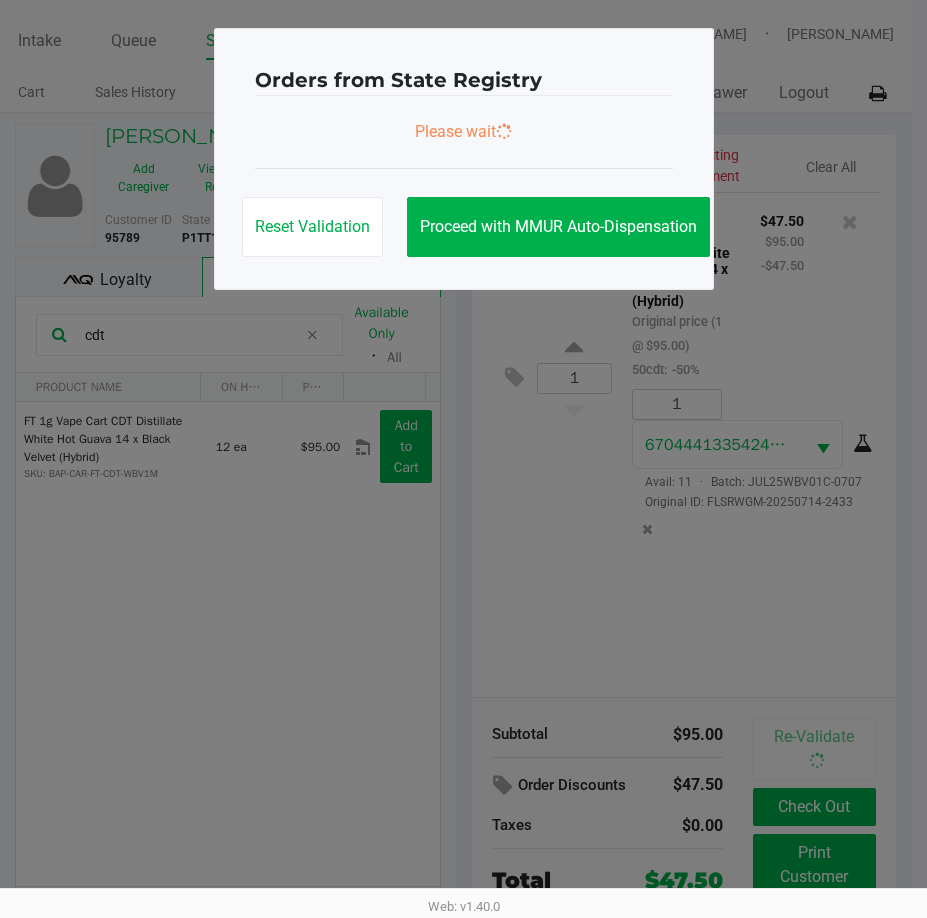 scroll, scrollTop: 0, scrollLeft: 0, axis: both 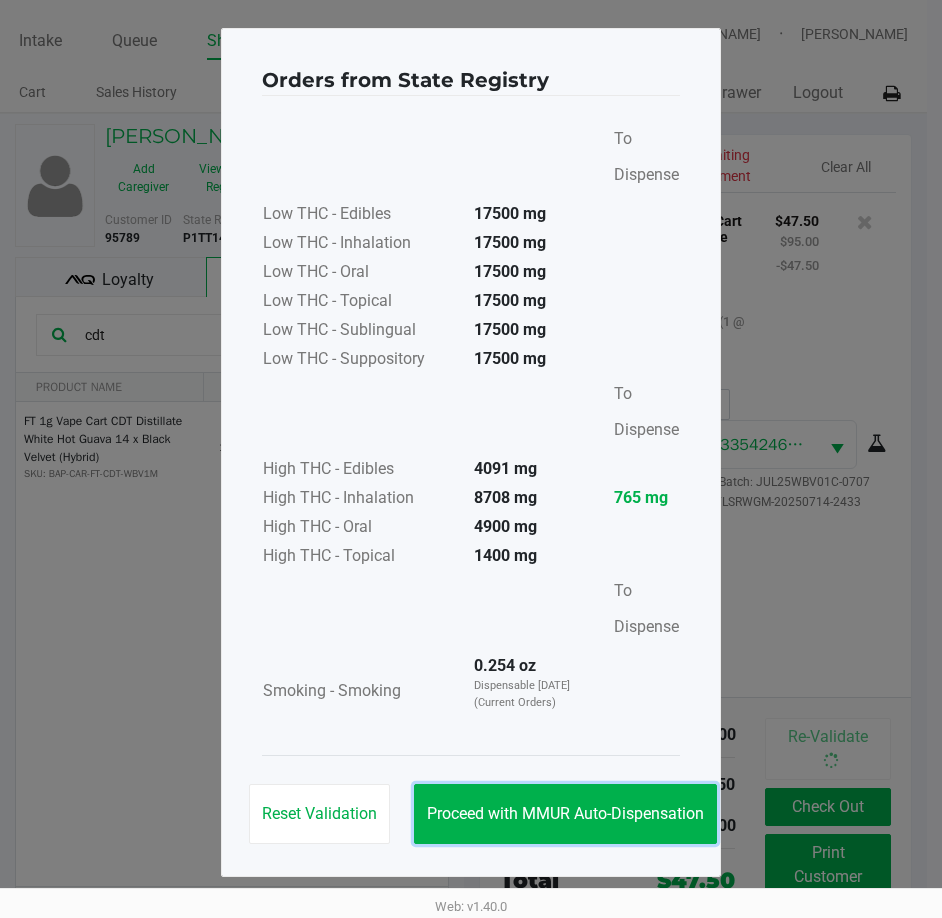 drag, startPoint x: 524, startPoint y: 806, endPoint x: 677, endPoint y: 838, distance: 156.3106 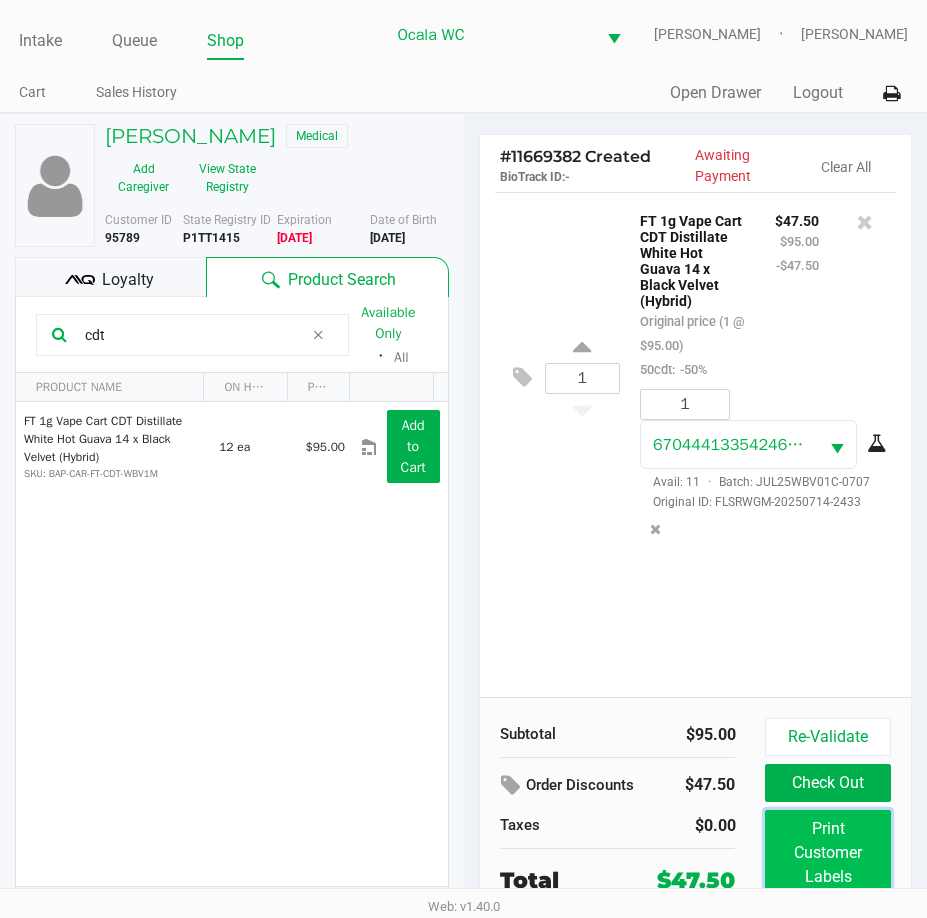 click on "Print Customer Labels" 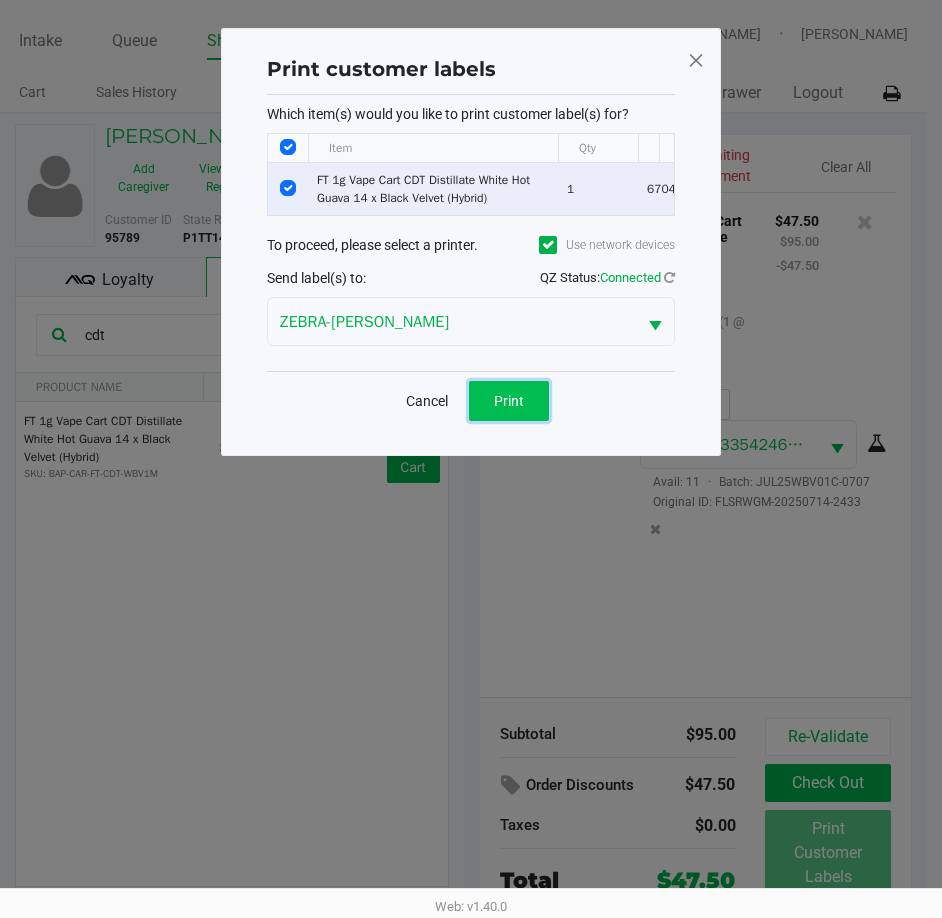 click on "Print" 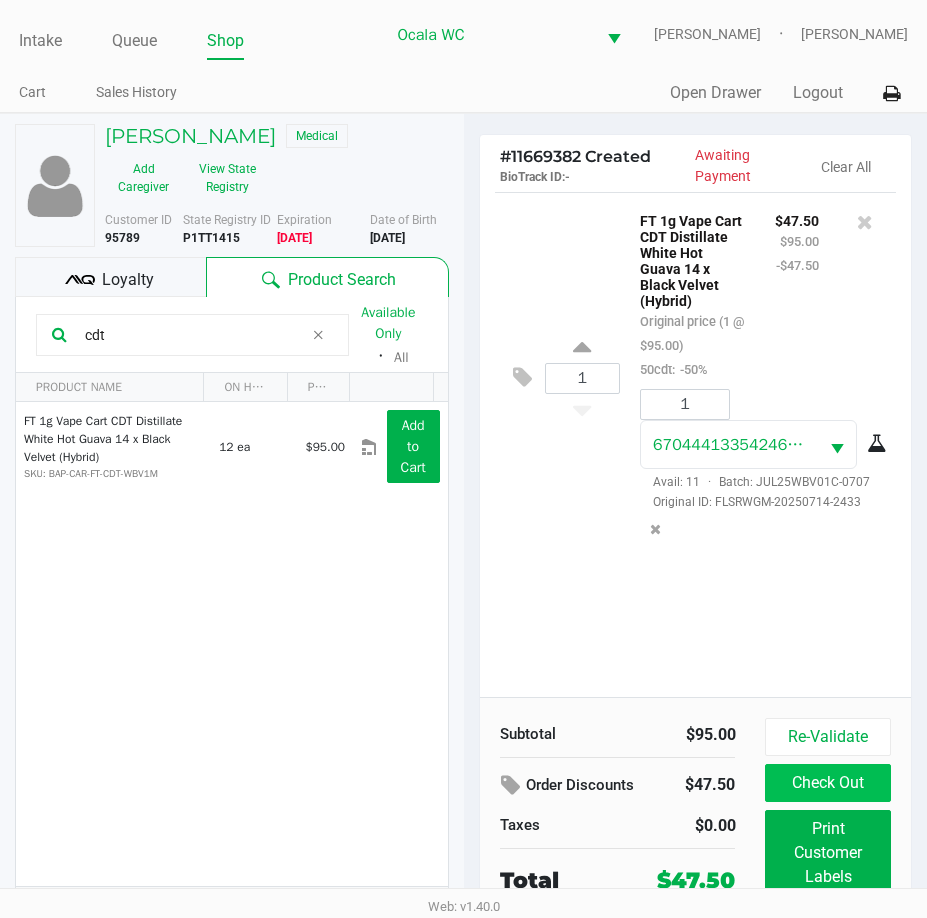 click on "Check Out" 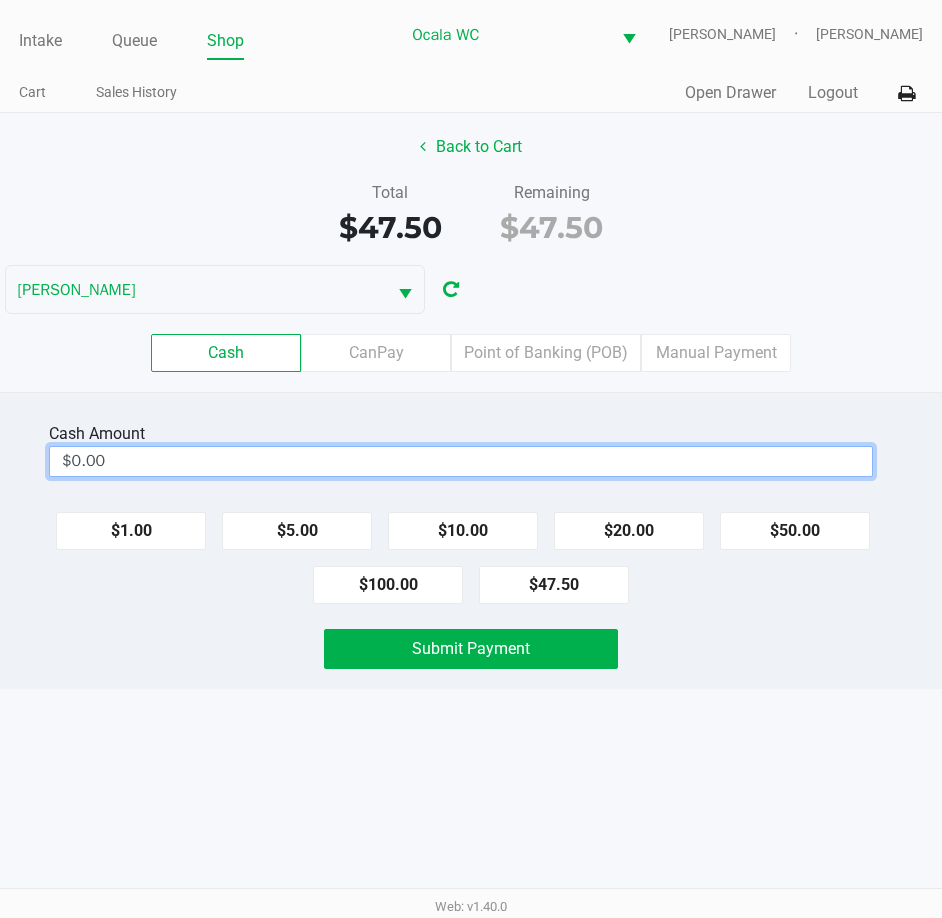 click on "$0.00" at bounding box center (461, 461) 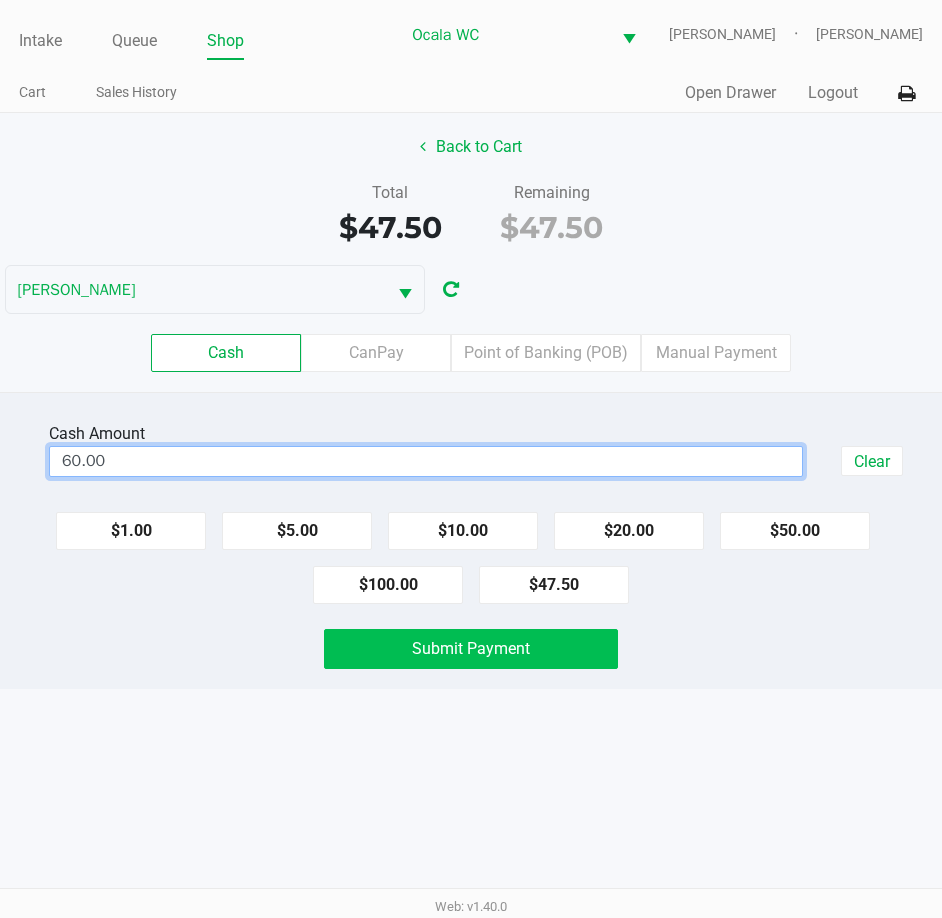 click on "Submit Payment" 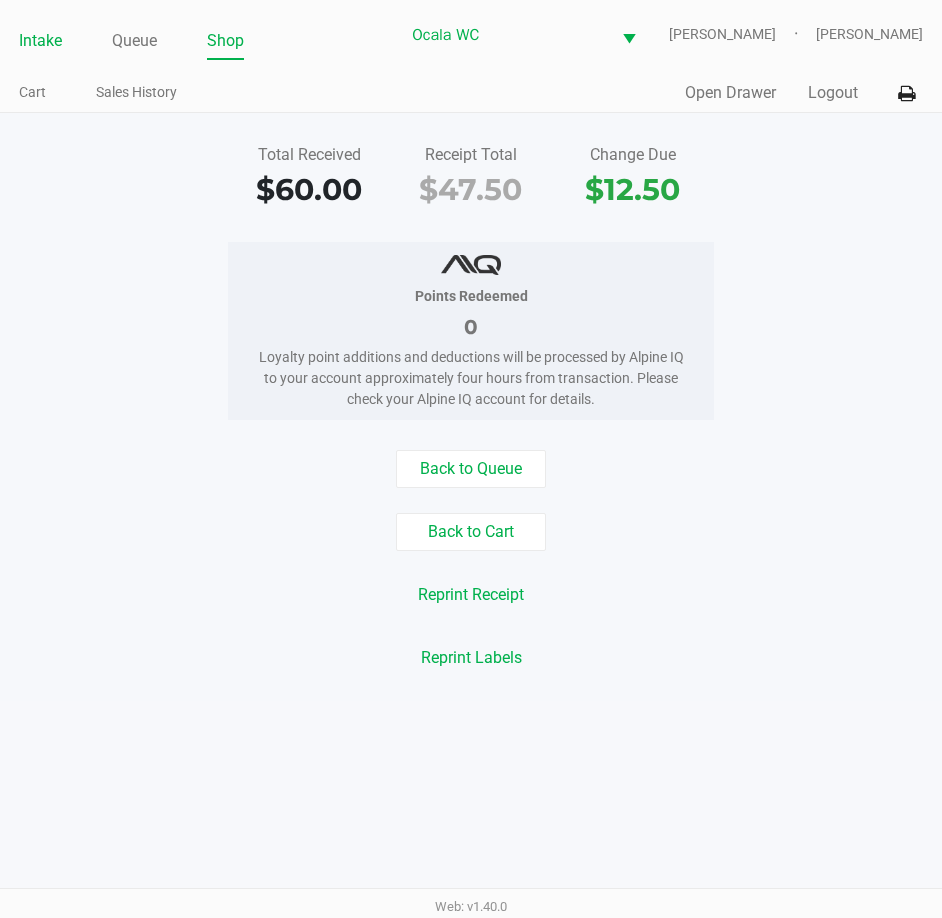click on "Intake" 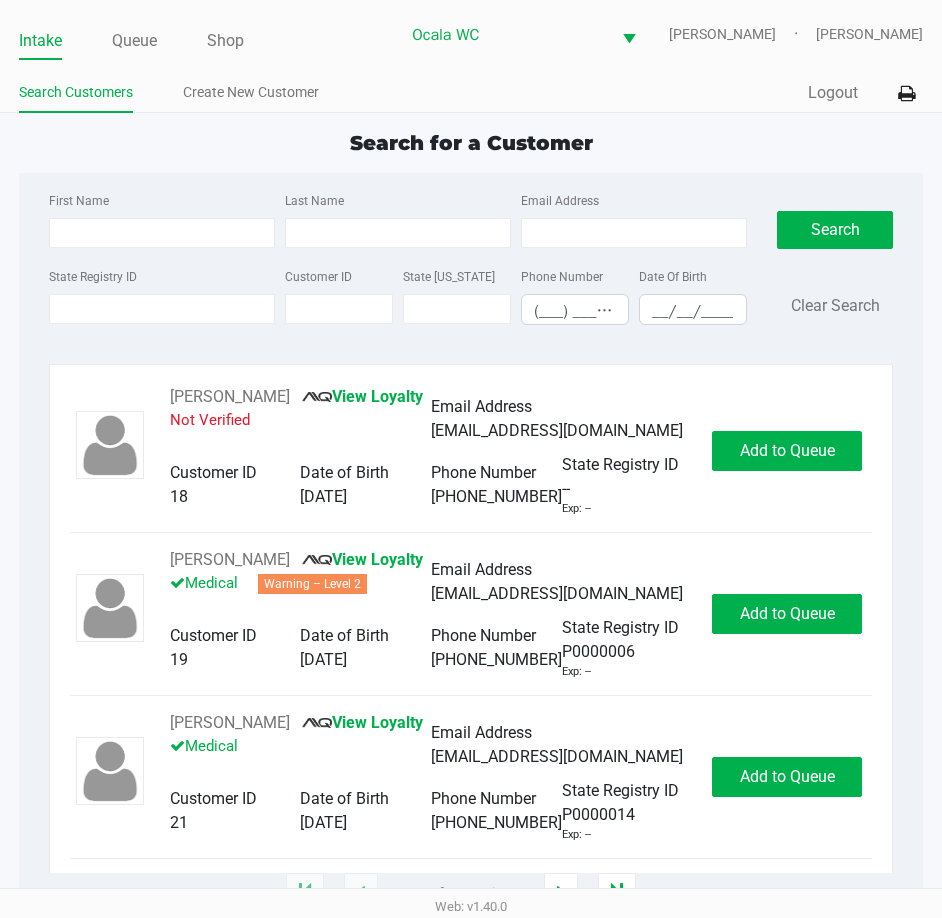 click on "Intake" 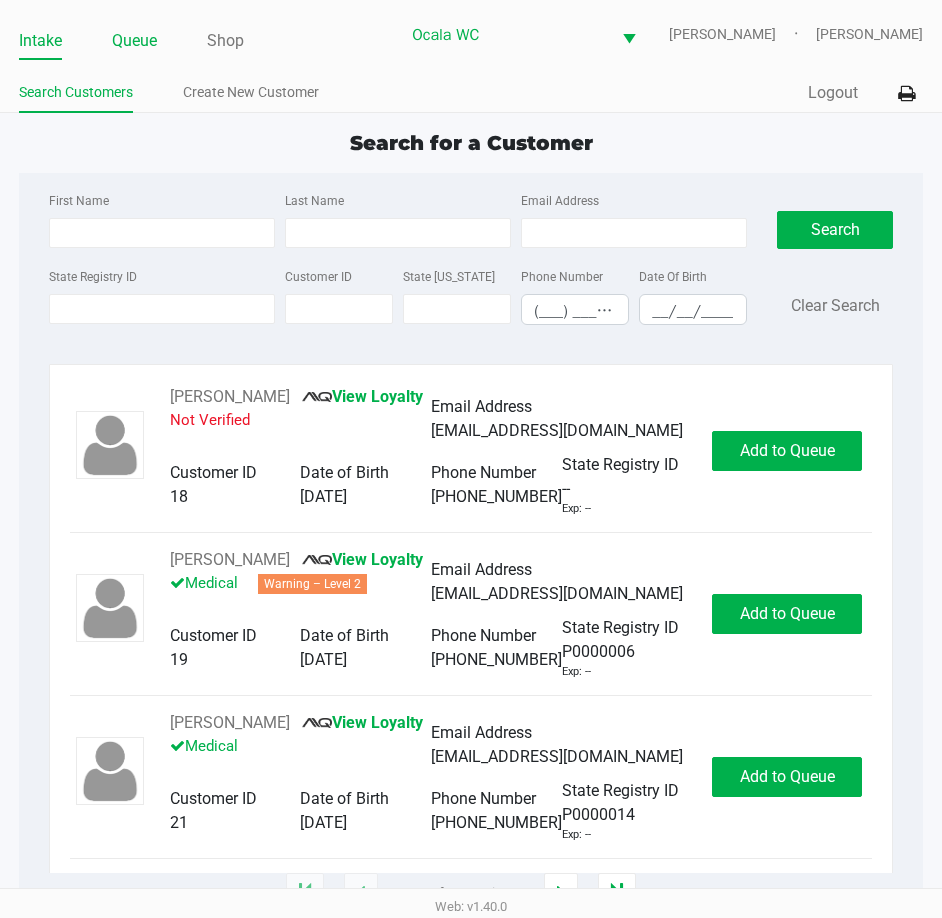 click on "Queue" 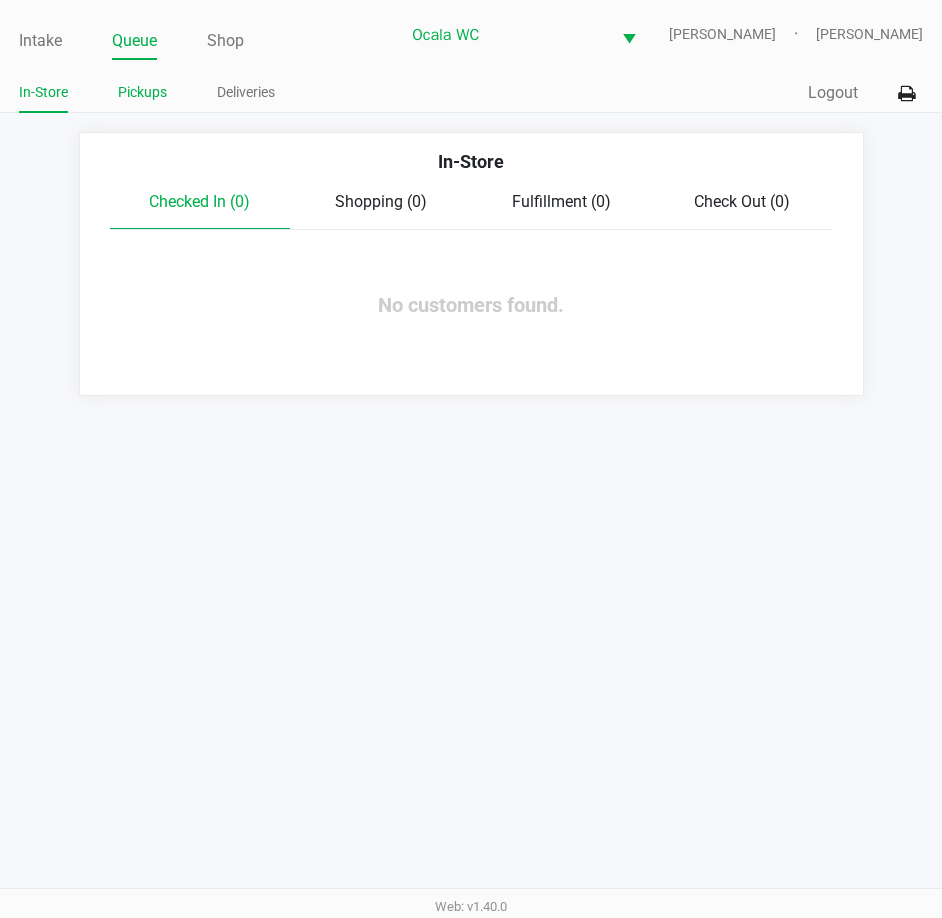 click on "Pickups" 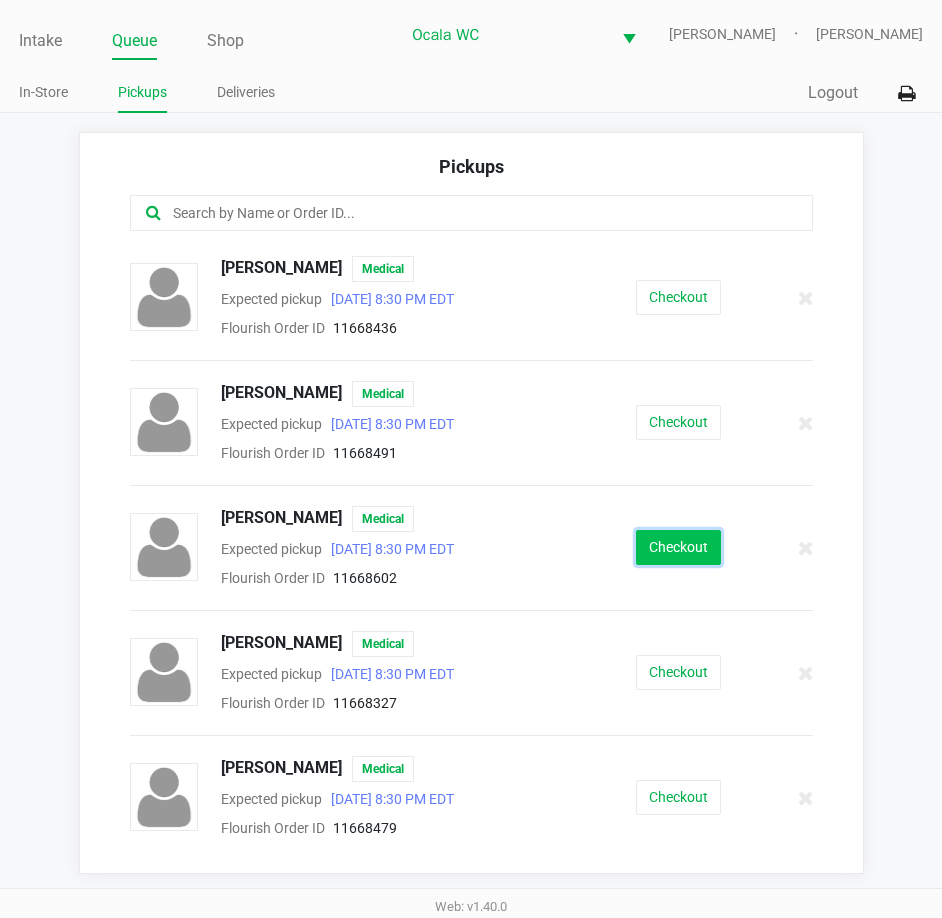 click on "Checkout" 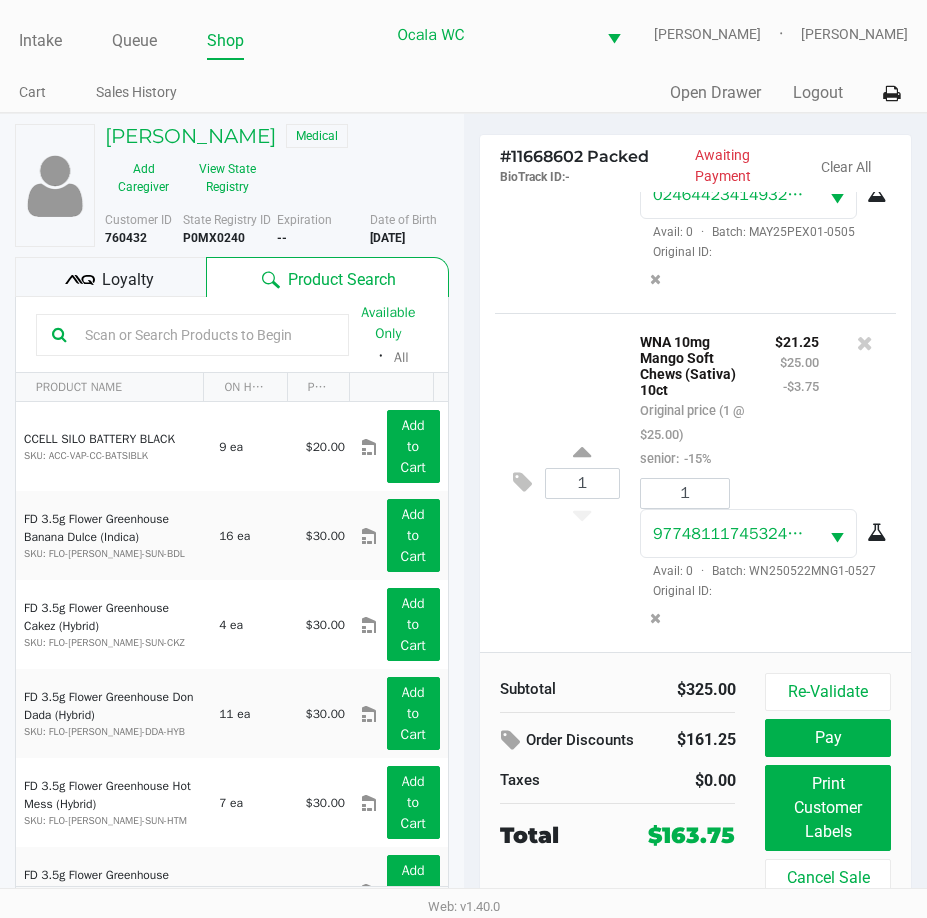 scroll, scrollTop: 960, scrollLeft: 0, axis: vertical 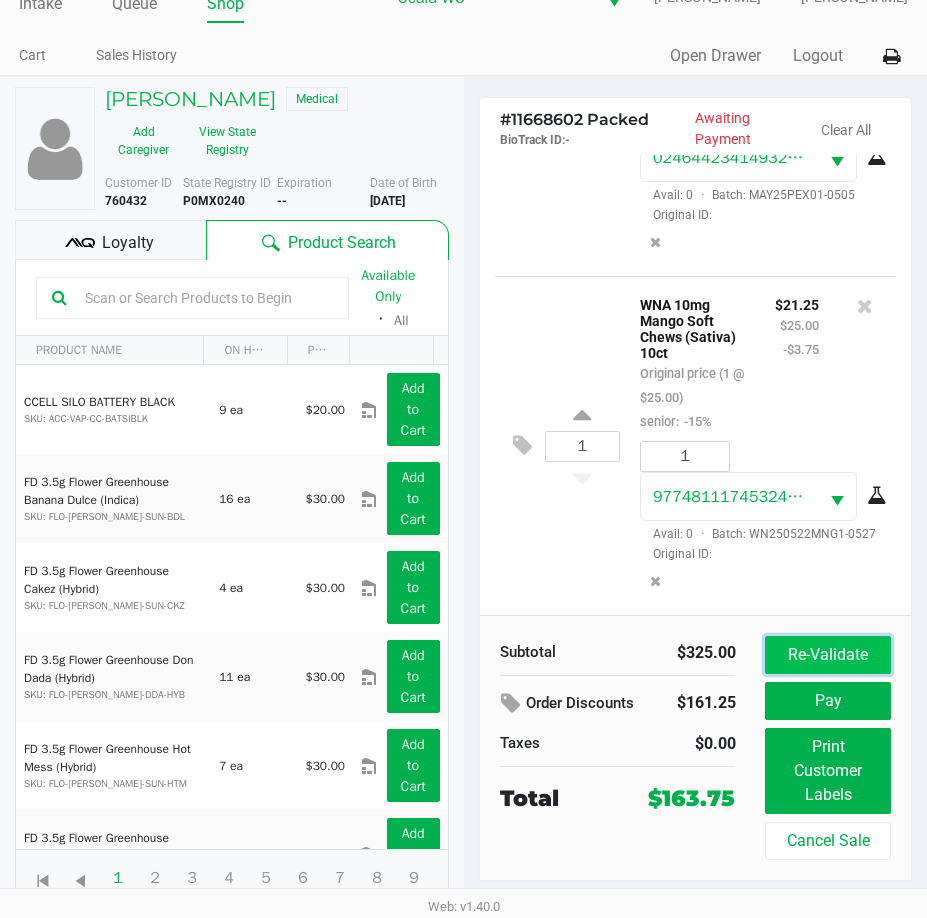 click on "Re-Validate" 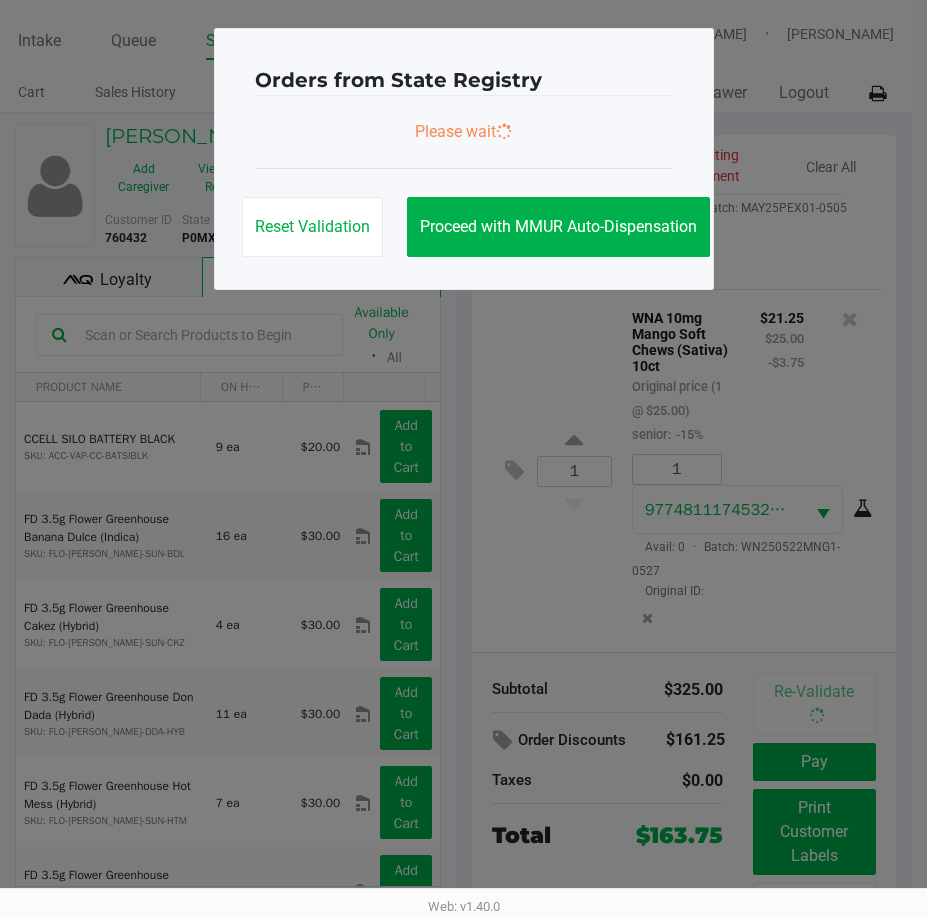 scroll, scrollTop: 0, scrollLeft: 0, axis: both 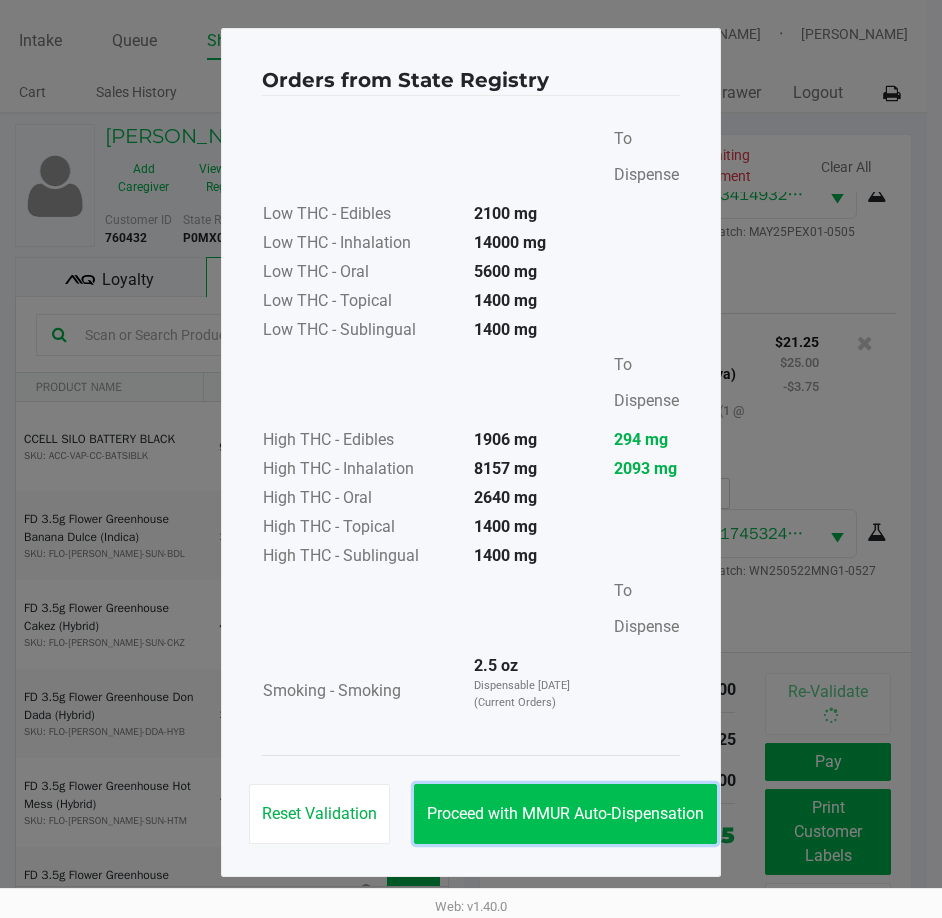 click on "Proceed with MMUR Auto-Dispensation" 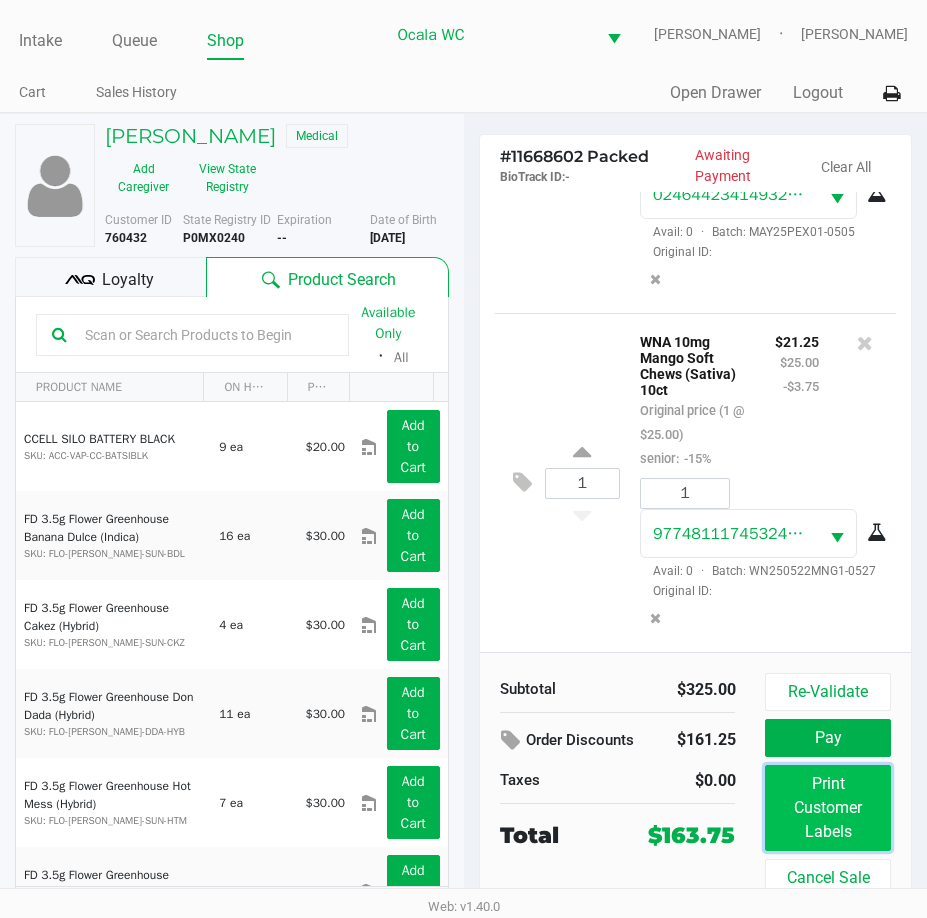 click on "Print Customer Labels" 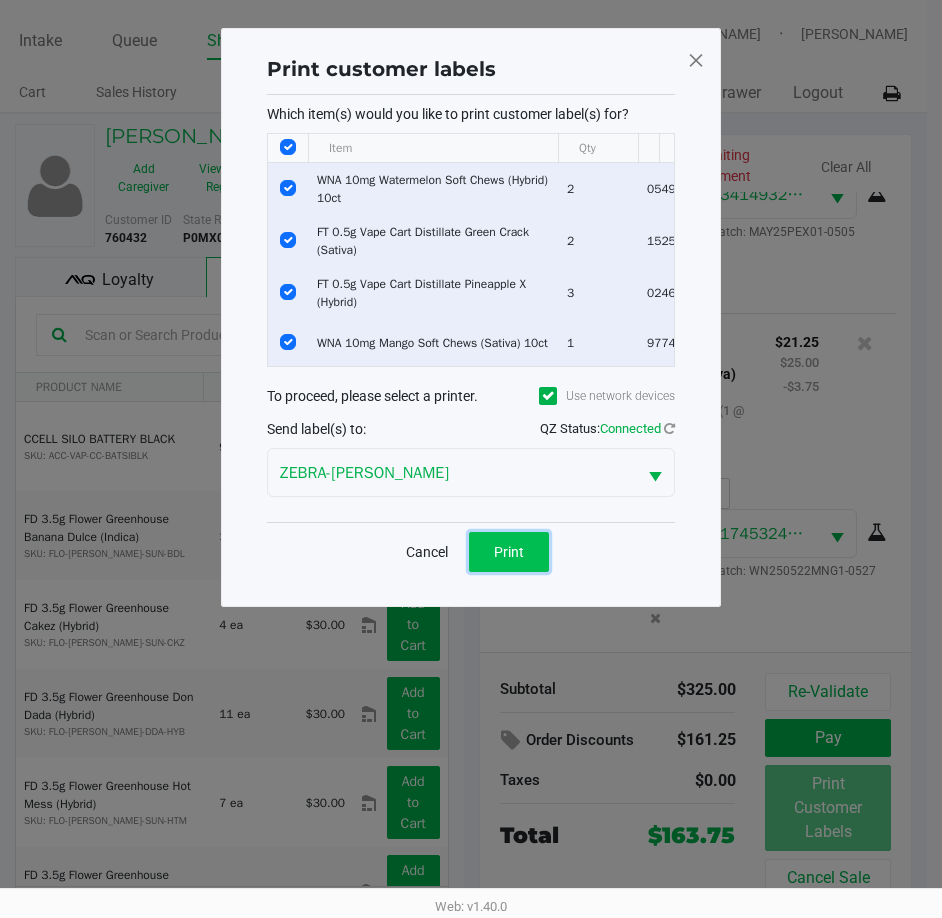 click on "Print" 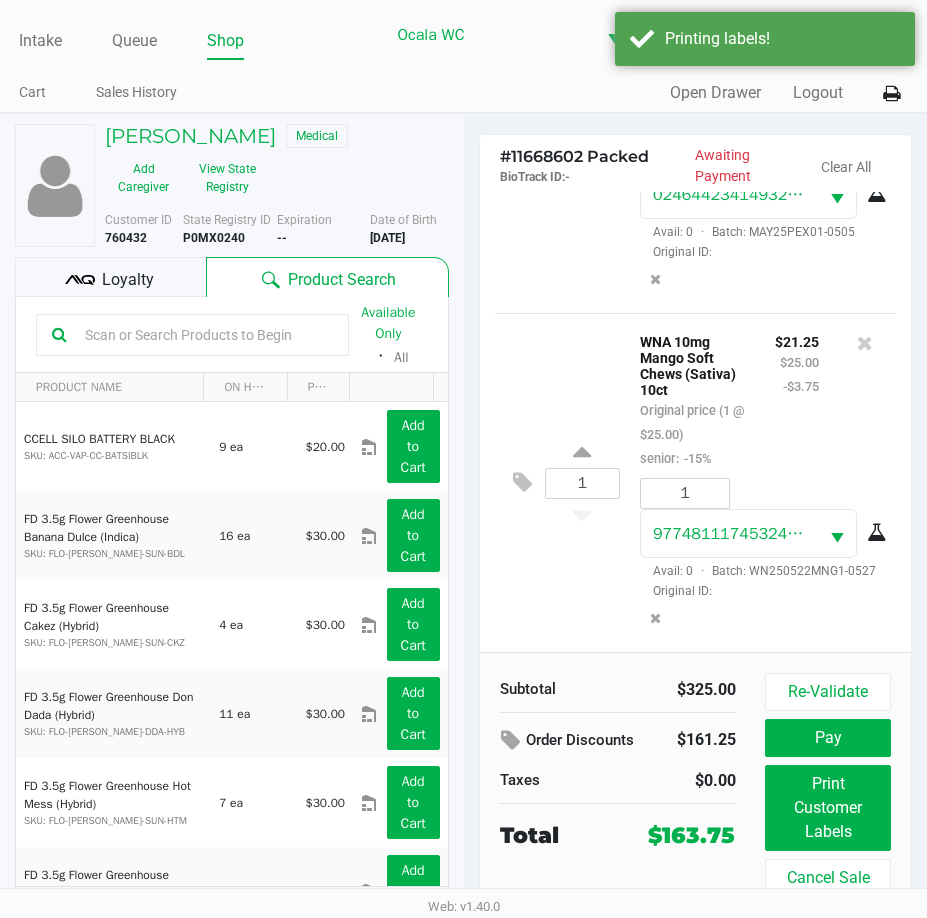 click 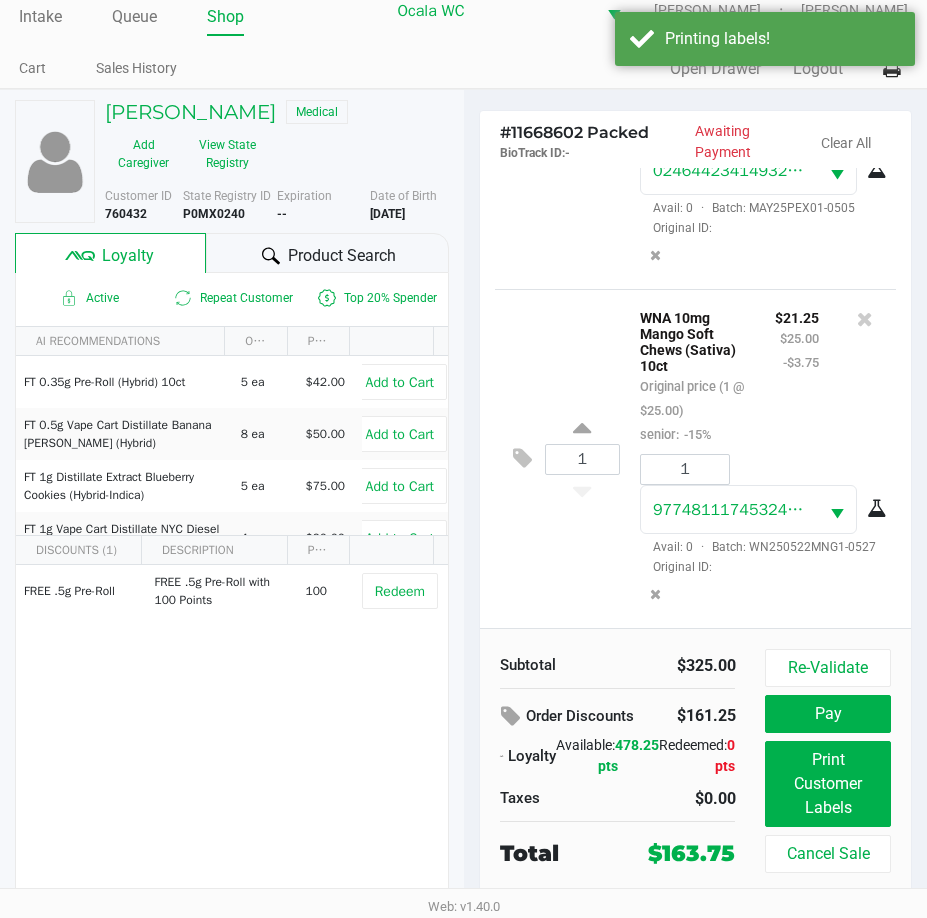 scroll, scrollTop: 37, scrollLeft: 0, axis: vertical 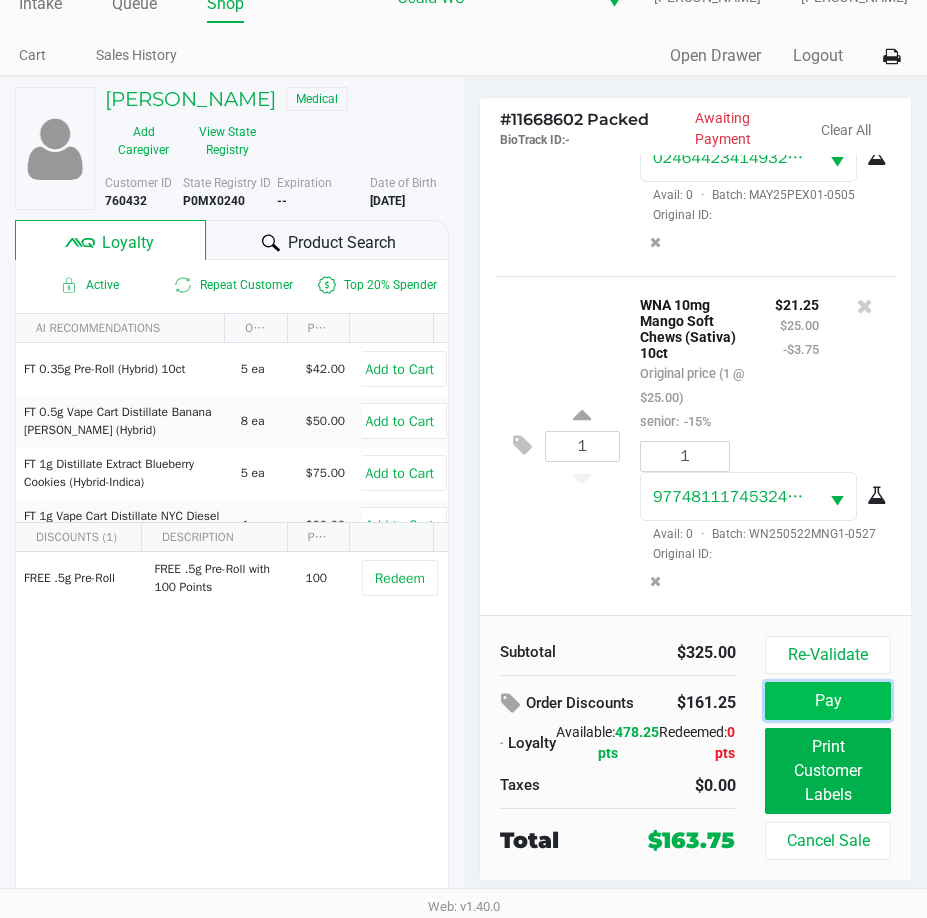 click on "Pay" 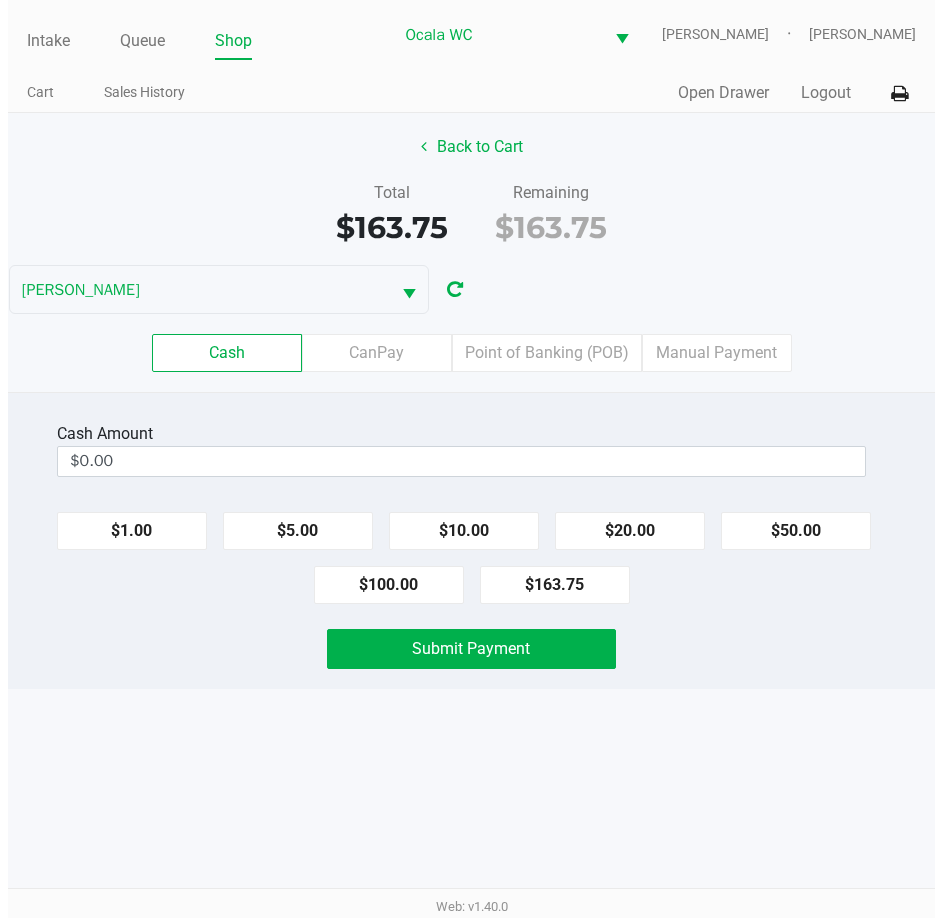 scroll, scrollTop: 0, scrollLeft: 0, axis: both 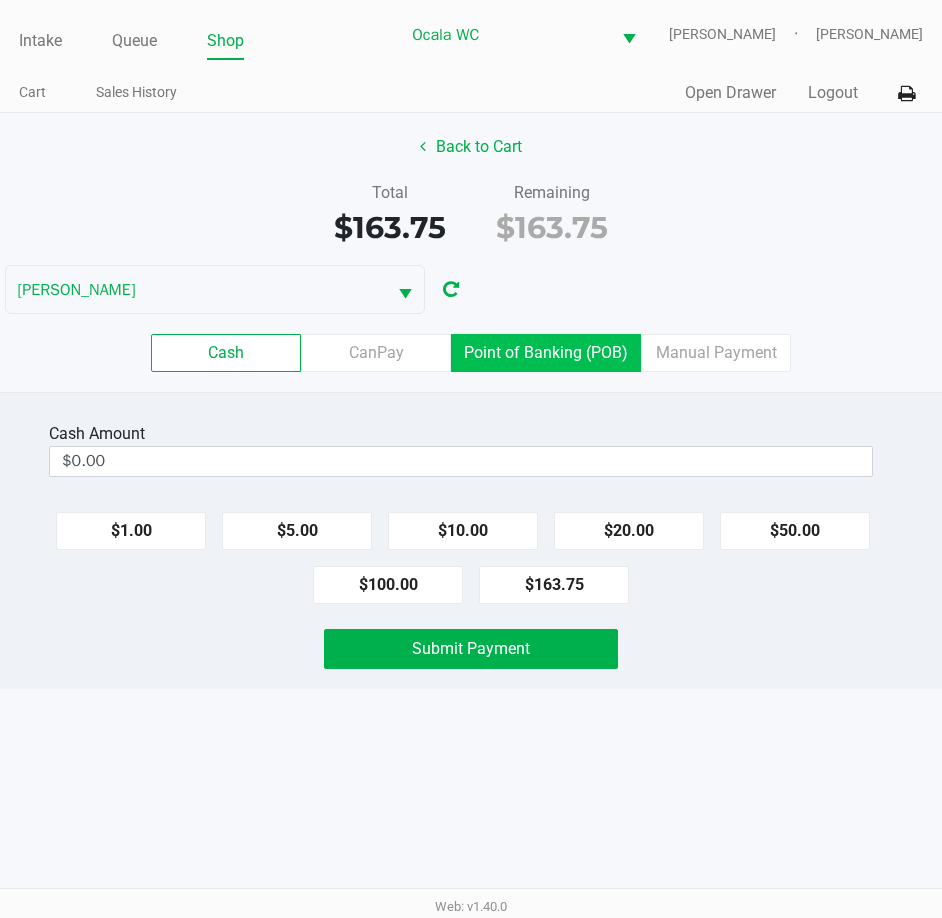 click on "Point of Banking (POB)" 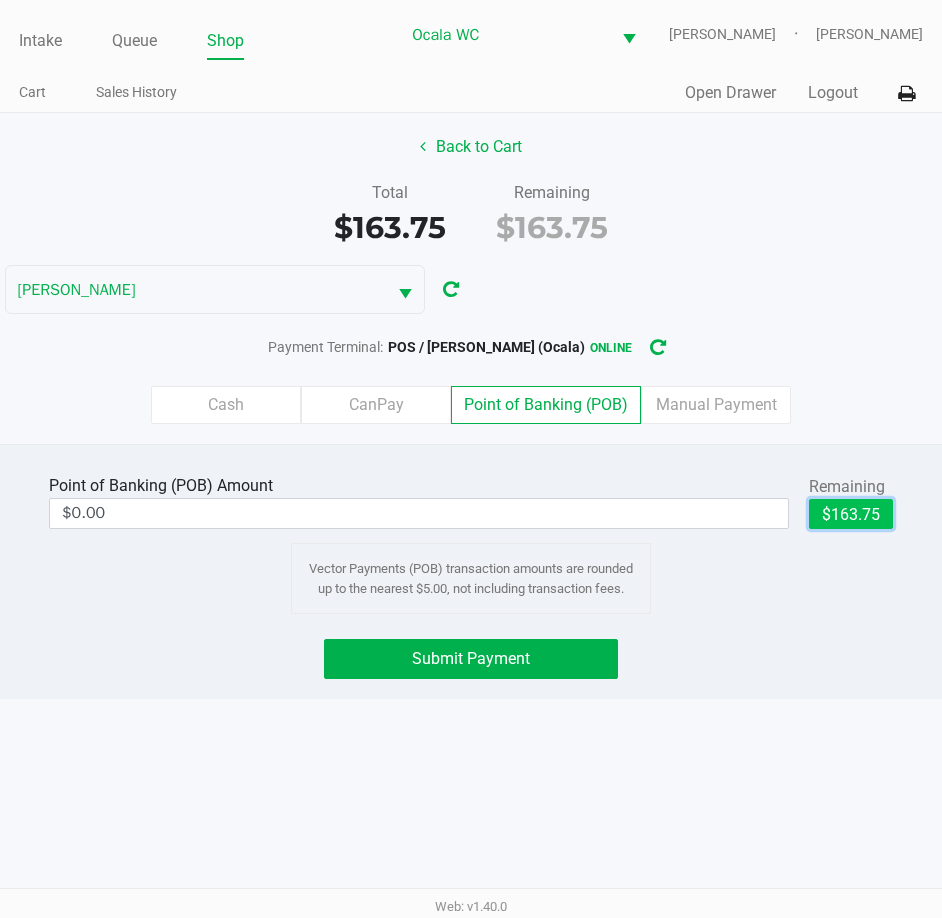 click on "$163.75" 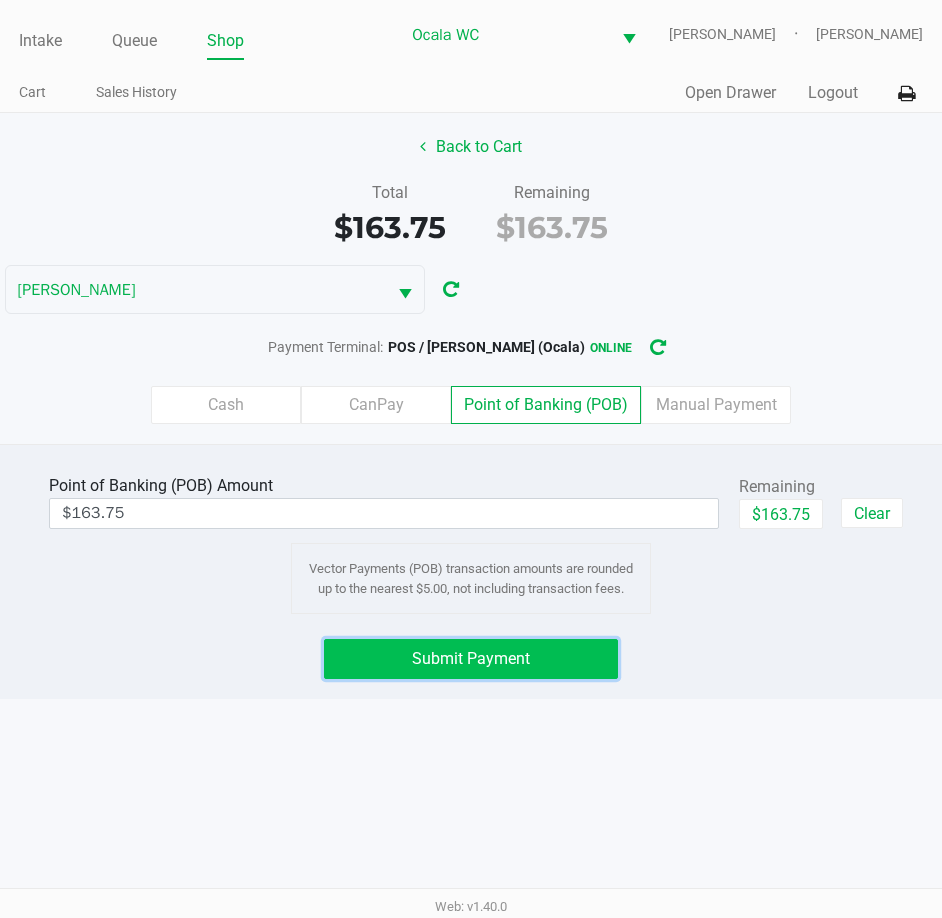 click on "Submit Payment" 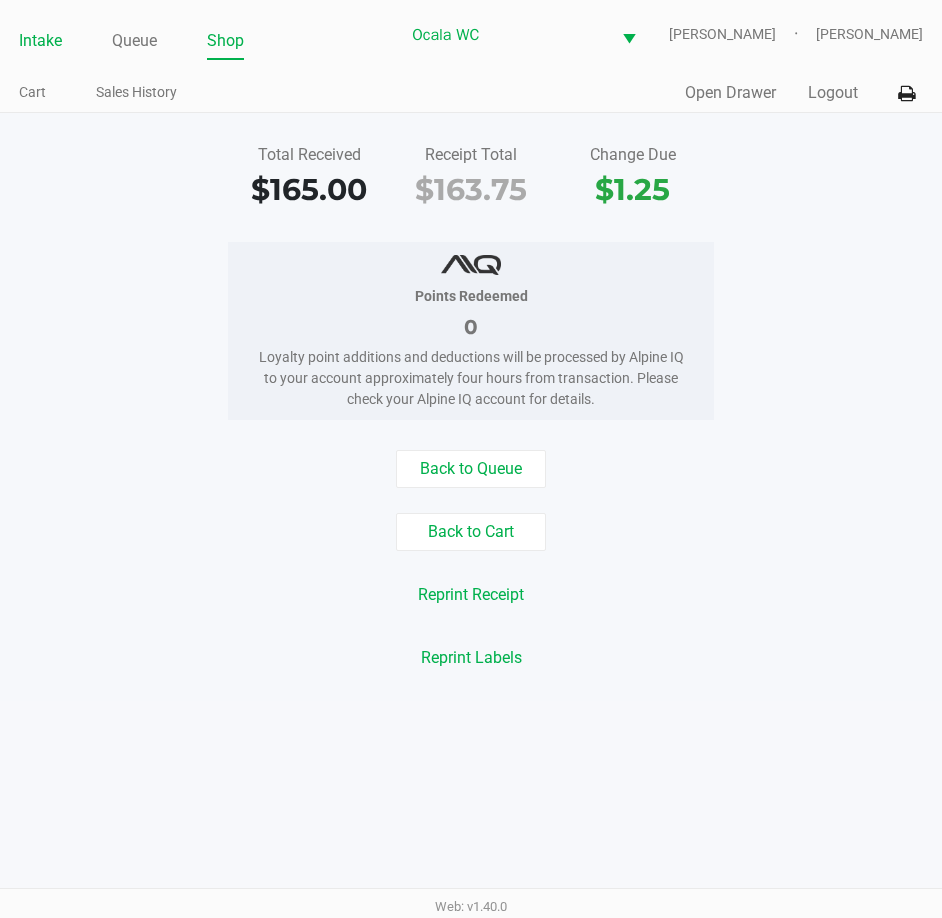 click on "Intake" 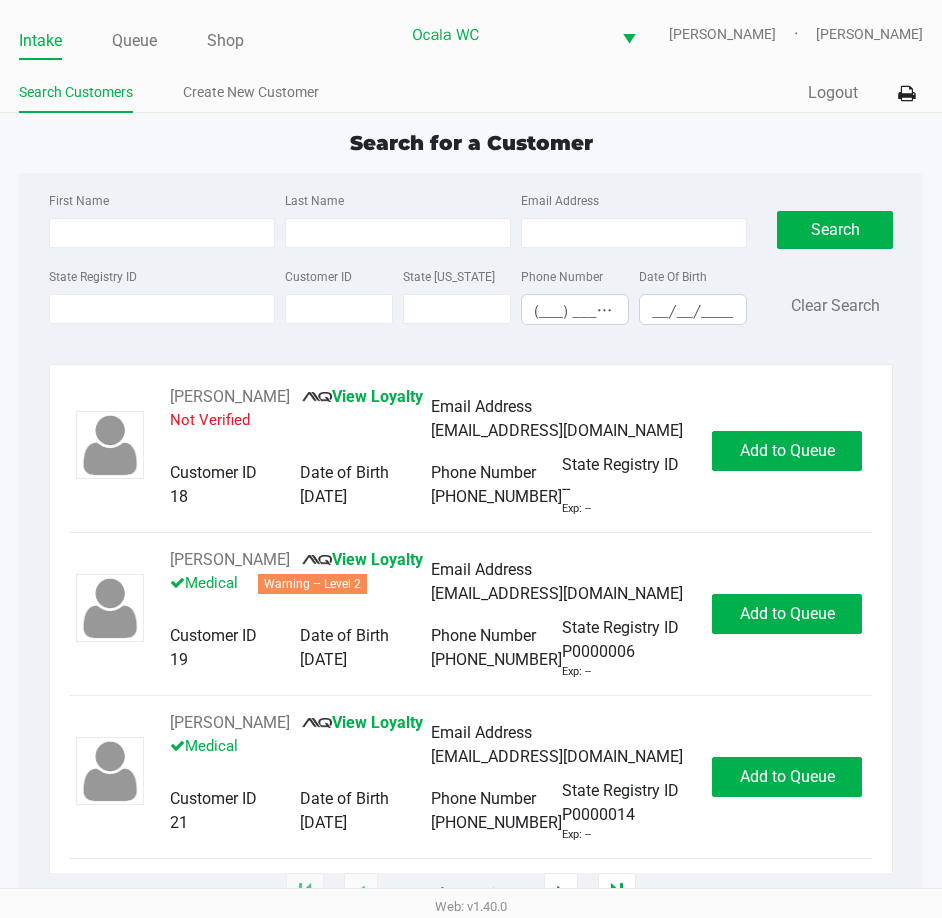click on "Intake Queue Shop" 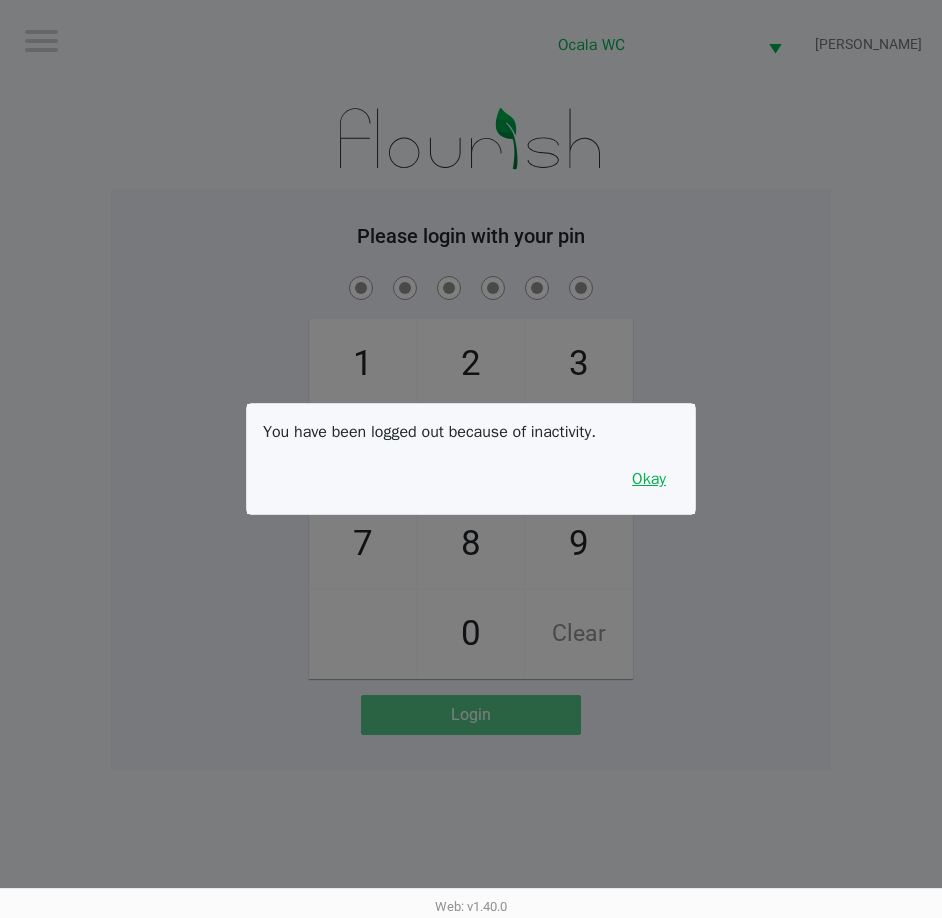 drag, startPoint x: 657, startPoint y: 480, endPoint x: 694, endPoint y: 468, distance: 38.8973 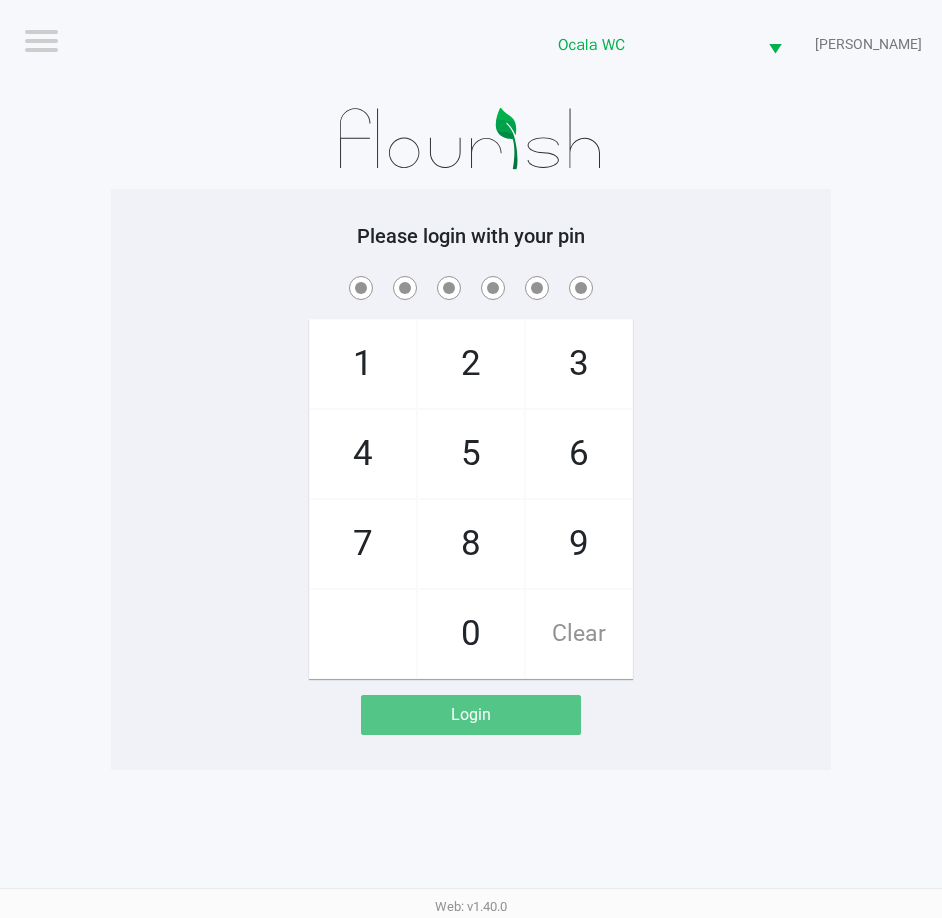click on "1   4   7       2   5   8   0   3   6   9   Clear" 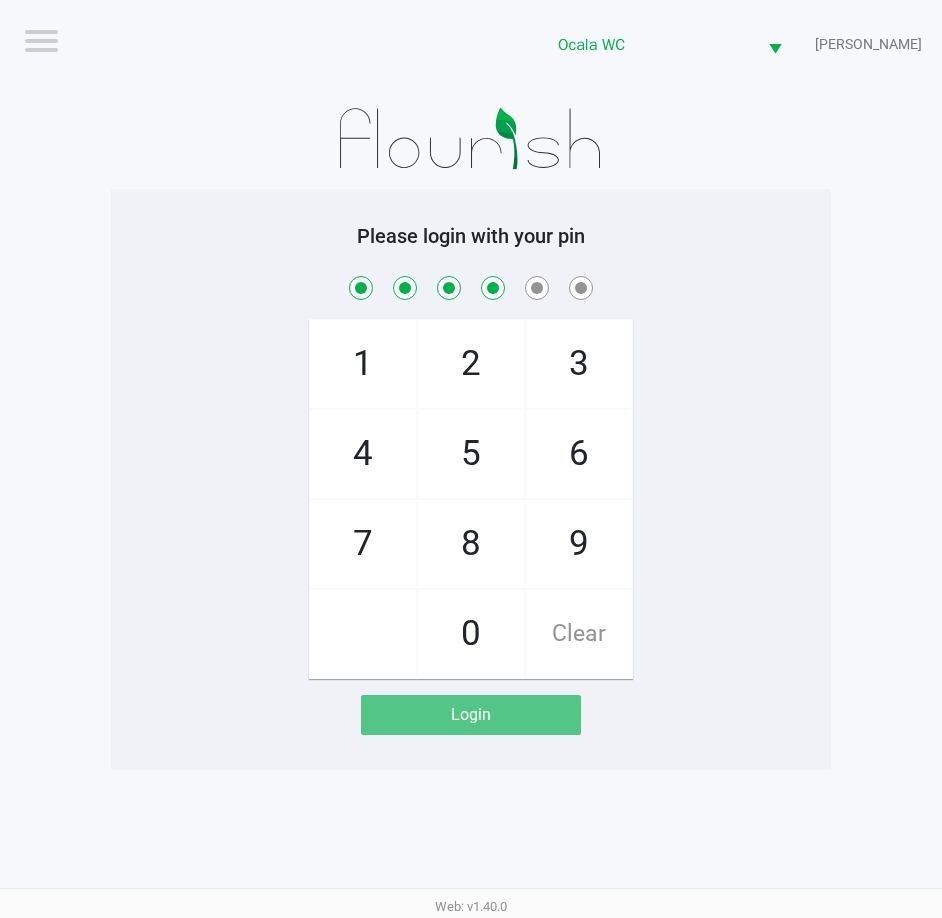 checkbox on "true" 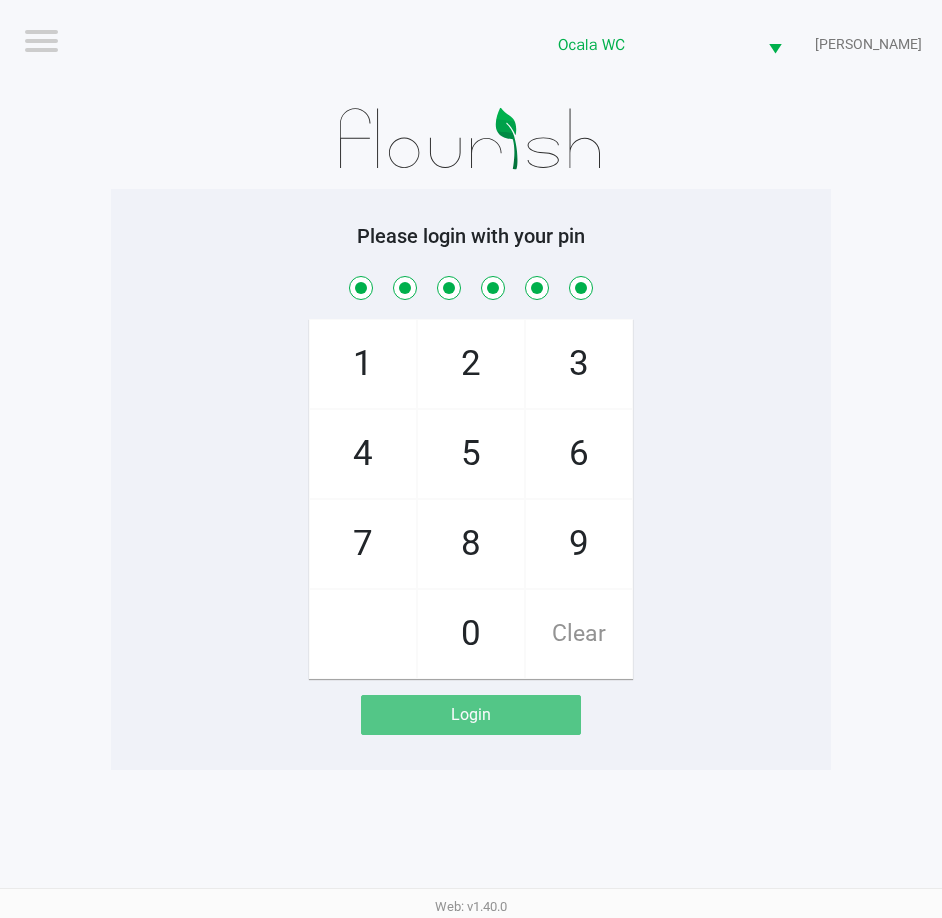 checkbox on "true" 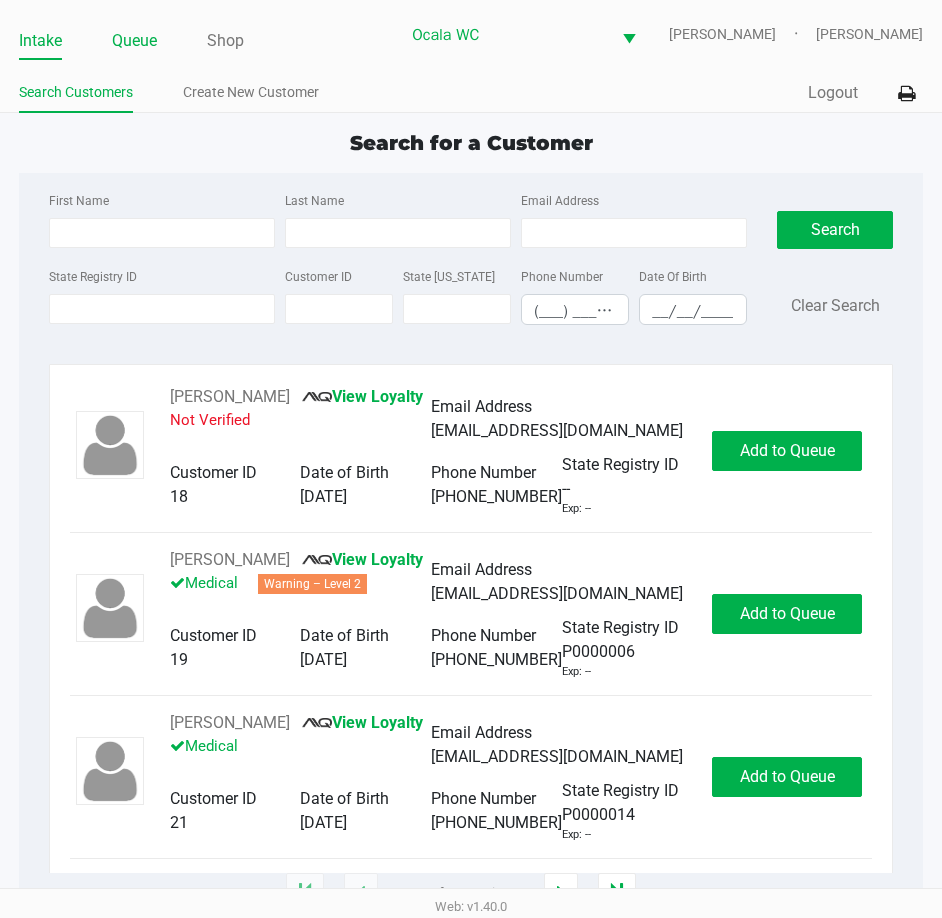 click on "Queue" 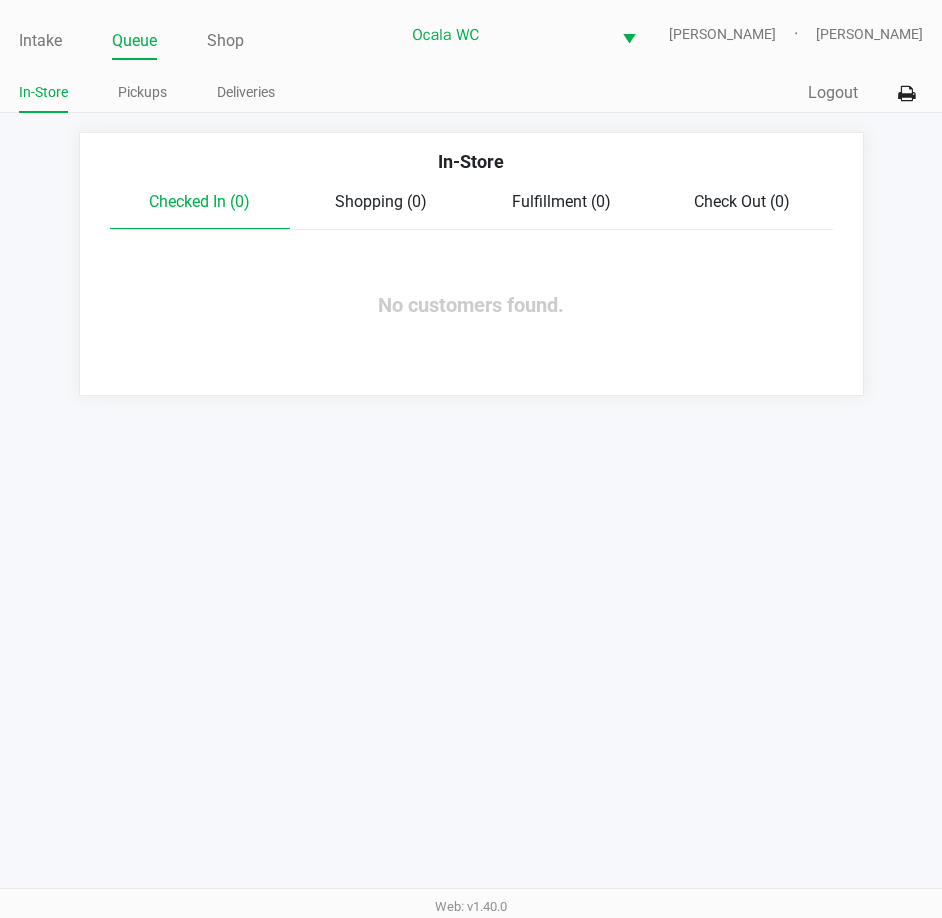 click on "Pickups" 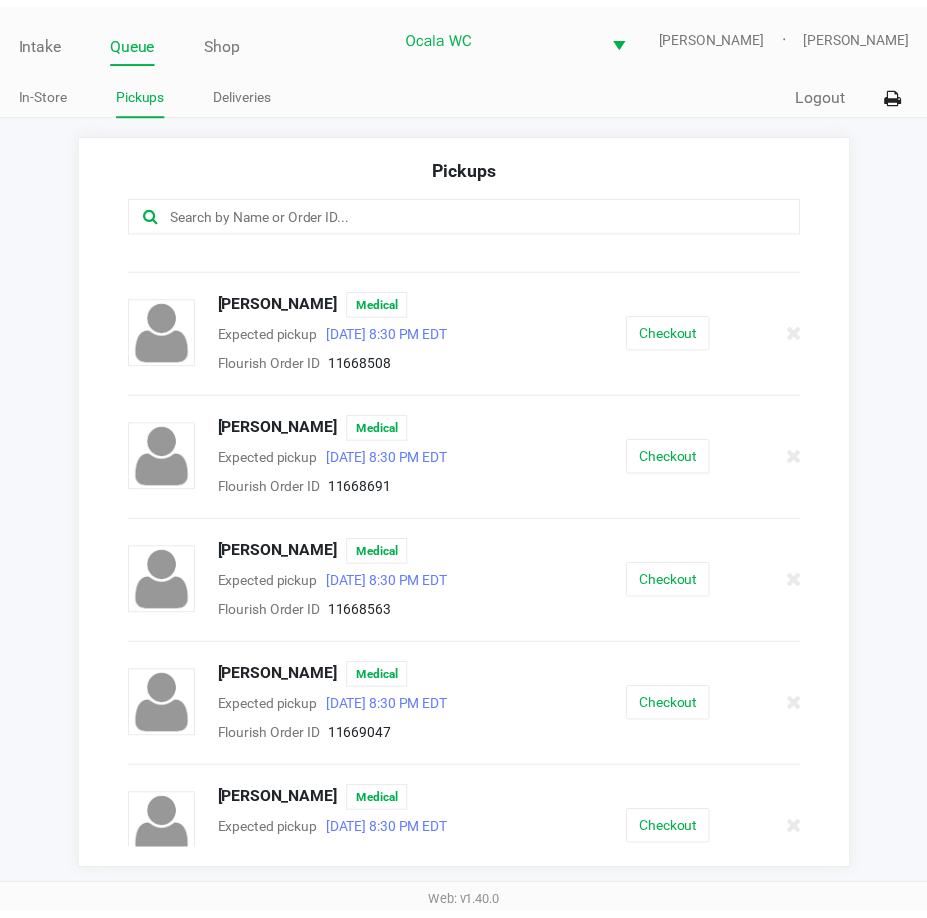 scroll, scrollTop: 987, scrollLeft: 0, axis: vertical 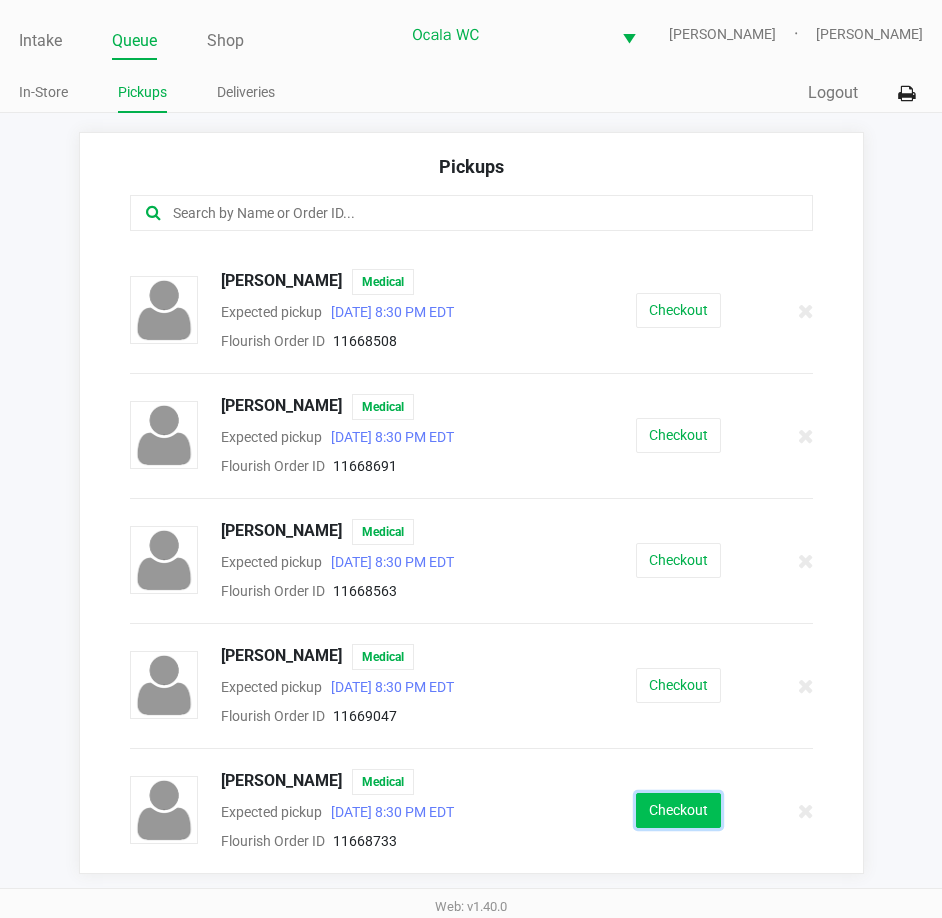 click on "Checkout" 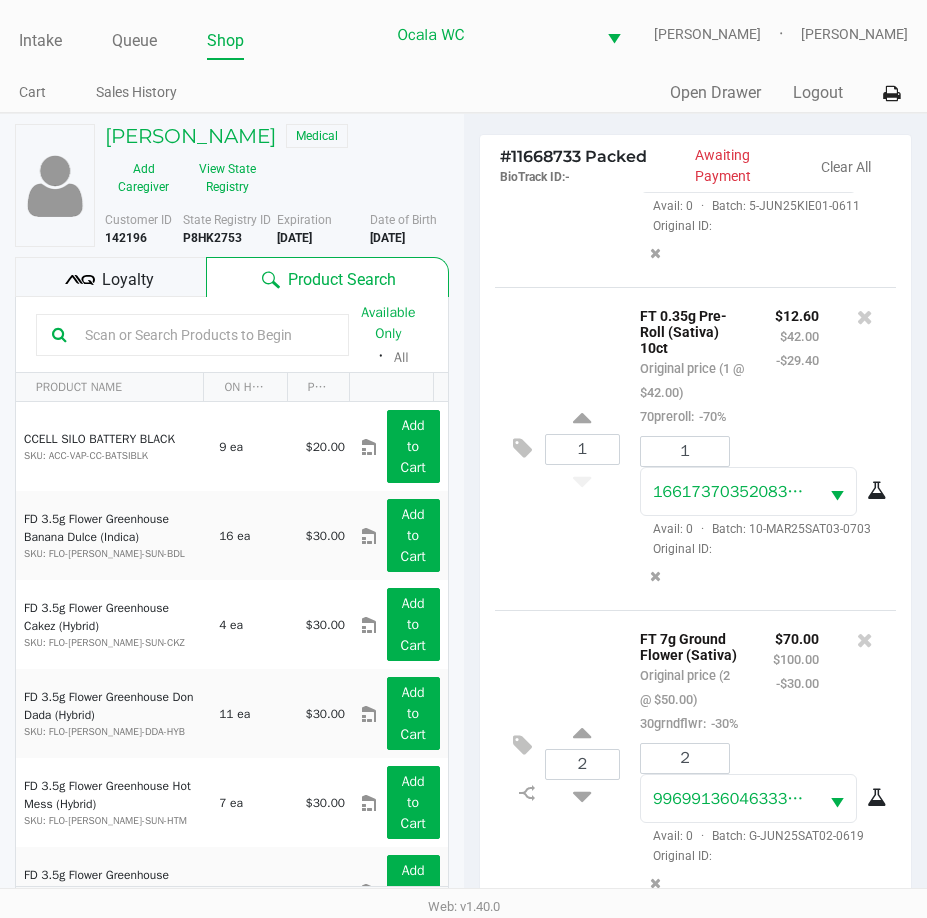 scroll, scrollTop: 733, scrollLeft: 0, axis: vertical 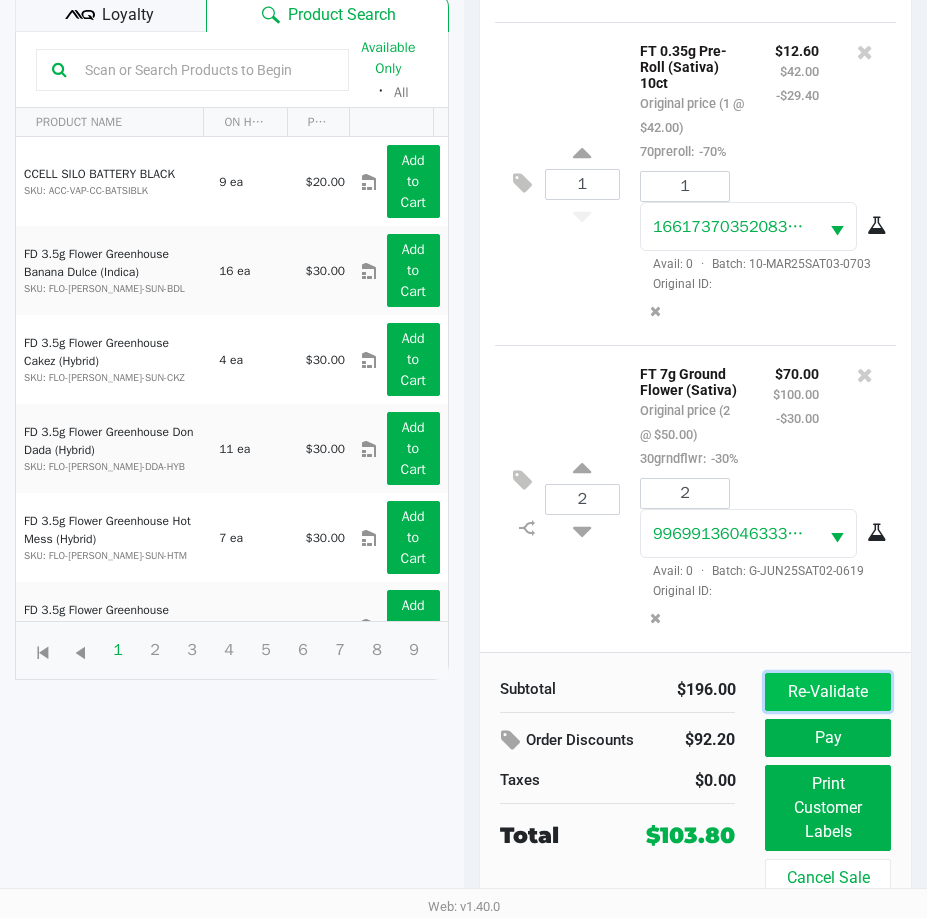 click on "Re-Validate" 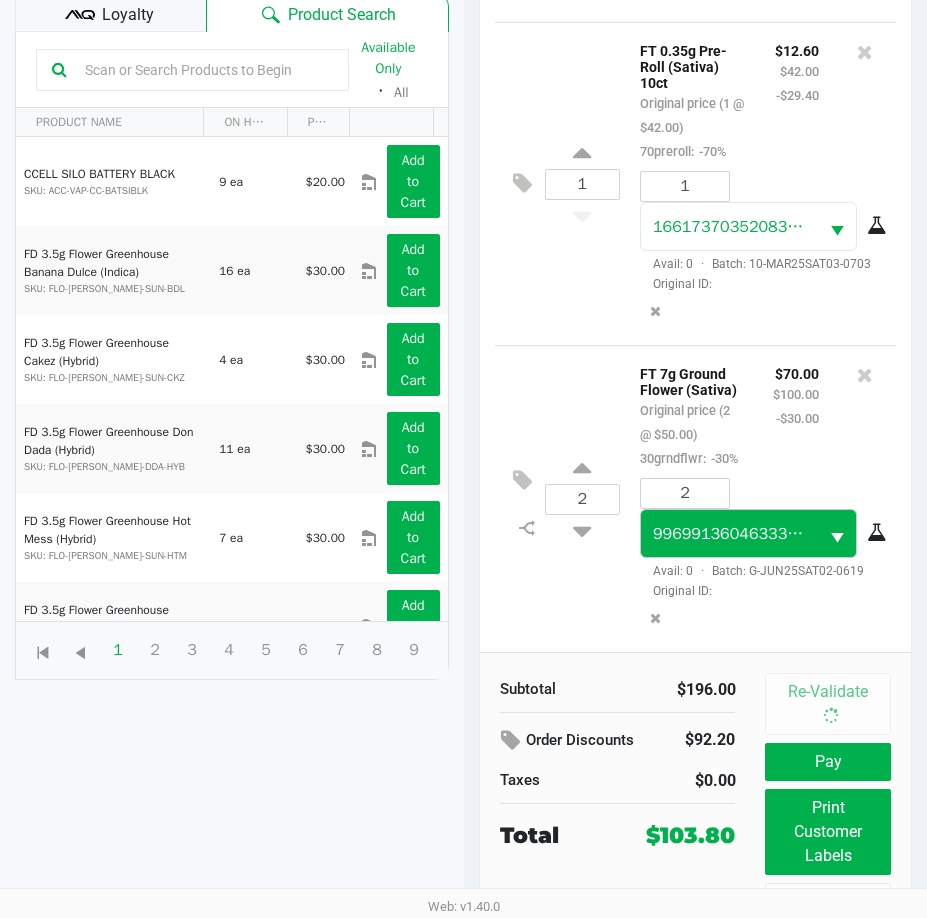 scroll, scrollTop: 0, scrollLeft: 0, axis: both 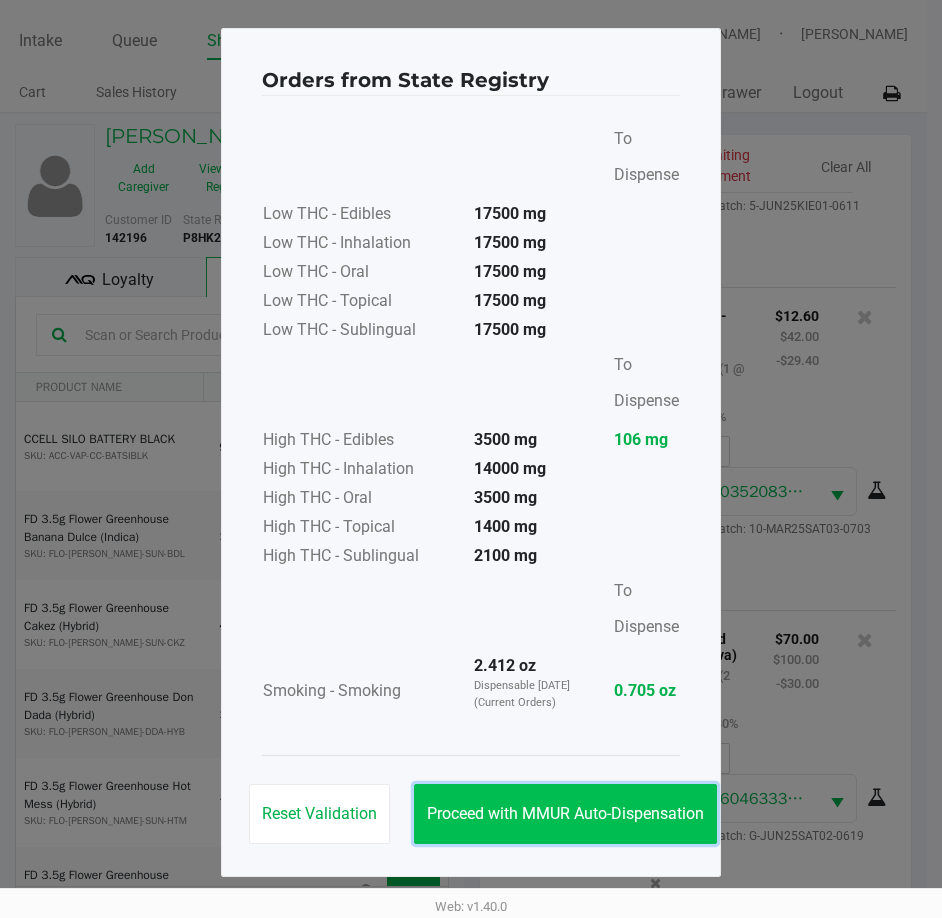 click on "Proceed with MMUR Auto-Dispensation" 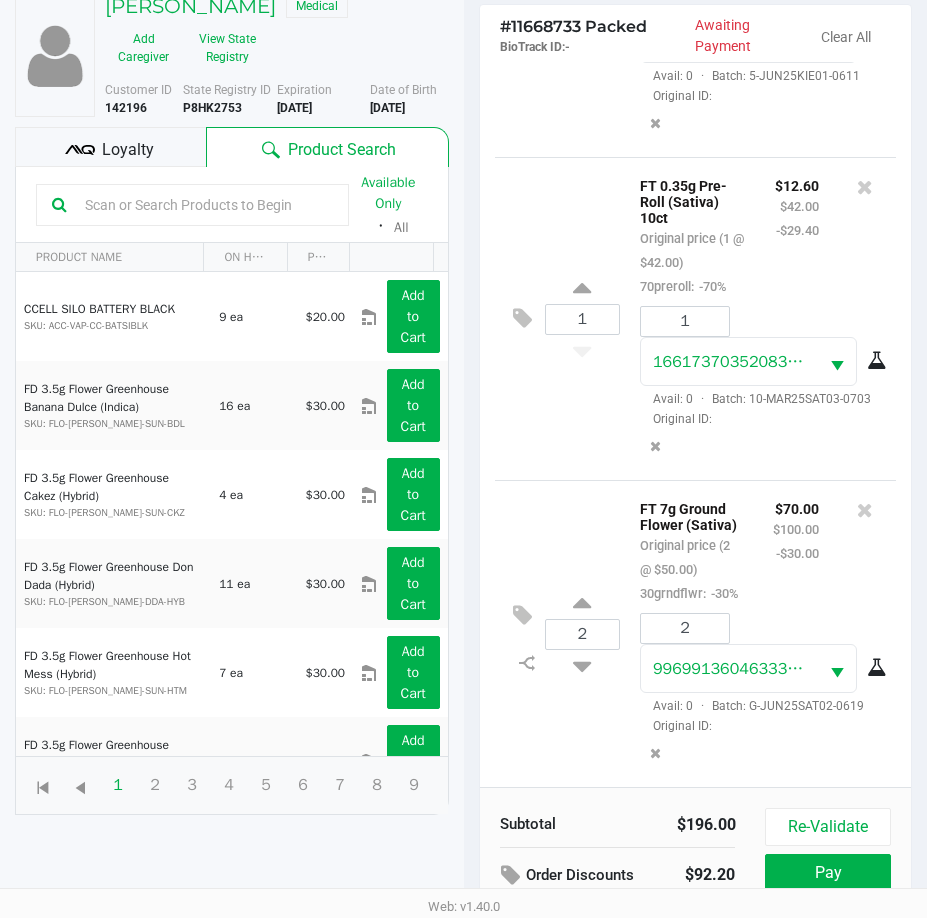 scroll, scrollTop: 265, scrollLeft: 0, axis: vertical 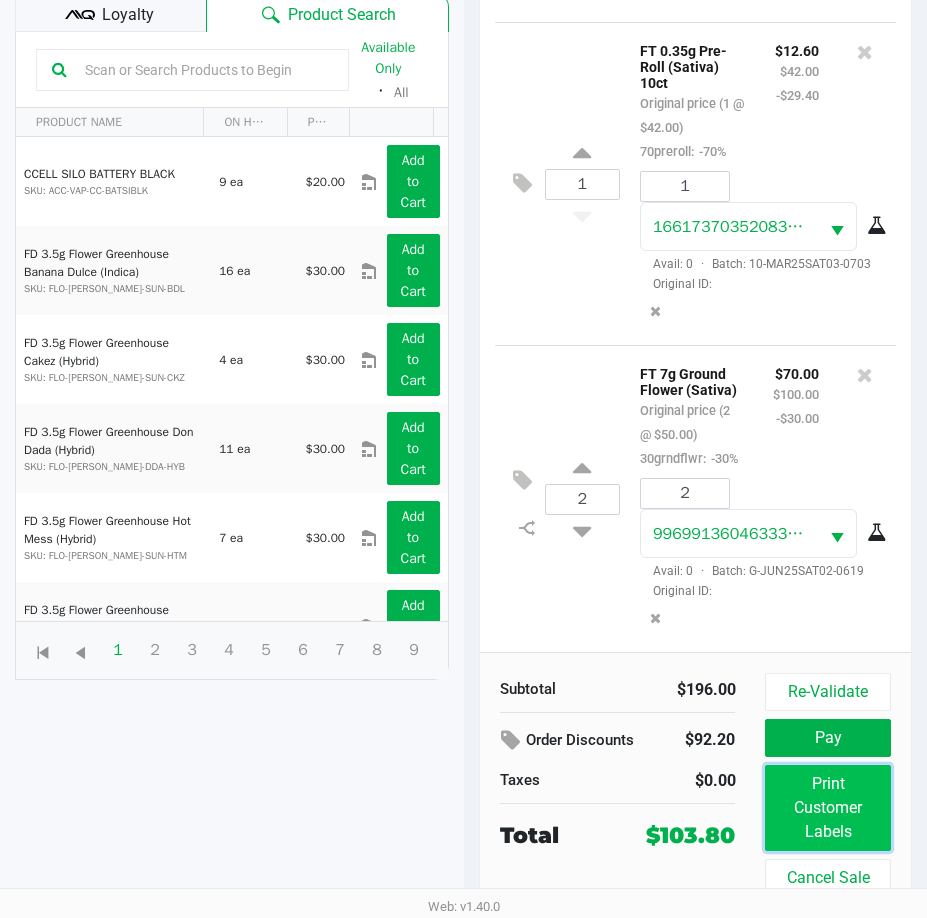click on "Print Customer Labels" 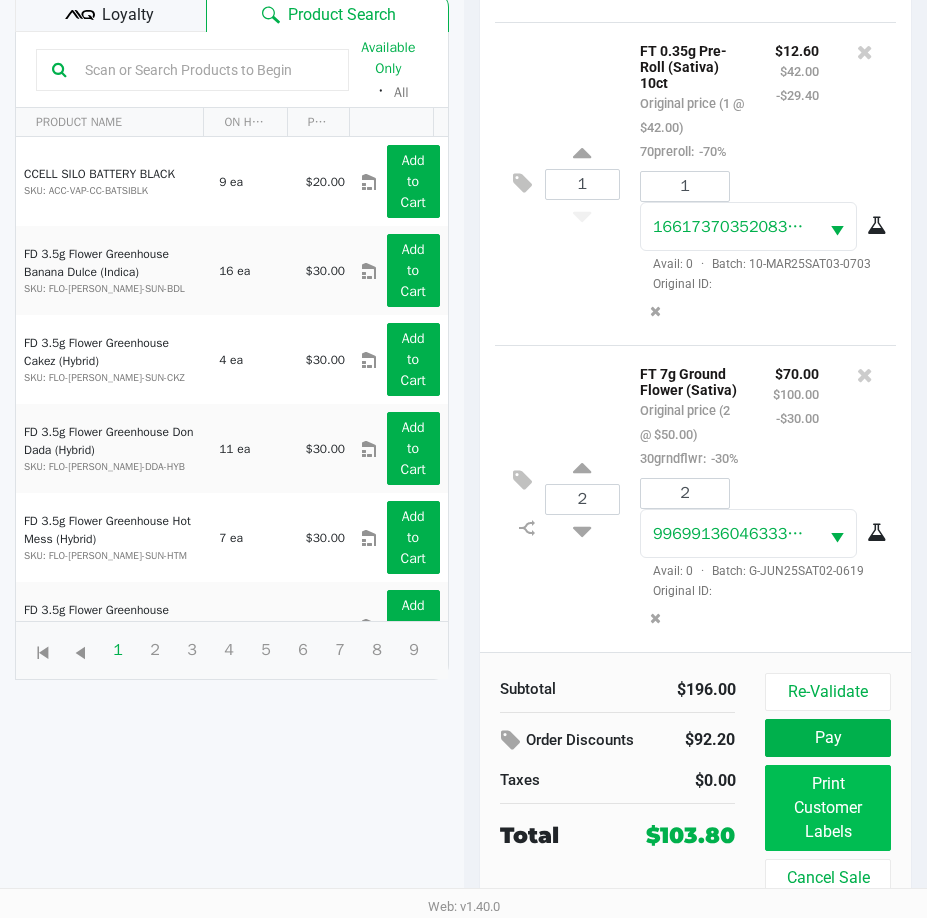 scroll, scrollTop: 0, scrollLeft: 0, axis: both 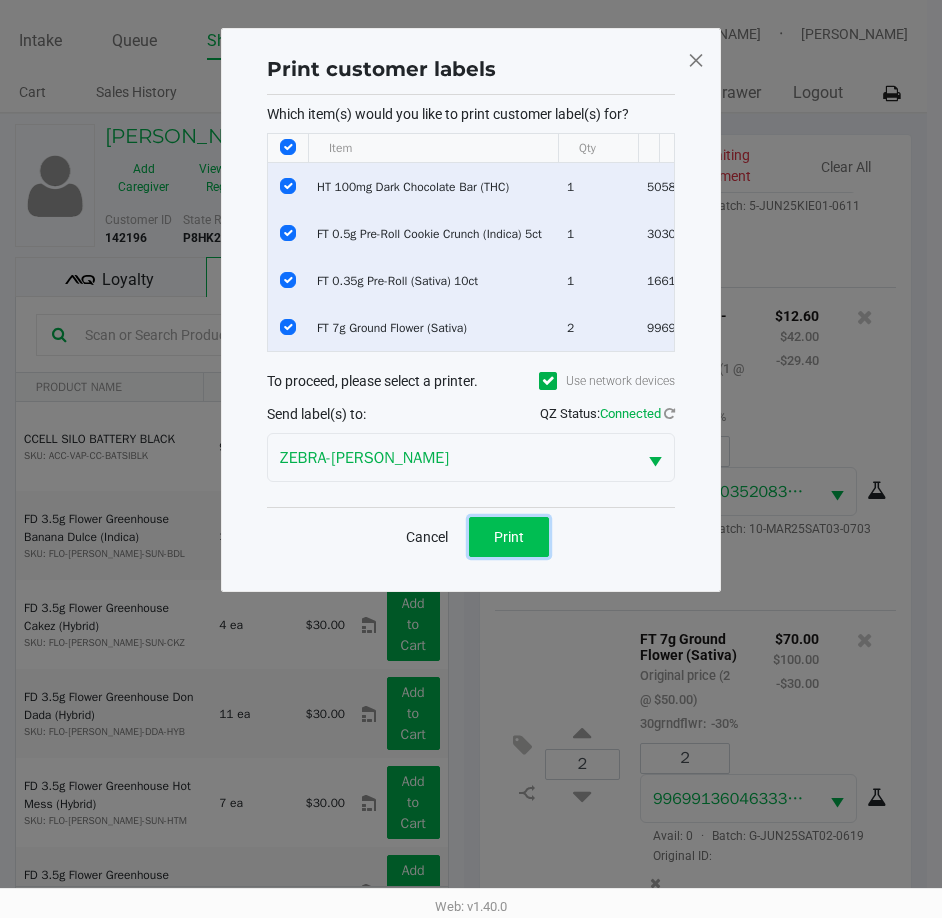 click on "Print" 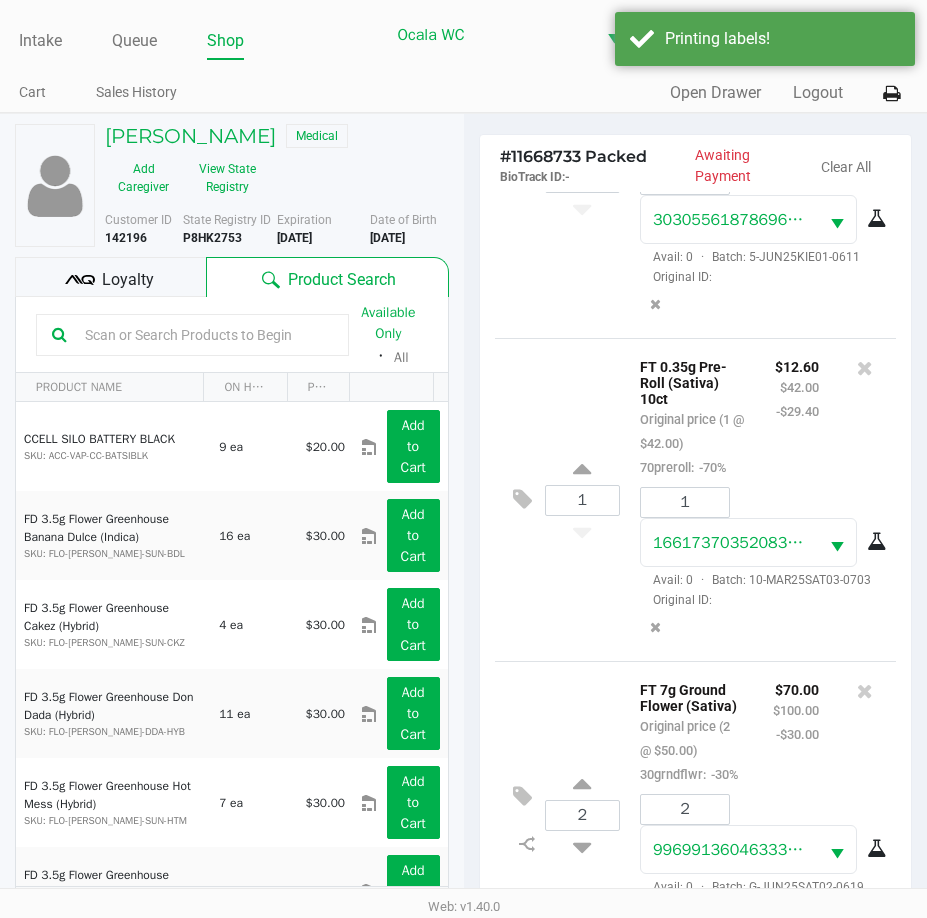 scroll, scrollTop: 733, scrollLeft: 0, axis: vertical 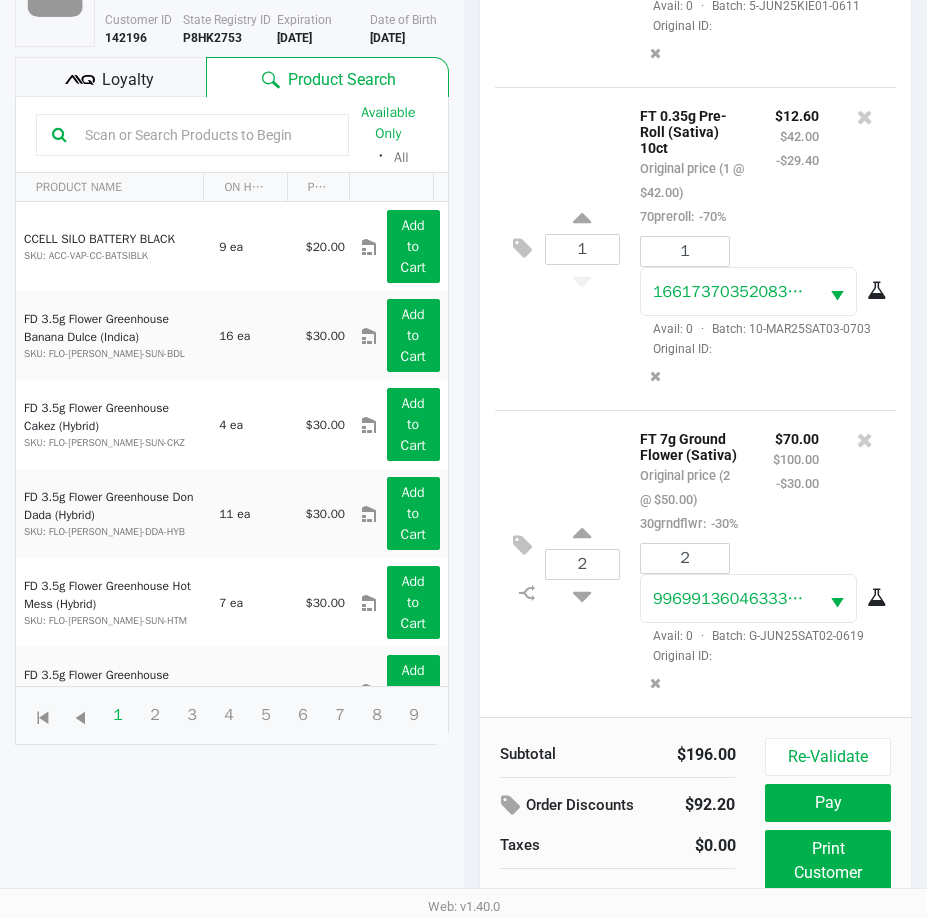click on "Loyalty" 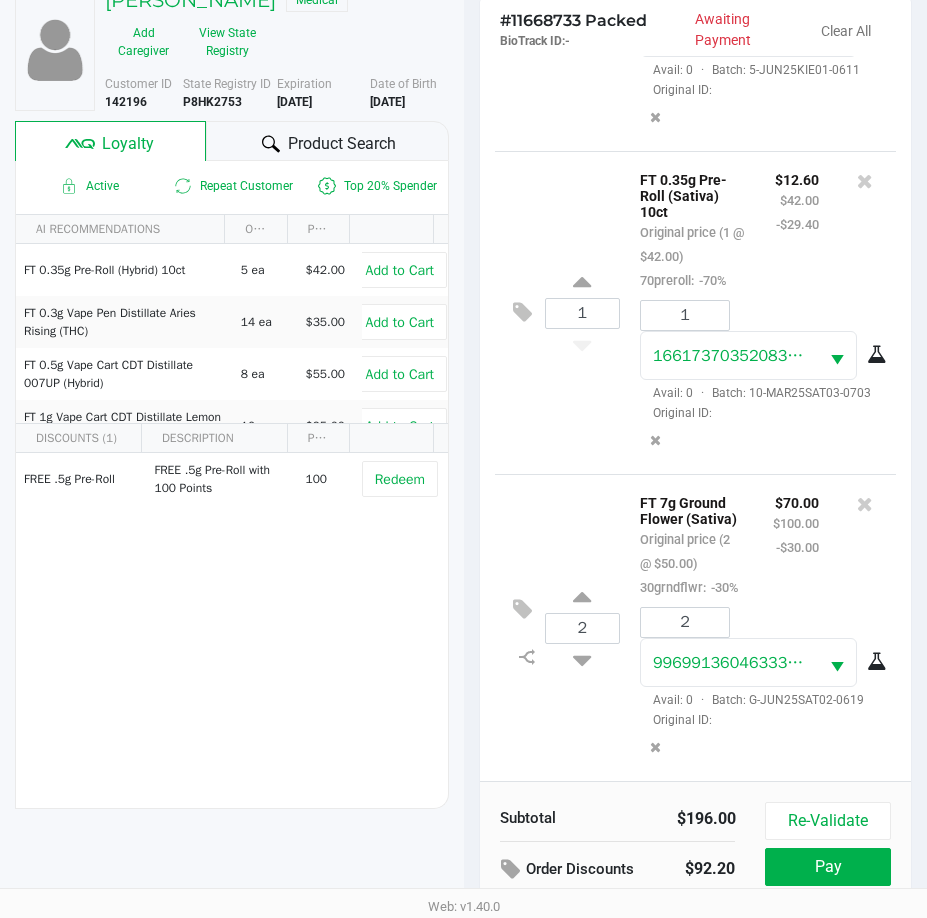 scroll, scrollTop: 265, scrollLeft: 0, axis: vertical 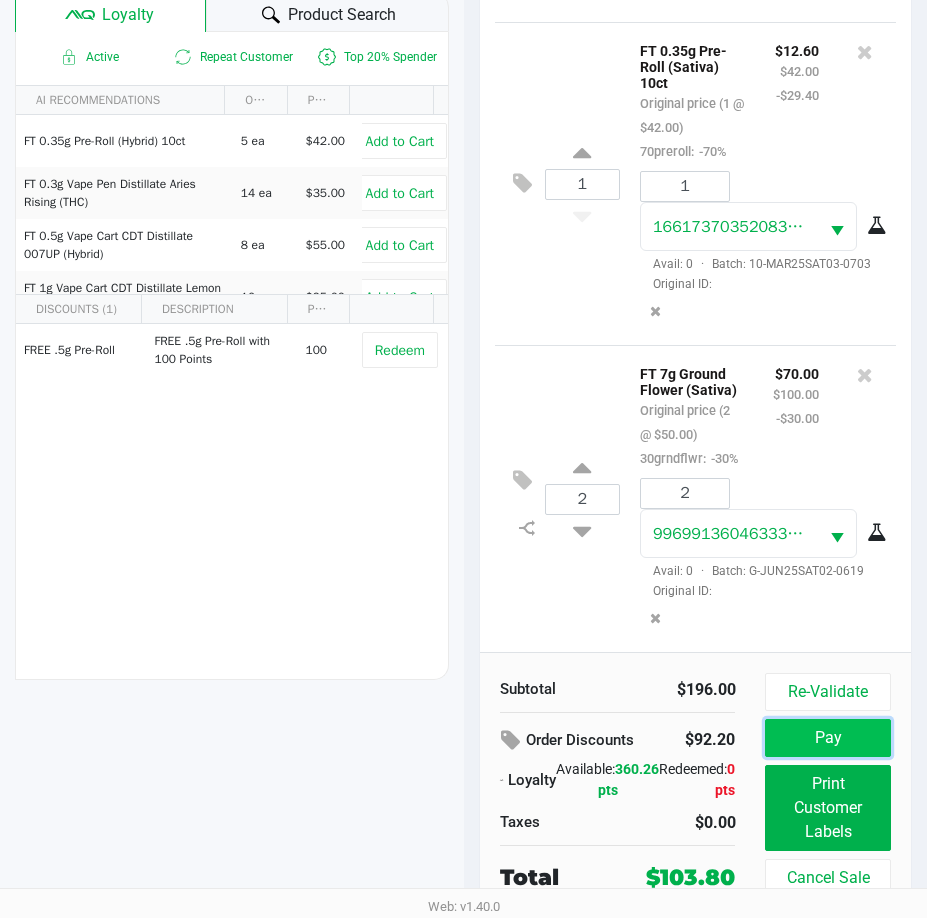 click on "Pay" 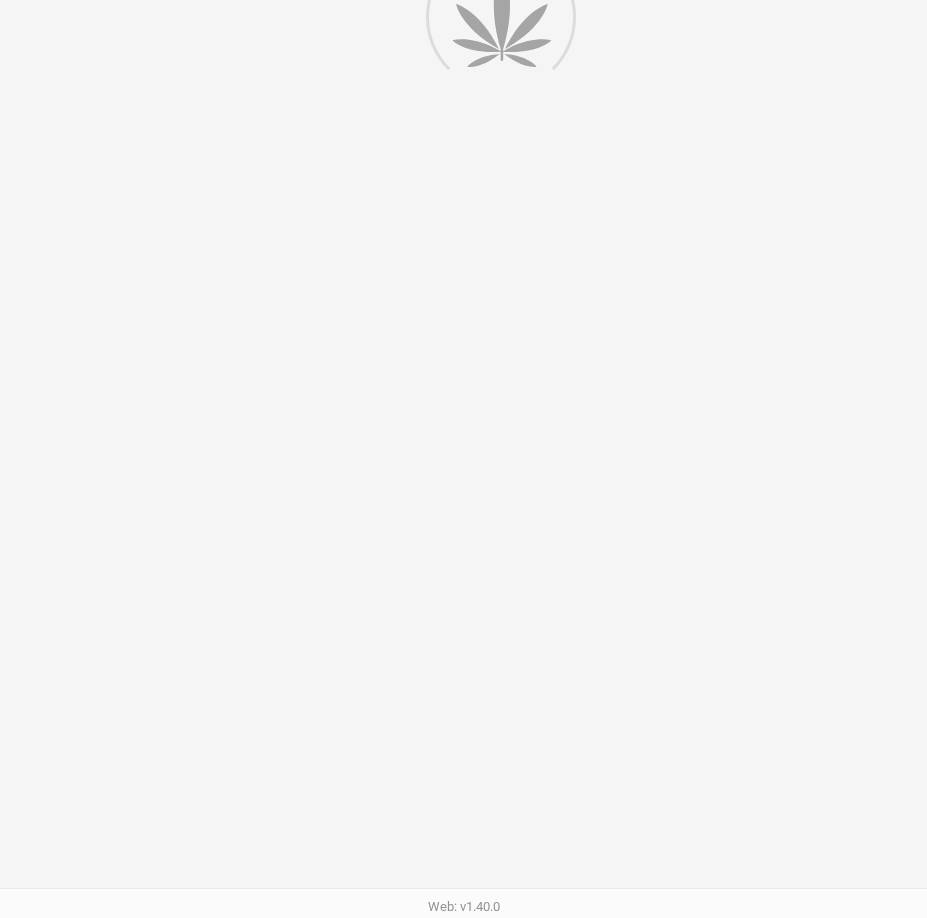 scroll, scrollTop: 0, scrollLeft: 0, axis: both 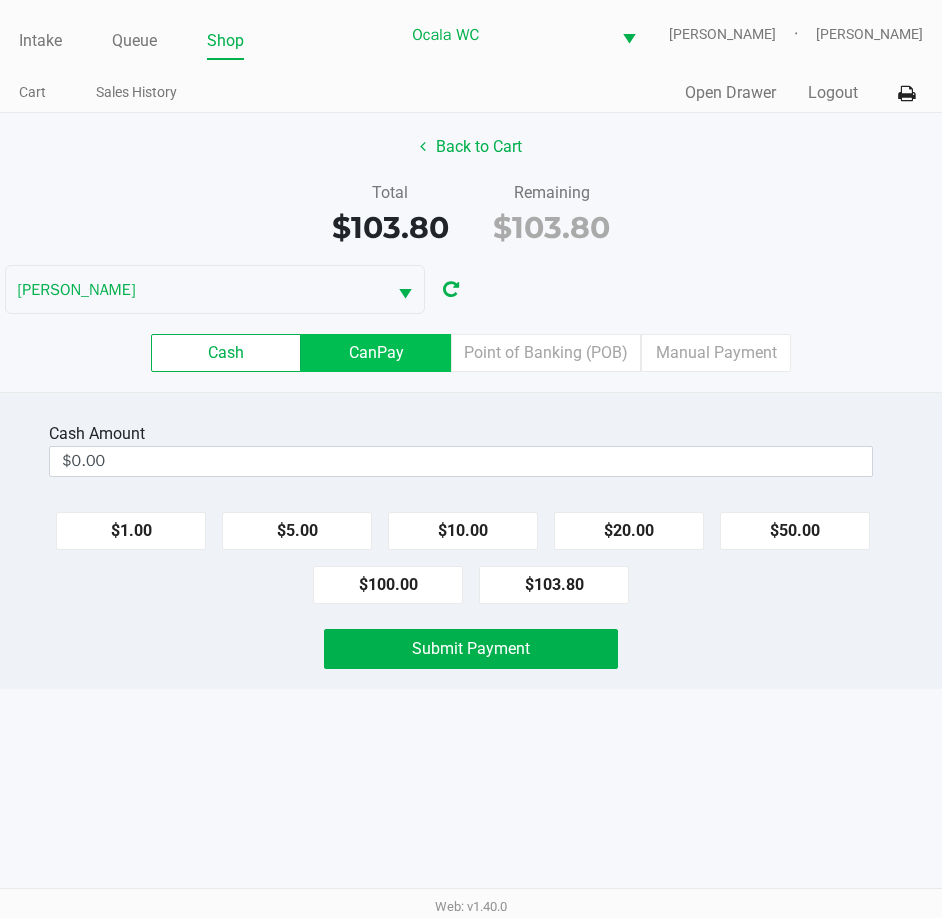 click on "CanPay" 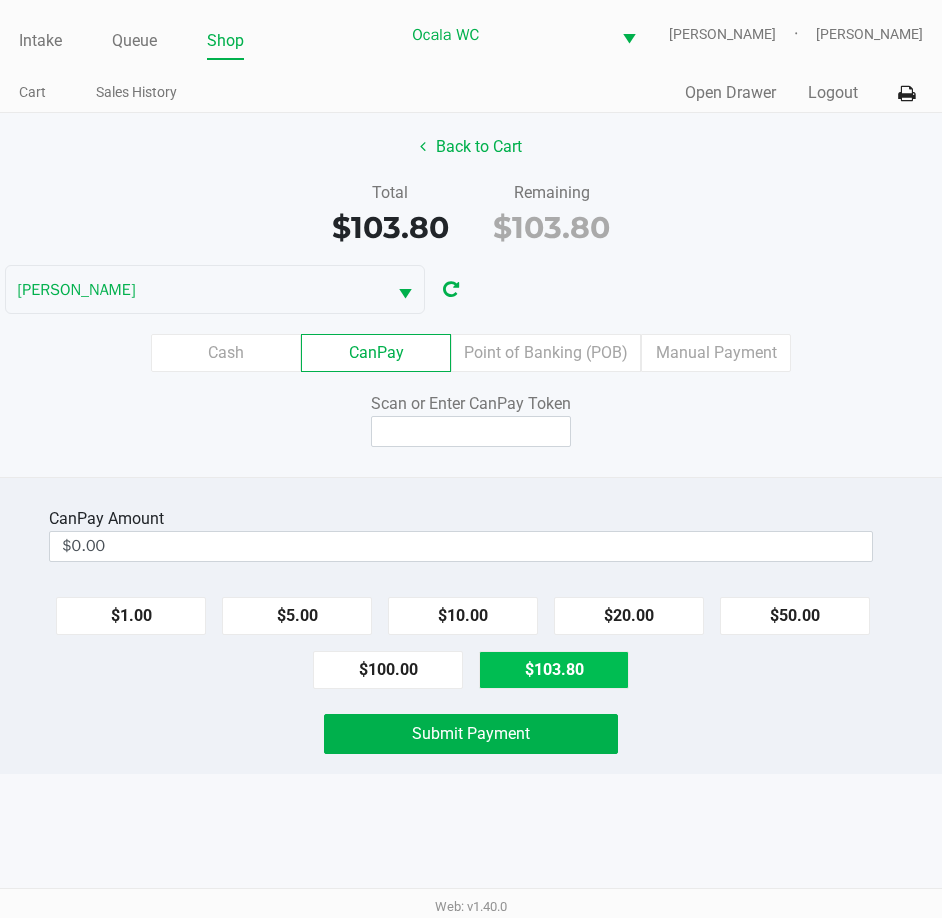 click on "$103.80" 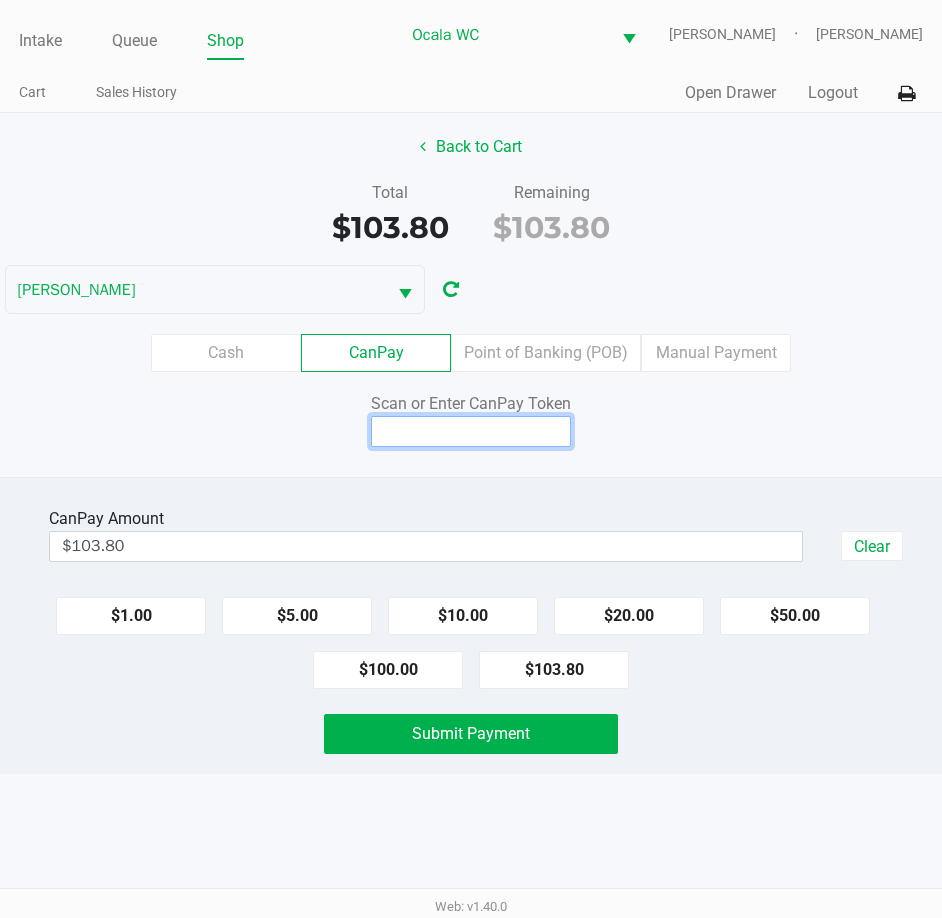 click 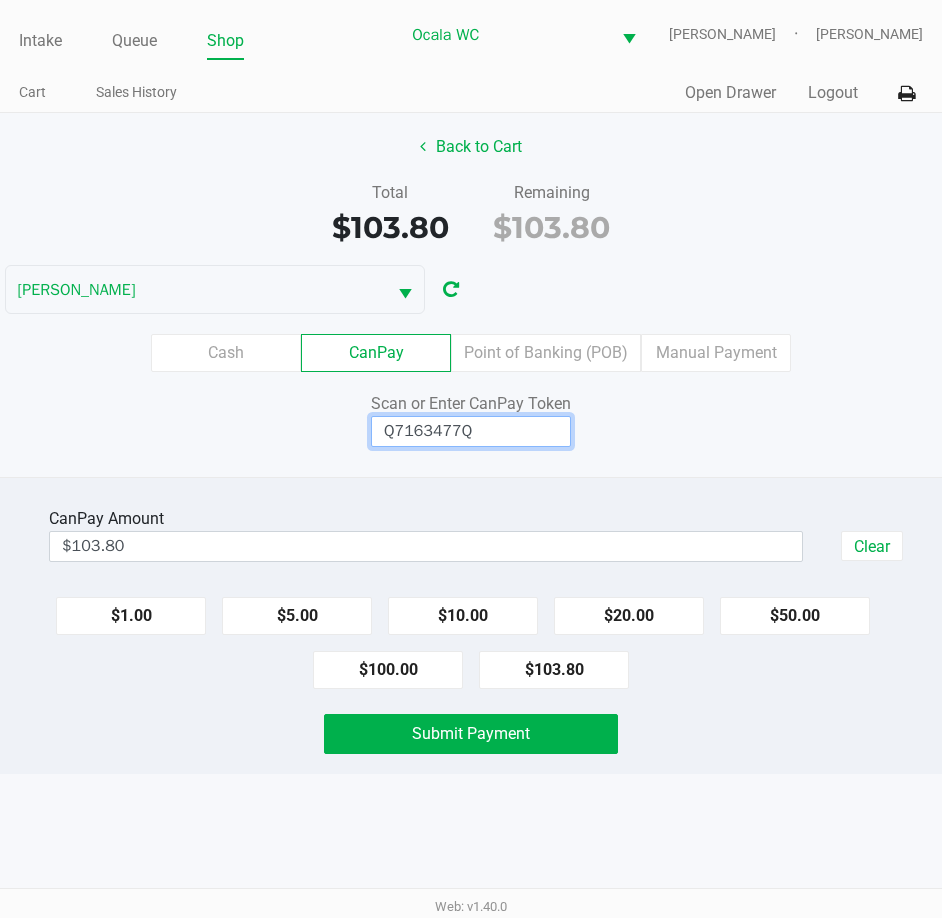 type on "Q7163477Q" 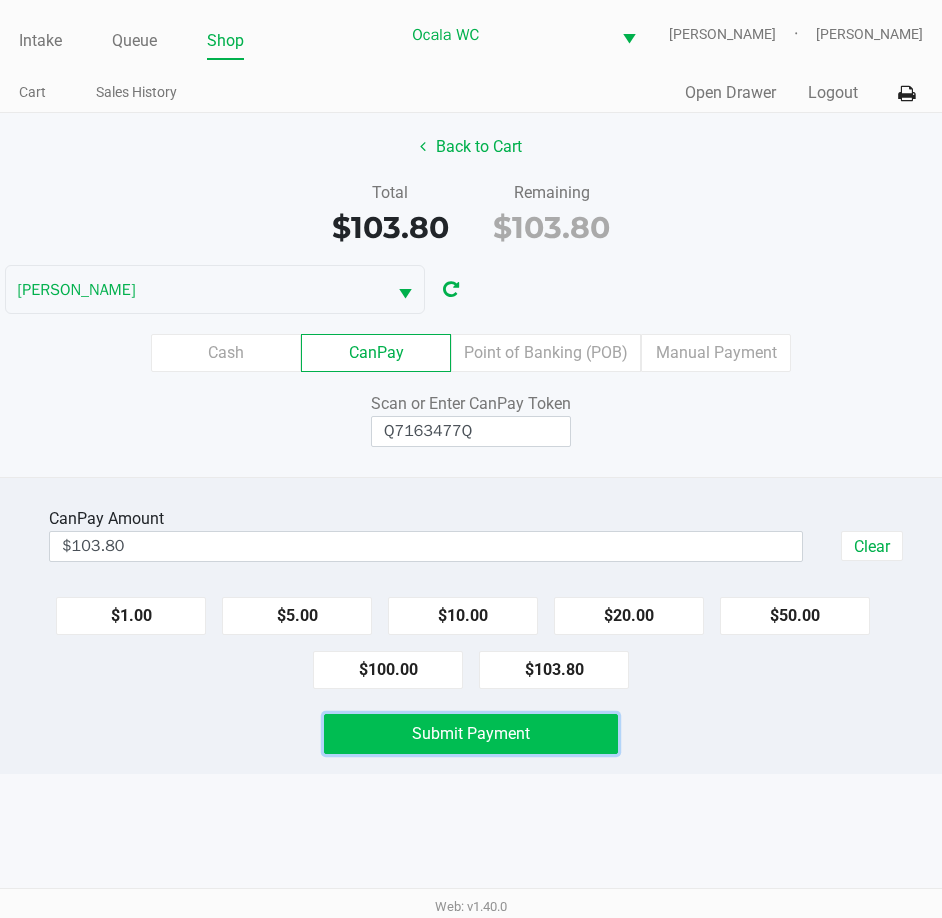 click on "Submit Payment" 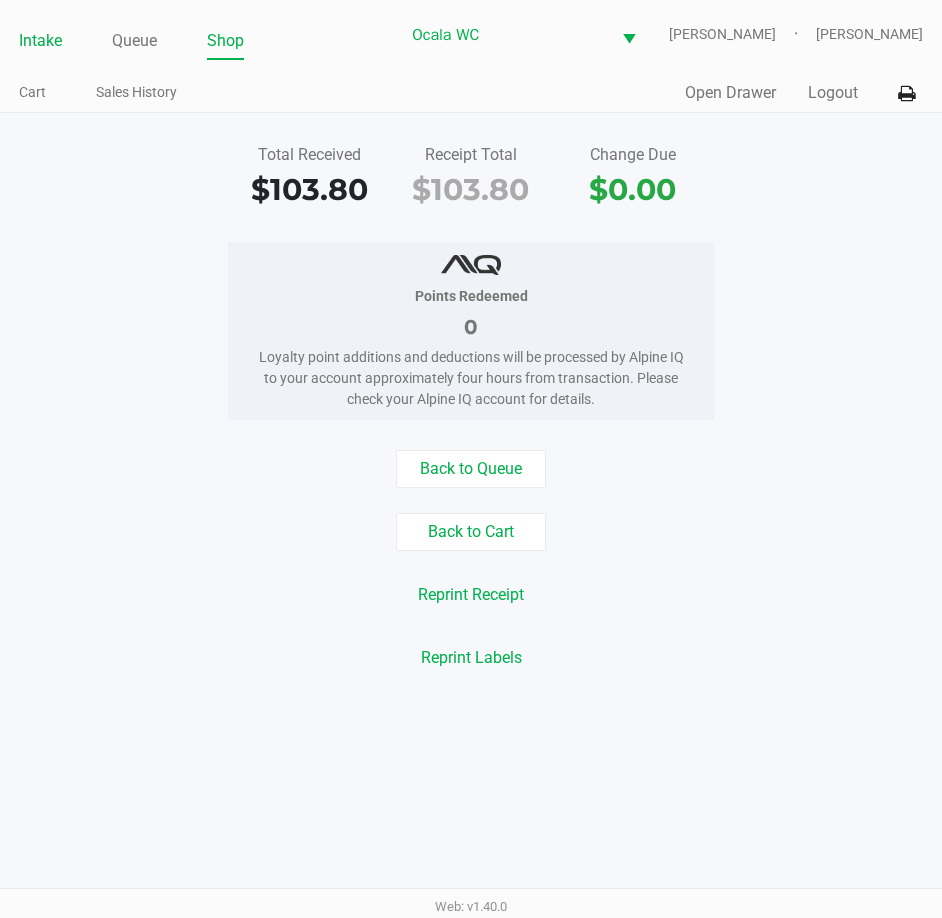click on "Intake" 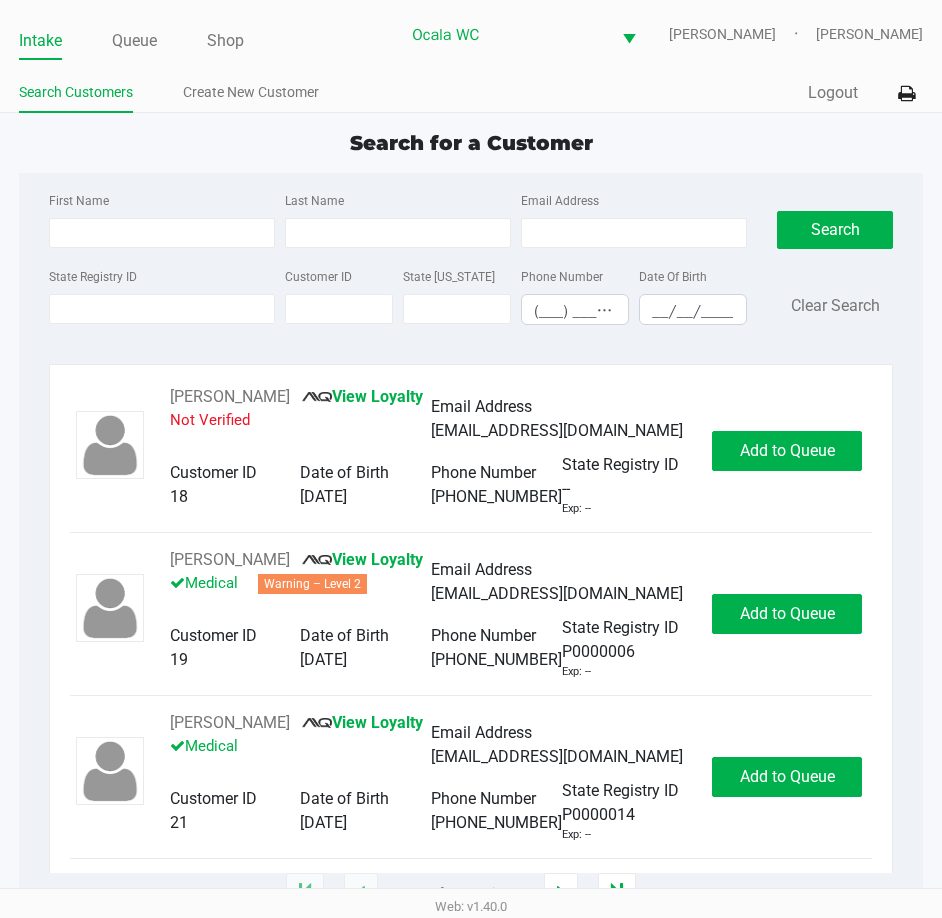 drag, startPoint x: 50, startPoint y: 35, endPoint x: 323, endPoint y: 101, distance: 280.86475 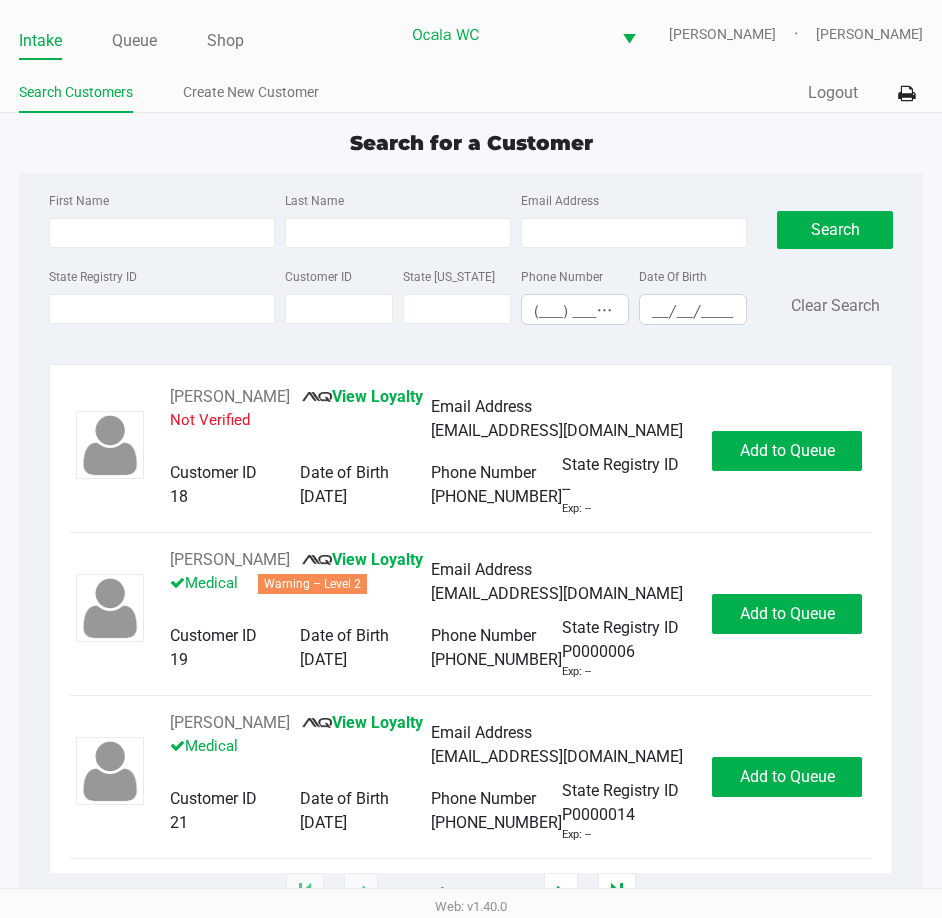 type on "KEVIN" 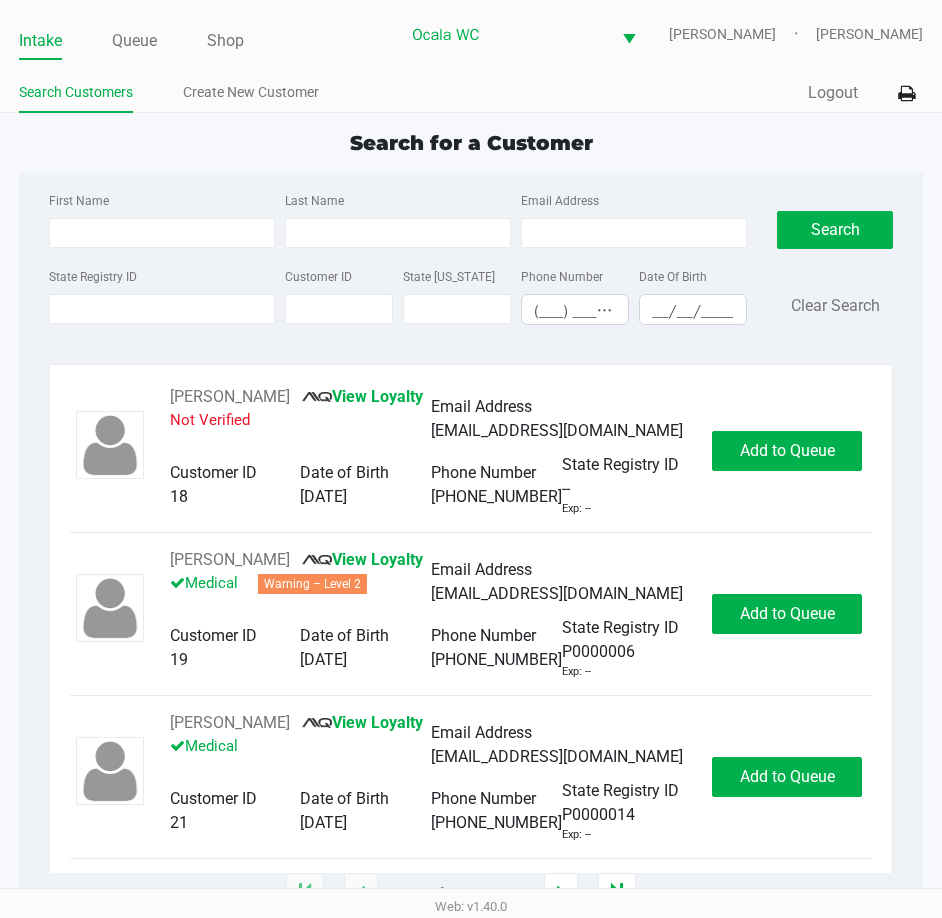 type on "BANDOSKE" 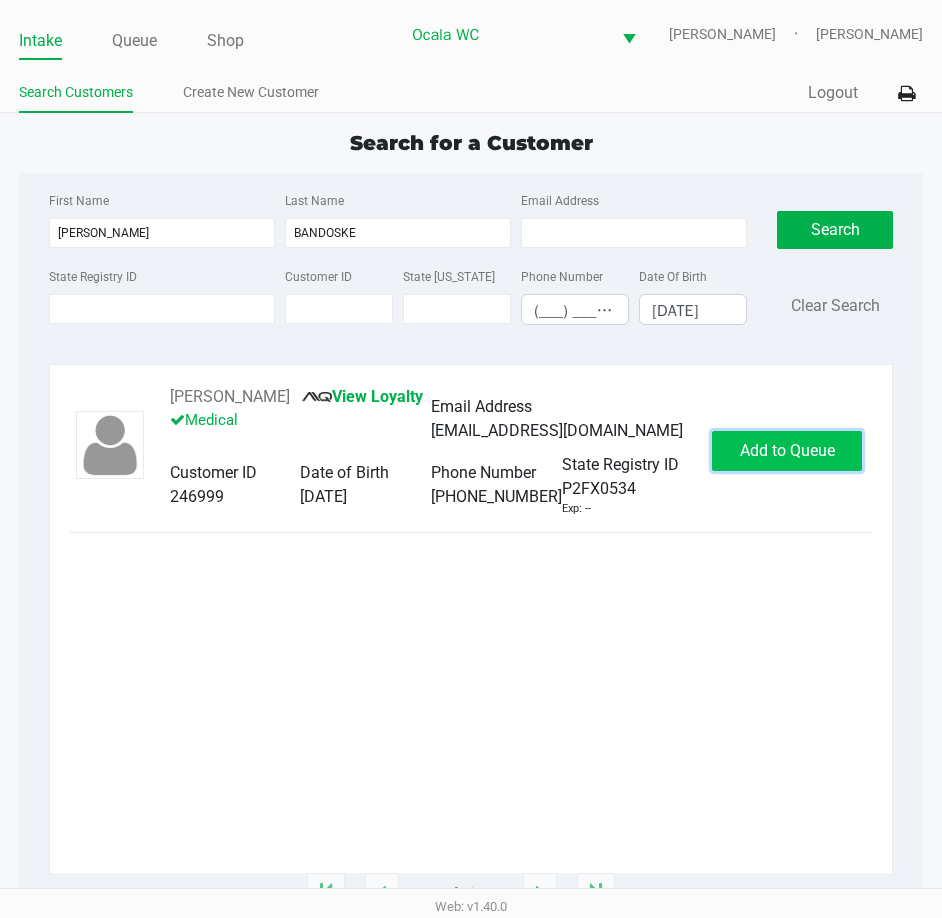click on "Add to Queue" 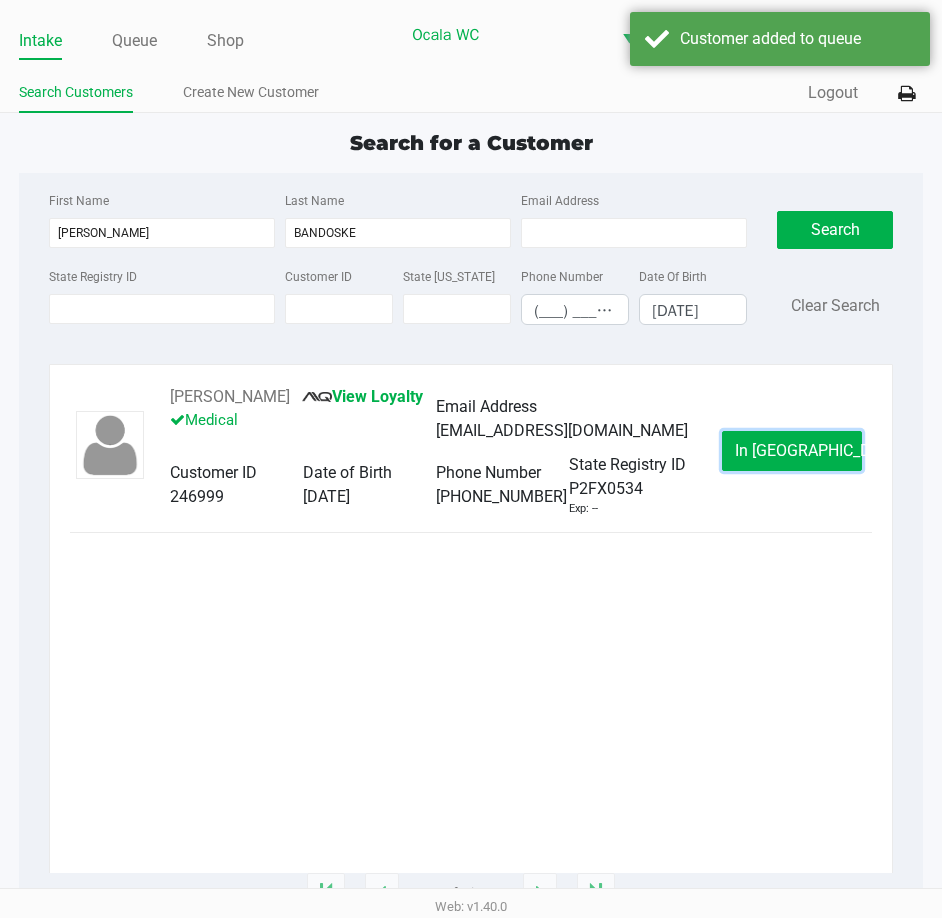 click on "In Queue" 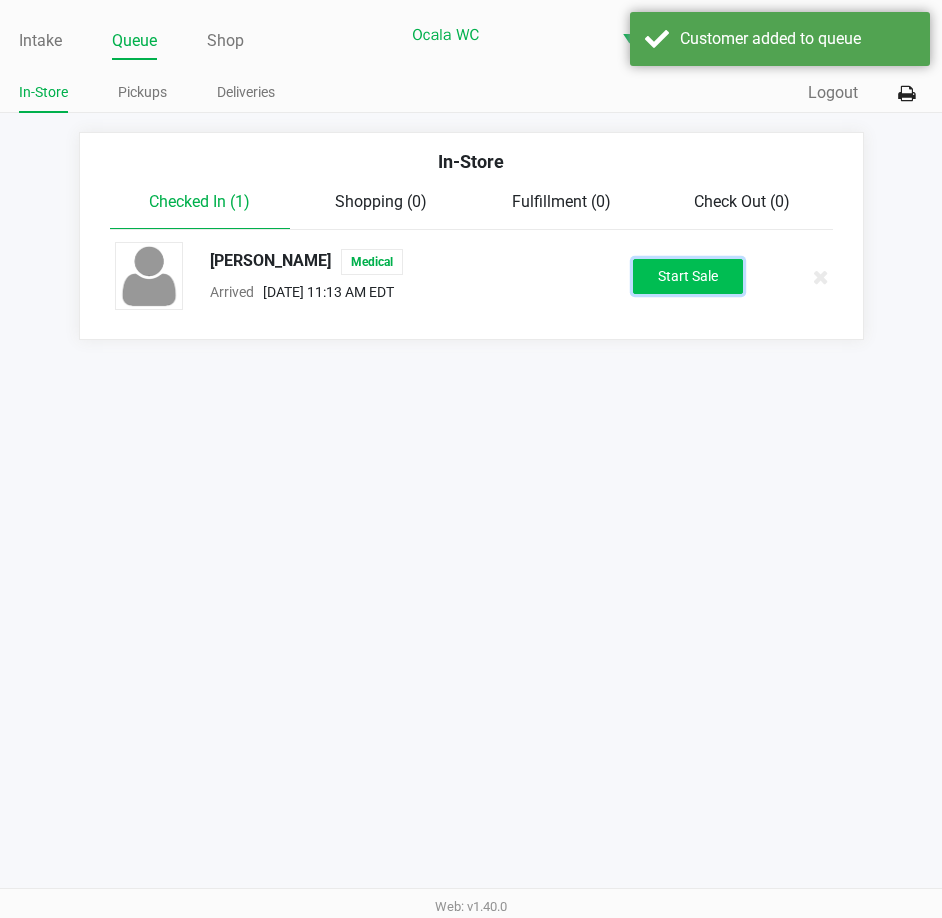 click on "Start Sale" 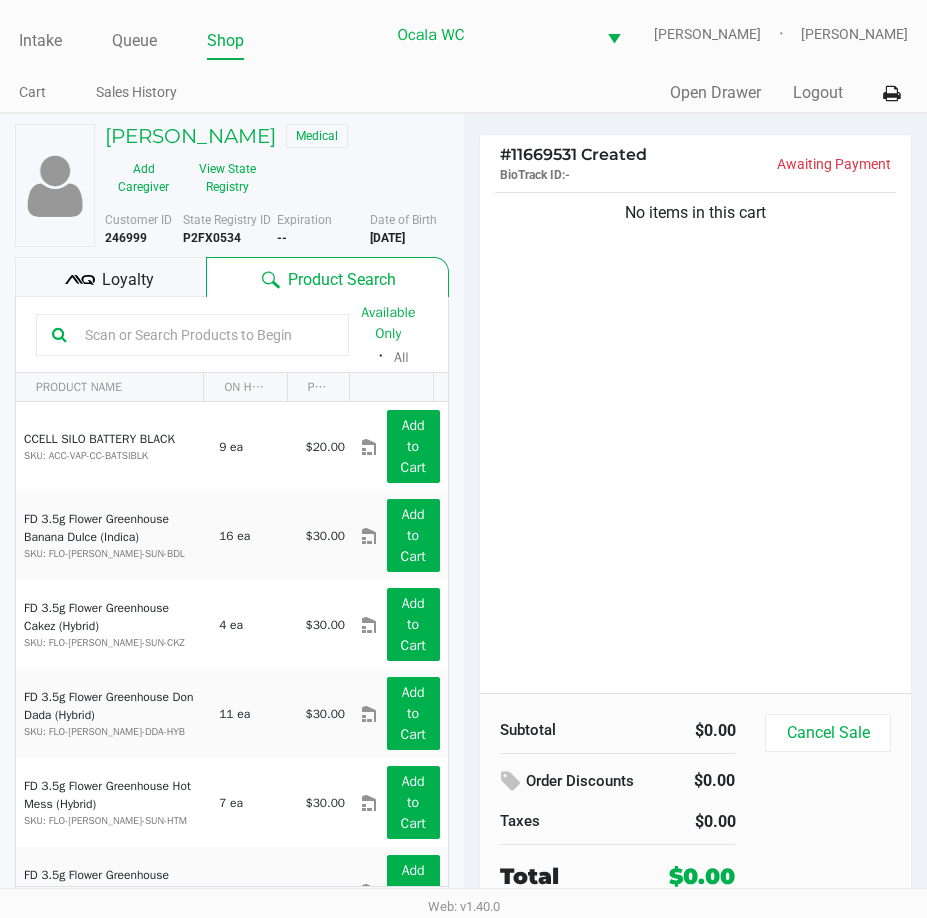 click 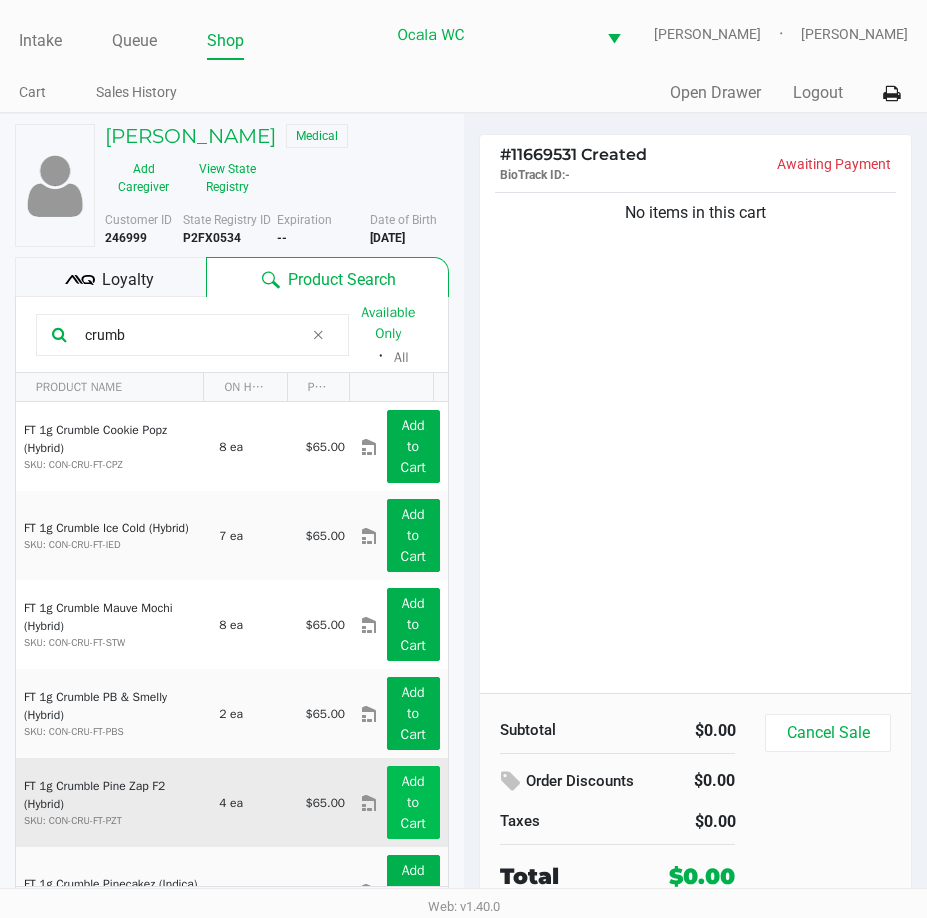 type on "crumb" 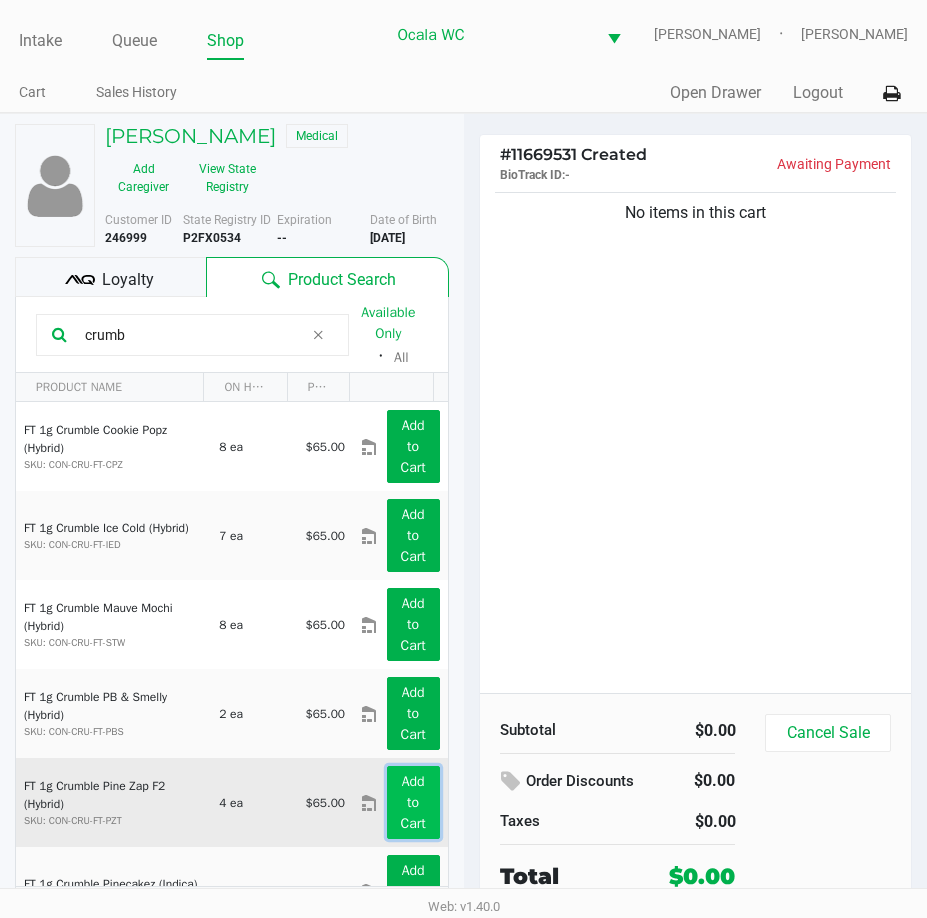 click on "Add to Cart" 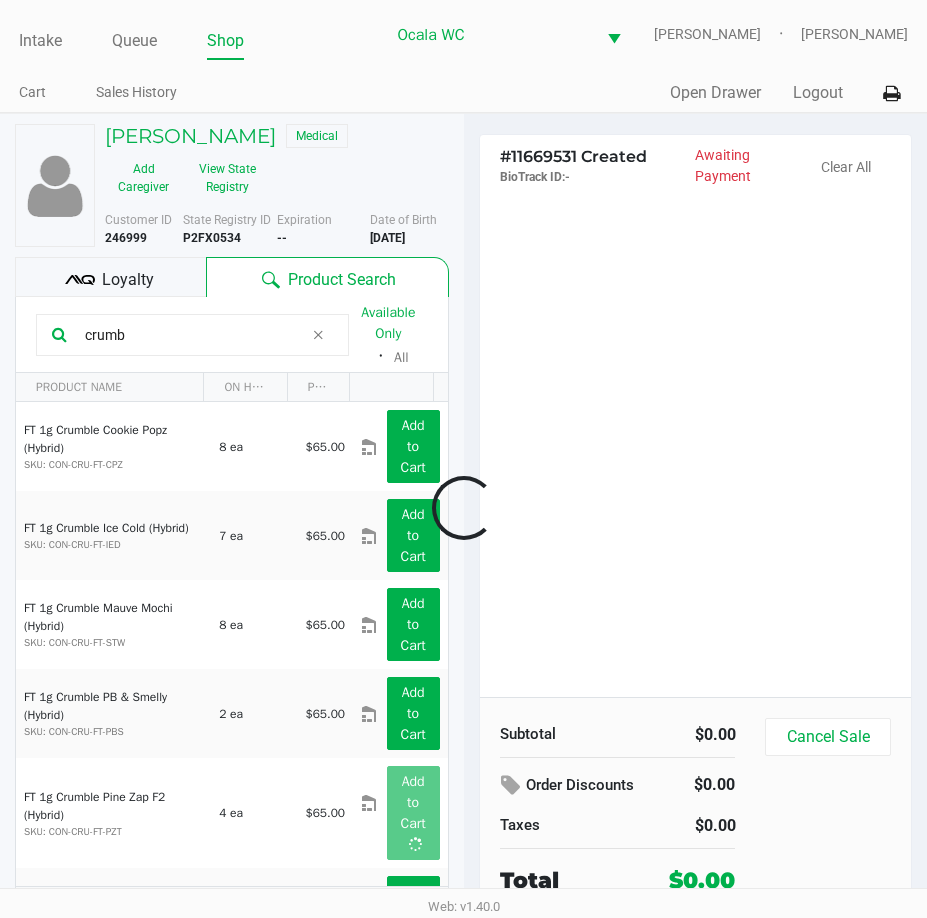 click 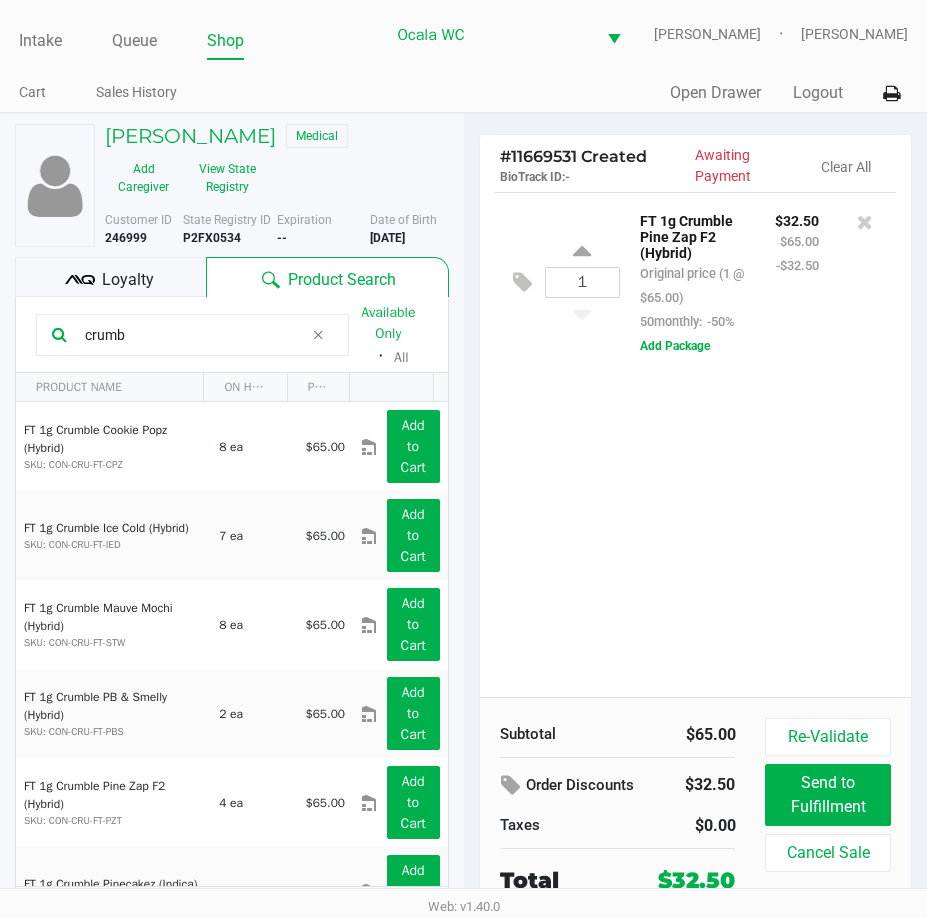 click on "1  FT 1g Crumble Pine Zap F2 (Hybrid)   Original price (1 @ $65.00)  50monthly:  -50% $32.50 $65.00 -$32.50  Add Package" 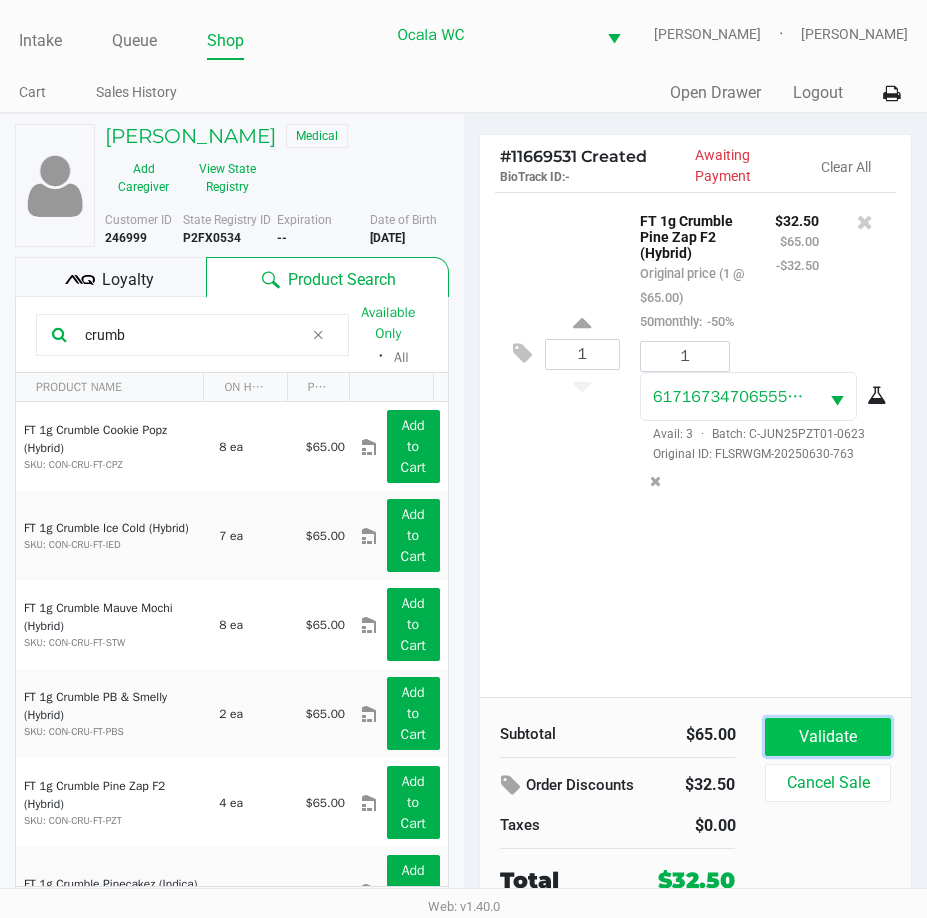 click on "Validate" 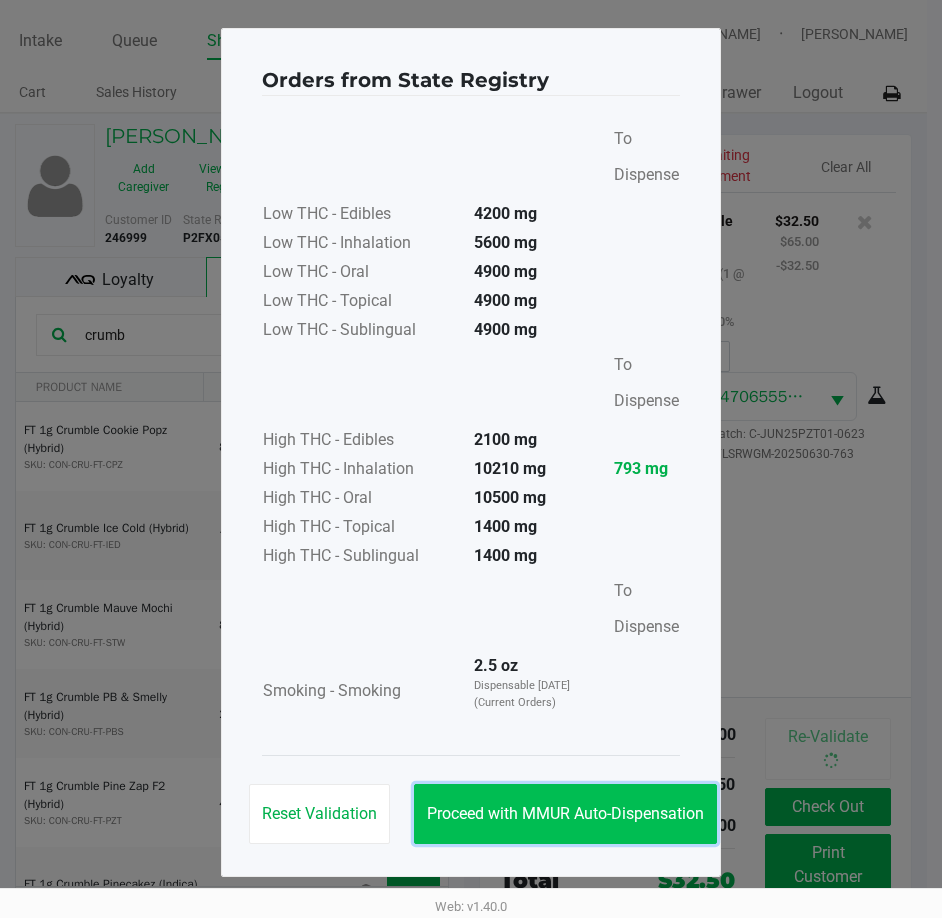 click on "Proceed with MMUR Auto-Dispensation" 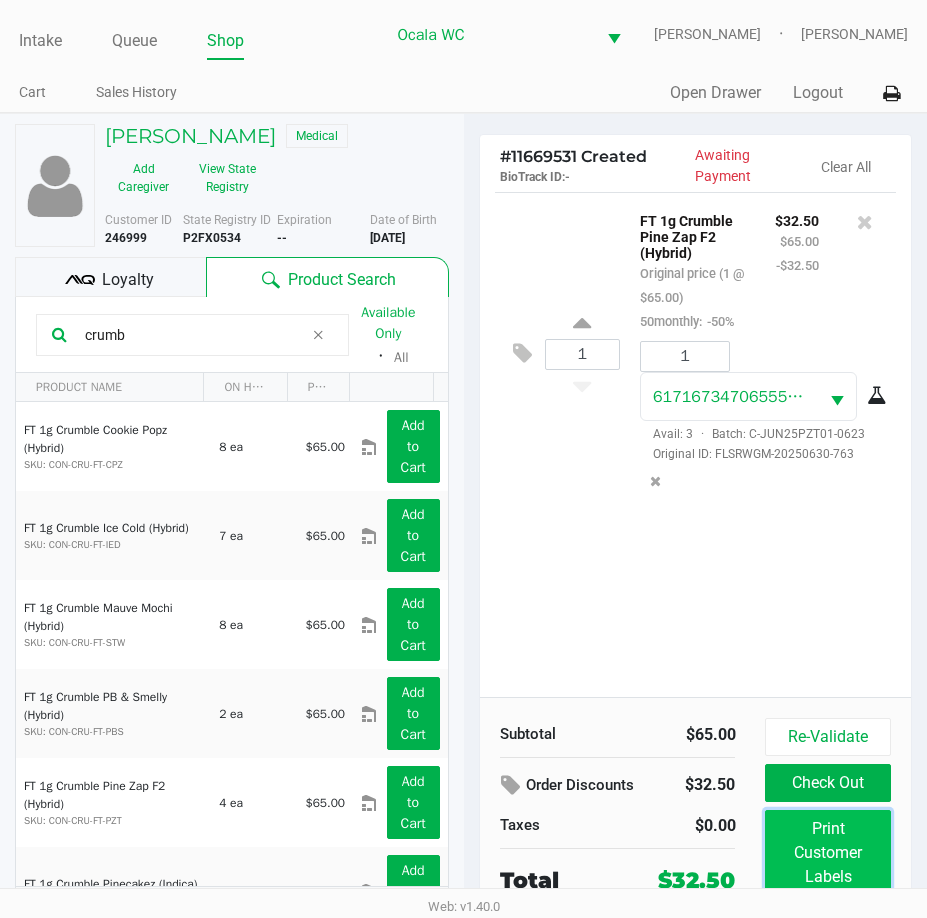 click on "Print Customer Labels" 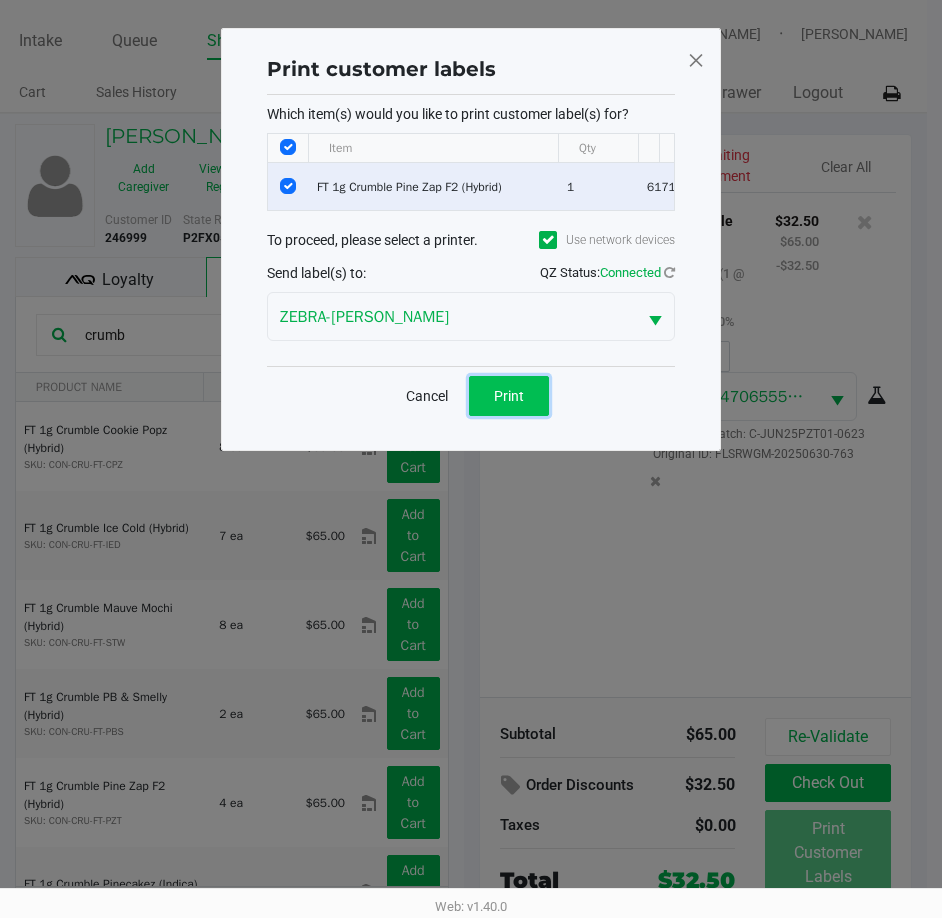 click on "Print" 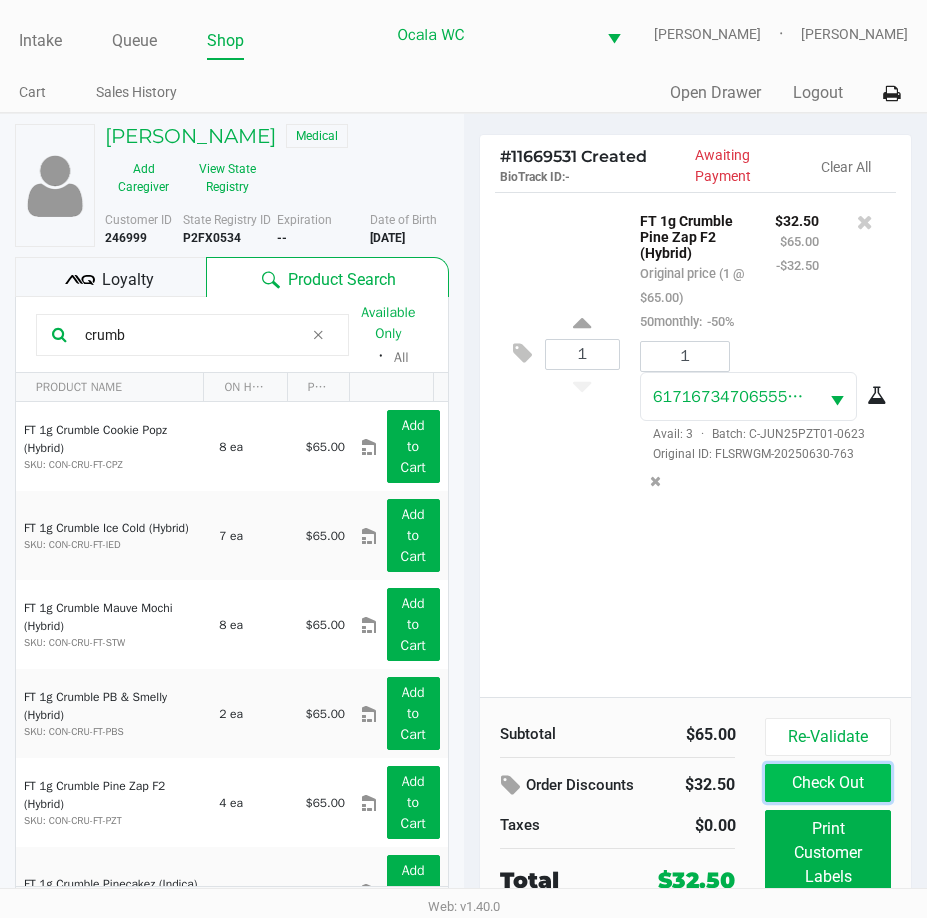 click on "Check Out" 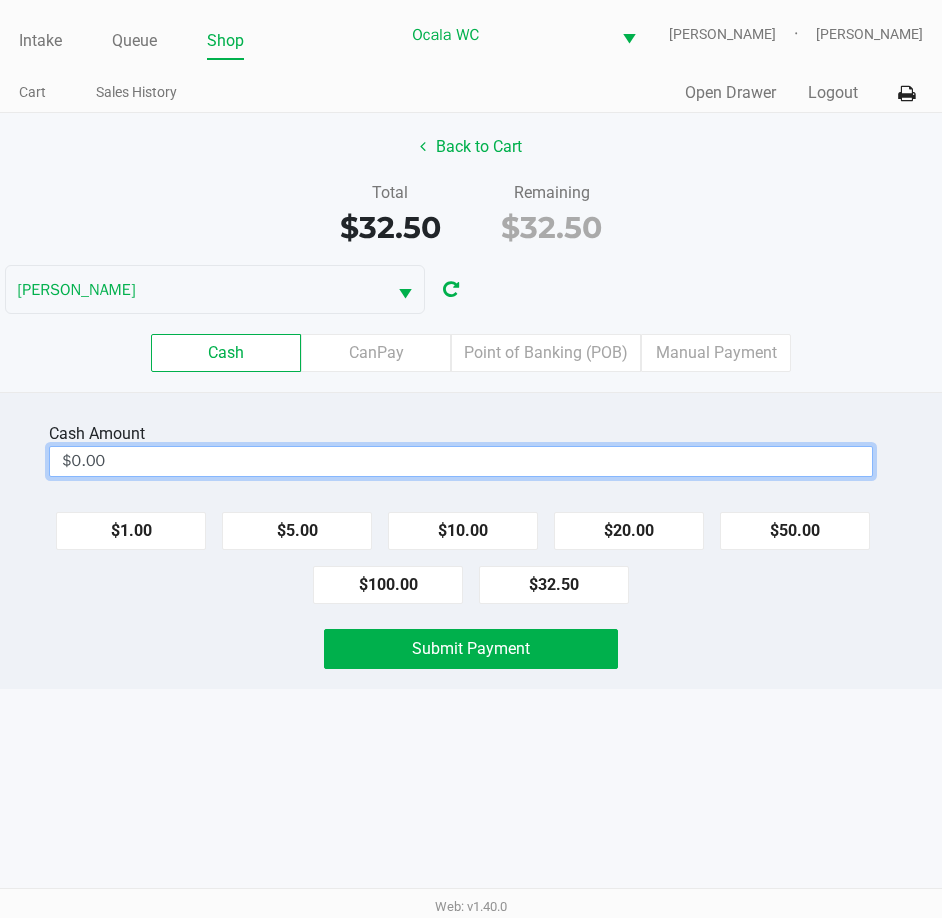 click on "$0.00" at bounding box center [461, 461] 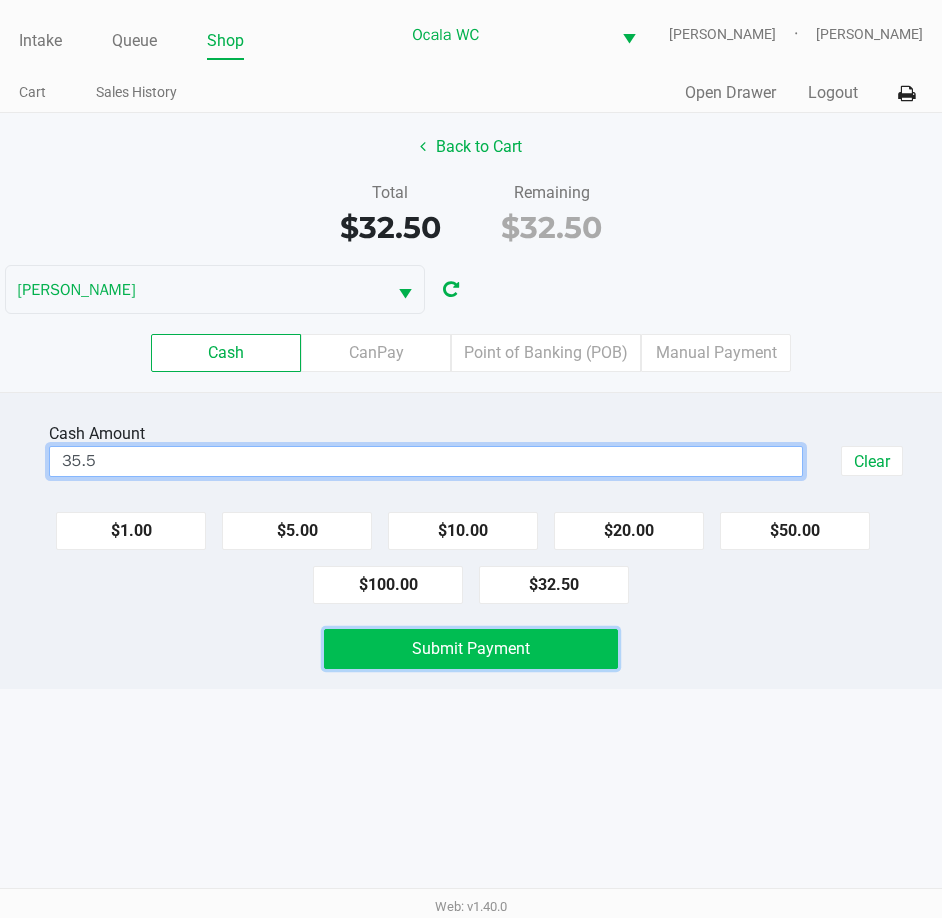 click on "Submit Payment" 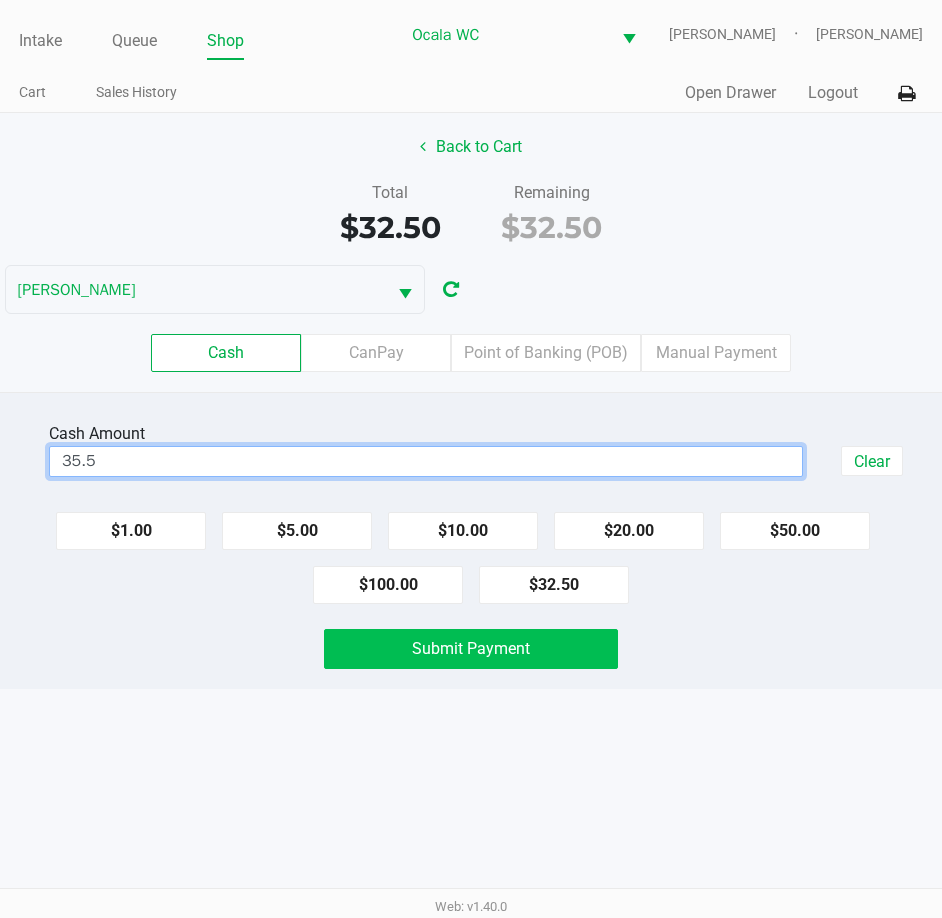 type on "$35.50" 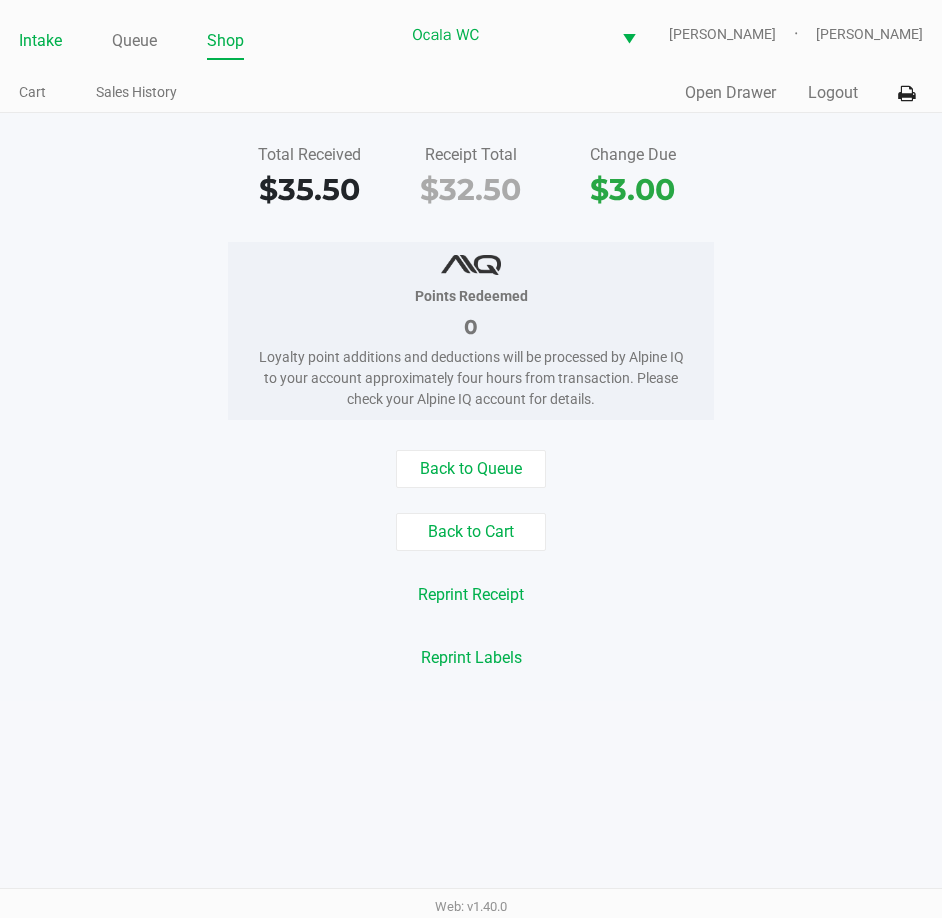 click on "Intake" 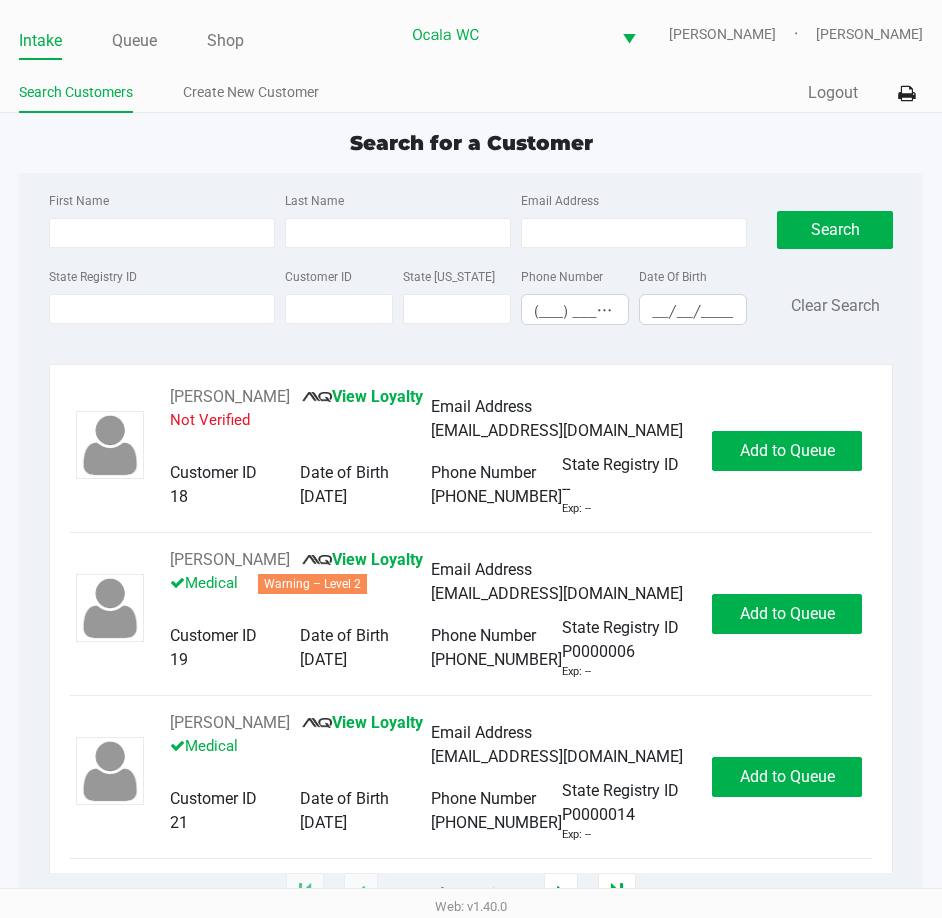 click on "Intake Queue Shop Ocala WC  BRANDY-CLARK   John Laughlin  Search Customers Create New Customer  Quick Sale   Logout" 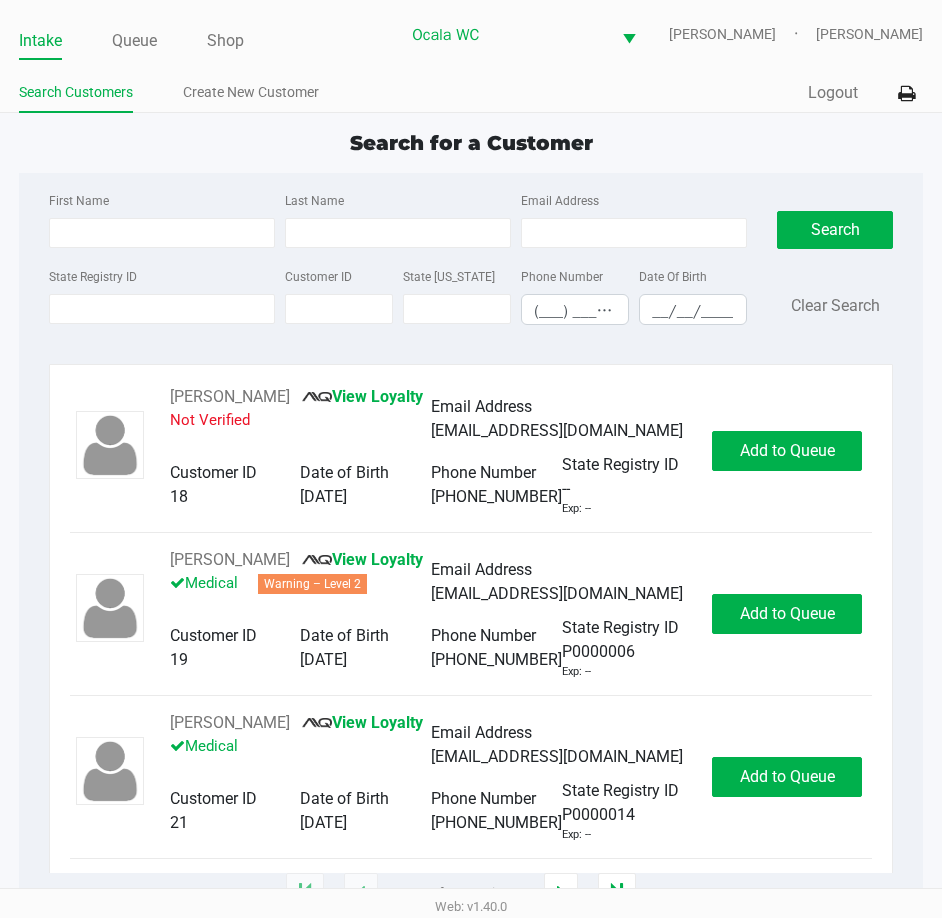 type on "DANIELLE" 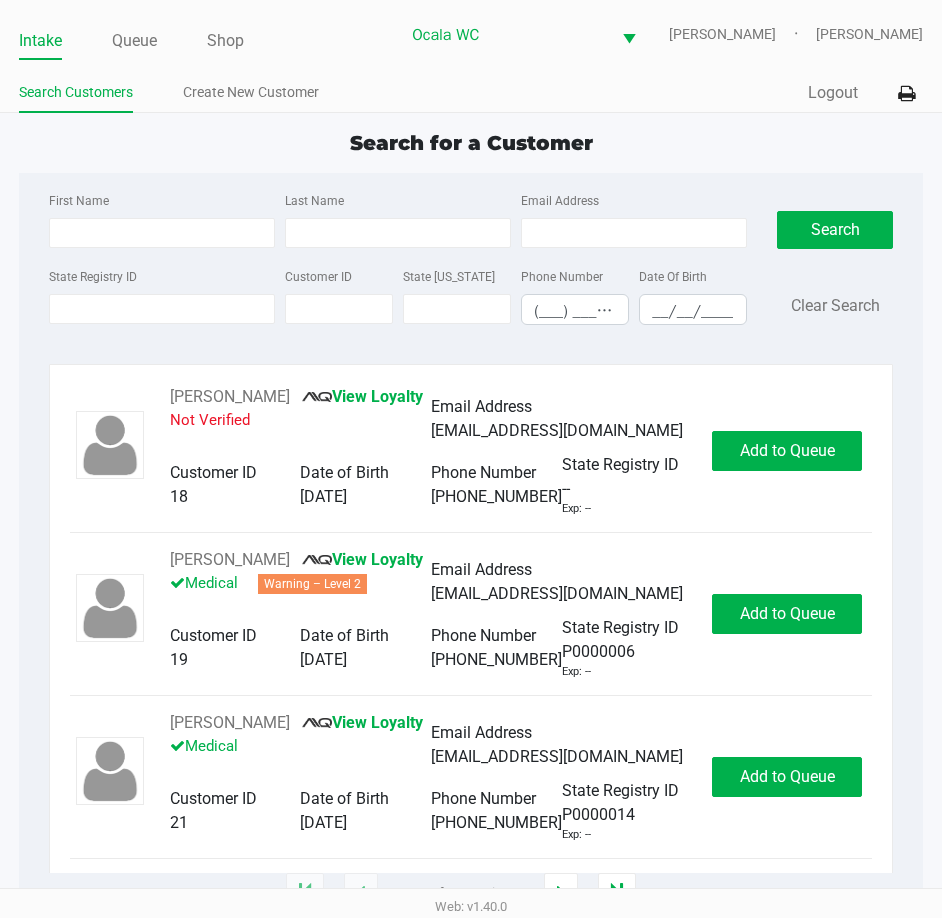 type on "GETCHELL" 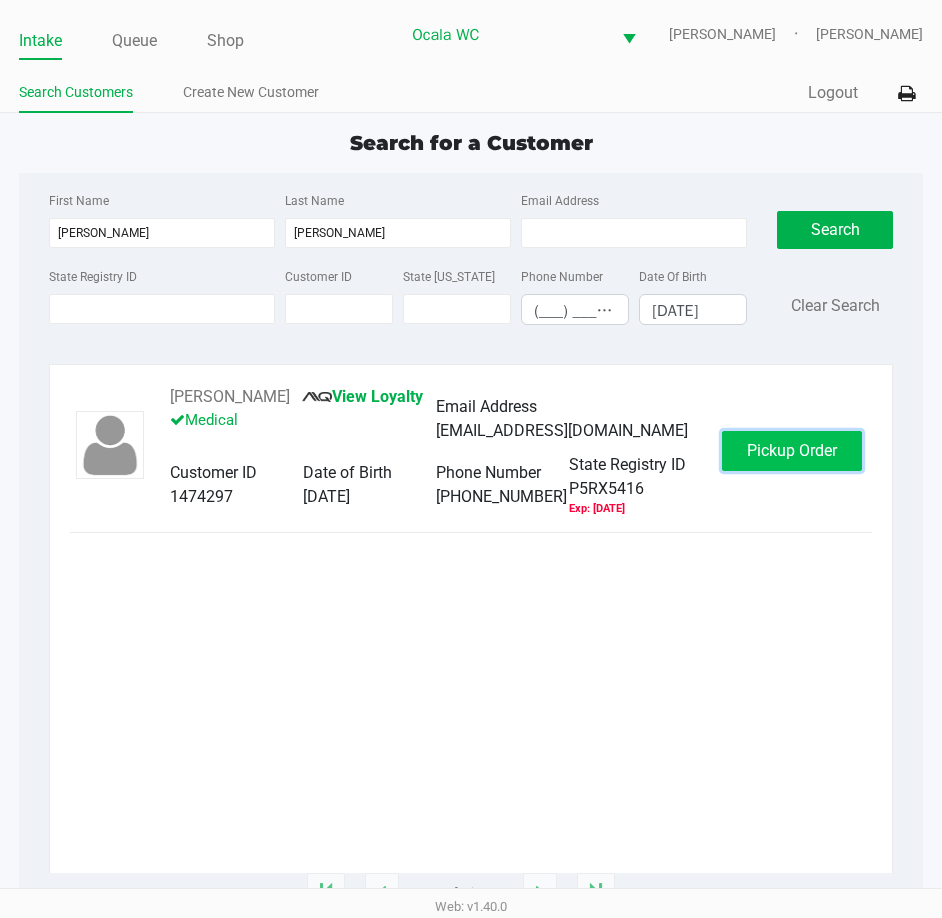 click on "Pickup Order" 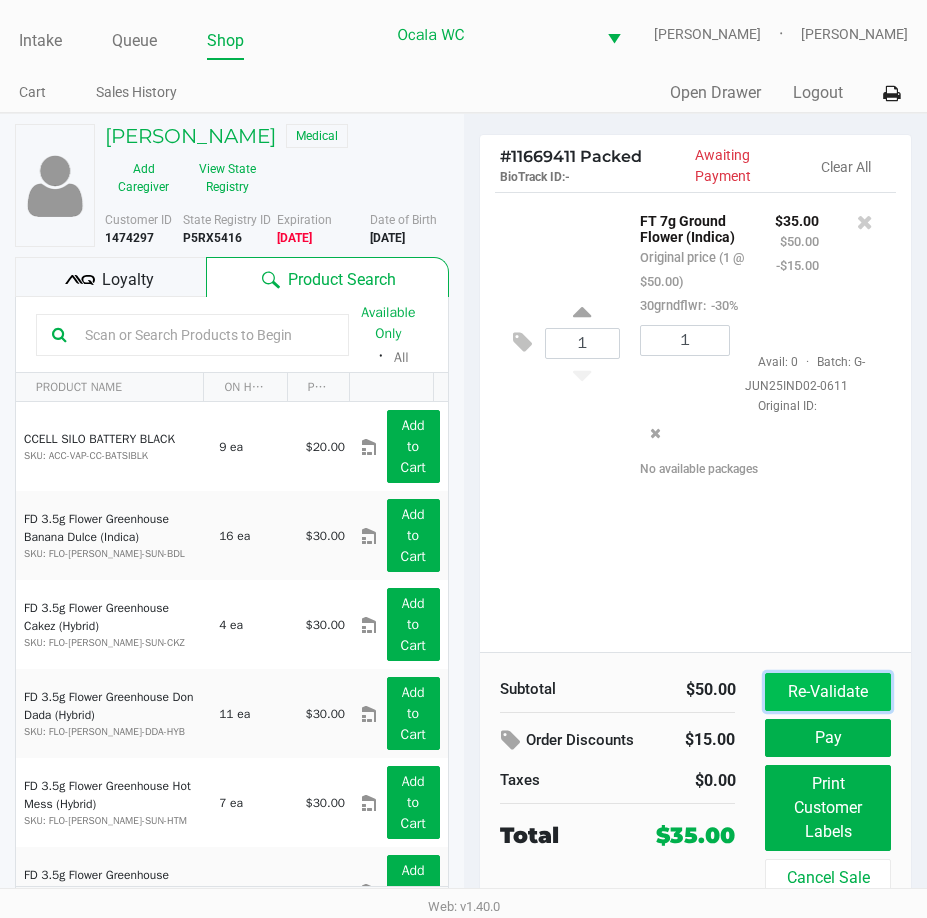 click on "Re-Validate" 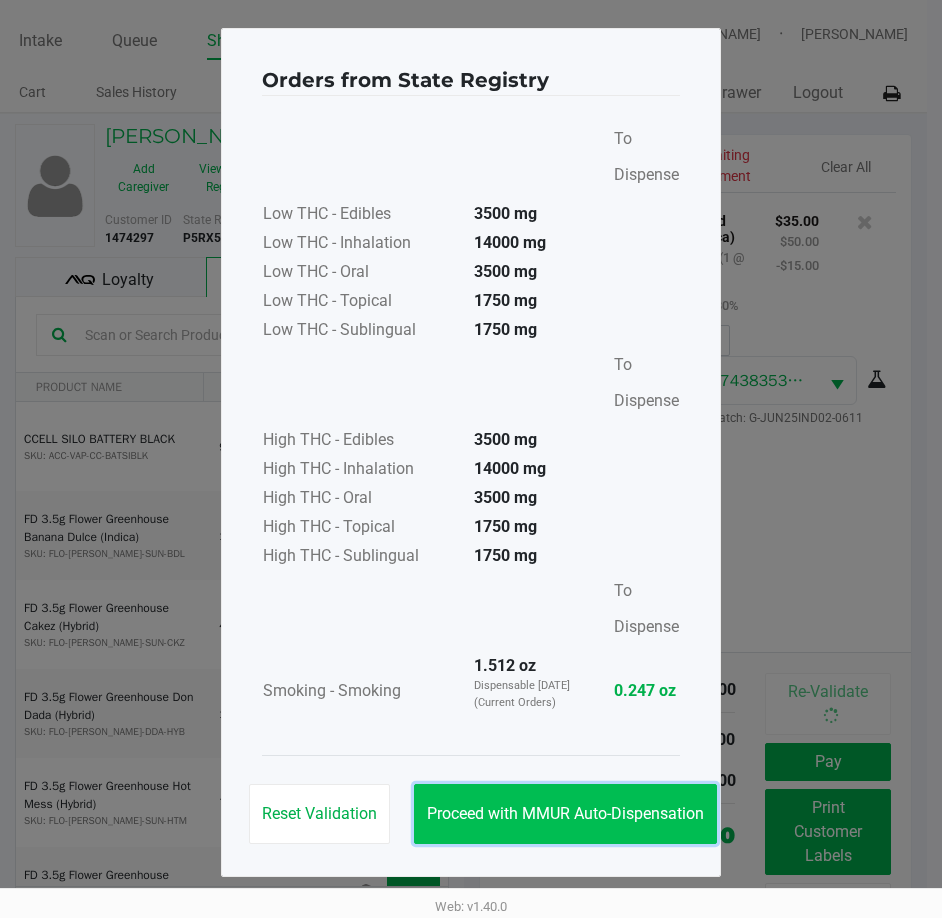 click on "Proceed with MMUR Auto-Dispensation" 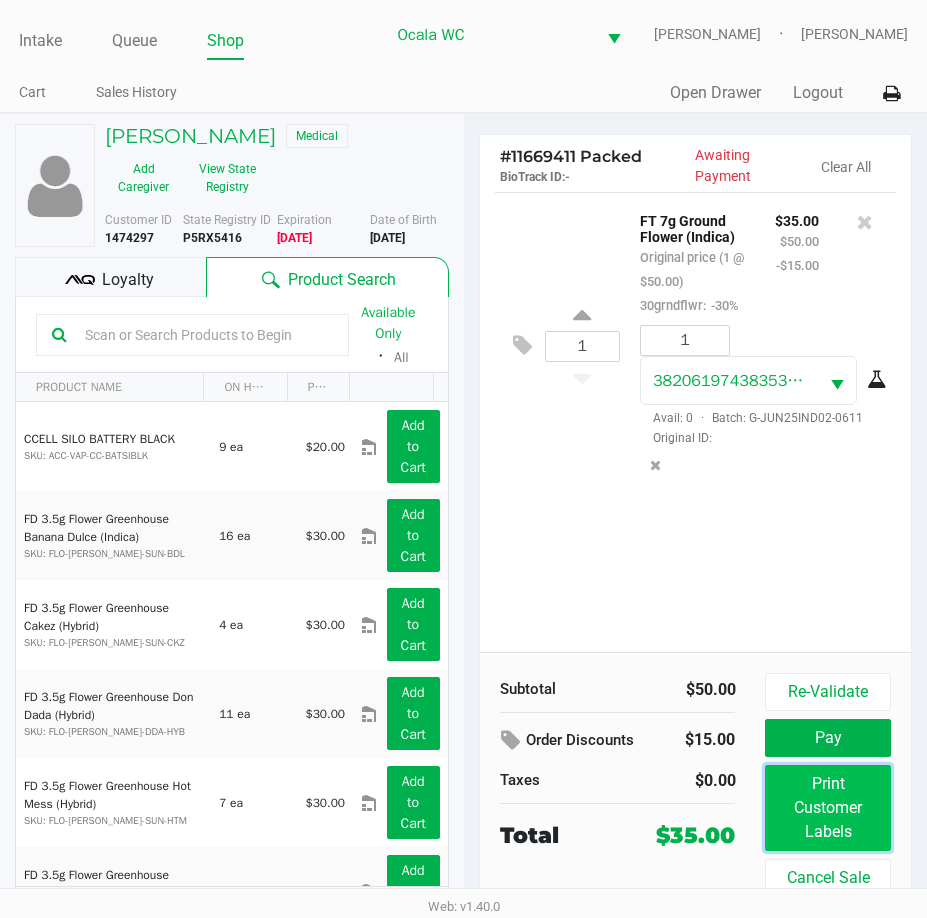 click on "Print Customer Labels" 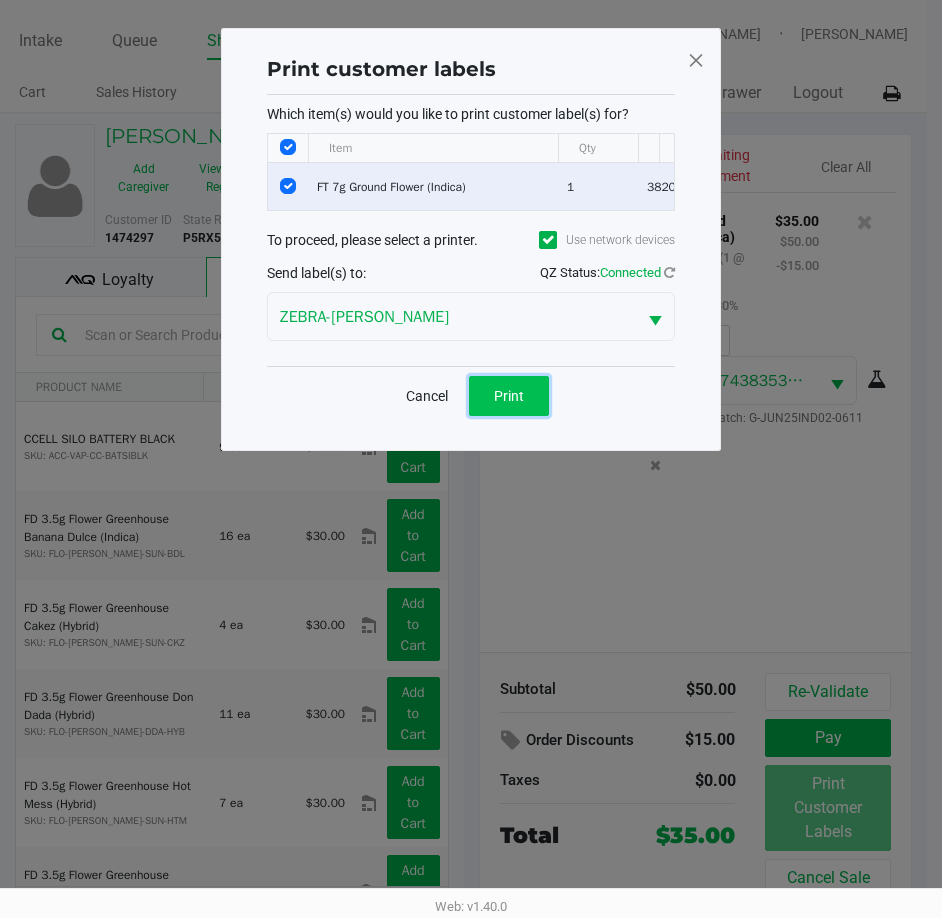 click on "Print" 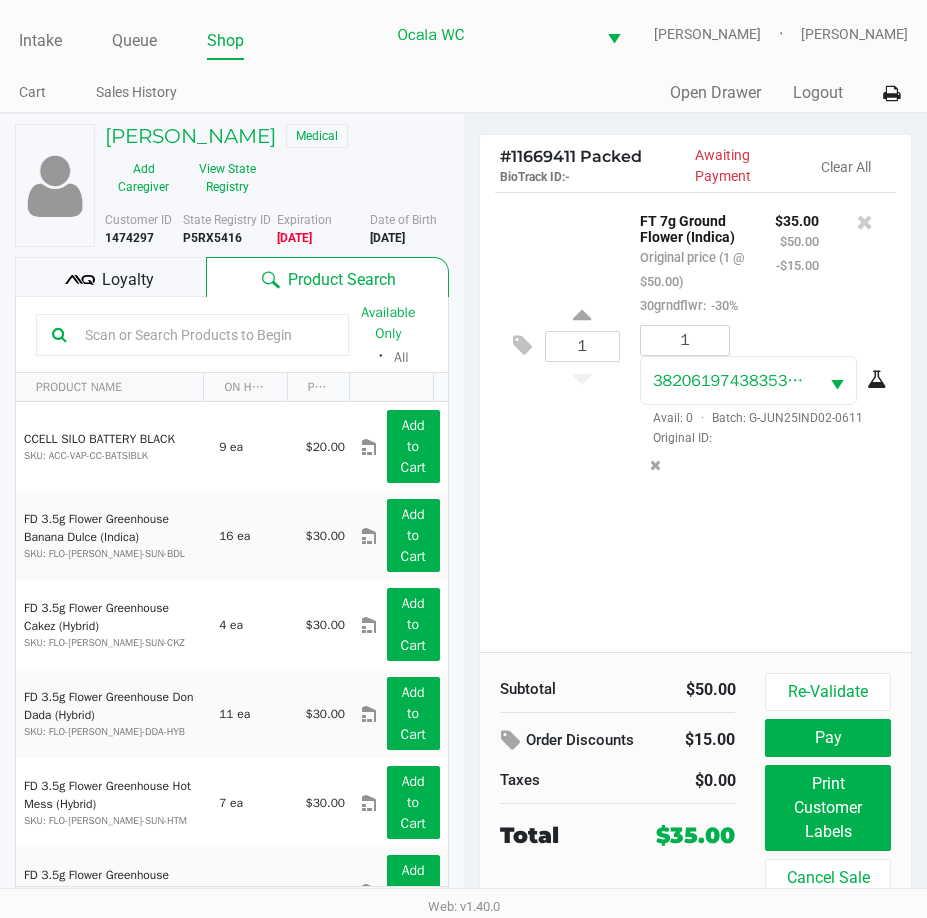 click on "1  FT 7g Ground Flower (Indica)   Original price (1 @ $50.00)  30grndflwr:  -30% $35.00 $50.00 -$15.00 1 3820619743835389  Avail: 0  ·  Batch: G-JUN25IND02-0611   Original ID:" 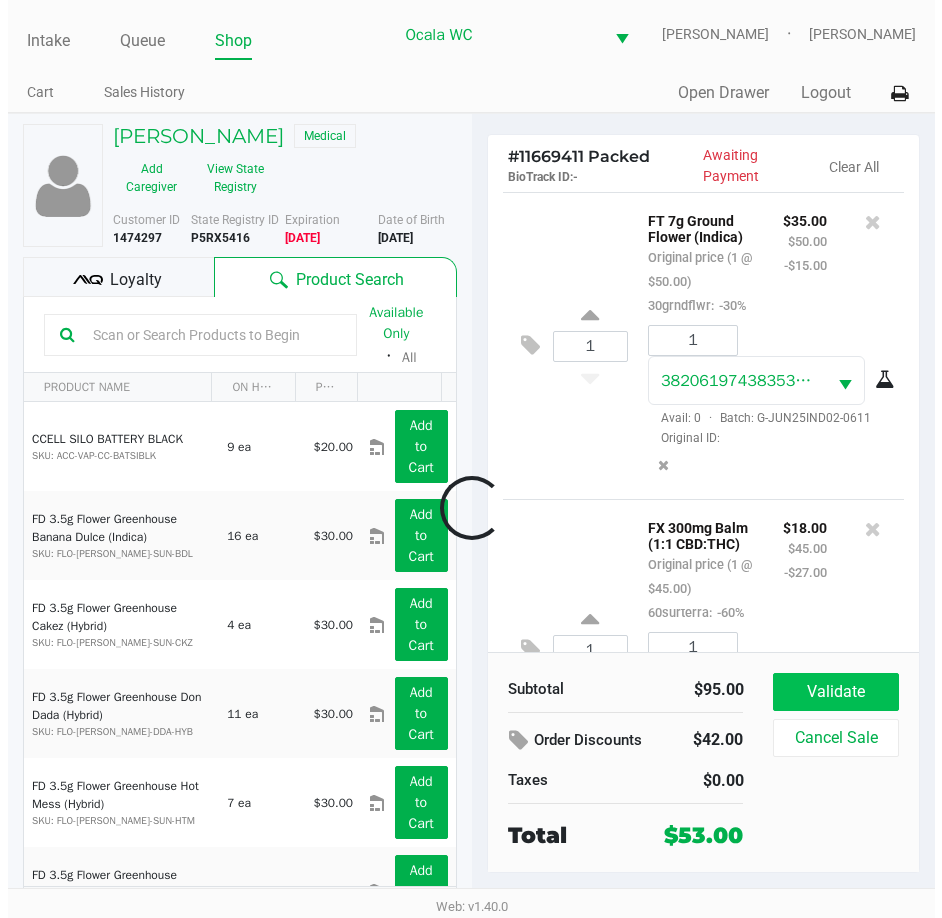 scroll, scrollTop: 234, scrollLeft: 0, axis: vertical 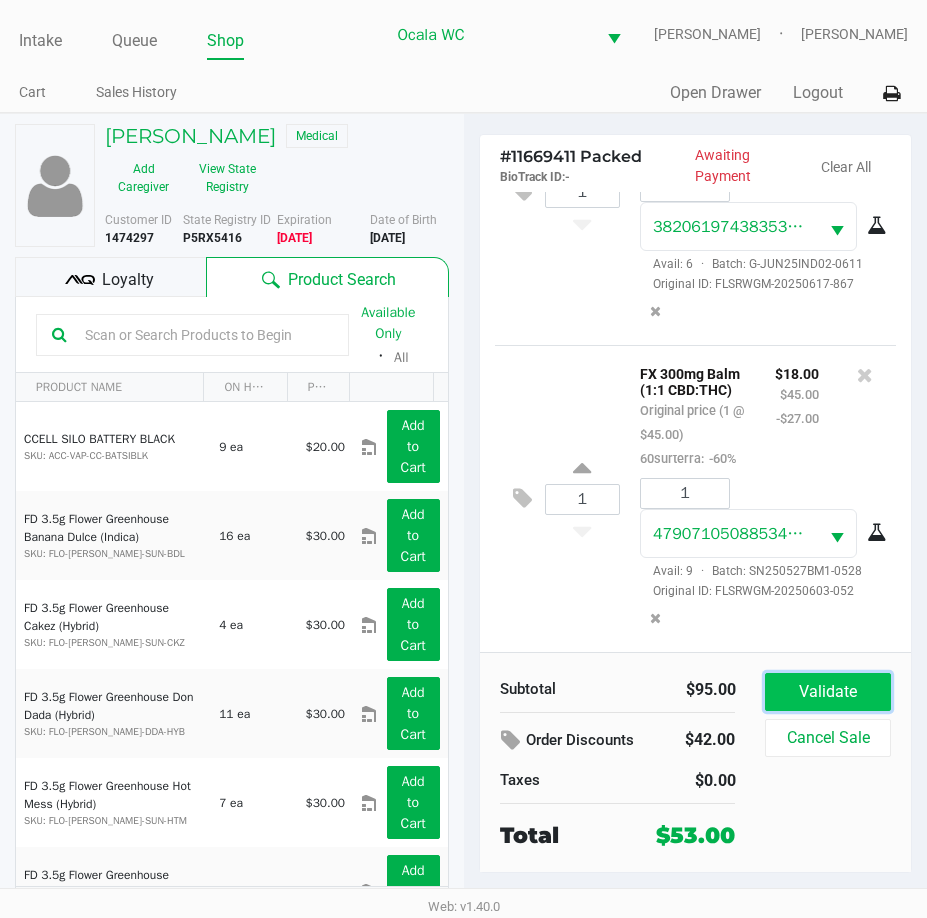 click on "Validate" 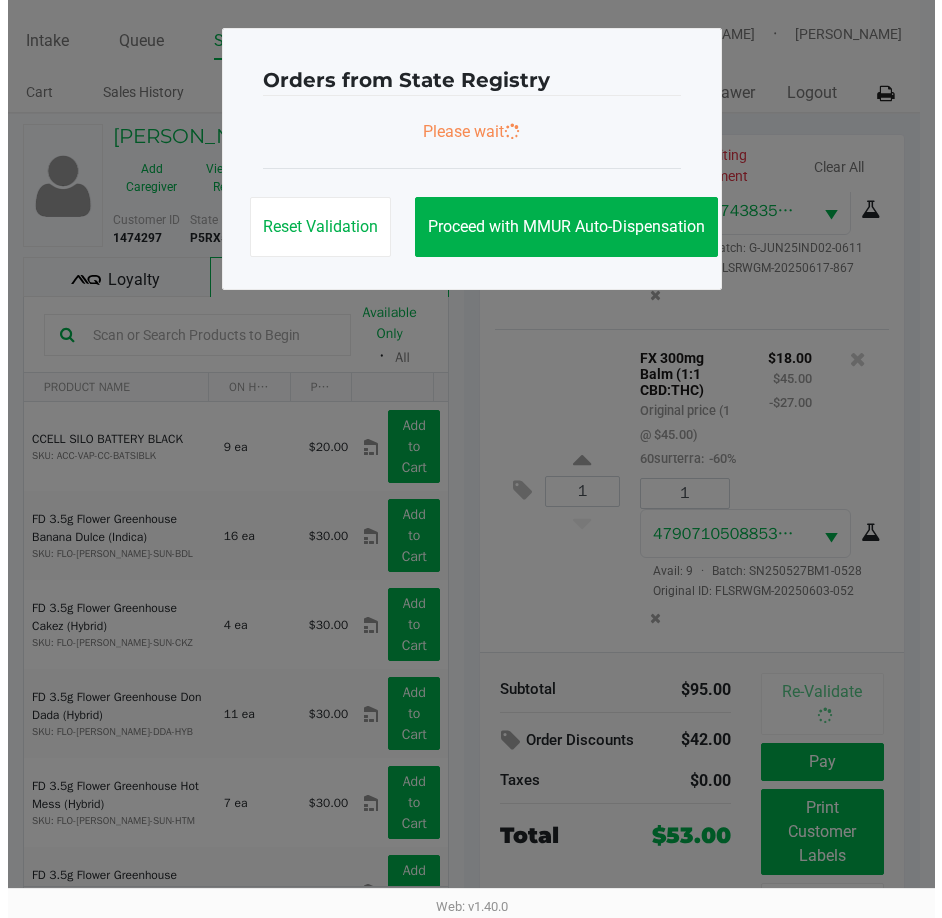 scroll, scrollTop: 240, scrollLeft: 0, axis: vertical 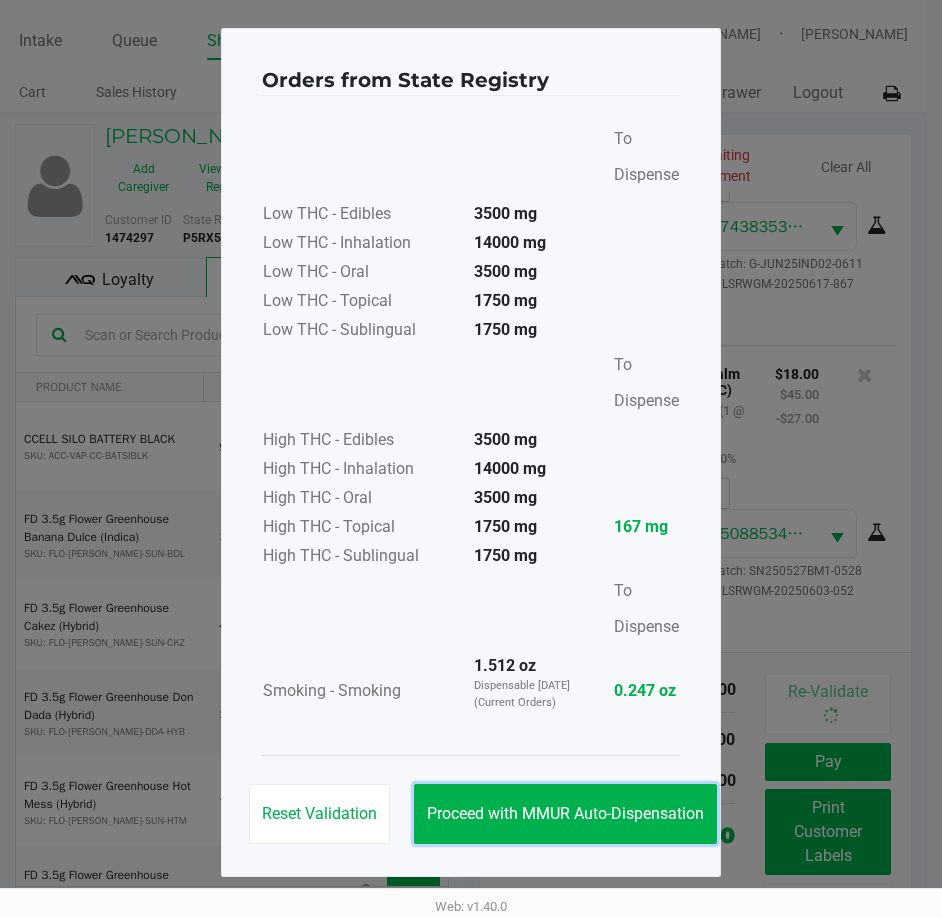 drag, startPoint x: 501, startPoint y: 808, endPoint x: 716, endPoint y: 833, distance: 216.44861 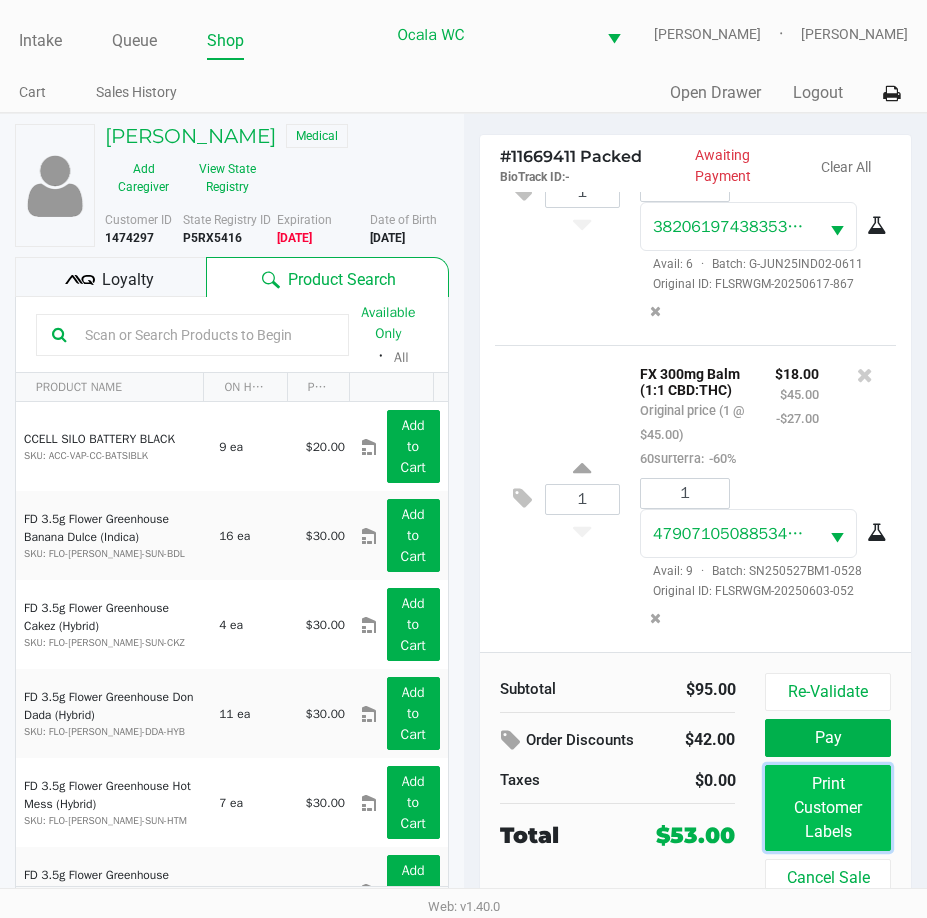 click on "Print Customer Labels" 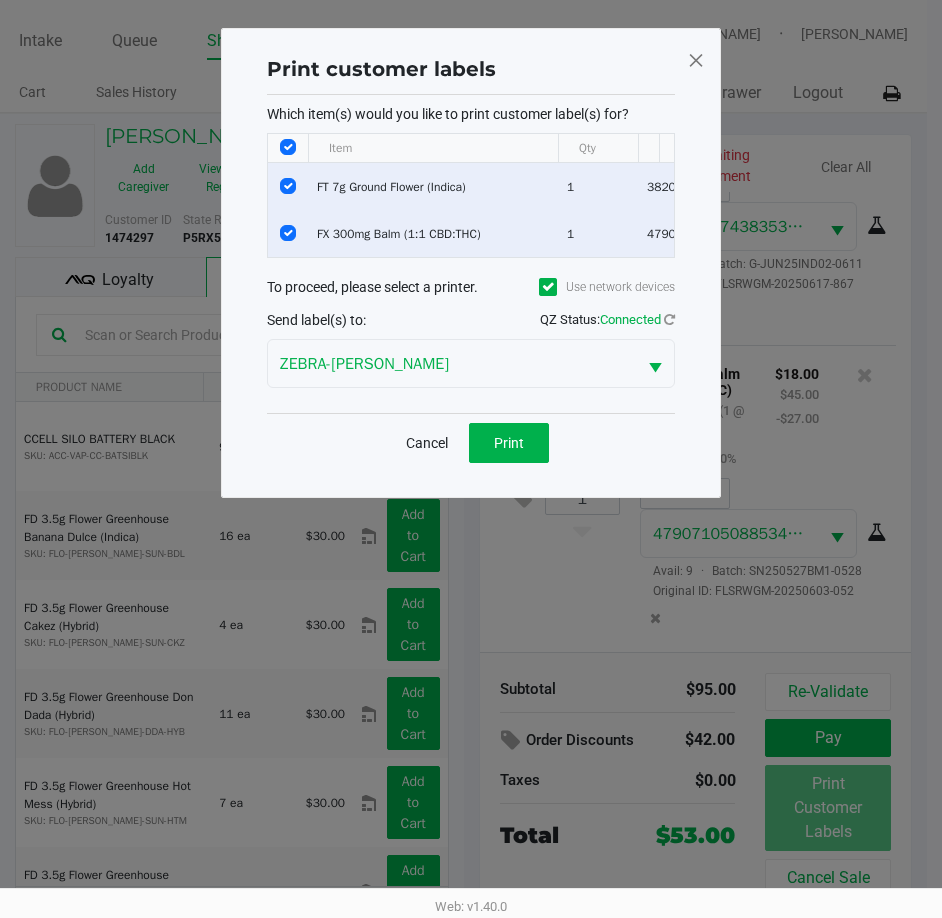 click 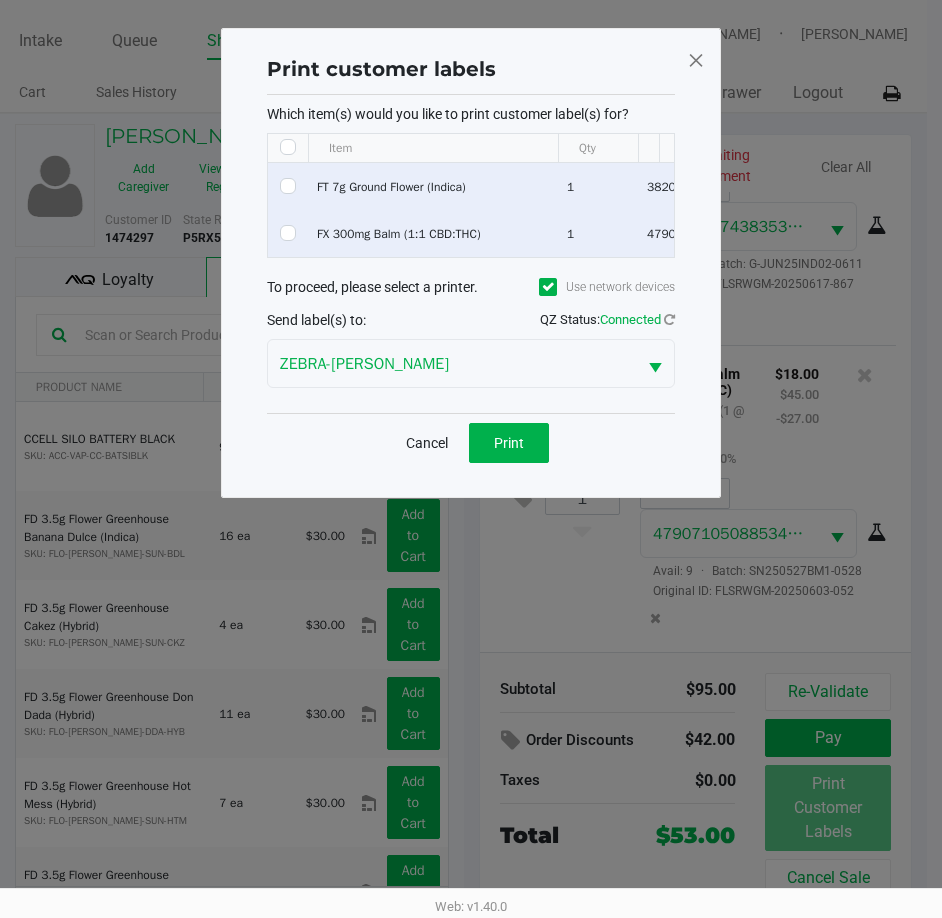 checkbox on "false" 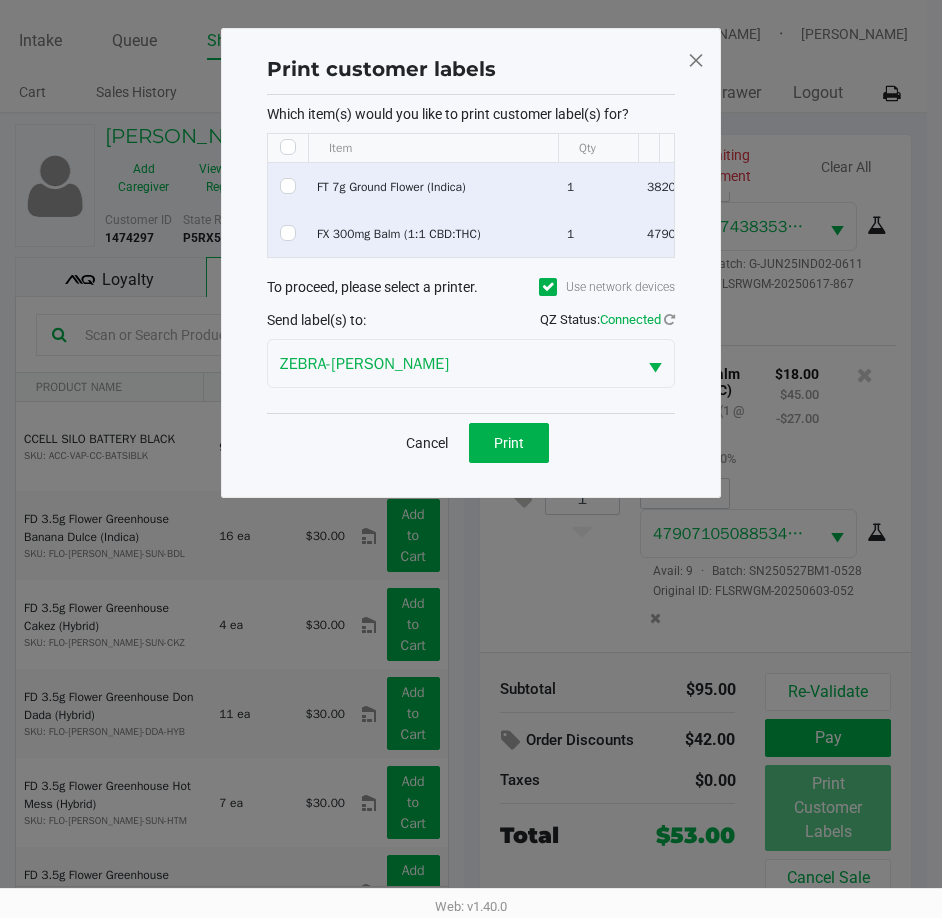 checkbox on "false" 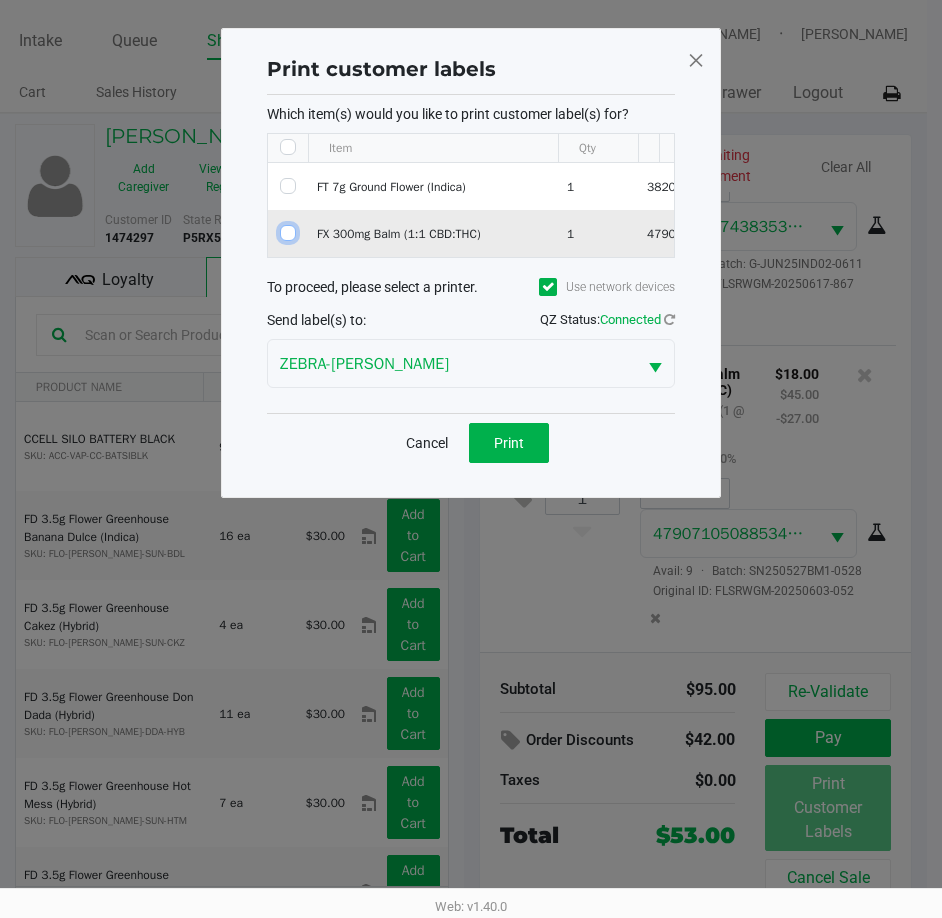 click at bounding box center [288, 233] 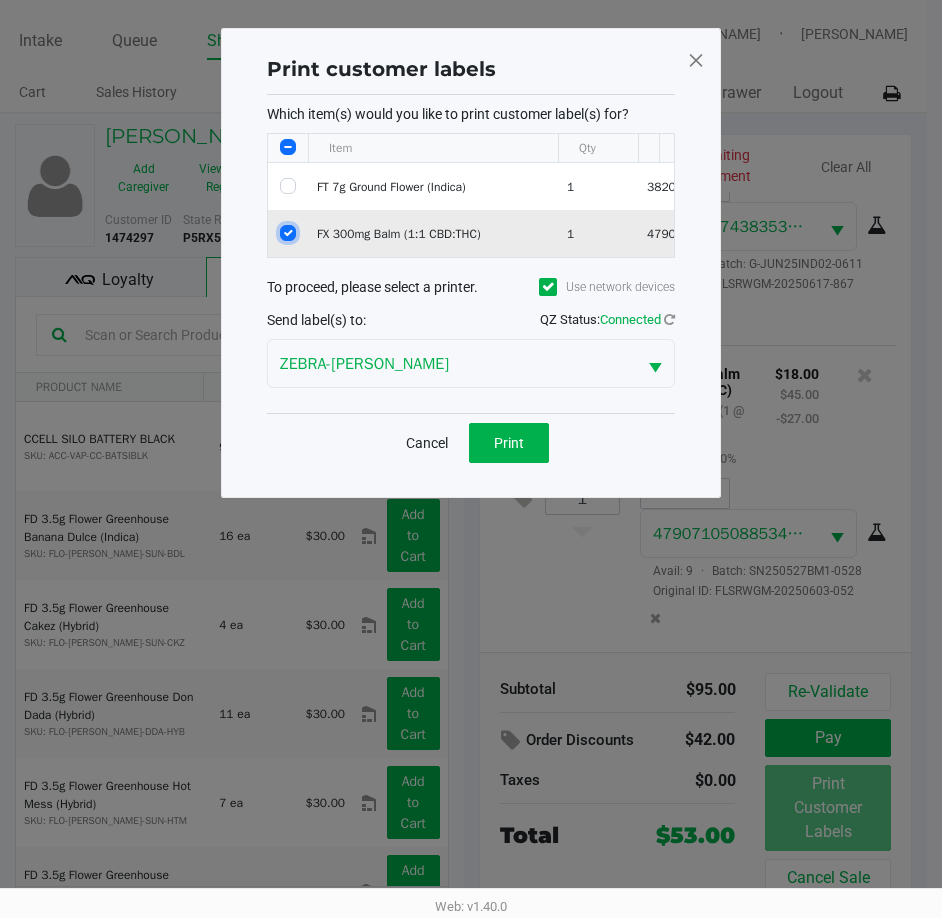 checkbox on "true" 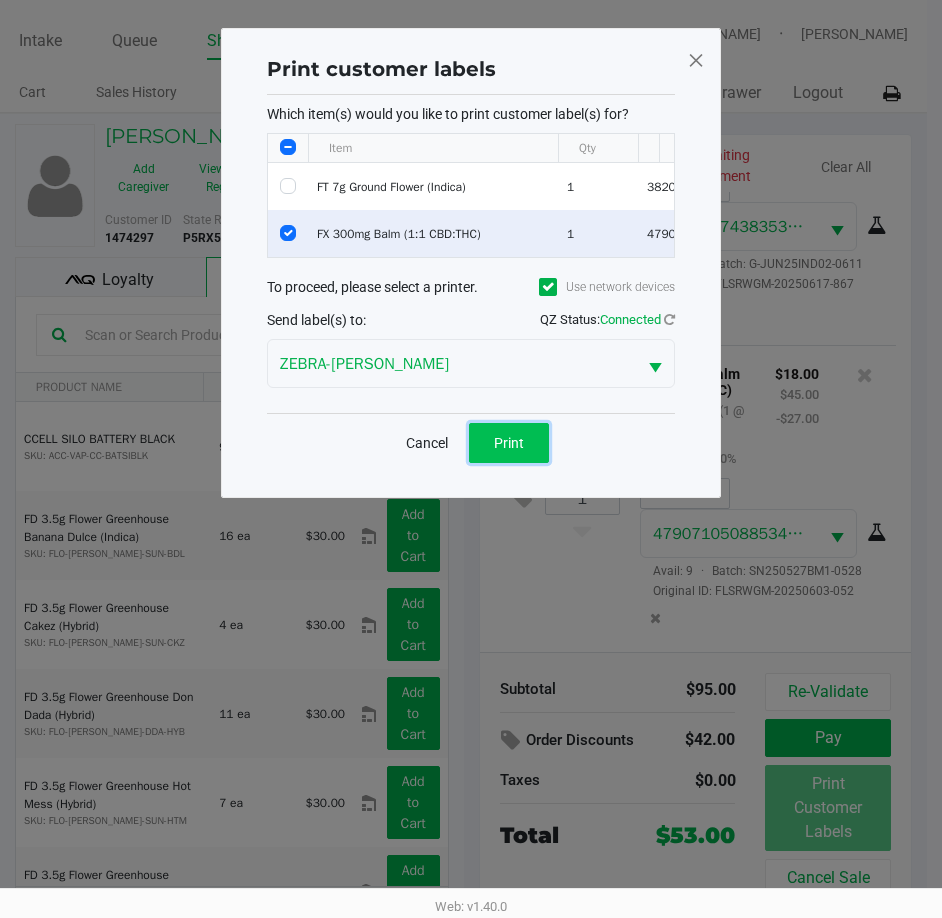 click on "Print" 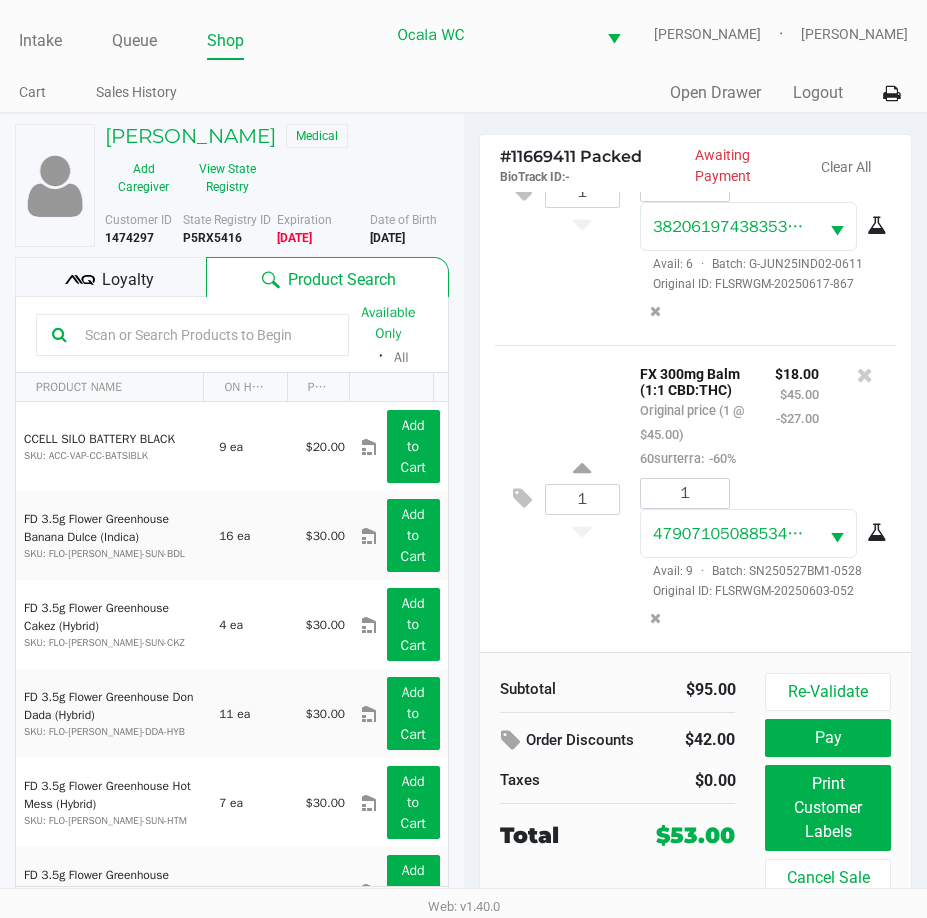 click on "Loyalty" 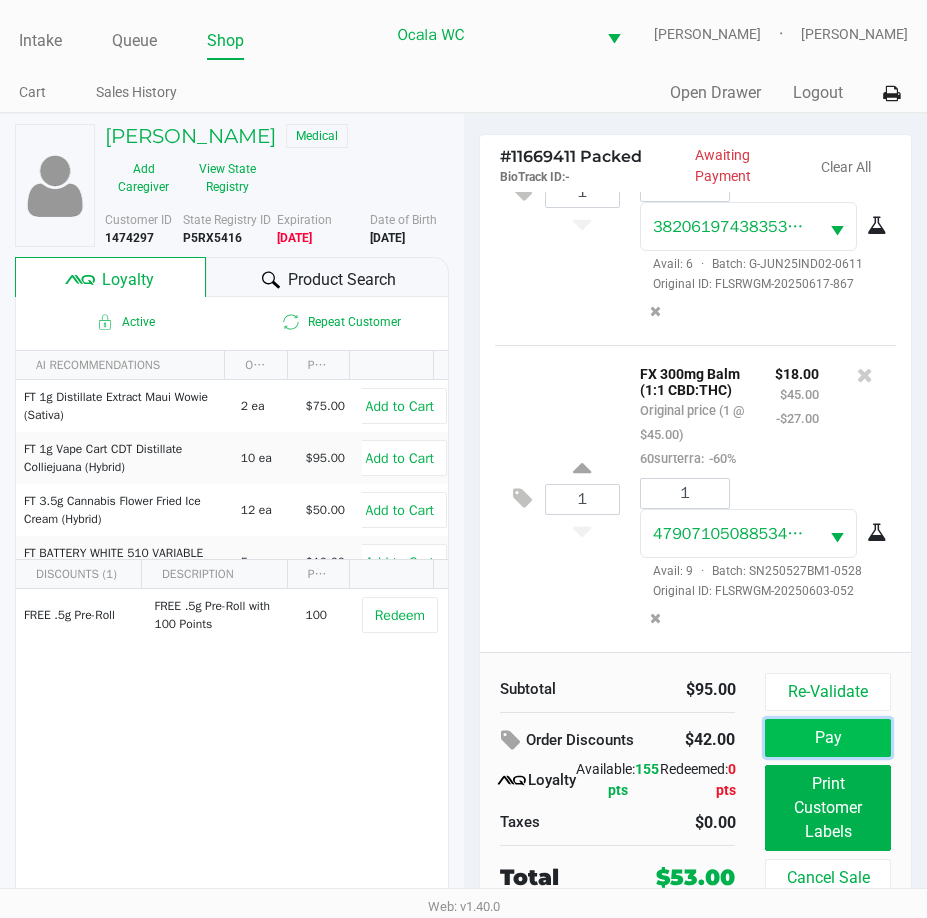 click on "Pay" 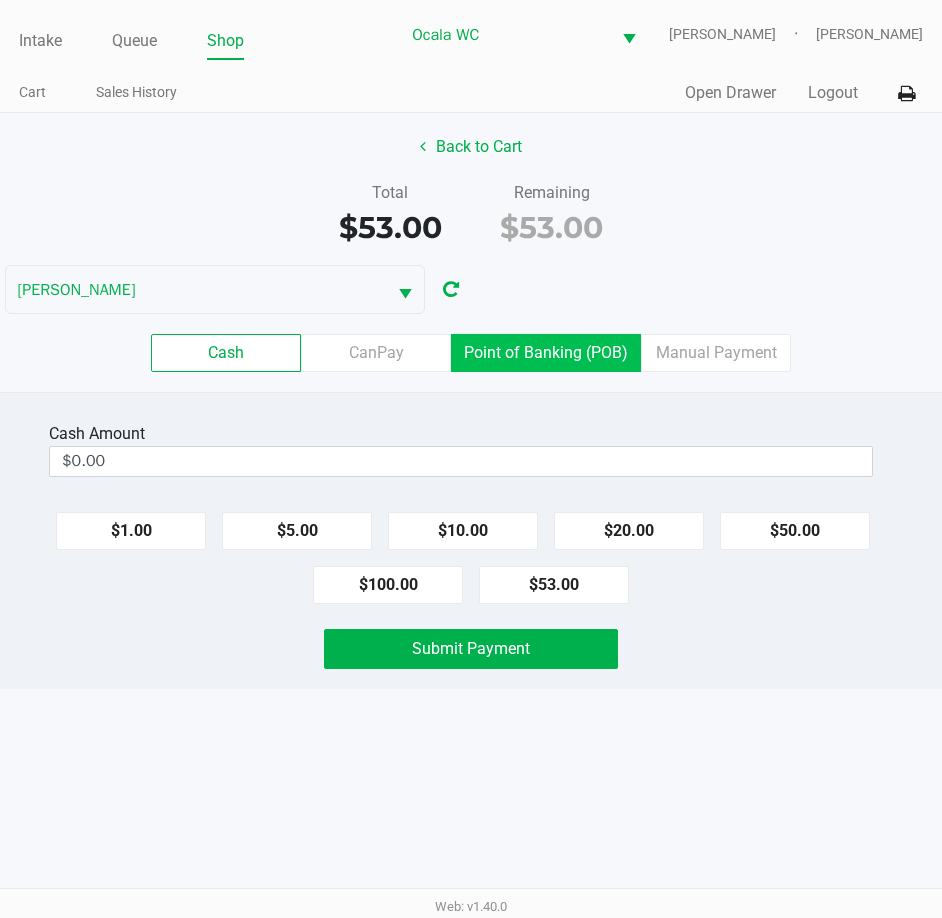 click on "Point of Banking (POB)" 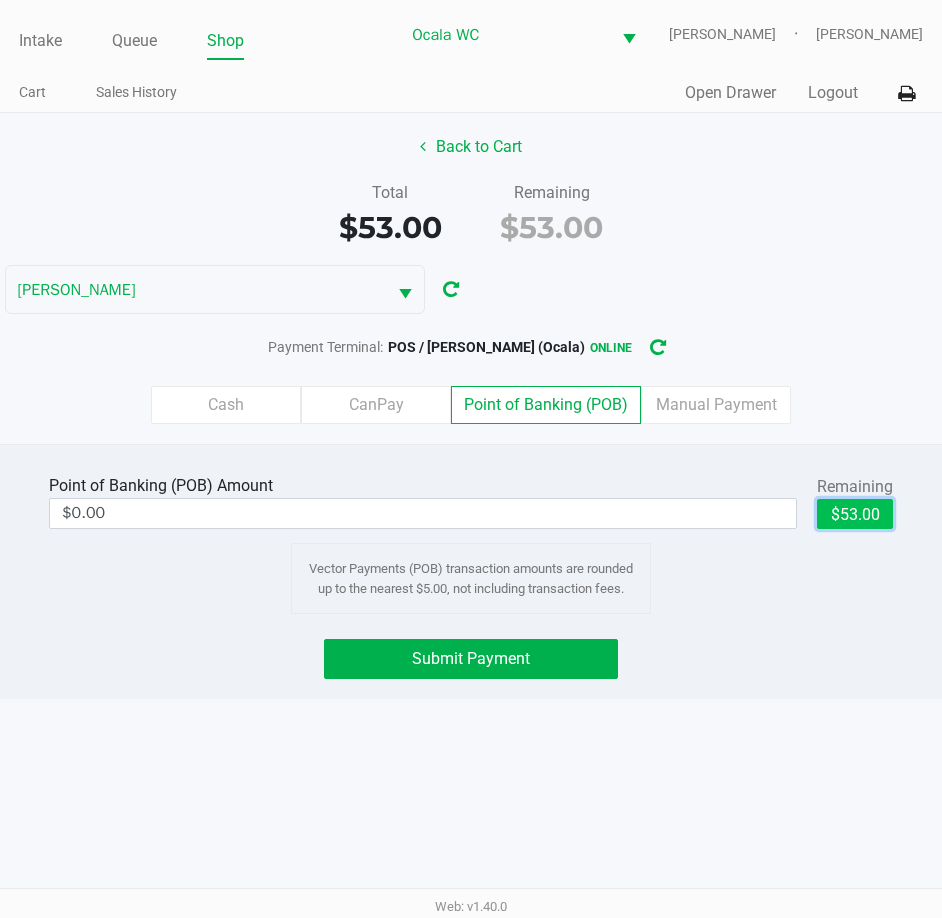 click on "$53.00" 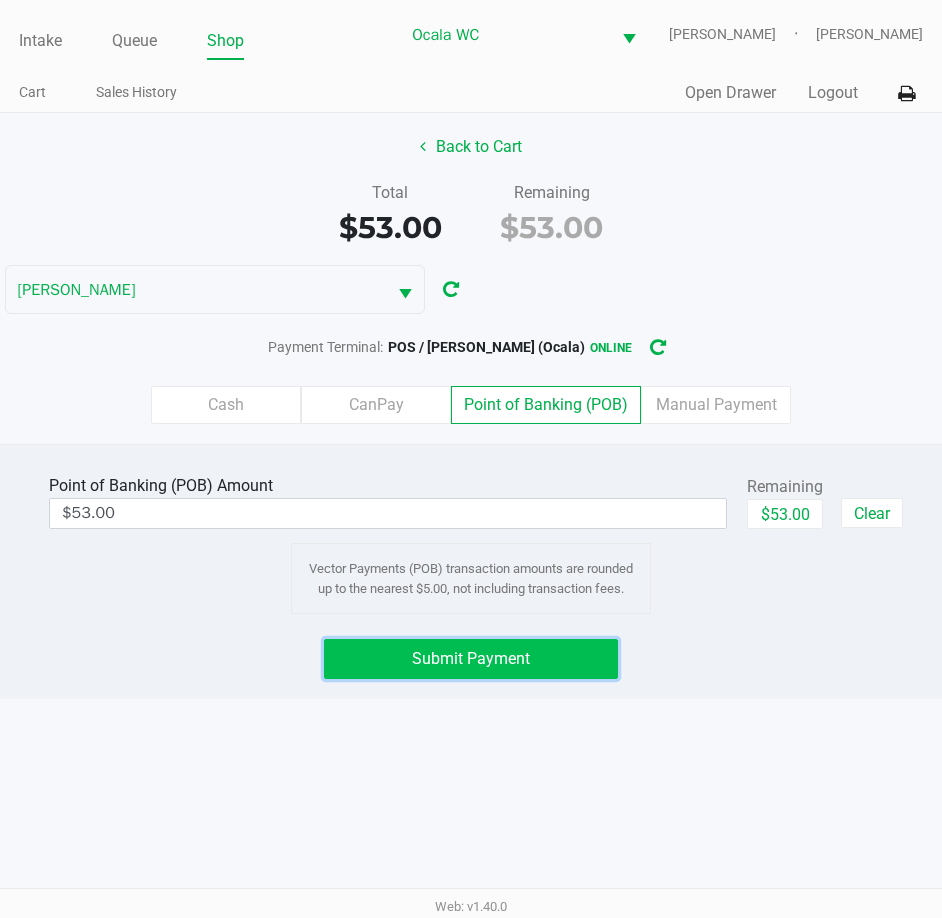 click on "Submit Payment" 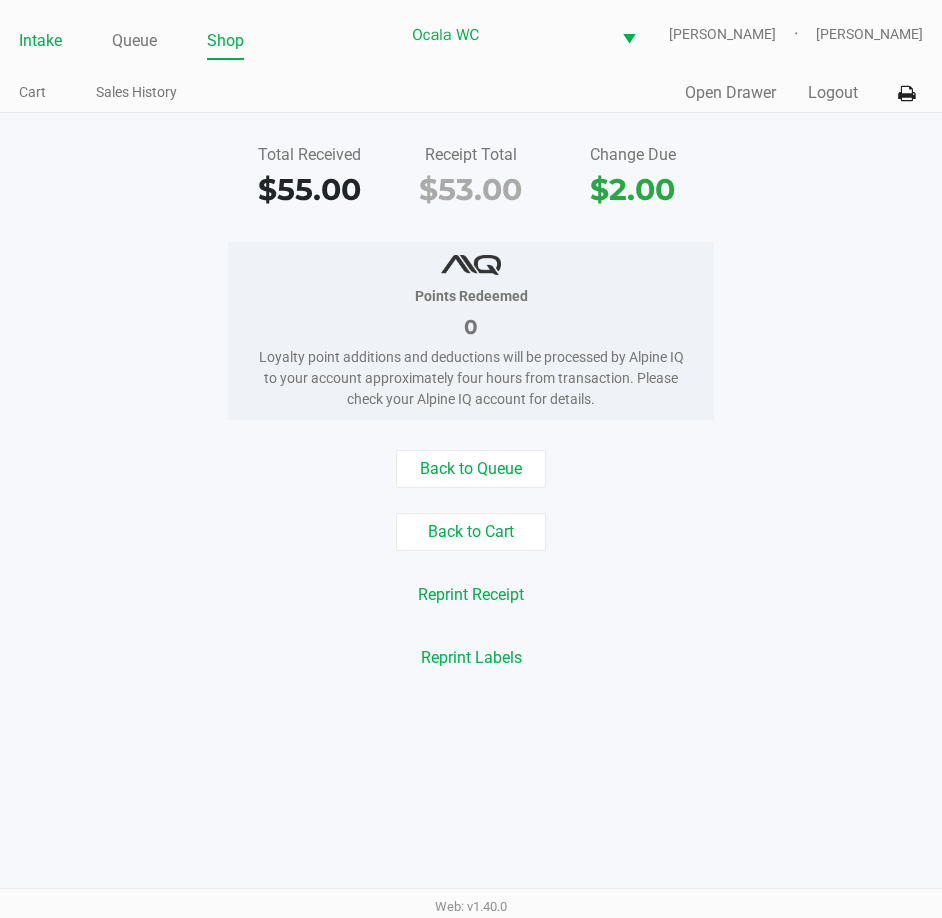 click on "Intake" 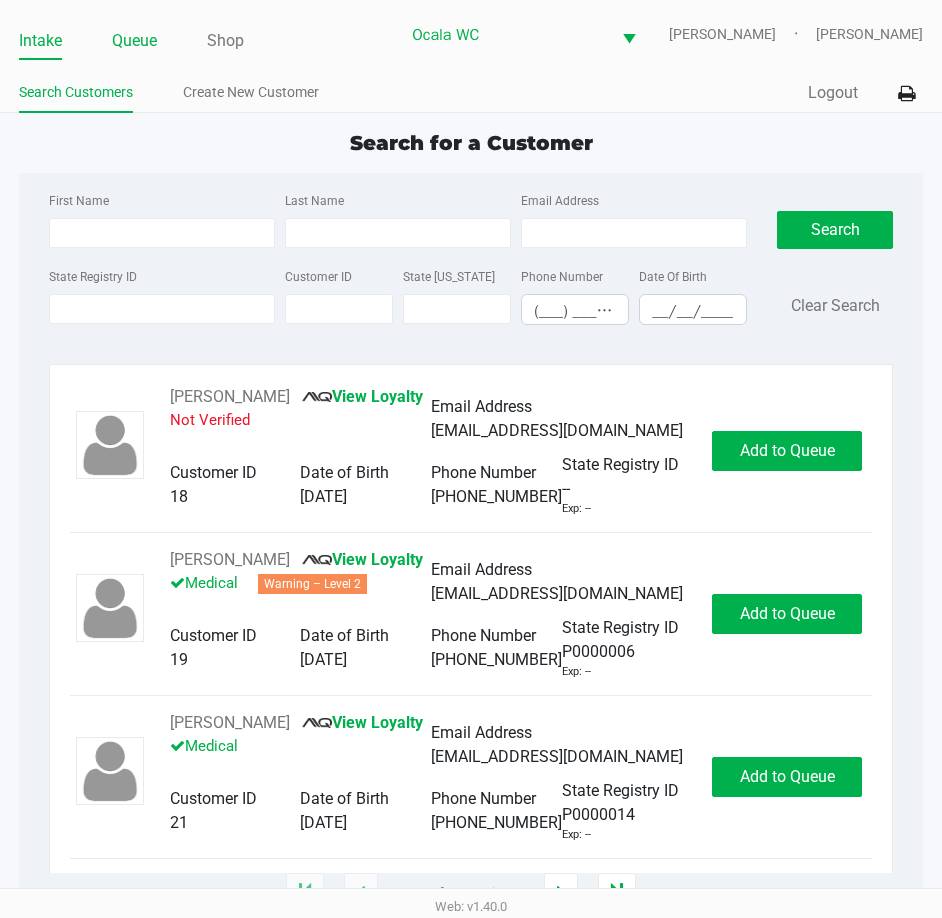 click on "Queue" 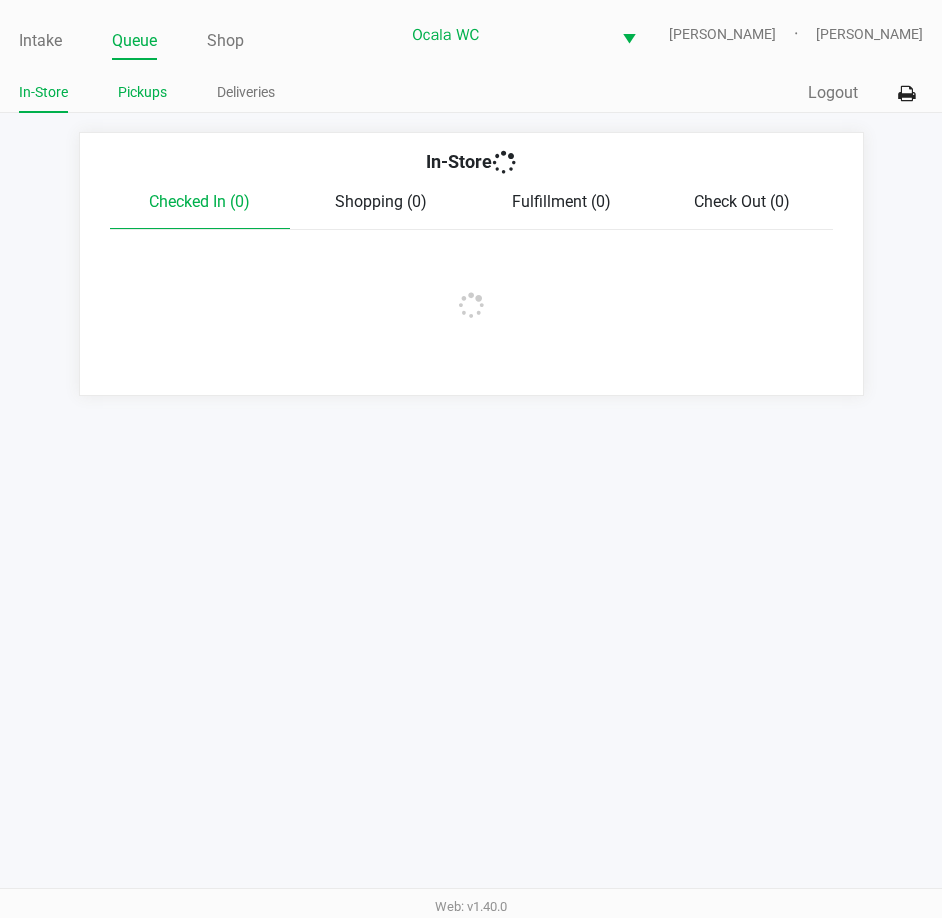 click on "Pickups" 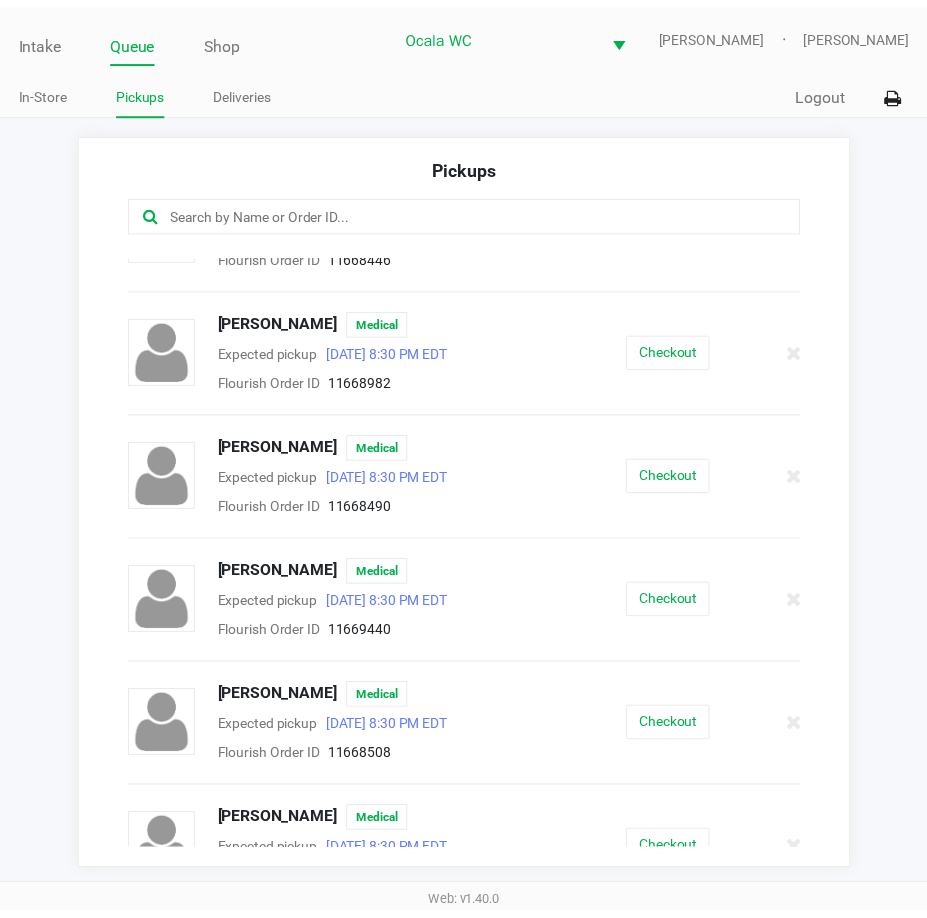 scroll, scrollTop: 700, scrollLeft: 0, axis: vertical 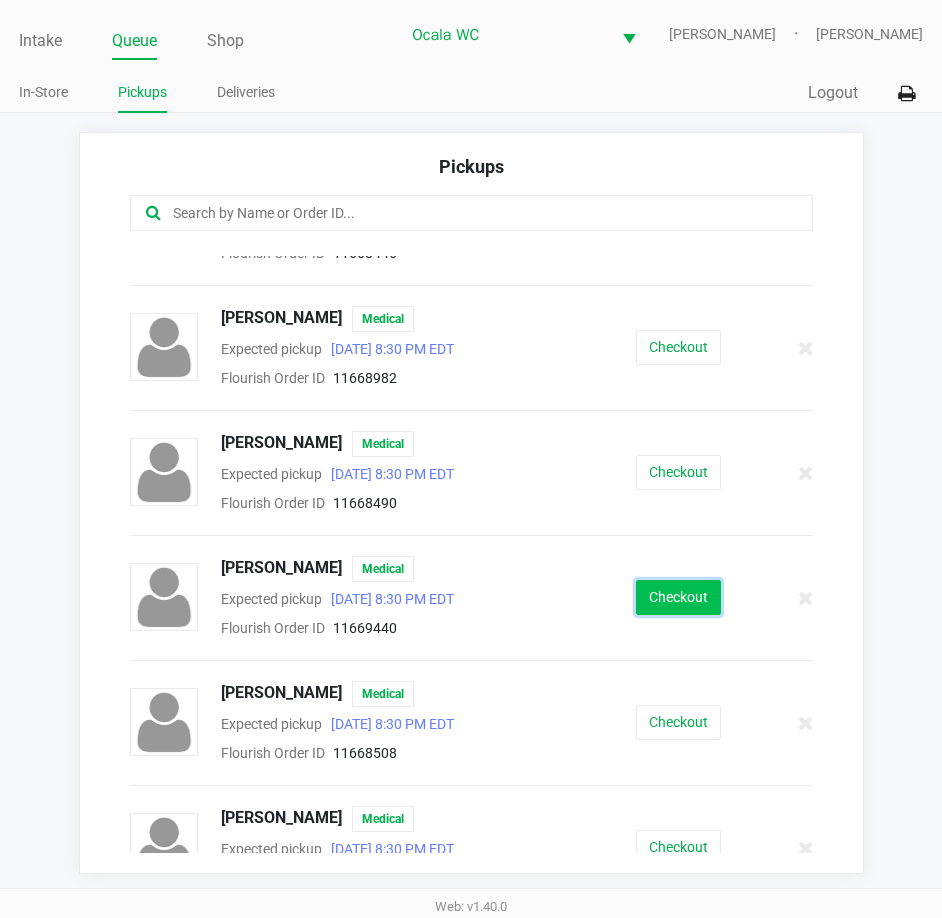 click on "Checkout" 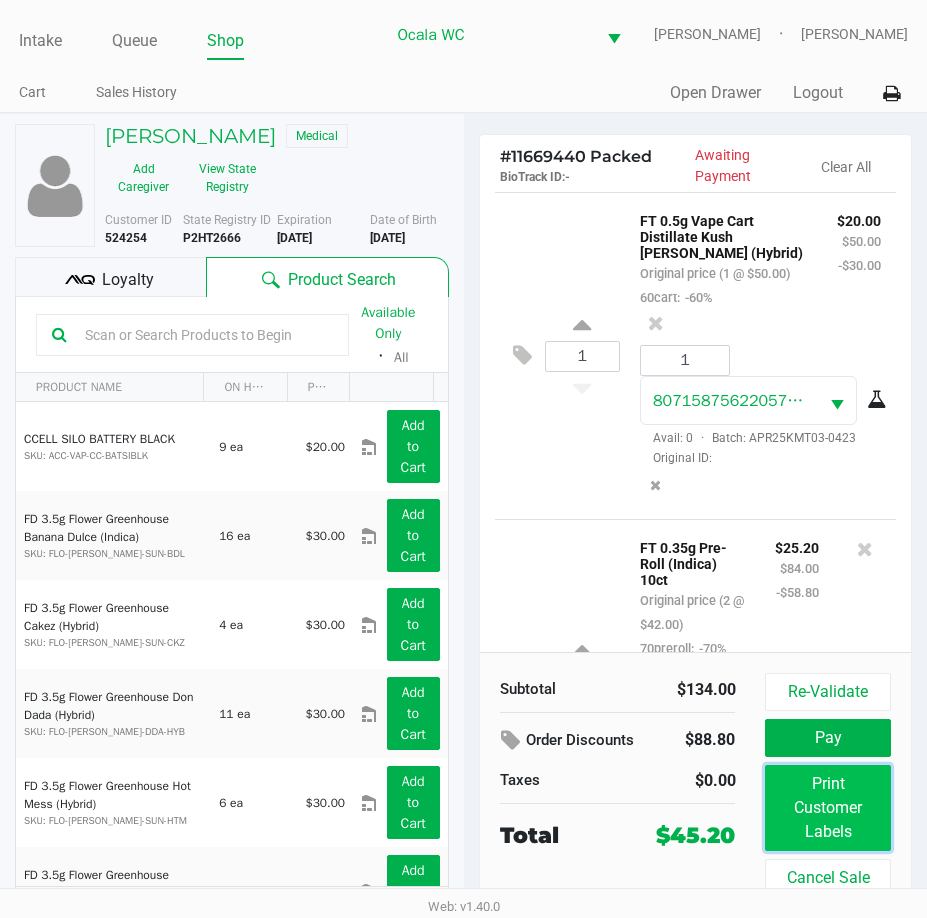 click on "Print Customer Labels" 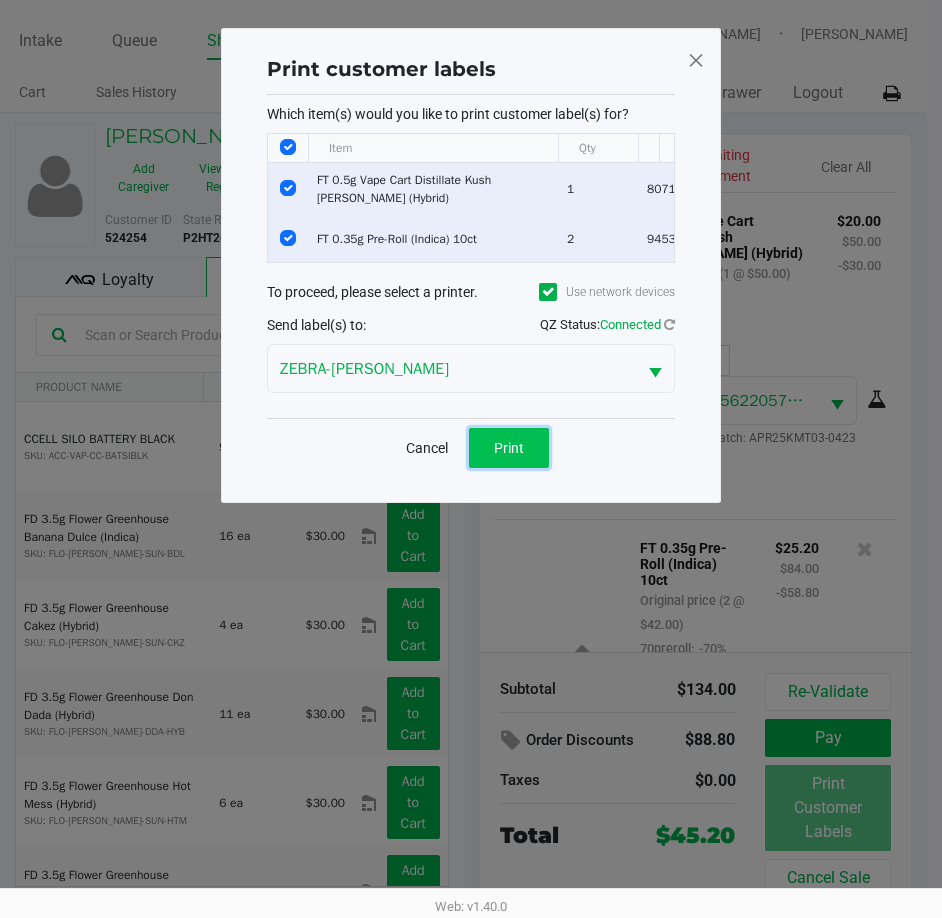 click on "Print" 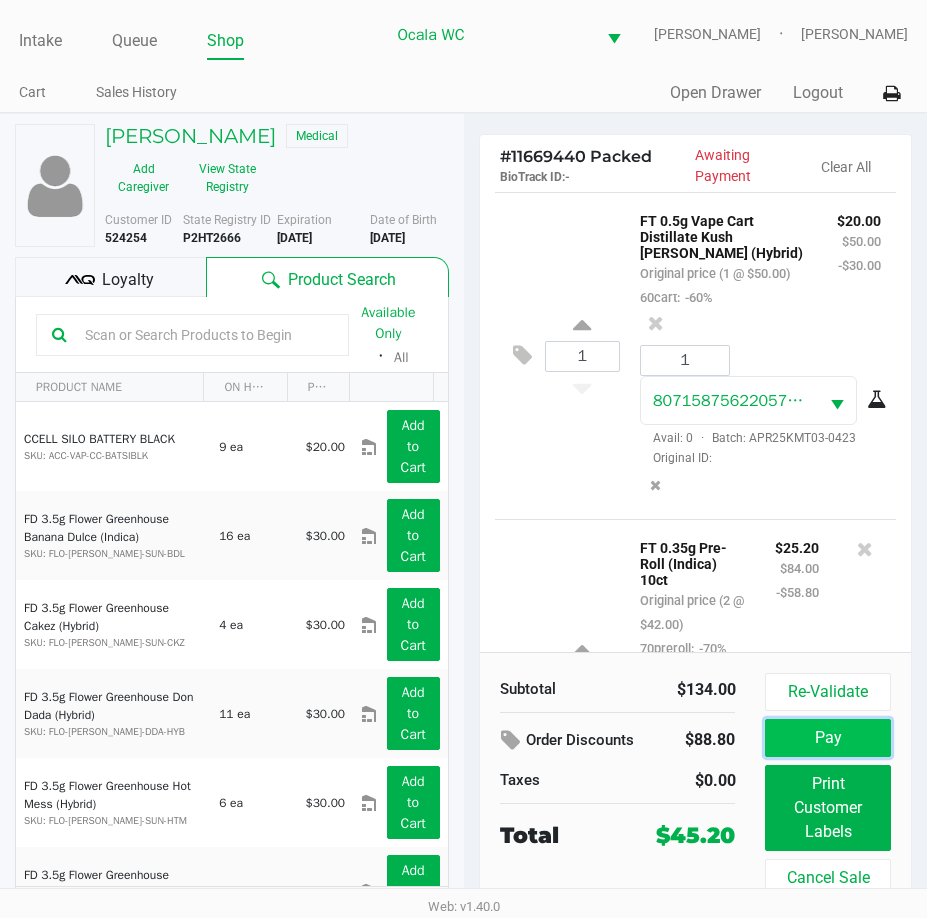 click on "Pay" 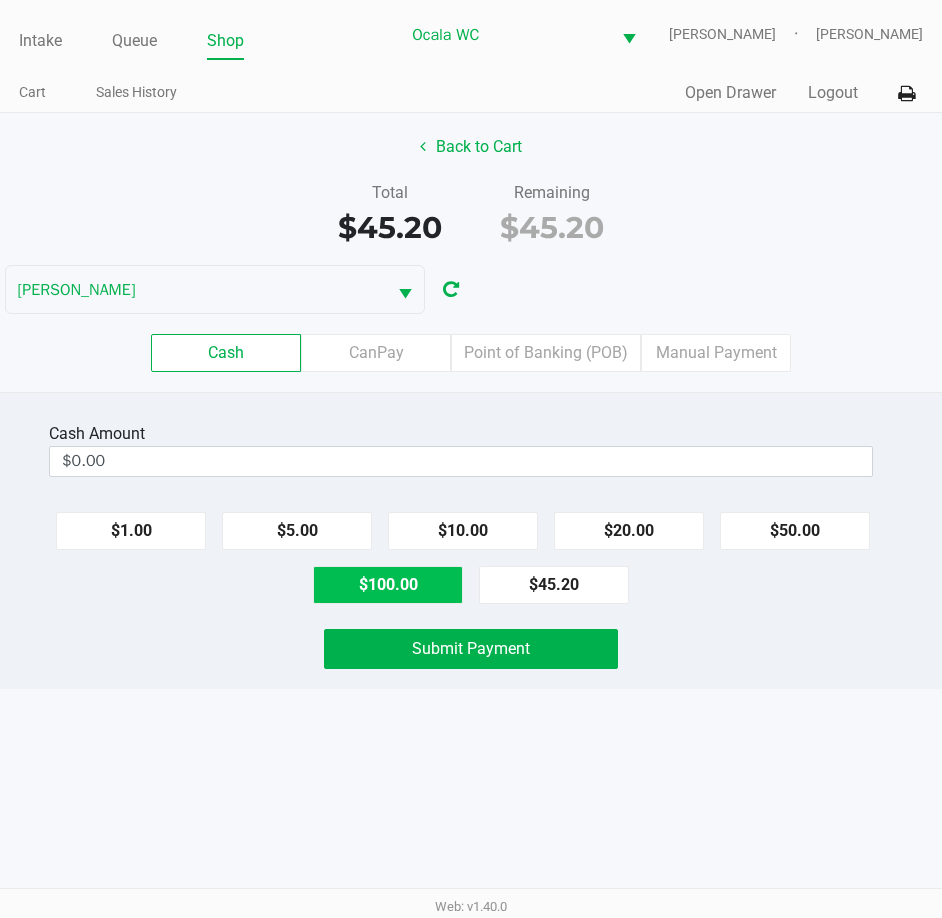 click on "$100.00" 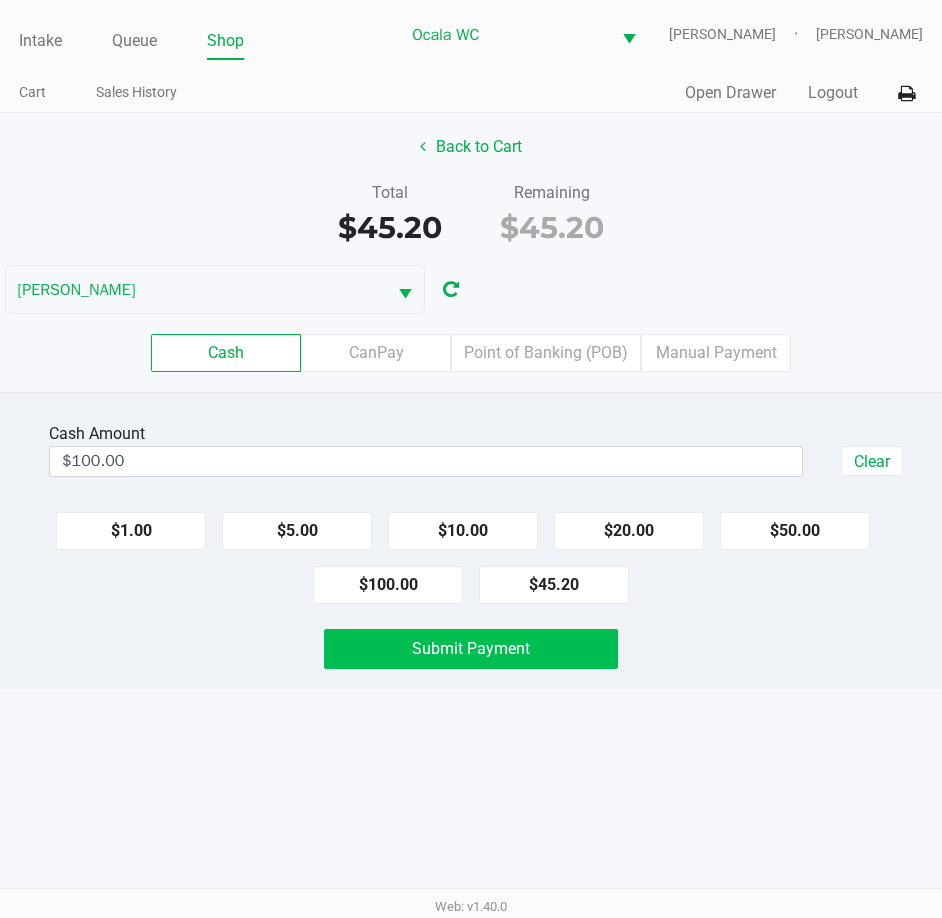 click on "Submit Payment" 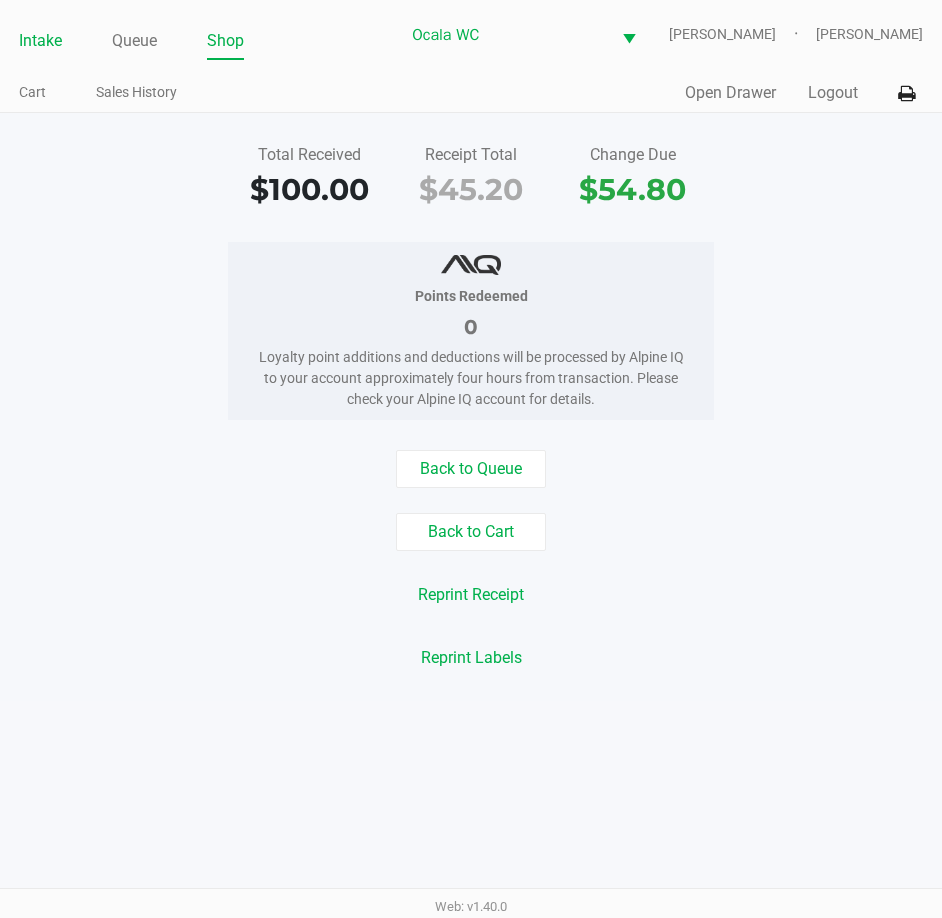 click on "Intake" 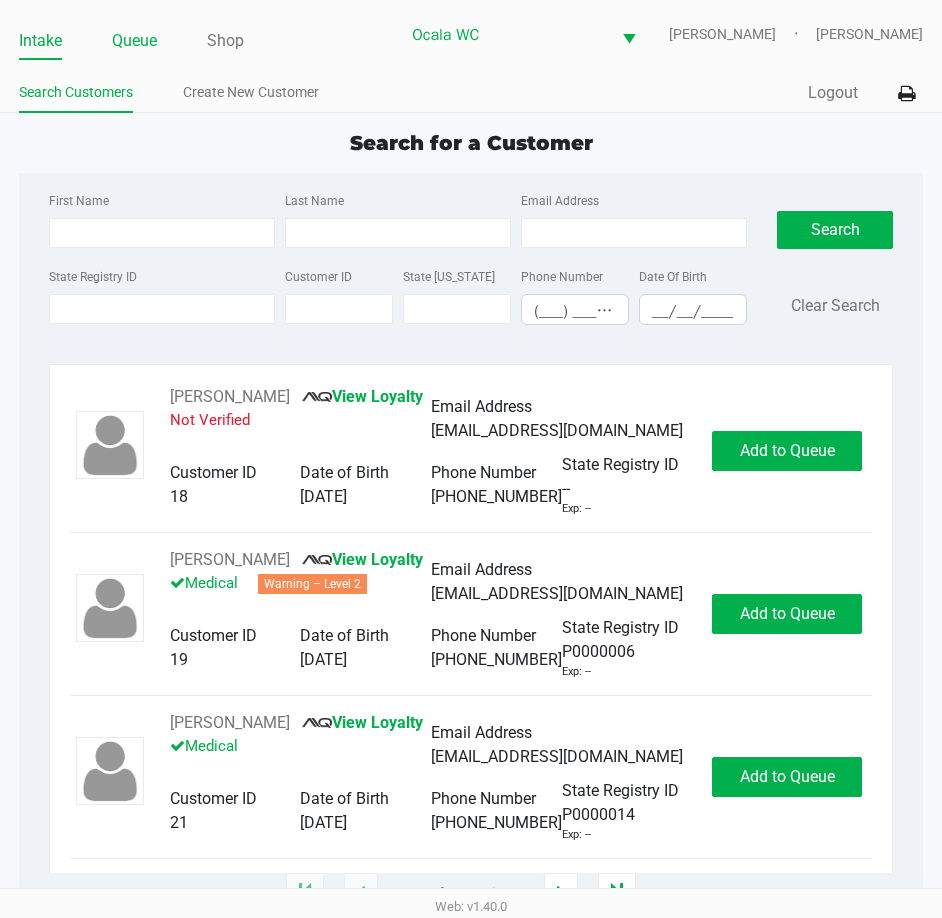 click on "Queue" 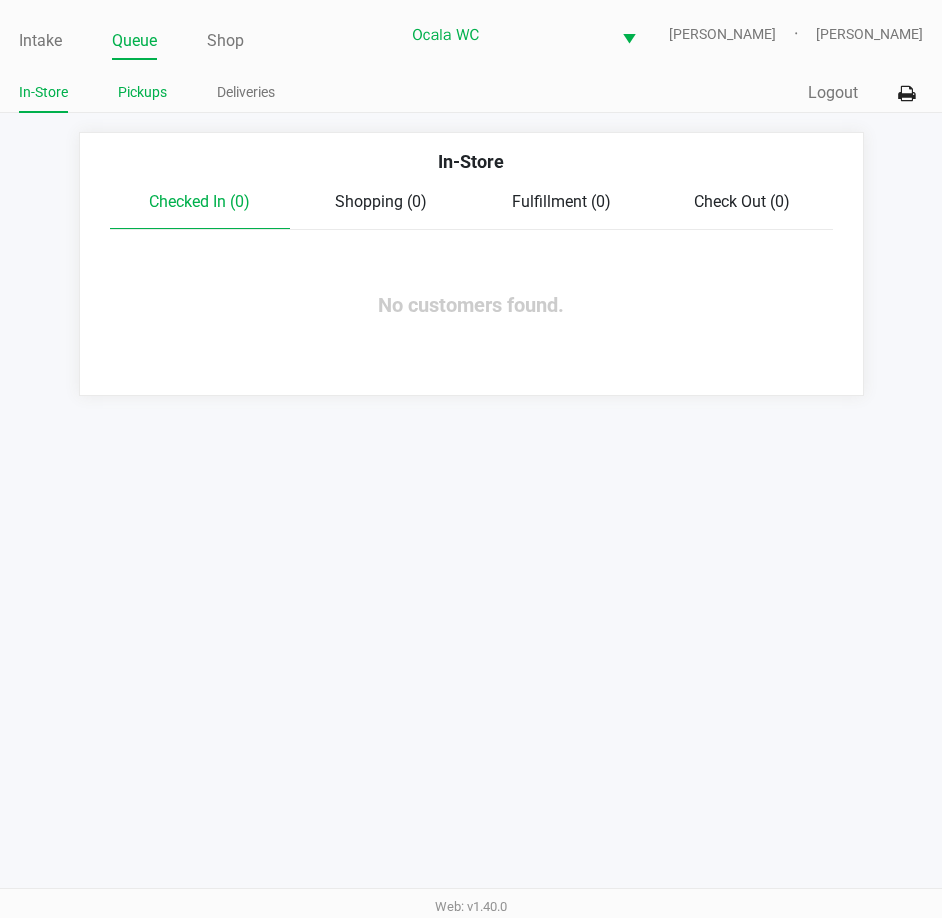 click on "Pickups" 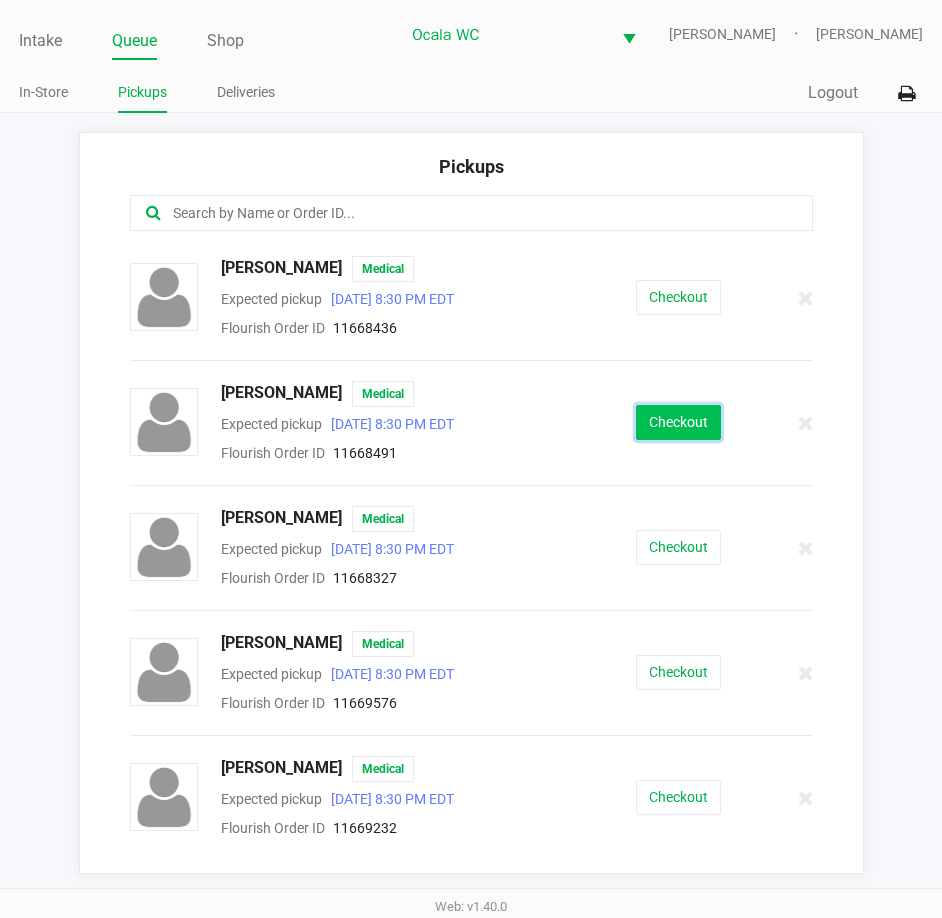 click on "Checkout" 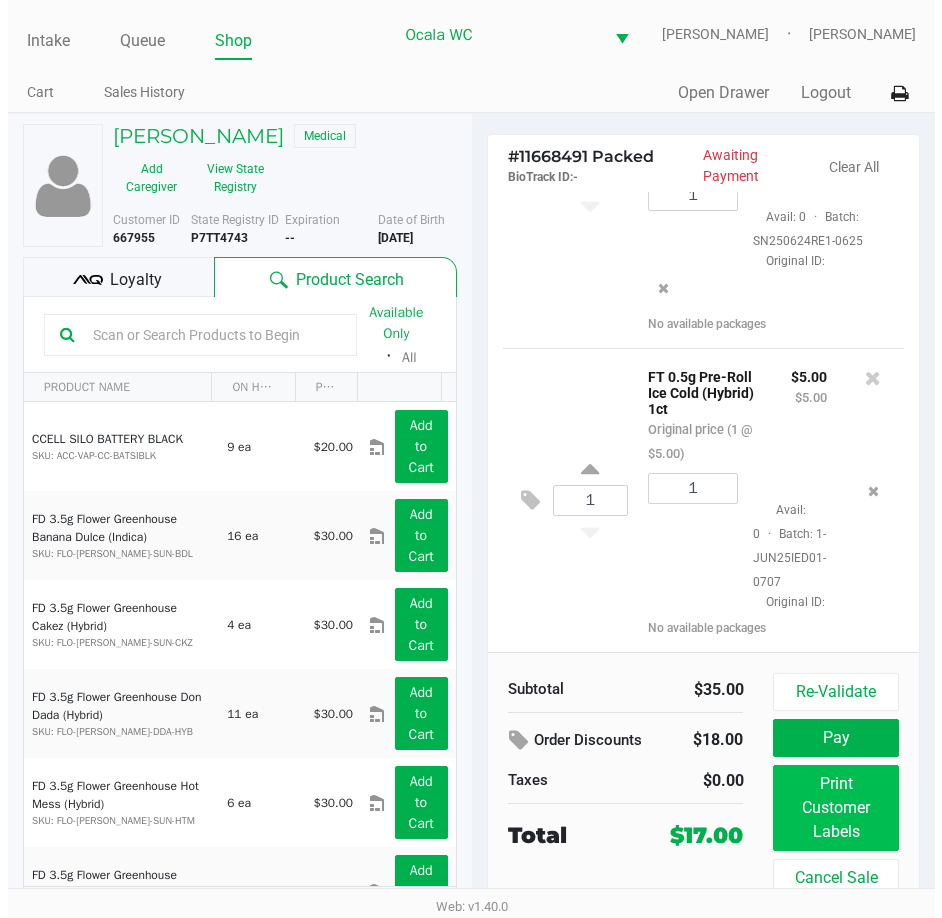 scroll, scrollTop: 231, scrollLeft: 0, axis: vertical 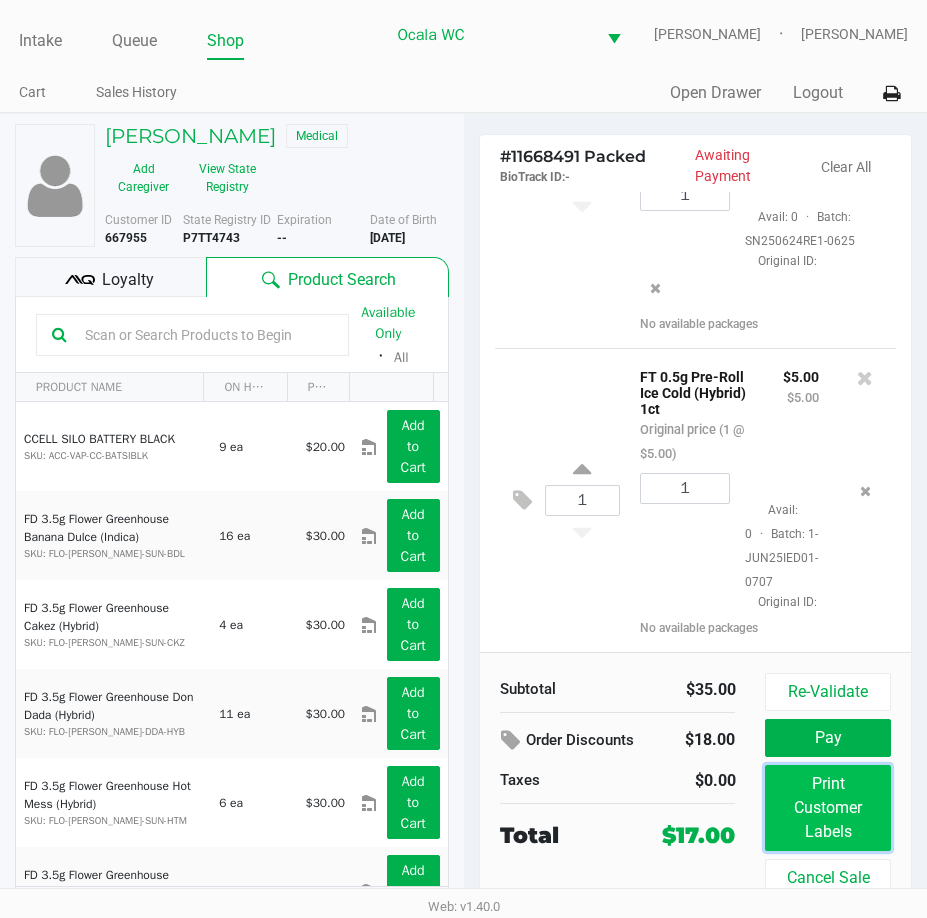 click on "Print Customer Labels" 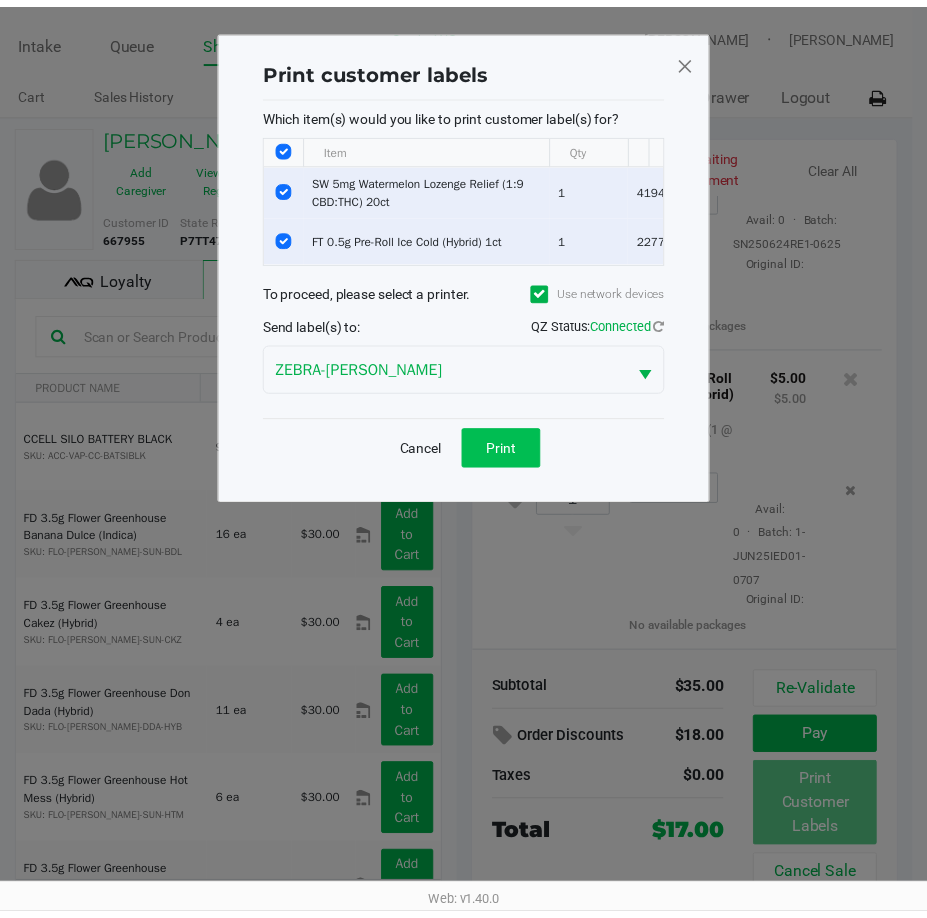 scroll, scrollTop: 234, scrollLeft: 0, axis: vertical 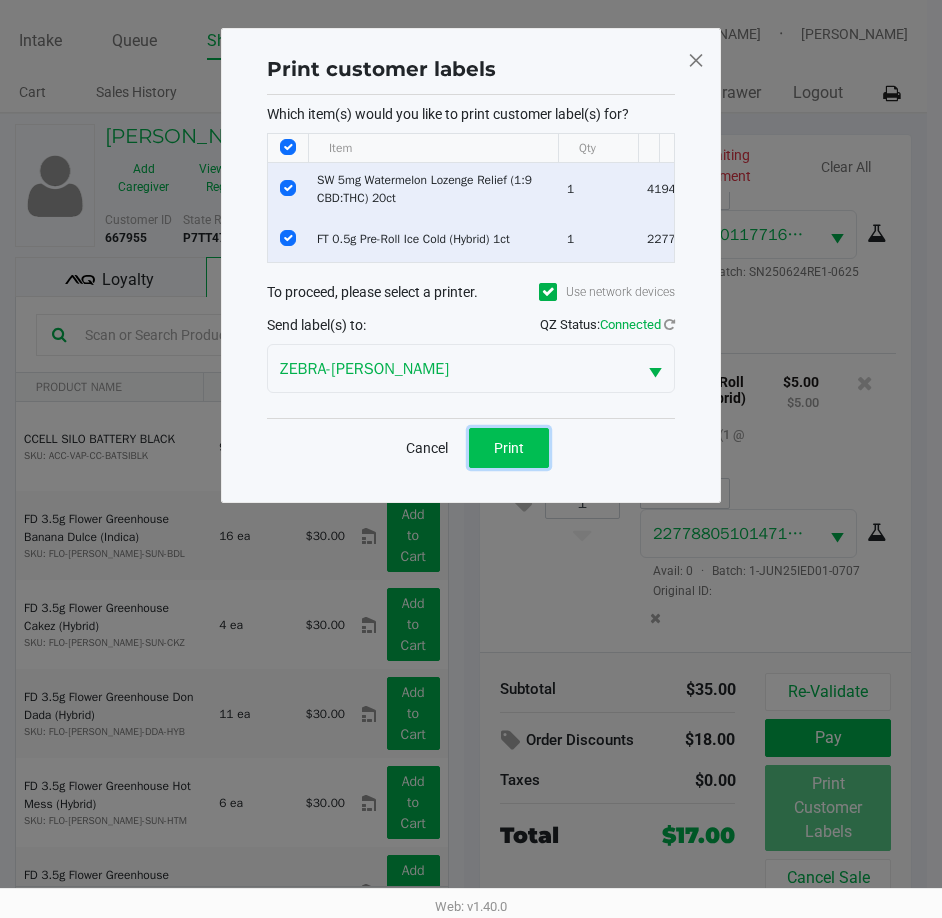 click on "Print" 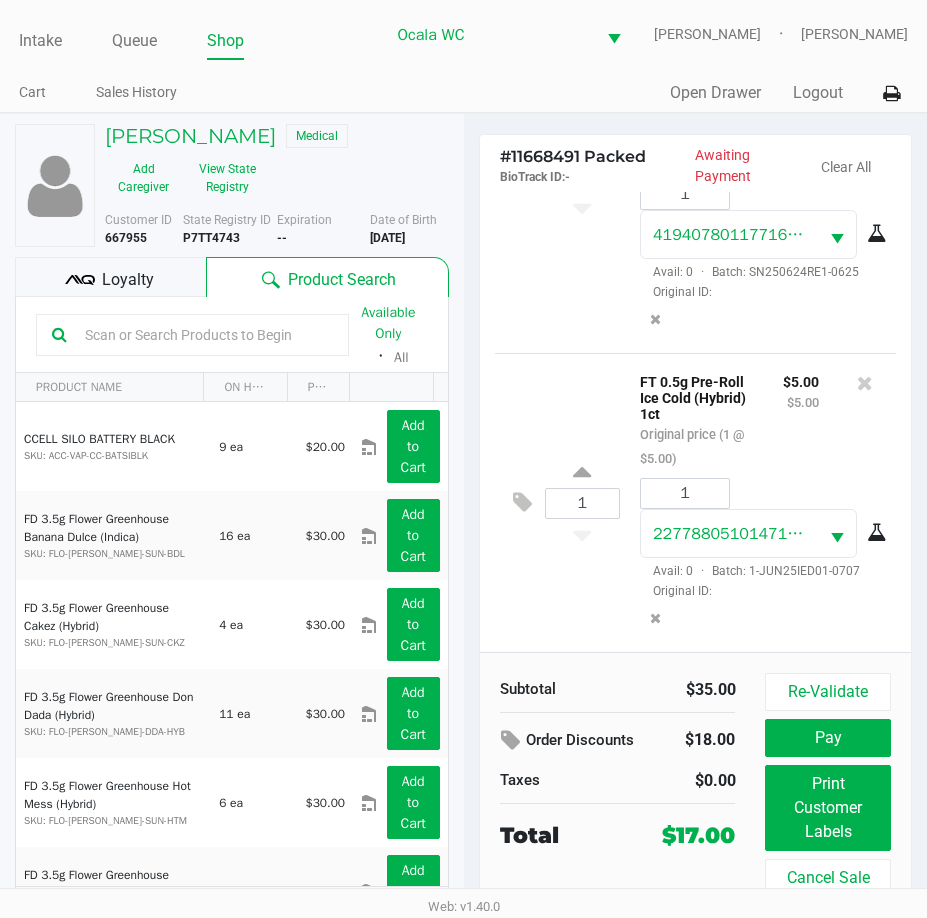 click 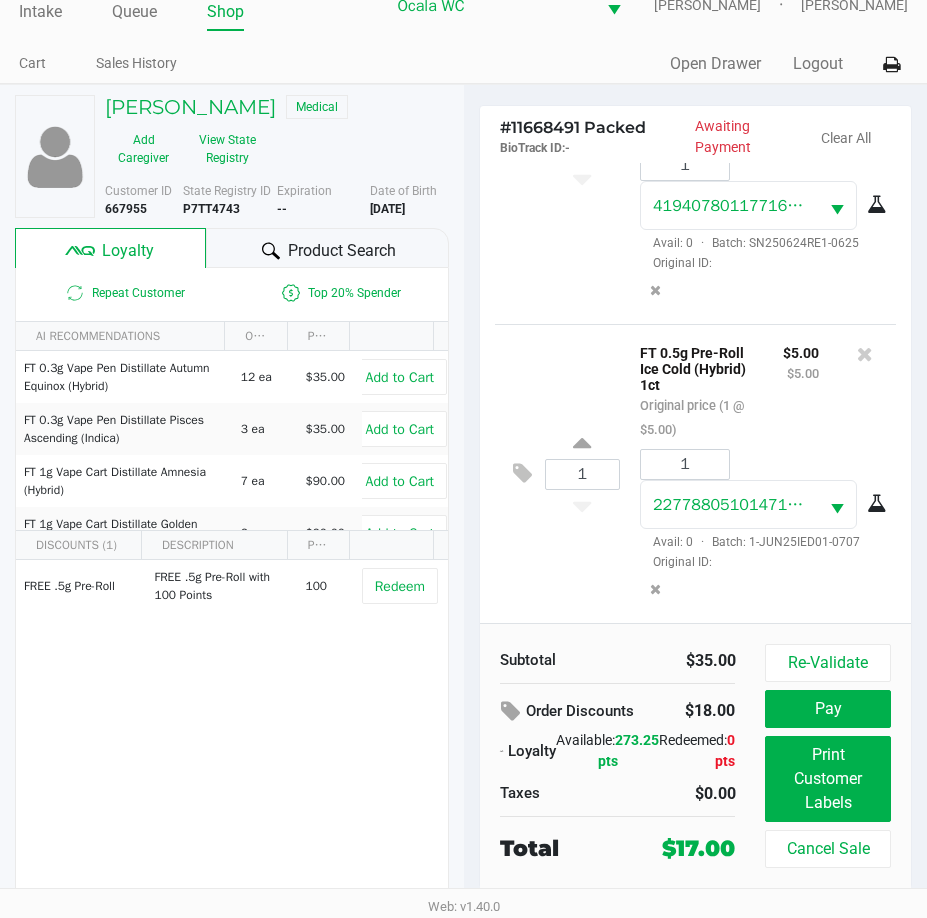 scroll, scrollTop: 37, scrollLeft: 0, axis: vertical 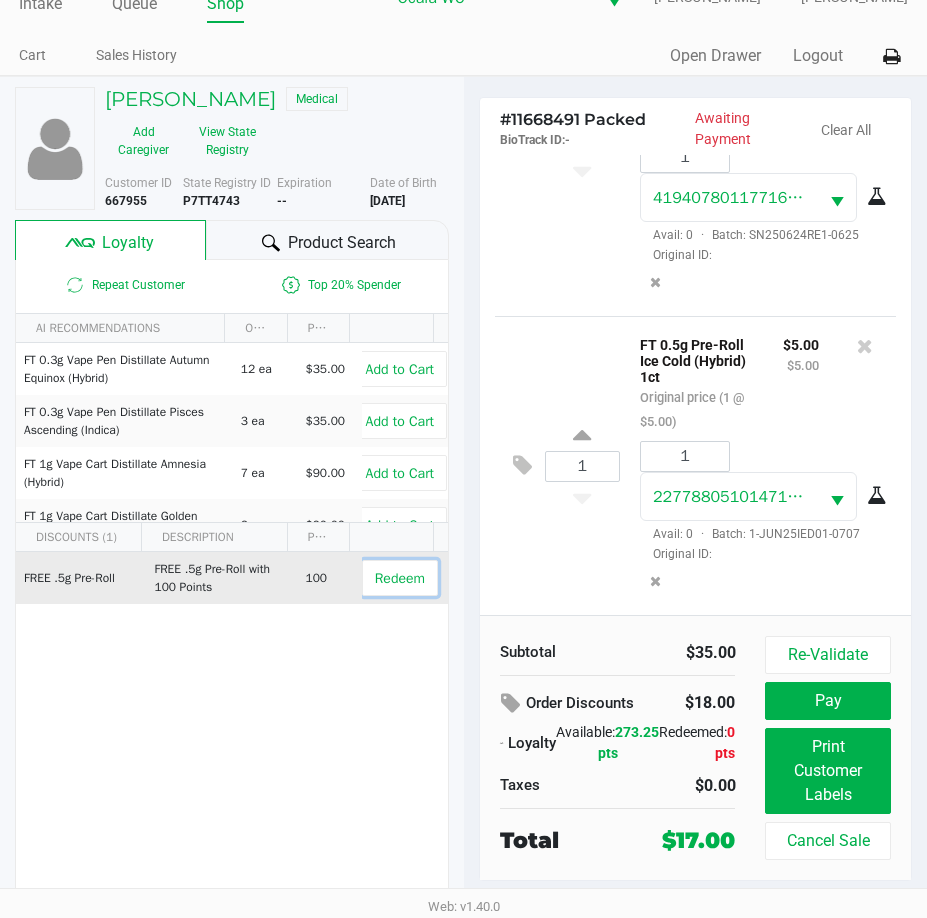 click on "Redeem" 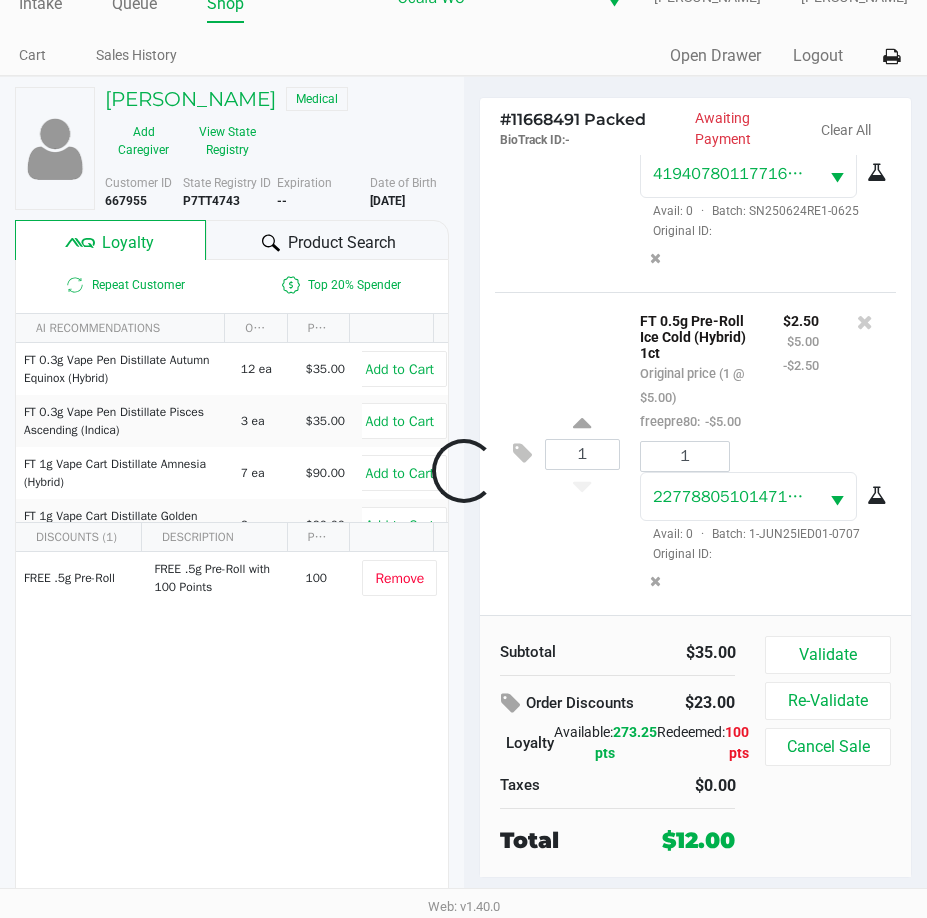 scroll, scrollTop: 339, scrollLeft: 0, axis: vertical 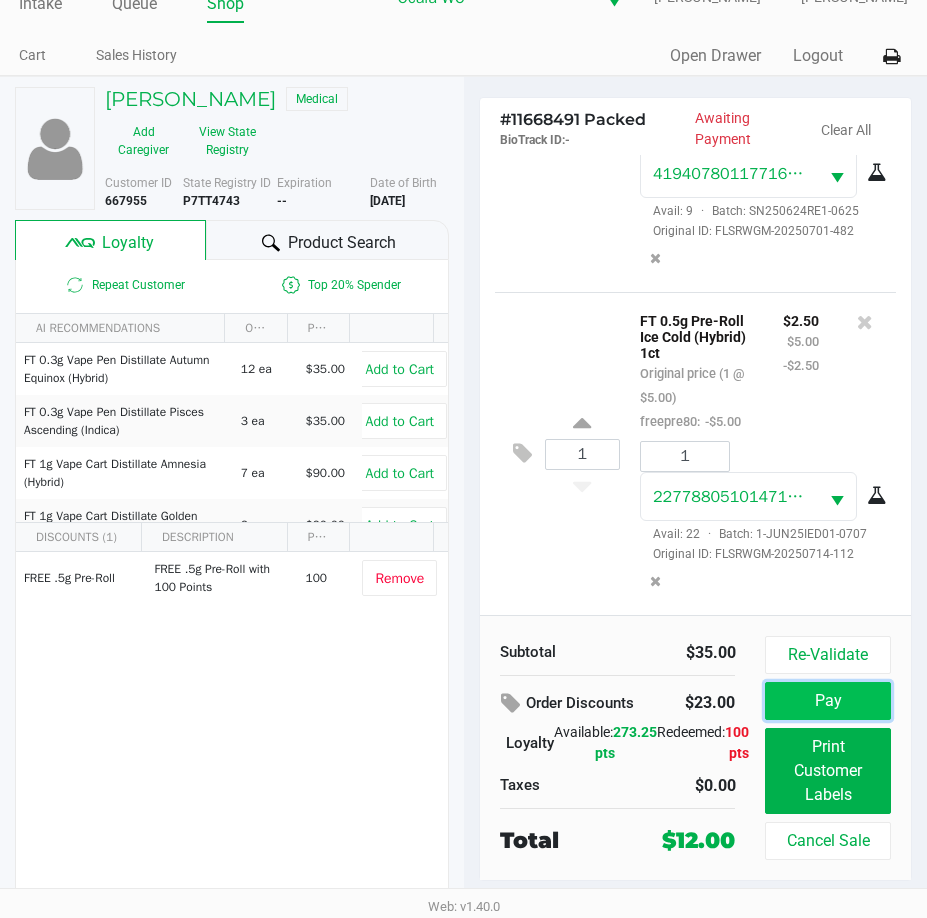 click on "Pay" 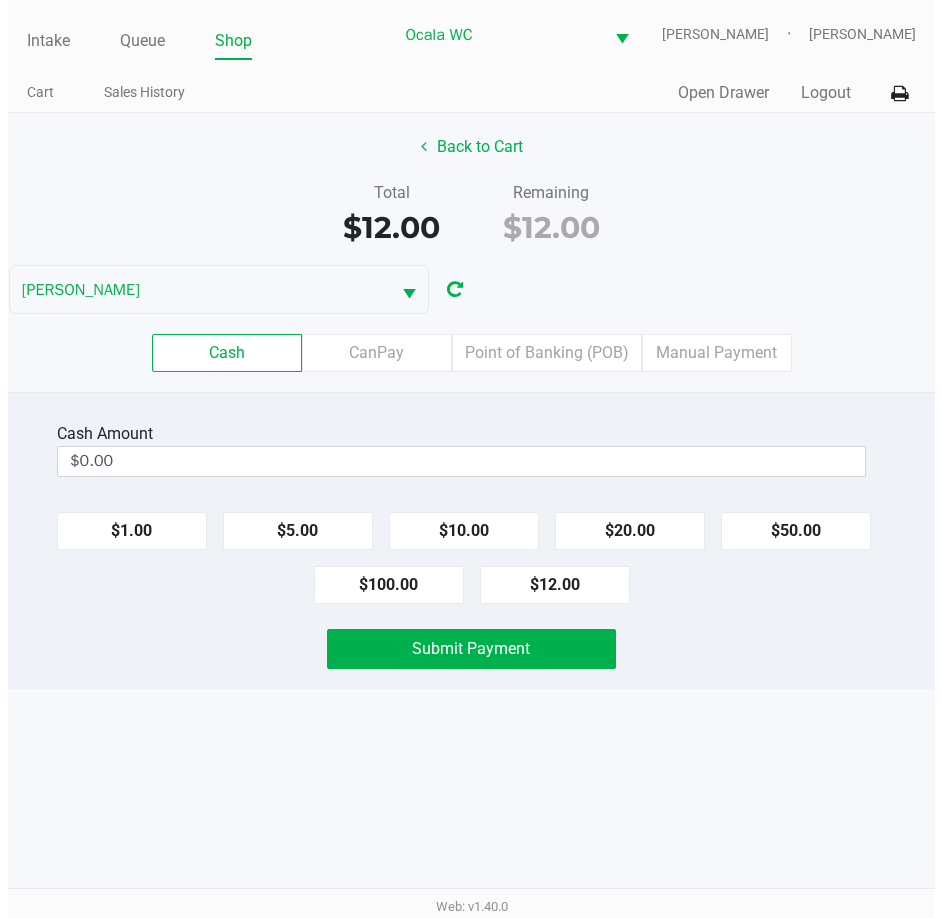 scroll, scrollTop: 0, scrollLeft: 0, axis: both 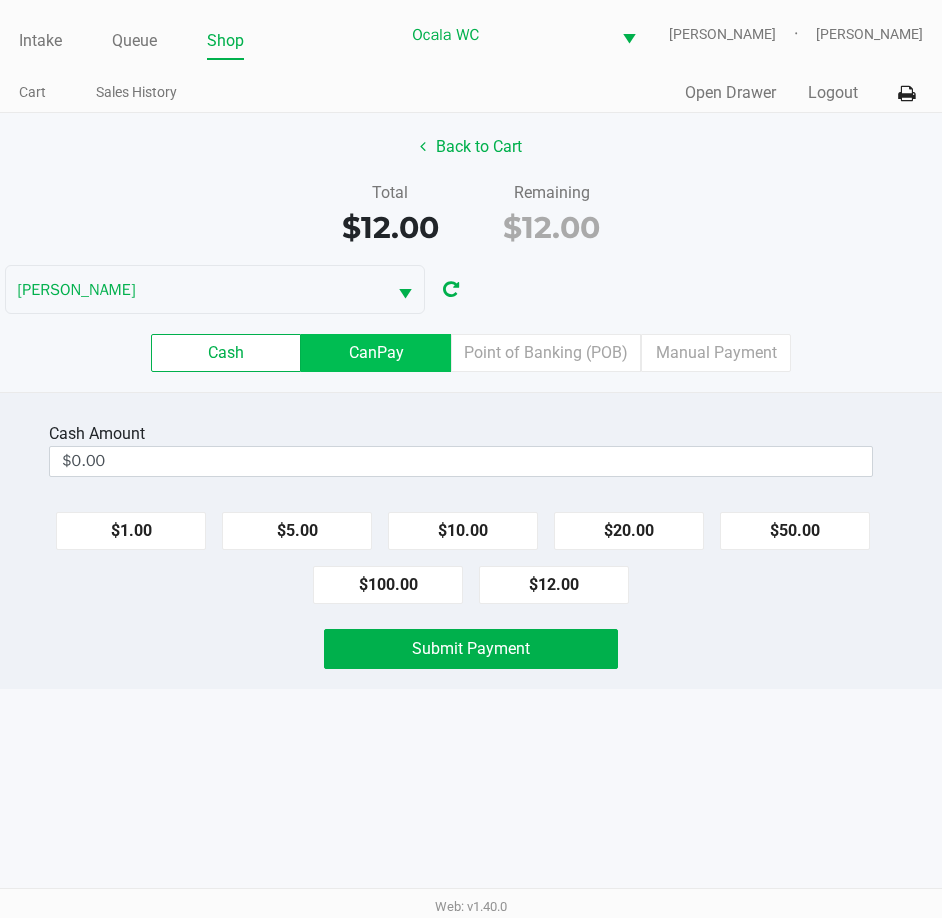 click on "CanPay" 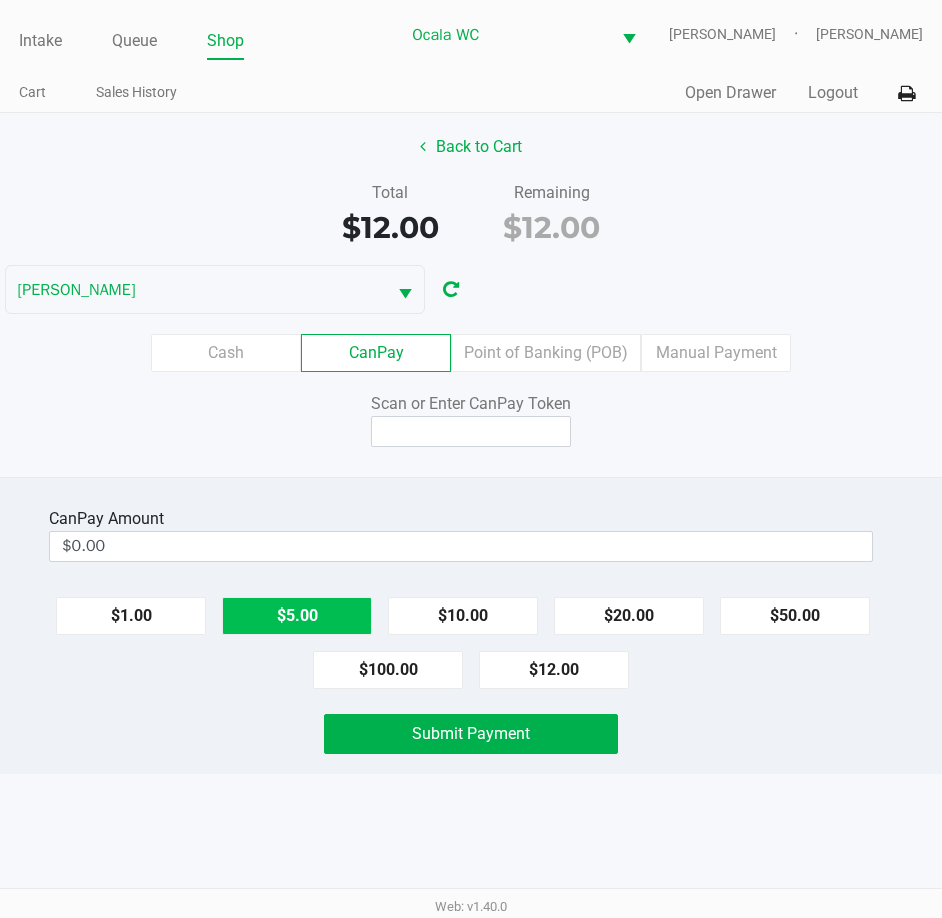 click on "$5.00" 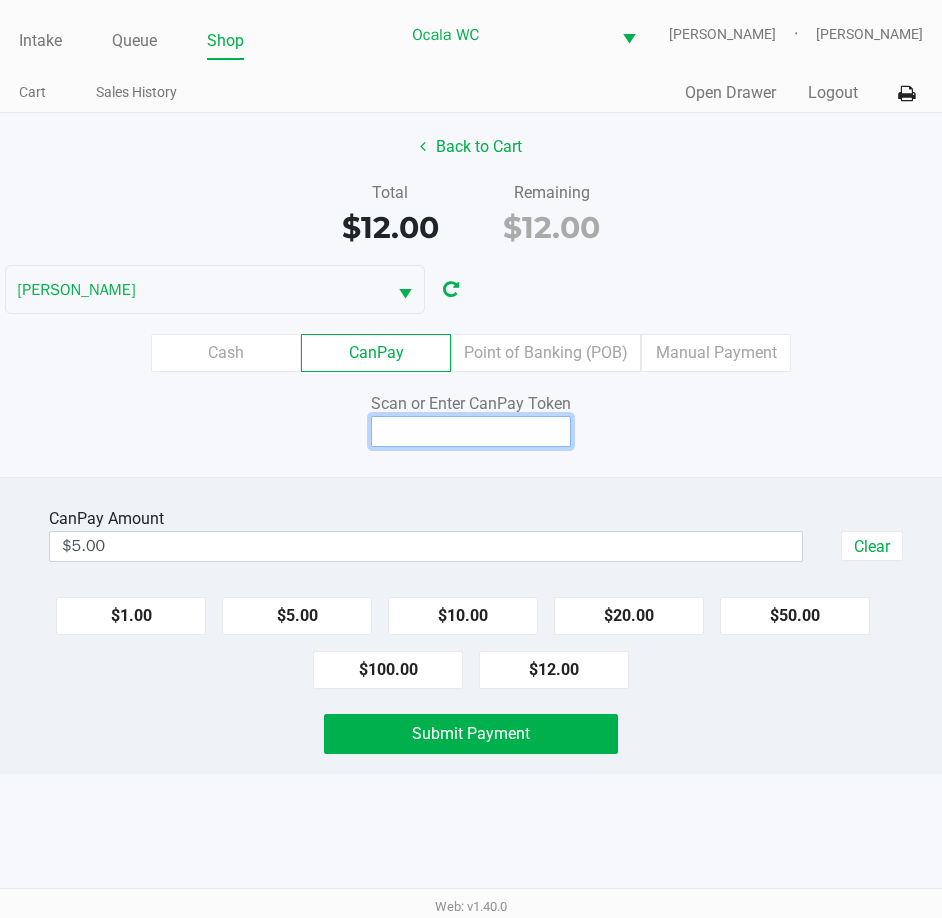 click 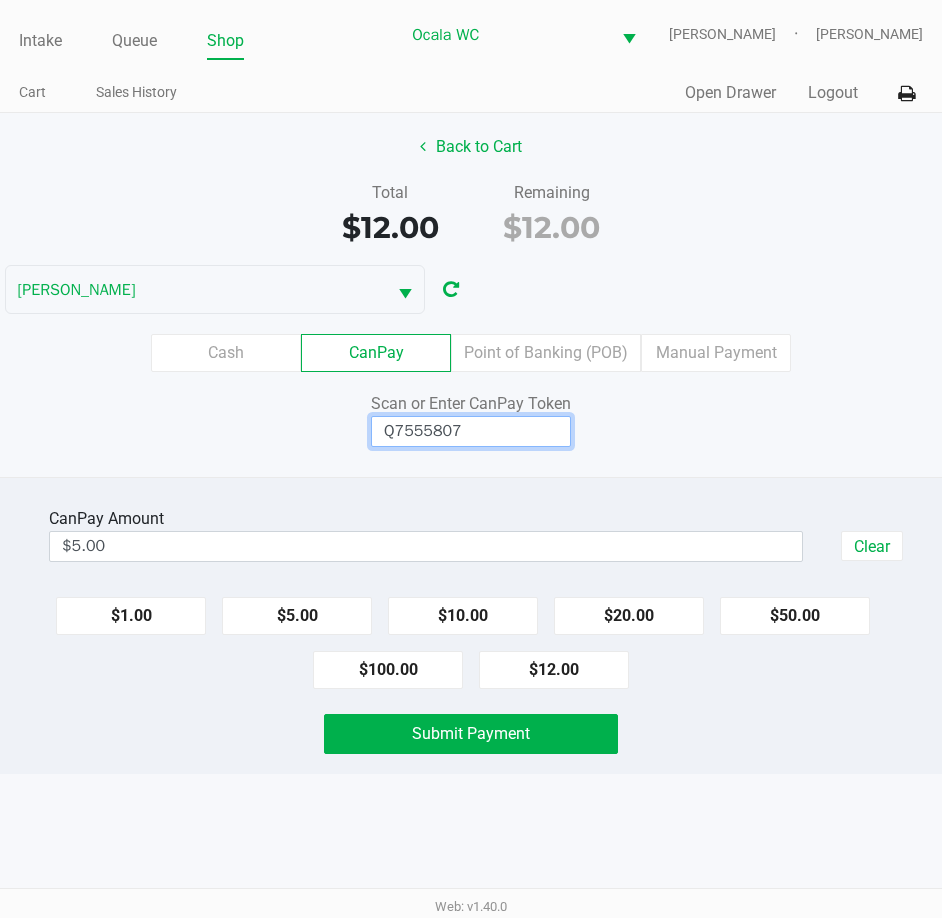 type on "Q7555807Q" 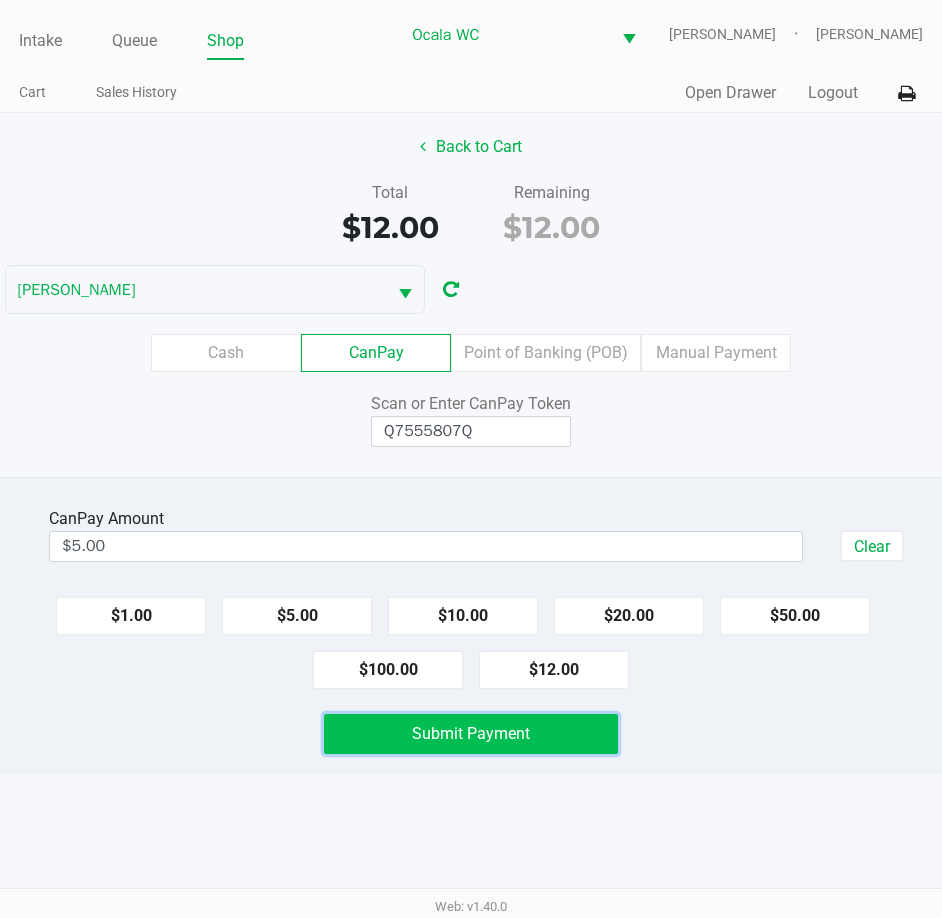 click on "Submit Payment" 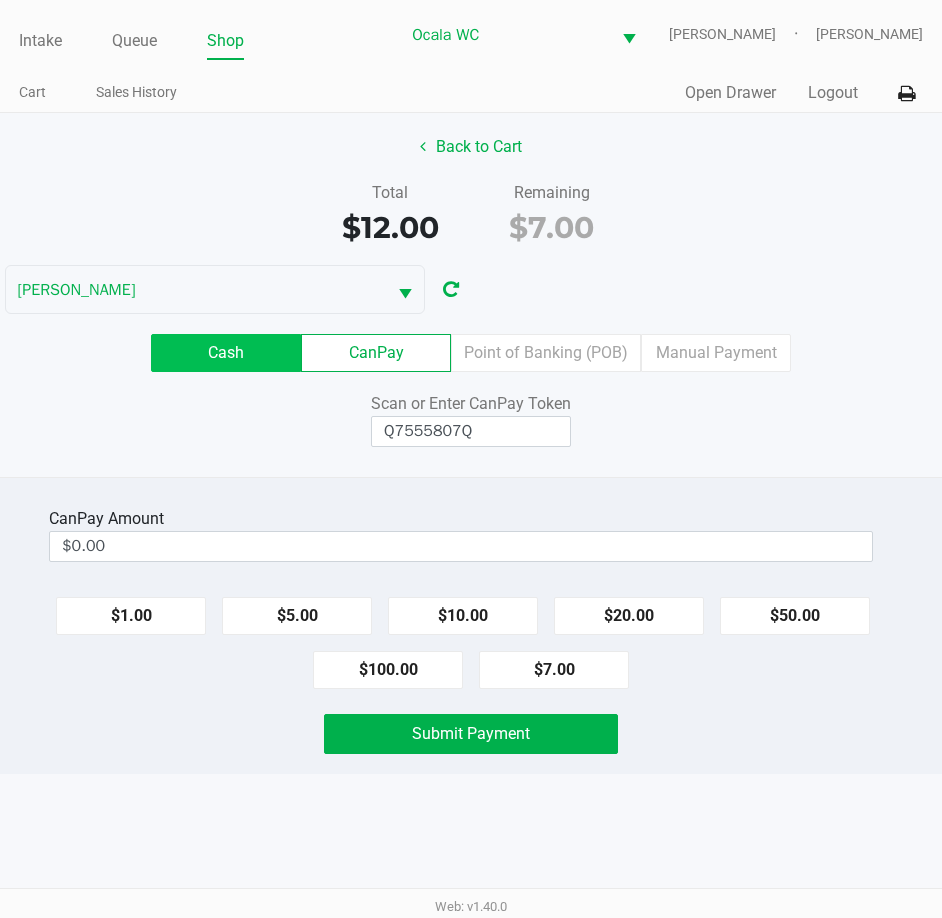 click on "Cash" 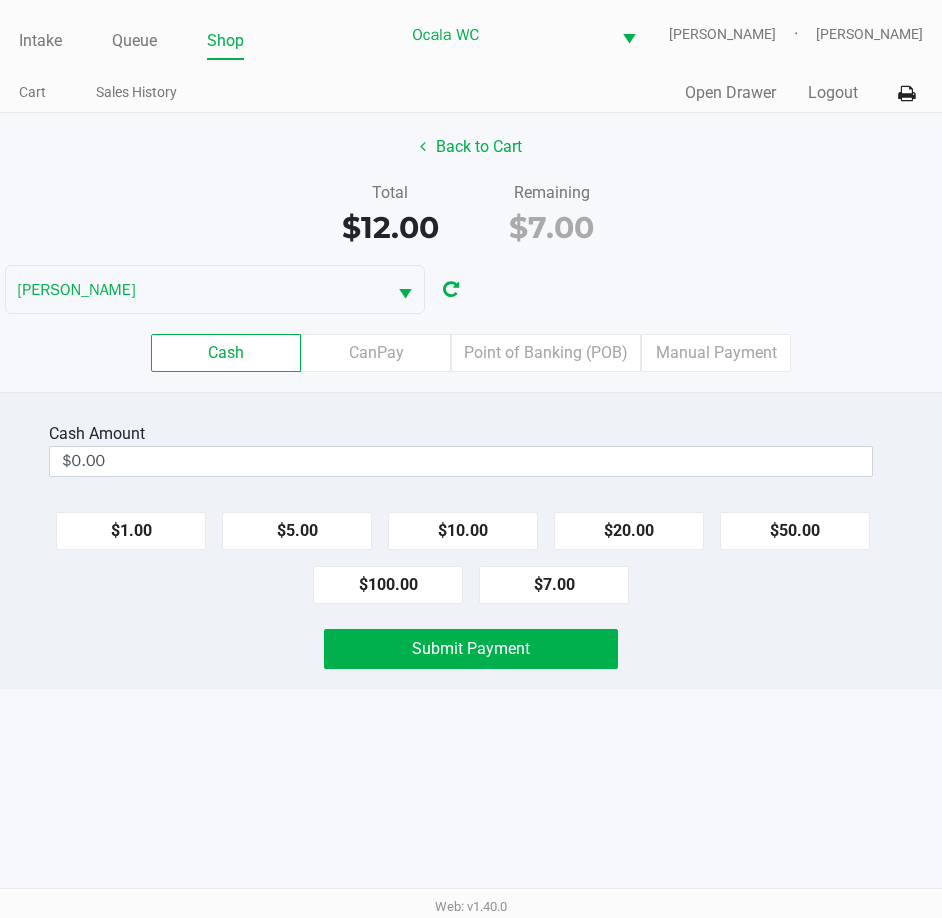 click on "$7.00" 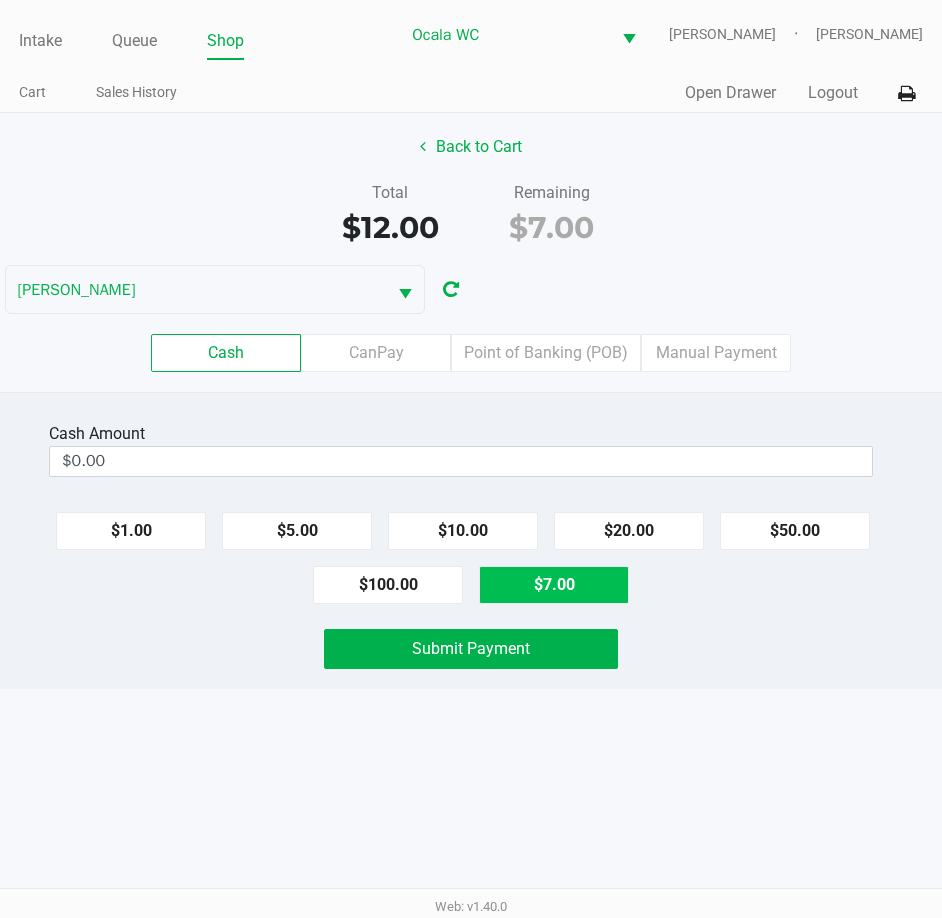 type on "$7.00" 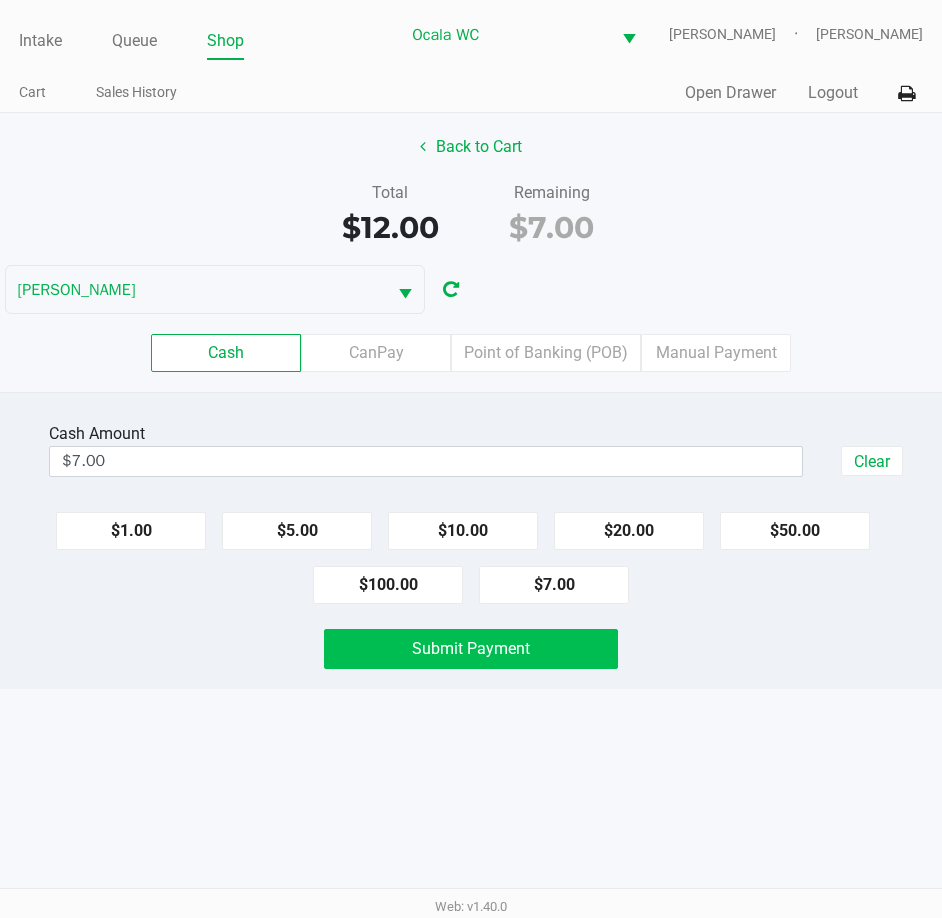 click on "Submit Payment" 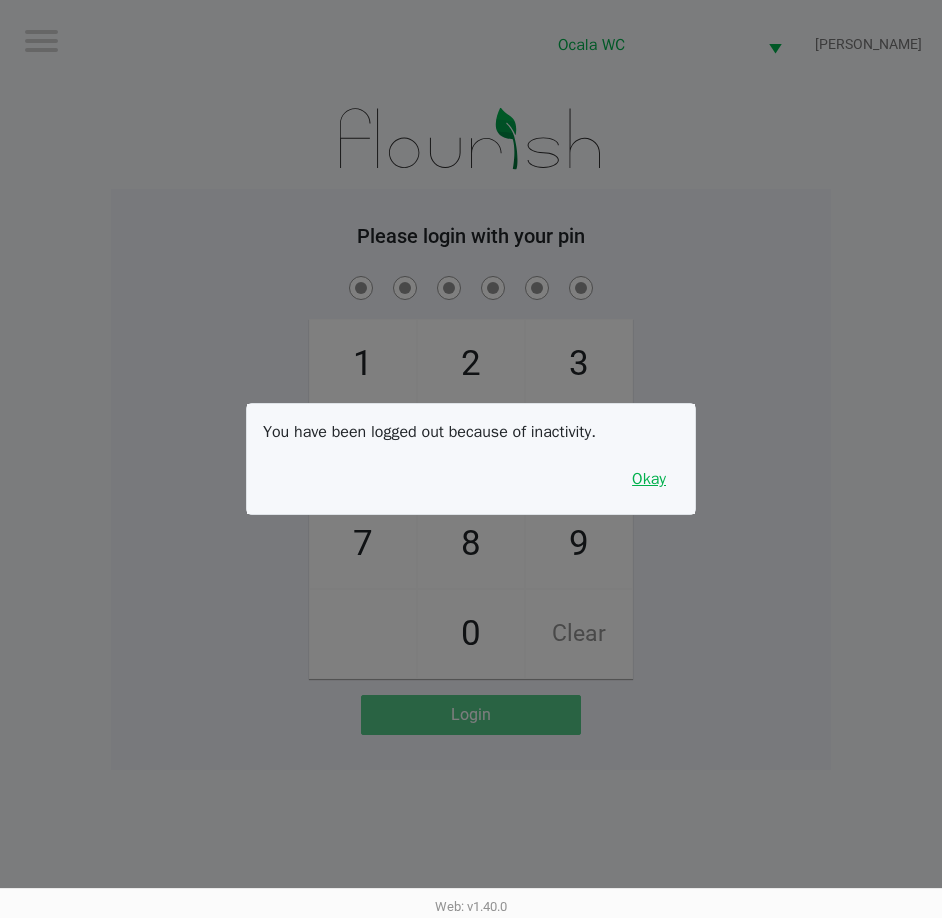 click on "Okay" at bounding box center [649, 479] 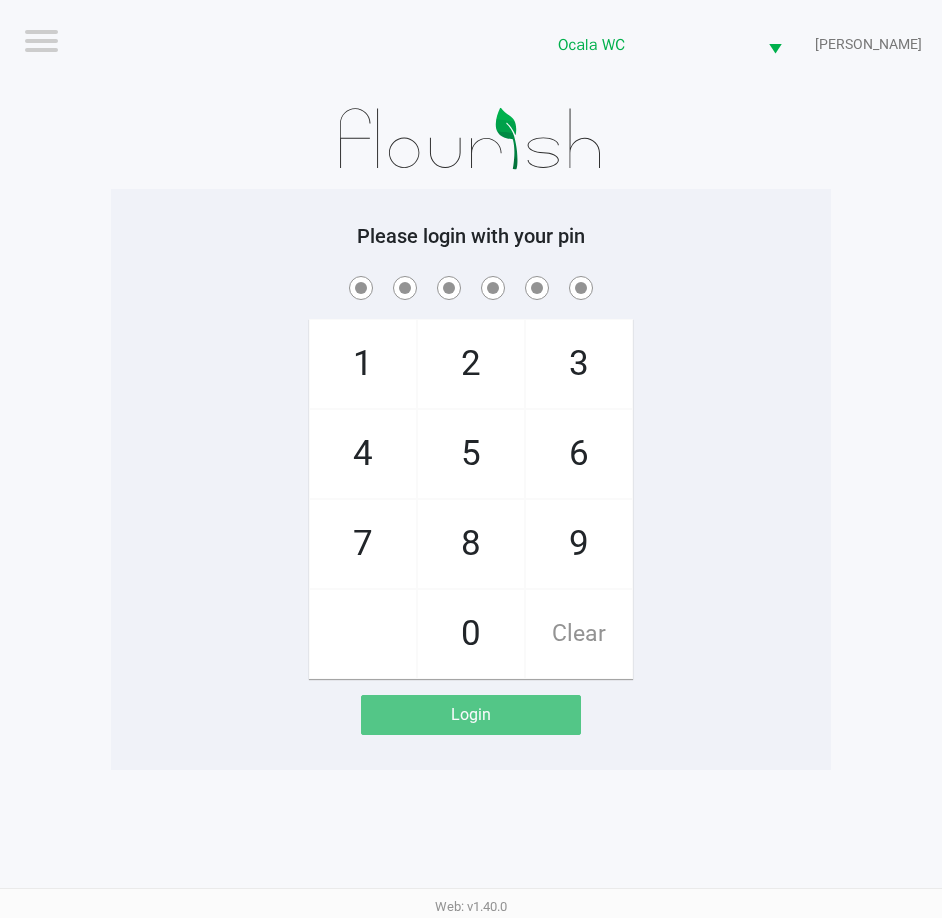 click 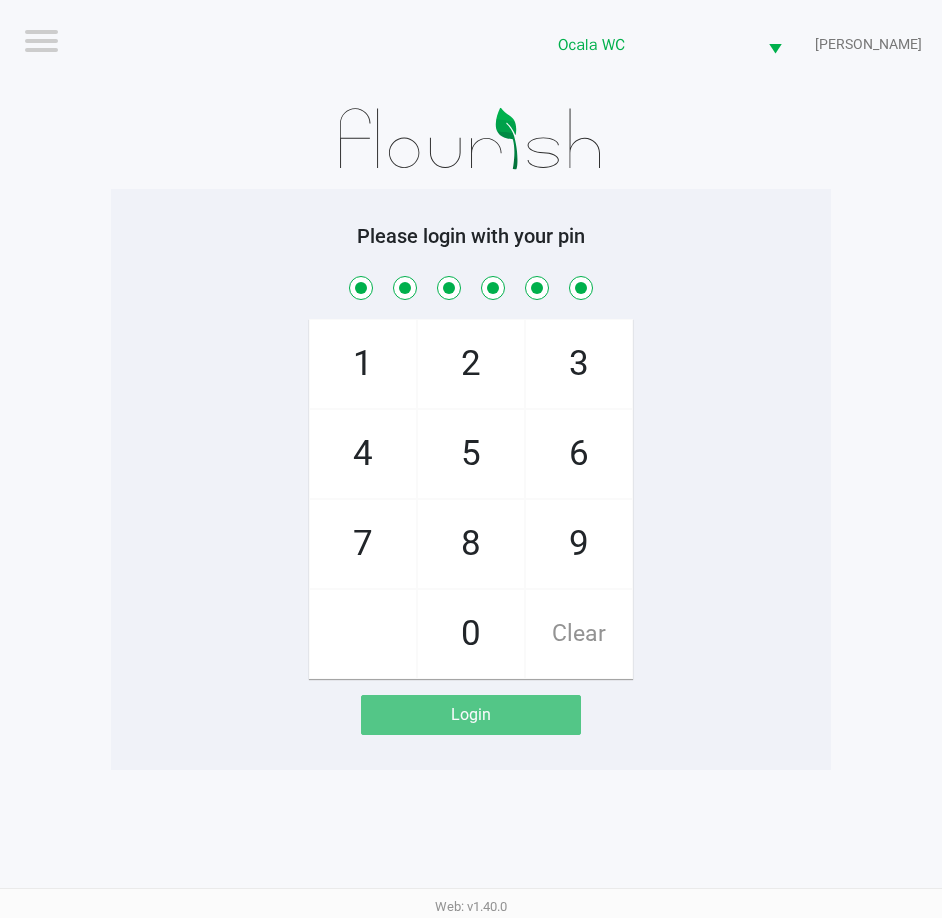 checkbox on "true" 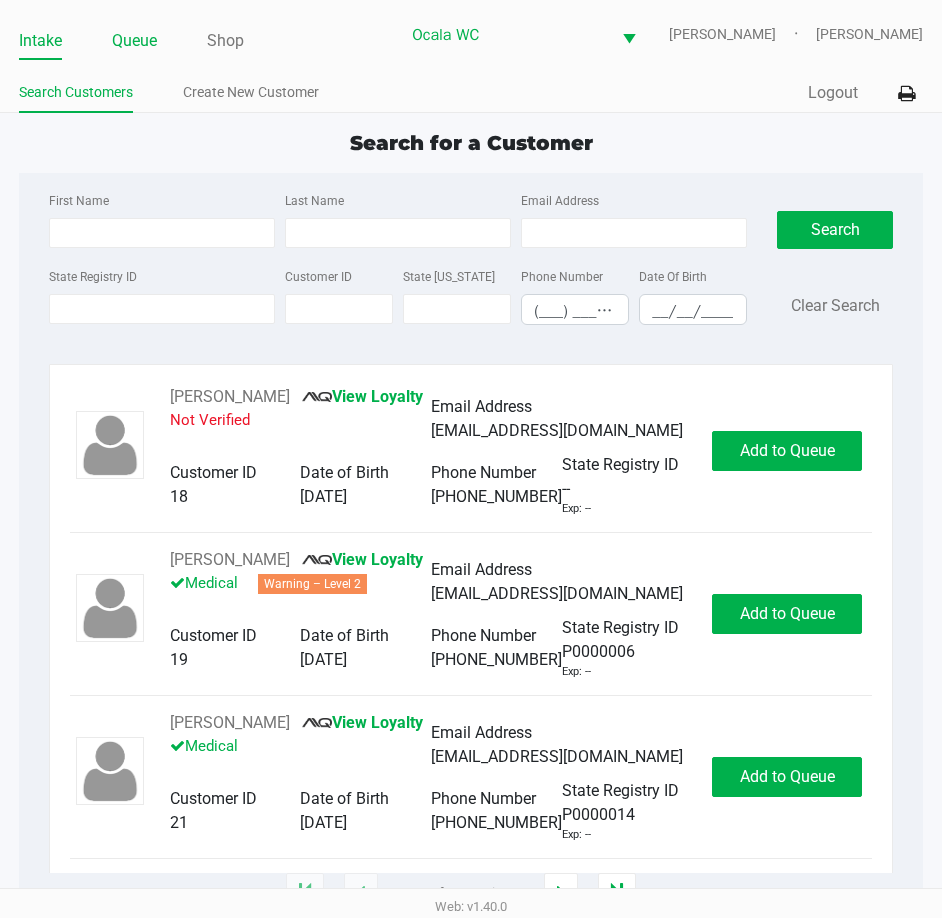 click on "Queue" 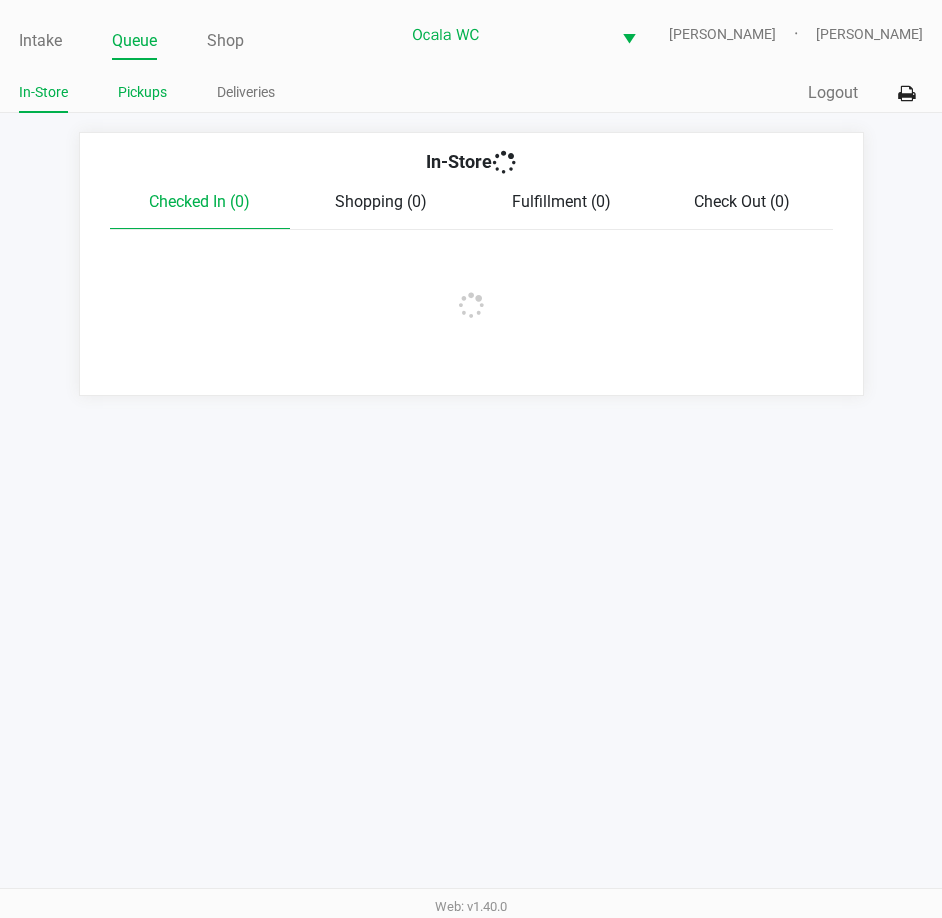 click on "Pickups" 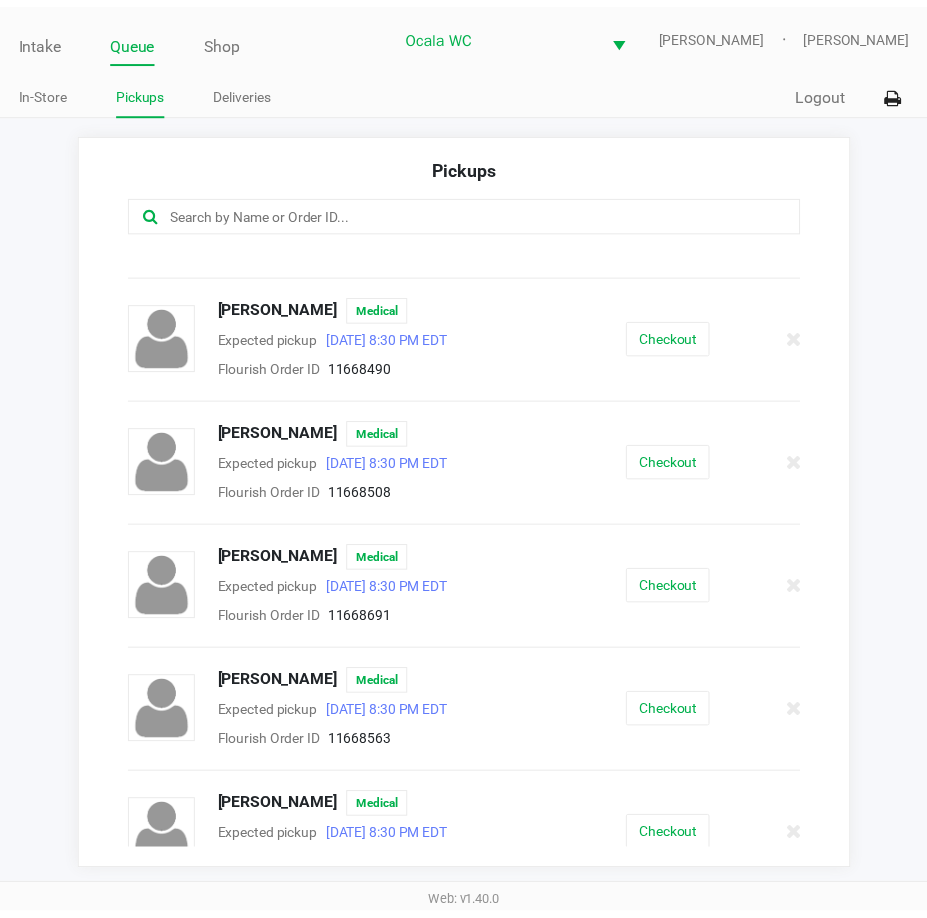 scroll, scrollTop: 862, scrollLeft: 0, axis: vertical 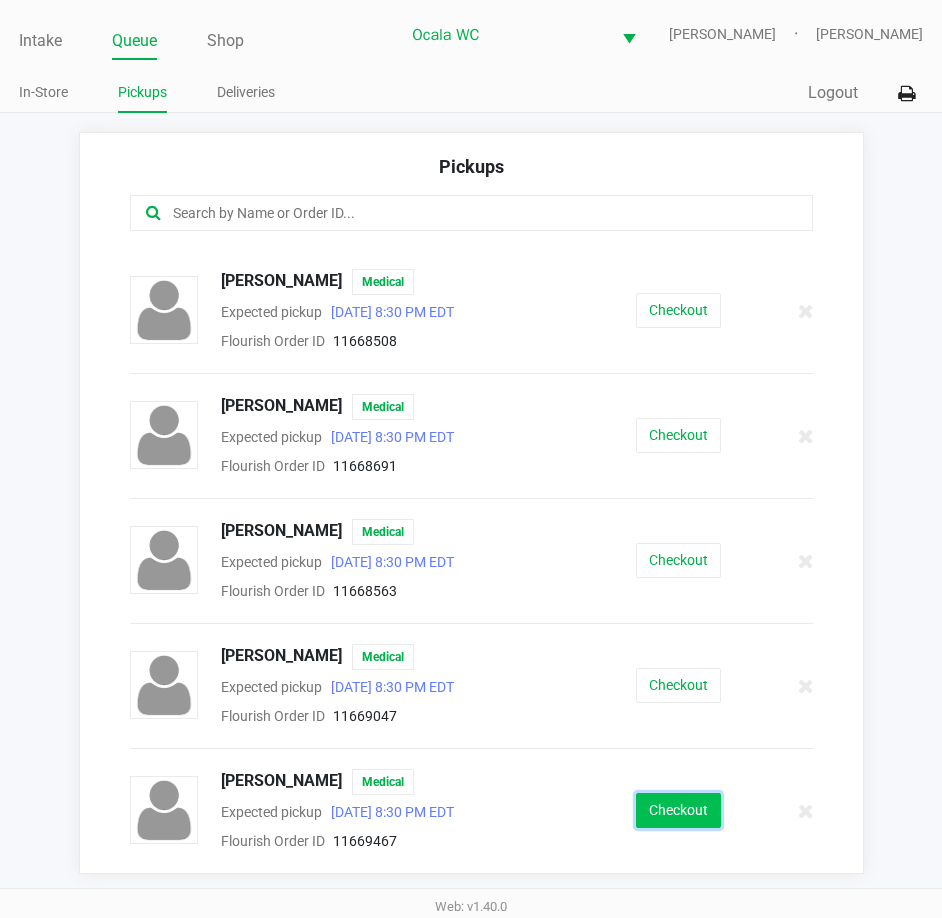 click on "Checkout" 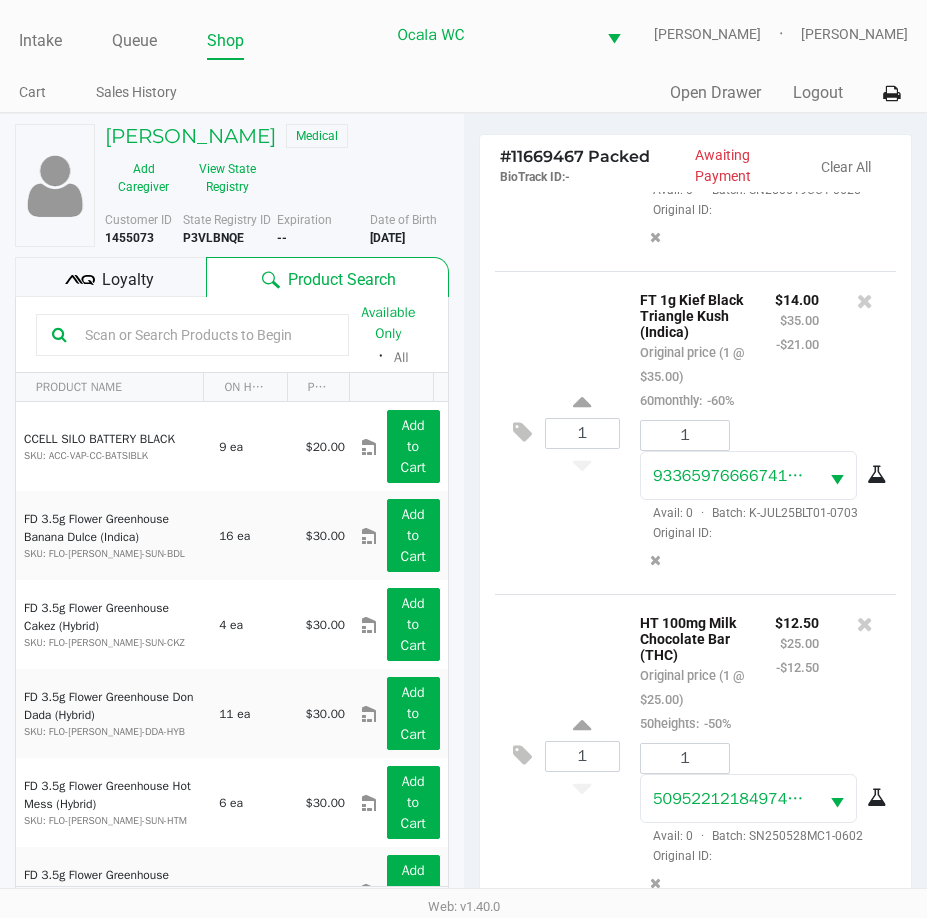 scroll, scrollTop: 376, scrollLeft: 0, axis: vertical 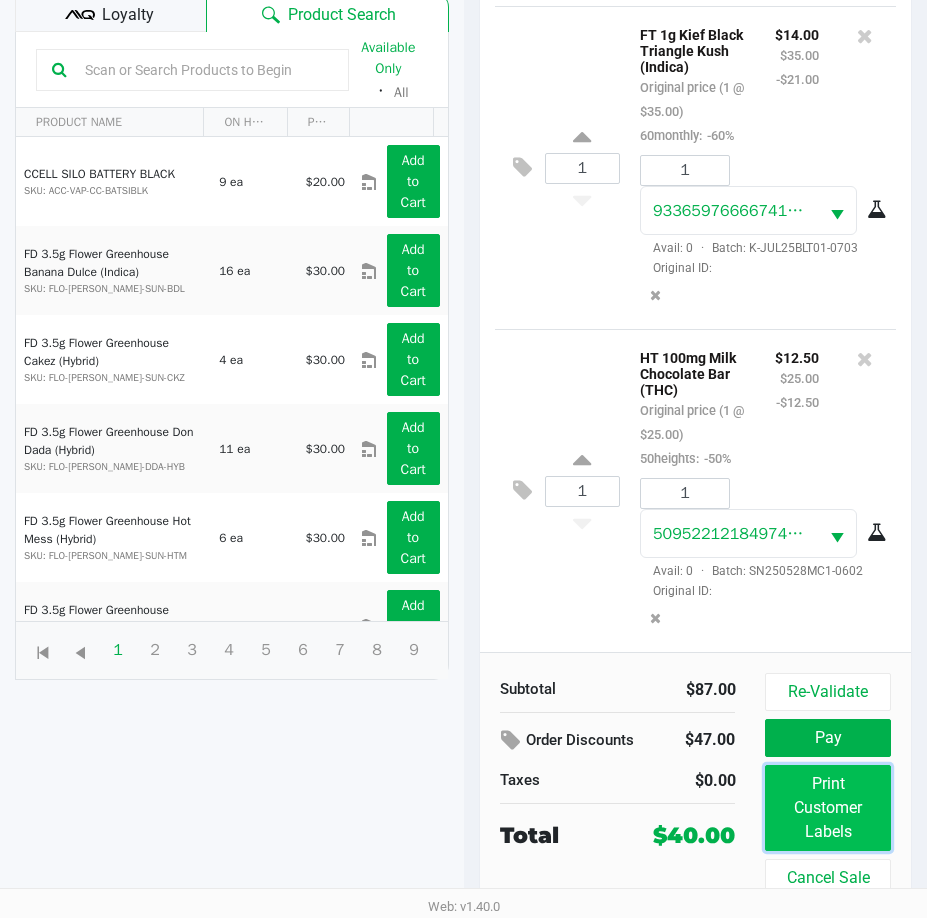 click on "Print Customer Labels" 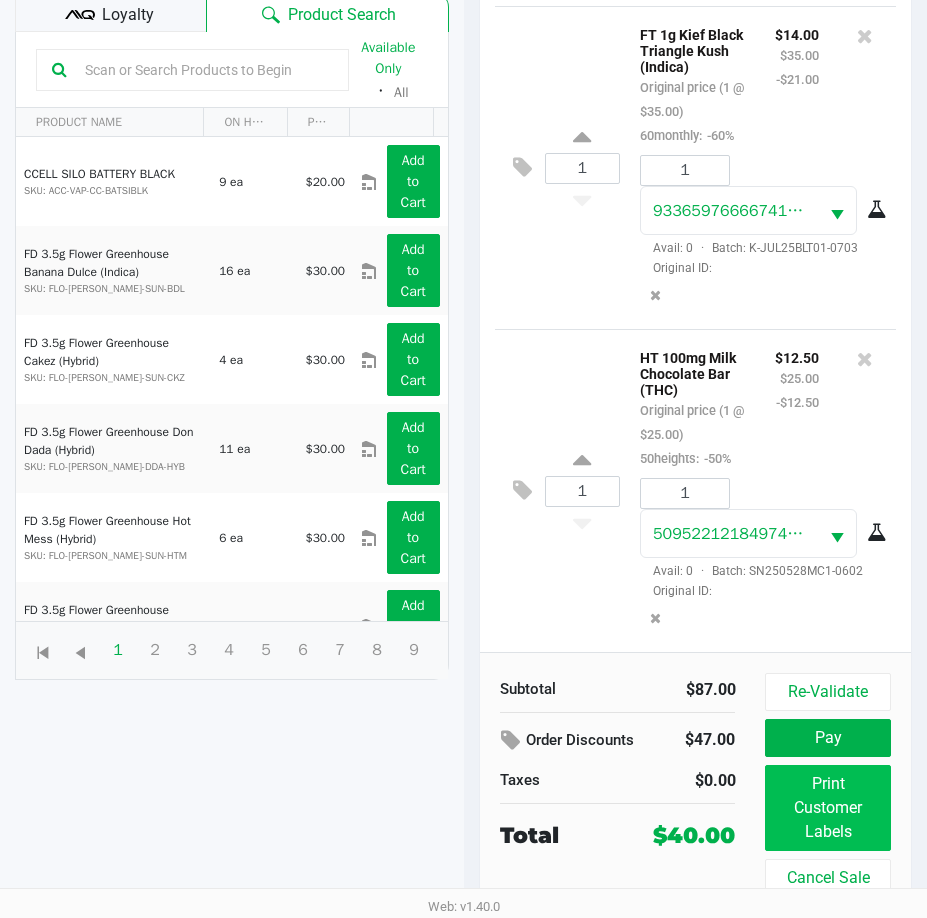 scroll, scrollTop: 0, scrollLeft: 0, axis: both 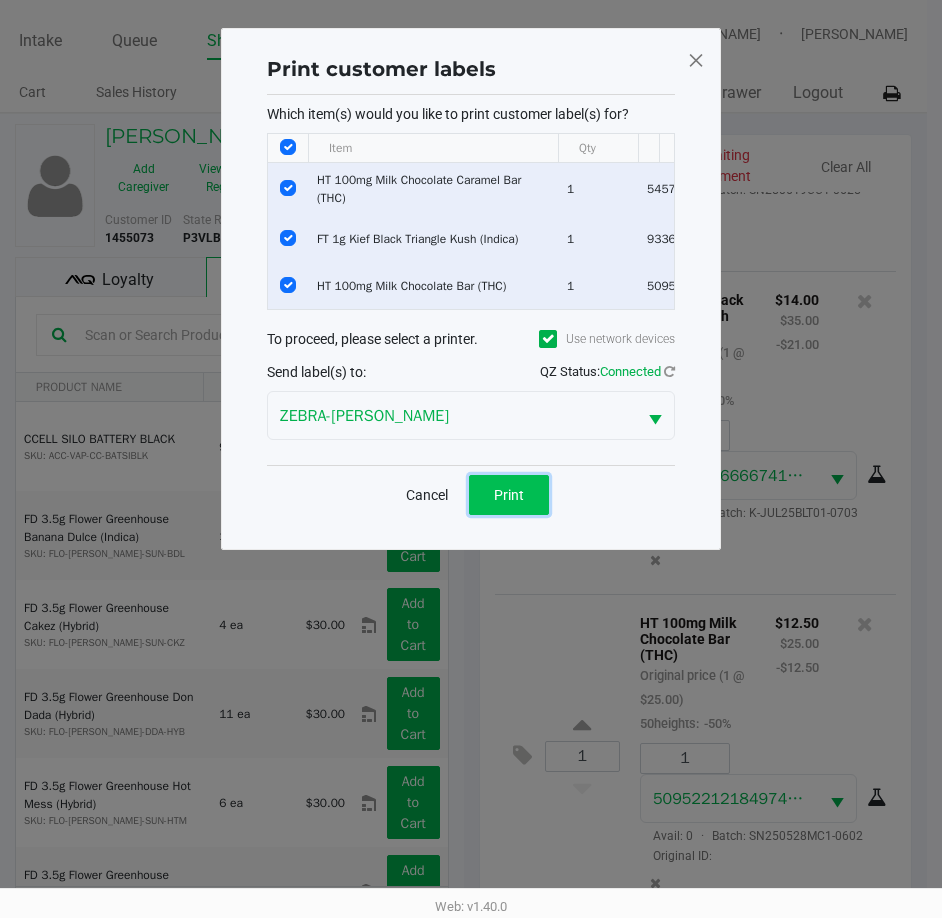 click on "Print" 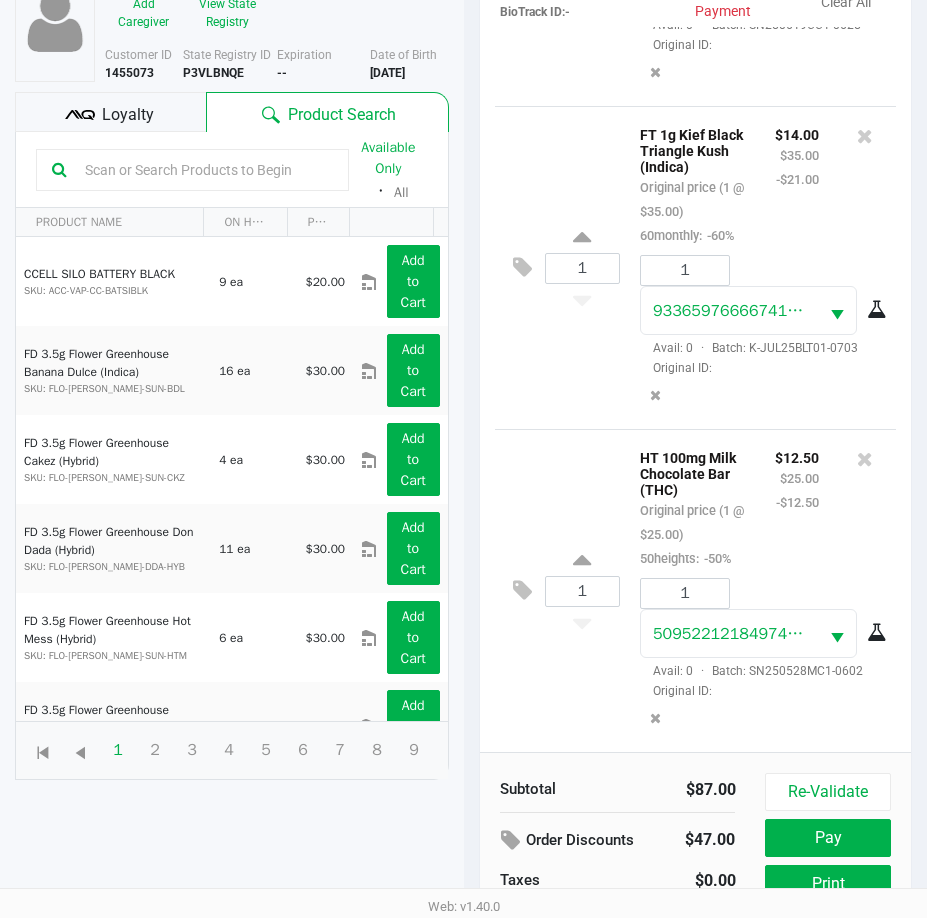scroll, scrollTop: 0, scrollLeft: 0, axis: both 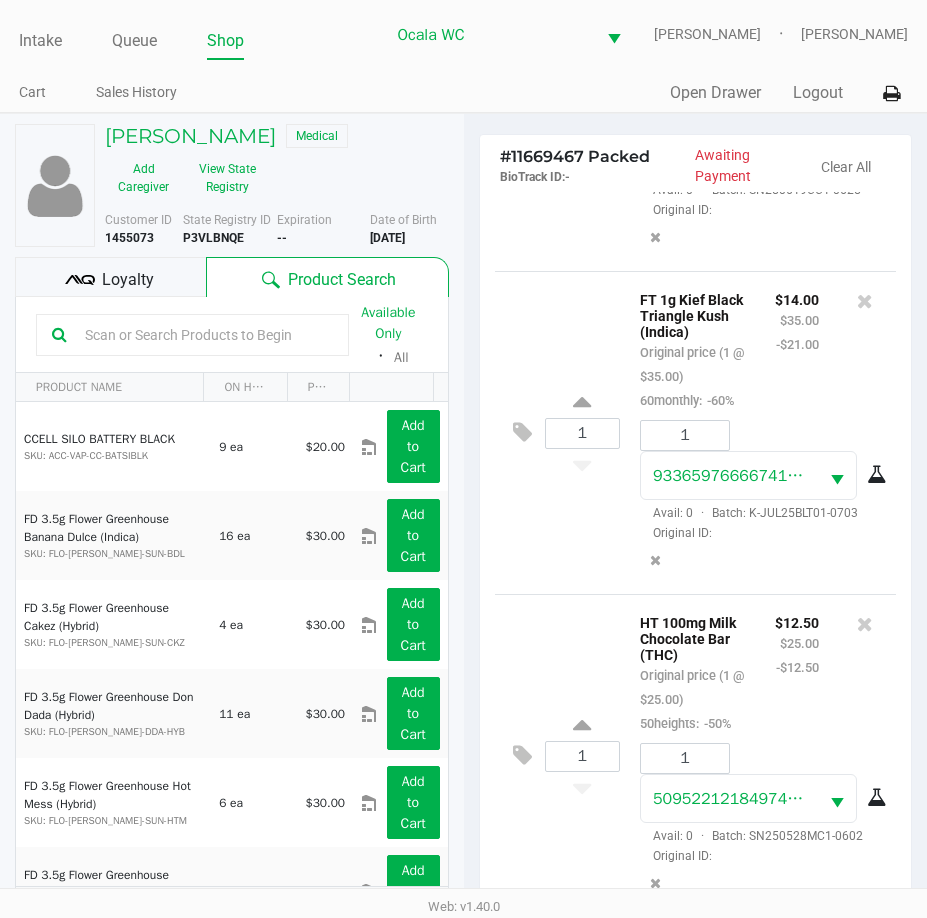 click on "Loyalty" 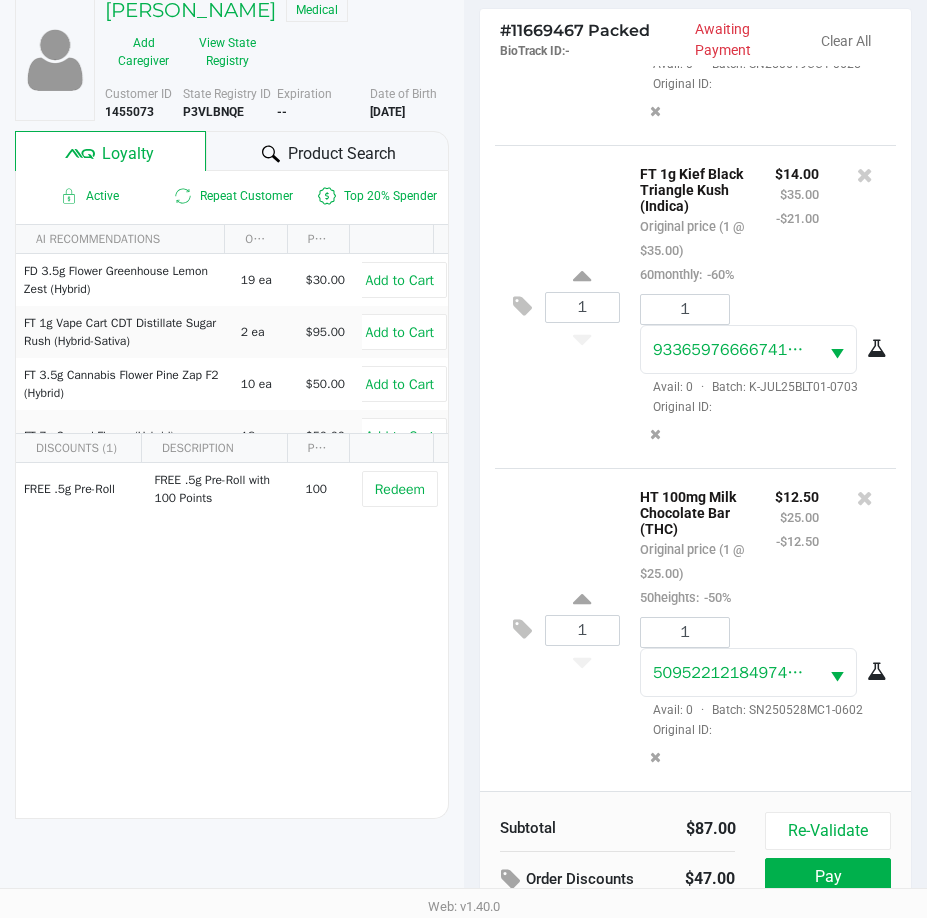 scroll, scrollTop: 265, scrollLeft: 0, axis: vertical 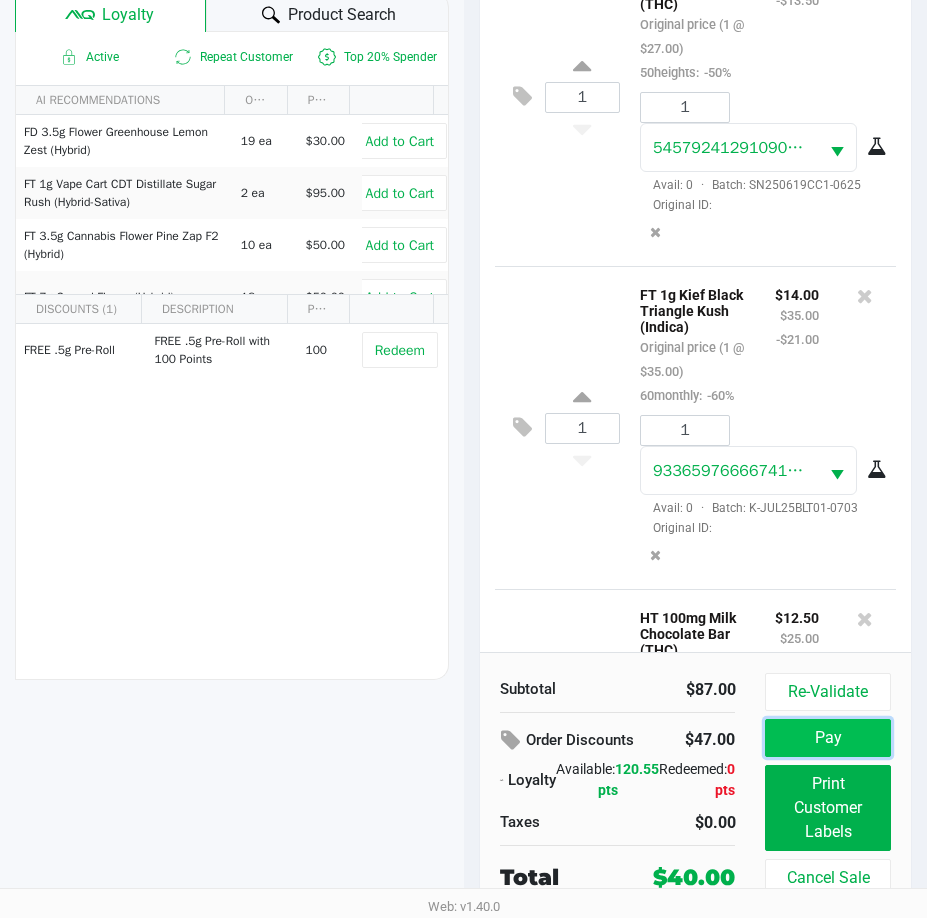click on "Pay" 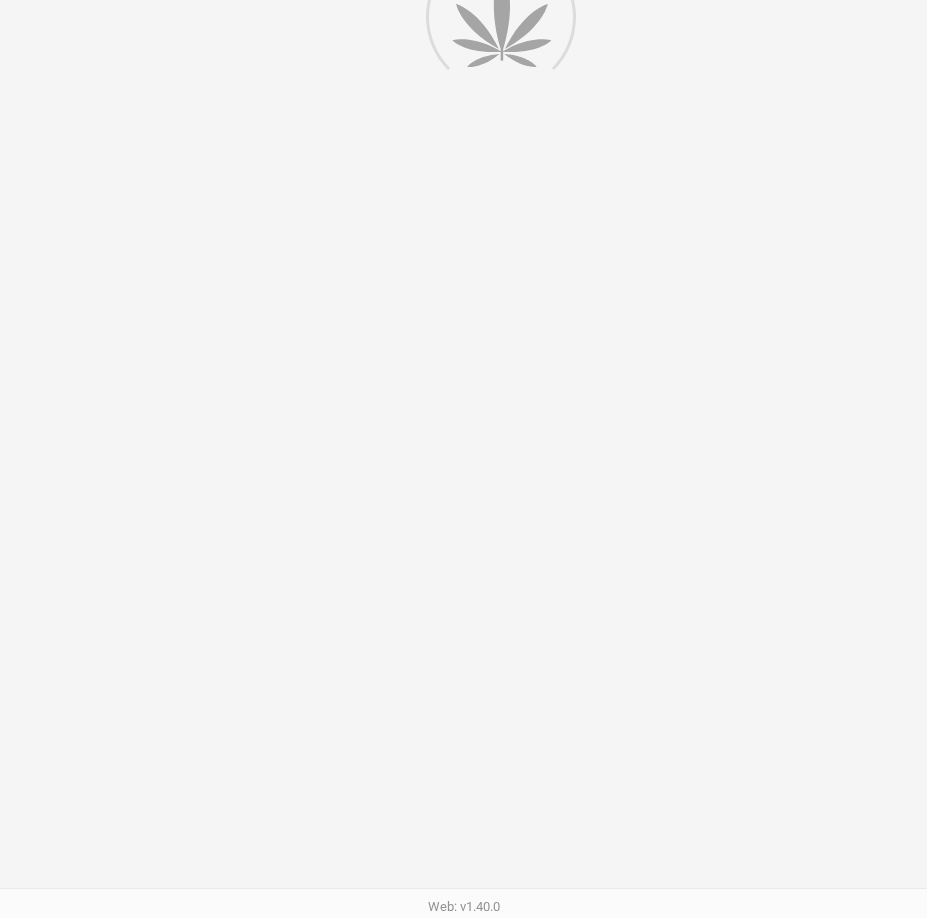 scroll, scrollTop: 0, scrollLeft: 0, axis: both 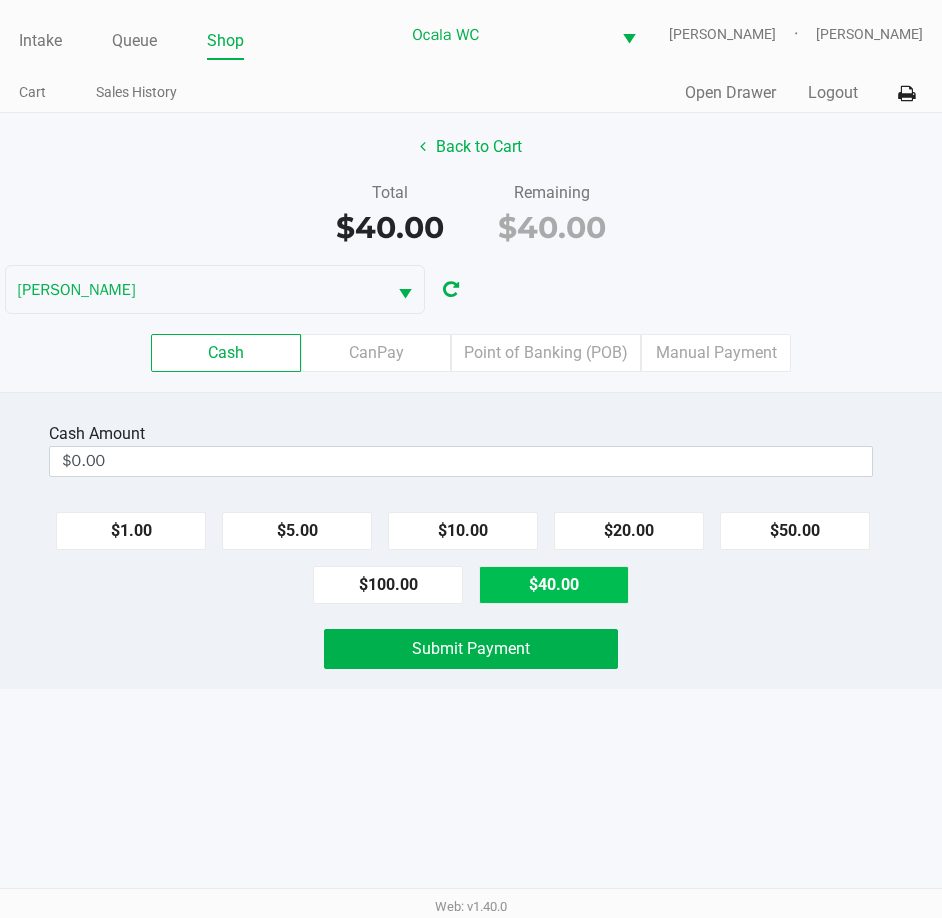click on "$40.00" 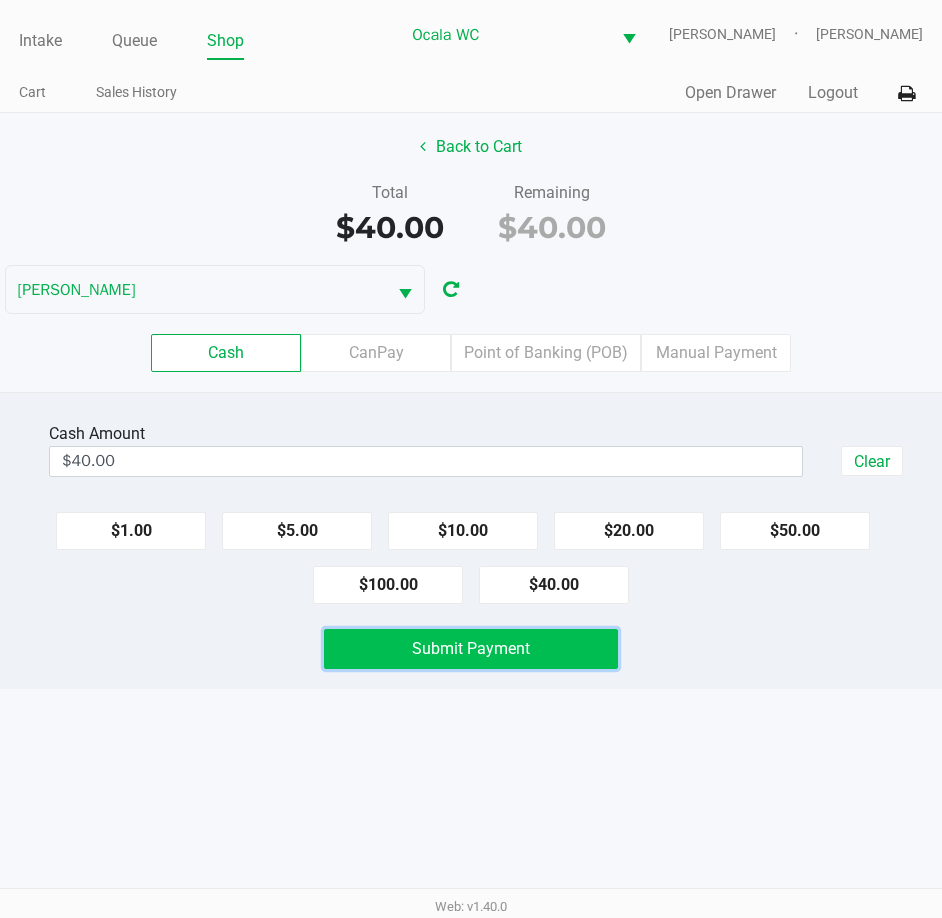 click on "Submit Payment" 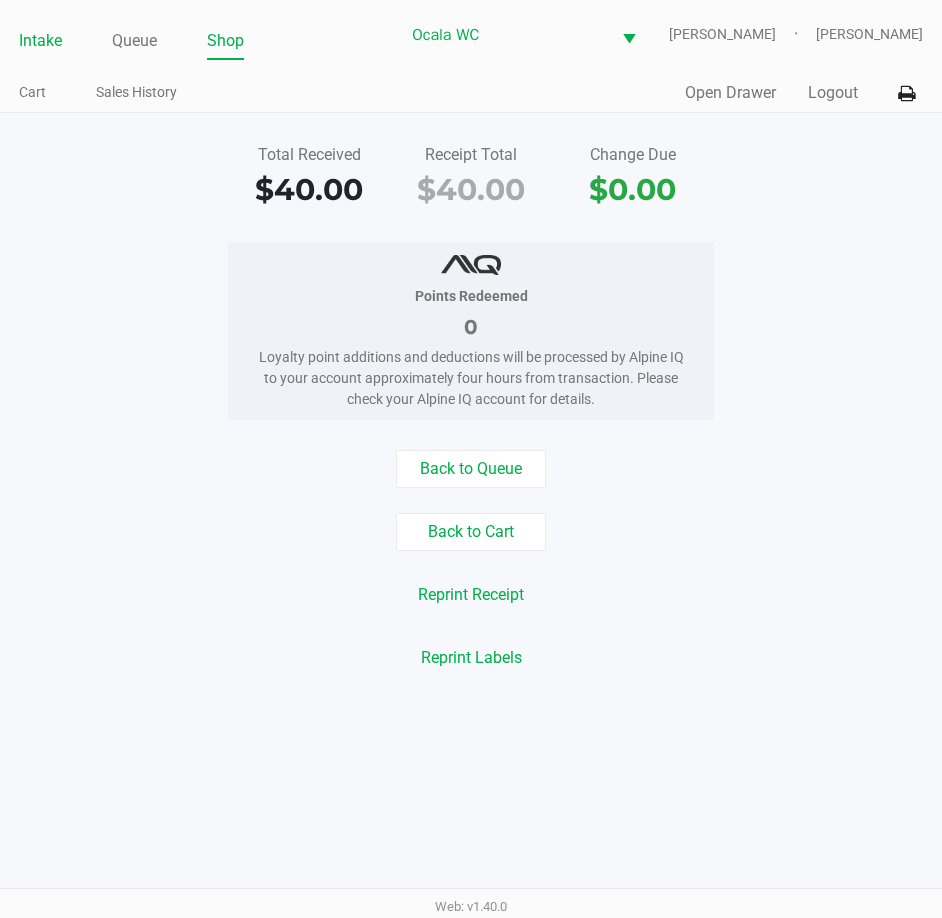 drag, startPoint x: 34, startPoint y: 47, endPoint x: 55, endPoint y: 38, distance: 22.847319 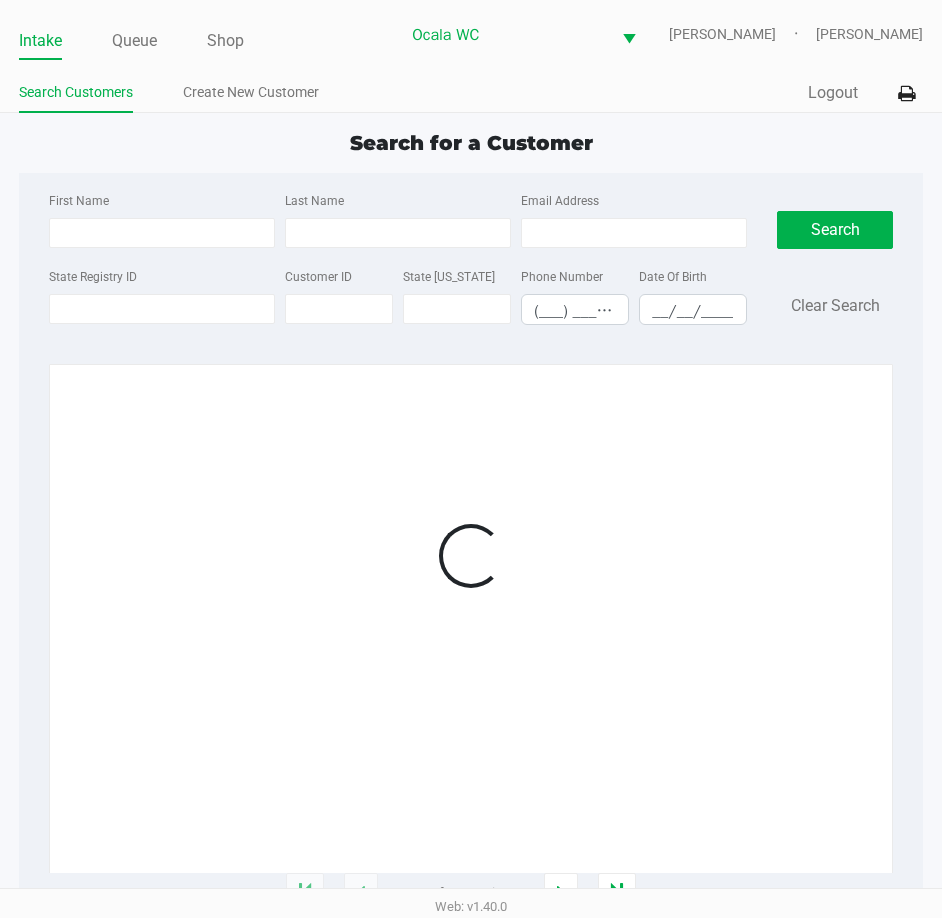 click on "Intake Queue Shop Ocala WC  BRANDY-CLARK   John Laughlin  Search Customers Create New Customer  Quick Sale   Logout" 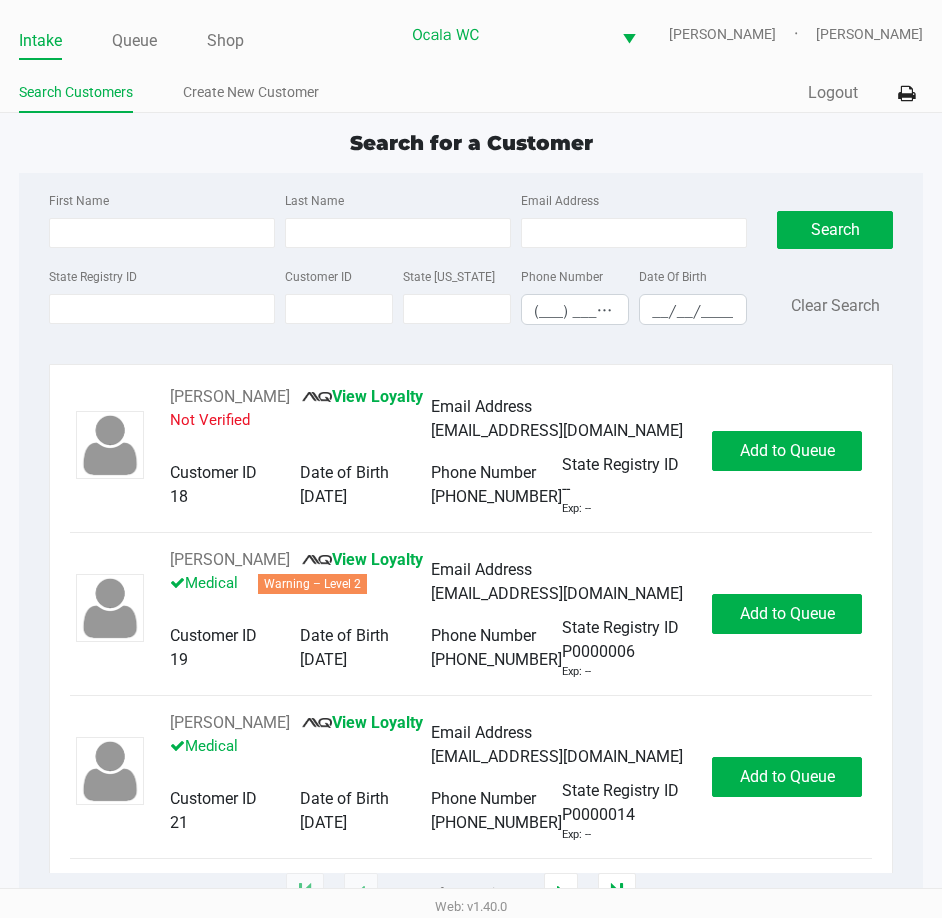 click on "Intake Queue Shop" 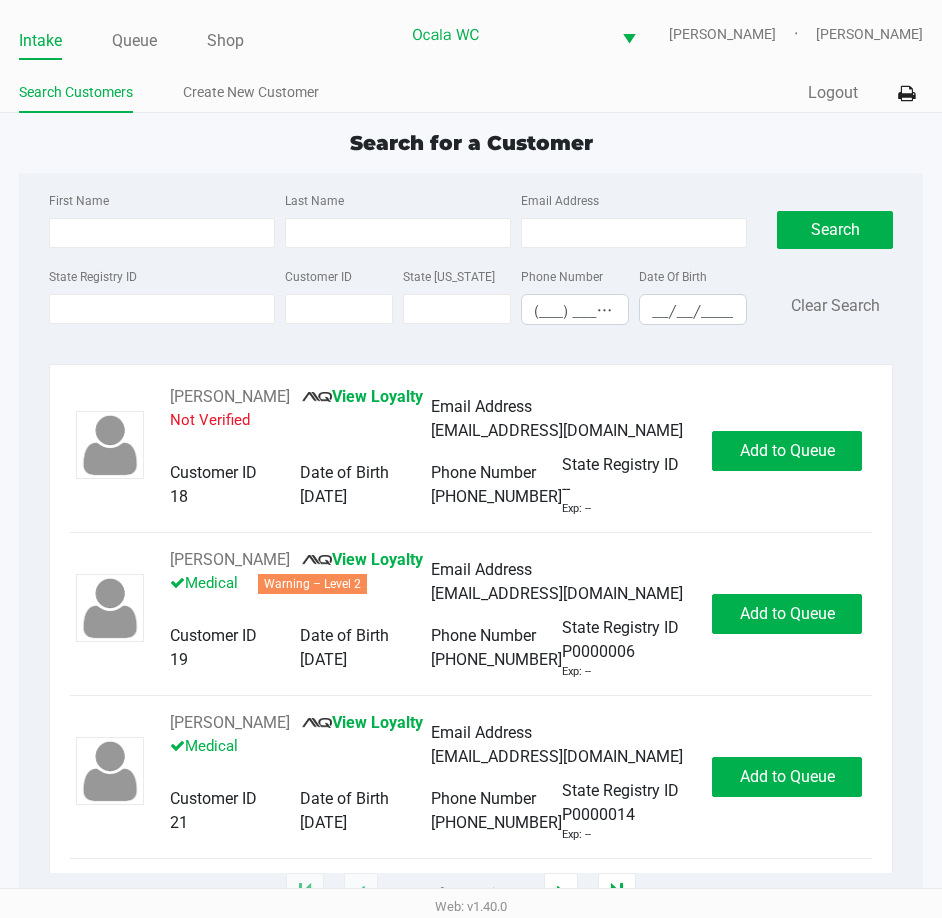 type on "NOEL" 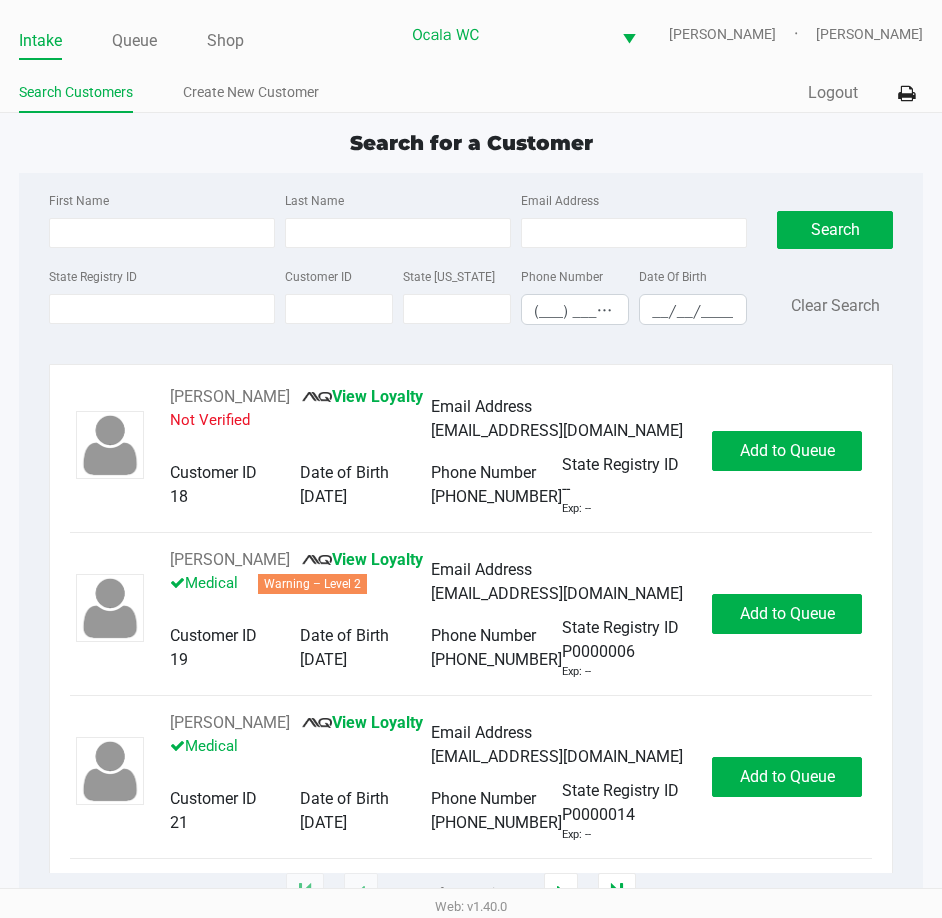 type on "DE JESUS GOMEZ" 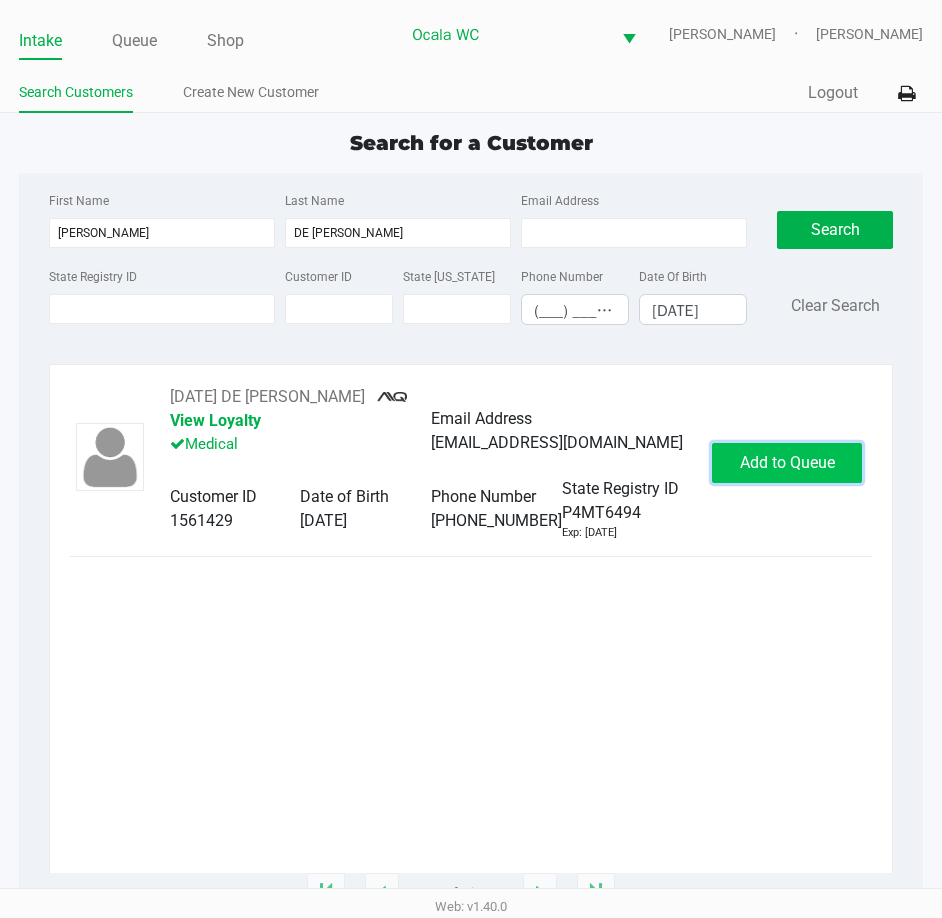 click on "Add to Queue" 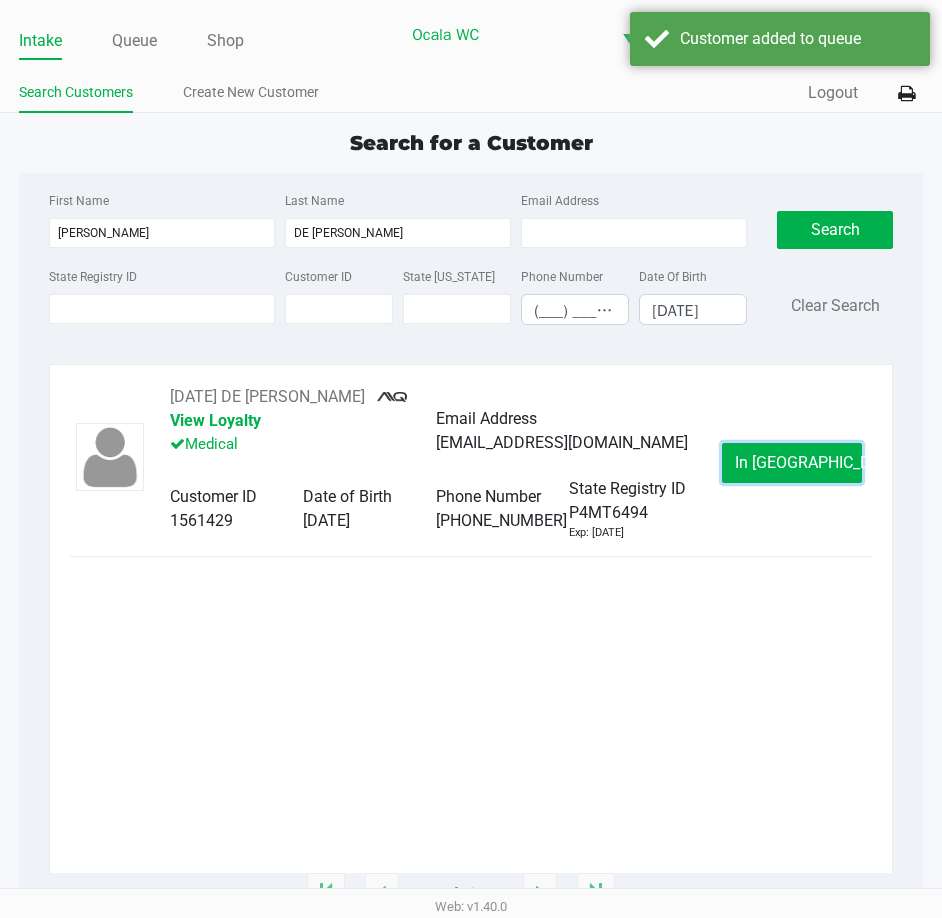 click on "In Queue" 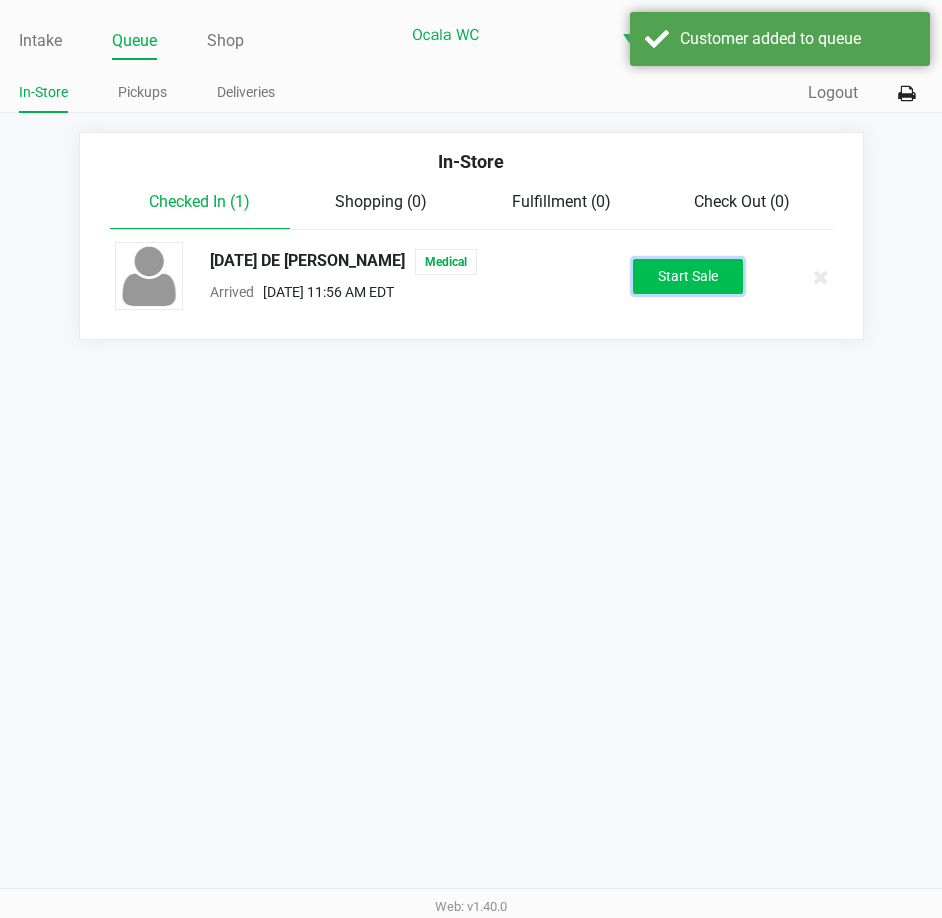 click on "Start Sale" 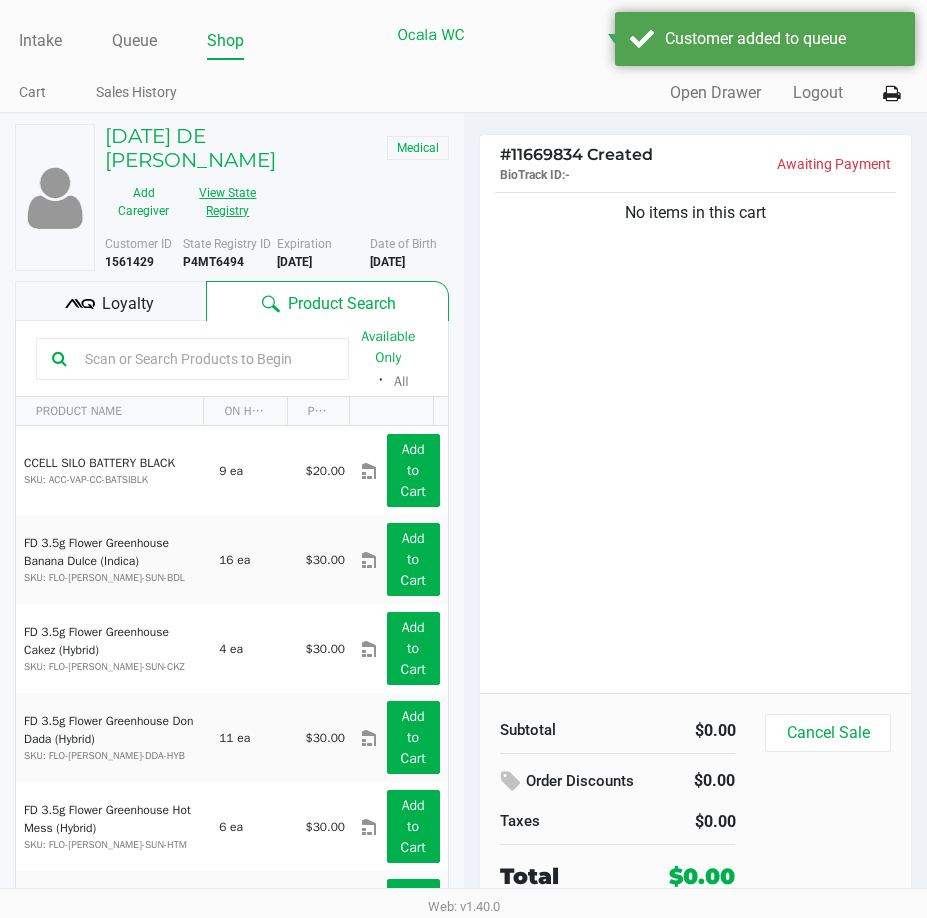 click on "View State Registry" 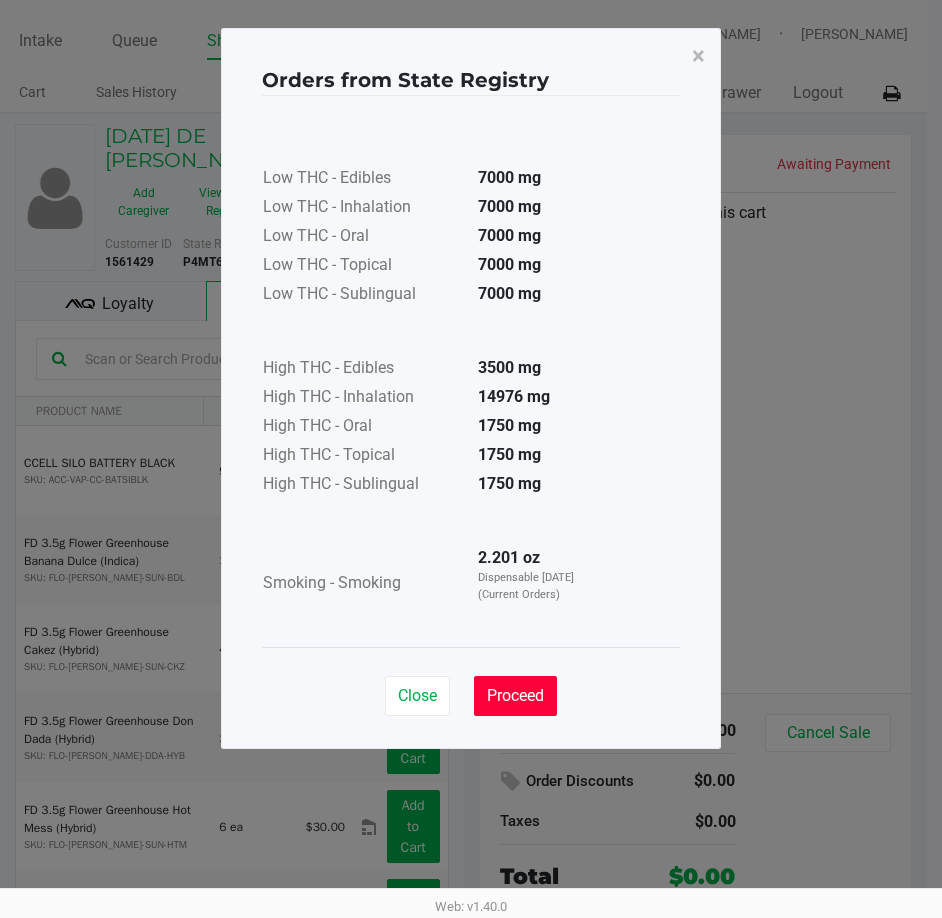 click on "Proceed" 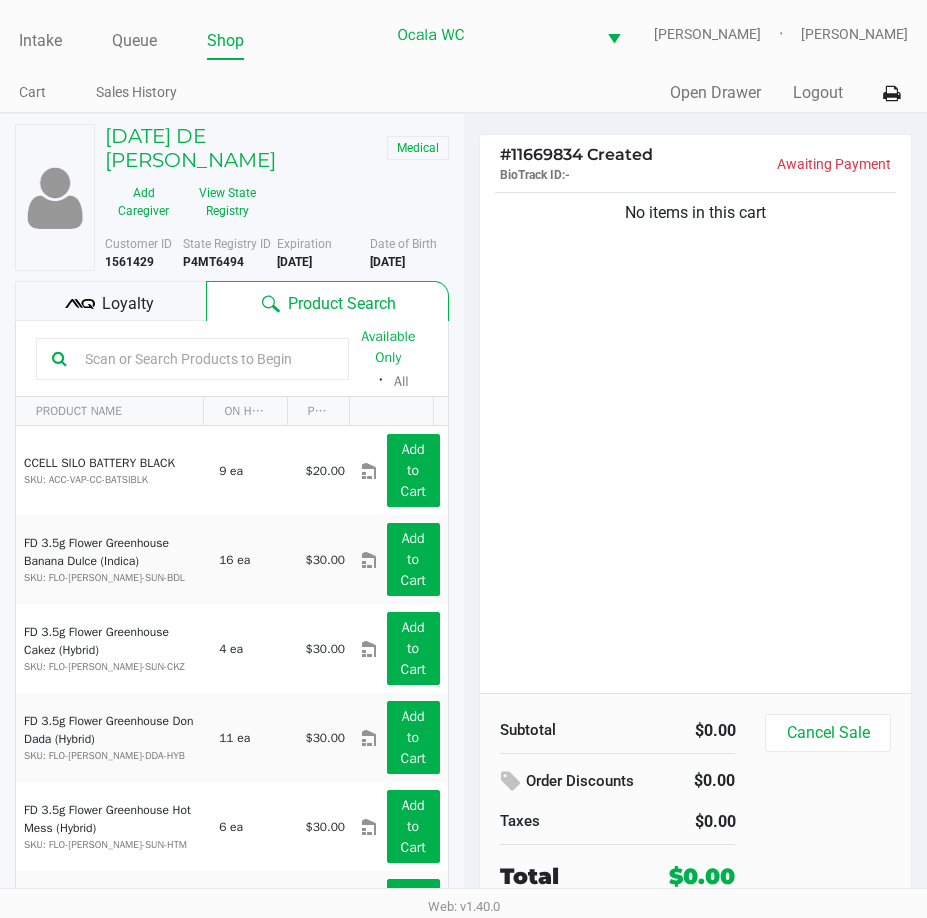 click 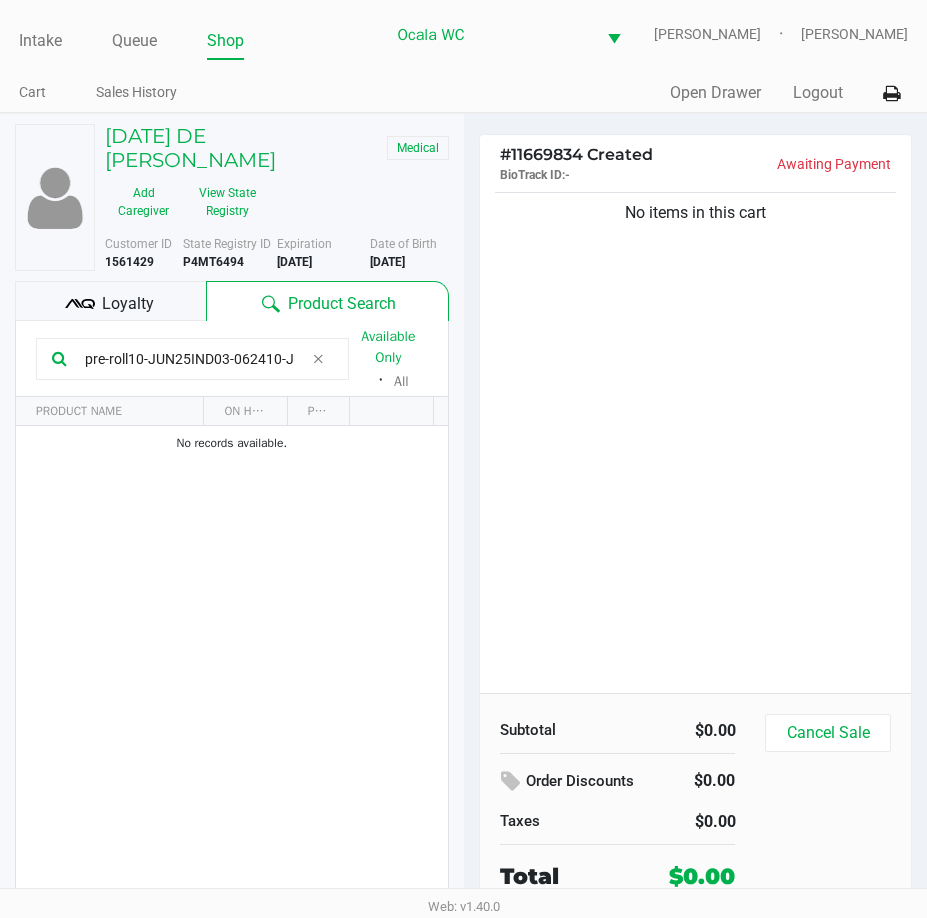 type on "pre-roll10-JUN25IND03-062410-JUN25IND03-0624" 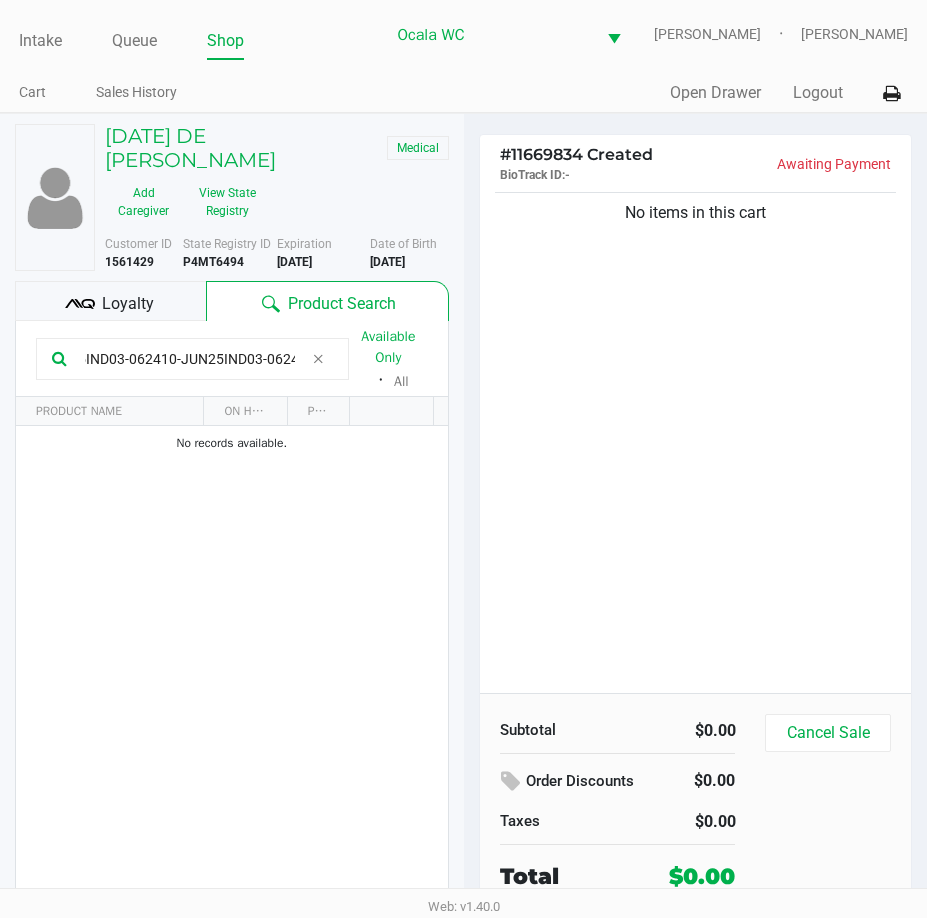 click 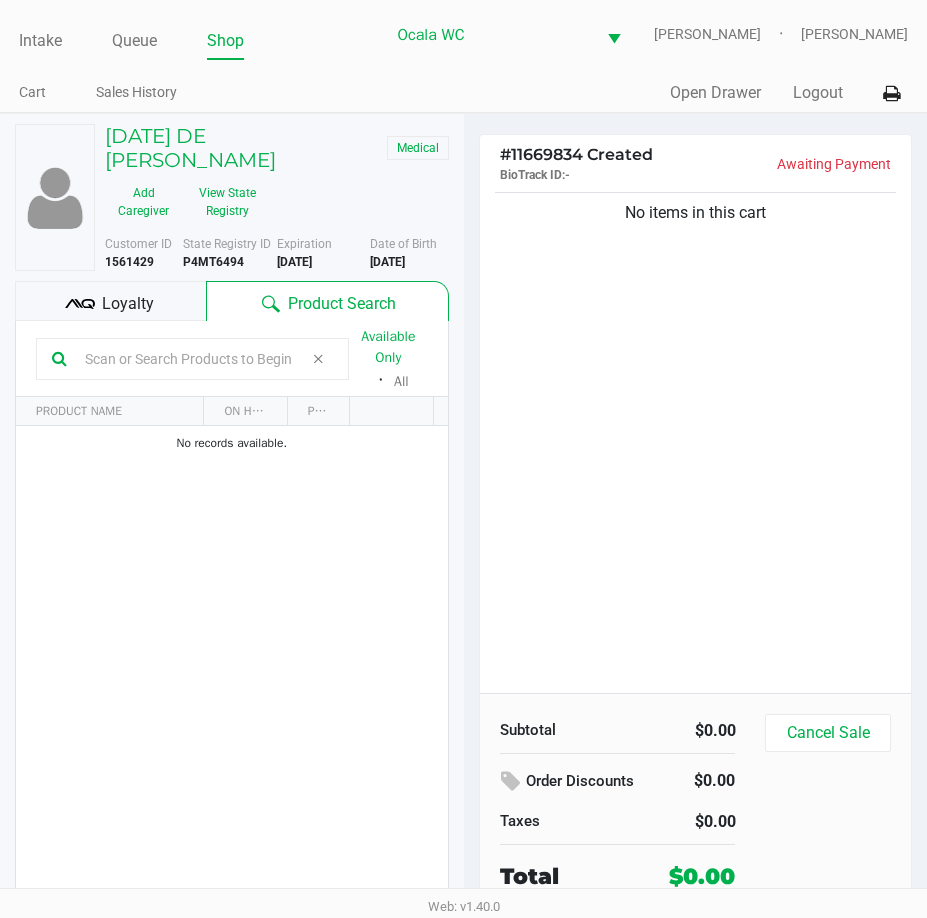 scroll, scrollTop: 0, scrollLeft: 0, axis: both 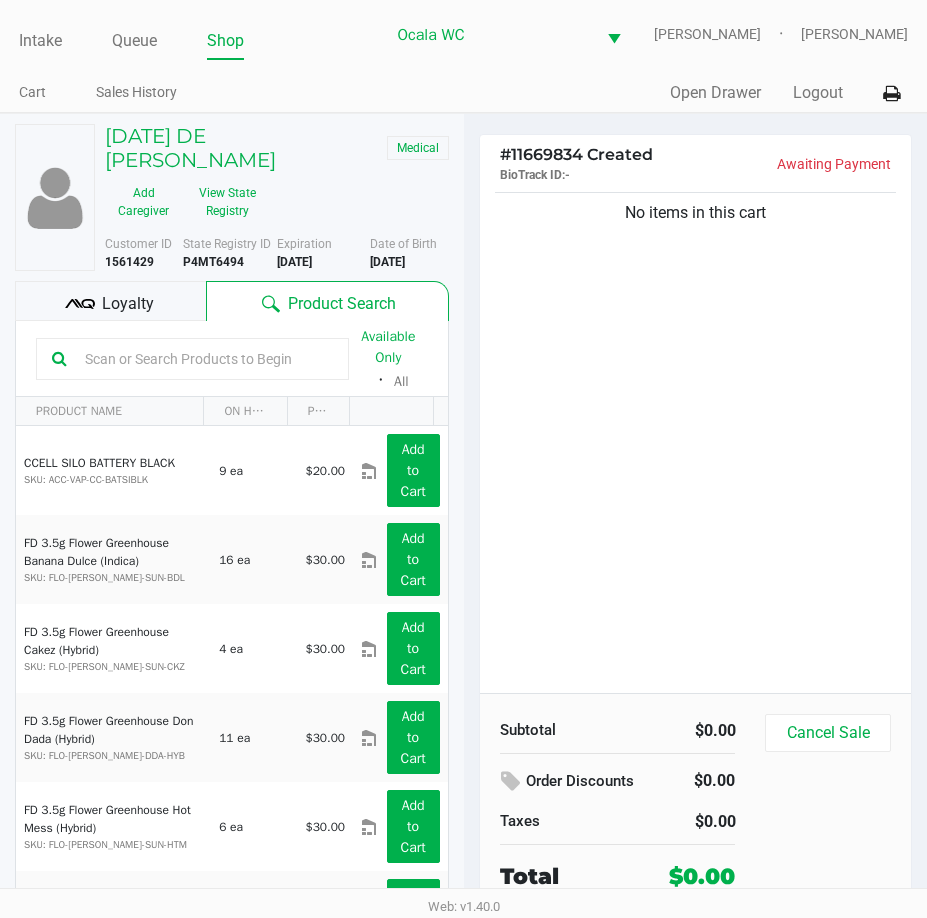 click on "No items in this cart" 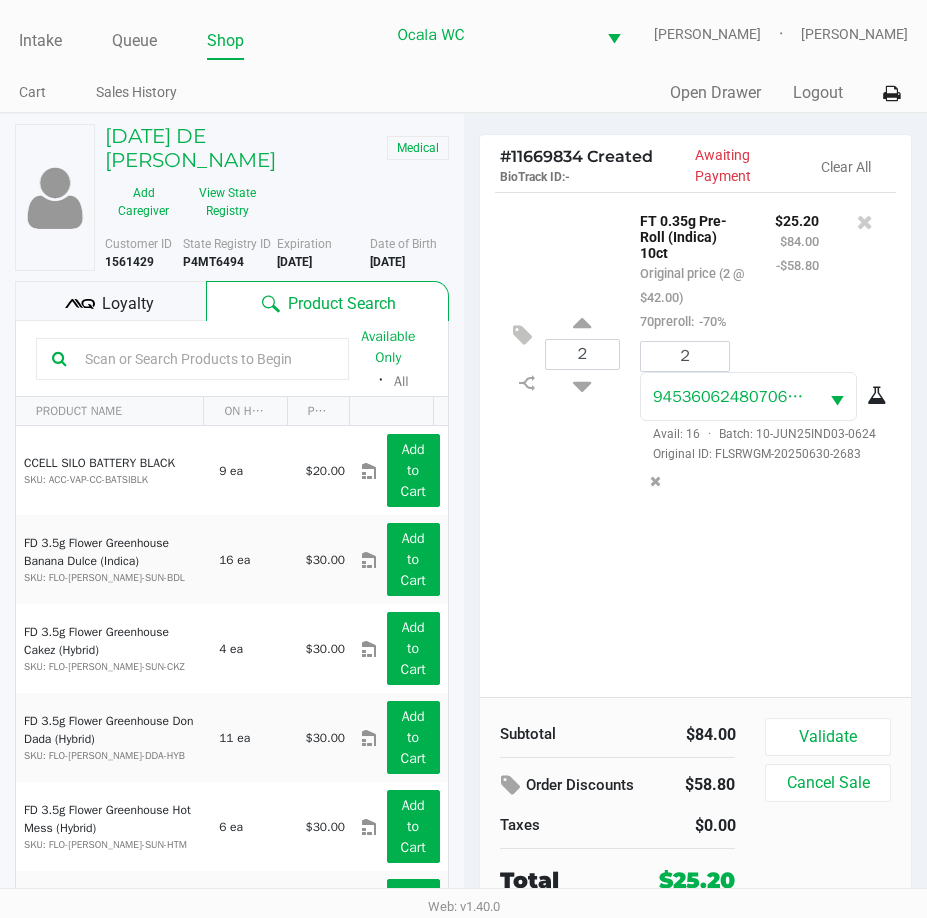 click on "2  FT 0.35g Pre-Roll (Indica) 10ct   Original price (2 @ $42.00)  70preroll:  -70% $25.20 $84.00 -$58.80 2 9453606248070611  Avail: 16  ·  Batch: 10-JUN25IND03-0624   Original ID: FLSRWGM-20250630-2683" 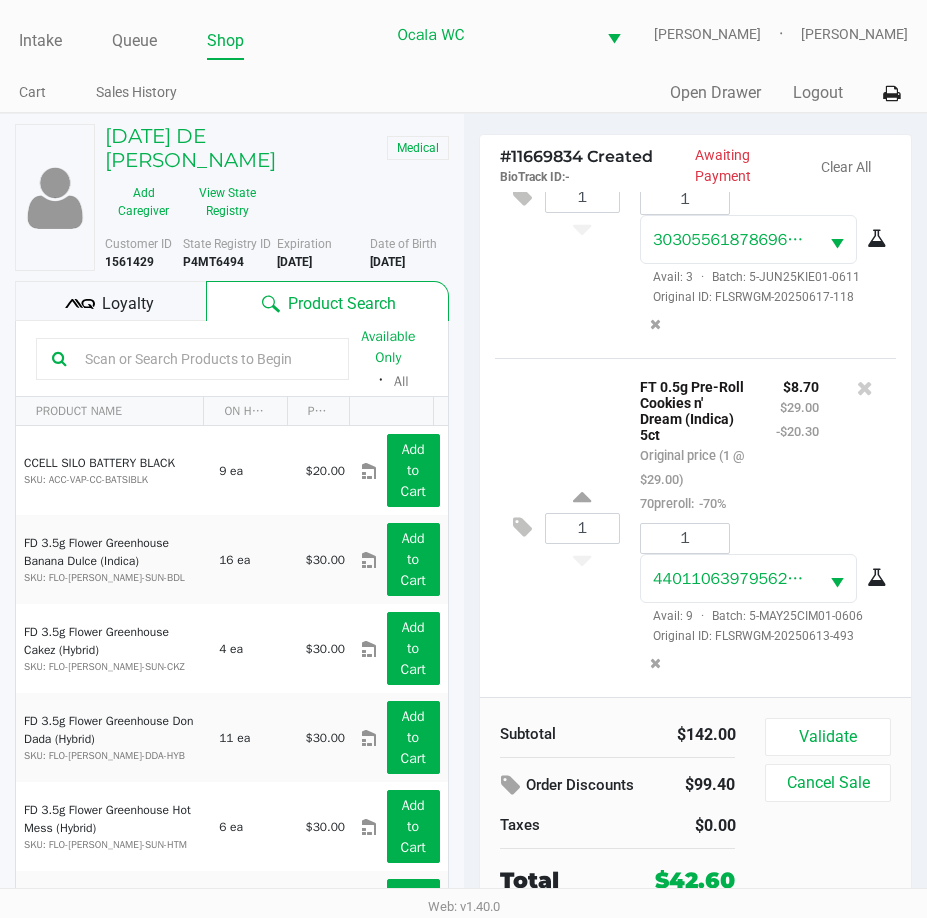 scroll, scrollTop: 603, scrollLeft: 0, axis: vertical 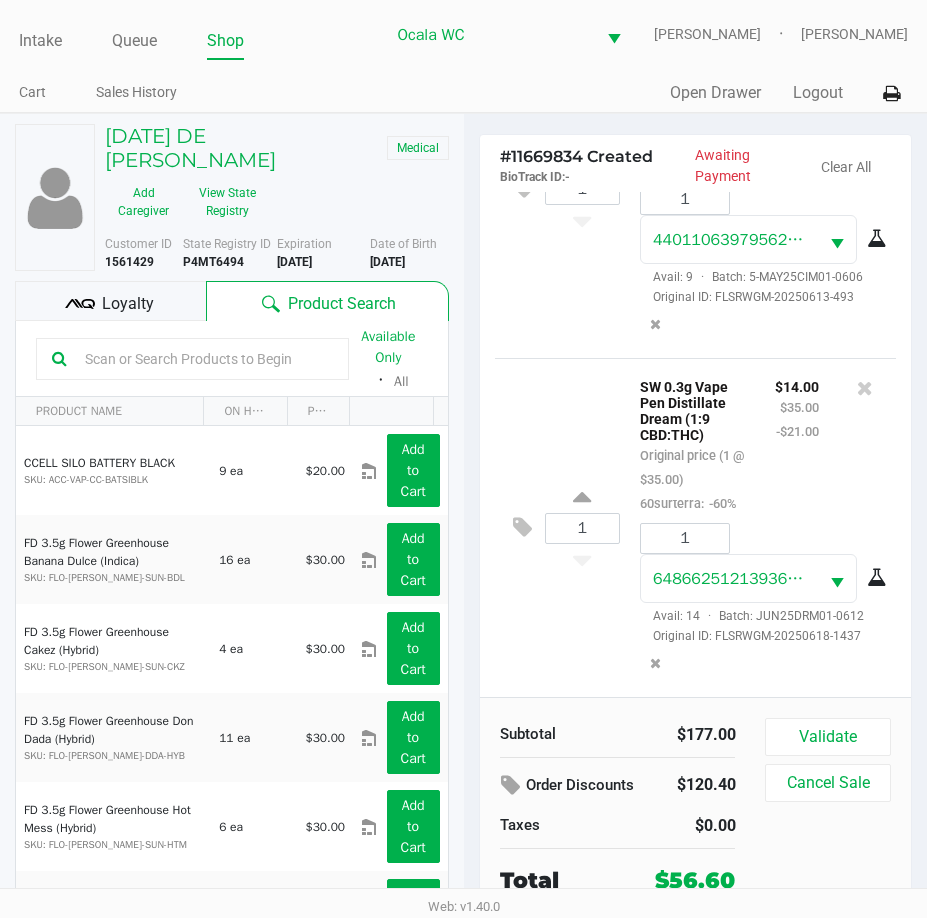 click on "1  SW 0.3g Vape Pen Distillate Dream (1:9 CBD:THC)   Original price (1 @ $35.00)  60surterra:  -60% $14.00 $35.00 -$21.00 1 6486625121393696  Avail: 14  ·  Batch: JUN25DRM01-0612   Original ID: FLSRWGM-20250618-1437" 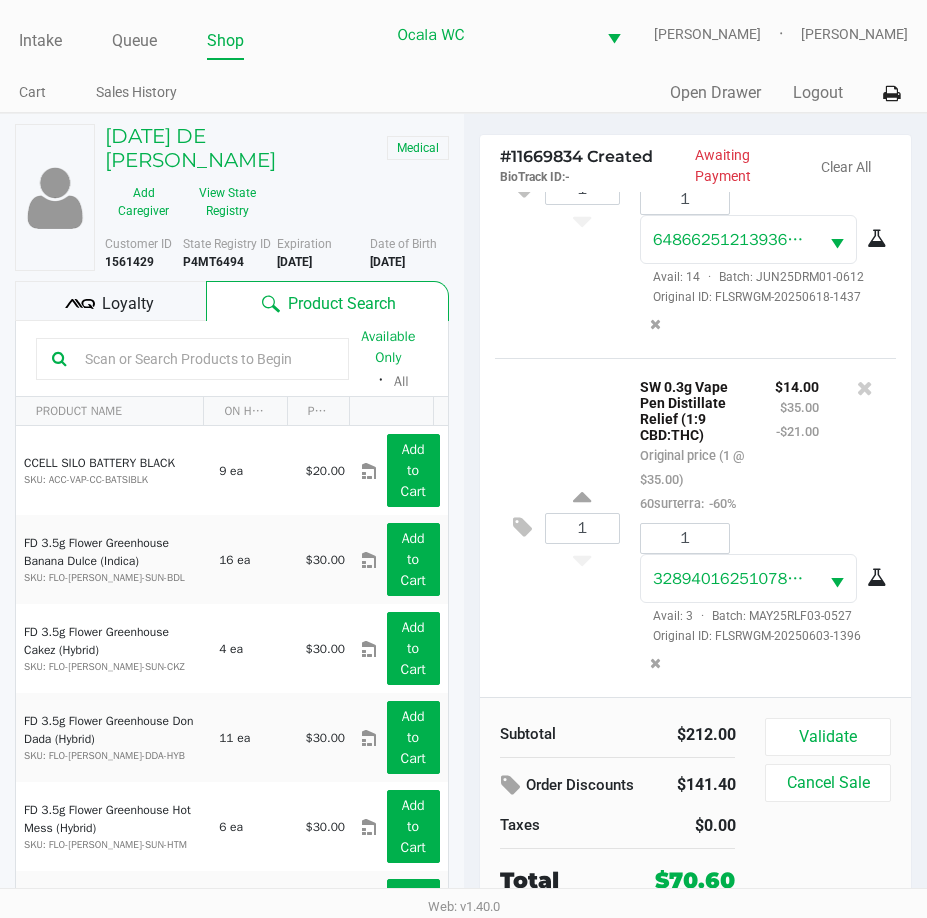 scroll, scrollTop: 1337, scrollLeft: 0, axis: vertical 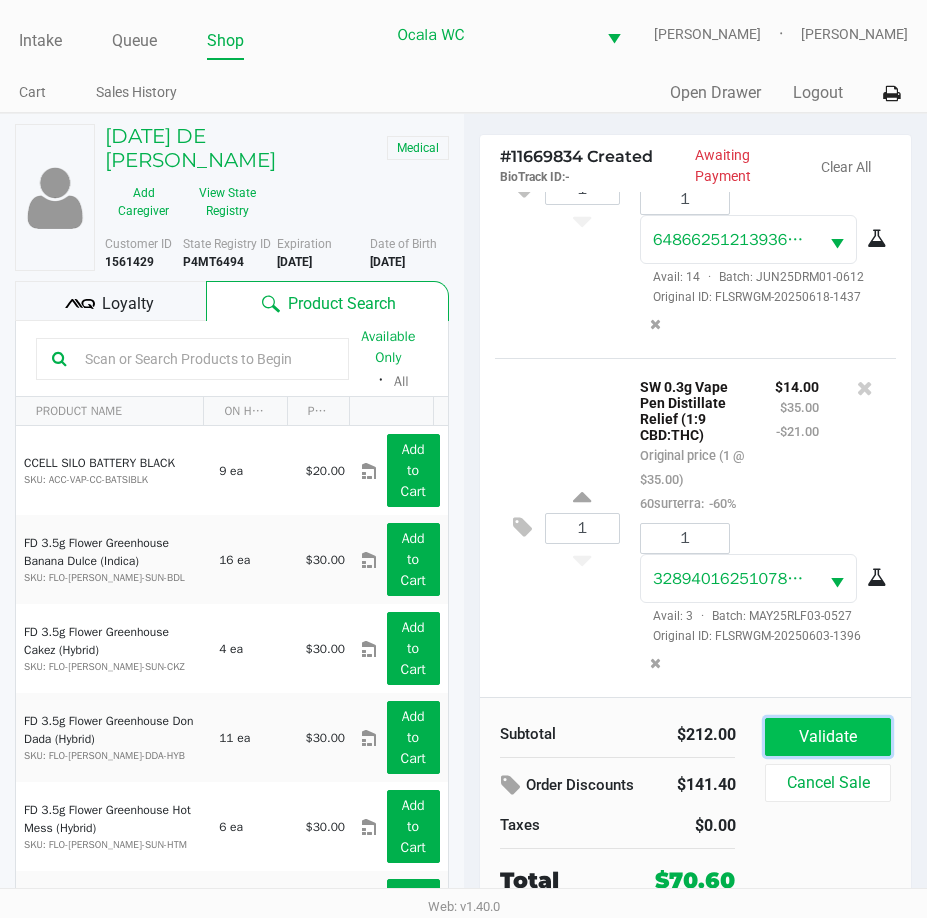 click on "Validate" 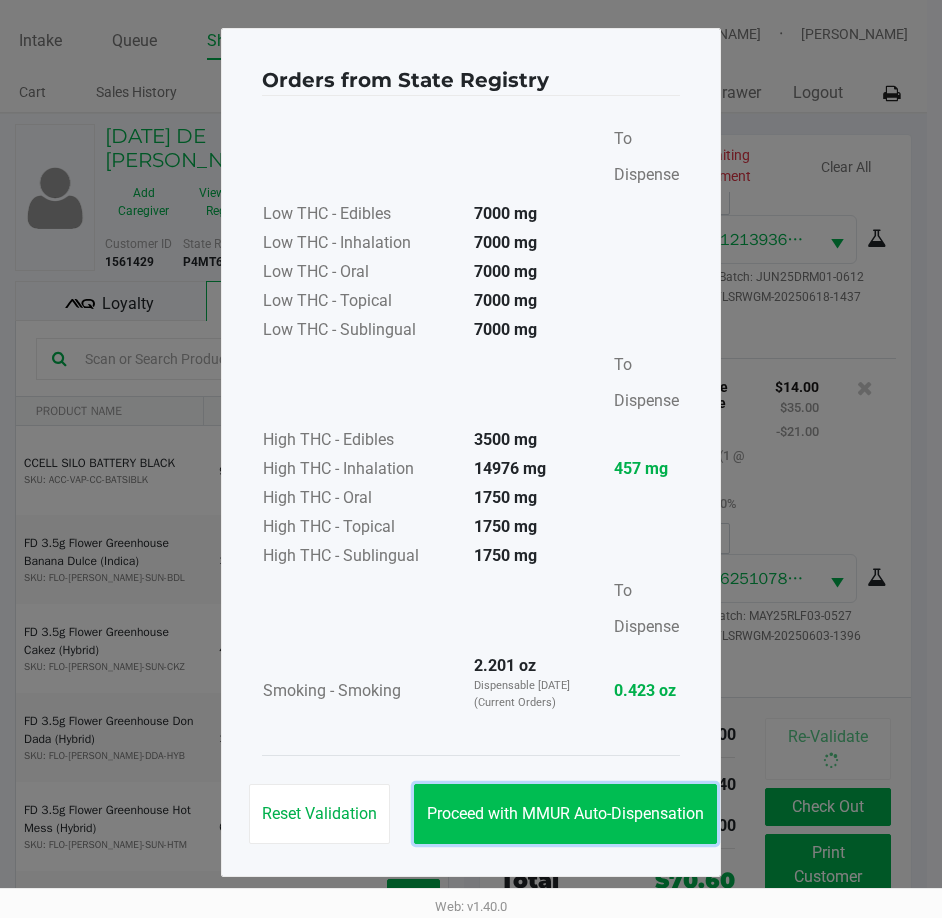 click on "Proceed with MMUR Auto-Dispensation" 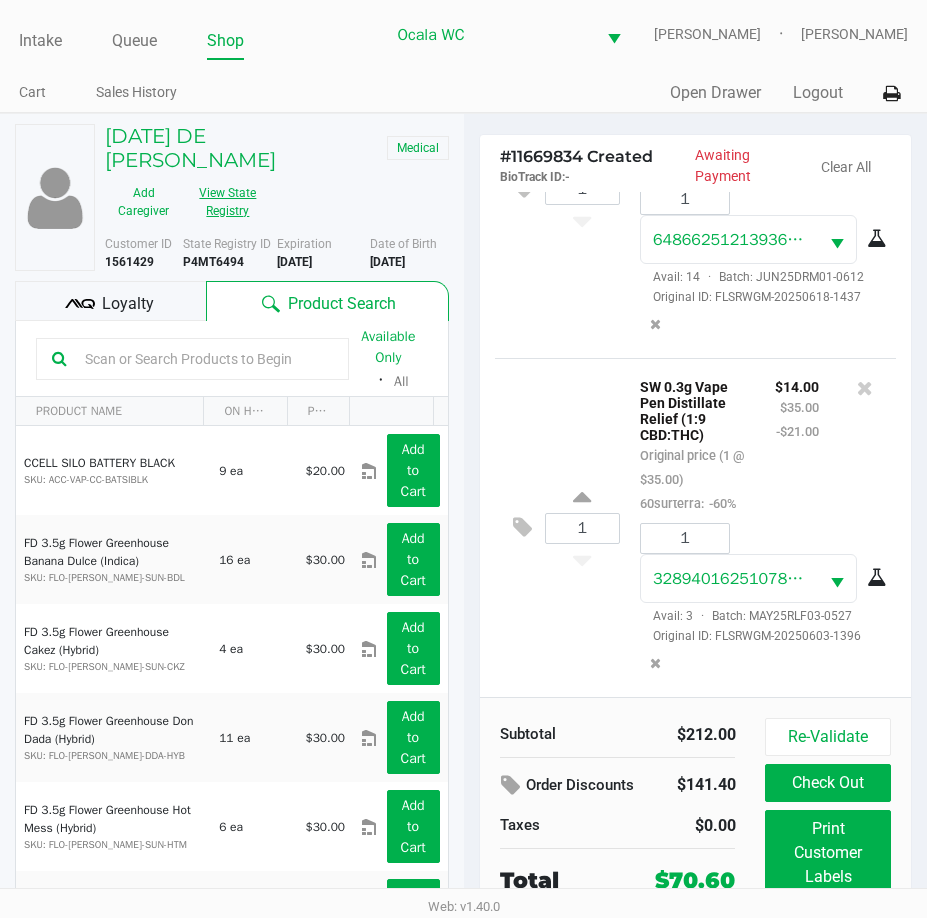 click on "View State Registry" 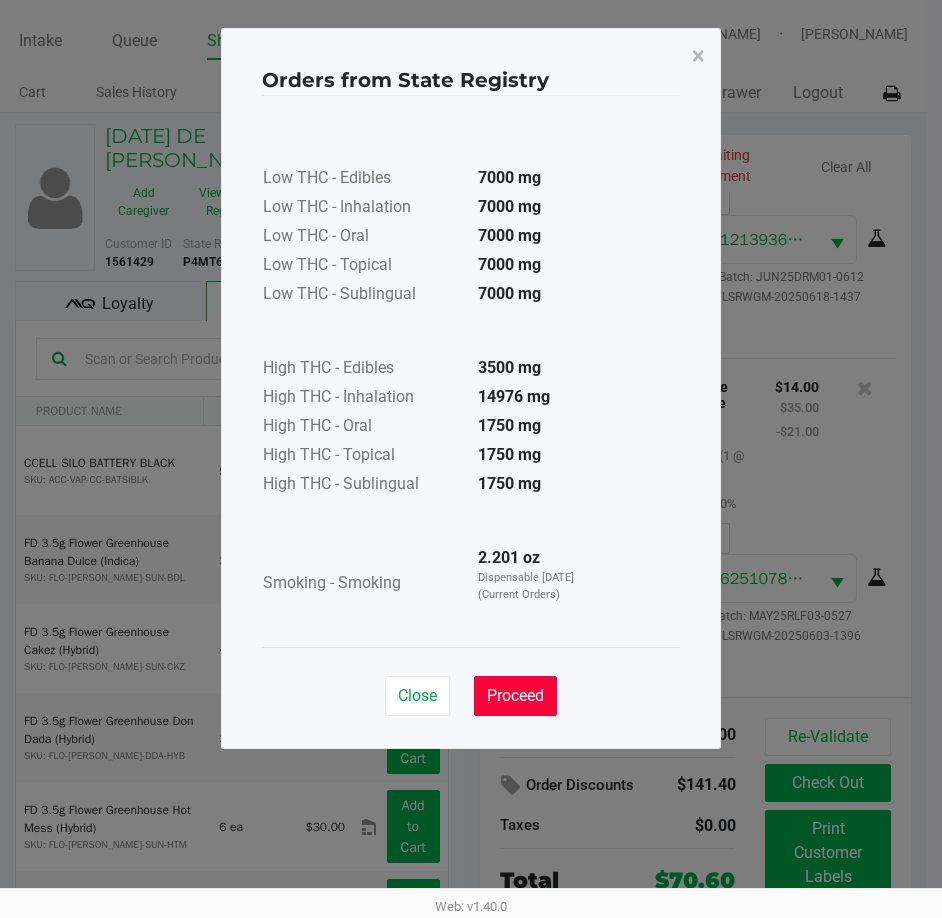 click on "Proceed" 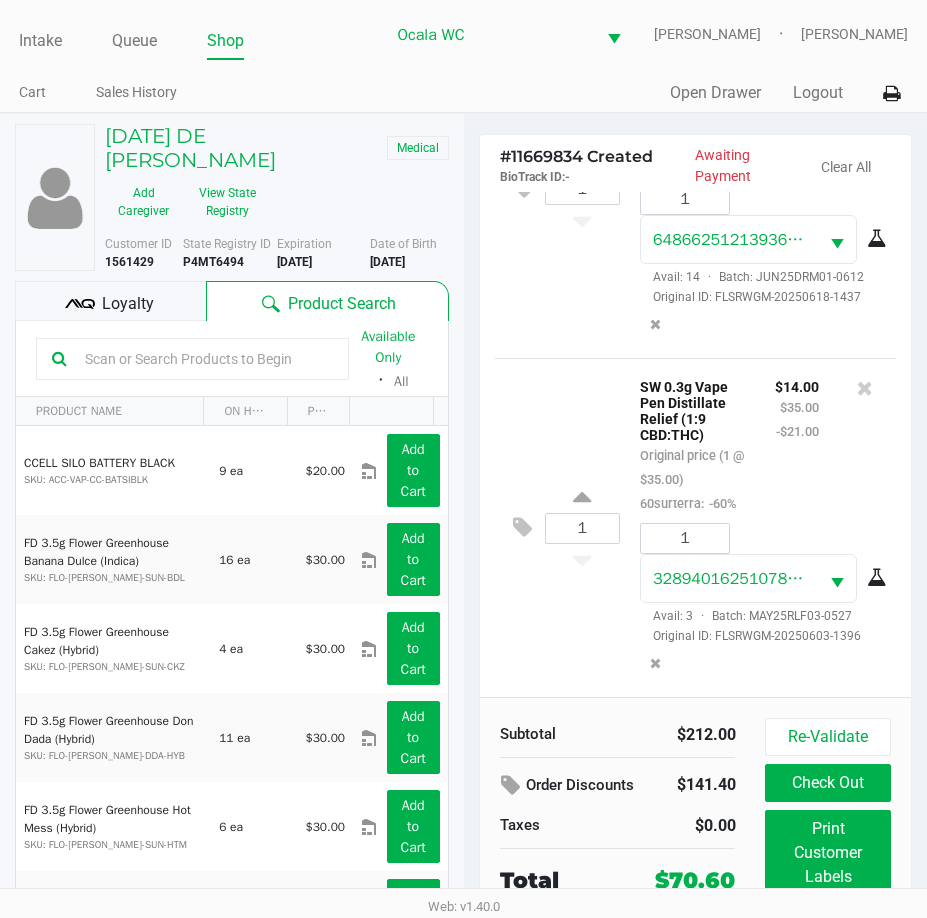 click 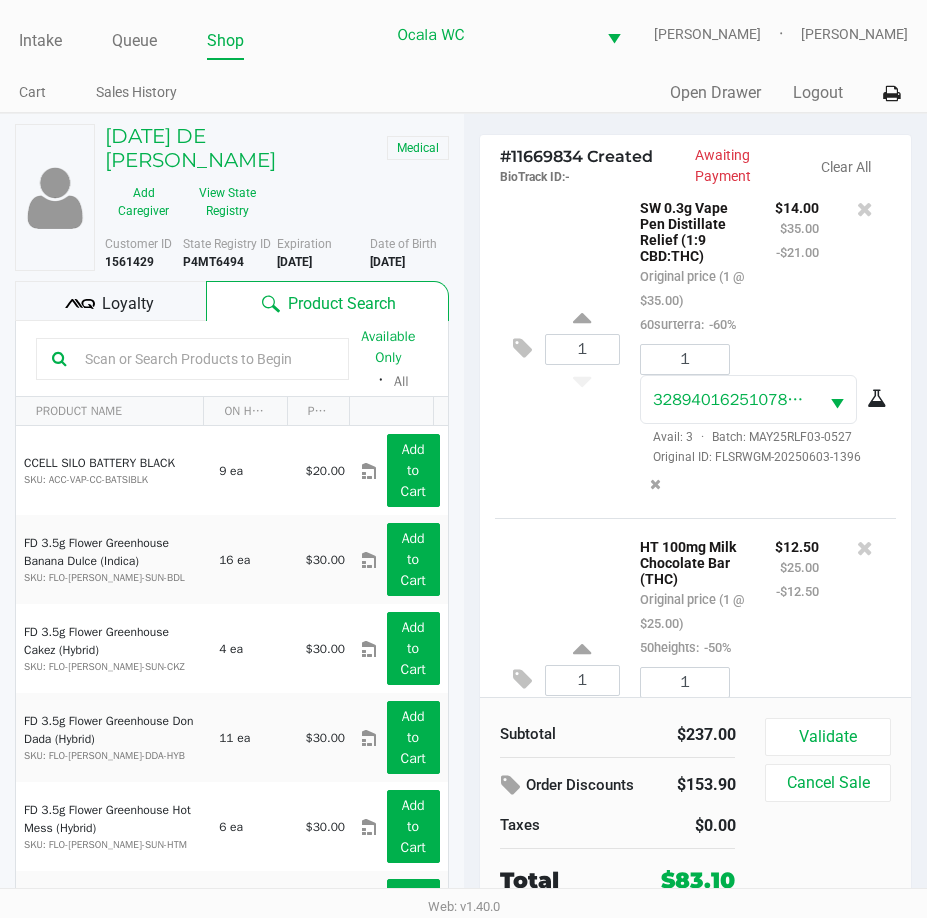 scroll, scrollTop: 1698, scrollLeft: 0, axis: vertical 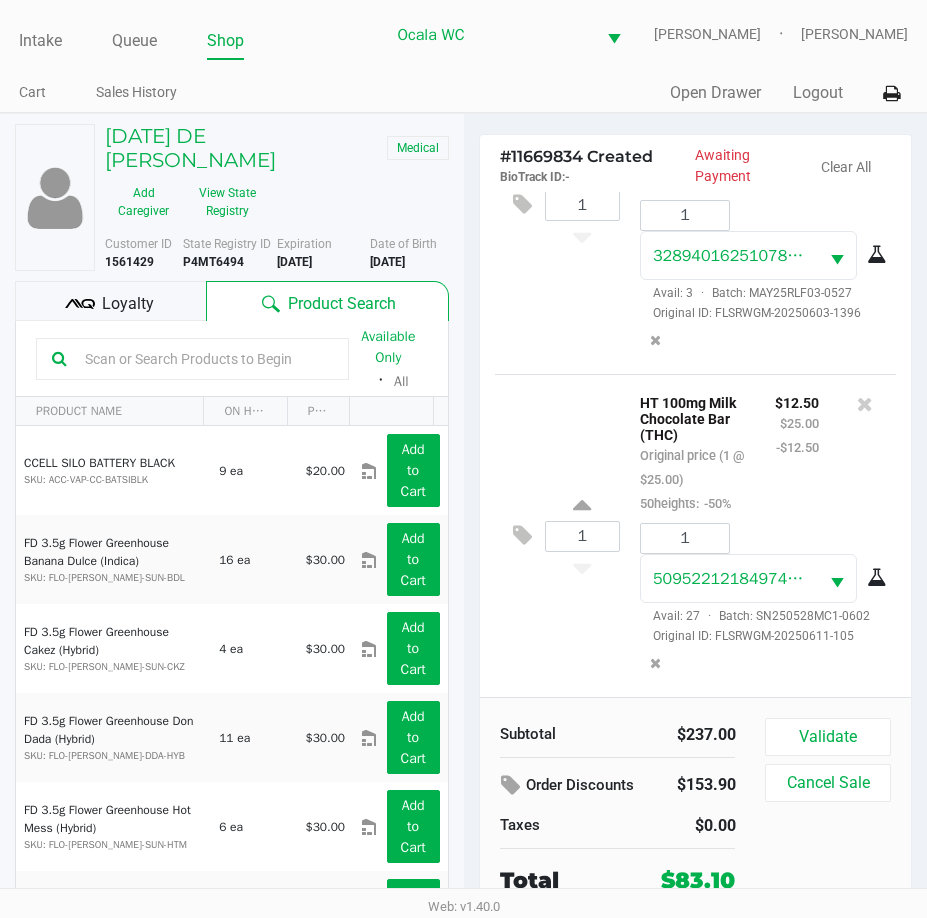 click on "1  SW 0.3g Vape Pen Distillate Relief (1:9 CBD:THC)   Original price (1 @ $35.00)  60surterra:  -60% $14.00 $35.00 -$21.00 1 3289401625107840  Avail: 3  ·  Batch: MAY25RLF03-0527   Original ID: FLSRWGM-20250603-1396" 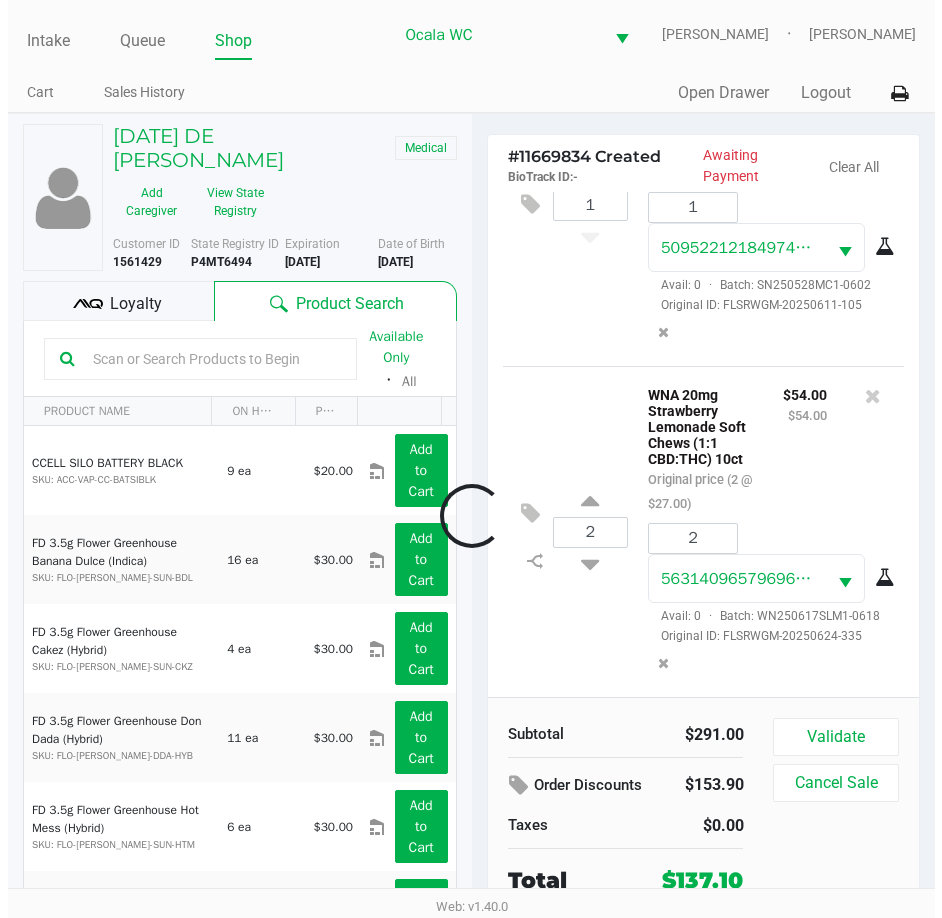 scroll, scrollTop: 2098, scrollLeft: 0, axis: vertical 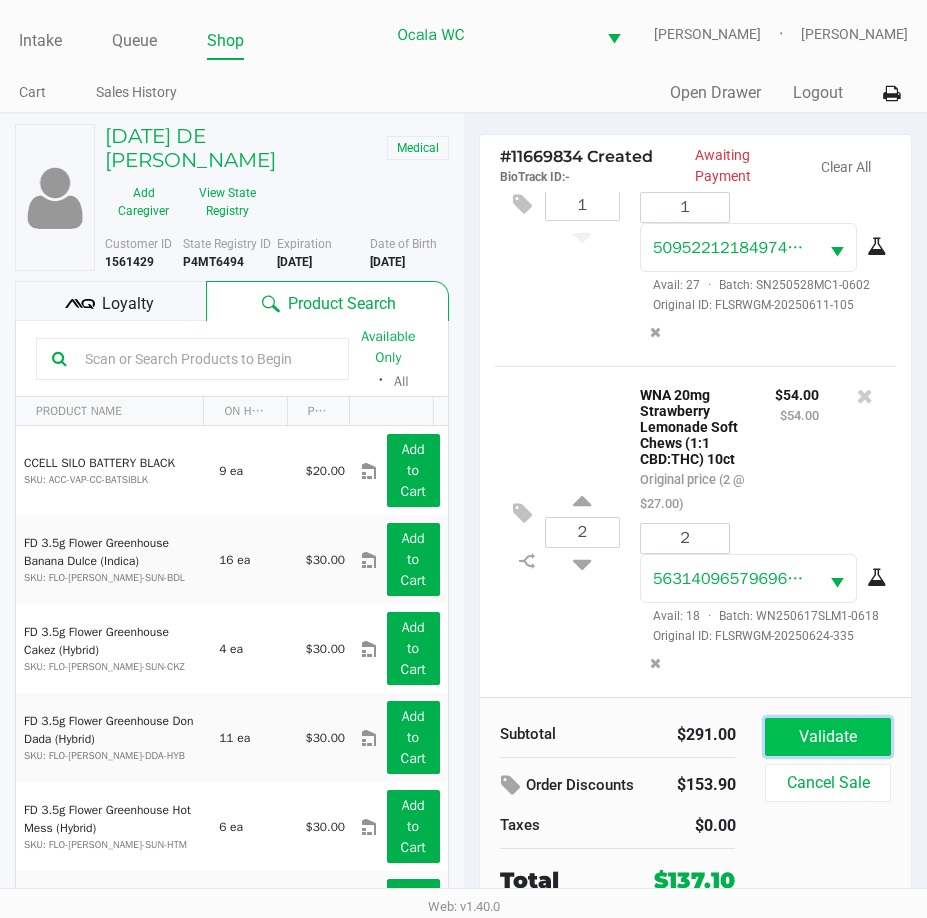 click on "Validate" 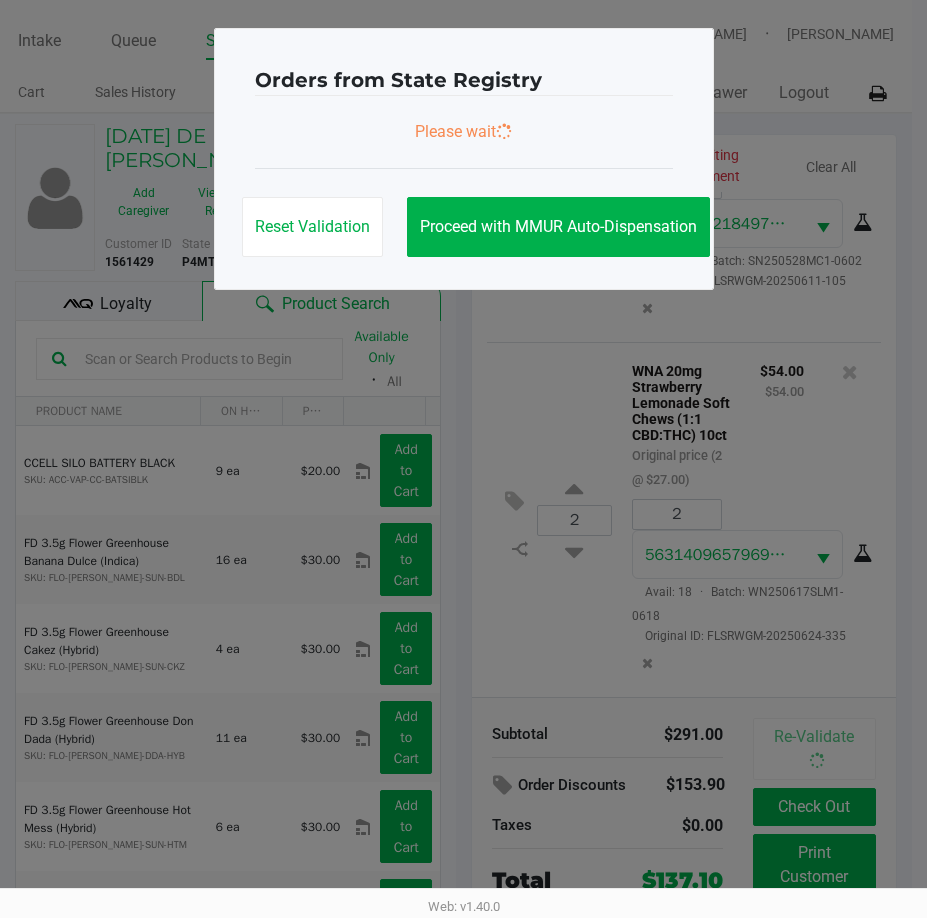 scroll, scrollTop: 2122, scrollLeft: 0, axis: vertical 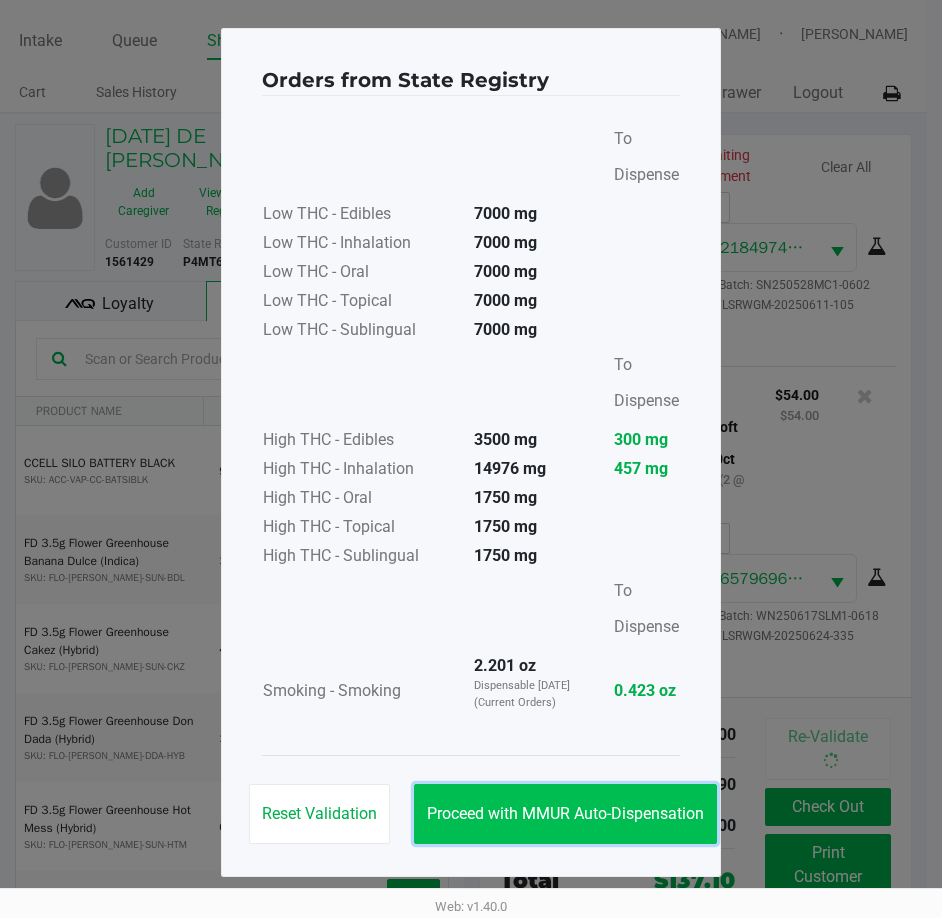 click on "Proceed with MMUR Auto-Dispensation" 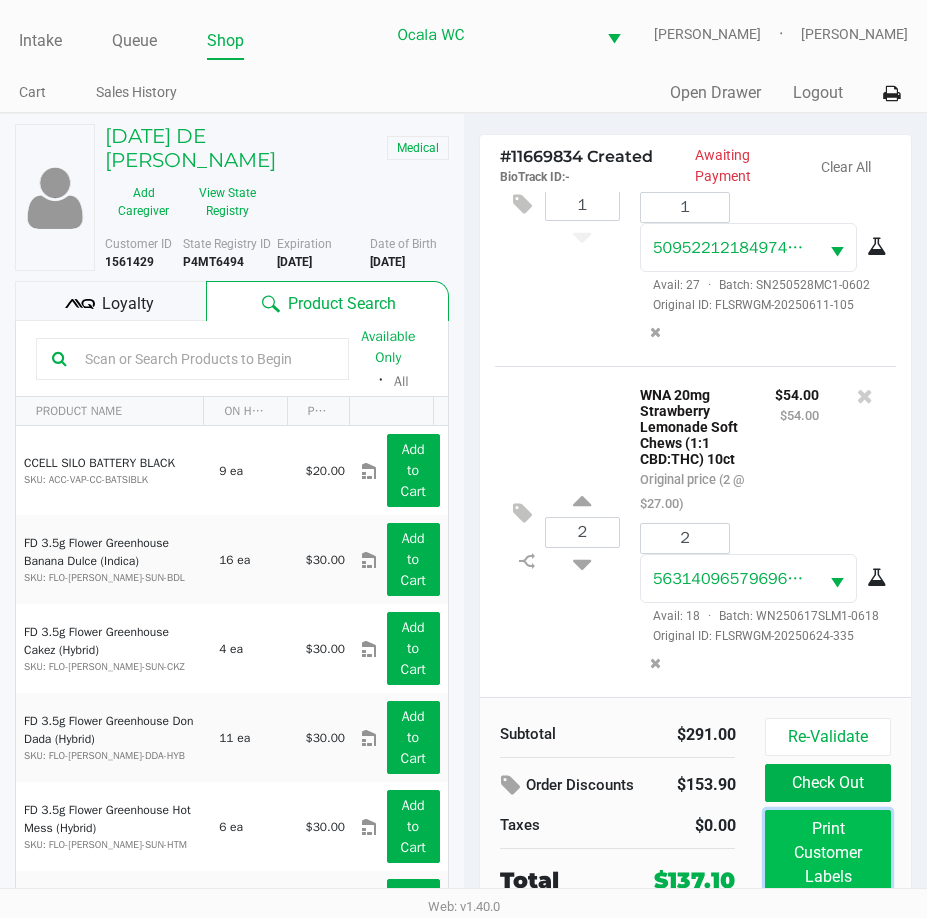 click on "Print Customer Labels" 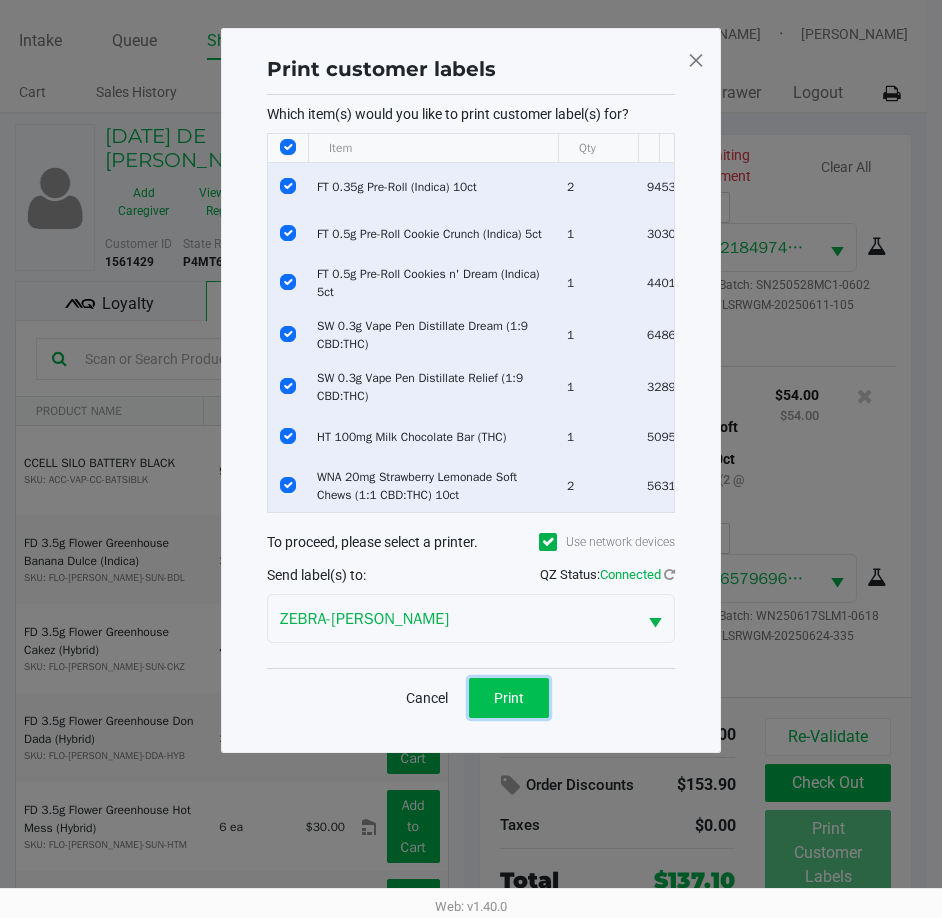 click on "Print" 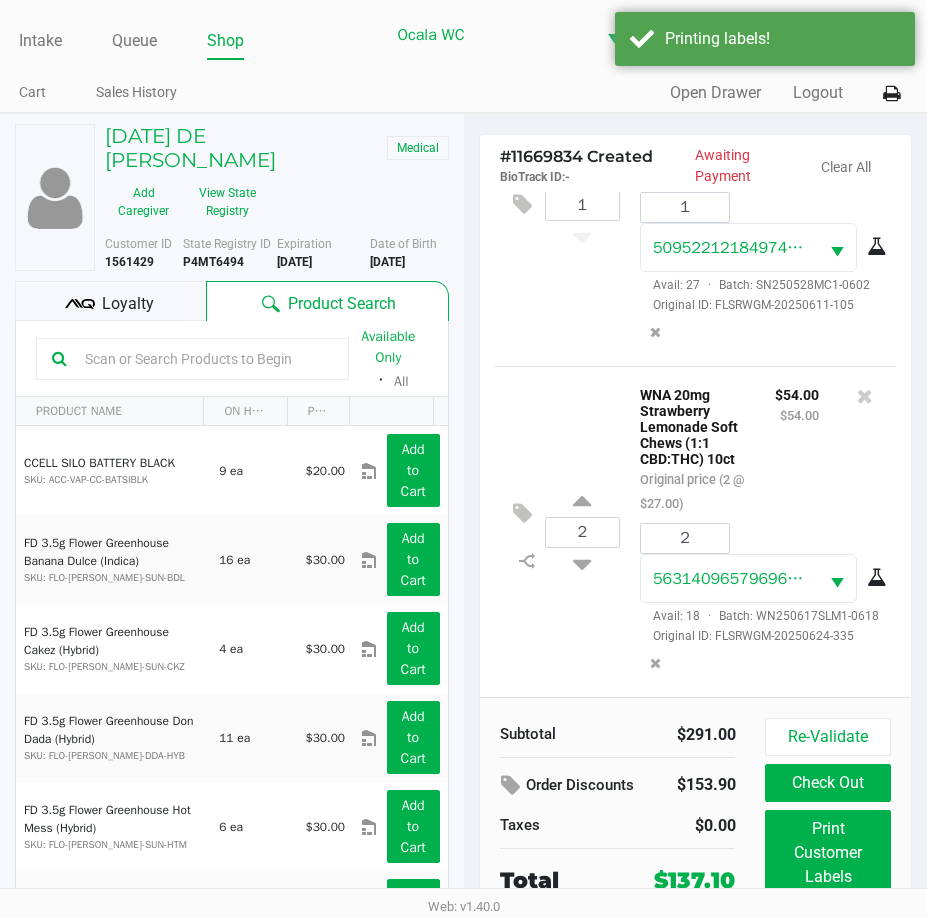 click on "Loyalty" 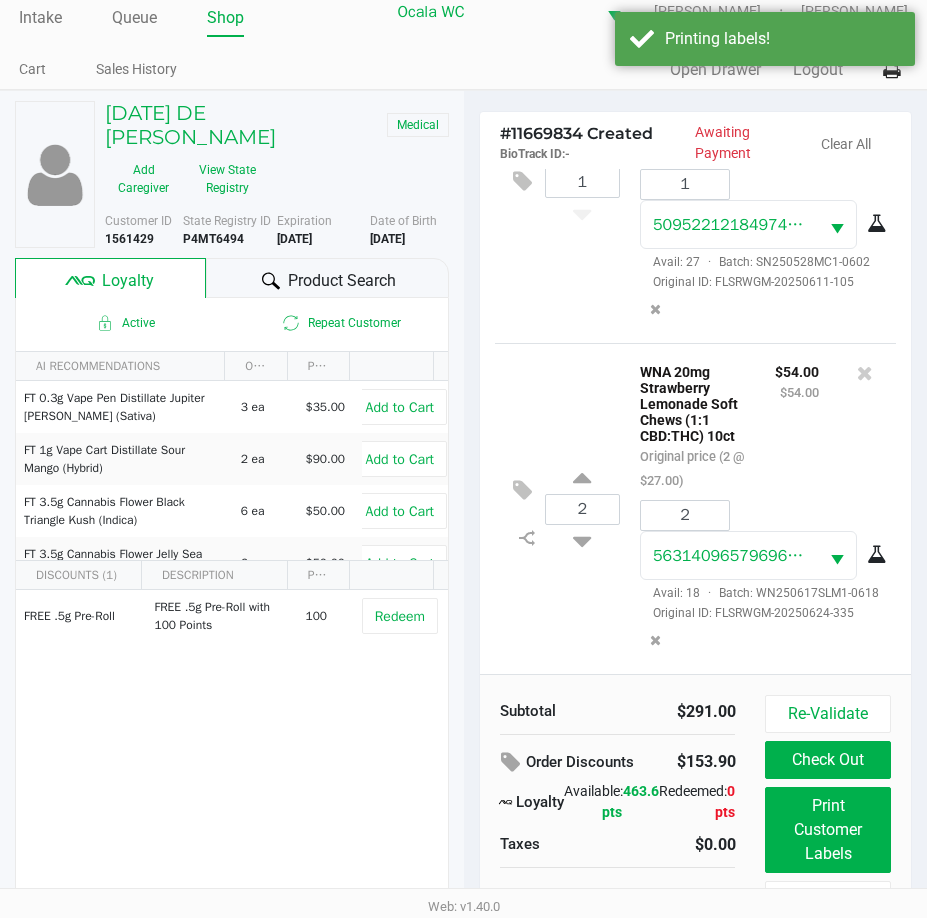 scroll, scrollTop: 45, scrollLeft: 0, axis: vertical 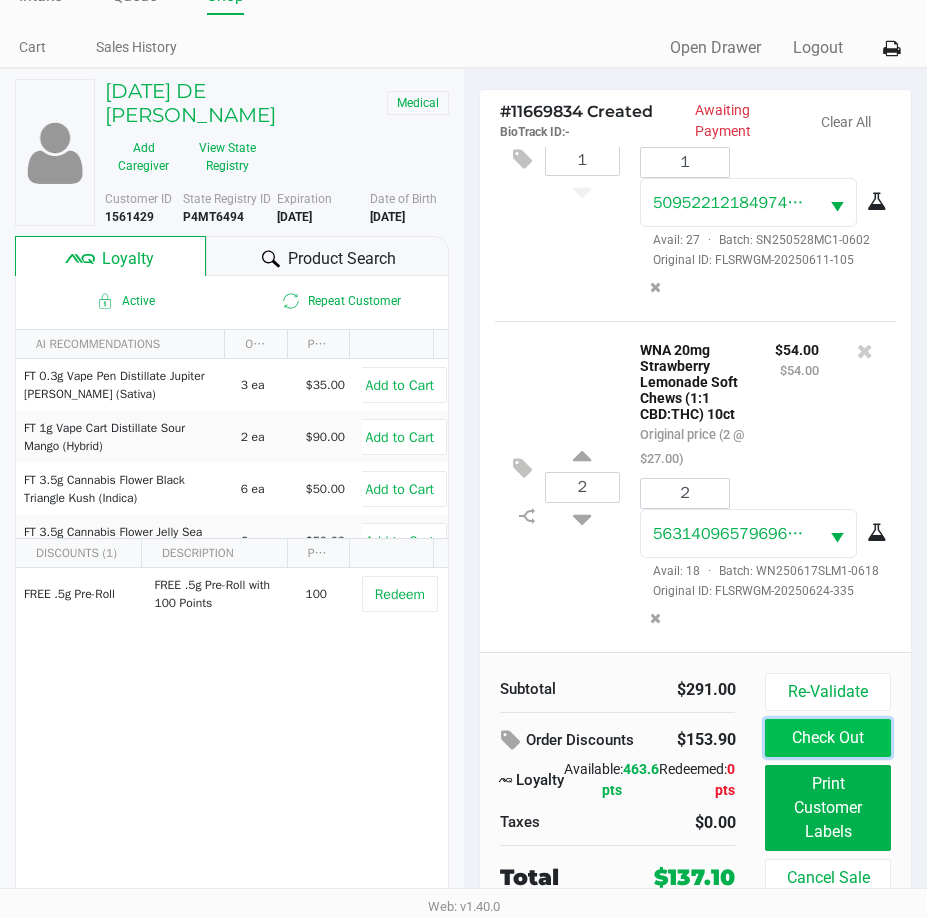 click on "Check Out" 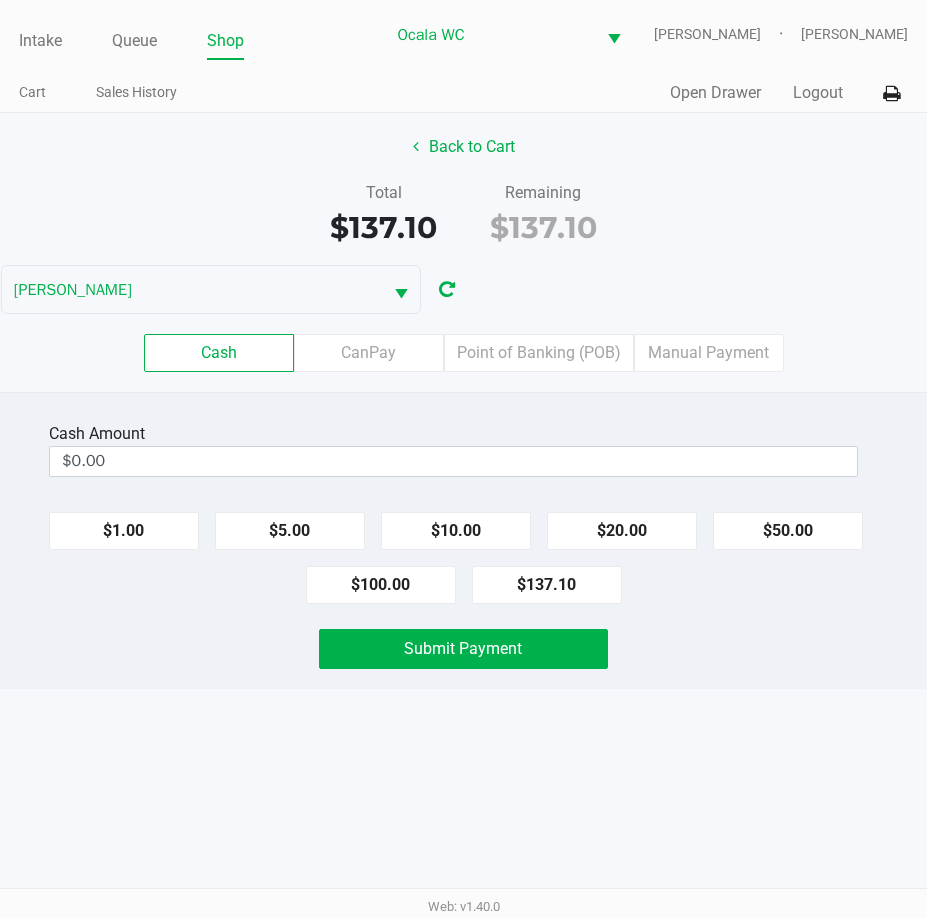 scroll, scrollTop: 0, scrollLeft: 0, axis: both 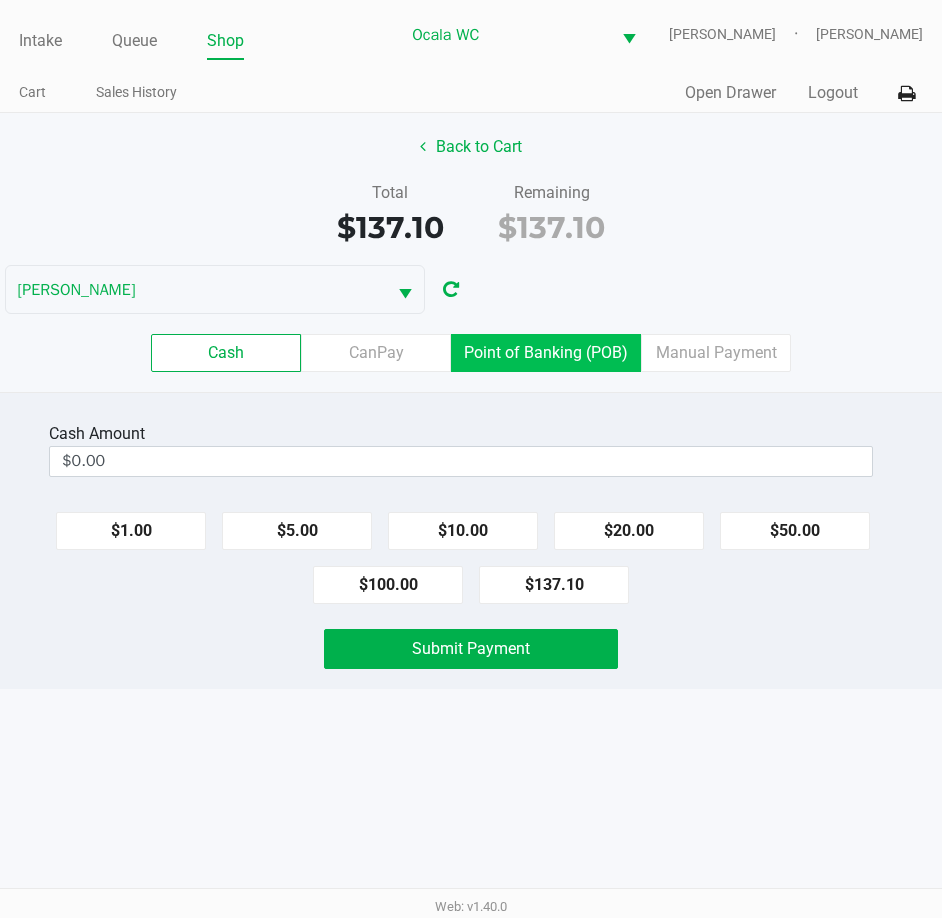 click on "Point of Banking (POB)" 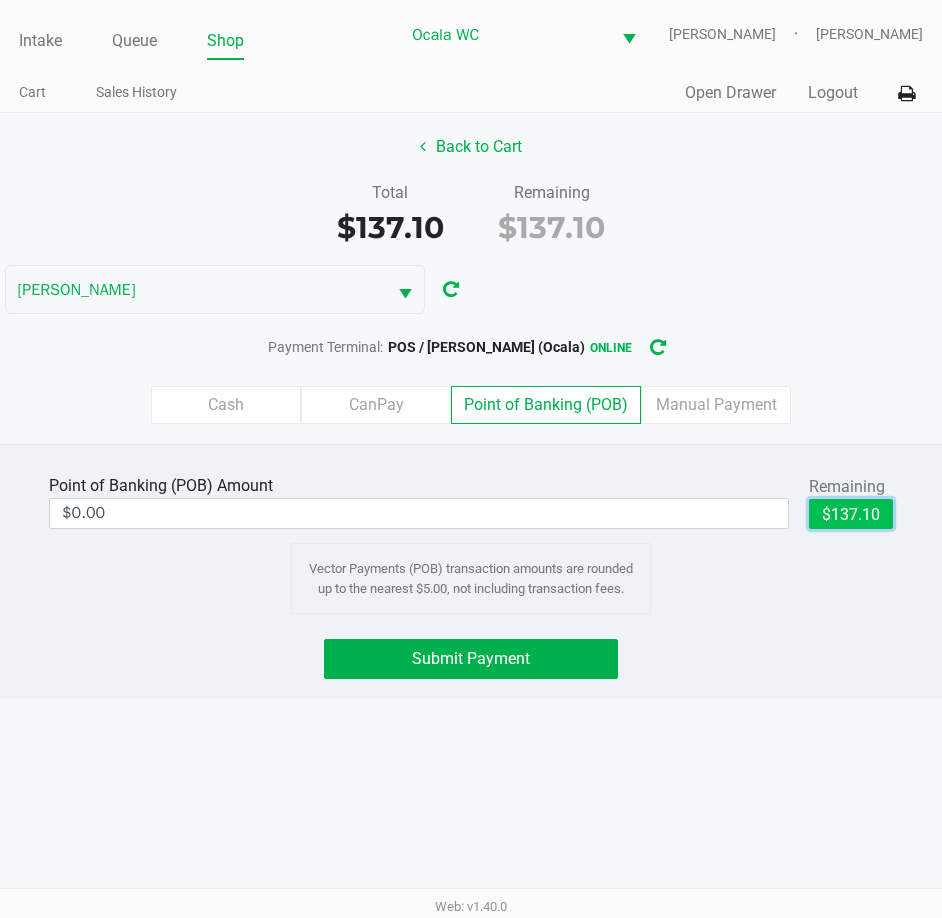click on "$137.10" 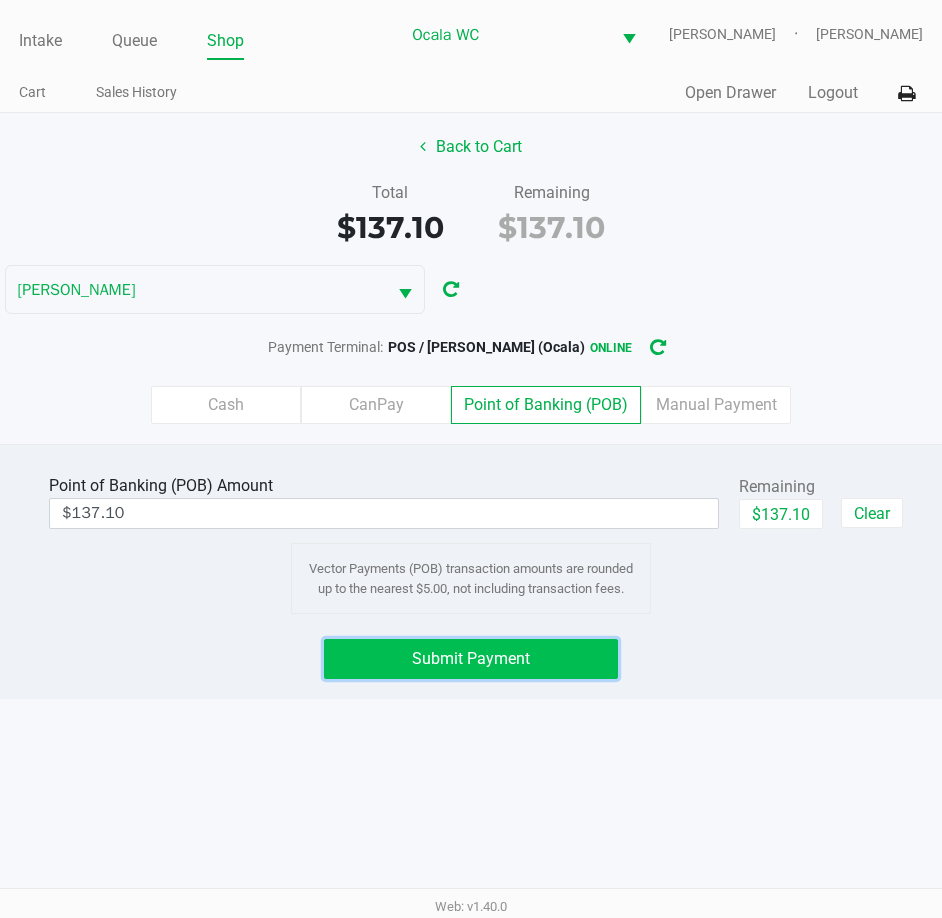 click on "Submit Payment" 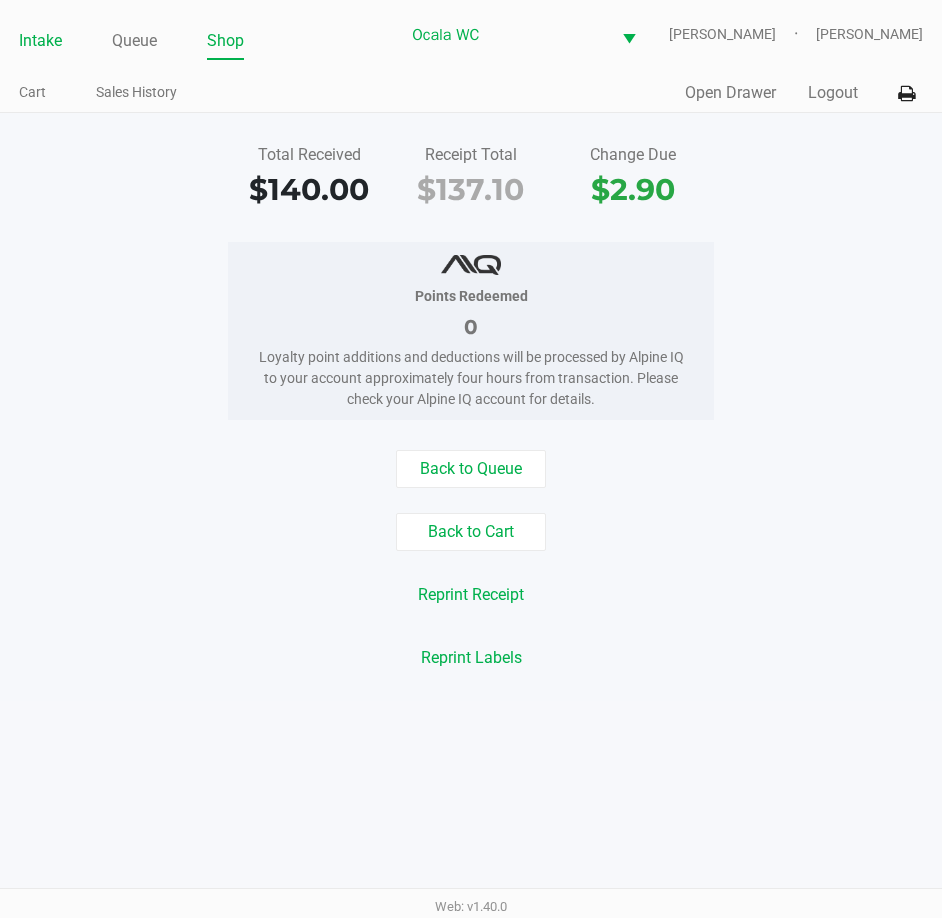 click on "Intake" 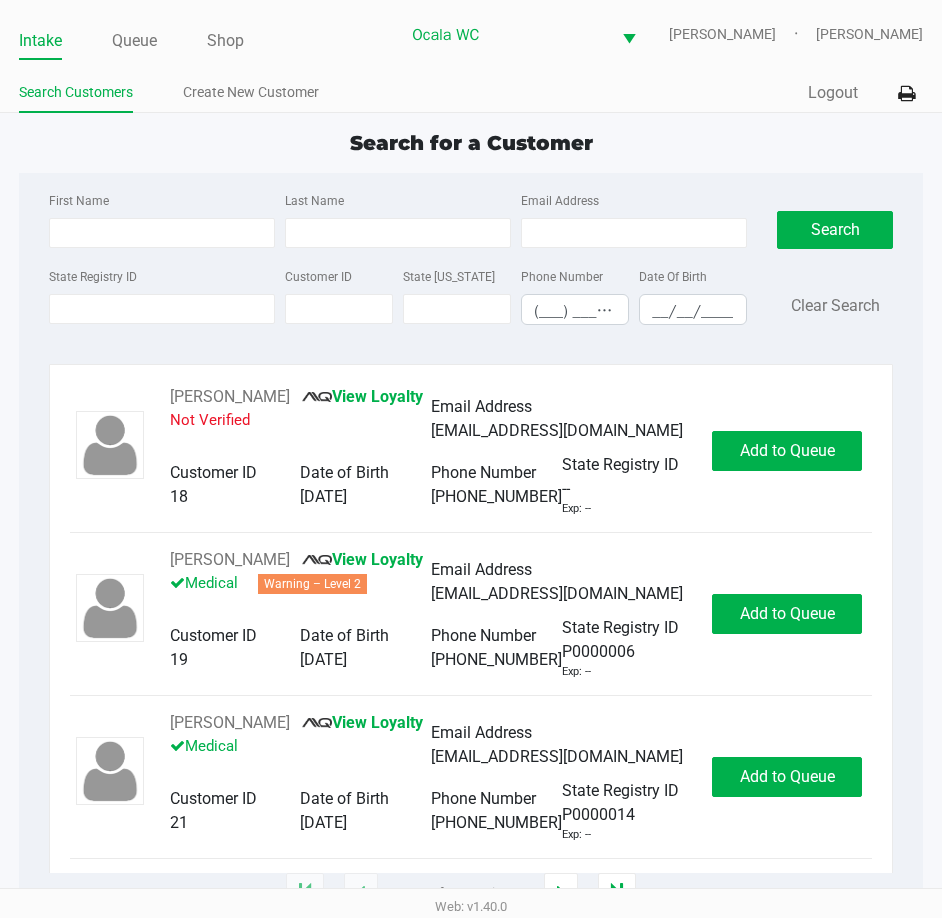 click on "Intake" 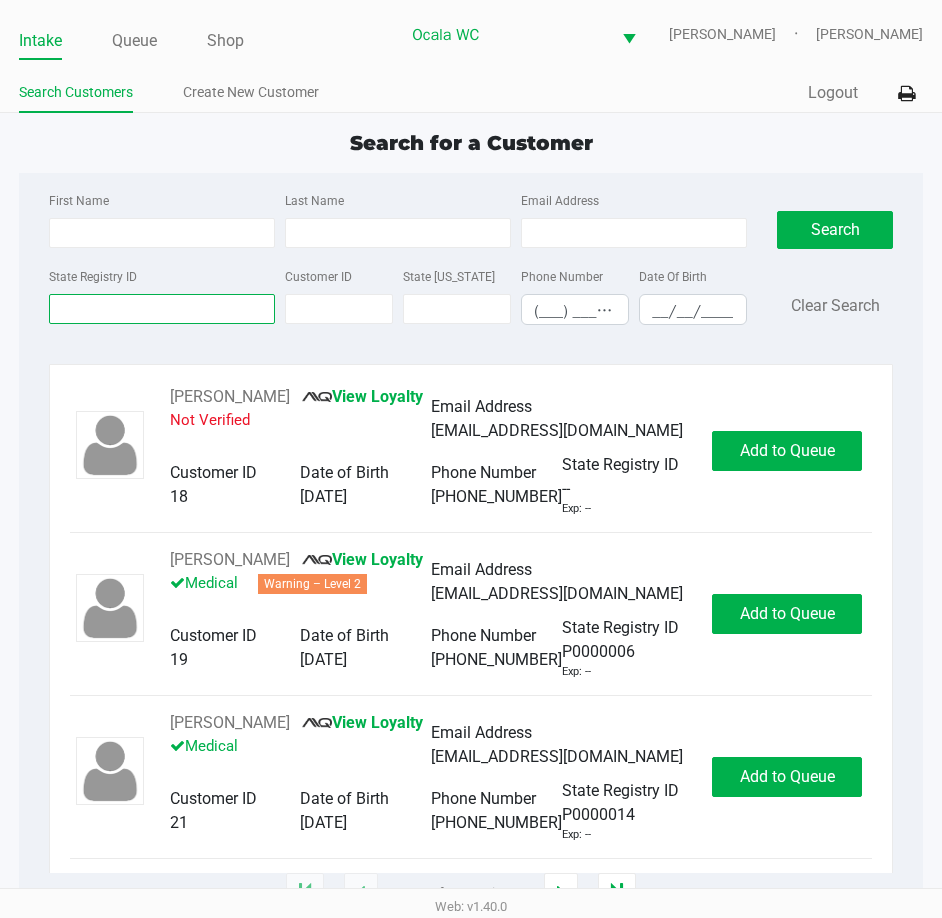 click on "State Registry ID" at bounding box center (162, 309) 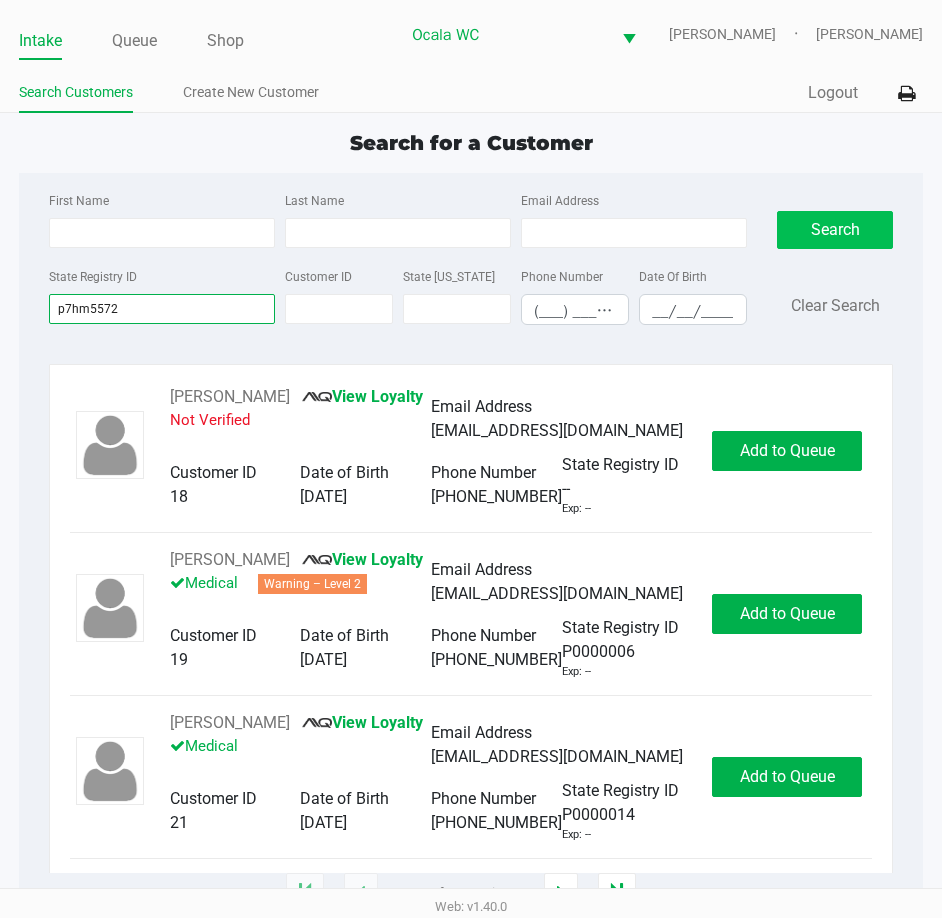 type on "p7hm5572" 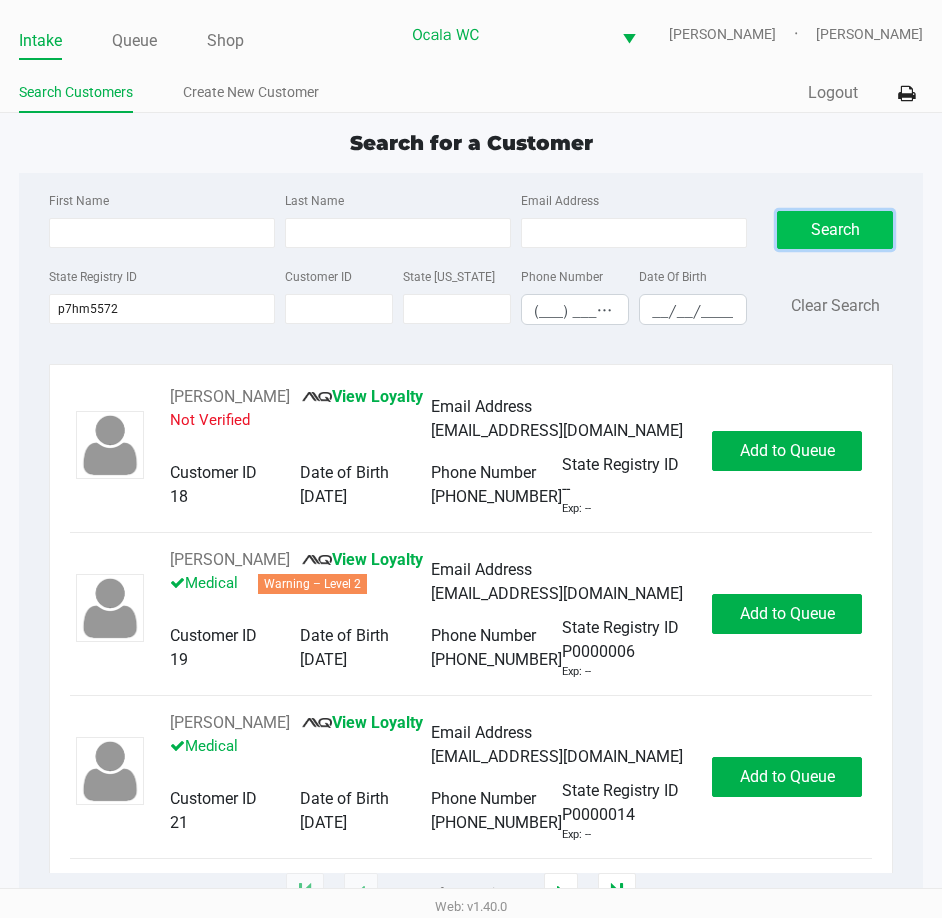 click on "Search" 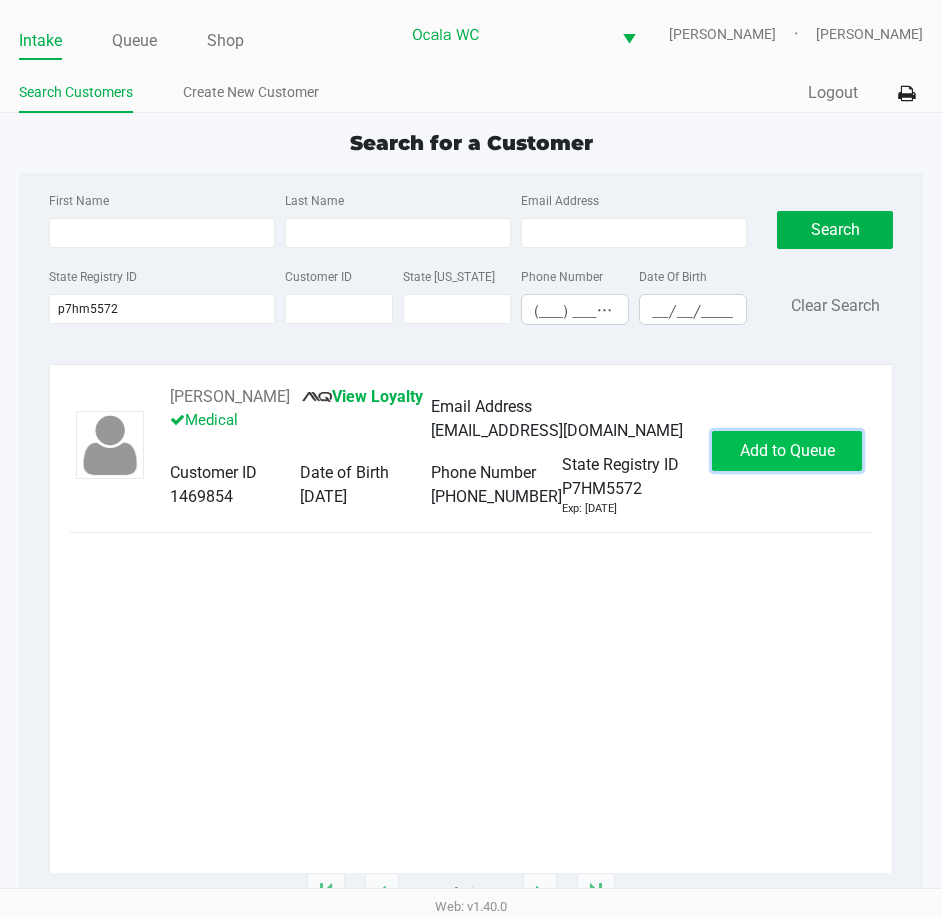 click on "Add to Queue" 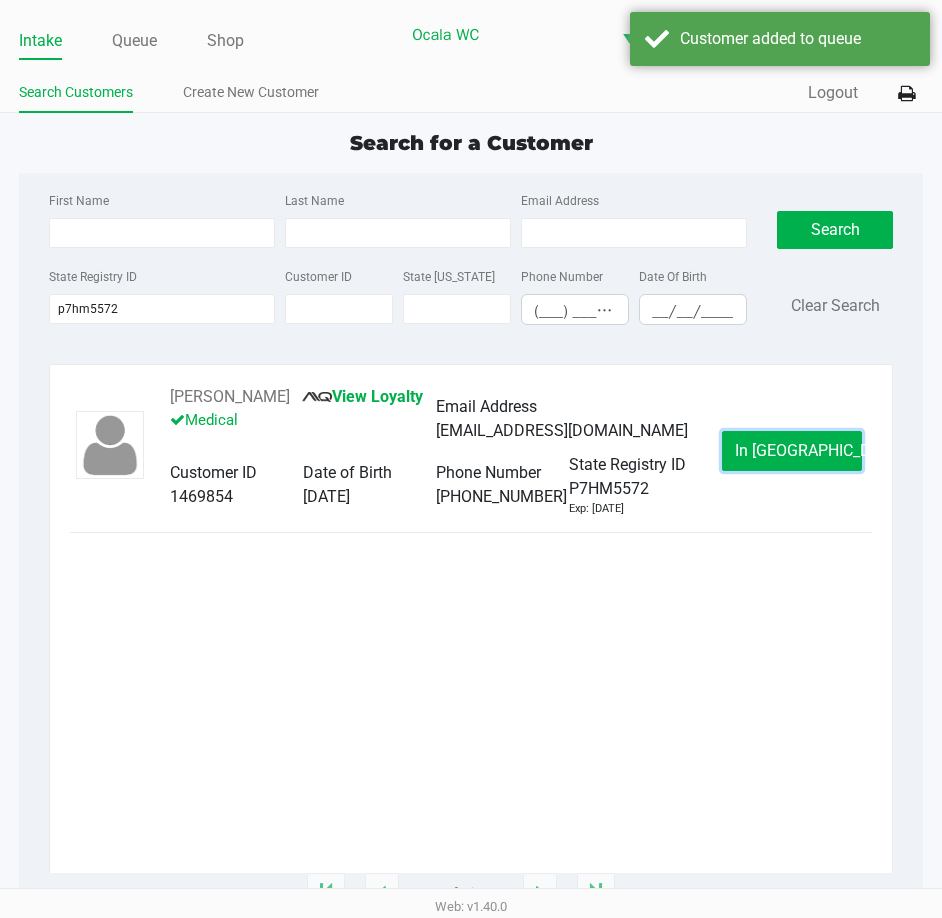 click on "In Queue" 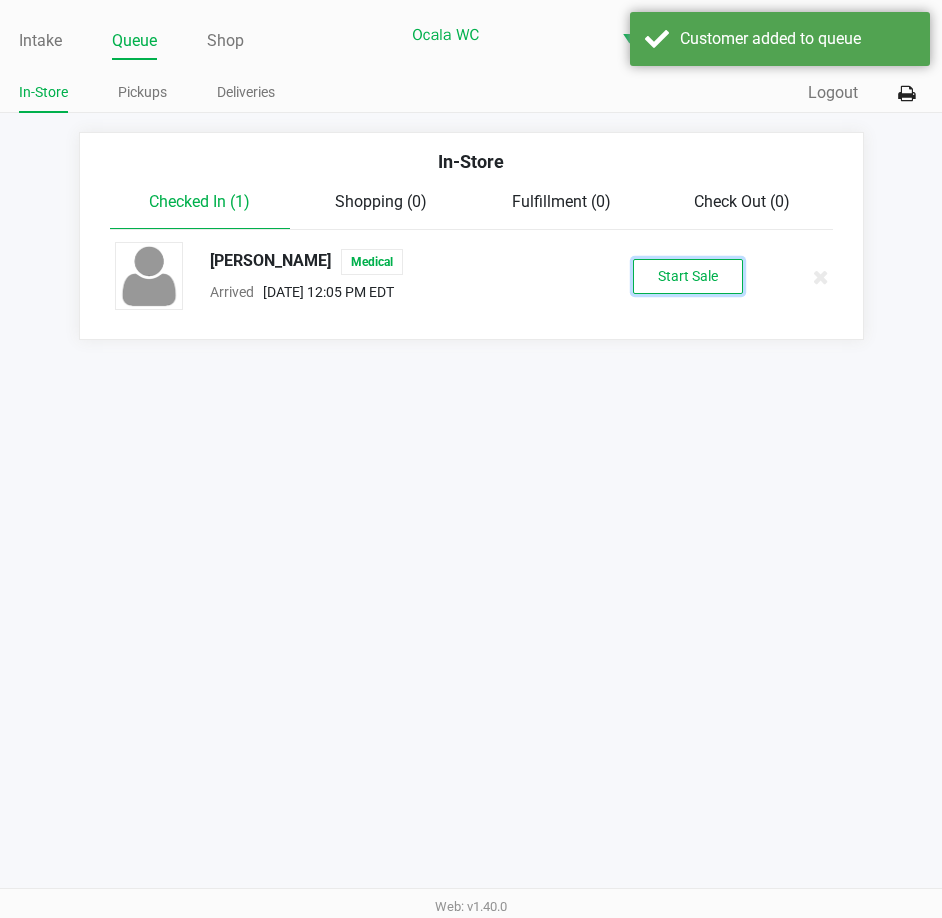 click on "Start Sale" 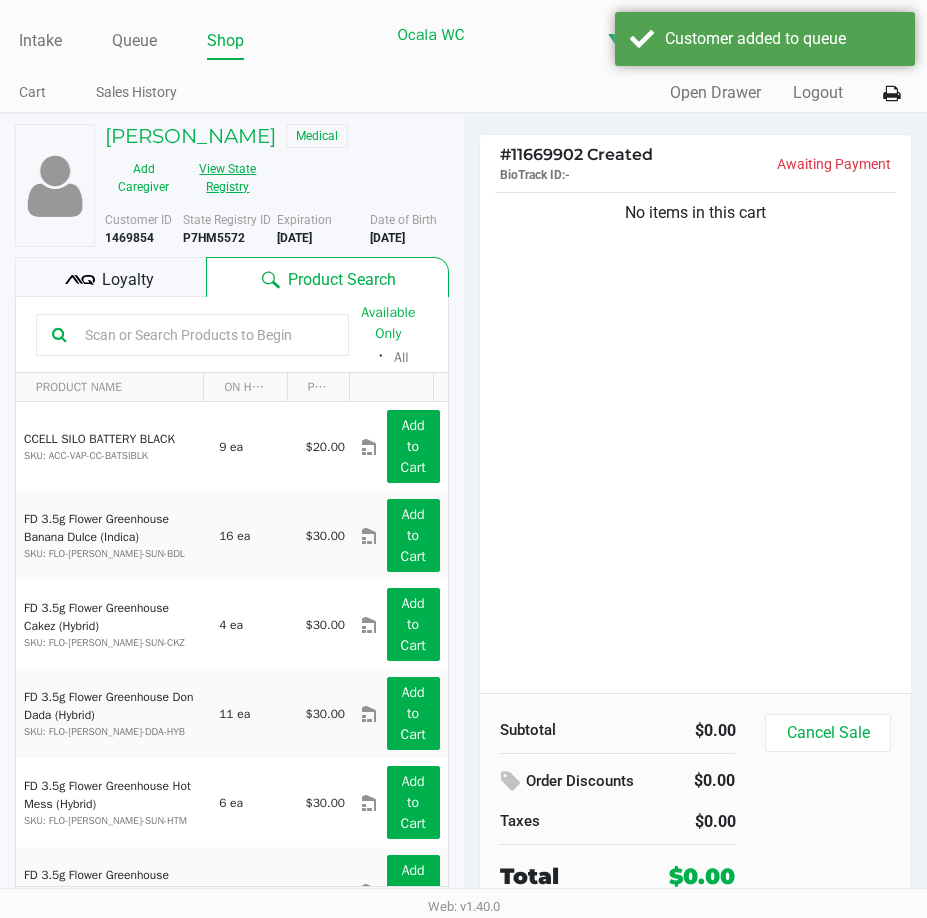 click on "View State Registry" 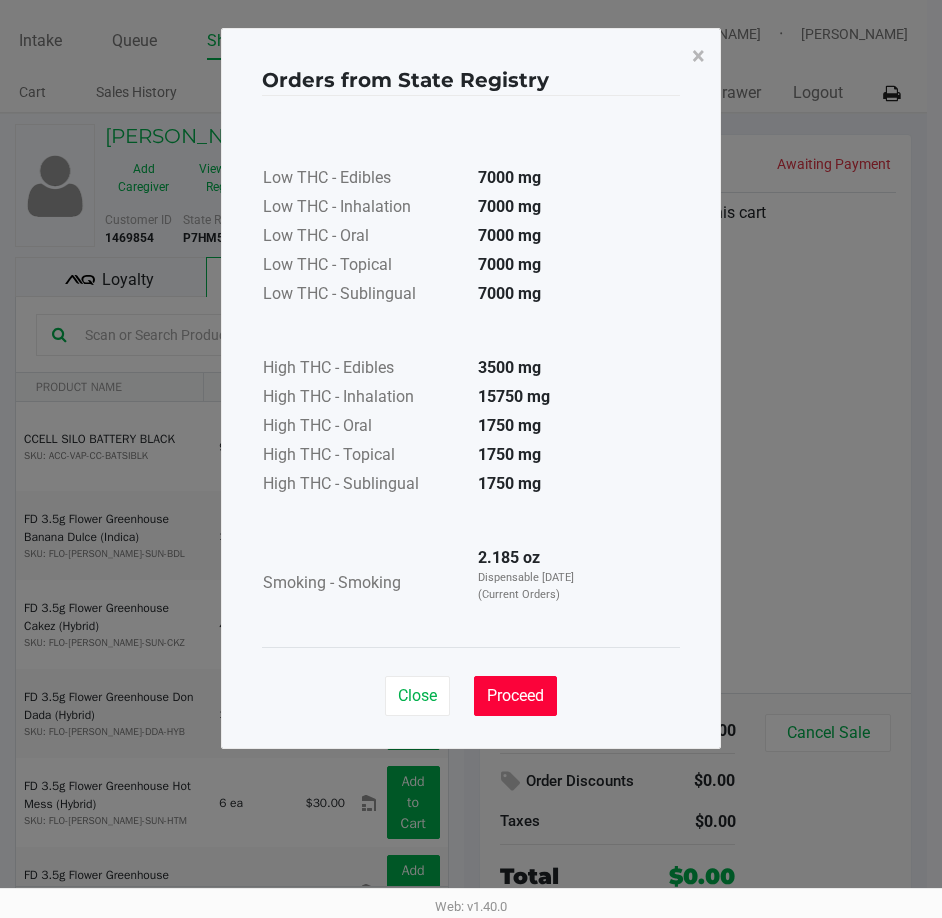 click on "Proceed" 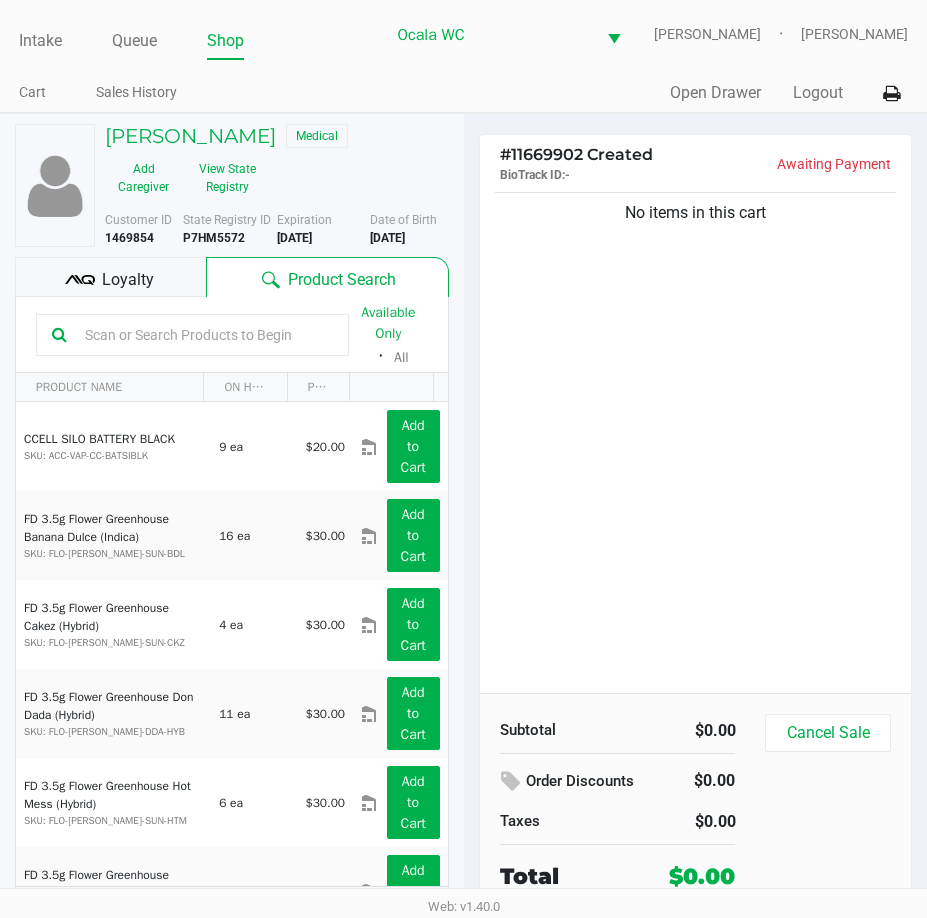 click 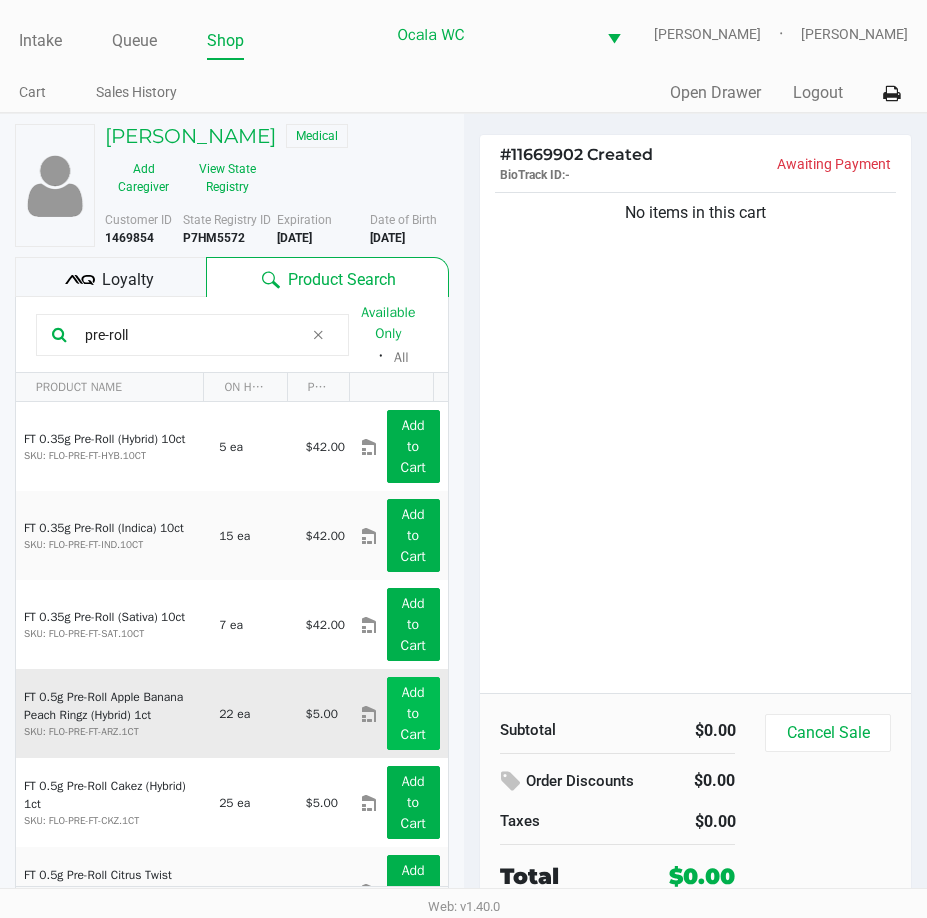 type on "pre-roll" 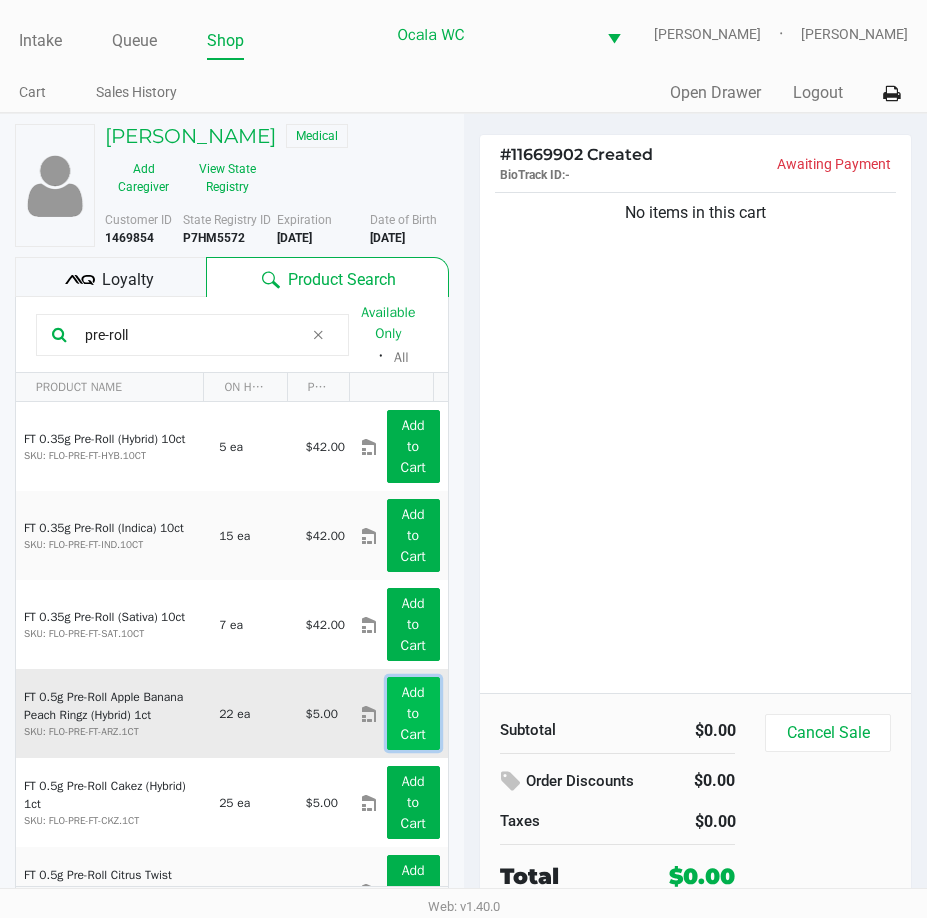 click on "Add to Cart" 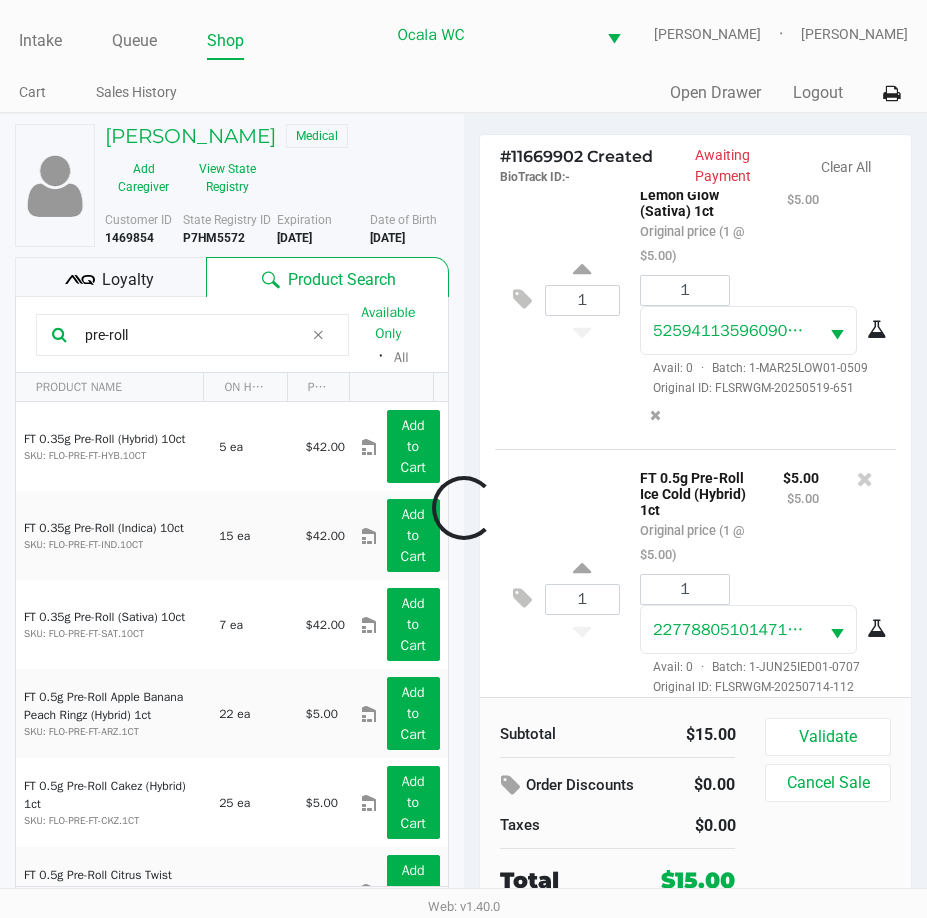 scroll, scrollTop: 476, scrollLeft: 0, axis: vertical 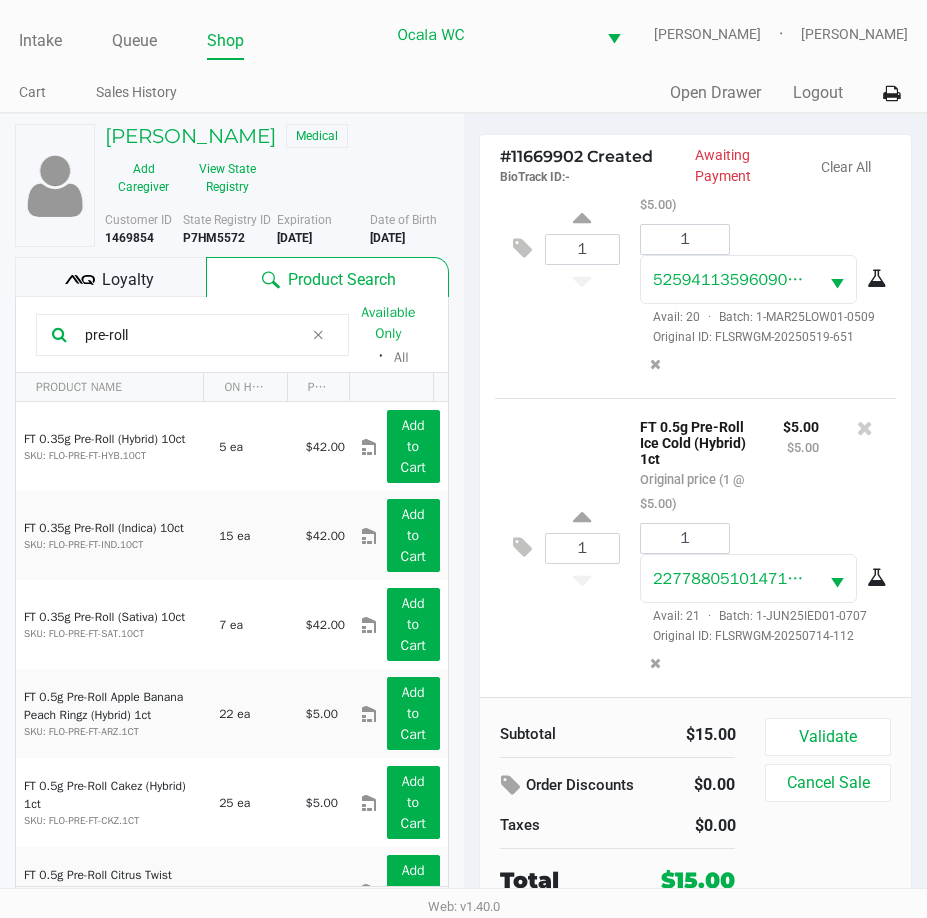 click on "1  FT 0.5g Pre-Roll Lemon Glow (Sativa) 1ct   Original price (1 @ $5.00) $5.00 $5.00 1 5259411359609056  Avail: 20  ·  Batch: 1-MAR25LOW01-0509   Original ID: FLSRWGM-20250519-651" 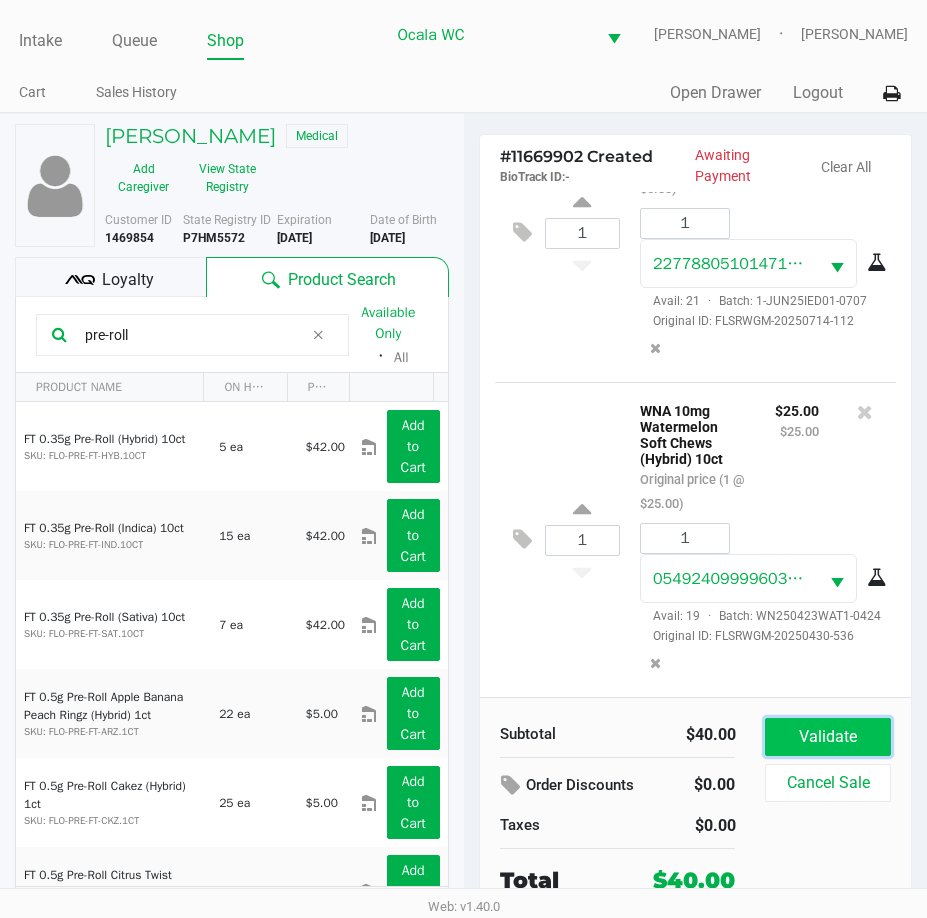 click on "Validate" 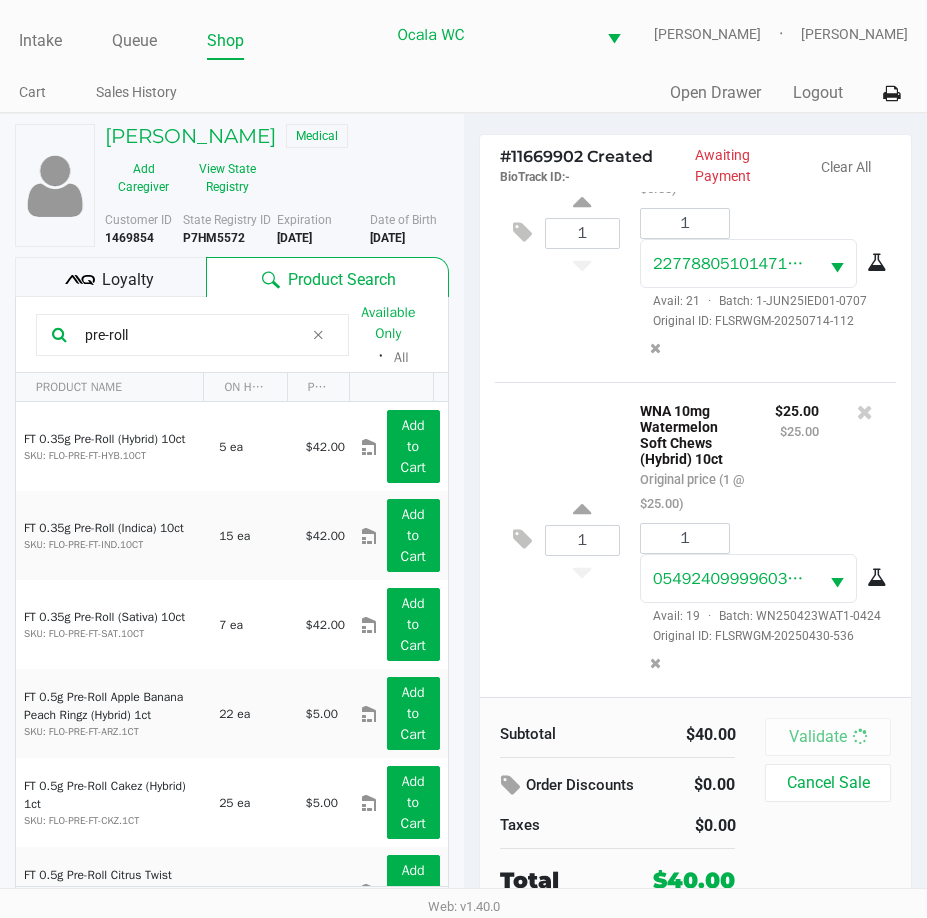 scroll, scrollTop: 867, scrollLeft: 0, axis: vertical 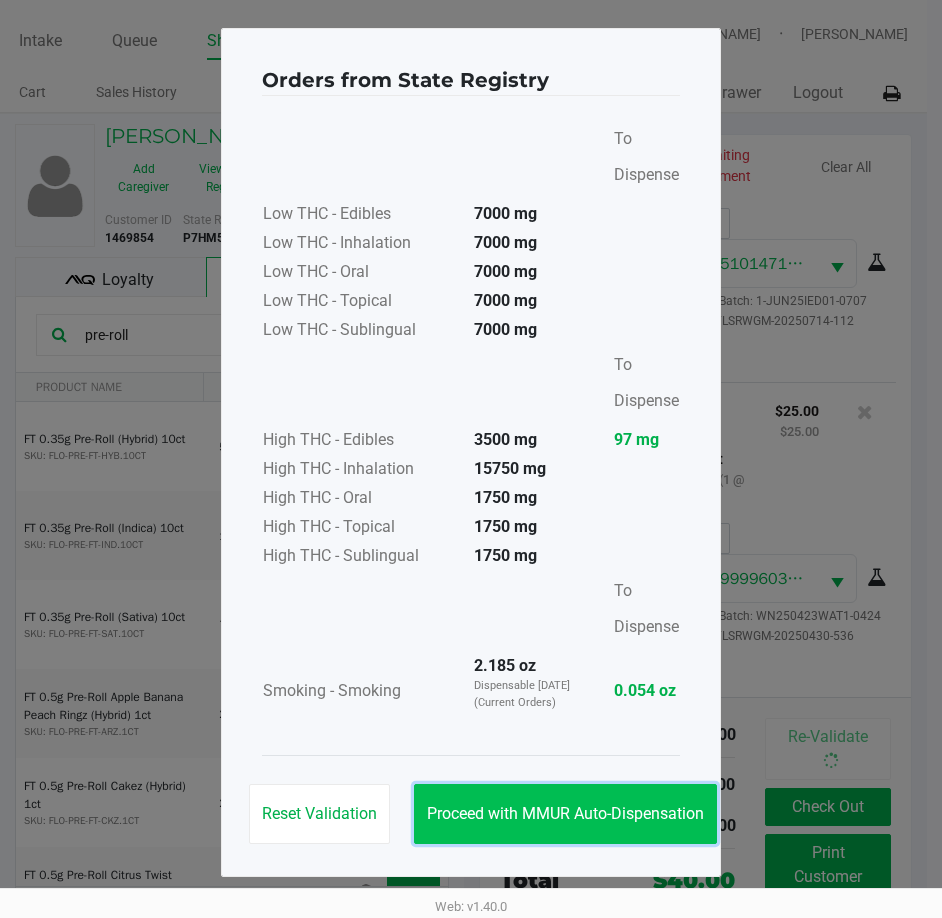 click on "Proceed with MMUR Auto-Dispensation" 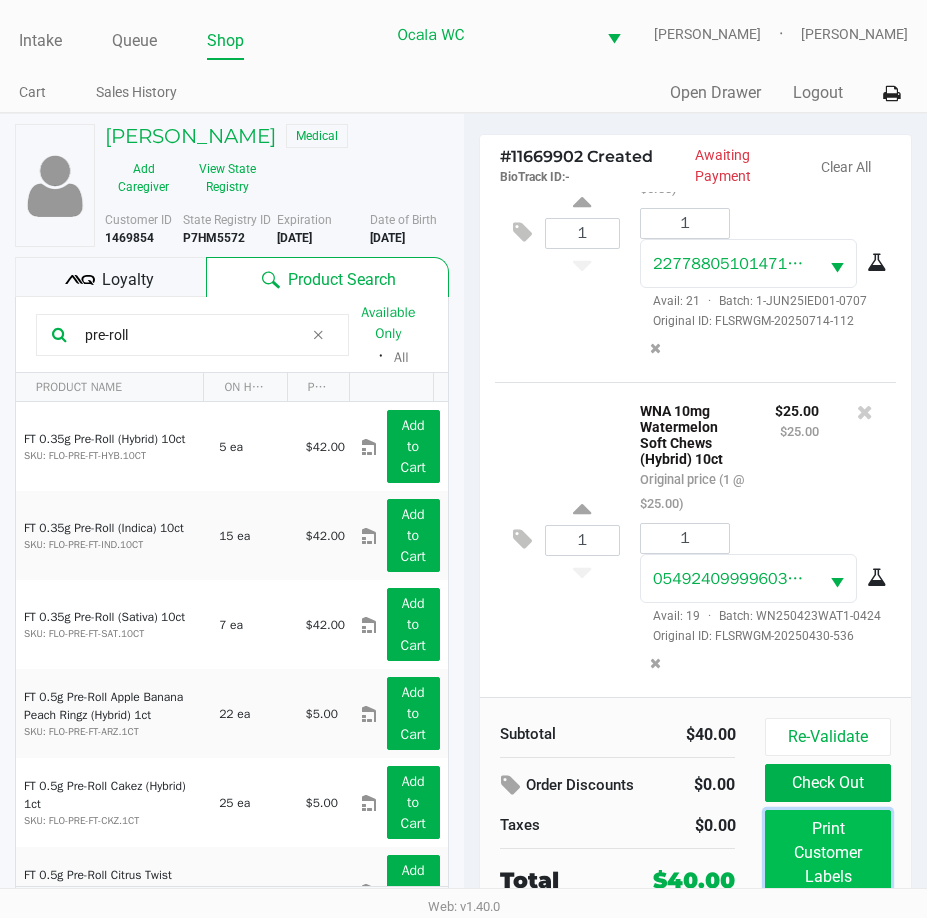 click on "Print Customer Labels" 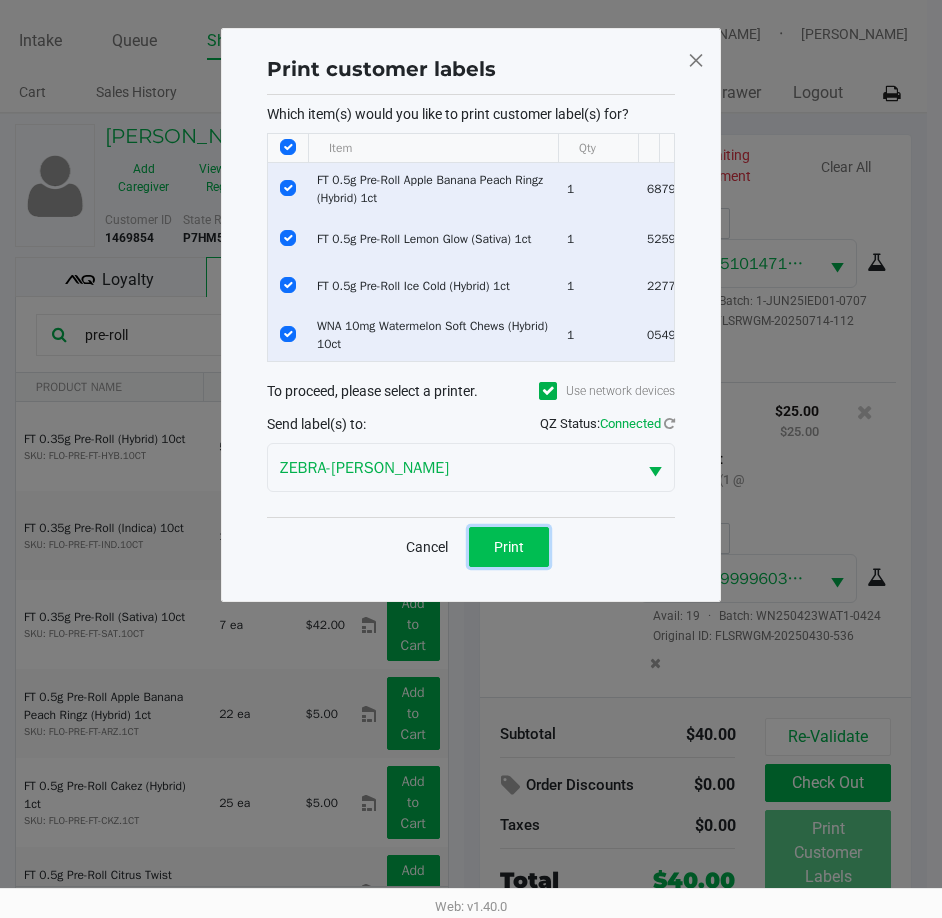 click on "Print" 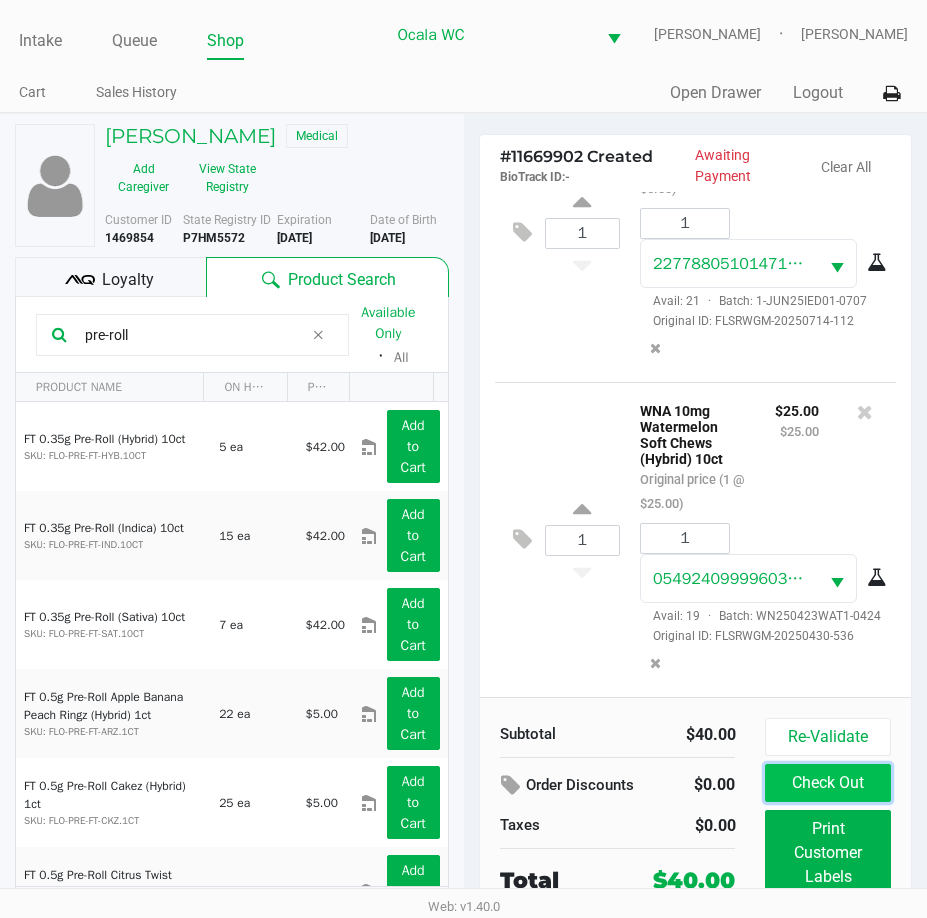 click on "Check Out" 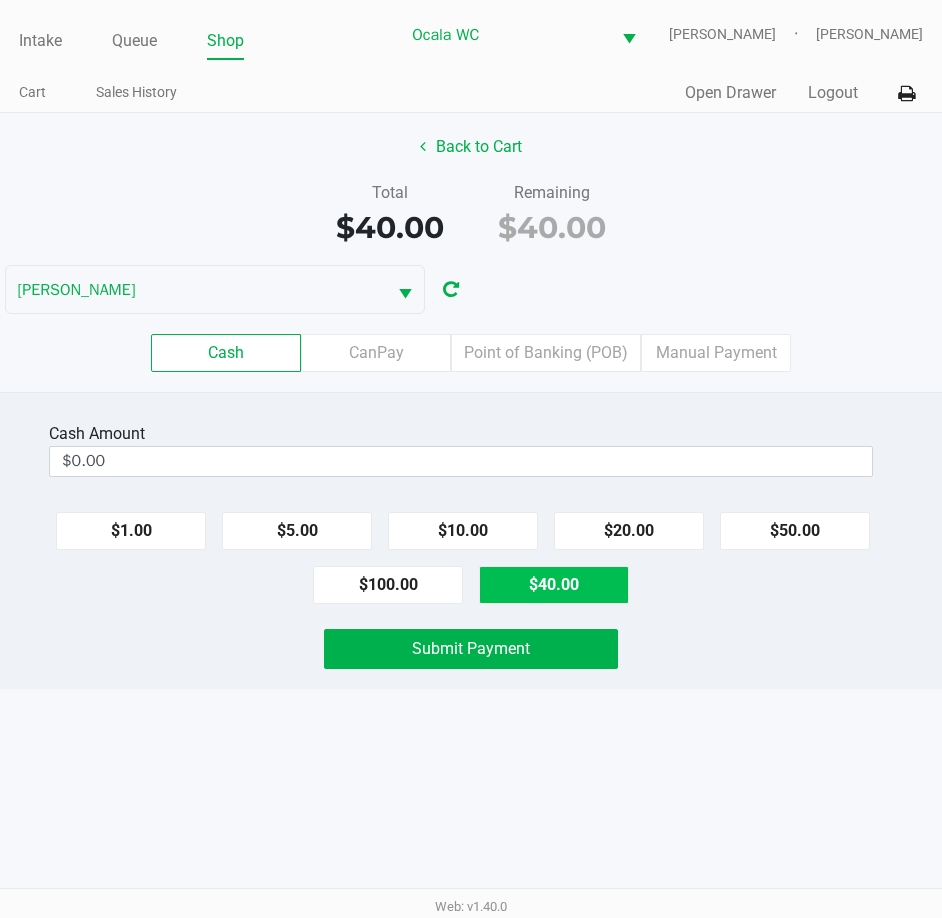 click on "$40.00" 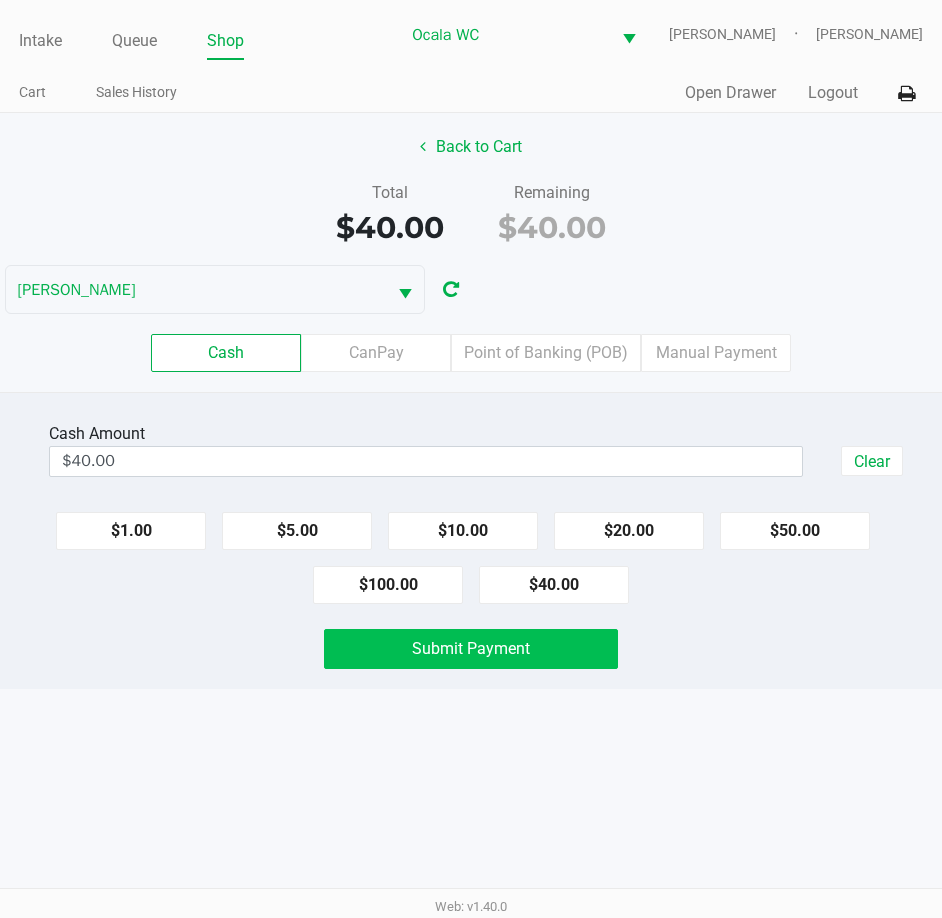 click on "Submit Payment" 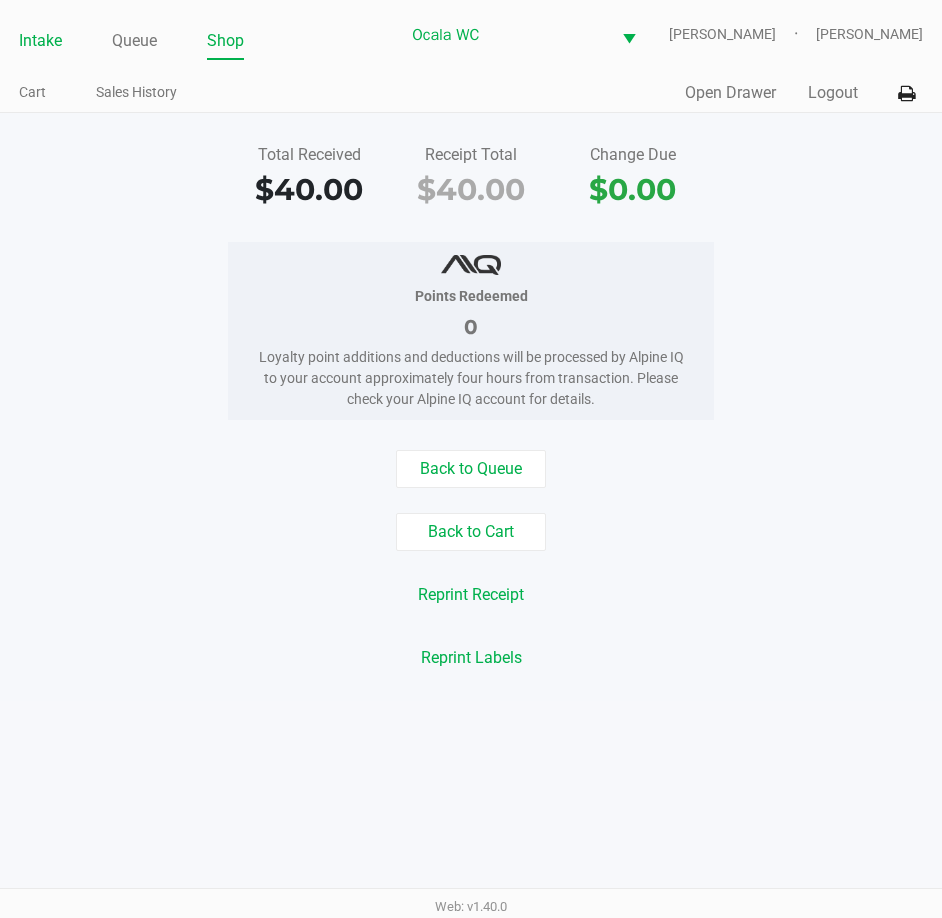 click on "Intake" 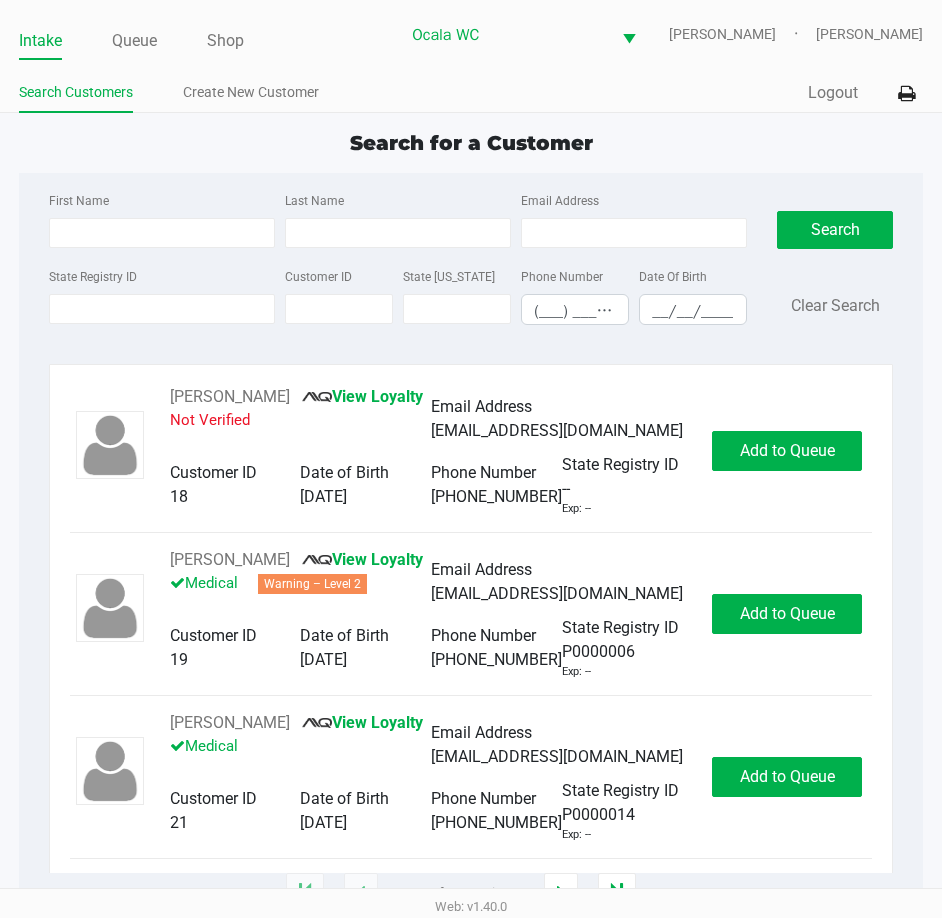 click on "Intake" 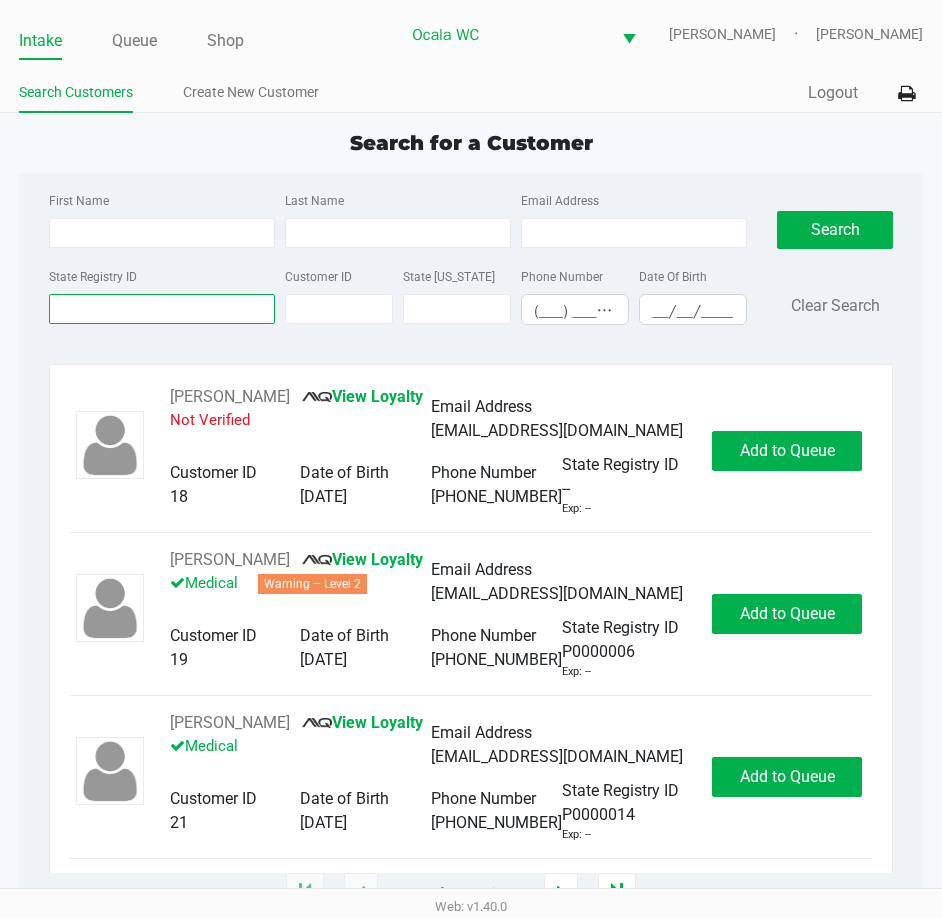 click on "State Registry ID" at bounding box center (162, 309) 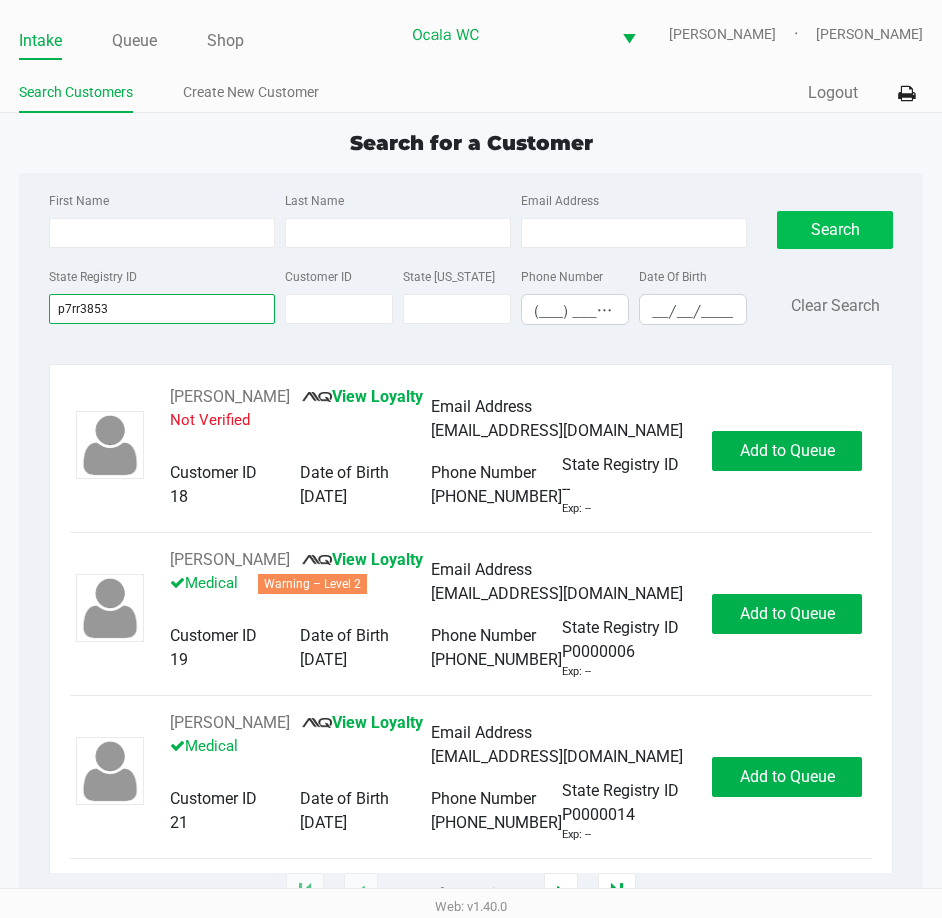 type on "p7rr3853" 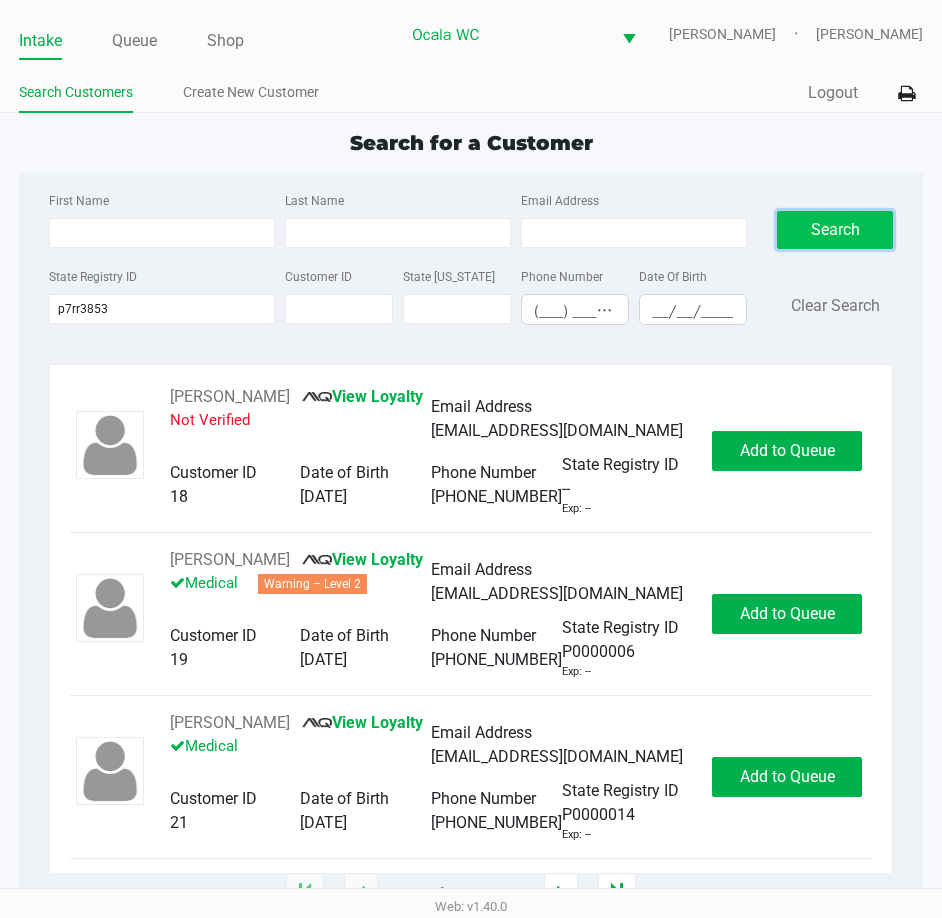 click on "Search" 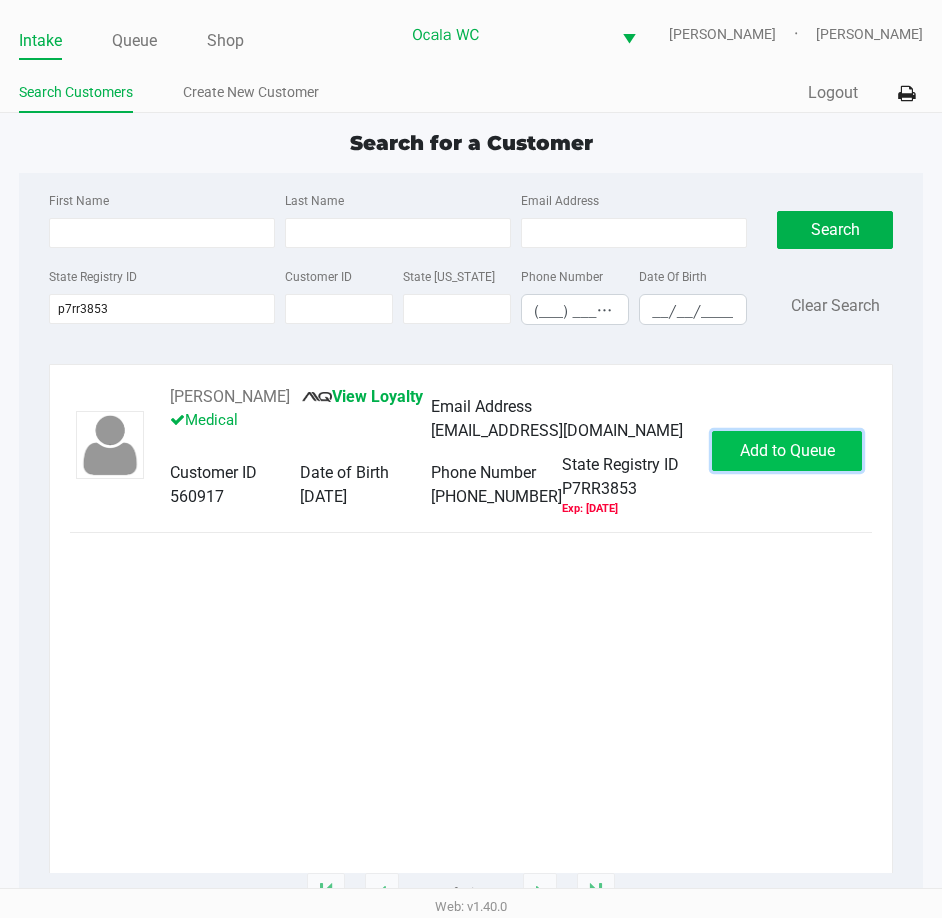 click on "Add to Queue" 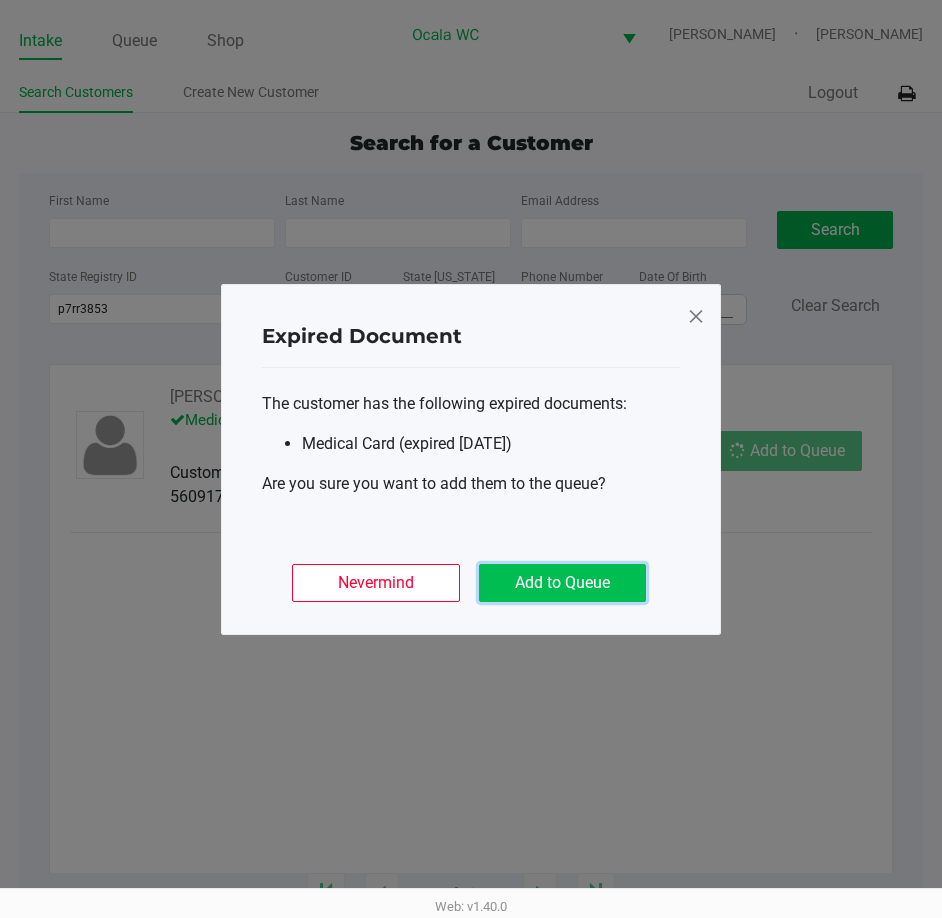 click on "Add to Queue" 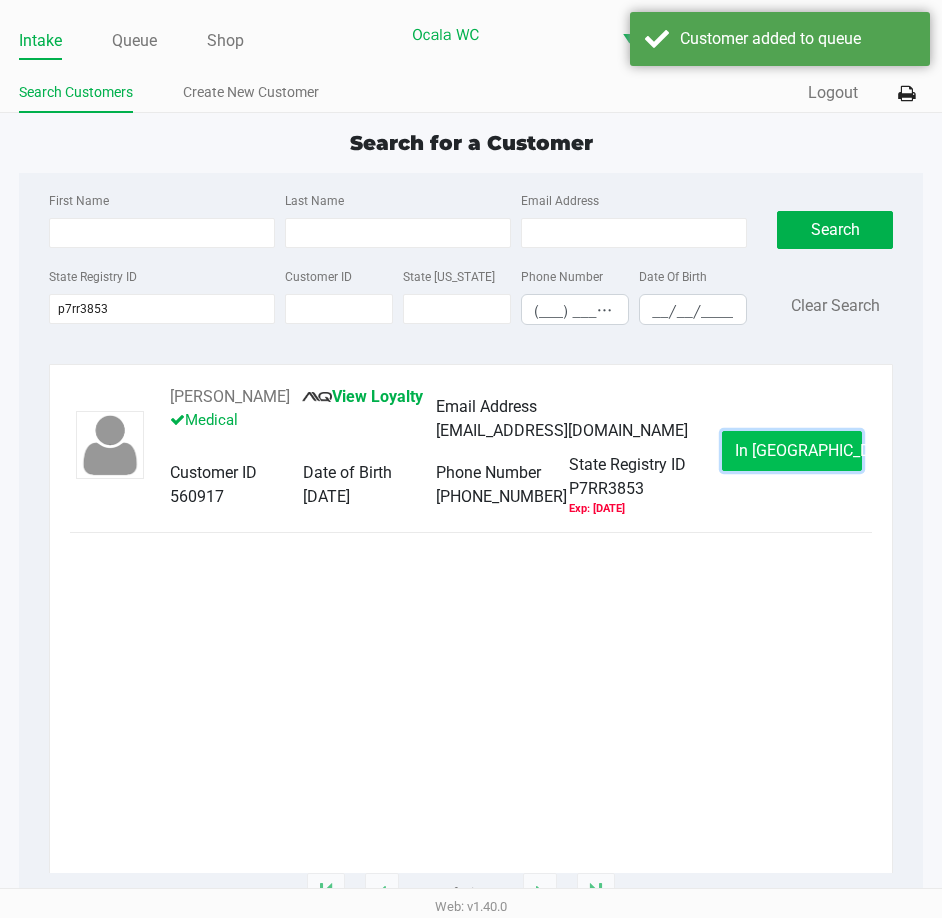 click on "In Queue" 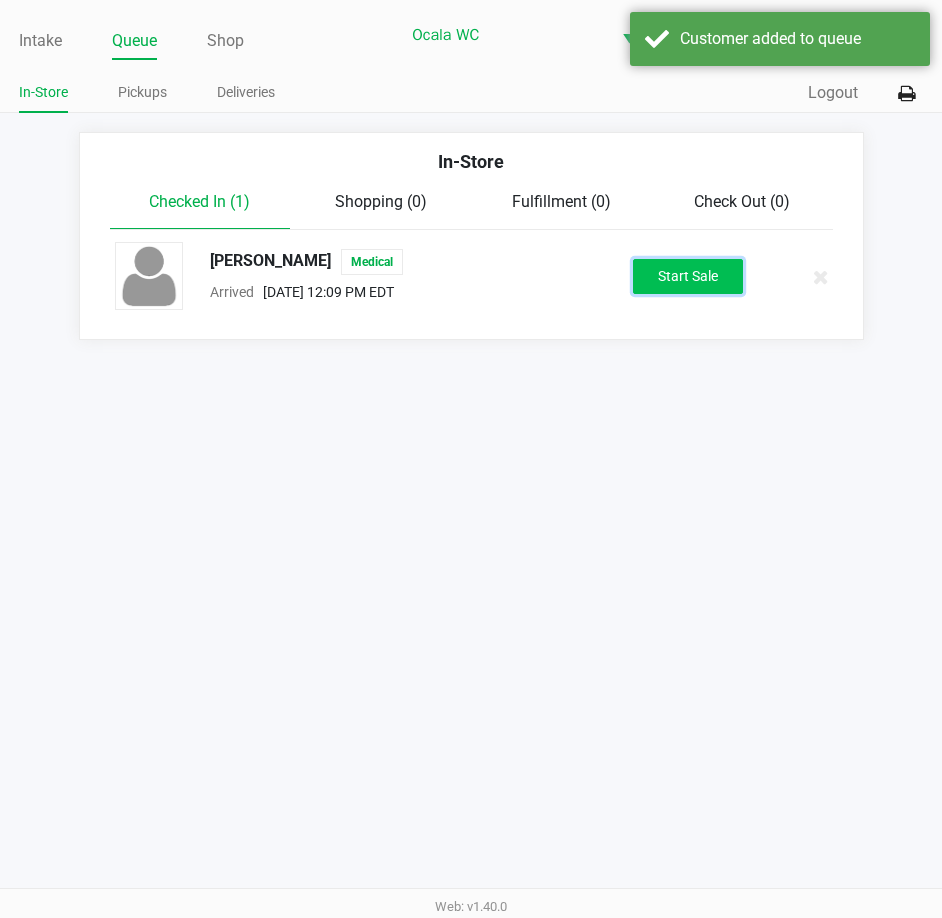 click on "Start Sale" 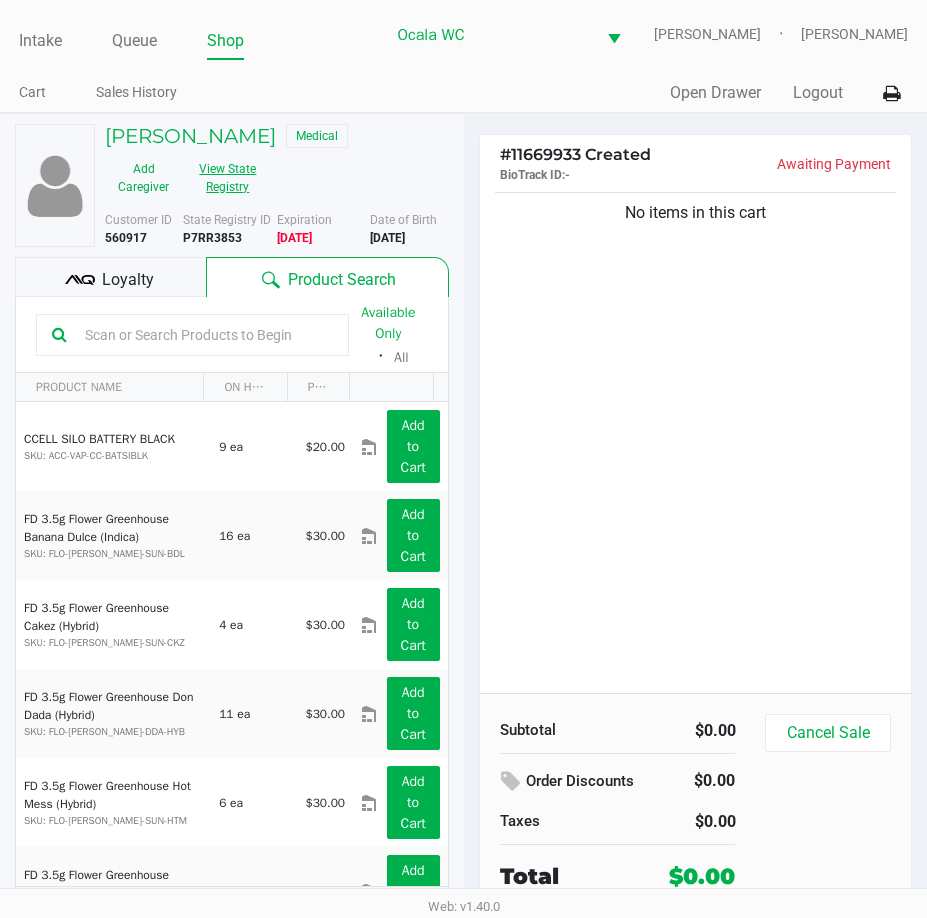 click on "View State Registry" 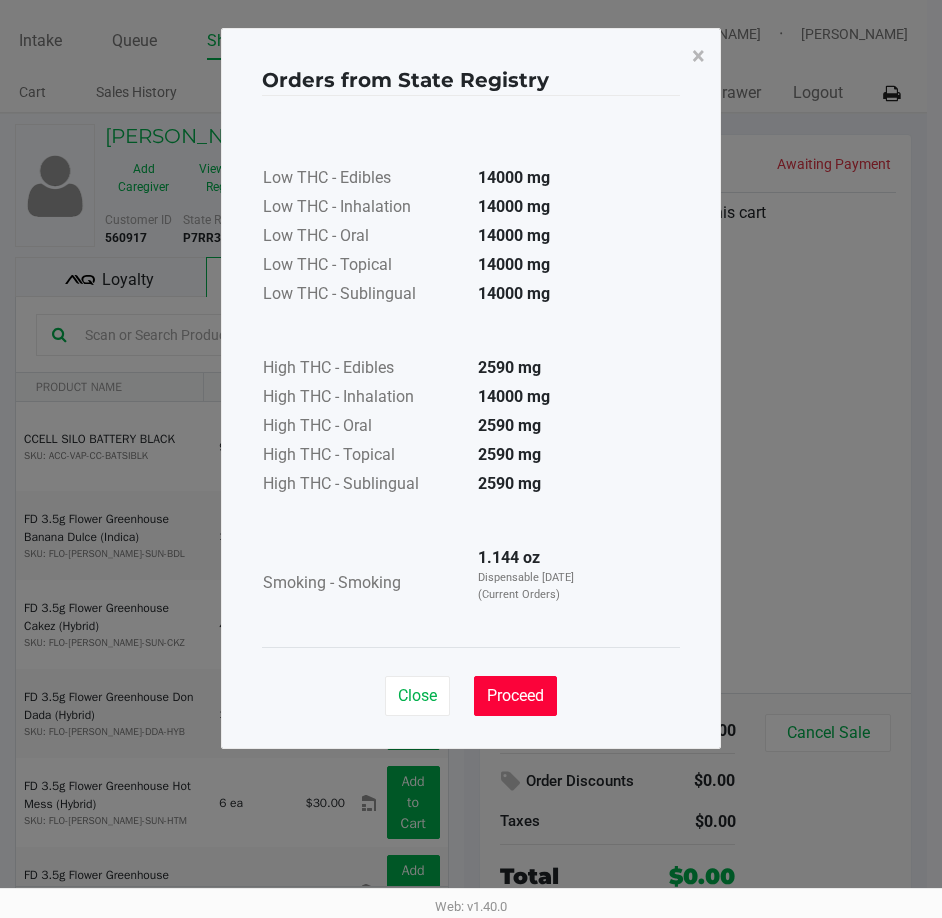 click on "Proceed" 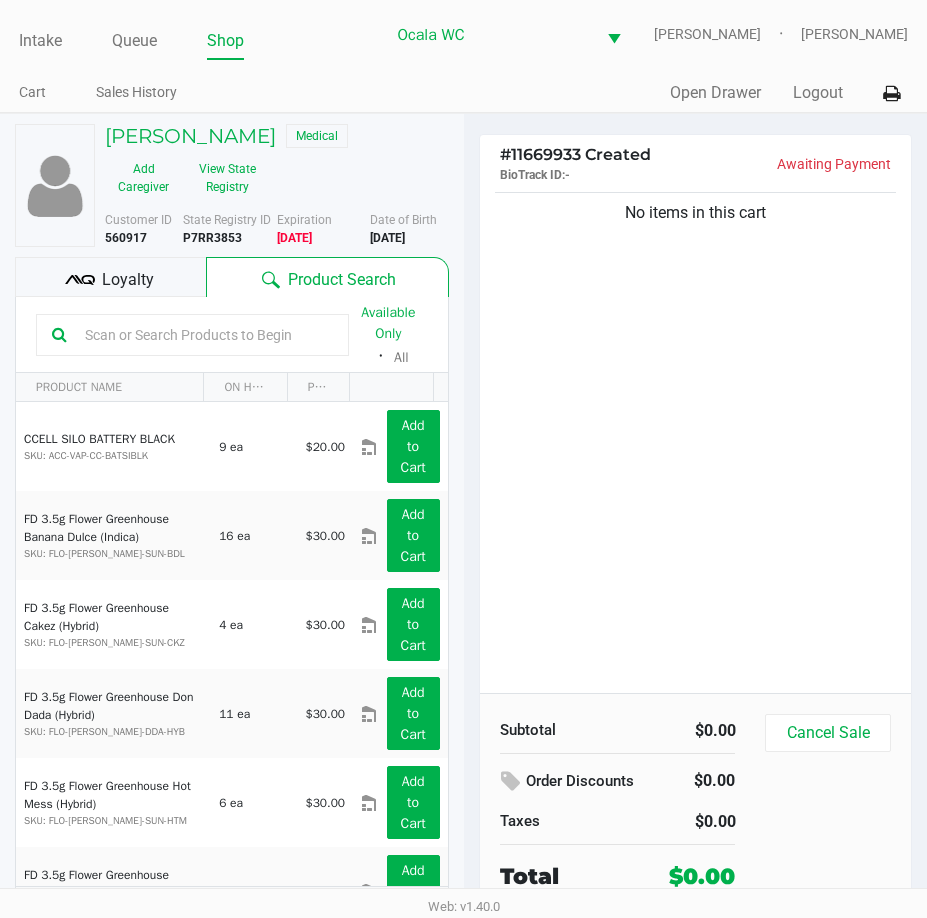 click on "No items in this cart" 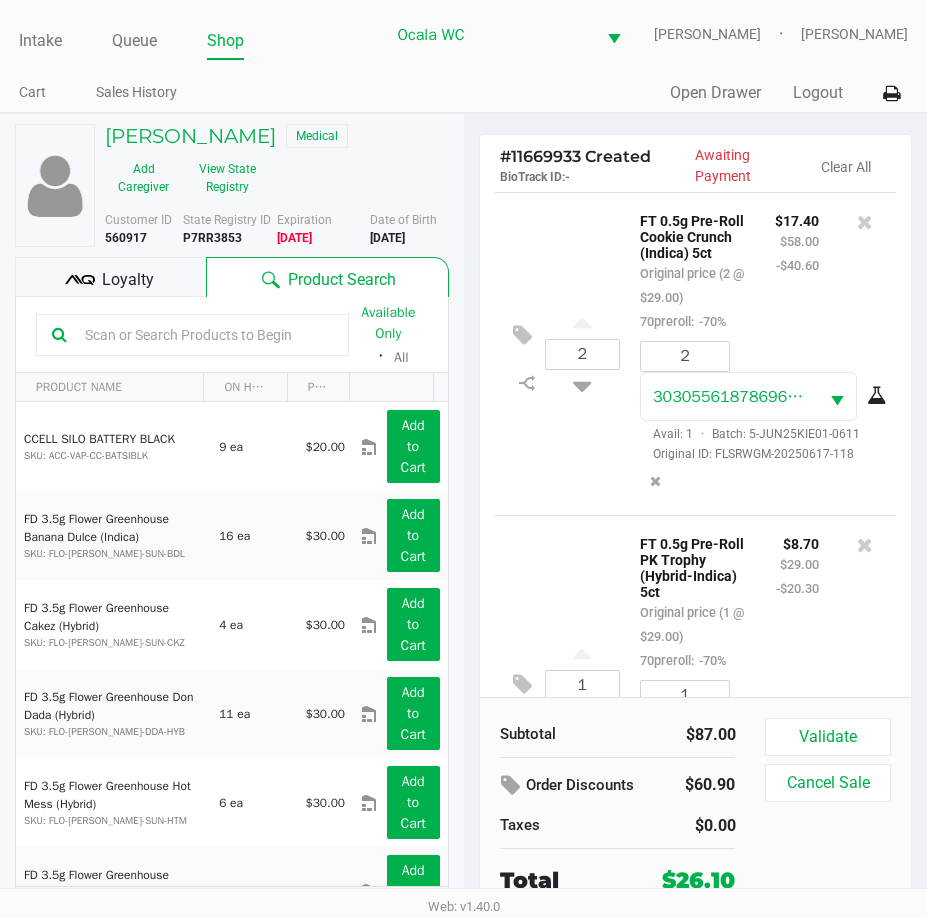 scroll, scrollTop: 240, scrollLeft: 0, axis: vertical 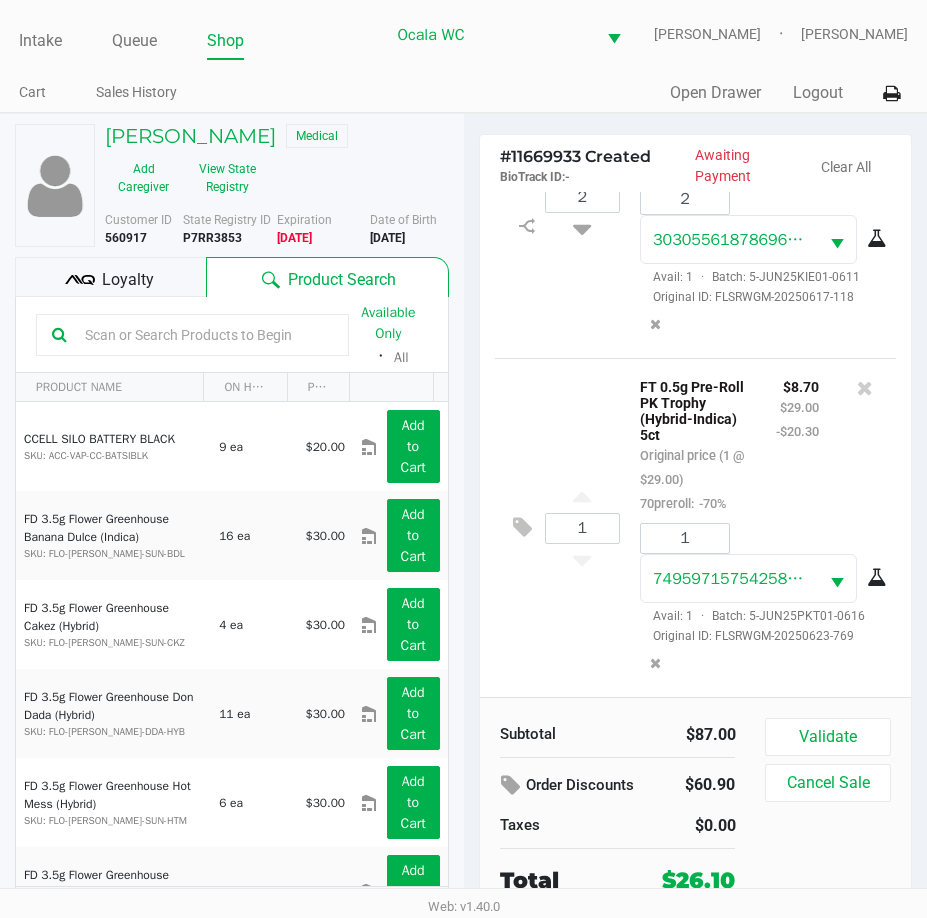 click on "2  FT 0.5g Pre-Roll Cookie Crunch (Indica) 5ct   Original price (2 @ $29.00)  70preroll:  -70% $17.40 $58.00 -$40.60 2 3030556187869653  Avail: 1  ·  Batch: 5-JUN25KIE01-0611   Original ID: FLSRWGM-20250617-118" 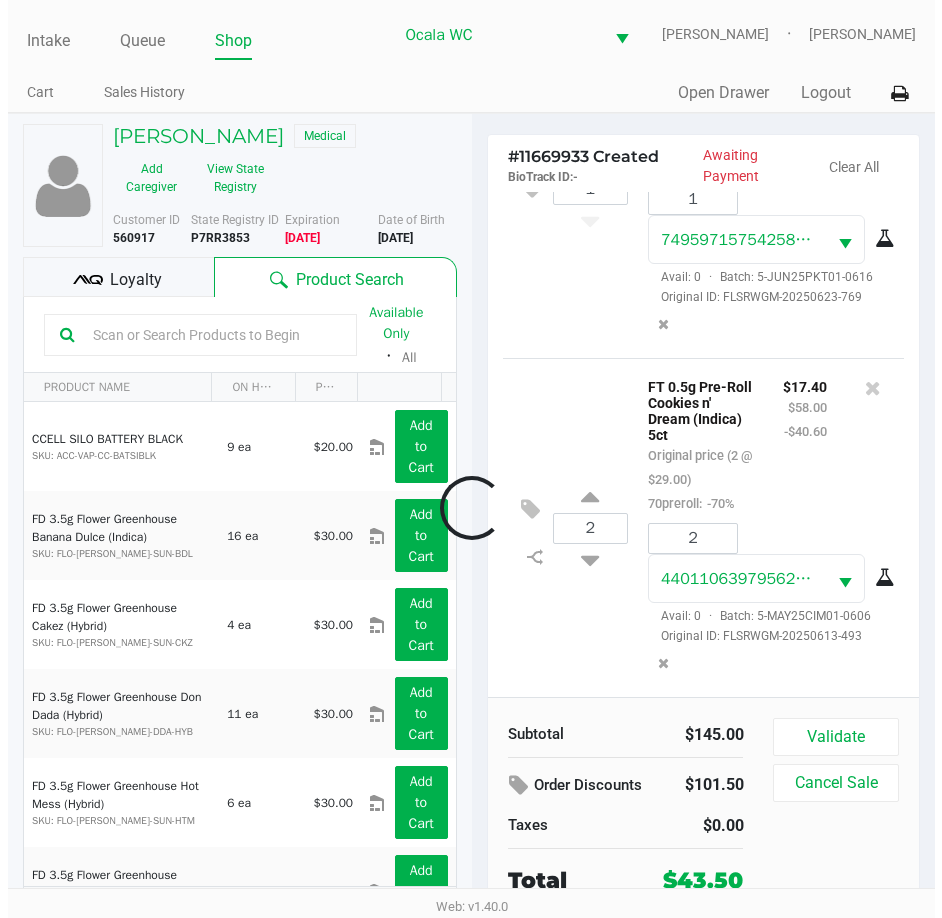scroll, scrollTop: 613, scrollLeft: 0, axis: vertical 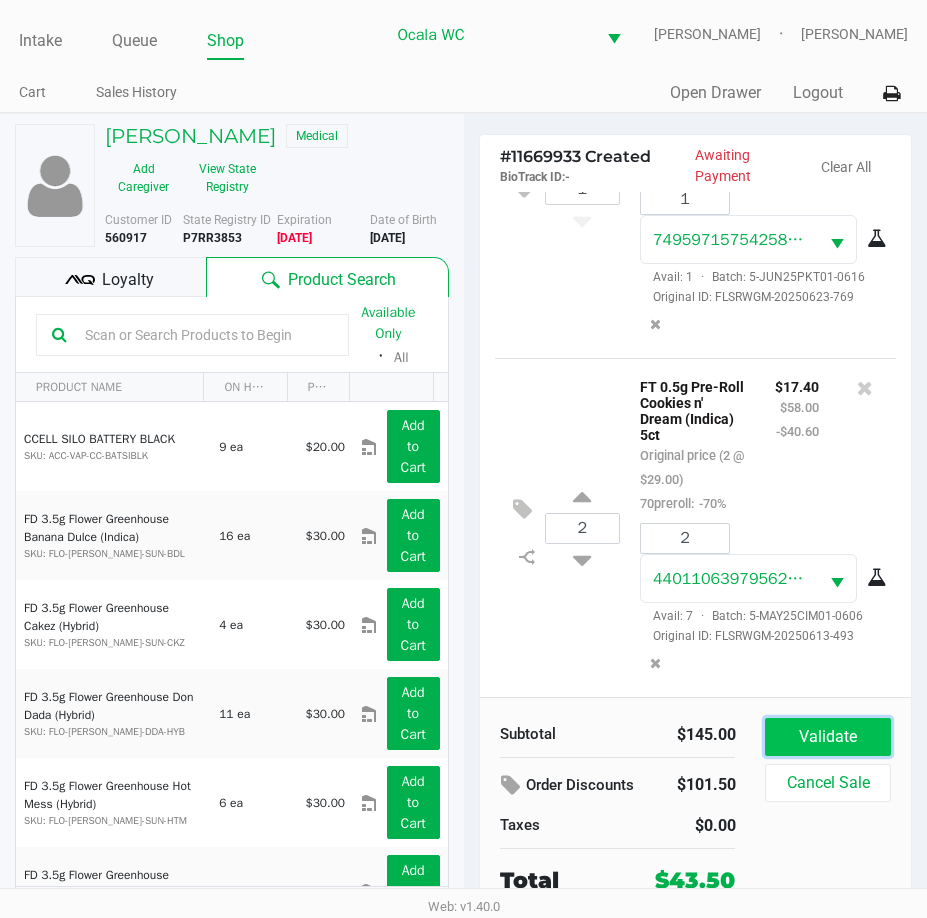 click on "Validate" 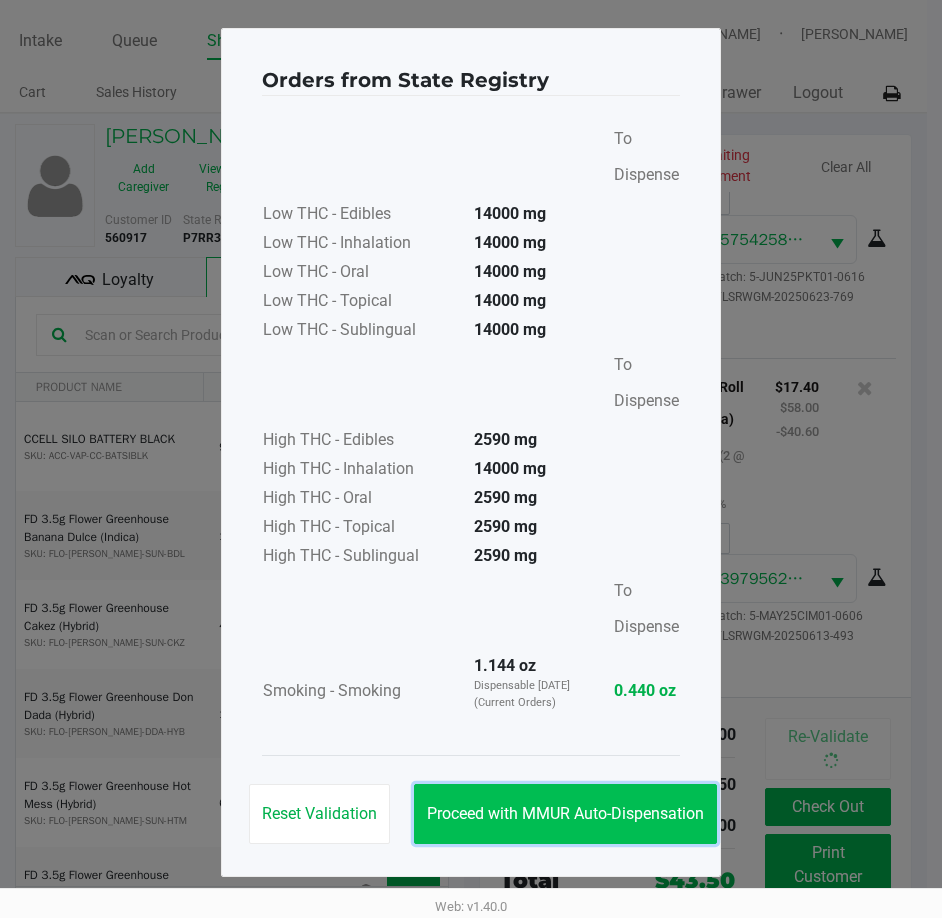 click on "Proceed with MMUR Auto-Dispensation" 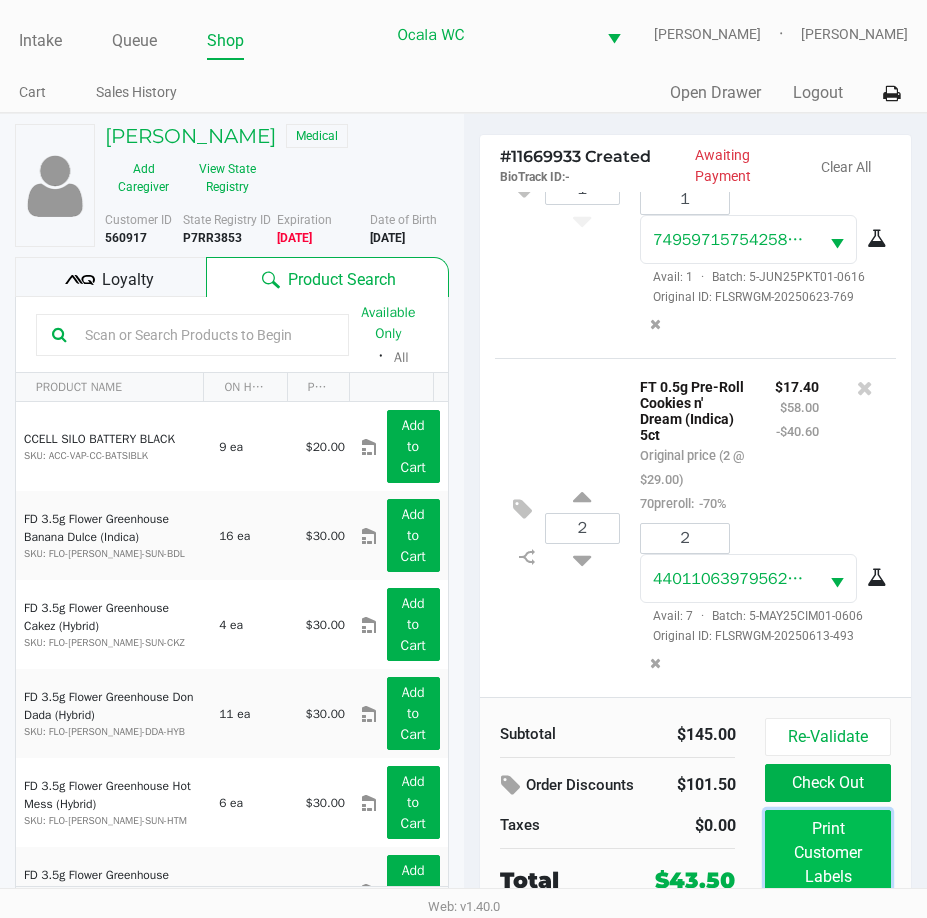 click on "Print Customer Labels" 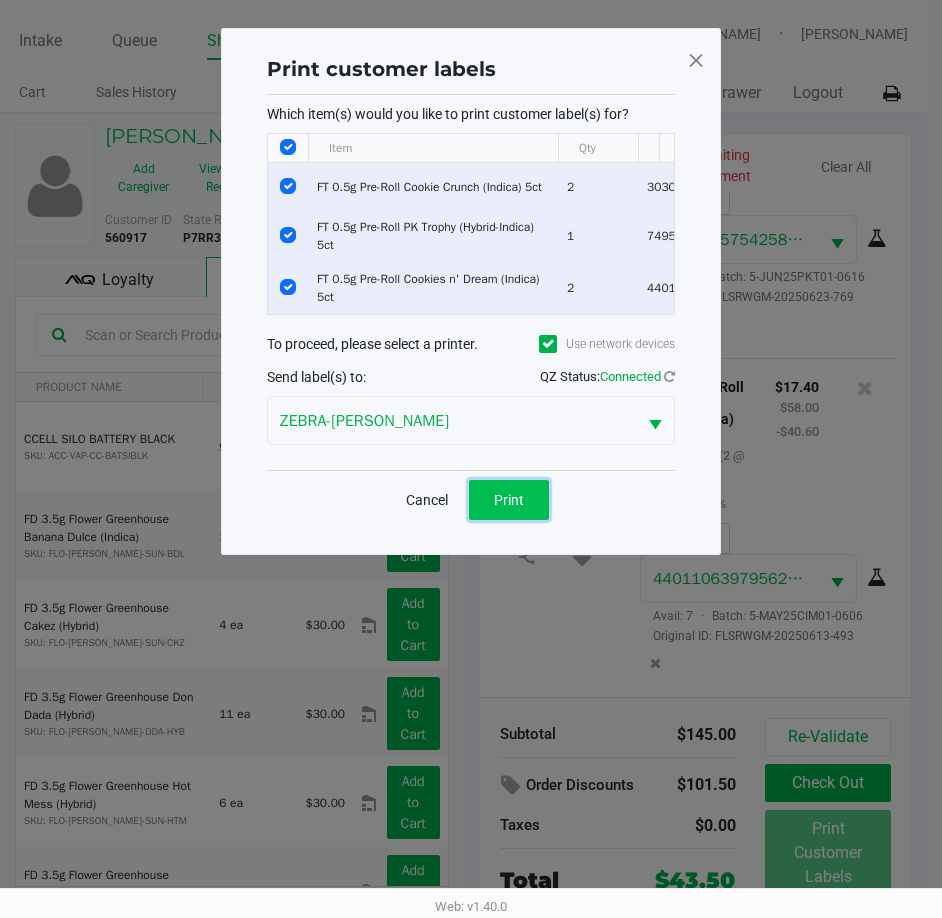 click on "Print" 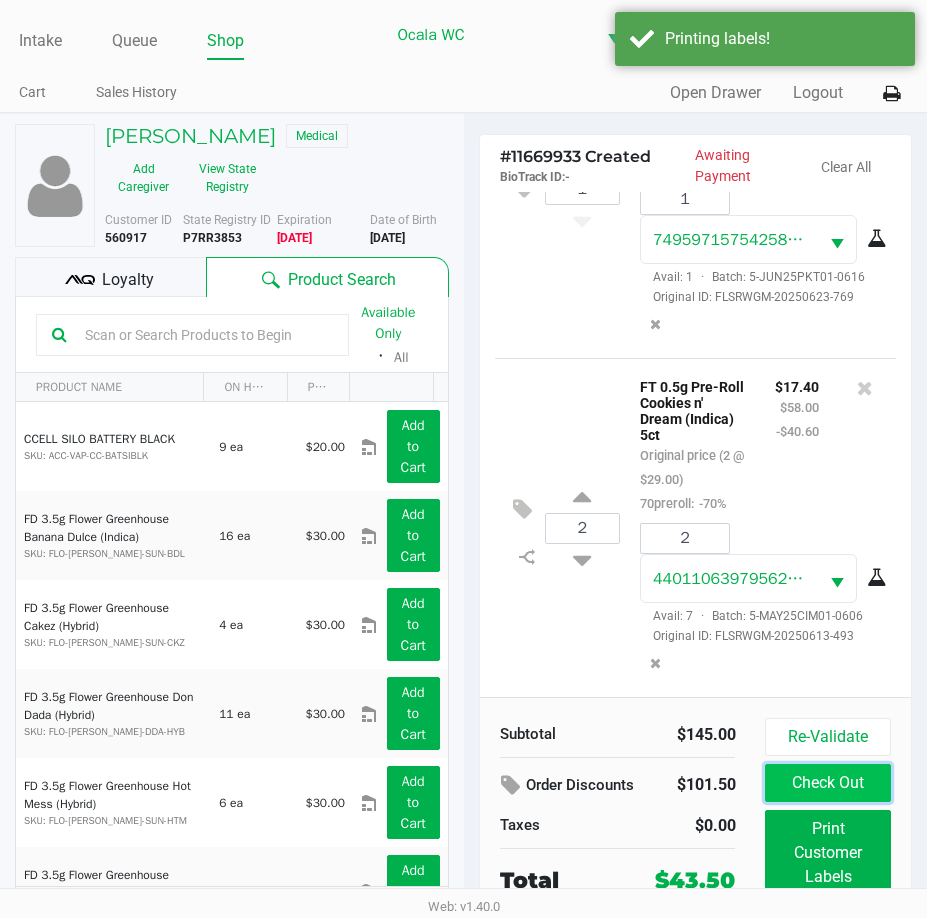 click on "Check Out" 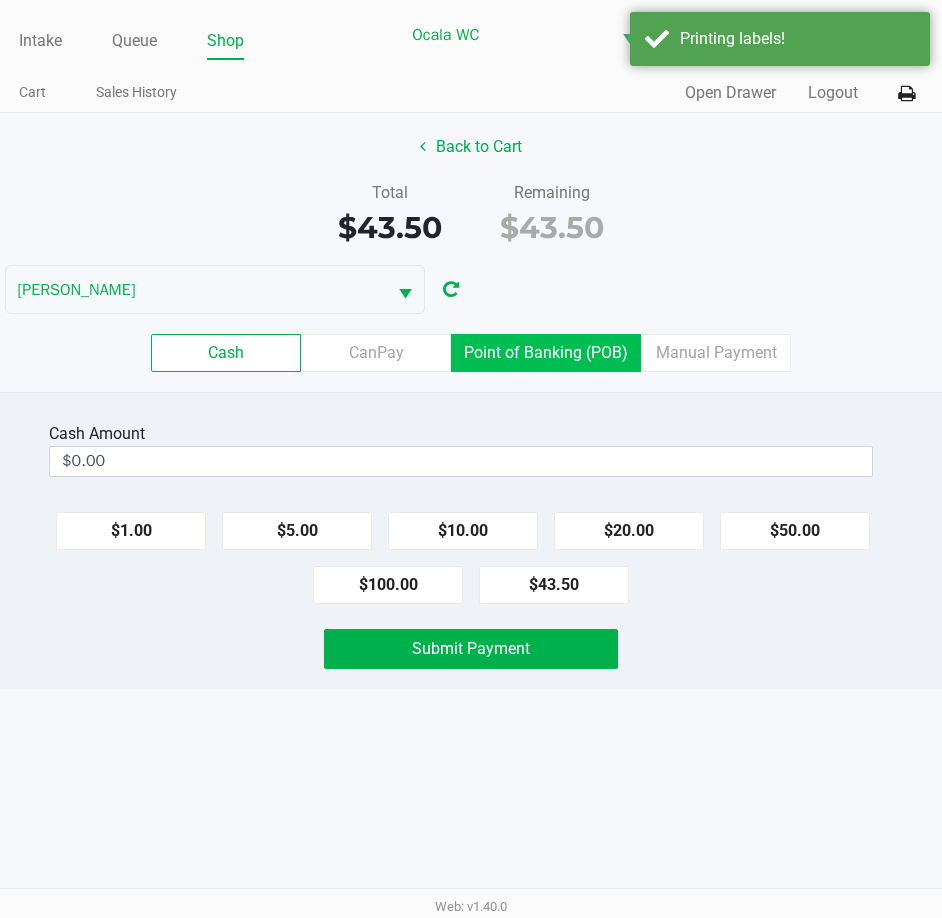 click on "Point of Banking (POB)" 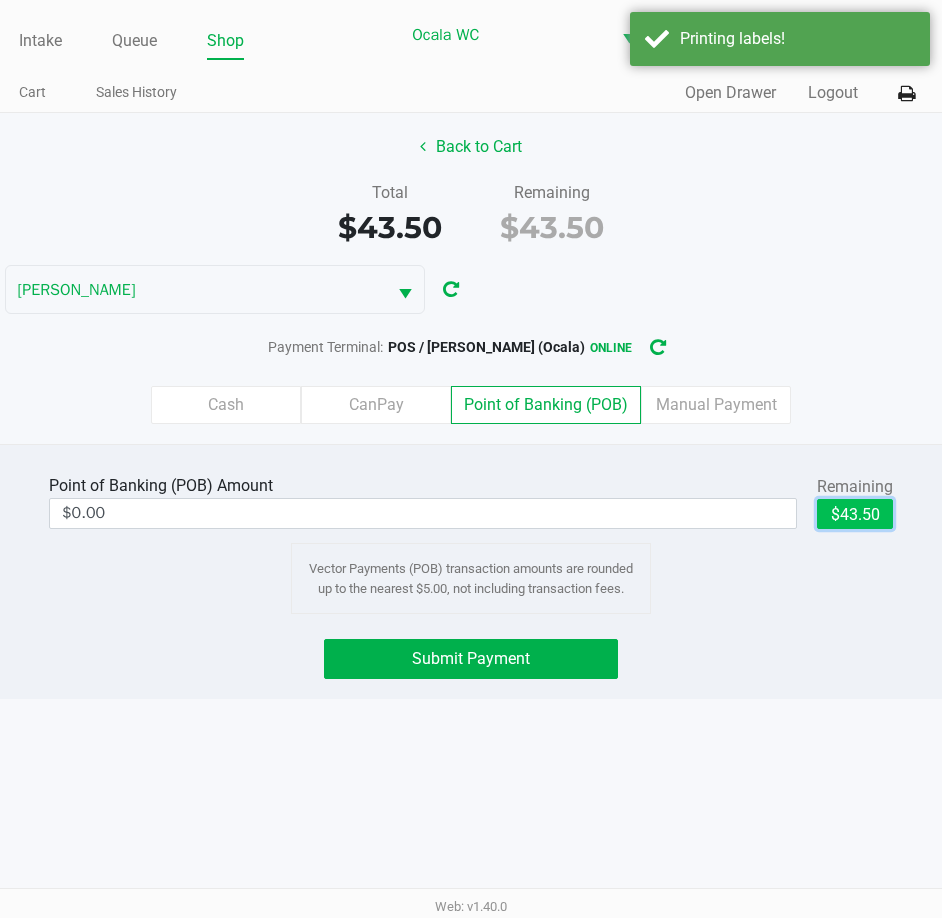 click on "$43.50" 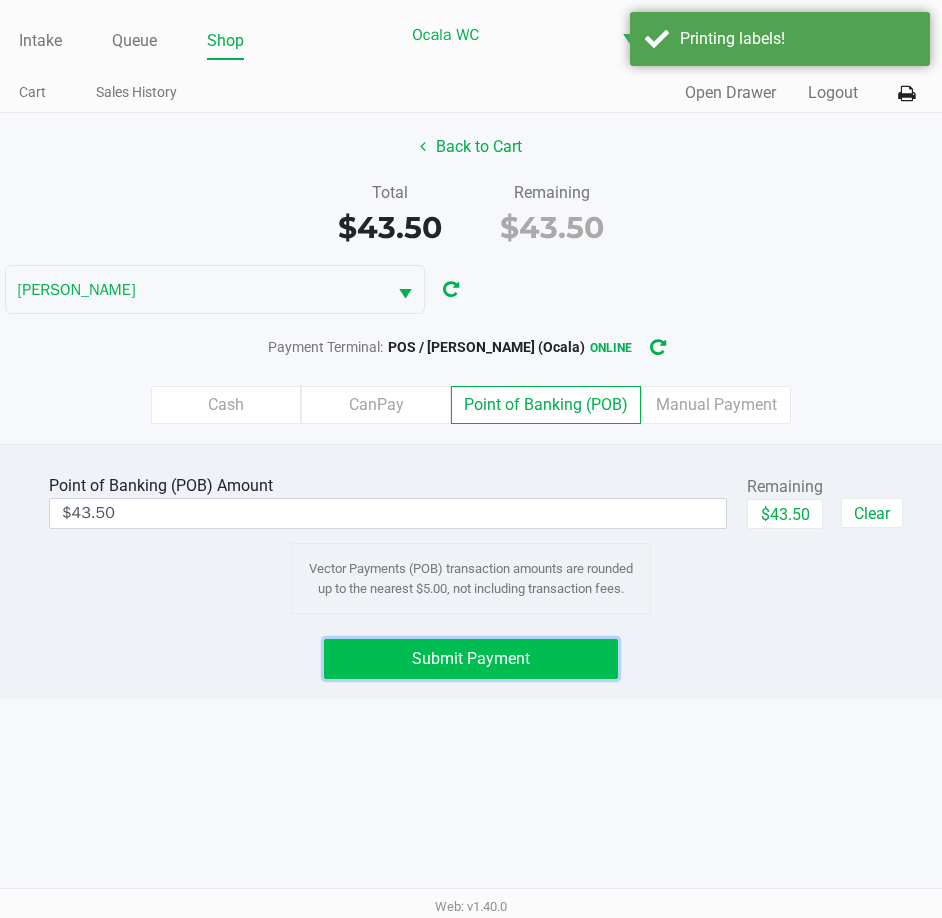 click on "Submit Payment" 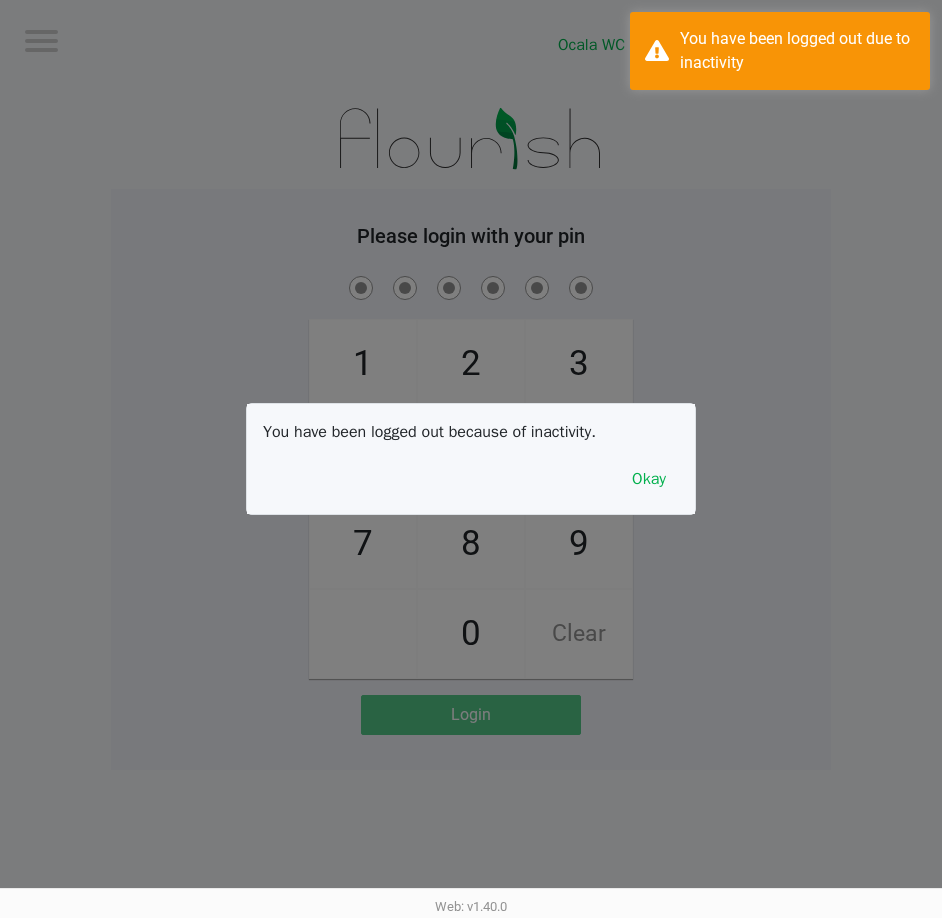 drag, startPoint x: 41, startPoint y: 41, endPoint x: 59, endPoint y: 67, distance: 31.622776 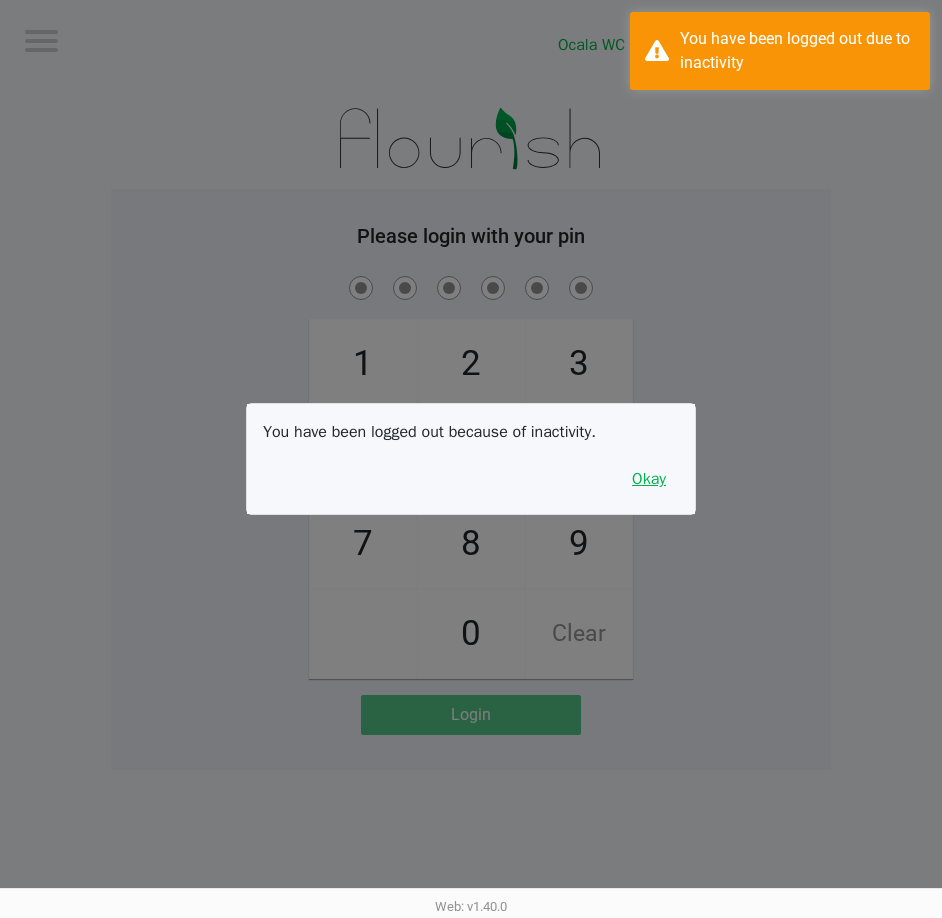 click on "Okay" at bounding box center (649, 479) 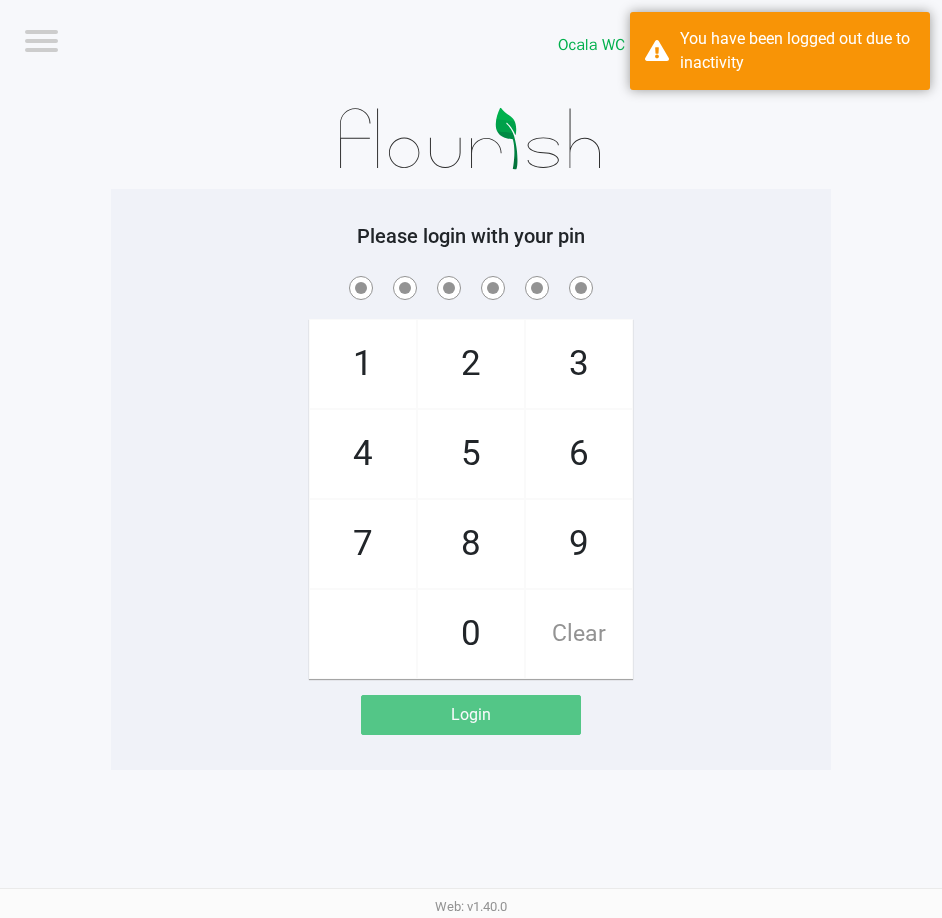 click on "1   4   7       2   5   8   0   3   6   9   Clear" 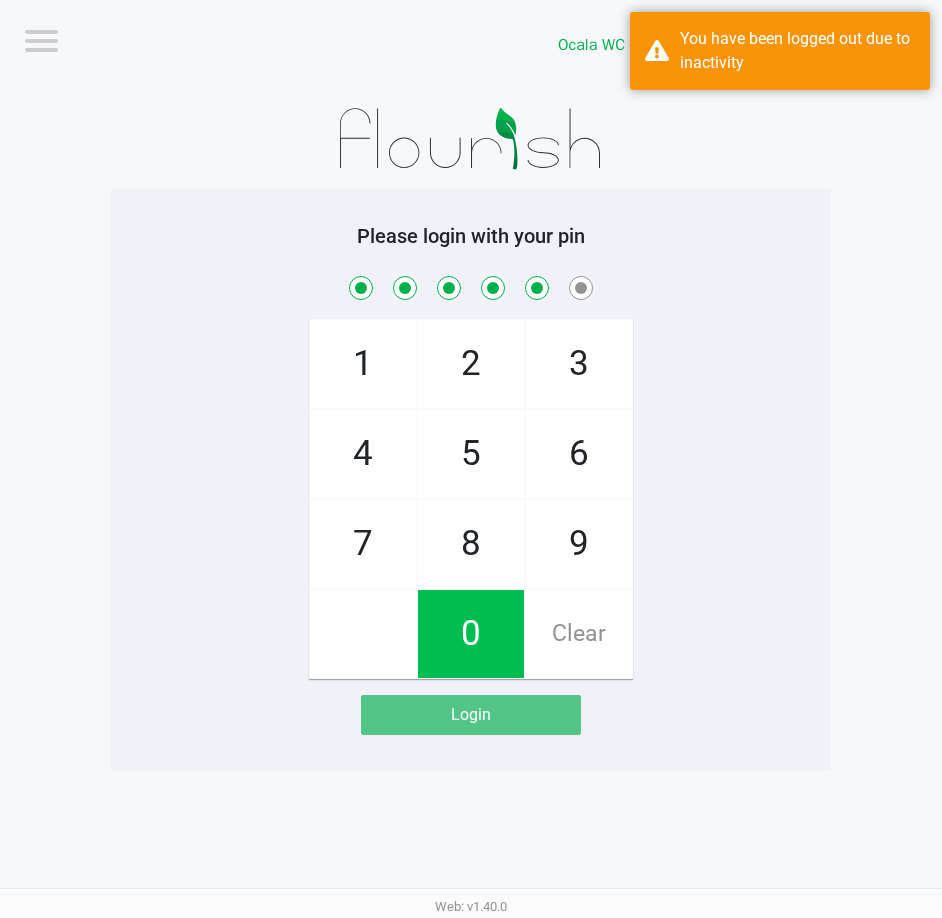 checkbox on "true" 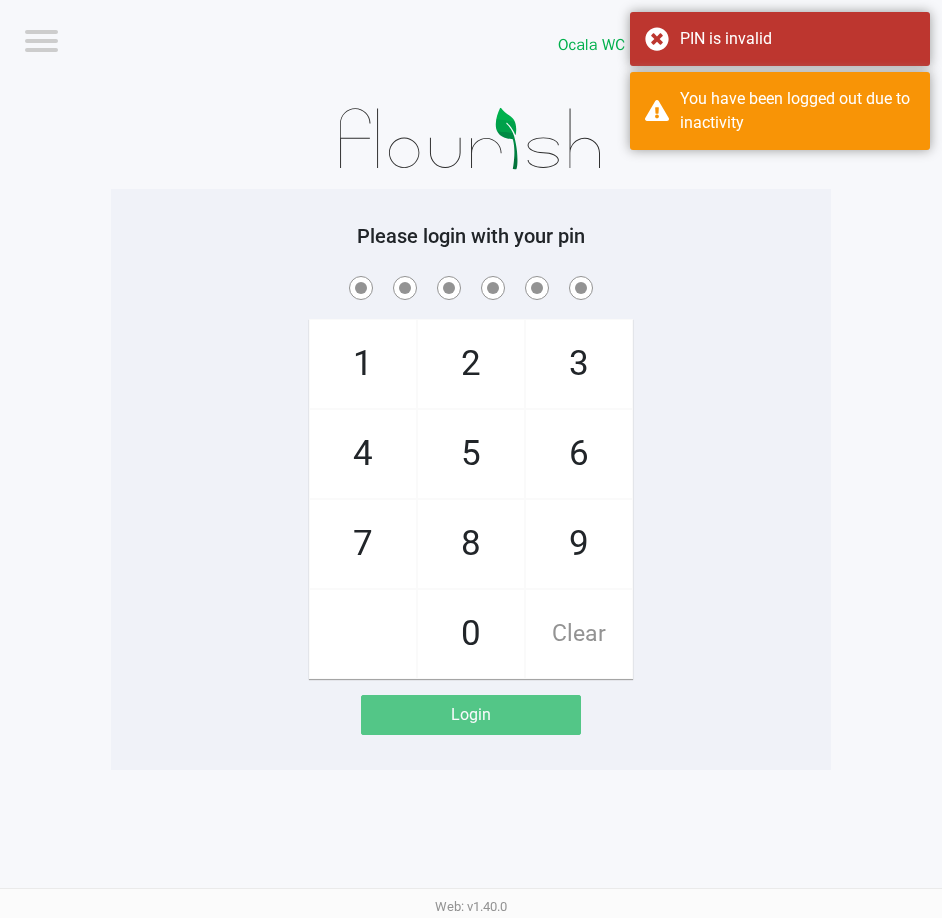 click on "Clear" 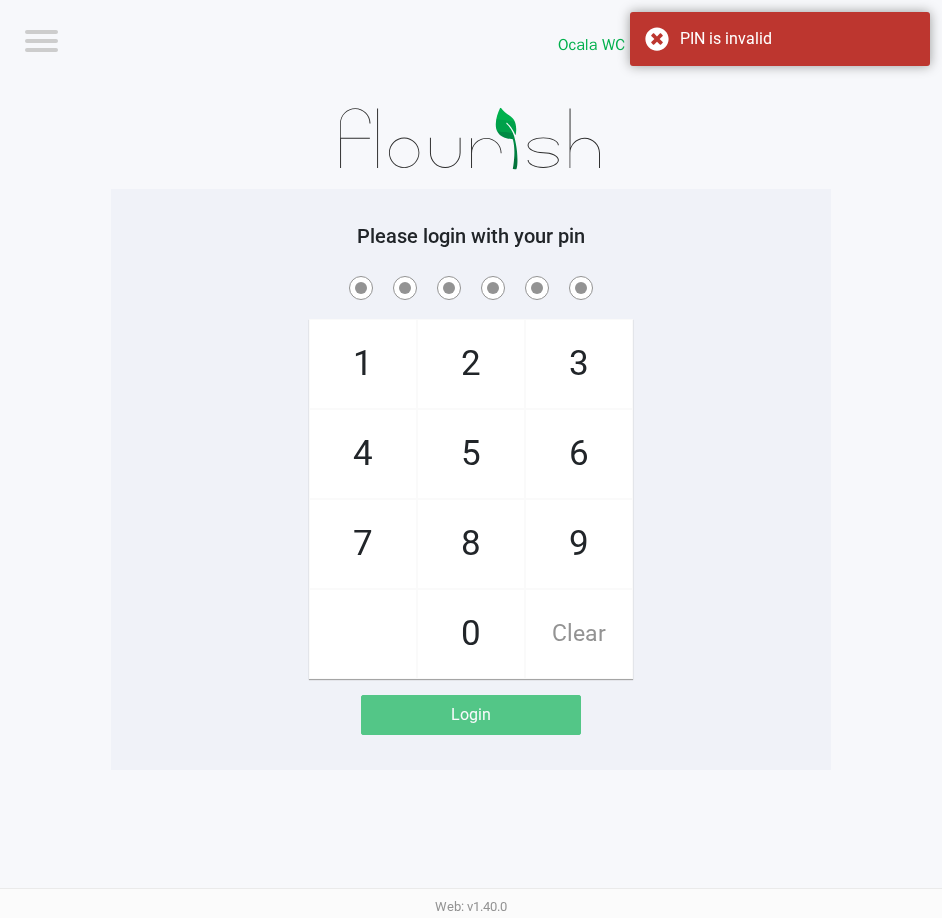 click on "1   4   7       2   5   8   0   3   6   9   Clear" 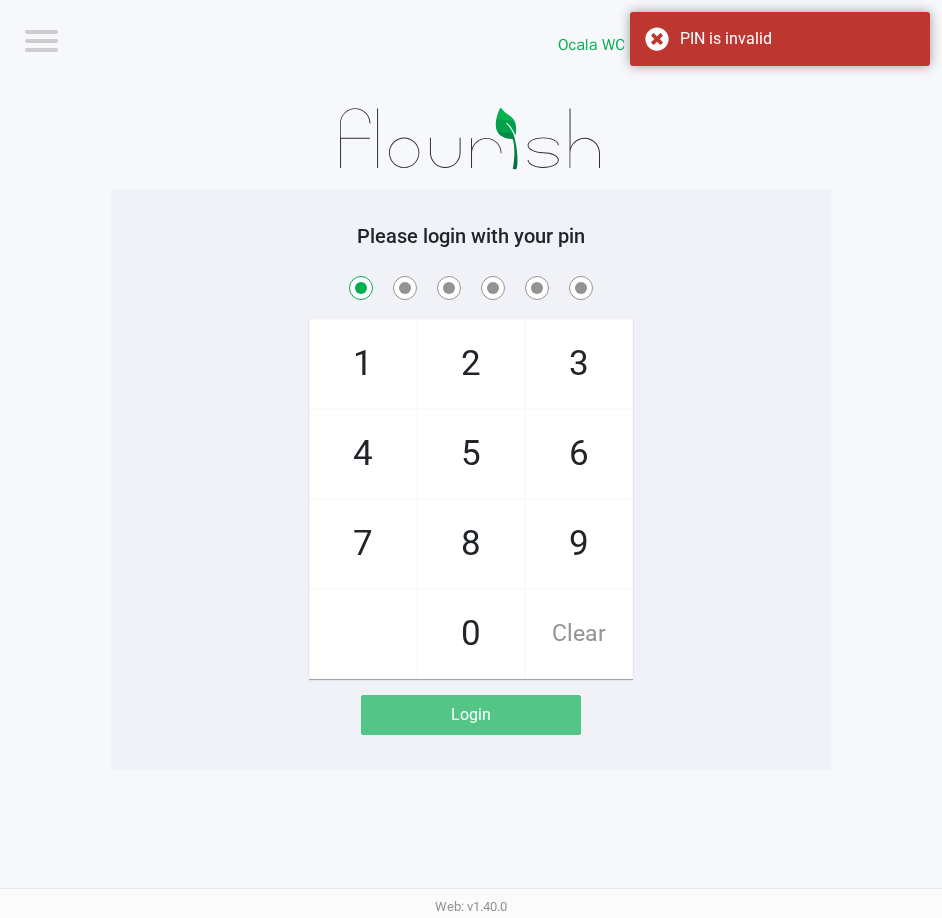 click on "Clear" 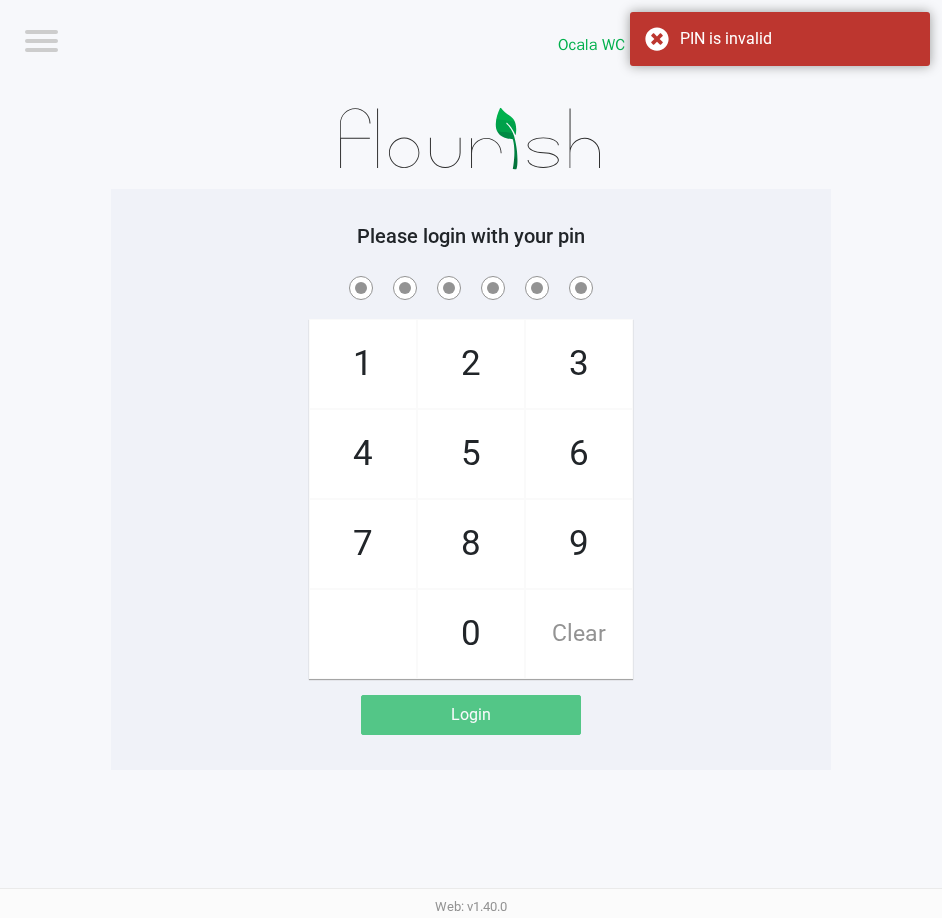 click on "1   4   7       2   5   8   0   3   6   9   Clear" 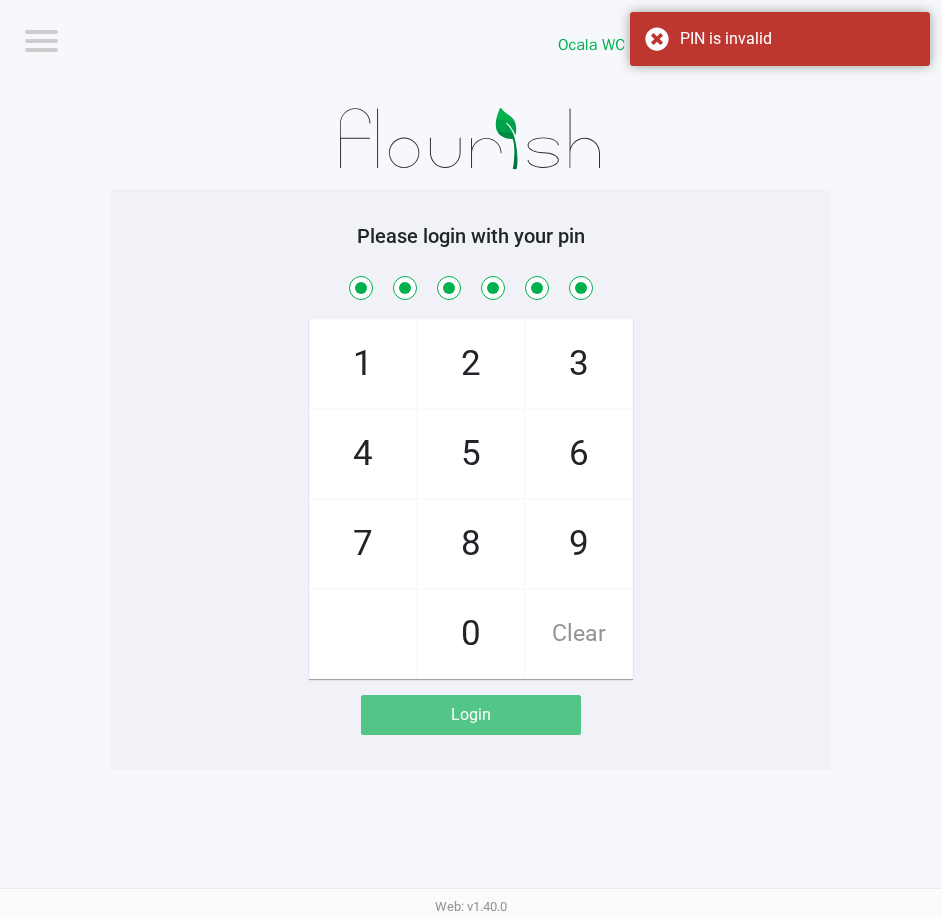checkbox on "true" 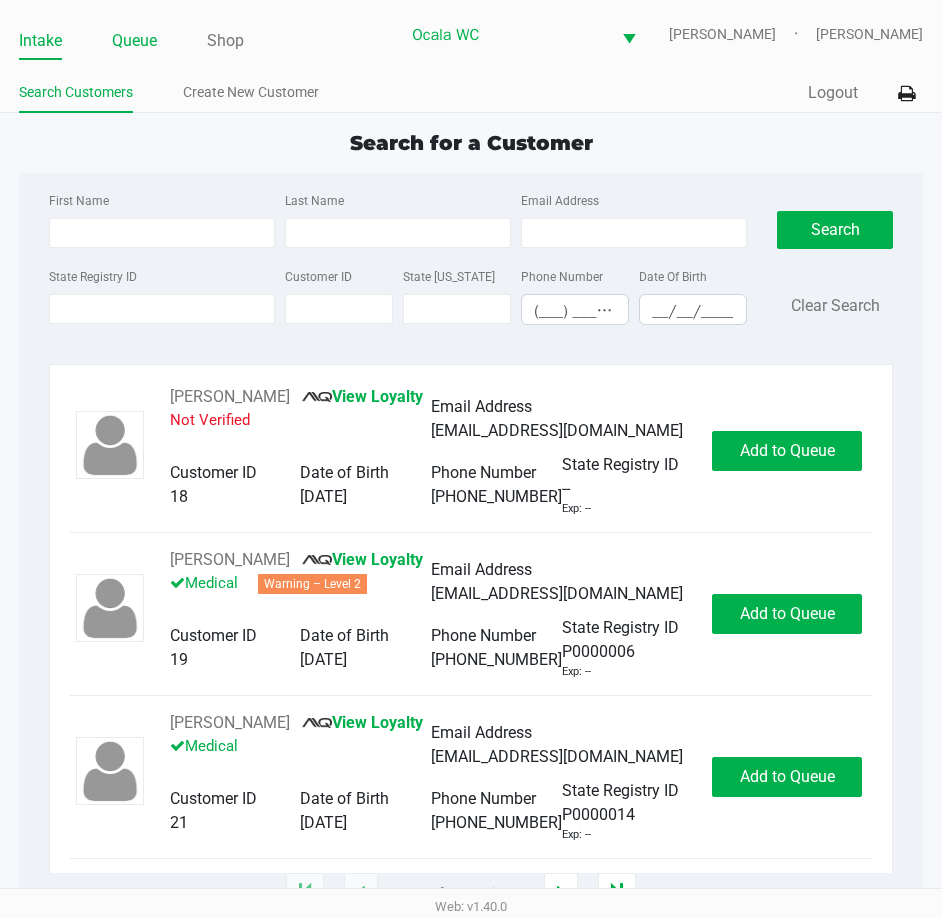 click on "Queue" 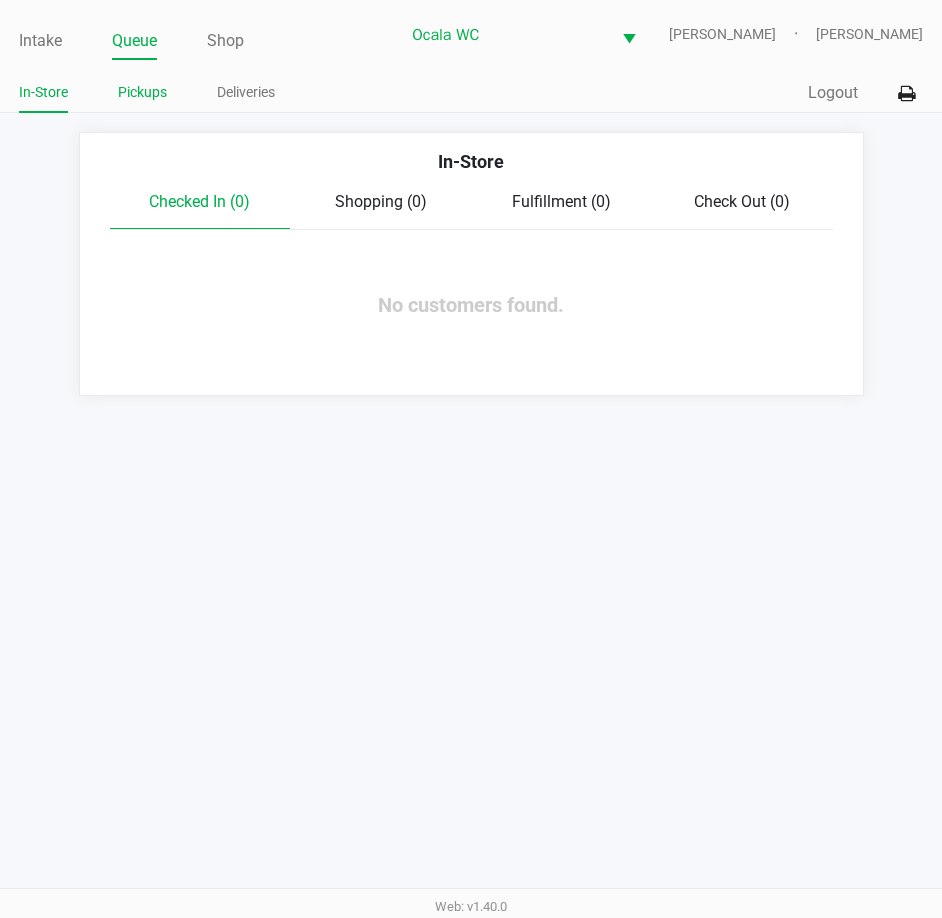 click on "Pickups" 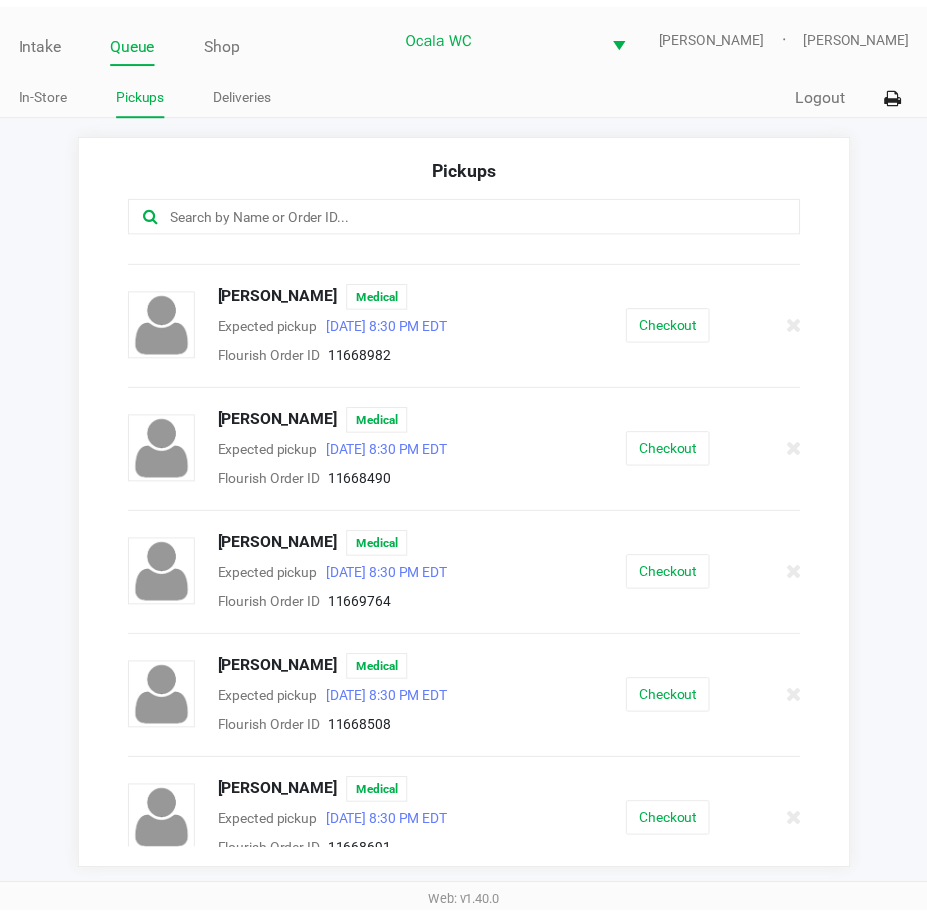 scroll, scrollTop: 712, scrollLeft: 0, axis: vertical 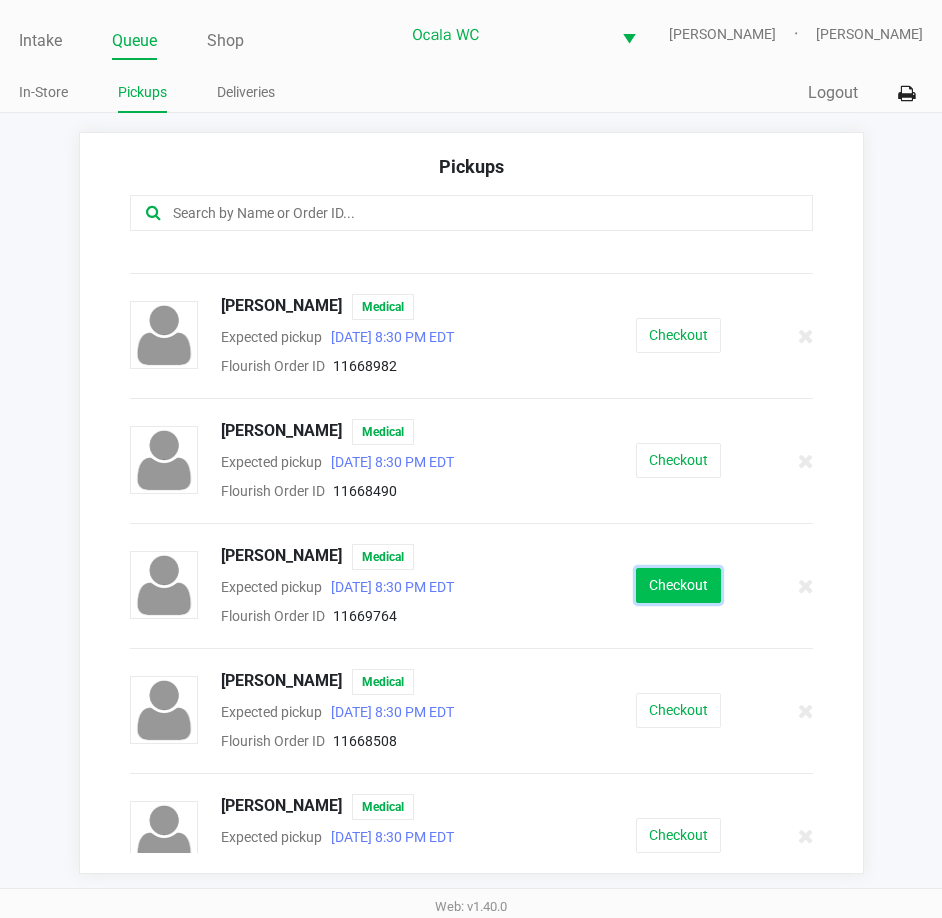 click on "Checkout" 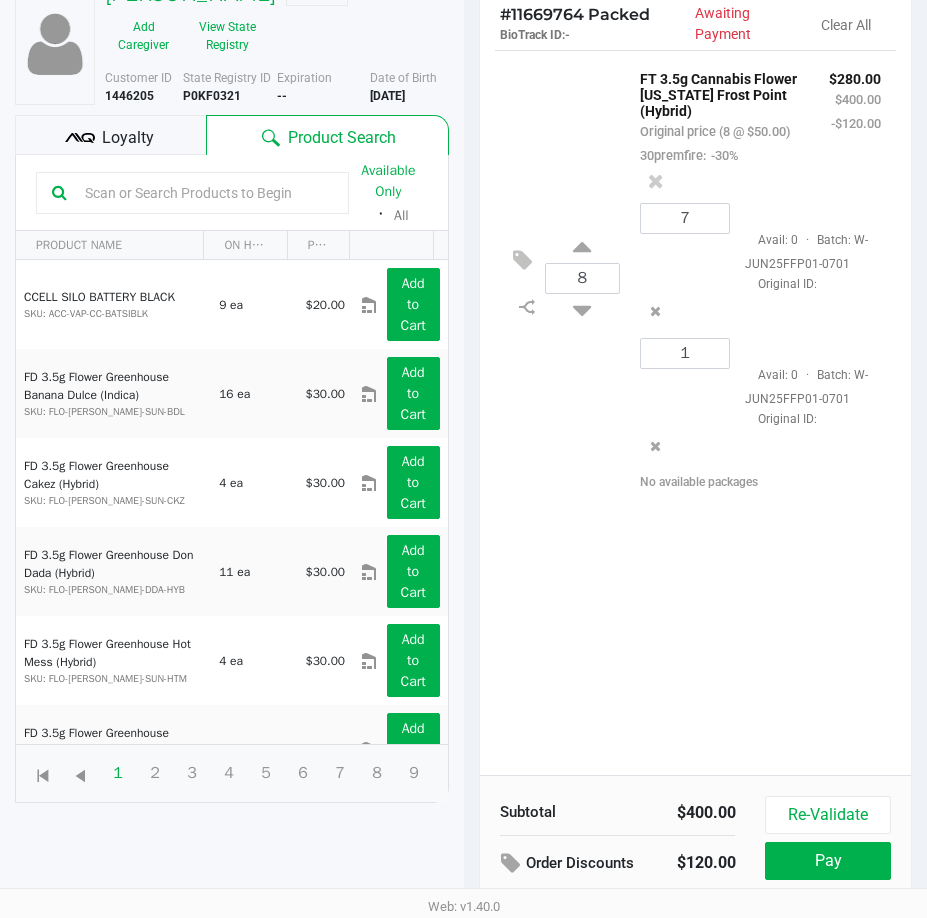 scroll, scrollTop: 265, scrollLeft: 0, axis: vertical 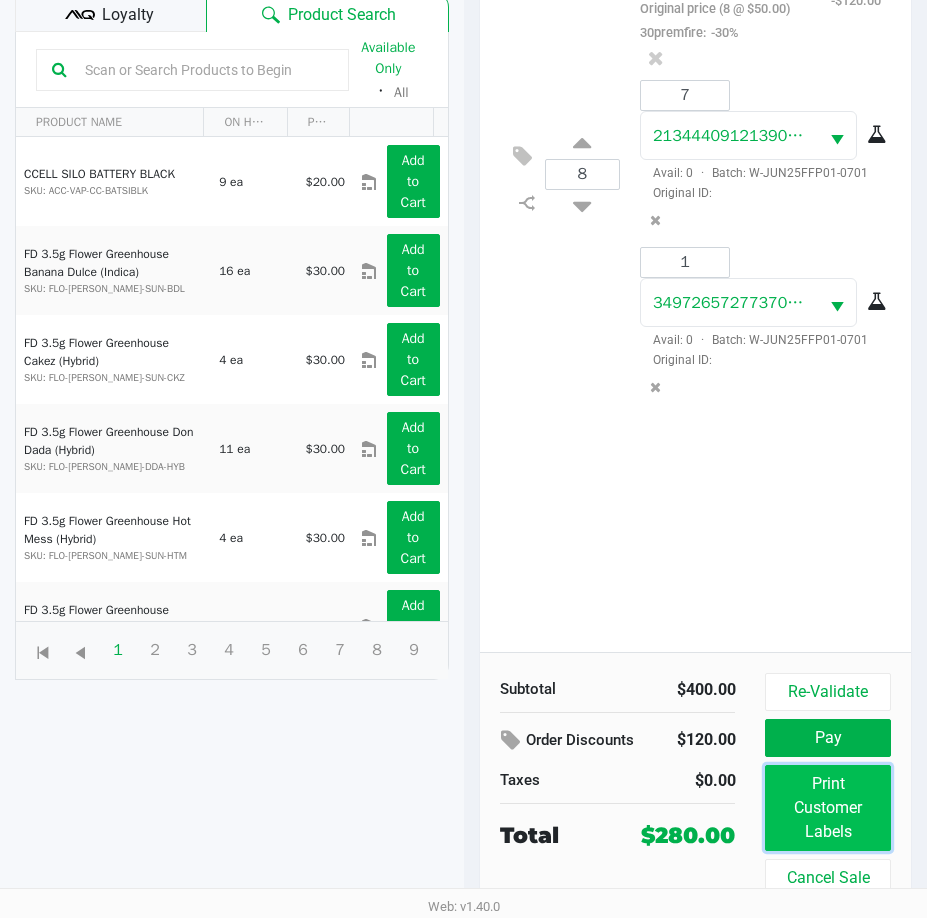 click on "Print Customer Labels" 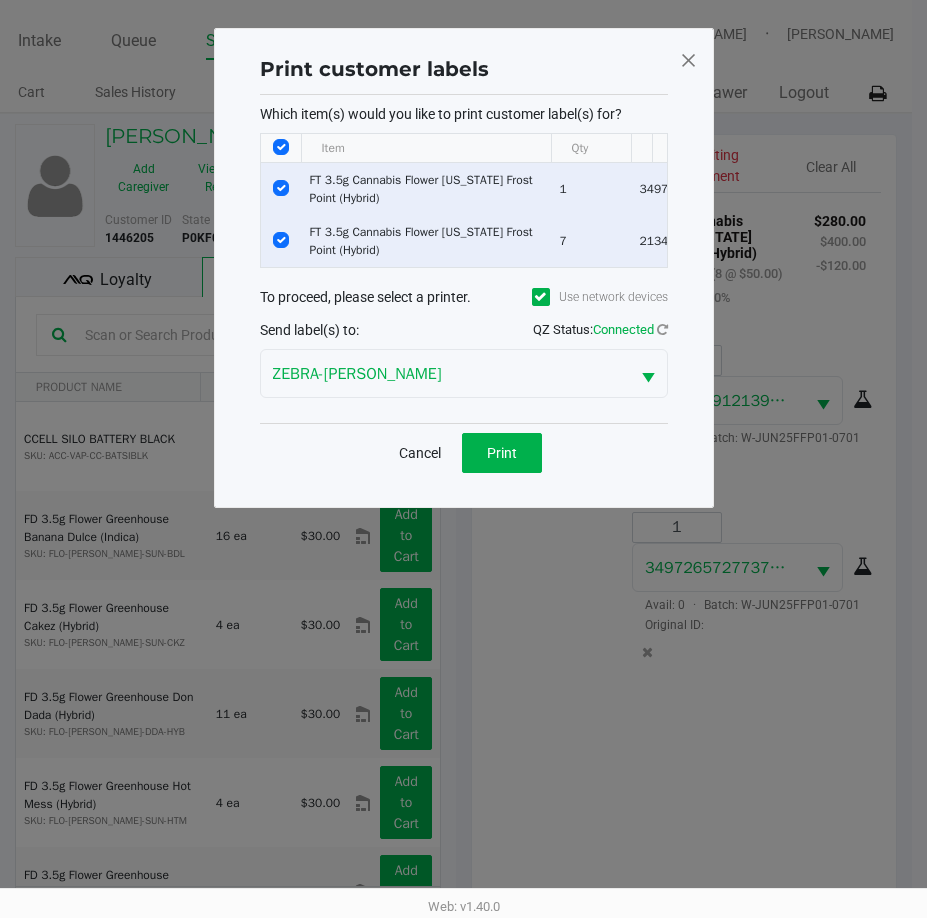 scroll, scrollTop: 0, scrollLeft: 0, axis: both 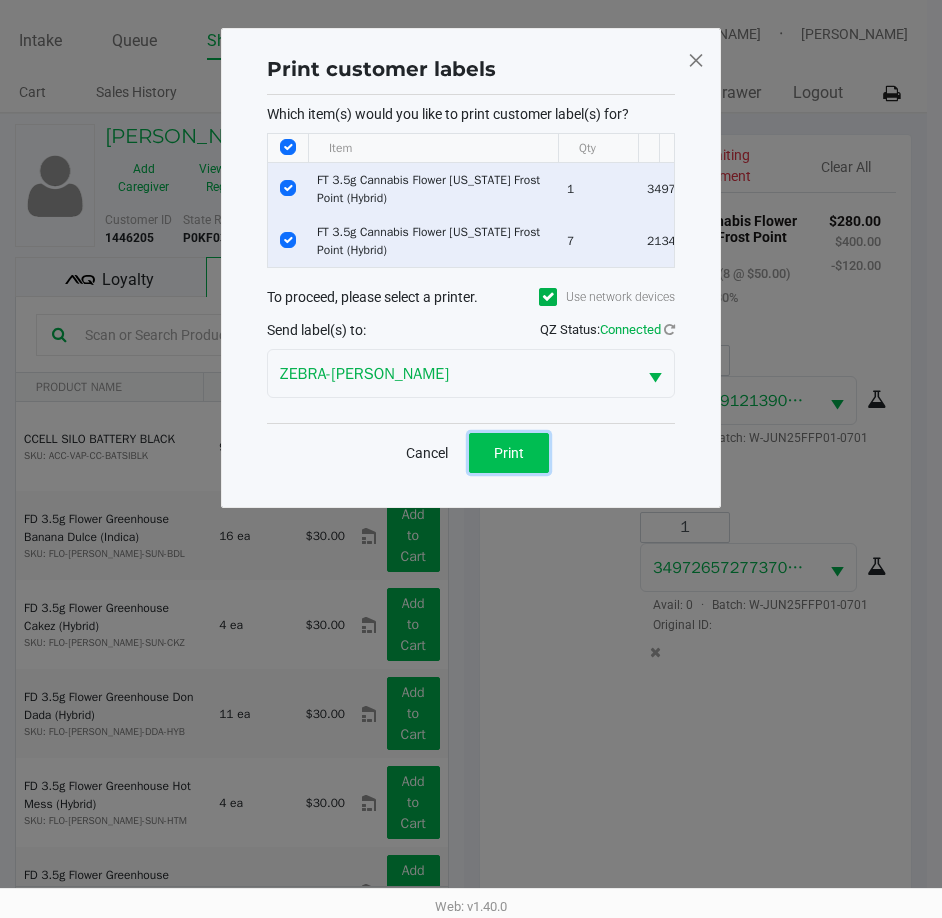 click on "Print" 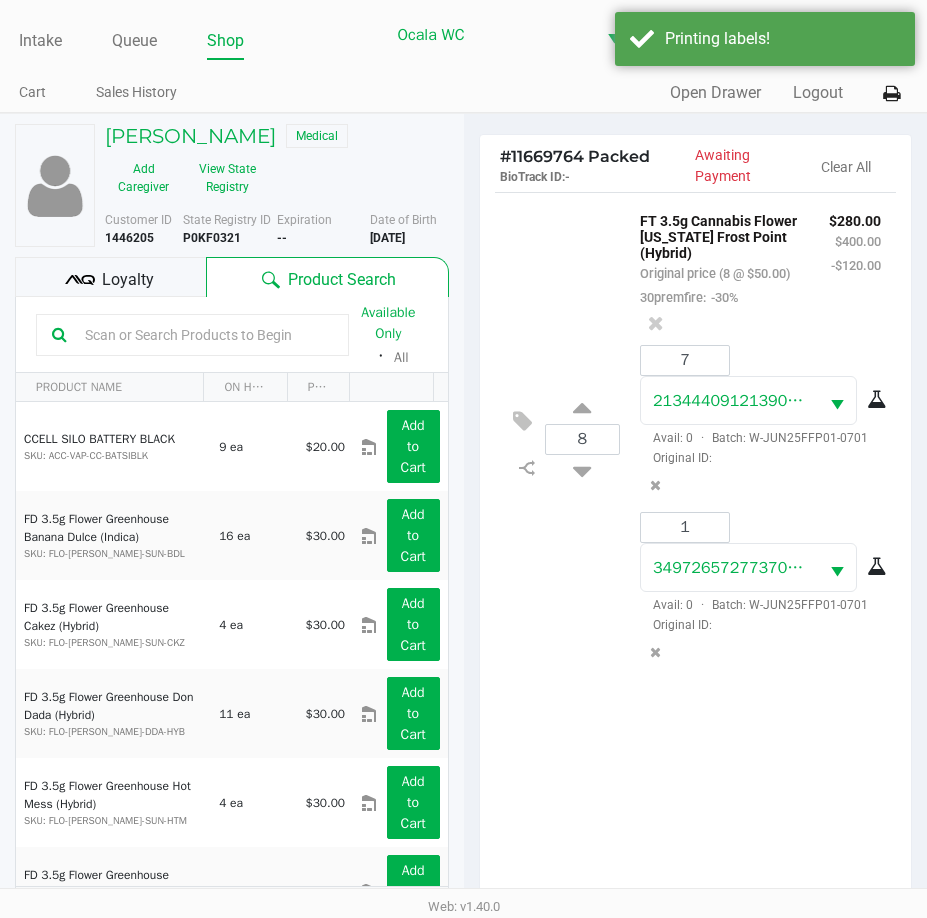 click on "Loyalty" 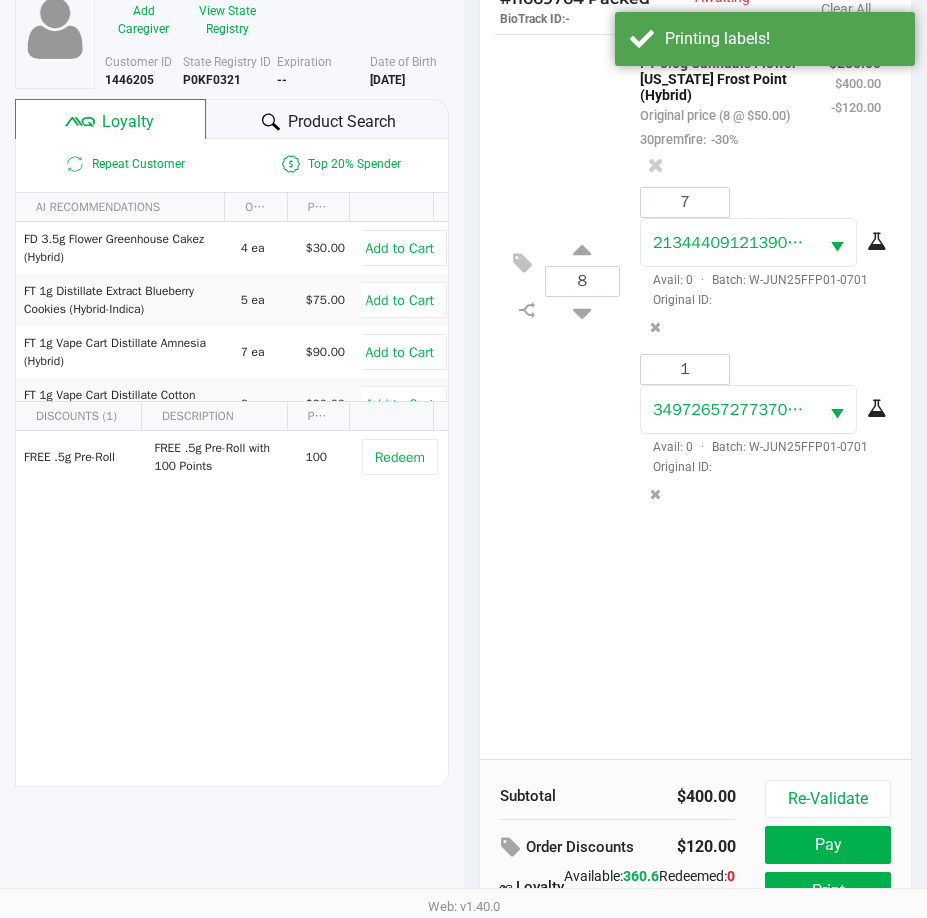 scroll, scrollTop: 265, scrollLeft: 0, axis: vertical 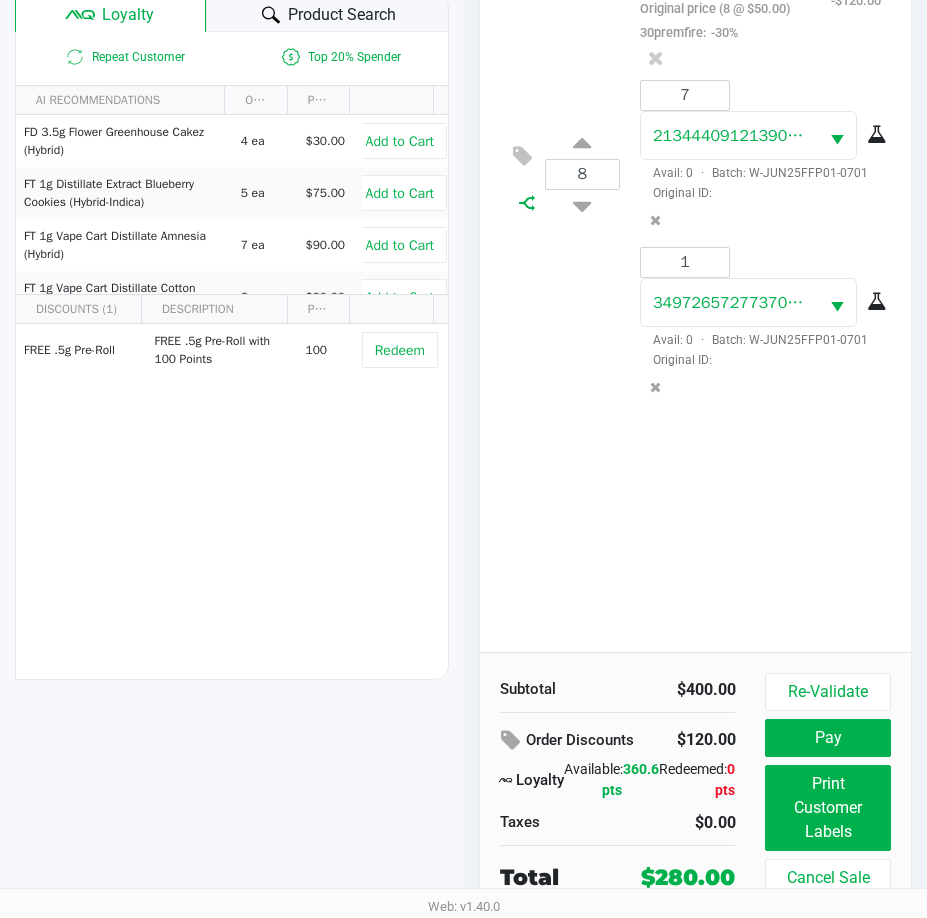 click 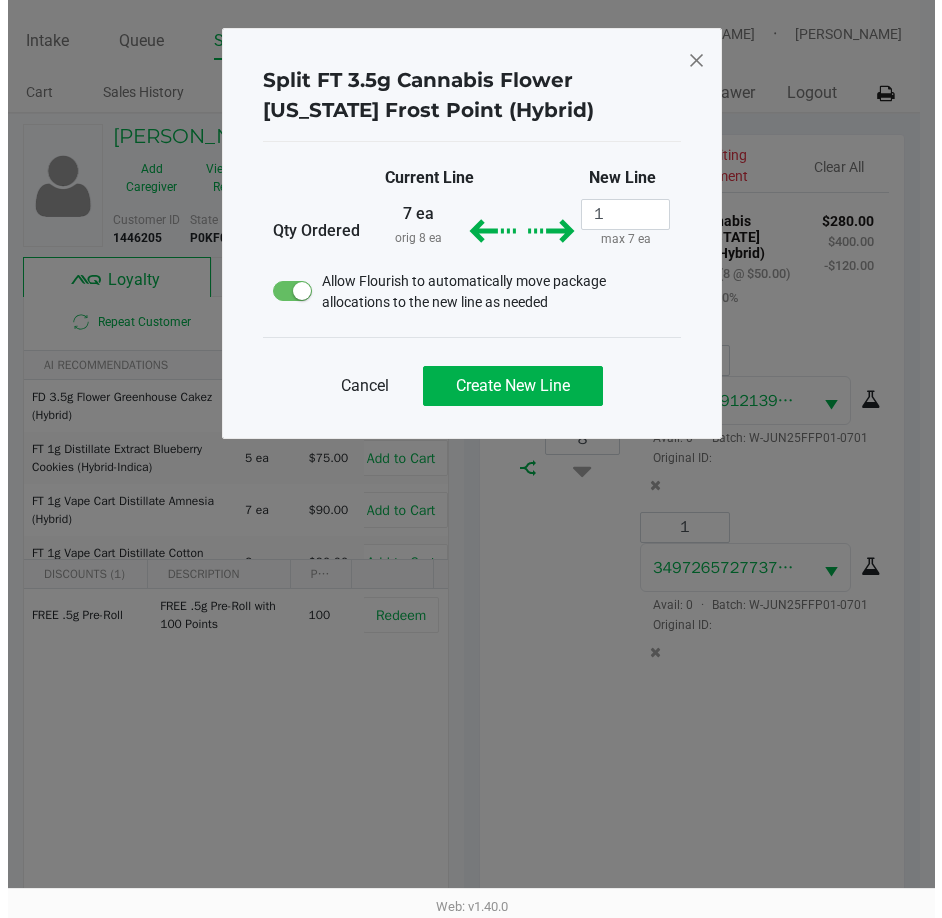 scroll, scrollTop: 0, scrollLeft: 0, axis: both 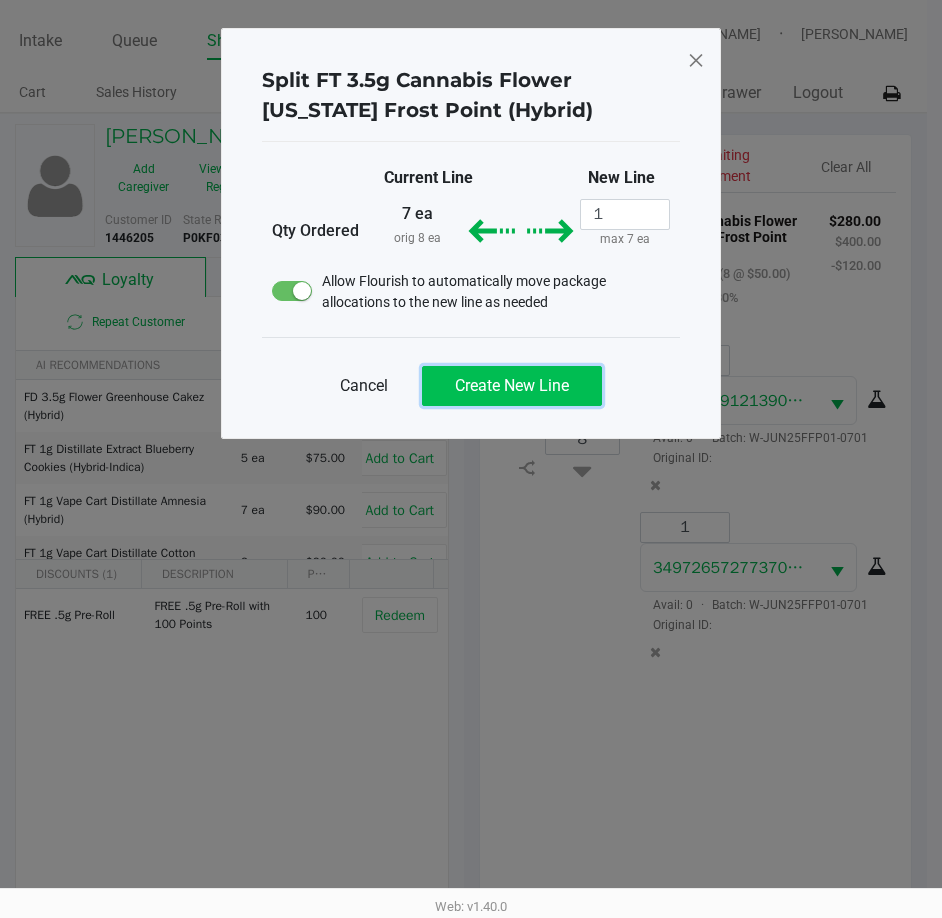 click on "Create New Line" 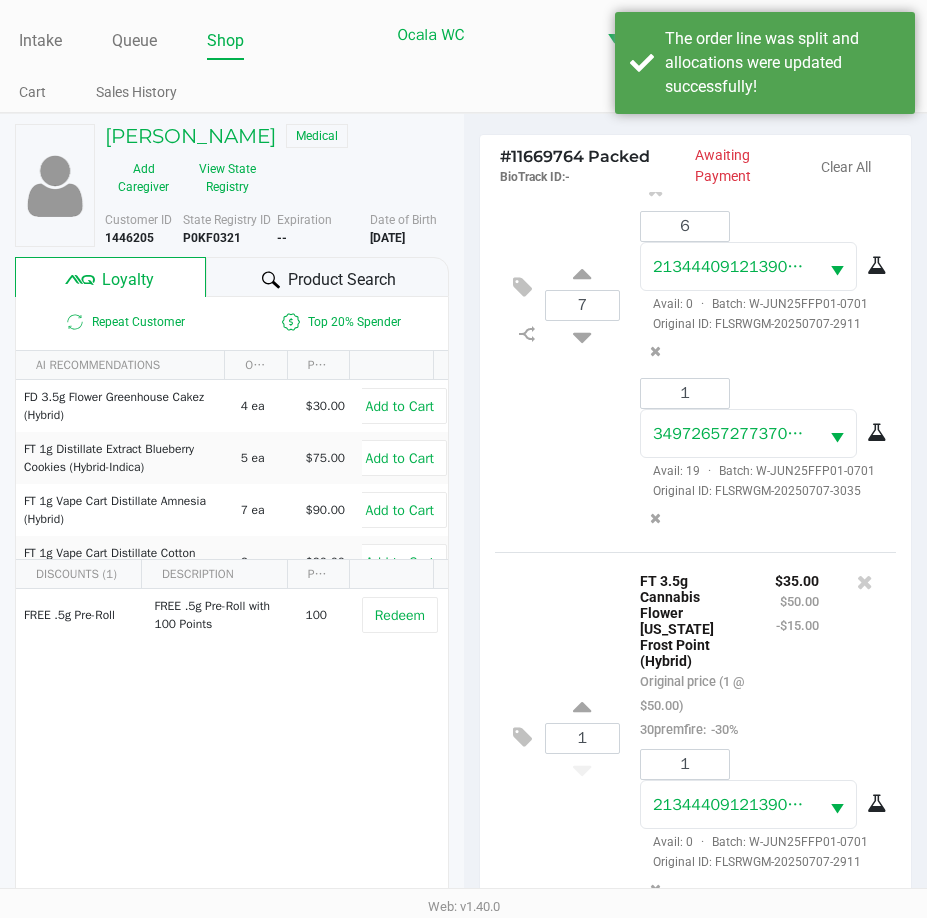 scroll, scrollTop: 299, scrollLeft: 0, axis: vertical 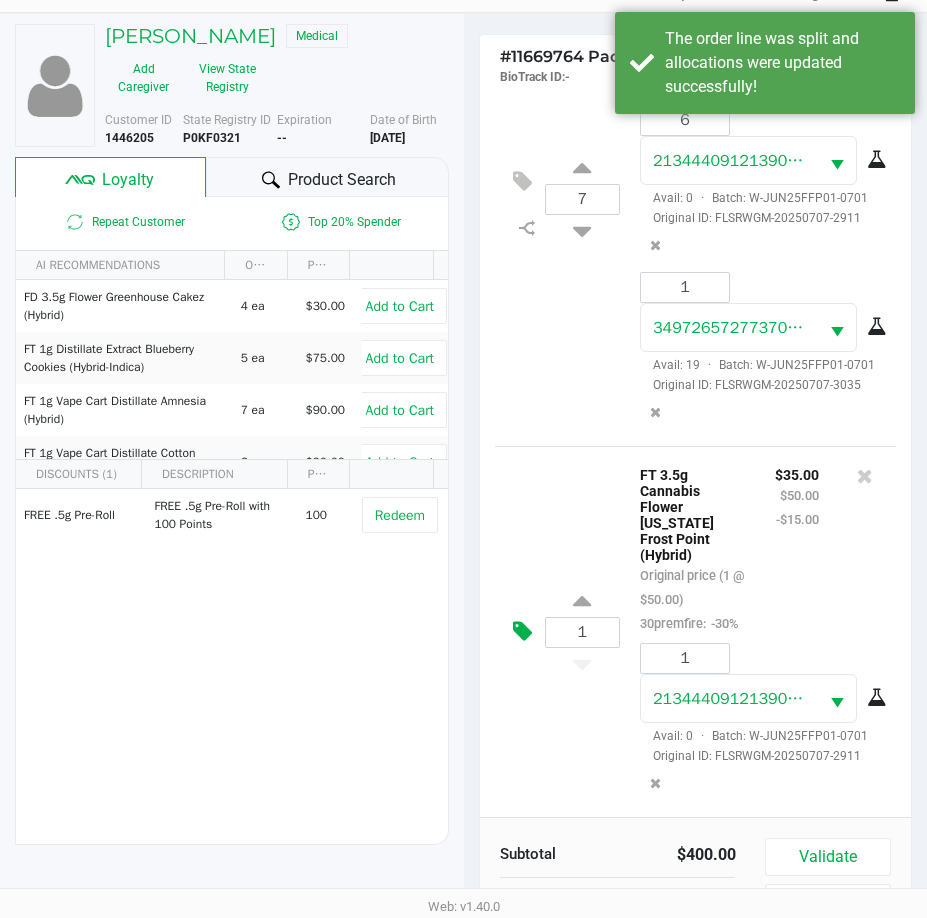 click 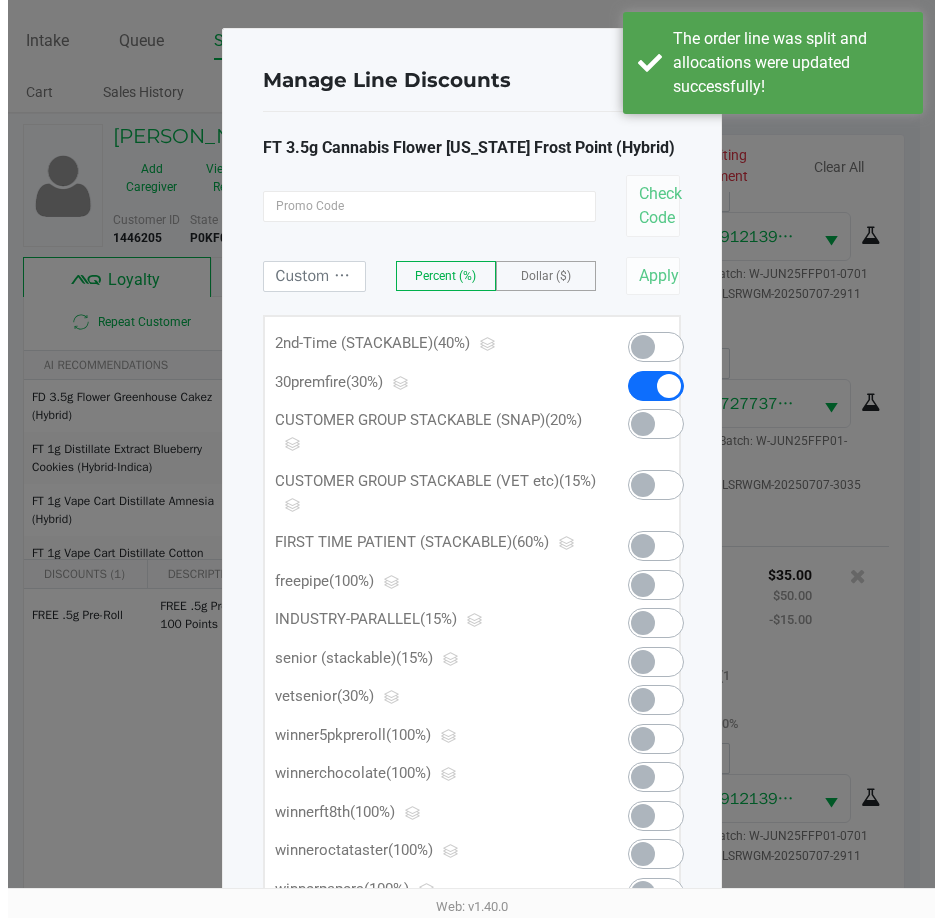 scroll, scrollTop: 0, scrollLeft: 0, axis: both 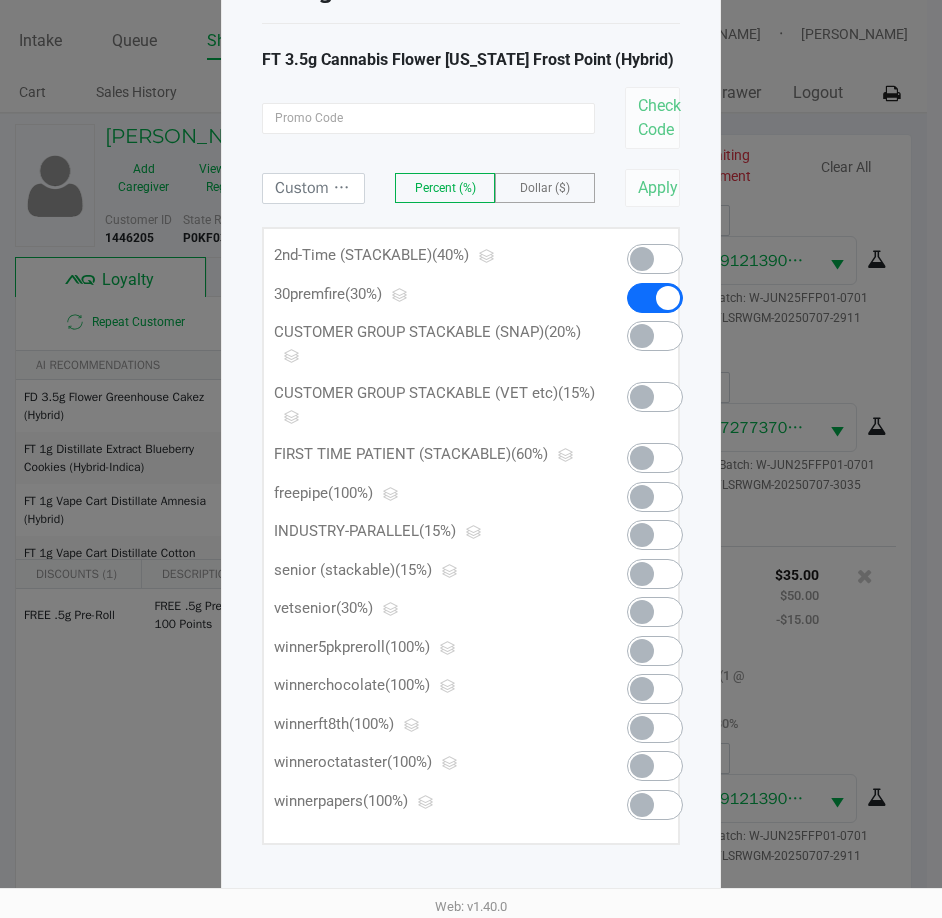 click at bounding box center [655, 728] 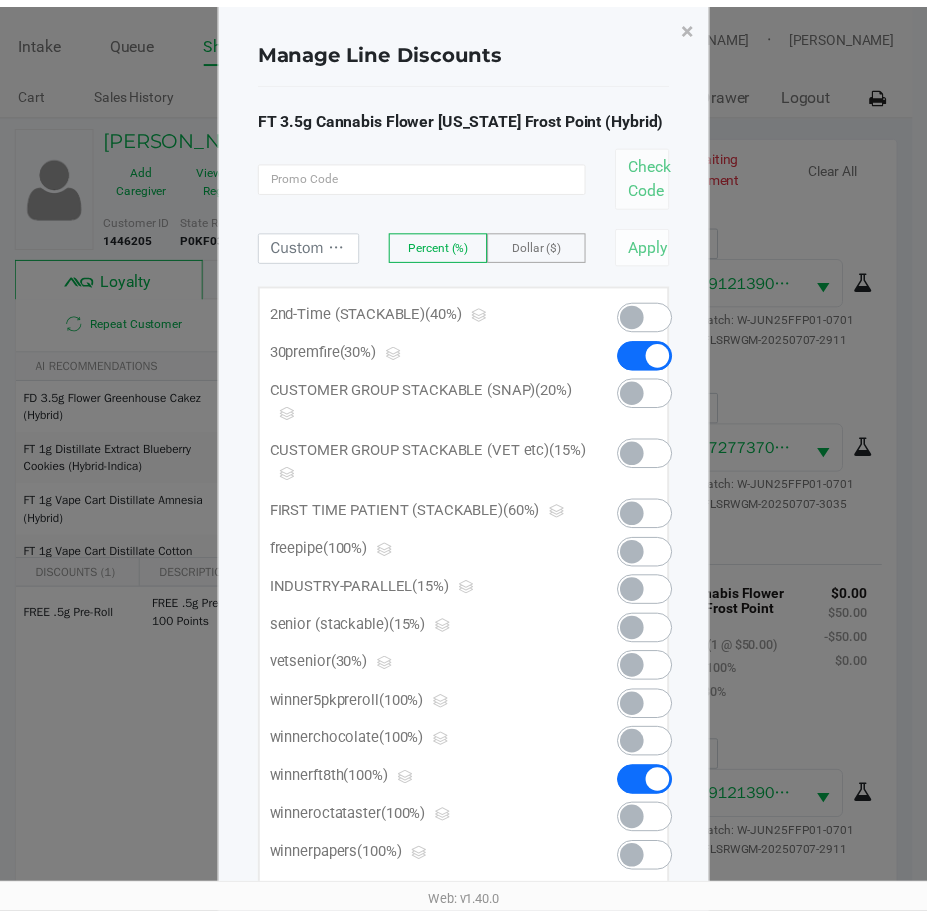 scroll, scrollTop: 0, scrollLeft: 0, axis: both 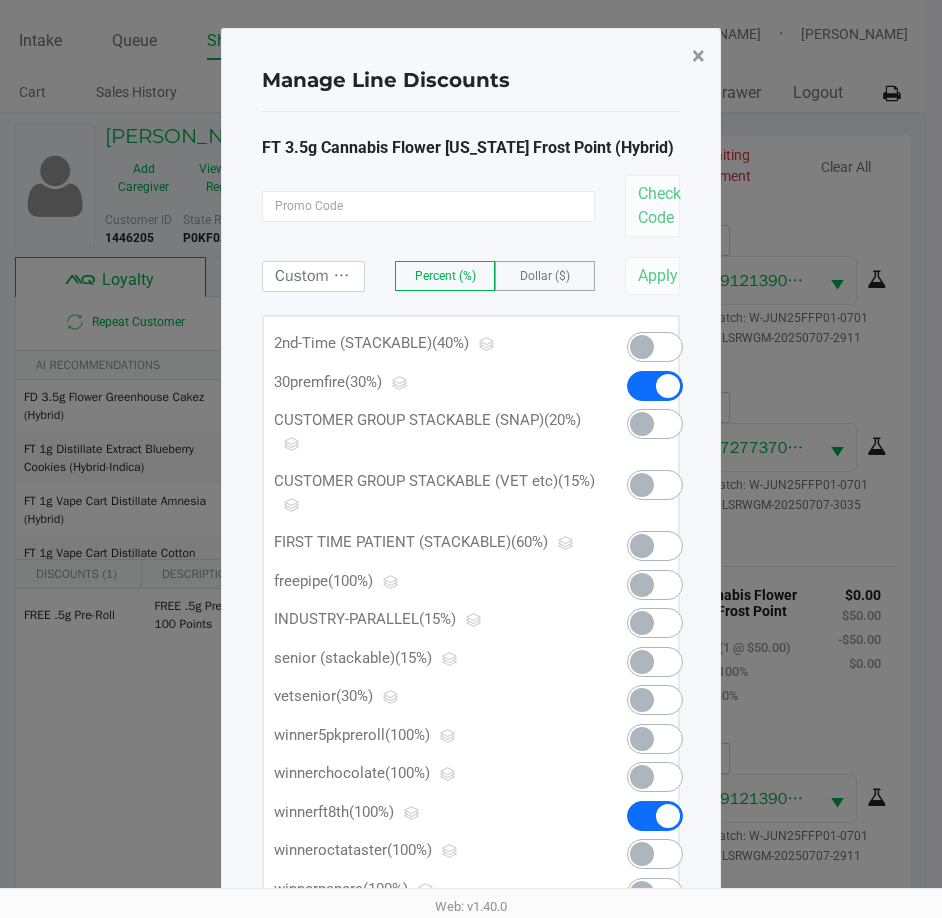 click on "×" 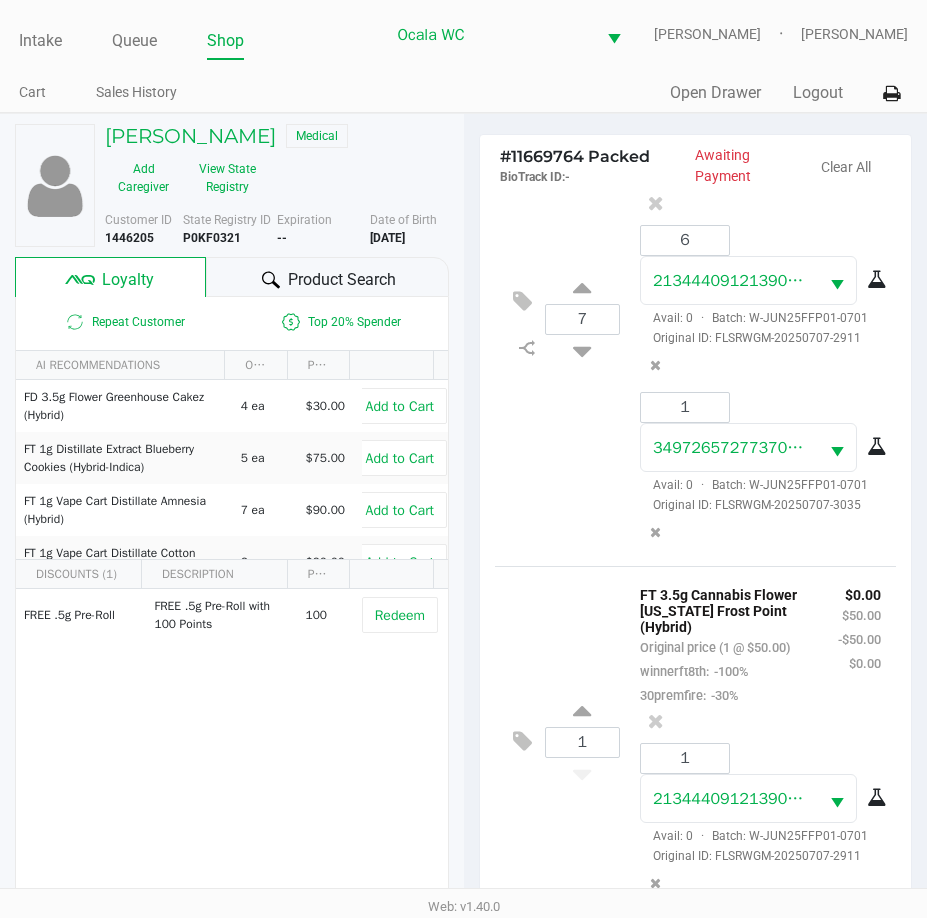 scroll, scrollTop: 347, scrollLeft: 0, axis: vertical 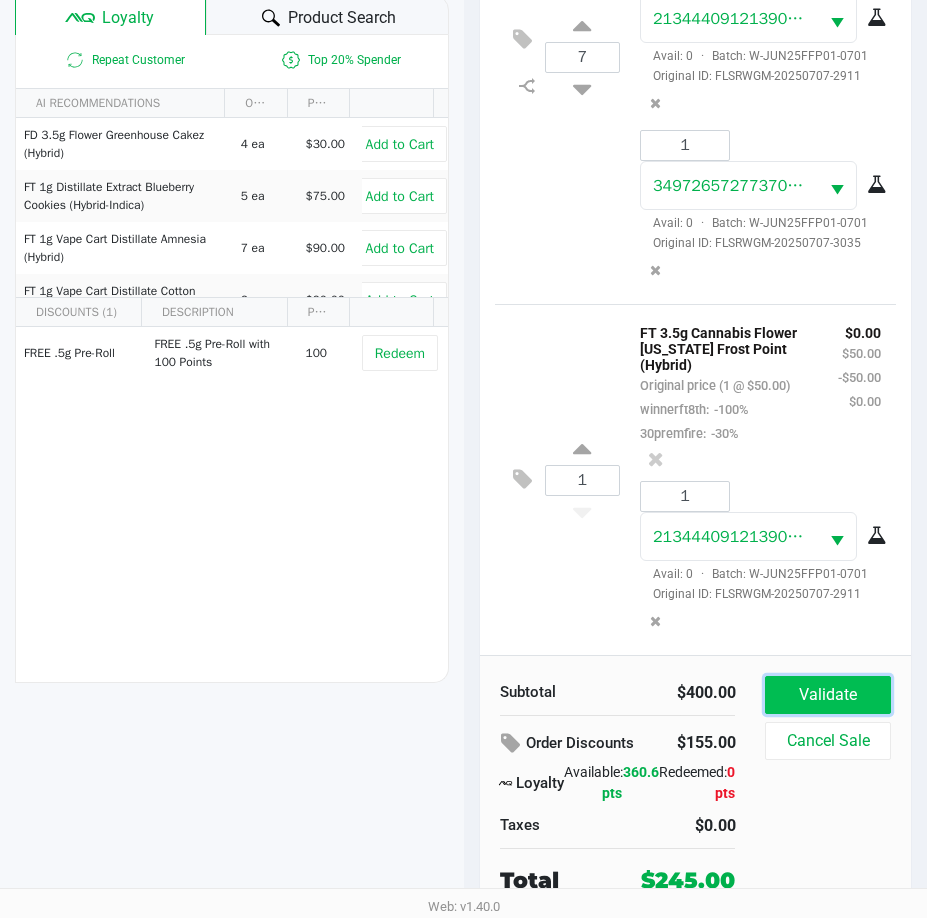 click on "Validate" 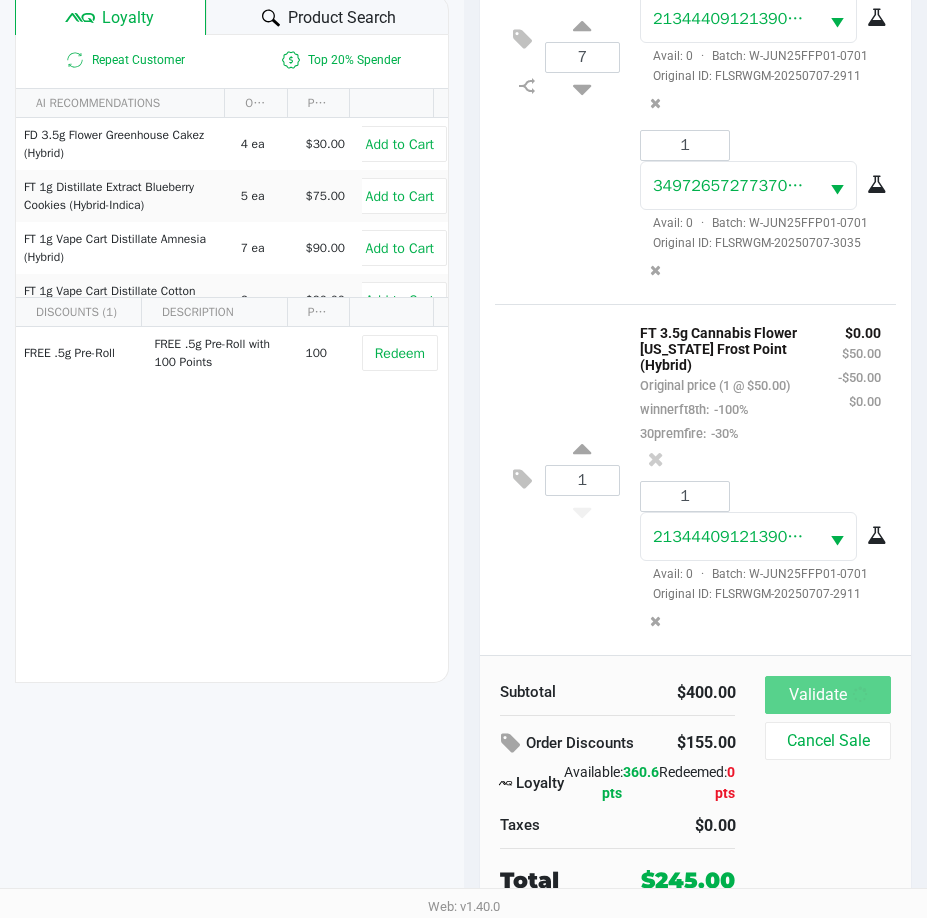 scroll, scrollTop: 0, scrollLeft: 0, axis: both 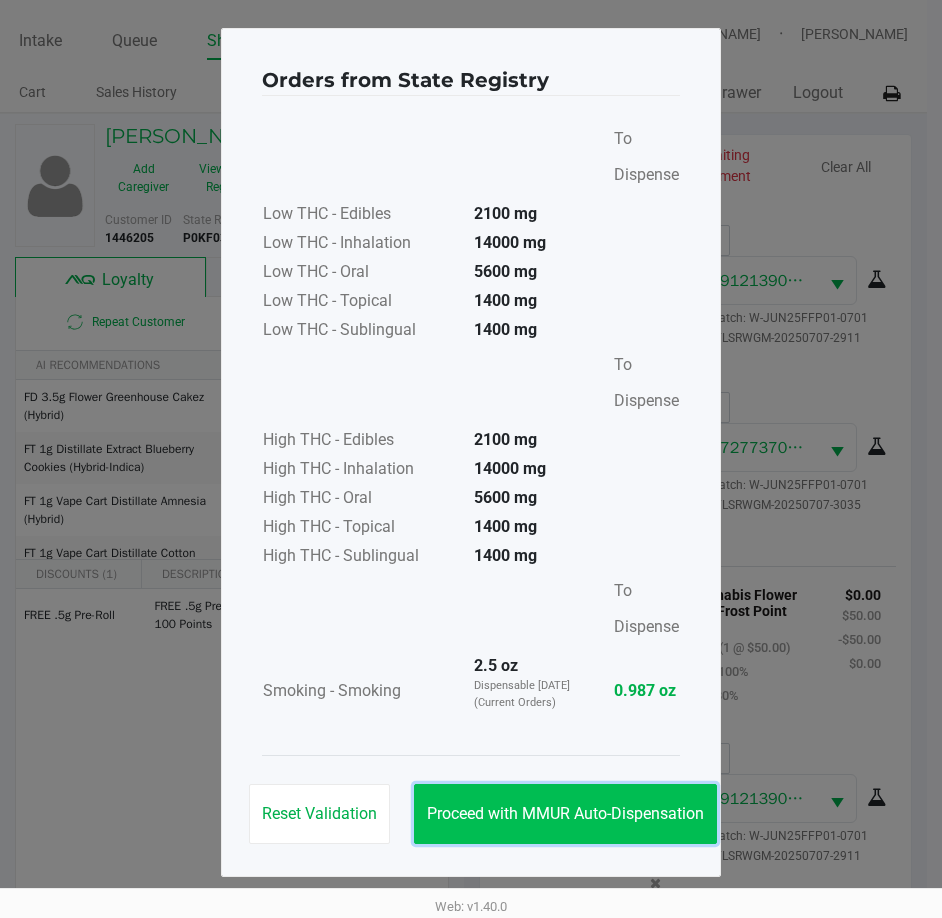 click on "Proceed with MMUR Auto-Dispensation" 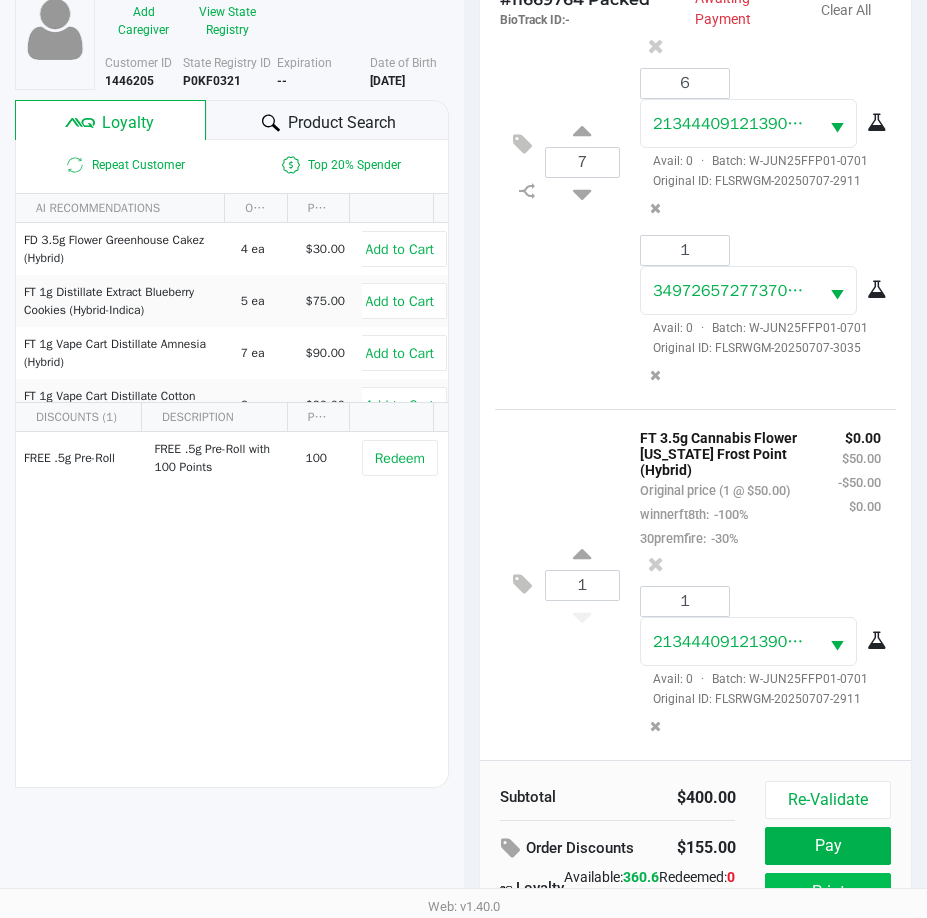 scroll, scrollTop: 265, scrollLeft: 0, axis: vertical 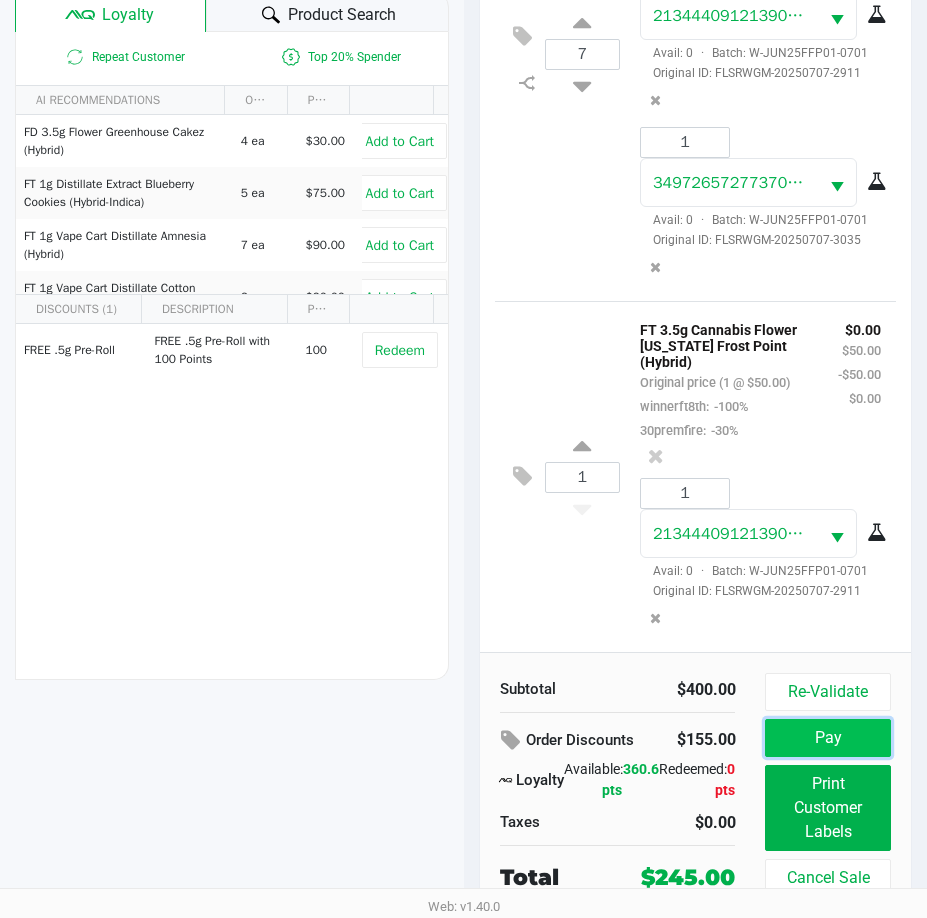 click on "Pay" 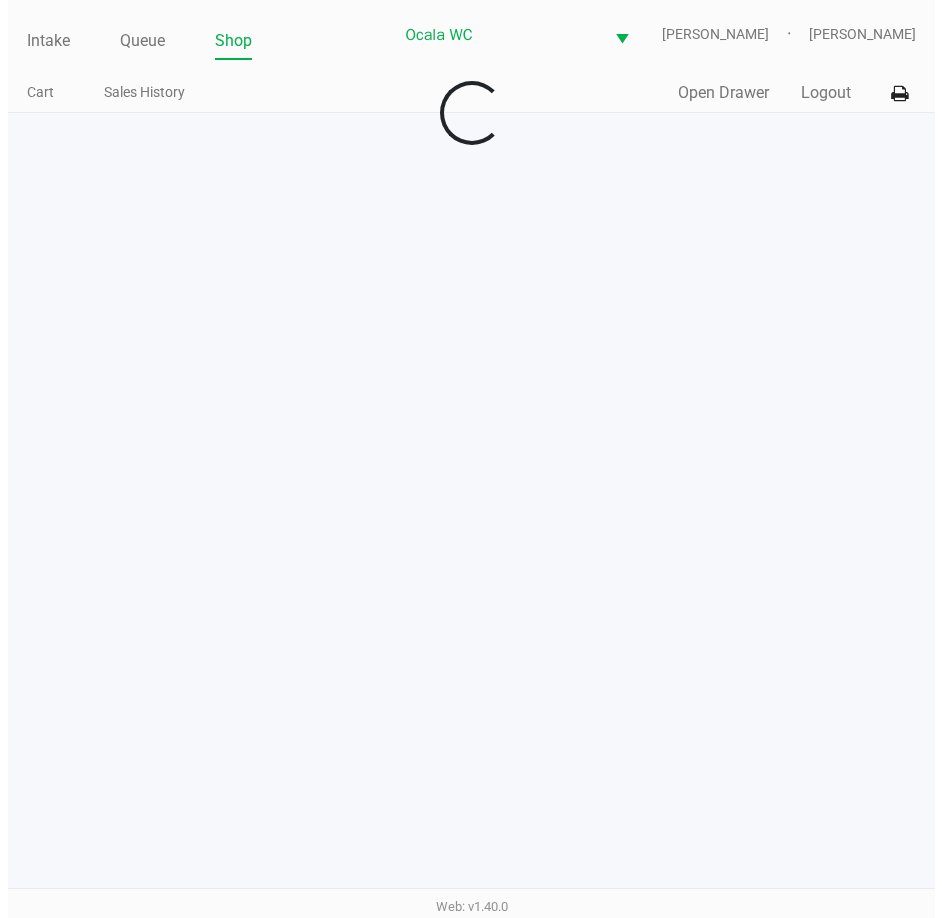 scroll, scrollTop: 0, scrollLeft: 0, axis: both 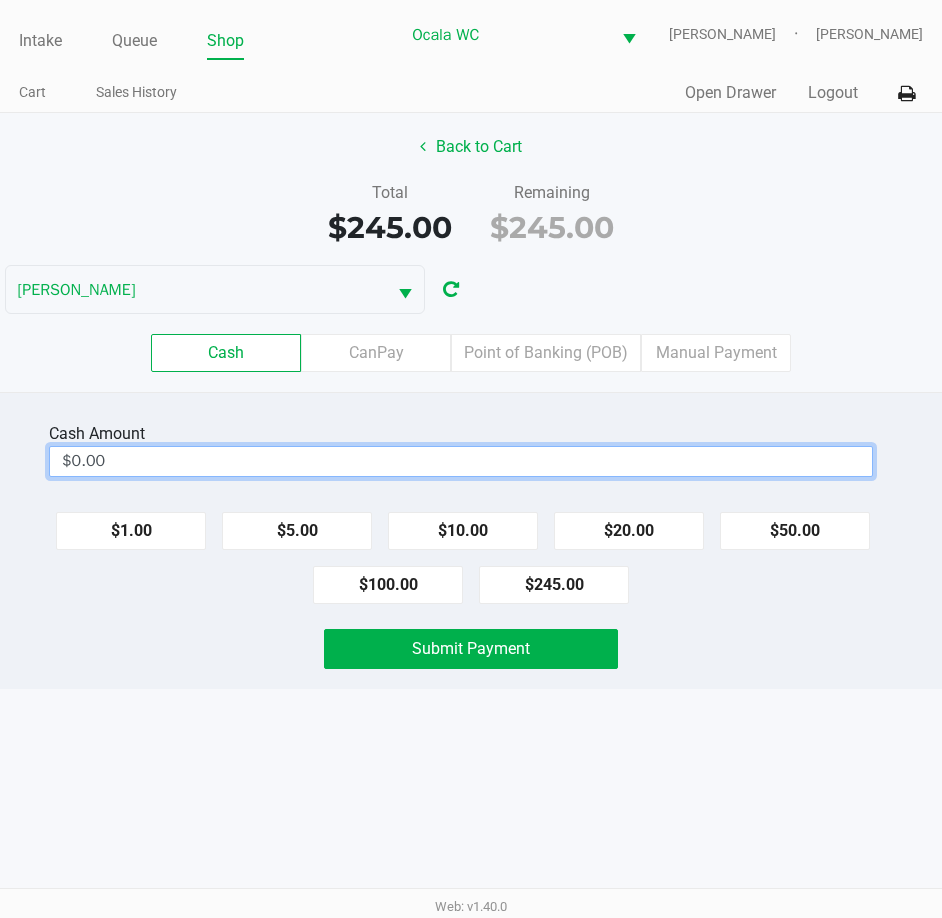 click on "$0.00" at bounding box center (461, 461) 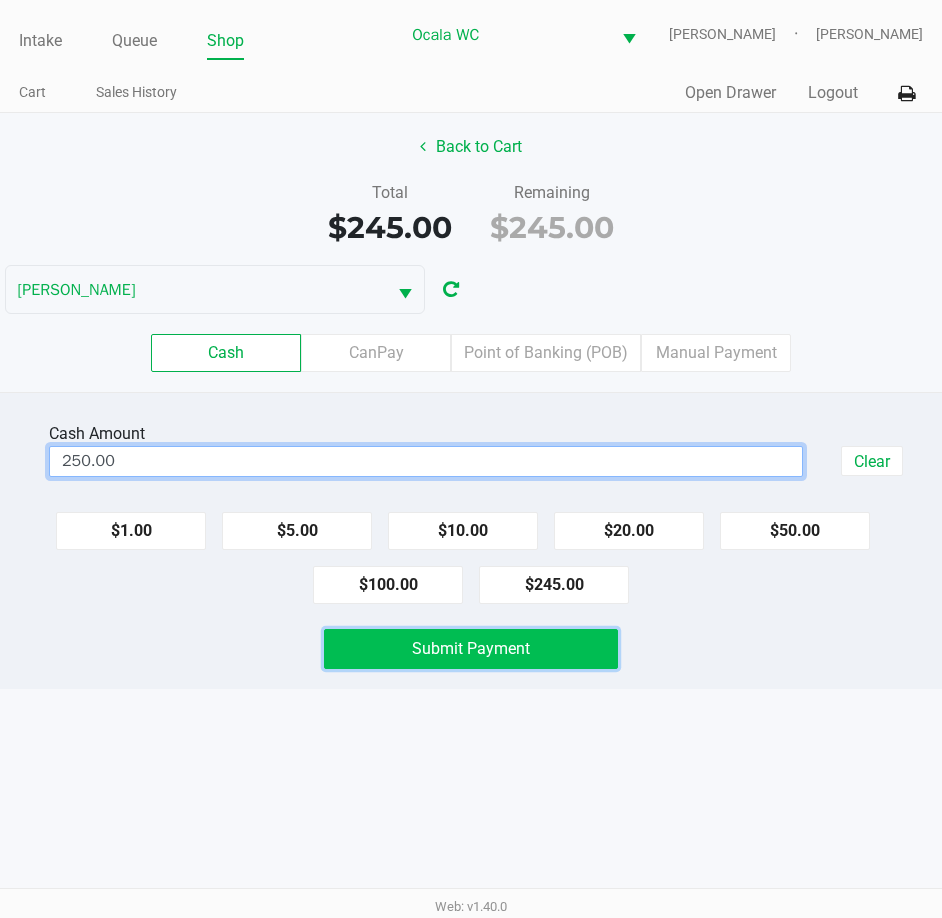 click on "Submit Payment" 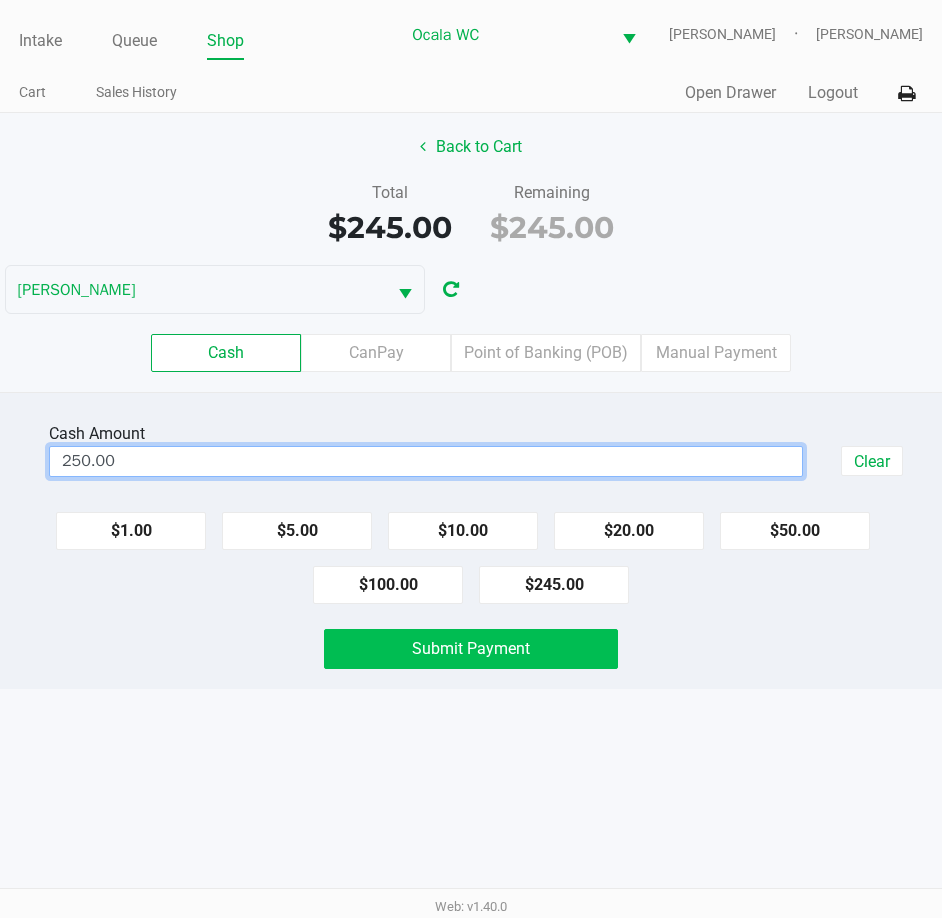 type on "$250.00" 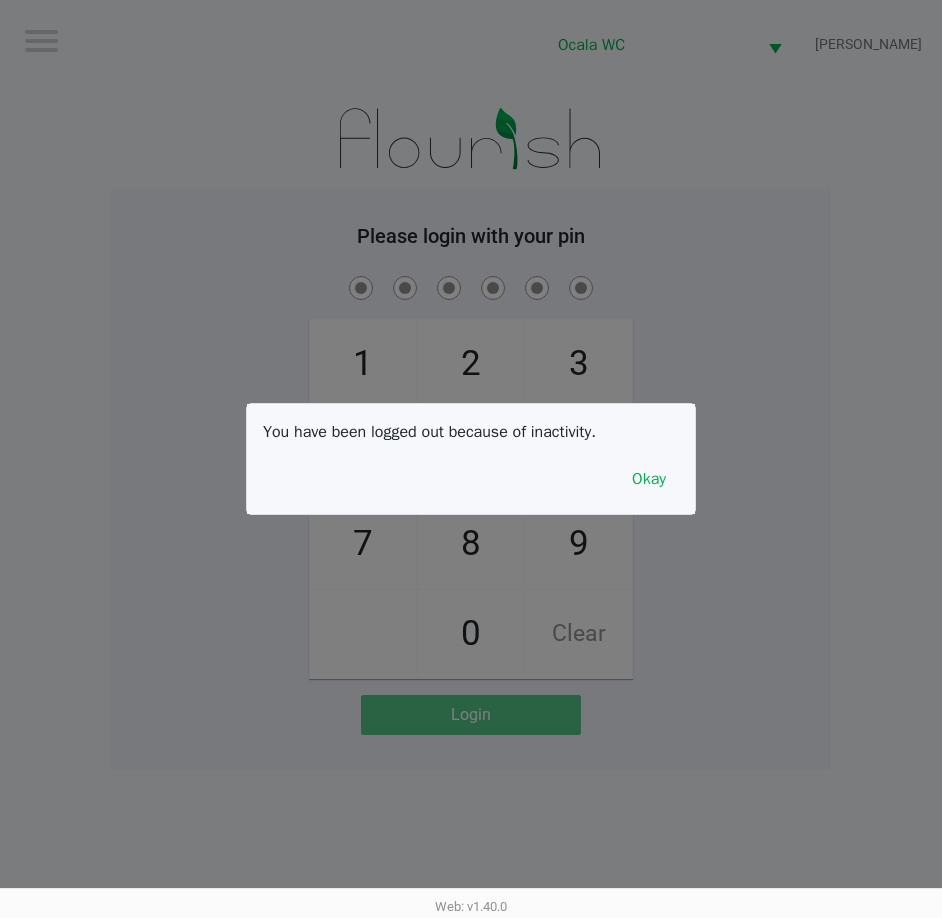 click 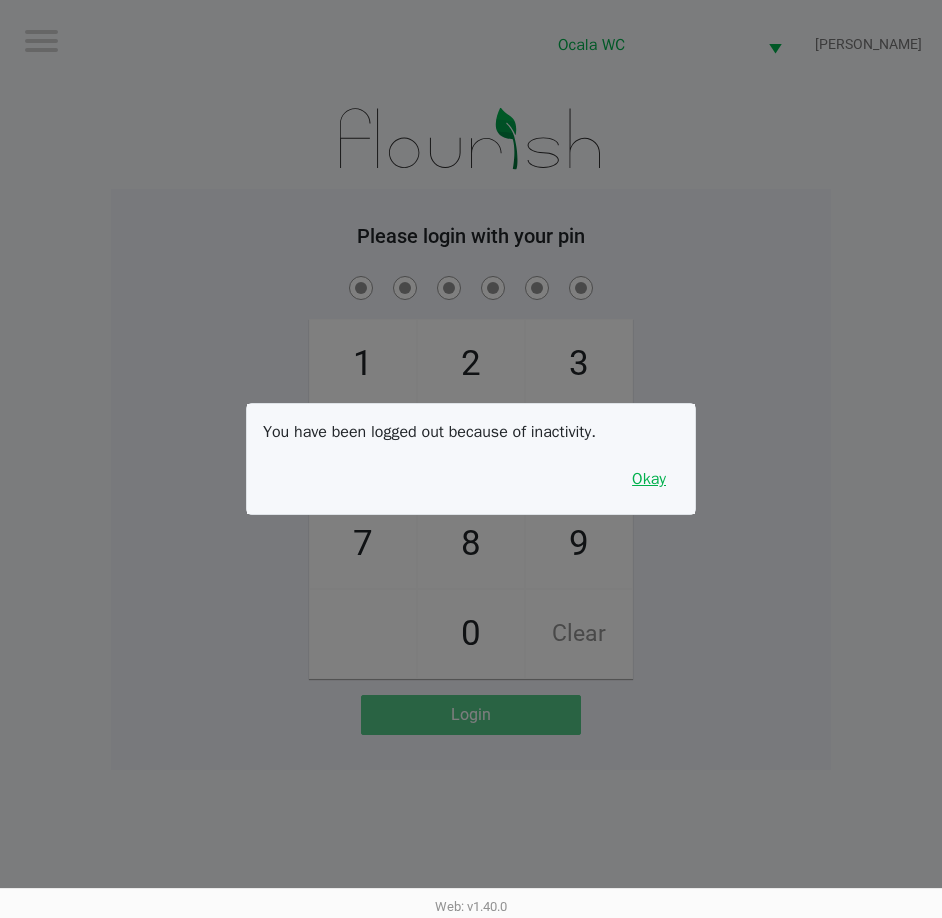 click on "Okay" at bounding box center (649, 479) 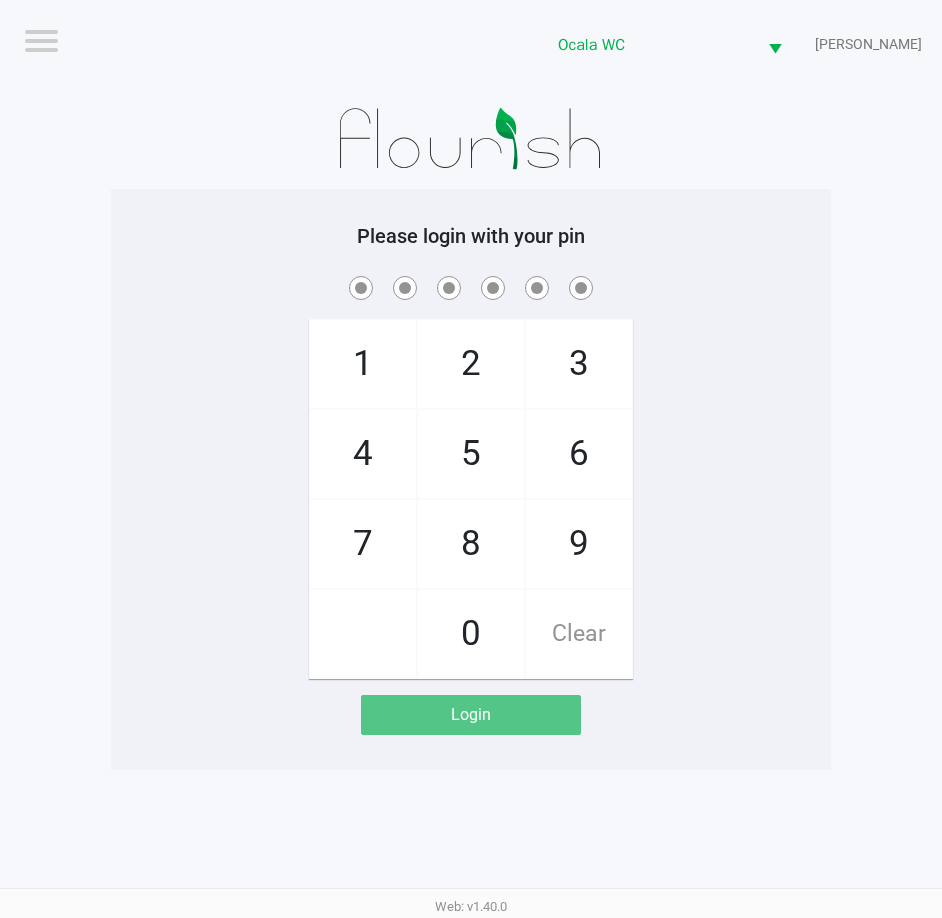 click on "Please login with your pin  1   4   7       2   5   8   0   3   6   9   Clear   Login" 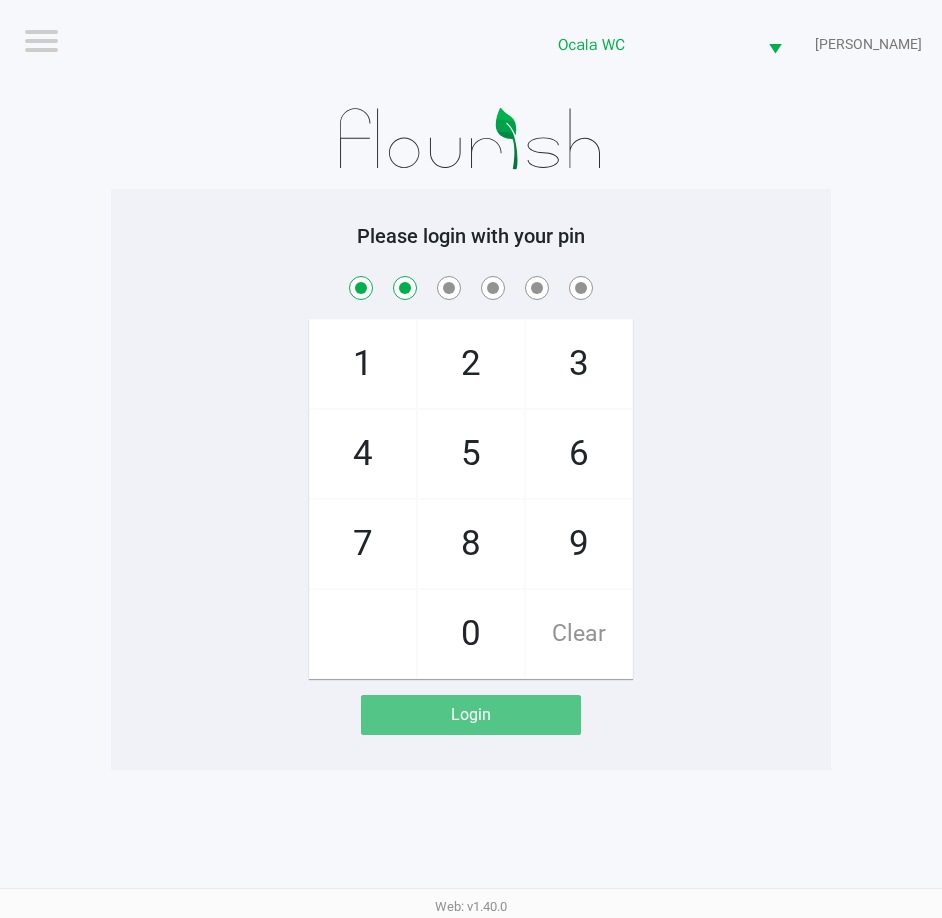 checkbox on "true" 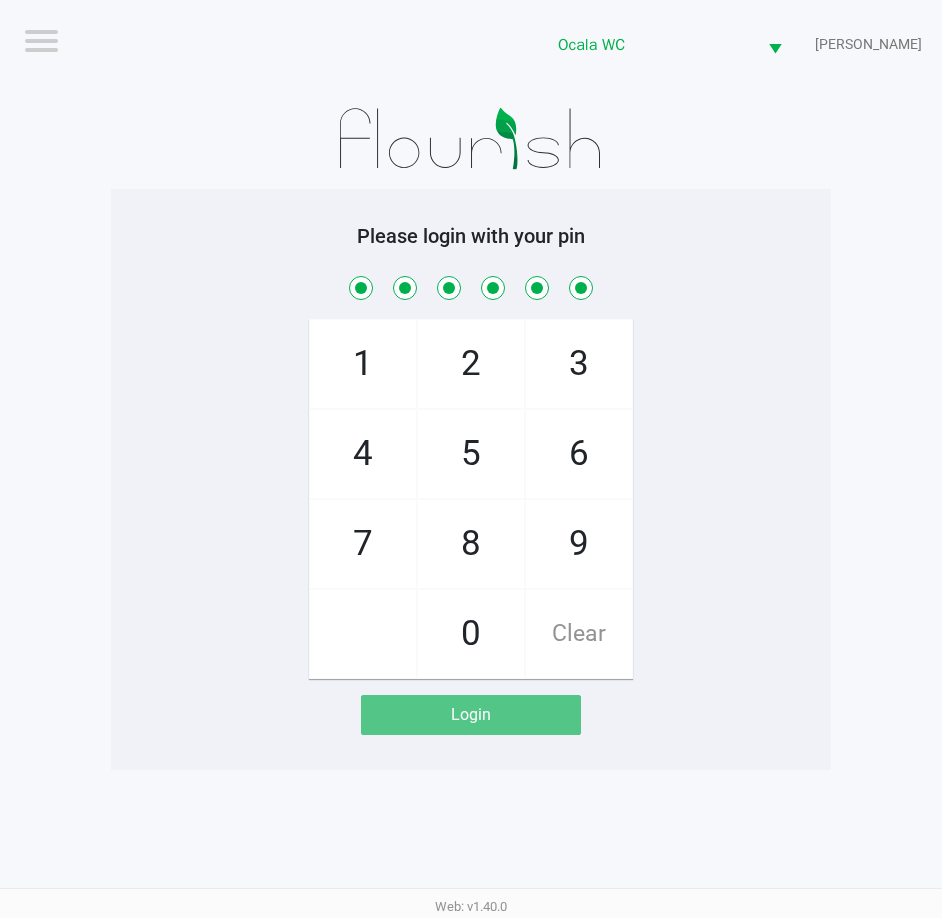 checkbox on "true" 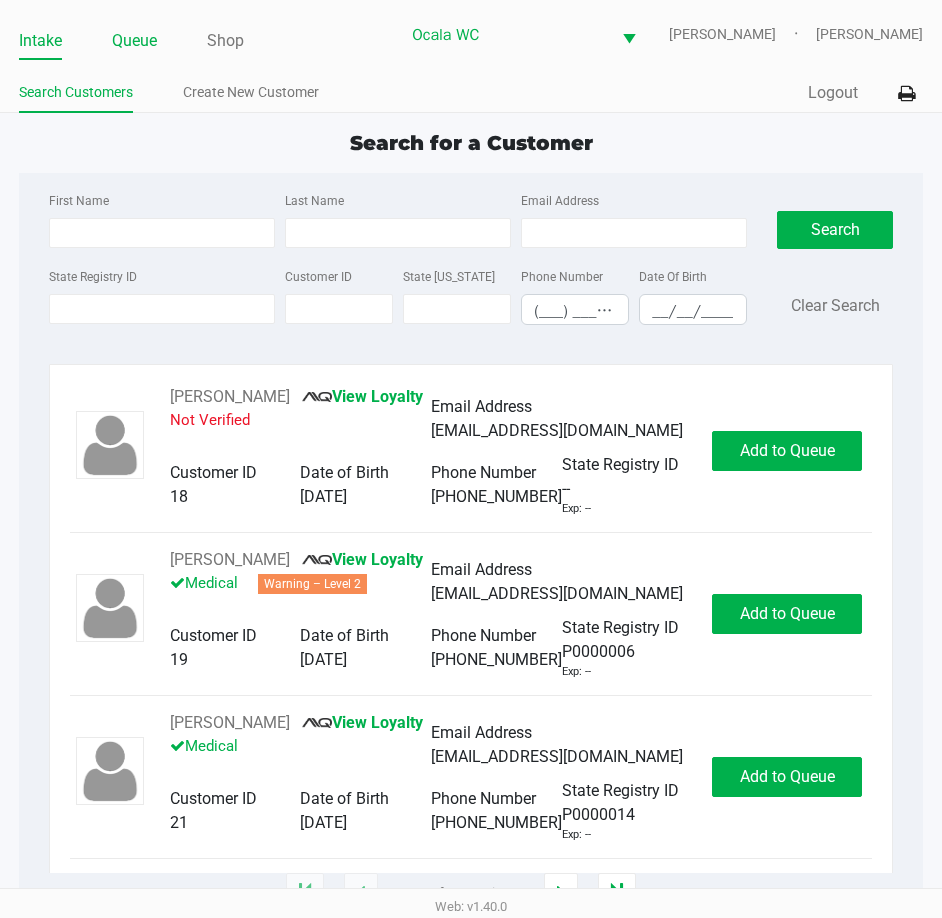 click on "Queue" 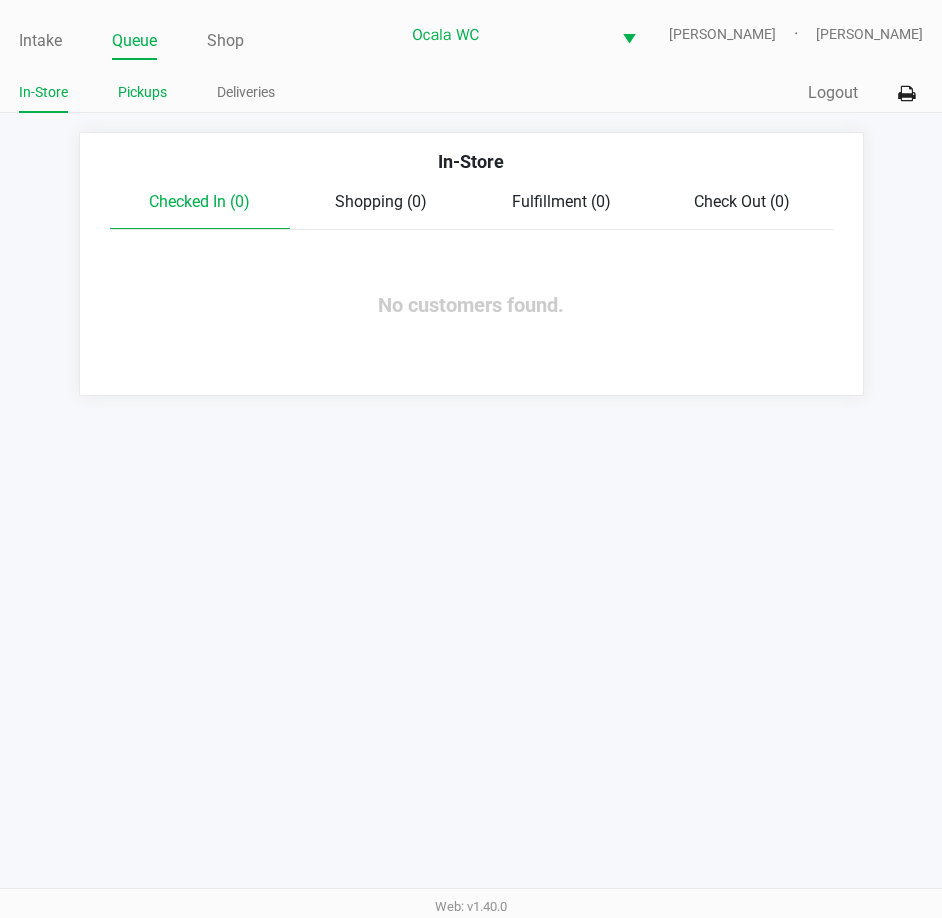 click on "Pickups" 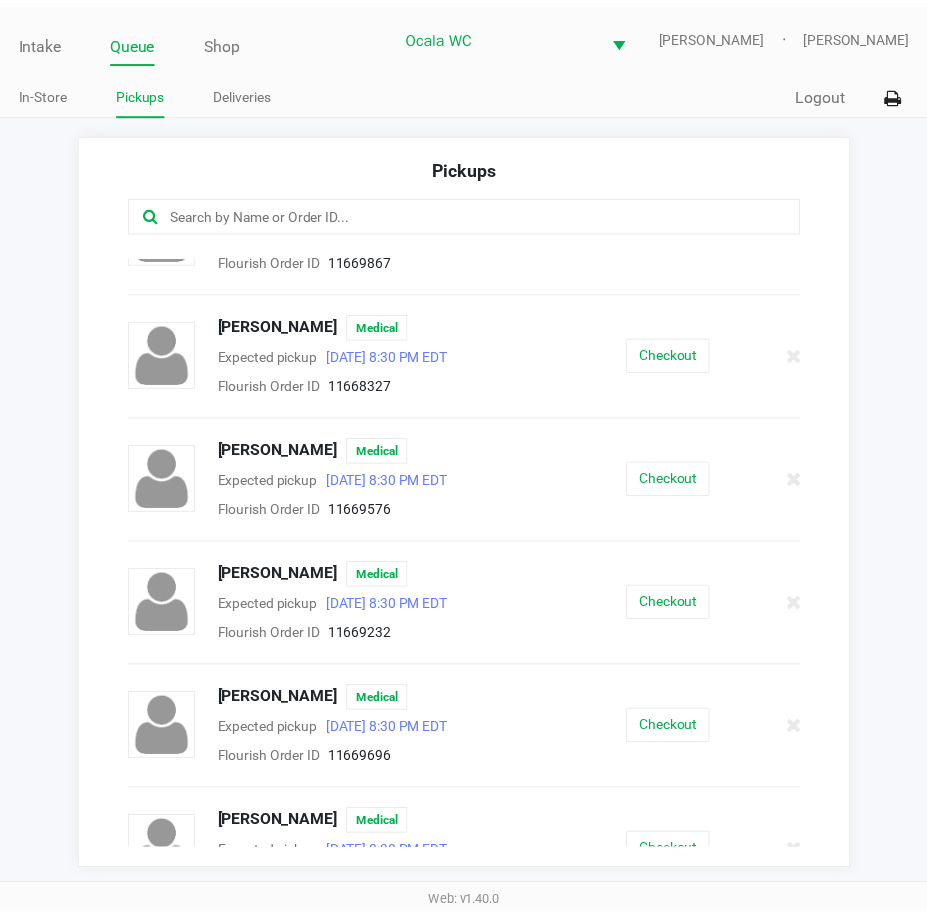 scroll, scrollTop: 200, scrollLeft: 0, axis: vertical 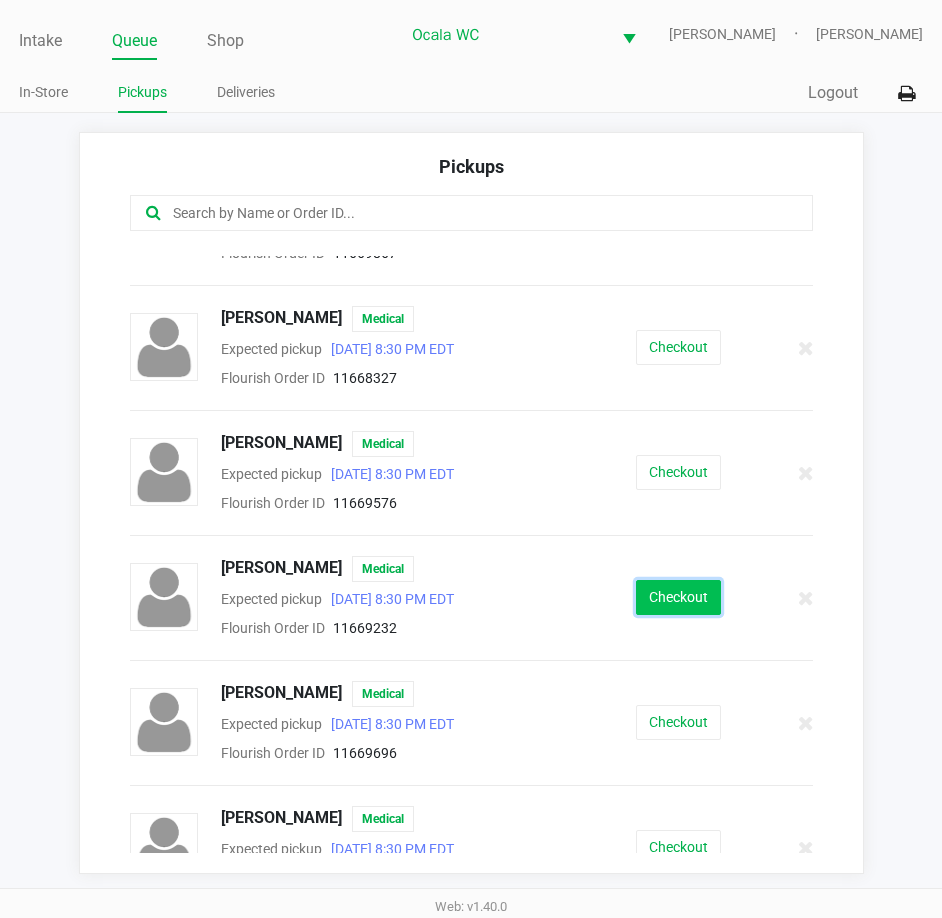 click on "Checkout" 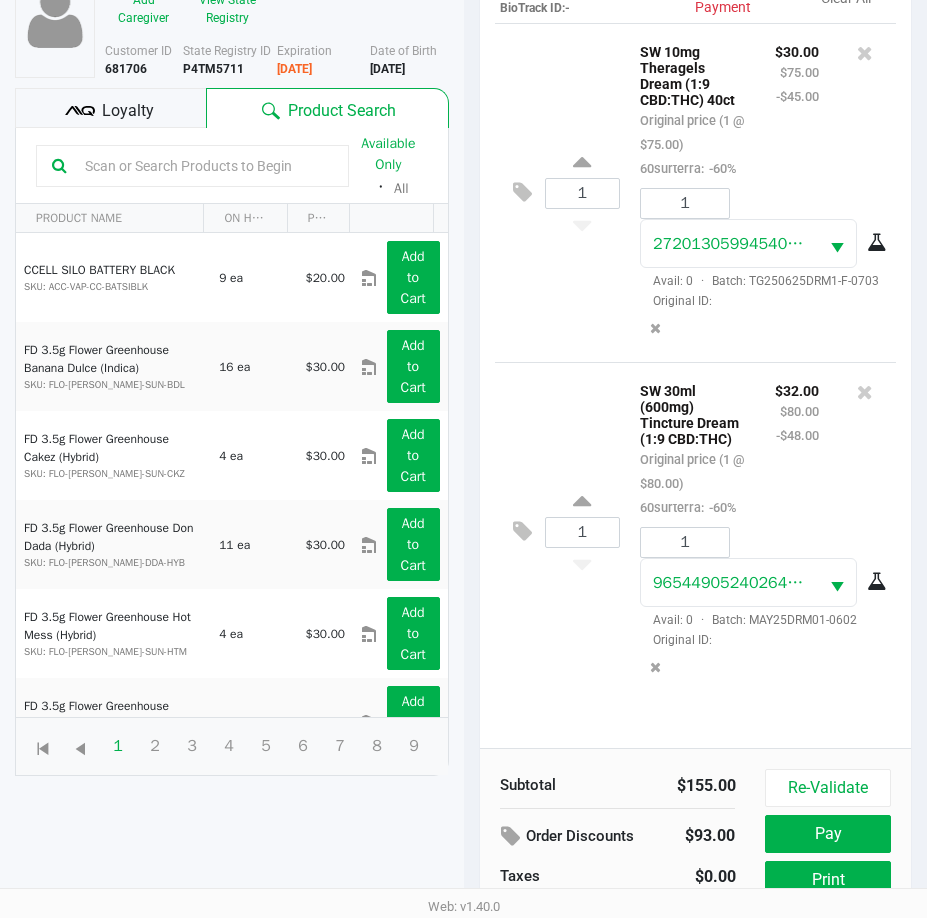 scroll, scrollTop: 265, scrollLeft: 0, axis: vertical 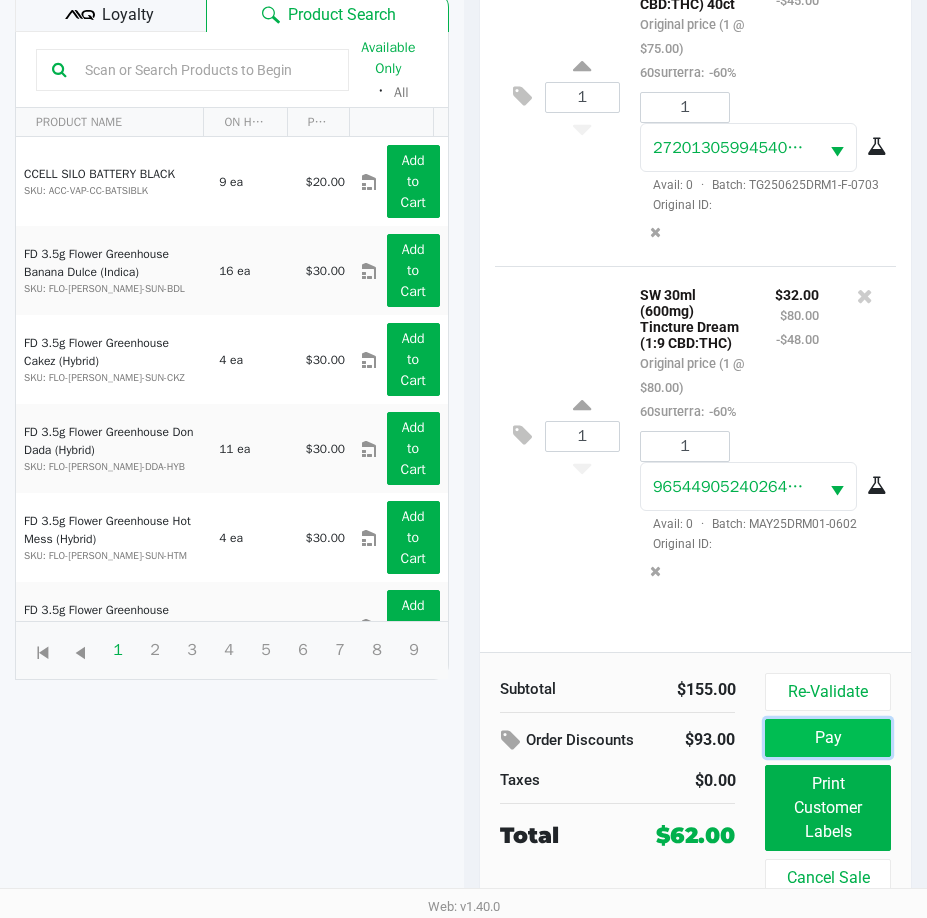 click on "Pay" 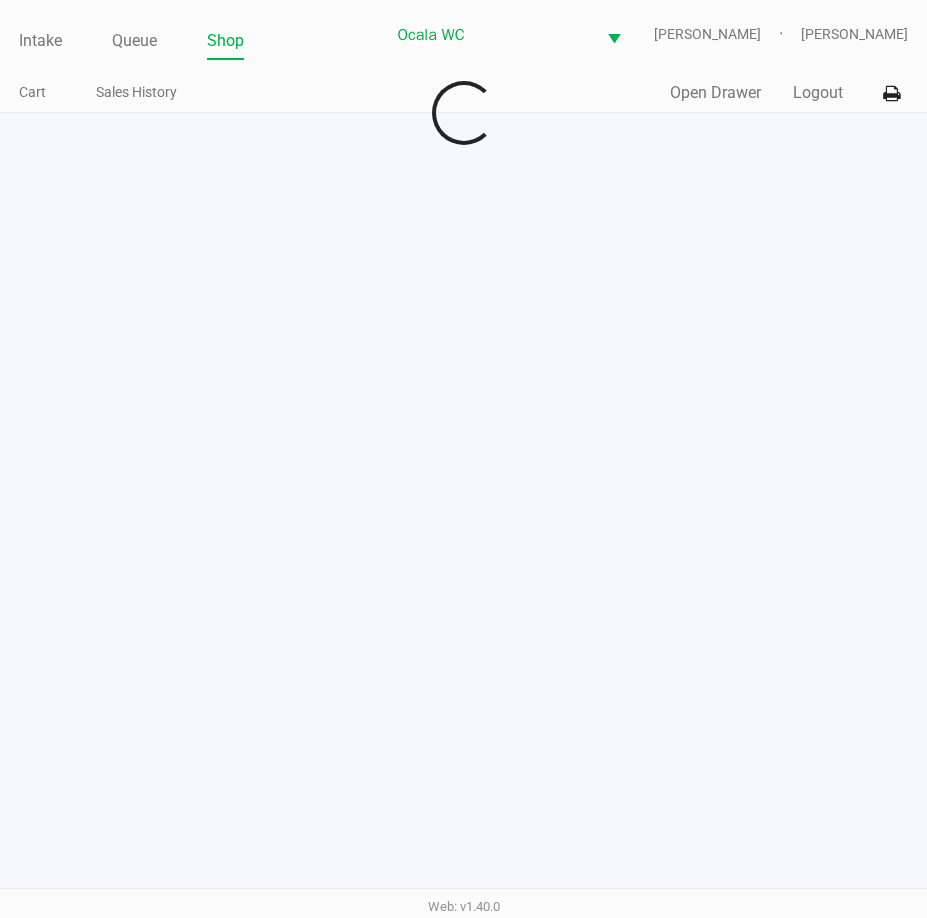 scroll, scrollTop: 0, scrollLeft: 0, axis: both 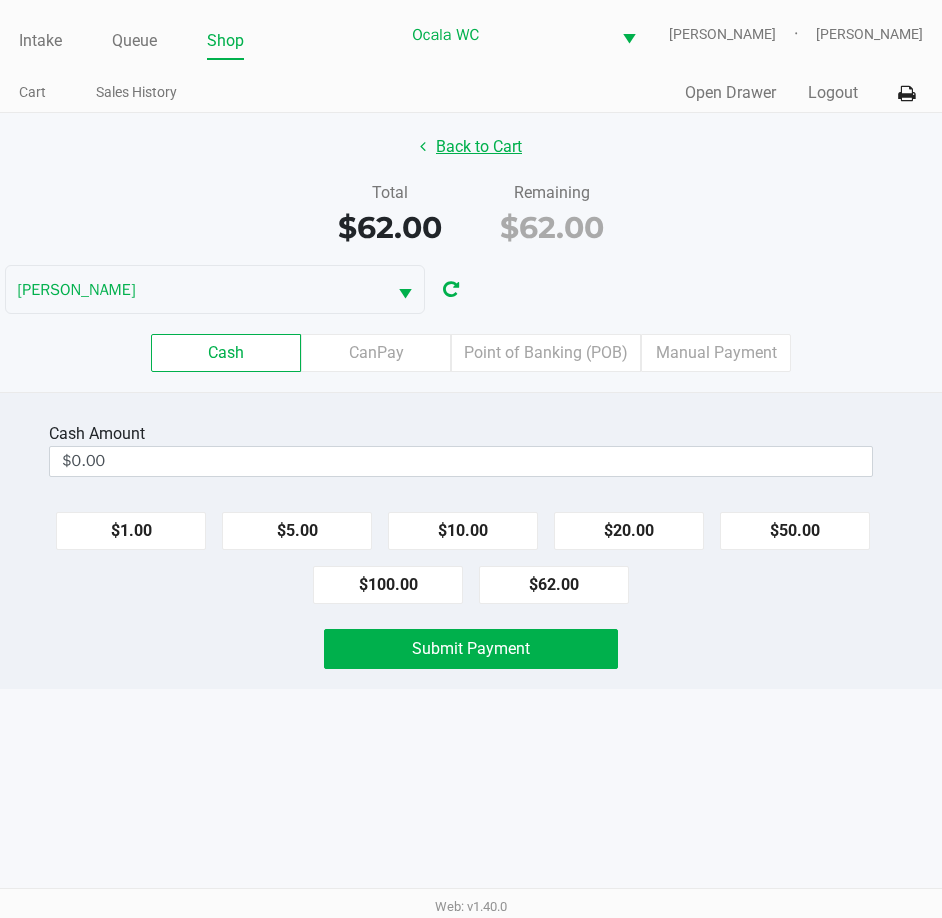 click on "Back to Cart" 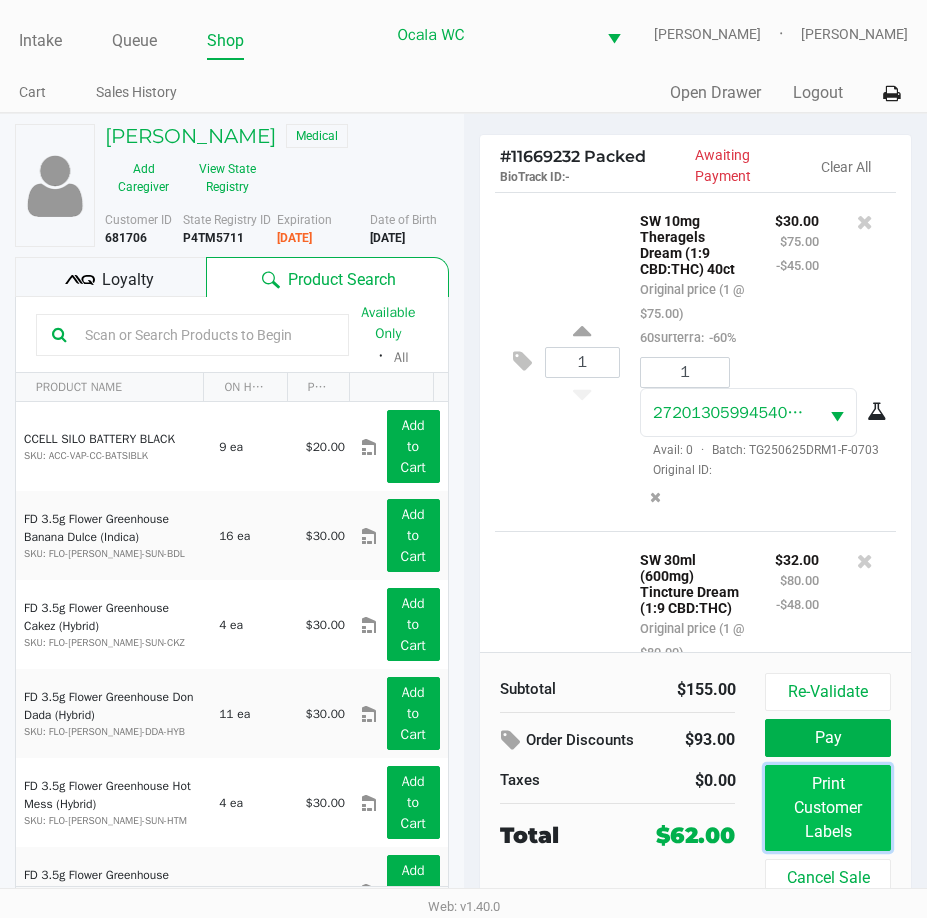 click on "Print Customer Labels" 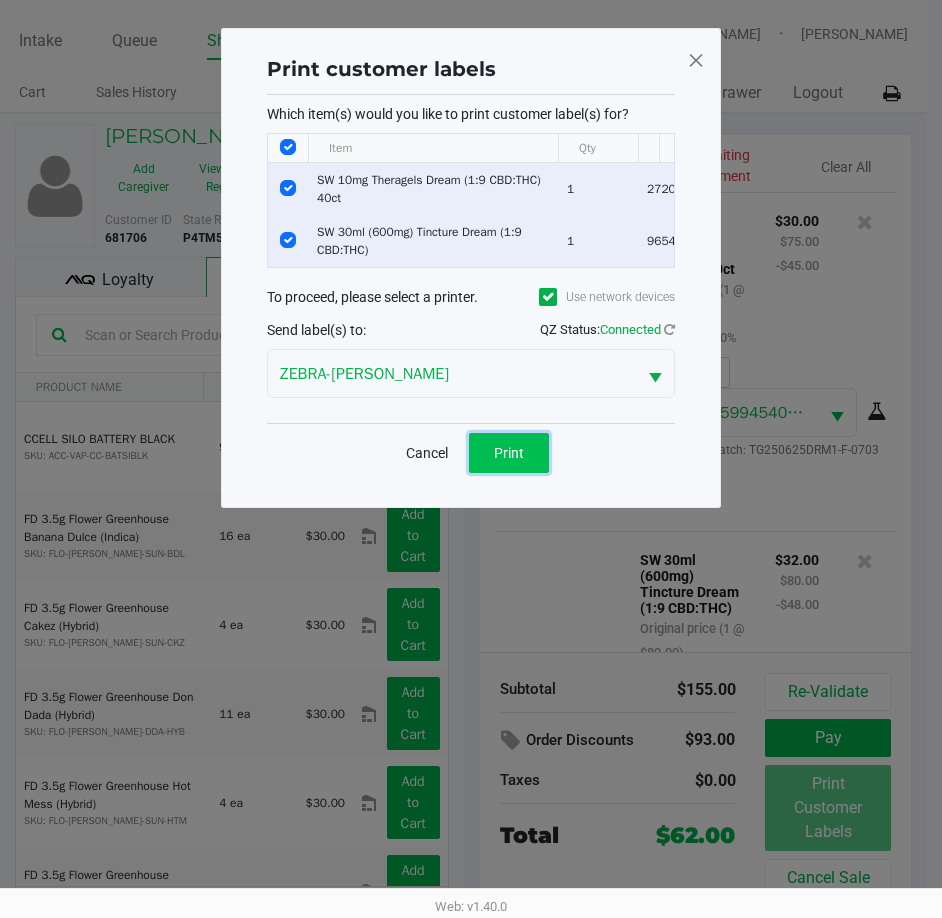 click on "Print" 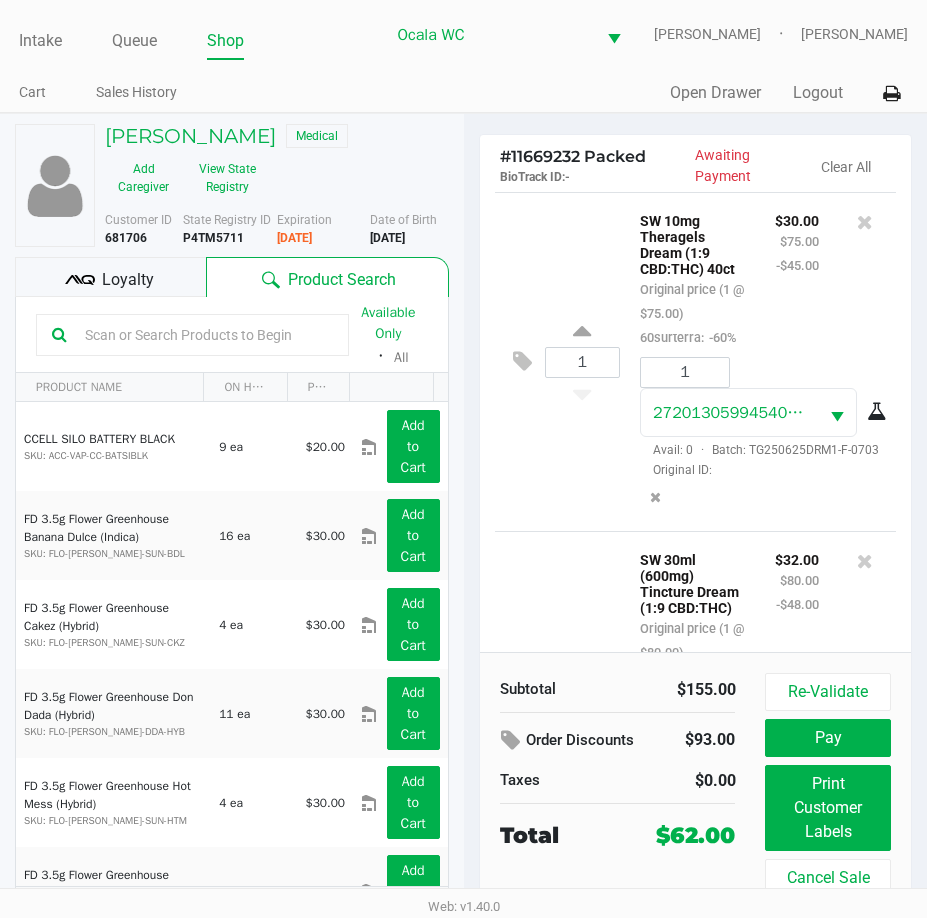 click on "Pay" 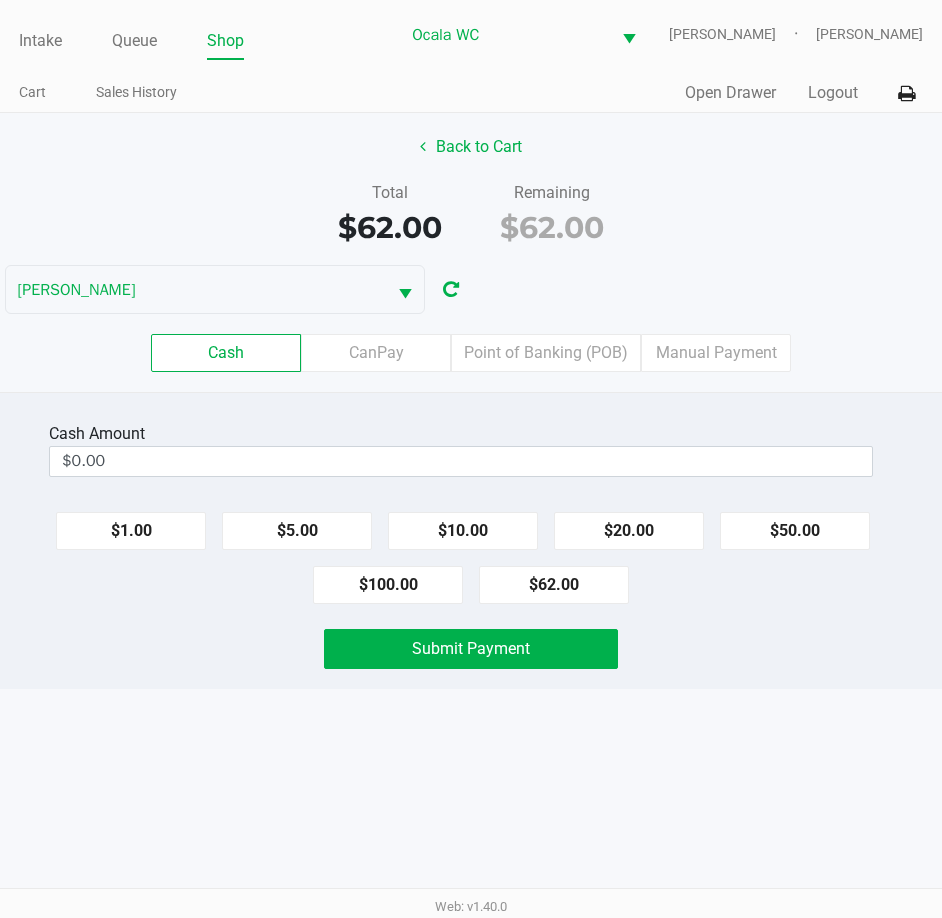 click on "$62.00" 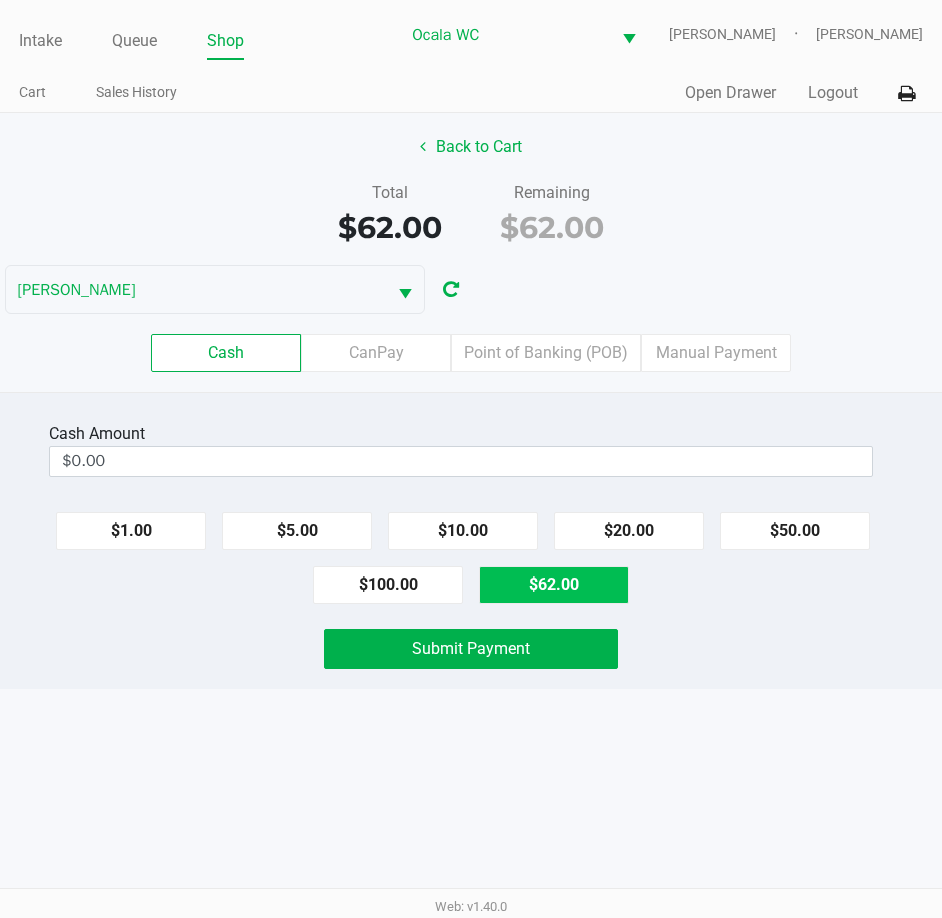 type on "$62.00" 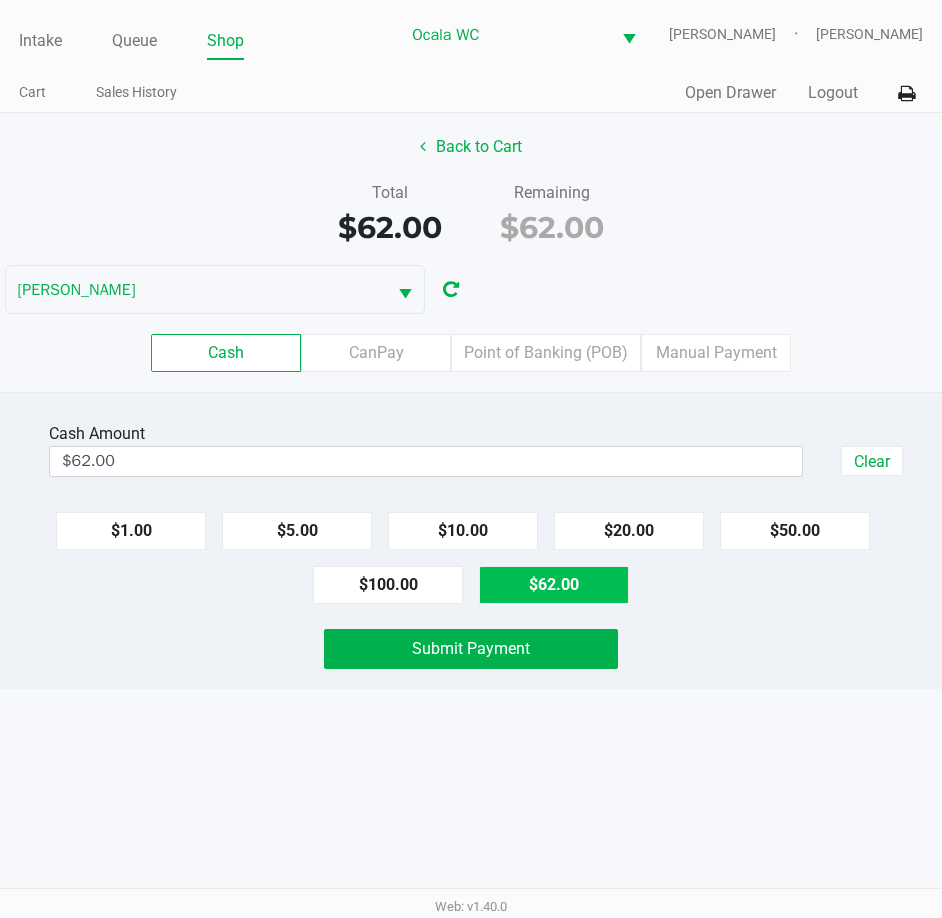 click on "Submit Payment" 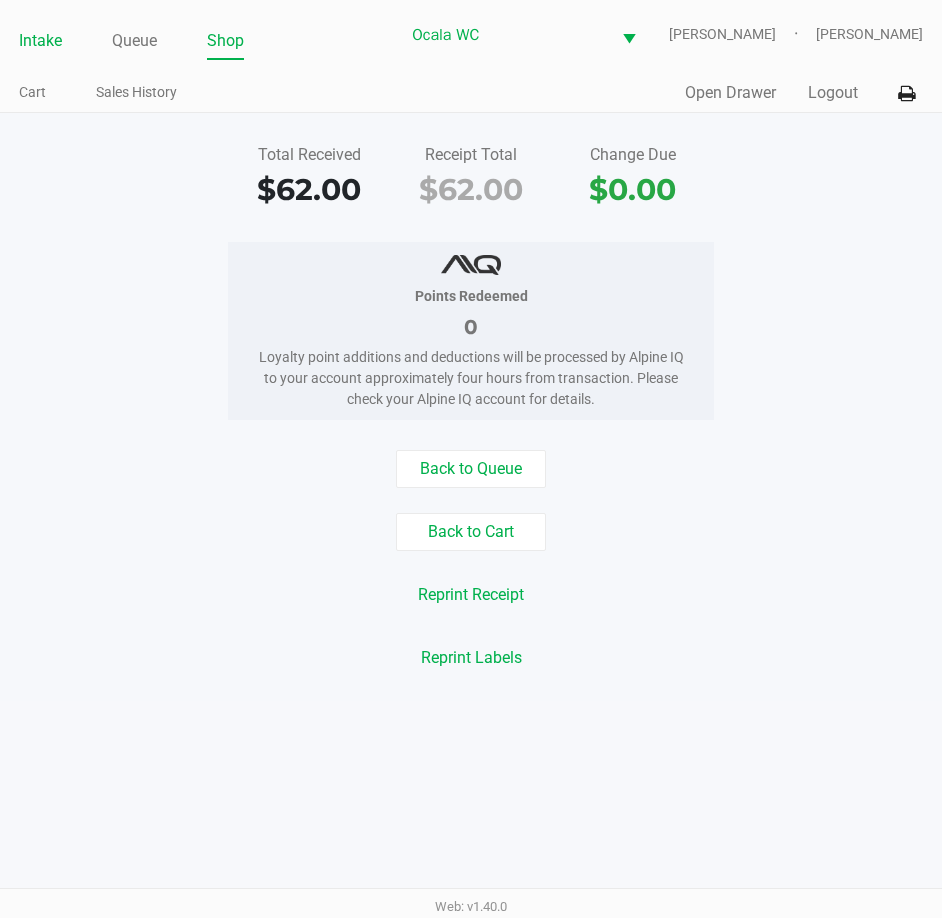 click on "Intake" 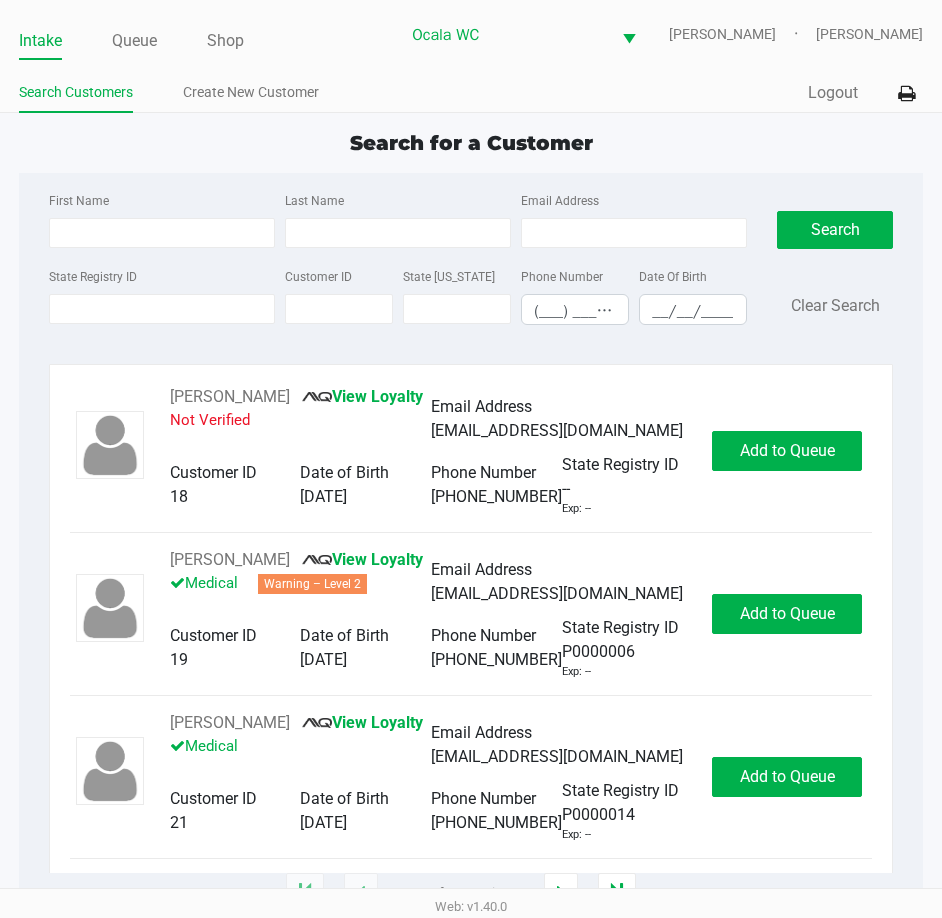 click on "Search Customers Create New Customer" 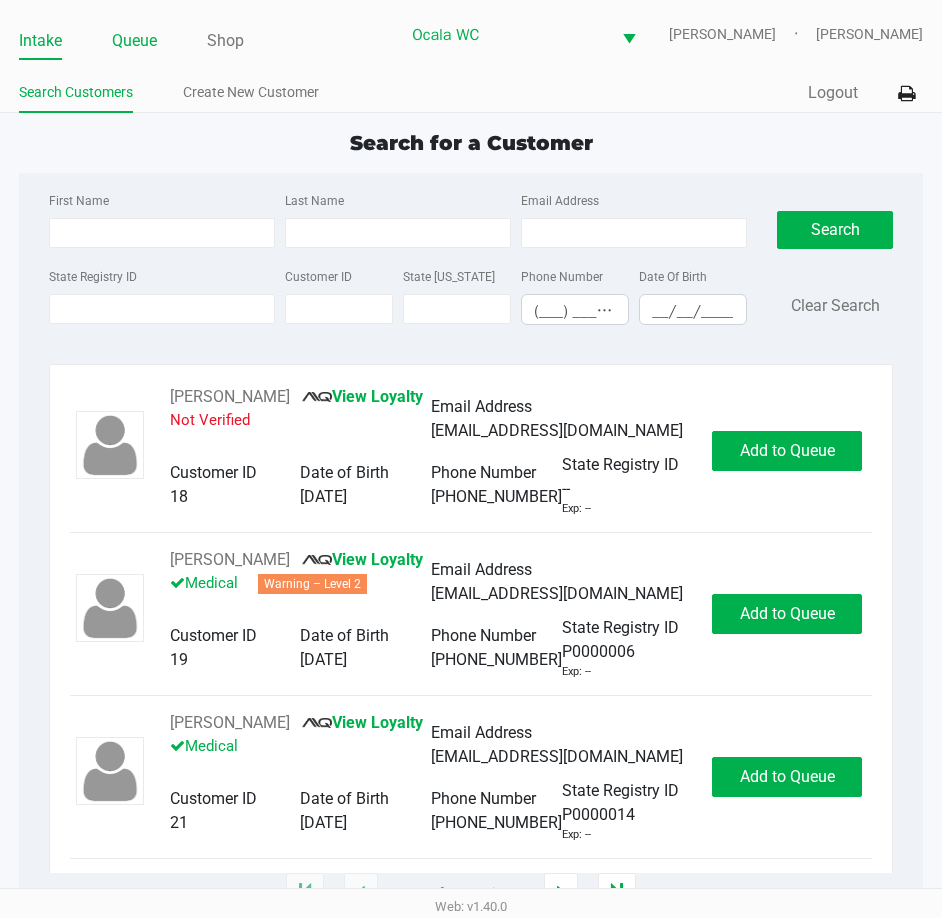 click on "Queue" 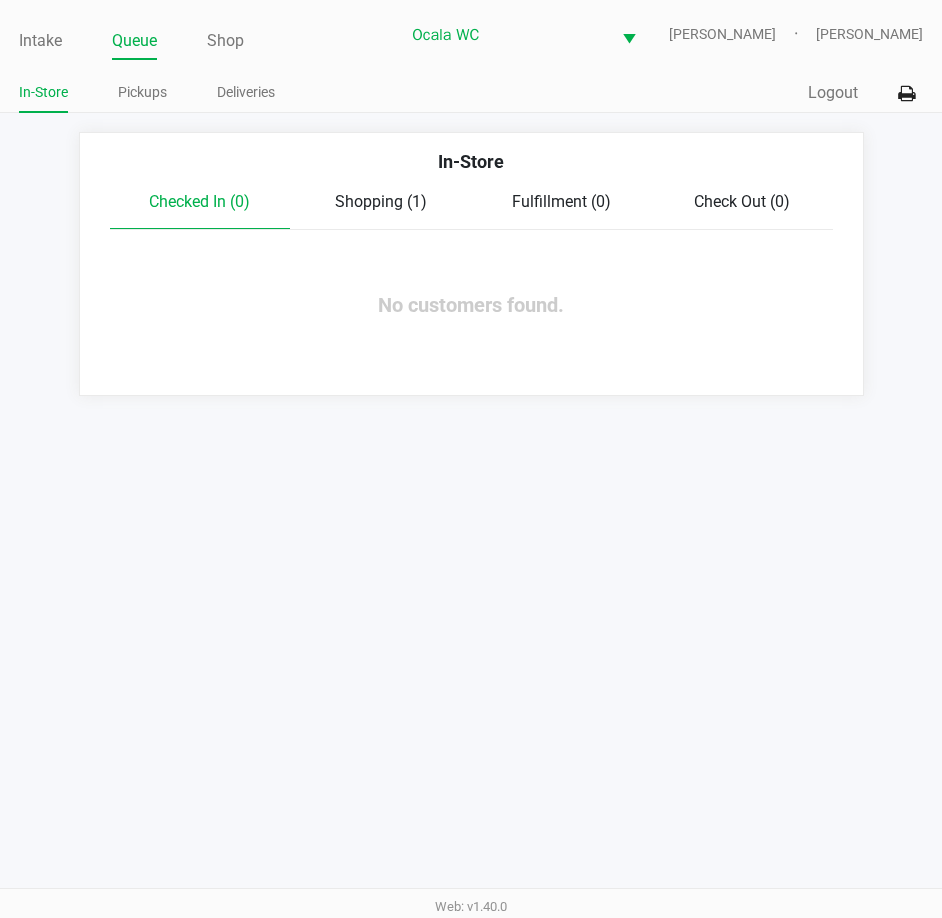 drag, startPoint x: 365, startPoint y: 206, endPoint x: 288, endPoint y: 180, distance: 81.27115 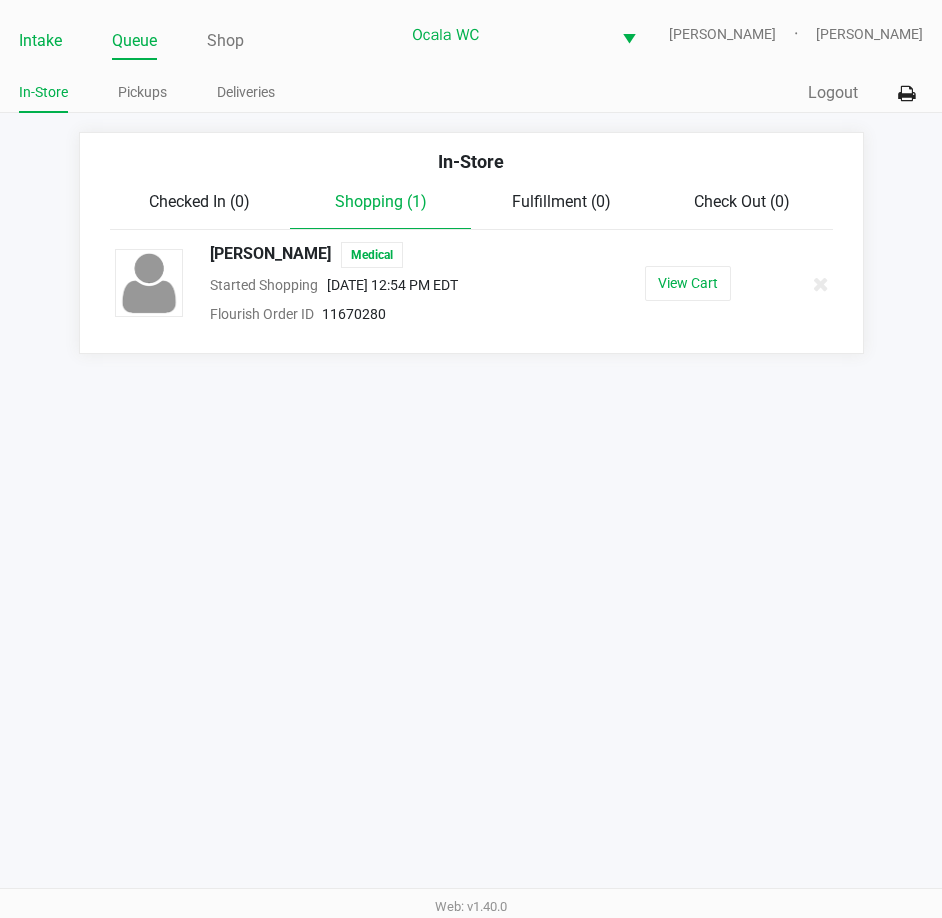click on "Intake" 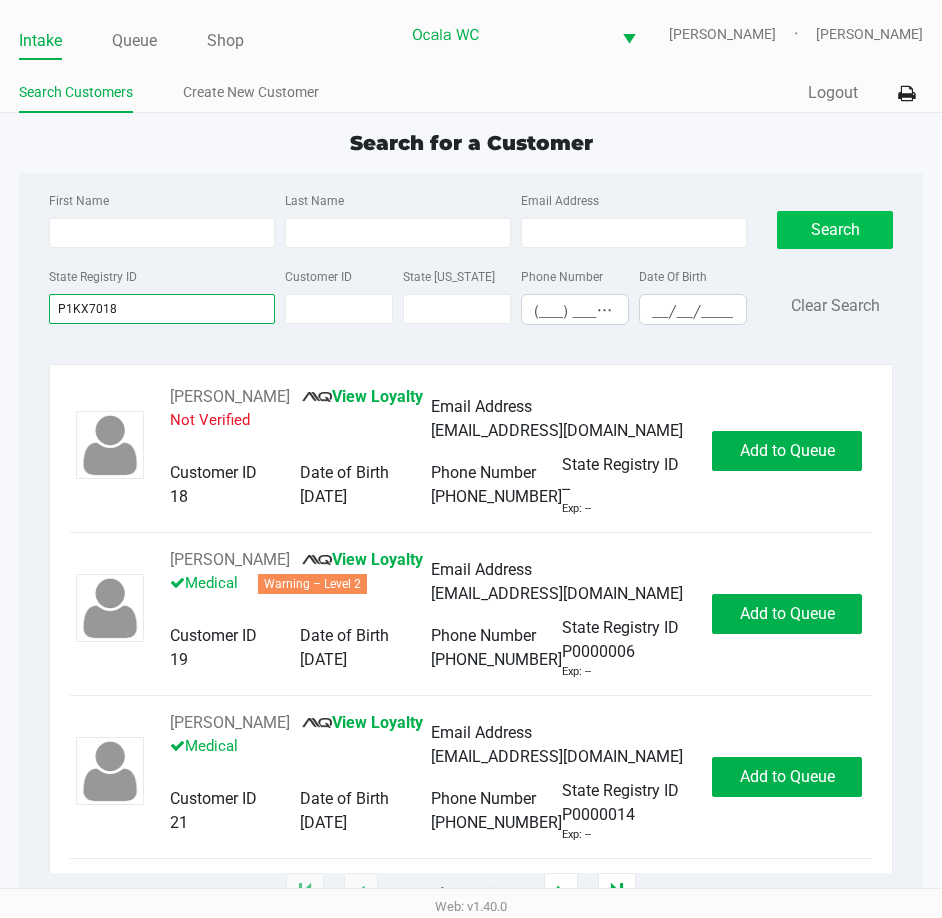 type on "P1KX7018" 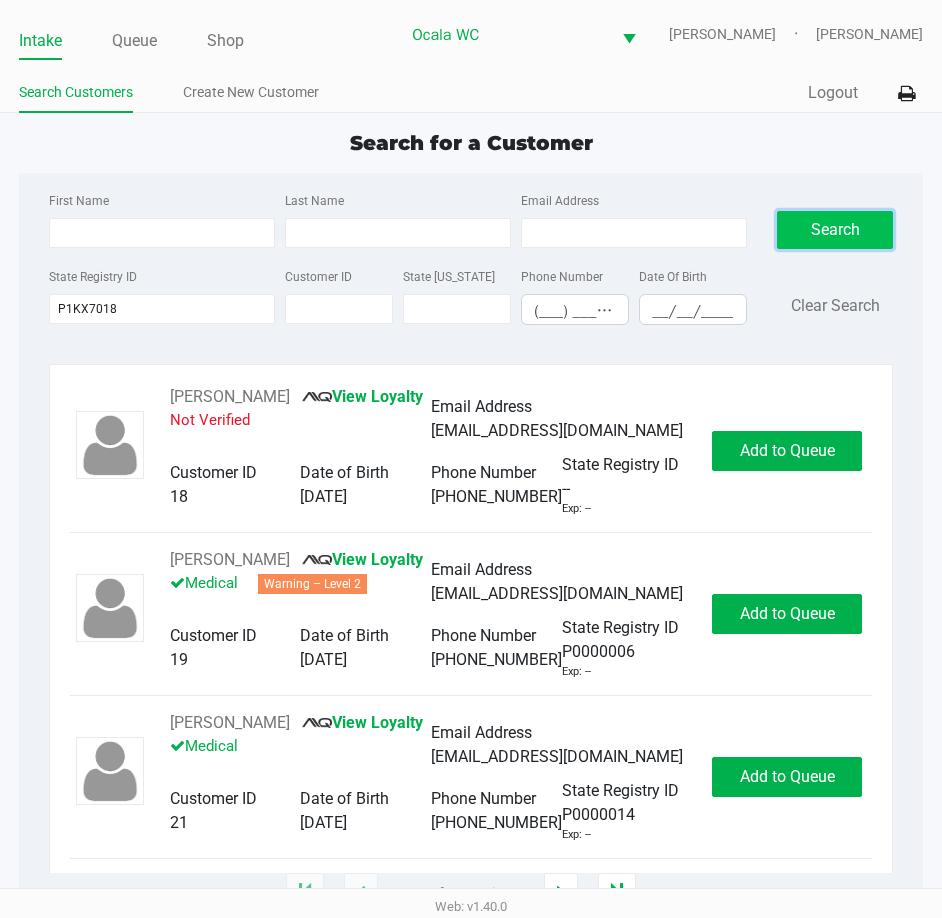 click on "Search" 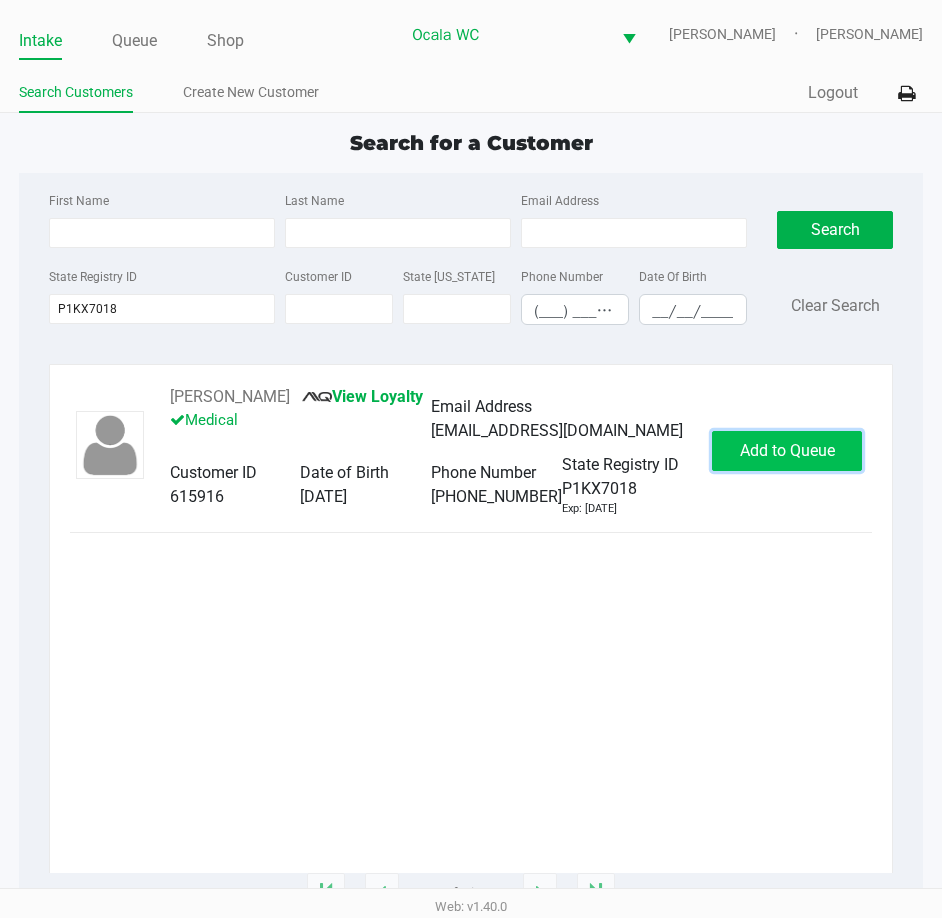 click on "Add to Queue" 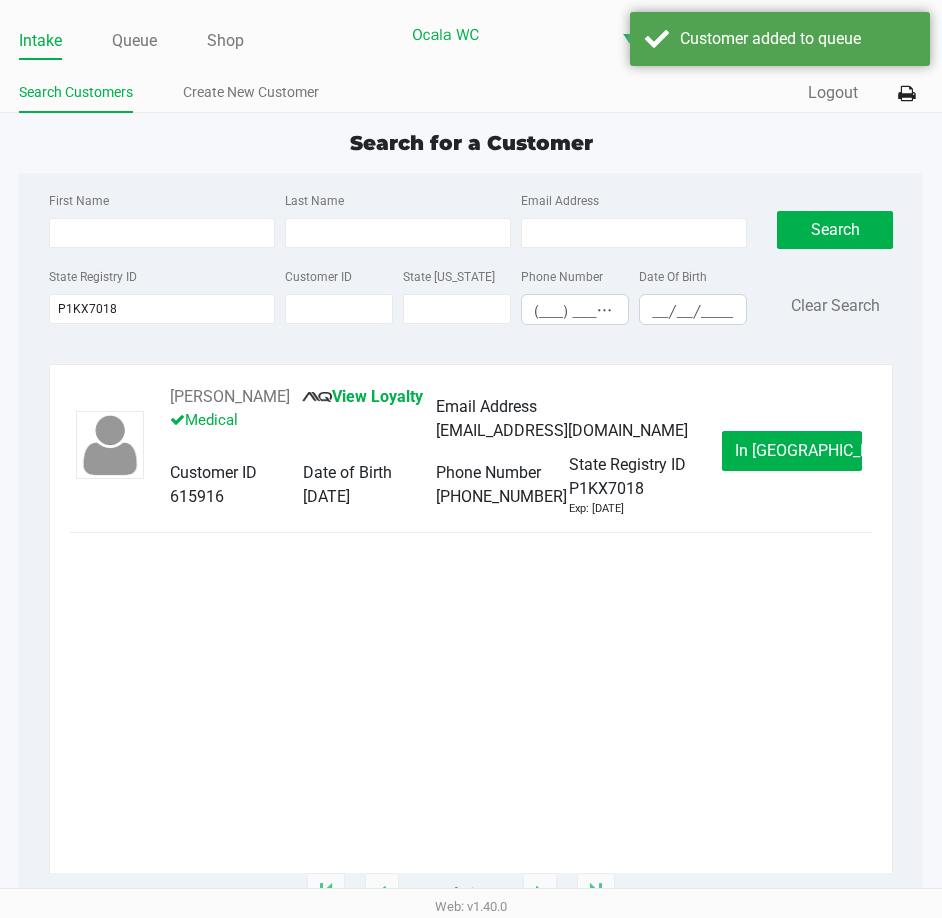 click on "In Queue" 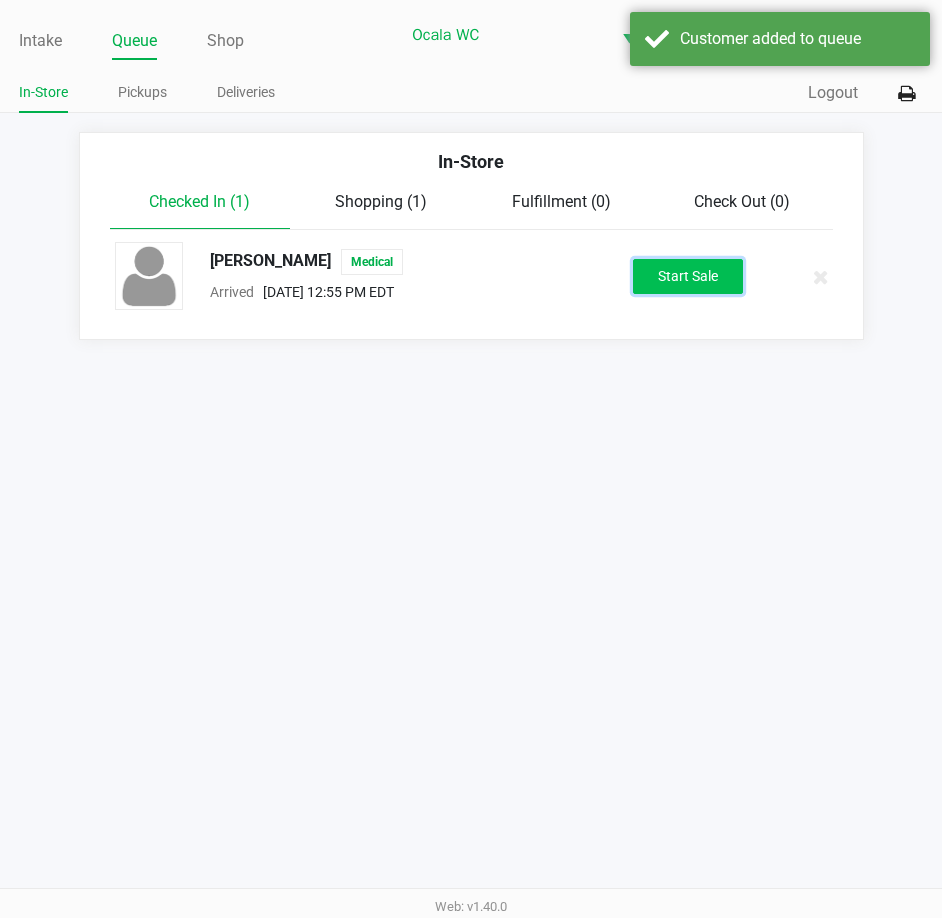click on "Start Sale" 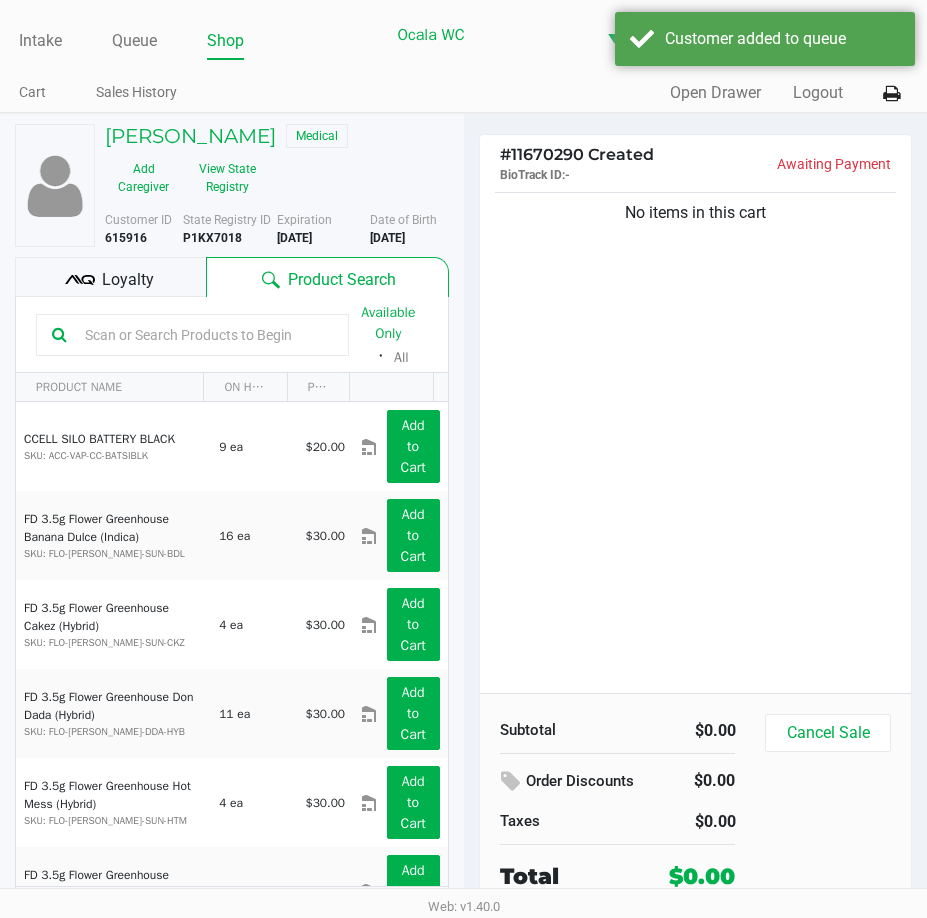 click 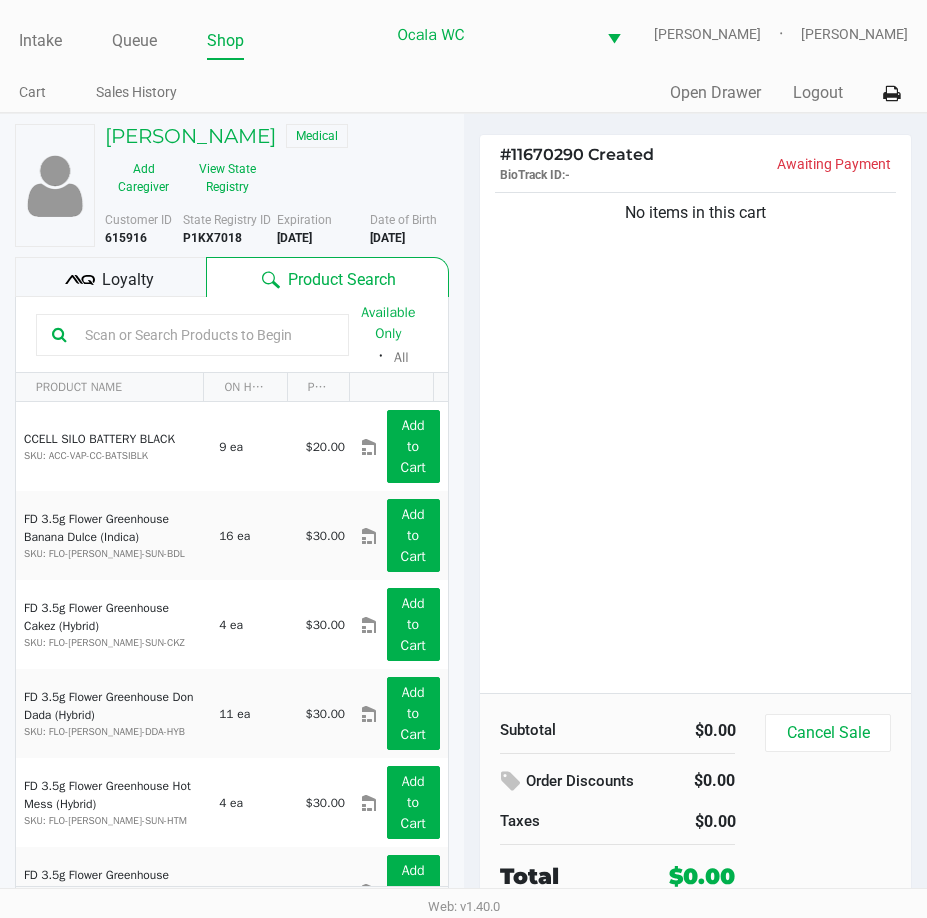 click on "Loyalty" 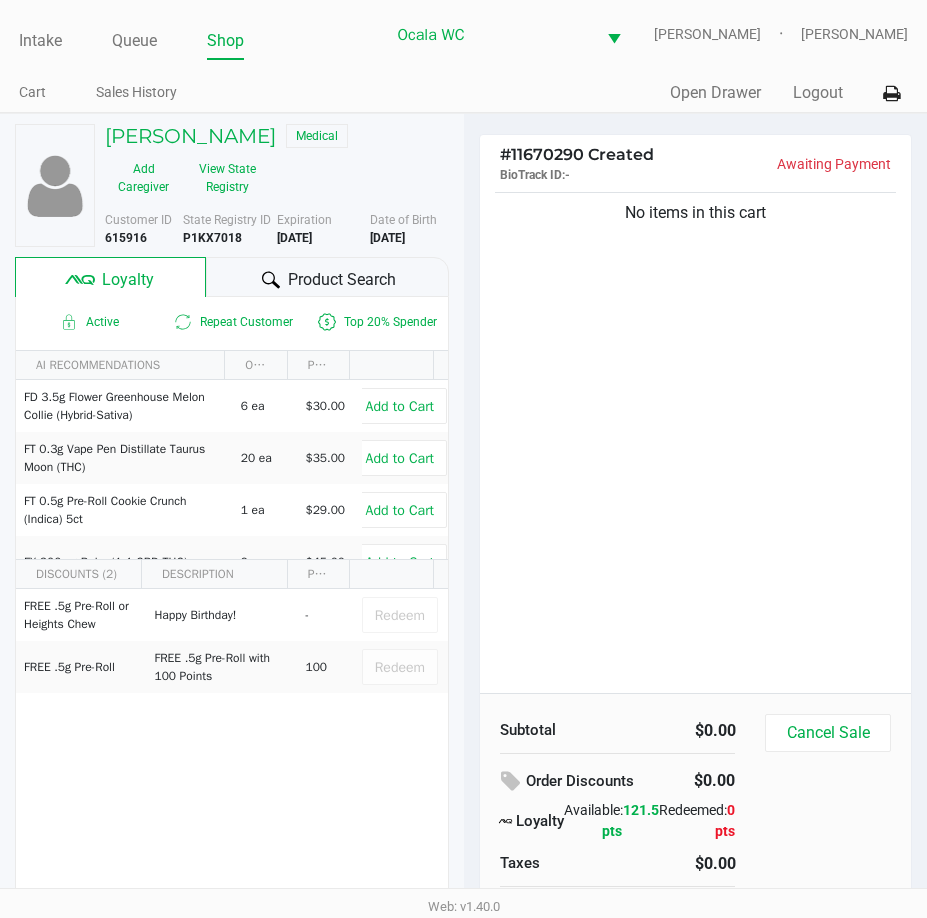 click on "No items in this cart" 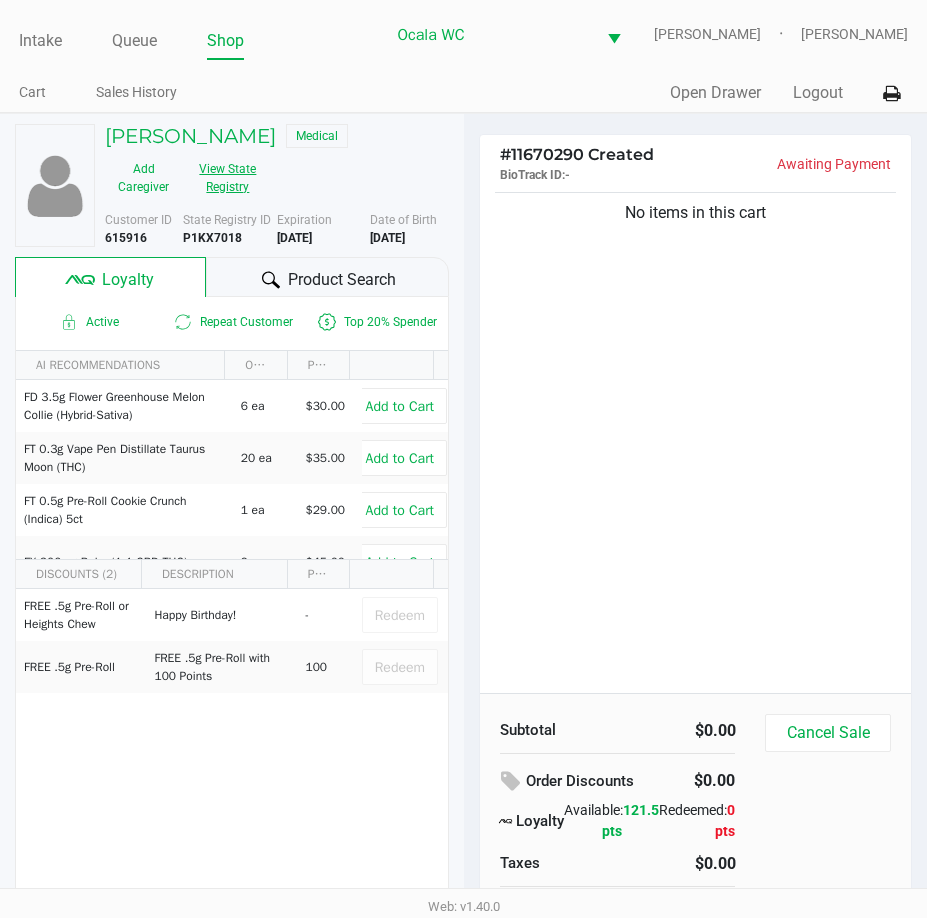 click on "View State Registry" 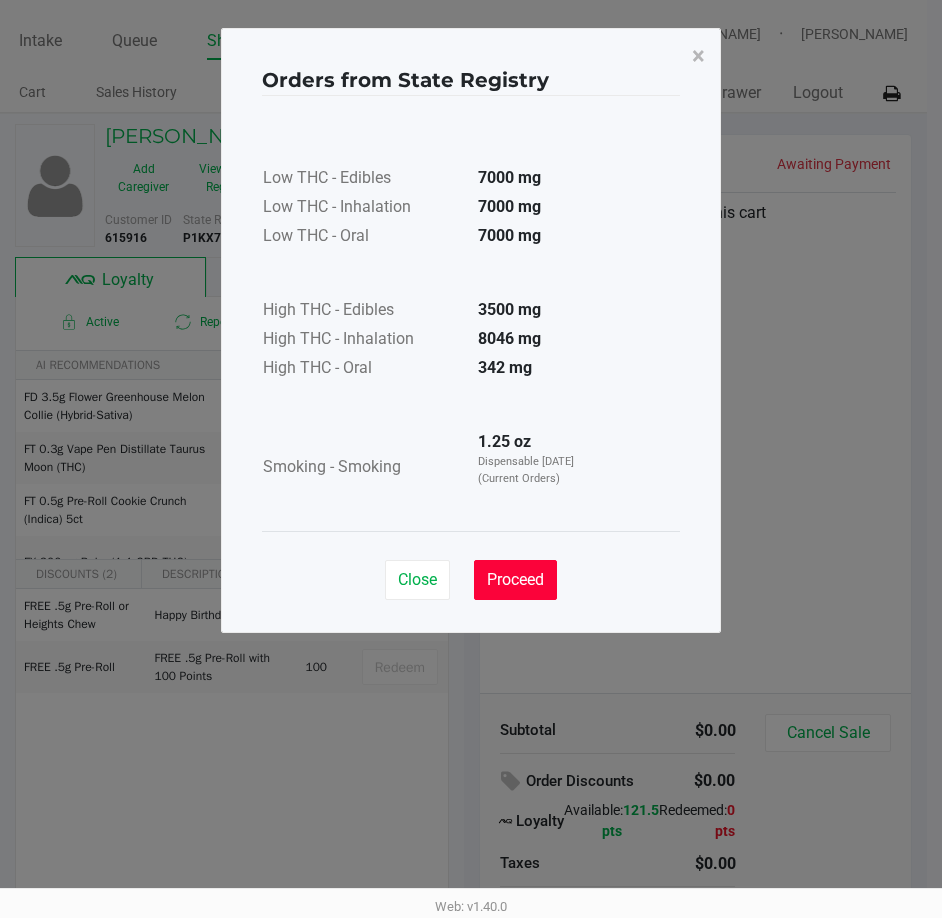 click on "Proceed" 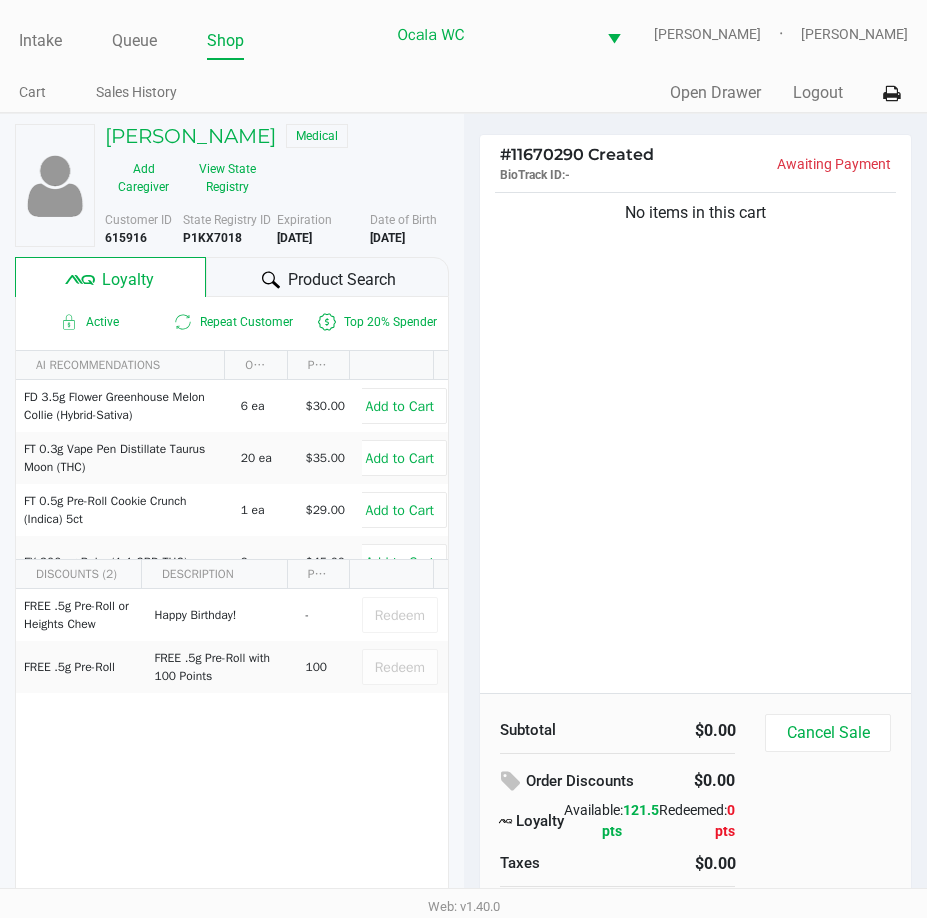 click on "No items in this cart" 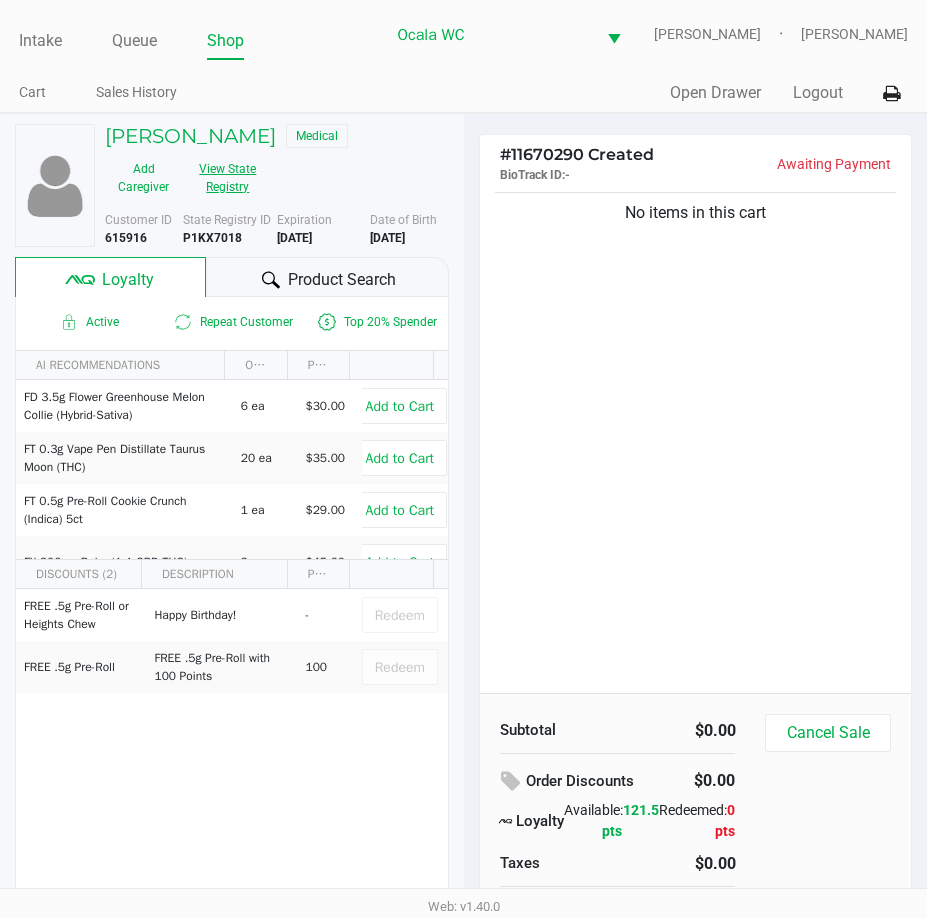 click on "View State Registry" 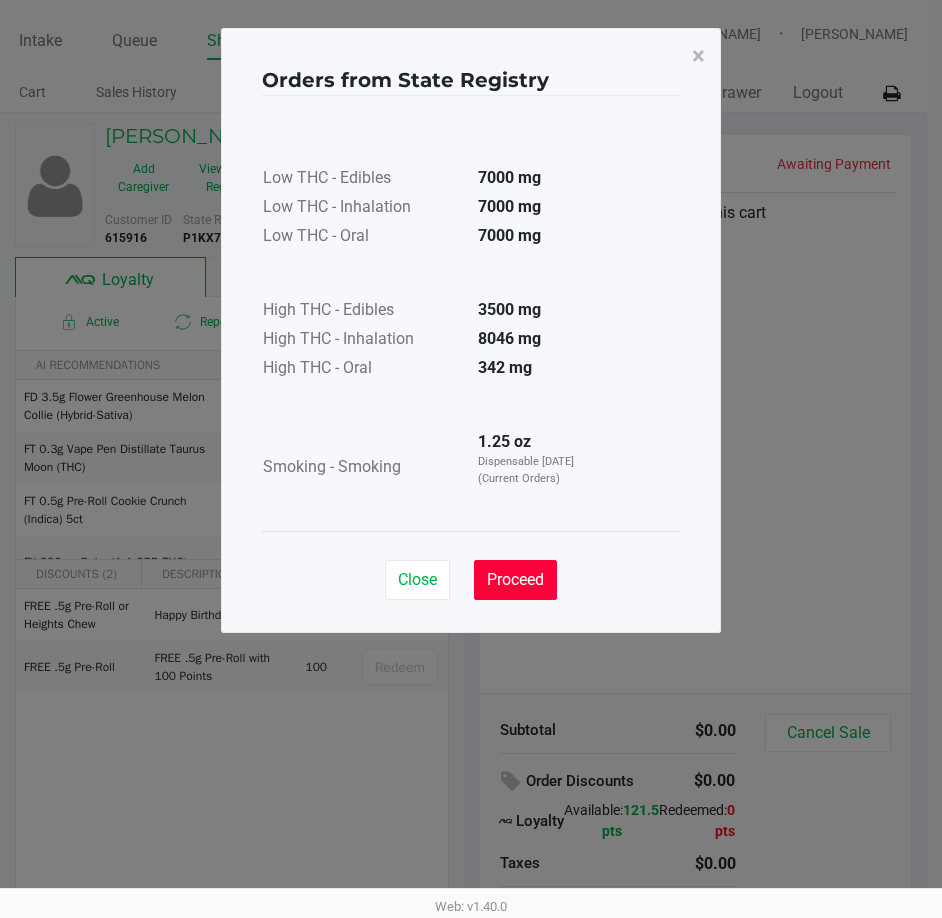 click on "Proceed" 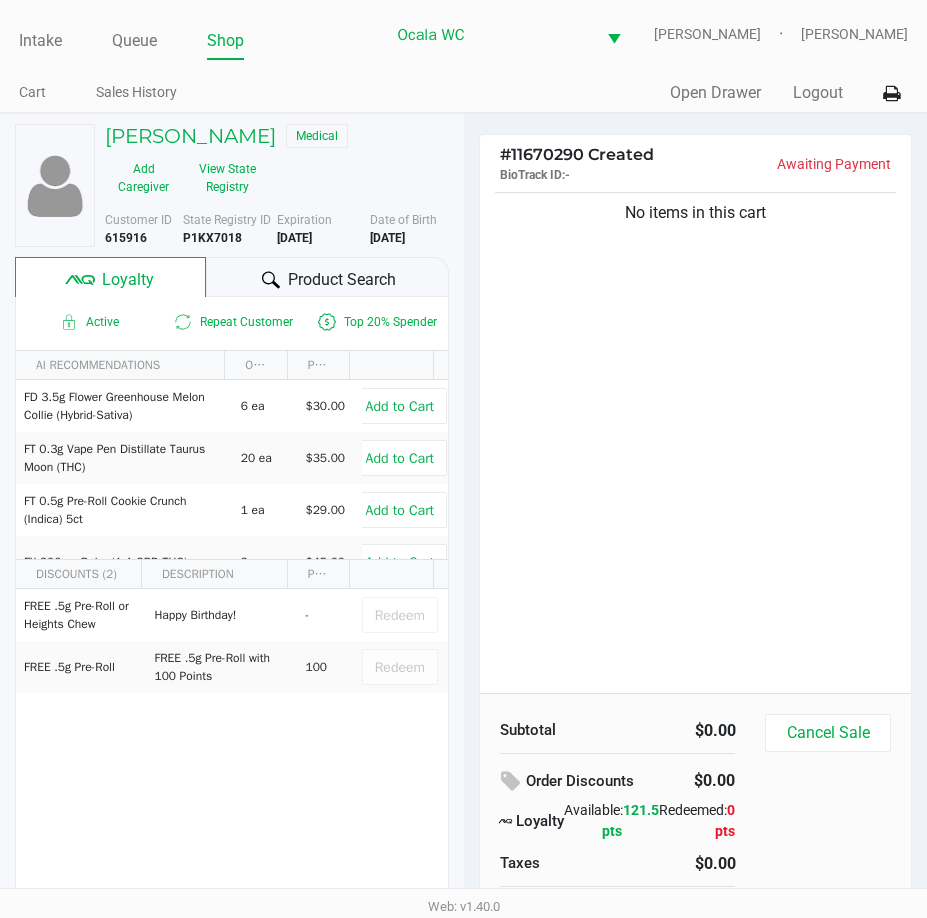 click on "No items in this cart" 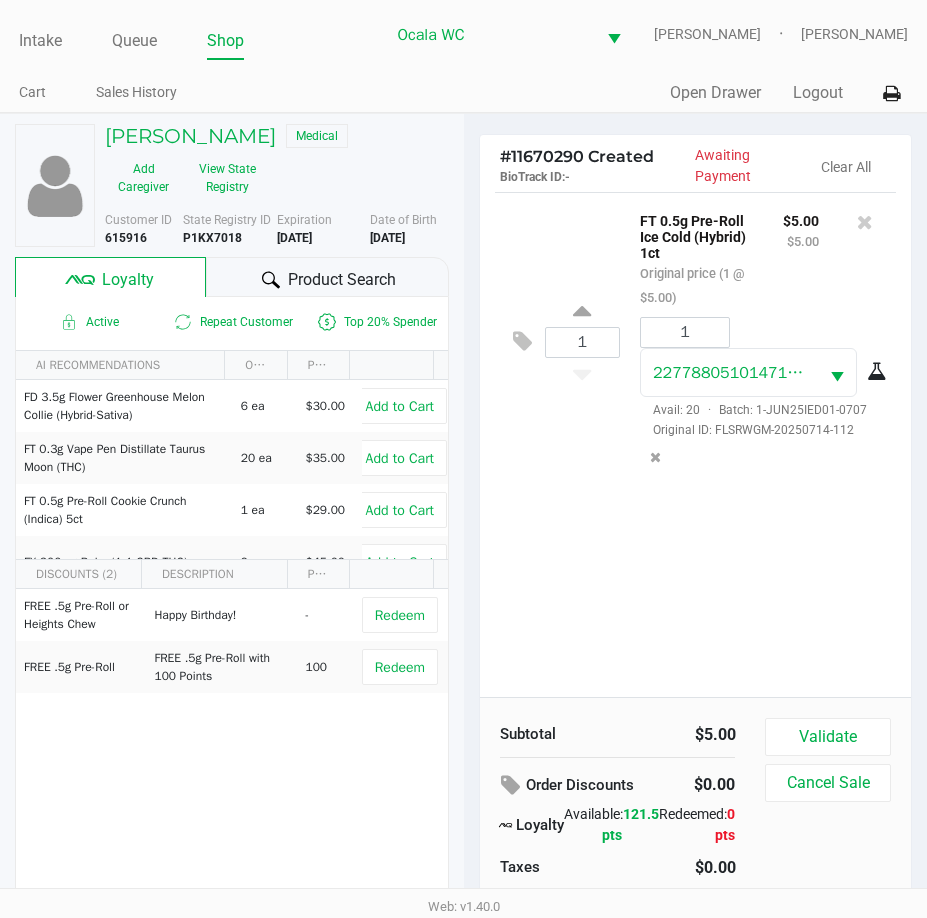 click on "1  FT 0.5g Pre-Roll Ice Cold (Hybrid) 1ct   Original price (1 @ $5.00) $5.00 $5.00 1 2277880510147170  Avail: 20  ·  Batch: 1-JUN25IED01-0707   Original ID: FLSRWGM-20250714-112" 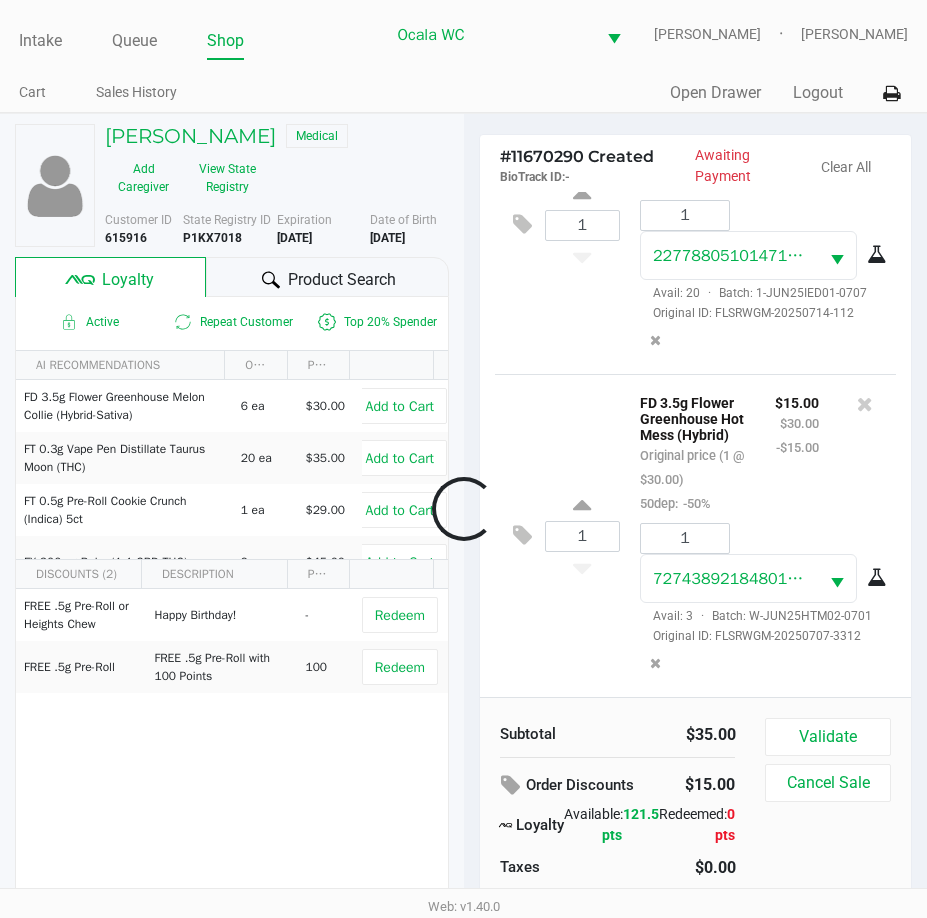 scroll, scrollTop: 181, scrollLeft: 0, axis: vertical 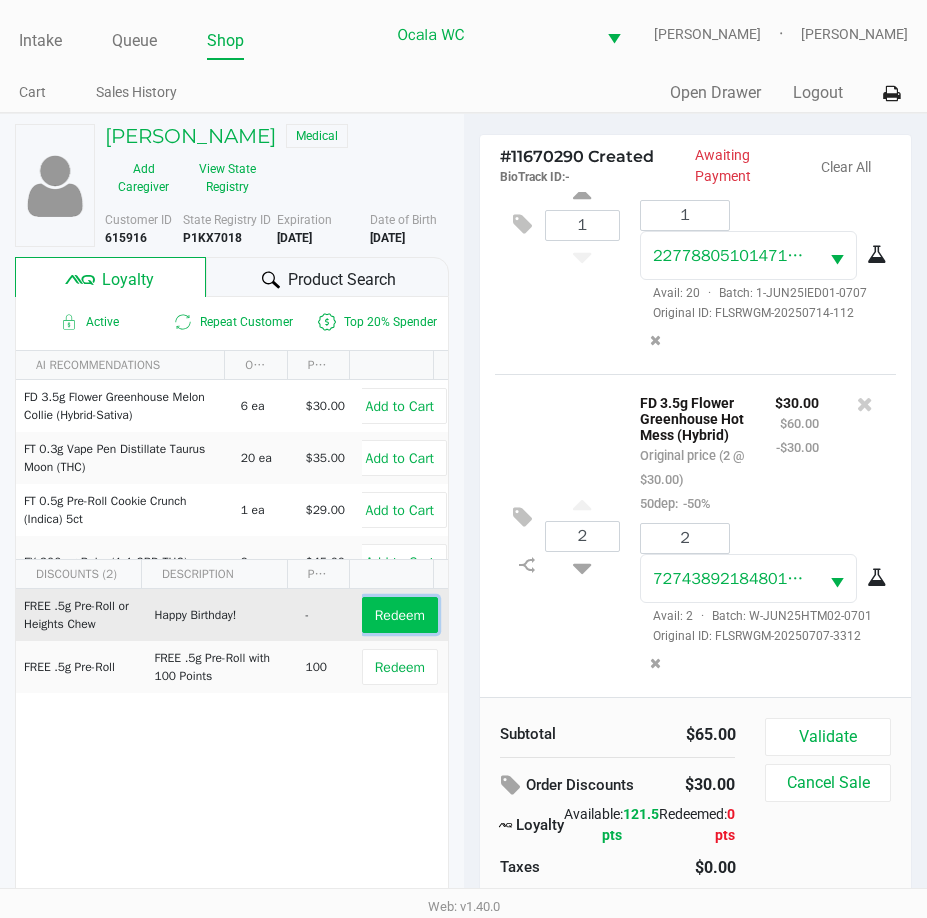 click on "Redeem" 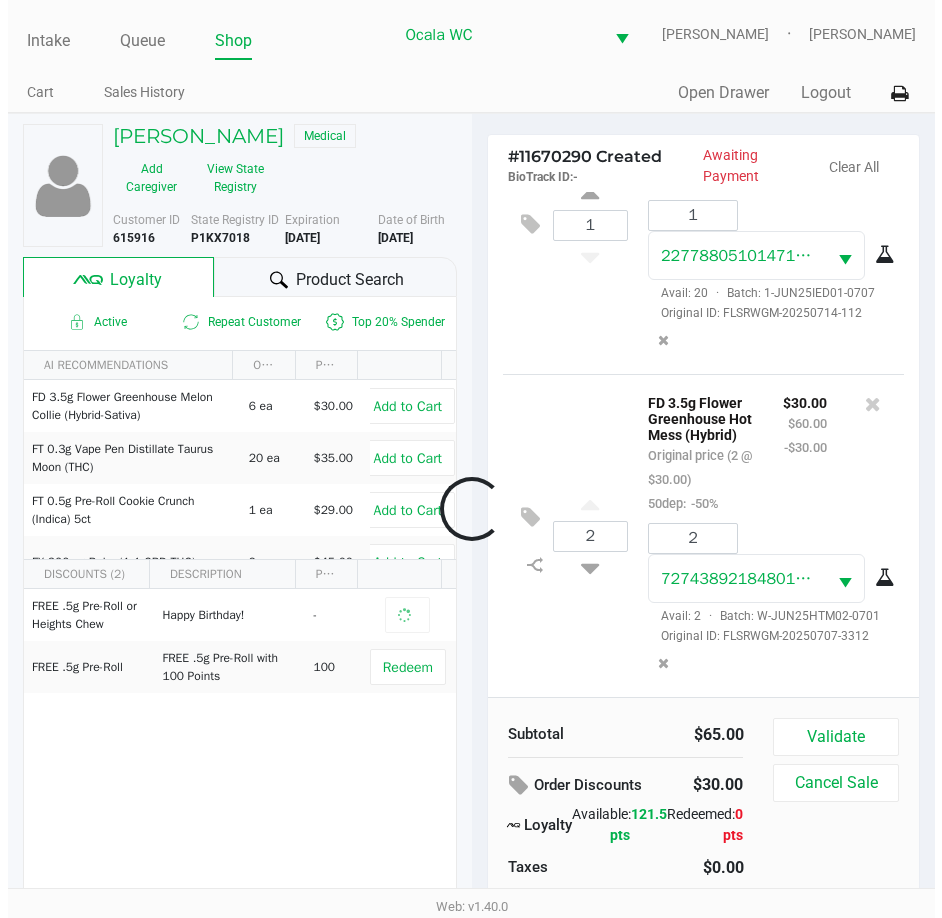 scroll, scrollTop: 205, scrollLeft: 0, axis: vertical 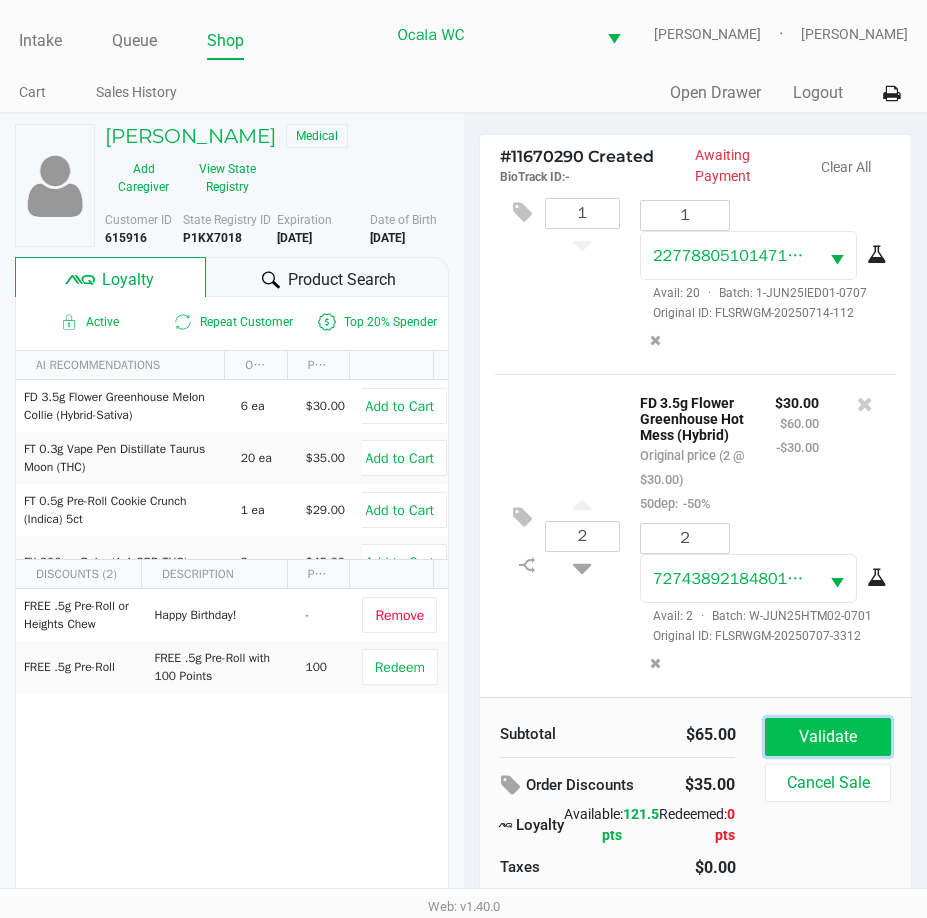 click on "Validate" 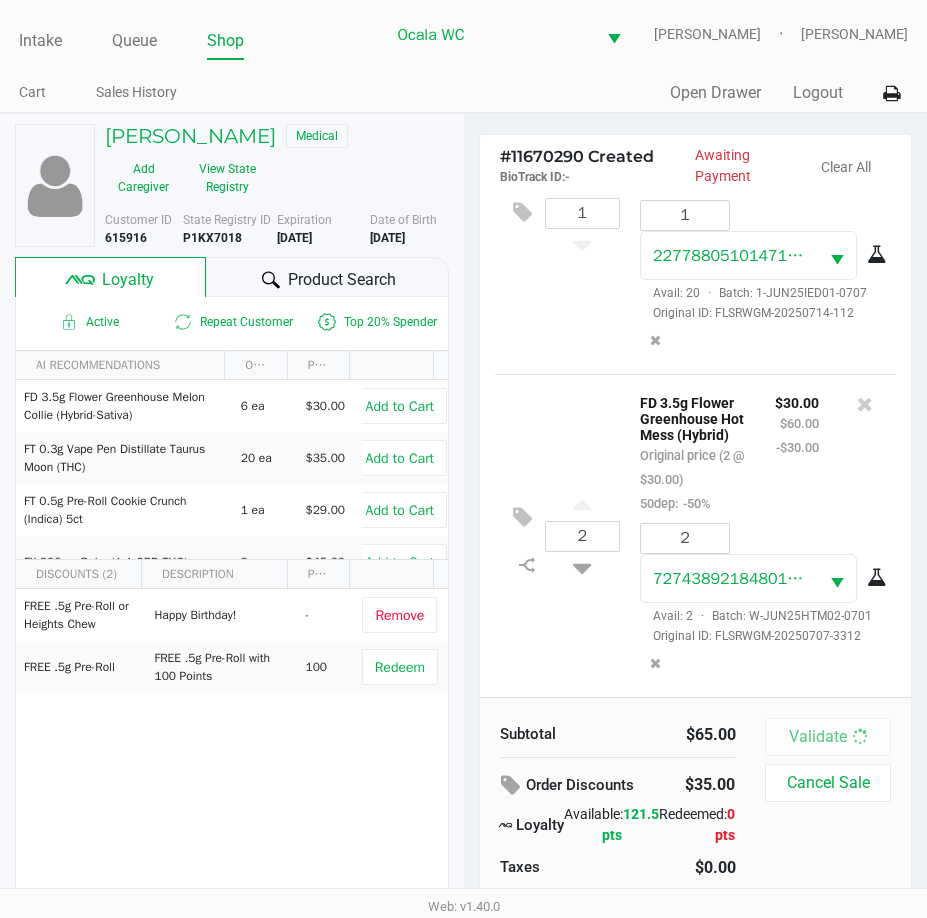 scroll, scrollTop: 229, scrollLeft: 0, axis: vertical 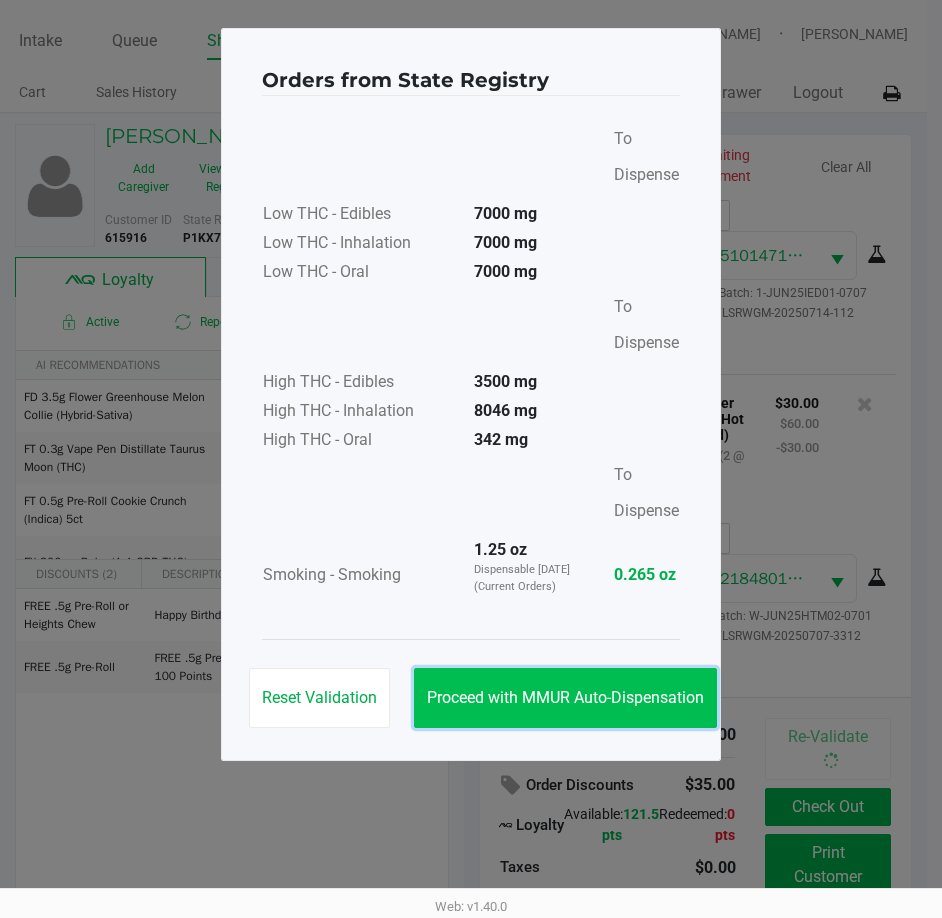 click on "Proceed with MMUR Auto-Dispensation" 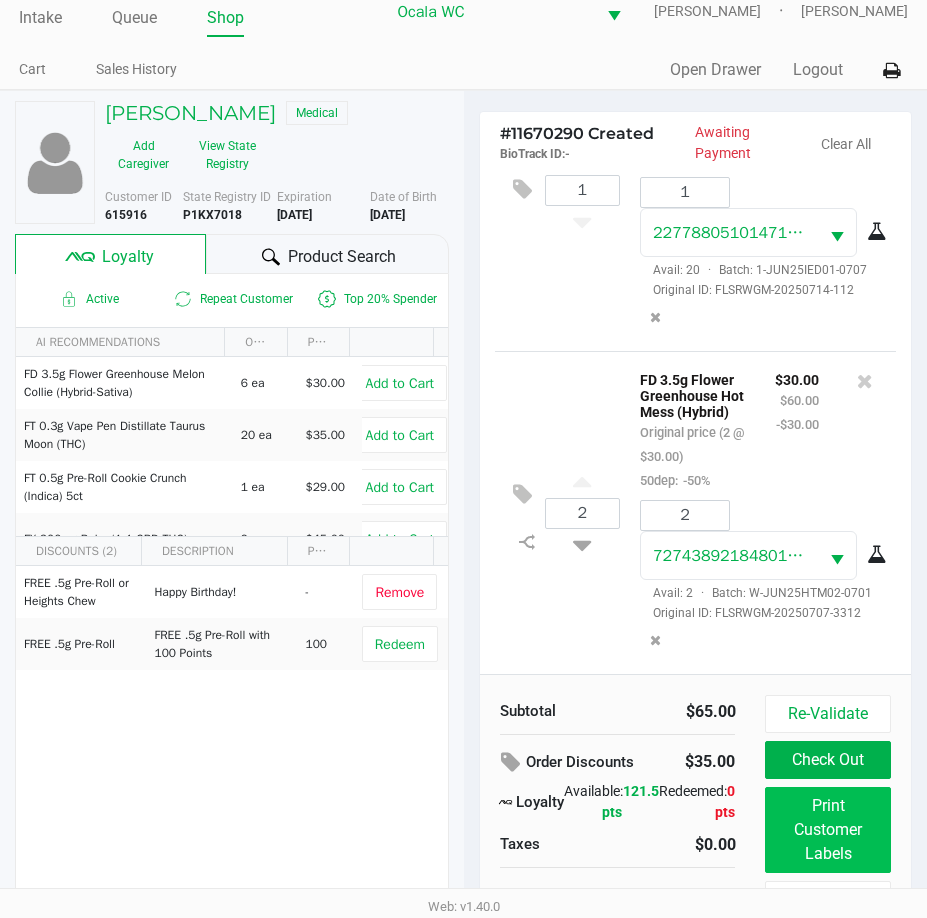 scroll, scrollTop: 45, scrollLeft: 0, axis: vertical 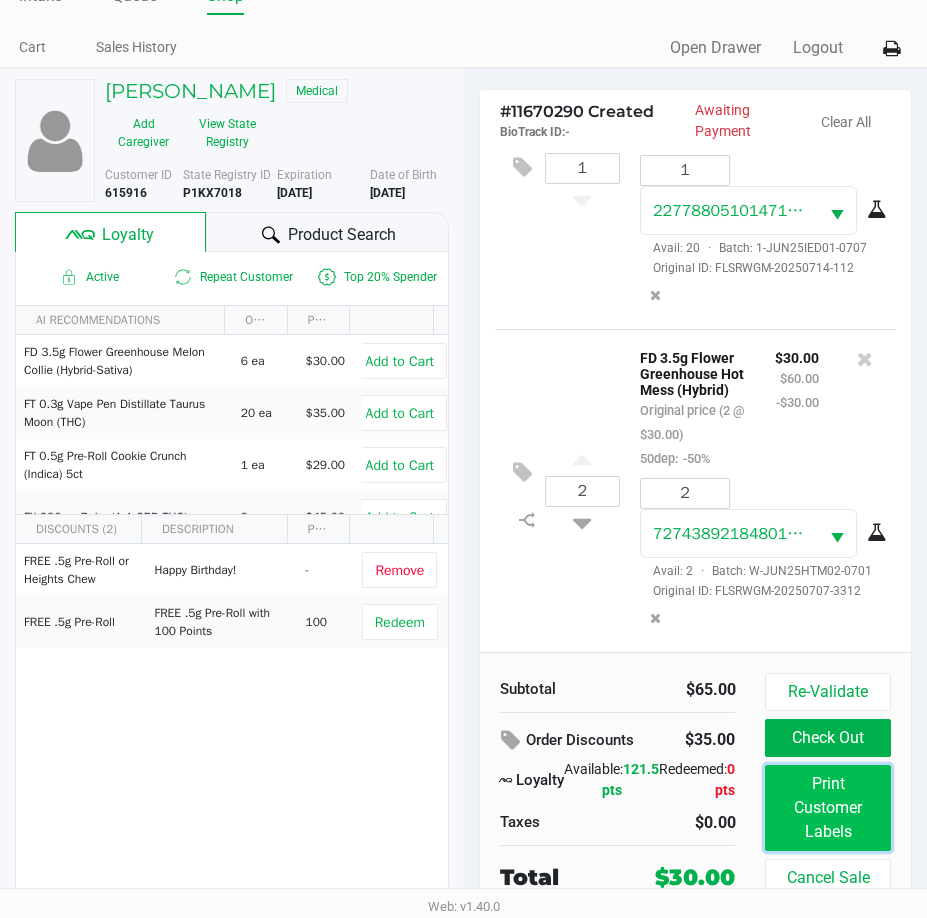 click on "Print Customer Labels" 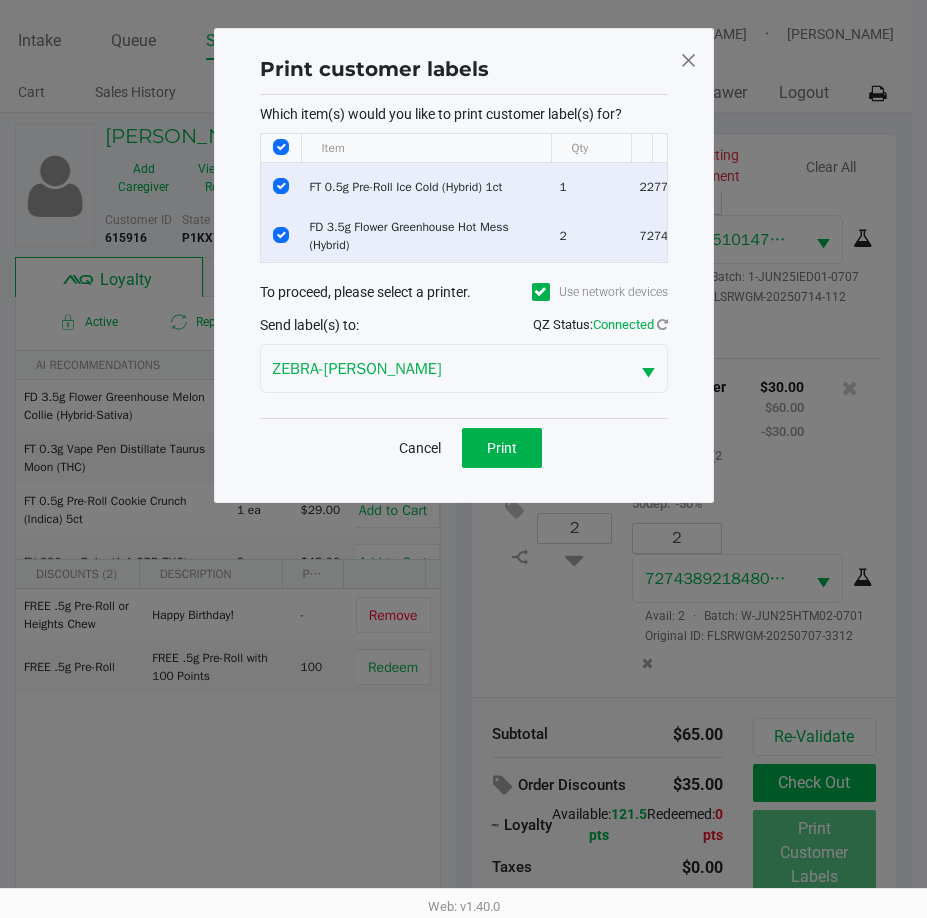 scroll, scrollTop: 0, scrollLeft: 0, axis: both 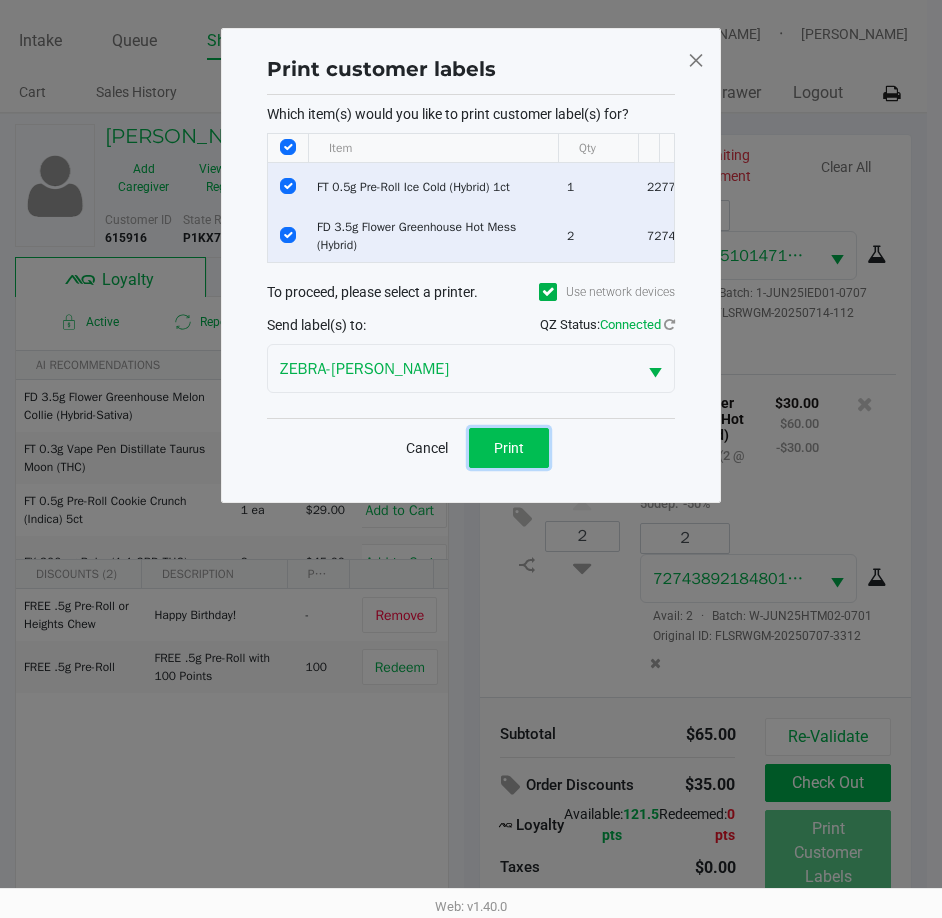 click on "Print" 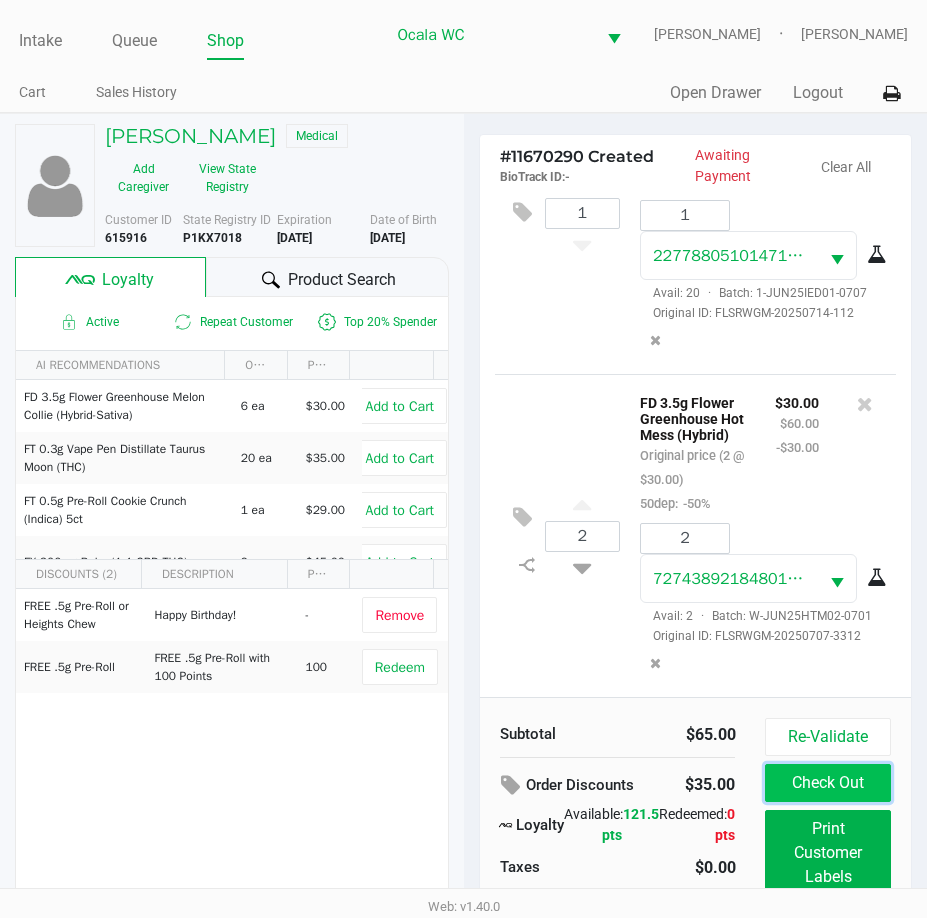 click on "Check Out" 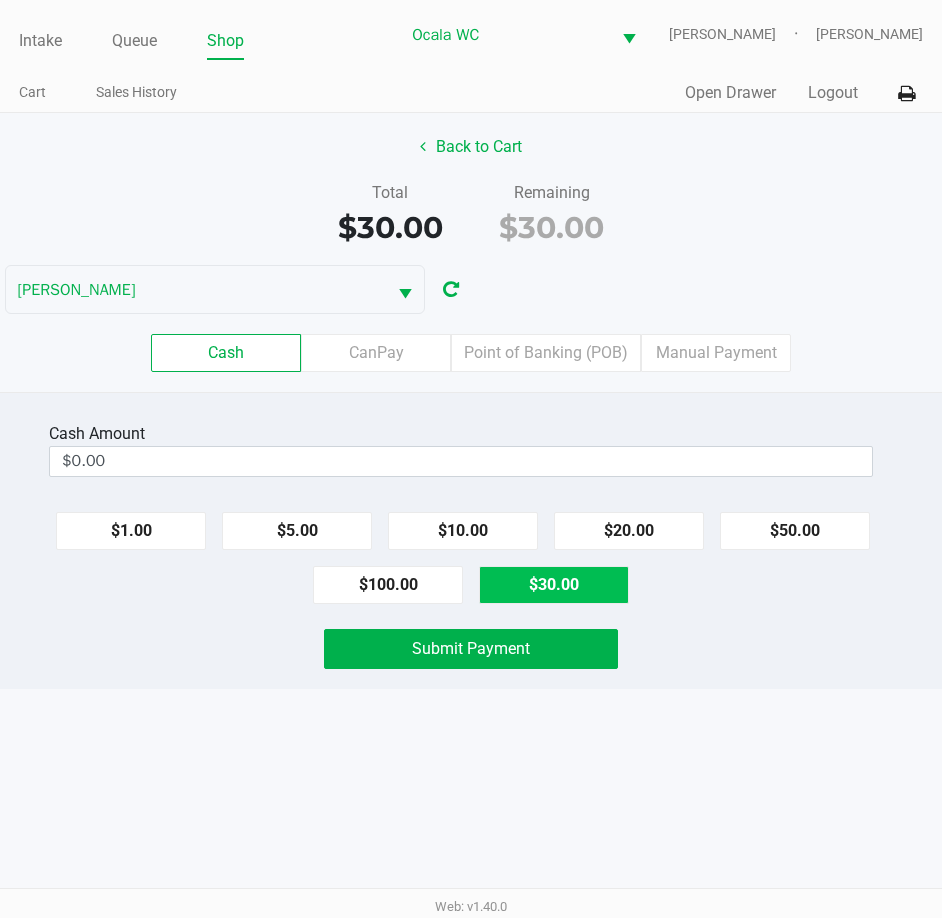 click on "$30.00" 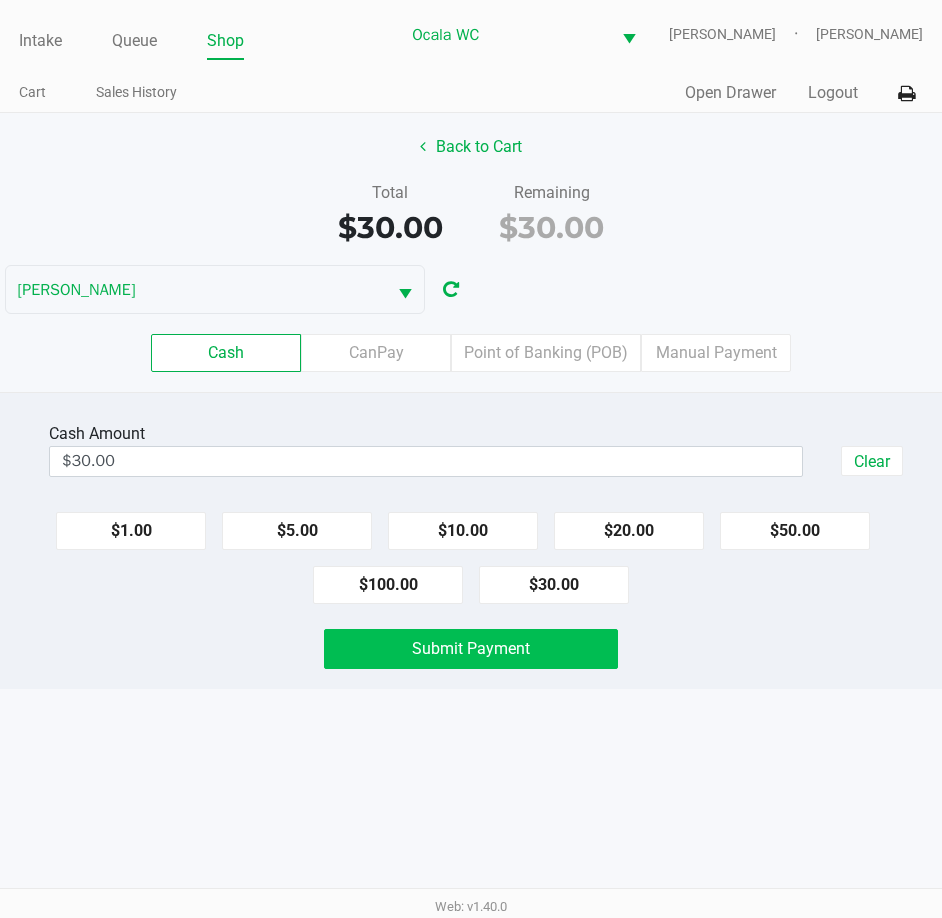click on "Submit Payment" 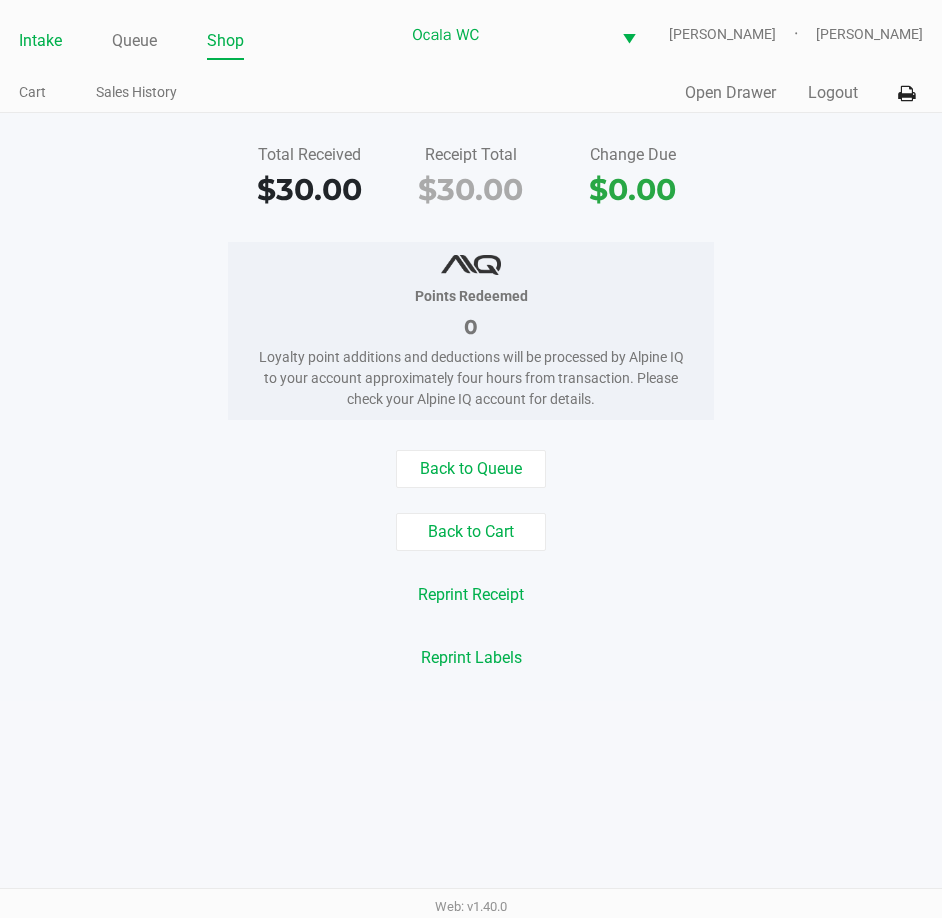 click on "Intake" 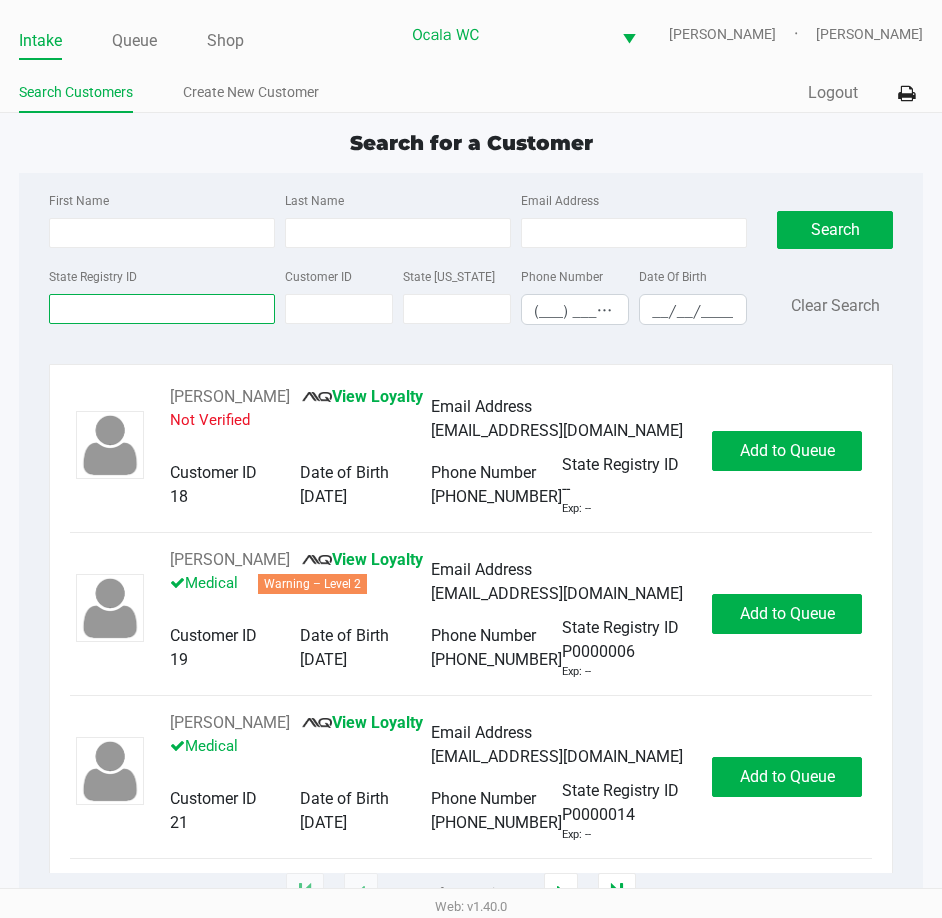 click on "State Registry ID" at bounding box center (162, 309) 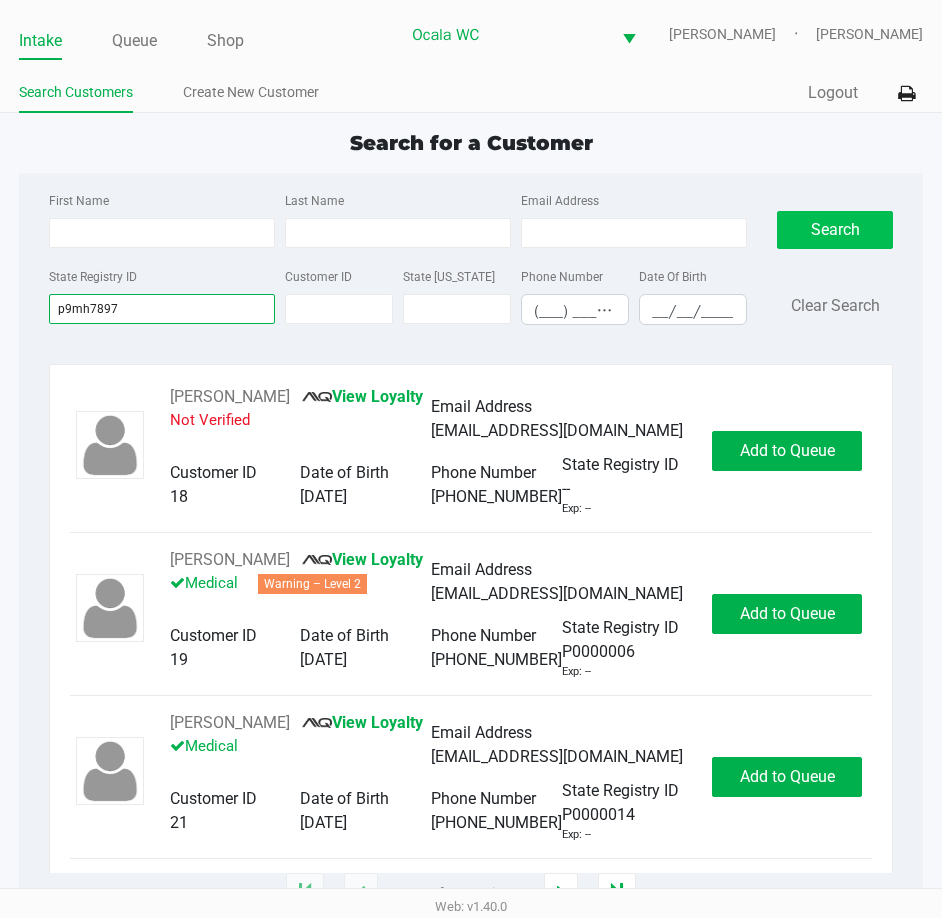 type on "p9mh7897" 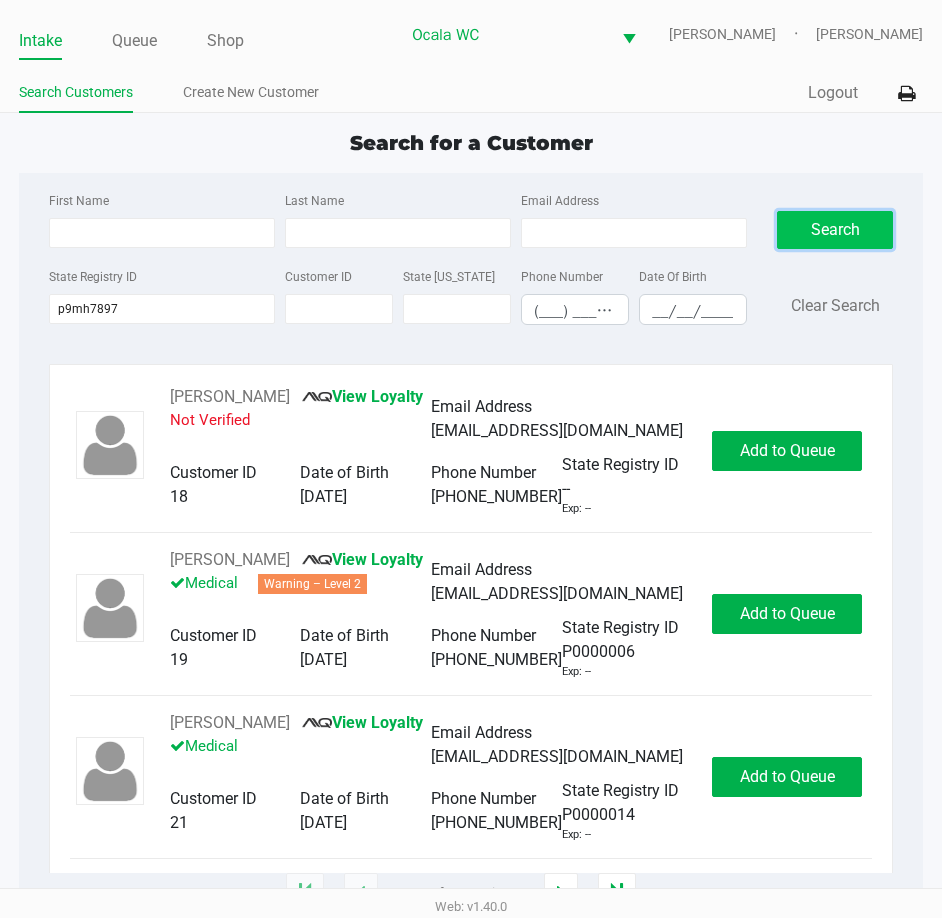 click on "Search" 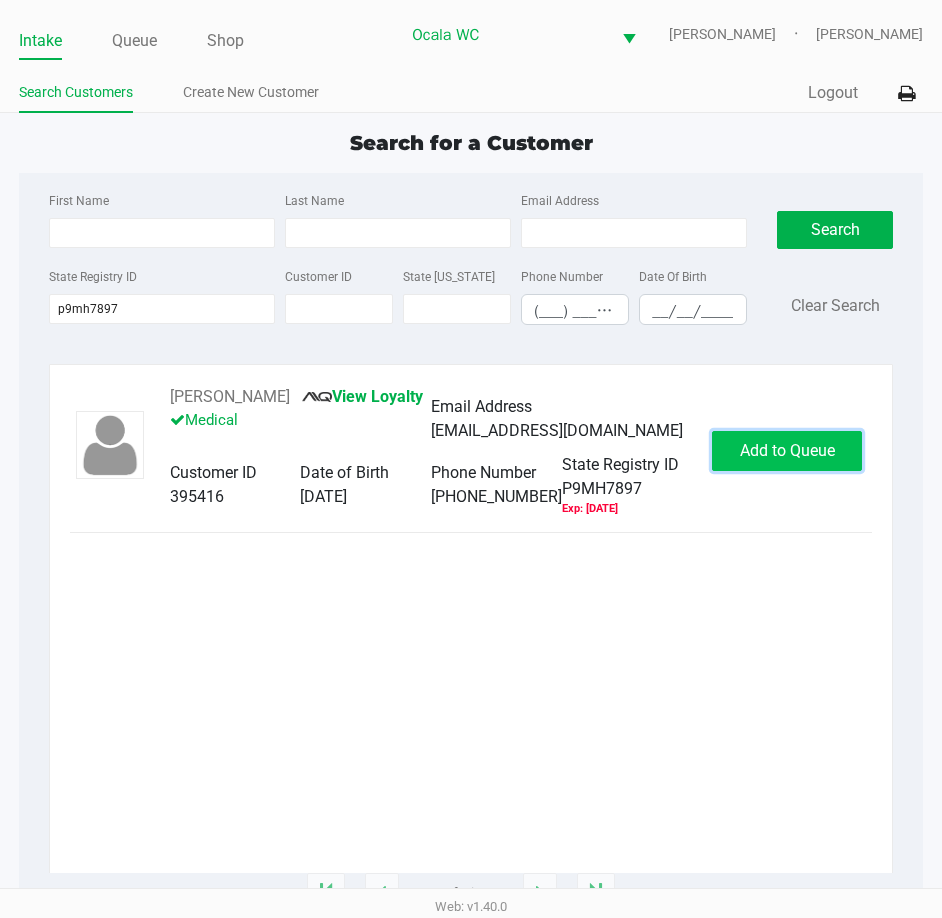 click on "Add to Queue" 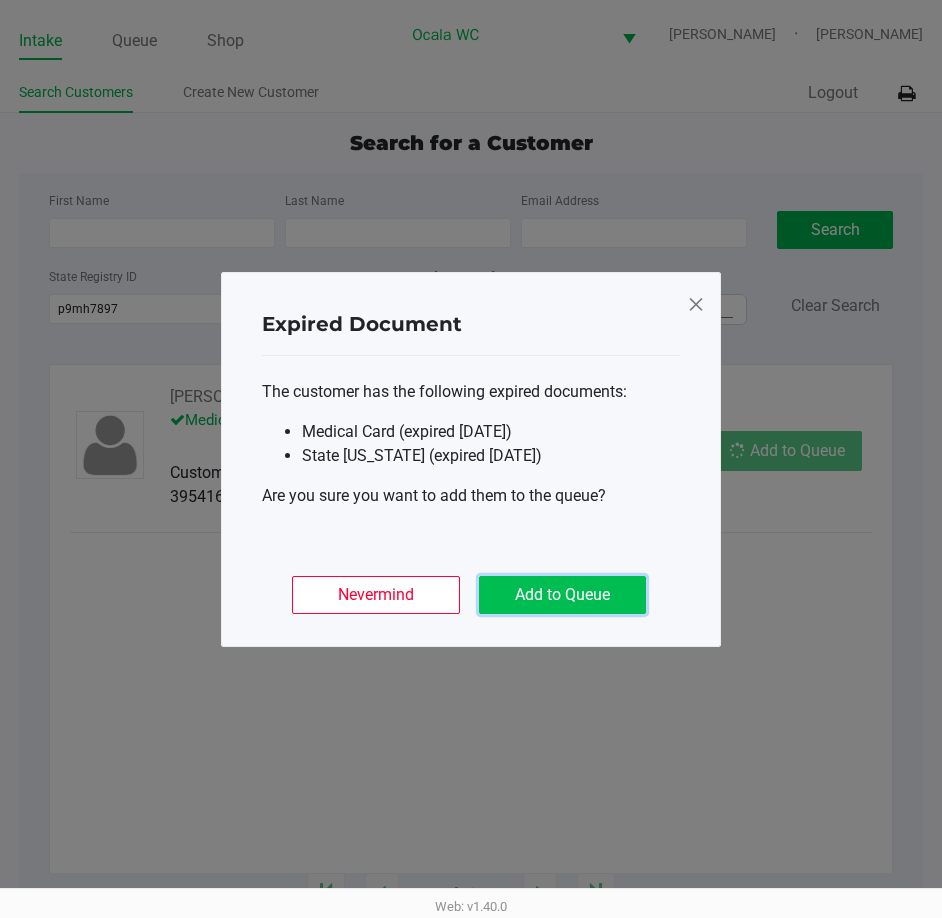 click on "Add to Queue" 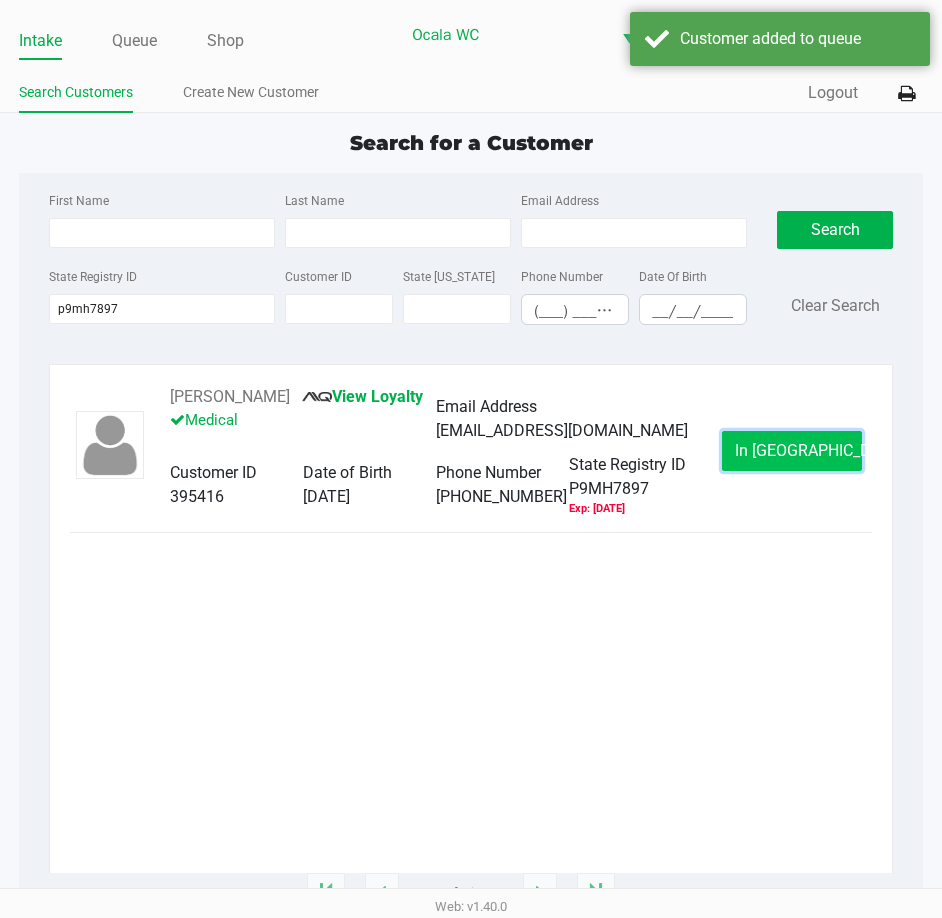 click on "In Queue" 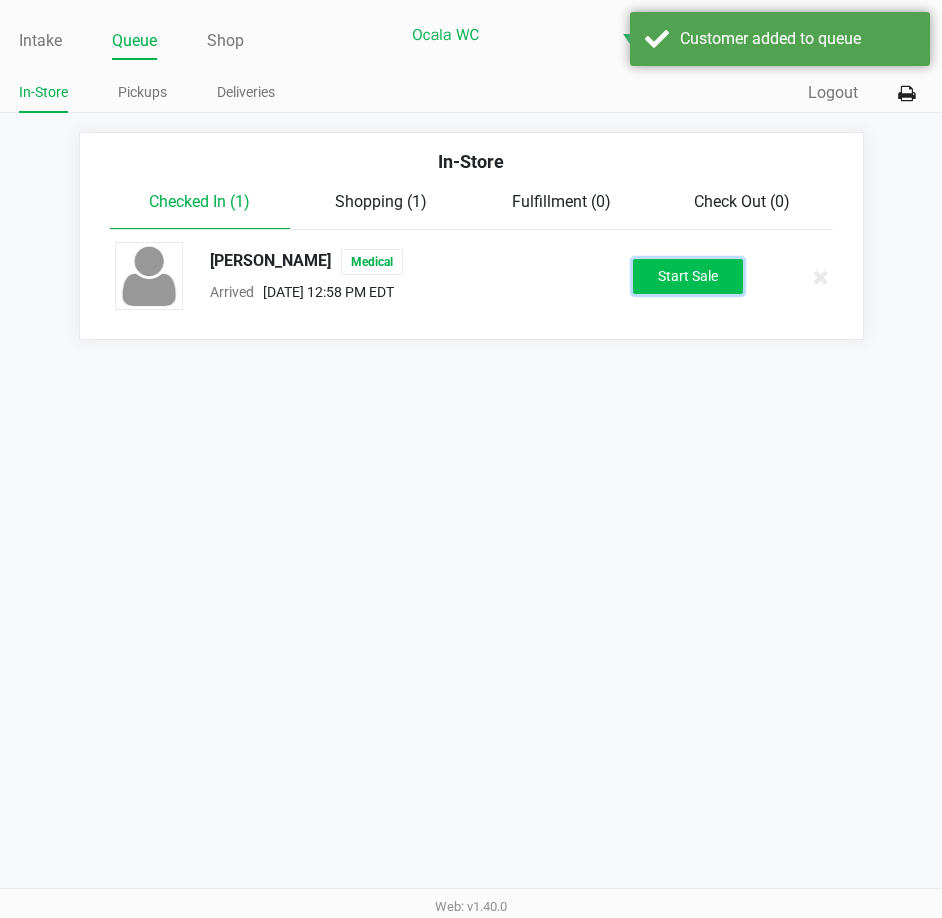 click on "Start Sale" 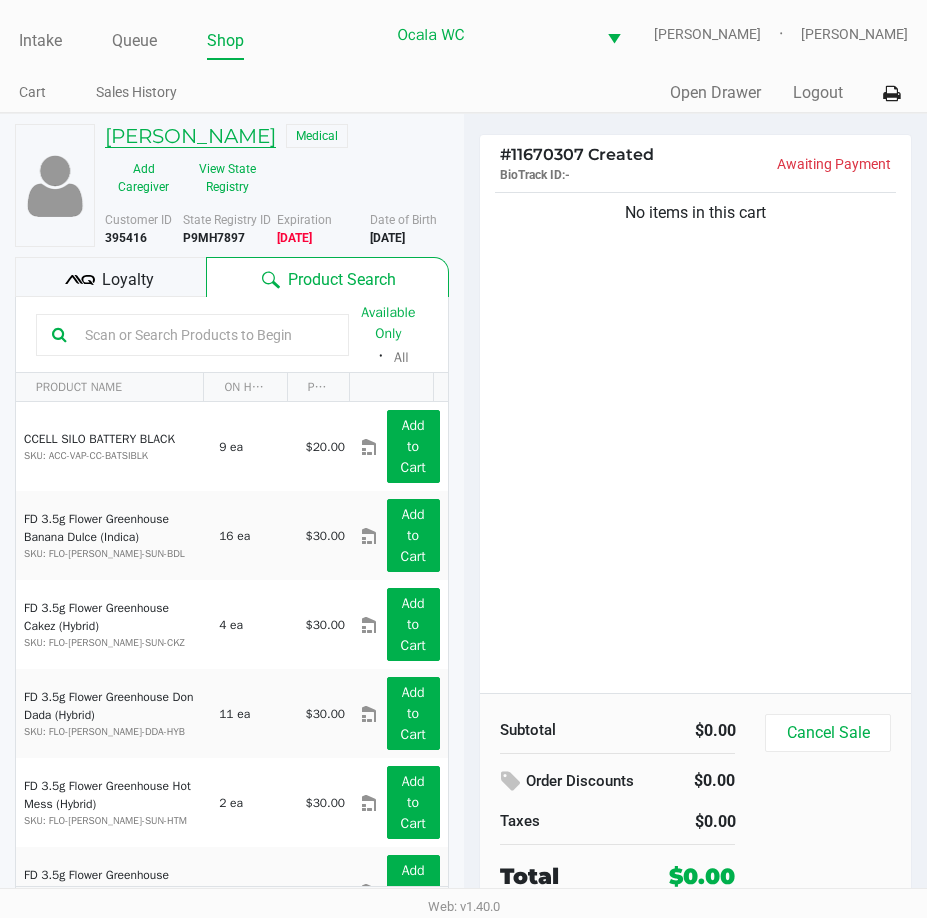 click on "BRIAN SMITH" 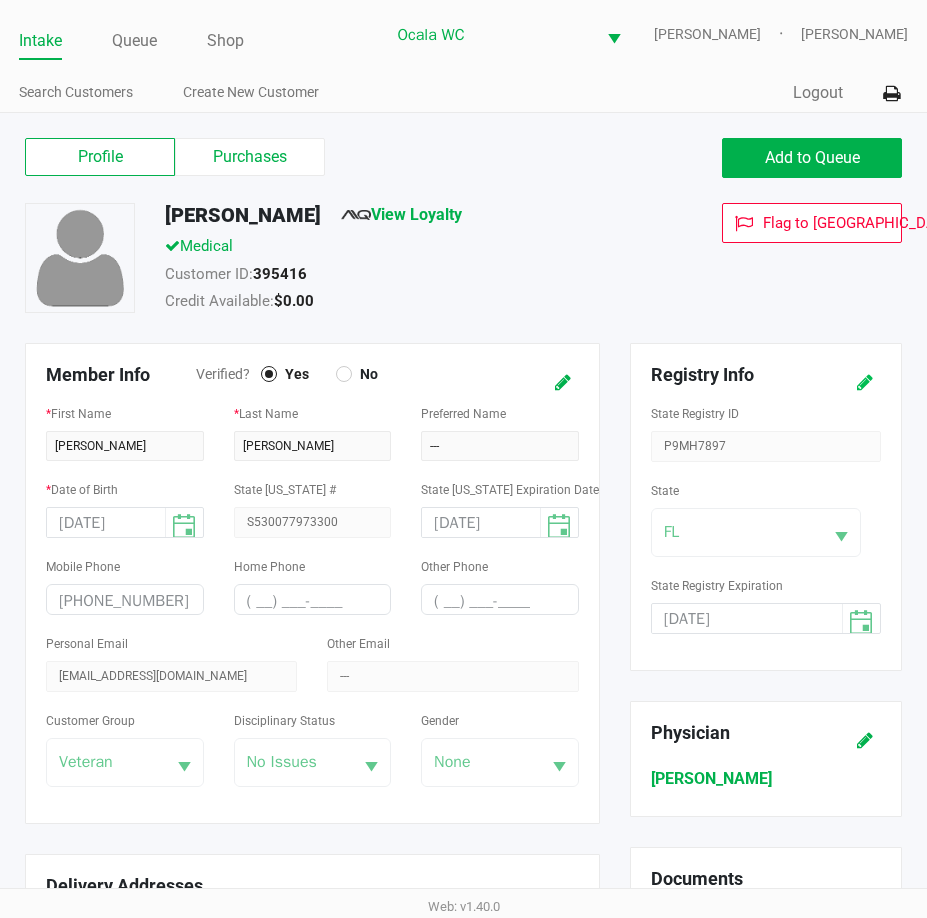 click 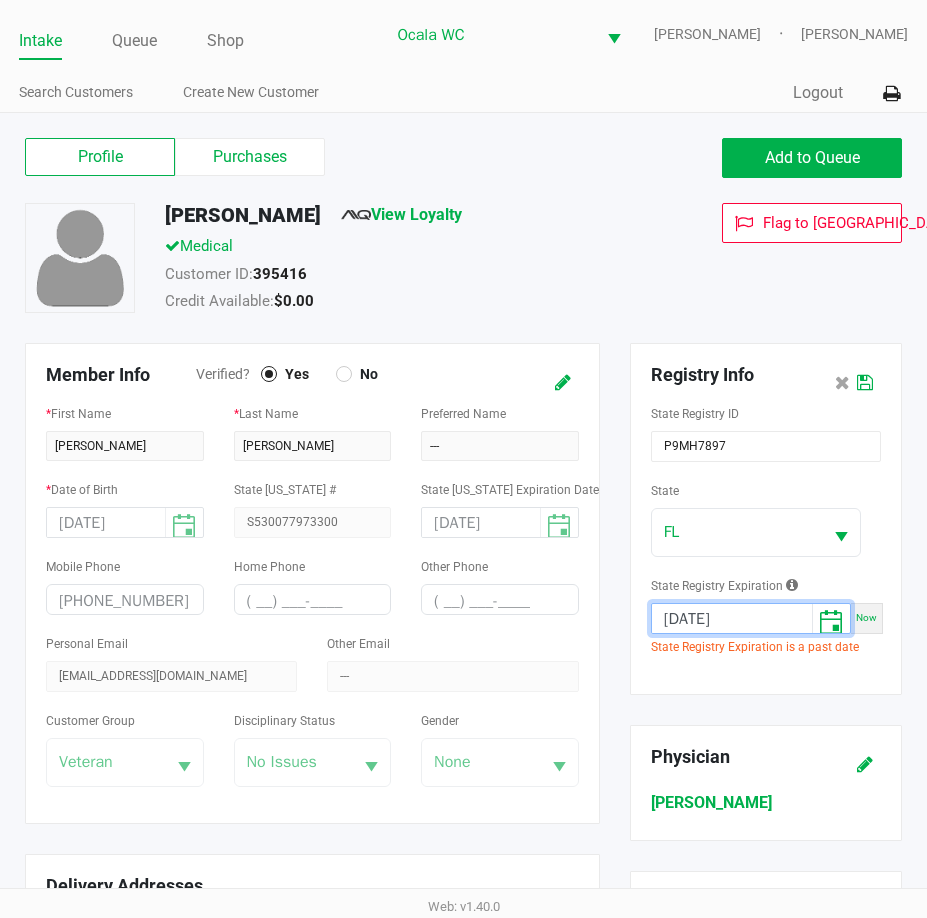 click on "10/20/2021" at bounding box center [732, 619] 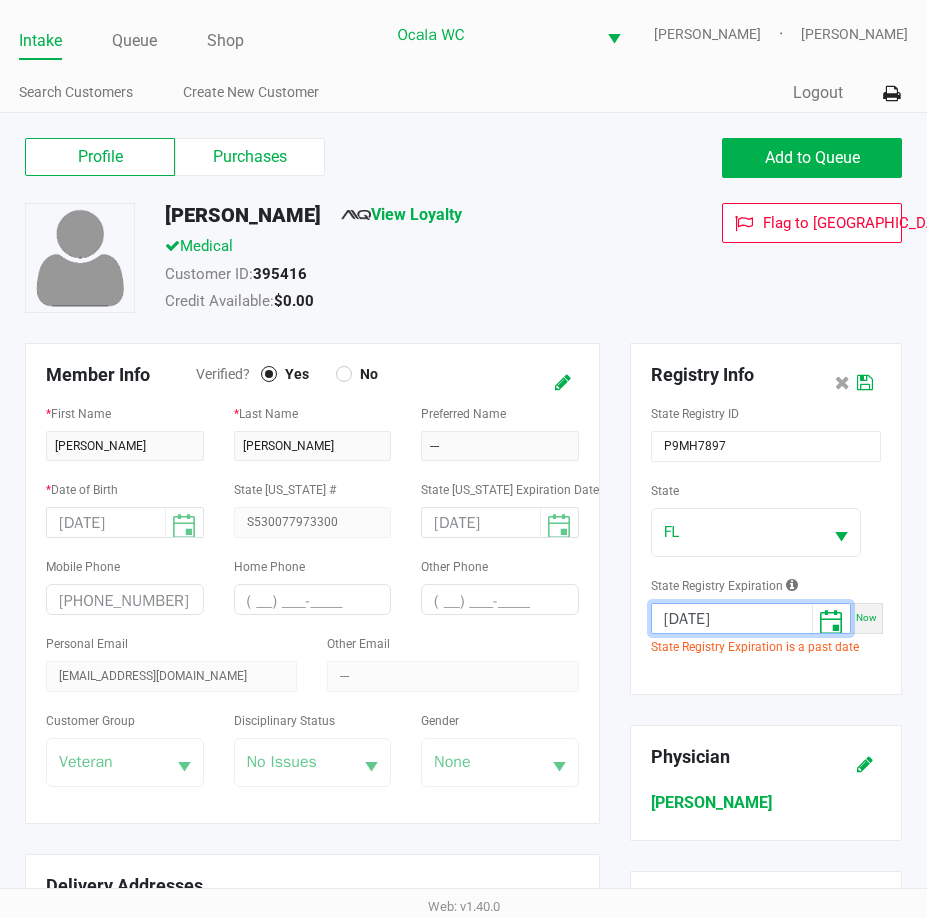 scroll, scrollTop: 0, scrollLeft: 2, axis: horizontal 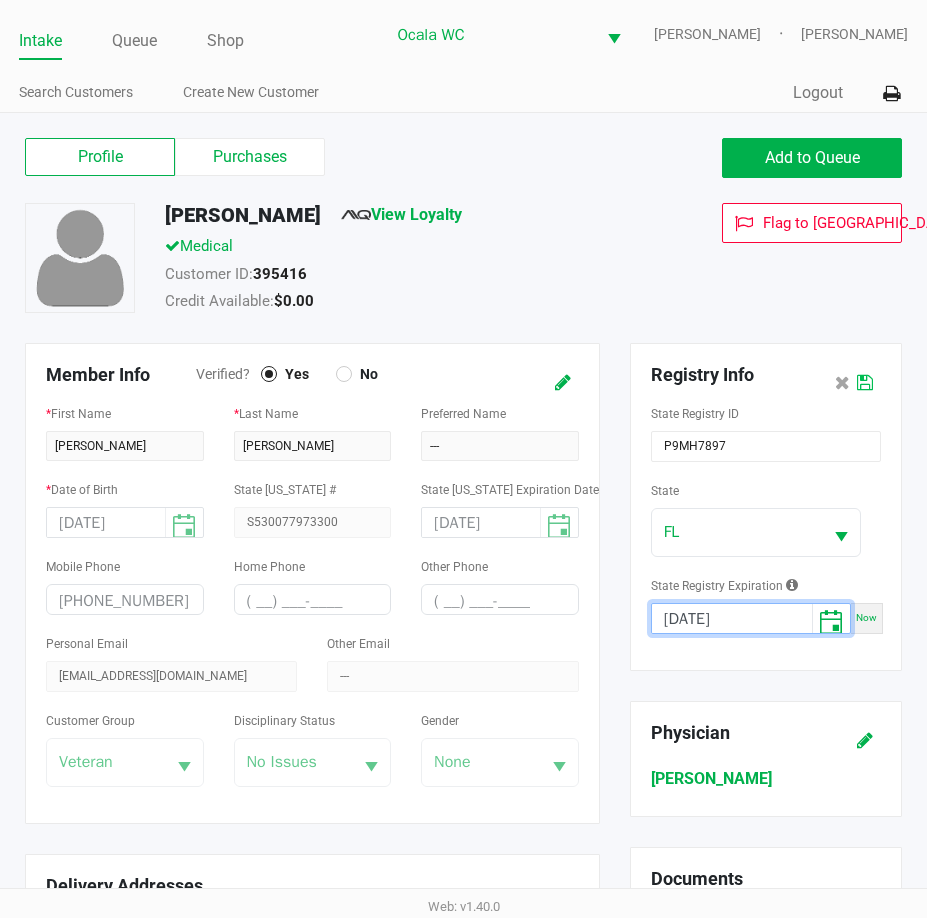 type on "03/27/2026" 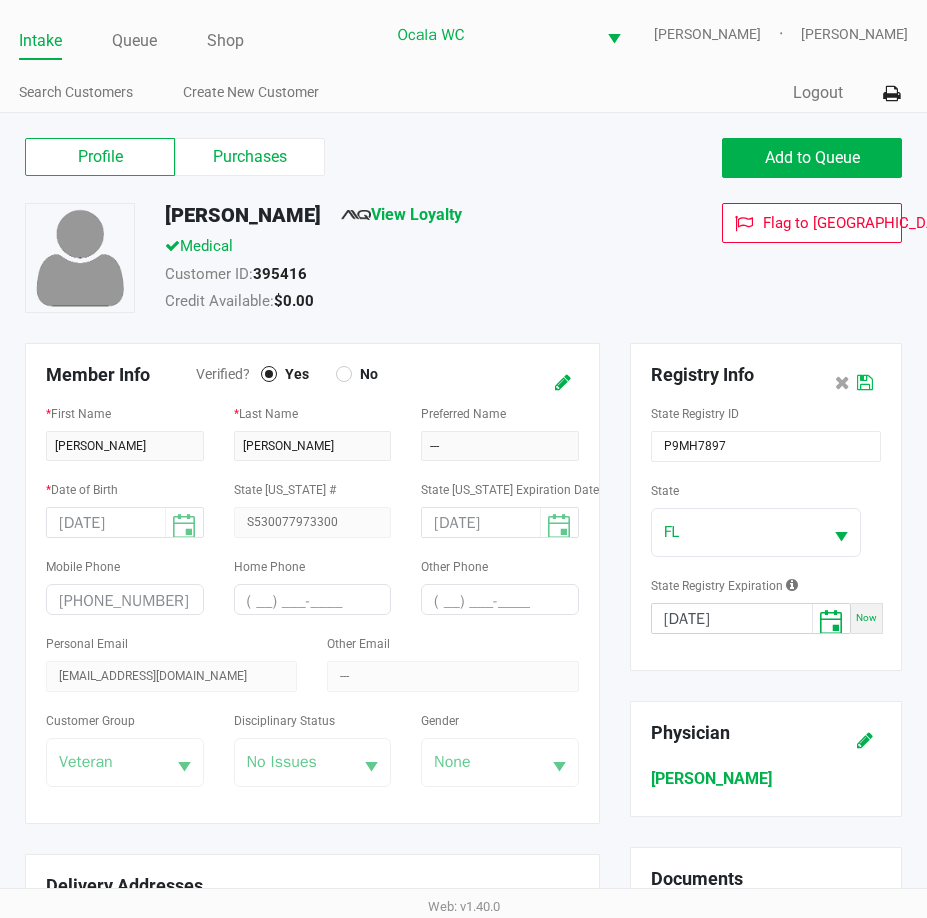 click 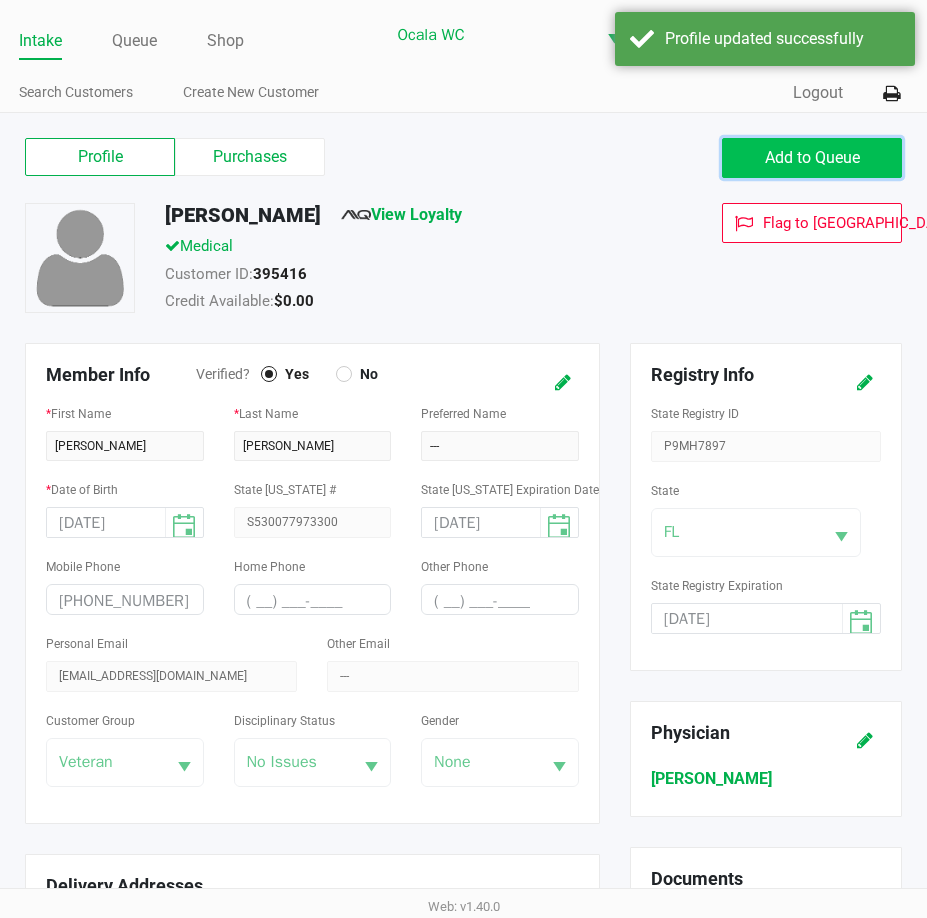 click on "Add to Queue" 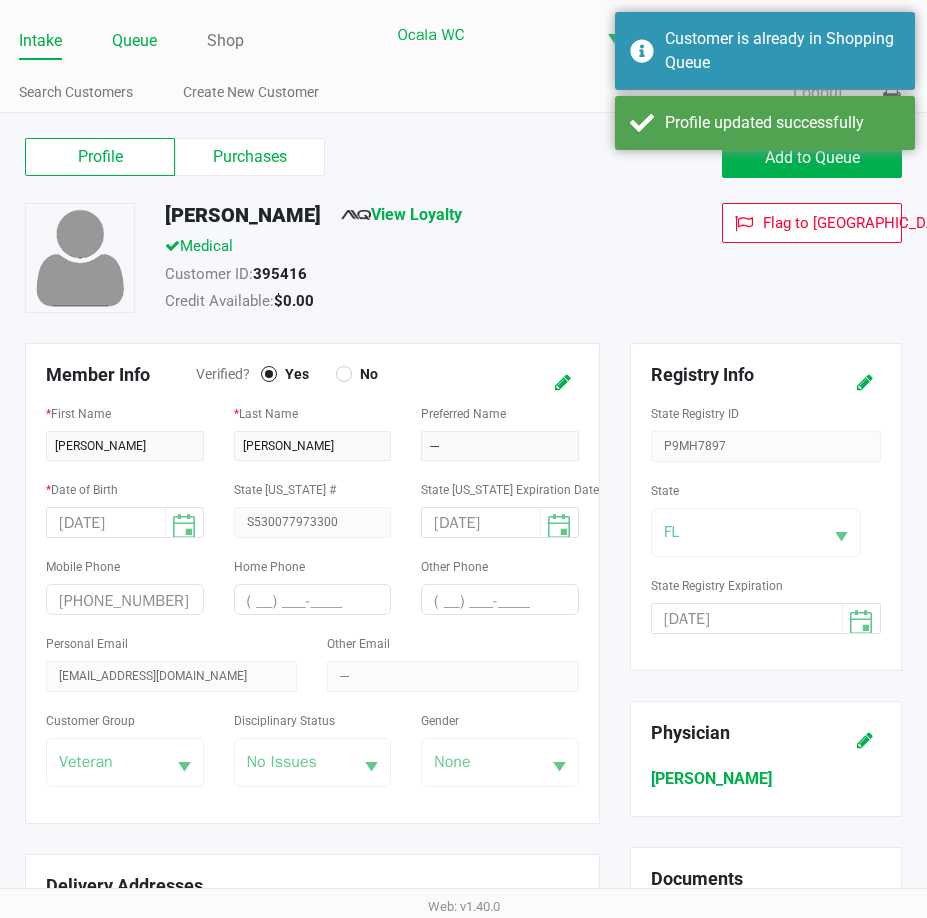 click on "Queue" 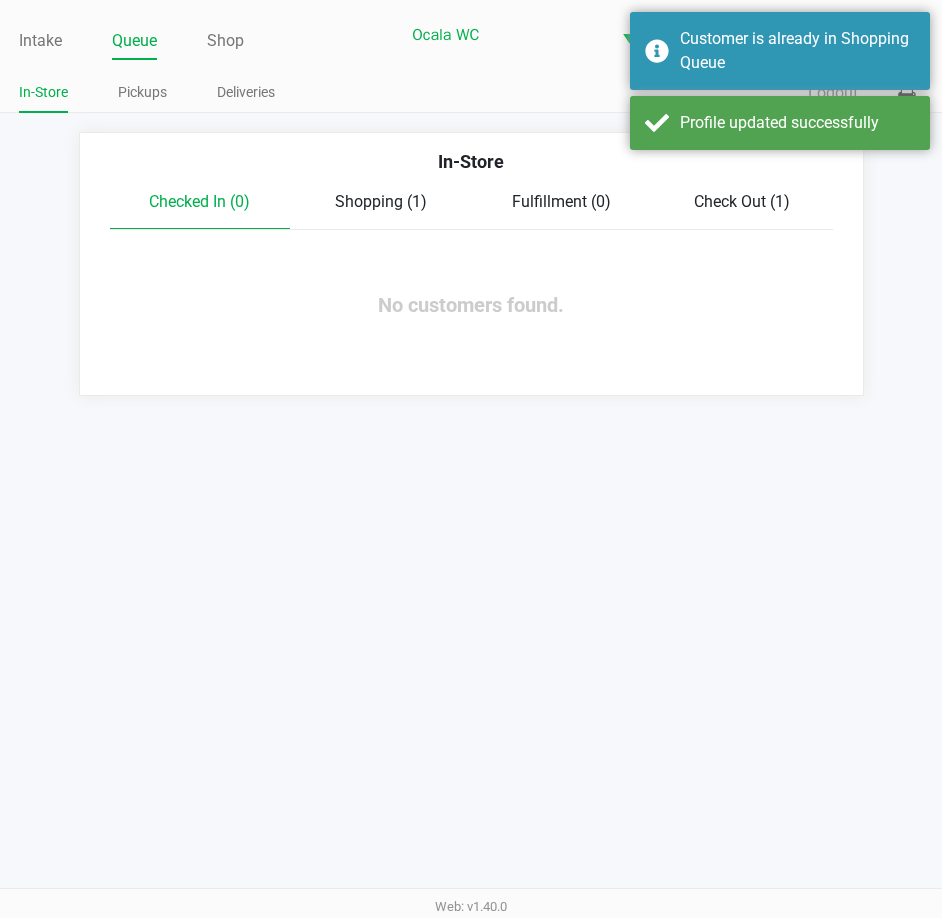 click on "Shopping (1)" 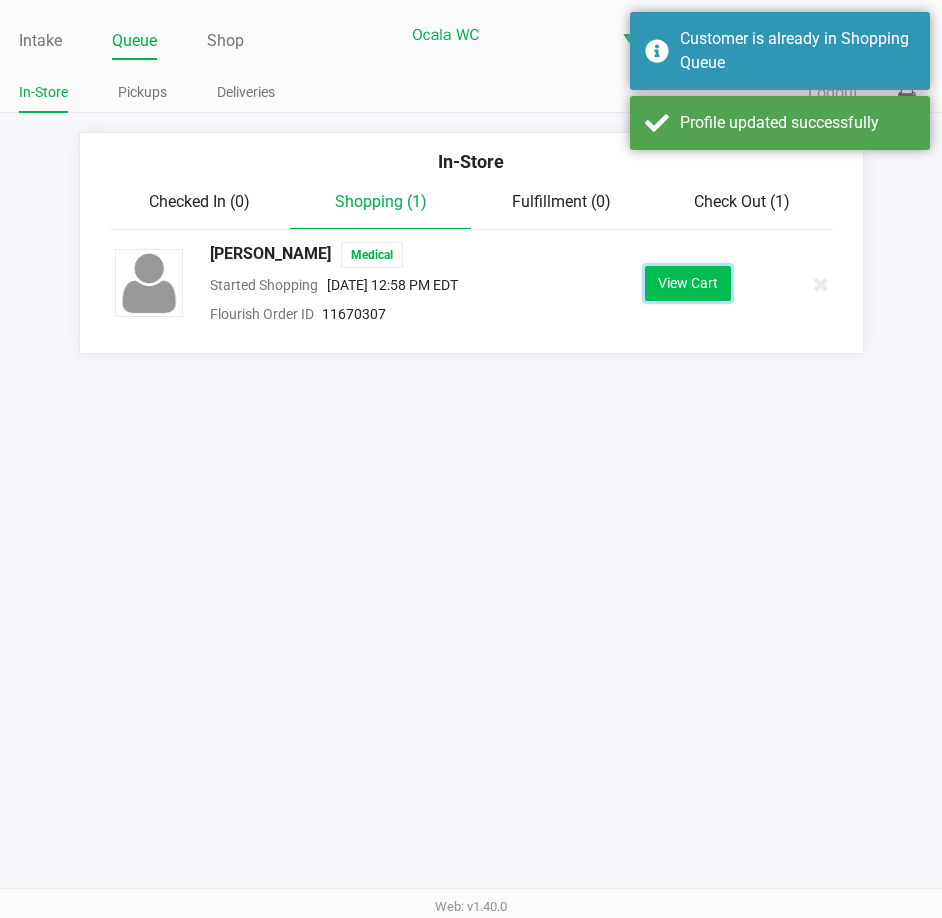click on "View Cart" 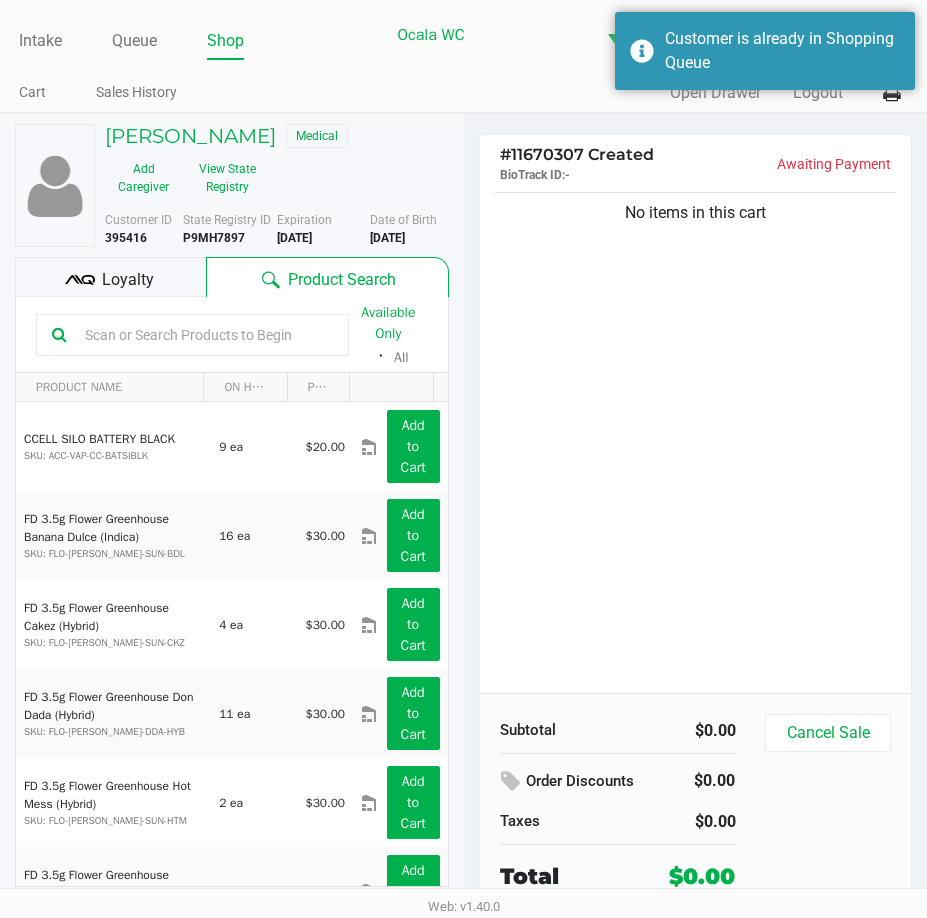 click 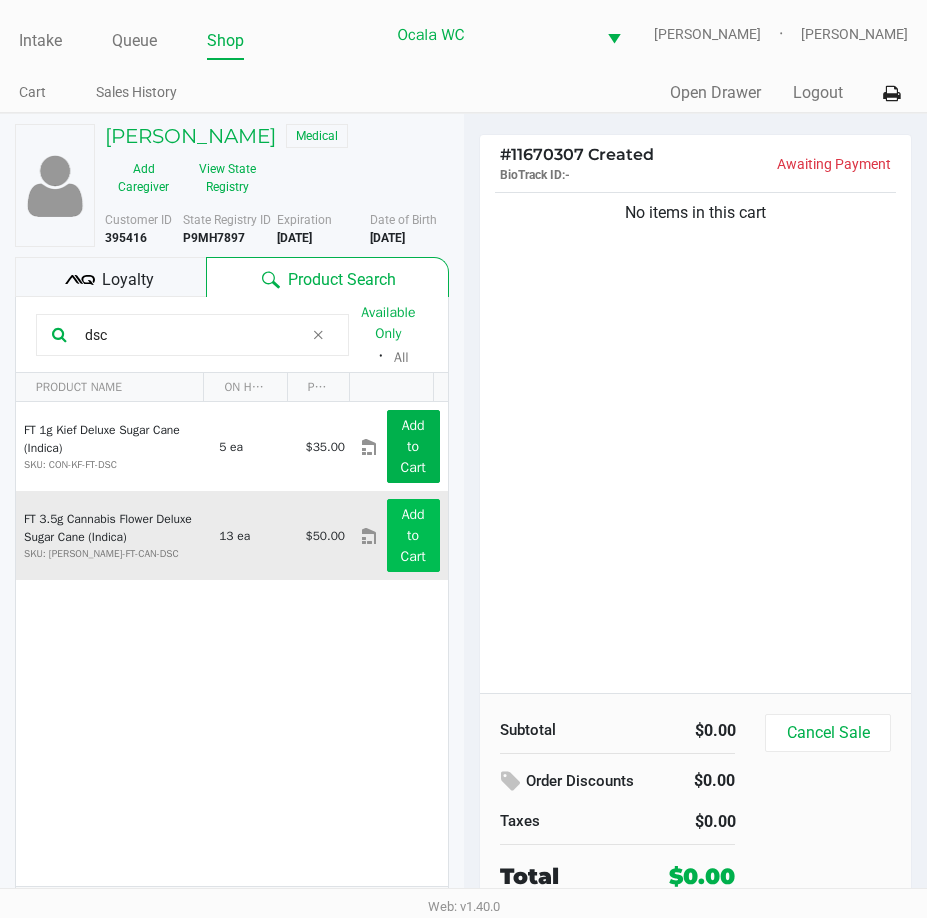 type on "dsc" 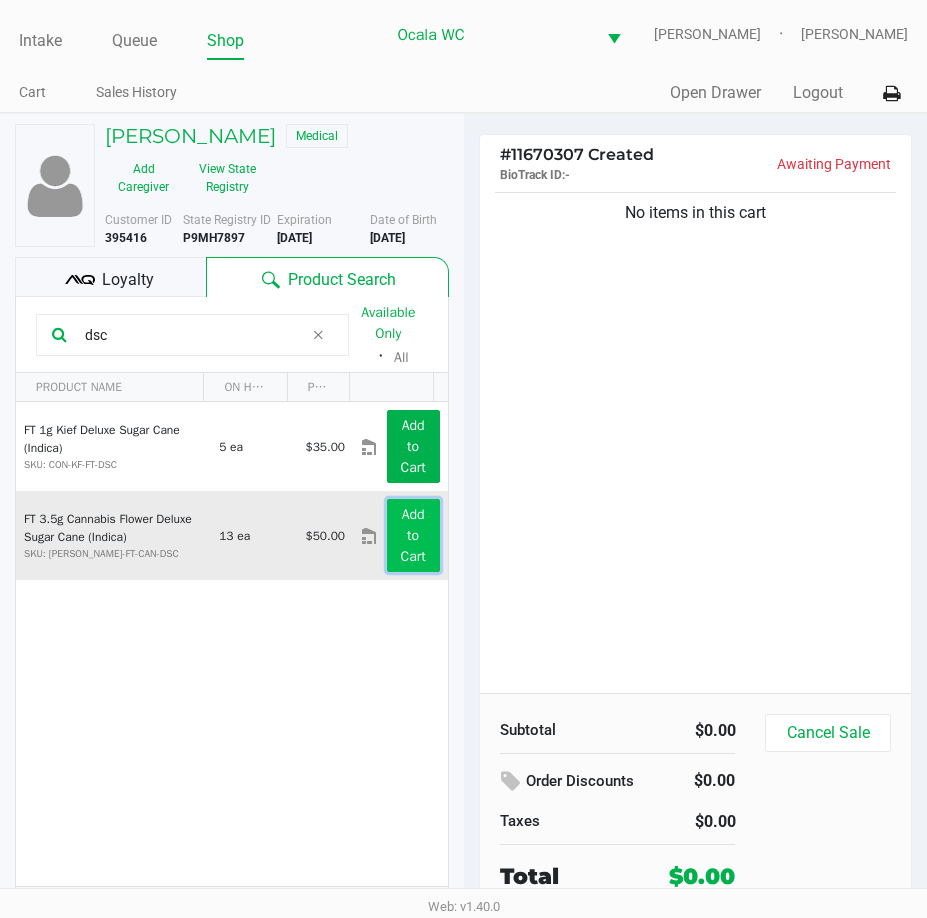click on "Add to Cart" 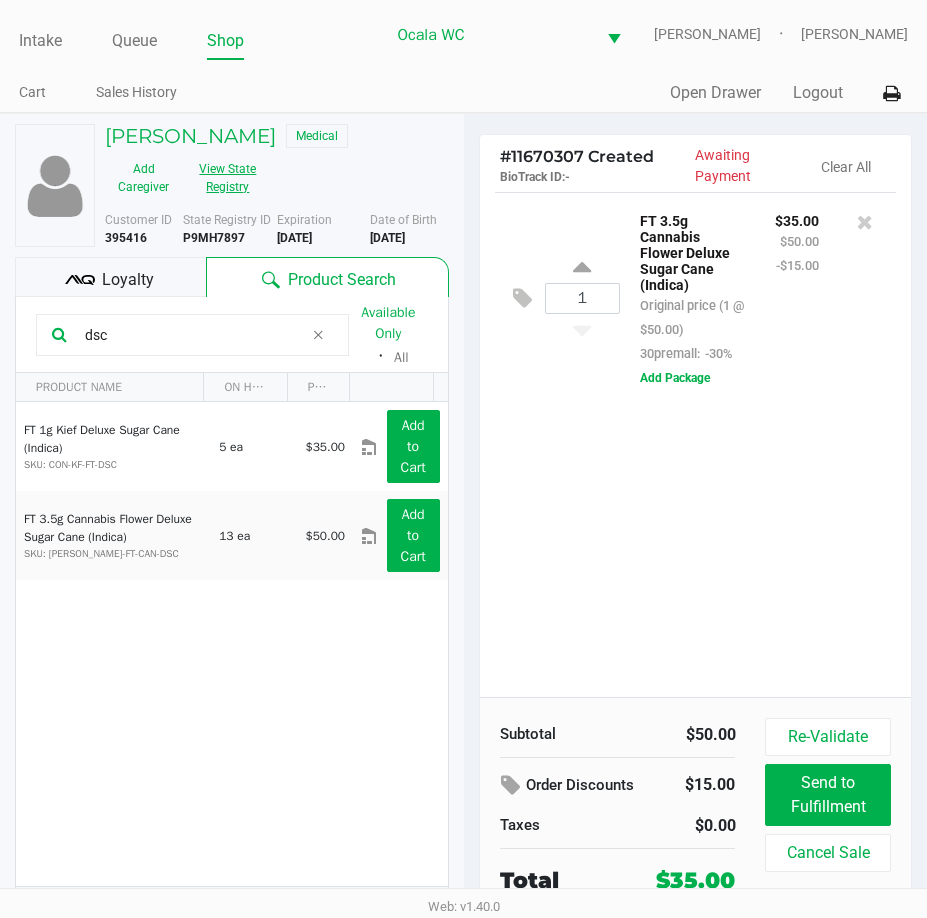 click on "View State Registry" 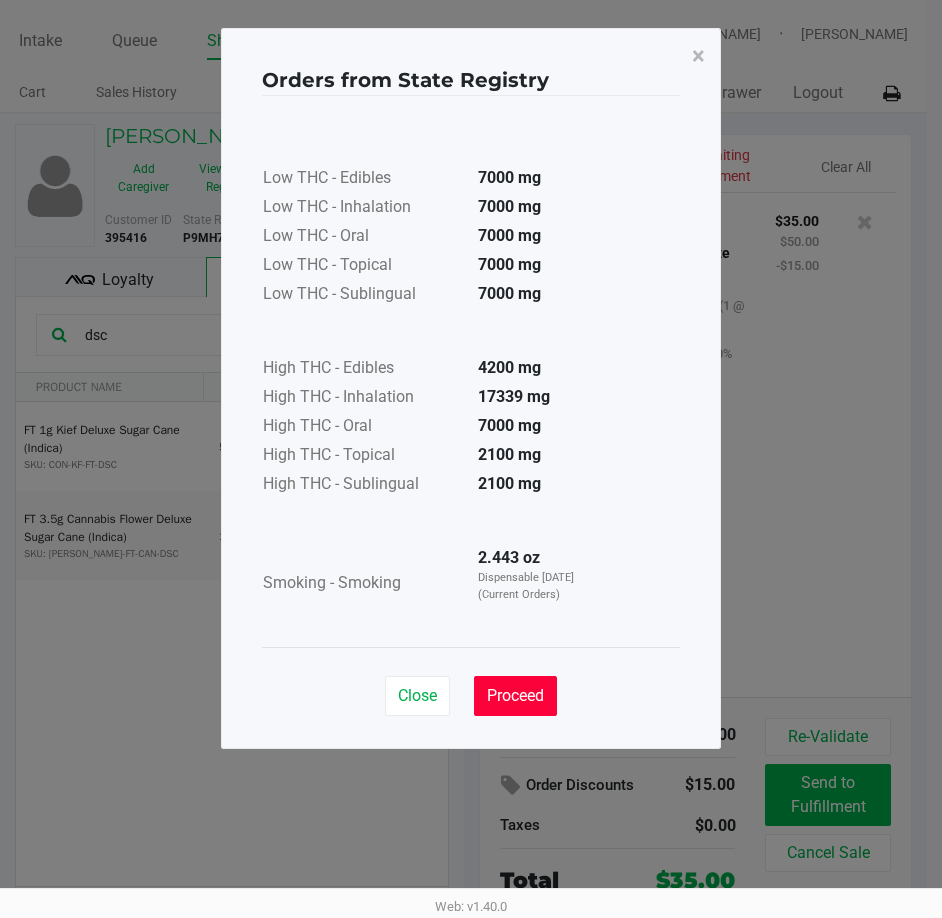 click on "Proceed" 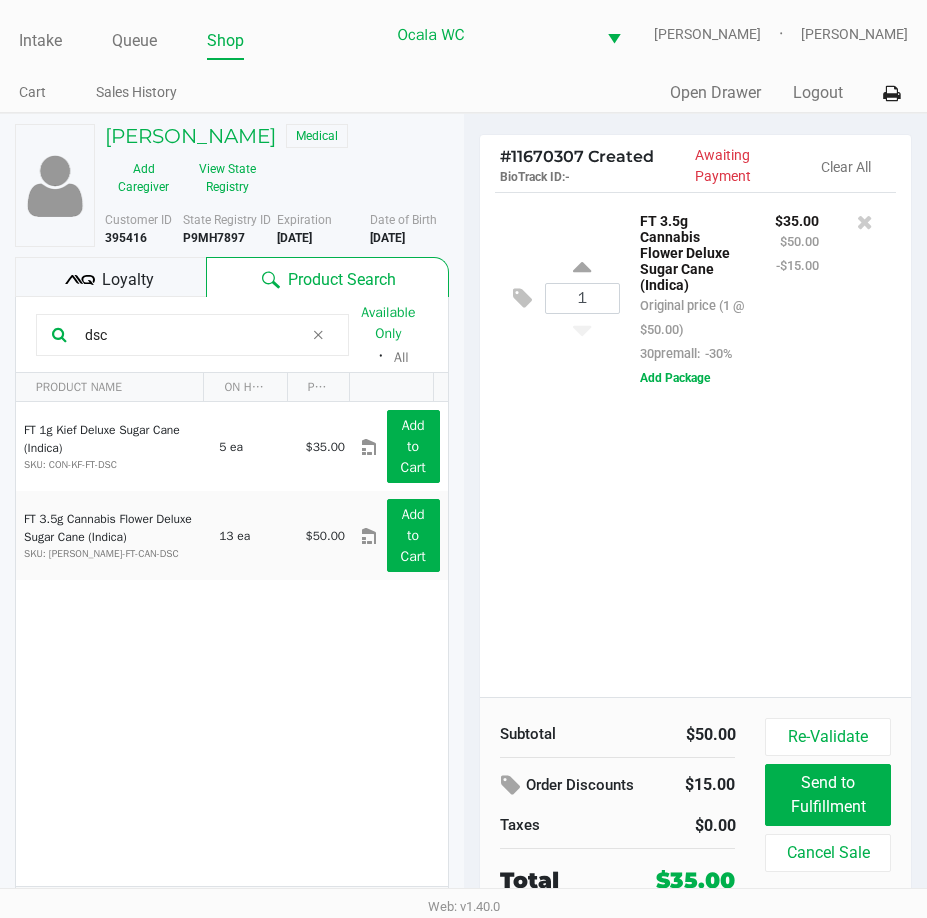 click on "1  FT 3.5g Cannabis Flower Deluxe Sugar Cane (Indica)   Original price (1 @ $50.00)  30premall:  -30% $35.00 $50.00 -$15.00  Add Package" 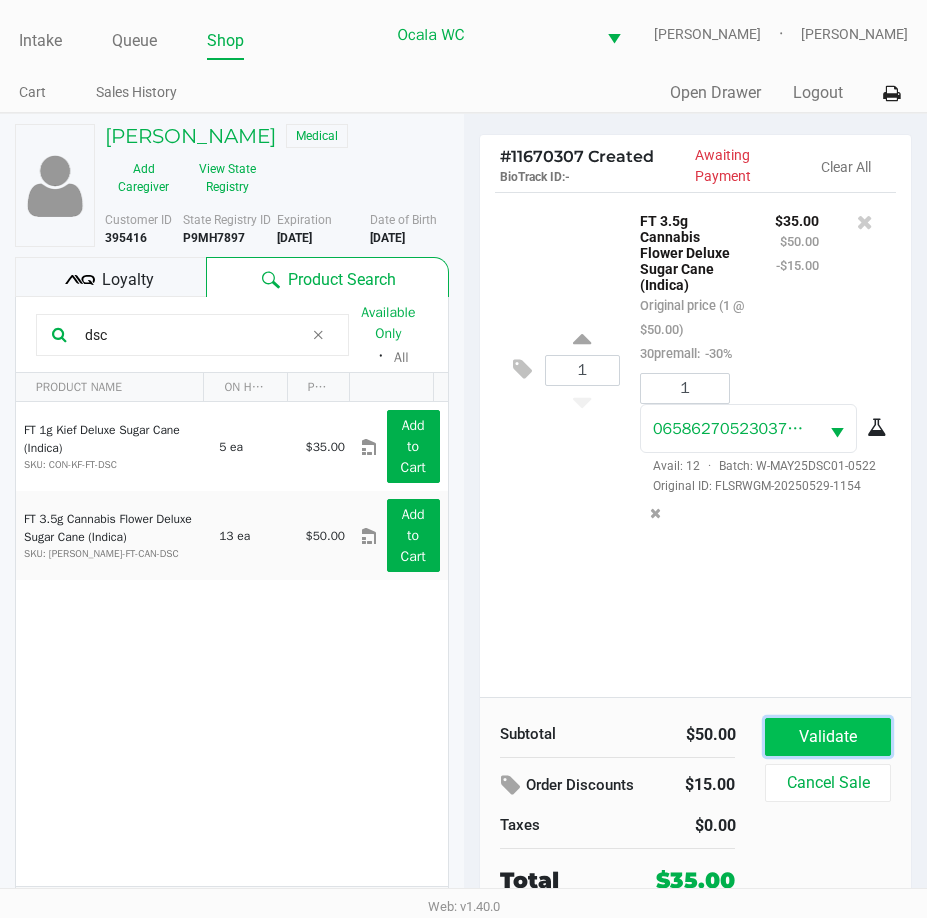 click on "Validate" 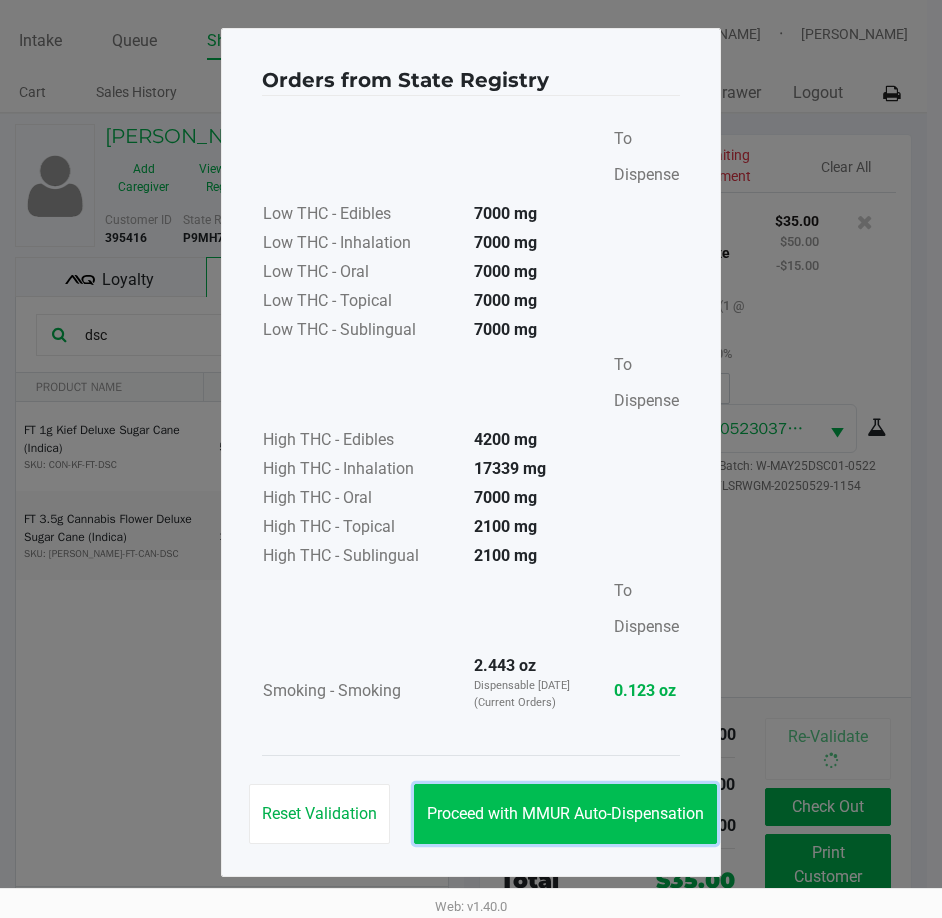 click on "Proceed with MMUR Auto-Dispensation" 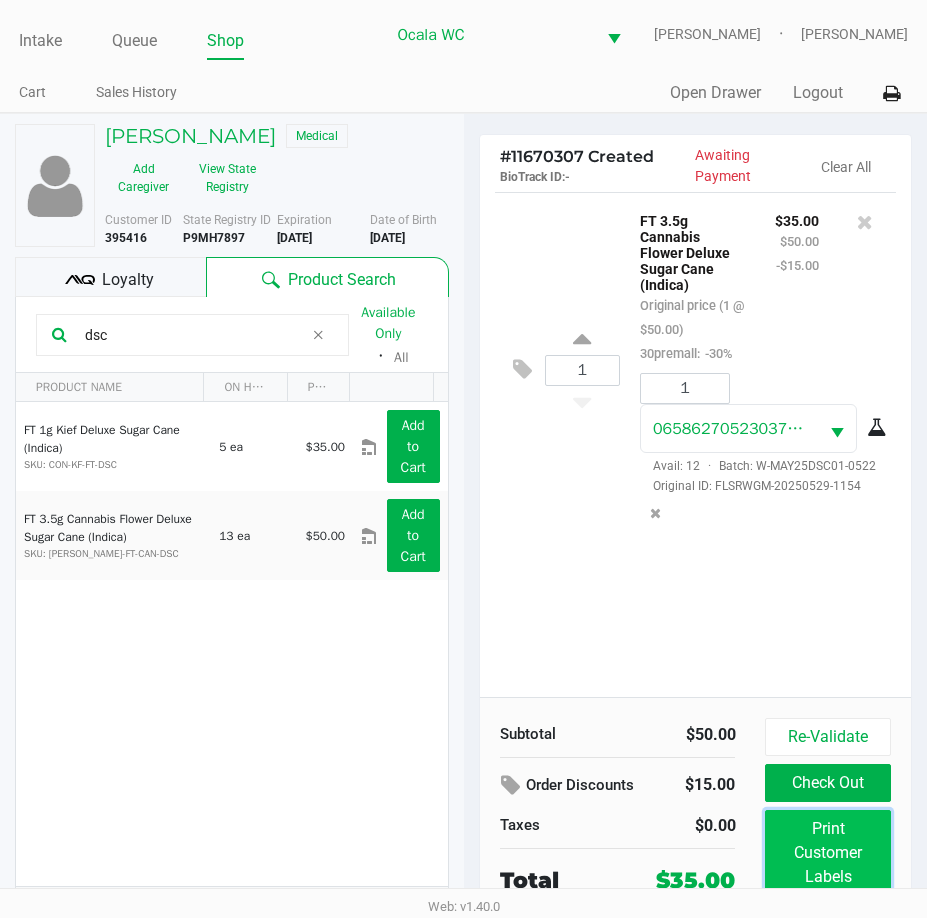 click on "Print Customer Labels" 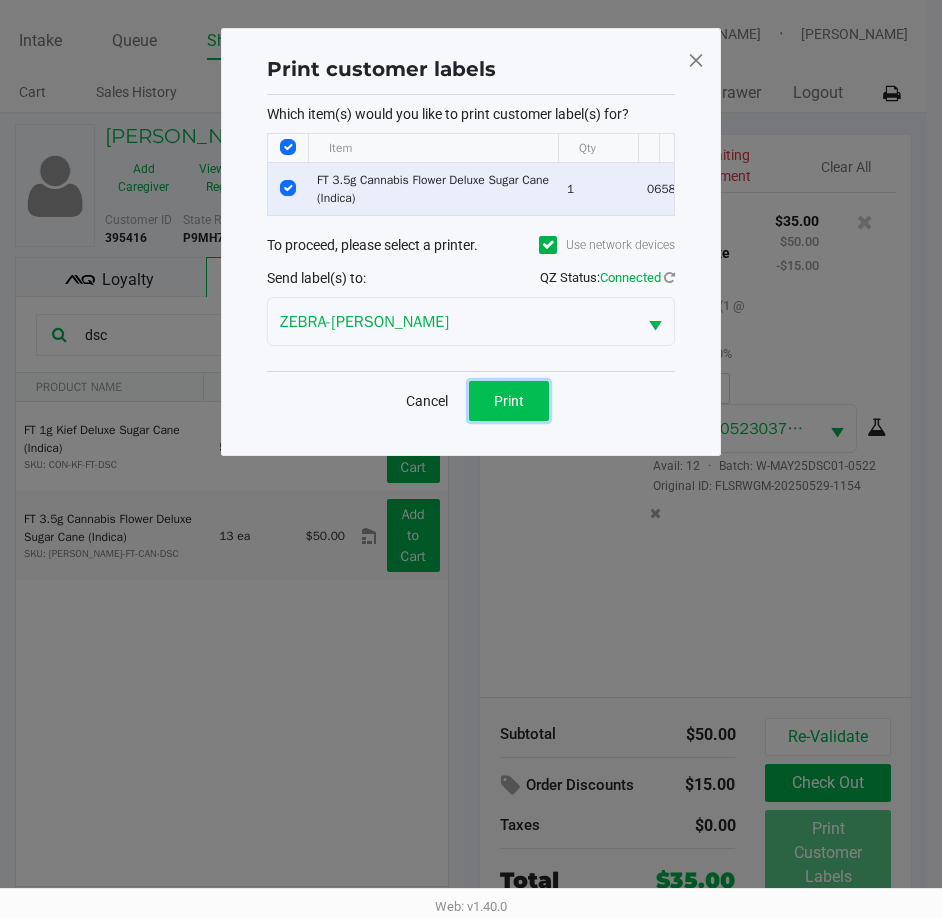 click on "Print" 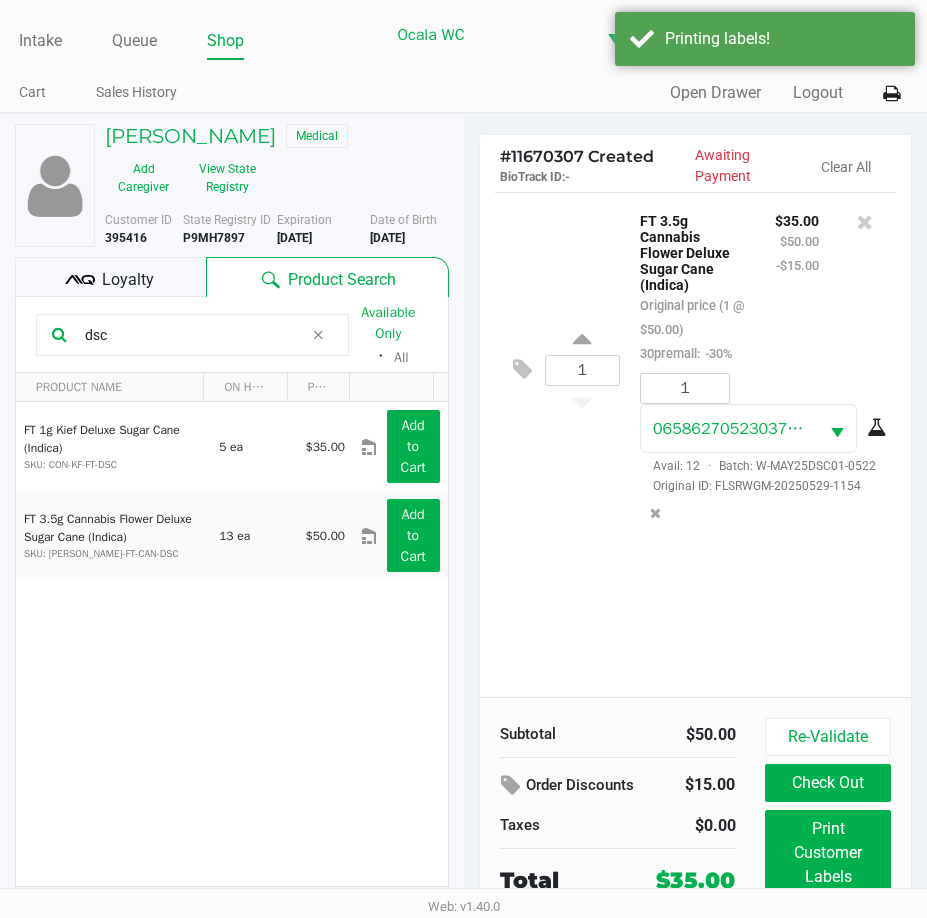 click on "Loyalty" 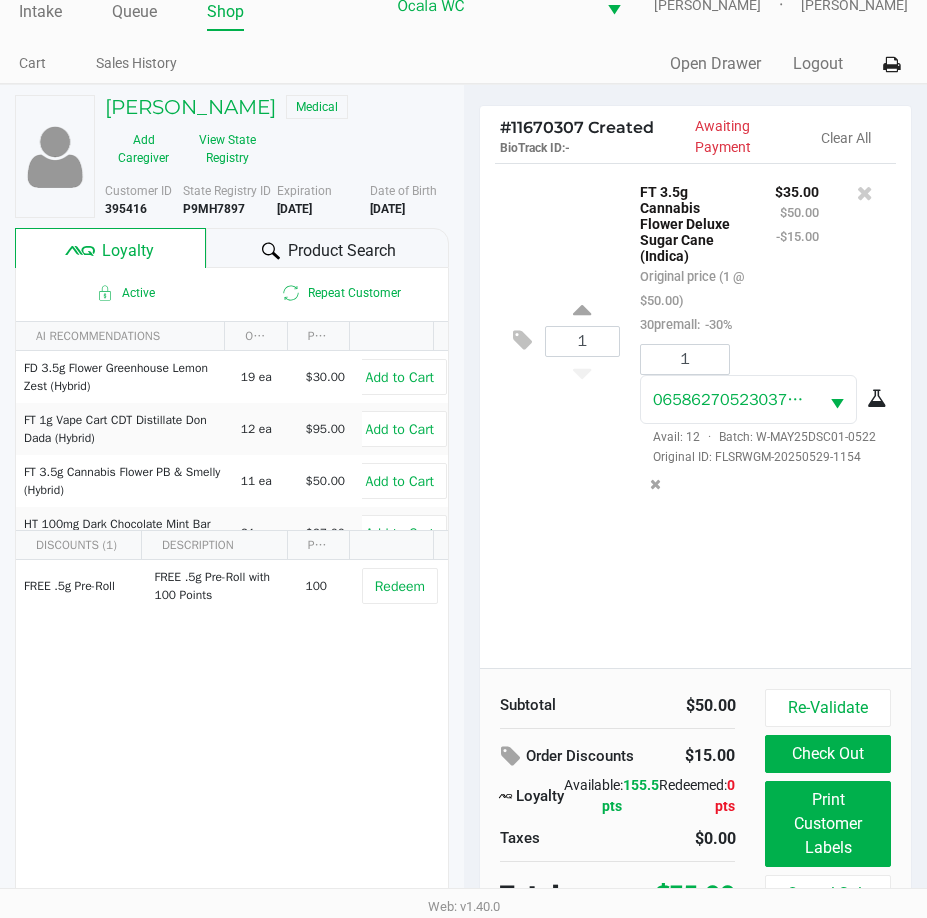 scroll, scrollTop: 45, scrollLeft: 0, axis: vertical 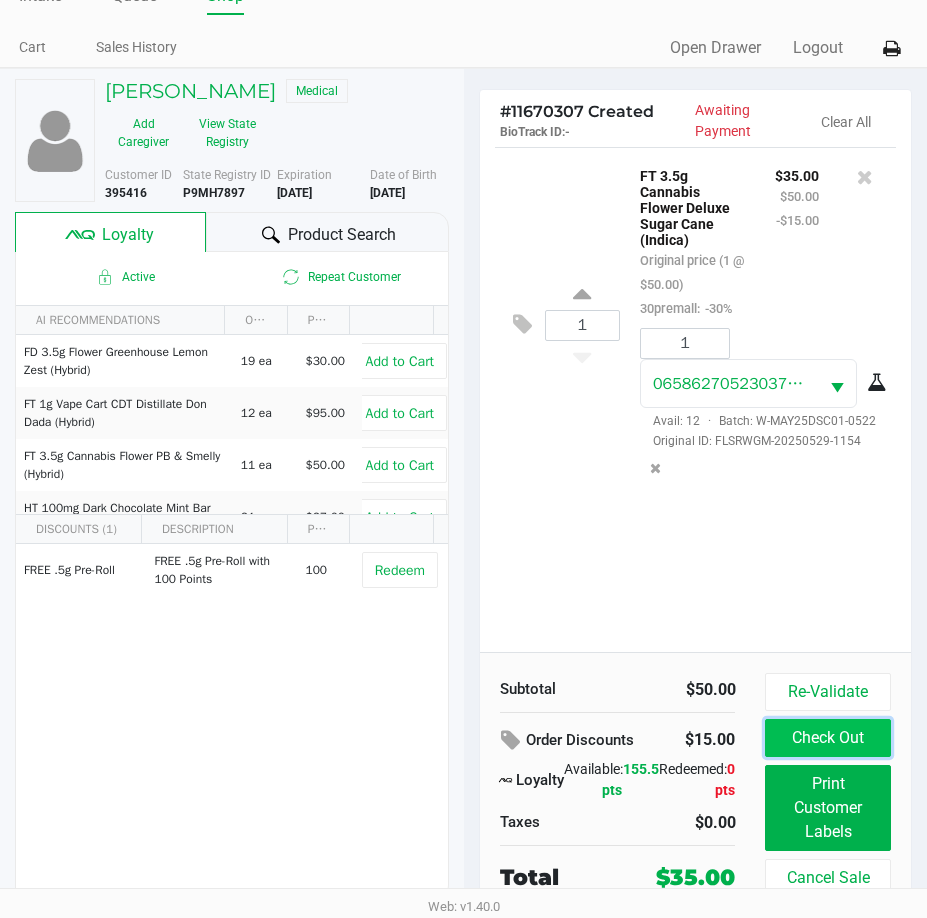 click on "Check Out" 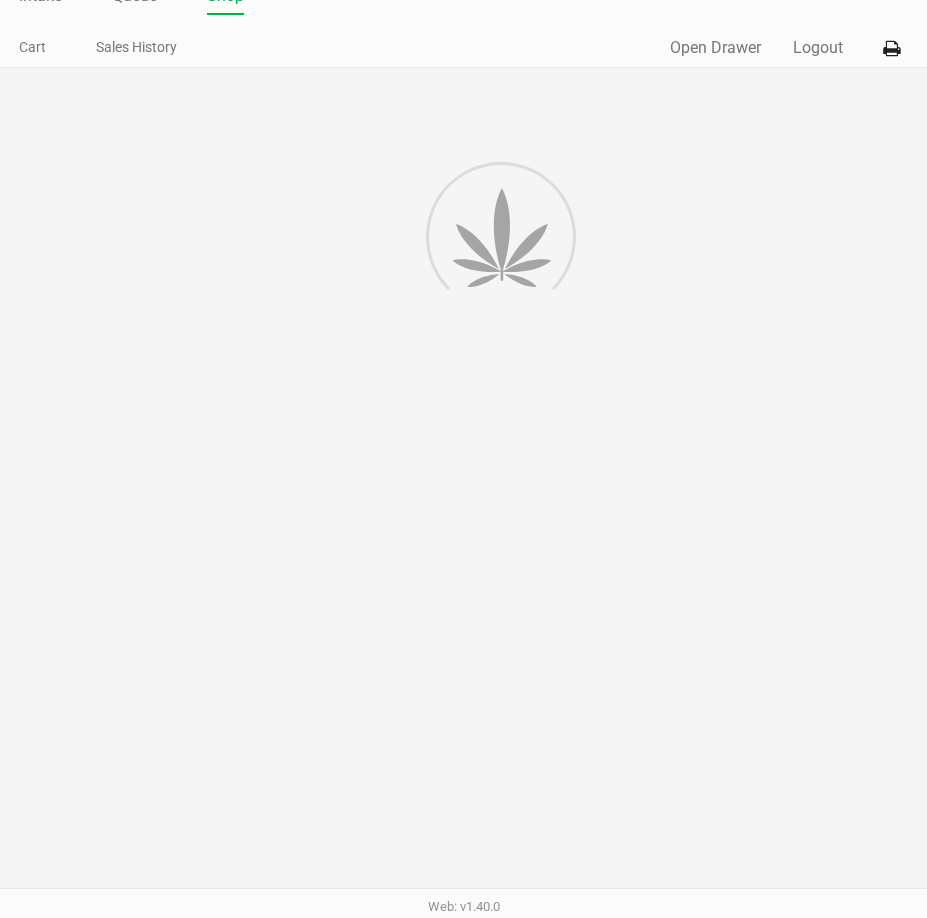 scroll, scrollTop: 0, scrollLeft: 0, axis: both 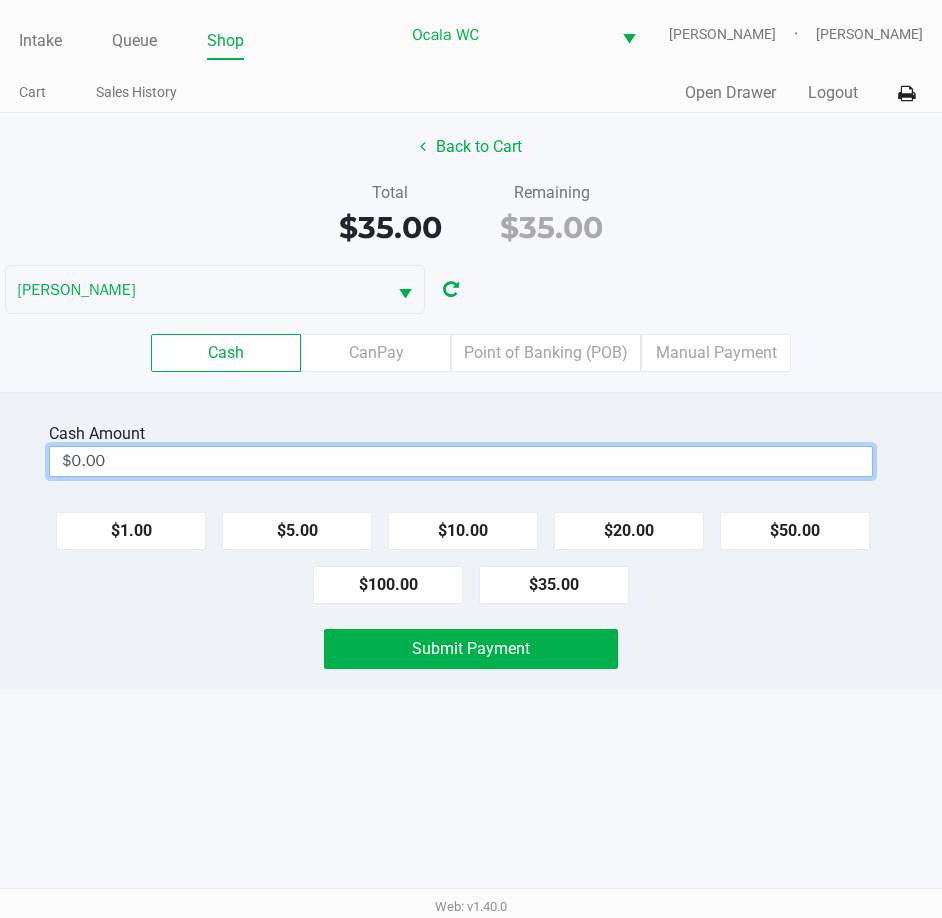 click on "$0.00" at bounding box center [461, 461] 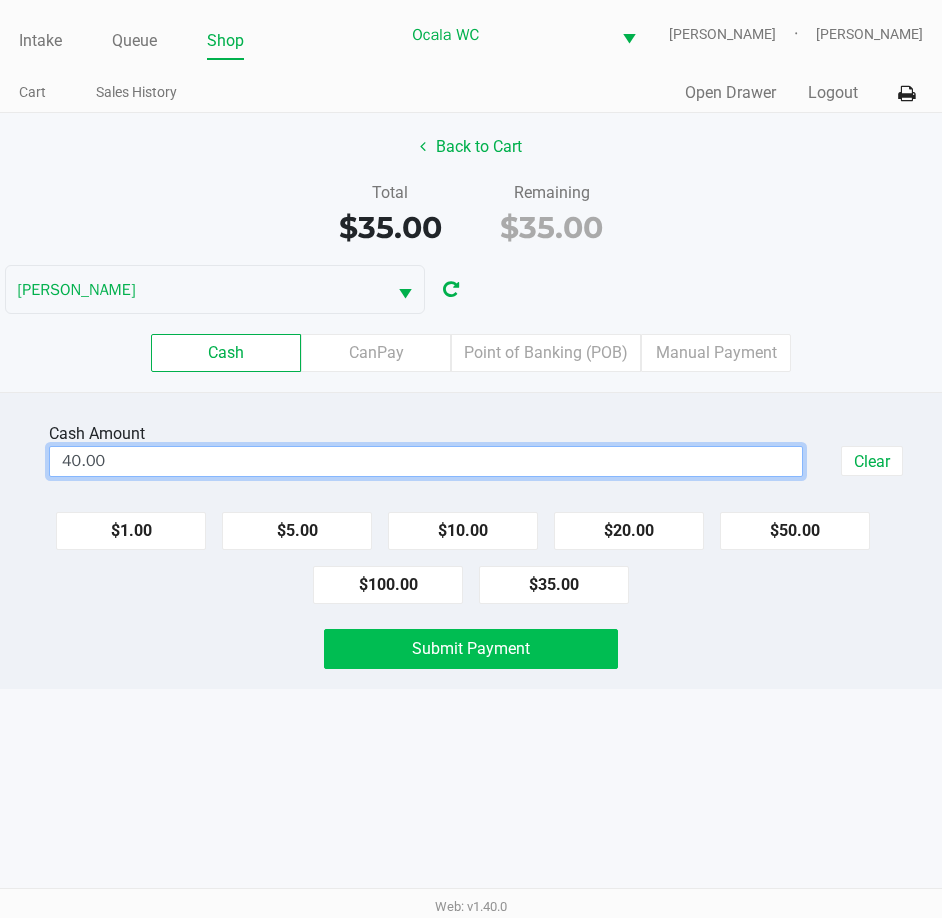 click on "Submit Payment" 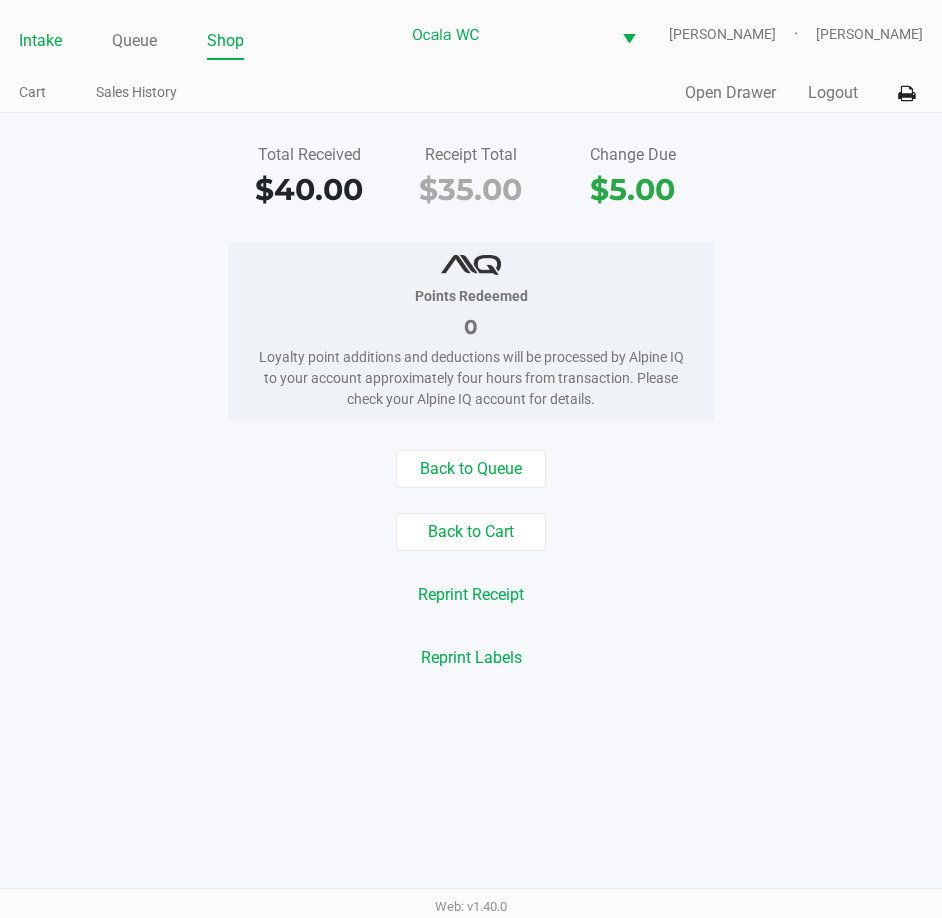 click on "Intake" 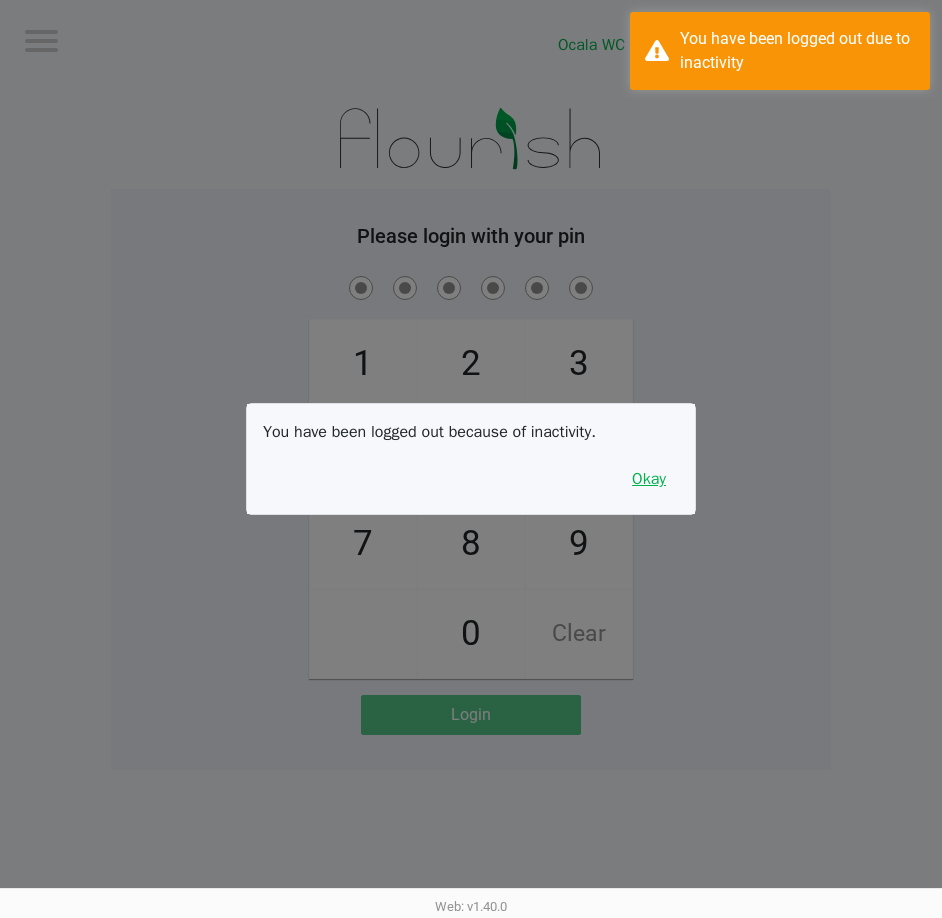 click on "Okay" at bounding box center (649, 479) 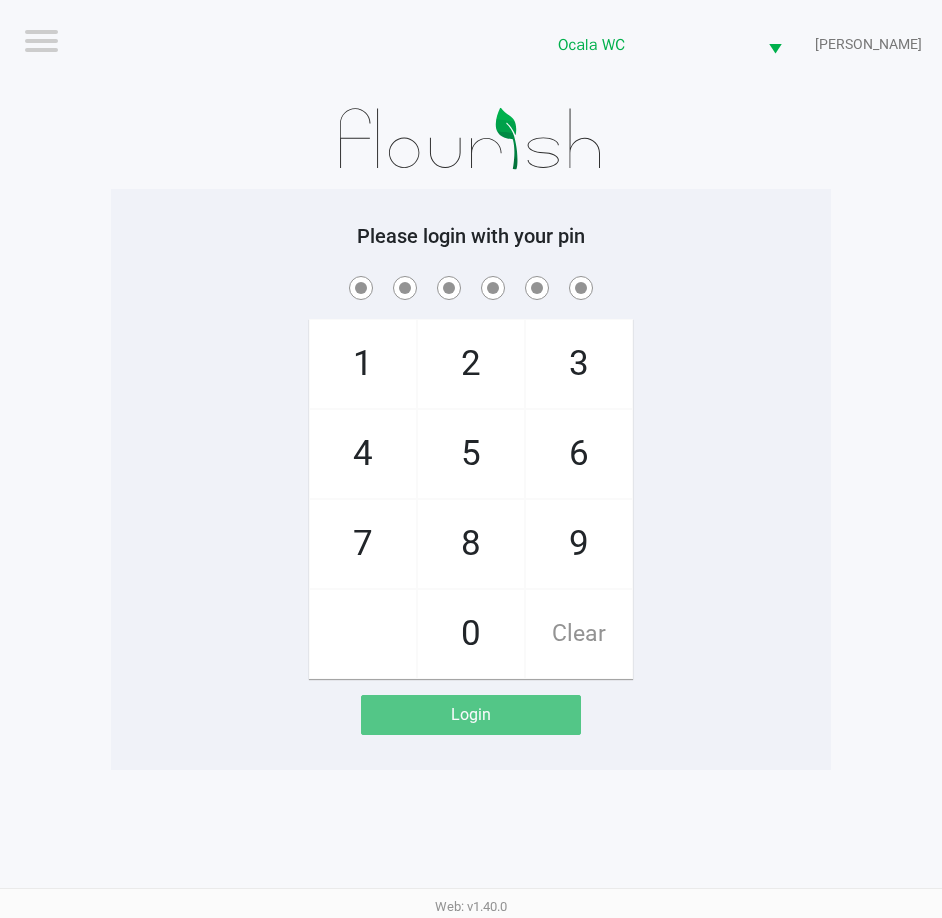 click 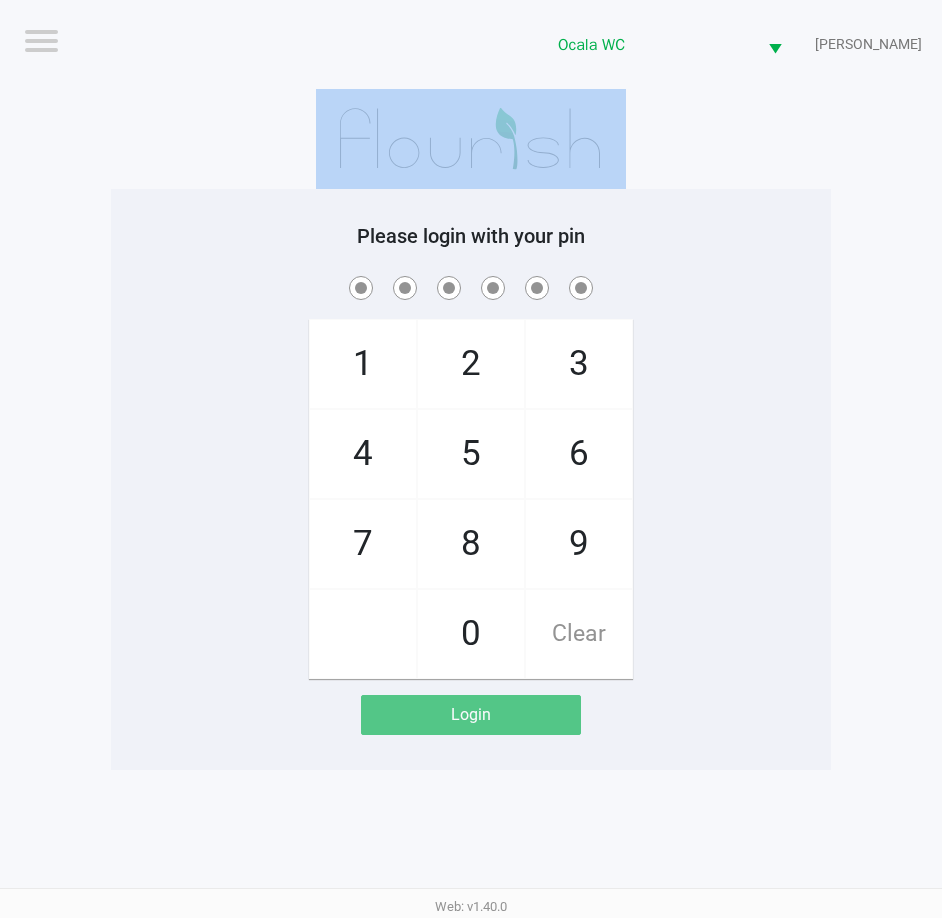 click 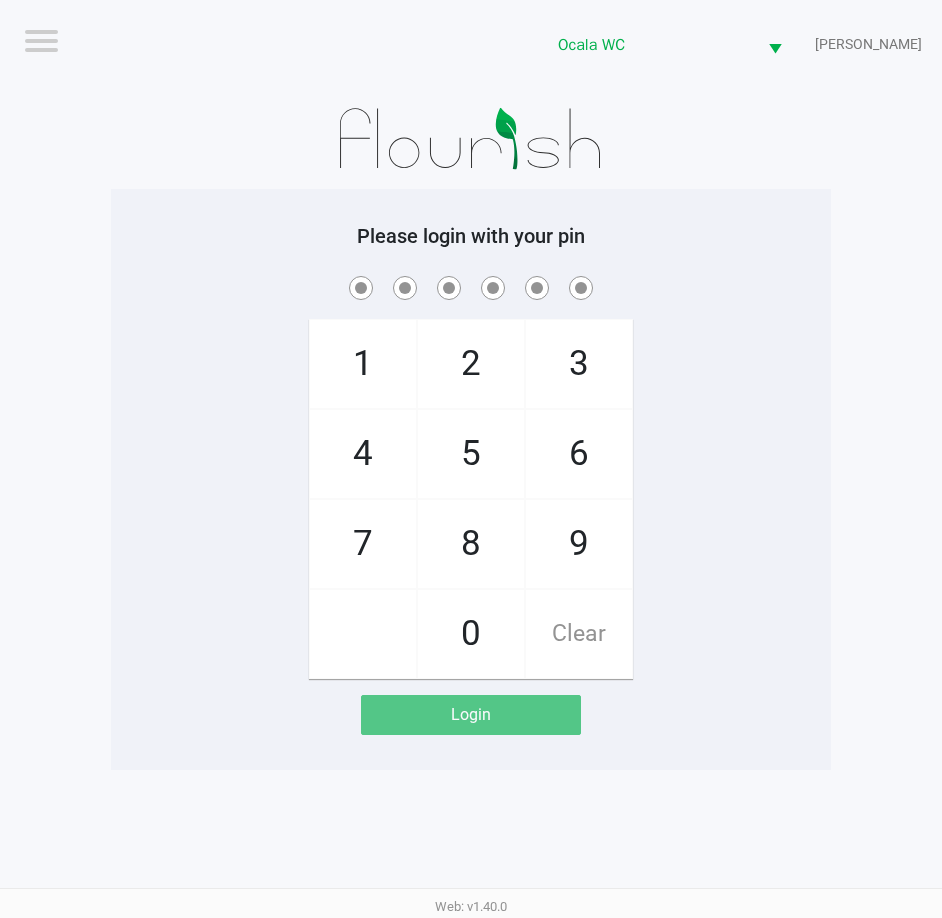 click on "1   4   7       2   5   8   0   3   6   9   Clear" 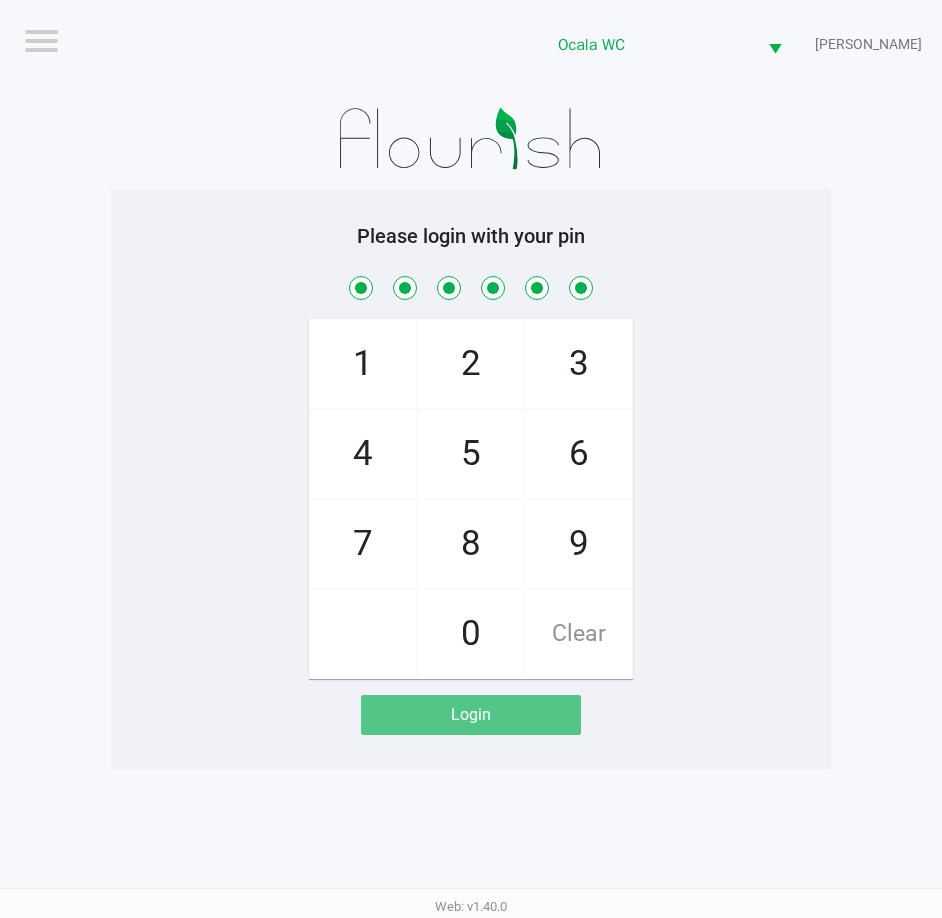 checkbox on "true" 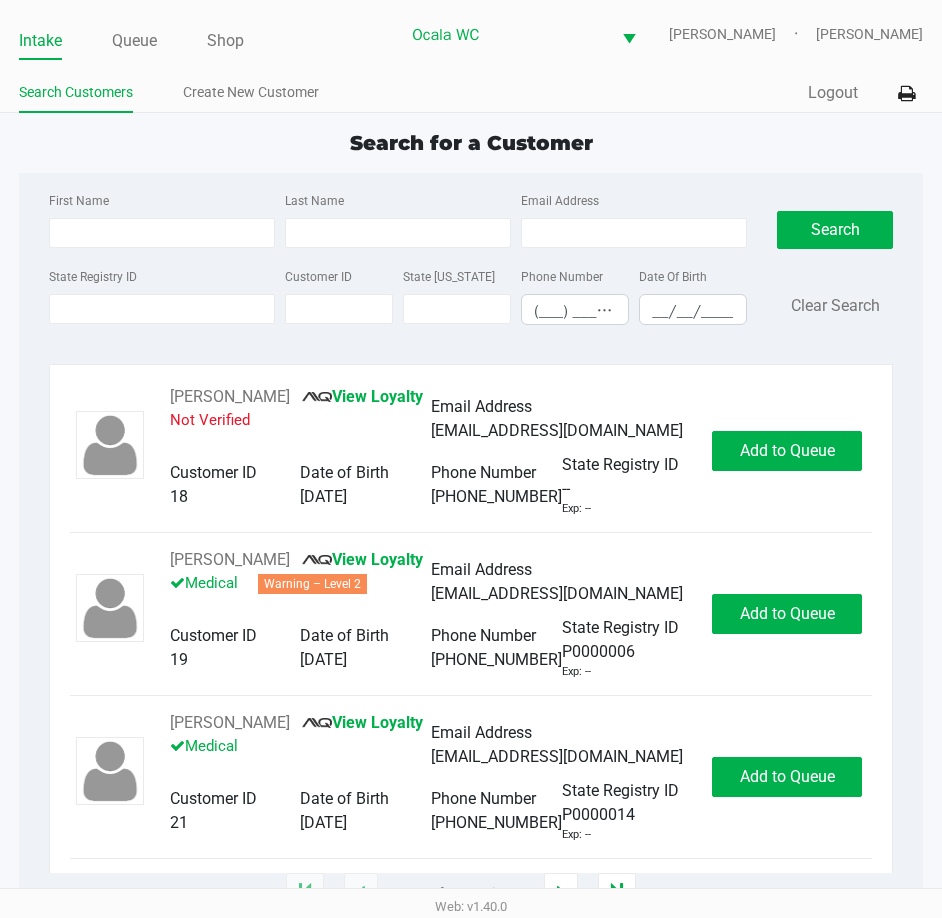 click on "Intake Queue Shop" 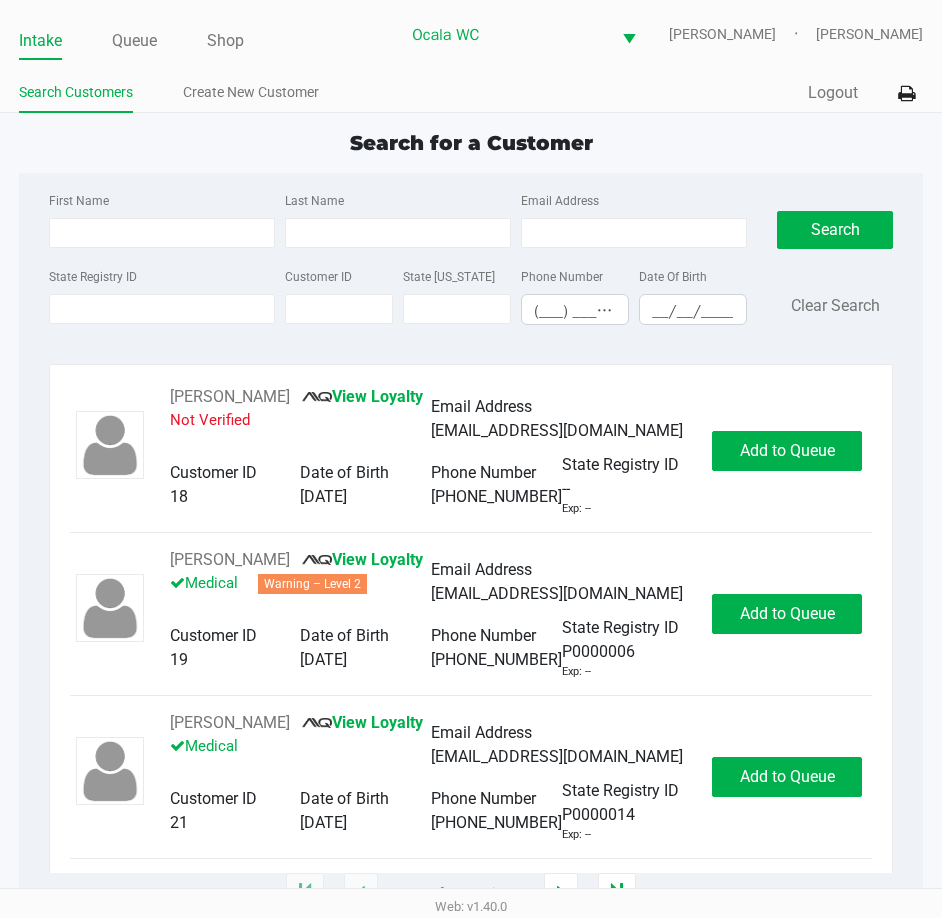 type on "QUEZA" 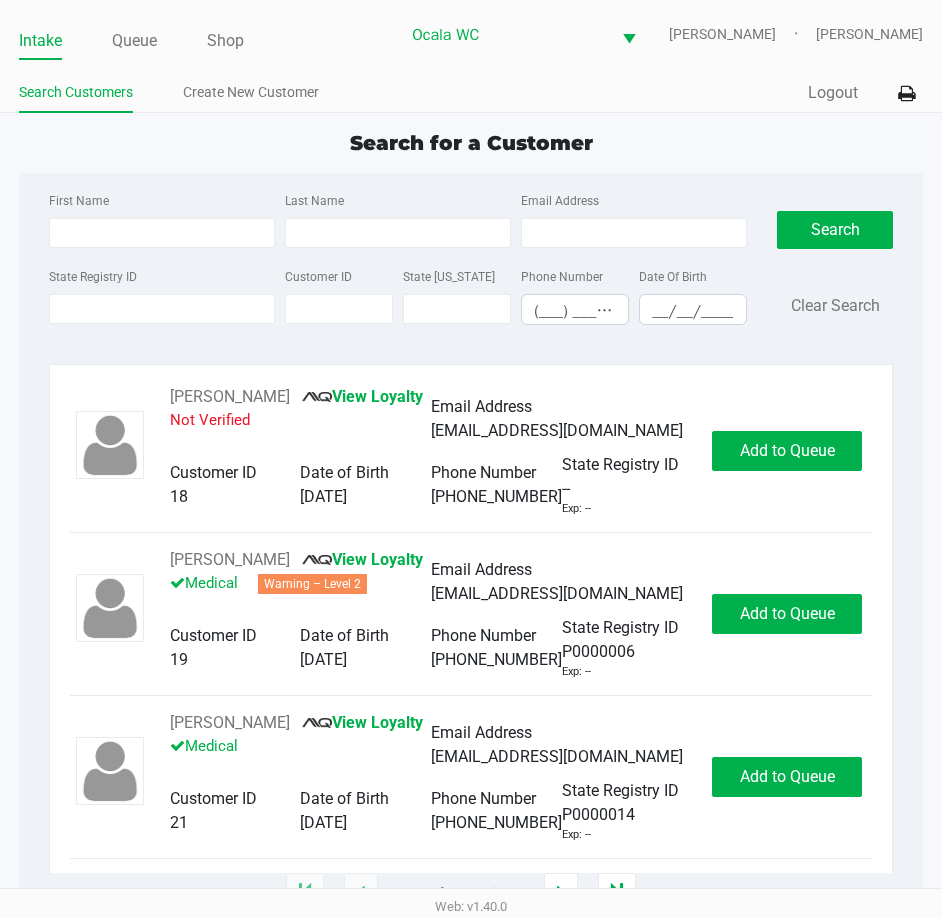type on "10/03/1979" 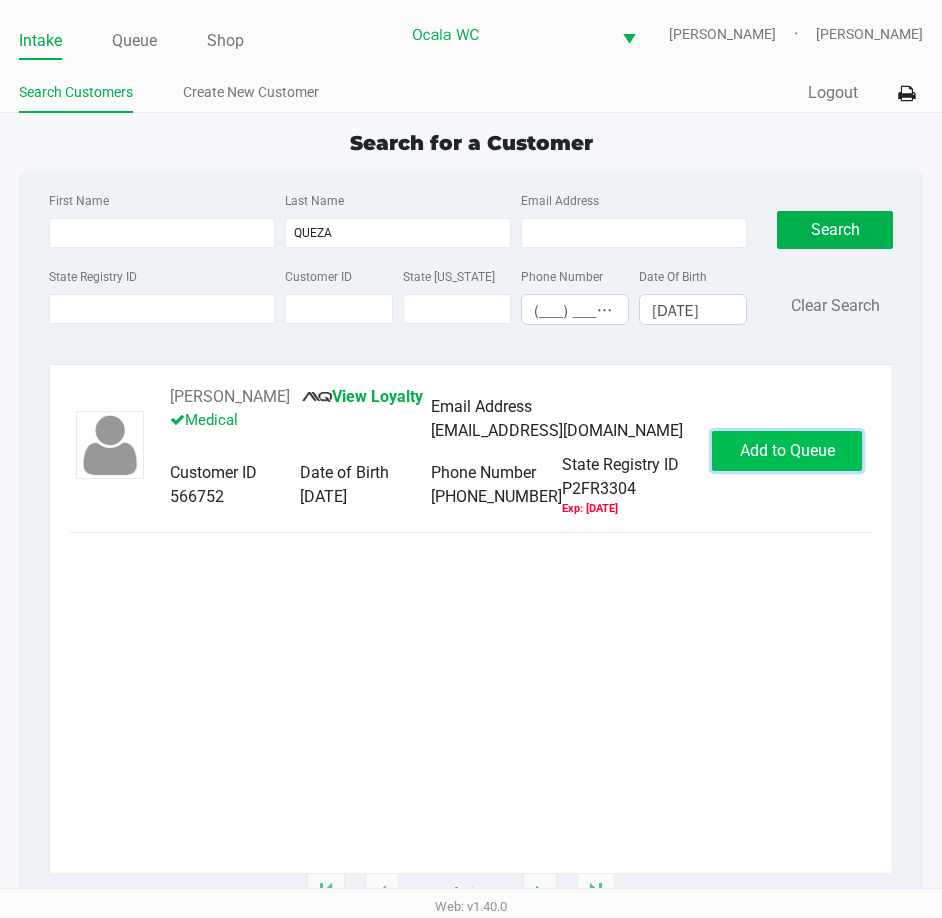 click on "Add to Queue" 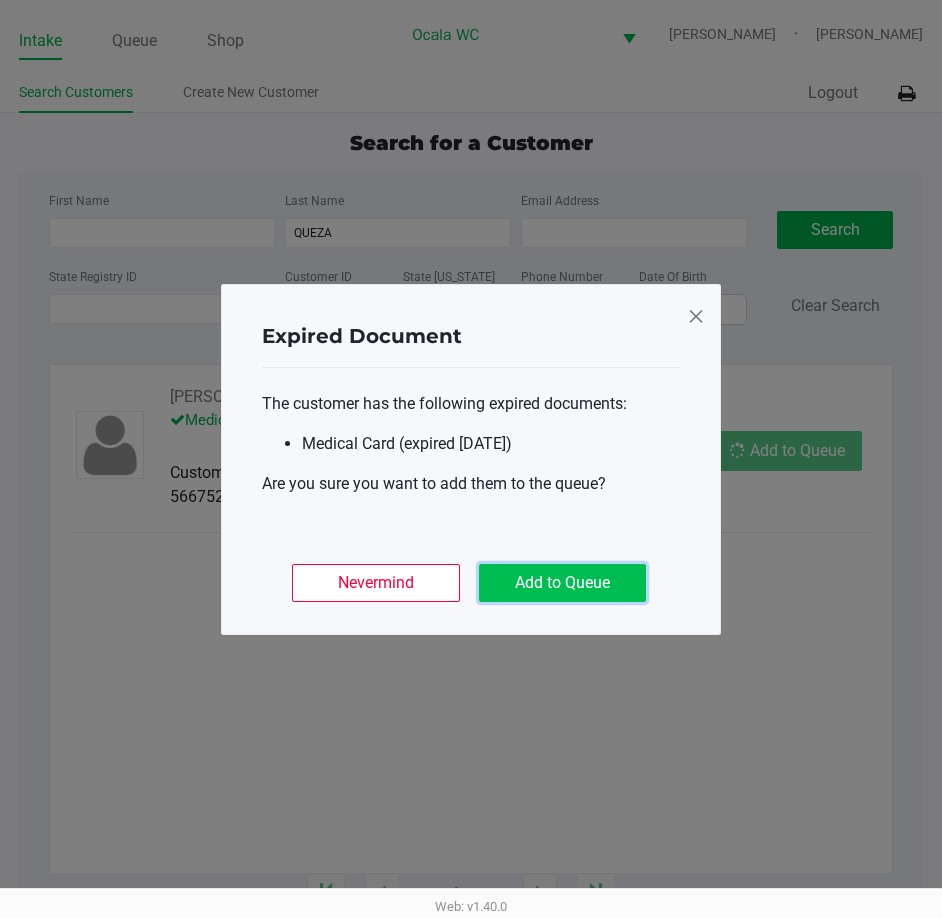 click on "Add to Queue" 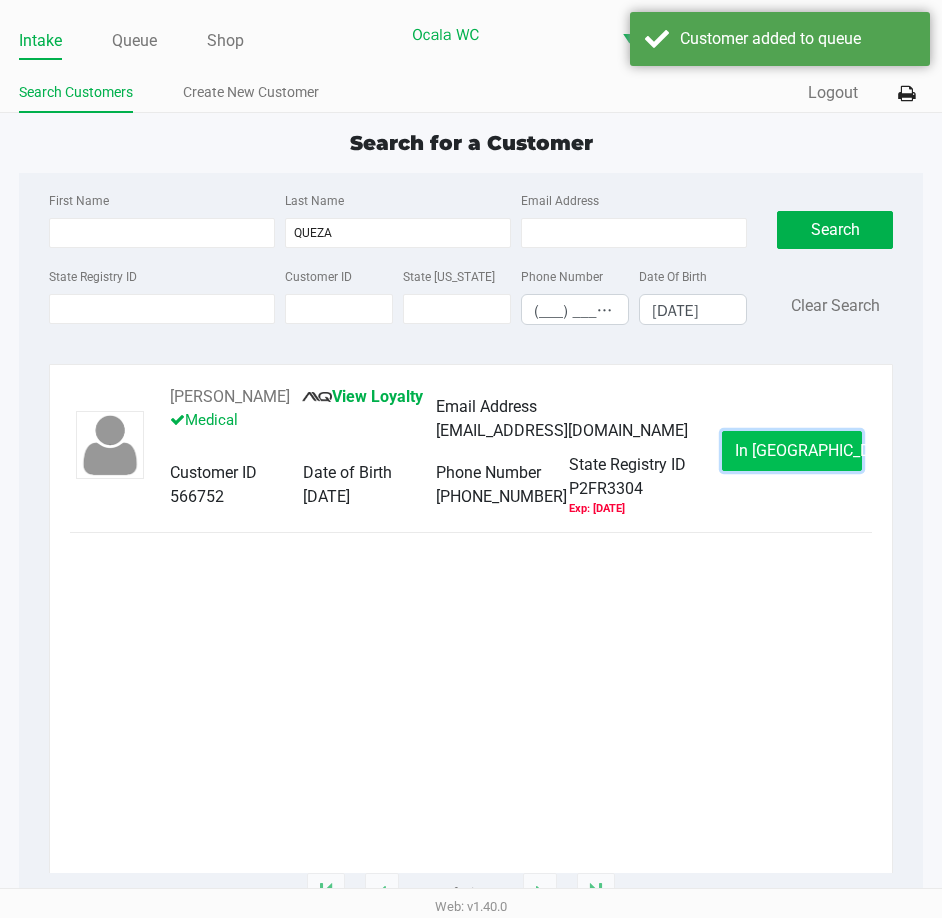 click on "In Queue" 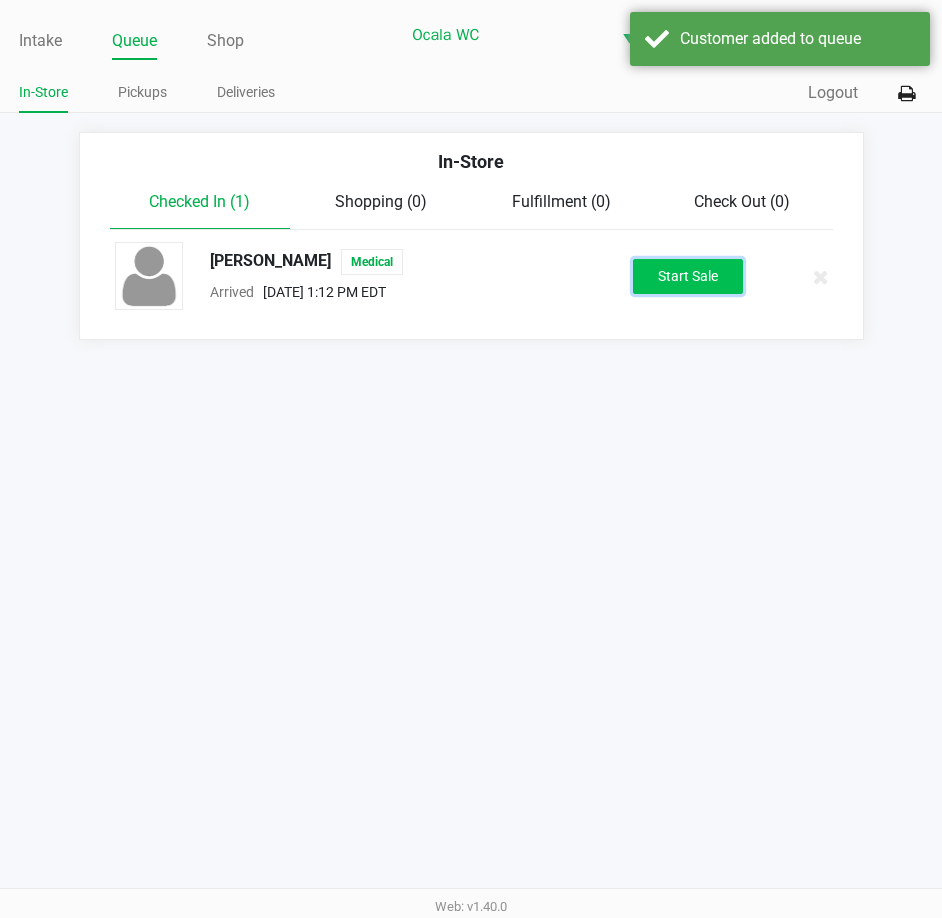 click on "Start Sale" 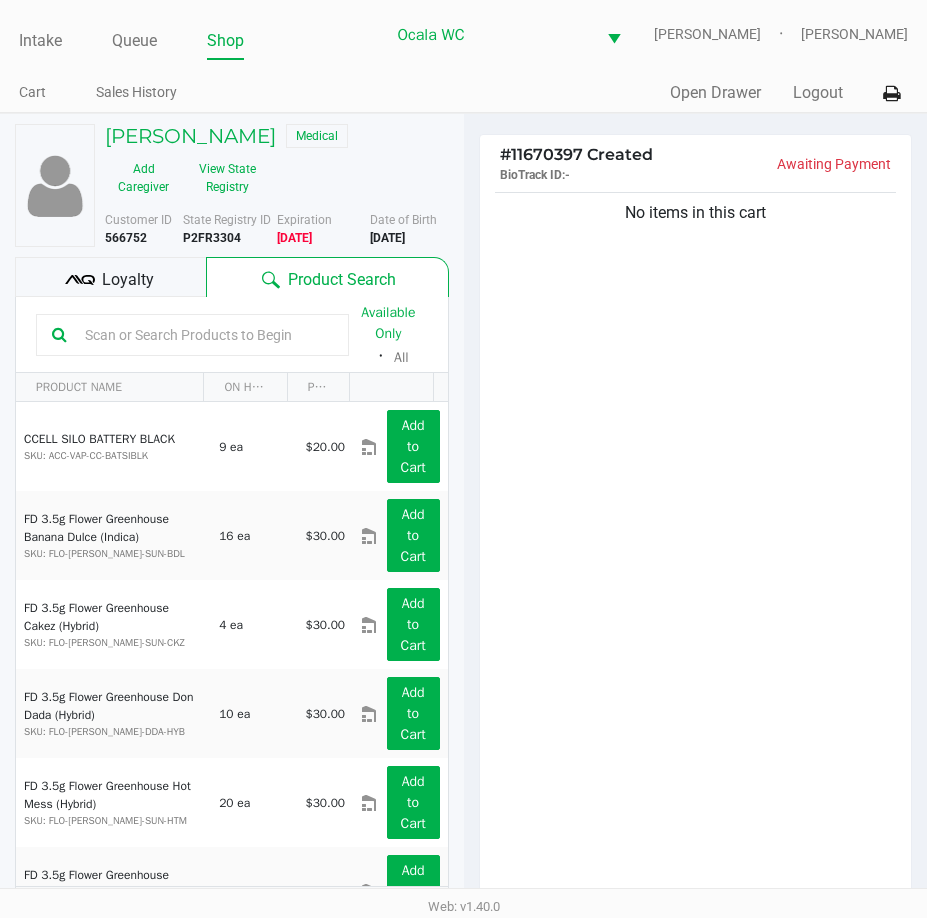 click 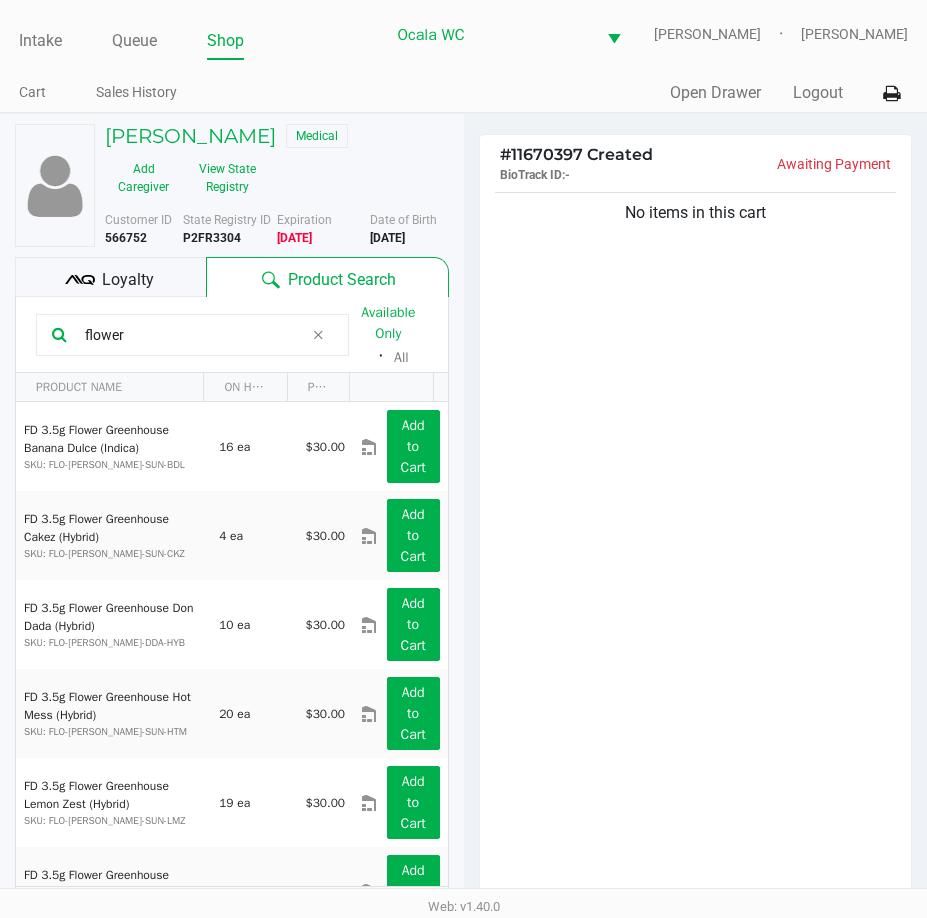 type on "flower" 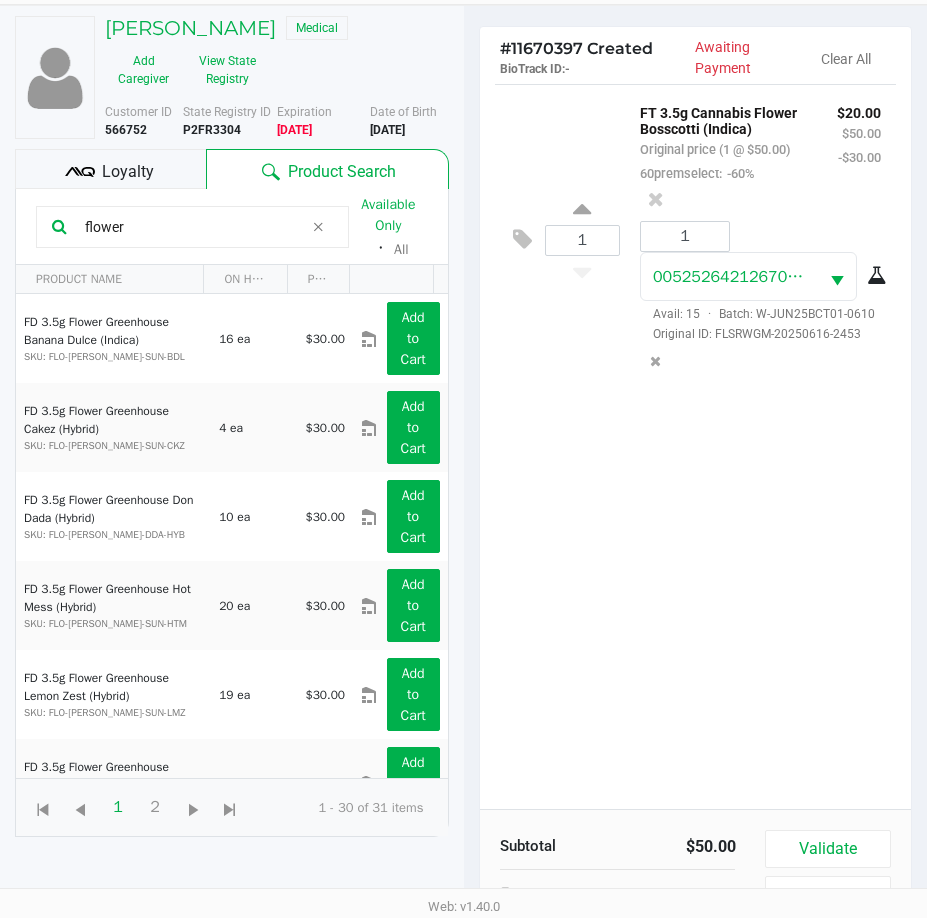 scroll, scrollTop: 220, scrollLeft: 0, axis: vertical 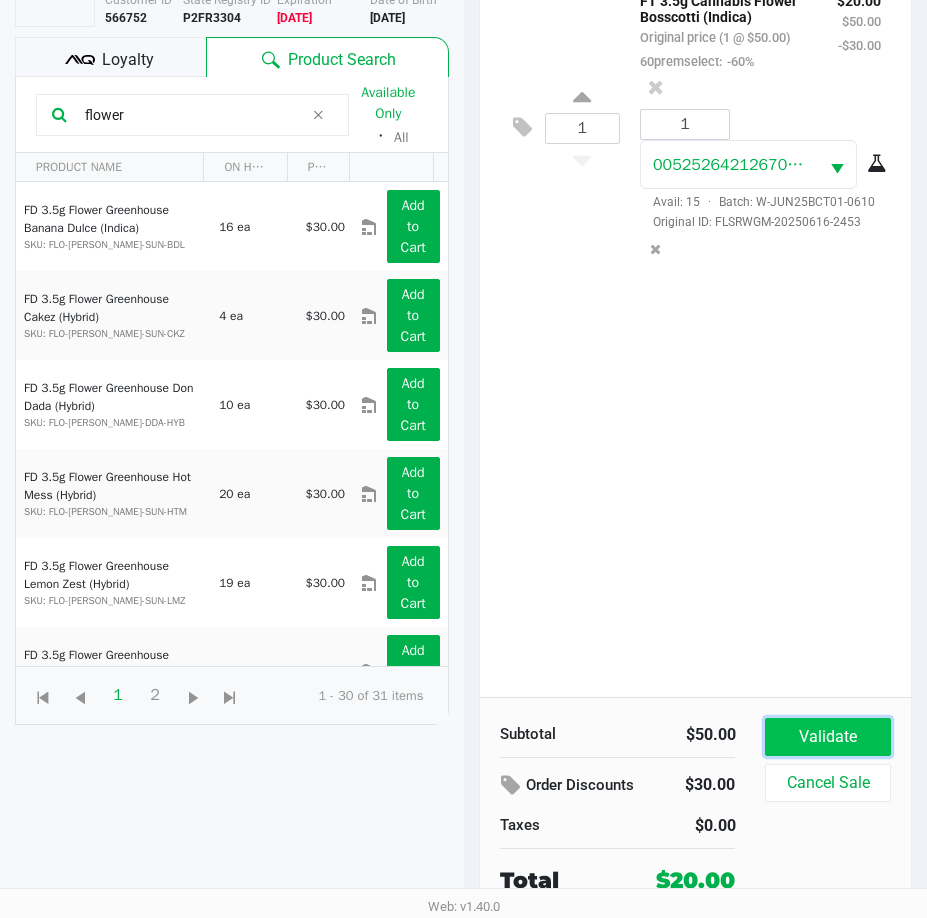 click on "Validate" 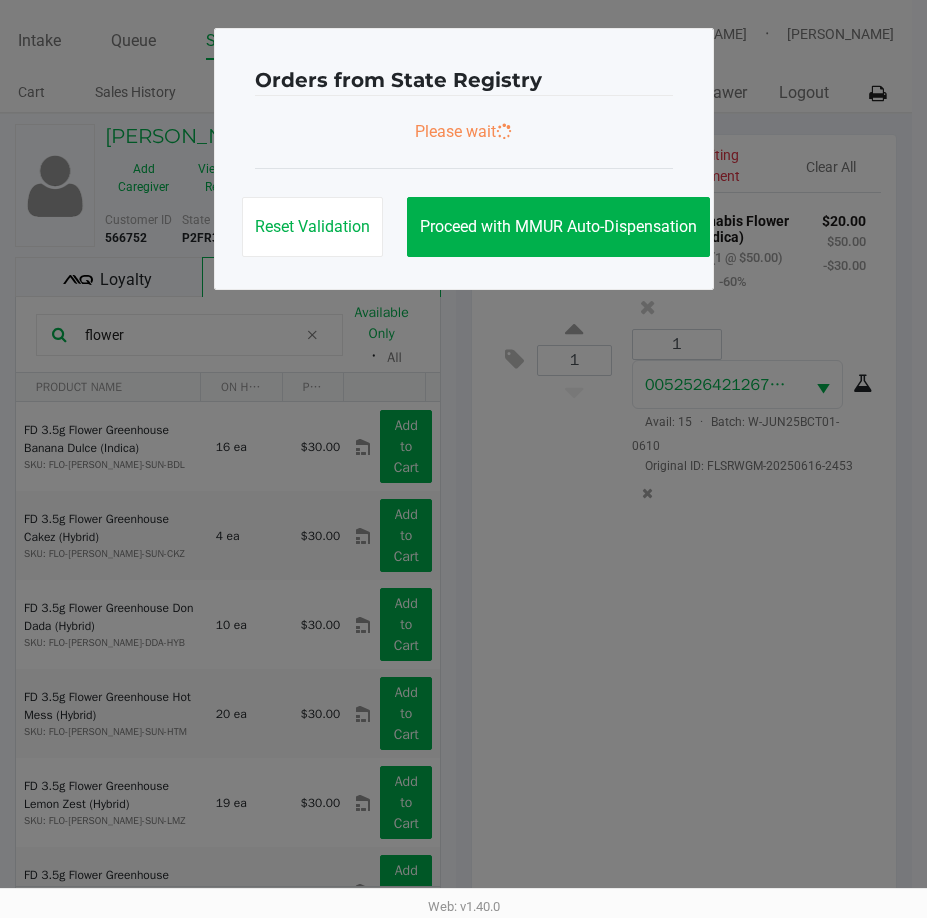 scroll, scrollTop: 0, scrollLeft: 0, axis: both 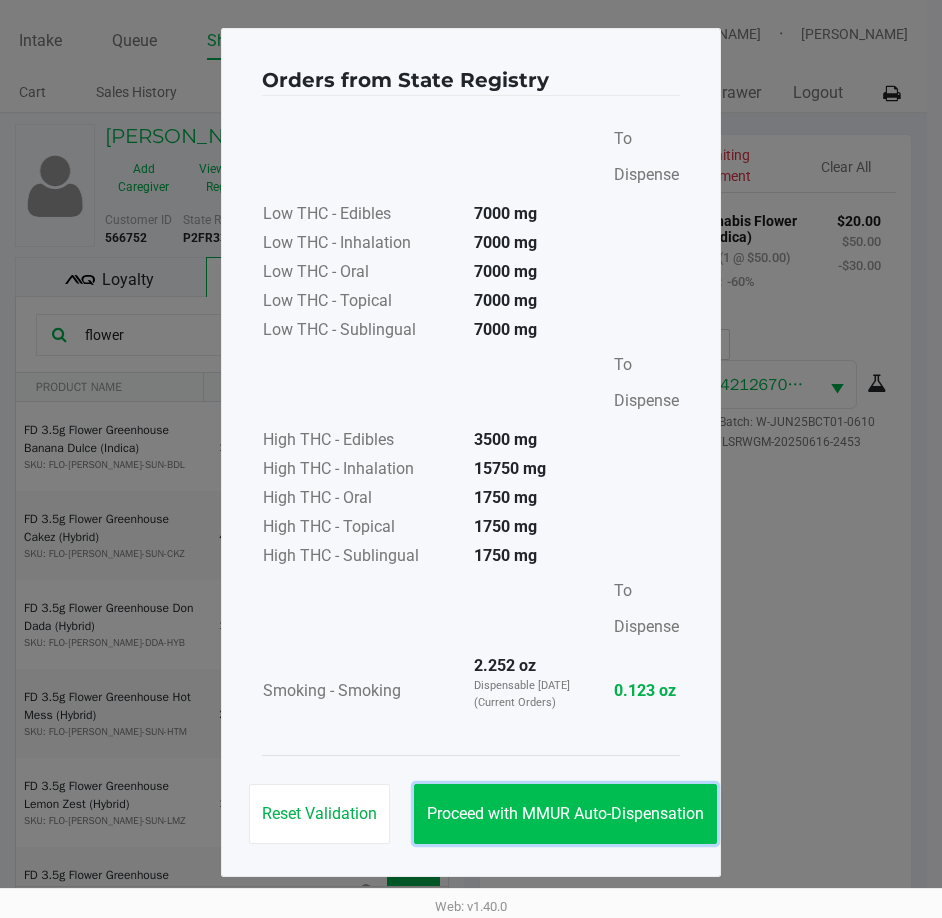 click on "Proceed with MMUR Auto-Dispensation" 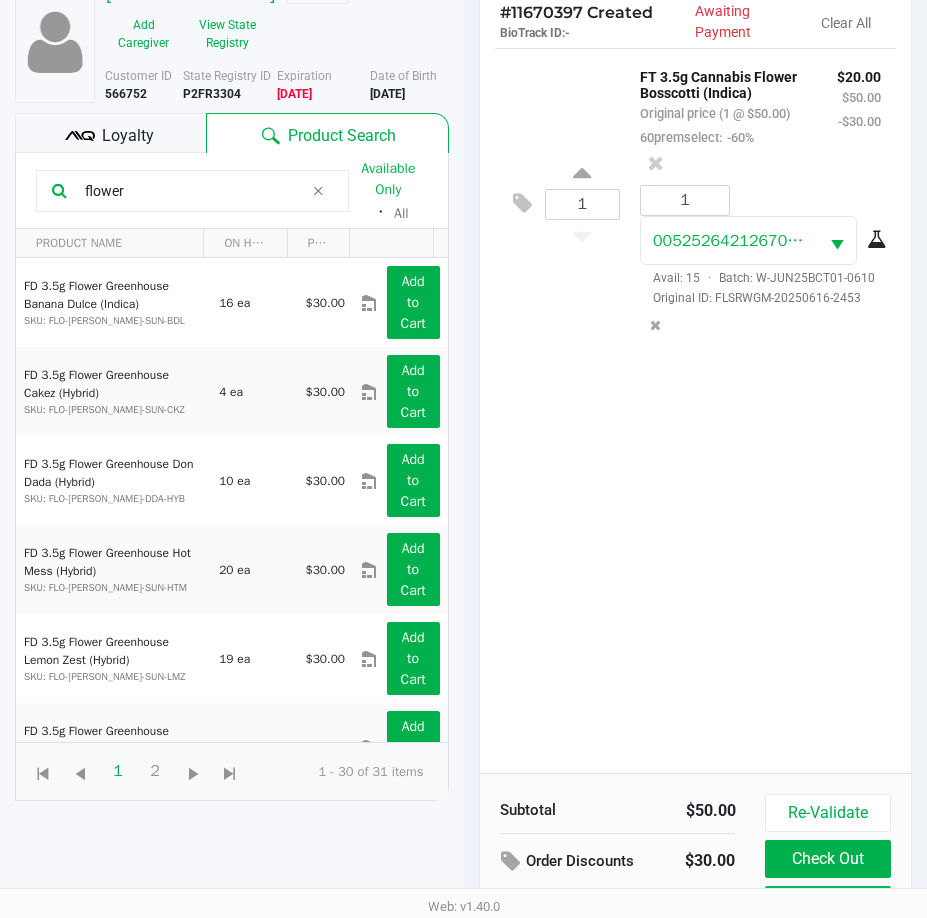 scroll, scrollTop: 265, scrollLeft: 0, axis: vertical 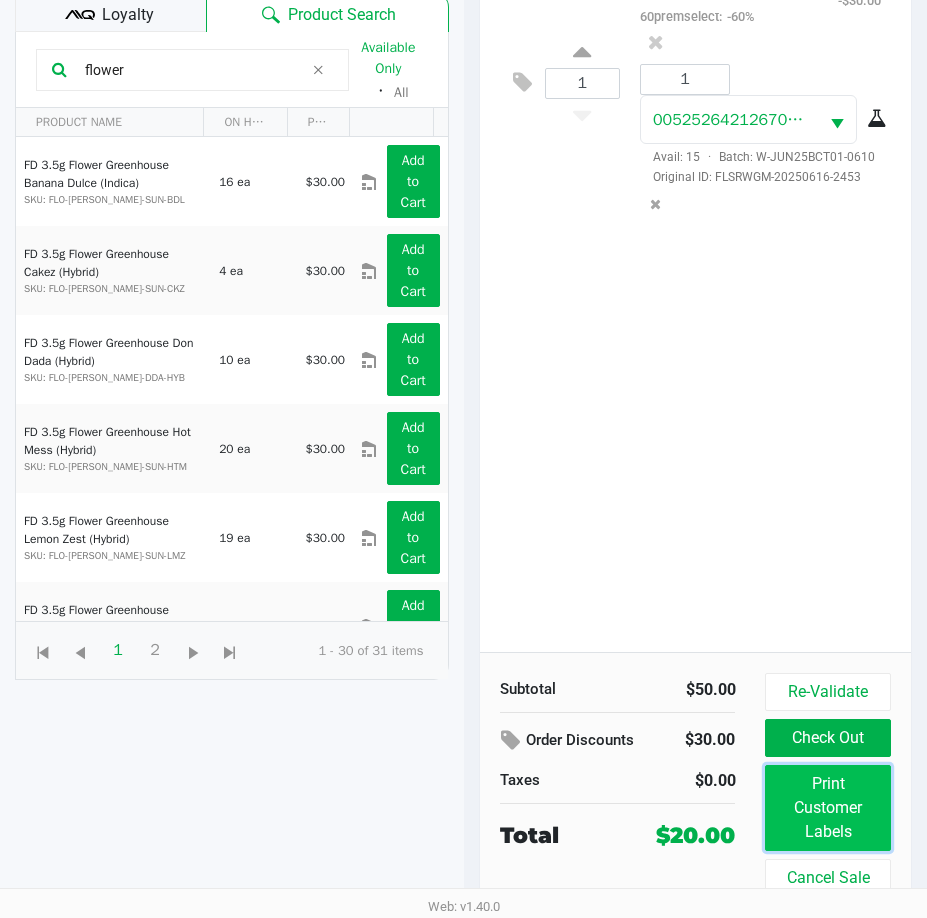 click on "Print Customer Labels" 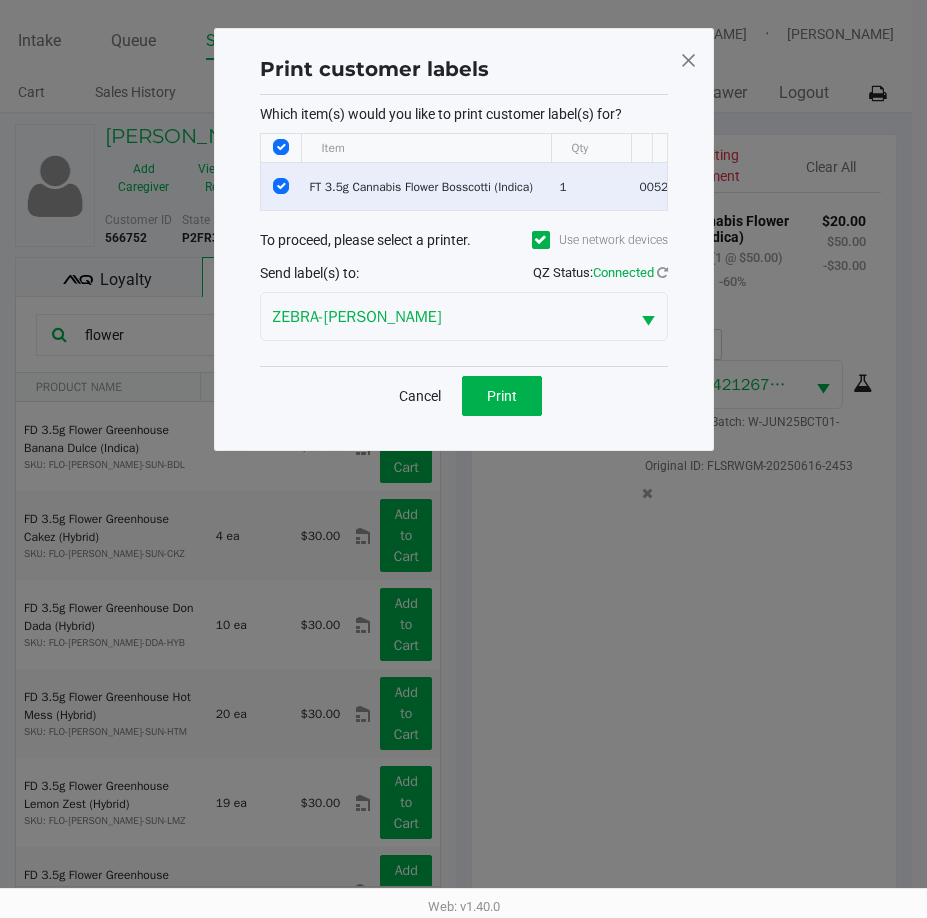 scroll, scrollTop: 0, scrollLeft: 0, axis: both 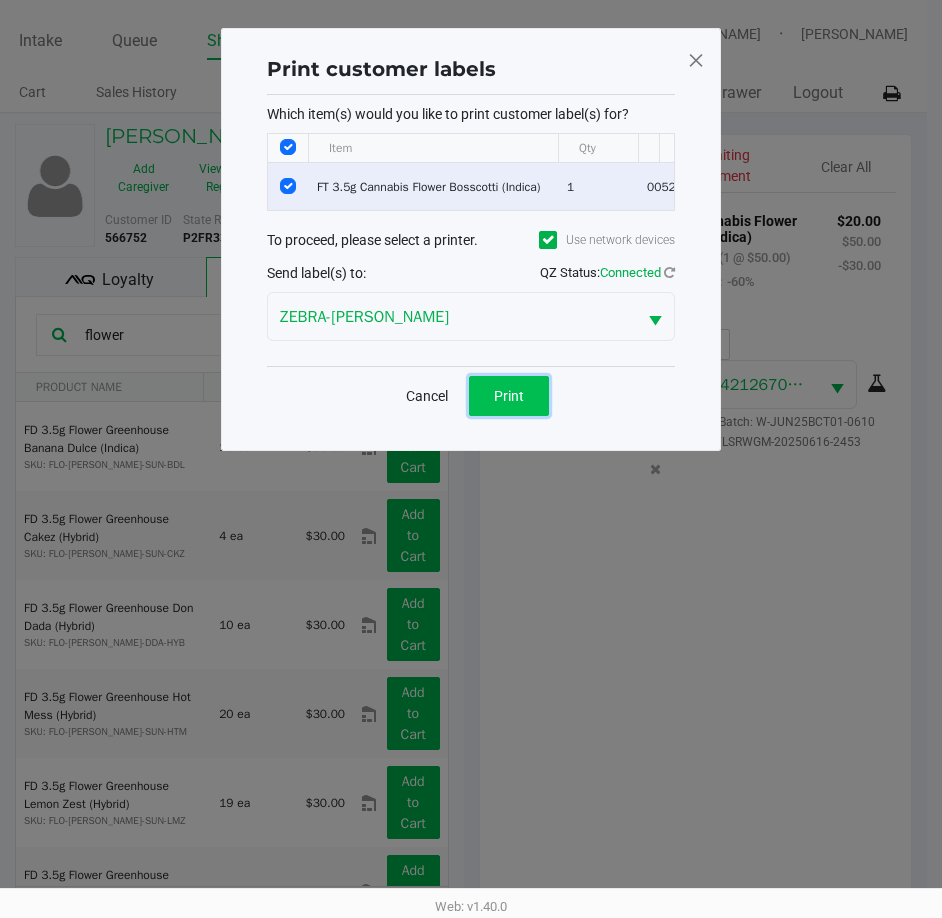 click on "Print" 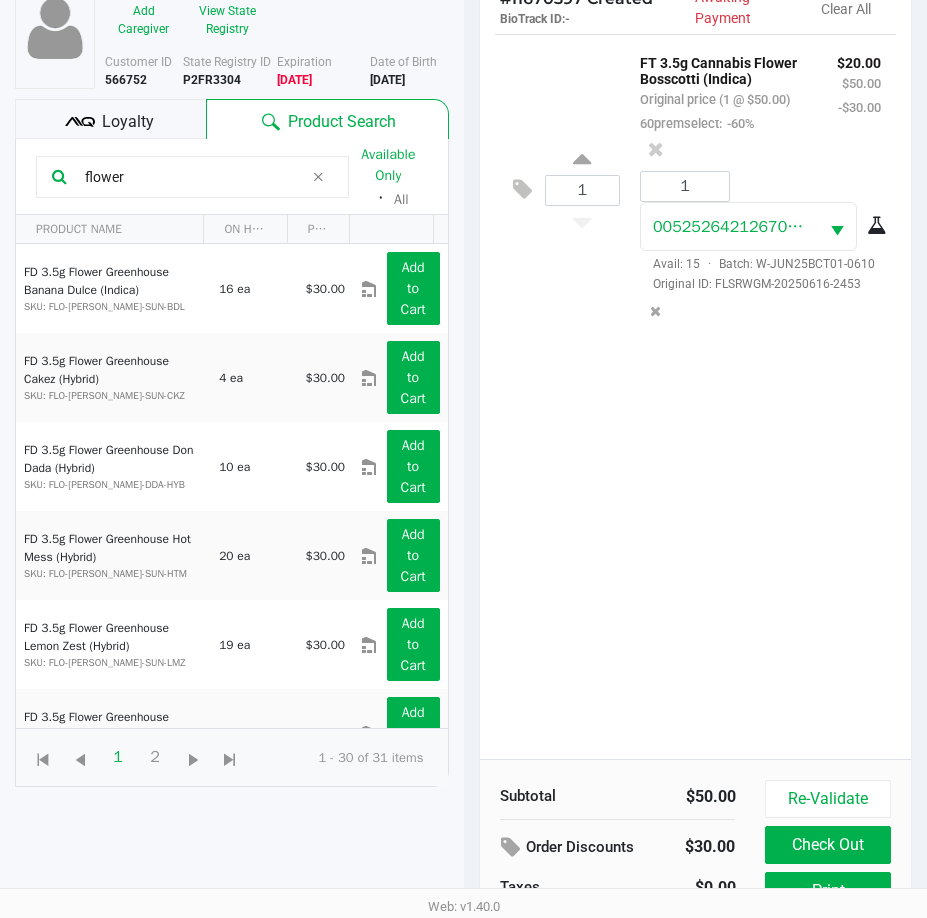 scroll, scrollTop: 265, scrollLeft: 0, axis: vertical 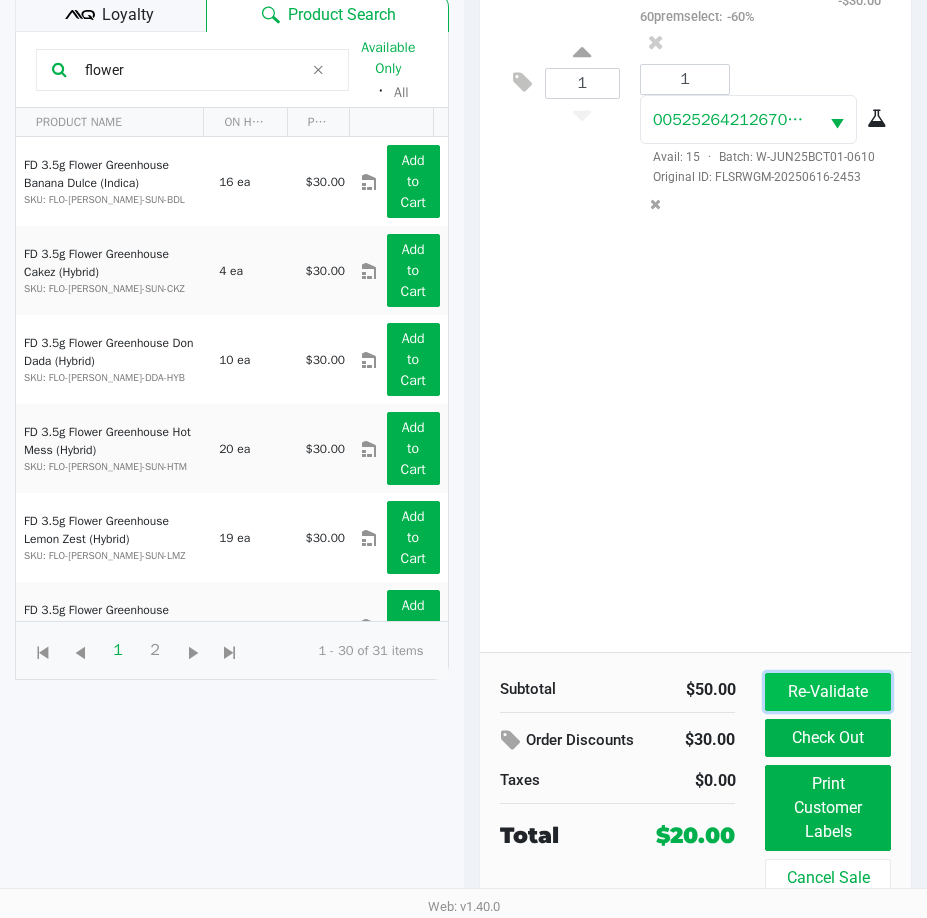 click on "Re-Validate" 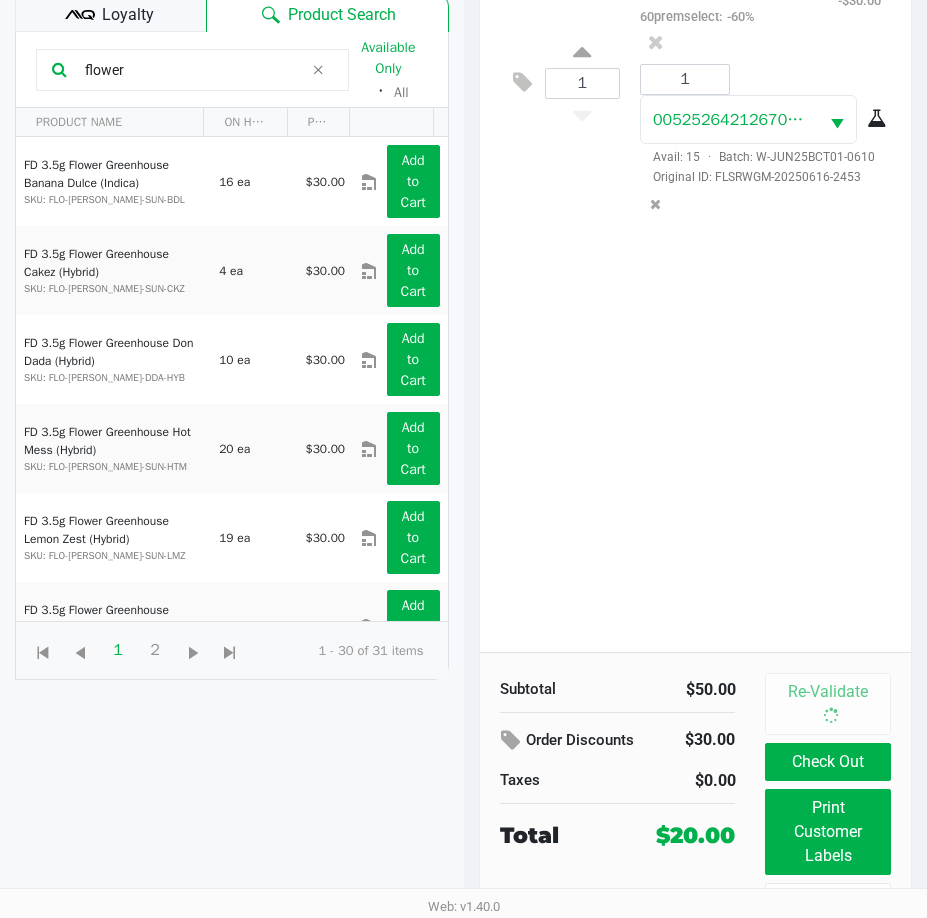 scroll, scrollTop: 0, scrollLeft: 0, axis: both 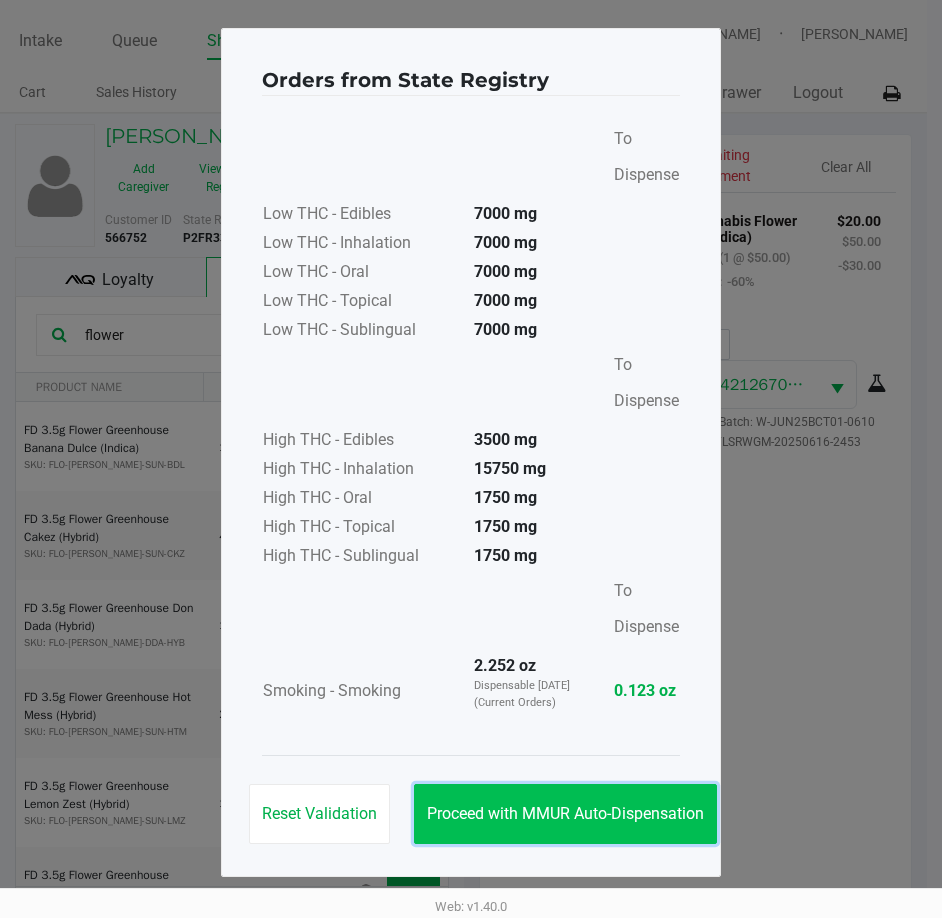 click on "Proceed with MMUR Auto-Dispensation" 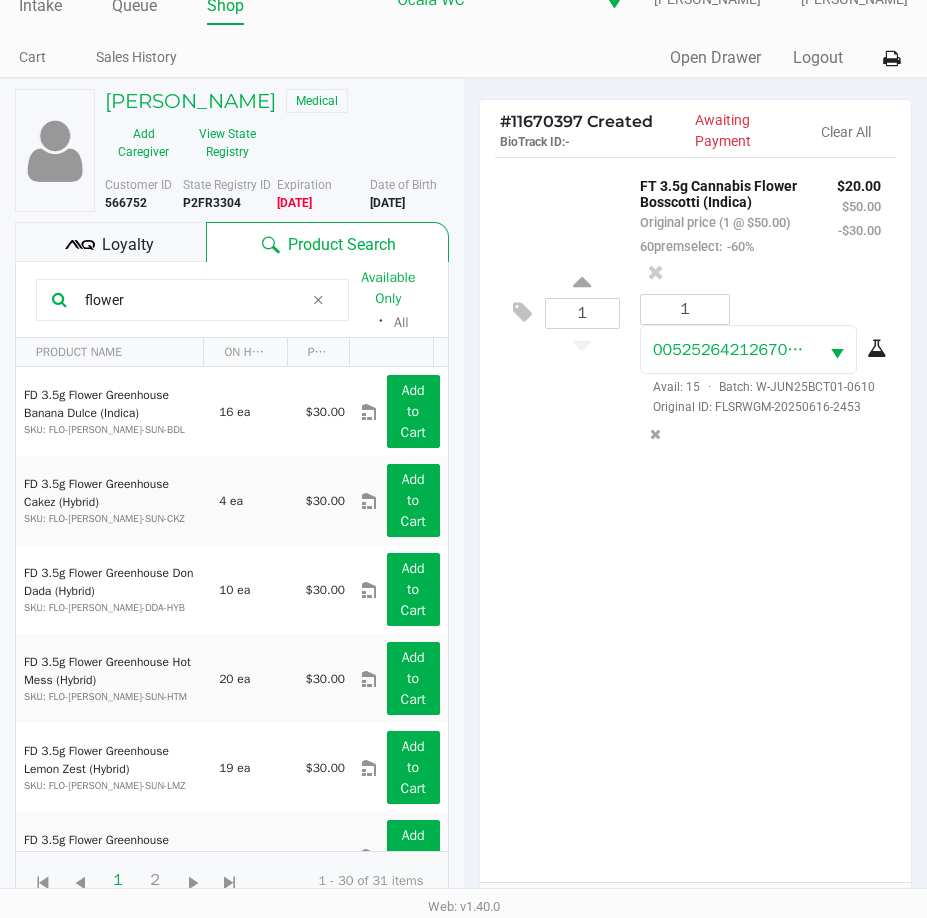 scroll, scrollTop: 265, scrollLeft: 0, axis: vertical 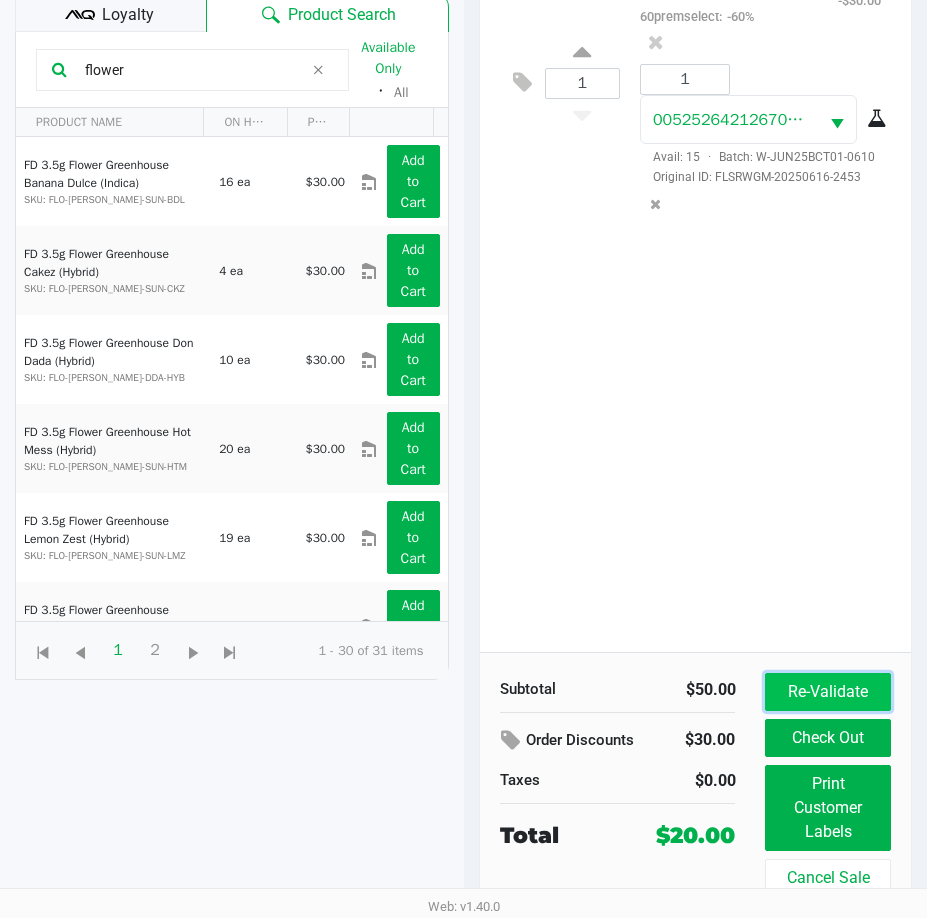click on "Re-Validate" 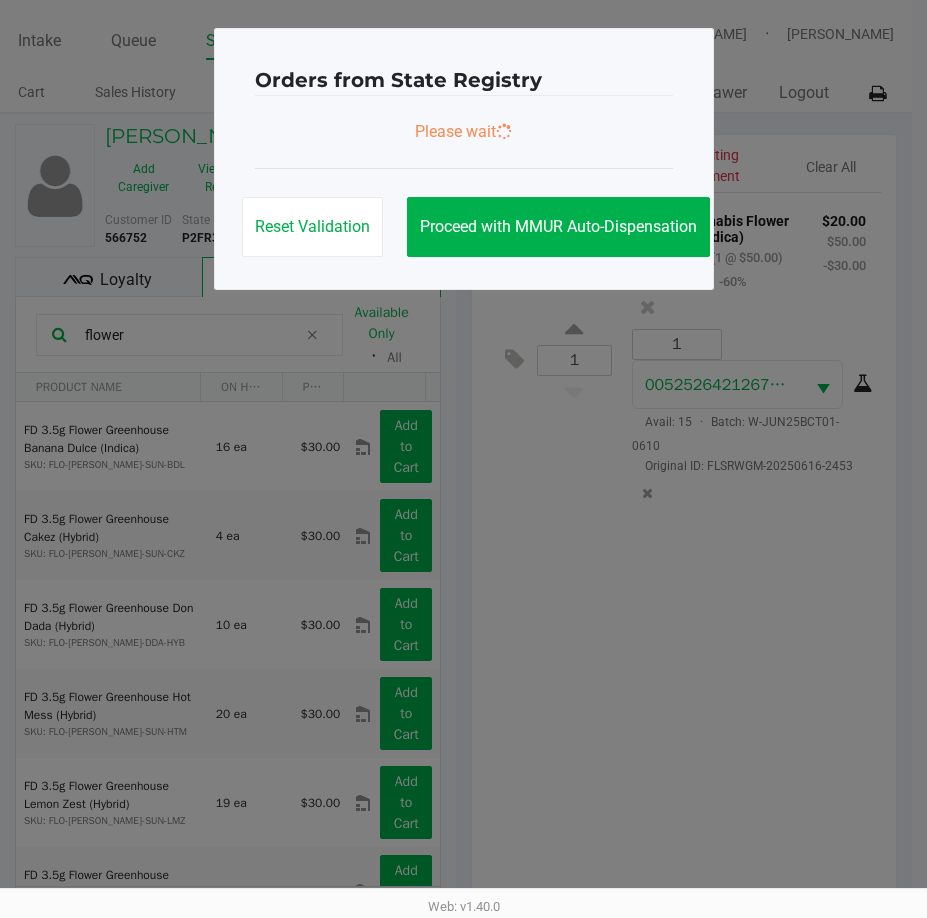 scroll, scrollTop: 0, scrollLeft: 0, axis: both 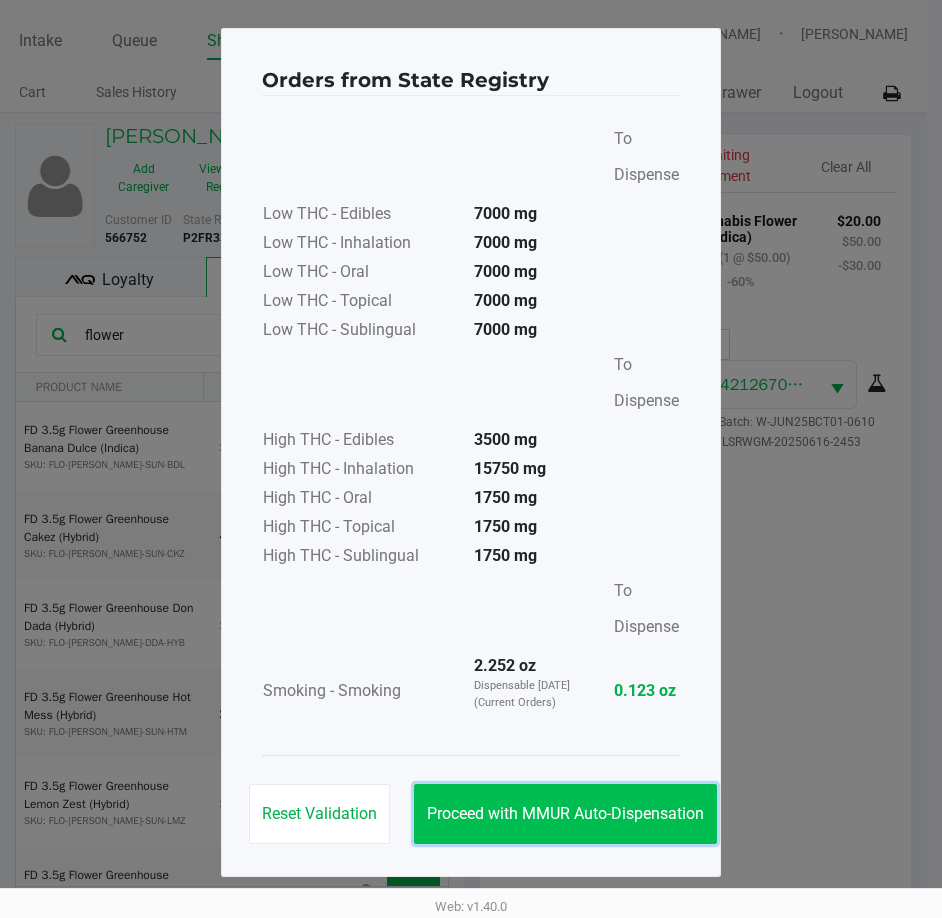 click on "Proceed with MMUR Auto-Dispensation" 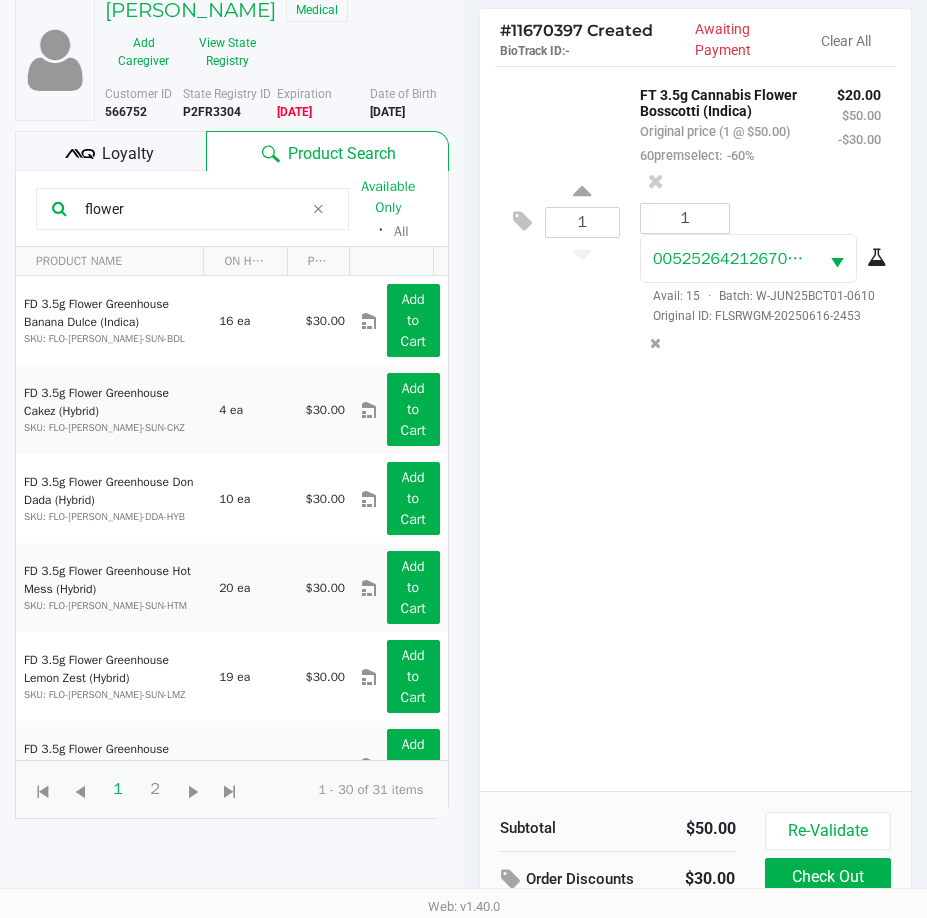 scroll, scrollTop: 265, scrollLeft: 0, axis: vertical 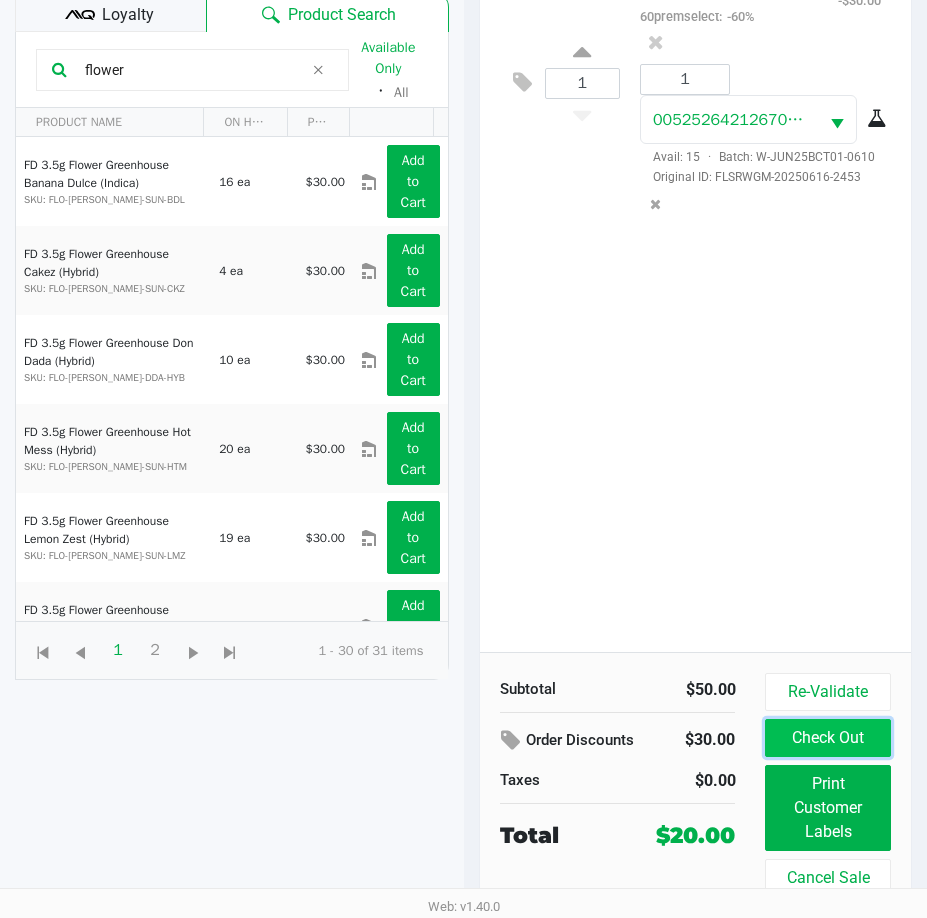 click on "Check Out" 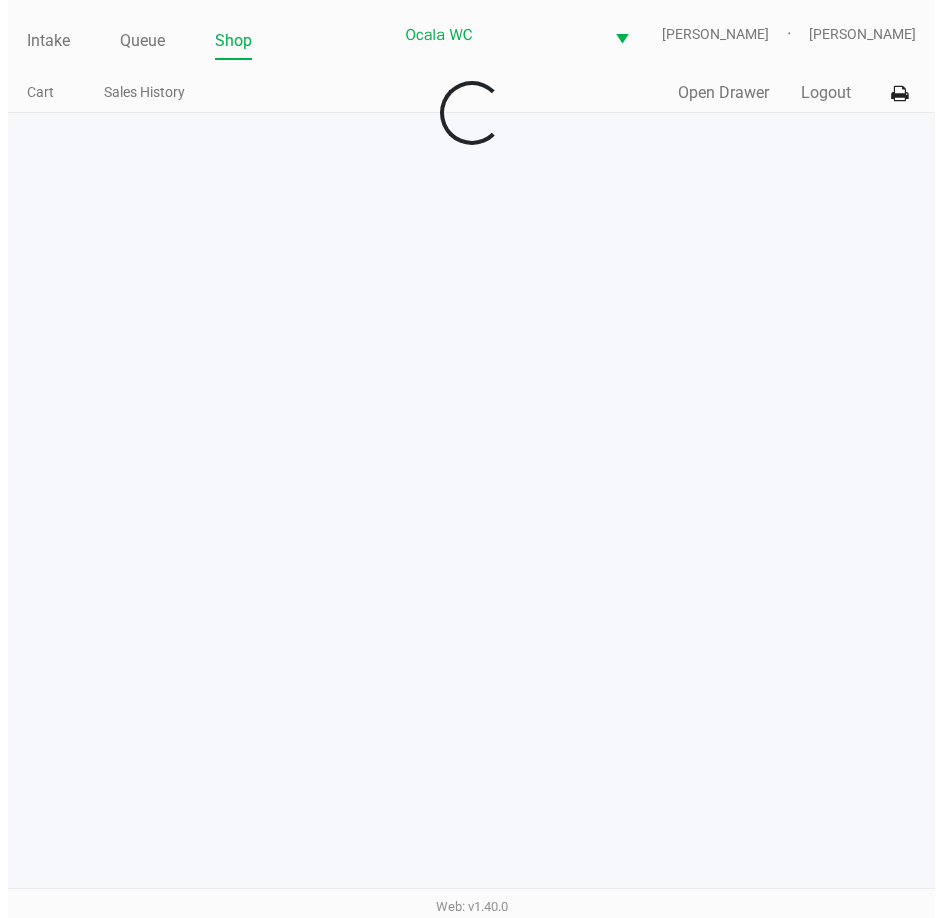 scroll, scrollTop: 0, scrollLeft: 0, axis: both 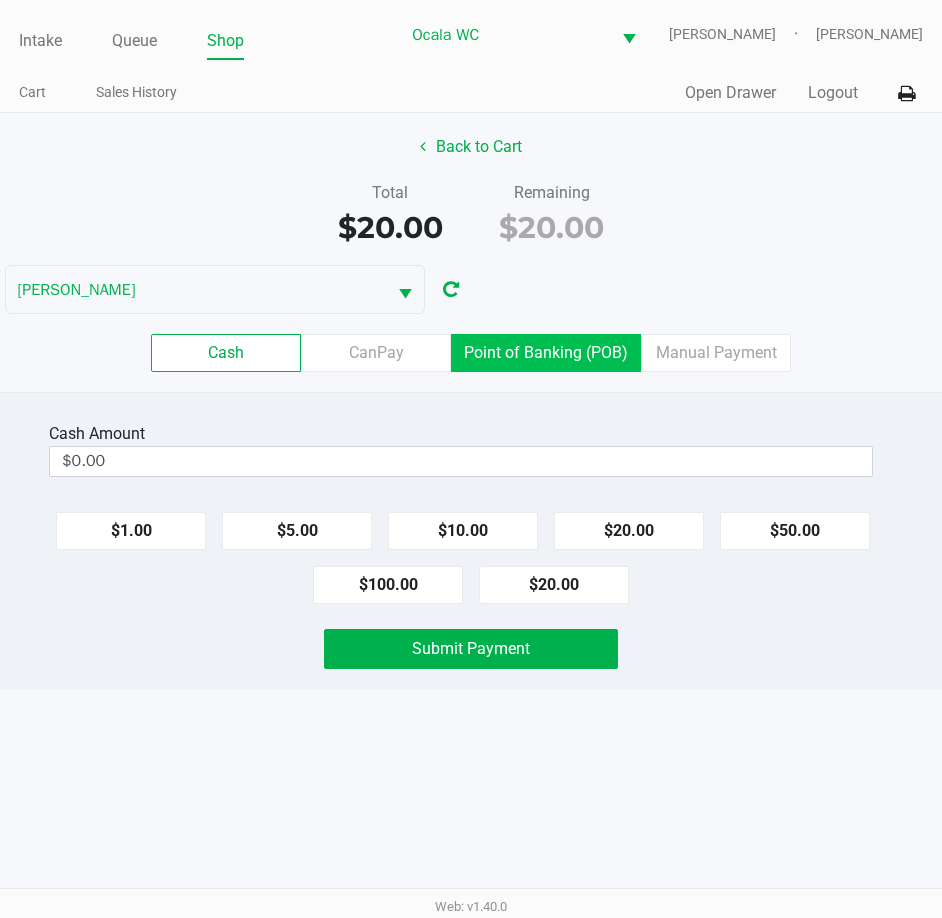 click on "Point of Banking (POB)" 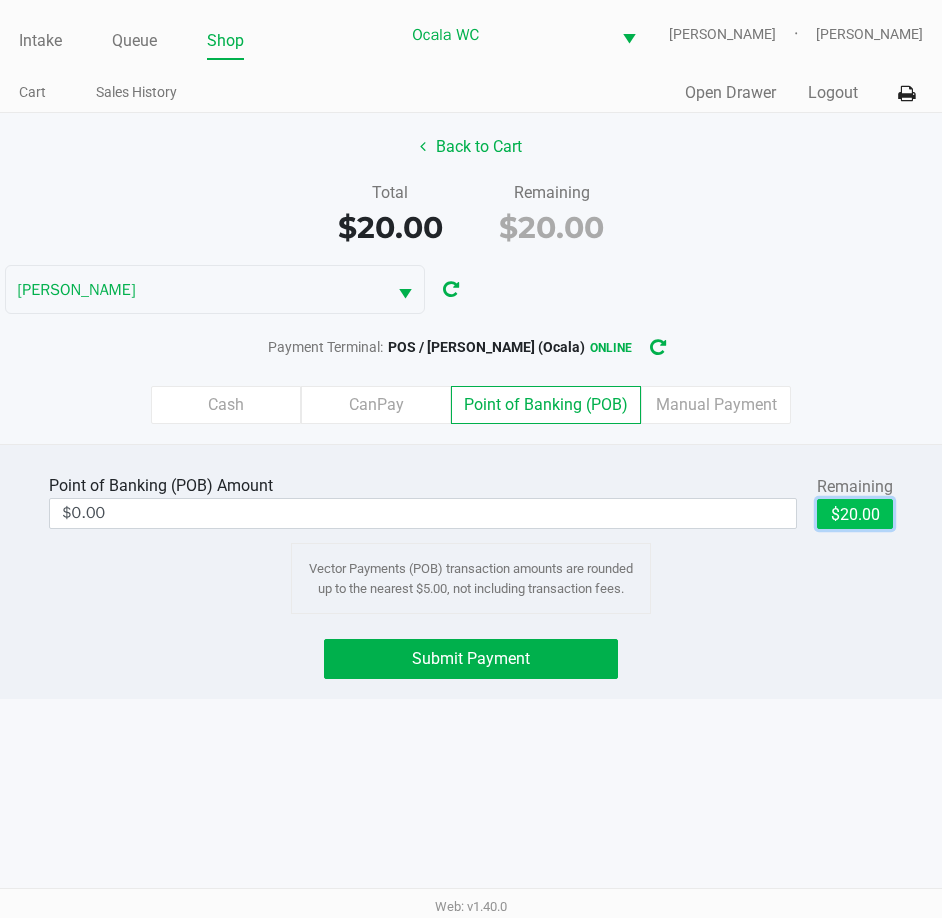 click on "$20.00" 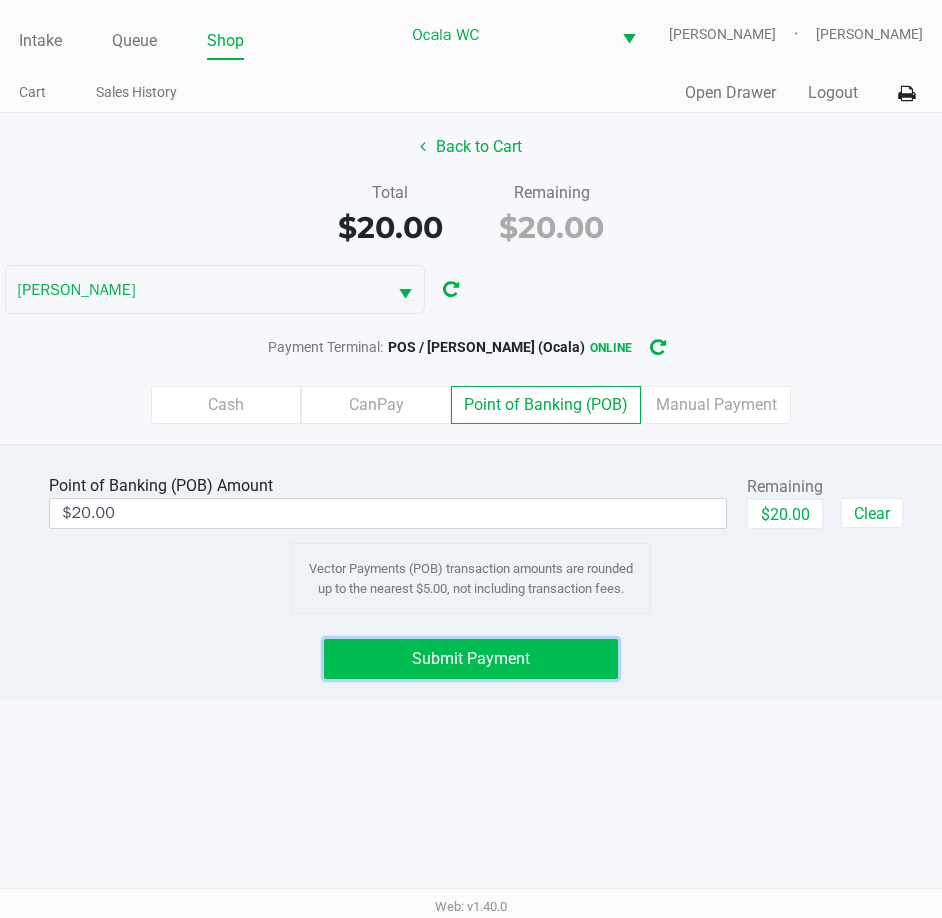 click on "Submit Payment" 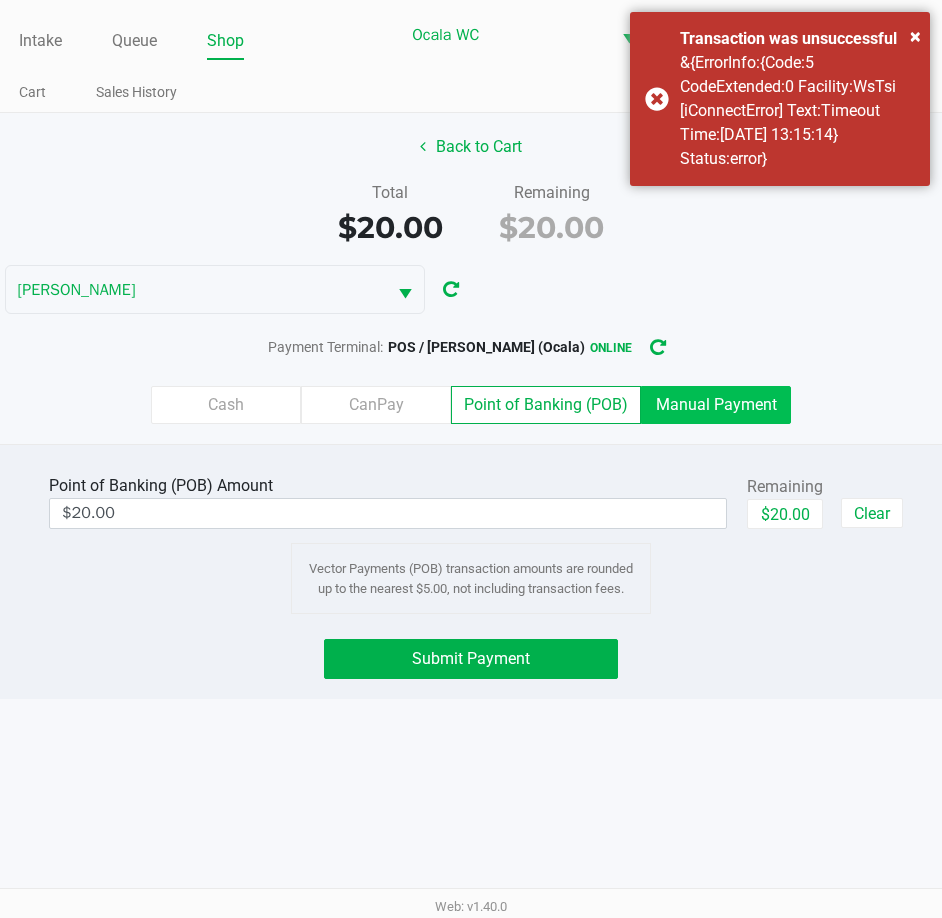 click on "Manual Payment" 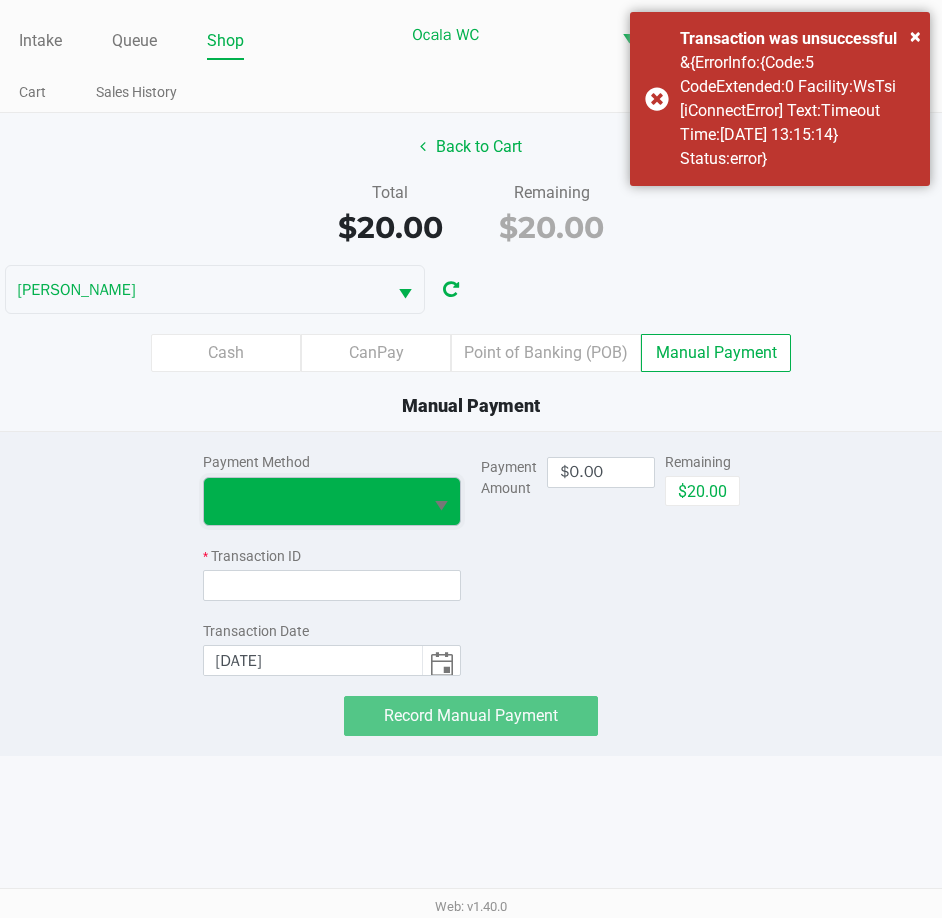 click at bounding box center [313, 501] 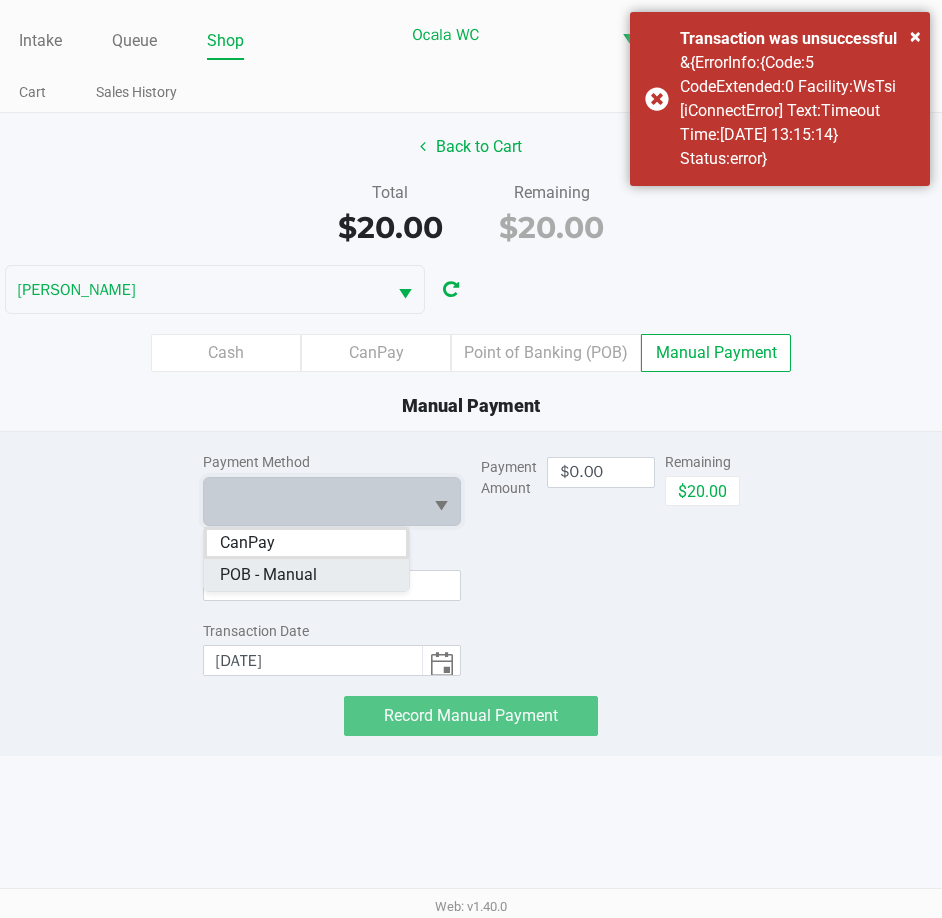 click on "POB - Manual" at bounding box center (268, 575) 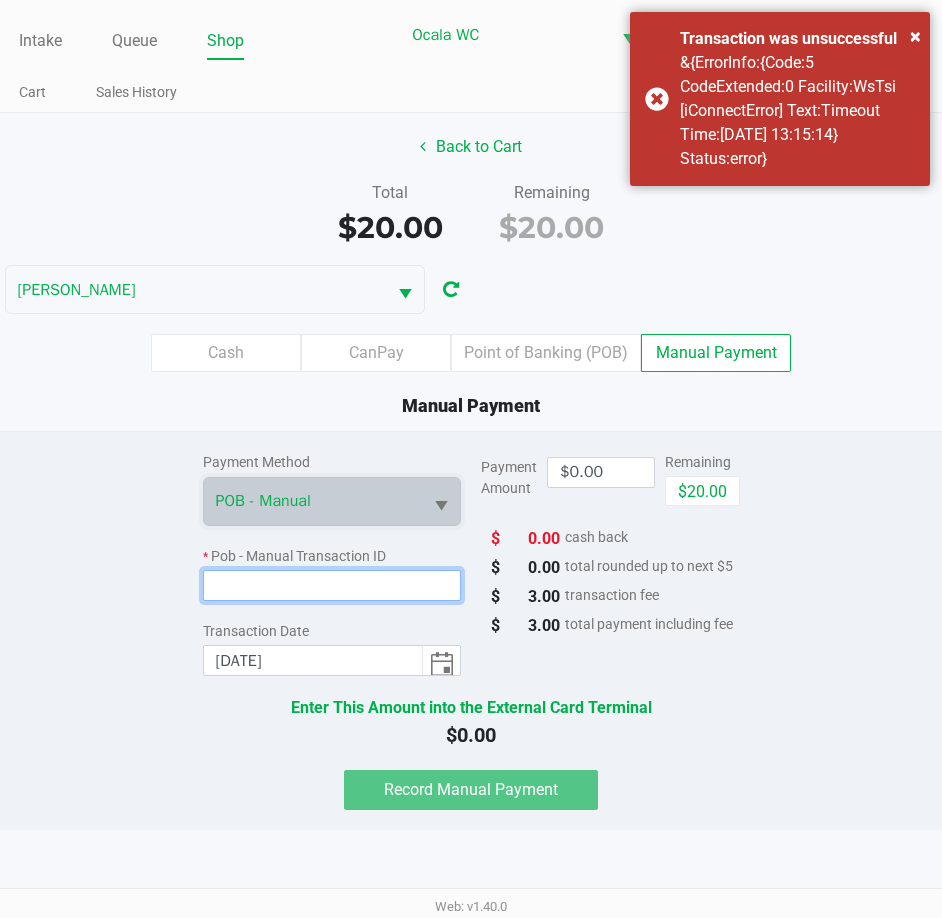 click 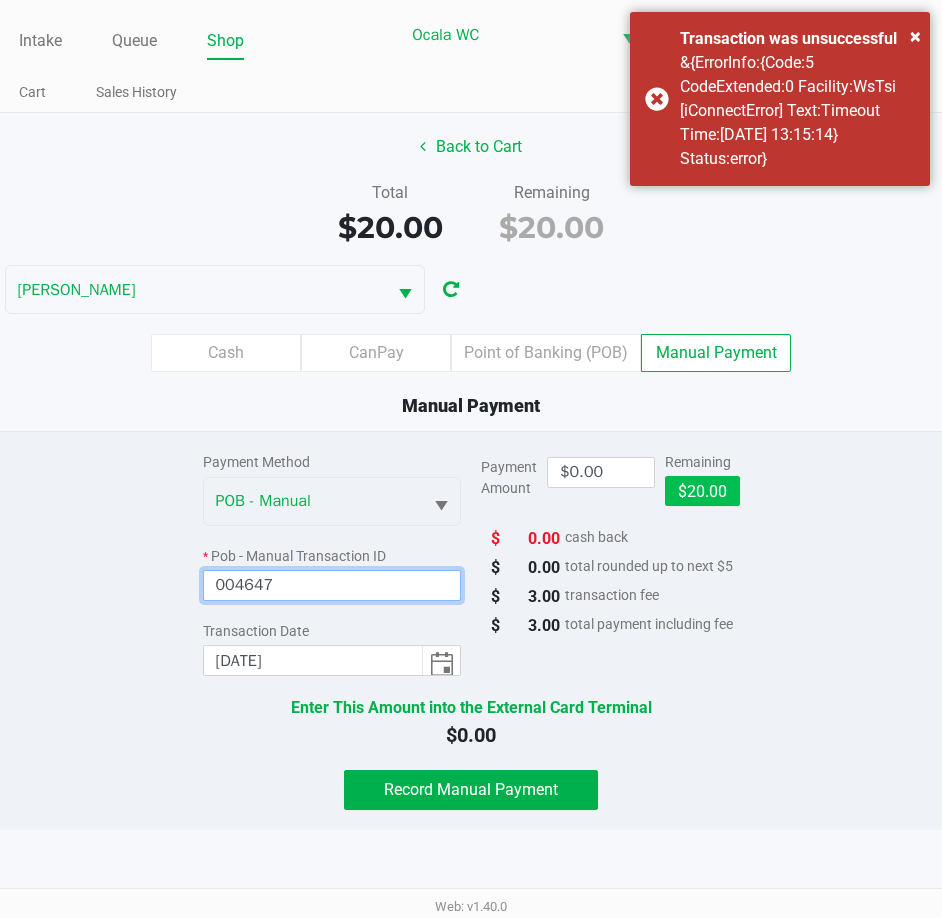 type on "004647" 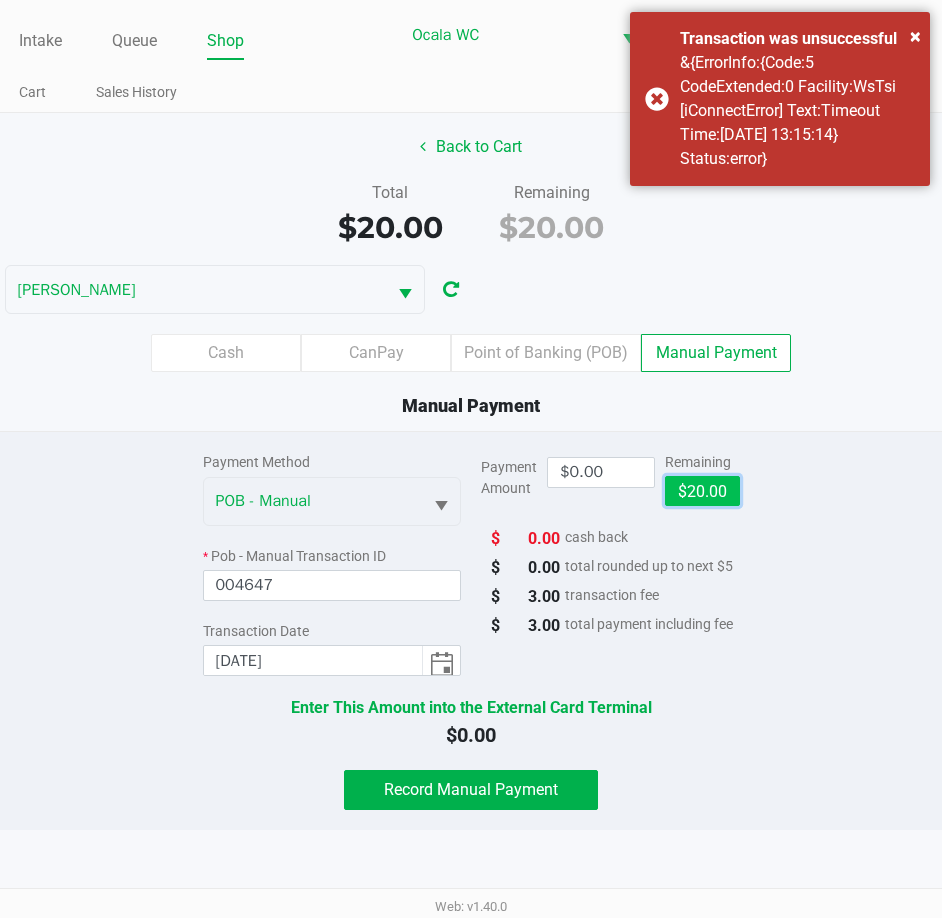 click on "$20.00" 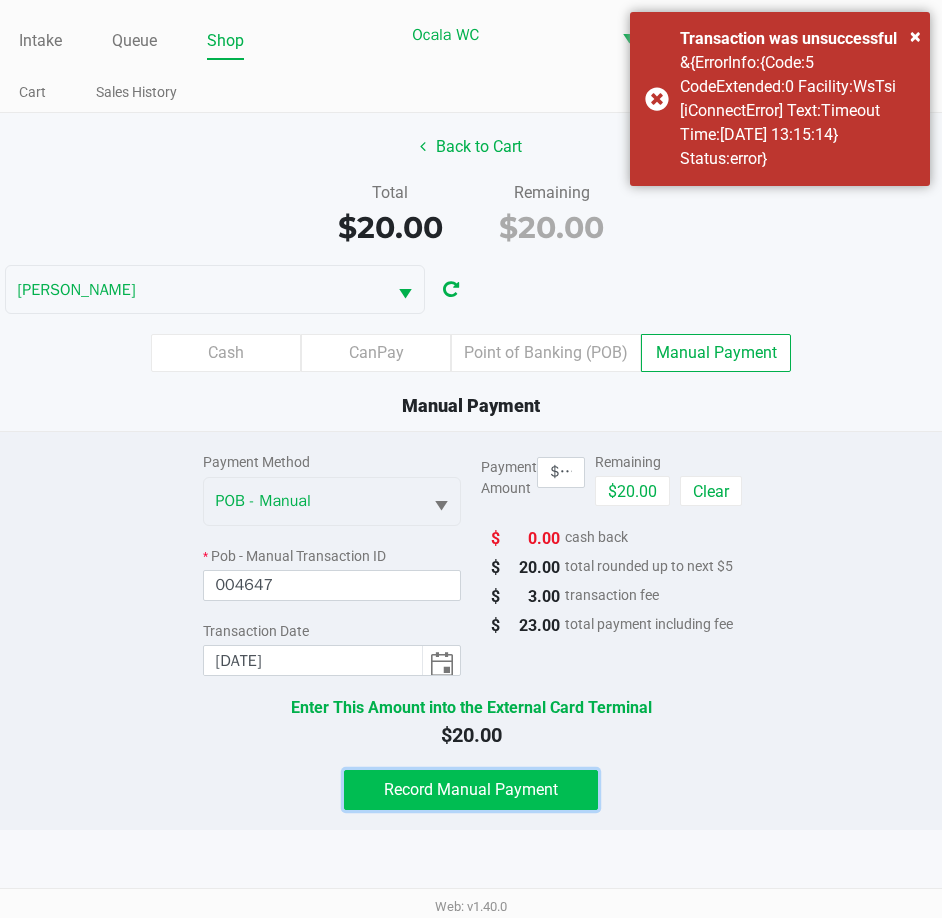 click on "Record Manual Payment" 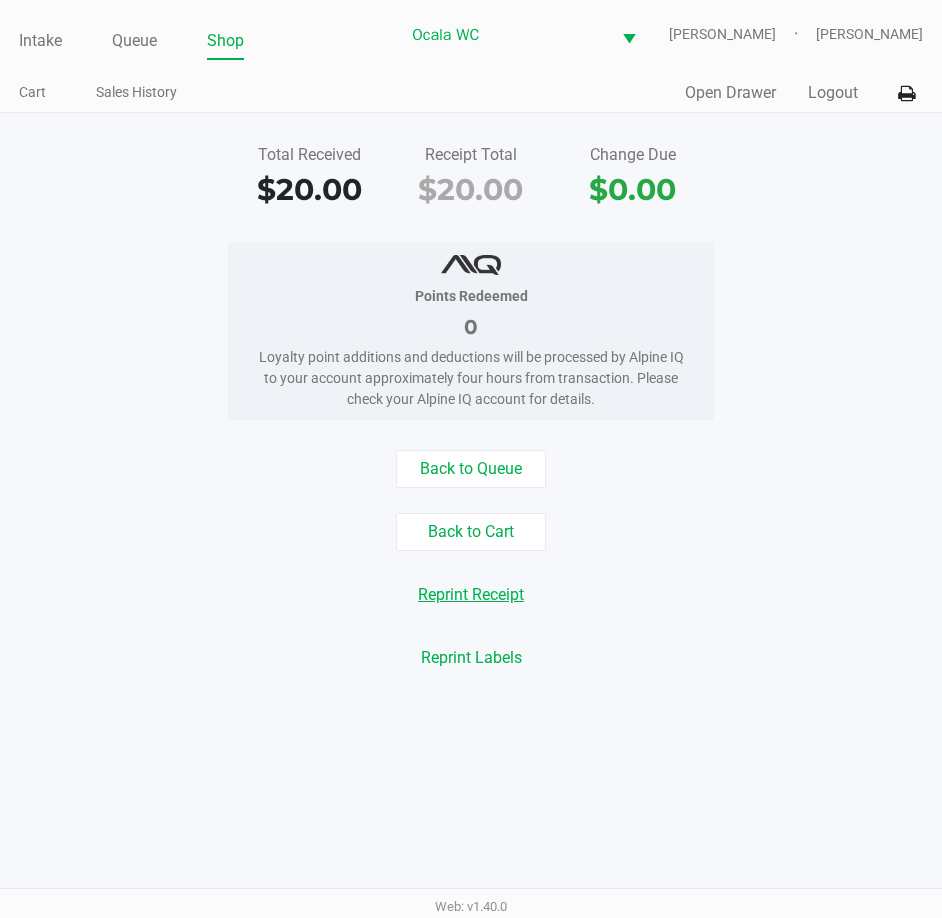 click on "Reprint Receipt" 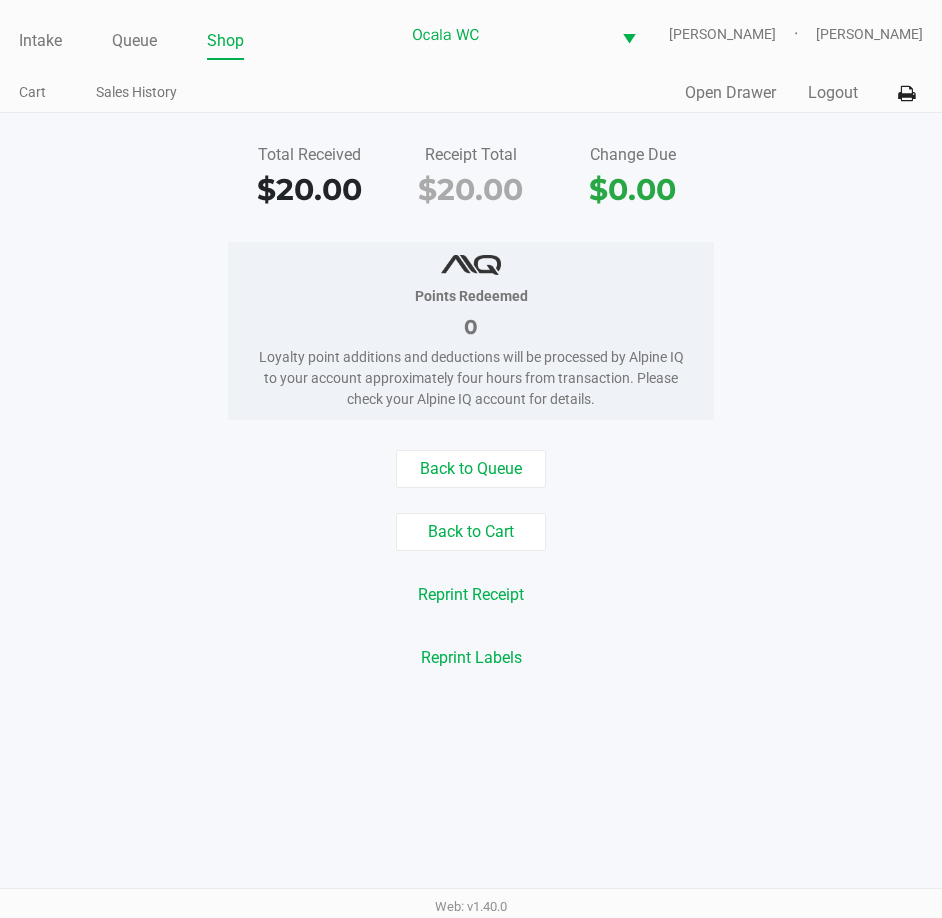 click on "Quick Sale   Open Drawer   Logout" 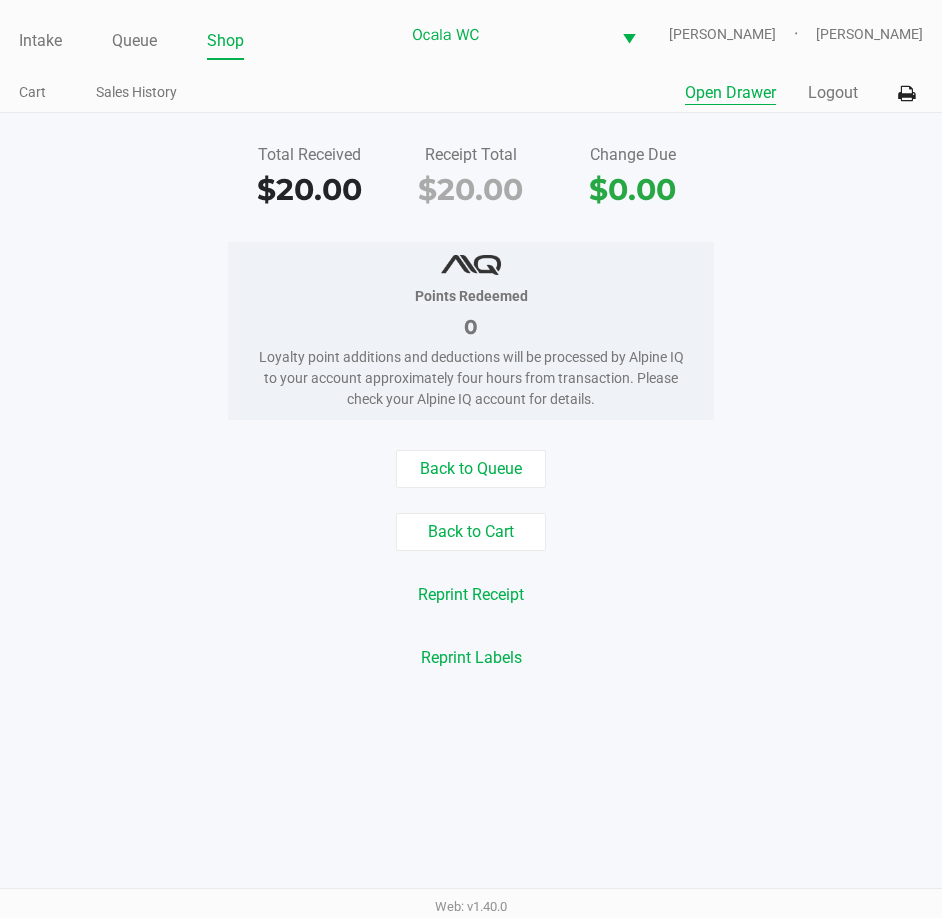 click on "Open Drawer" 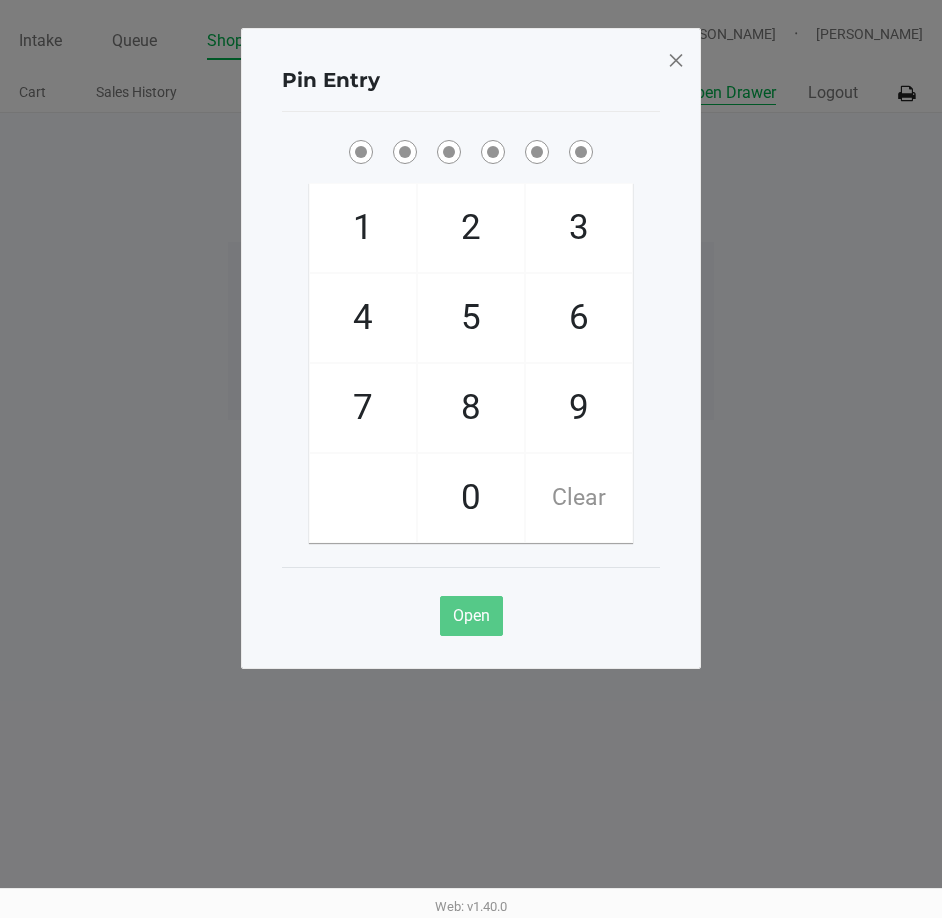 type 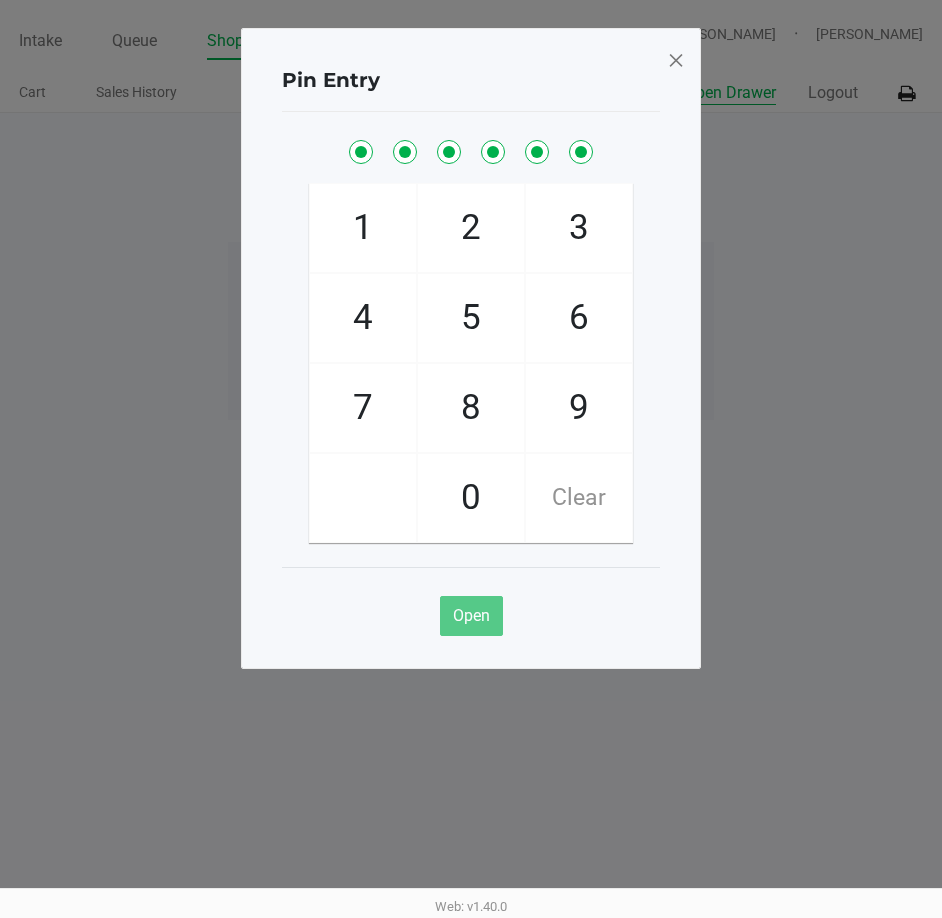 click on "Open Drawer" 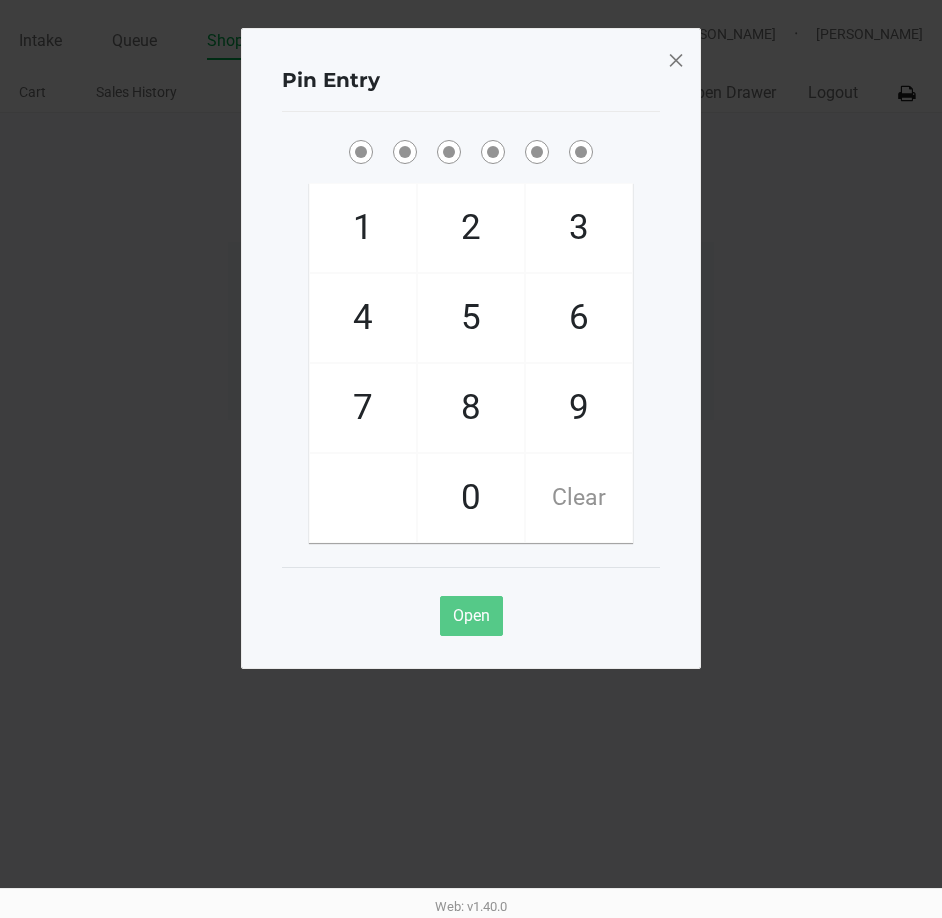 click 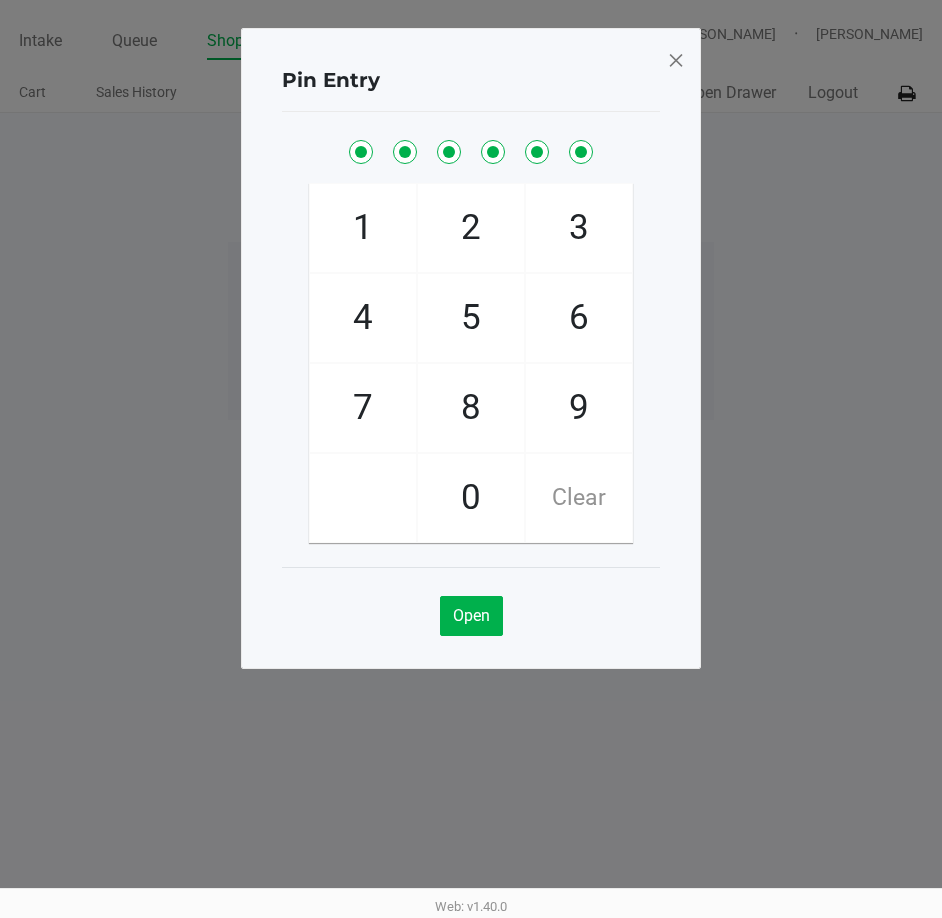 click 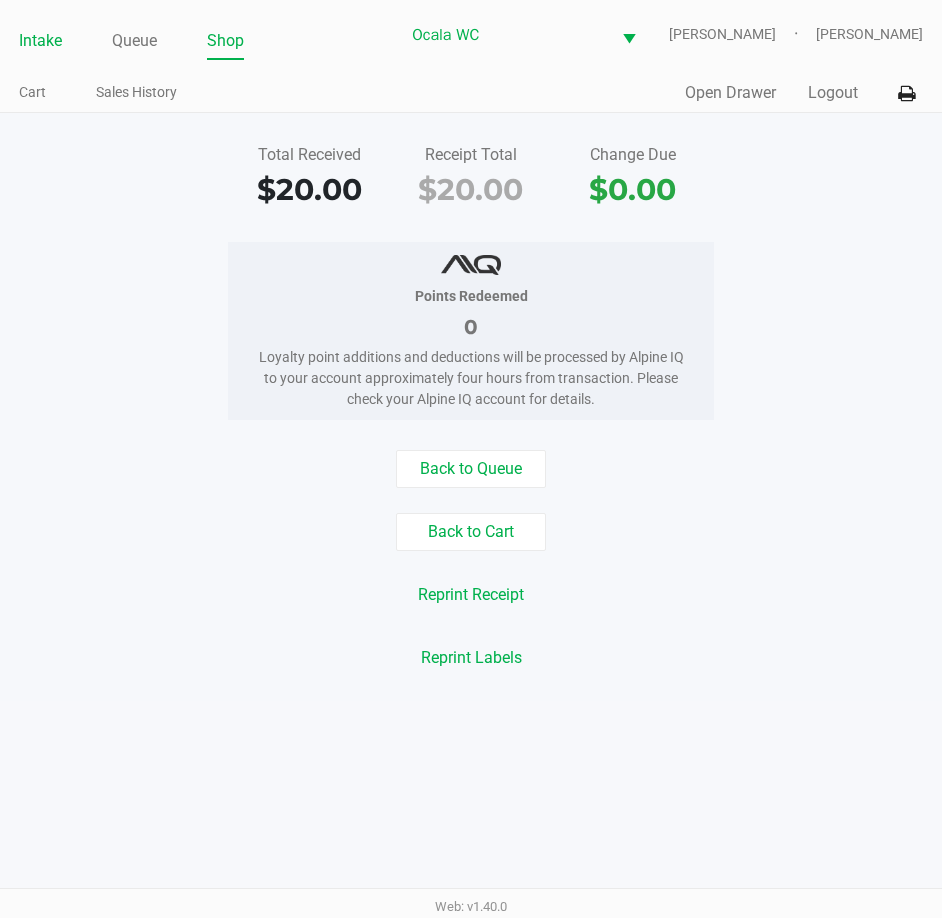 click on "Intake" 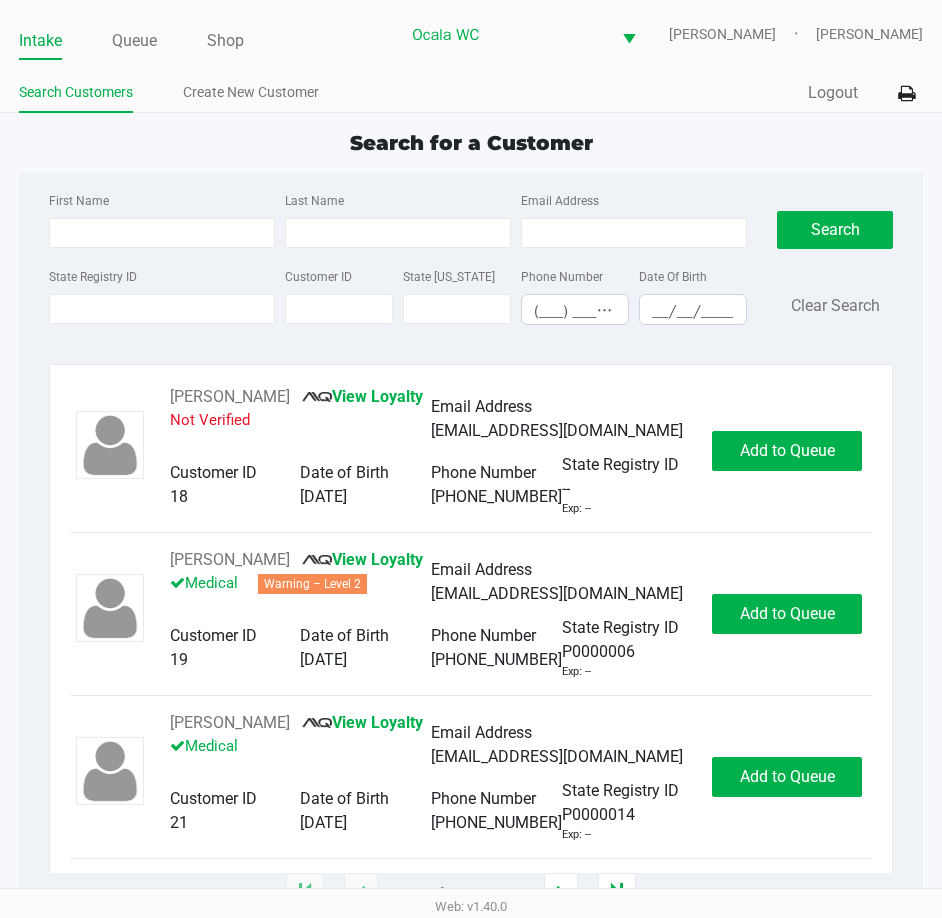 click on "Intake Queue Shop Ocala WC  BRANDY-CLARK   John Laughlin  Search Customers Create New Customer  Quick Sale   Logout" 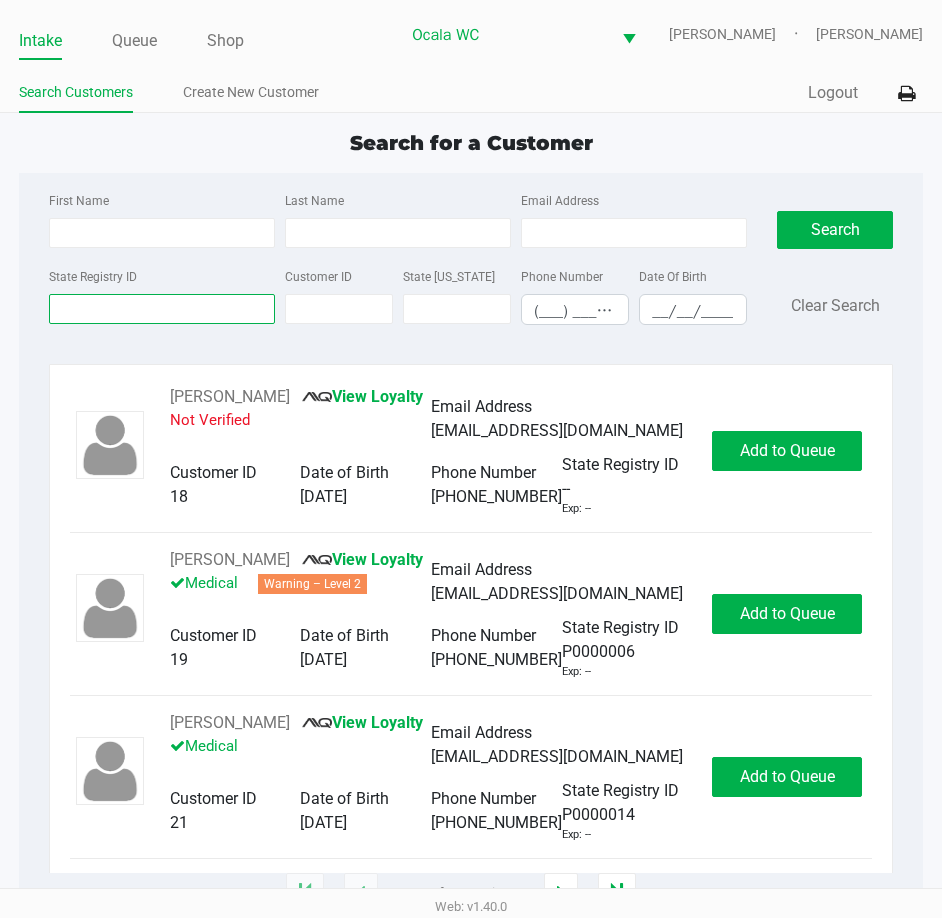 click on "State Registry ID" at bounding box center [162, 309] 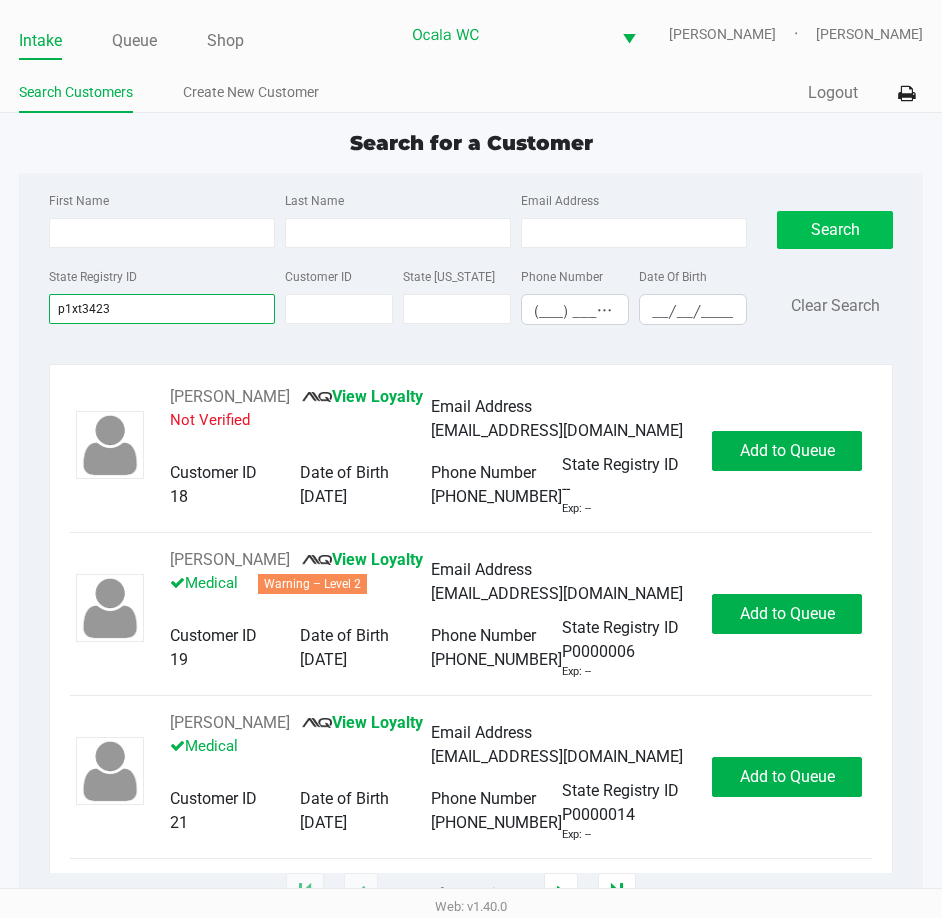 type on "p1xt3423" 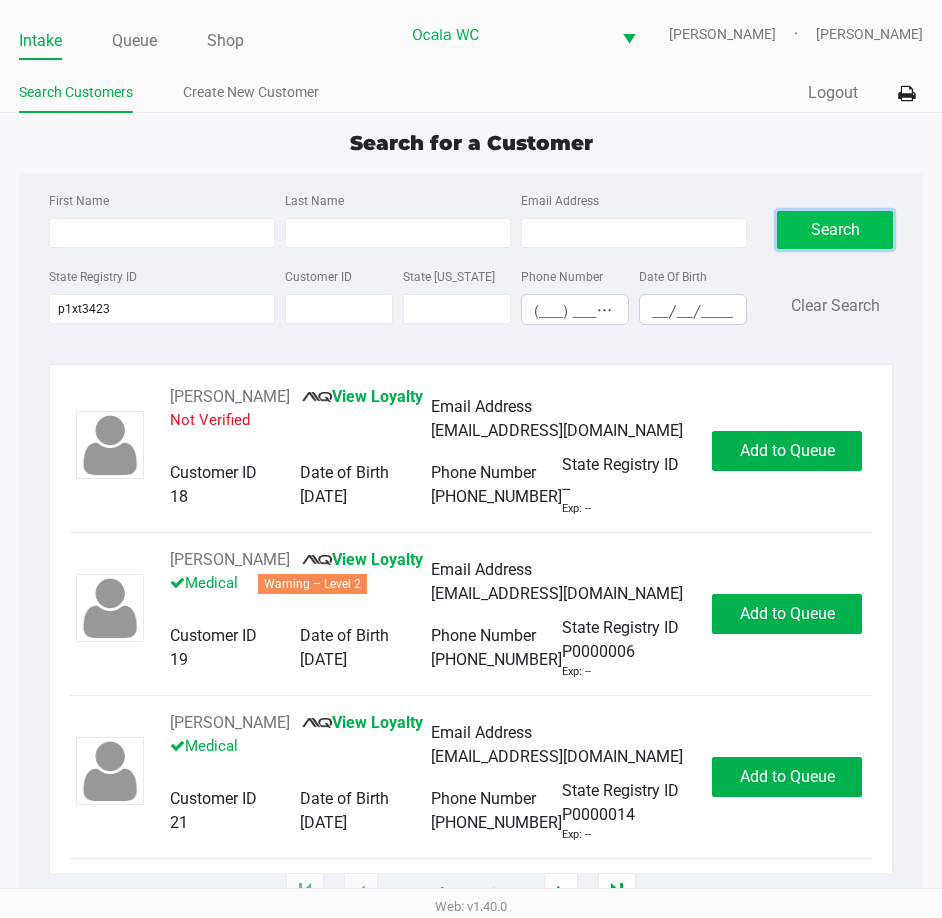click on "Search" 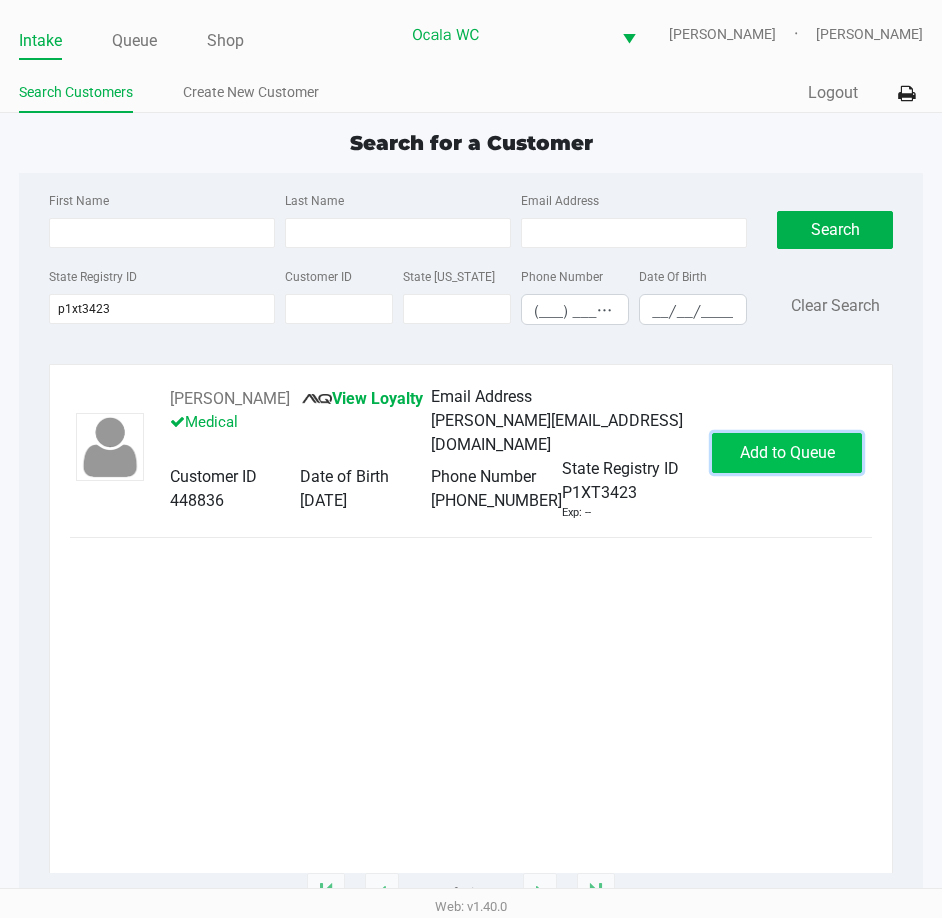 click on "Add to Queue" 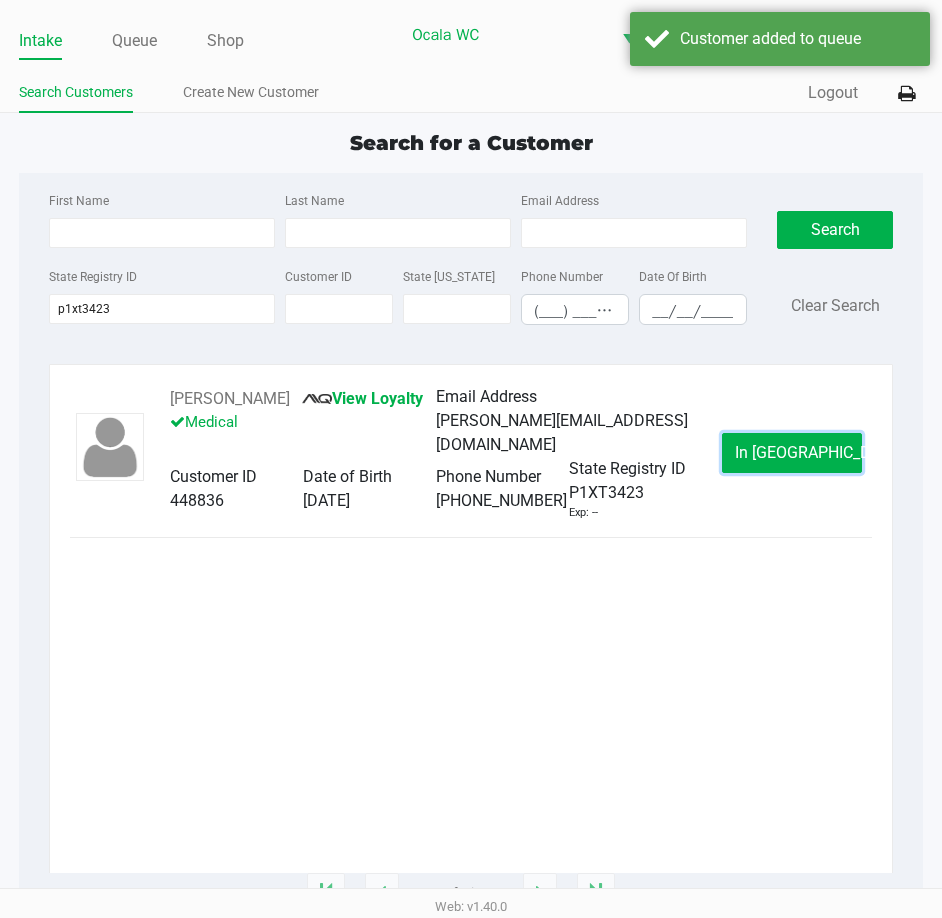click on "In Queue" 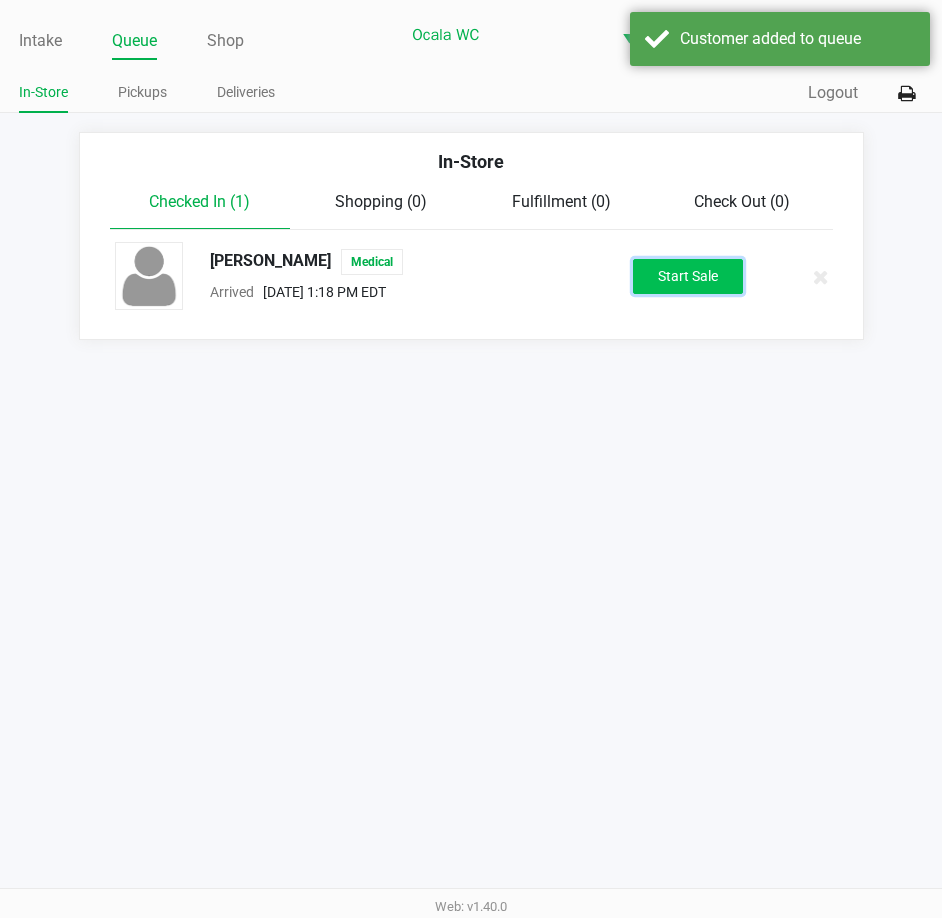 click on "Start Sale" 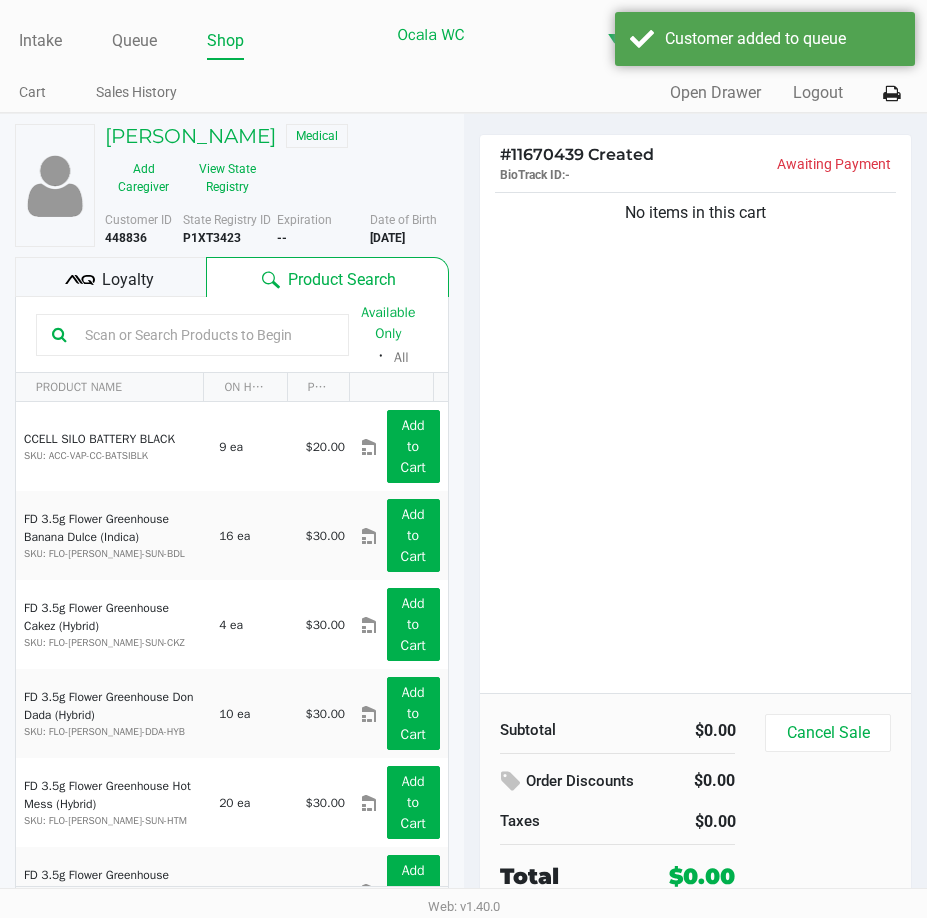 click on "Evelyn Lopez   Medical" 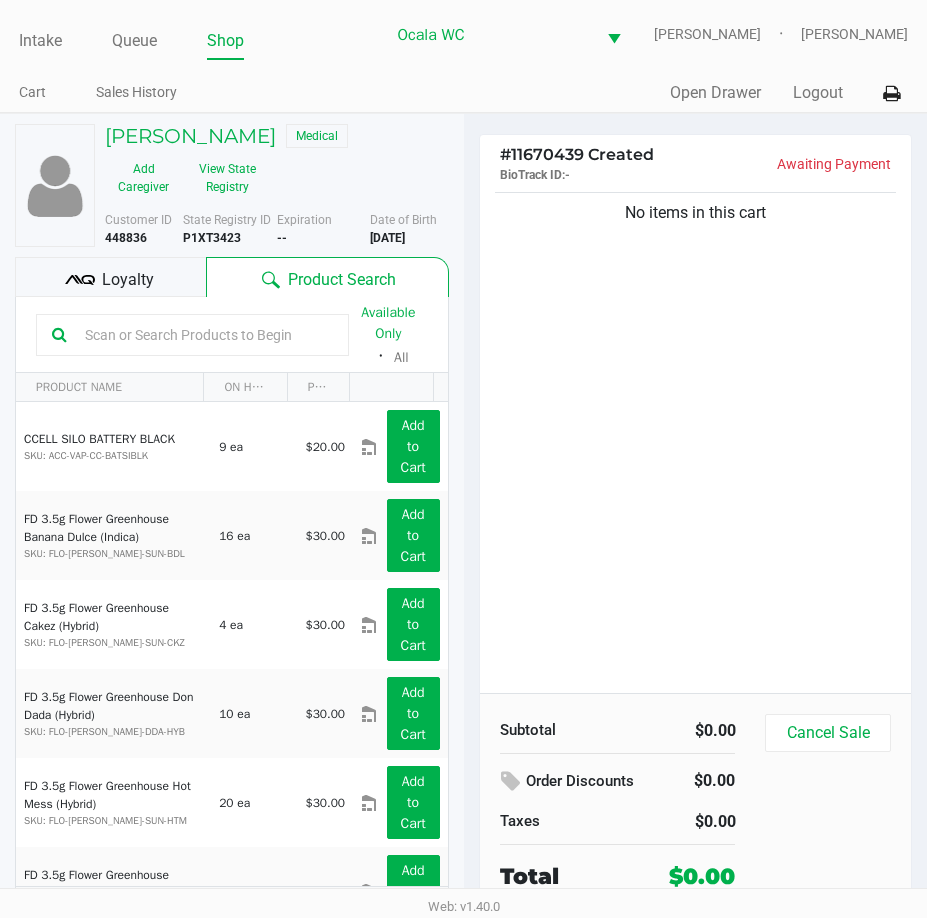 click on "No items in this cart" 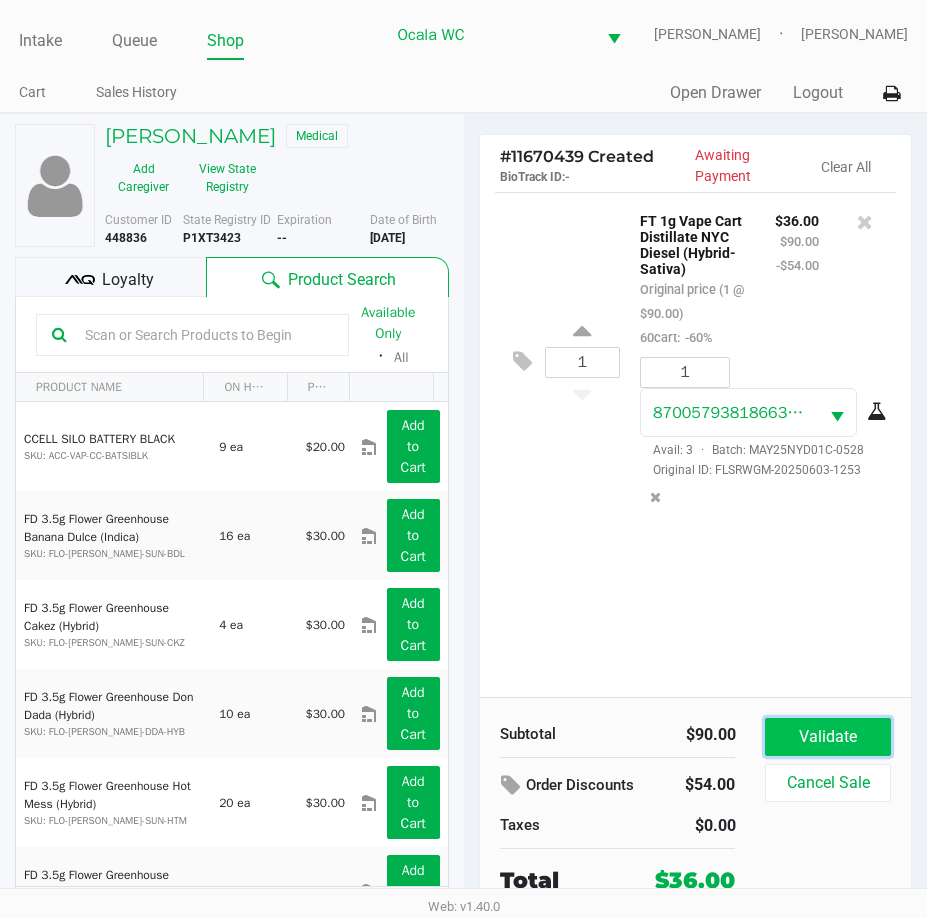click on "Validate" 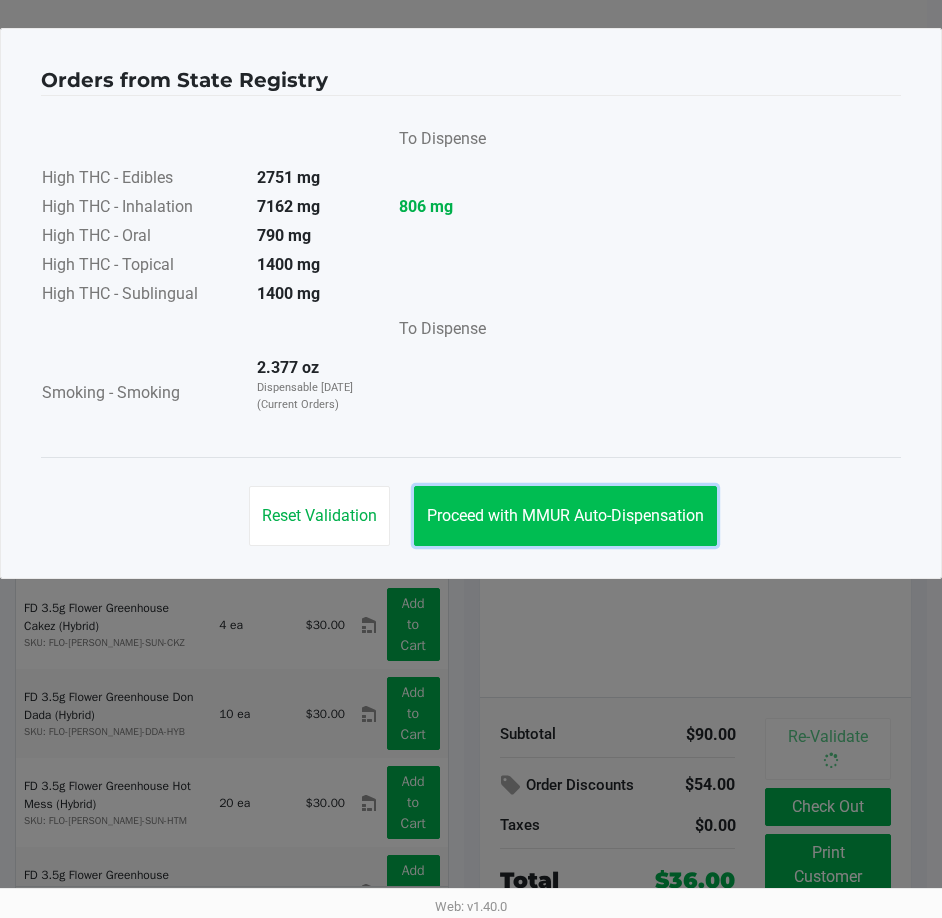 click on "Proceed with MMUR Auto-Dispensation" 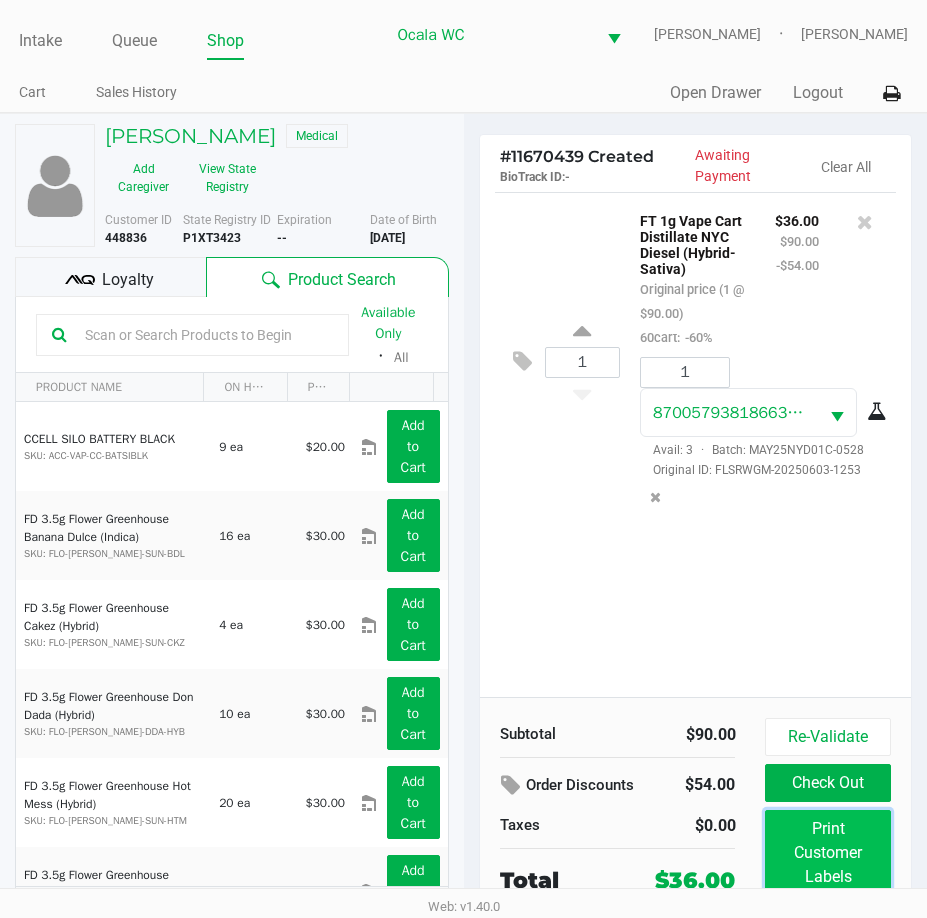 click on "Print Customer Labels" 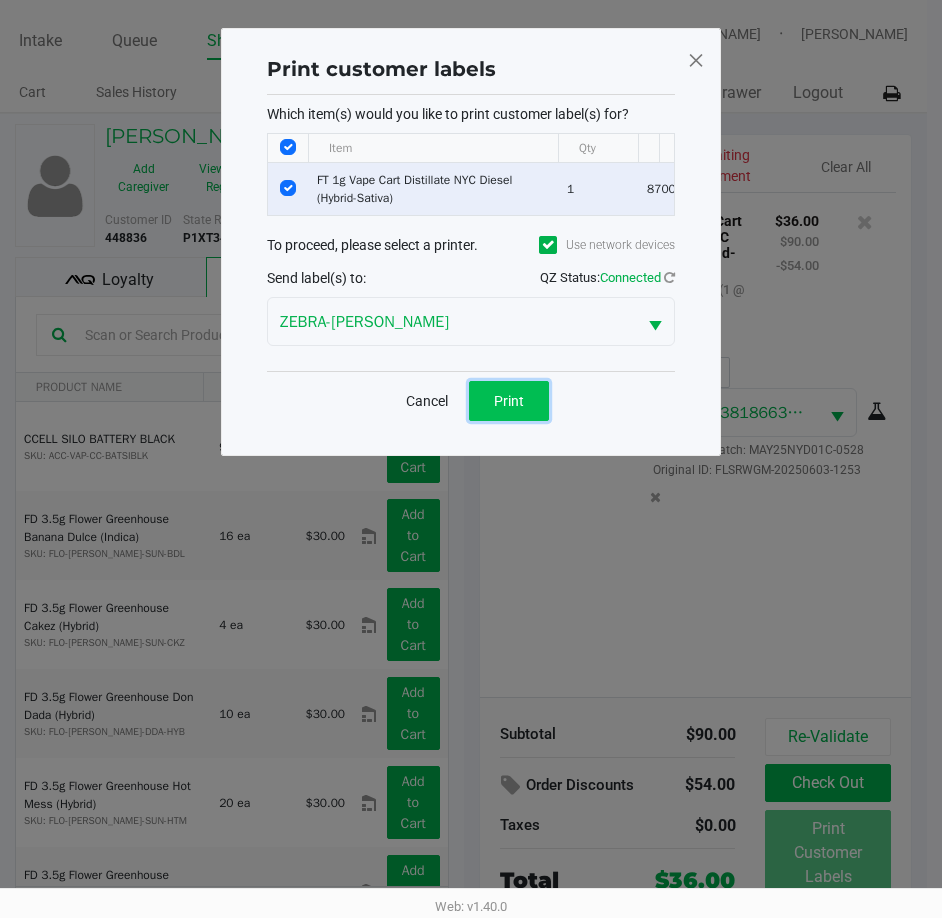 click on "Print" 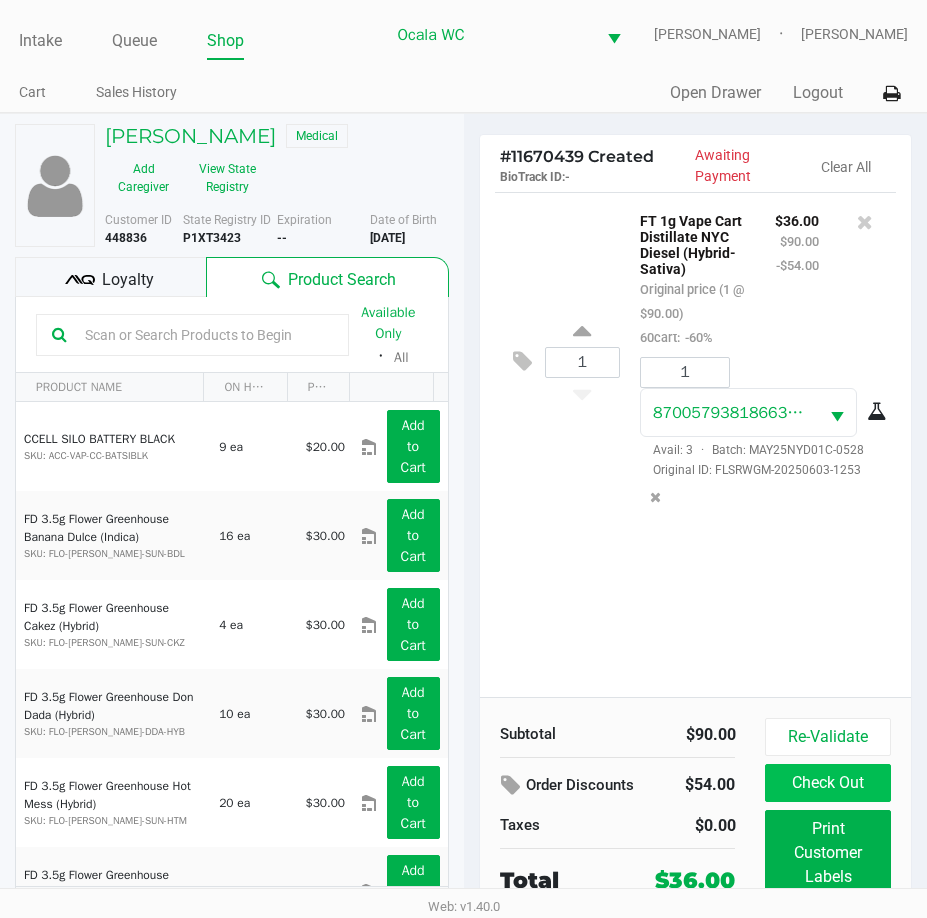 click on "Check Out" 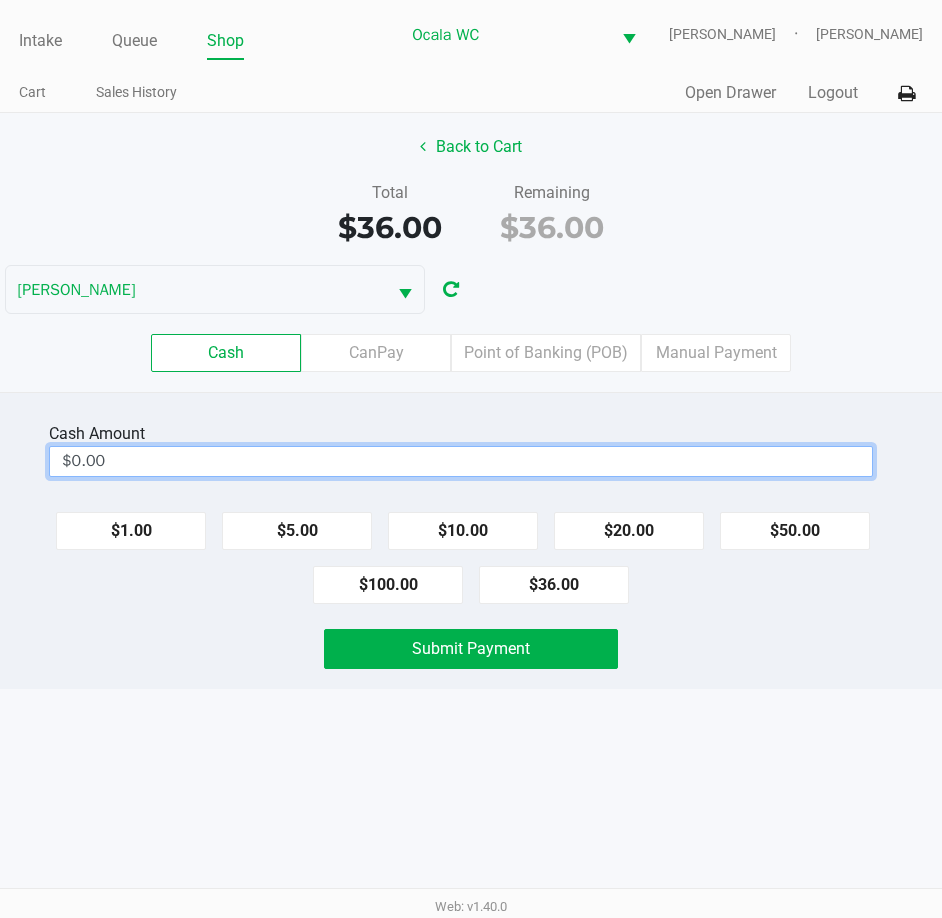 click on "$0.00" at bounding box center (461, 461) 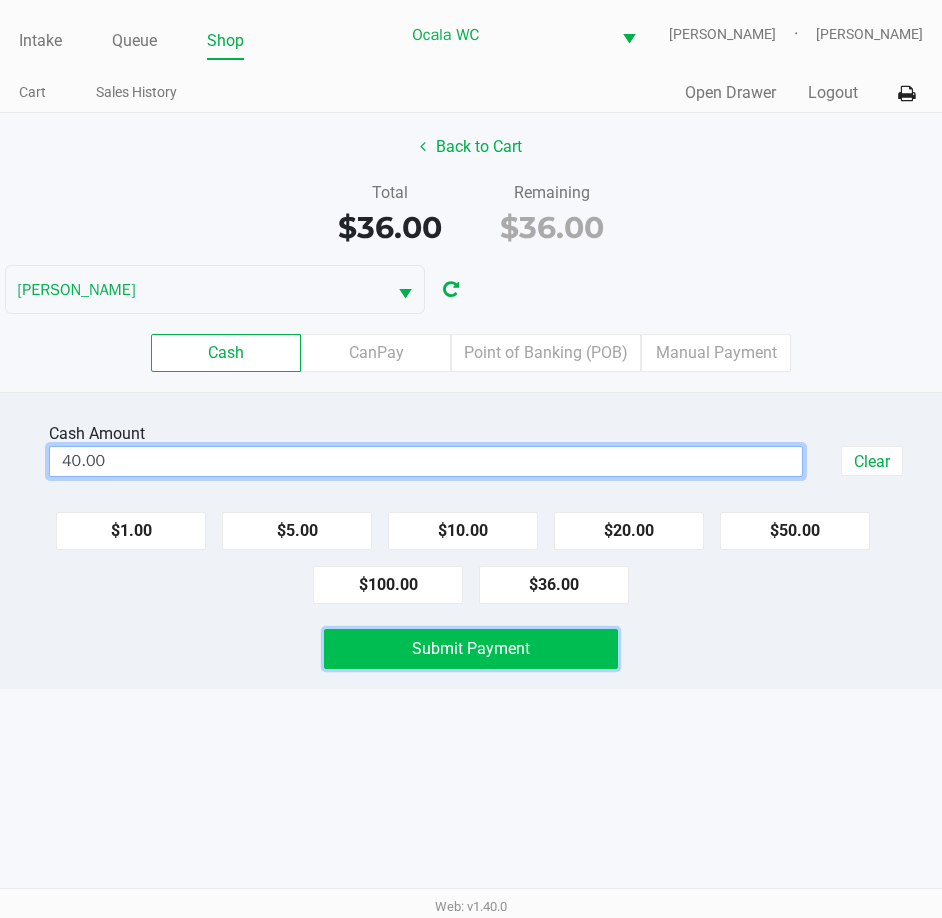 type on "$40.00" 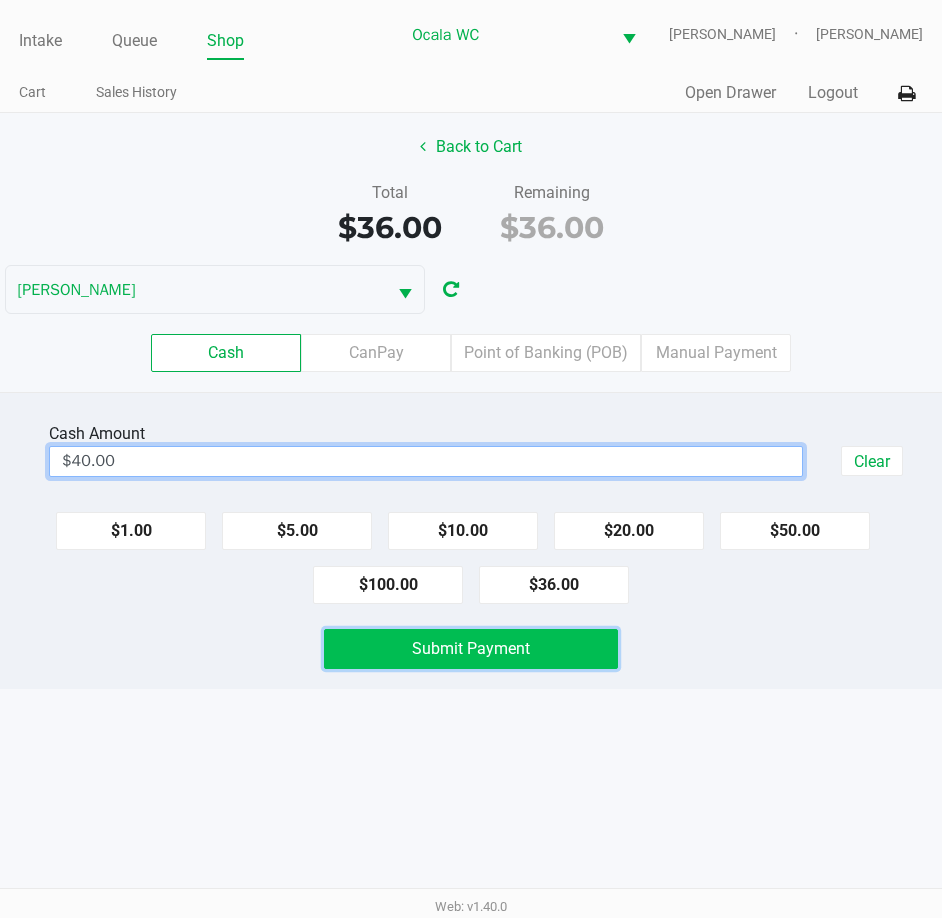 click on "Submit Payment" 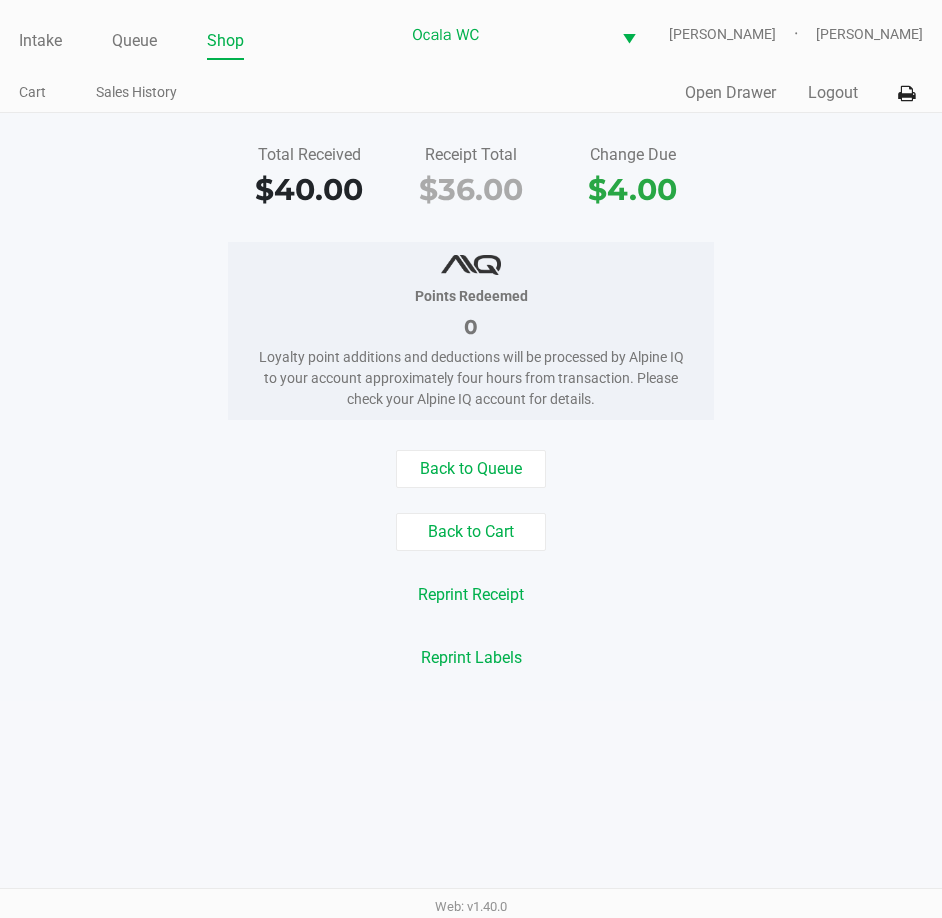click on "Points Redeemed   0   Loyalty point additions and deductions will be processed by Alpine IQ to your account approximately four hours from transaction. Please check your Alpine IQ account for details." 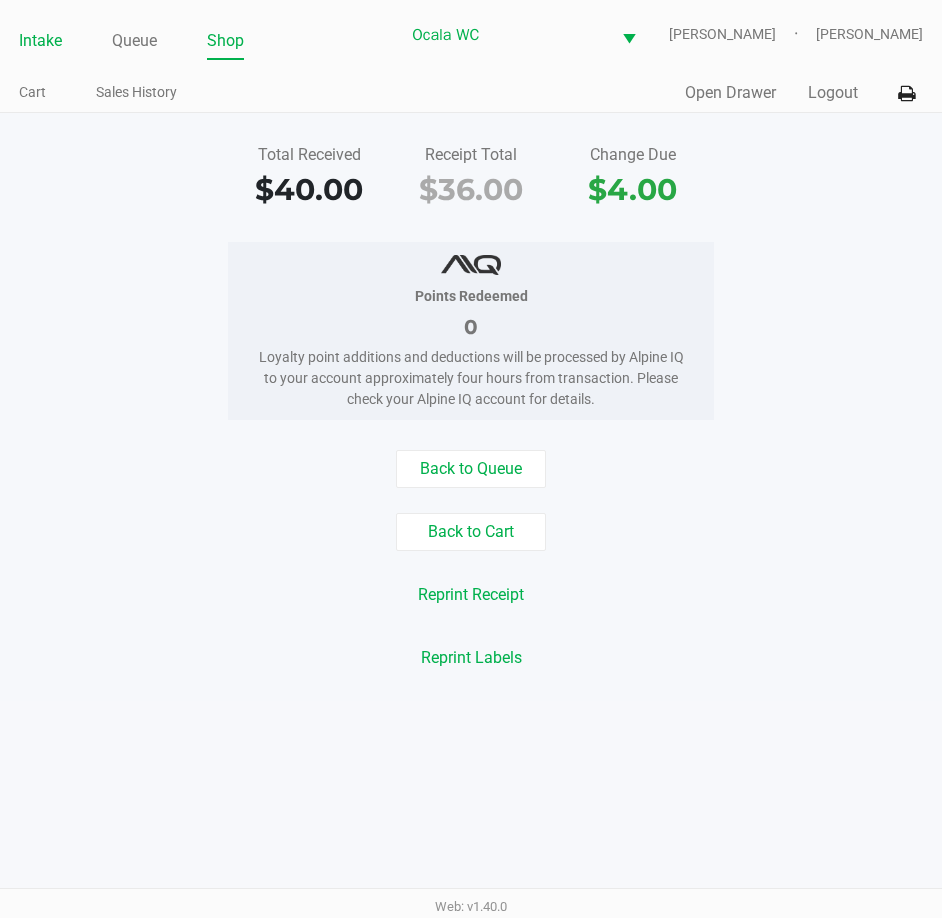 click on "Intake" 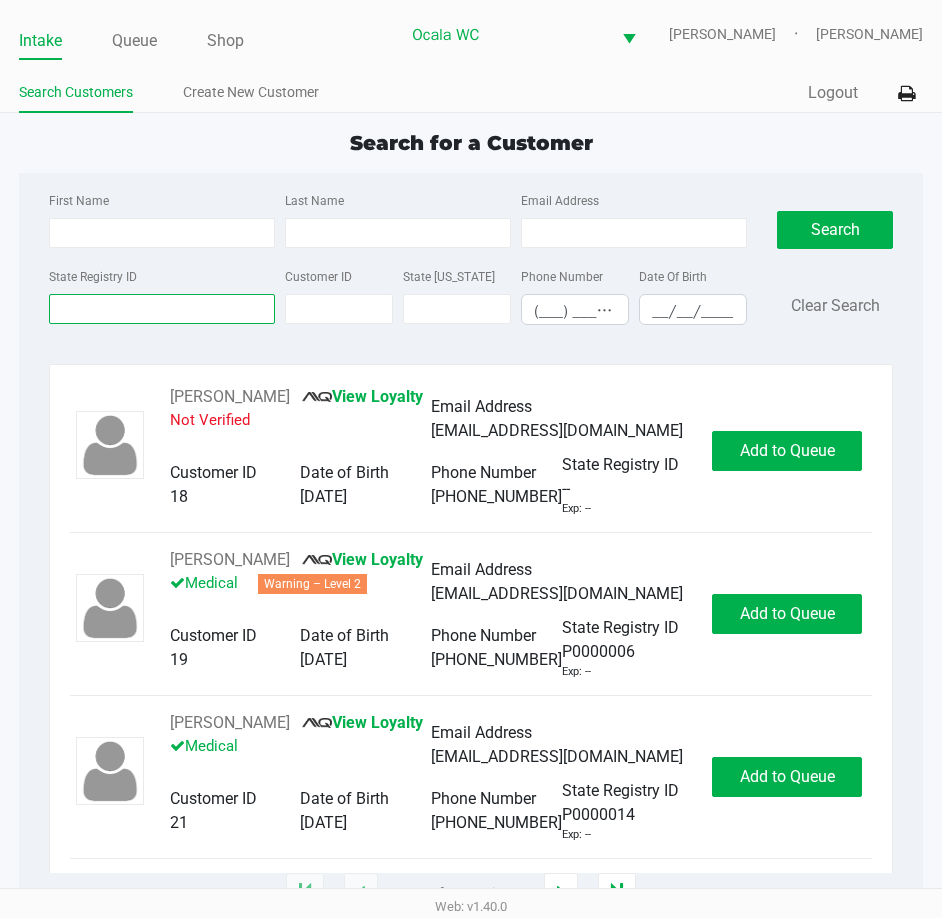 click on "State Registry ID" at bounding box center (162, 309) 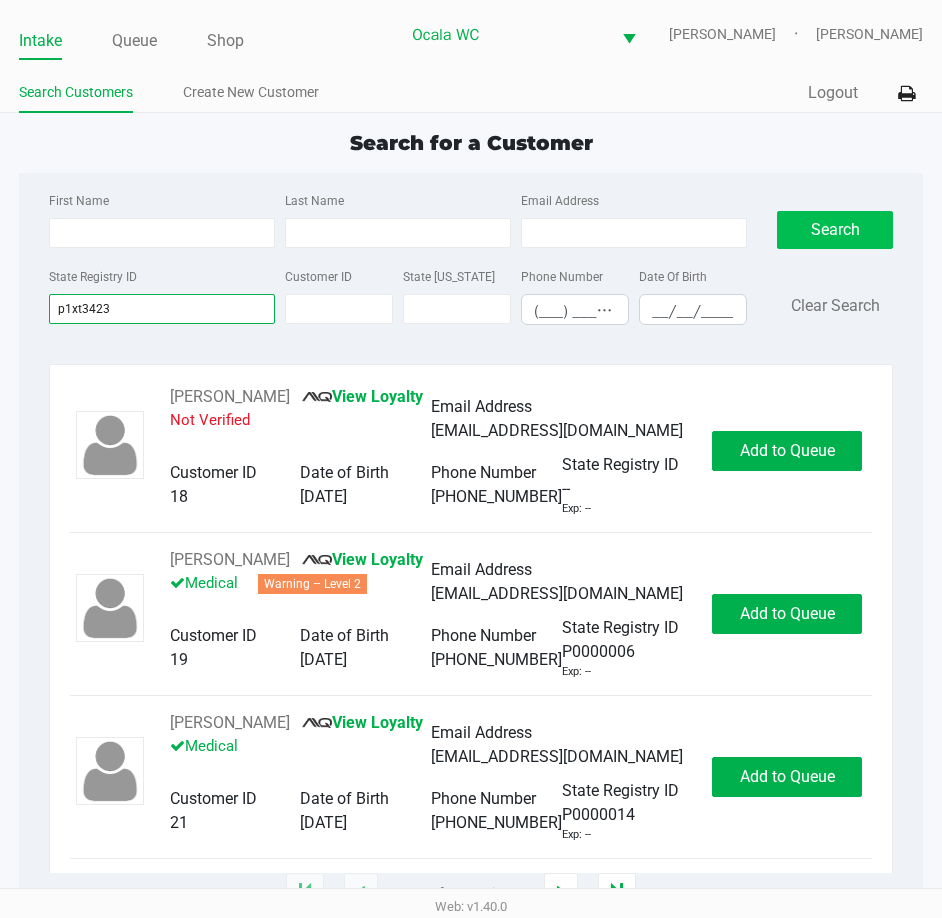 type on "p1xt3423" 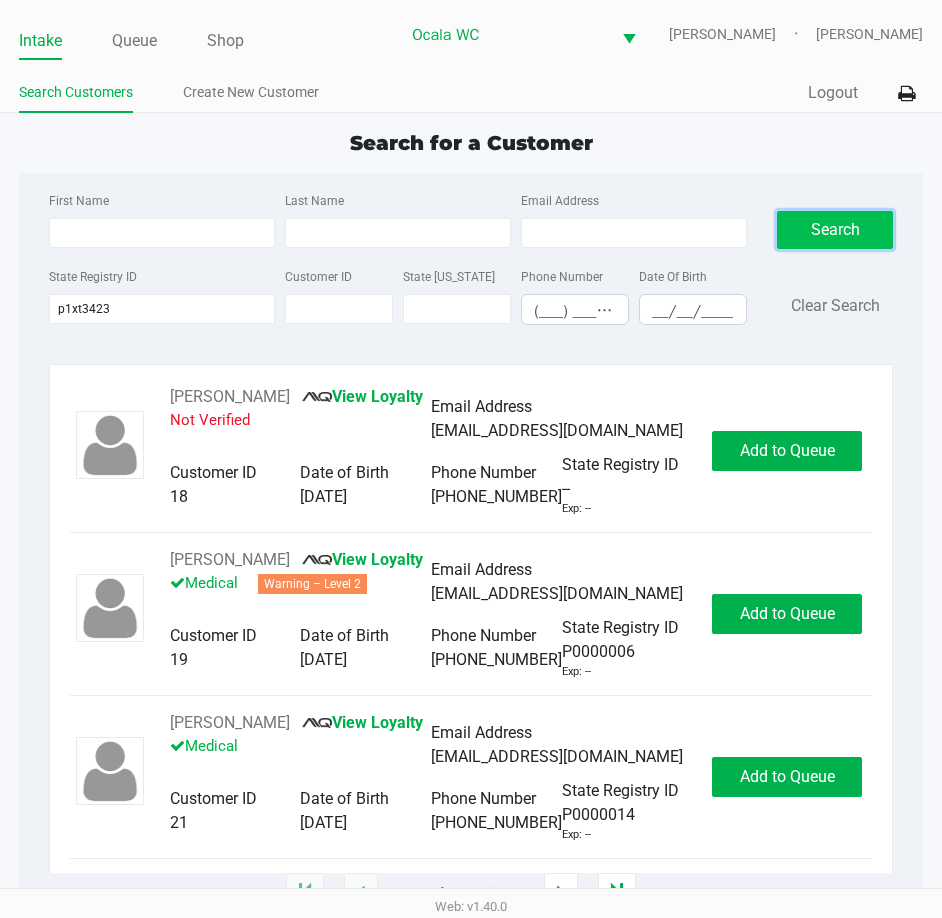 click on "Search" 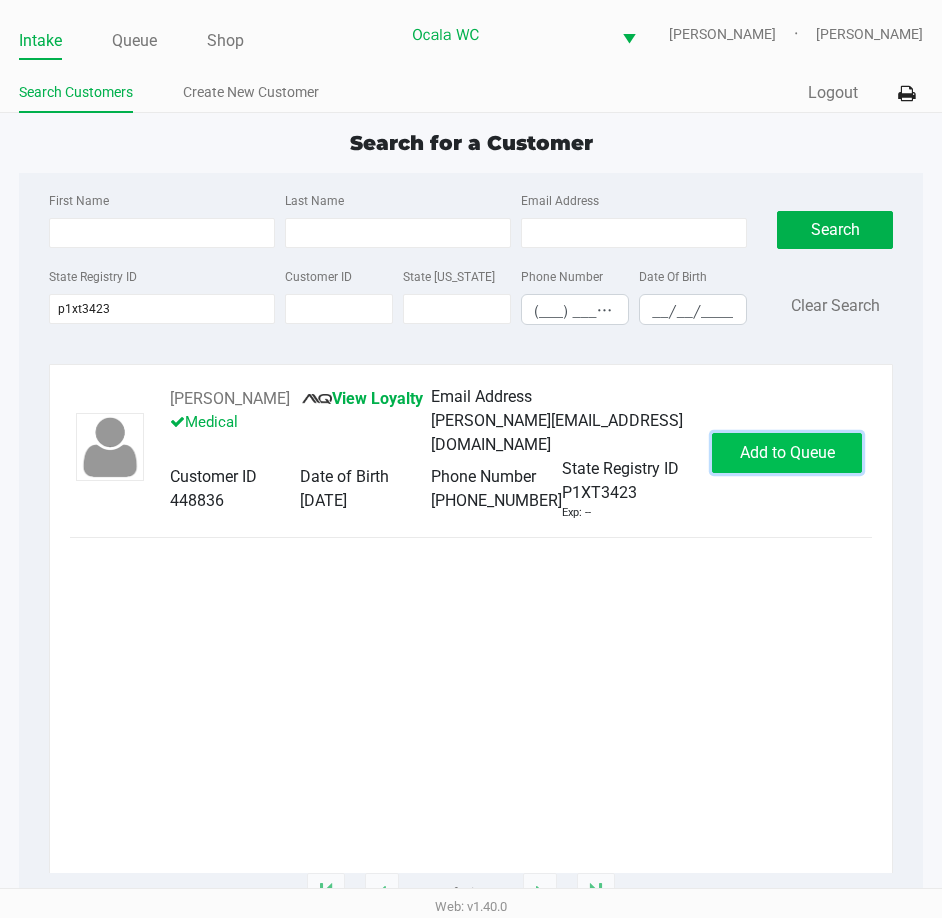 click on "Add to Queue" 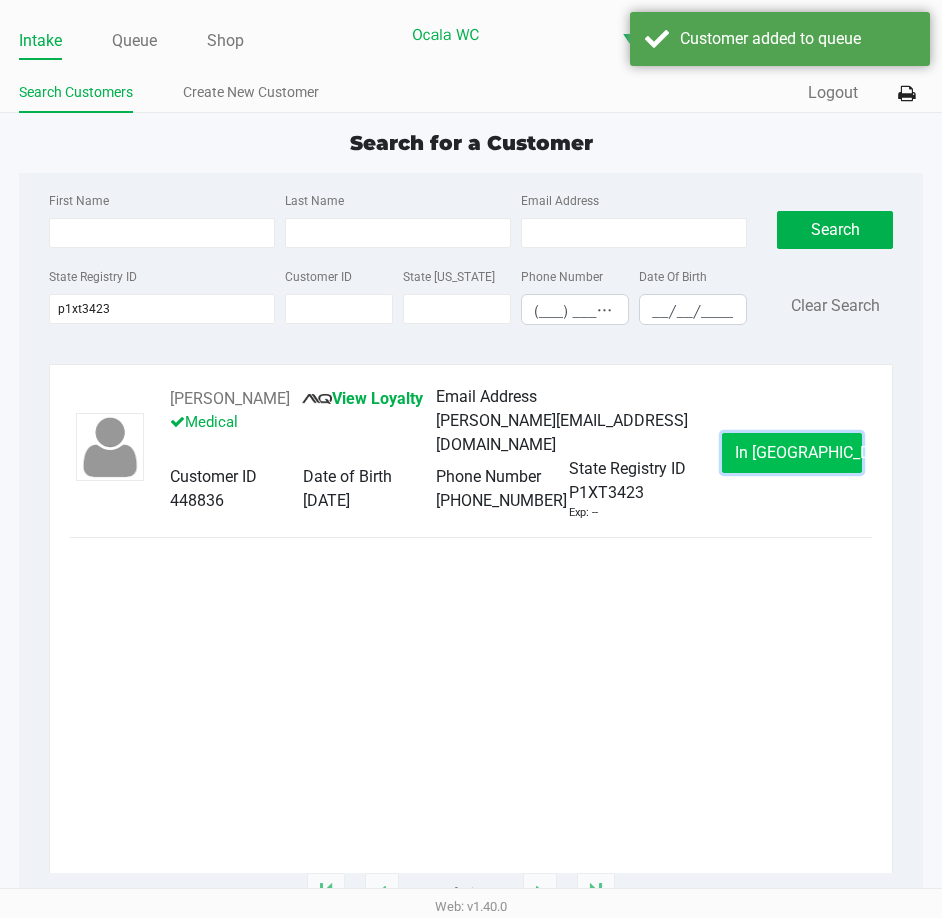 click on "In Queue" 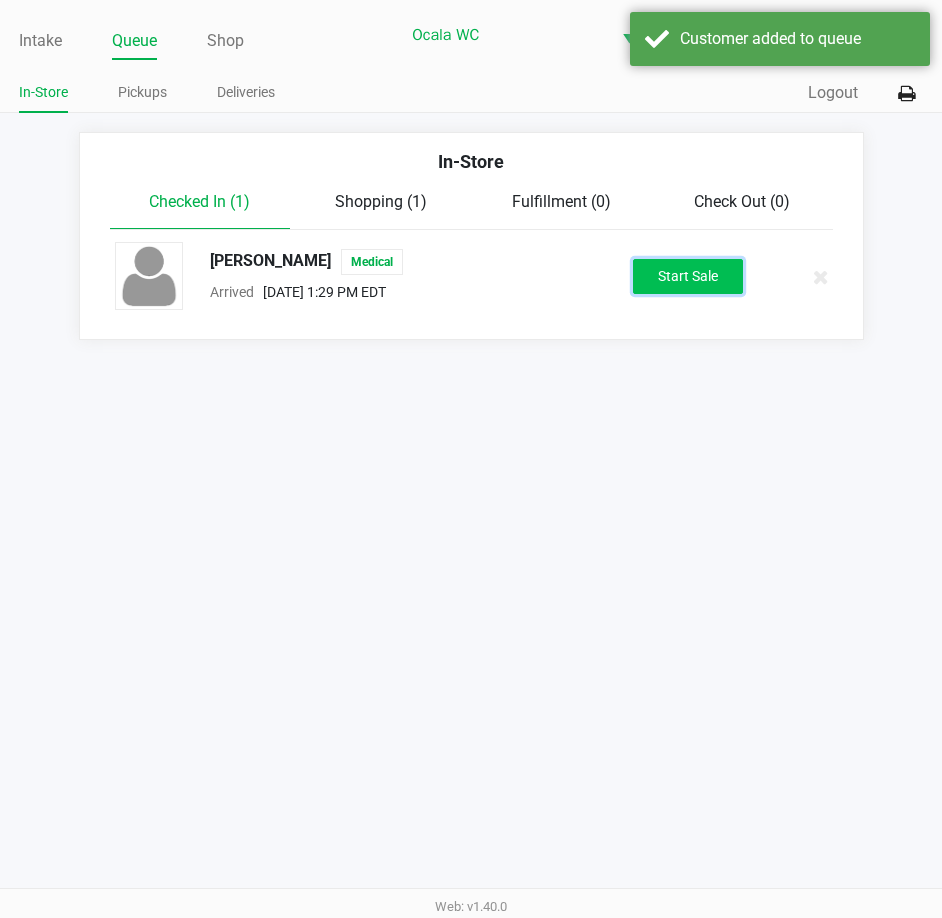 click on "Start Sale" 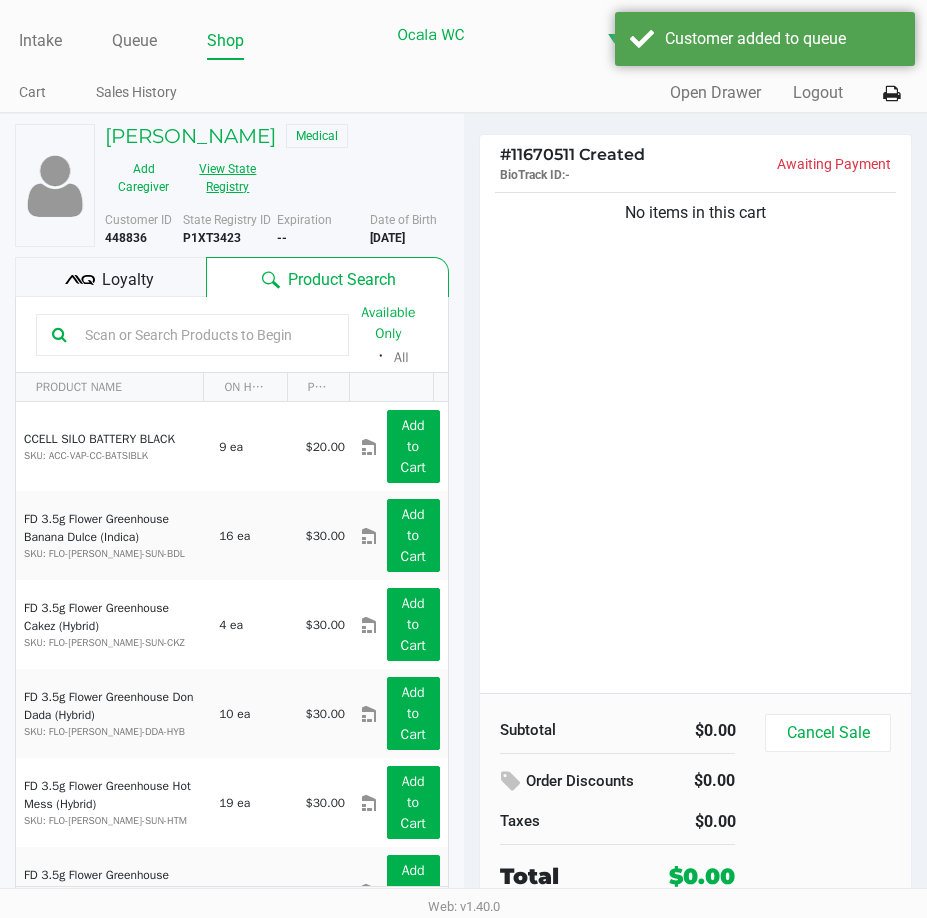 click on "View State Registry" 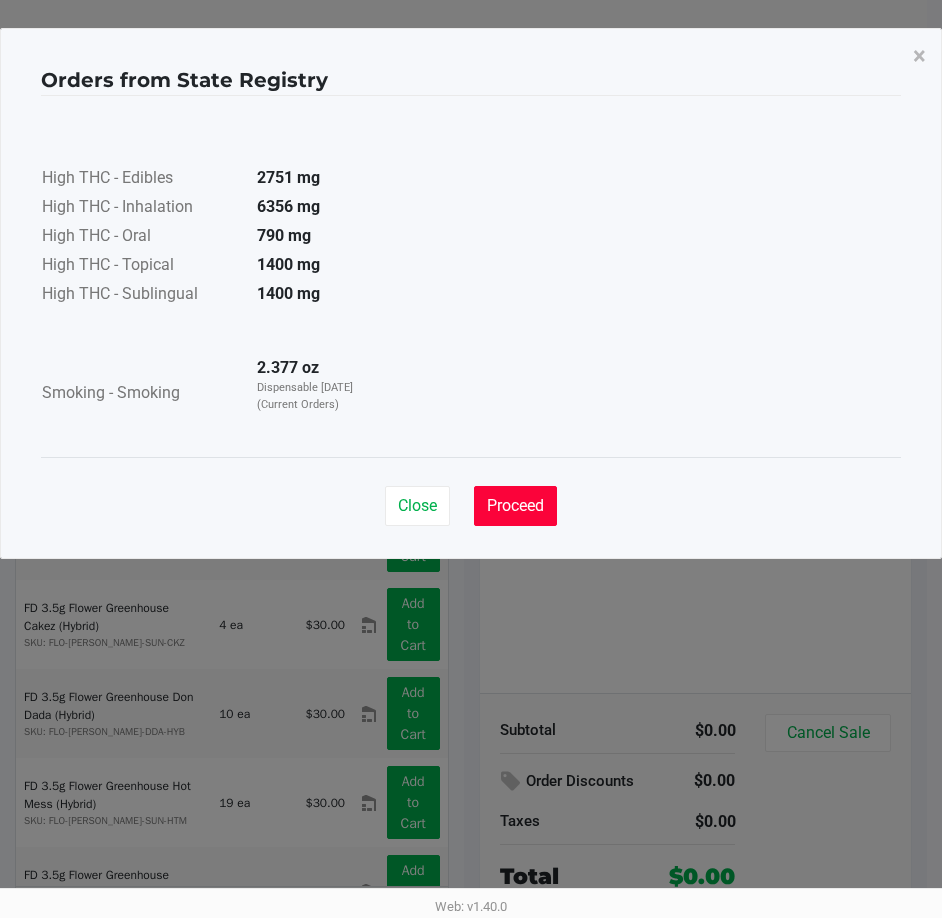 drag, startPoint x: 524, startPoint y: 501, endPoint x: 540, endPoint y: 501, distance: 16 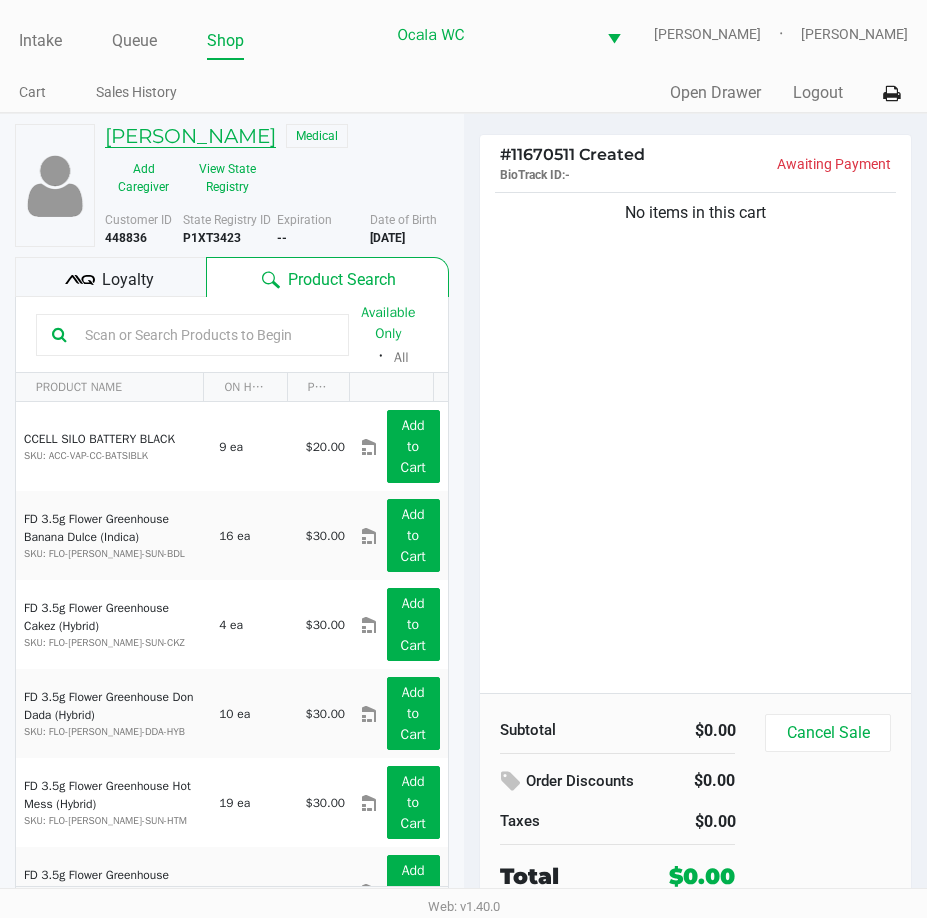 click on "Evelyn Lopez" 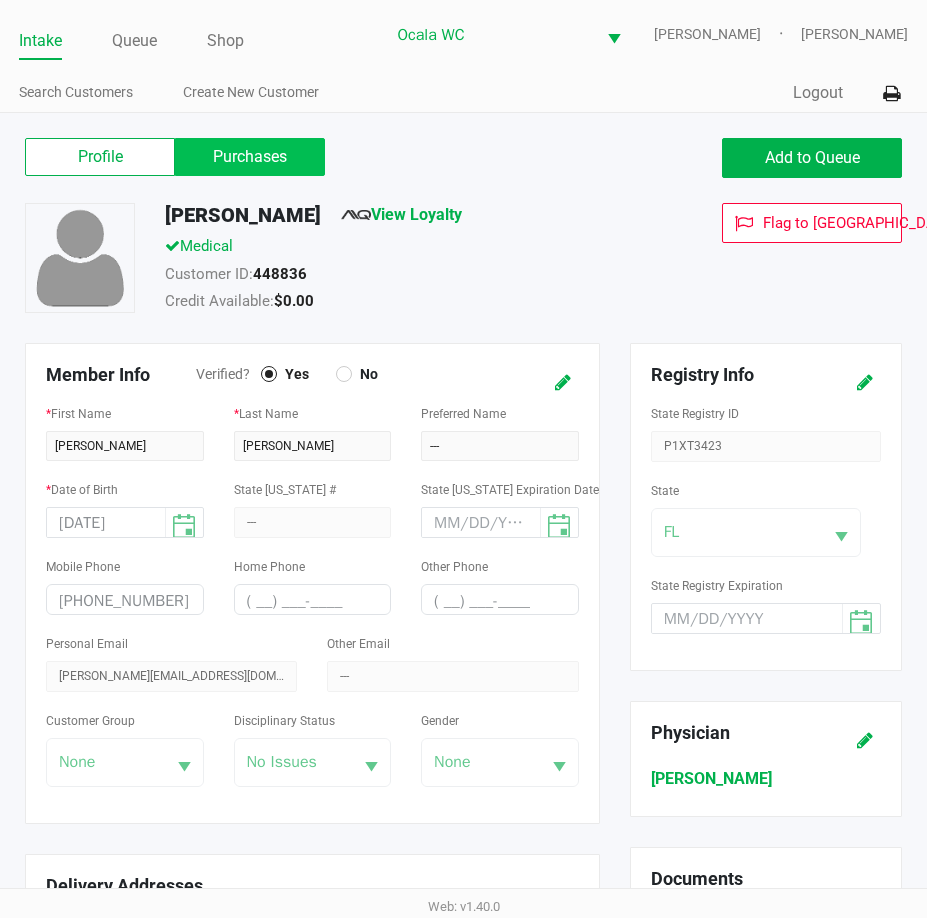 click on "Purchases" 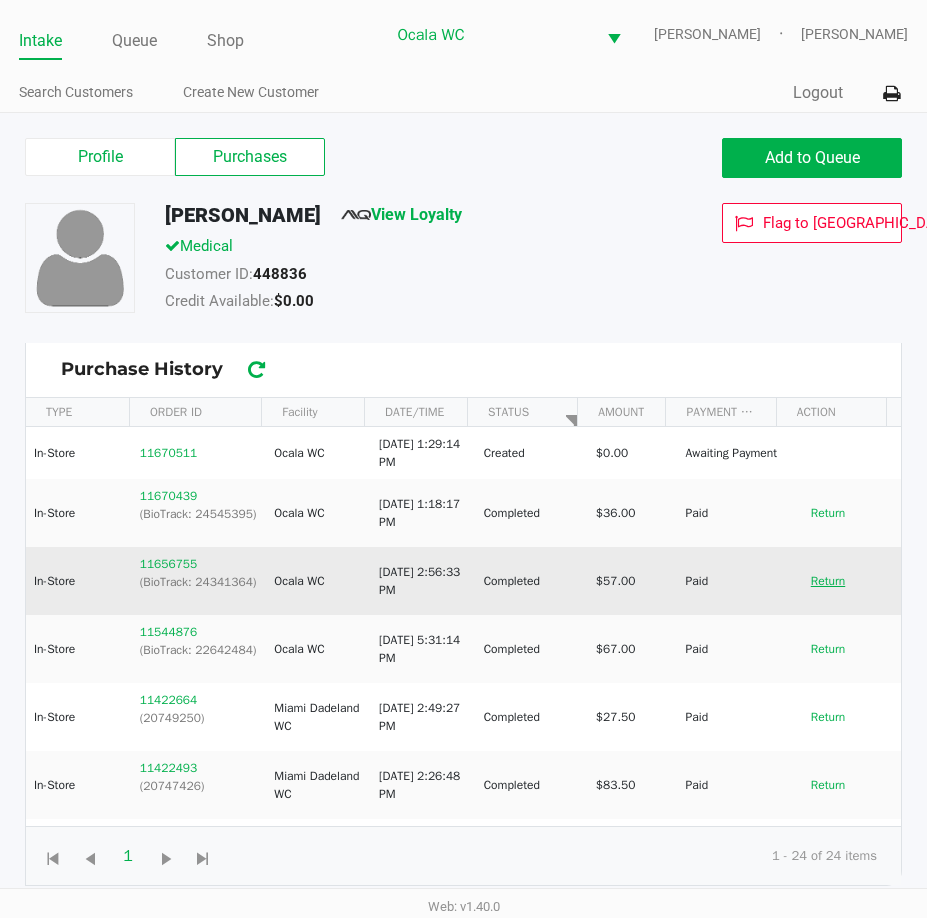 click on "Return" 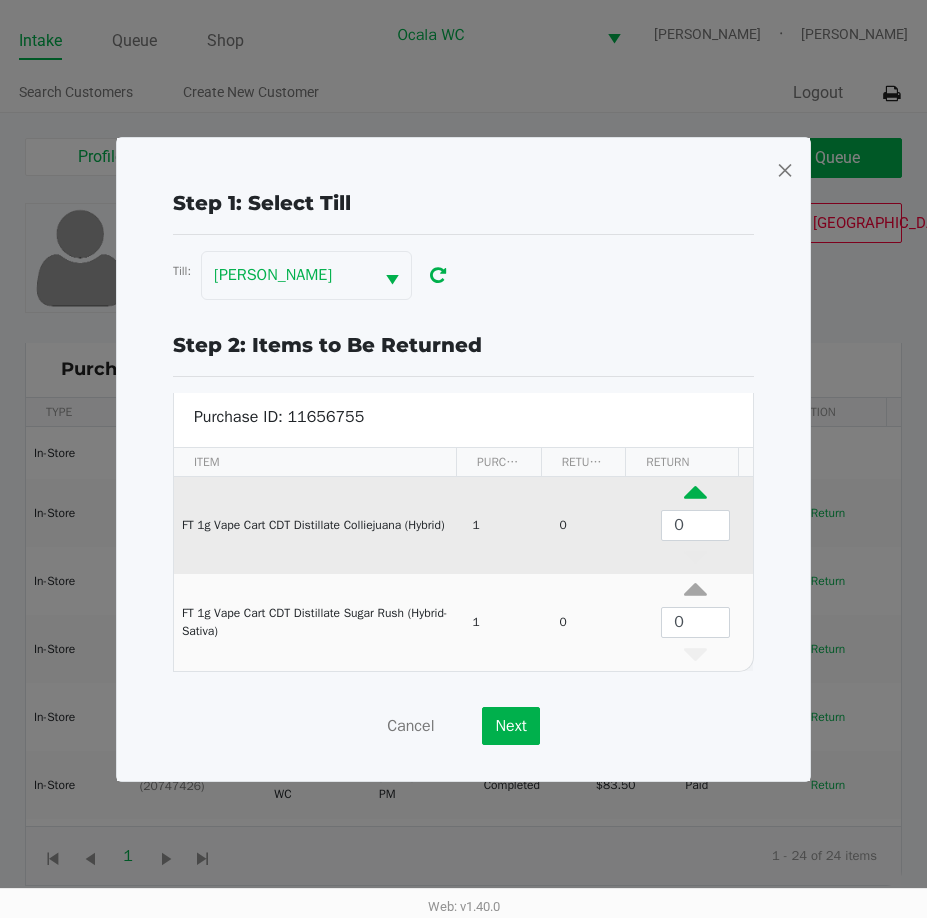 click at bounding box center (695, 497) 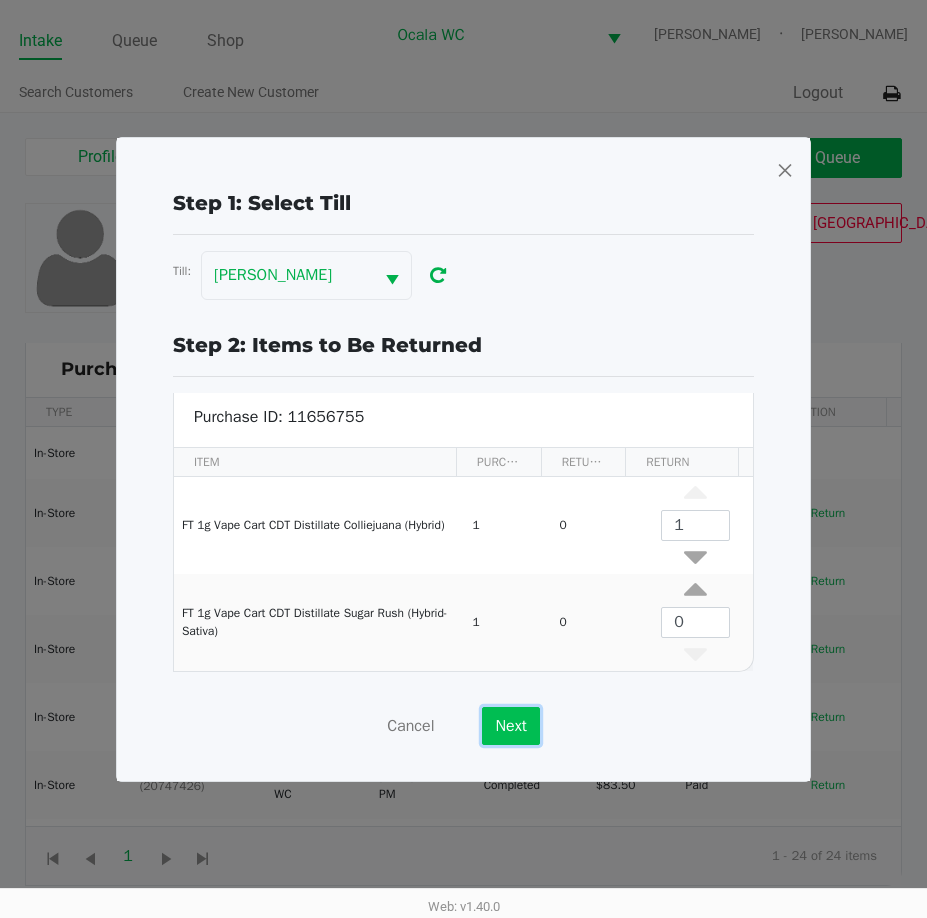 click on "Next" at bounding box center [510, 726] 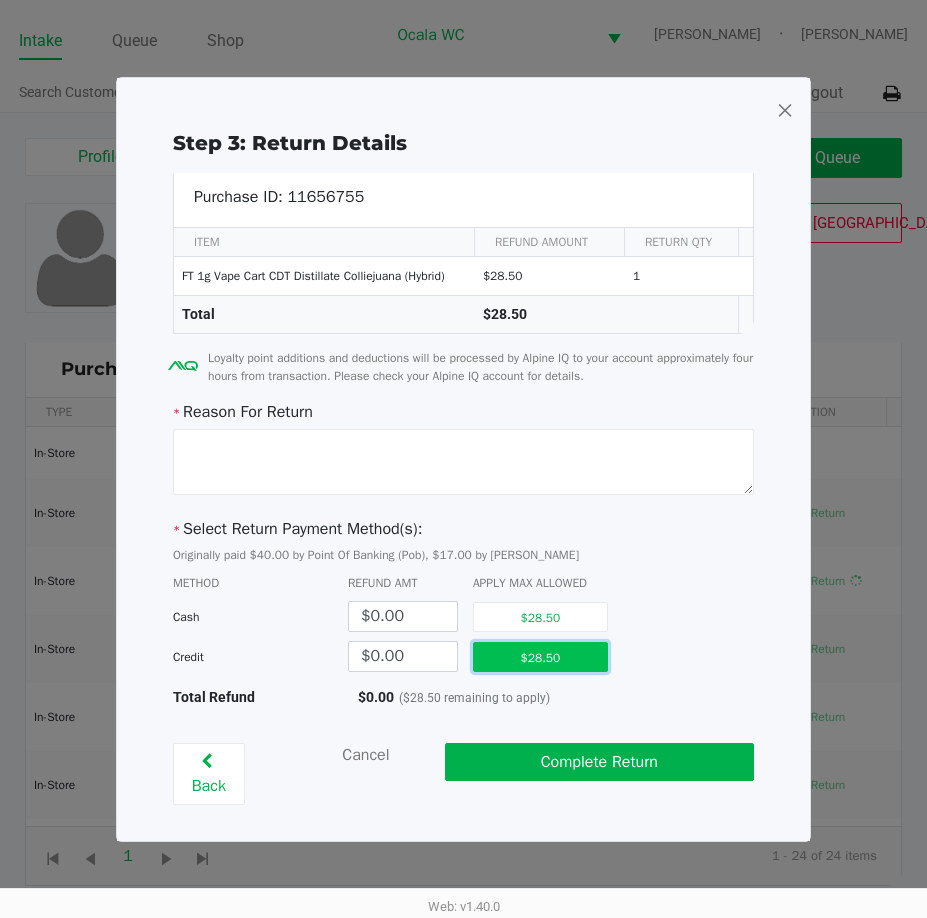 click on "$28.50" at bounding box center (540, 657) 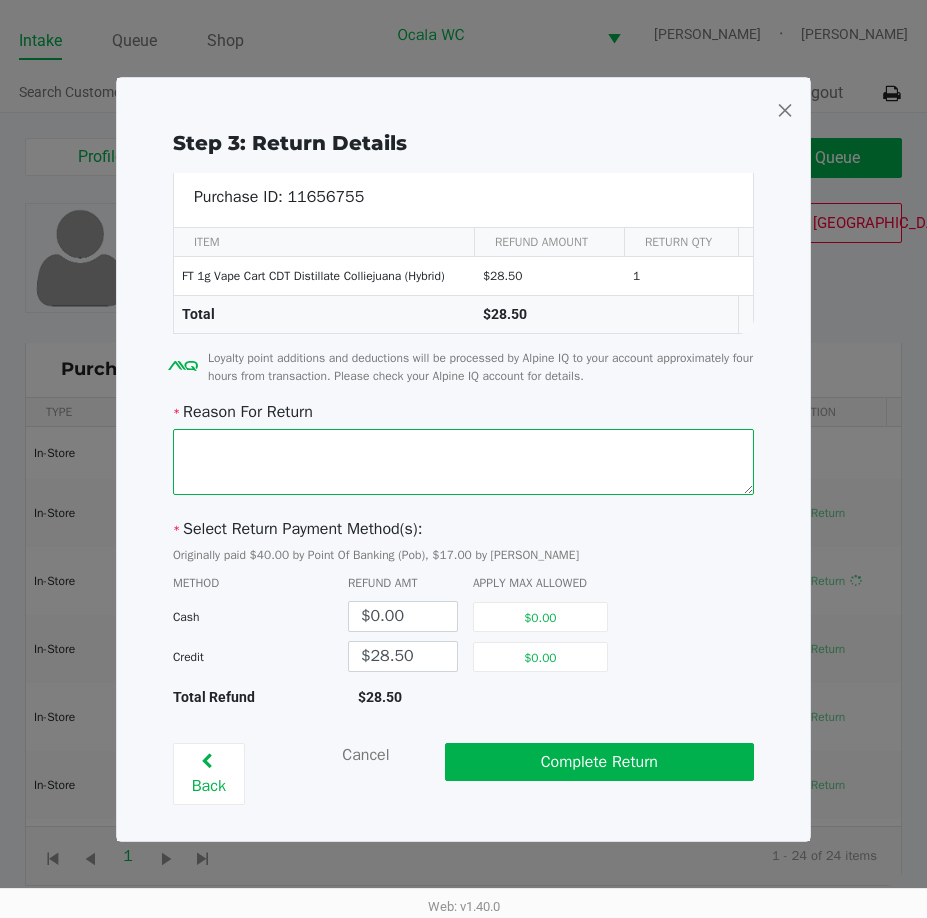 click at bounding box center [463, 462] 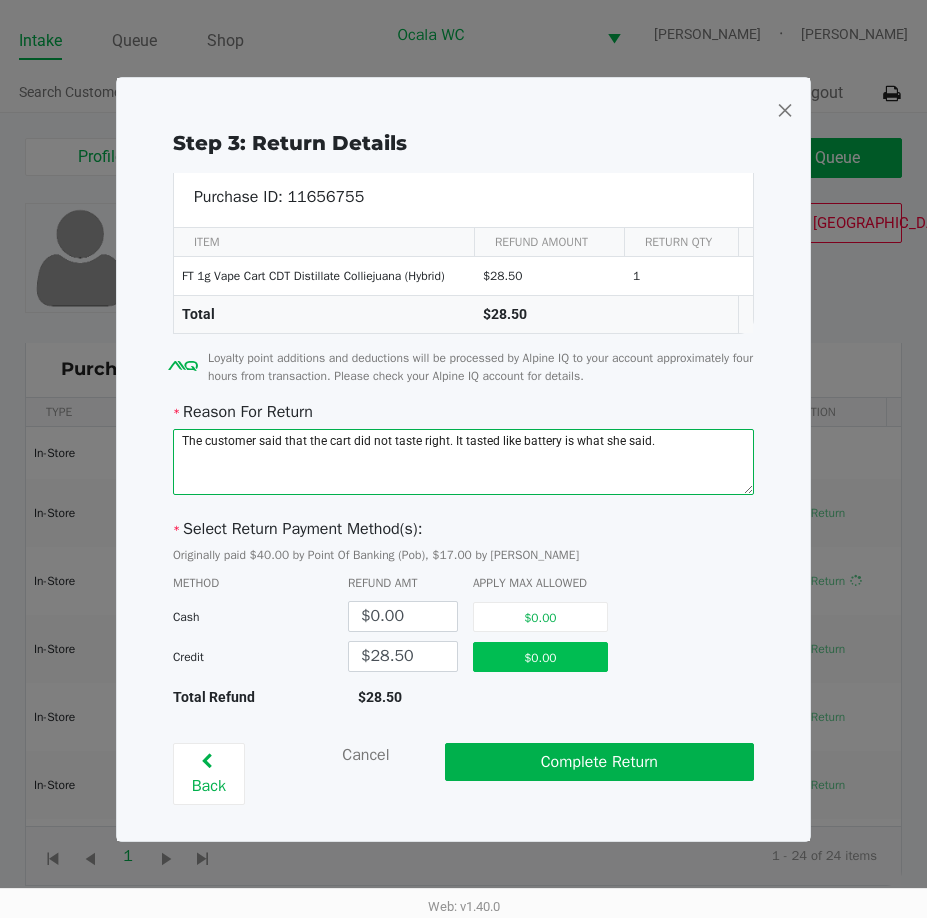 type on "The customer said that the cart did not taste right. It tasted like battery is what she said." 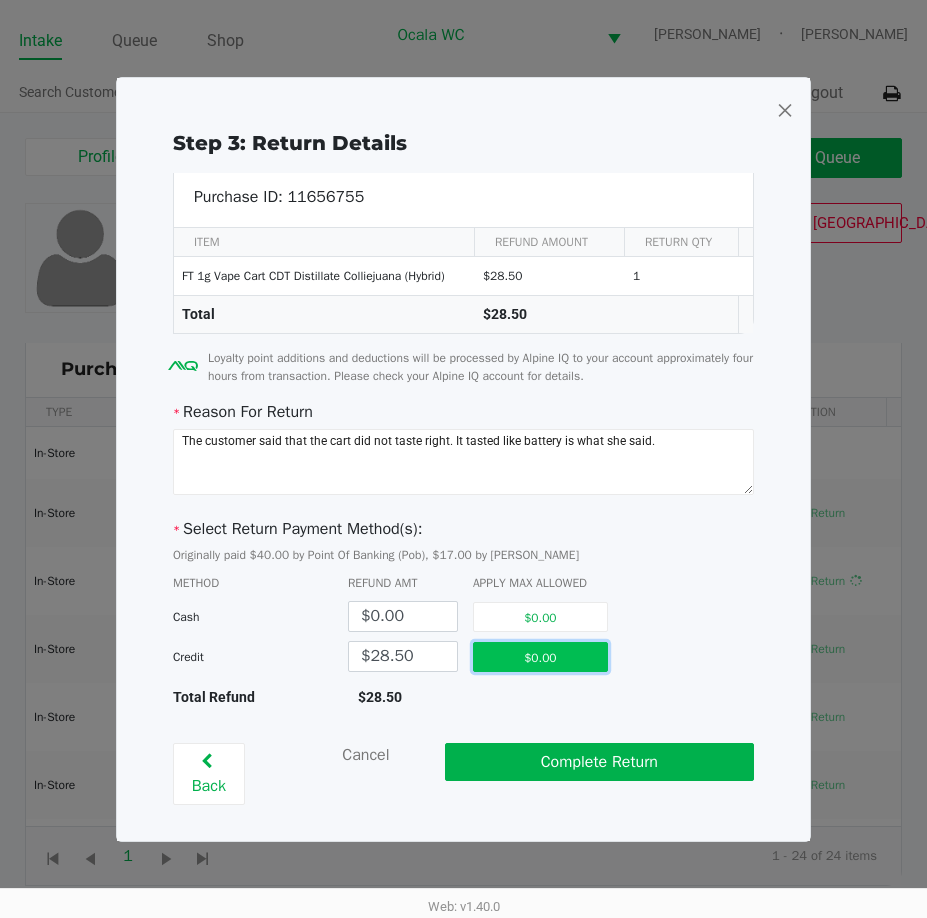 click on "$0.00" at bounding box center [540, 657] 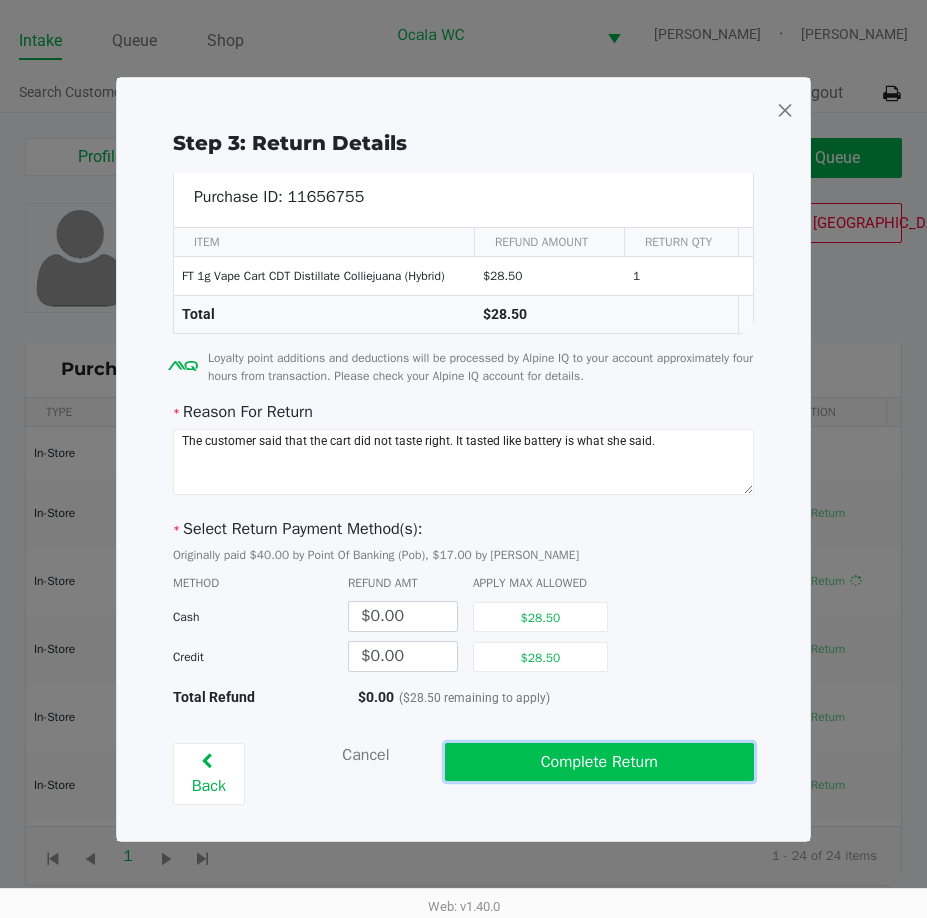 click on "Complete Return" at bounding box center [600, 762] 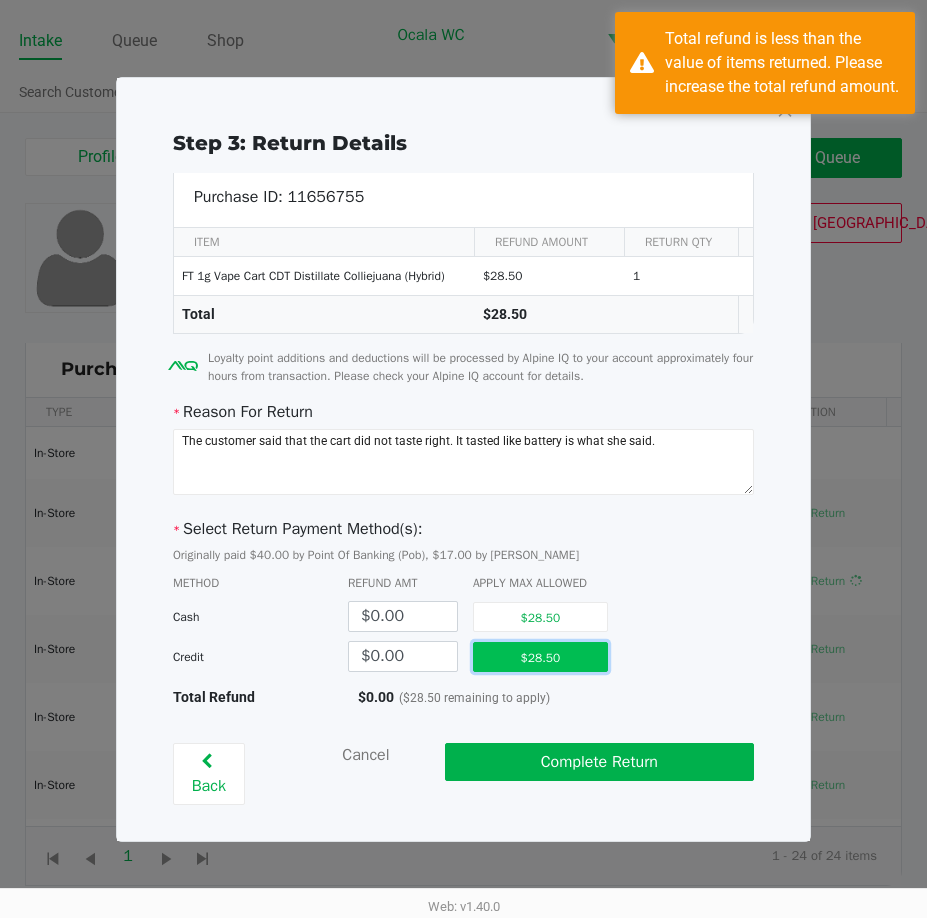 click on "$28.50" at bounding box center (540, 657) 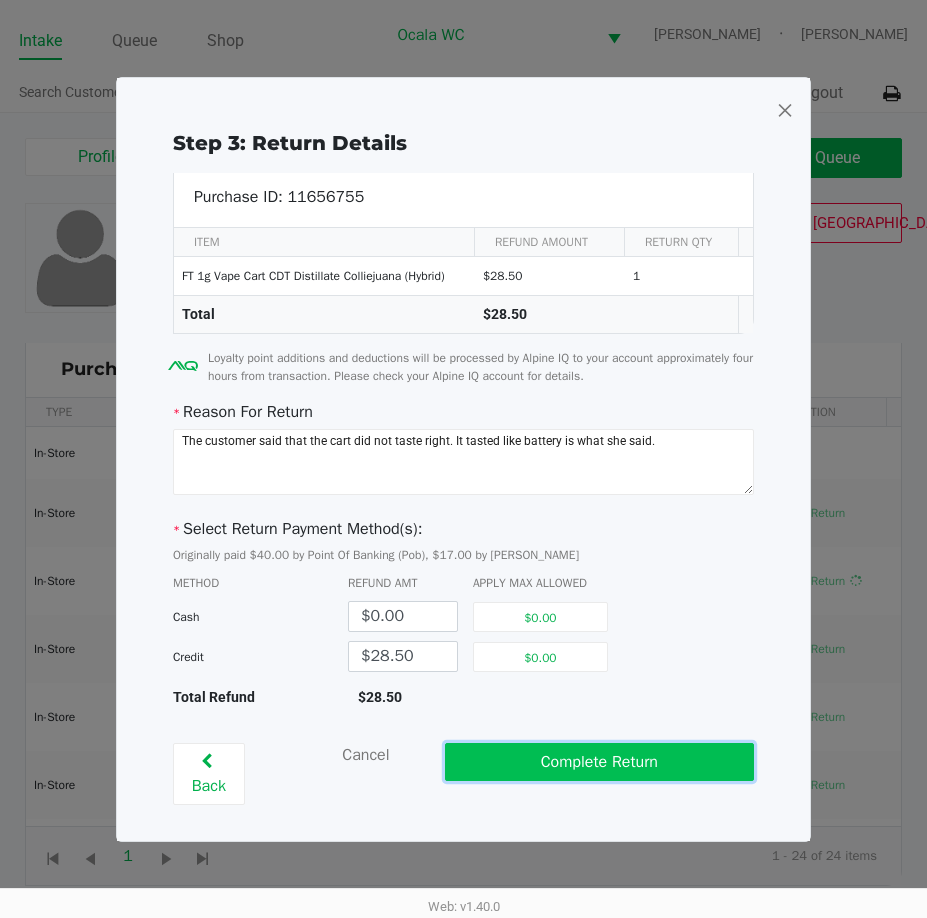 click on "Complete Return" at bounding box center (600, 762) 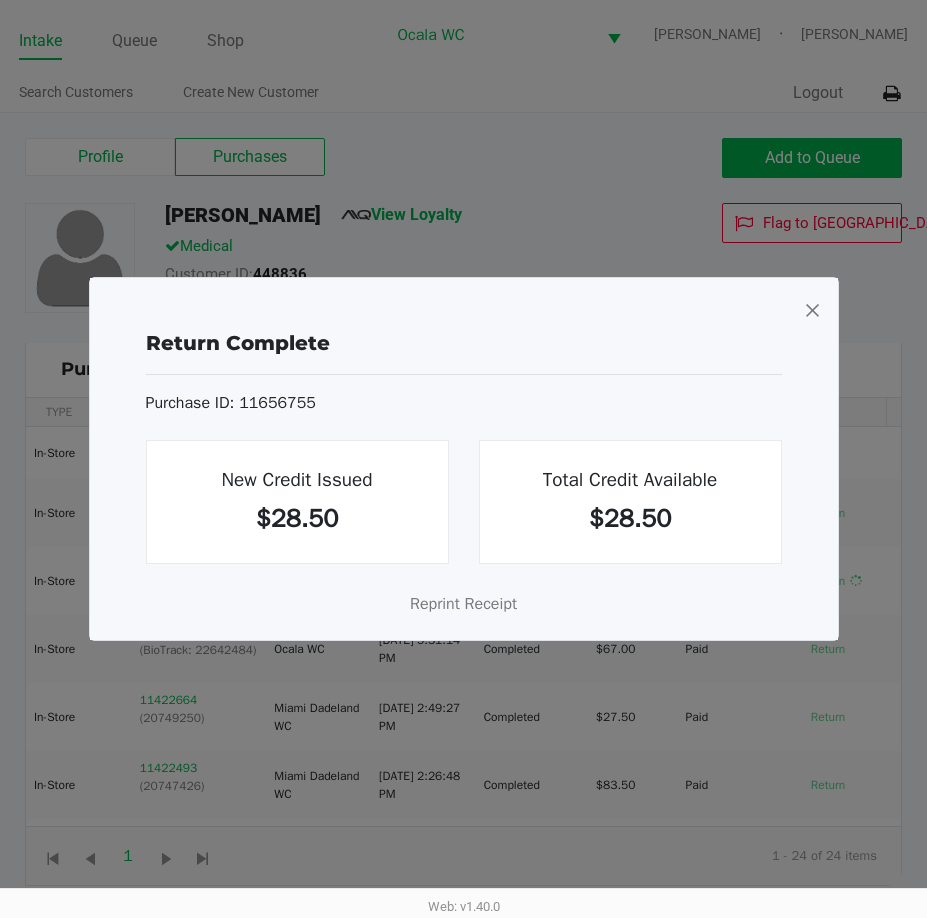 click at bounding box center [812, 310] 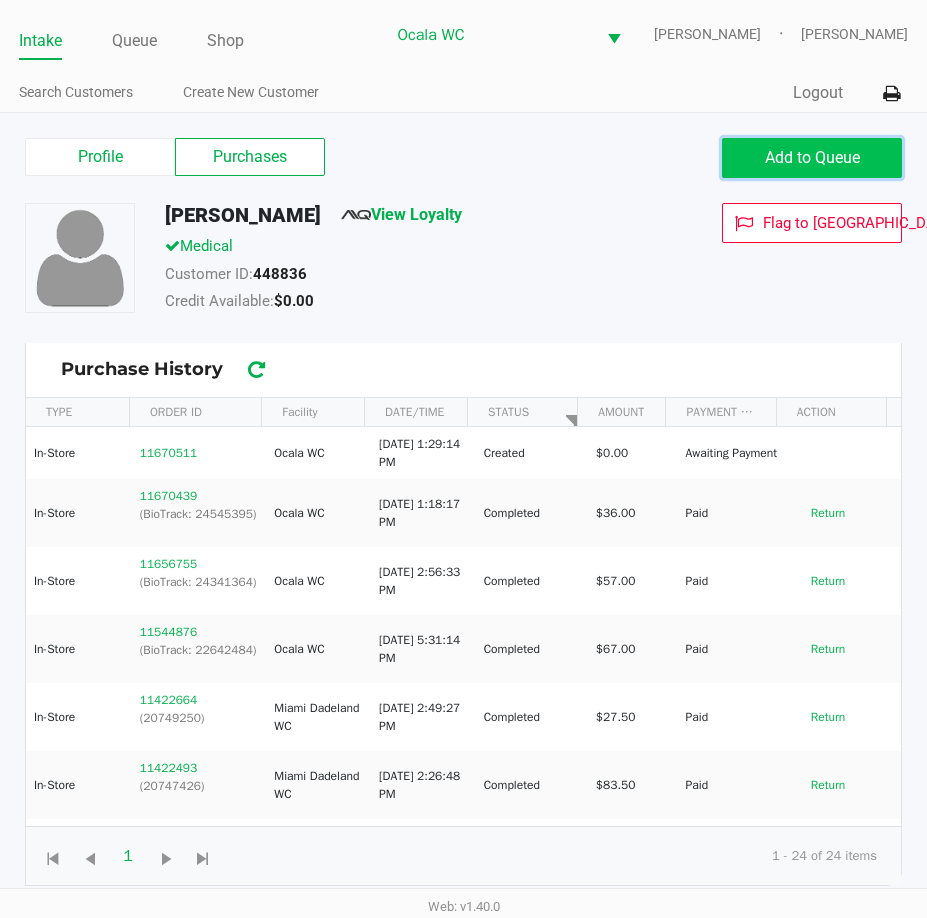 click on "Add to Queue" 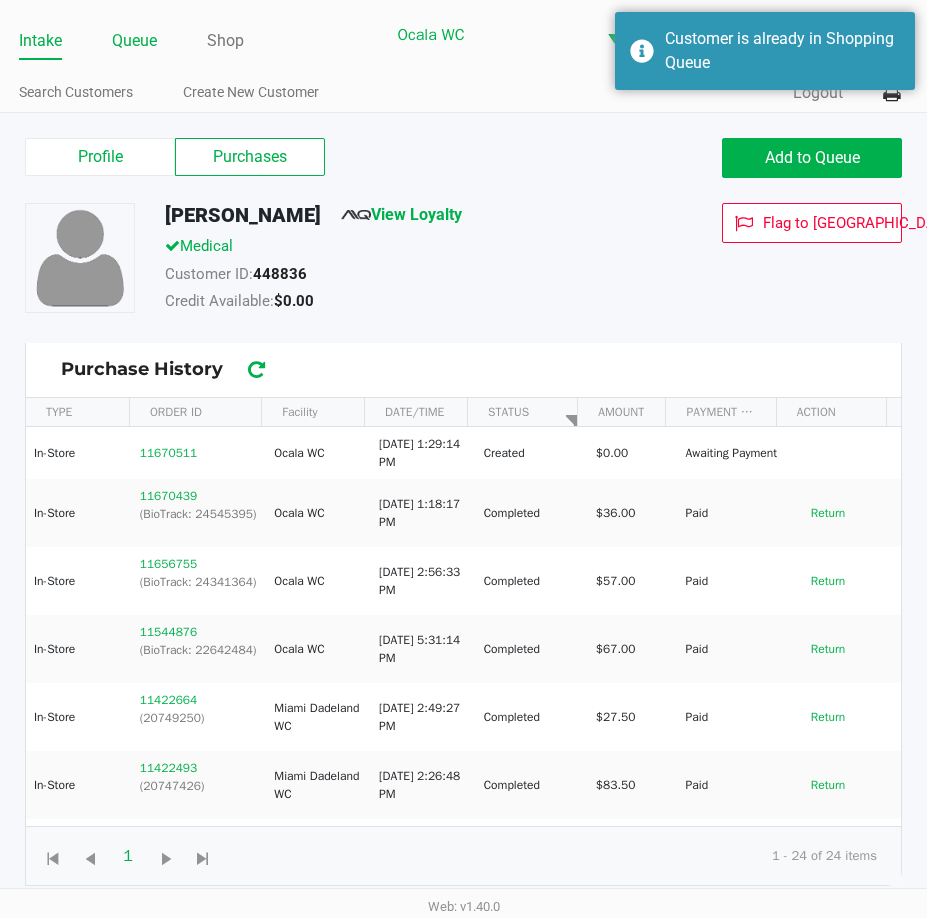 click on "Queue" 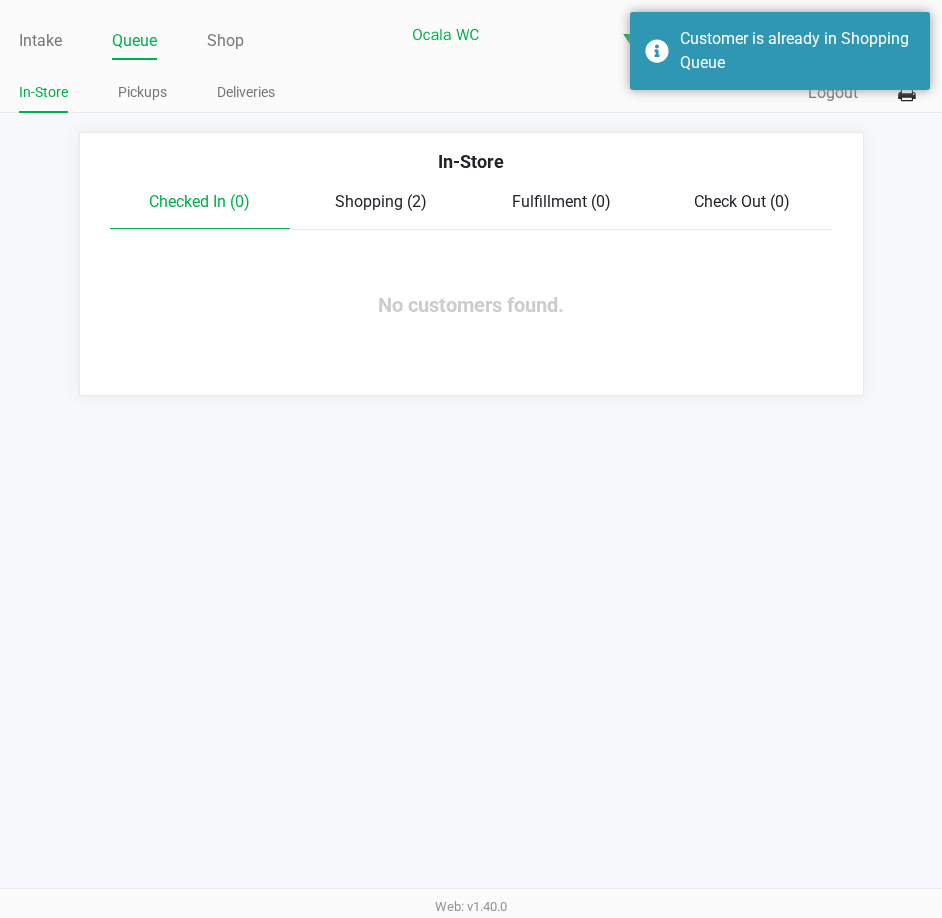 click on "Shopping (2)" 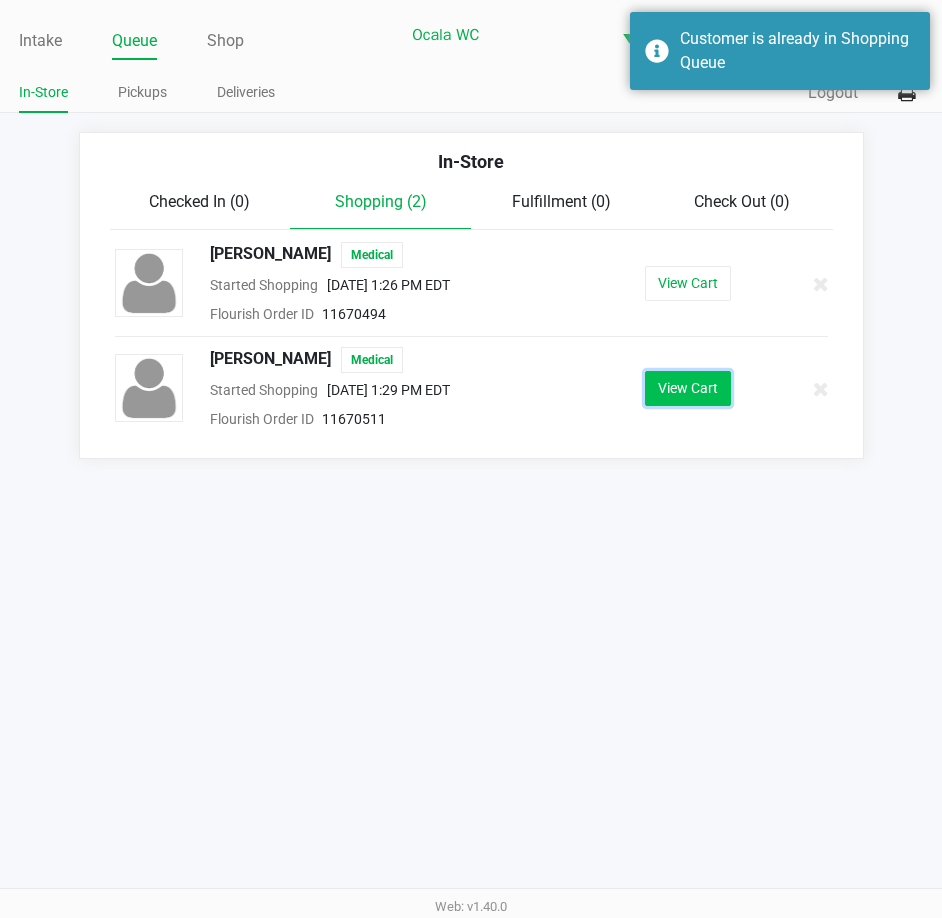 click on "View Cart" 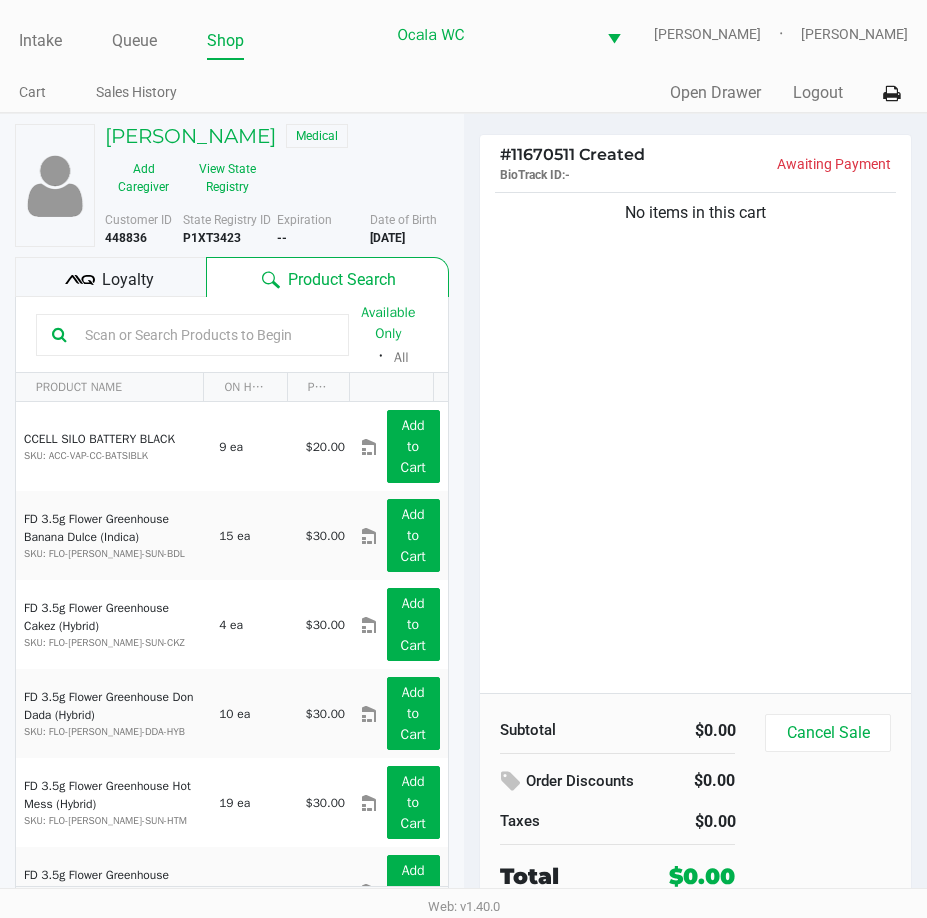 click 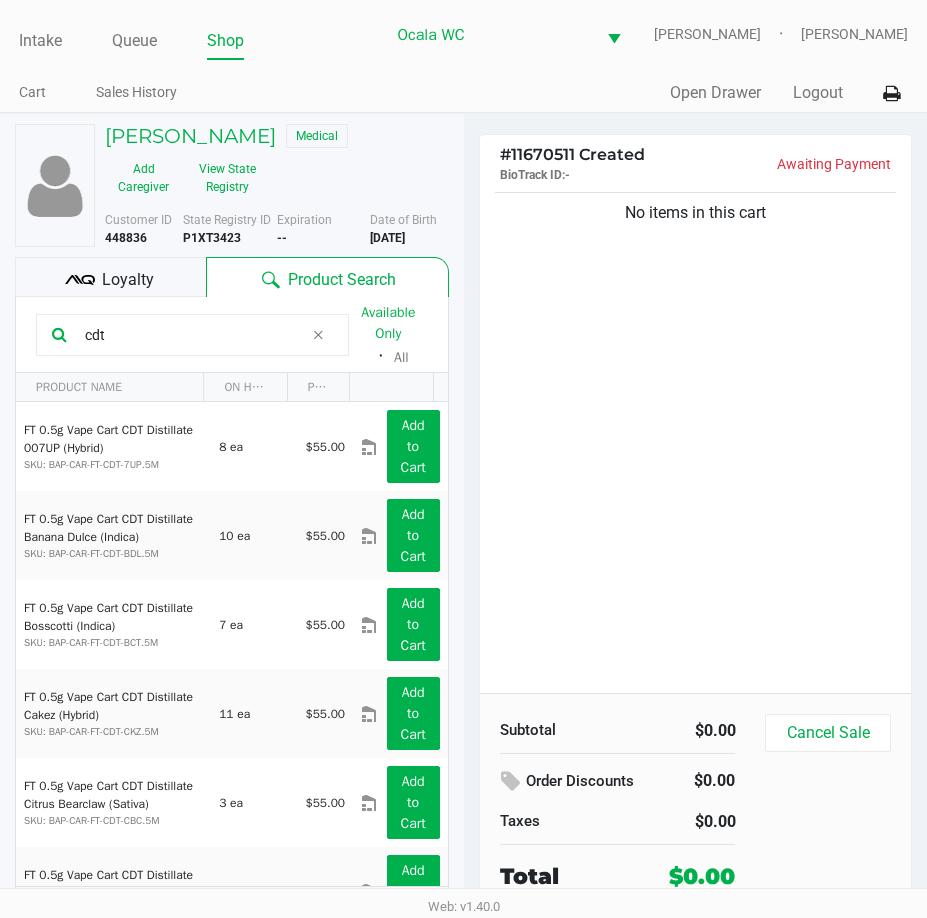 type on "cdt" 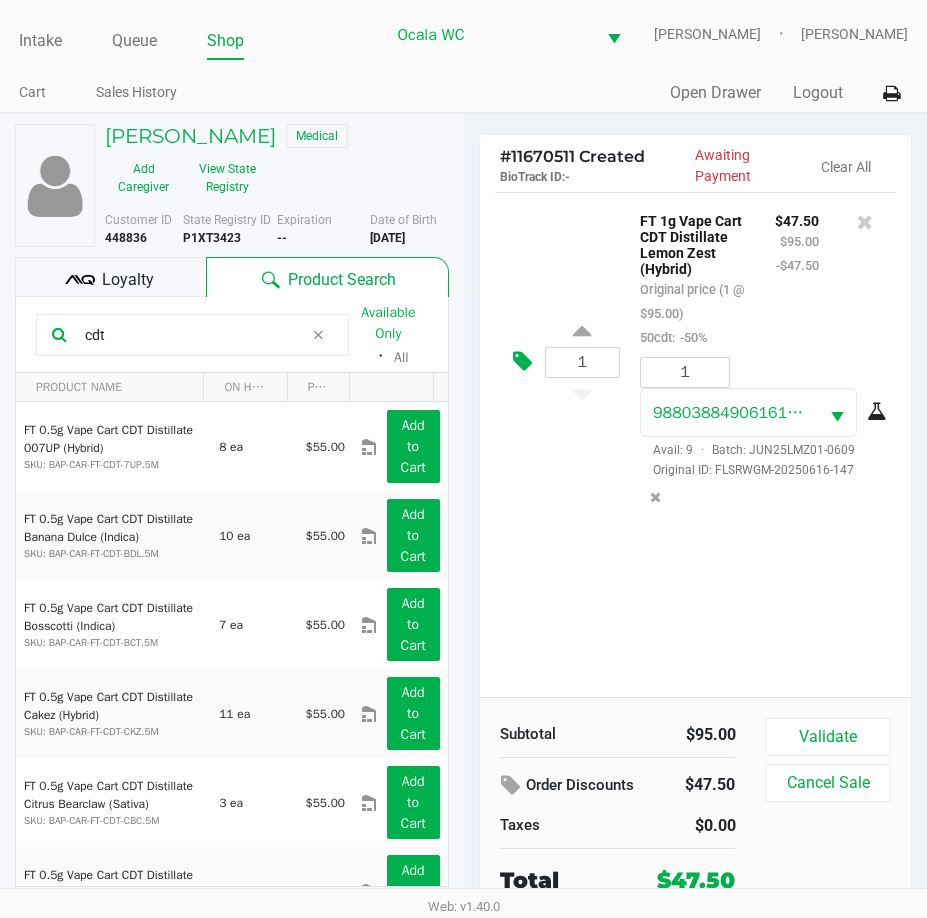 click 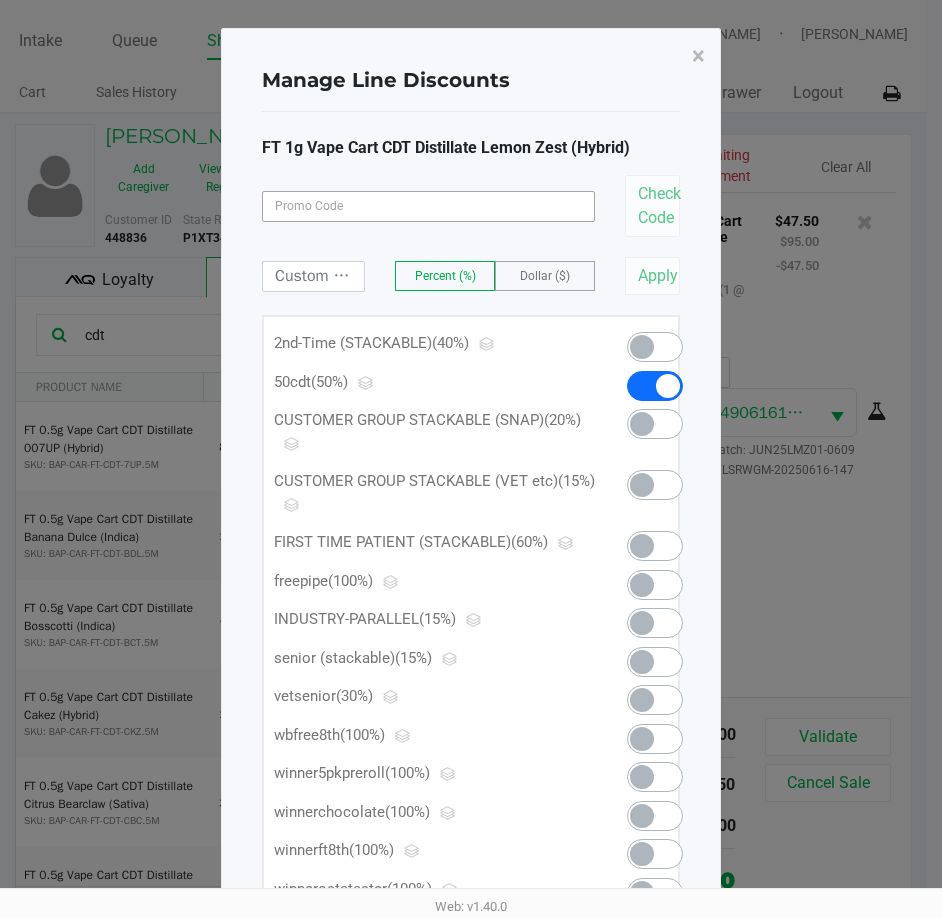 click 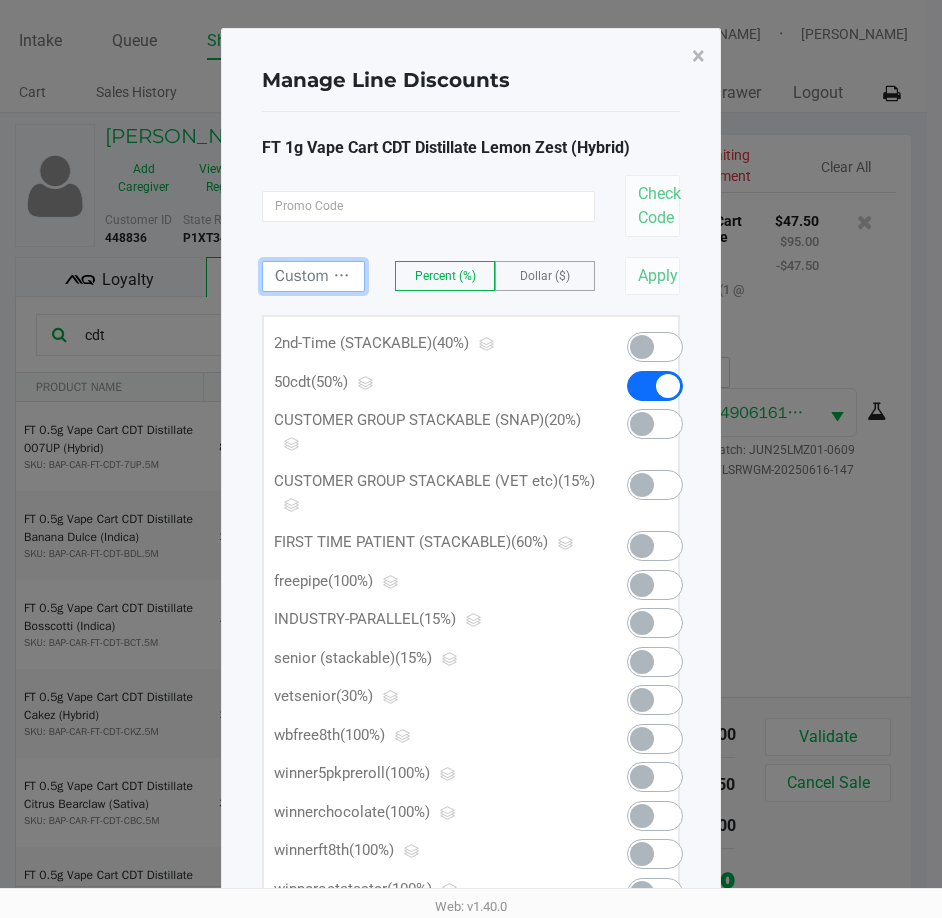 click at bounding box center [313, 276] 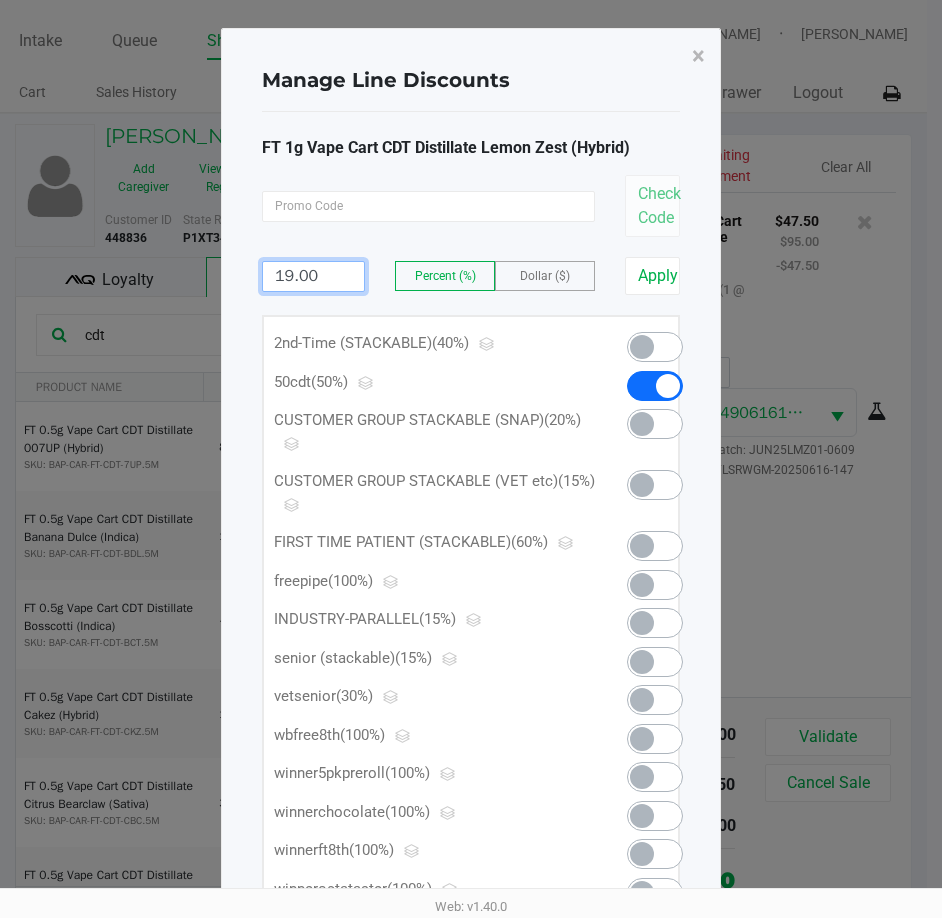 type on "19.00" 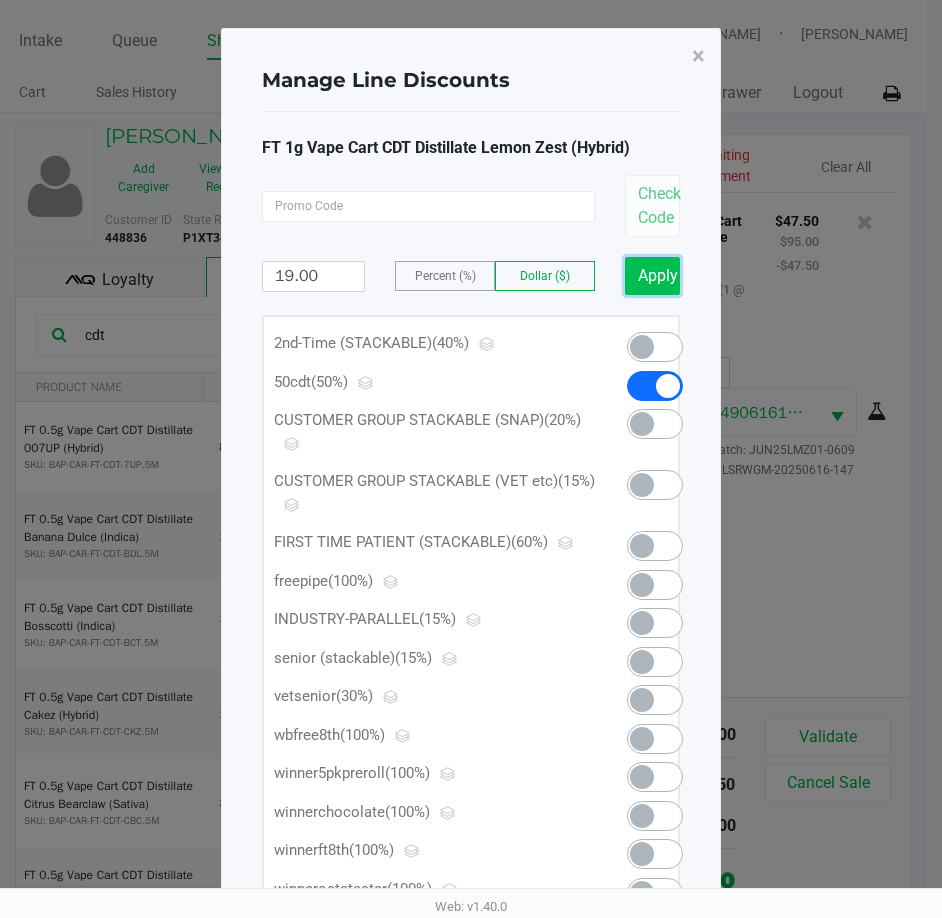 click on "Apply" 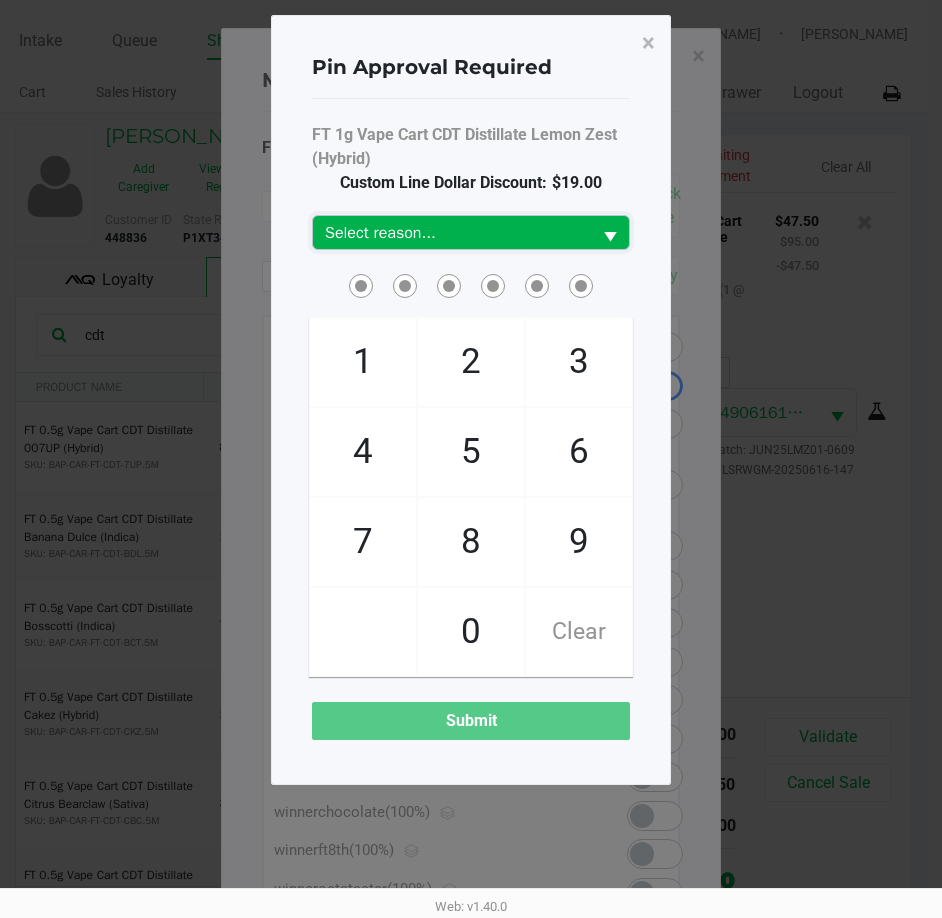 click on "Select reason..." at bounding box center [452, 233] 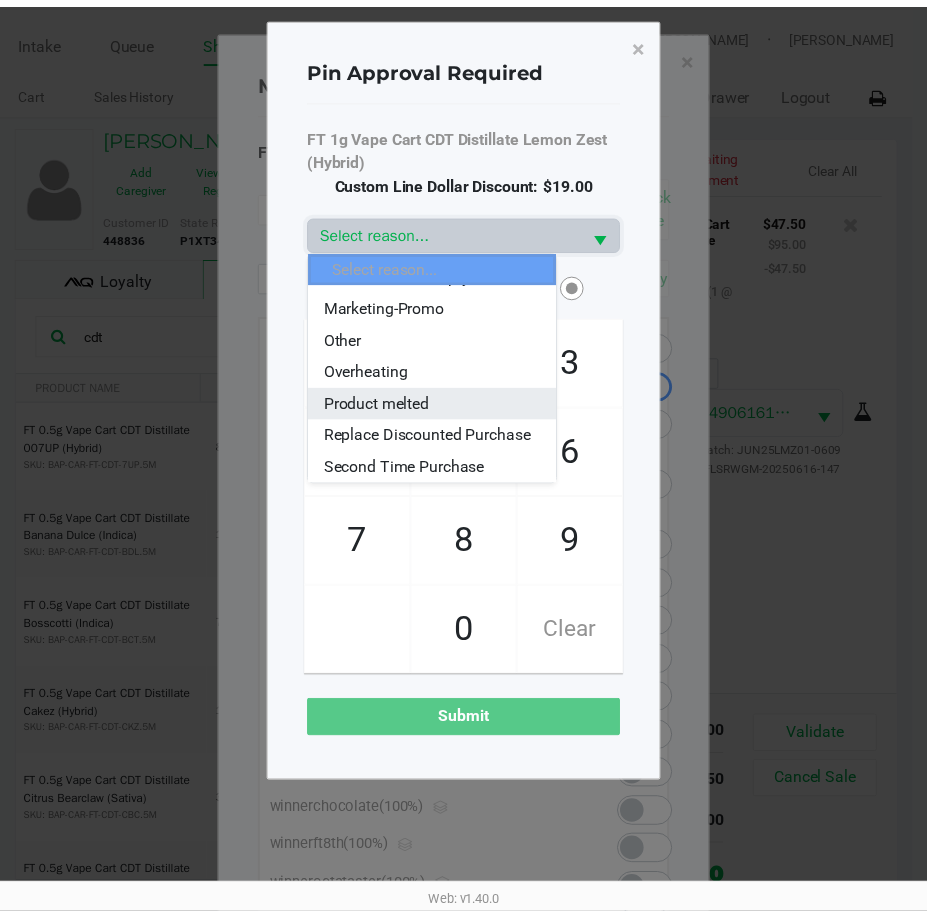 scroll, scrollTop: 240, scrollLeft: 0, axis: vertical 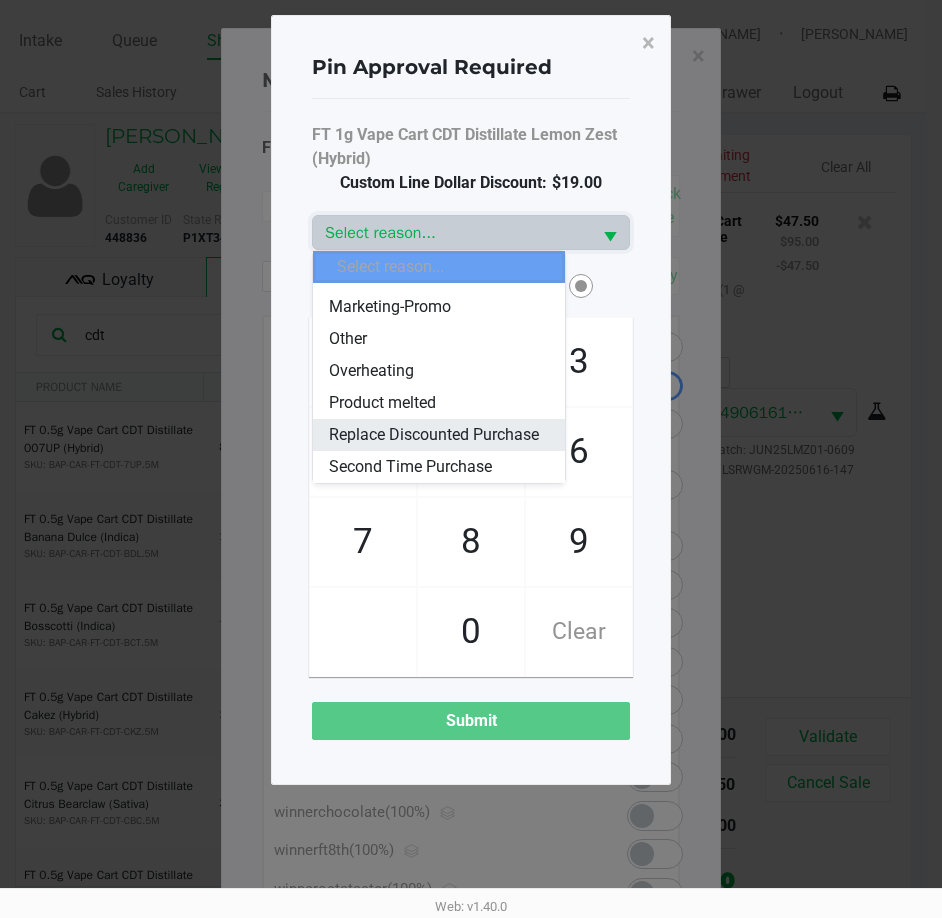 click on "Replace Discounted Purchase" at bounding box center [434, 435] 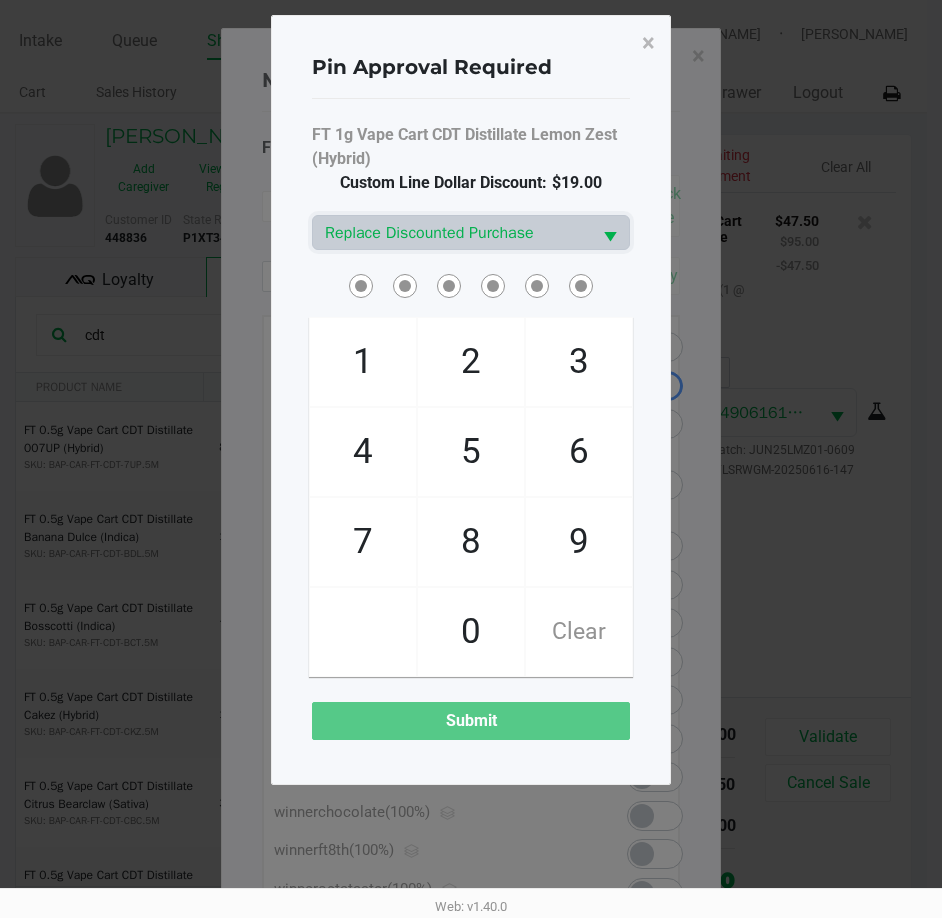 click on "Pin Approval Required  ×" 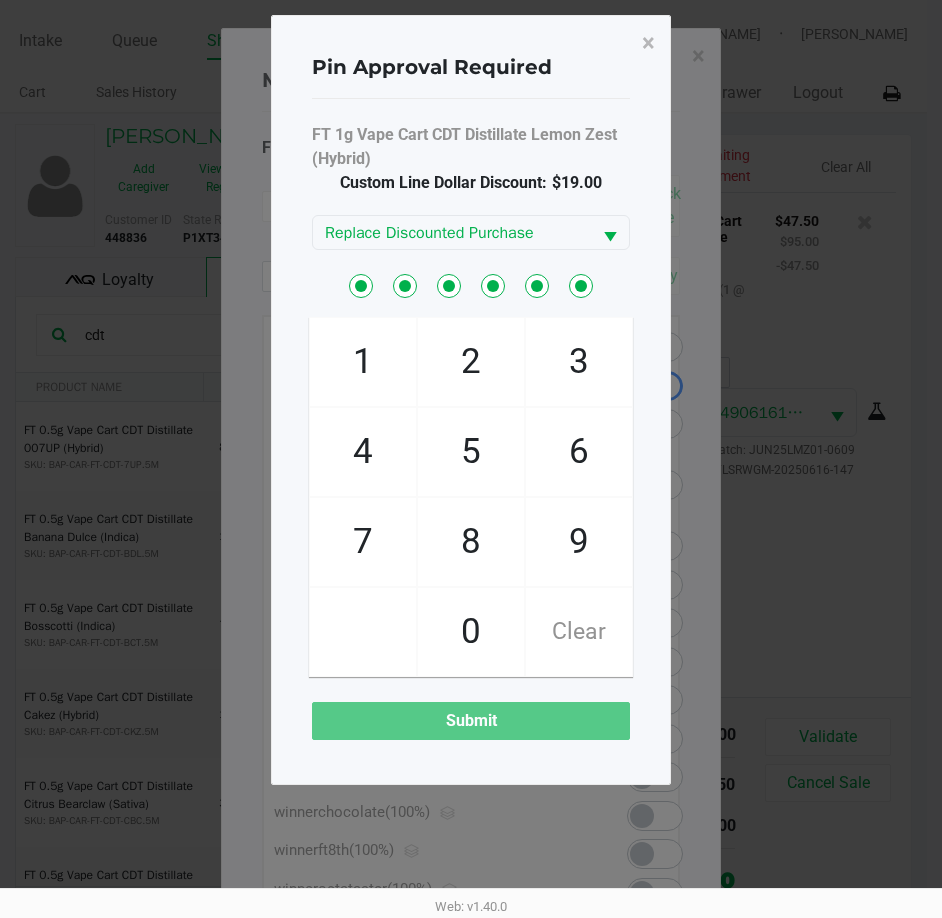 checkbox on "true" 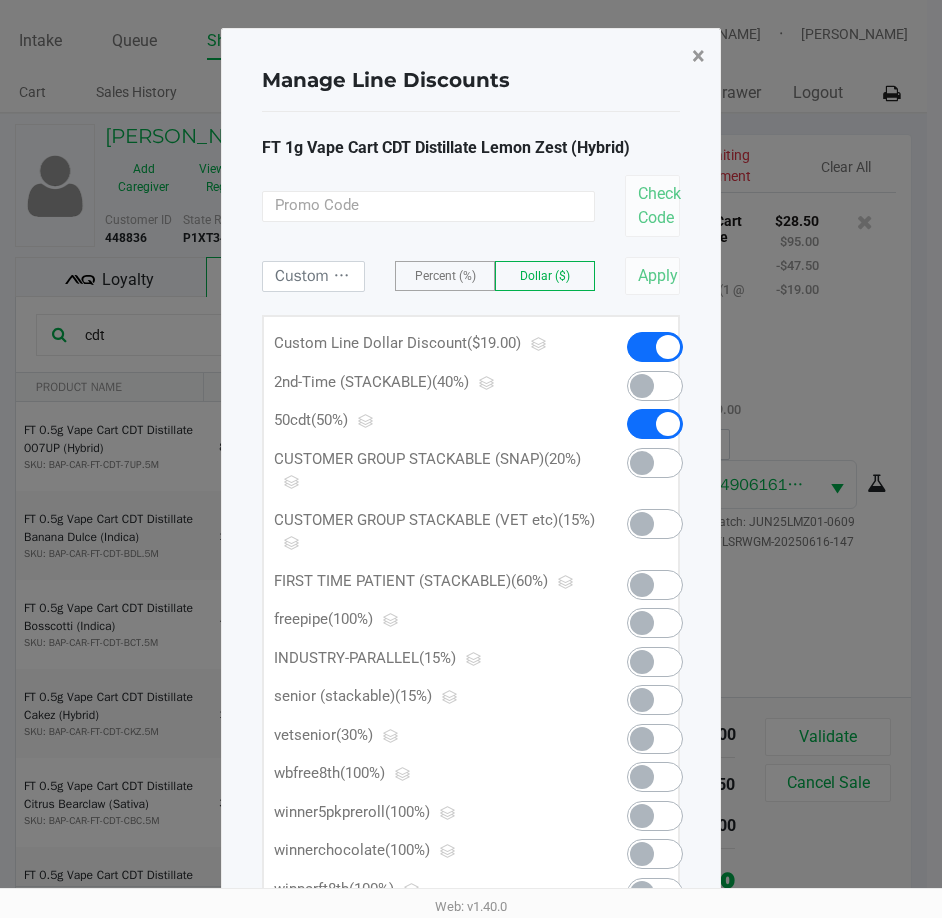 click on "×" 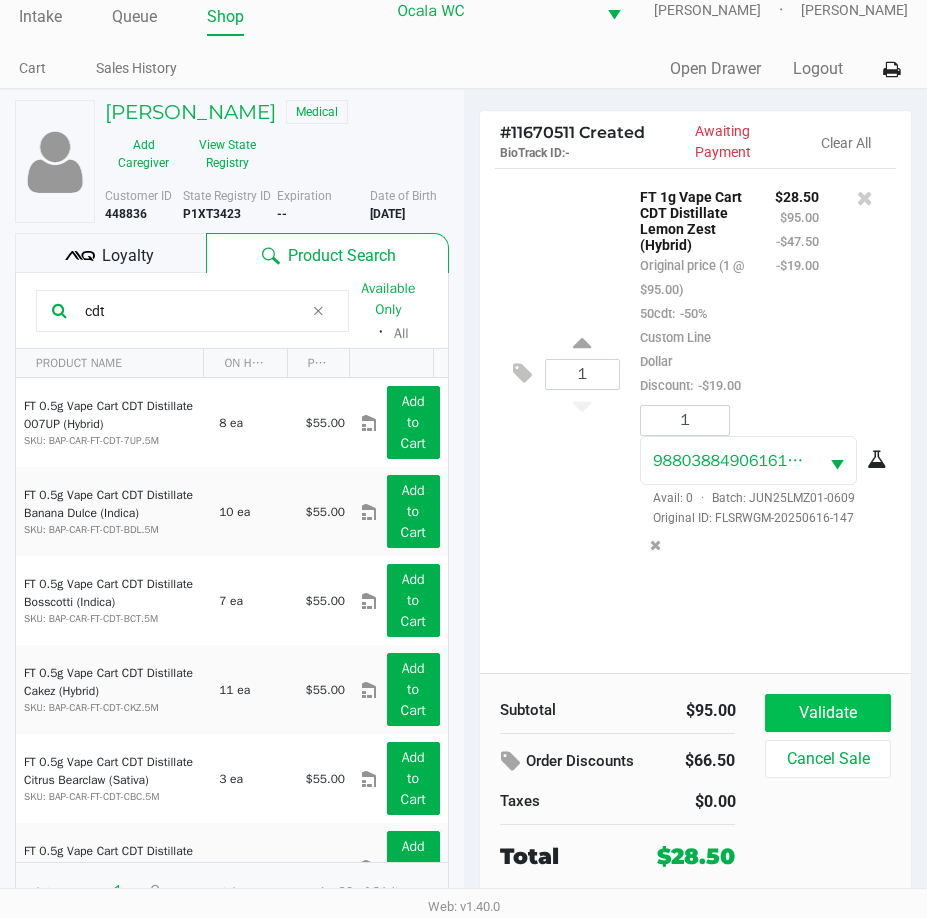 scroll, scrollTop: 37, scrollLeft: 0, axis: vertical 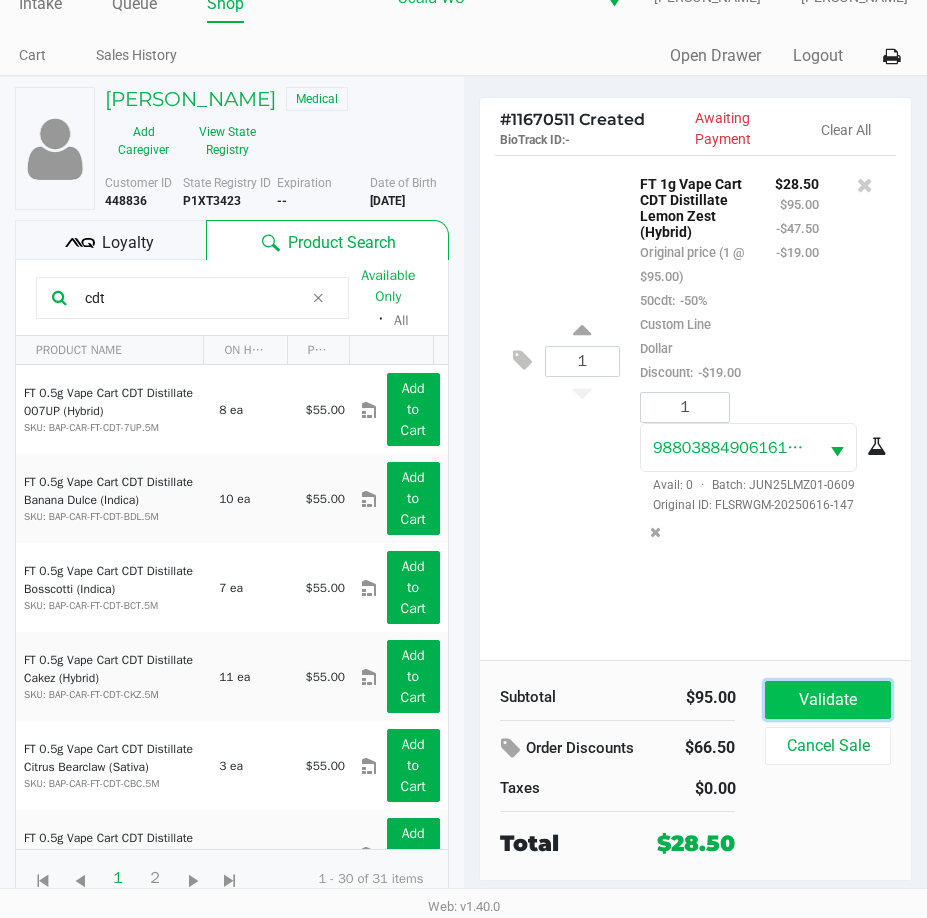 click on "Validate" 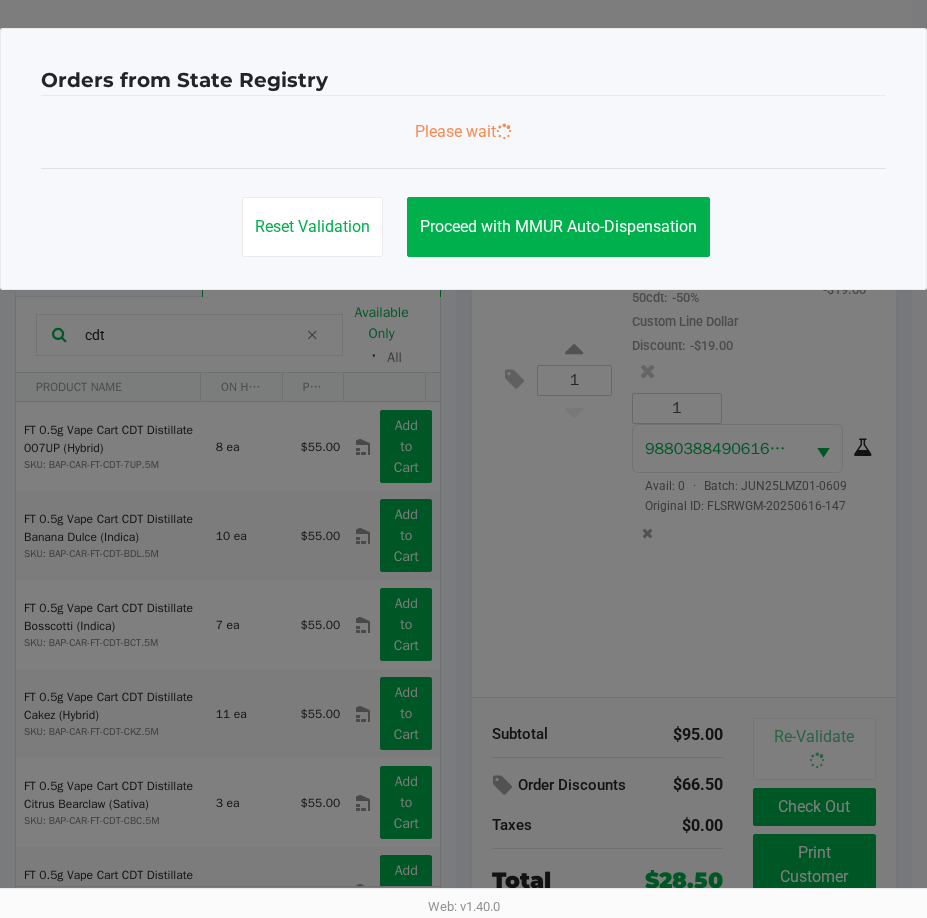 scroll, scrollTop: 0, scrollLeft: 0, axis: both 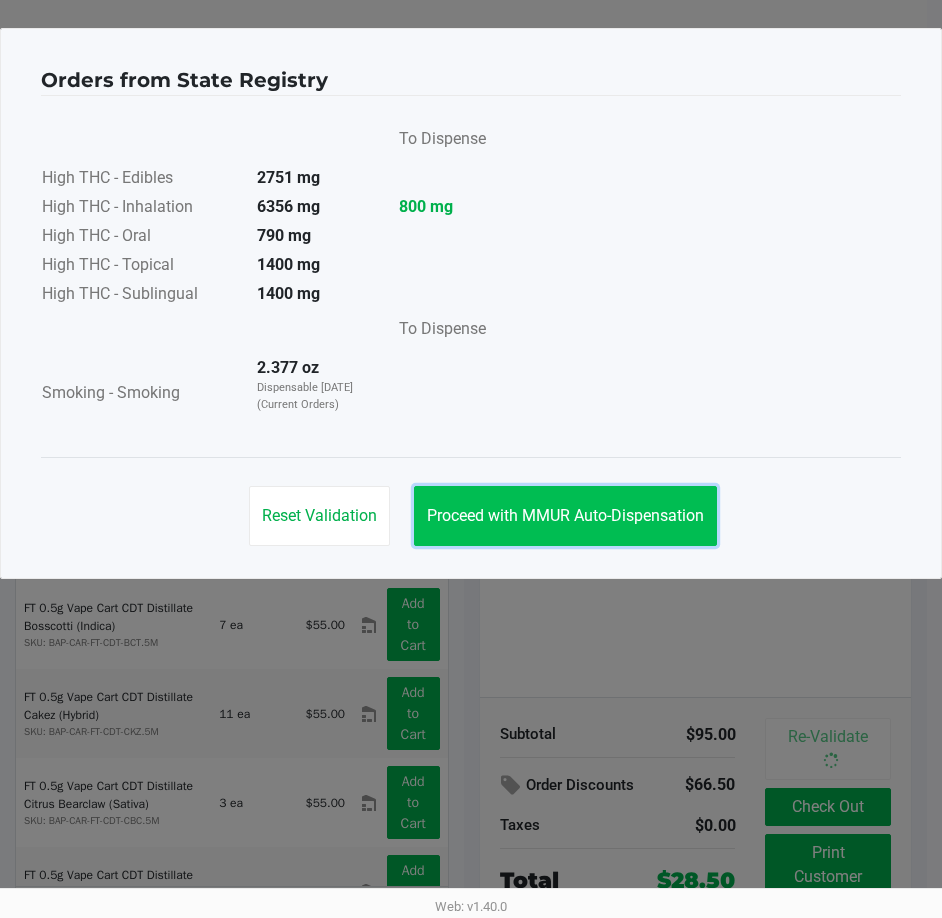 click on "Proceed with MMUR Auto-Dispensation" 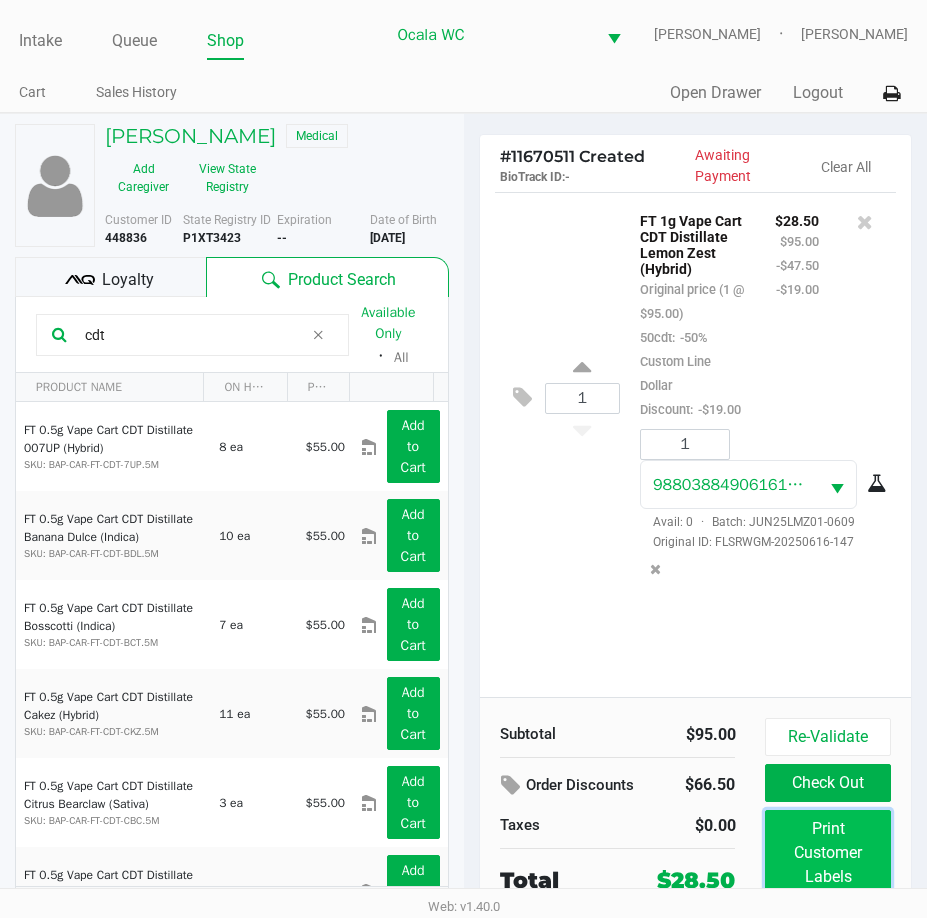 click on "Print Customer Labels" 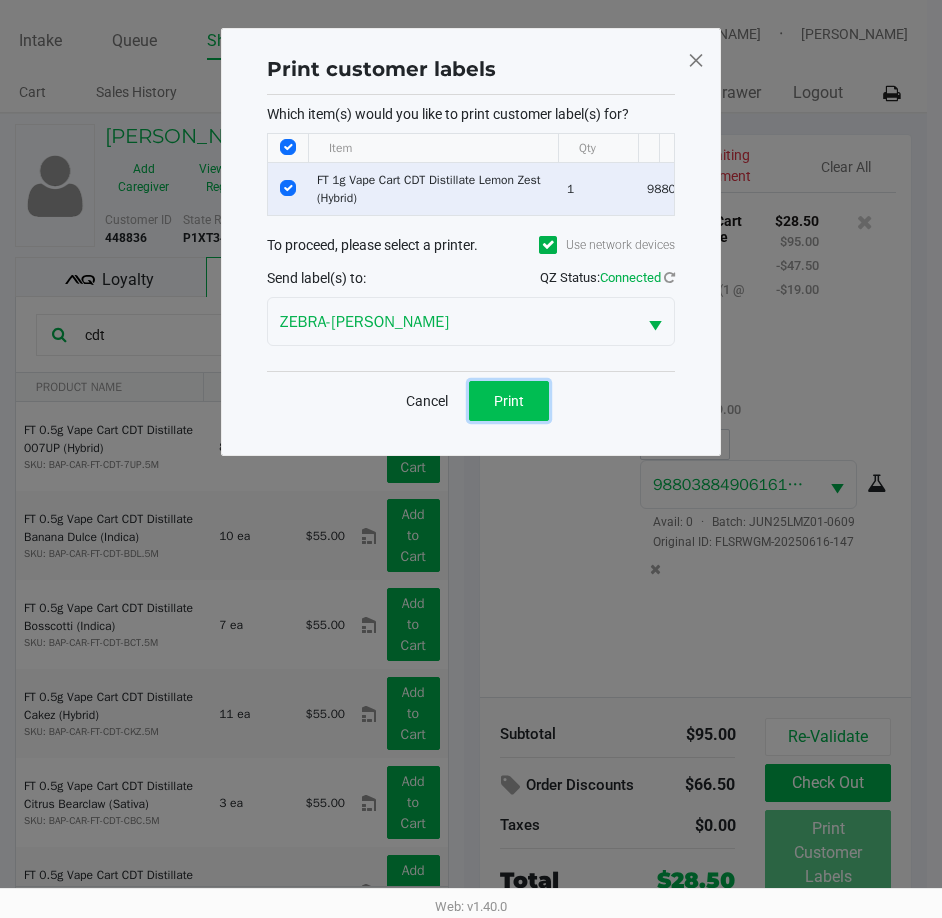 click on "Print" 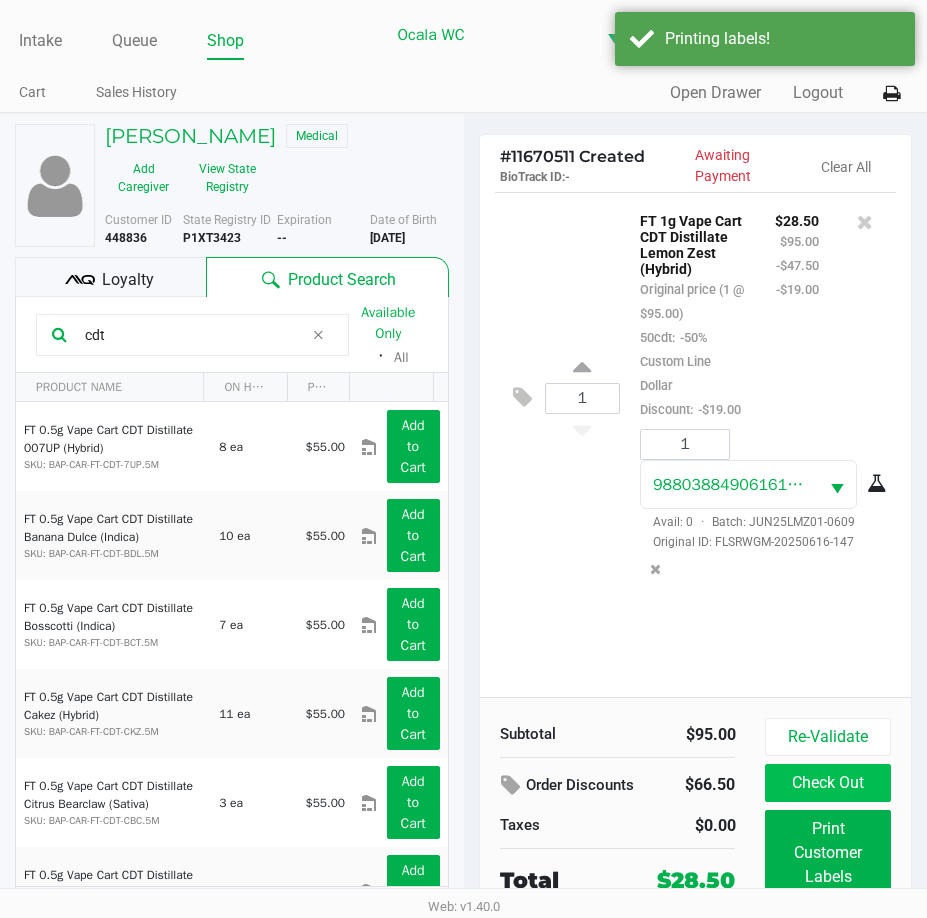 scroll, scrollTop: 45, scrollLeft: 0, axis: vertical 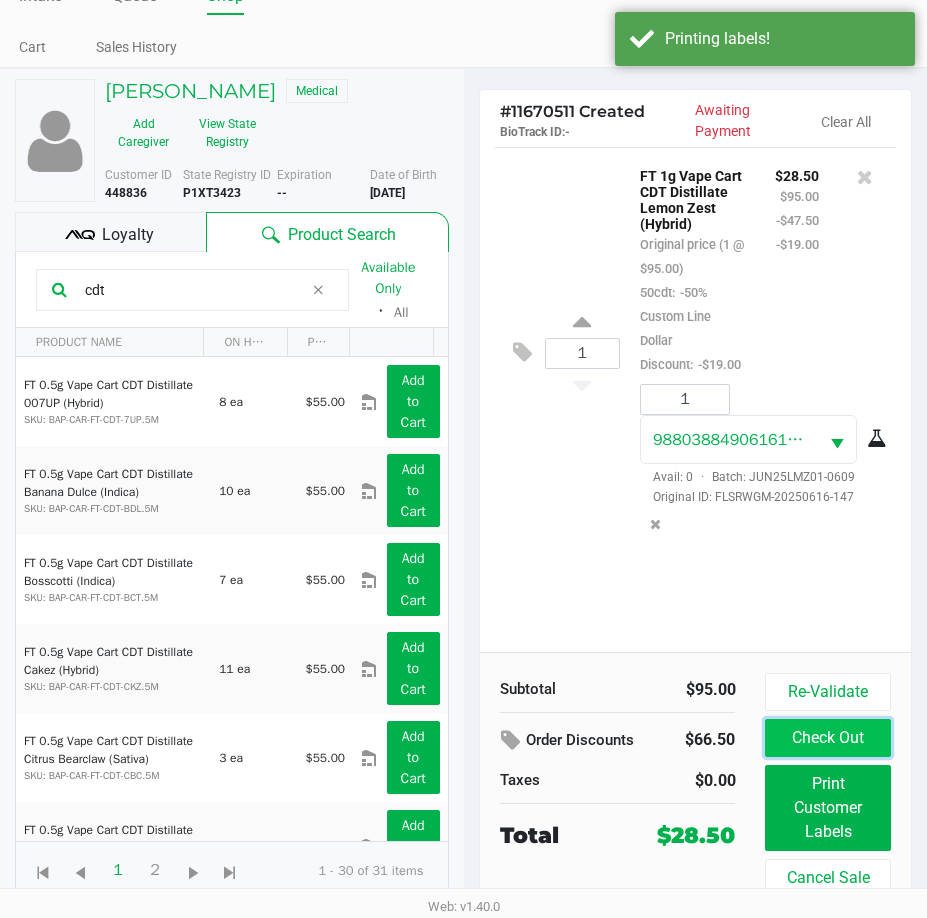 click on "Check Out" 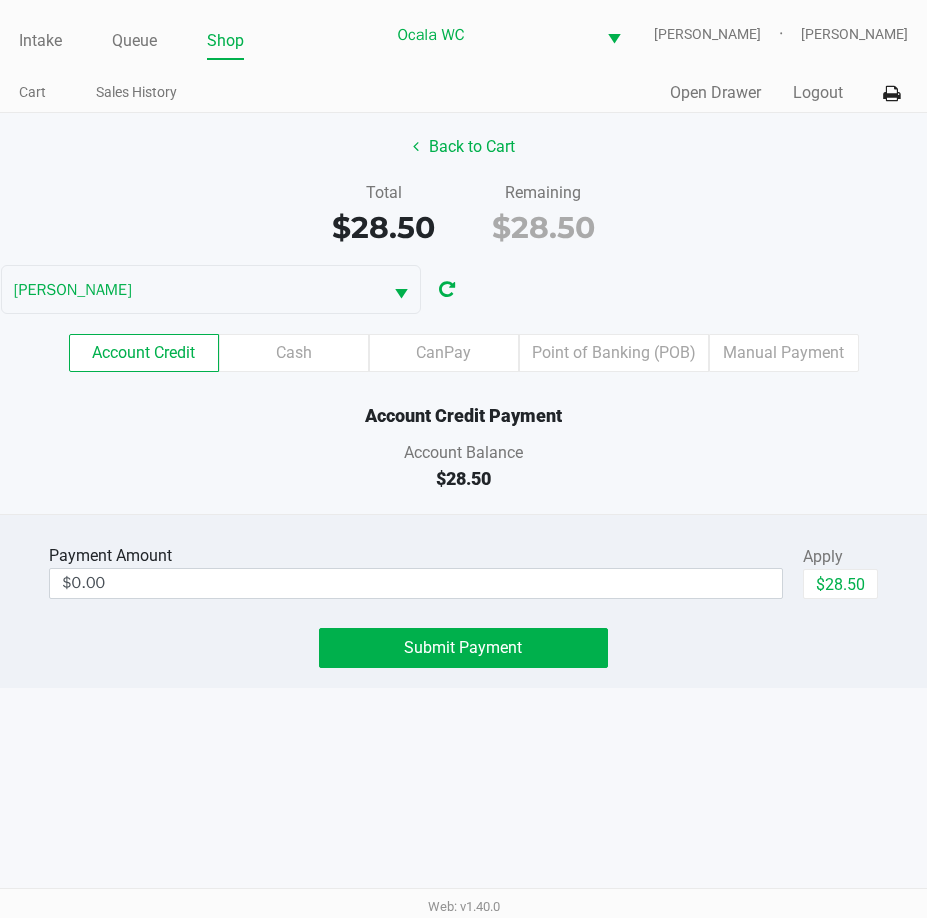 scroll, scrollTop: 0, scrollLeft: 0, axis: both 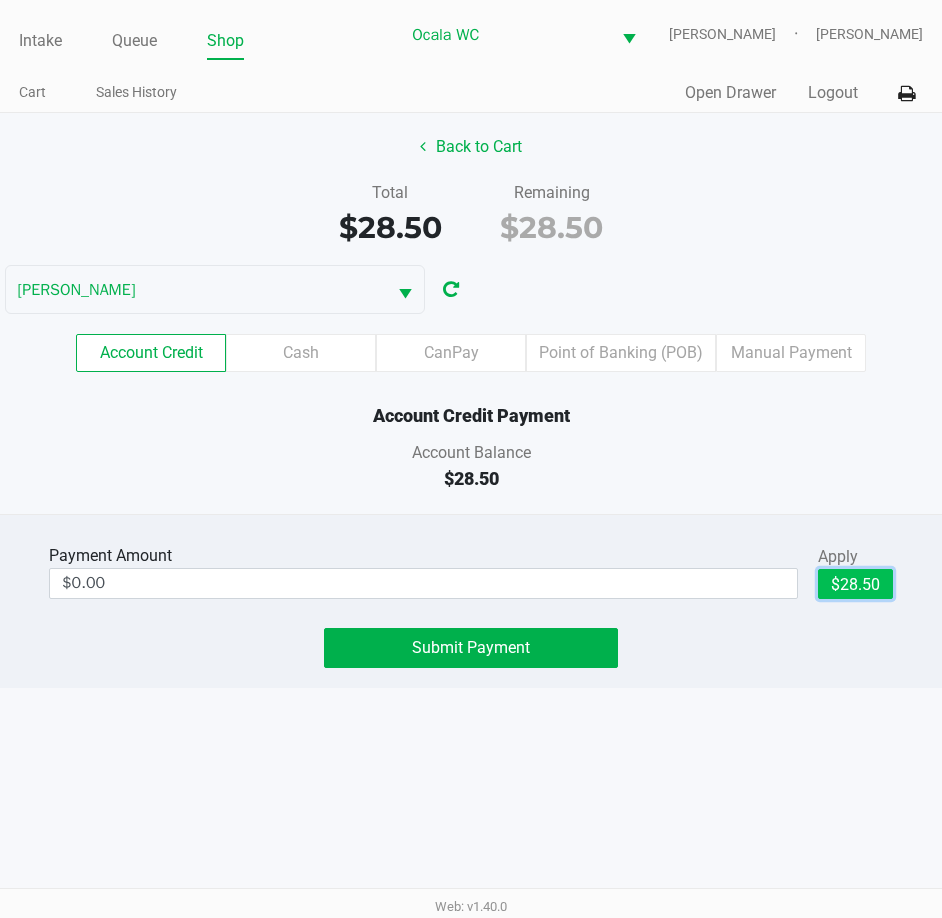 click on "$28.50" 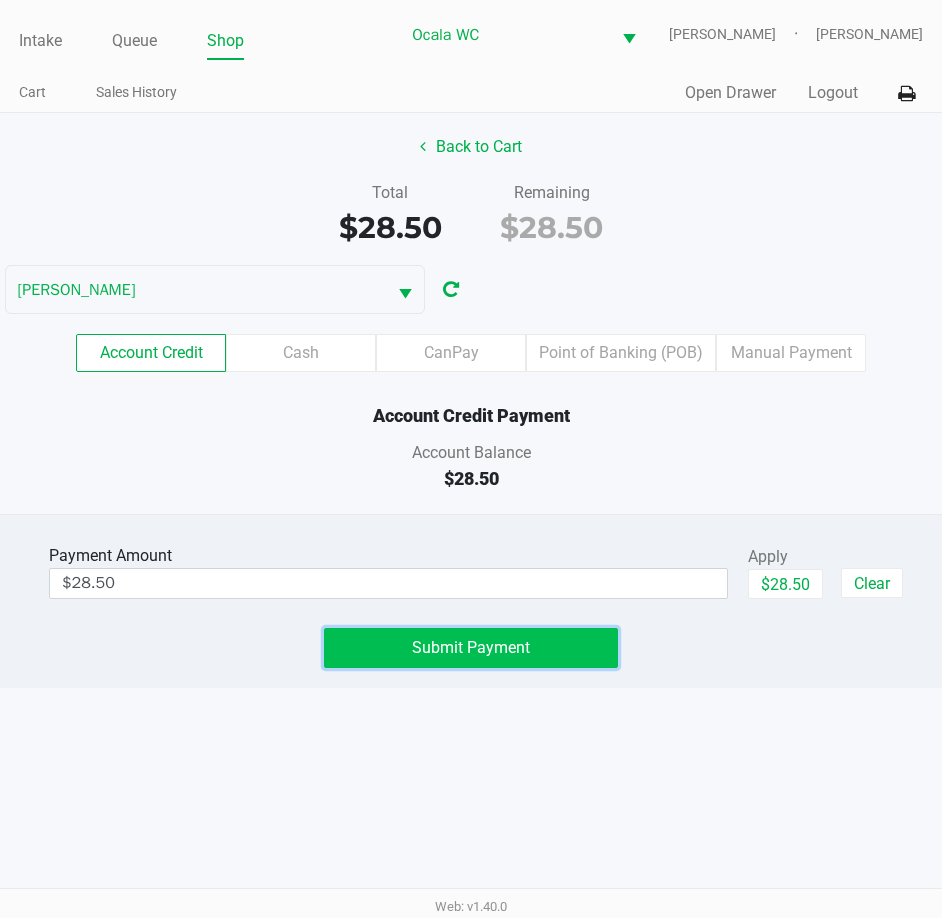 click on "Submit Payment" 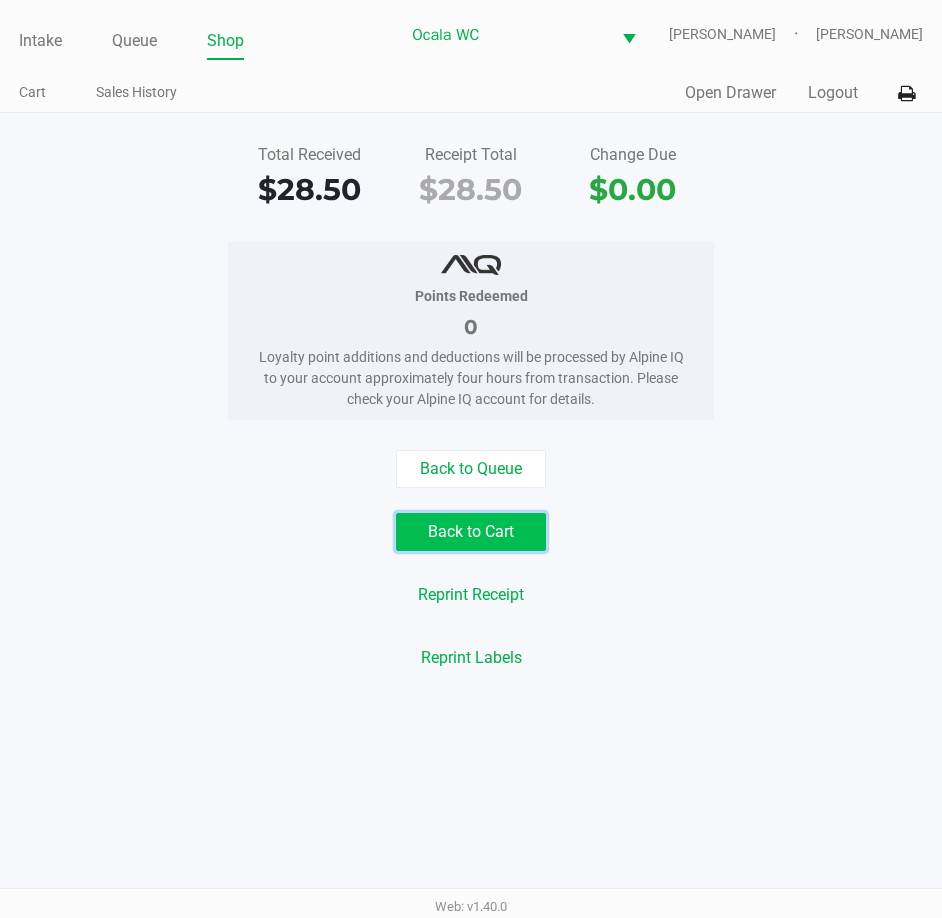 click on "Back to Cart" 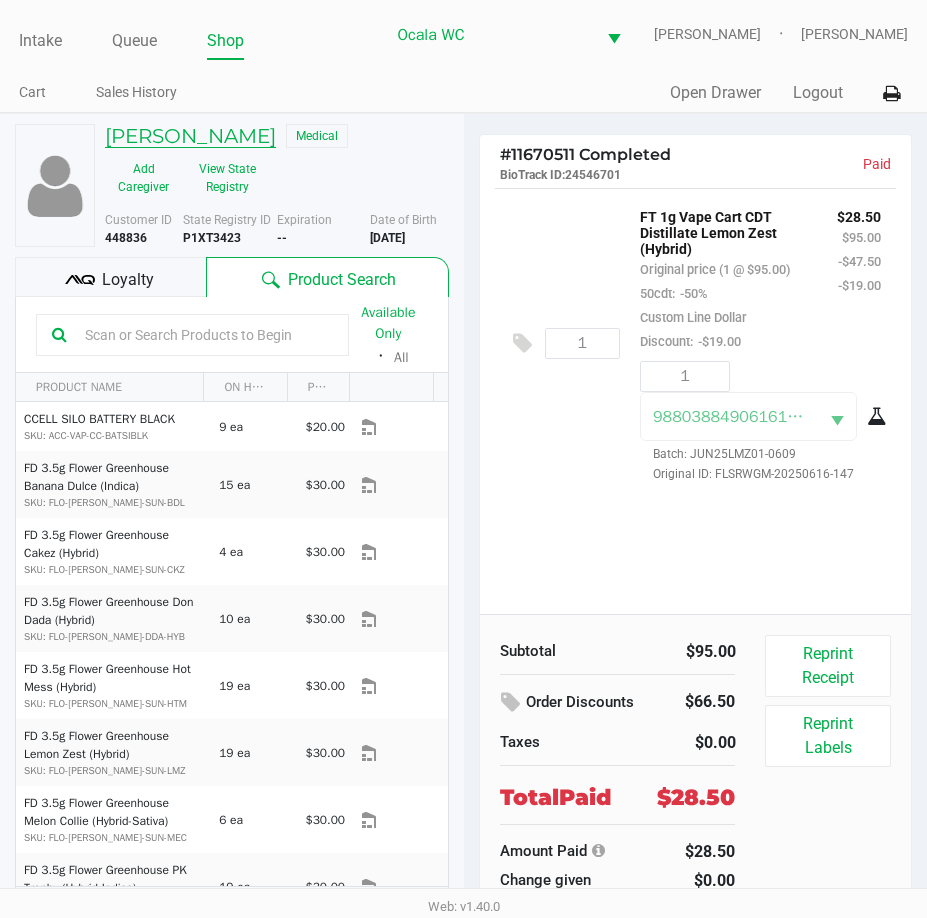 click on "Evelyn Lopez" 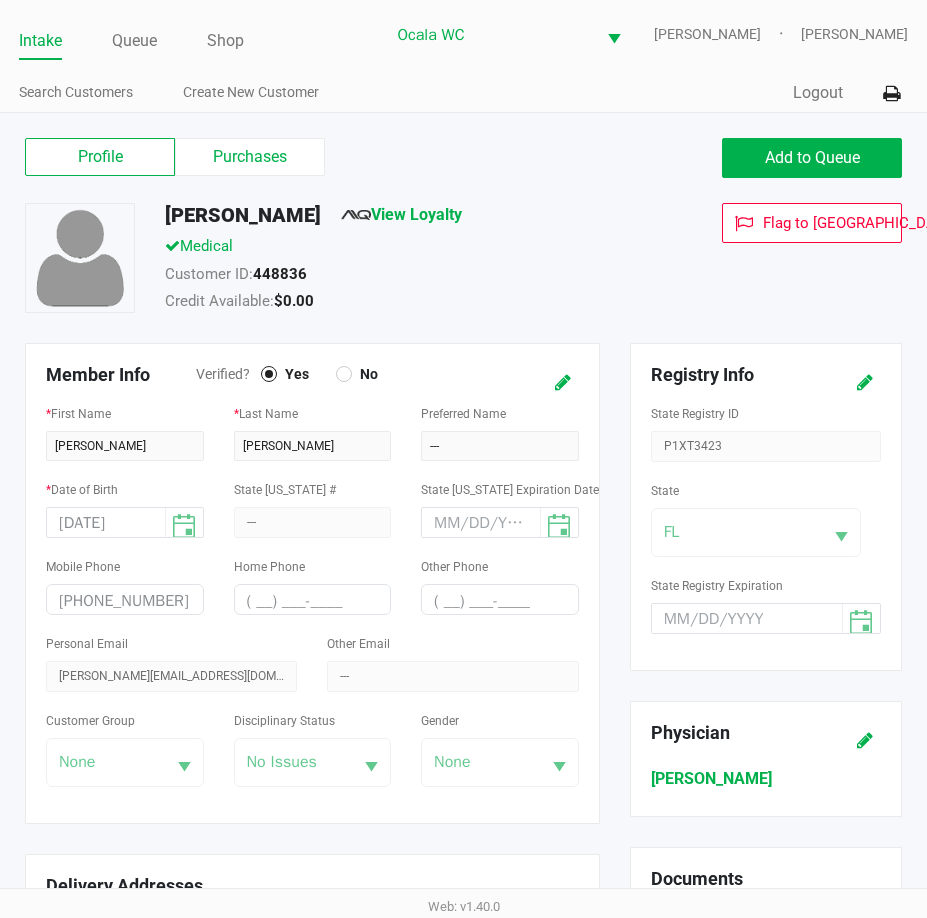 scroll, scrollTop: 600, scrollLeft: 0, axis: vertical 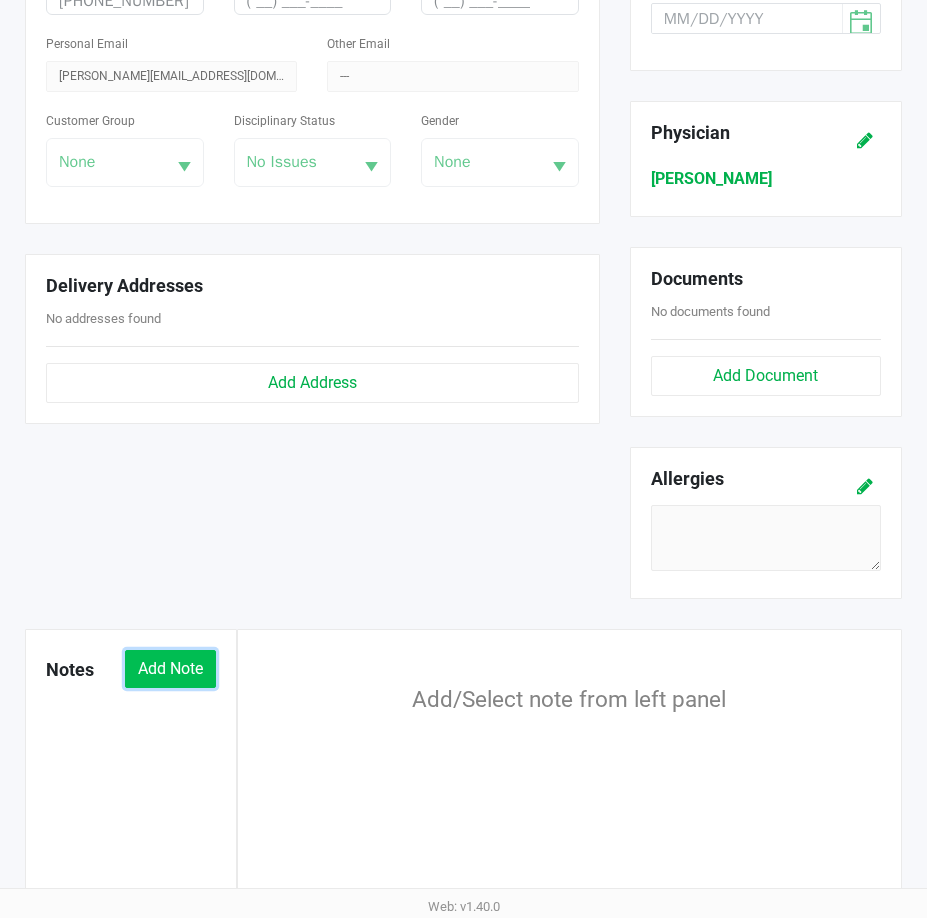 click on "Add Note" 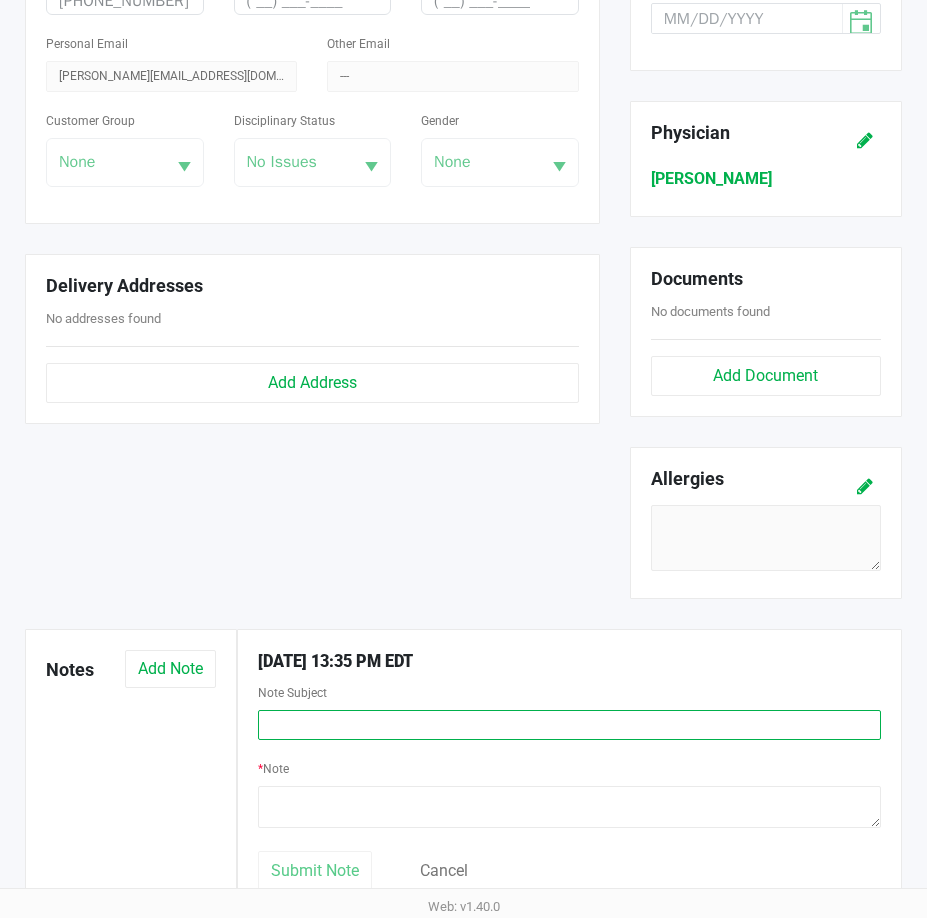 click 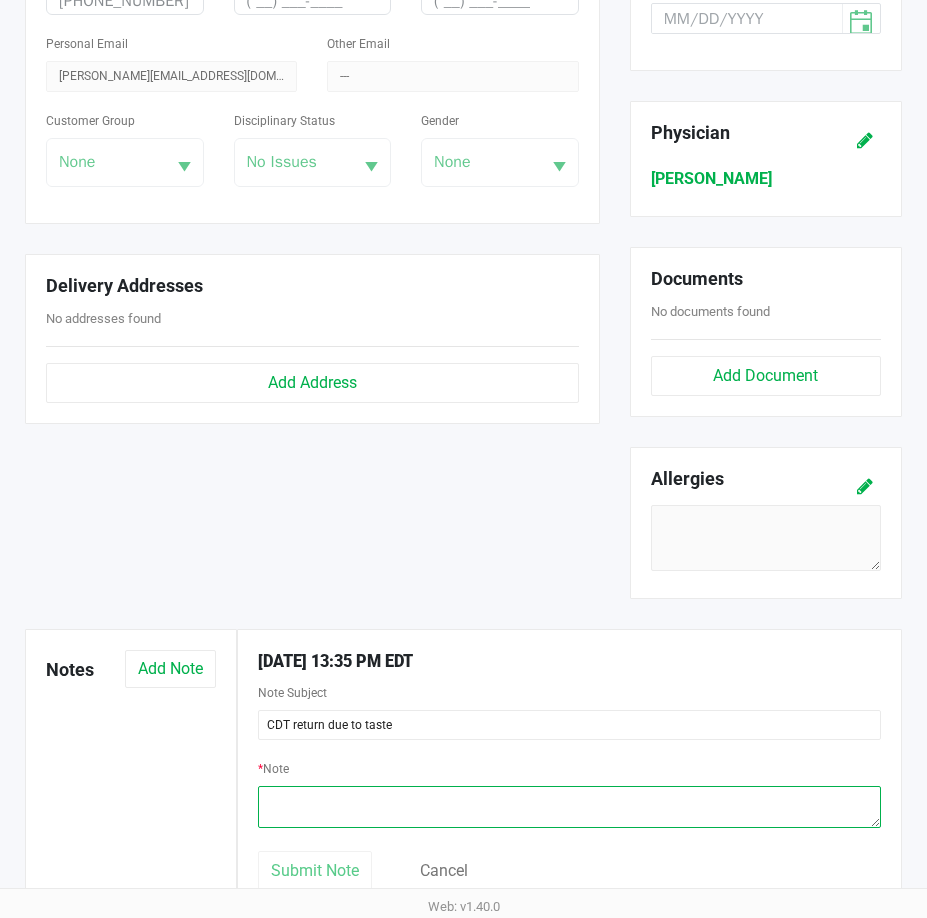 click 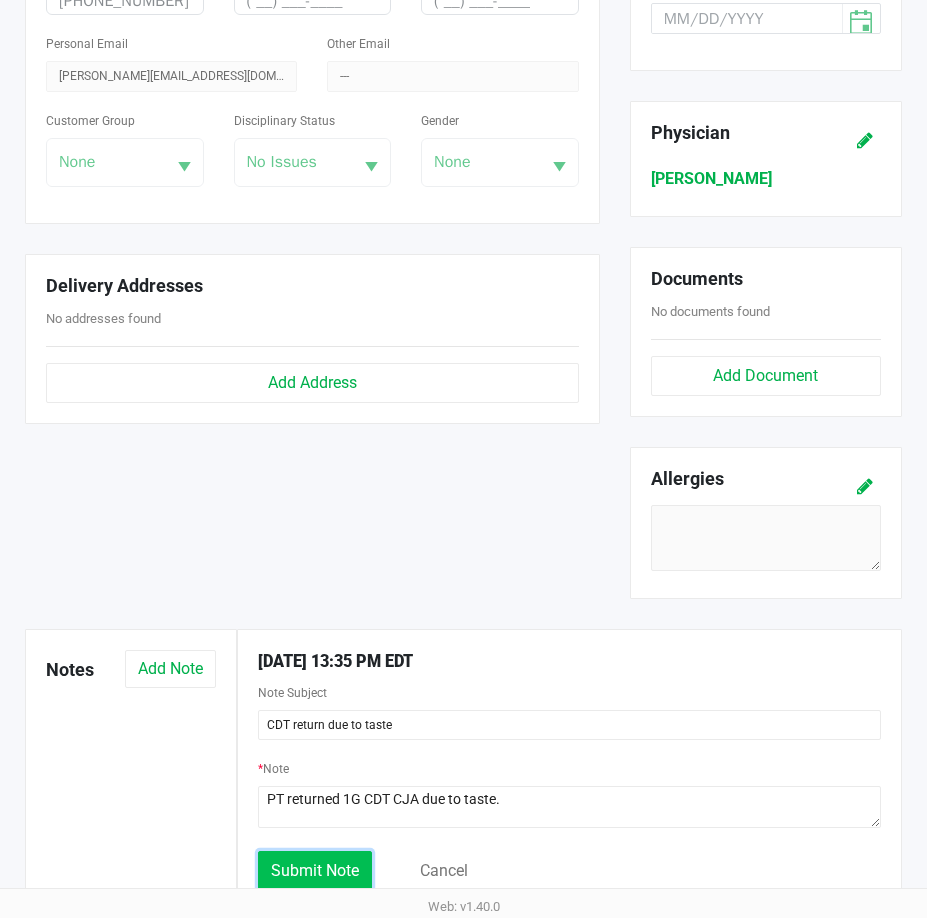 click on "Submit Note" 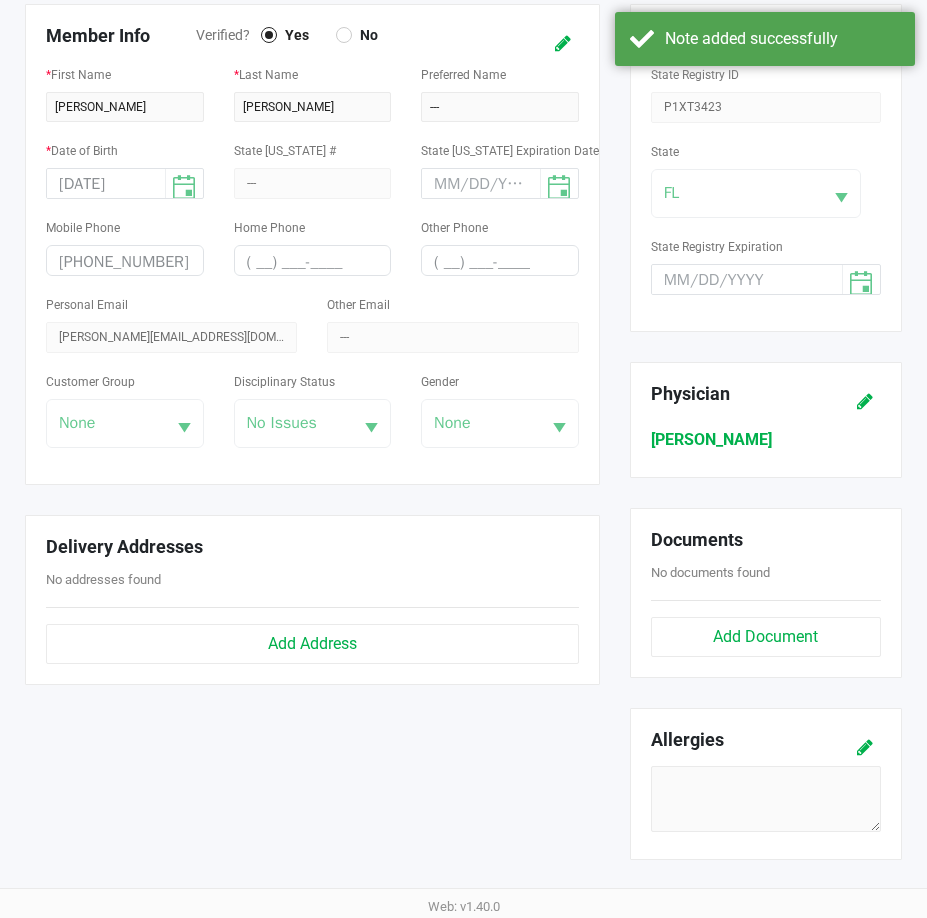 scroll, scrollTop: 0, scrollLeft: 0, axis: both 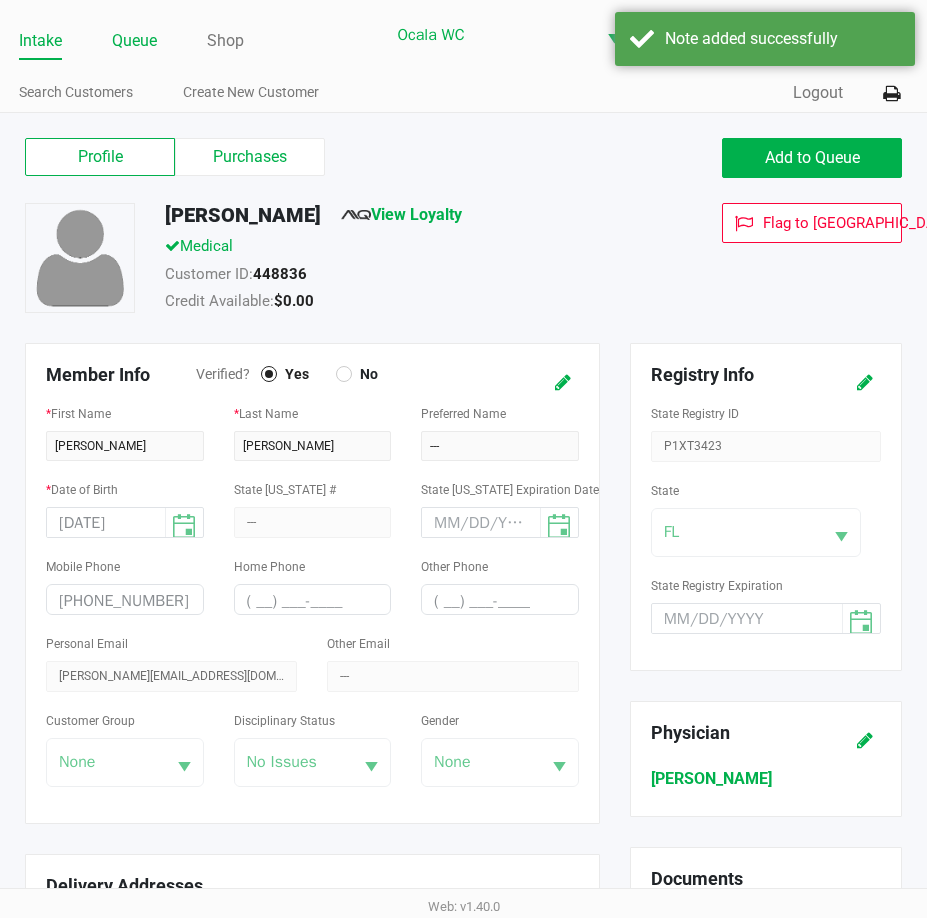 click on "Queue" 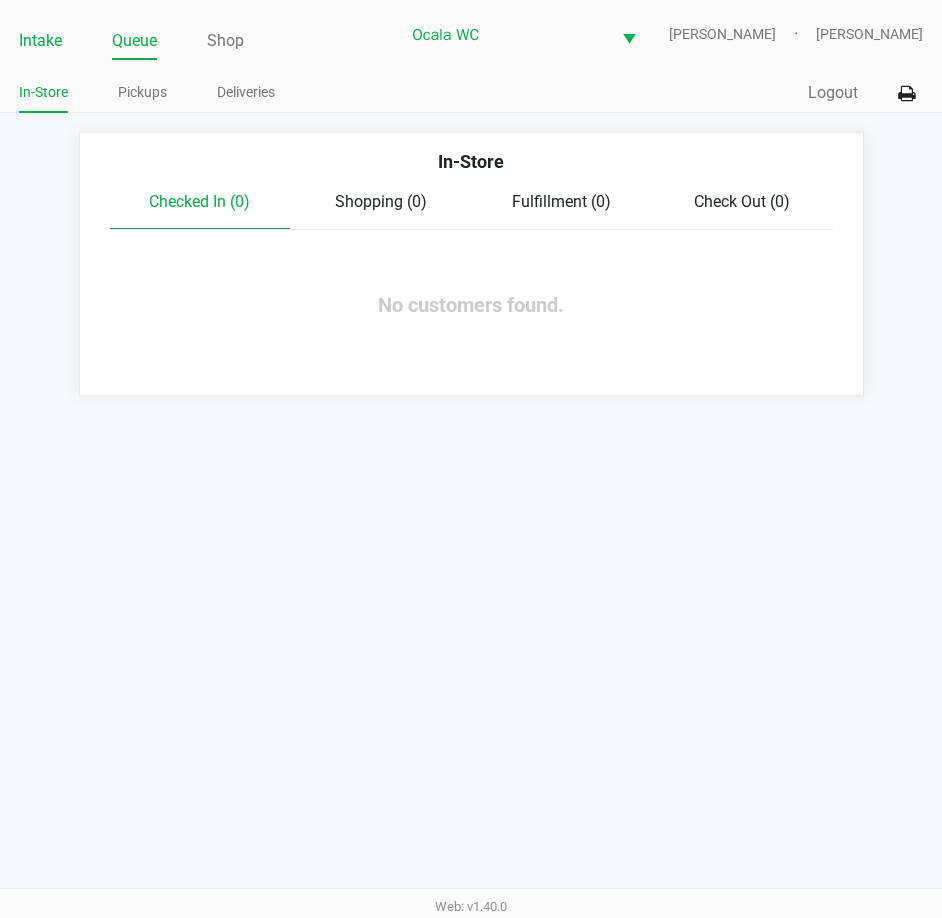 click on "Intake" 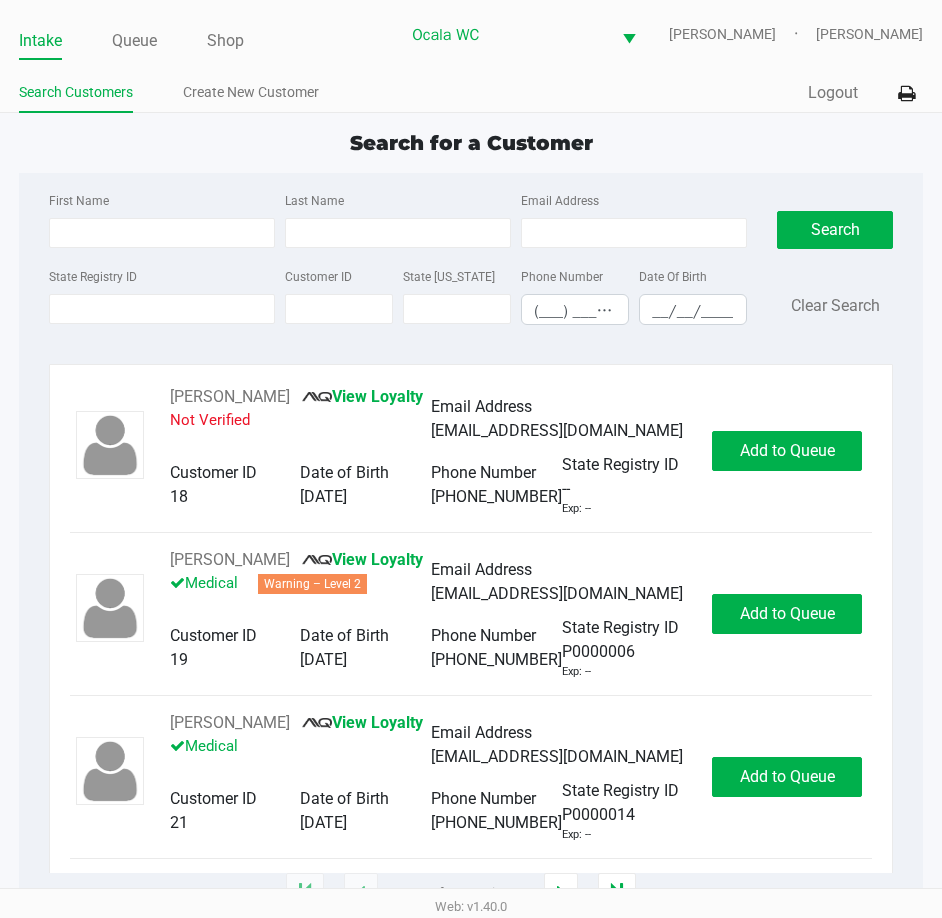 click on "Intake" 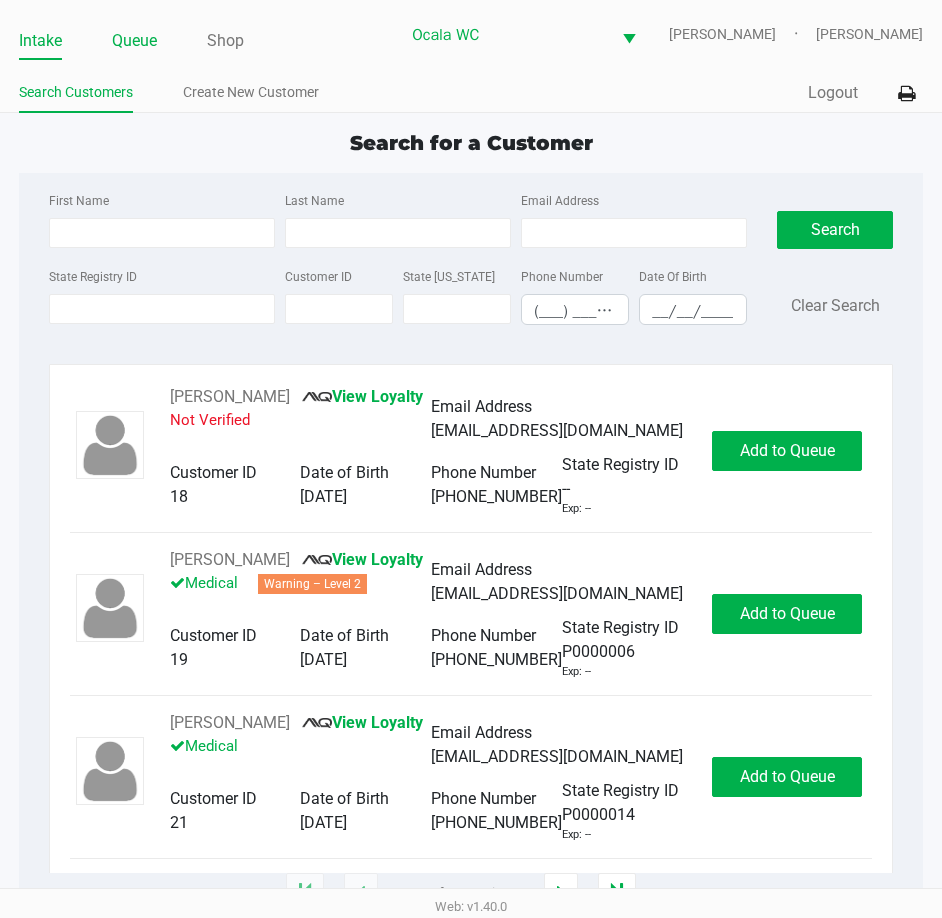 click on "Queue" 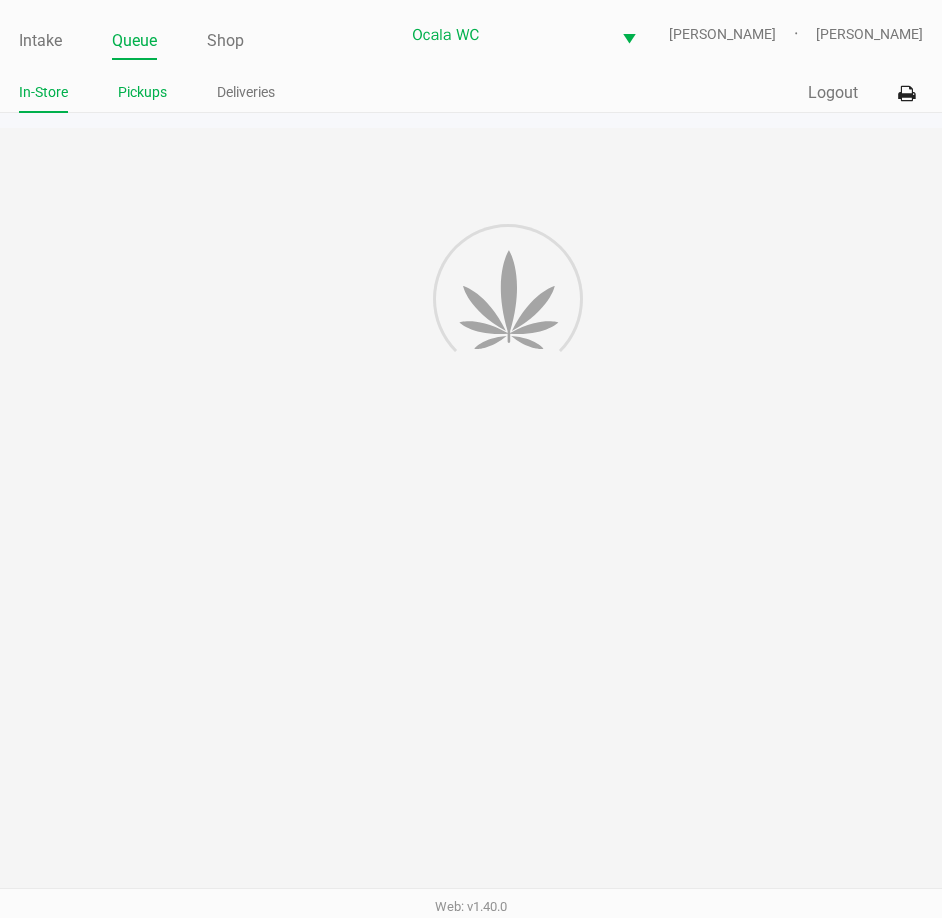 click on "Pickups" 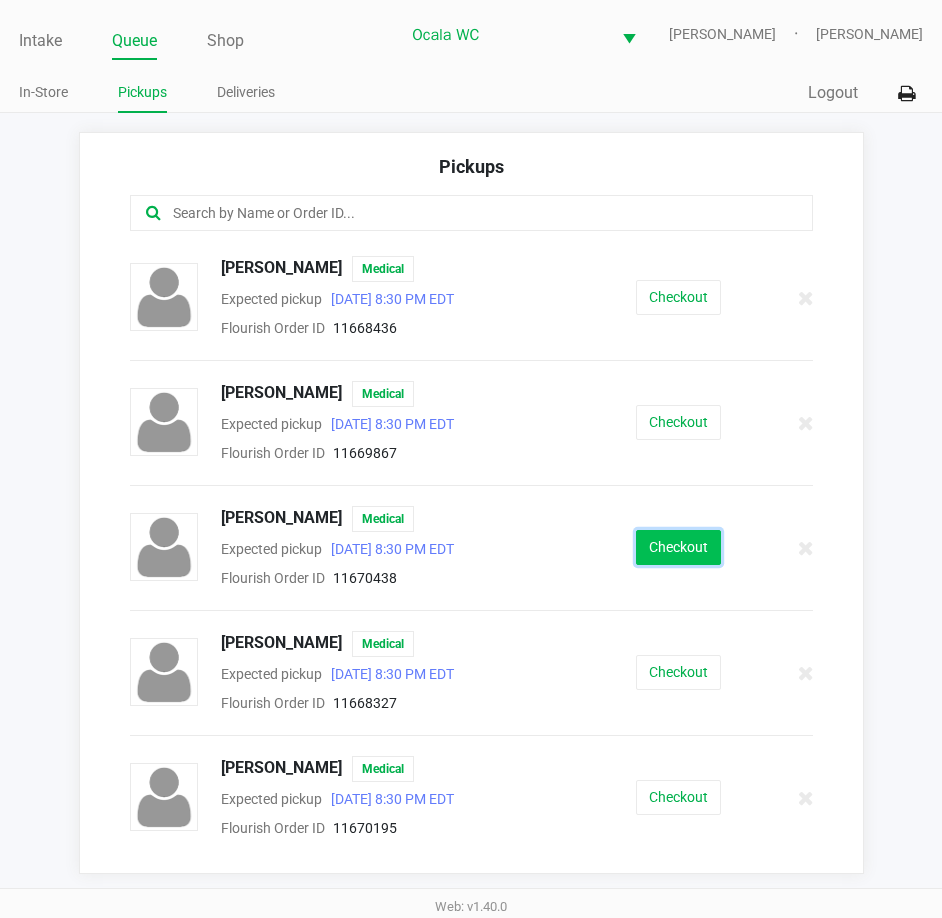 click on "Checkout" 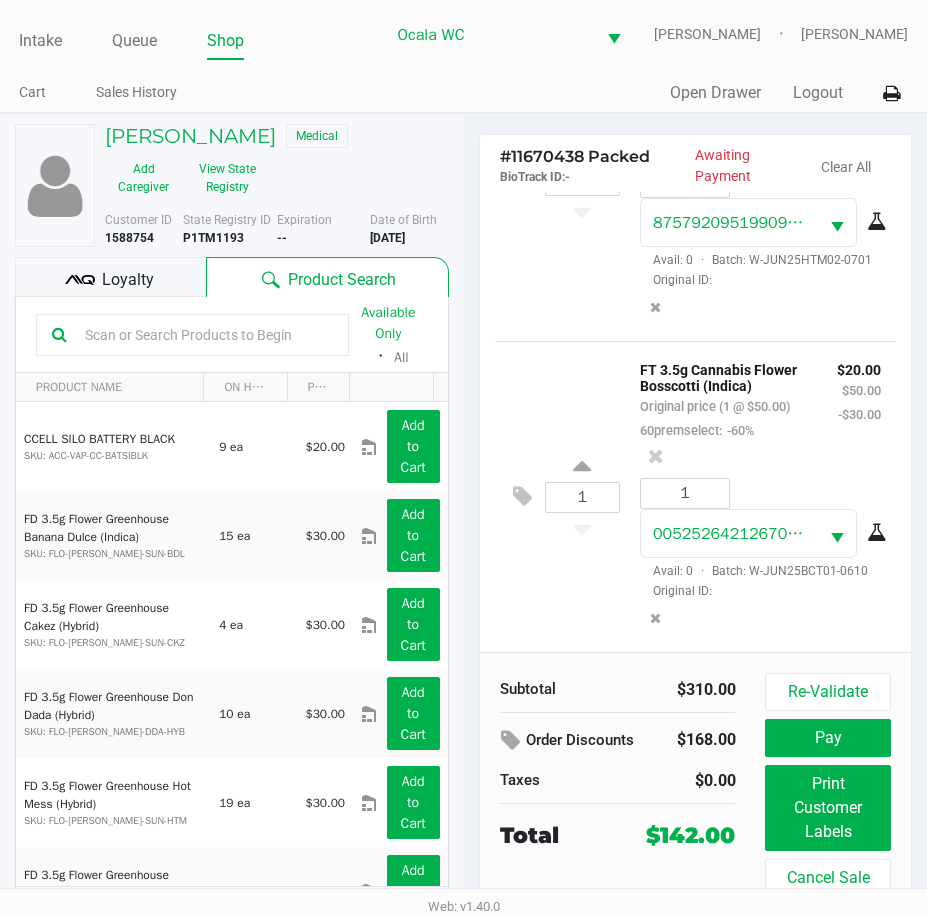scroll, scrollTop: 1450, scrollLeft: 0, axis: vertical 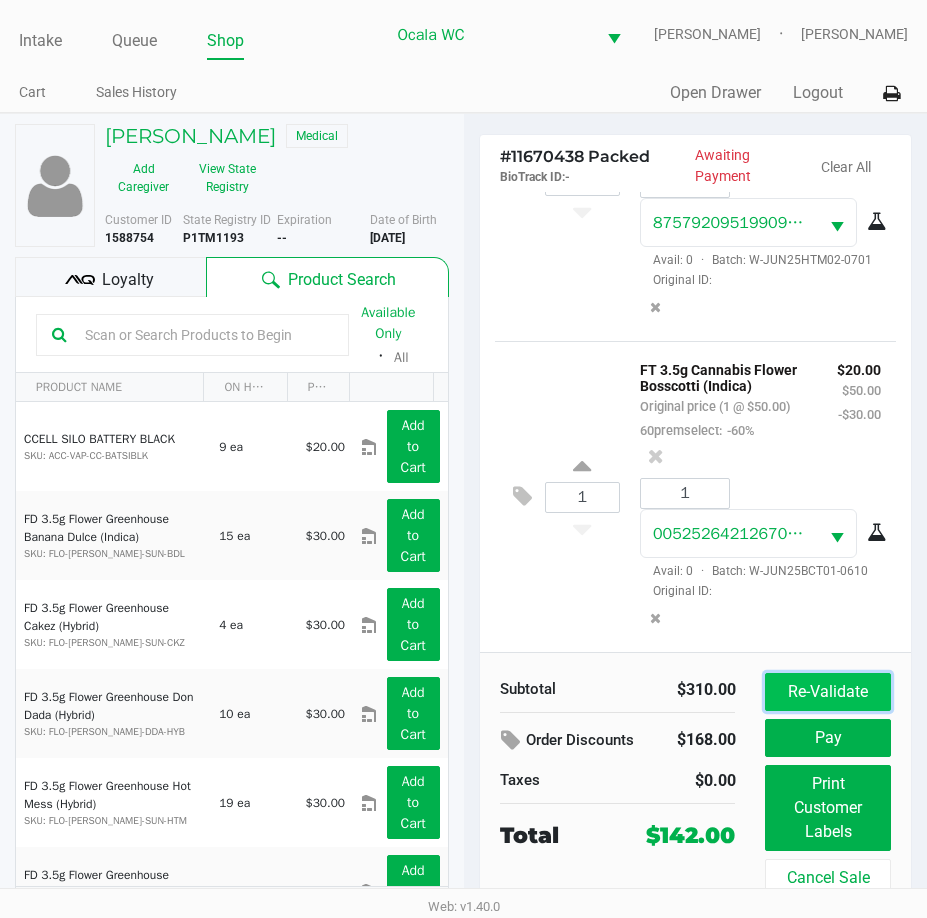 click on "Re-Validate" 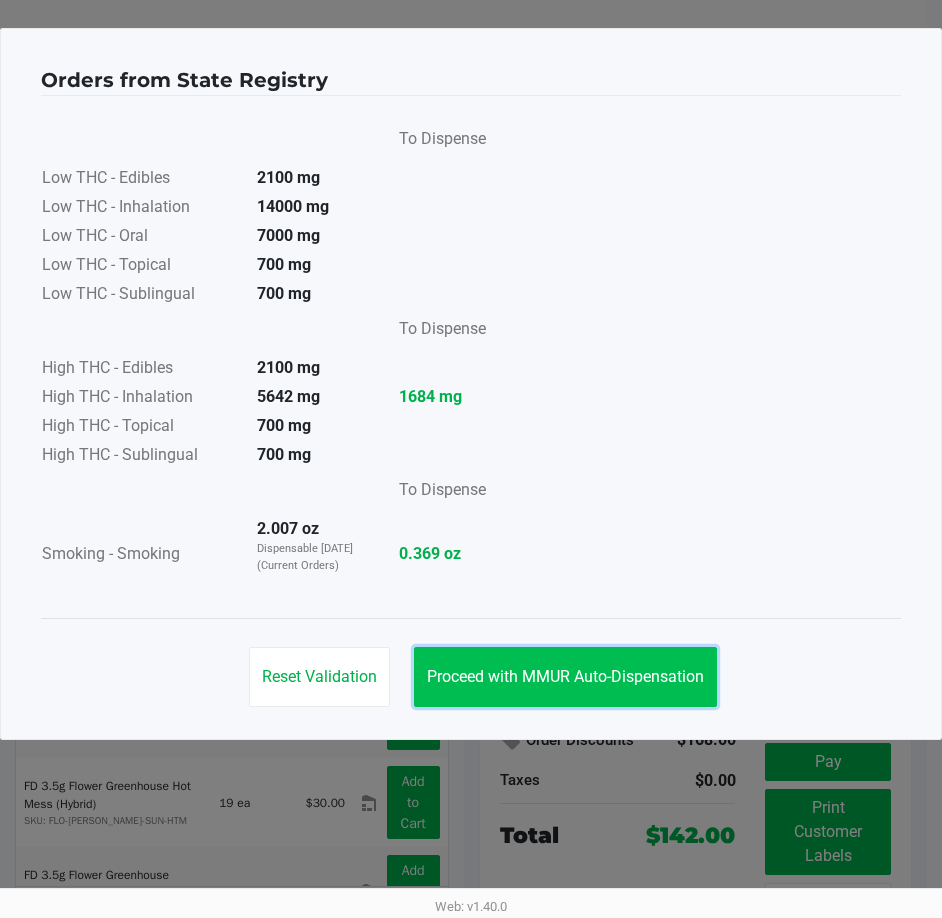 click on "Proceed with MMUR Auto-Dispensation" 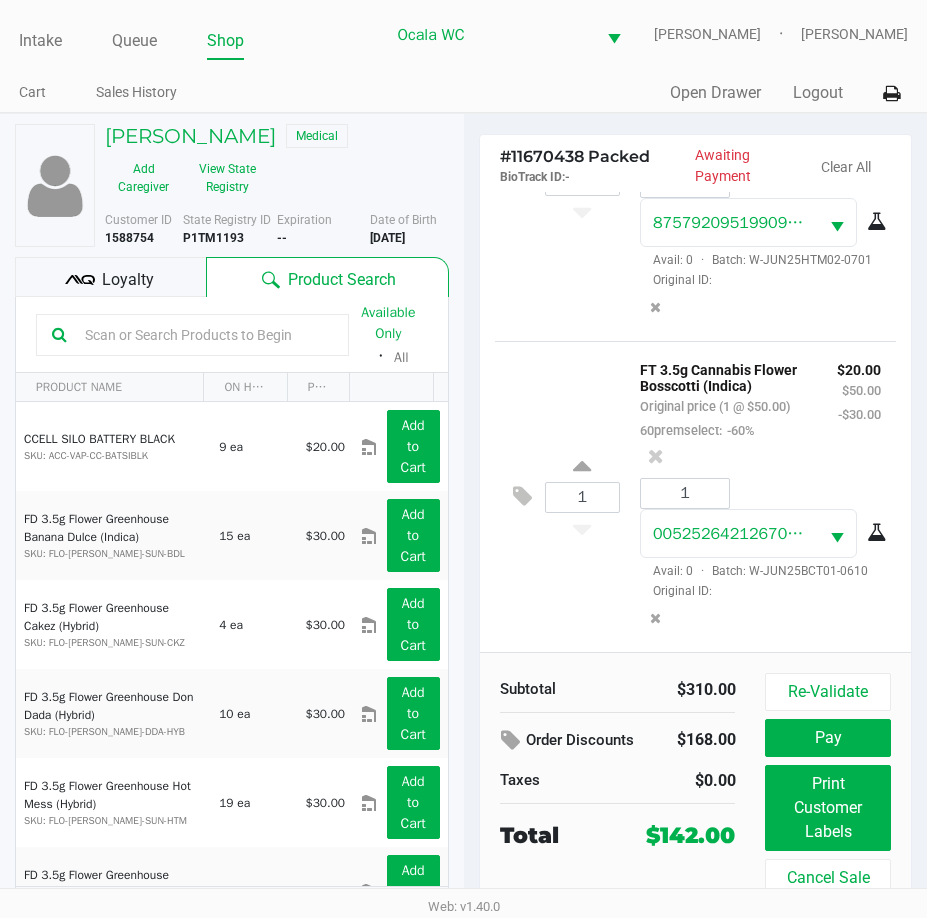 click on "Loyalty" 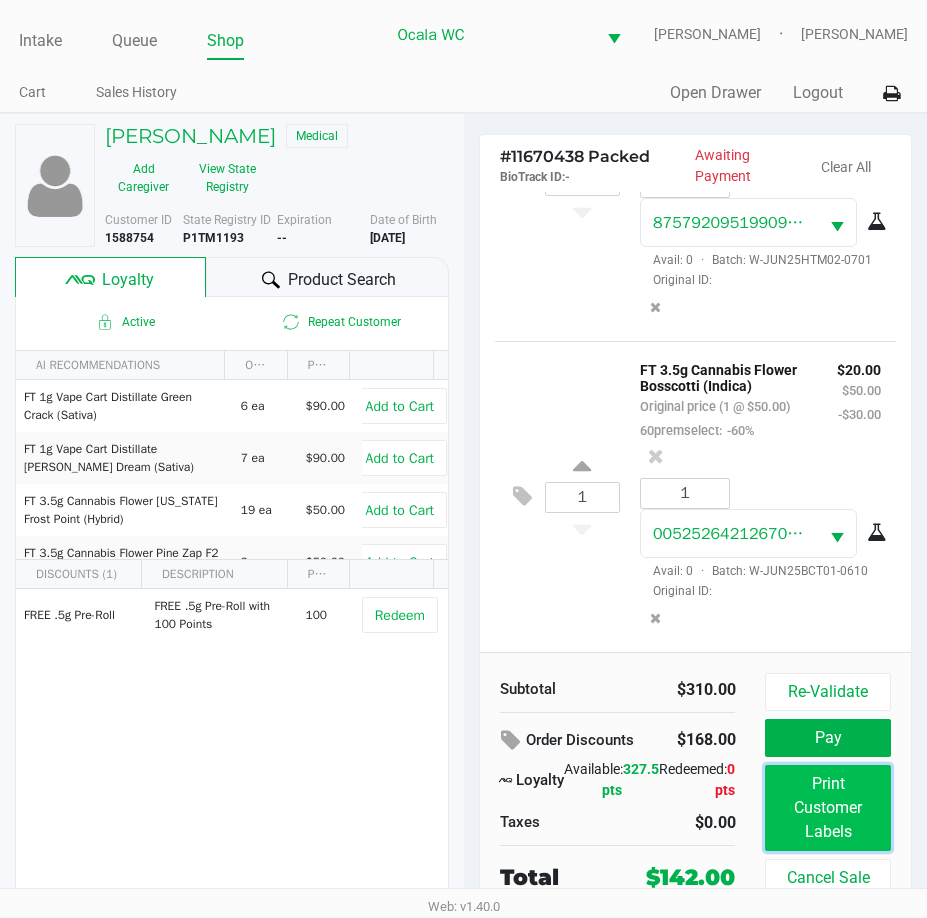 click on "Print Customer Labels" 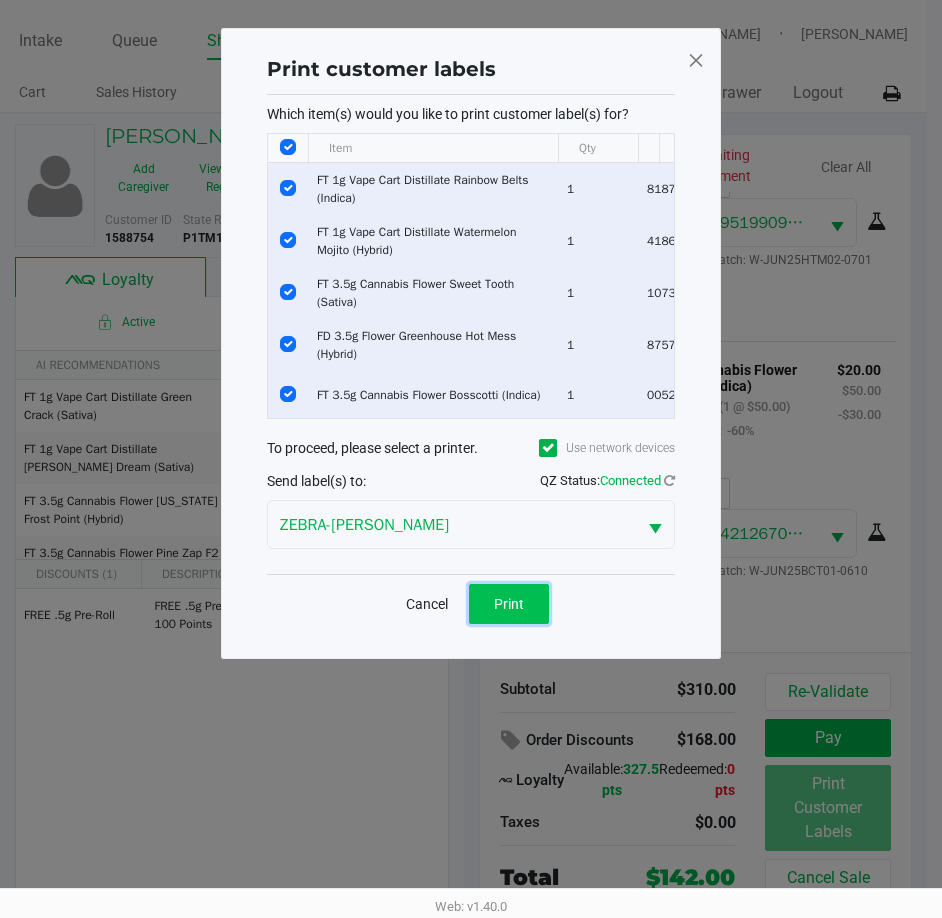 click on "Print" 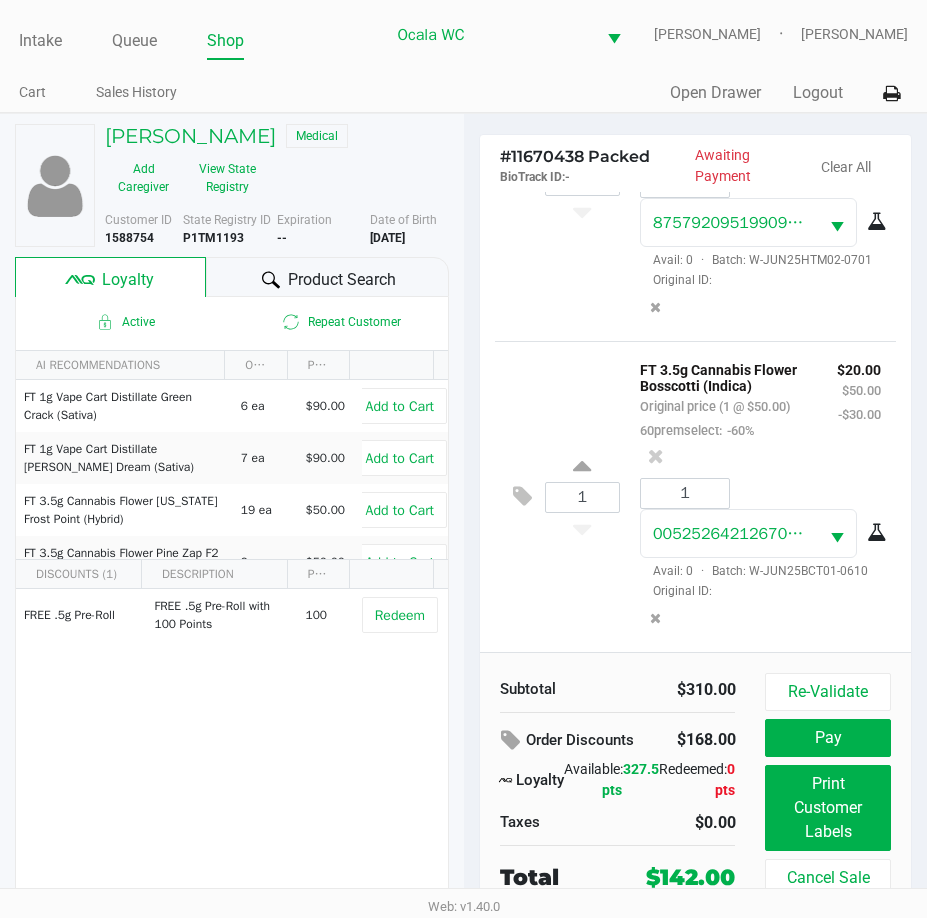 click on "Pay" 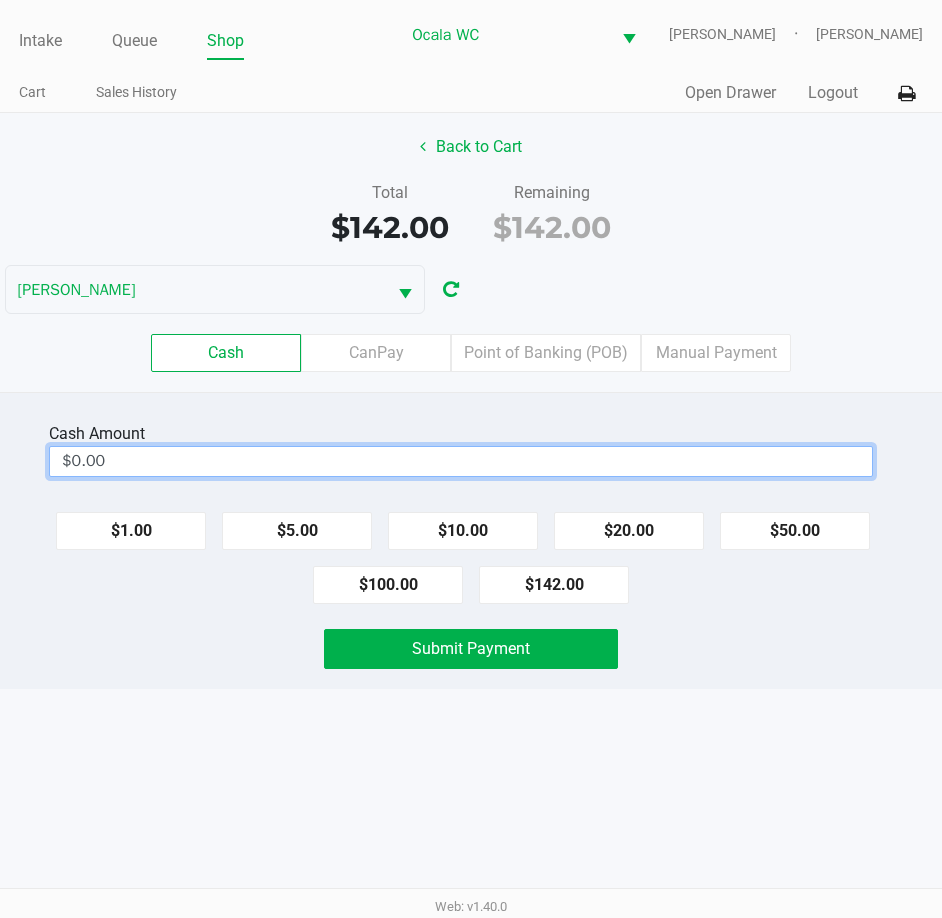 click on "$0.00" at bounding box center (461, 461) 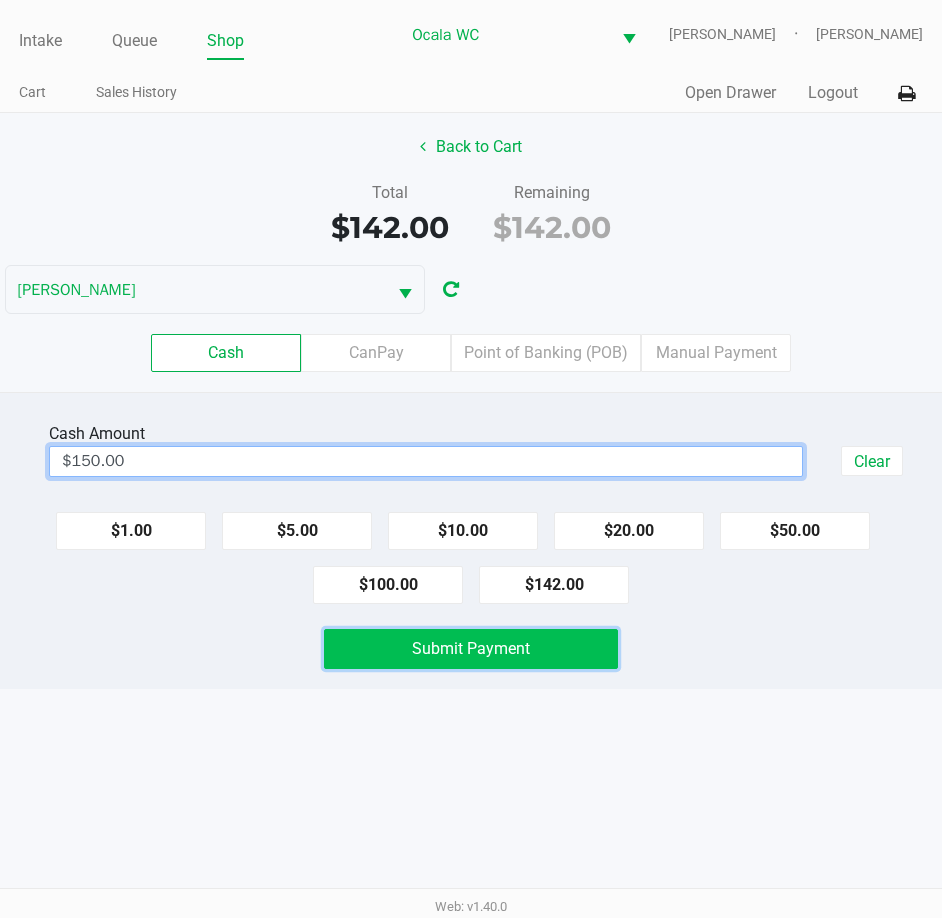 click on "Submit Payment" 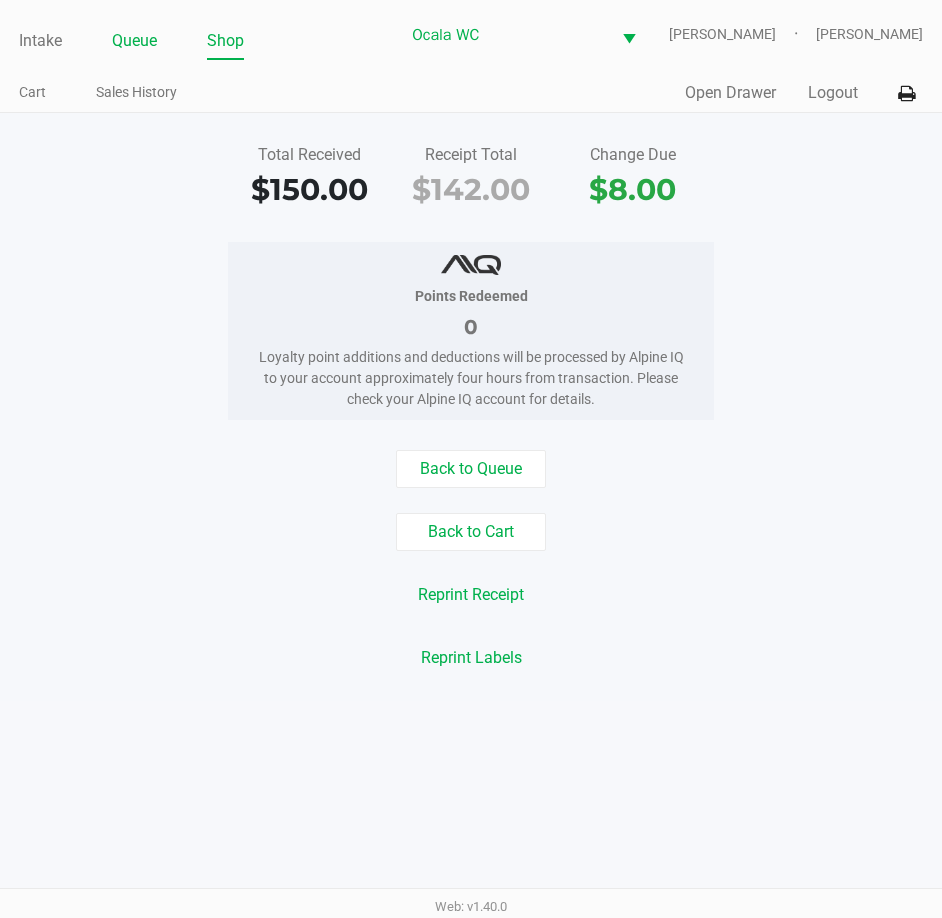 click on "Queue" 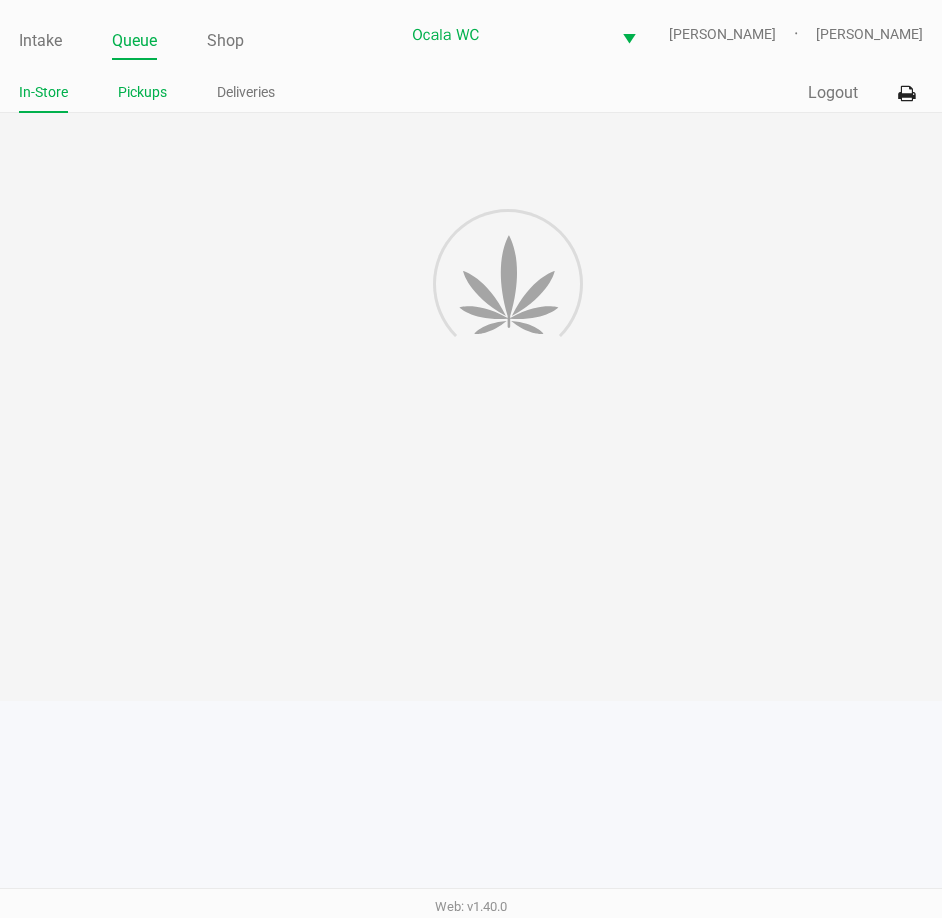 click on "Pickups" 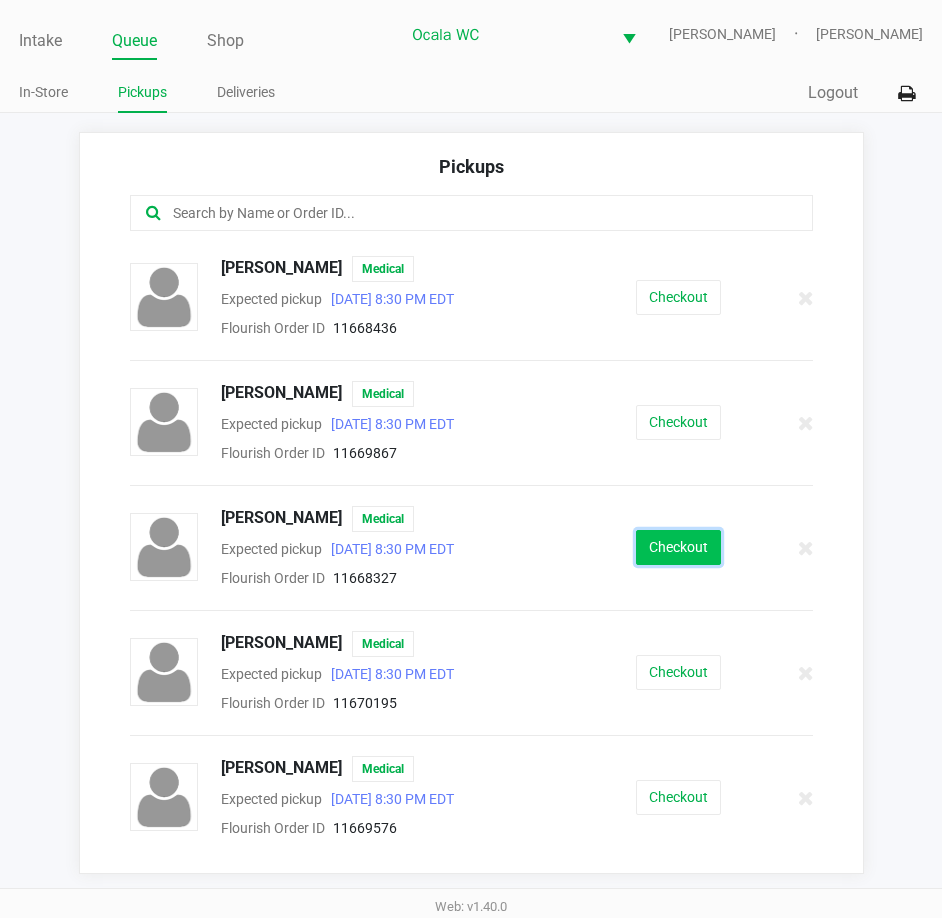 click on "Checkout" 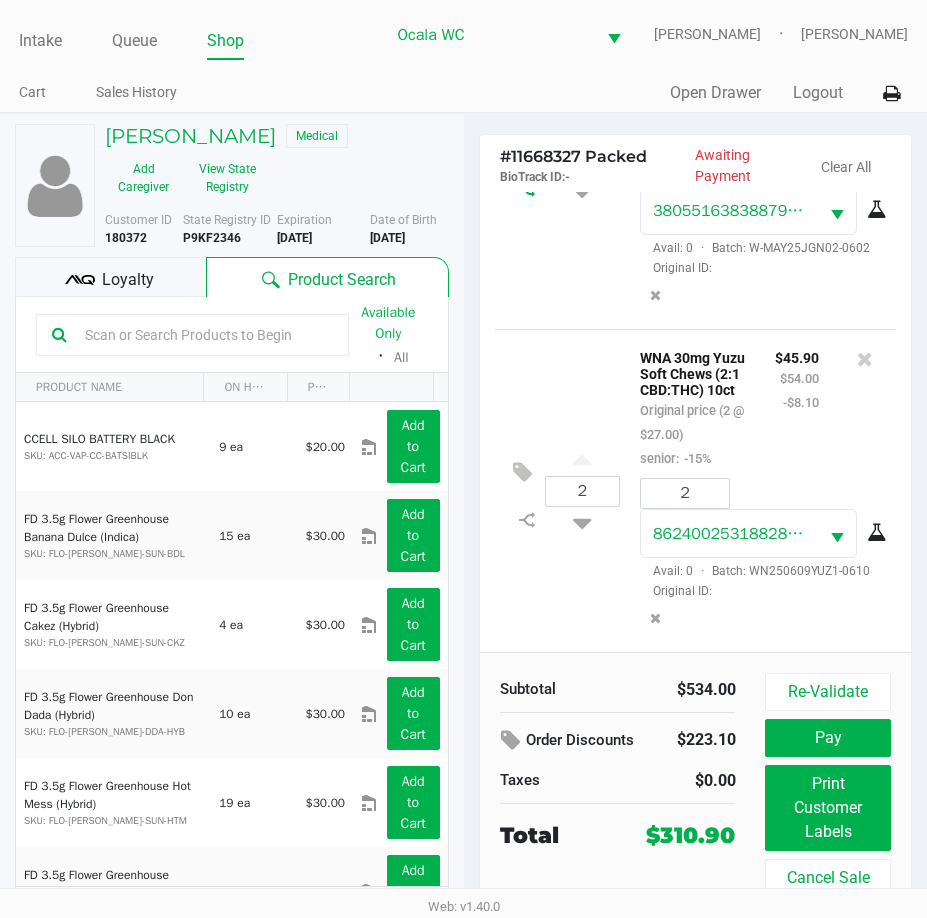 scroll, scrollTop: 1488, scrollLeft: 0, axis: vertical 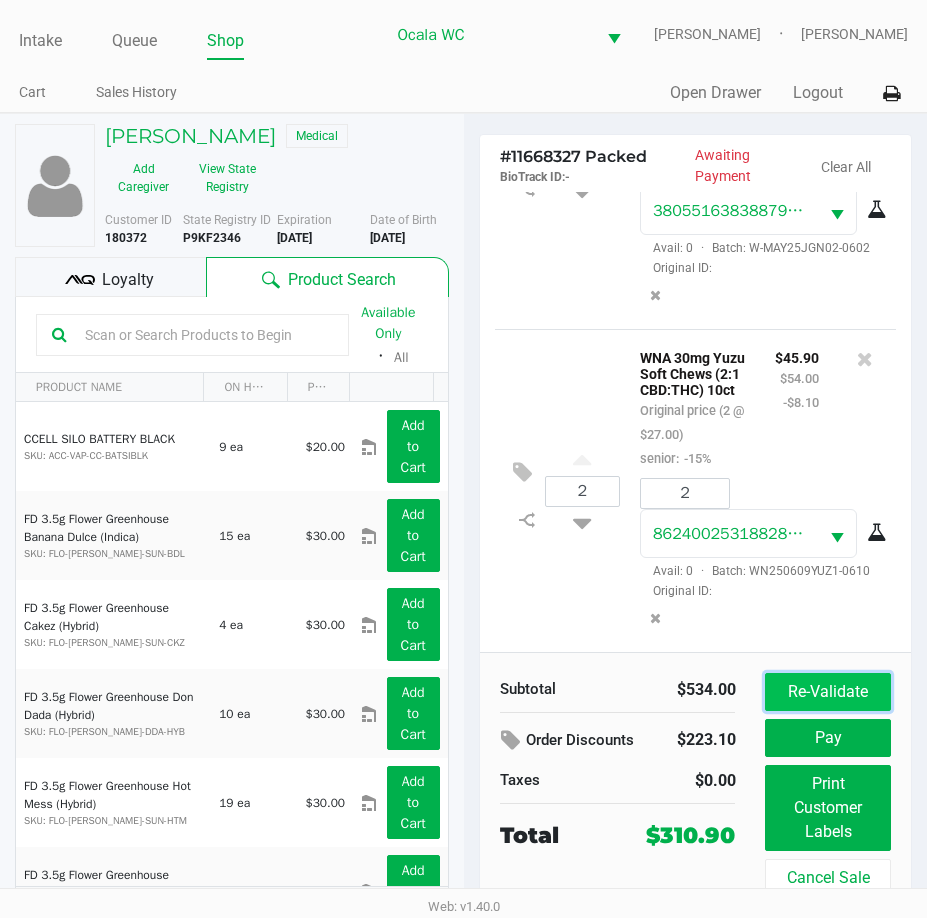 click on "Re-Validate" 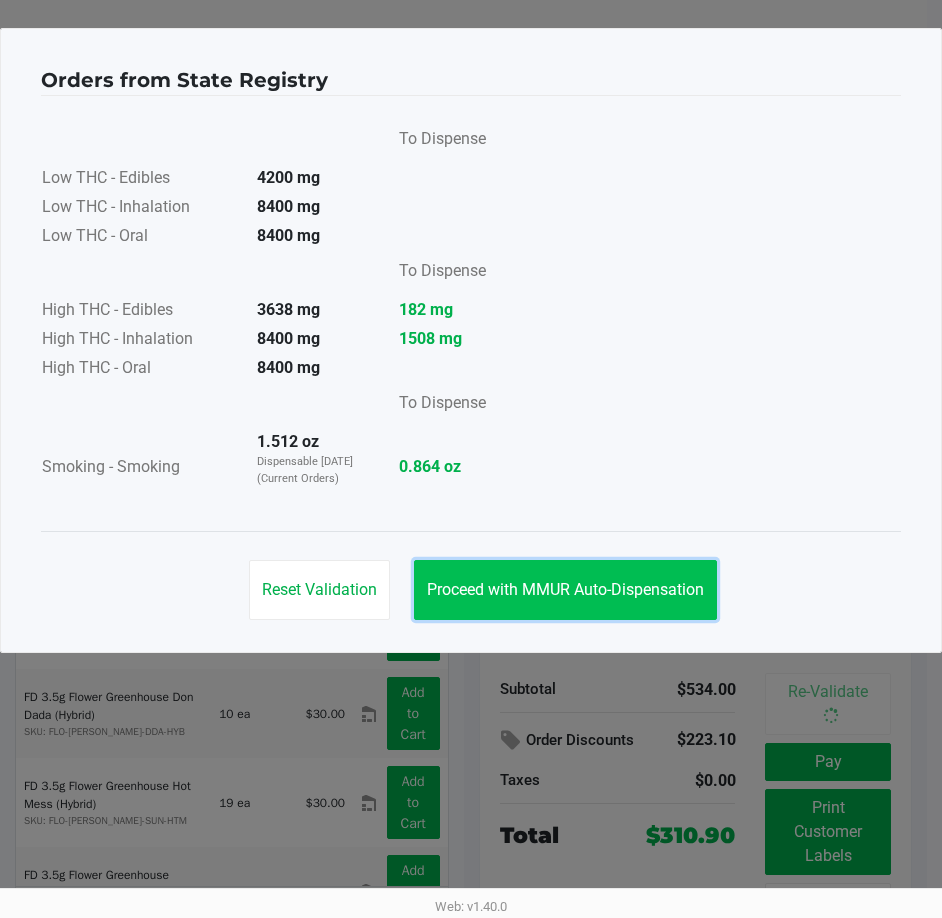 click on "Proceed with MMUR Auto-Dispensation" 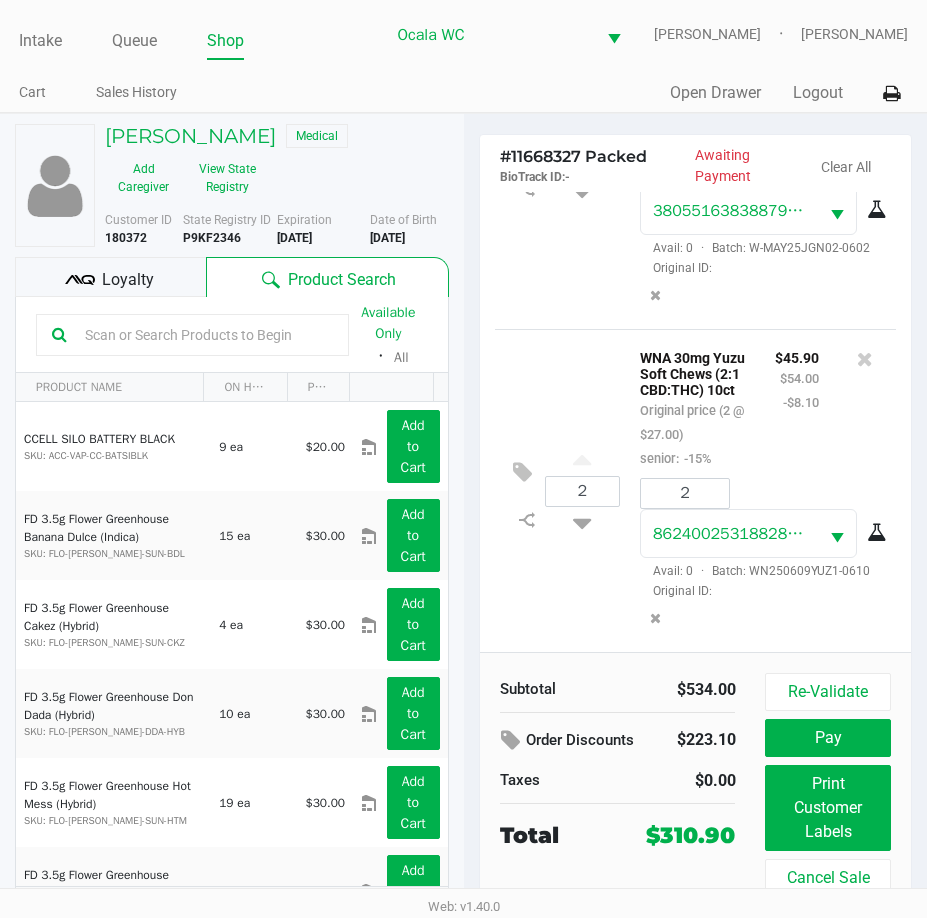 click on "Loyalty" 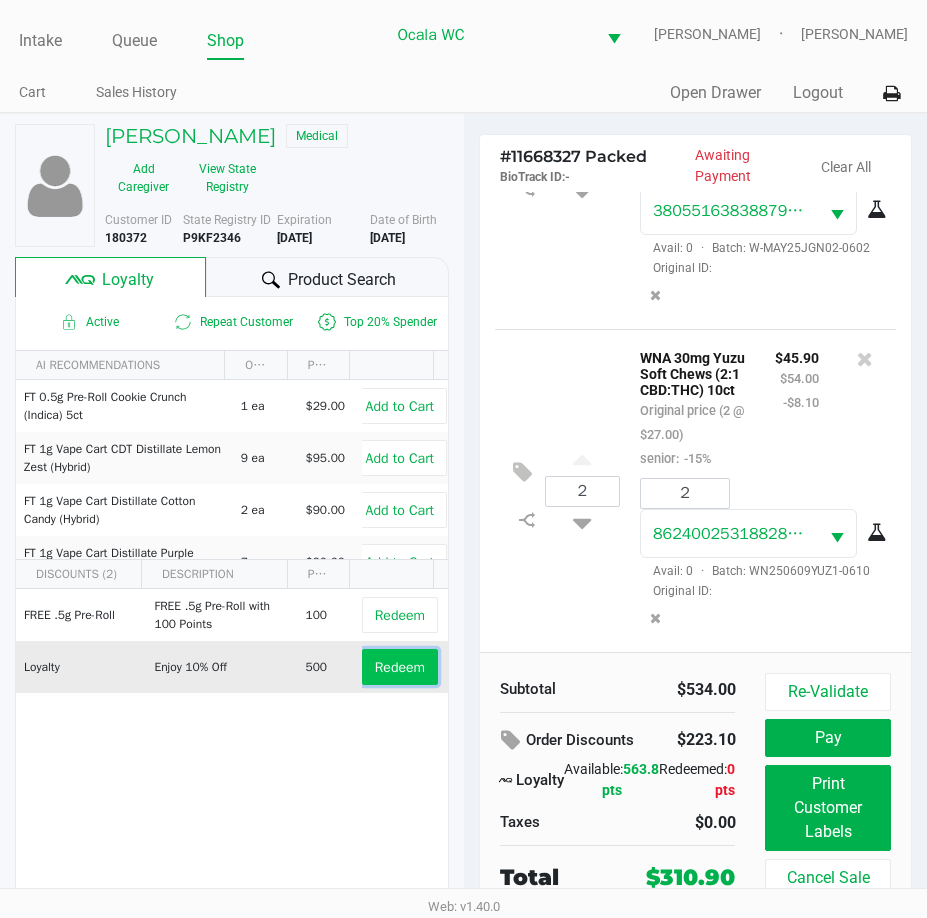 click on "Redeem" 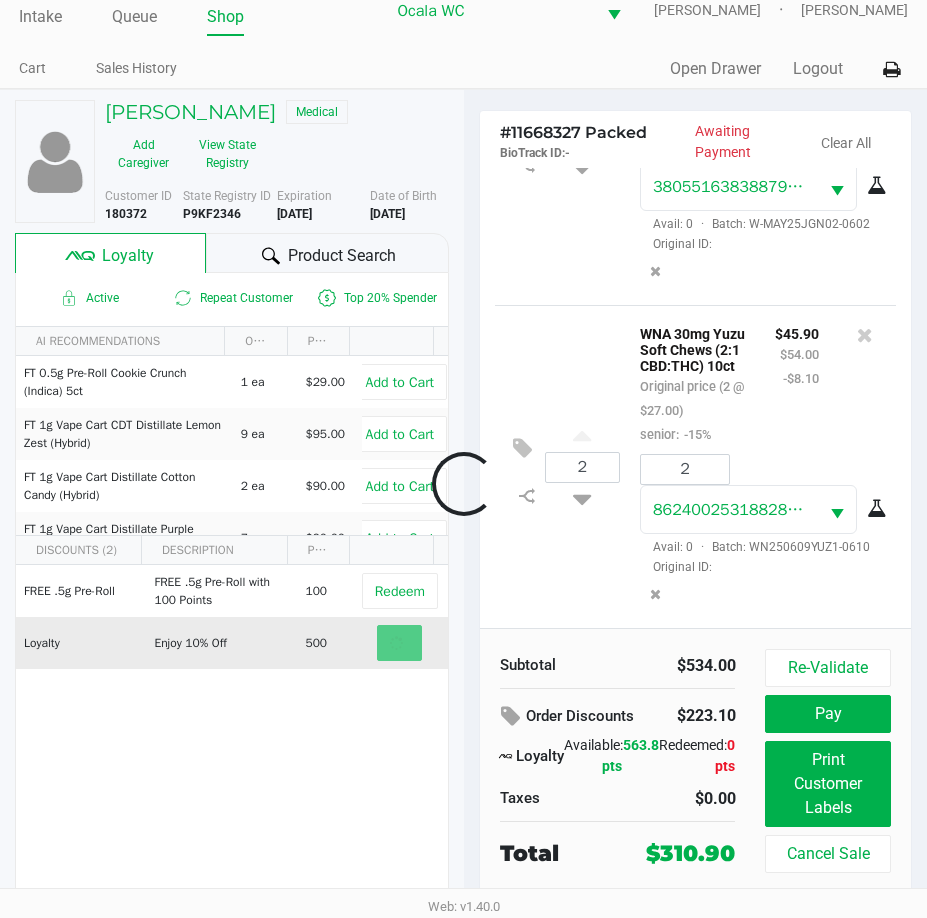 scroll, scrollTop: 37, scrollLeft: 0, axis: vertical 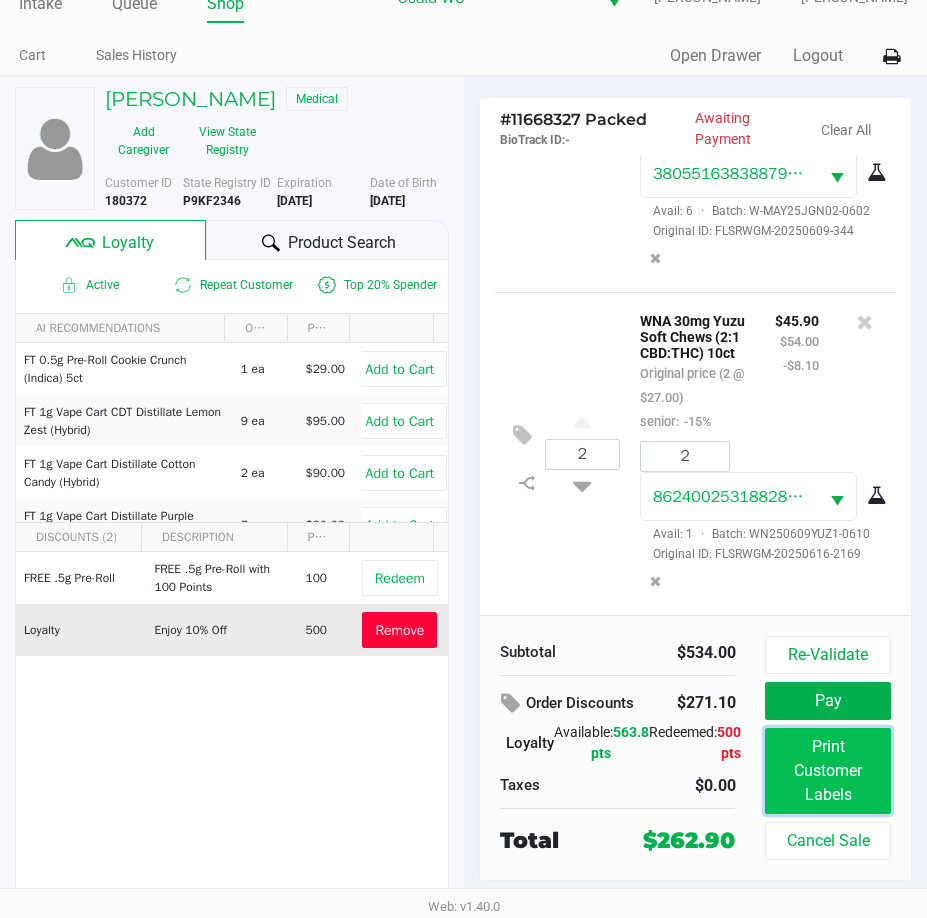 click on "Print Customer Labels" 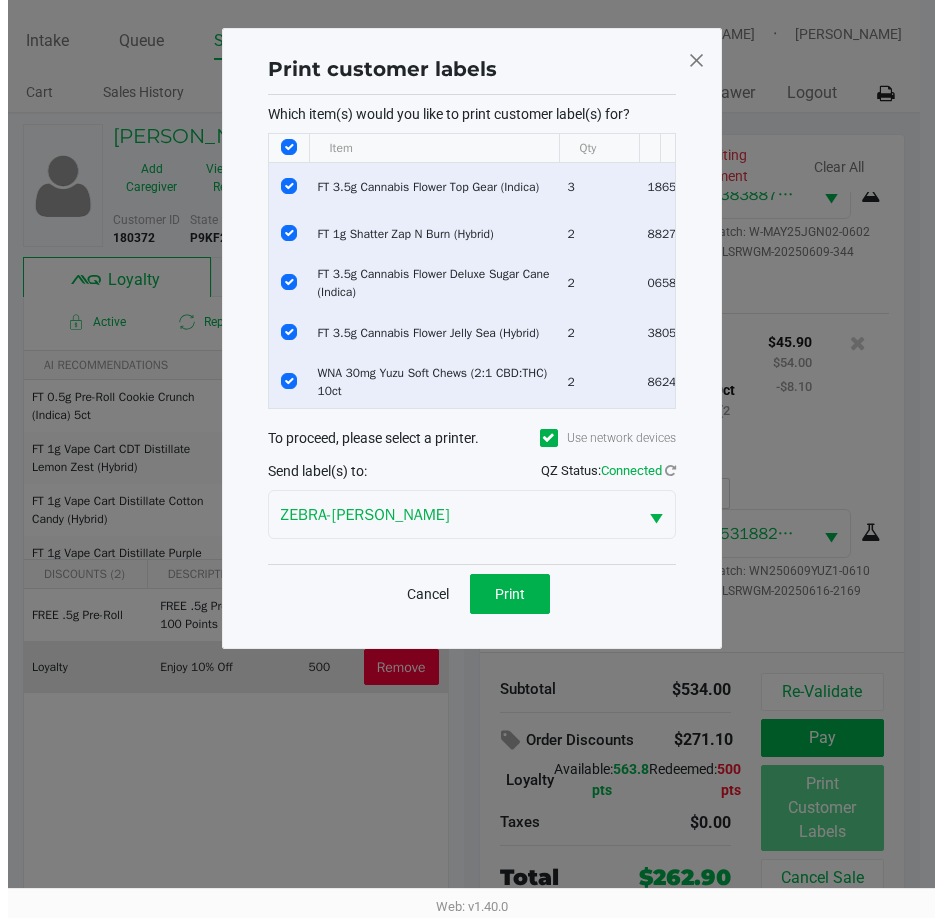 scroll, scrollTop: 0, scrollLeft: 0, axis: both 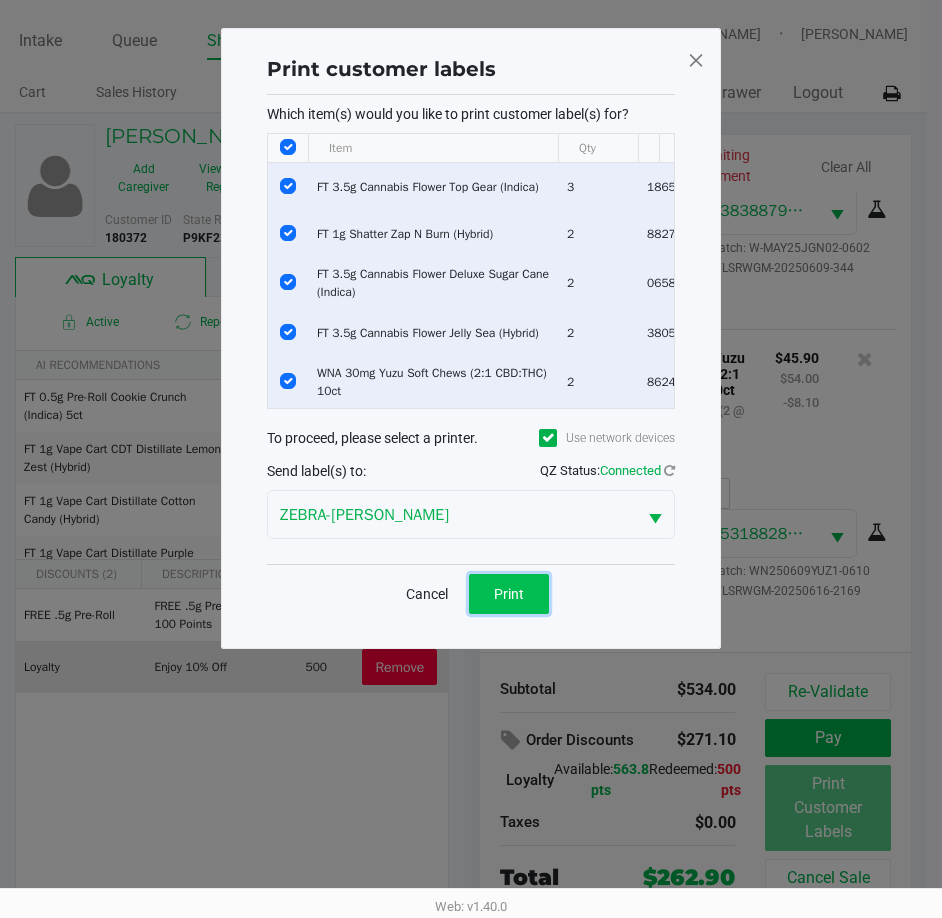 click on "Print" 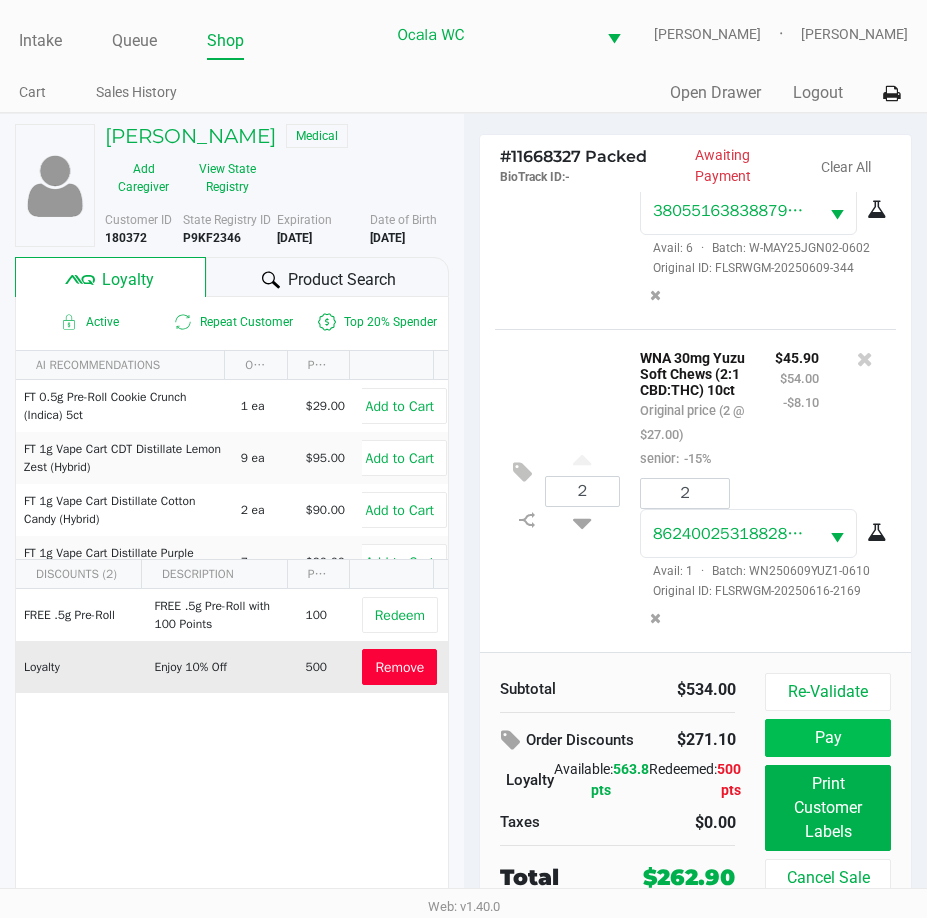 click on "Pay" 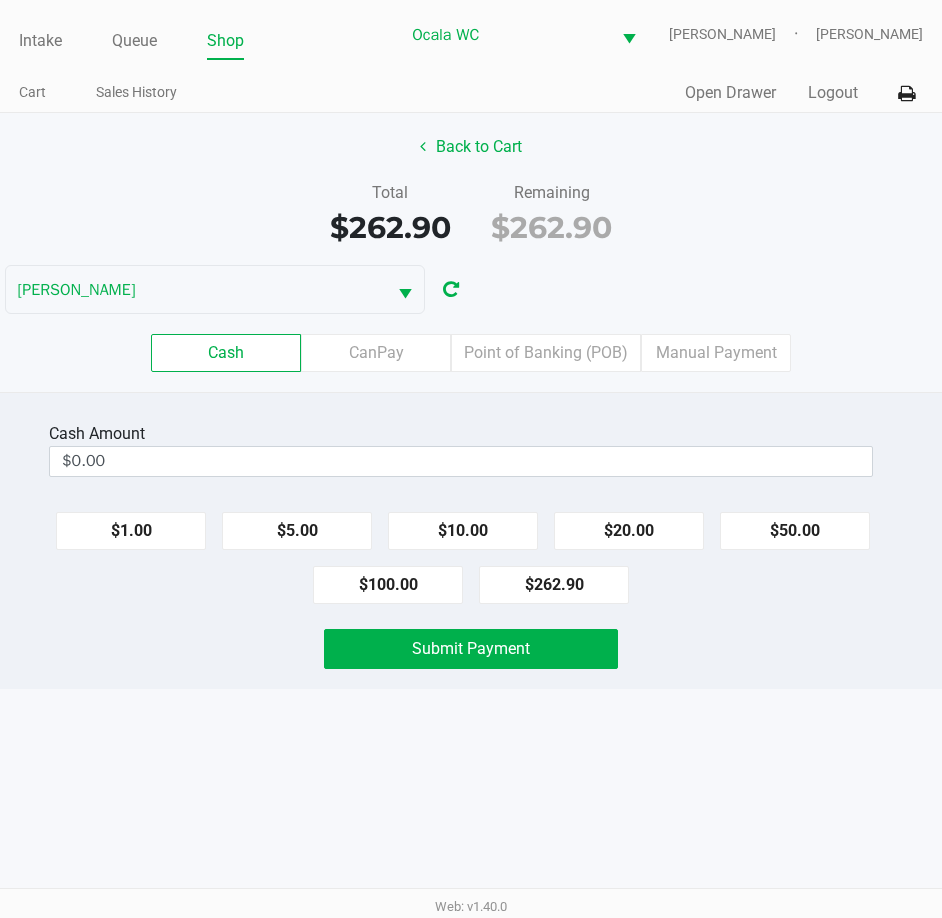 click on "$0.00" at bounding box center (461, 461) 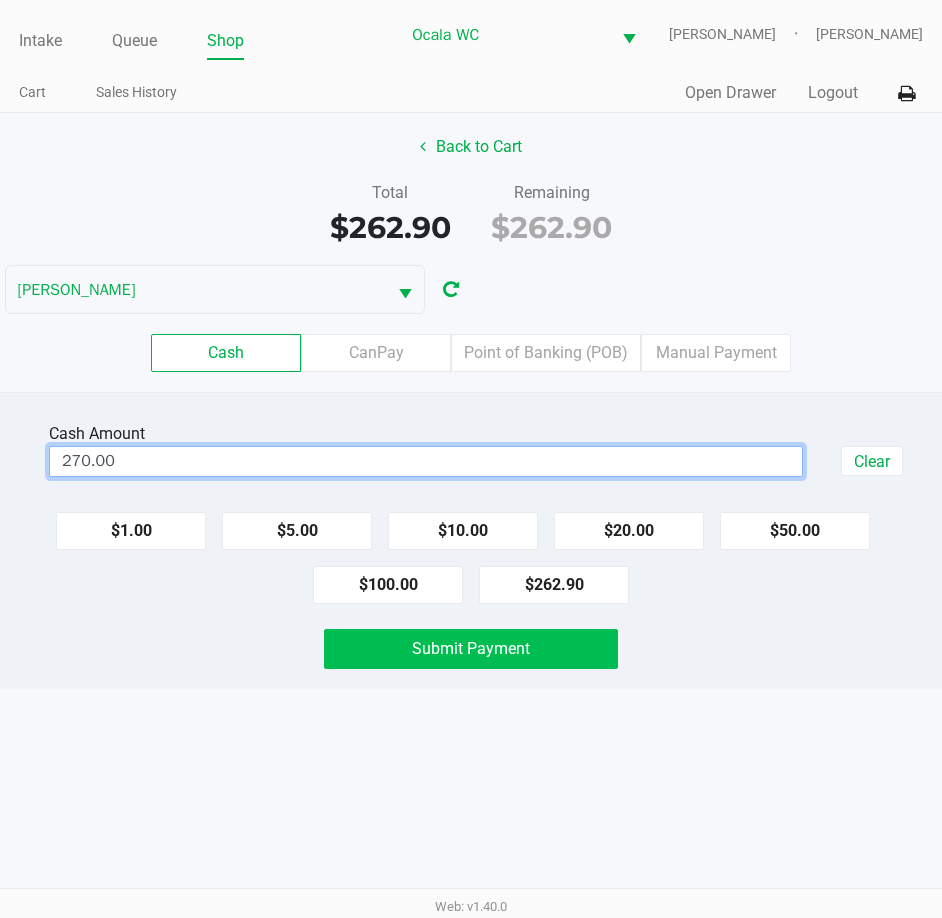 click on "Submit Payment" 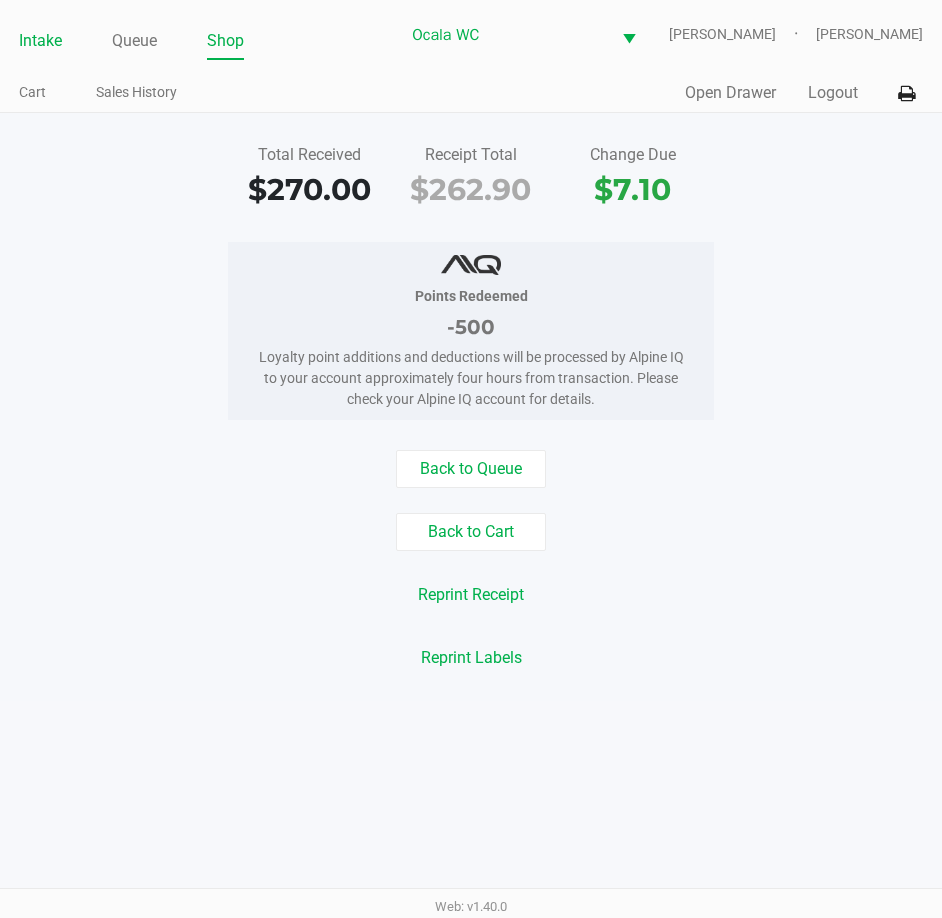 click on "Intake" 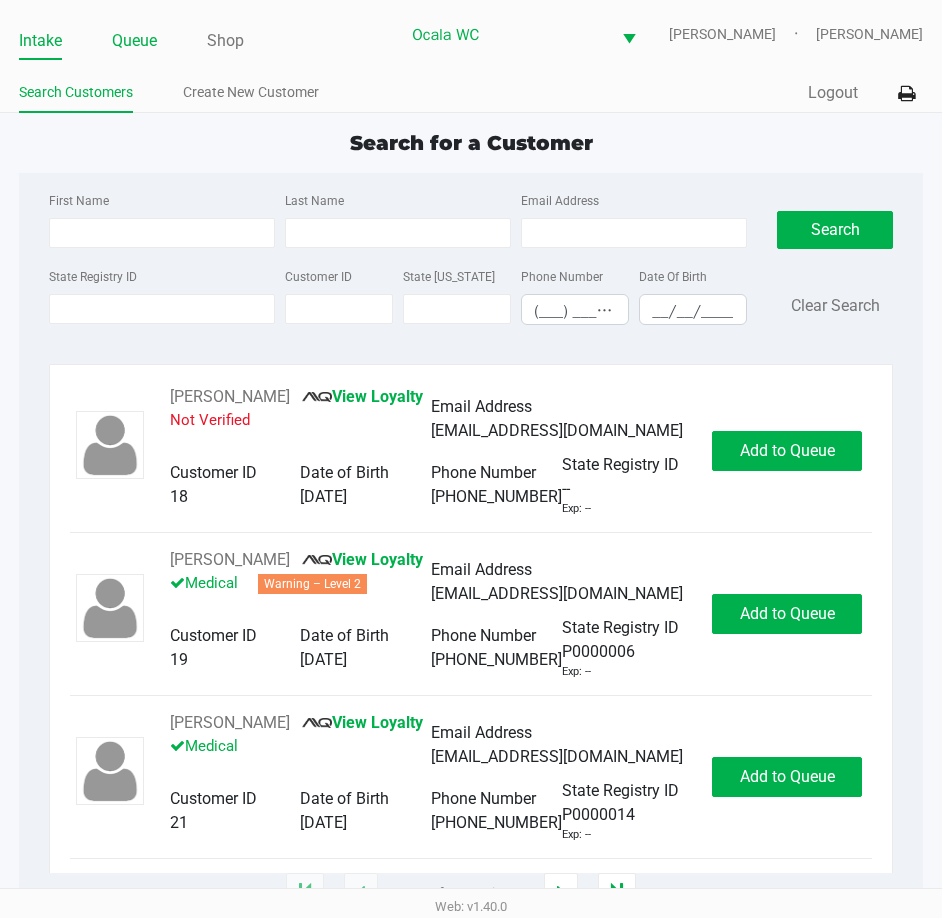 click on "Queue" 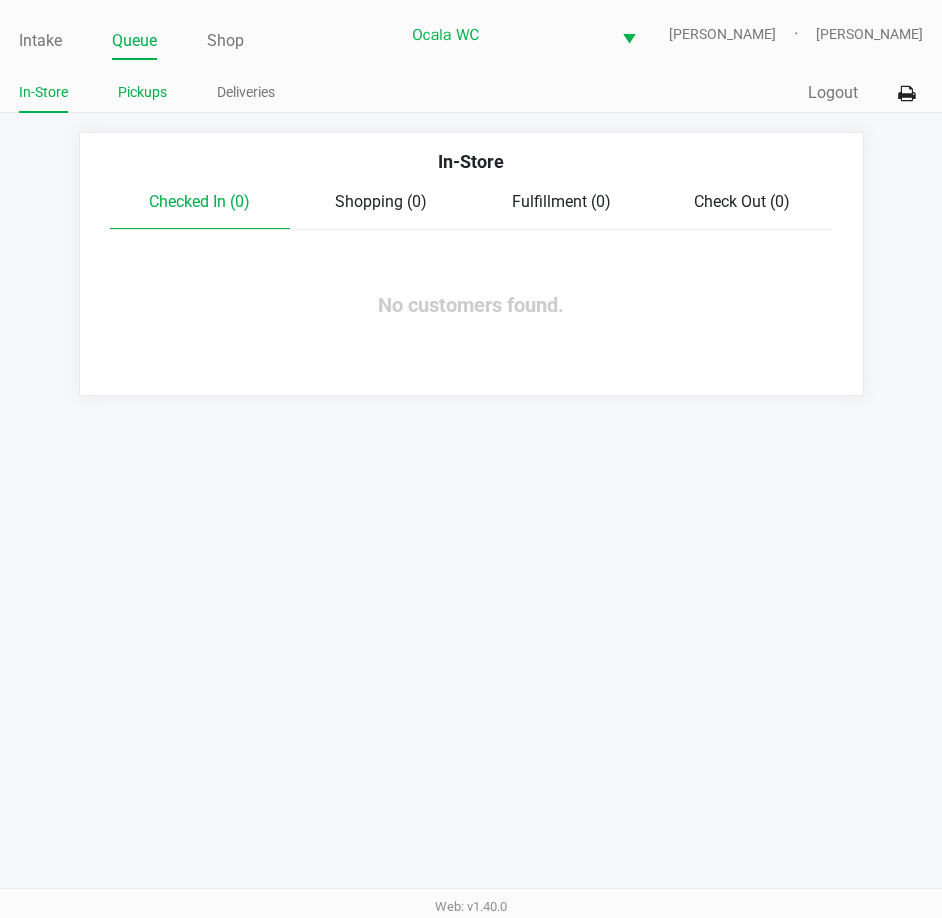 click on "Pickups" 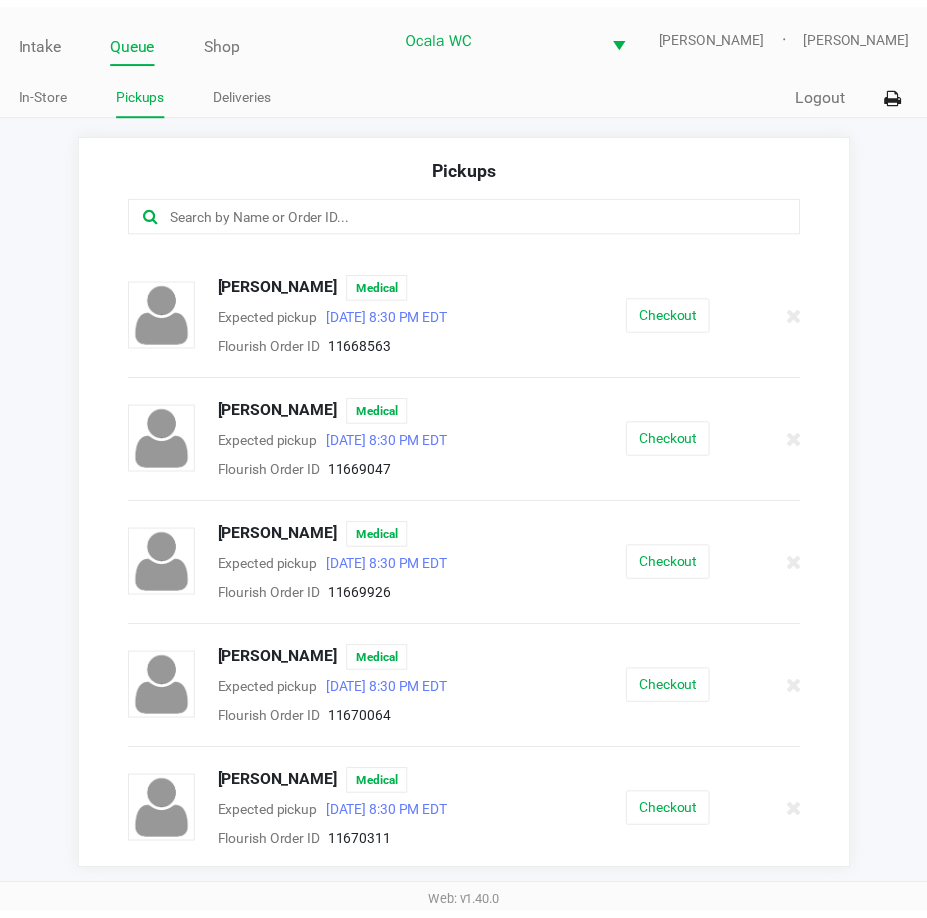 scroll, scrollTop: 1112, scrollLeft: 0, axis: vertical 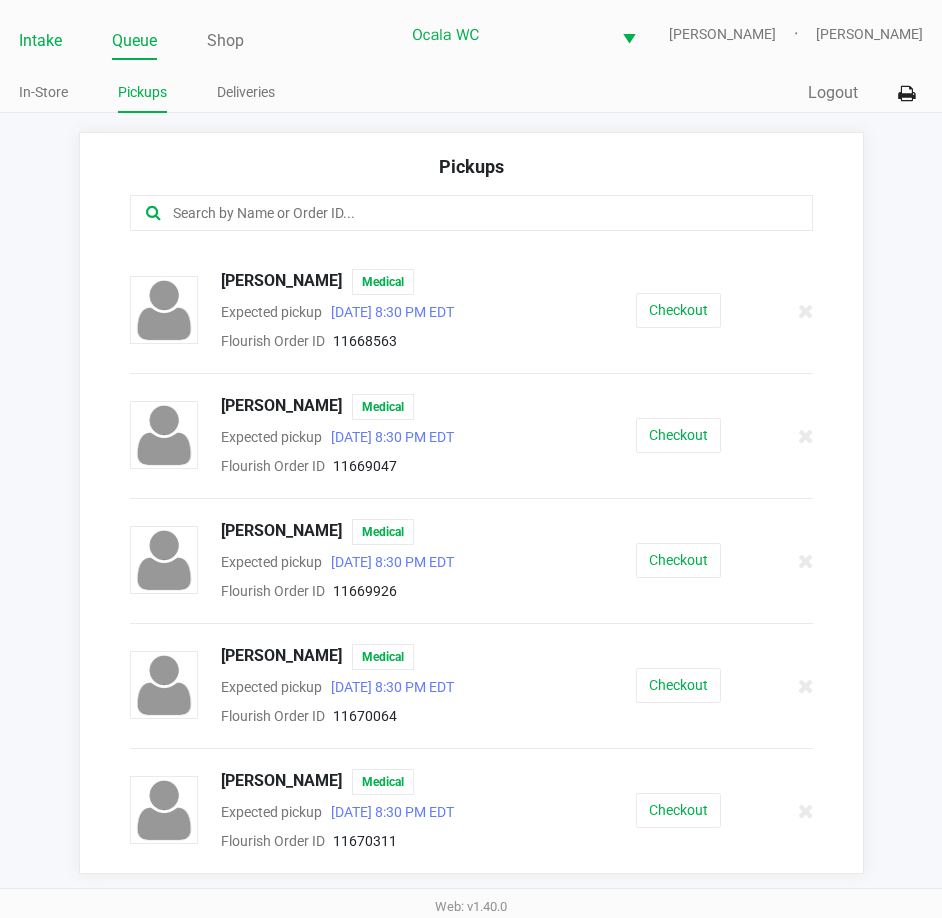 click on "Intake" 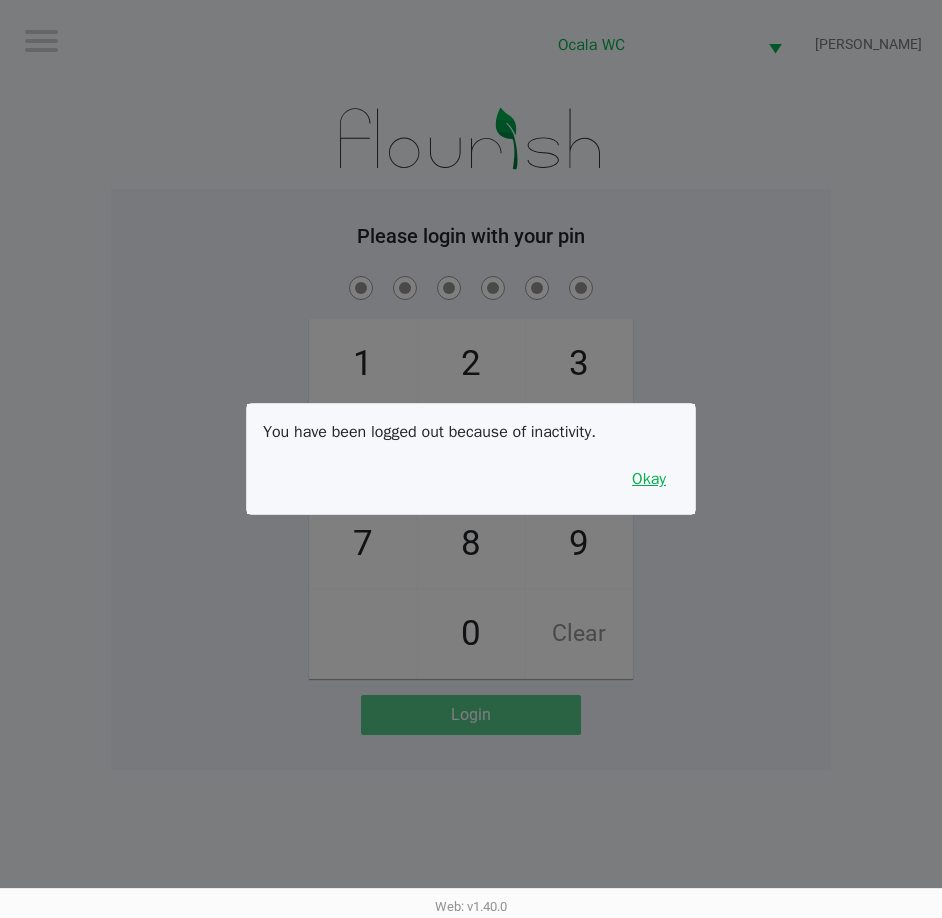 click on "Okay" at bounding box center [649, 479] 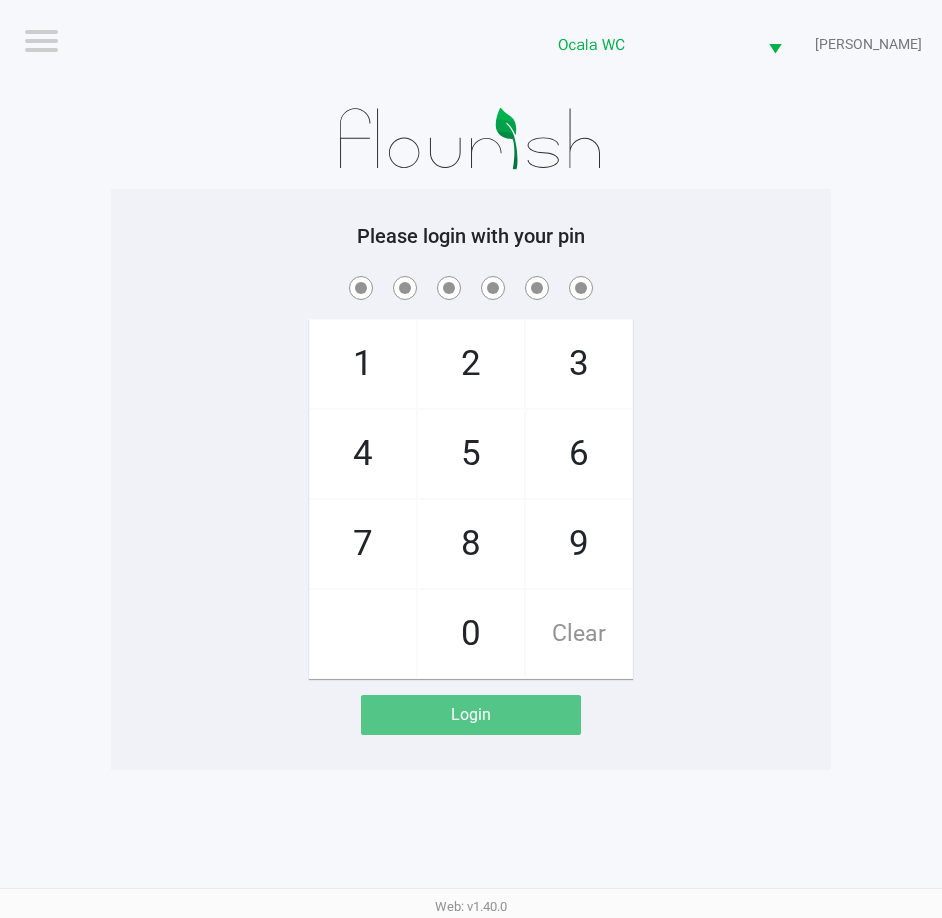 click on "Logout  Ocala WC  BRANDY-CLARK  Please login with your pin  1   4   7       2   5   8   0   3   6   9   Clear   Login" 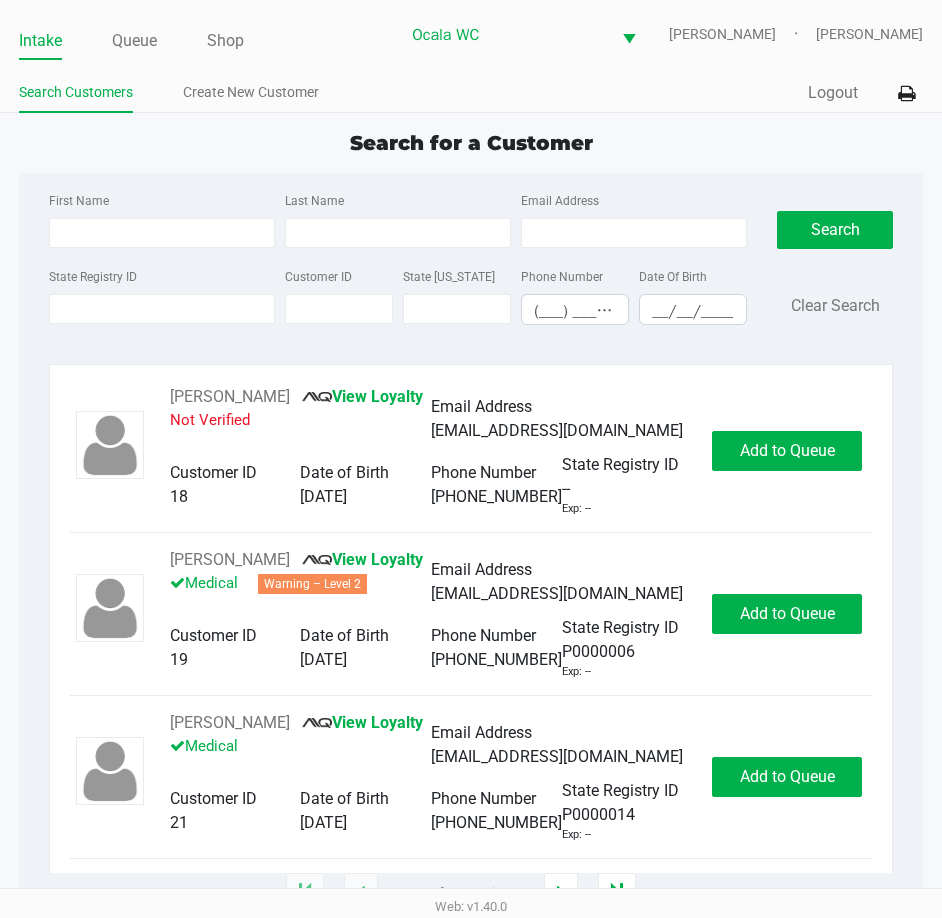 click on "Intake Queue Shop Ocala WC  BRANDY-CLARK   John Laughlin  Search Customers Create New Customer  Quick Sale   Logout" 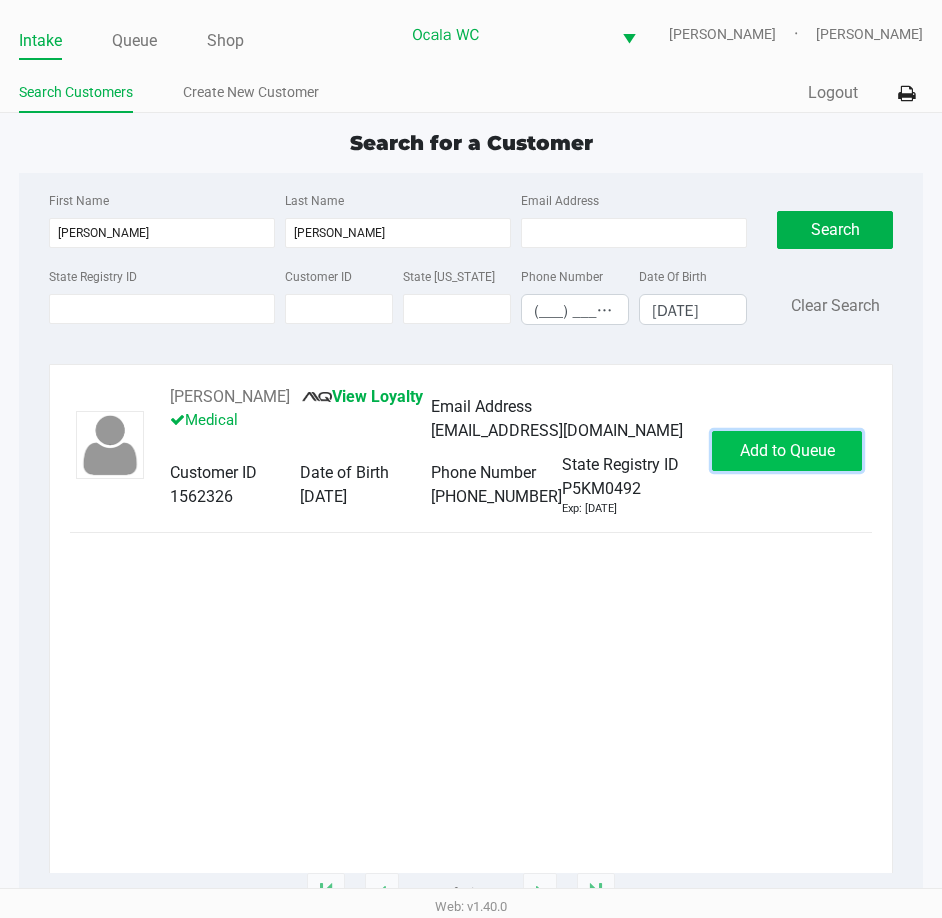 click on "Add to Queue" 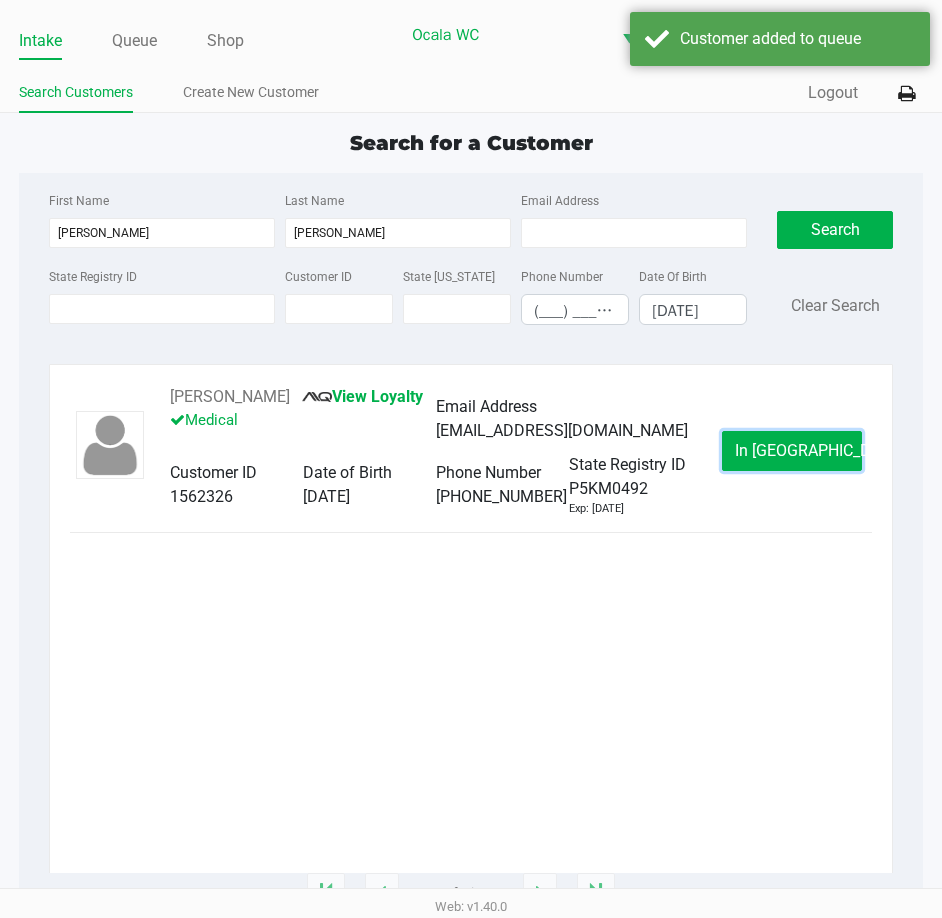 click on "In Queue" 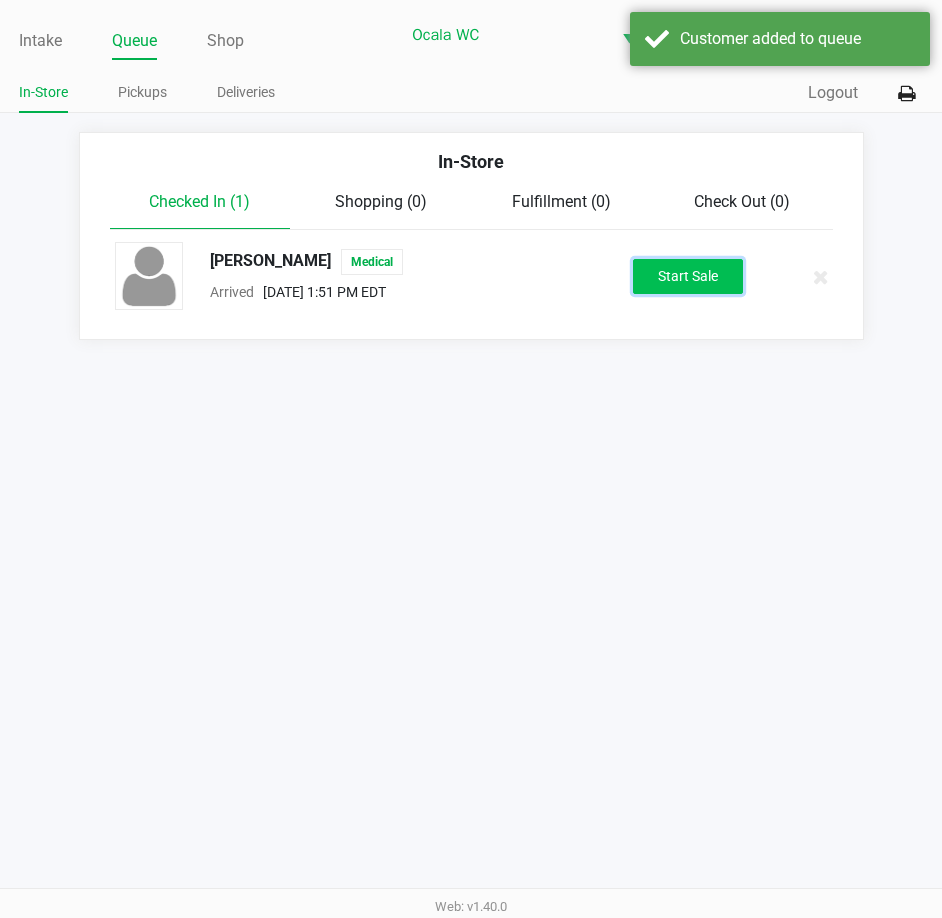 click on "Start Sale" 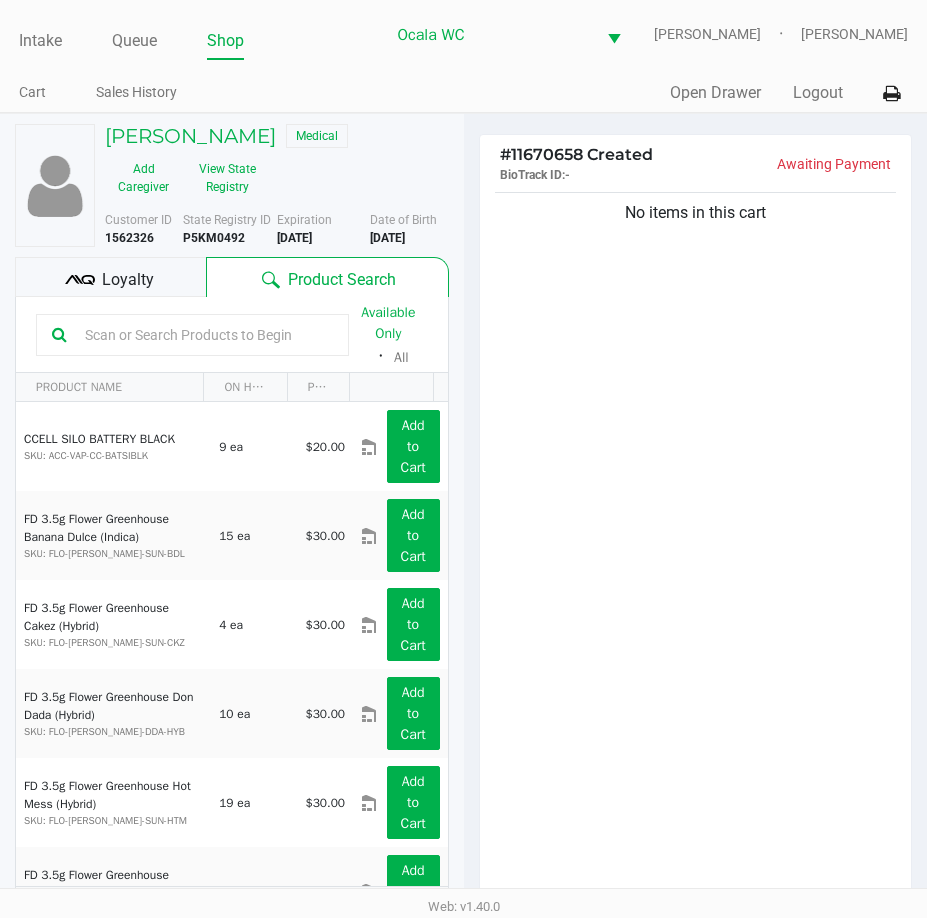 click 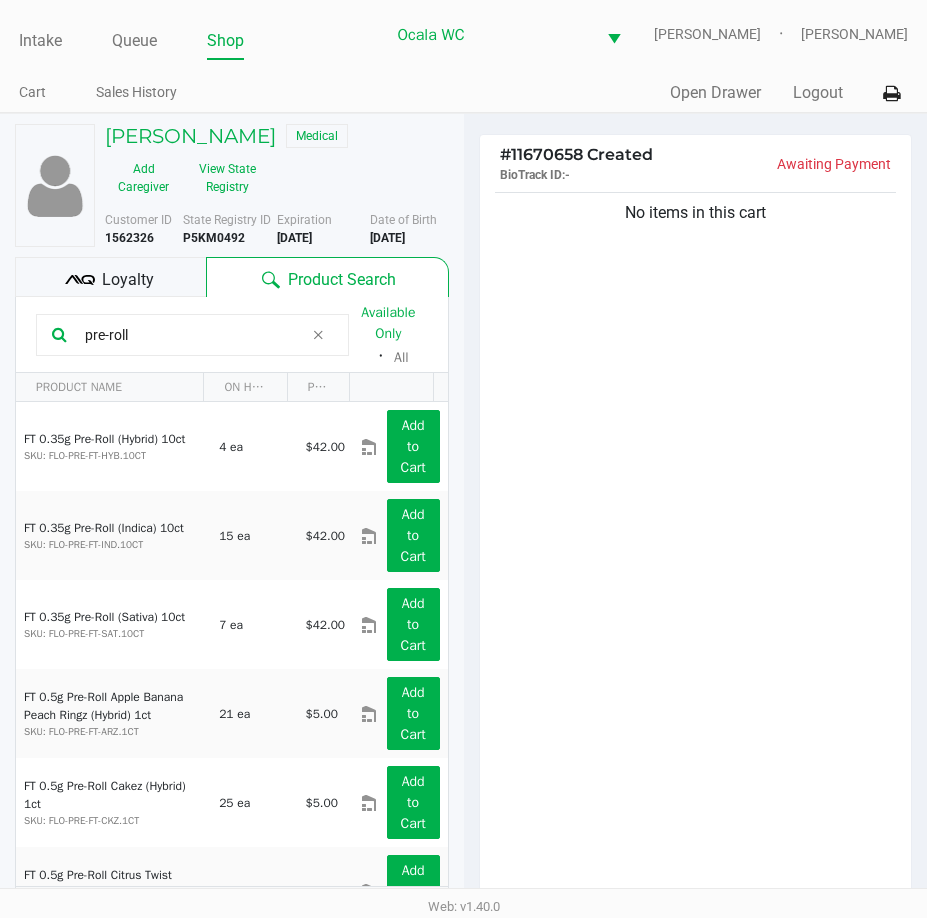 click on "No items in this cart" 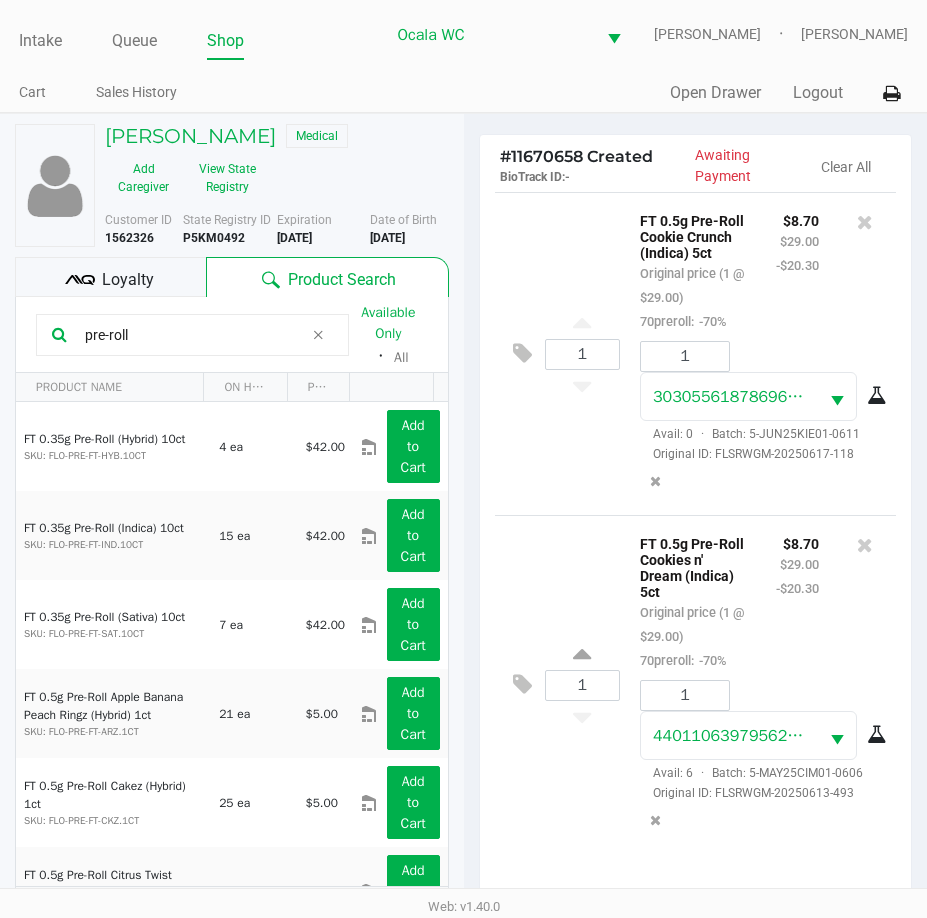 click on "1  FT 0.5g Pre-Roll Cookies n' Dream (Indica) 5ct   Original price (1 @ $29.00)  70preroll:  -70% $8.70 $29.00 -$20.30 1 4401106397956229  Avail: 6  ·  Batch: 5-MAY25CIM01-0606   Original ID: FLSRWGM-20250613-493" 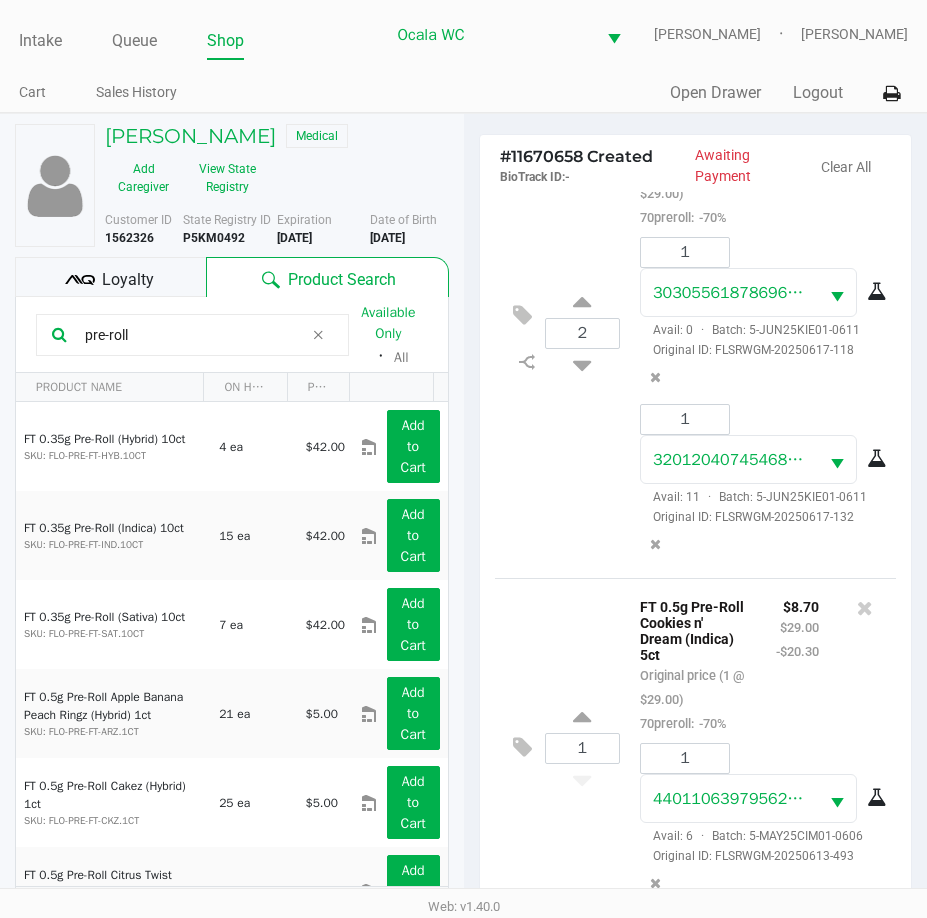 scroll, scrollTop: 200, scrollLeft: 0, axis: vertical 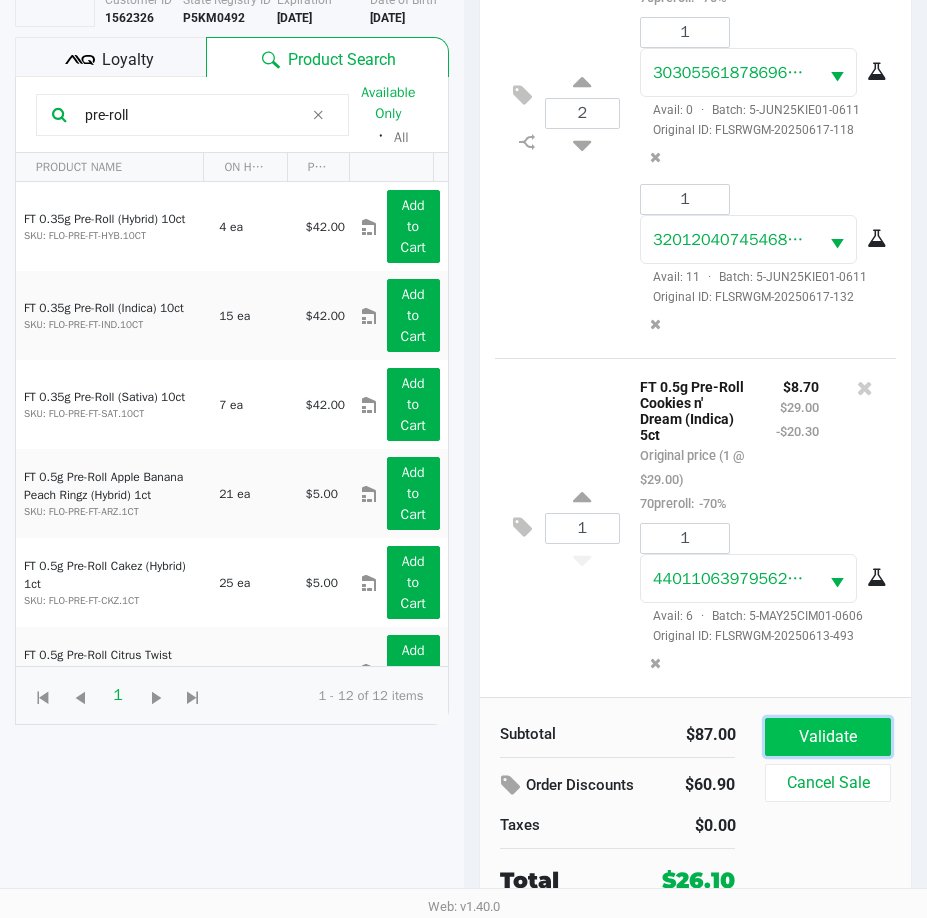 click on "Validate" 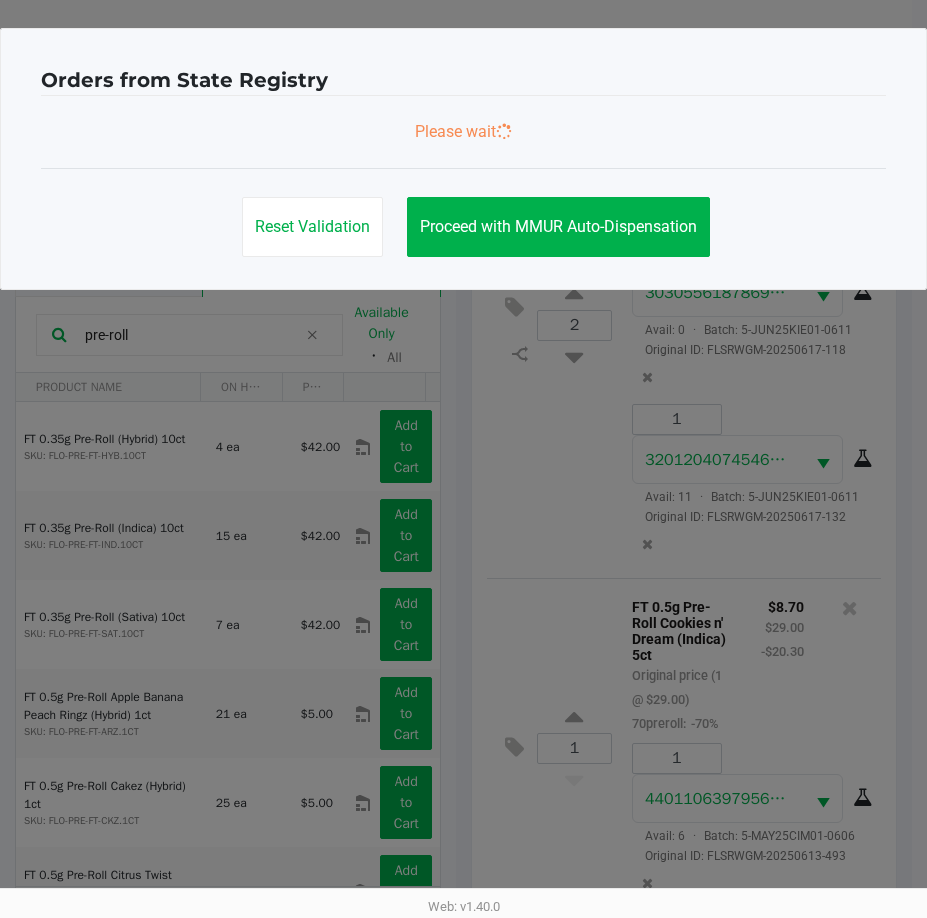 scroll, scrollTop: 0, scrollLeft: 0, axis: both 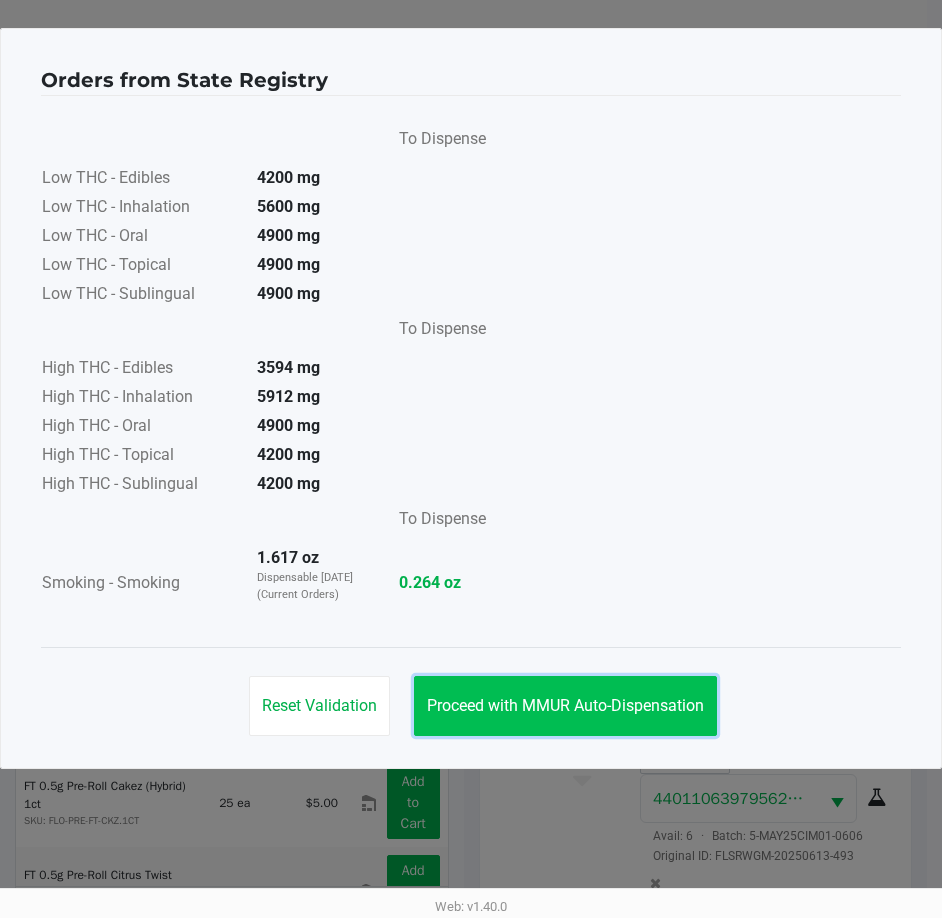 click on "Proceed with MMUR Auto-Dispensation" 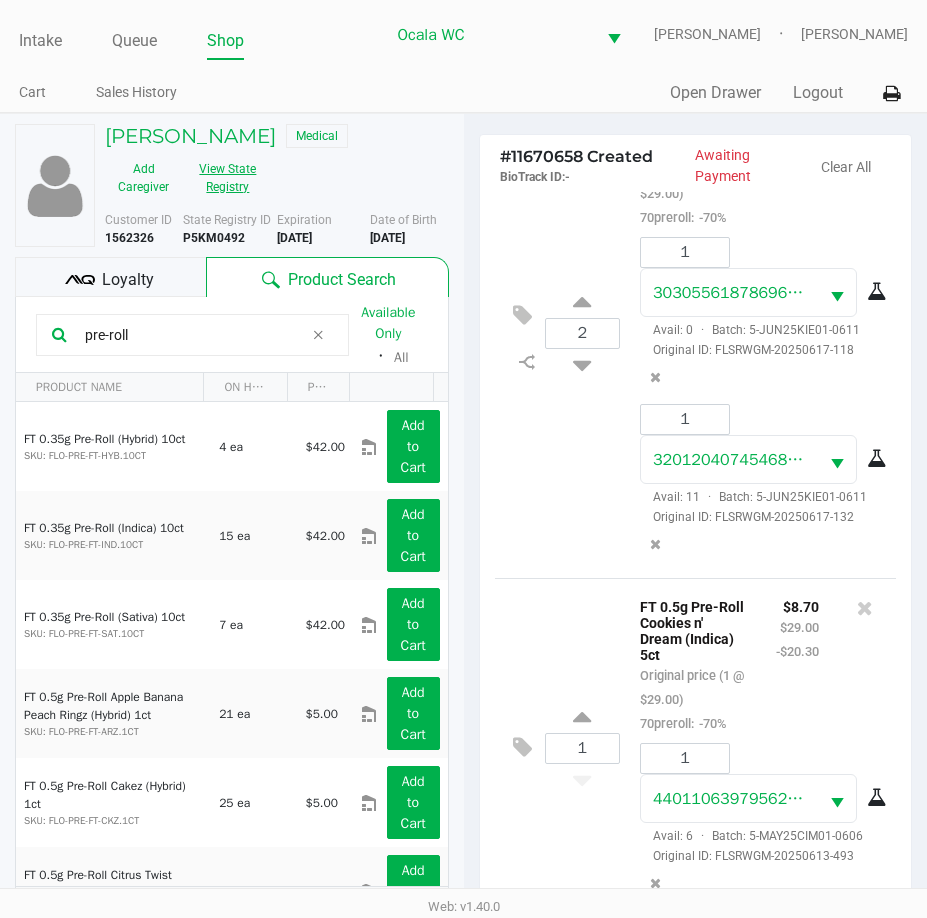 click on "View State Registry" 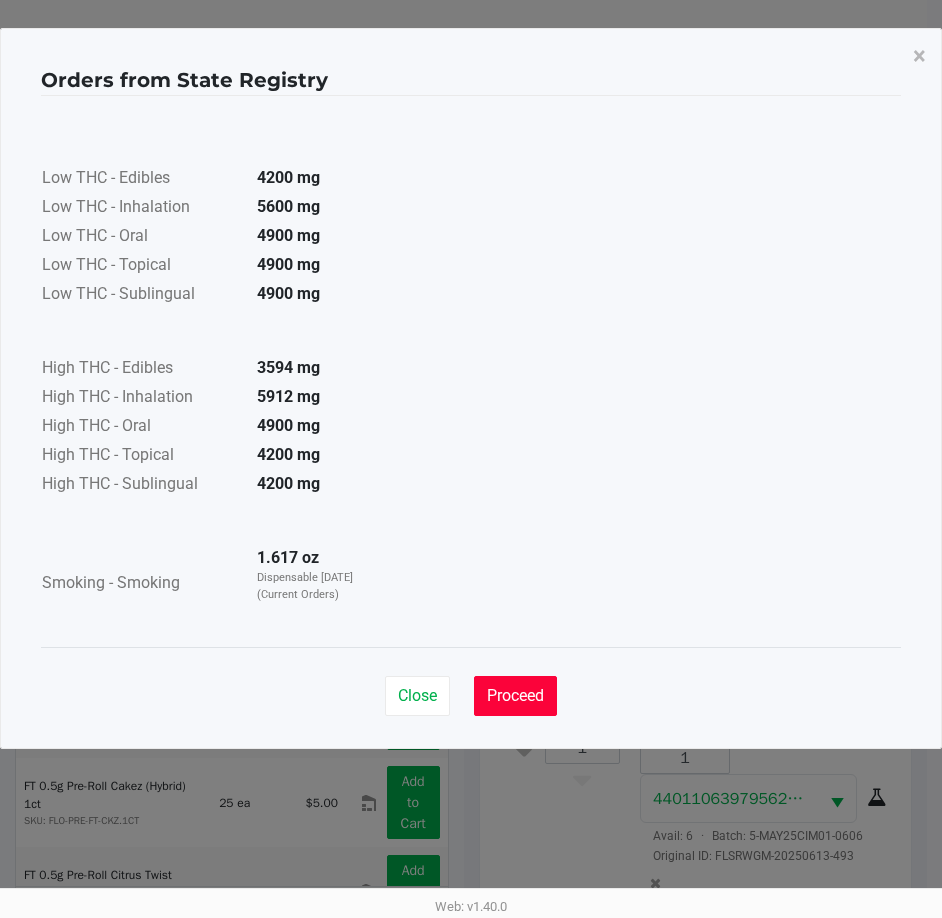 click on "Proceed" 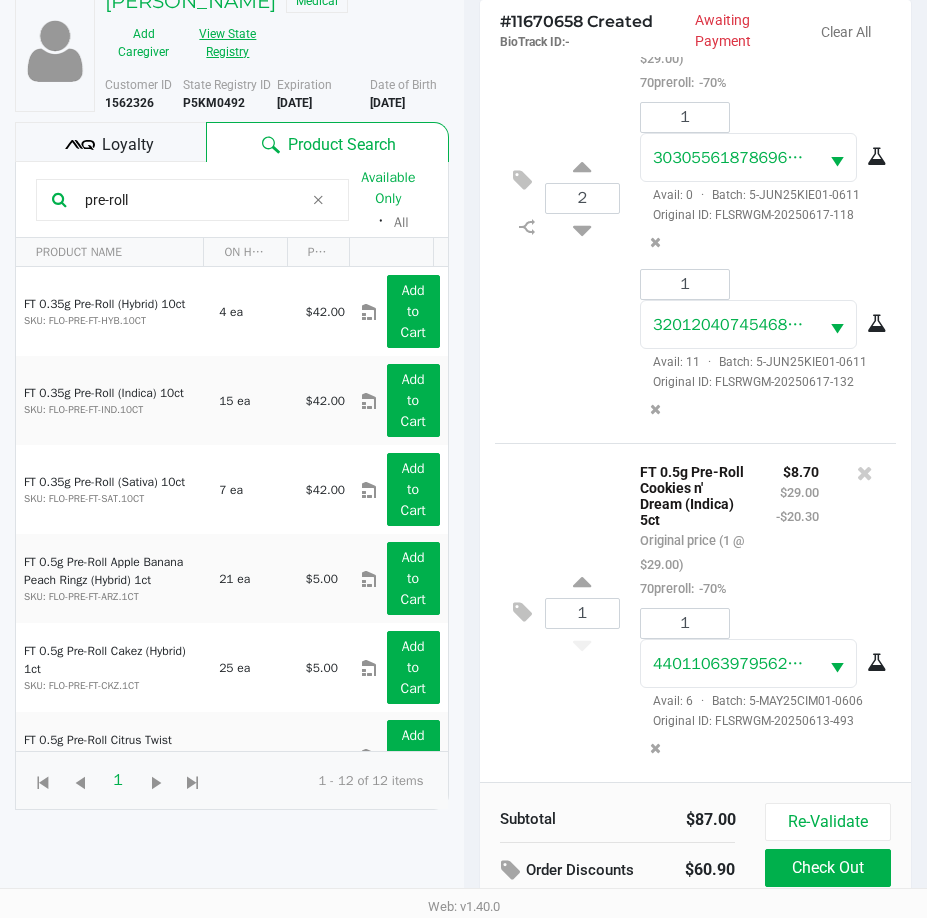 scroll, scrollTop: 265, scrollLeft: 0, axis: vertical 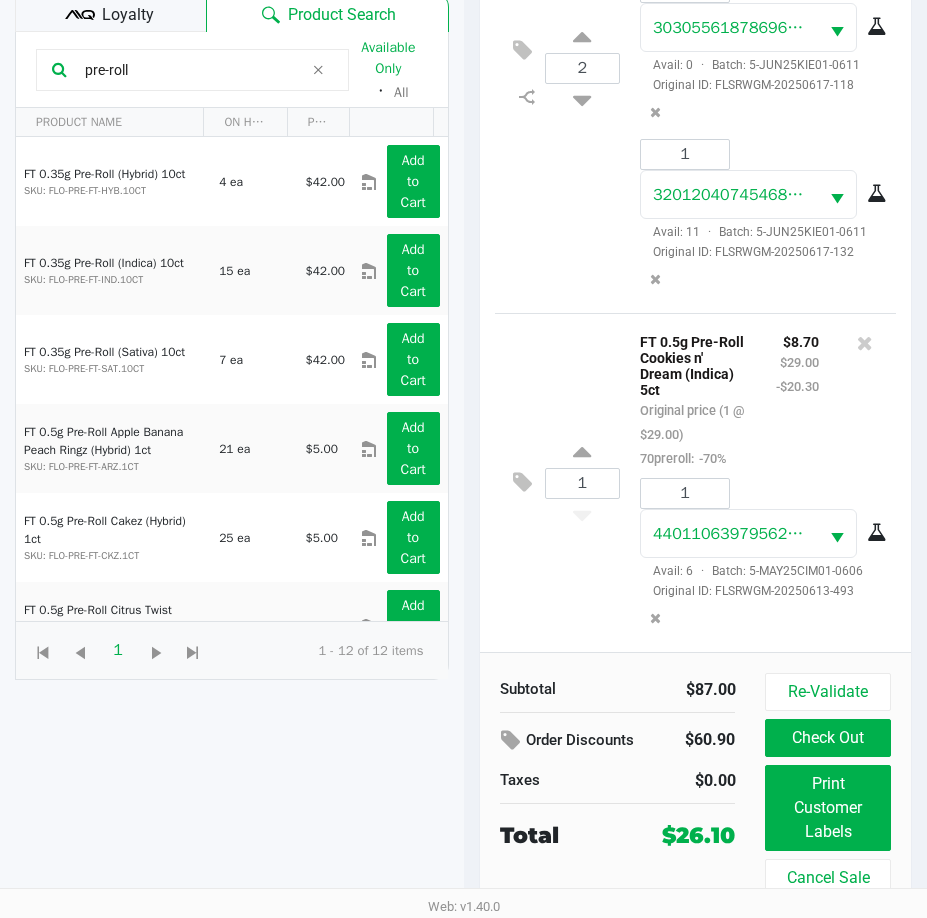 click on "2  FT 0.5g Pre-Roll Cookie Crunch (Indica) 5ct   Original price (2 @ $29.00)  70preroll:  -70% $17.40 $58.00 -$40.60 1 3030556187869653  Avail: 0  ·  Batch: 5-JUN25KIE01-0611   Original ID: FLSRWGM-20250617-118  1 3201204074546833  Avail: 11  ·  Batch: 5-JUN25KIE01-0611   Original ID: FLSRWGM-20250617-132" 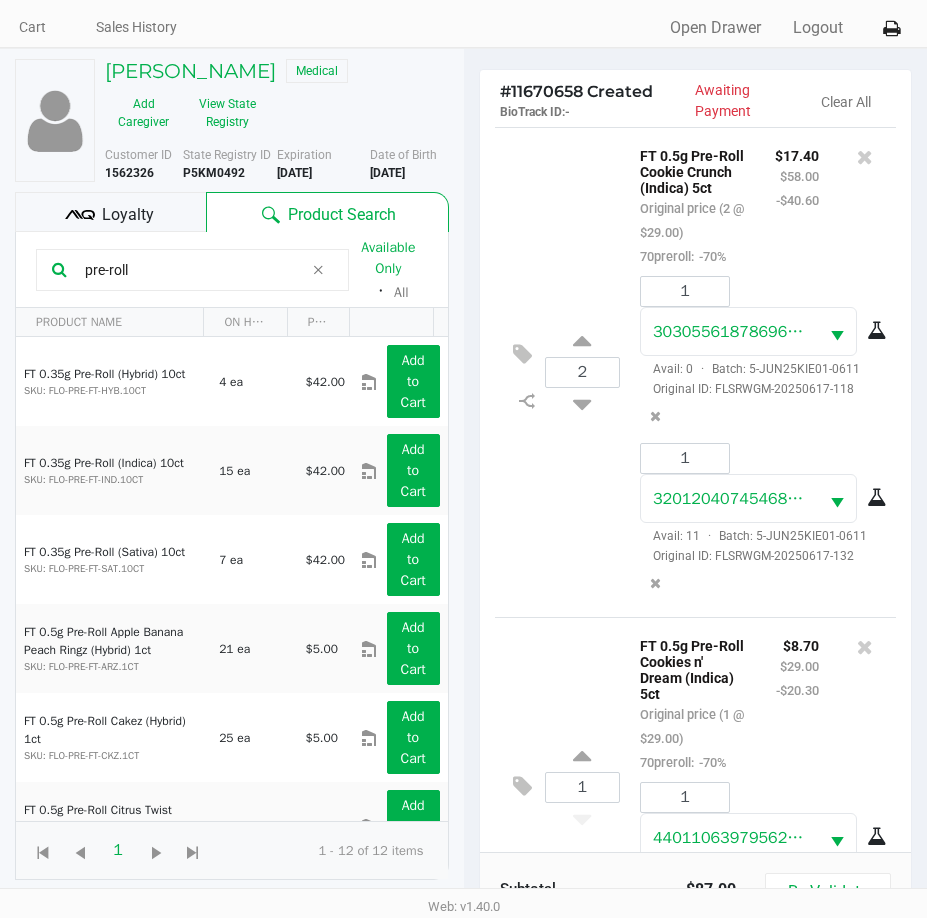 scroll, scrollTop: 55, scrollLeft: 0, axis: vertical 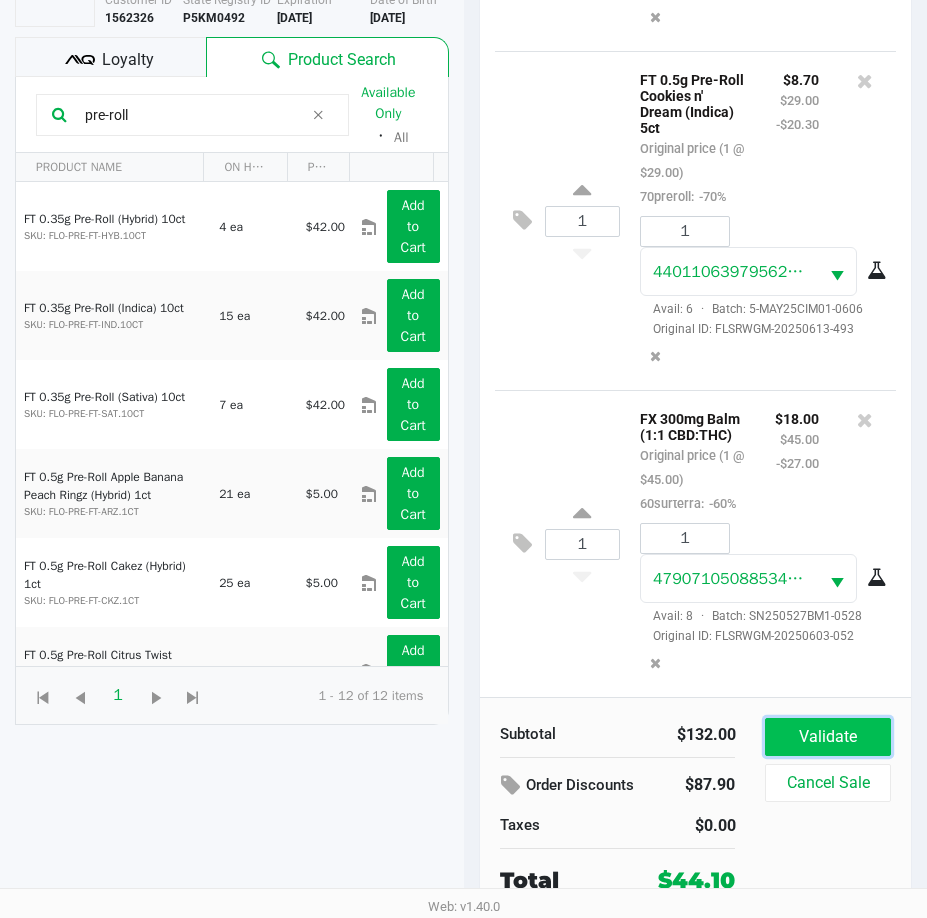 click on "Validate" 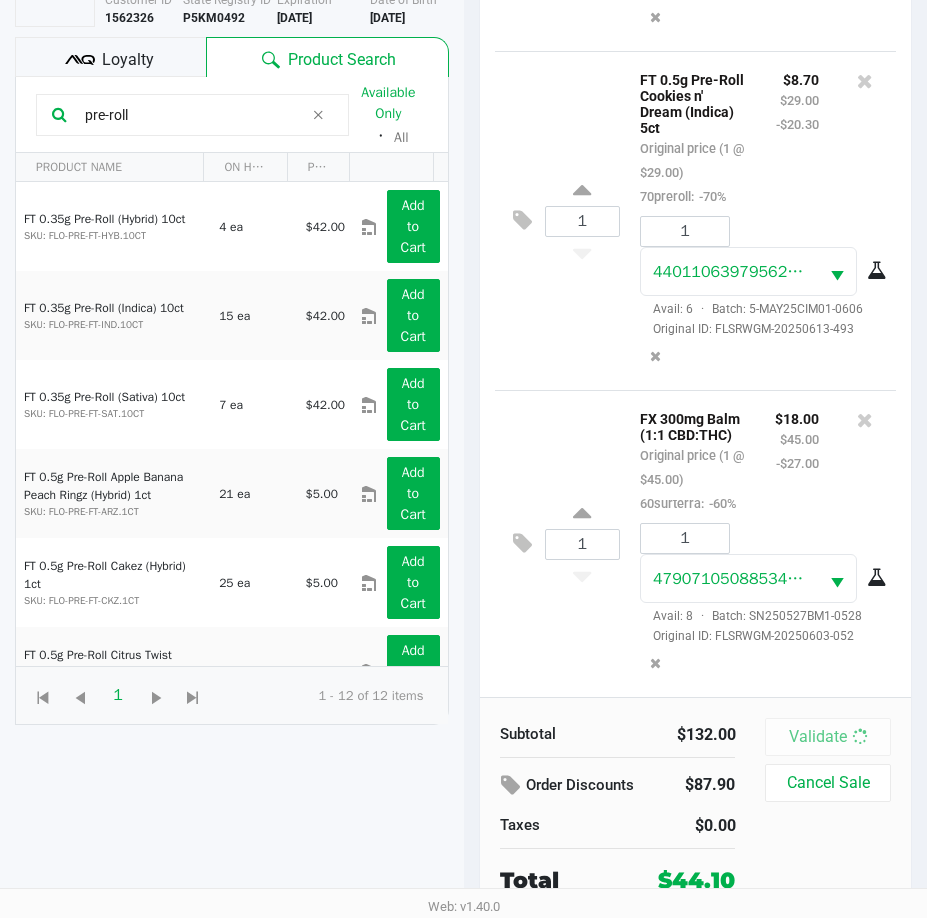 scroll, scrollTop: 0, scrollLeft: 0, axis: both 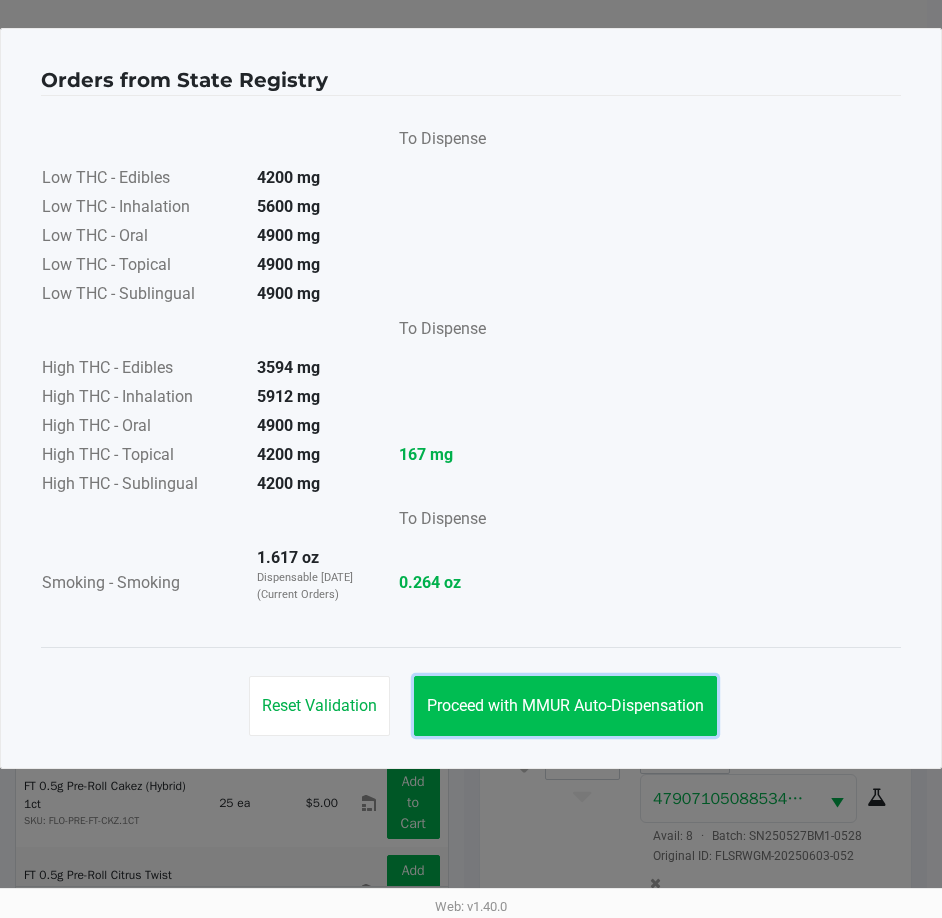 click on "Proceed with MMUR Auto-Dispensation" 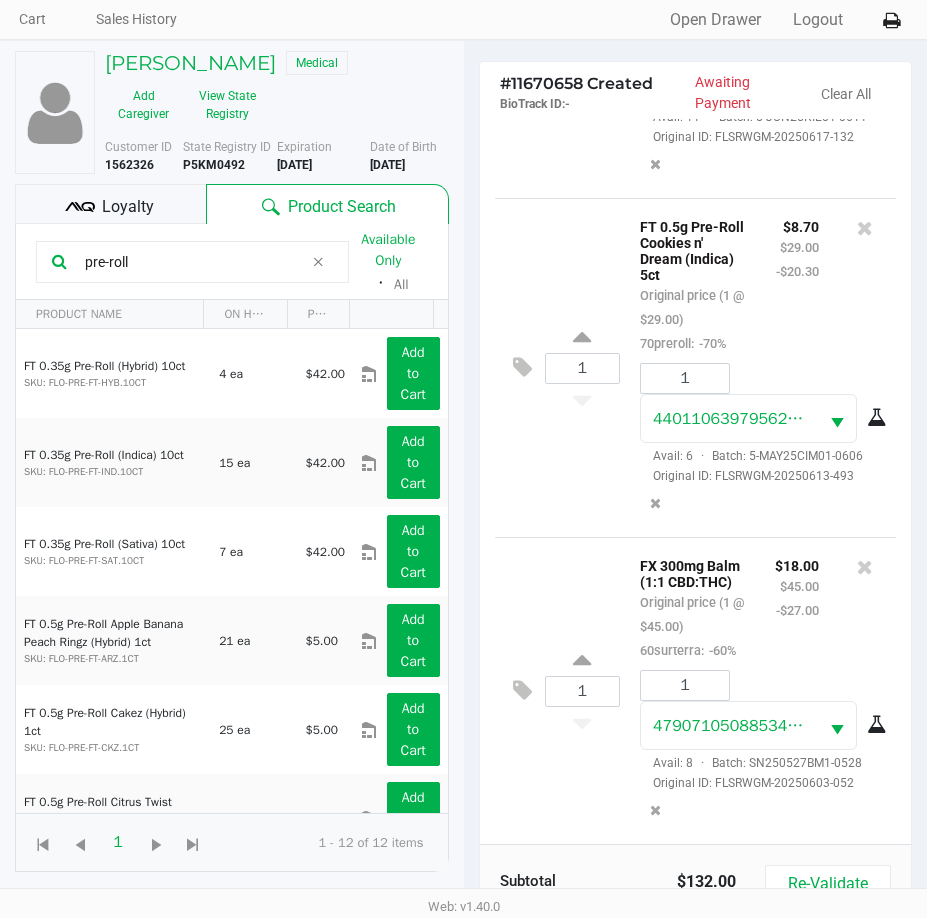 scroll, scrollTop: 265, scrollLeft: 0, axis: vertical 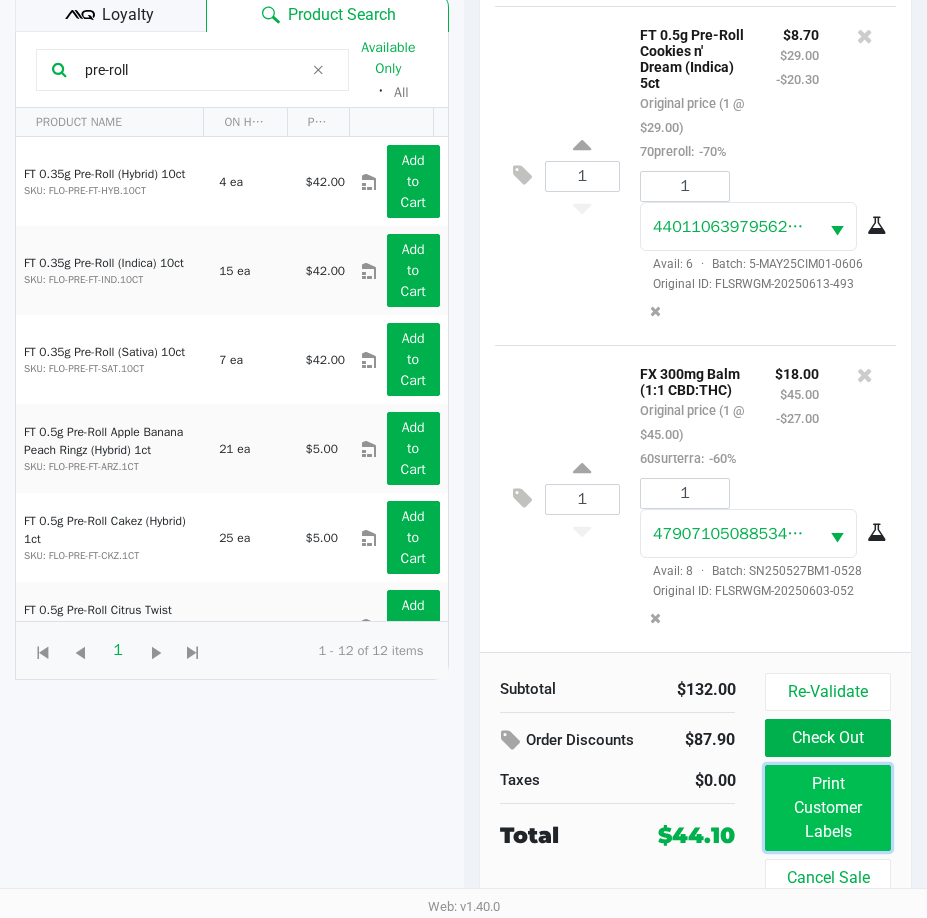 click on "Print Customer Labels" 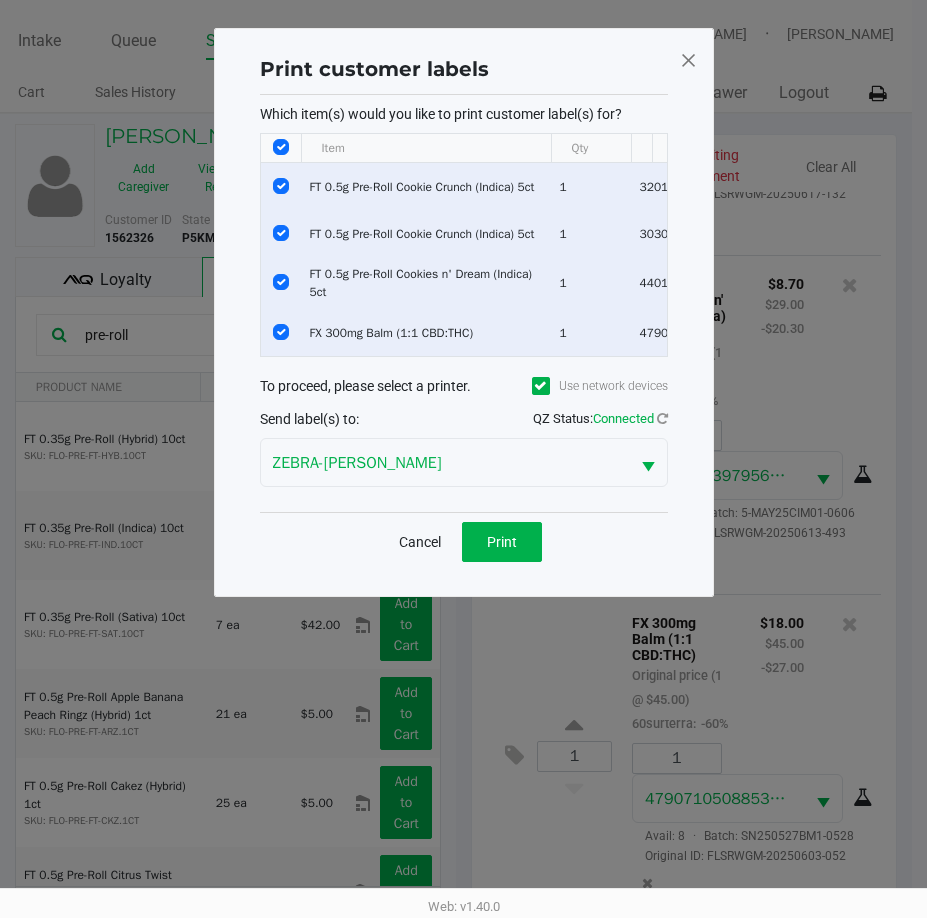 scroll, scrollTop: 0, scrollLeft: 0, axis: both 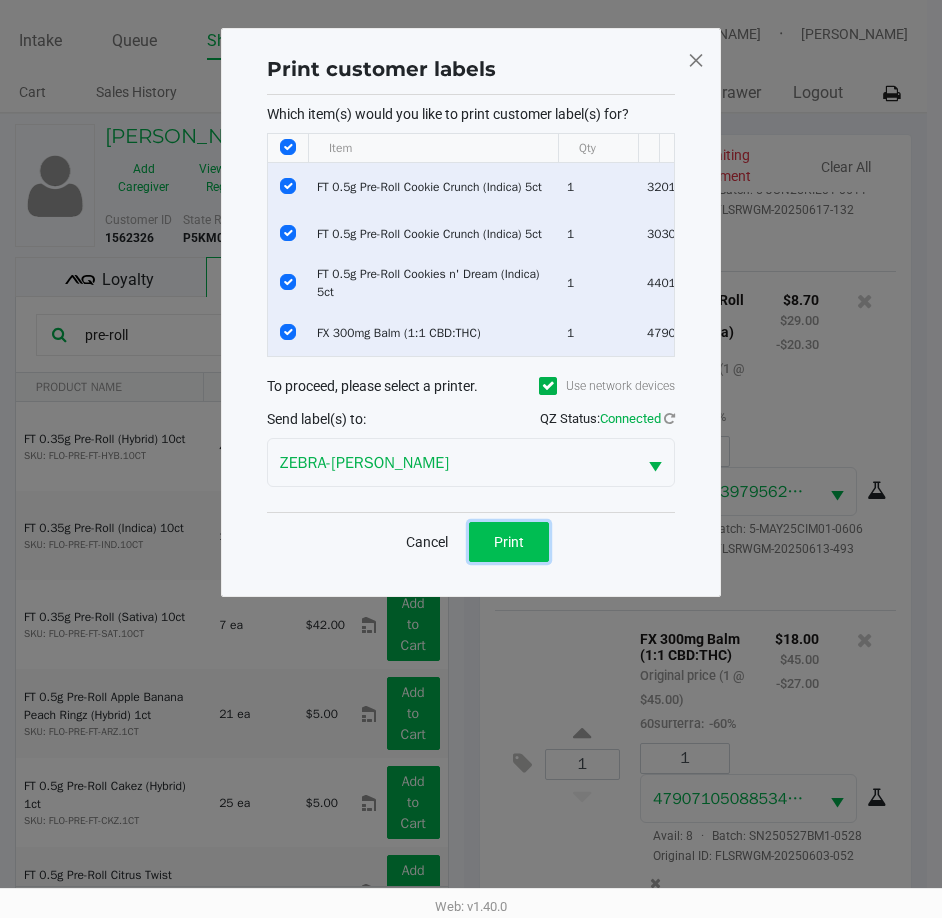 click on "Print" 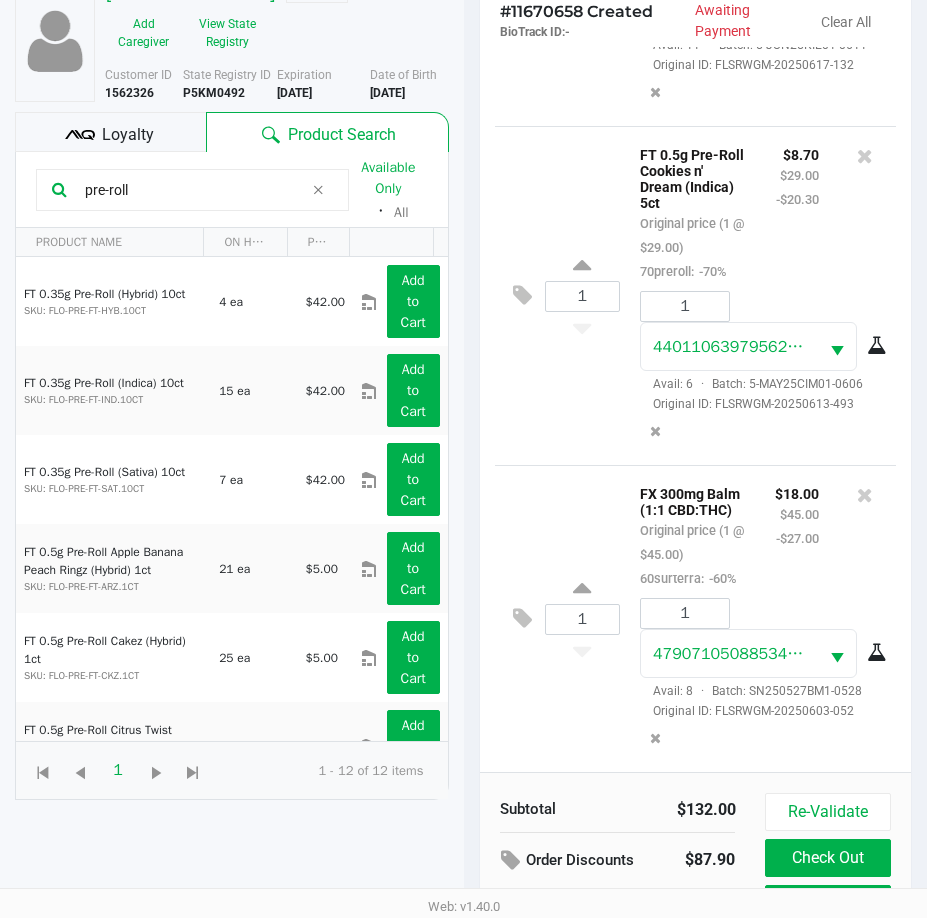 scroll, scrollTop: 265, scrollLeft: 0, axis: vertical 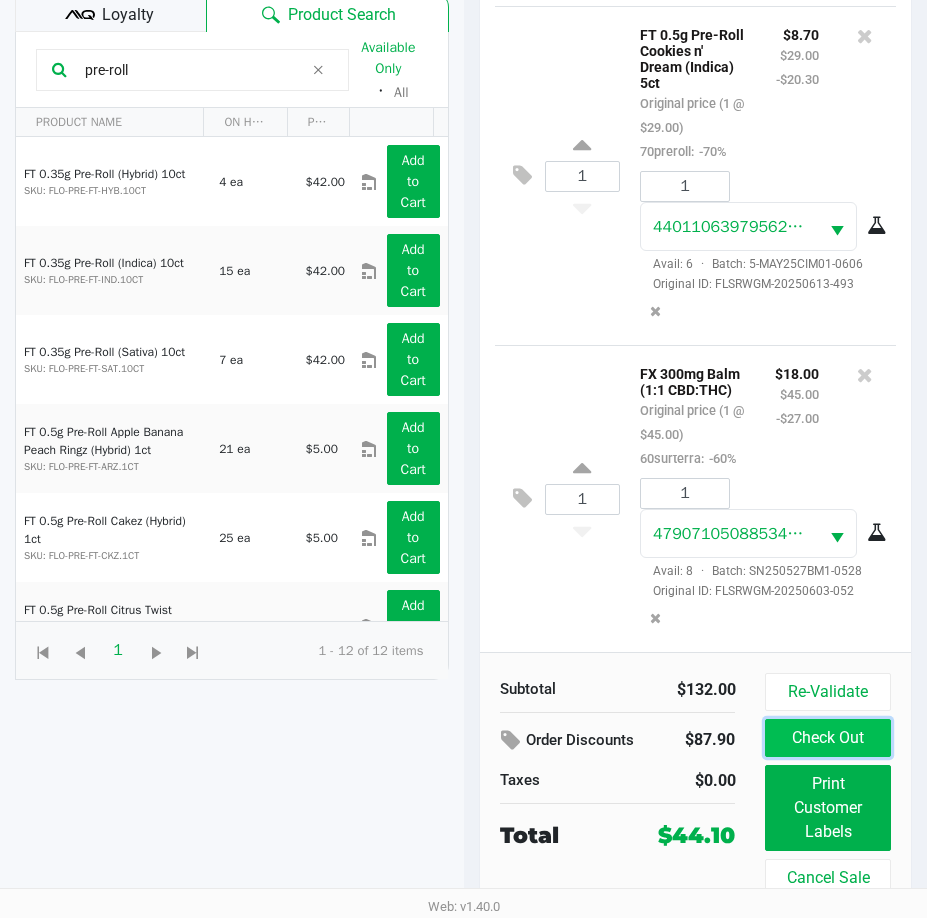 click on "Check Out" 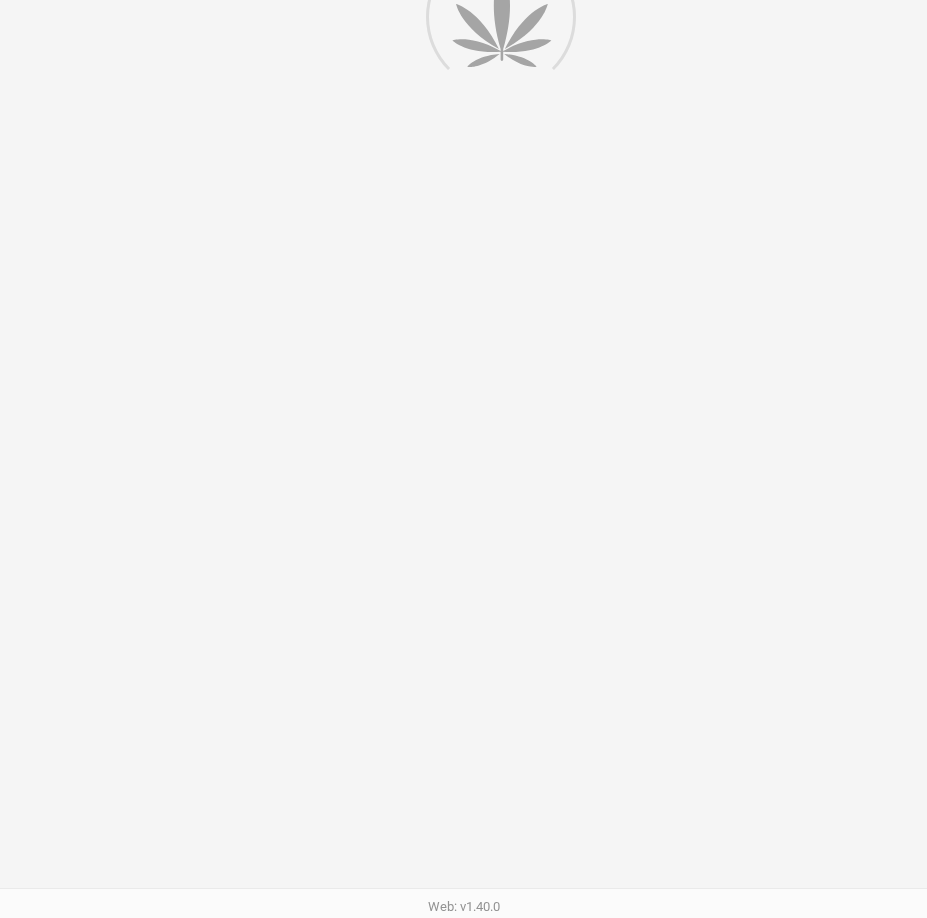 scroll, scrollTop: 0, scrollLeft: 0, axis: both 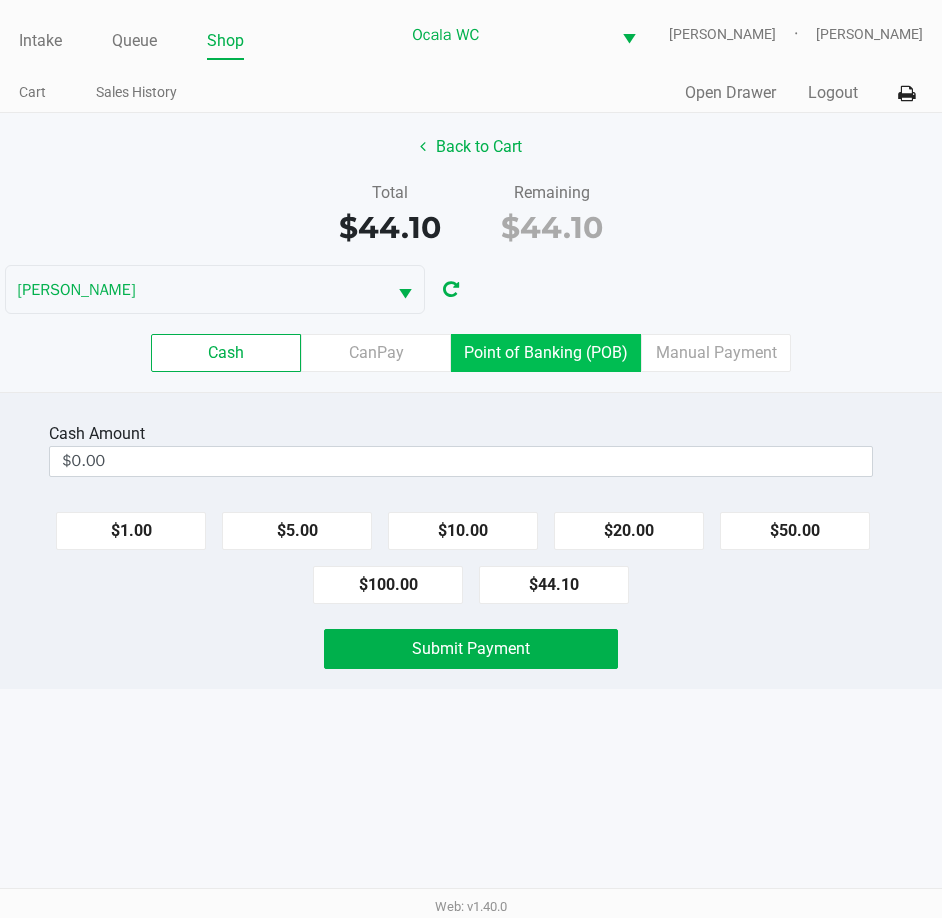 click on "Point of Banking (POB)" 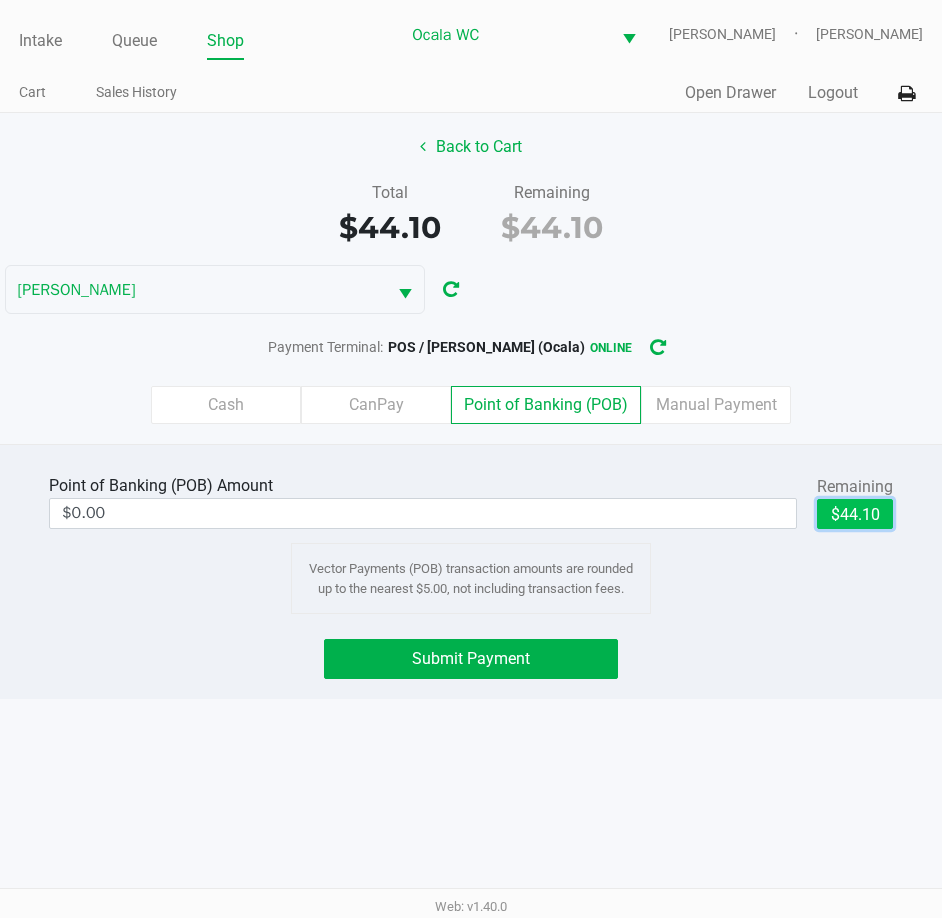 click on "$44.10" 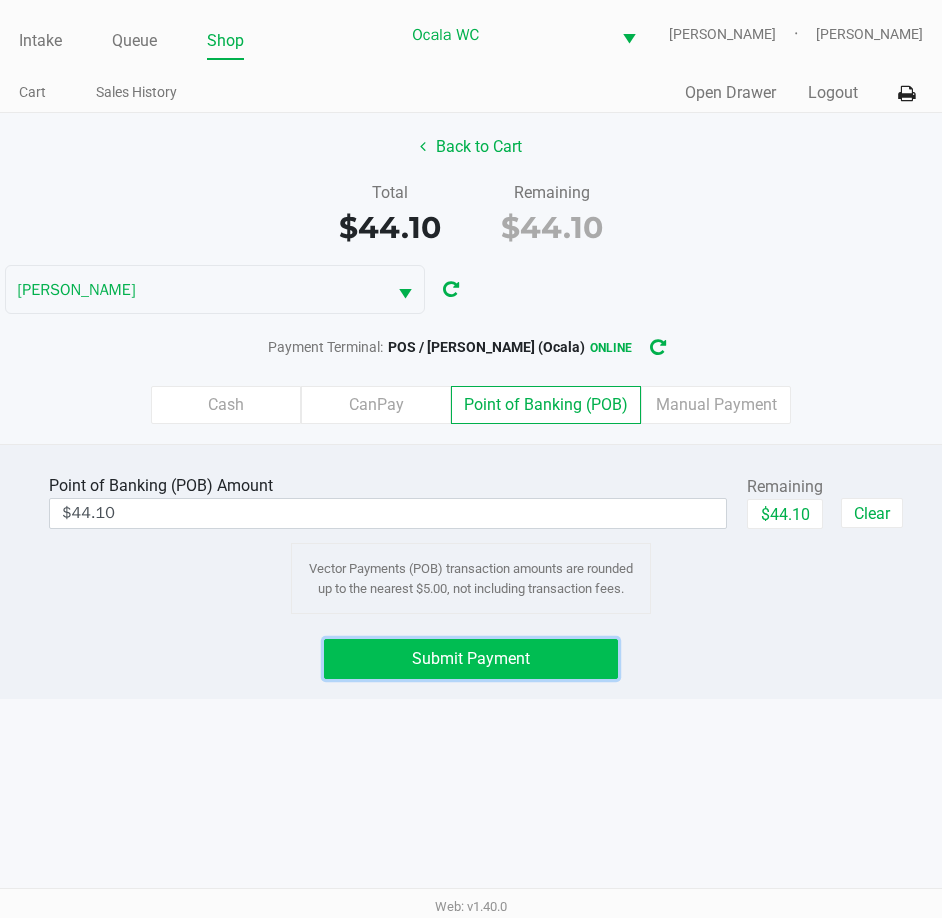 click on "Submit Payment" 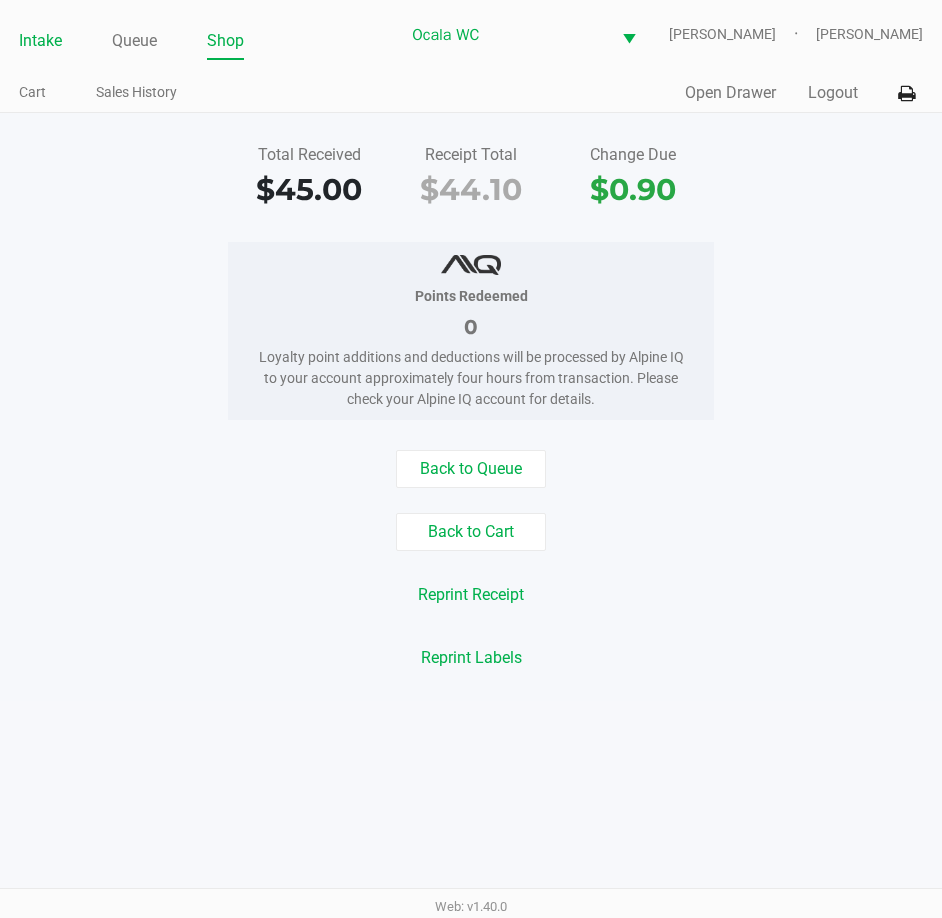click on "Intake" 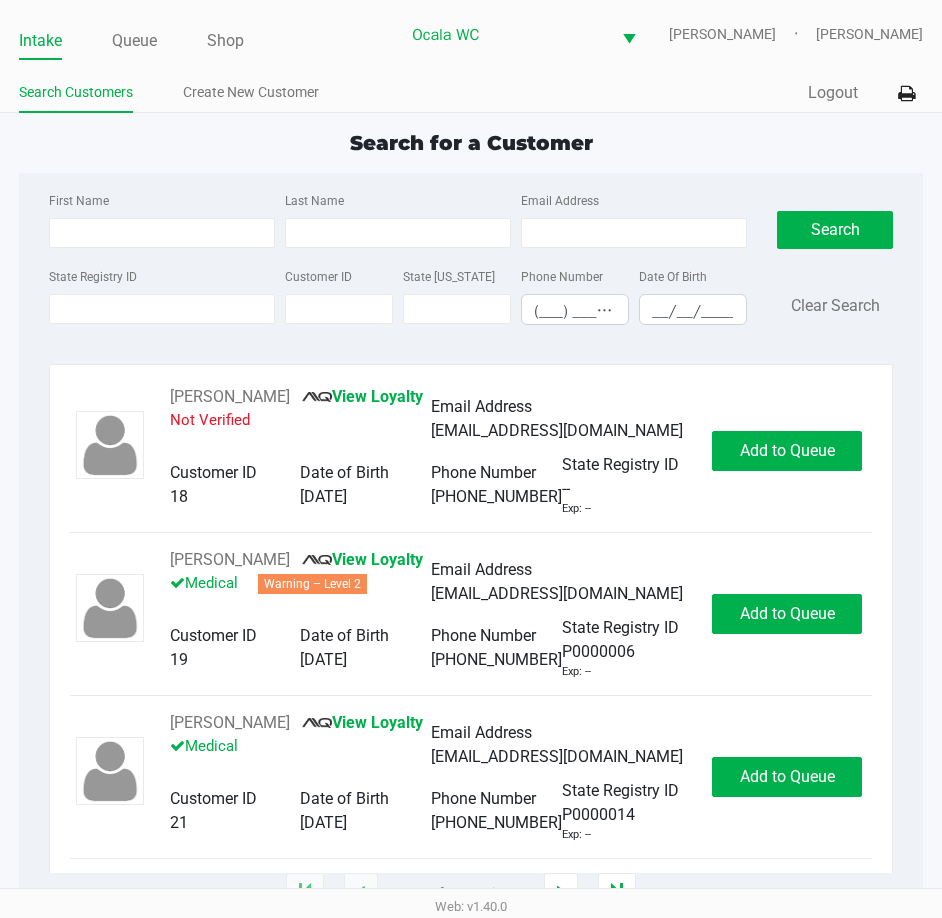 click on "Intake Queue Shop" 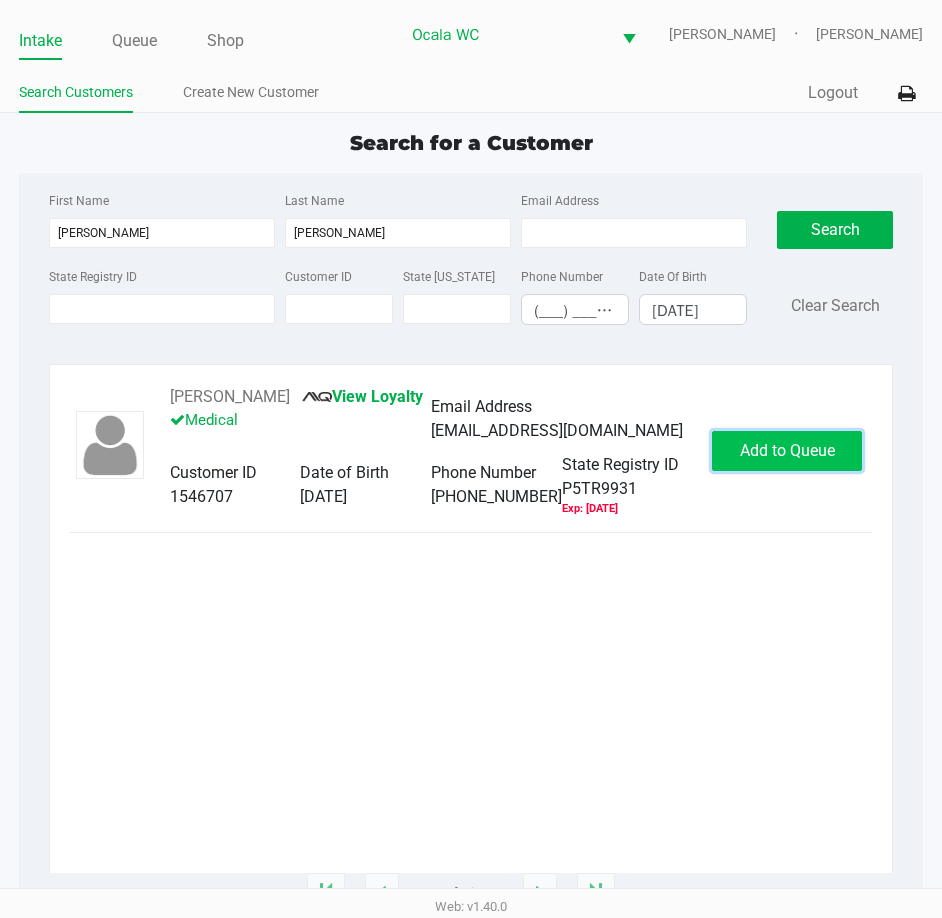 click on "Add to Queue" 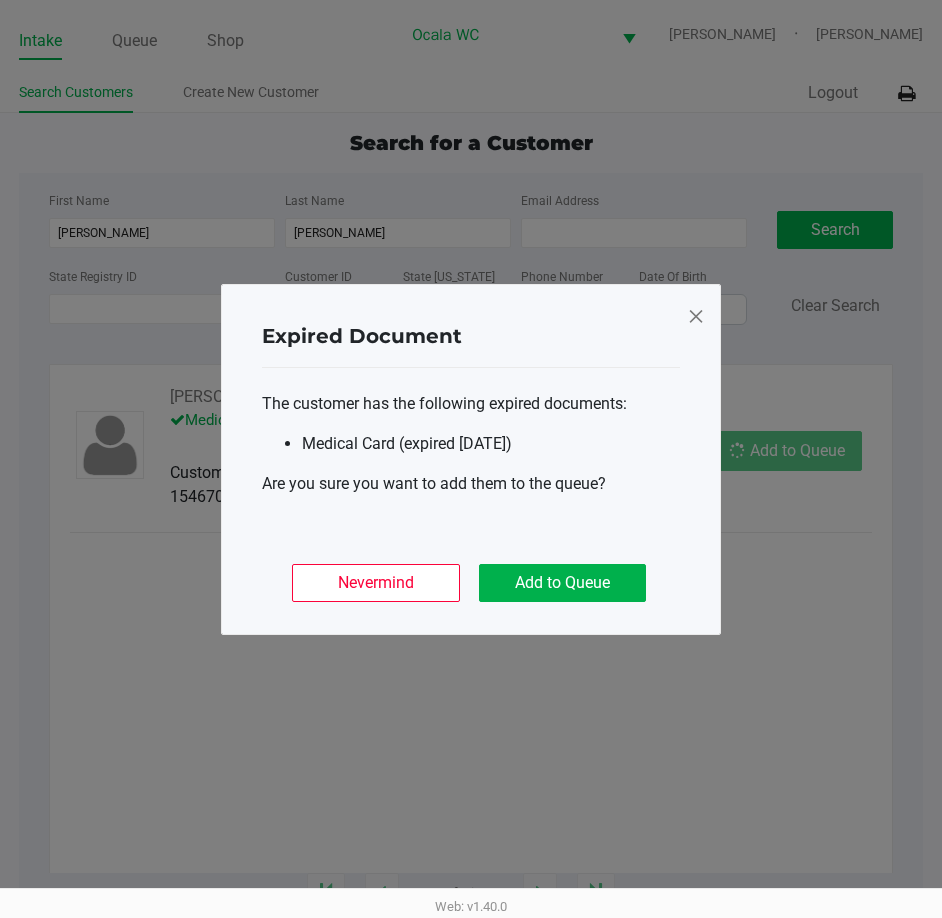 click on "Nevermind   Add to Queue" 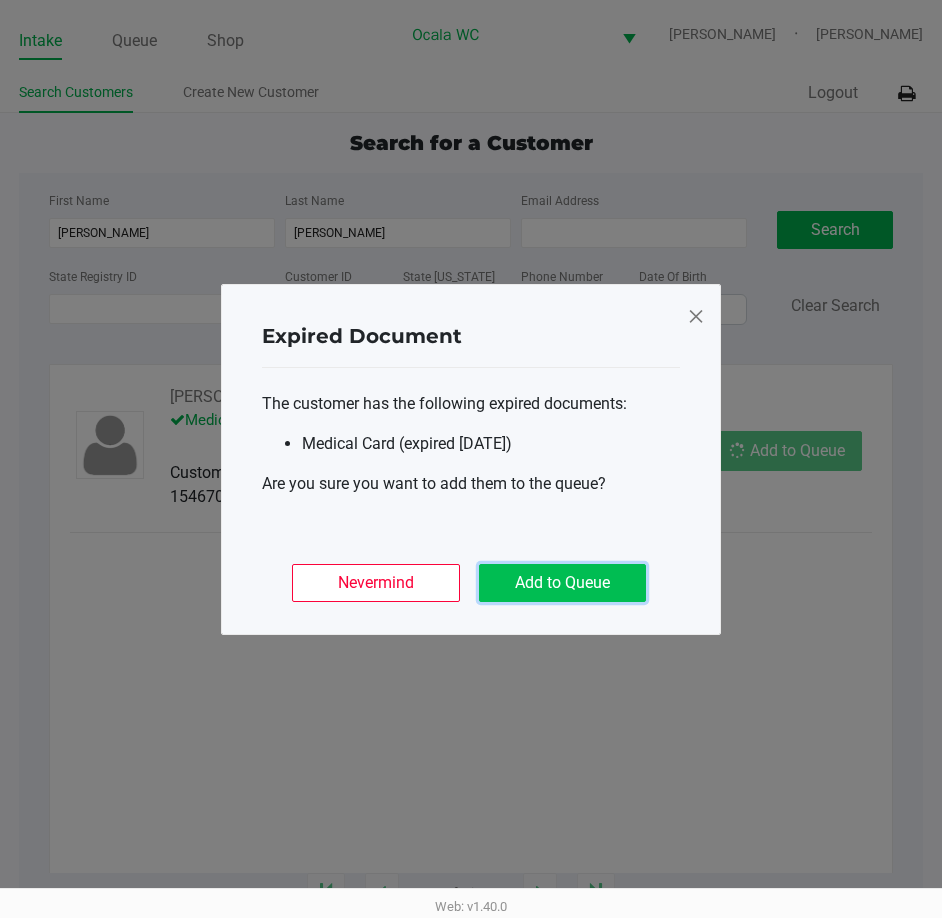 click on "Add to Queue" 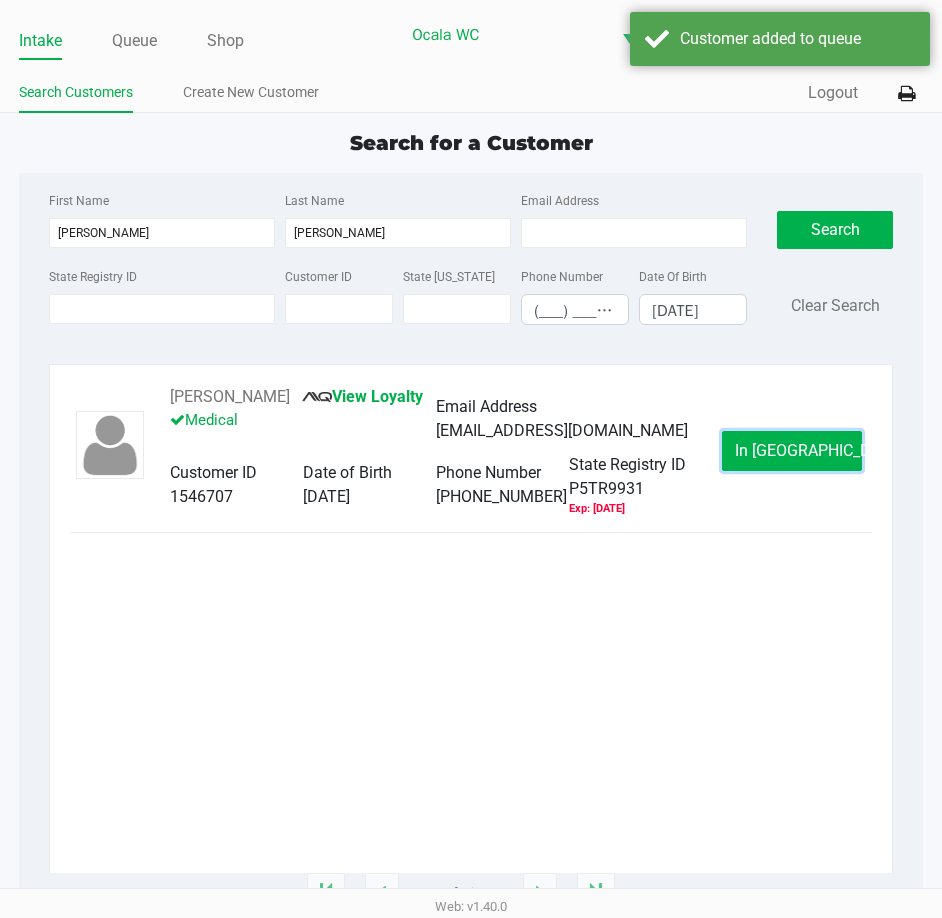 click on "In Queue" 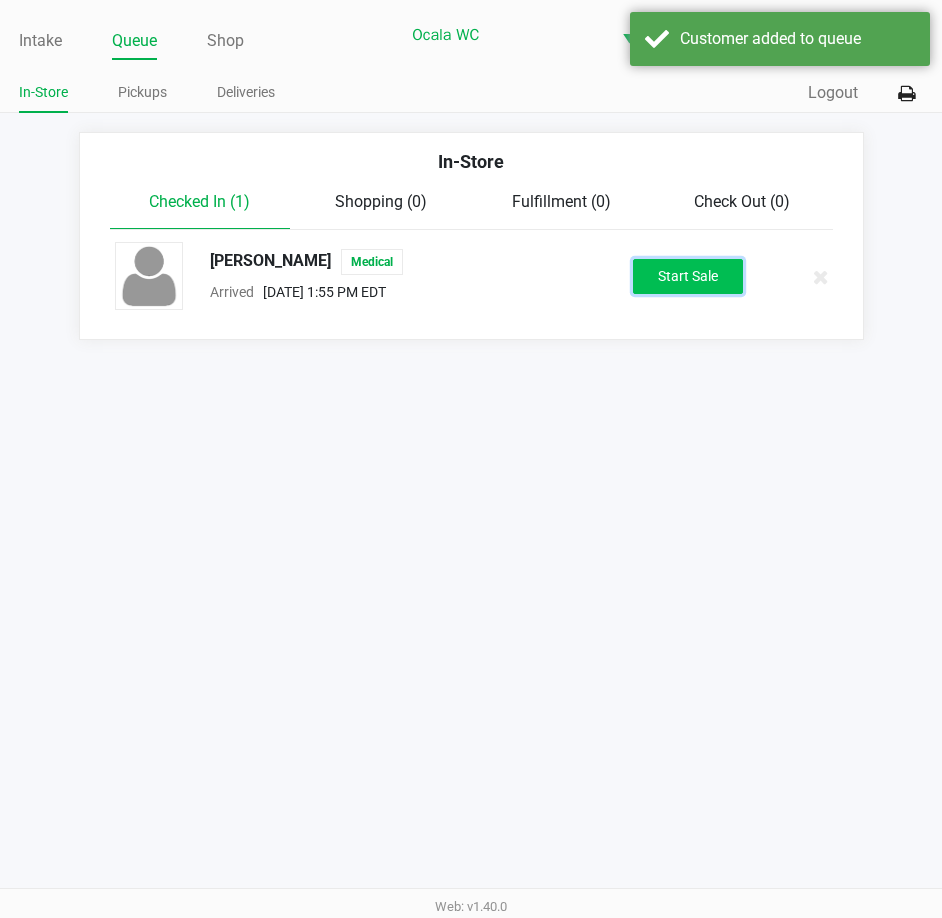 click on "Start Sale" 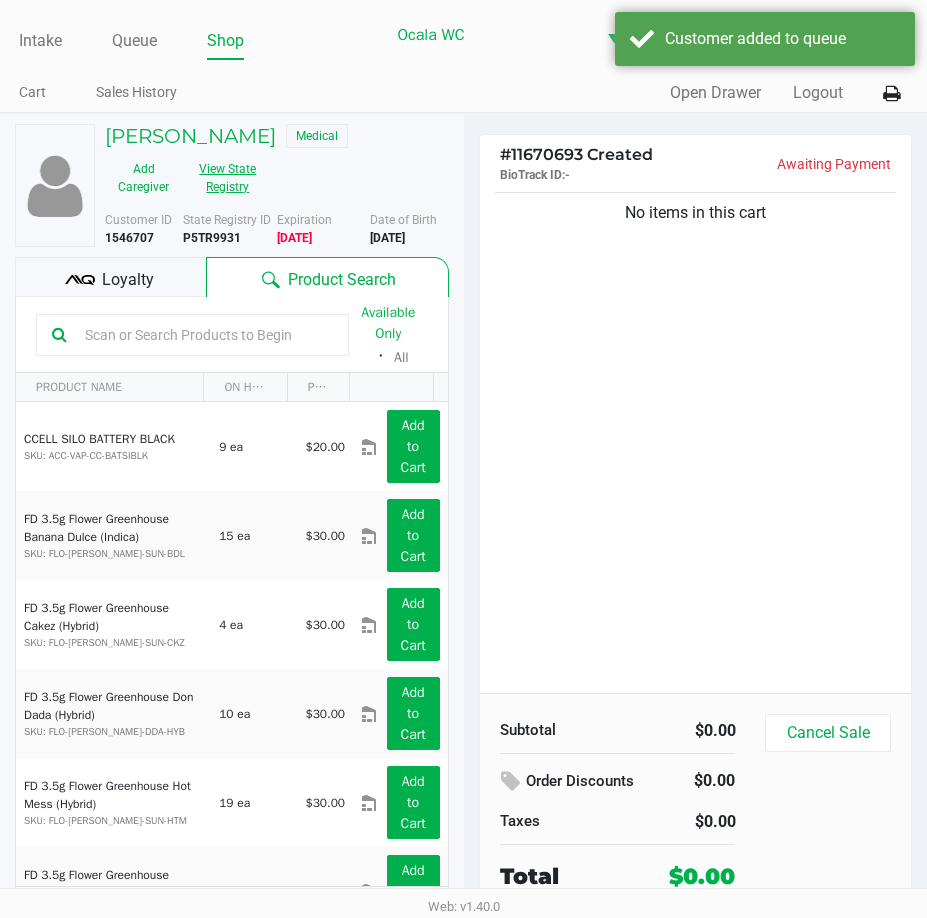 click on "View State Registry" 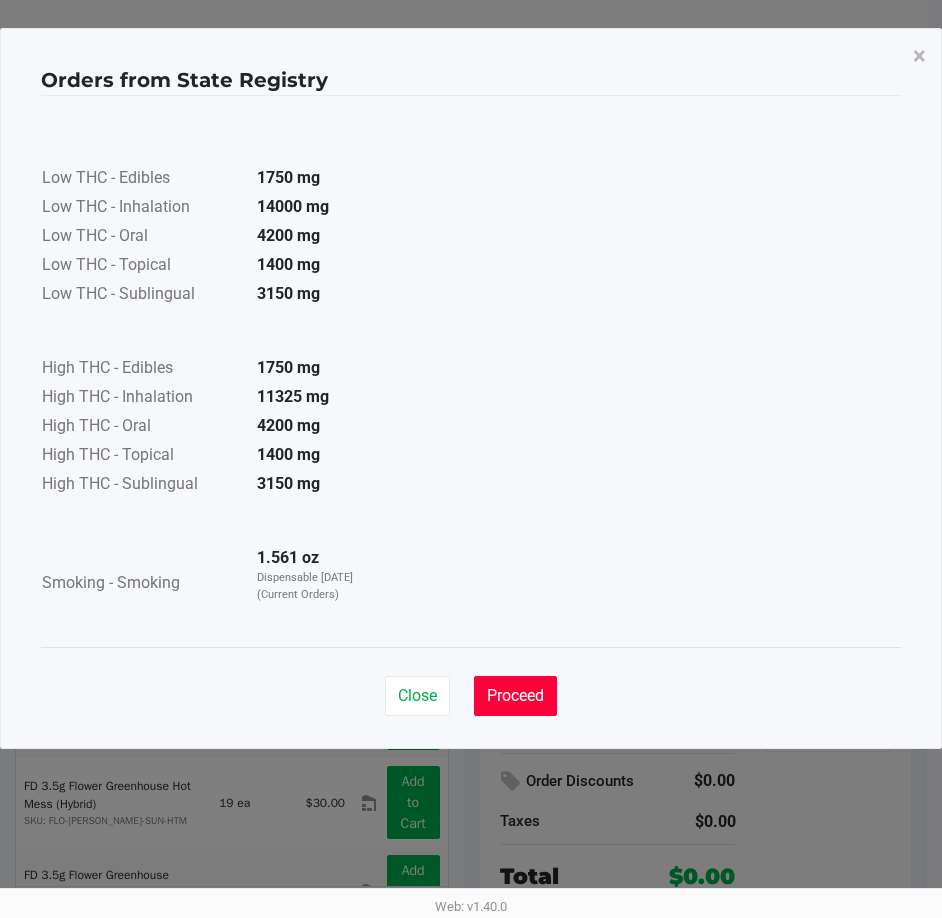 click on "Proceed" 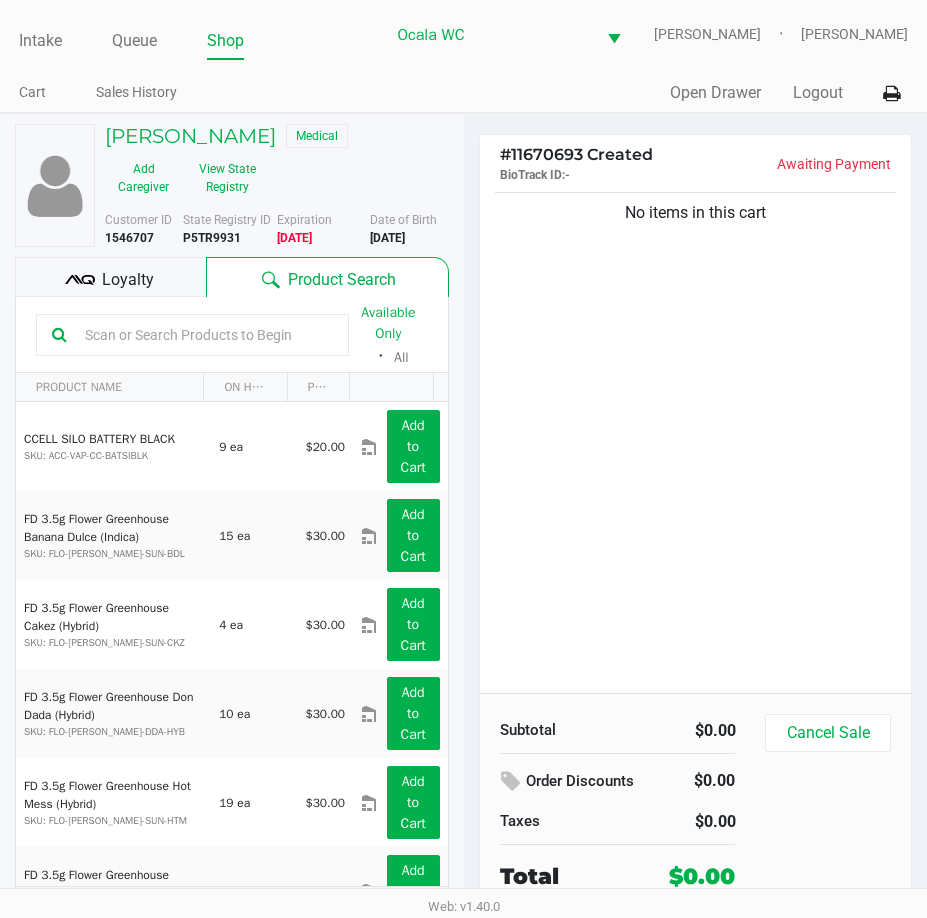 click on "No items in this cart" 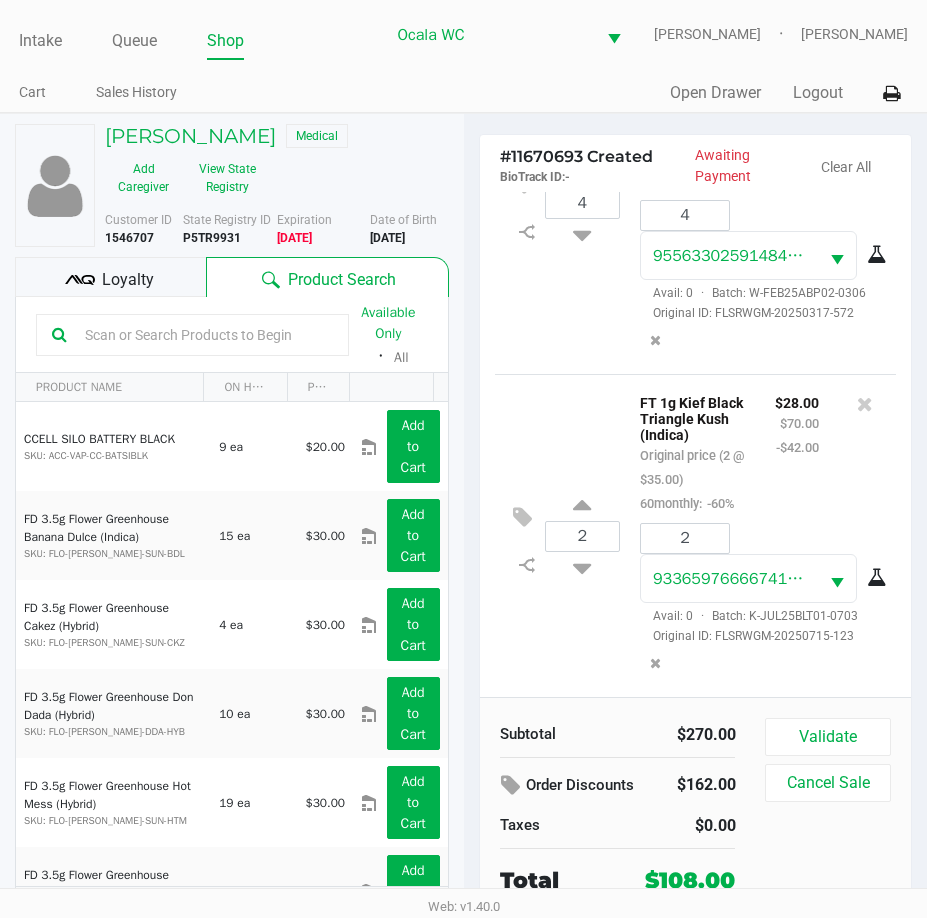 scroll, scrollTop: 304, scrollLeft: 0, axis: vertical 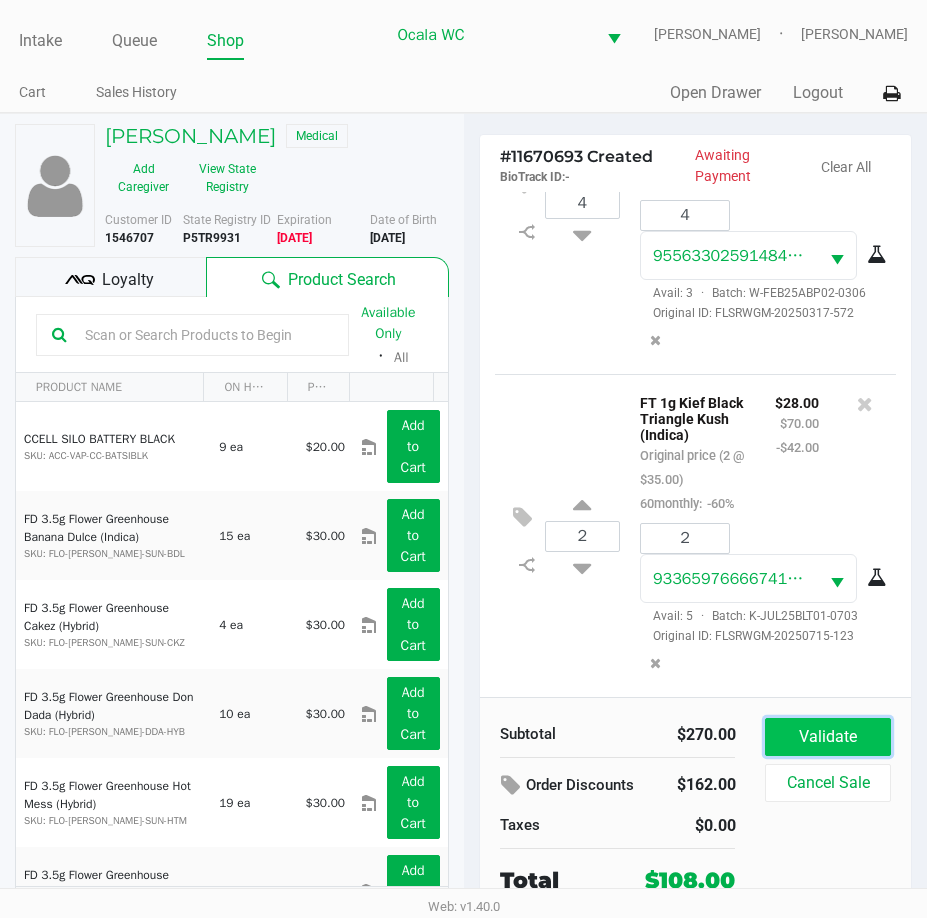 click on "Validate" 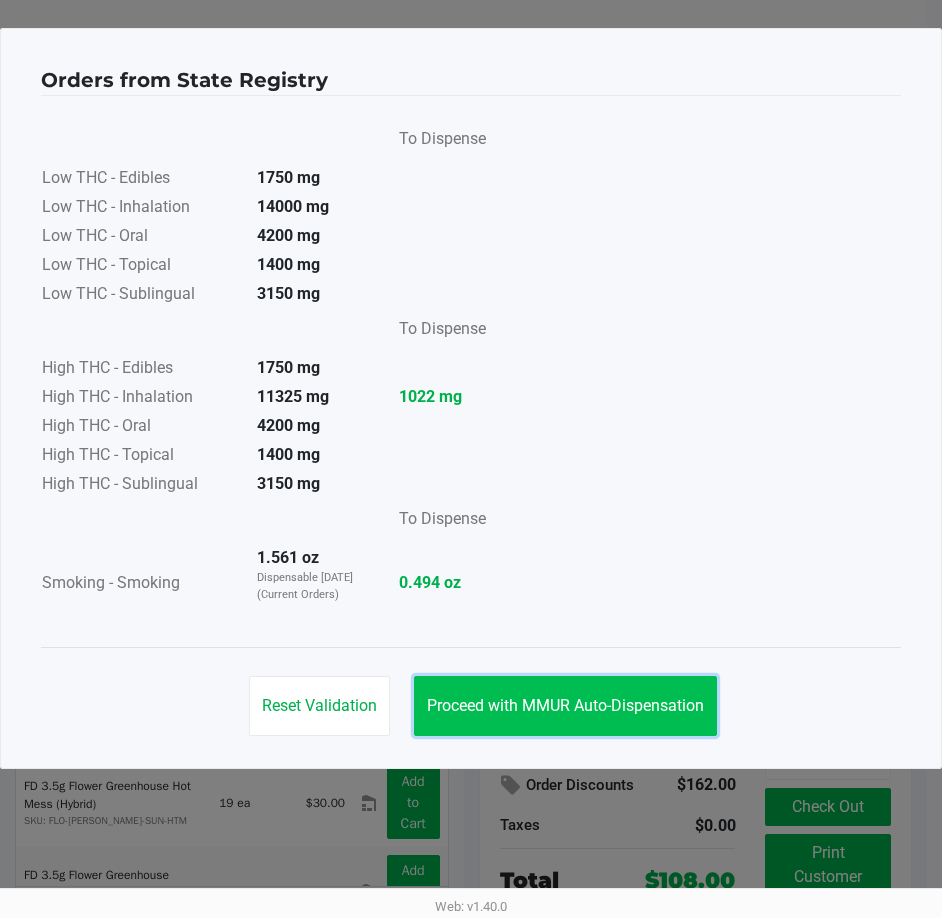 click on "Proceed with MMUR Auto-Dispensation" 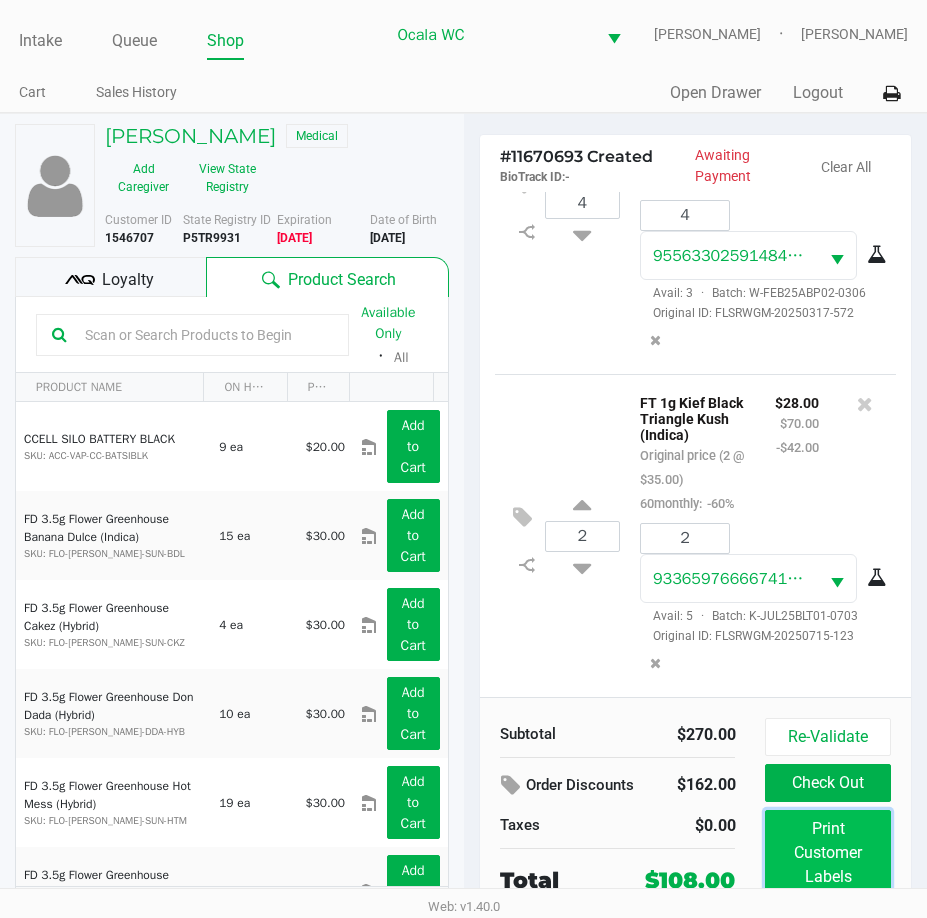 click on "Print Customer Labels" 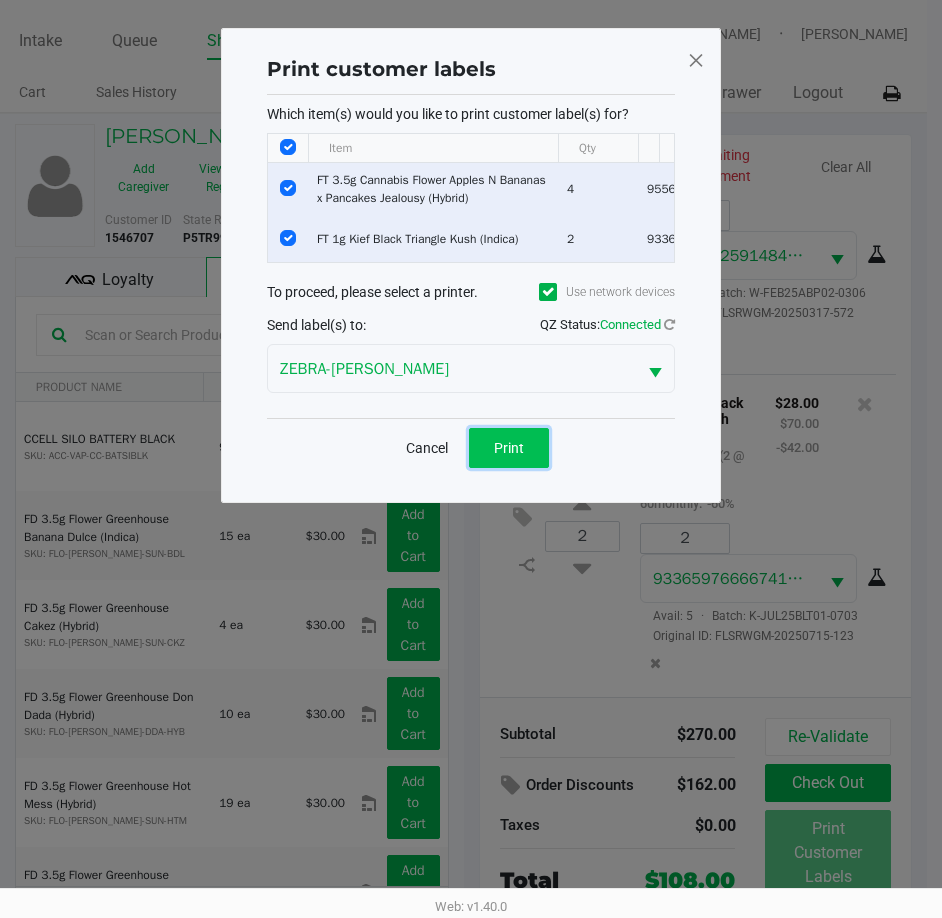 click on "Print" 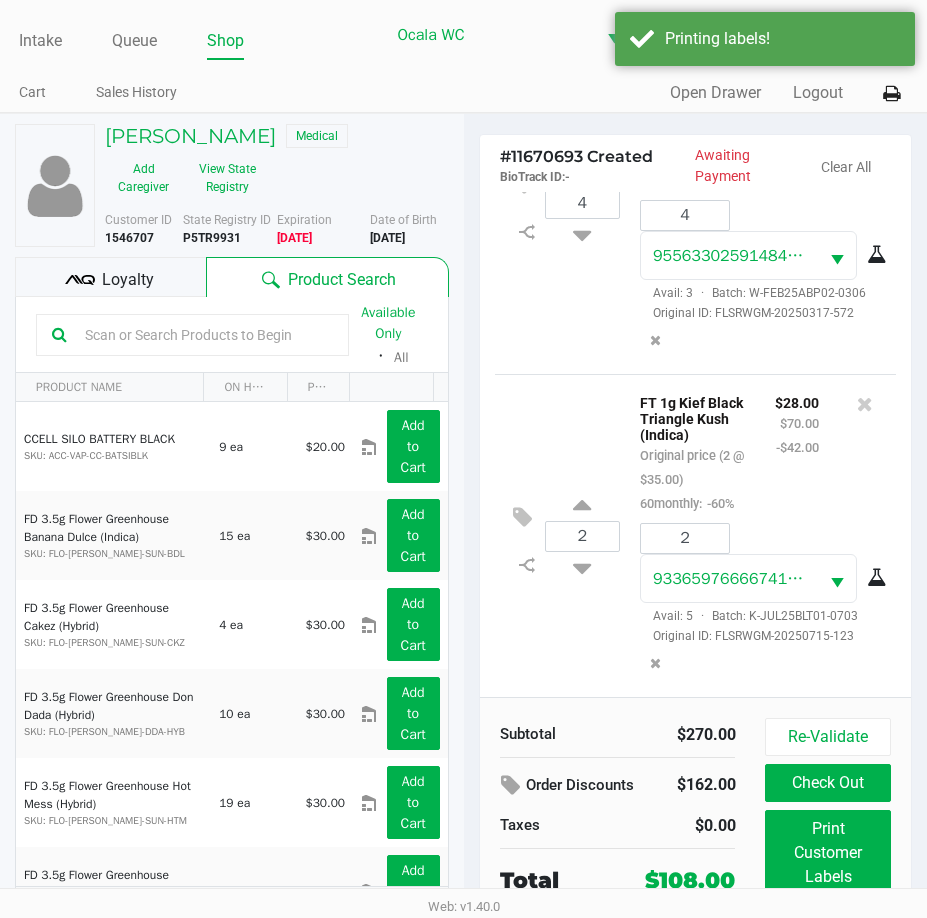 click on "Loyalty" 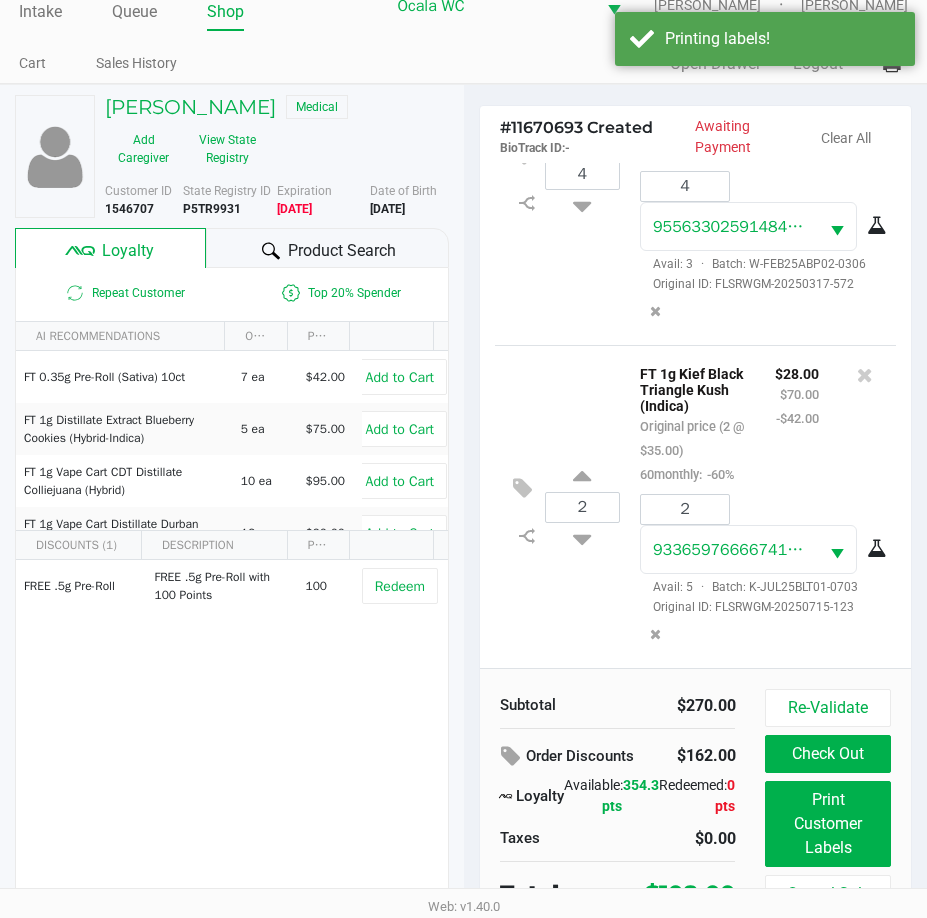 scroll, scrollTop: 45, scrollLeft: 0, axis: vertical 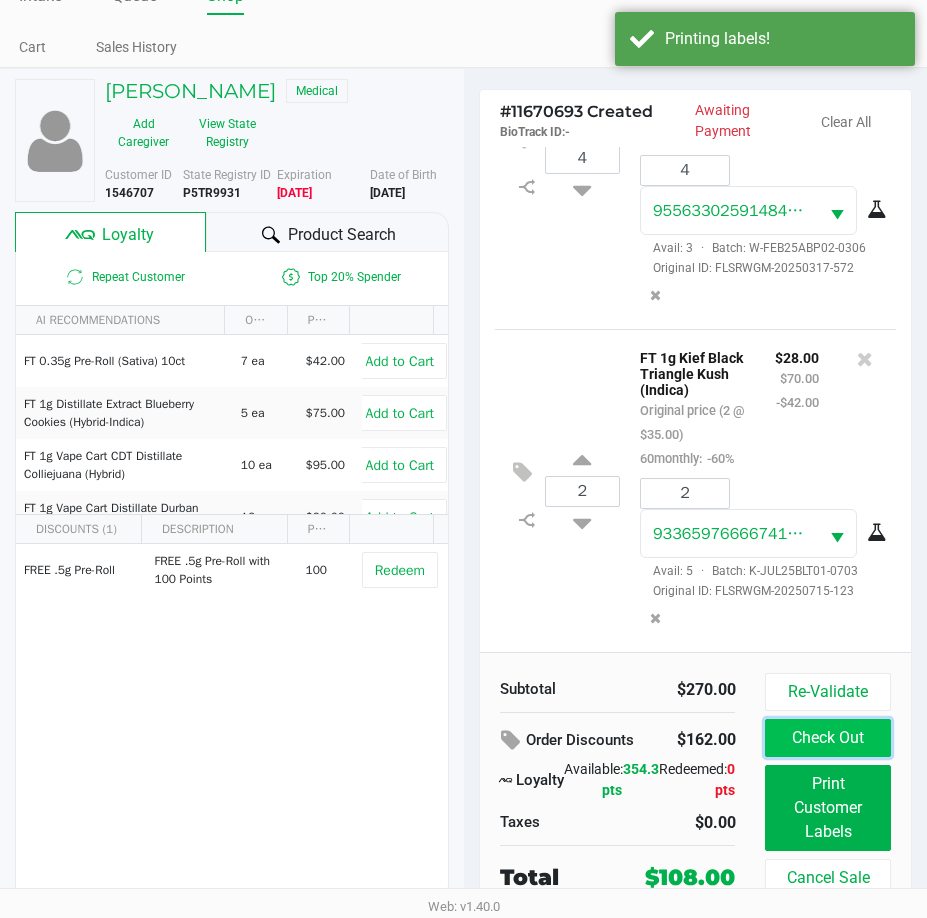 click on "Check Out" 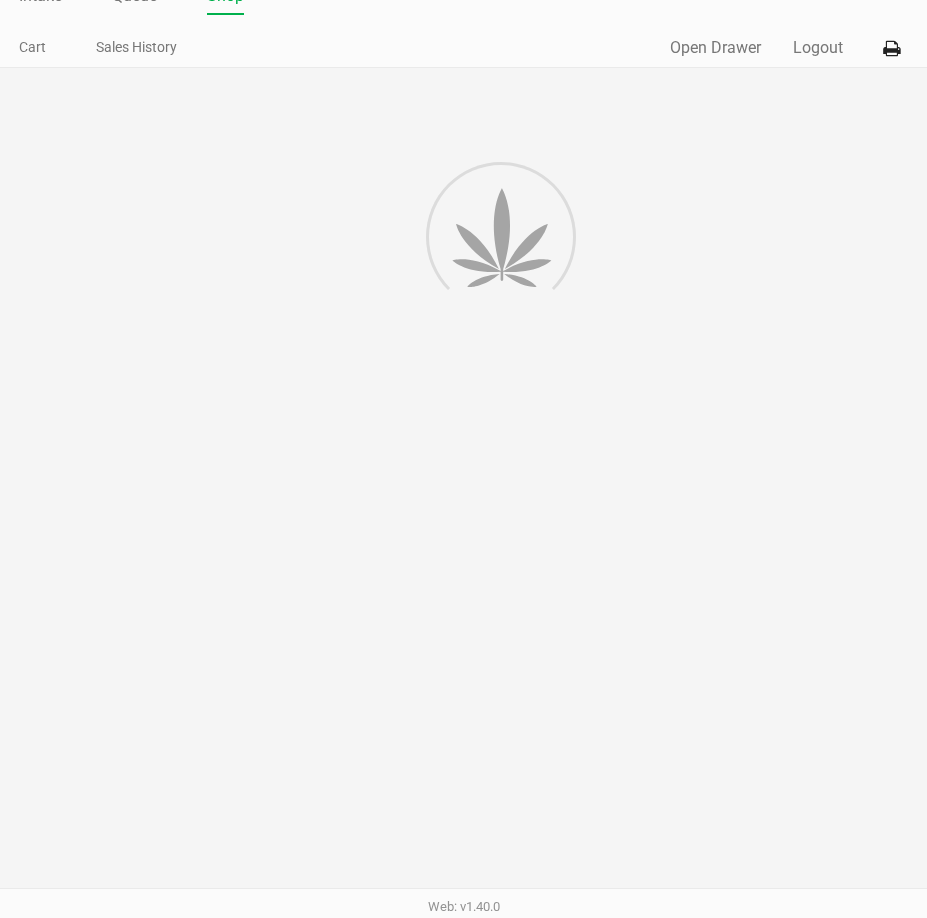 scroll, scrollTop: 0, scrollLeft: 0, axis: both 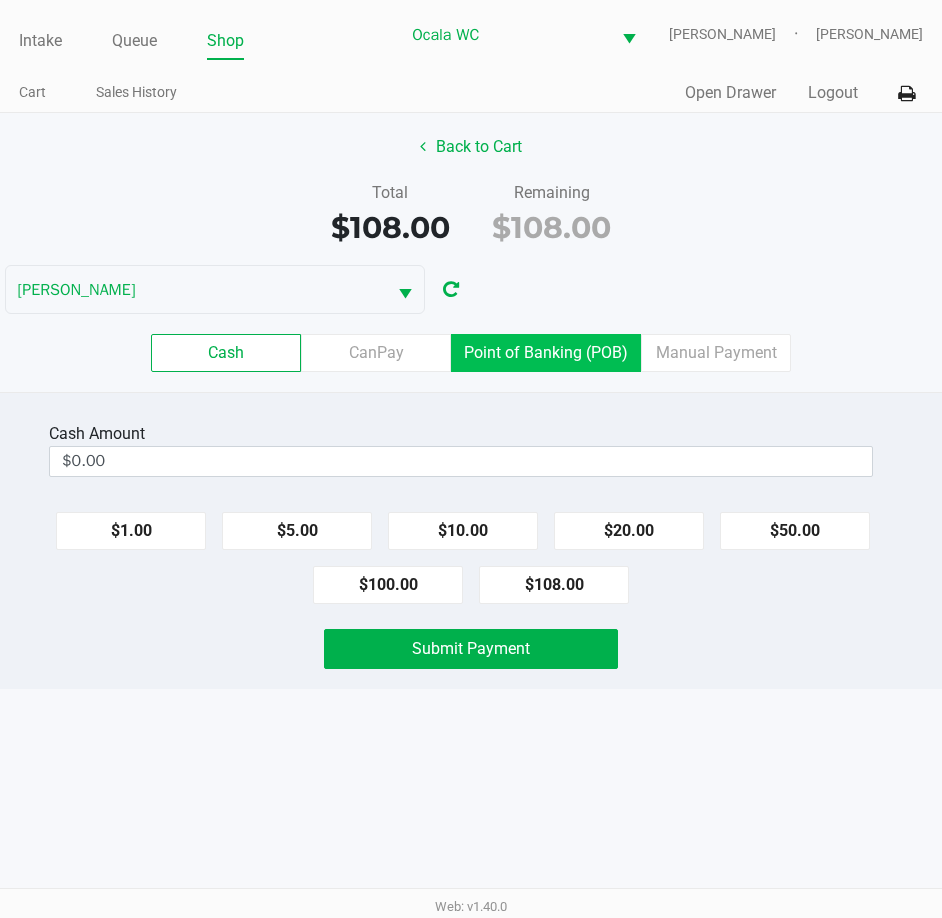 click on "Point of Banking (POB)" 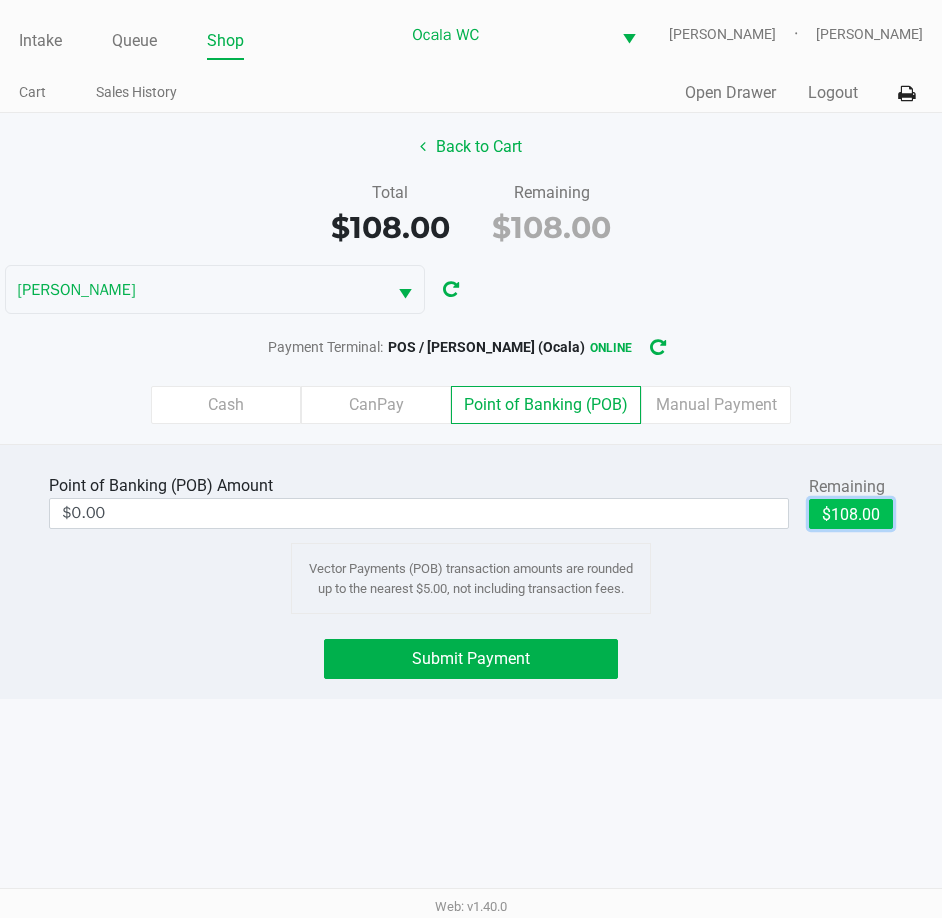 click on "$108.00" 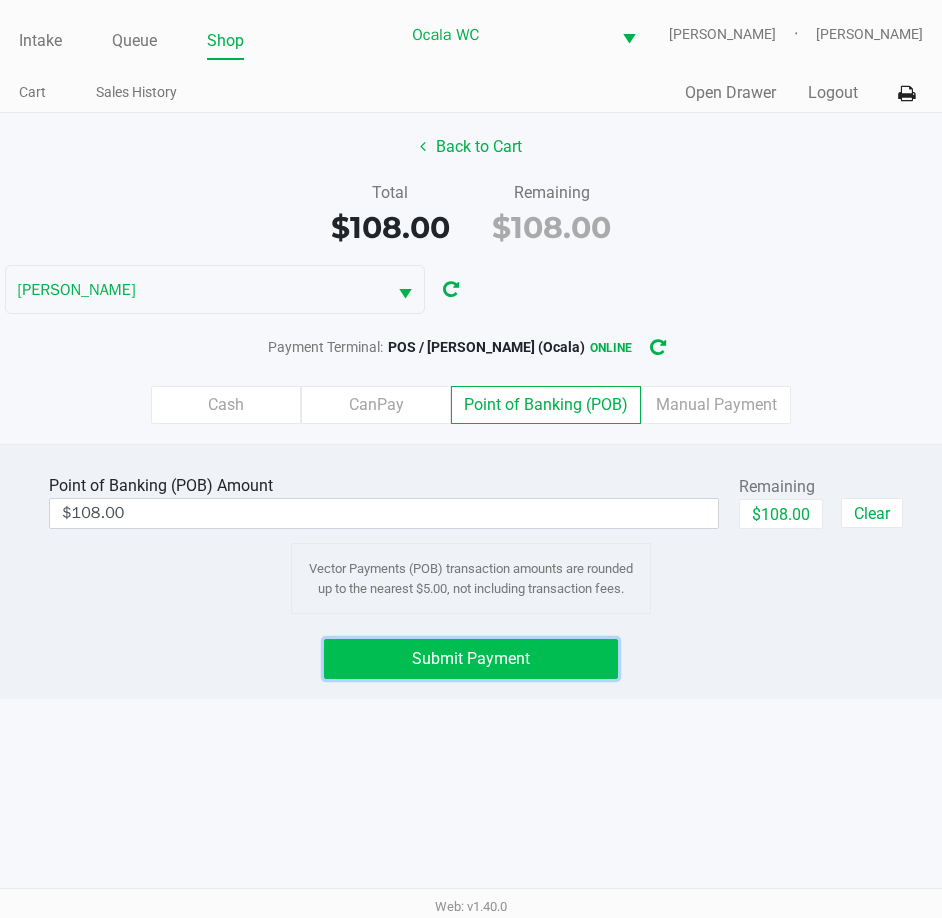 click on "Submit Payment" 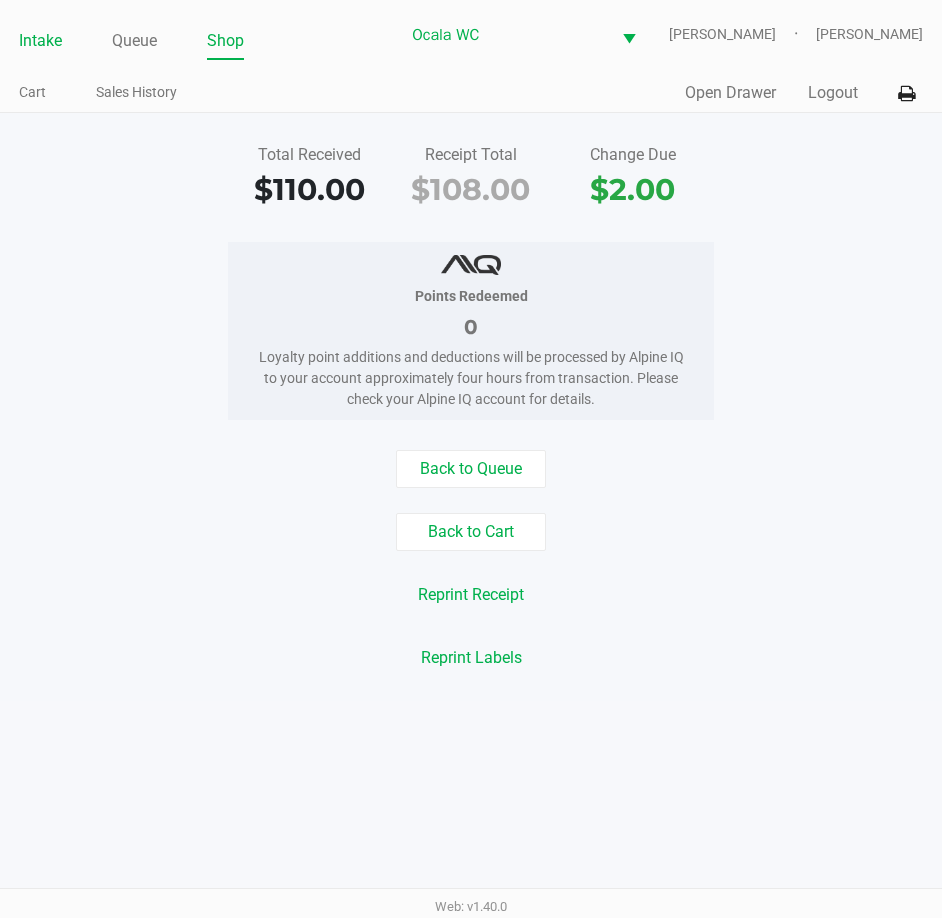 click on "Intake" 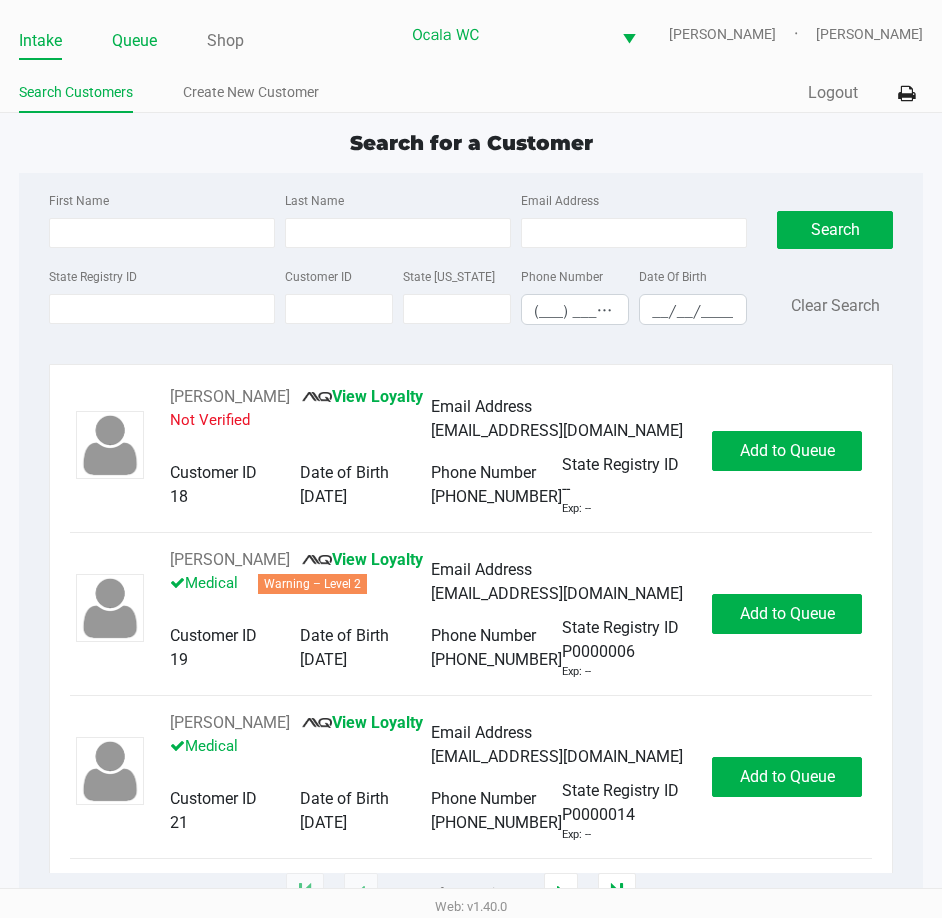 click on "Queue" 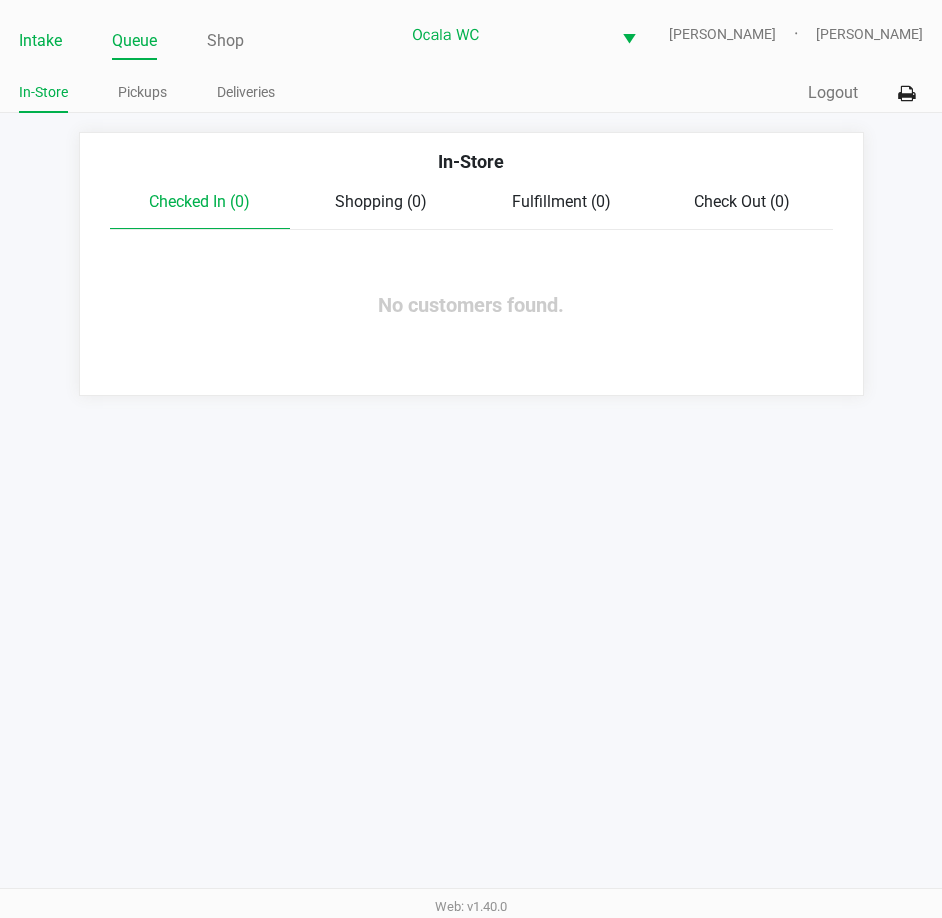 click on "Intake" 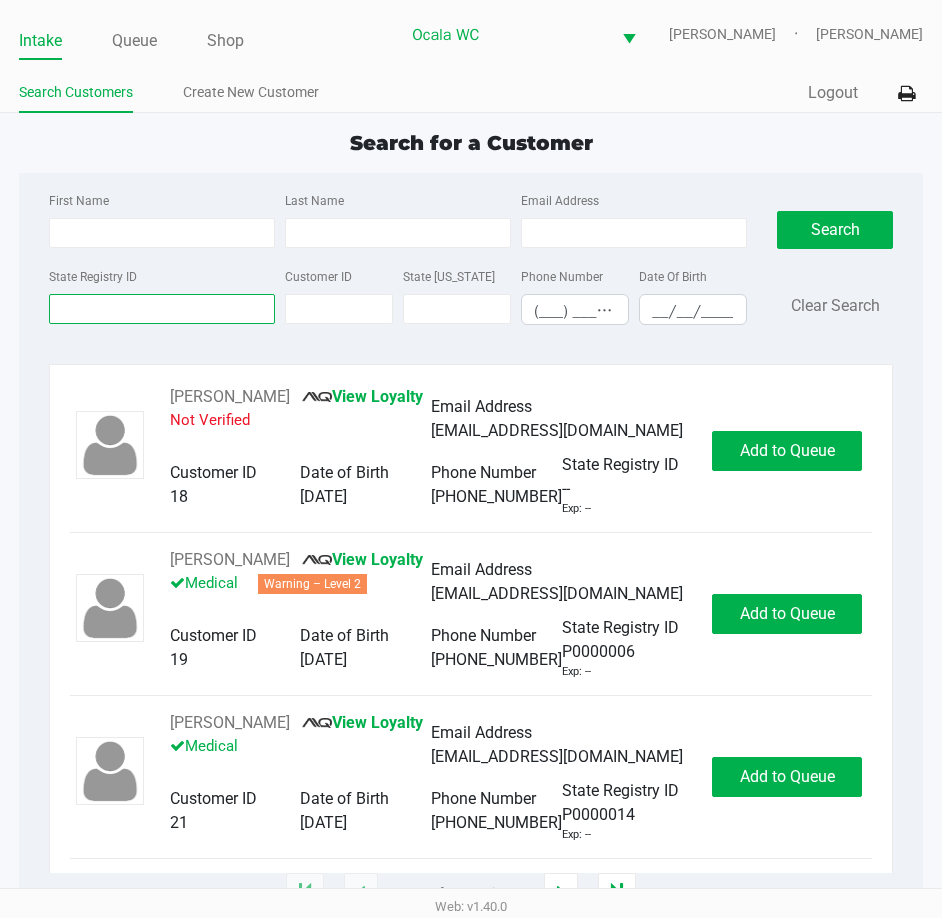 click on "State Registry ID" at bounding box center [162, 309] 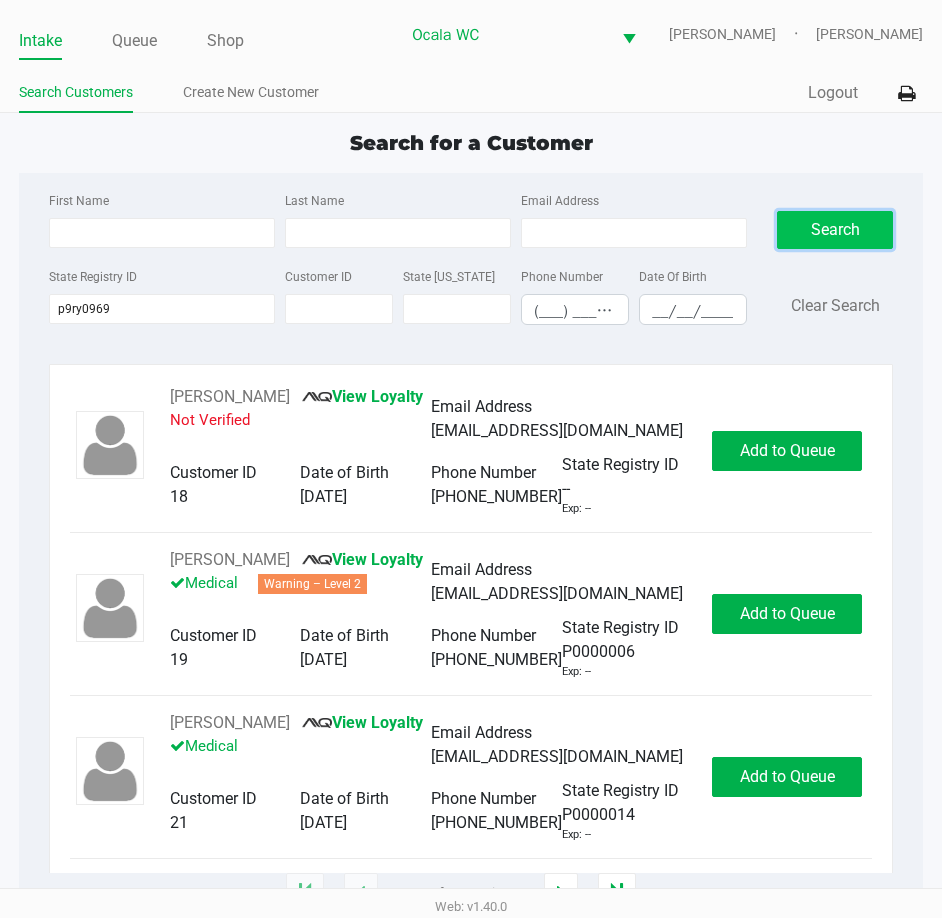 click on "Search" 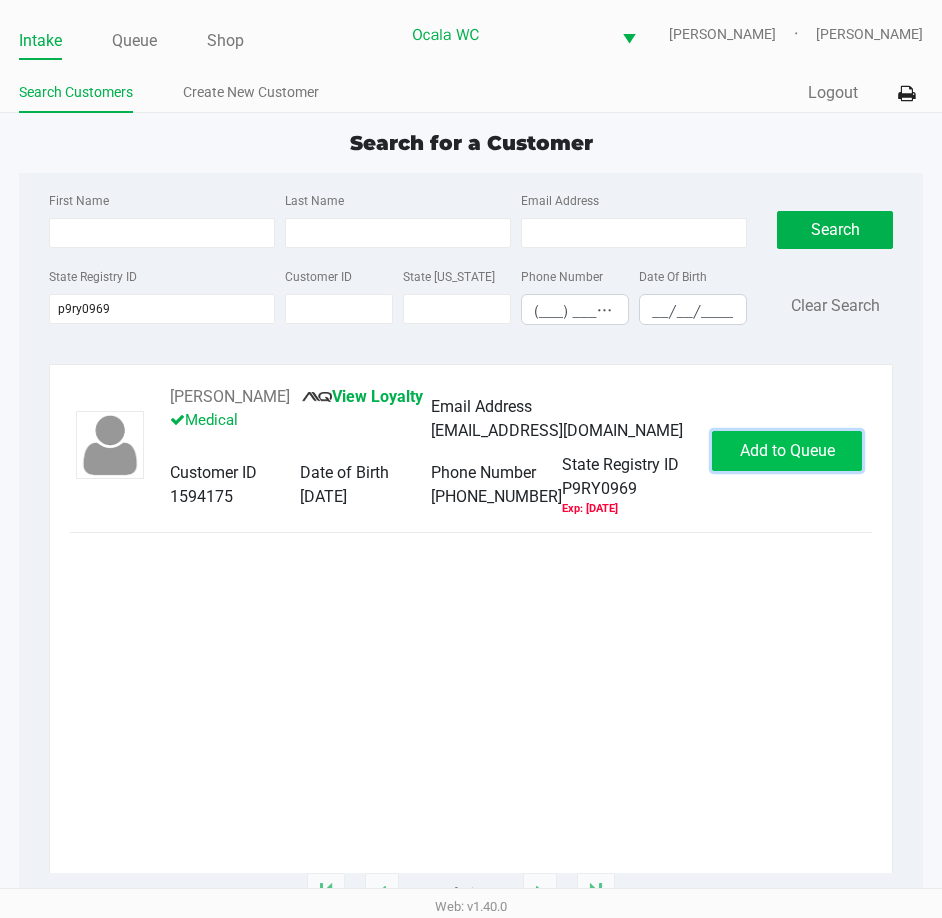 click on "Add to Queue" 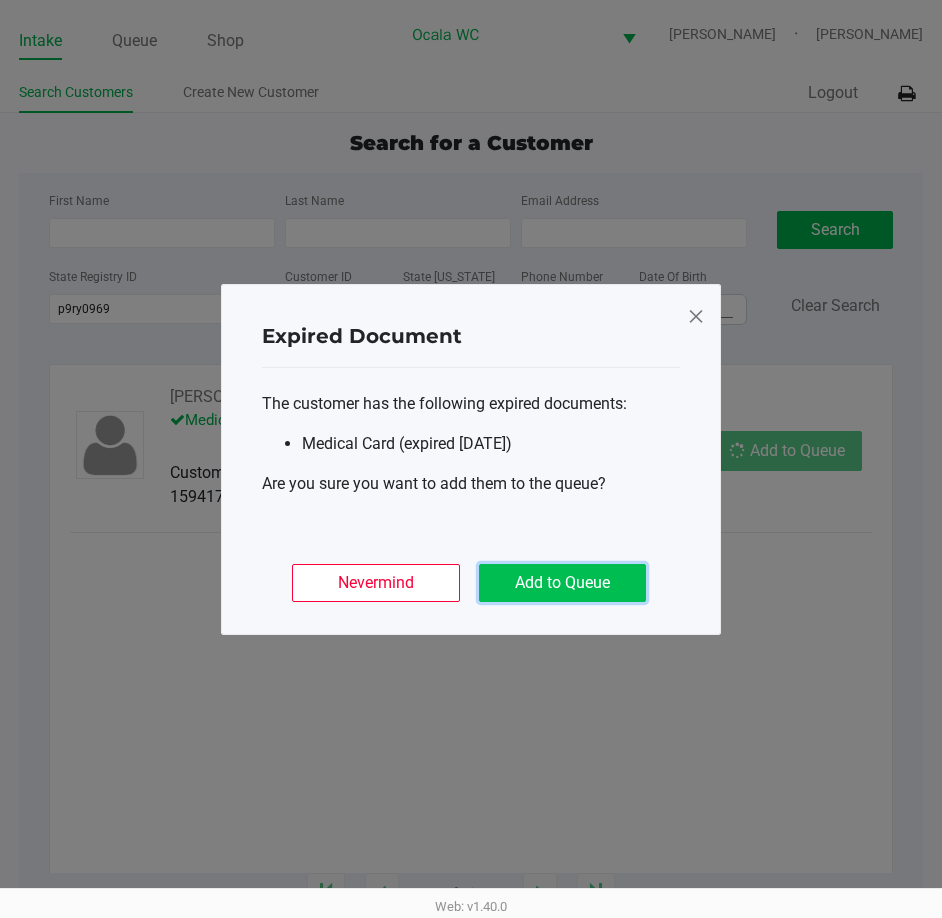 click on "Add to Queue" 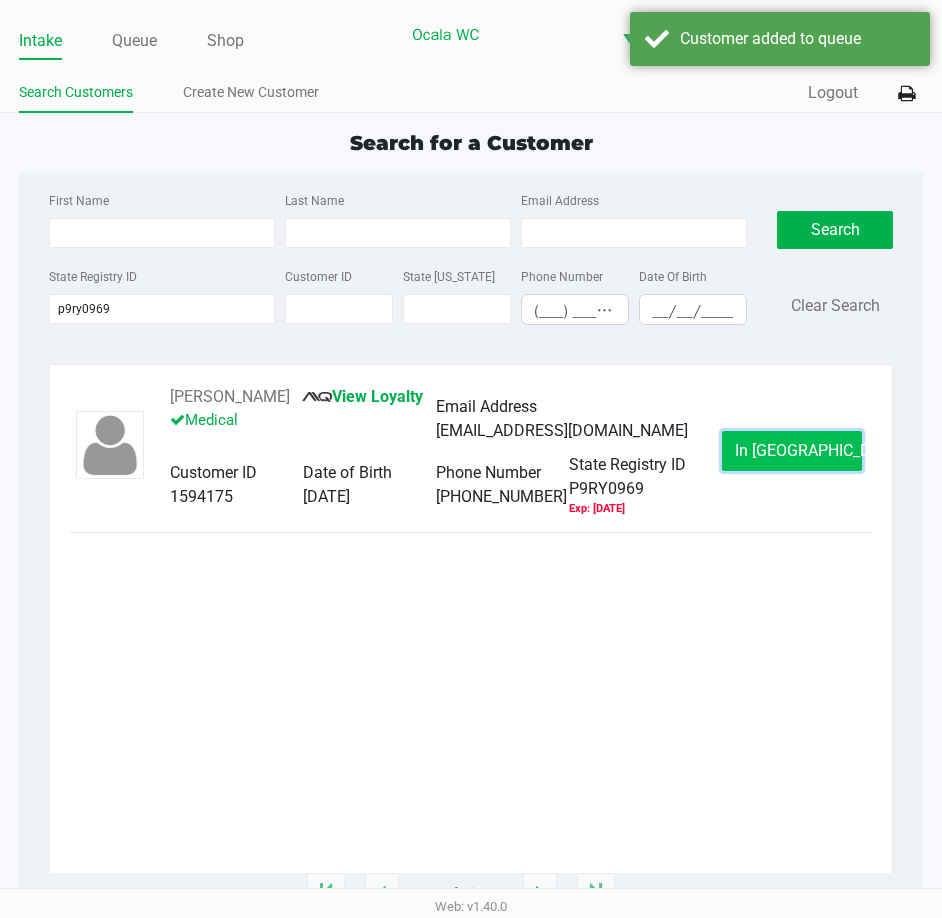 click on "In Queue" 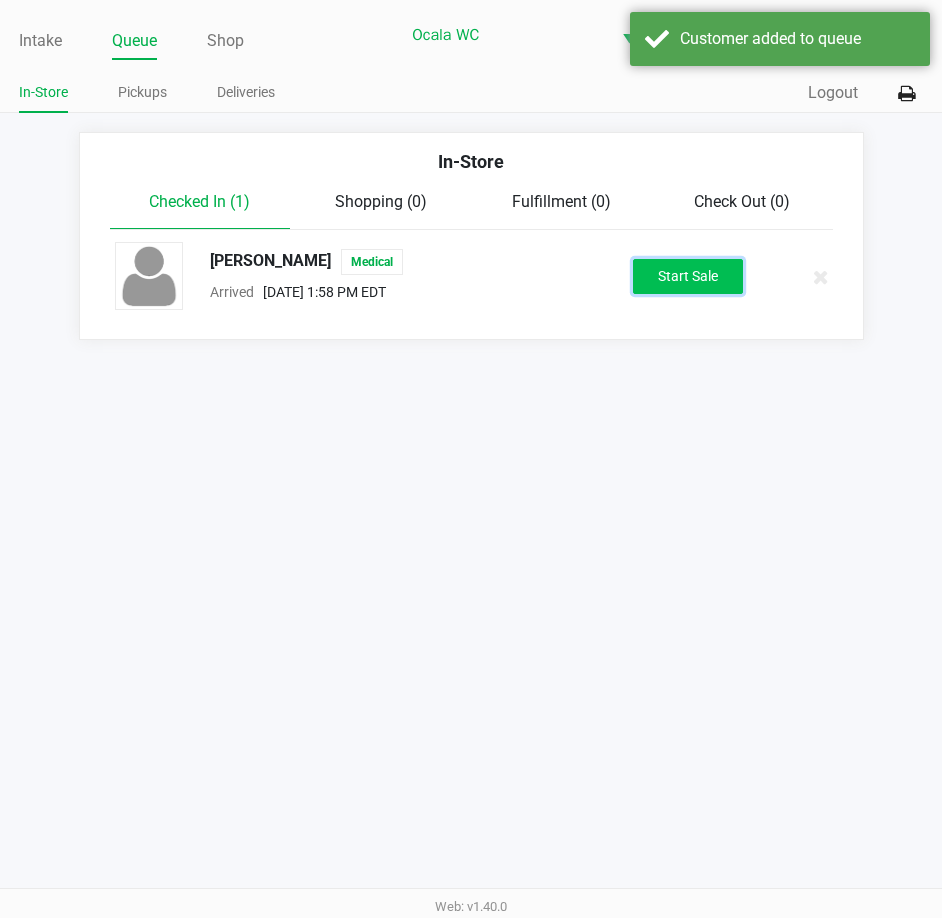 click on "Start Sale" 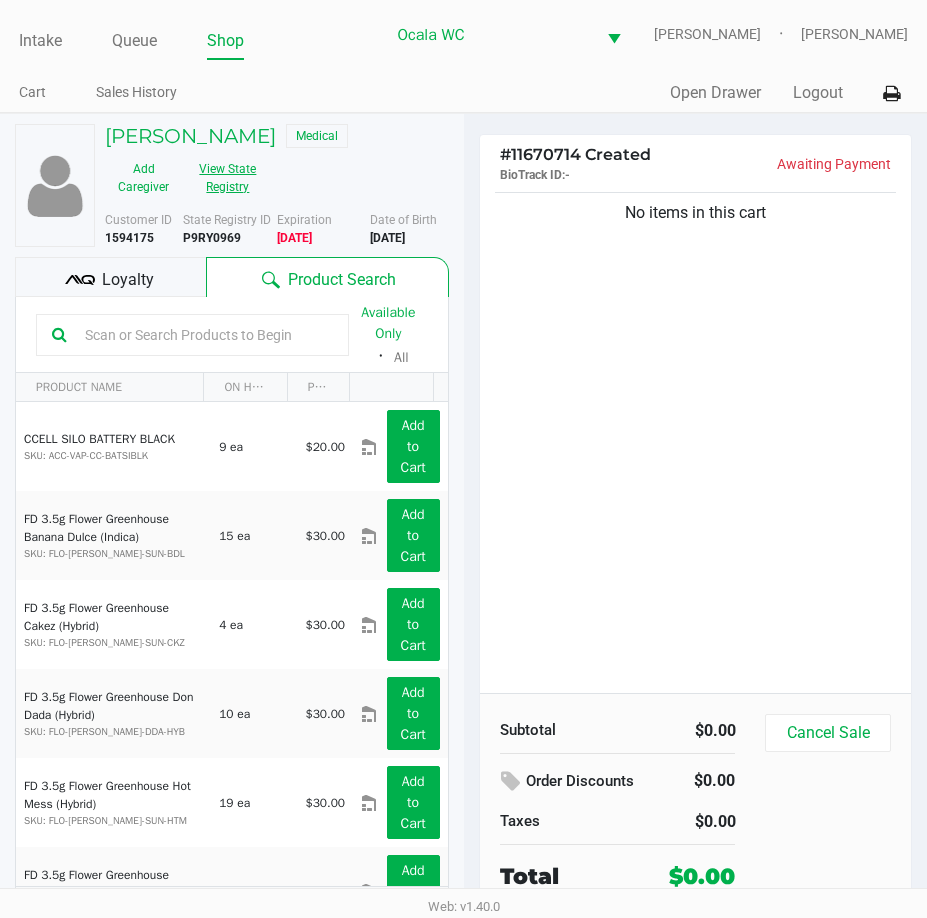 click on "View State Registry" 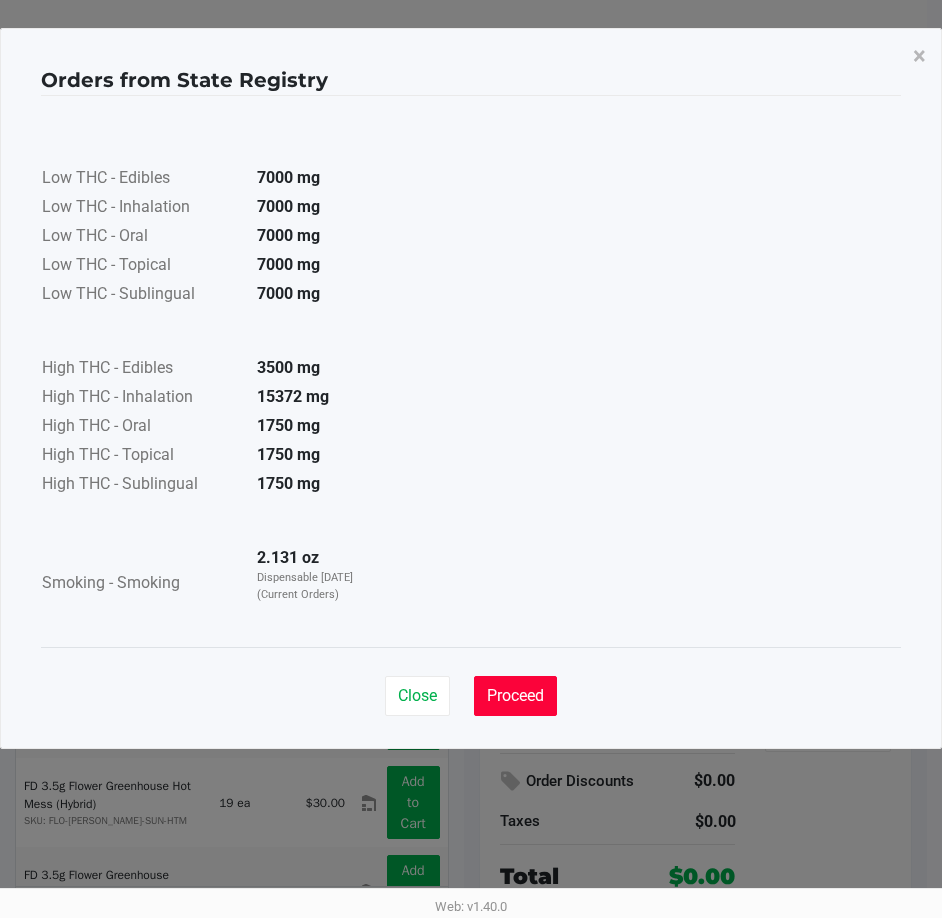 click on "Proceed" 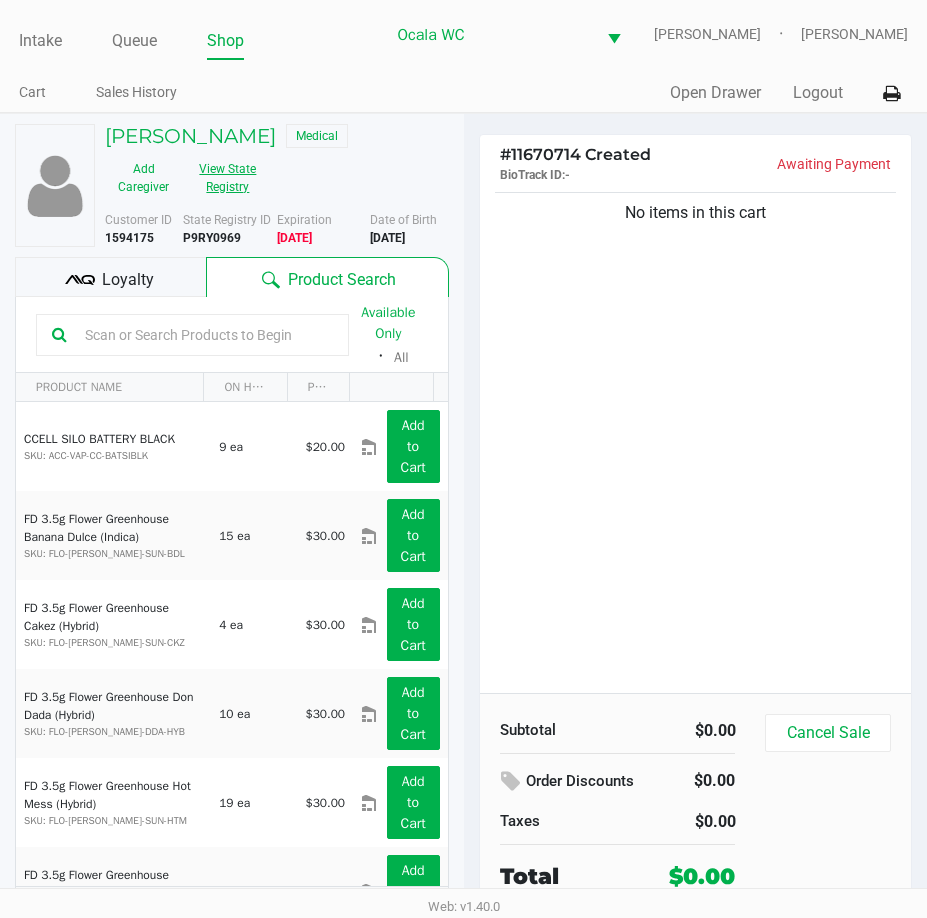 click on "View State Registry" 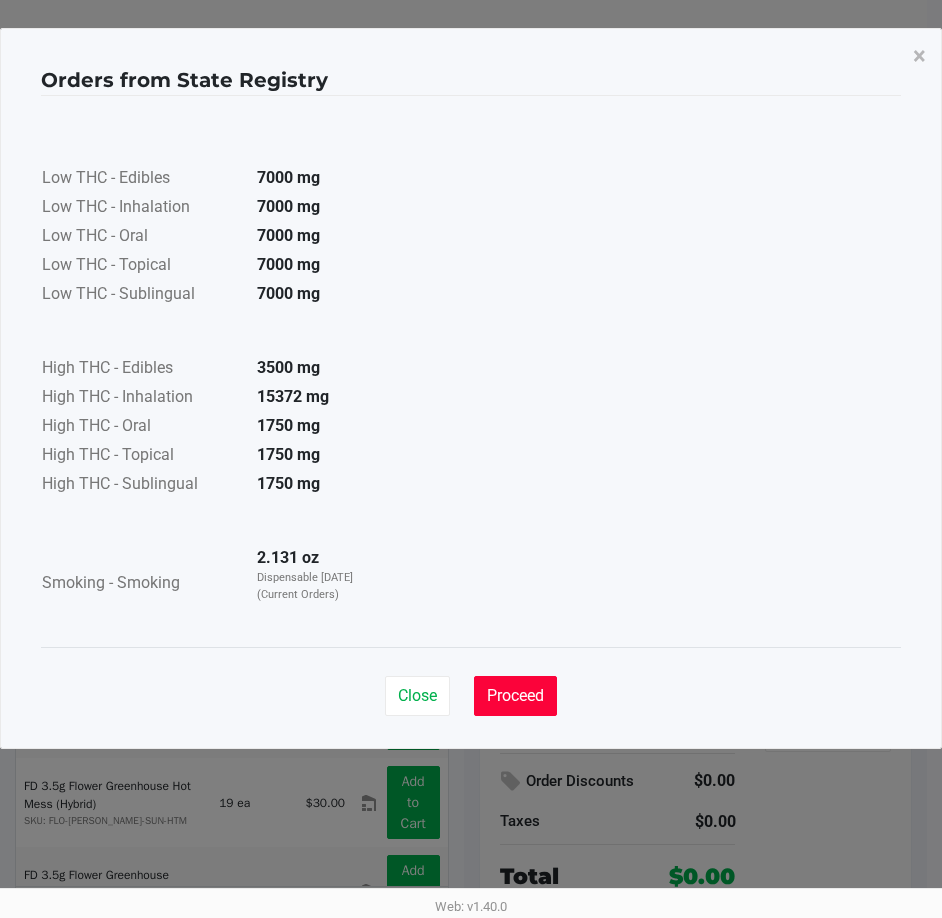click on "Proceed" 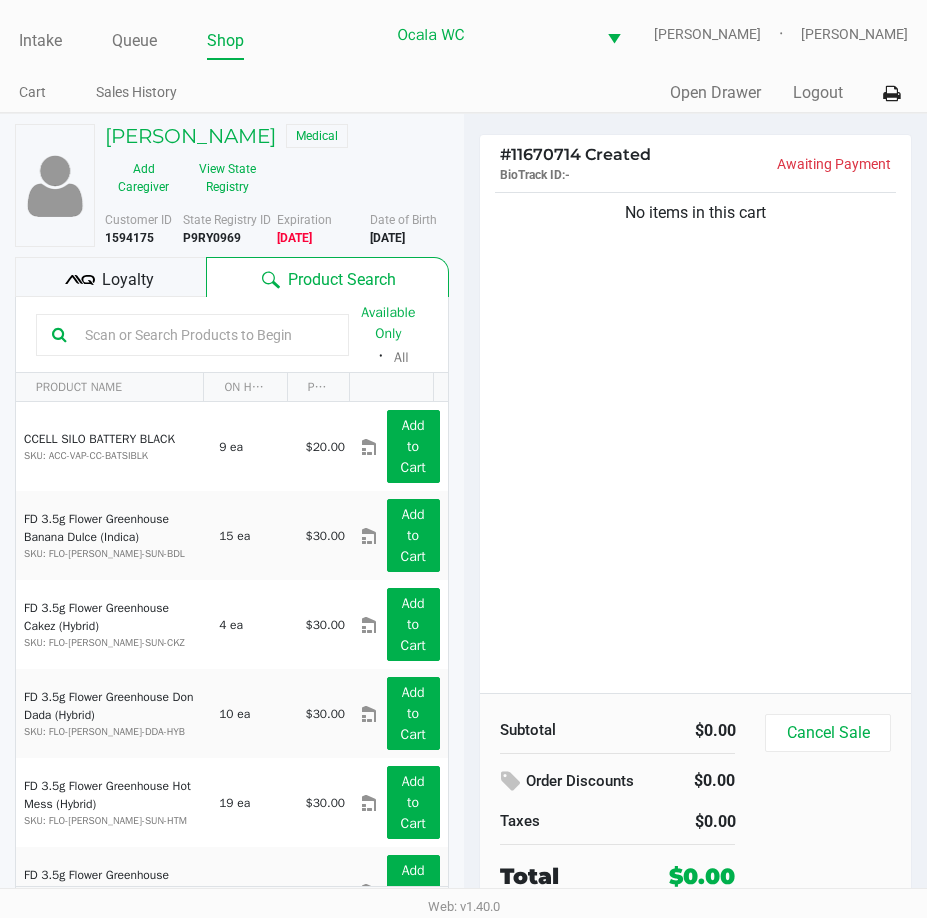 click 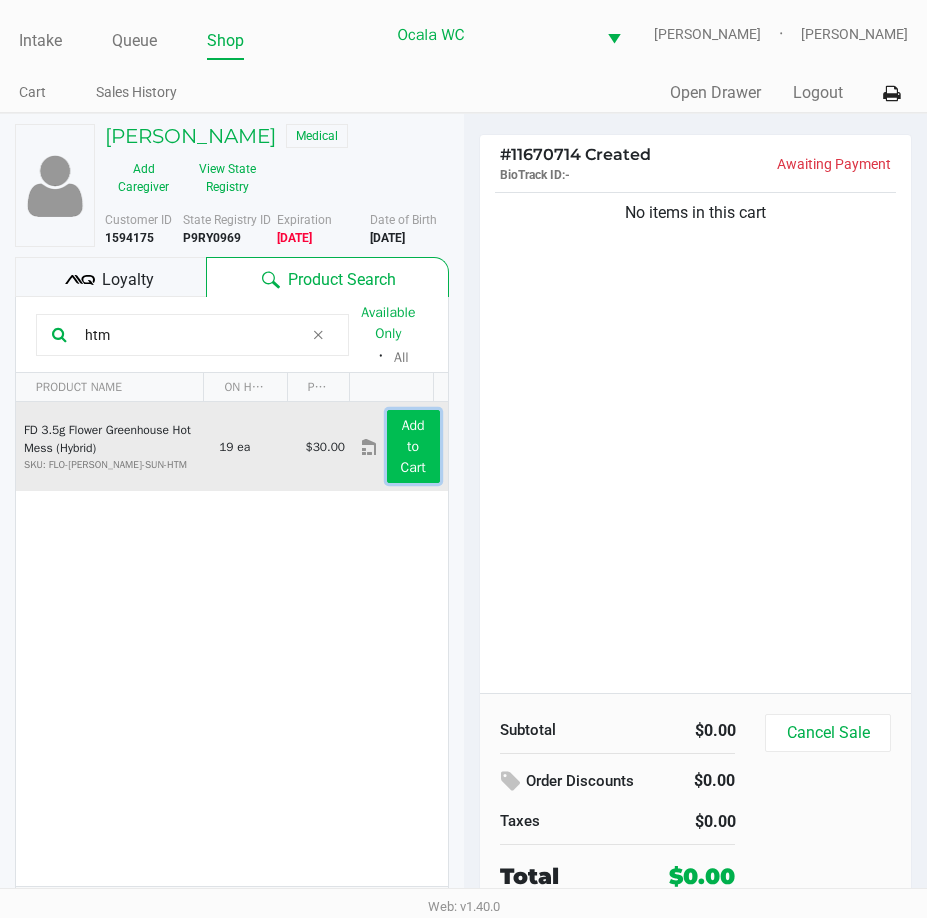 click on "Add to Cart" 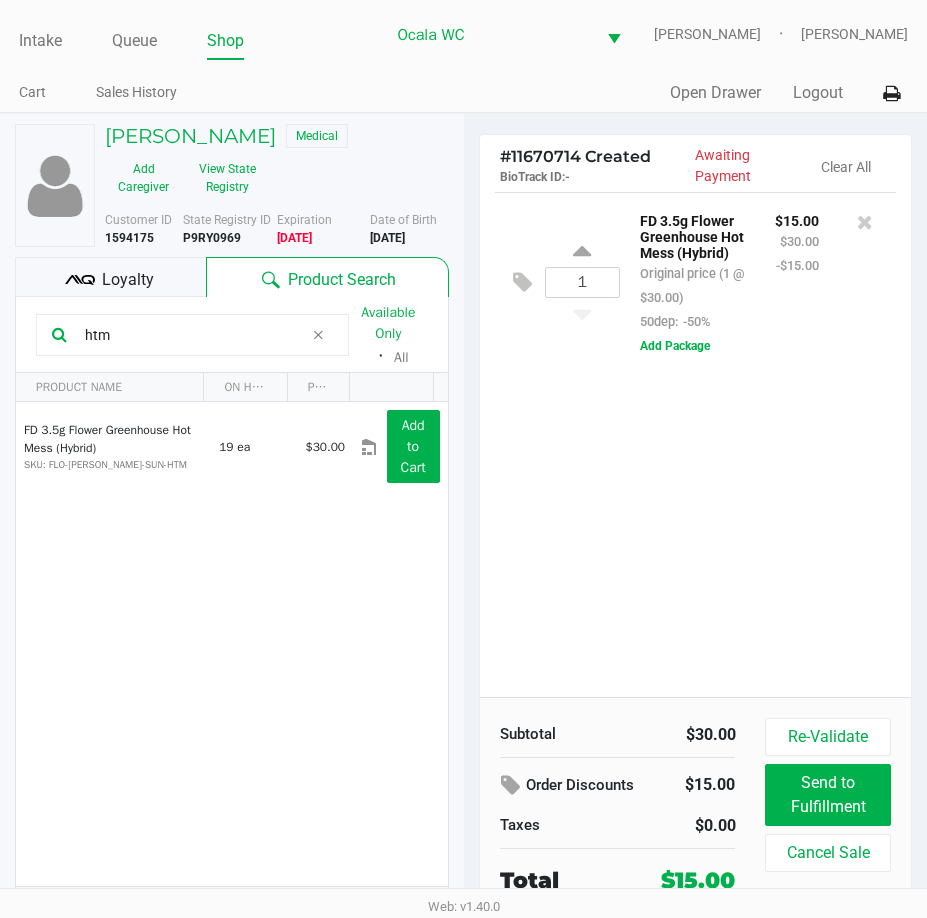 click on "htm" 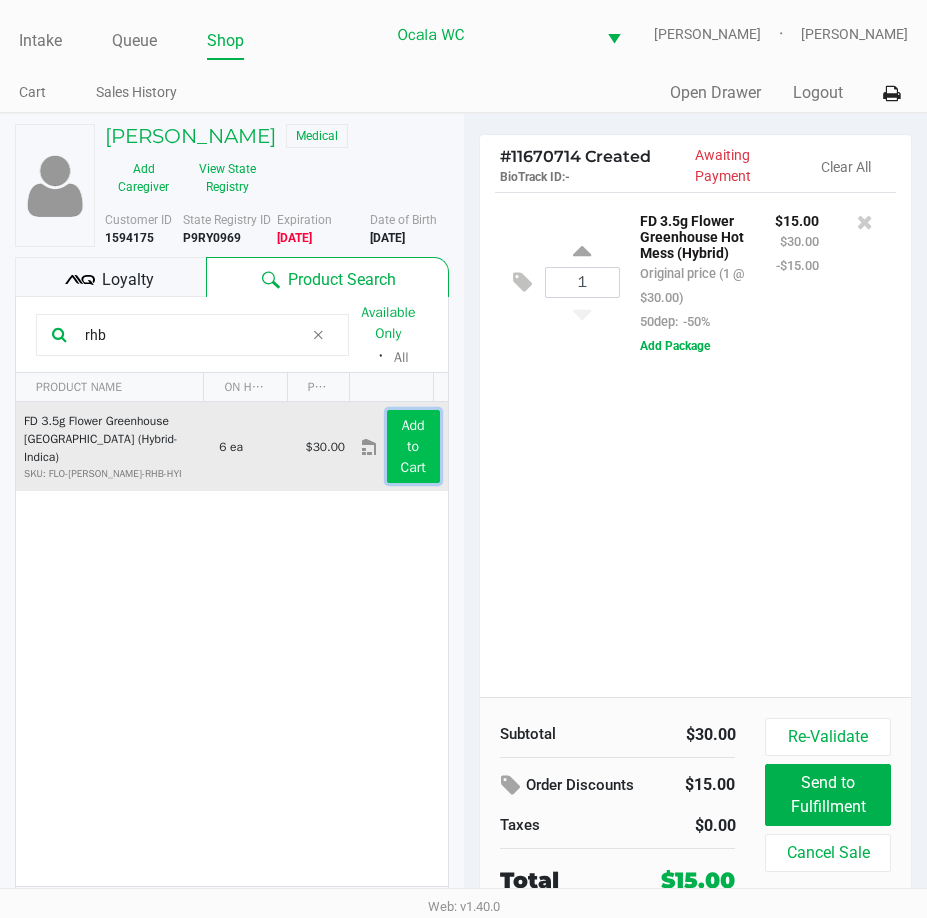 click on "Add to Cart" 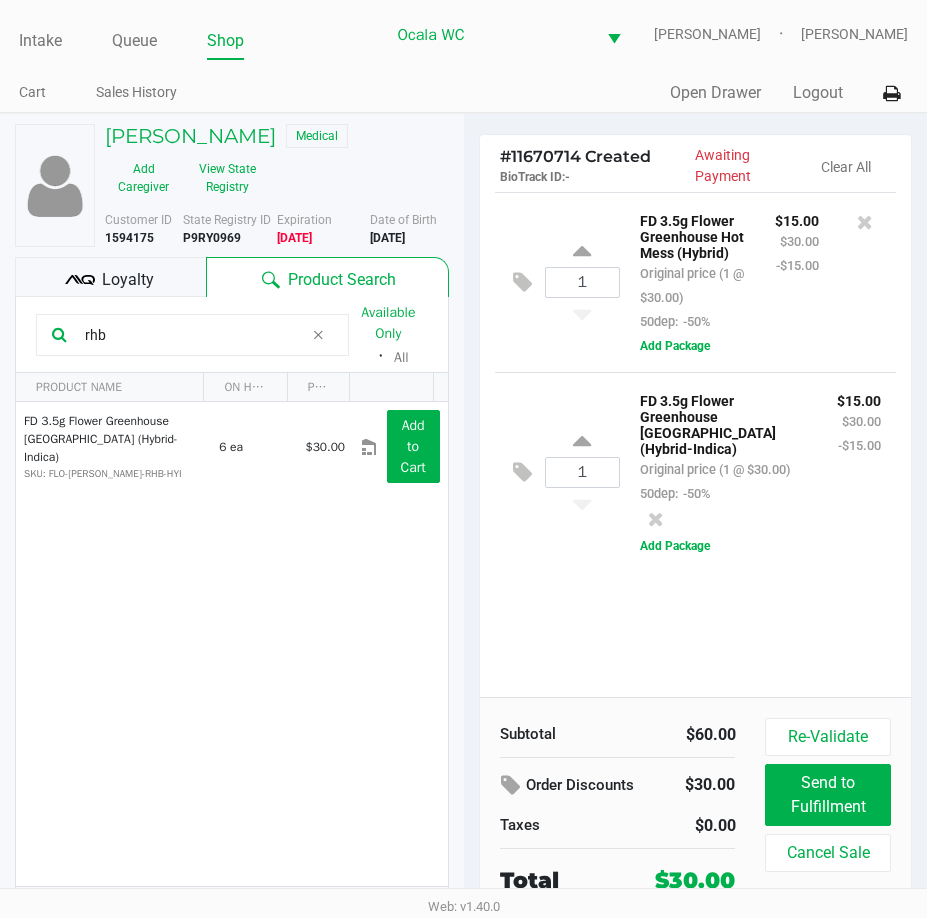 click on "1  FD 3.5g Flower Greenhouse Hot Mess (Hybrid)   Original price (1 @ $30.00)  50dep:  -50% $15.00 $30.00 -$15.00  Add Package  1  FD 3.5g Flower Greenhouse Rainbow Harbor (Hybrid-Indica)   Original price (1 @ $30.00)  50dep:  -50% $15.00 $30.00 -$15.00  Add Package" 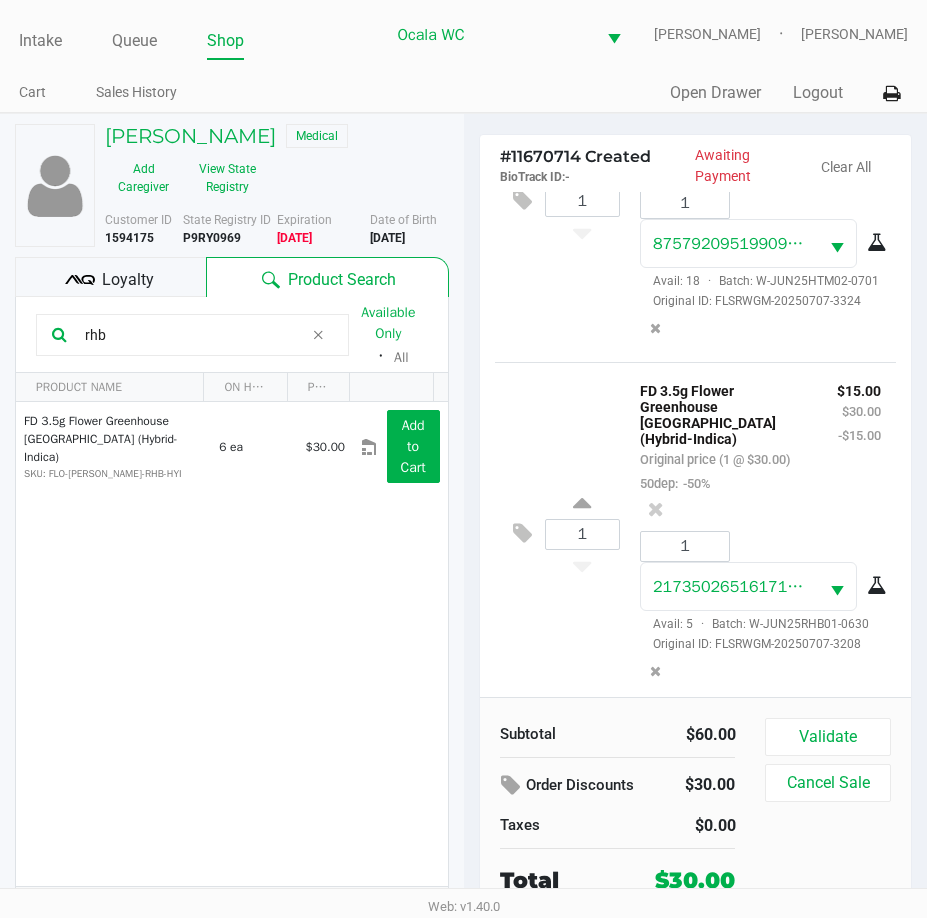 scroll, scrollTop: 0, scrollLeft: 0, axis: both 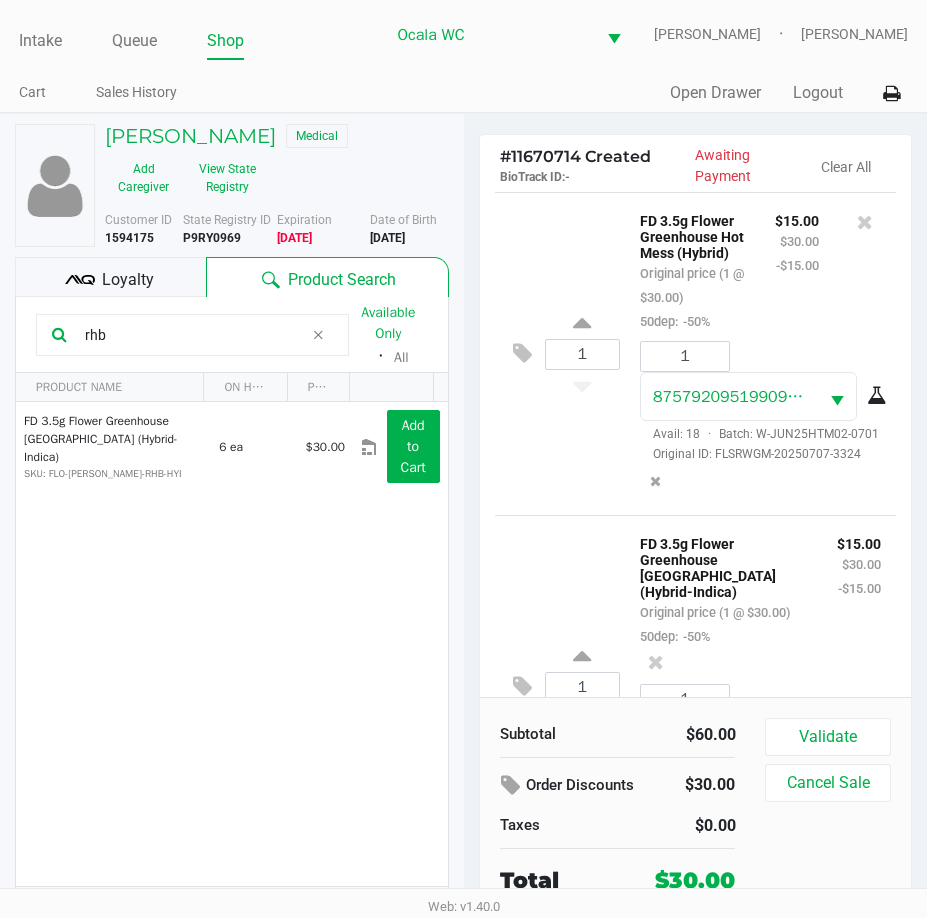 click on "1  FD 3.5g Flower Greenhouse Hot Mess (Hybrid)   Original price (1 @ $30.00)  50dep:  -50% $15.00 $30.00 -$15.00 1 8757920951990913  Avail: 18  ·  Batch: W-JUN25HTM02-0701   Original ID: FLSRWGM-20250707-3324" 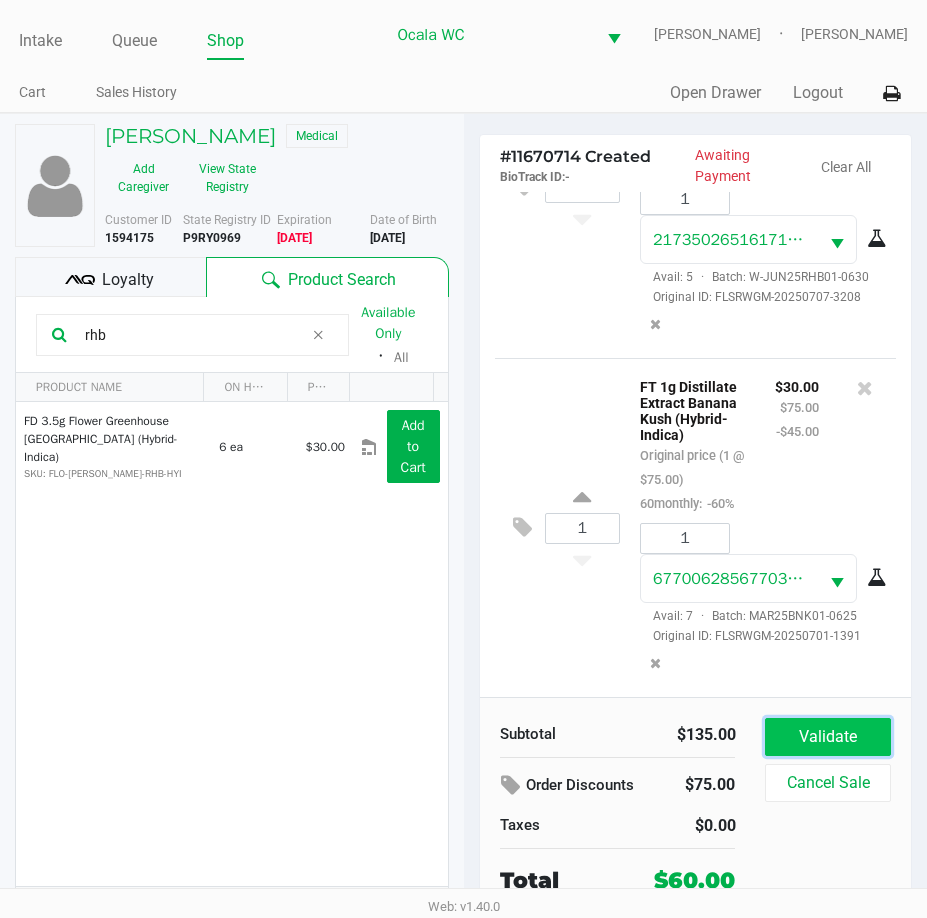 click on "Validate" 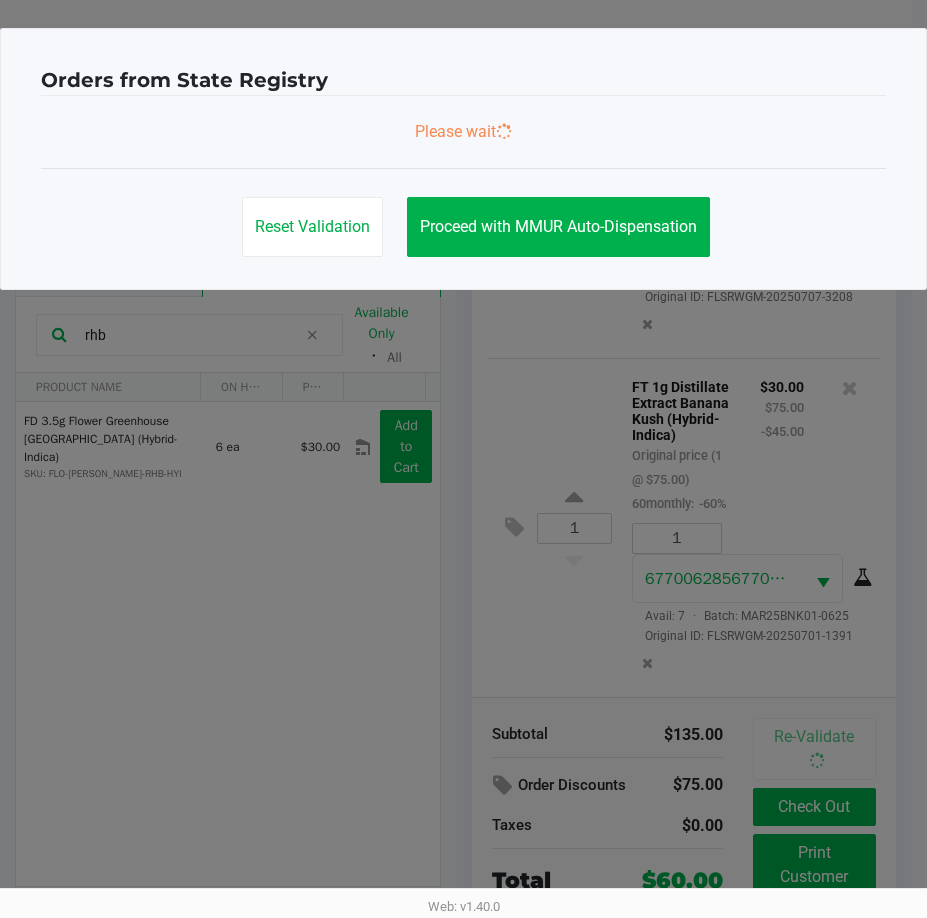 scroll, scrollTop: 698, scrollLeft: 0, axis: vertical 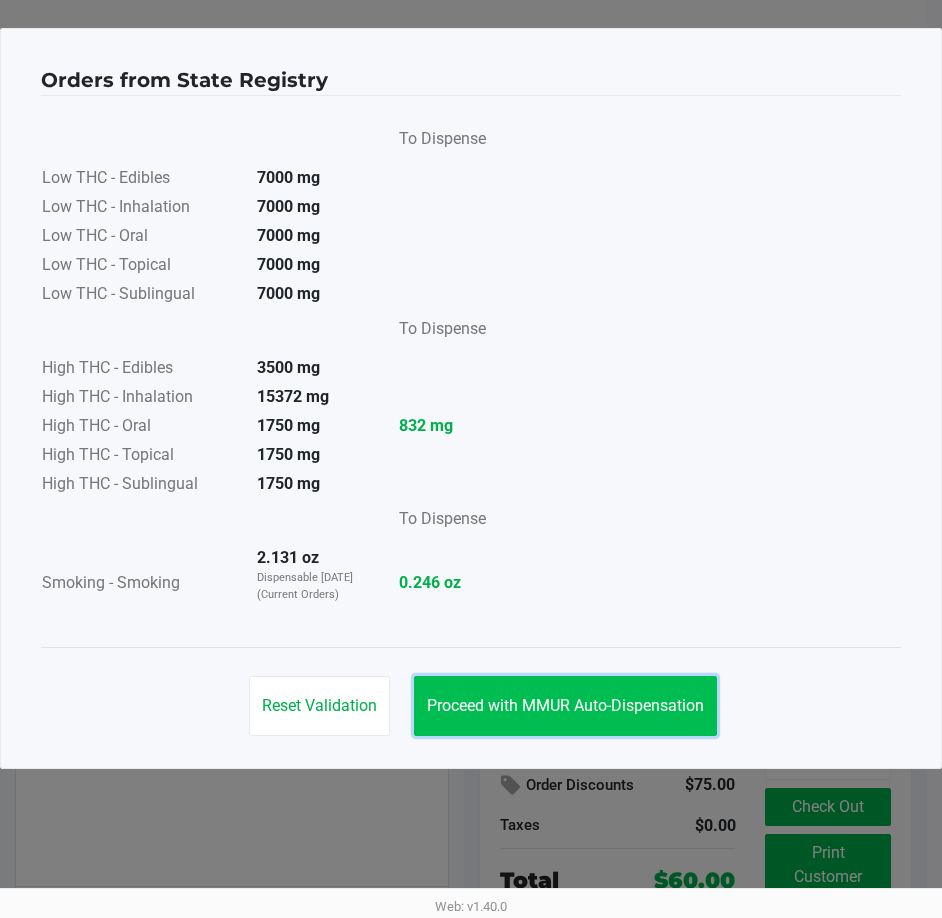 click on "Proceed with MMUR Auto-Dispensation" 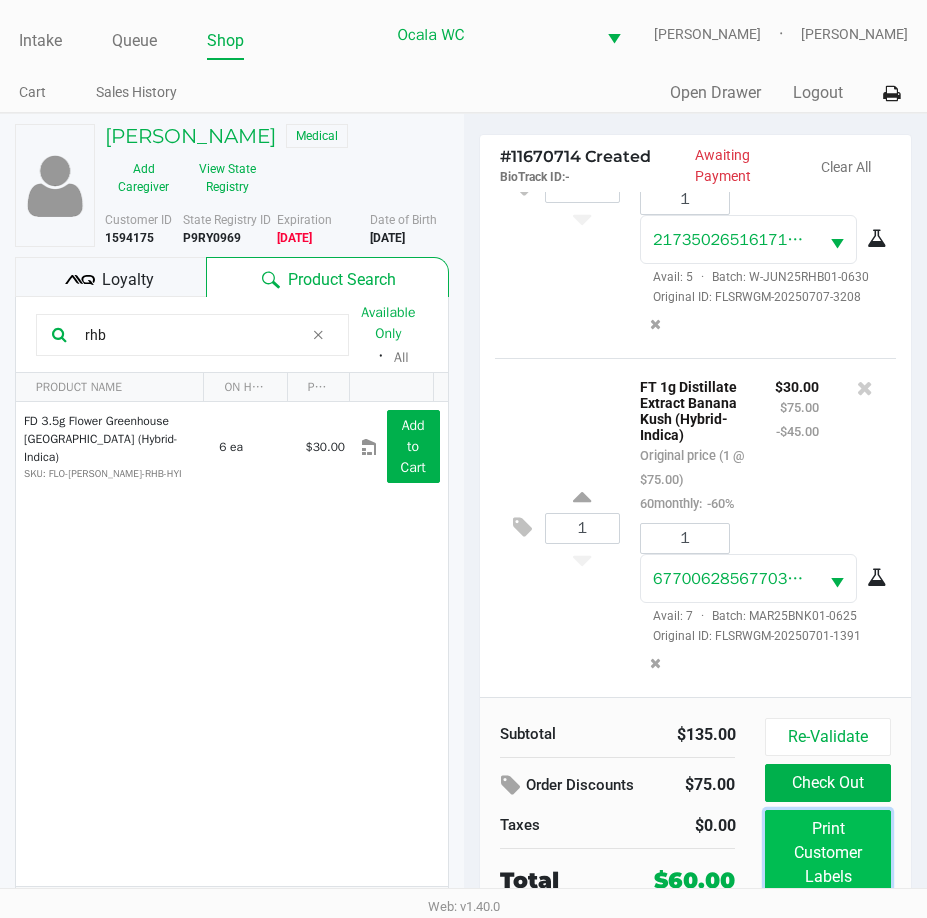 click on "Print Customer Labels" 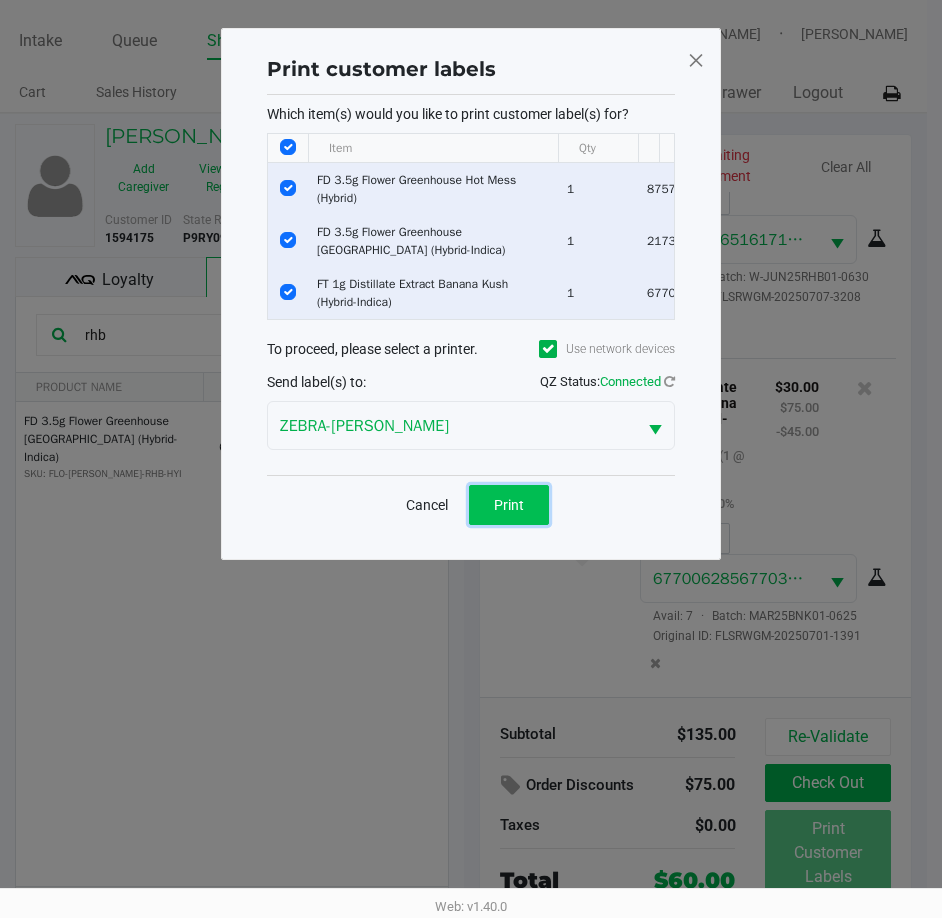 click on "Print" 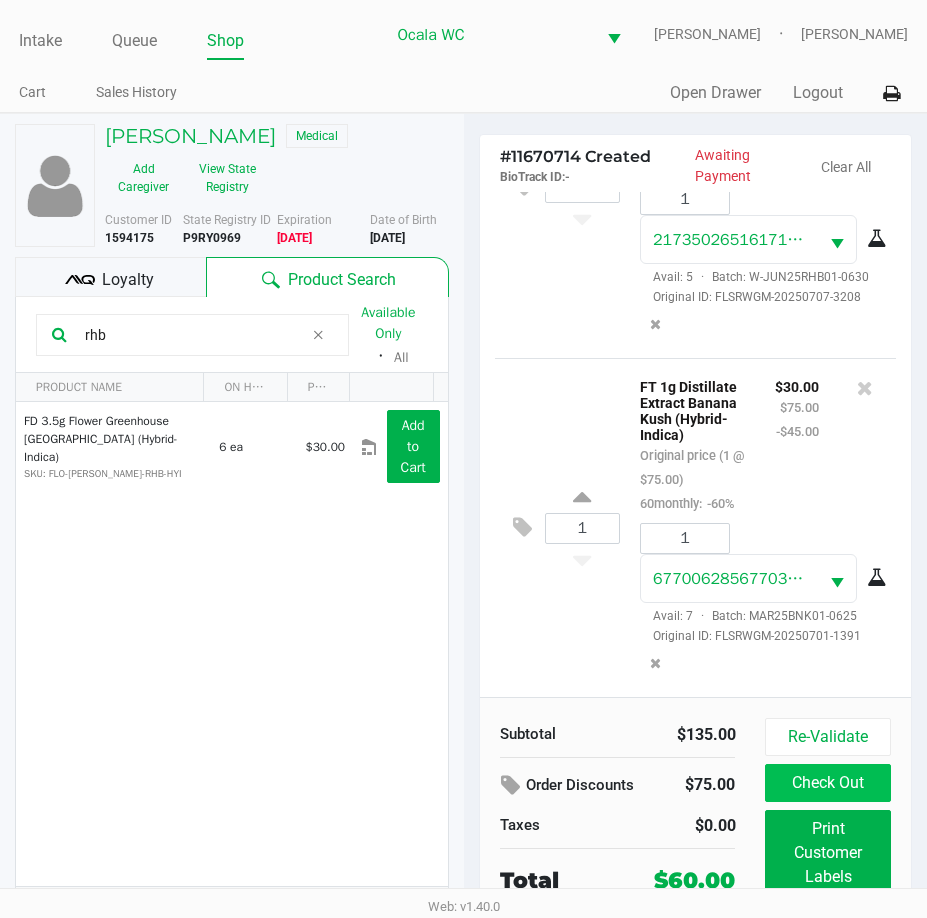 click on "Check Out" 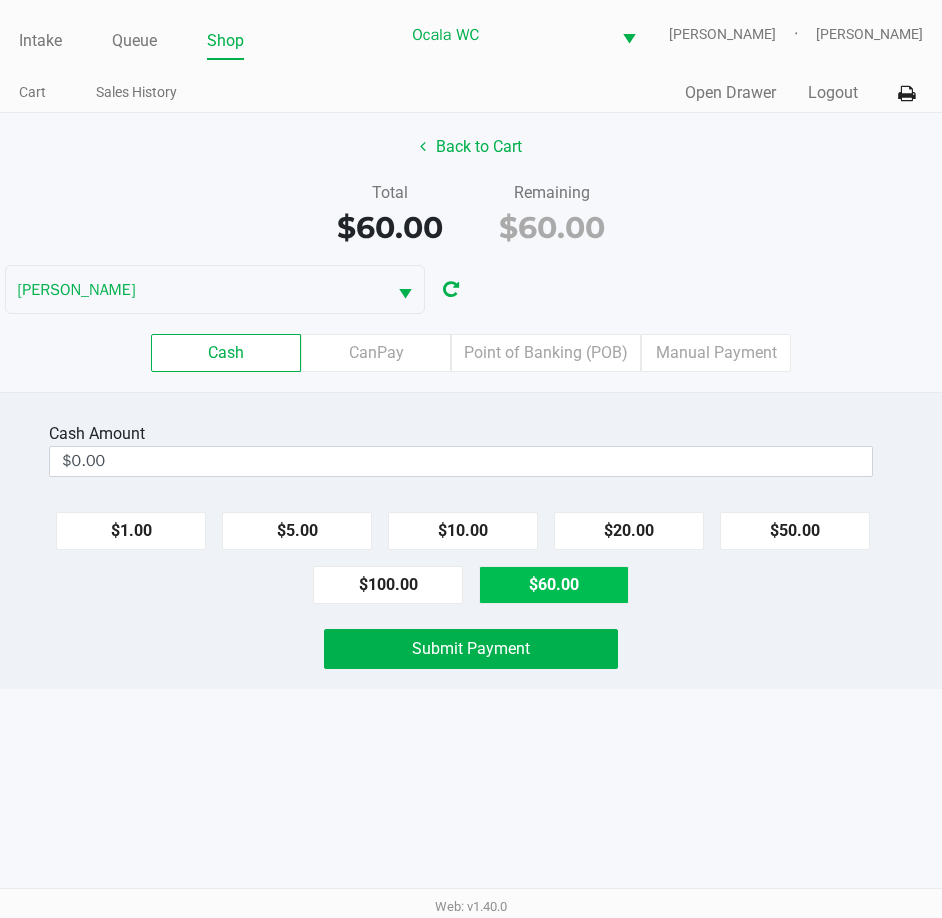 click on "$60.00" 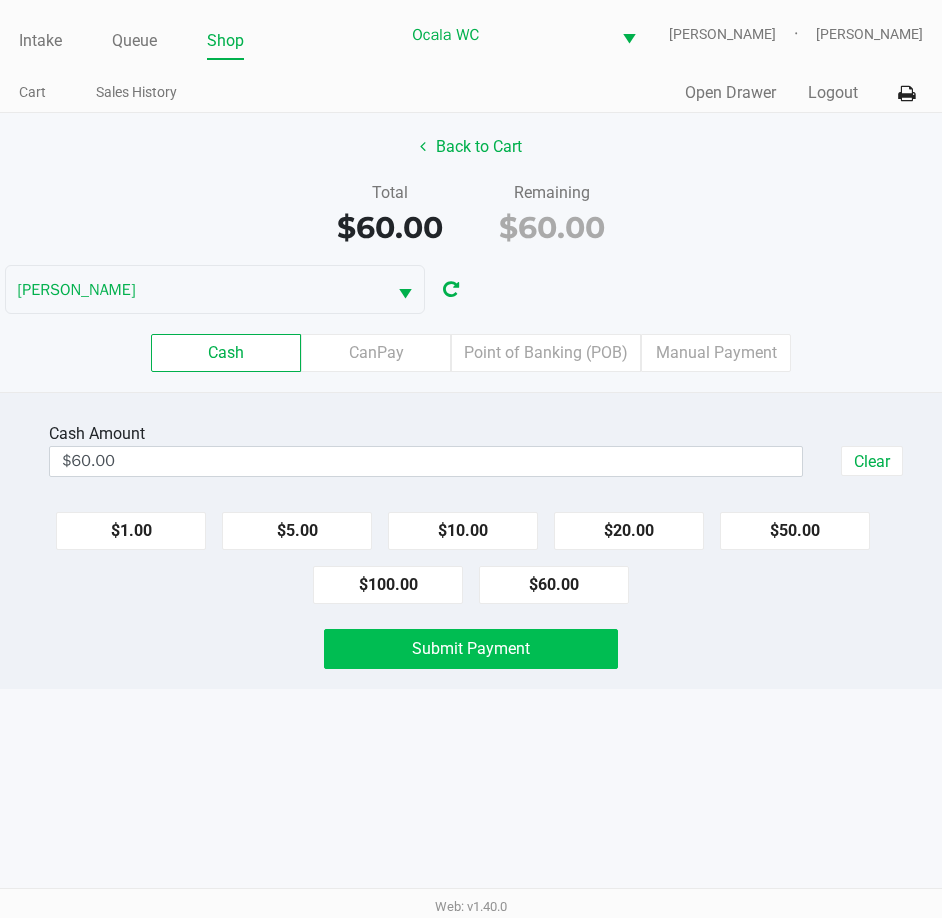 click on "Submit Payment" 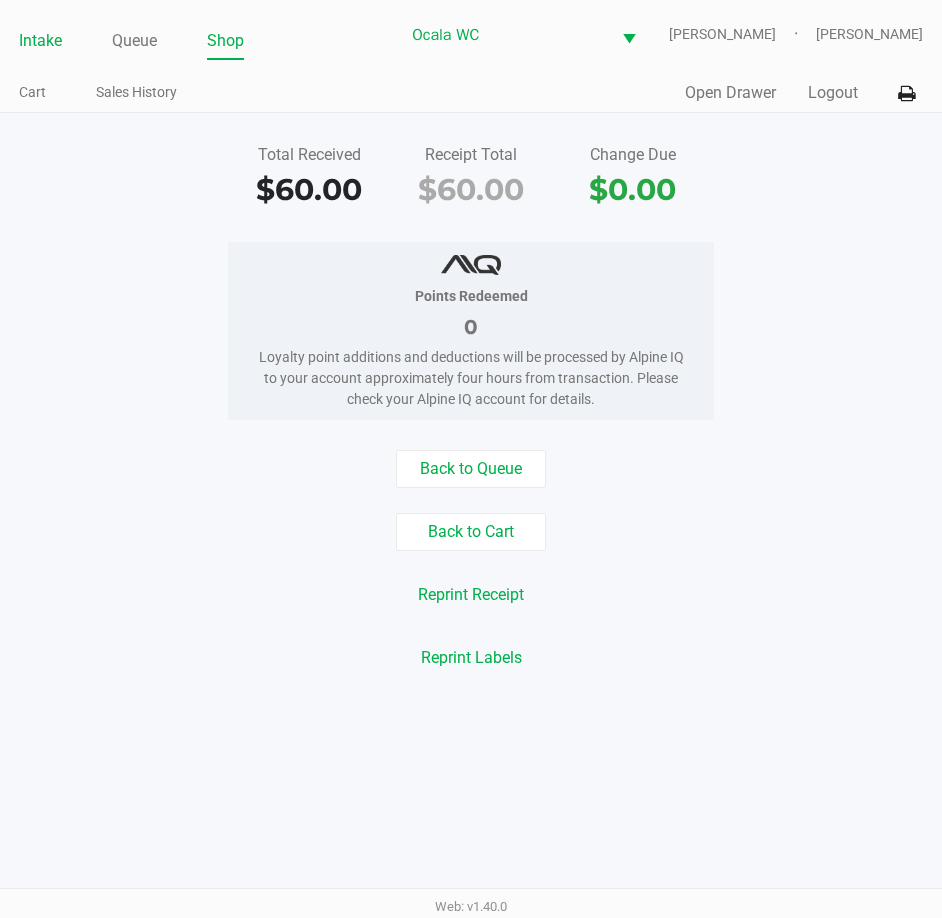 click on "Intake" 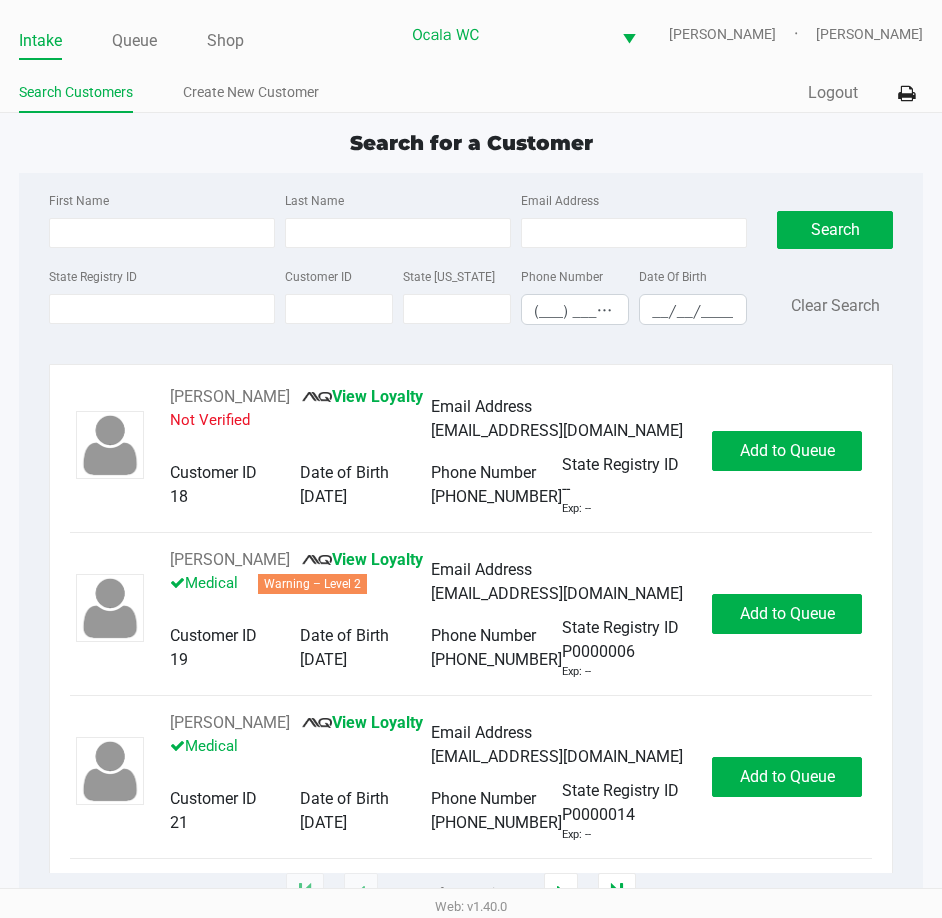 click on "Intake Queue Shop Ocala WC  BRANDY-CLARK   John Laughlin  Search Customers Create New Customer  Quick Sale   Logout" 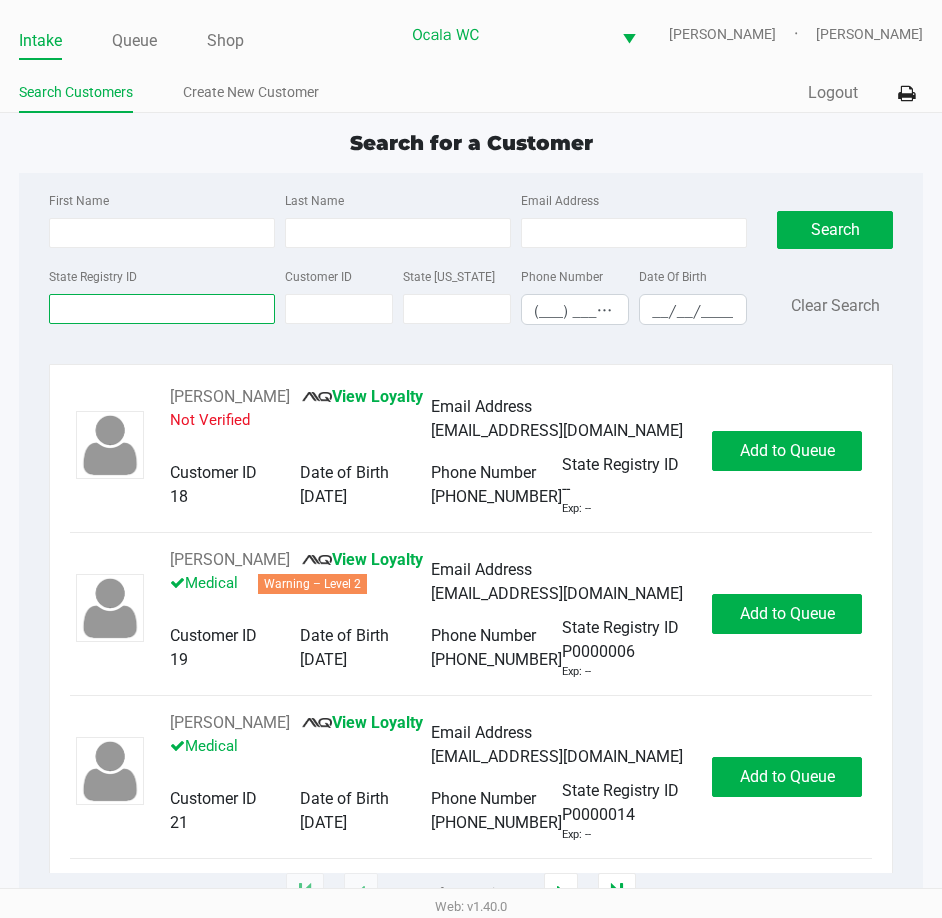 click on "State Registry ID" at bounding box center (162, 309) 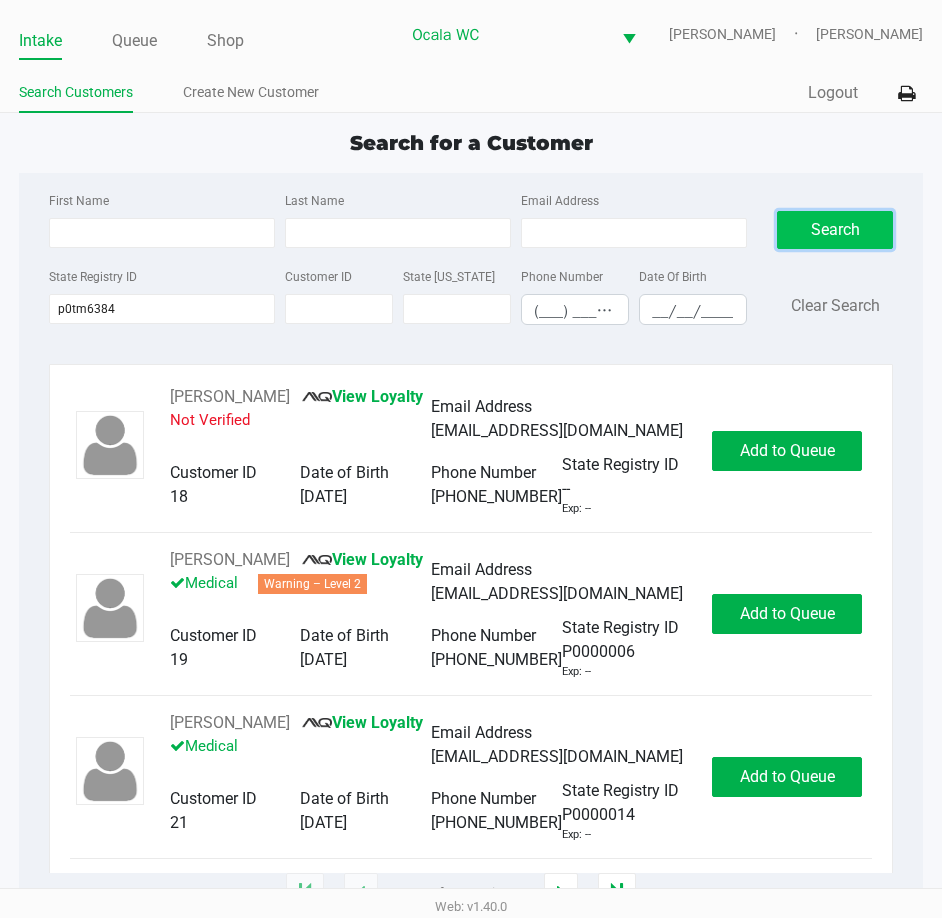 click on "Search" 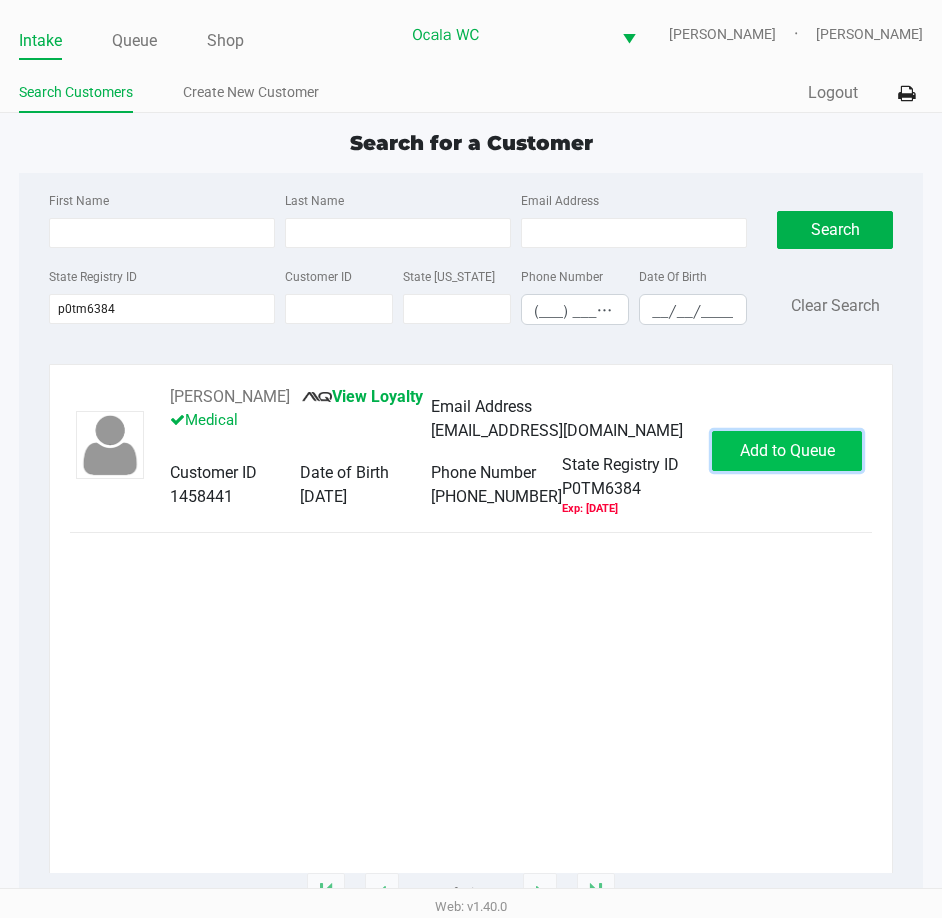 click on "Add to Queue" 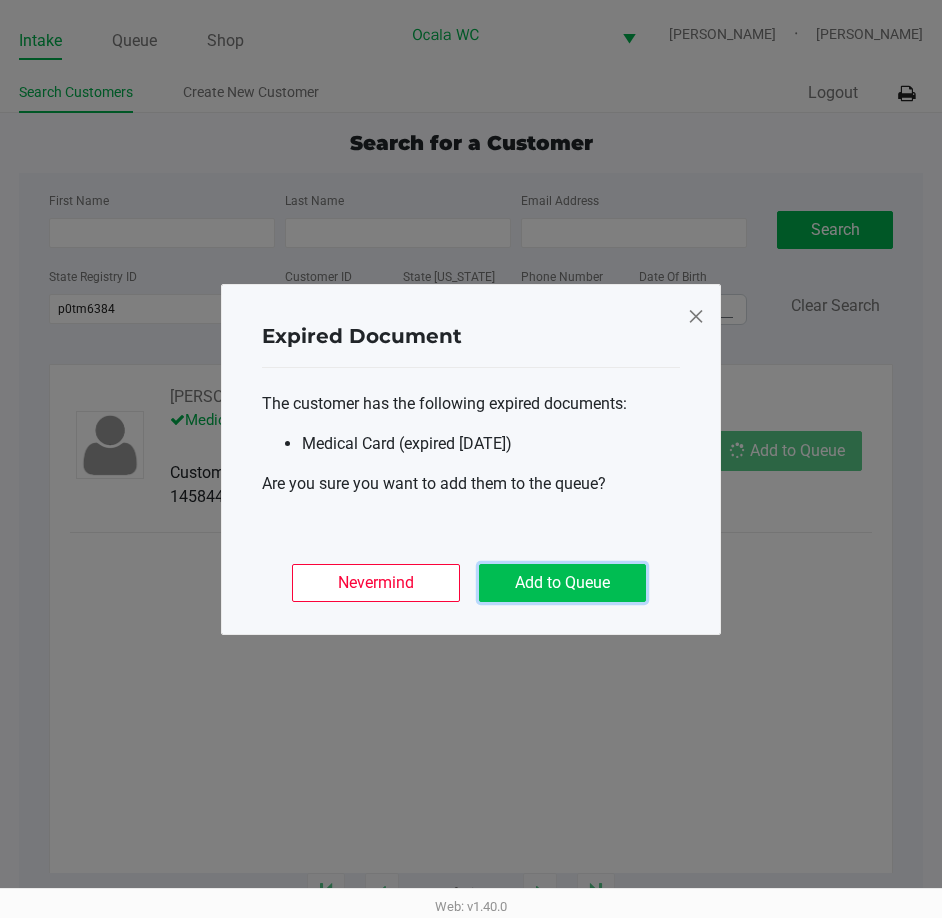 click on "Add to Queue" 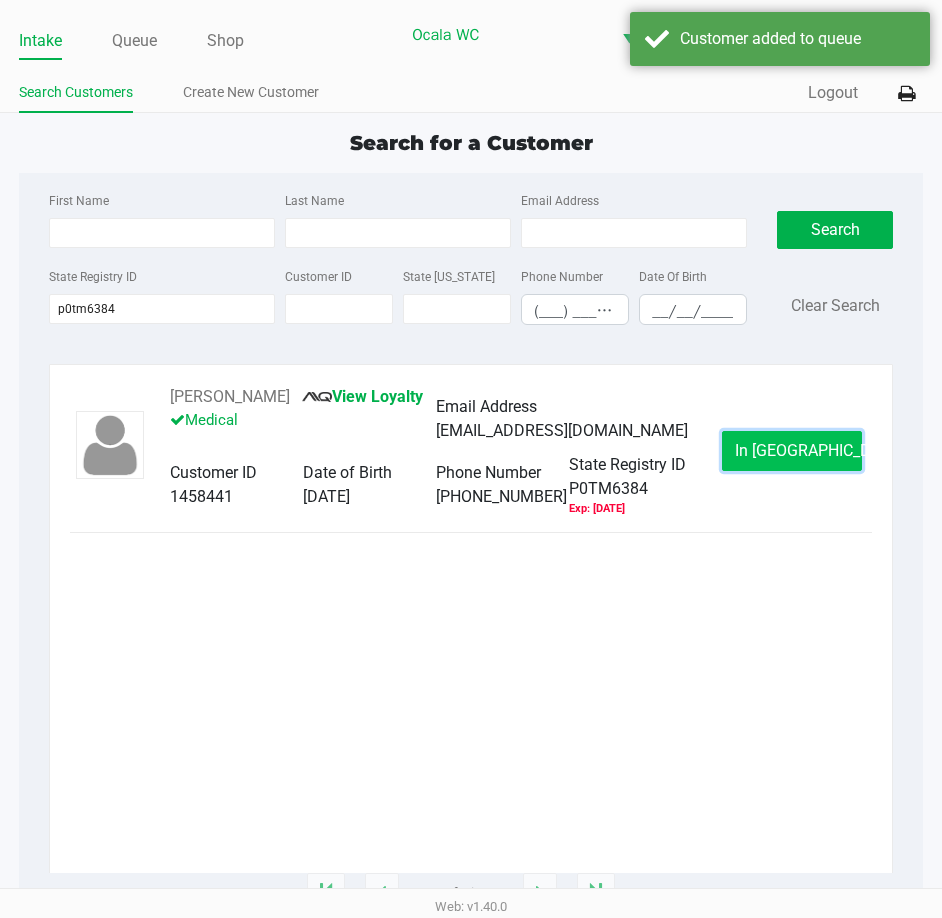 click on "In Queue" 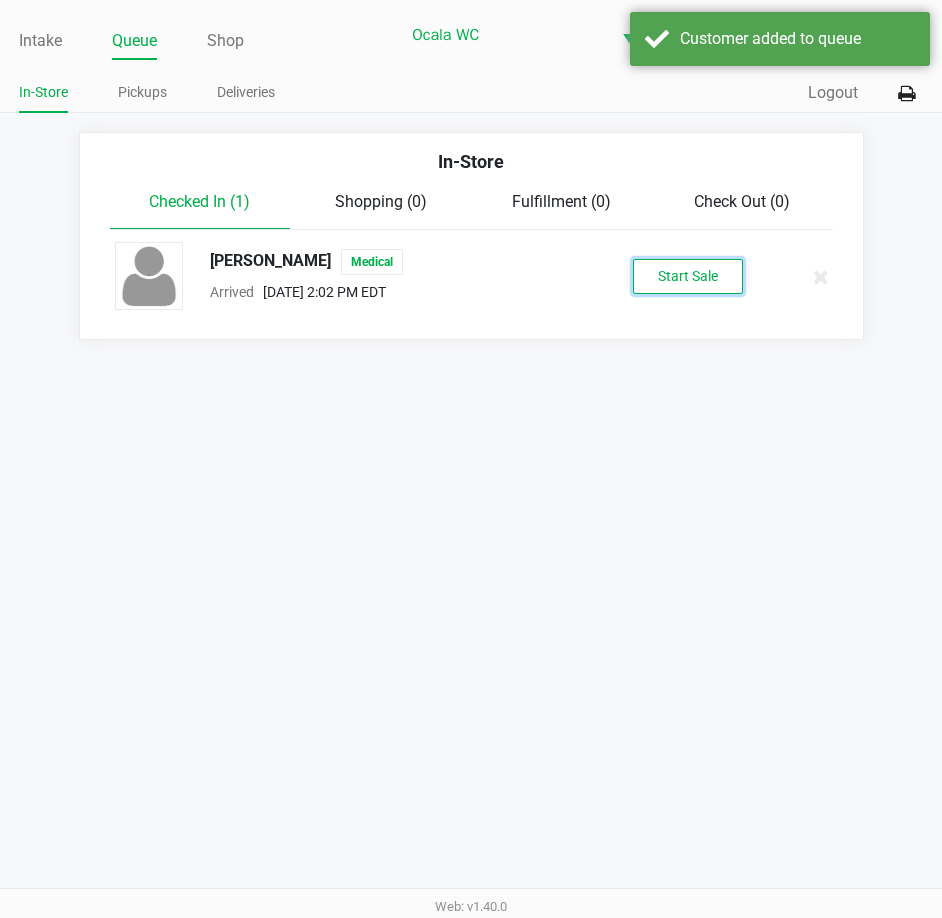 click on "Start Sale" 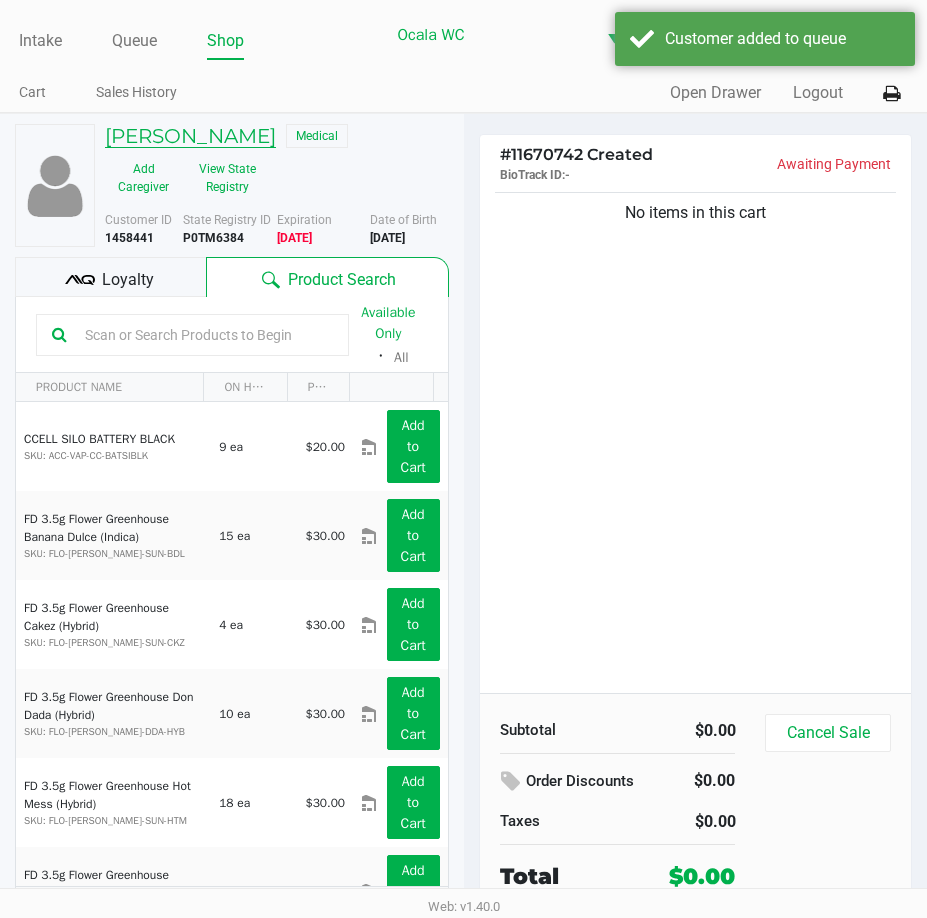 click on "ANGEL HERNANDEZ JR" 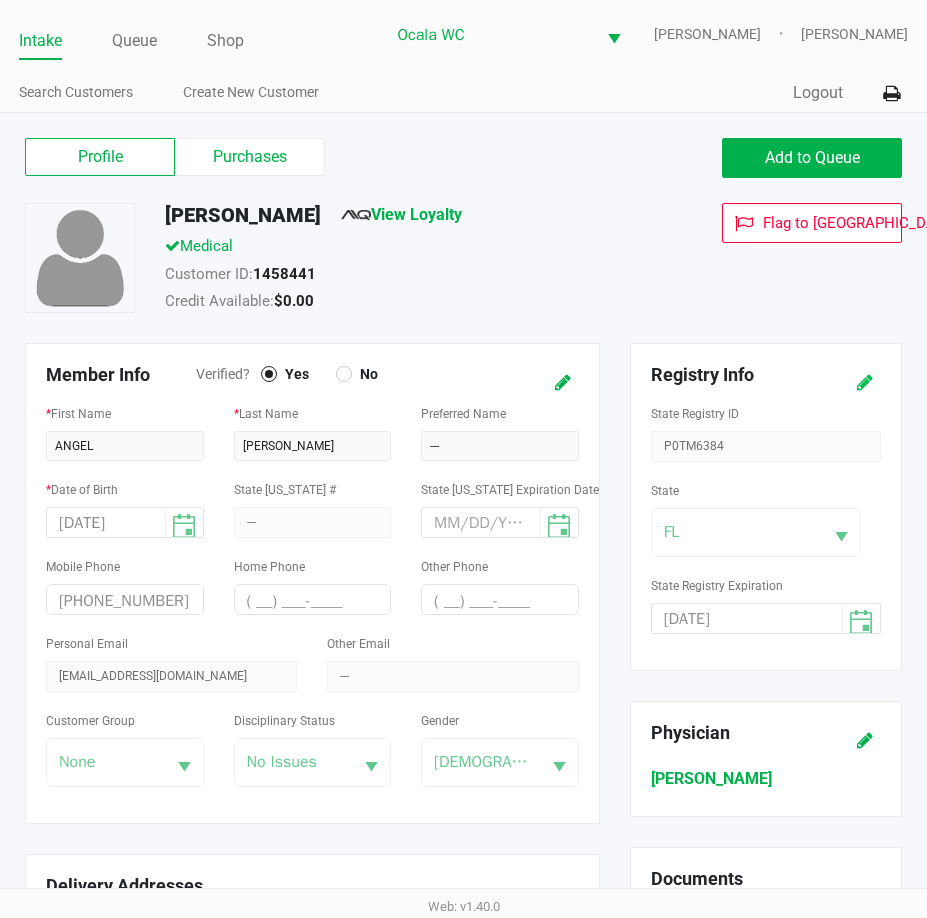 click 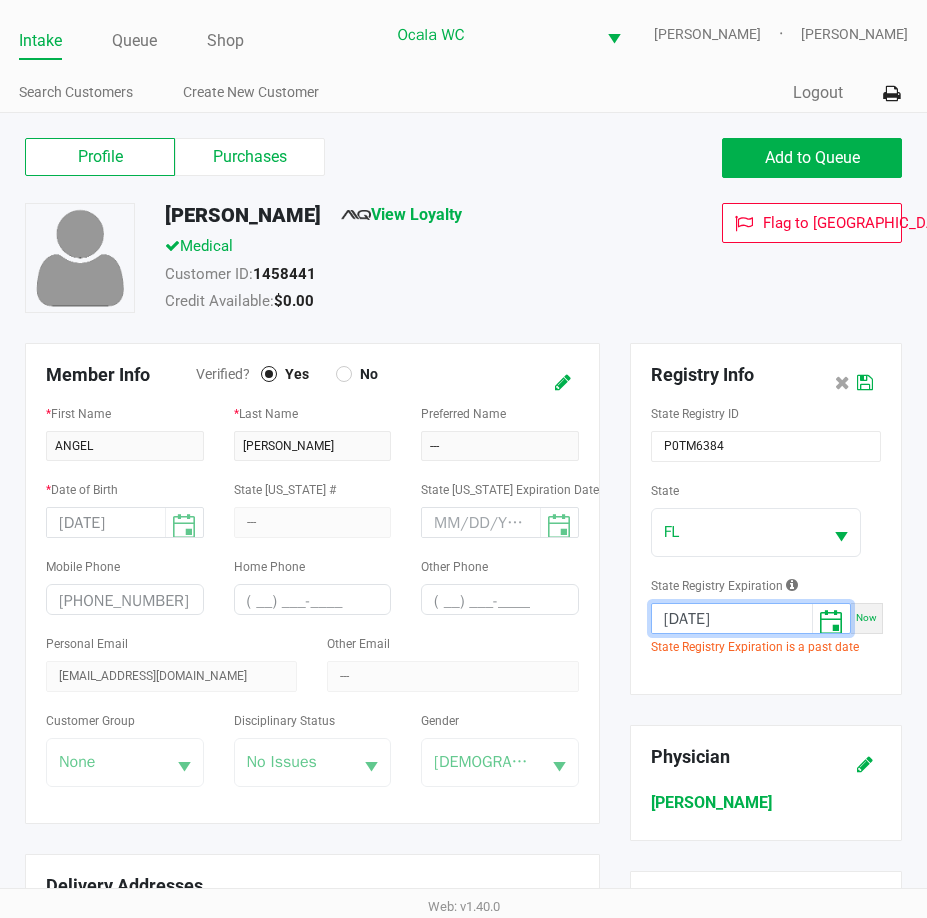 click on "08/08/2024" at bounding box center [732, 619] 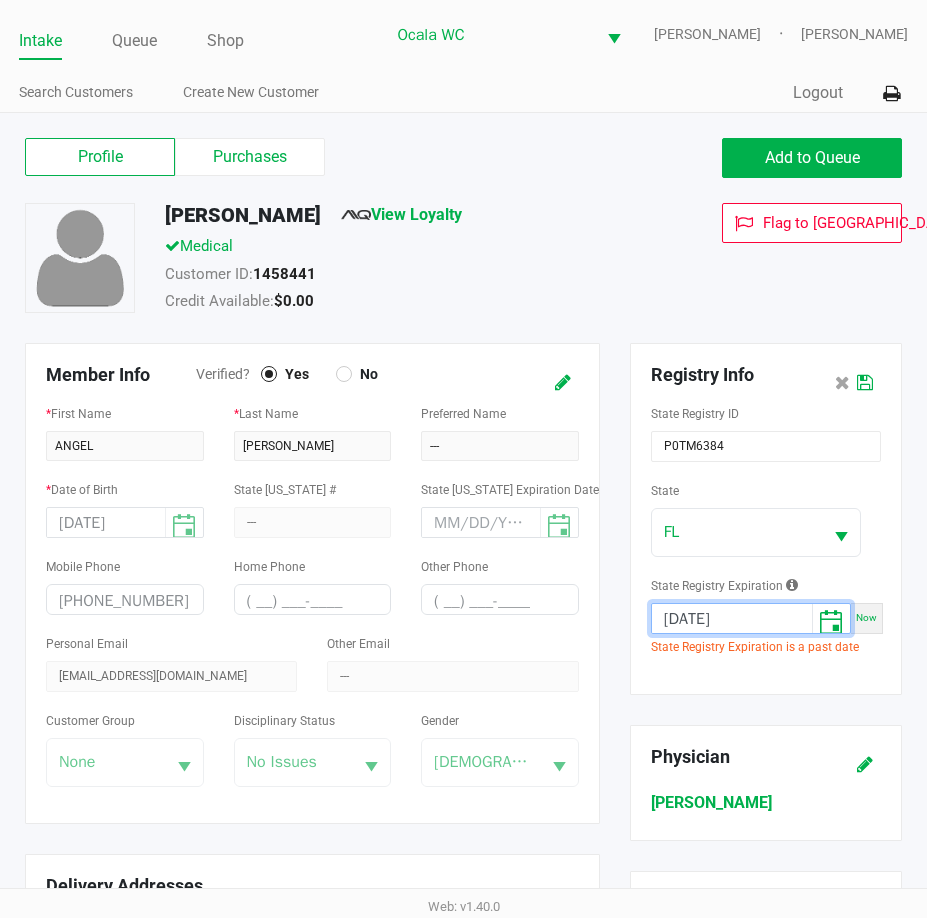 scroll, scrollTop: 0, scrollLeft: 2, axis: horizontal 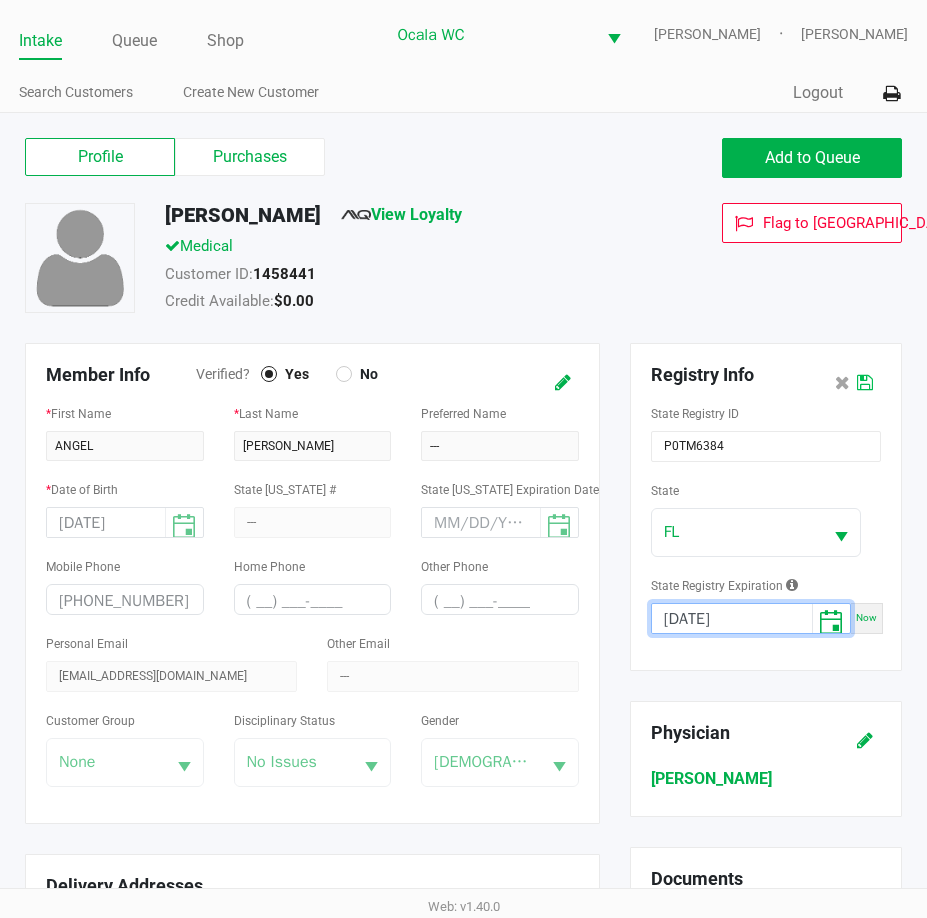 click 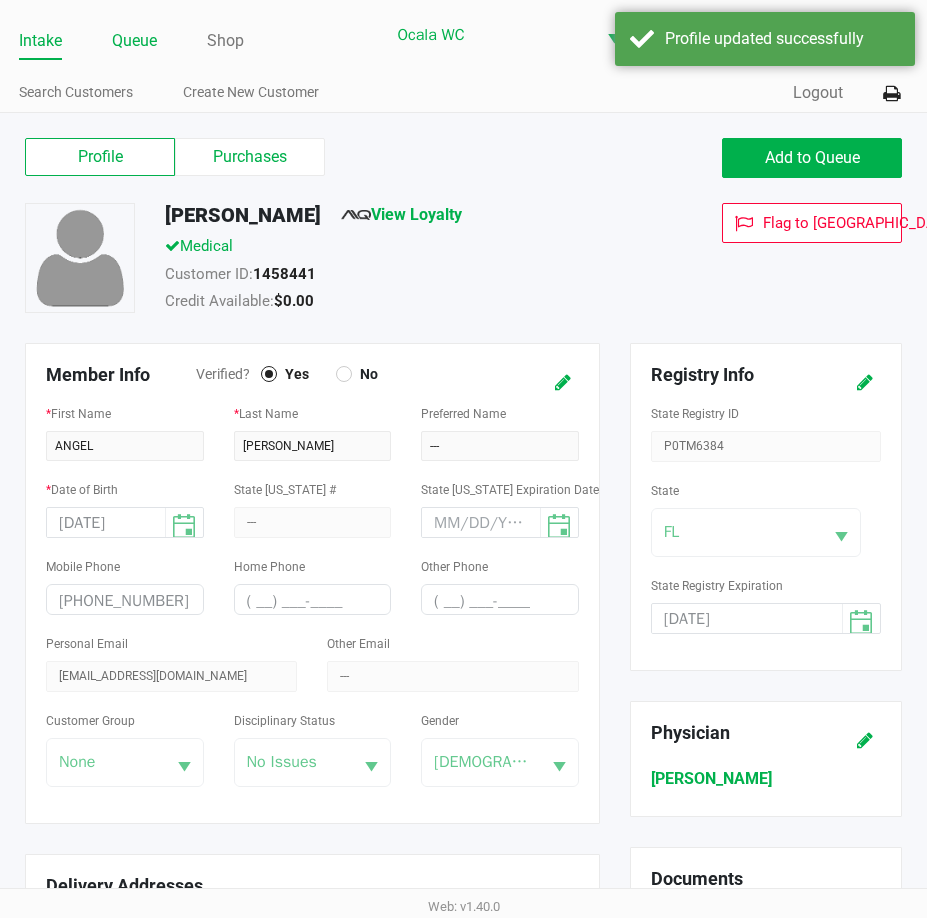 click on "Queue" 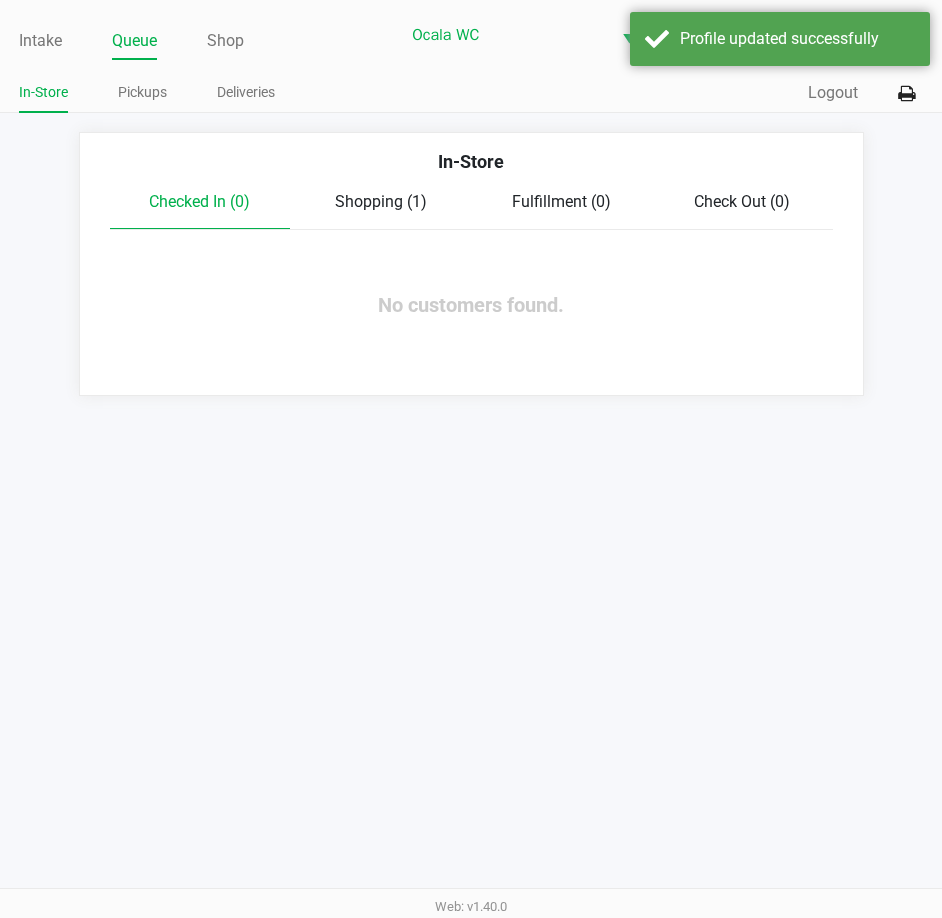 click on "Shopping (1)" 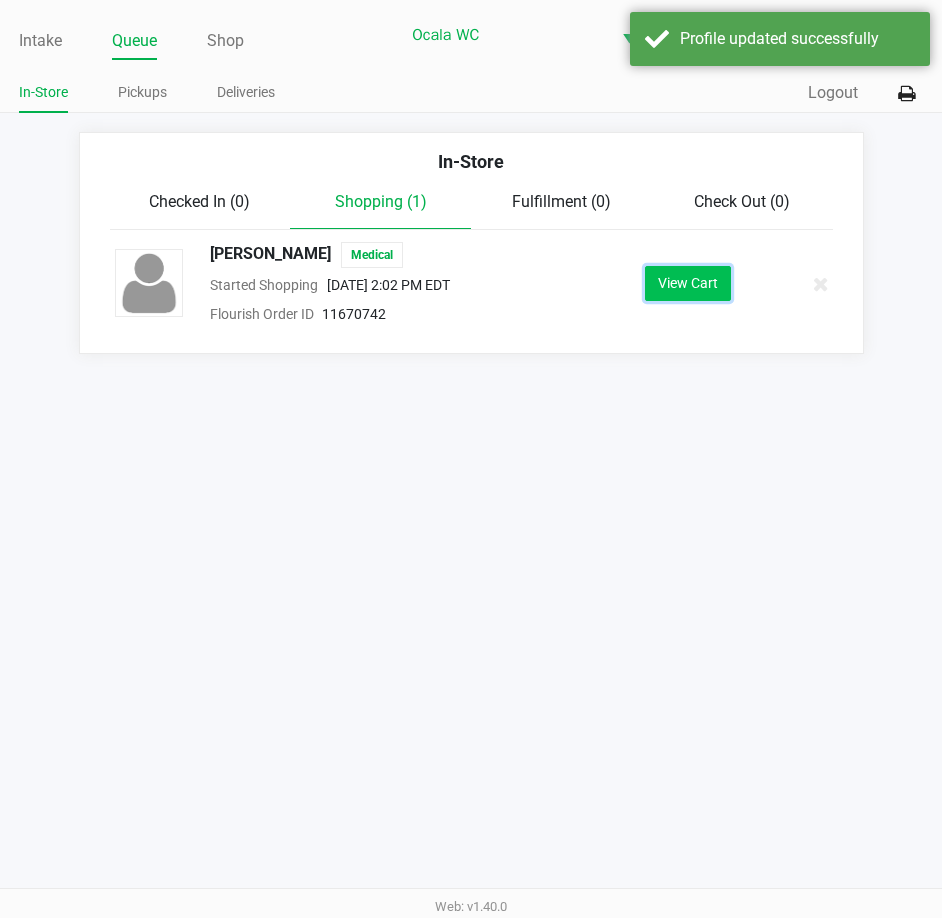 click on "View Cart" 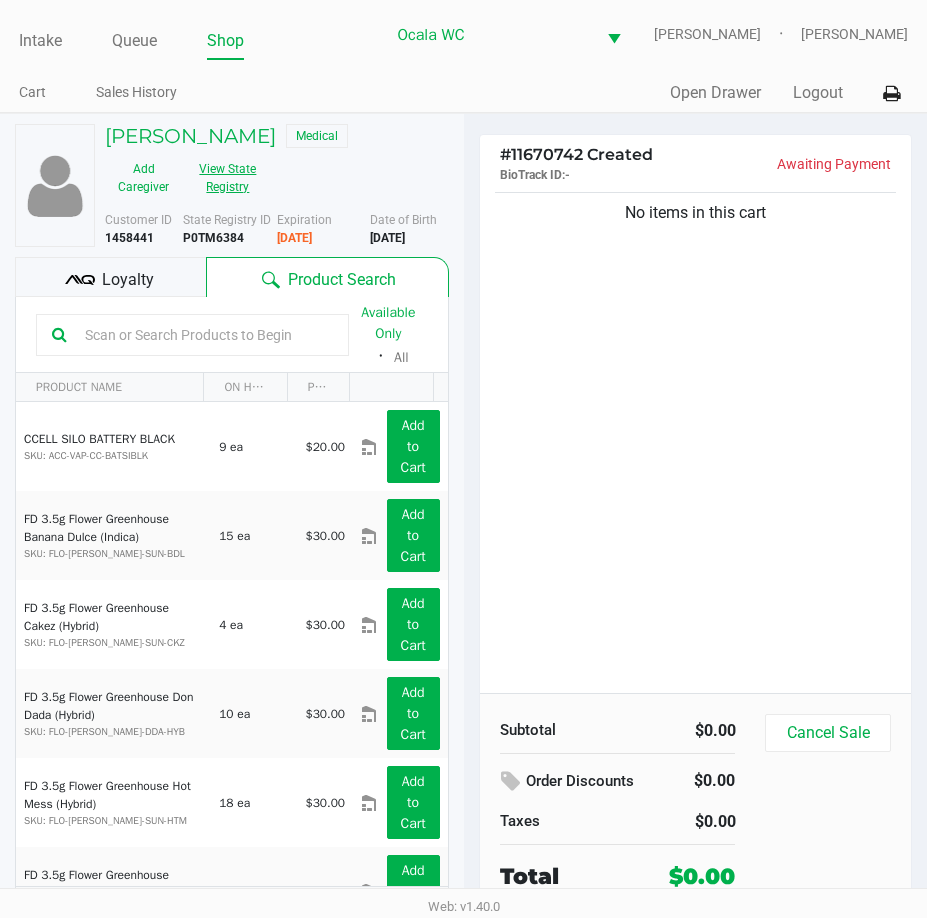 click on "View State Registry" 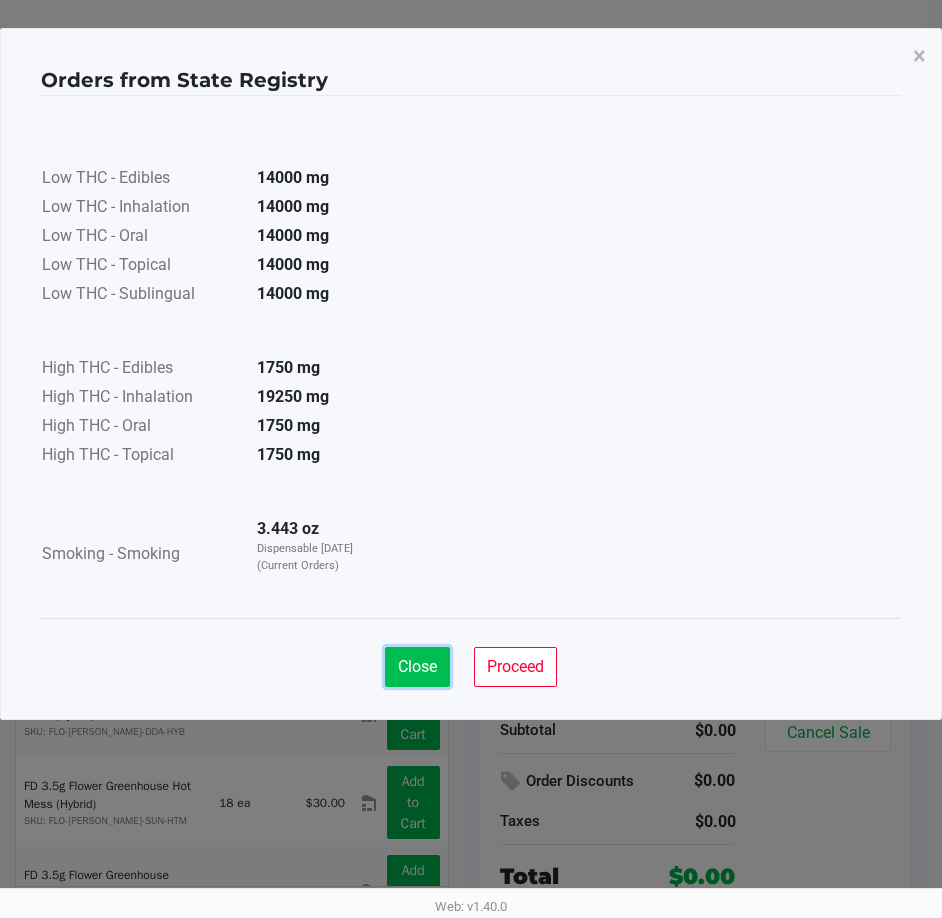 click on "Close" 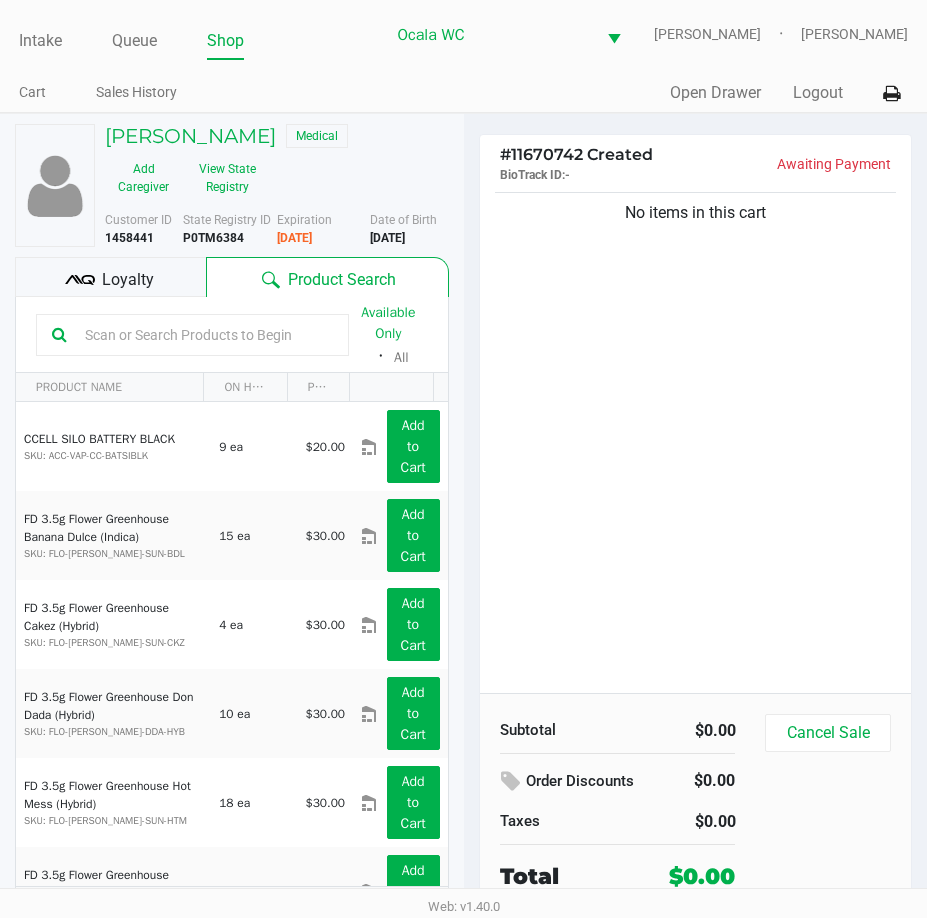 click on "No items in this cart" 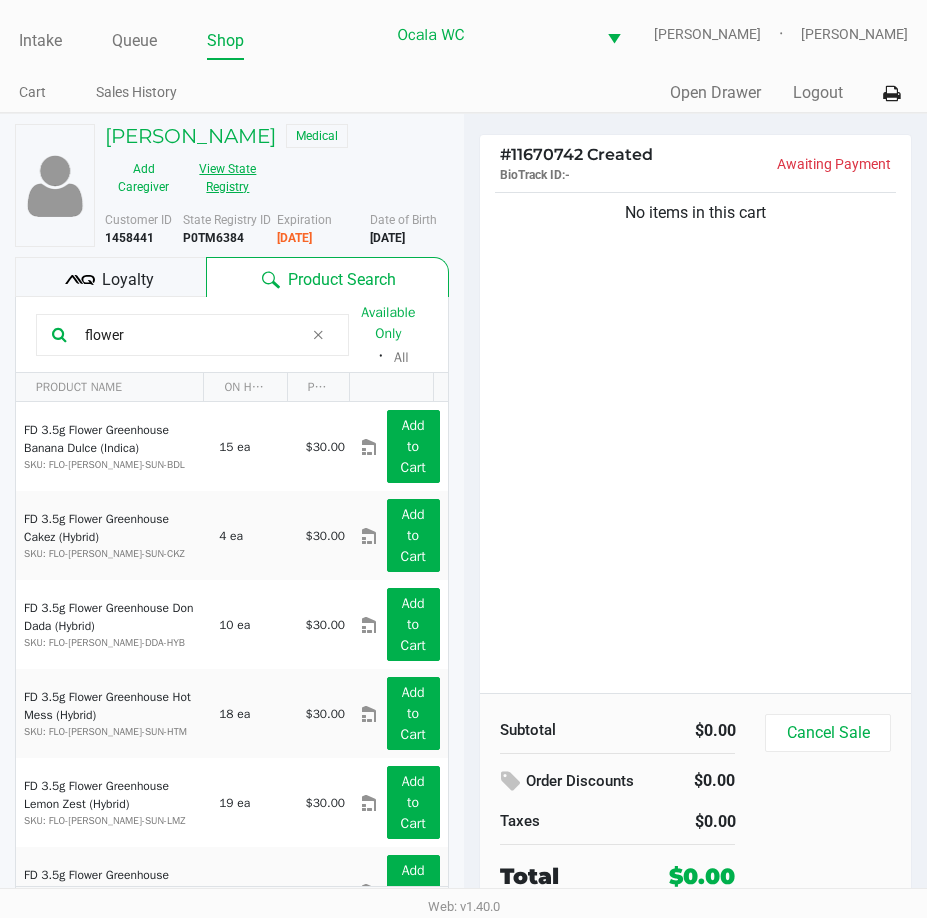 click on "View State Registry" 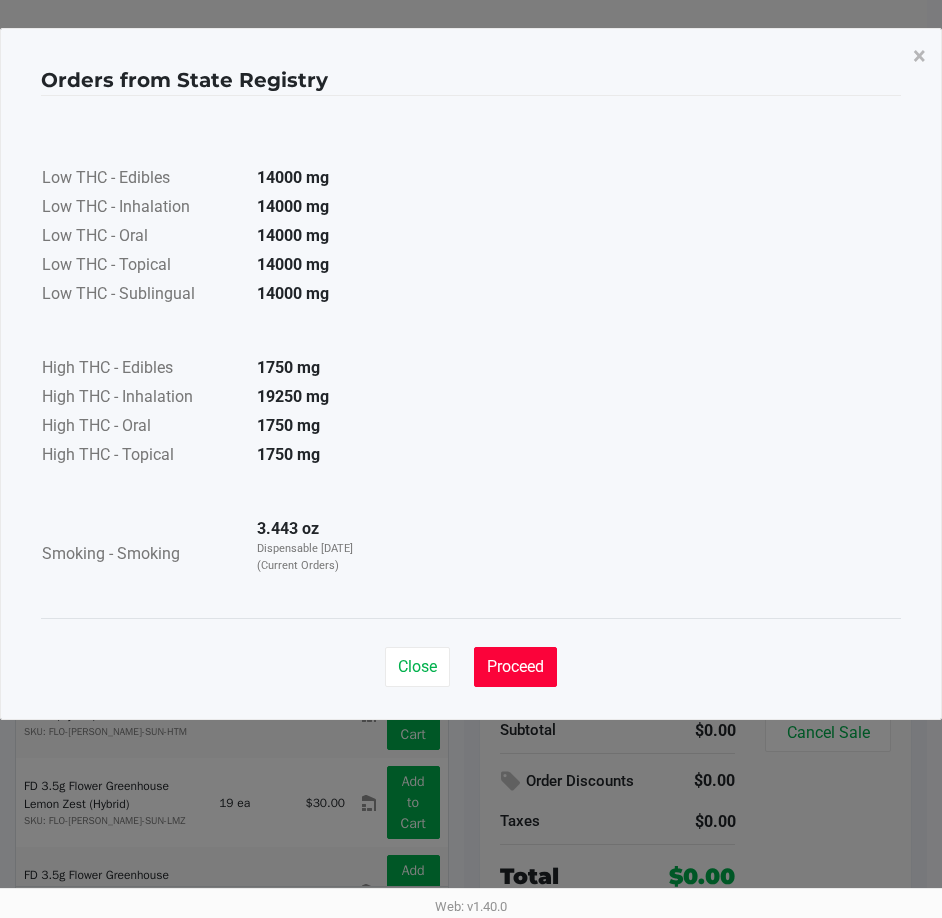 click on "Proceed" 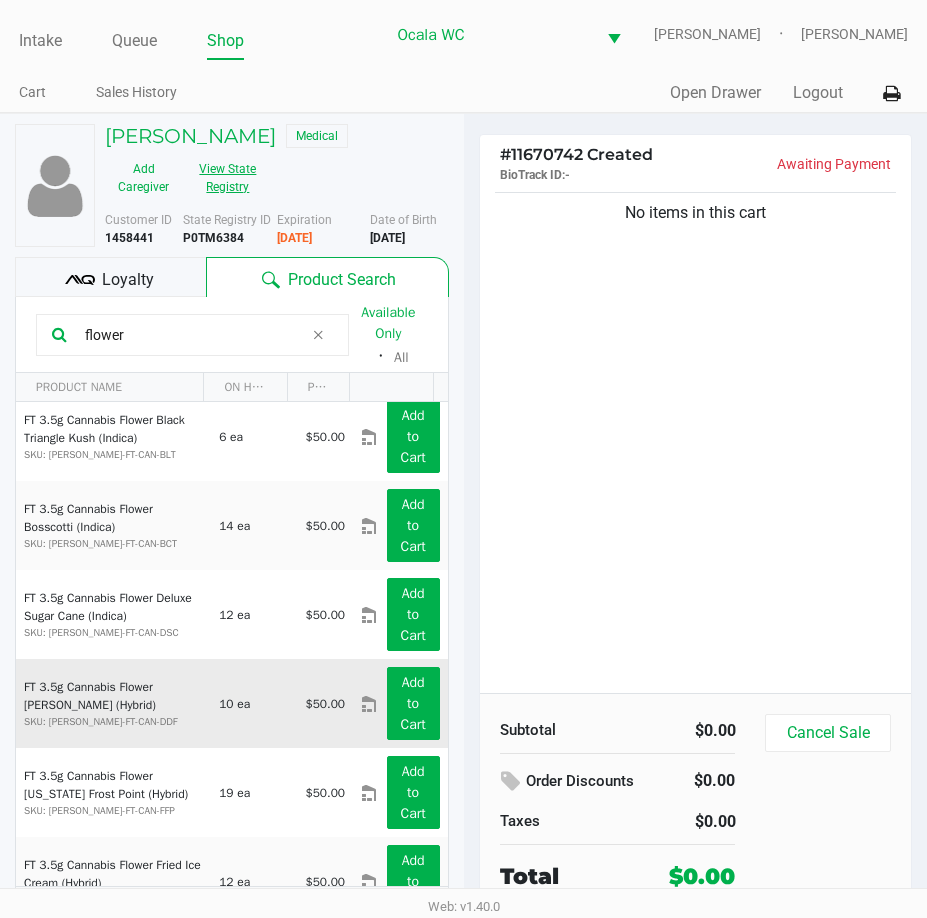 scroll, scrollTop: 1000, scrollLeft: 0, axis: vertical 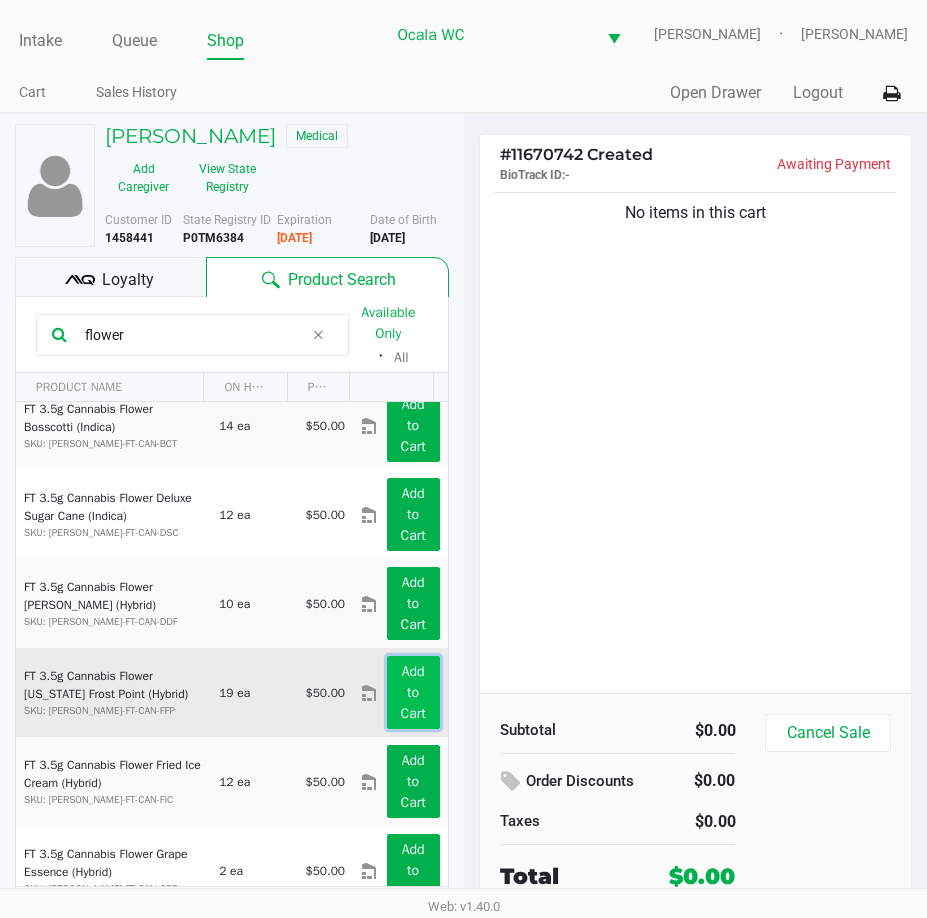 click on "Add to Cart" 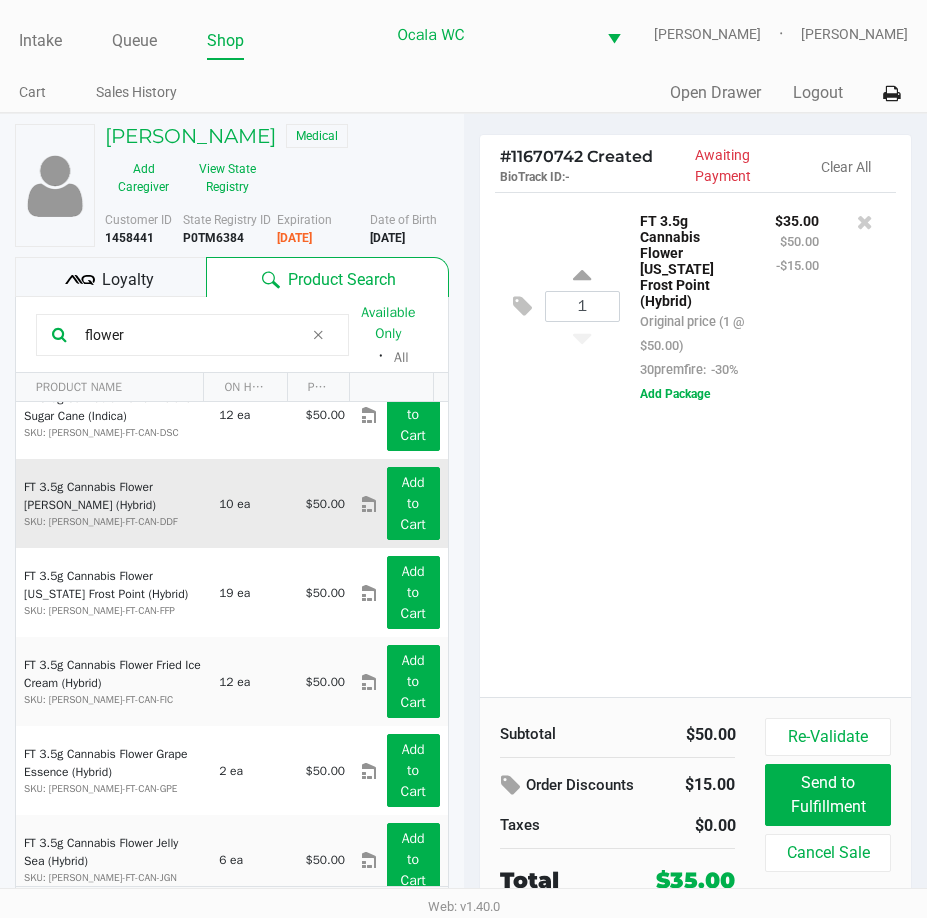 scroll, scrollTop: 1200, scrollLeft: 0, axis: vertical 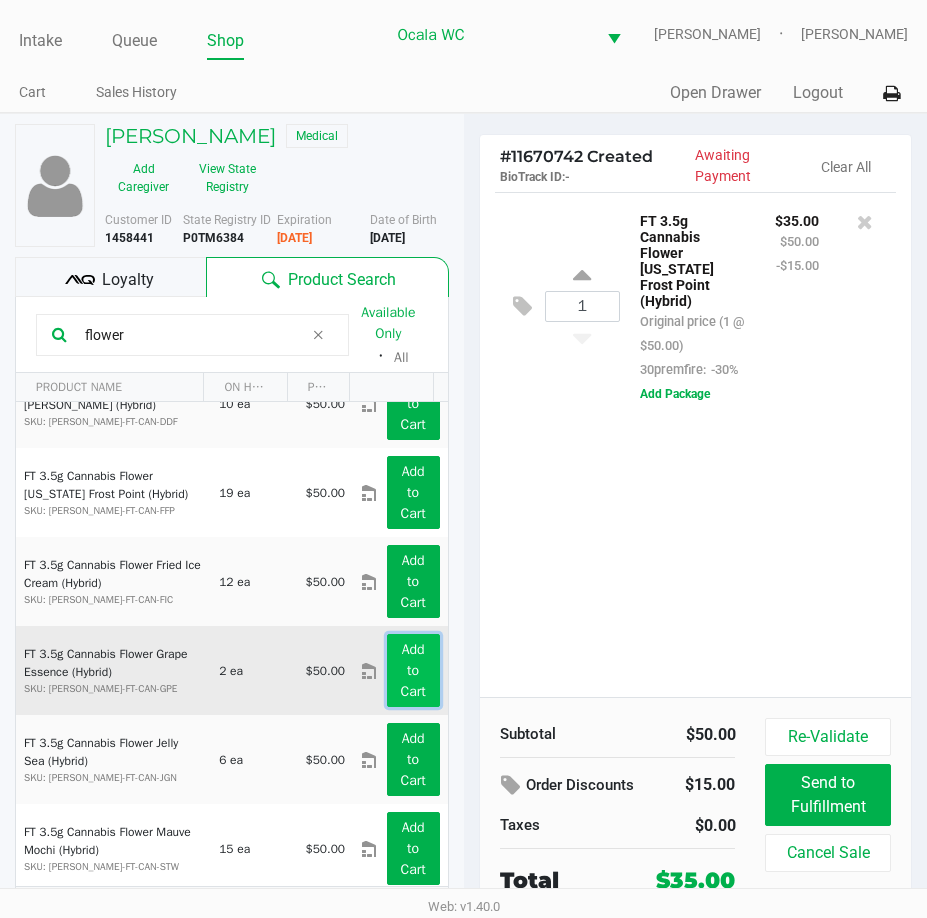 click on "Add to Cart" 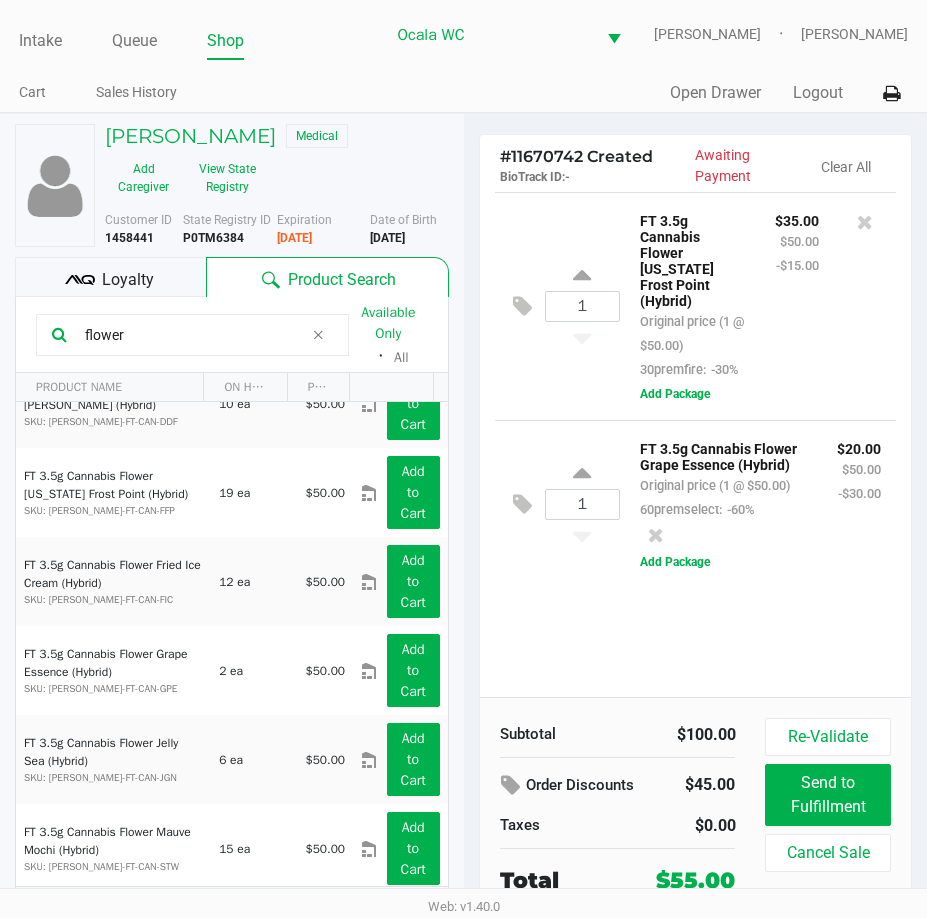 click on "FT 3.5g Cannabis Flower Grape Essence (Hybrid)   Original price (1 @ $50.00)  60premselect:  -60% $20.00 $50.00 -$30.00  Add Package" 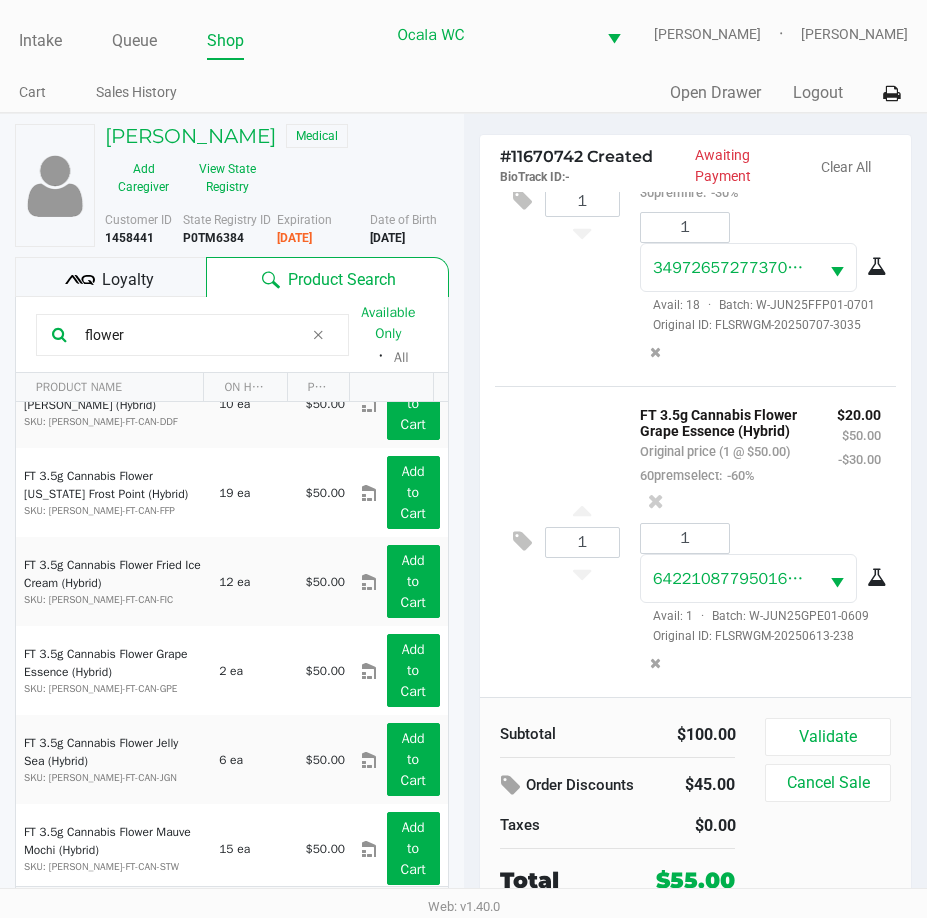scroll, scrollTop: 311, scrollLeft: 0, axis: vertical 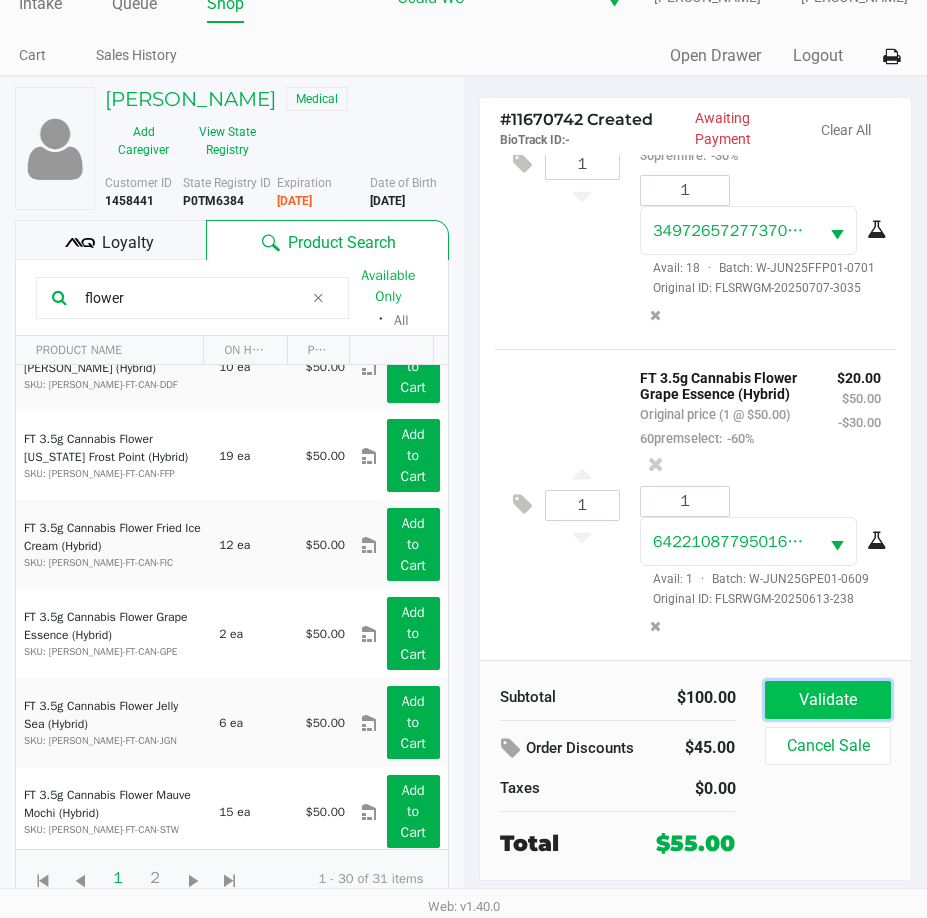 click on "Validate" 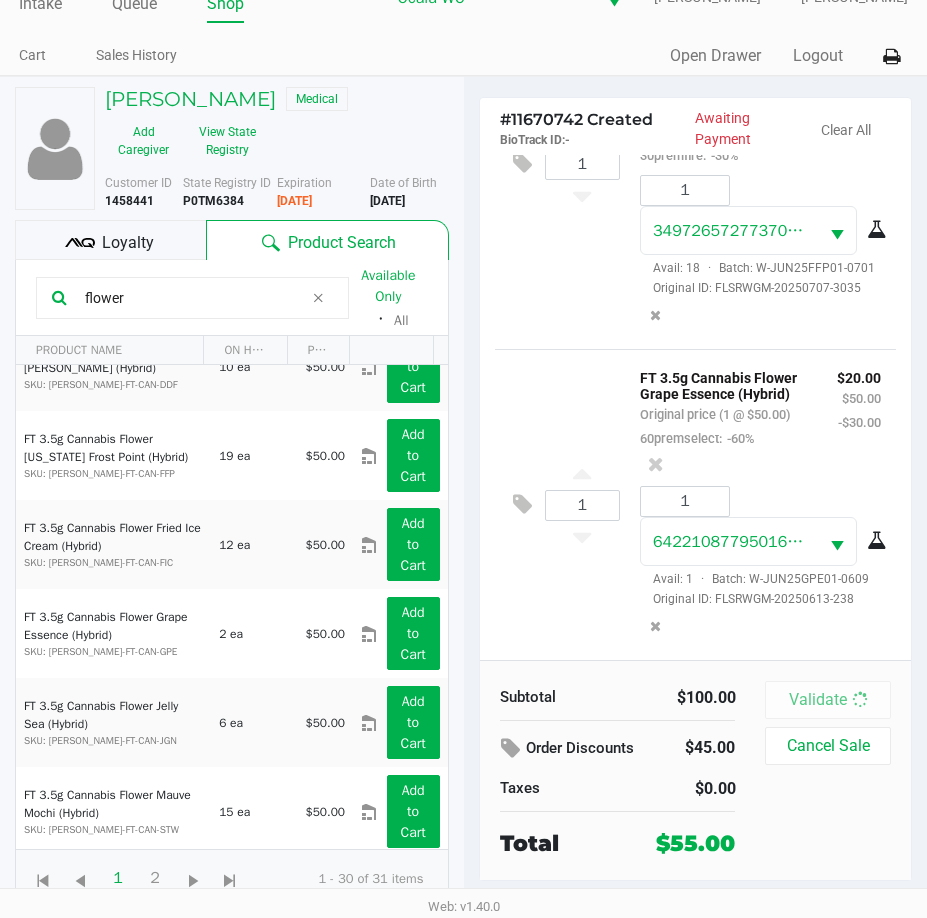 scroll, scrollTop: 0, scrollLeft: 0, axis: both 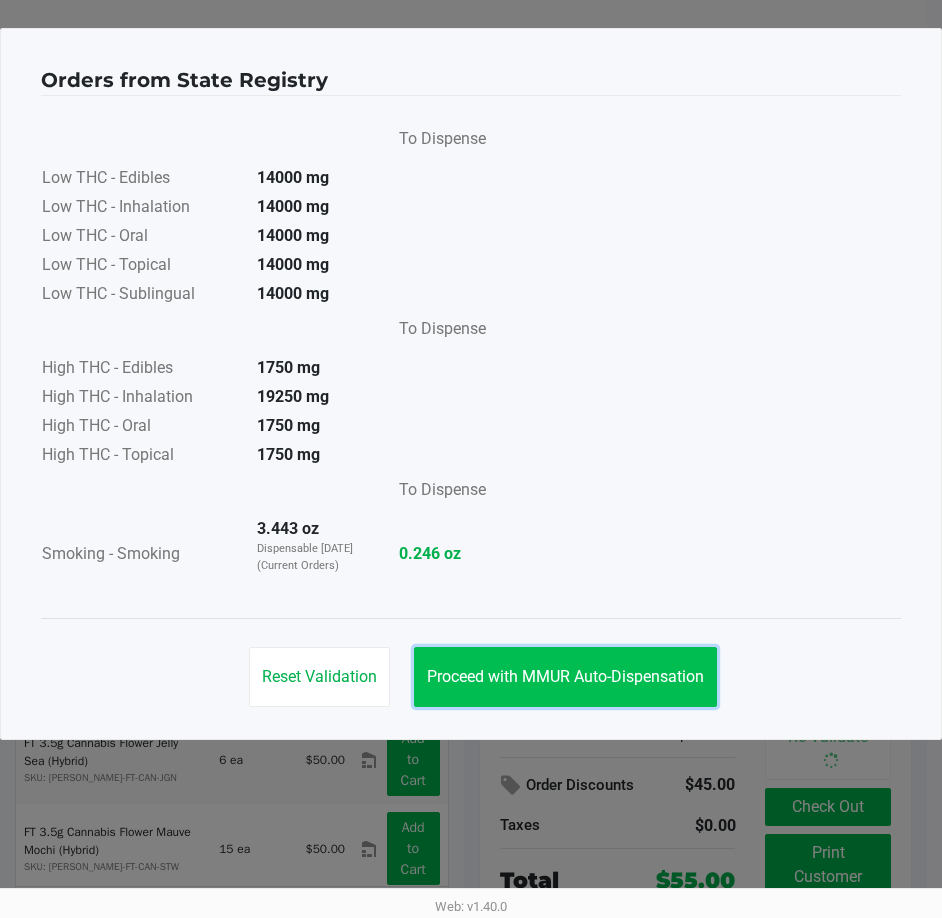 click on "Proceed with MMUR Auto-Dispensation" 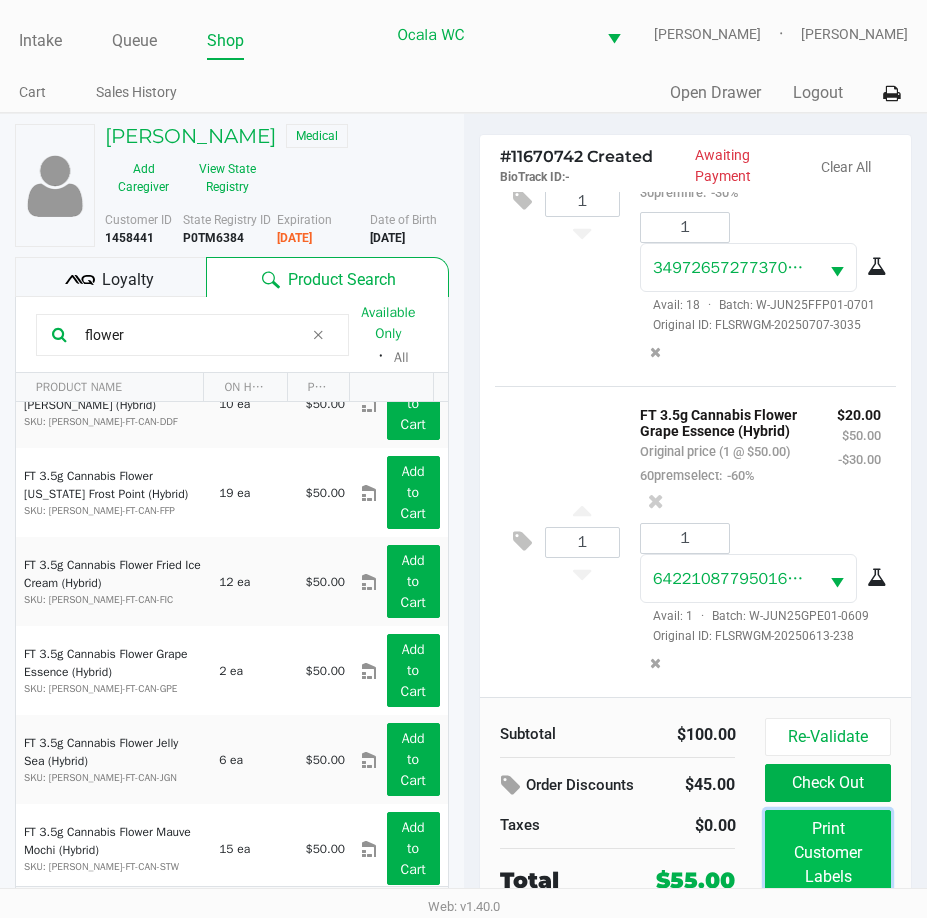 click on "Print Customer Labels" 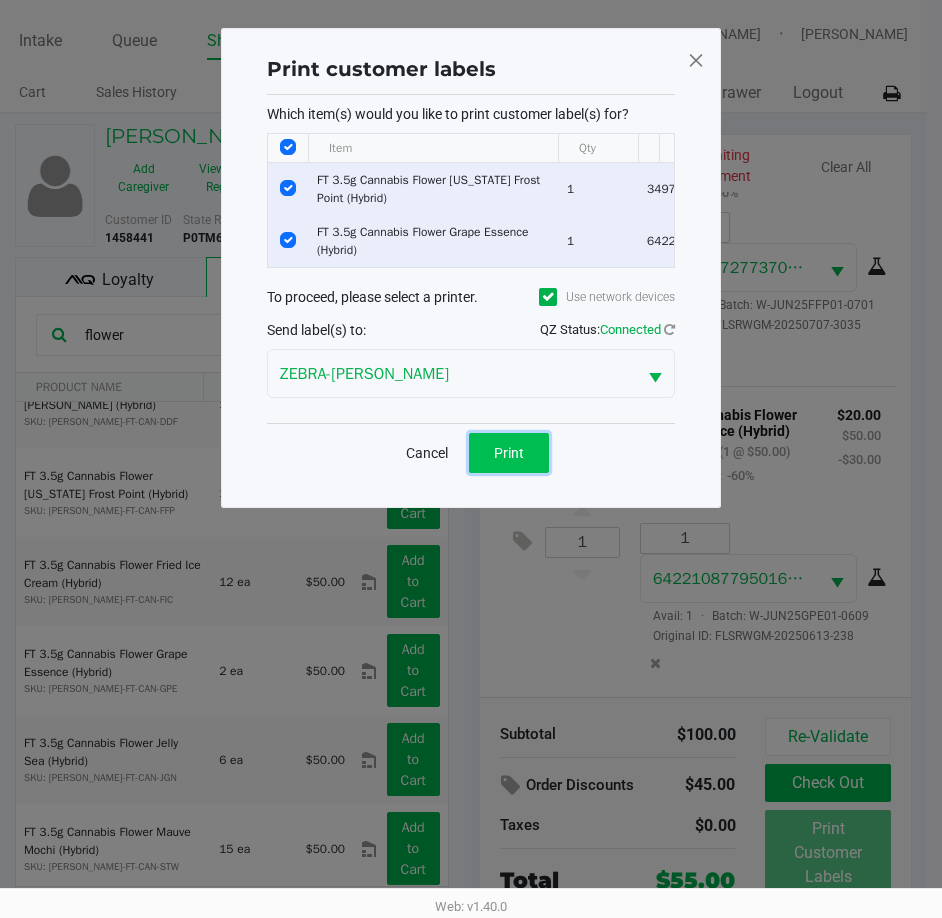 click on "Print" 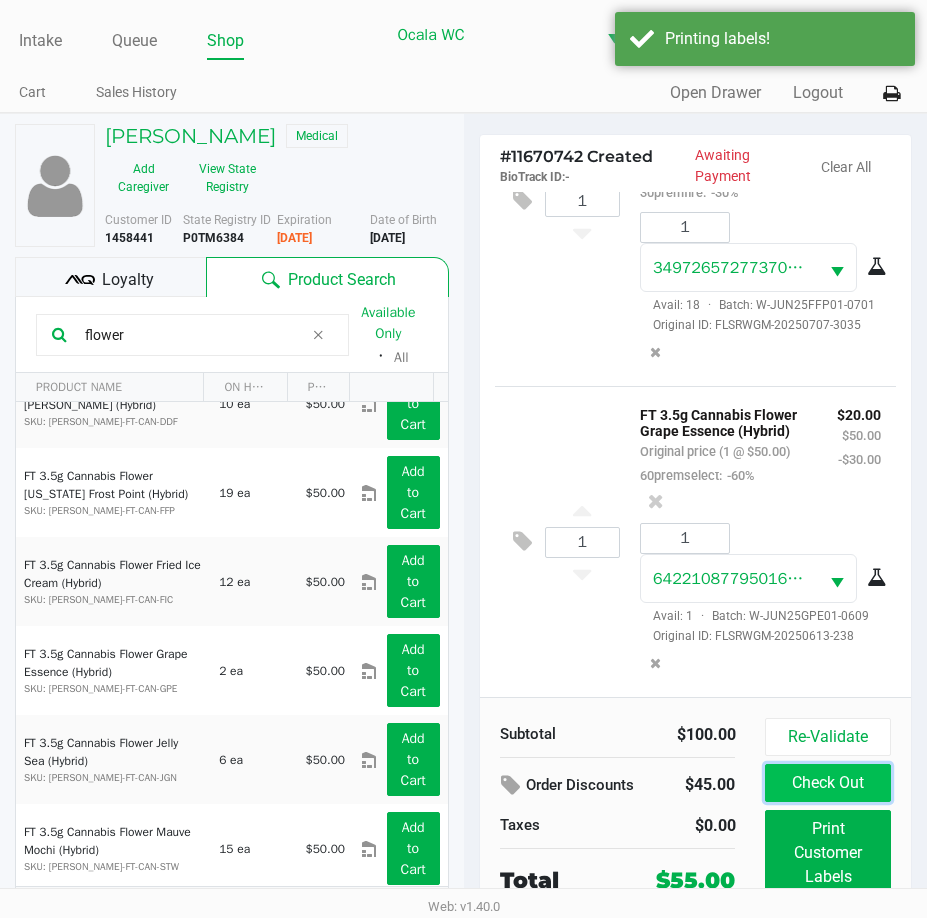 click on "Check Out" 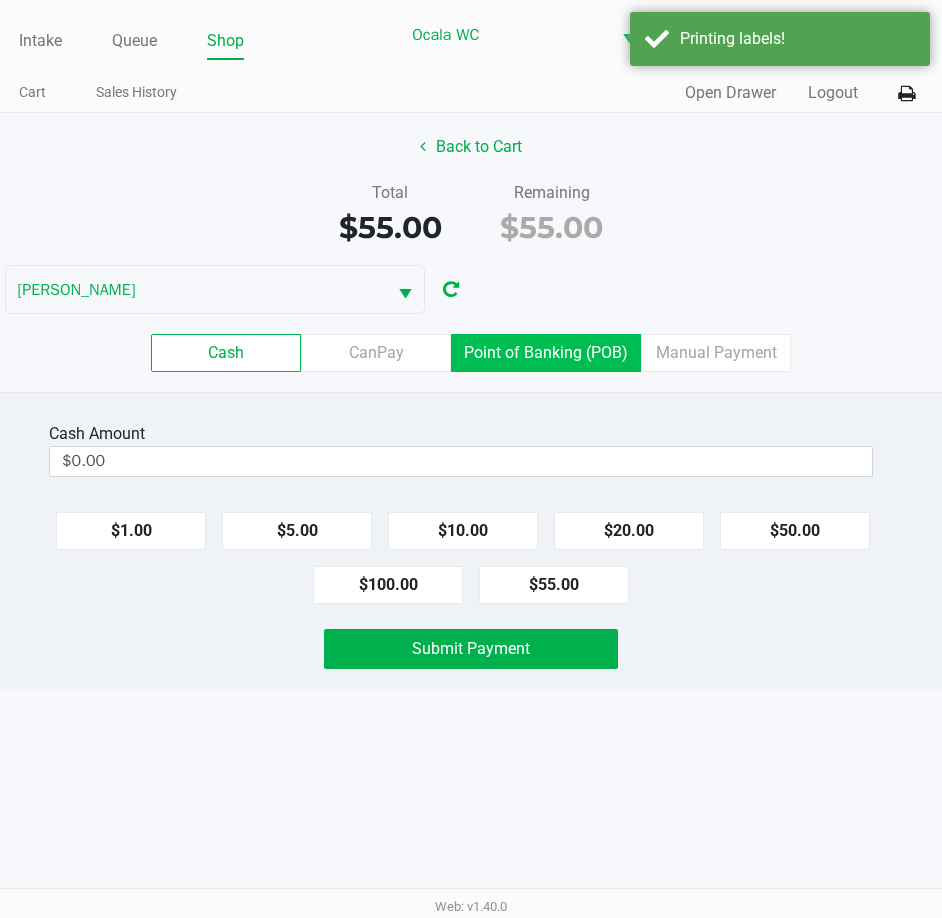 click on "Point of Banking (POB)" 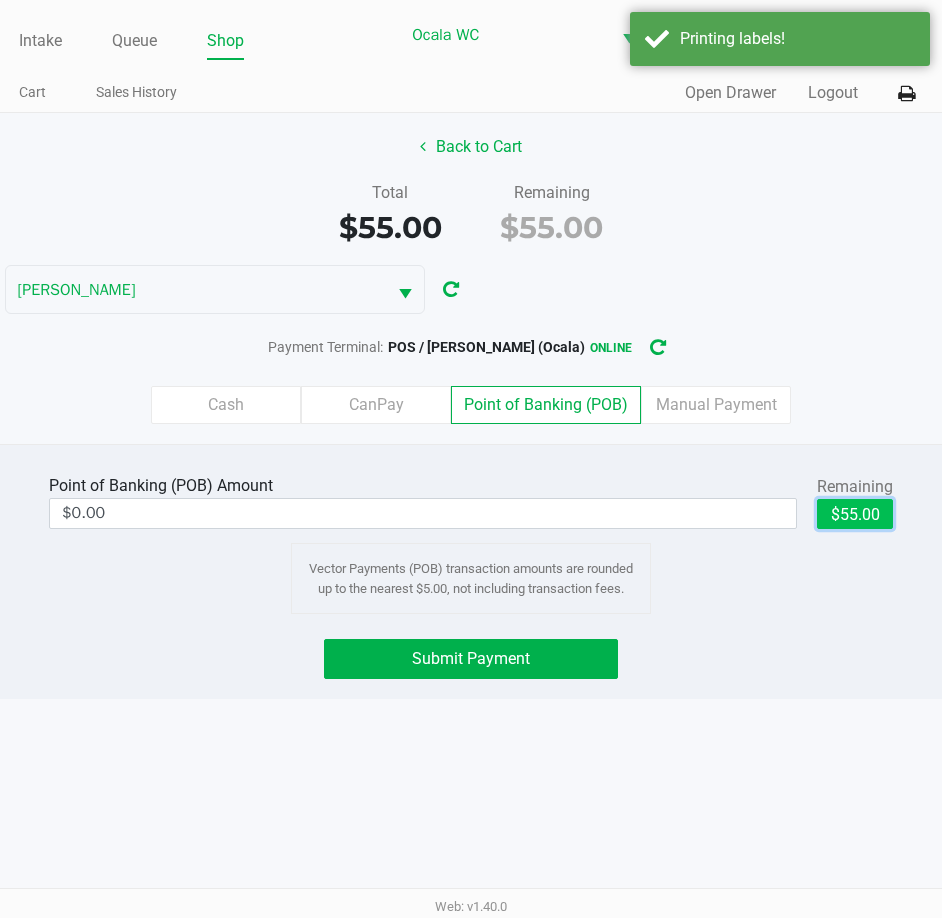click on "$55.00" 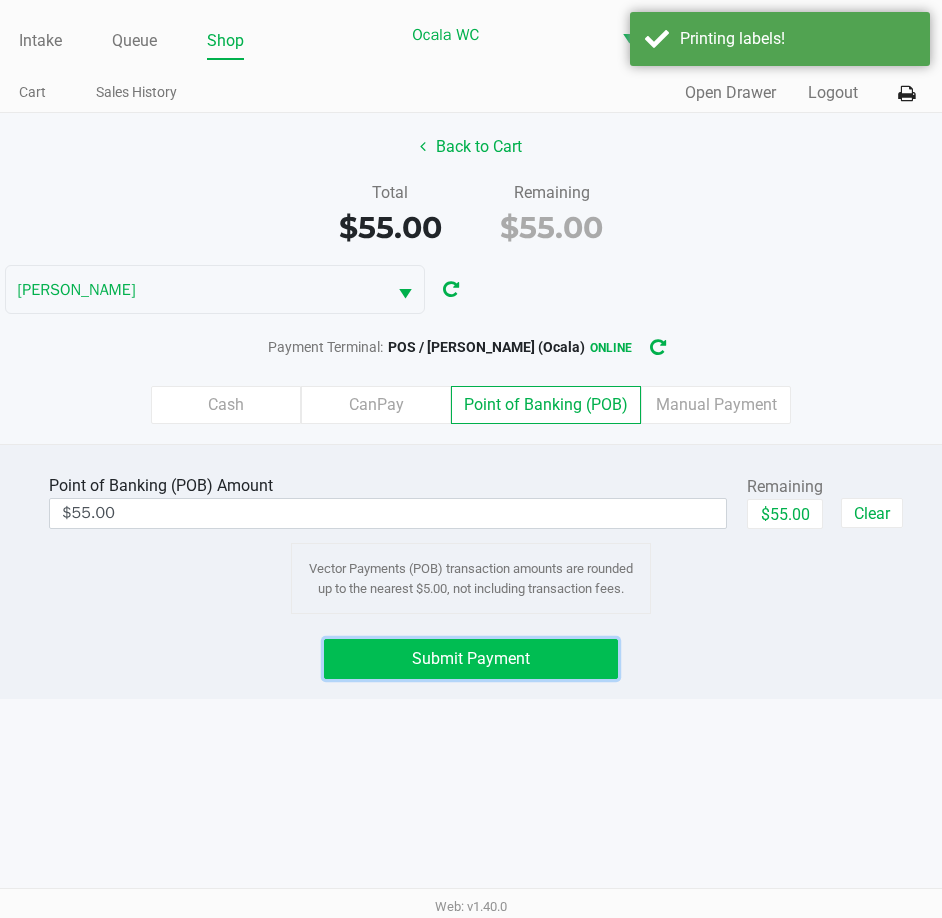 click on "Submit Payment" 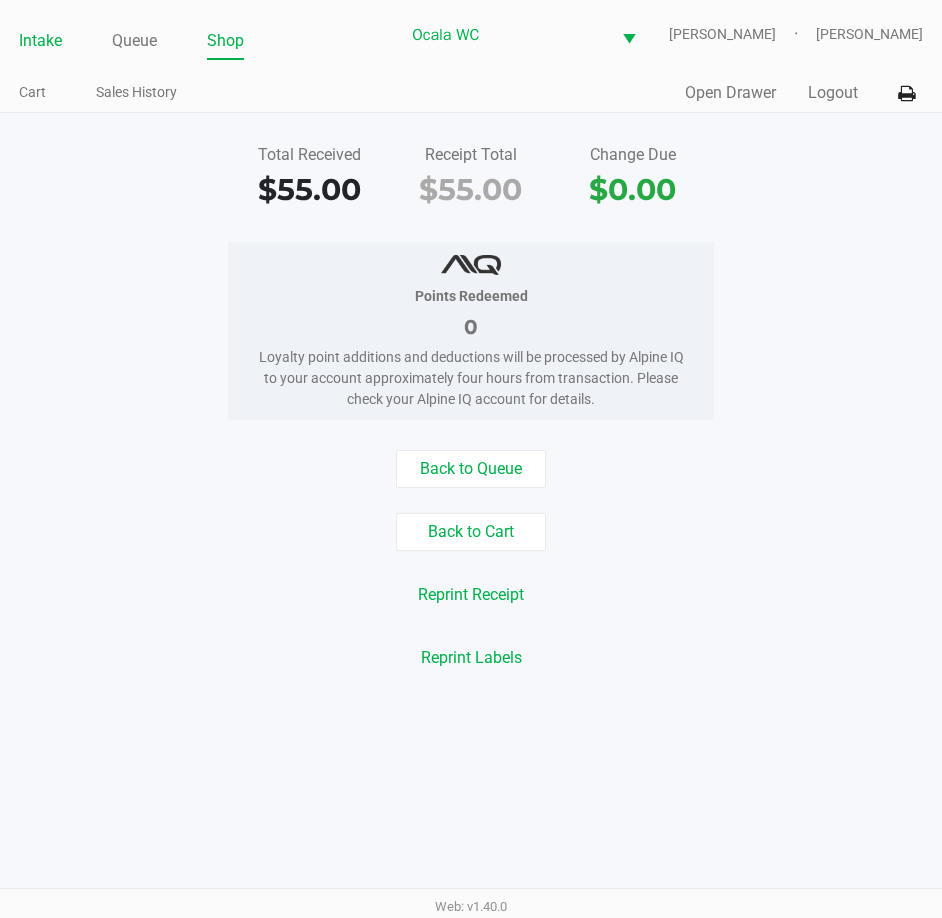 click on "Intake" 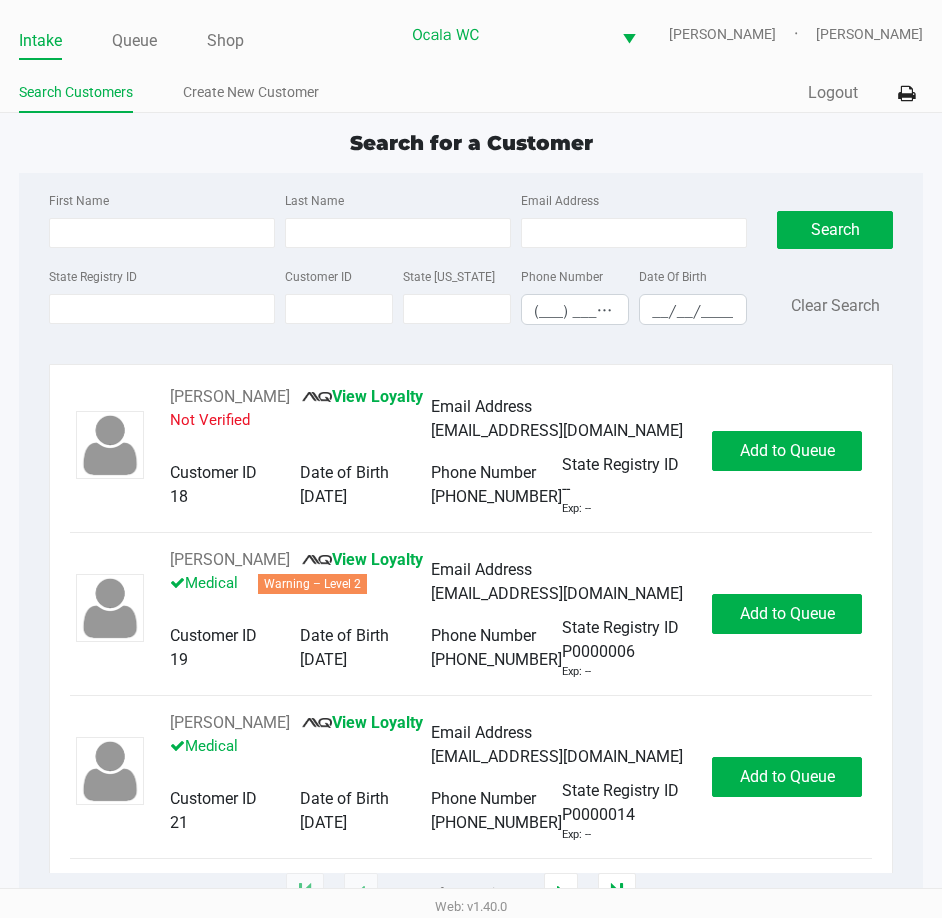 click on "Search Customers Create New Customer" 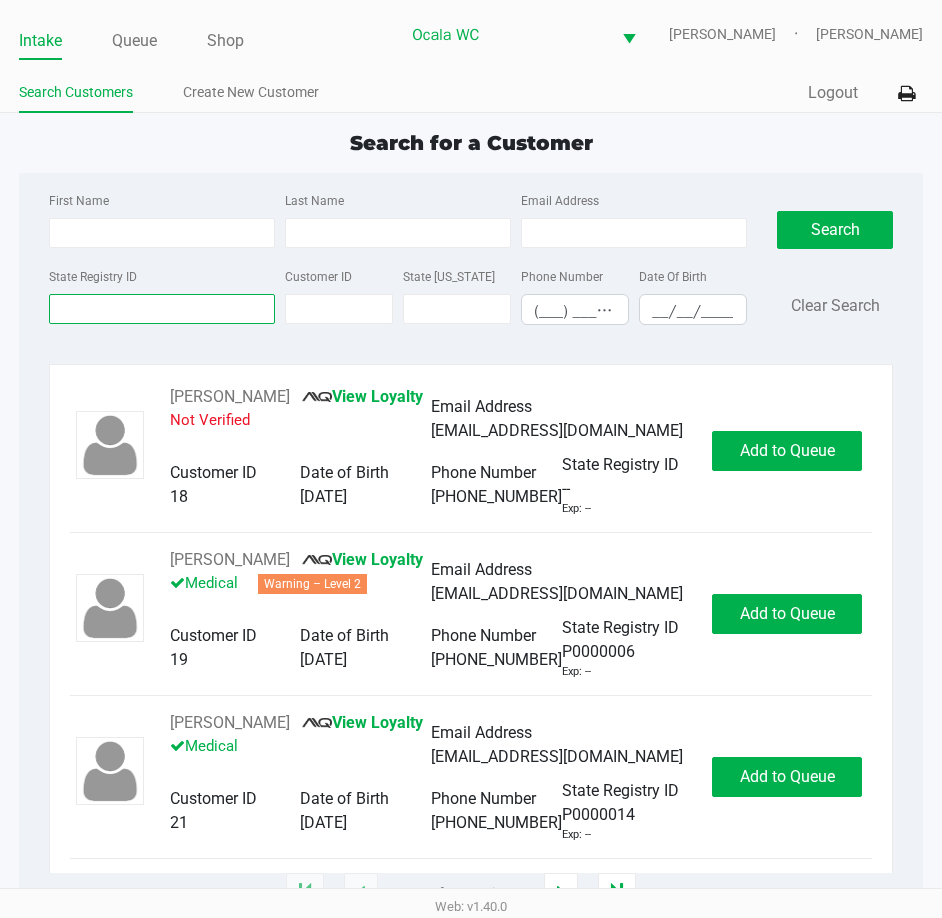 click on "State Registry ID" at bounding box center (162, 309) 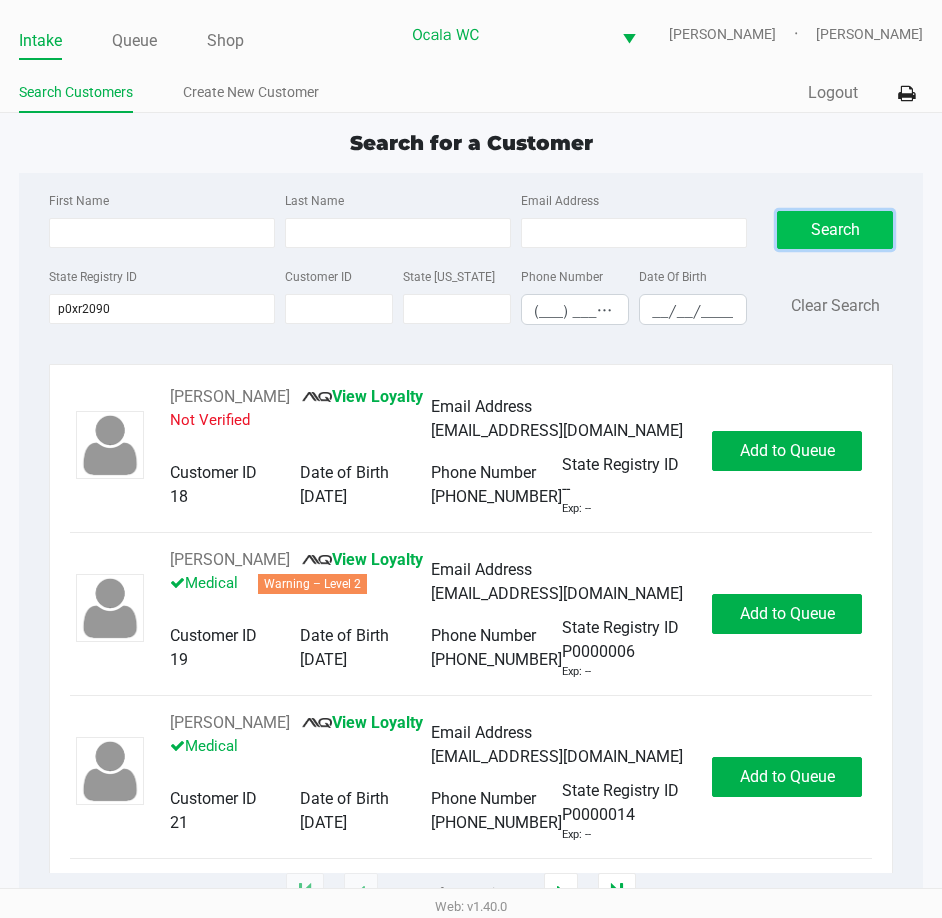 click on "Search" 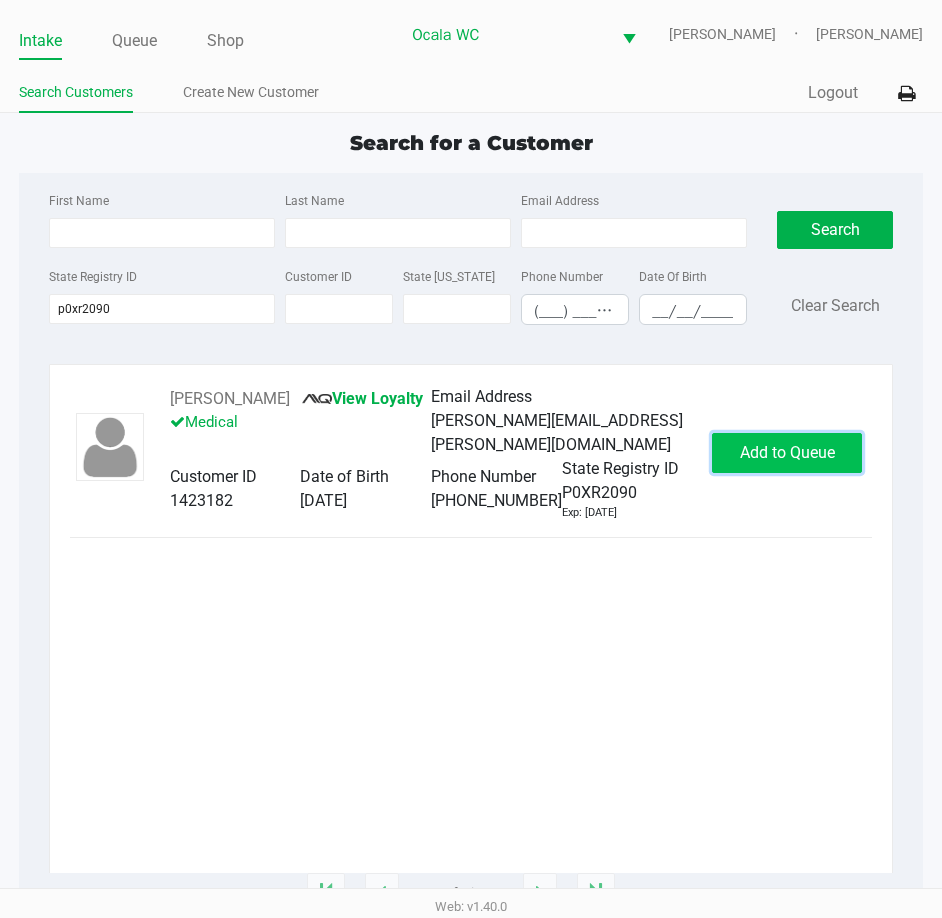 click on "Add to Queue" 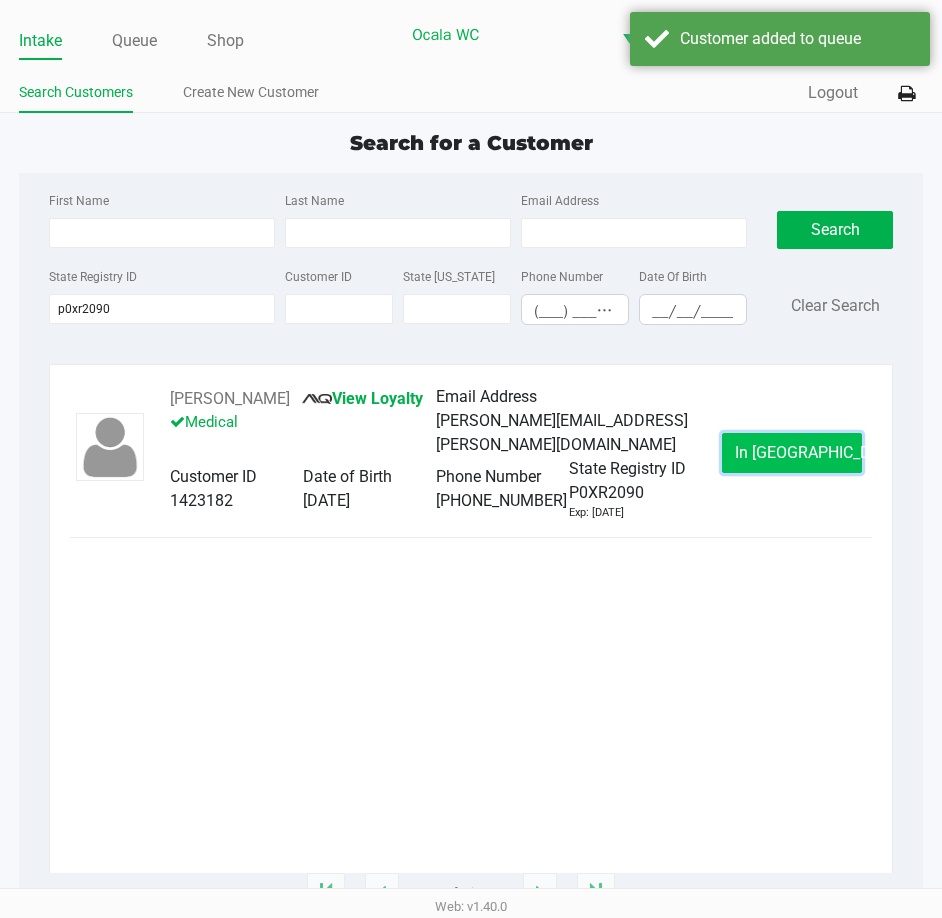 click on "In Queue" 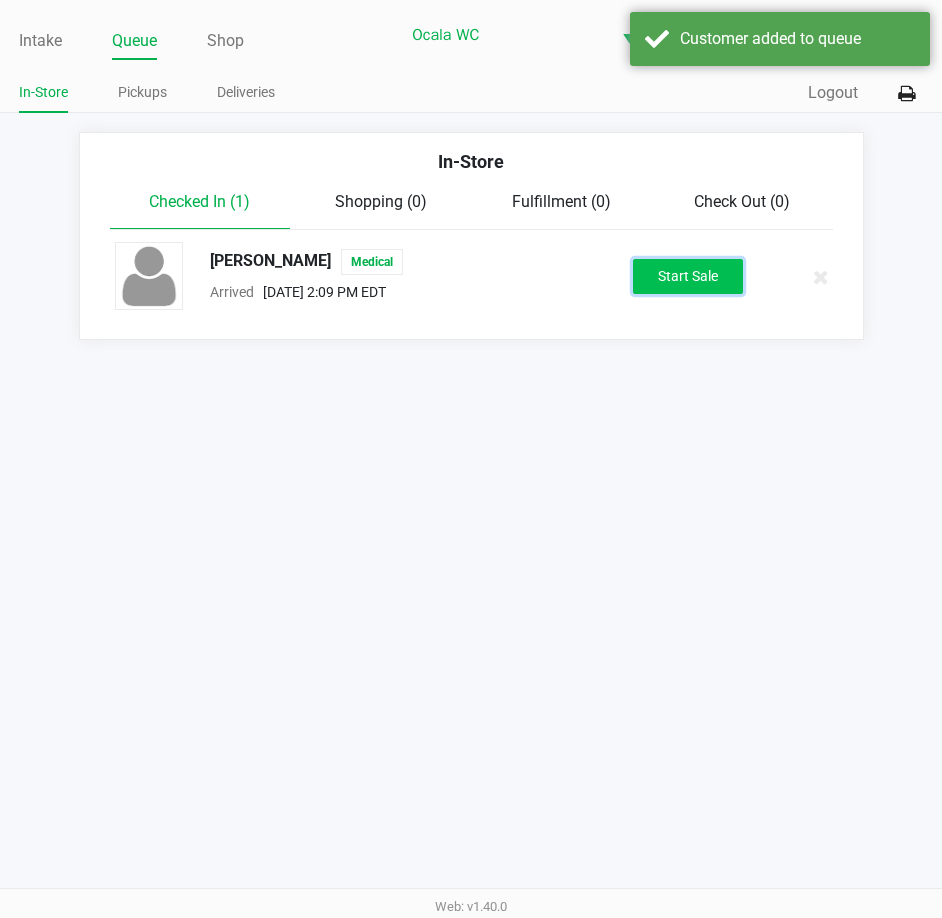 click on "Start Sale" 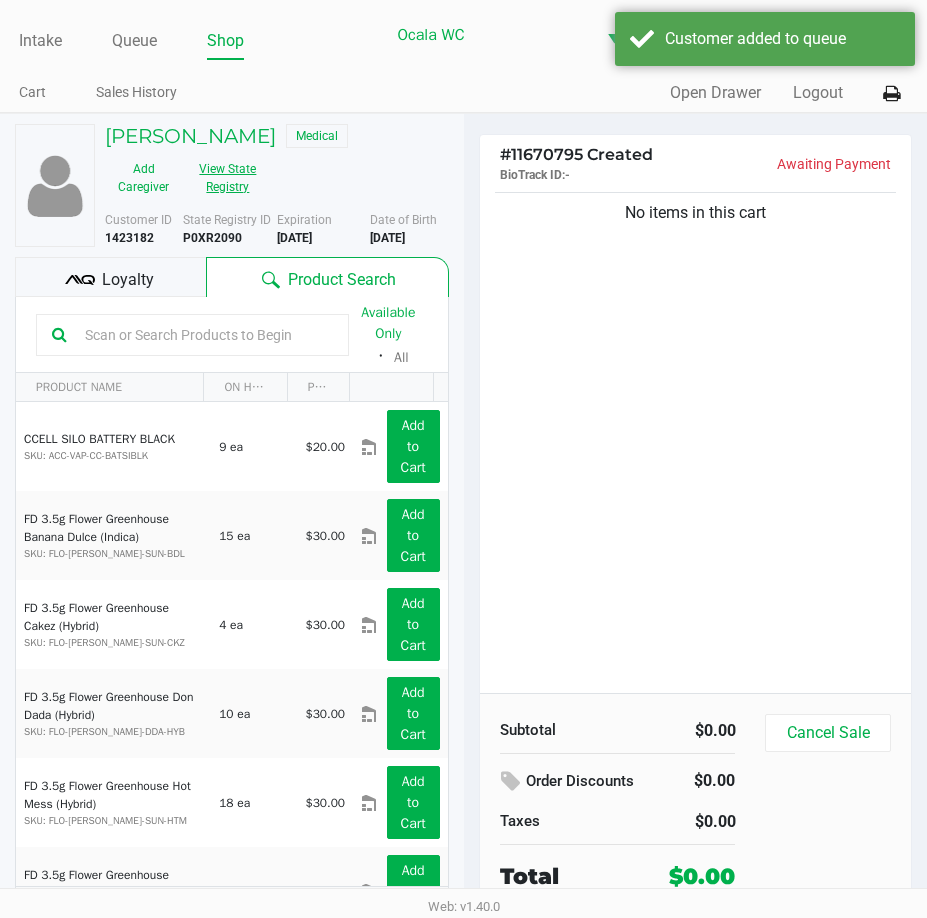 click on "View State Registry" 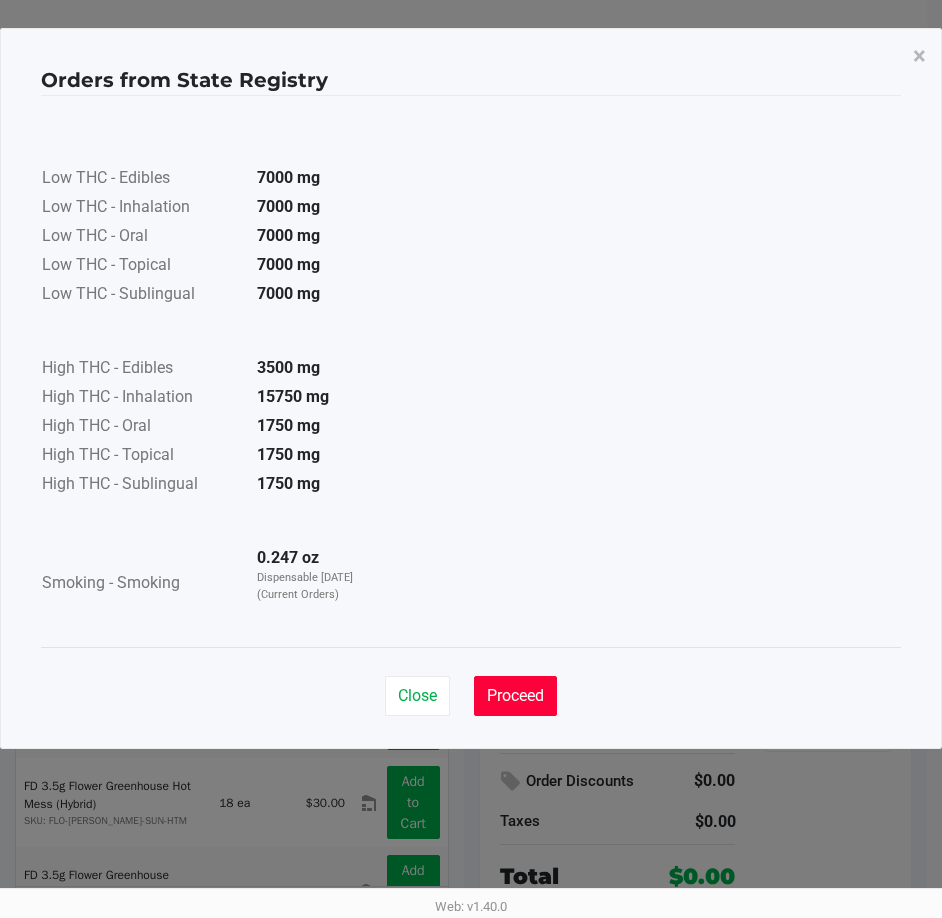 click on "Proceed" 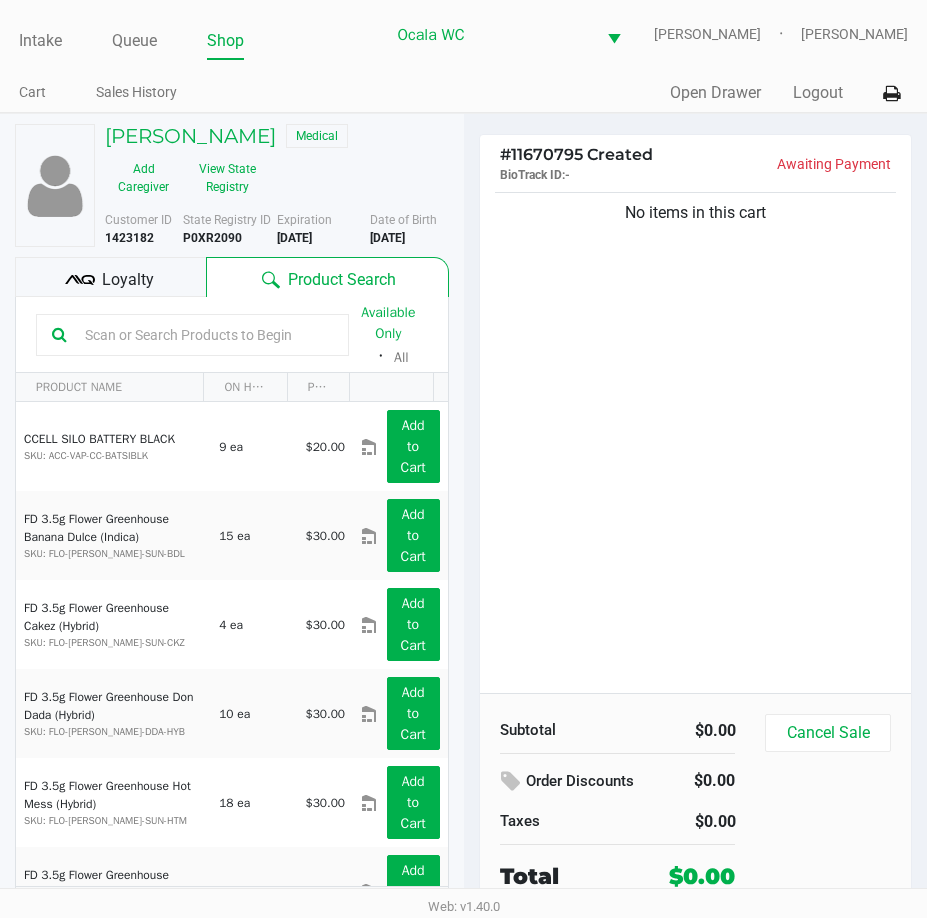 click 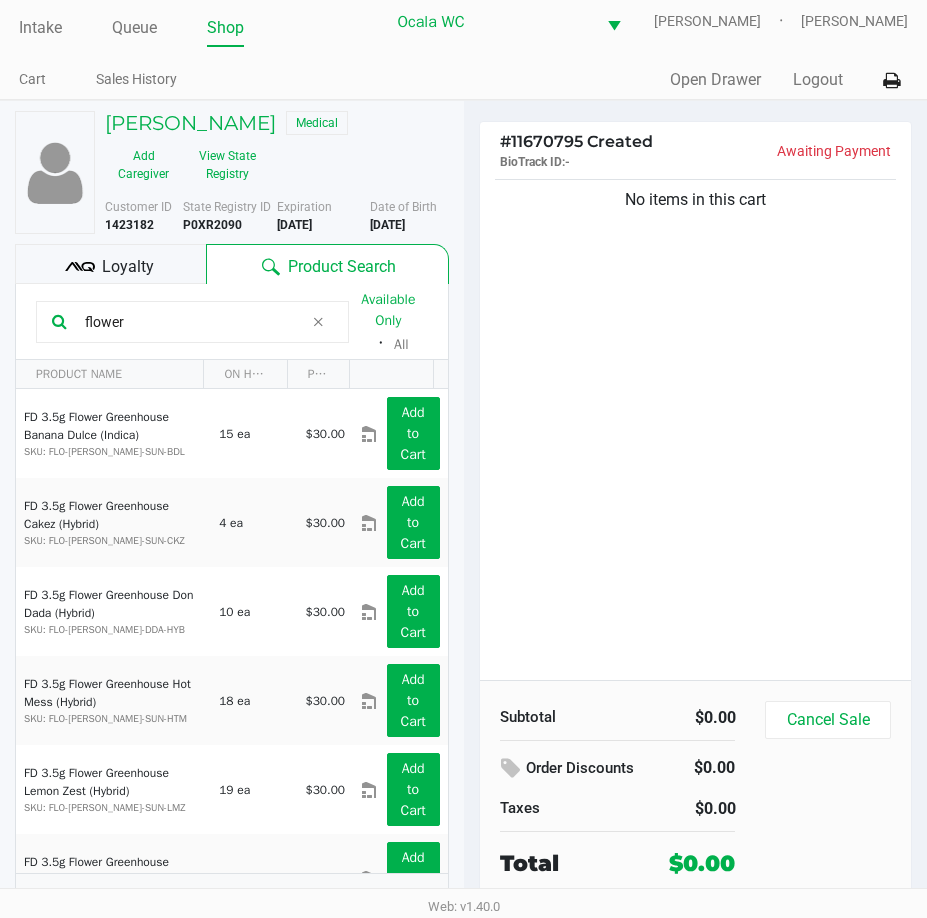 scroll, scrollTop: 0, scrollLeft: 0, axis: both 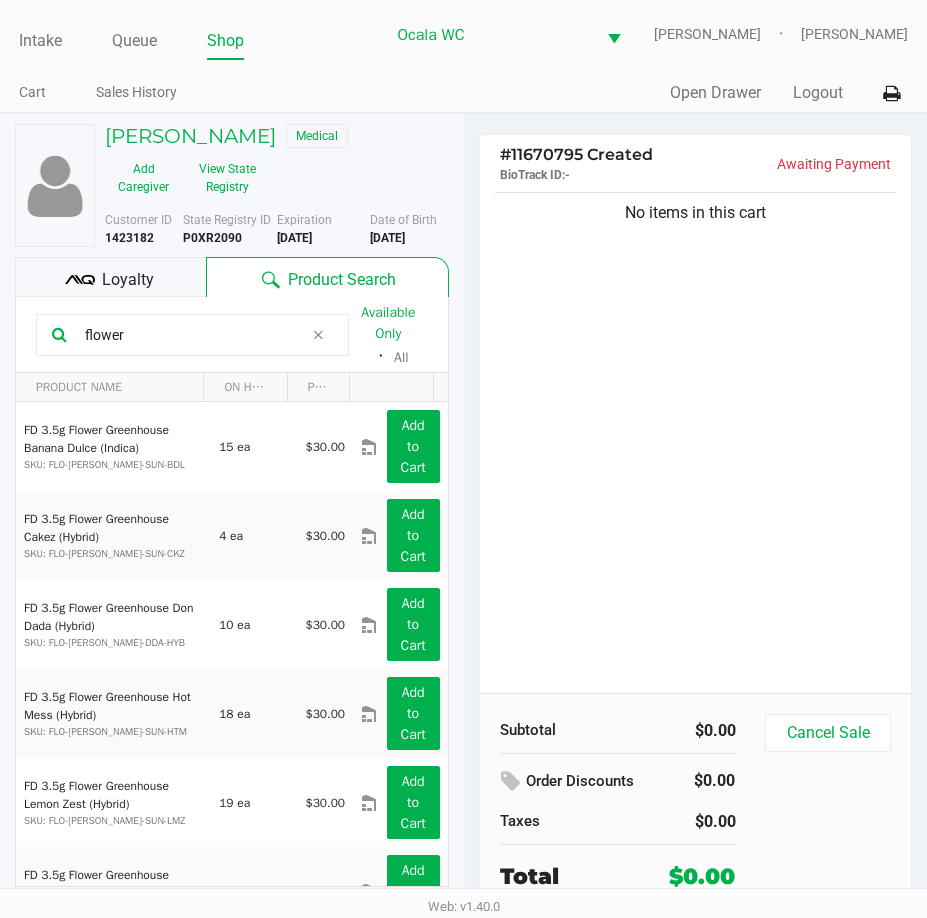 click on "No items in this cart" 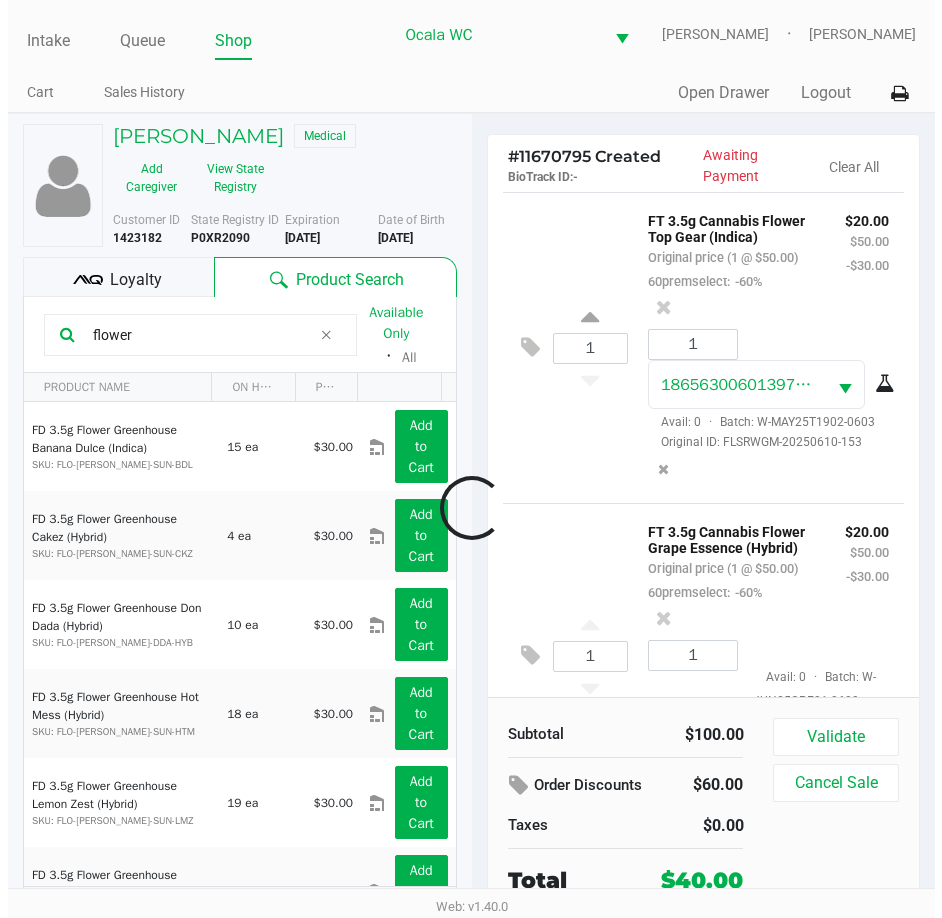 scroll, scrollTop: 264, scrollLeft: 0, axis: vertical 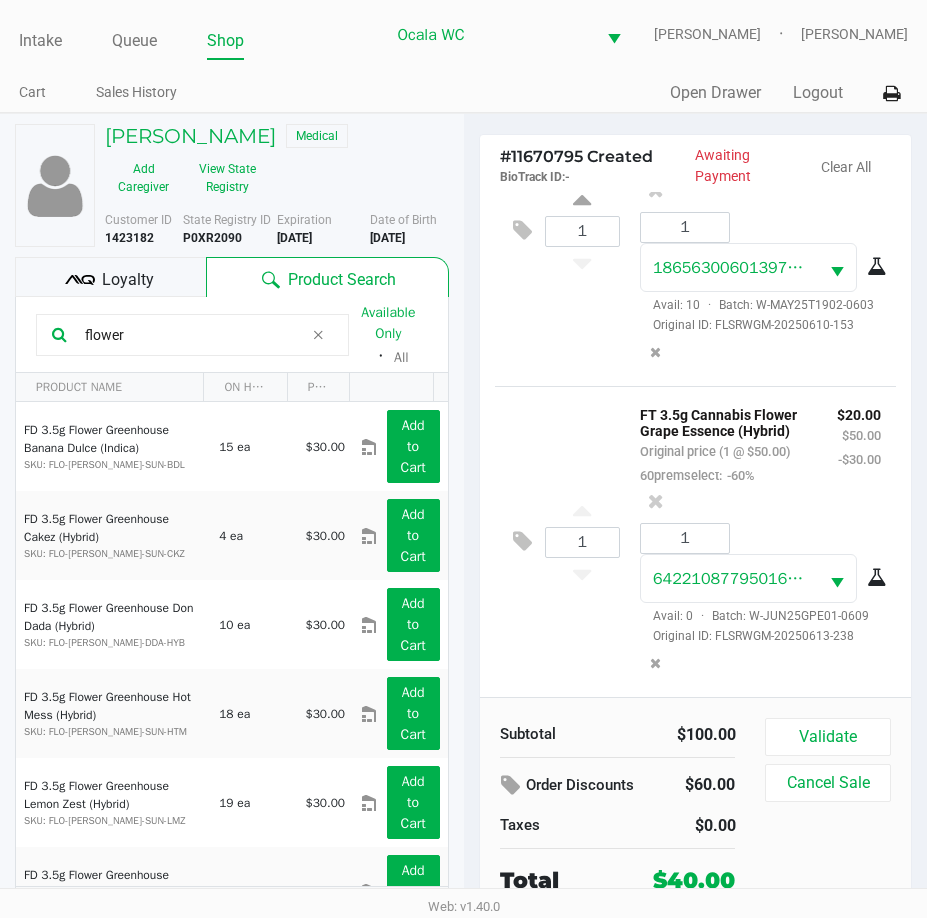 drag, startPoint x: 661, startPoint y: 470, endPoint x: 557, endPoint y: 397, distance: 127.06297 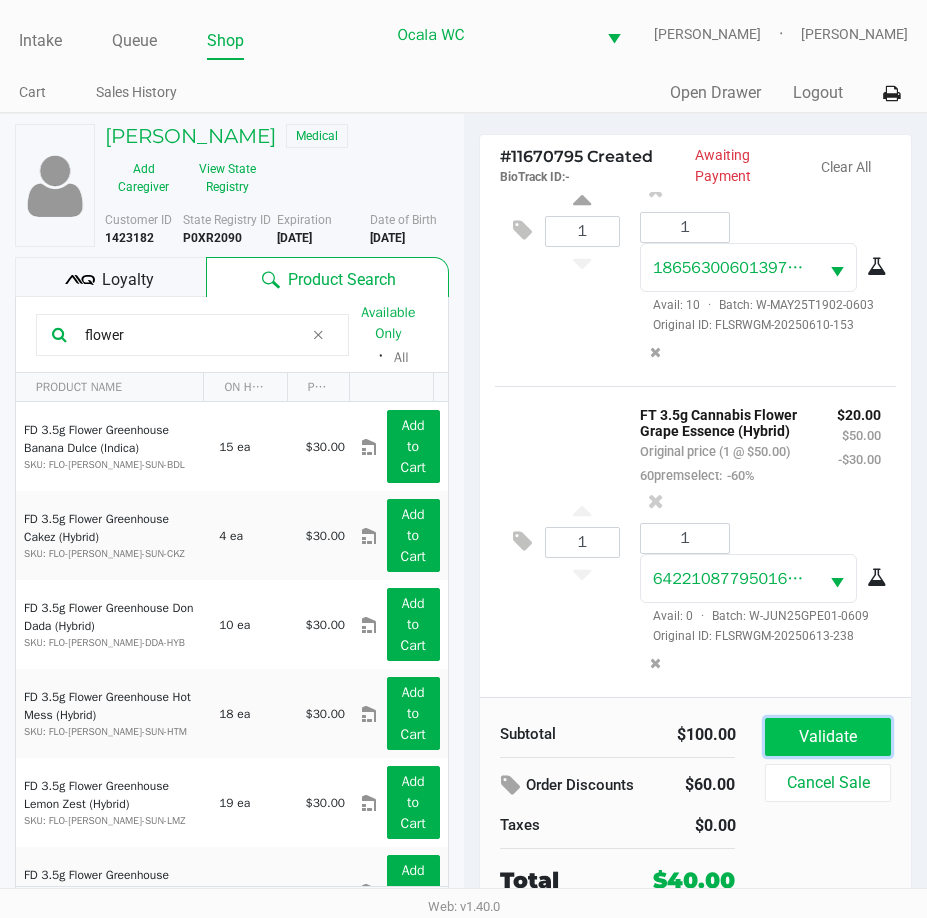 click on "Validate" 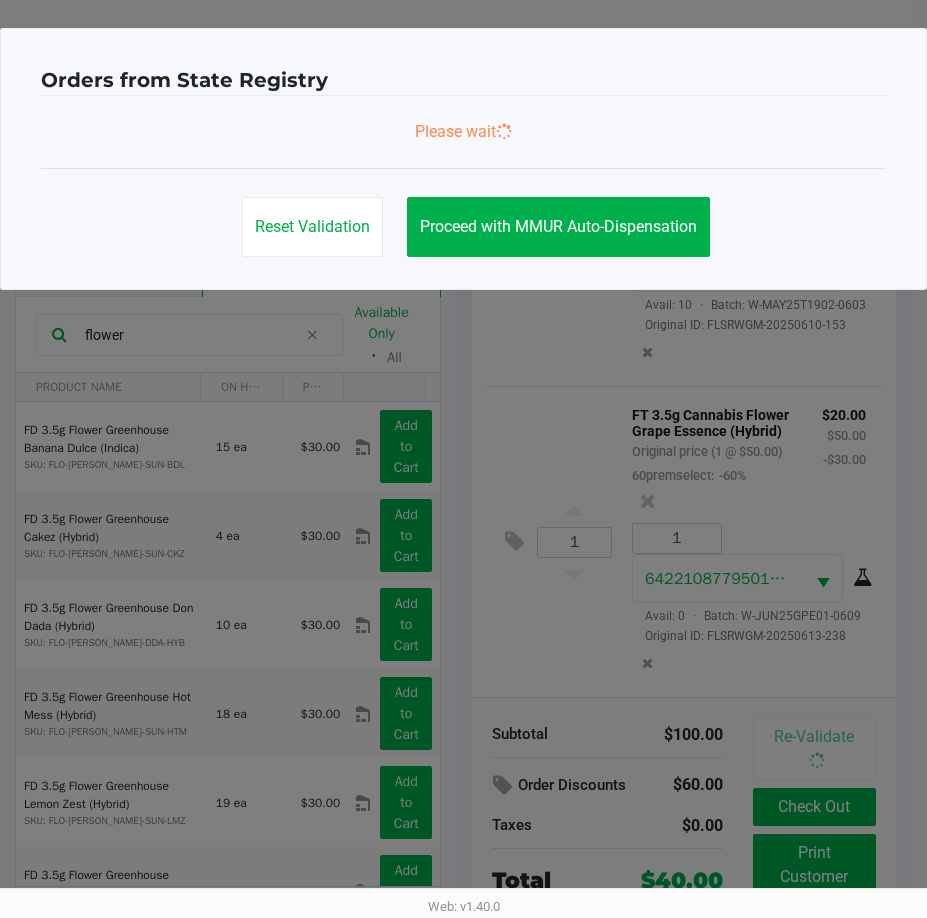 scroll, scrollTop: 294, scrollLeft: 0, axis: vertical 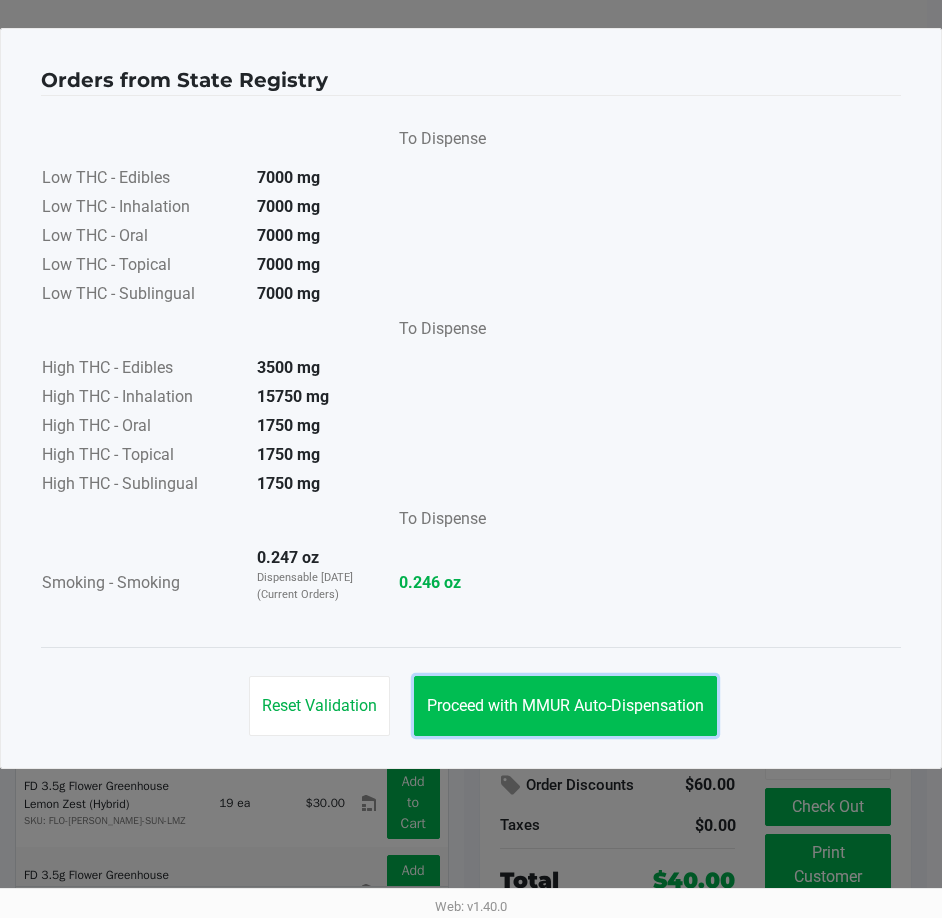 click on "Proceed with MMUR Auto-Dispensation" 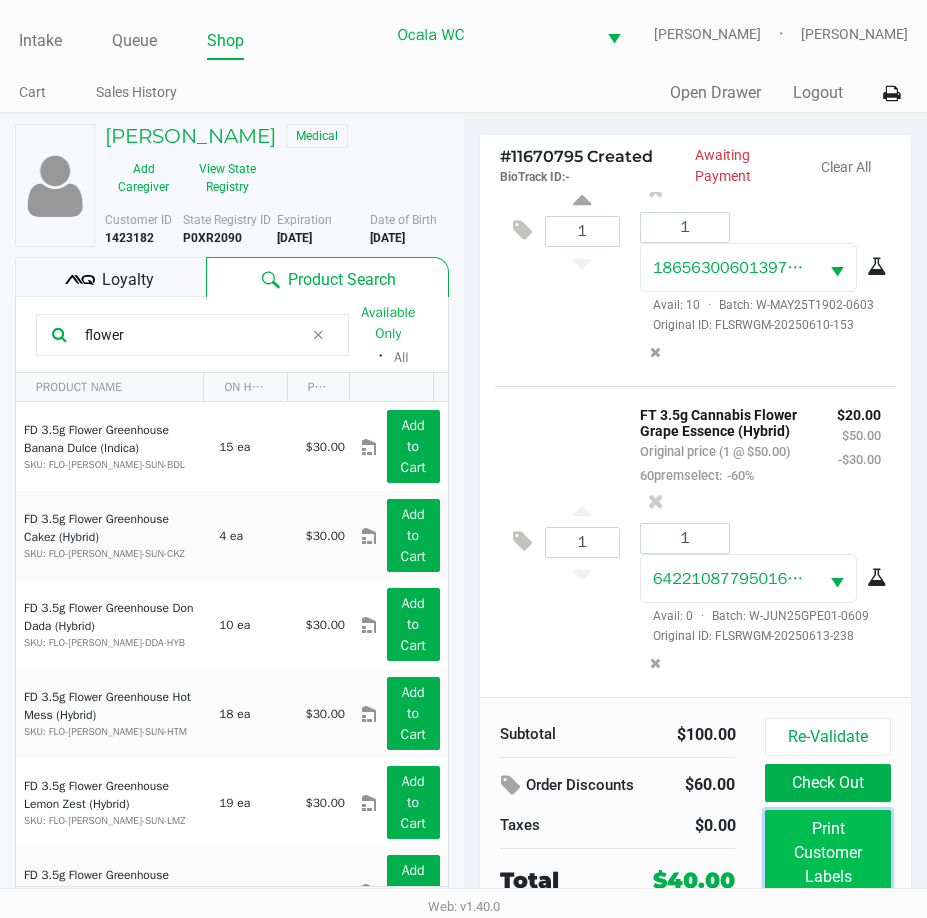 click on "Print Customer Labels" 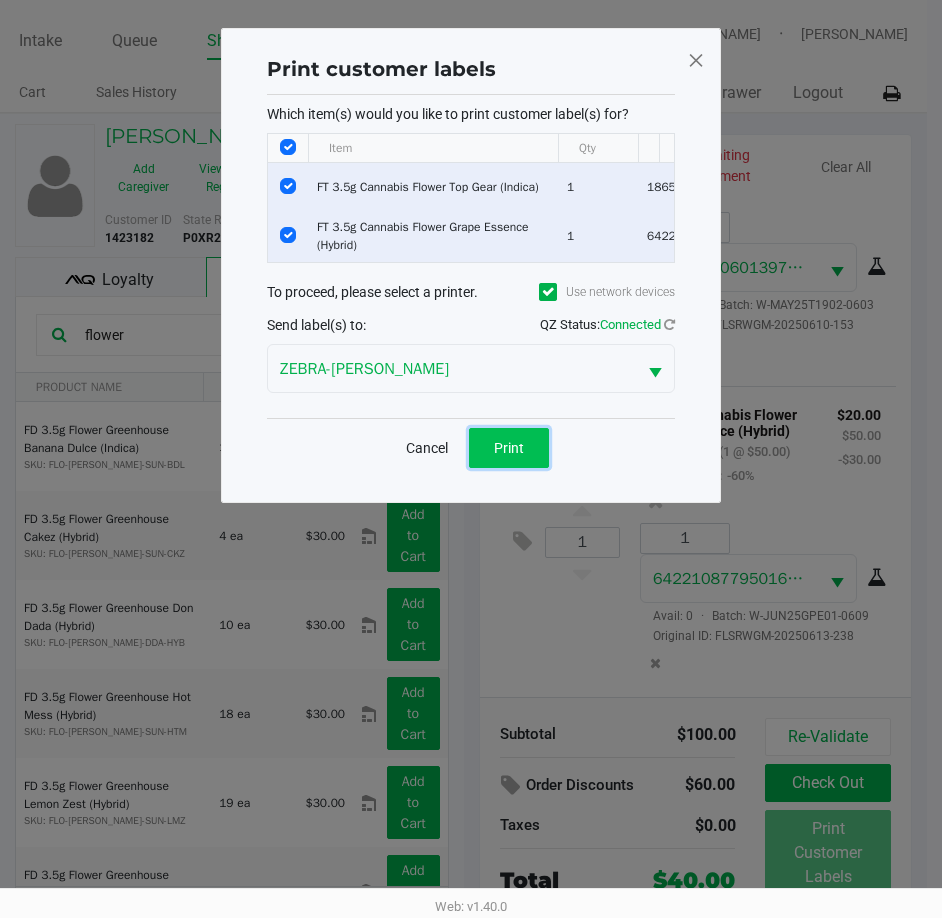click on "Print" 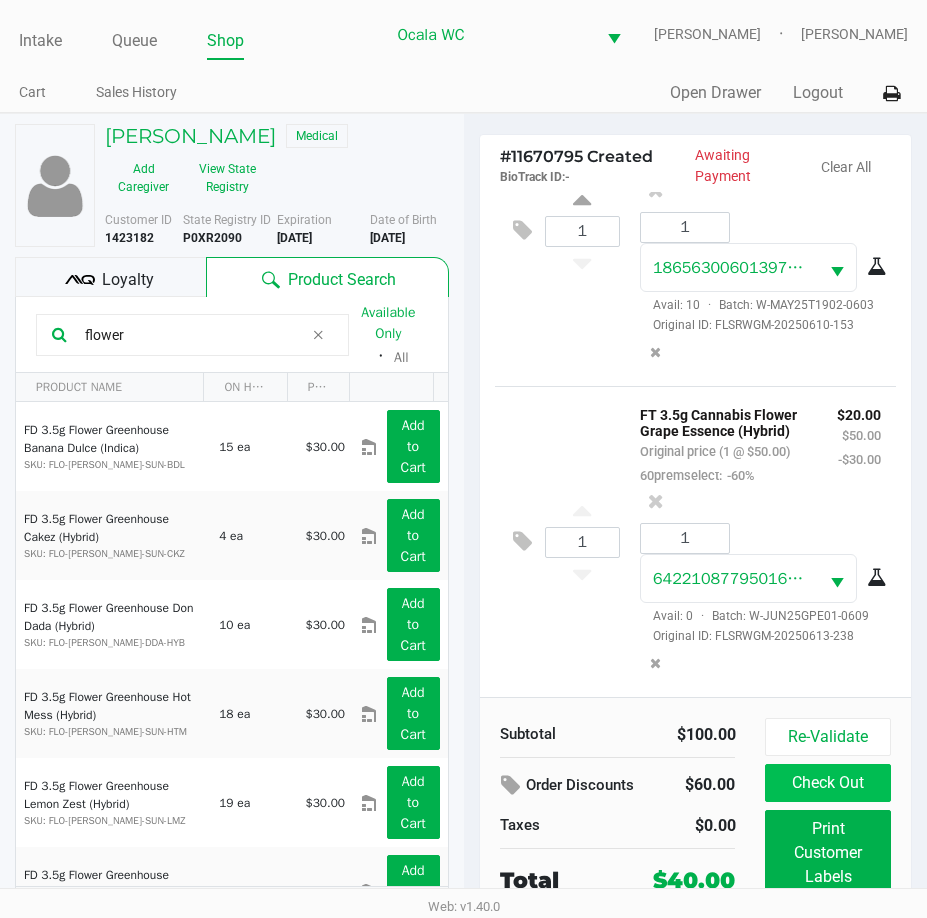 click on "Check Out" 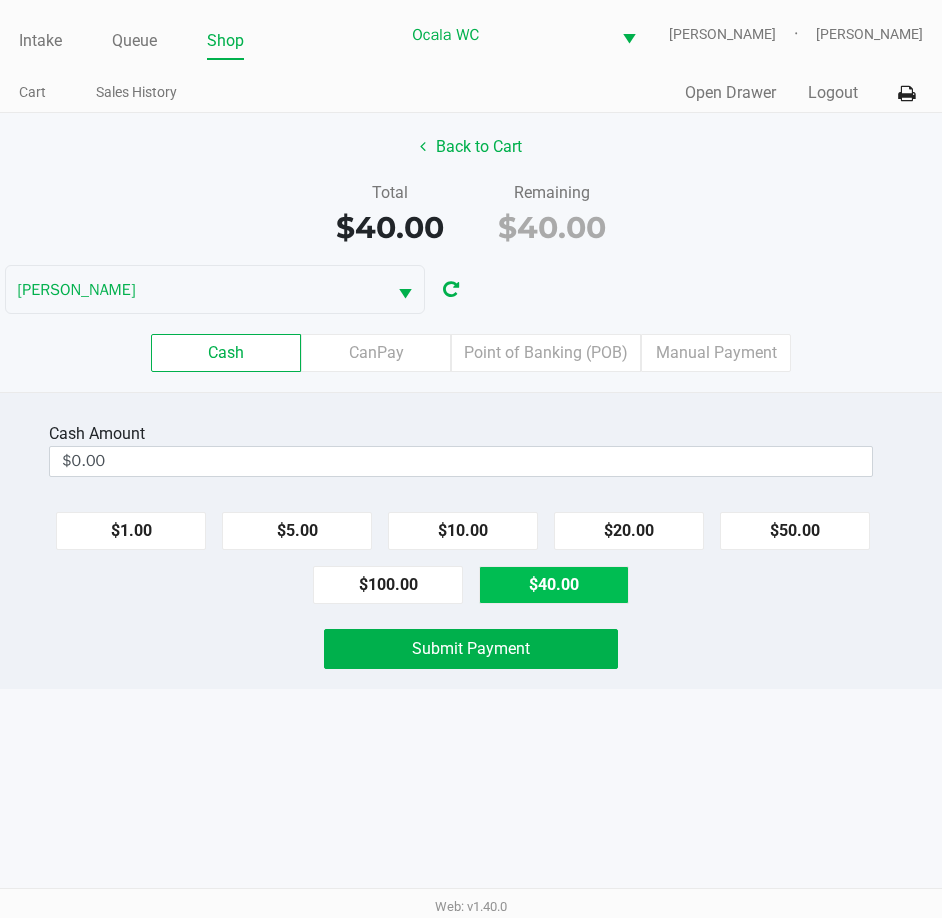 click on "$40.00" 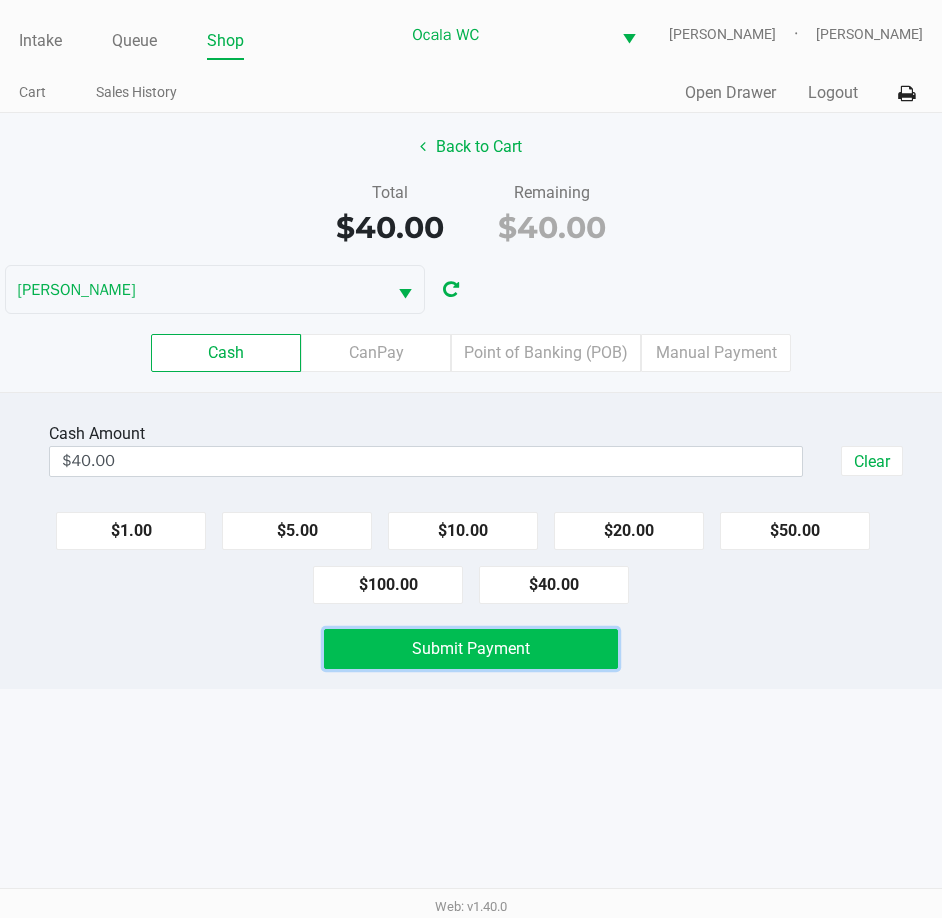 click on "Submit Payment" 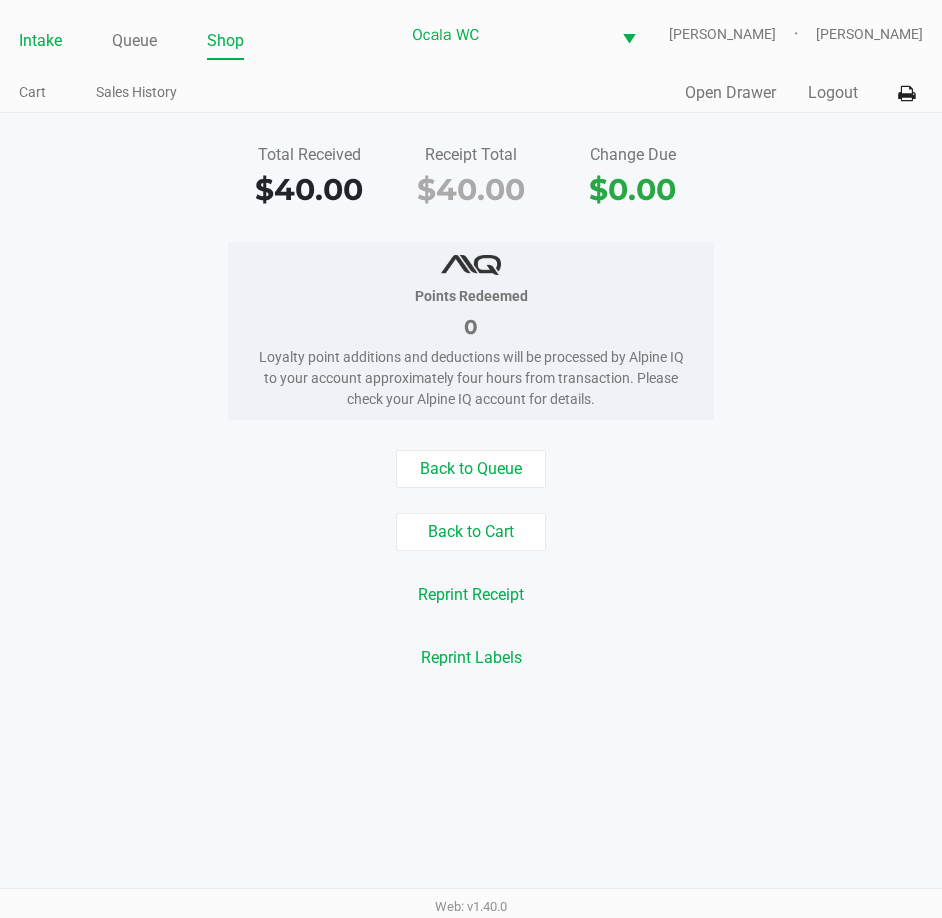 click on "Intake" 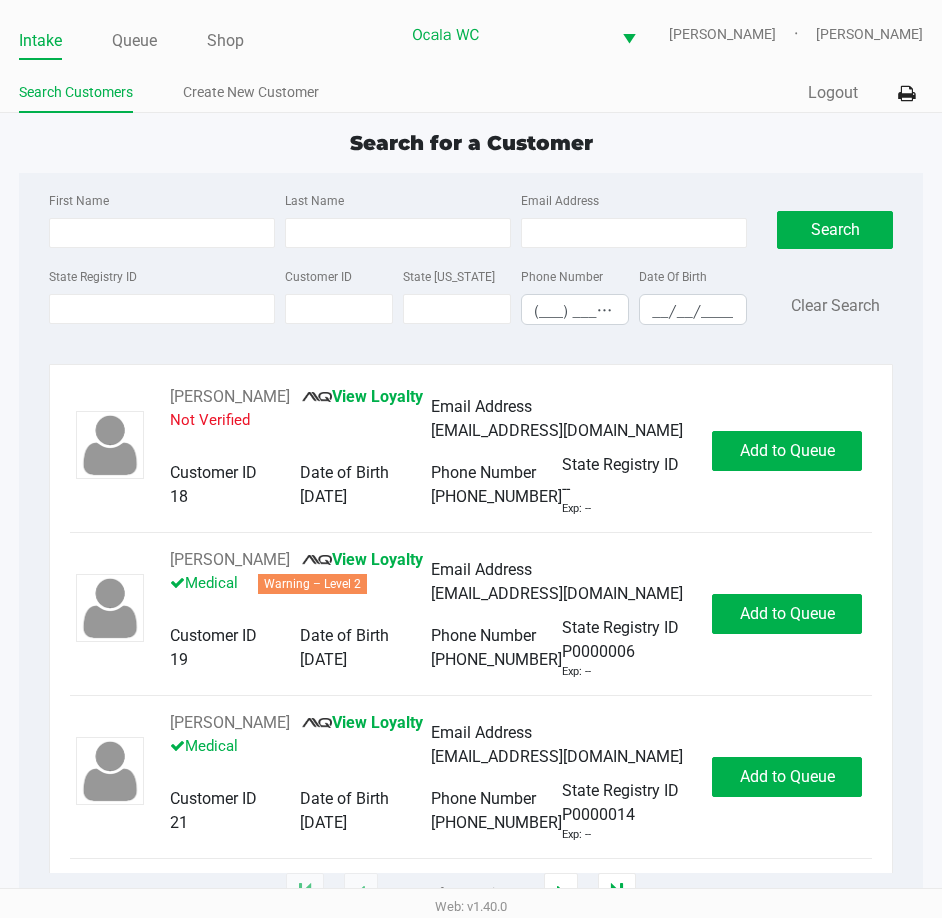 click on "Search Customers Create New Customer" 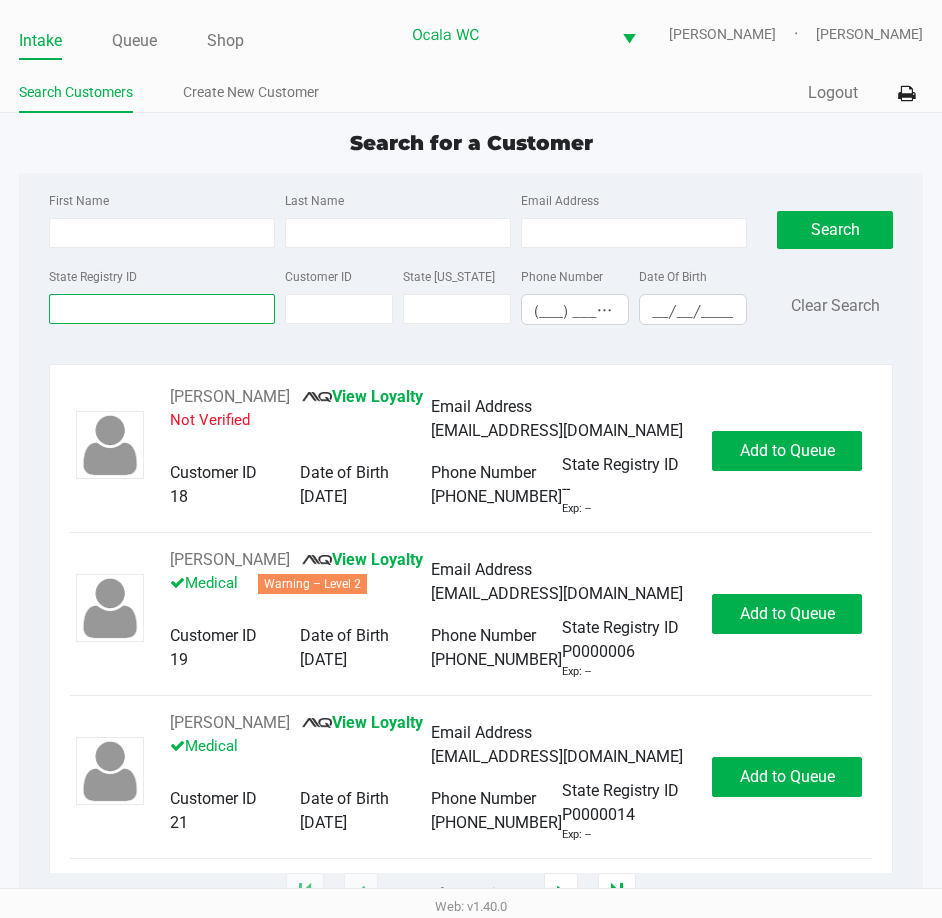 click on "State Registry ID" at bounding box center (162, 309) 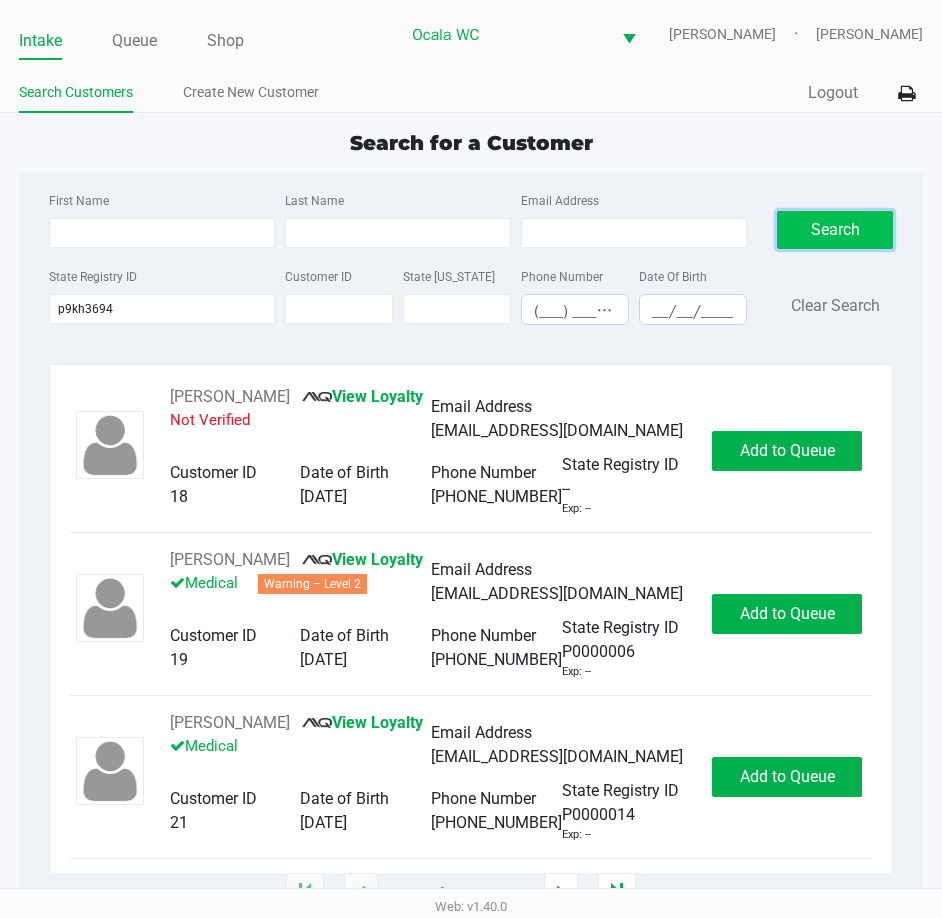 click on "Search" 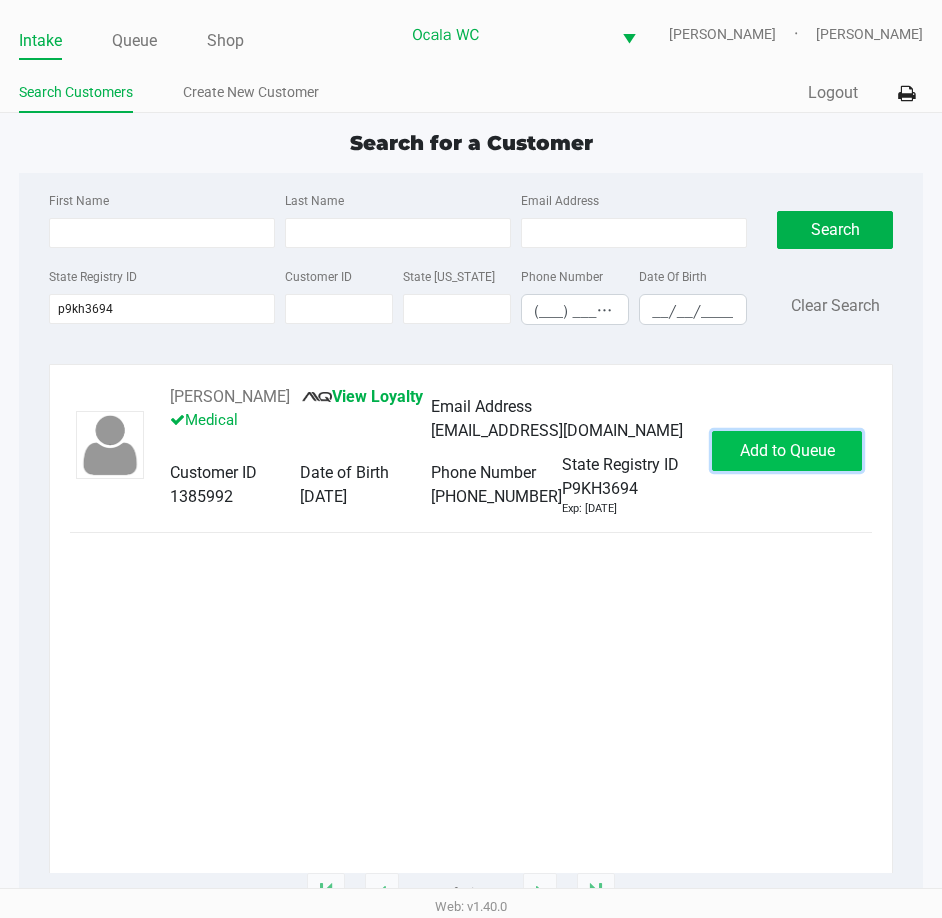 click on "Add to Queue" 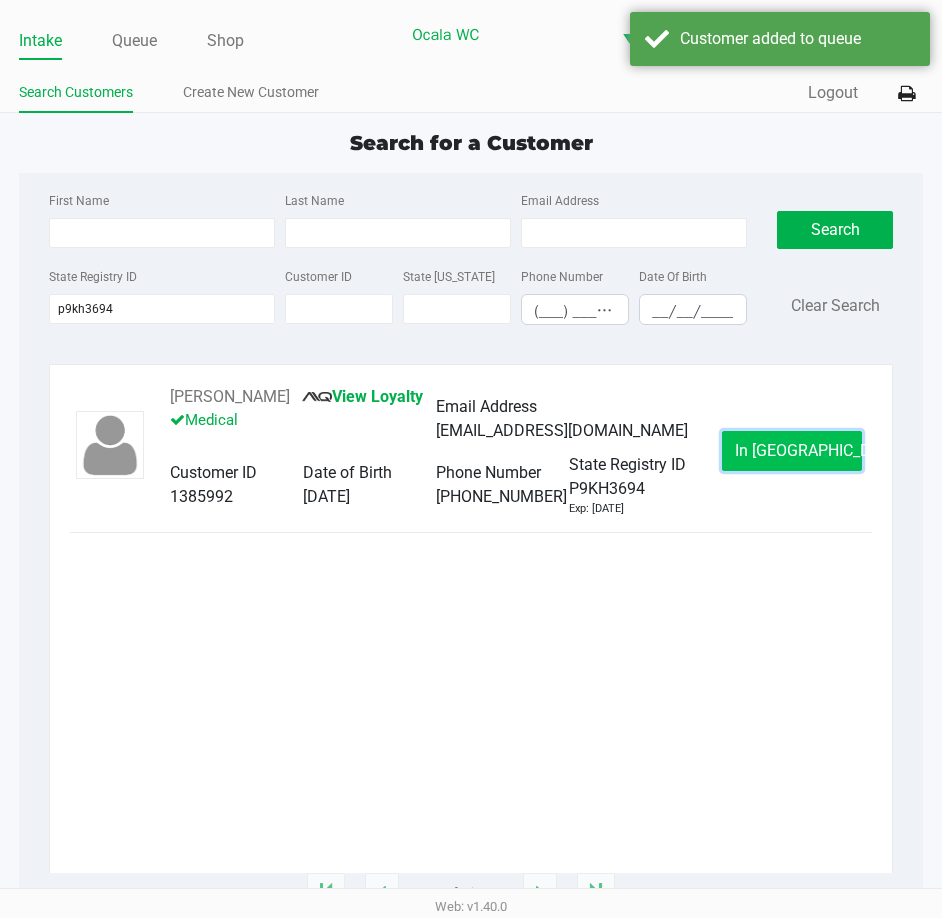 click on "In Queue" 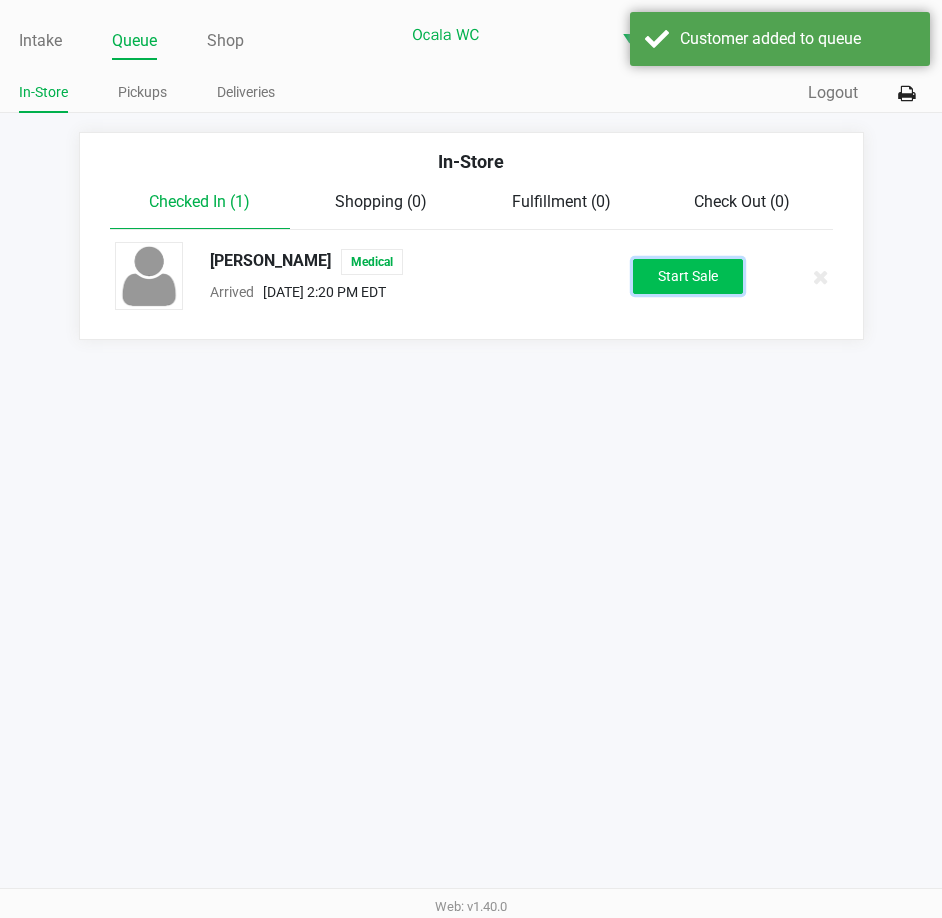 click on "Start Sale" 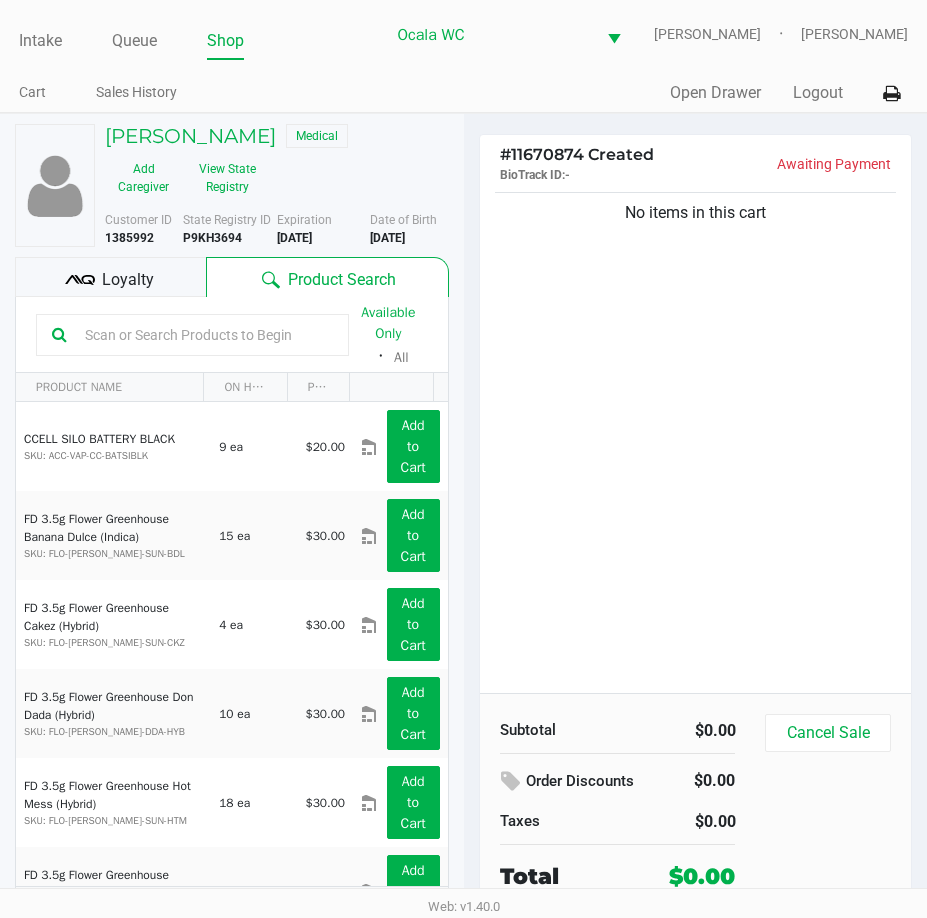 click on "TAMMY HAMBLIN   Medical   Add Caregiver   View State Registry   Customer ID   1385992  State Registry ID  P9KH3694   Expiration   01/09/2026  More  Date of Birth   5/22/1975
Loyalty
Product Search   Available Only  ᛫  All   PRODUCT NAME  ON HAND PRICE  CCELL SILO BATTERY BLACK  SKU: ACC-VAP-CC-BATSIBLK  9 ea   $20.00  Add to Cart  FD 3.5g Flower Greenhouse Banana Dulce (Indica)  SKU: FLO-BUD-FD-SUN-BDL  15 ea   $30.00  Add to Cart  FD 3.5g Flower Greenhouse Cakez (Hybrid)  SKU: FLO-BUD-FD-SUN-CKZ  4 ea   $30.00  Add to Cart  FD 3.5g Flower Greenhouse Don Dada (Hybrid)  SKU: FLO-BUD-FD-DDA-HYB  10 ea   $30.00  Add to Cart  FD 3.5g Flower Greenhouse Hot Mess (Hybrid)  SKU: FLO-BUD-FD-SUN-HTM  18 ea   $30.00  Add to Cart  FD 3.5g Flower Greenhouse Lemon Zest (Hybrid)  SKU: FLO-BUD-FD-SUN-LMZ  19 ea   $30.00  Add to Cart  FD 3.5g Flower Greenhouse Melon Collie (Hybrid-Sativa)   6 ea   $30.00   1" 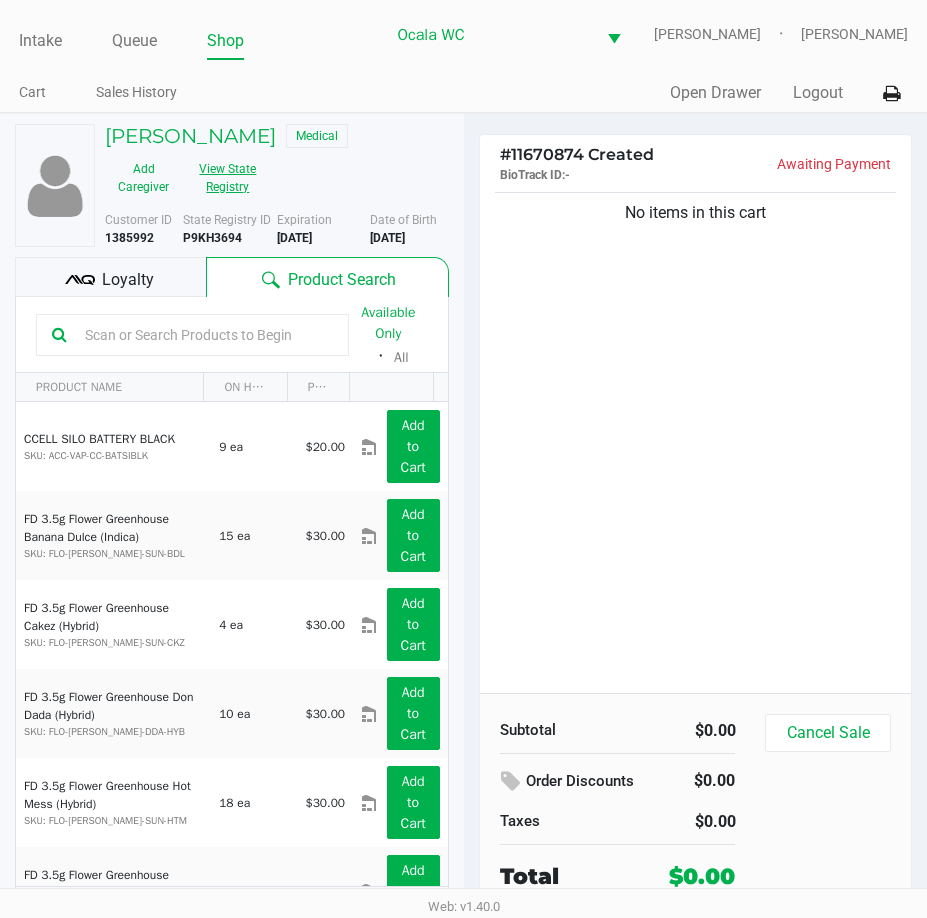 click on "View State Registry" 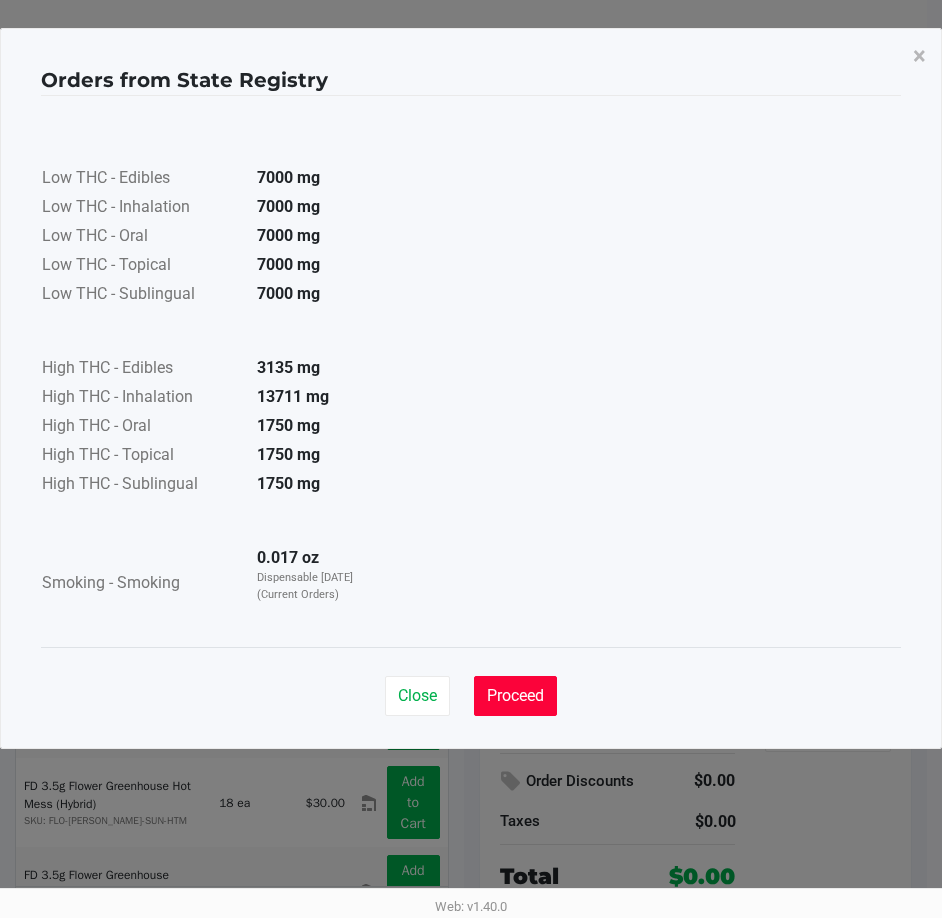 click on "Proceed" 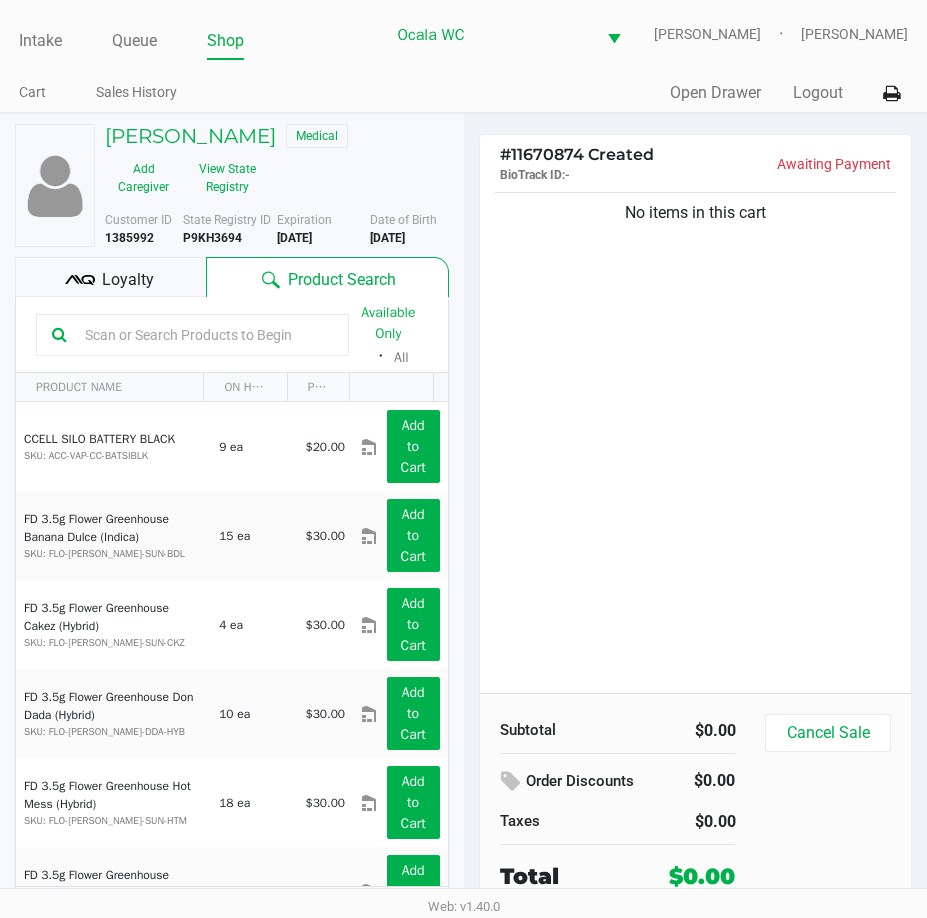click on "No items in this cart" 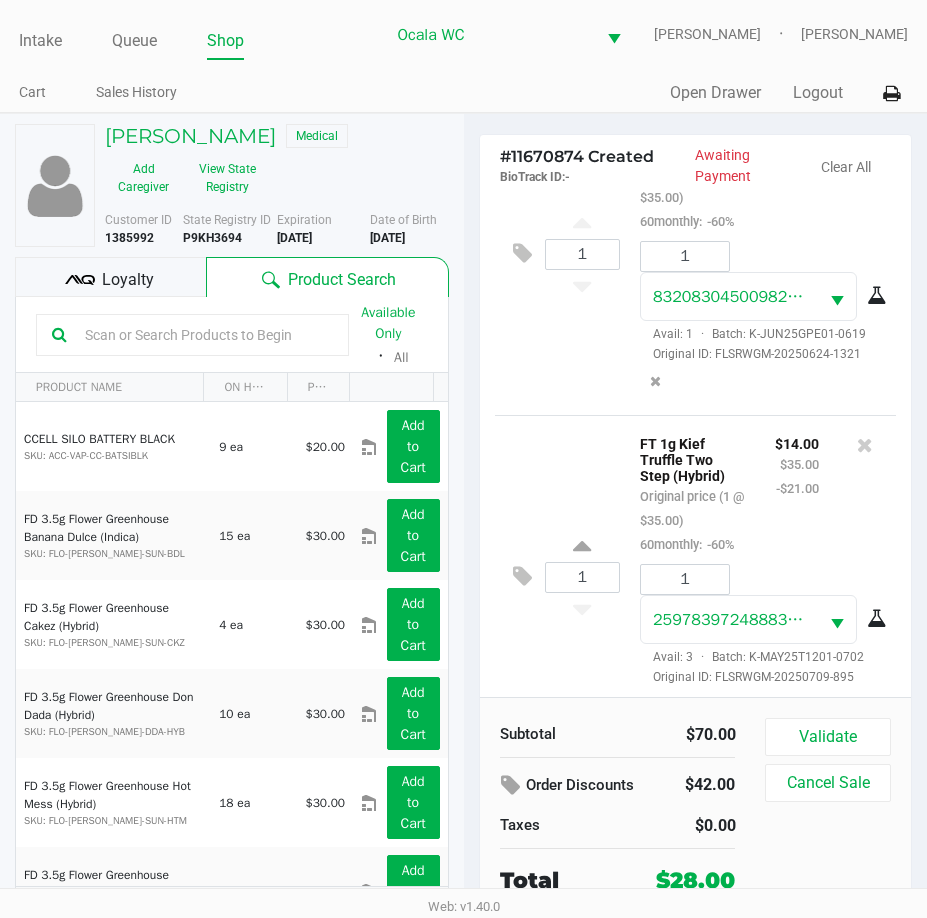 scroll, scrollTop: 212, scrollLeft: 0, axis: vertical 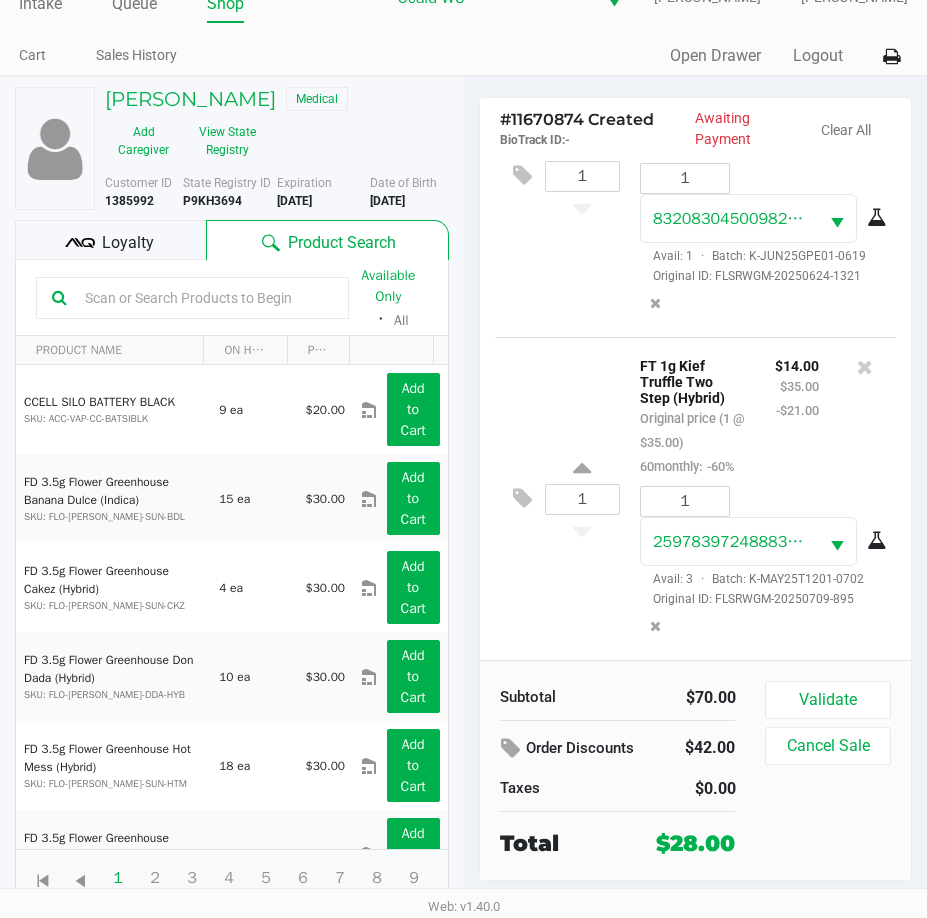 click on "1  FT 1g Kief Grape Essence (Hybrid)   Original price (1 @ $35.00)  60monthly:  -60% $14.00 $35.00 -$21.00 1 8320830450098265  Avail: 1  ·  Batch: K-JUN25GPE01-0619   Original ID: FLSRWGM-20250624-1321" 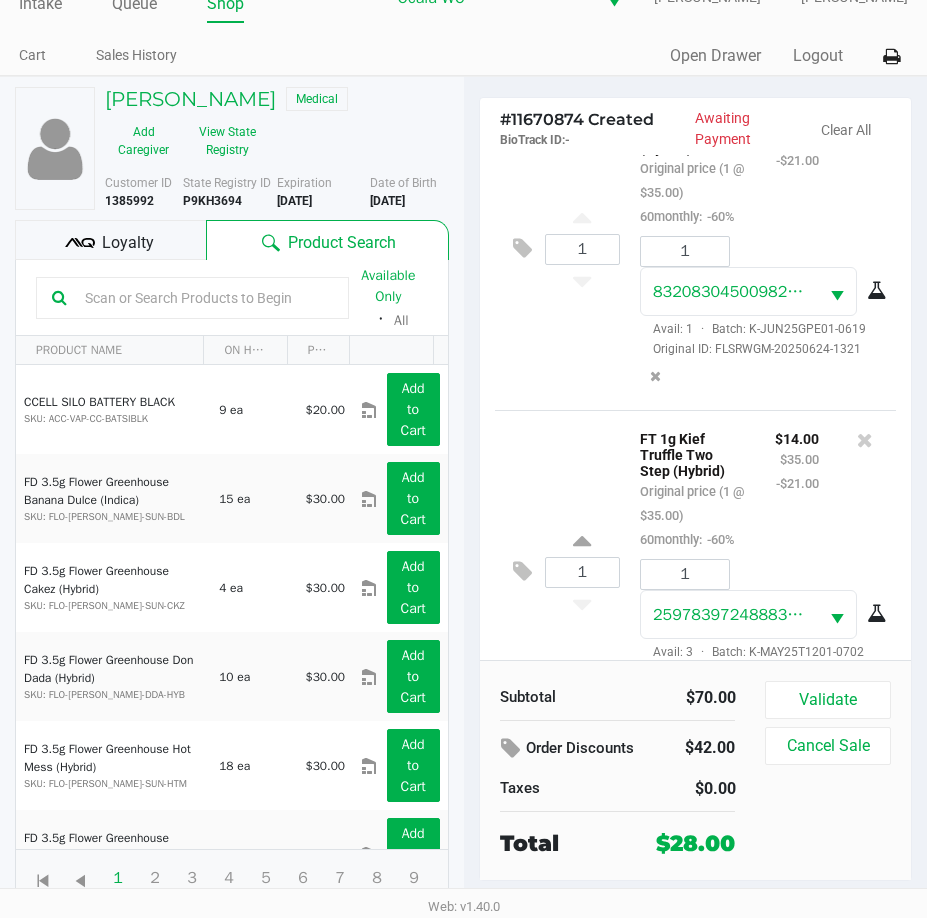 scroll, scrollTop: 212, scrollLeft: 0, axis: vertical 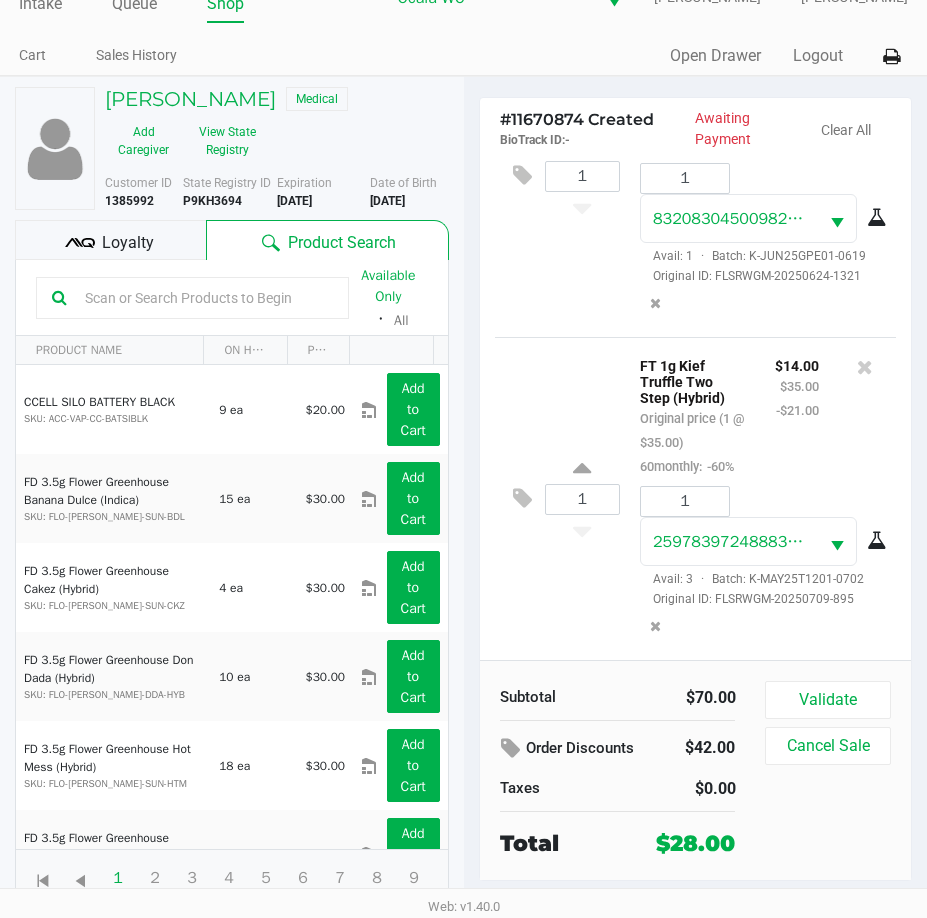 click on "1  FT 1g Kief Truffle Two Step (Hybrid)   Original price (1 @ $35.00)  60monthly:  -60% $14.00 $35.00 -$21.00 1 2597839724888366  Avail: 3  ·  Batch: K-MAY25T1201-0702   Original ID: FLSRWGM-20250709-895" 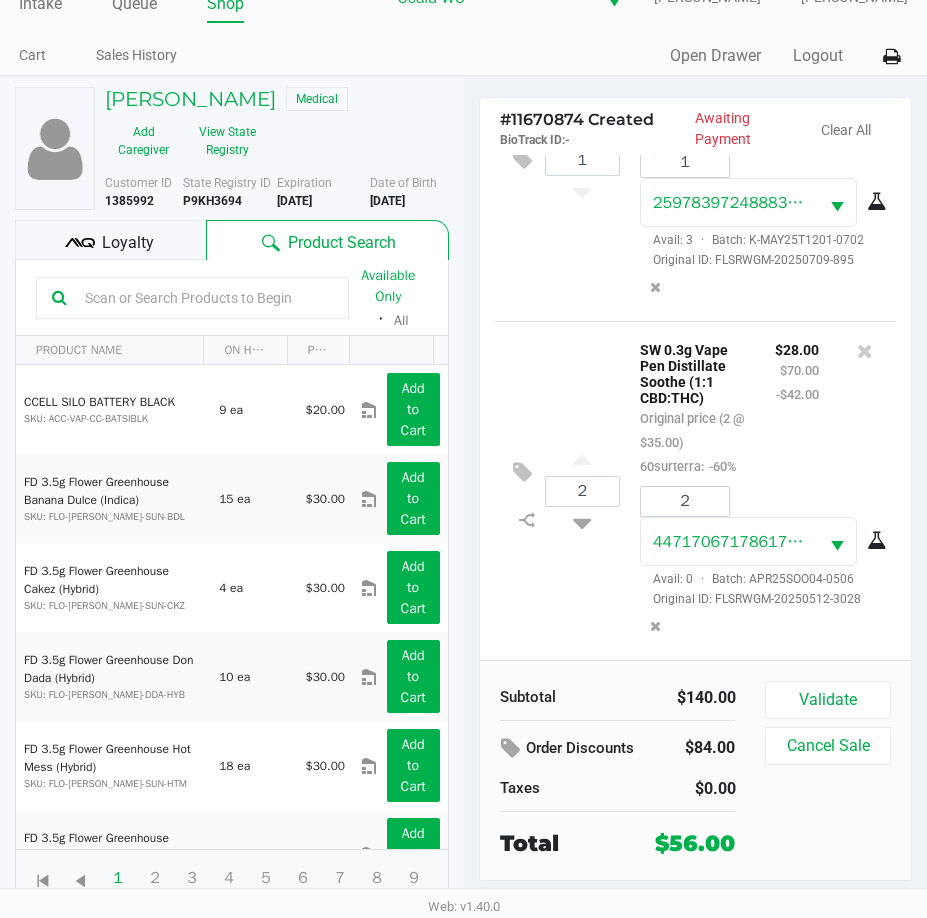 scroll, scrollTop: 579, scrollLeft: 0, axis: vertical 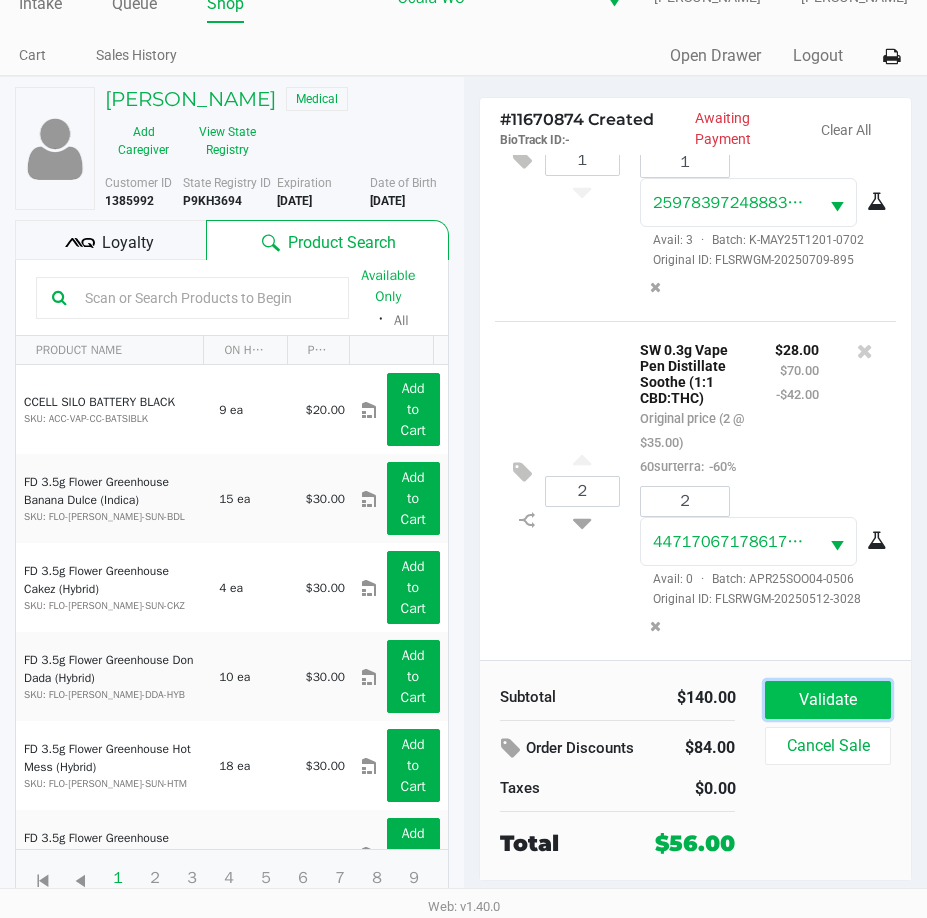 click on "Validate" 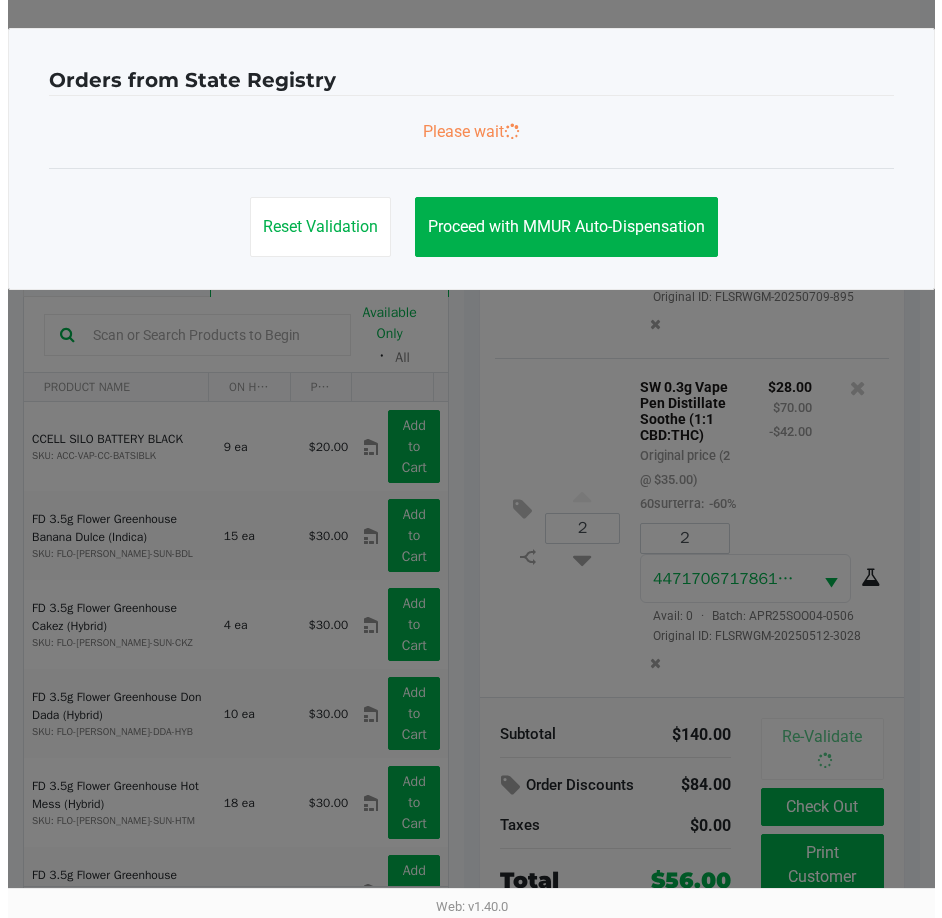 scroll, scrollTop: 0, scrollLeft: 0, axis: both 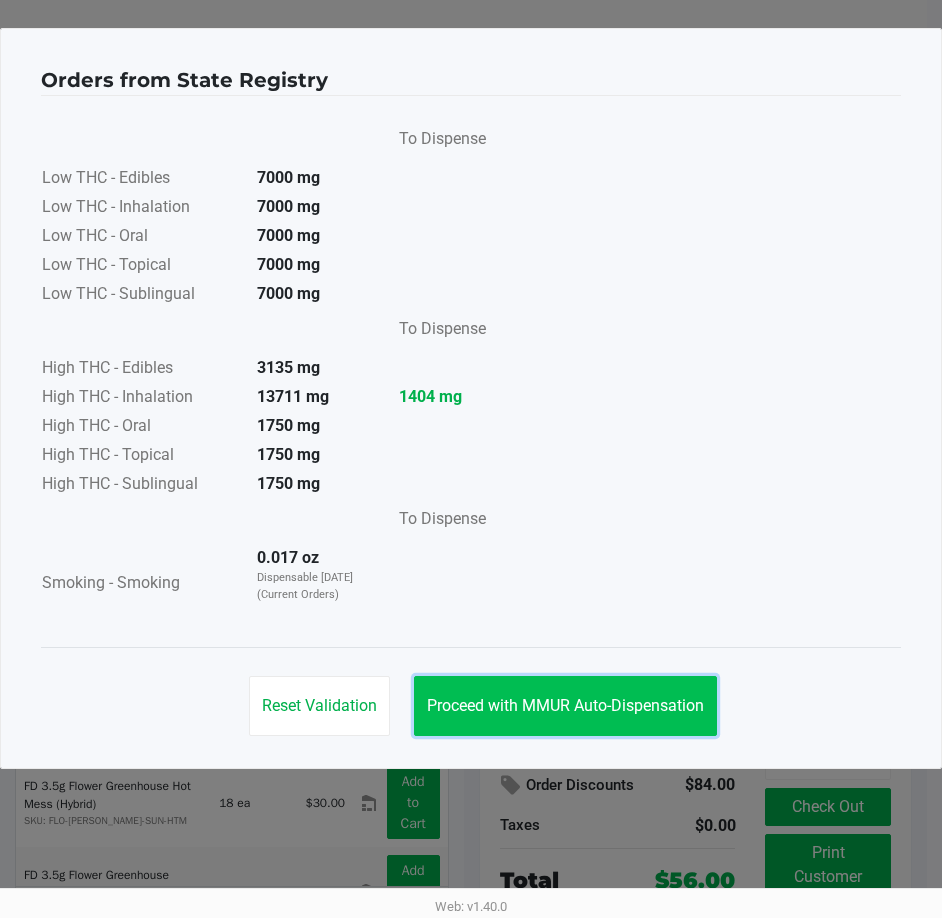 click on "Proceed with MMUR Auto-Dispensation" 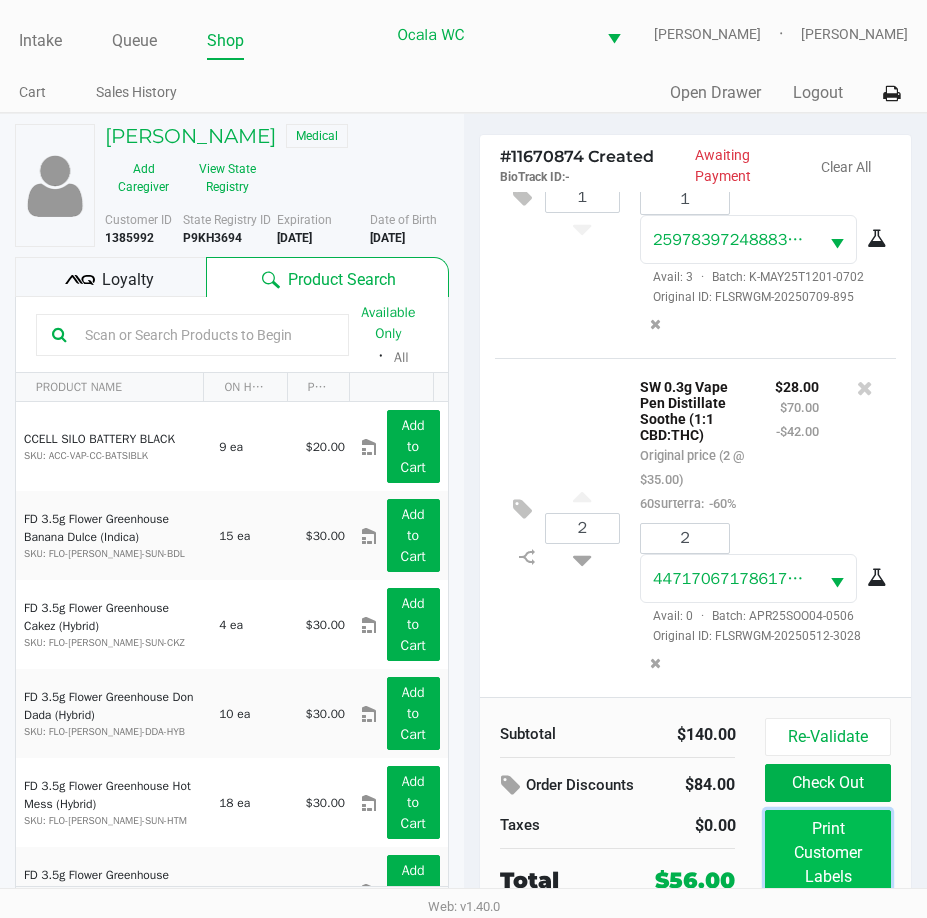 click on "Print Customer Labels" 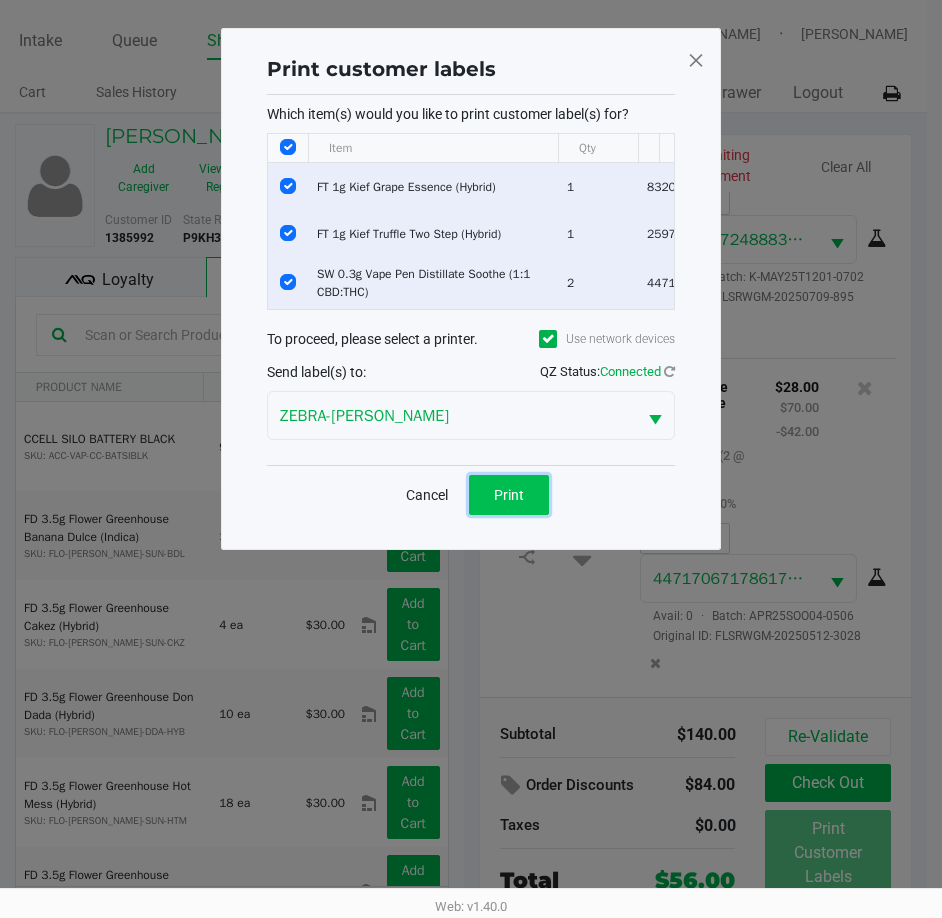 click on "Print" 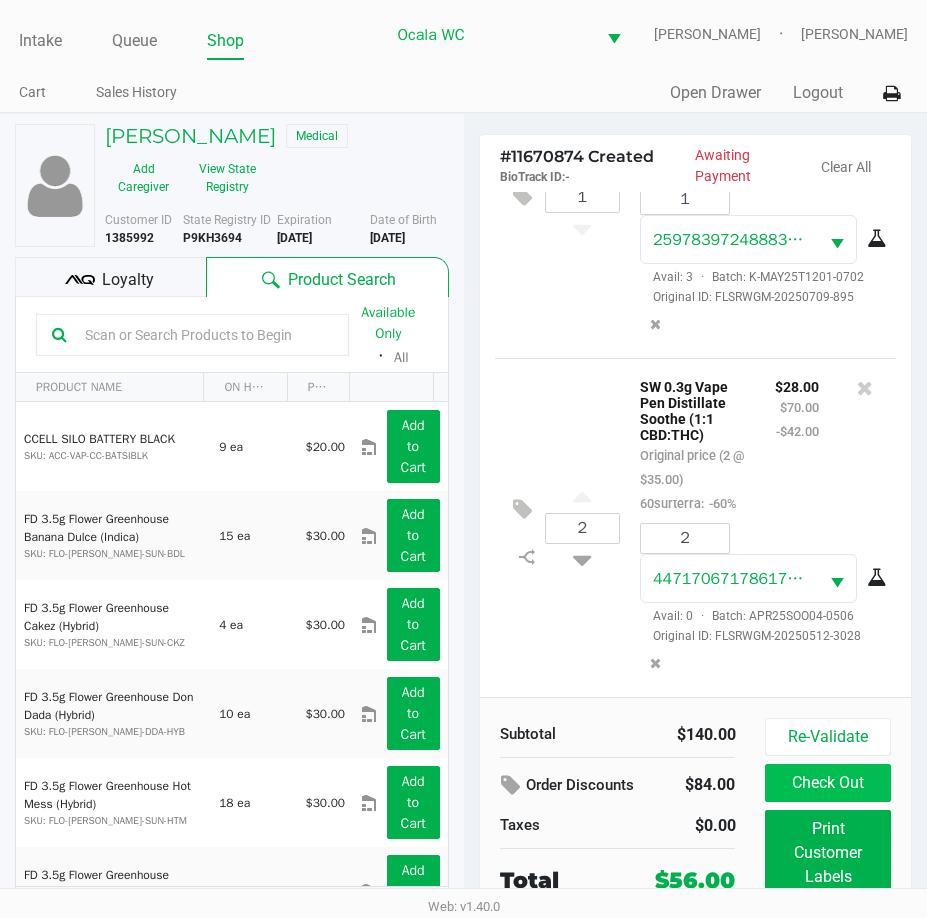 click on "Check Out" 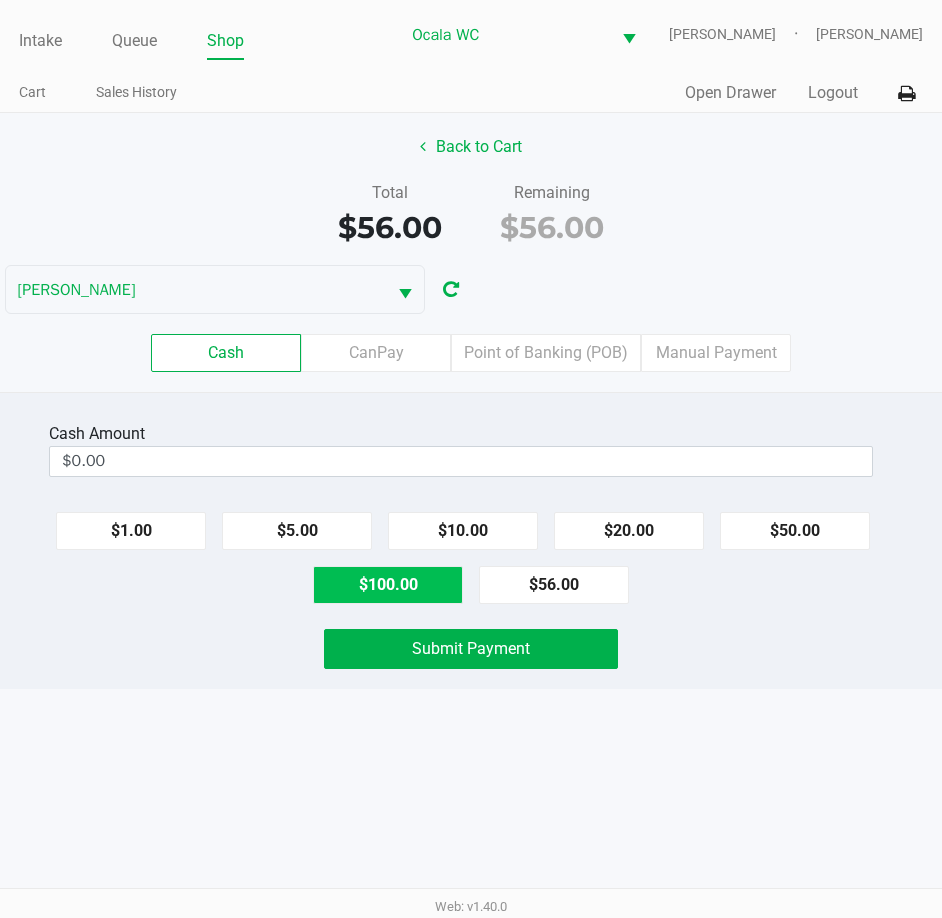 click on "$100.00" 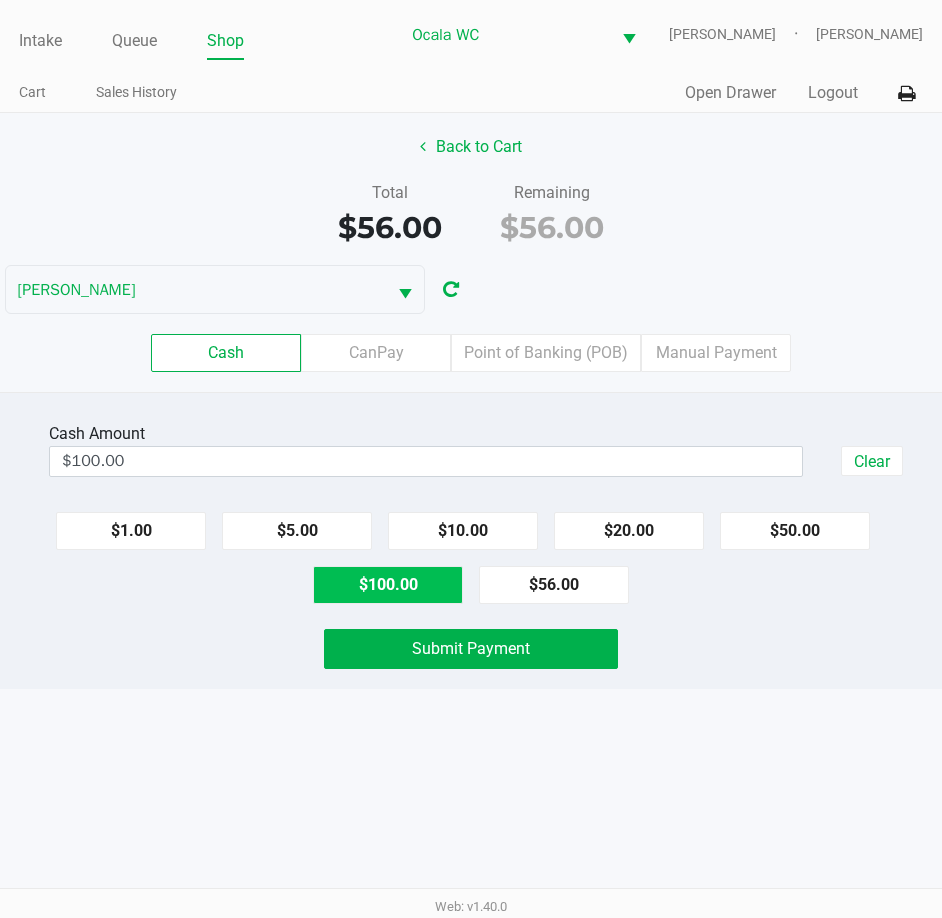 click on "Submit Payment" 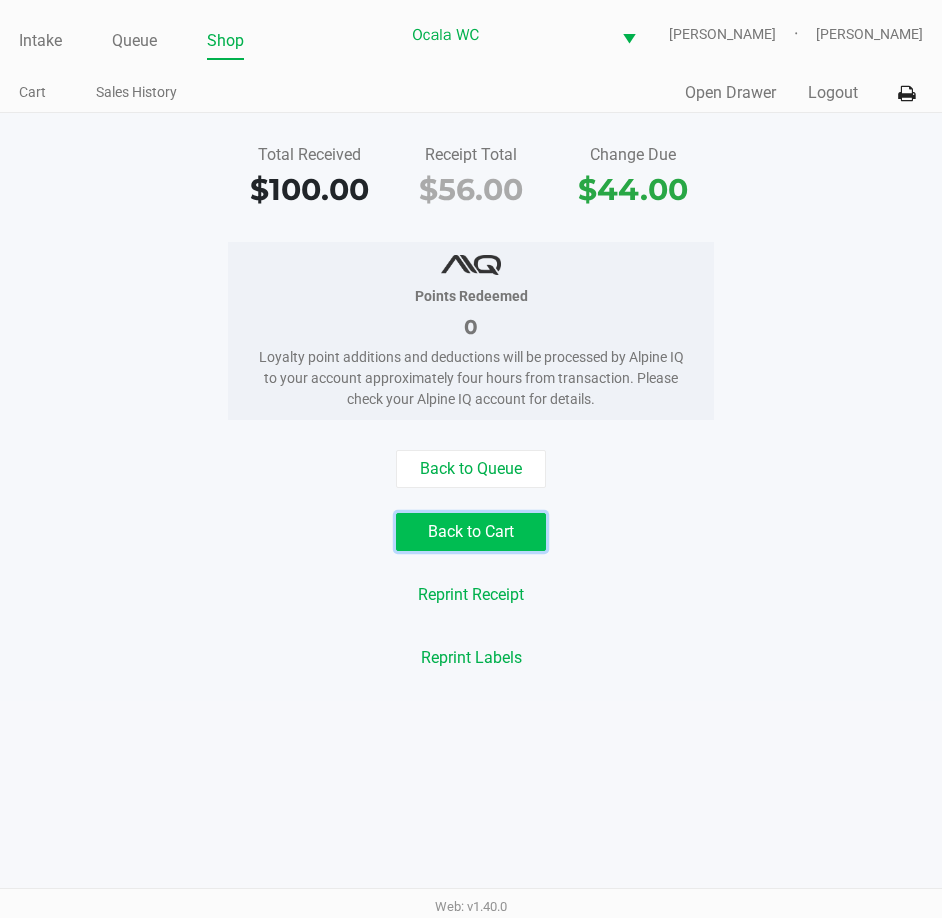 click on "Back to Cart" 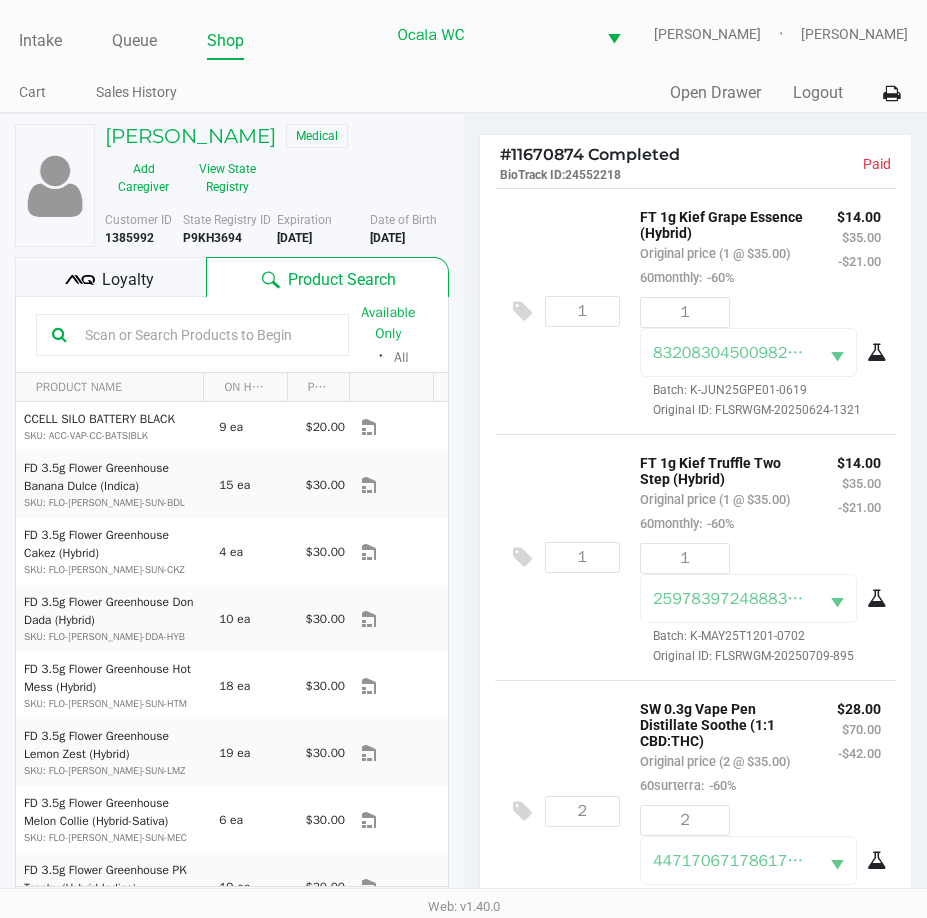 click on "P9KH3694" 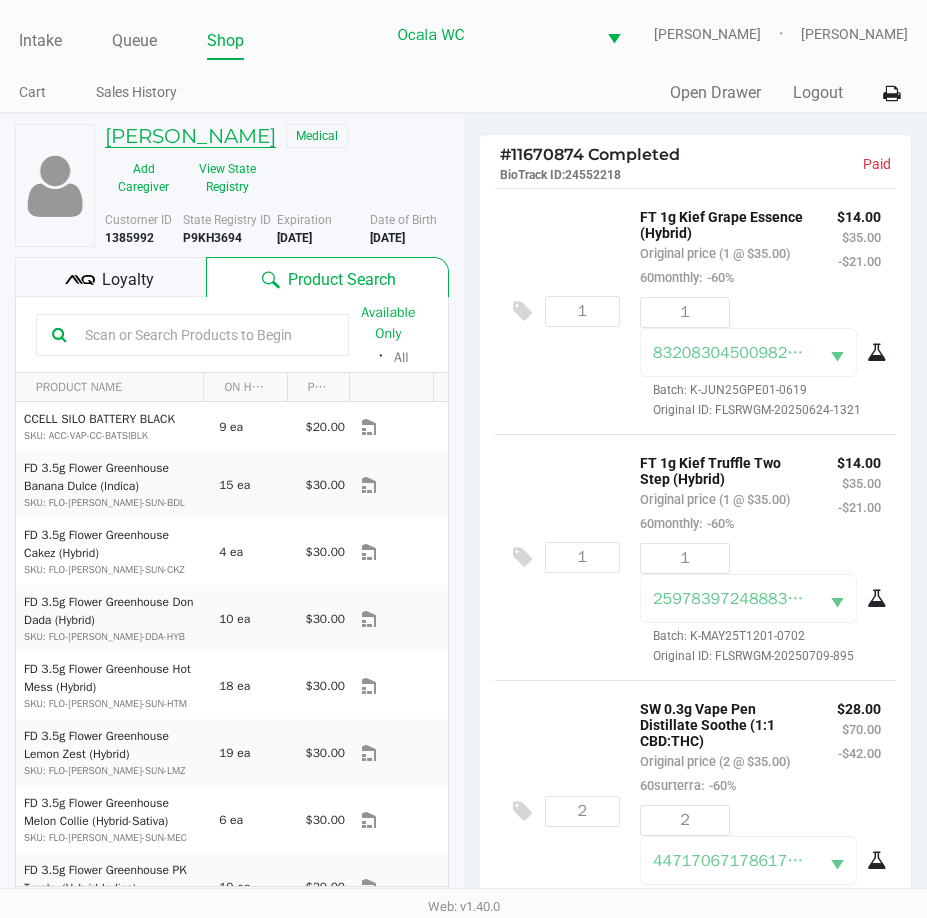 click on "TAMMY HAMBLIN" 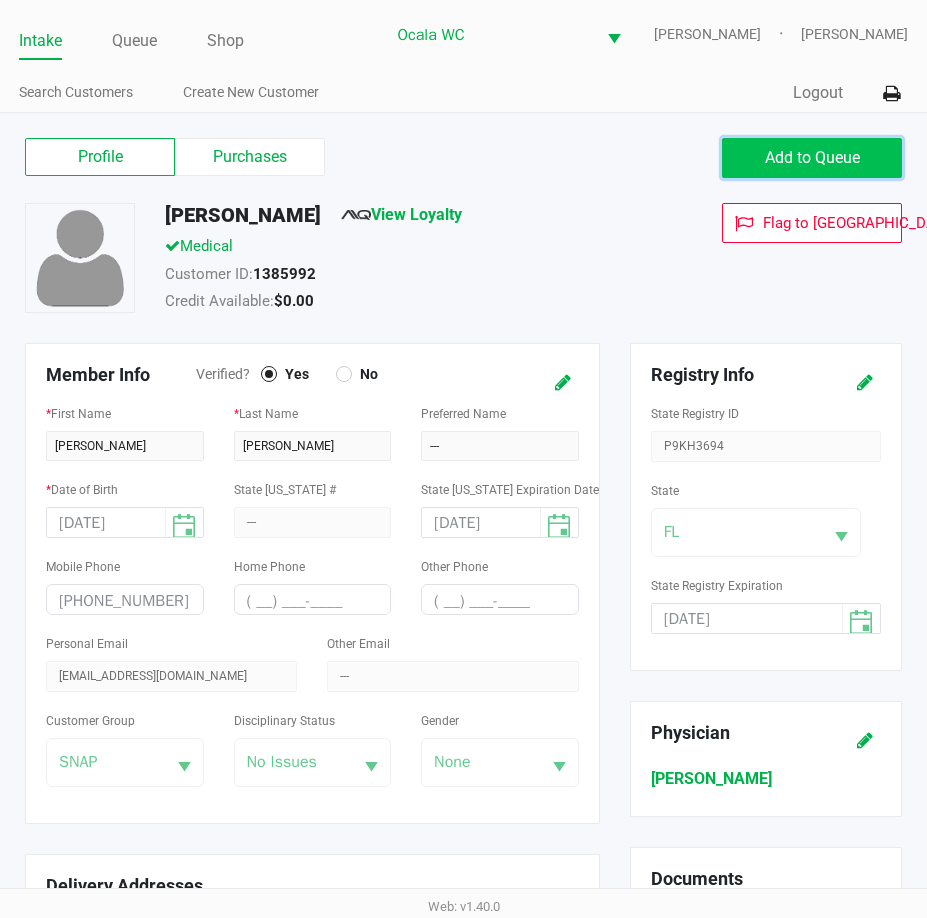 click on "Add to Queue" 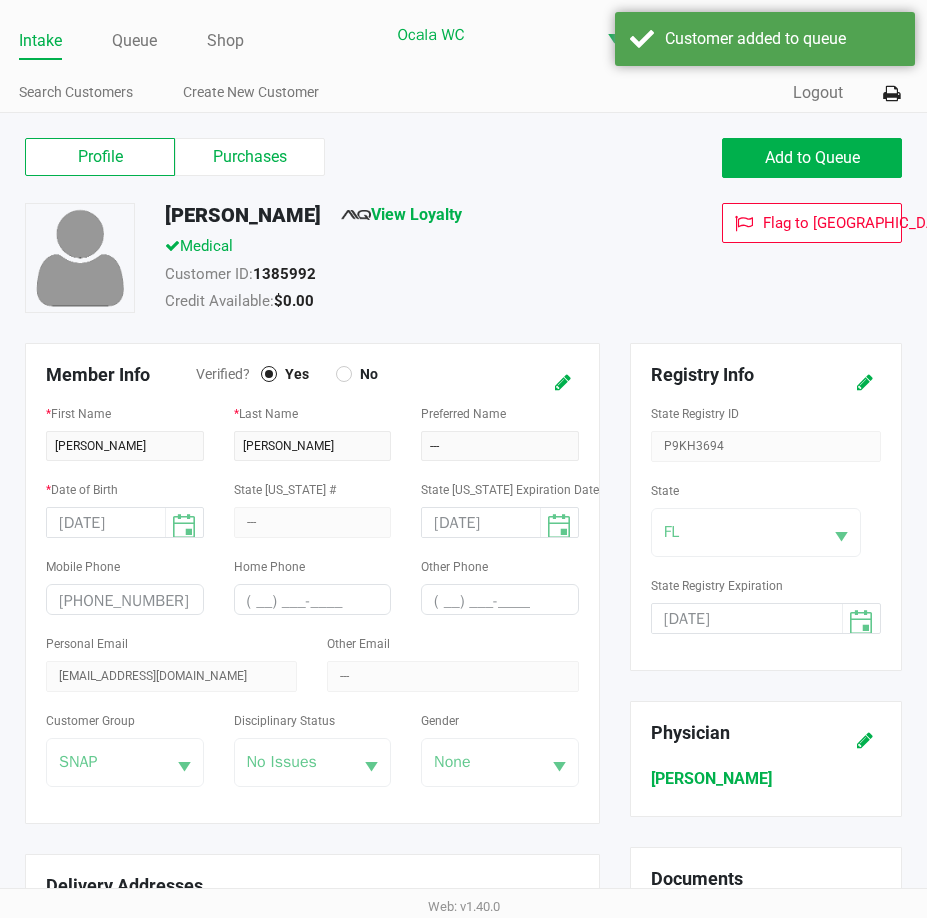 click on "Intake Queue Shop" 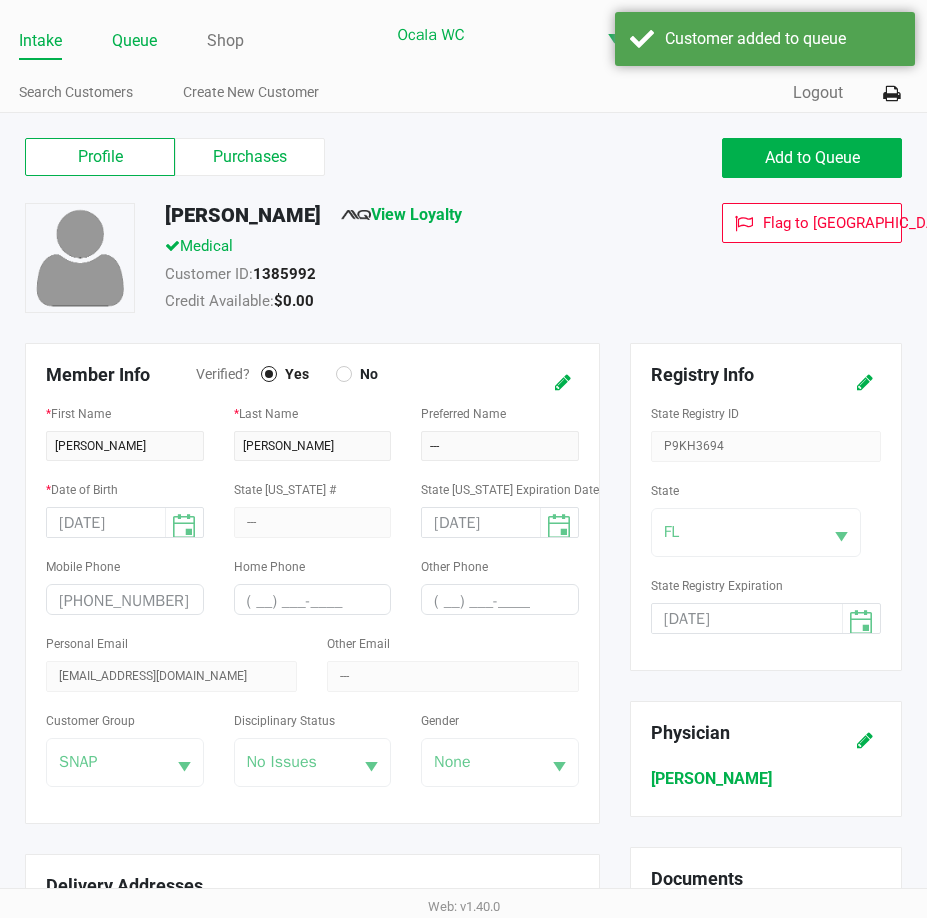 click on "Queue" 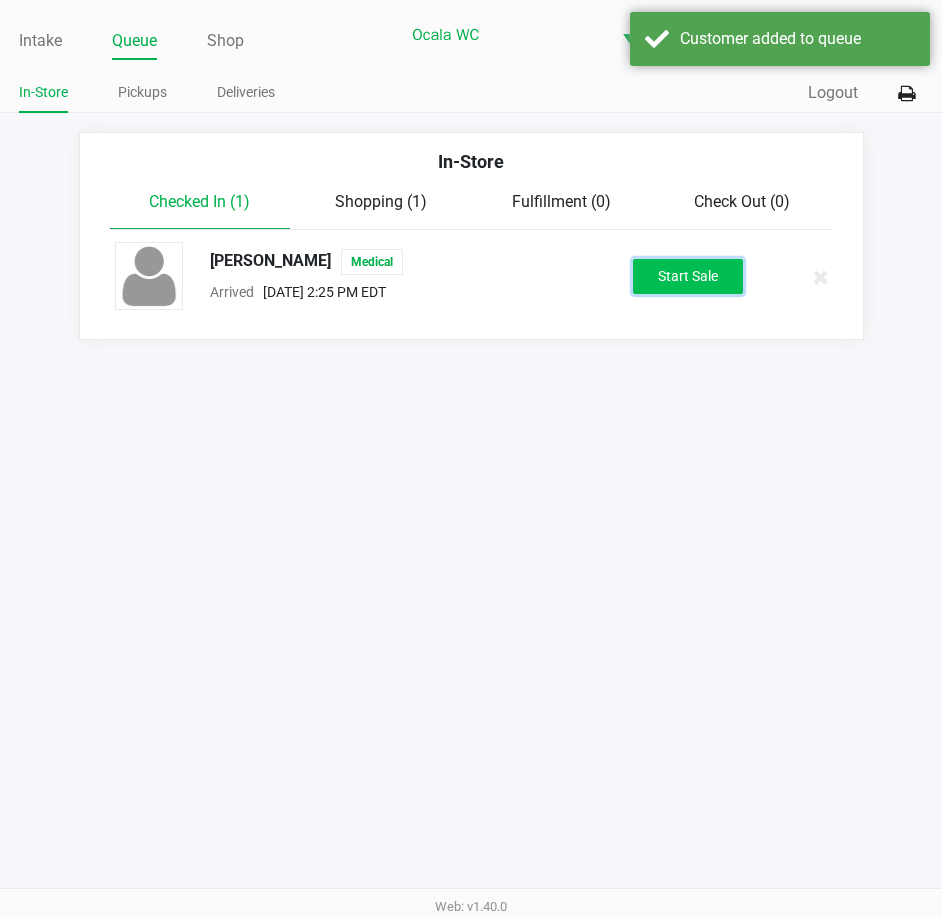 click on "Start Sale" 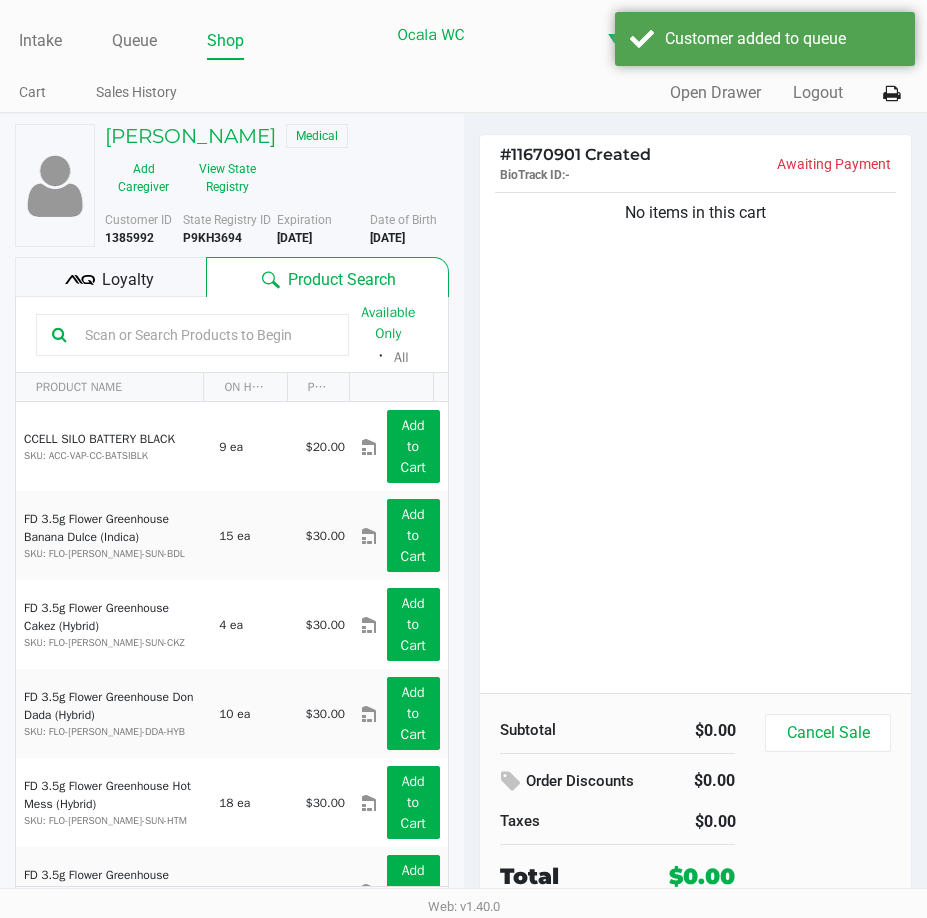 click 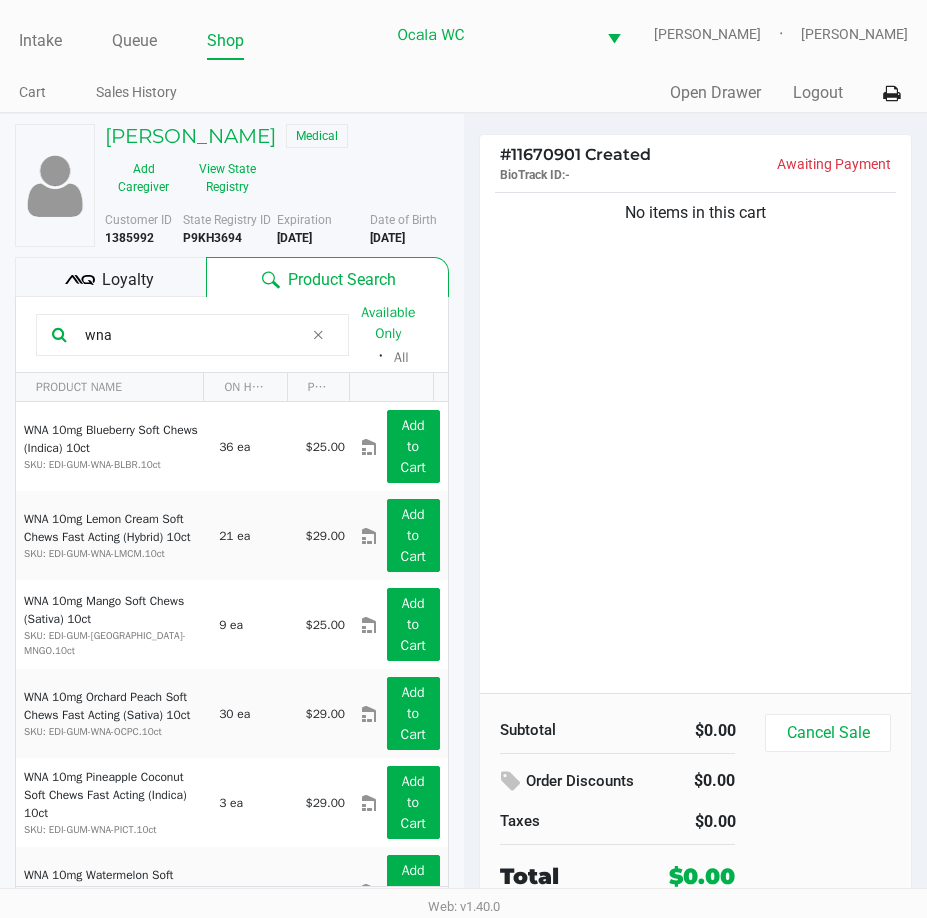 click on "No items in this cart" 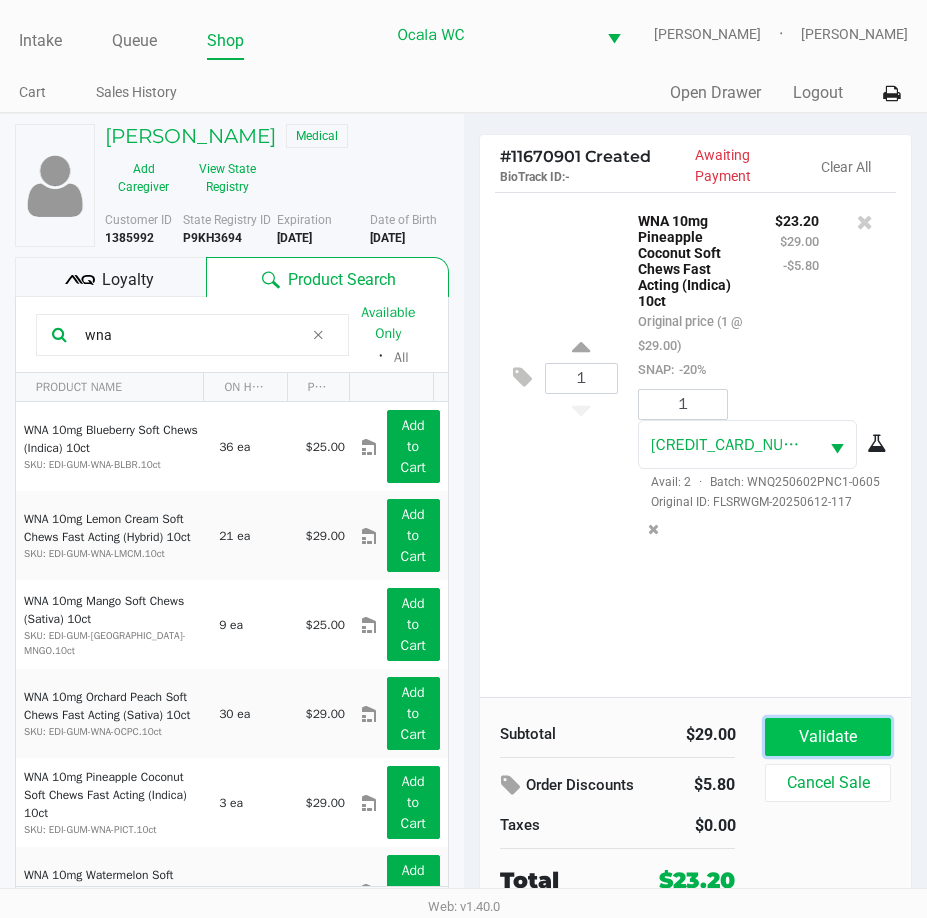 click on "Validate" 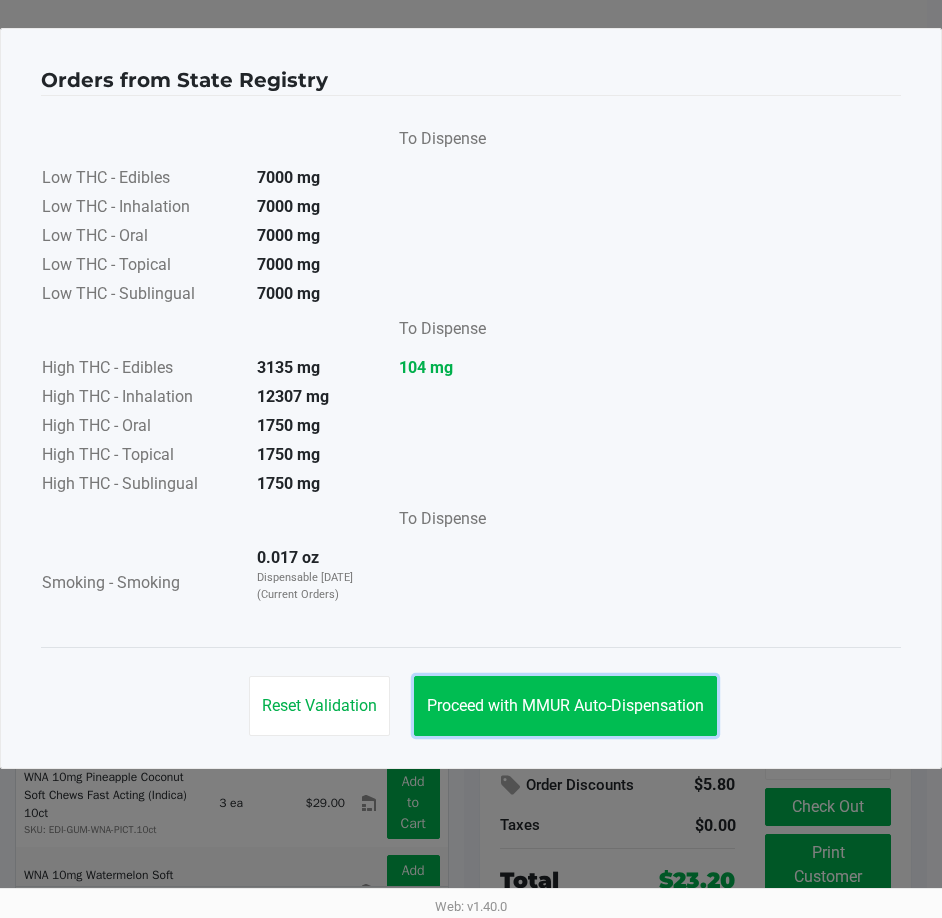 click on "Proceed with MMUR Auto-Dispensation" 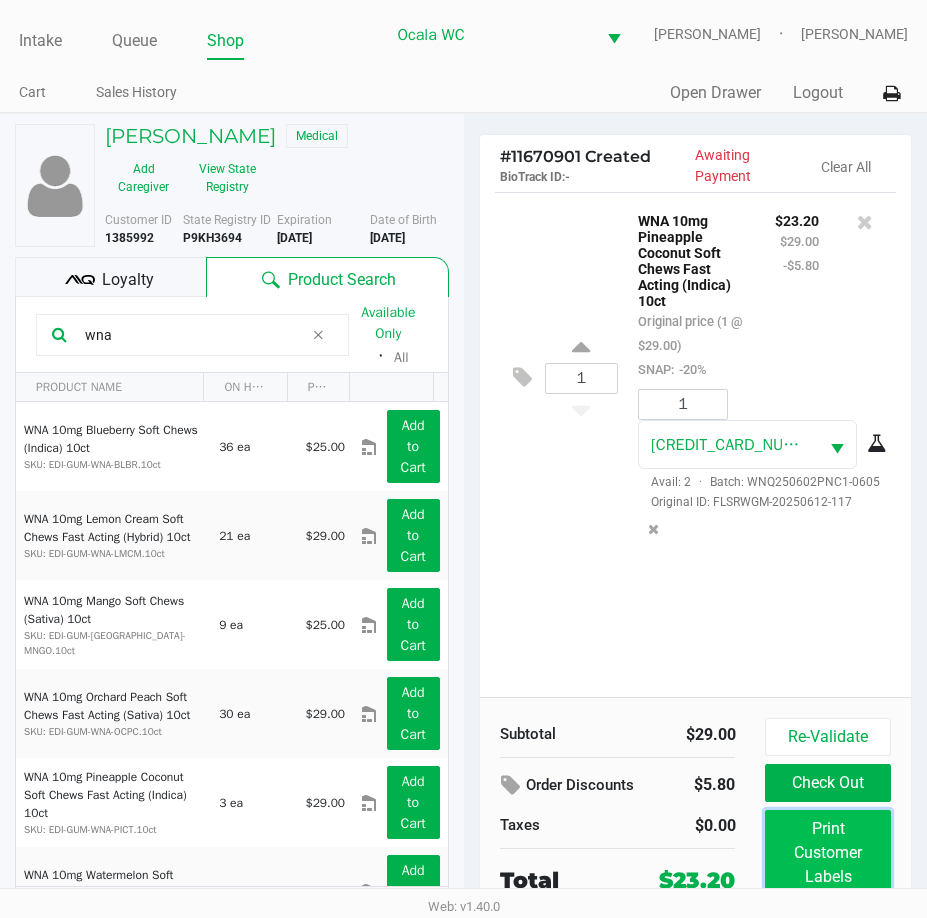 click on "Print Customer Labels" 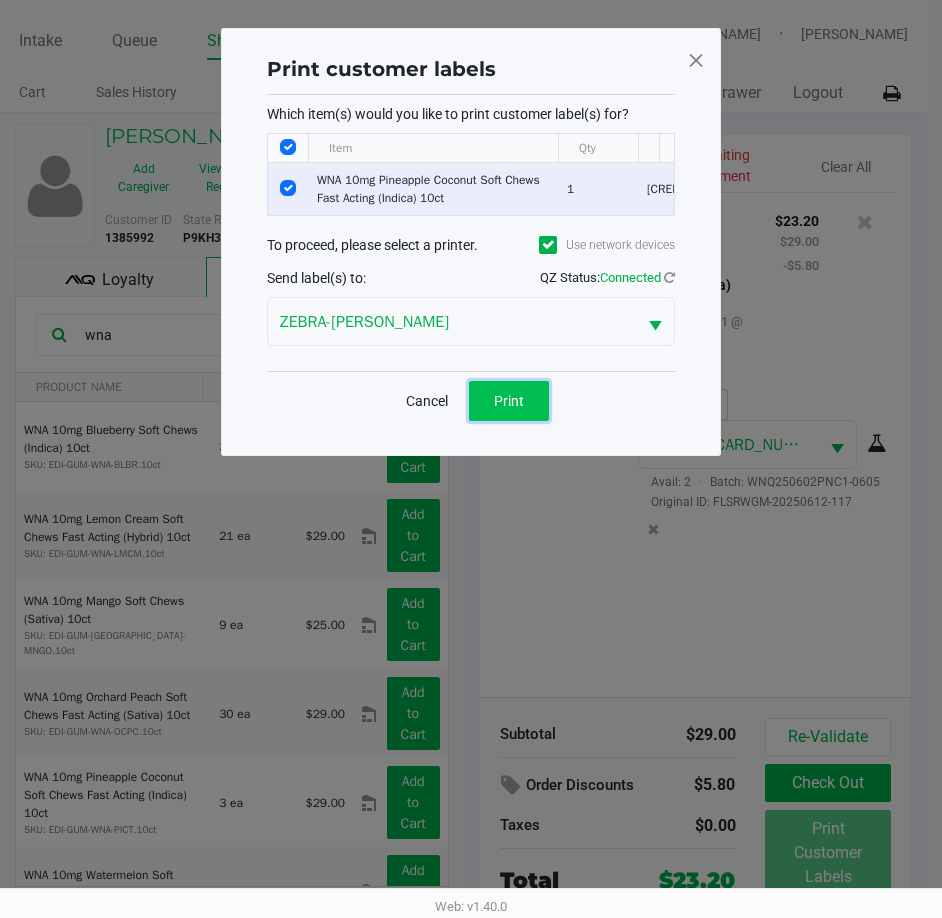 click on "Print" 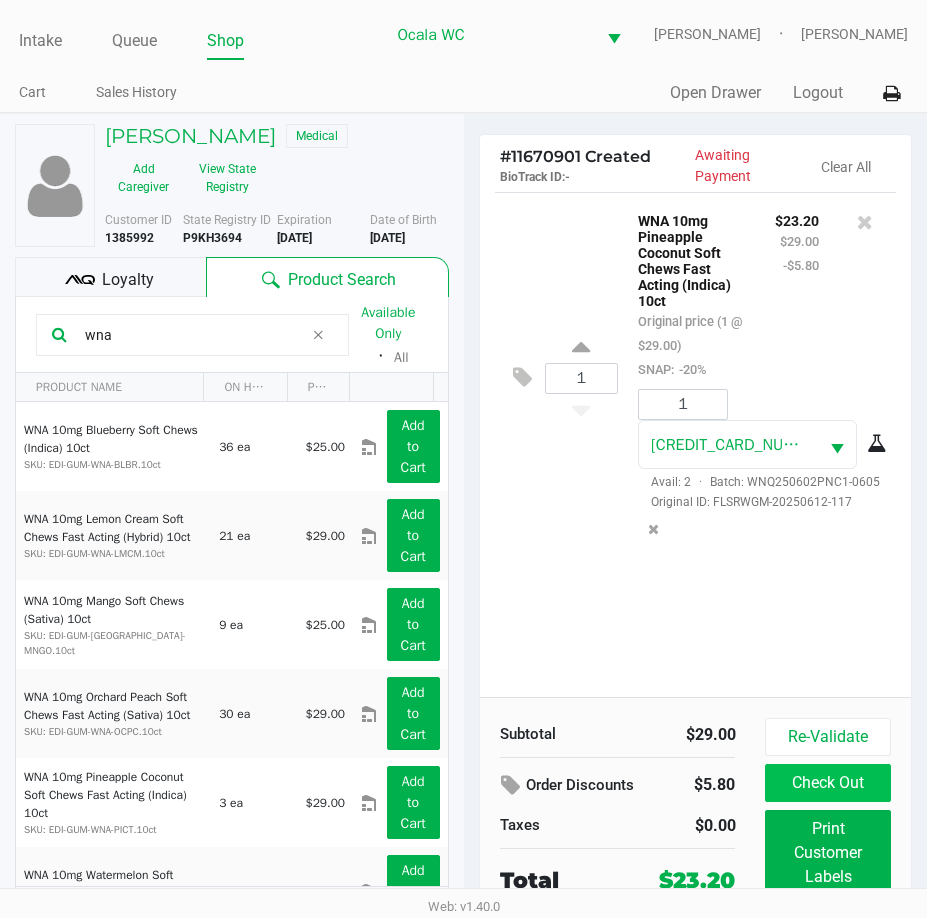 click on "Check Out" 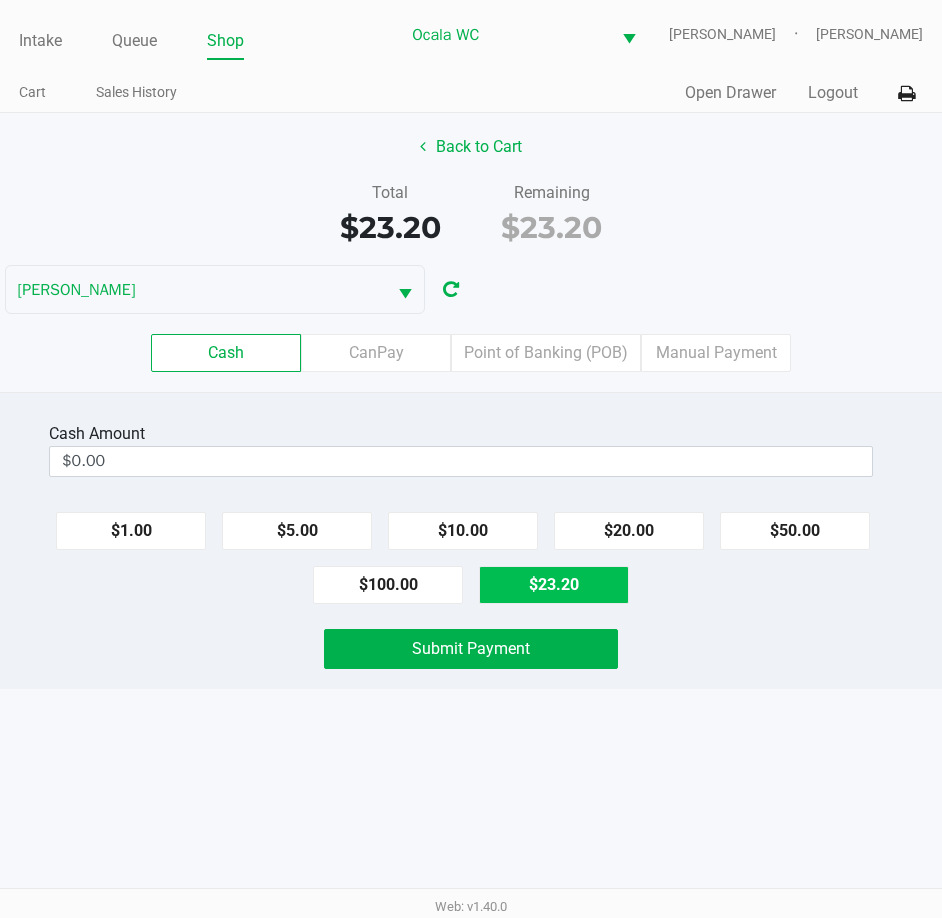 click on "$23.20" 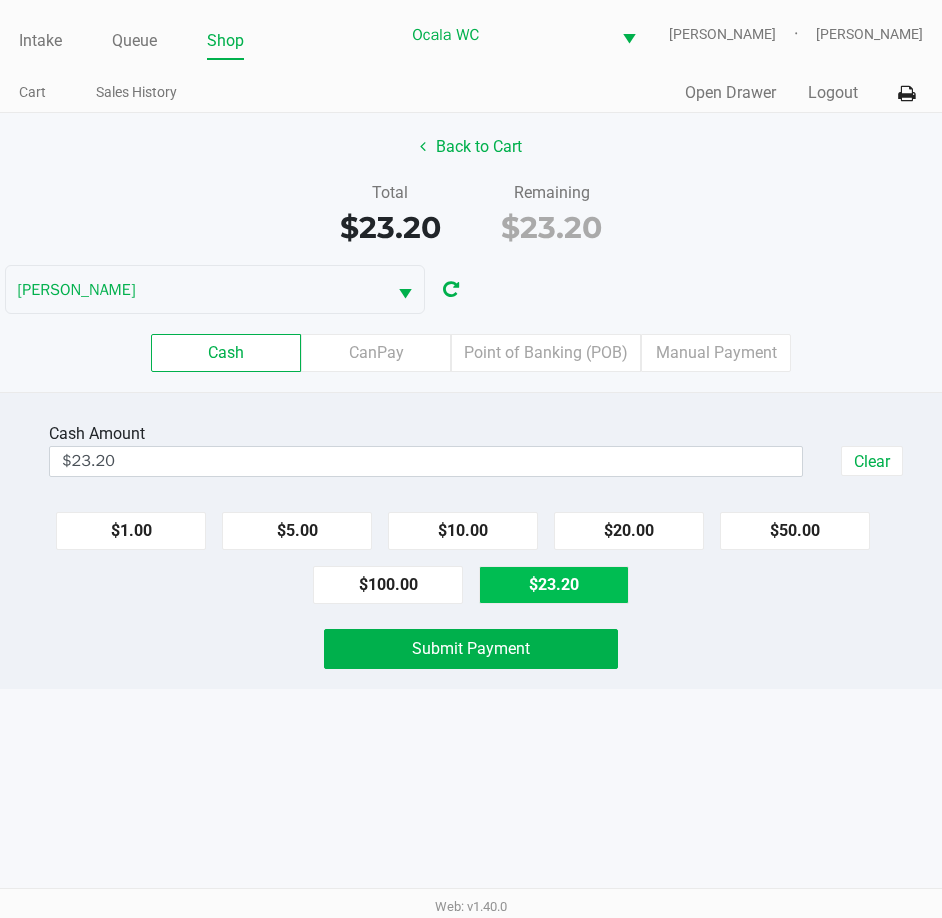 click on "Submit Payment" 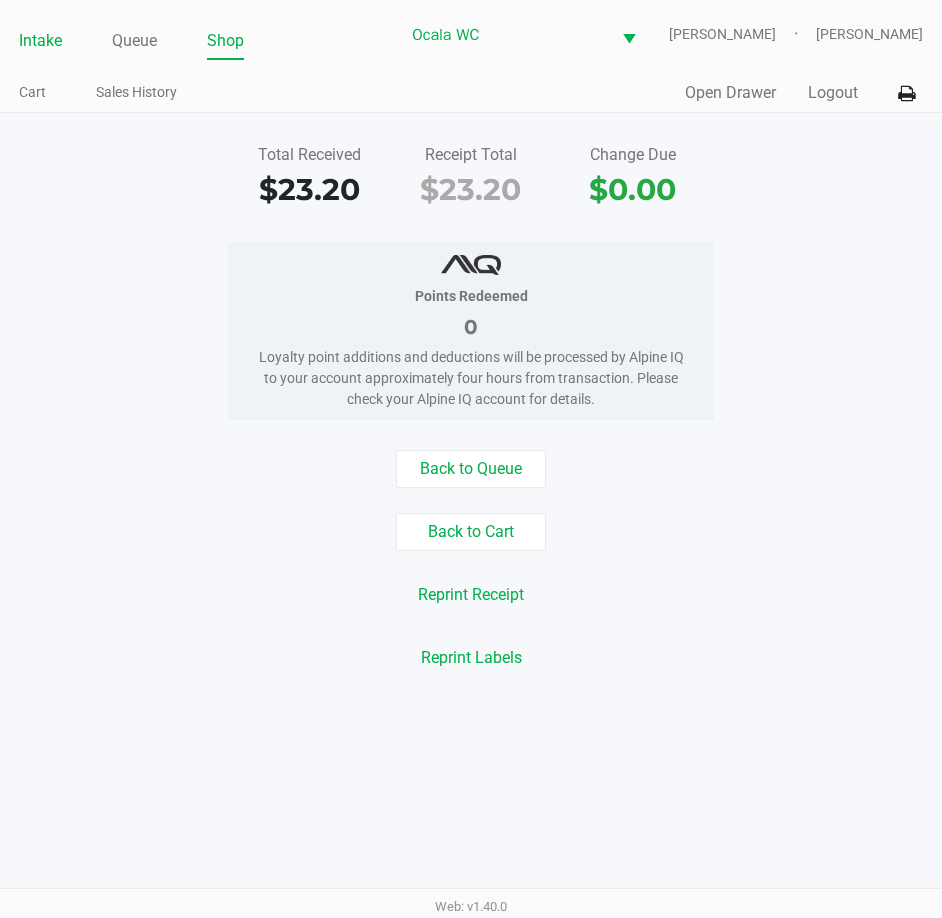 click on "Intake" 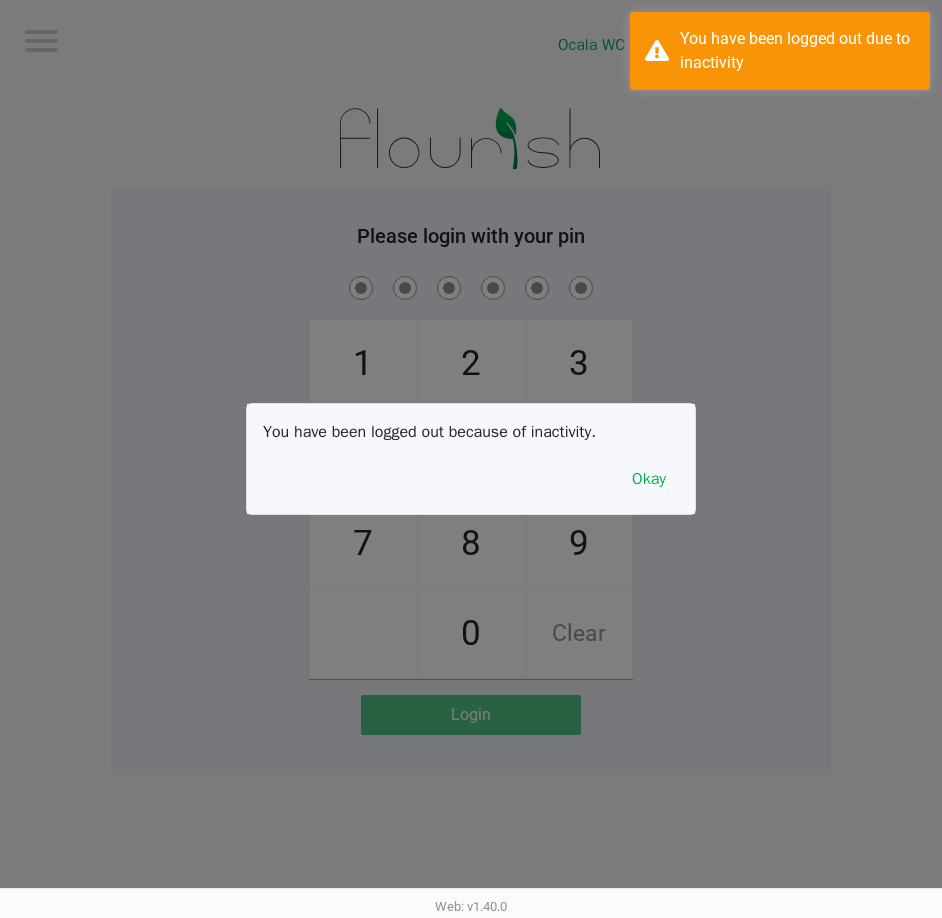 drag, startPoint x: 443, startPoint y: 70, endPoint x: 428, endPoint y: 70, distance: 15 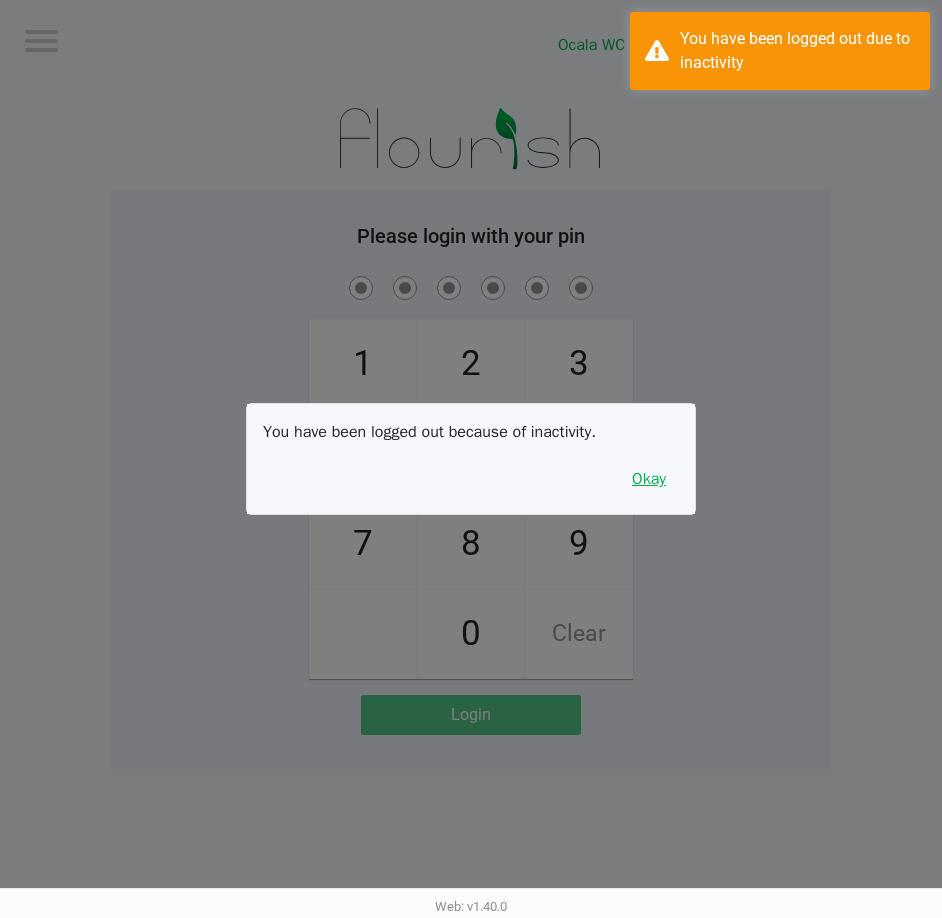 click on "Okay" at bounding box center [649, 479] 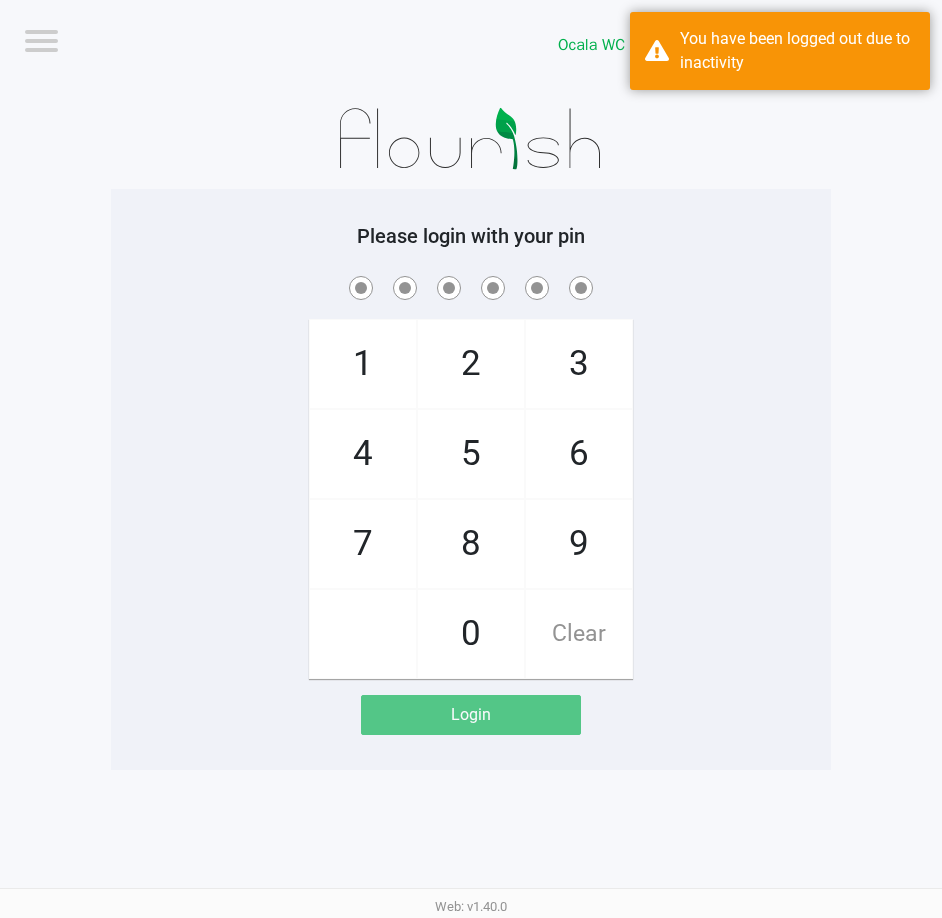 click on "1   4   7       2   5   8   0   3   6   9   Clear" 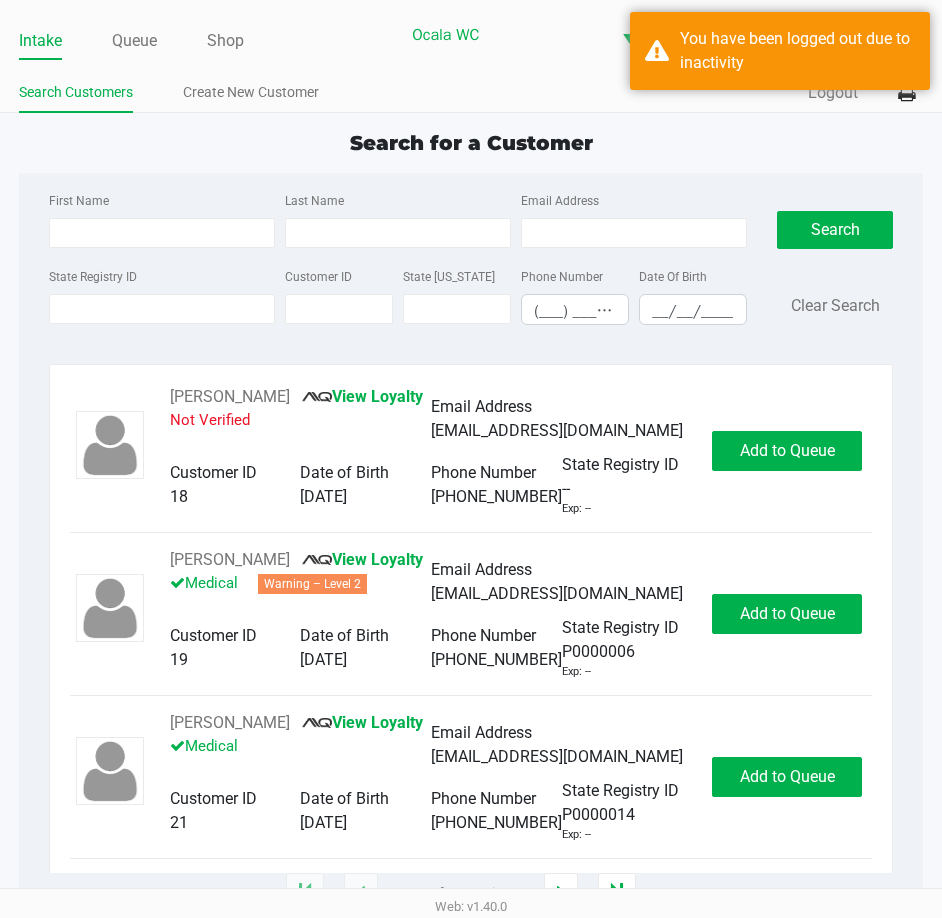 click on "Intake Queue Shop Ocala WC  BRANDY-CLARK   John Laughlin  Search Customers Create New Customer  Quick Sale   Logout" 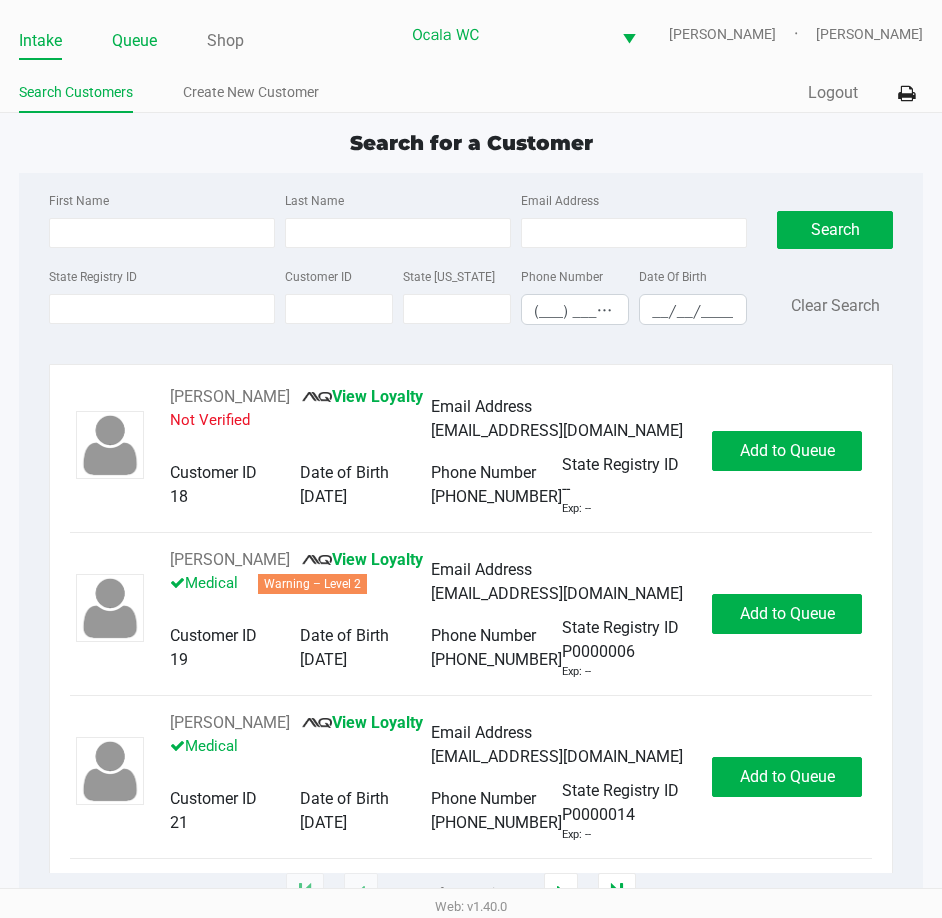 click on "Queue" 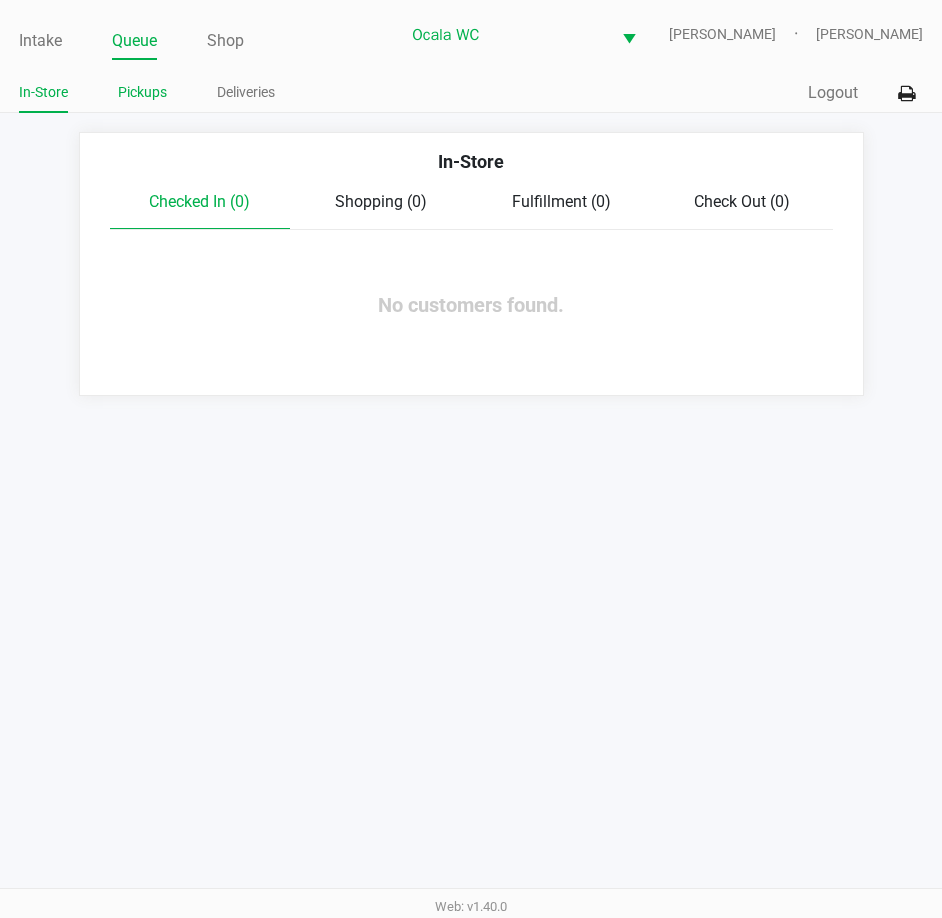 click on "Pickups" 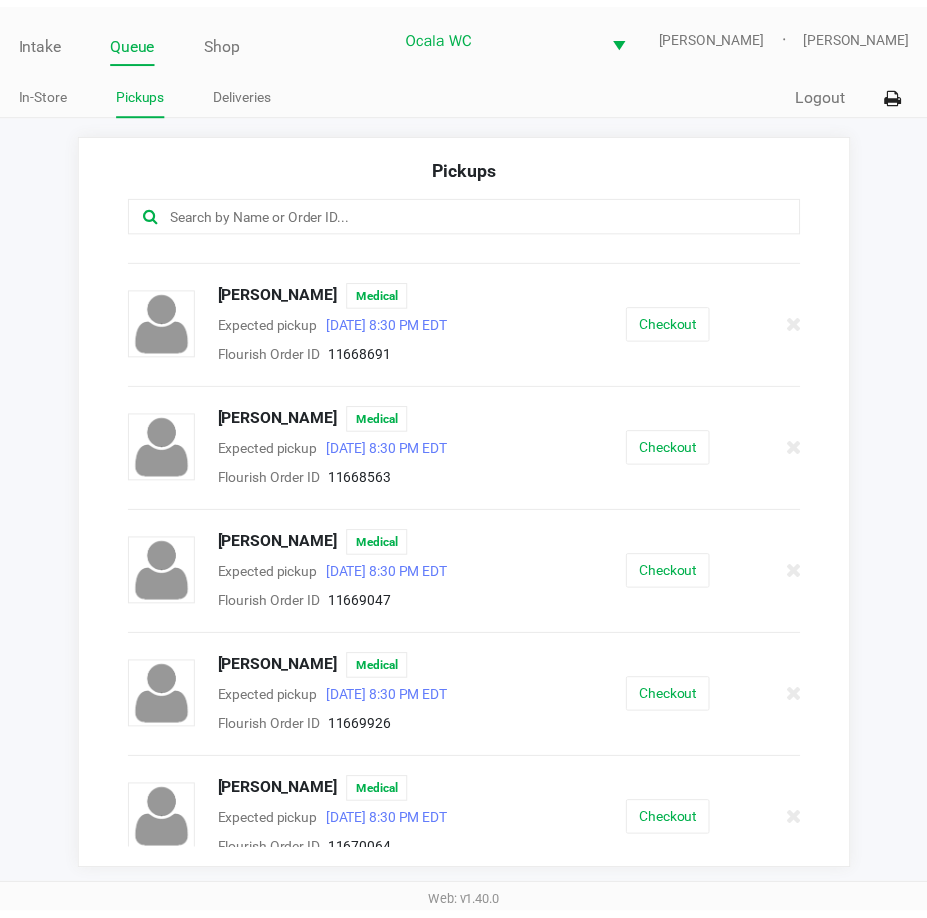 scroll, scrollTop: 1112, scrollLeft: 0, axis: vertical 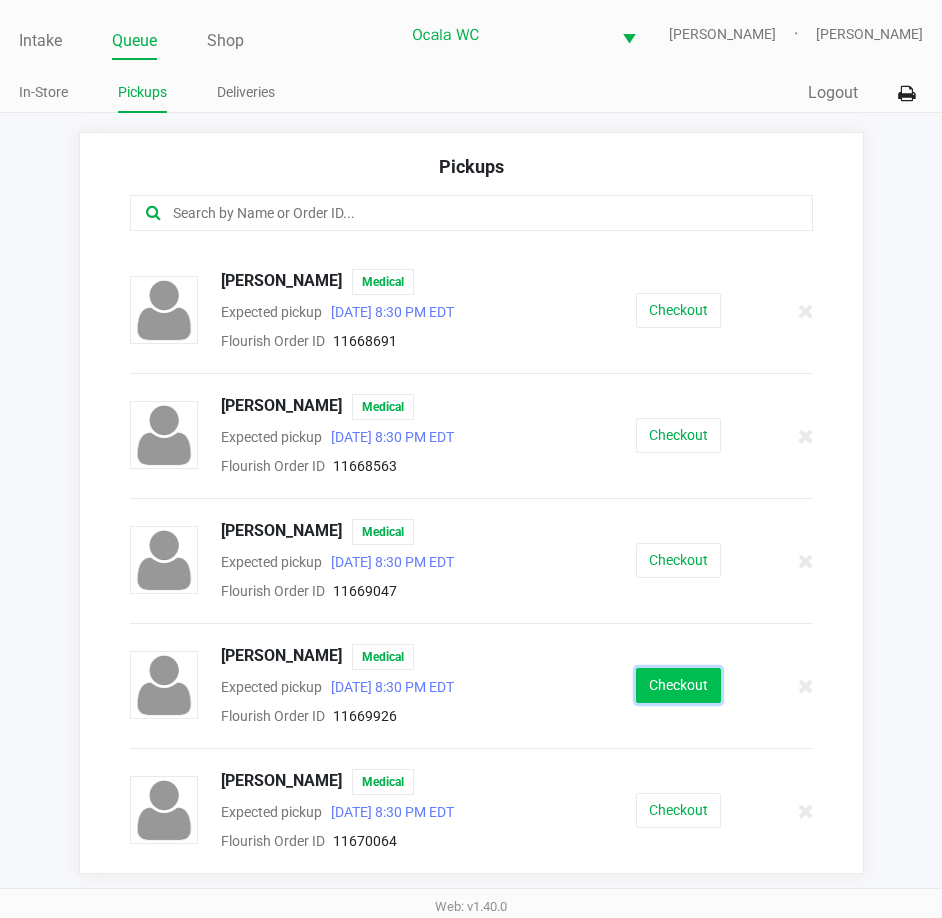 click on "Checkout" 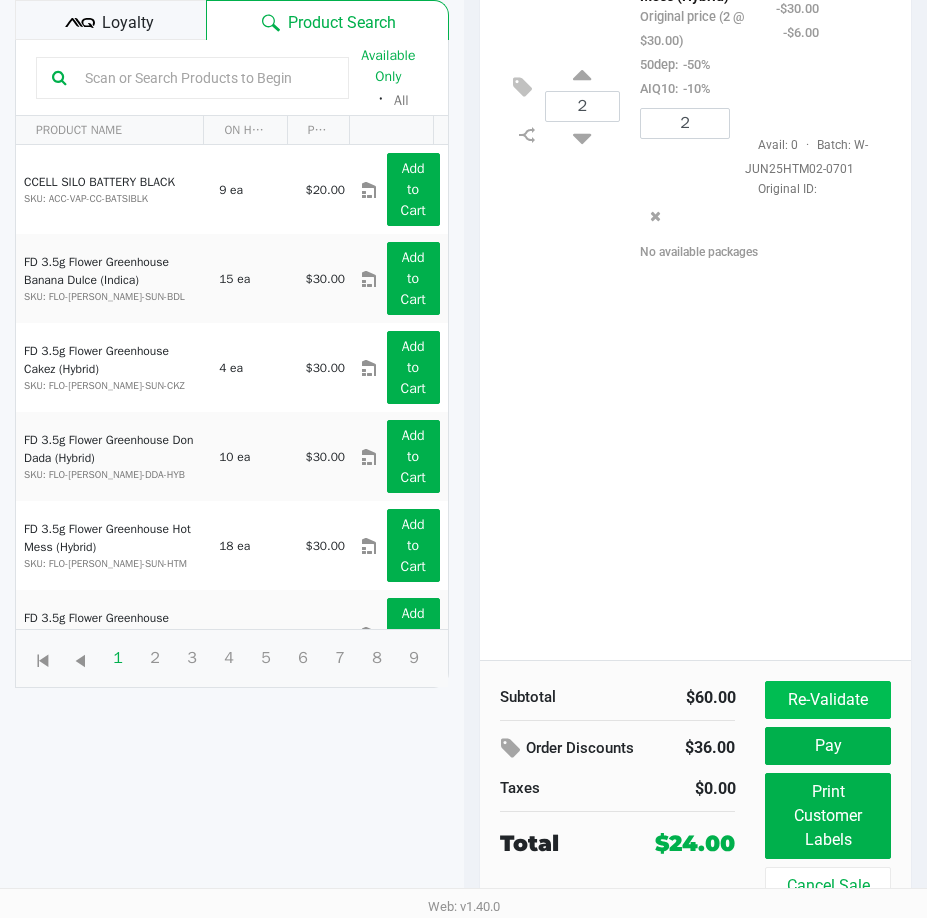 scroll, scrollTop: 265, scrollLeft: 0, axis: vertical 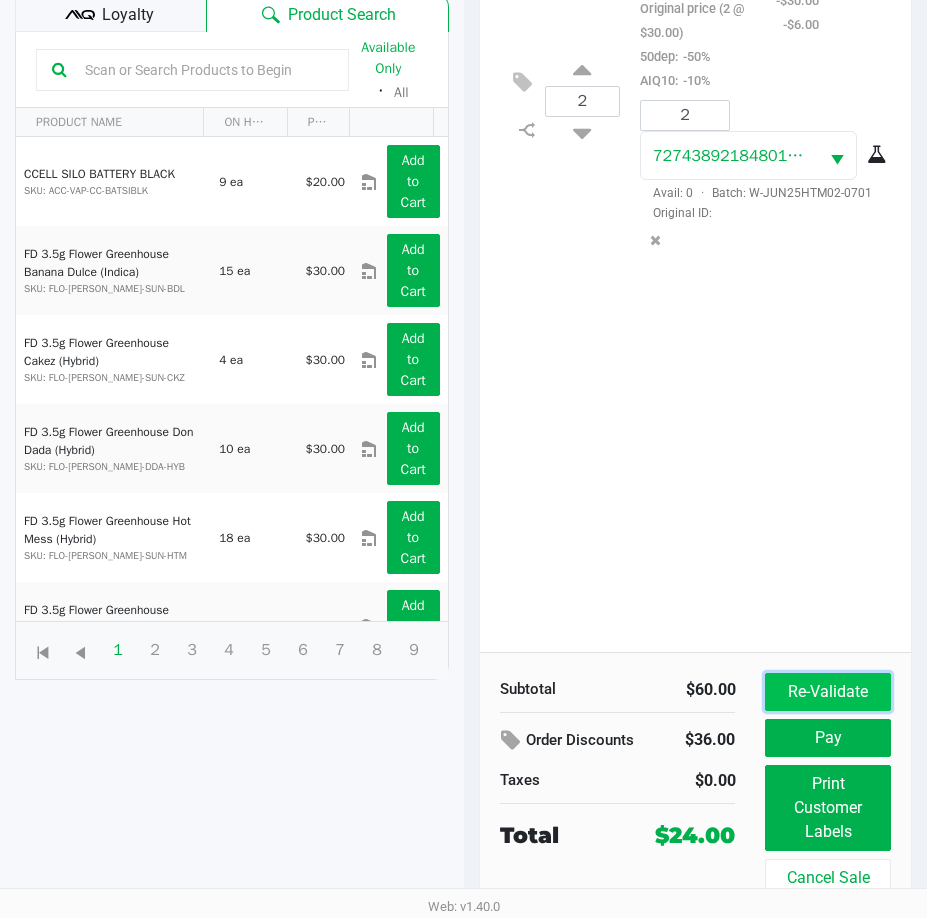 click on "Re-Validate" 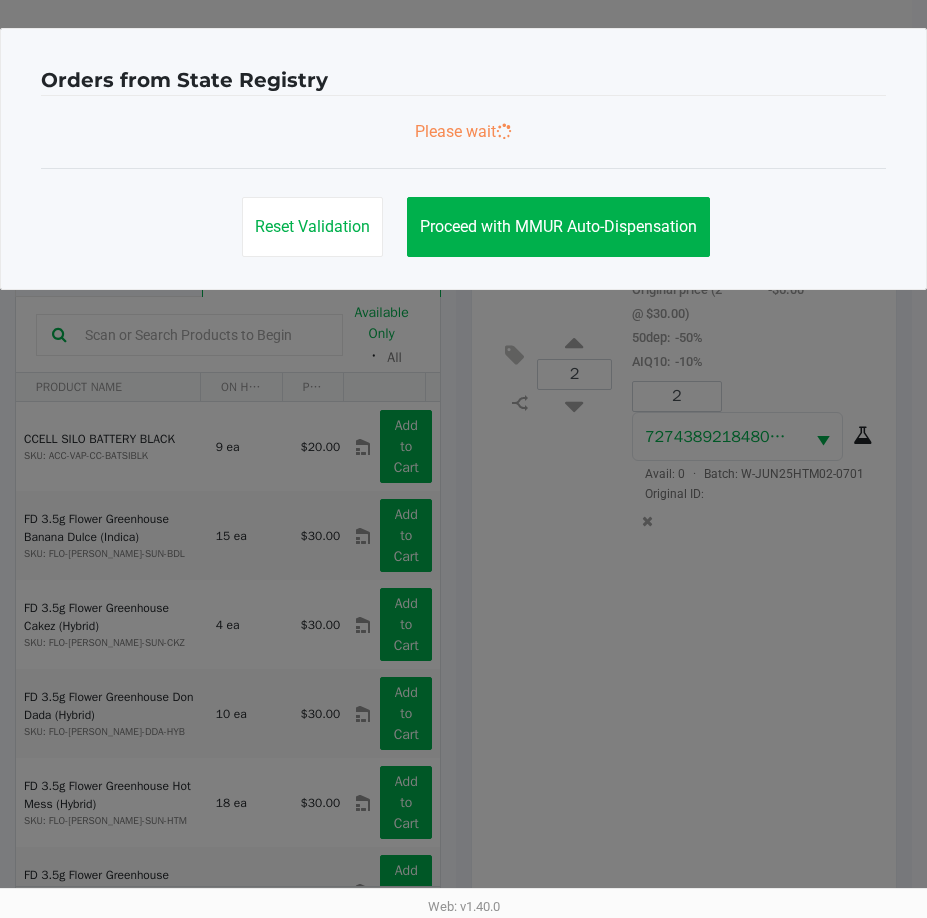 scroll, scrollTop: 0, scrollLeft: 0, axis: both 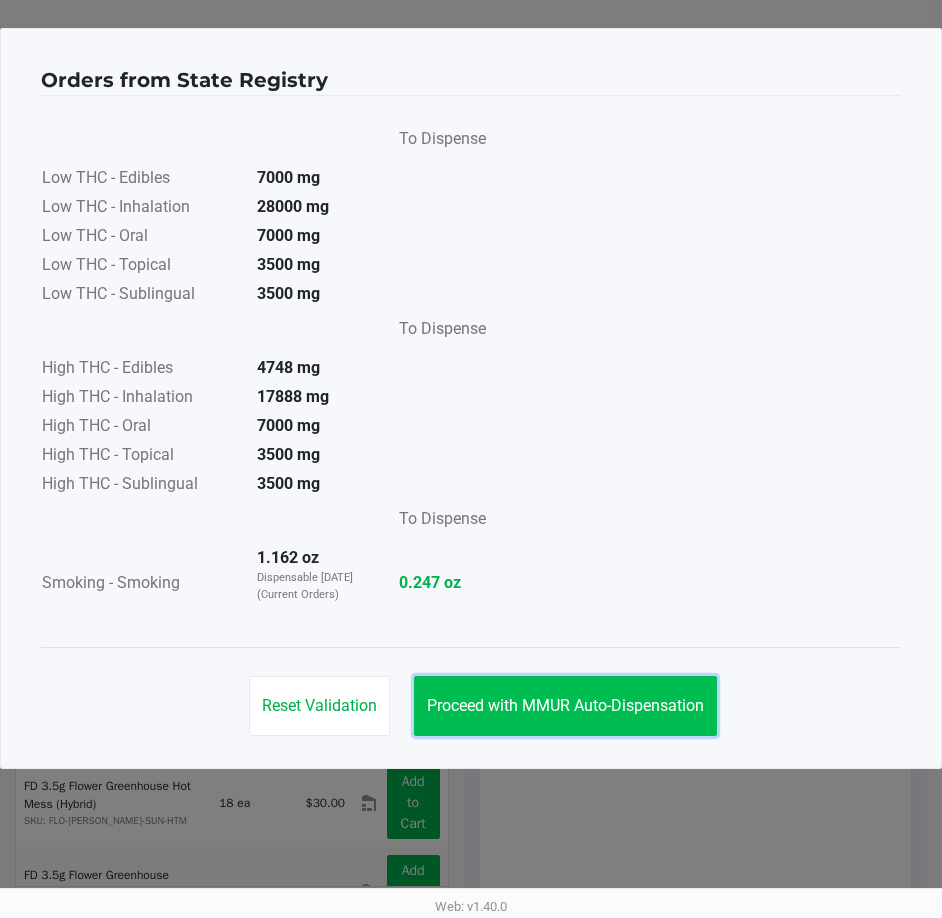 click on "Proceed with MMUR Auto-Dispensation" 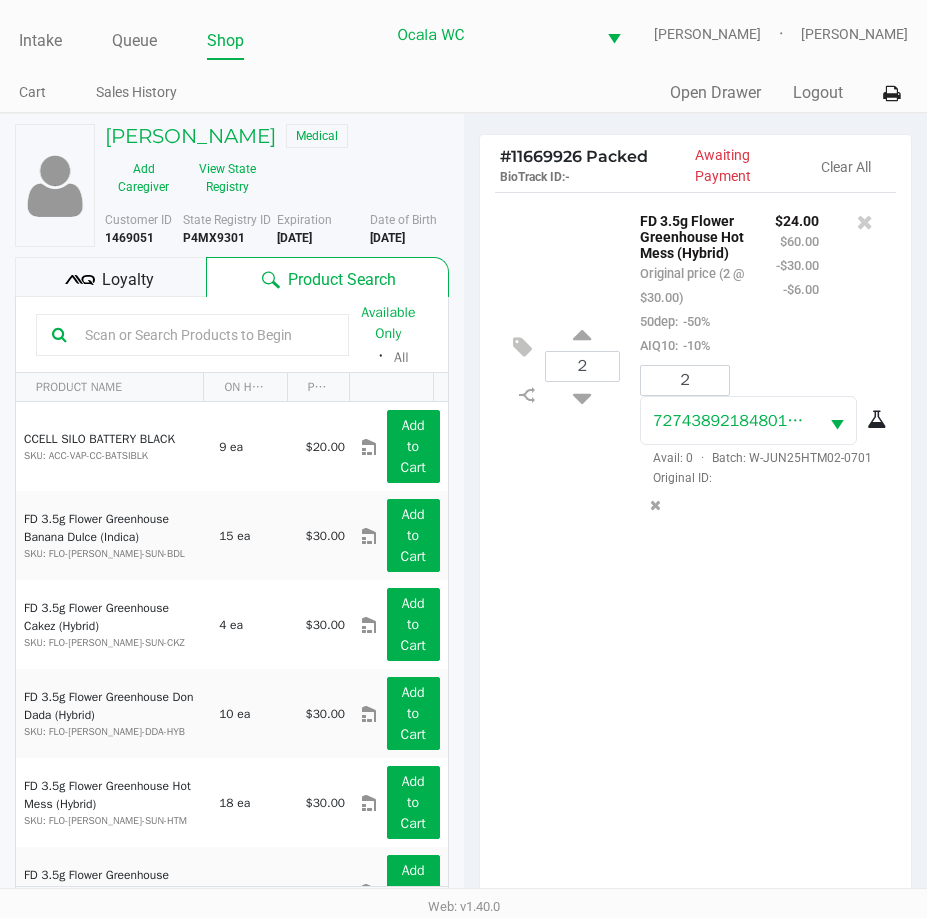 scroll, scrollTop: 265, scrollLeft: 0, axis: vertical 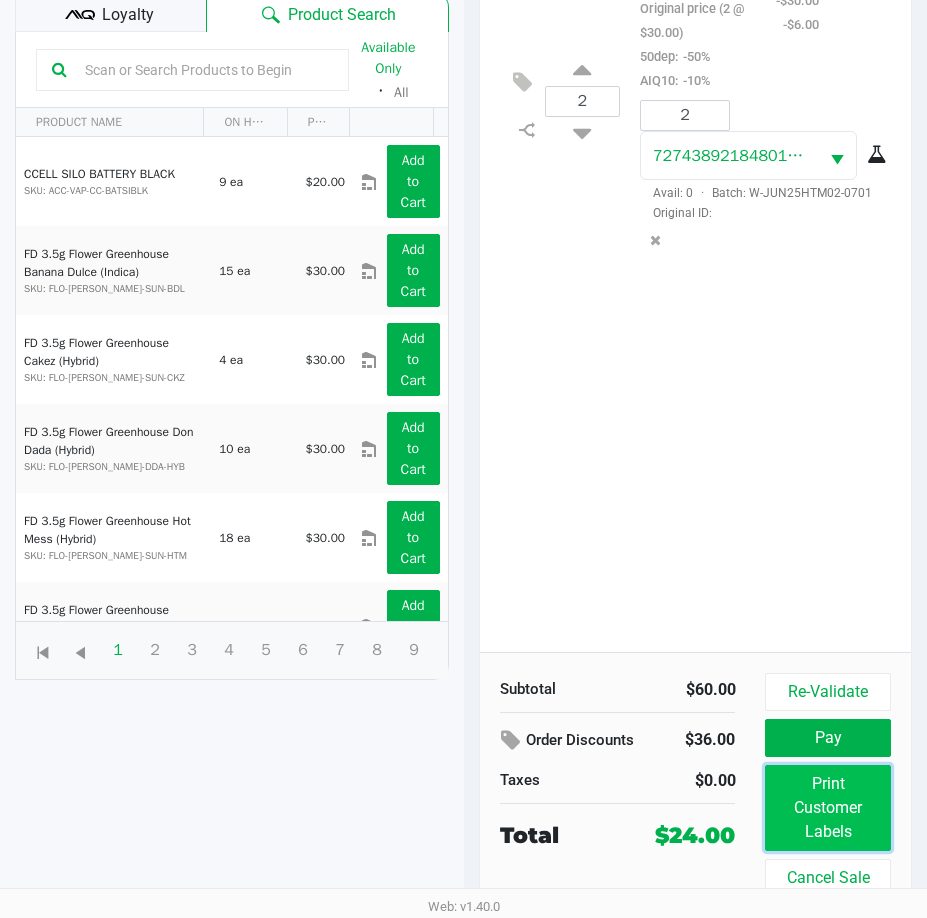 click on "Print Customer Labels" 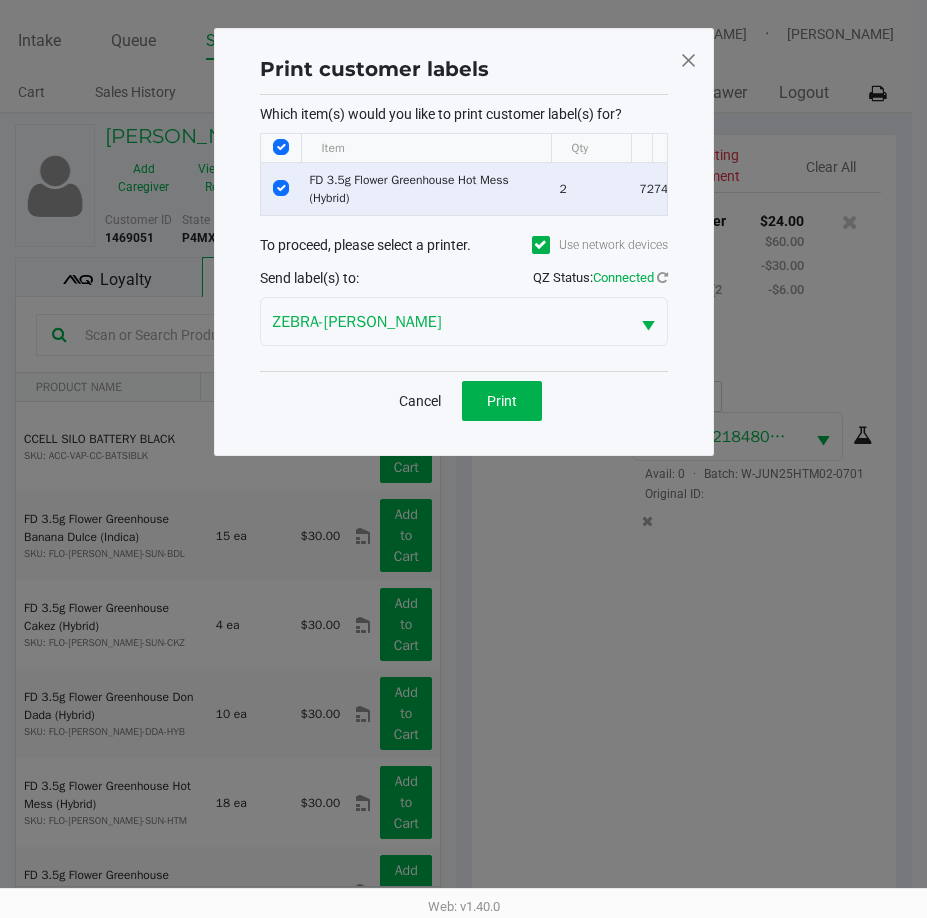 scroll, scrollTop: 0, scrollLeft: 0, axis: both 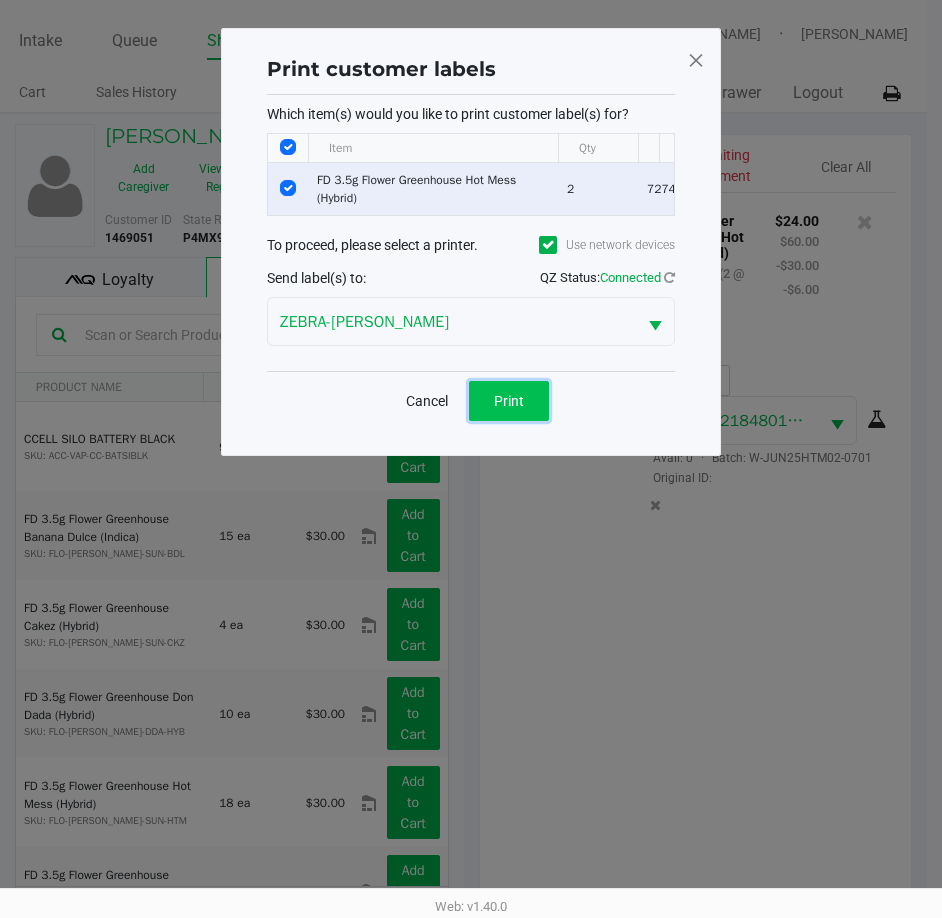 click on "Print" 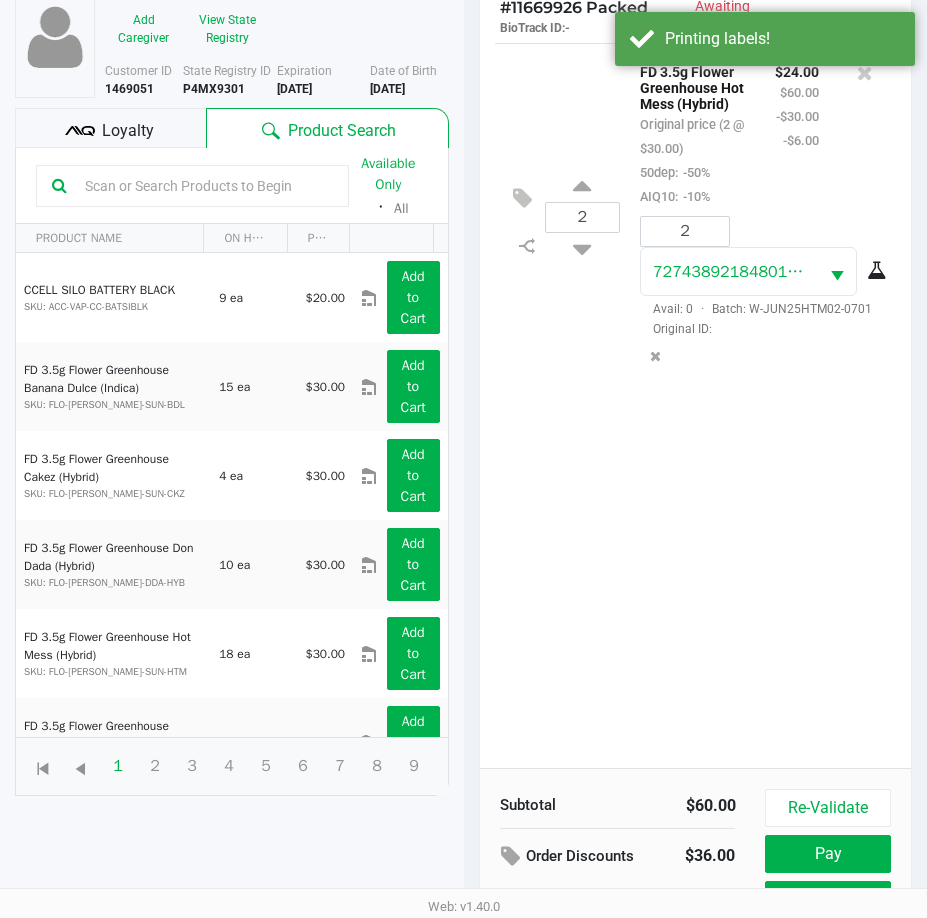 scroll, scrollTop: 265, scrollLeft: 0, axis: vertical 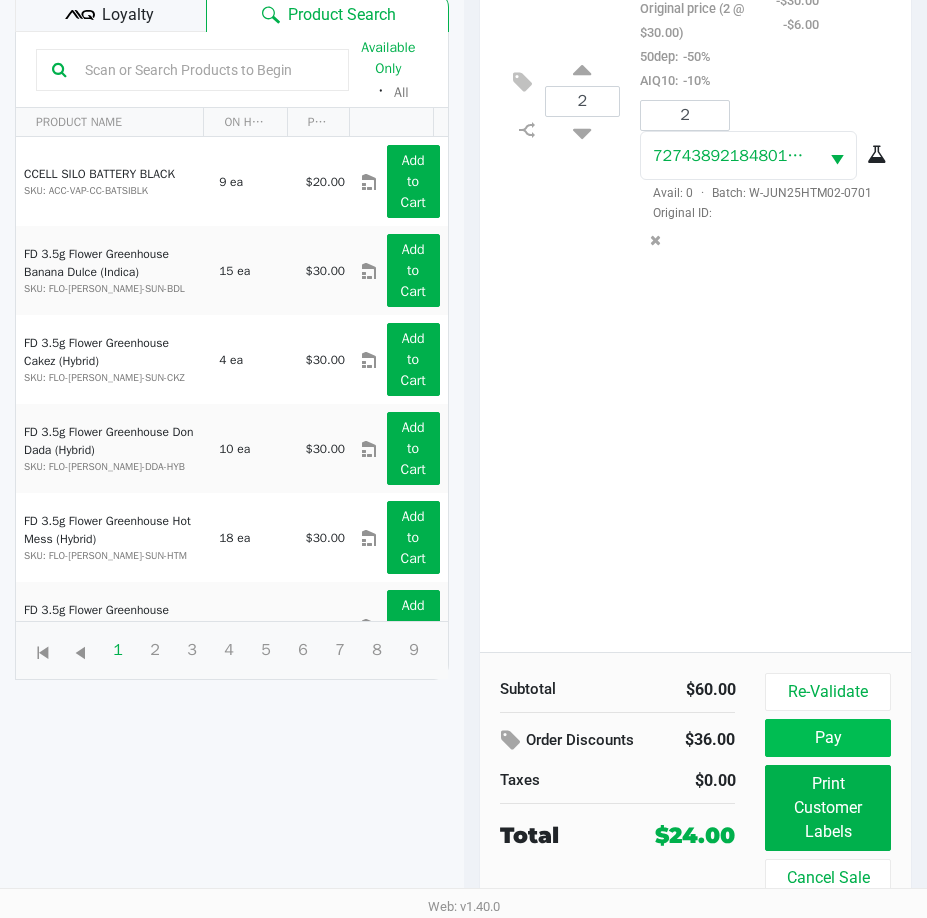 click on "Pay" 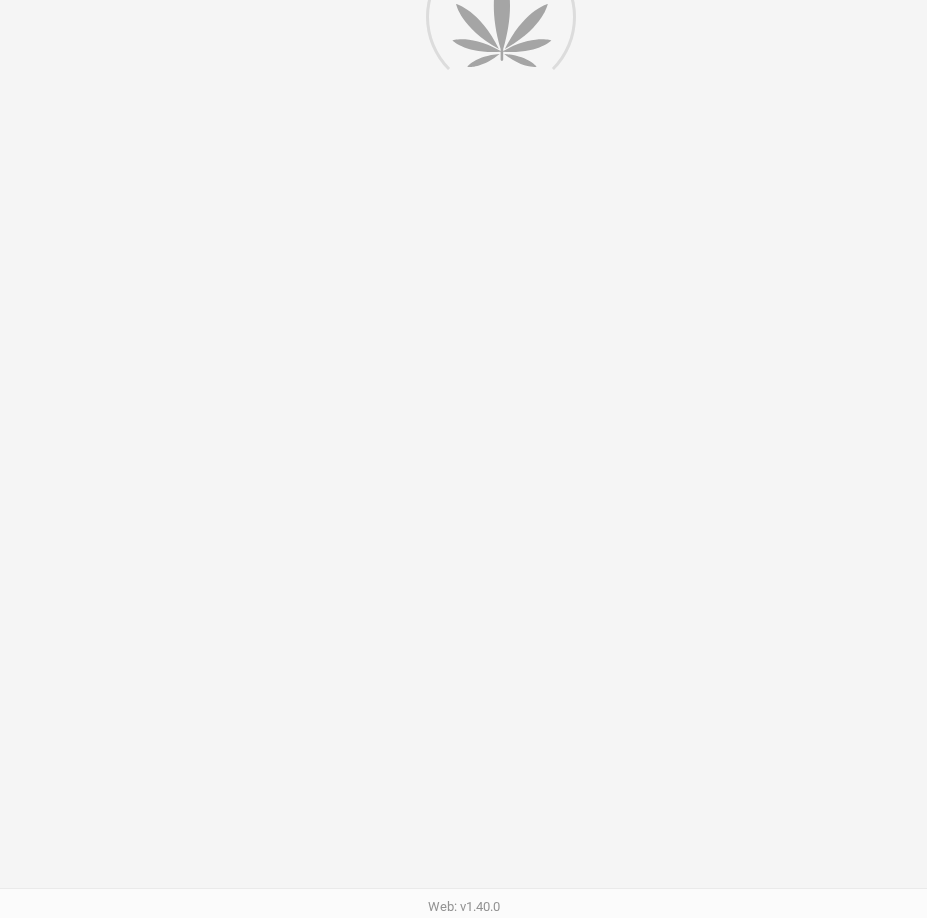 scroll, scrollTop: 0, scrollLeft: 0, axis: both 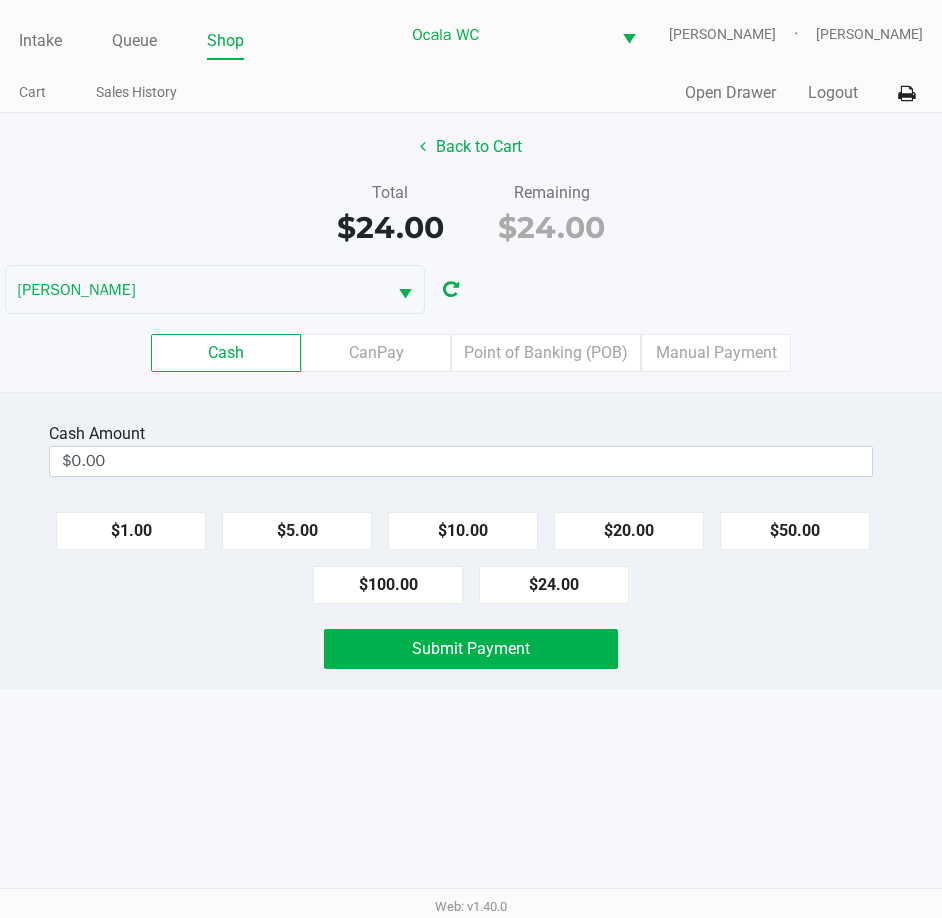 click on "$0.00" at bounding box center (461, 461) 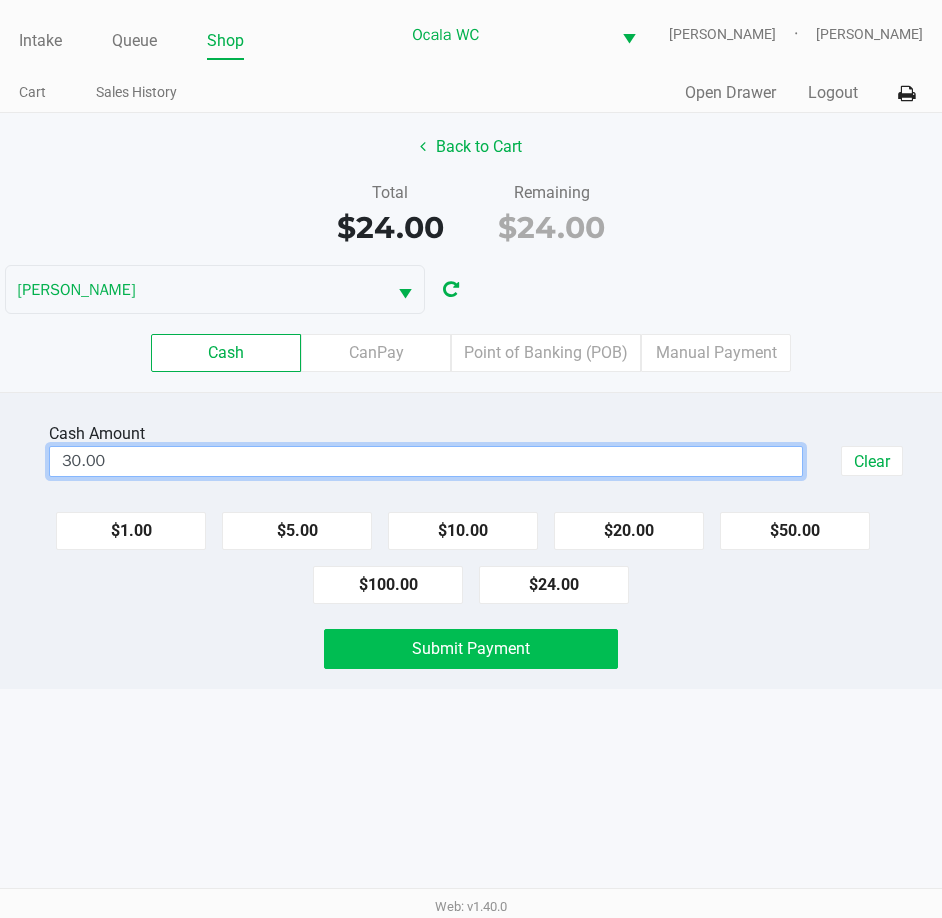 click on "Submit Payment" 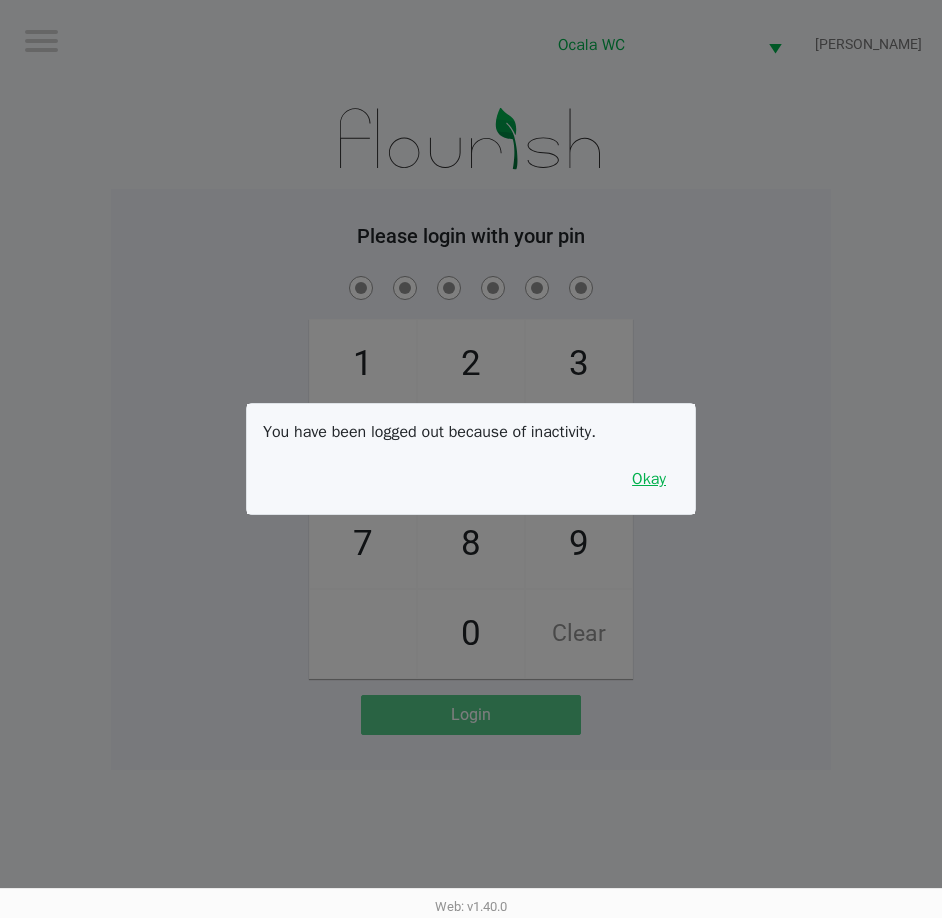 click on "Okay" at bounding box center (649, 479) 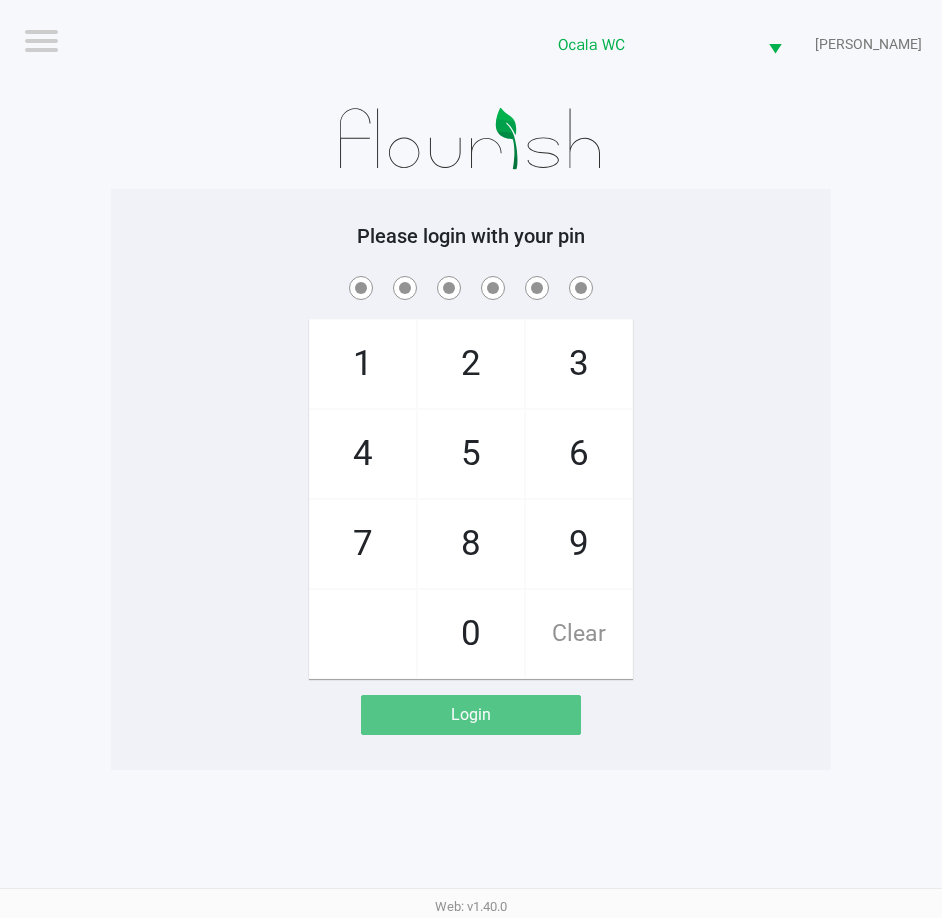click on "1   4   7       2   5   8   0   3   6   9   Clear" 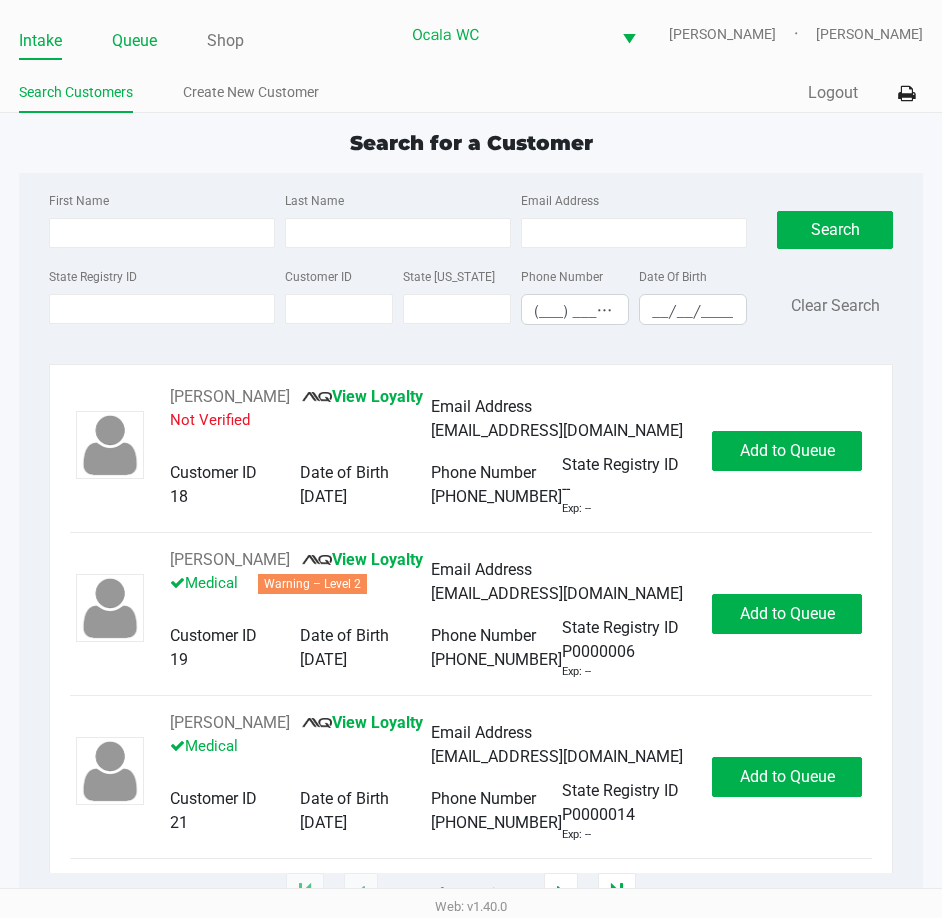 click on "Queue" 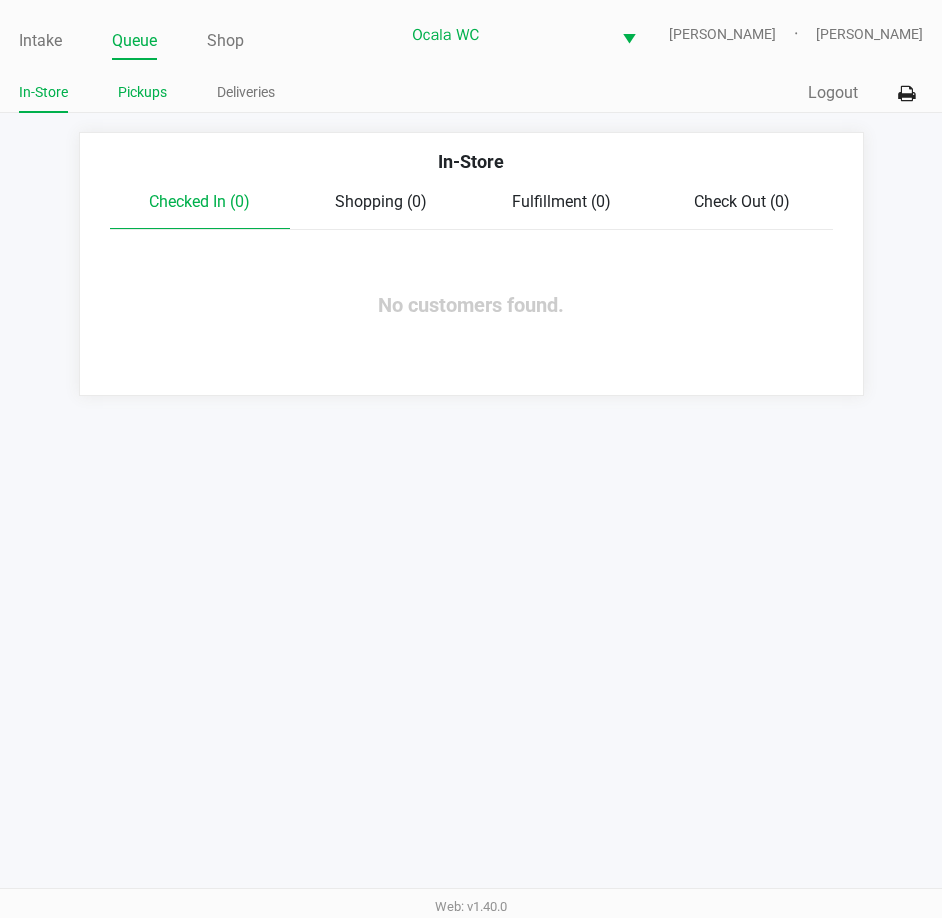 click on "Pickups" 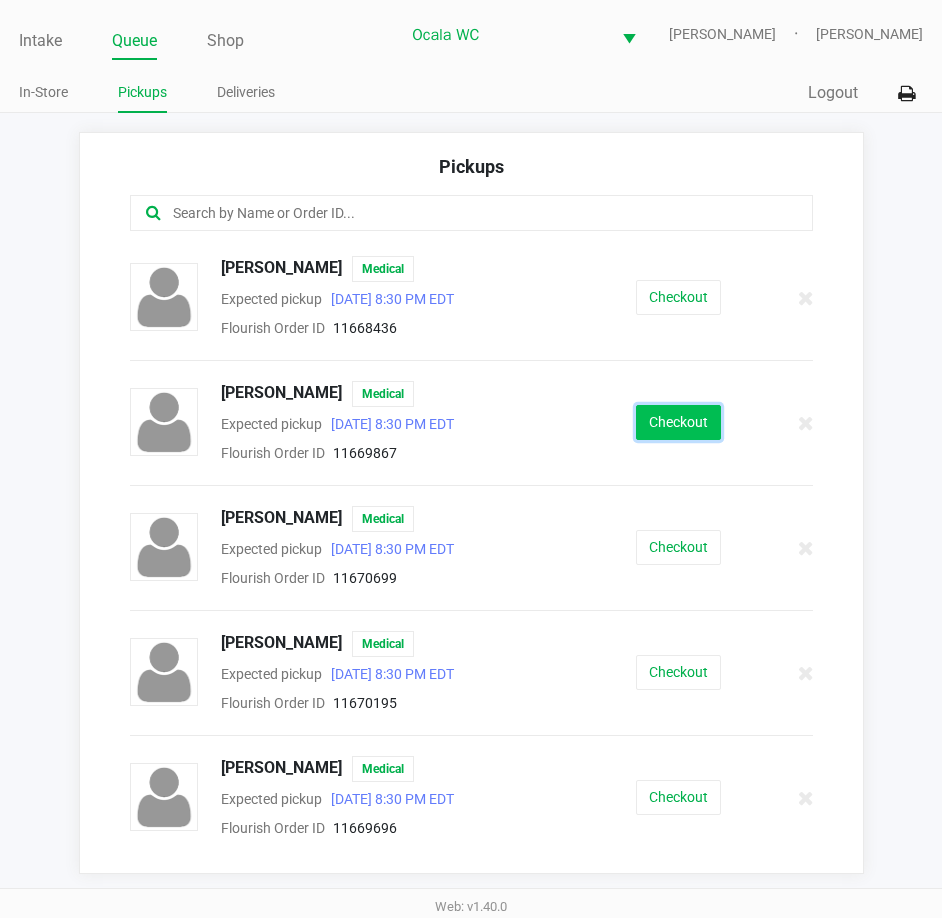 click on "Checkout" 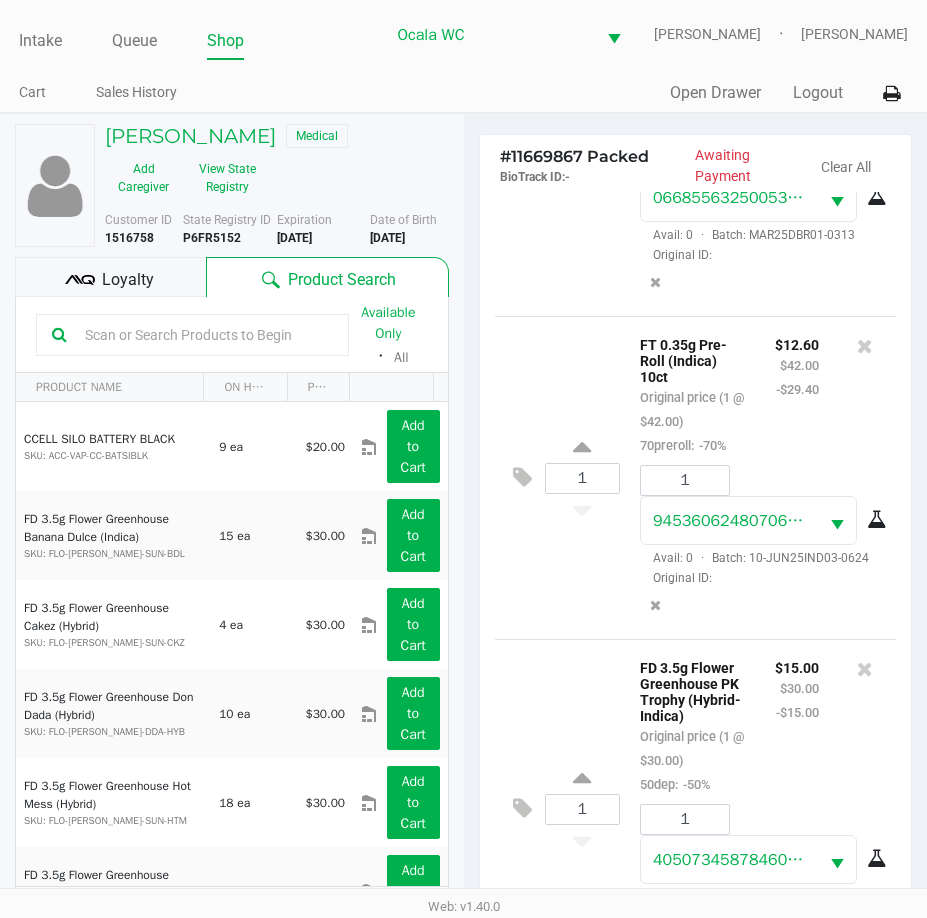 scroll, scrollTop: 393, scrollLeft: 0, axis: vertical 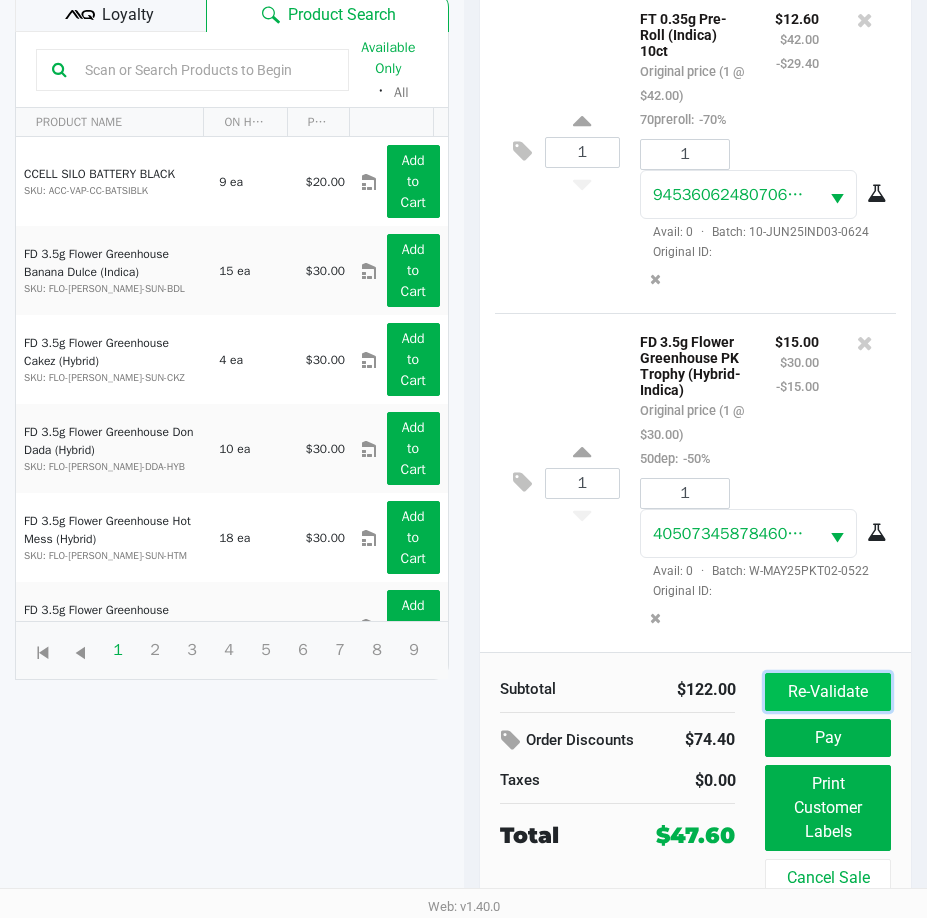 click on "Re-Validate" 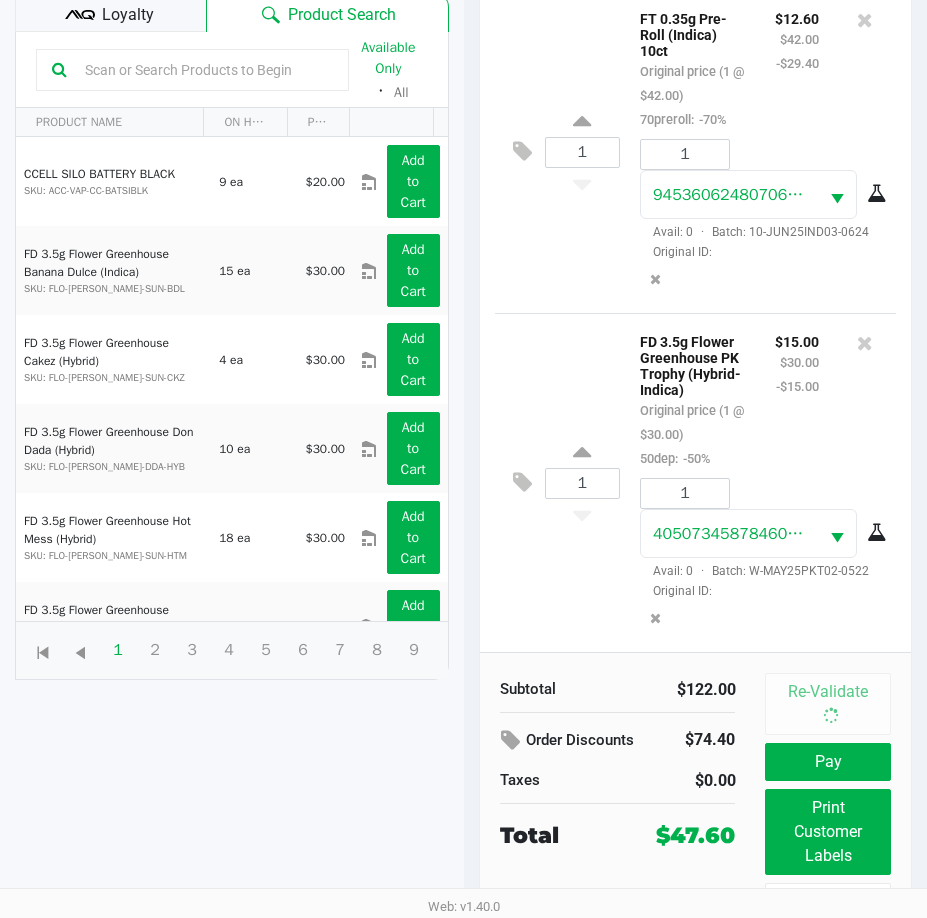 scroll, scrollTop: 0, scrollLeft: 0, axis: both 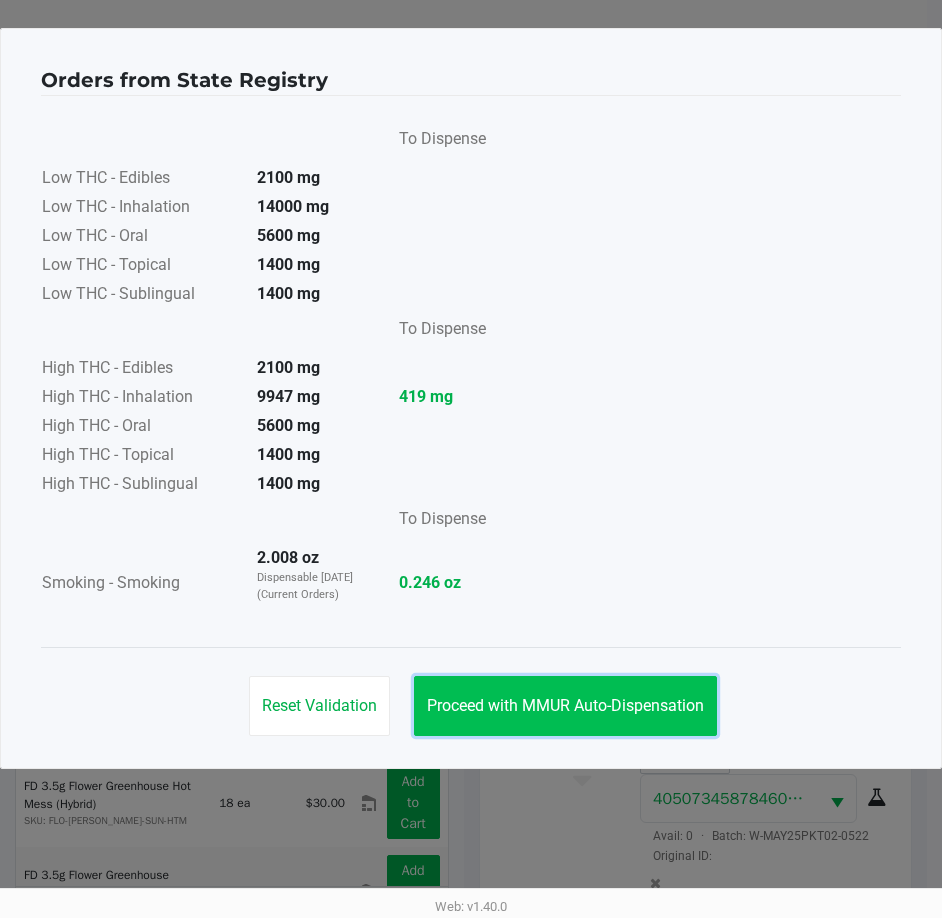 click on "Proceed with MMUR Auto-Dispensation" 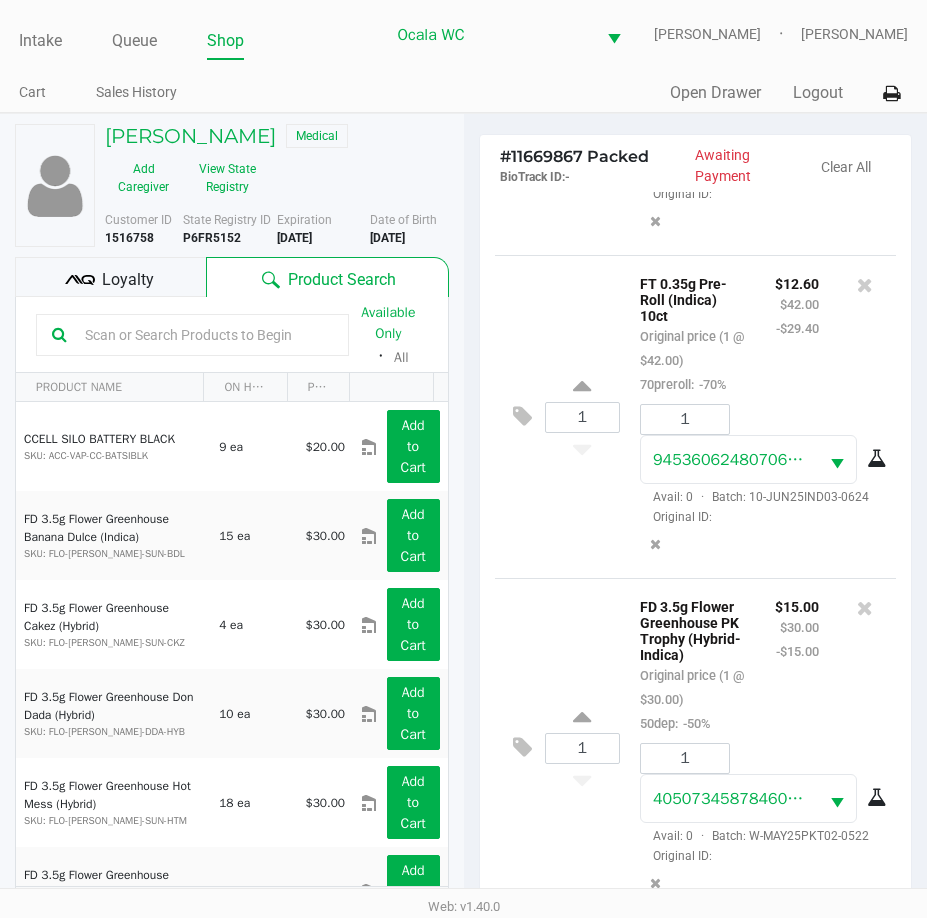 scroll, scrollTop: 265, scrollLeft: 0, axis: vertical 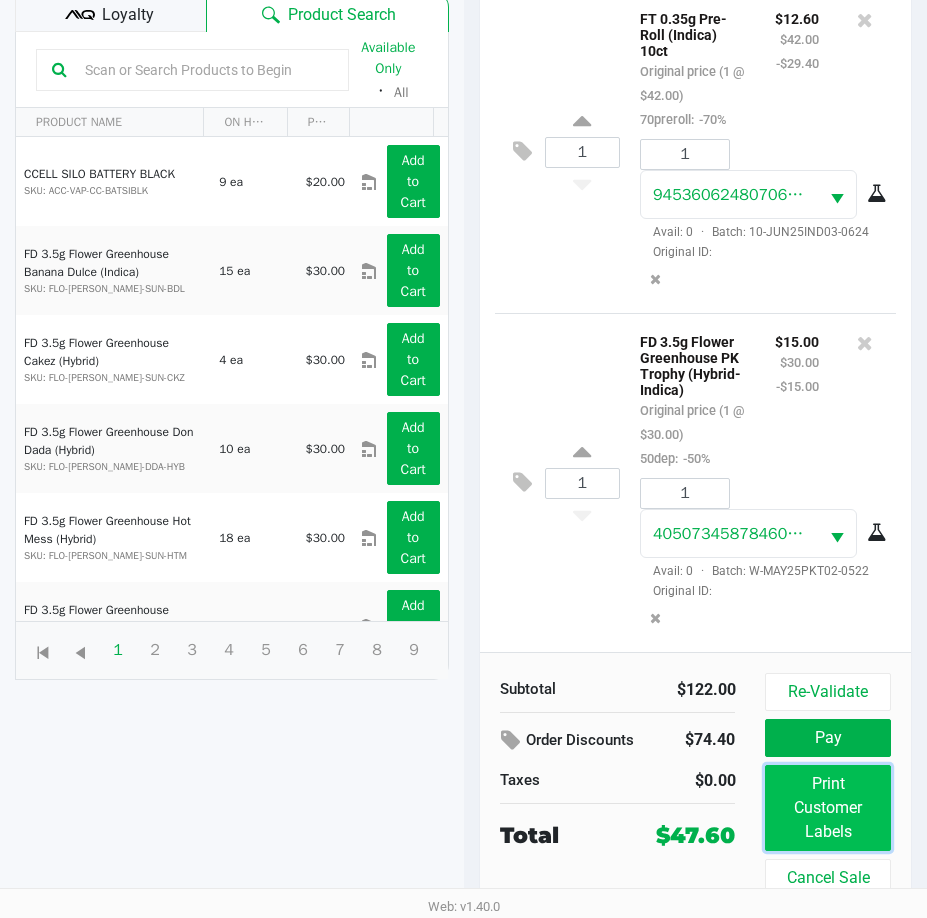 click on "Print Customer Labels" 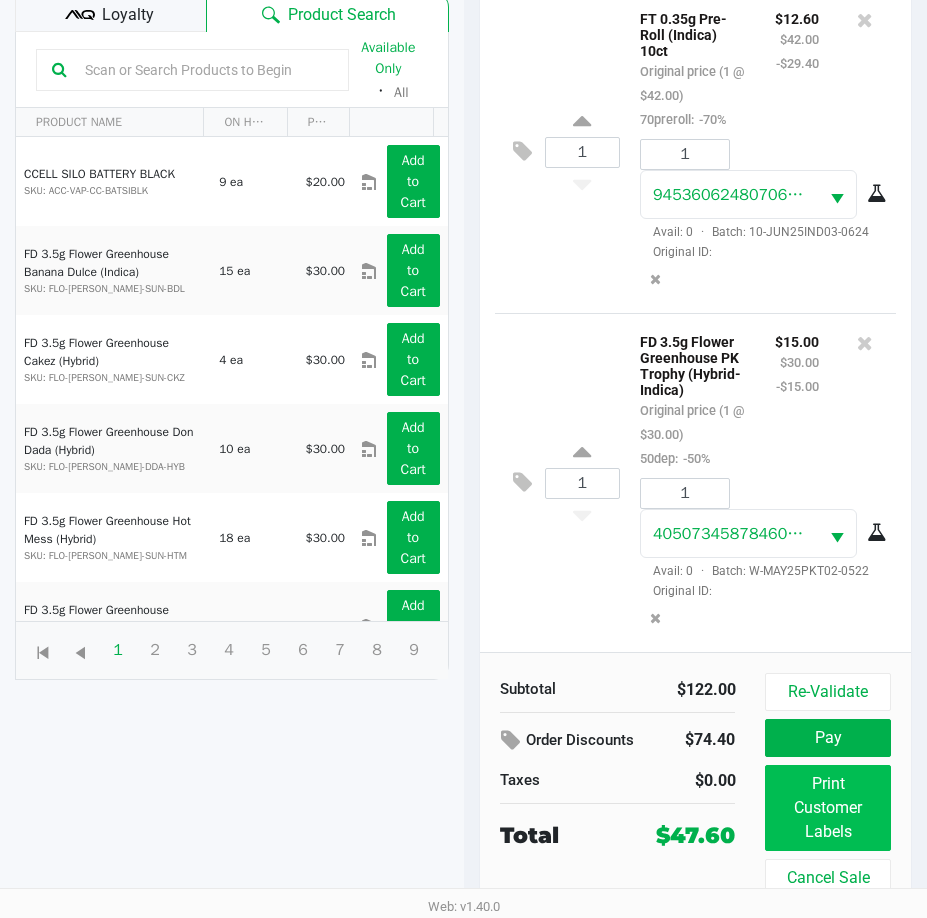 scroll, scrollTop: 0, scrollLeft: 0, axis: both 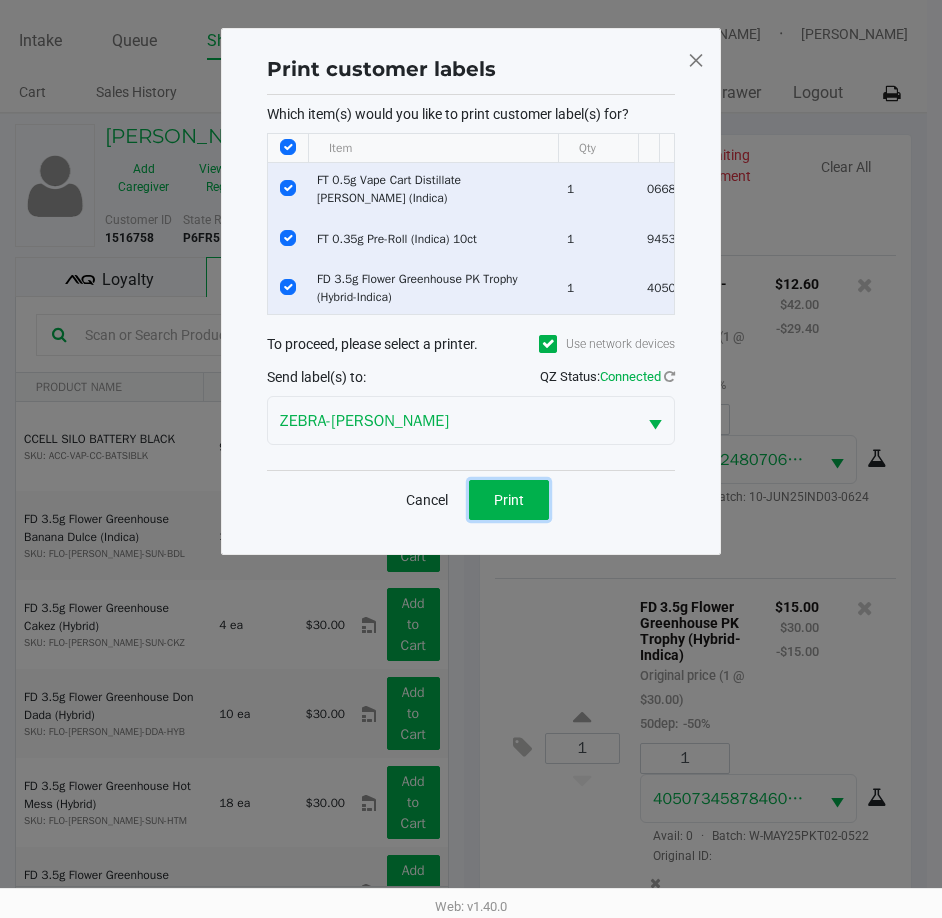 click on "Print" 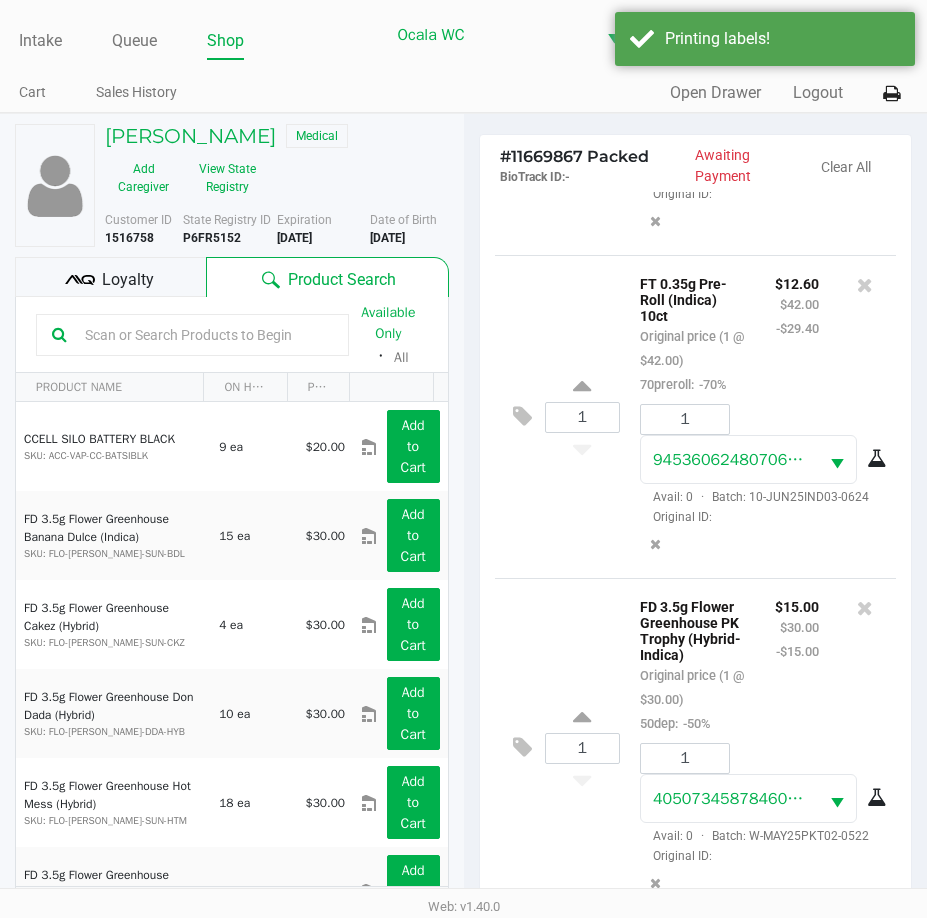 click on "Loyalty" 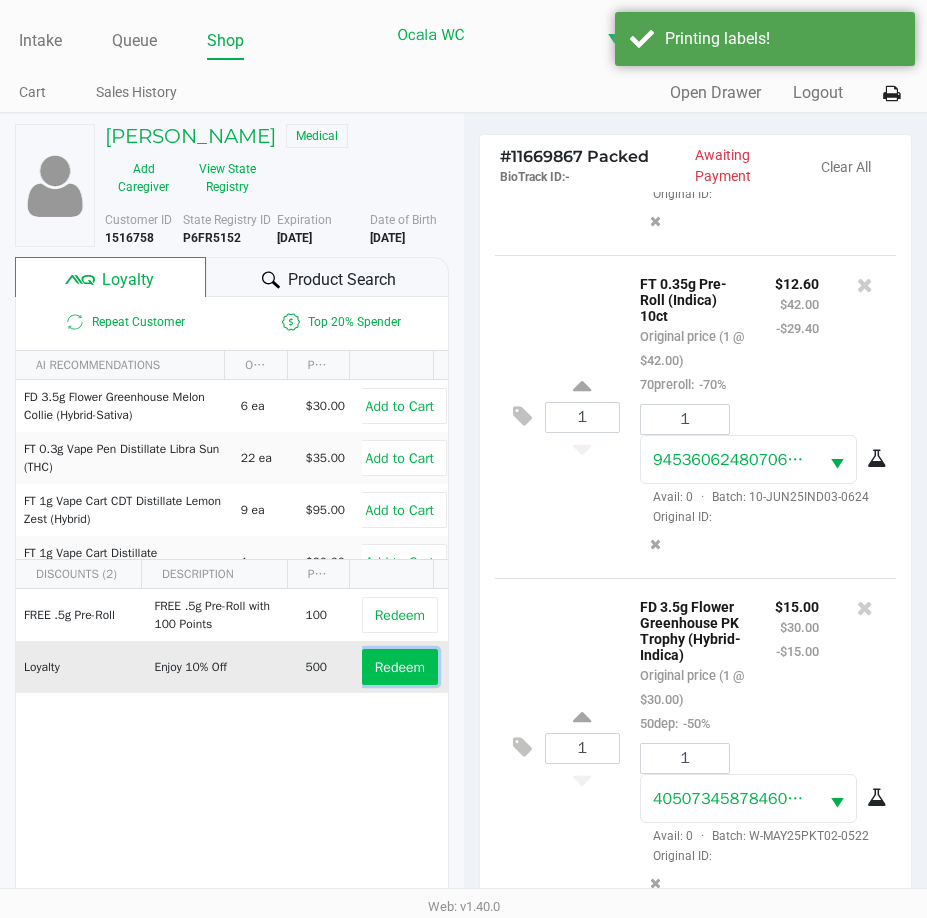 click on "Redeem" 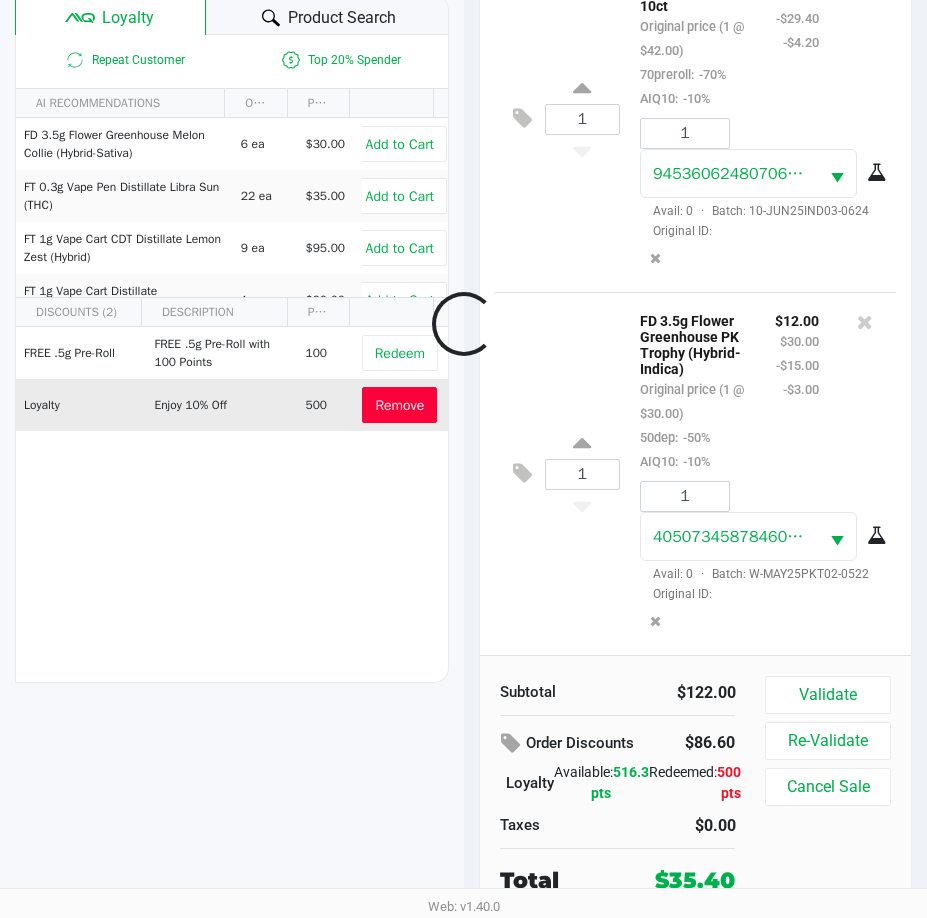 scroll, scrollTop: 262, scrollLeft: 0, axis: vertical 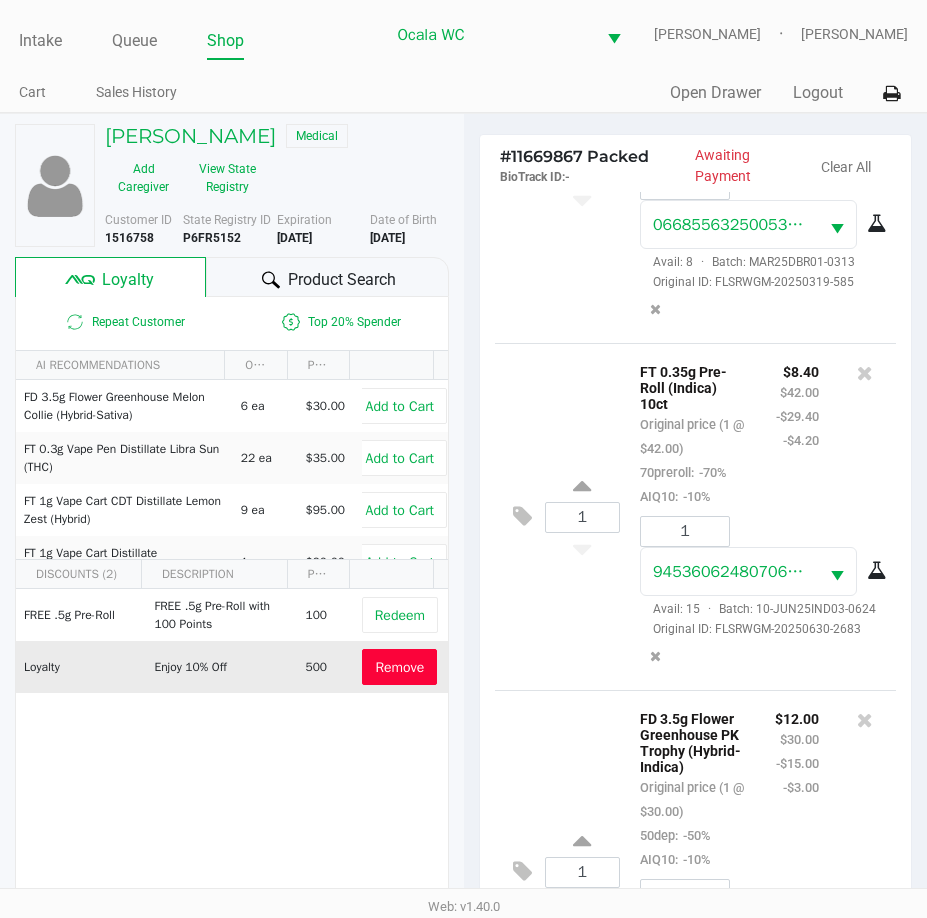 click on "1  FT 0.35g Pre-Roll (Indica) 10ct   Original price (1 @ $42.00)  70preroll:  -70%  AIQ10:  -10% $8.40 $42.00 -$29.40 -$4.20 1 9453606248070611  Avail: 15  ·  Batch: 10-JUN25IND03-0624   Original ID: FLSRWGM-20250630-2683" 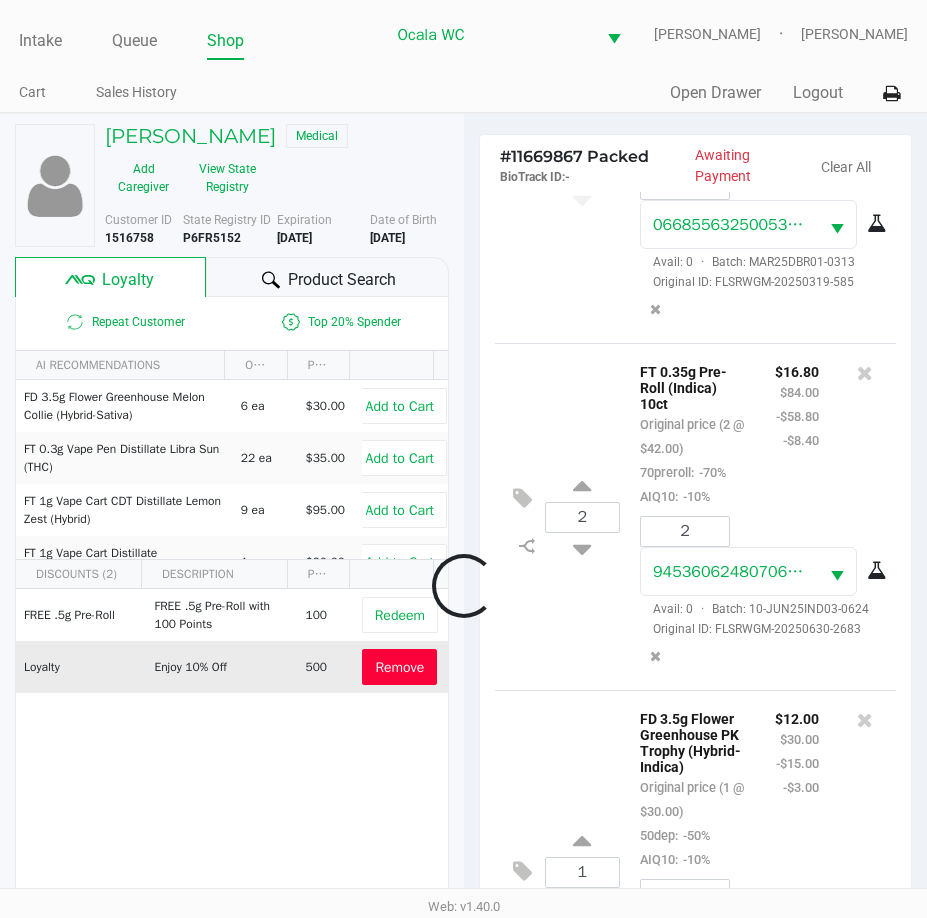 scroll, scrollTop: 262, scrollLeft: 0, axis: vertical 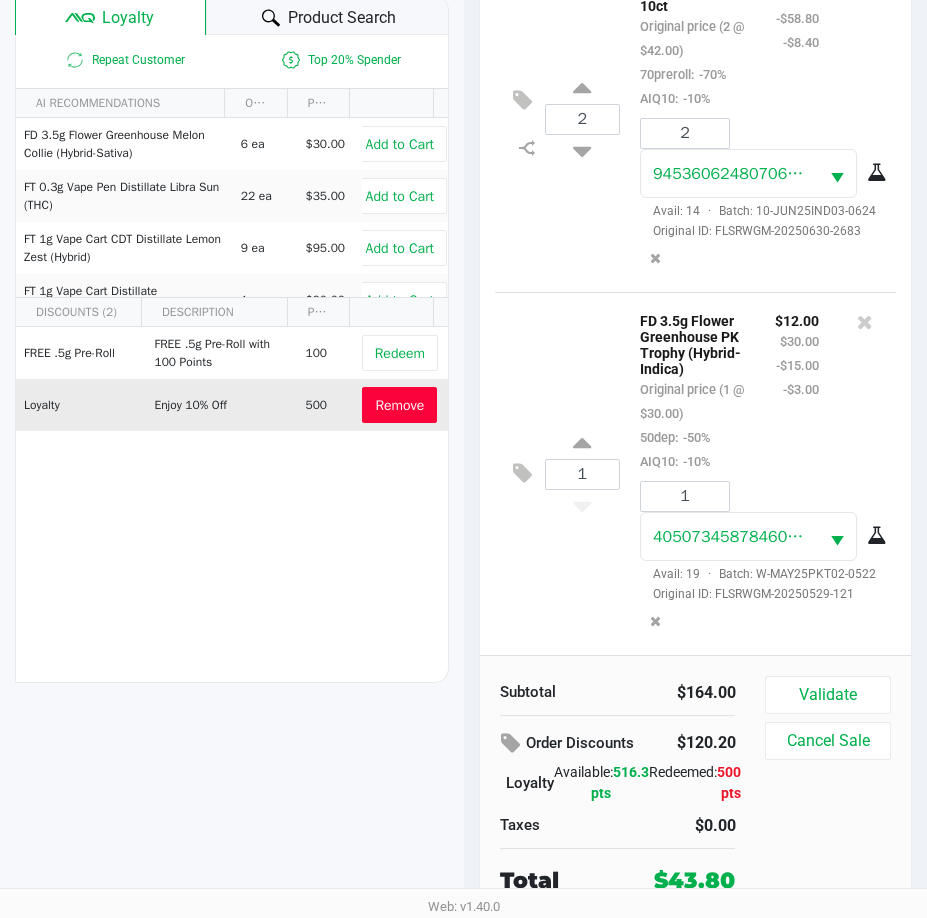 click on "Subtotal   $164.00   Order Discounts   $120.20
Loyalty   Available:   516.3 pts   Redeemed:   500 pts   Taxes   $0.00   Total   $43.80   Validate   Cancel Sale" 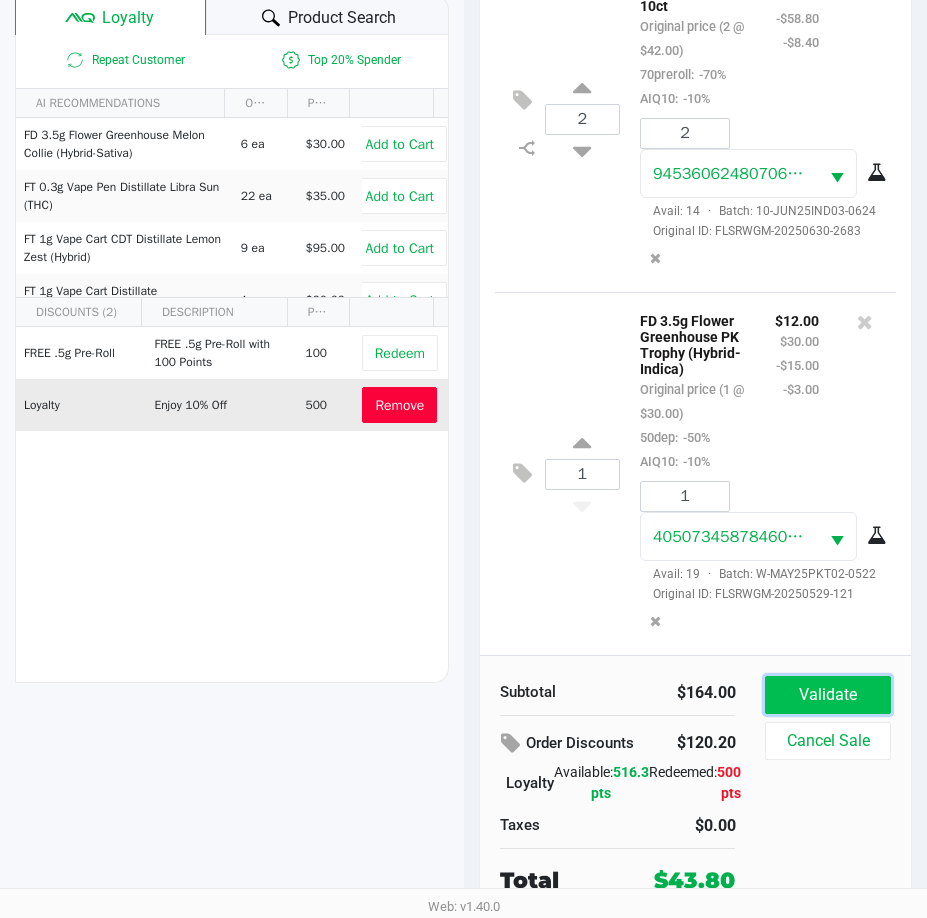 click on "Validate" 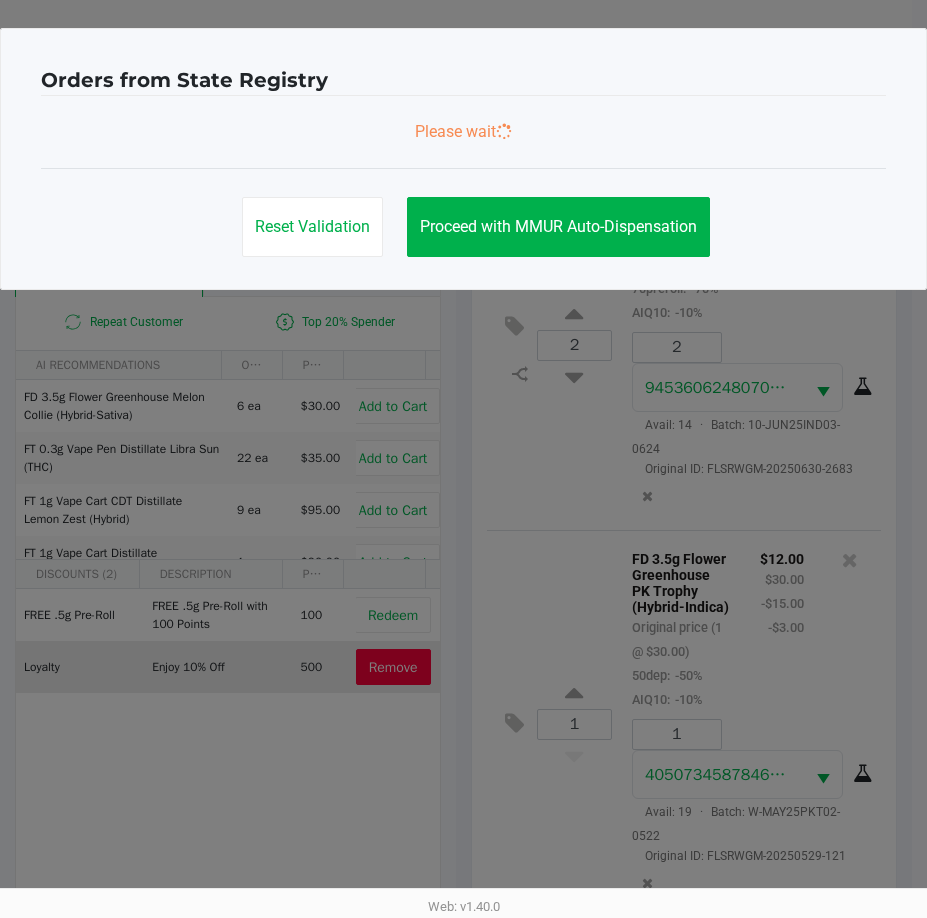 scroll, scrollTop: 0, scrollLeft: 0, axis: both 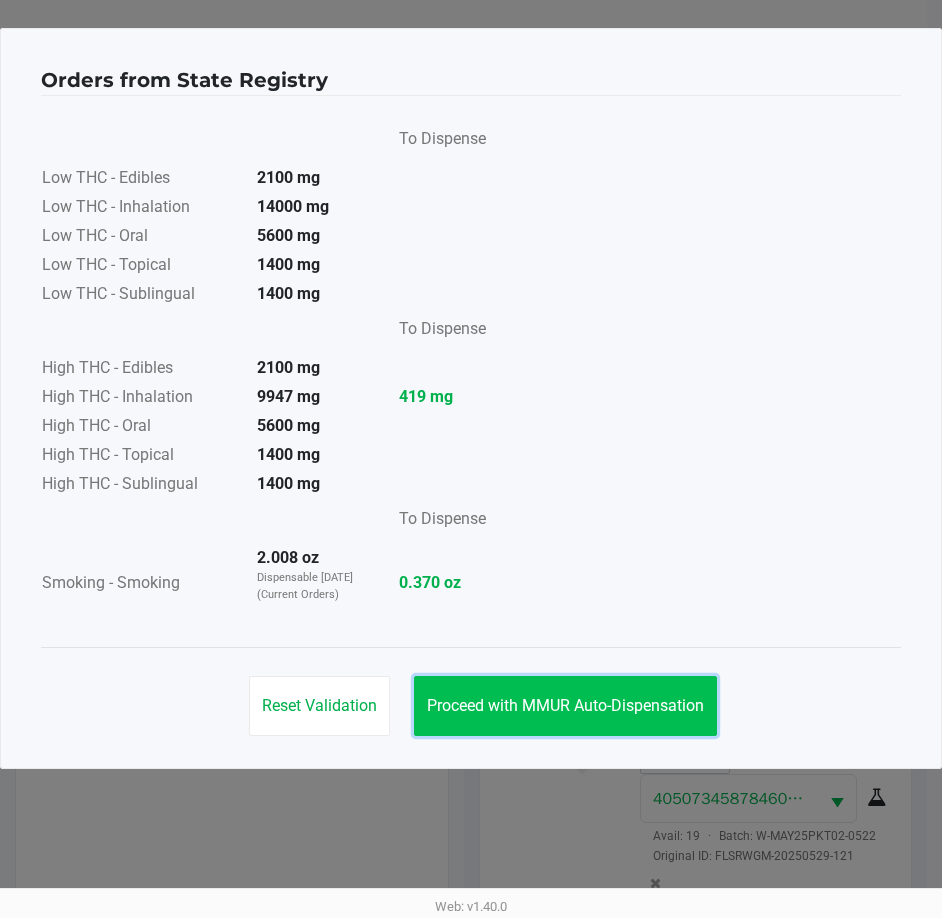 click on "Proceed with MMUR Auto-Dispensation" 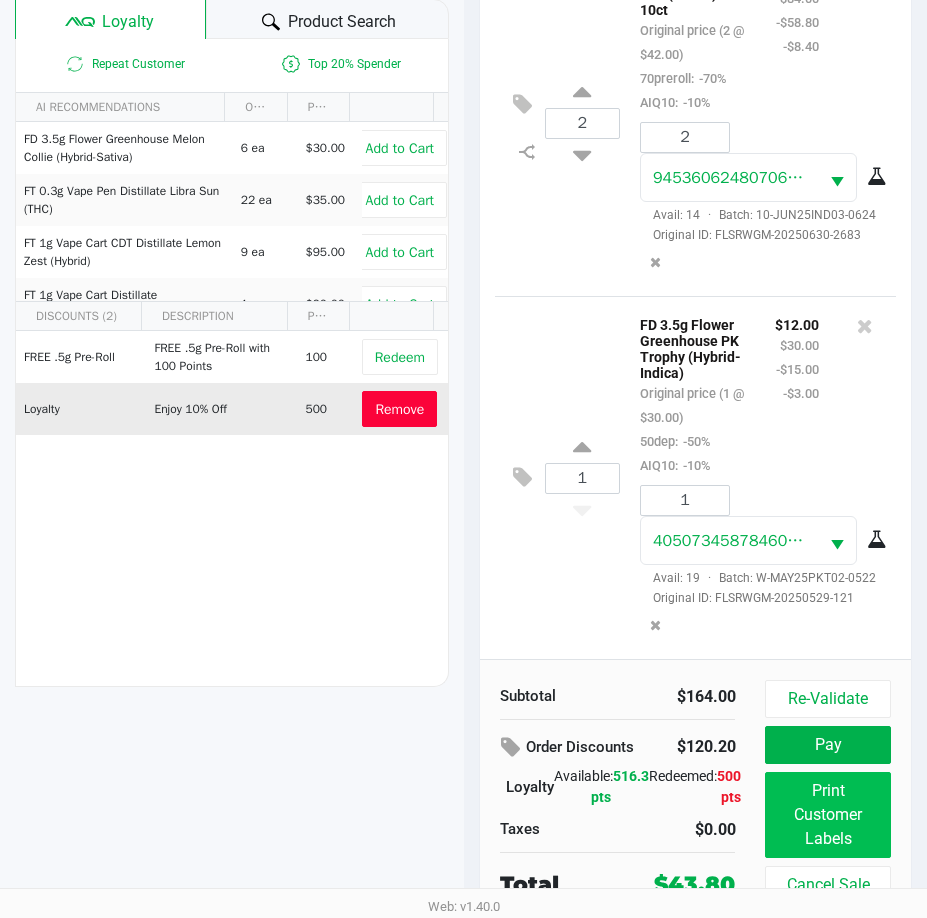 scroll, scrollTop: 265, scrollLeft: 0, axis: vertical 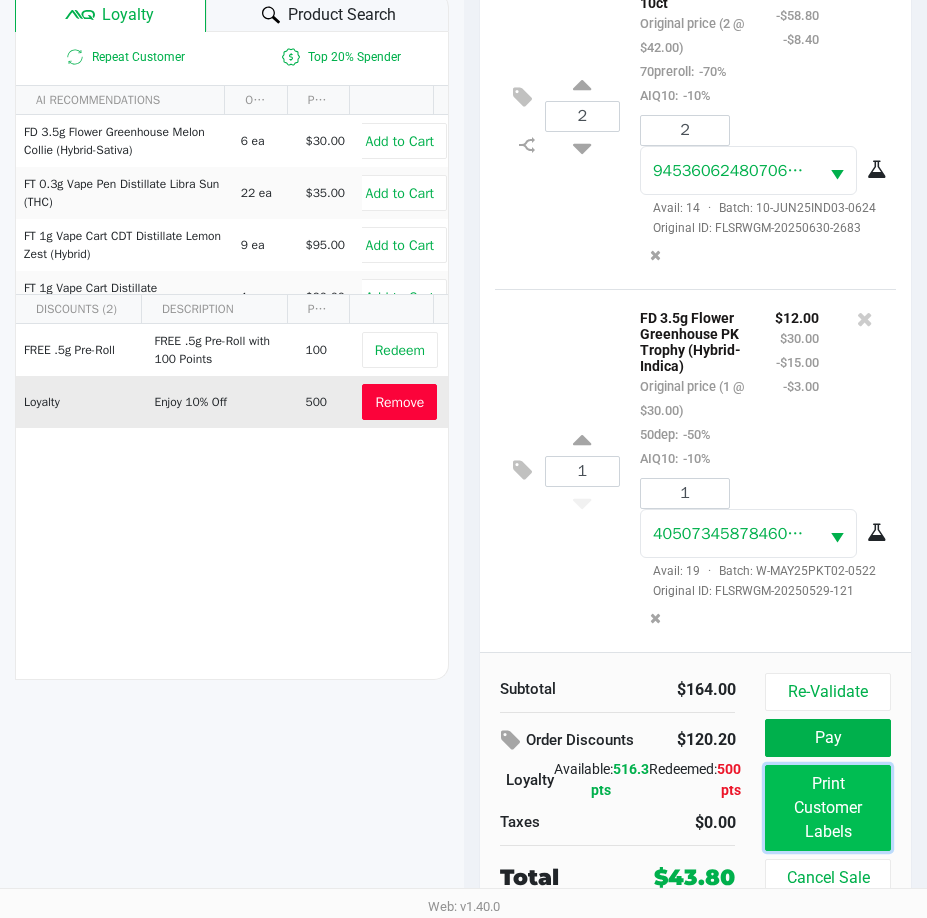 click on "Print Customer Labels" 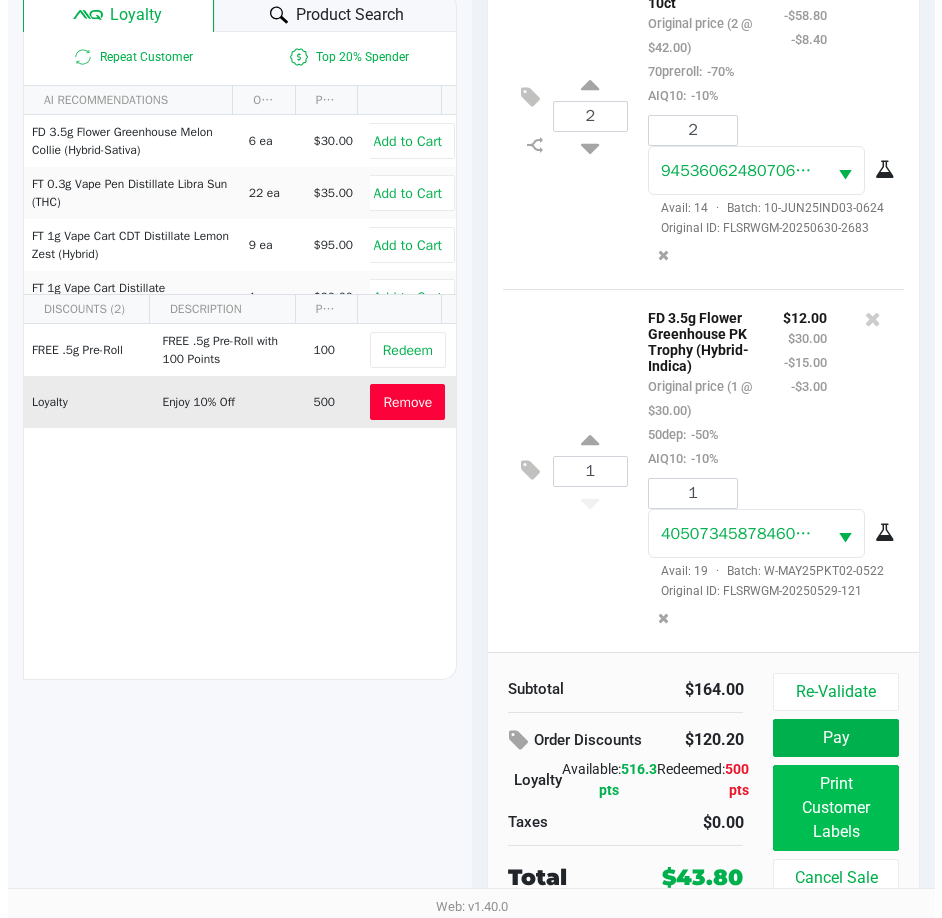 scroll, scrollTop: 0, scrollLeft: 0, axis: both 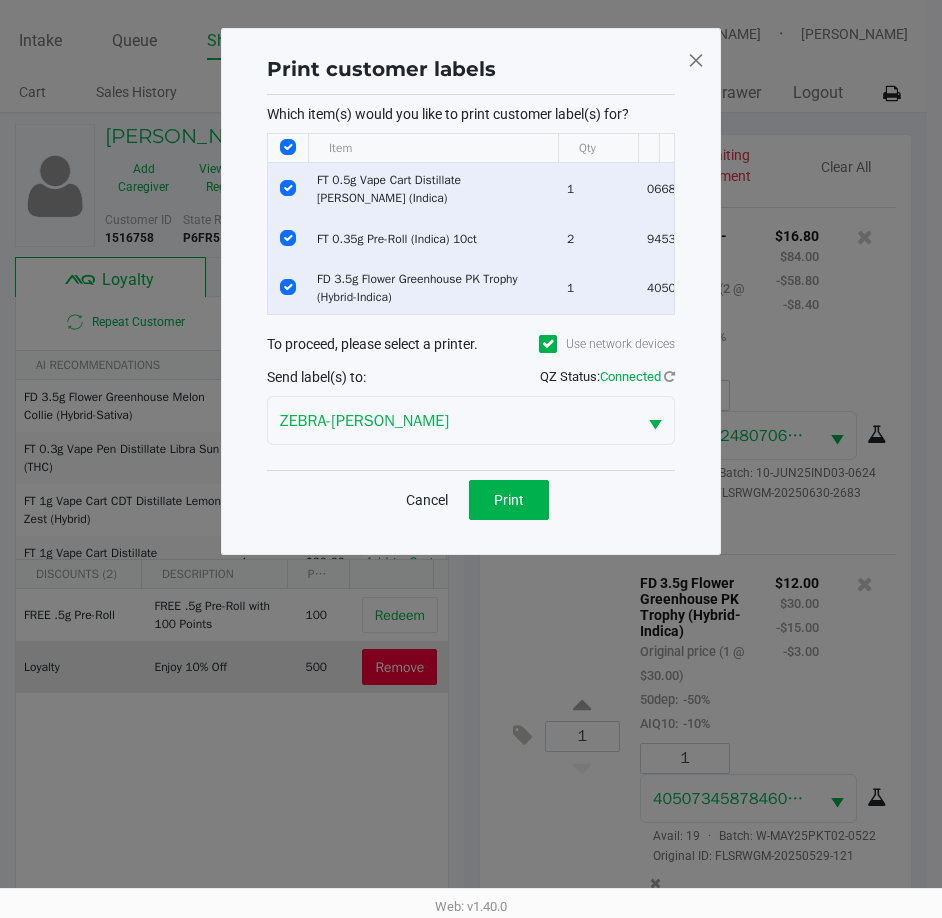 click 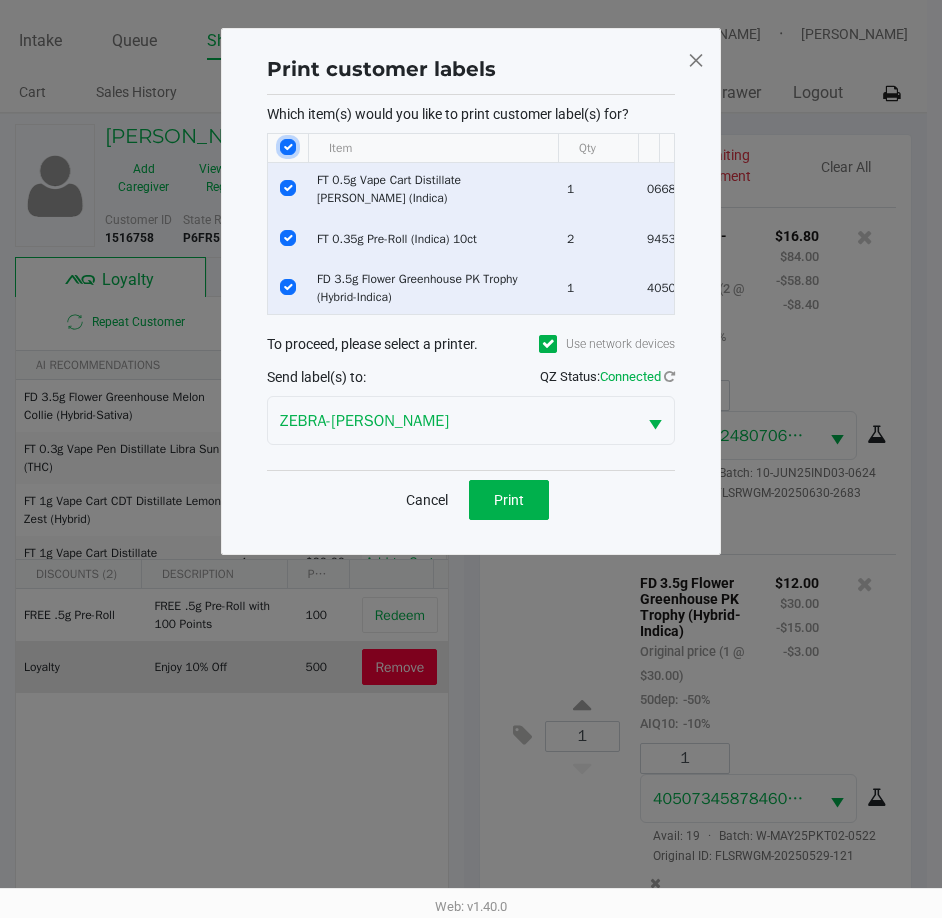 click 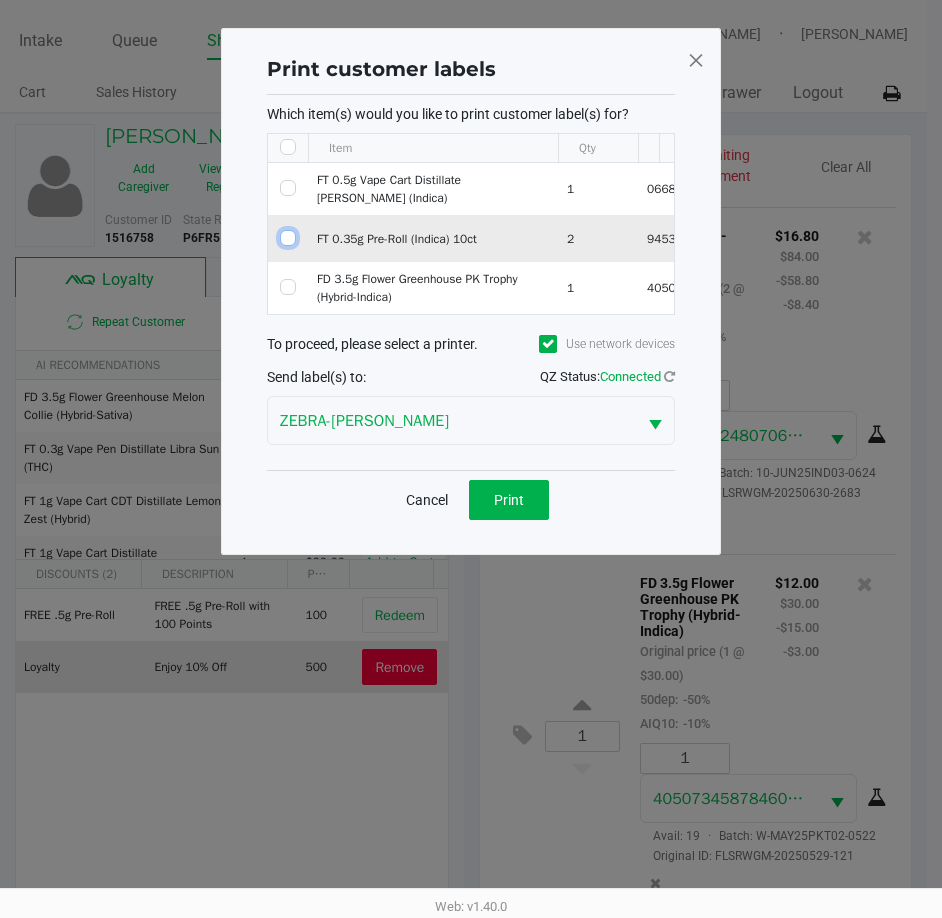 click at bounding box center (288, 238) 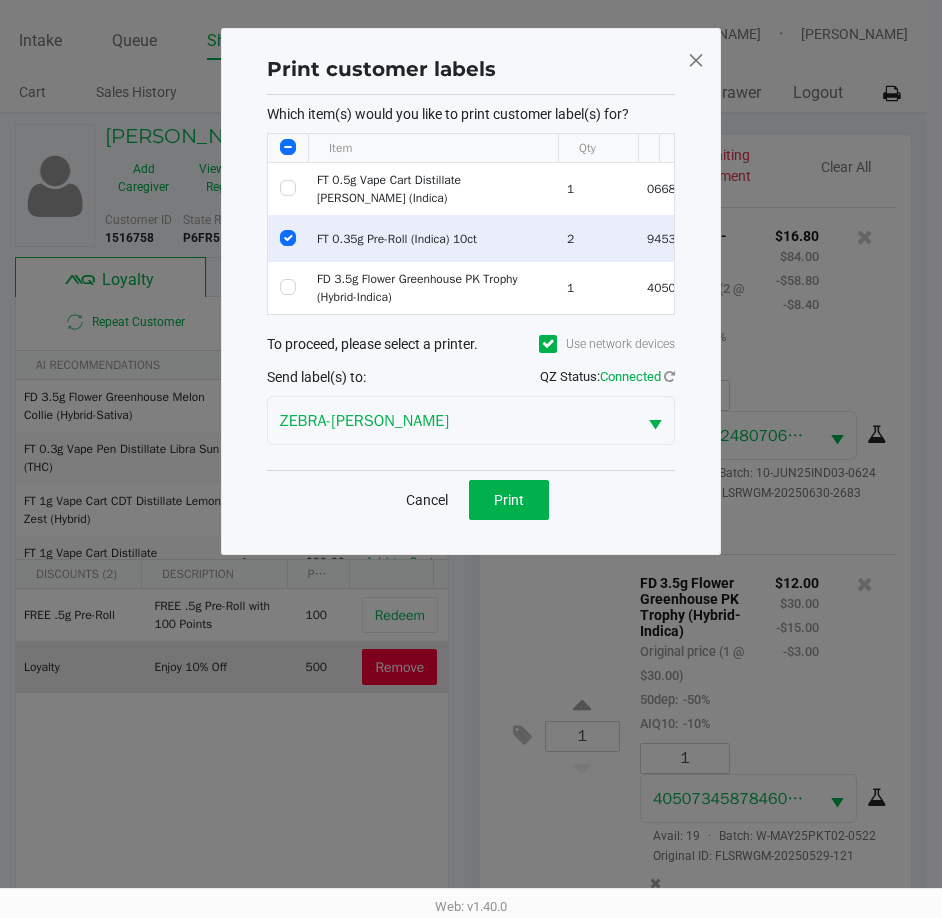 scroll, scrollTop: 0, scrollLeft: 359, axis: horizontal 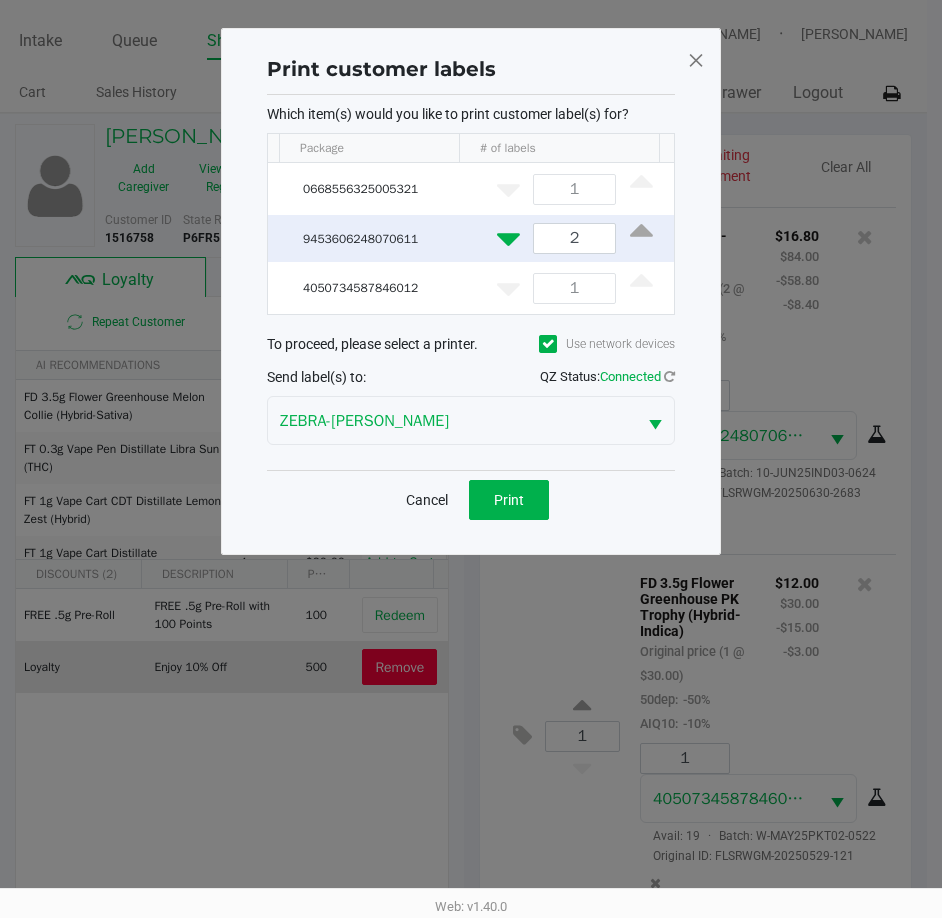 click 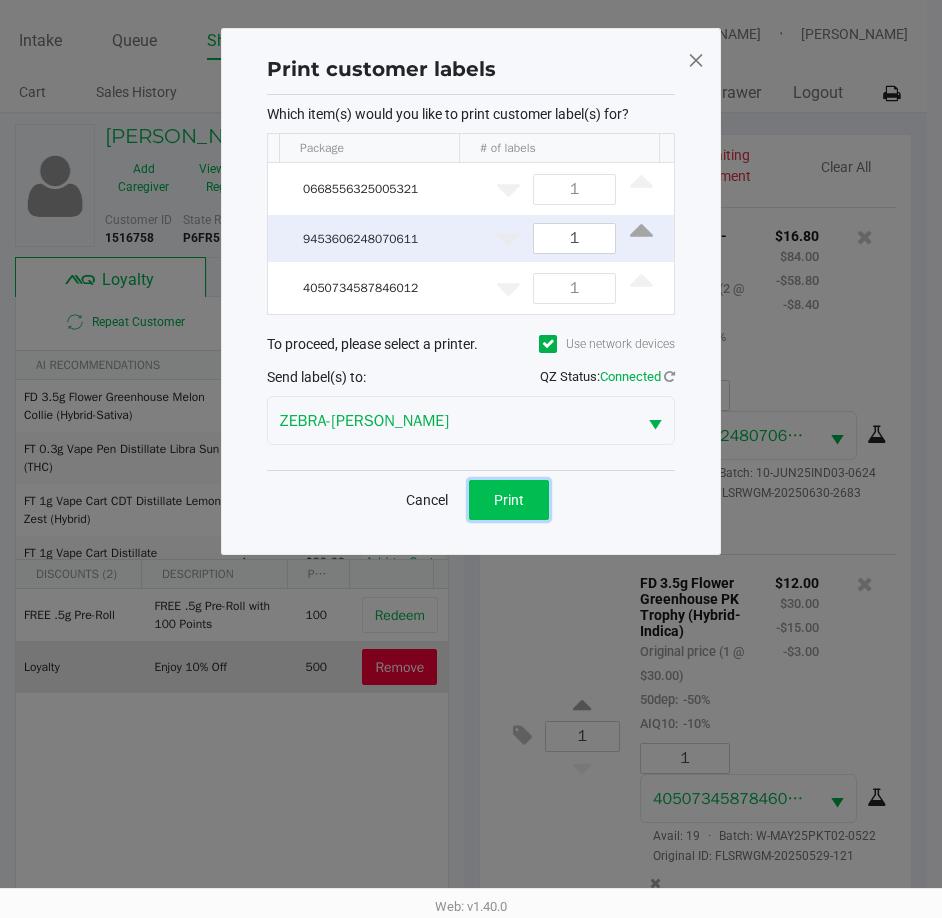 click on "Print" 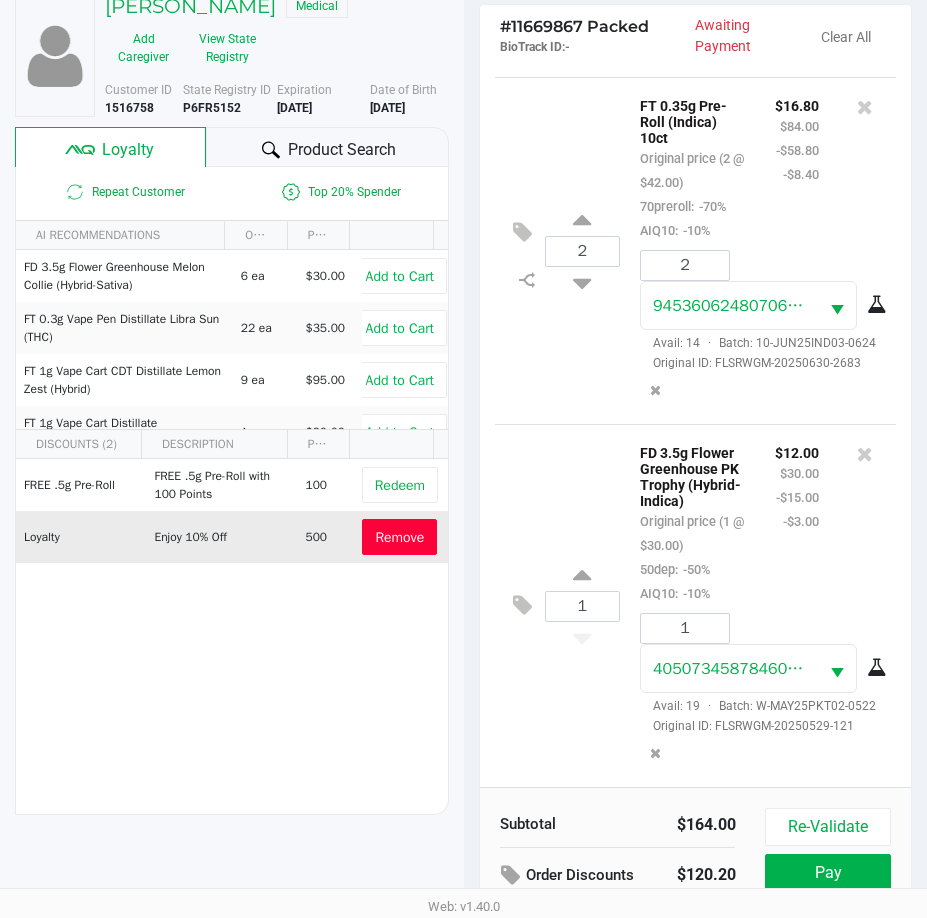 scroll, scrollTop: 265, scrollLeft: 0, axis: vertical 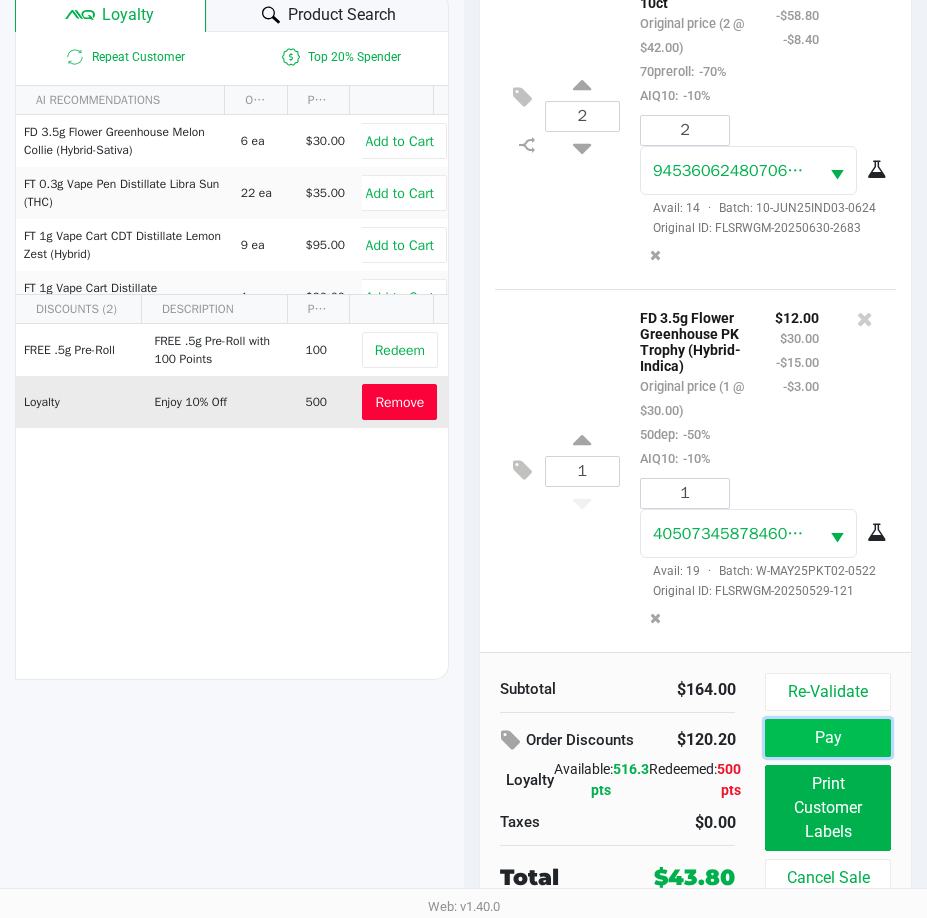 click on "Pay" 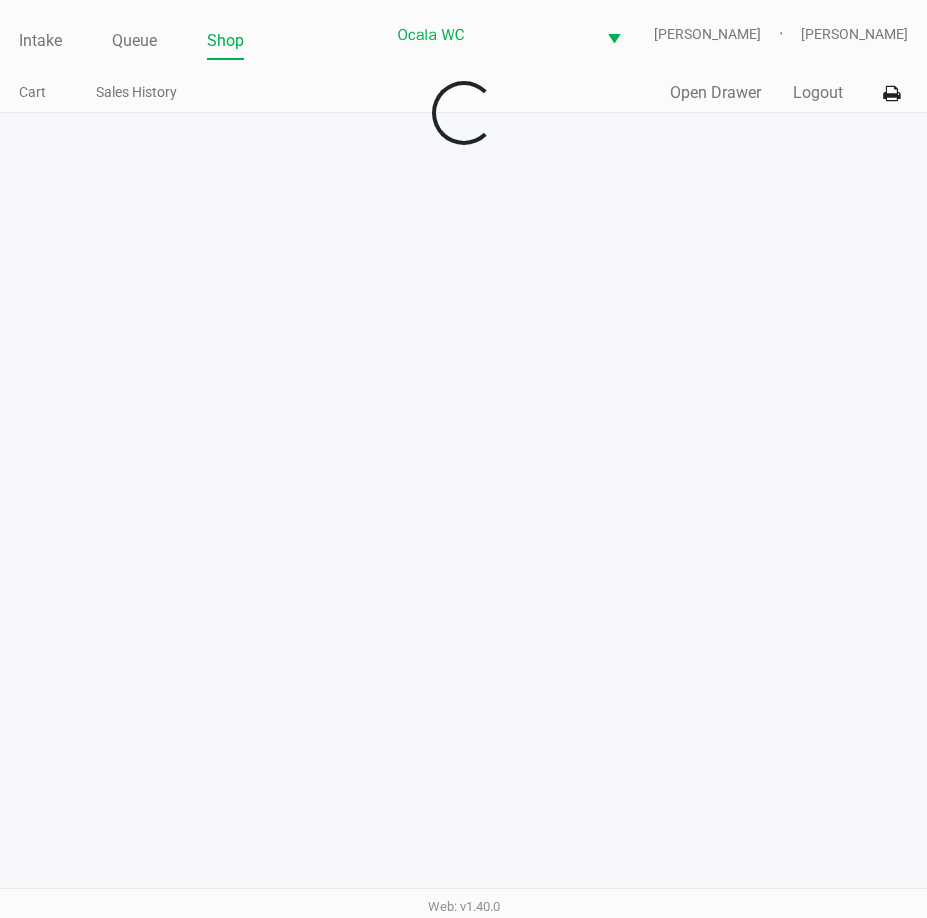 scroll, scrollTop: 0, scrollLeft: 0, axis: both 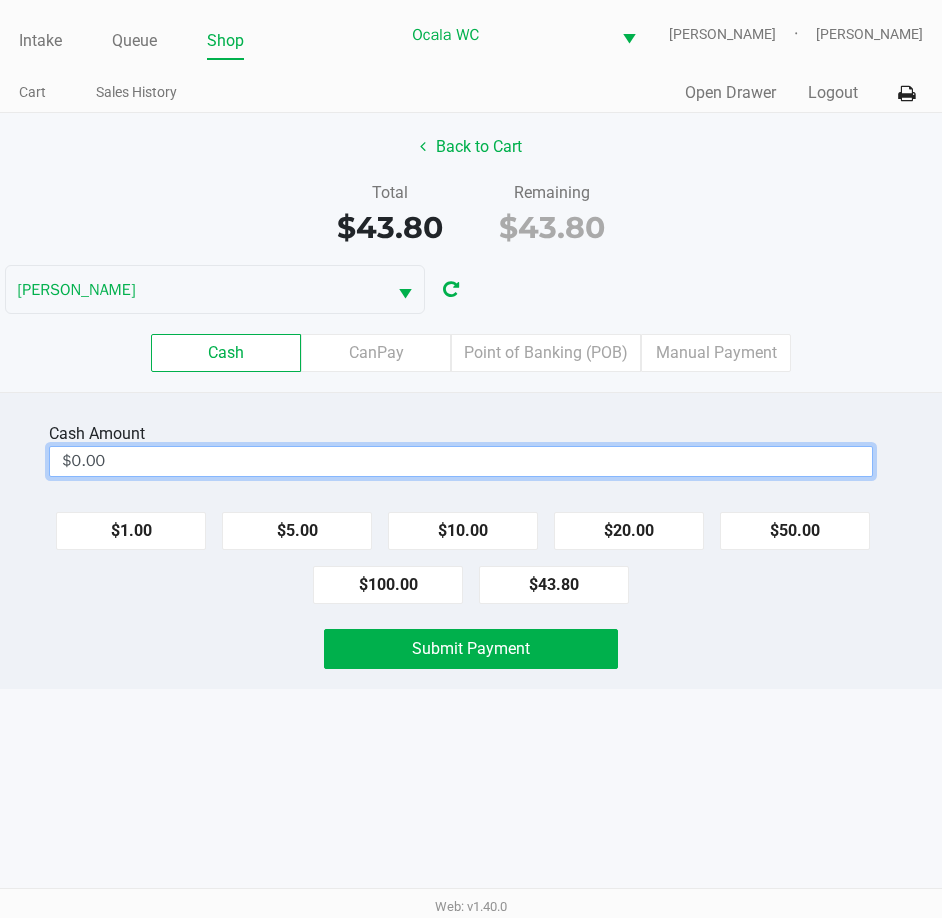 click on "$0.00" at bounding box center (461, 461) 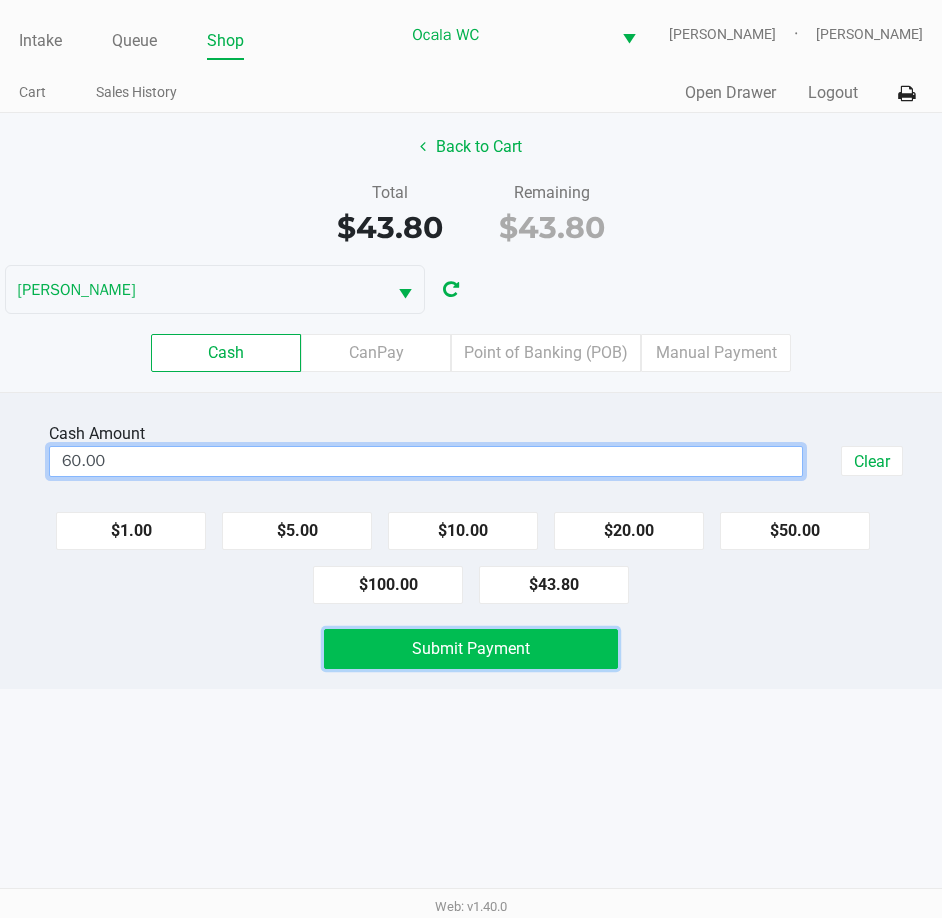 click on "Submit Payment" 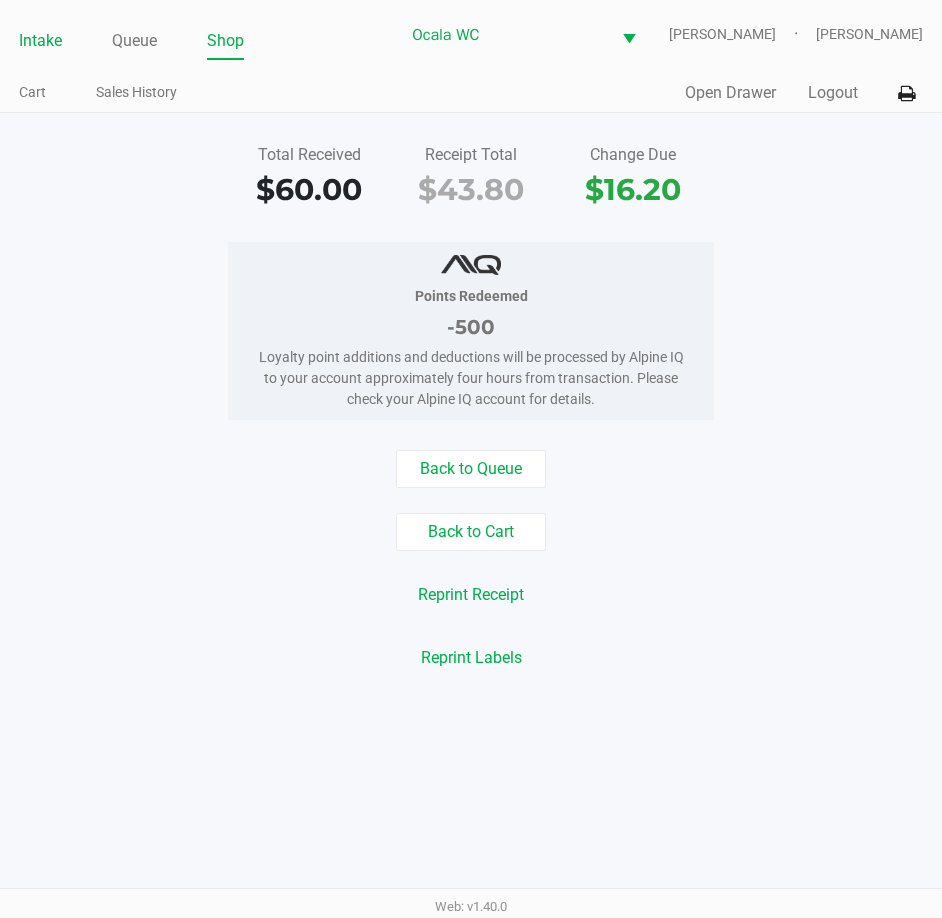 click on "Intake" 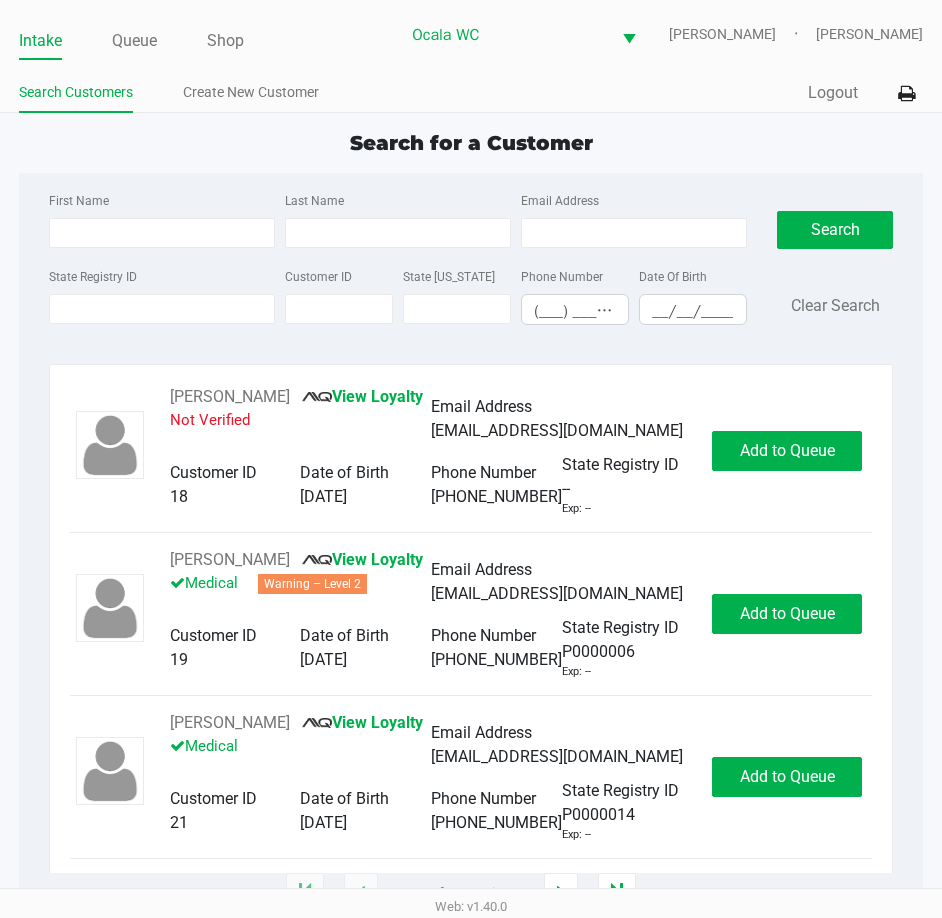 click on "Intake" 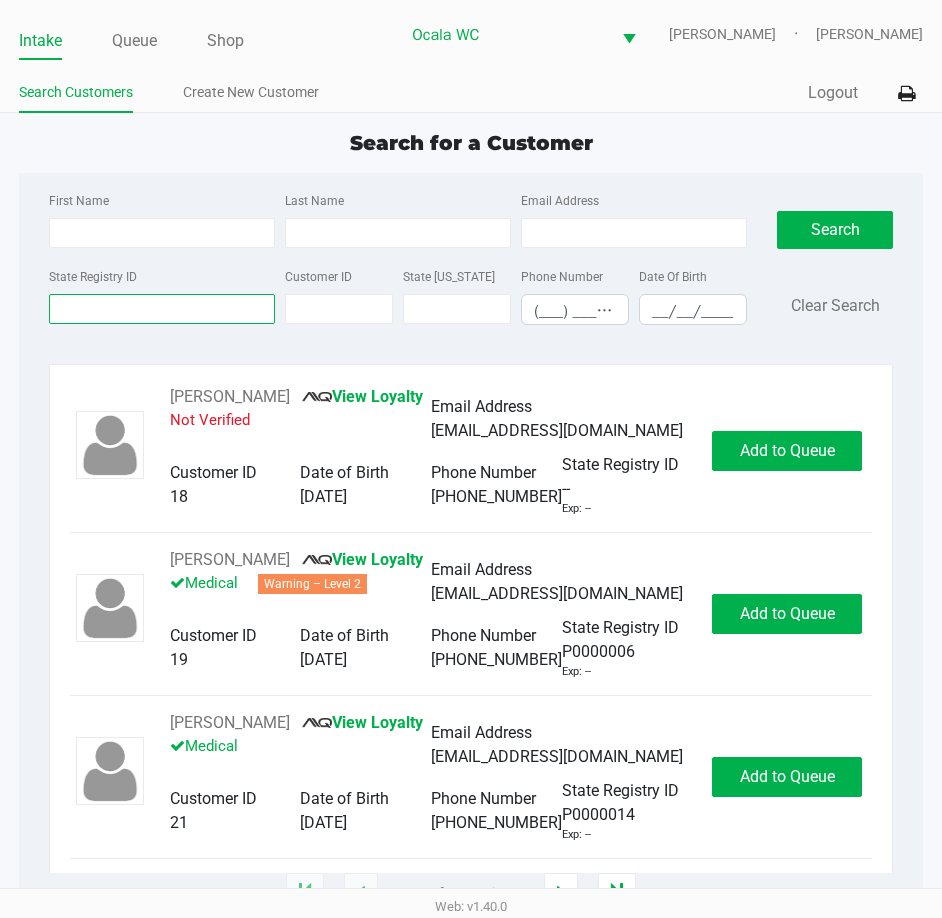 click on "State Registry ID" at bounding box center (162, 309) 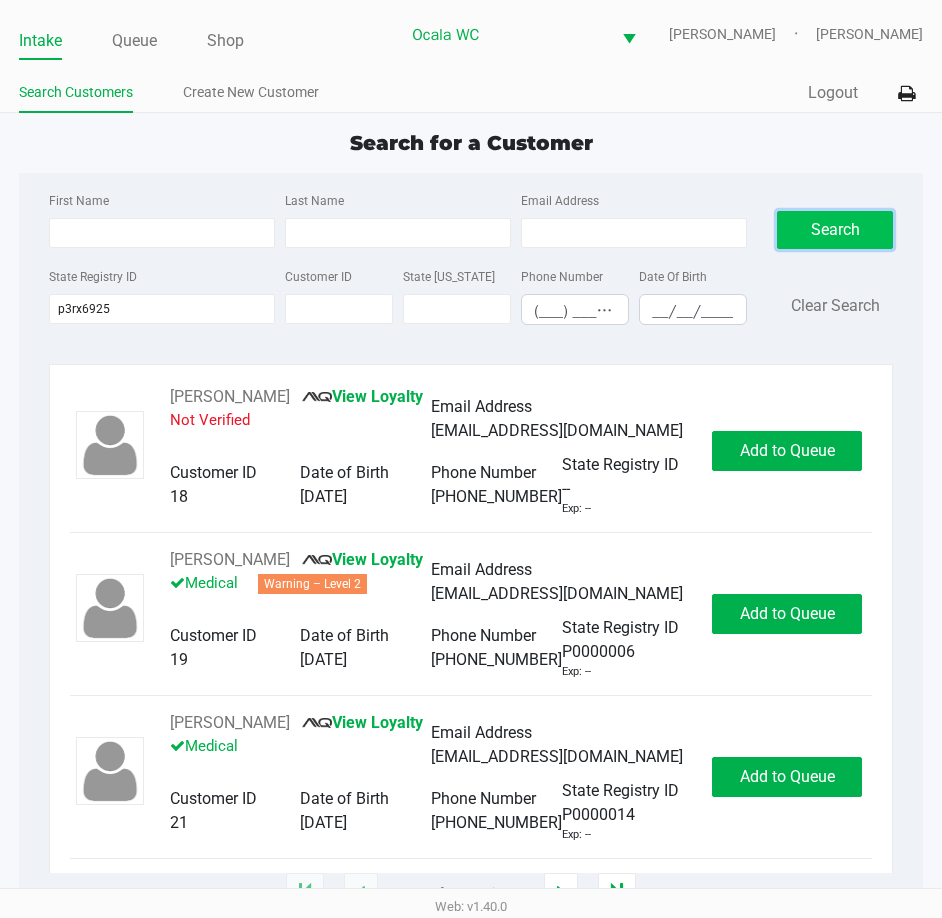 click on "Search" 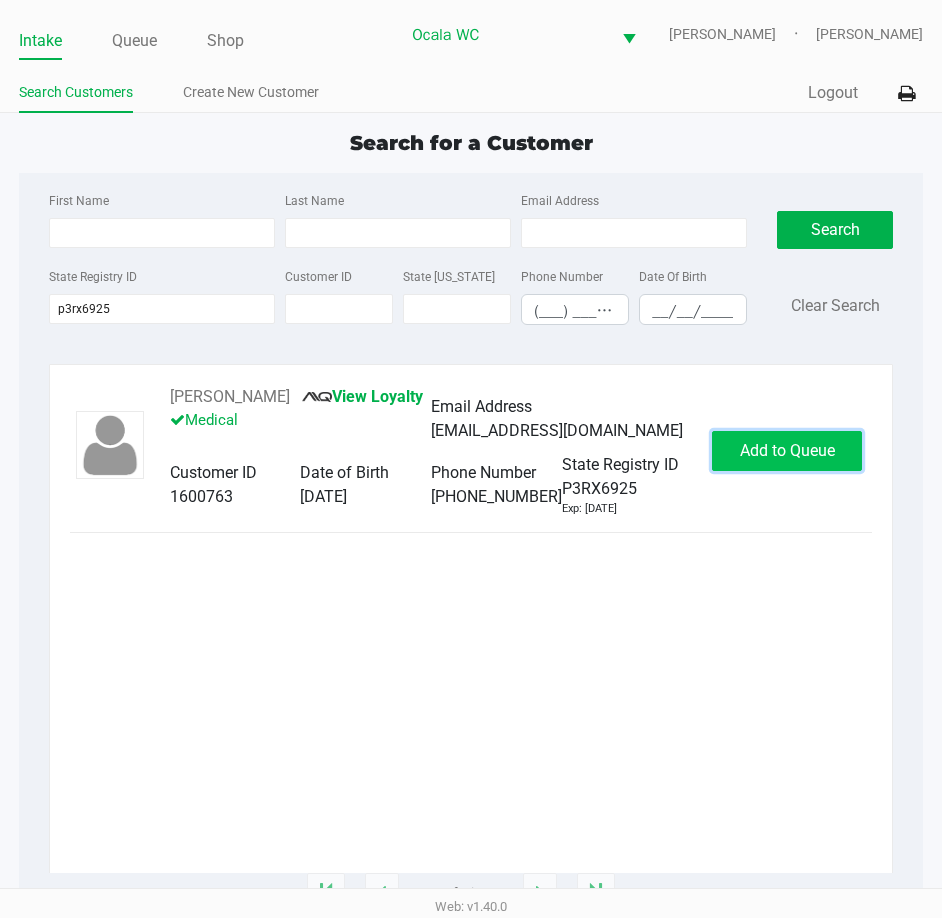 click on "Add to Queue" 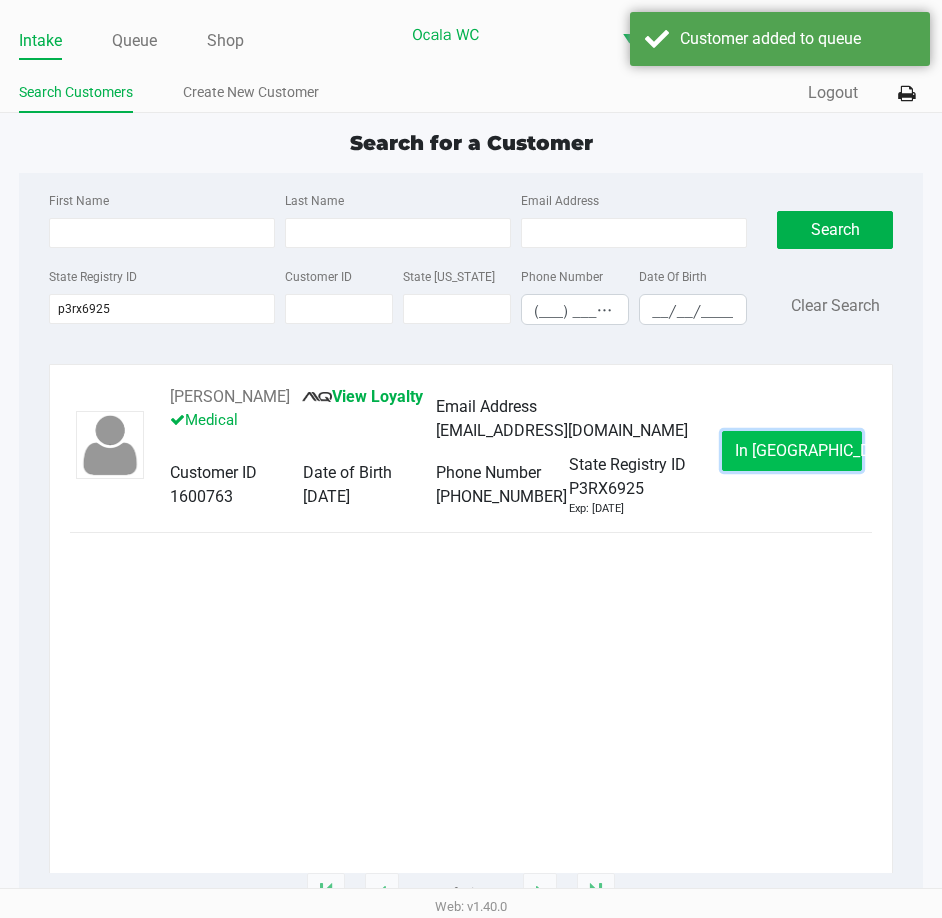 click on "In Queue" 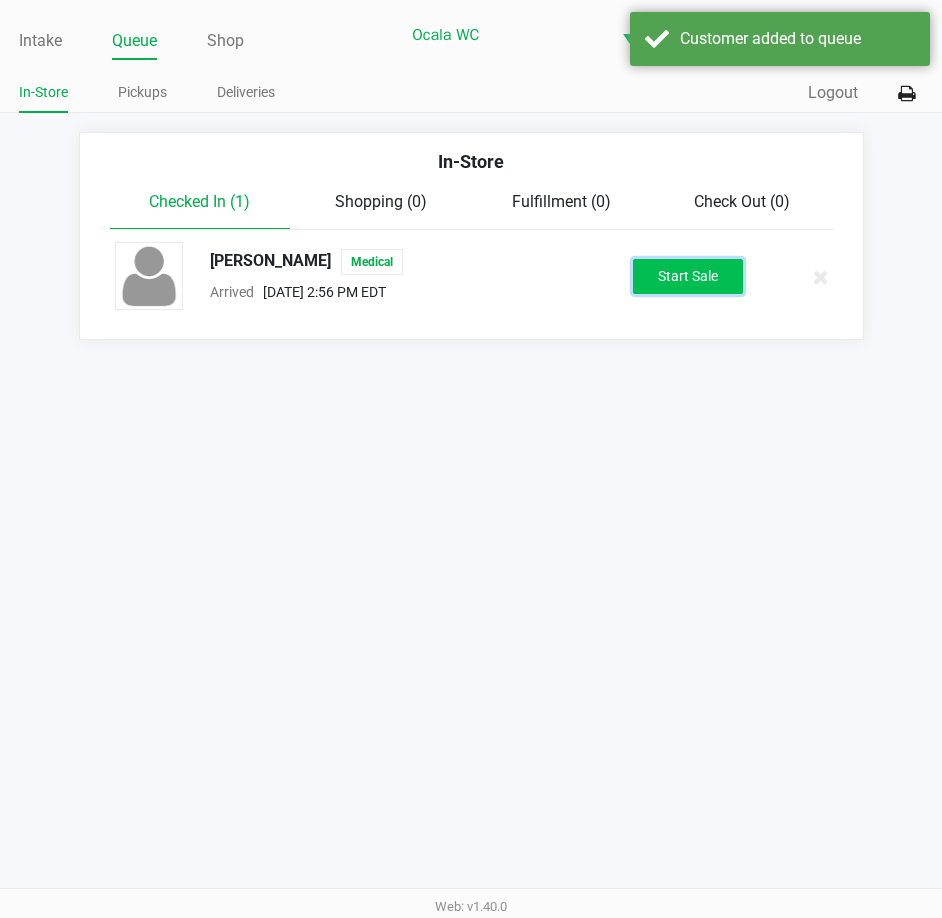 click on "Start Sale" 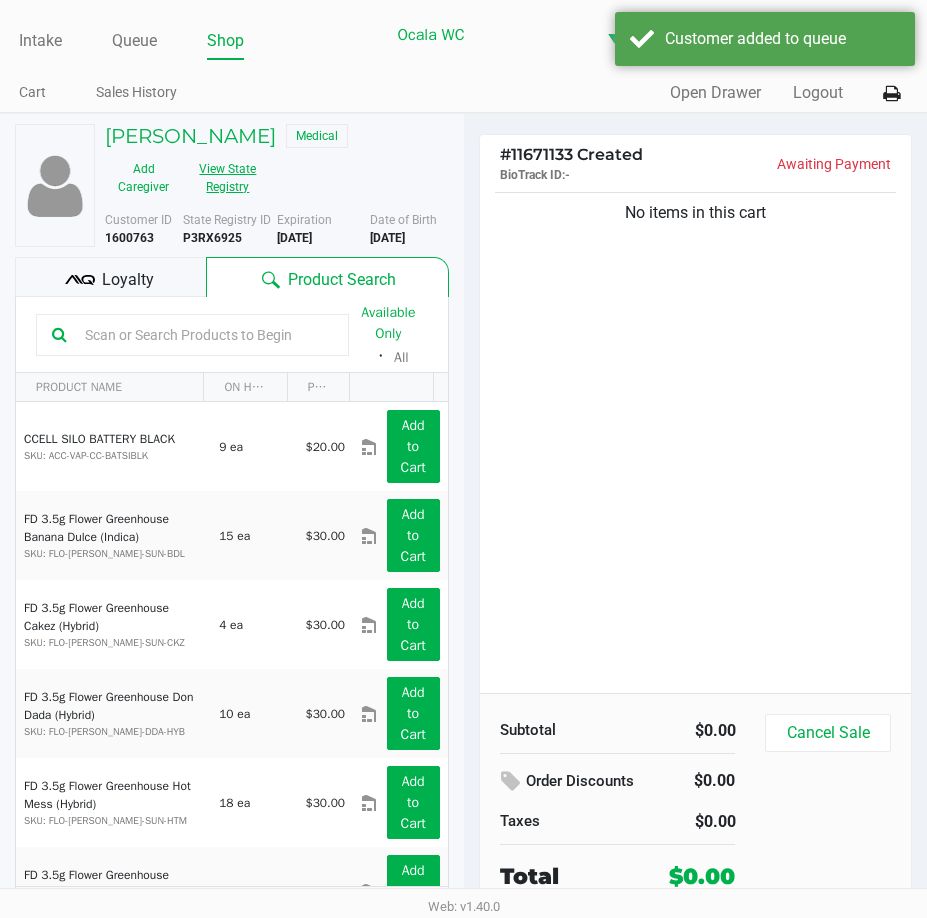 click on "View State Registry" 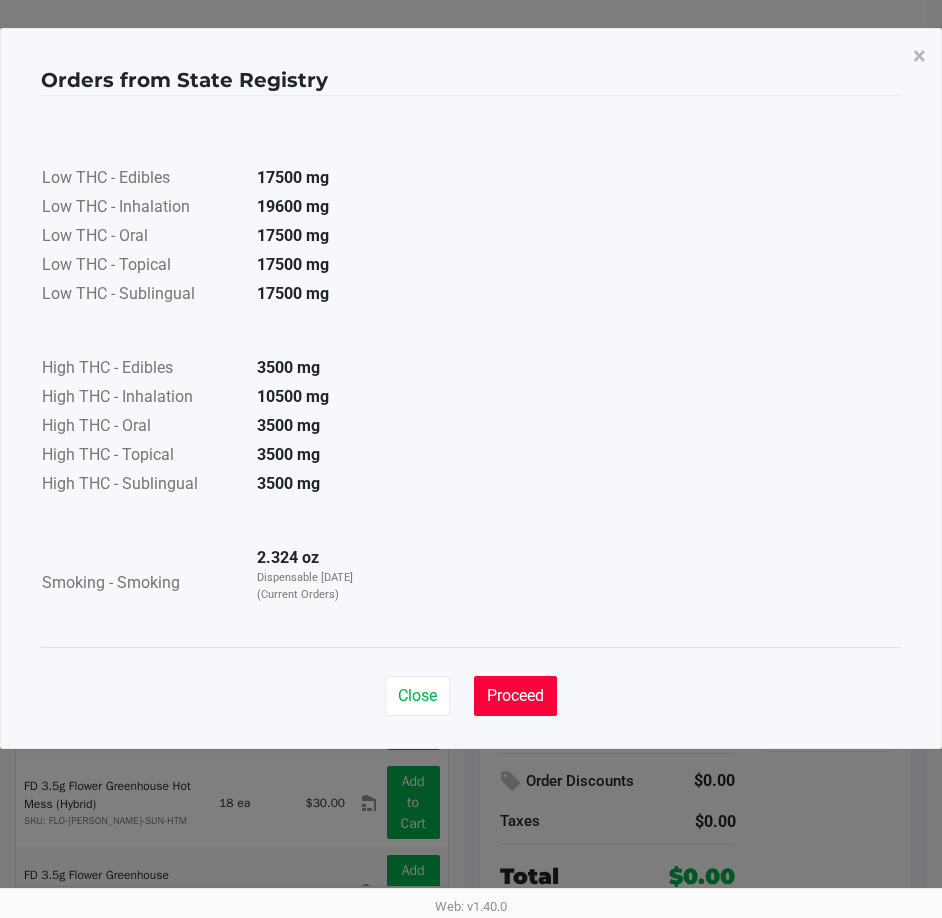 click on "Proceed" 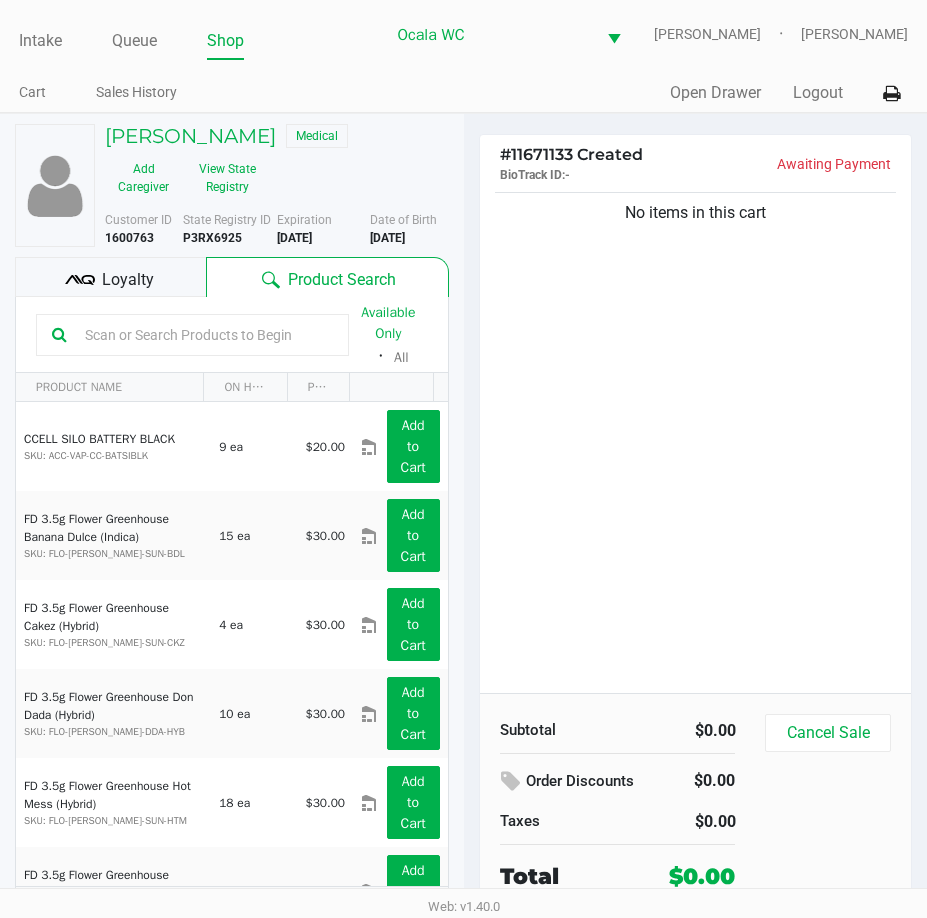 click 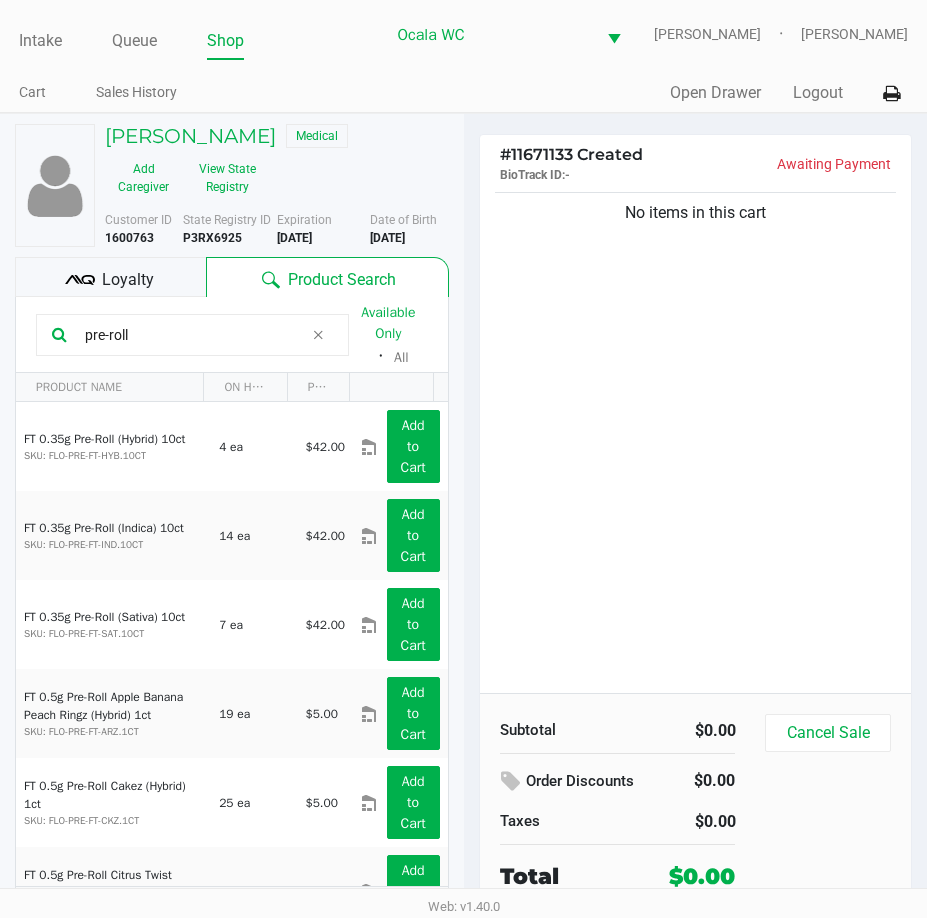 click on "No items in this cart" 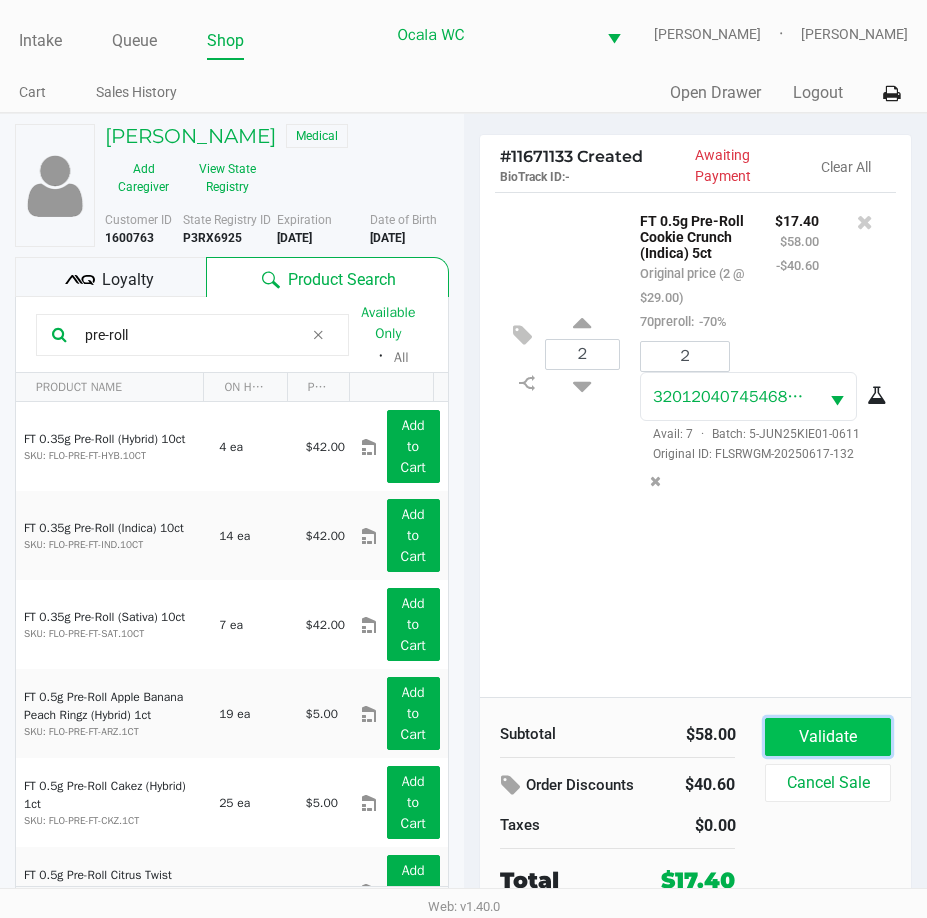 click on "Validate" 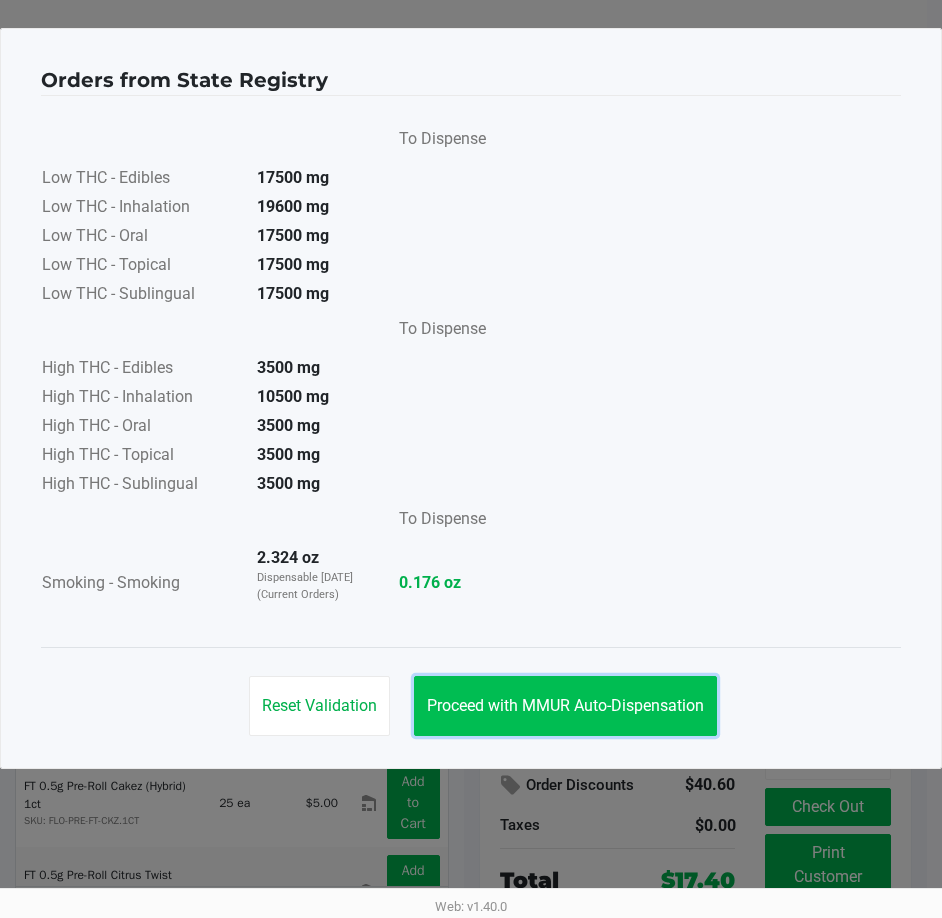 click on "Proceed with MMUR Auto-Dispensation" 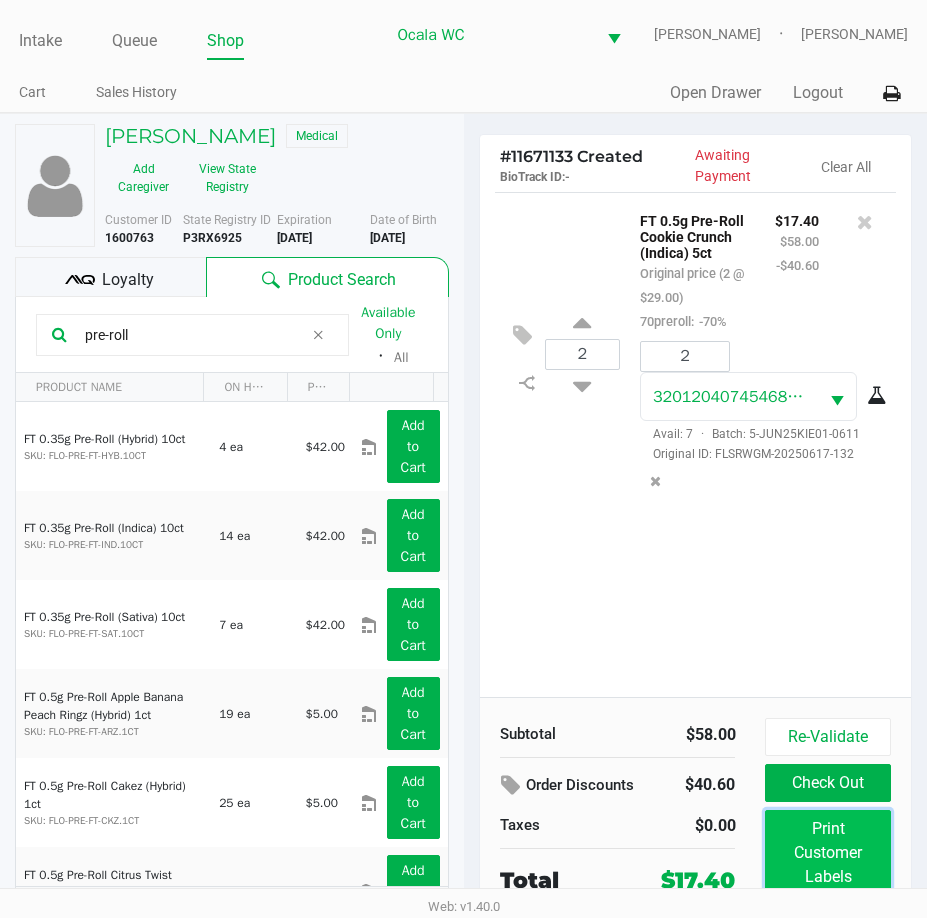 click on "Print Customer Labels" 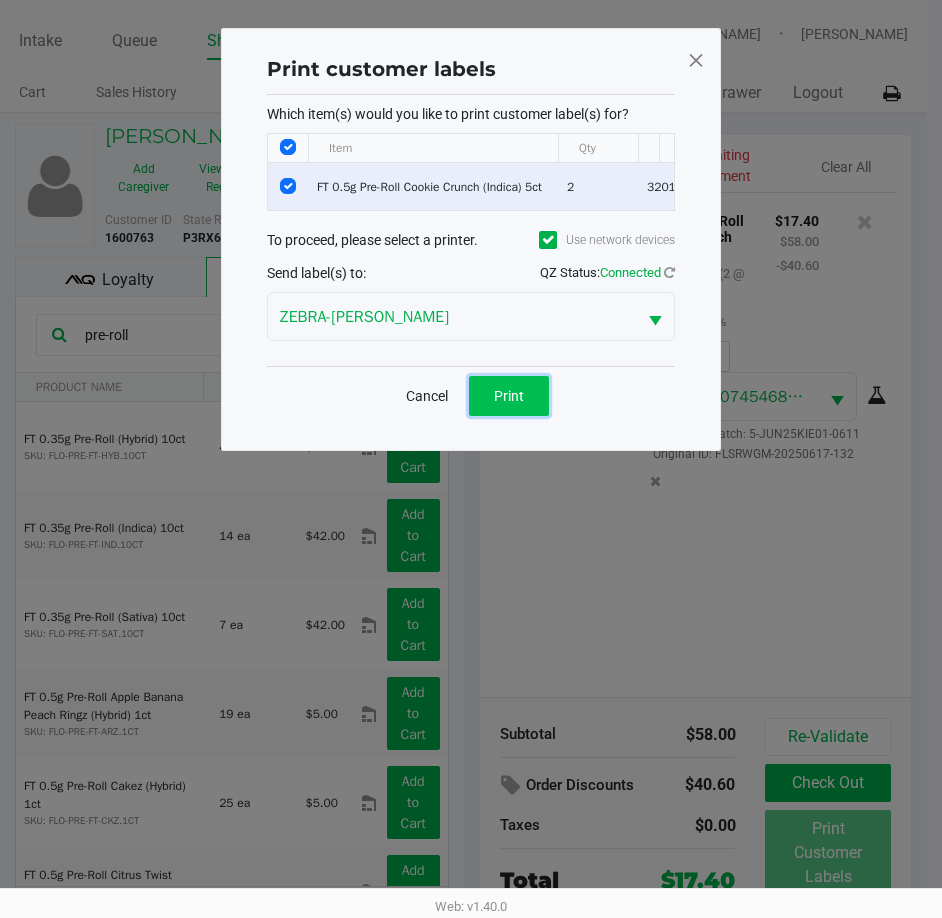 click on "Print" 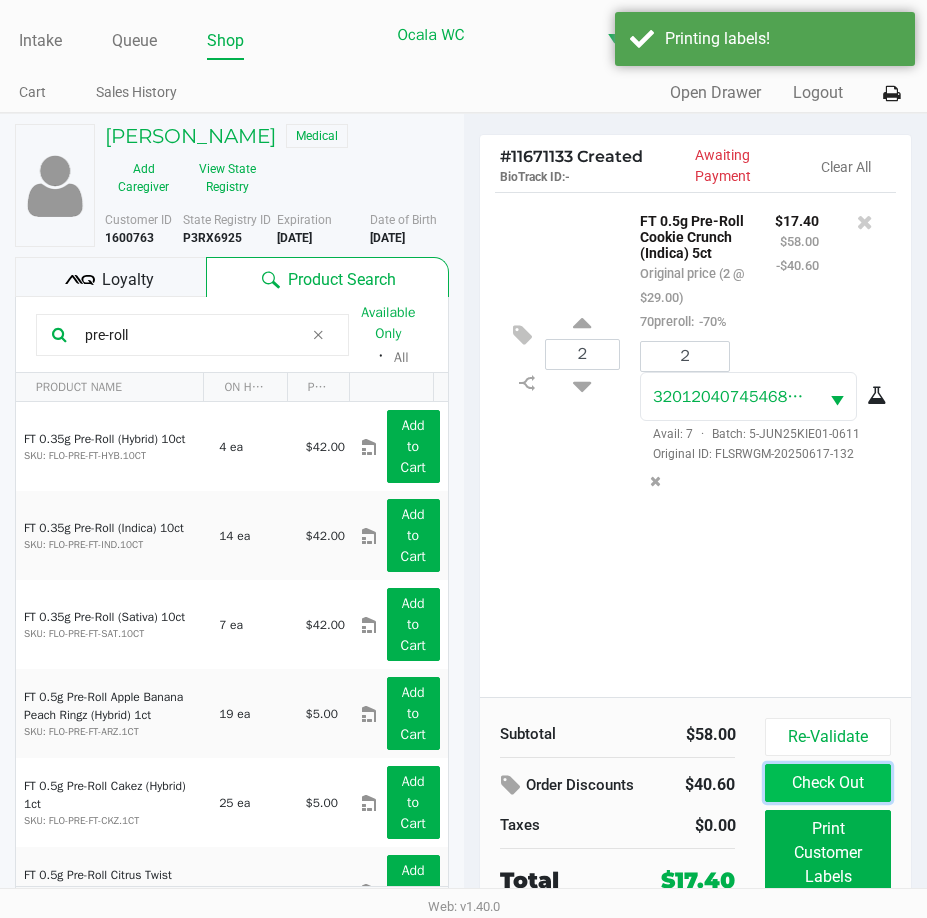 click on "Check Out" 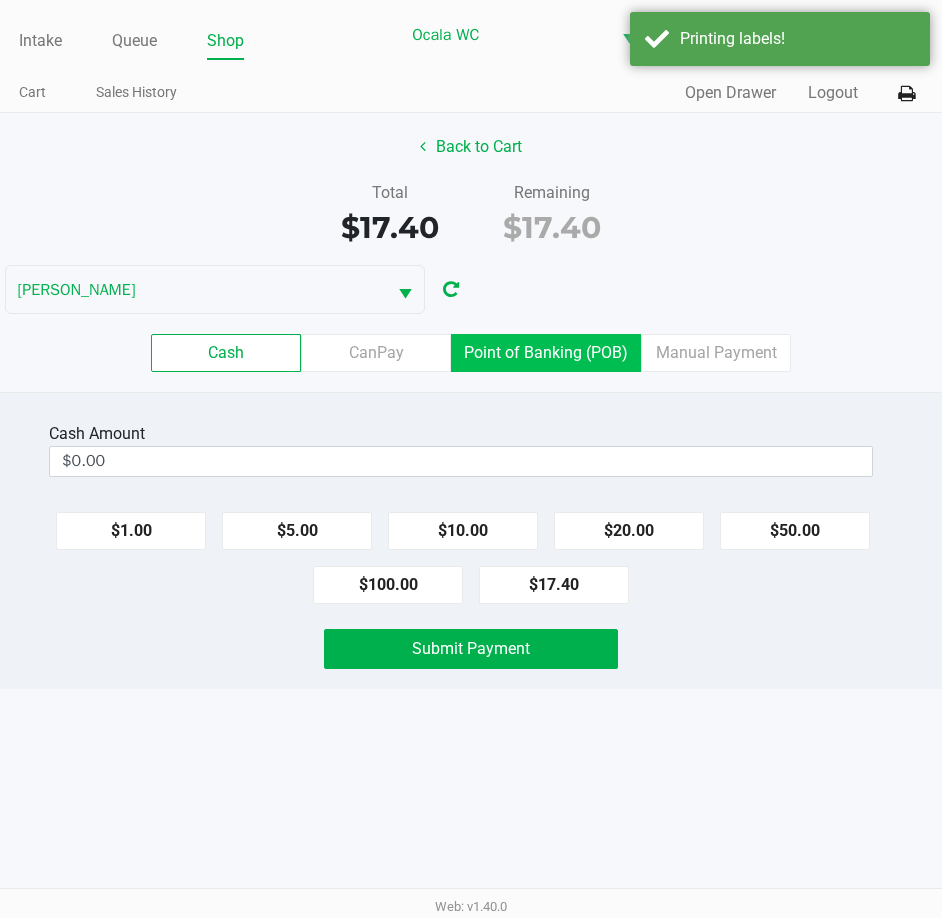 click on "Point of Banking (POB)" 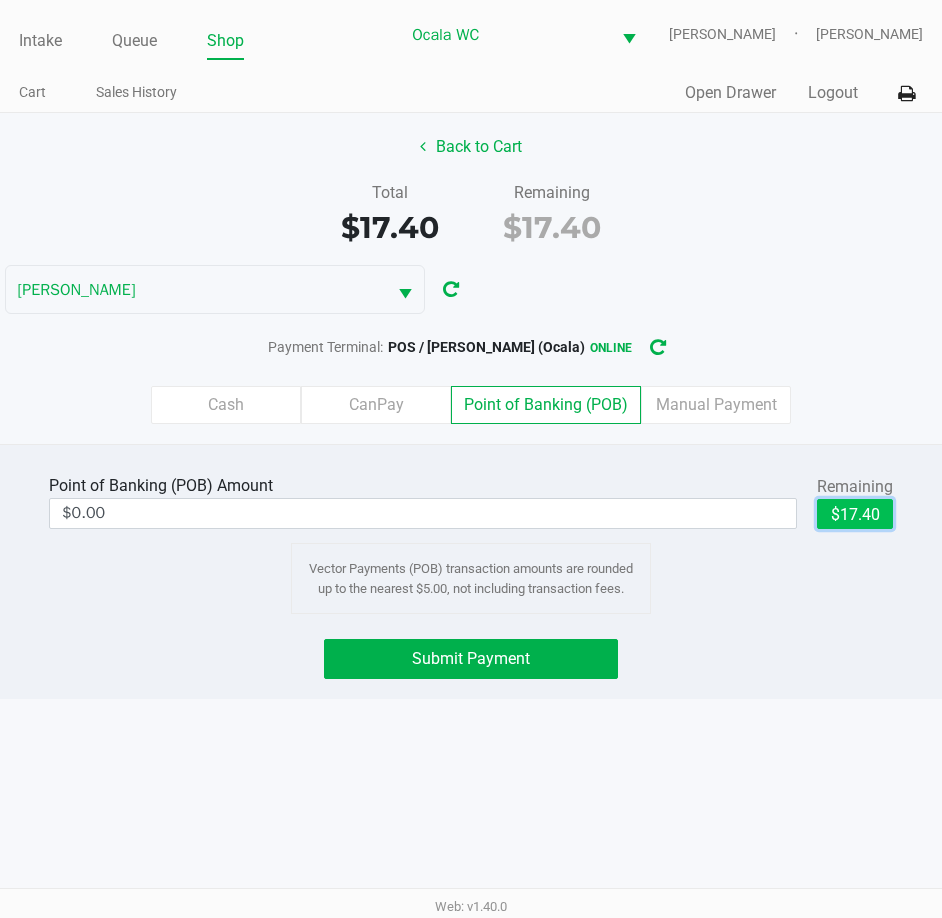 click on "$17.40" 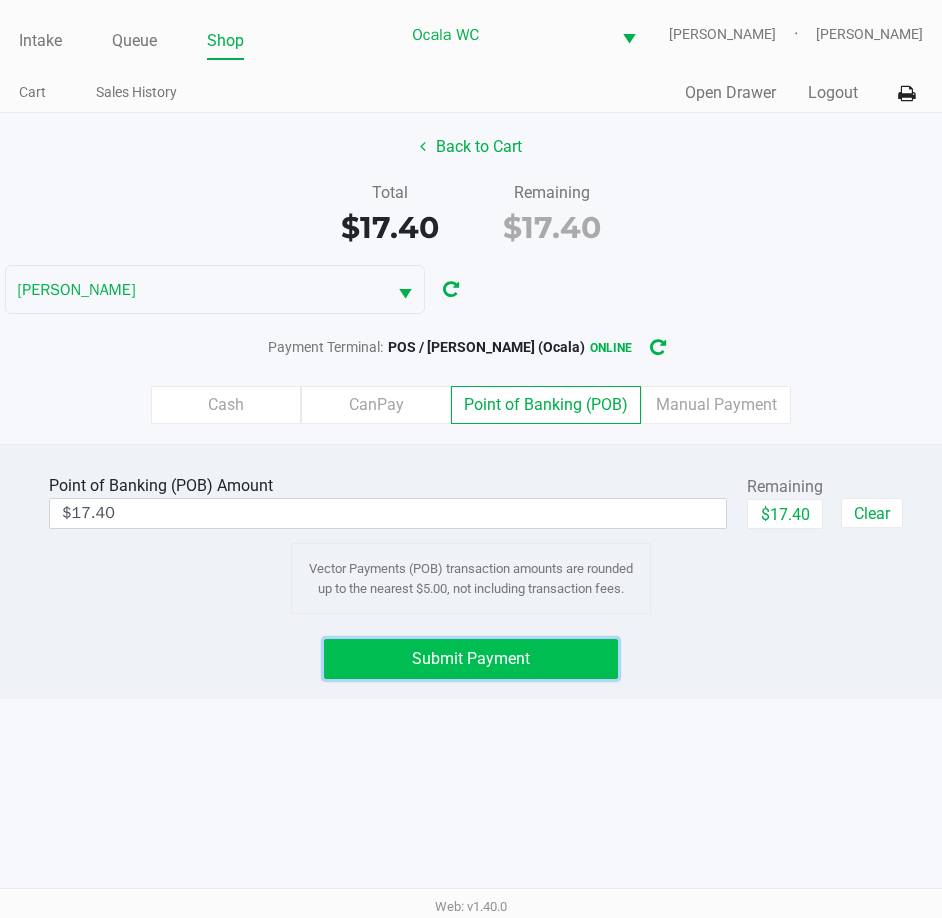 click on "Submit Payment" 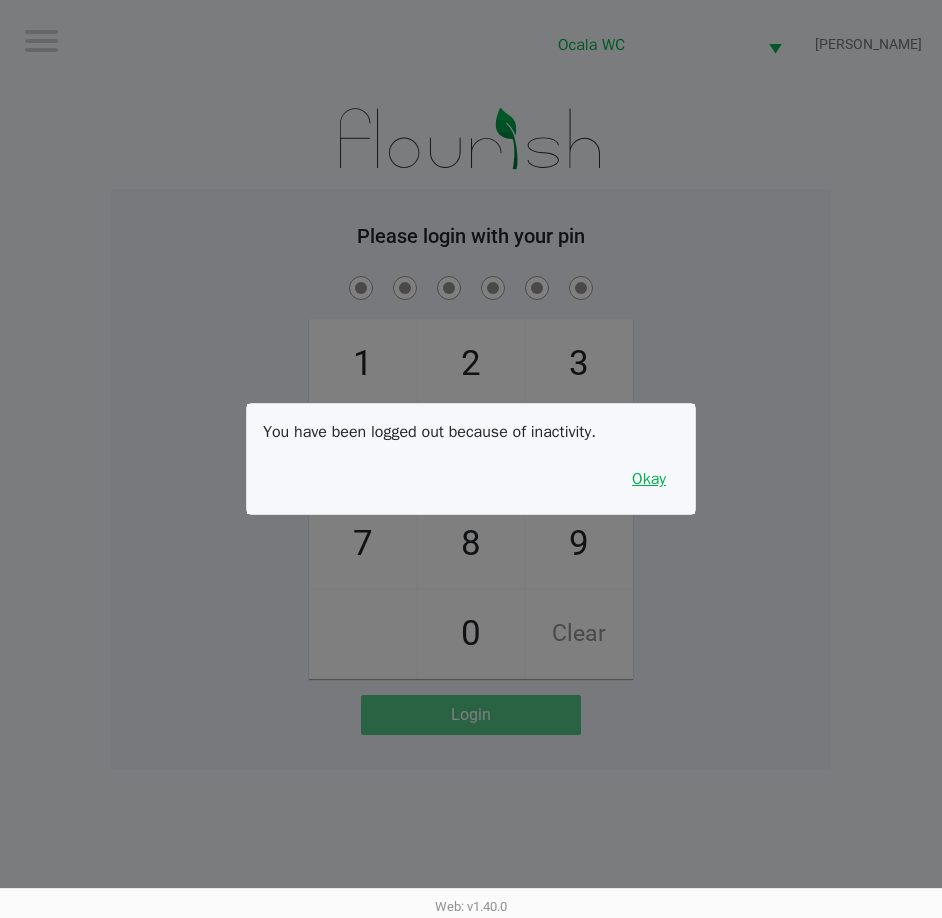 click on "Okay" at bounding box center [649, 479] 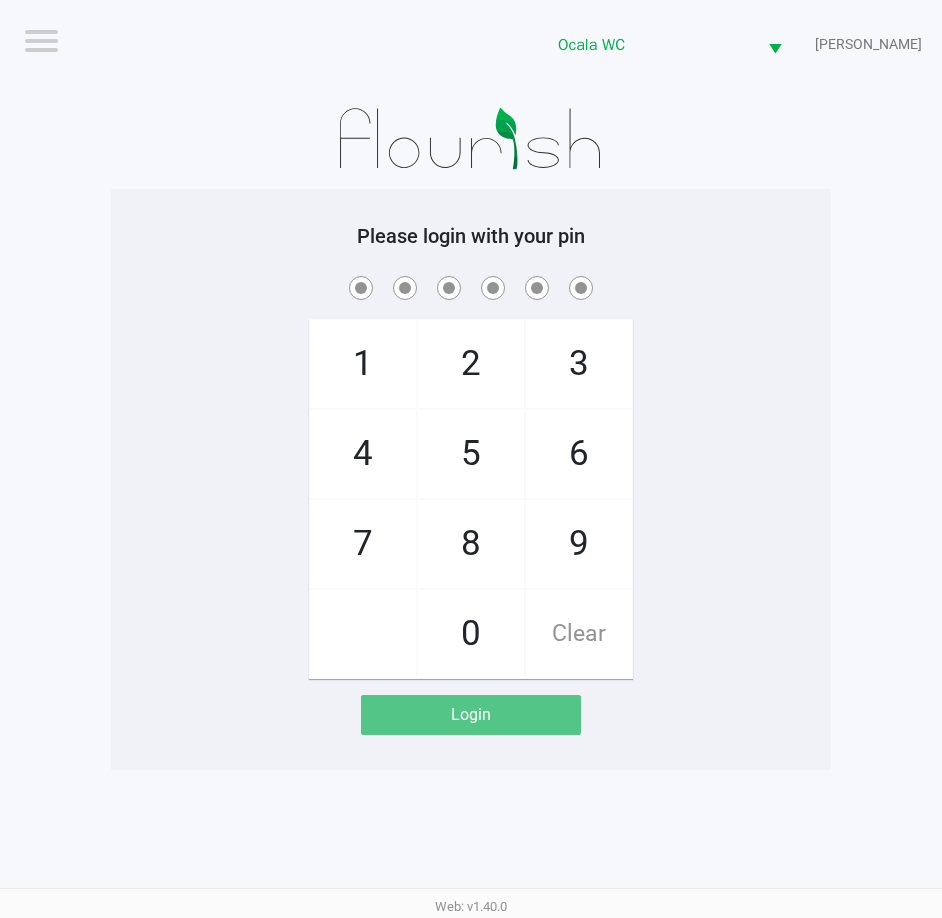 click on "Please login with your pin  1   4   7       2   5   8   0   3   6   9   Clear   Login" 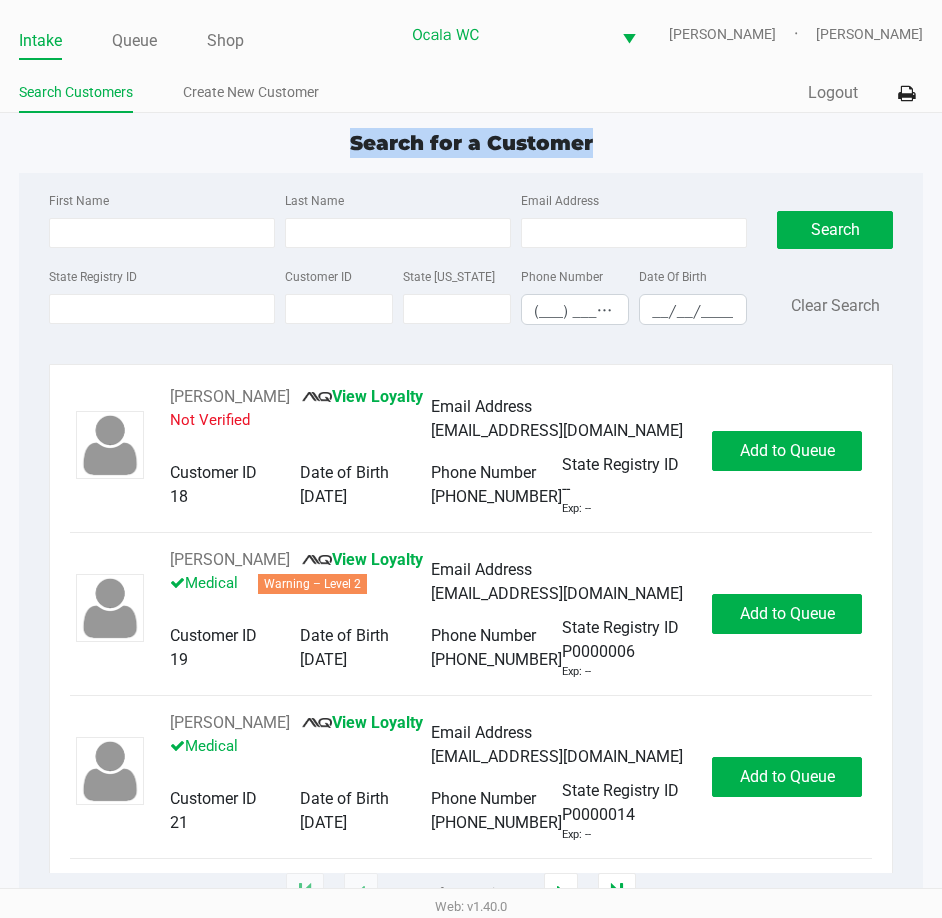 drag, startPoint x: 349, startPoint y: 145, endPoint x: 655, endPoint y: 141, distance: 306.02615 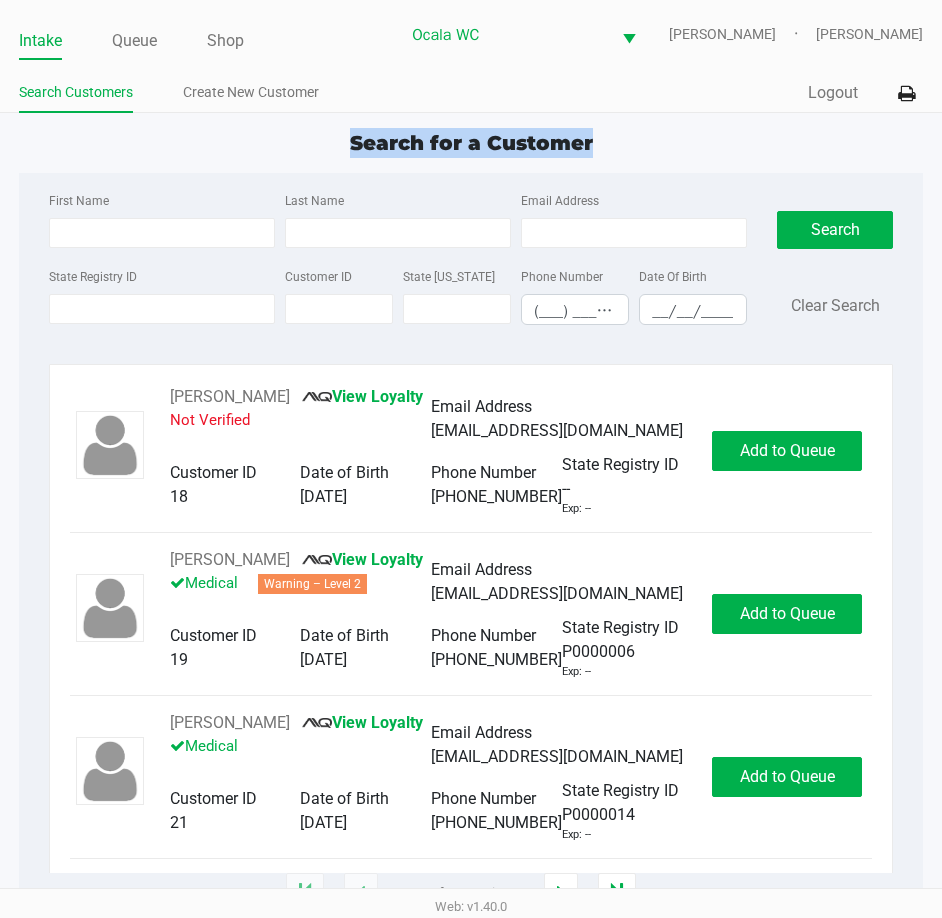 click on "Search for a Customer" 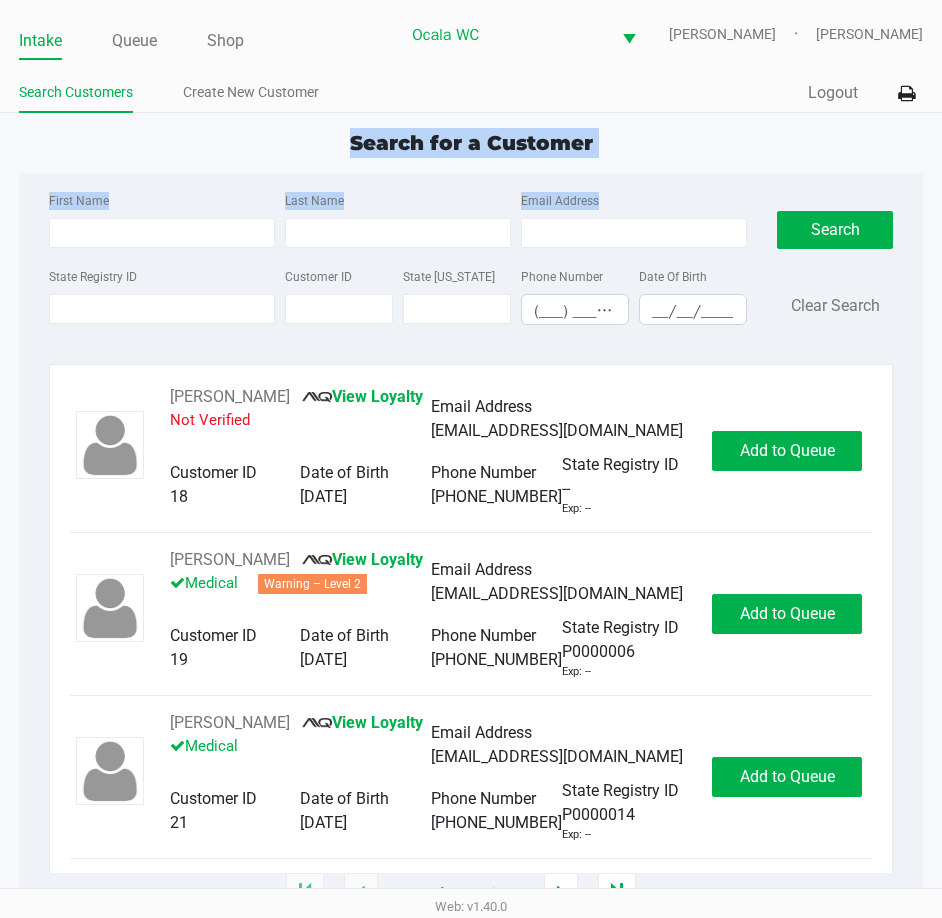 drag, startPoint x: 462, startPoint y: 160, endPoint x: 637, endPoint y: 159, distance: 175.00285 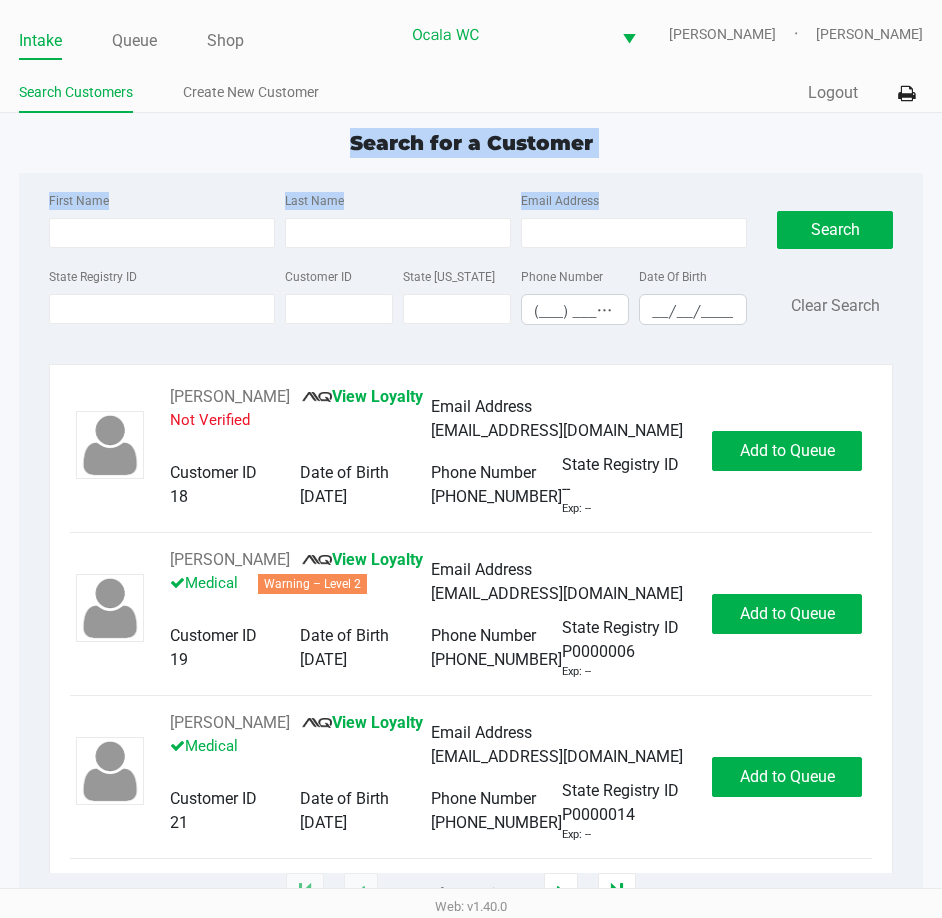 click on "Search for a Customer First Name Last Name Email Address State Registry ID Customer ID State ID Phone Number (___) ___-____ Date Of Birth __/__/____  Search   Clear Search   RICHARD MURPHY       View Loyalty   Not Verified   Email Address   ms1111111111@hotmail.com   Customer ID   18   Date of Birth   04/02/1955   Phone Number   (727) 515-7256   State Registry ID   --   Exp: --   Add to Queue   ADELE OSORIO       View Loyalty   Medical   Warning – Level 2   Email Address   floatingonmycloud@gmail.com   Customer ID   19   Date of Birth   02/15/1955   Phone Number   (516) 205-8315   State Registry ID   P0000006   Exp: --   Add to Queue   CHARLOTTE LEE       View Loyalty   Medical   Email Address   cblee0915@gmail.com   Customer ID   21   Date of Birth   09/15/1961   Phone Number   (609) 792-5321   State Registry ID   P0000014   Exp: --   Add to Queue   CRAWFORD KER       Loyalty Signup   Medical   Email Address   --   Customer ID   23   Date of Birth   07/27/2006   Phone Number   (727) 409-2778" 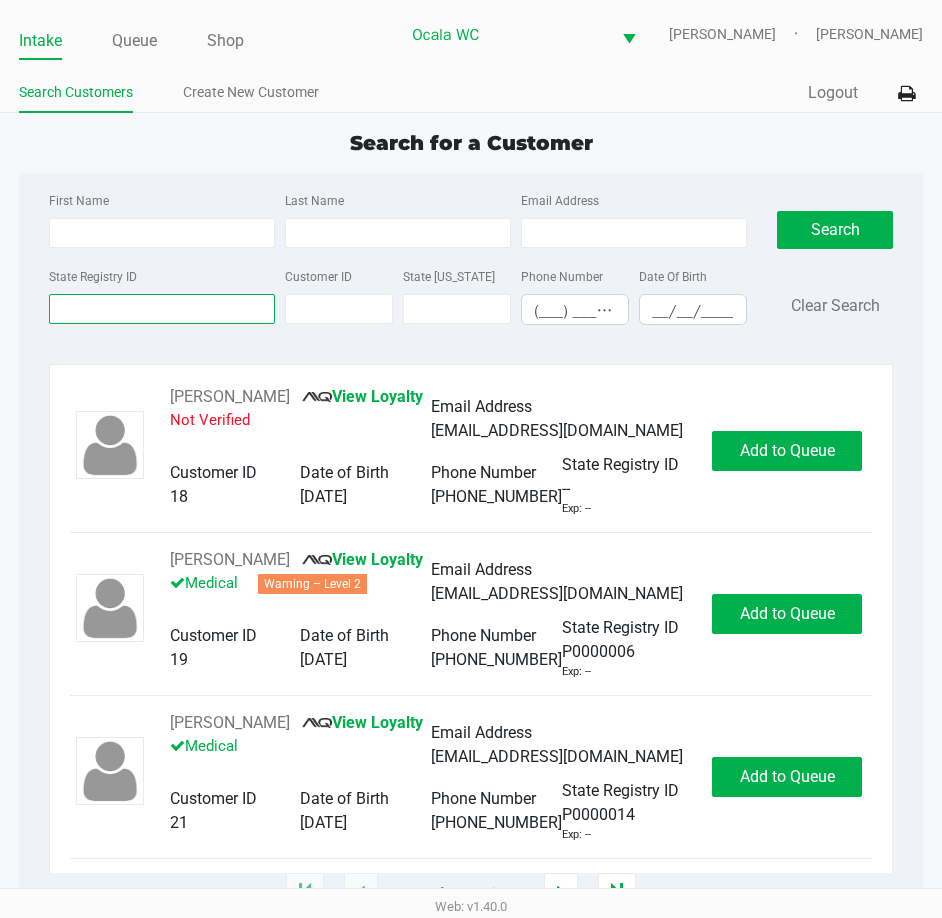 click on "State Registry ID" at bounding box center (162, 309) 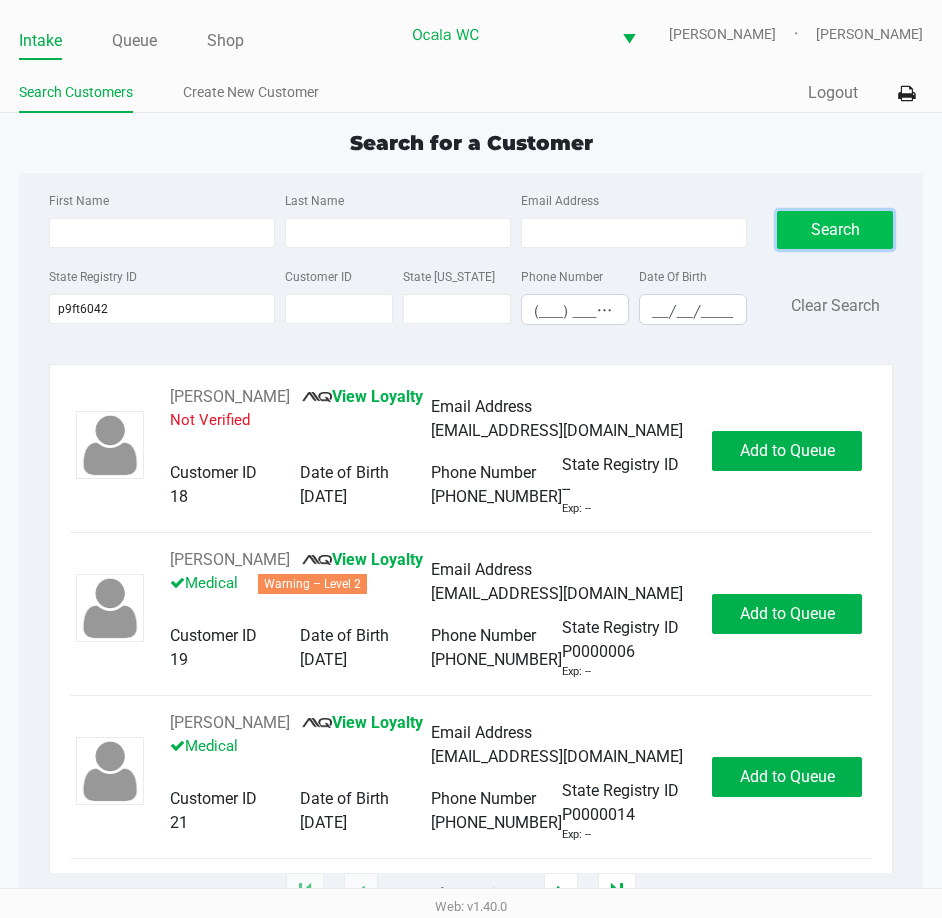 click on "Search" 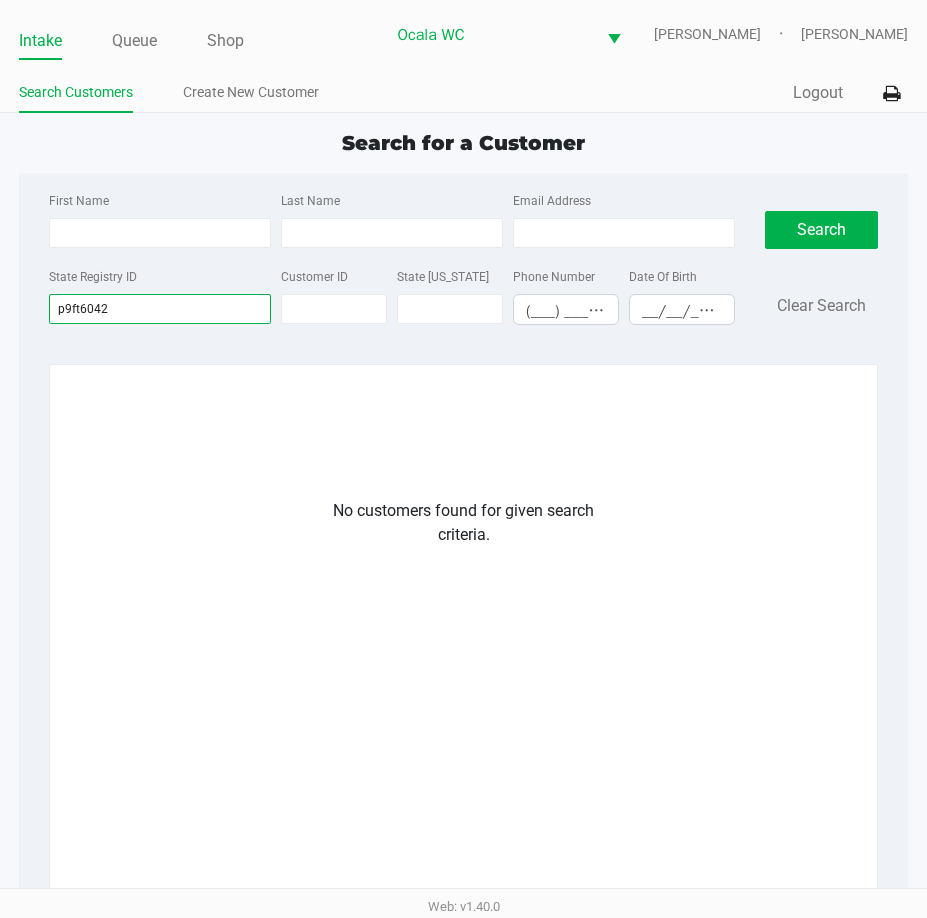 click on "p9ft6042" at bounding box center (160, 309) 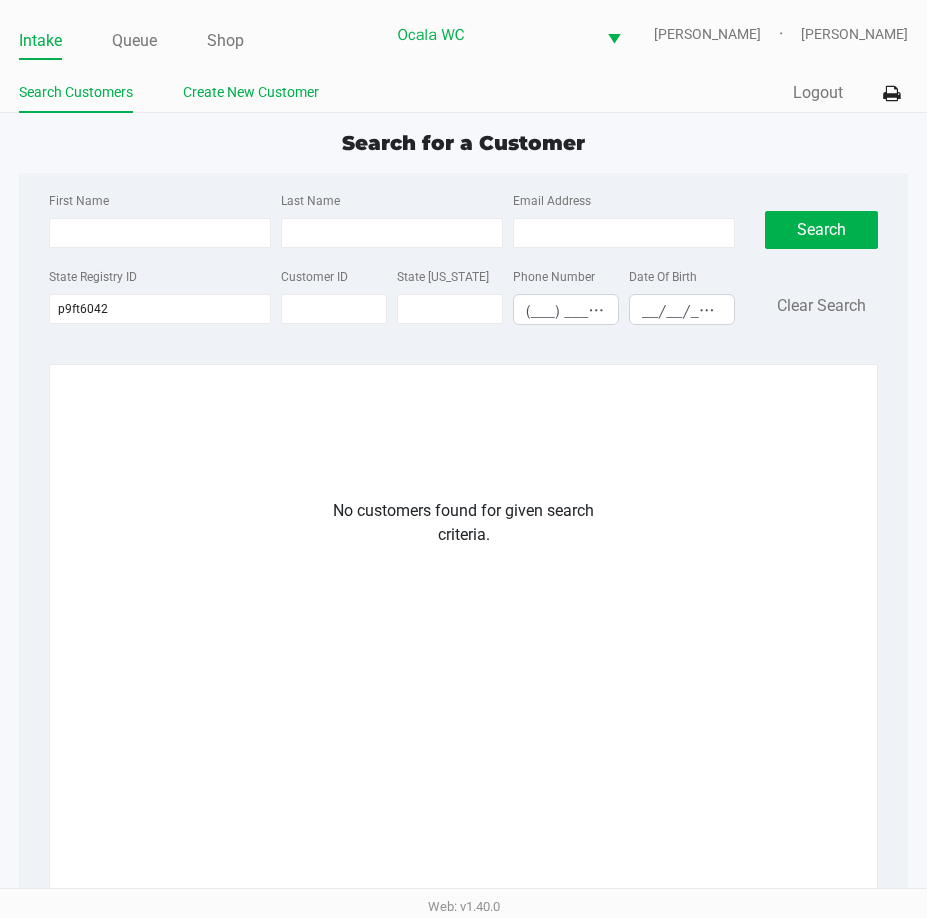 click on "Create New Customer" 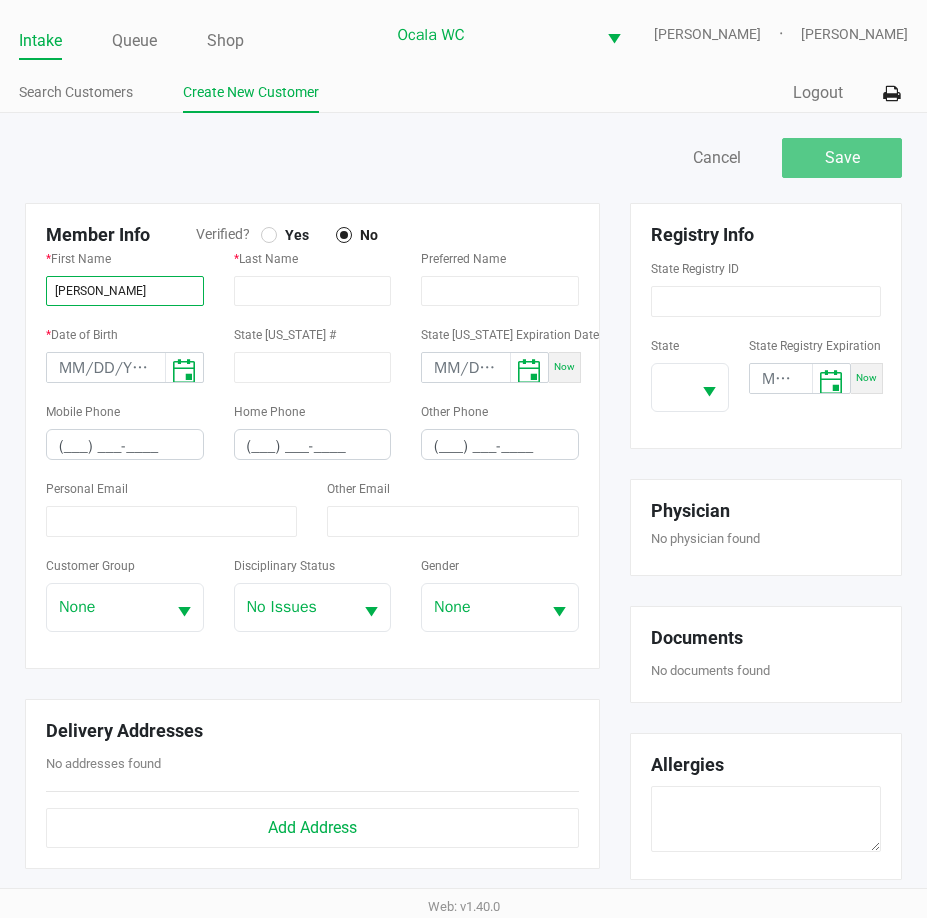 click on "PAMELA" 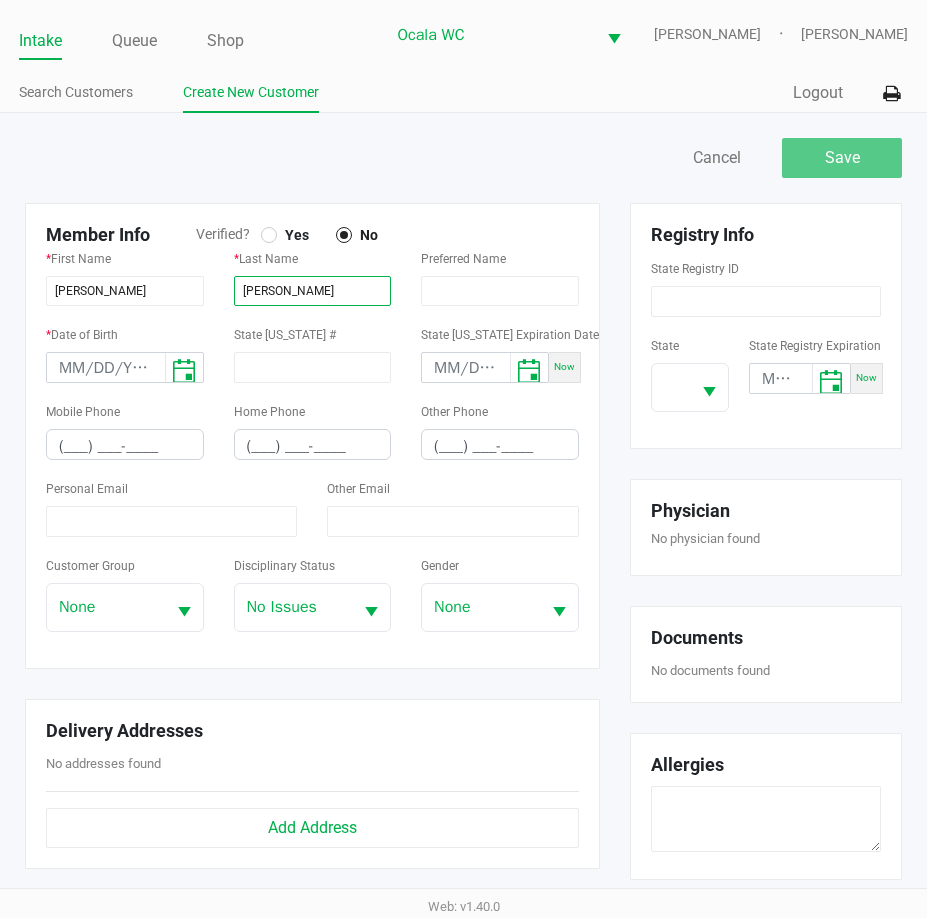 click on "TEMPLETON" 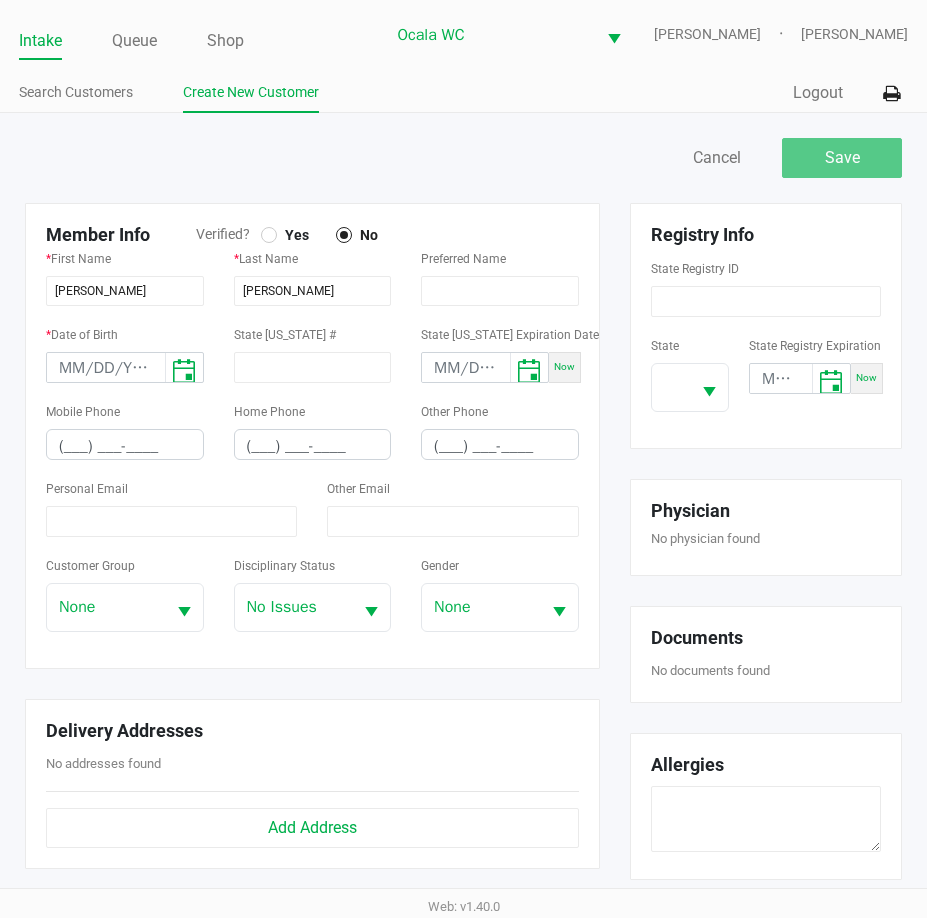 click 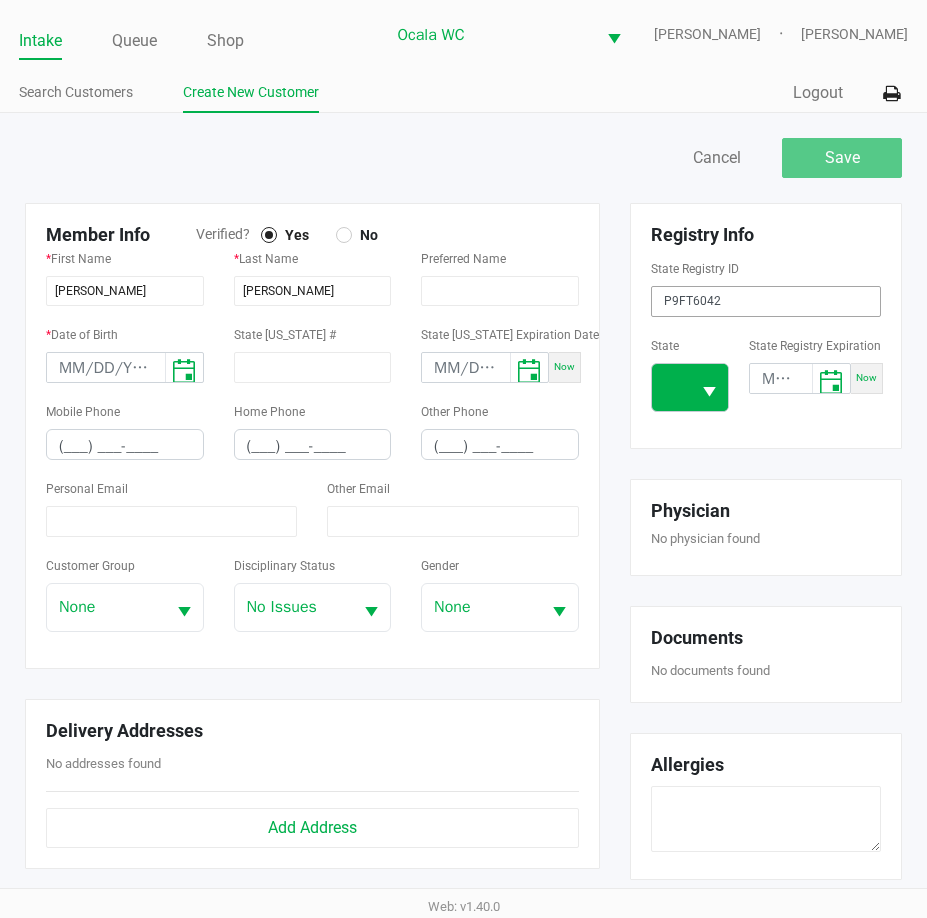 click at bounding box center [709, 392] 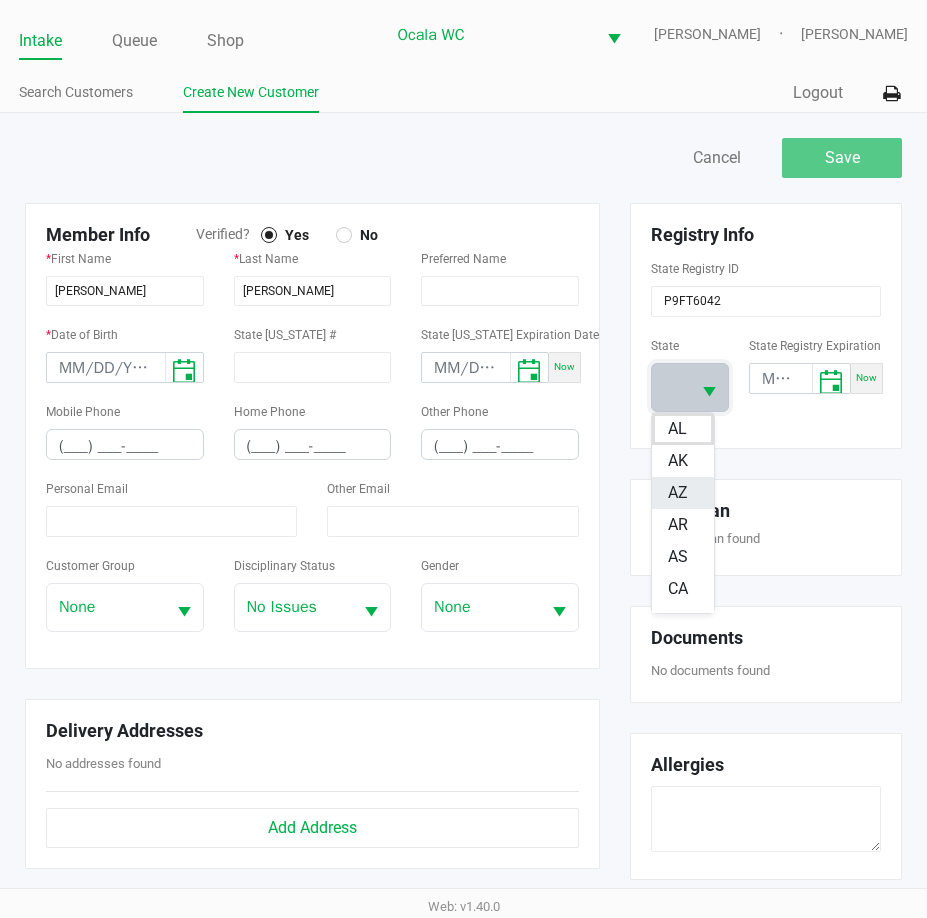 scroll, scrollTop: 200, scrollLeft: 0, axis: vertical 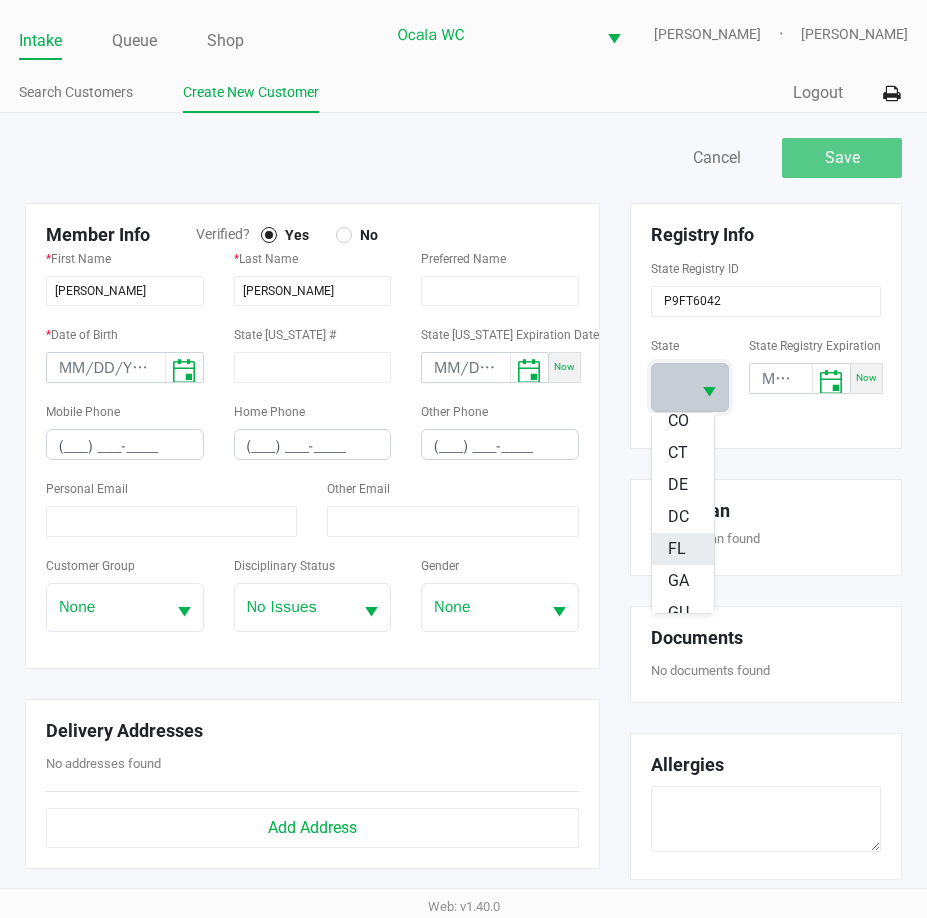 click on "FL" at bounding box center (677, 549) 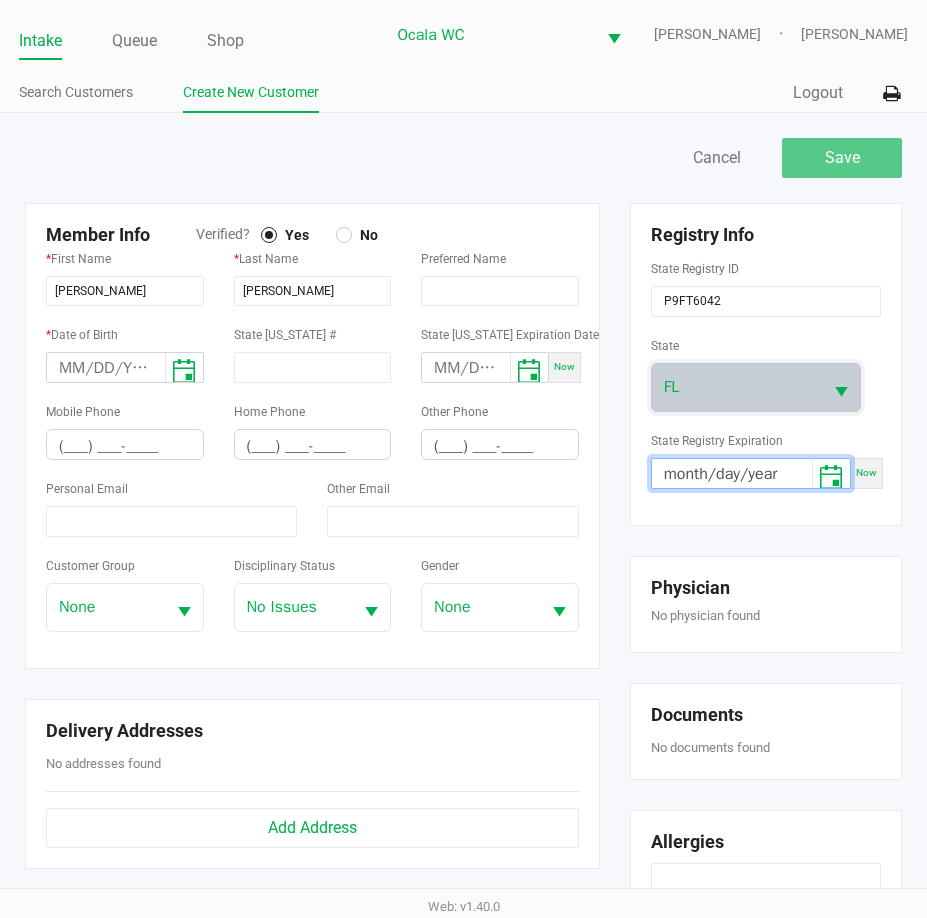 click on "month/day/year" at bounding box center (732, 474) 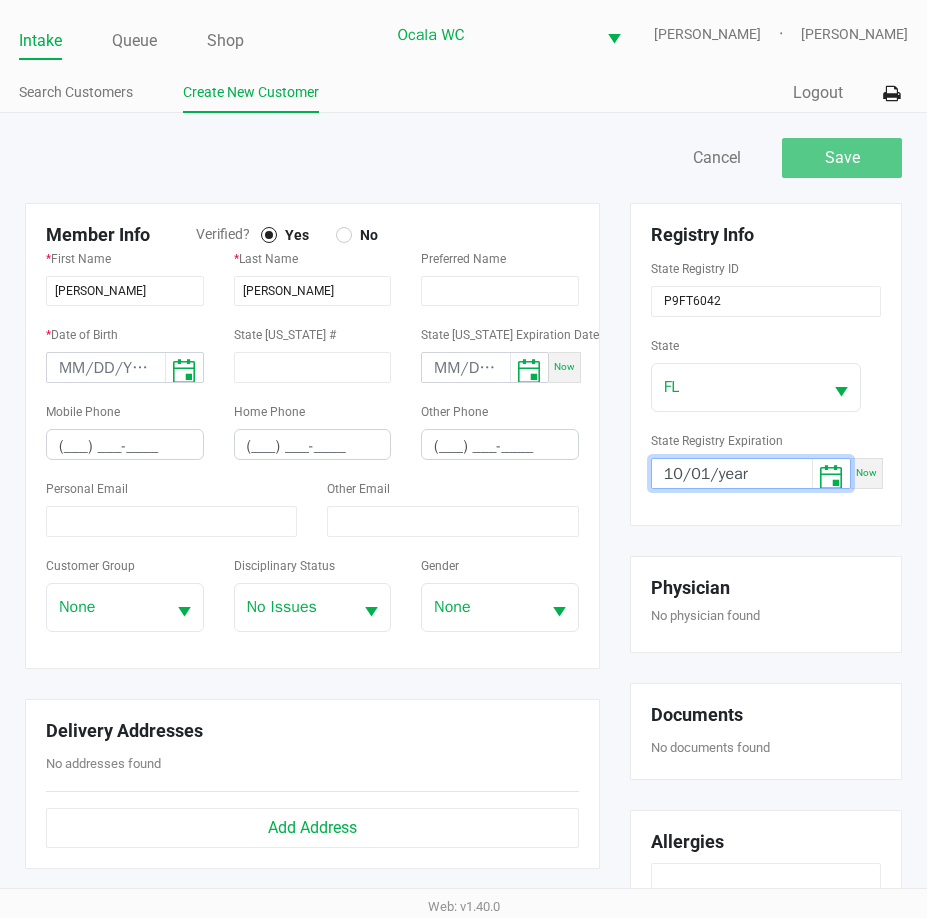 scroll, scrollTop: 0, scrollLeft: 2, axis: horizontal 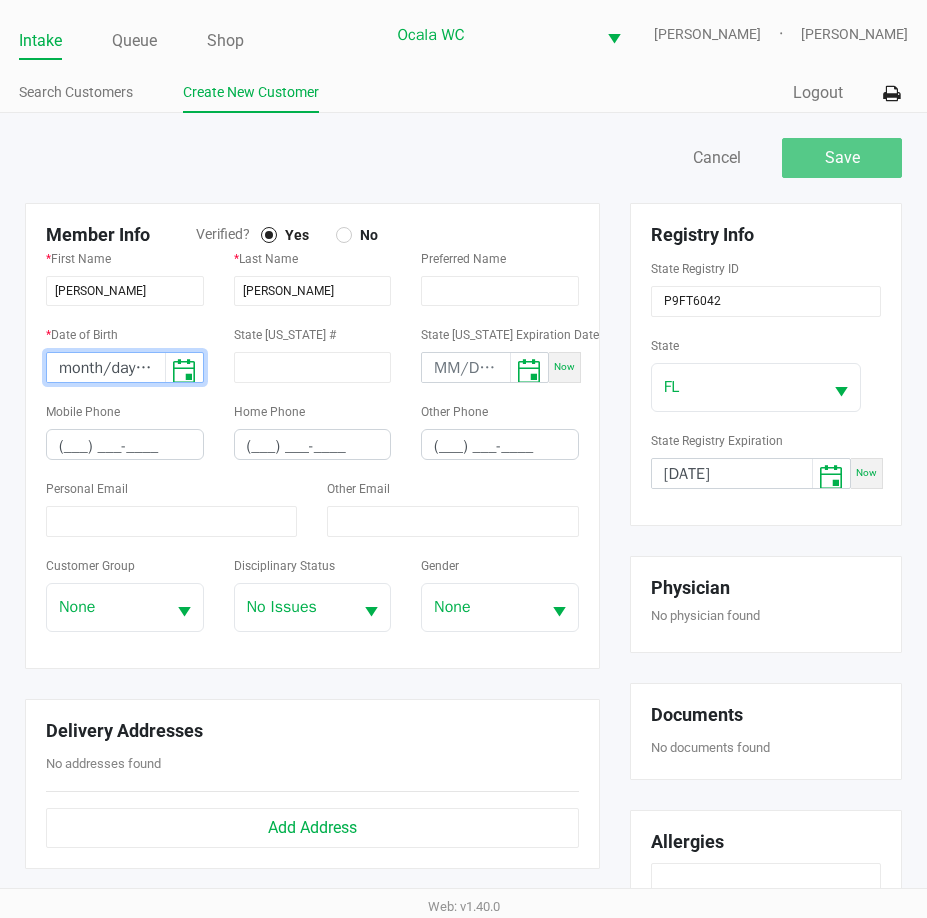 click on "month/day/year" at bounding box center (106, 368) 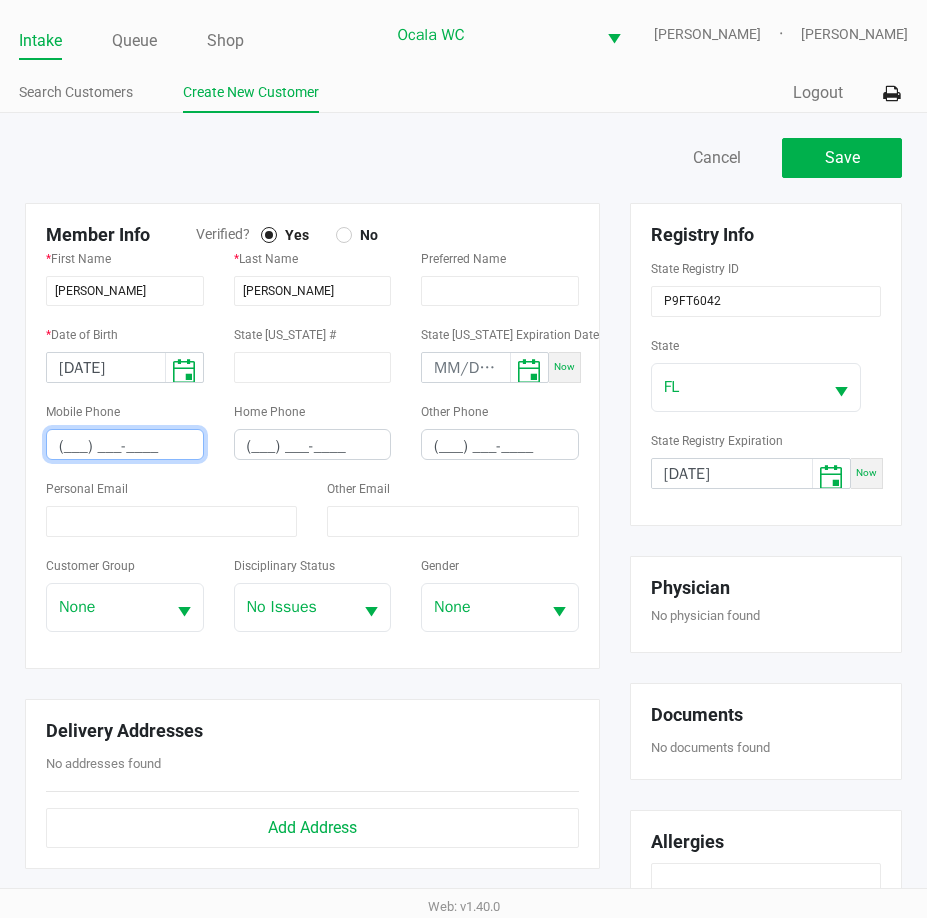 click on "(___) ___-____" at bounding box center (125, 446) 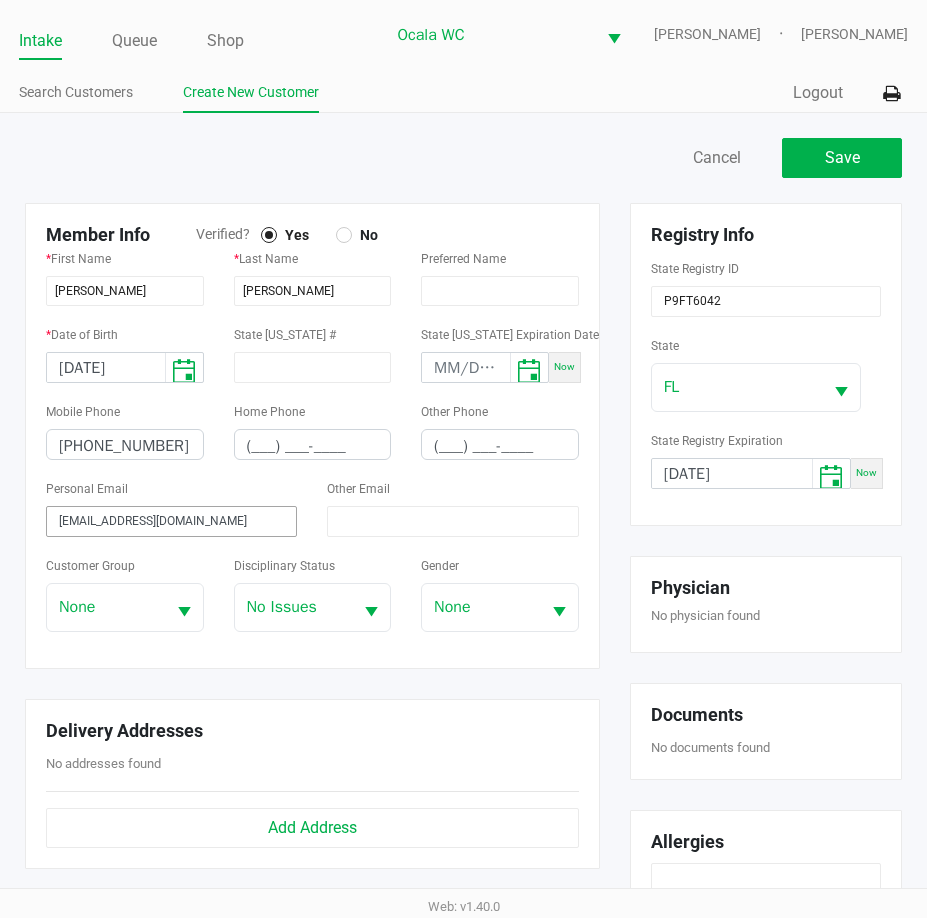 click on "TEMPLP3155@GMAIL.COM" 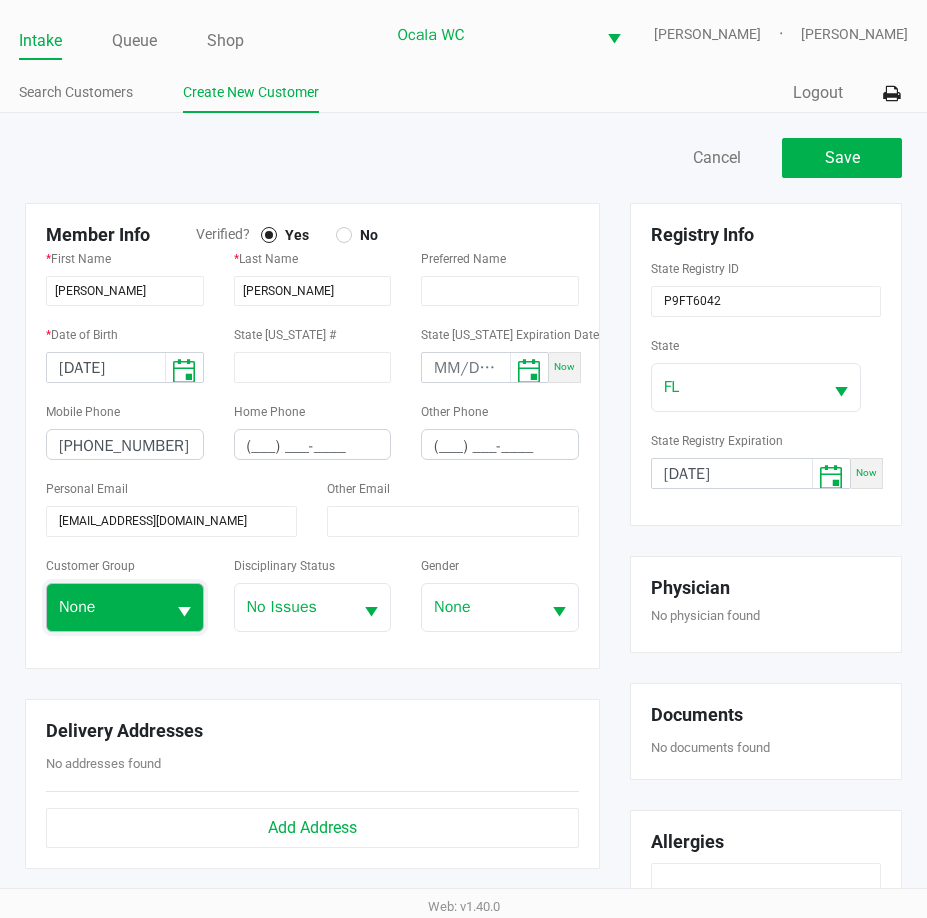 click on "None" at bounding box center (106, 607) 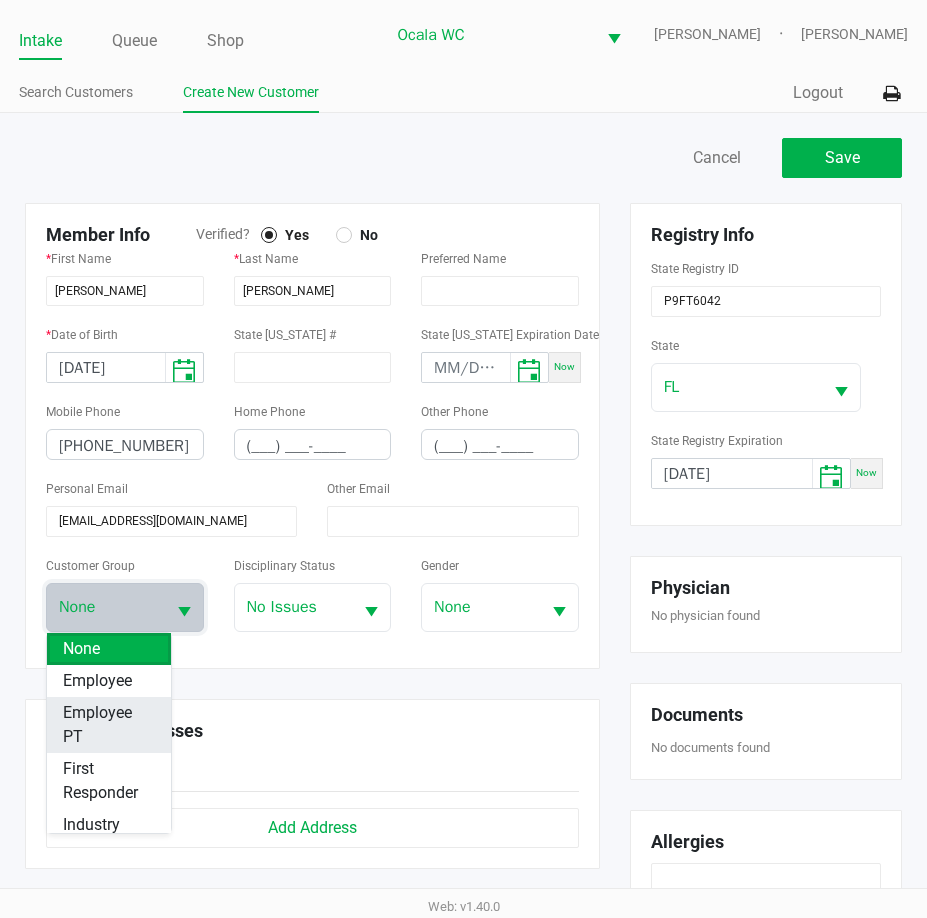 scroll, scrollTop: 300, scrollLeft: 0, axis: vertical 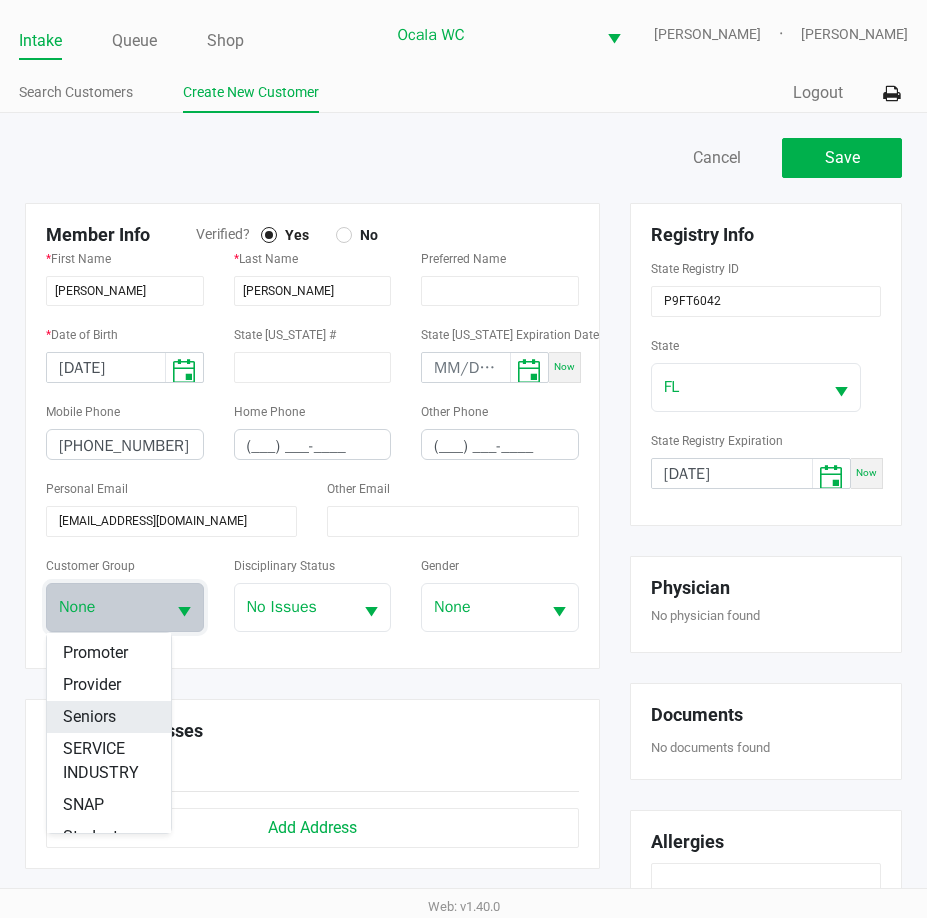 click on "Seniors" at bounding box center (89, 717) 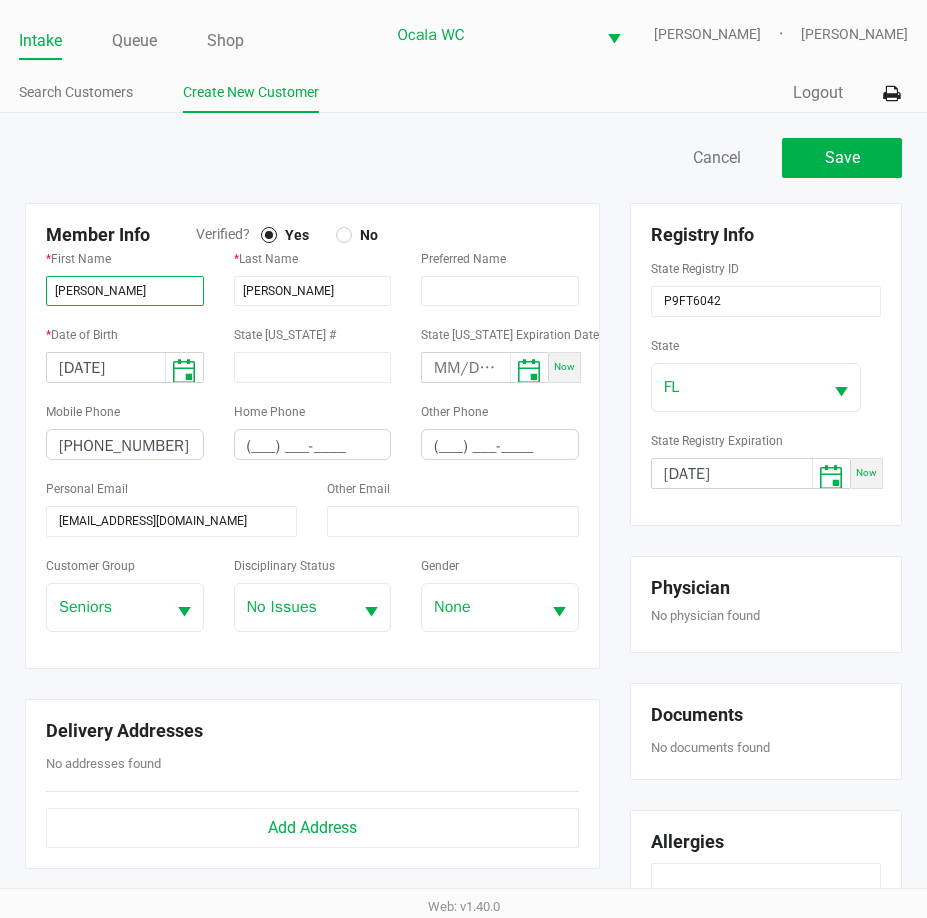 drag, startPoint x: 104, startPoint y: 292, endPoint x: 45, endPoint y: 292, distance: 59 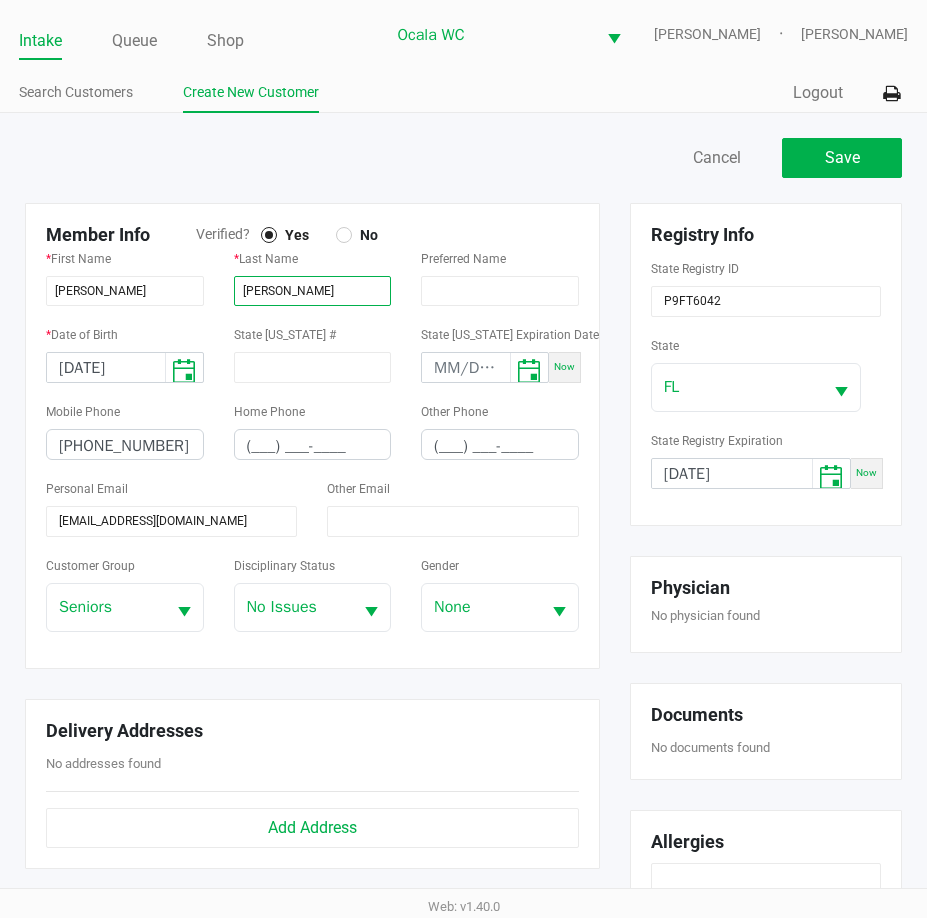 drag, startPoint x: 329, startPoint y: 285, endPoint x: 214, endPoint y: 298, distance: 115.73245 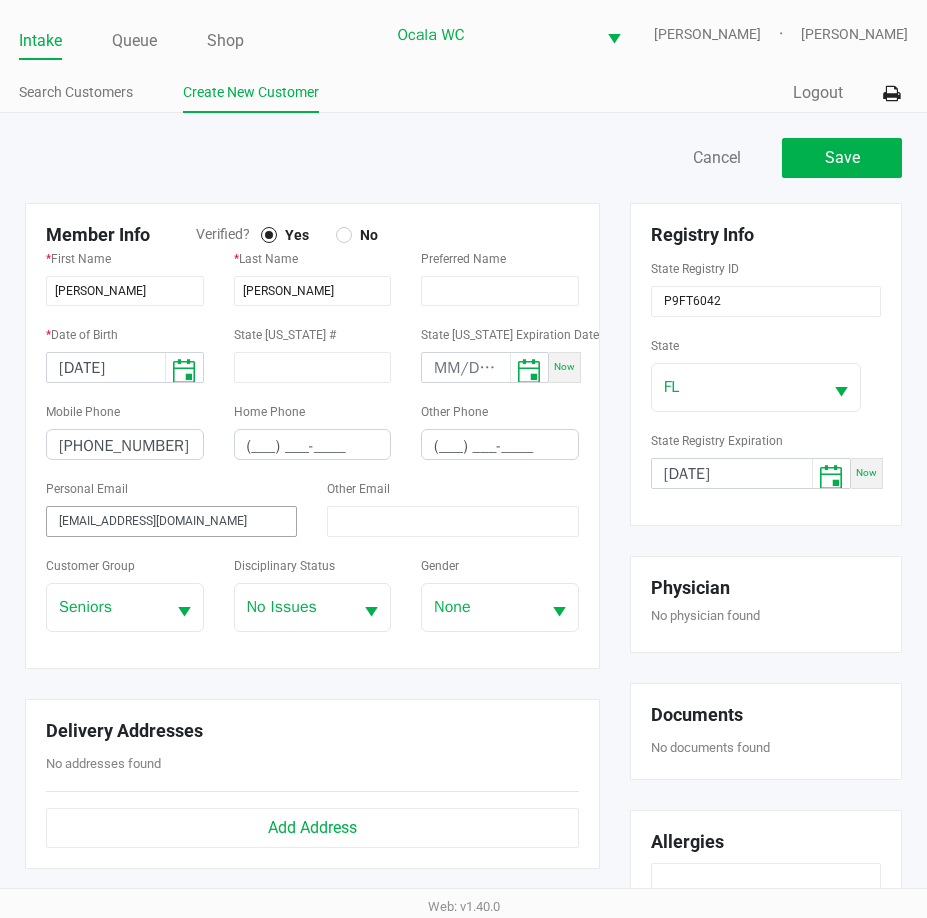 drag, startPoint x: 215, startPoint y: 518, endPoint x: 14, endPoint y: 518, distance: 201 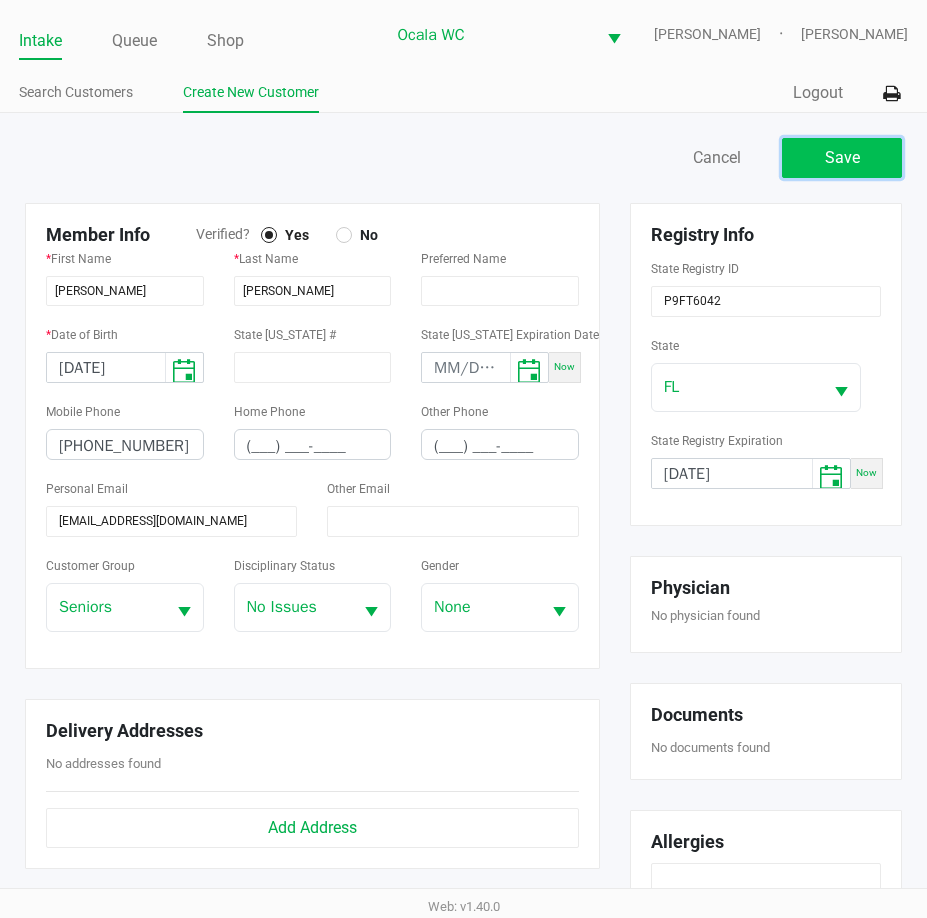 click on "Save" 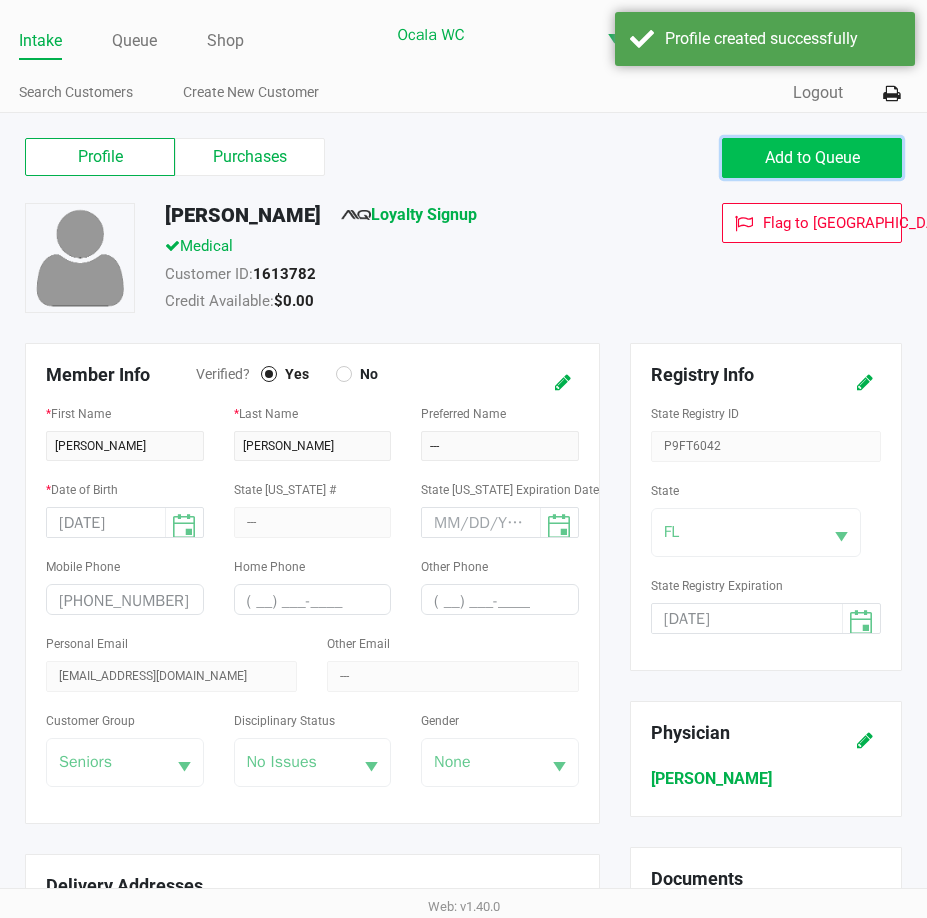 click on "Add to Queue" 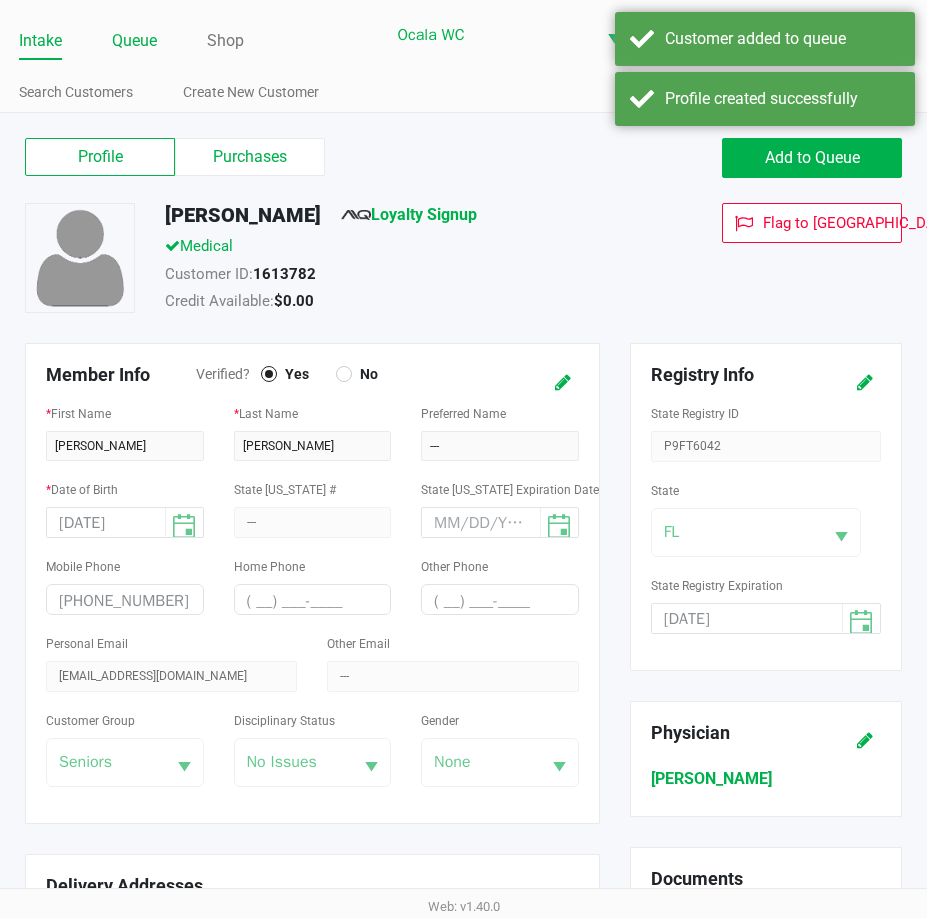 click on "Queue" 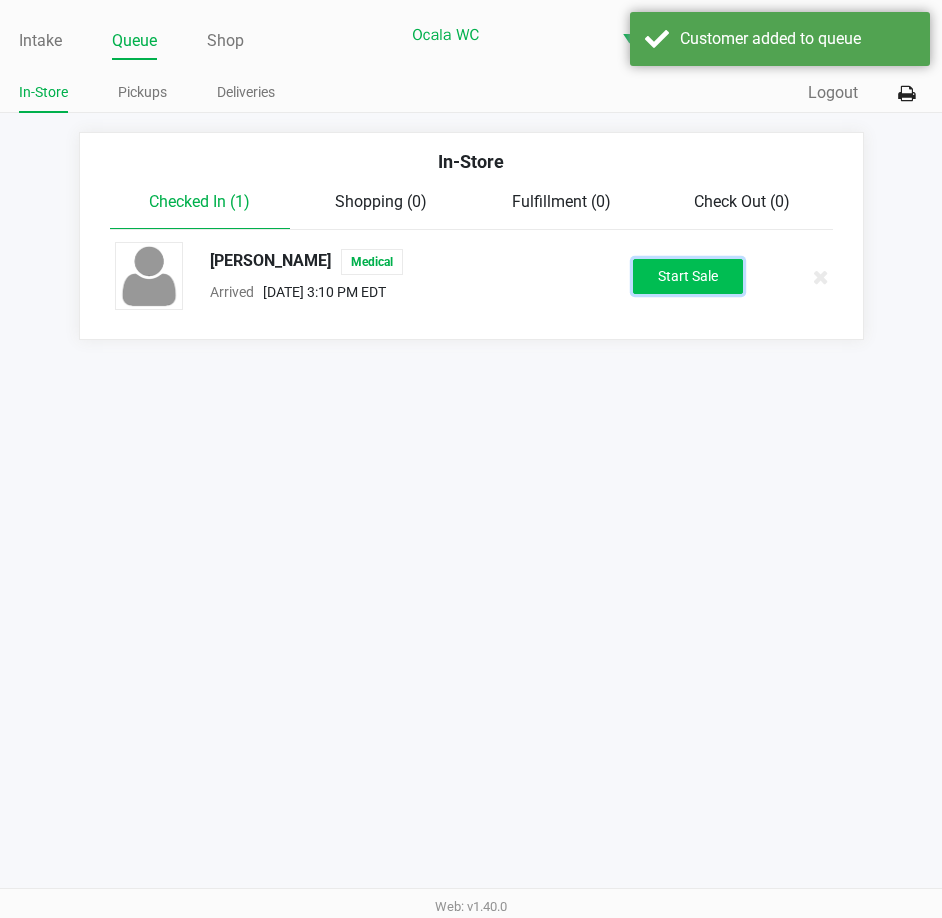 click on "Start Sale" 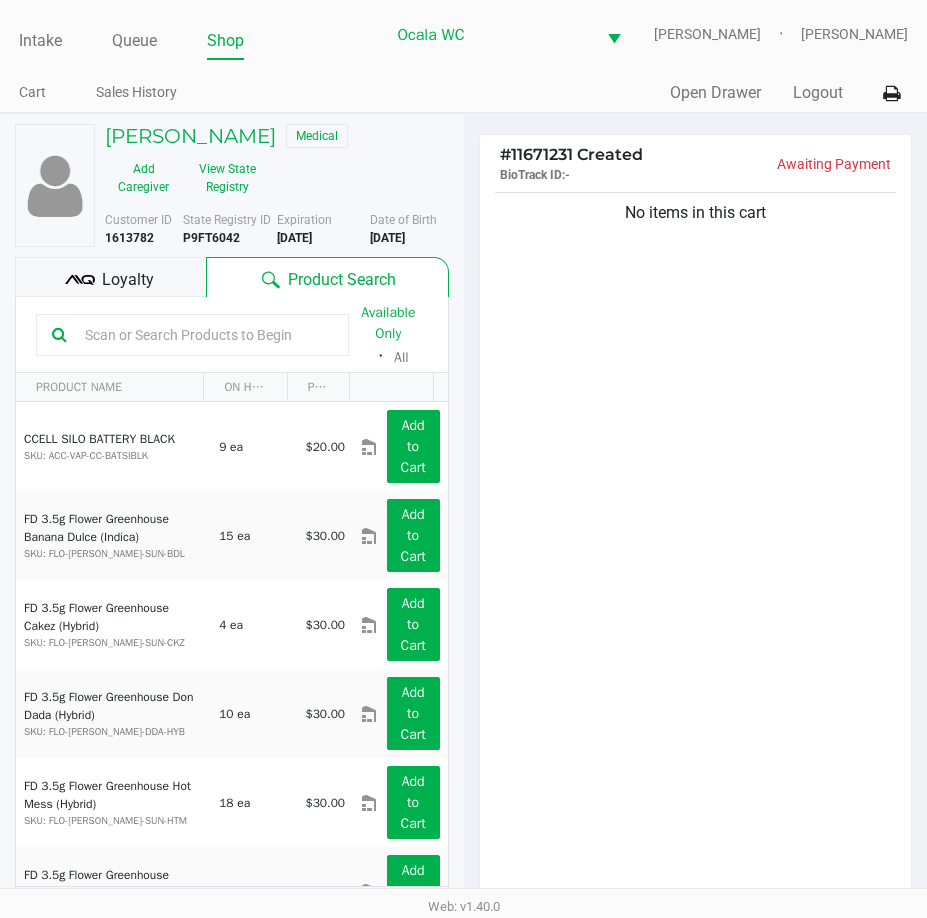 click 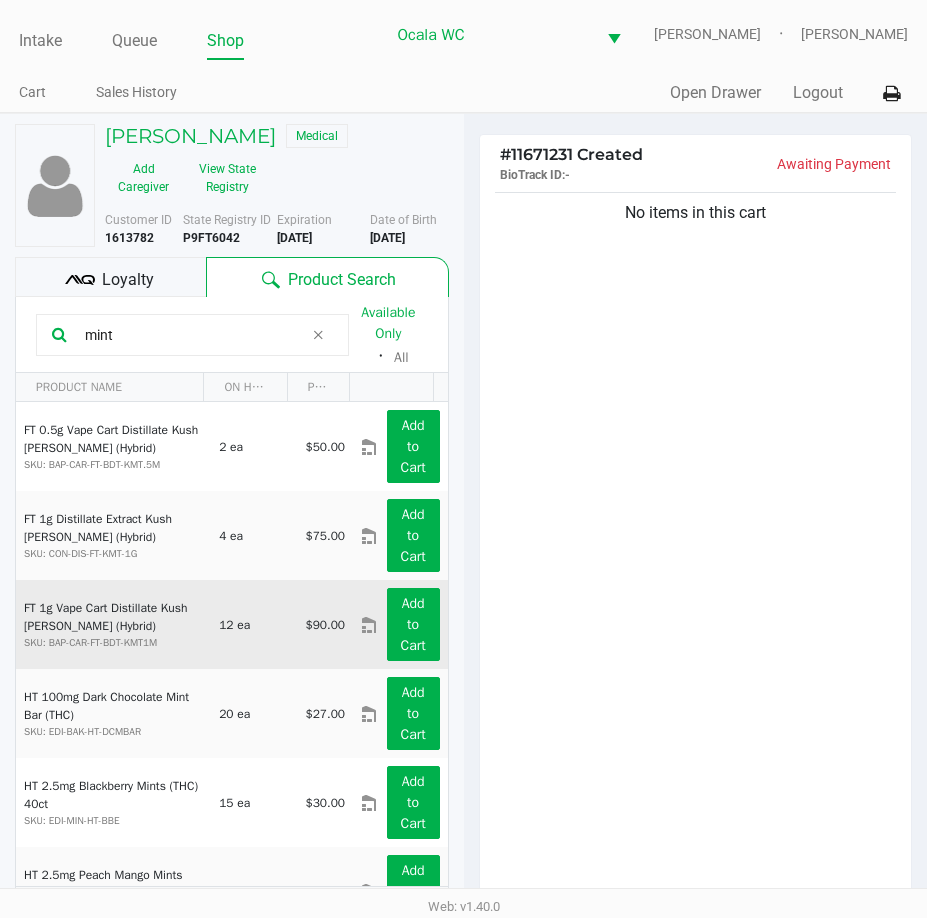 scroll, scrollTop: 138, scrollLeft: 0, axis: vertical 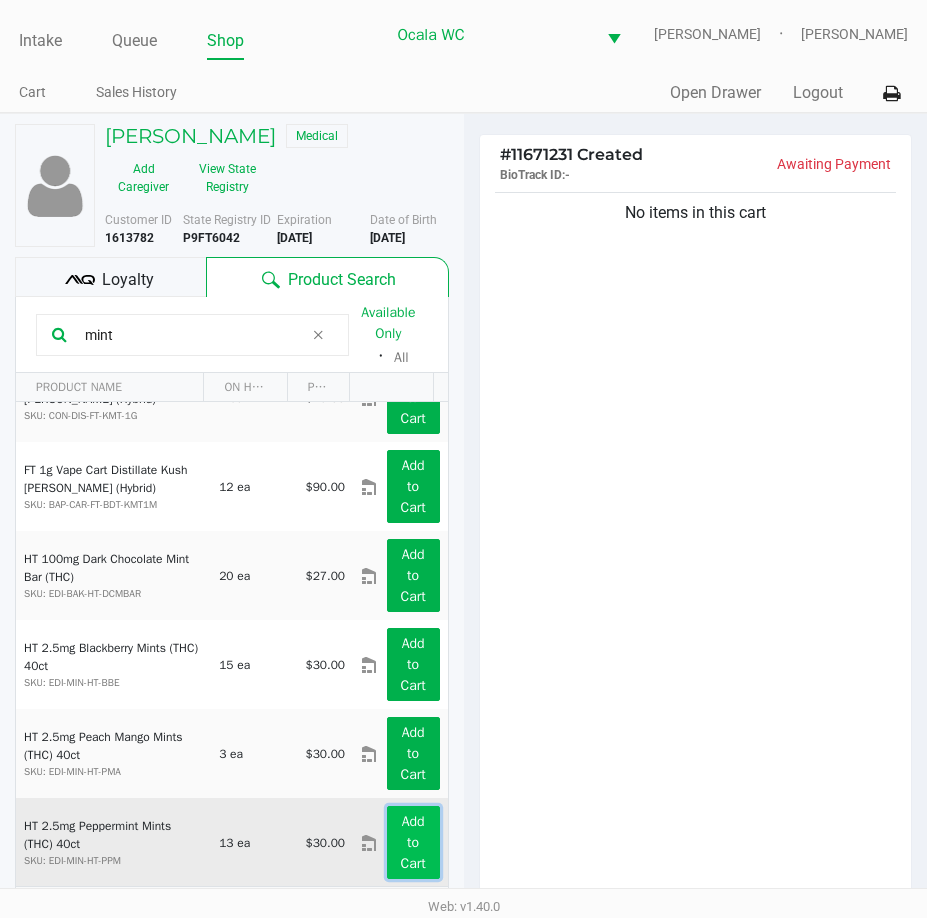 click on "Add to Cart" 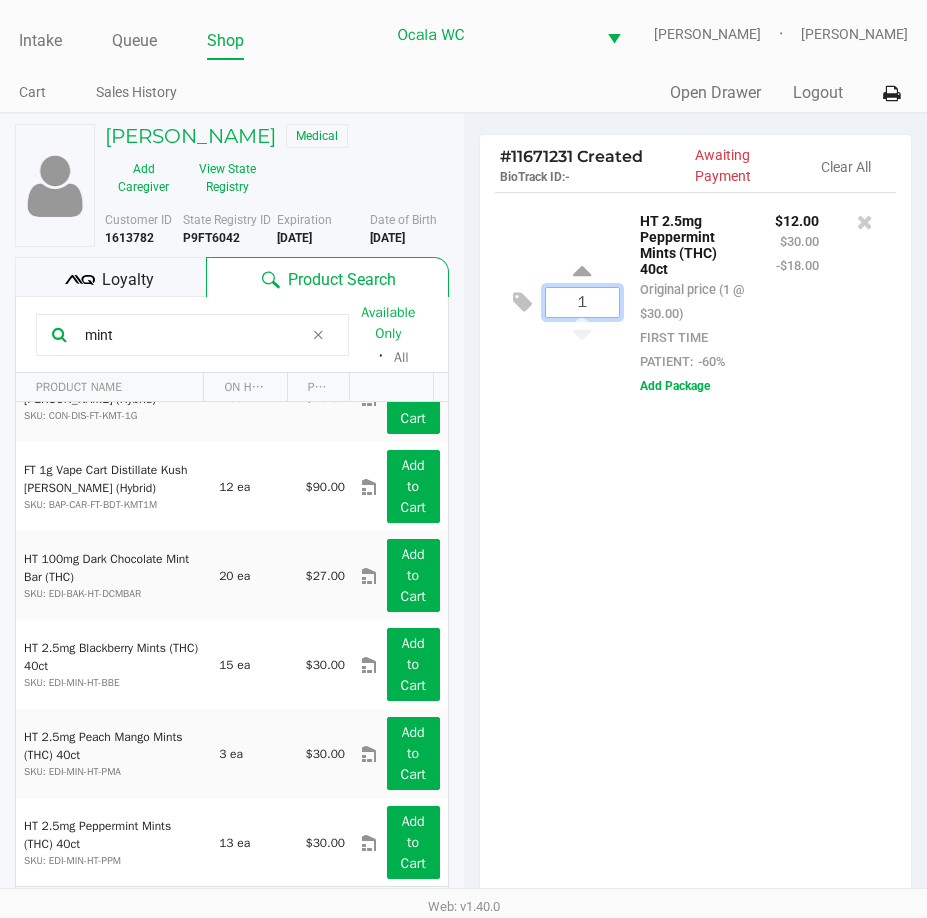 click on "1" at bounding box center (582, 302) 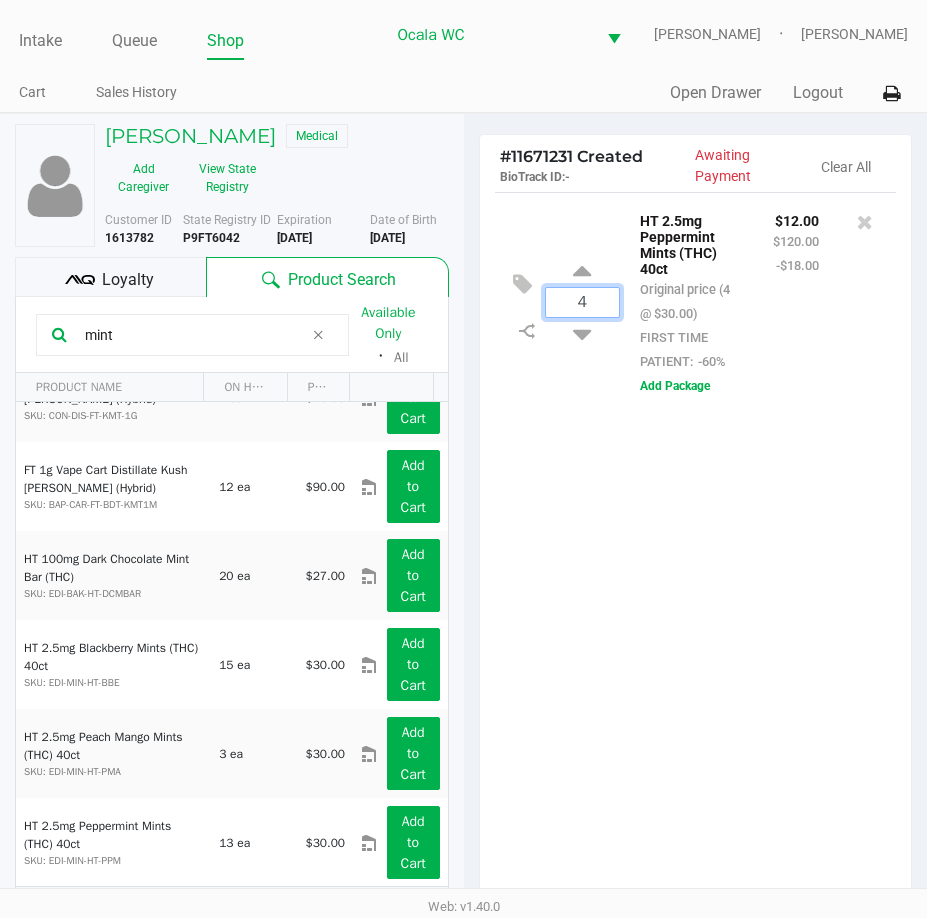 click on "PAMELA TEMPLETON   Medical   Add Caregiver   View State Registry   Customer ID   1613782  State Registry ID  P9FT6042   Expiration   10/14/2025  More  Date of Birth   3/01/1955
Loyalty
Product Search  mint  Available Only  ᛫  All   PRODUCT NAME  ON HAND PRICE  FT 0.5g Vape Cart Distillate Kush Mintz (Hybrid)  SKU: BAP-CAR-FT-BDT-KMT.5M  2 ea   $50.00  Add to Cart  FT 1g Distillate Extract Kush Mintz (Hybrid)  SKU: CON-DIS-FT-KMT-1G  4 ea   $75.00  Add to Cart  FT 1g Vape Cart Distillate Kush Mintz (Hybrid)  SKU: BAP-CAR-FT-BDT-KMT1M  12 ea   $90.00  Add to Cart  HT 100mg Dark Chocolate Mint Bar (THC)  SKU: EDI-BAK-HT-DCMBAR  20 ea   $27.00  Add to Cart  HT 2.5mg Blackberry Mints (THC) 40ct  SKU: EDI-MIN-HT-BBE  15 ea   $30.00  Add to Cart  HT 2.5mg Peach Mango Mints (THC) 40ct  SKU: EDI-MIN-HT-PMA  3 ea   $30.00  Add to Cart  HT 2.5mg Peppermint Mints (THC) 40ct  SKU: EDI-MIN-HT-PPM  13 ea  #" 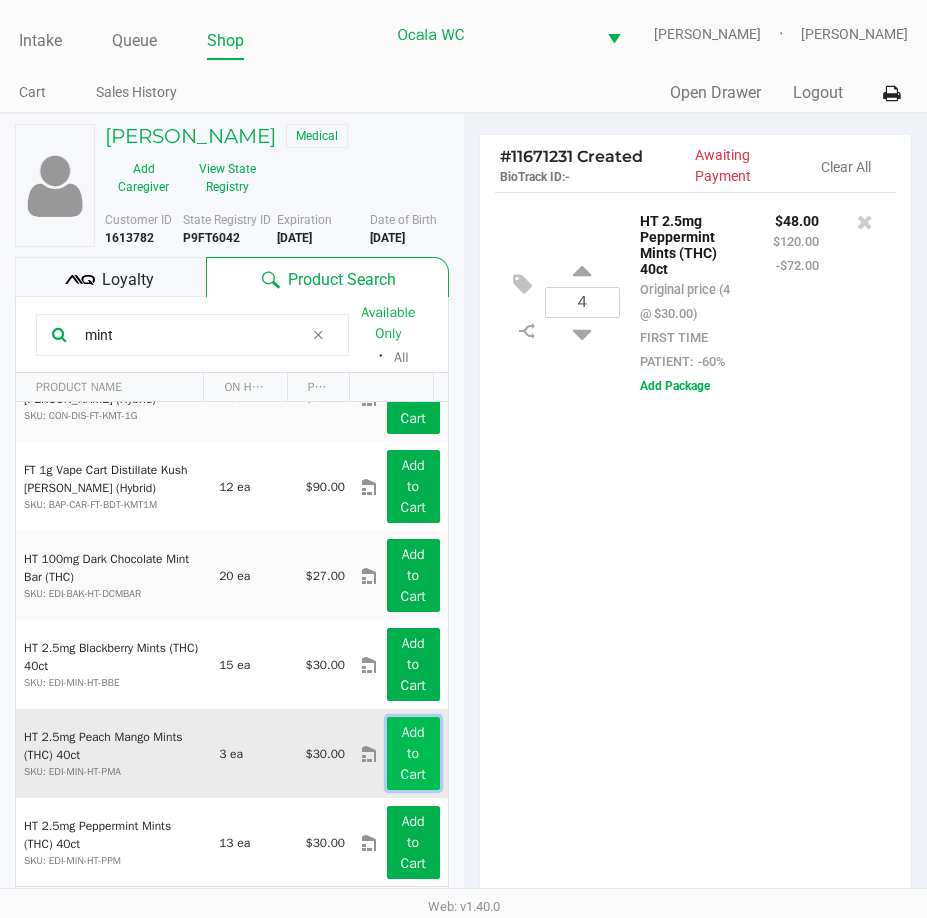click on "Add to Cart" 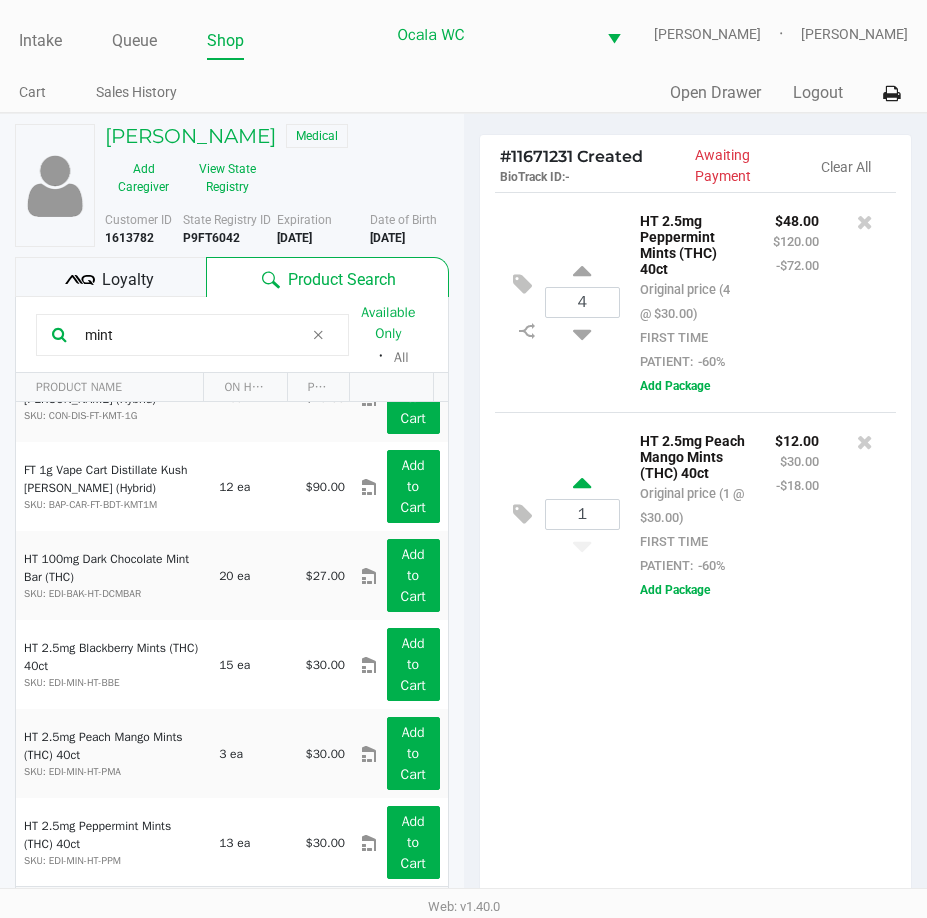 click 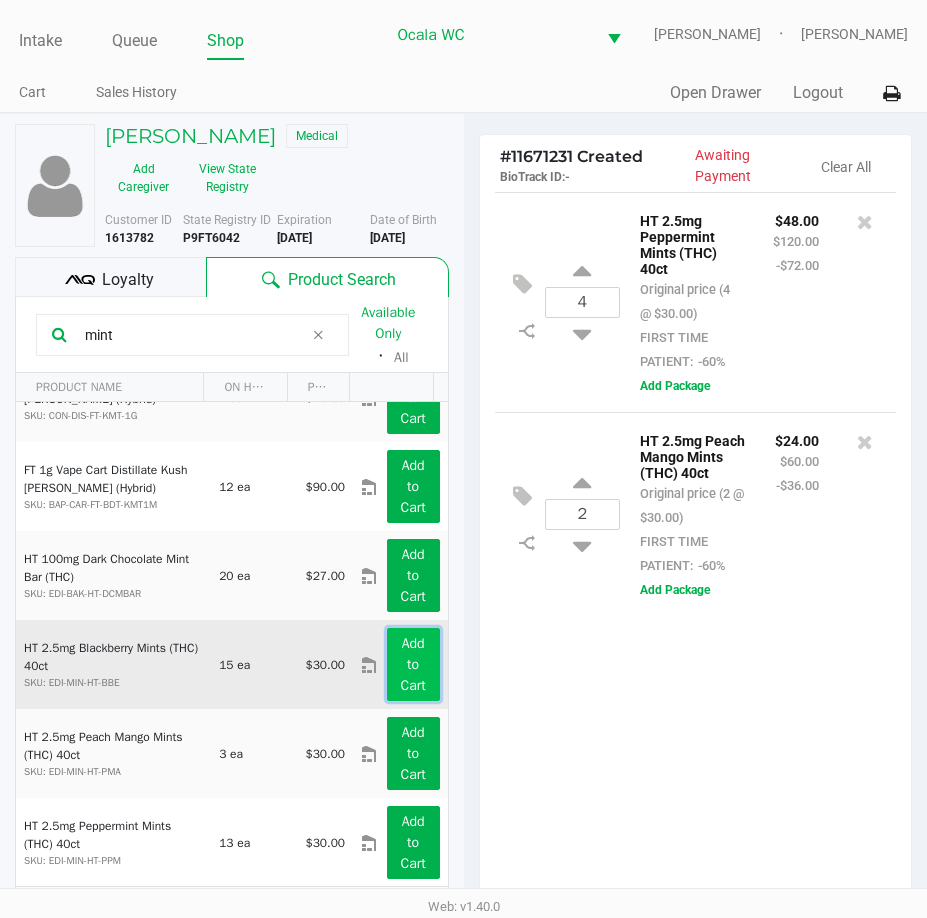 click on "Add to Cart" 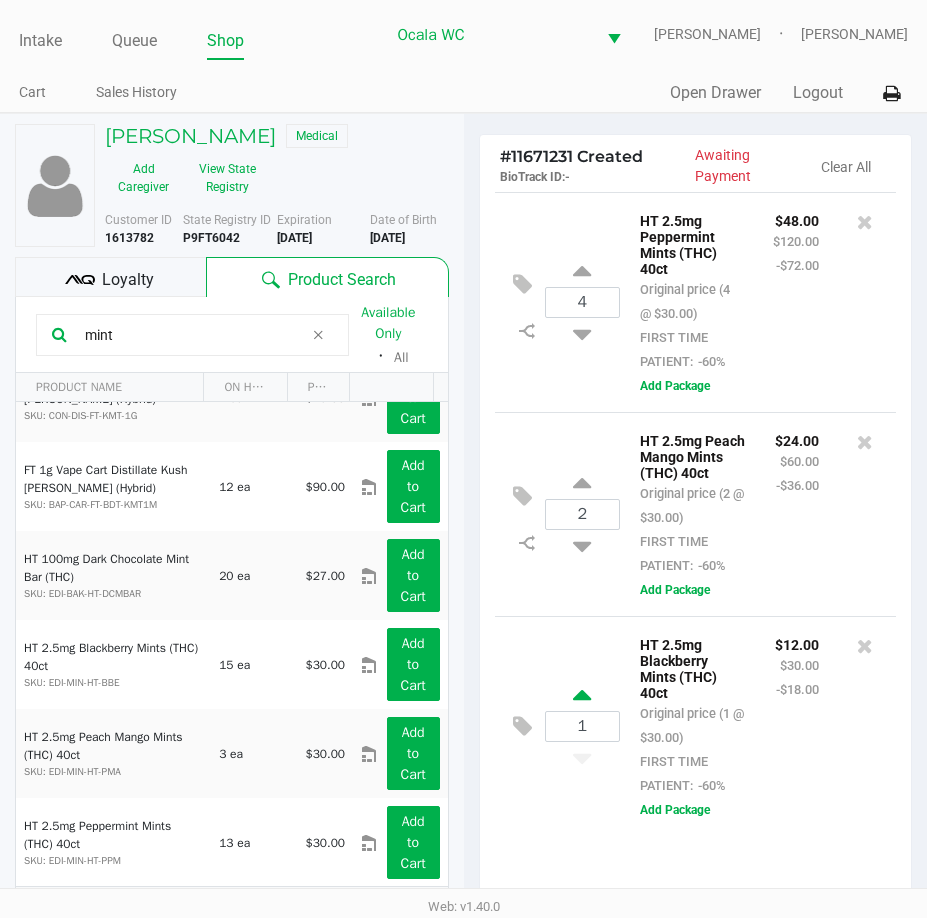click 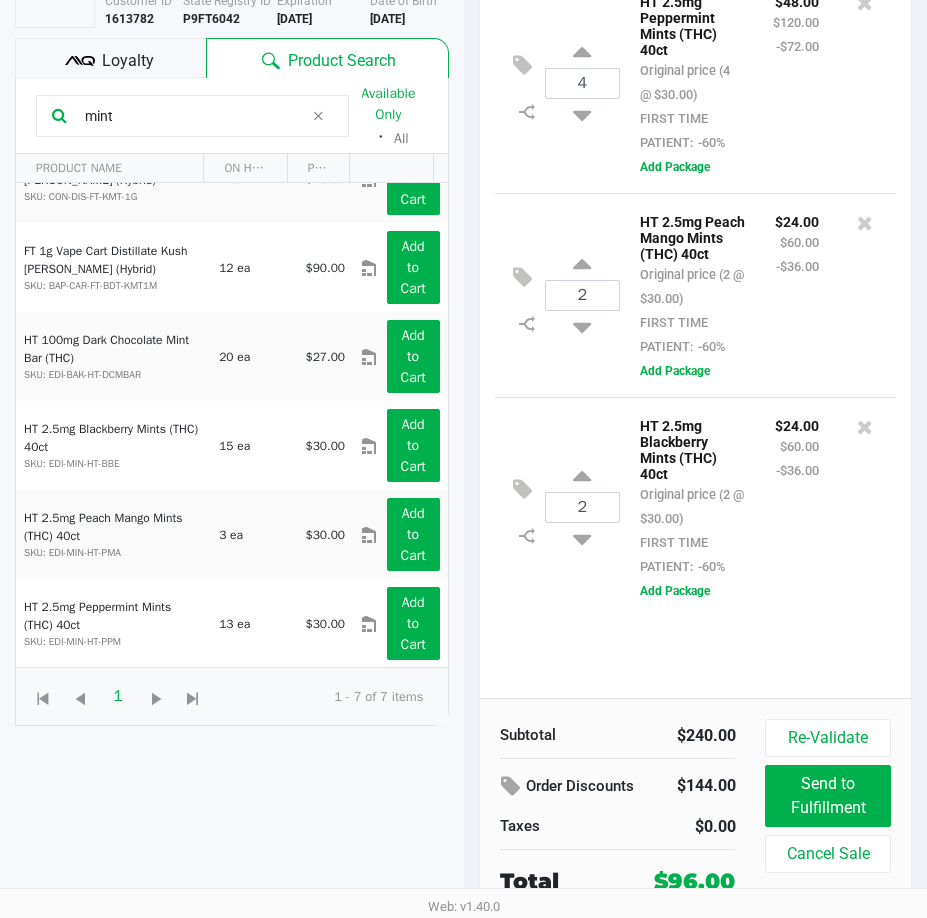 scroll, scrollTop: 220, scrollLeft: 0, axis: vertical 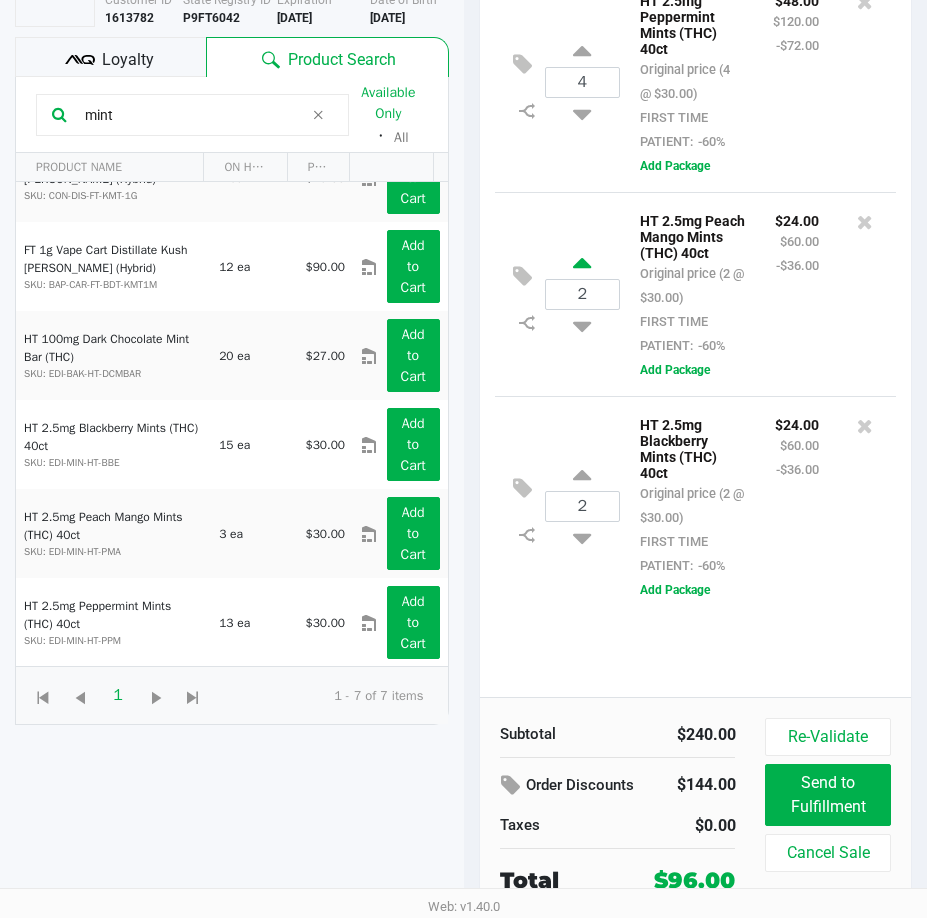 click 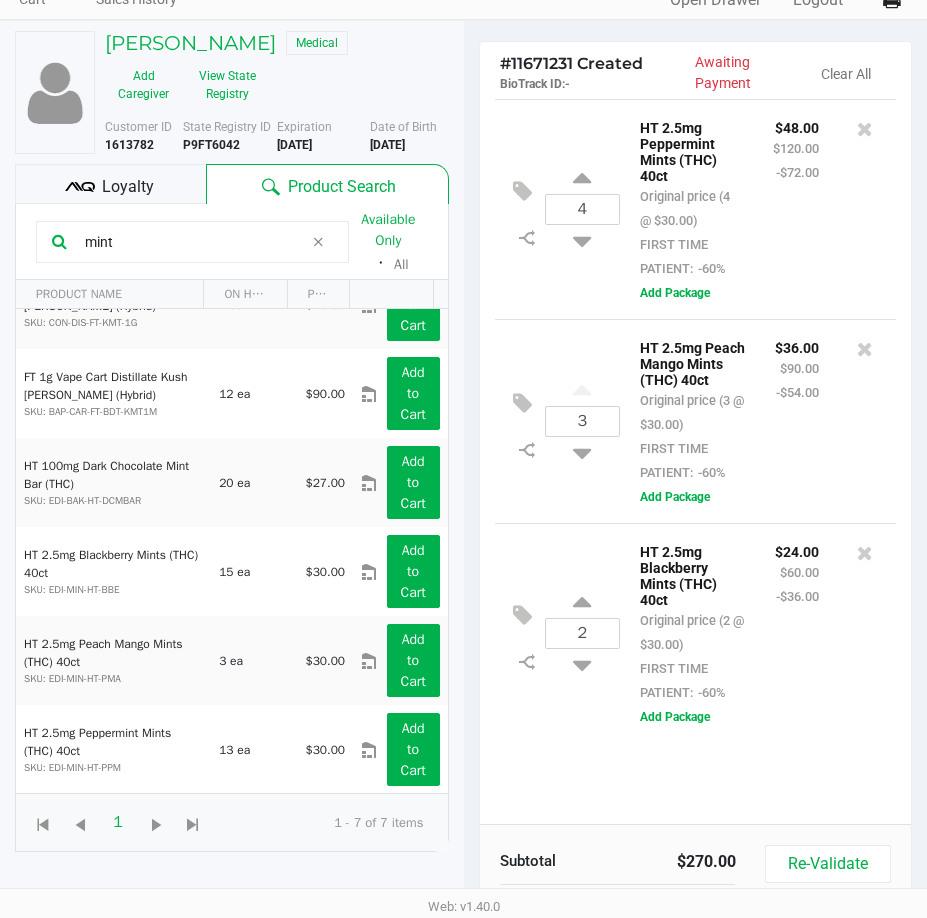 scroll, scrollTop: 91, scrollLeft: 0, axis: vertical 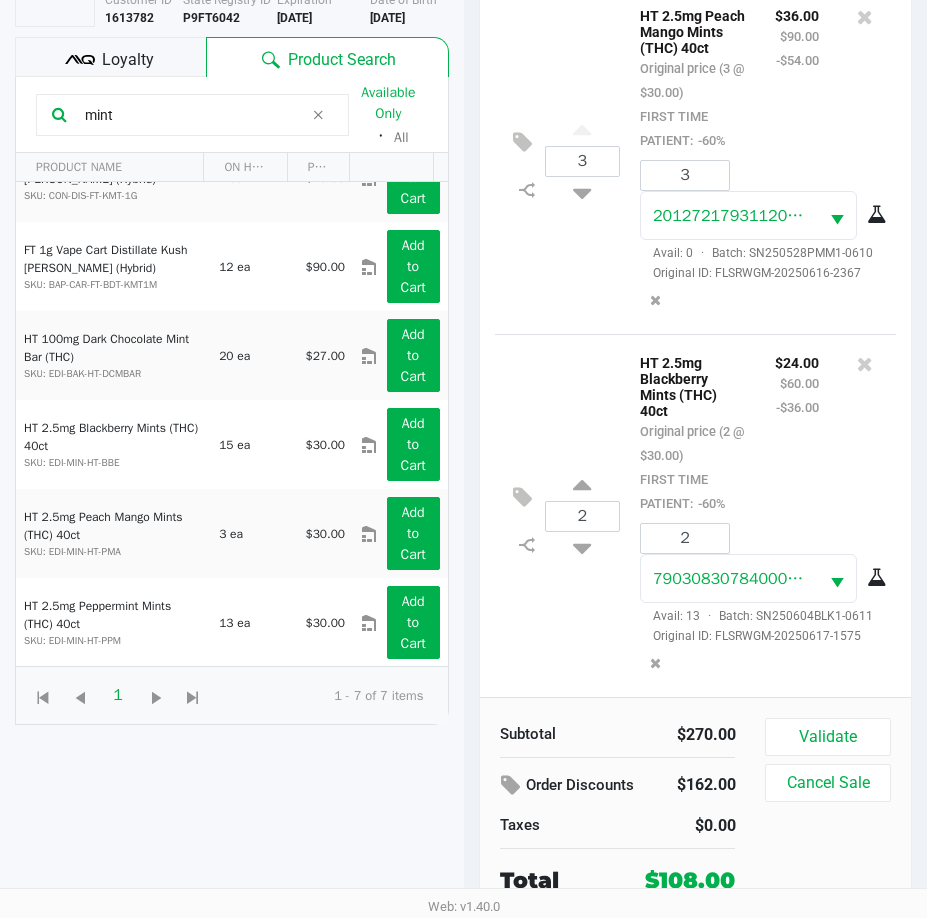 click on "mint" 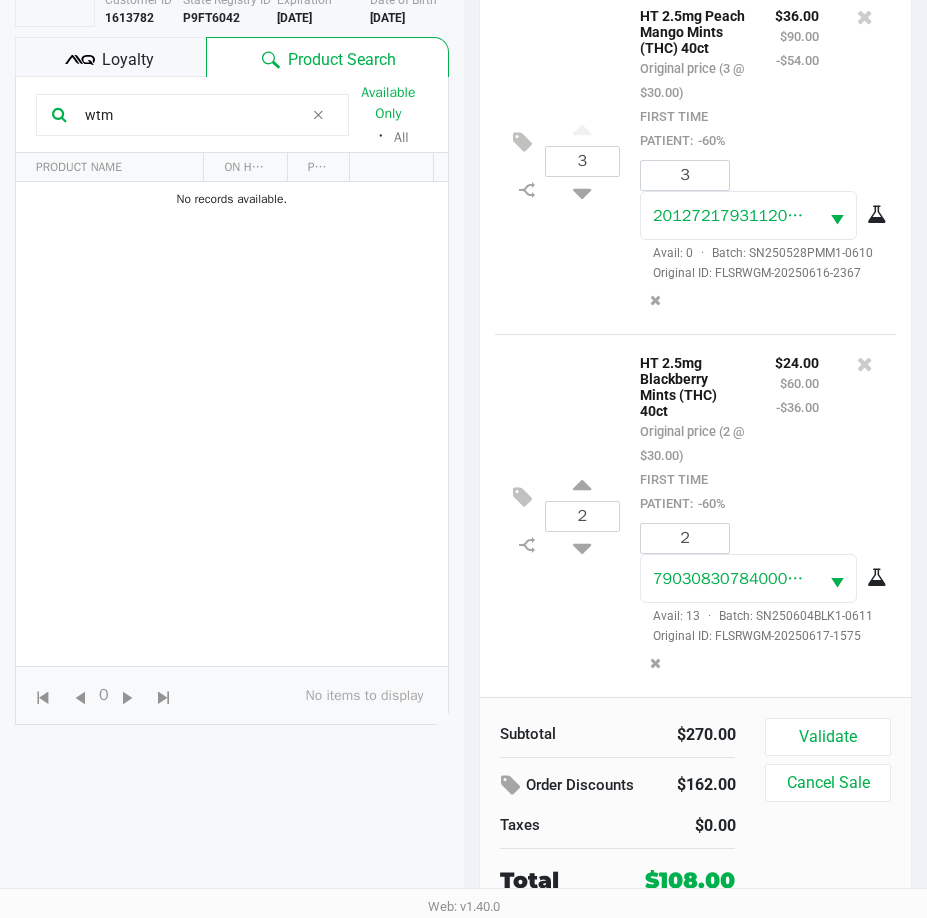 scroll, scrollTop: 0, scrollLeft: 0, axis: both 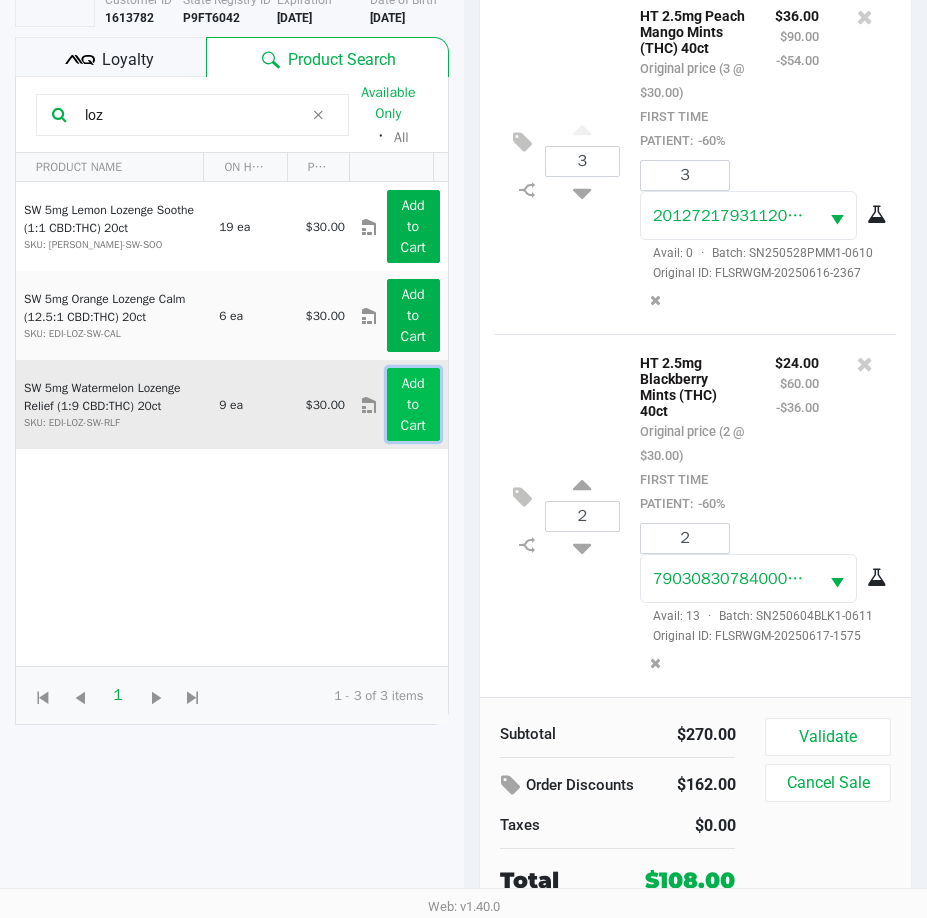 click on "Add to Cart" 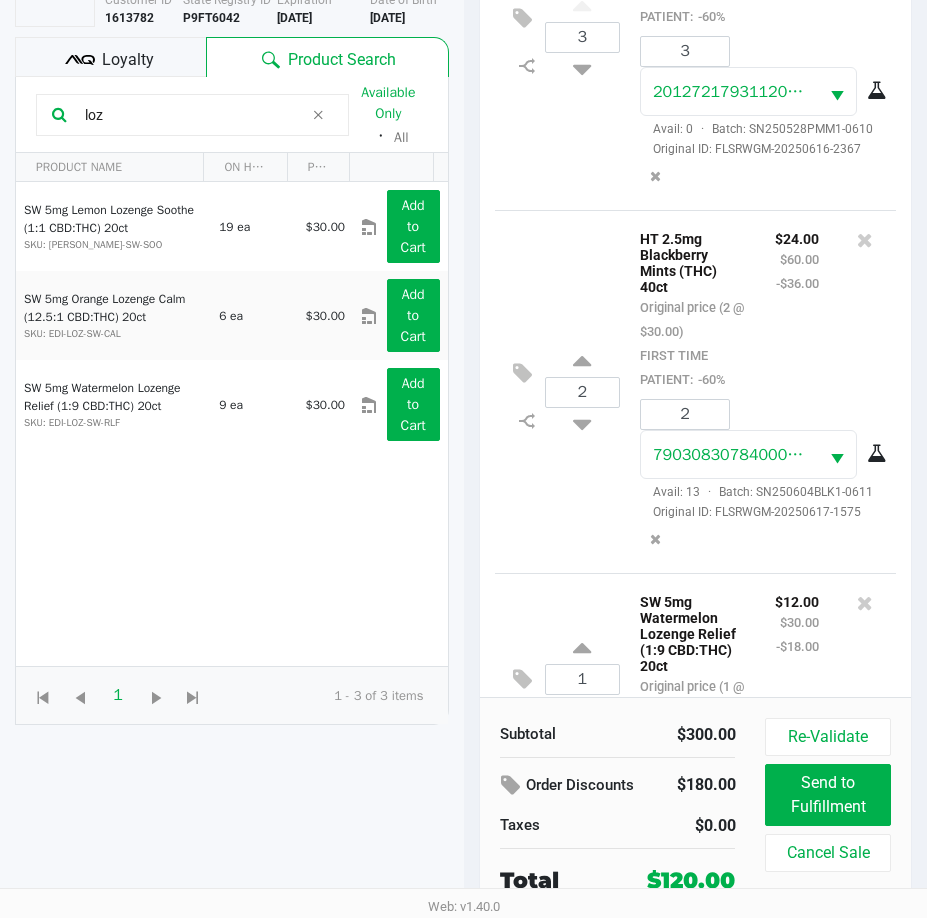 scroll, scrollTop: 730, scrollLeft: 0, axis: vertical 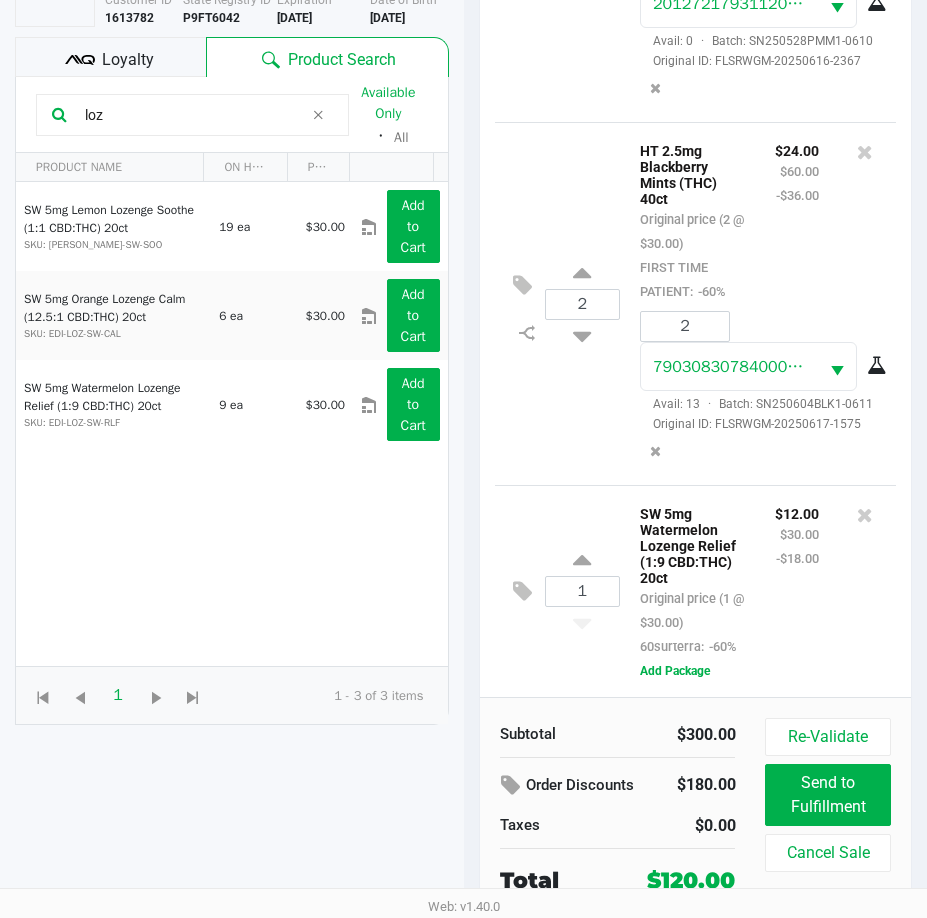 click on "#  11671231 Created   BioTrack ID:   -   Awaiting Payment   Clear All
4  HT 2.5mg Peppermint Mints (THC) 40ct   Original price (4 @ $30.00)  FIRST TIME PATIENT:  -60% $48.00 $120.00 -$72.00 4 3493172635794210  Avail: 9  ·  Batch: SN250609PEP1-0617   Original ID: FLSRWGM-20250630-067
3  HT 2.5mg Peach Mango Mints (THC) 40ct   Original price (3 @ $30.00)  FIRST TIME PATIENT:  -60% $36.00 $90.00 -$54.00 3 2012721793112015  Avail: 0  ·  Batch: SN250528PMM1-0610   Original ID: FLSRWGM-20250616-2367
2  HT 2.5mg Blackberry Mints (THC) 40ct   Original price (2 @ $30.00)  FIRST TIME PATIENT:  -60% $24.00 $60.00 -$36.00 2 7903083078400022  Avail: 13  ·  Batch: SN250604BLK1-0611   Original ID: FLSRWGM-20250617-1575  1  SW 5mg Watermelon Lozenge Relief (1:9 CBD:THC) 20ct   Original price (1 @ $30.00)  60surterra:  -60% $12.00 $30.00 -$18.00  Add Package   Subtotal   $300.00   Order Discounts   $180.00   Taxes   $0.00" 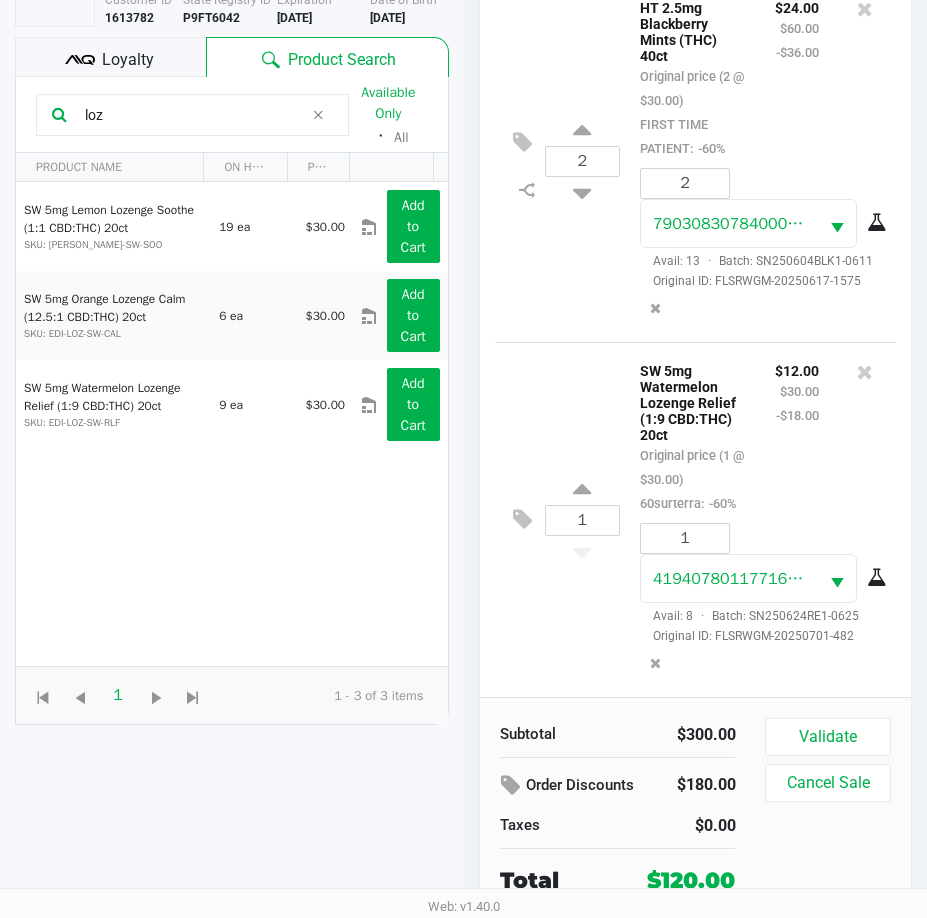 scroll, scrollTop: 873, scrollLeft: 0, axis: vertical 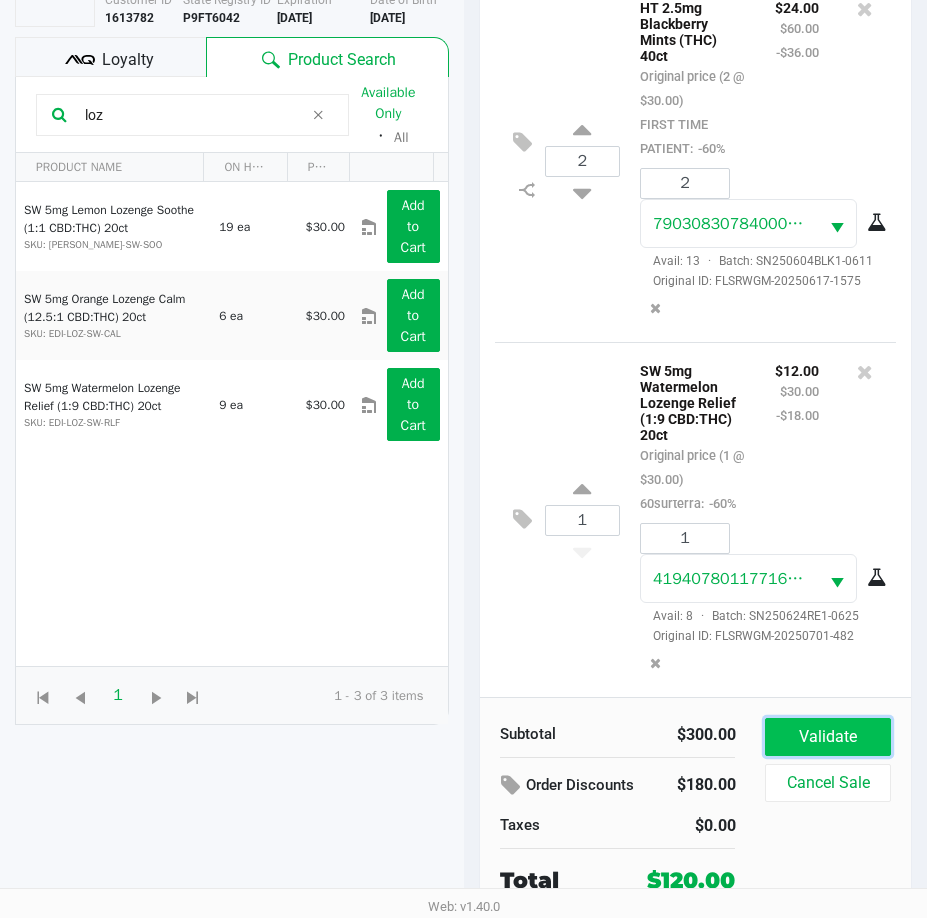 click on "Validate" 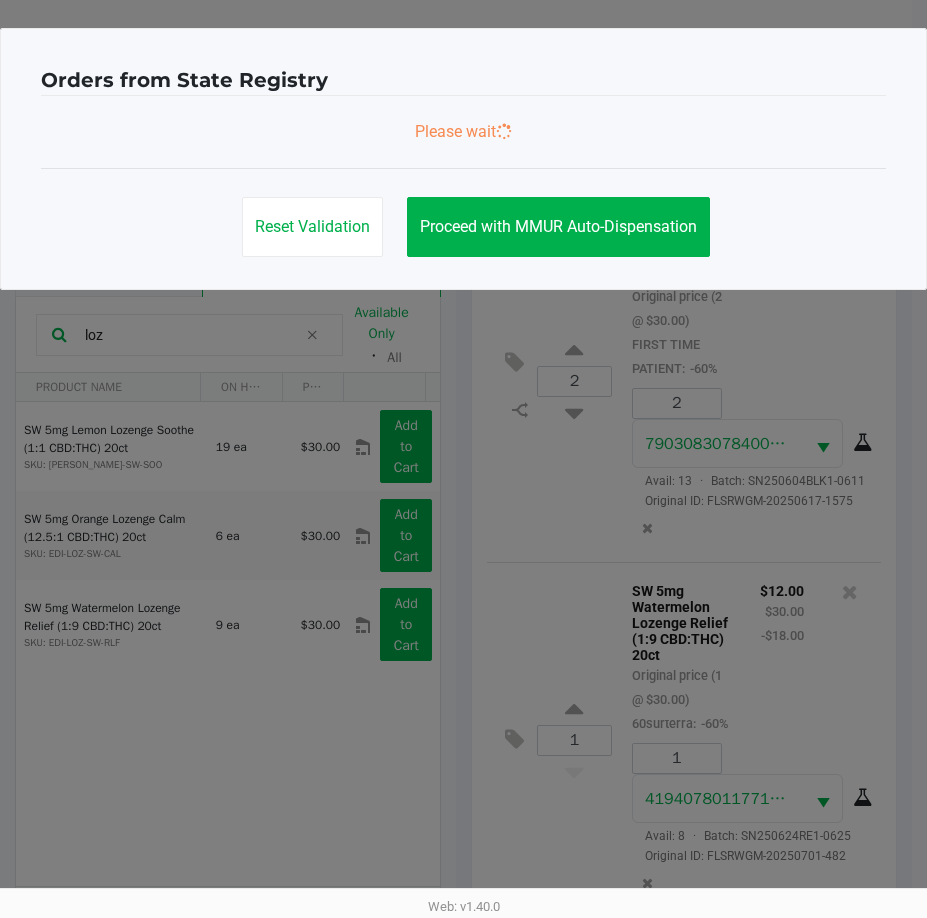 scroll, scrollTop: 0, scrollLeft: 0, axis: both 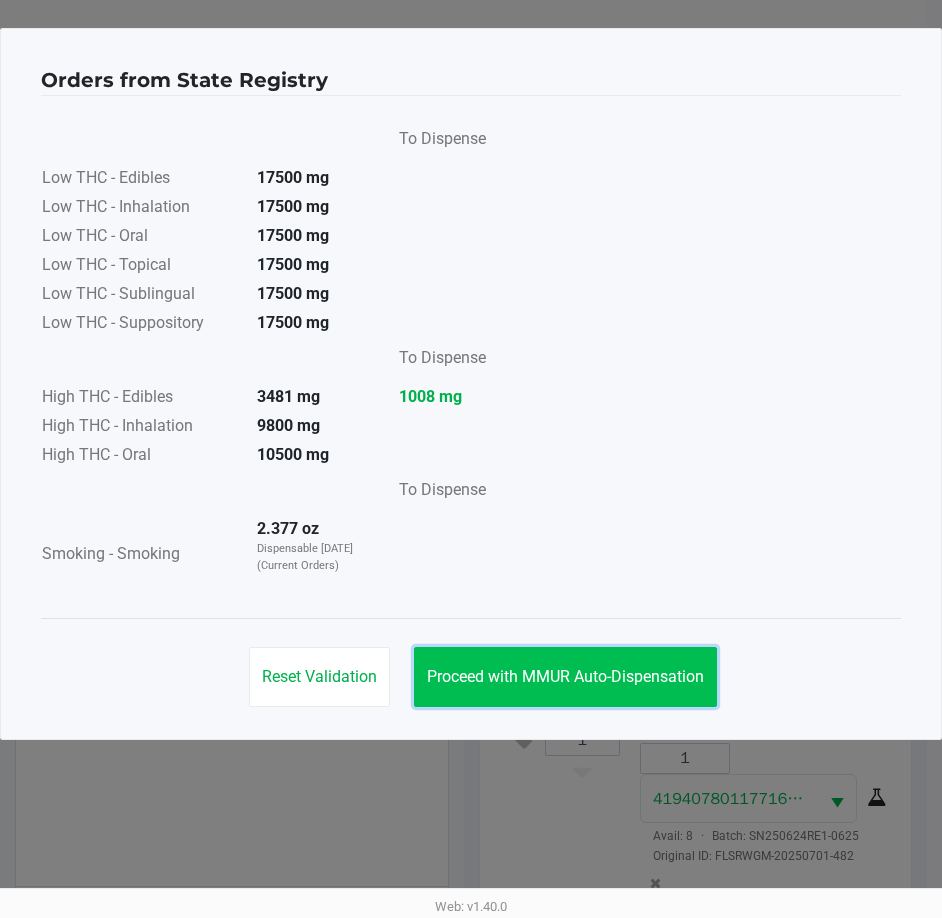 click on "Proceed with MMUR Auto-Dispensation" 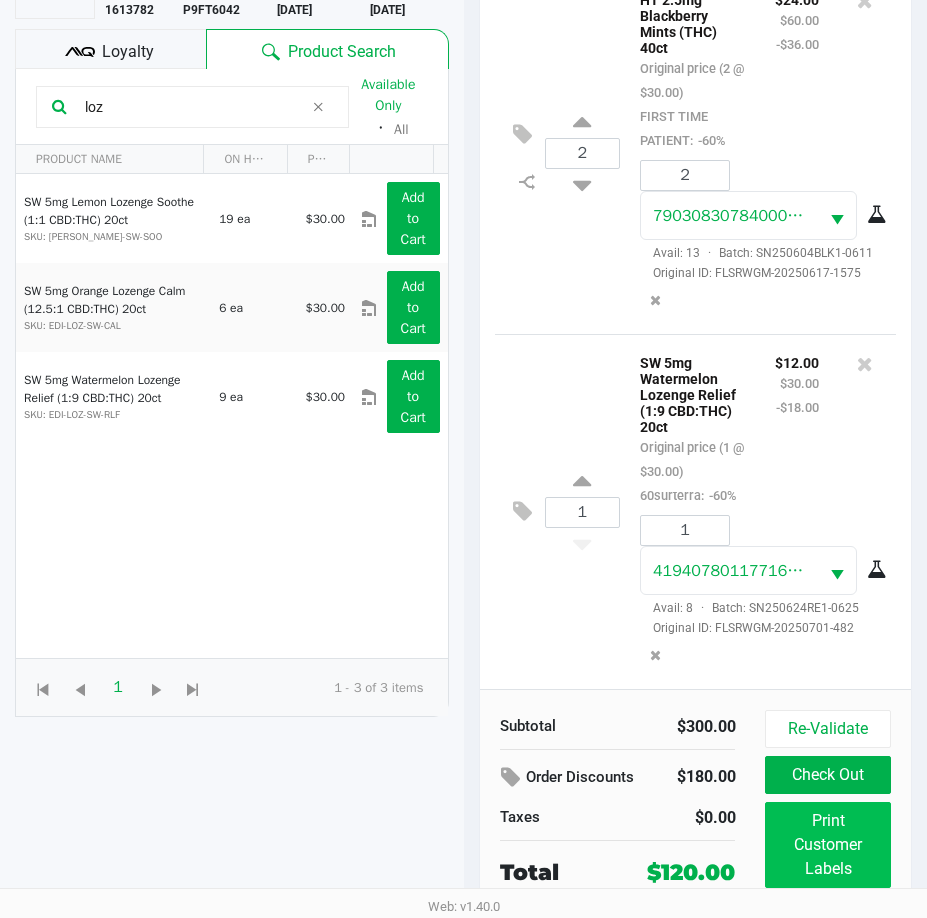 scroll, scrollTop: 265, scrollLeft: 0, axis: vertical 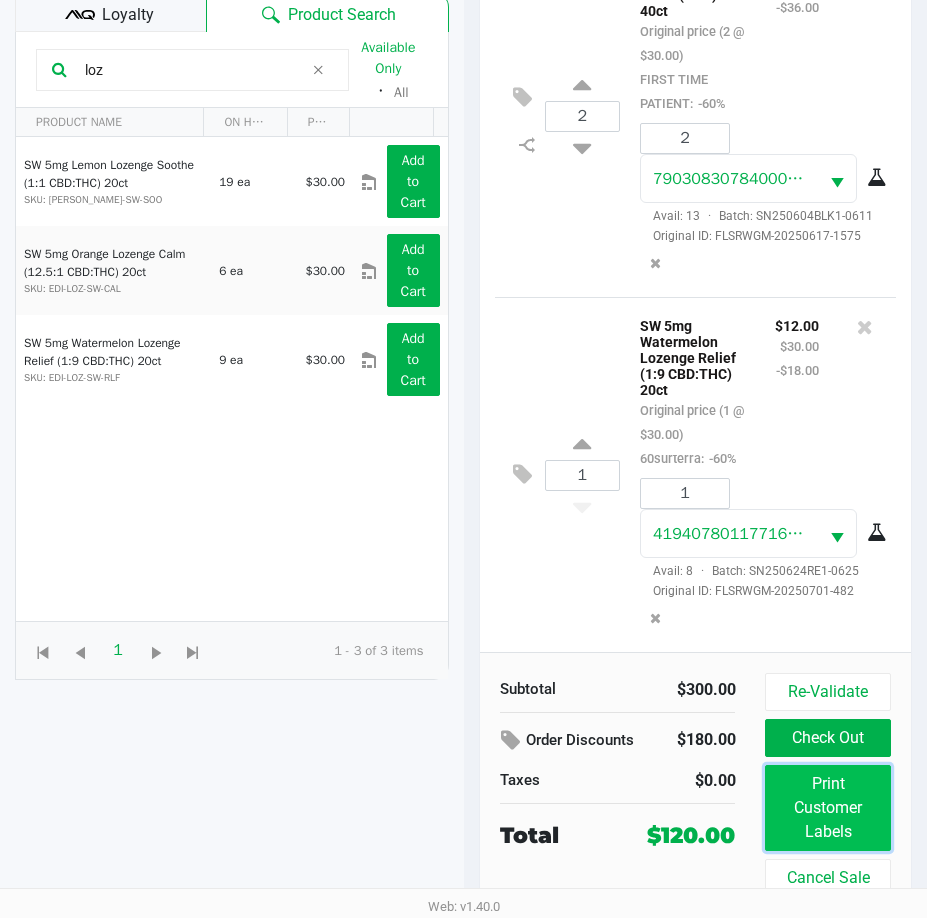 click on "Print Customer Labels" 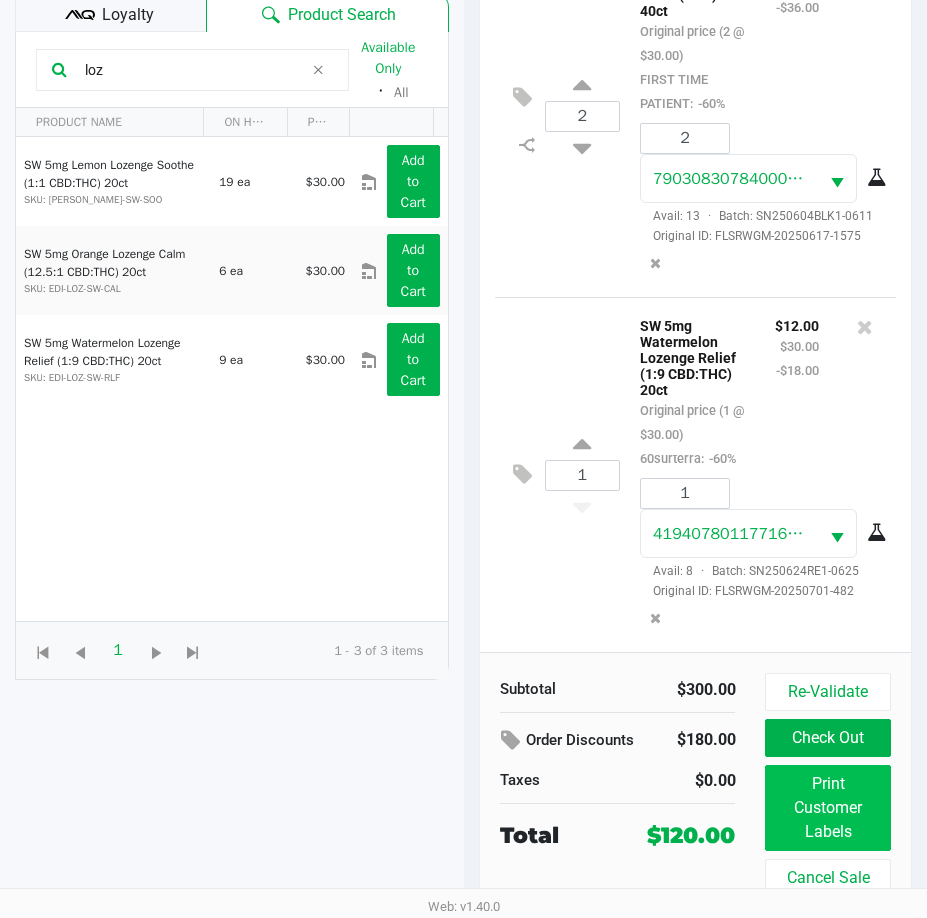 scroll, scrollTop: 0, scrollLeft: 0, axis: both 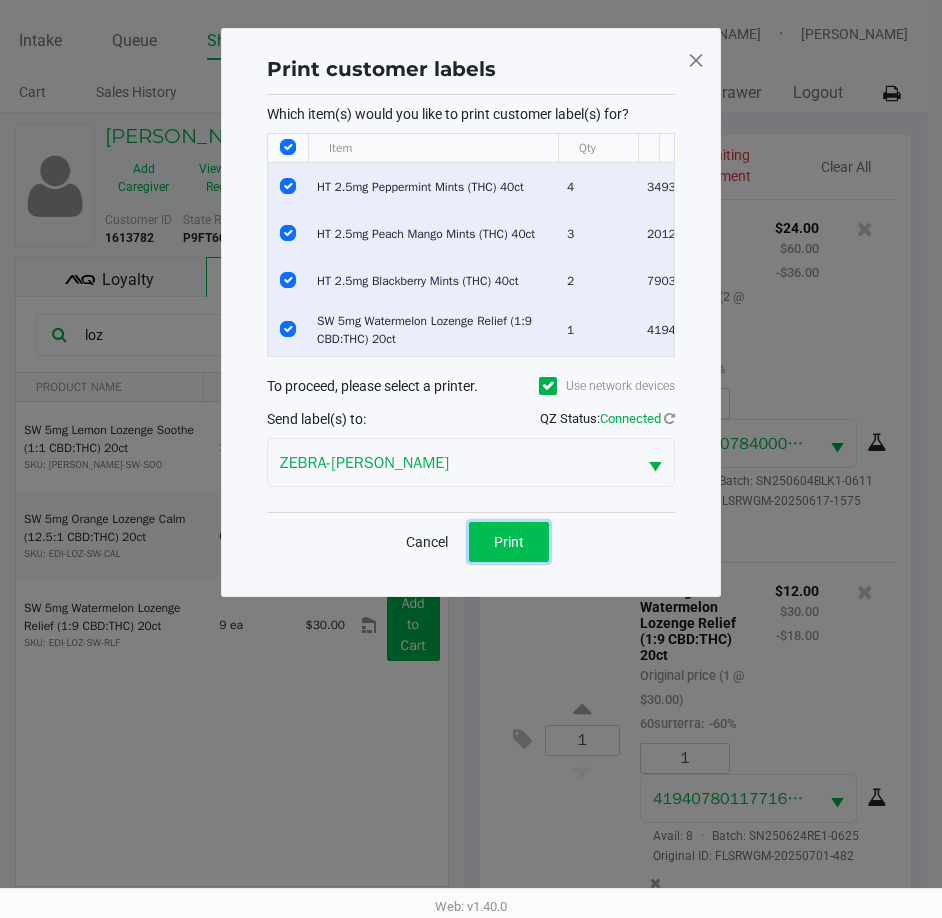 click on "Print" 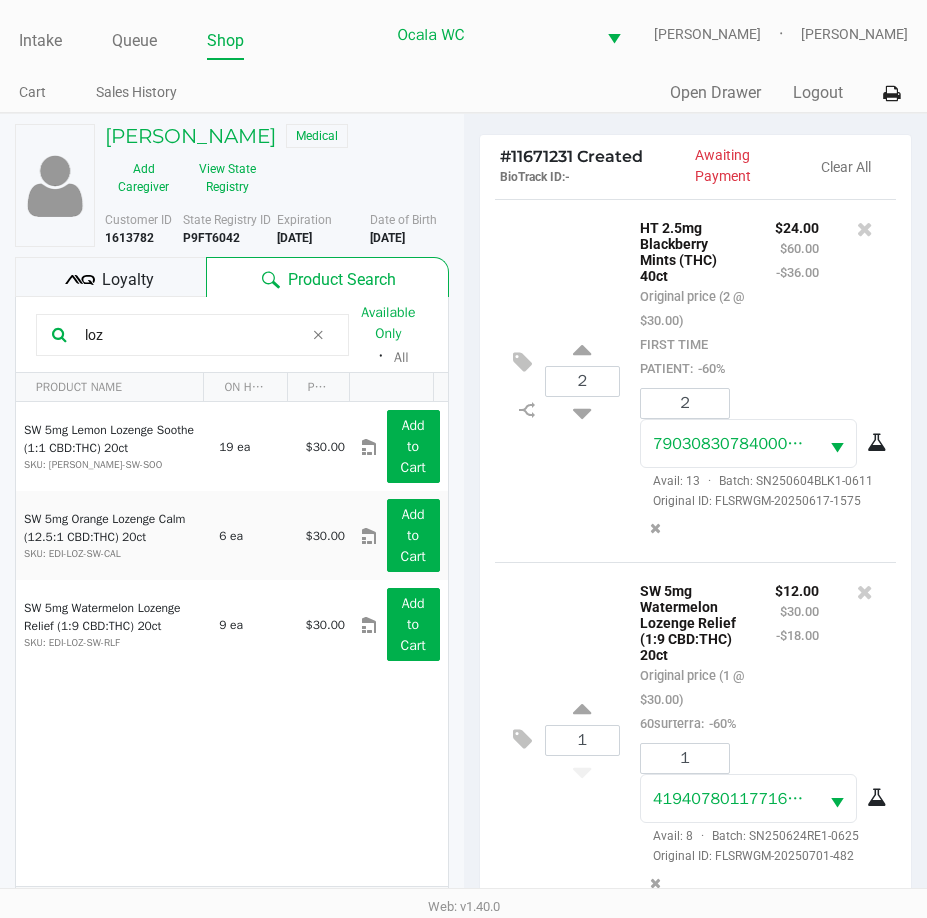 scroll, scrollTop: 265, scrollLeft: 0, axis: vertical 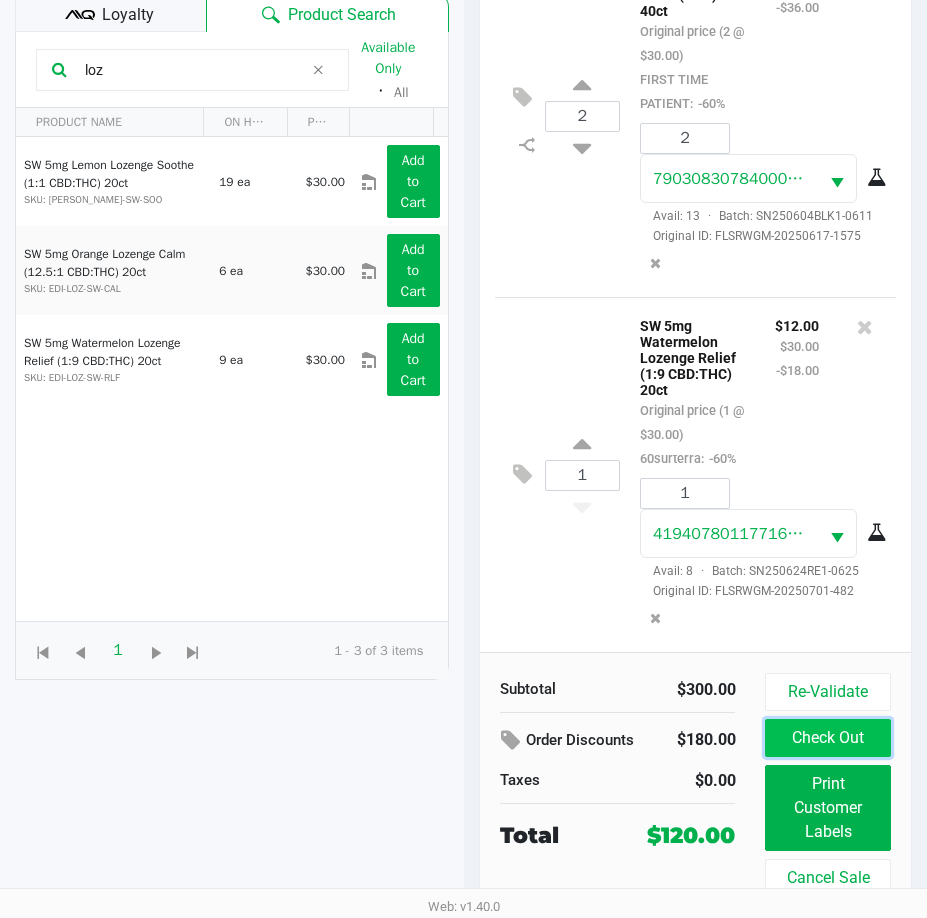 click on "Check Out" 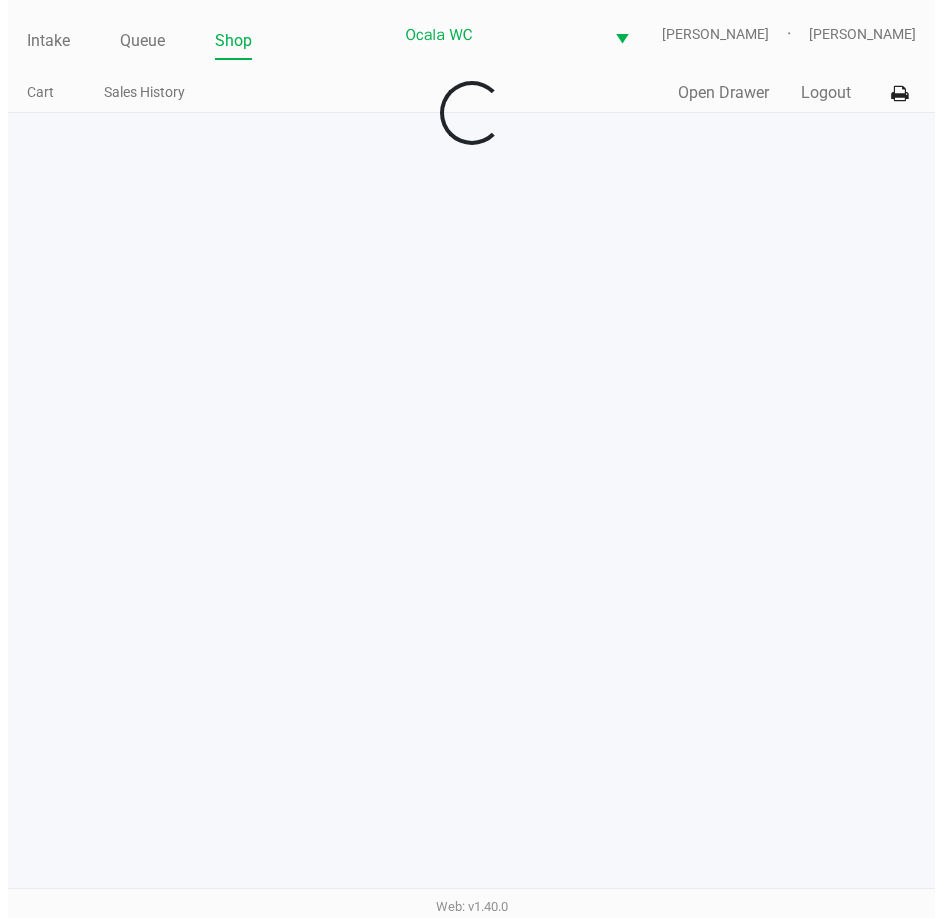 scroll, scrollTop: 0, scrollLeft: 0, axis: both 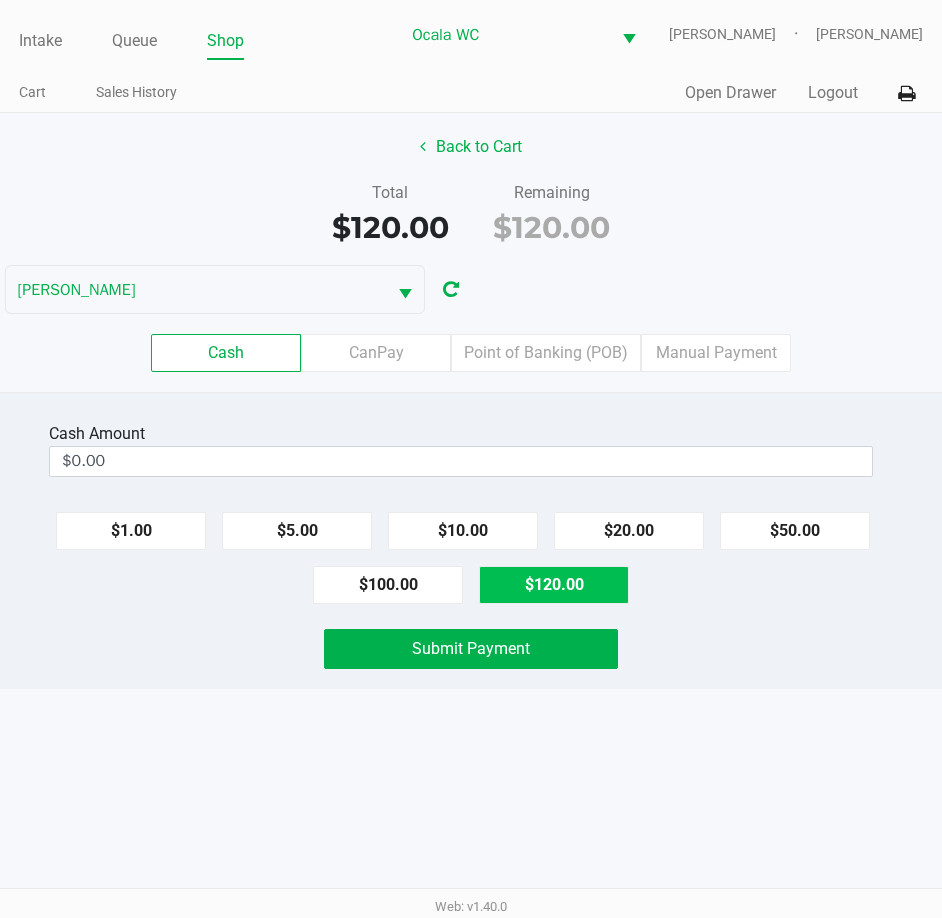 click on "$120.00" 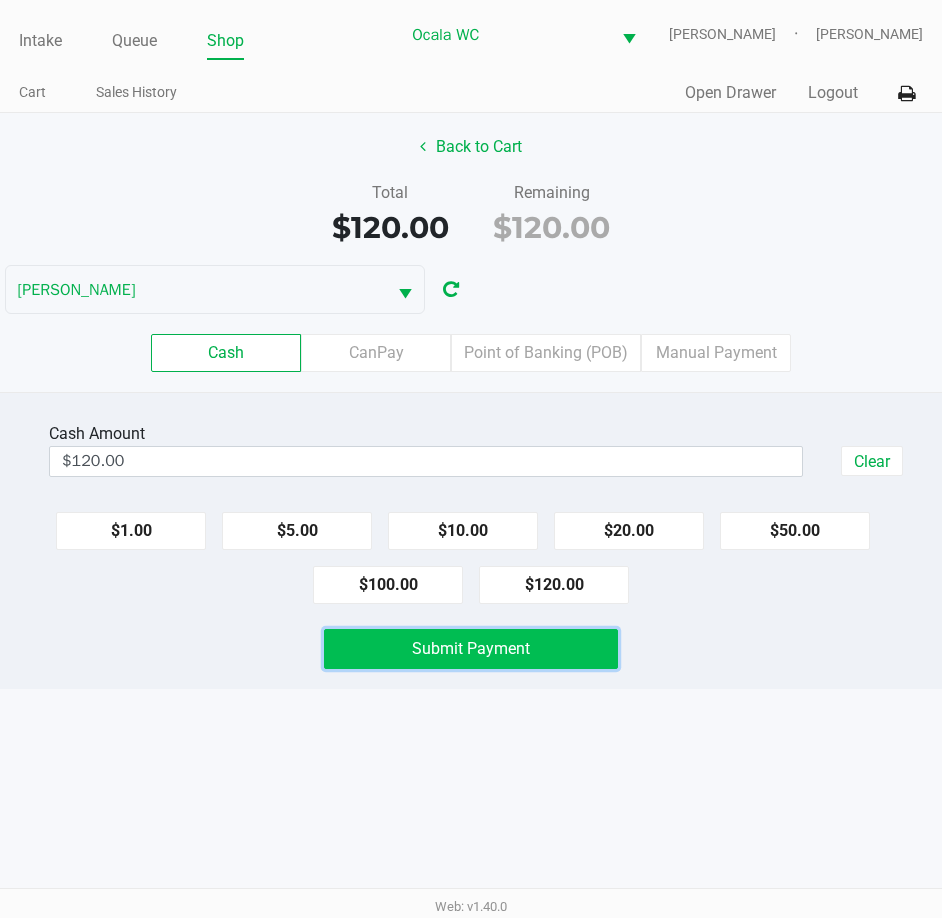 click on "Submit Payment" 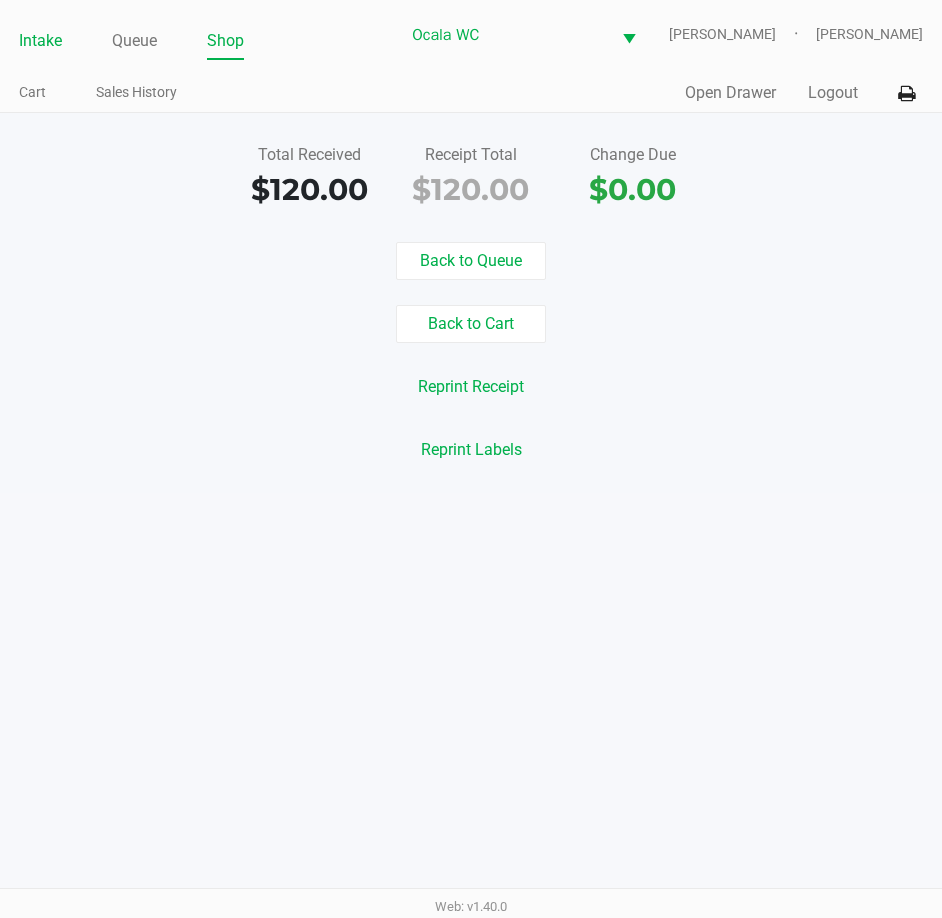 click on "Intake" 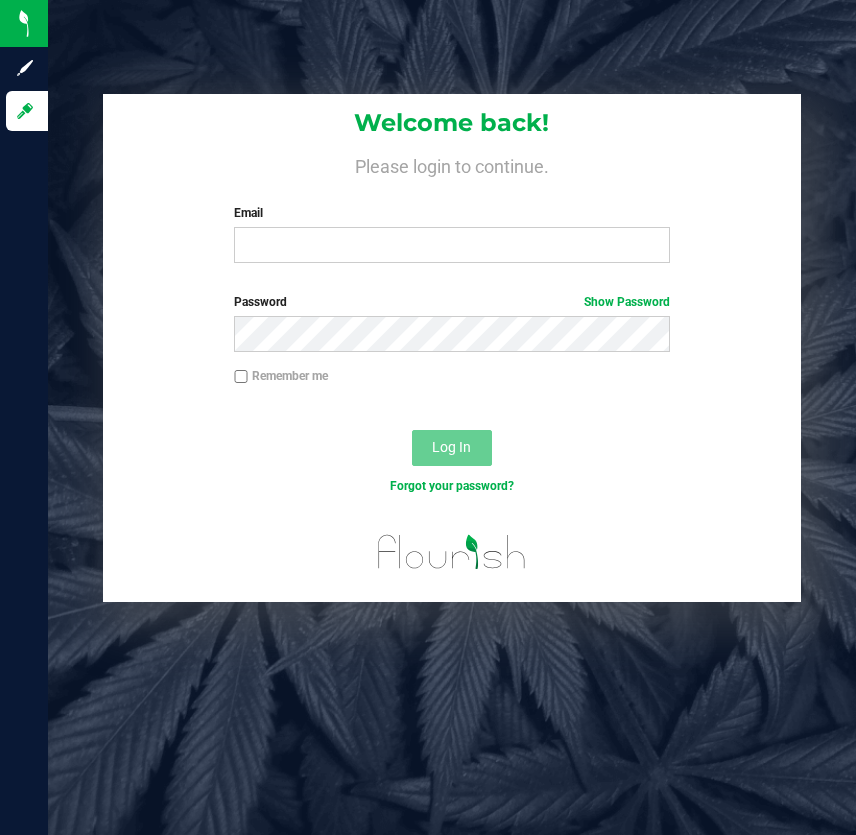 scroll, scrollTop: 0, scrollLeft: 0, axis: both 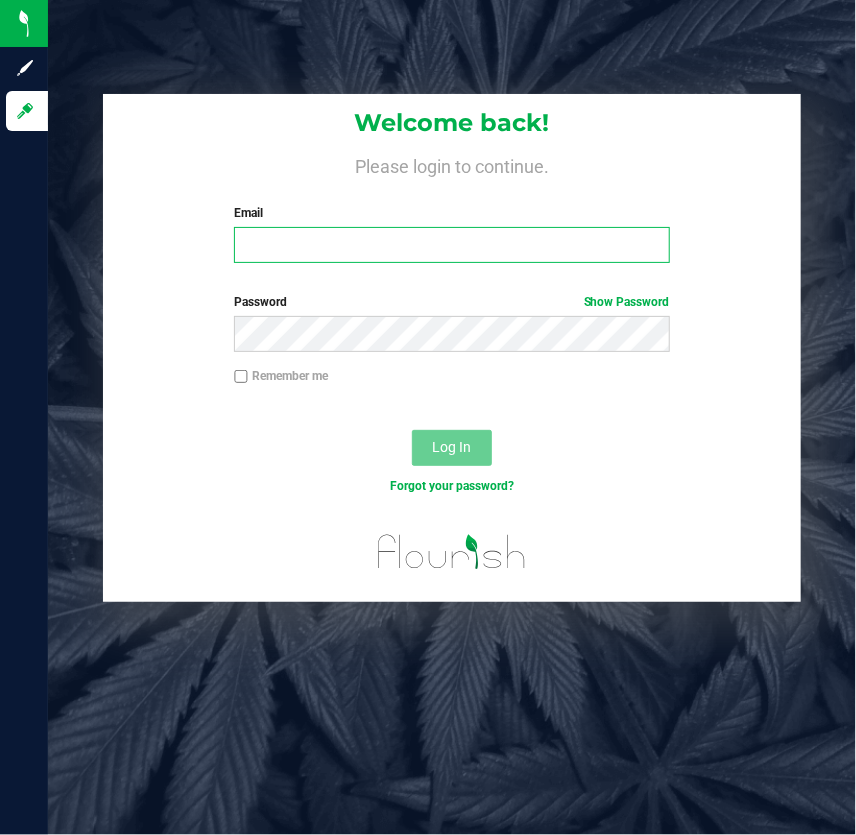 click on "Email" at bounding box center (452, 245) 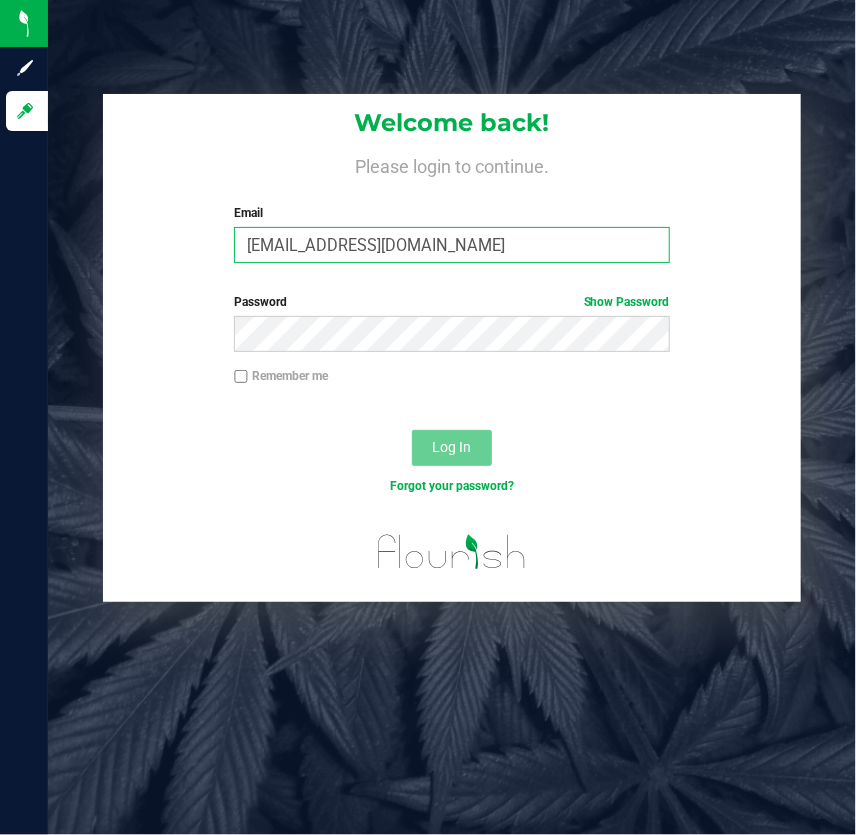 type on "[EMAIL_ADDRESS][DOMAIN_NAME]" 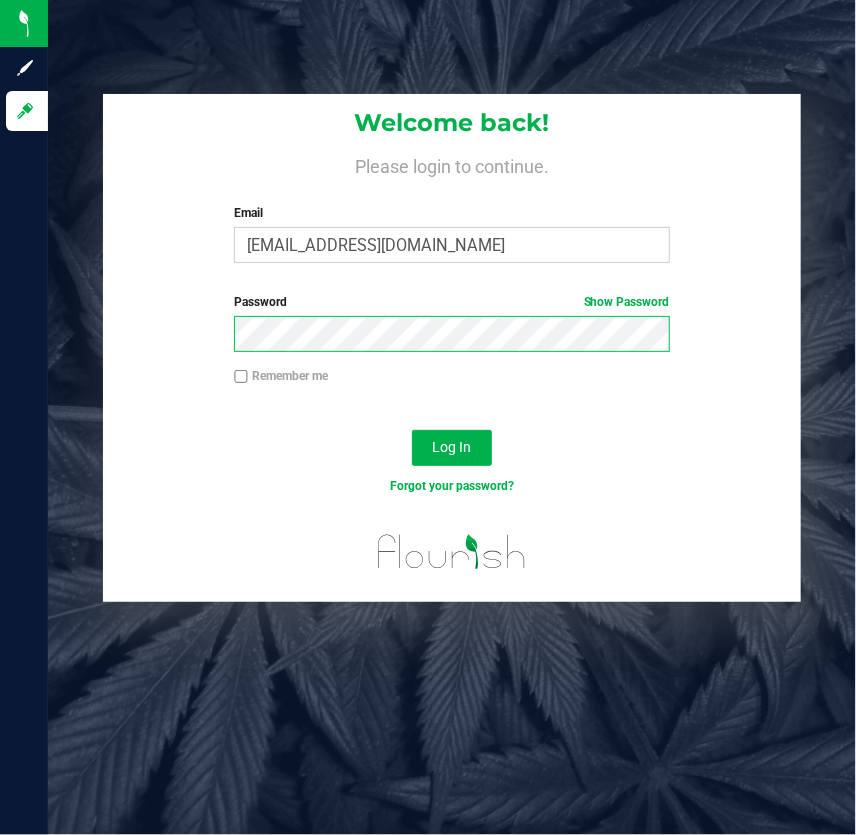 click on "Log In" at bounding box center (452, 448) 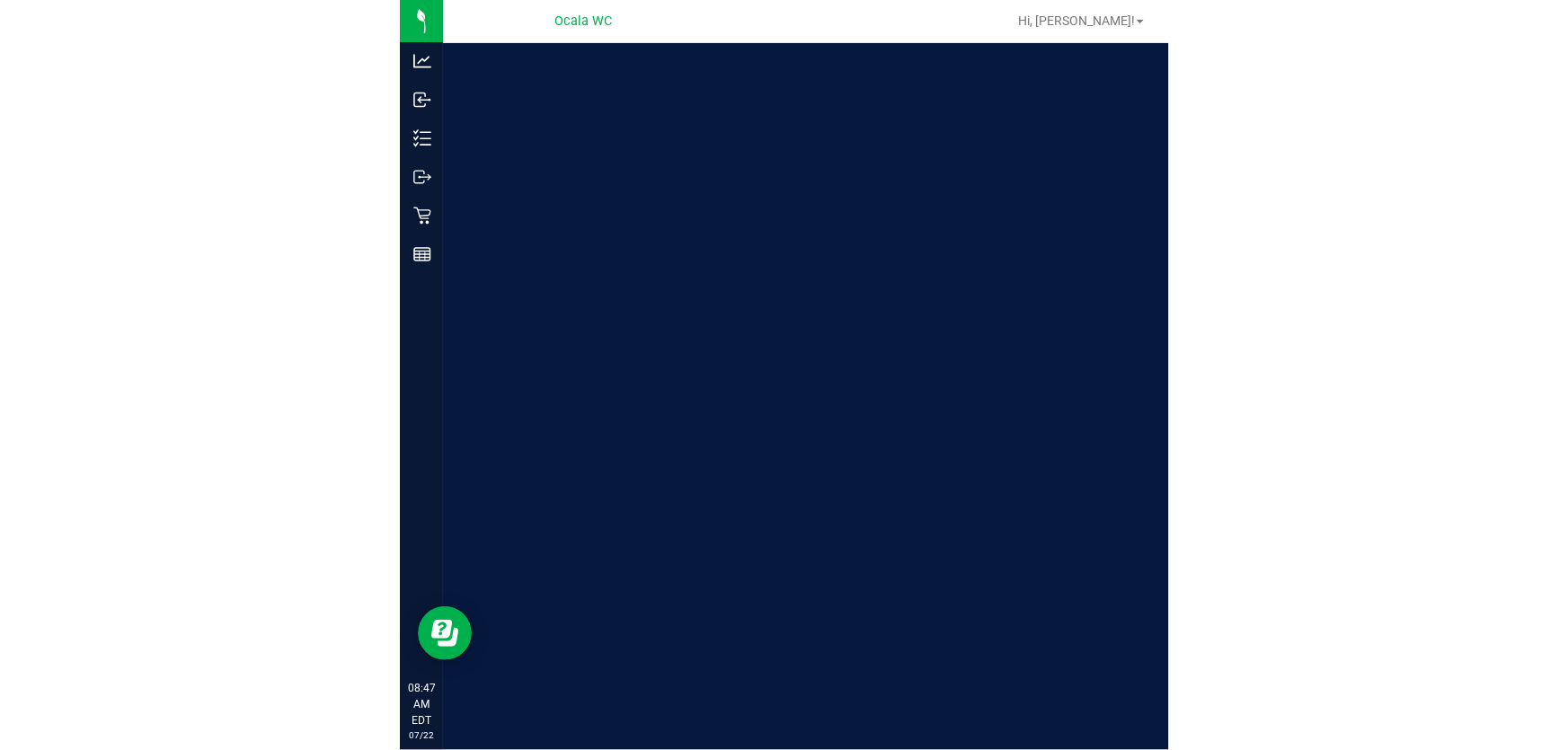 scroll, scrollTop: 0, scrollLeft: 0, axis: both 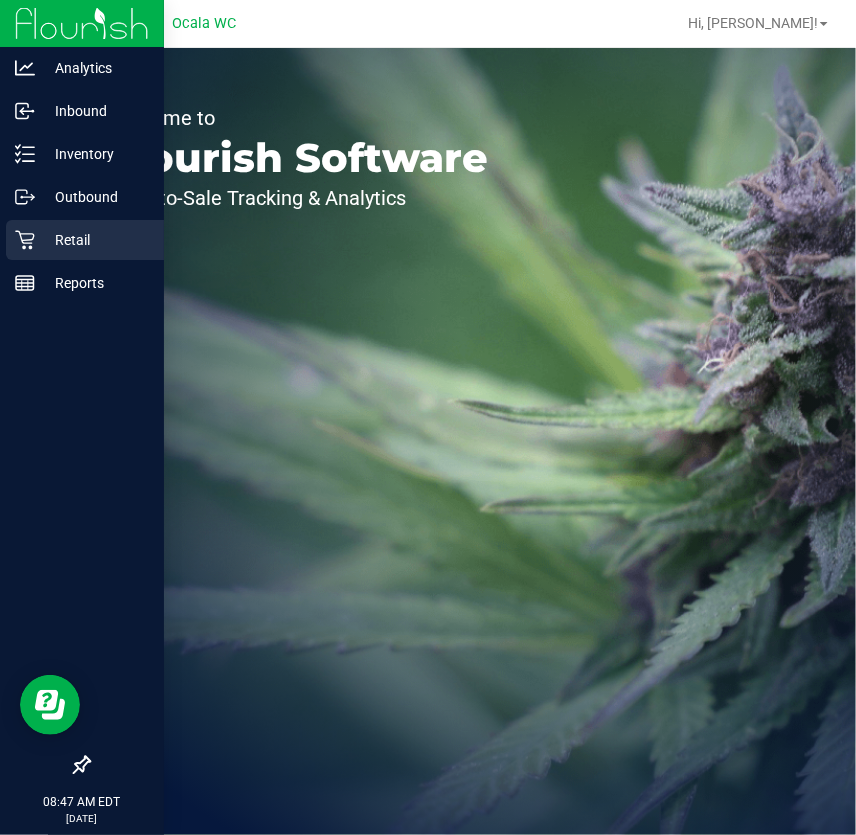 click on "Retail" at bounding box center (95, 240) 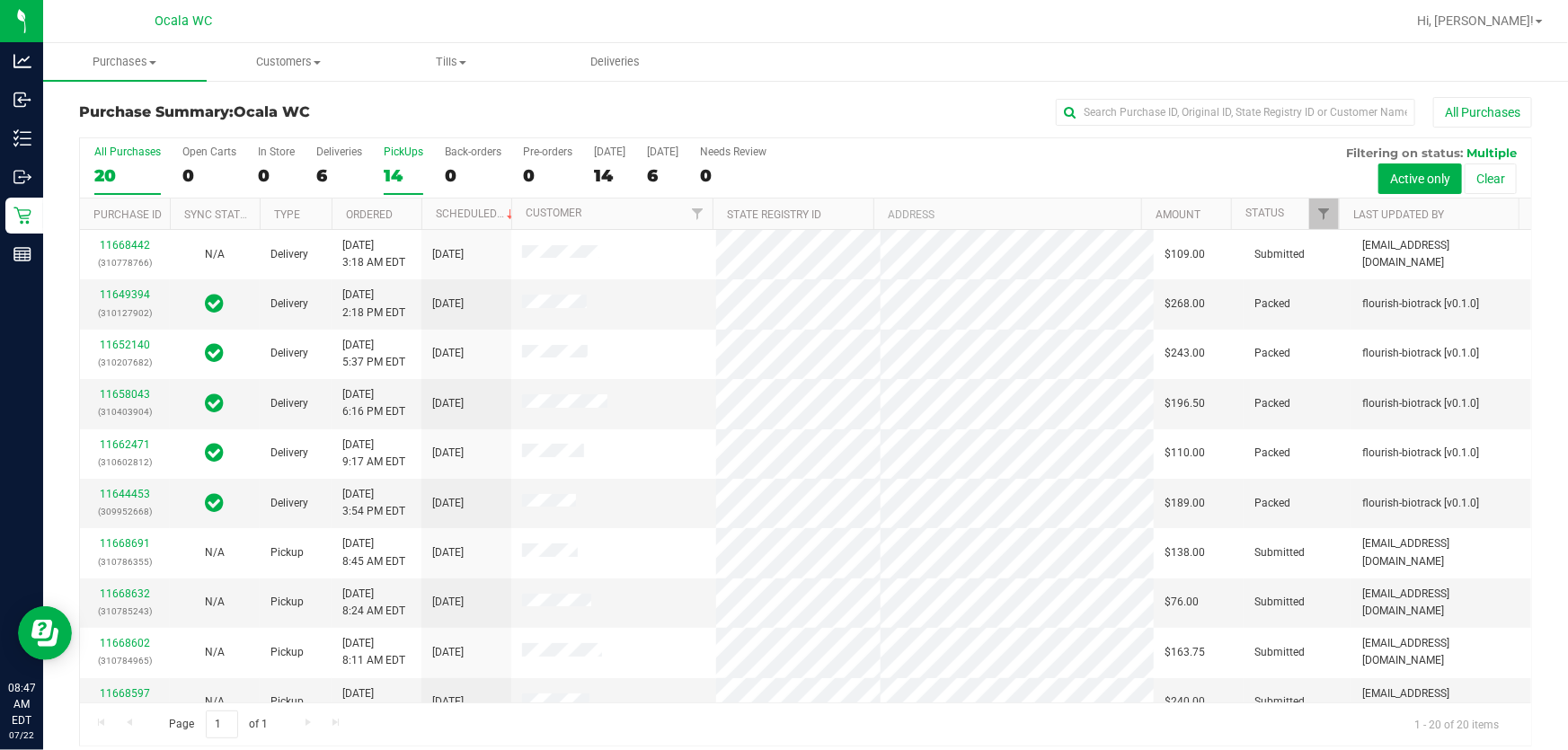 click on "14" at bounding box center (403, 175) 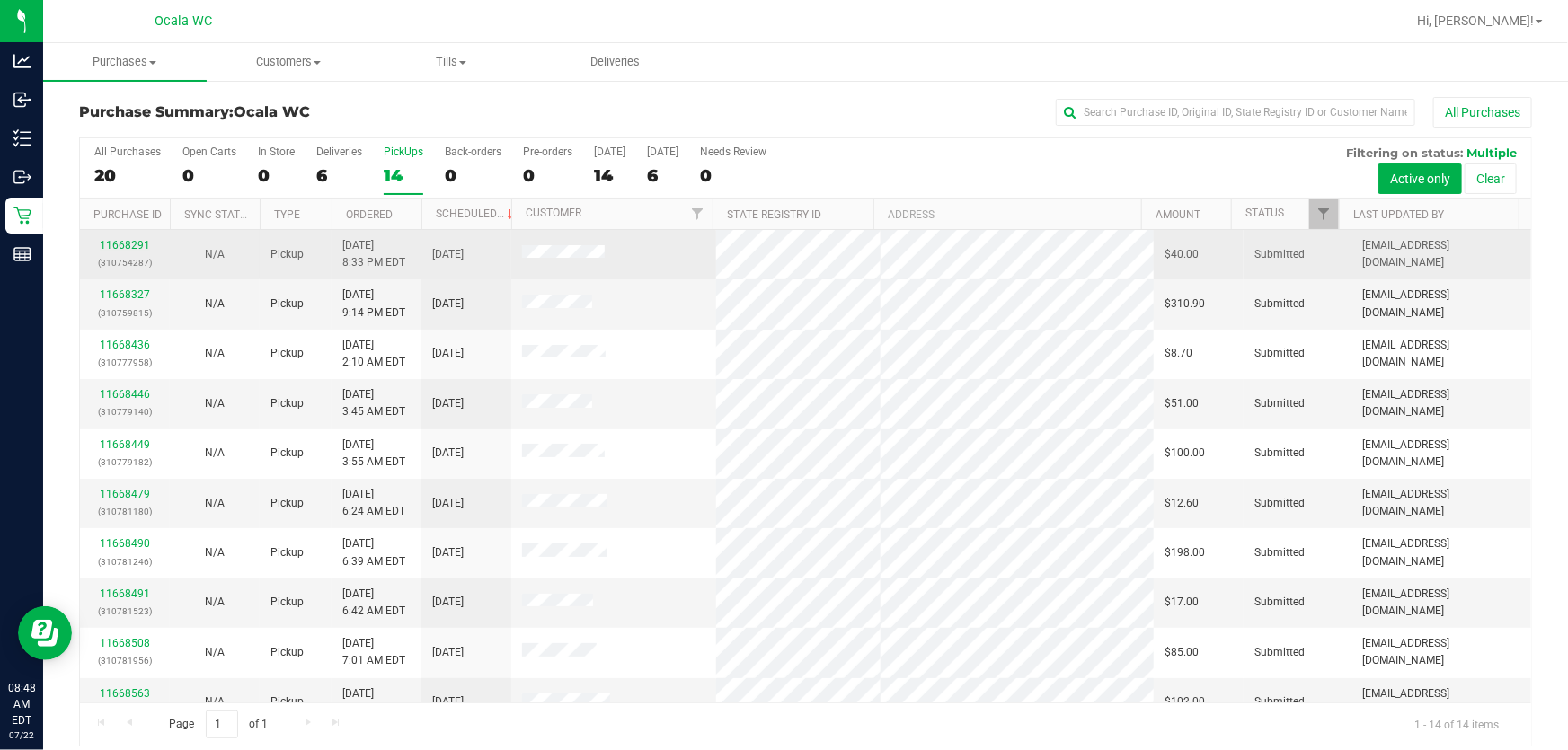 click on "11668291" at bounding box center (125, 245) 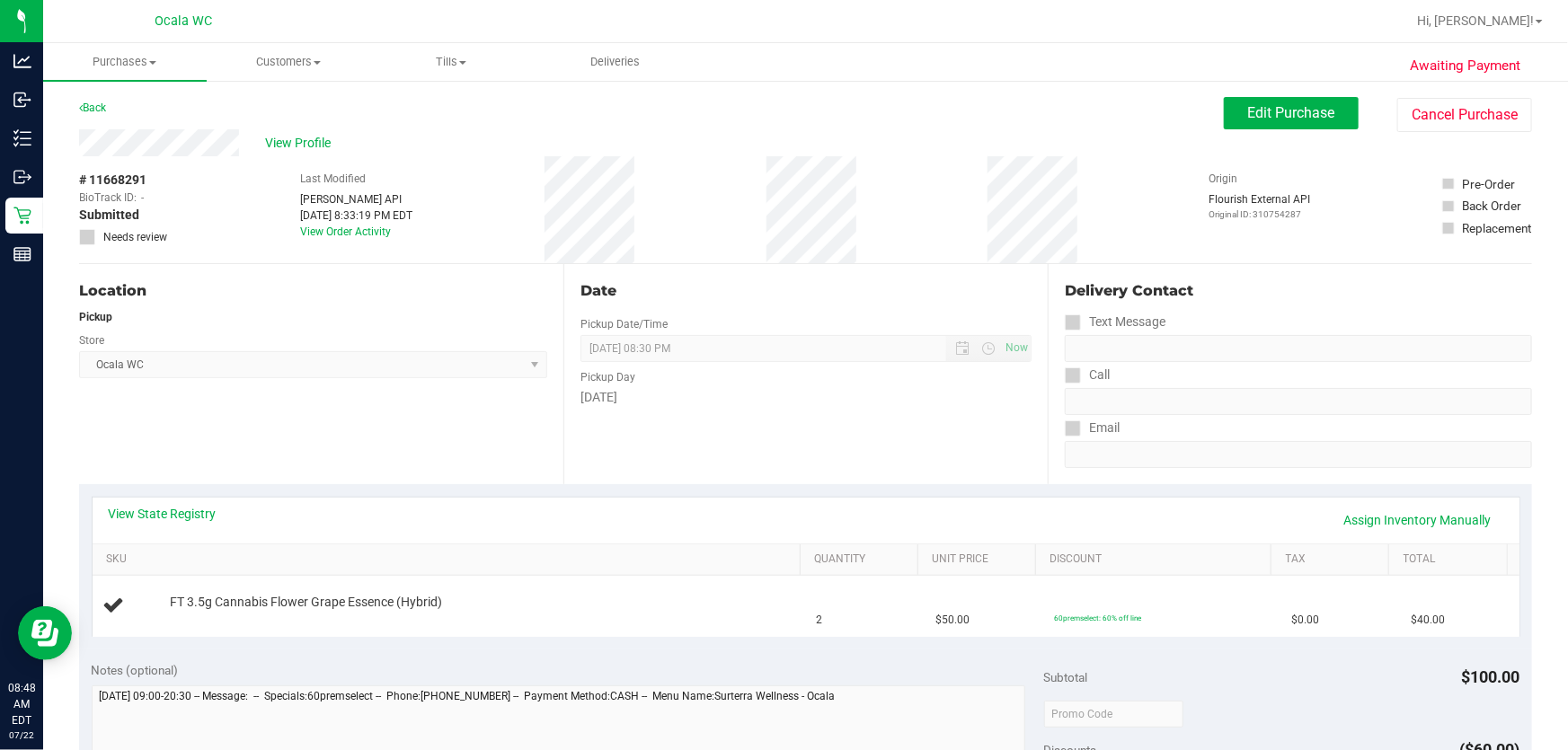 click on "Location" at bounding box center [313, 291] 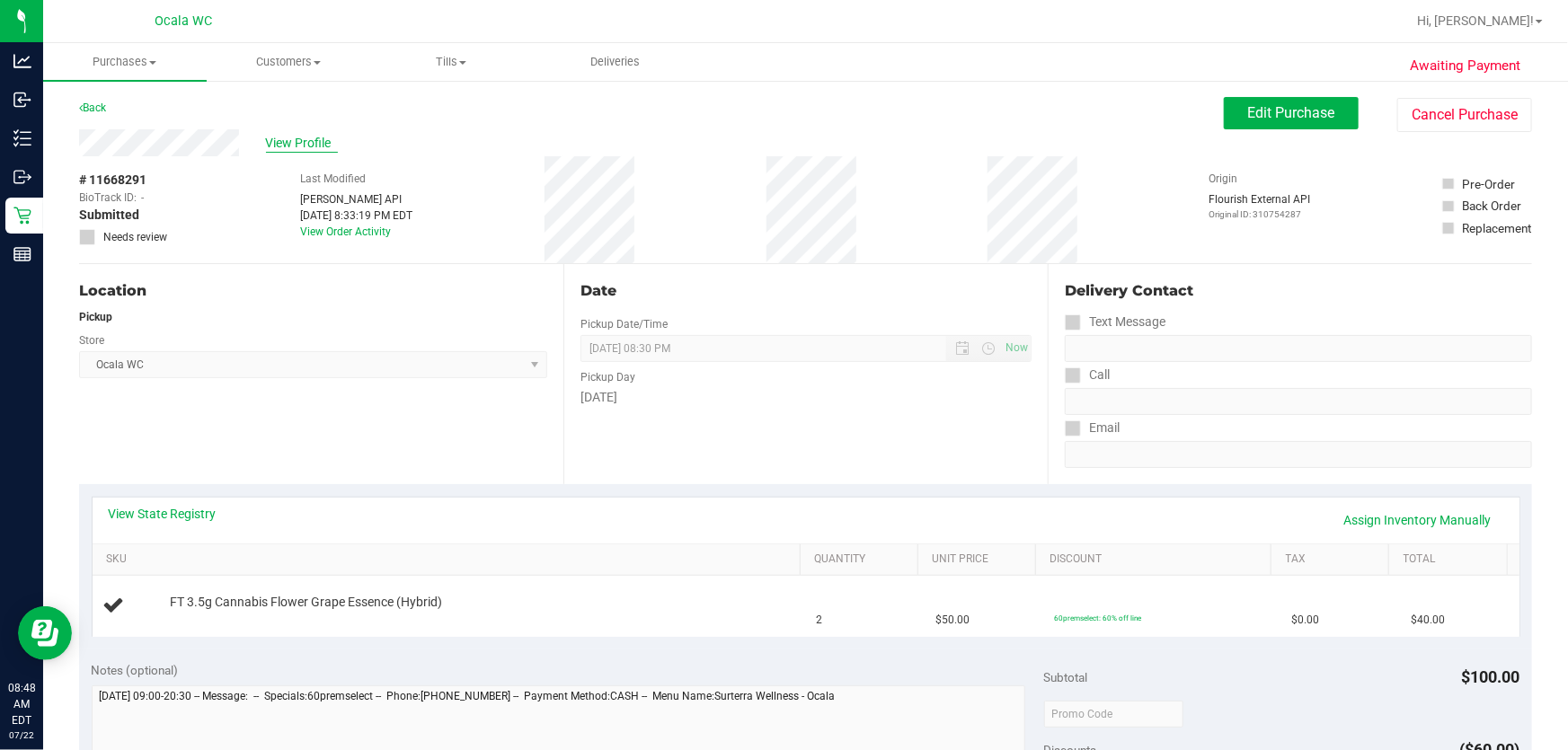 click on "View Profile" at bounding box center (302, 143) 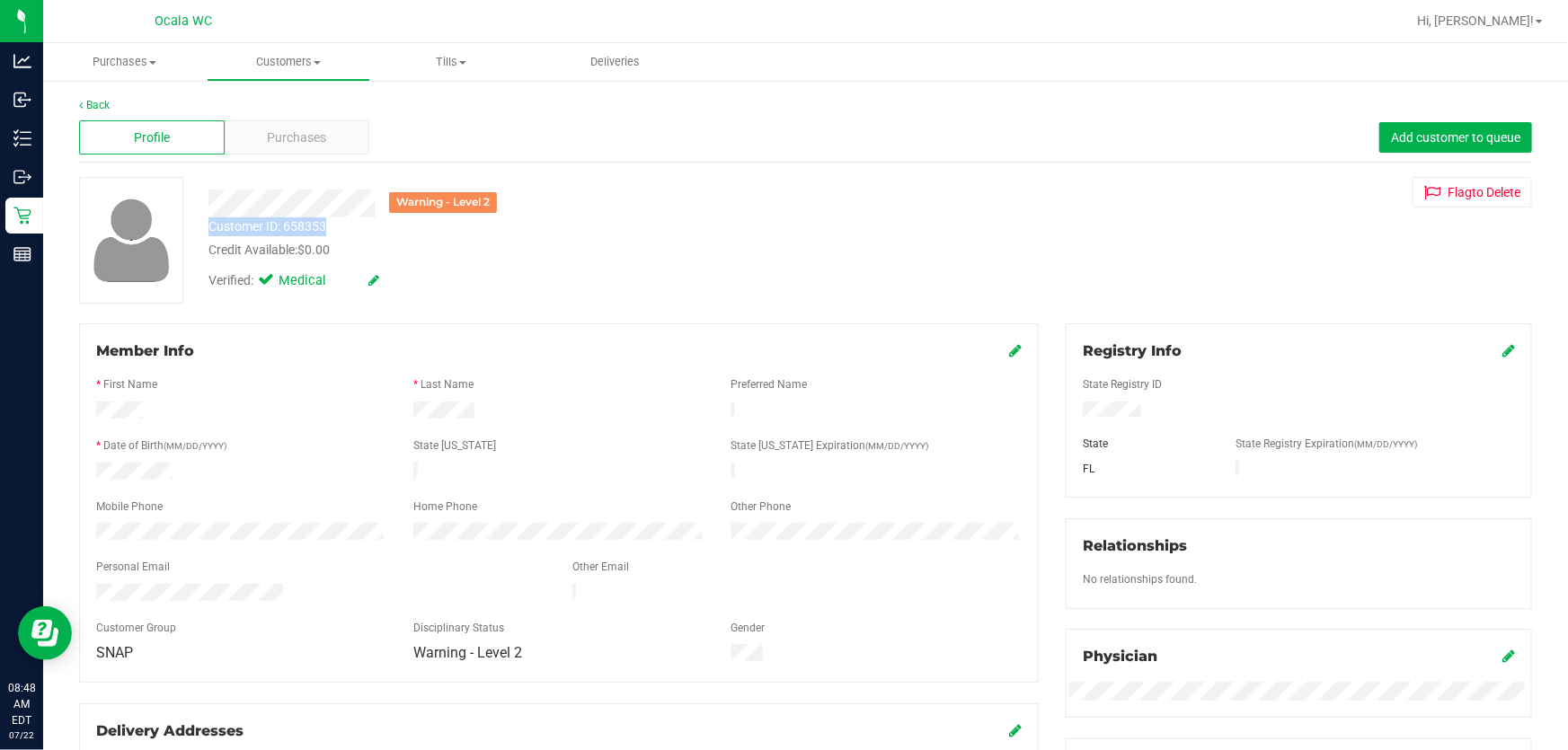 drag, startPoint x: 206, startPoint y: 225, endPoint x: 340, endPoint y: 234, distance: 134.3019 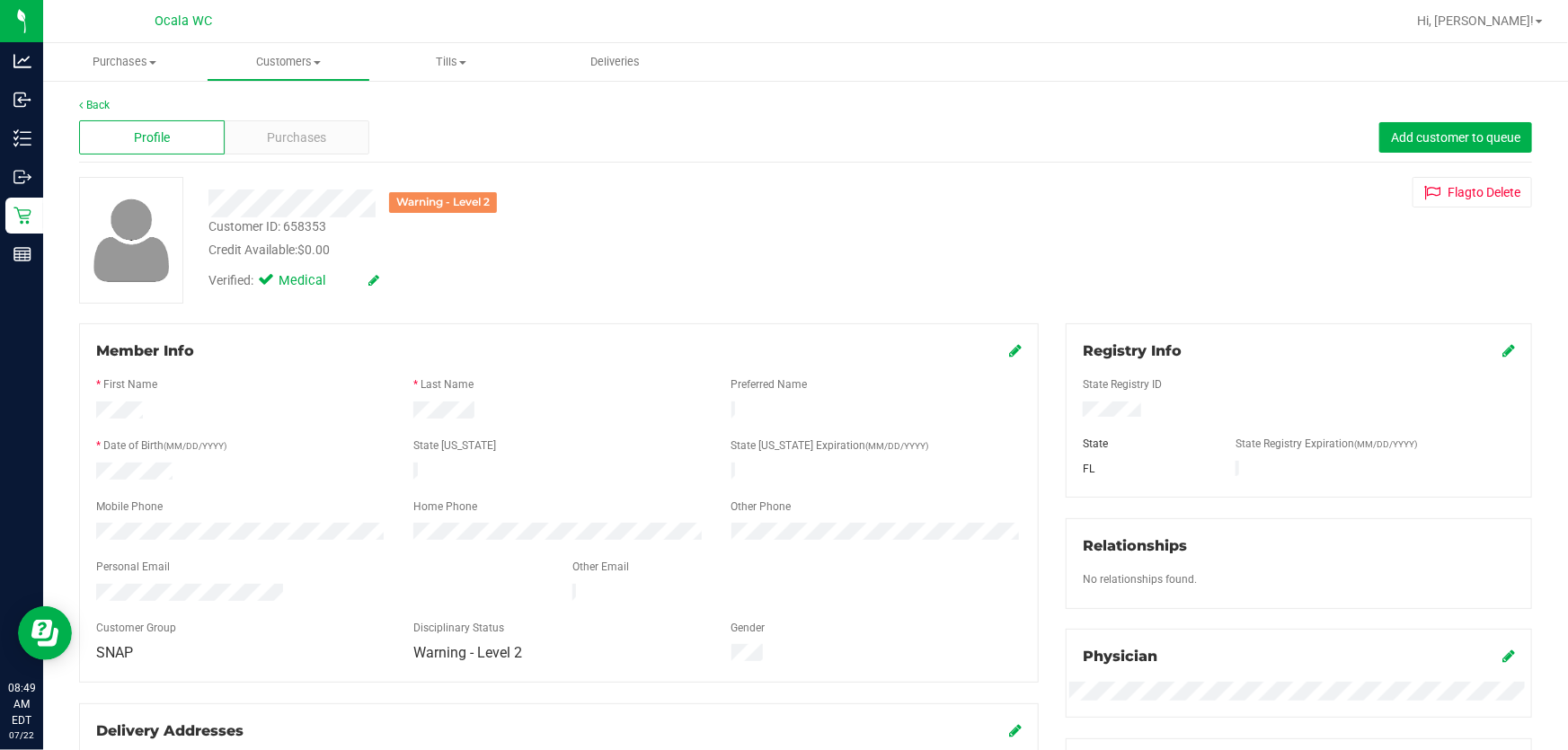 click on "Warning - Level 2
Customer ID: 658353
Credit Available:
$0.00
Verified:
Medical
Flag  to Delete" at bounding box center (805, 240) 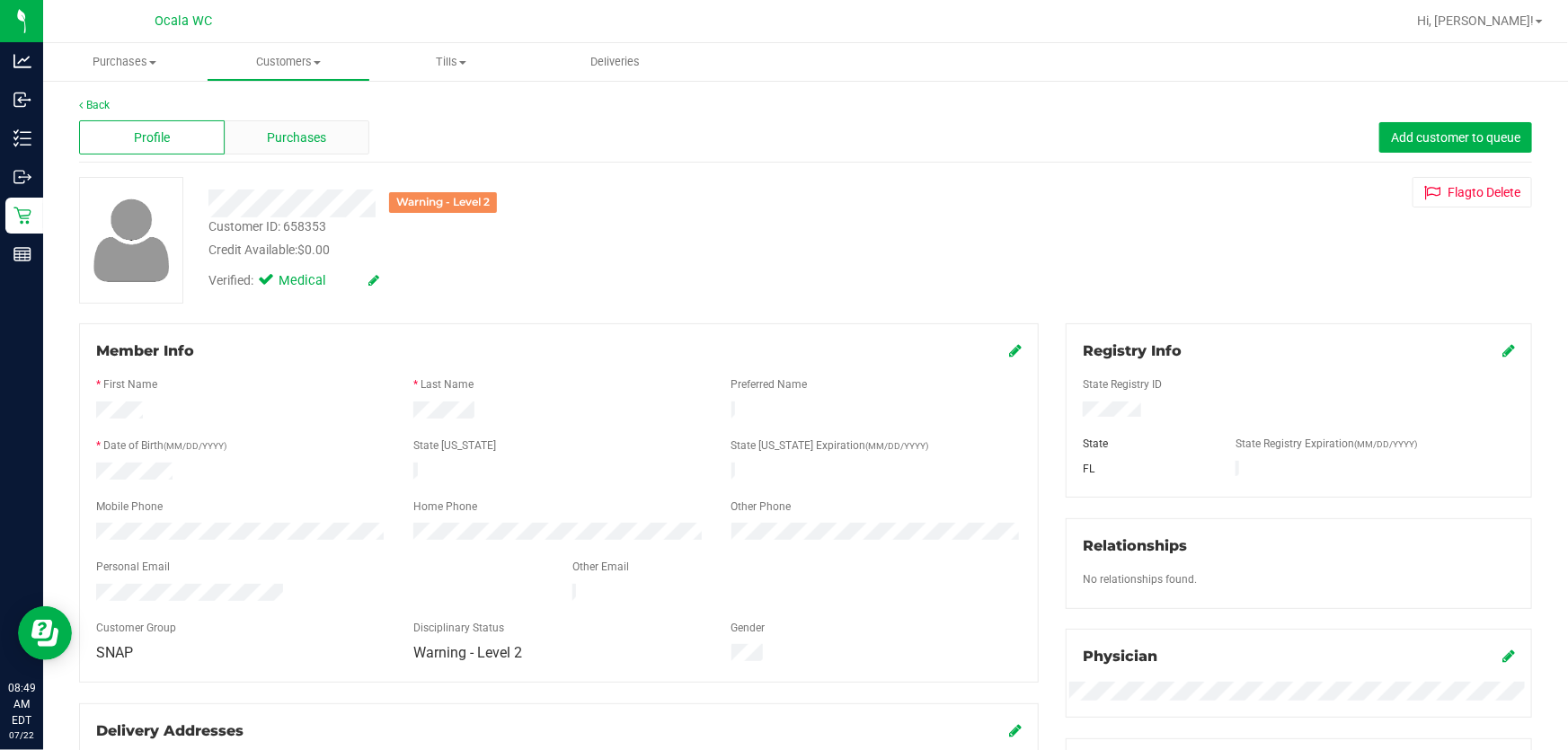 click on "Purchases" at bounding box center (297, 137) 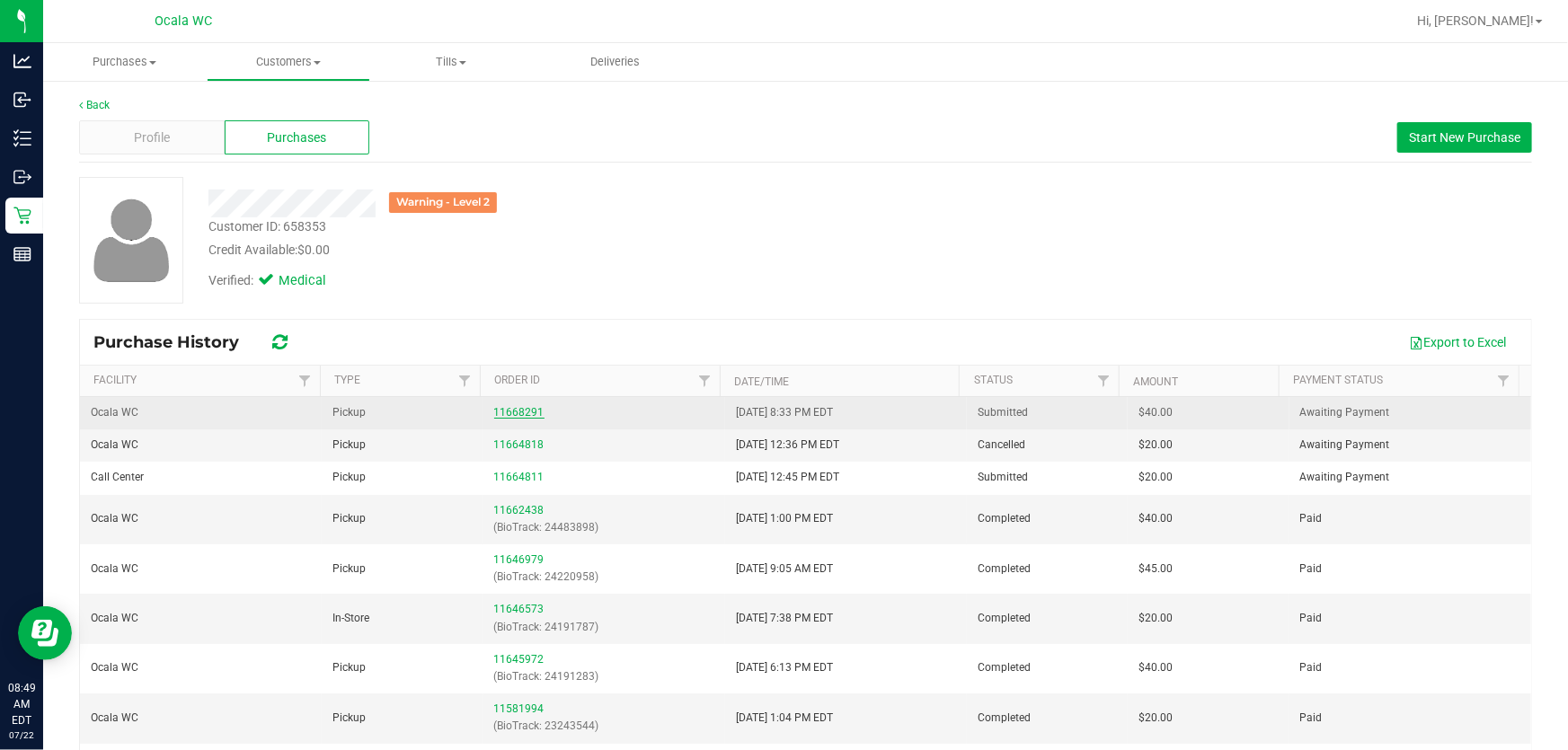 click on "11668291" at bounding box center (519, 412) 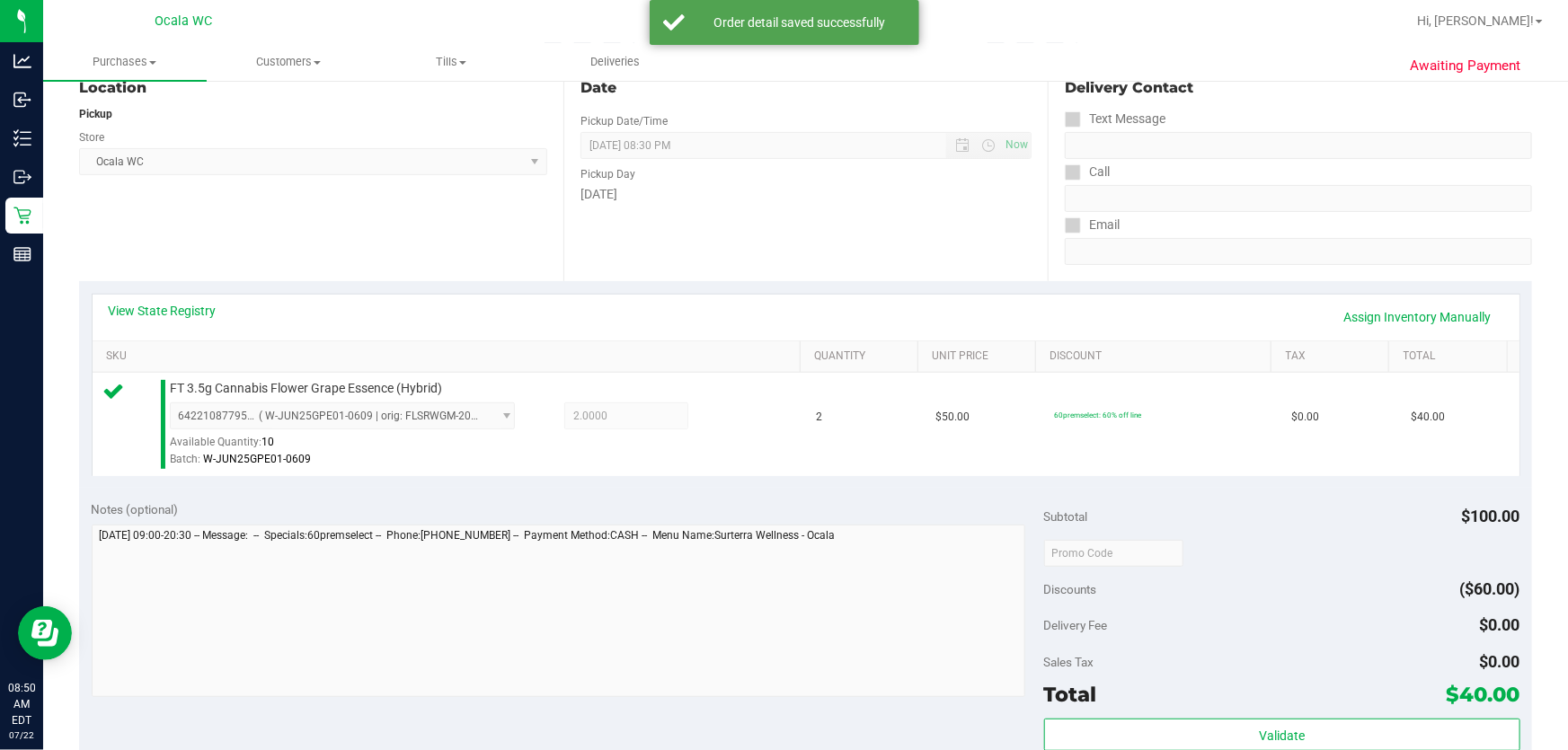 scroll, scrollTop: 408, scrollLeft: 0, axis: vertical 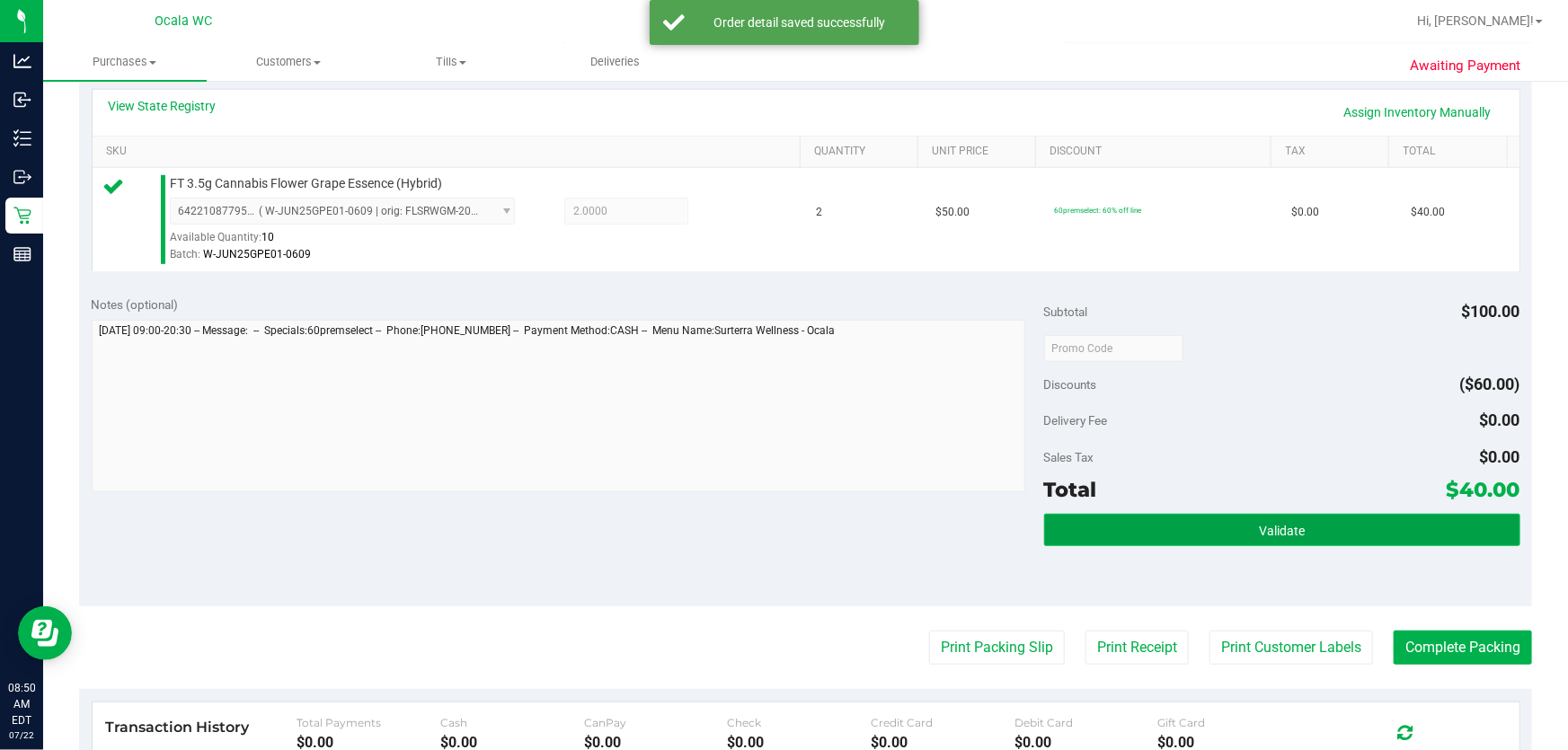 click on "Validate" at bounding box center (1282, 530) 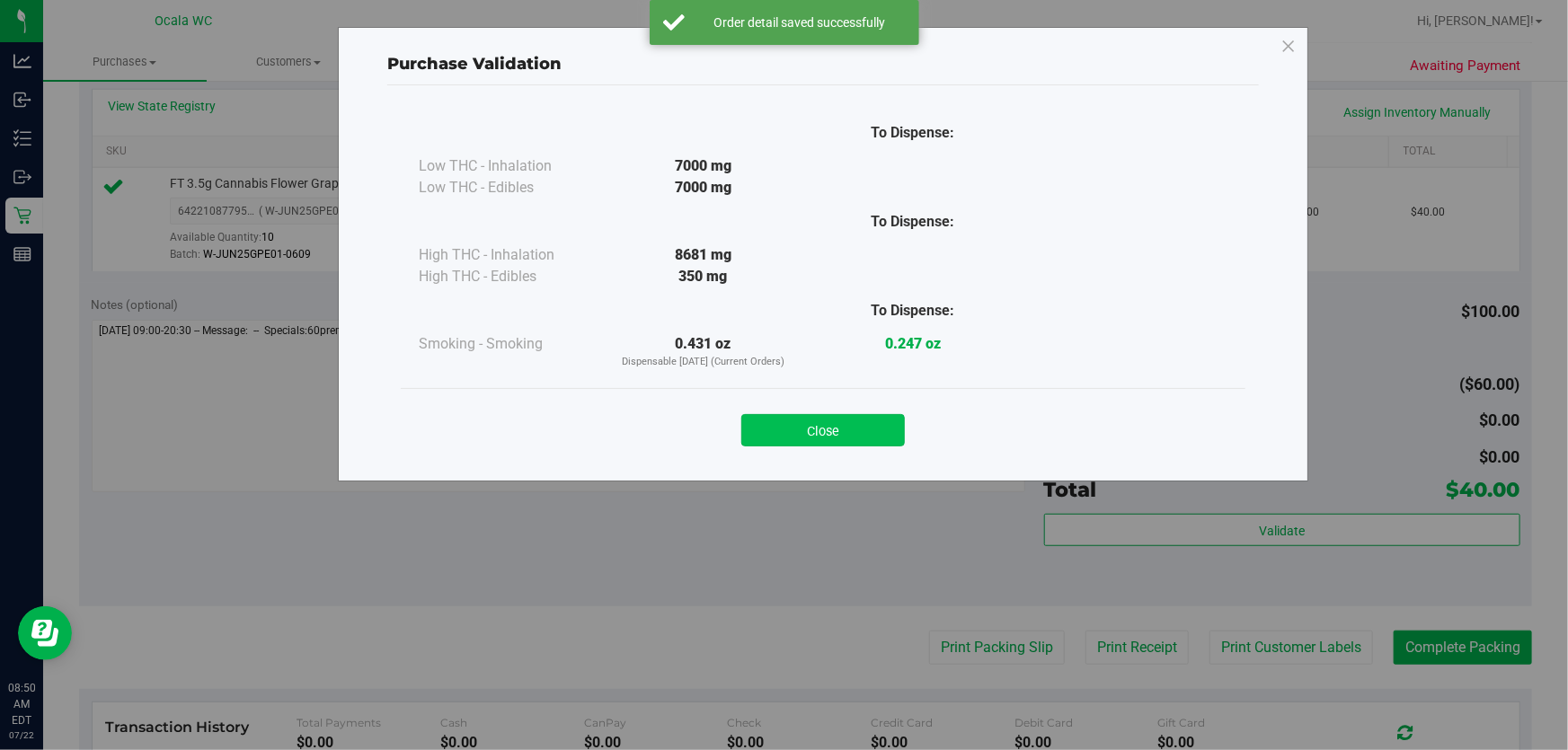 click on "Close" at bounding box center (823, 430) 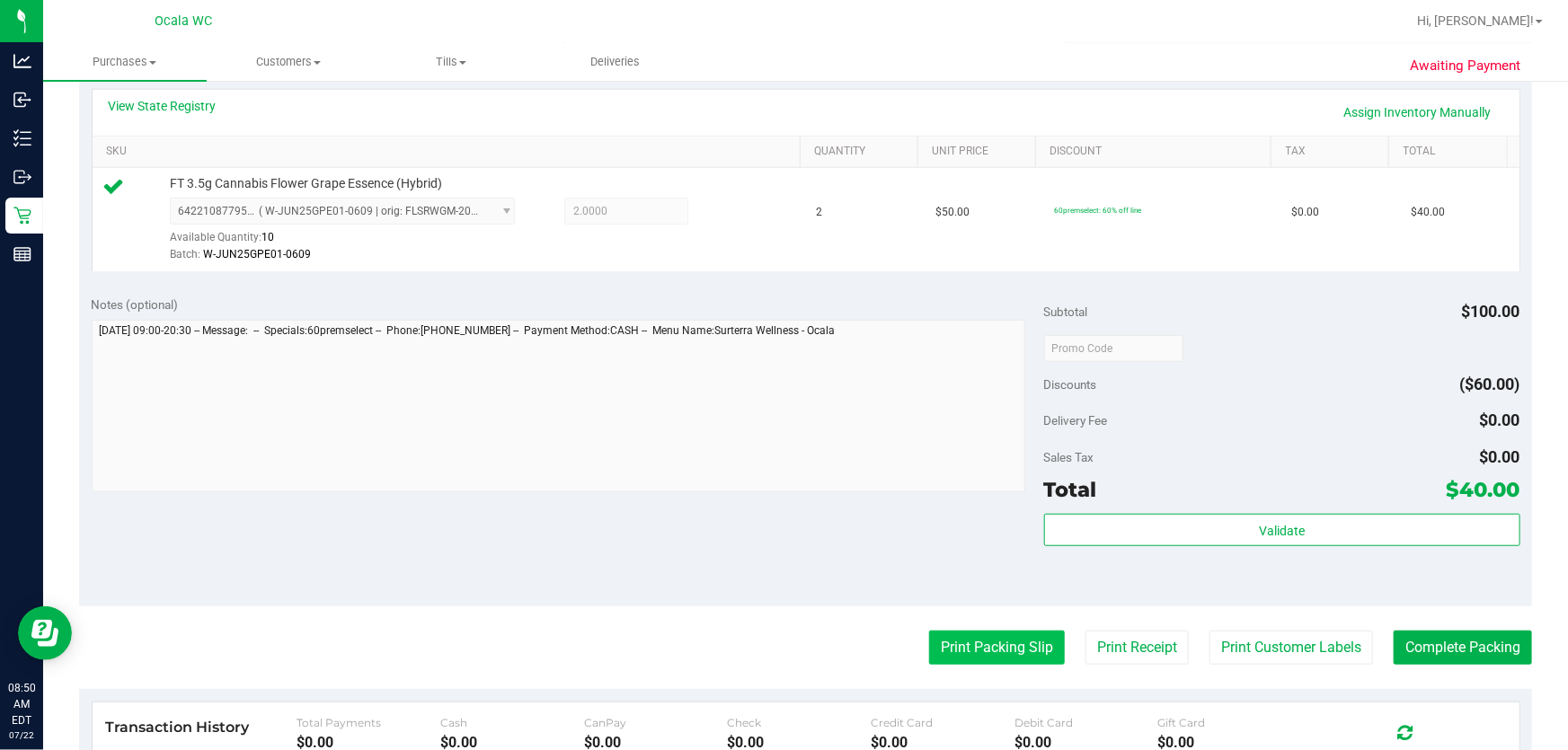 click on "Print Packing Slip" at bounding box center [997, 648] 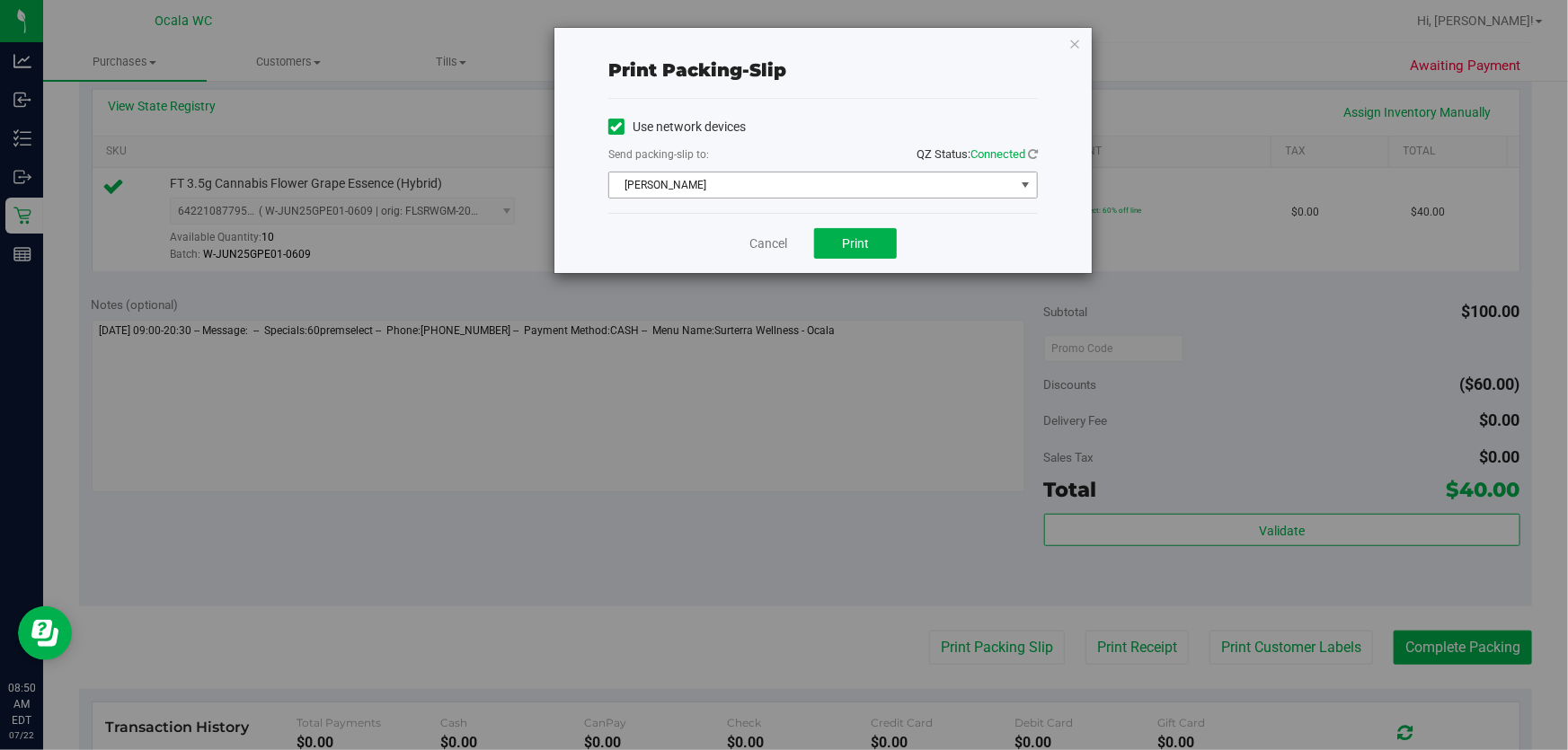 click on "[PERSON_NAME]" at bounding box center (811, 185) 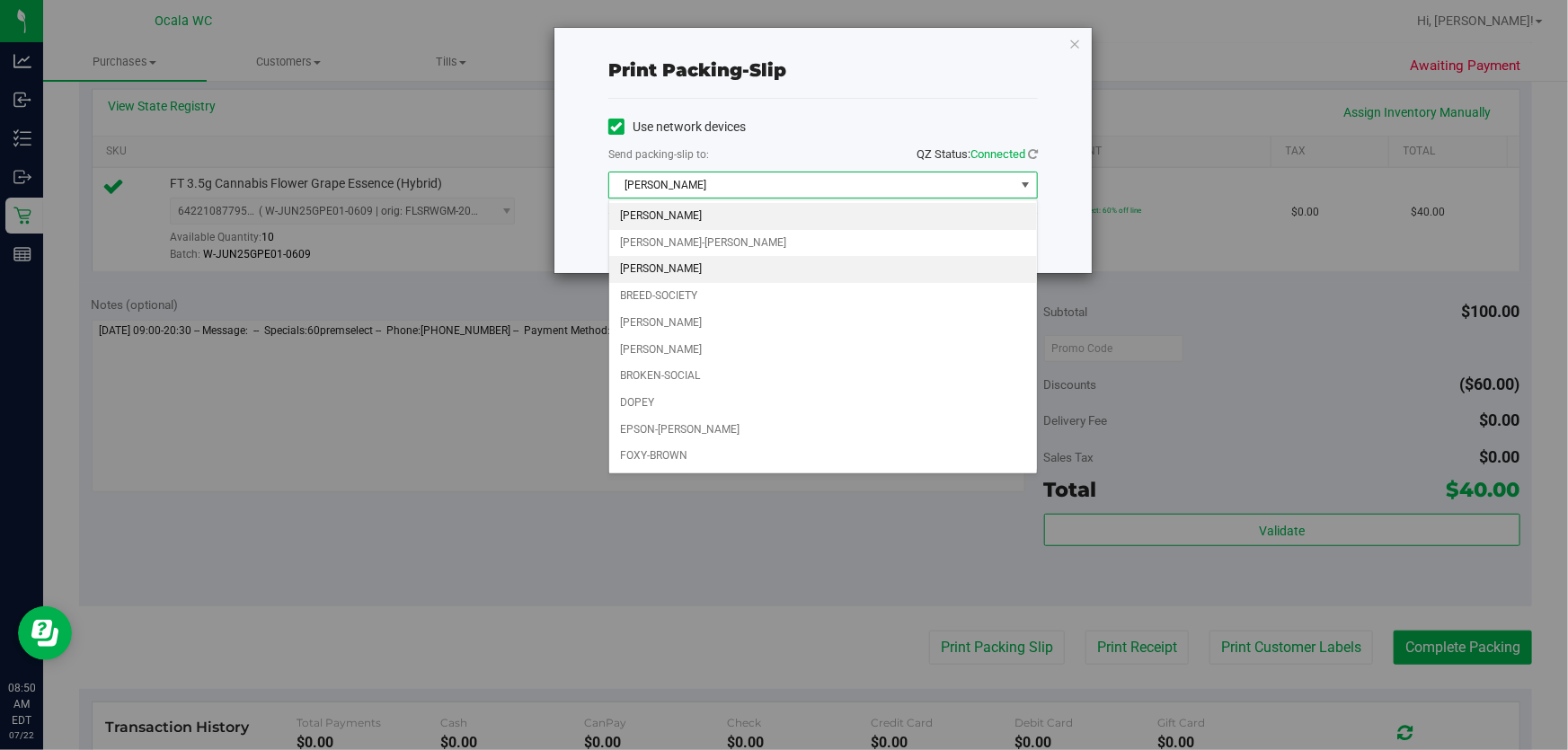 click on "[PERSON_NAME]" at bounding box center (823, 269) 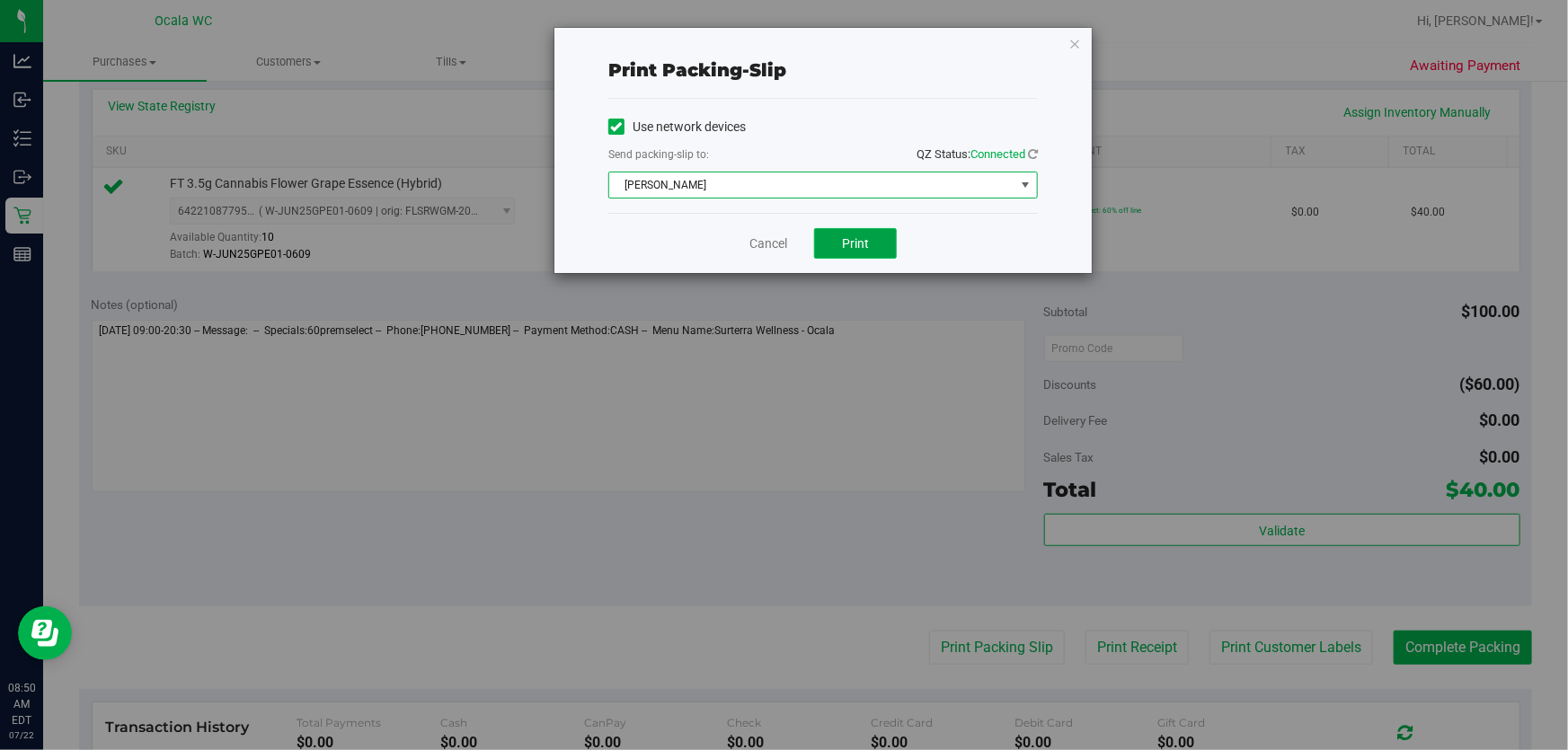 click on "Print" at bounding box center (855, 243) 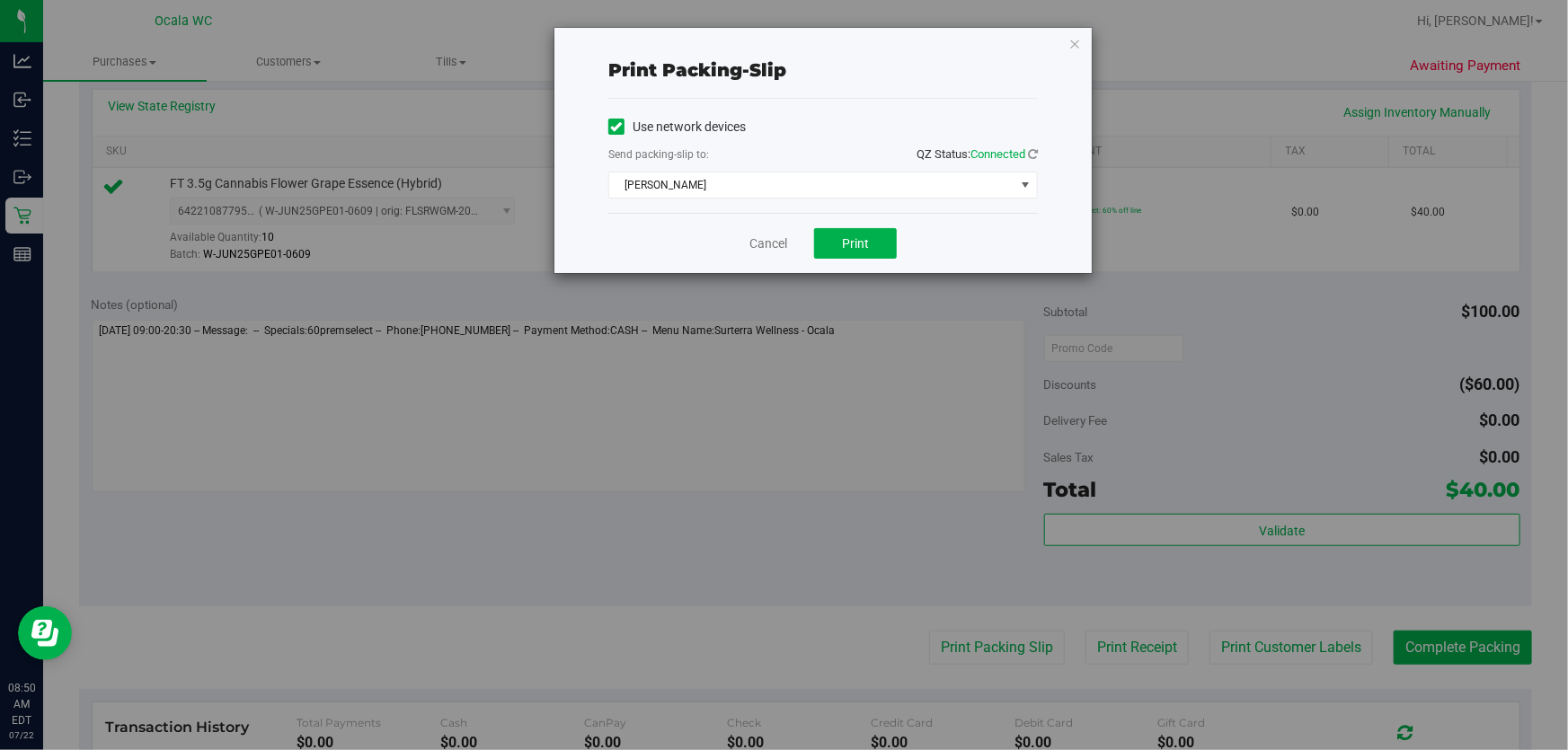 click on "Print packing-slip
Use network devices
Send packing-slip to:
QZ Status:   Connected
BRANDY-CLARK Choose printer BRAD-PITT BRANDY-ANISTON BRANDY-CLARK BREED-SOCIETY BRENDA-LEE BRITT-NICOLE BROKEN-SOCIAL DOPEY EPSON-GROVER FOXY-BROWN
Cancel
Print" at bounding box center [791, 375] 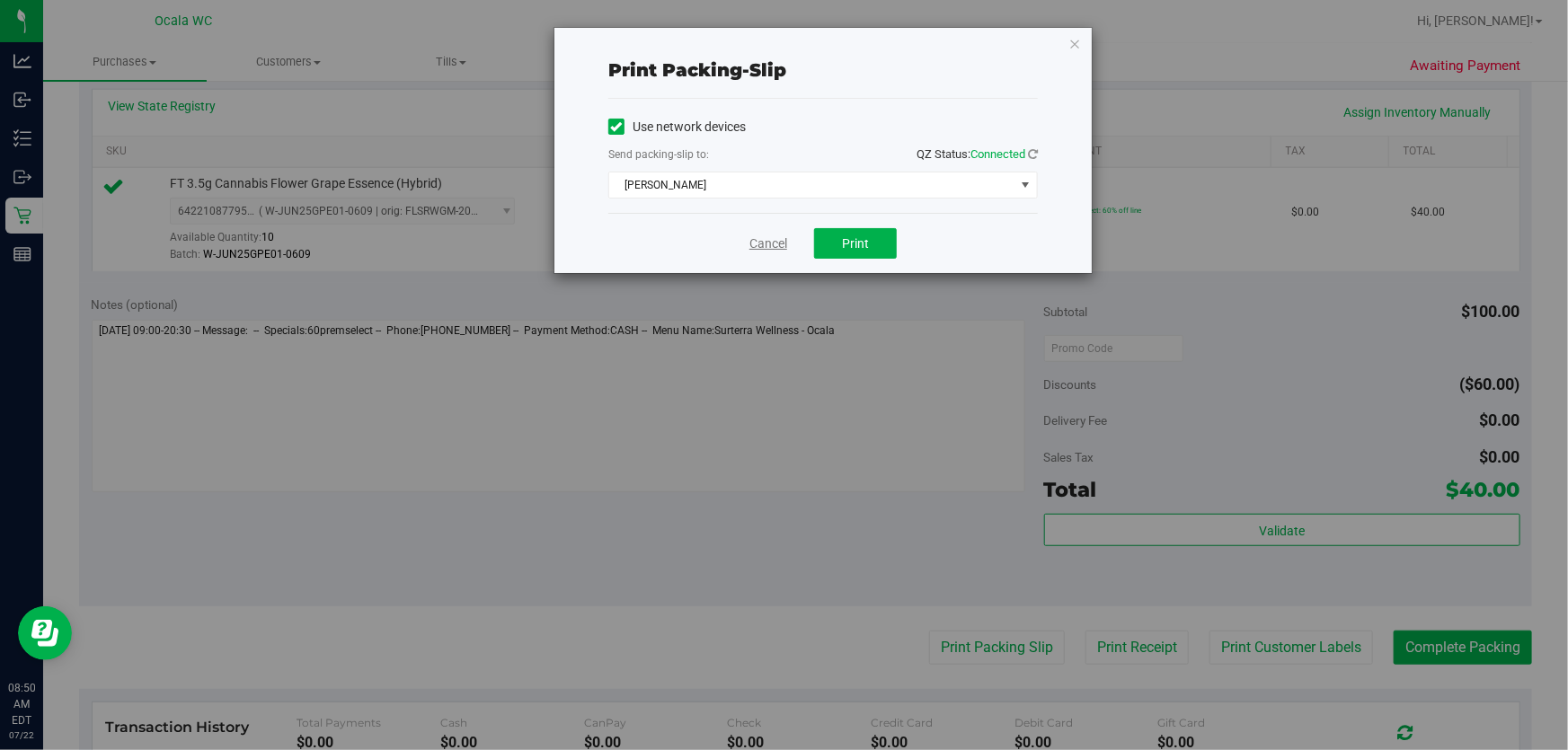 click on "Cancel" at bounding box center [768, 243] 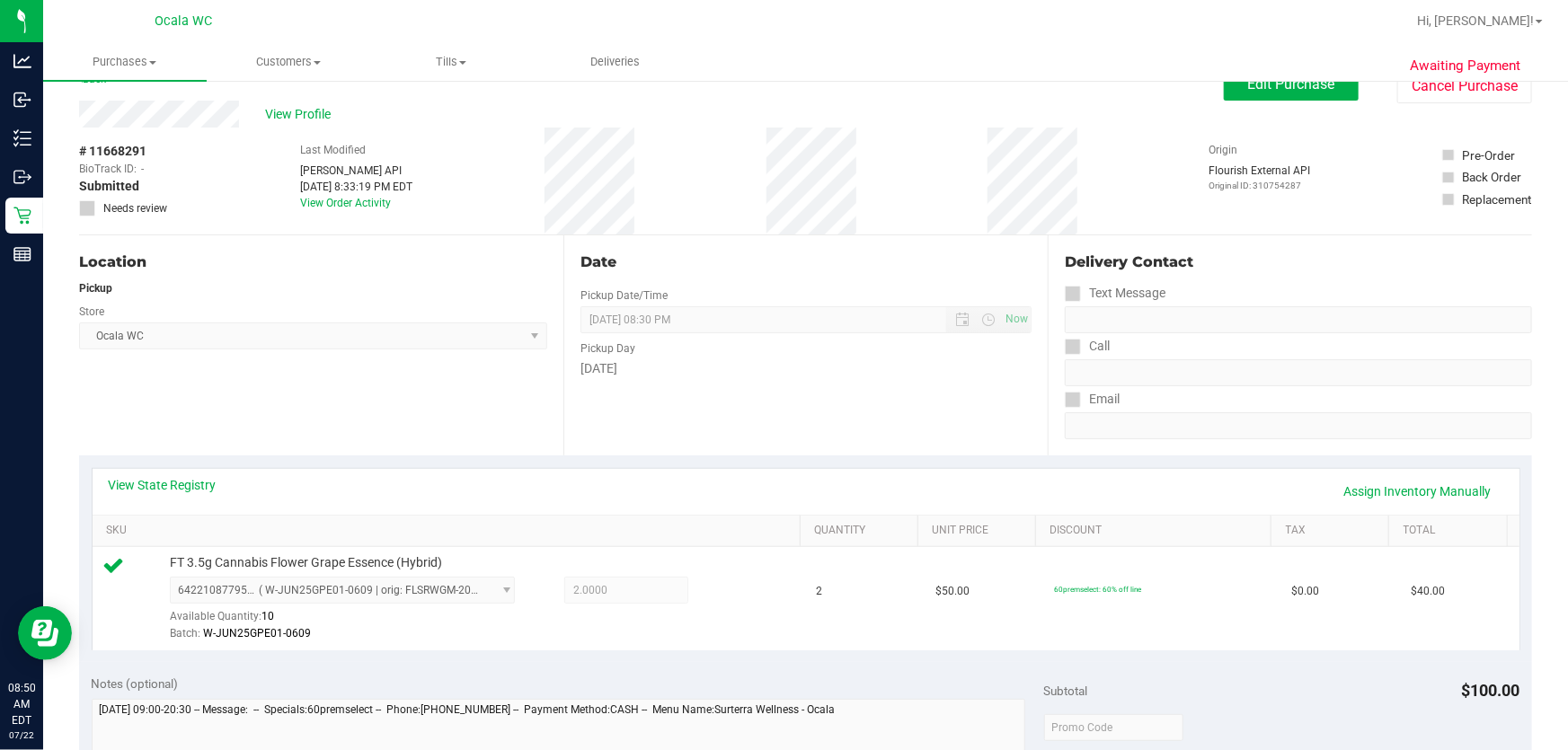 scroll, scrollTop: 0, scrollLeft: 0, axis: both 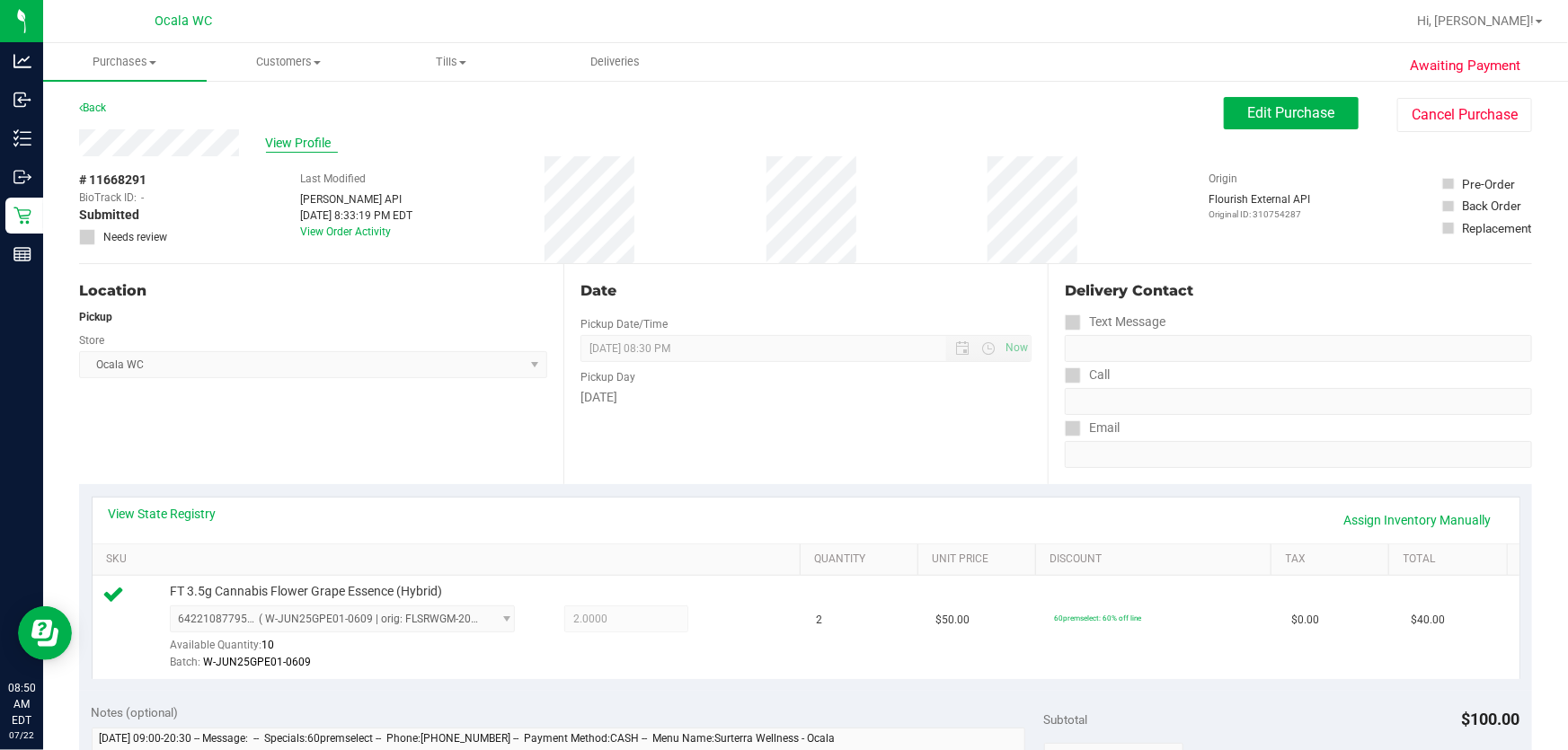 click on "View Profile" at bounding box center (302, 143) 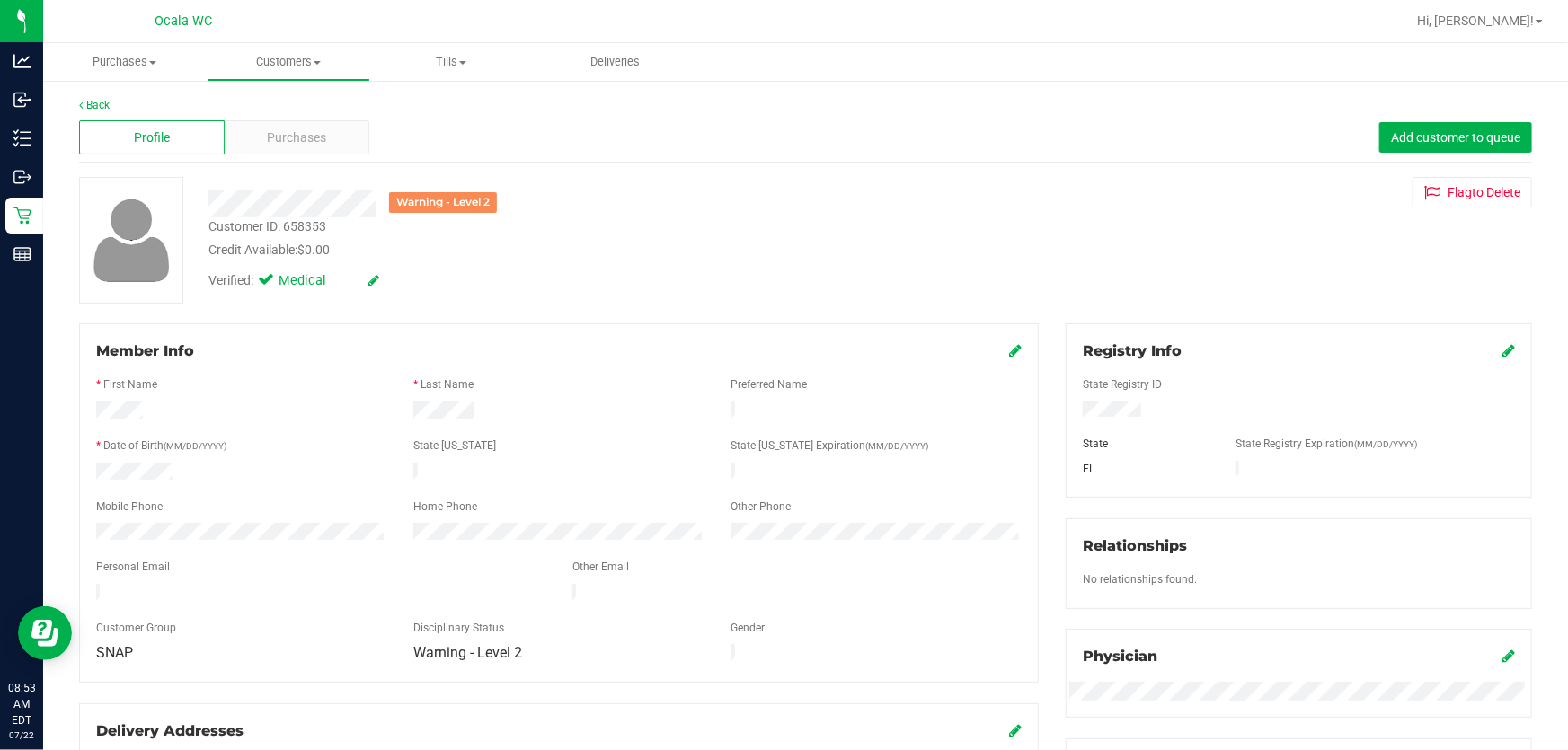 click on "Warning - Level 2
Customer ID: 658353
Credit Available:
$0.00
Verified:
Medical
Flag  to Delete" at bounding box center (805, 240) 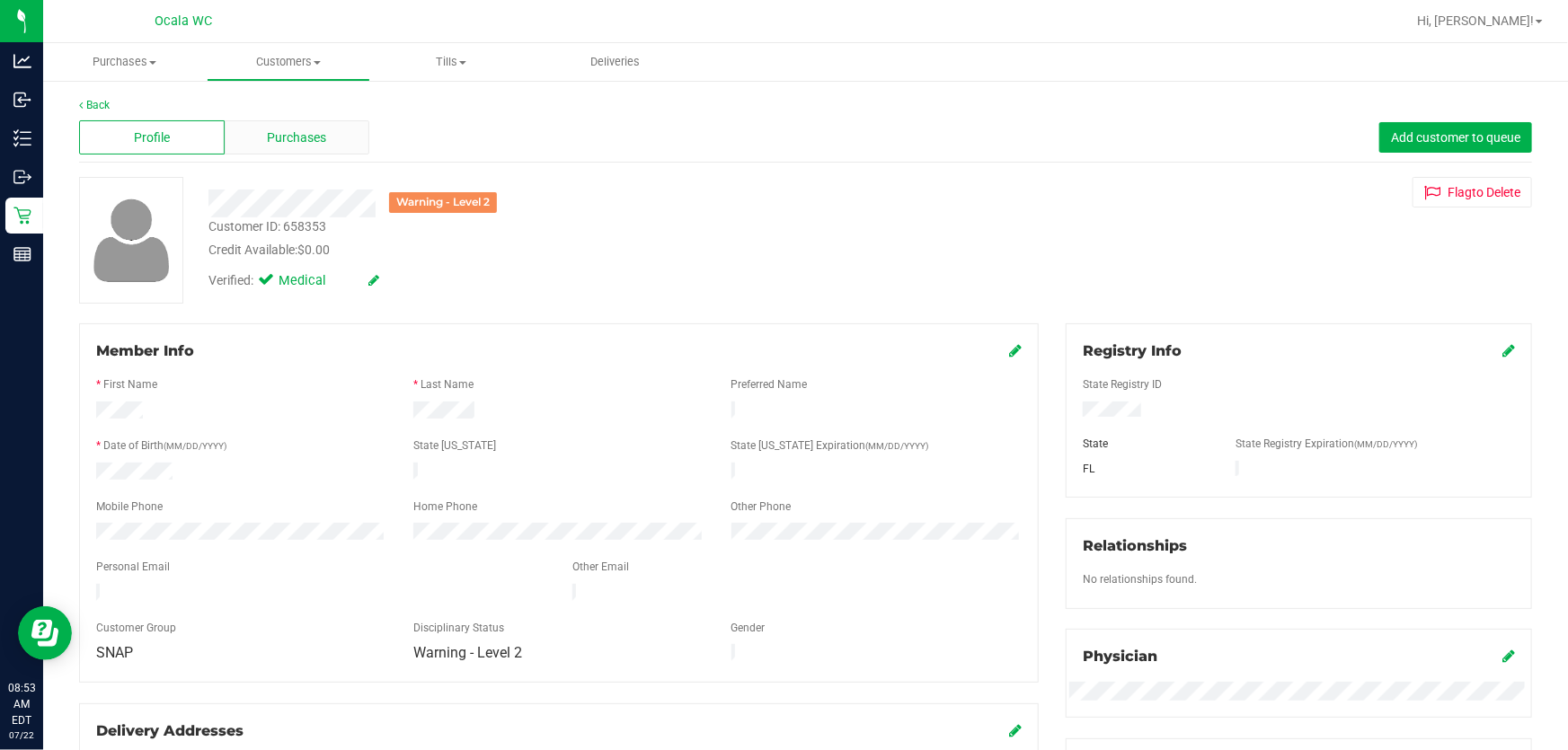 click on "Purchases" at bounding box center [297, 137] 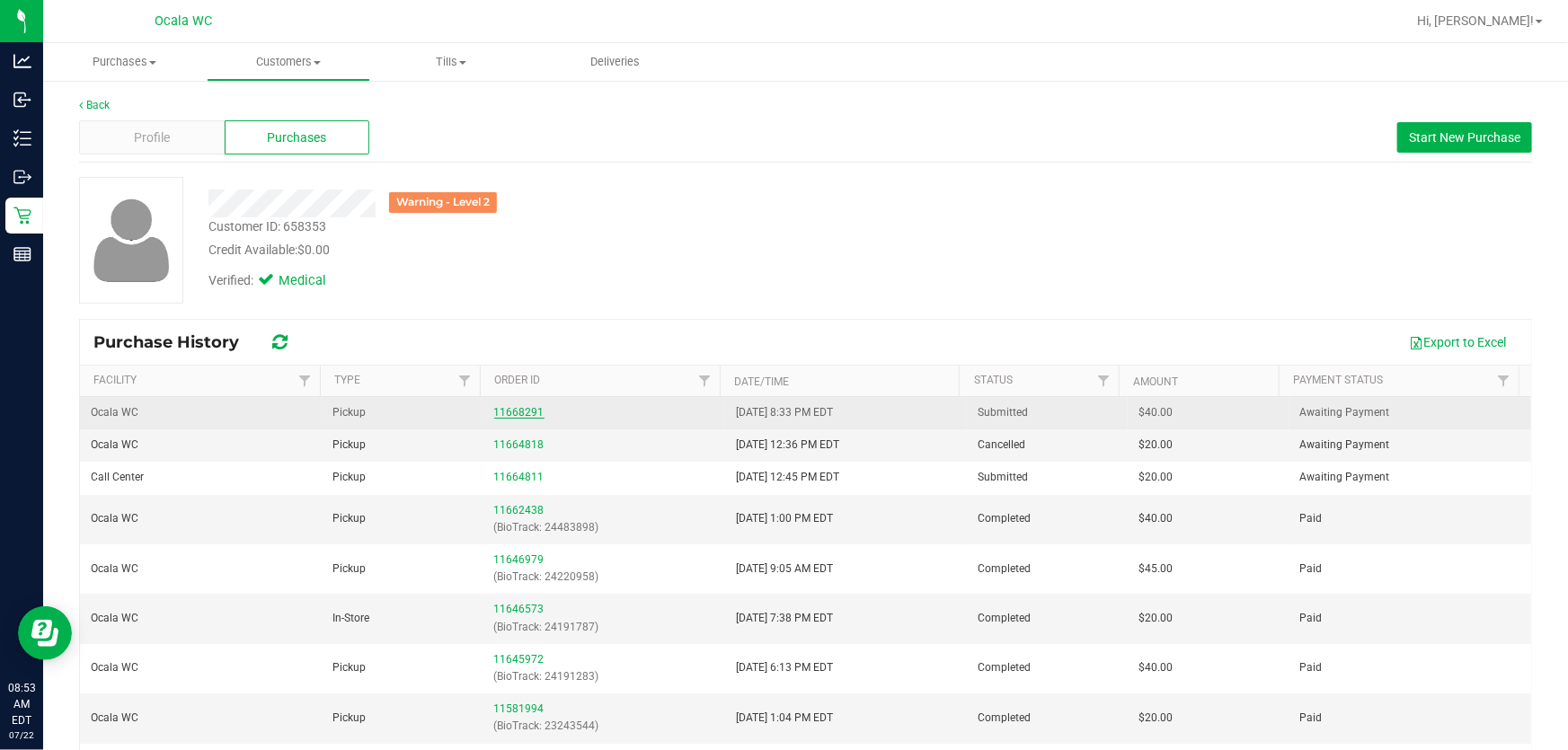 click on "11668291" at bounding box center [519, 412] 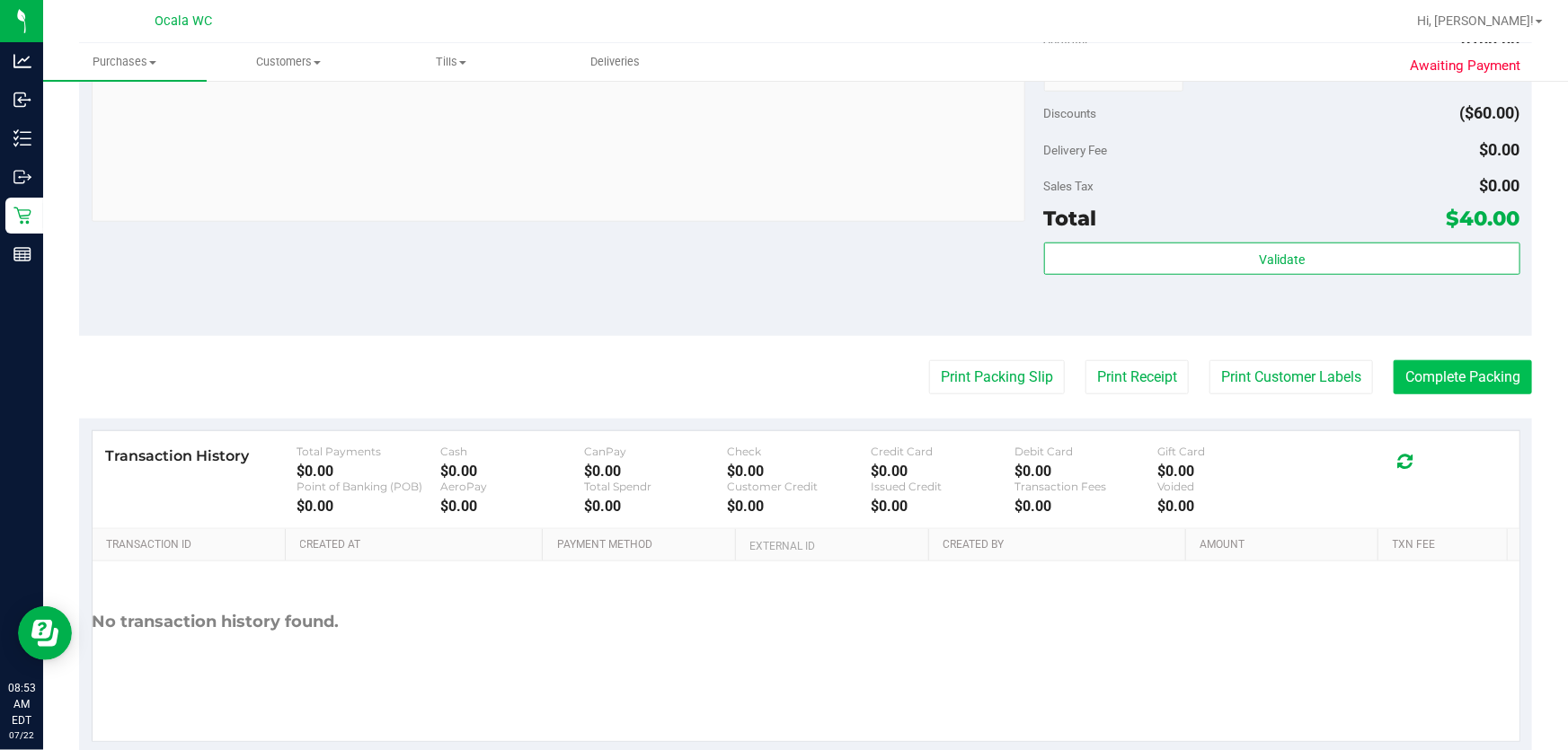 scroll, scrollTop: 734, scrollLeft: 0, axis: vertical 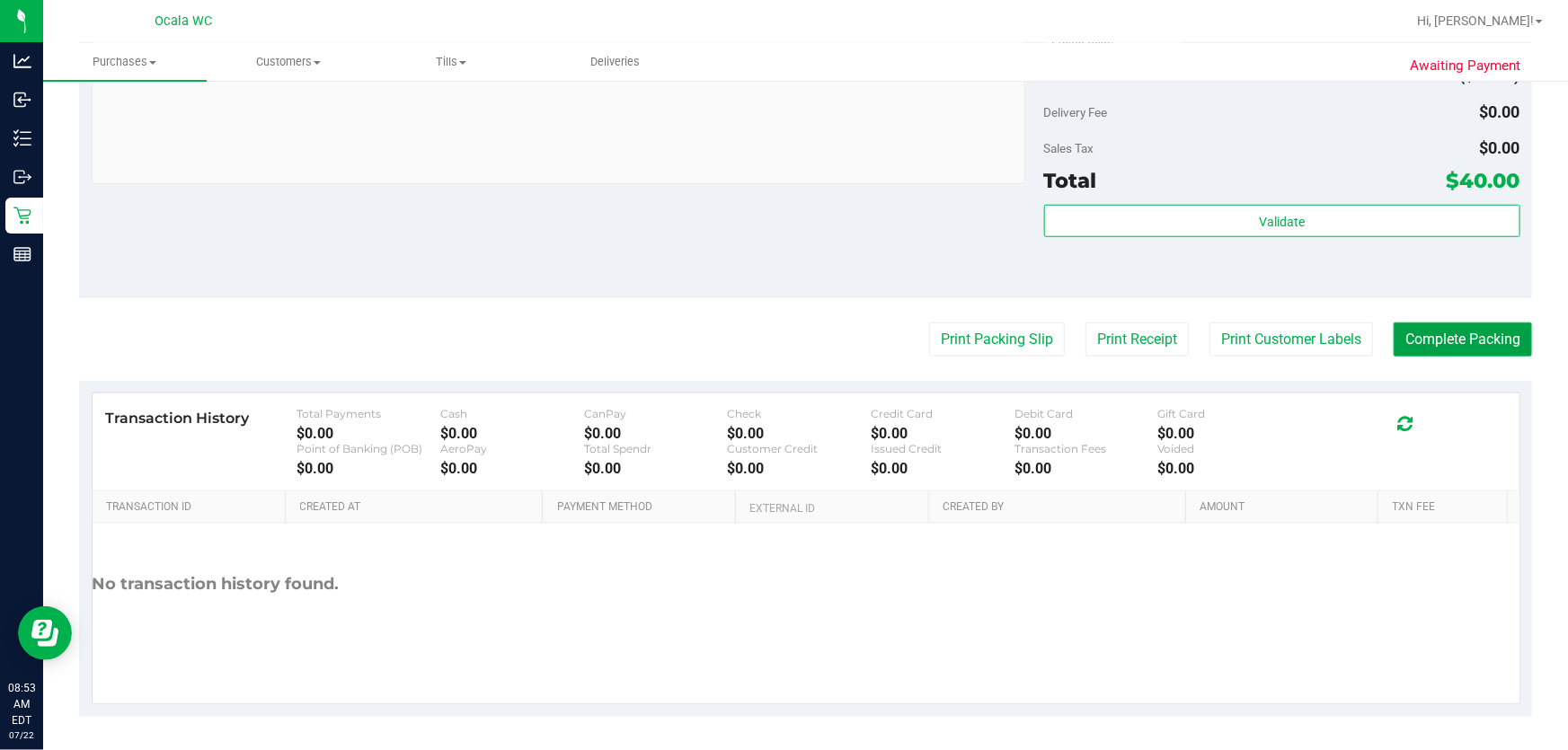 click on "Complete Packing" at bounding box center [1463, 340] 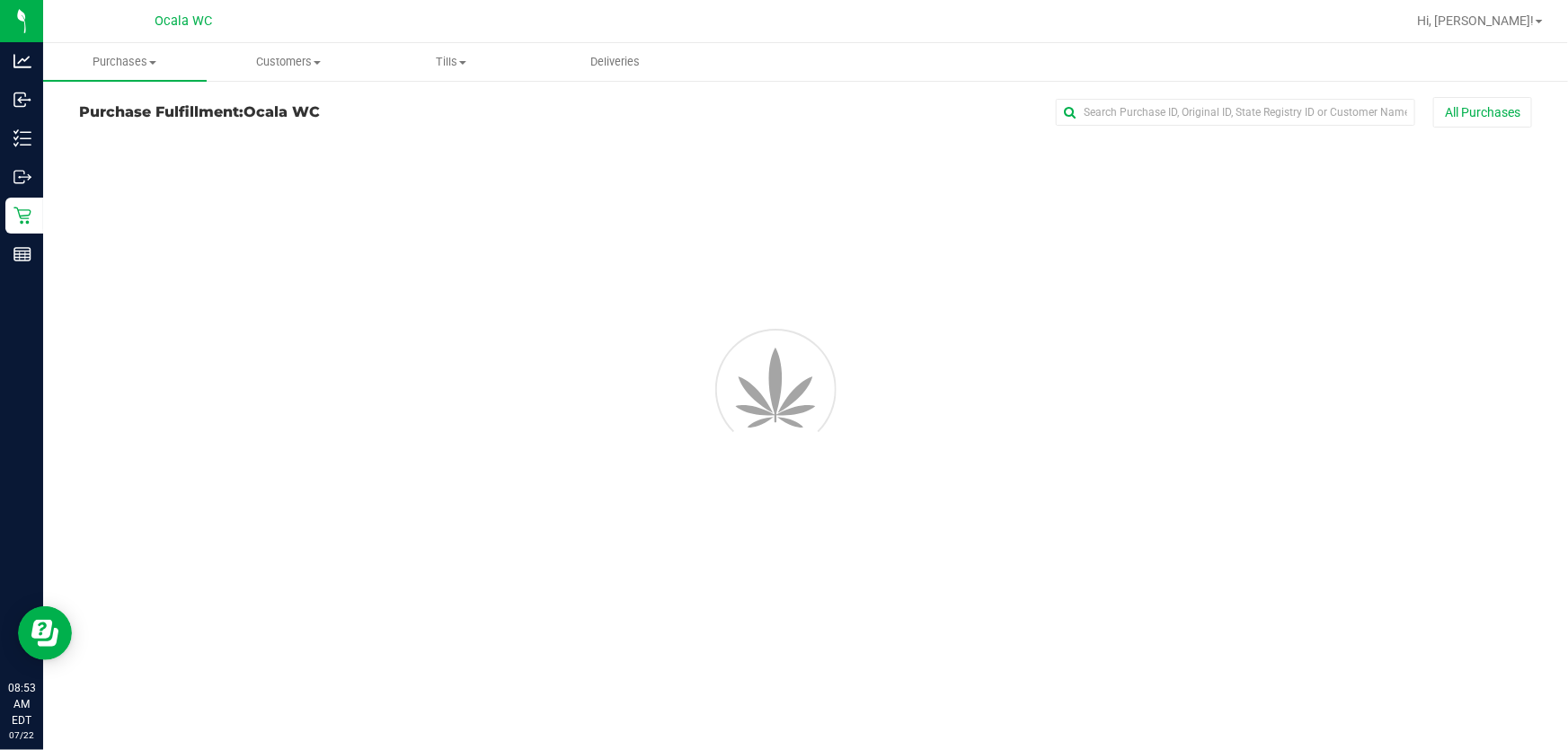 scroll, scrollTop: 0, scrollLeft: 0, axis: both 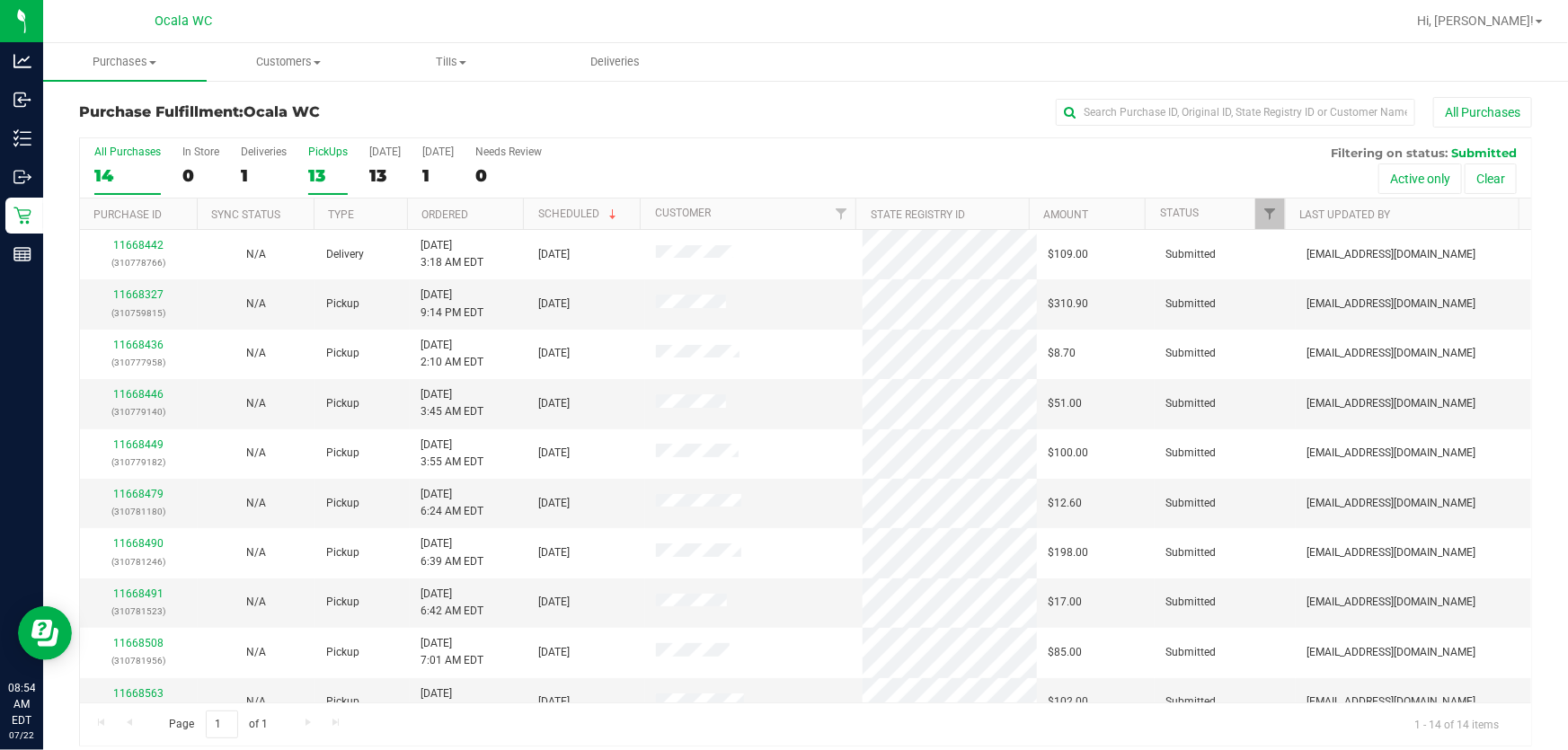 click on "13" at bounding box center [328, 175] 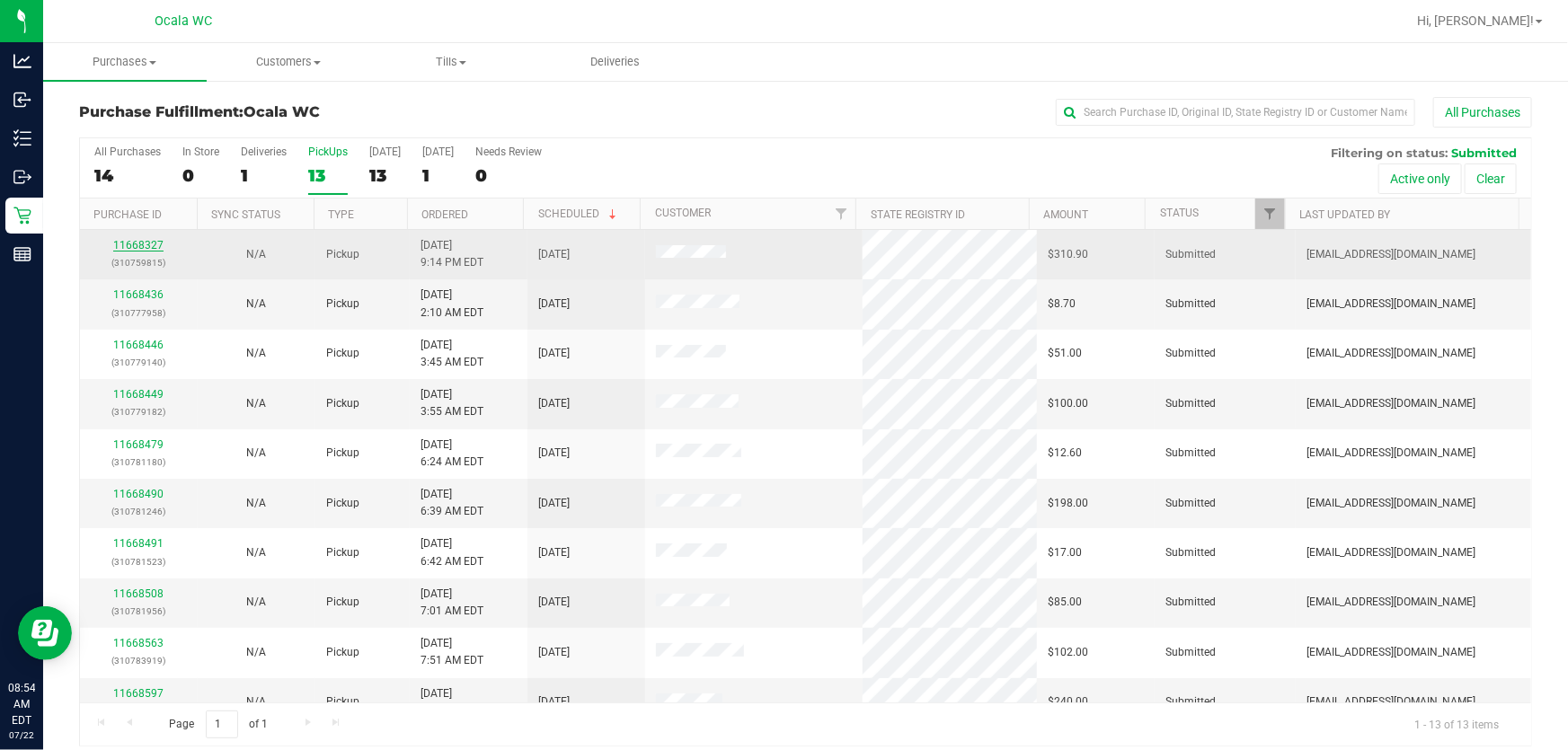 click on "11668327" at bounding box center [138, 245] 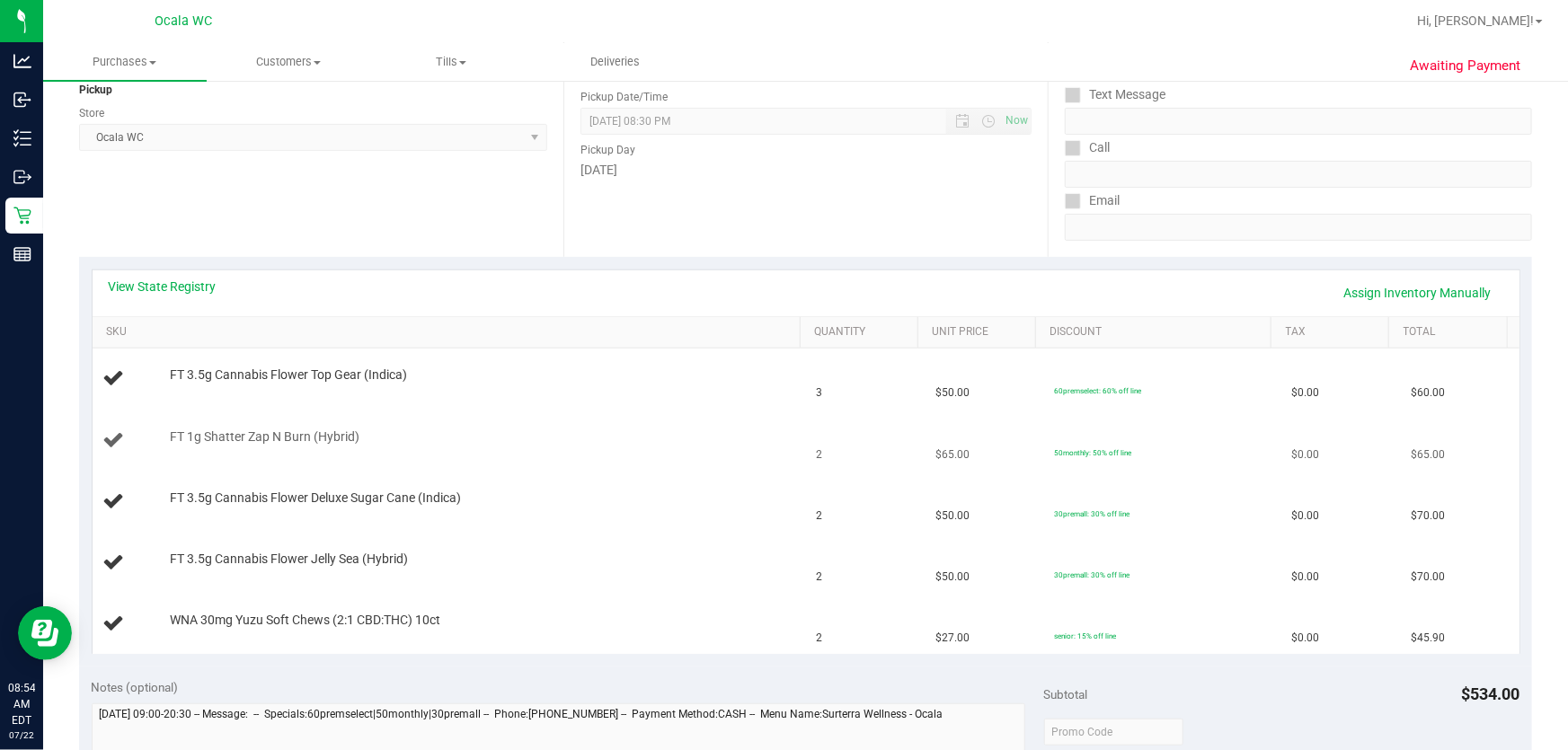 scroll, scrollTop: 244, scrollLeft: 0, axis: vertical 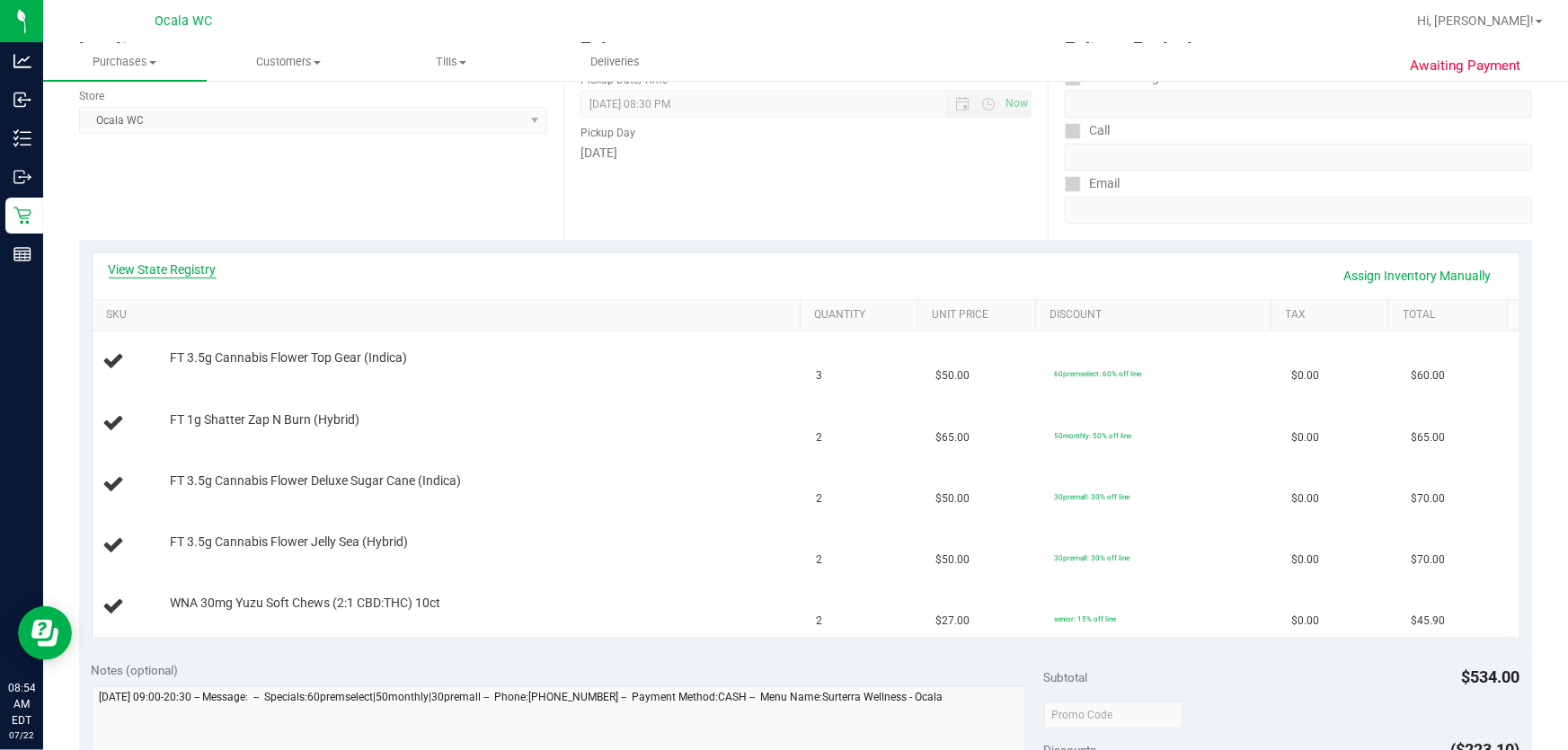 click on "View State Registry" at bounding box center [163, 269] 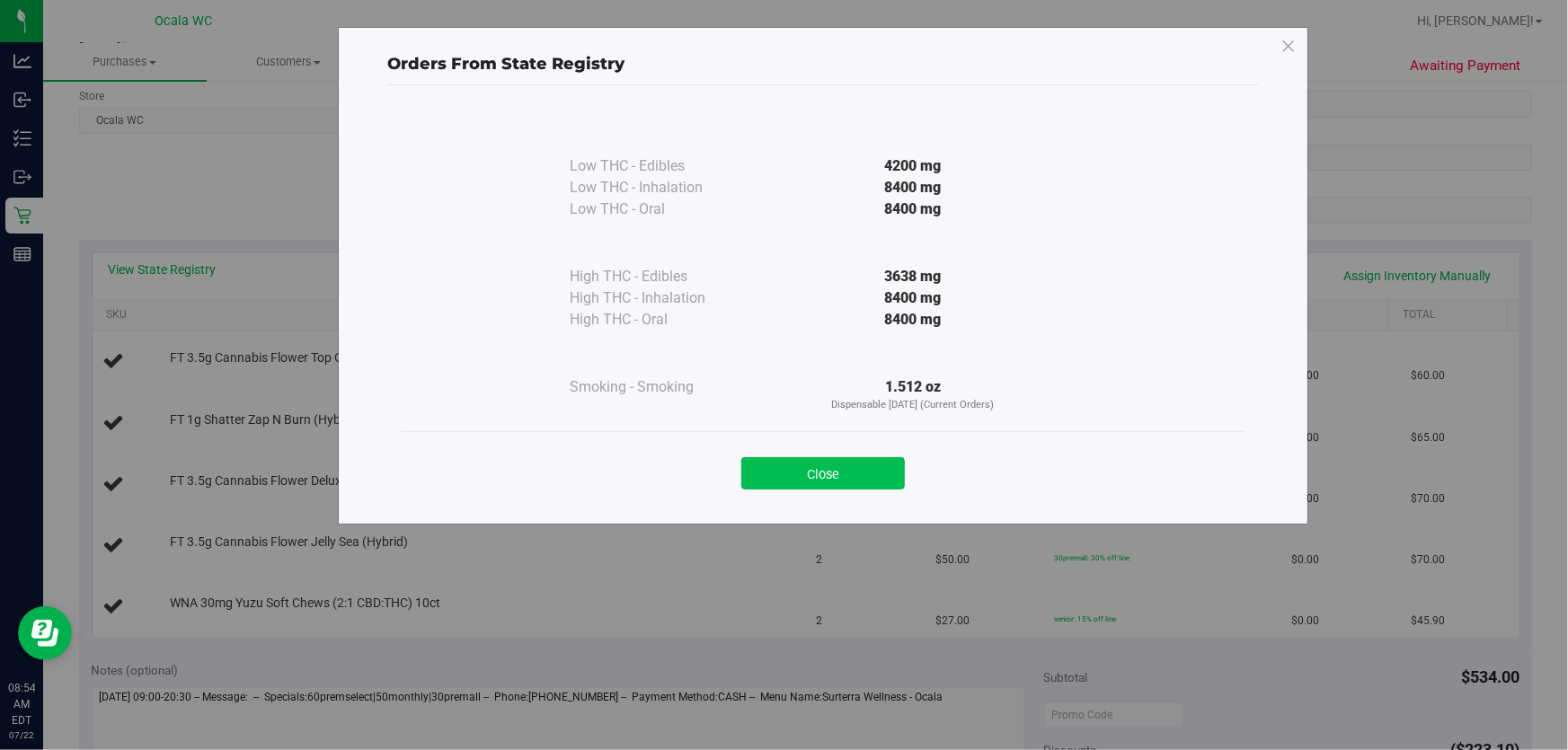 click on "Close" at bounding box center (823, 473) 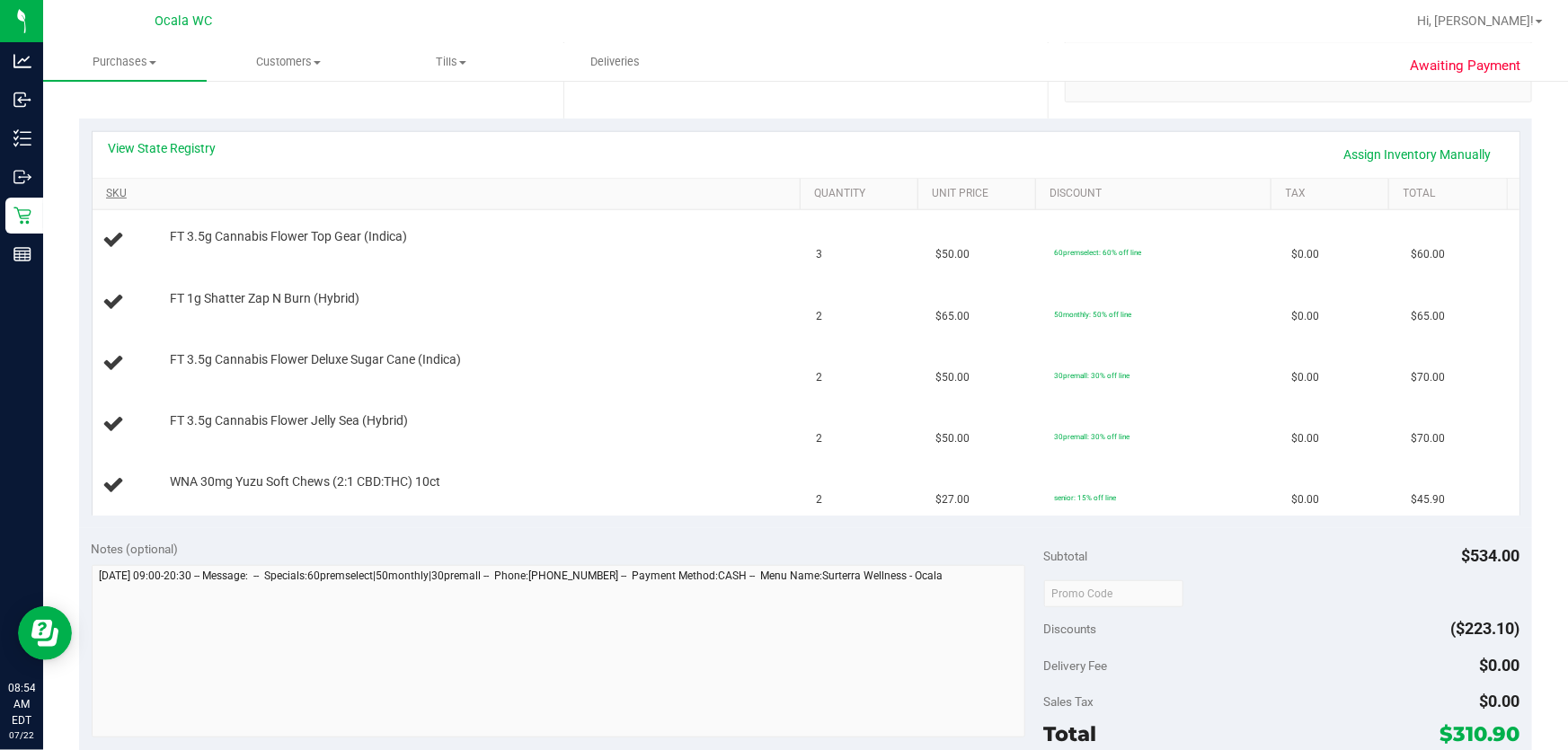 scroll, scrollTop: 326, scrollLeft: 0, axis: vertical 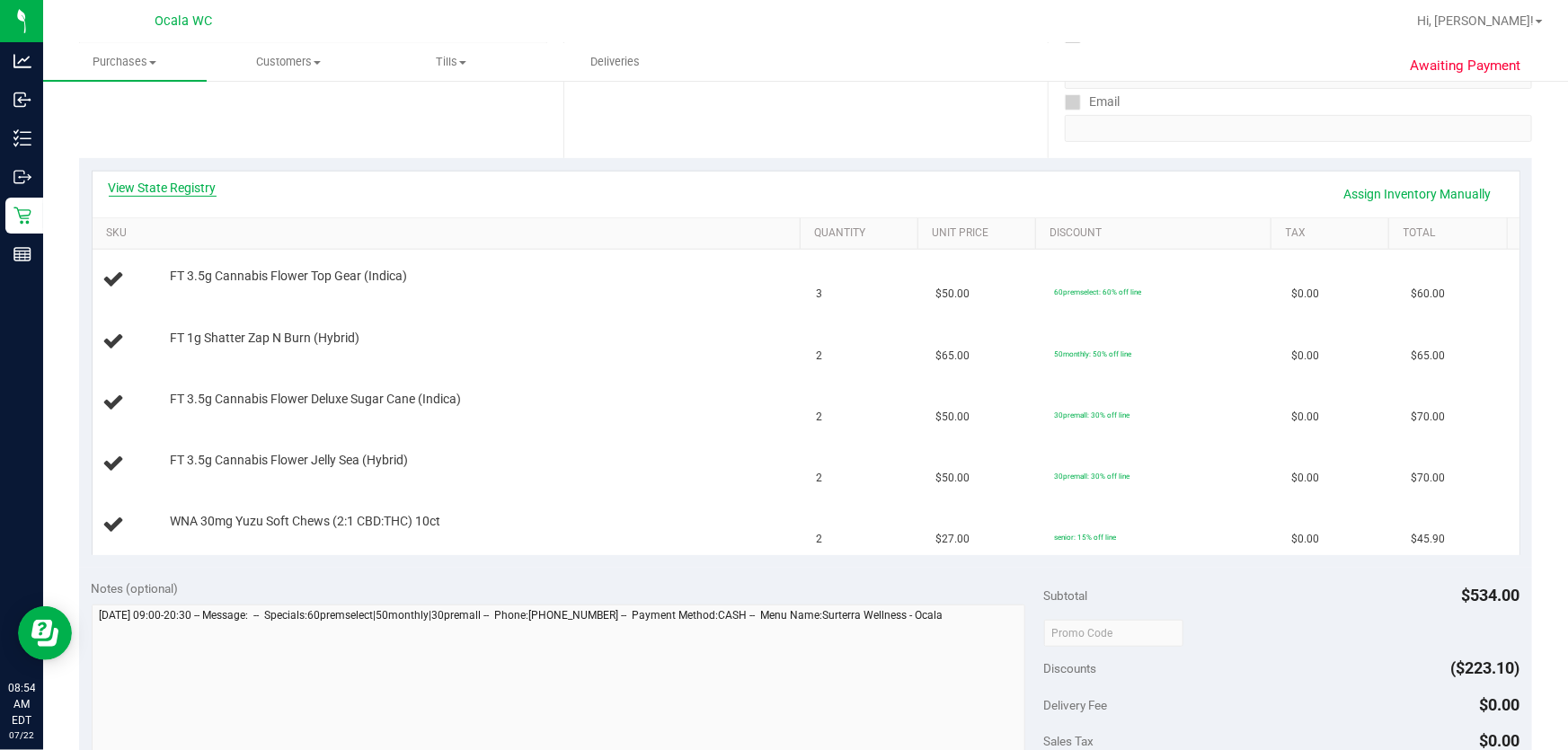 click on "View State Registry" at bounding box center (163, 188) 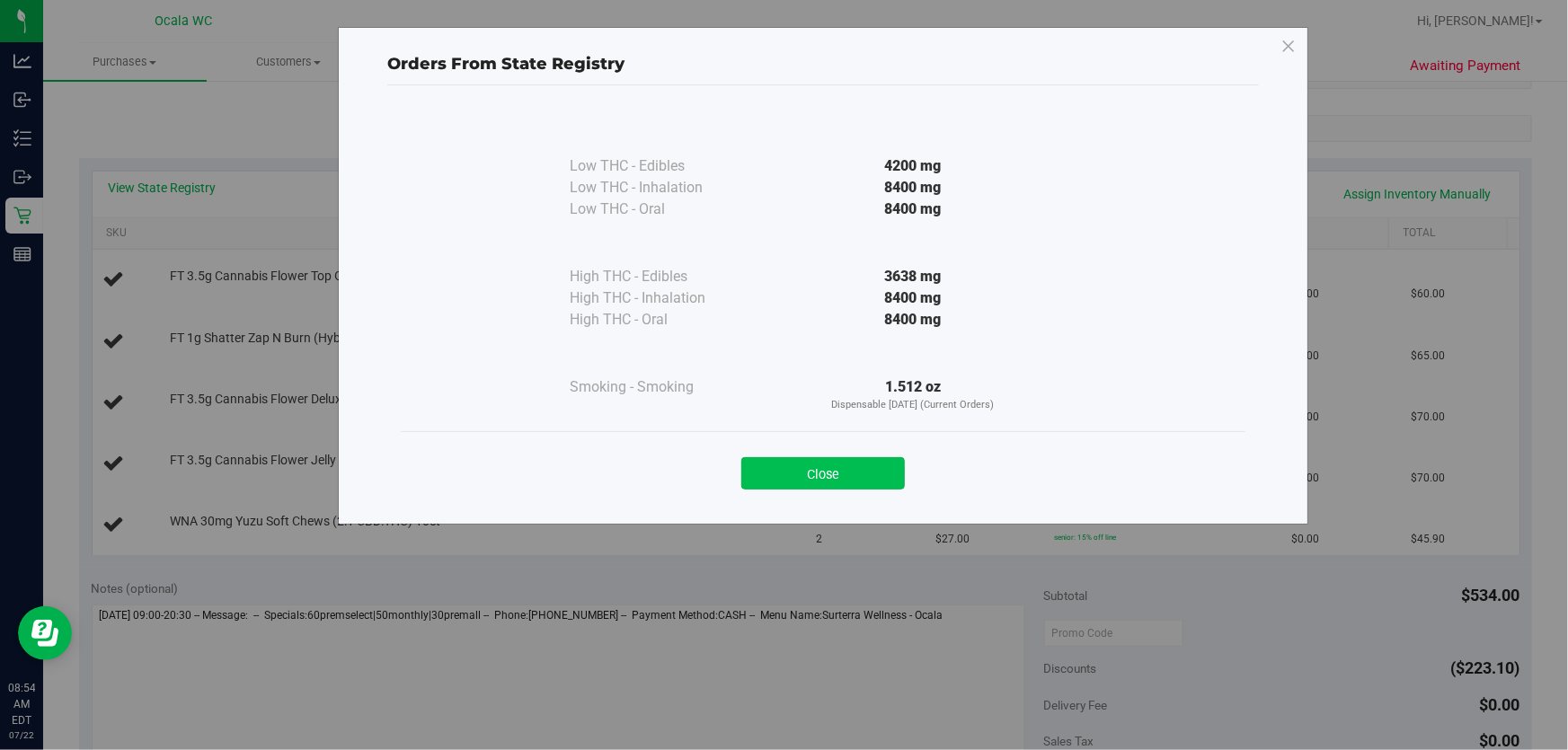 click on "Close" at bounding box center [823, 473] 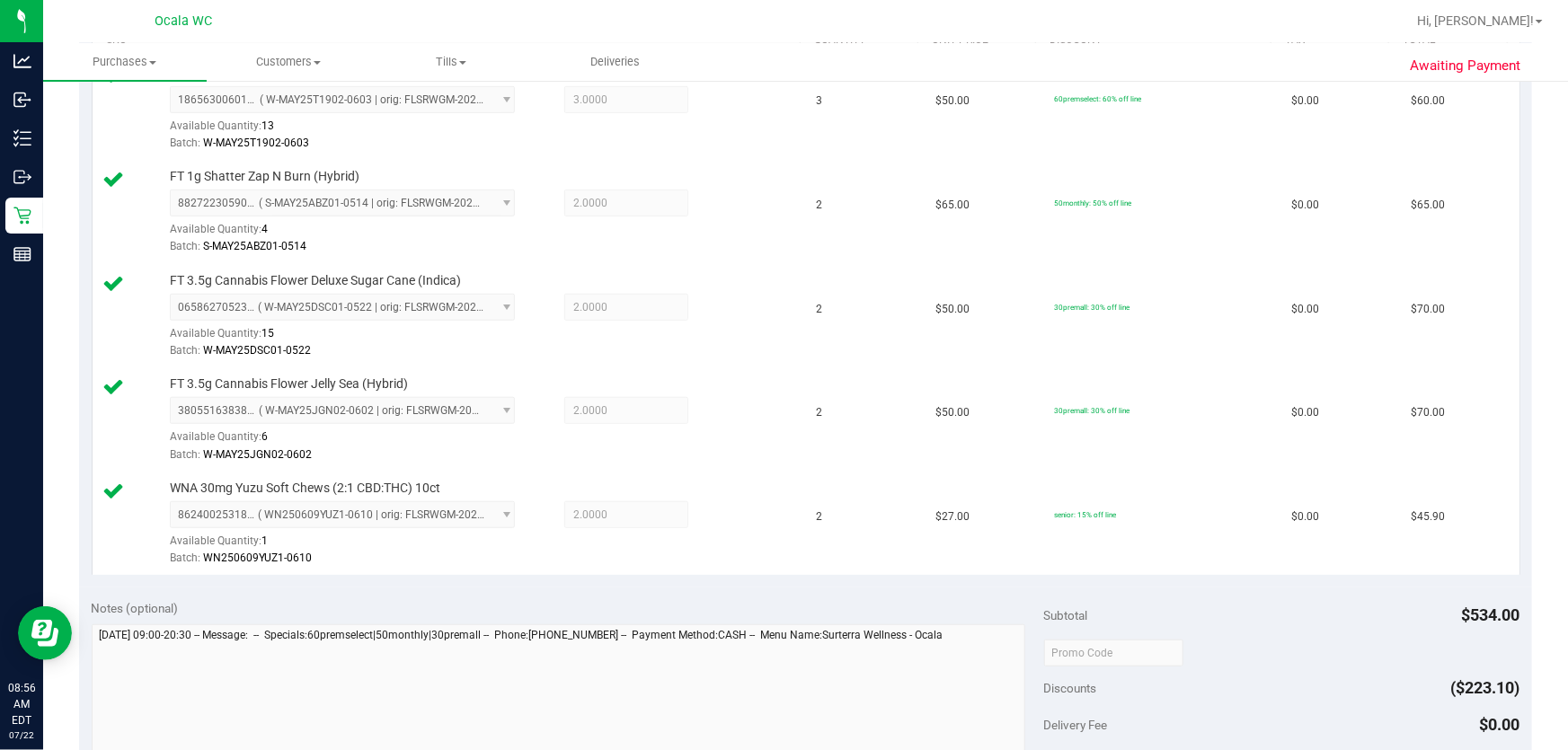 scroll, scrollTop: 735, scrollLeft: 0, axis: vertical 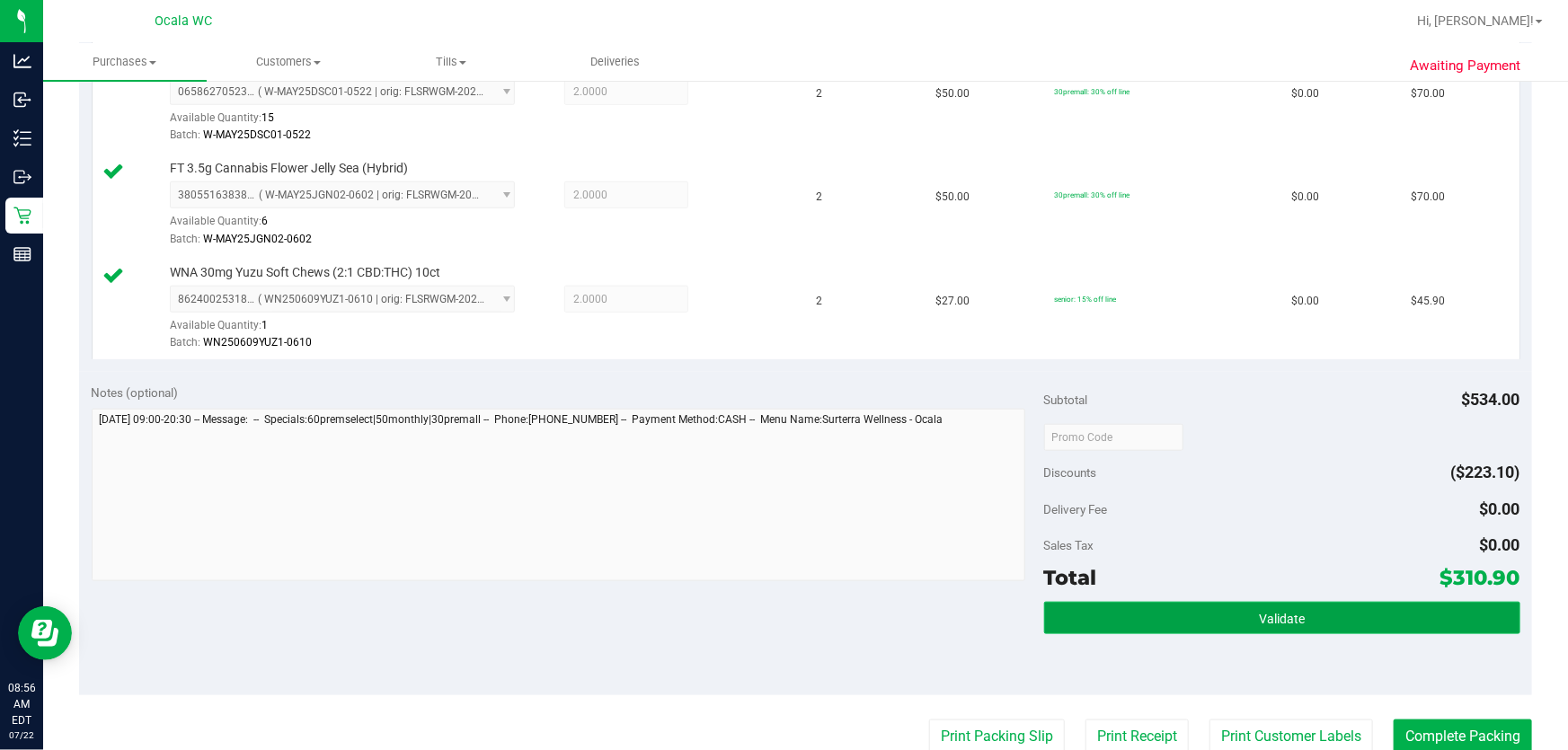 drag, startPoint x: 1240, startPoint y: 613, endPoint x: 1186, endPoint y: 607, distance: 54.332311 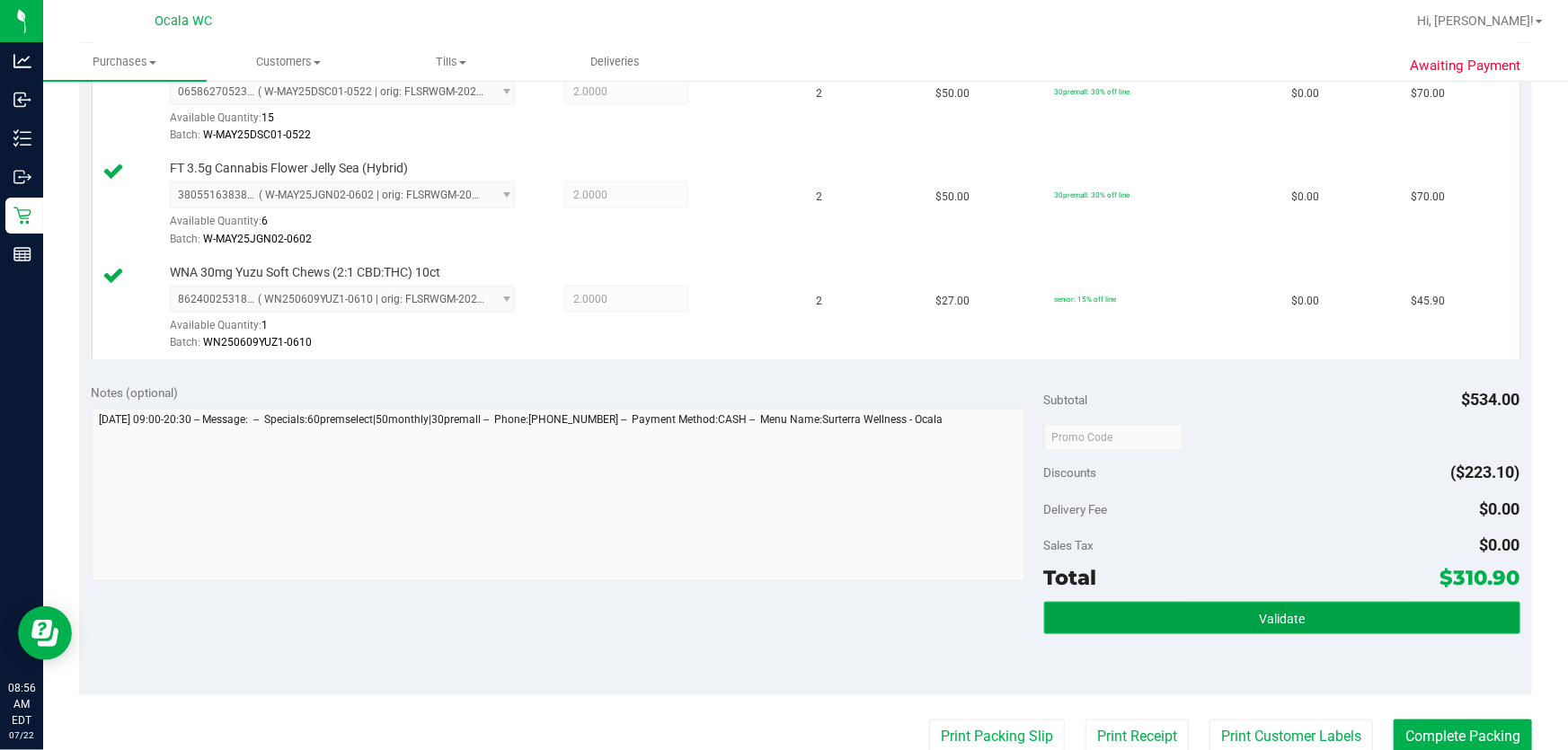 click on "Validate" at bounding box center [1282, 618] 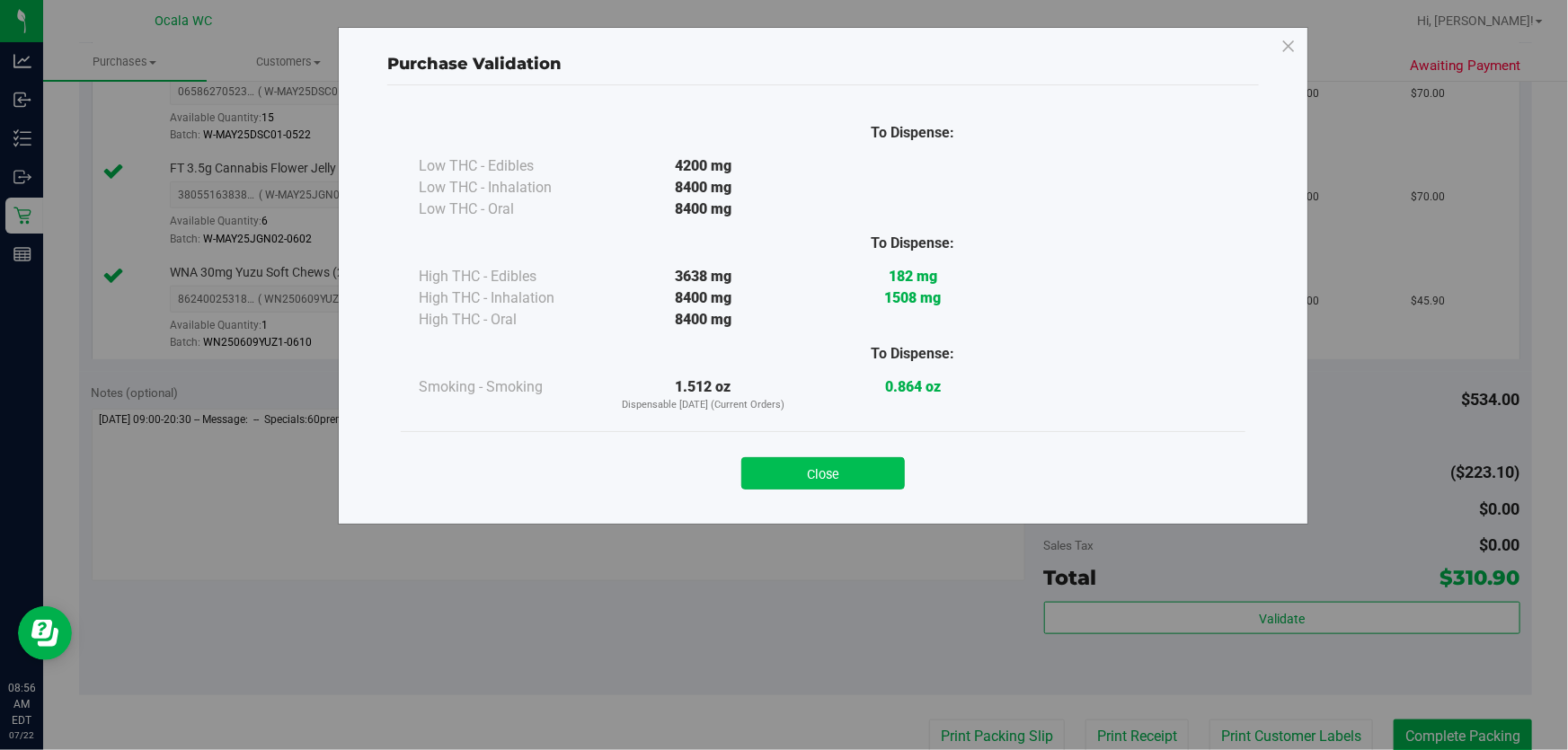 click on "Close" at bounding box center (823, 473) 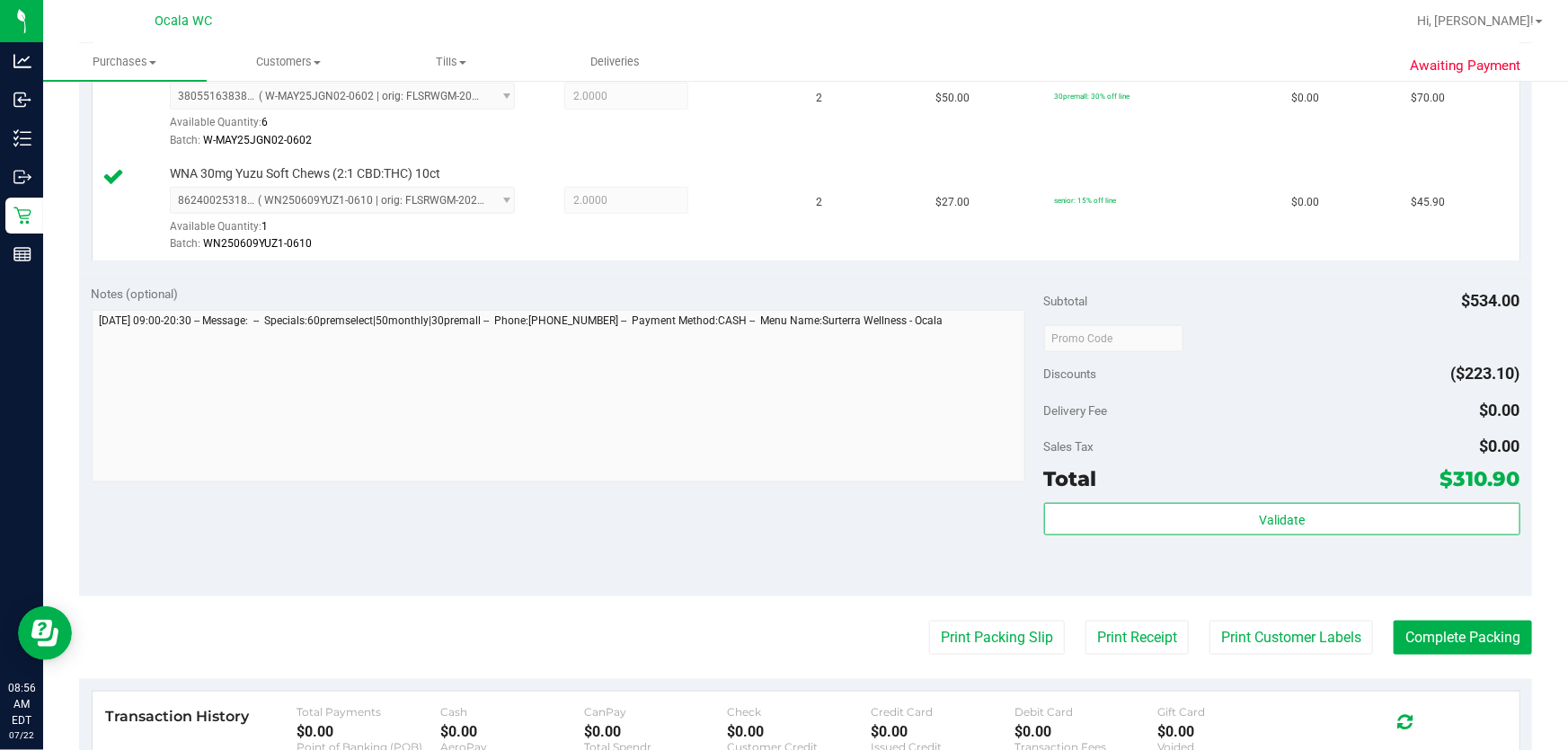 scroll, scrollTop: 979, scrollLeft: 0, axis: vertical 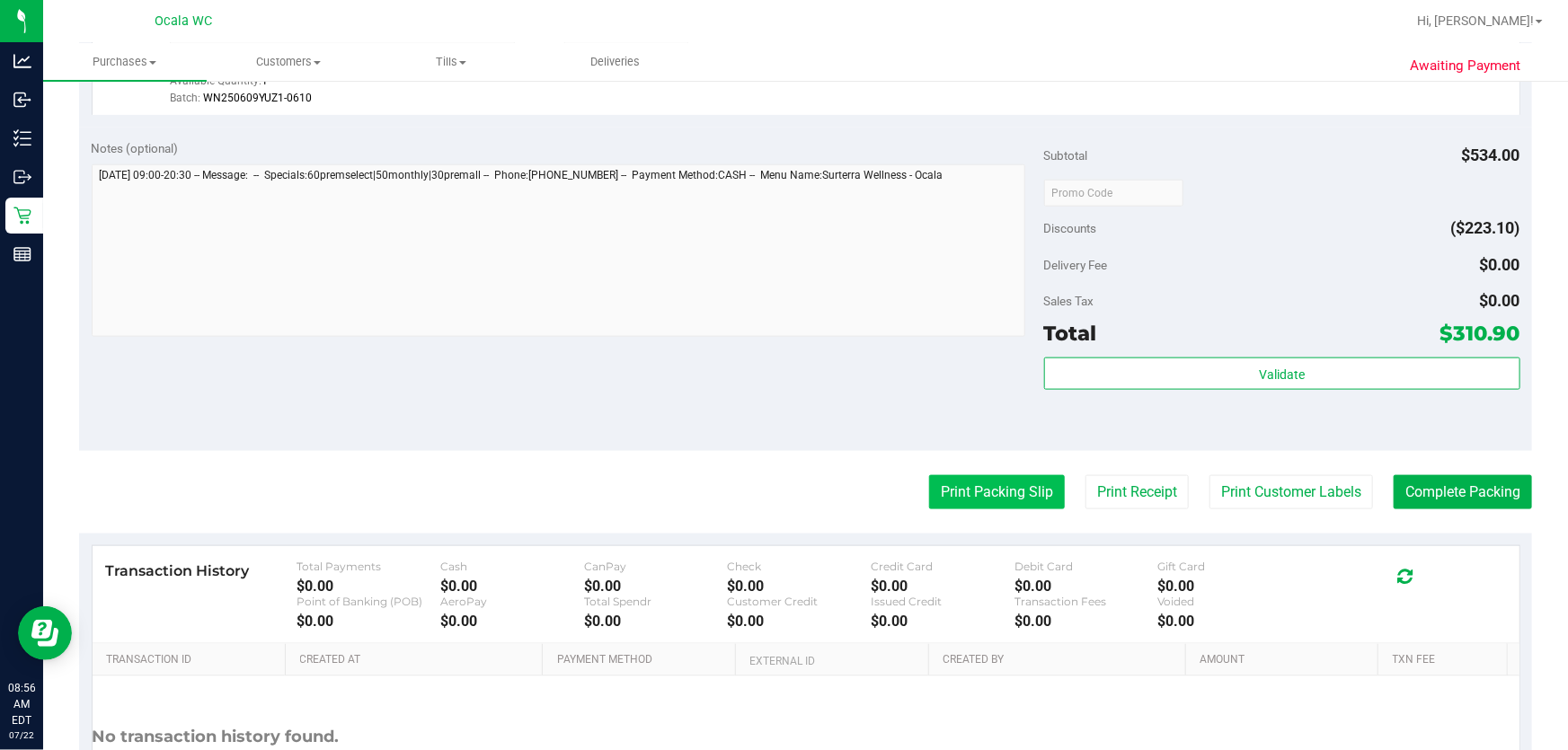 click on "Print Packing Slip" at bounding box center [997, 492] 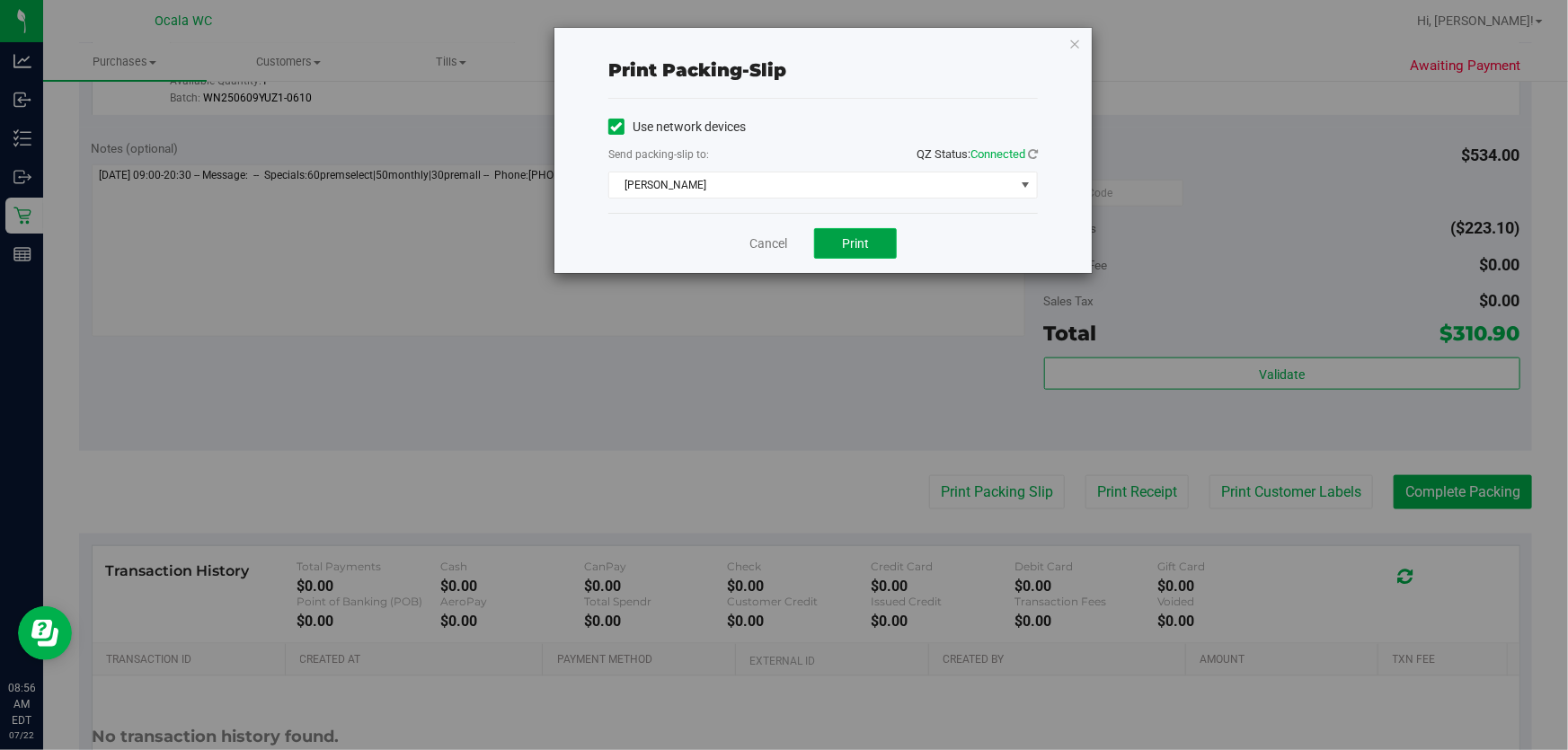 click on "Print" at bounding box center [855, 243] 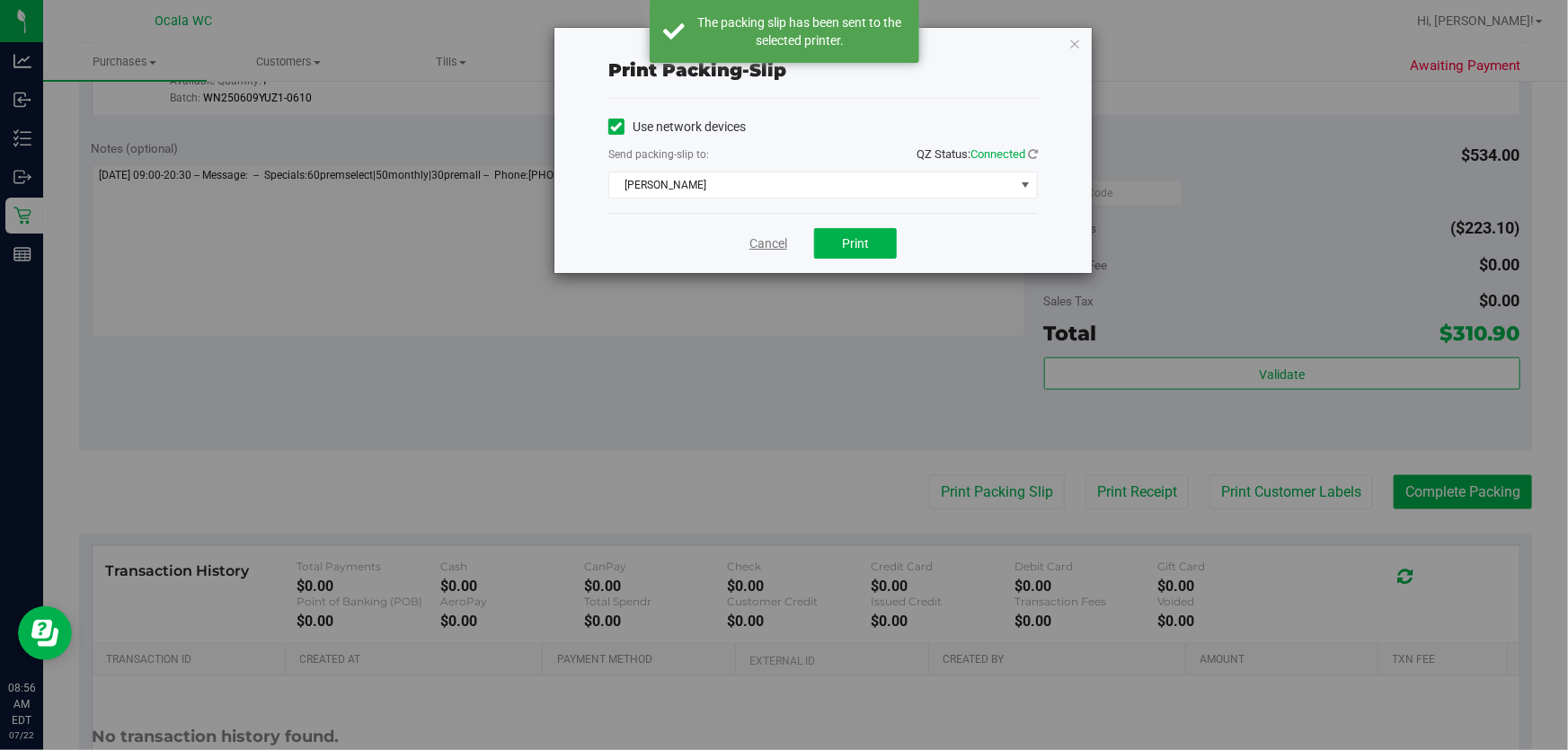 click on "Cancel" at bounding box center (768, 243) 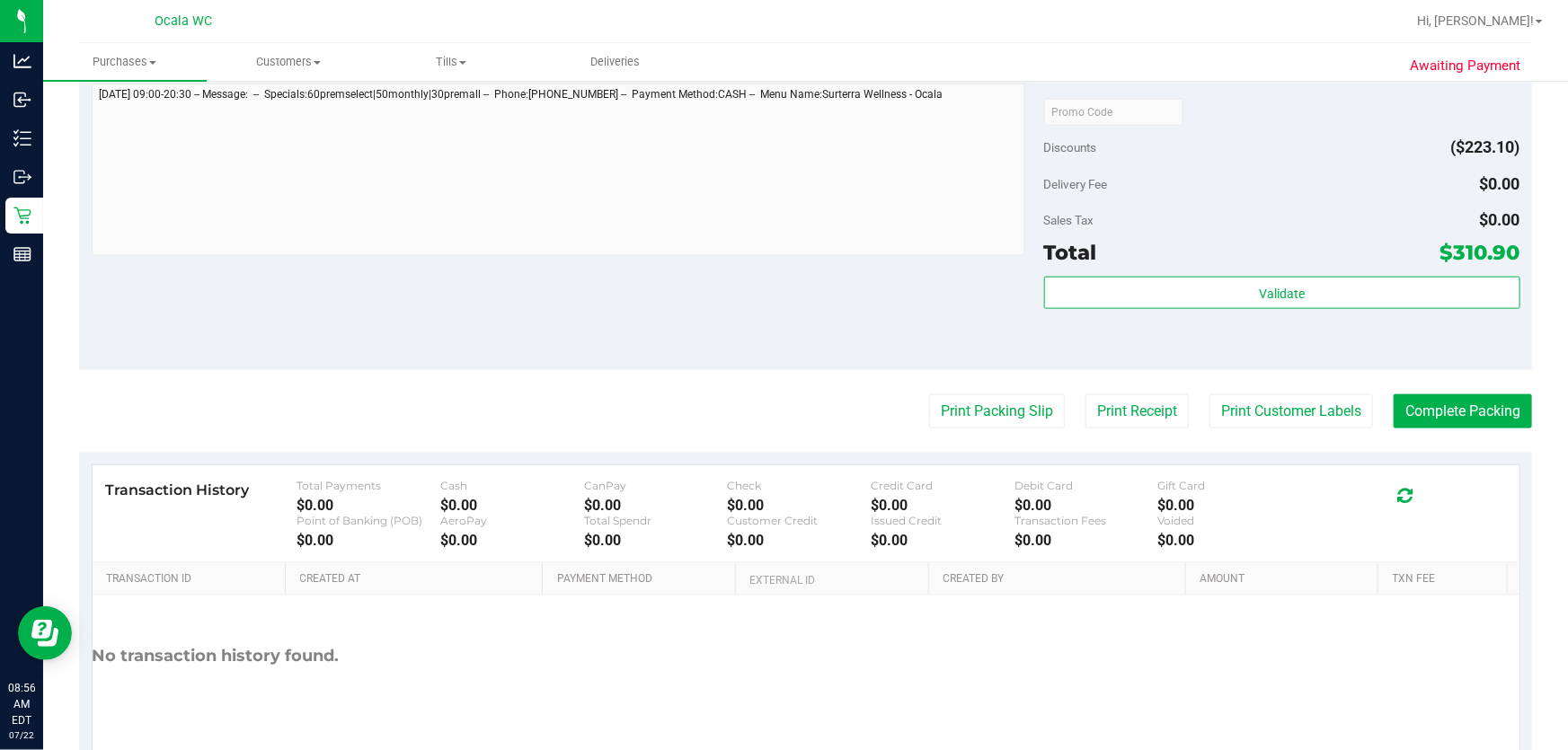 scroll, scrollTop: 1061, scrollLeft: 0, axis: vertical 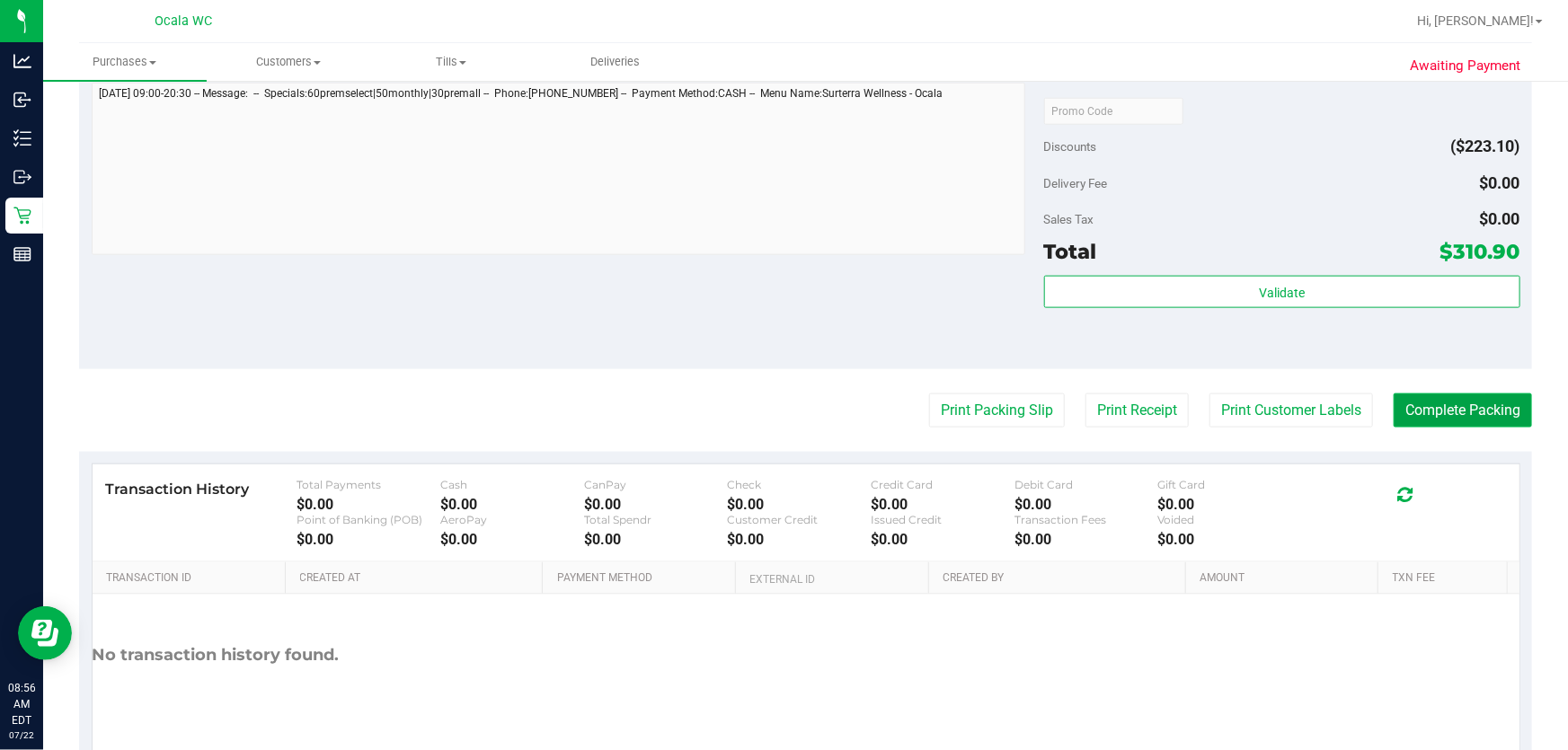 click on "Complete Packing" at bounding box center (1463, 410) 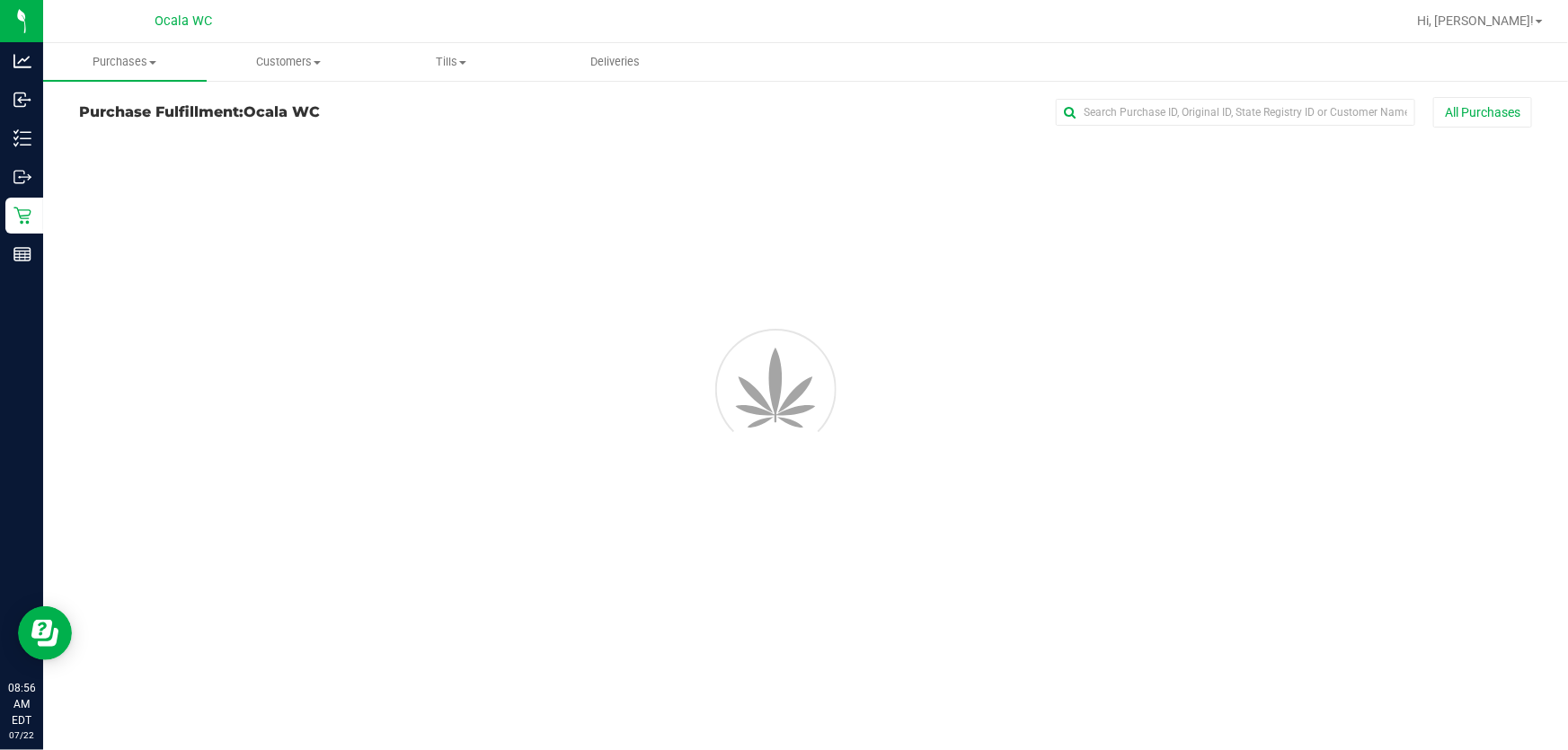 scroll, scrollTop: 0, scrollLeft: 0, axis: both 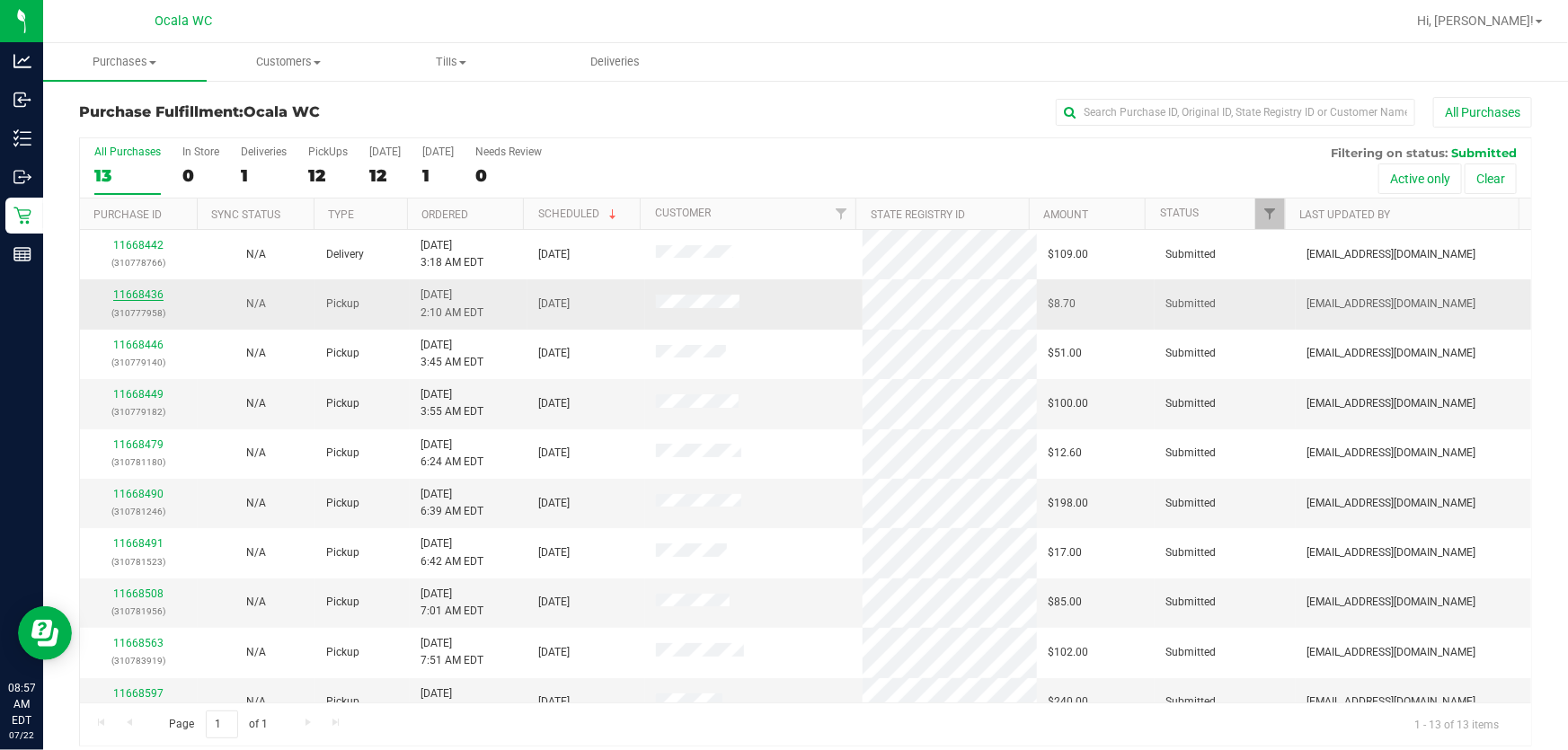 click on "11668436" at bounding box center [138, 295] 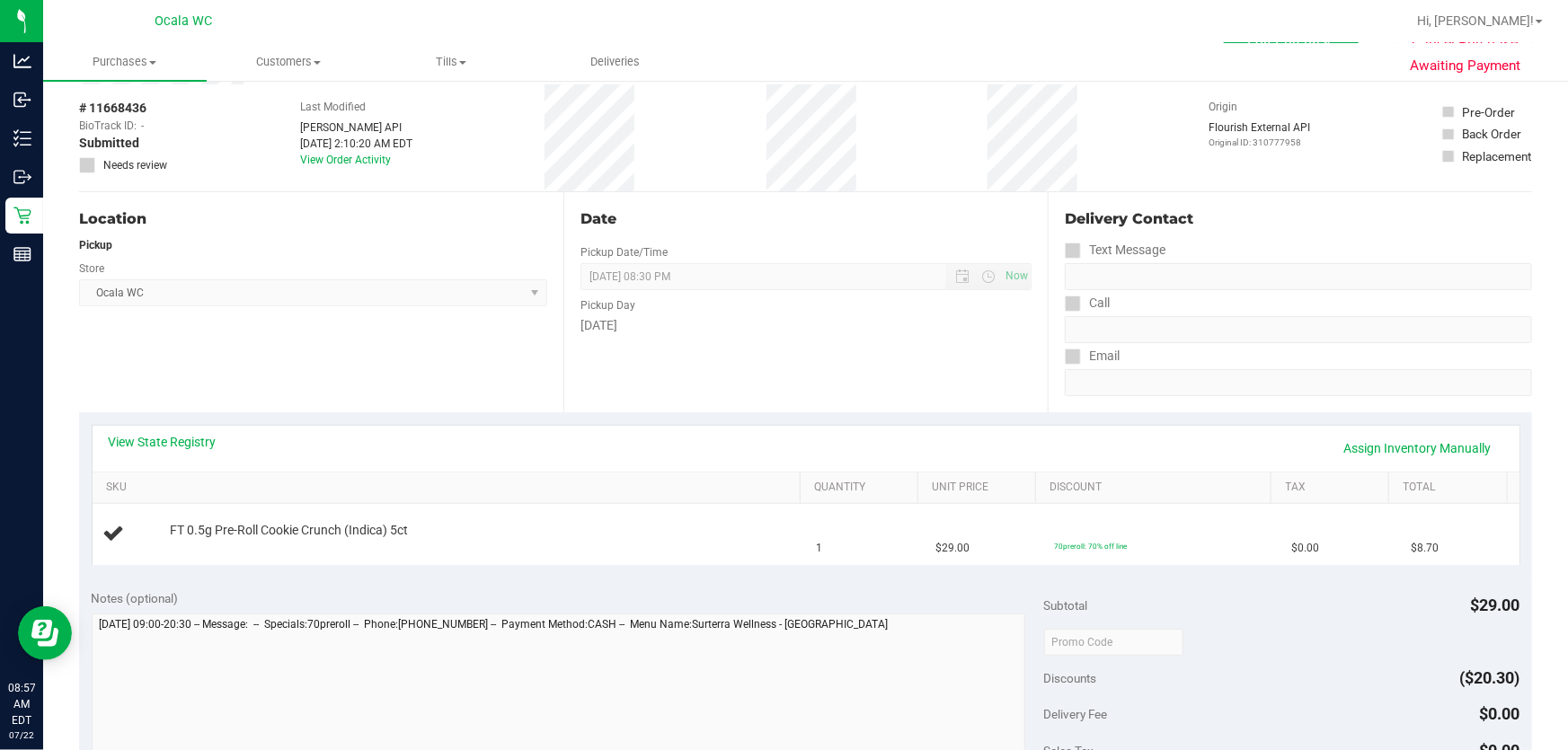 scroll, scrollTop: 163, scrollLeft: 0, axis: vertical 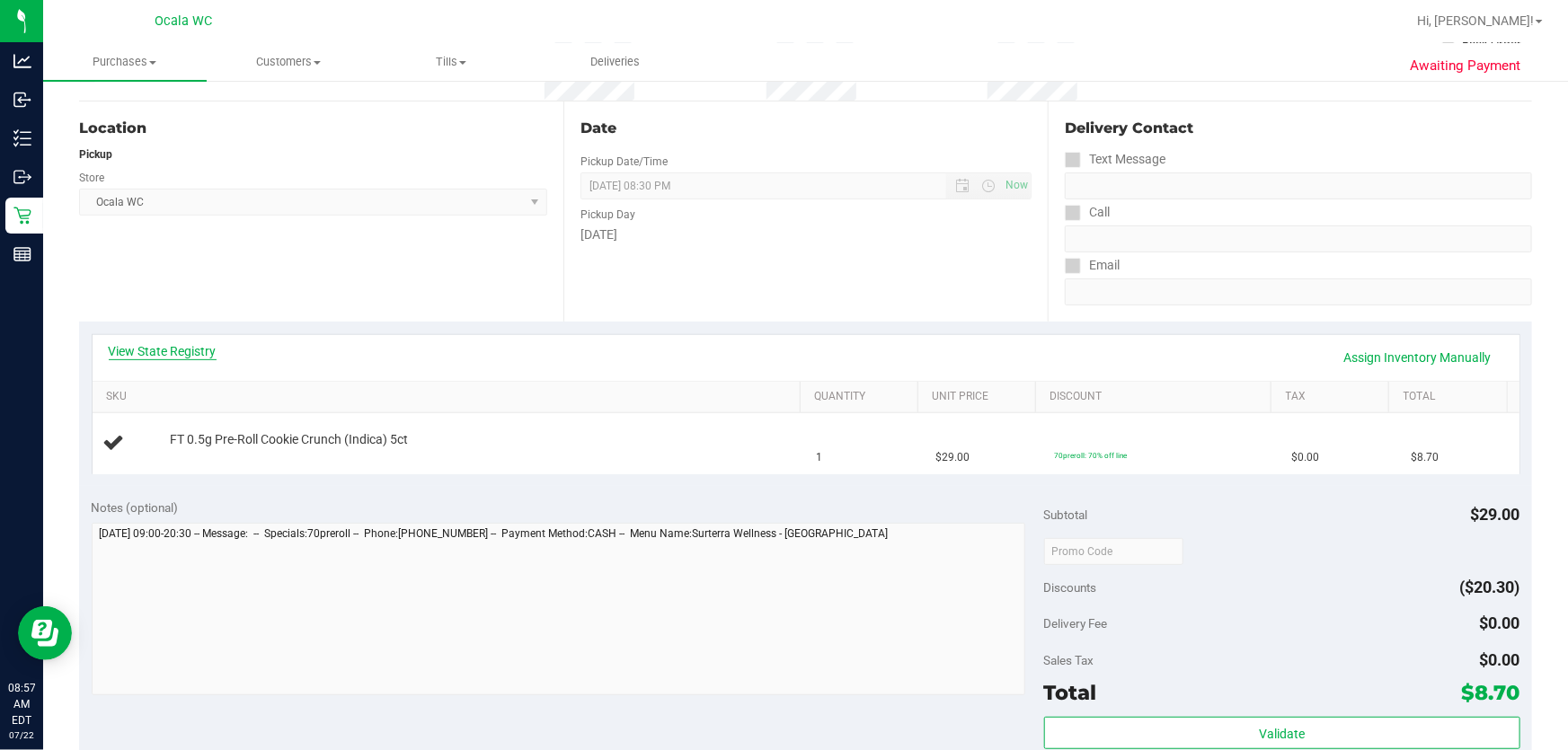 click on "View State Registry" at bounding box center (163, 351) 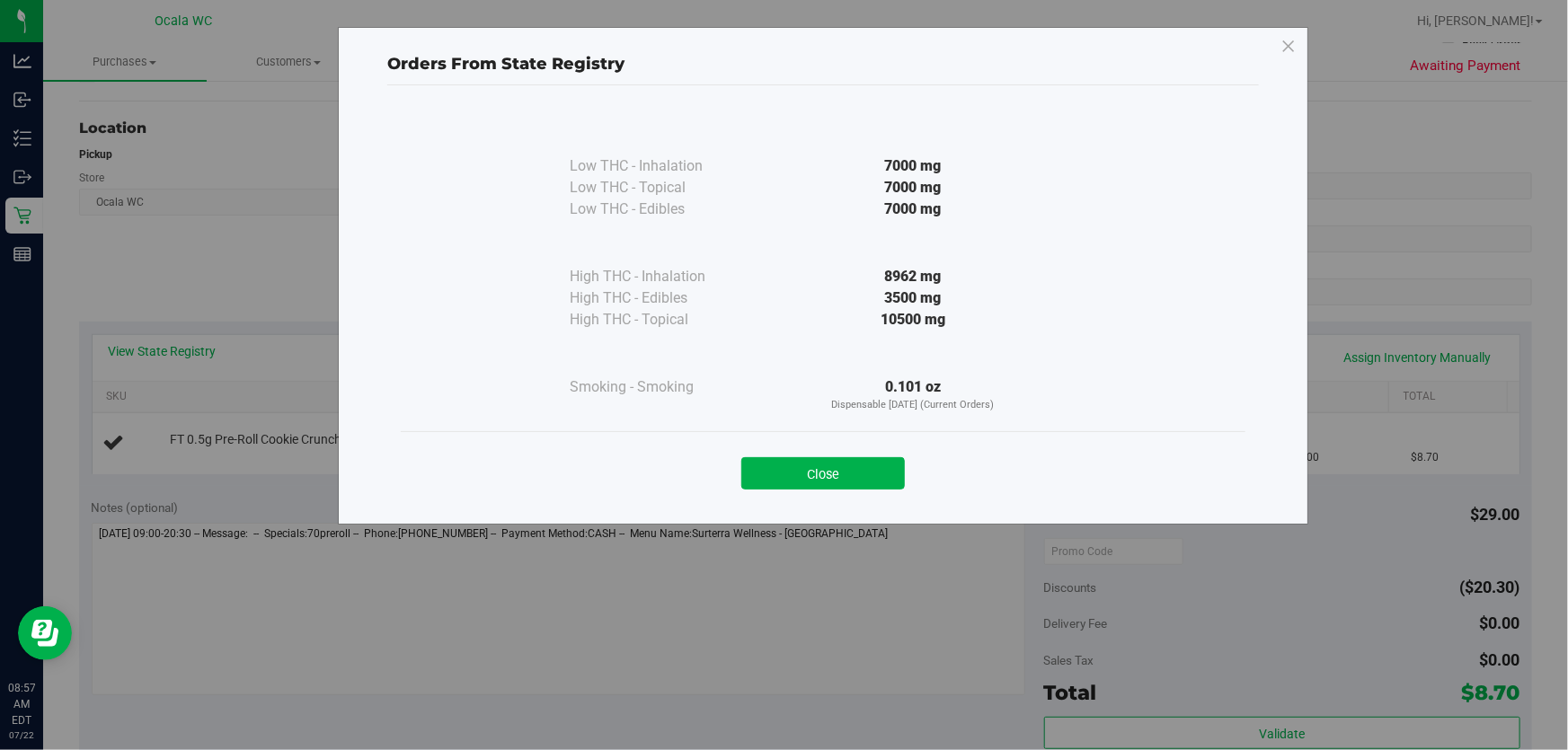 drag, startPoint x: 802, startPoint y: 474, endPoint x: 512, endPoint y: 335, distance: 321.59136 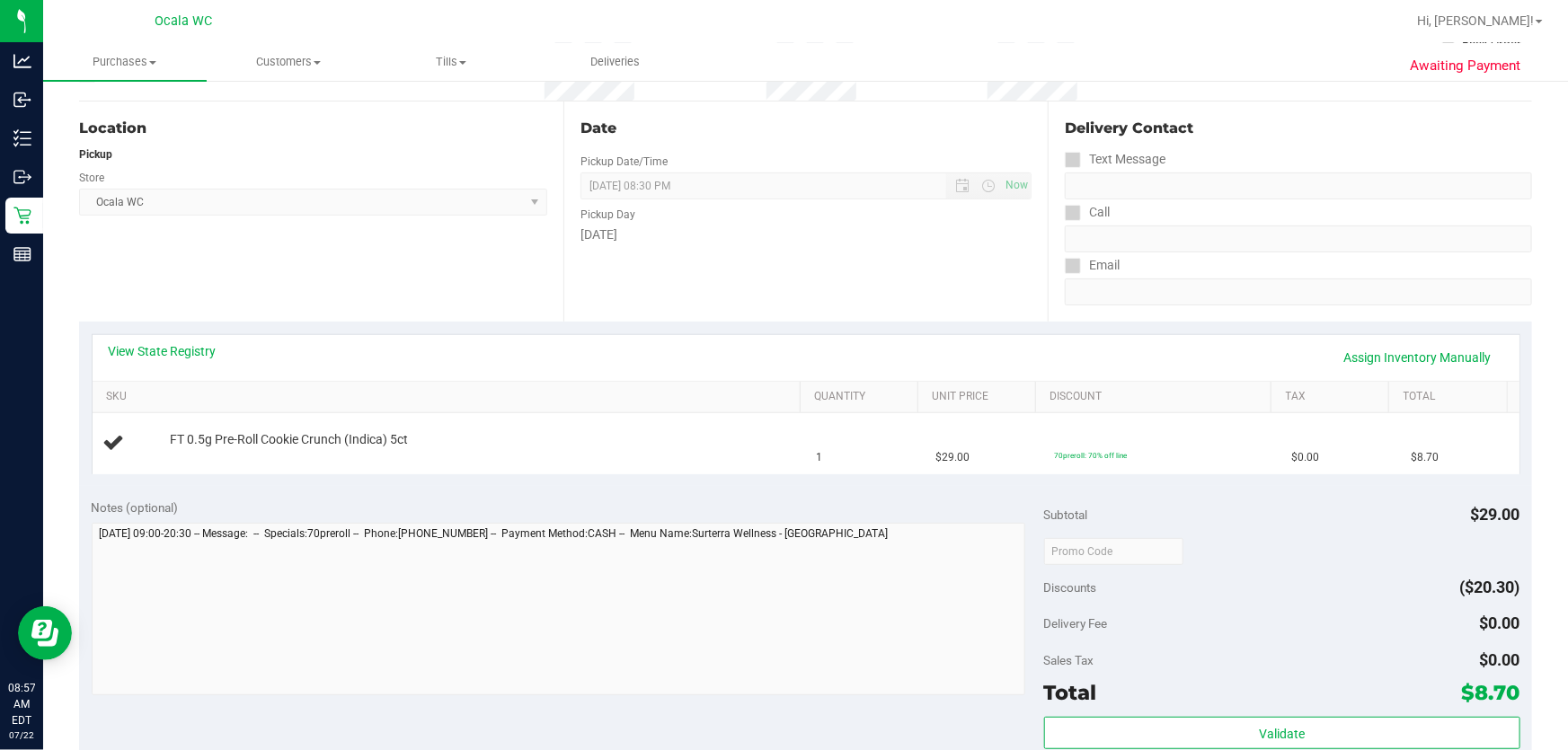 click on "View State Registry
Assign Inventory Manually
SKU Quantity Unit Price Discount Tax Total
FT 0.5g Pre-Roll Cookie Crunch (Indica) 5ct
1
$29.00
70preroll:
70%
off
line
$0.00
$8.70" at bounding box center [805, 403] 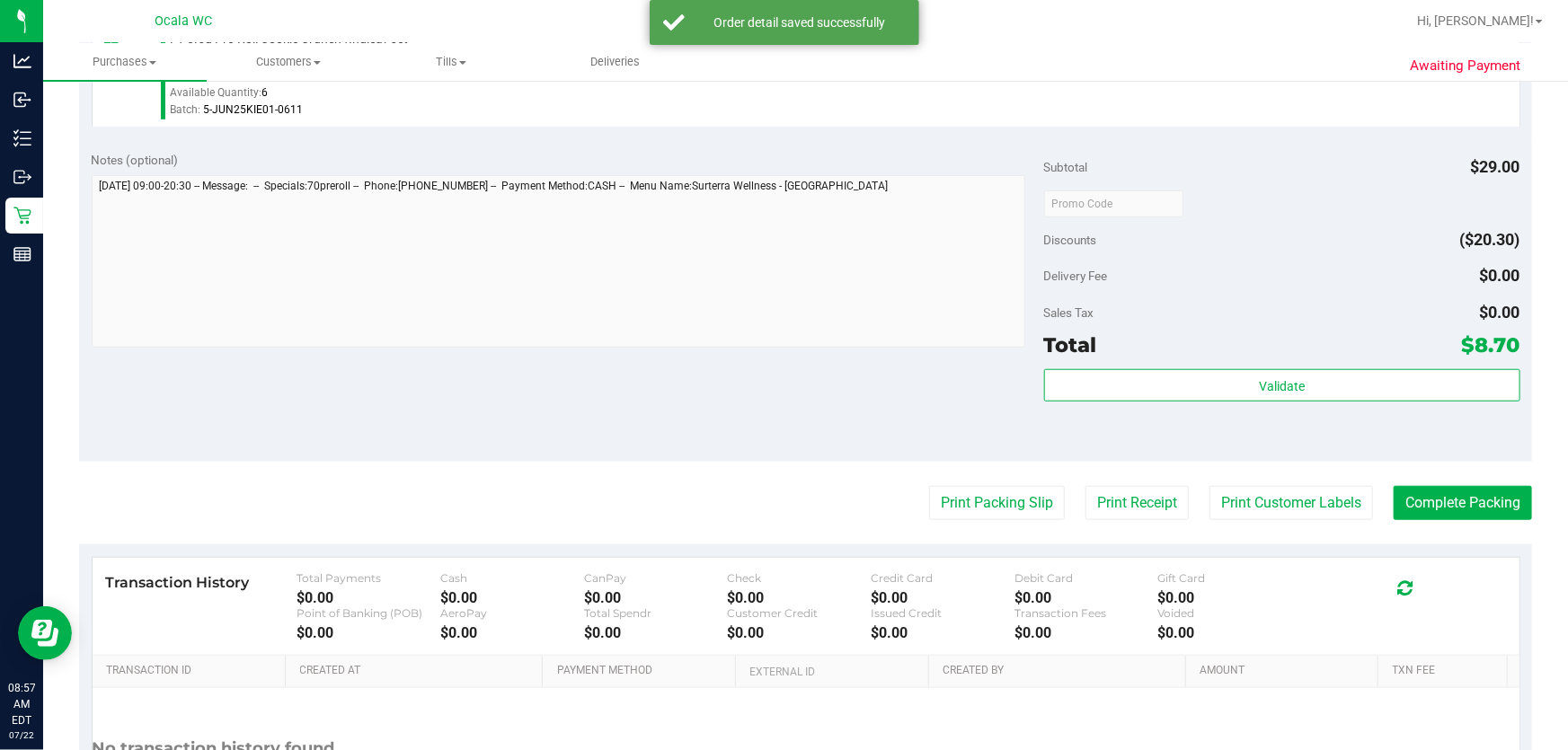 scroll, scrollTop: 571, scrollLeft: 0, axis: vertical 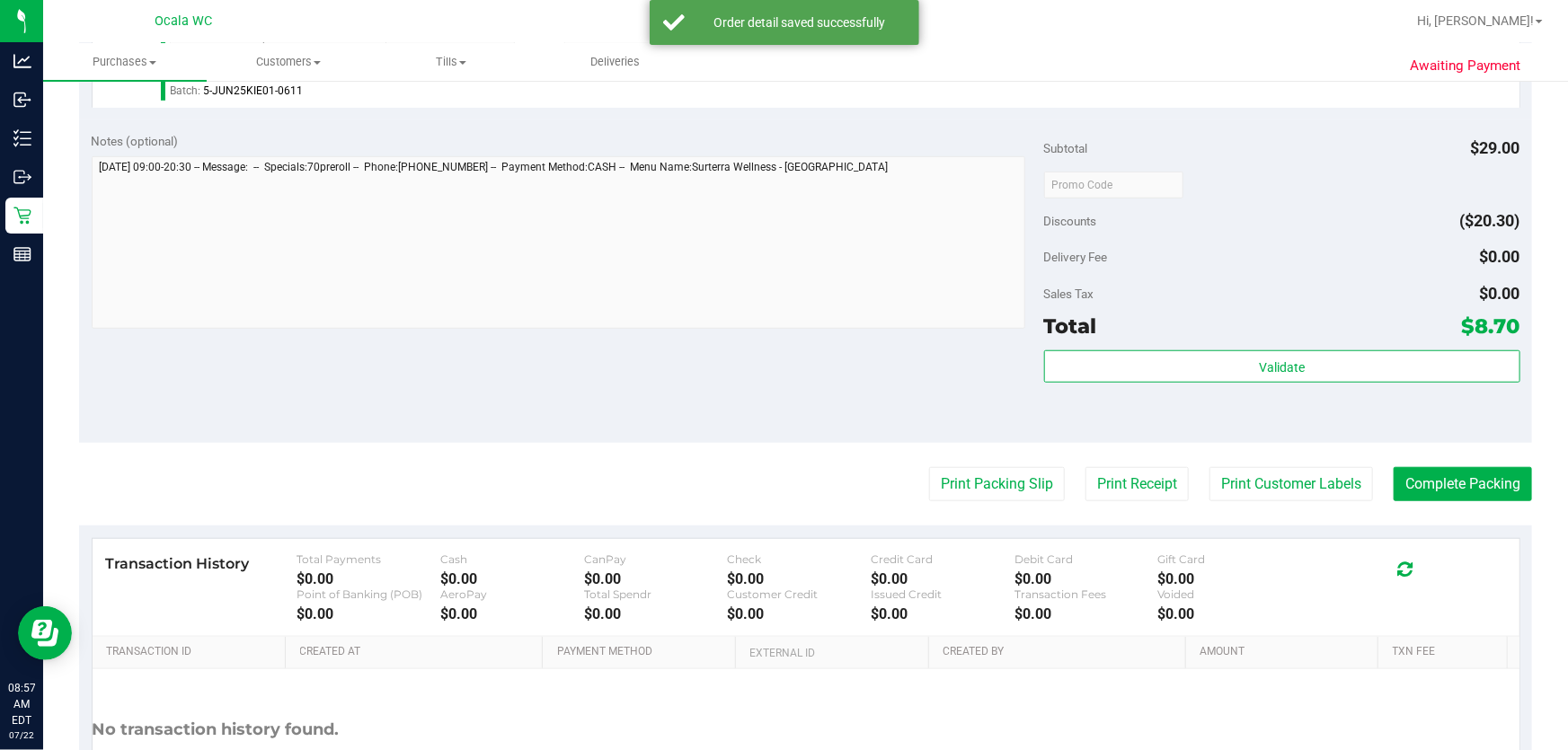 click on "Total
$8.70" at bounding box center (1282, 326) 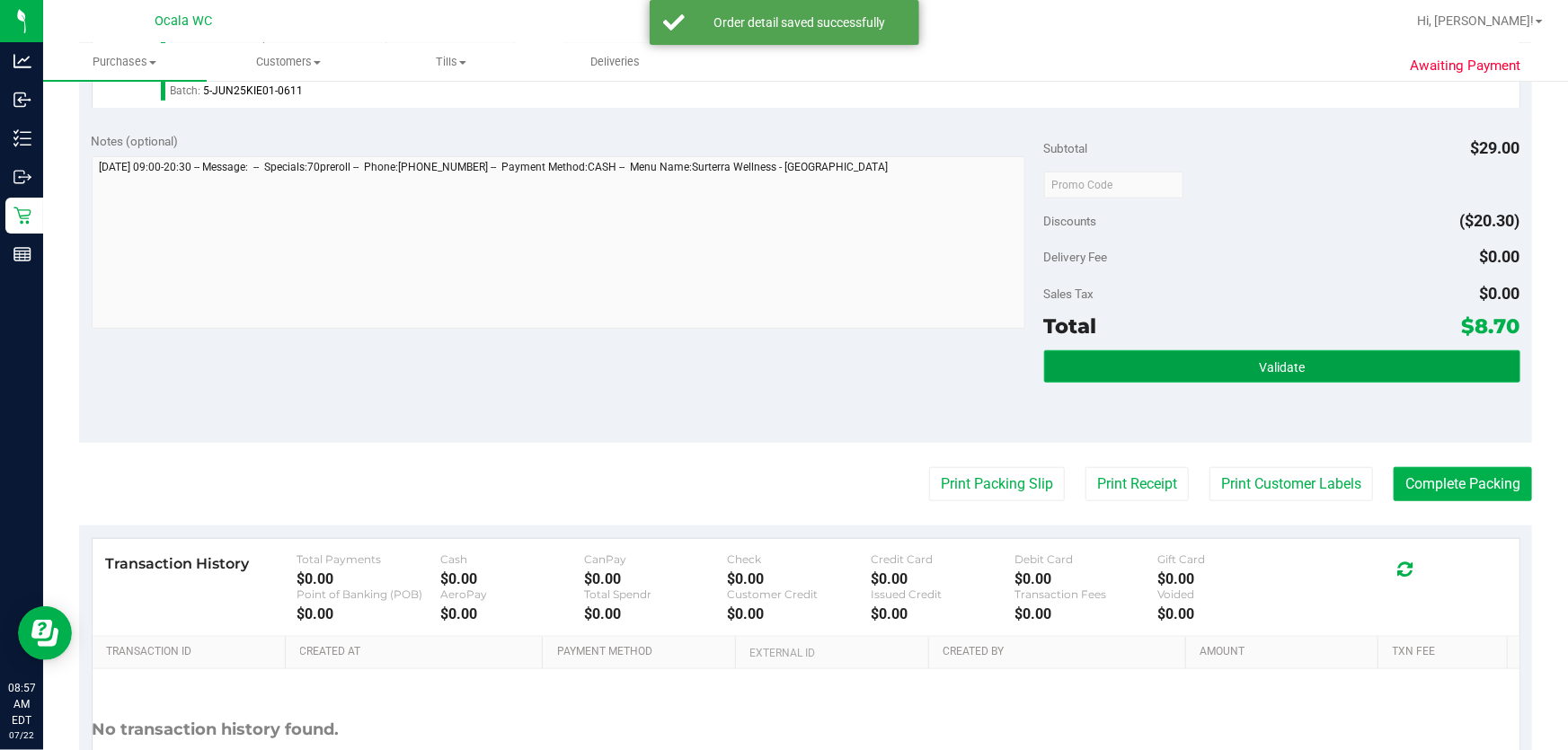click on "Validate" at bounding box center (1282, 366) 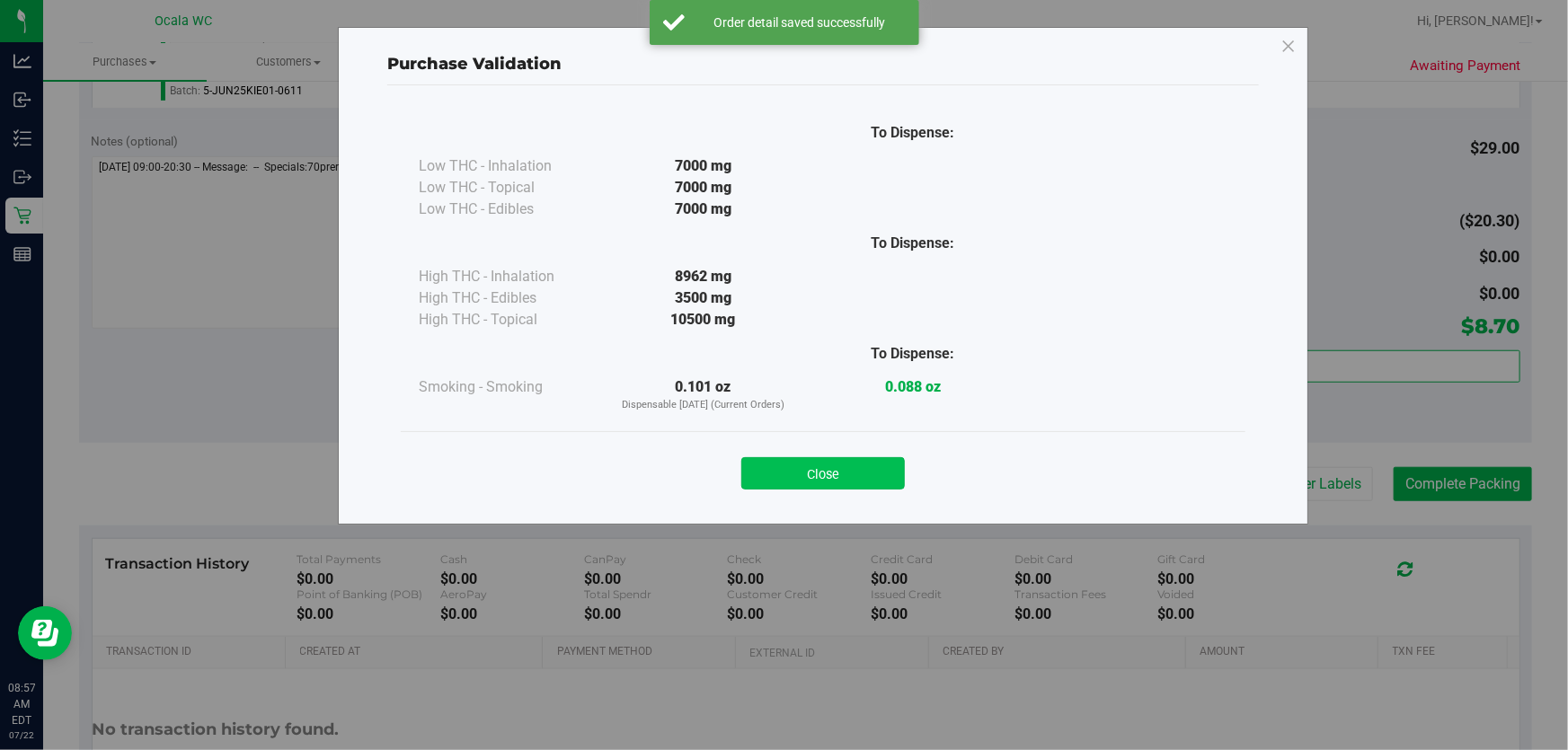 click on "Close" at bounding box center (823, 473) 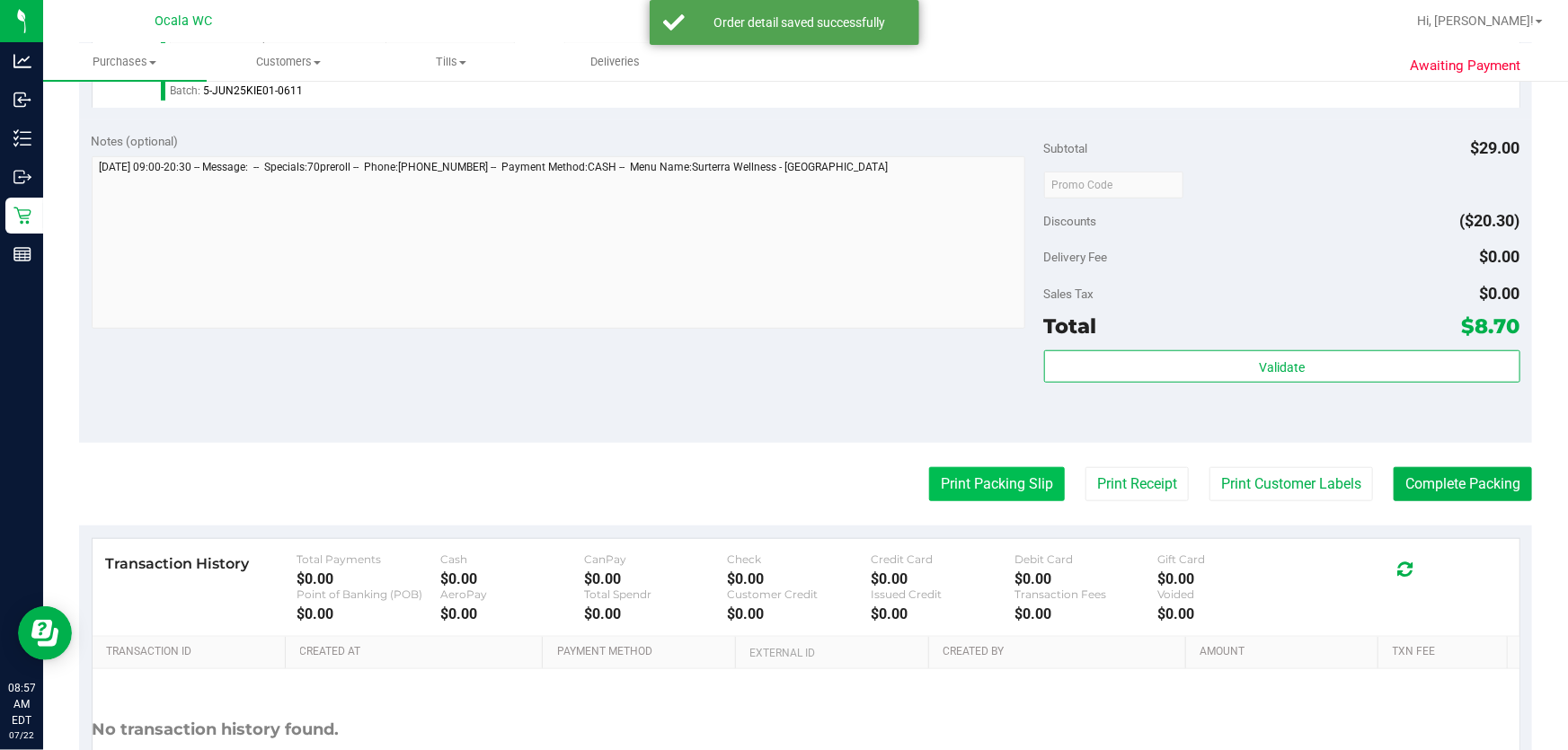 click on "Print Packing Slip" at bounding box center (997, 484) 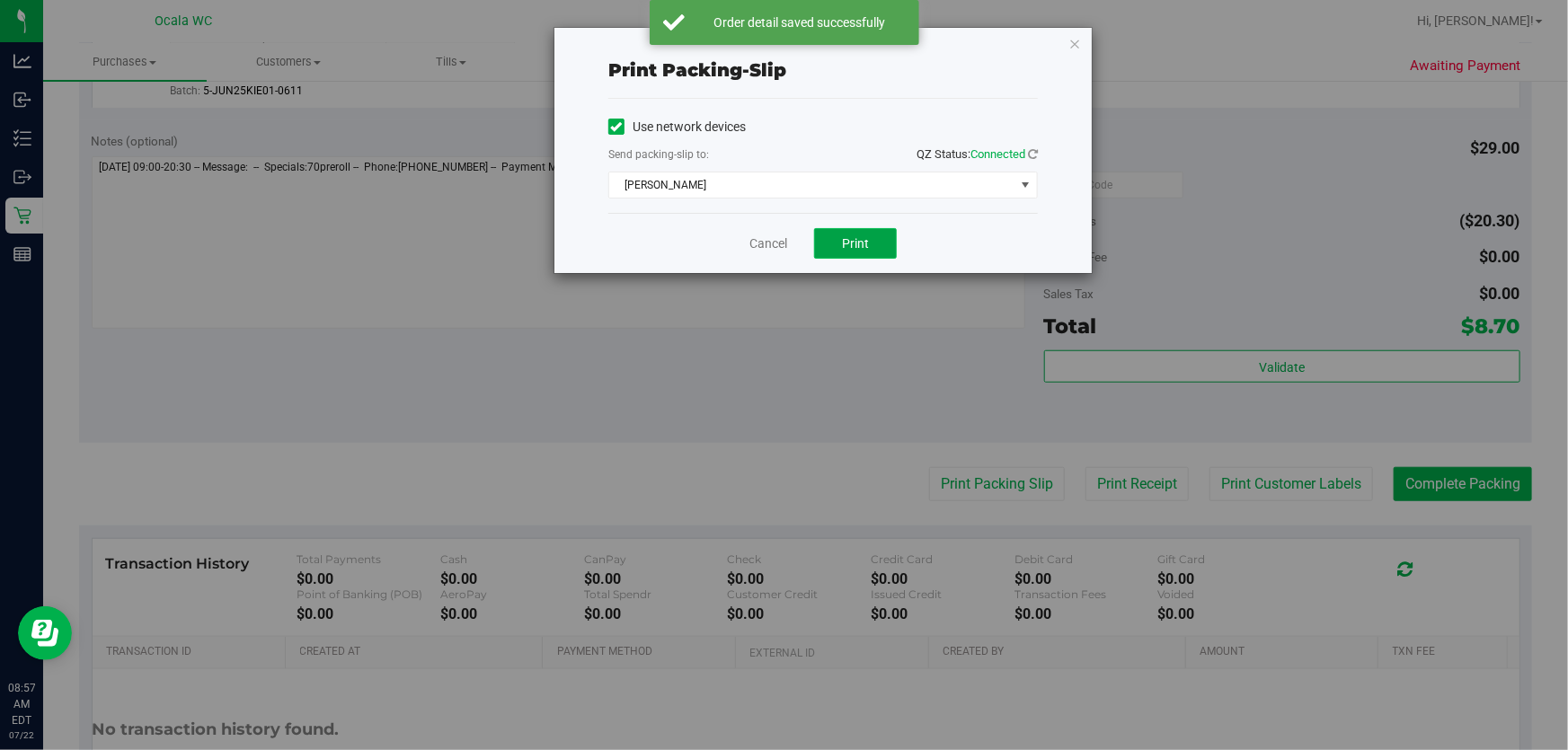 click on "Print" at bounding box center [855, 243] 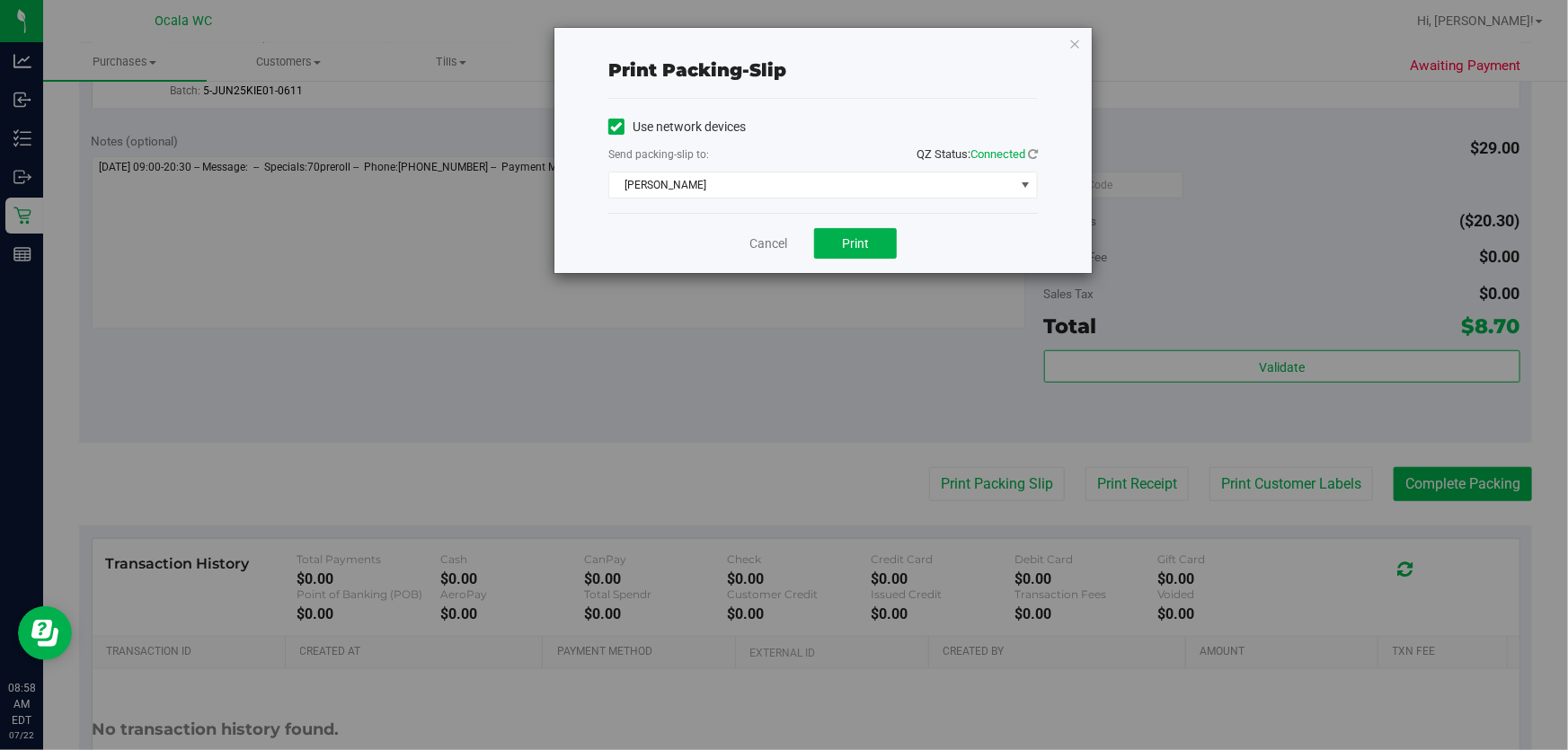 click on "Print packing-slip
Use network devices
Send packing-slip to:
QZ Status:   Connected
BRANDY-CLARK Choose printer BRAD-PITT BRANDY-ANISTON BRANDY-CLARK BREED-SOCIETY BRENDA-LEE BRITT-NICOLE BROKEN-SOCIAL DOPEY EPSON-GROVER FOXY-BROWN
Cancel
Print" at bounding box center [791, 375] 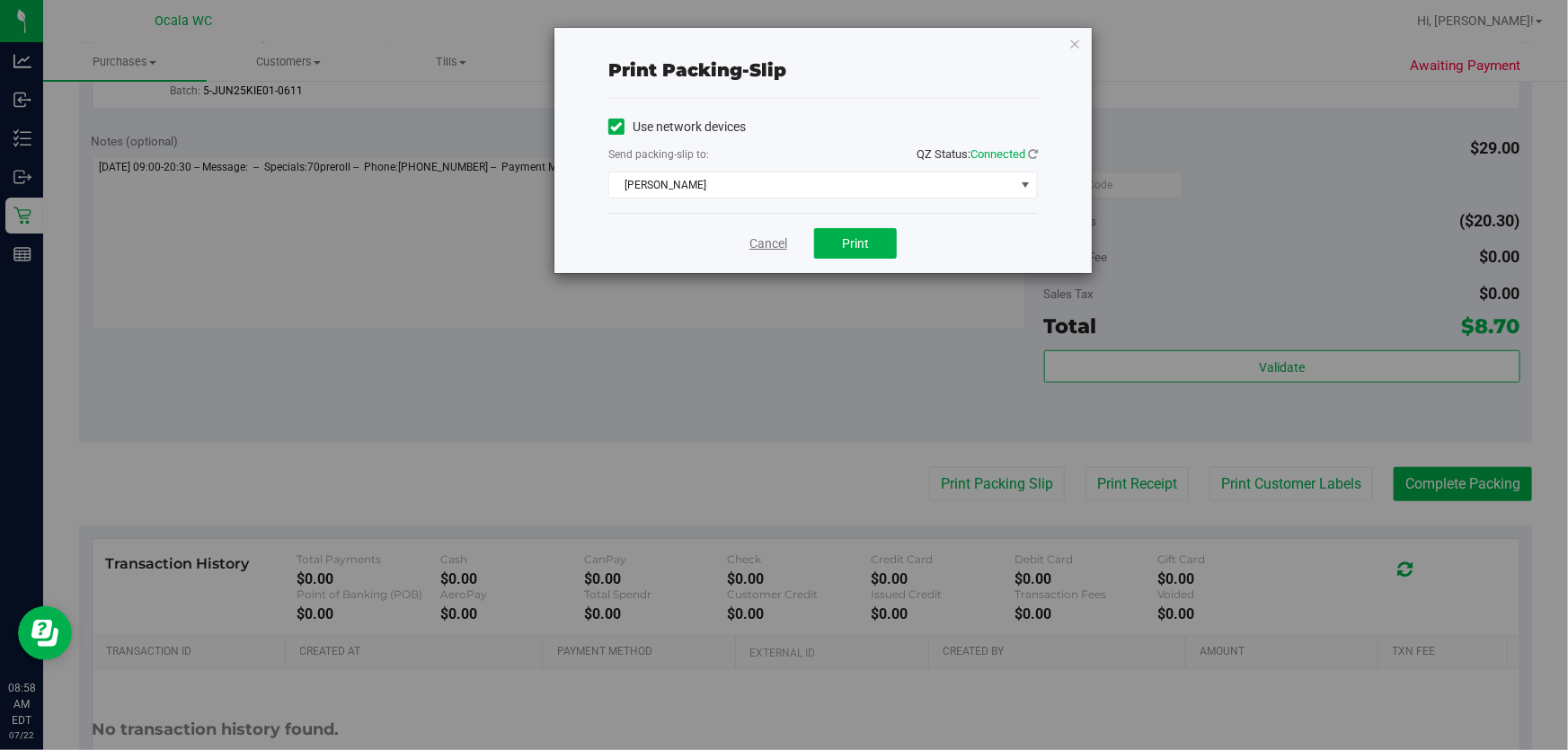 click on "Cancel" at bounding box center (768, 243) 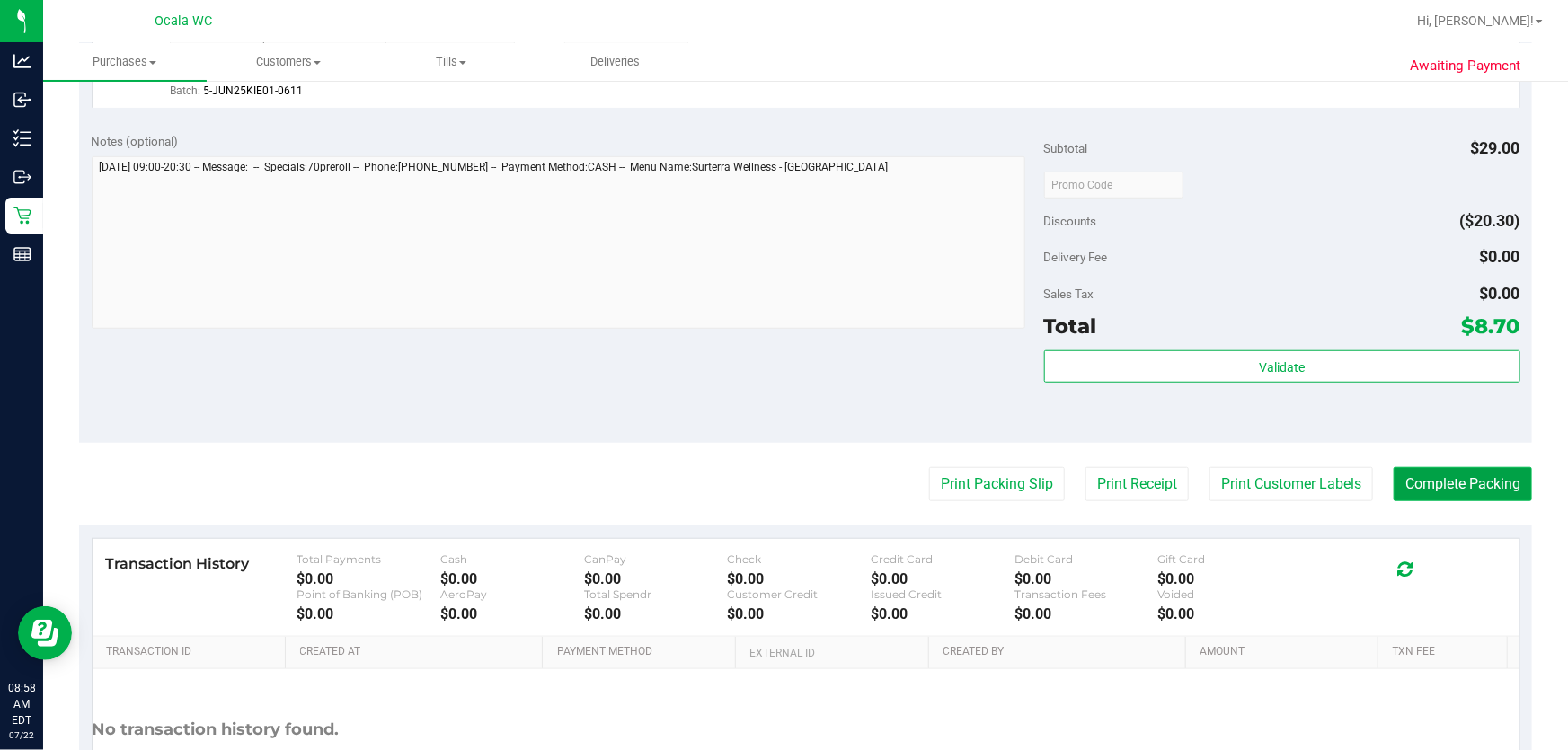 click on "Complete Packing" at bounding box center (1463, 484) 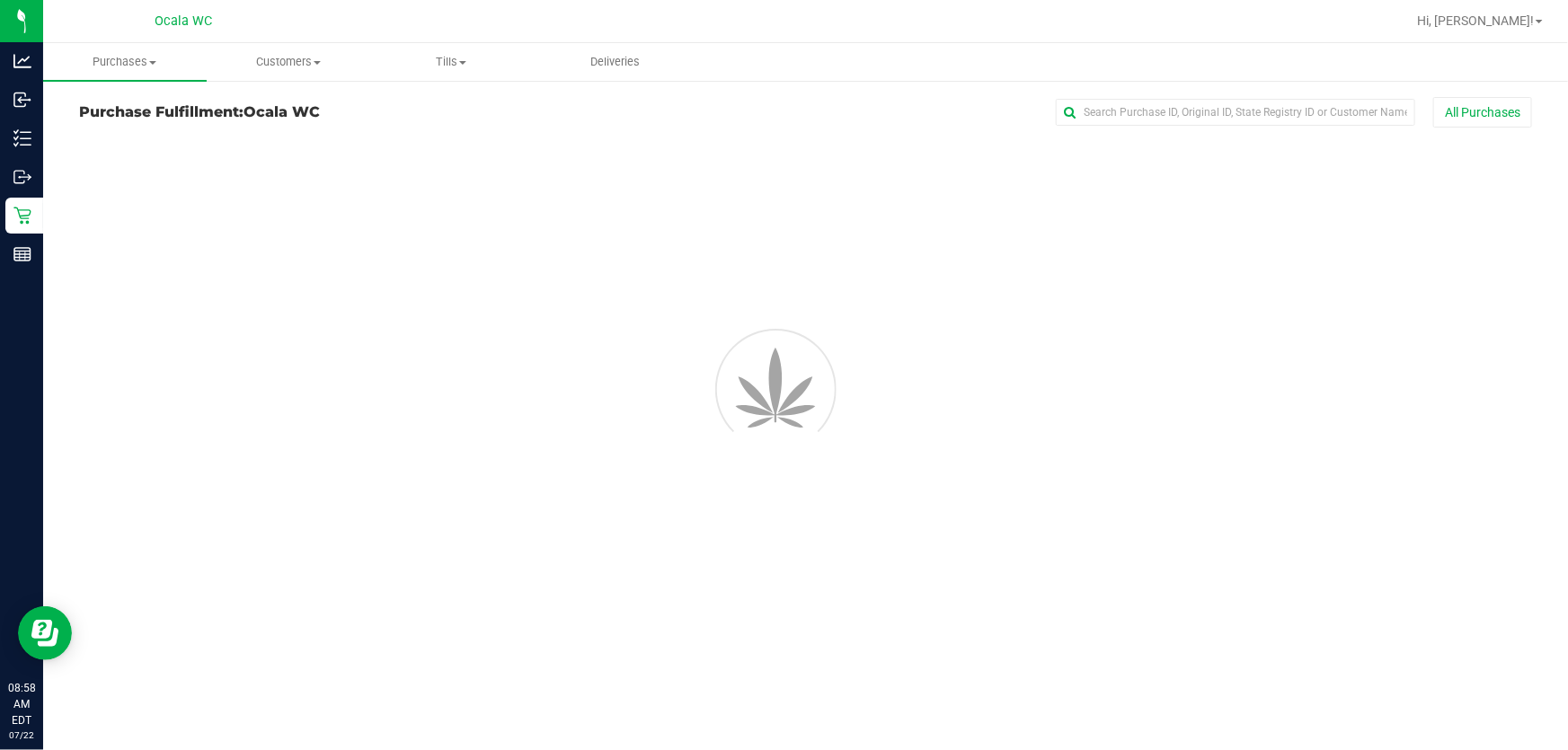 scroll, scrollTop: 0, scrollLeft: 0, axis: both 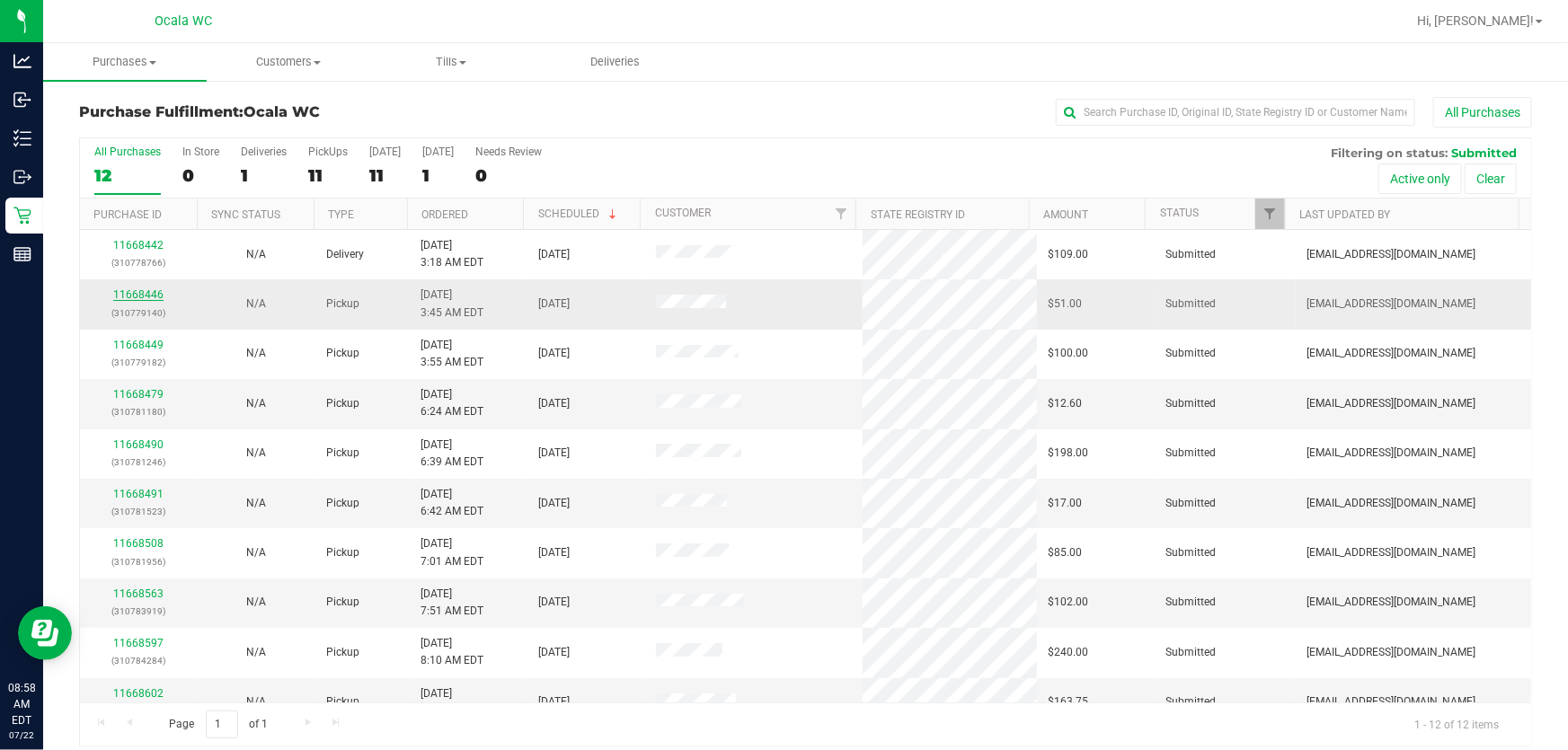 click on "11668446" at bounding box center [138, 295] 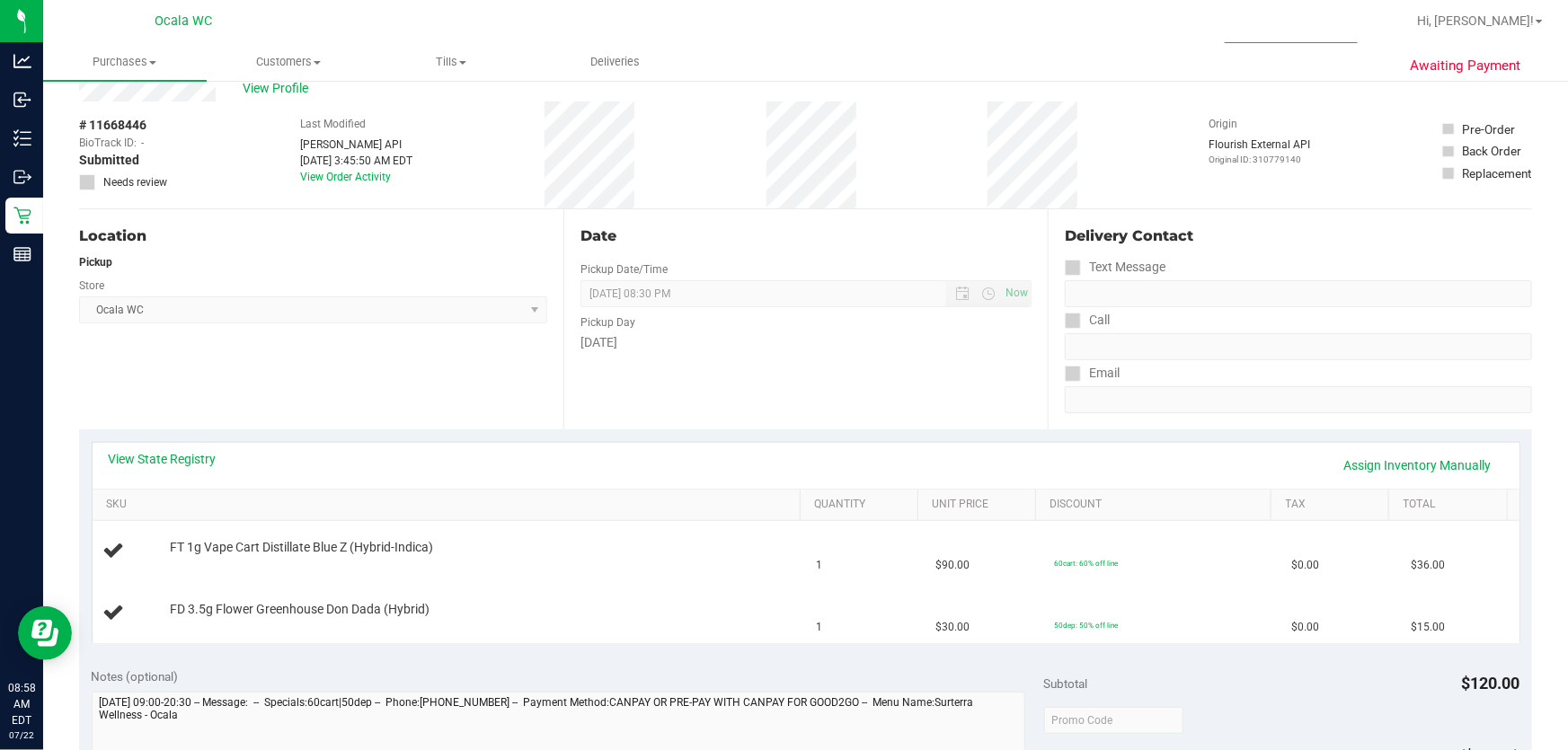 scroll, scrollTop: 163, scrollLeft: 0, axis: vertical 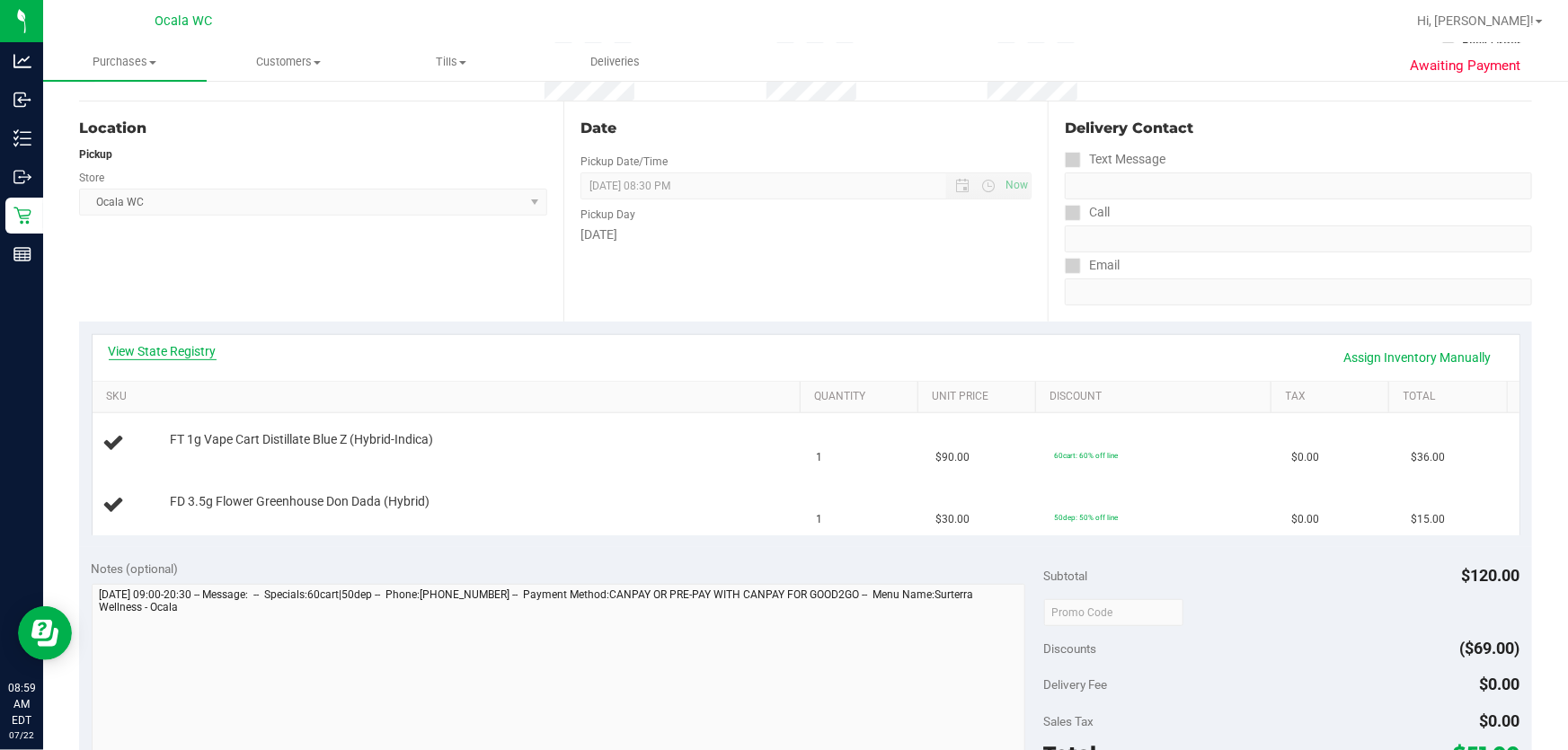 click on "View State Registry" at bounding box center (163, 351) 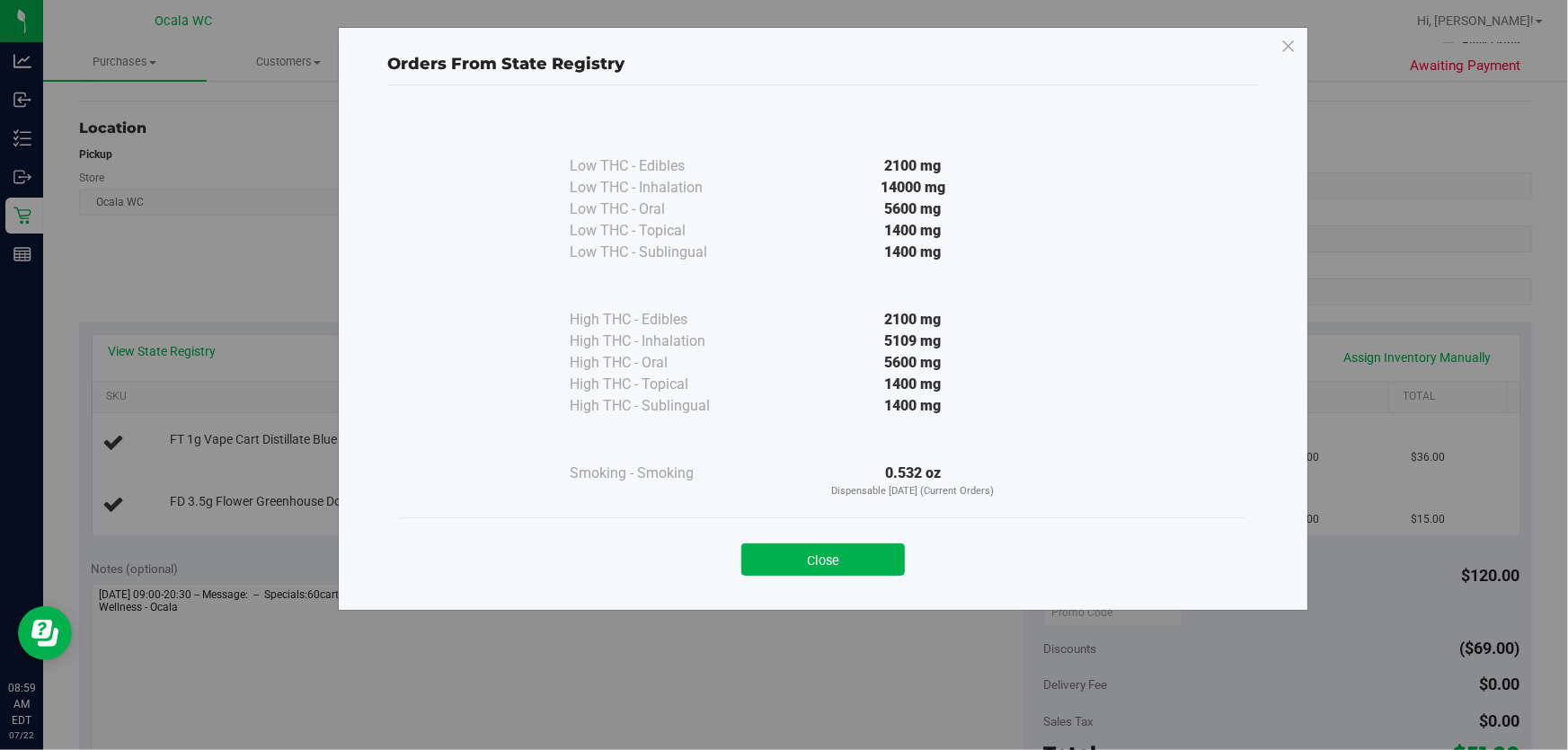 click on "Close" at bounding box center (823, 560) 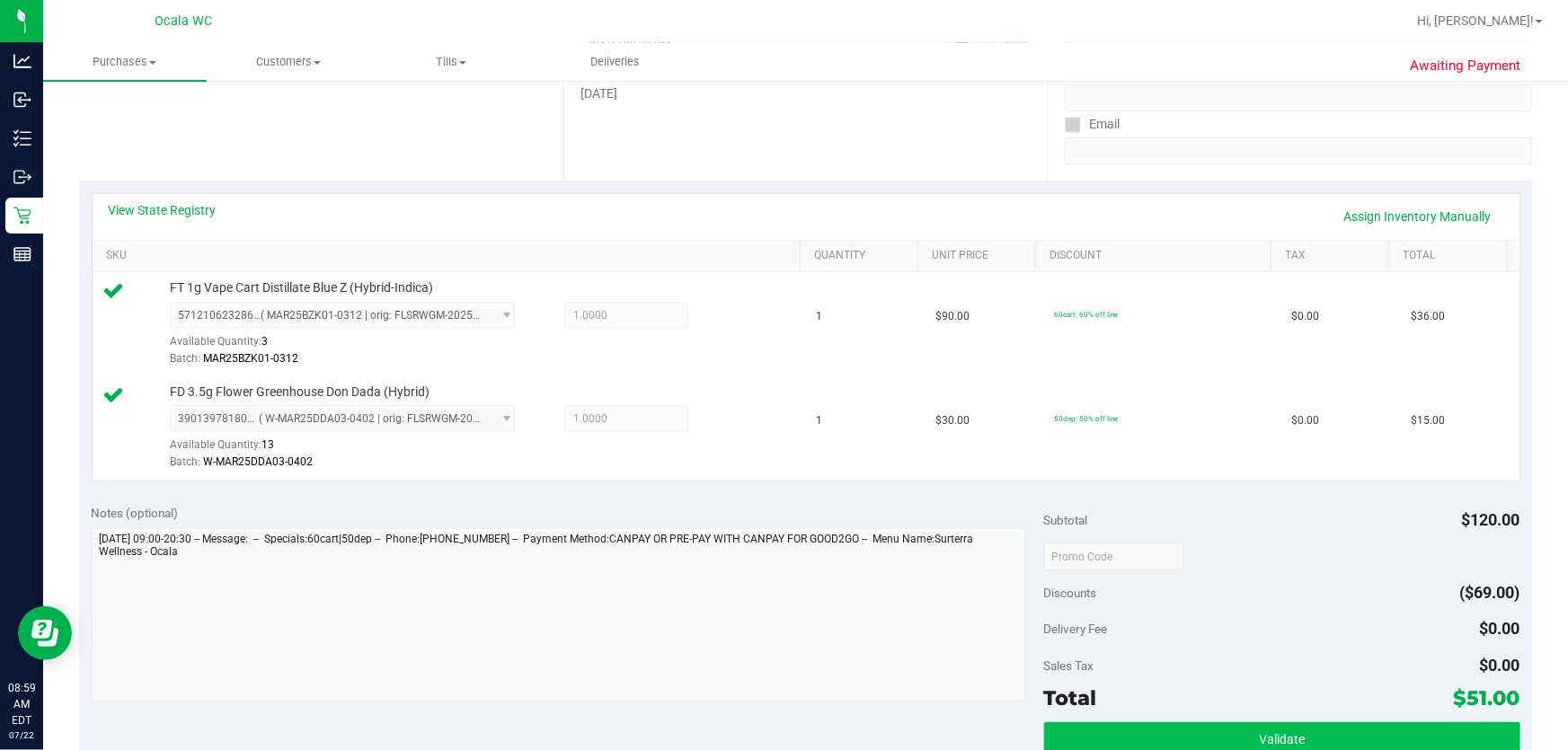 scroll, scrollTop: 653, scrollLeft: 0, axis: vertical 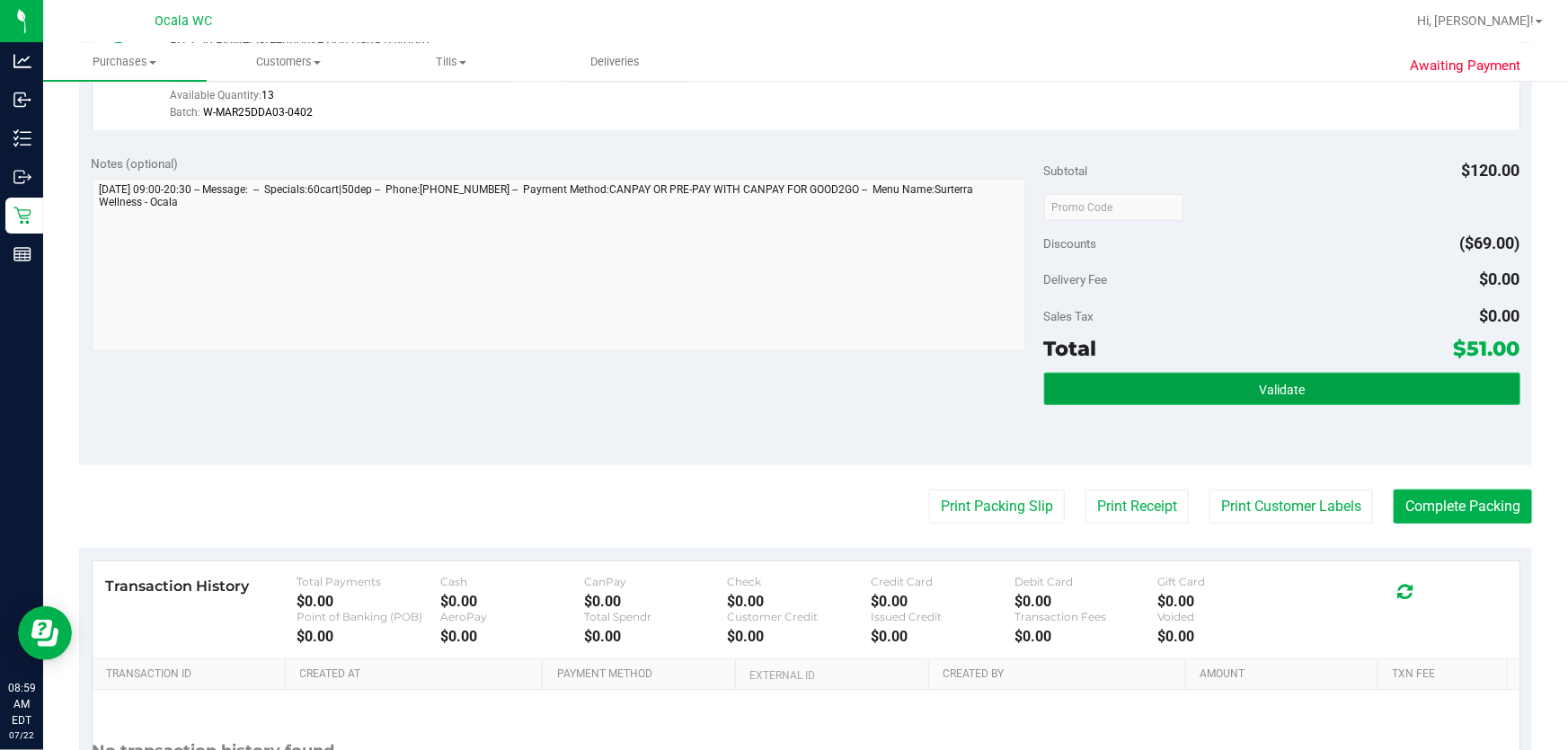 click on "Validate" at bounding box center [1281, 390] 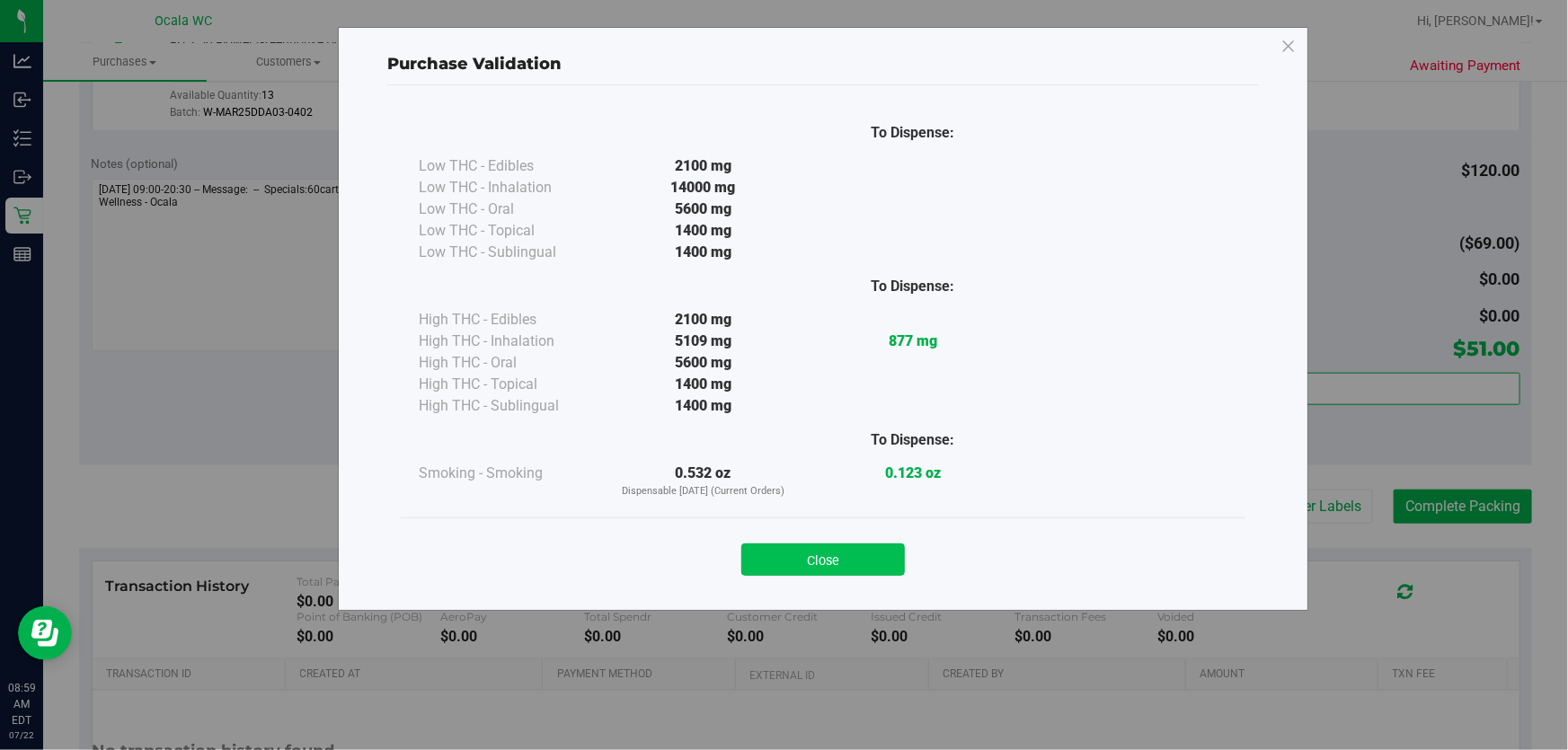 click on "Close" at bounding box center (823, 560) 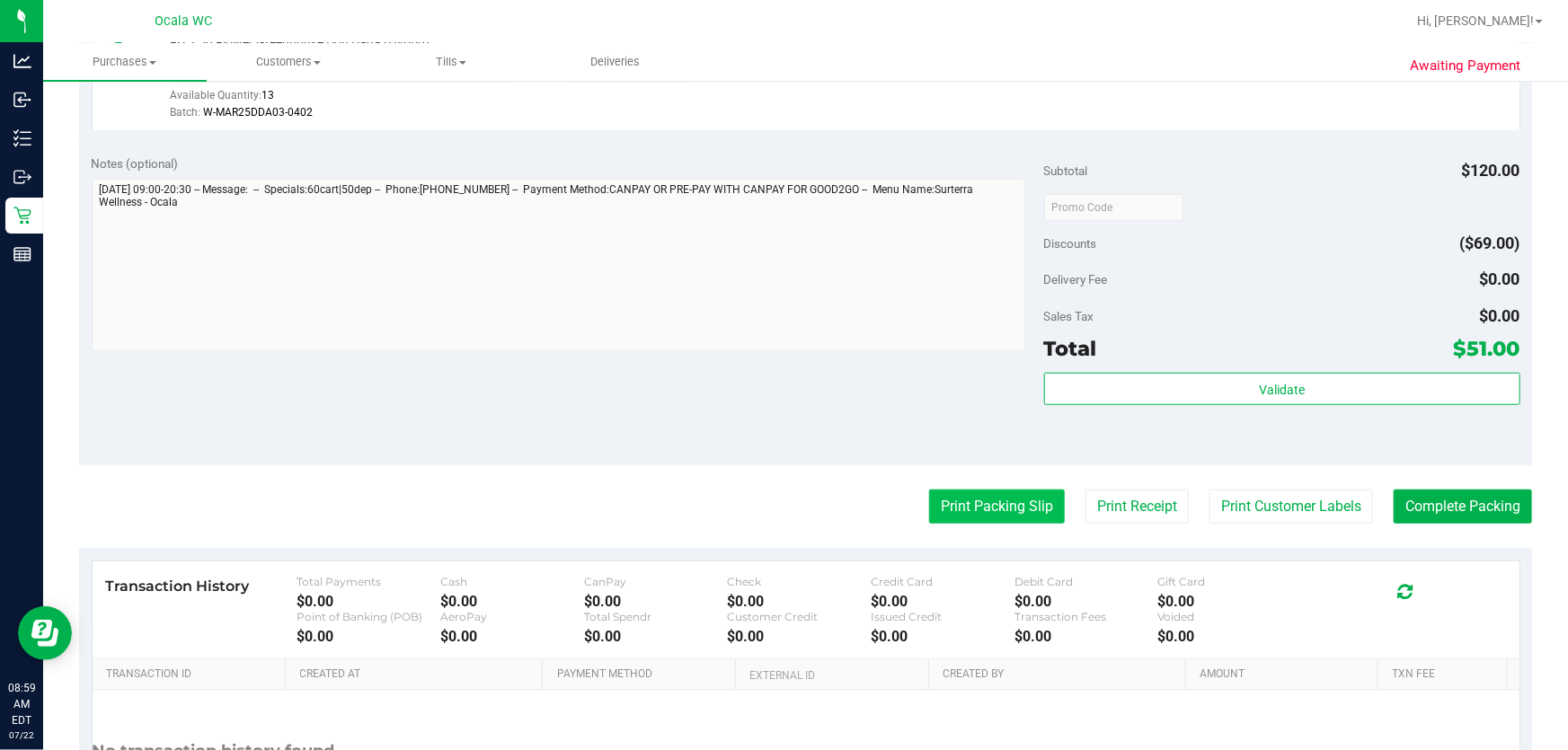 click on "Print Packing Slip" at bounding box center [997, 507] 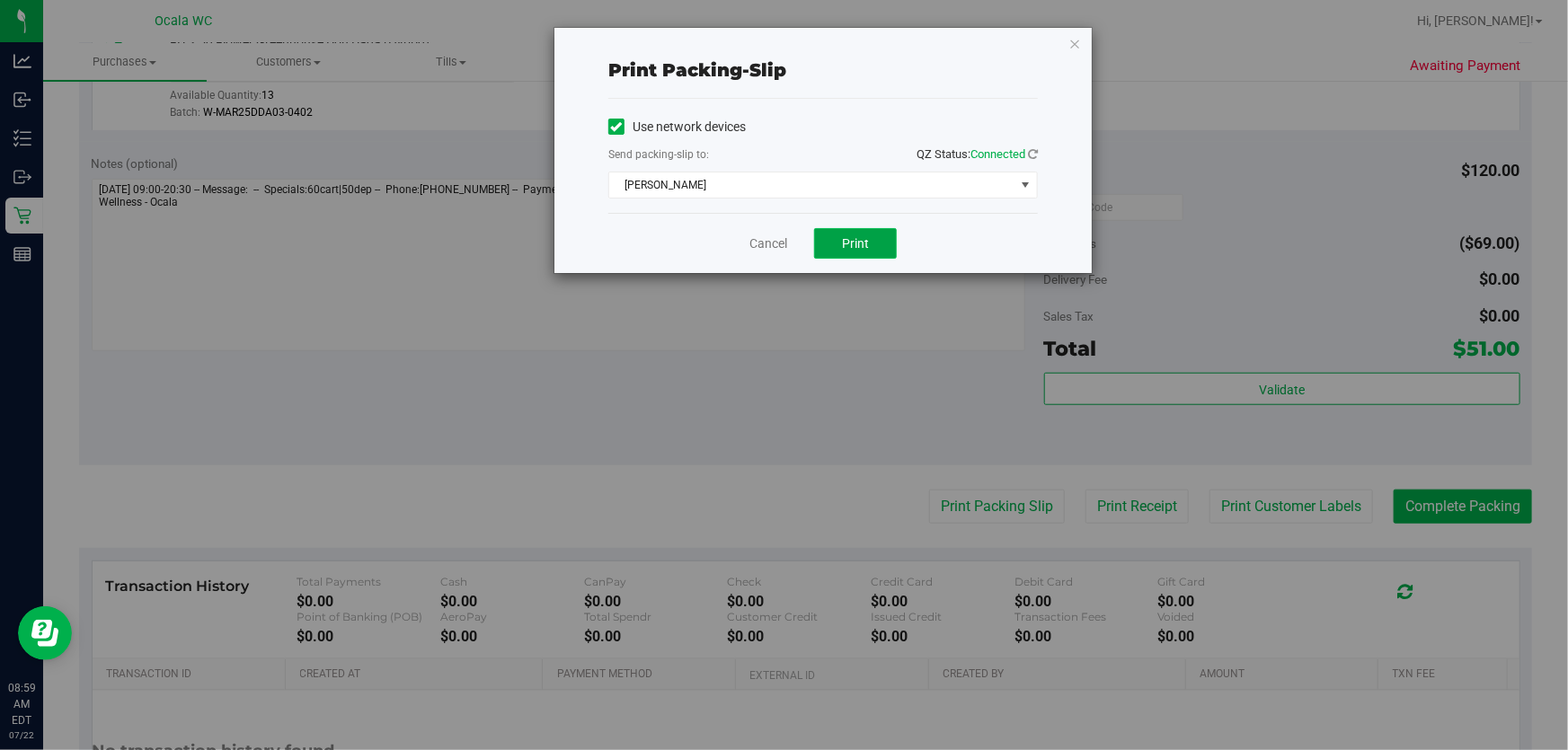 click on "Print" at bounding box center [855, 243] 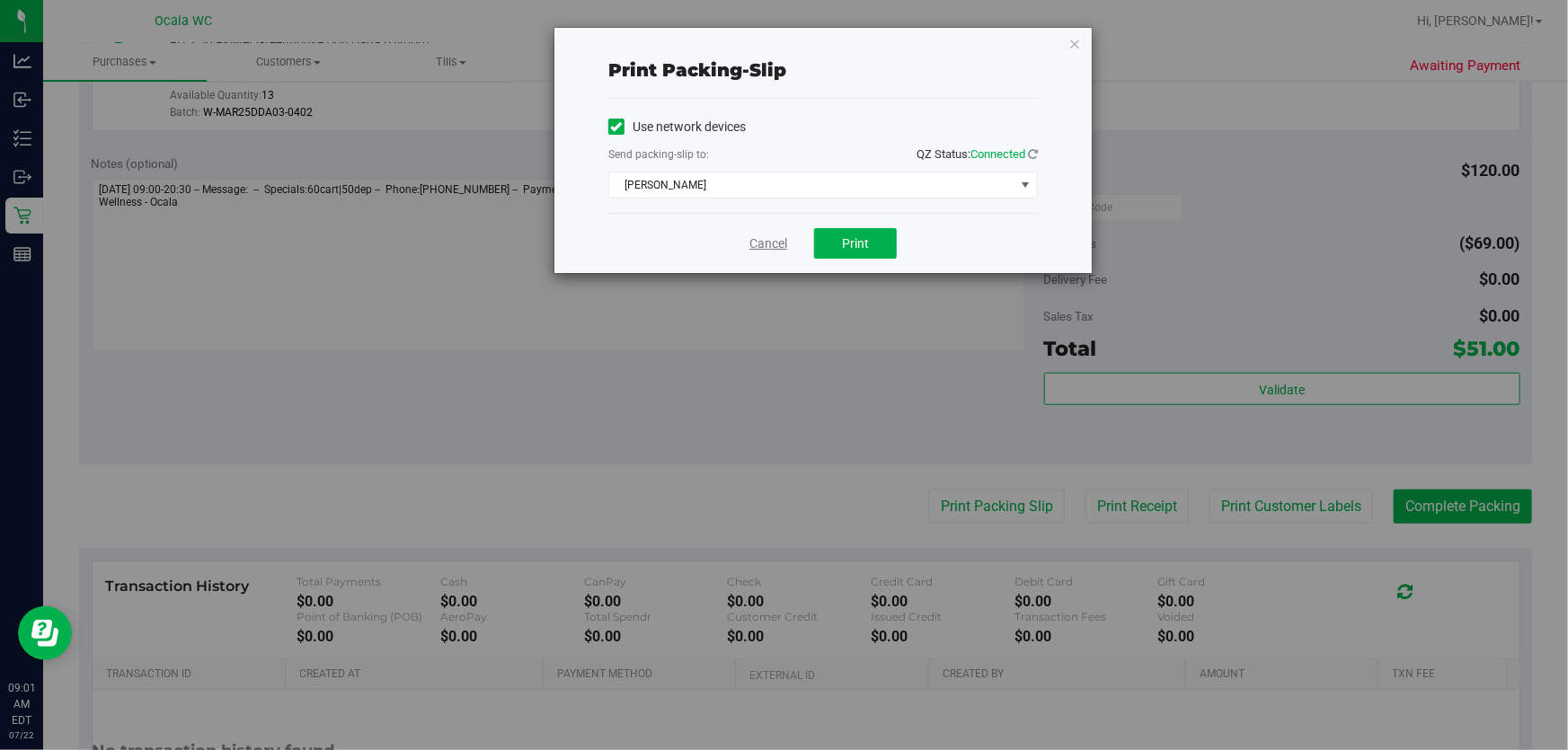 click on "Cancel" at bounding box center (768, 243) 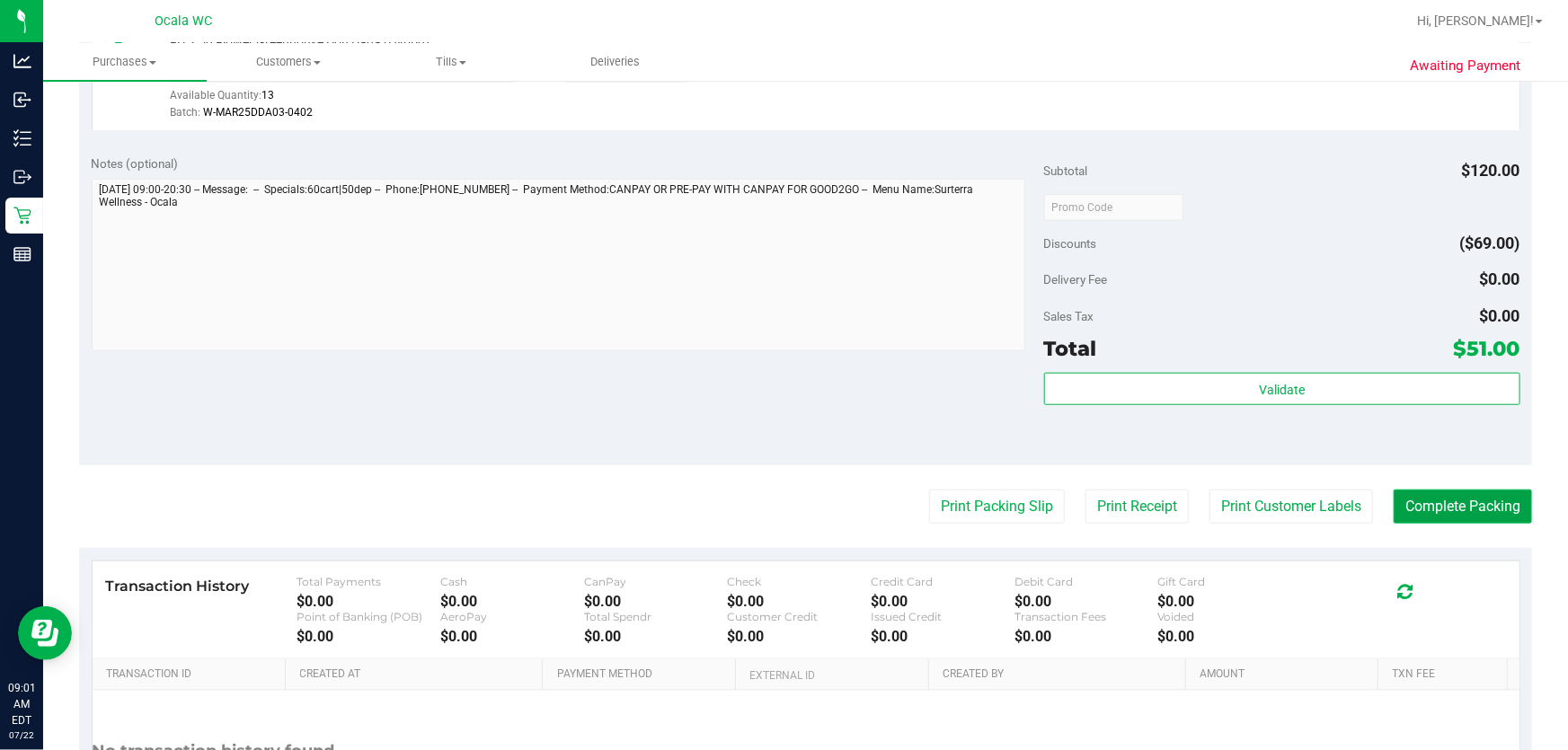 click on "Complete Packing" at bounding box center [1463, 507] 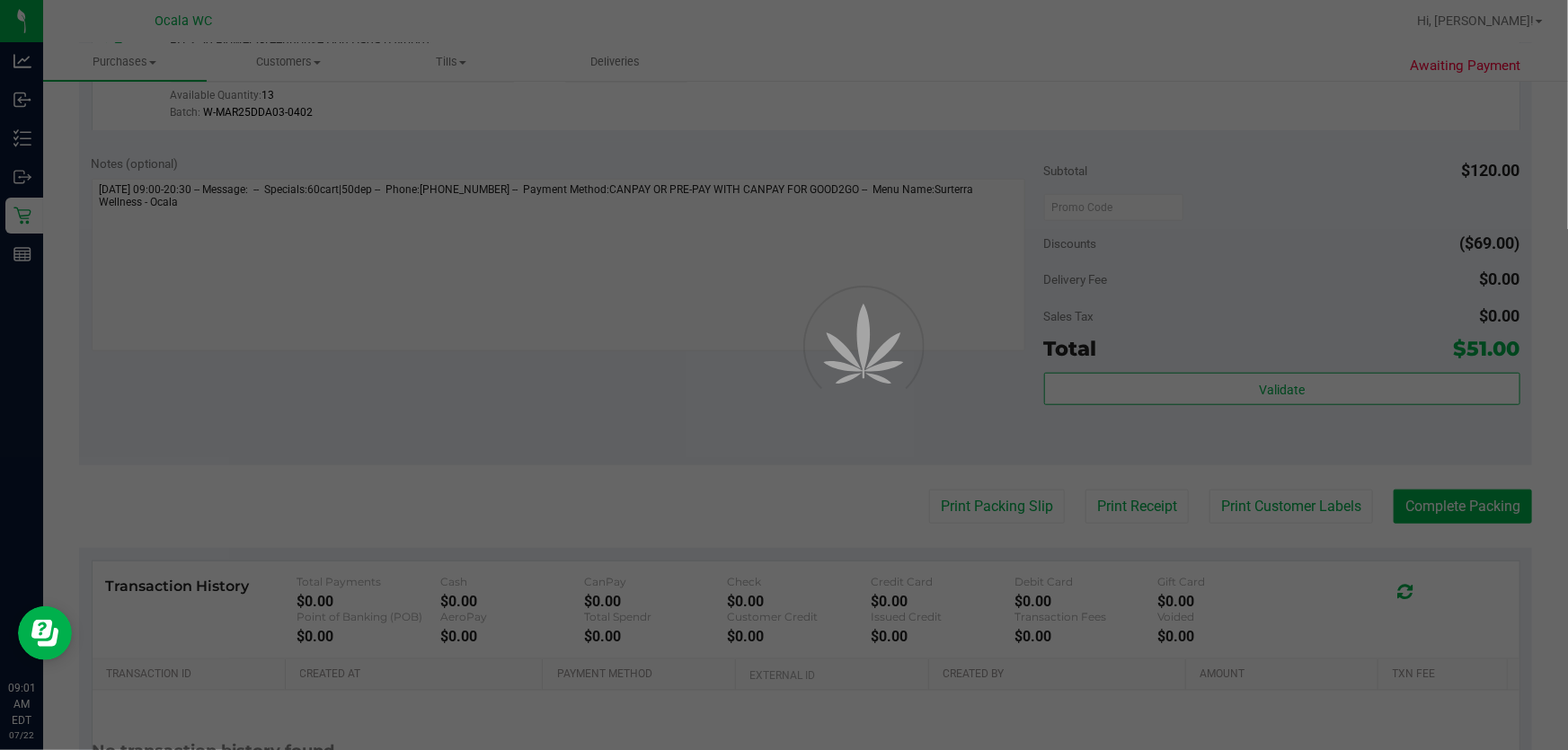 scroll, scrollTop: 0, scrollLeft: 0, axis: both 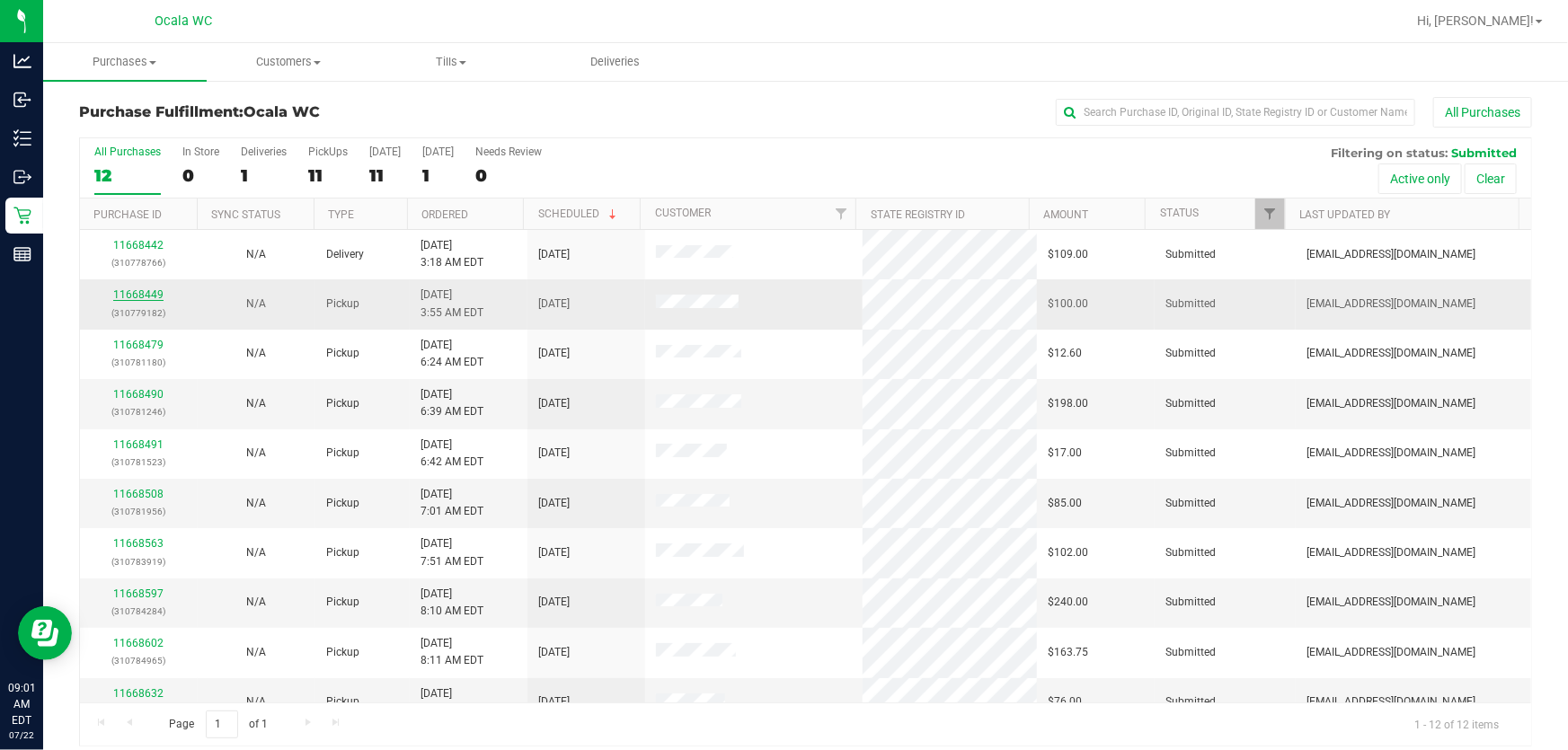 click on "11668449" at bounding box center (138, 295) 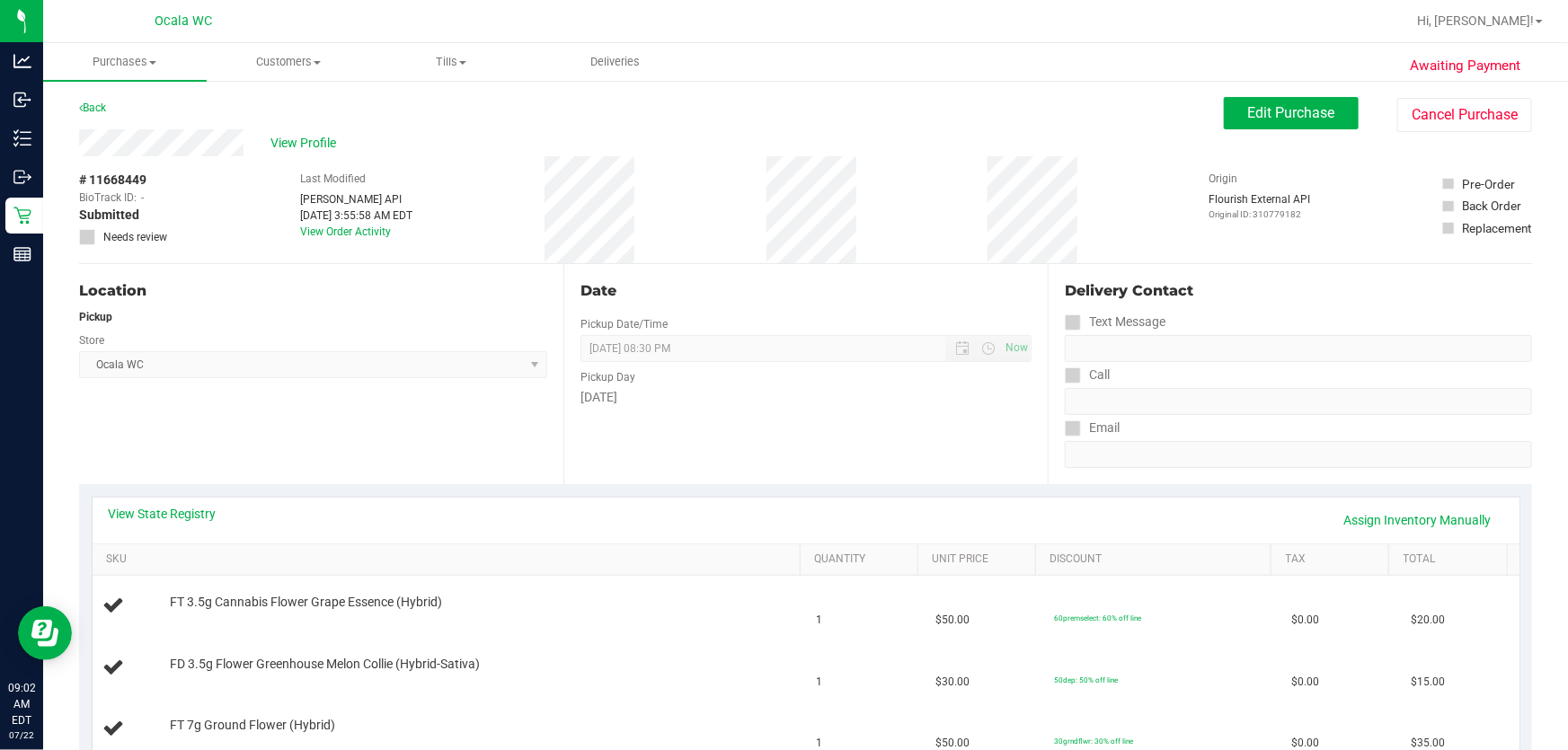 scroll, scrollTop: 163, scrollLeft: 0, axis: vertical 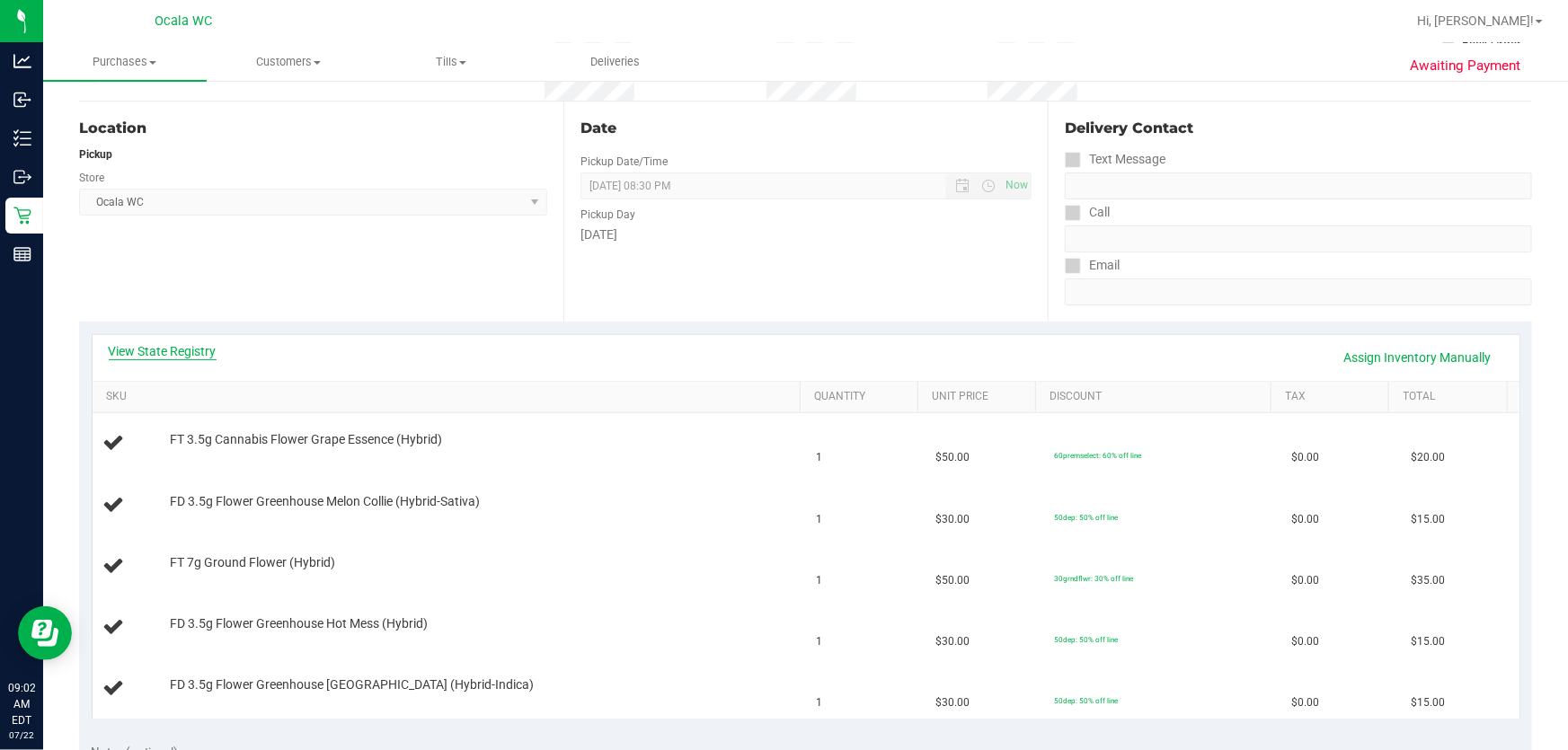 click on "View State Registry" at bounding box center (163, 351) 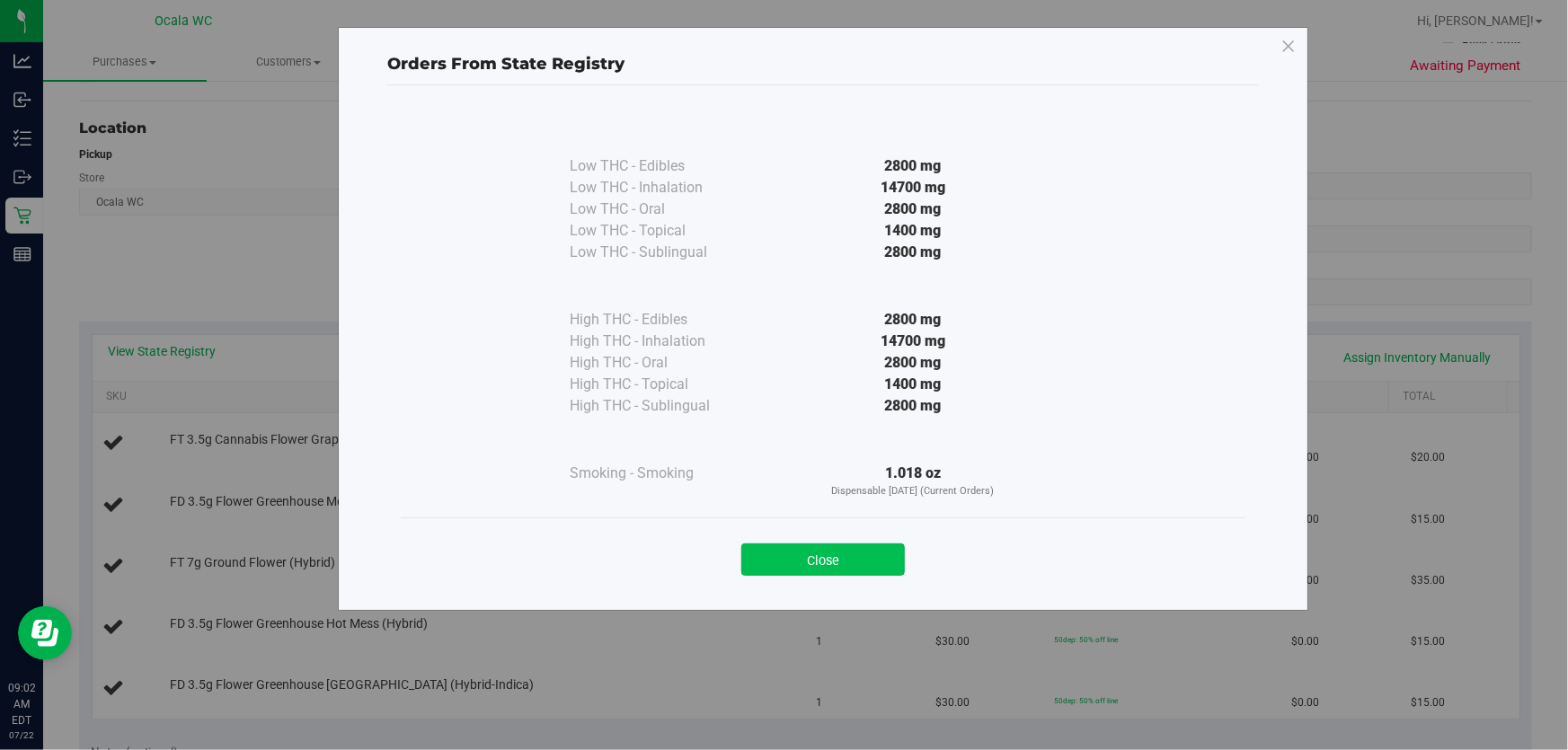 click on "Close" at bounding box center (823, 560) 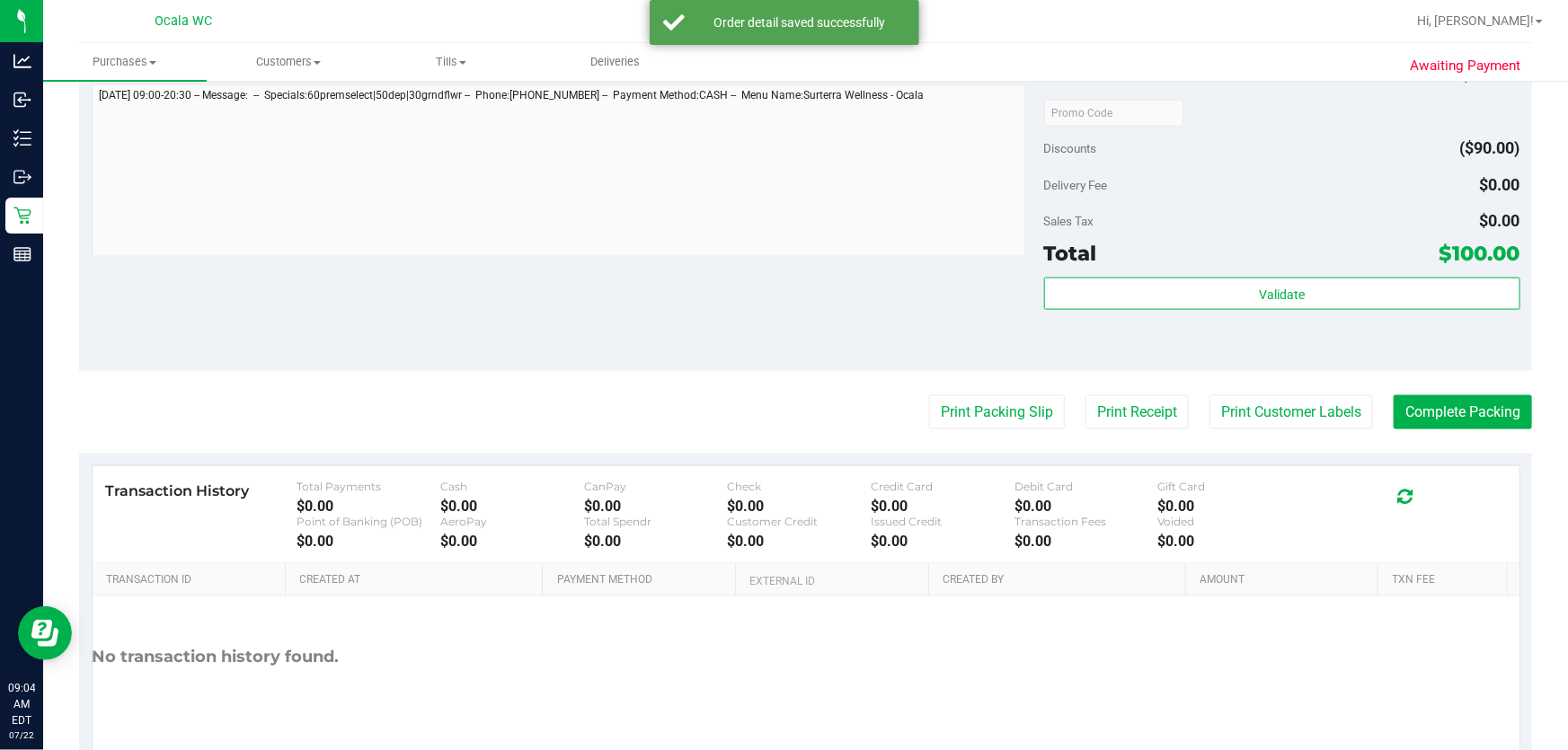 scroll, scrollTop: 1061, scrollLeft: 0, axis: vertical 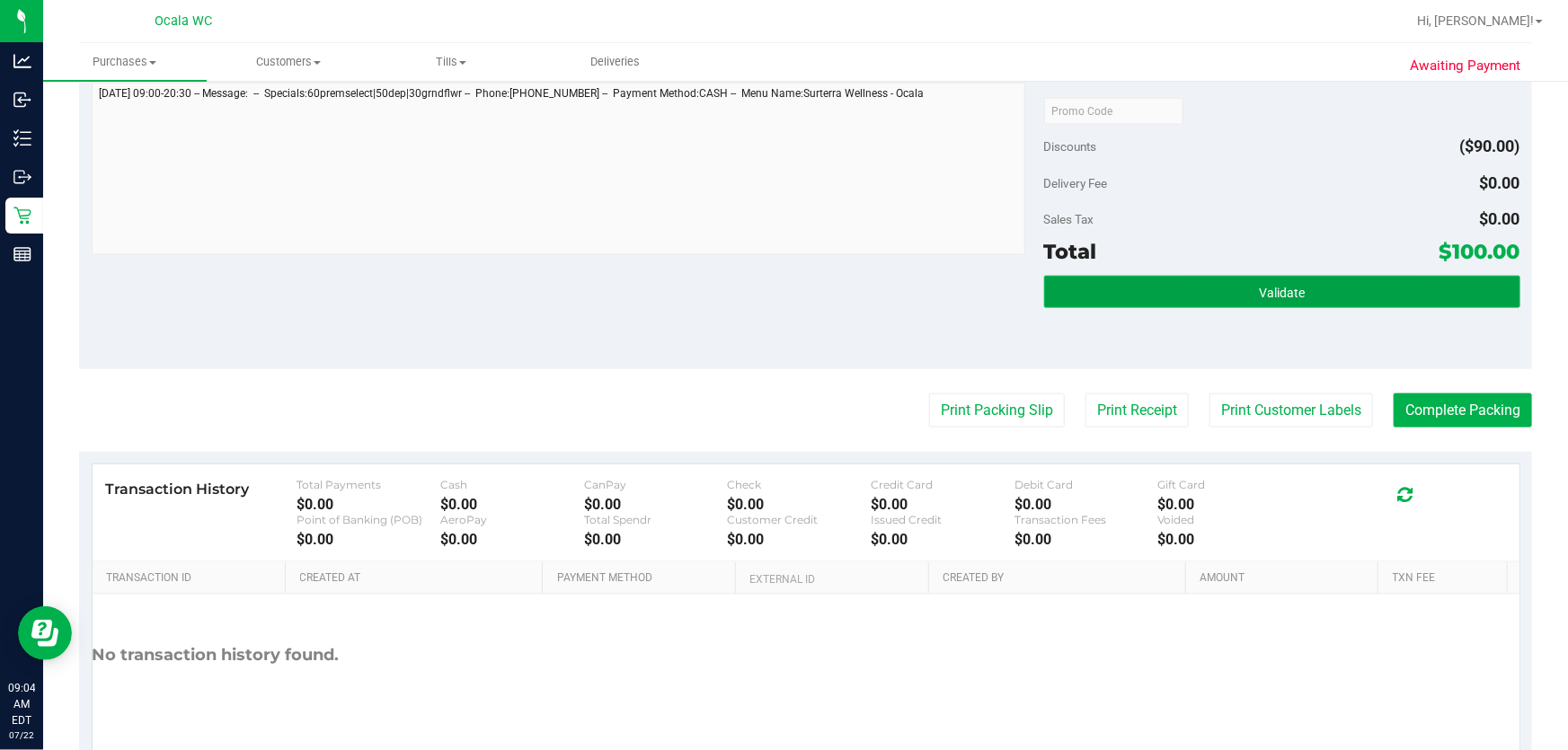 click on "Validate" at bounding box center (1282, 292) 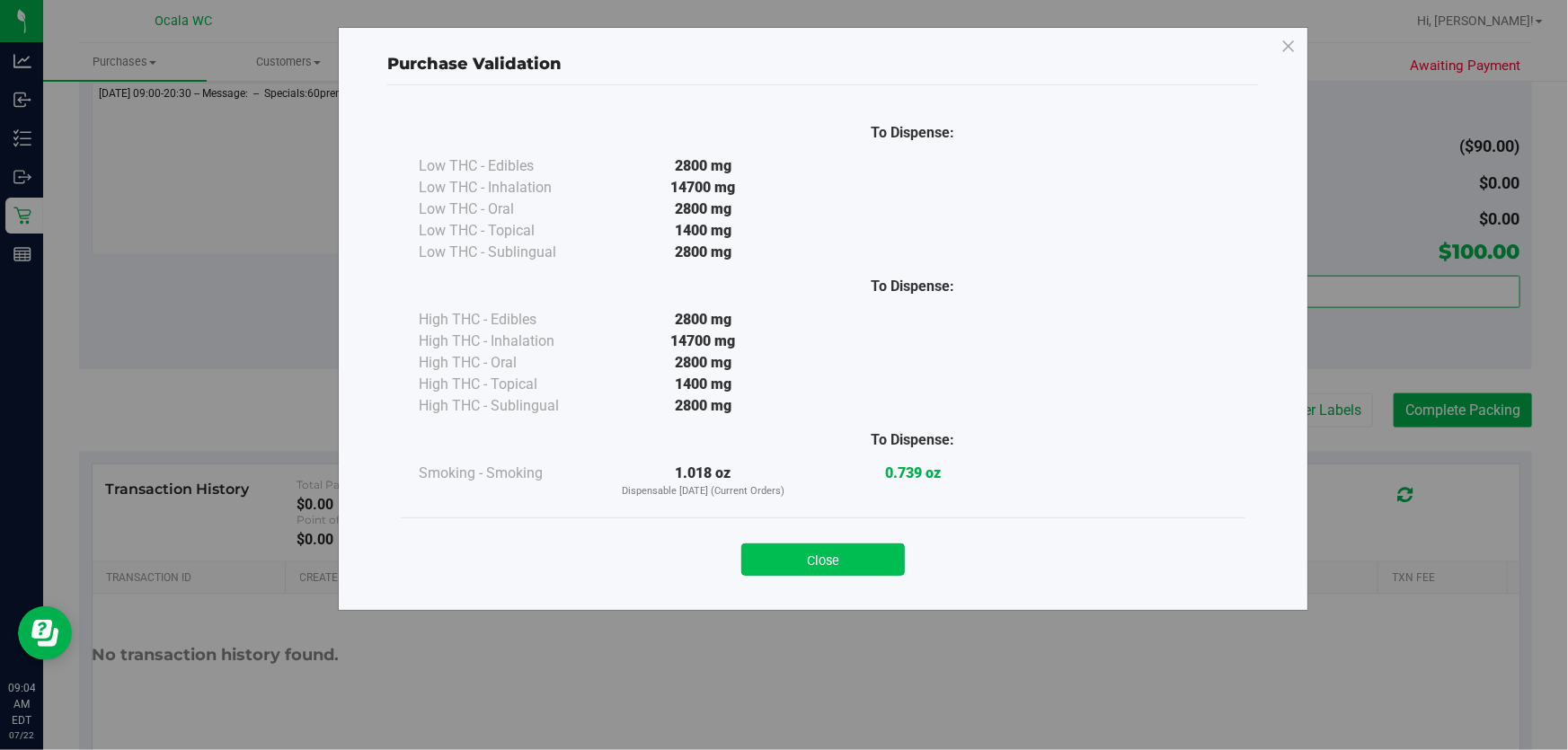 click on "Close" at bounding box center (823, 560) 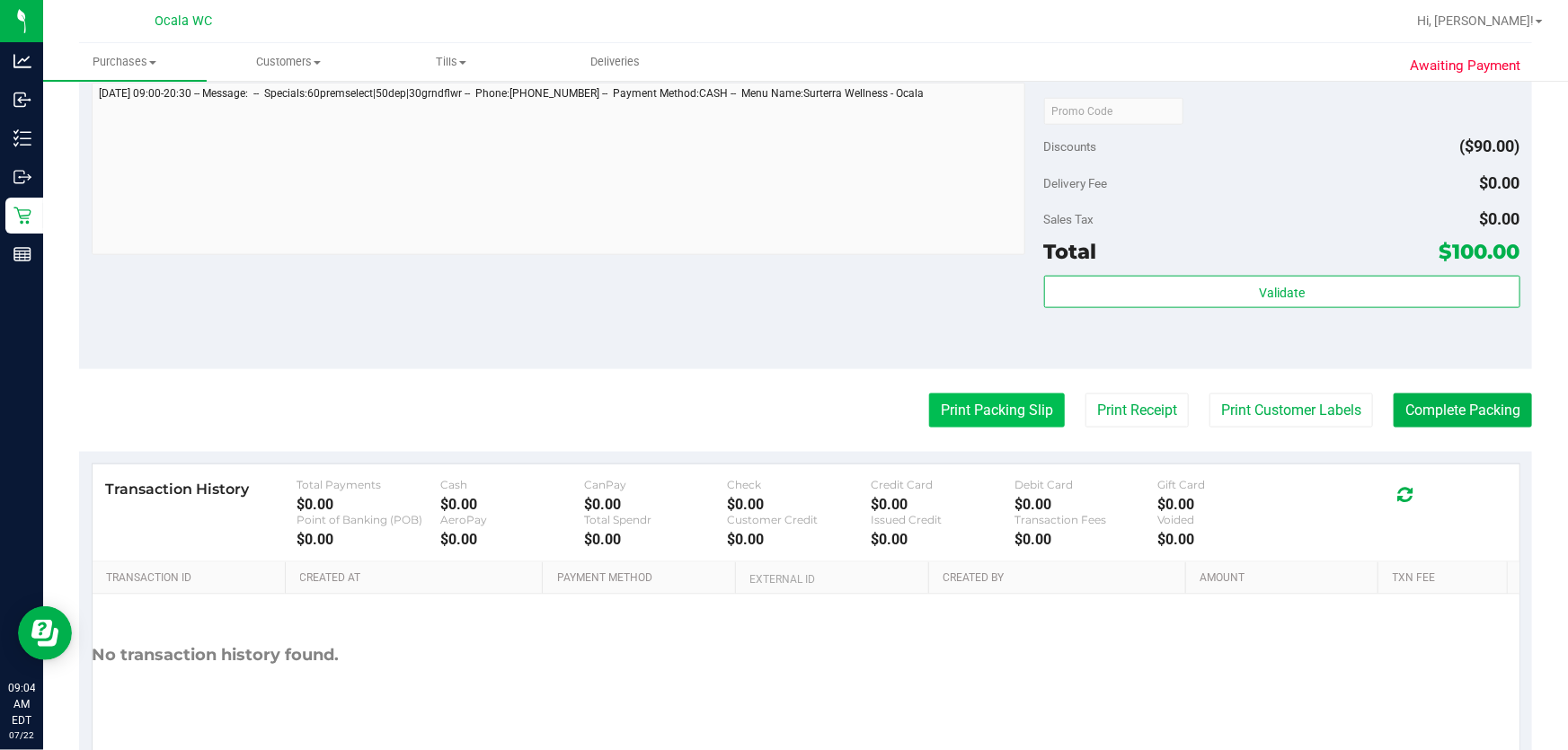 click on "Print Packing Slip" at bounding box center (997, 410) 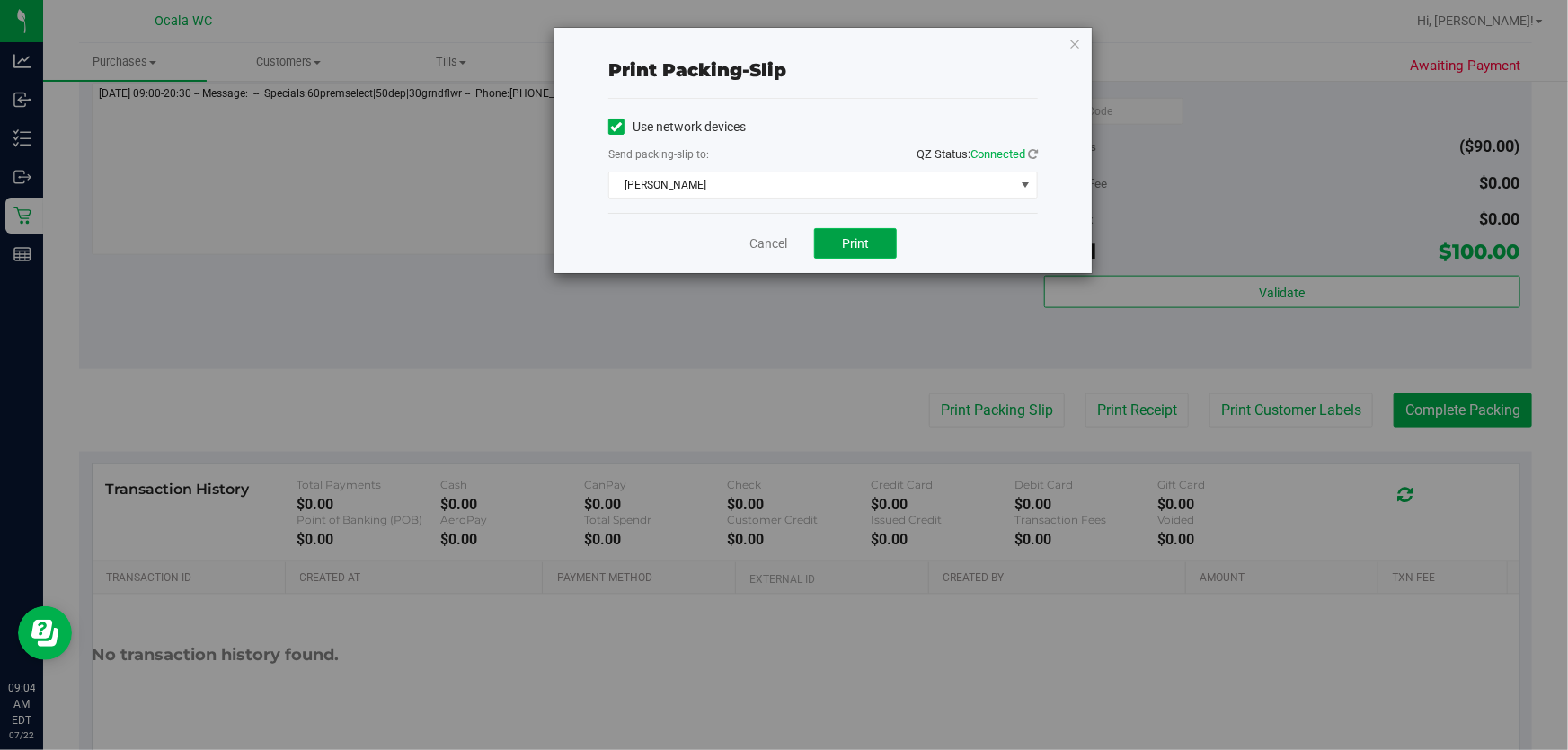 click on "Print" at bounding box center (855, 243) 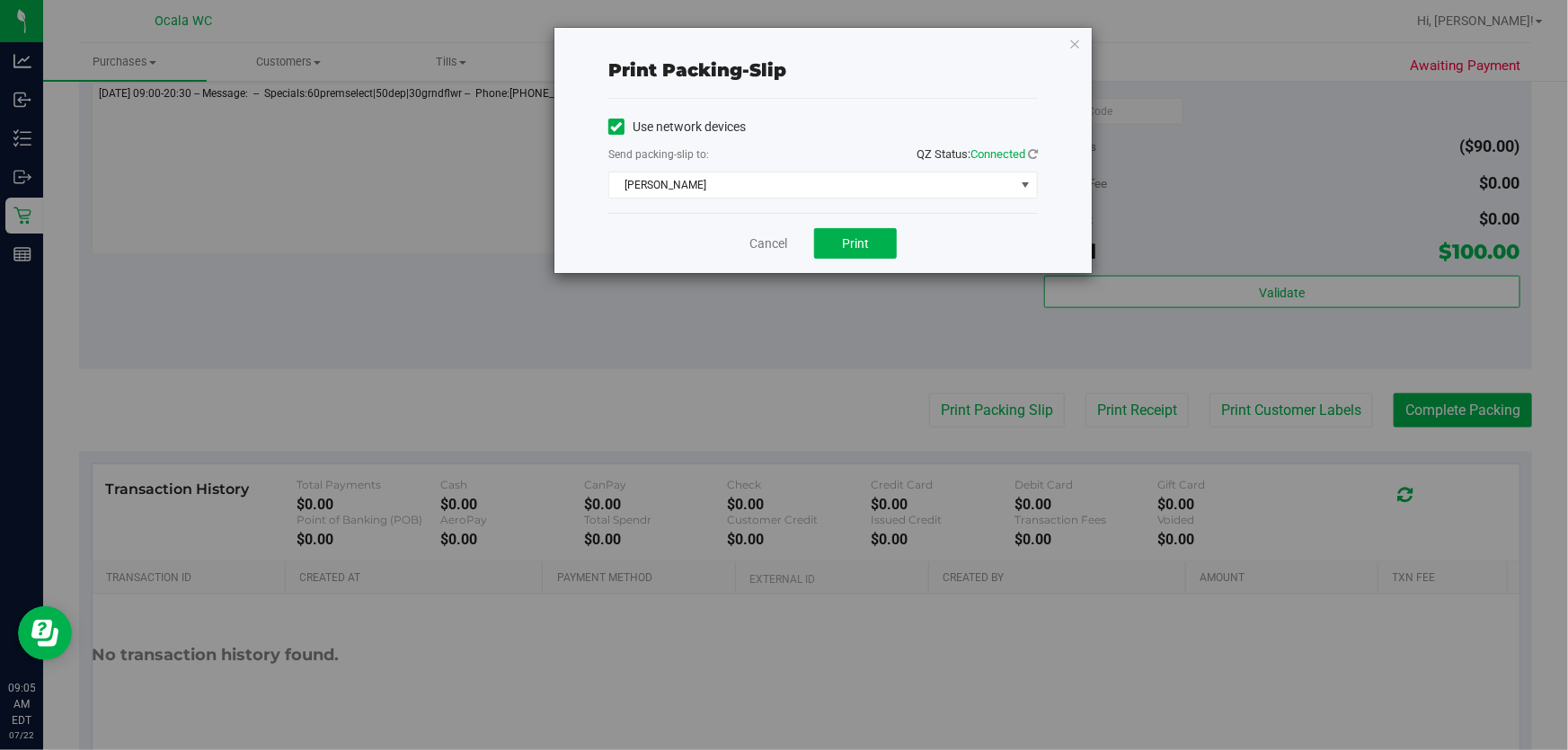 click on "Print packing-slip
Use network devices
Send packing-slip to:
QZ Status:   Connected
BRANDY-CLARK Choose printer BRAD-PITT BRANDY-ANISTON BRANDY-CLARK BREED-SOCIETY BRENDA-LEE BRITT-NICOLE BROKEN-SOCIAL DOPEY EPSON-GROVER FOXY-BROWN
Cancel
Print" at bounding box center (791, 375) 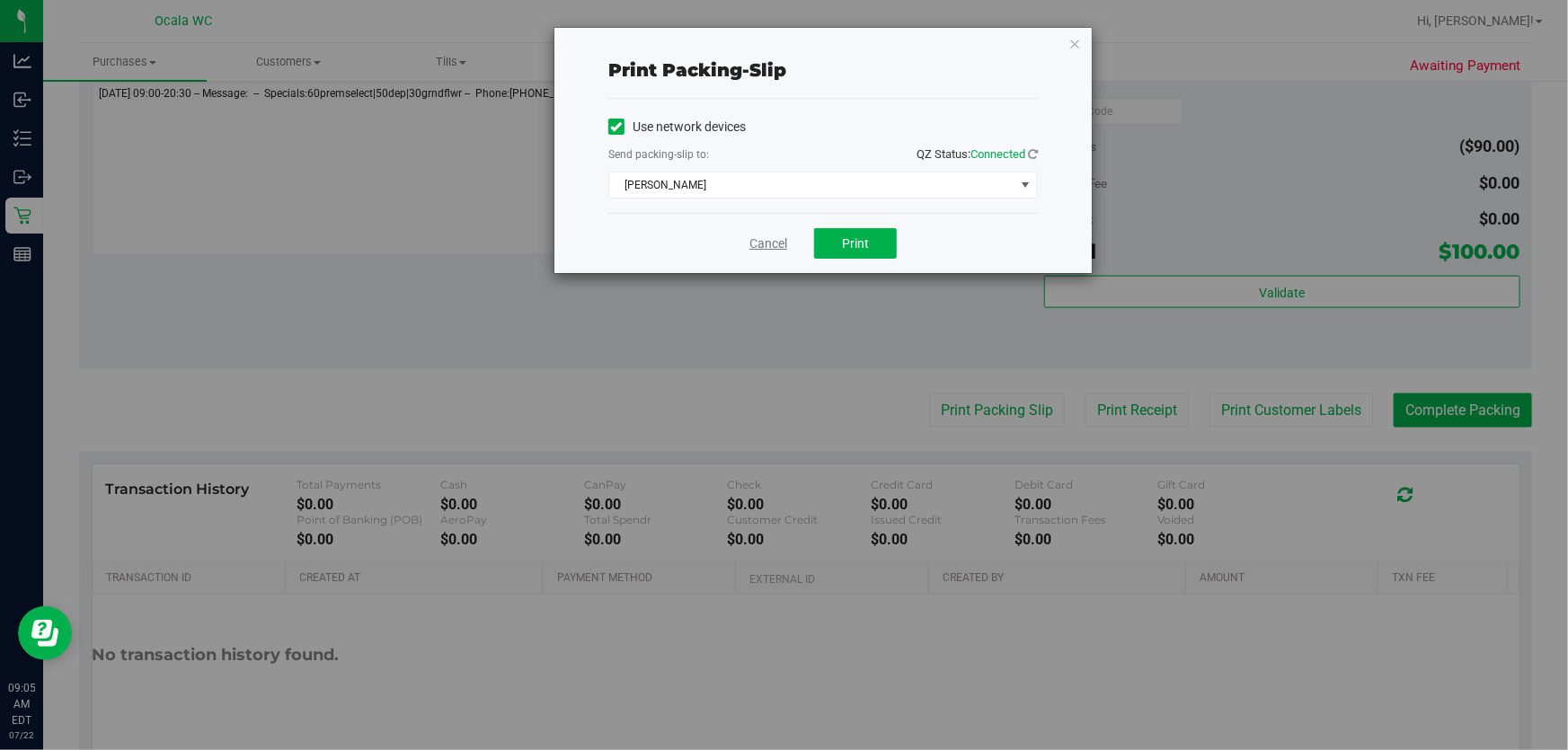 click on "Cancel" at bounding box center (768, 243) 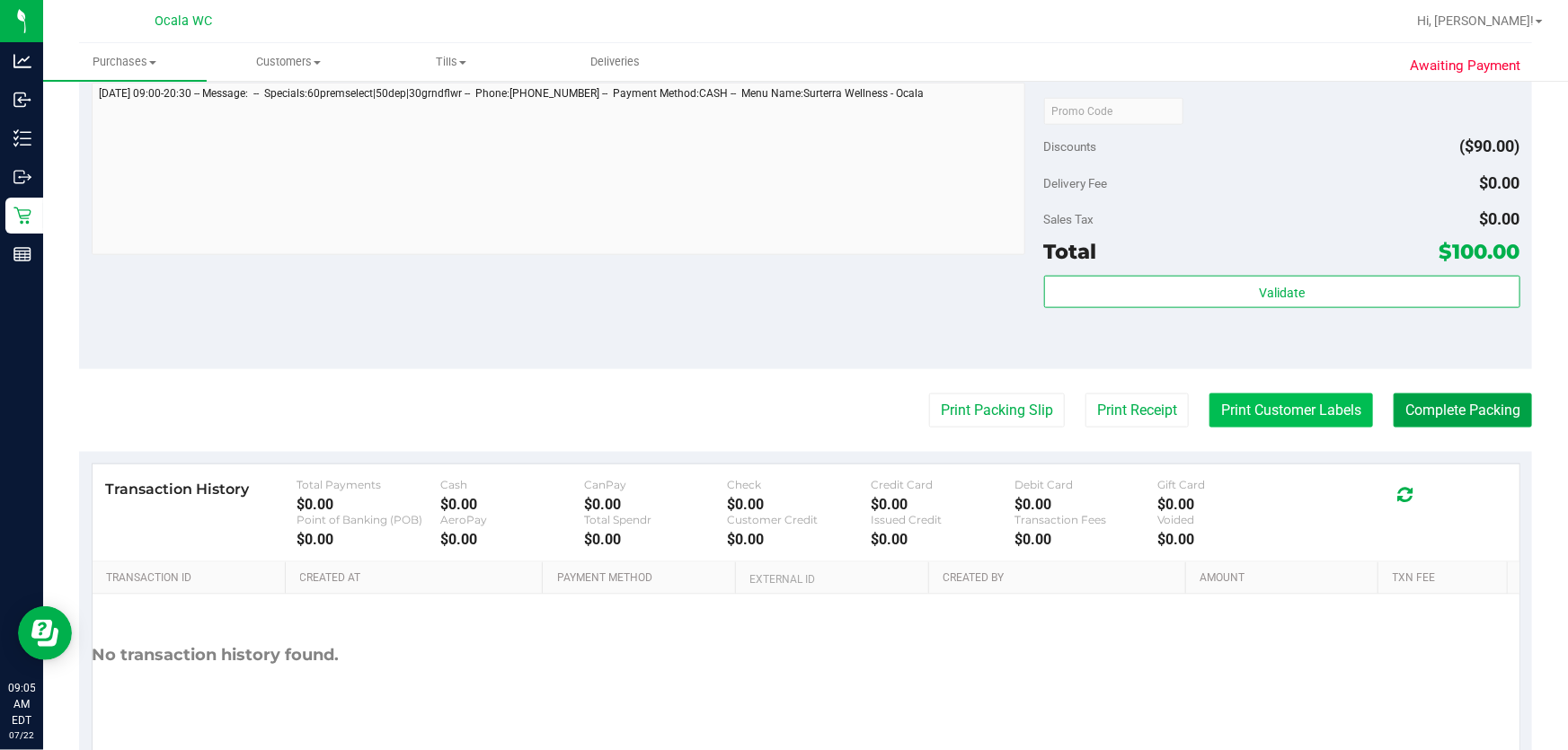 drag, startPoint x: 1450, startPoint y: 407, endPoint x: 1313, endPoint y: 410, distance: 137.03284 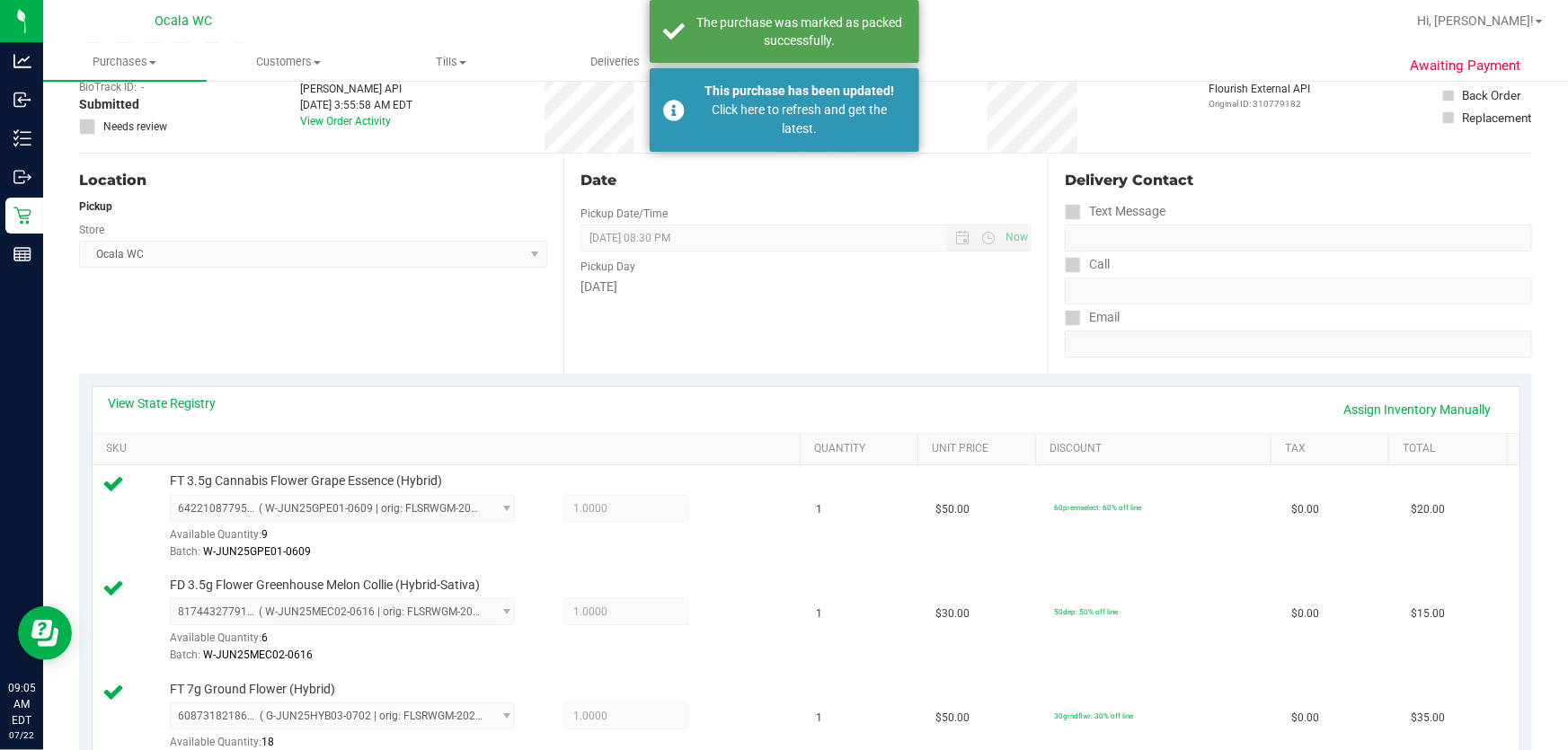 scroll, scrollTop: 81, scrollLeft: 0, axis: vertical 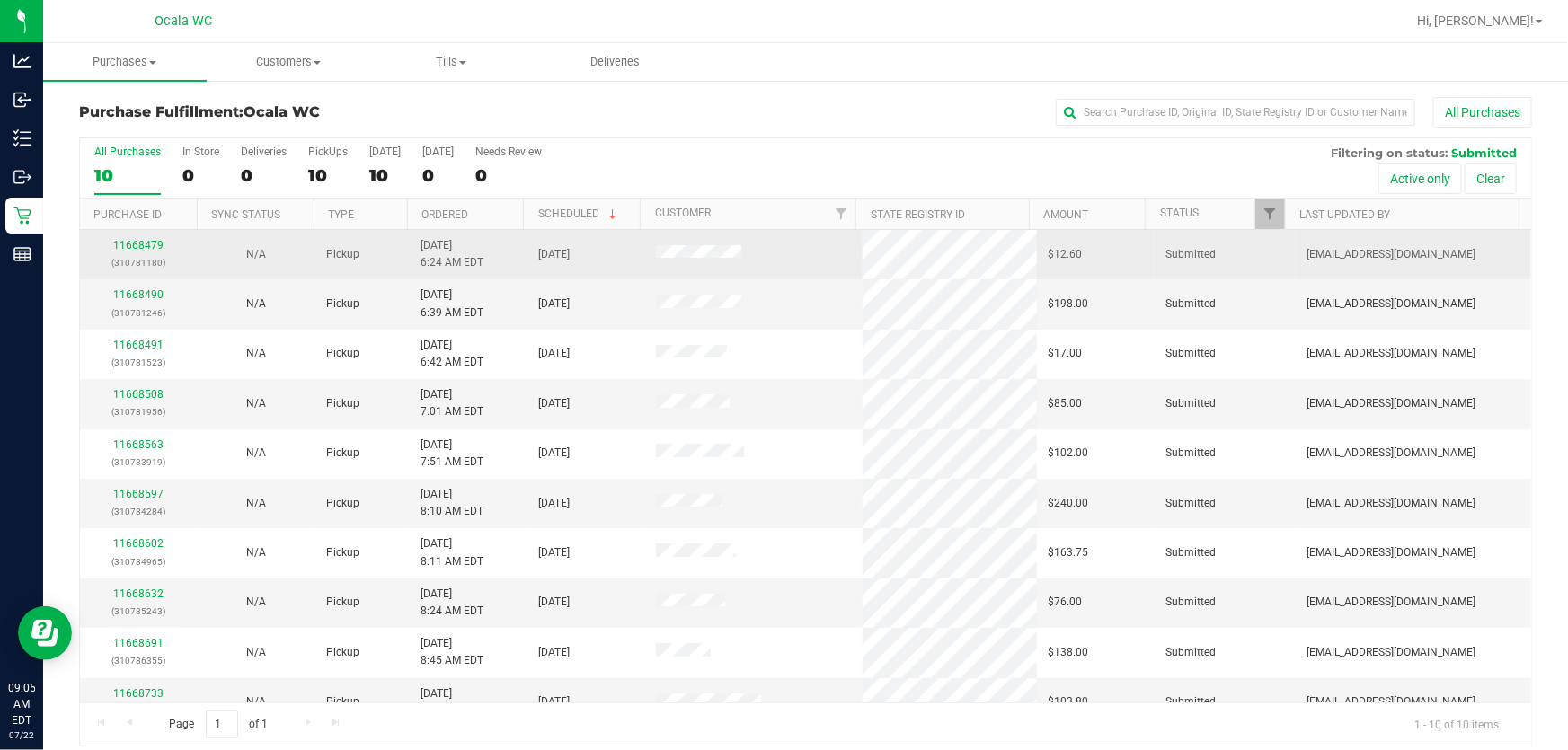 click on "11668479" at bounding box center (138, 245) 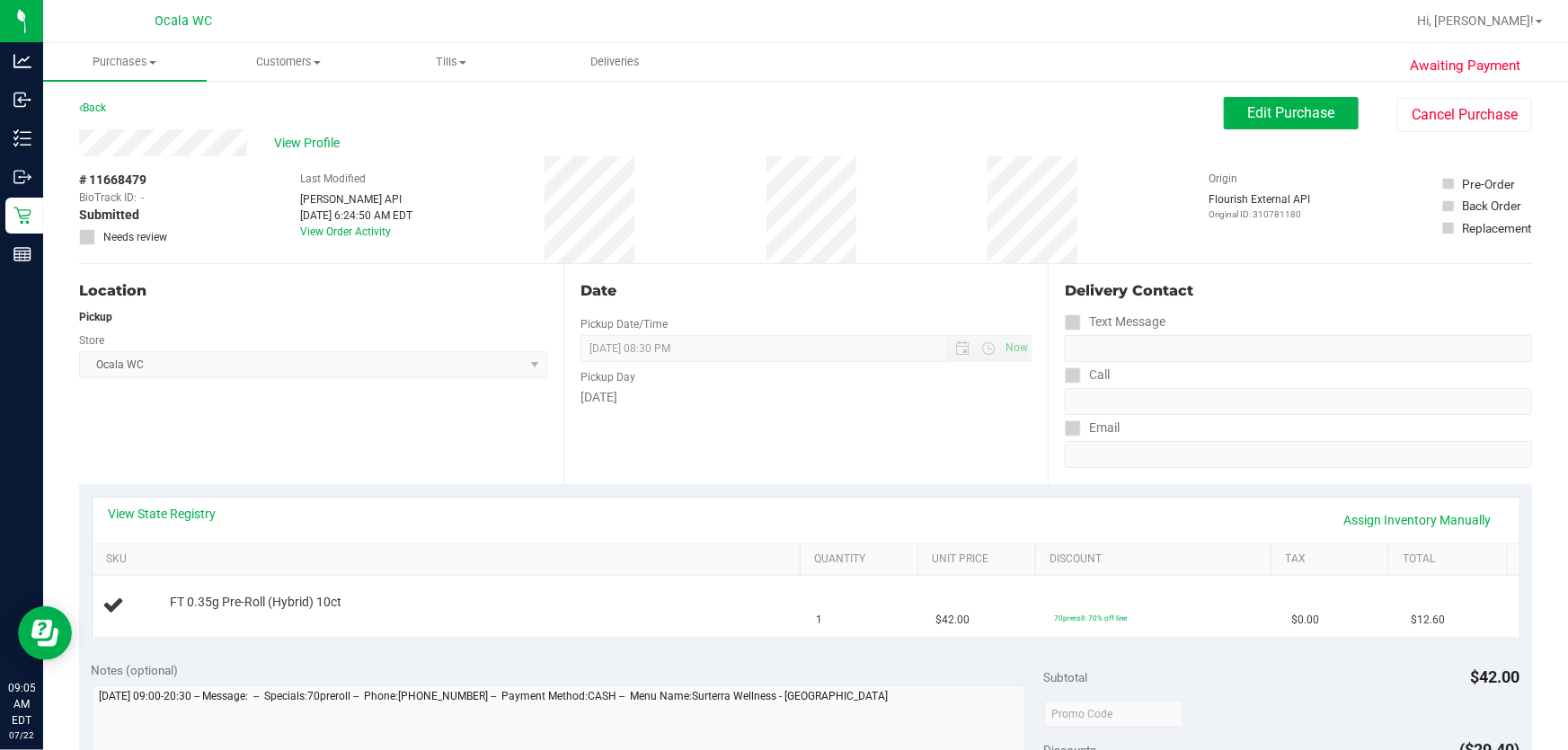 scroll, scrollTop: 163, scrollLeft: 0, axis: vertical 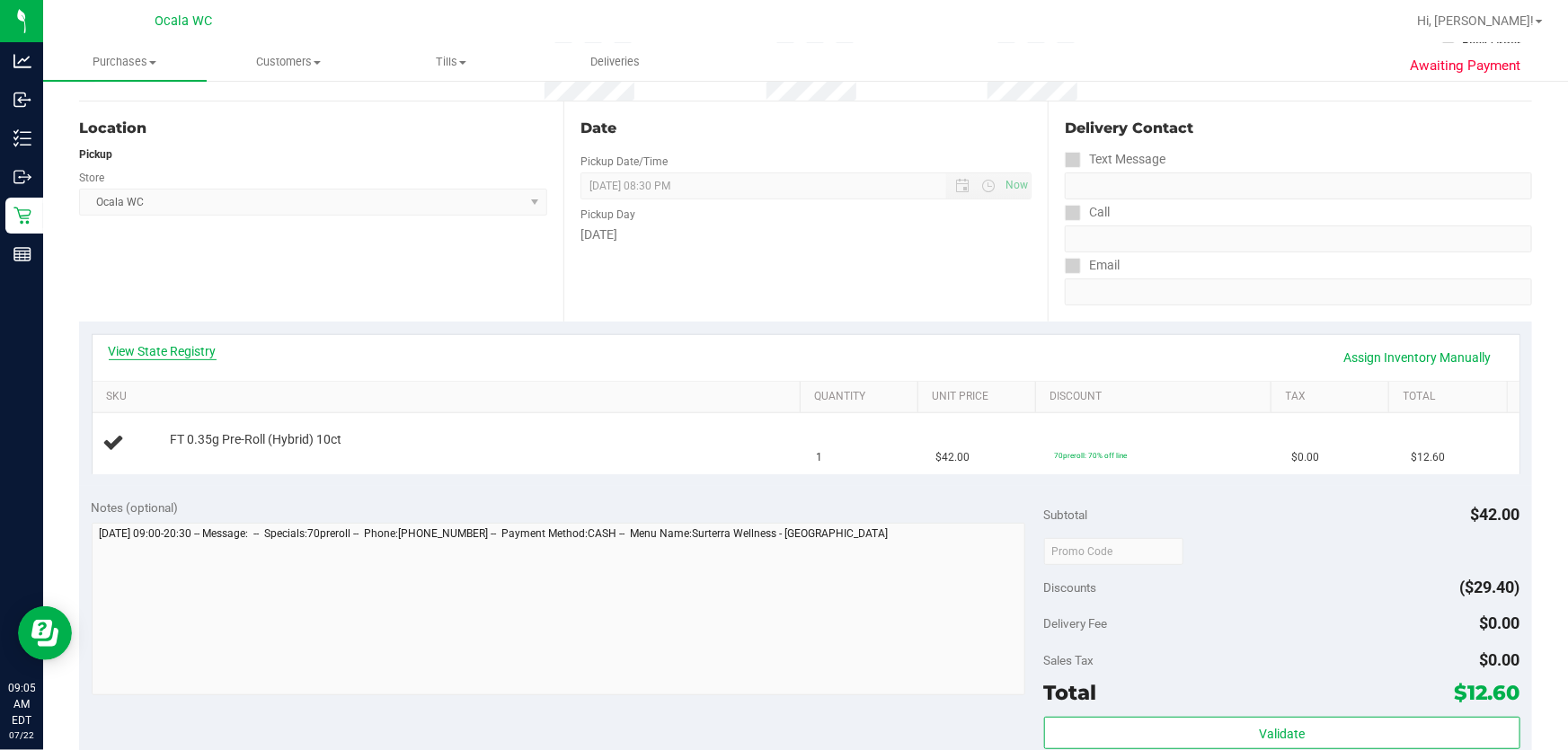 click on "View State Registry" at bounding box center (163, 351) 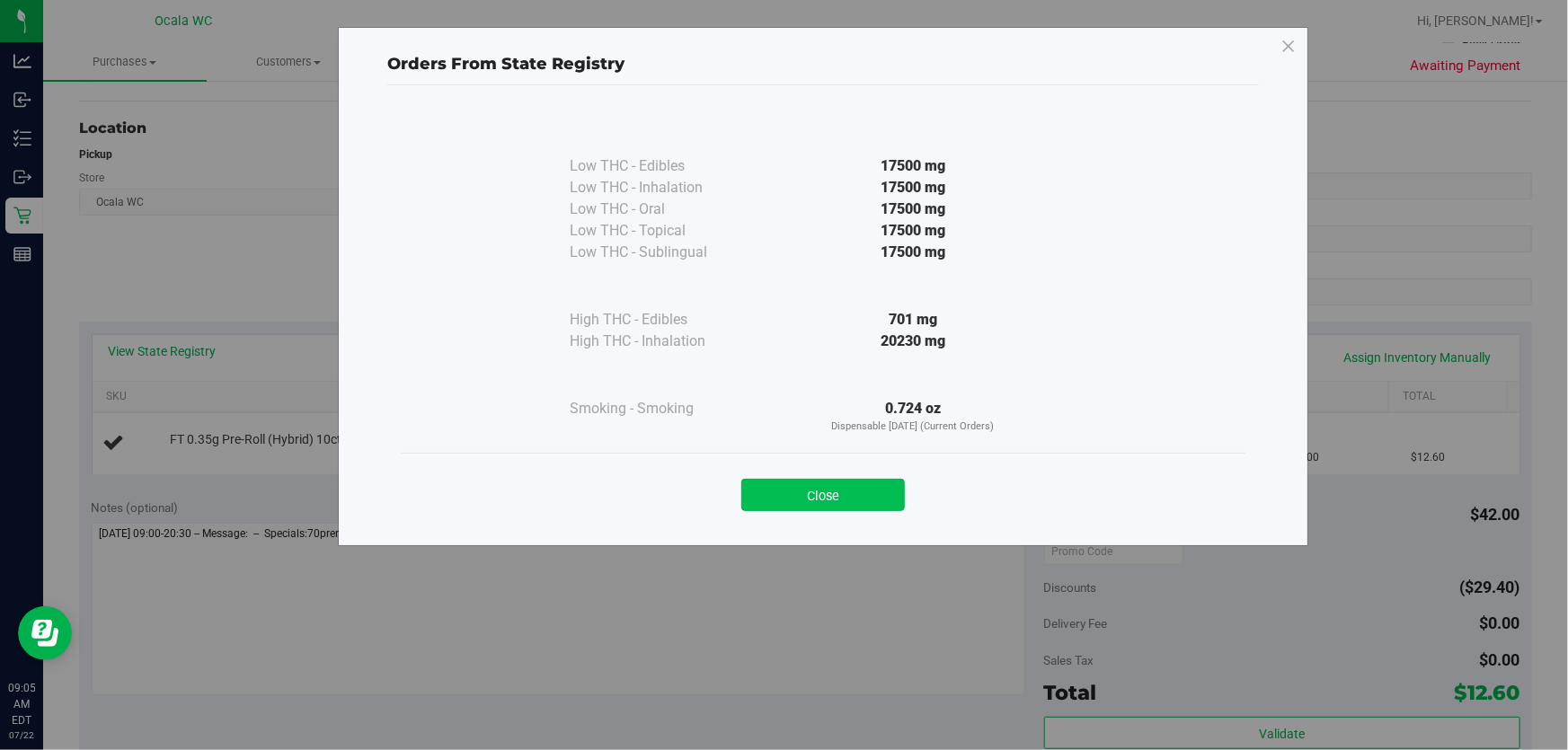 click on "Close" at bounding box center (823, 495) 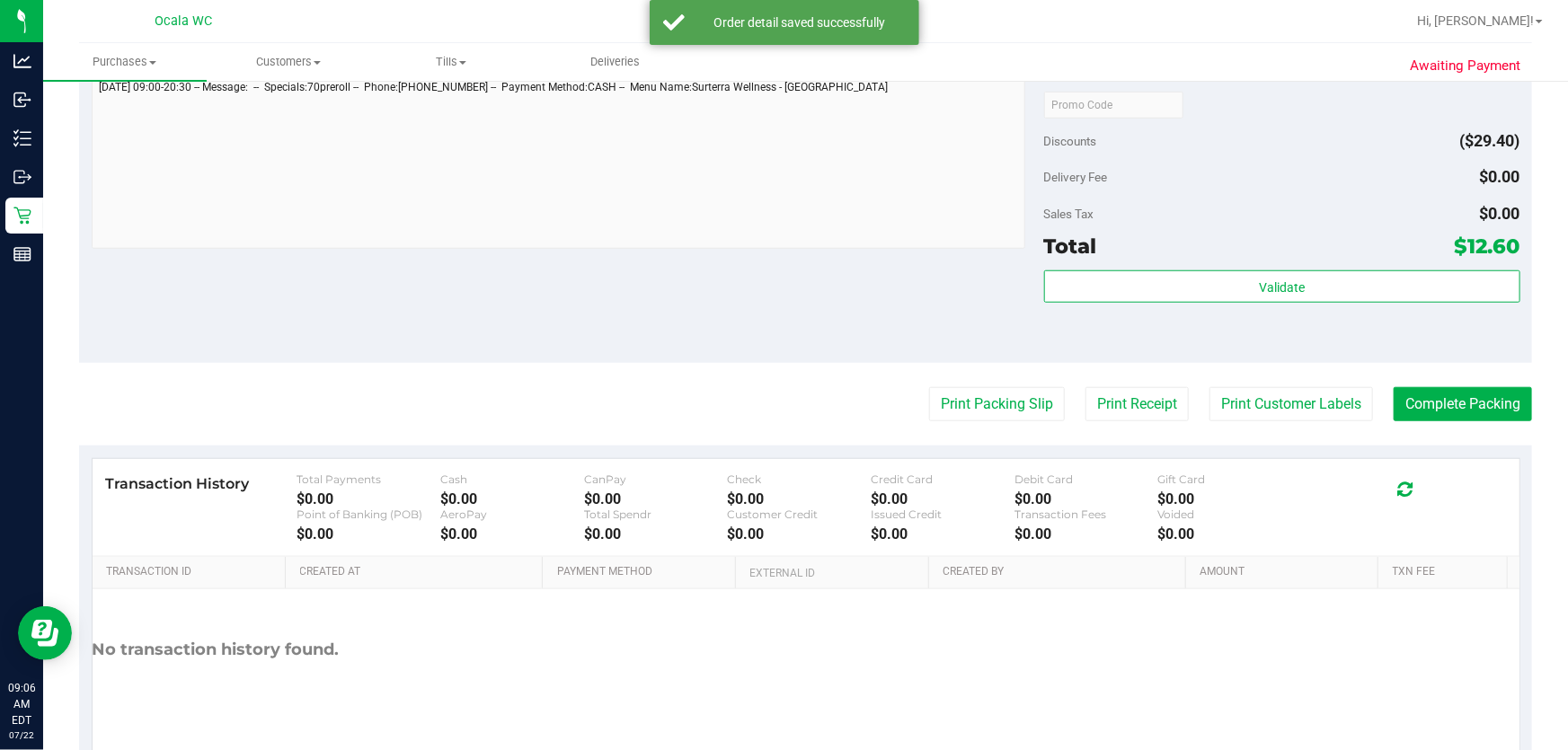 scroll, scrollTop: 653, scrollLeft: 0, axis: vertical 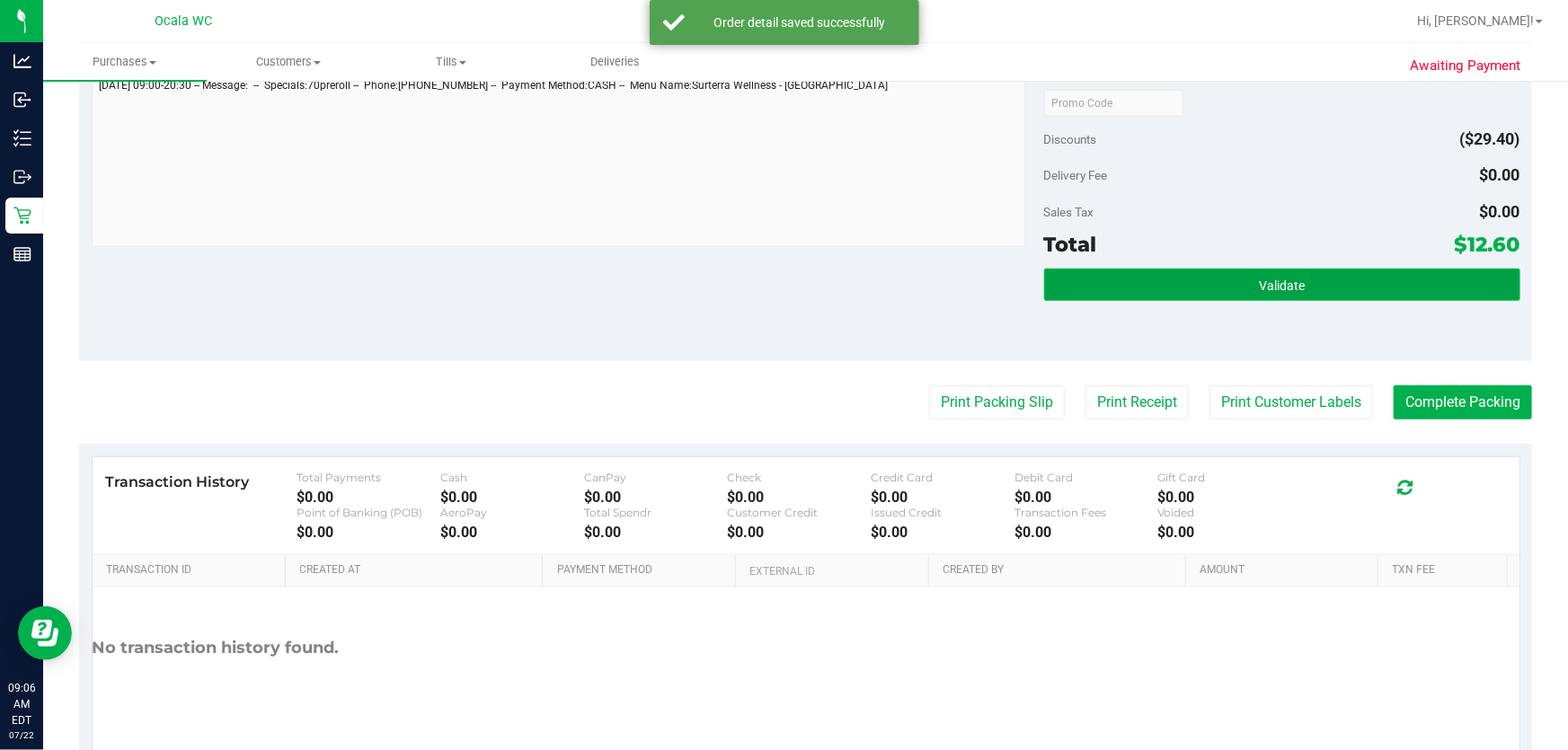 click on "Validate" at bounding box center (1282, 285) 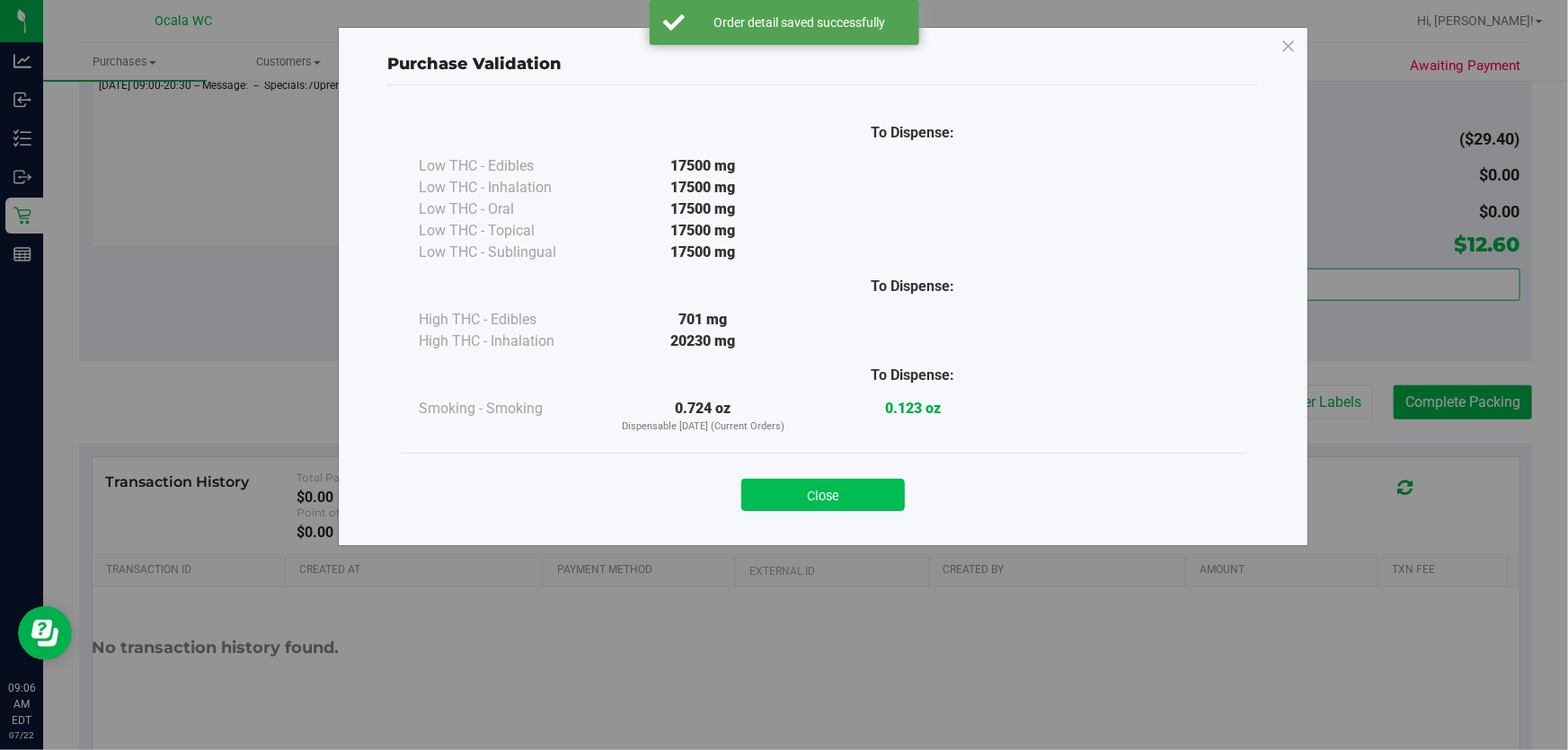 click on "Close" at bounding box center (823, 495) 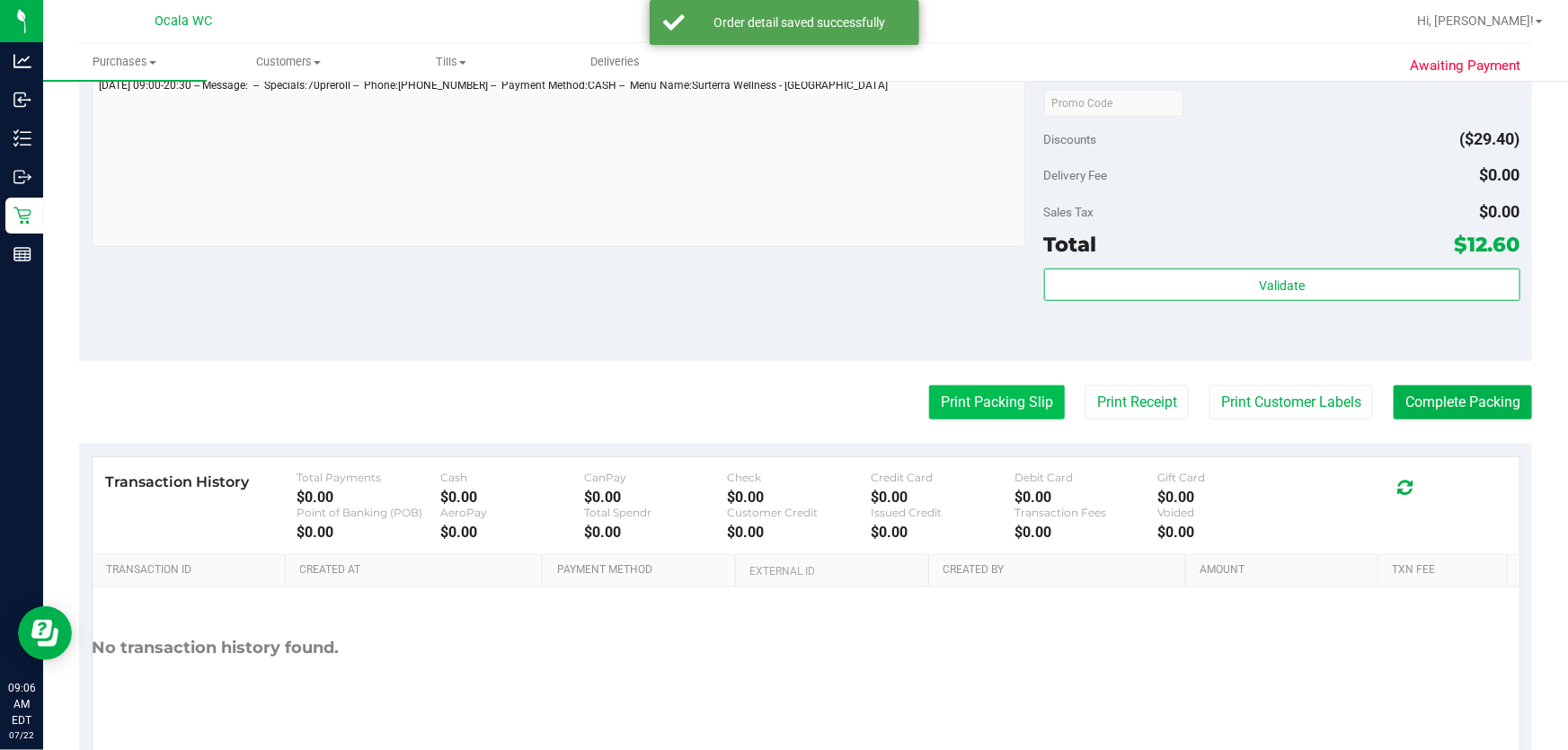 click on "Print Packing Slip" at bounding box center (997, 402) 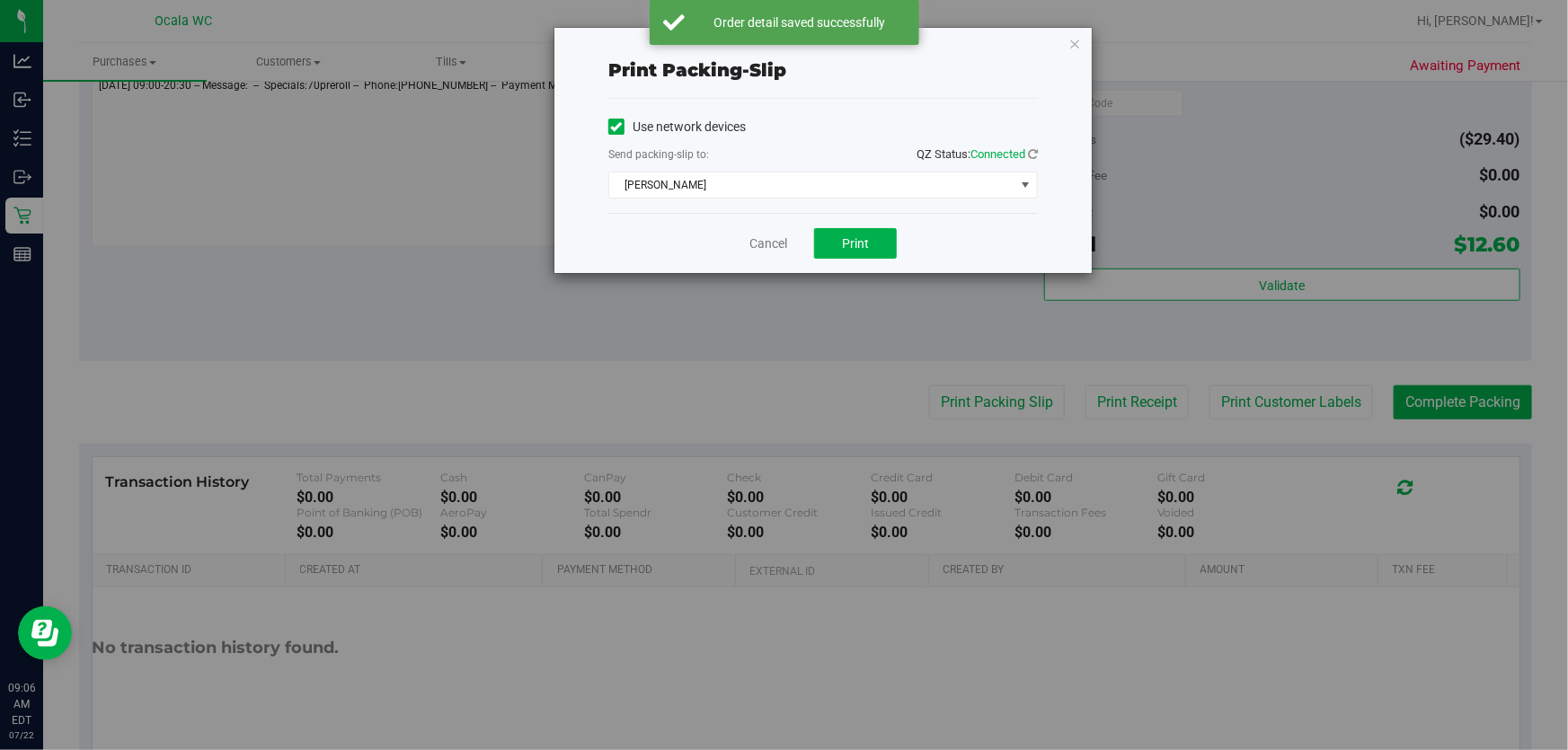 click on "Cancel
Print" at bounding box center (823, 243) 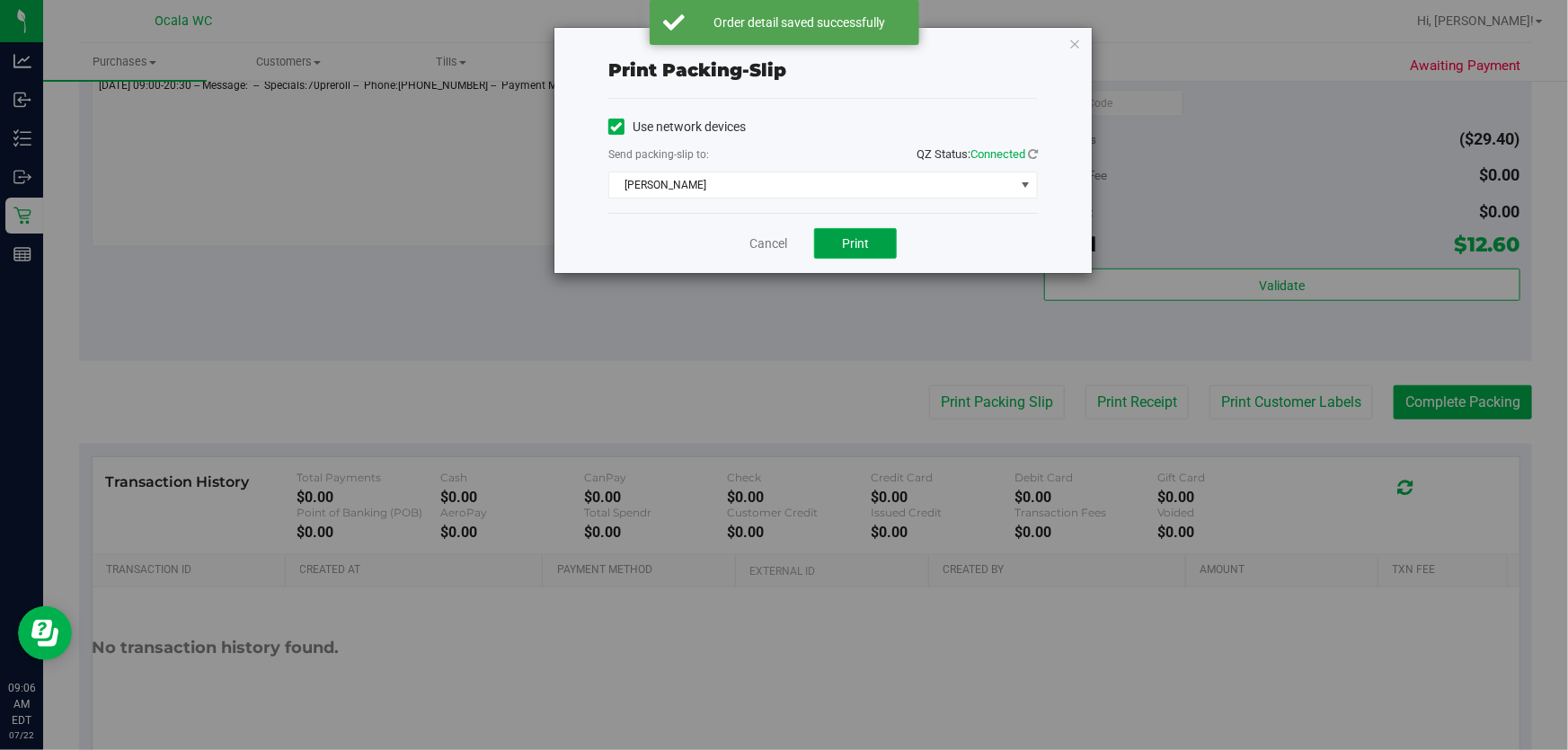 drag, startPoint x: 856, startPoint y: 246, endPoint x: 819, endPoint y: 248, distance: 37.054015 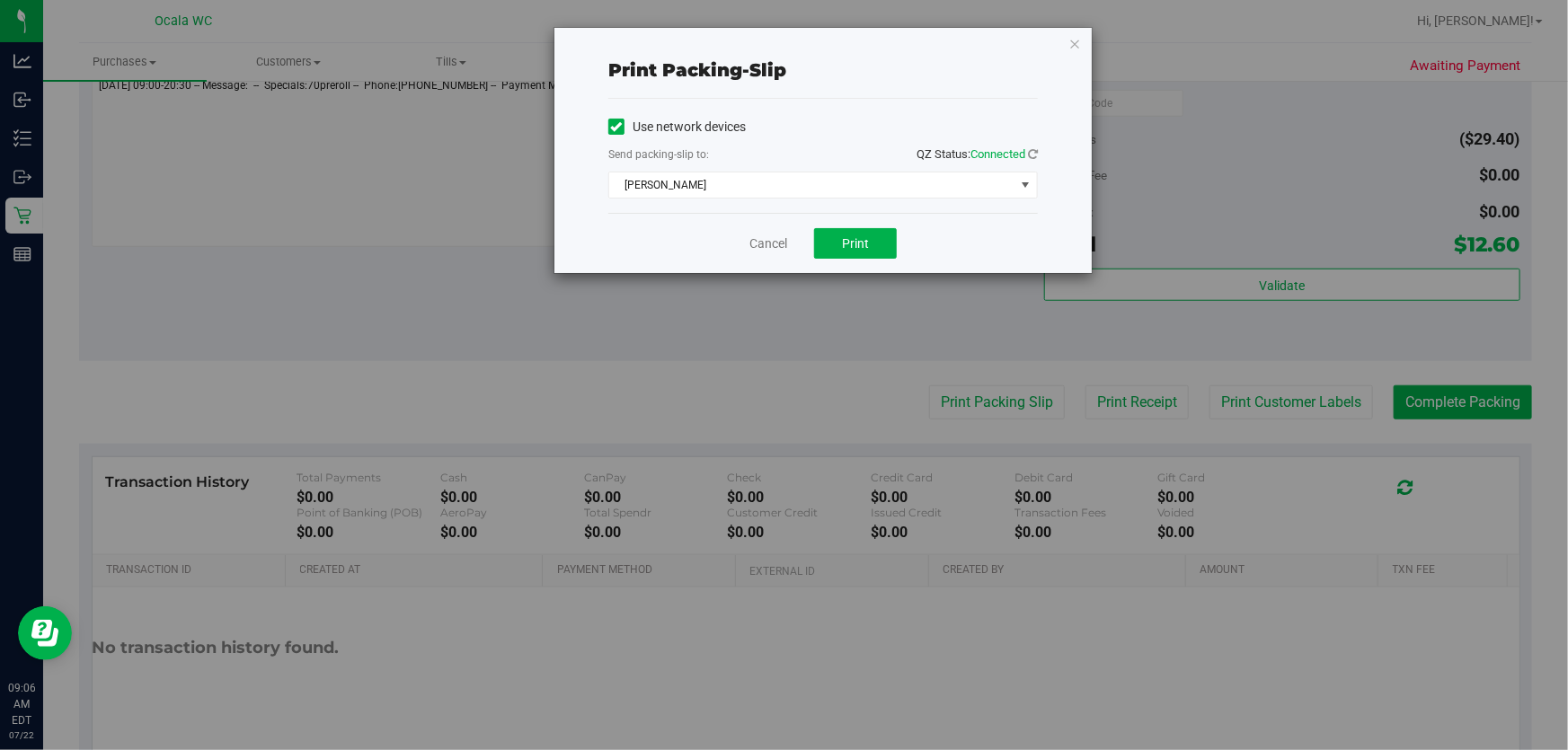 click on "Cancel
Print" at bounding box center (823, 243) 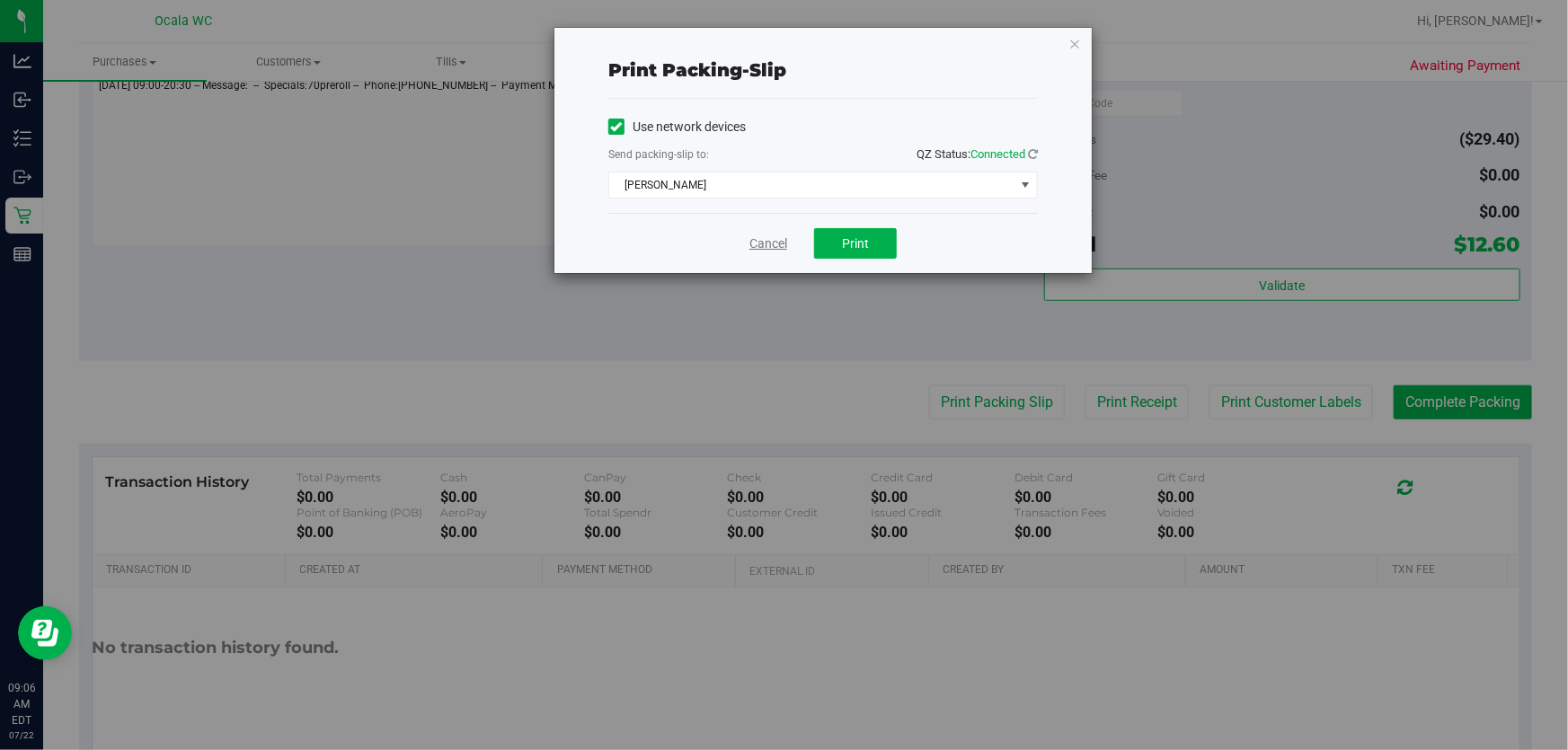 click on "Cancel" at bounding box center (768, 243) 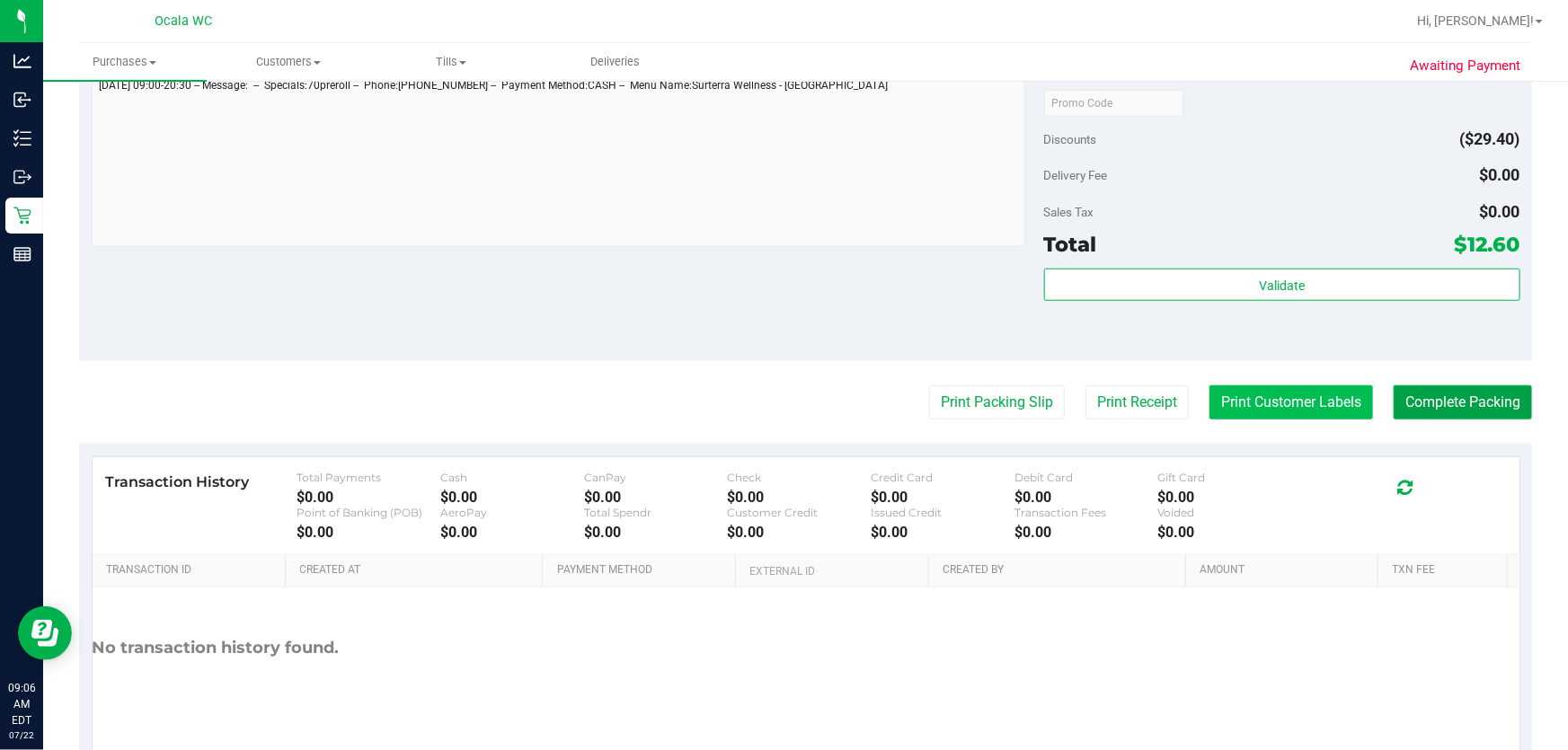 drag, startPoint x: 1448, startPoint y: 408, endPoint x: 1316, endPoint y: 386, distance: 133.8208 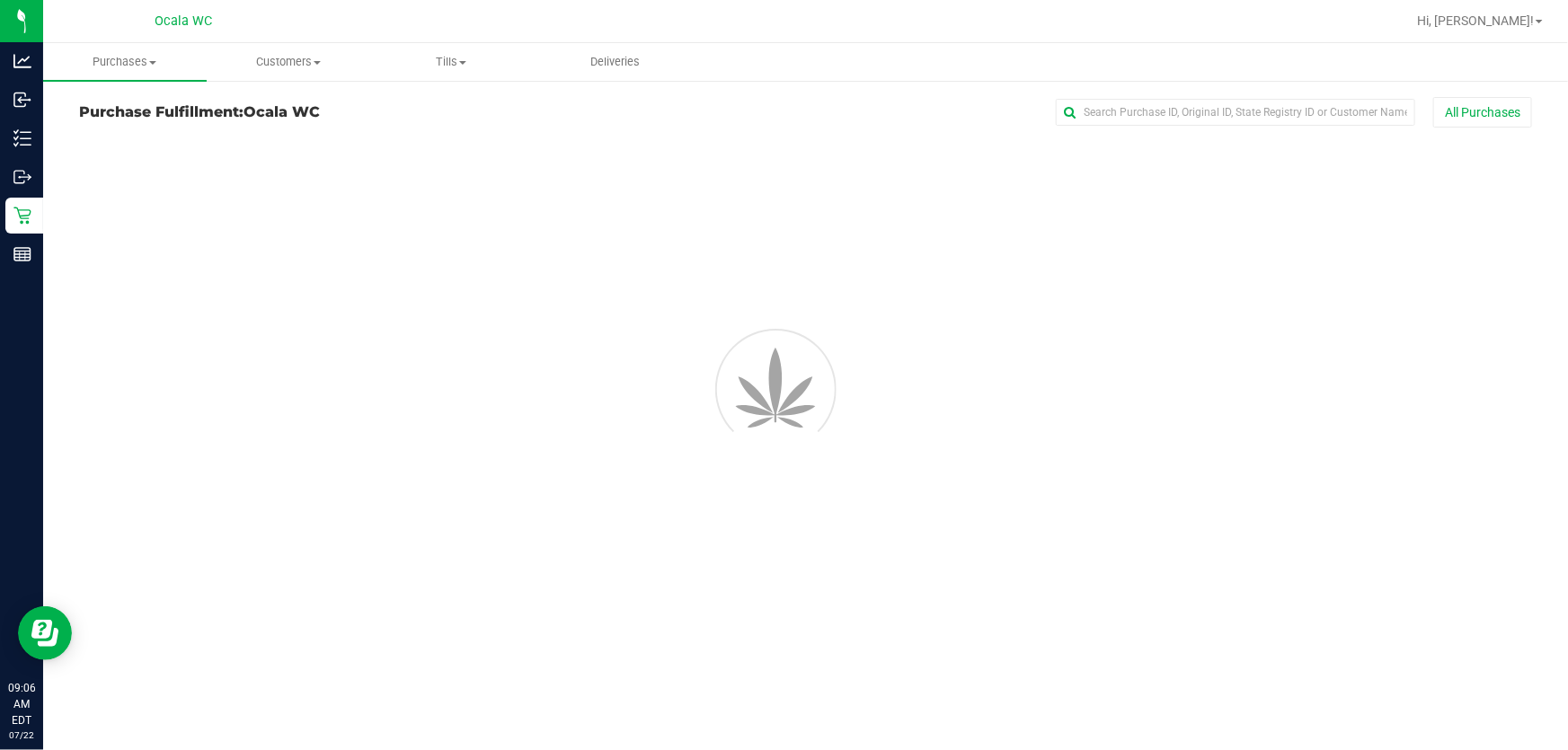 scroll, scrollTop: 0, scrollLeft: 0, axis: both 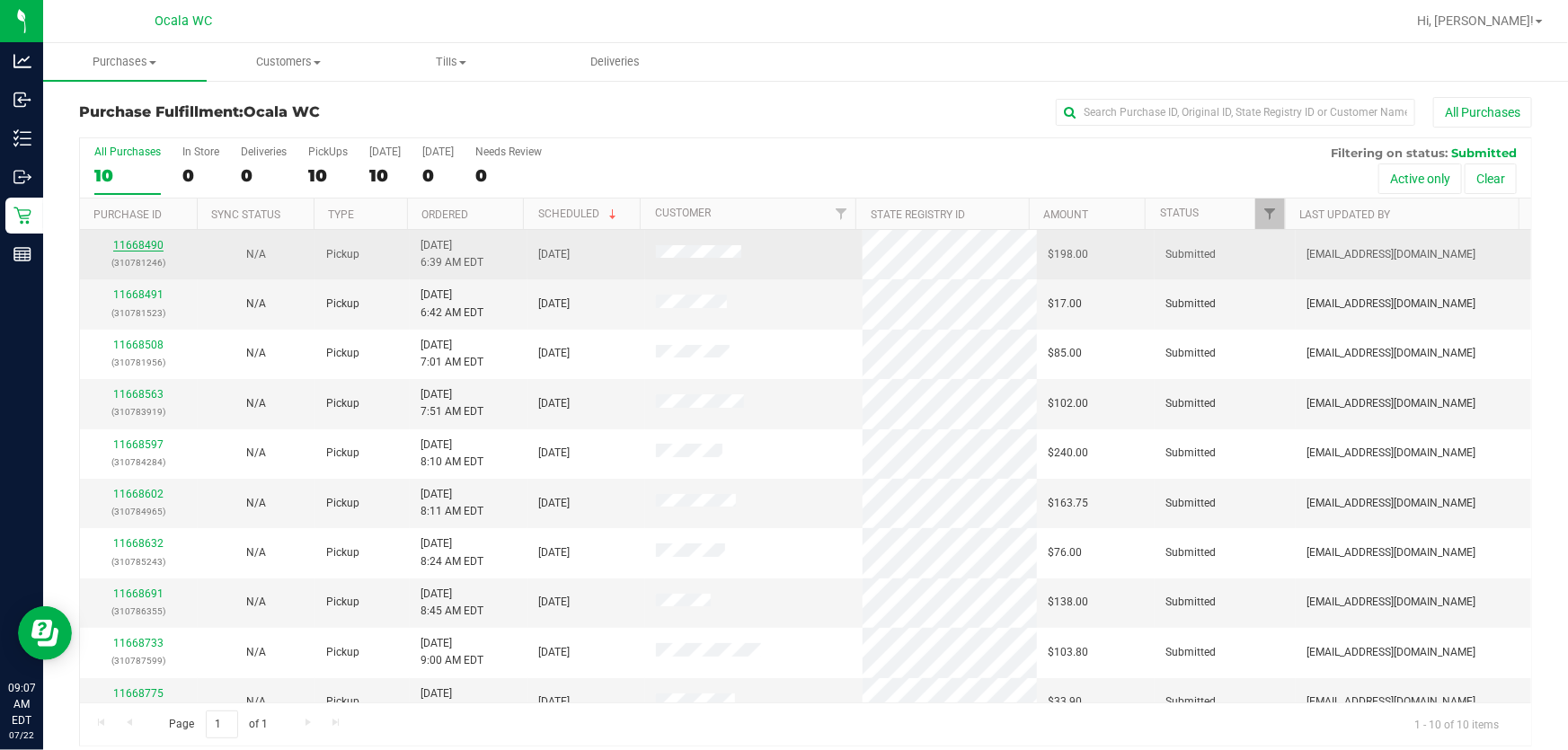 click on "11668490" at bounding box center (138, 245) 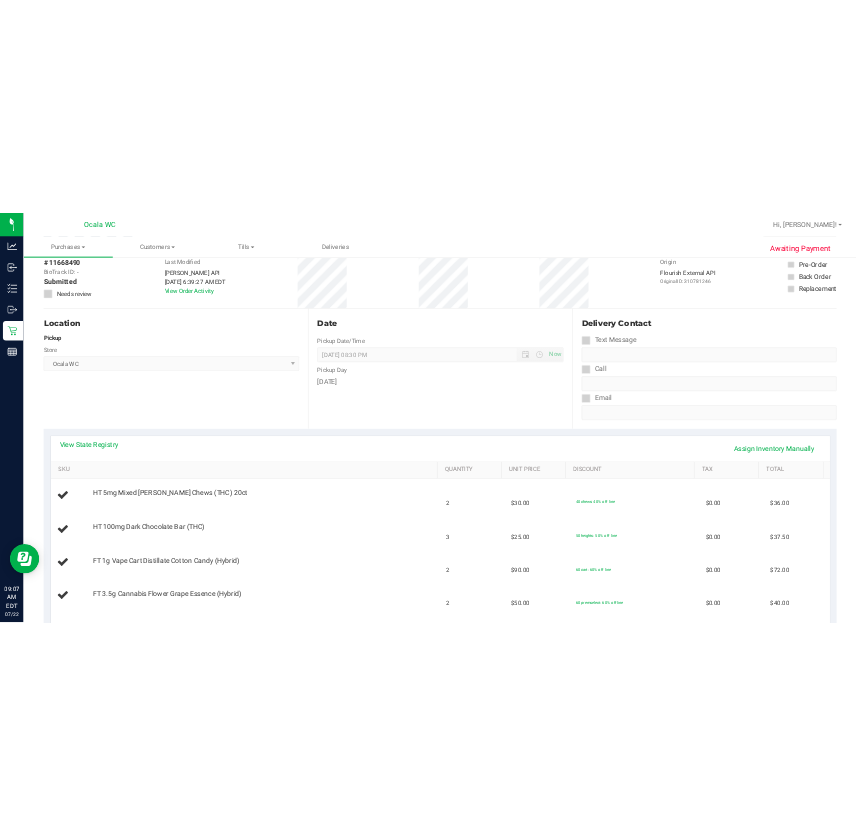 scroll, scrollTop: 0, scrollLeft: 0, axis: both 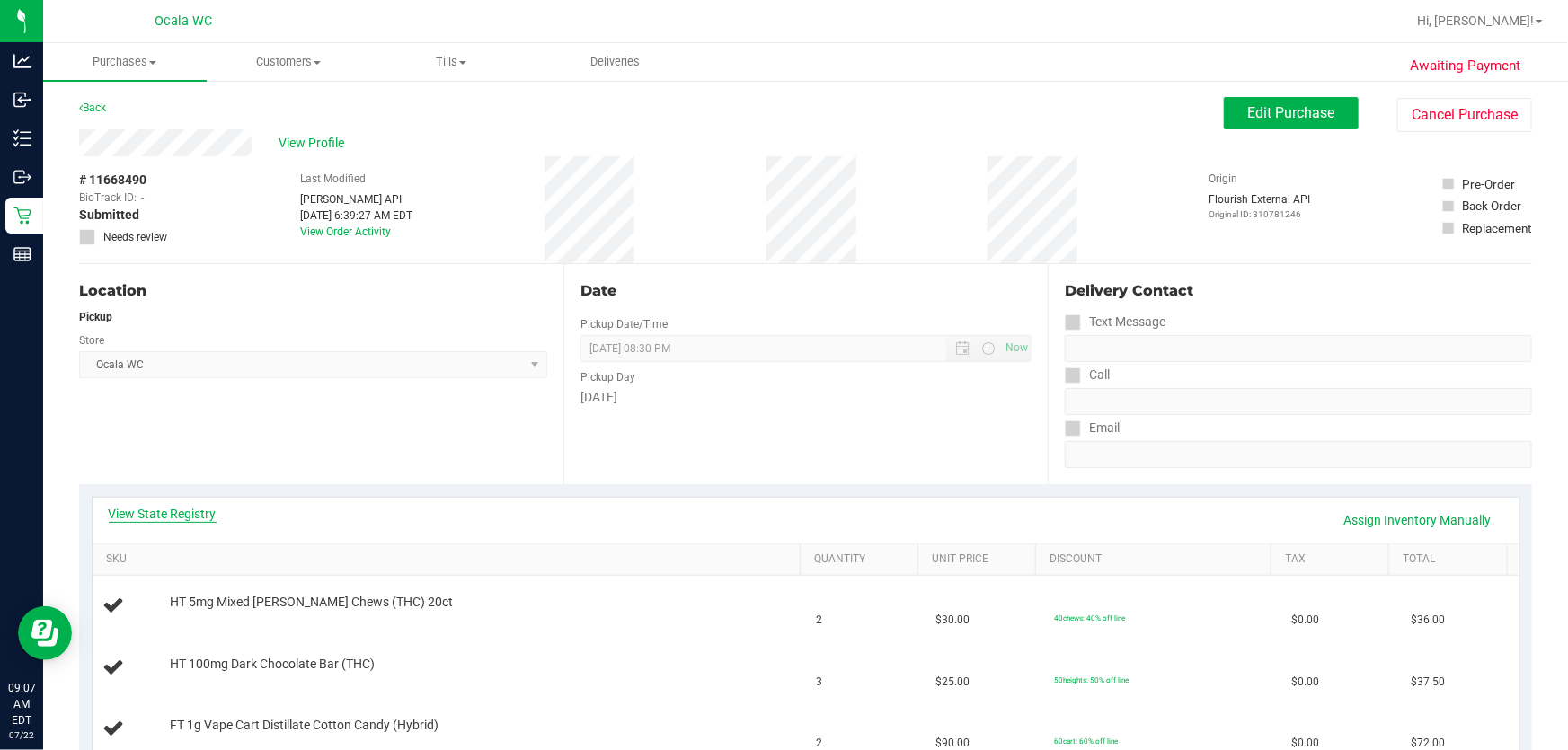 click on "View State Registry" at bounding box center (163, 514) 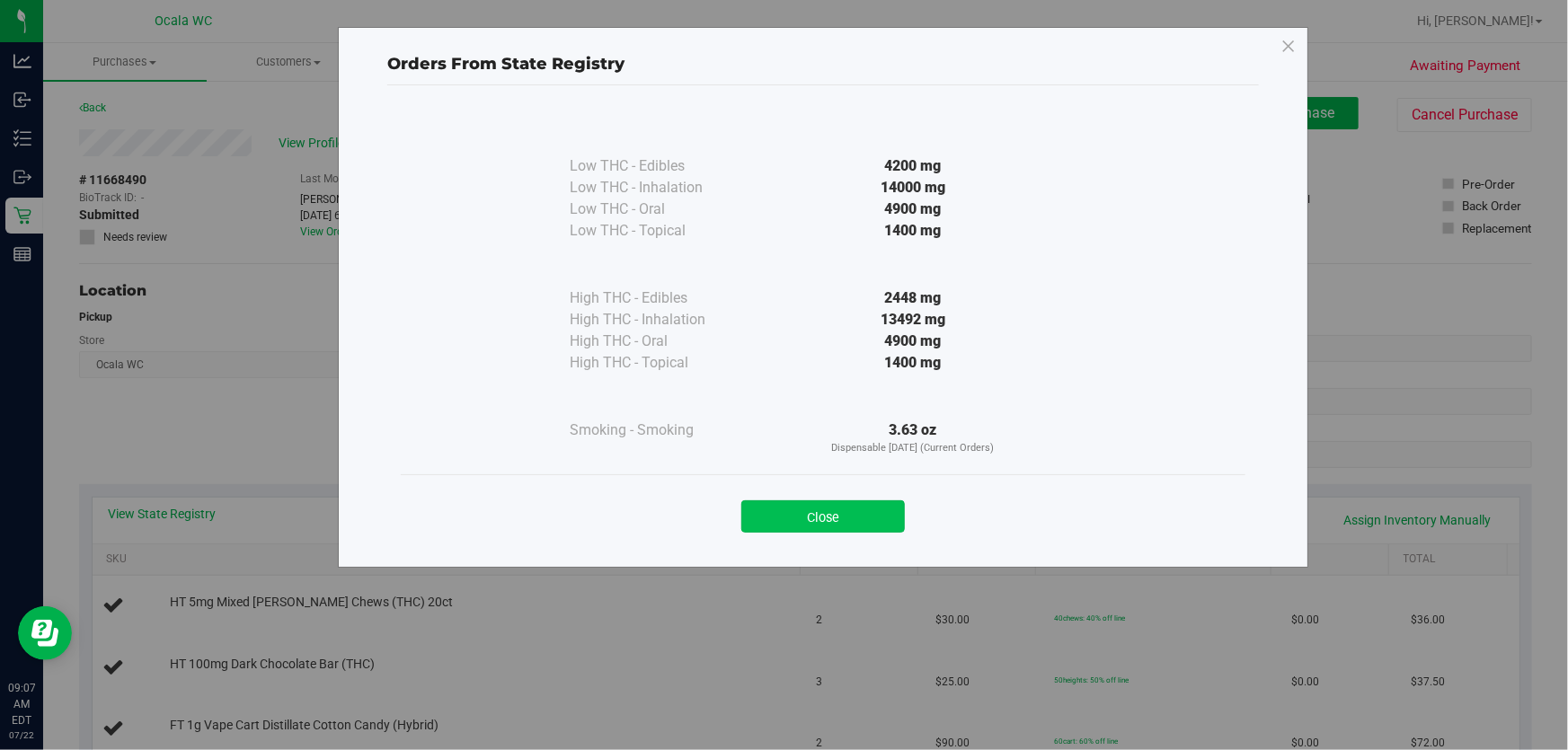 click on "Close" at bounding box center [823, 516] 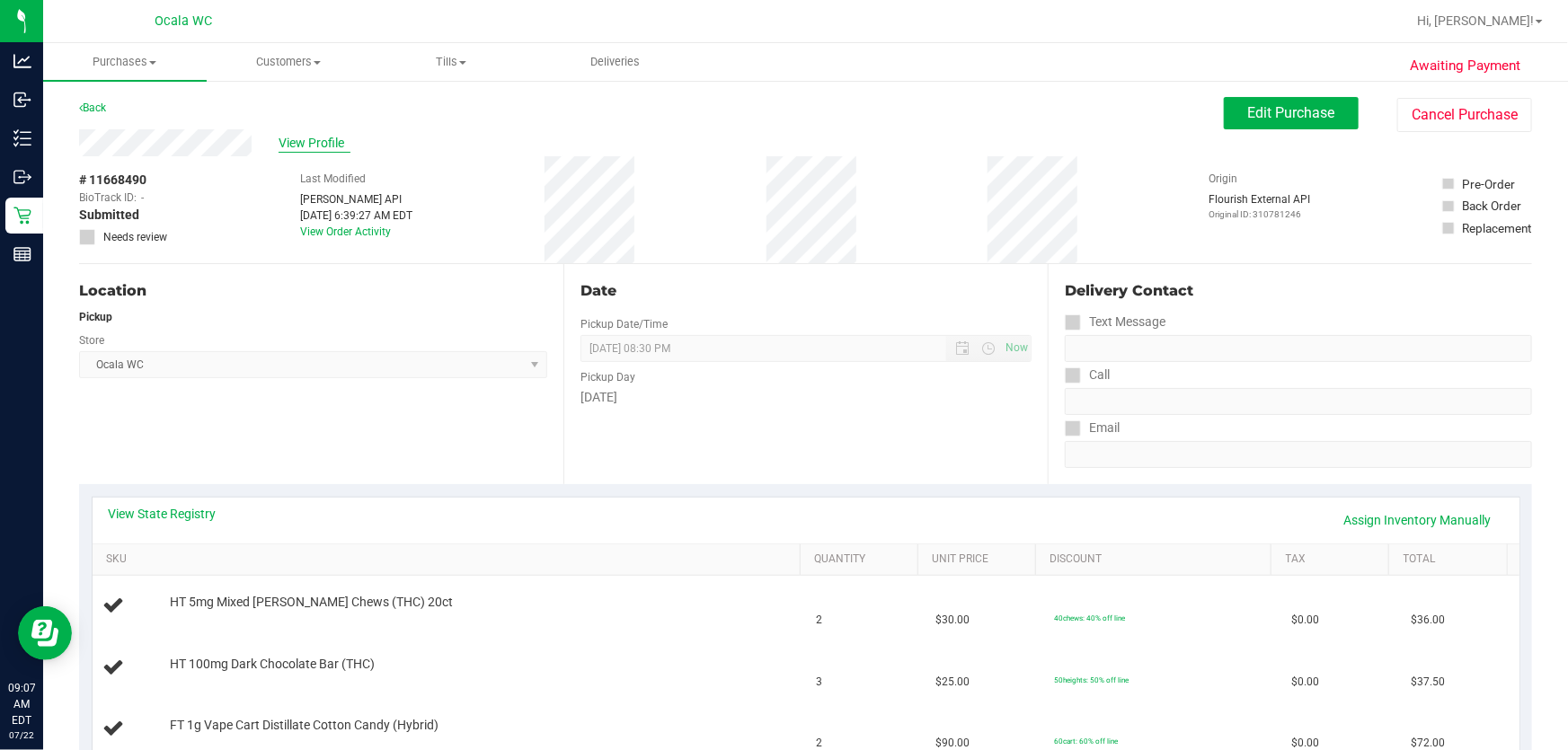 click on "View Profile" at bounding box center (314, 143) 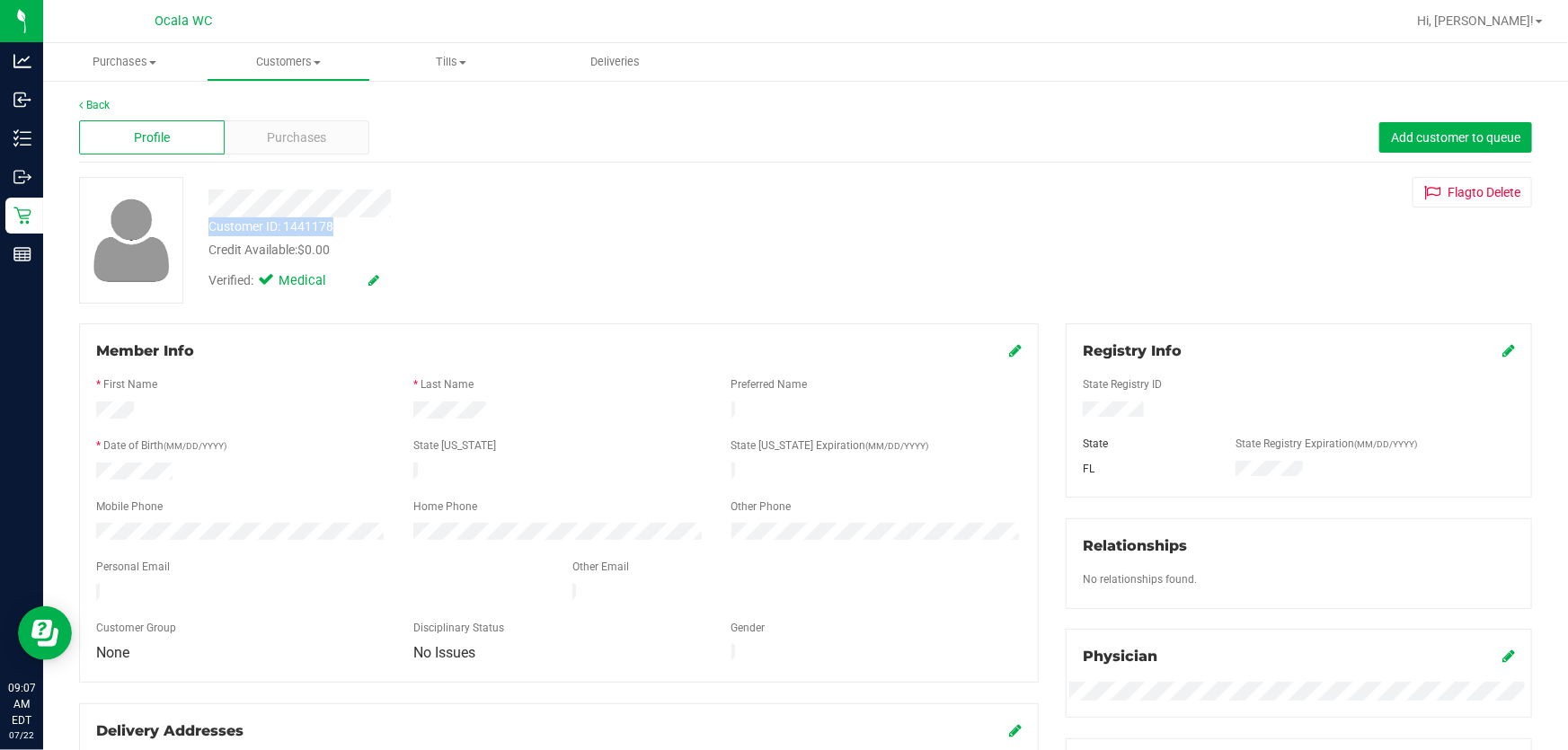 drag, startPoint x: 238, startPoint y: 232, endPoint x: 323, endPoint y: 229, distance: 85.05292 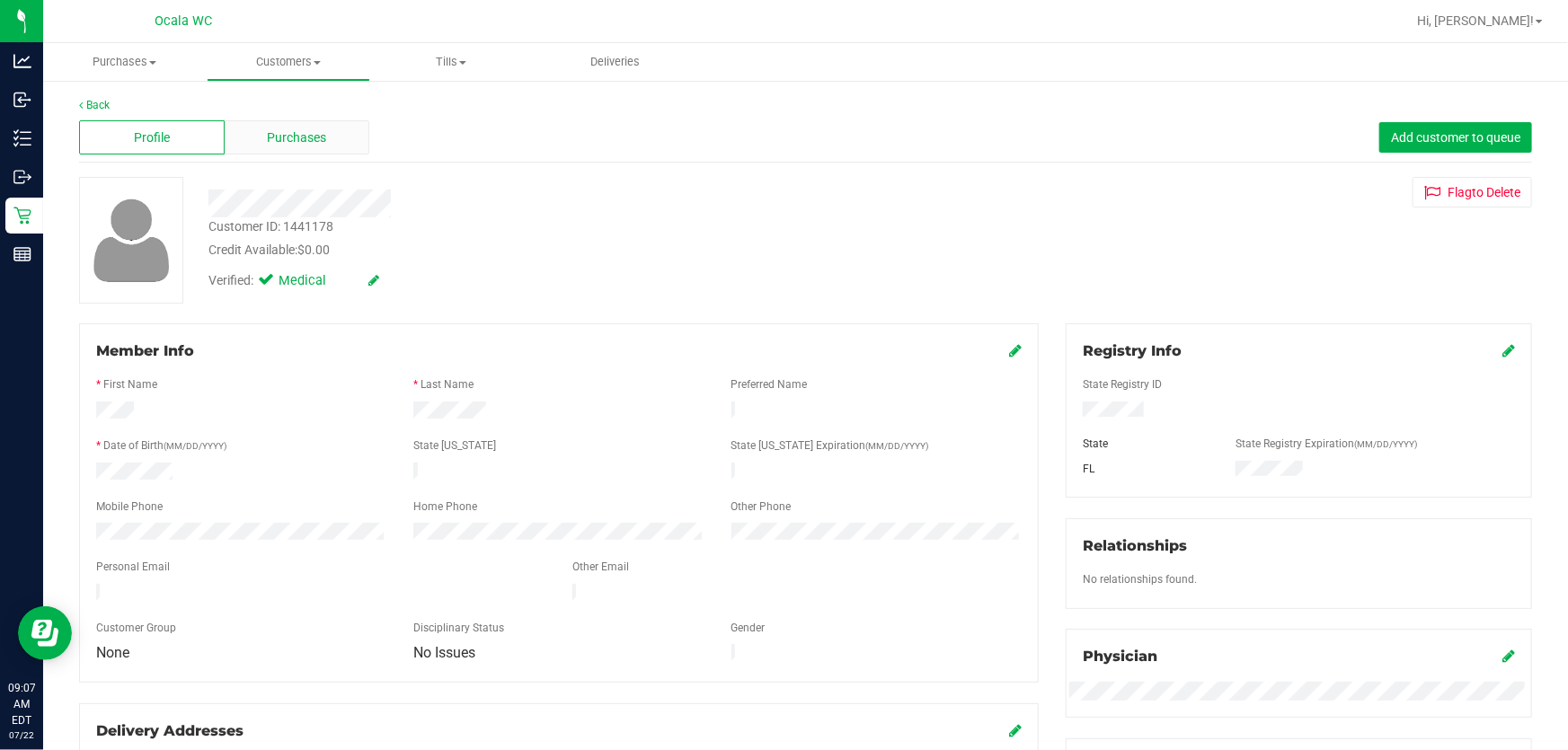 click on "Purchases" at bounding box center (297, 137) 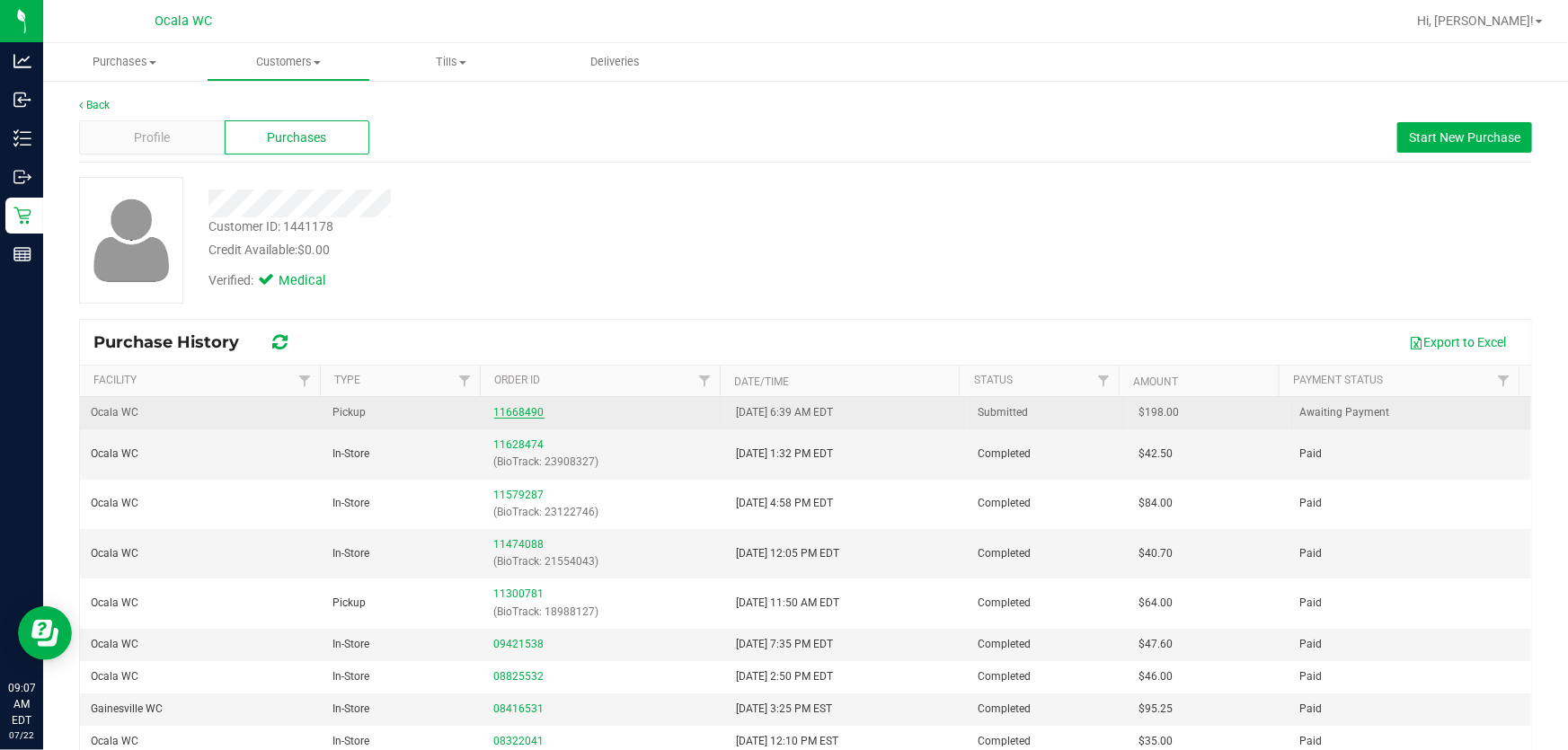 click on "11668490" at bounding box center (519, 412) 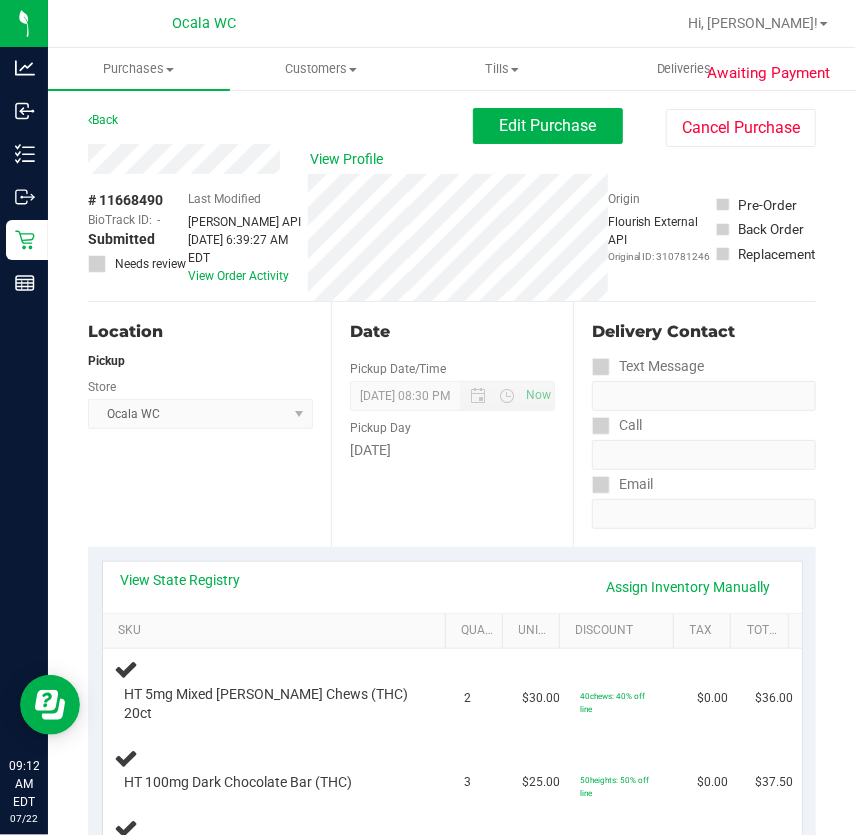 click on "Date
Pickup Date/Time
07/22/2025
Now
07/22/2025 08:30 PM
Now
Pickup Day
Tuesday" at bounding box center [452, 424] 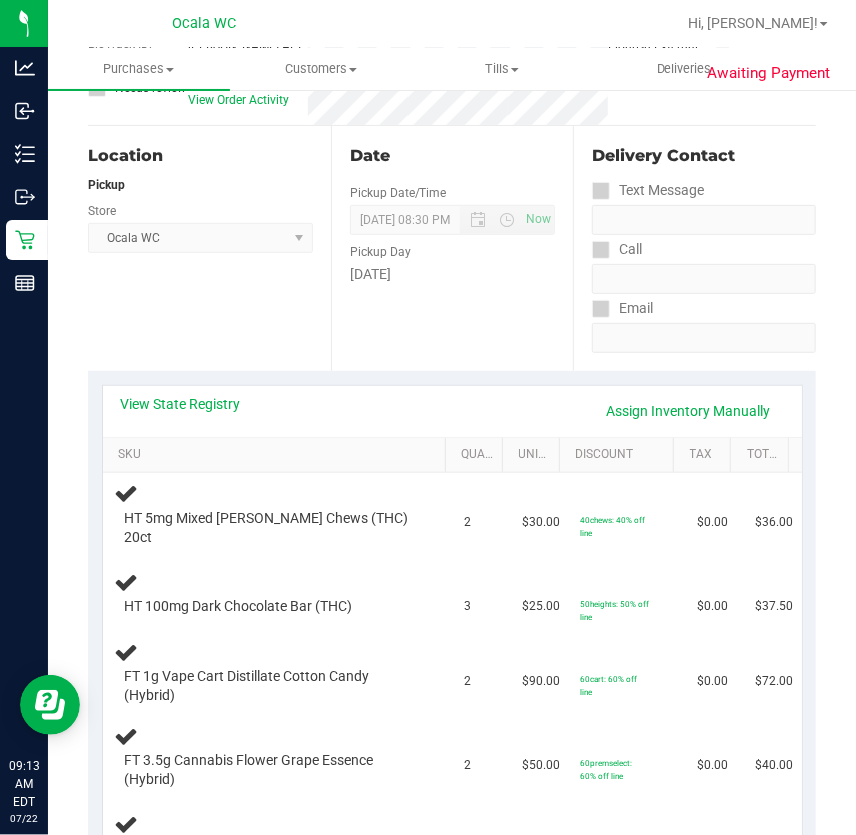 scroll, scrollTop: 0, scrollLeft: 0, axis: both 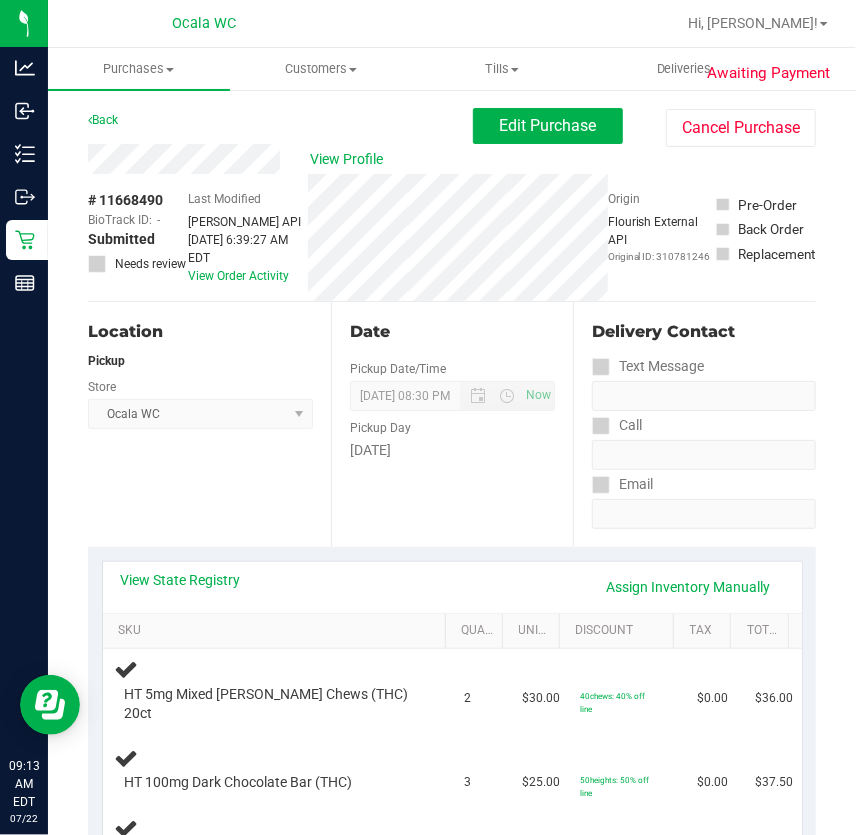 click on "Date" at bounding box center [453, 332] 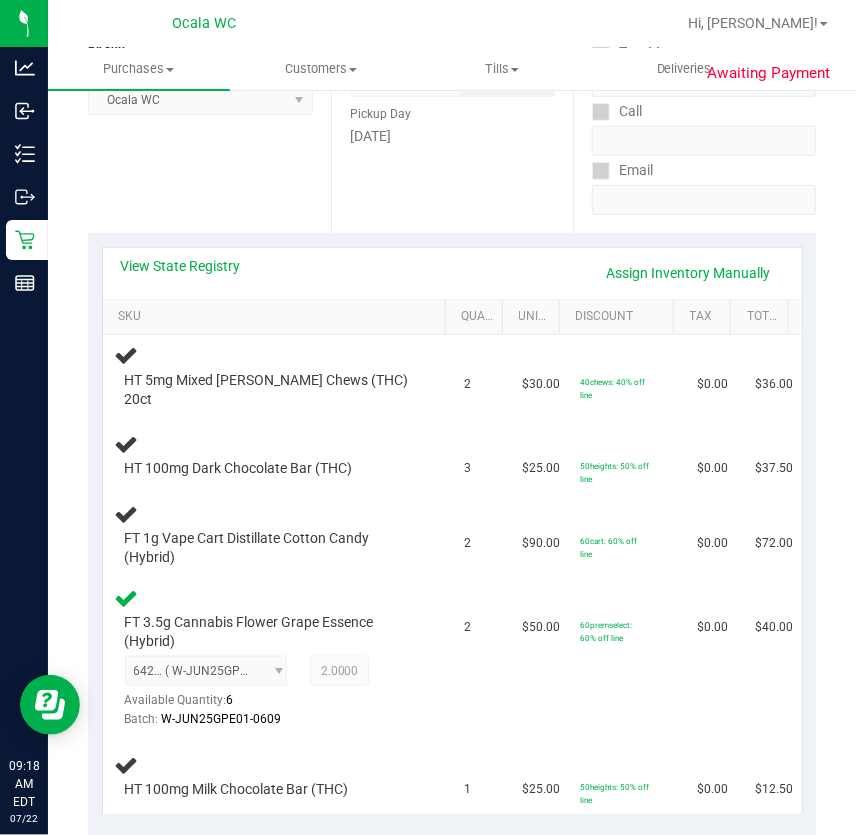 scroll, scrollTop: 181, scrollLeft: 0, axis: vertical 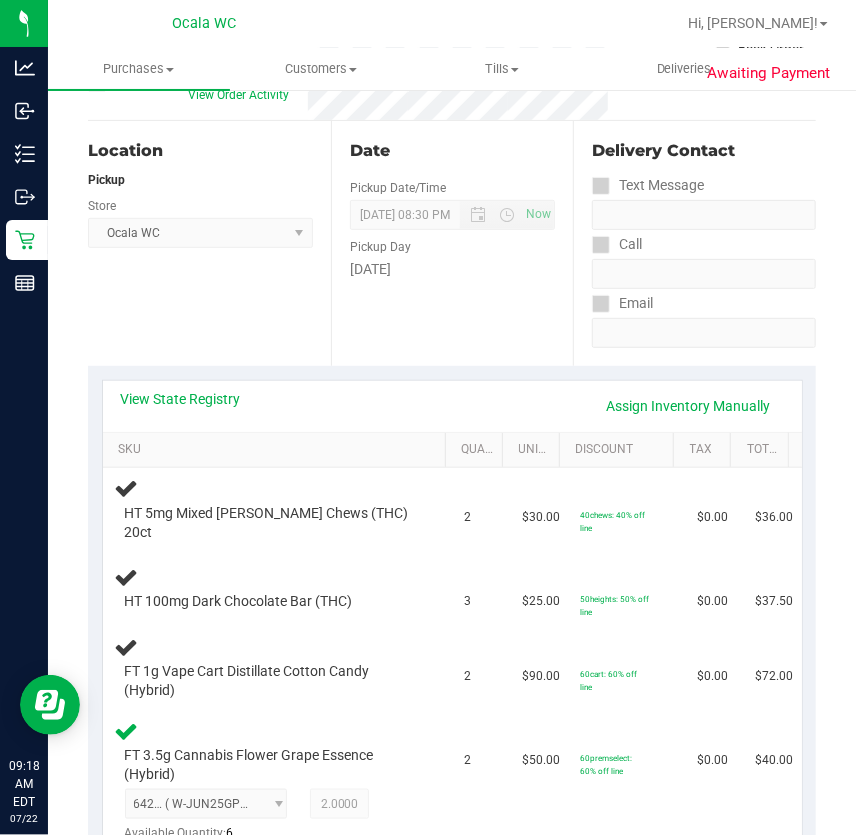 click on "Location
Pickup
Store
Ocala WC Select Store Bonita Springs WC Boynton Beach WC Bradenton WC Brandon WC Brooksville WC Call Center Clermont WC Crestview WC Deerfield Beach WC Delray Beach WC Deltona WC Ft Walton Beach WC Ft. Lauderdale WC Ft. Myers WC Gainesville WC Jax Atlantic WC JAX DC REP Jax WC Key West WC Lakeland WC Largo WC Lehigh Acres DC REP Merritt Island WC Miami 72nd WC Miami Beach WC Miami Dadeland WC Miramar DC REP New Port Richey WC North Palm Beach WC North Port WC Ocala WC Orange Park WC Orlando Colonial WC Orlando DC REP Orlando WC Oviedo WC Palm Bay WC Palm Coast WC Panama City WC Pensacola WC Port Orange WC Port St. Lucie WC Sebring WC South Tampa WC St. Pete WC Summerfield WC Tallahassee DC REP Tallahassee WC Tampa DC Testing Tampa Warehouse Tampa WC TX Austin DC TX Plano Retail Winter Haven WC" at bounding box center (209, 243) 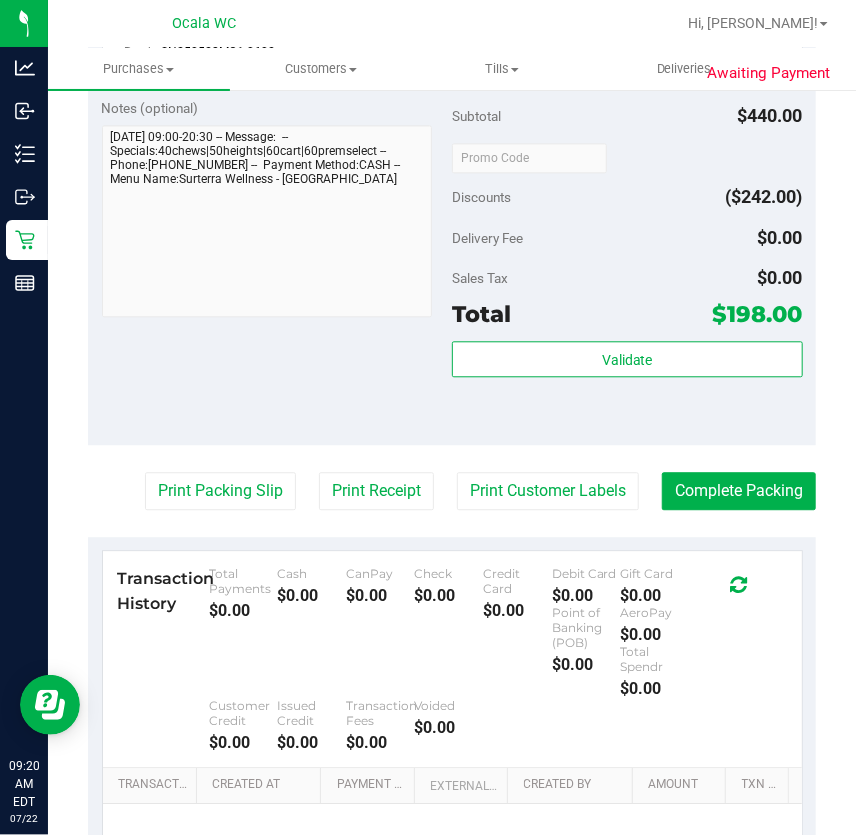 scroll, scrollTop: 1363, scrollLeft: 0, axis: vertical 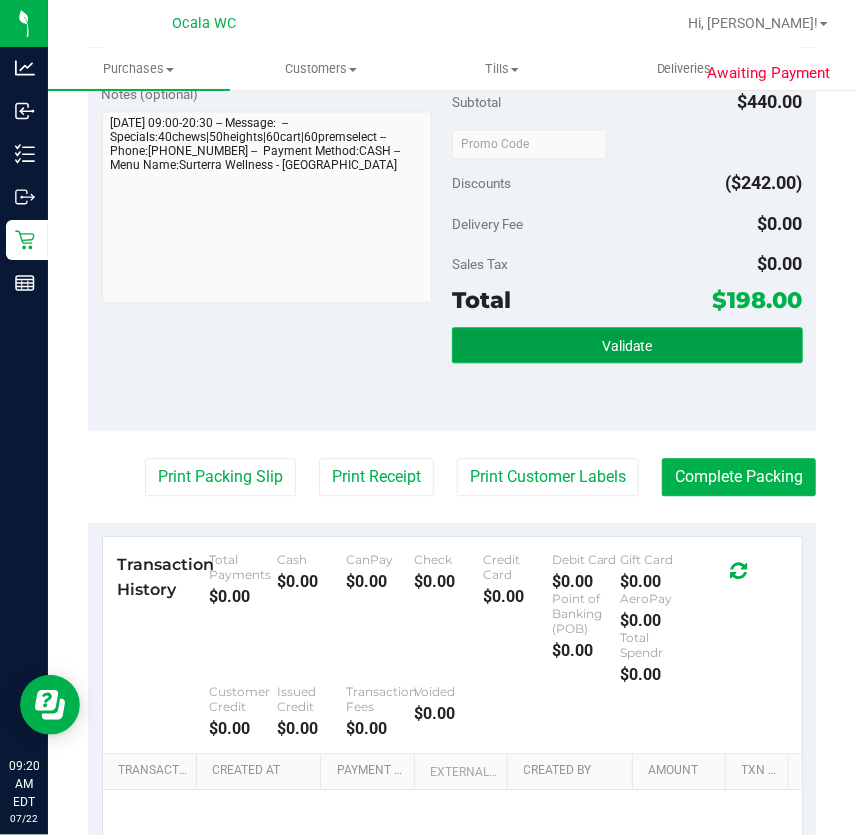 click on "Validate" at bounding box center (627, 345) 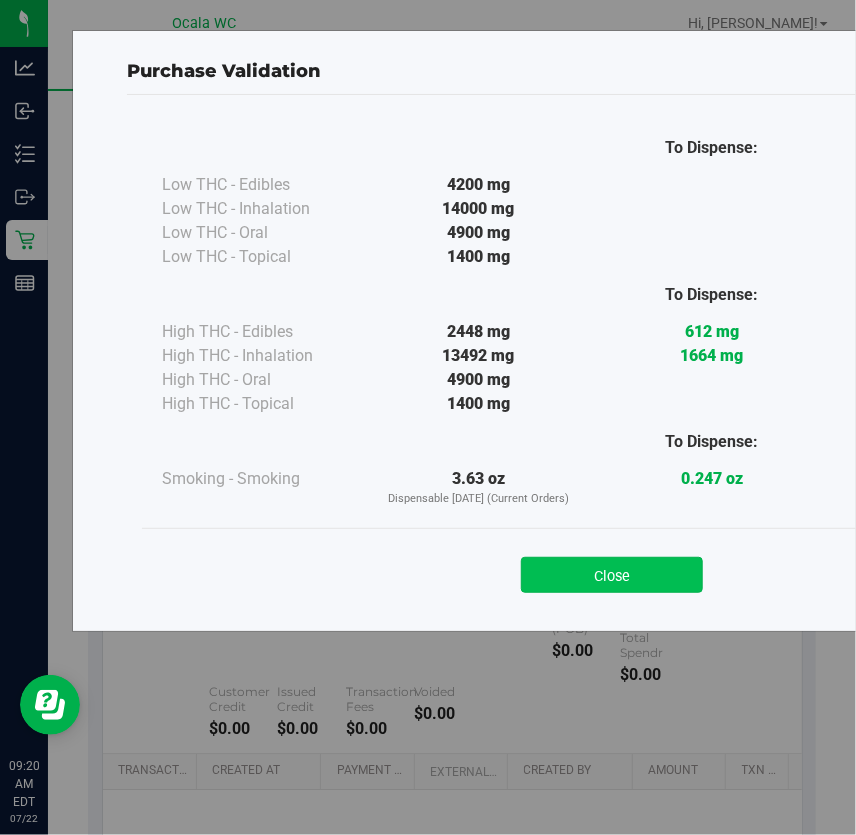 click on "Close" at bounding box center [612, 575] 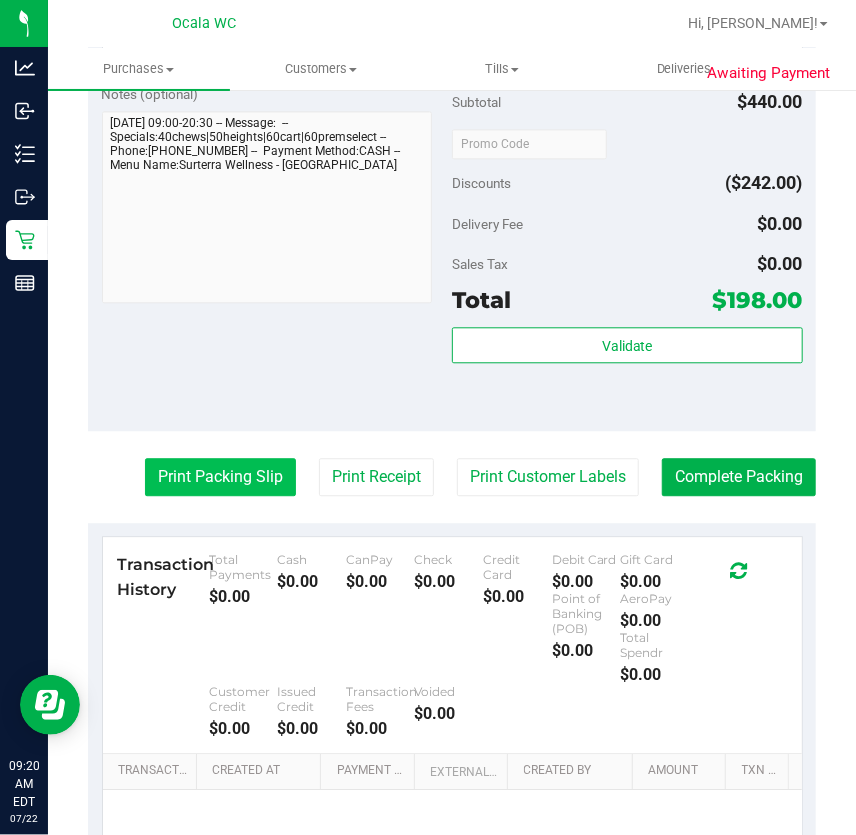 click on "Print Packing Slip" at bounding box center [220, 477] 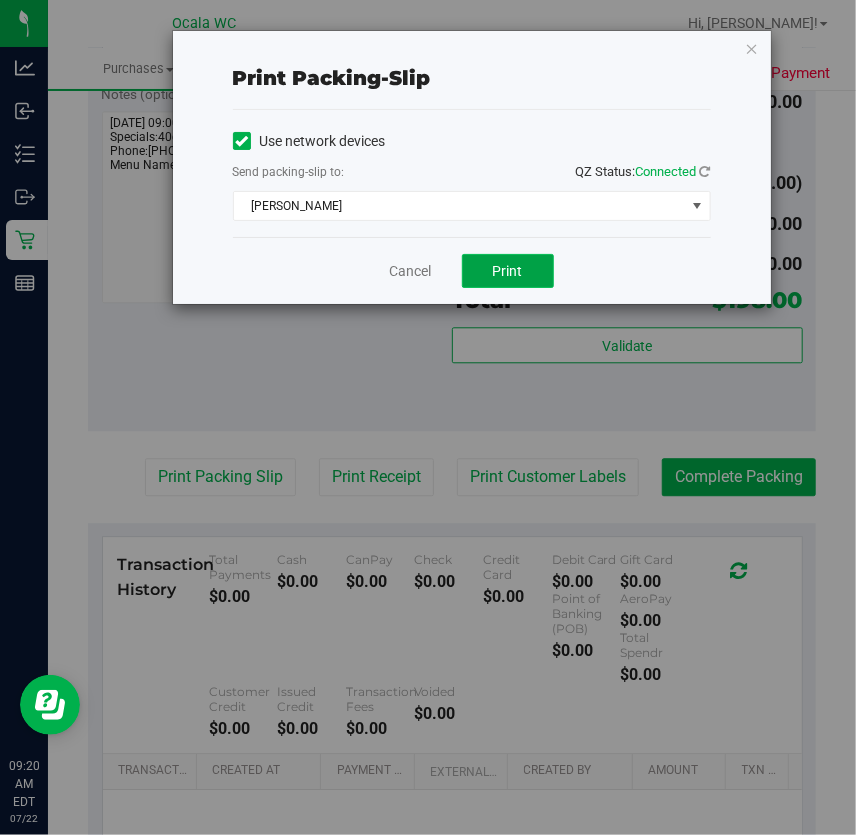 click on "Print" at bounding box center (508, 271) 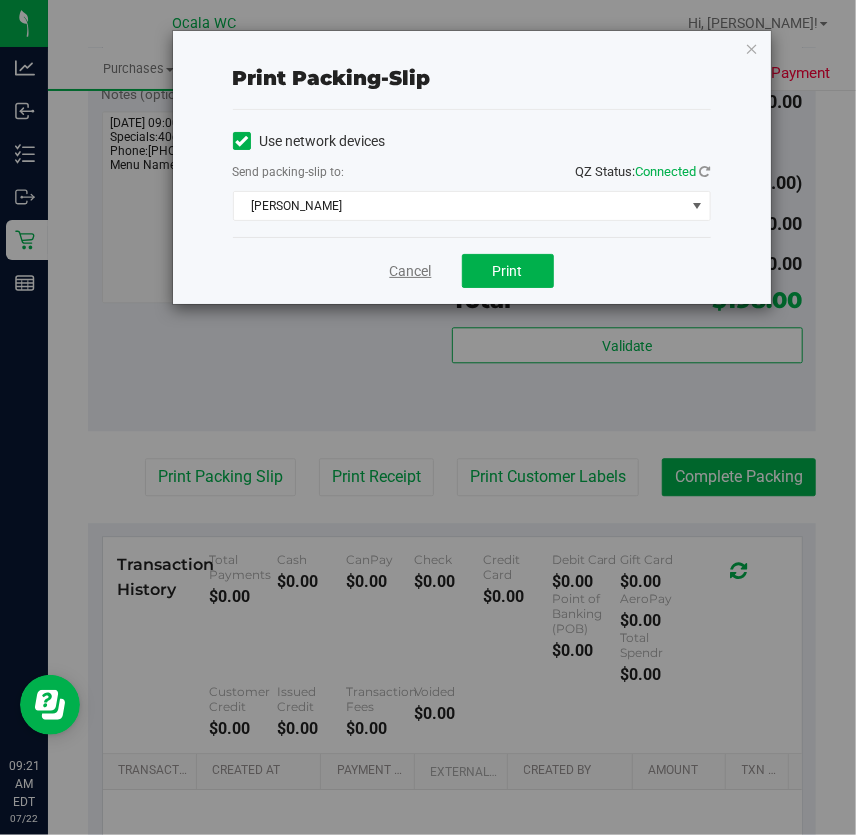 click on "Cancel" at bounding box center [411, 271] 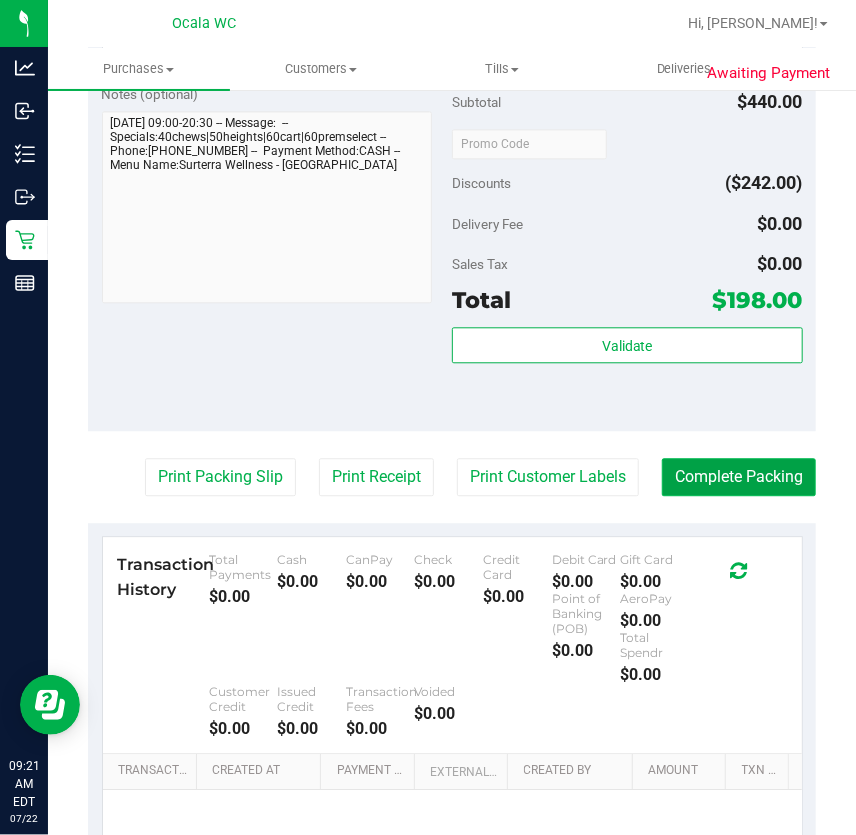 click on "Complete Packing" at bounding box center (739, 477) 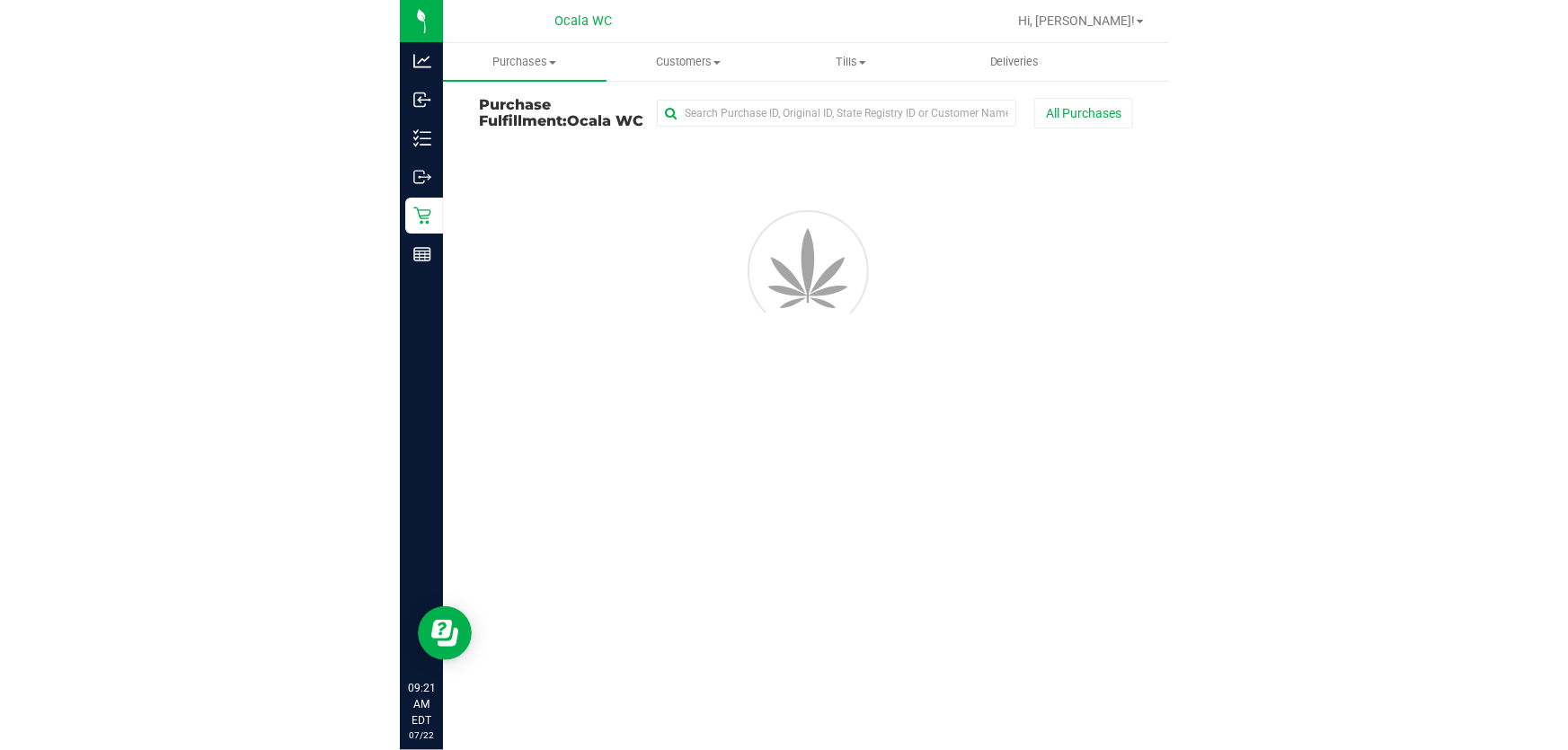 scroll, scrollTop: 0, scrollLeft: 0, axis: both 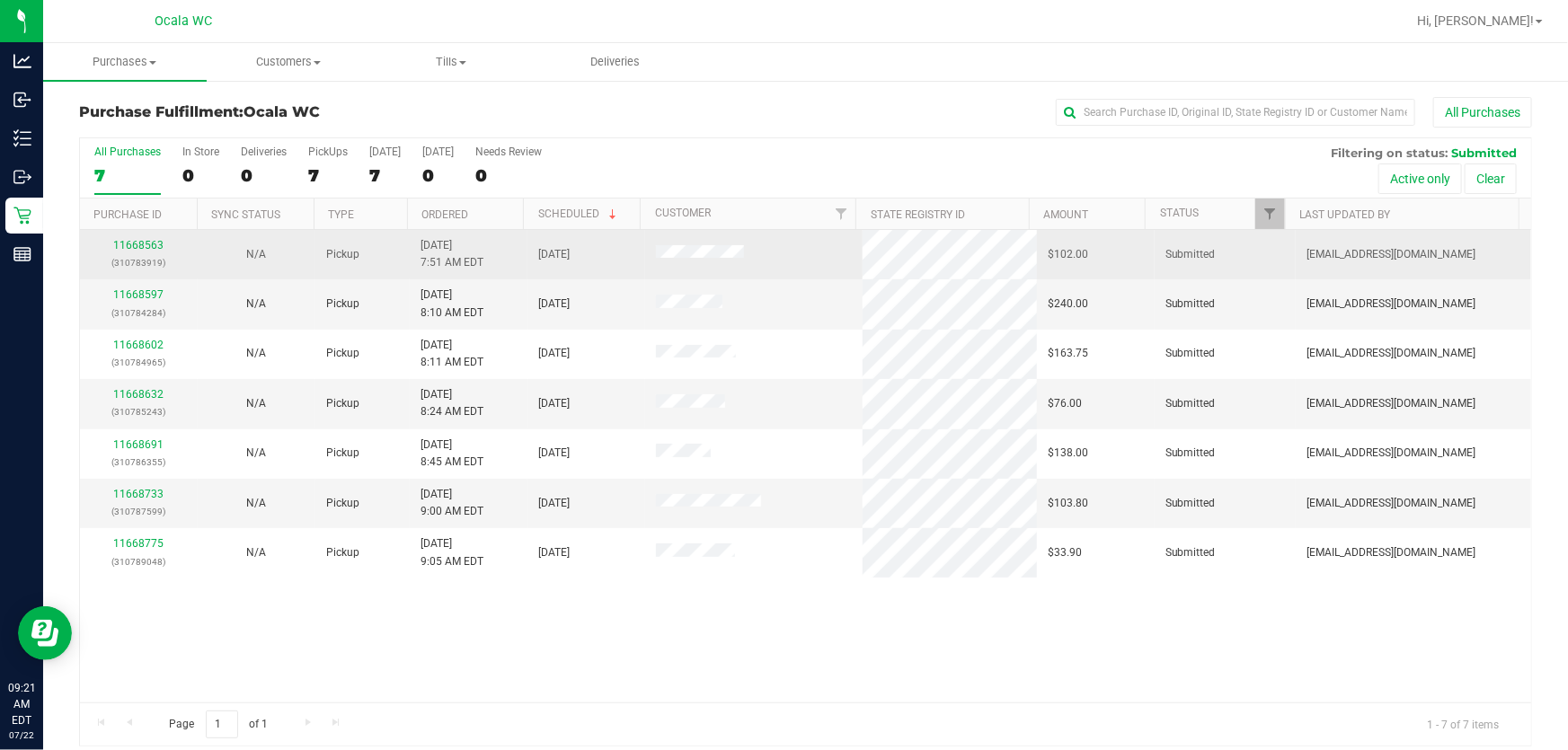 click on "11668563
(310783919)" at bounding box center [138, 254] 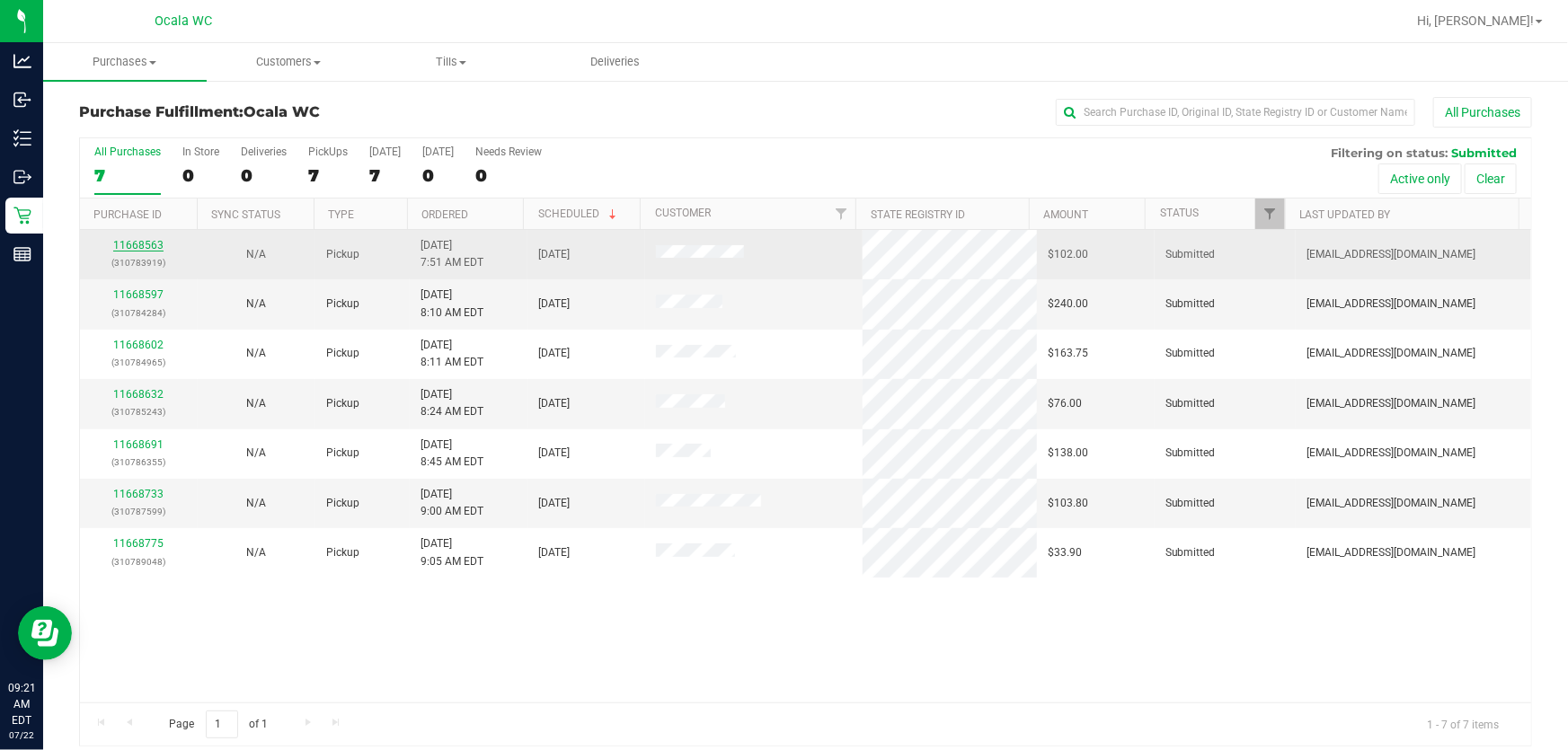 click on "11668563" at bounding box center [138, 245] 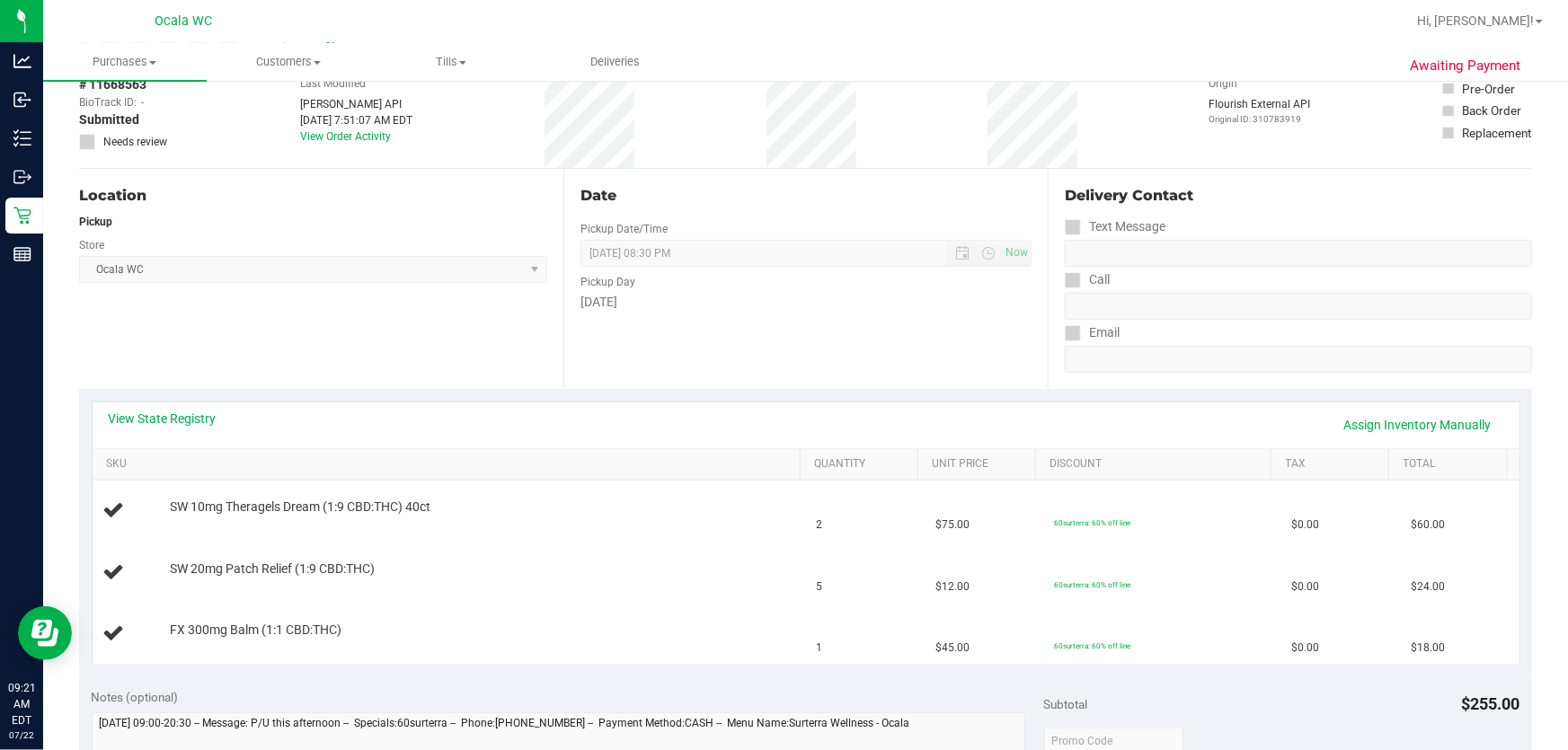 scroll, scrollTop: 244, scrollLeft: 0, axis: vertical 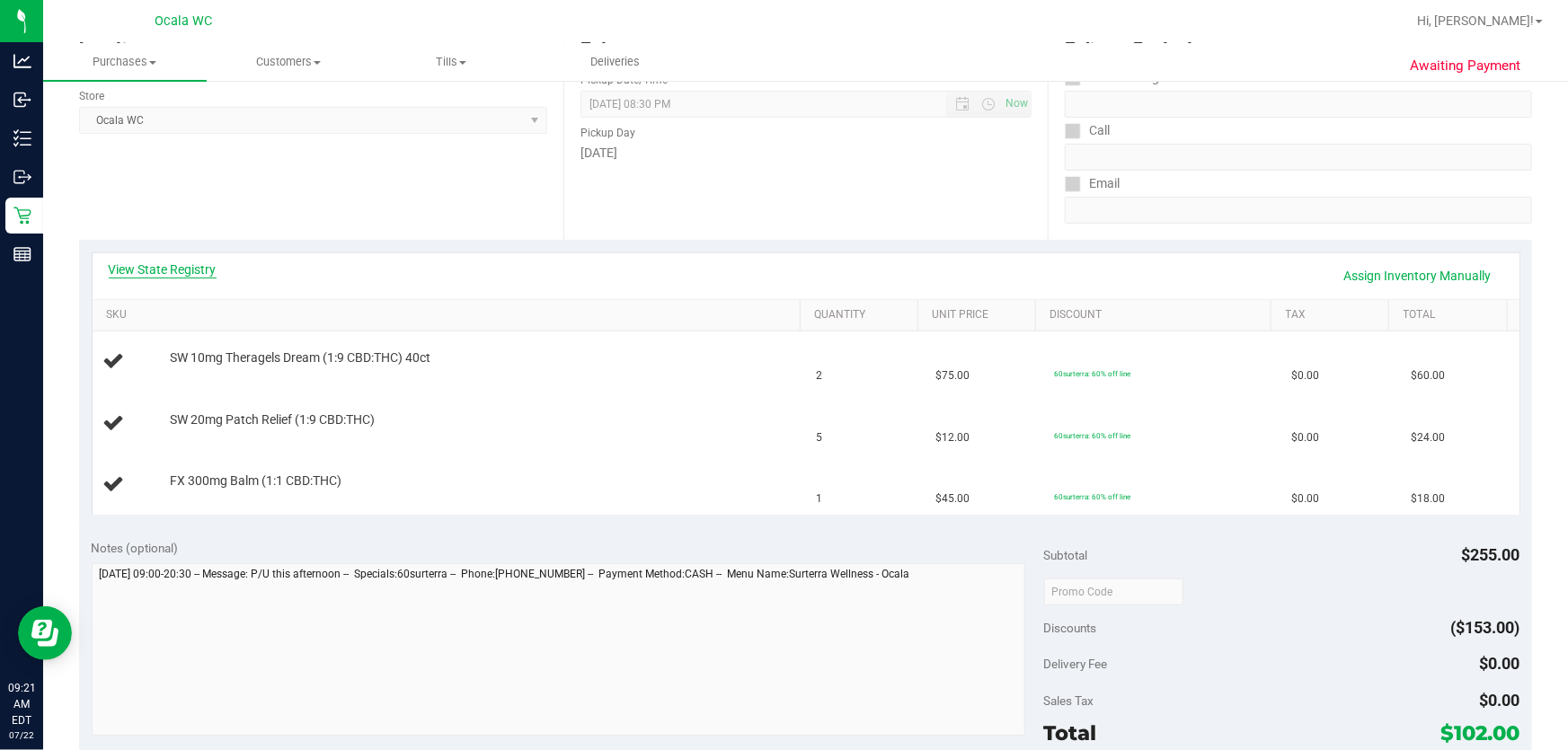 click on "View State Registry" at bounding box center (163, 269) 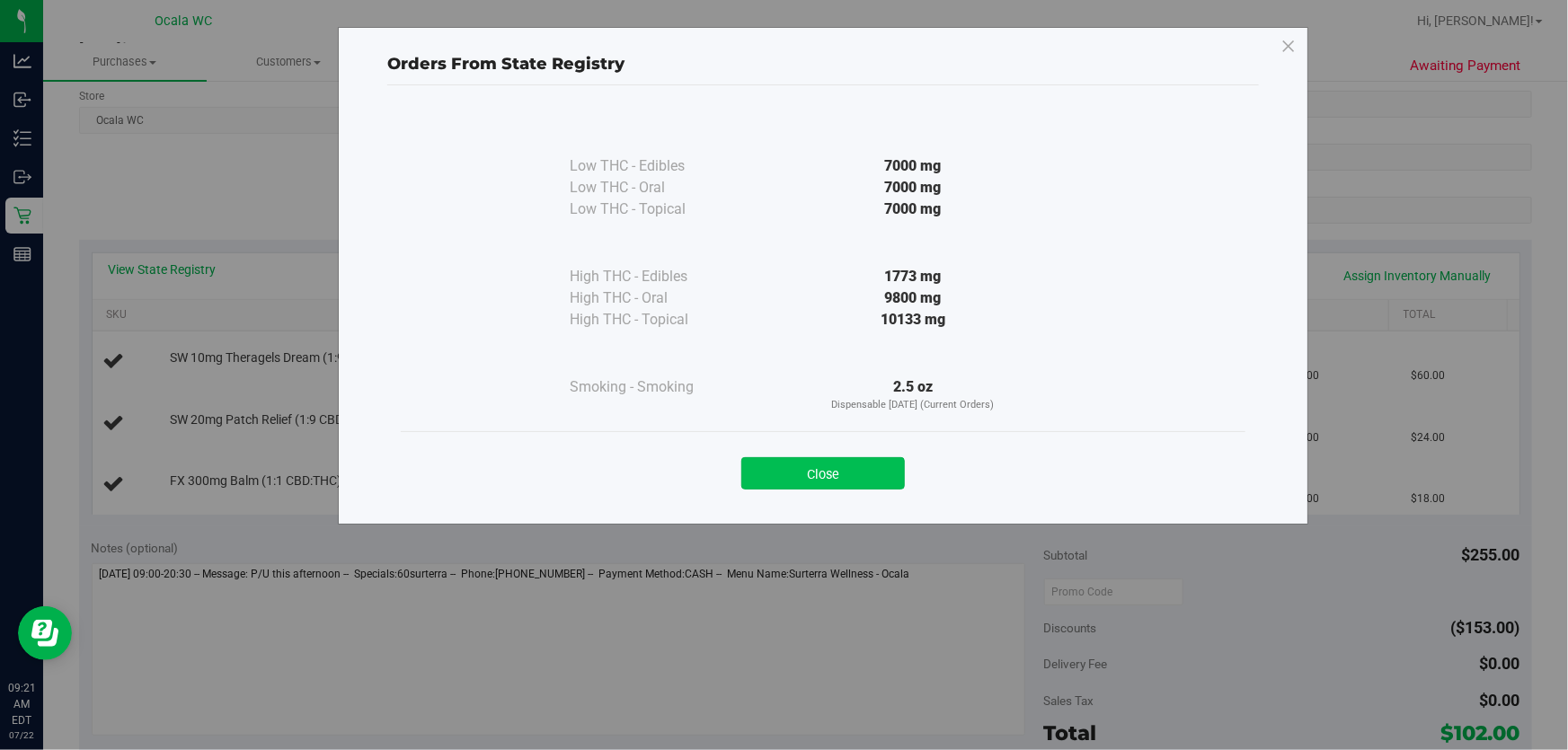 click on "Close" at bounding box center (823, 473) 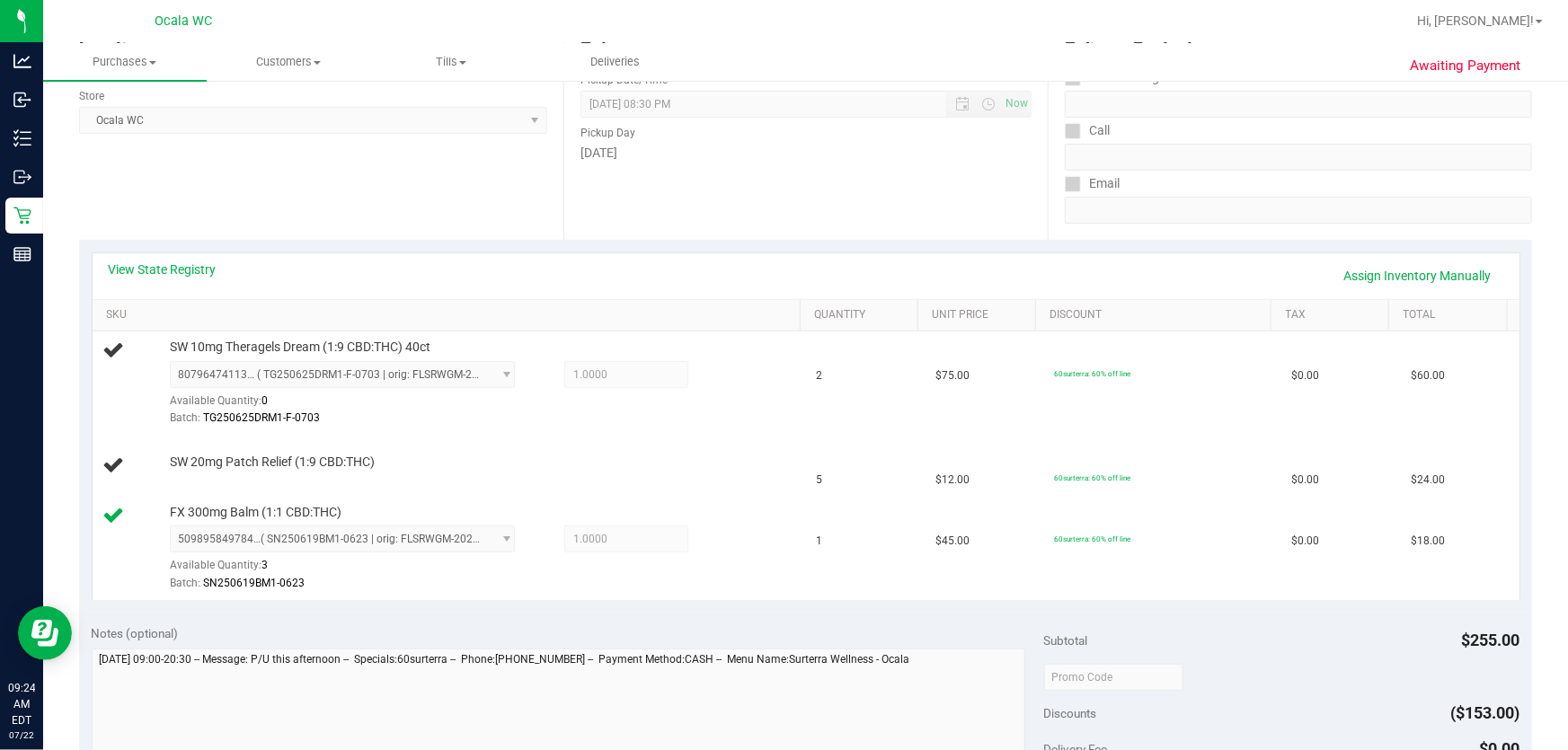click on "Location
Pickup
Store
Ocala WC Select Store Bonita Springs WC Boynton Beach WC Bradenton WC Brandon WC Brooksville WC Call Center Clermont WC Crestview WC Deerfield Beach WC Delray Beach WC Deltona WC Ft Walton Beach WC Ft. Lauderdale WC Ft. Myers WC Gainesville WC Jax Atlantic WC JAX DC REP Jax WC Key West WC Lakeland WC Largo WC Lehigh Acres DC REP Merritt Island WC Miami 72nd WC Miami Beach WC Miami Dadeland WC Miramar DC REP New Port Richey WC North Palm Beach WC North Port WC Ocala WC Orange Park WC Orlando Colonial WC Orlando DC REP Orlando WC Oviedo WC Palm Bay WC Palm Coast WC Panama City WC Pensacola WC Port Orange WC Port St. Lucie WC Sebring WC South Tampa WC St. Pete WC Summerfield WC Tallahassee DC REP Tallahassee WC Tampa DC Testing Tampa Warehouse Tampa WC TX Austin DC TX Plano Retail Winter Haven WC" at bounding box center [321, 129] 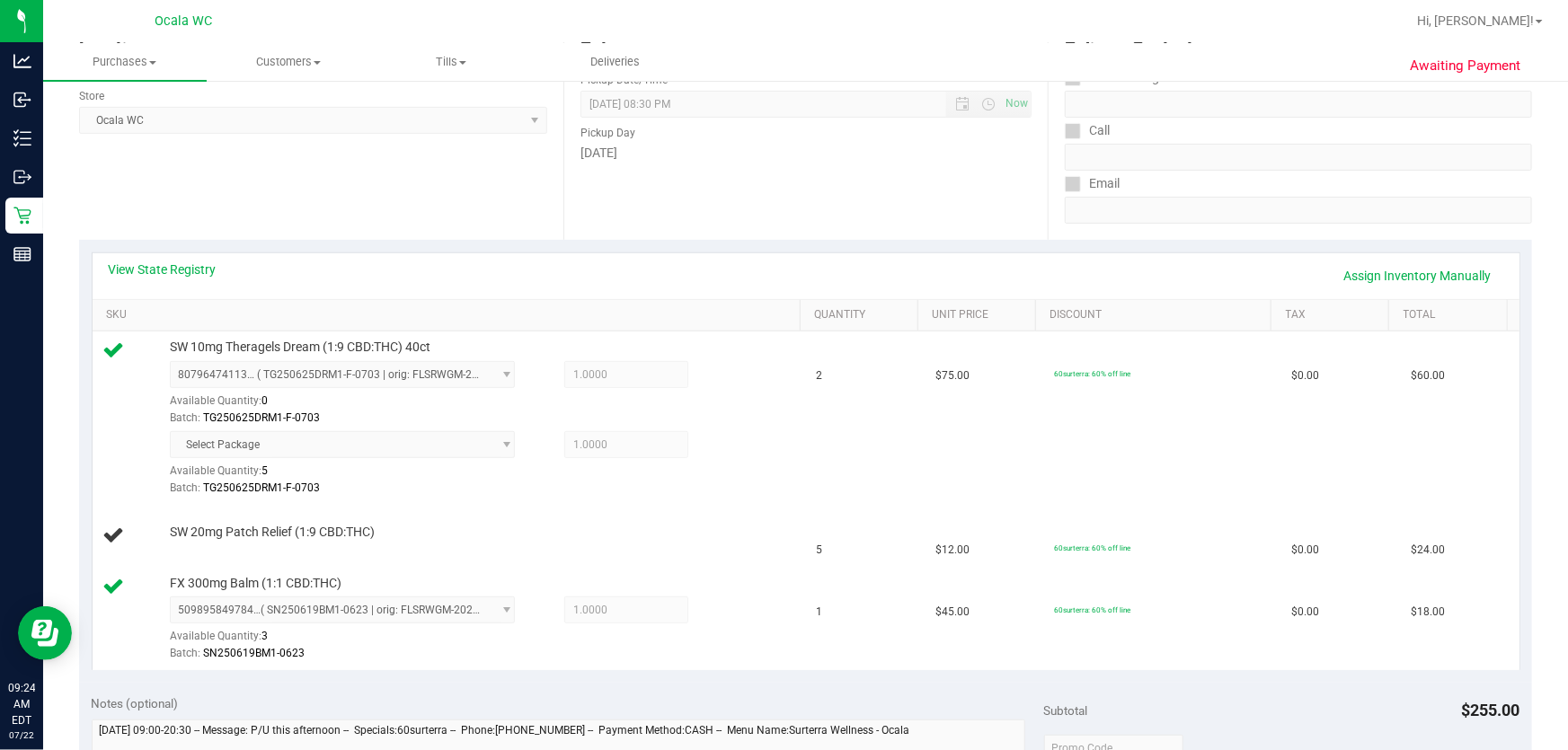 click on "Location
Pickup
Store
Ocala WC Select Store Bonita Springs WC Boynton Beach WC Bradenton WC Brandon WC Brooksville WC Call Center Clermont WC Crestview WC Deerfield Beach WC Delray Beach WC Deltona WC Ft Walton Beach WC Ft. Lauderdale WC Ft. Myers WC Gainesville WC Jax Atlantic WC JAX DC REP Jax WC Key West WC Lakeland WC Largo WC Lehigh Acres DC REP Merritt Island WC Miami 72nd WC Miami Beach WC Miami Dadeland WC Miramar DC REP New Port Richey WC North Palm Beach WC North Port WC Ocala WC Orange Park WC Orlando Colonial WC Orlando DC REP Orlando WC Oviedo WC Palm Bay WC Palm Coast WC Panama City WC Pensacola WC Port Orange WC Port St. Lucie WC Sebring WC South Tampa WC St. Pete WC Summerfield WC Tallahassee DC REP Tallahassee WC Tampa DC Testing Tampa Warehouse Tampa WC TX Austin DC TX Plano Retail Winter Haven WC" at bounding box center [321, 129] 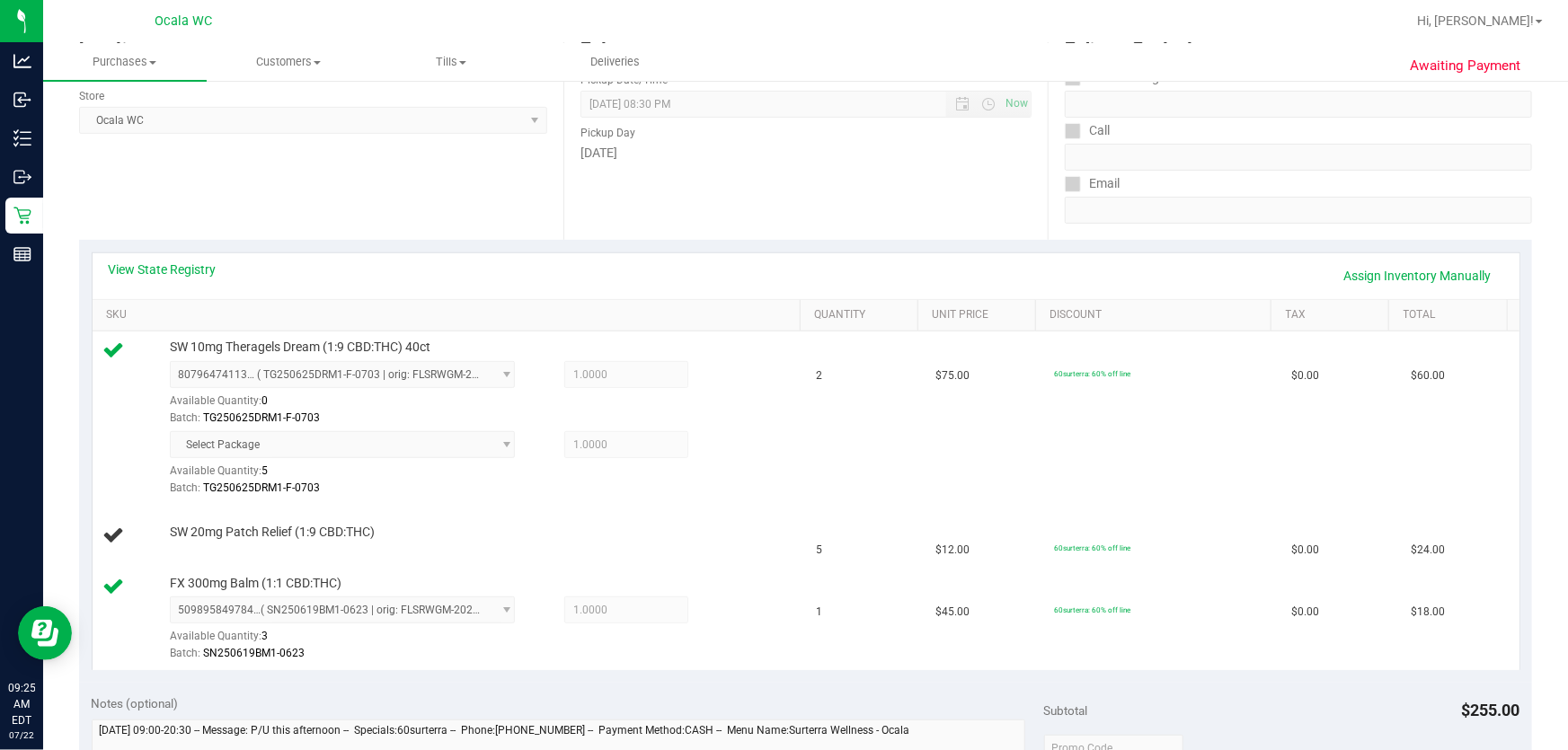 click on "Location
Pickup
Store
Ocala WC Select Store Bonita Springs WC Boynton Beach WC Bradenton WC Brandon WC Brooksville WC Call Center Clermont WC Crestview WC Deerfield Beach WC Delray Beach WC Deltona WC Ft Walton Beach WC Ft. Lauderdale WC Ft. Myers WC Gainesville WC Jax Atlantic WC JAX DC REP Jax WC Key West WC Lakeland WC Largo WC Lehigh Acres DC REP Merritt Island WC Miami 72nd WC Miami Beach WC Miami Dadeland WC Miramar DC REP New Port Richey WC North Palm Beach WC North Port WC Ocala WC Orange Park WC Orlando Colonial WC Orlando DC REP Orlando WC Oviedo WC Palm Bay WC Palm Coast WC Panama City WC Pensacola WC Port Orange WC Port St. Lucie WC Sebring WC South Tampa WC St. Pete WC Summerfield WC Tallahassee DC REP Tallahassee WC Tampa DC Testing Tampa Warehouse Tampa WC TX Austin DC TX Plano Retail Winter Haven WC" at bounding box center [321, 129] 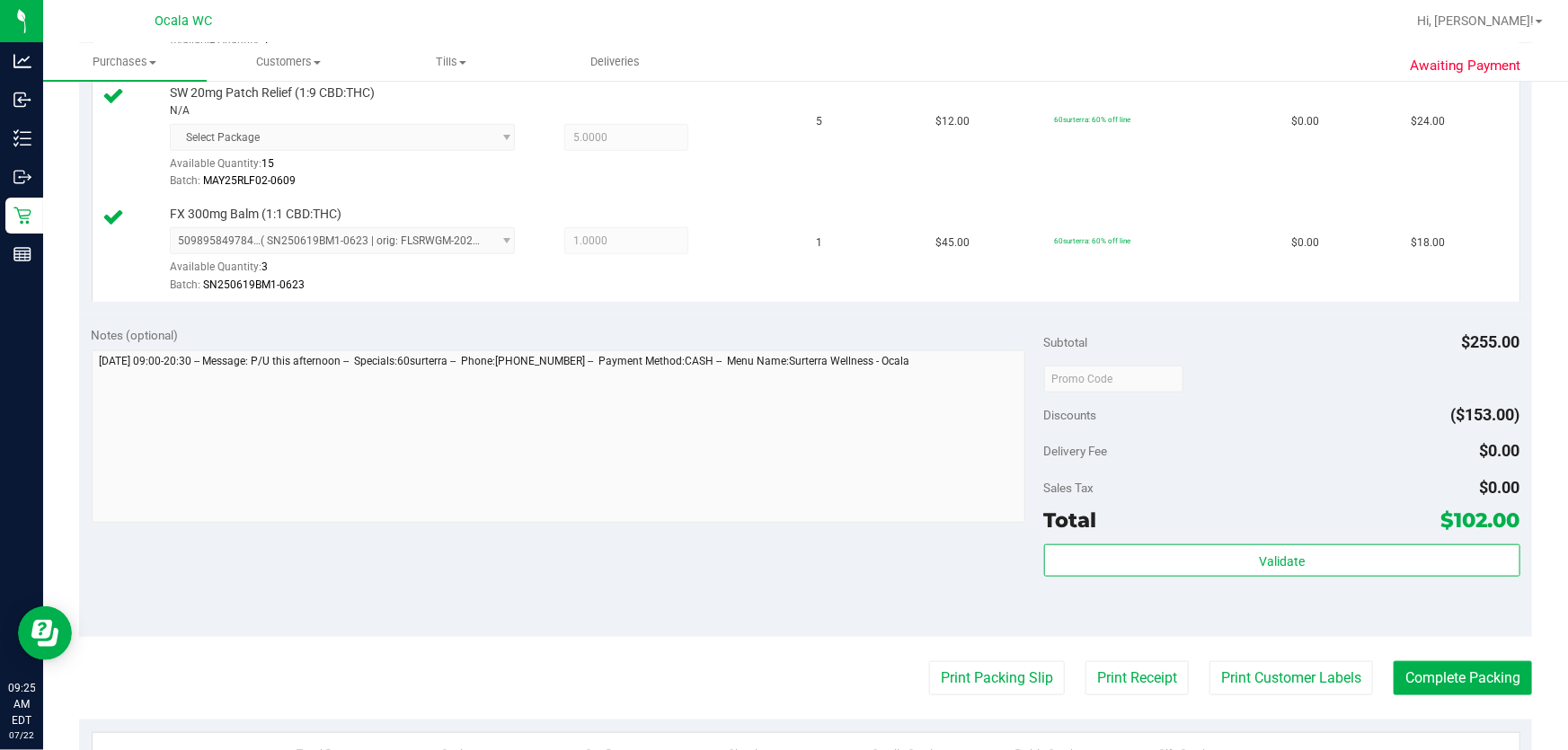 scroll, scrollTop: 735, scrollLeft: 0, axis: vertical 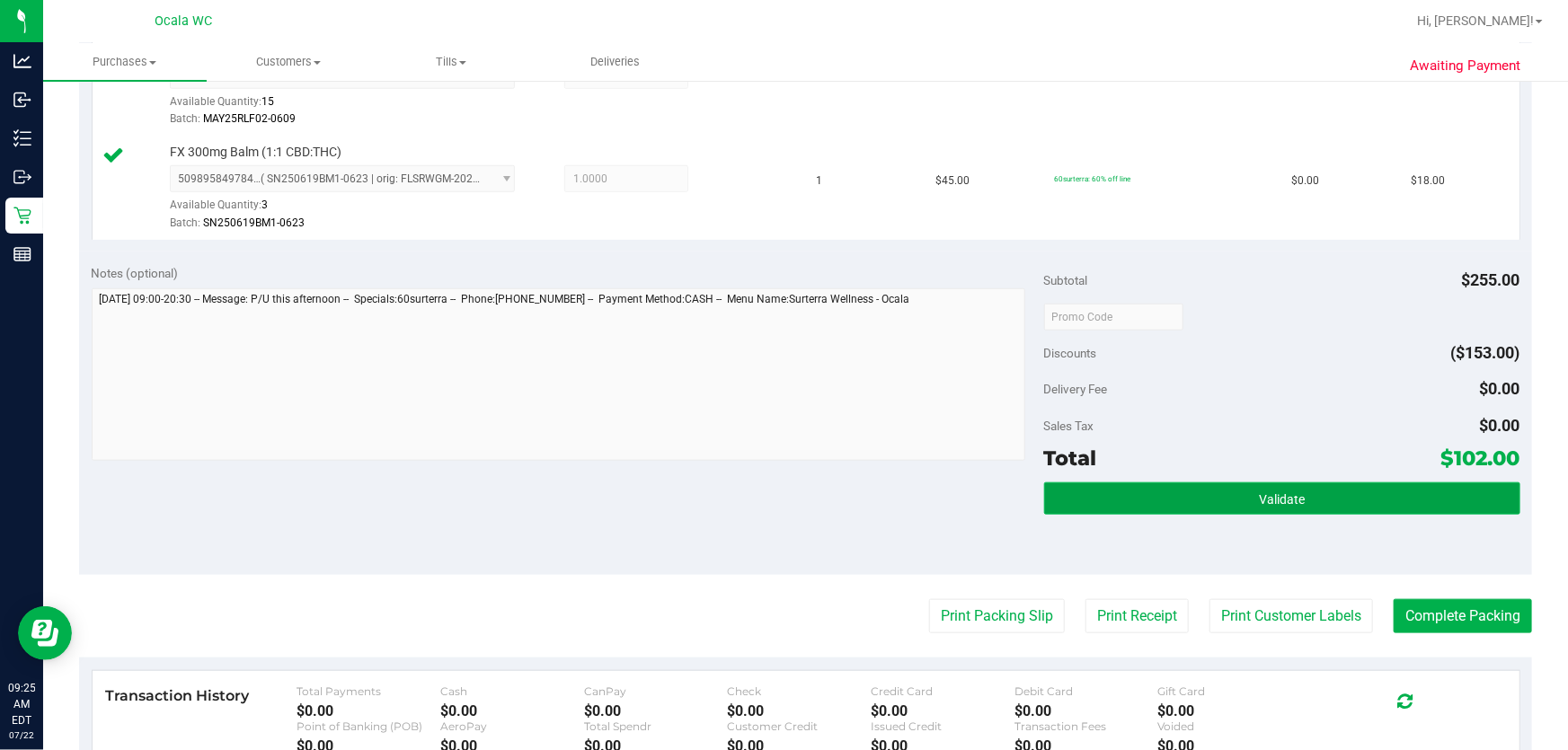 click on "Validate" at bounding box center (1282, 499) 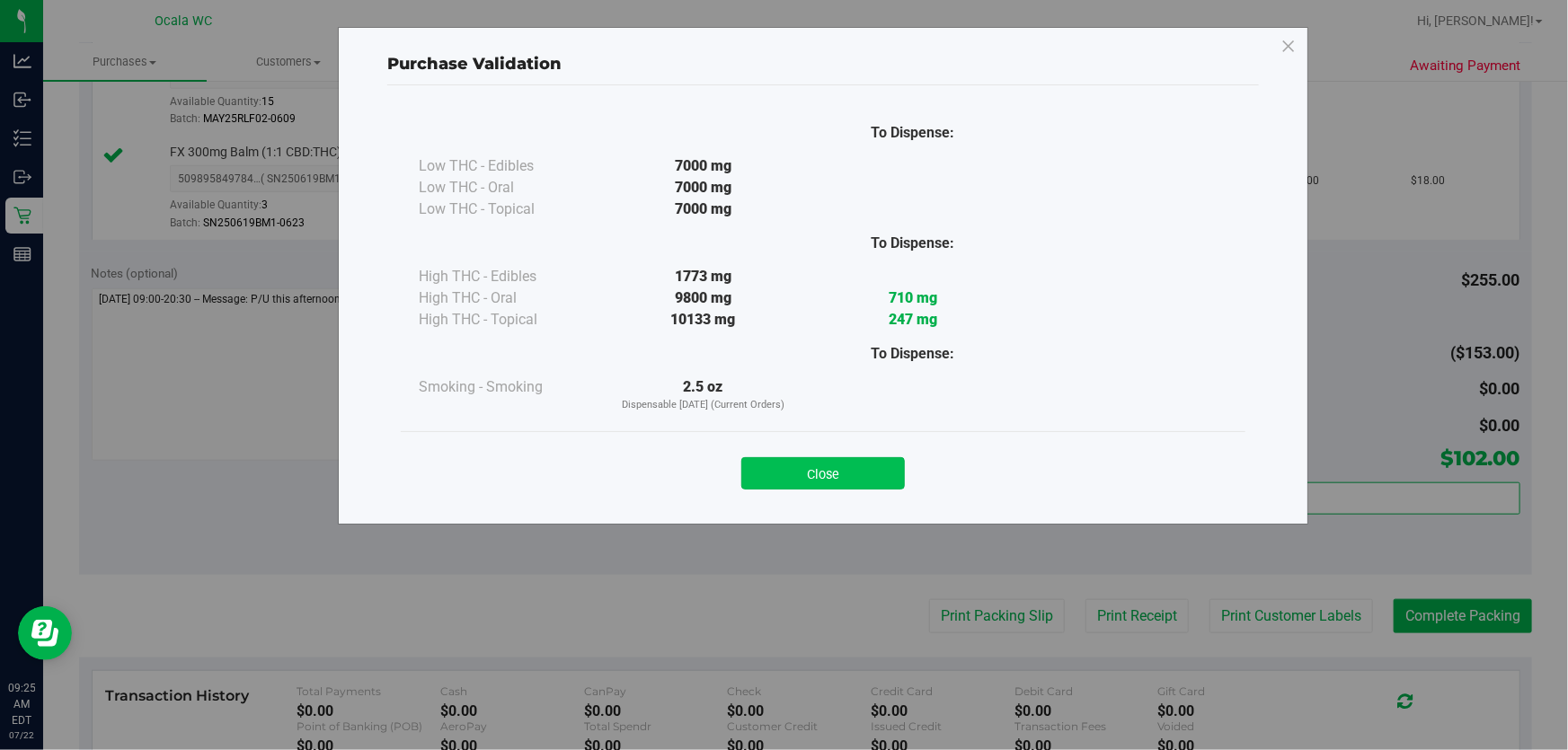 click on "Close" at bounding box center (823, 473) 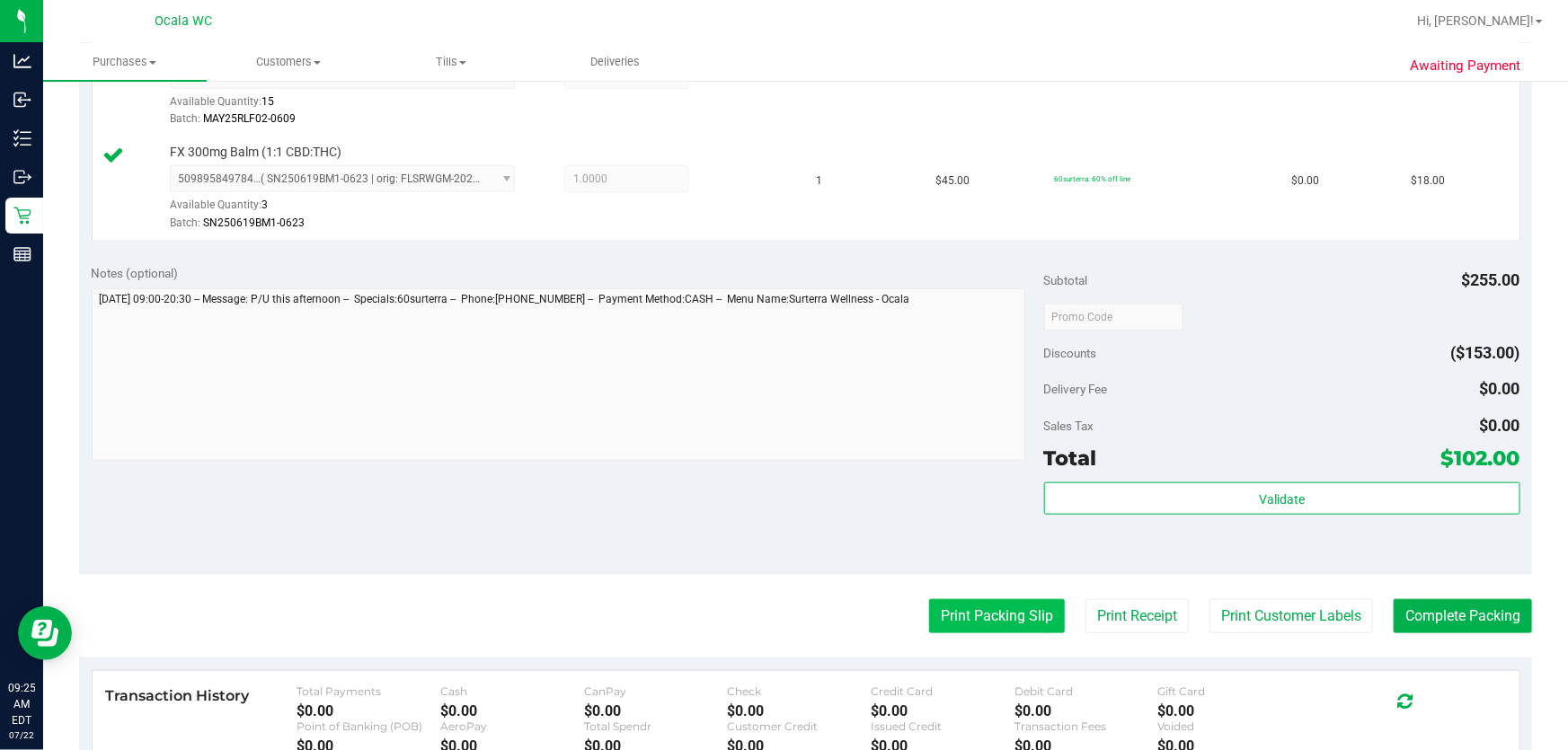 click on "Print Packing Slip" at bounding box center (997, 616) 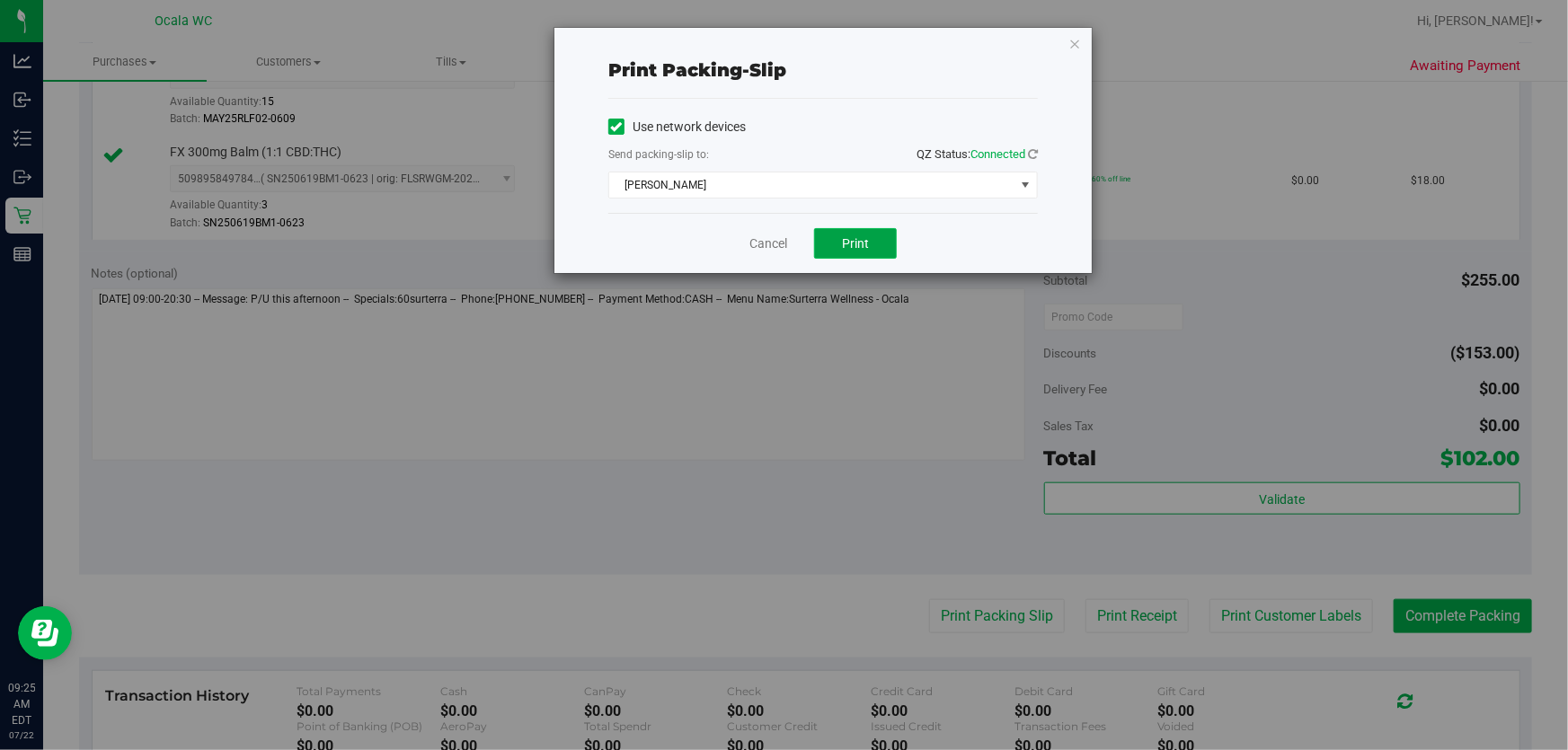 click on "Print" at bounding box center [855, 243] 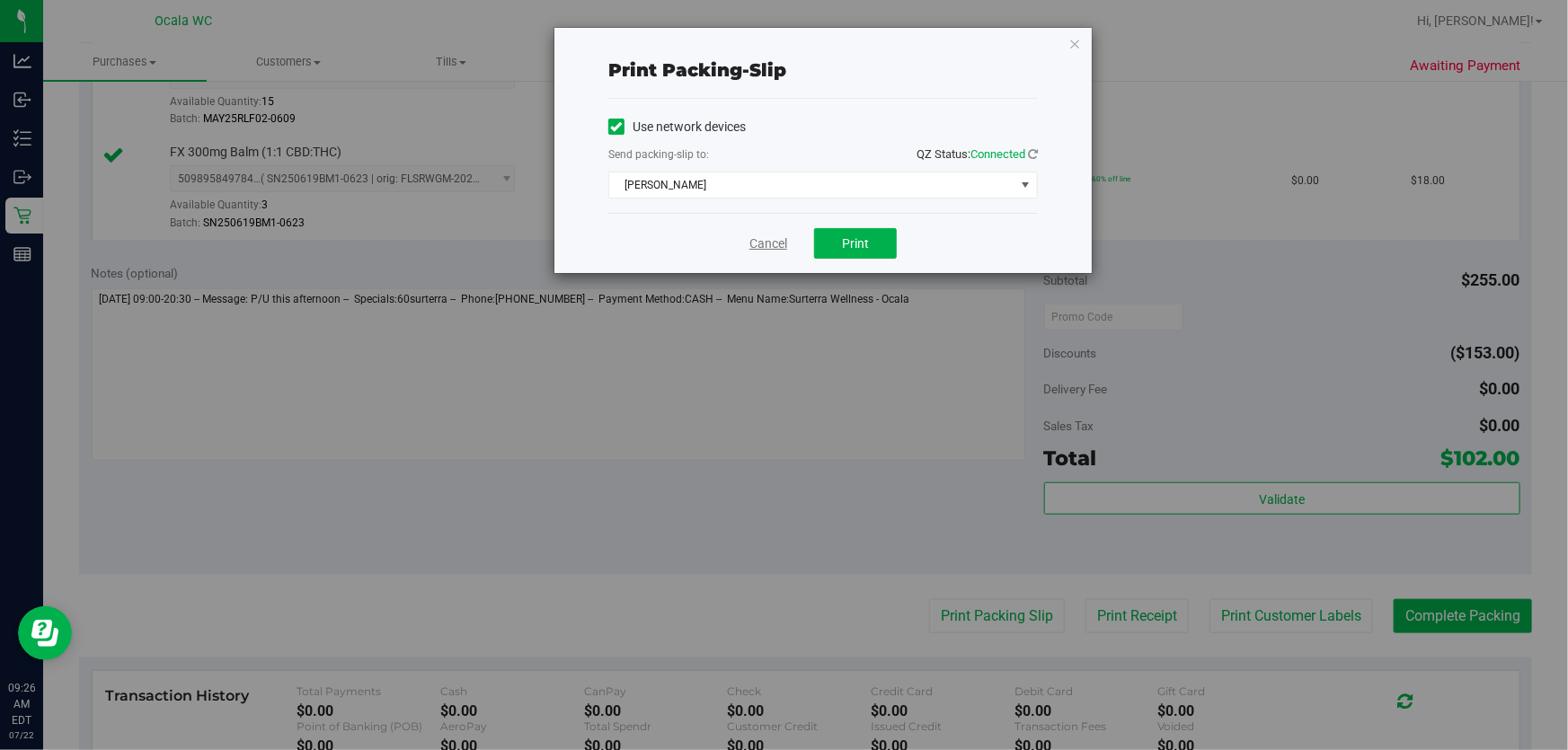 click on "Cancel" at bounding box center [768, 243] 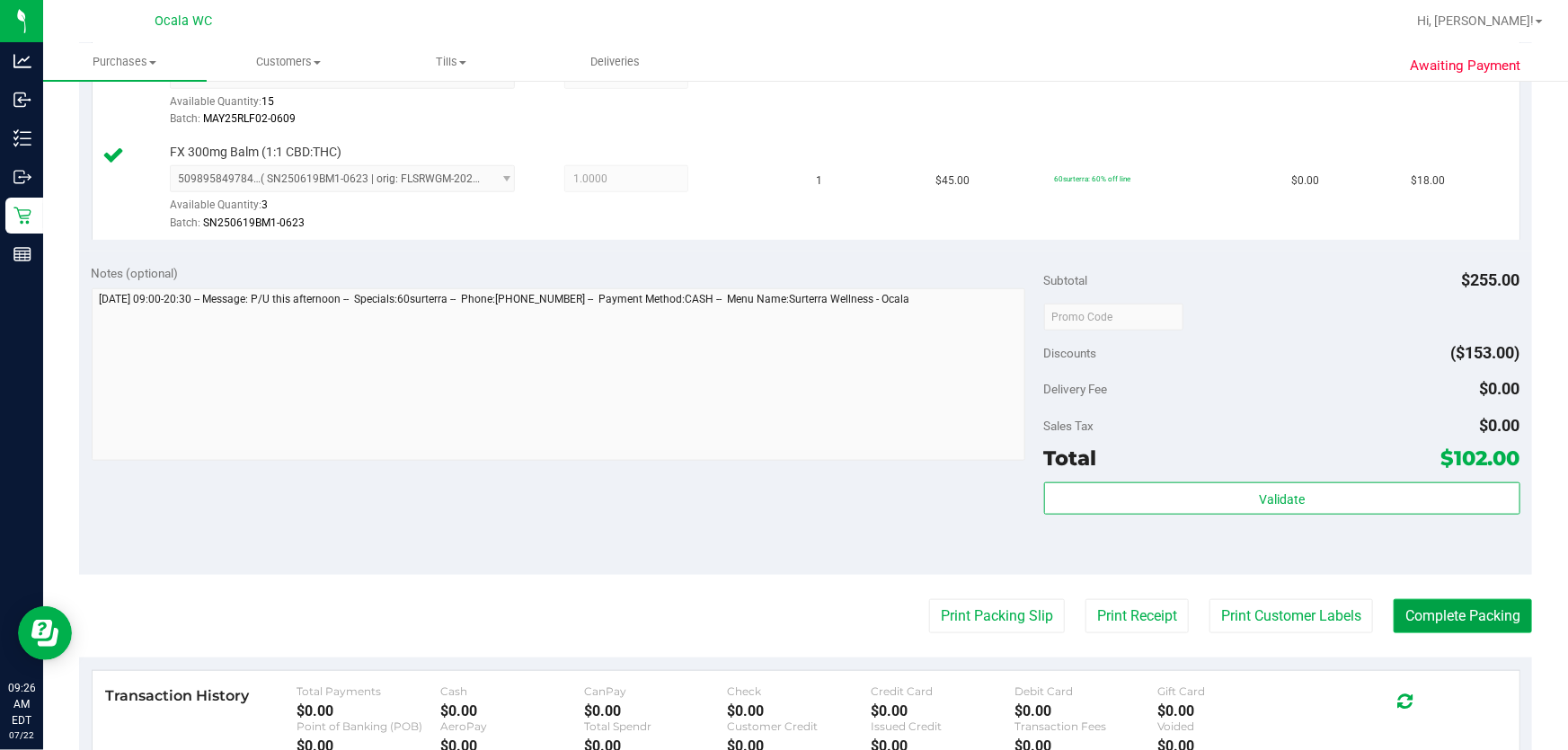 click on "Complete Packing" at bounding box center (1463, 616) 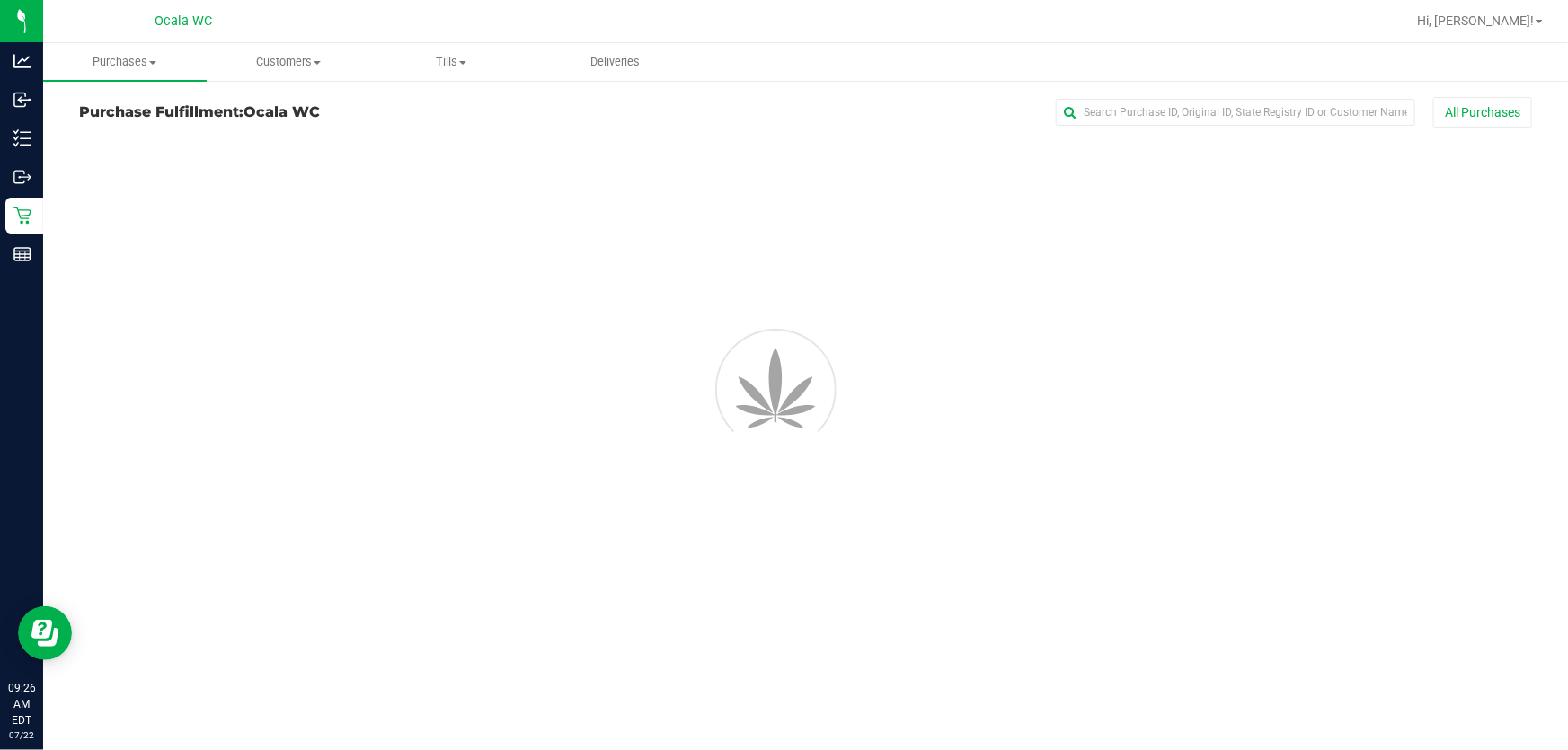scroll, scrollTop: 0, scrollLeft: 0, axis: both 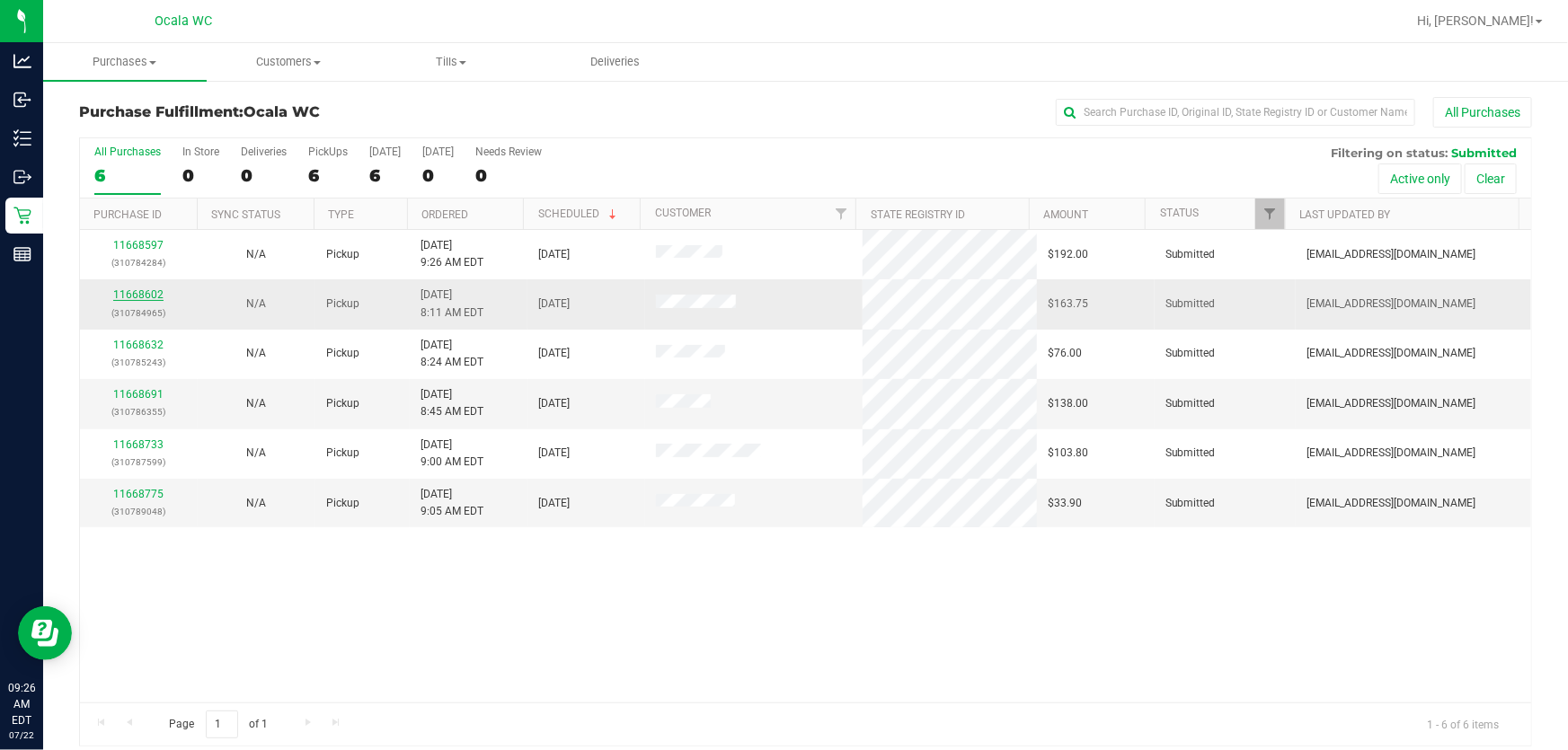 click on "11668602" at bounding box center (138, 295) 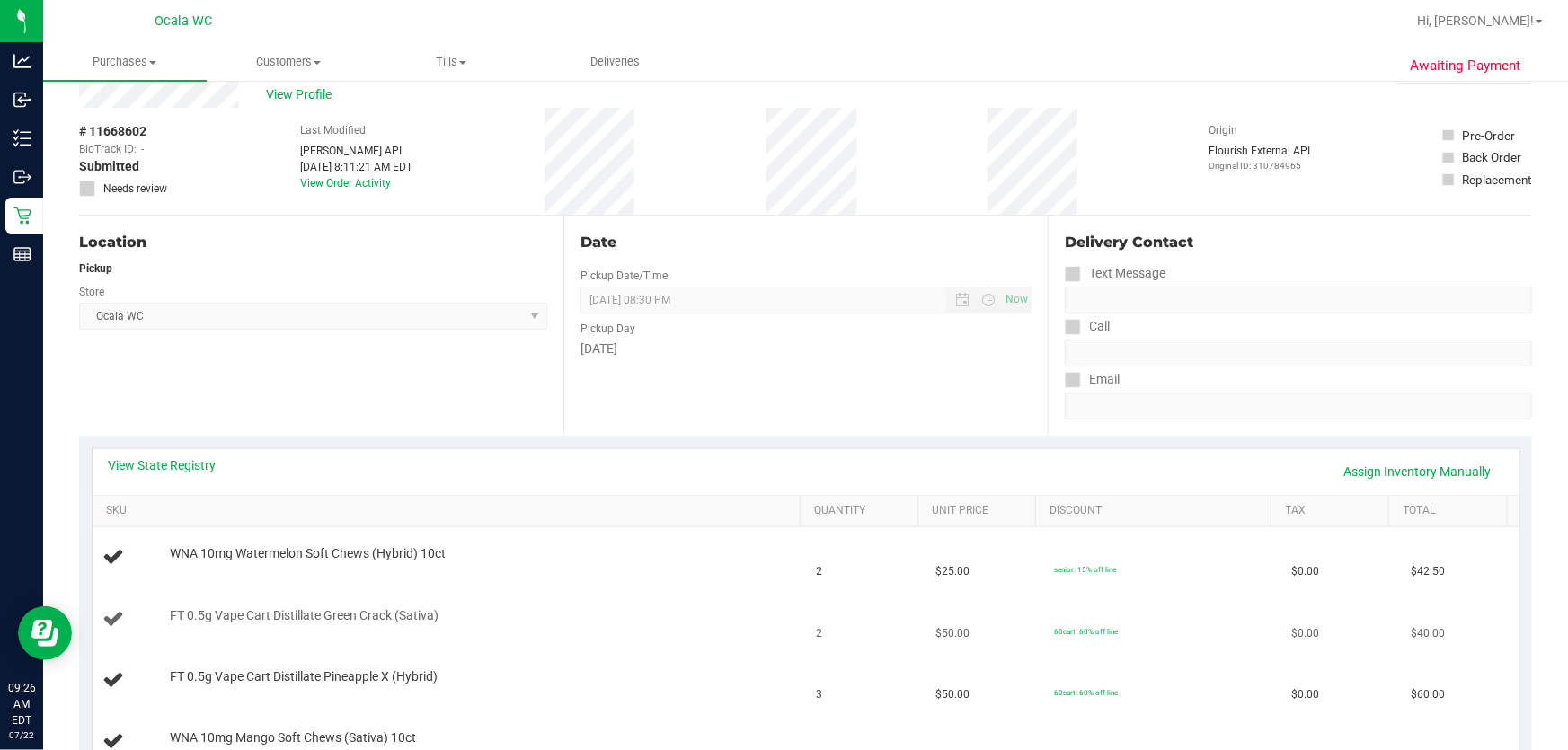 scroll, scrollTop: 244, scrollLeft: 0, axis: vertical 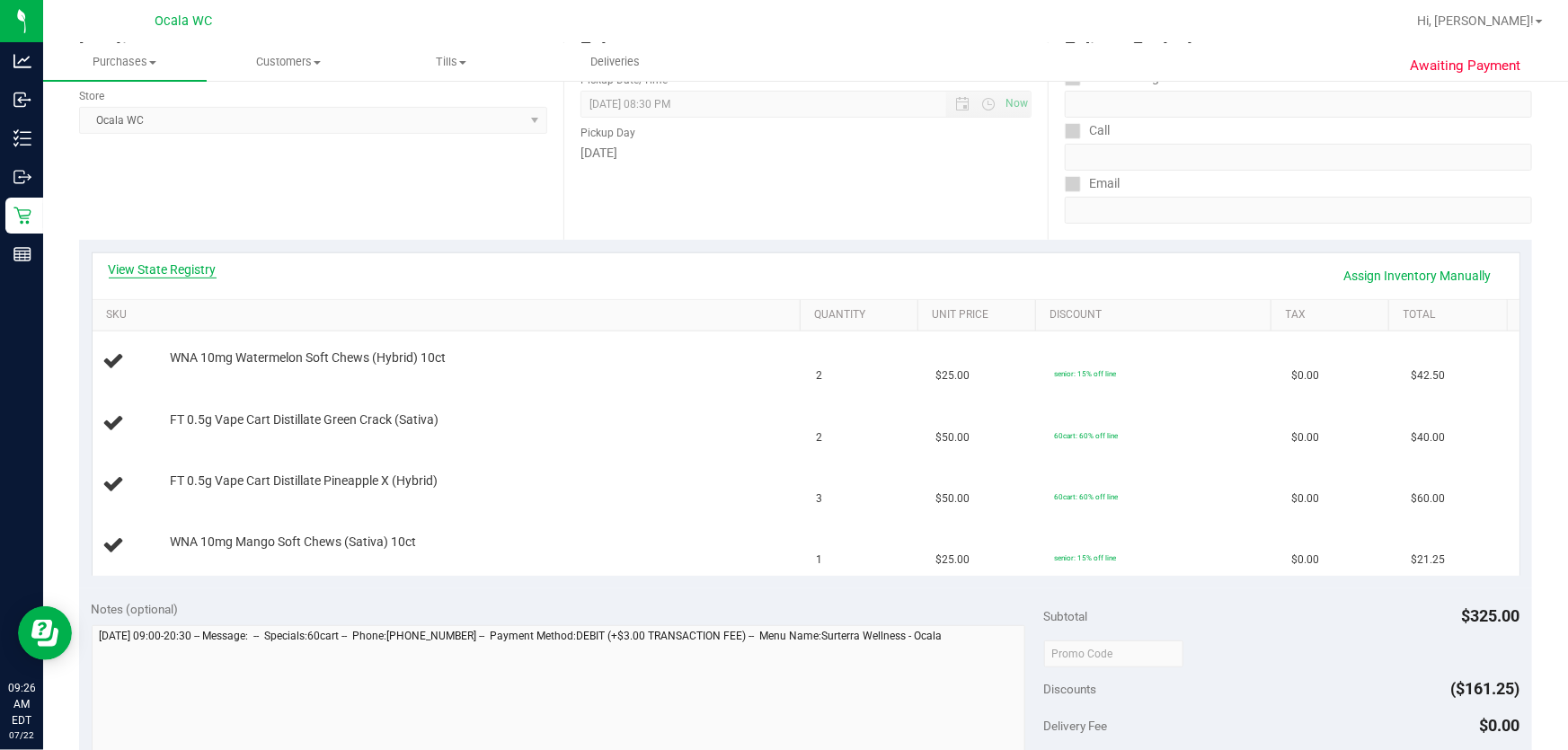 click on "View State Registry" at bounding box center [163, 269] 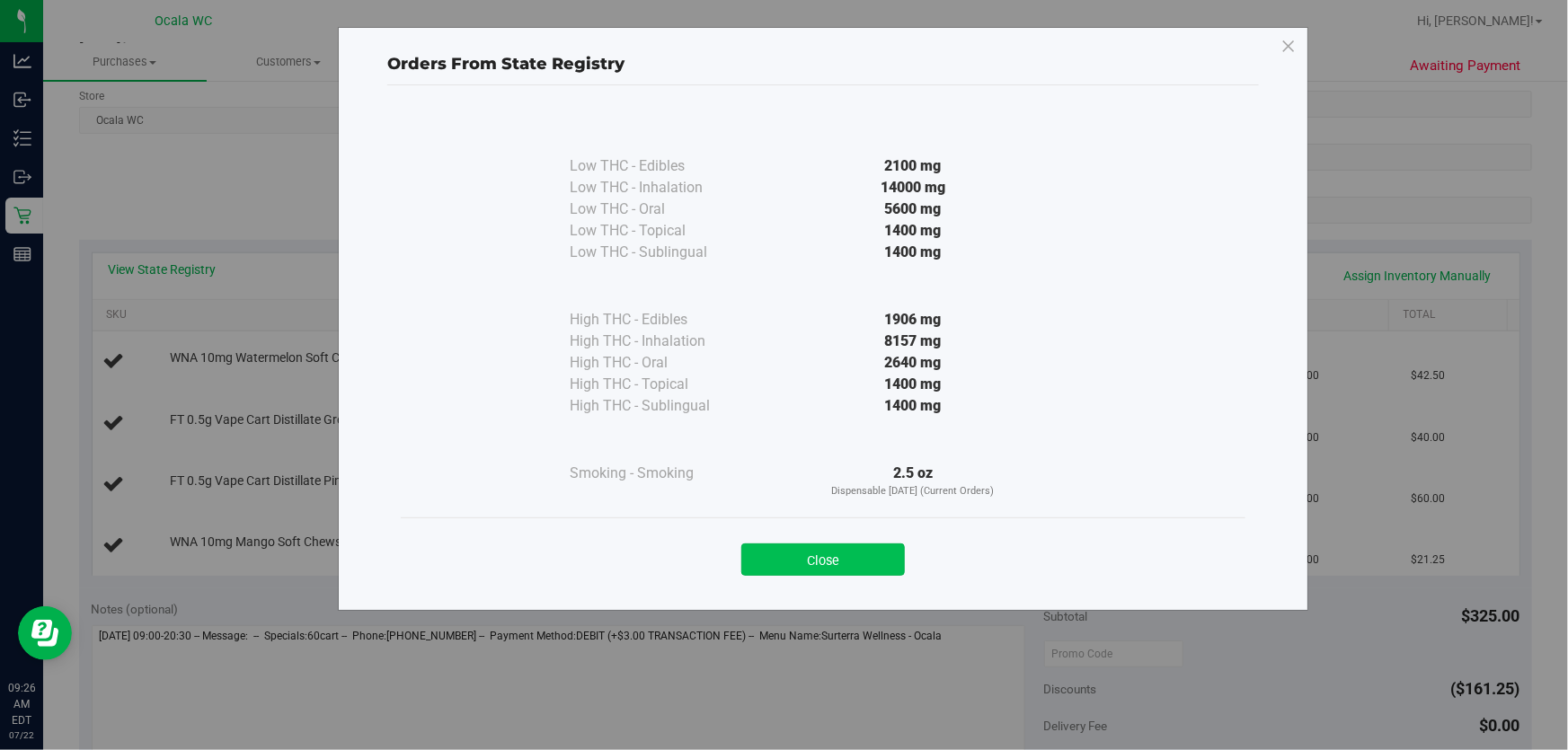 click on "Close" at bounding box center (823, 560) 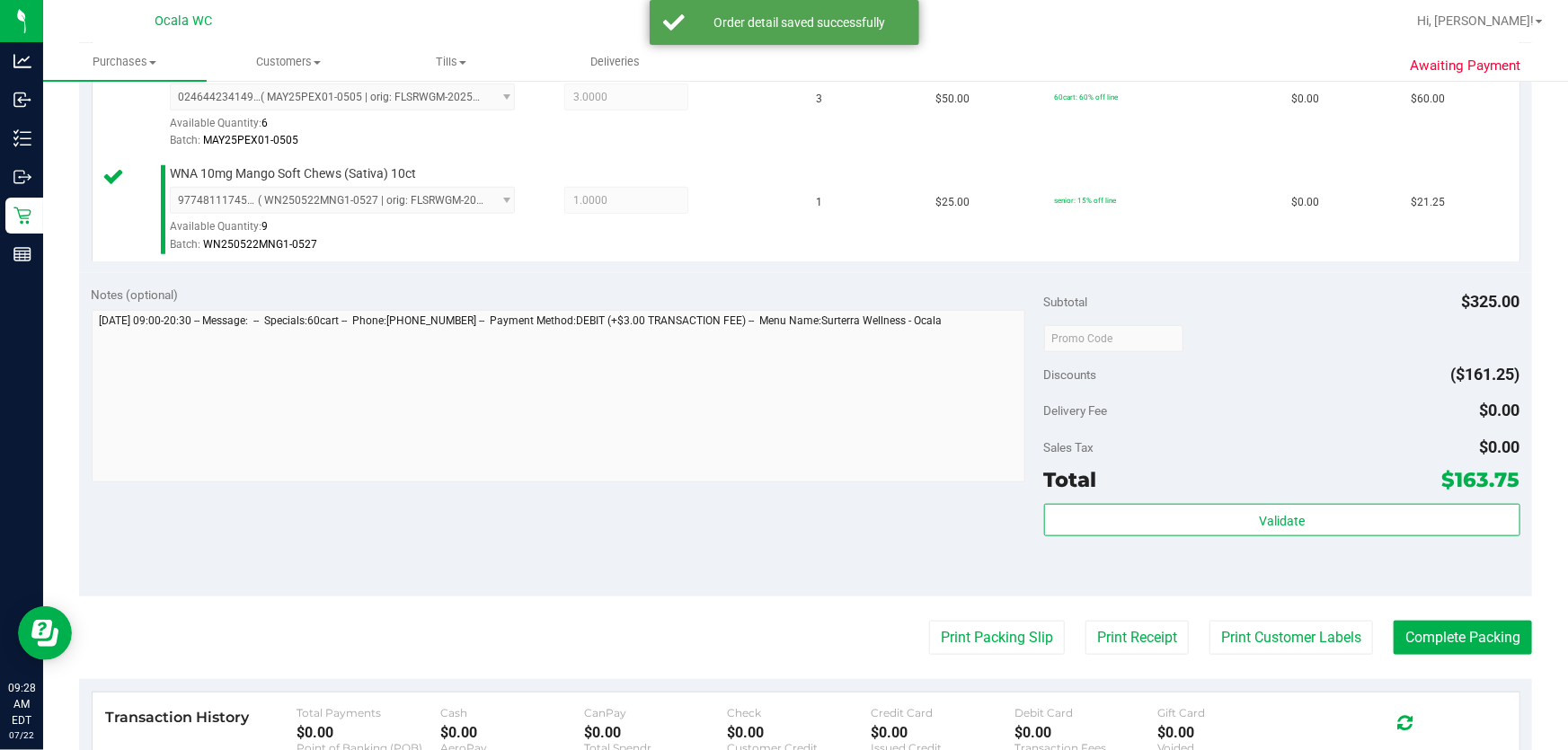 scroll, scrollTop: 735, scrollLeft: 0, axis: vertical 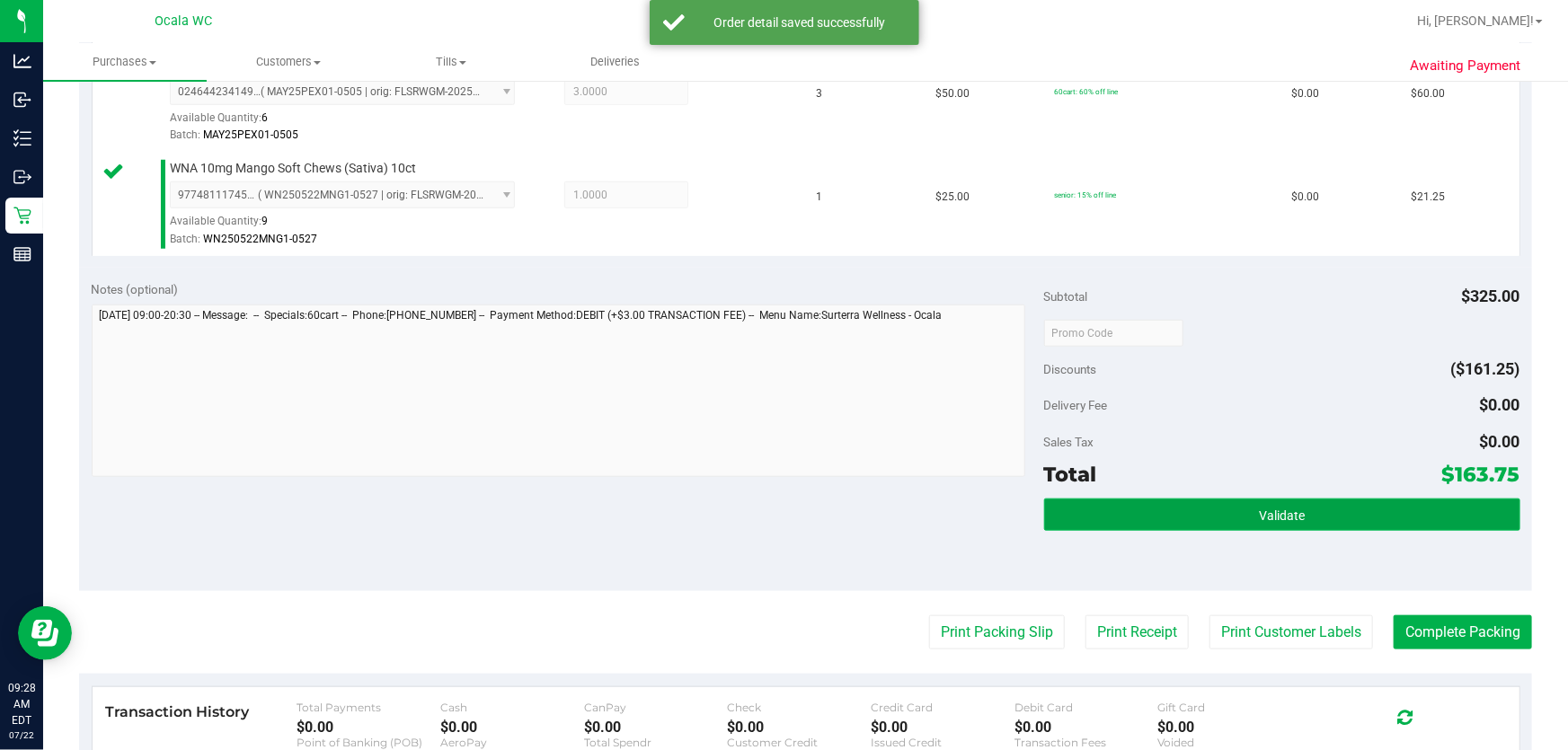 click on "Validate" at bounding box center (1282, 515) 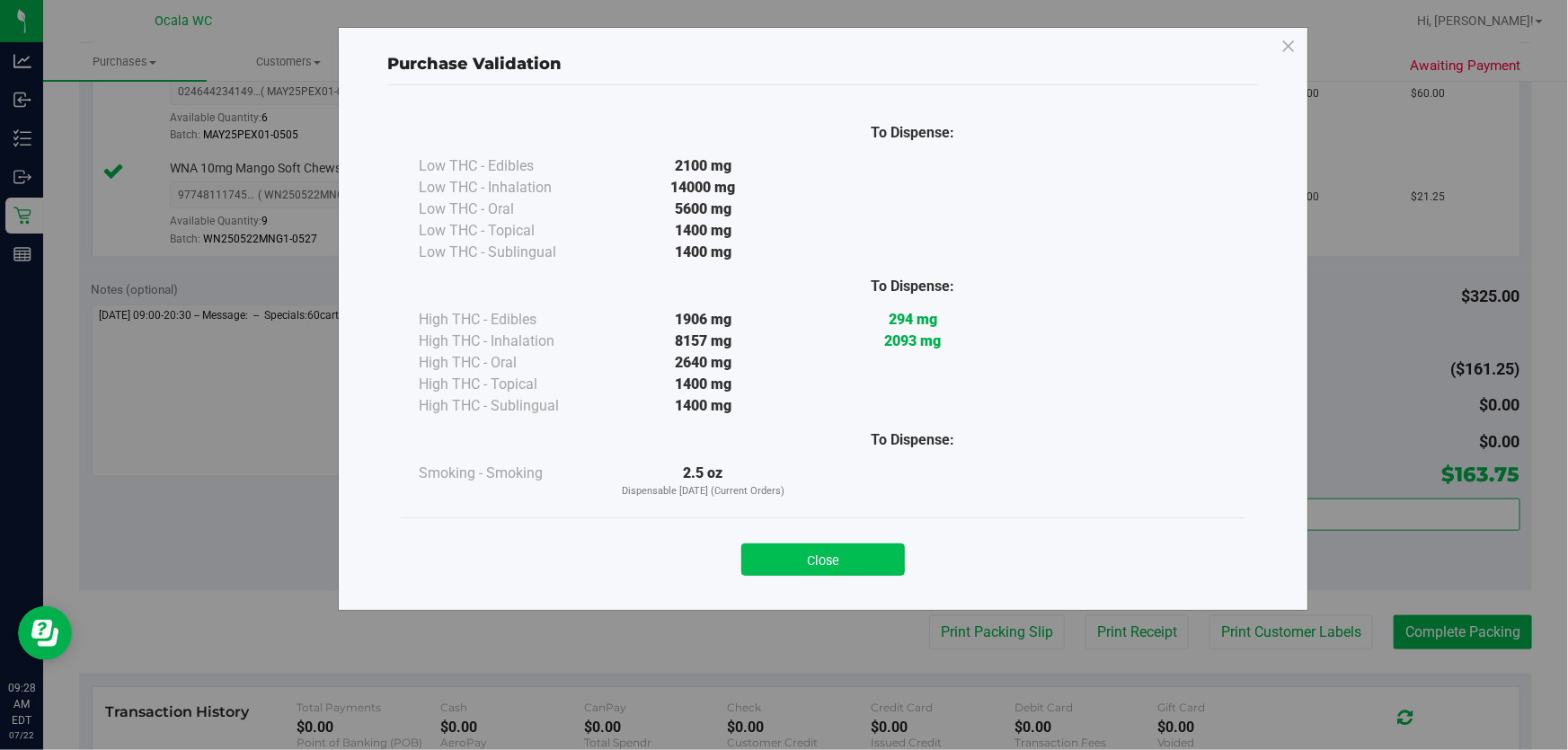 click on "Close" at bounding box center (823, 560) 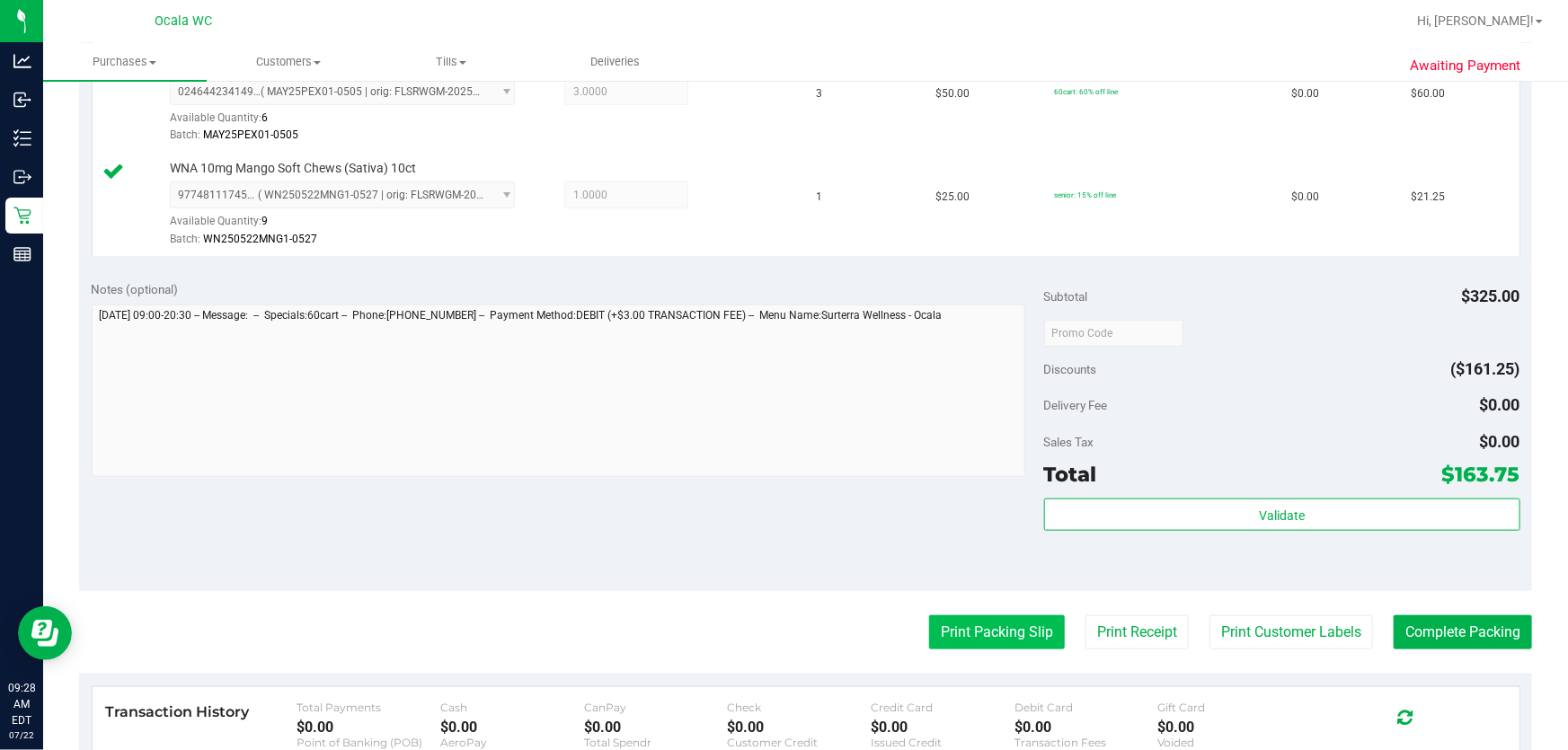 click on "Print Packing Slip" at bounding box center (997, 632) 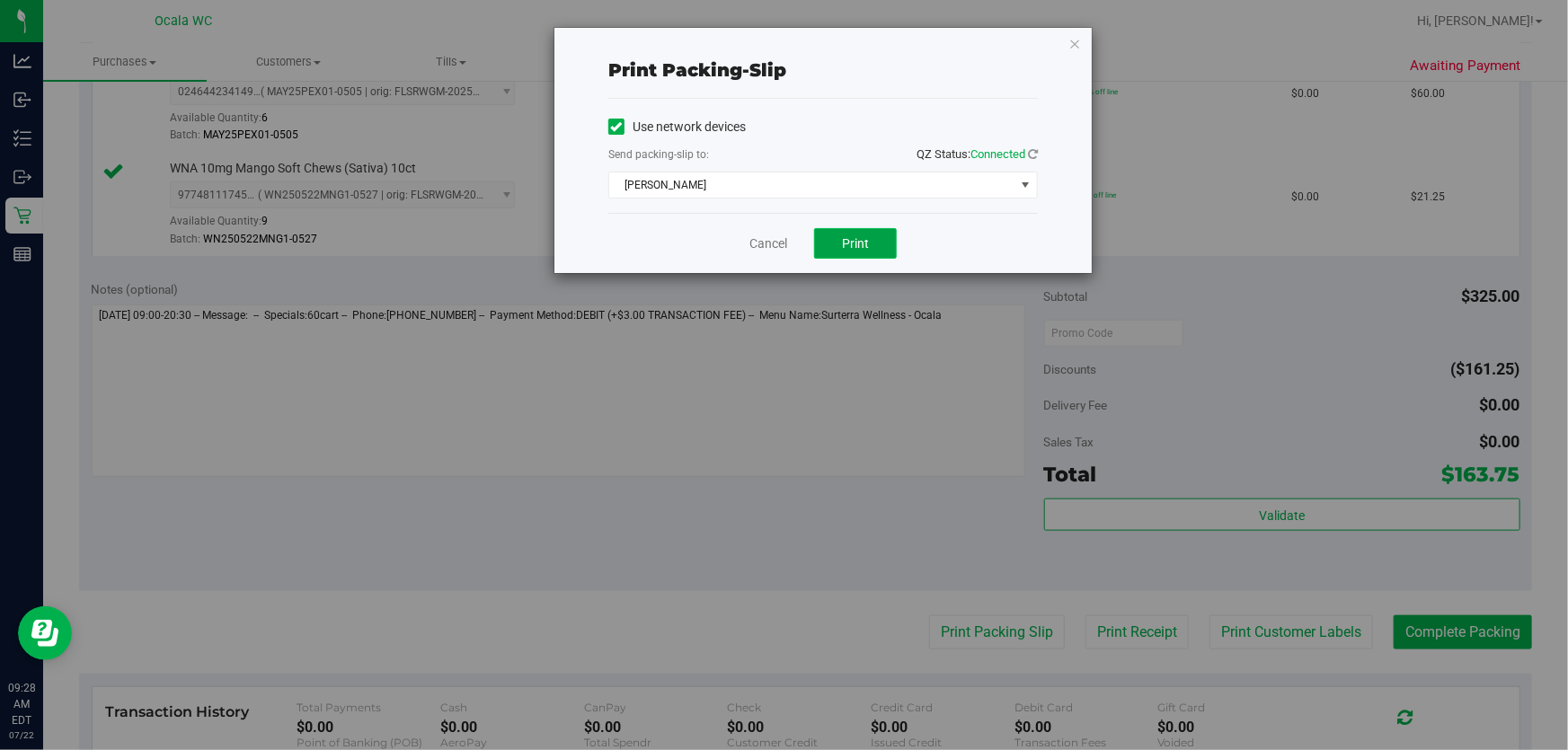 click on "Print" at bounding box center (855, 243) 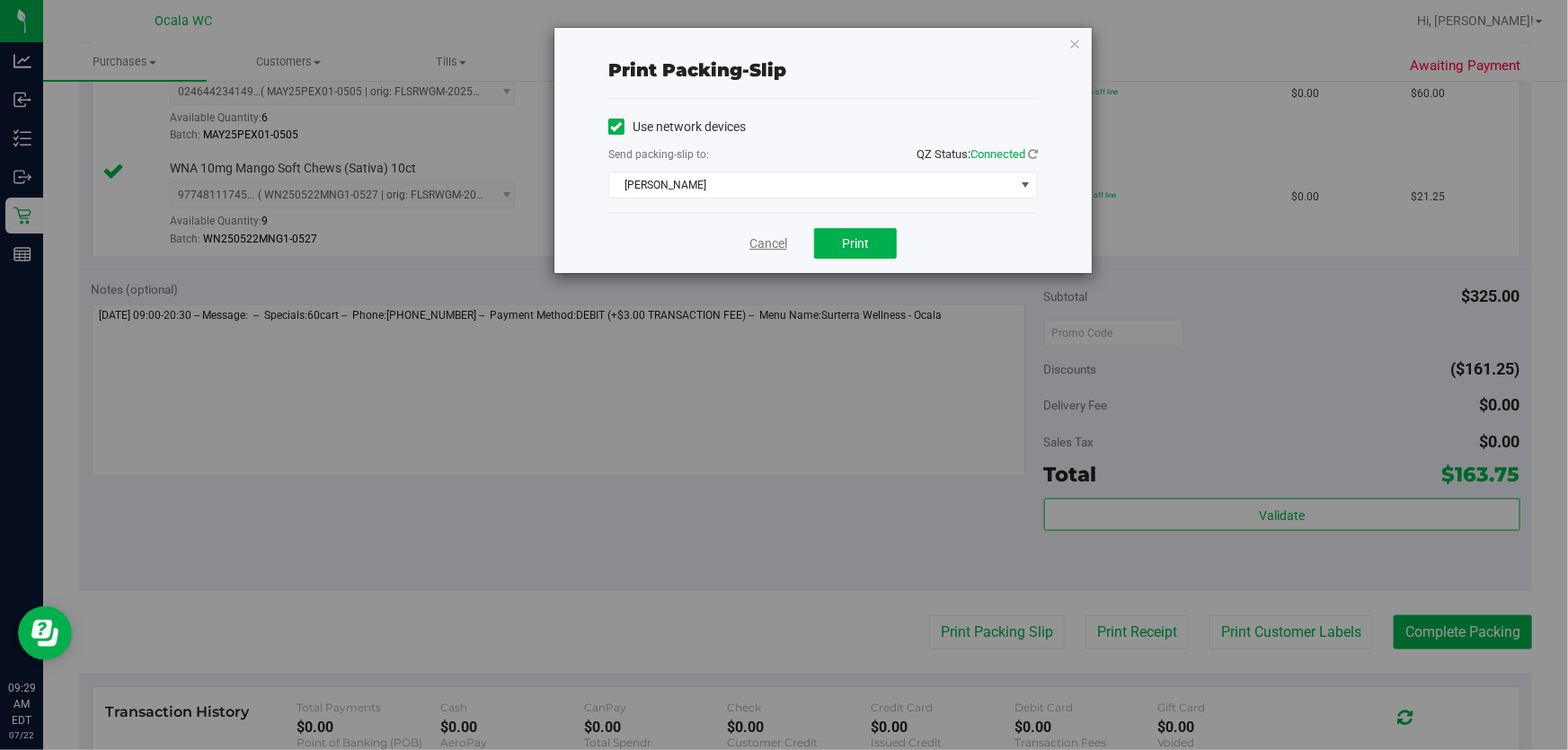 click on "Cancel" at bounding box center [768, 243] 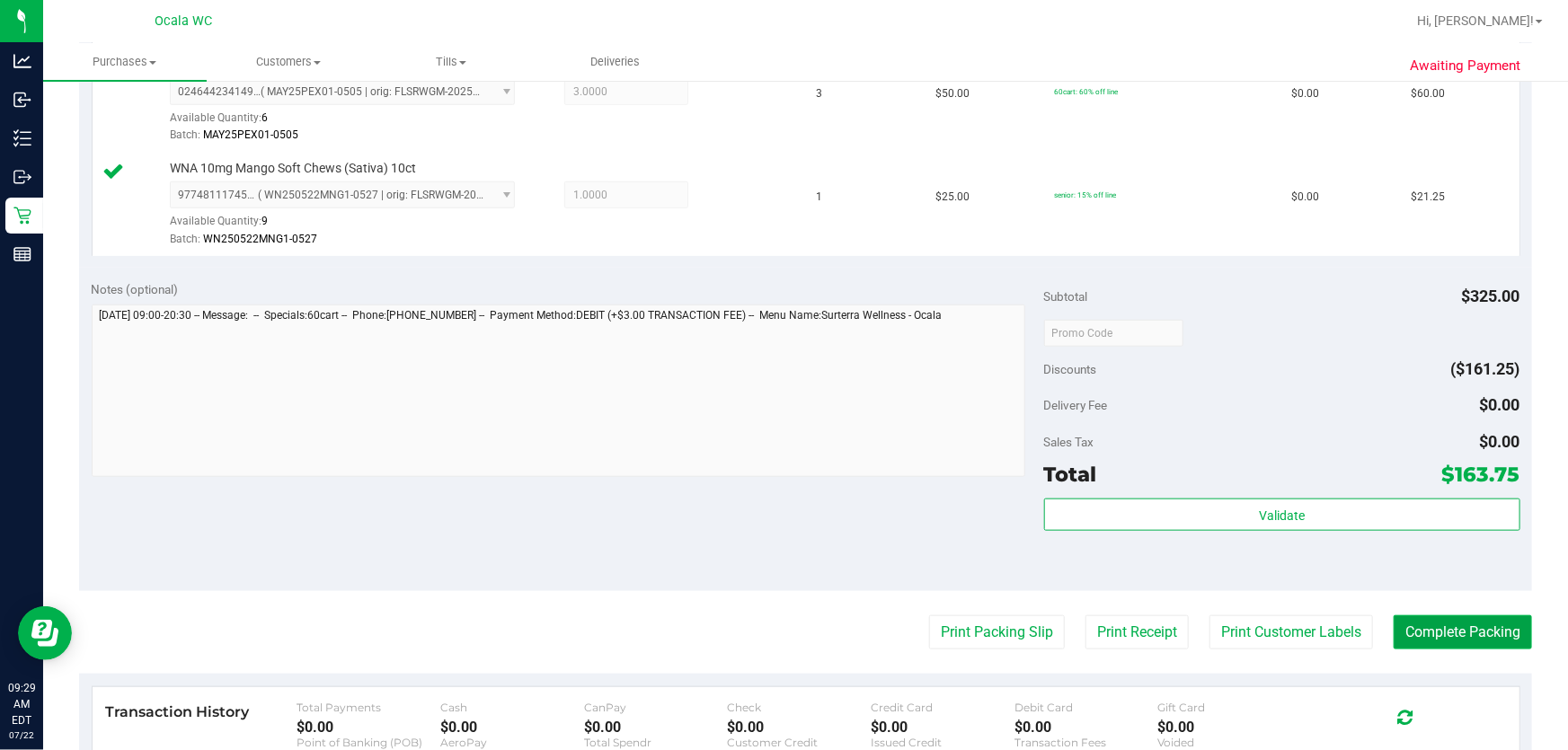 click on "Complete Packing" at bounding box center [1463, 632] 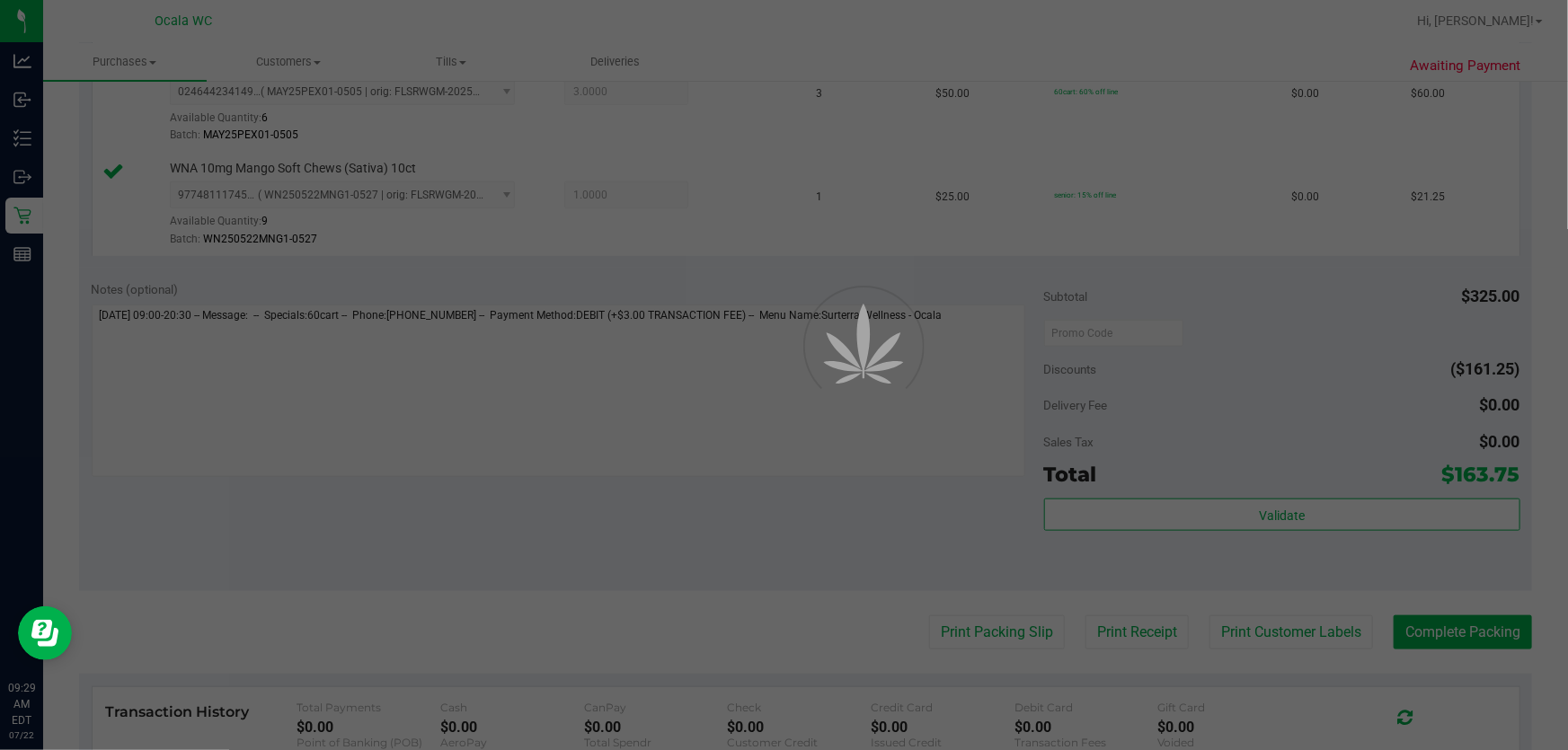 scroll, scrollTop: 0, scrollLeft: 0, axis: both 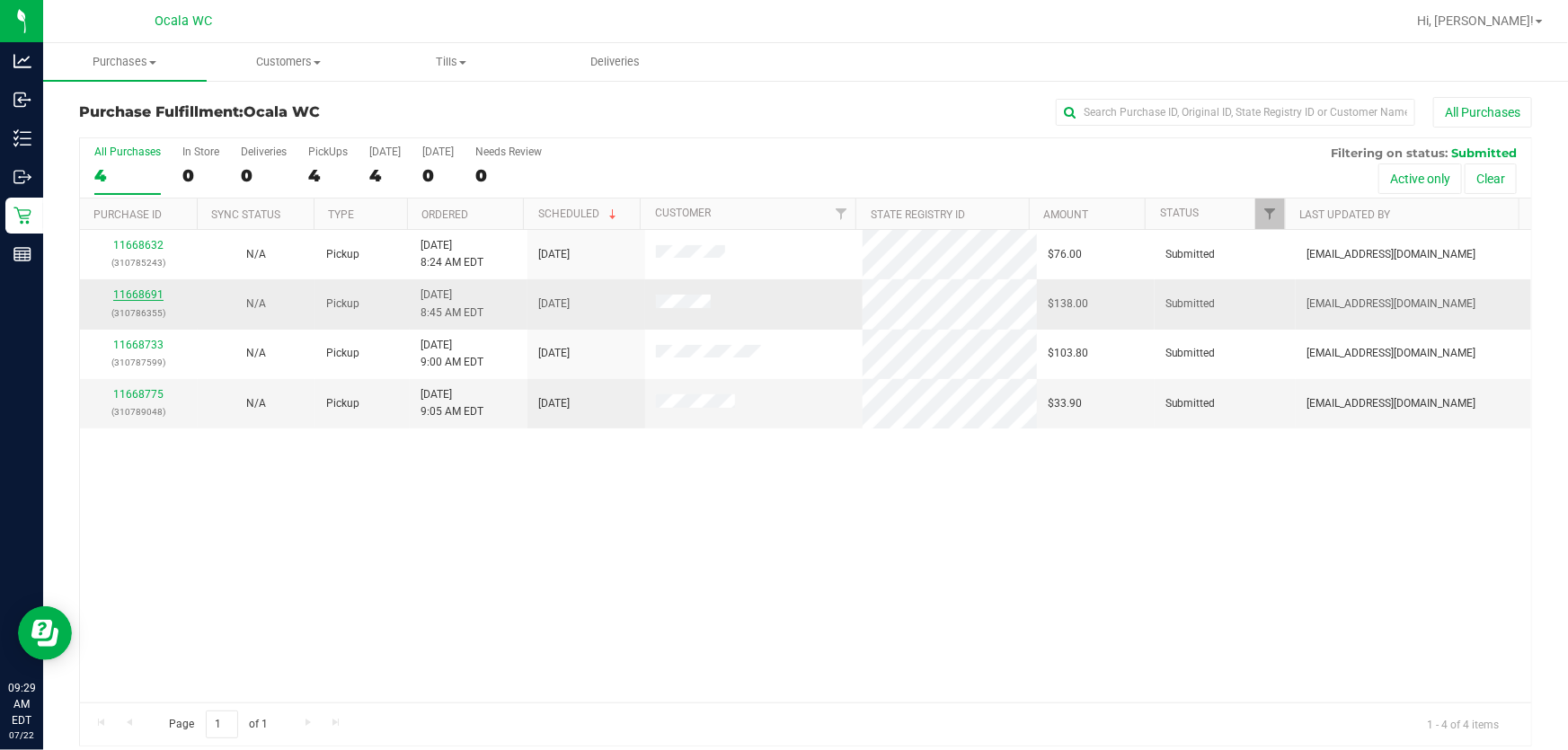 click on "11668691" at bounding box center [138, 295] 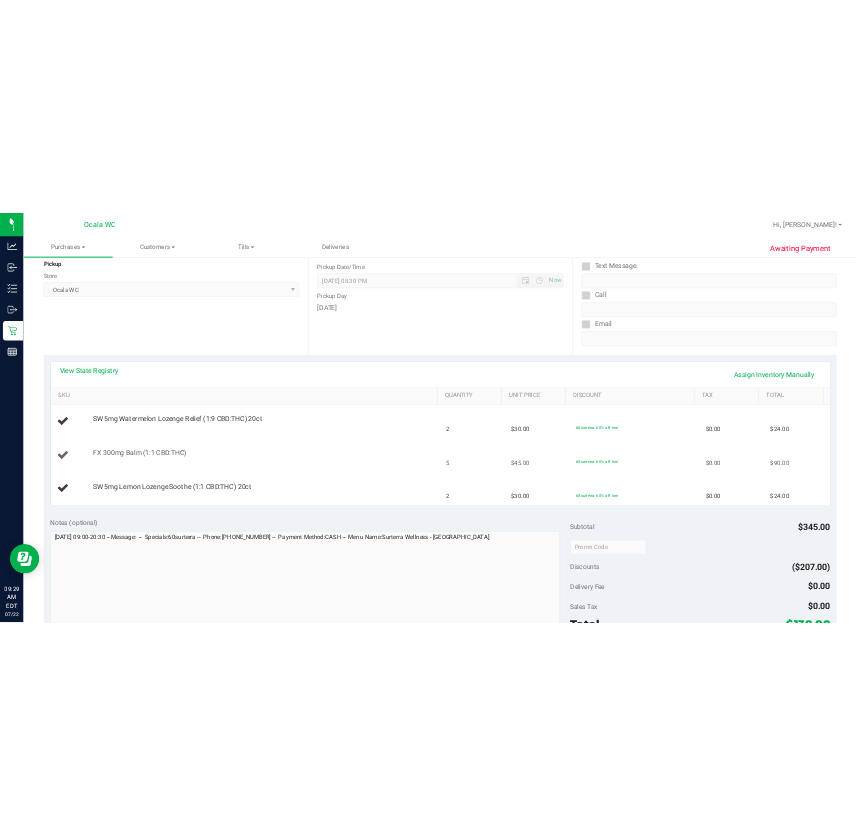 scroll, scrollTop: 272, scrollLeft: 0, axis: vertical 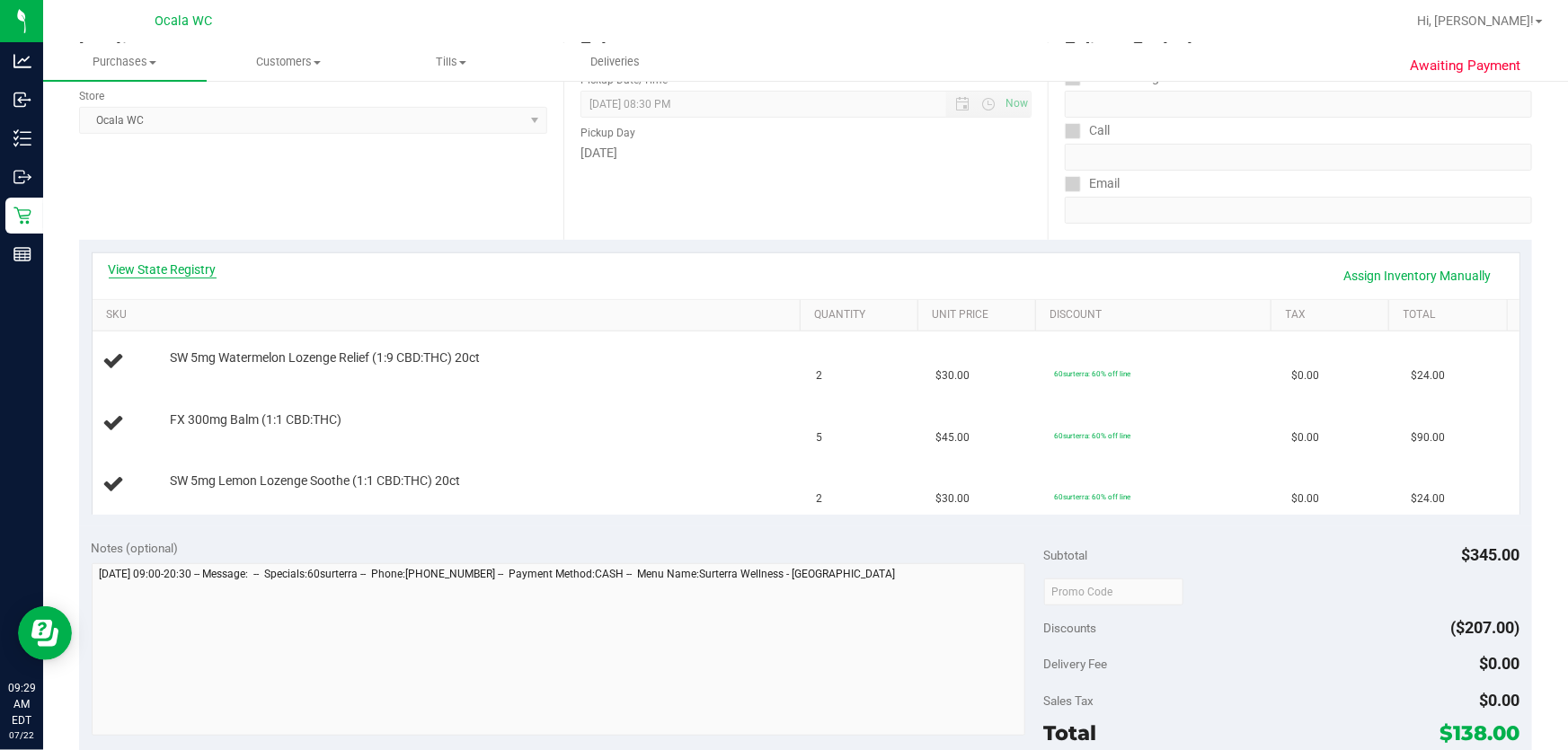 click on "View State Registry" at bounding box center (163, 269) 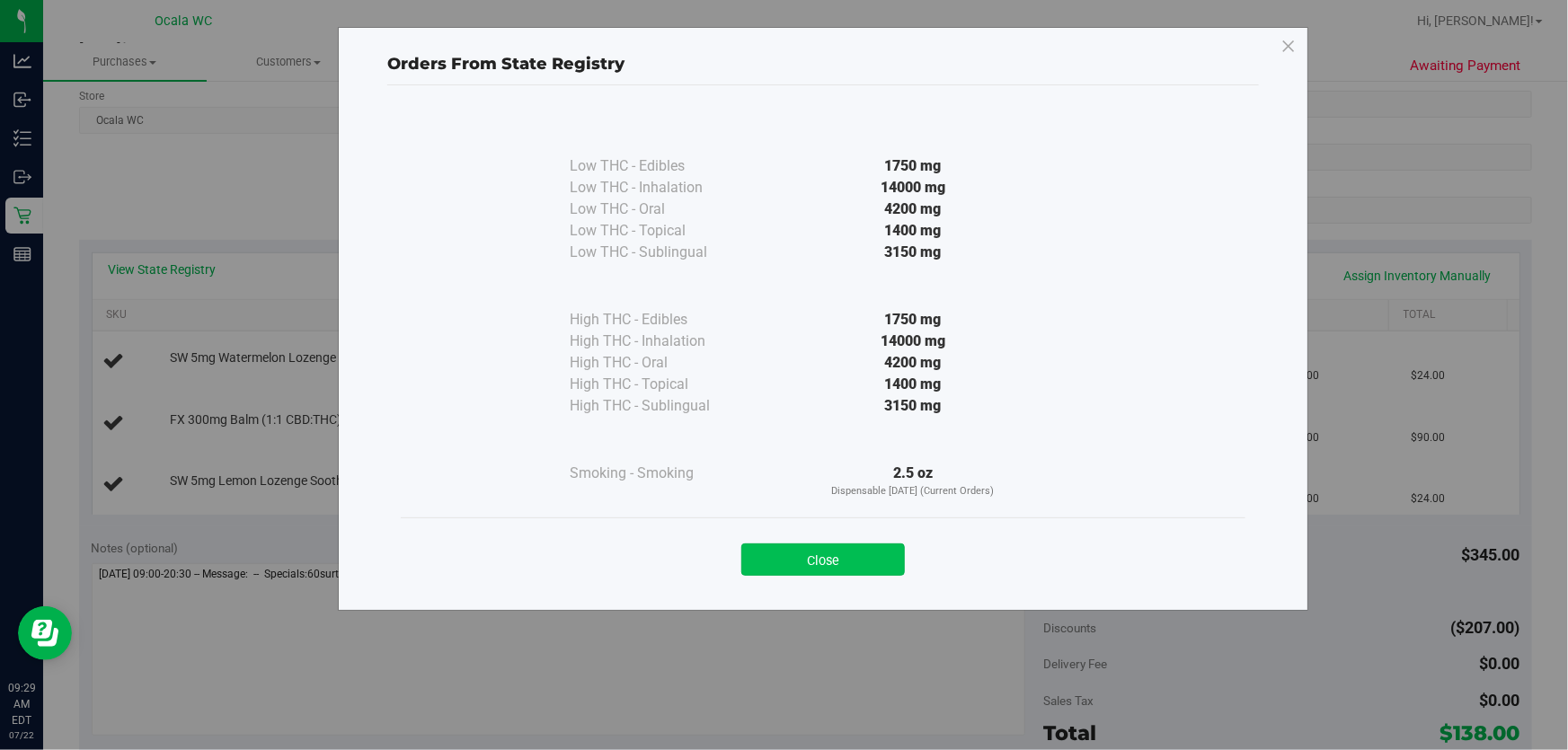 click on "Close" at bounding box center [823, 560] 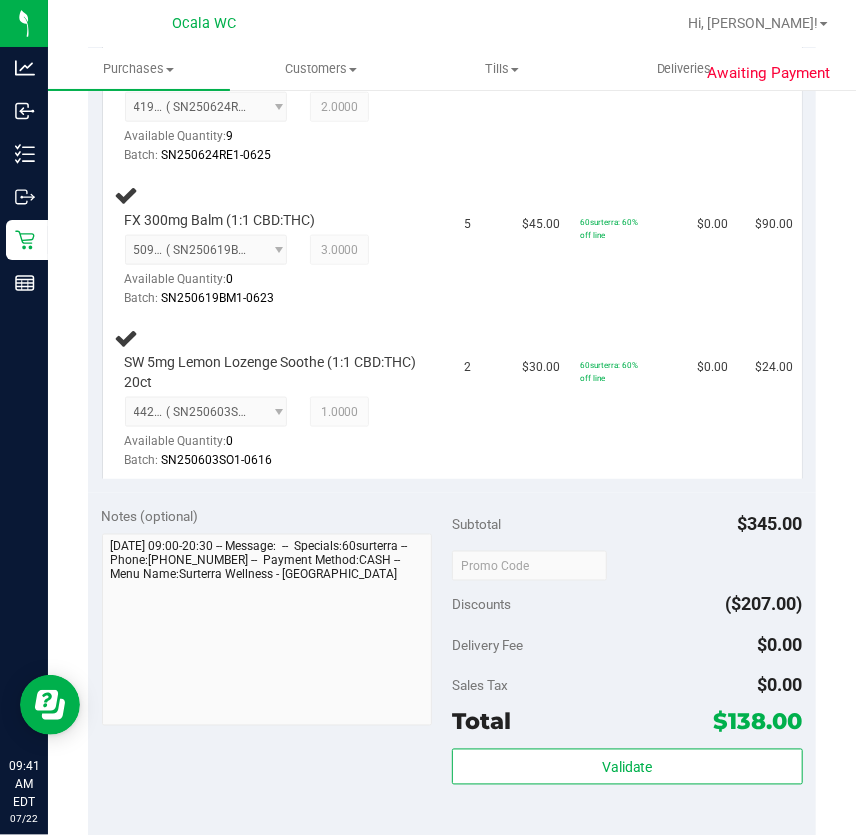 scroll, scrollTop: 545, scrollLeft: 0, axis: vertical 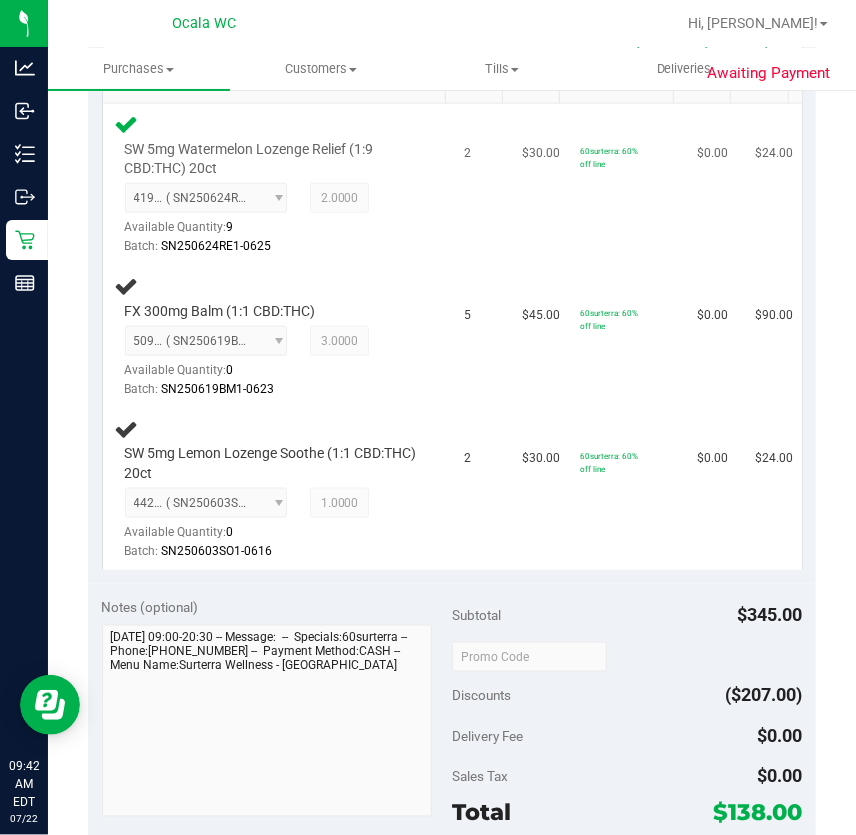 click on "2" at bounding box center (481, 185) 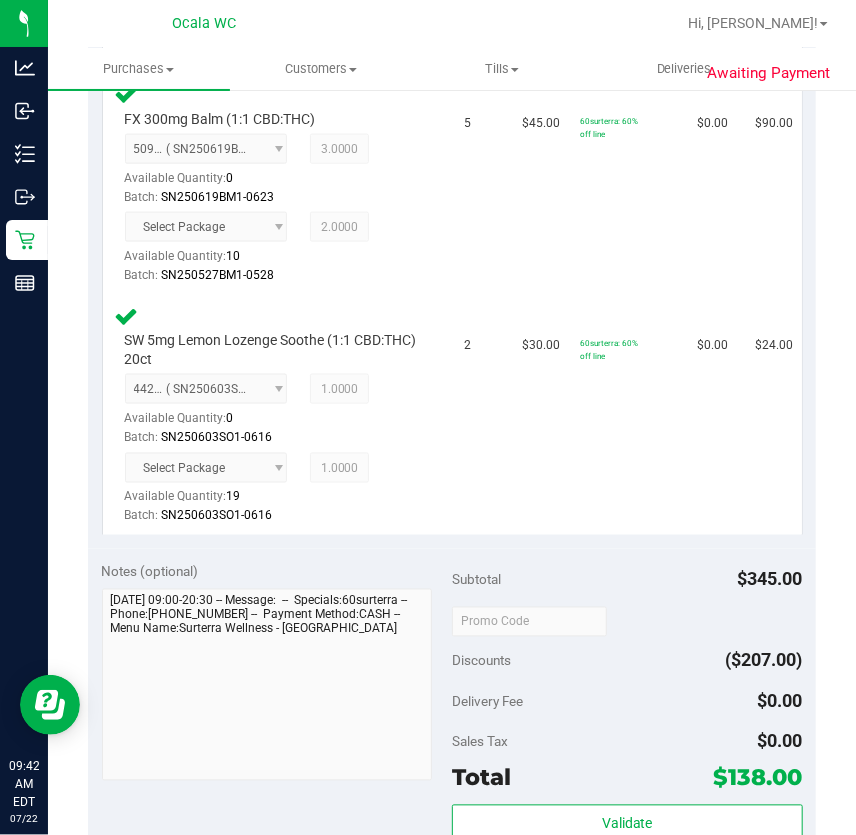 scroll, scrollTop: 1000, scrollLeft: 0, axis: vertical 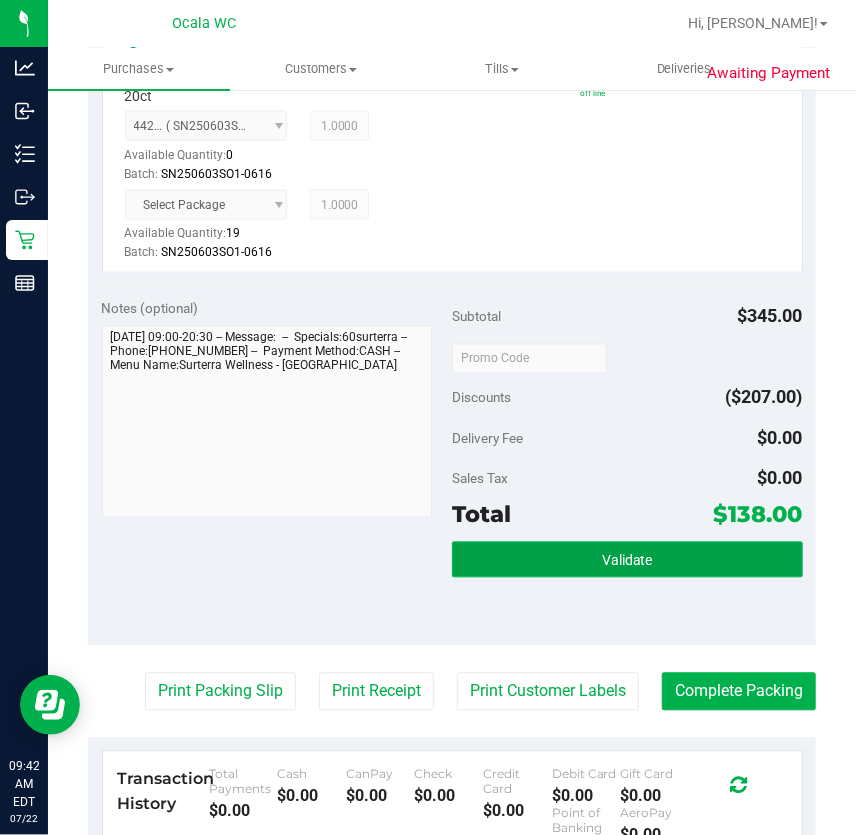click on "Validate" at bounding box center [627, 561] 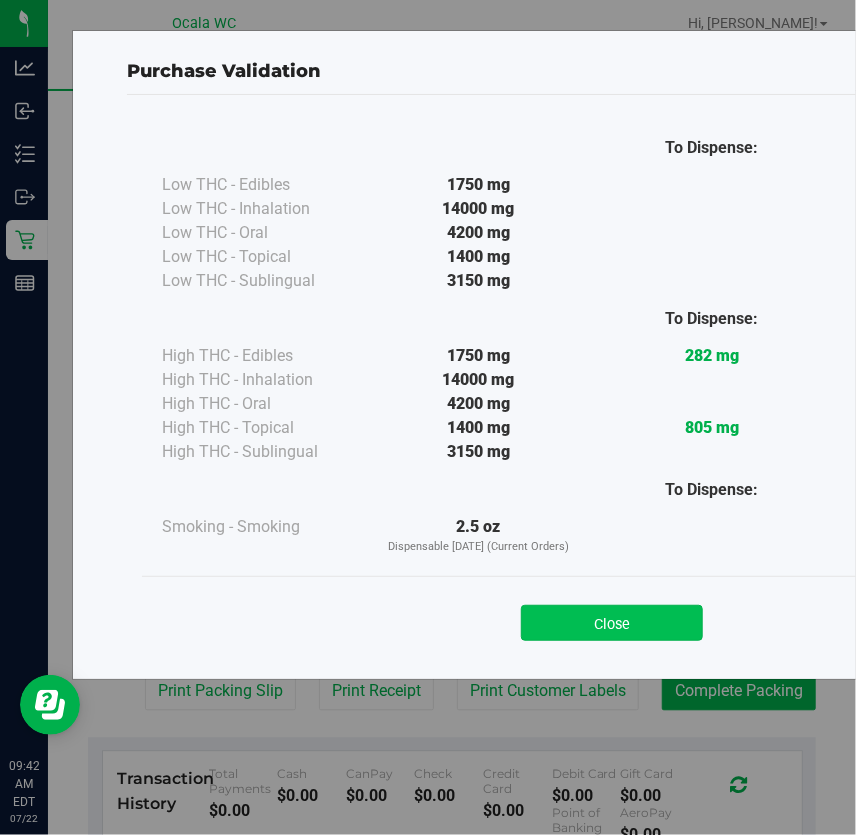 click on "Close" at bounding box center (612, 623) 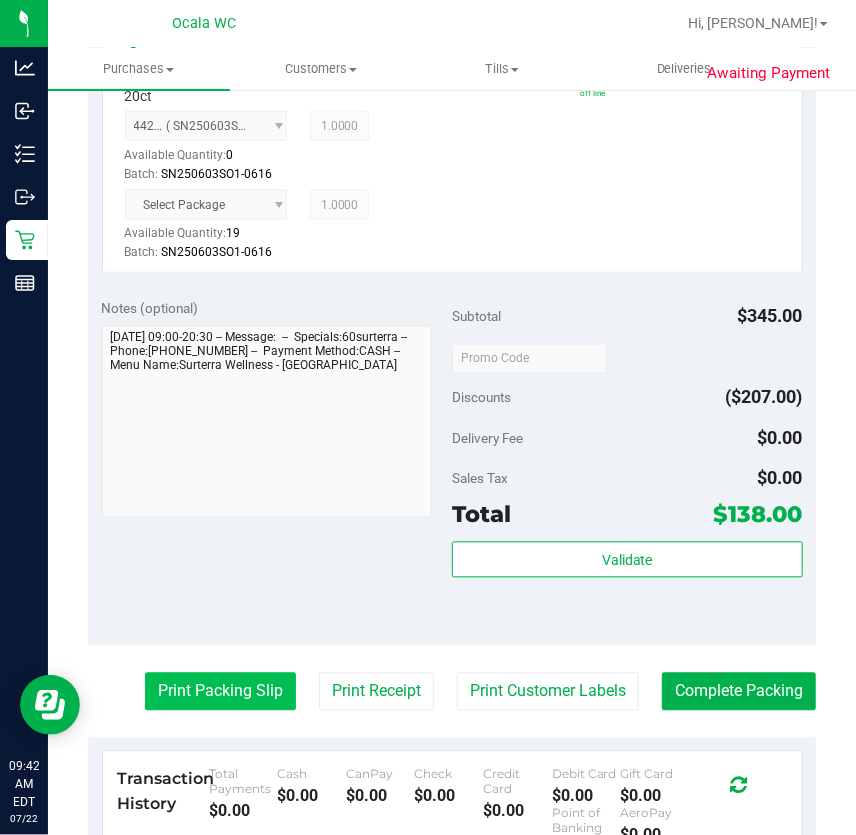 click on "Print Packing Slip" at bounding box center [220, 692] 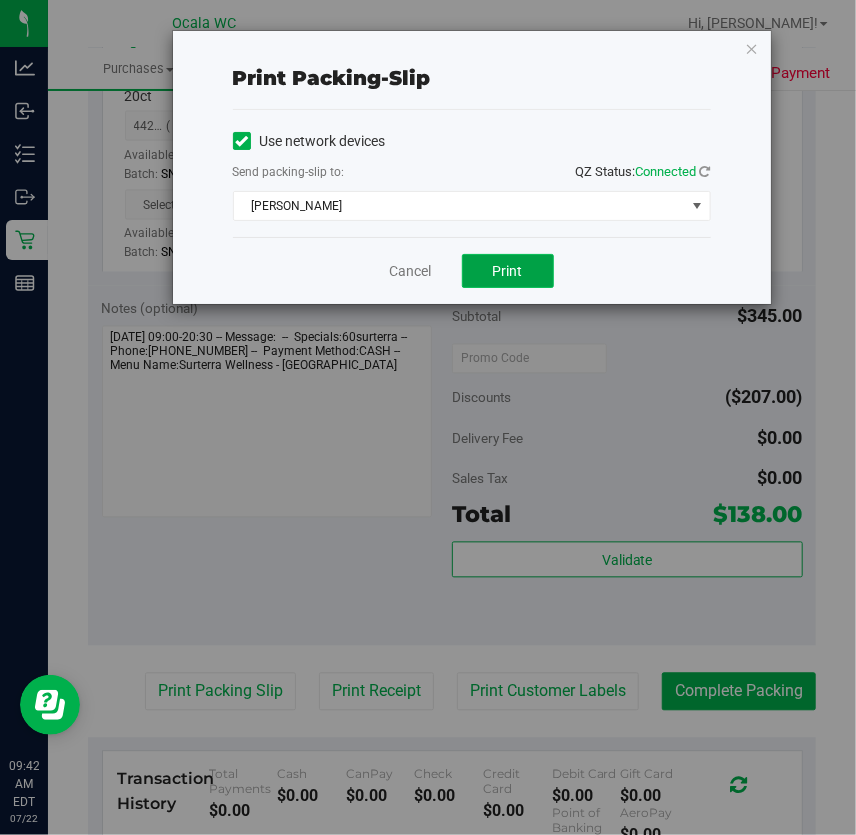 click on "Print" at bounding box center [508, 271] 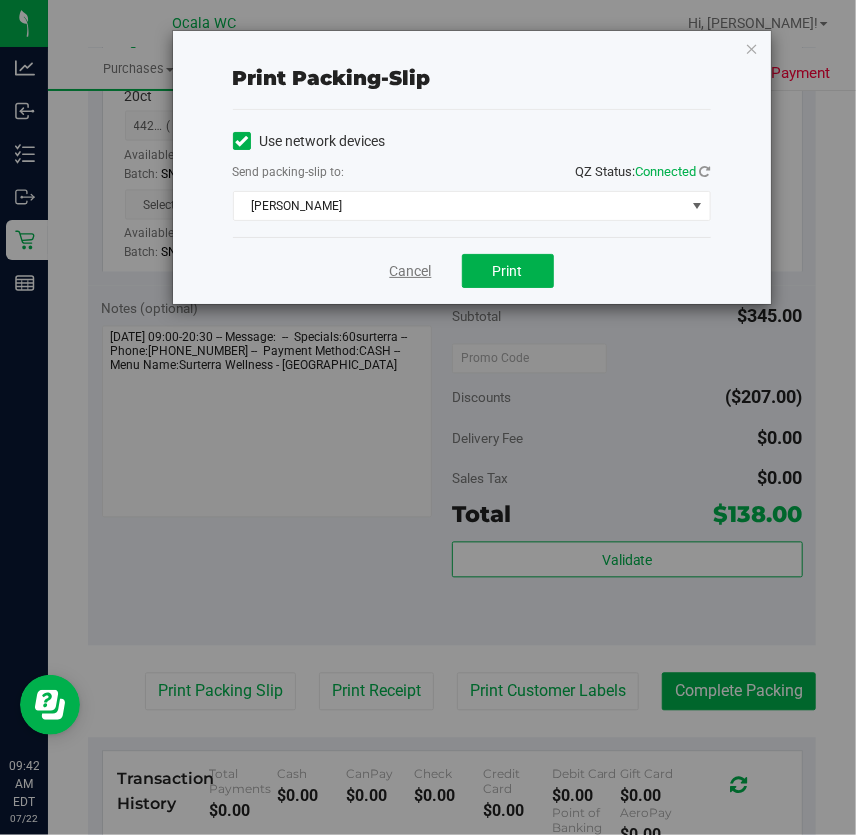 click on "Cancel" at bounding box center [411, 271] 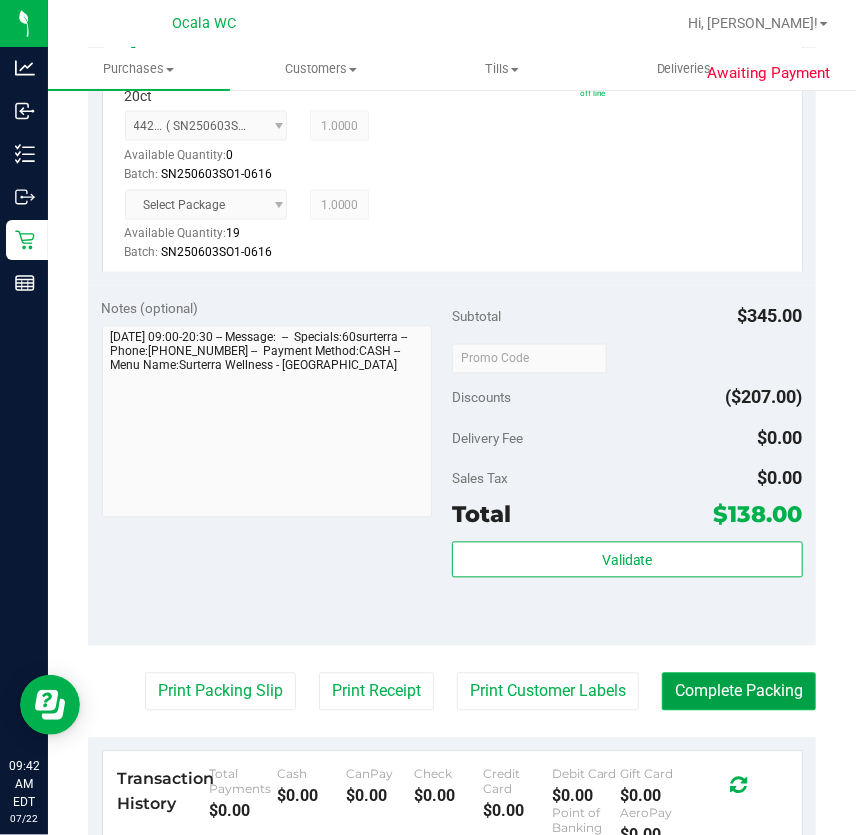 click on "Complete Packing" at bounding box center (739, 692) 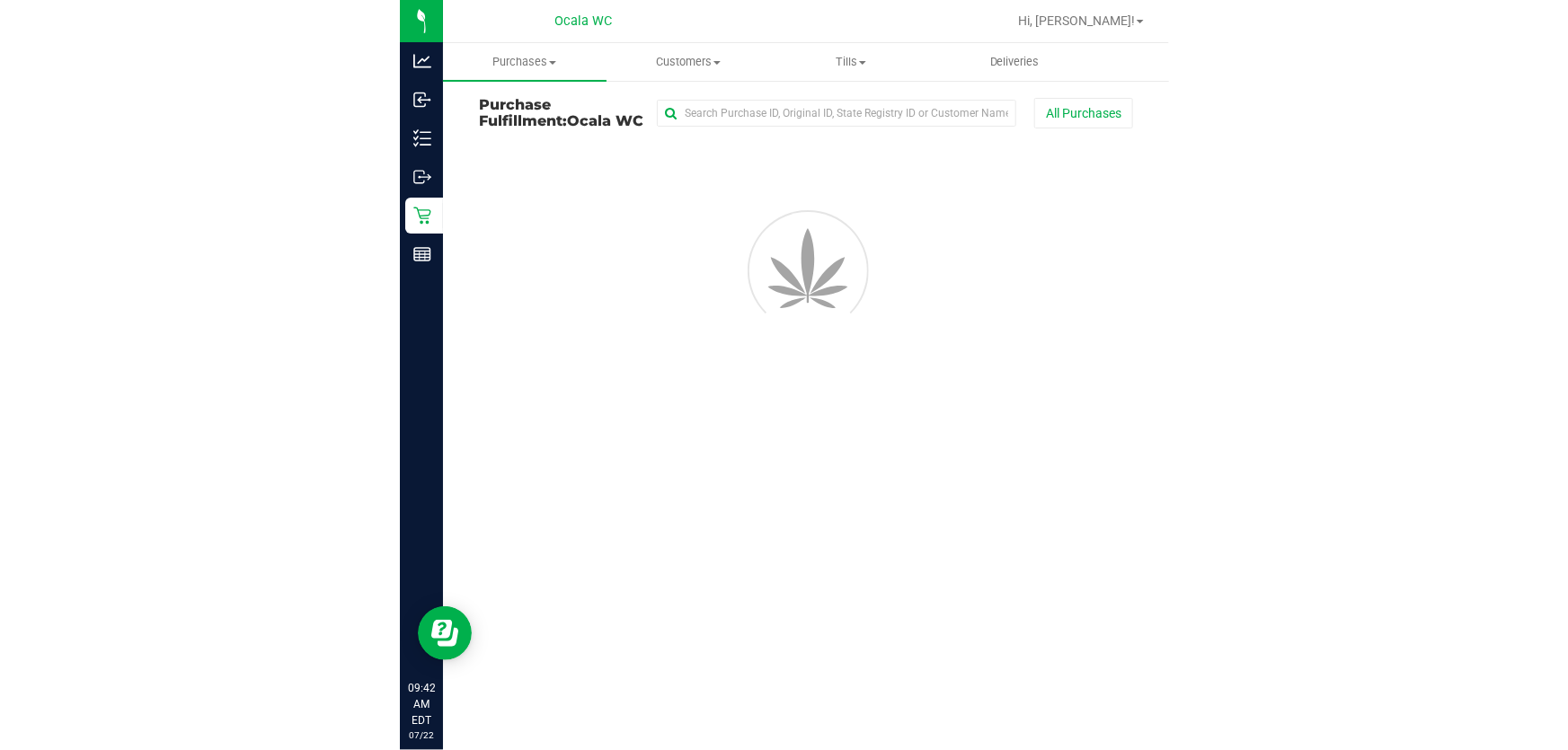 scroll, scrollTop: 0, scrollLeft: 0, axis: both 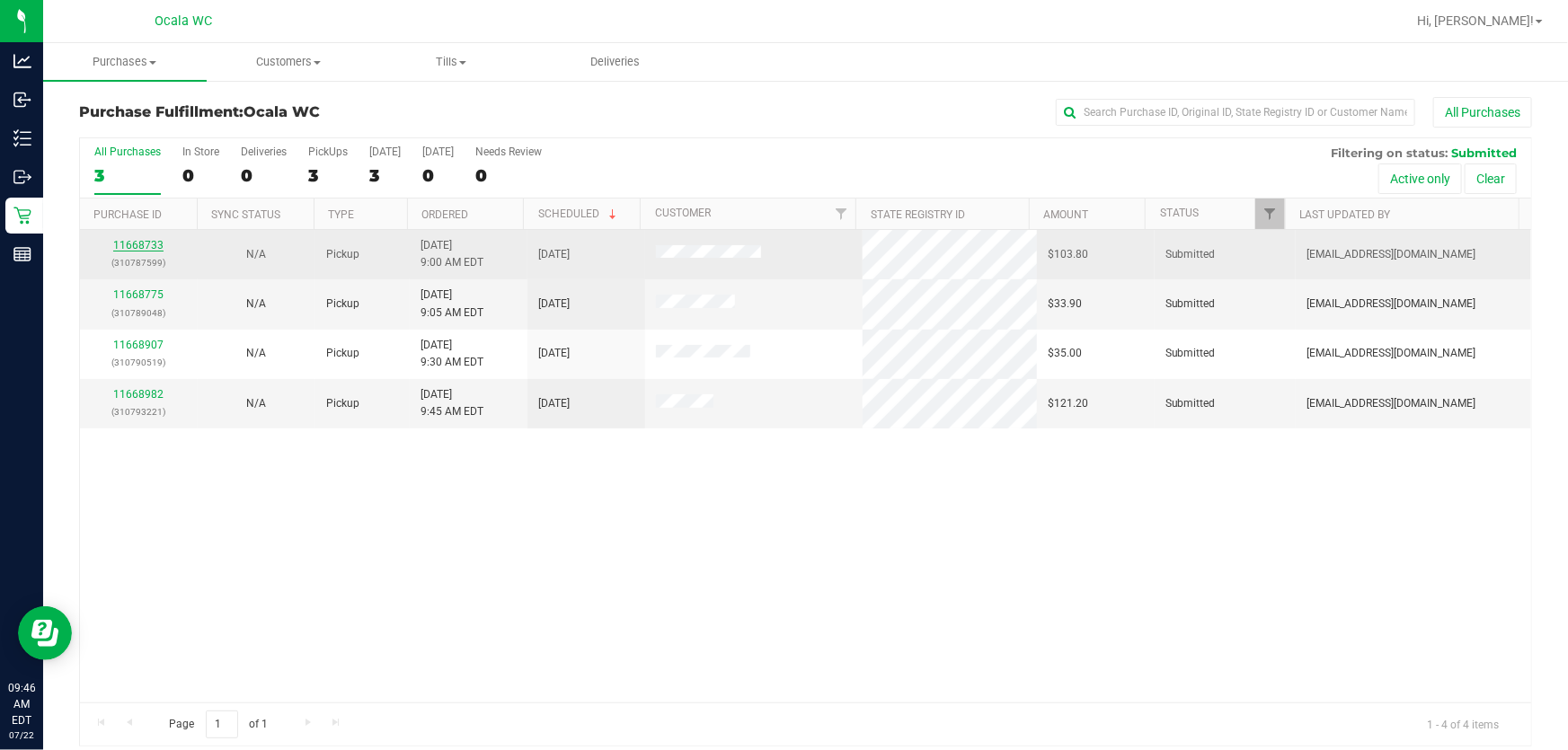 click on "11668733" at bounding box center (138, 245) 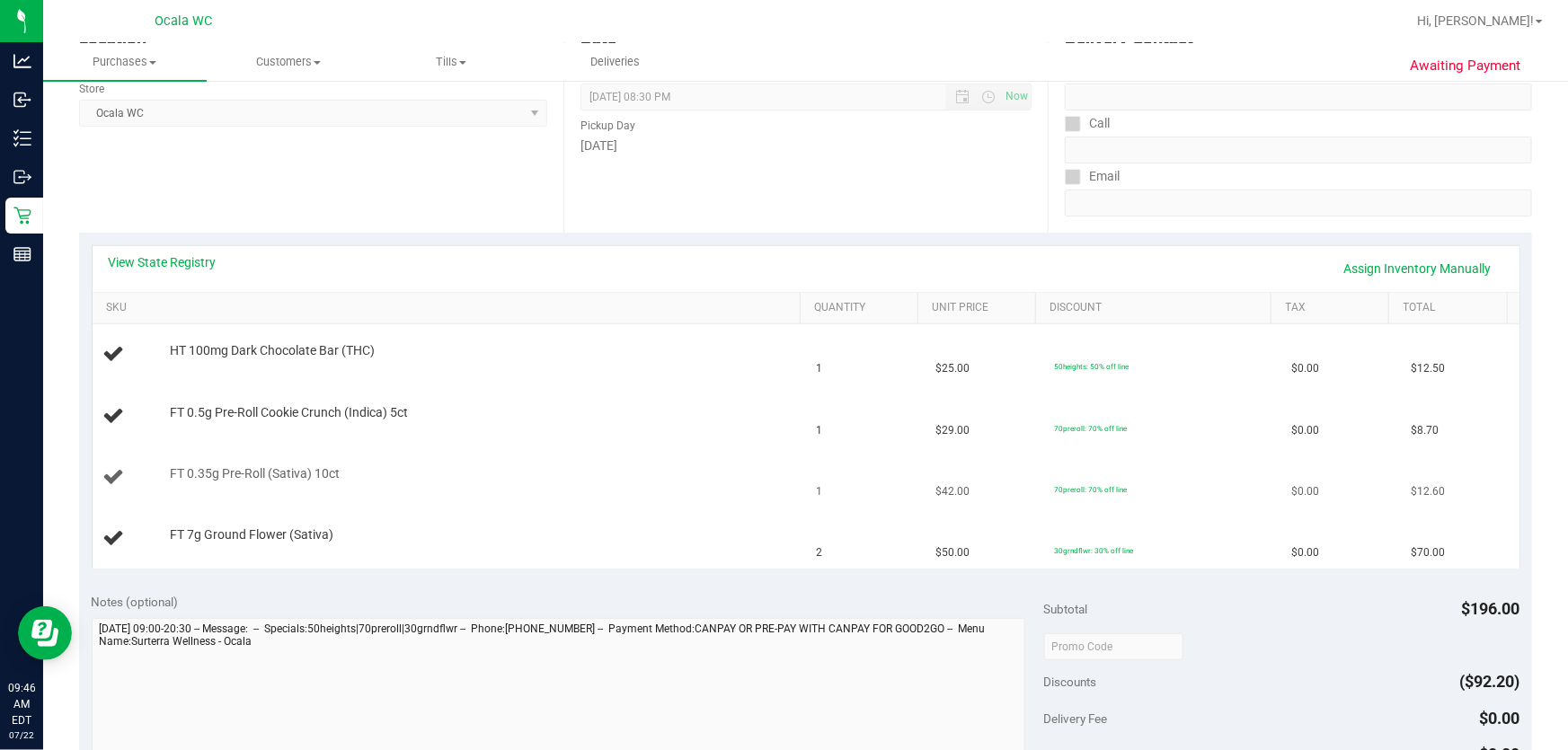 scroll, scrollTop: 244, scrollLeft: 0, axis: vertical 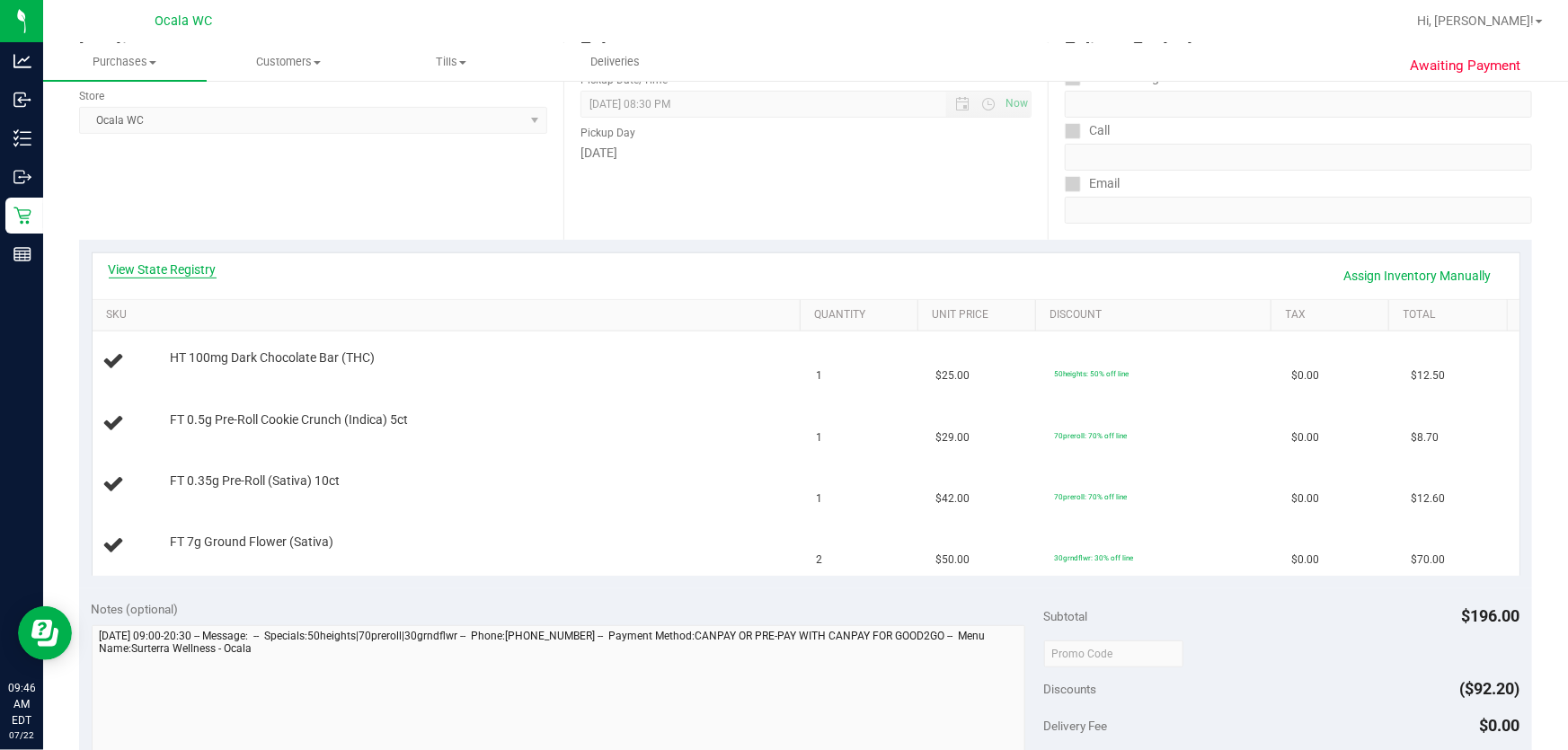 click on "View State Registry" at bounding box center (163, 269) 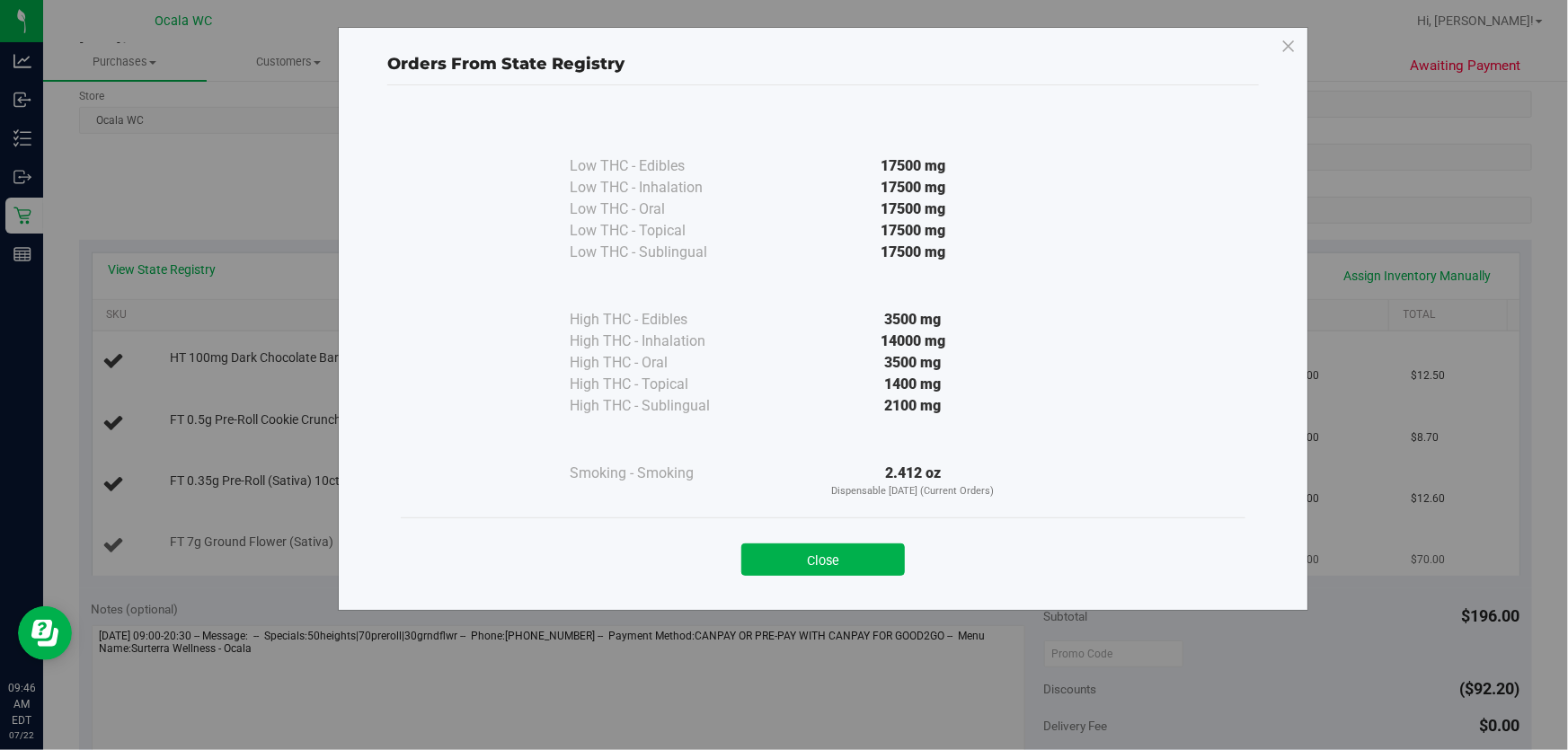 click on "Close" at bounding box center (823, 560) 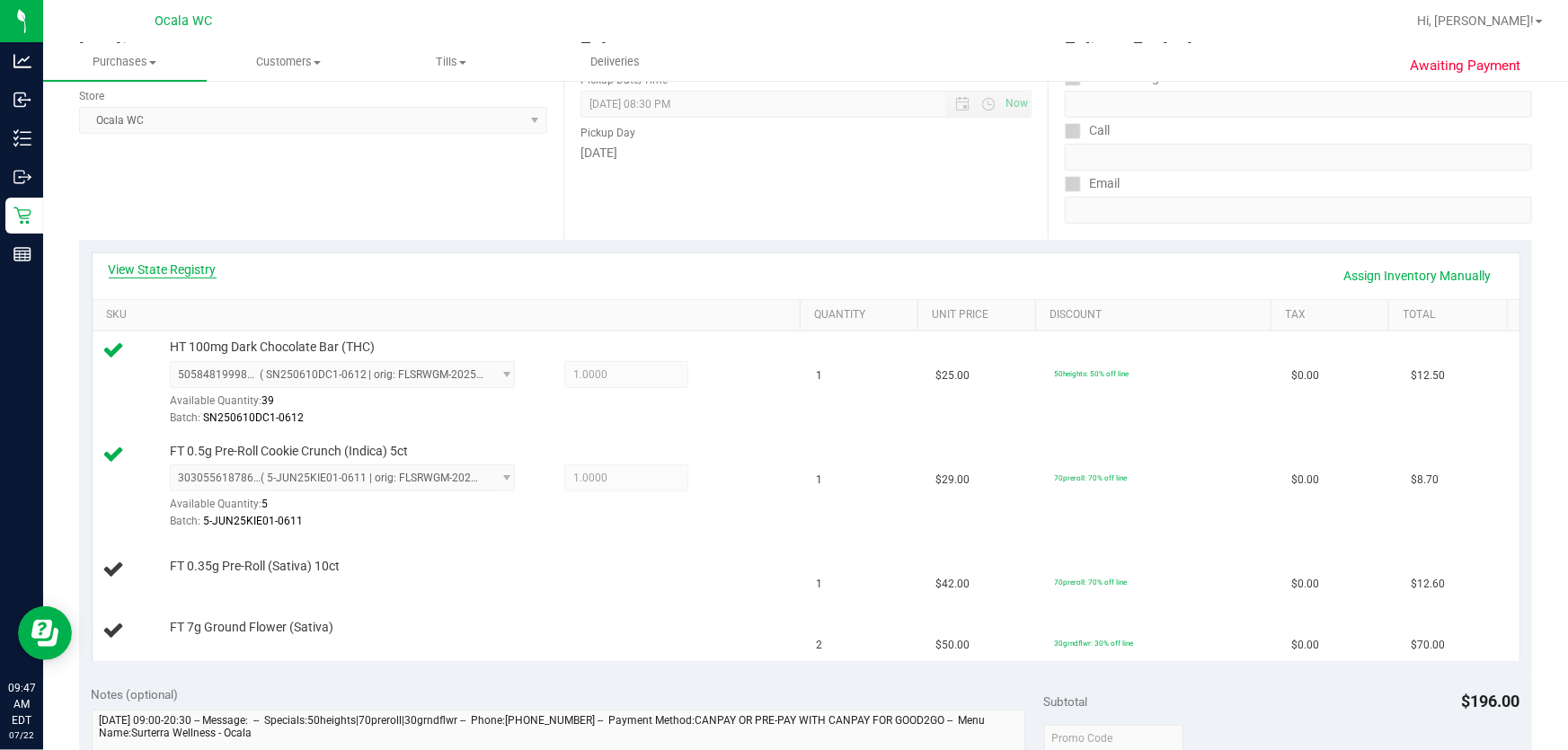 click on "View State Registry" at bounding box center [163, 269] 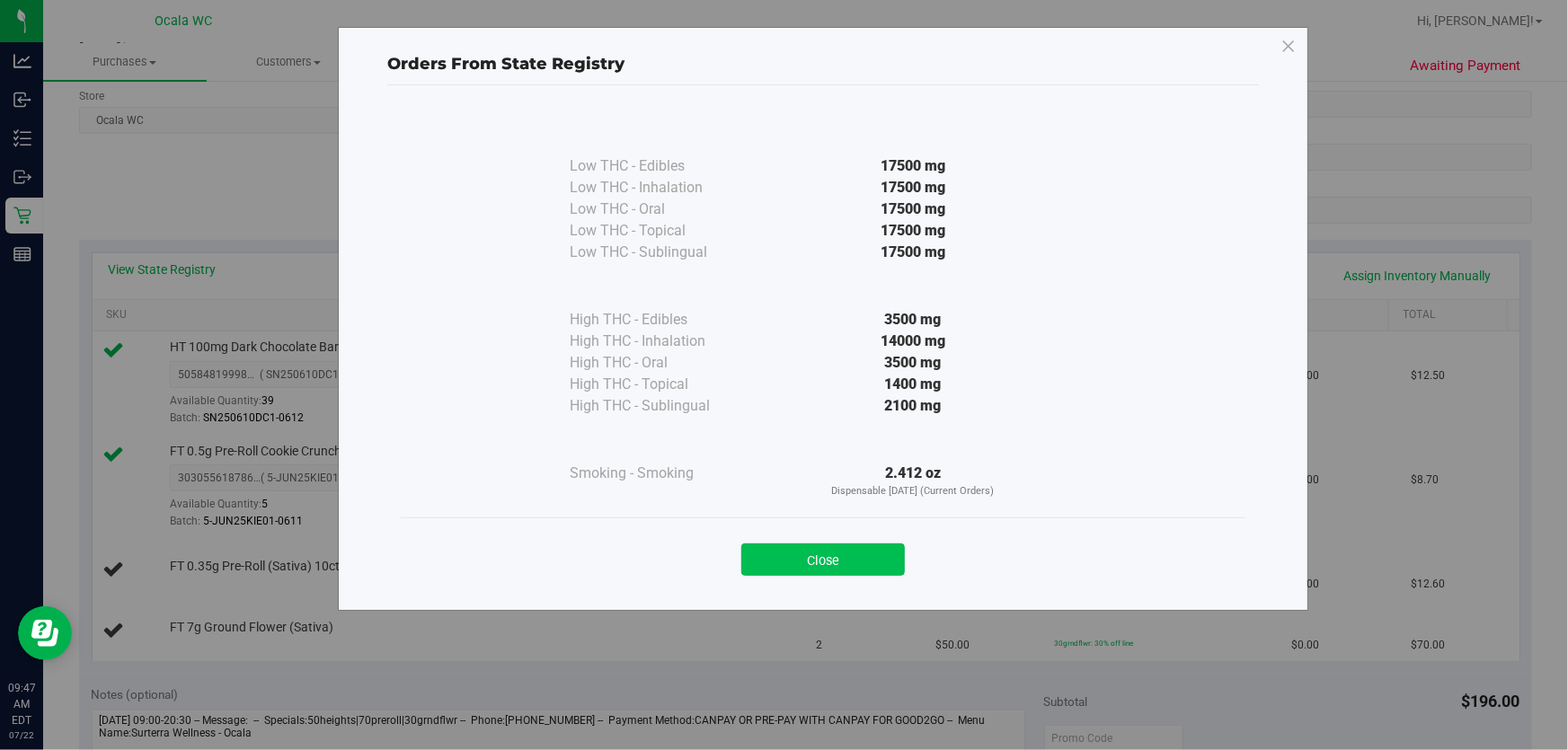 click on "Close" at bounding box center (823, 560) 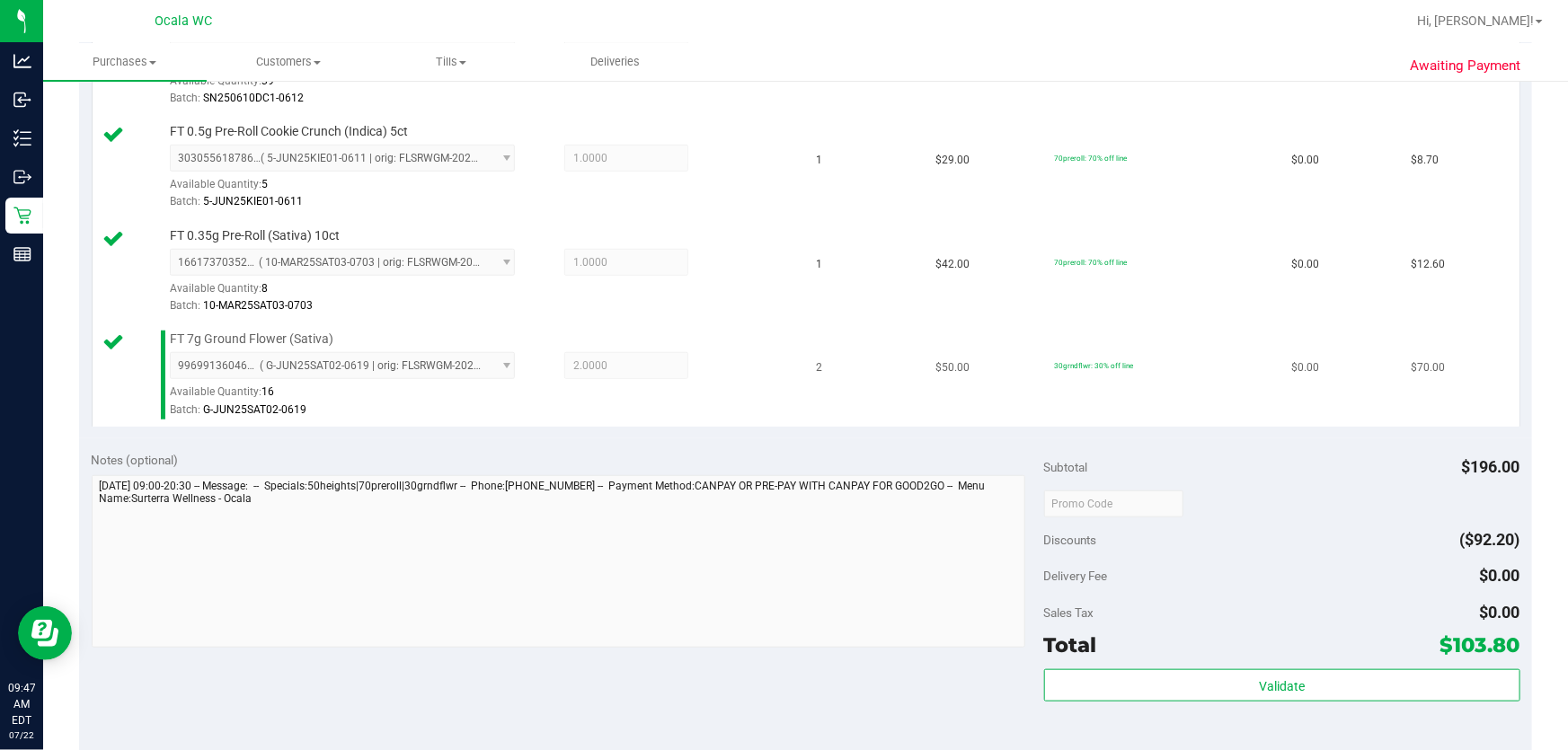 scroll, scrollTop: 571, scrollLeft: 0, axis: vertical 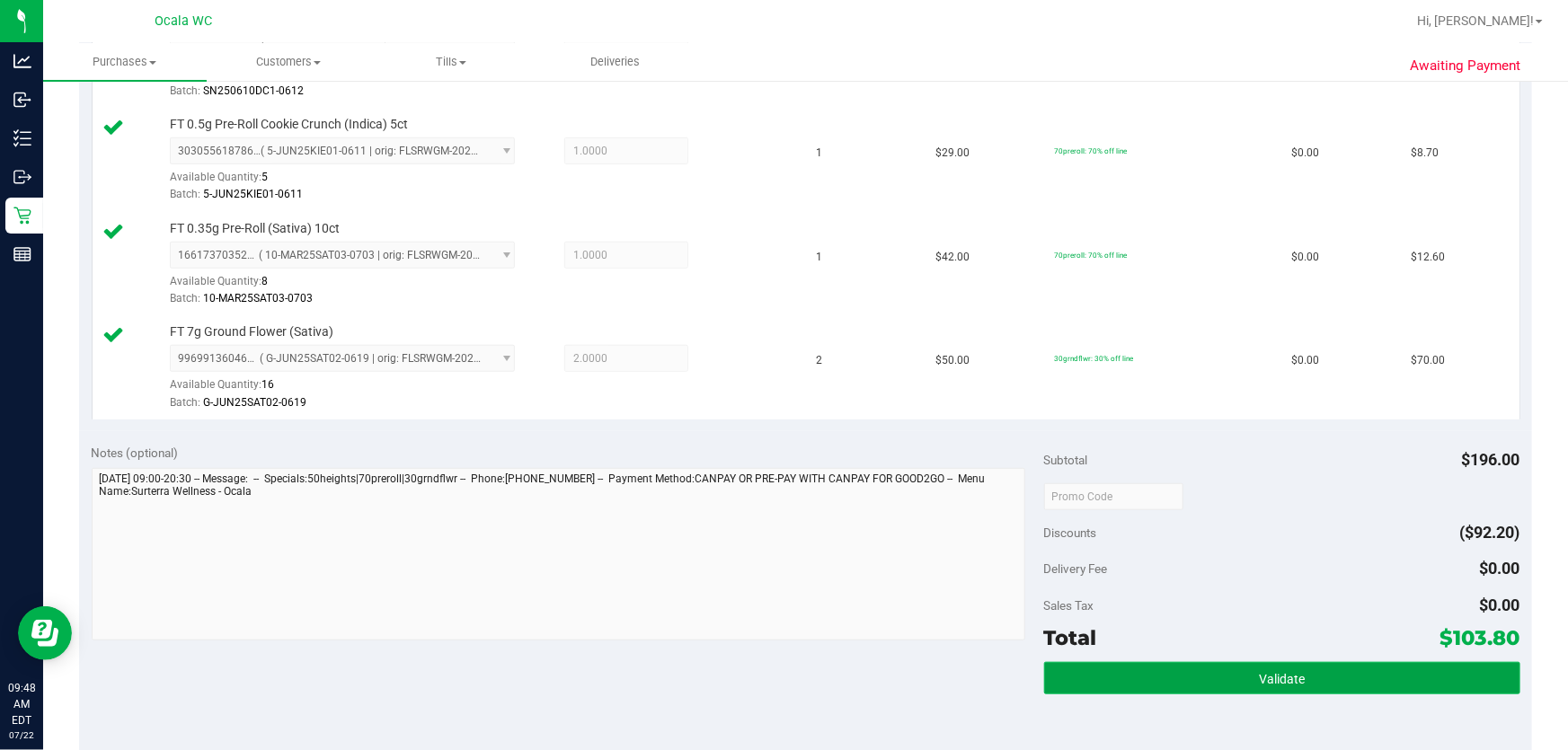 click on "Validate" at bounding box center [1281, 679] 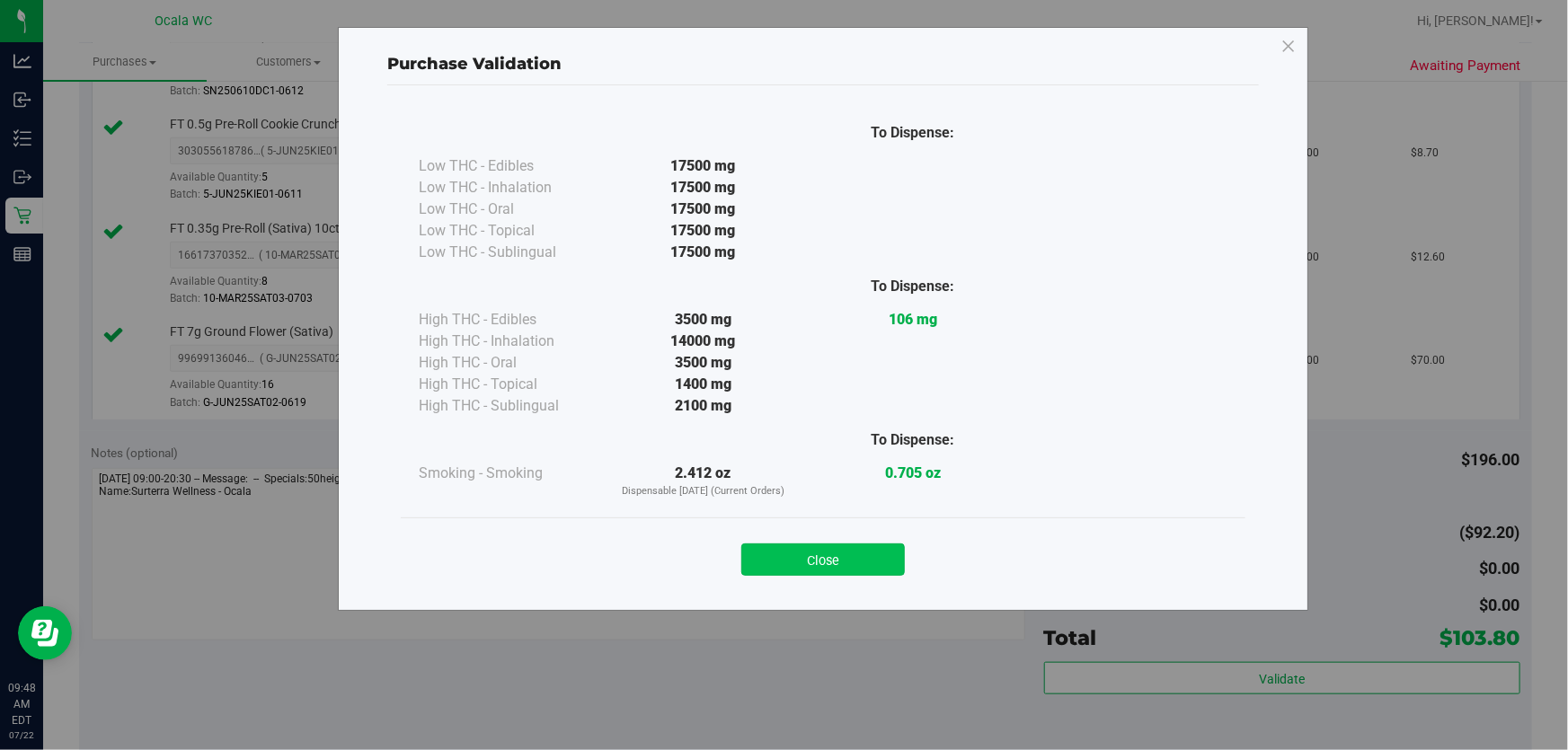 click on "Close" at bounding box center [823, 560] 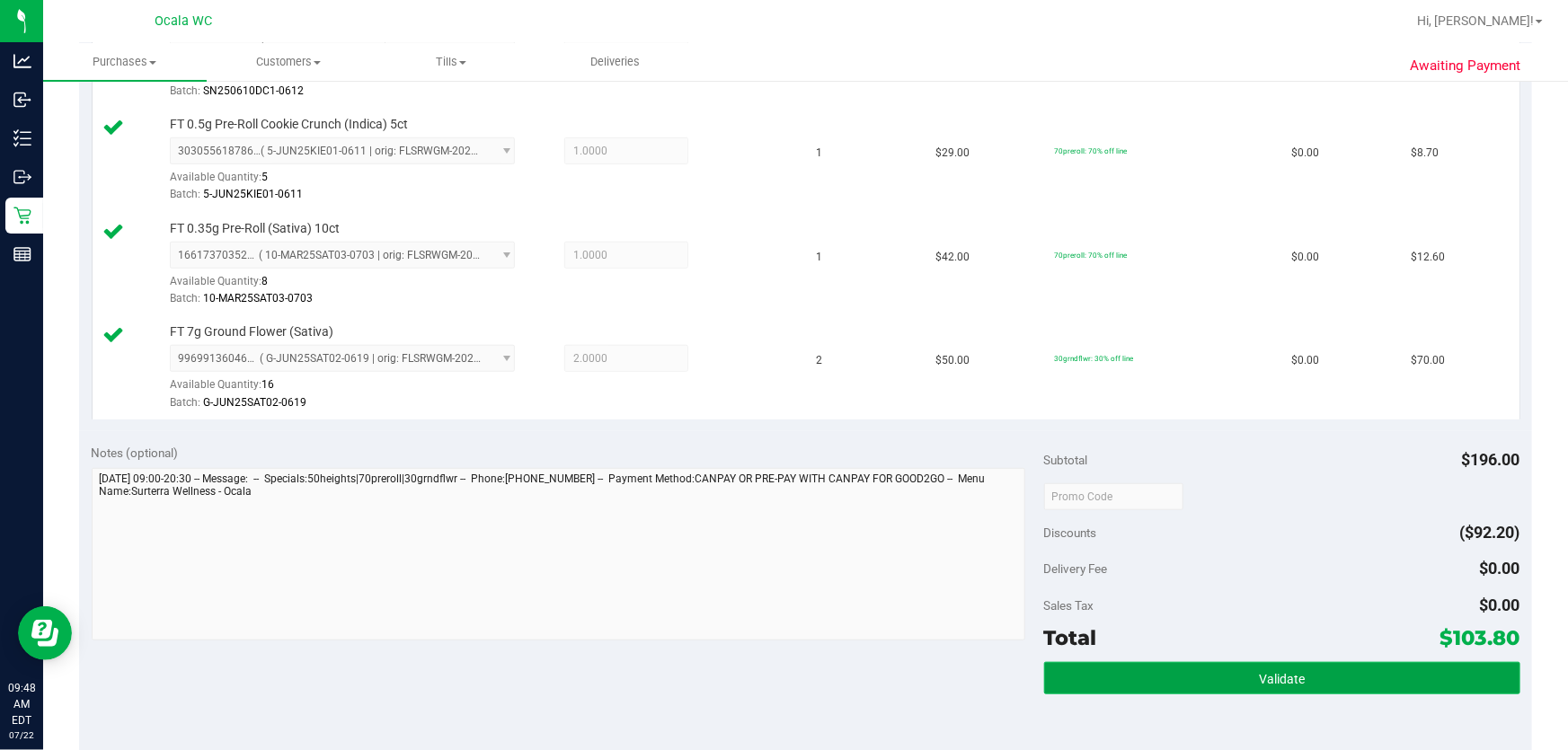 click on "Validate" at bounding box center (1281, 679) 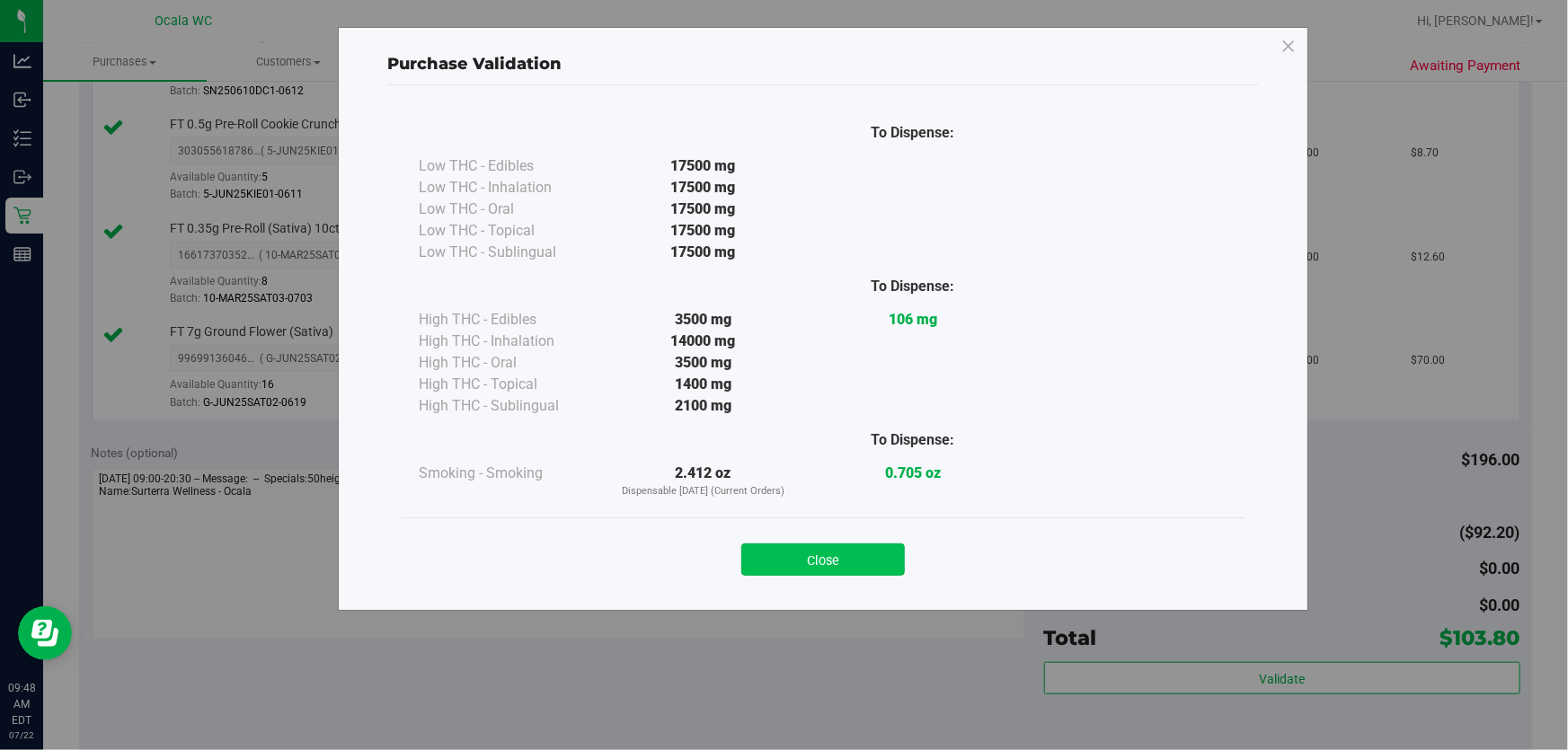 click on "Close" at bounding box center (823, 560) 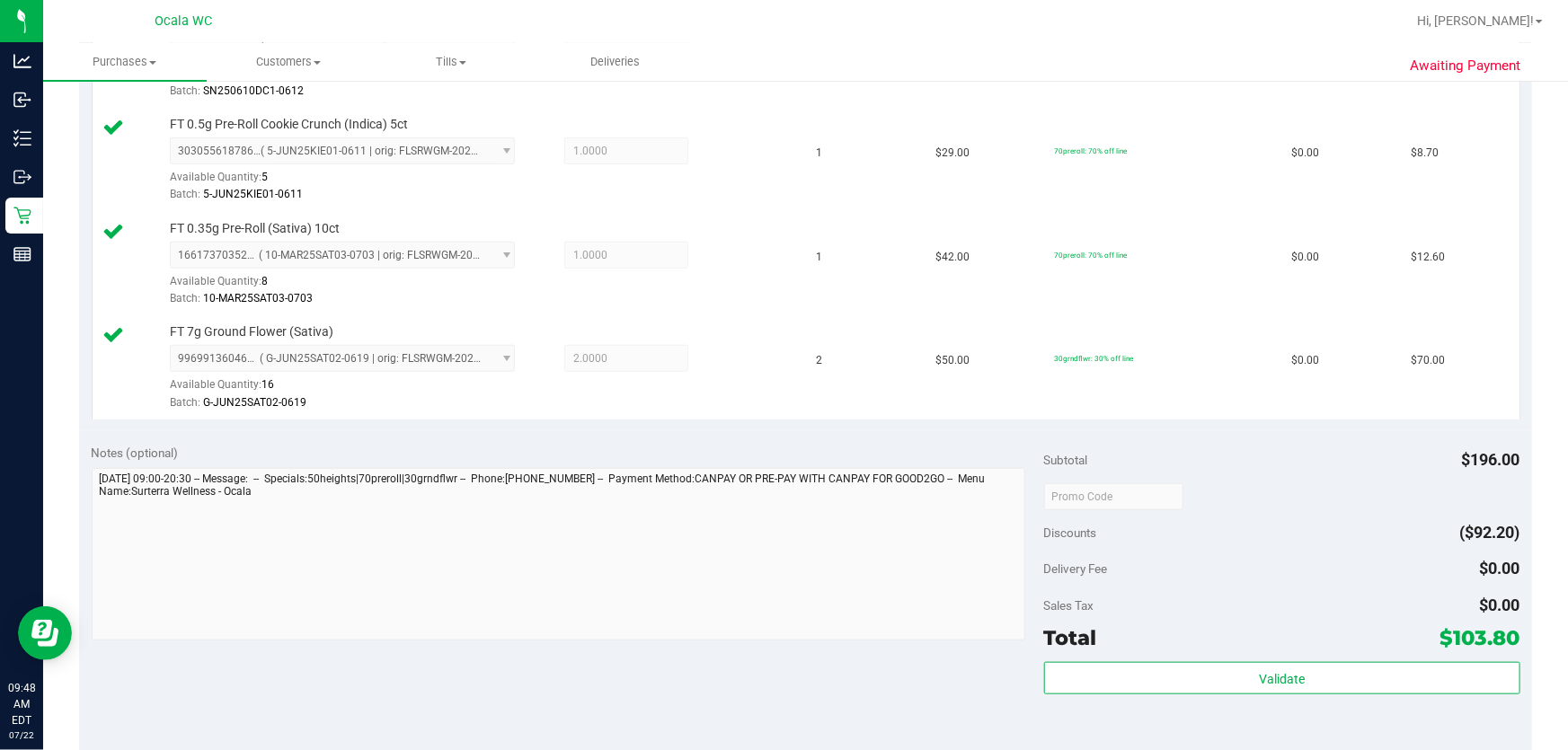 scroll, scrollTop: 979, scrollLeft: 0, axis: vertical 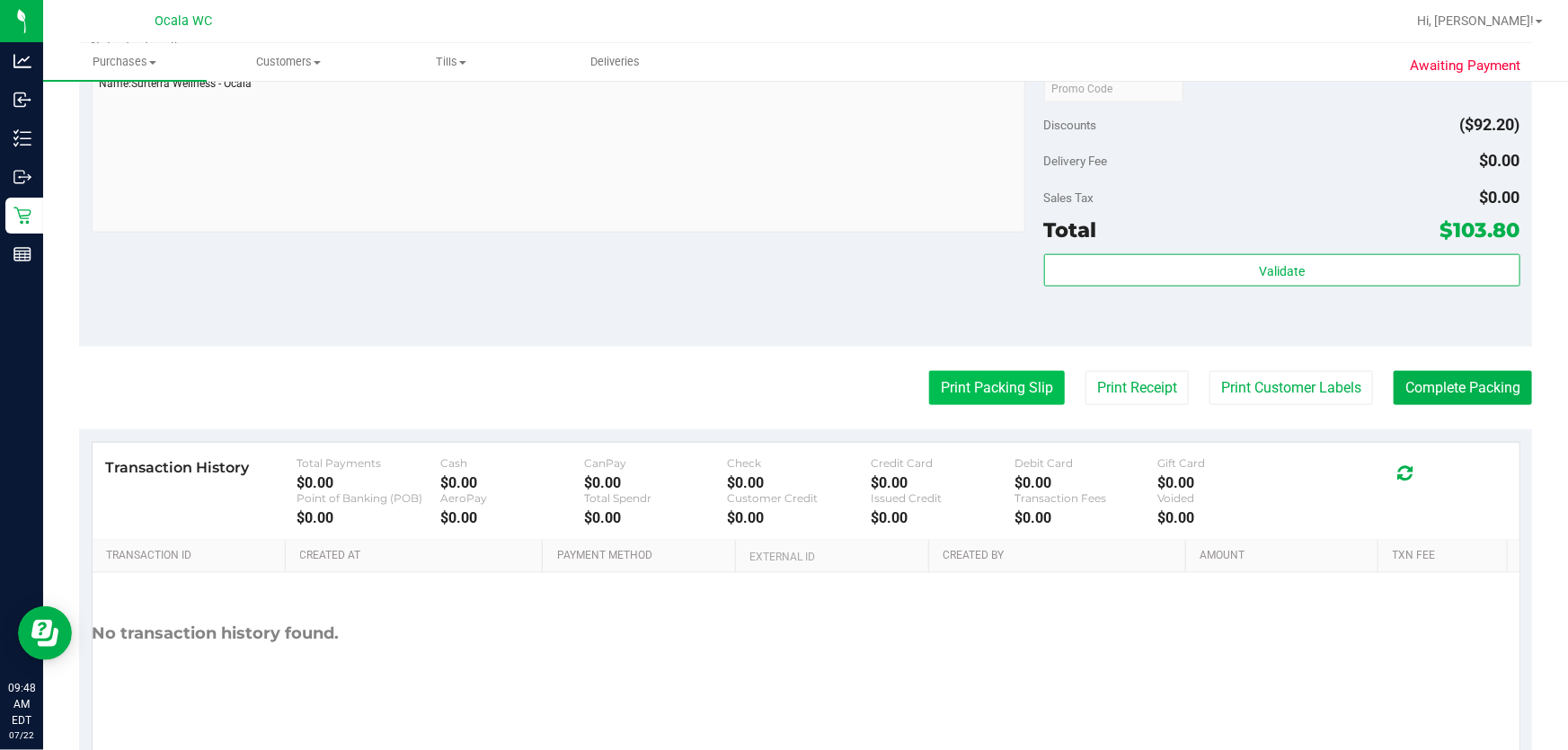click on "Print Packing Slip" at bounding box center [997, 388] 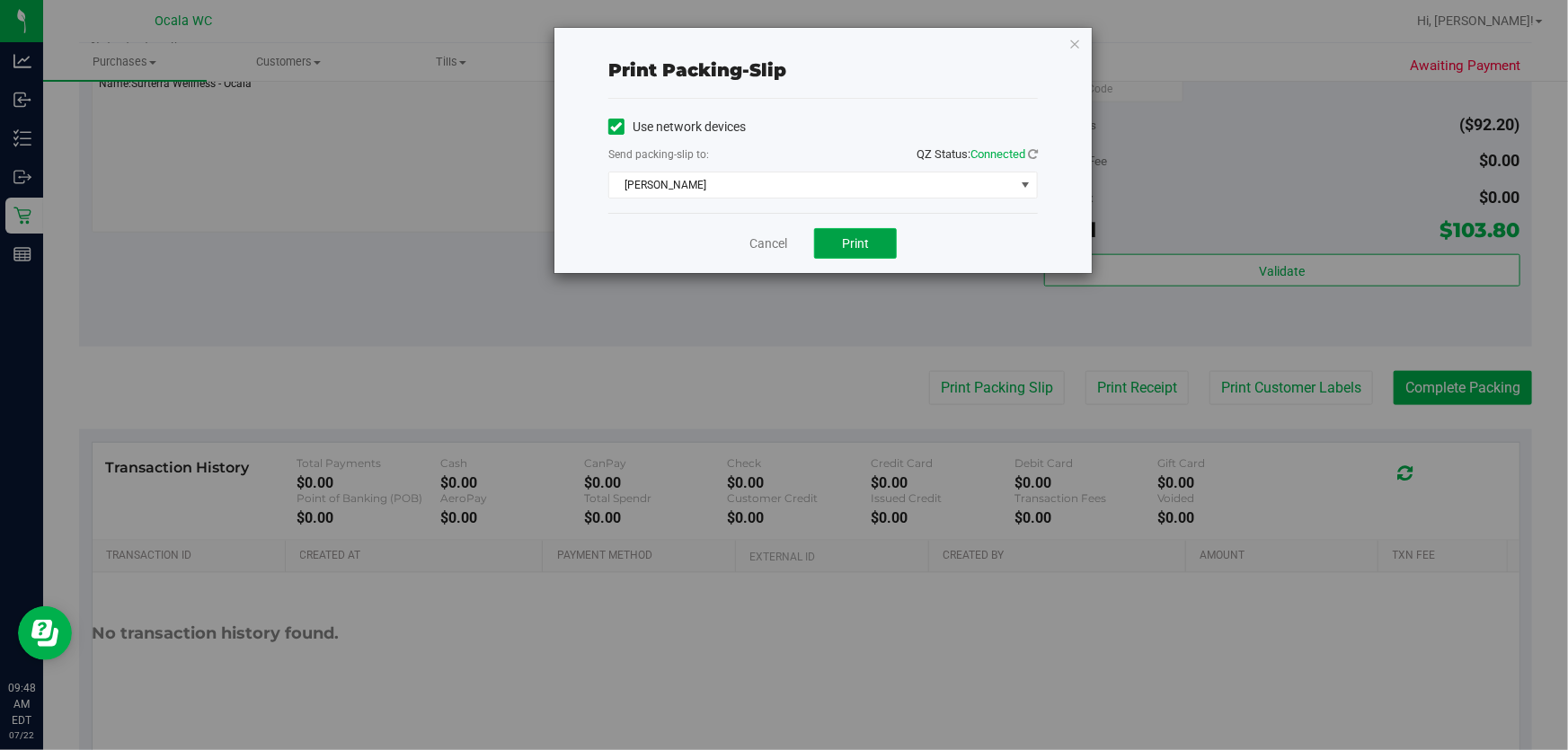 click on "Print" at bounding box center (855, 243) 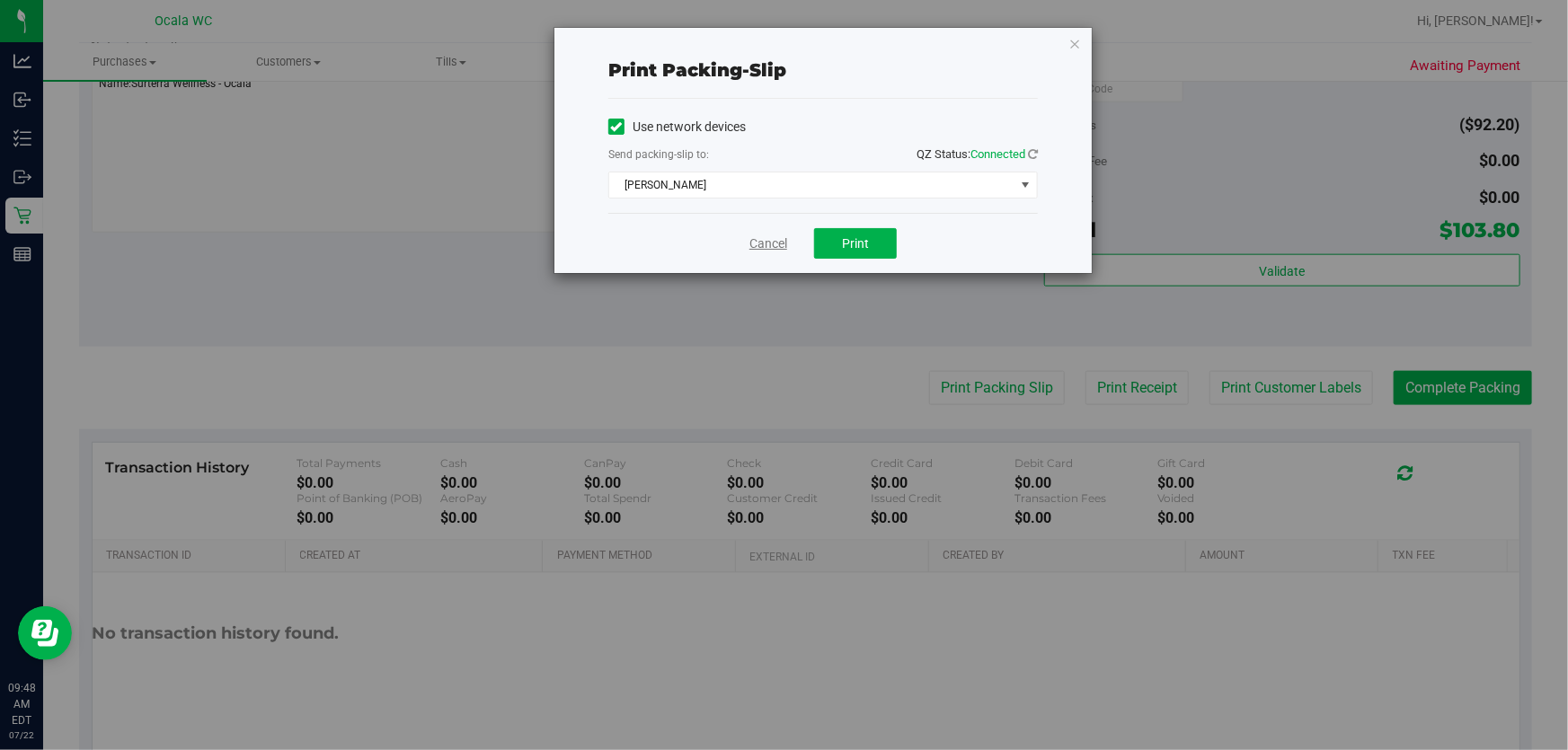 click on "Cancel" at bounding box center [768, 243] 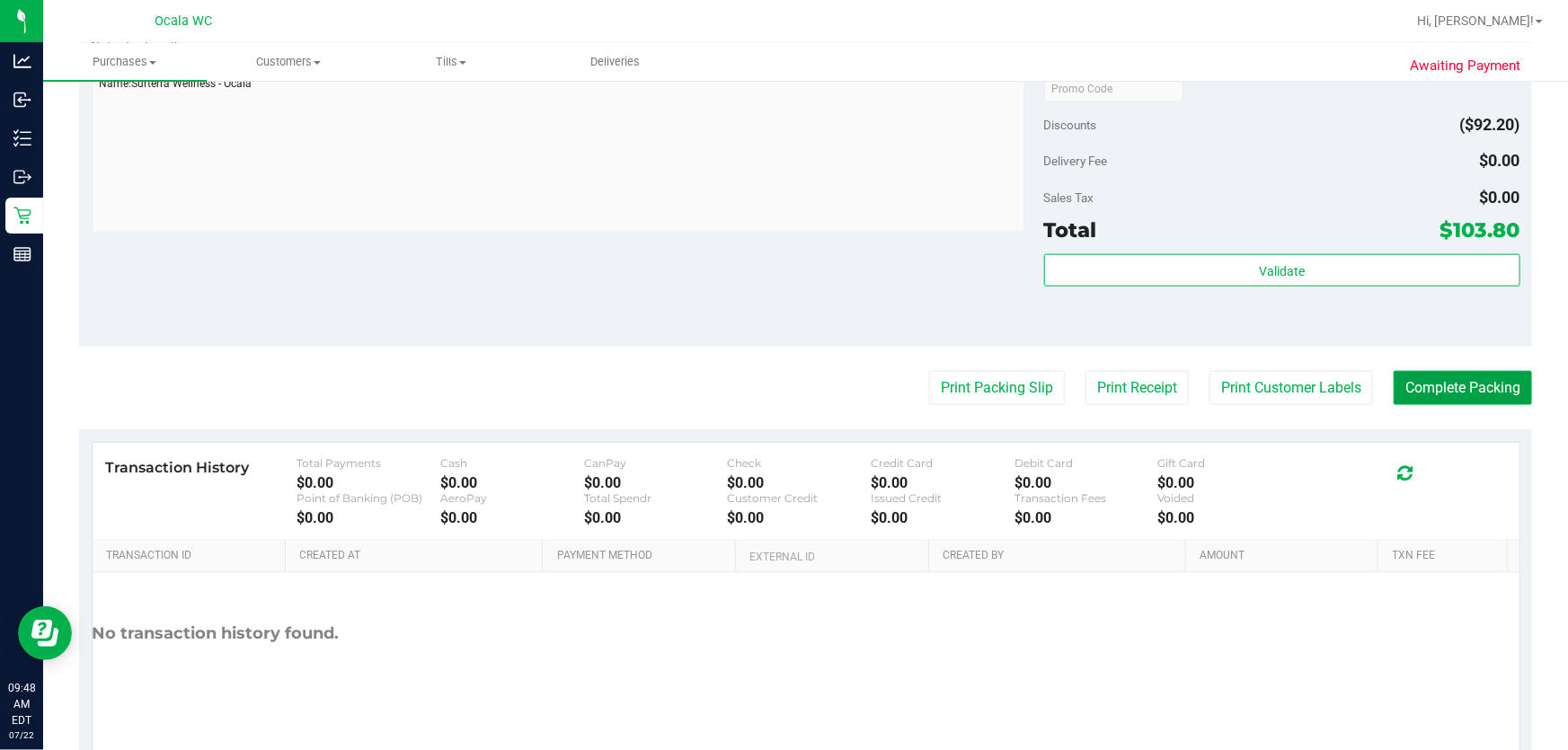 click on "Complete Packing" at bounding box center [1463, 388] 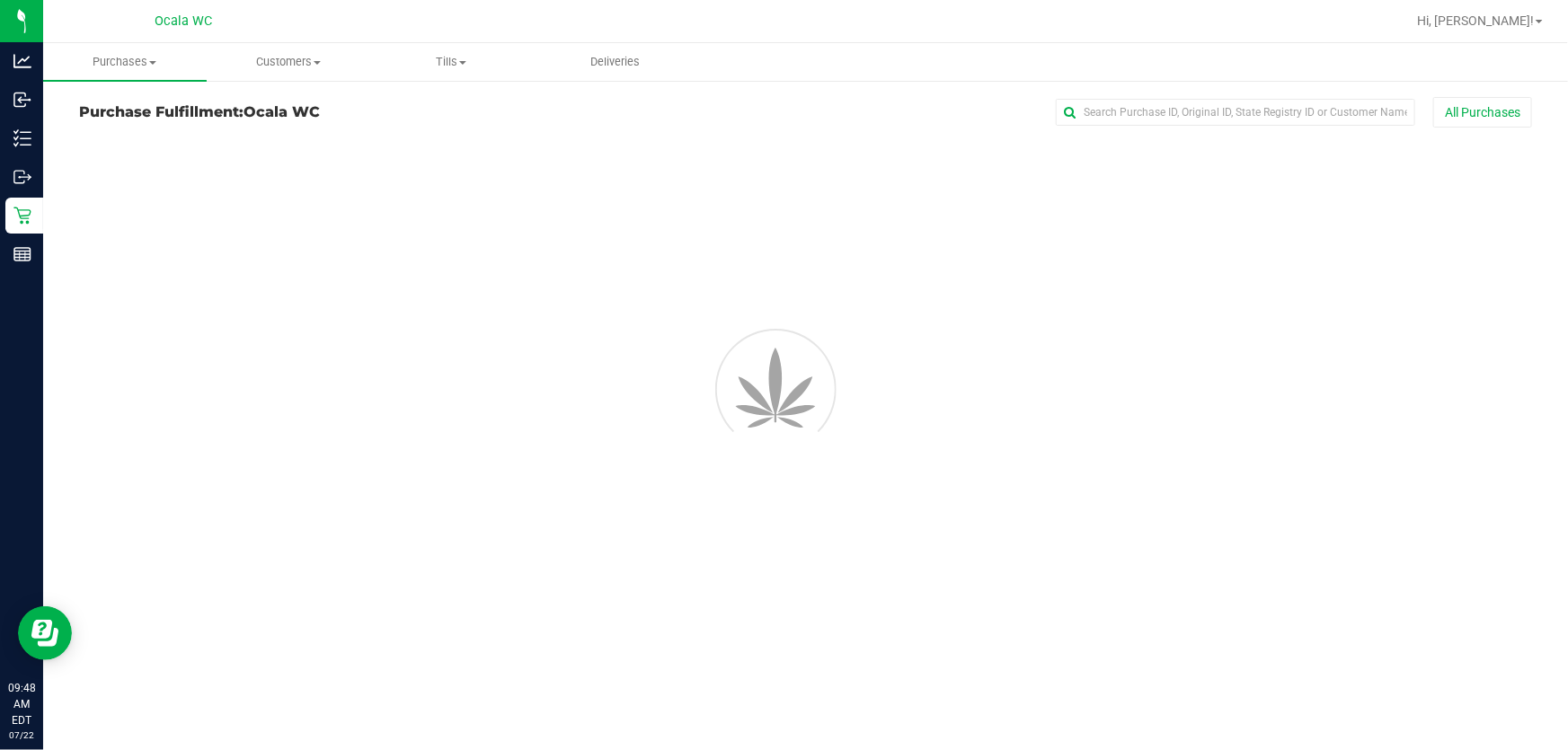 scroll, scrollTop: 0, scrollLeft: 0, axis: both 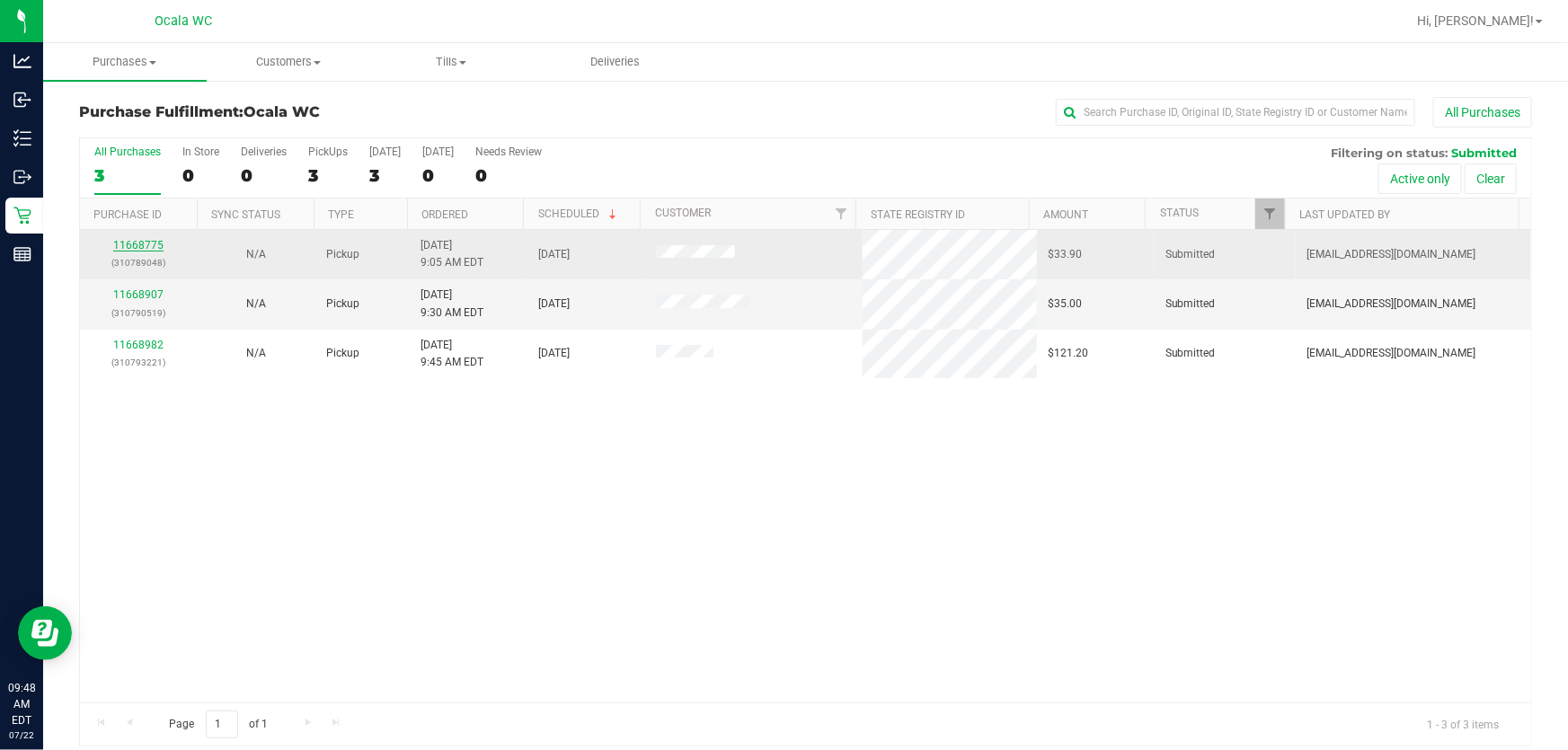 click on "11668775" at bounding box center (138, 245) 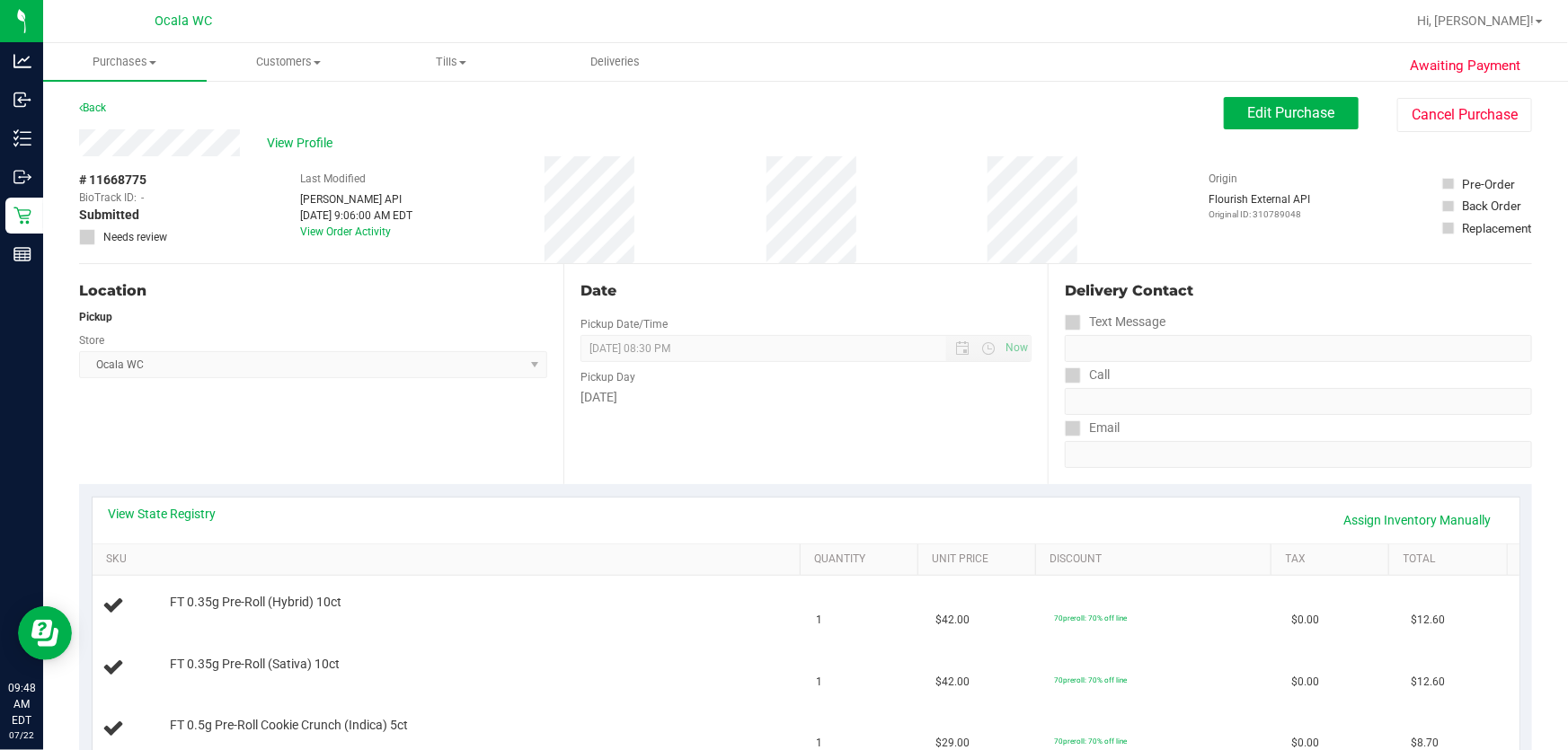 scroll, scrollTop: 244, scrollLeft: 0, axis: vertical 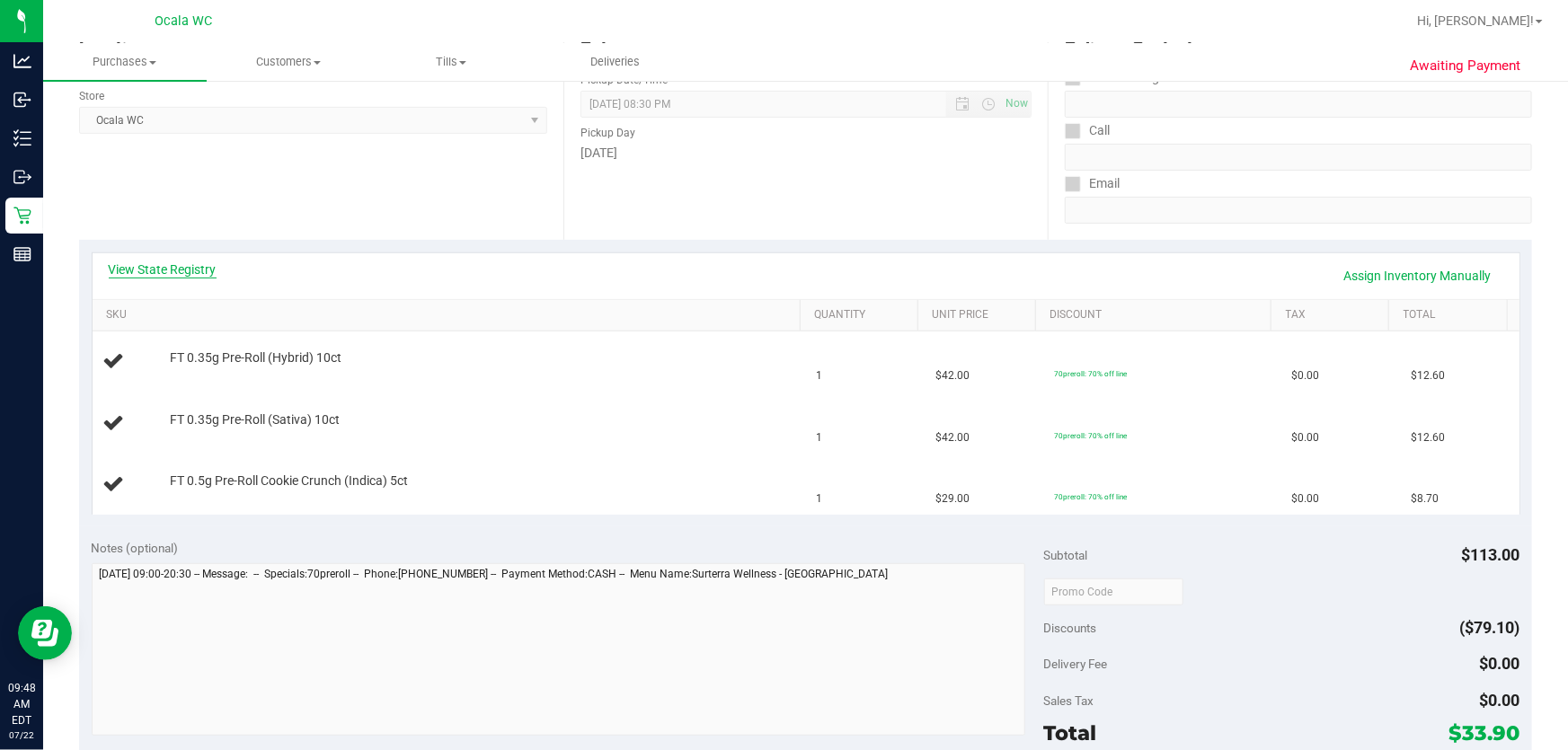 click on "View State Registry" at bounding box center (163, 269) 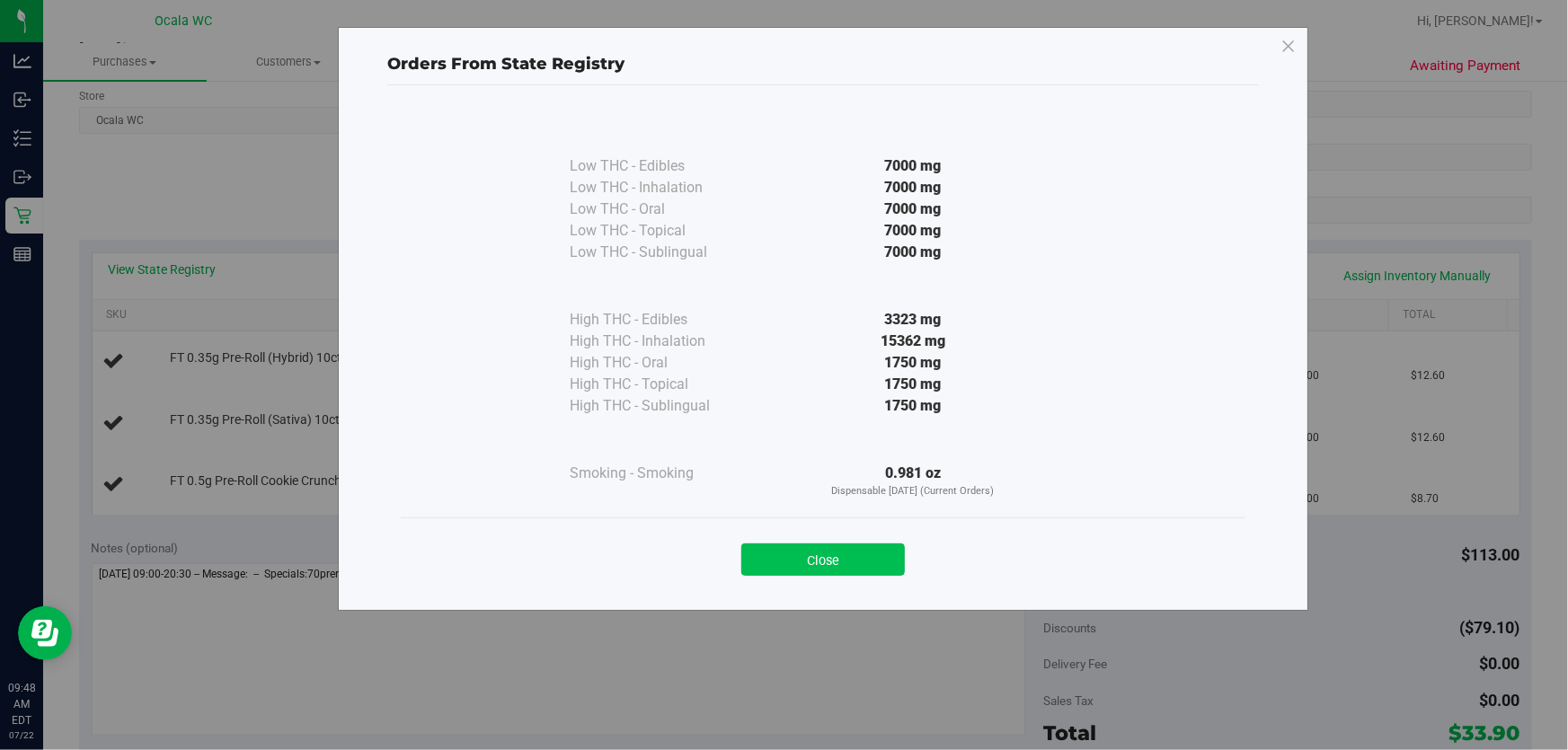 click on "Close" at bounding box center (823, 560) 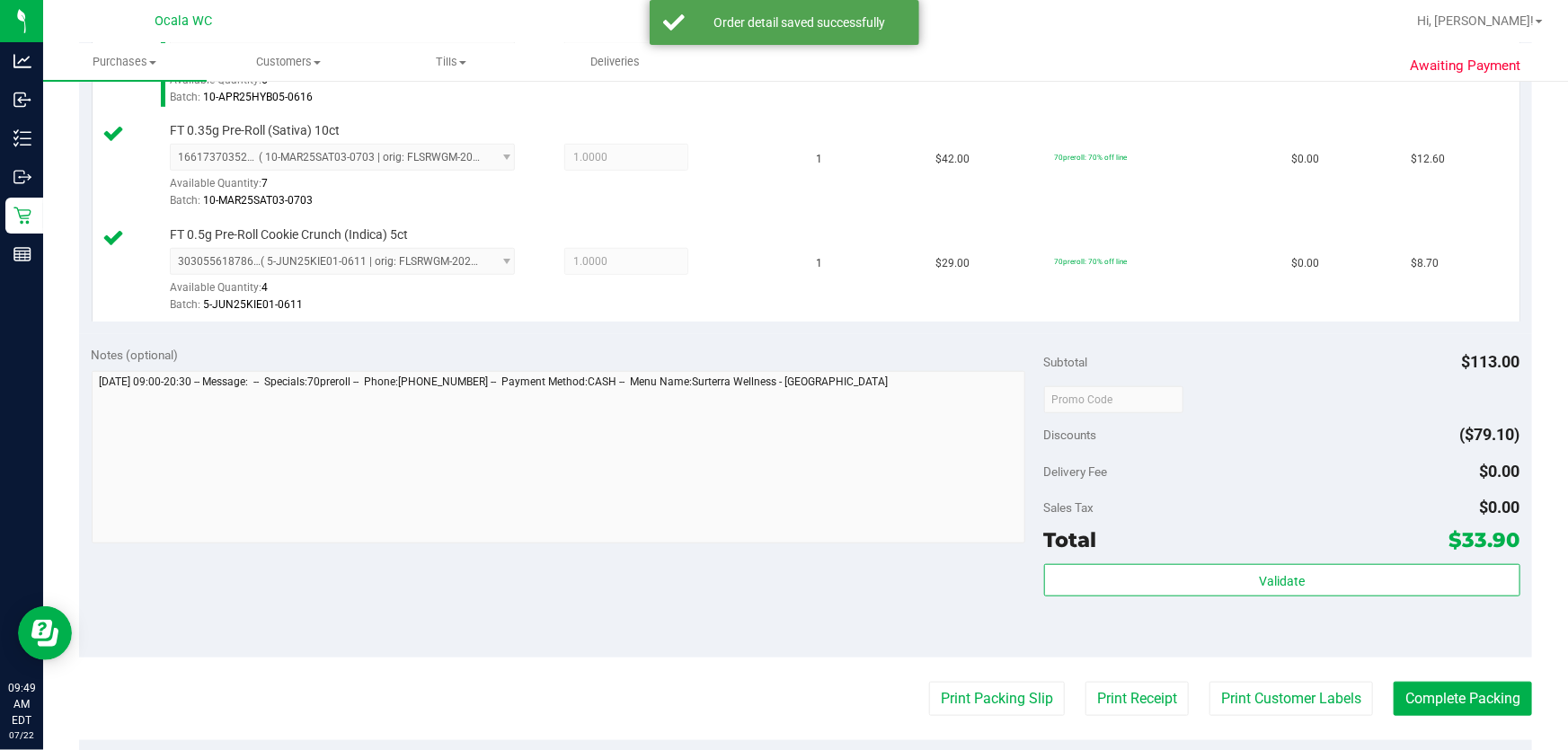 scroll, scrollTop: 571, scrollLeft: 0, axis: vertical 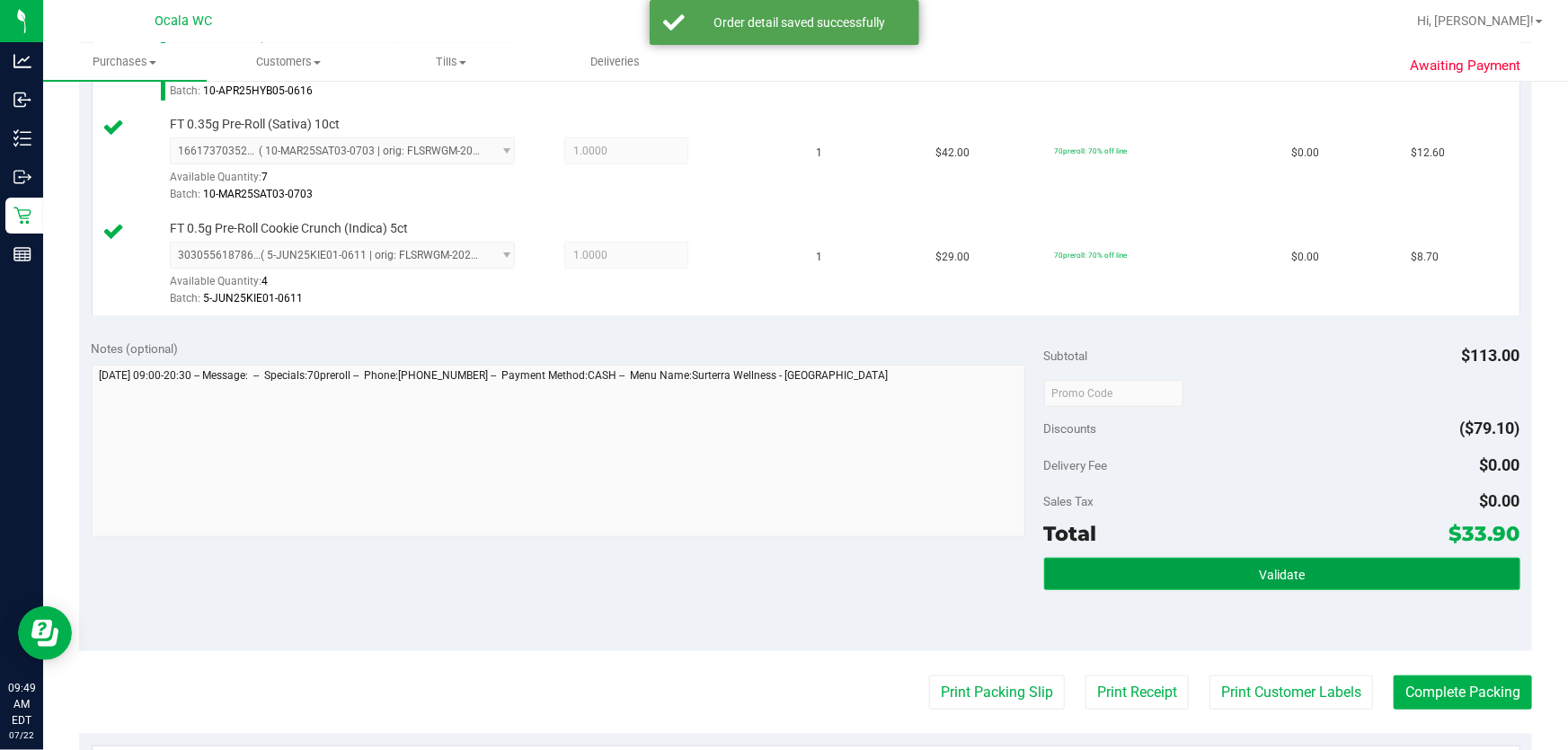 click on "Validate" at bounding box center (1282, 574) 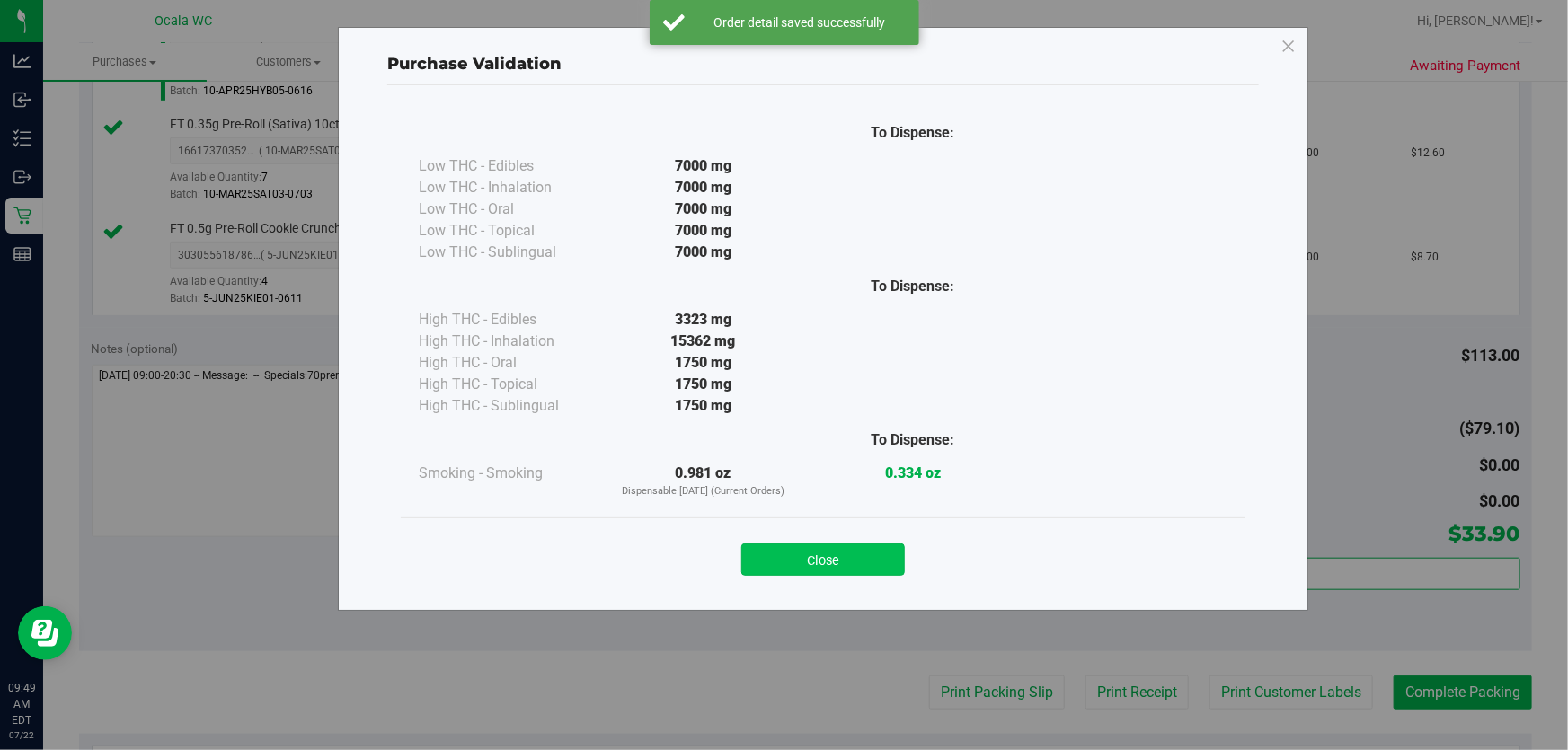 click on "Close" at bounding box center [823, 560] 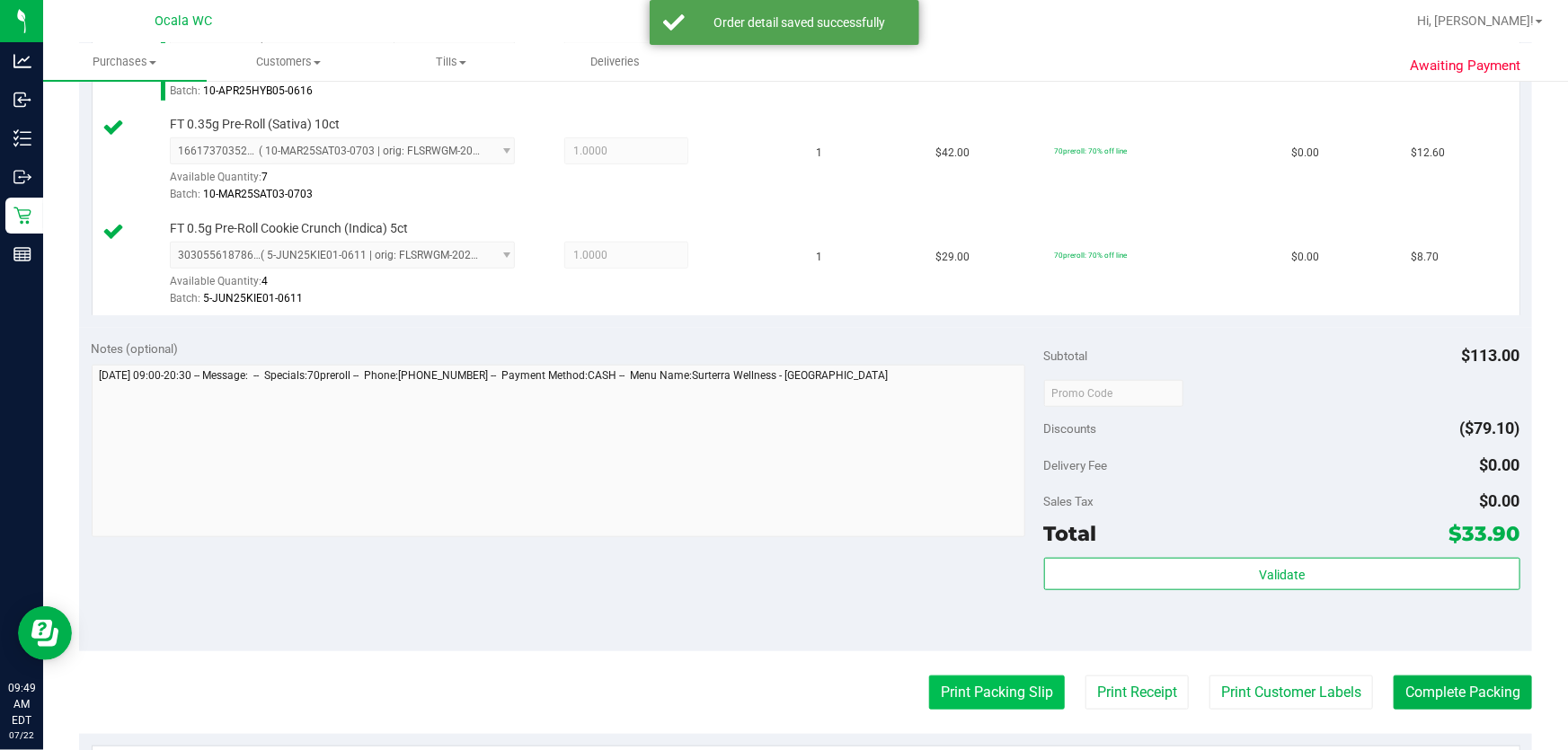 click on "Print Packing Slip" at bounding box center (997, 693) 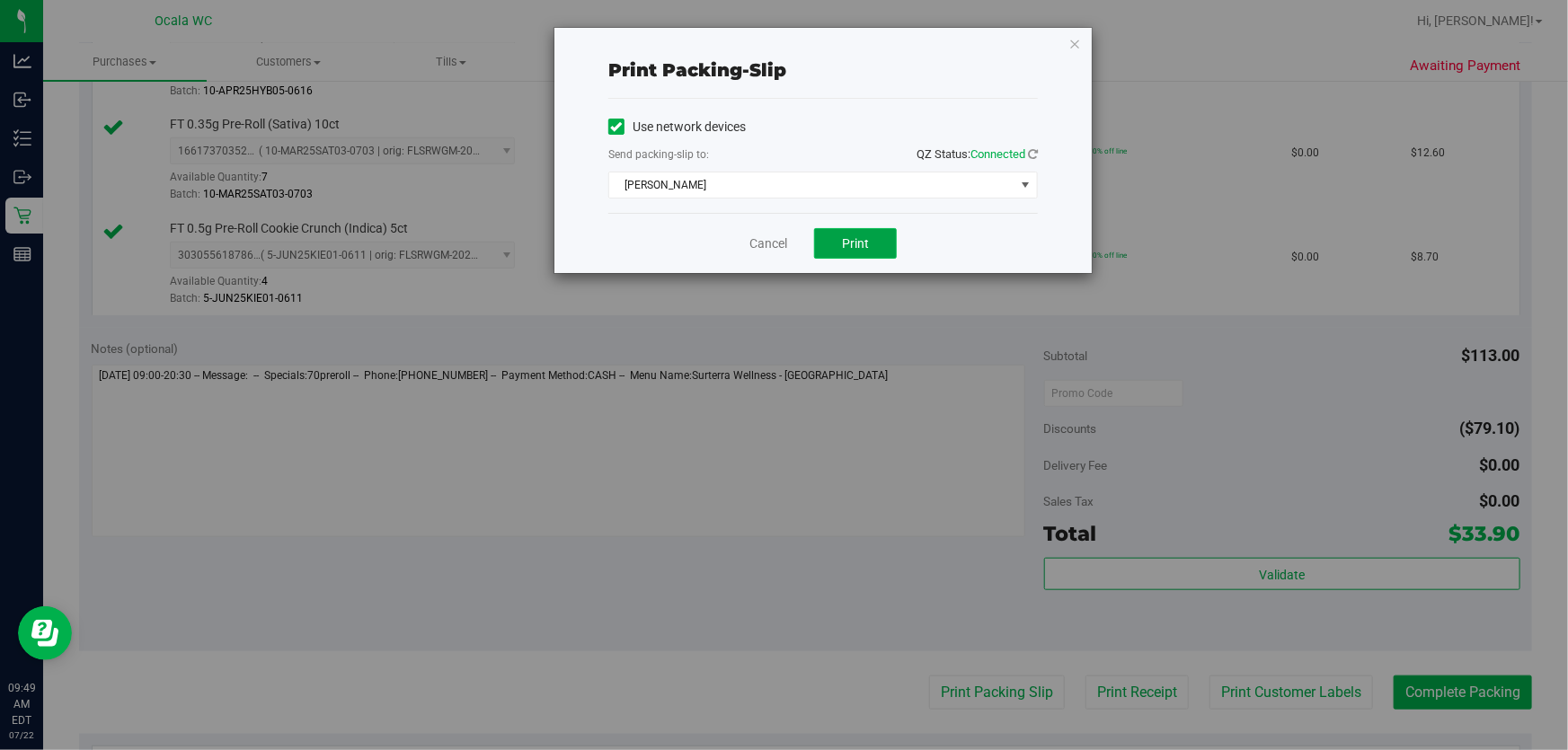 click on "Print" at bounding box center (855, 243) 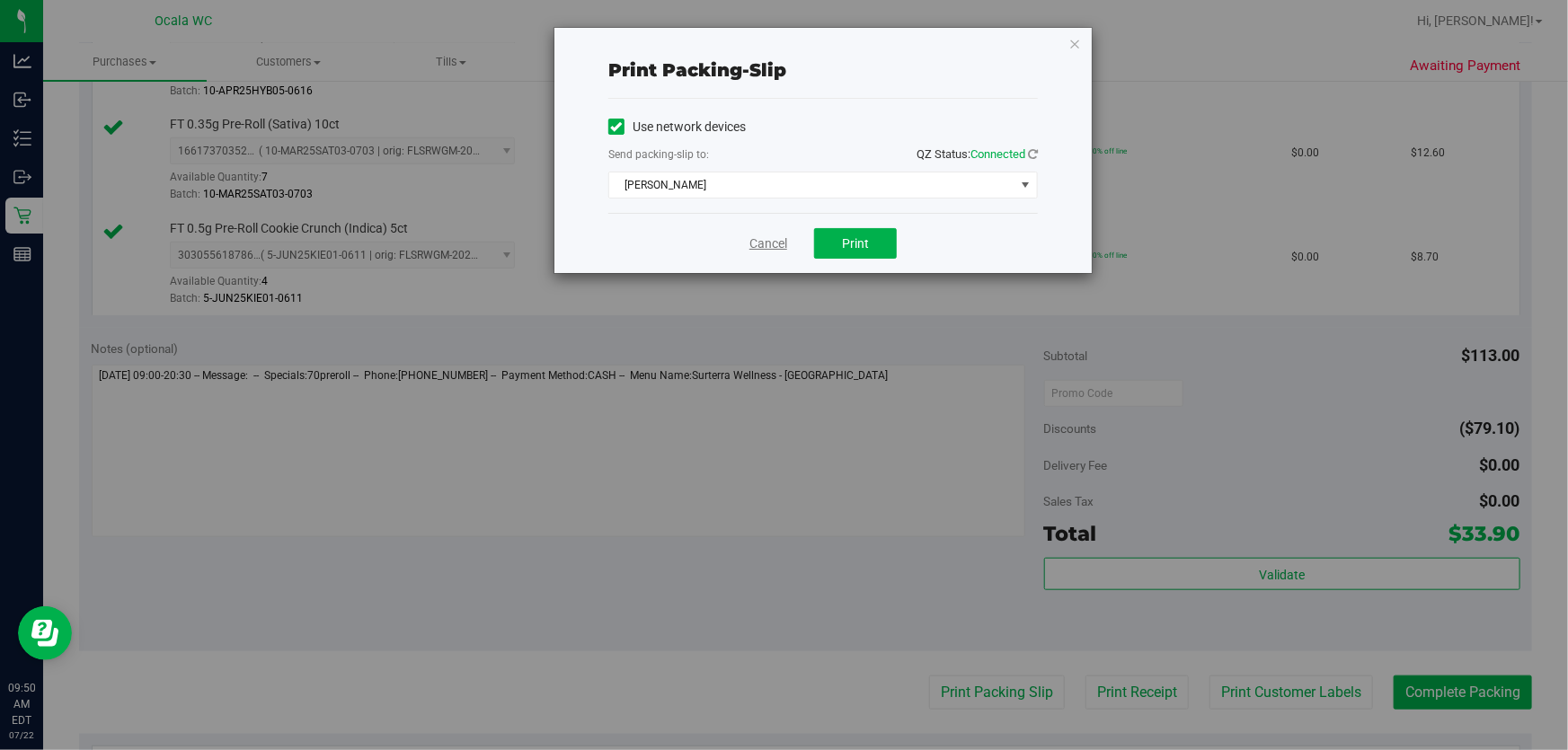 click on "Cancel" at bounding box center [768, 243] 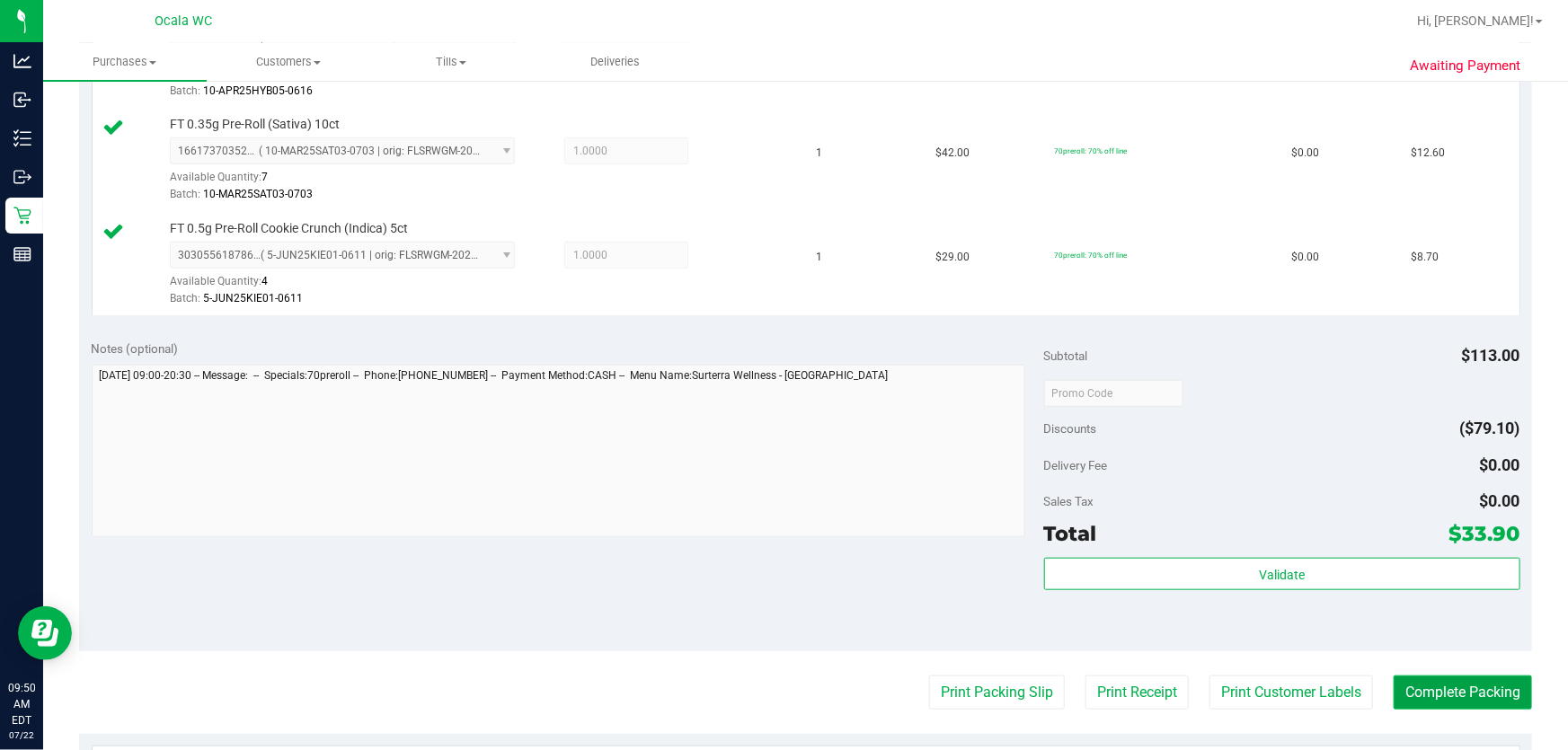 click on "Complete Packing" at bounding box center (1463, 693) 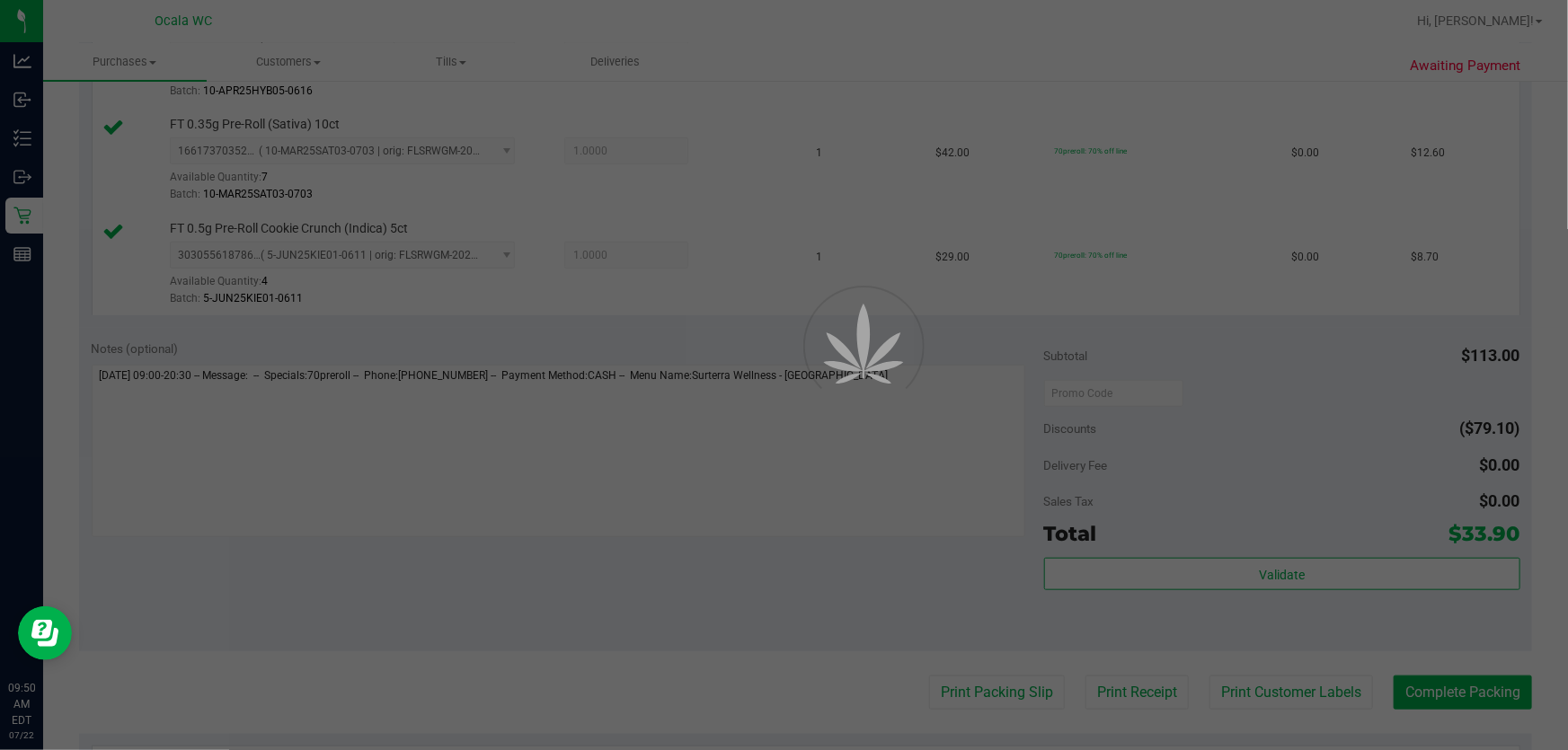 scroll, scrollTop: 0, scrollLeft: 0, axis: both 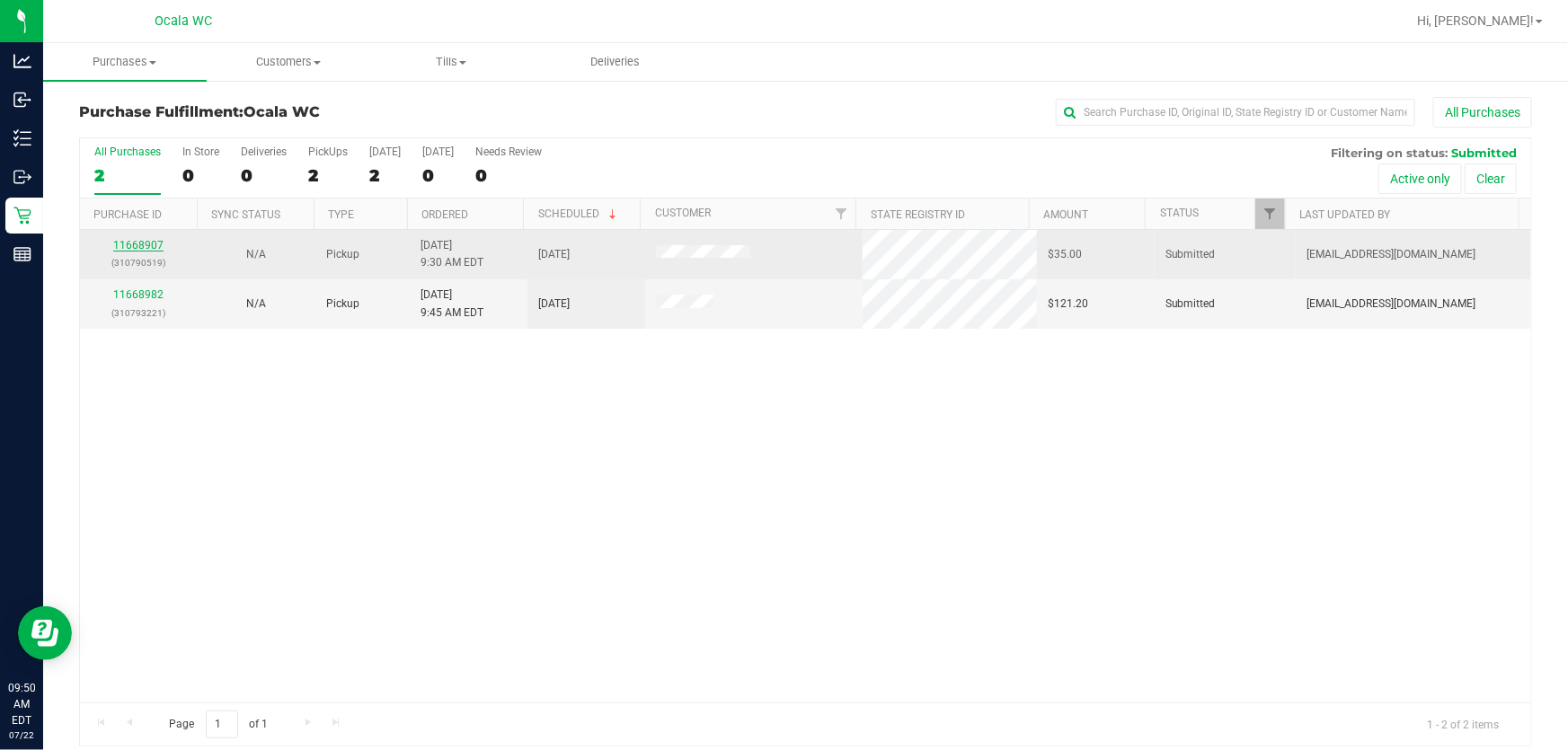 click on "11668907" at bounding box center (138, 245) 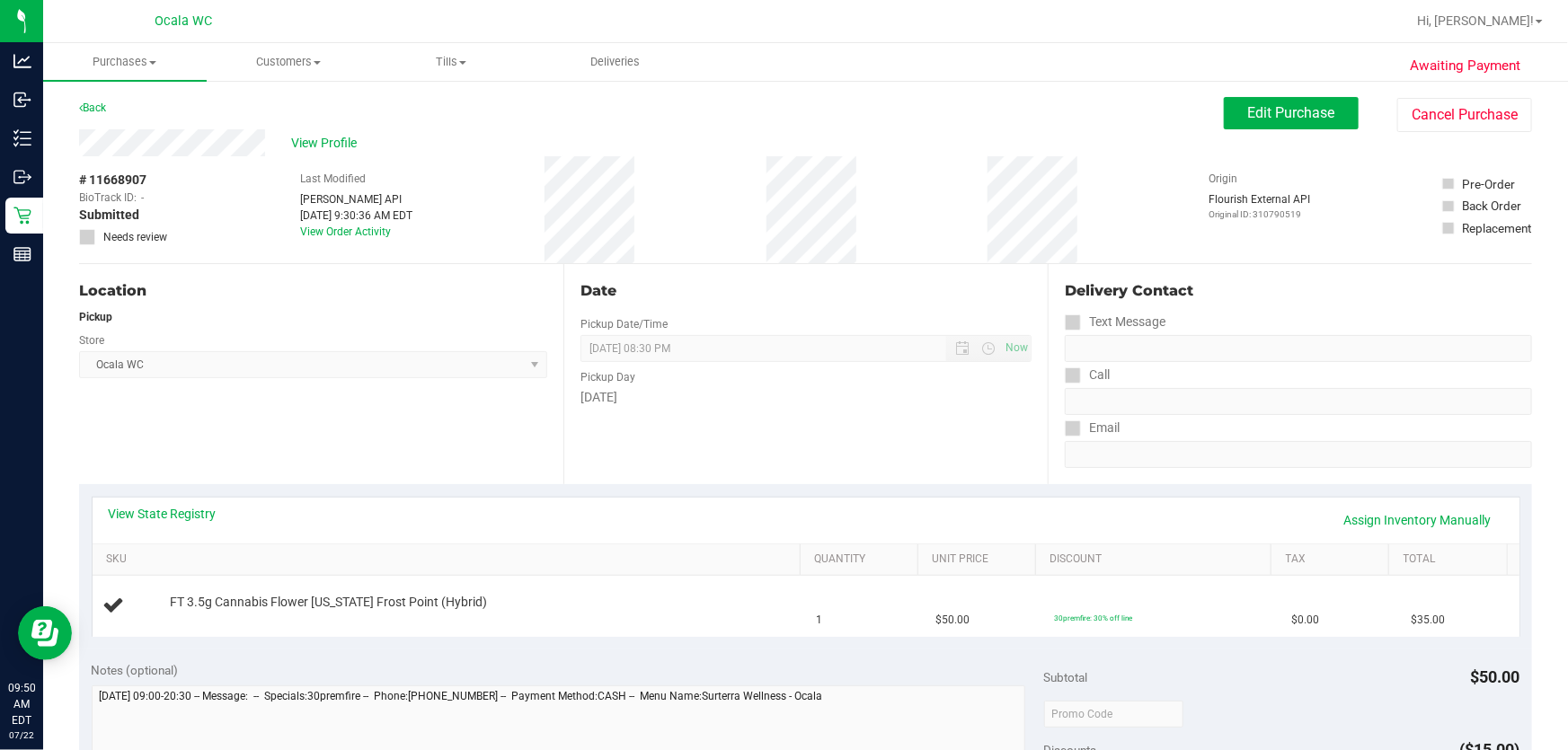 scroll, scrollTop: 163, scrollLeft: 0, axis: vertical 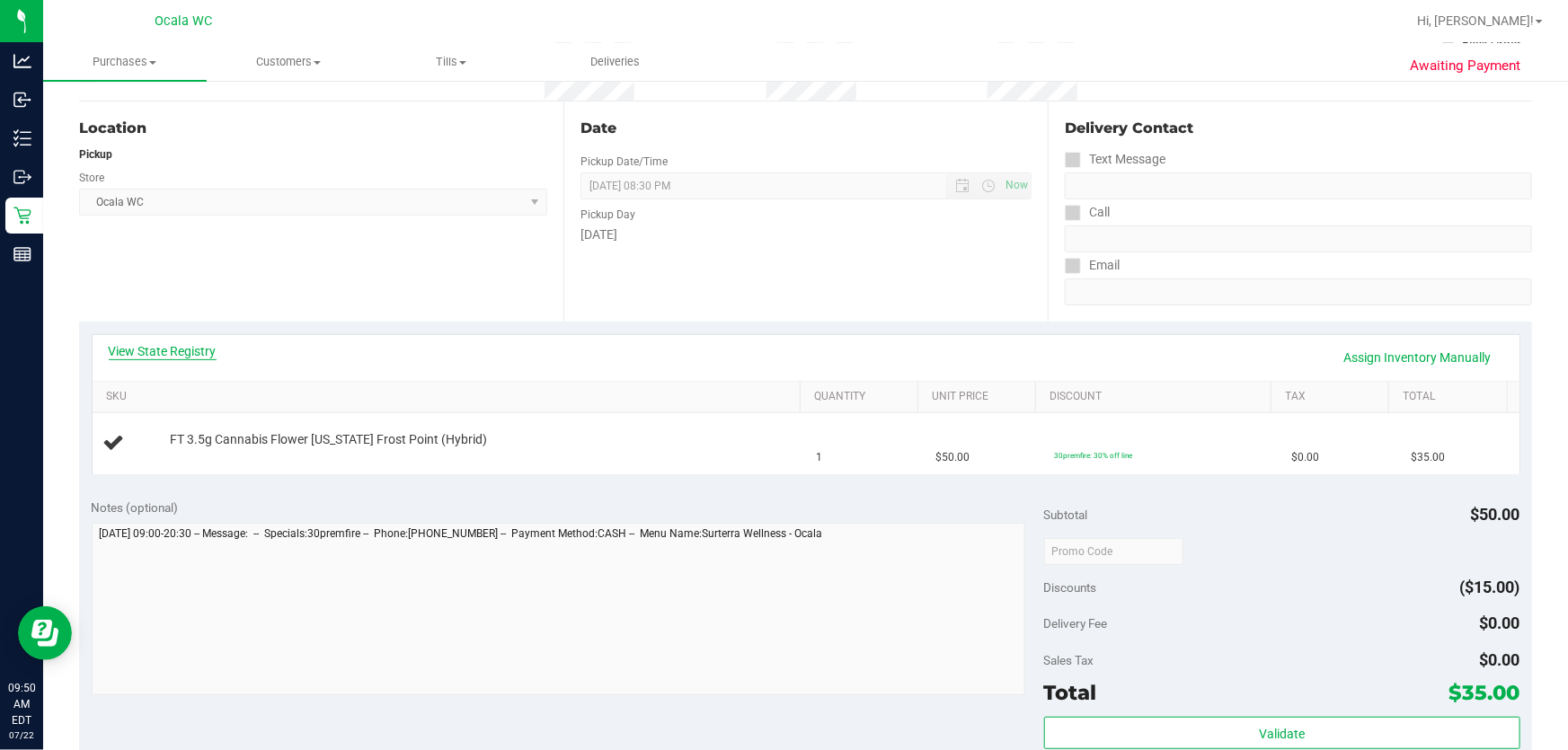 click on "View State Registry" at bounding box center (163, 351) 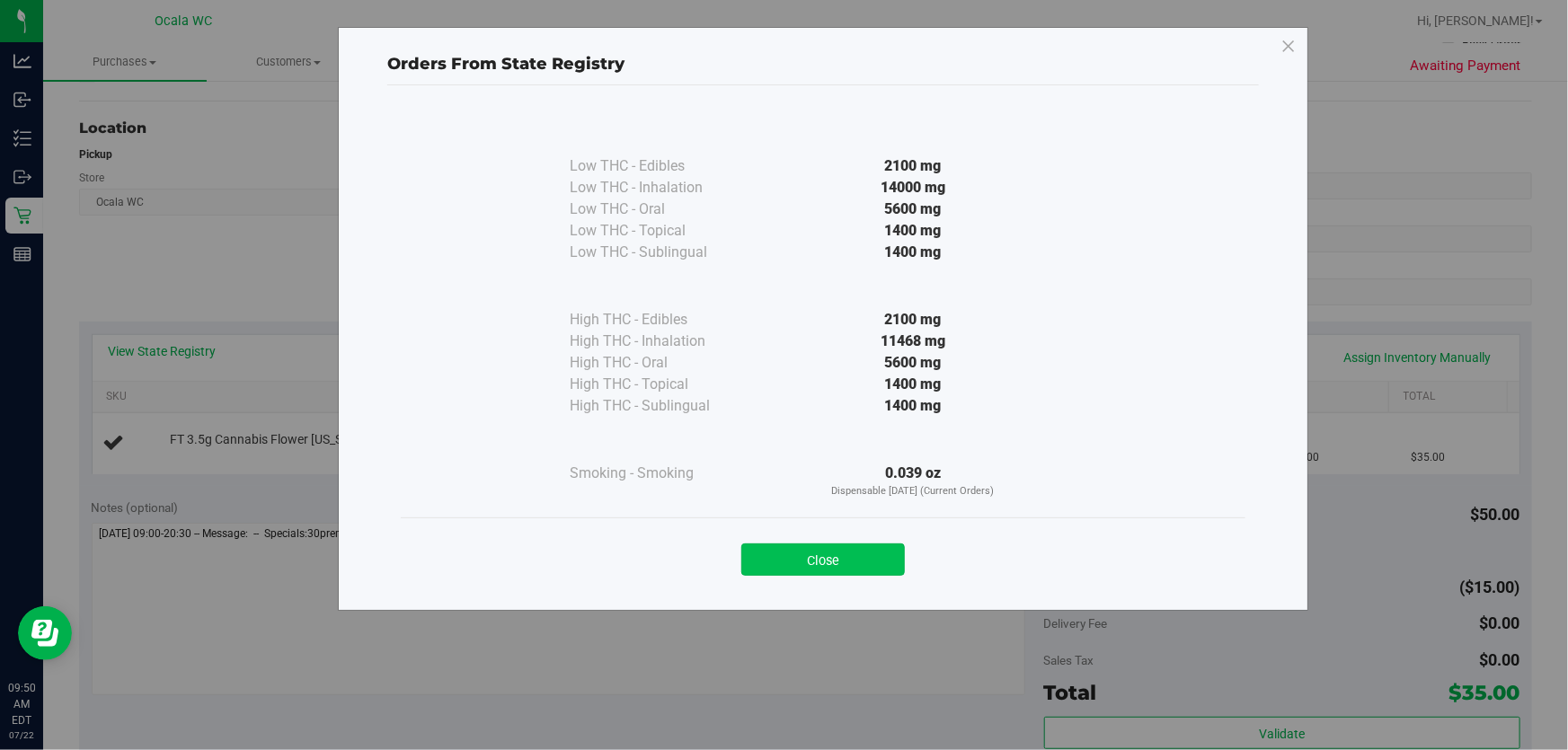 click on "Close" at bounding box center [823, 560] 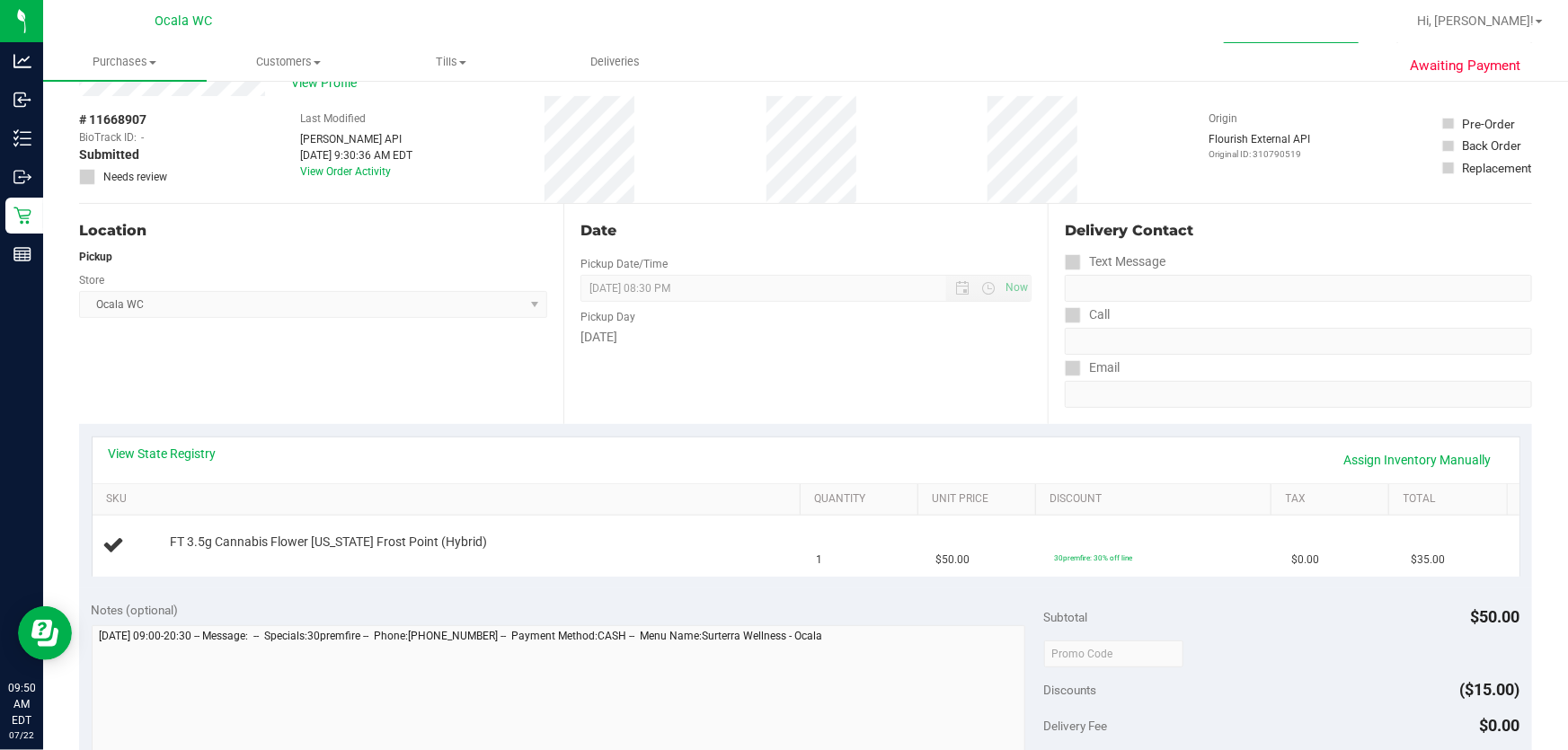 scroll, scrollTop: 0, scrollLeft: 0, axis: both 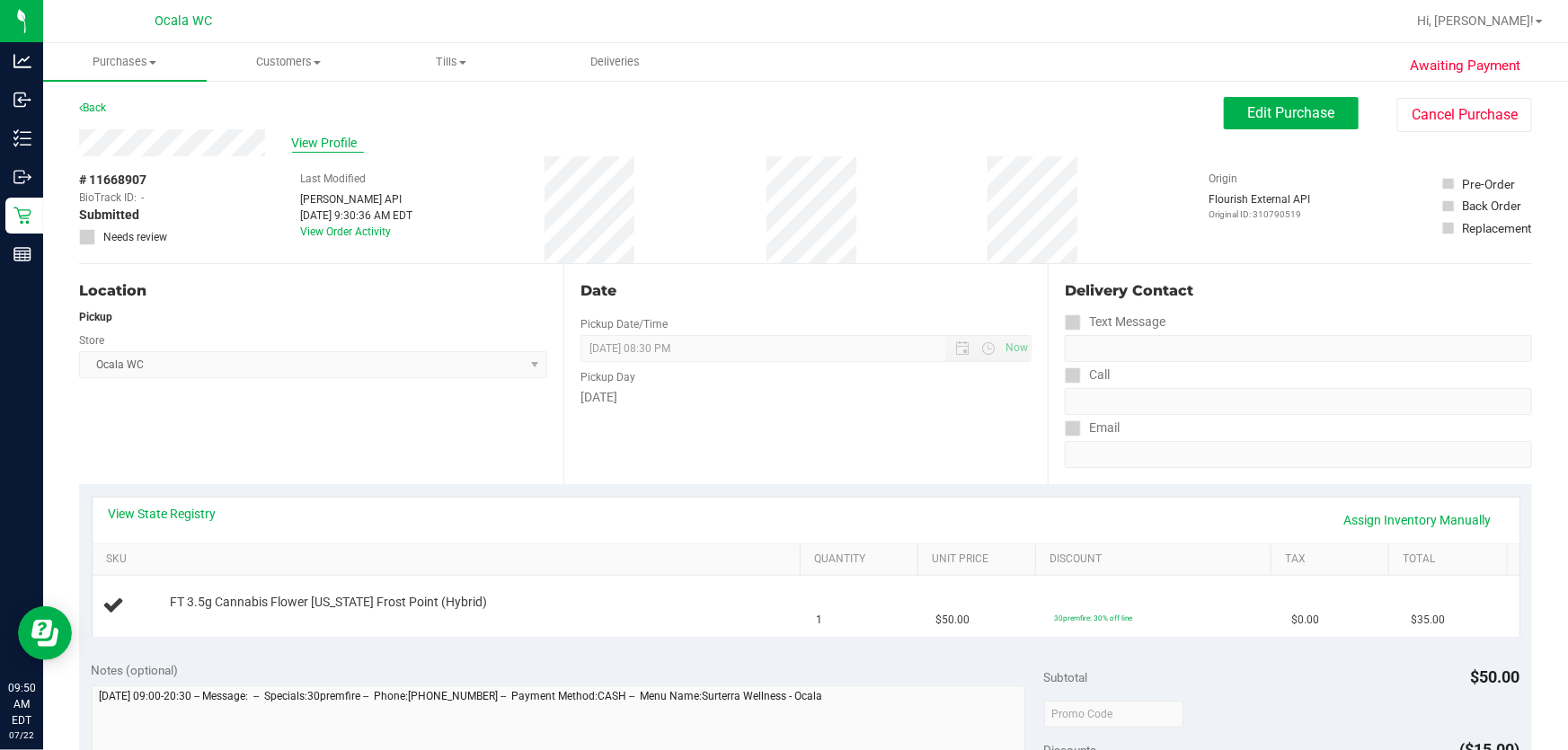 click on "View Profile" at bounding box center [328, 143] 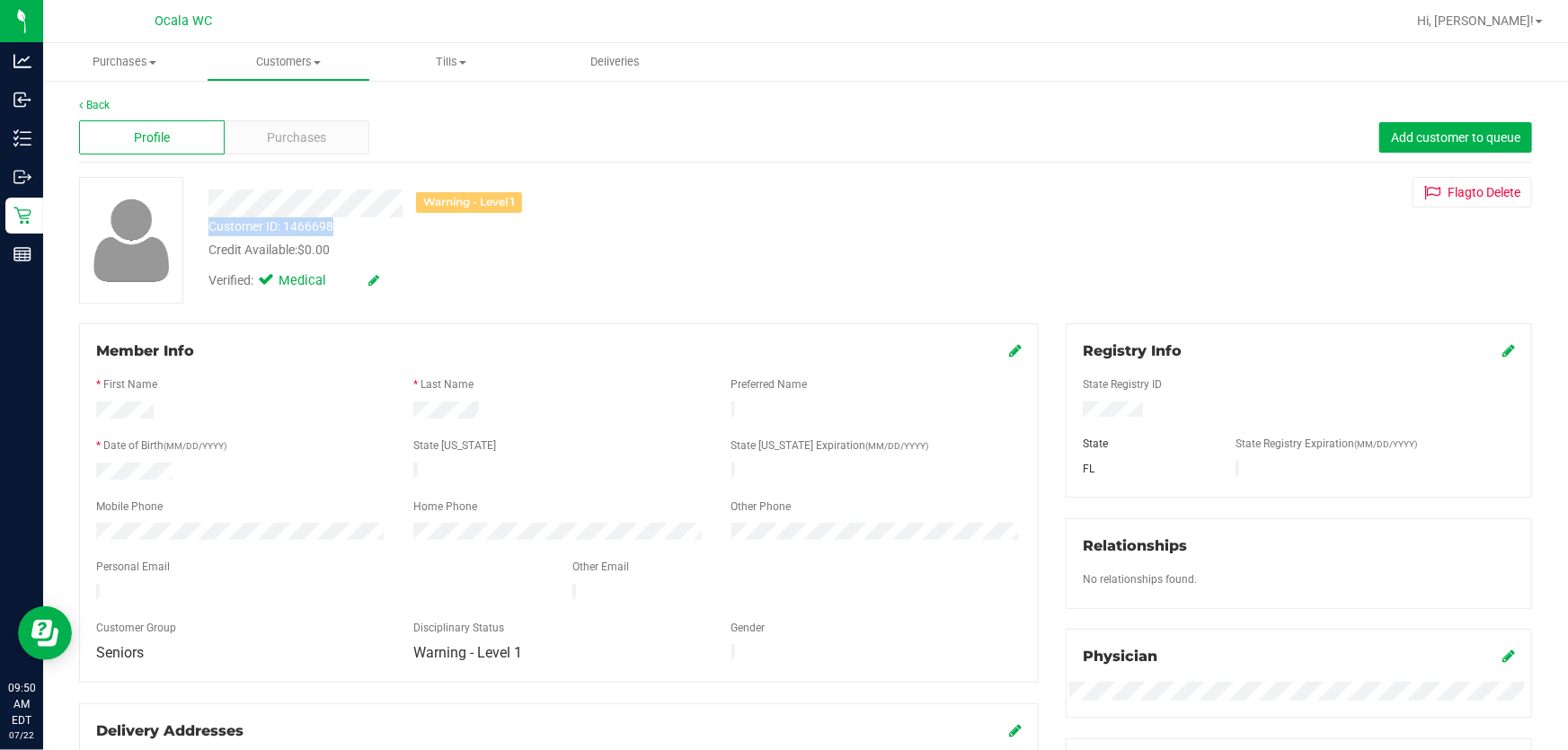 drag, startPoint x: 209, startPoint y: 224, endPoint x: 332, endPoint y: 229, distance: 123.10158 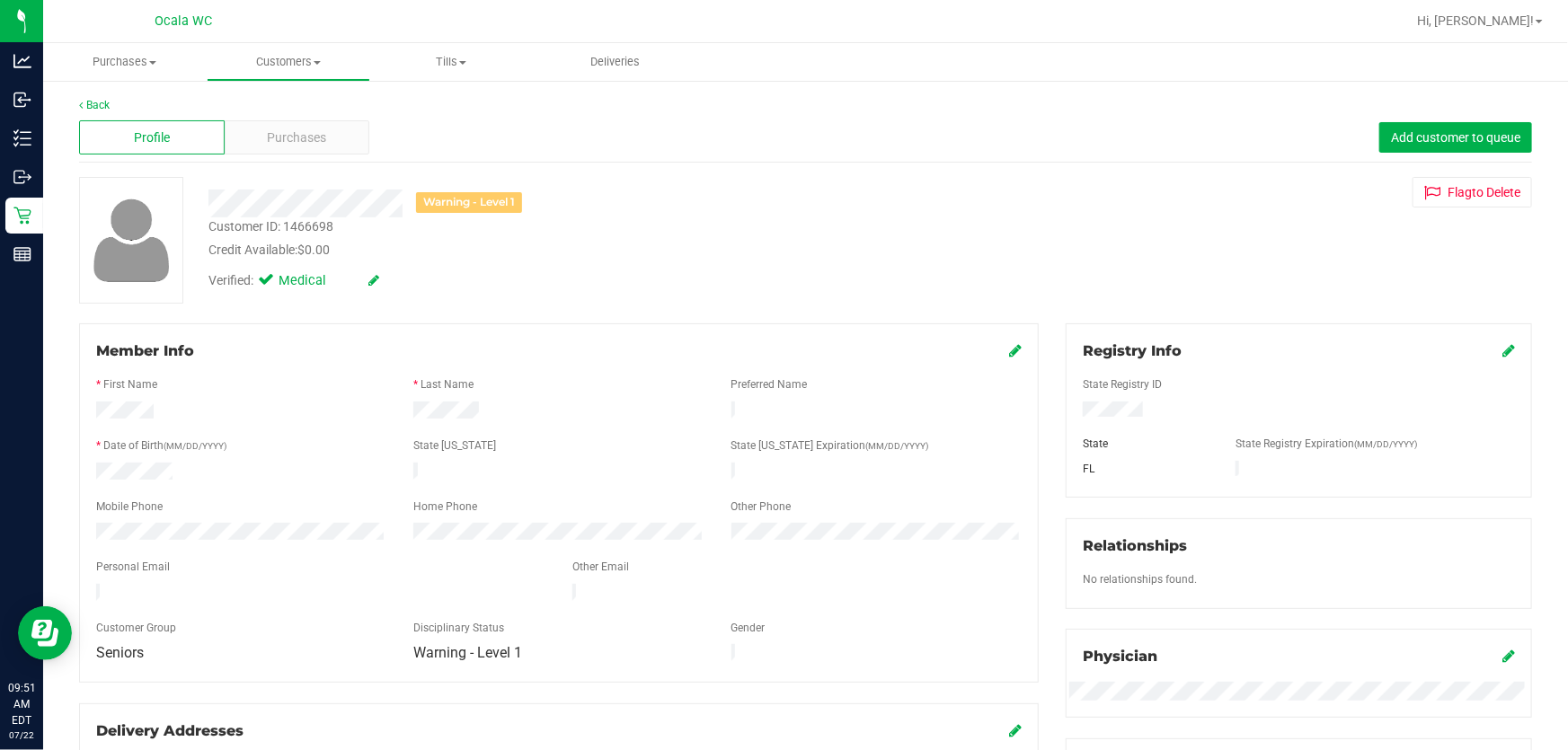 click on "Back
Profile
Purchases
Add customer to queue
Warning - Level 1
Customer ID: 1466698
Credit Available:
$0.00
Verified:
Medical" at bounding box center (805, 670) 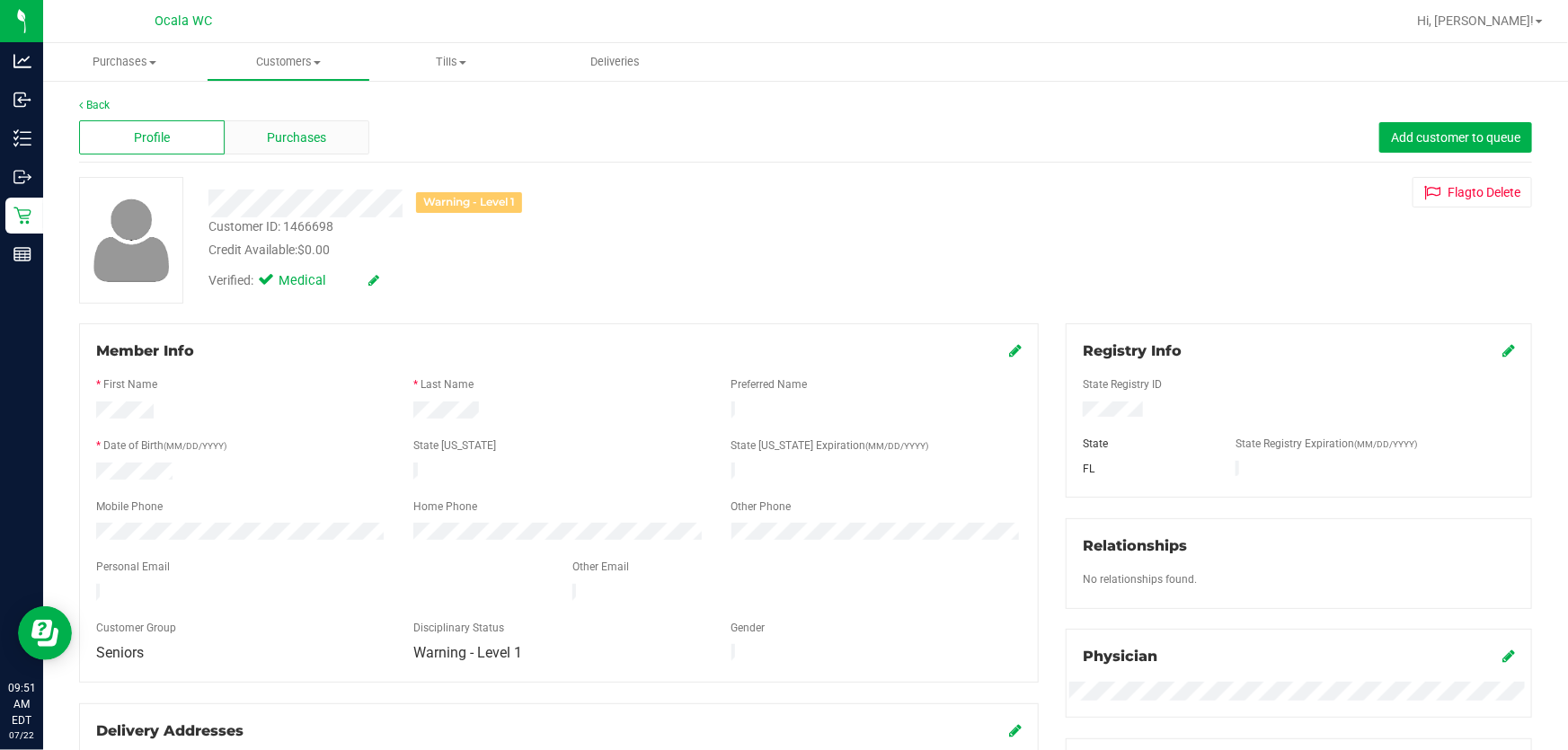 click on "Purchases" at bounding box center [297, 137] 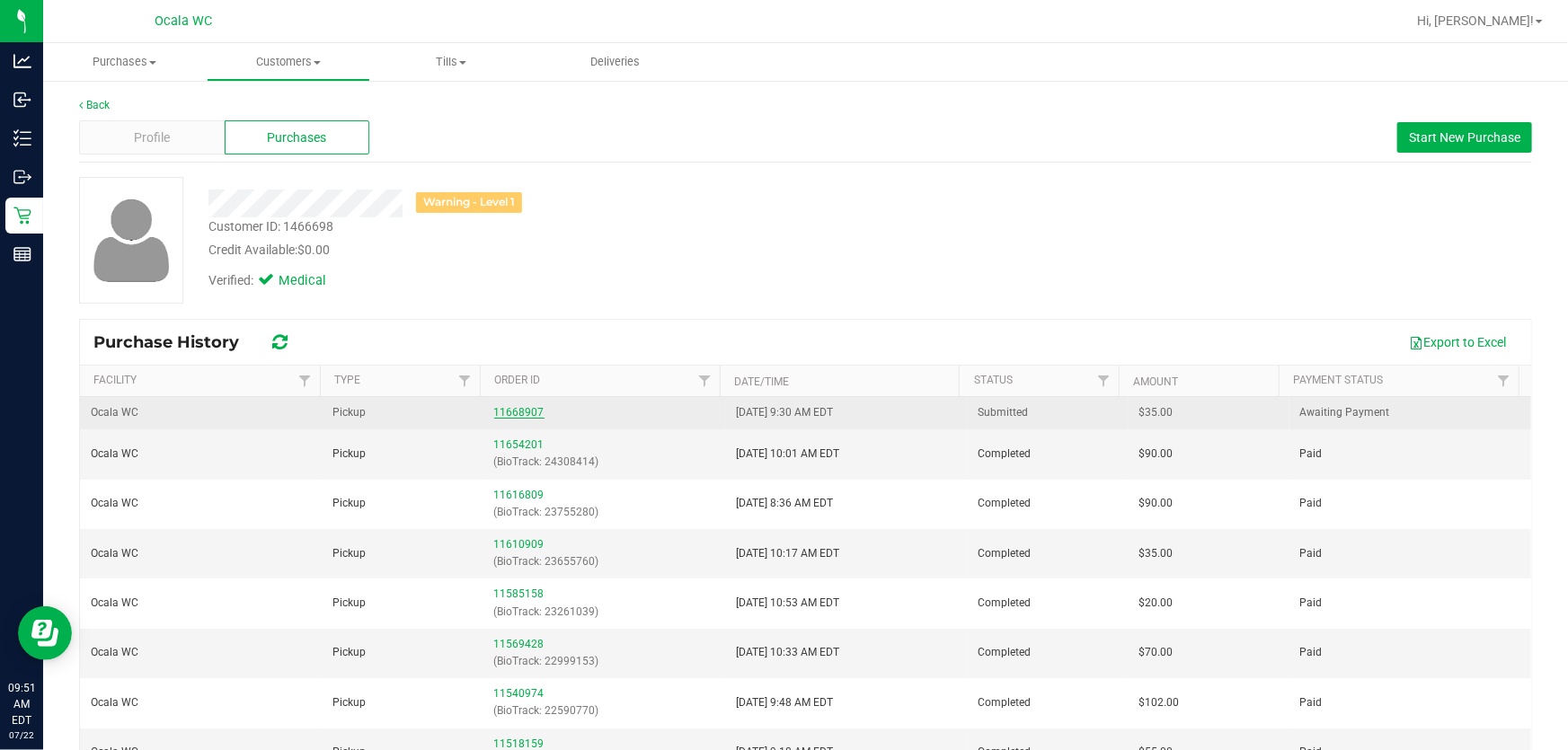 click on "11668907" at bounding box center [519, 412] 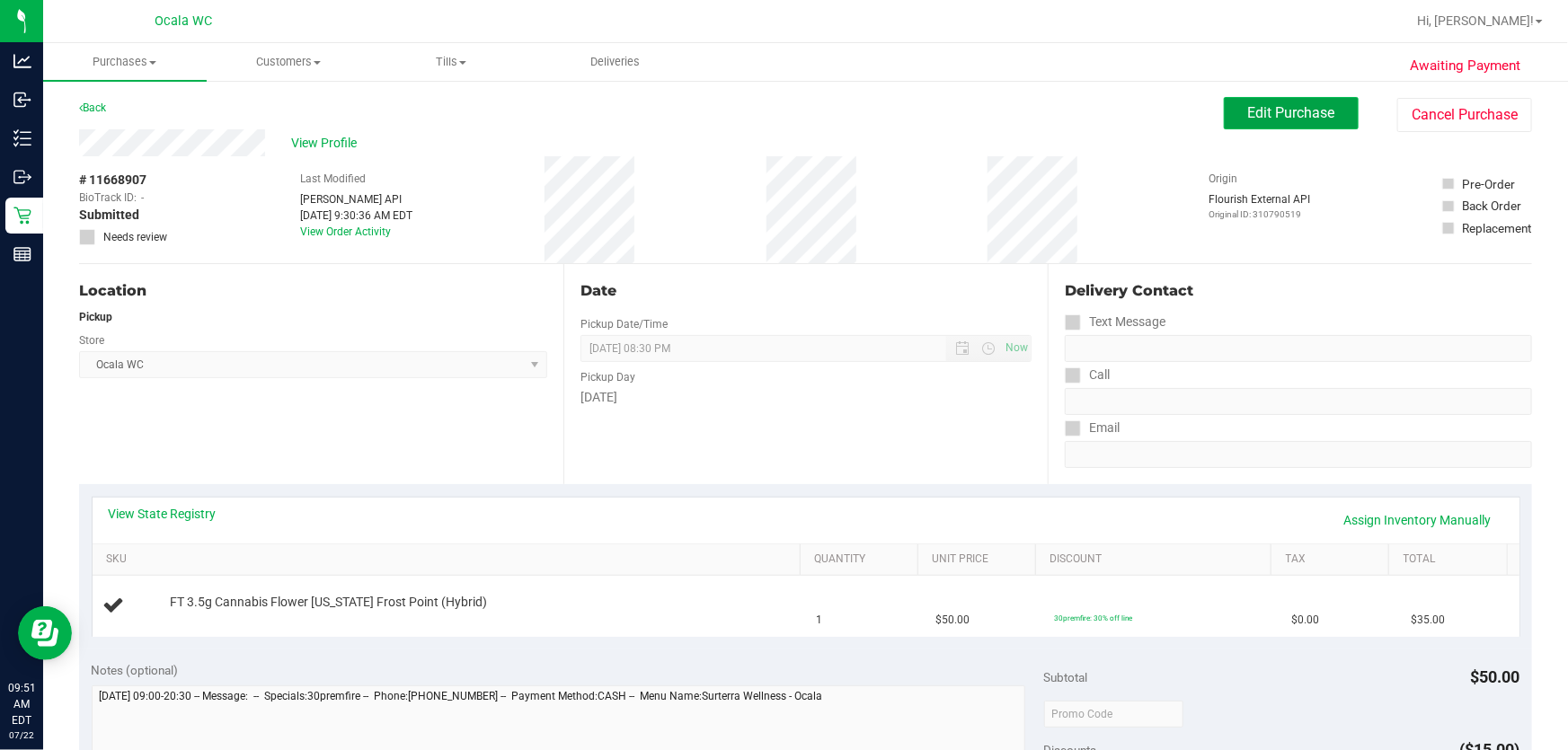 click on "Edit Purchase" at bounding box center [1291, 112] 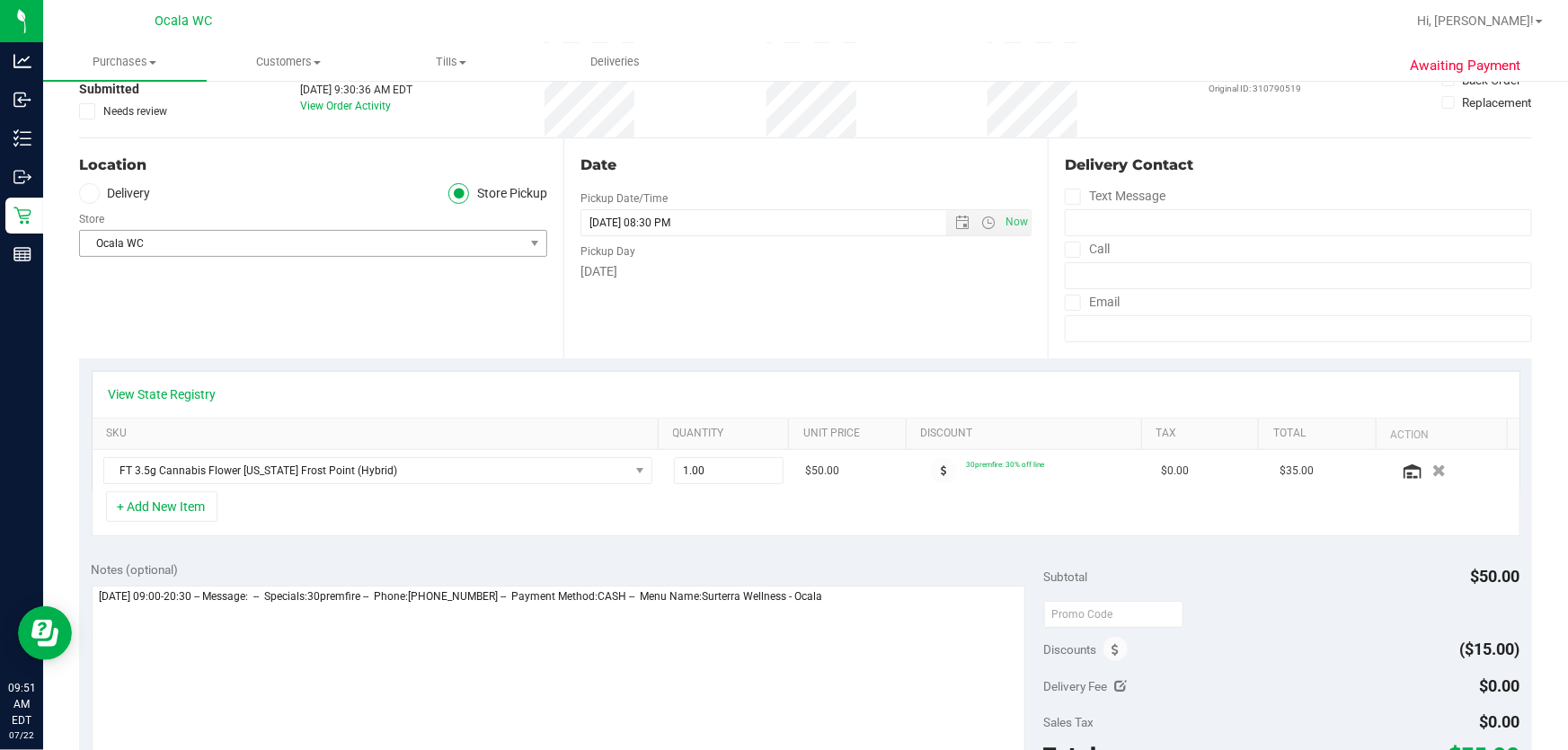 scroll, scrollTop: 0, scrollLeft: 0, axis: both 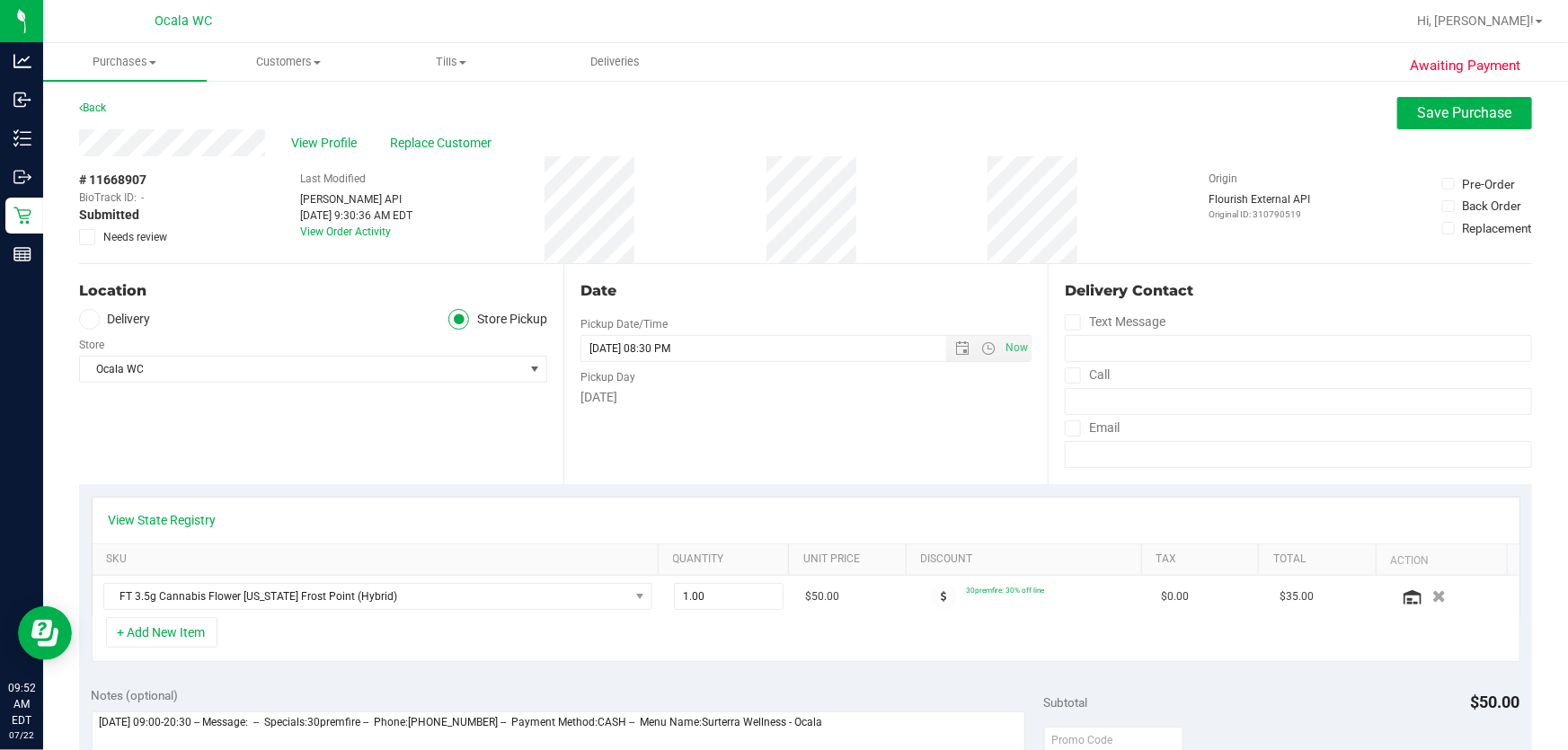 click at bounding box center (87, 237) 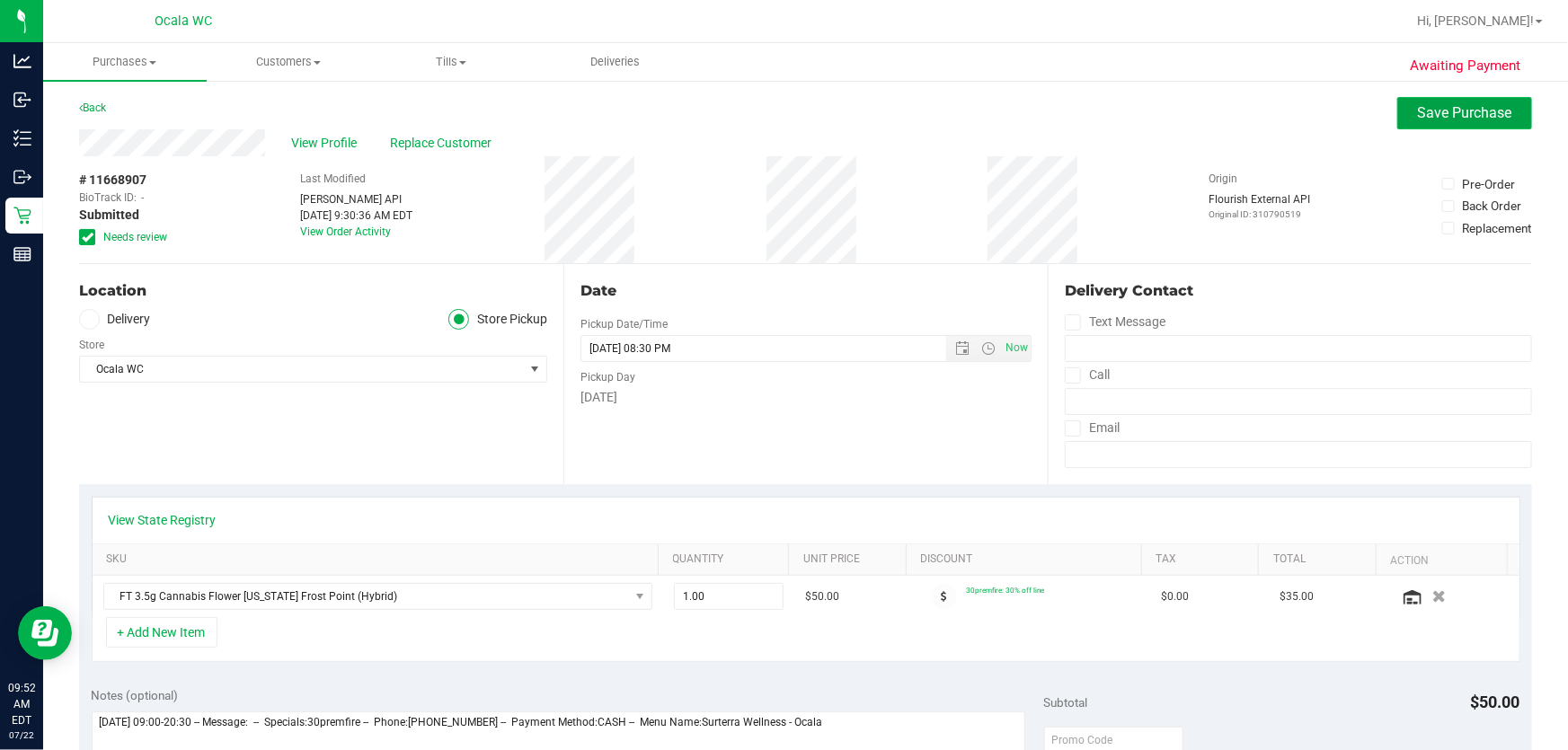 click on "Save Purchase" at bounding box center (1465, 112) 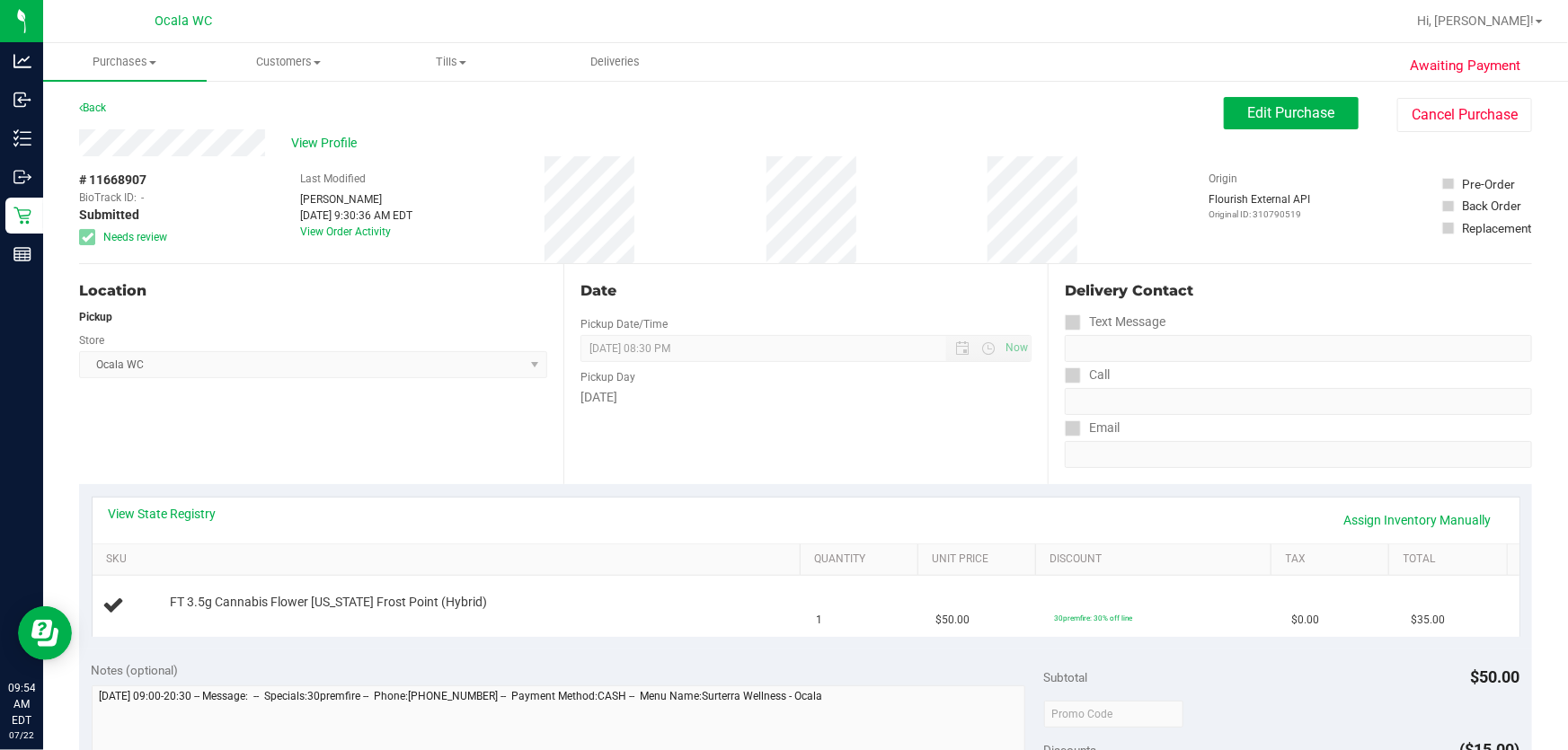 drag, startPoint x: 261, startPoint y: 392, endPoint x: 206, endPoint y: 460, distance: 87.4586 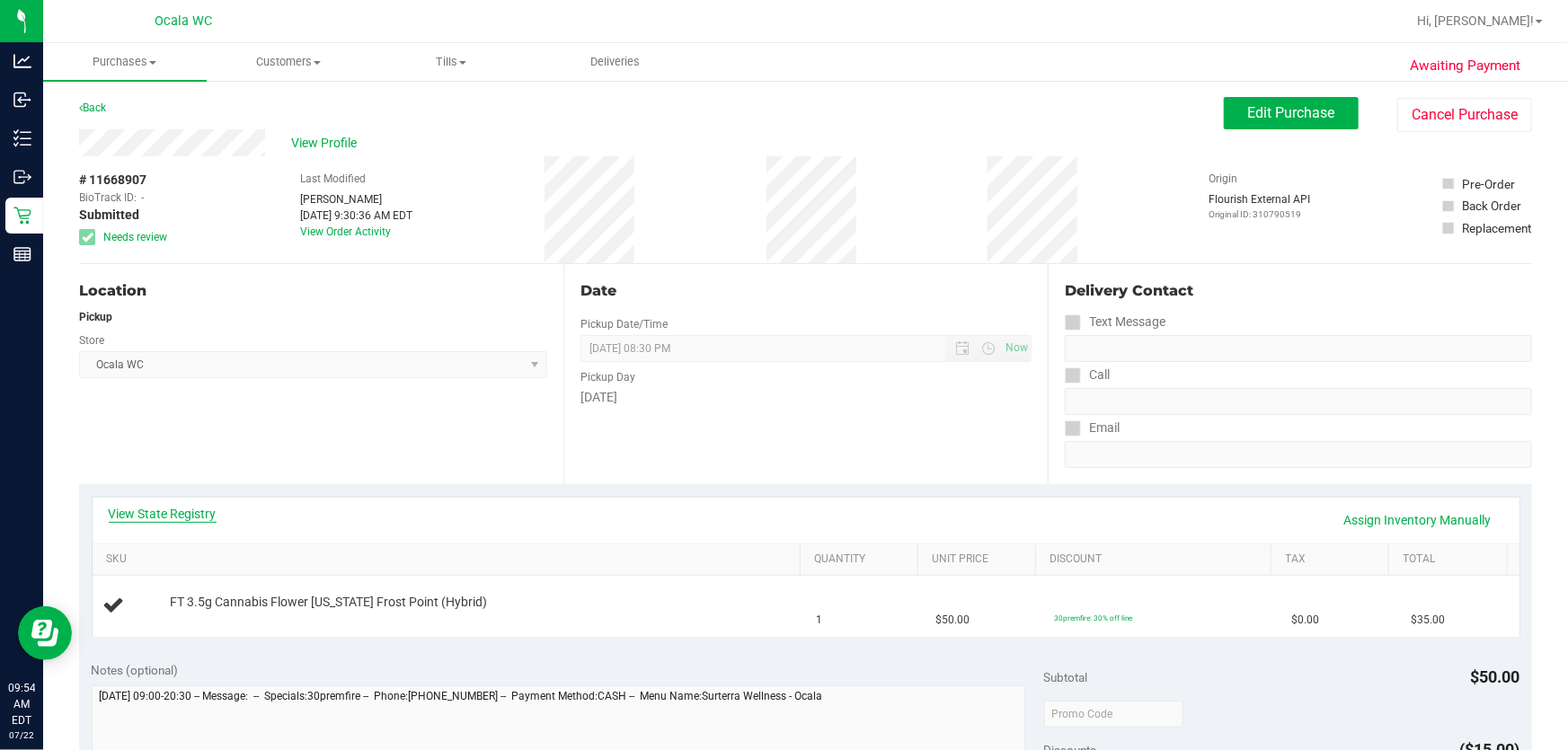 click on "View State Registry" at bounding box center (163, 514) 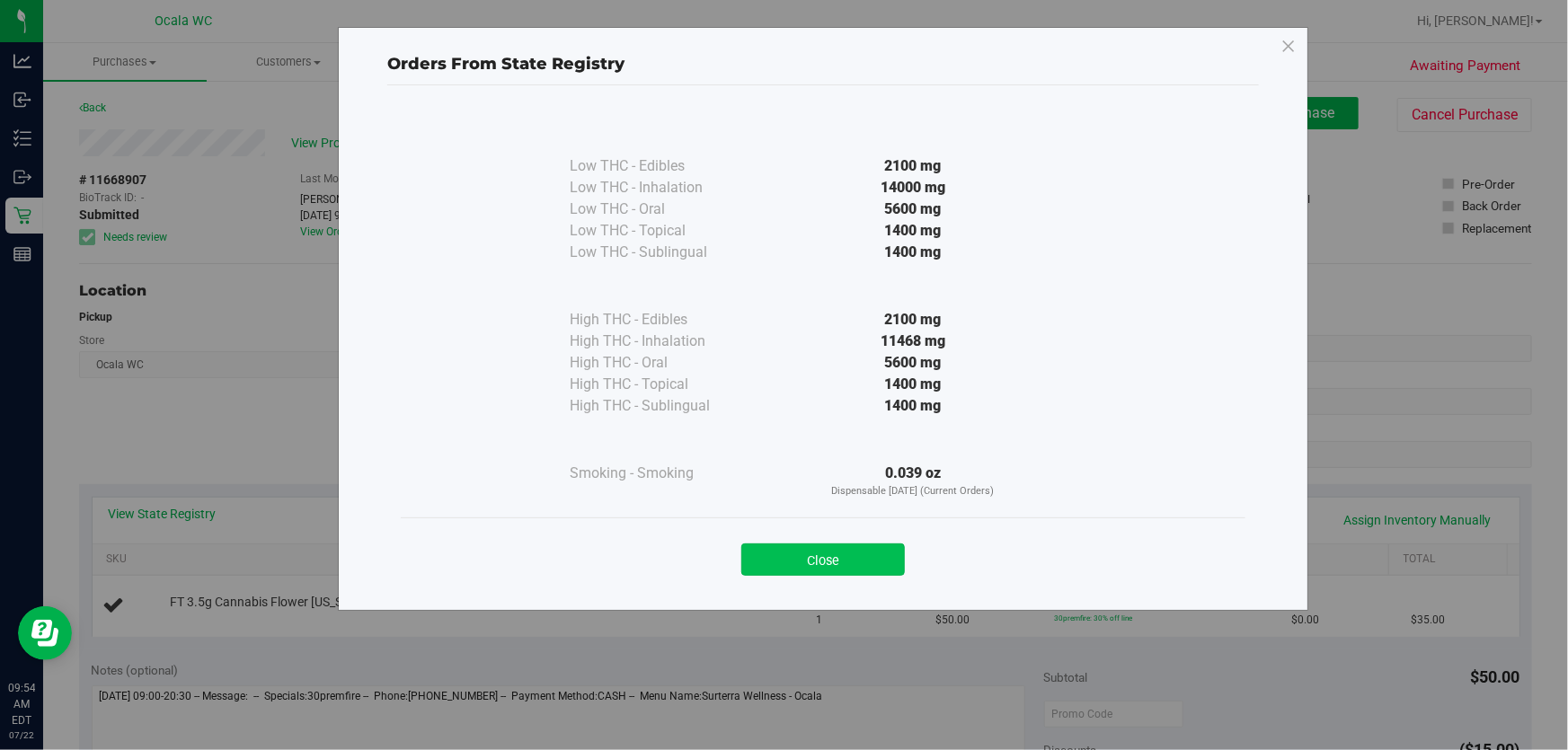 click on "Close" at bounding box center [823, 560] 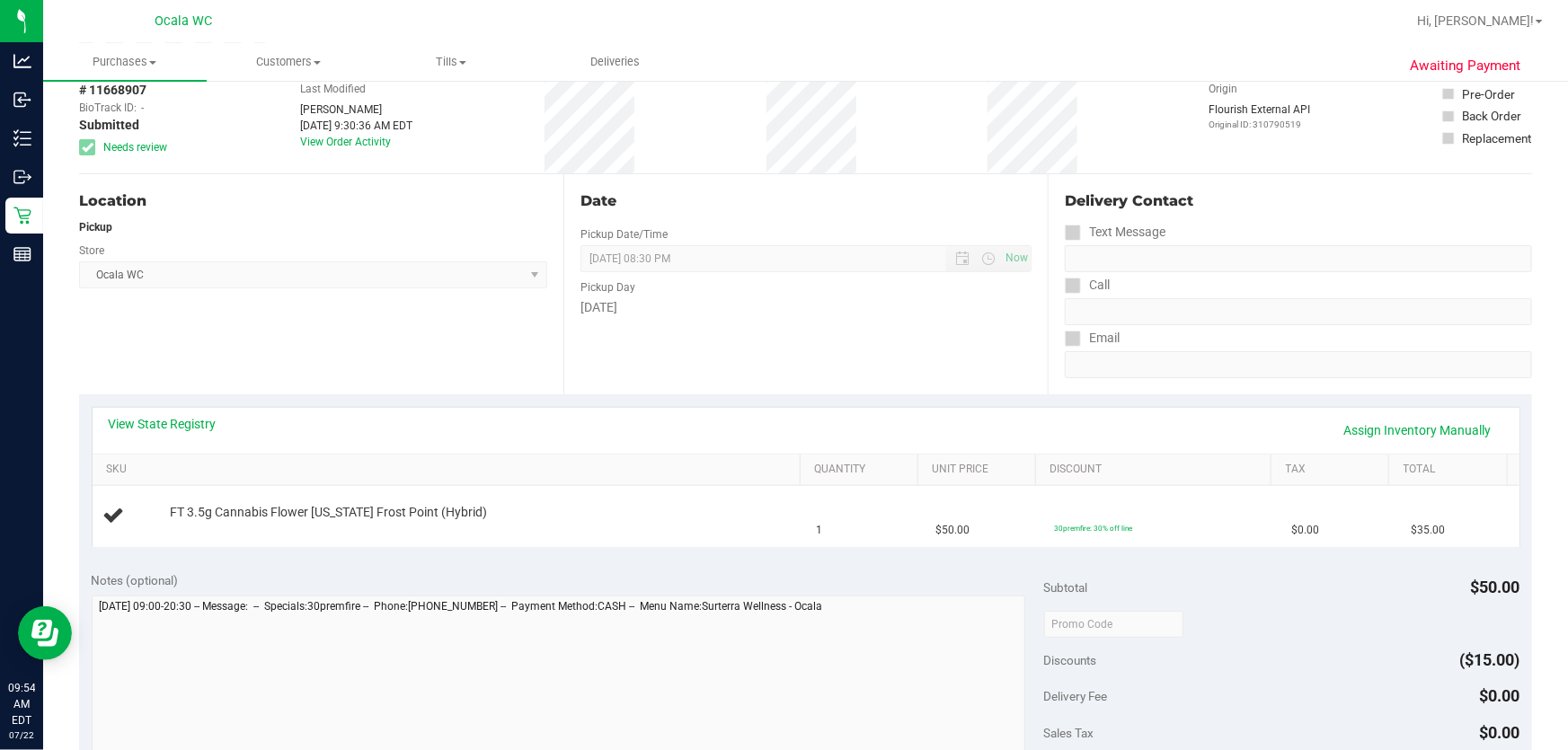 scroll, scrollTop: 0, scrollLeft: 0, axis: both 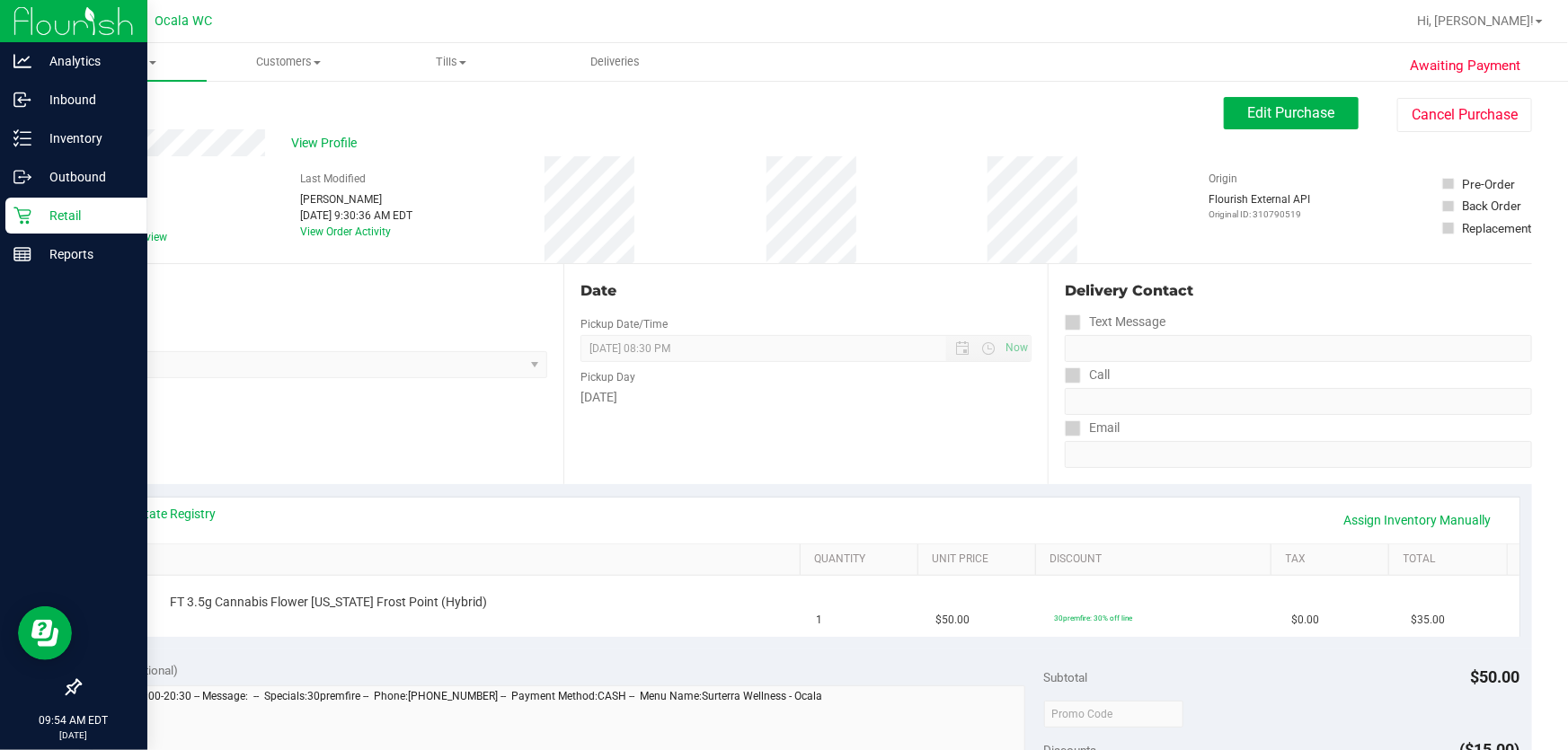 click on "Retail" at bounding box center [85, 216] 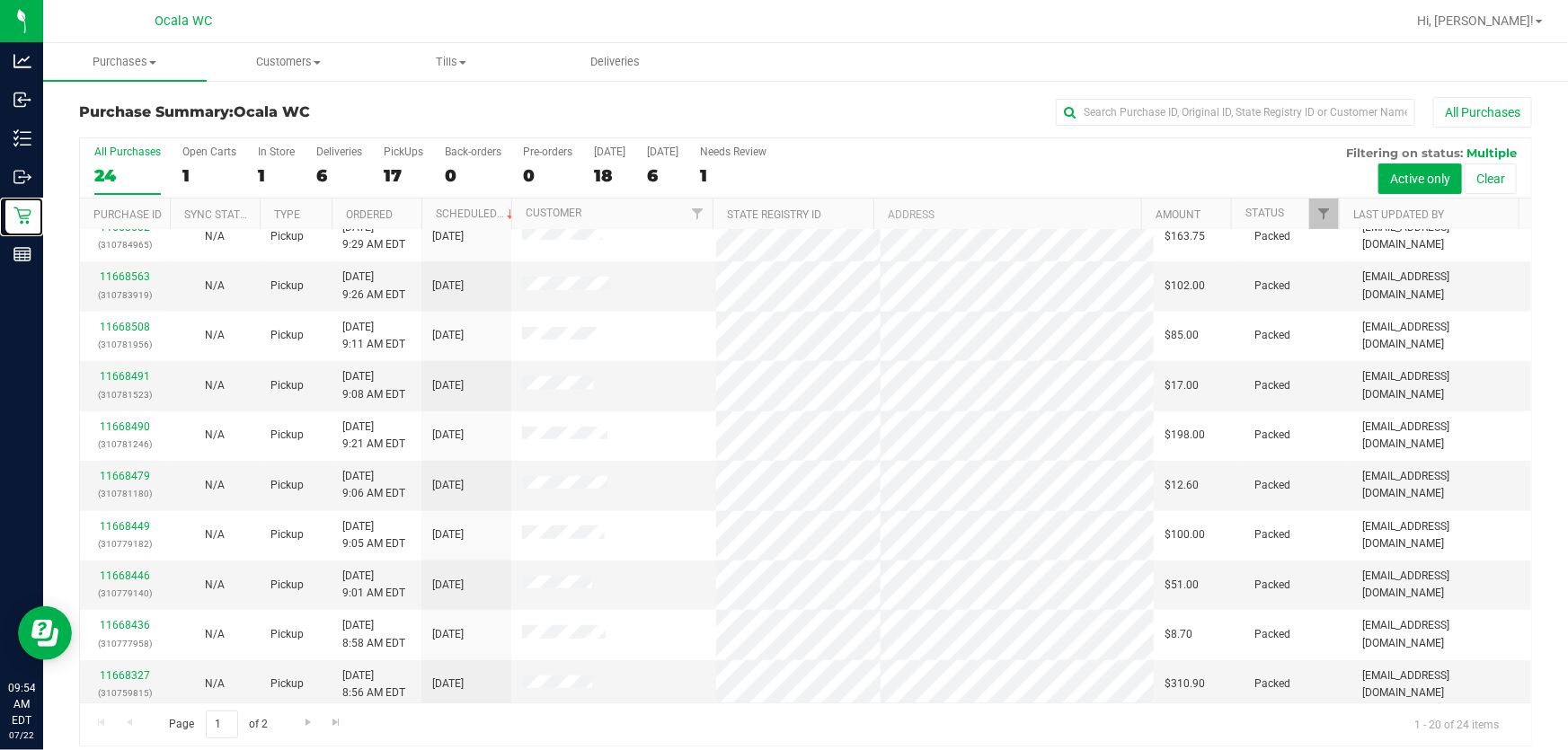 scroll, scrollTop: 520, scrollLeft: 0, axis: vertical 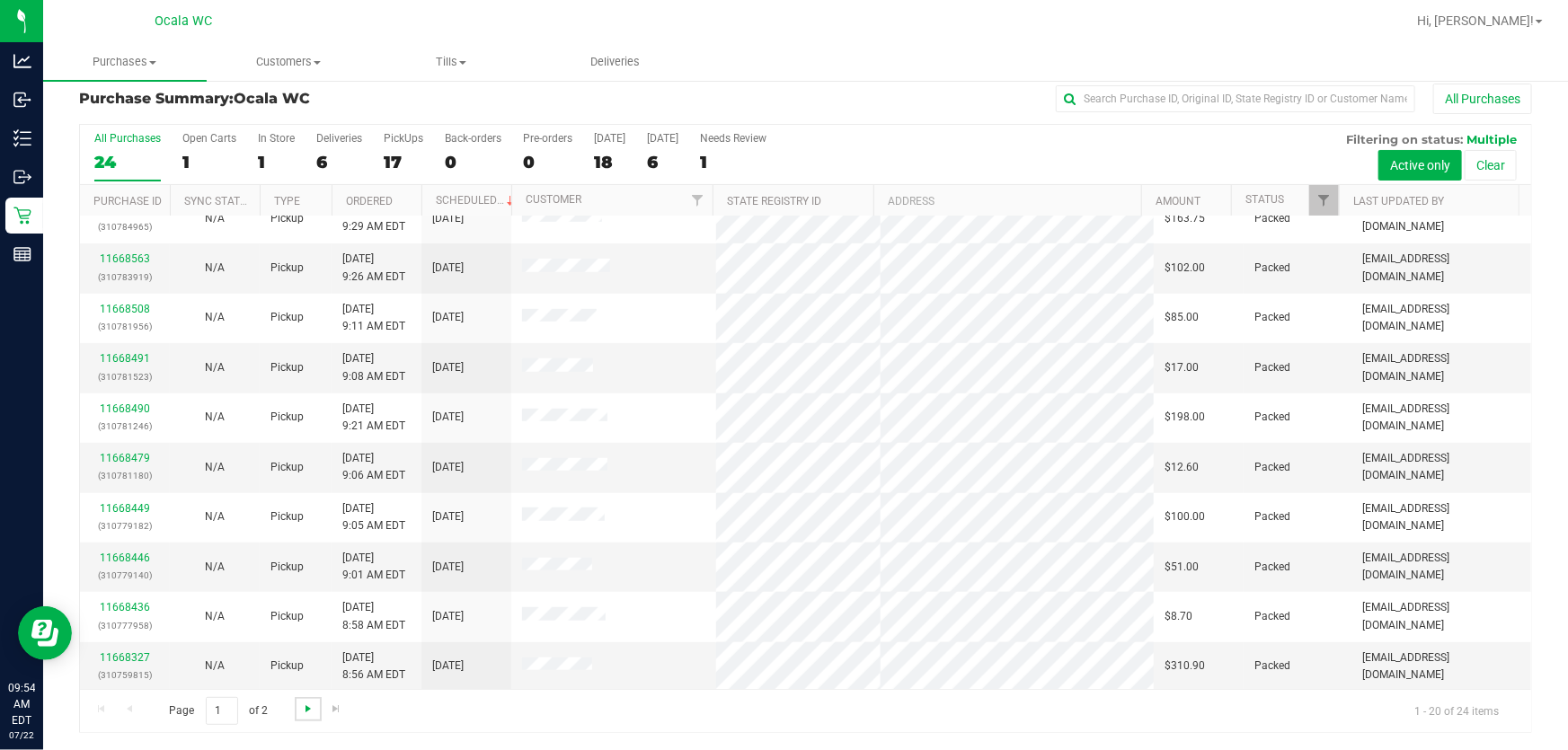 click at bounding box center [308, 709] 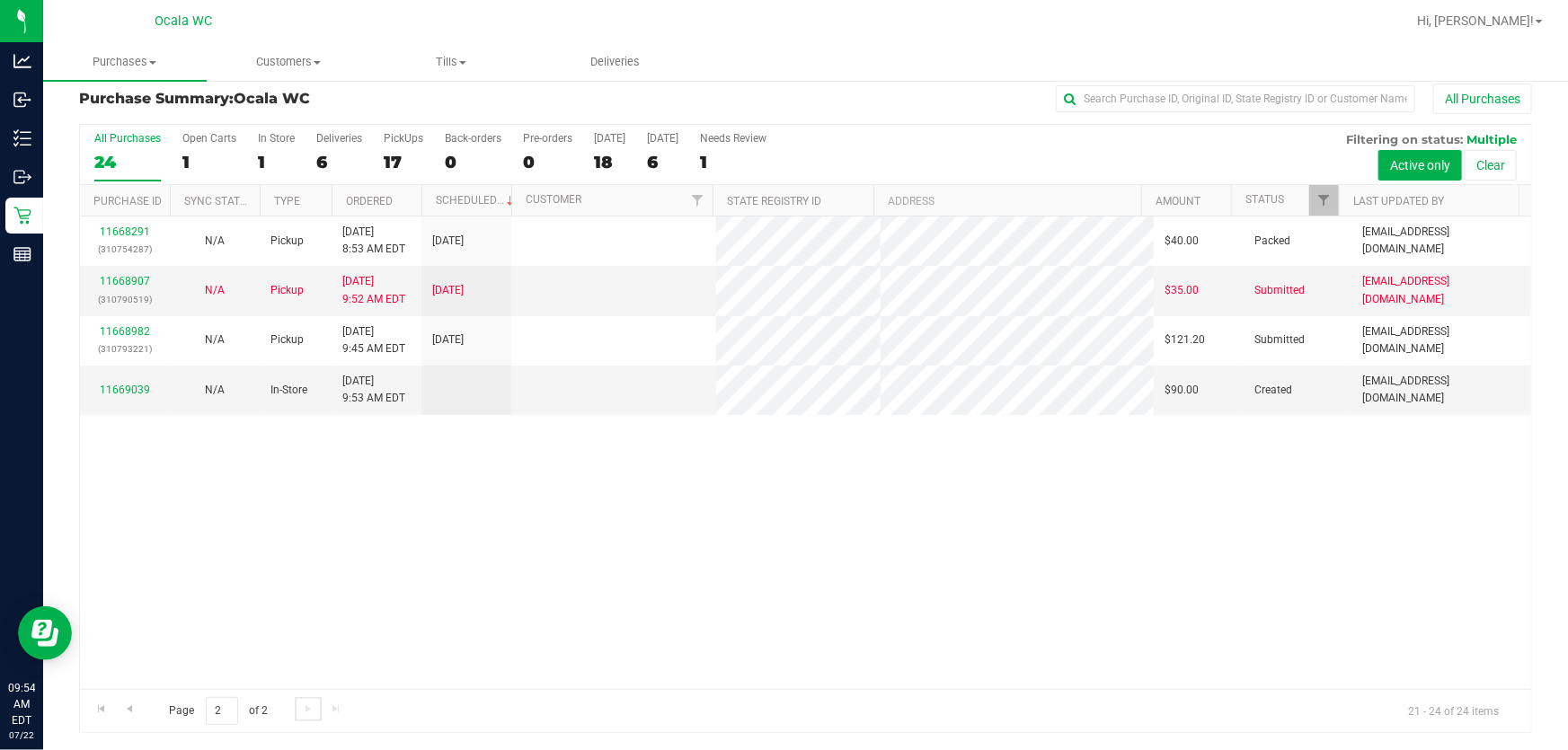 scroll, scrollTop: 0, scrollLeft: 0, axis: both 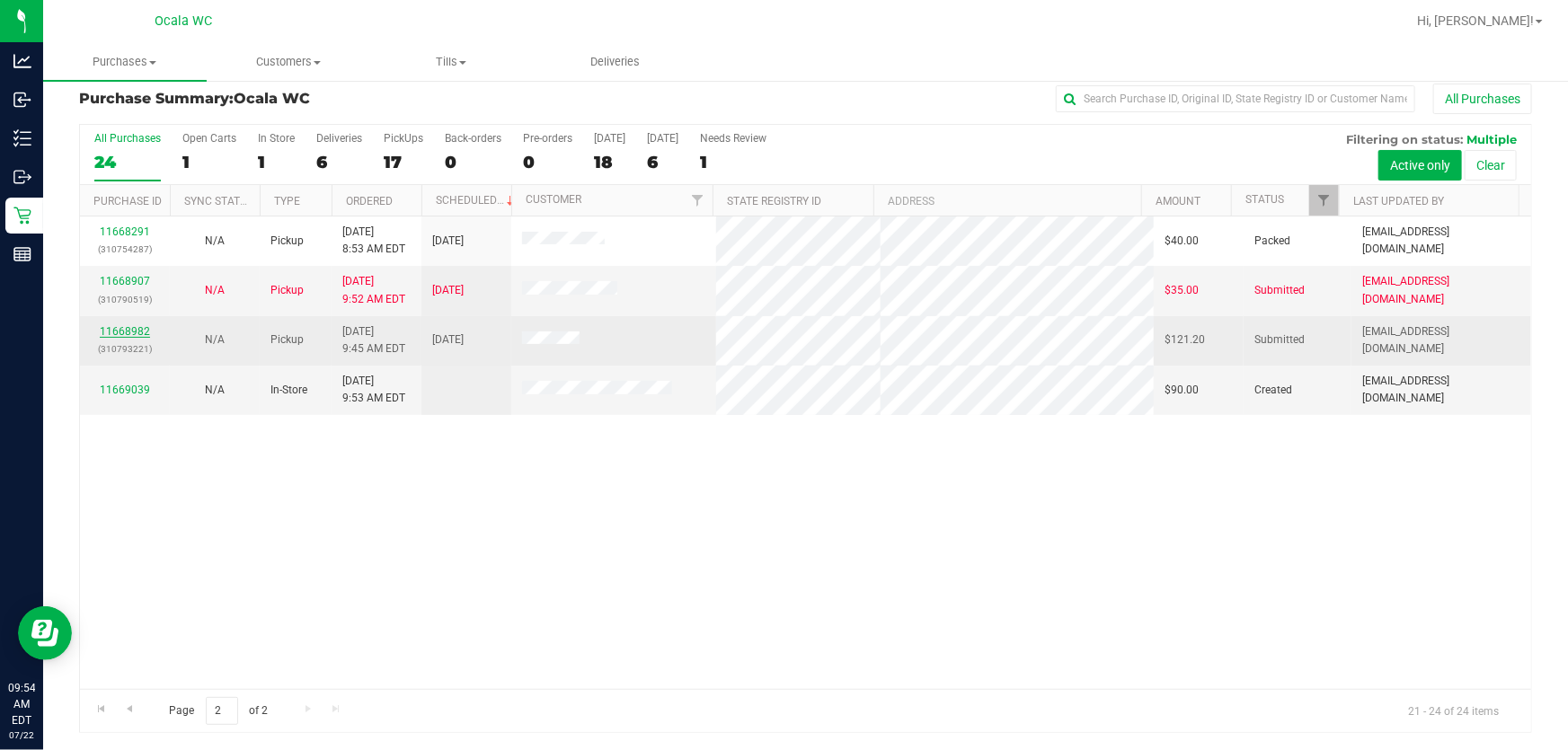 click on "11668982" at bounding box center (125, 331) 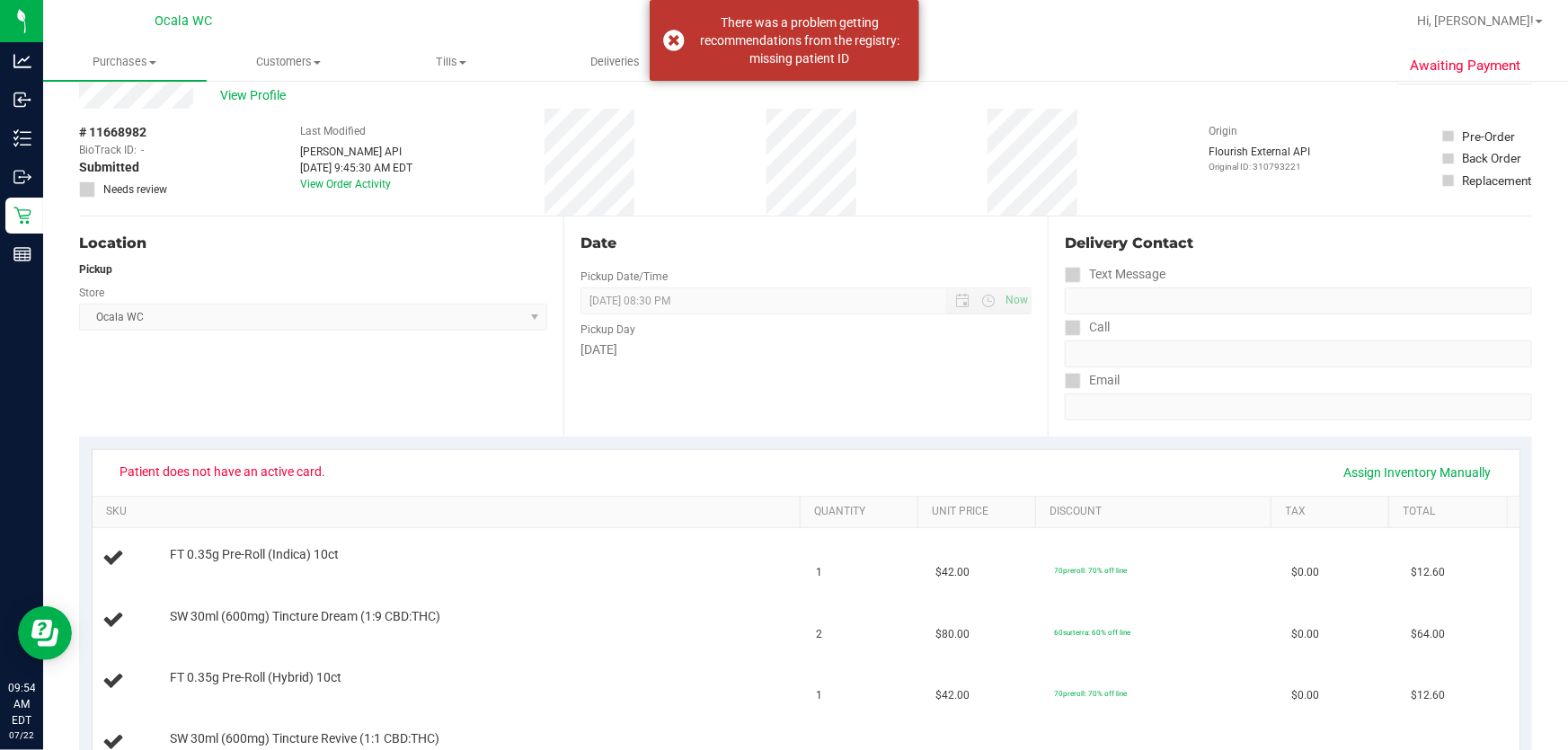 scroll, scrollTop: 0, scrollLeft: 0, axis: both 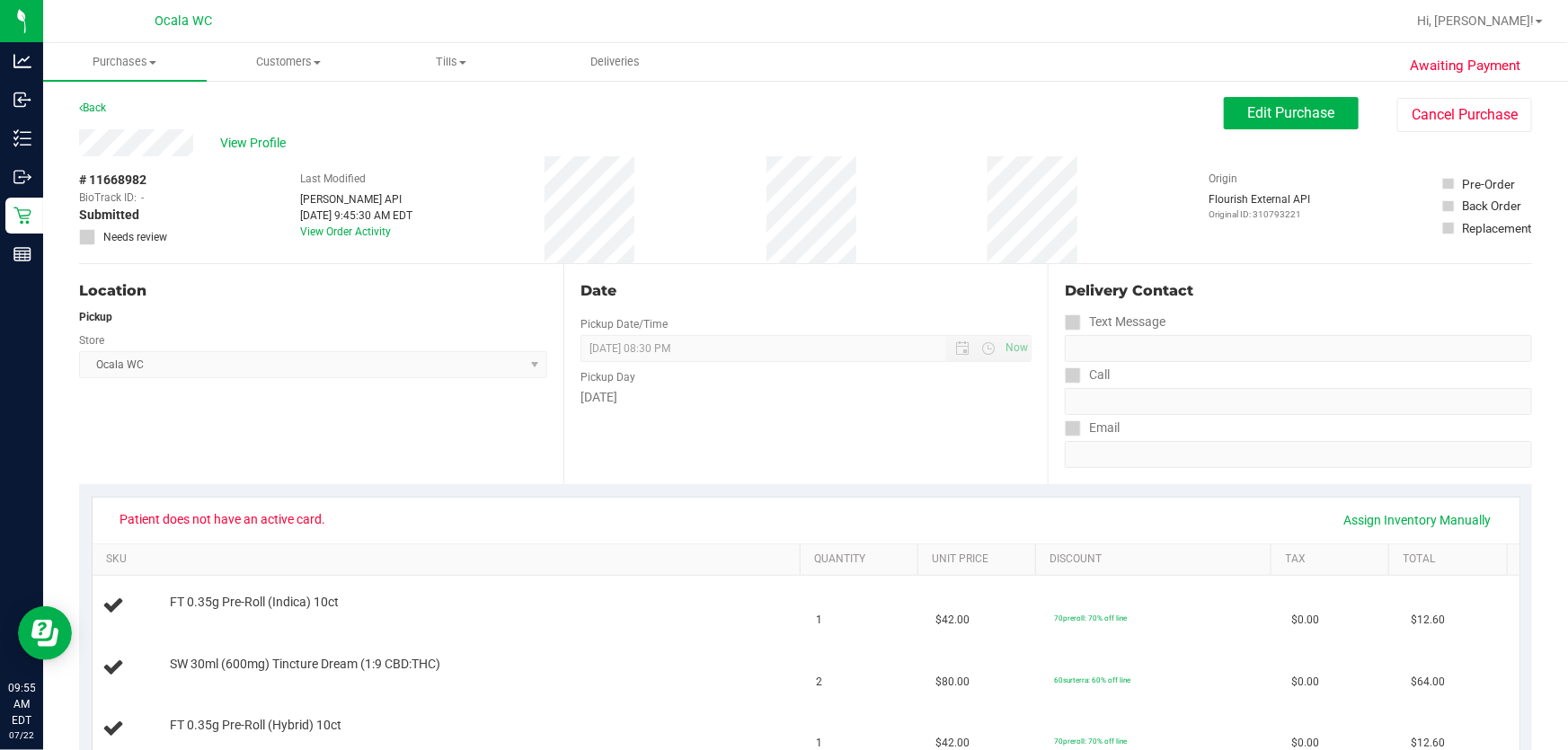 drag, startPoint x: 75, startPoint y: 137, endPoint x: 199, endPoint y: 140, distance: 124.03629 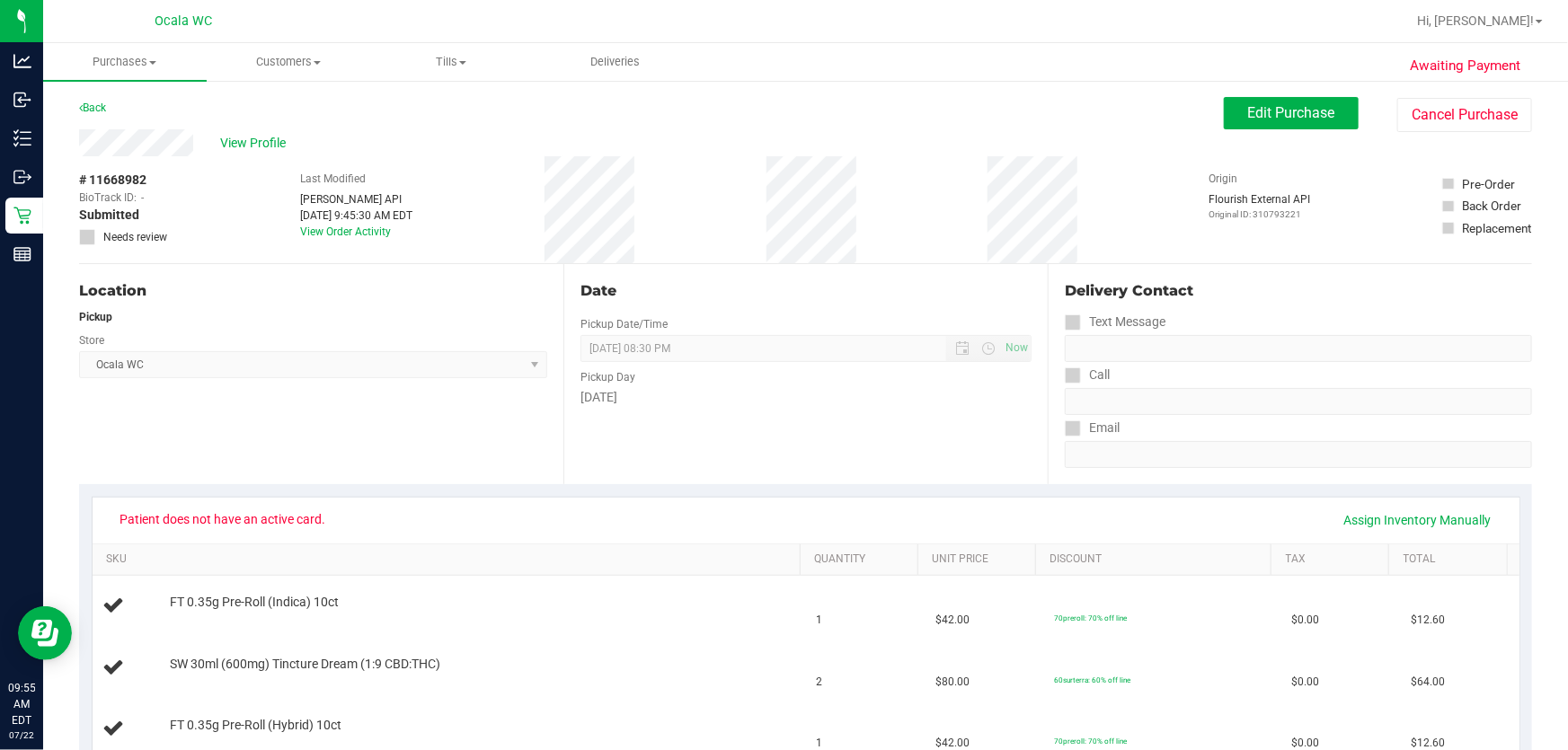 click on "Awaiting Payment
Back
Edit Purchase
Cancel Purchase
View Profile
# 11668982
BioTrack ID:
-
Submitted
Needs review
Last Modified
Jane API" at bounding box center [805, 844] 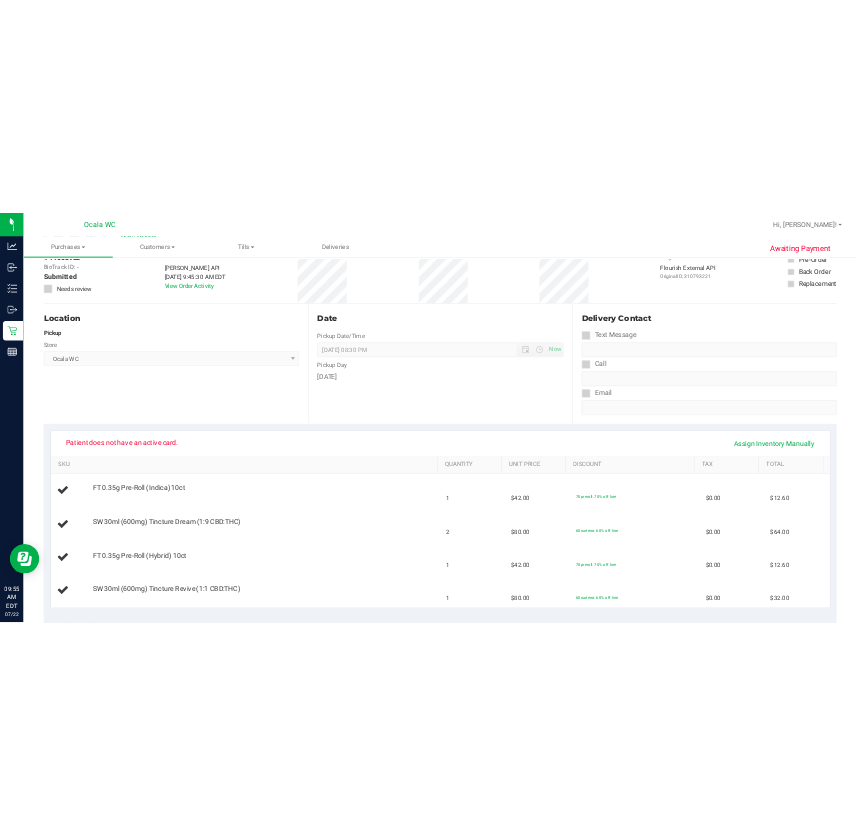 scroll, scrollTop: 0, scrollLeft: 0, axis: both 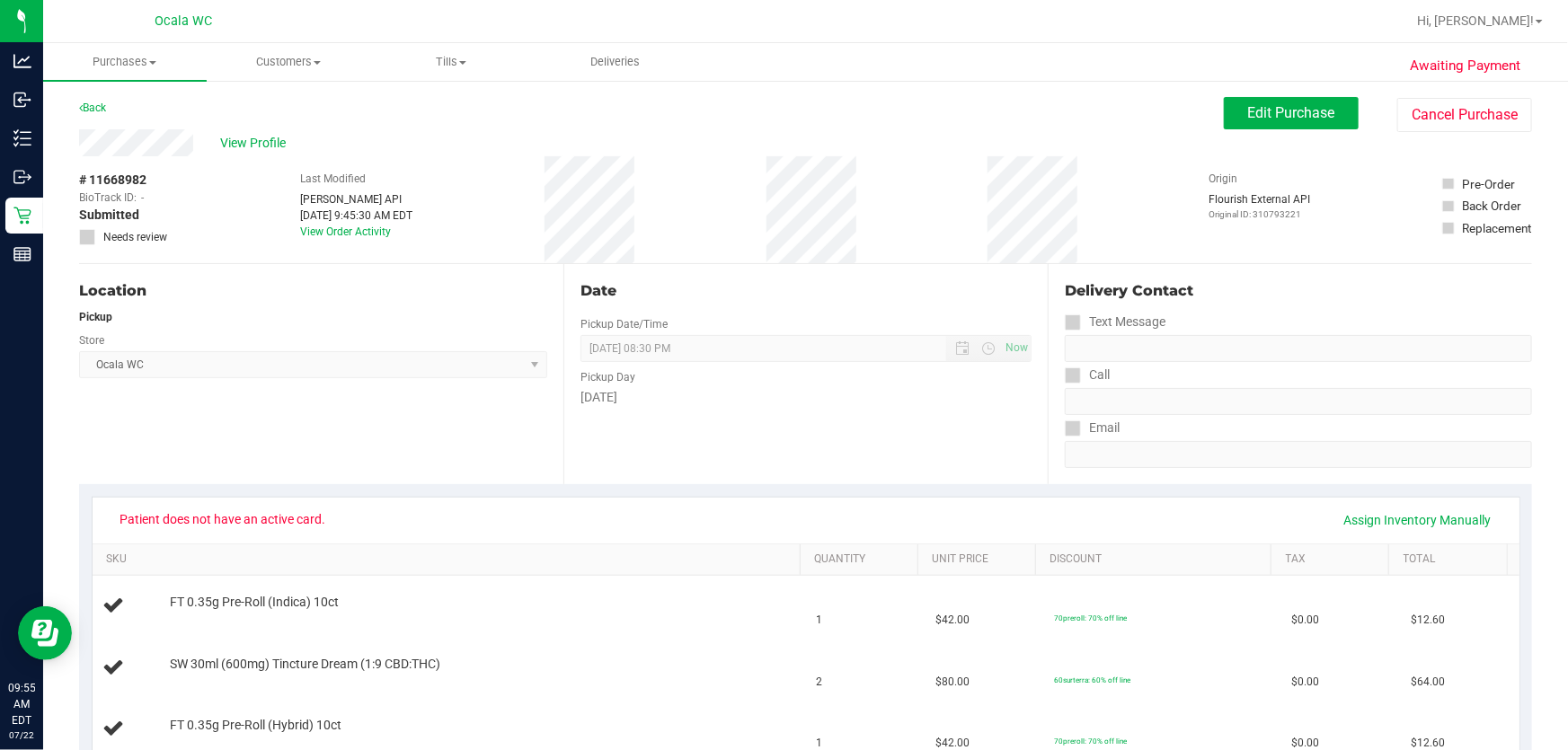 click on "Pickup" at bounding box center [313, 317] 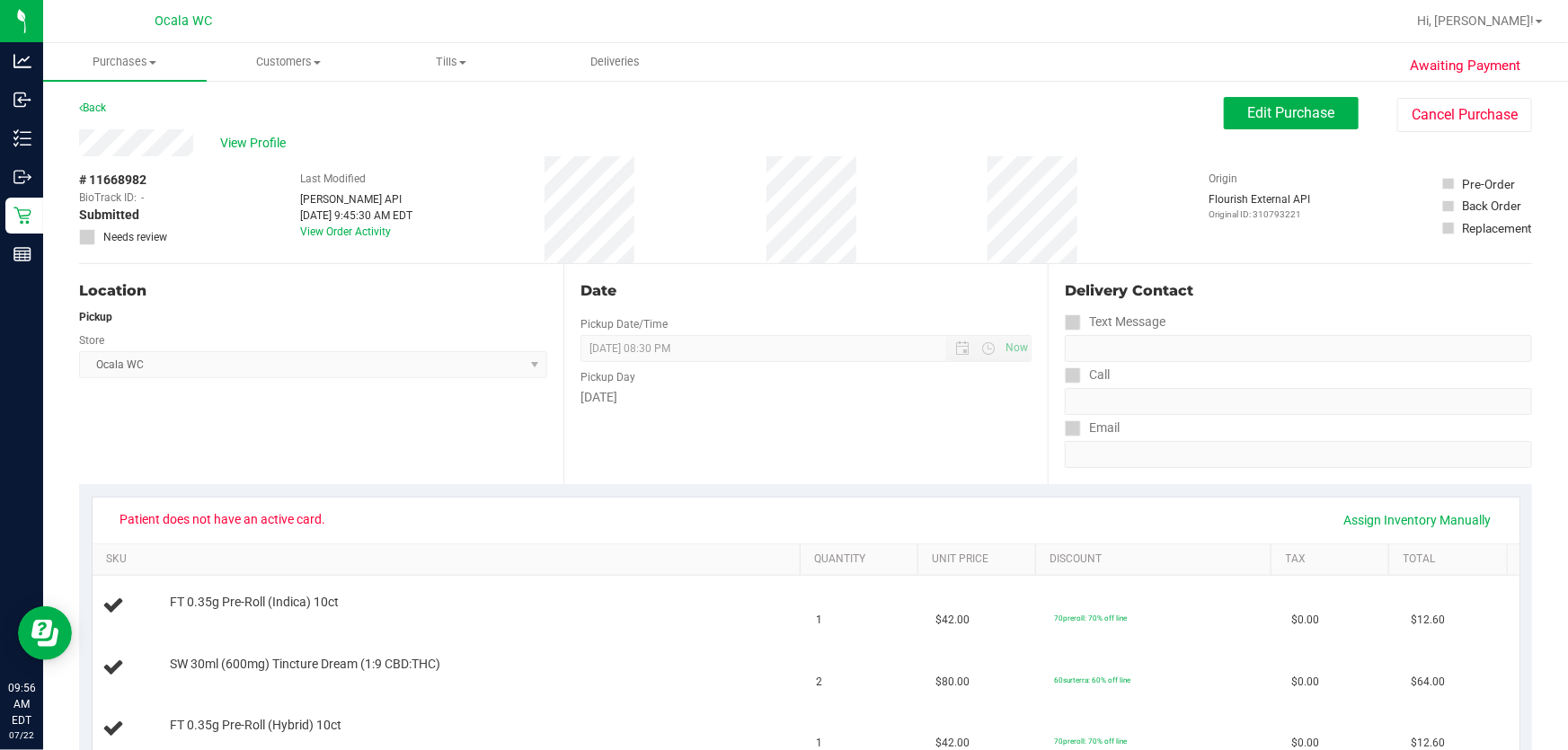 click on "Edit Purchase
Cancel Purchase" at bounding box center [1378, 114] 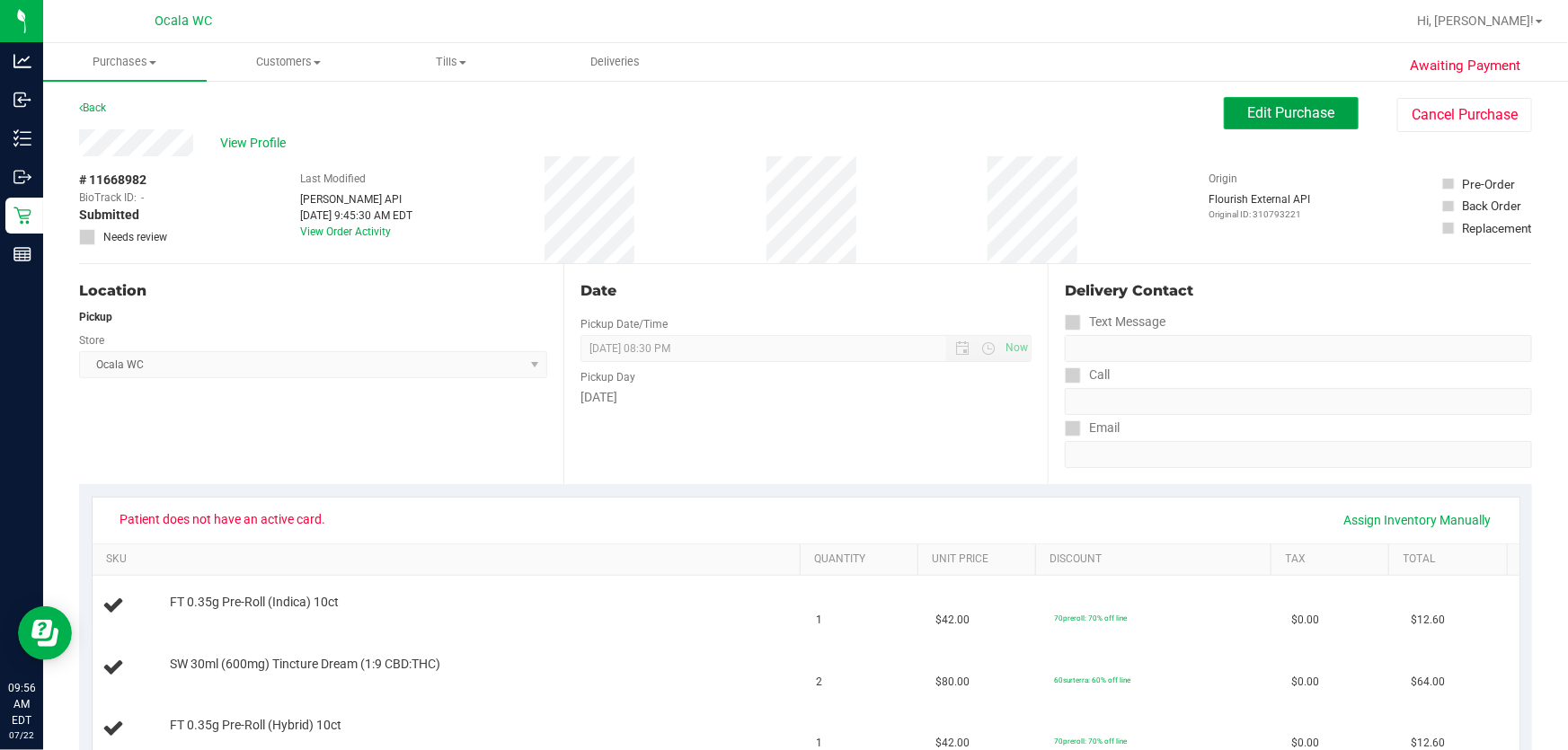 click on "Edit Purchase" at bounding box center (1291, 112) 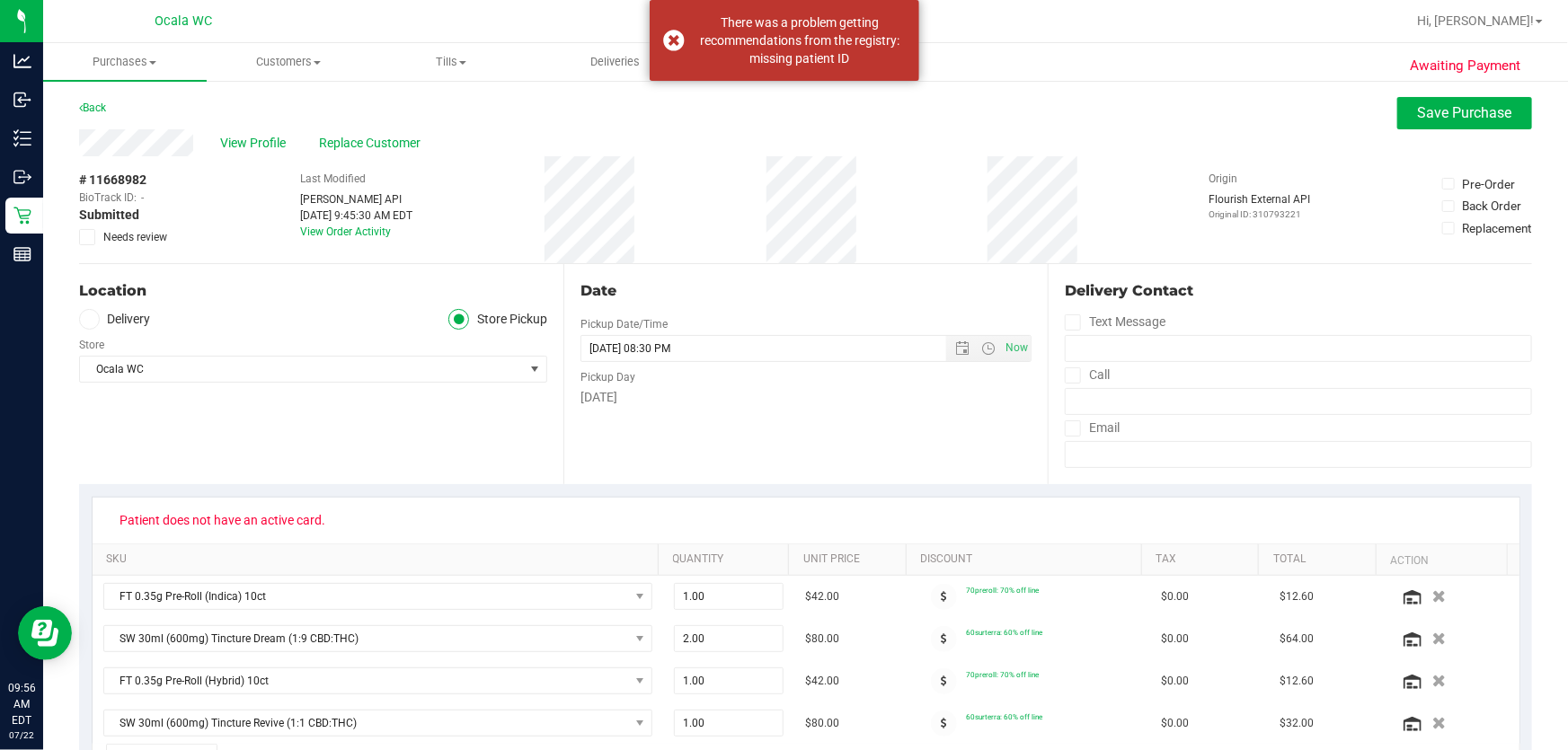 click at bounding box center (87, 237) 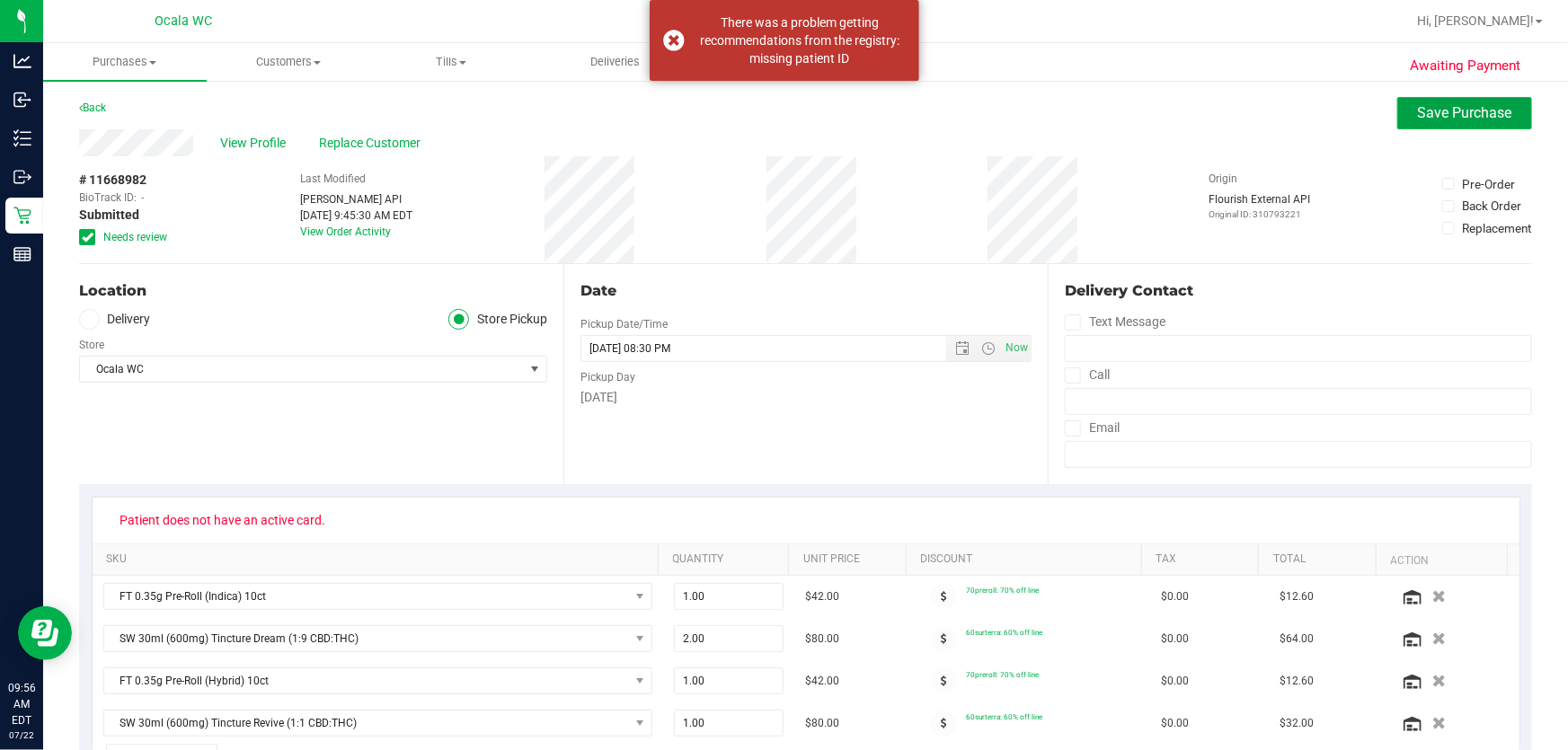 click on "Save Purchase" at bounding box center (1465, 113) 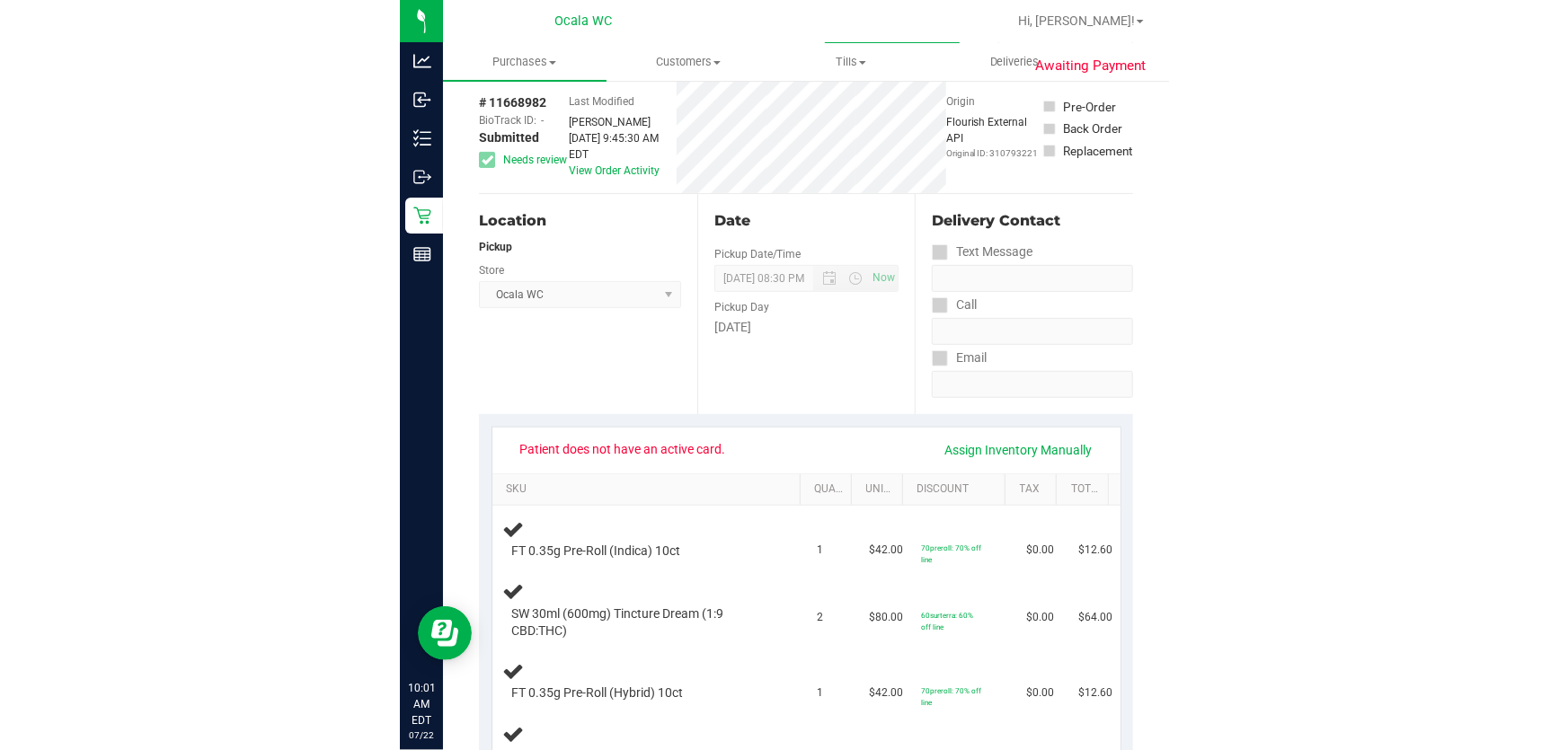 scroll, scrollTop: 0, scrollLeft: 0, axis: both 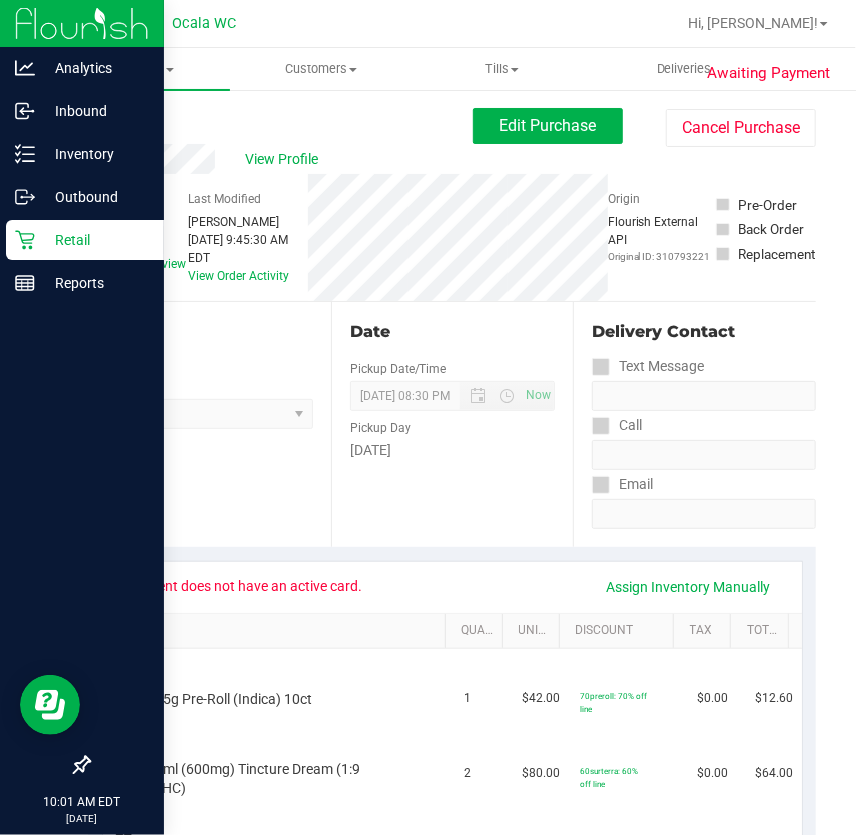 click on "Retail" at bounding box center (95, 240) 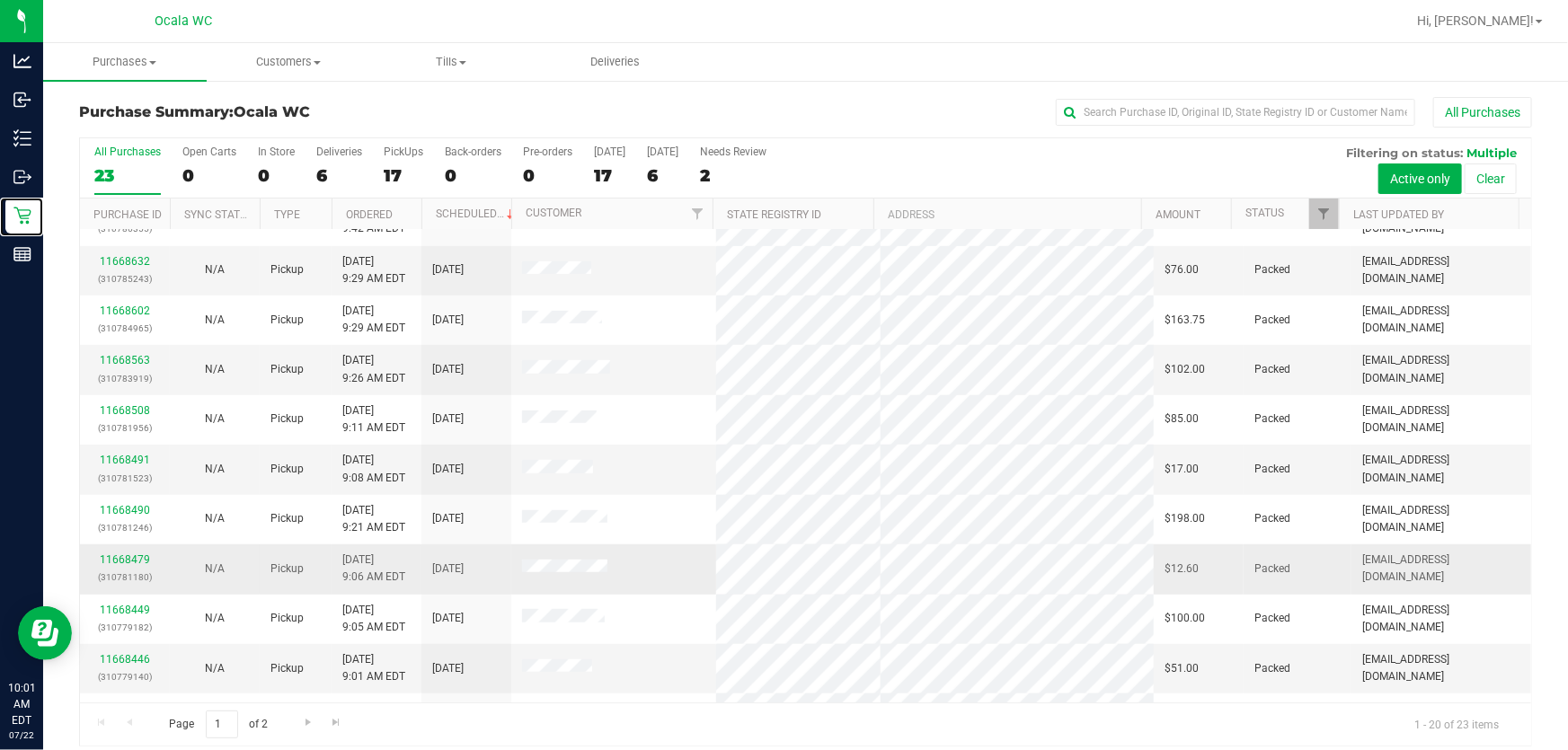 scroll, scrollTop: 520, scrollLeft: 0, axis: vertical 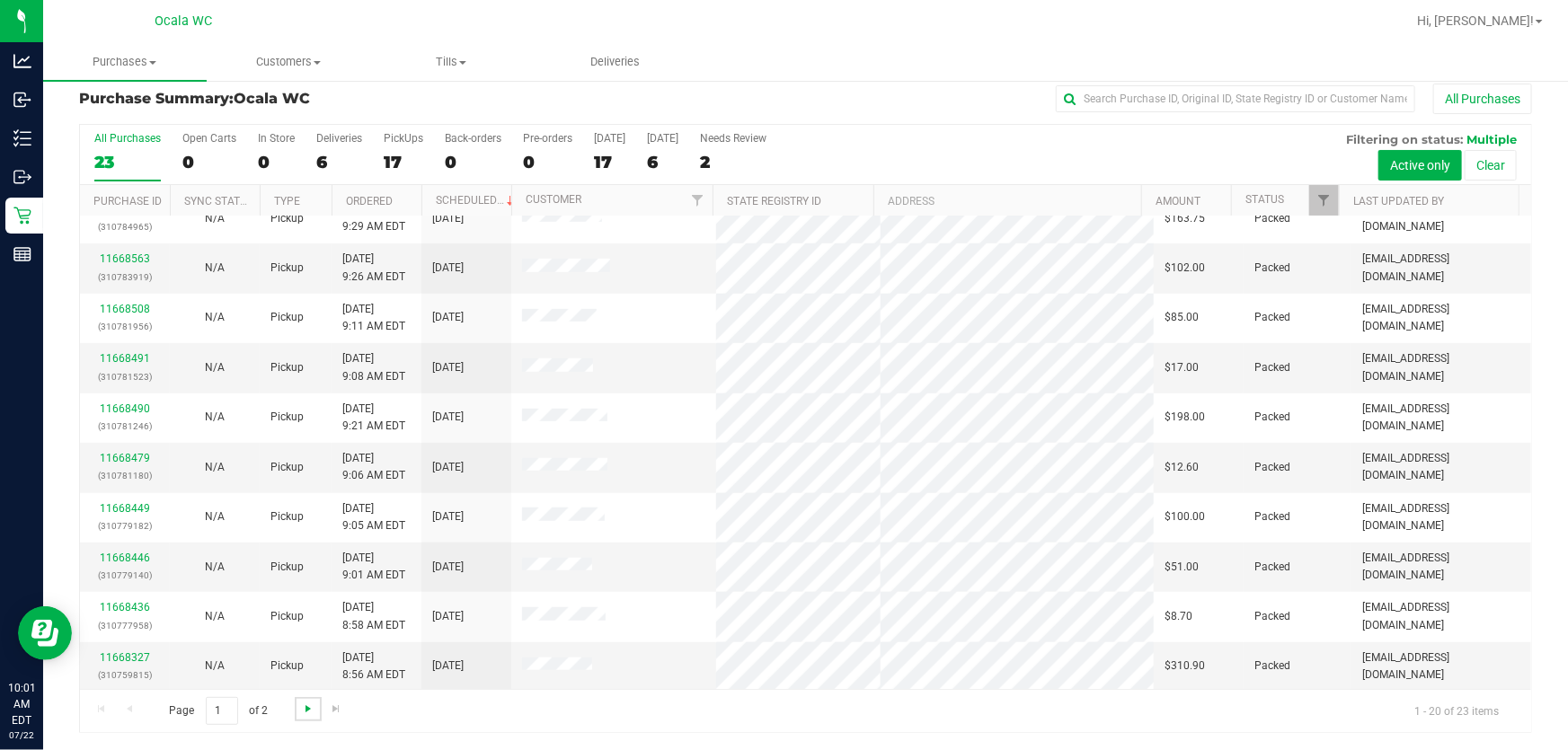 click at bounding box center [308, 709] 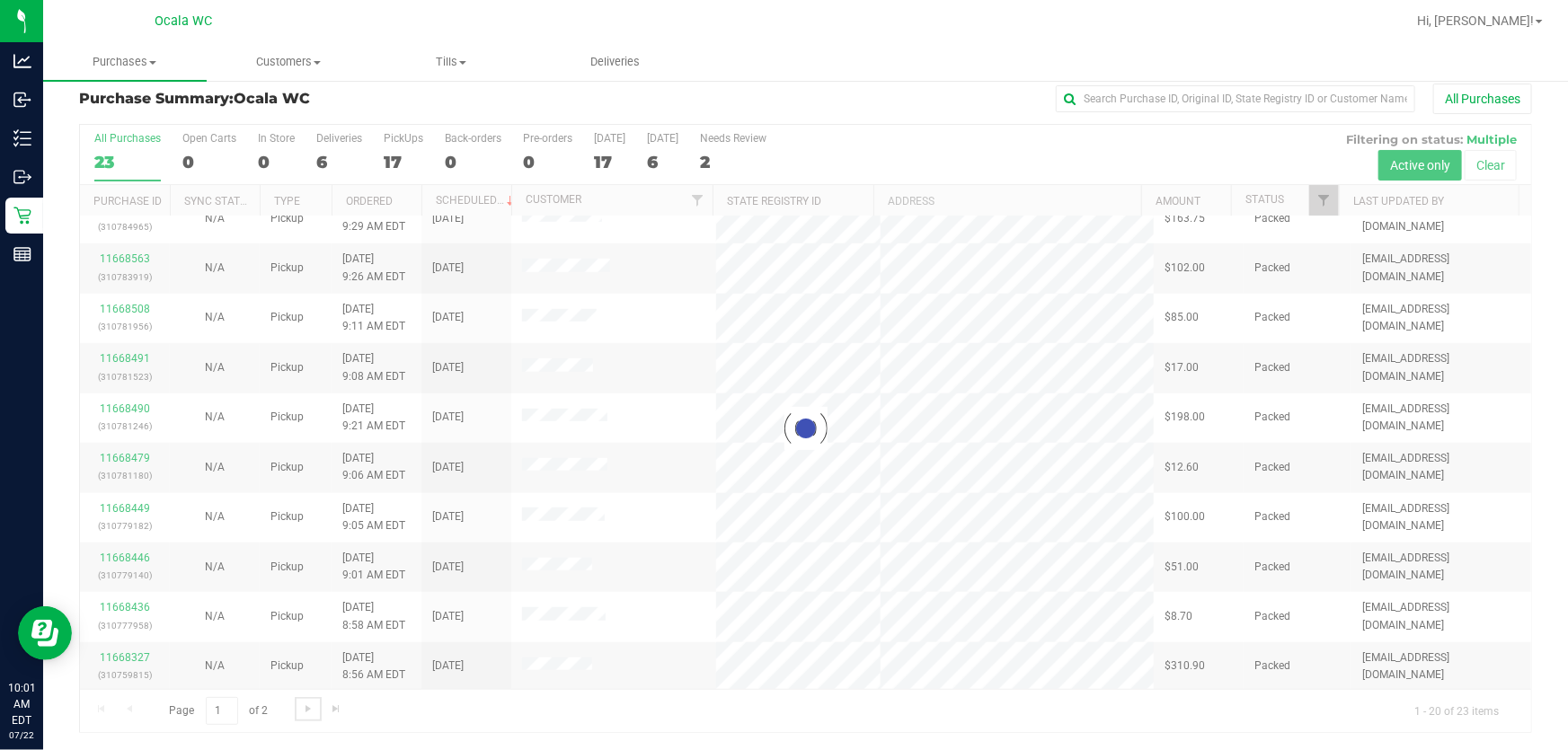 scroll, scrollTop: 0, scrollLeft: 0, axis: both 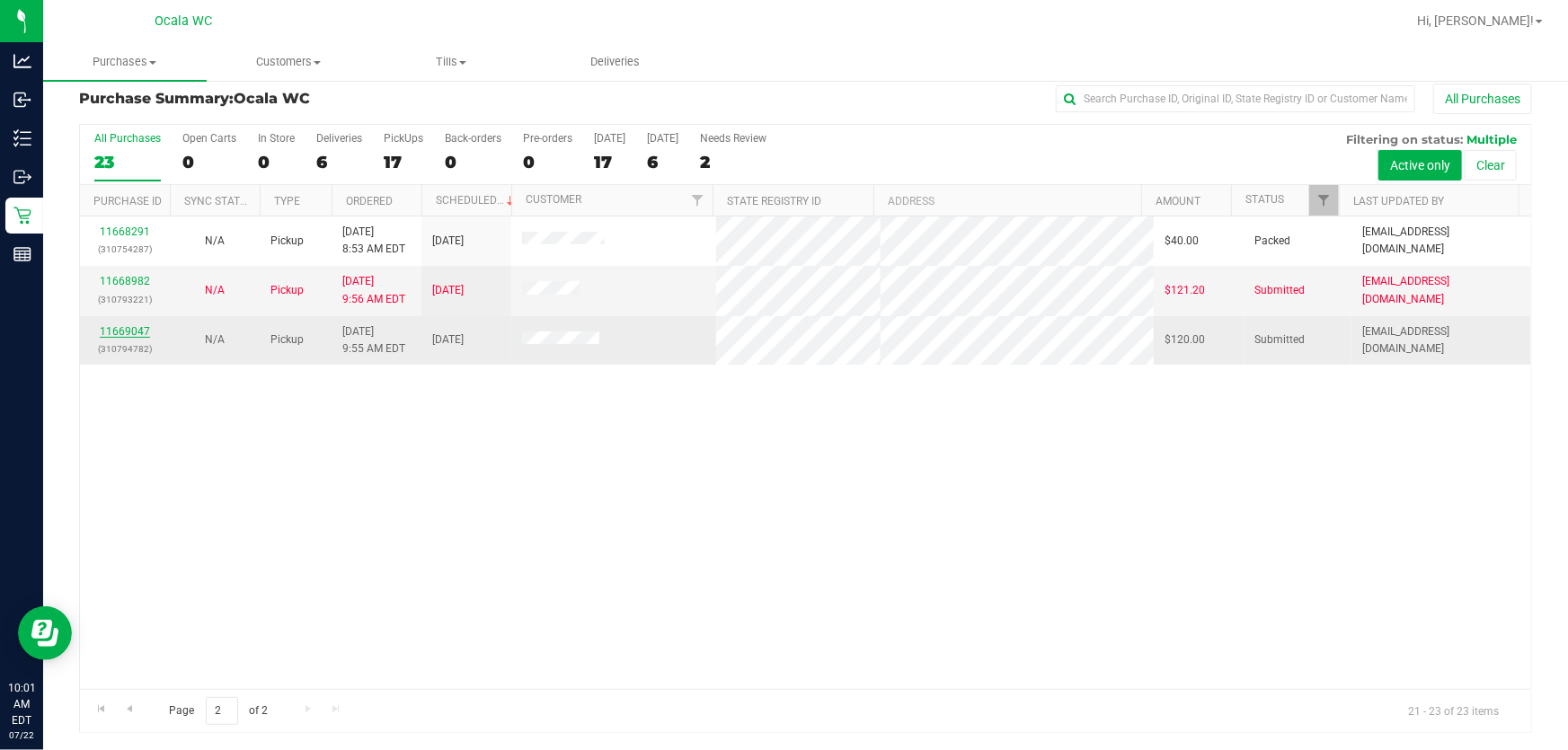 click on "11669047" at bounding box center [125, 331] 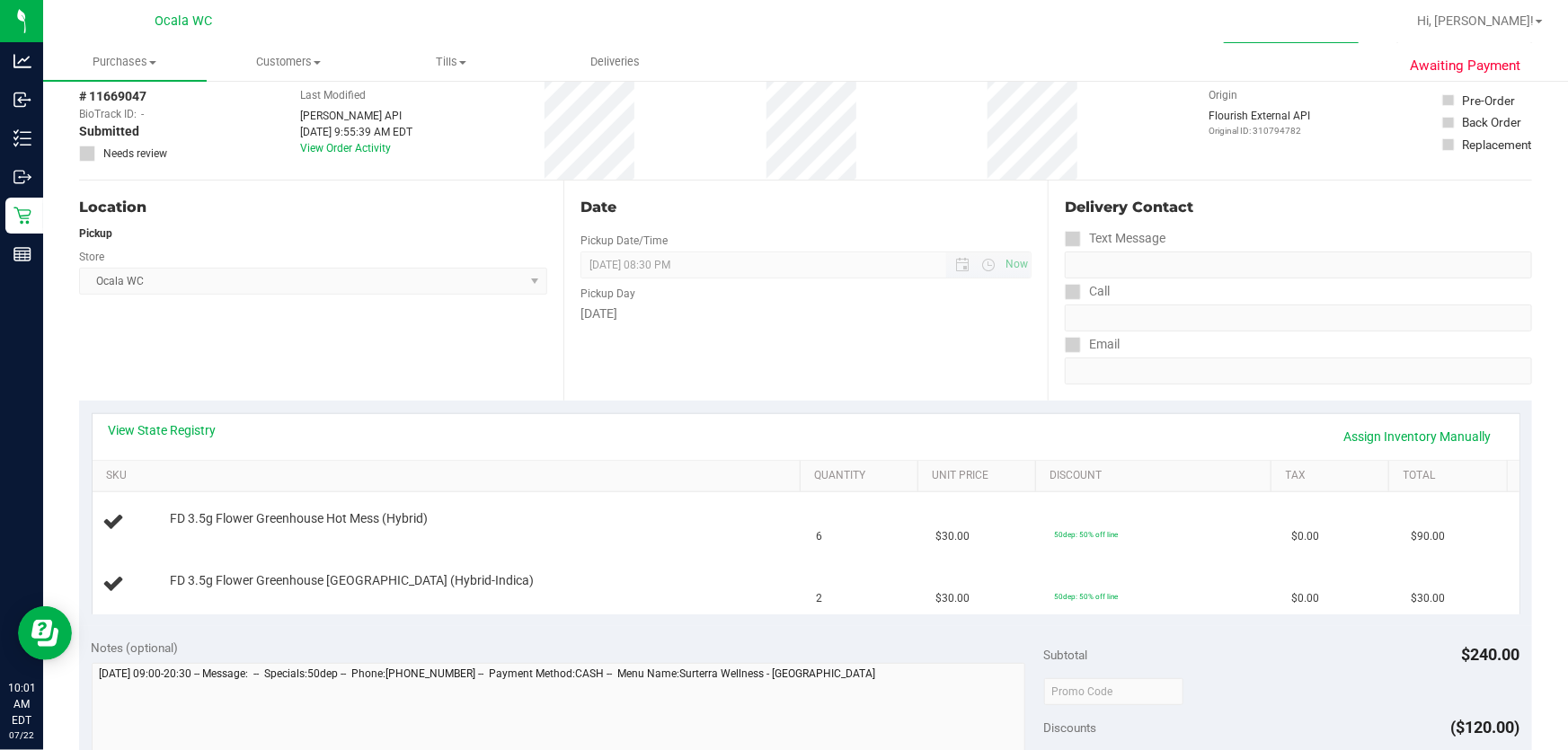 scroll, scrollTop: 177, scrollLeft: 0, axis: vertical 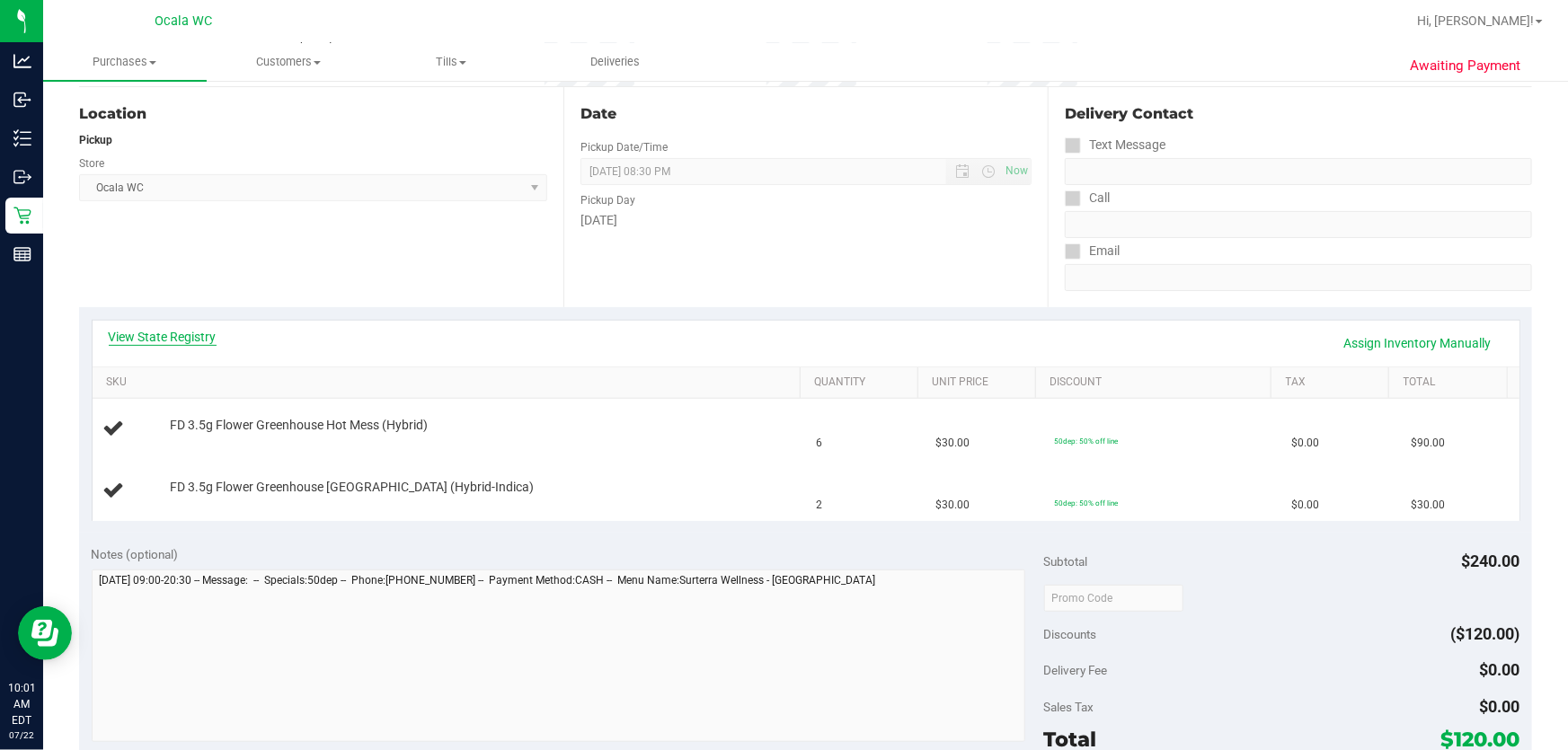click on "View State Registry" at bounding box center [163, 337] 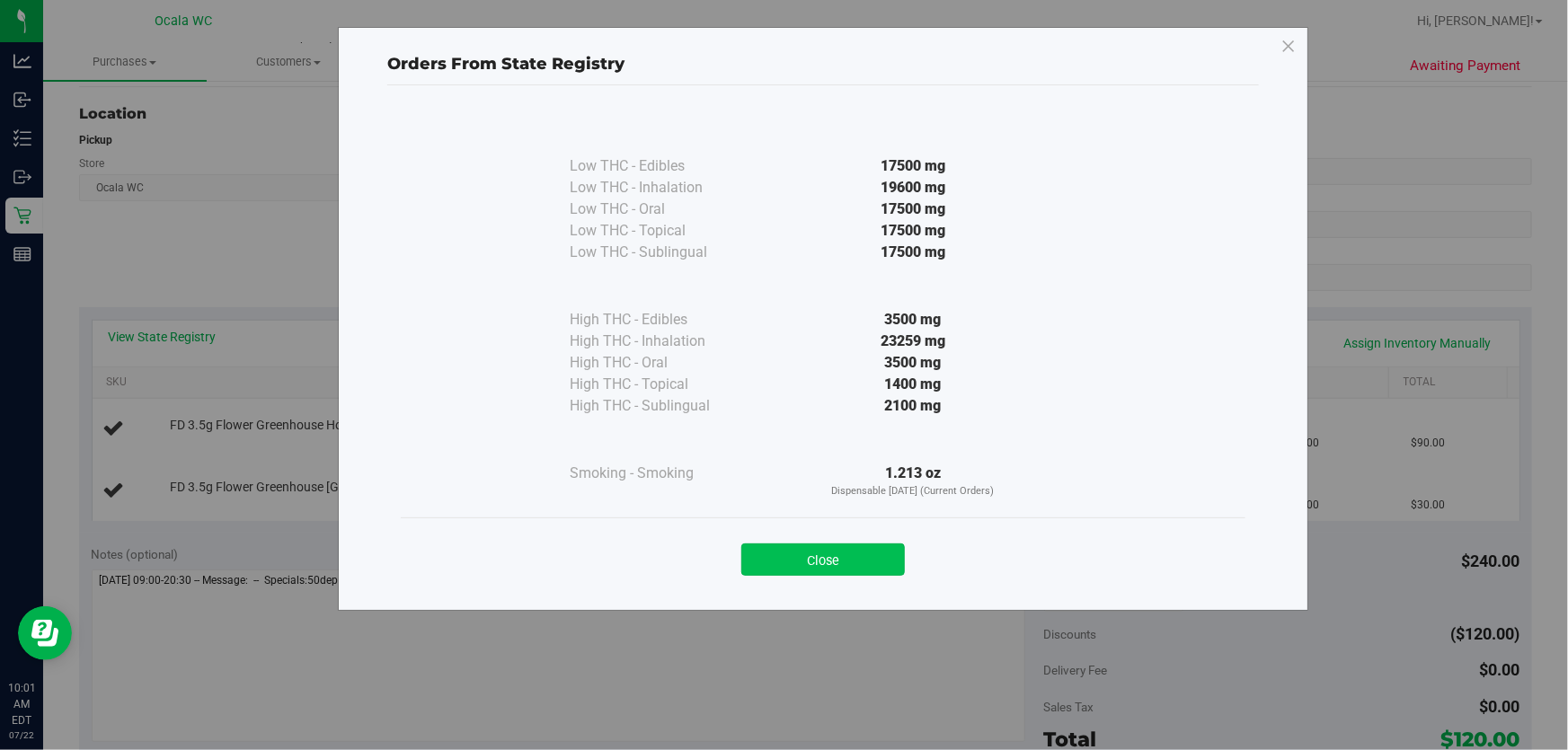click on "Close" at bounding box center [823, 560] 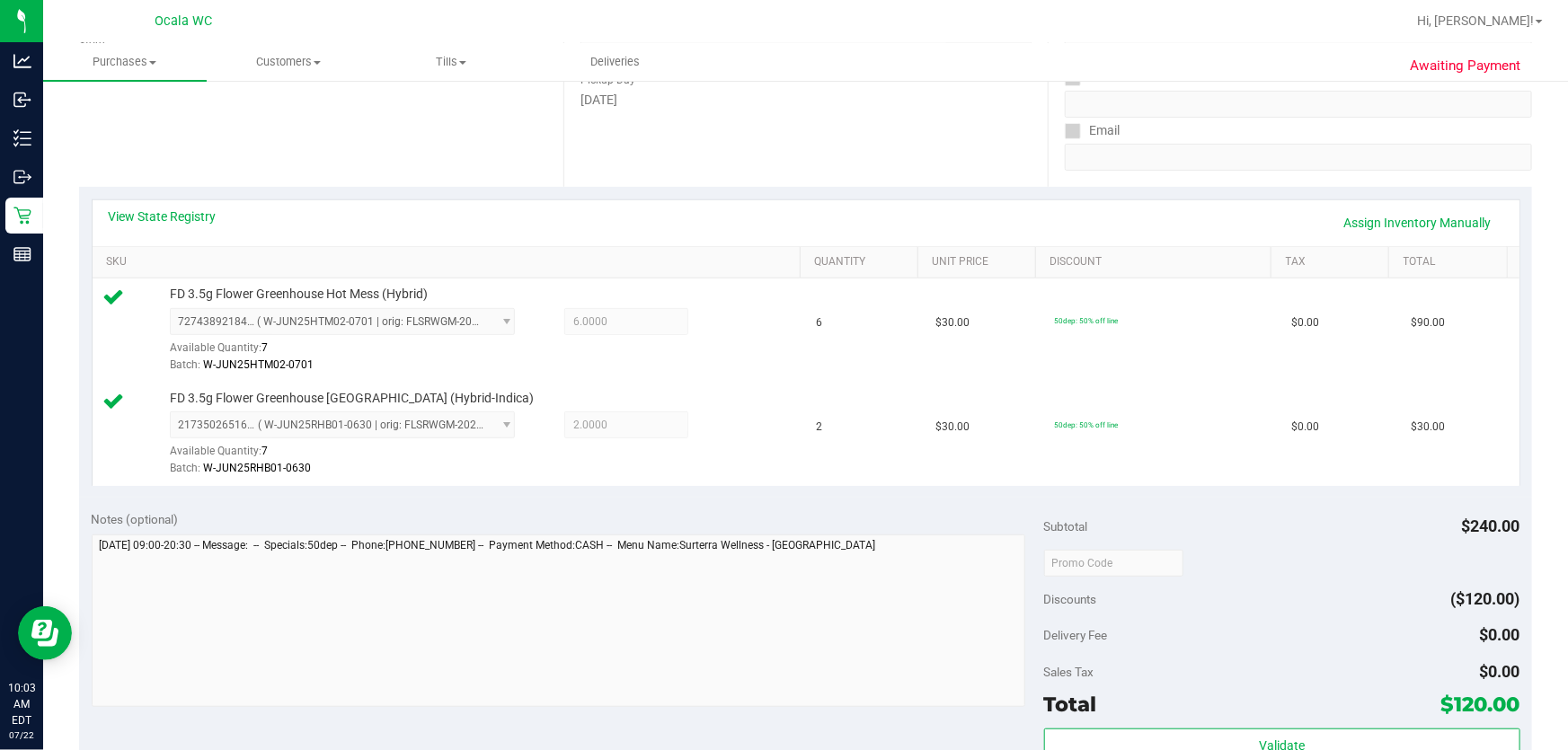 scroll, scrollTop: 585, scrollLeft: 0, axis: vertical 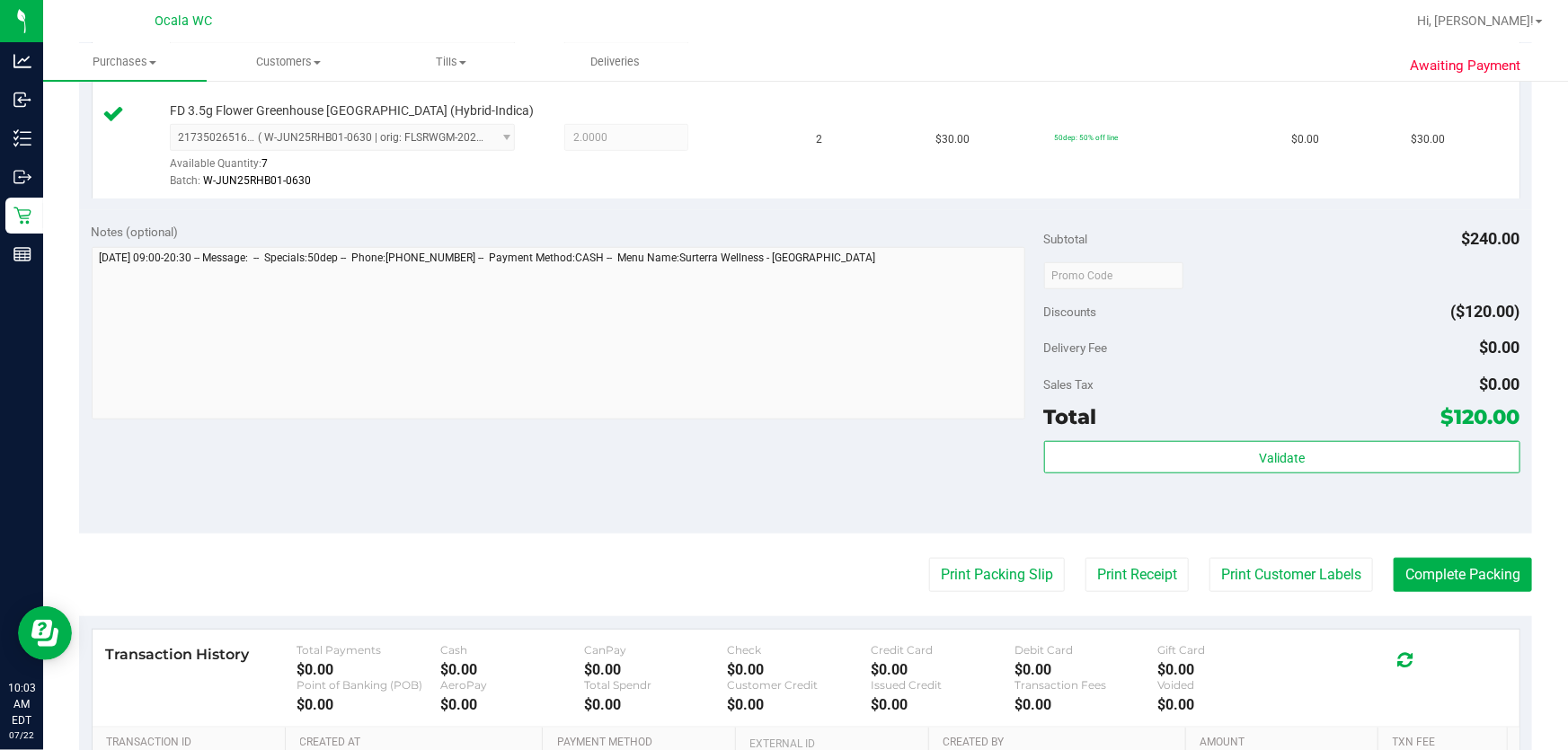 click on "Validate" at bounding box center [1282, 481] 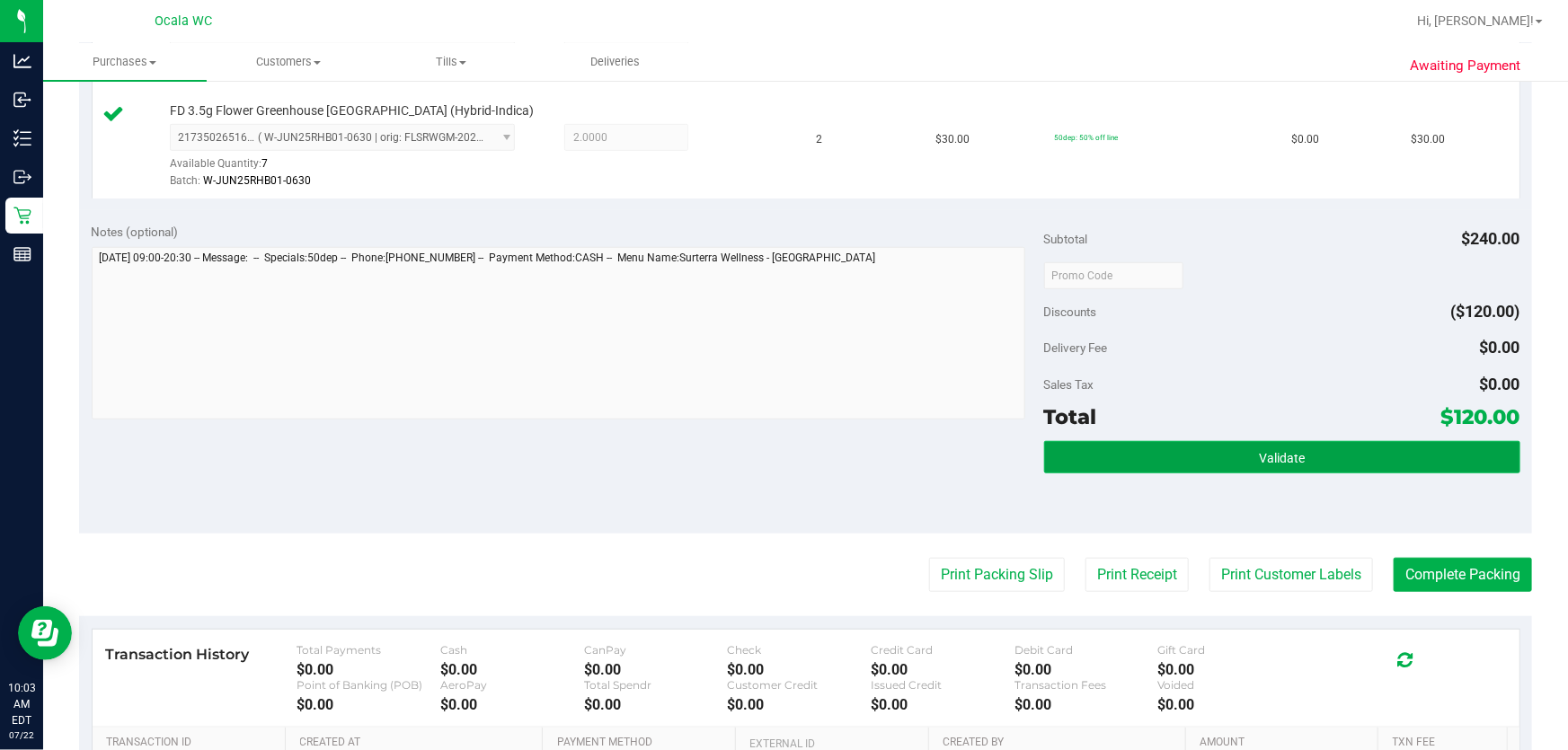 click on "Validate" at bounding box center [1282, 457] 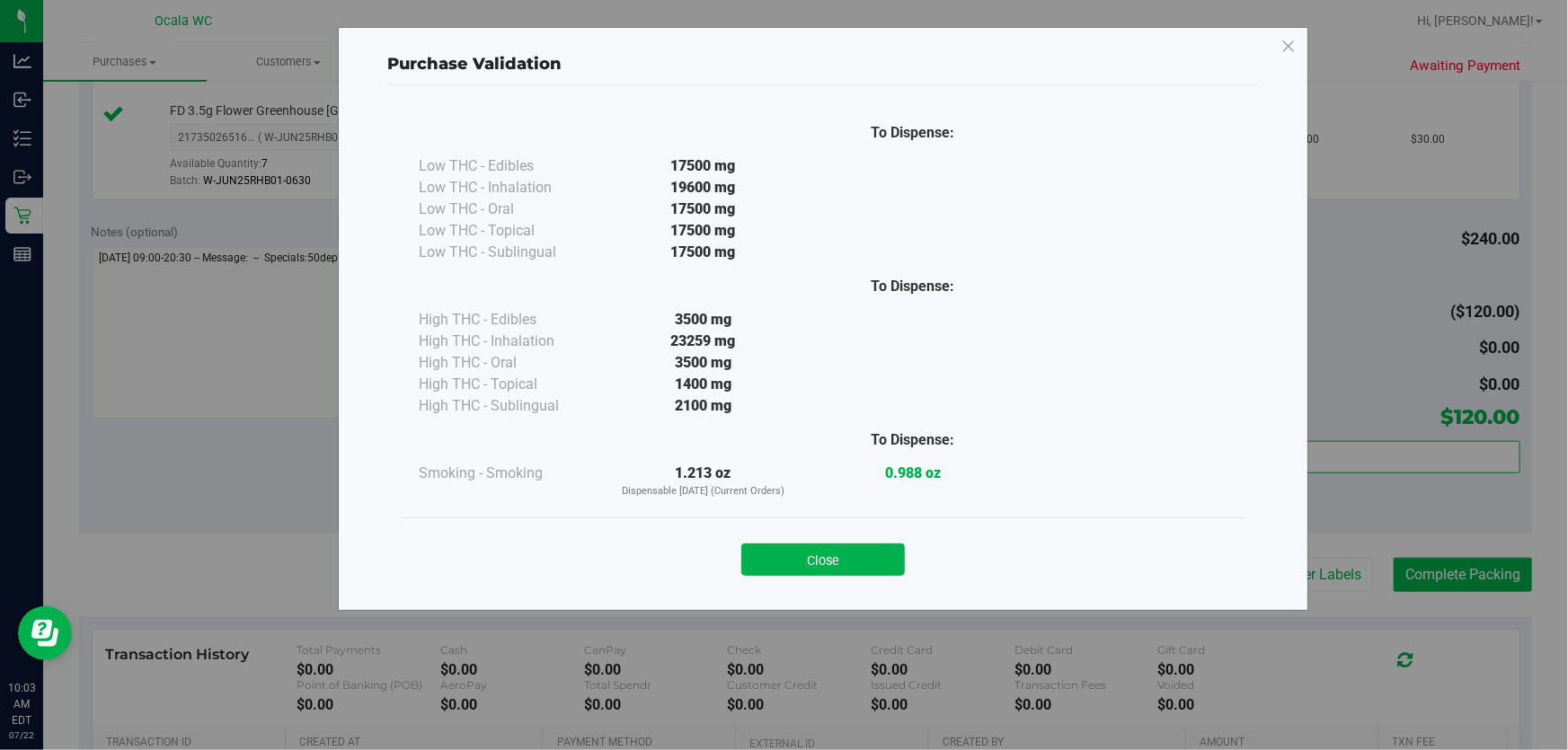 click on "Close" at bounding box center [823, 554] 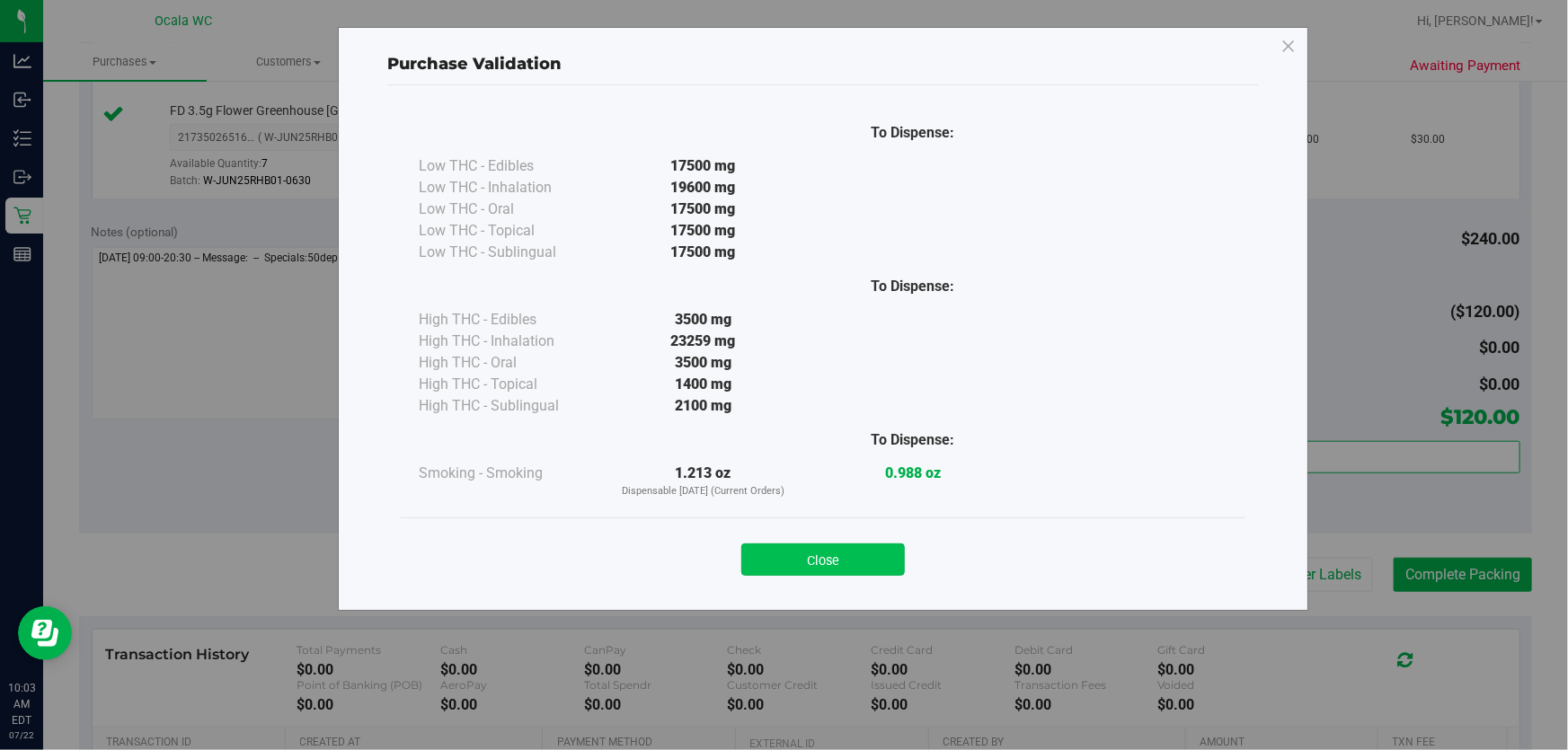 click on "Close" at bounding box center [823, 560] 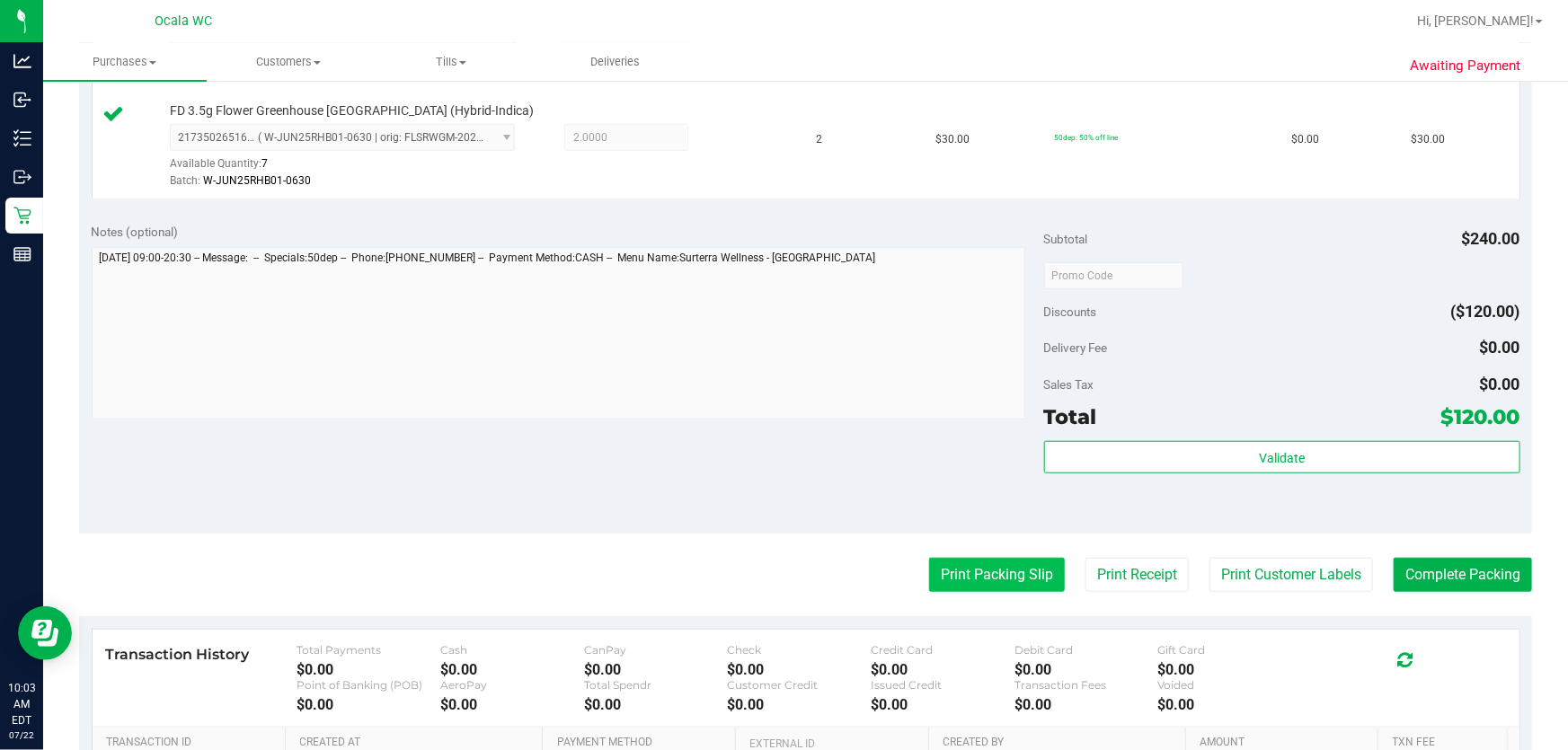 click on "Print Packing Slip" at bounding box center [997, 575] 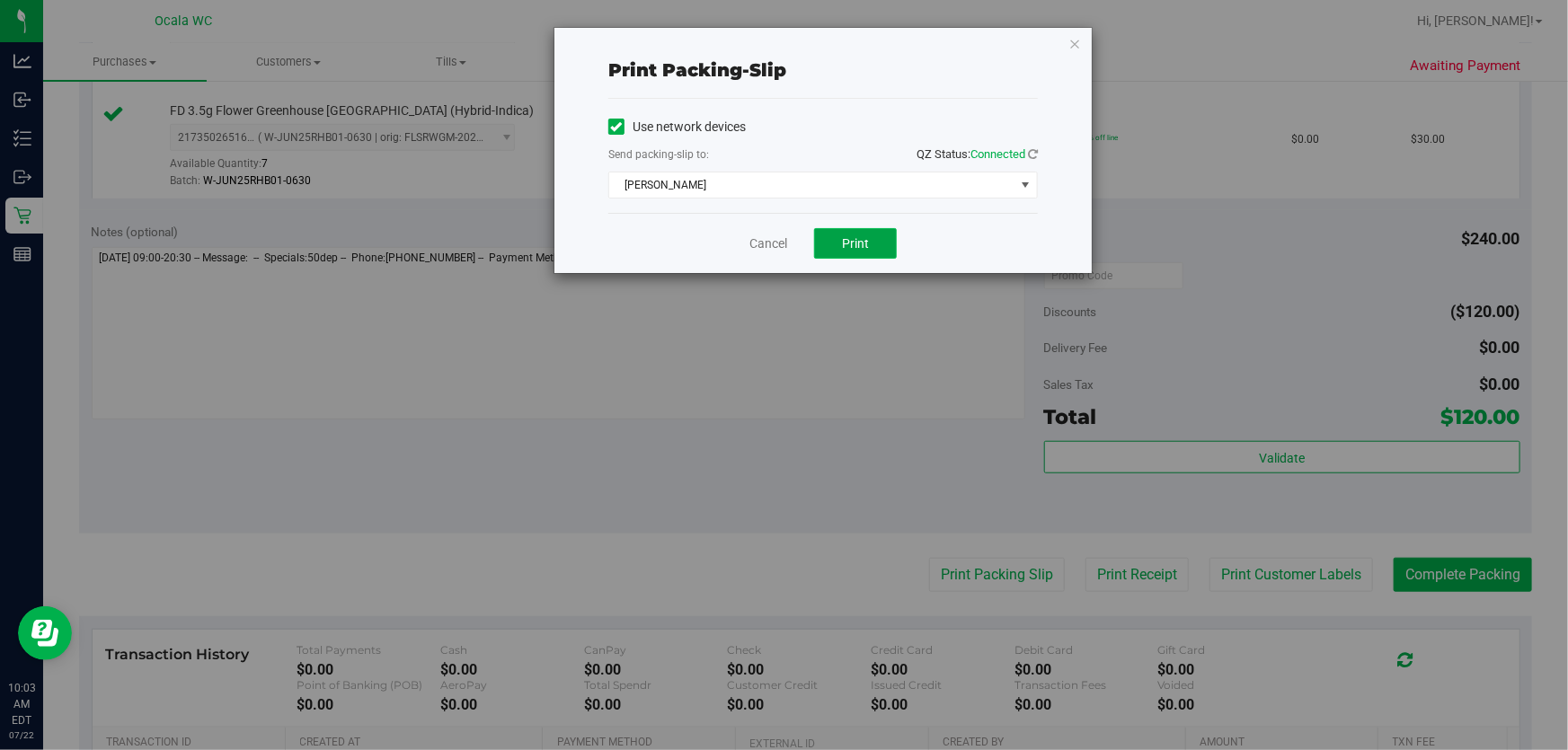 click on "Print" at bounding box center (855, 243) 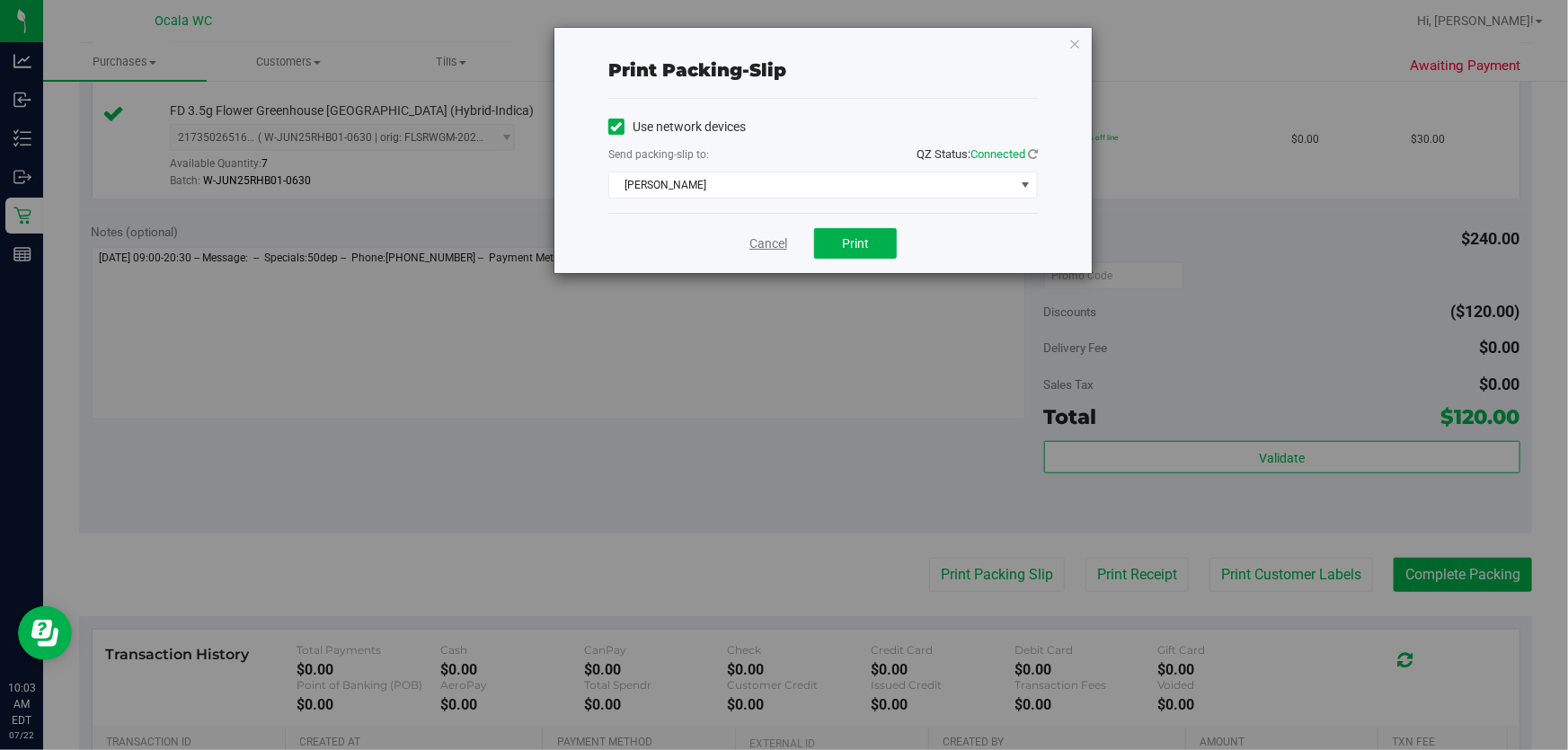 click on "Cancel" at bounding box center [768, 243] 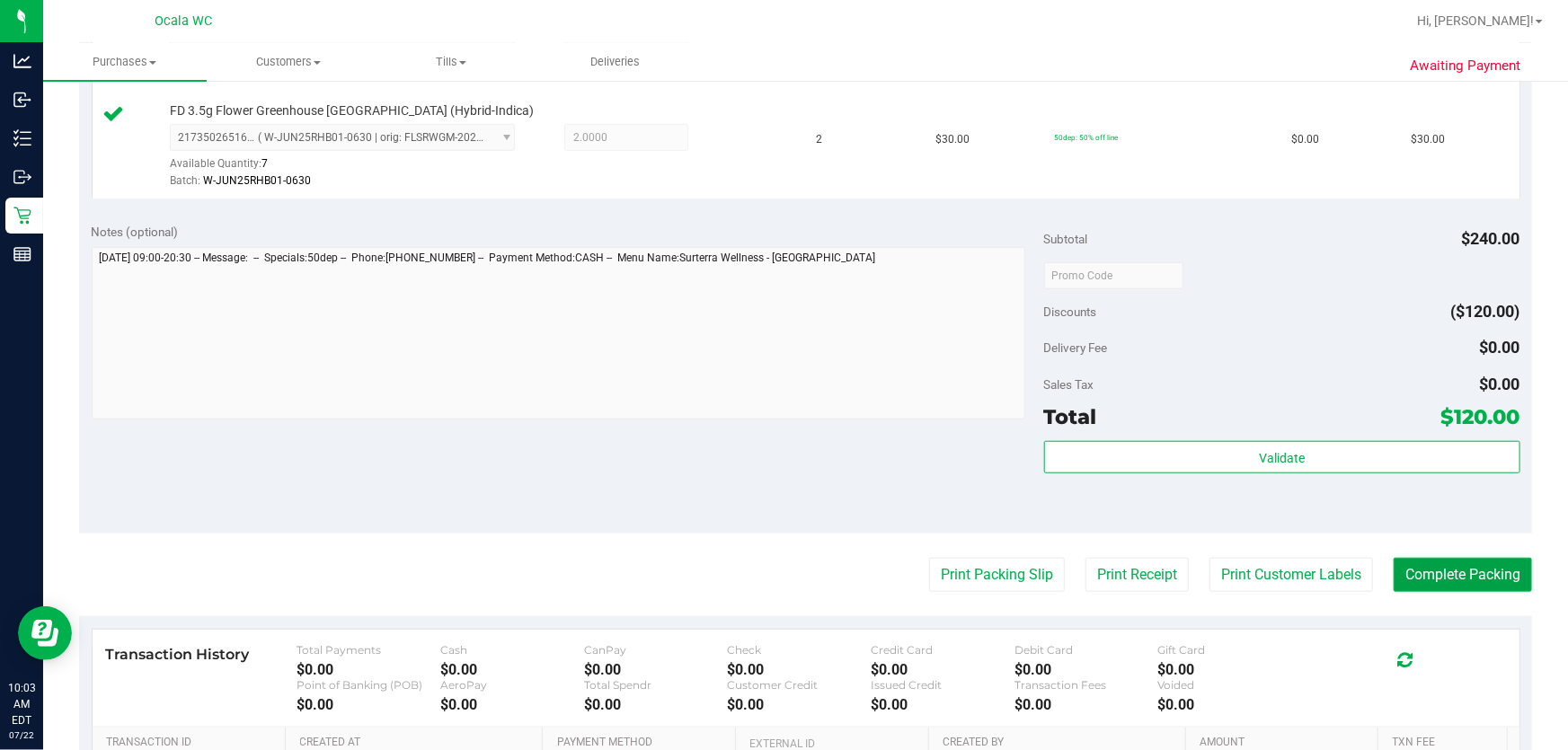 click on "Complete Packing" at bounding box center (1463, 575) 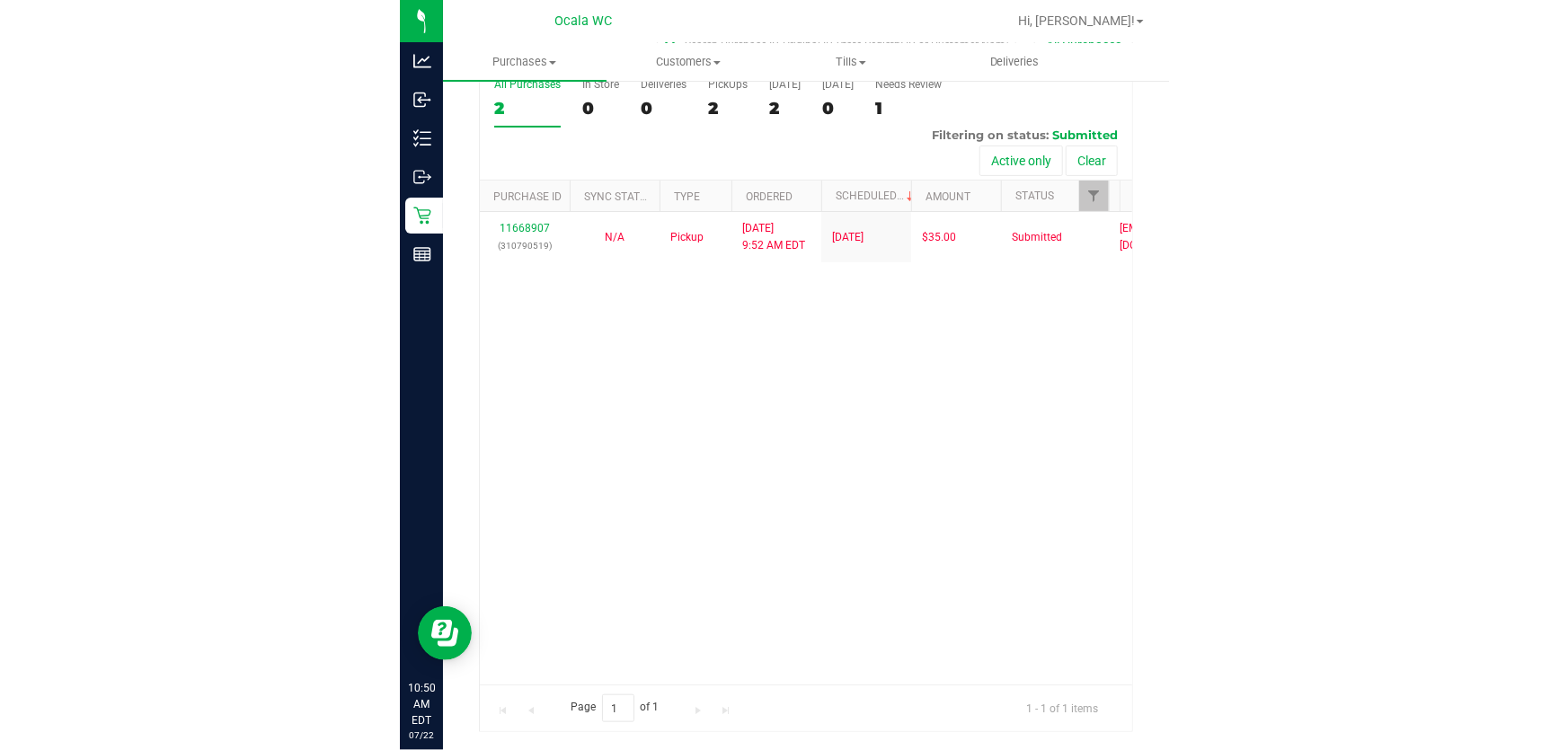 scroll, scrollTop: 0, scrollLeft: 0, axis: both 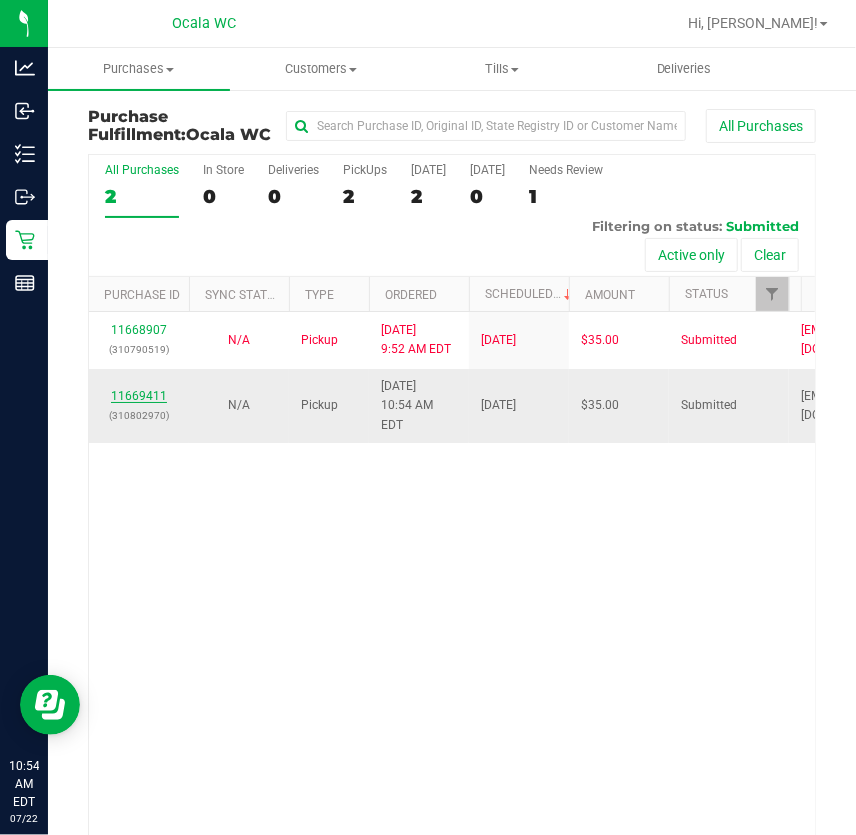 click on "11669411" at bounding box center [139, 396] 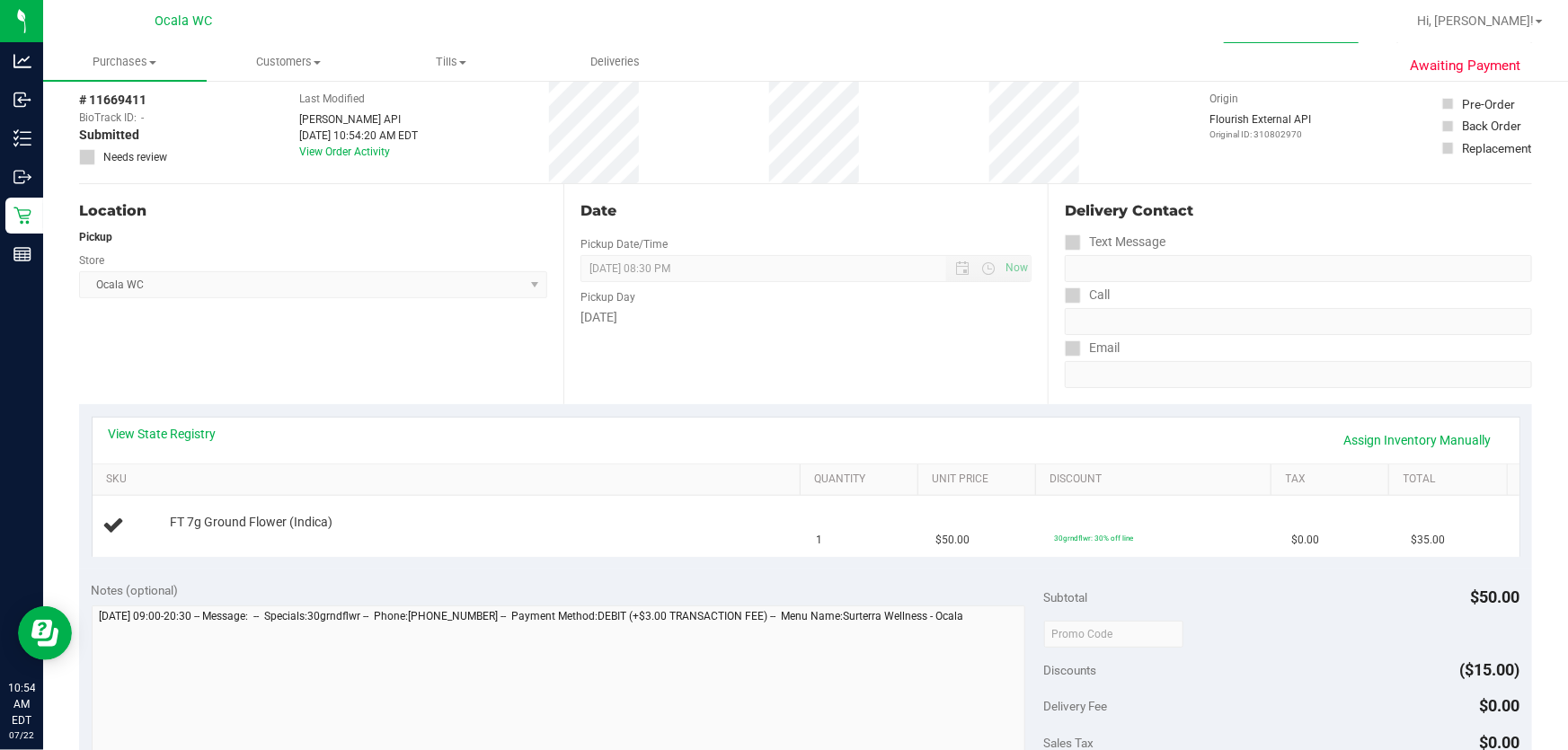 scroll, scrollTop: 0, scrollLeft: 0, axis: both 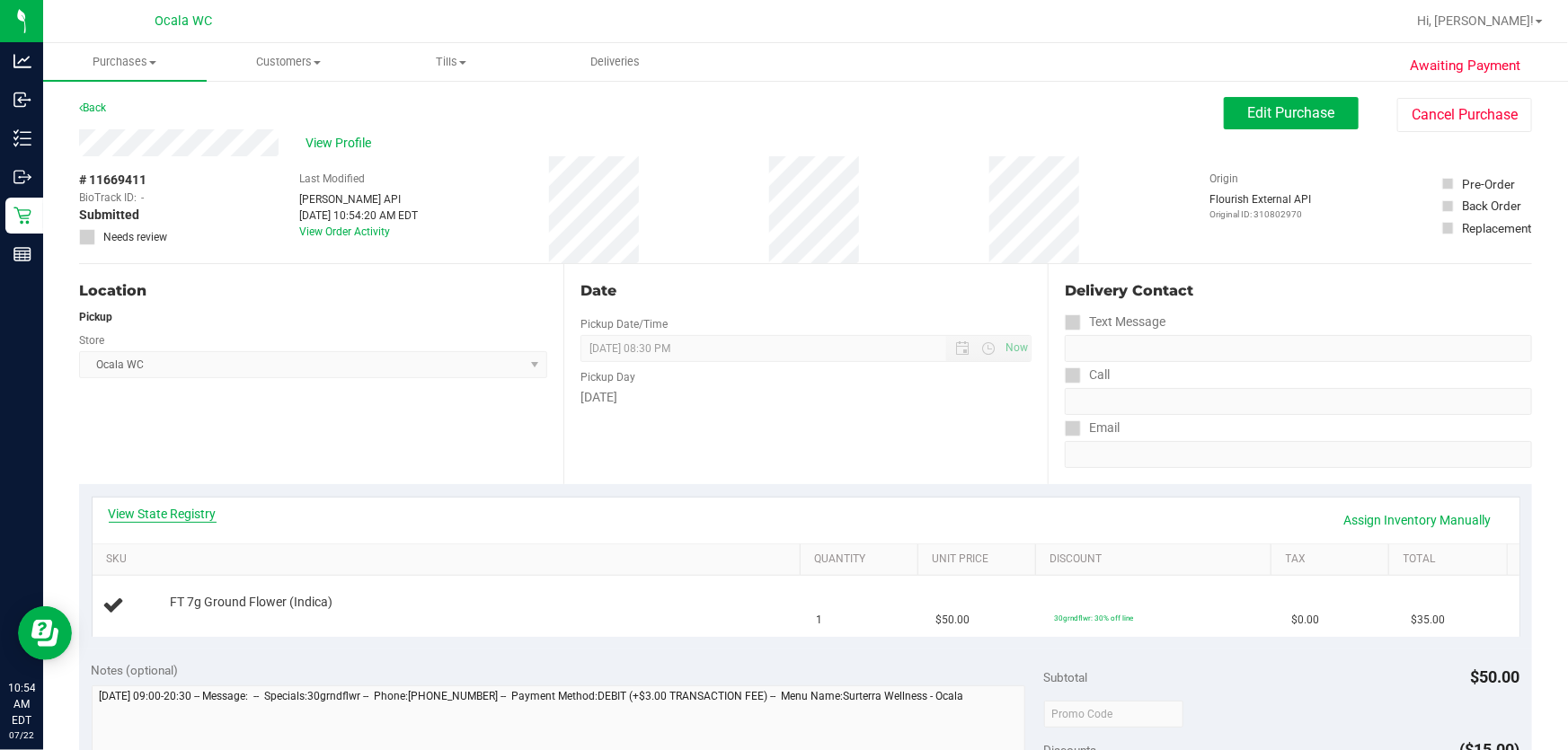 click on "View State Registry" at bounding box center [163, 514] 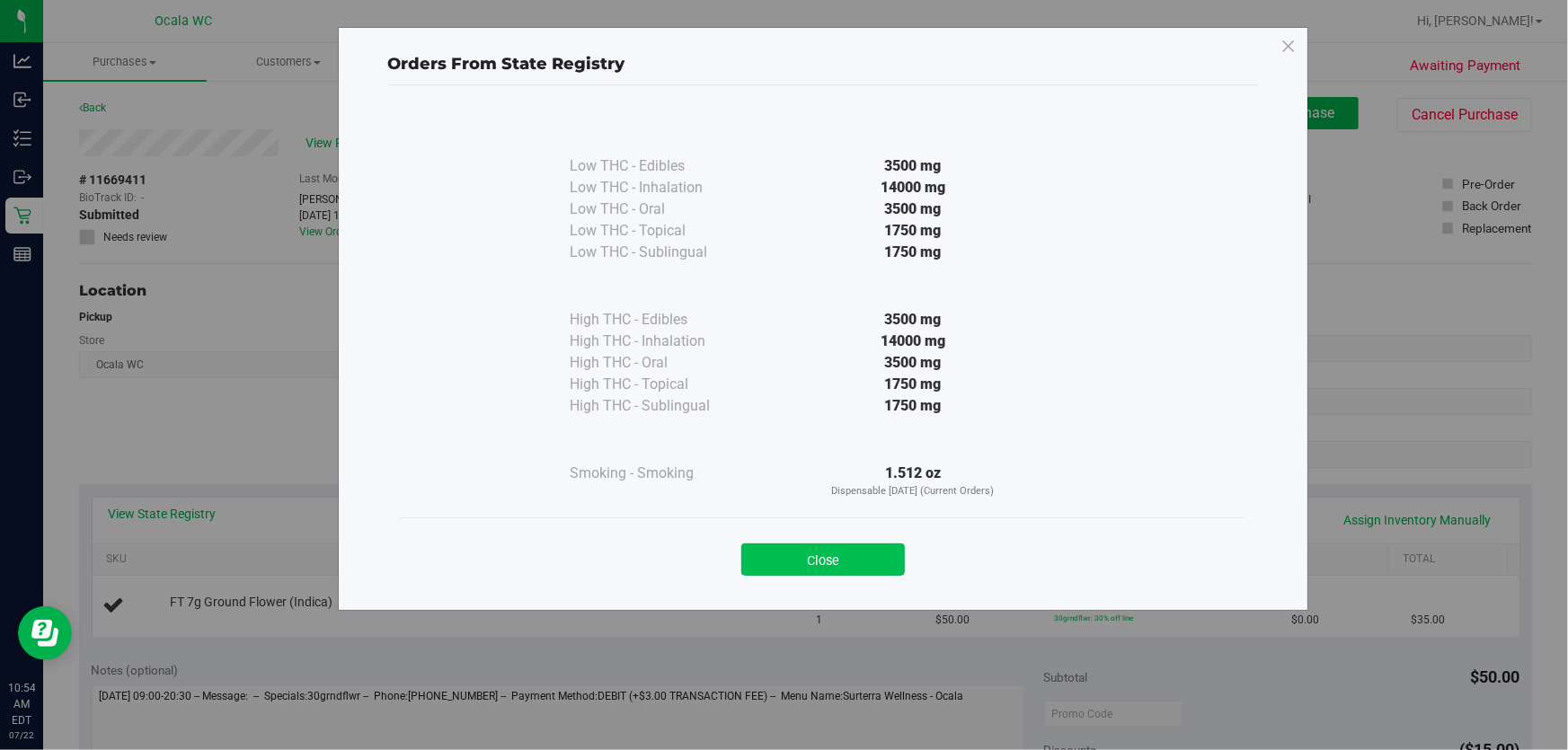 click on "Close" at bounding box center [823, 560] 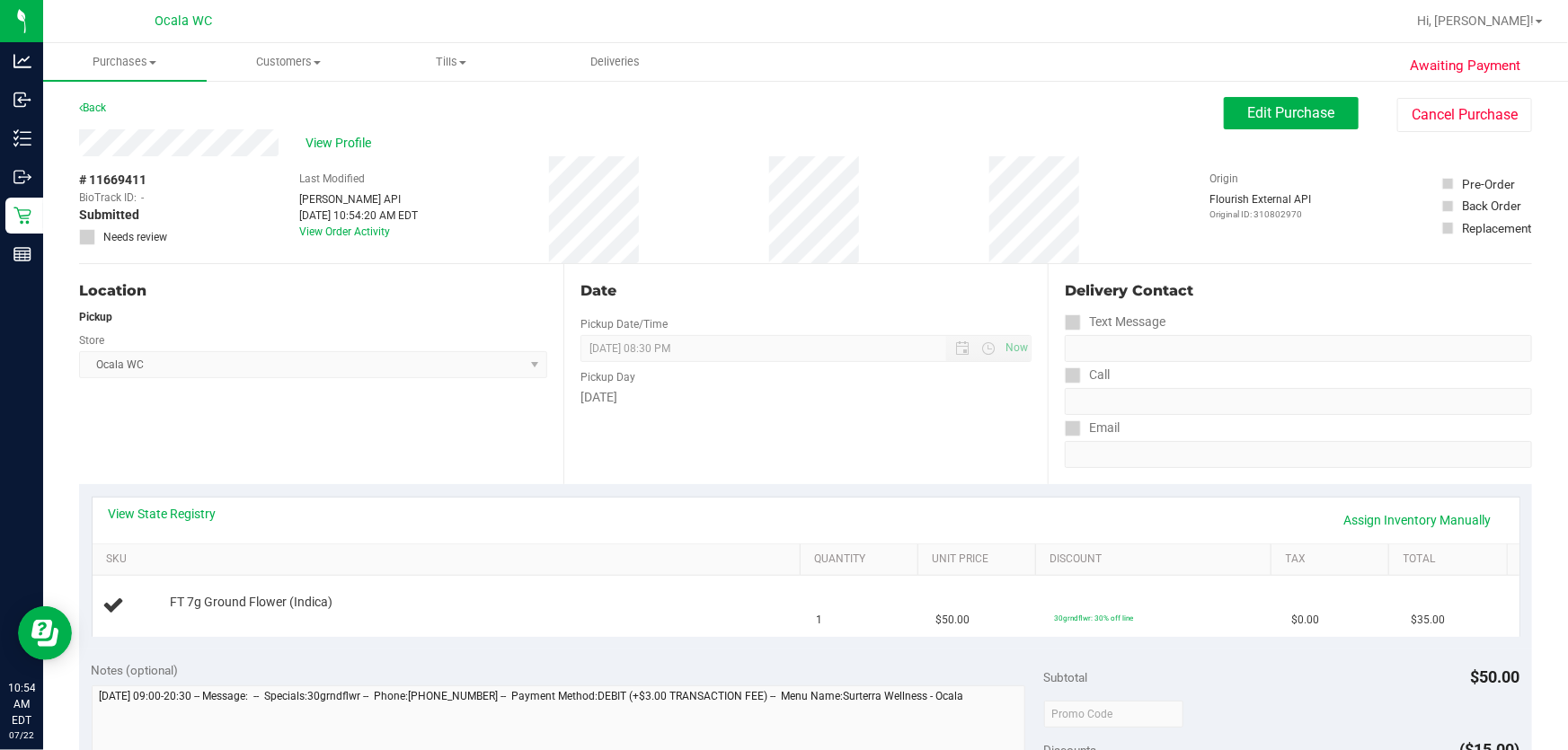 click on "Ocala WC Select Store Bonita Springs WC Boynton Beach WC Bradenton WC Brandon WC Brooksville WC Call Center Clermont WC Crestview WC Deerfield Beach WC Delray Beach WC Deltona WC Ft Walton Beach WC Ft. Lauderdale WC Ft. Myers WC Gainesville WC Jax Atlantic WC JAX DC REP Jax WC Key West WC Lakeland WC Largo WC Lehigh Acres DC REP Merritt Island WC Miami 72nd WC Miami Beach WC Miami Dadeland WC Miramar DC REP New Port Richey WC North Palm Beach WC North Port WC Ocala WC Orange Park WC Orlando Colonial WC Orlando DC REP Orlando WC Oviedo WC Palm Bay WC Palm Coast WC Panama City WC Pensacola WC Port Orange WC Port St. Lucie WC Sebring WC South Tampa WC St. Pete WC Summerfield WC Tallahassee DC REP Tallahassee WC Tampa DC Testing Tampa Warehouse Tampa WC TX Austin DC TX Plano Retail TX San Antonio Retail TX South-Austin Retail TX Sugarland Retail Winter Haven WC WPB DC WPB WC" at bounding box center (313, 365) 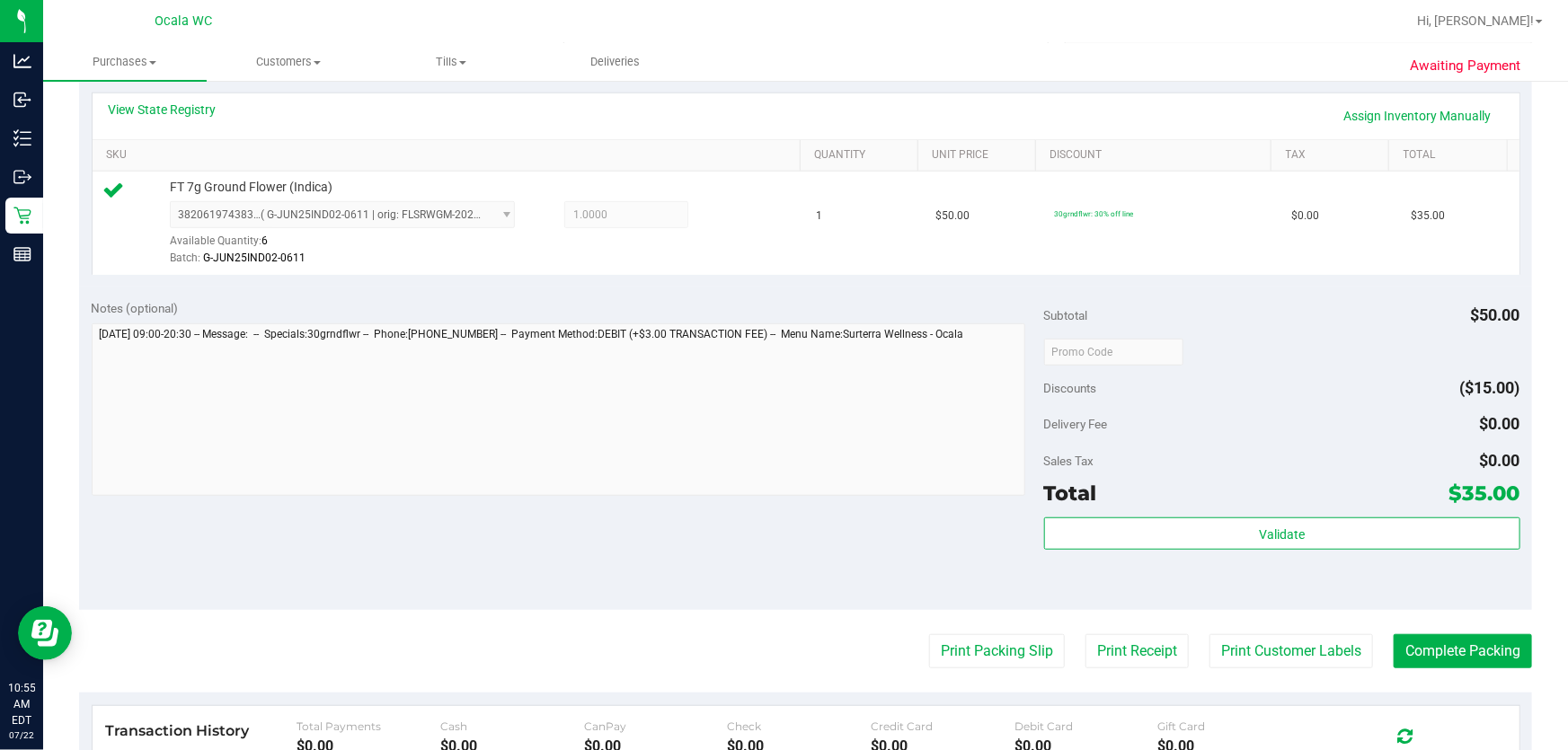 scroll, scrollTop: 408, scrollLeft: 0, axis: vertical 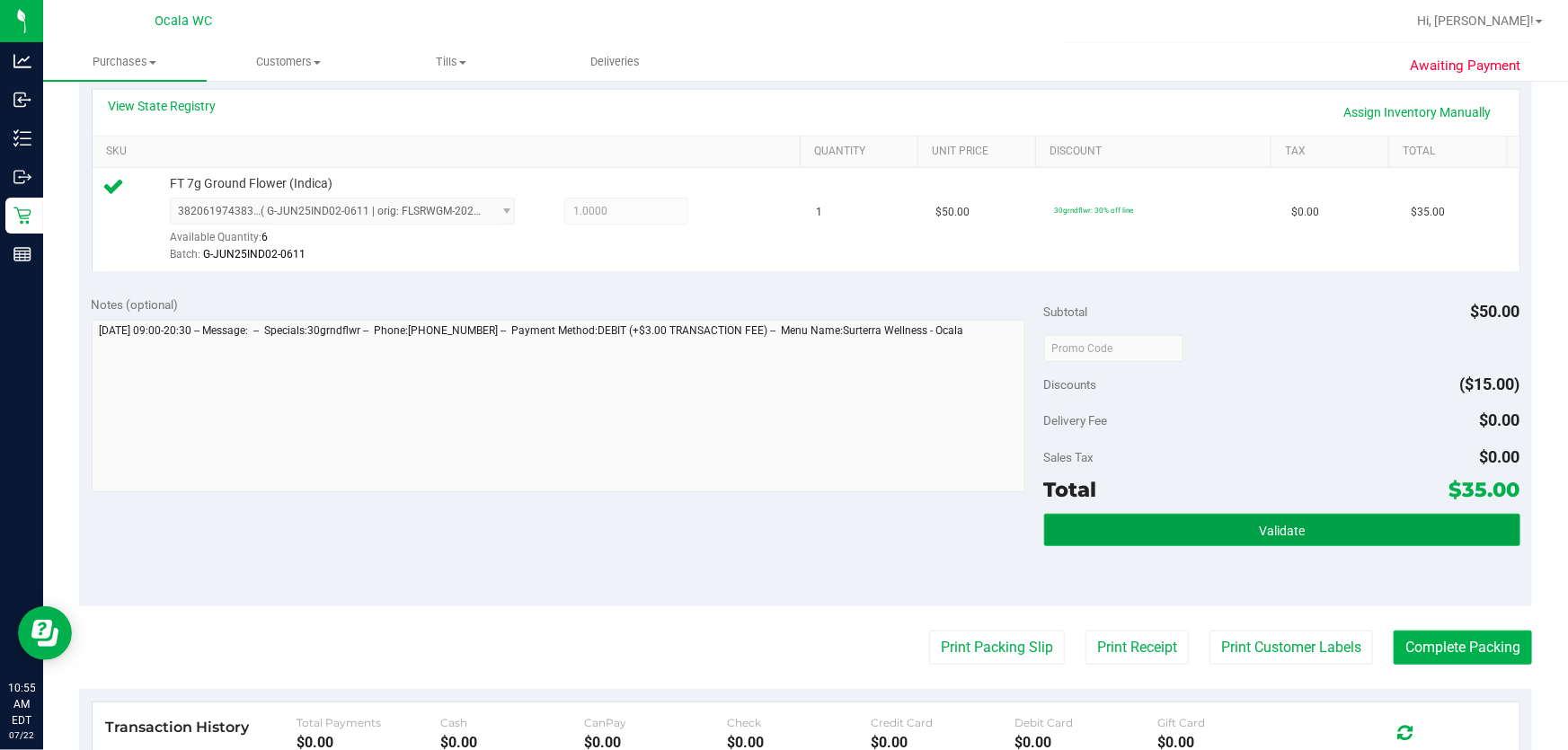 click on "Validate" at bounding box center (1281, 531) 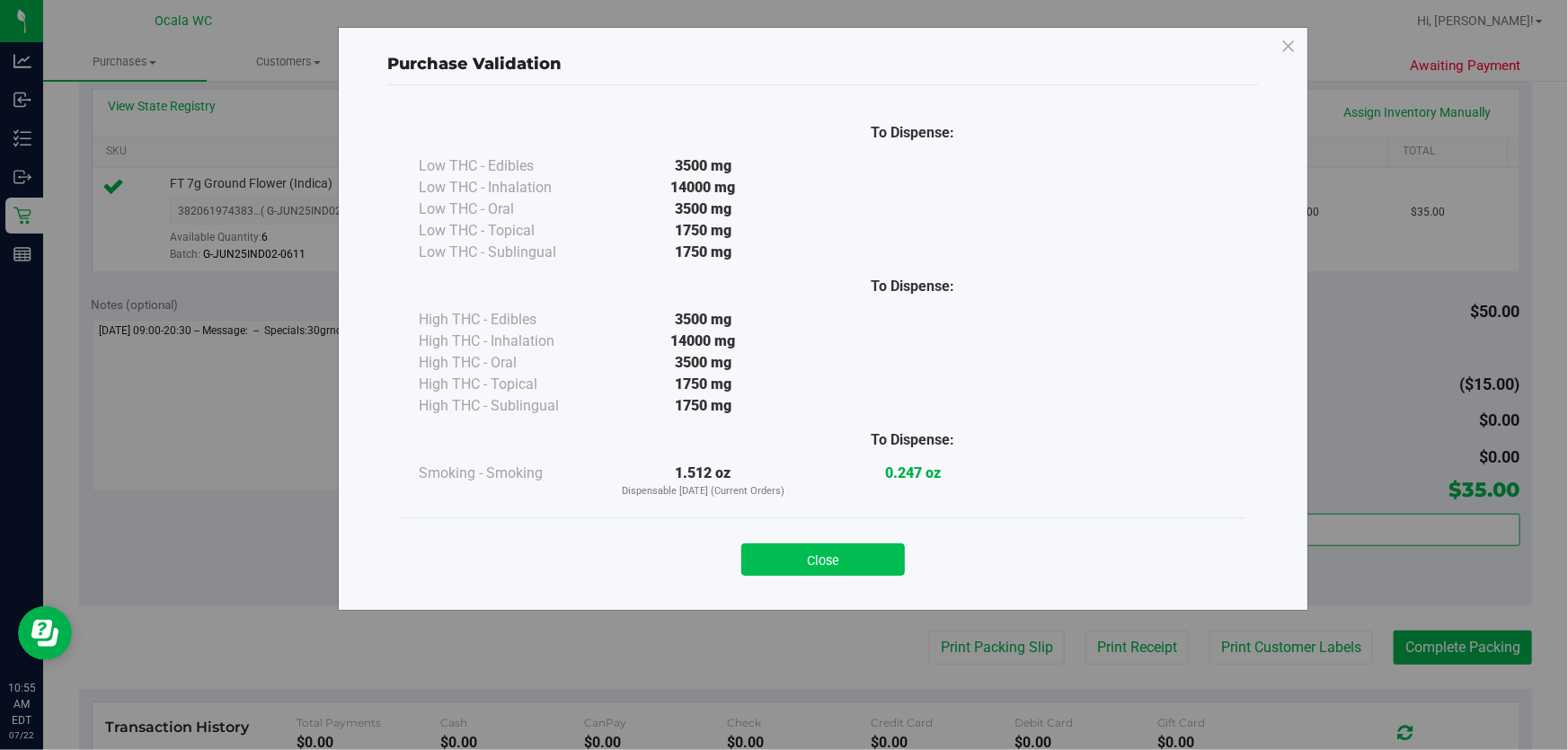 click on "Close" at bounding box center (823, 560) 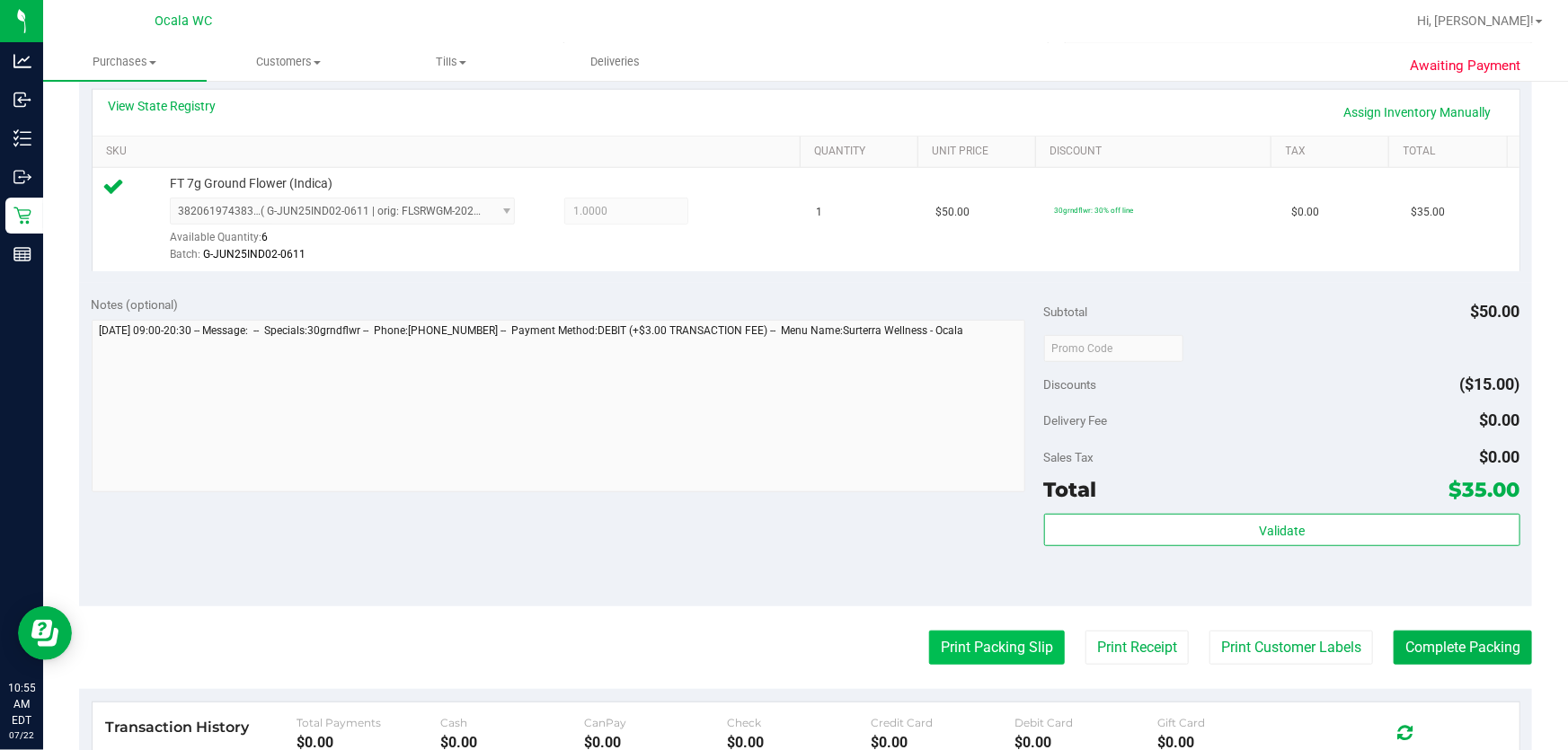 click on "Print Packing Slip" at bounding box center [997, 648] 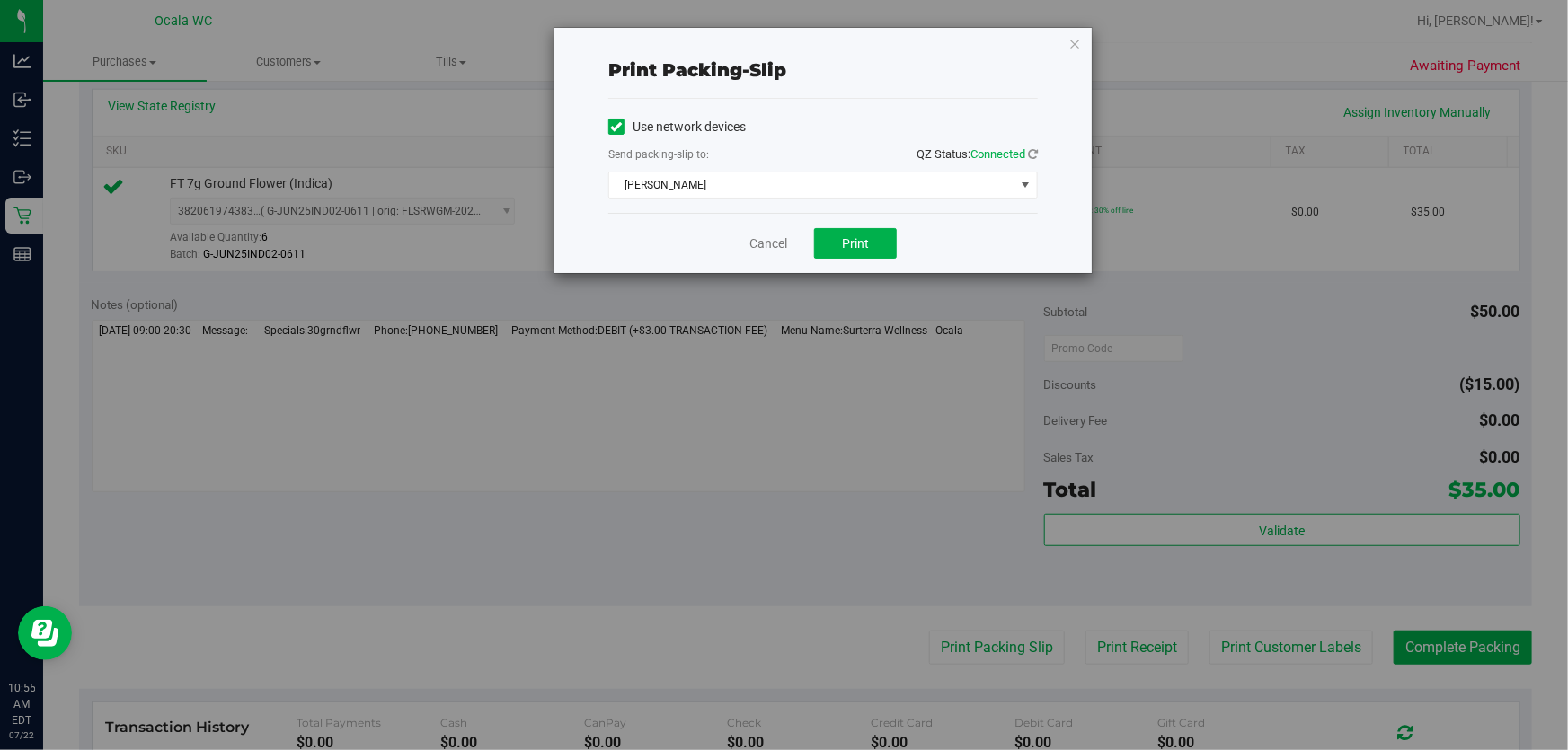 click on "Cancel
Print" at bounding box center [823, 243] 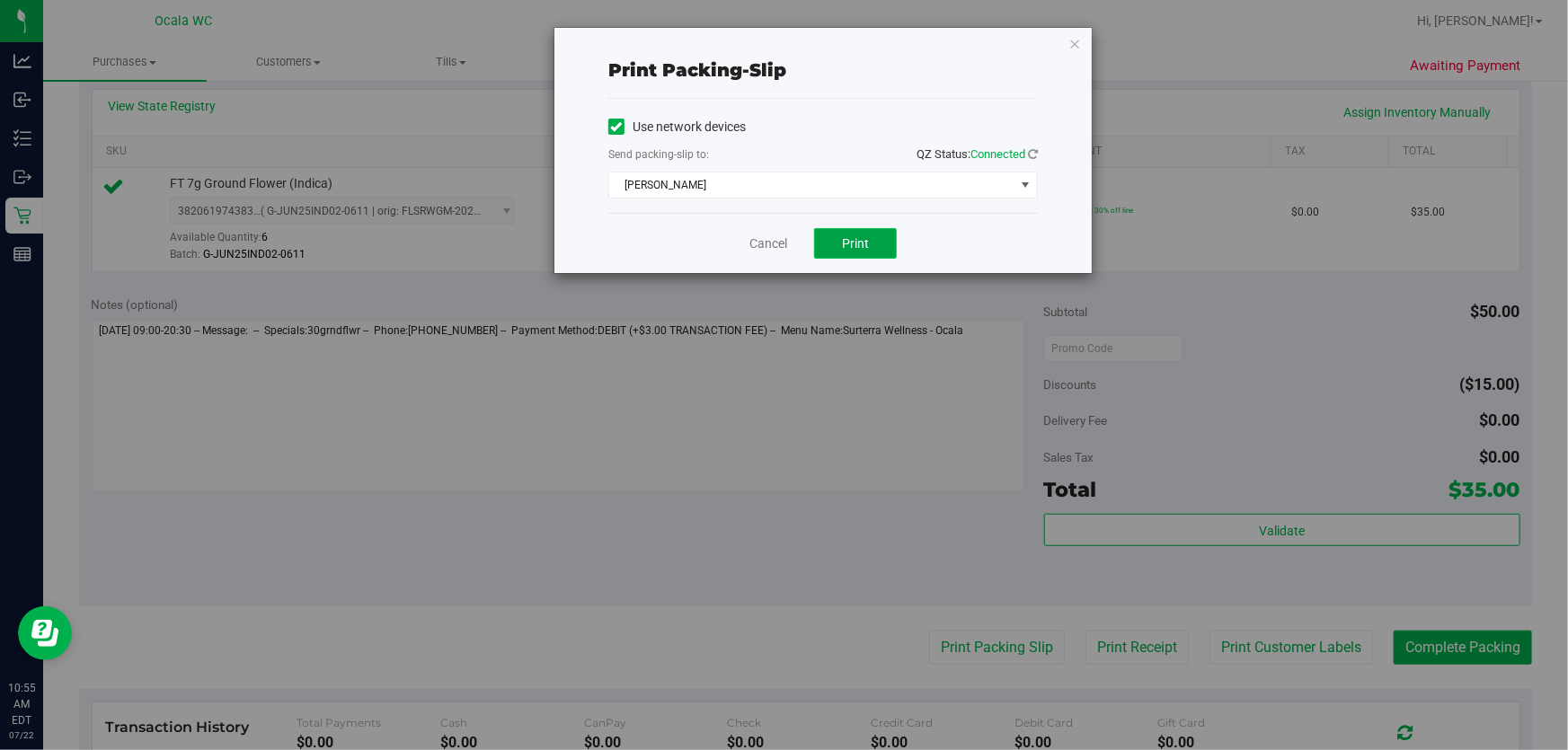click on "Print" at bounding box center [855, 243] 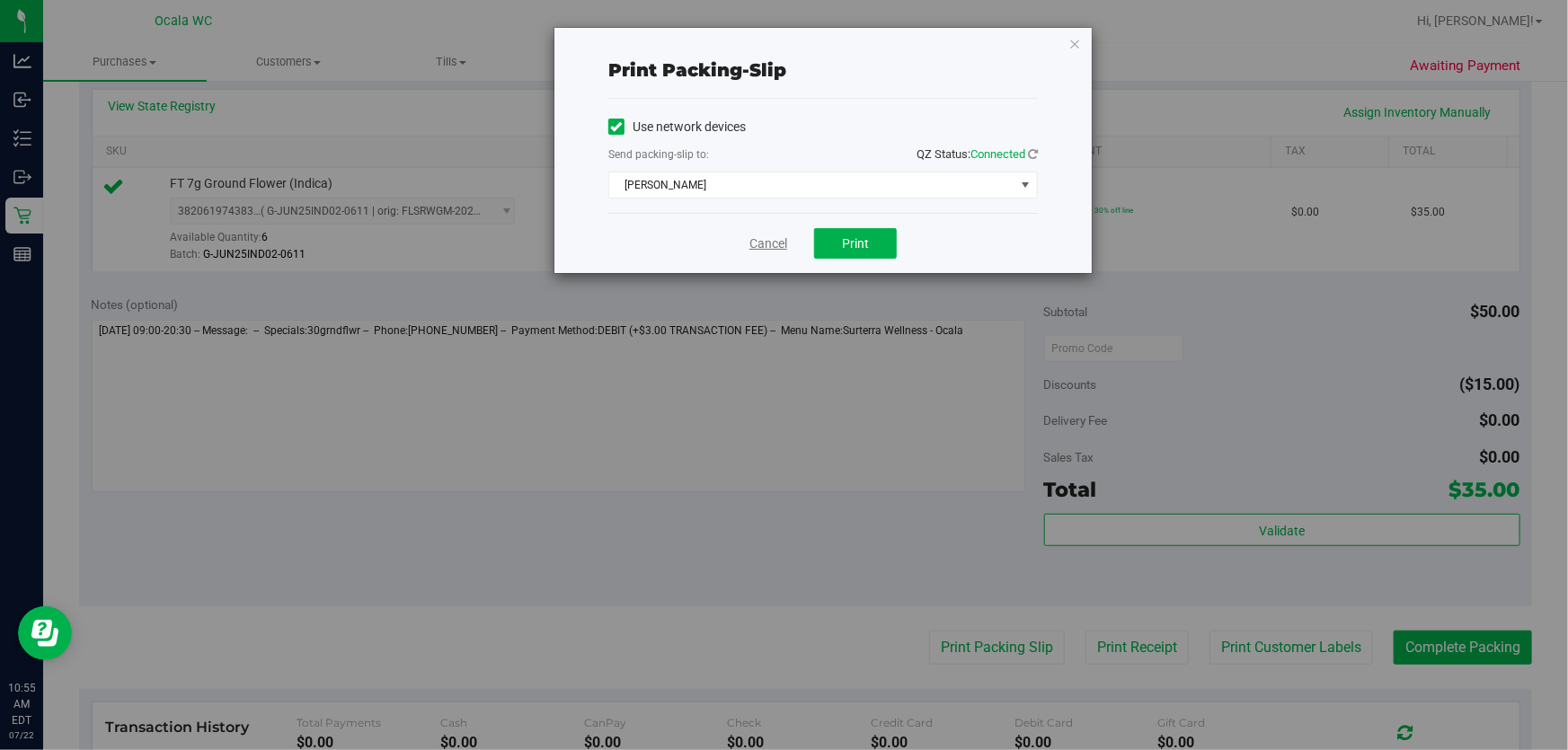 click on "Cancel" at bounding box center [768, 243] 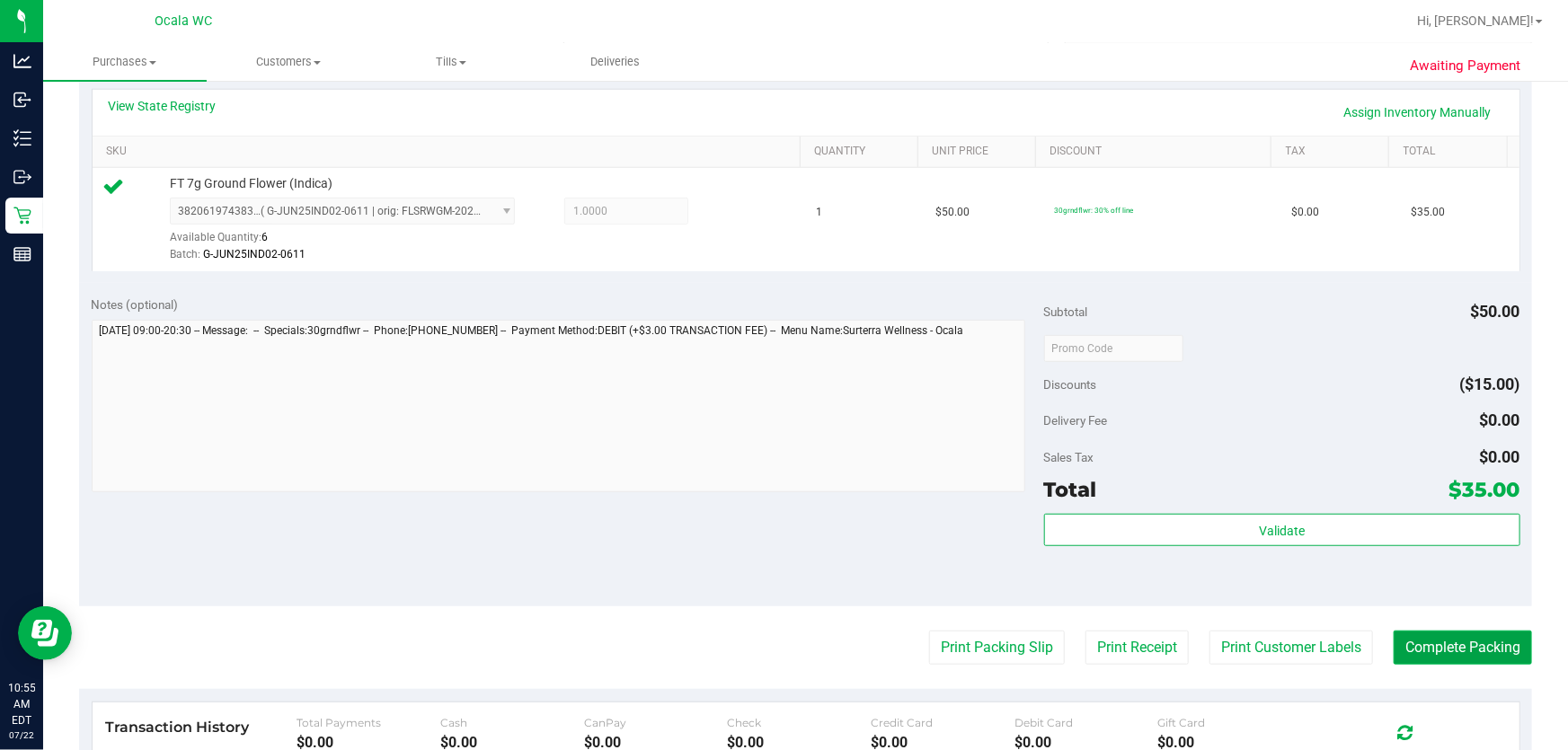 click on "Complete Packing" at bounding box center [1463, 648] 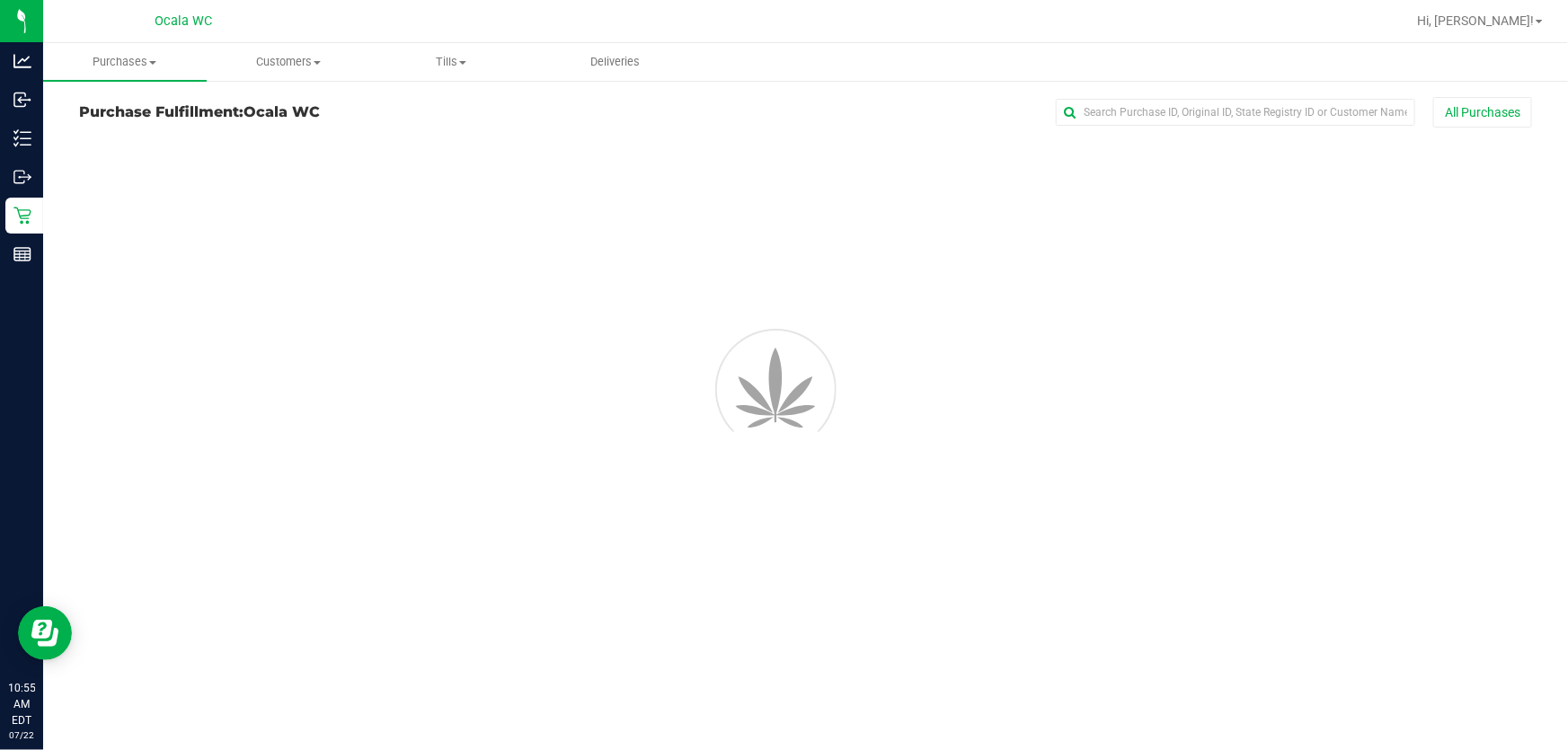 scroll, scrollTop: 0, scrollLeft: 0, axis: both 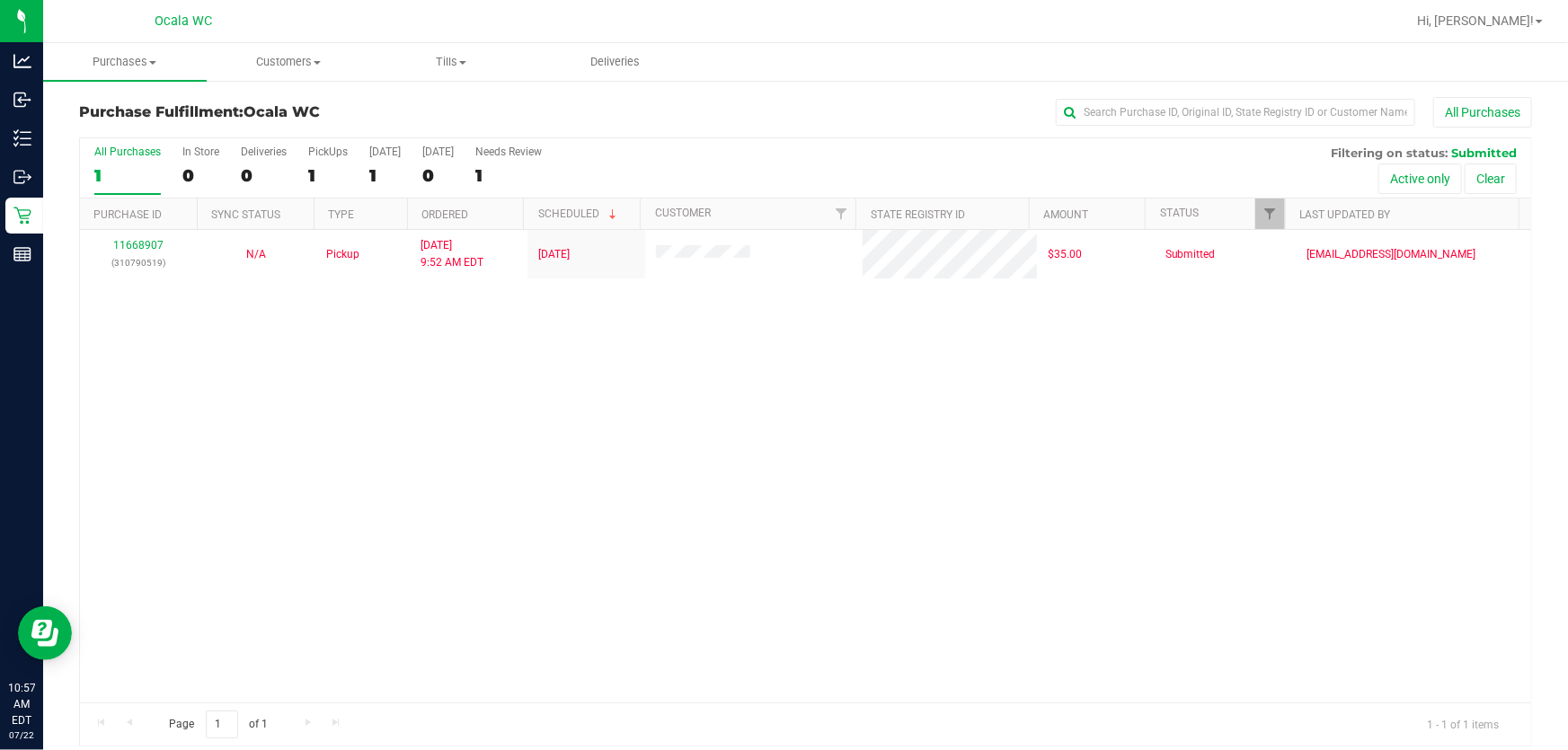 click on "11668907
(310790519)
N/A
Pickup 7/22/2025 9:52 AM EDT 7/22/2025
$35.00
Submitted jlaughlin@liveparallel.com" at bounding box center (805, 466) 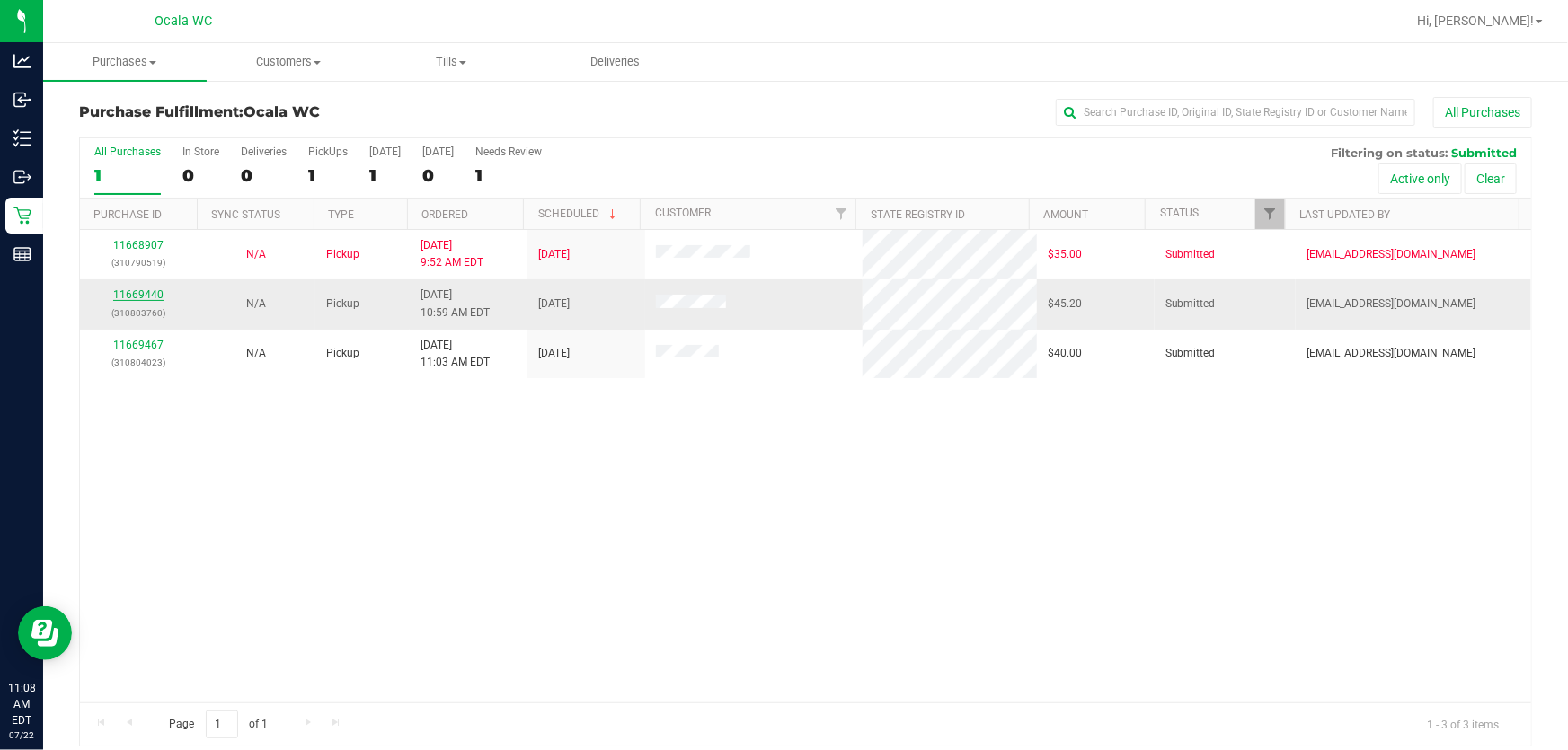 click on "11669440" at bounding box center [138, 295] 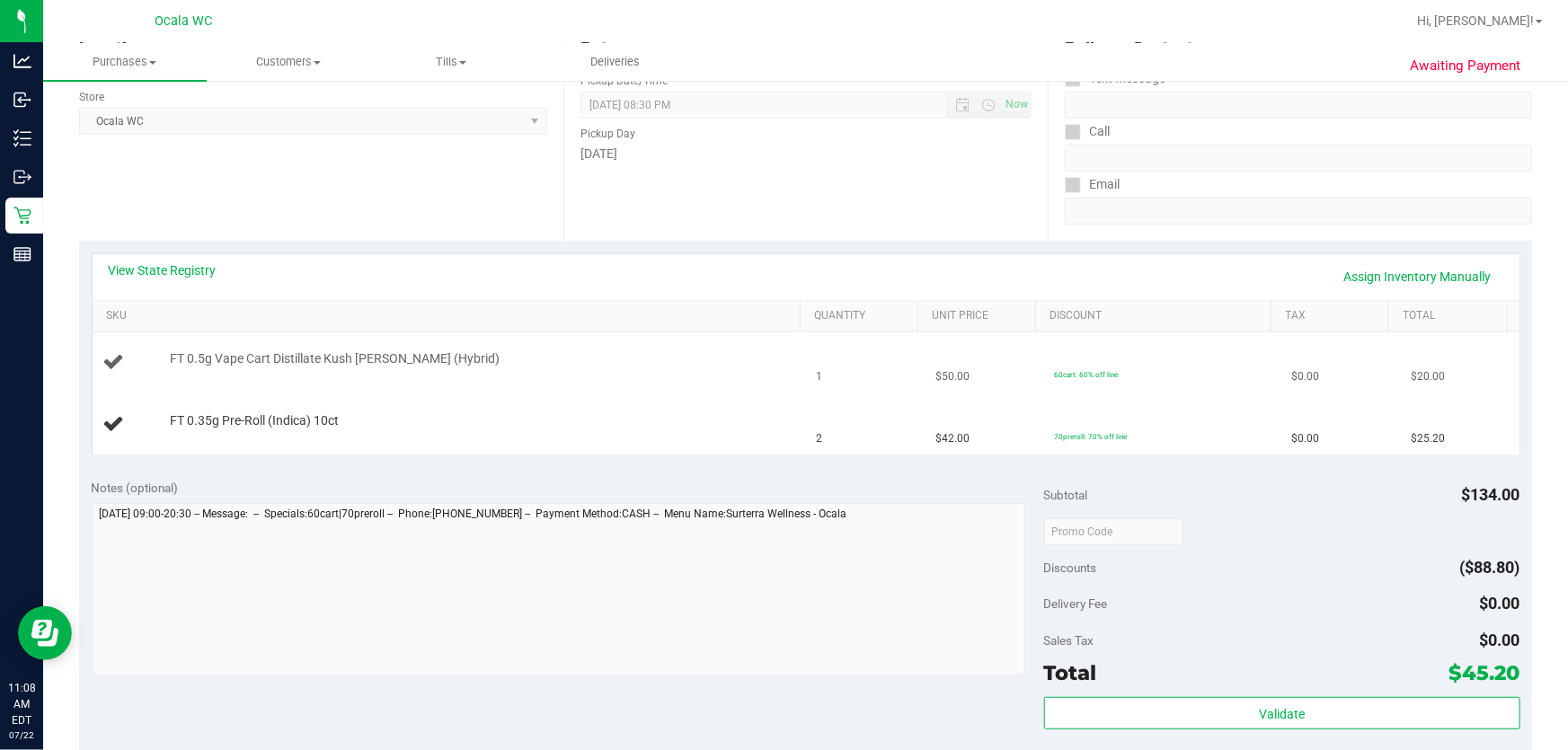 scroll, scrollTop: 244, scrollLeft: 0, axis: vertical 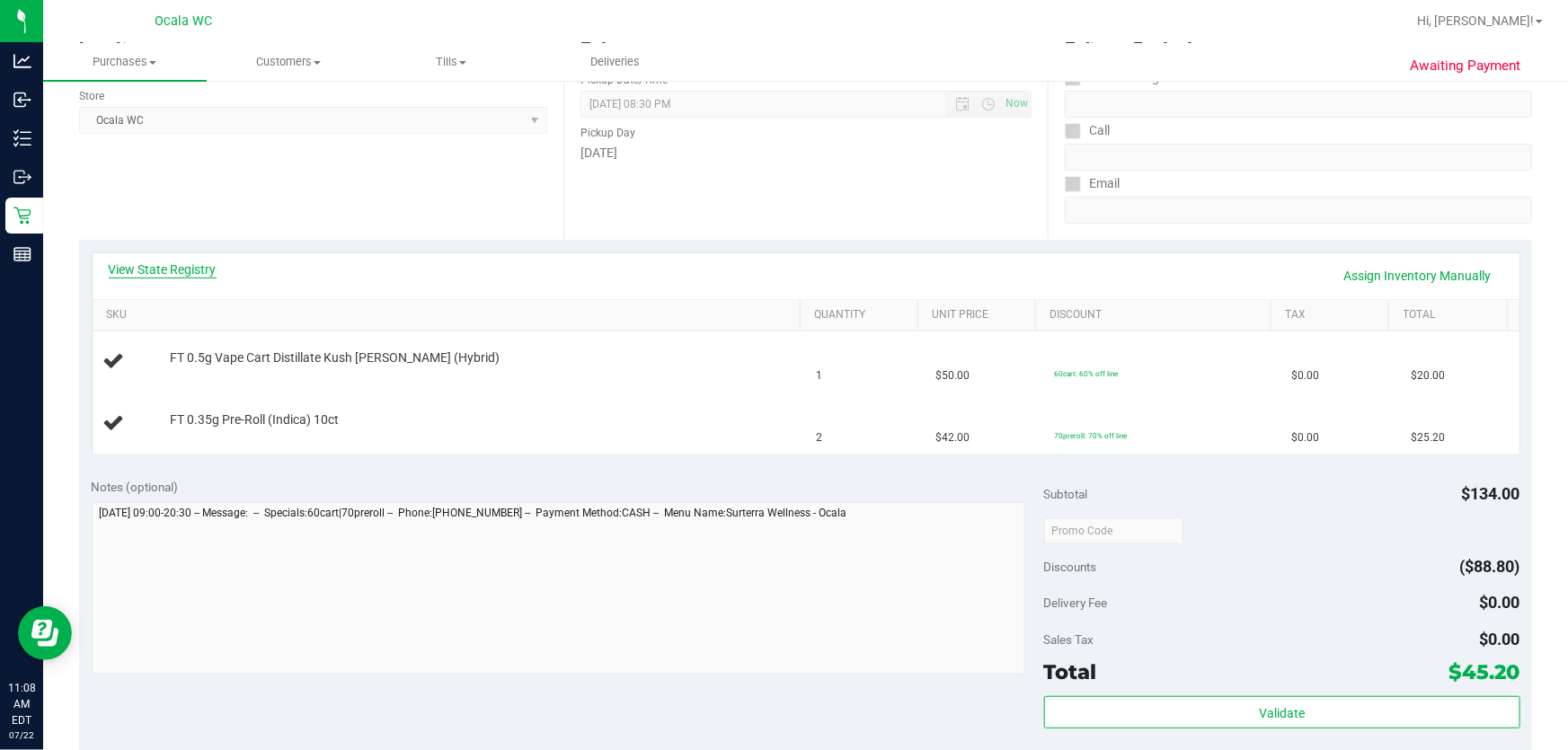 click on "View State Registry" at bounding box center (163, 269) 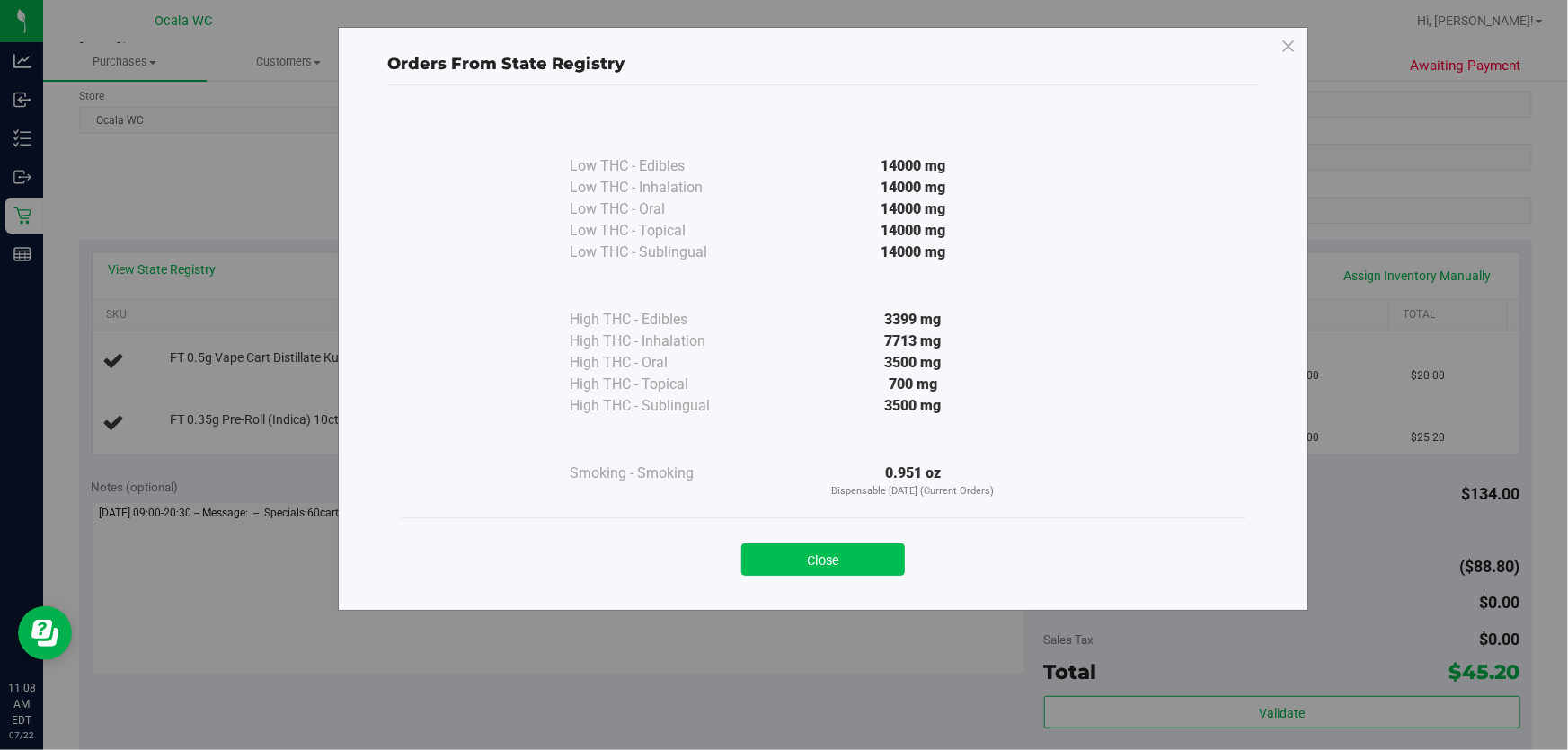 click on "Close" at bounding box center [823, 560] 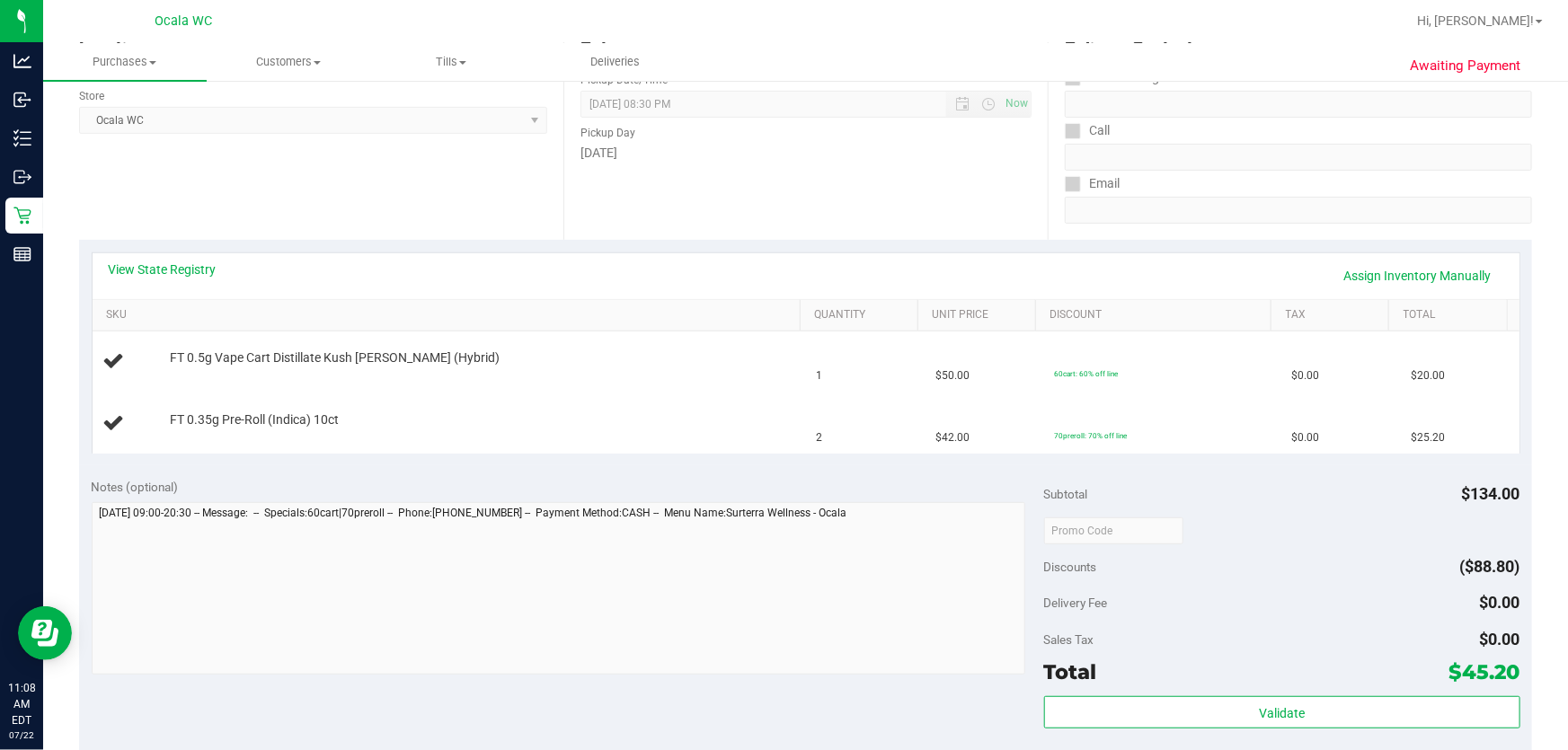 click on "SKU" at bounding box center [446, 316] 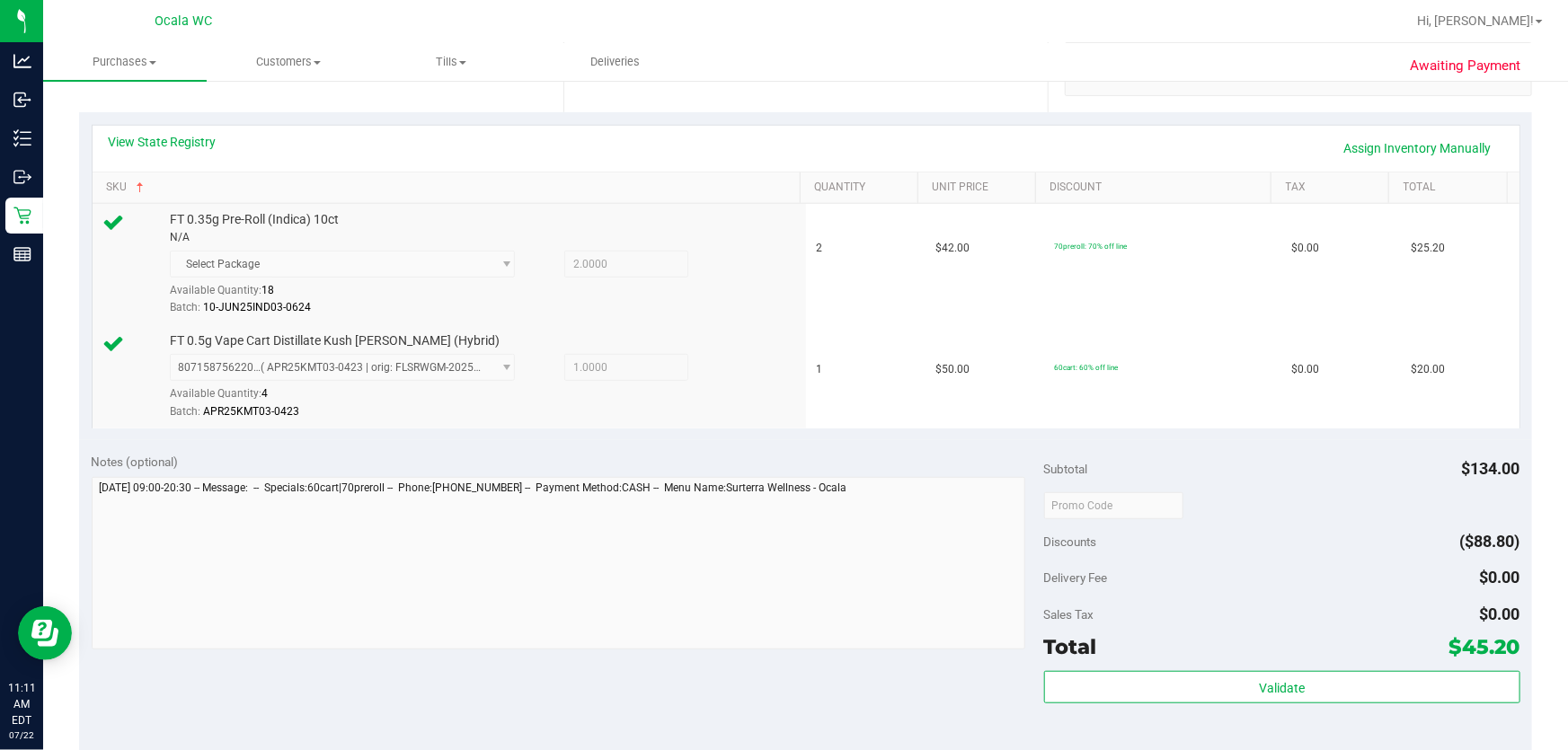 scroll, scrollTop: 490, scrollLeft: 0, axis: vertical 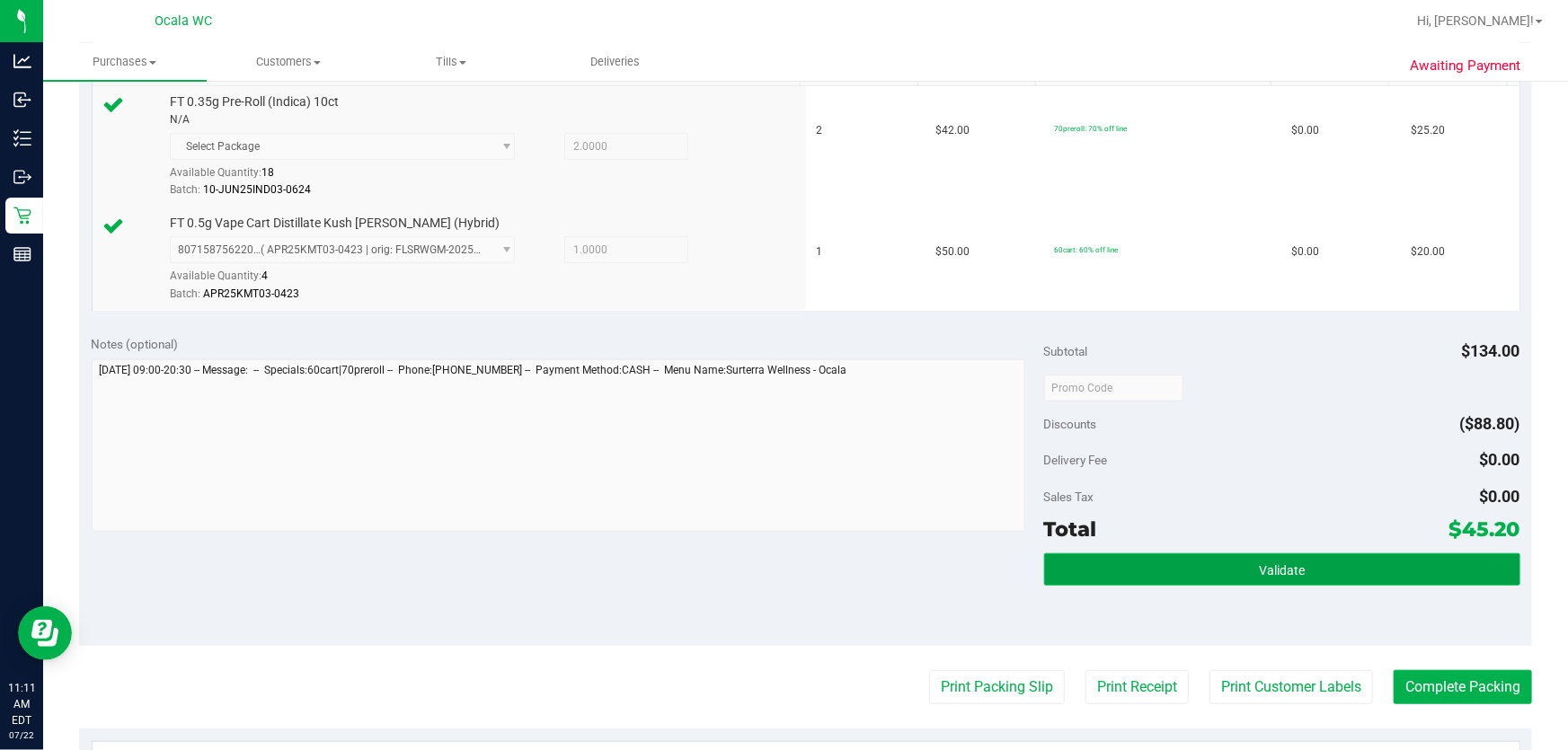 click on "Validate" at bounding box center (1282, 569) 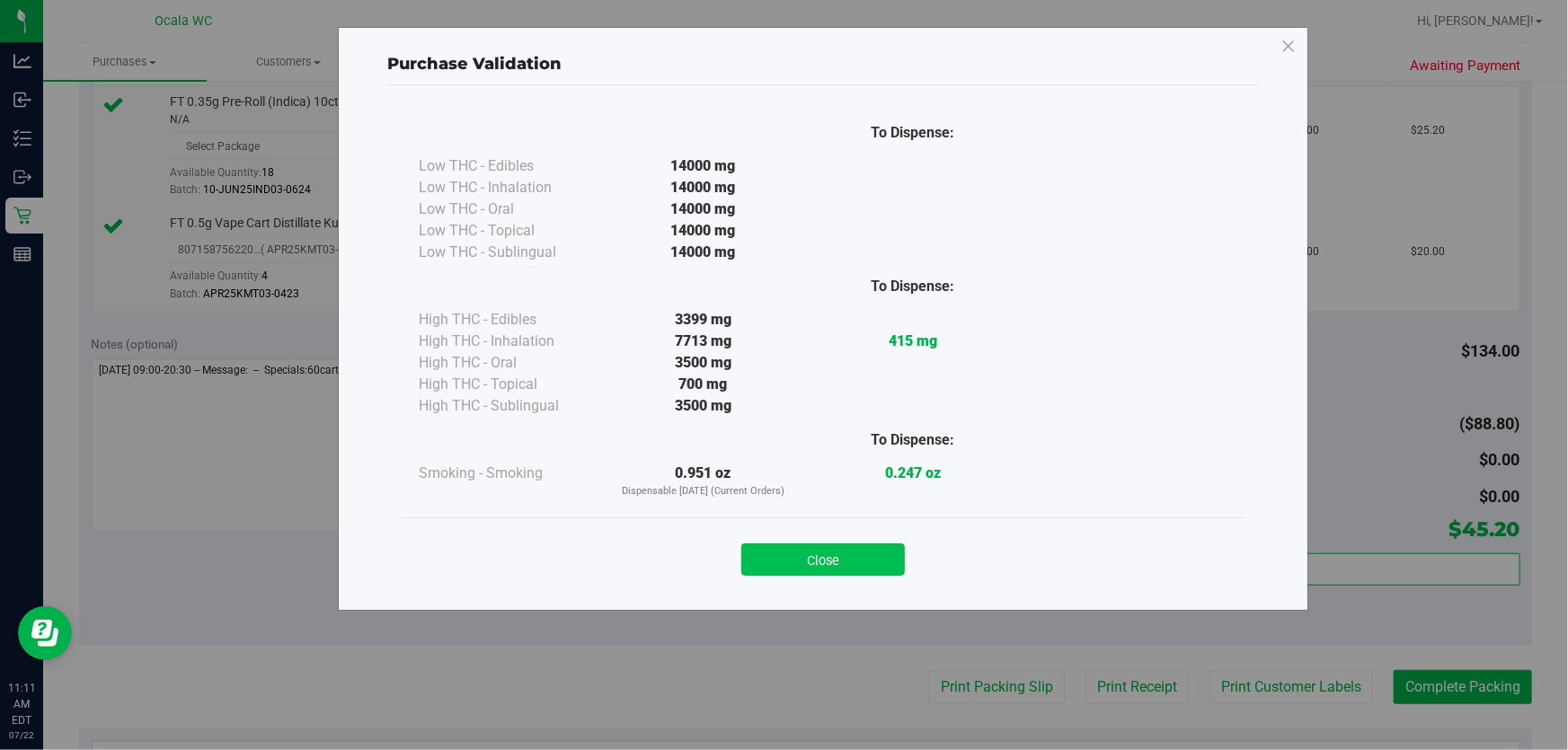 click on "Close" at bounding box center (823, 560) 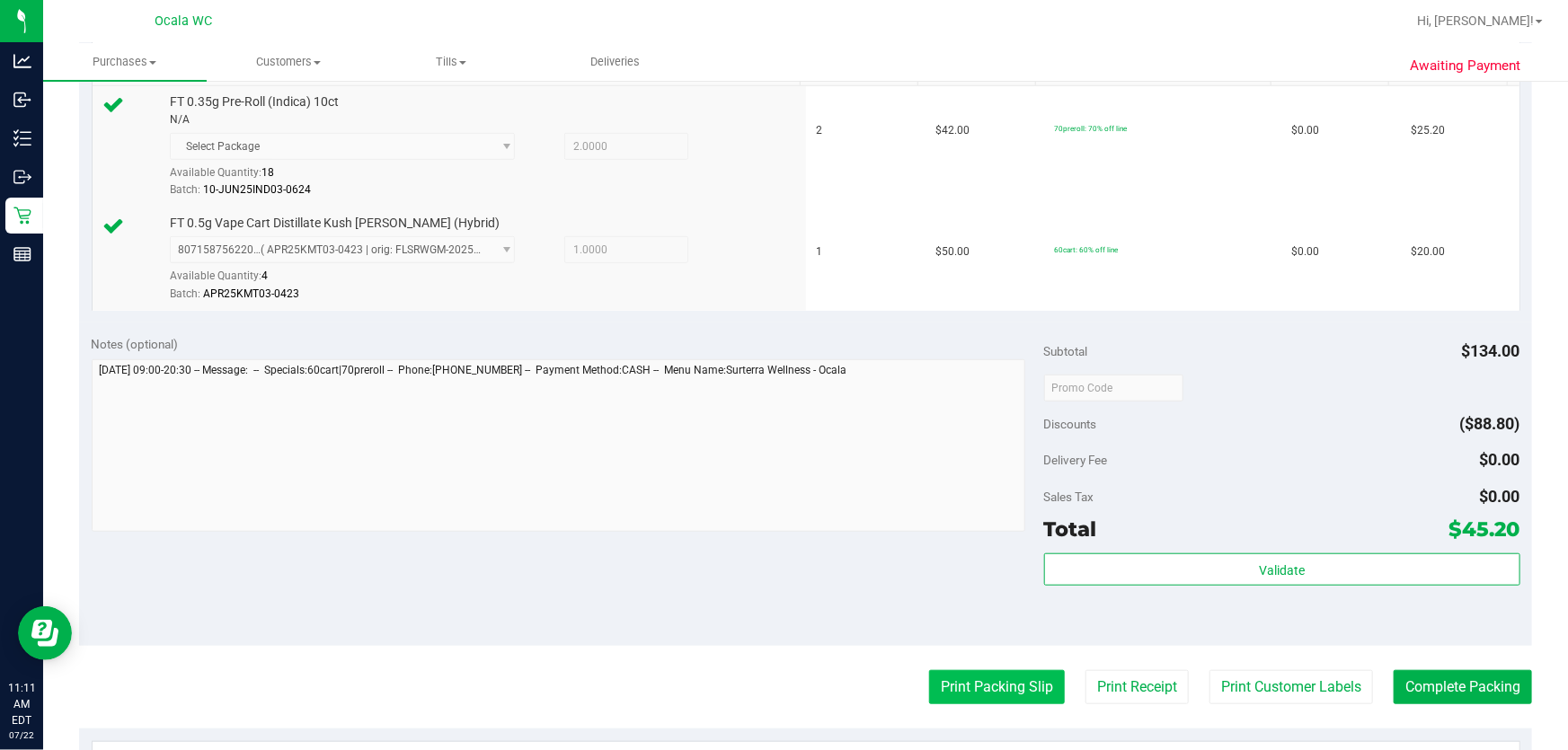 click on "Print Packing Slip" at bounding box center (997, 687) 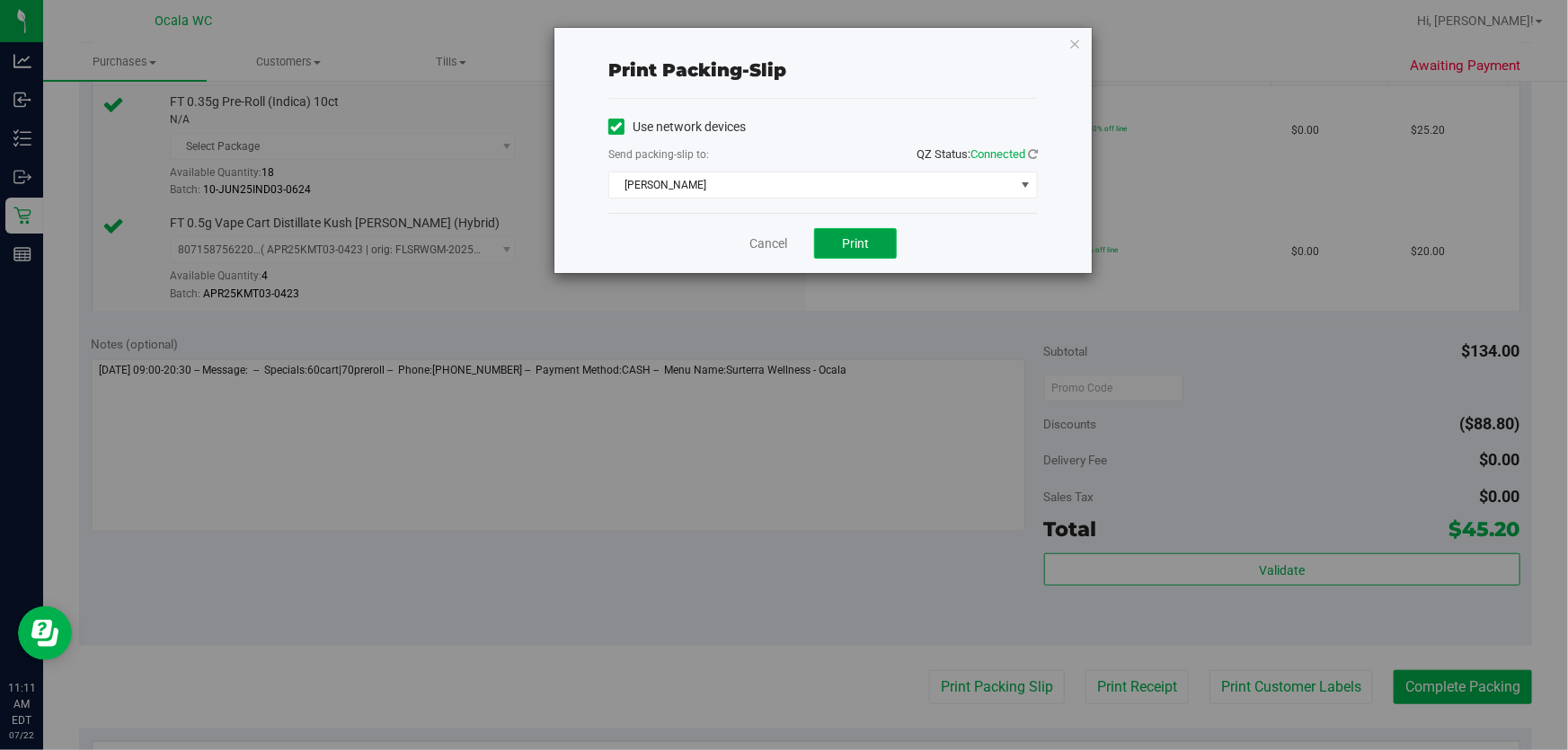 click on "Print" at bounding box center (855, 243) 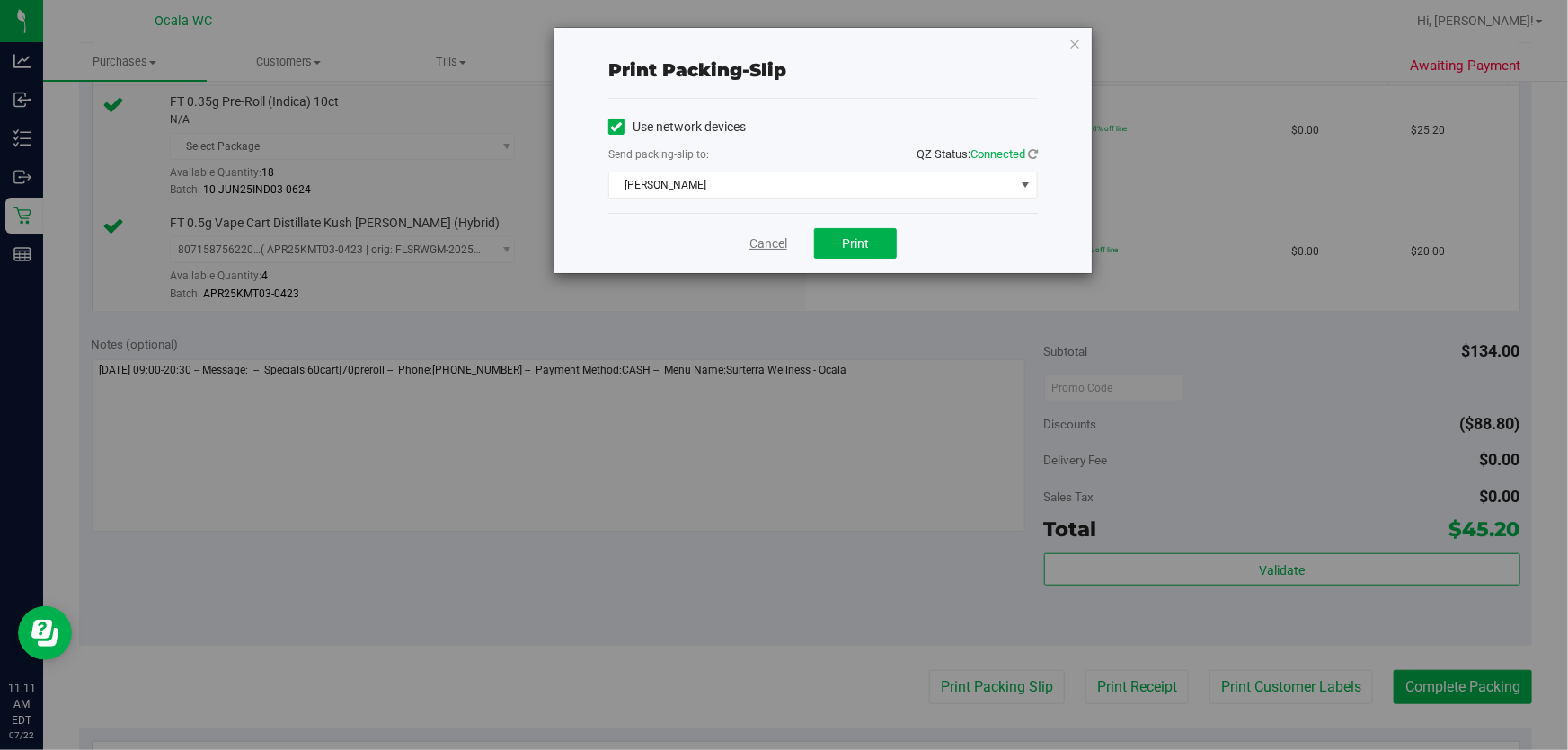 click on "Cancel" at bounding box center [768, 243] 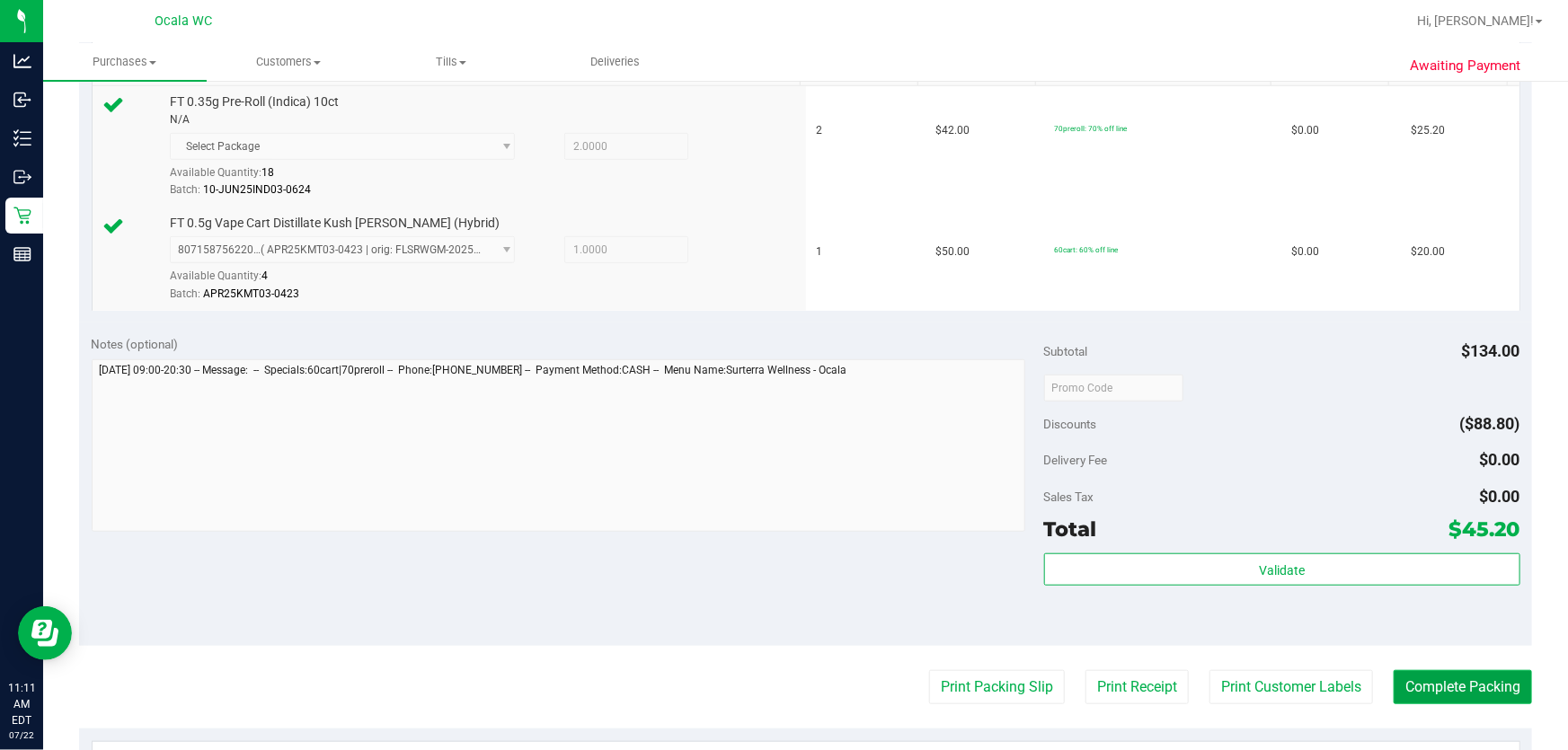 click on "Complete Packing" at bounding box center [1463, 687] 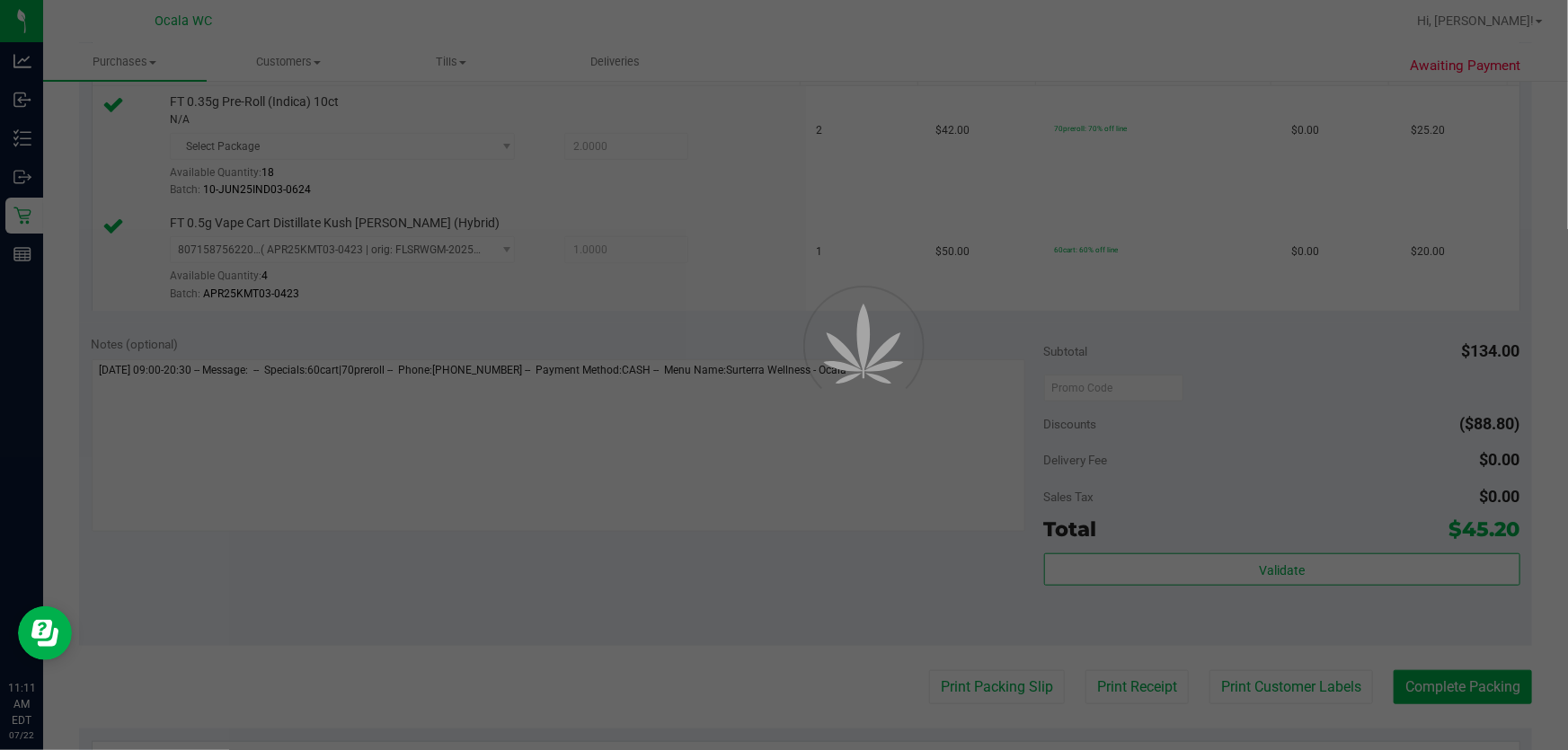scroll, scrollTop: 0, scrollLeft: 0, axis: both 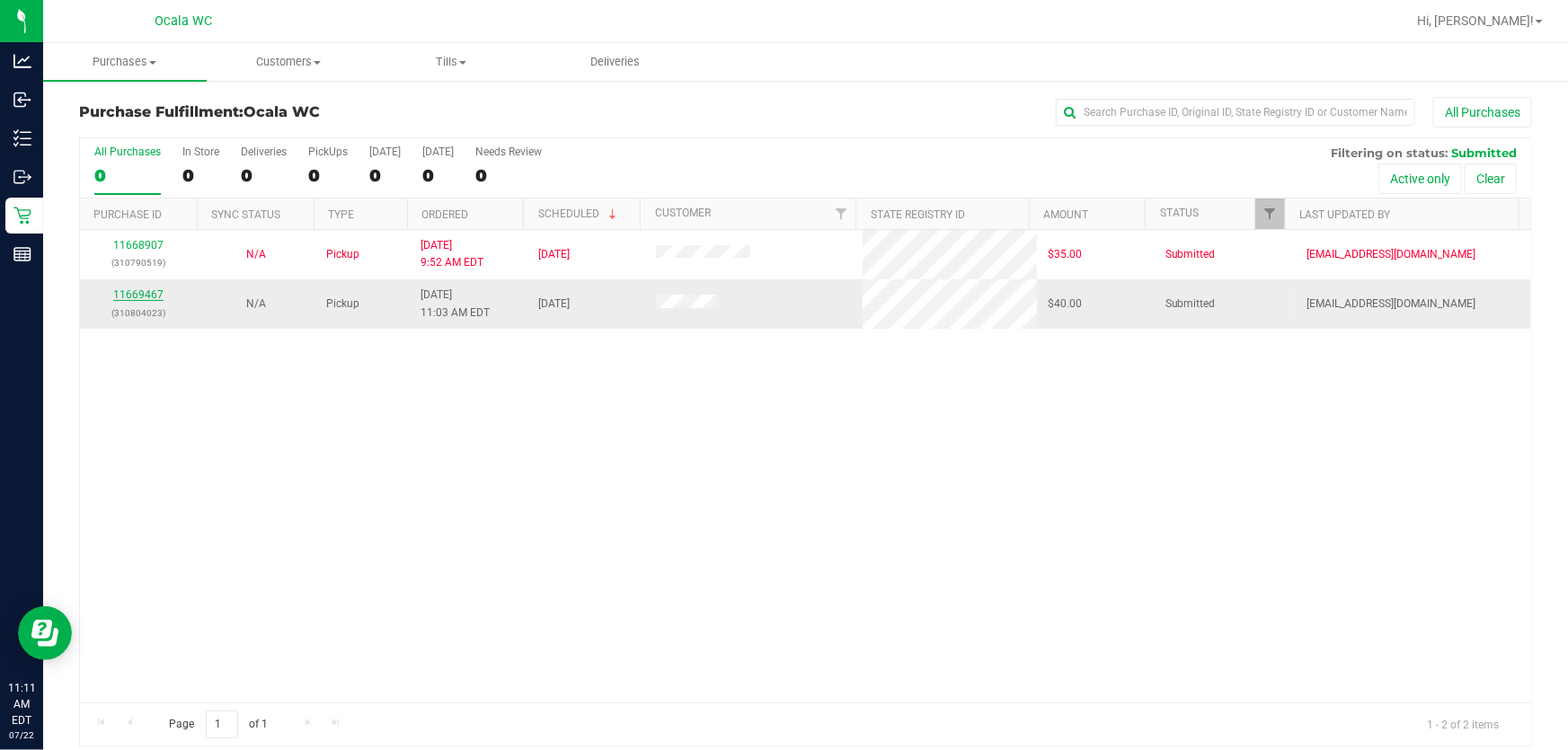 click on "11669467" at bounding box center [138, 295] 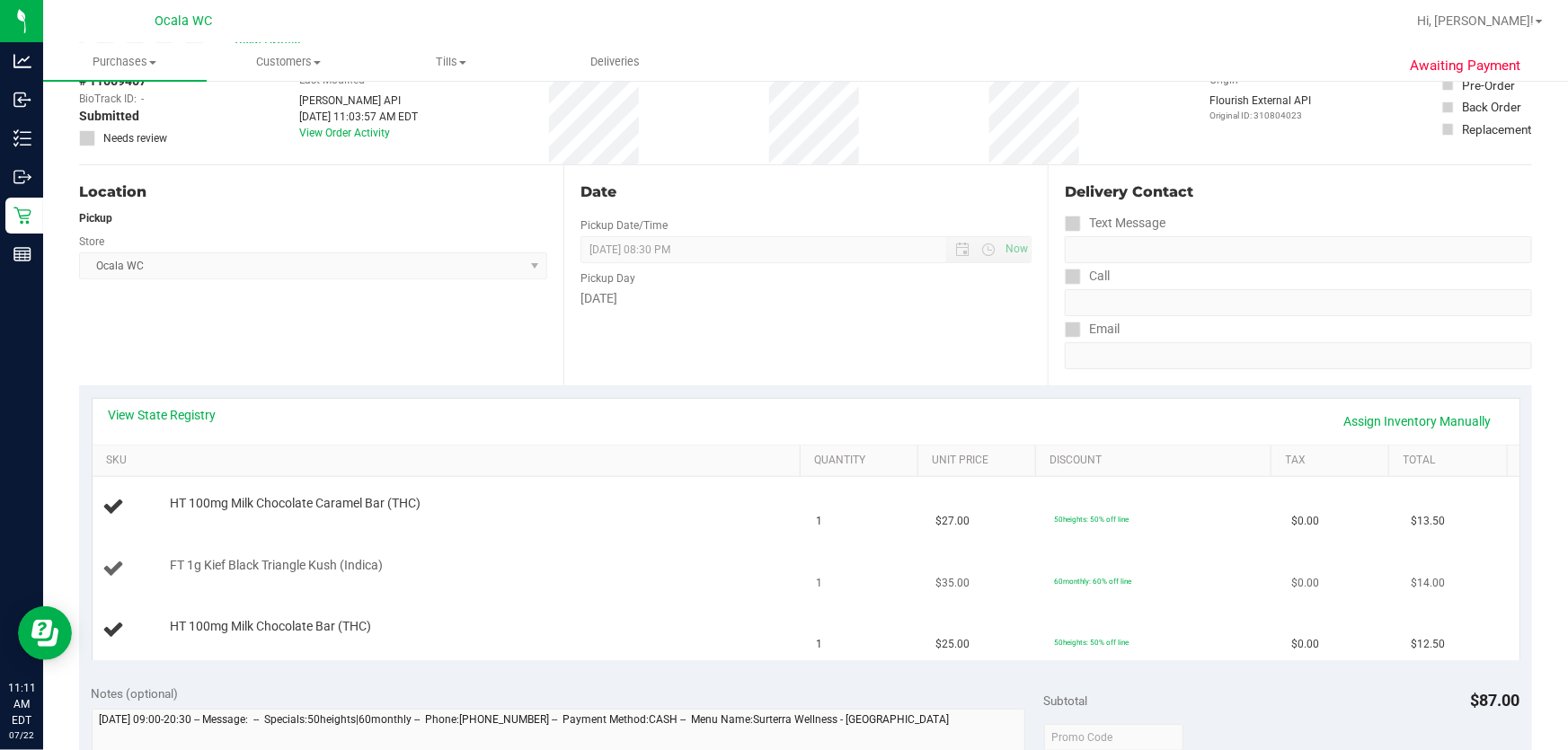 scroll, scrollTop: 244, scrollLeft: 0, axis: vertical 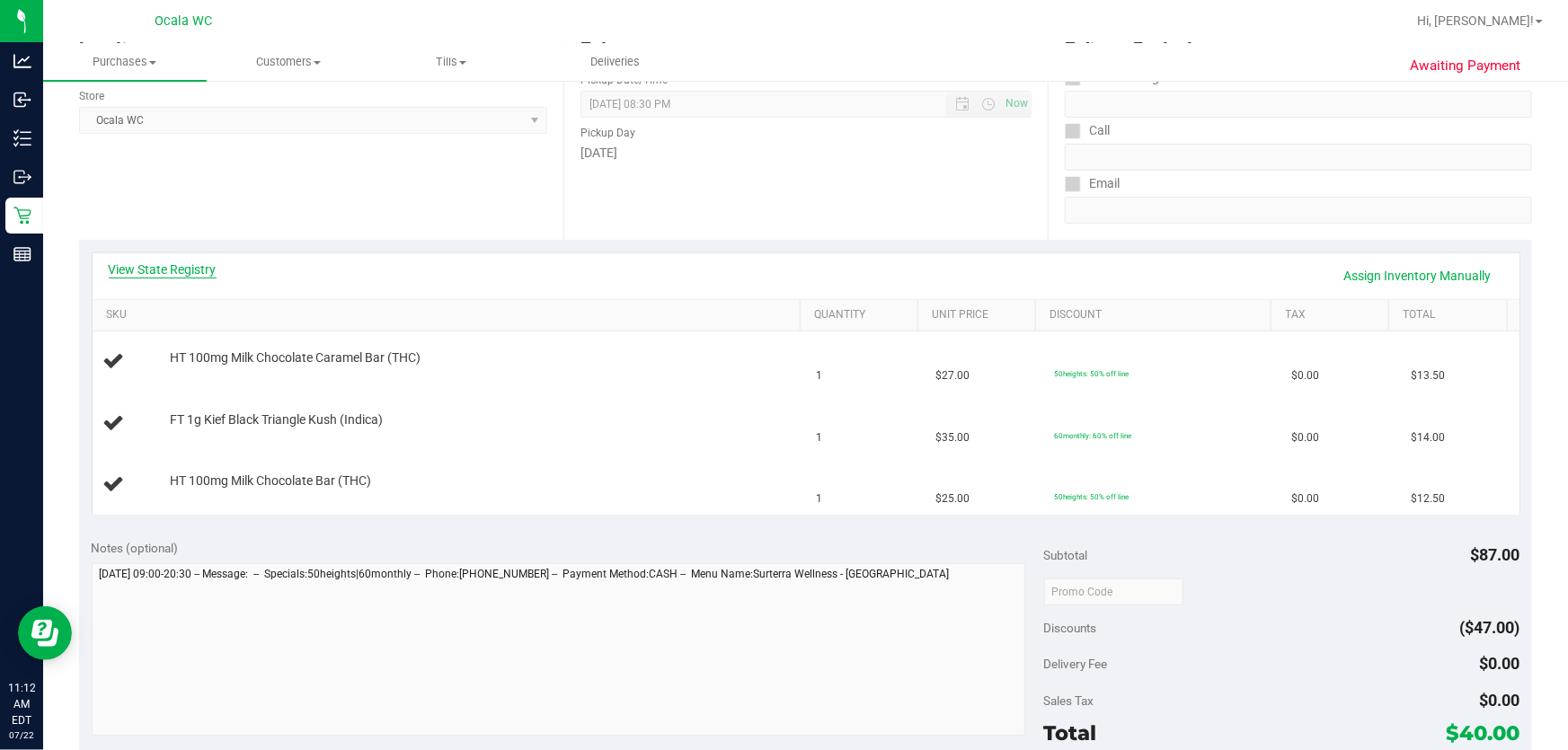 click on "View State Registry" at bounding box center (163, 269) 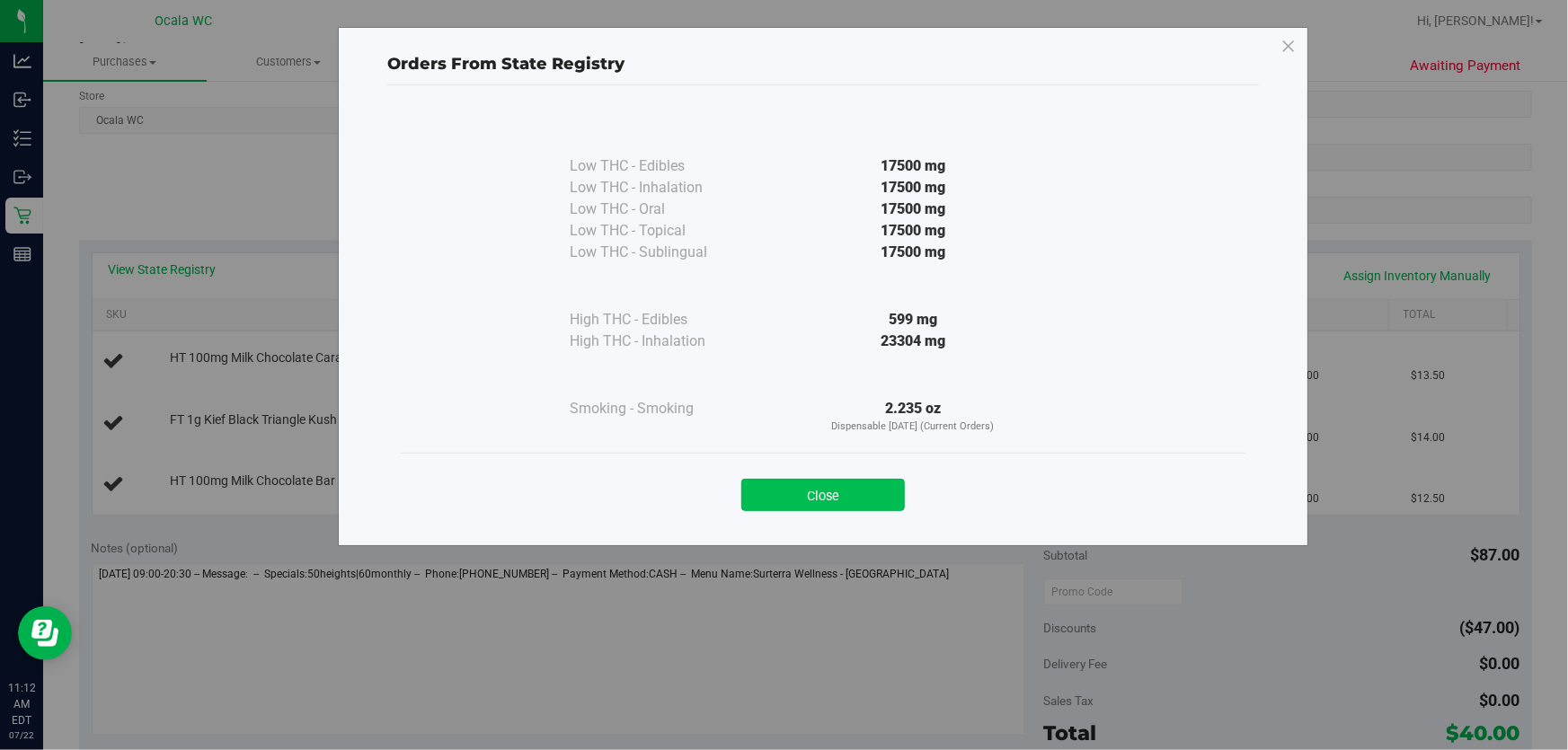 click on "Close" at bounding box center [823, 495] 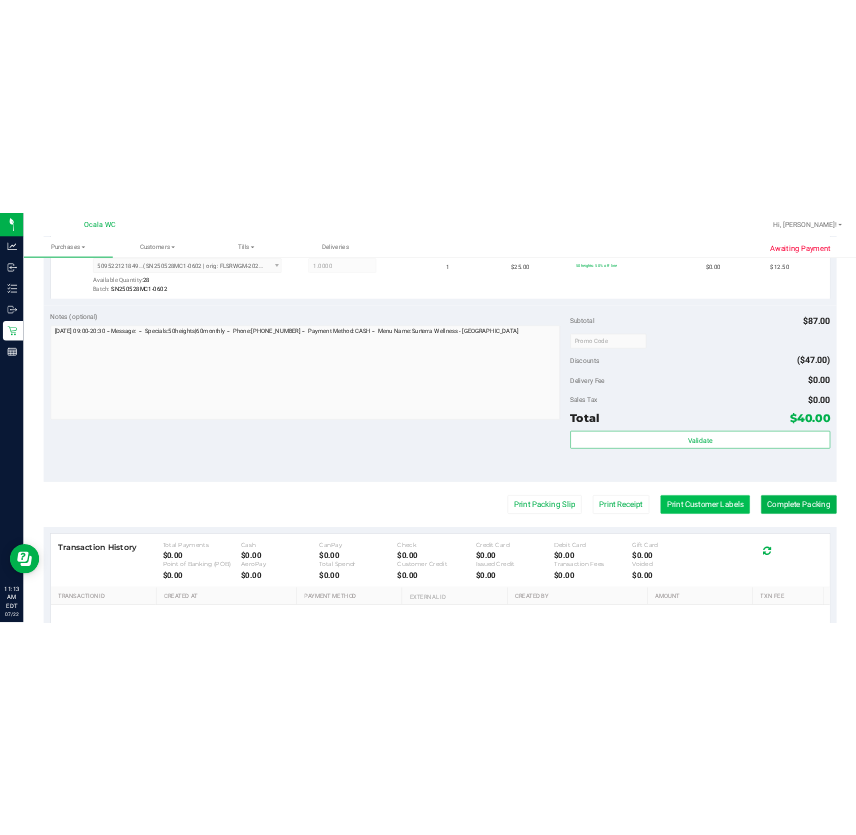 scroll, scrollTop: 818, scrollLeft: 0, axis: vertical 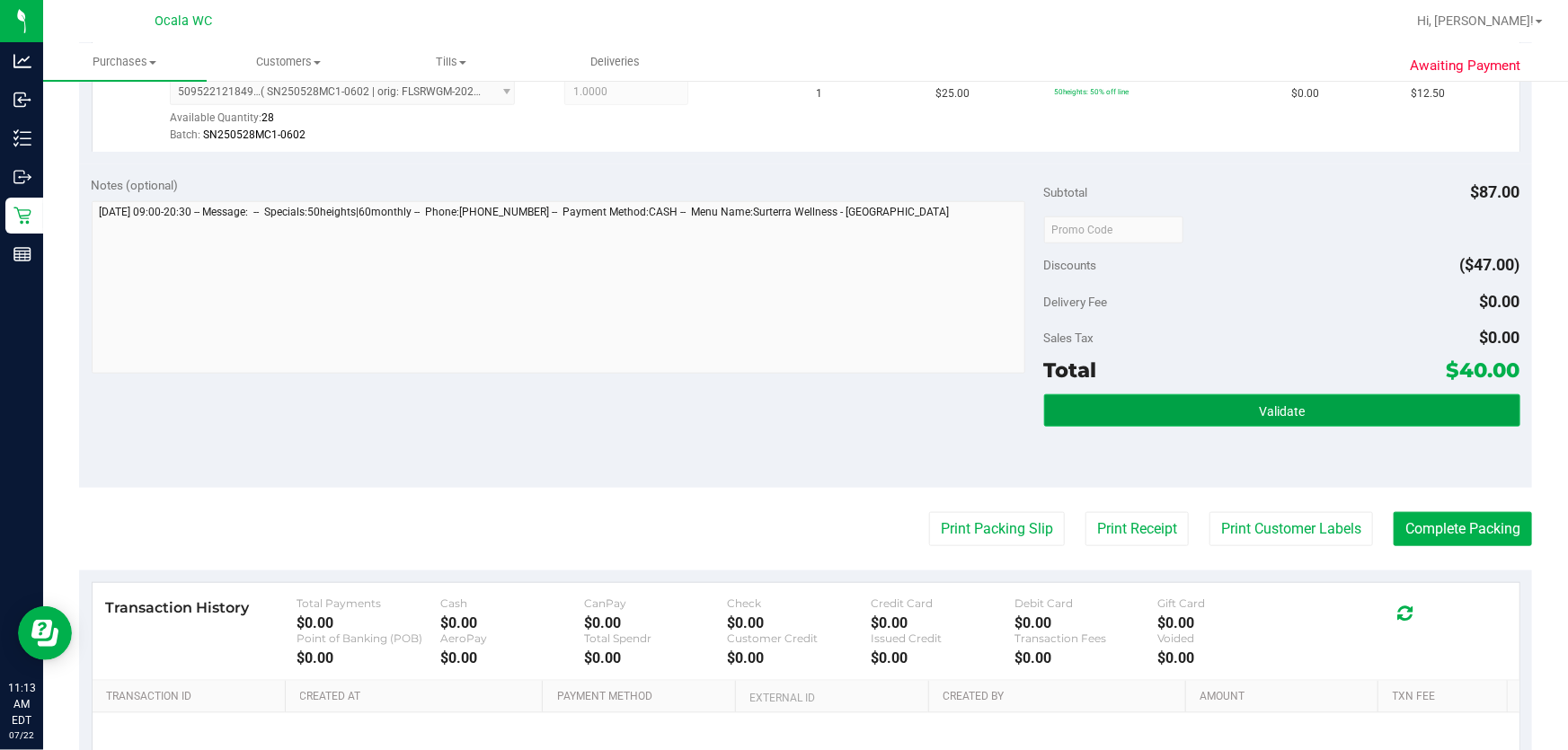 click on "Validate" at bounding box center (1282, 410) 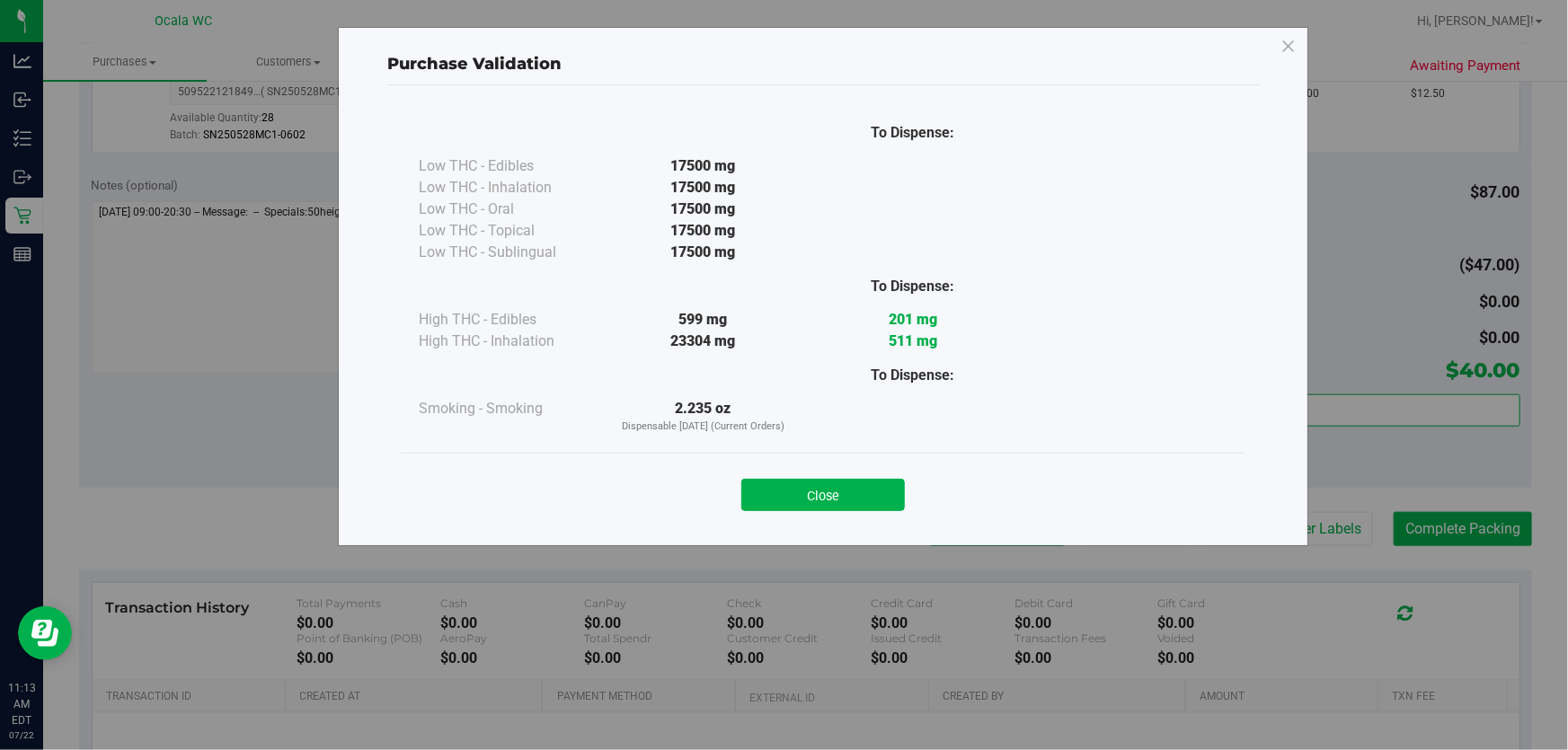 click on "Close" at bounding box center [823, 495] 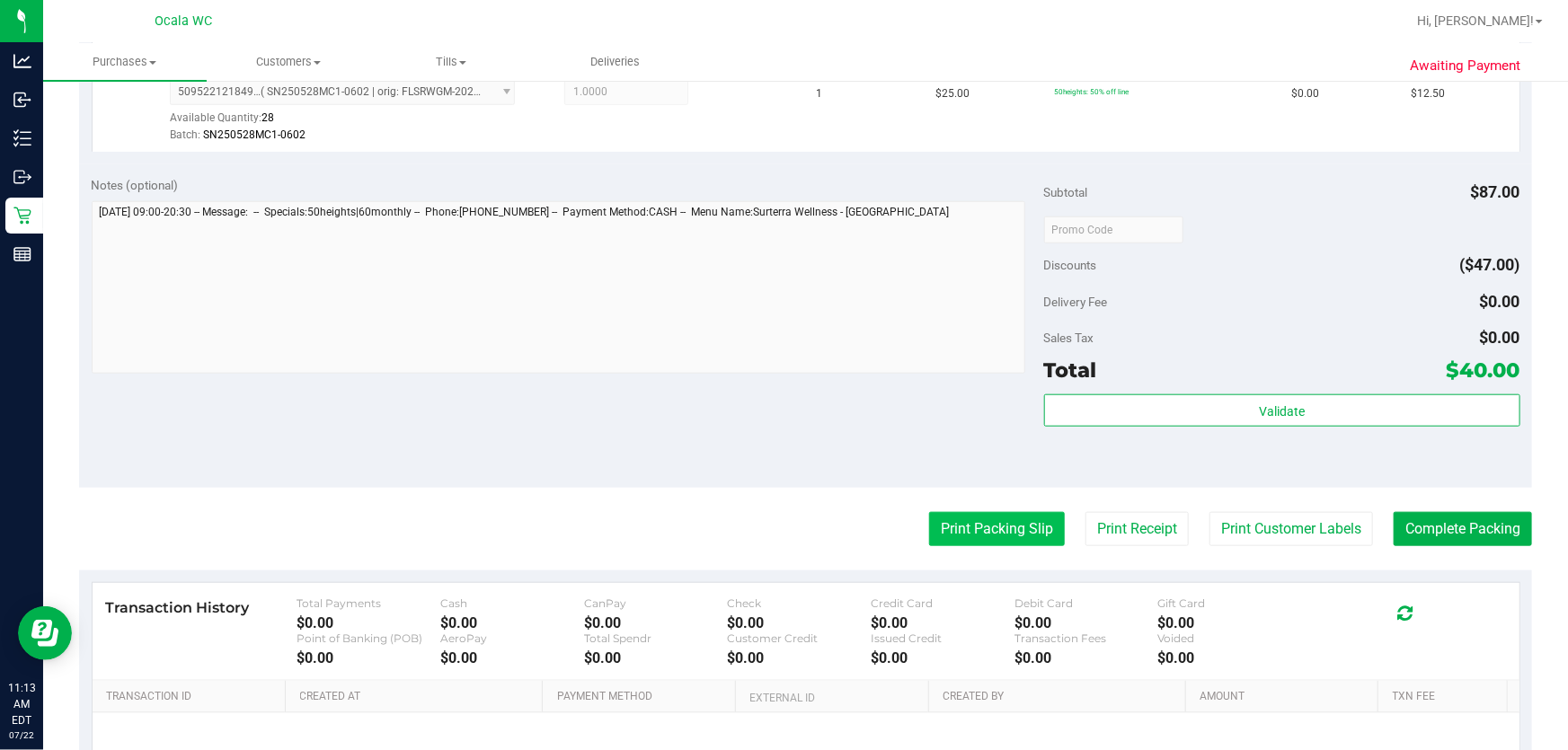 click on "Print Packing Slip" at bounding box center [997, 529] 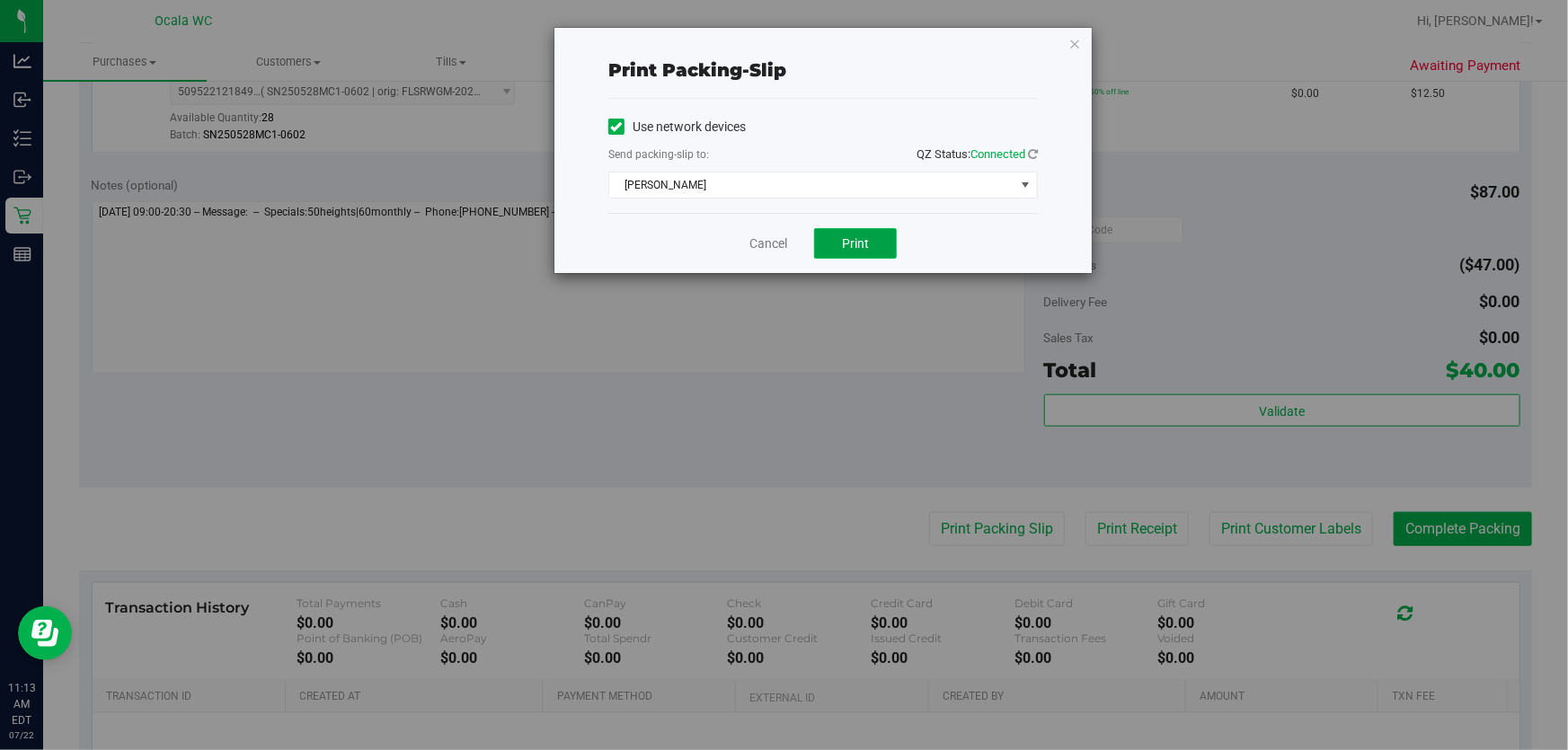 click on "Print" at bounding box center (855, 243) 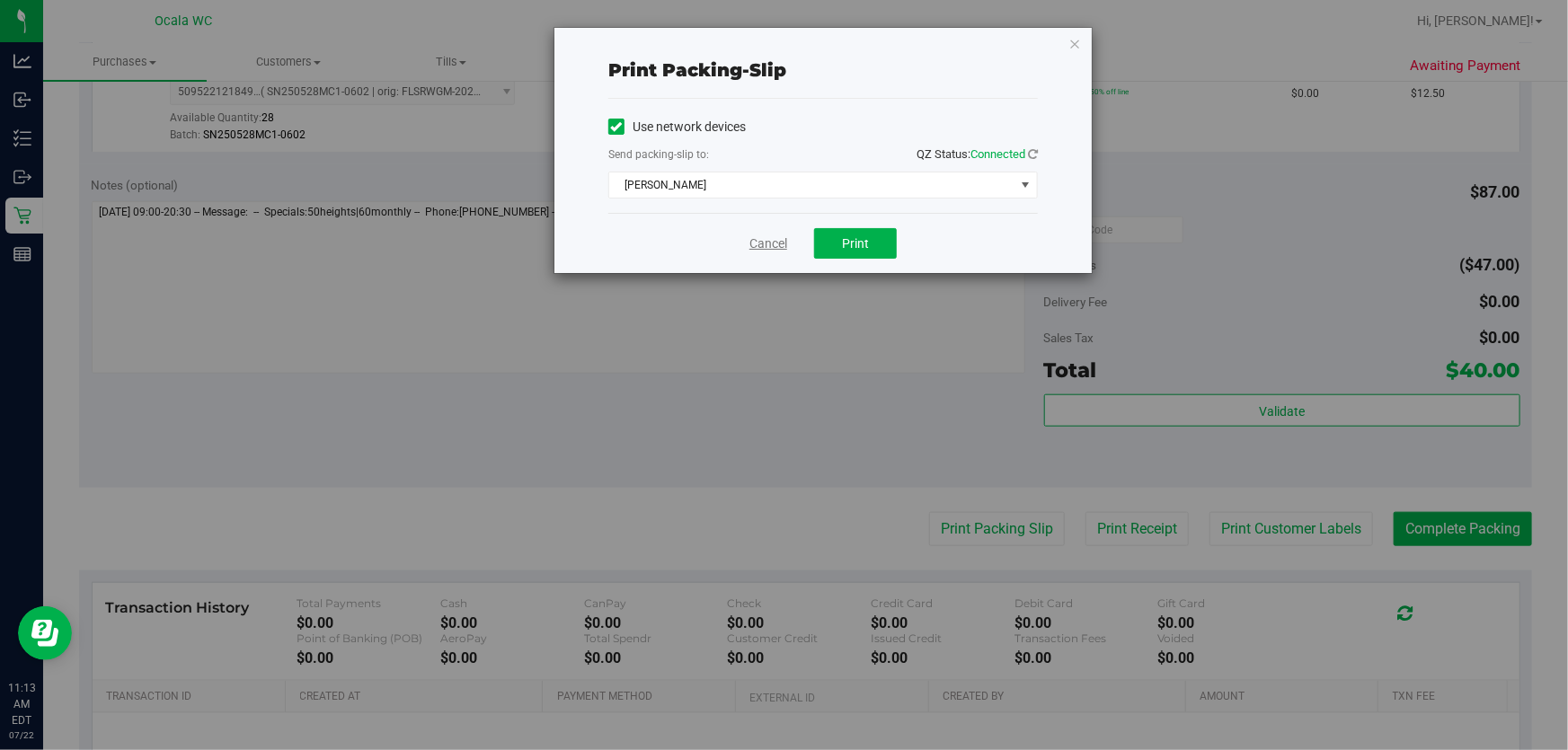 click on "Cancel" at bounding box center [768, 243] 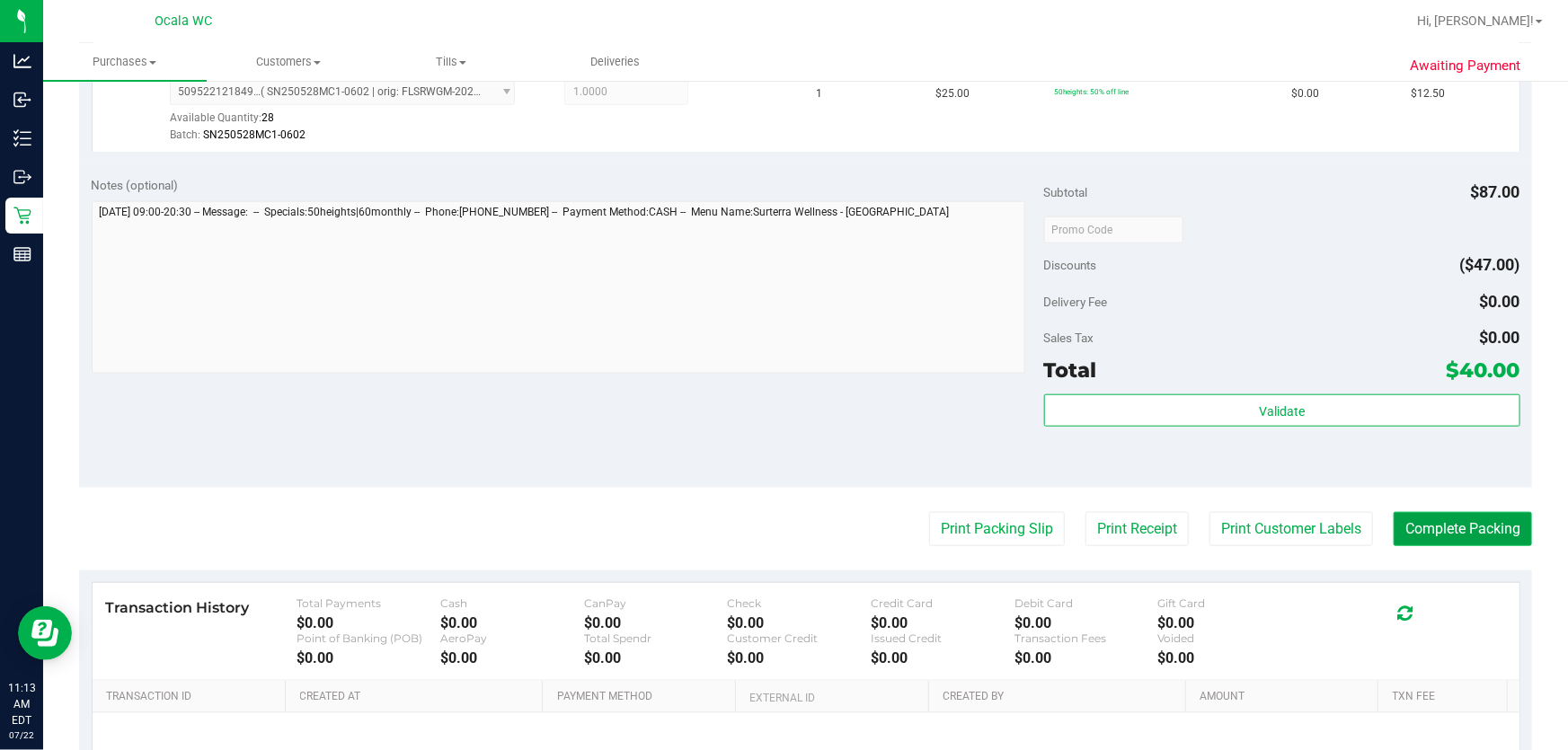 click on "Complete Packing" at bounding box center (1463, 529) 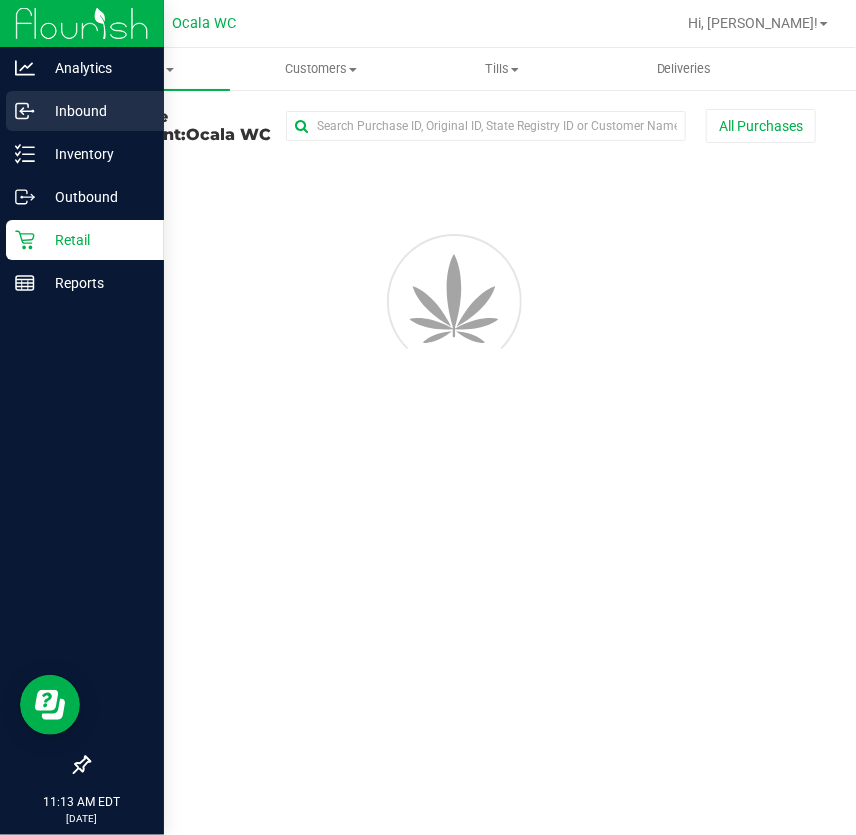 scroll, scrollTop: 0, scrollLeft: 0, axis: both 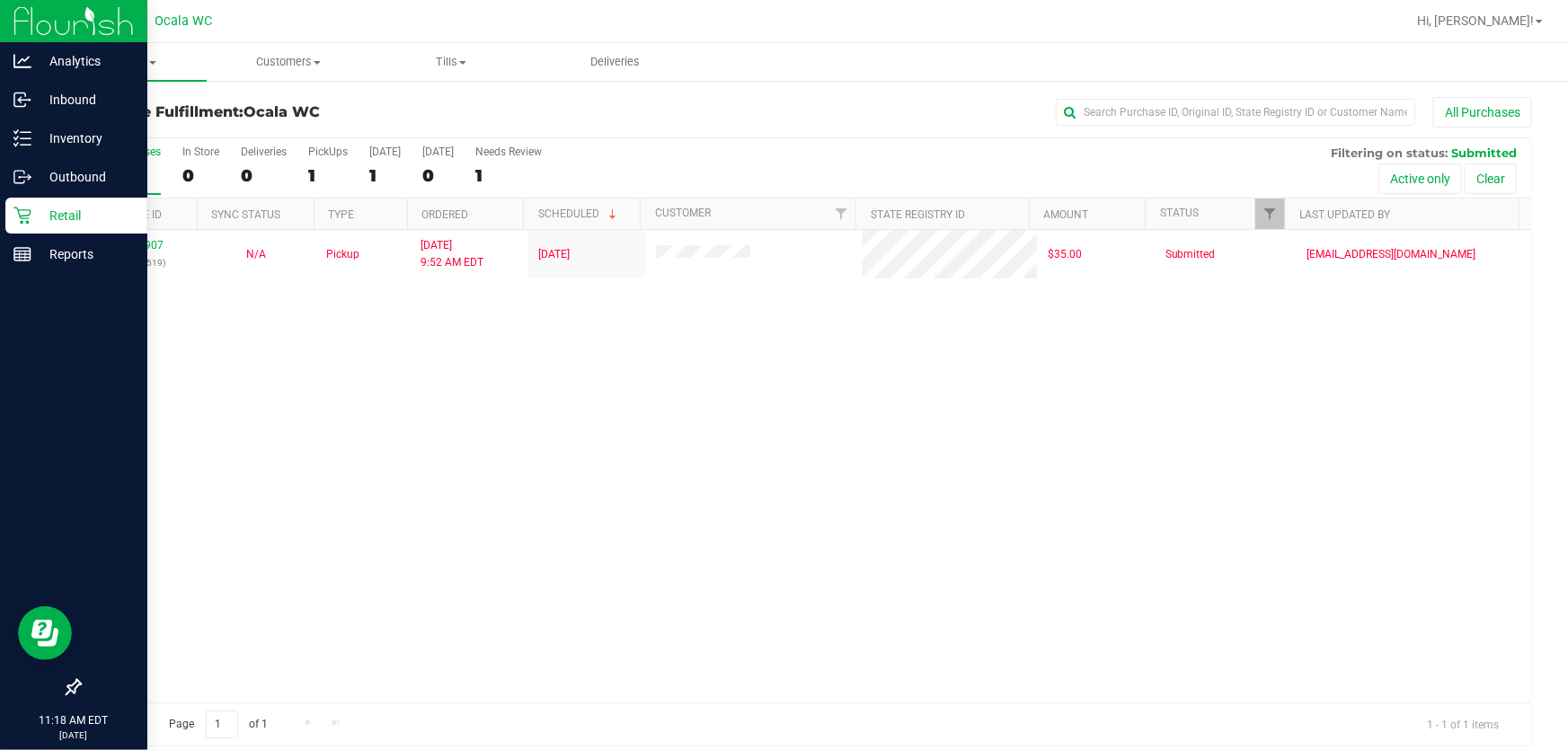 click on "Retail" at bounding box center (85, 216) 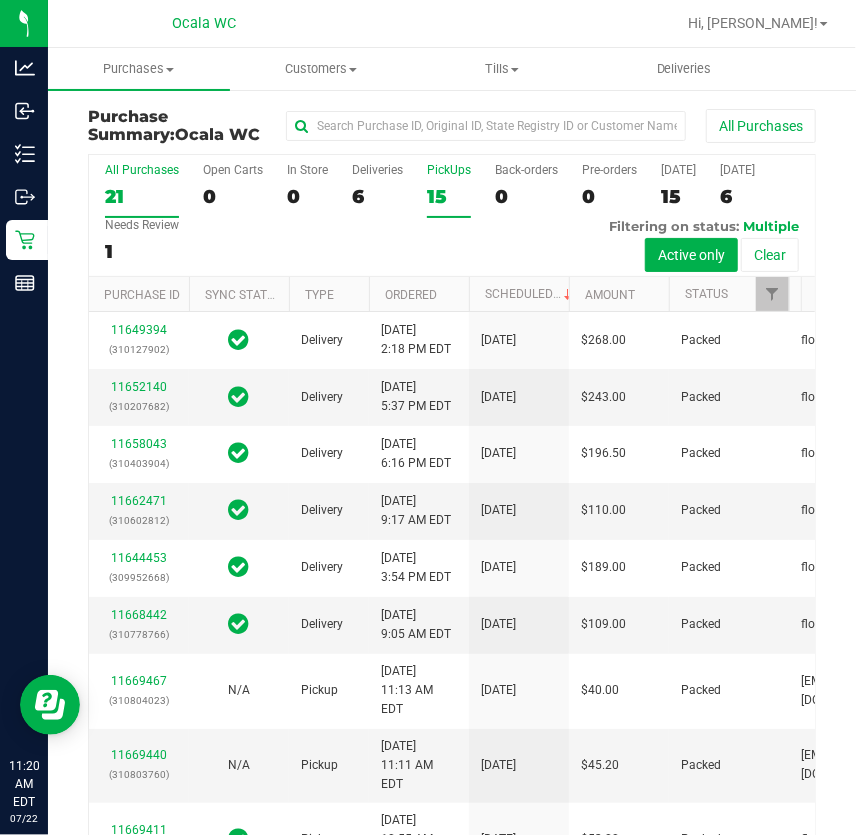 click on "15" at bounding box center (449, 196) 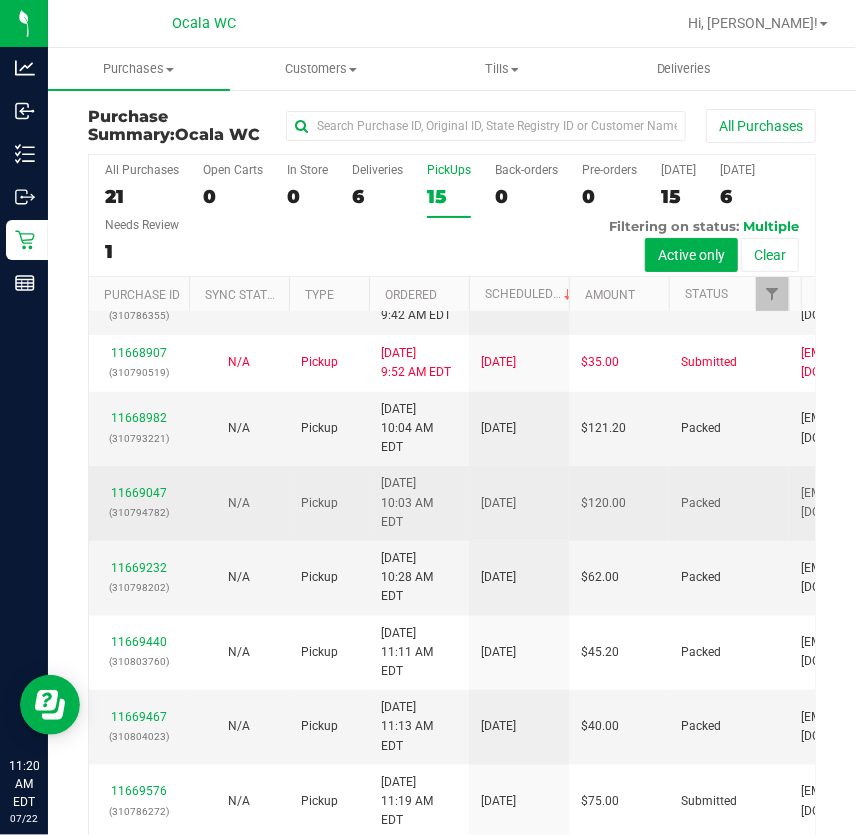 scroll, scrollTop: 546, scrollLeft: 0, axis: vertical 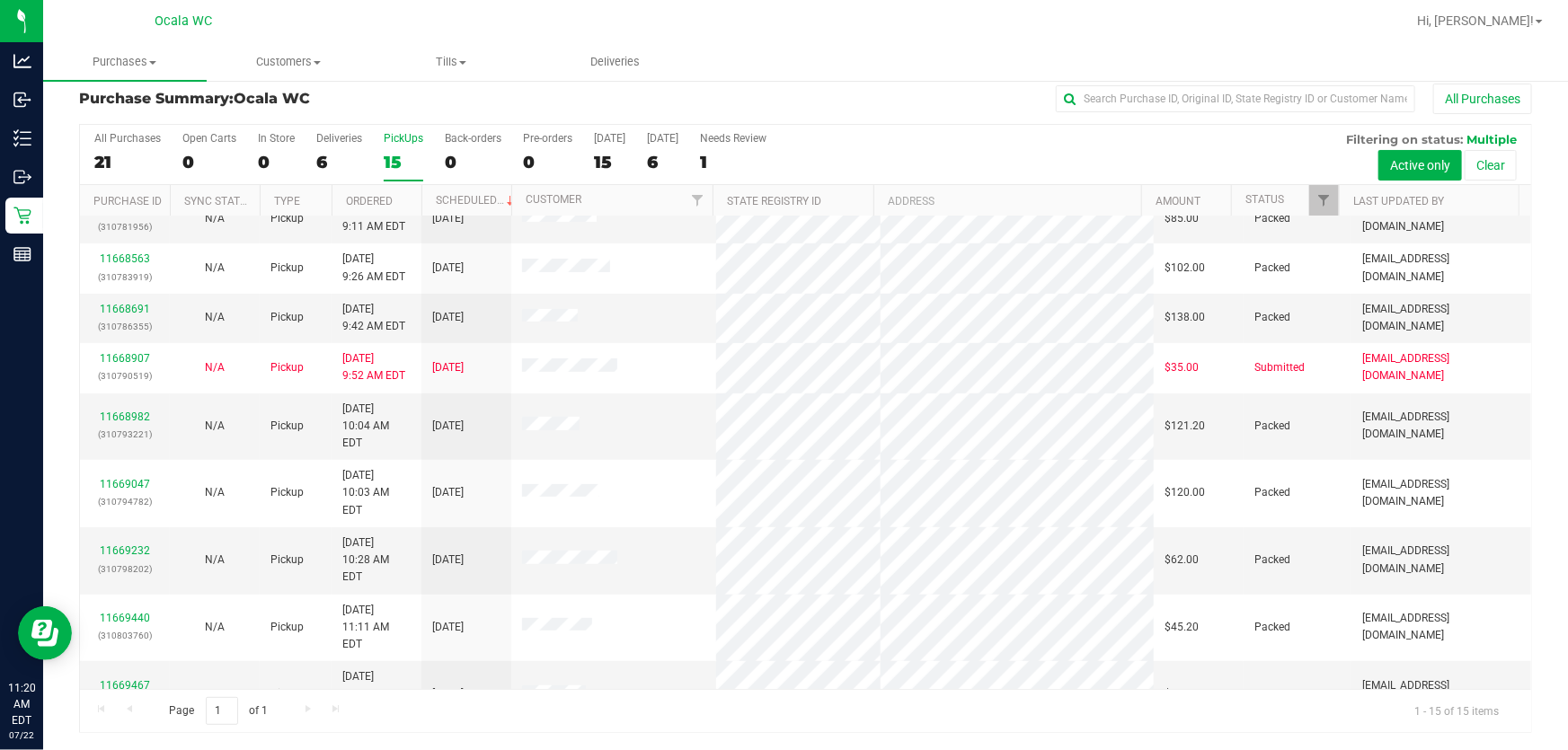 click on "11669576" at bounding box center [125, 752] 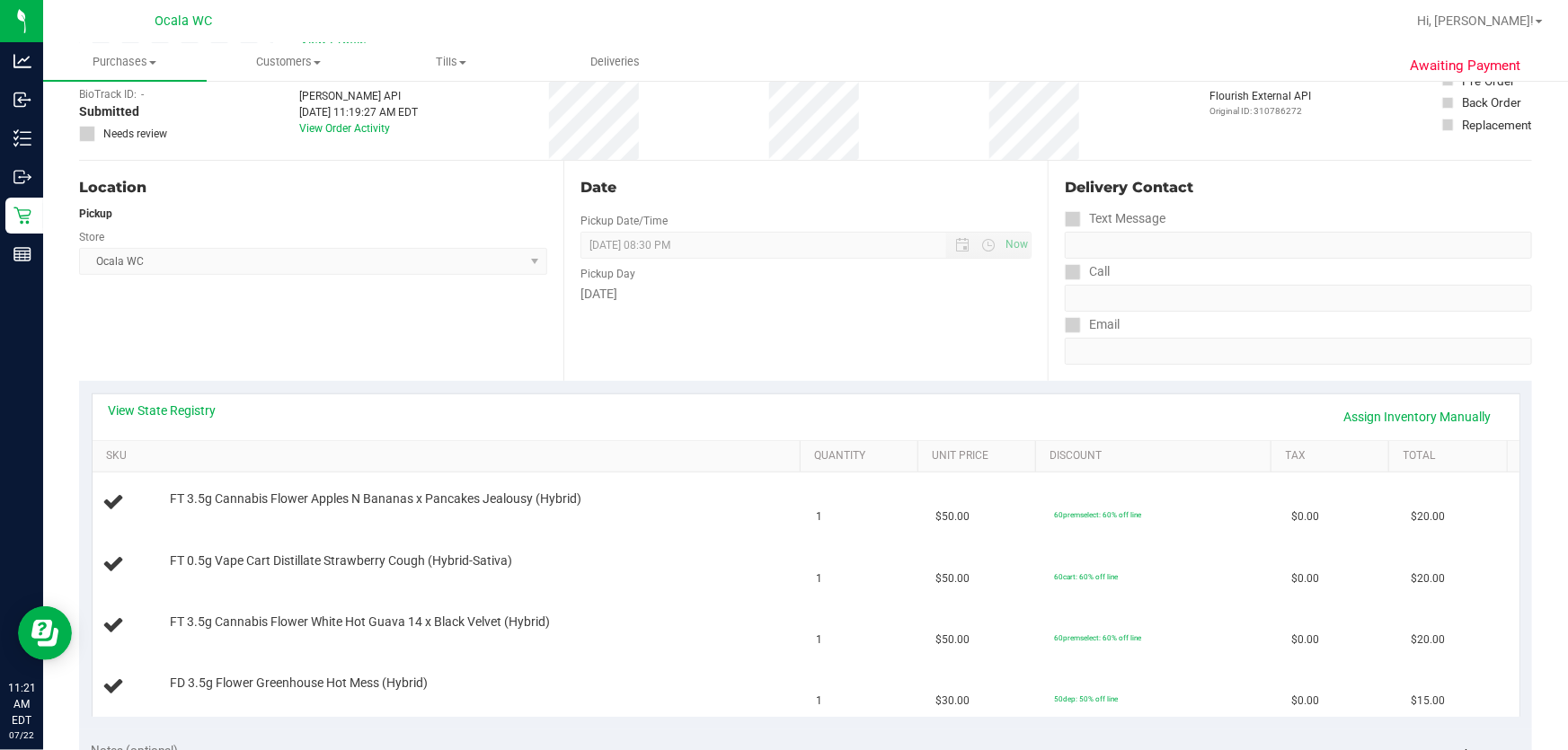 scroll, scrollTop: 259, scrollLeft: 0, axis: vertical 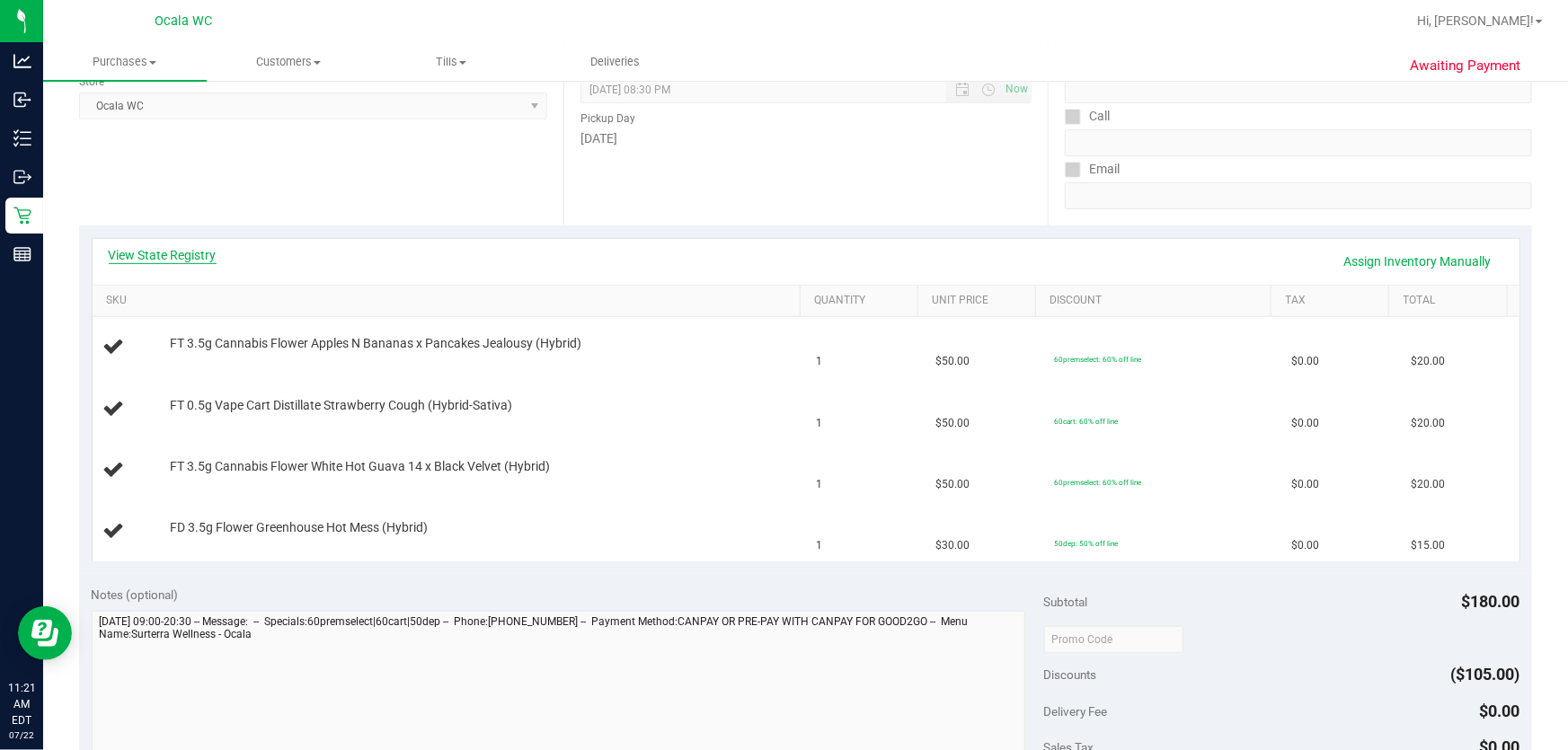 click on "View State Registry" at bounding box center (163, 255) 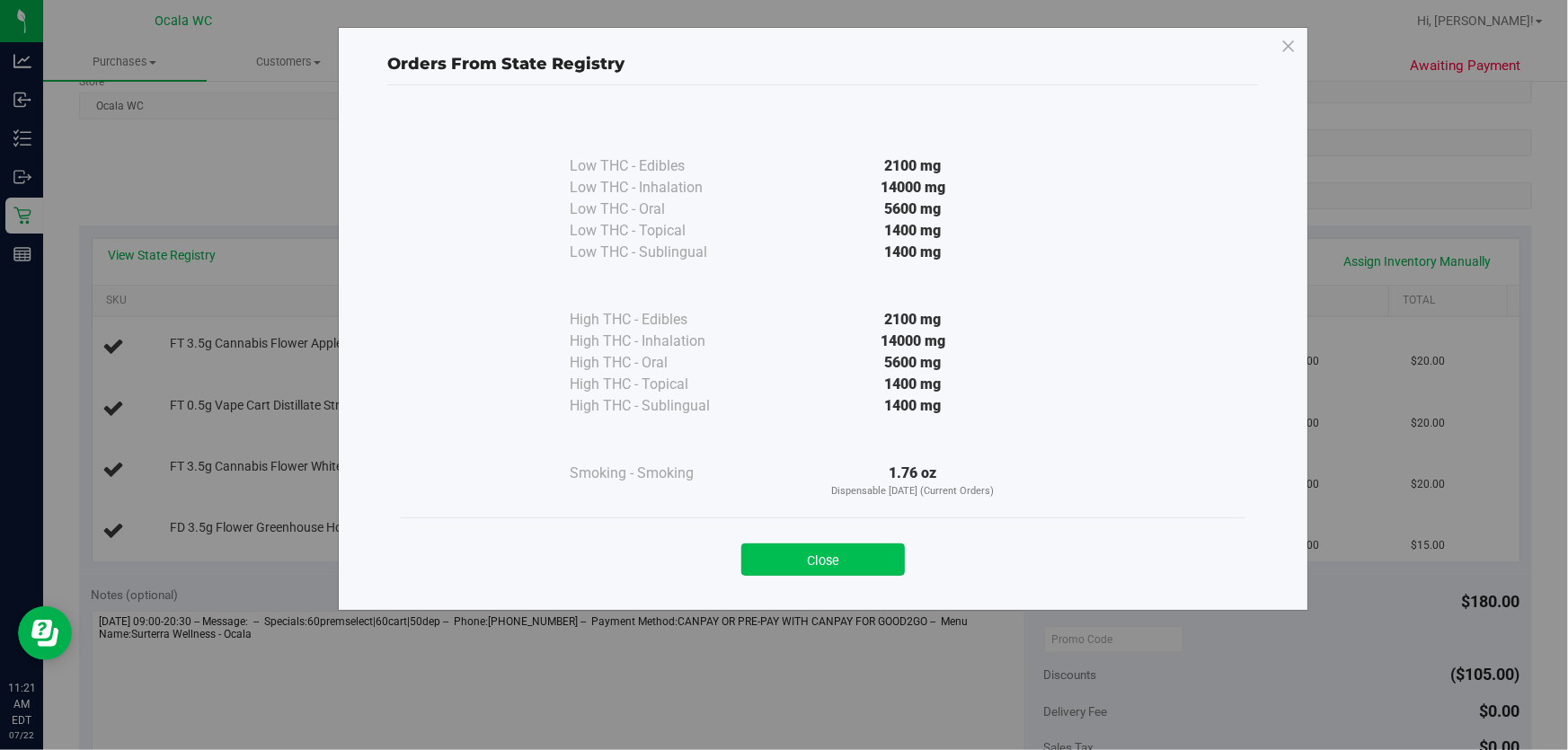 click on "Close" at bounding box center [823, 560] 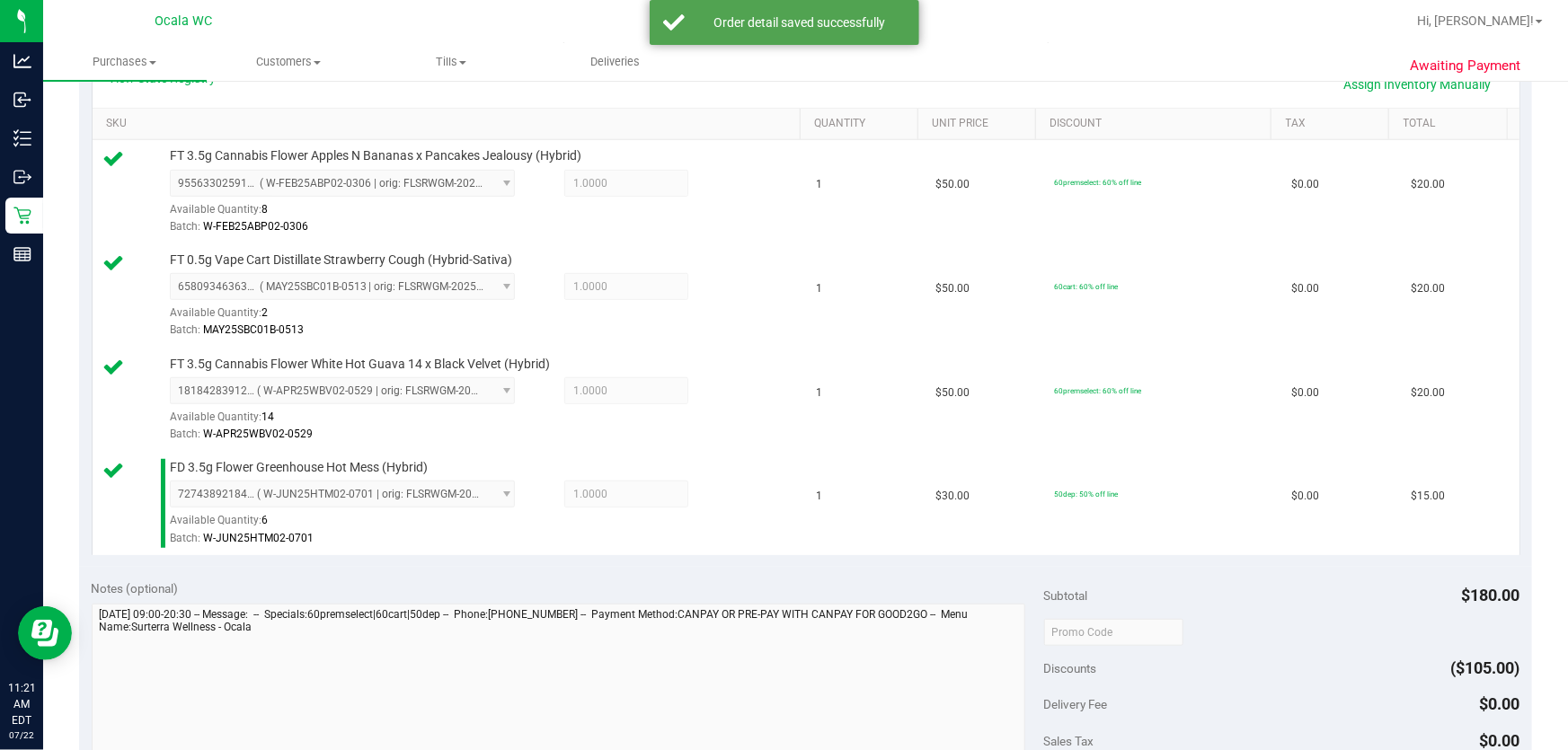 scroll, scrollTop: 666, scrollLeft: 0, axis: vertical 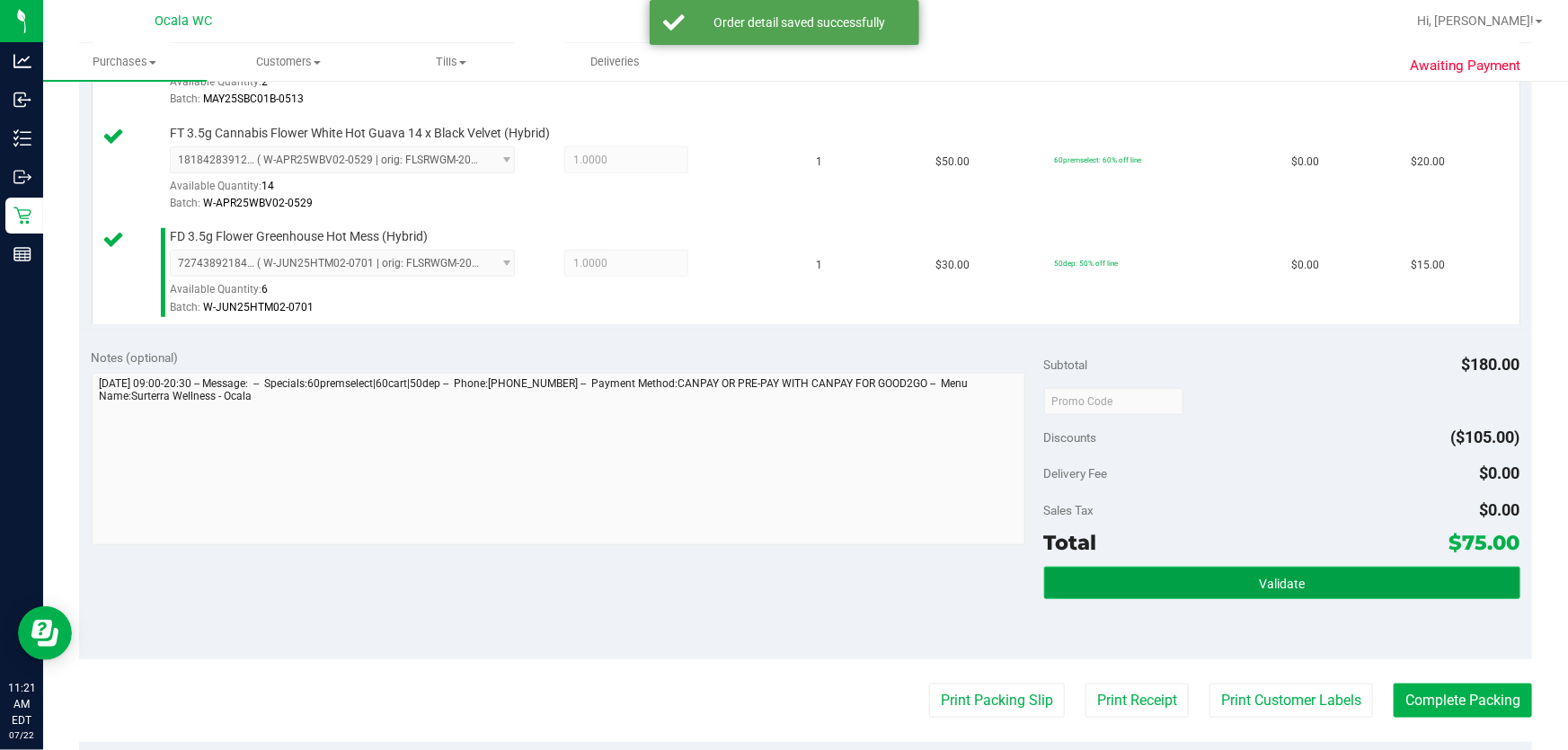 click on "Validate" at bounding box center (1282, 583) 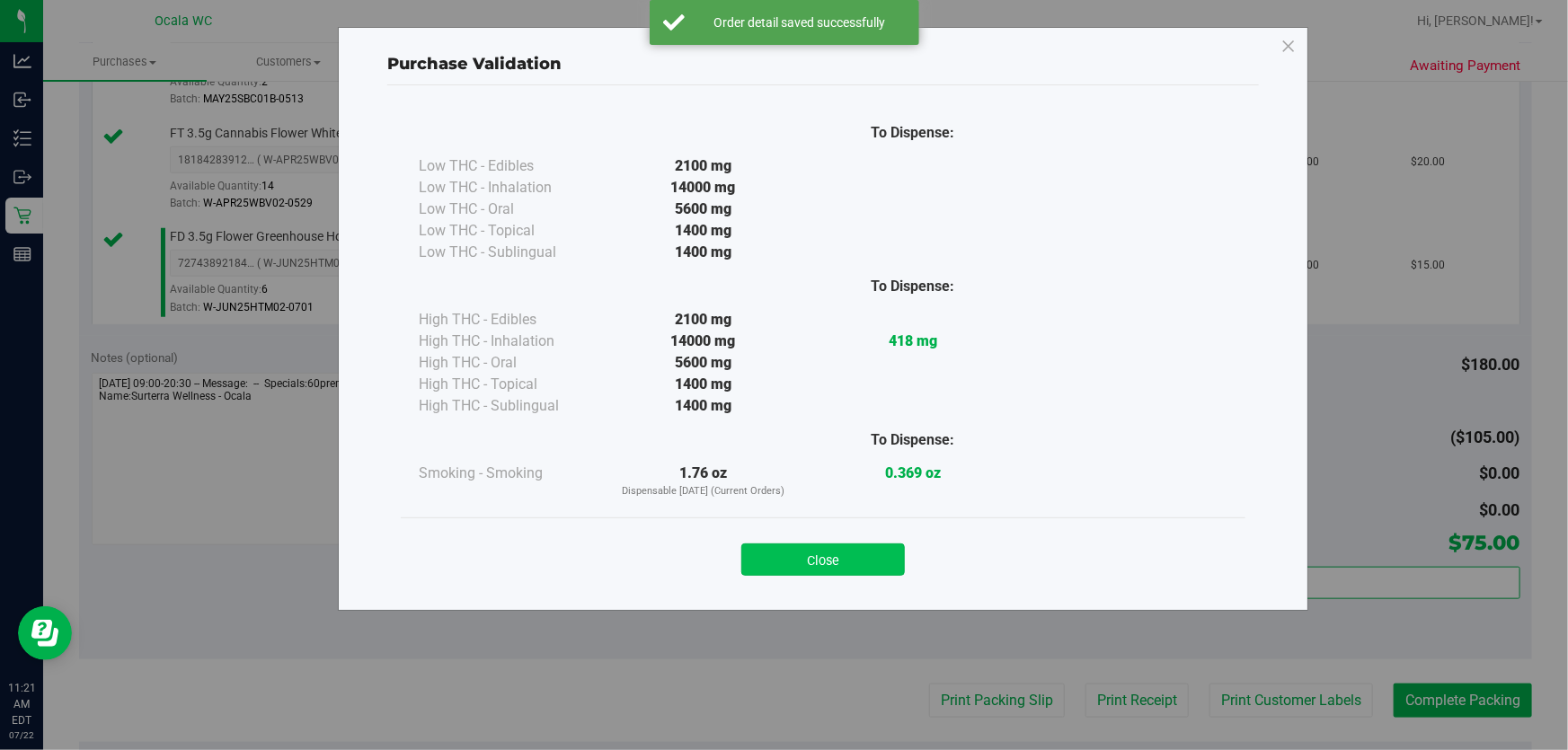 click on "Close" at bounding box center [823, 560] 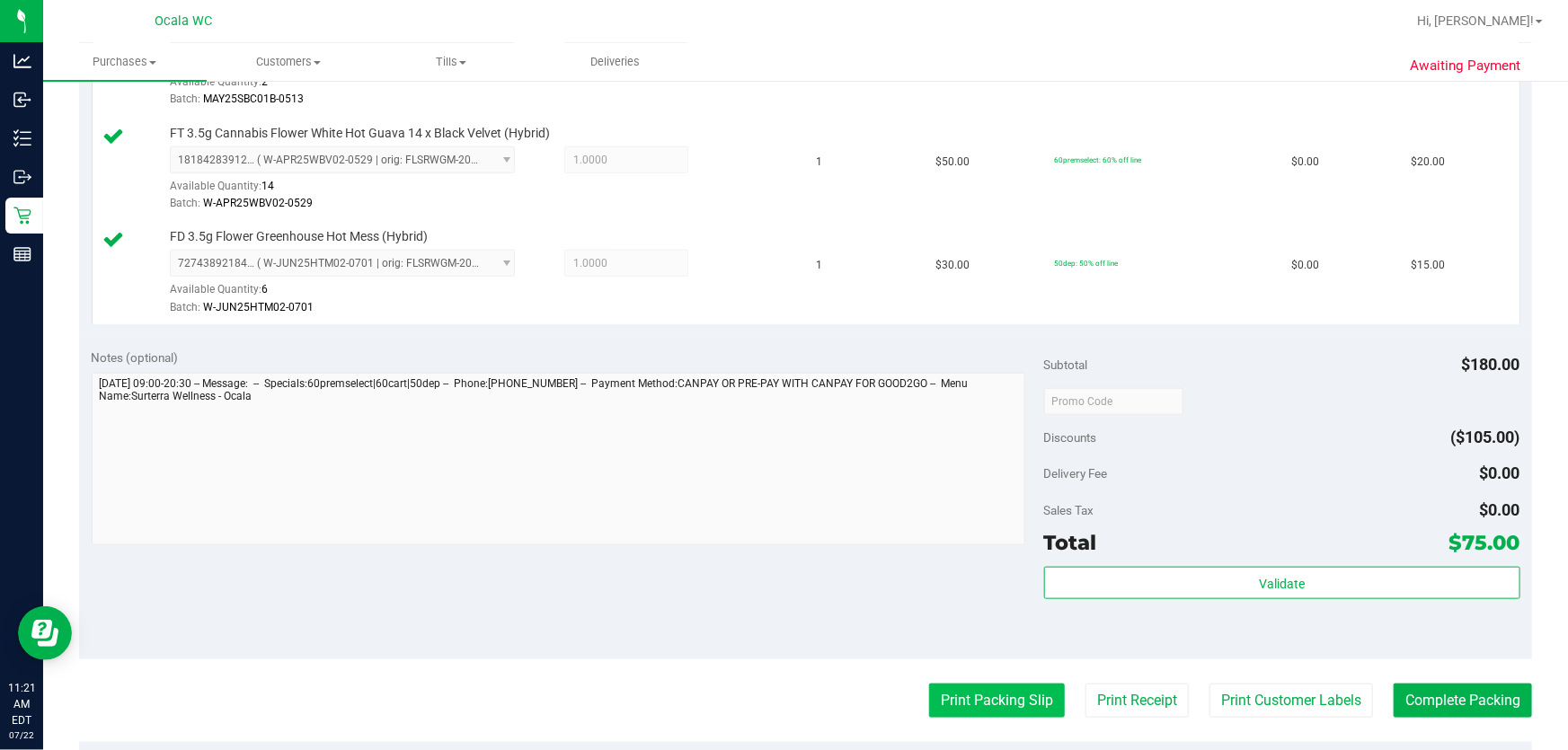click on "Print Packing Slip" at bounding box center (997, 701) 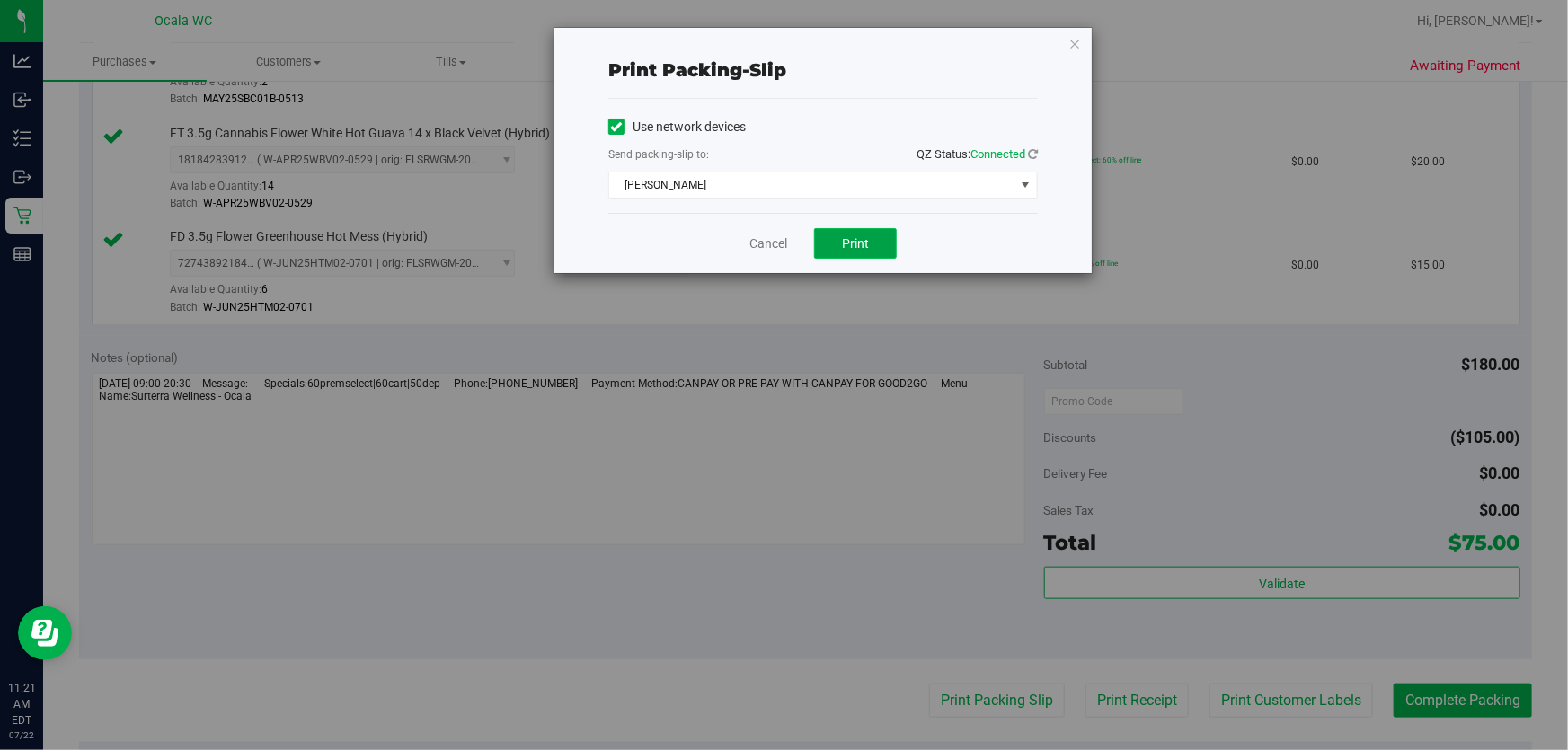 click on "Print" at bounding box center (855, 243) 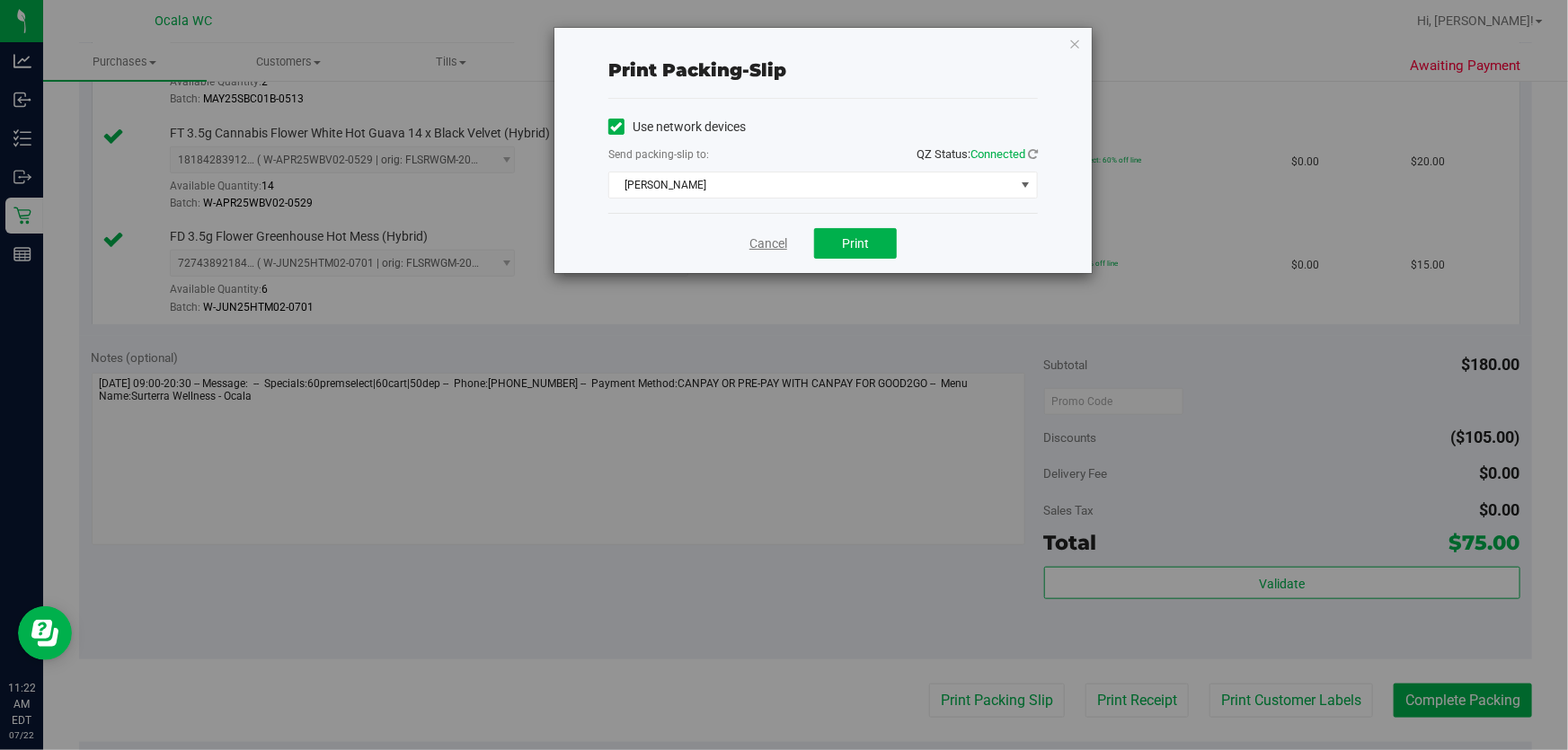 click on "Cancel" at bounding box center [768, 243] 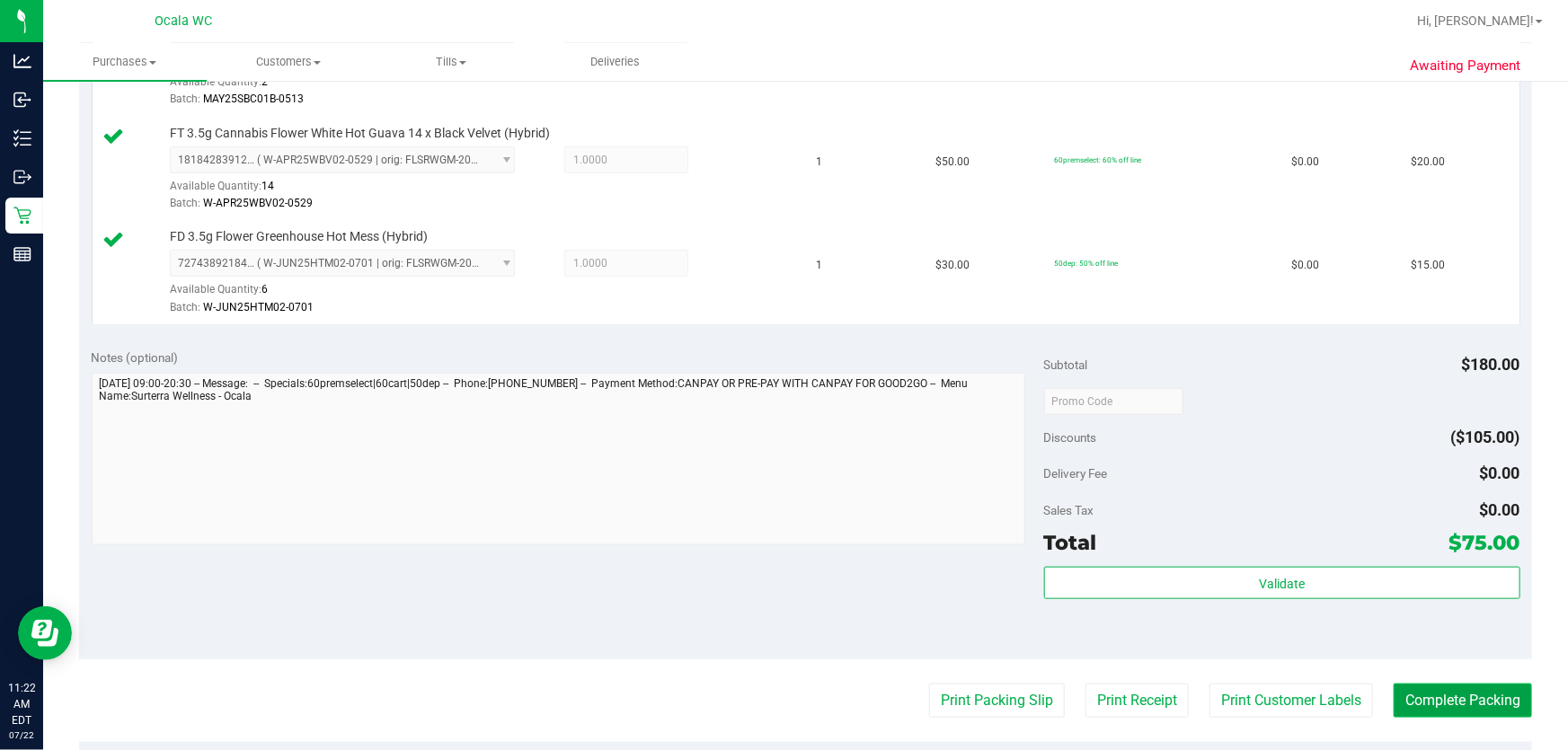 click on "Complete Packing" at bounding box center (1463, 701) 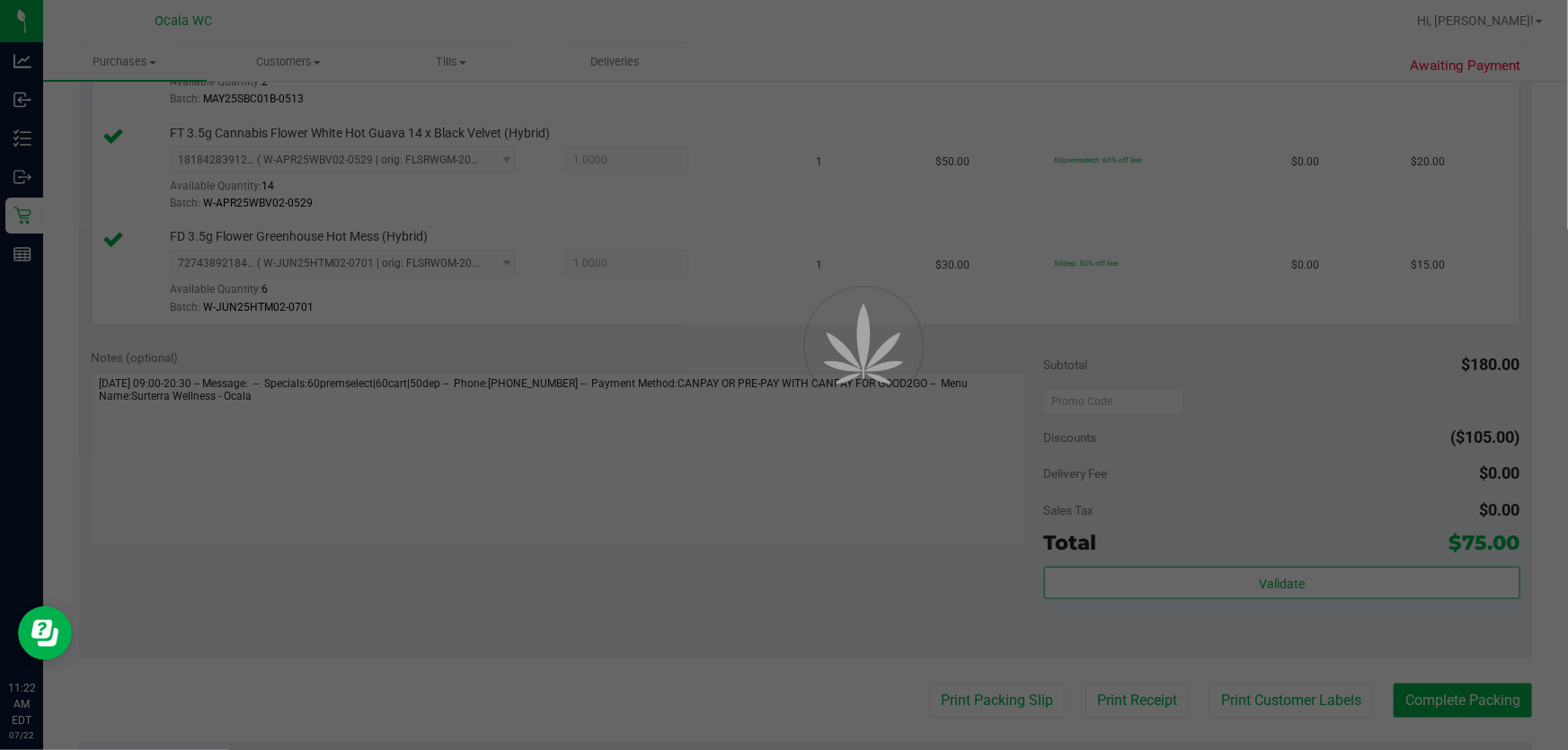 scroll, scrollTop: 0, scrollLeft: 0, axis: both 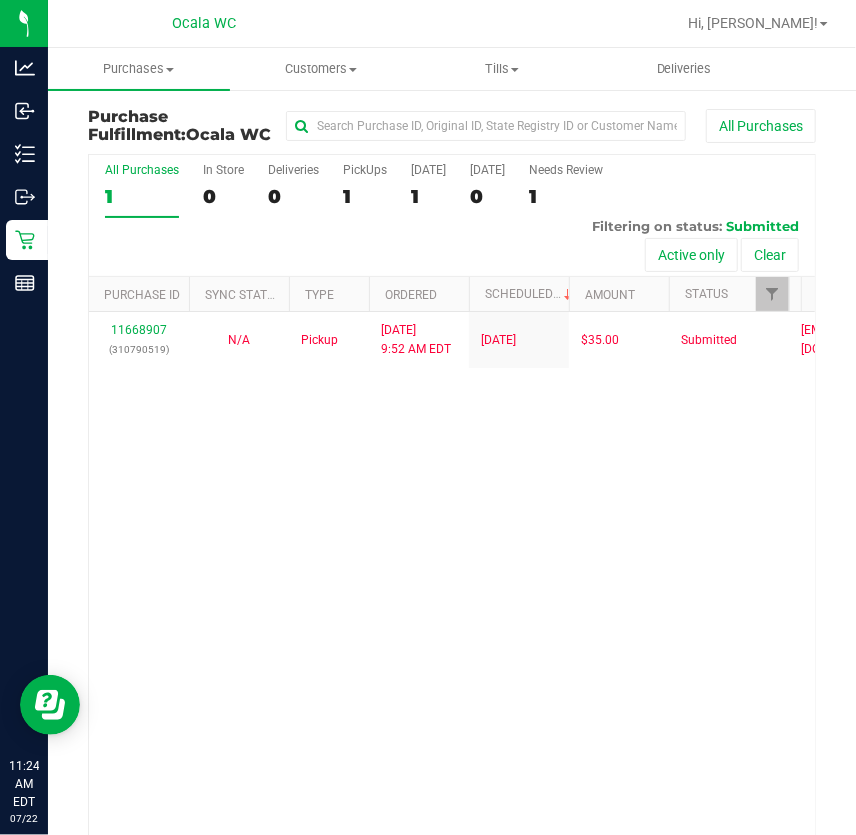 click on "11668907
(310790519)
N/A
Pickup 7/22/2025 9:52 AM EDT 7/22/2025
$35.00
Submitted jlaughlin@liveparallel.com" at bounding box center (452, 575) 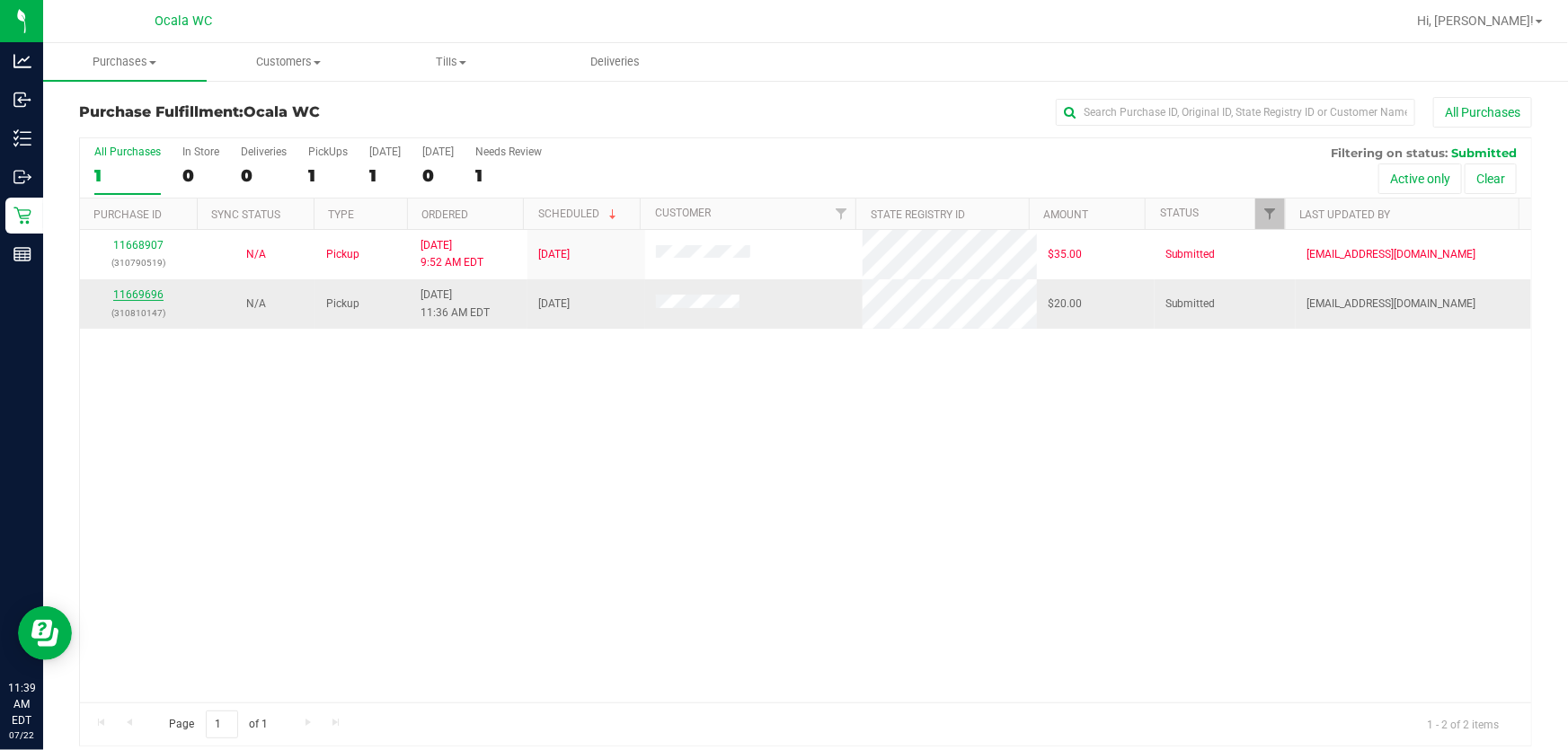 click on "11669696" at bounding box center (138, 295) 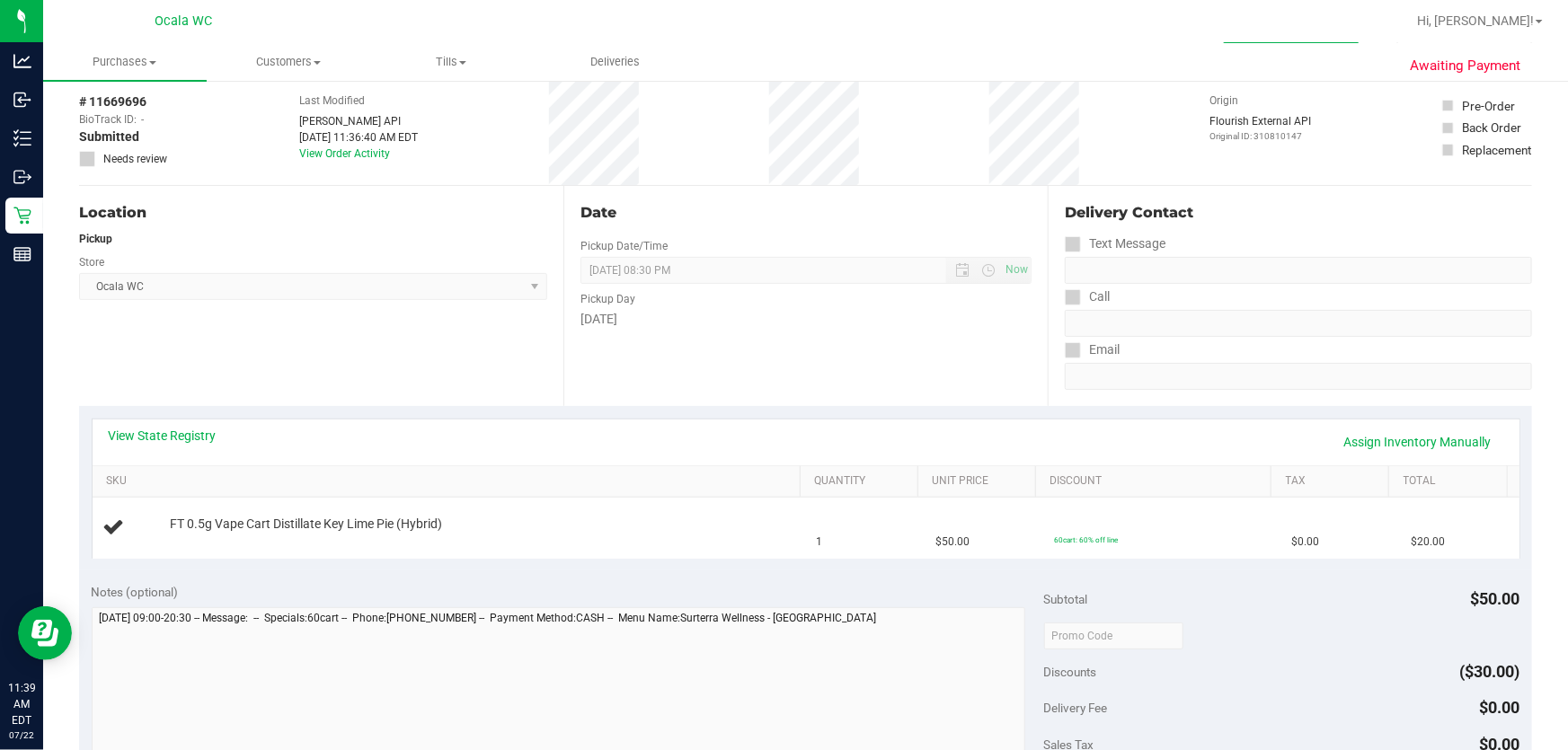 scroll, scrollTop: 244, scrollLeft: 0, axis: vertical 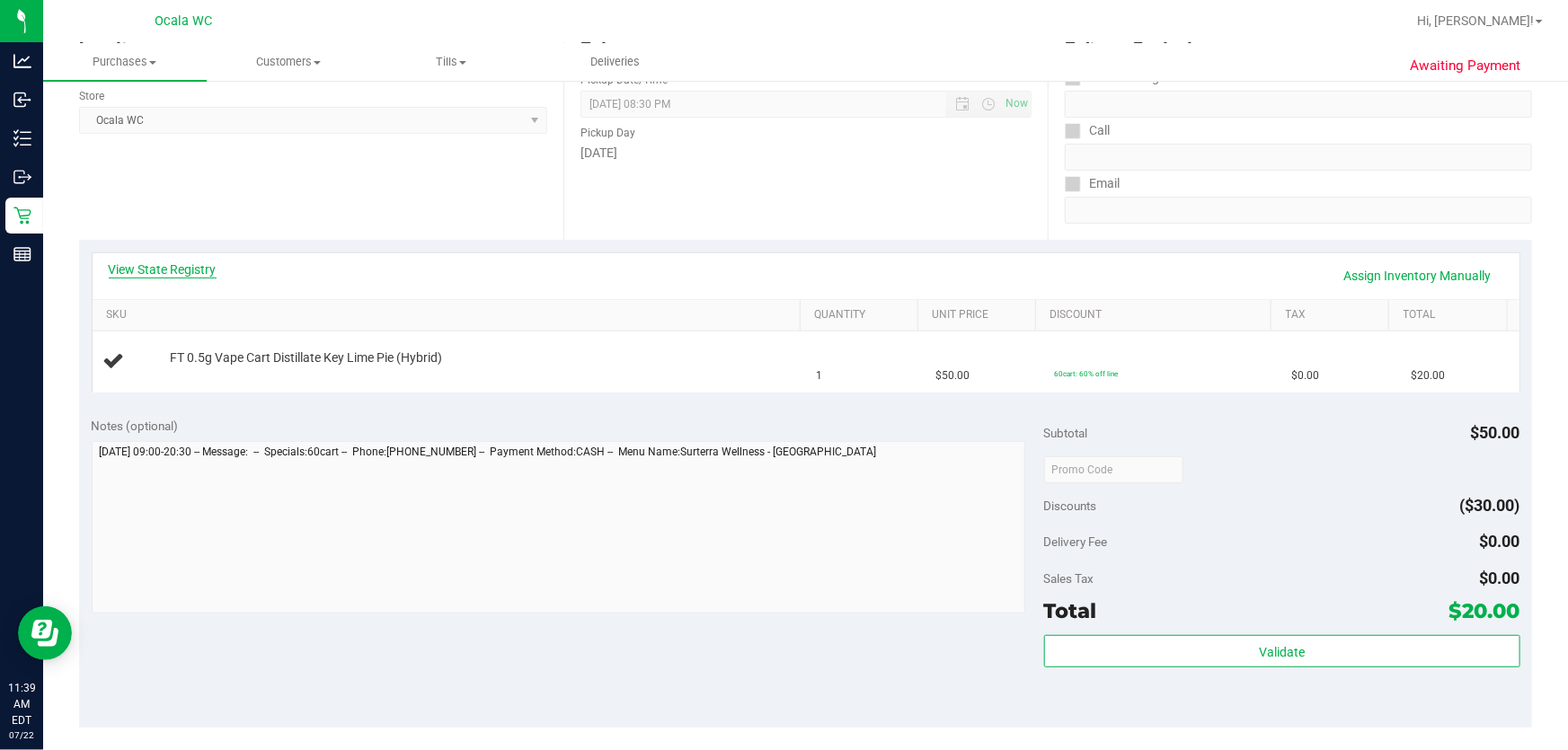 click on "View State Registry" at bounding box center [163, 269] 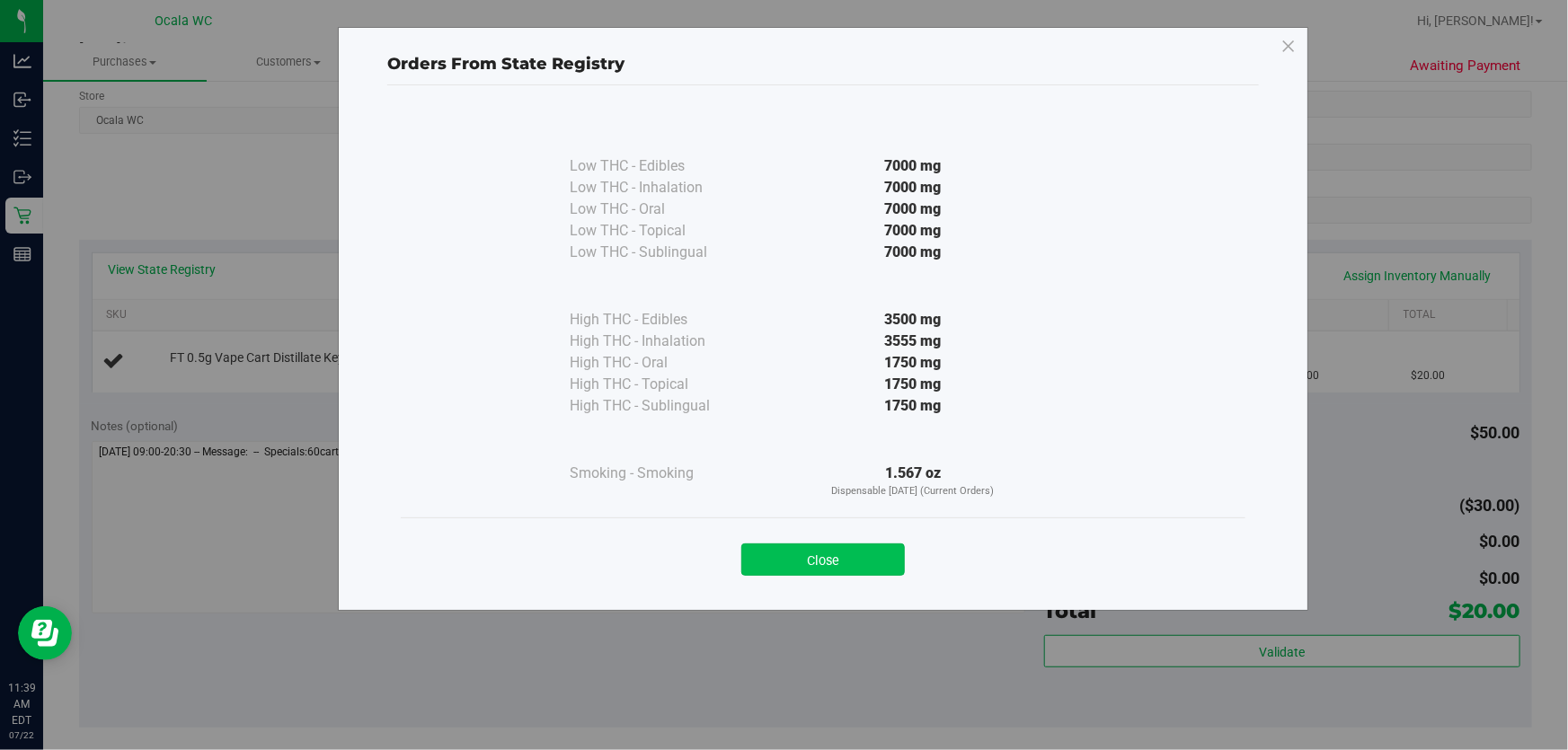 click on "Close" at bounding box center (823, 560) 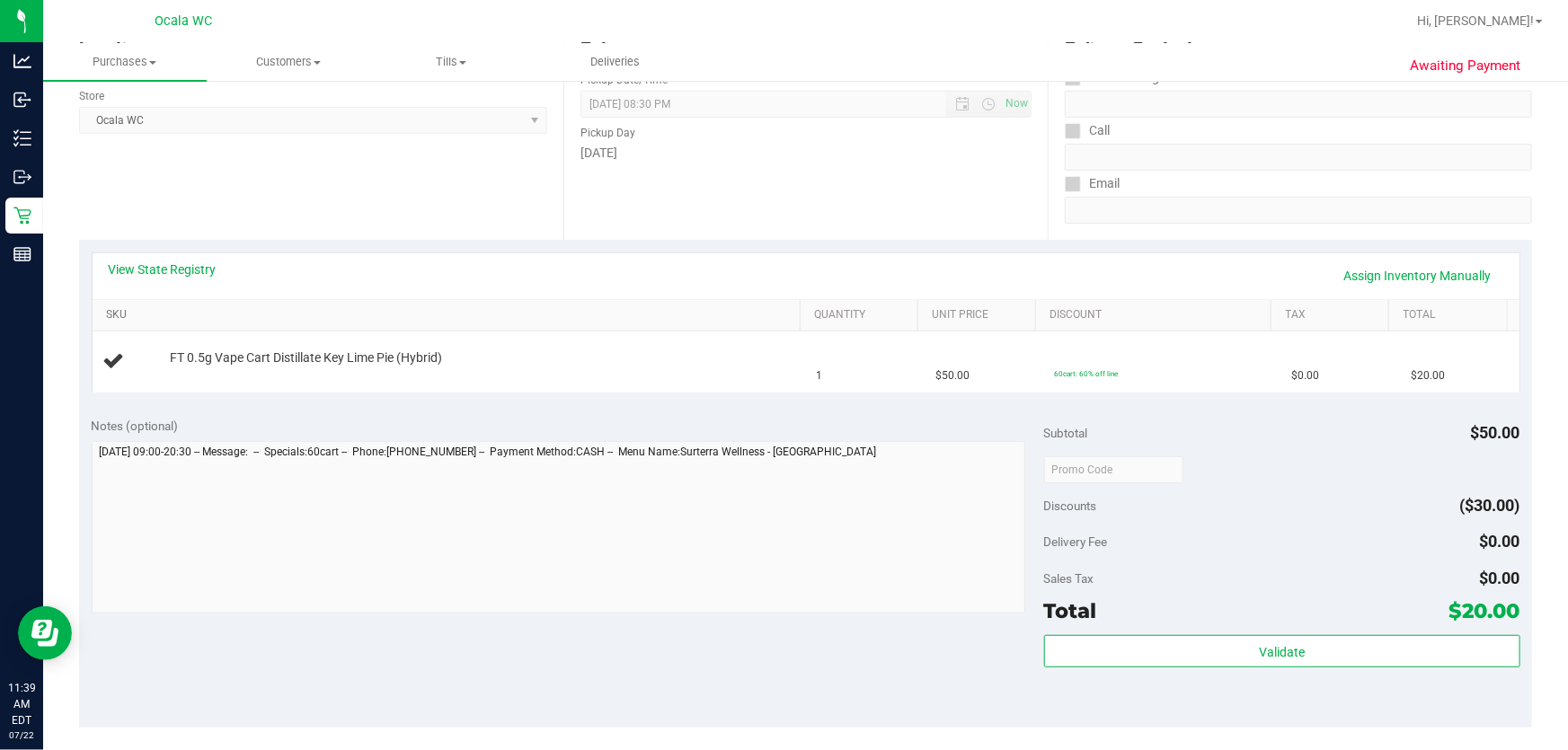 click on "SKU" at bounding box center [449, 315] 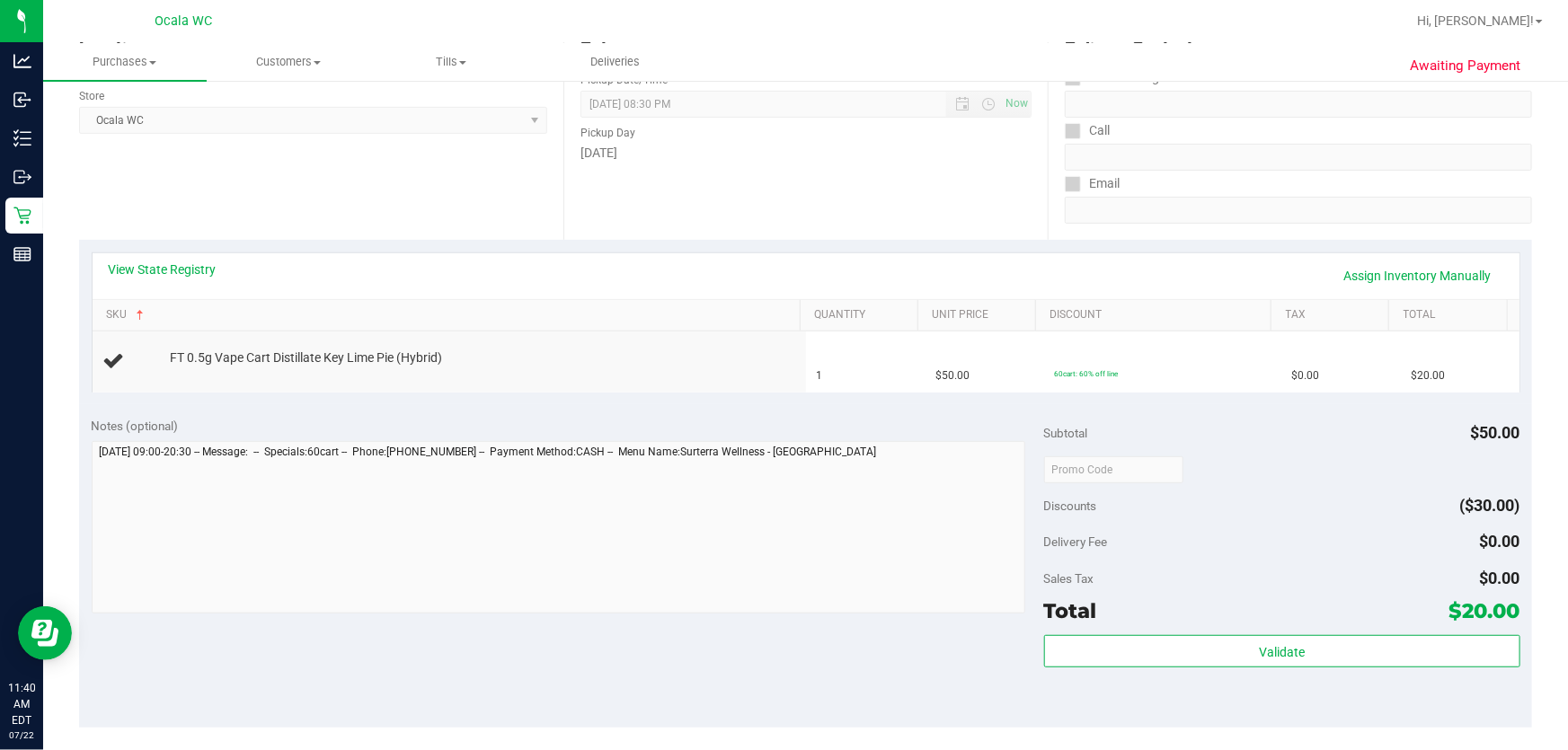 click on "View State Registry
Assign Inventory Manually
SKU Quantity Unit Price Discount Tax Total
FT 0.5g Vape Cart Distillate Key Lime Pie (Hybrid)
1
$50.00
60cart:
60%
off
line
$0.00
$20.00" at bounding box center [805, 322] 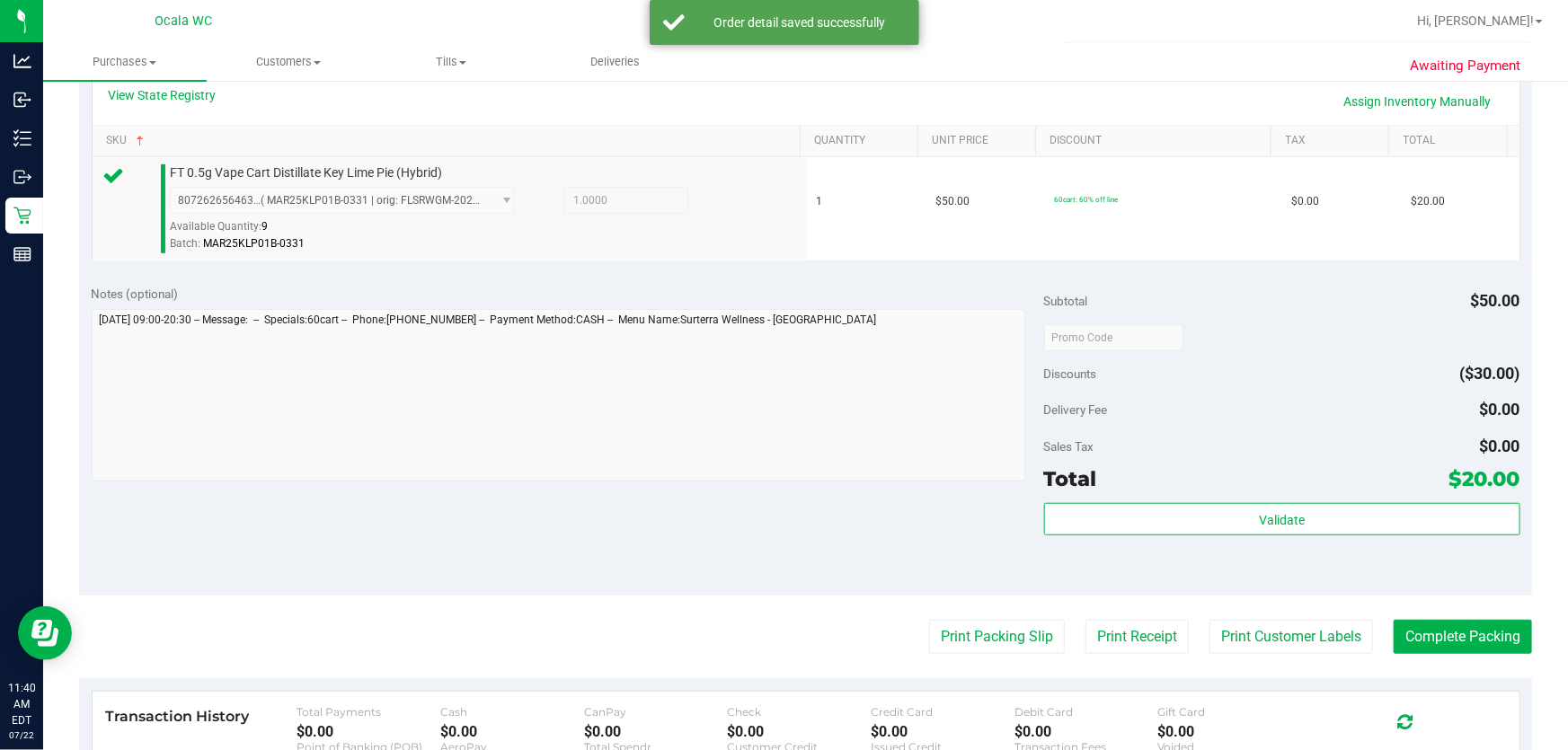 scroll, scrollTop: 653, scrollLeft: 0, axis: vertical 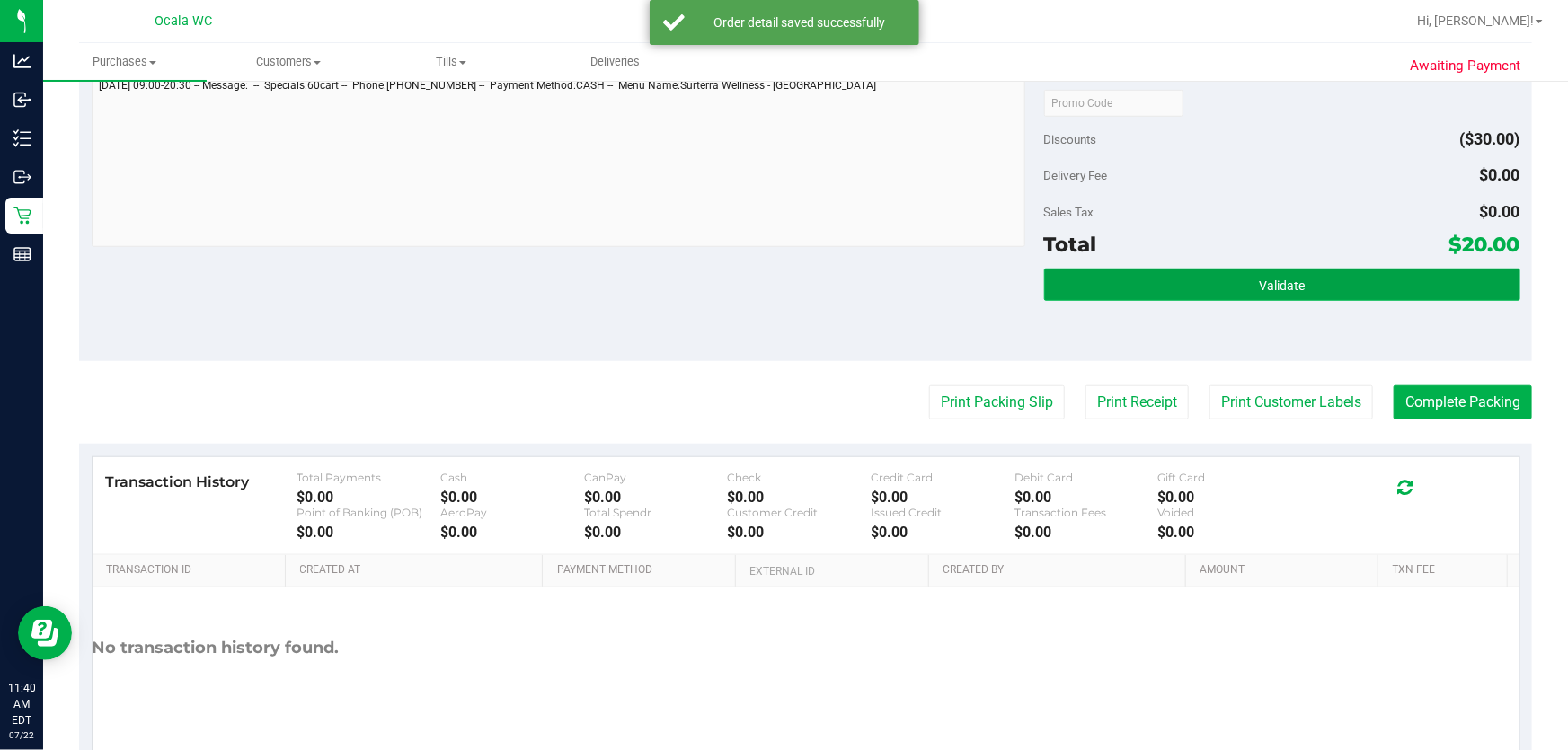 click on "Validate" at bounding box center [1282, 285] 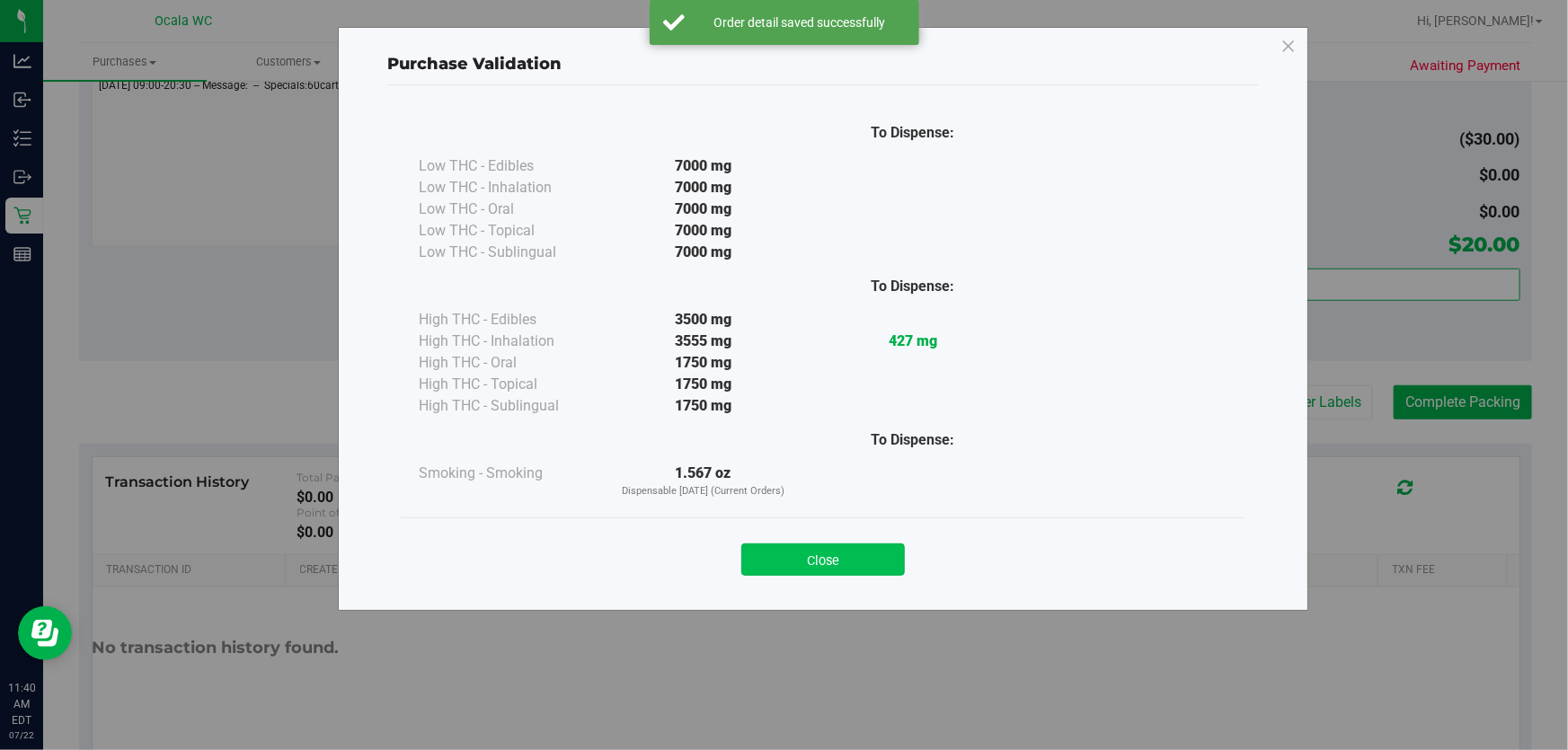 click on "Close" at bounding box center [823, 560] 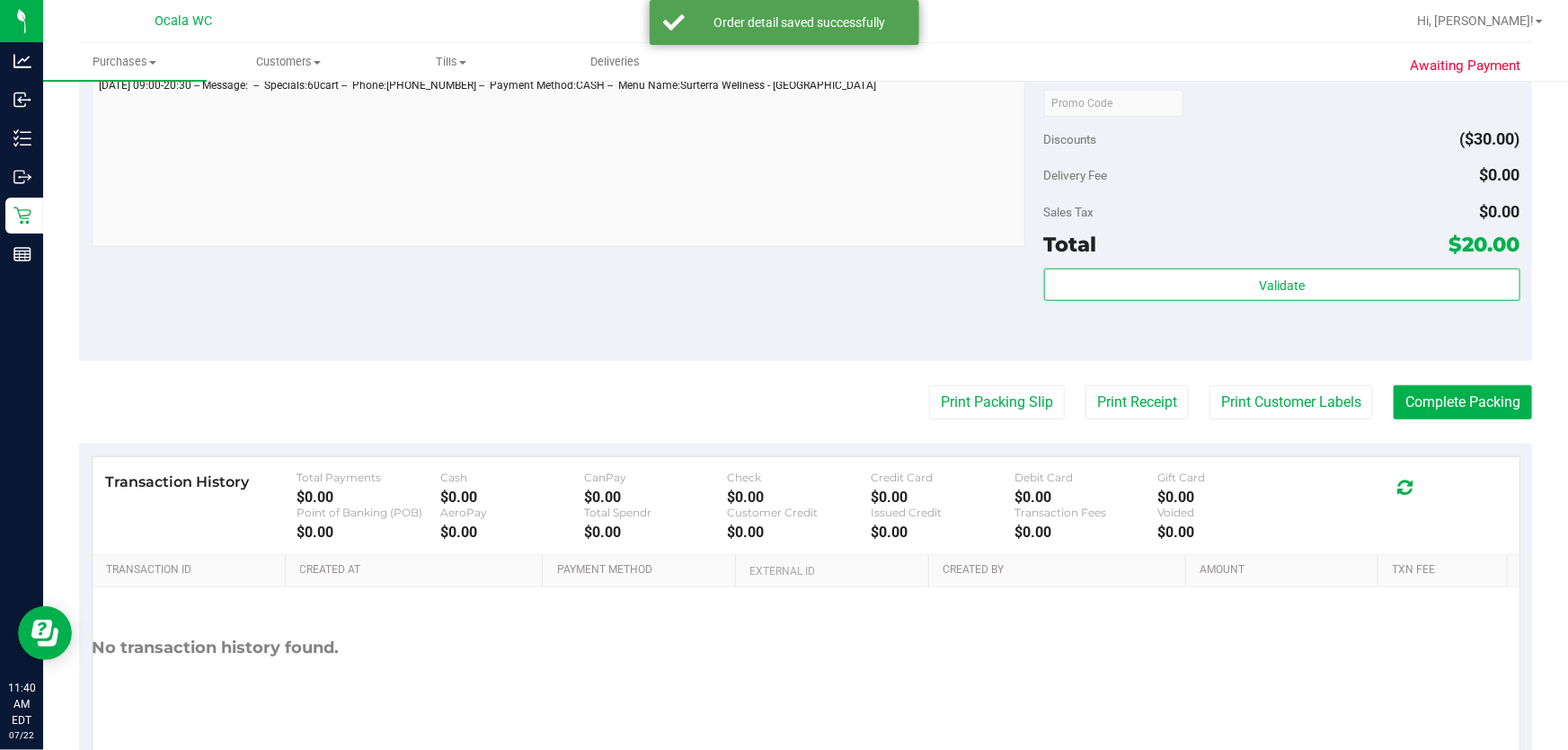 click on "Back
Edit Purchase
Cancel Purchase
View Profile
# 11669696
BioTrack ID:
-
Submitted
Needs review
Last Modified
Jane API
Jul 22, 2025 11:36:40 AM EDT" at bounding box center (805, 111) 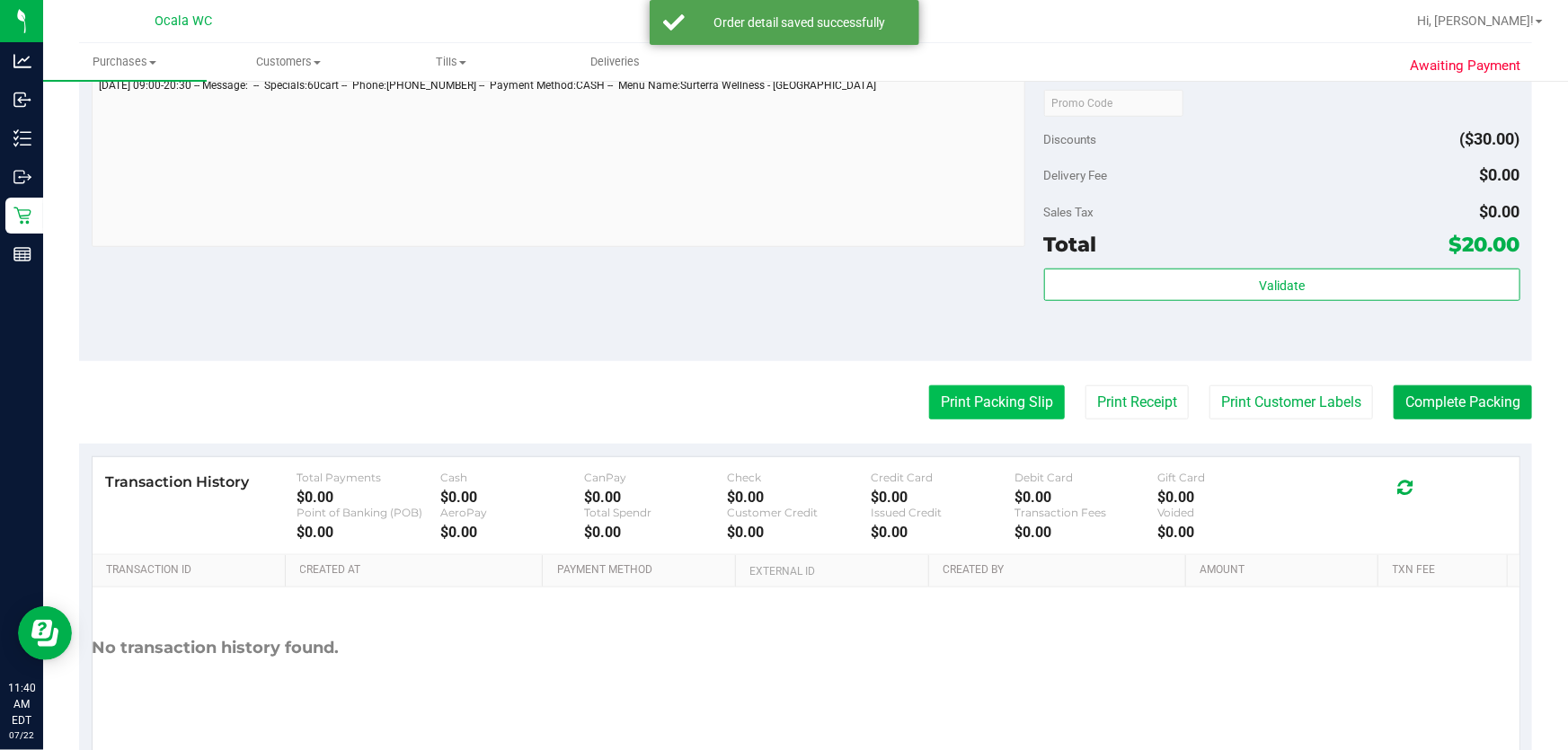 click on "Print Packing Slip" at bounding box center [997, 402] 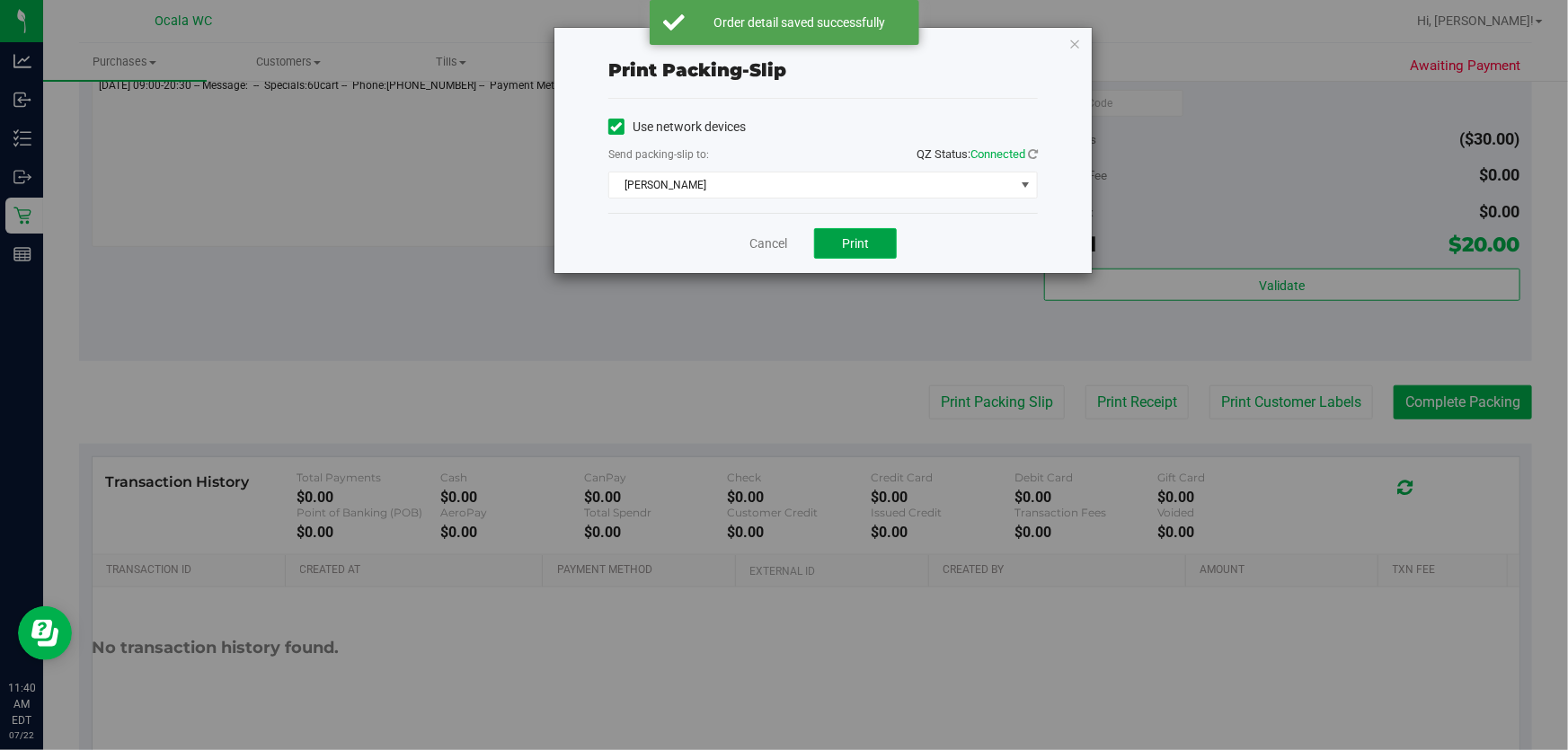 click on "Print" at bounding box center [855, 243] 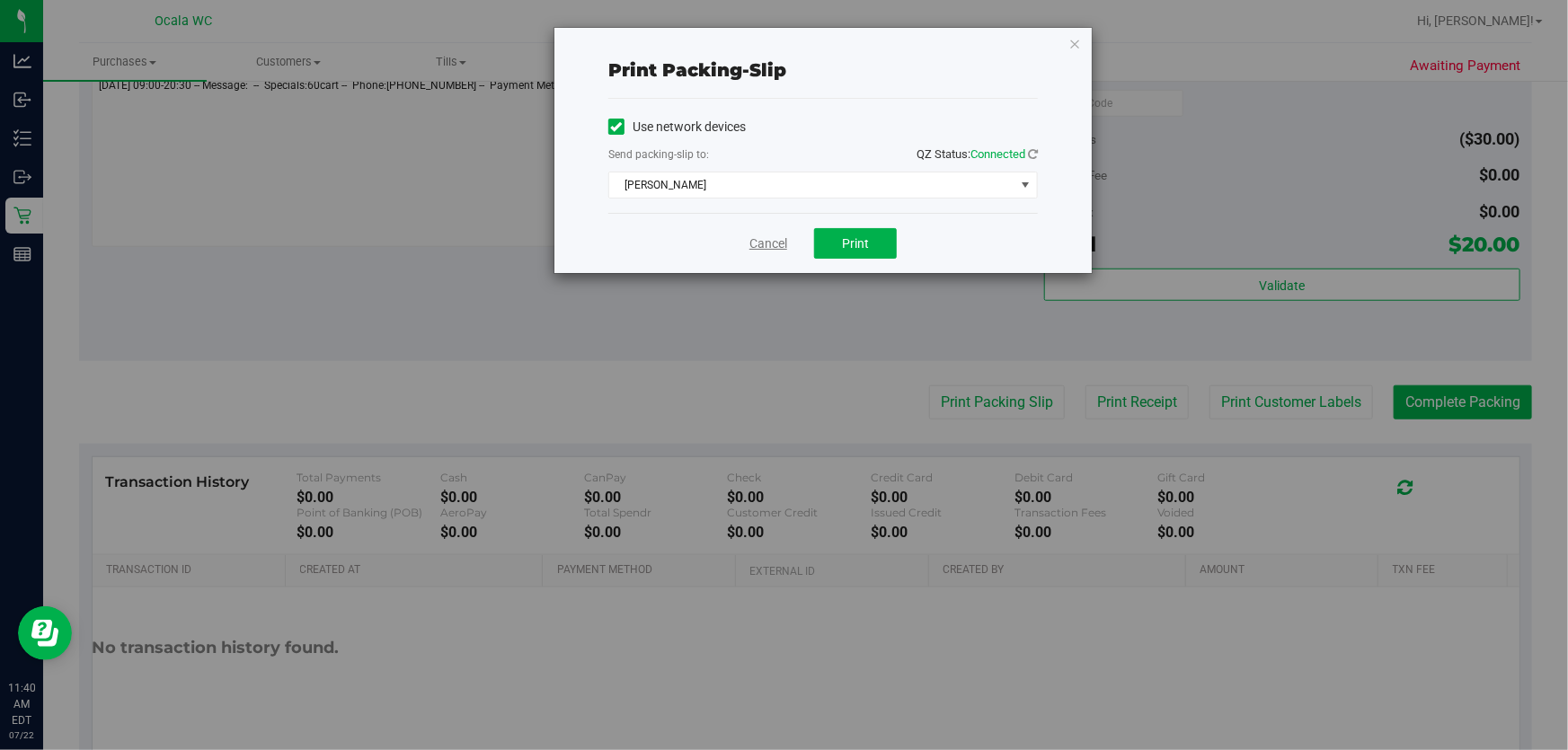 click on "Cancel" at bounding box center (768, 243) 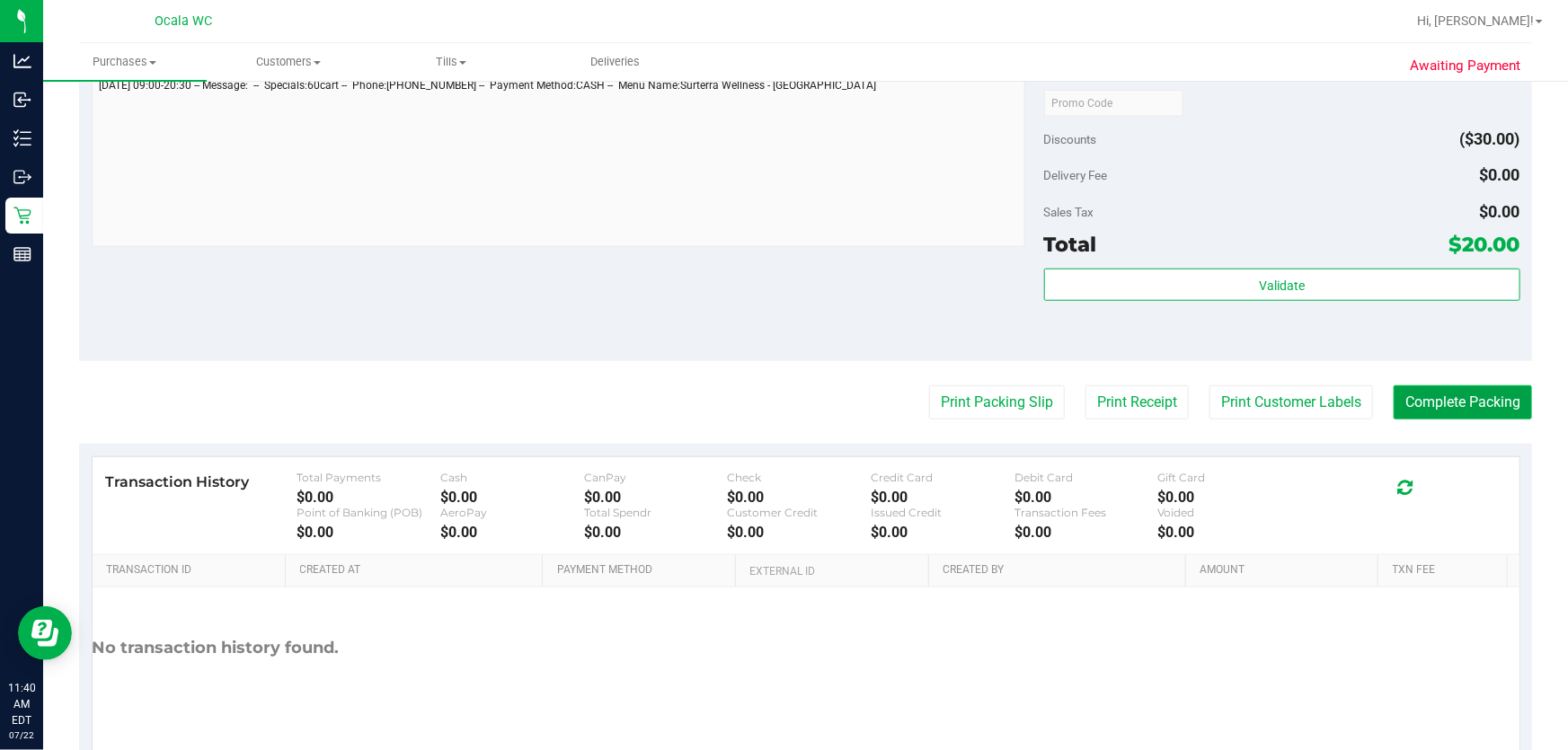 drag, startPoint x: 1459, startPoint y: 410, endPoint x: 1422, endPoint y: 410, distance: 37 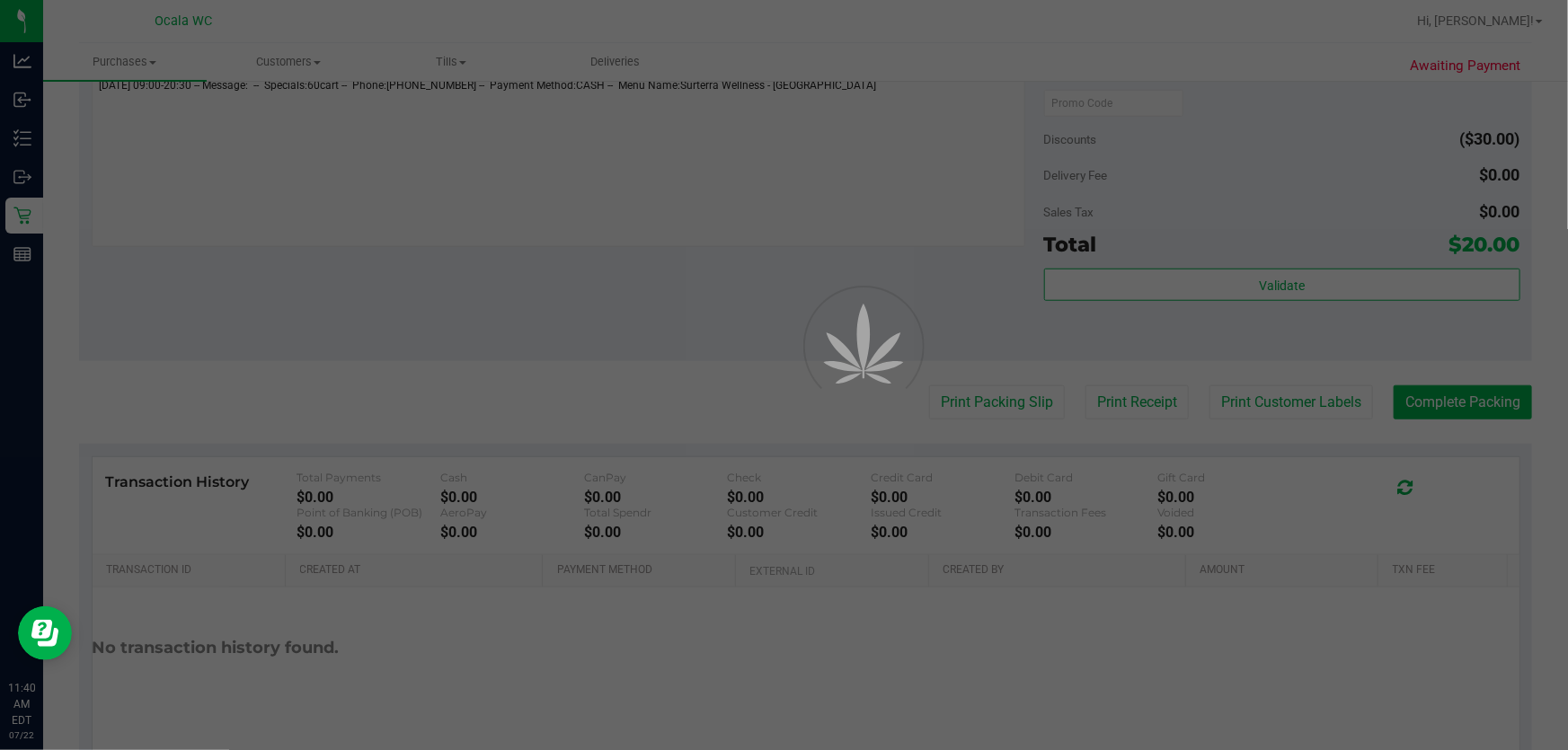 scroll, scrollTop: 0, scrollLeft: 0, axis: both 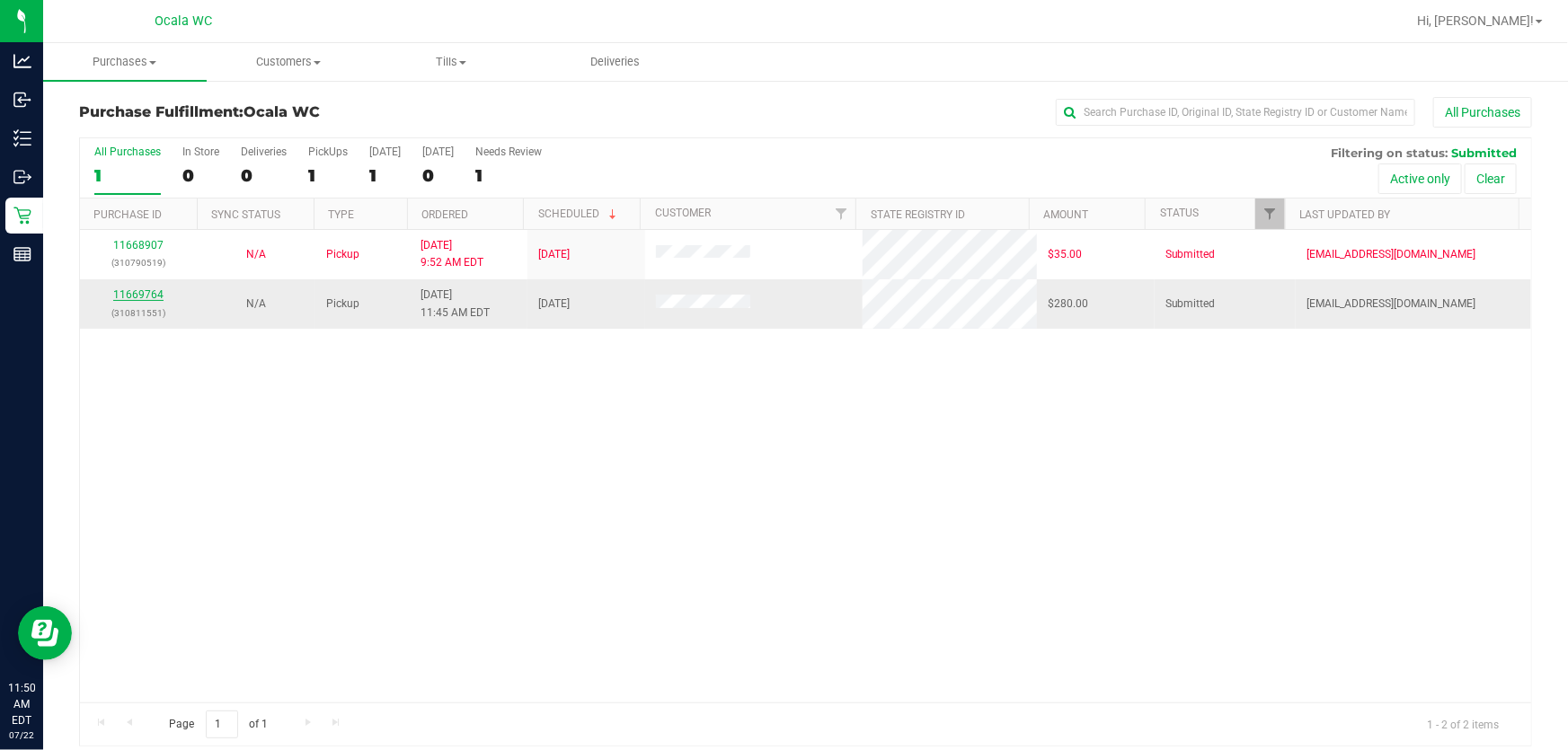 click on "11669764" at bounding box center [138, 295] 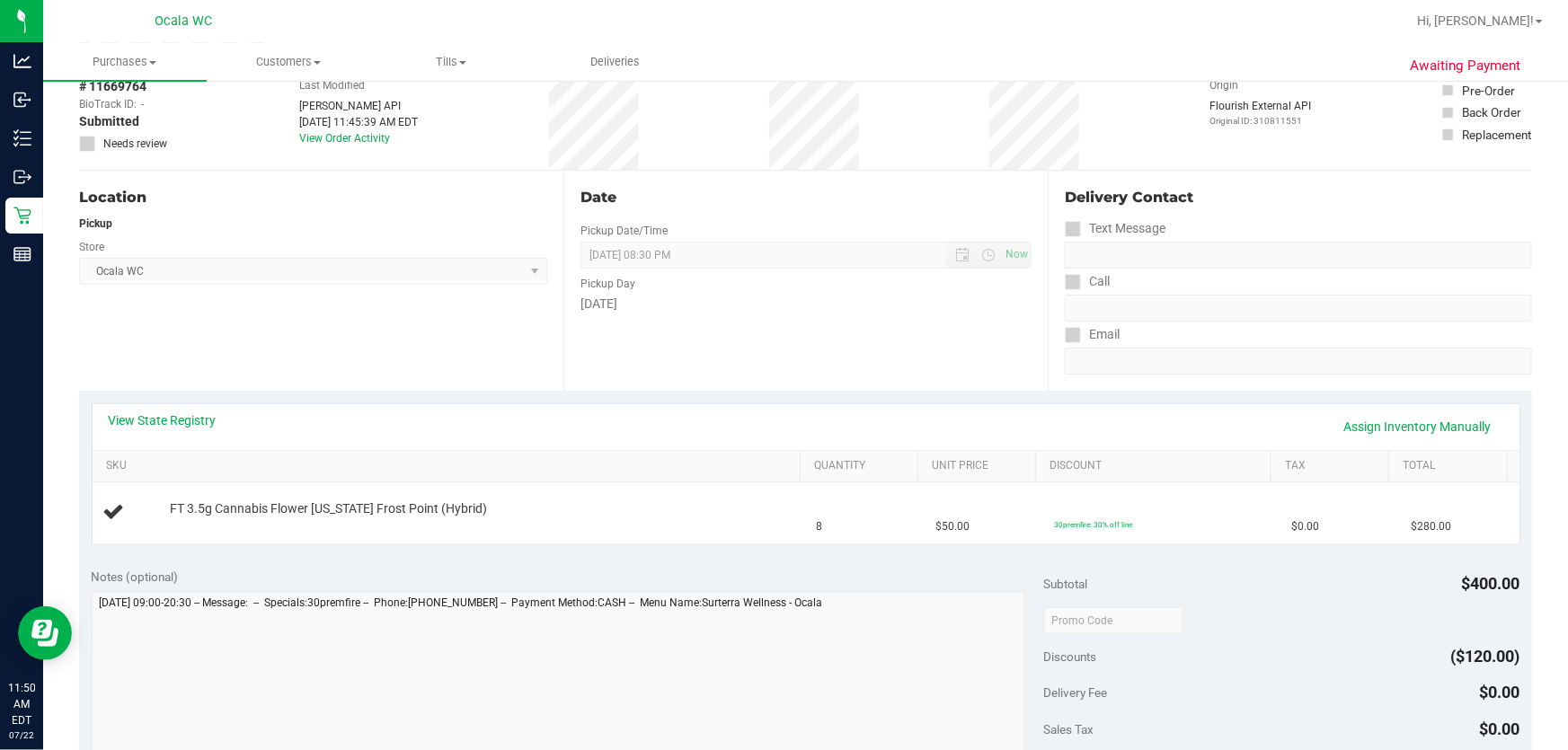 scroll, scrollTop: 163, scrollLeft: 0, axis: vertical 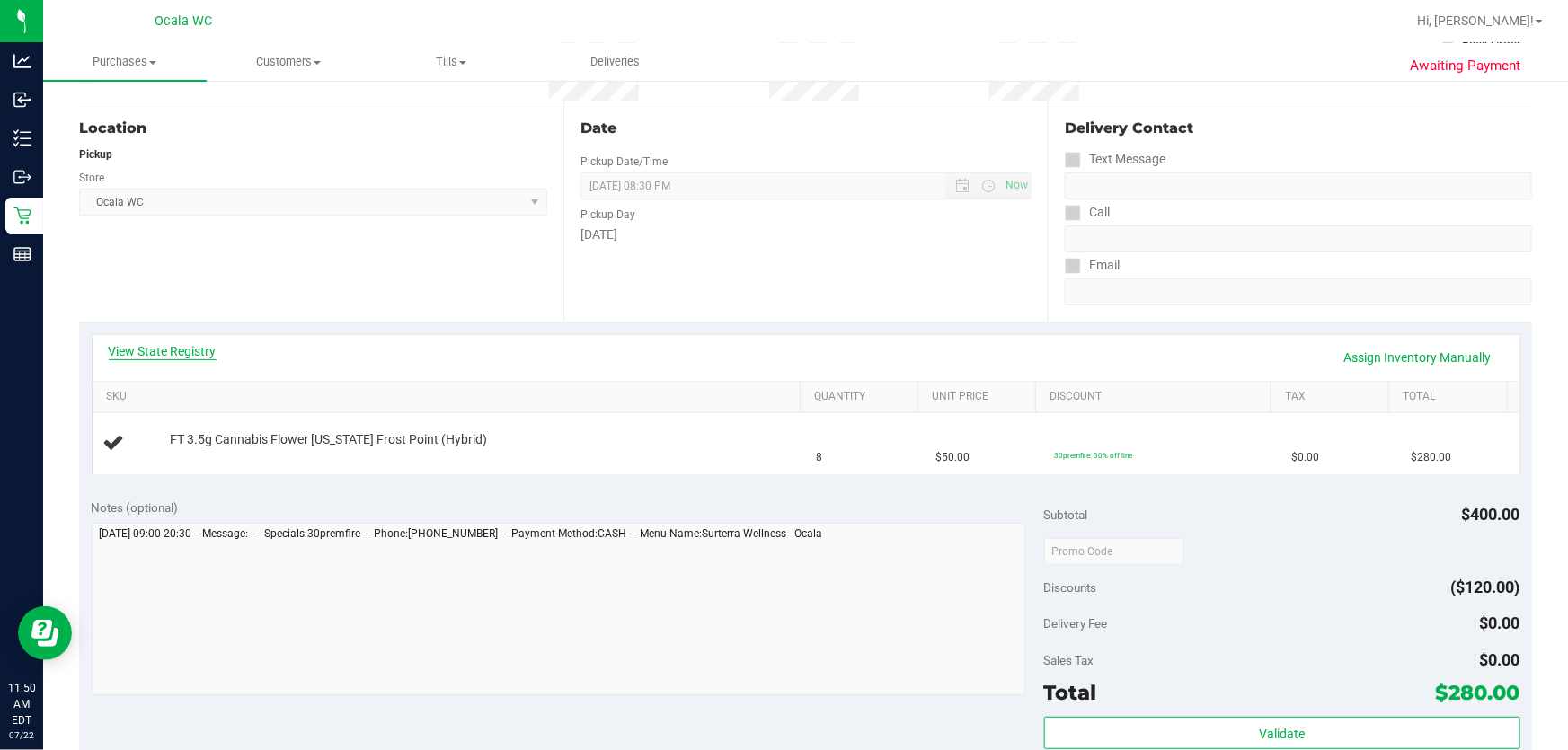 click on "View State Registry" at bounding box center (163, 351) 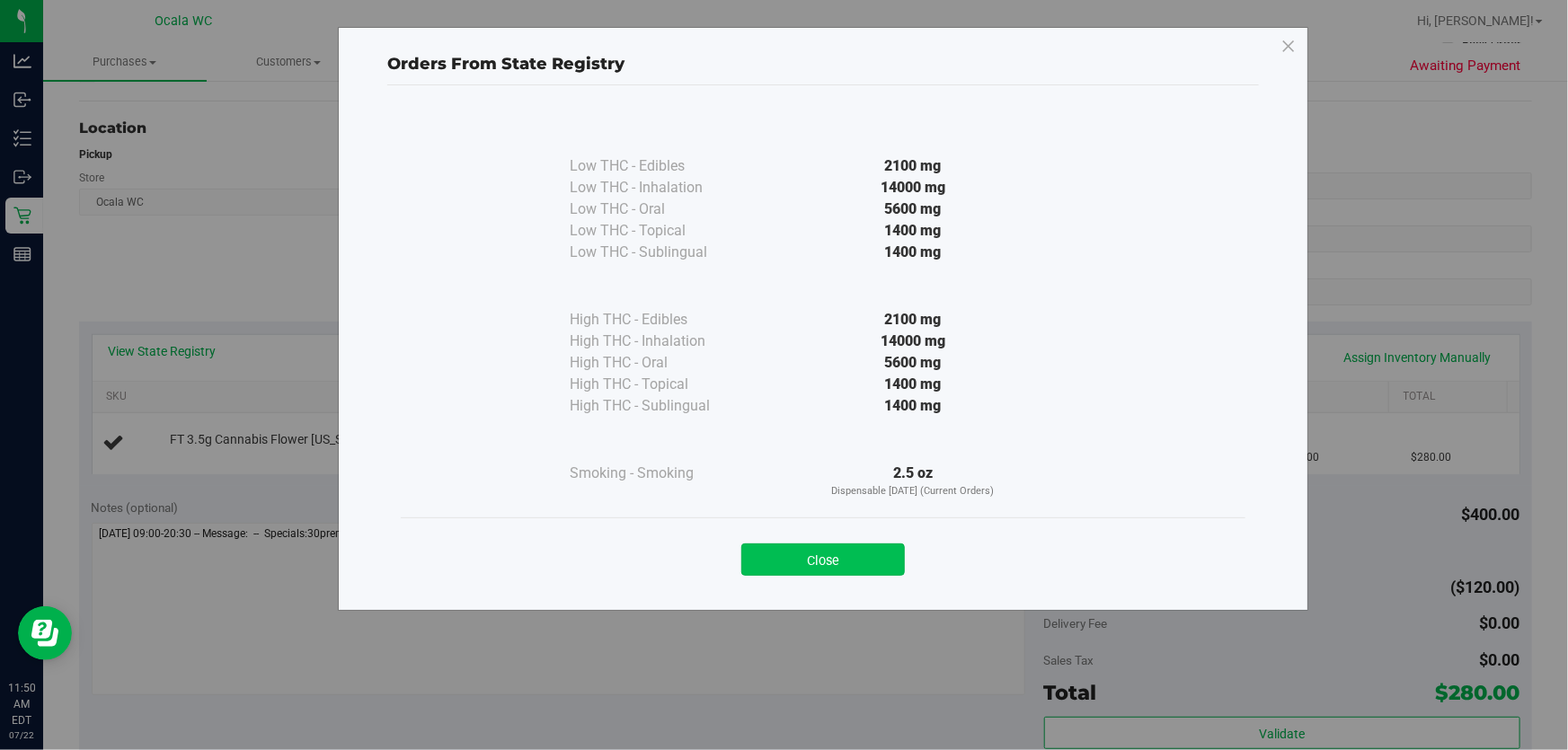 click on "Close" at bounding box center (823, 560) 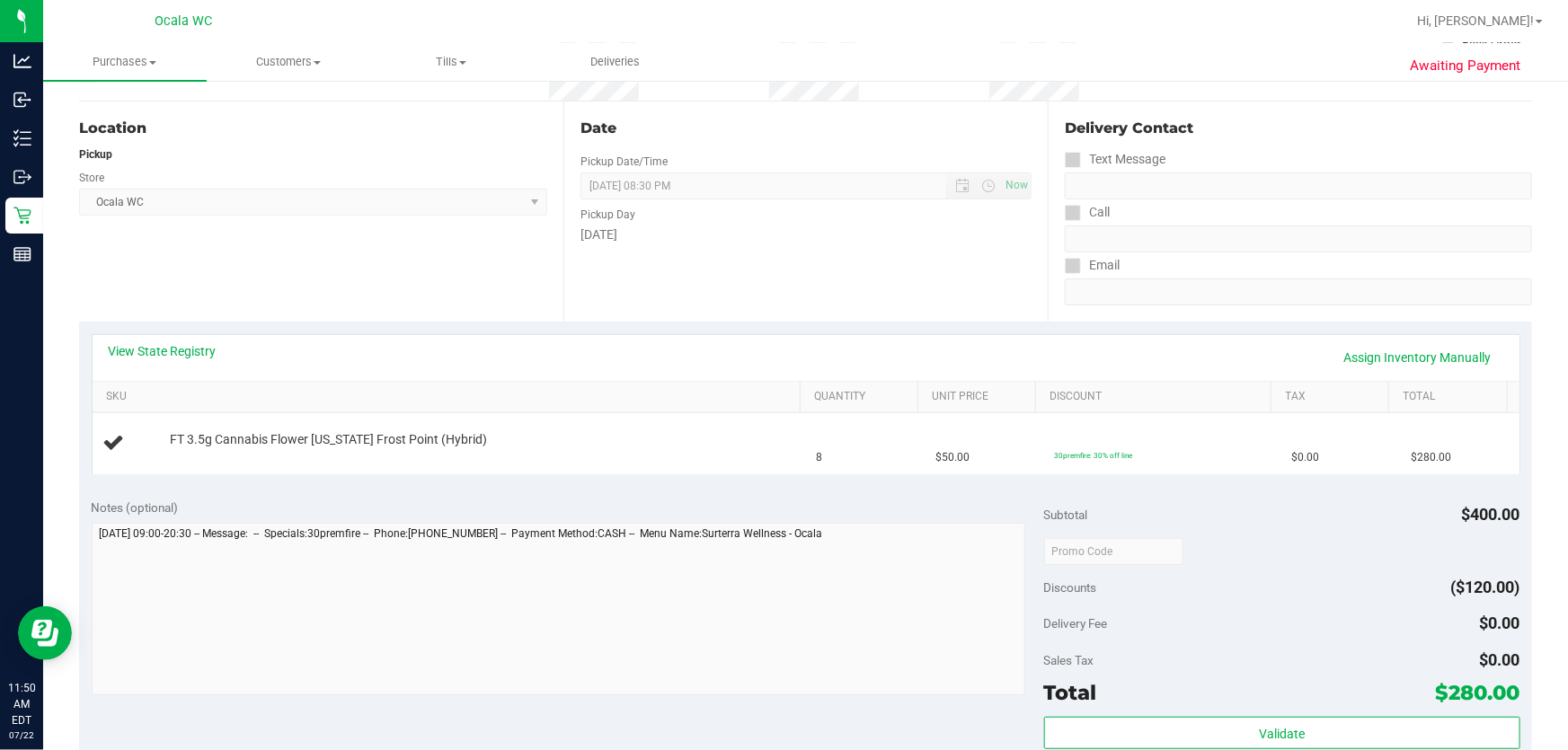 click on "Location
Pickup
Store
Ocala WC Select Store Bonita Springs WC Boynton Beach WC Bradenton WC Brandon WC Brooksville WC Call Center Clermont WC Crestview WC Deerfield Beach WC Delray Beach WC Deltona WC Ft Walton Beach WC Ft. Lauderdale WC Ft. Myers WC Gainesville WC Jax Atlantic WC JAX DC REP Jax WC Key West WC Lakeland WC Largo WC Lehigh Acres DC REP Merritt Island WC Miami 72nd WC Miami Beach WC Miami Dadeland WC Miramar DC REP New Port Richey WC North Palm Beach WC North Port WC Ocala WC Orange Park WC Orlando Colonial WC Orlando DC REP Orlando WC Oviedo WC Palm Bay WC Palm Coast WC Panama City WC Pensacola WC Port Orange WC Port St. Lucie WC Sebring WC South Tampa WC St. Pete WC Summerfield WC Tallahassee DC REP Tallahassee WC Tampa DC Testing Tampa Warehouse Tampa WC TX Austin DC TX Plano Retail Winter Haven WC" at bounding box center [321, 211] 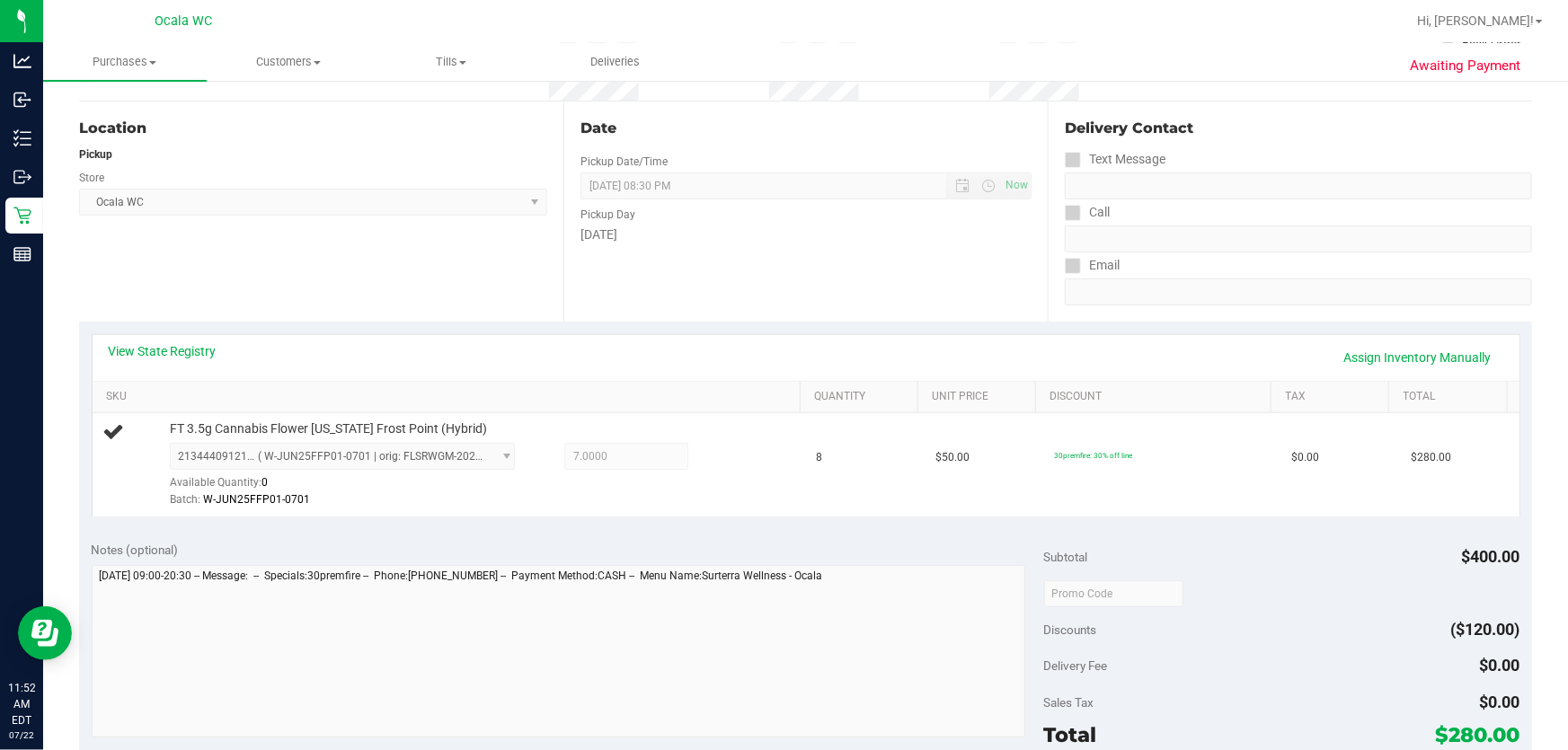 click on "Location
Pickup
Store
Ocala WC Select Store Bonita Springs WC Boynton Beach WC Bradenton WC Brandon WC Brooksville WC Call Center Clermont WC Crestview WC Deerfield Beach WC Delray Beach WC Deltona WC Ft Walton Beach WC Ft. Lauderdale WC Ft. Myers WC Gainesville WC Jax Atlantic WC JAX DC REP Jax WC Key West WC Lakeland WC Largo WC Lehigh Acres DC REP Merritt Island WC Miami 72nd WC Miami Beach WC Miami Dadeland WC Miramar DC REP New Port Richey WC North Palm Beach WC North Port WC Ocala WC Orange Park WC Orlando Colonial WC Orlando DC REP Orlando WC Oviedo WC Palm Bay WC Palm Coast WC Panama City WC Pensacola WC Port Orange WC Port St. Lucie WC Sebring WC South Tampa WC St. Pete WC Summerfield WC Tallahassee DC REP Tallahassee WC Tampa DC Testing Tampa Warehouse Tampa WC TX Austin DC TX Plano Retail Winter Haven WC" at bounding box center [321, 211] 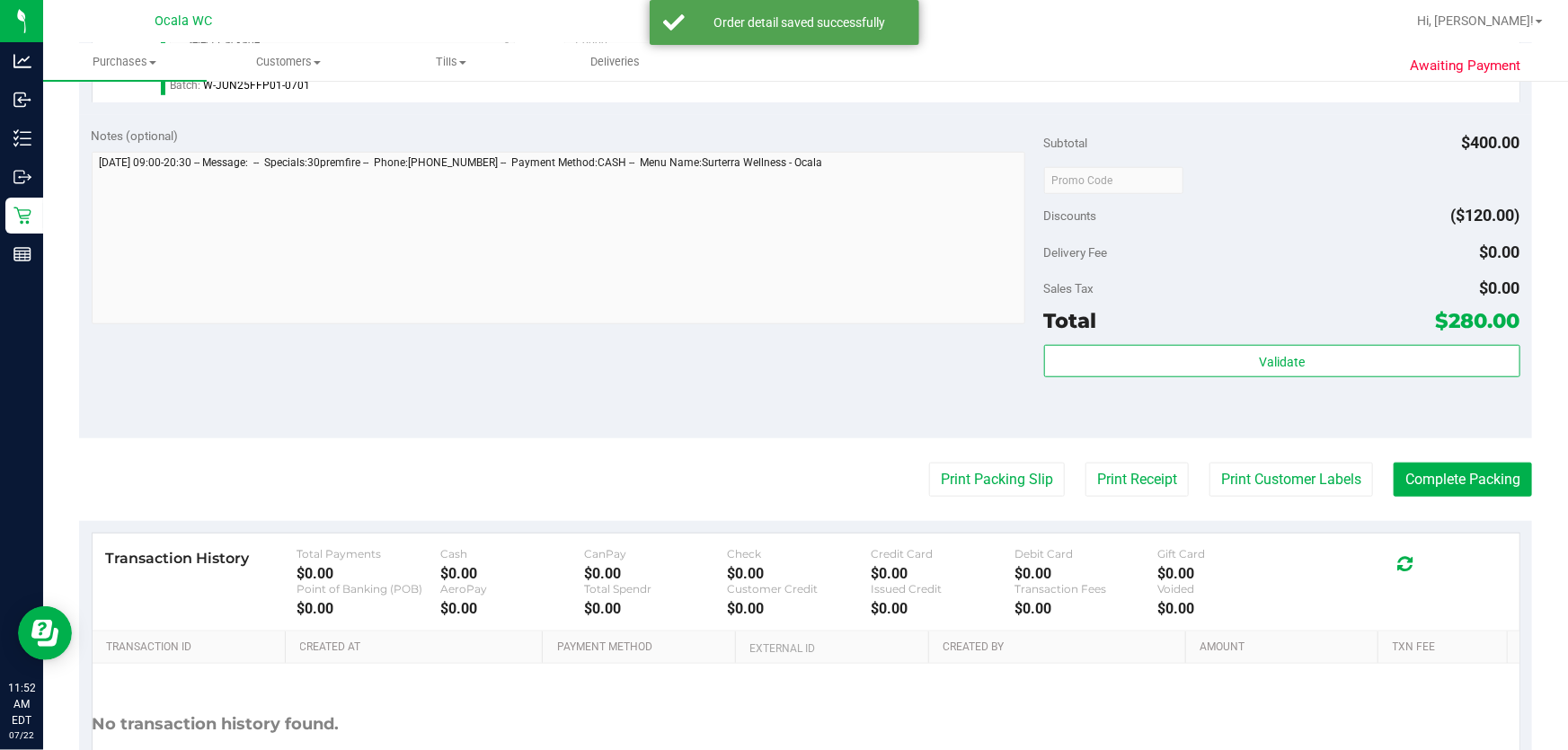 scroll, scrollTop: 653, scrollLeft: 0, axis: vertical 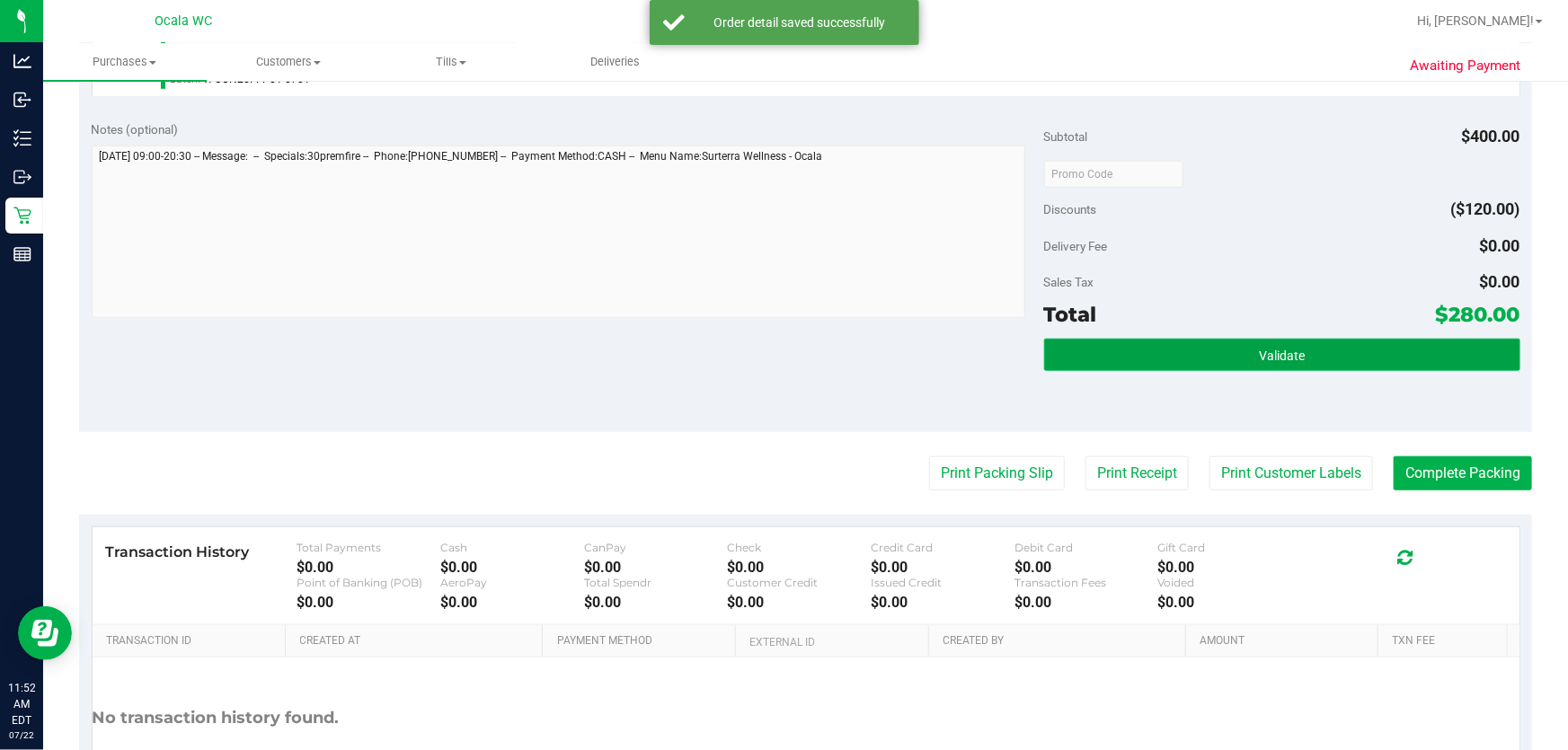 click on "Validate" at bounding box center [1281, 356] 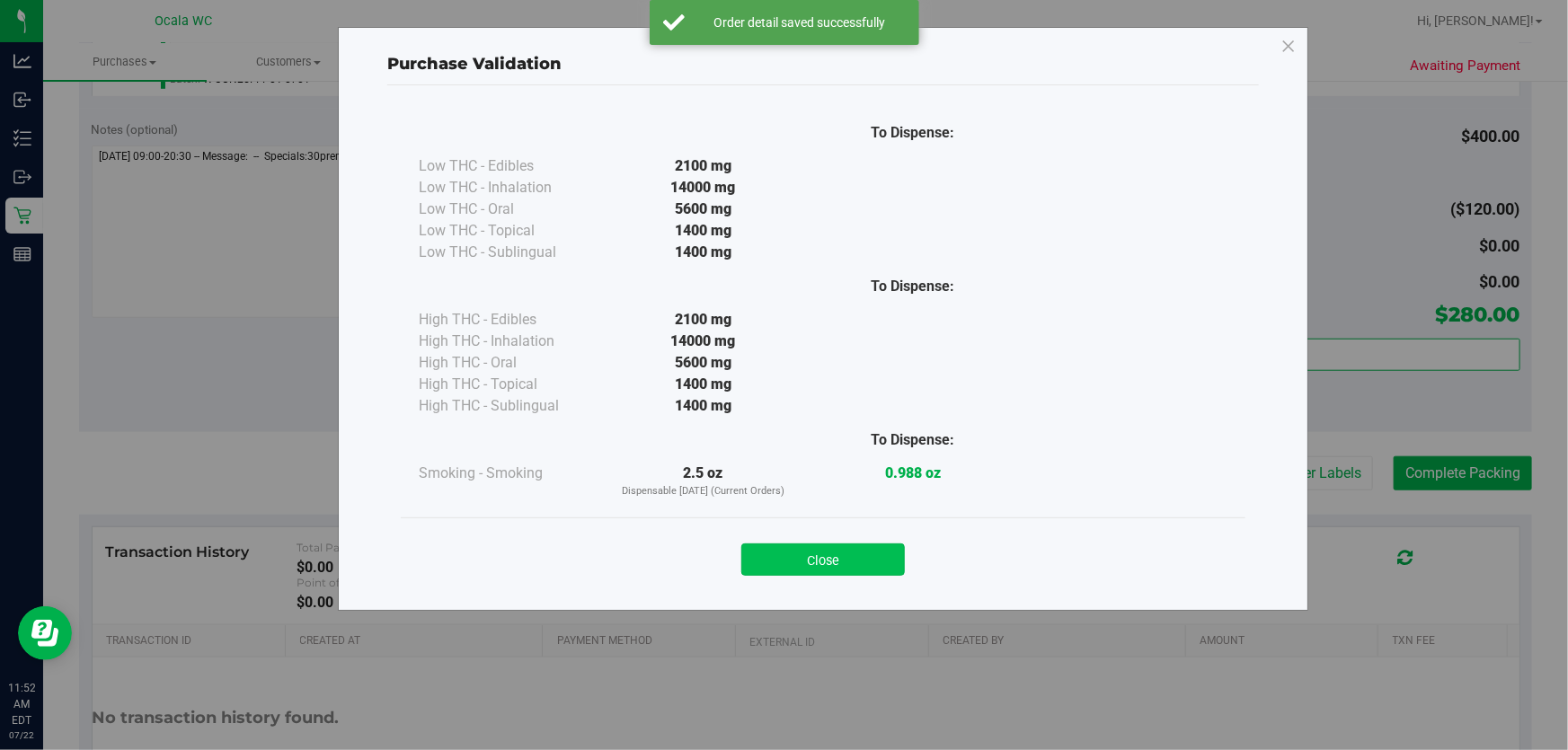 click on "Close" at bounding box center (823, 560) 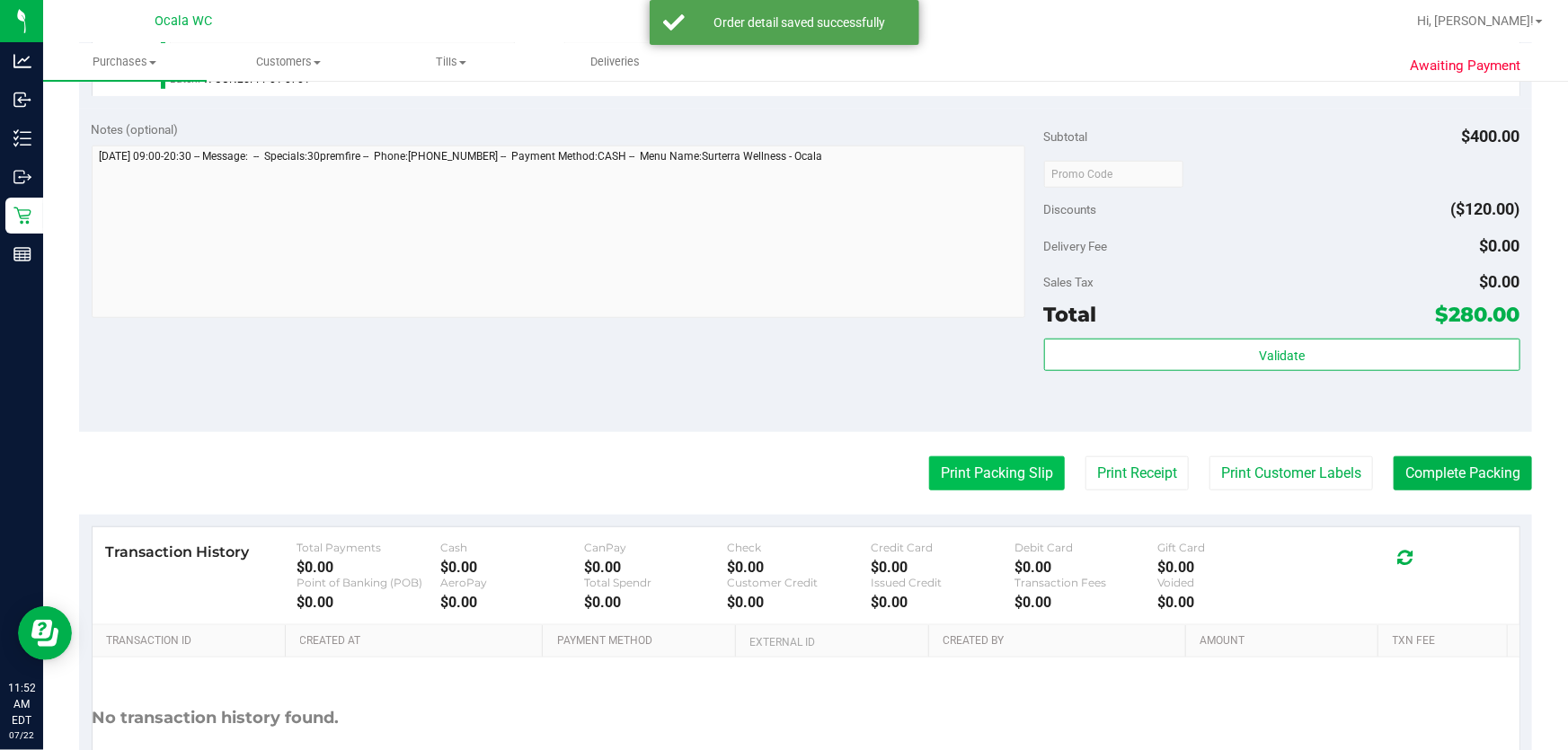 click on "Print Packing Slip" at bounding box center [997, 473] 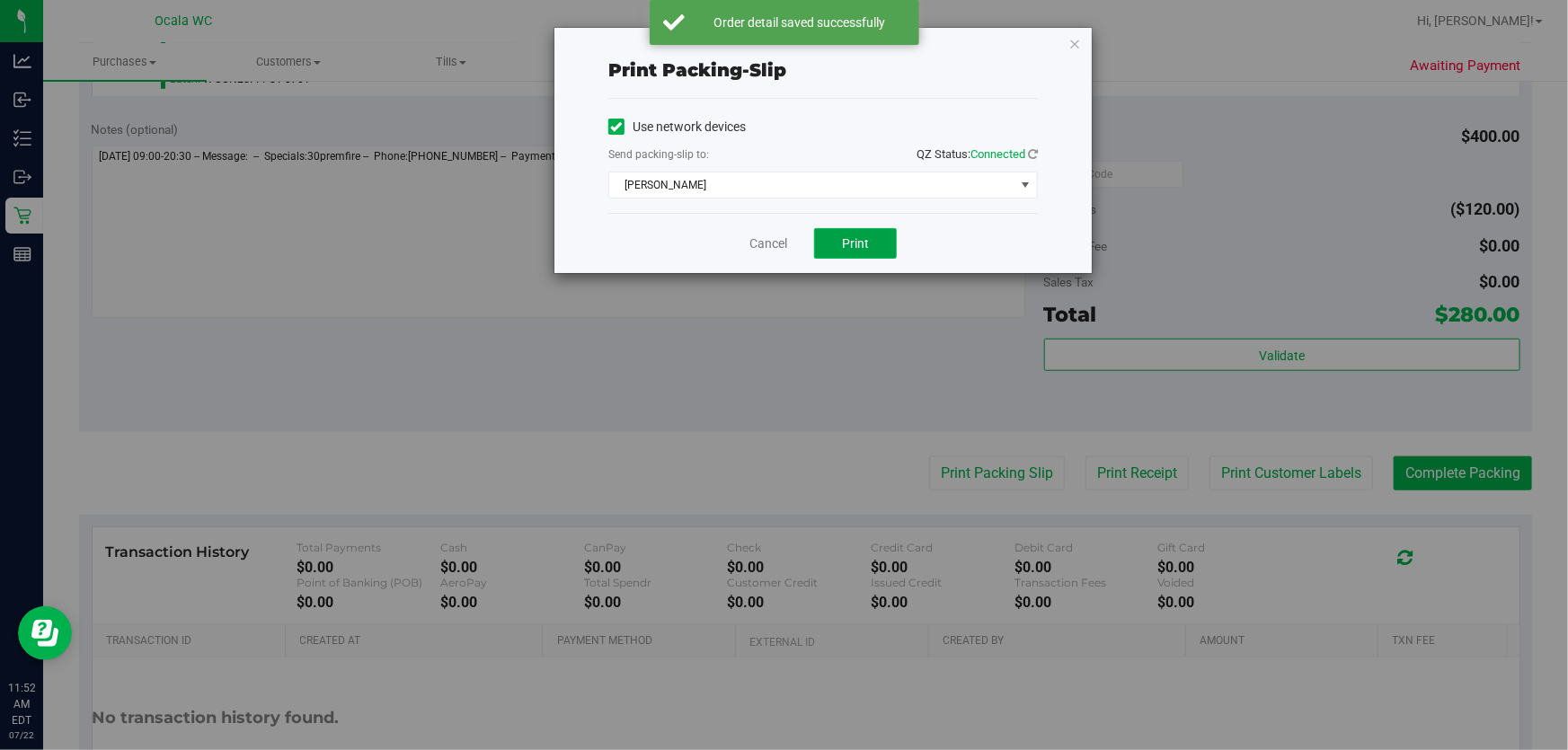 click on "Print" at bounding box center (855, 243) 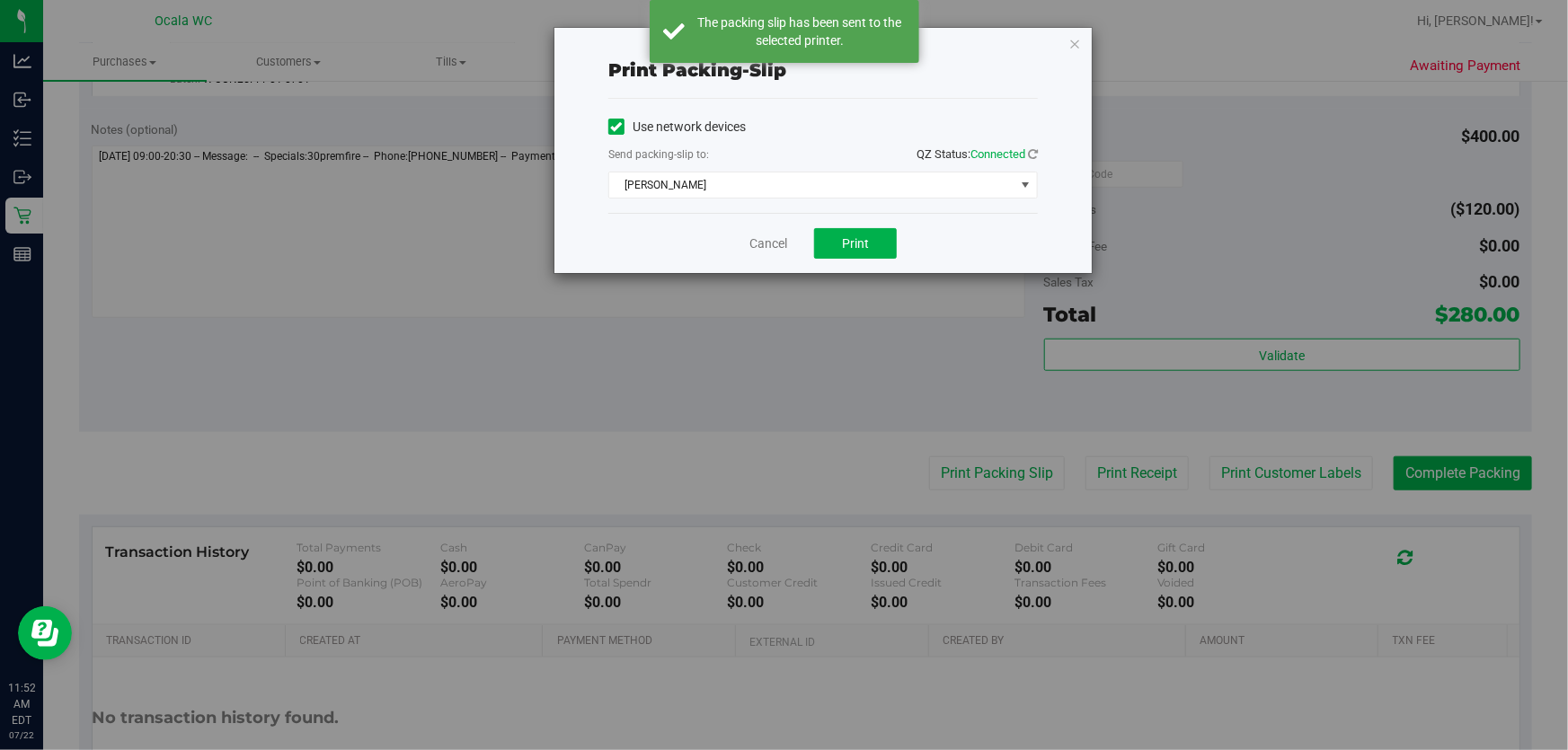 click on "Cancel
Print" at bounding box center (823, 243) 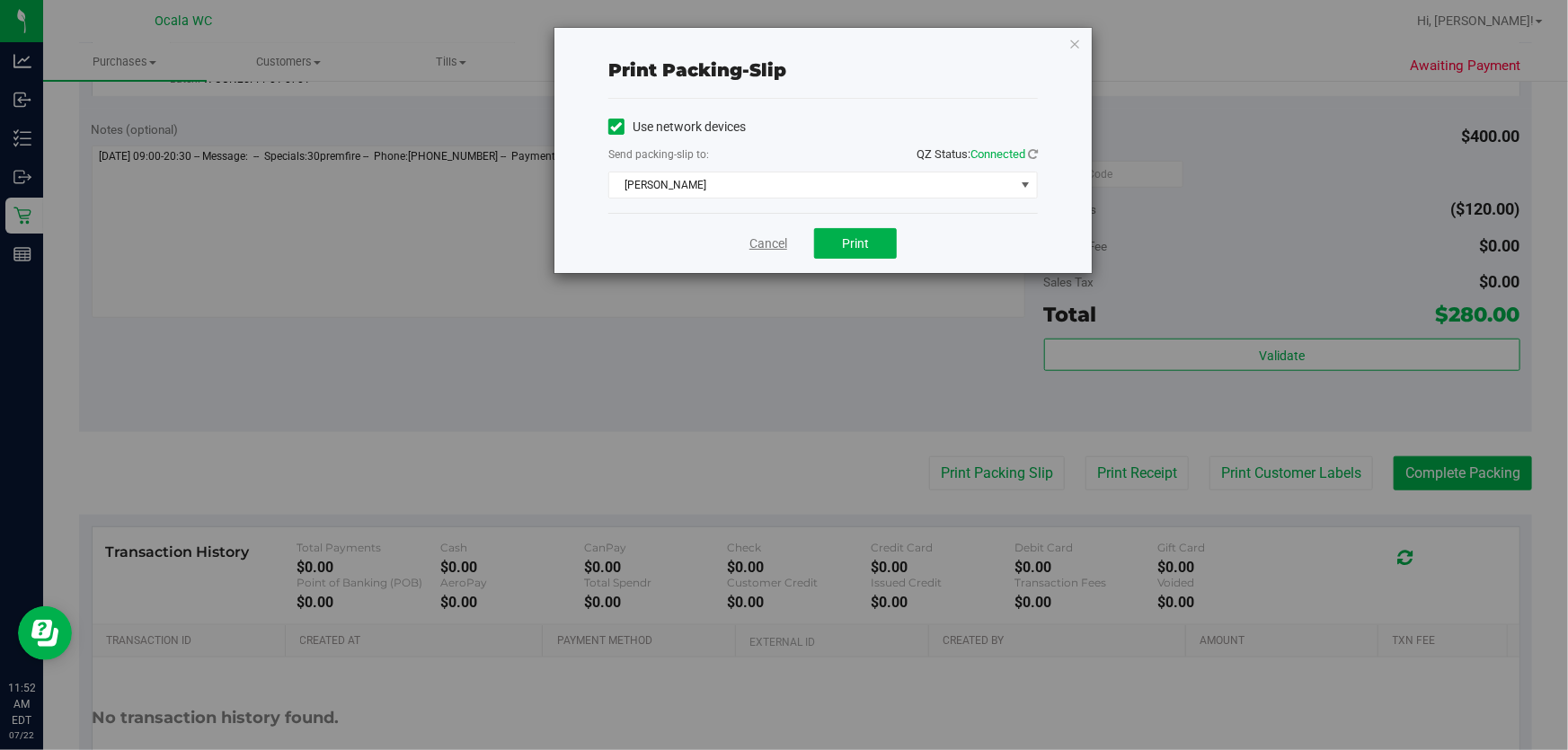 click on "Cancel" at bounding box center (768, 243) 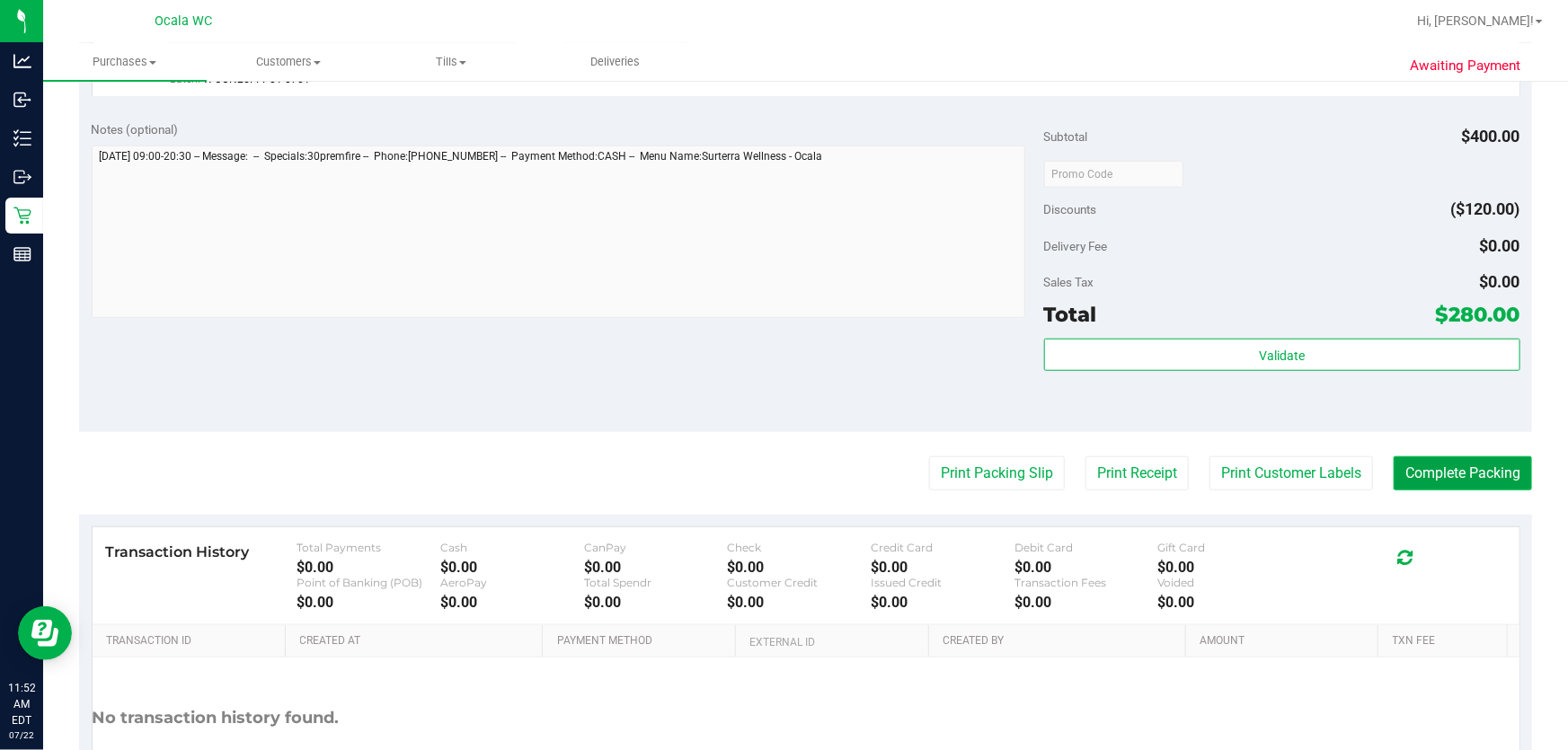 click on "Complete Packing" at bounding box center [1463, 473] 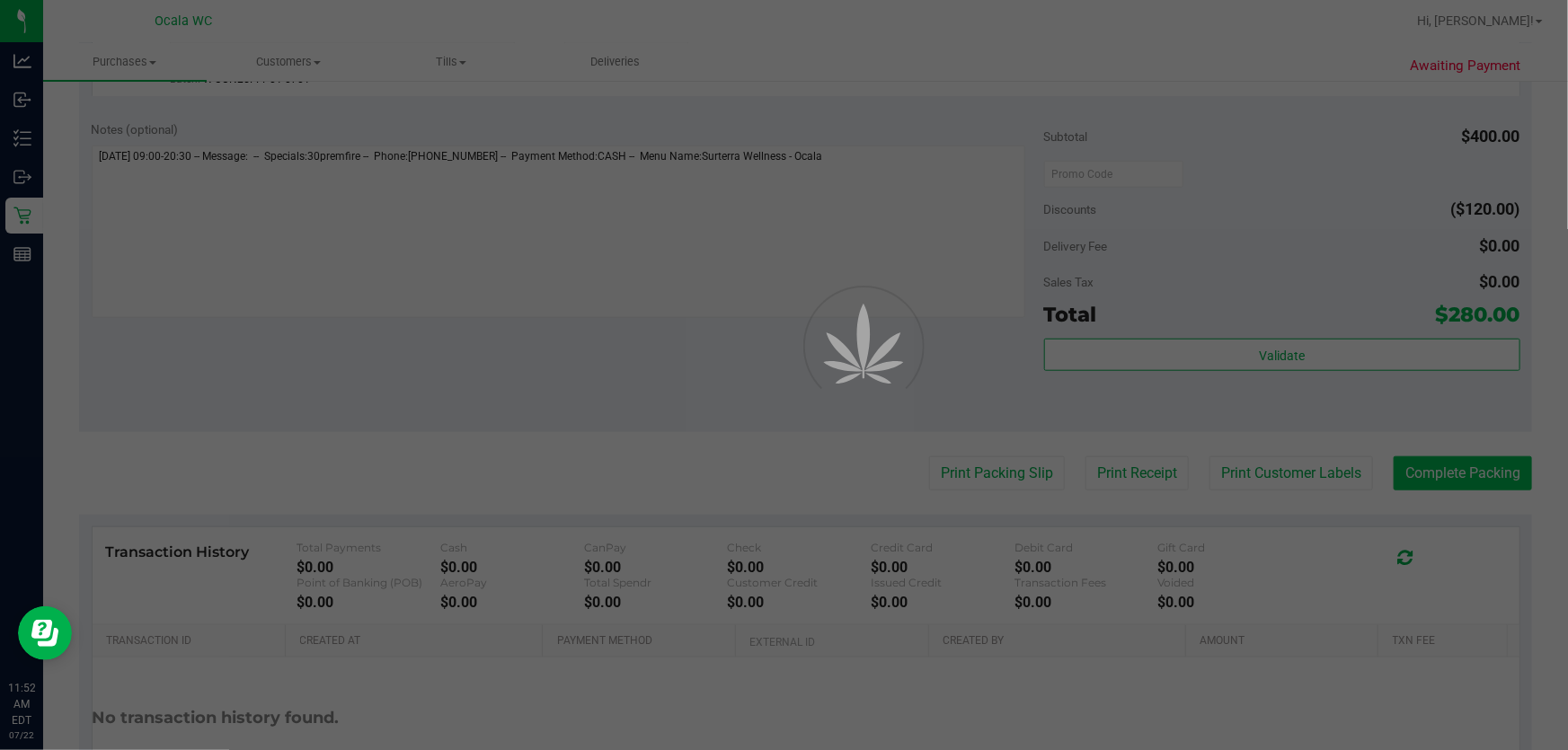 scroll, scrollTop: 0, scrollLeft: 0, axis: both 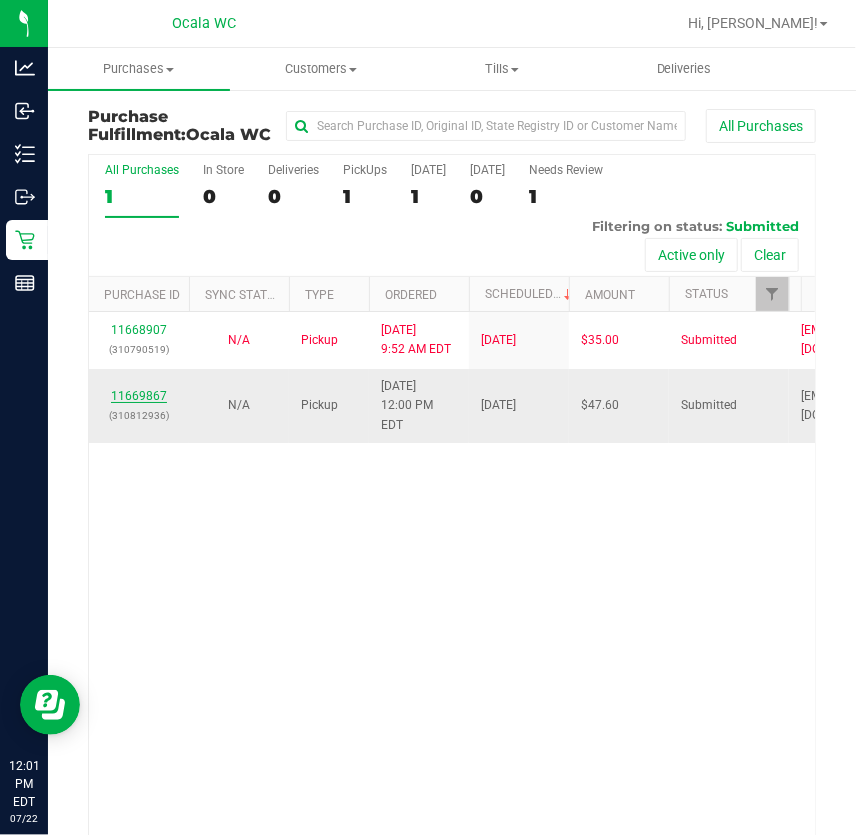 click on "11669867" at bounding box center [139, 396] 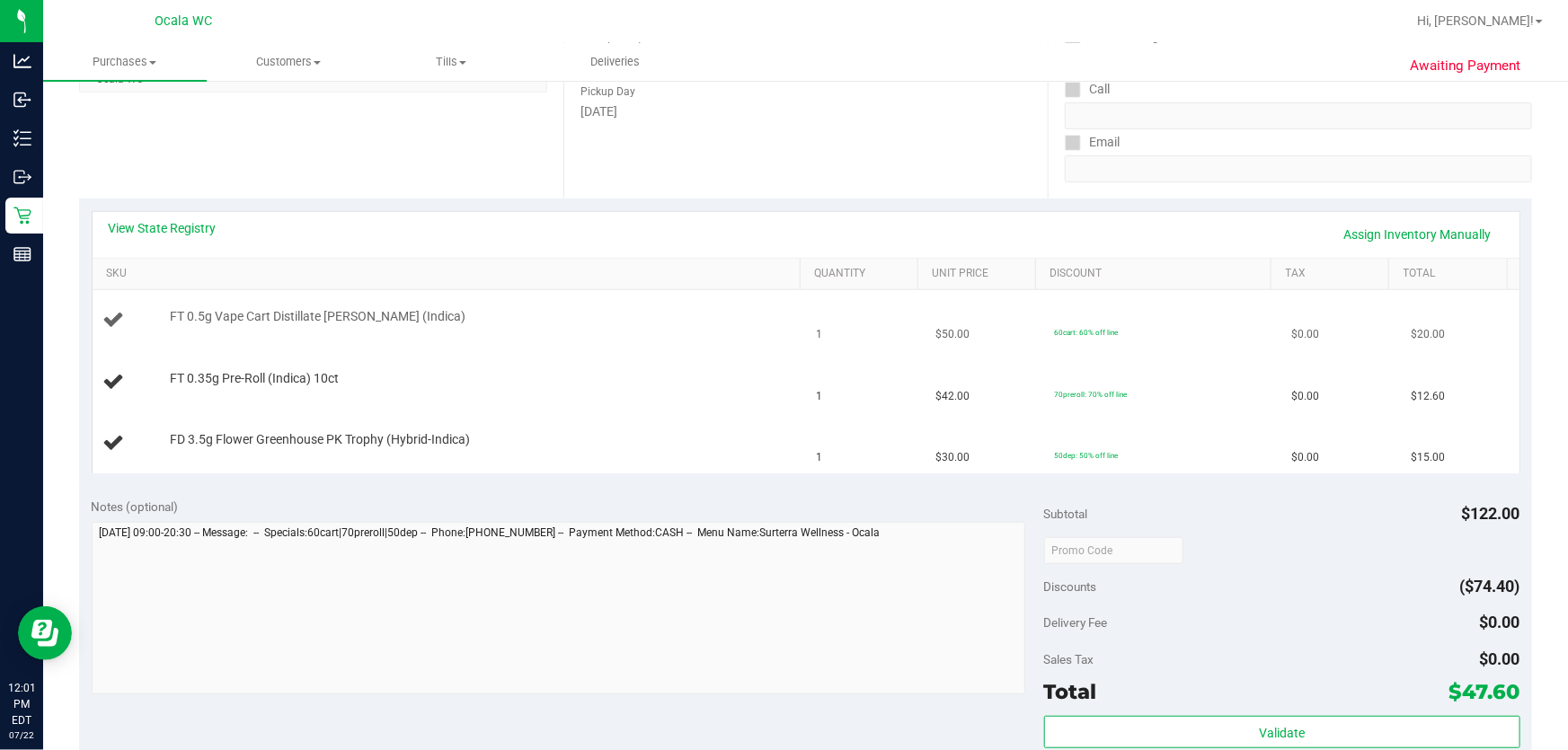 scroll, scrollTop: 244, scrollLeft: 0, axis: vertical 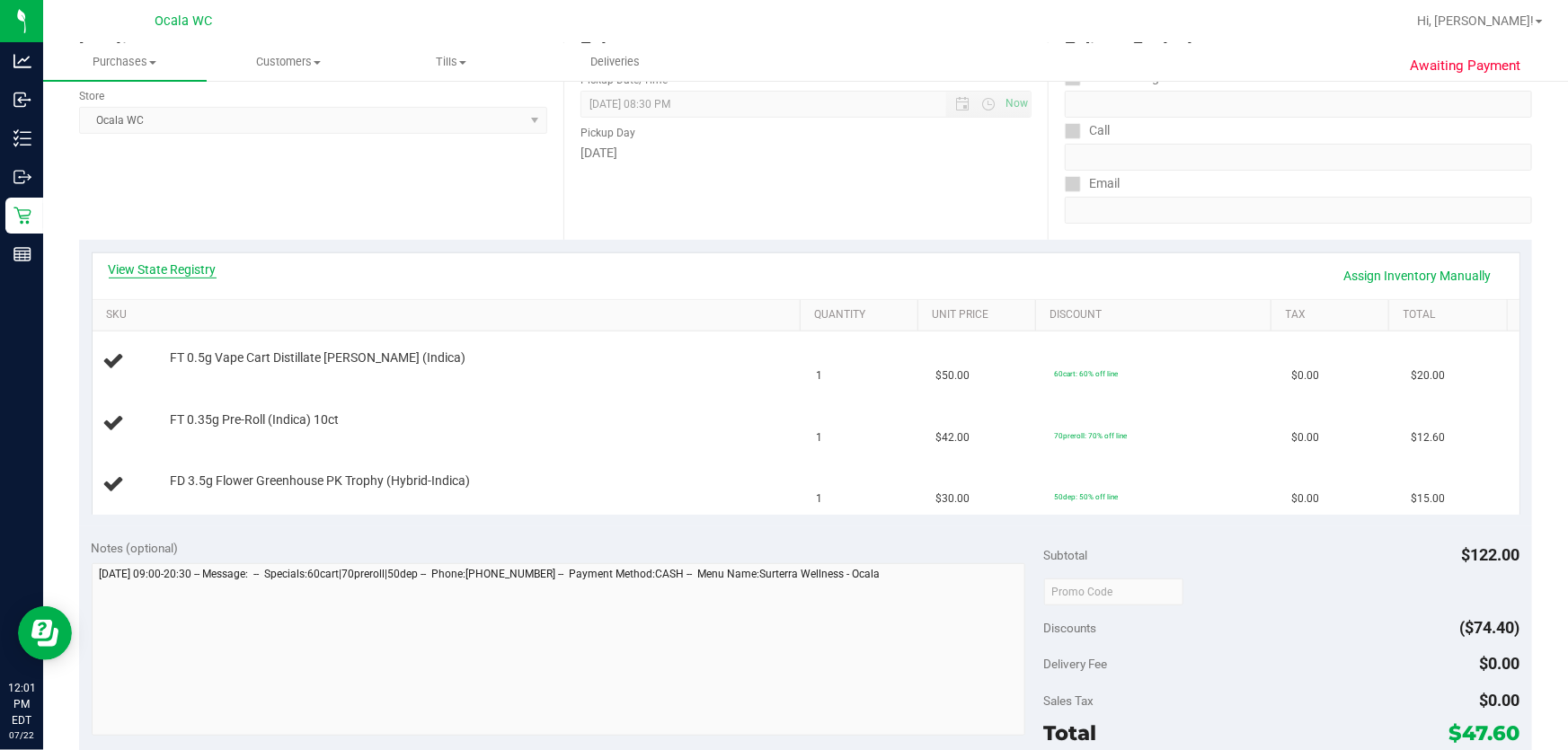 click on "View State Registry" at bounding box center (163, 269) 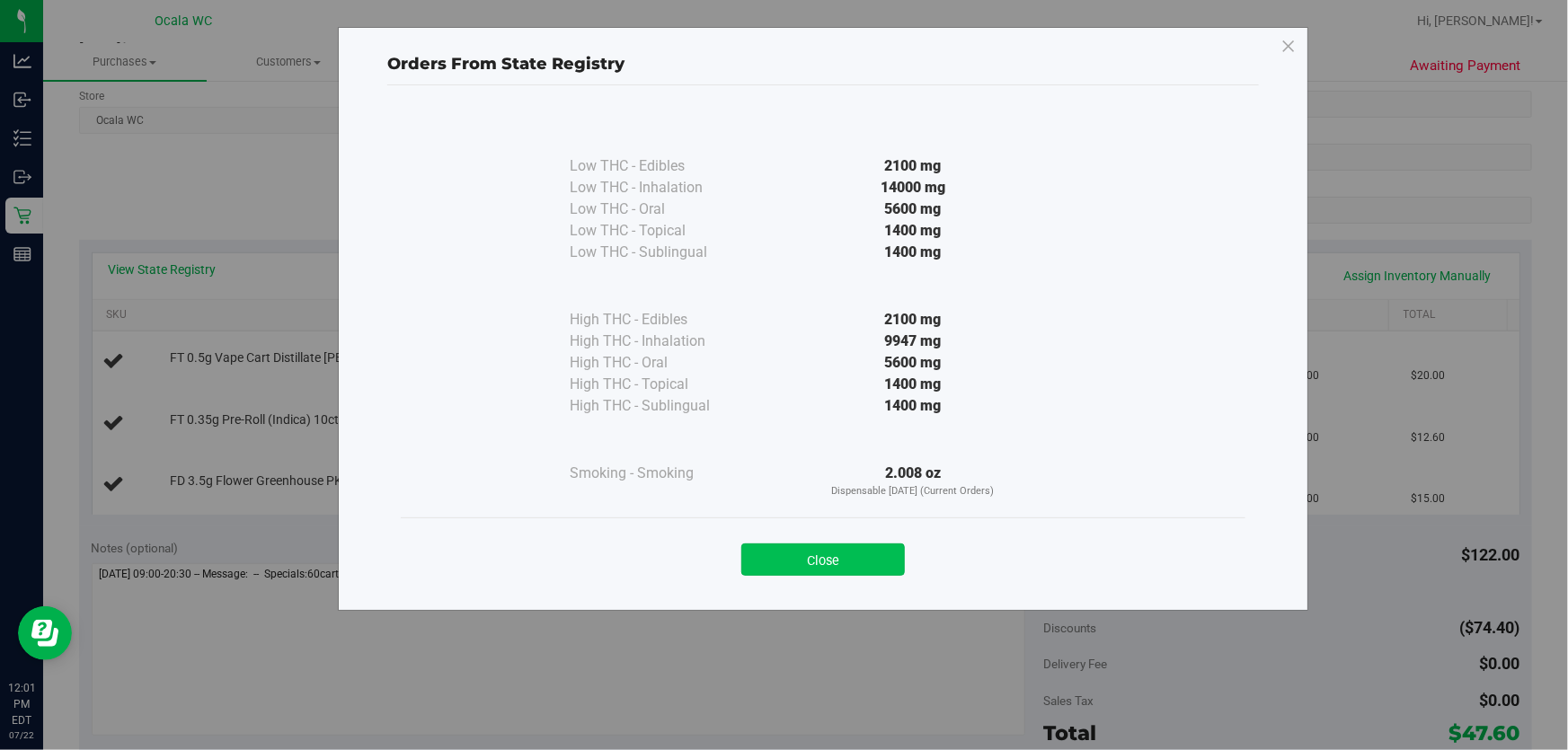 click on "Close" at bounding box center (823, 560) 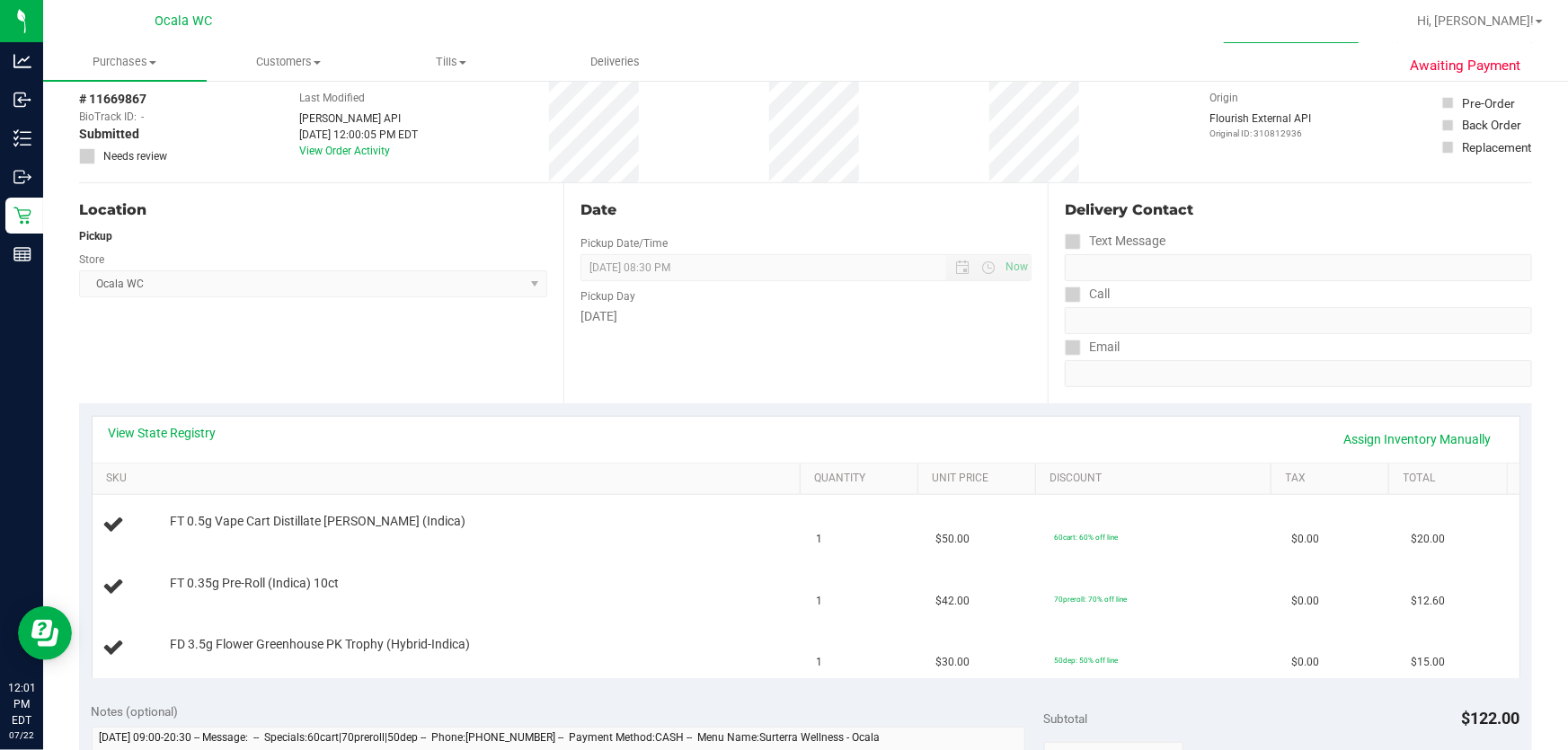 scroll, scrollTop: 244, scrollLeft: 0, axis: vertical 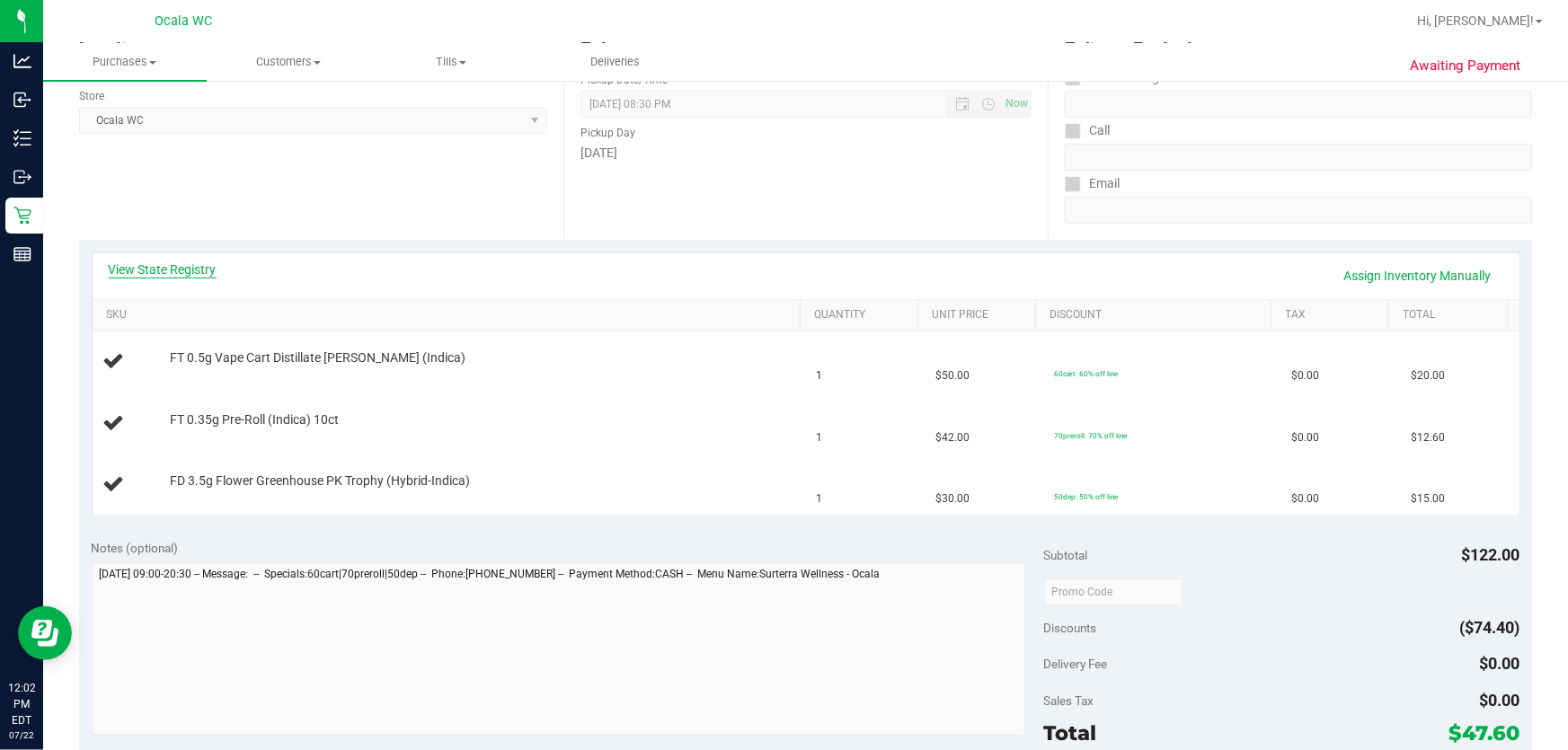 click on "View State Registry" at bounding box center (163, 269) 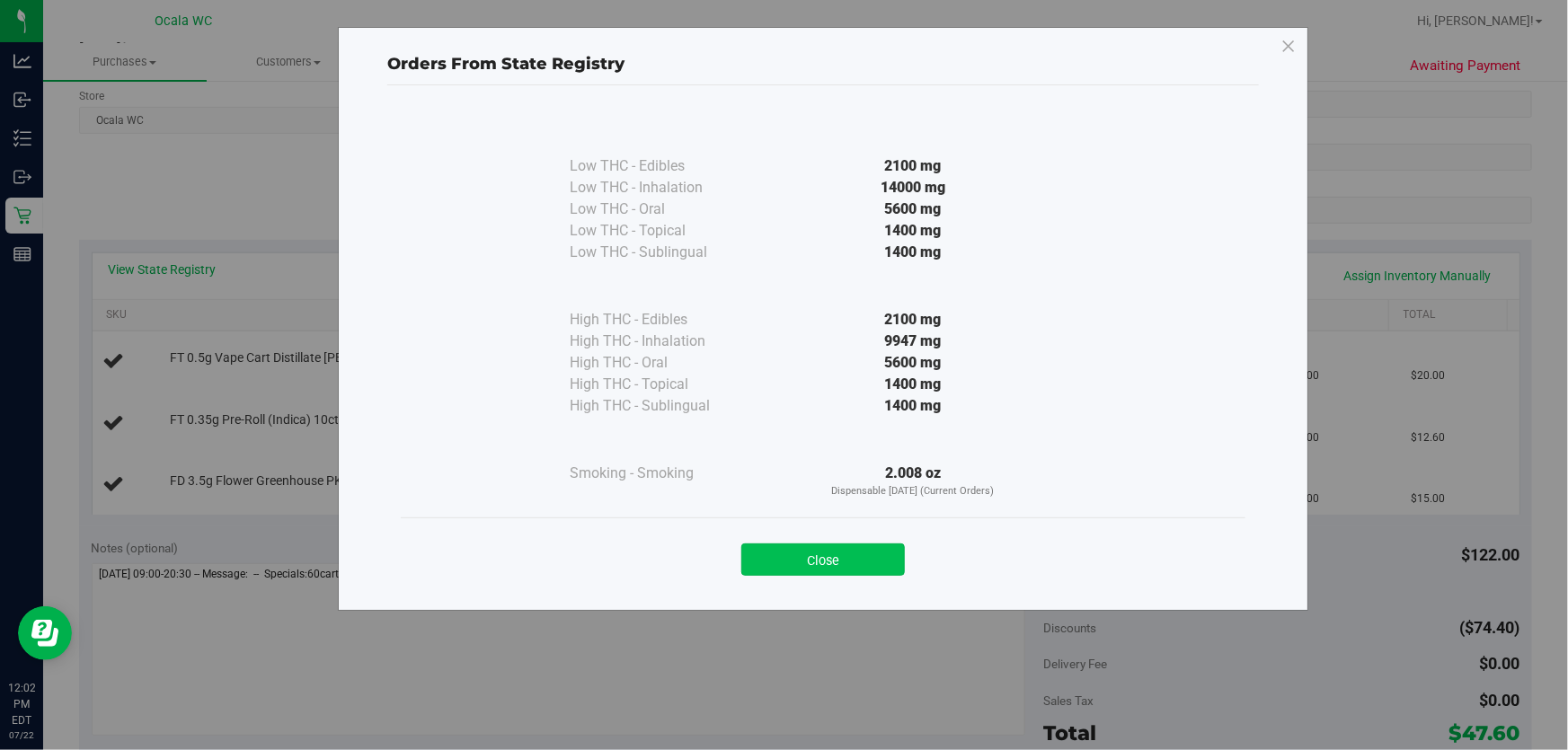 click on "Close" at bounding box center [823, 560] 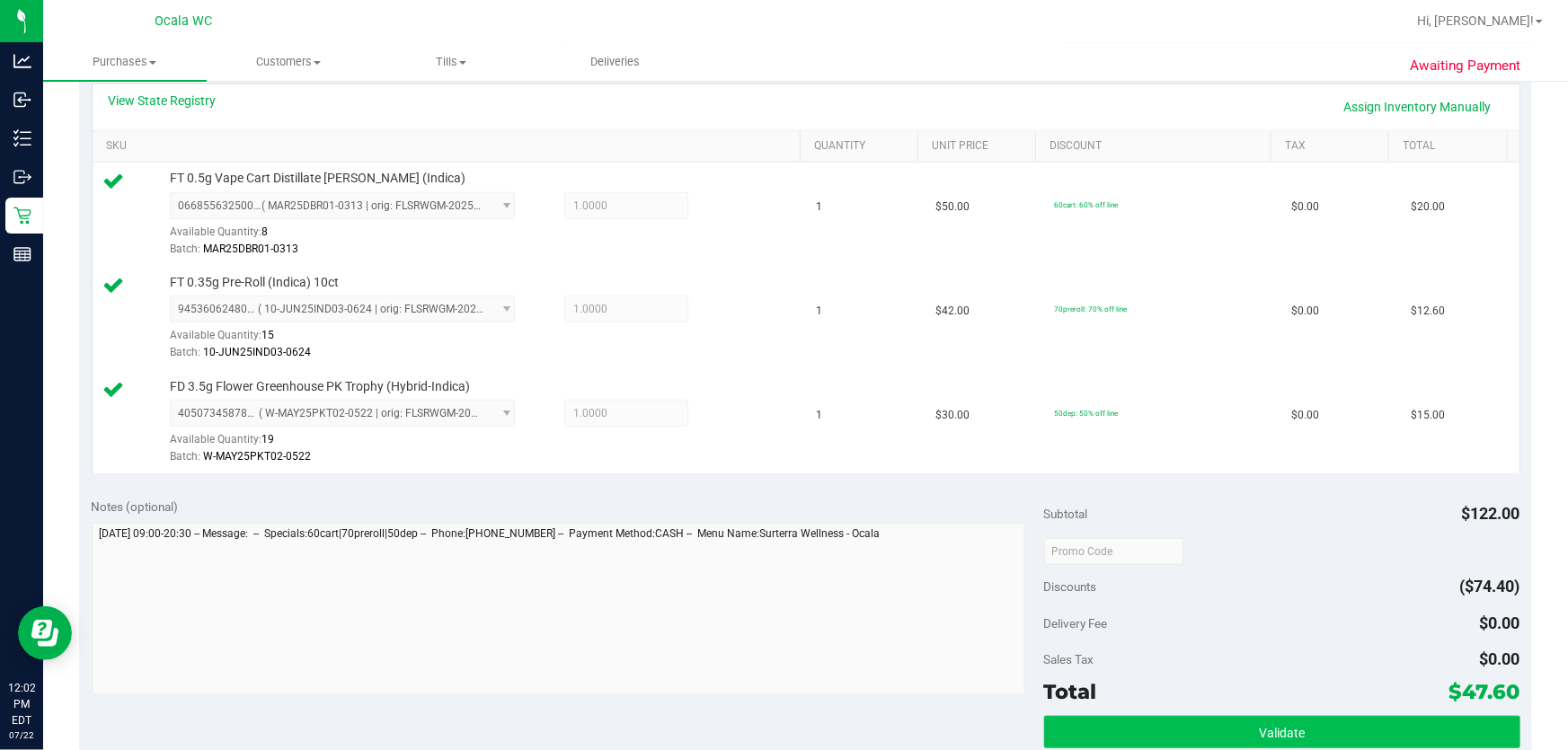 scroll, scrollTop: 653, scrollLeft: 0, axis: vertical 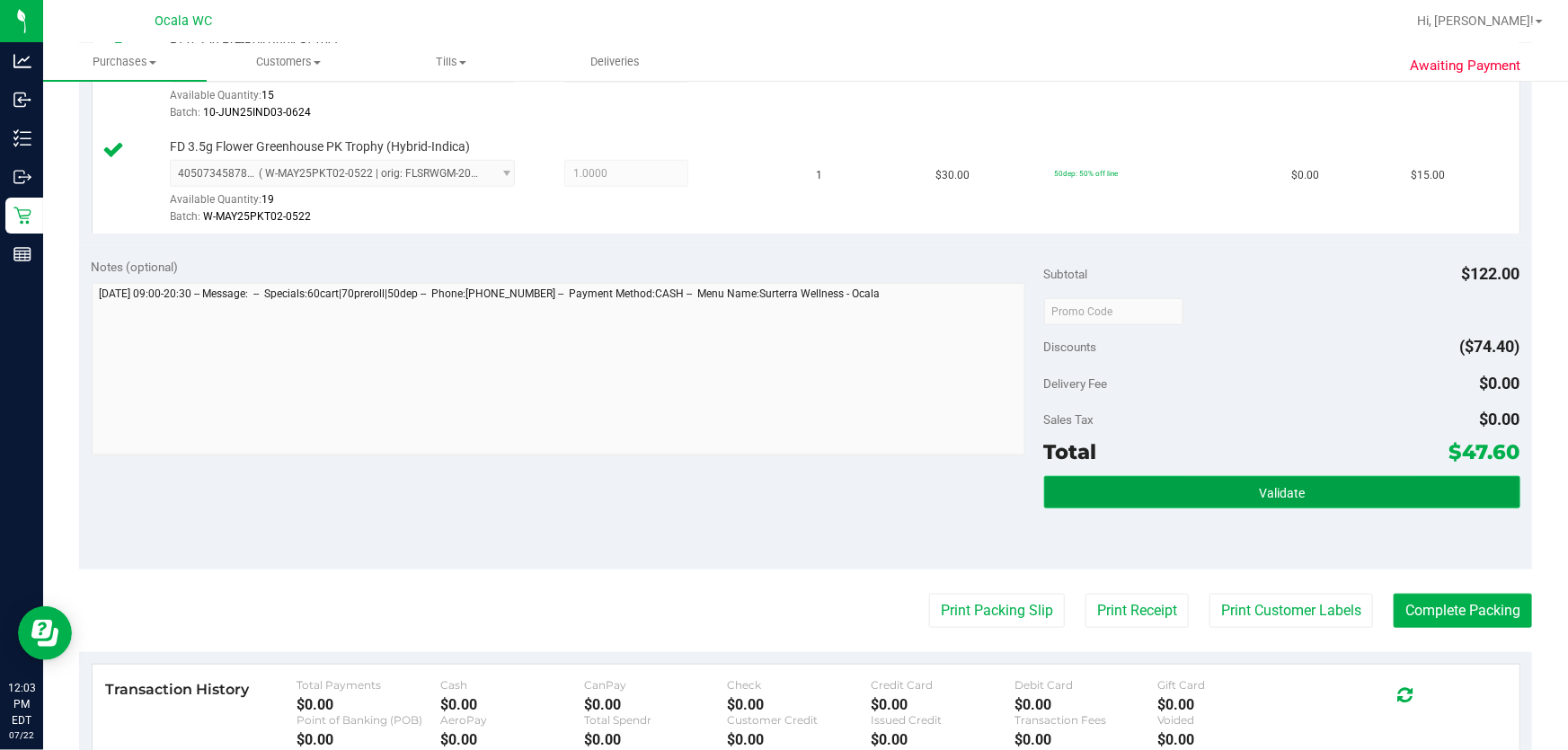 click on "Validate" at bounding box center (1282, 492) 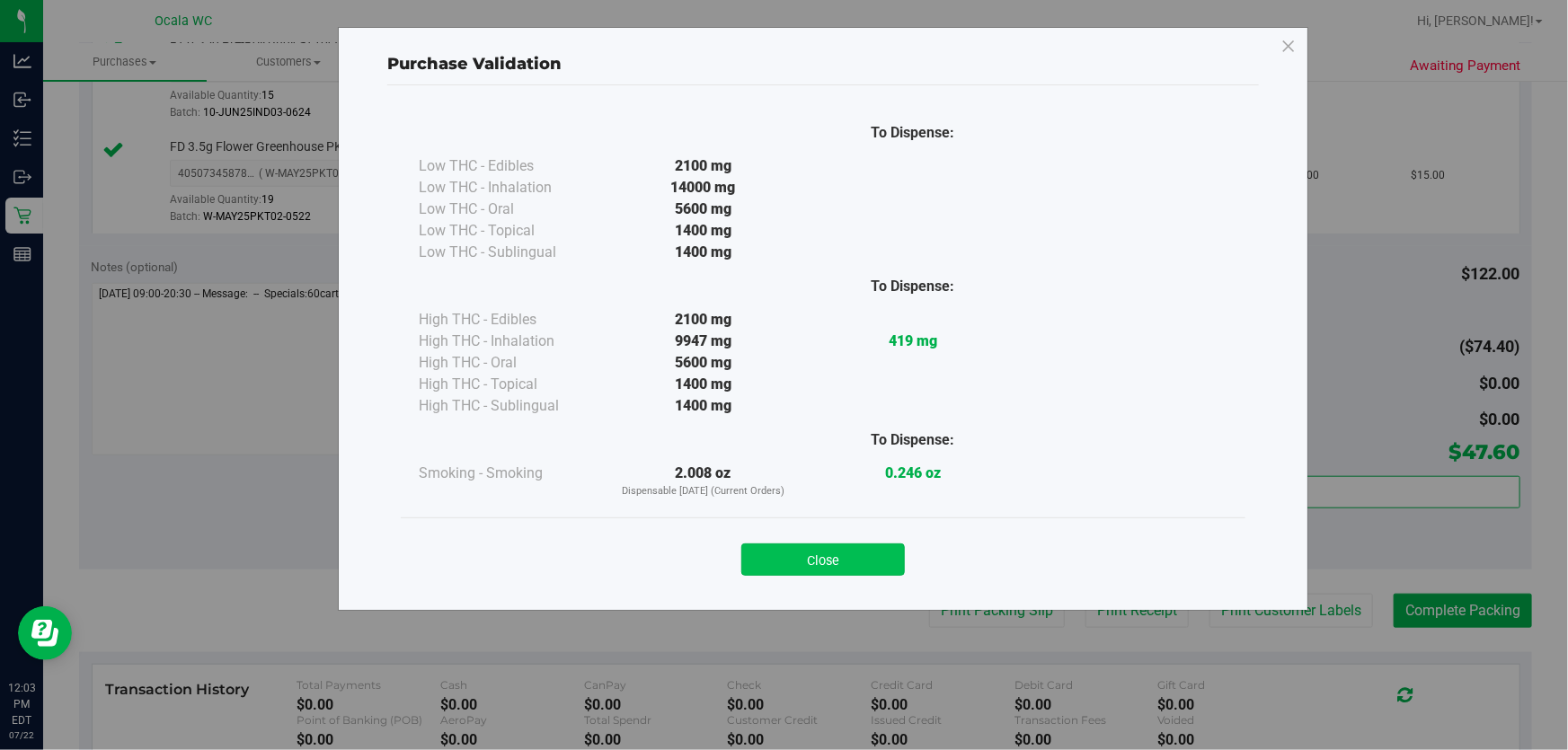 click on "Close" at bounding box center (823, 560) 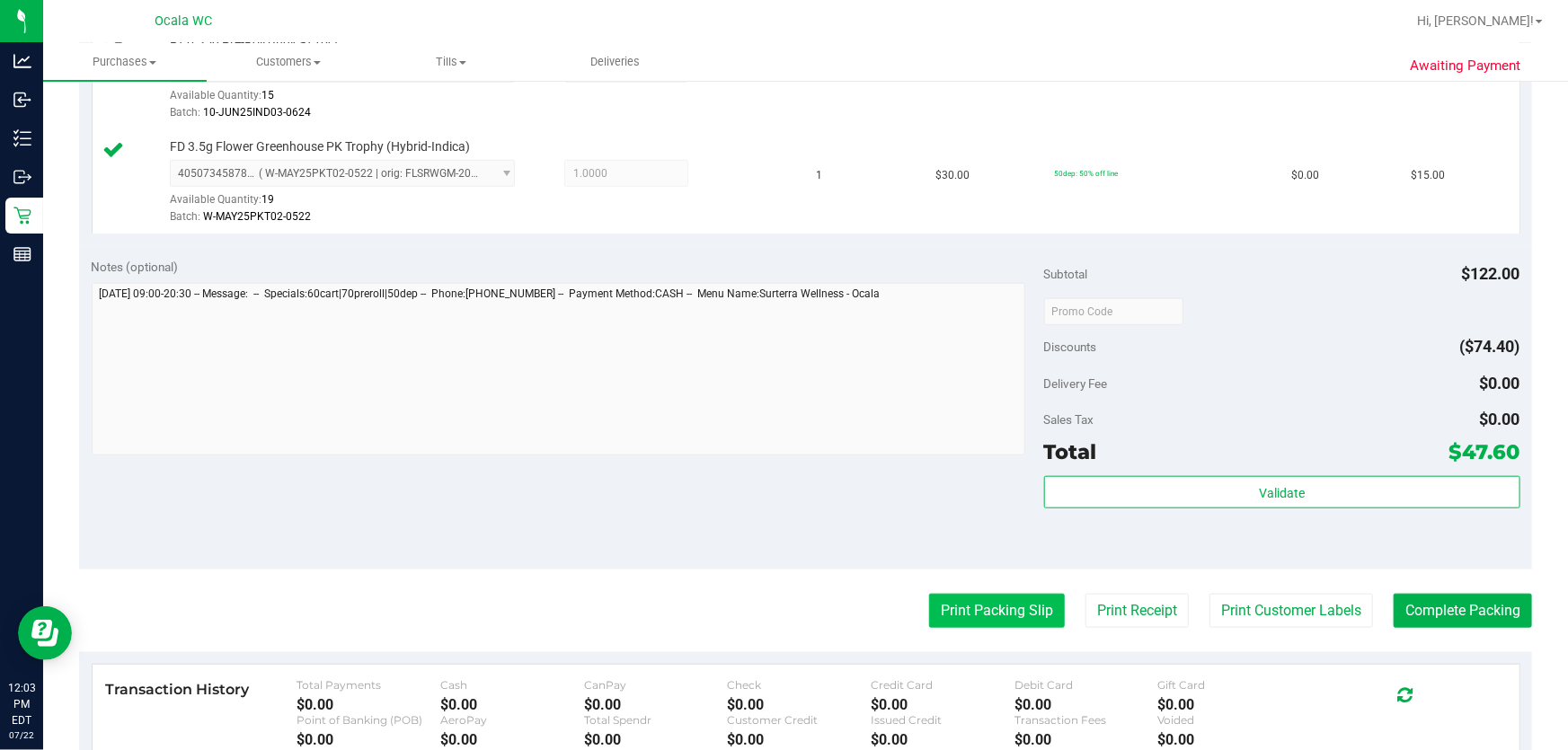 click on "Print Packing Slip" at bounding box center (997, 611) 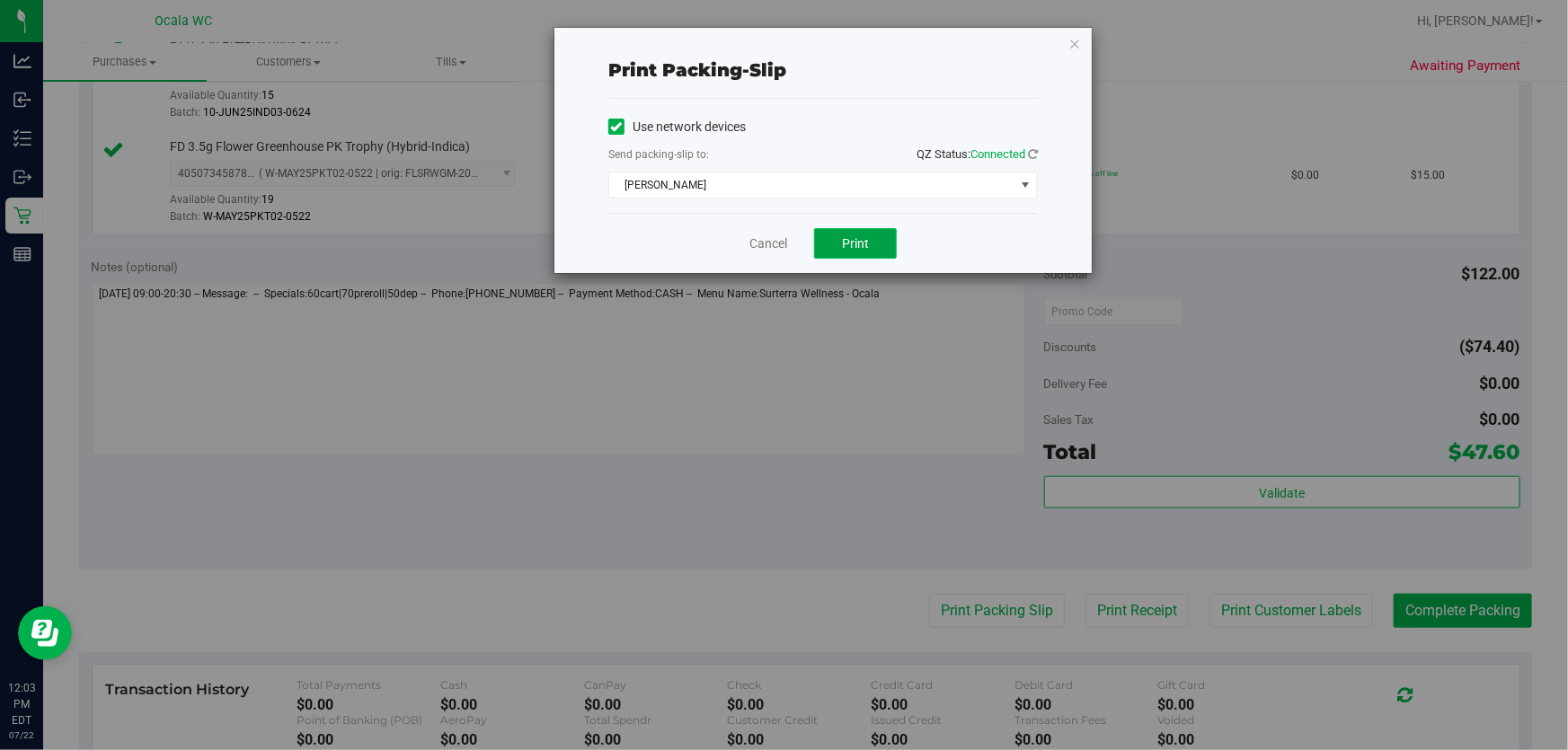 click on "Print" at bounding box center (855, 243) 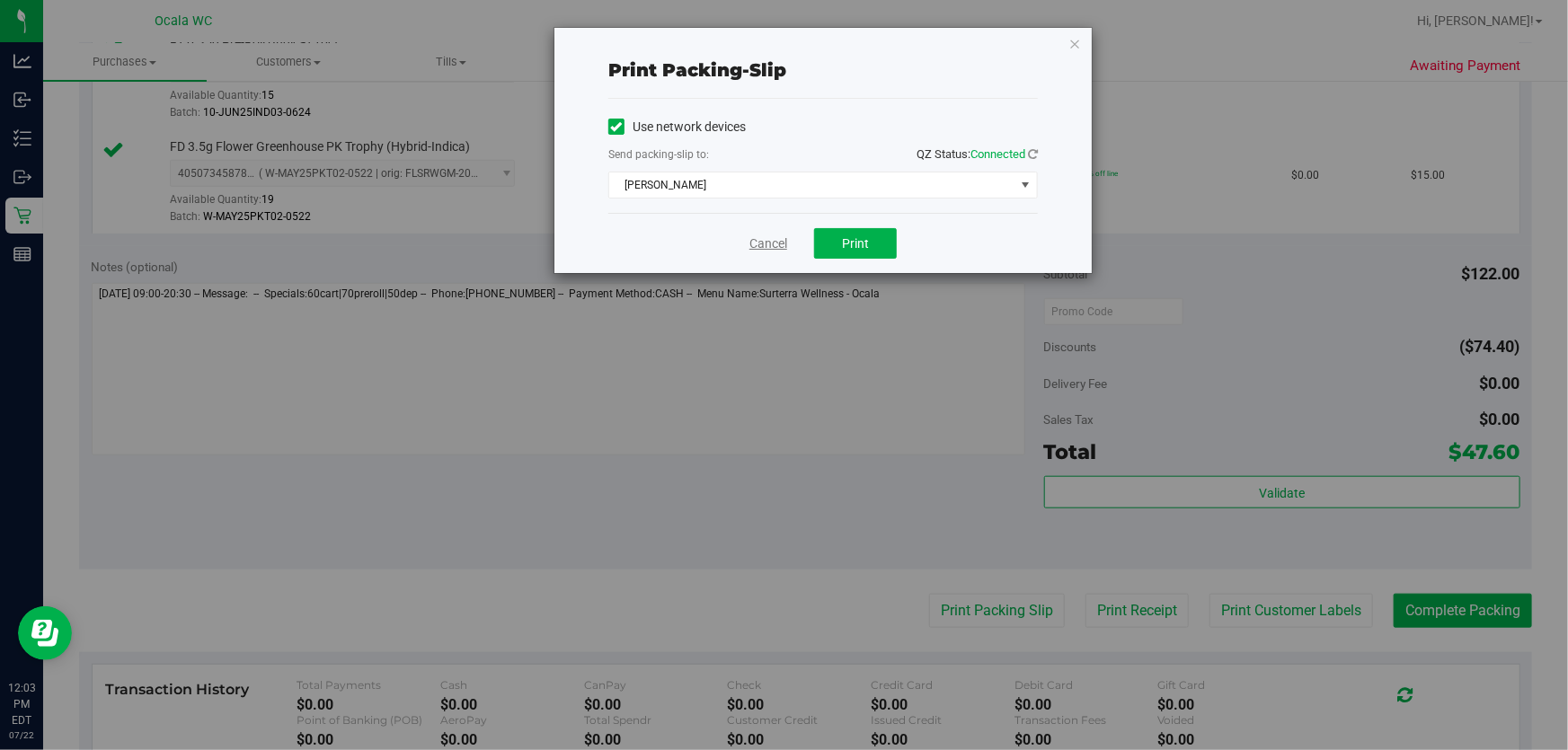 click on "Cancel" at bounding box center (768, 243) 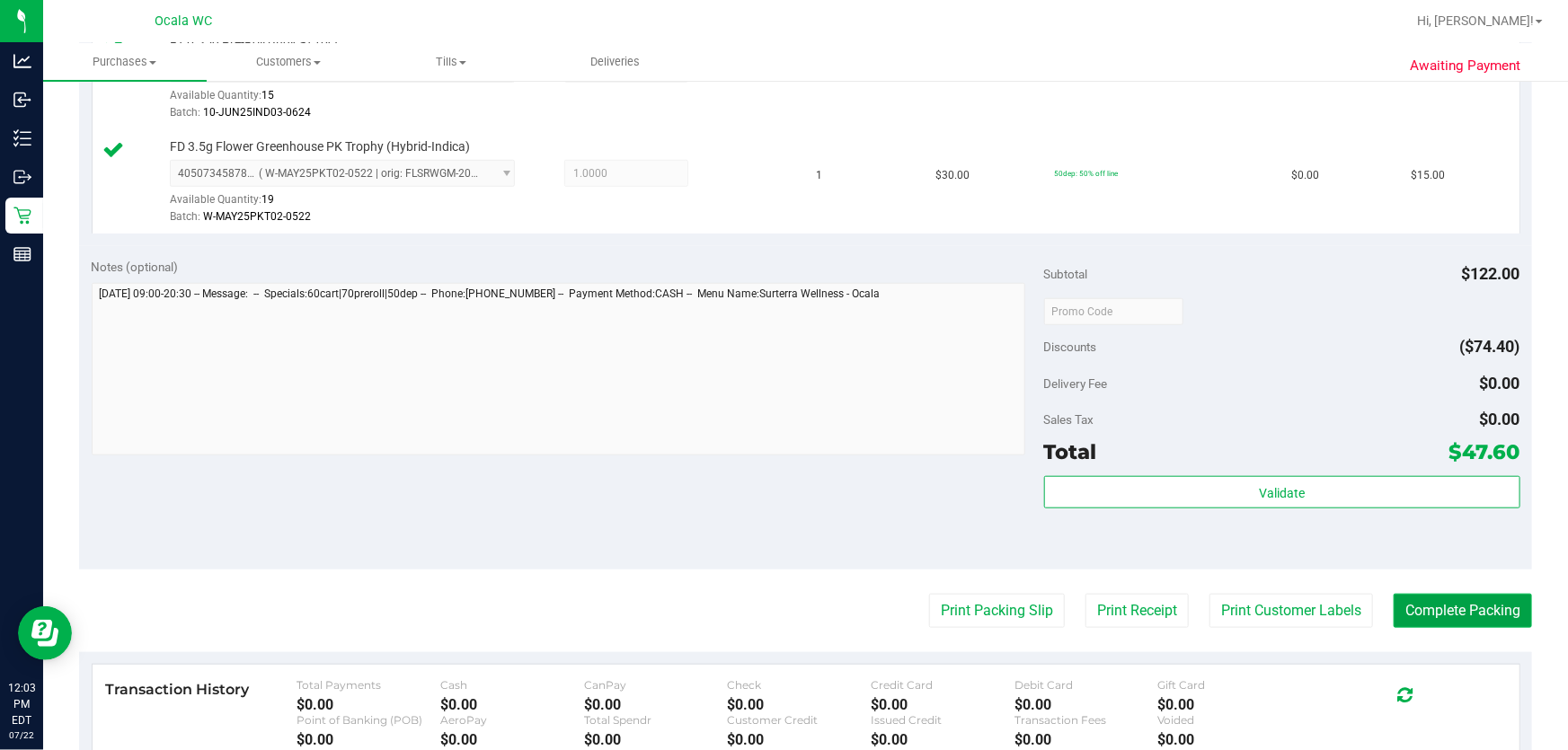 click on "Complete Packing" at bounding box center [1463, 611] 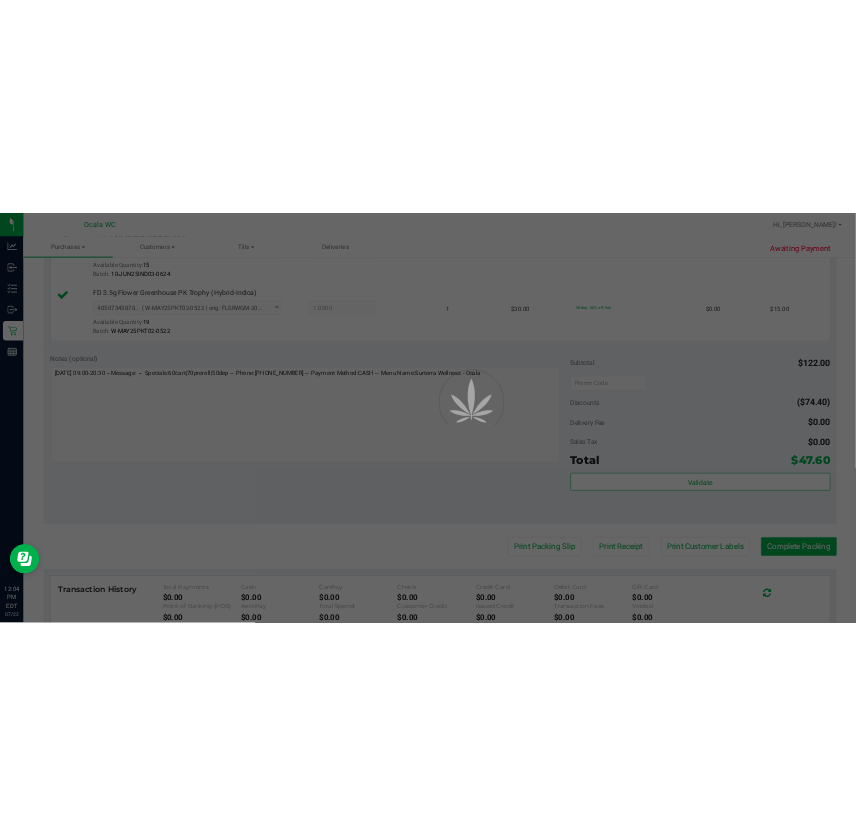 scroll, scrollTop: 0, scrollLeft: 0, axis: both 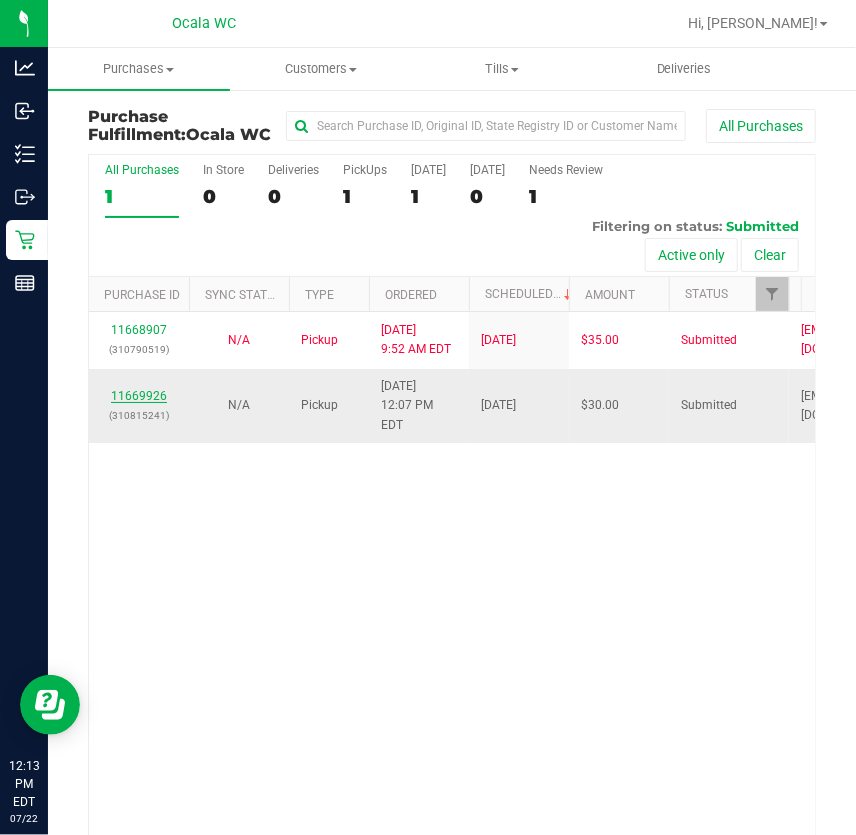 click on "11669926" at bounding box center (139, 396) 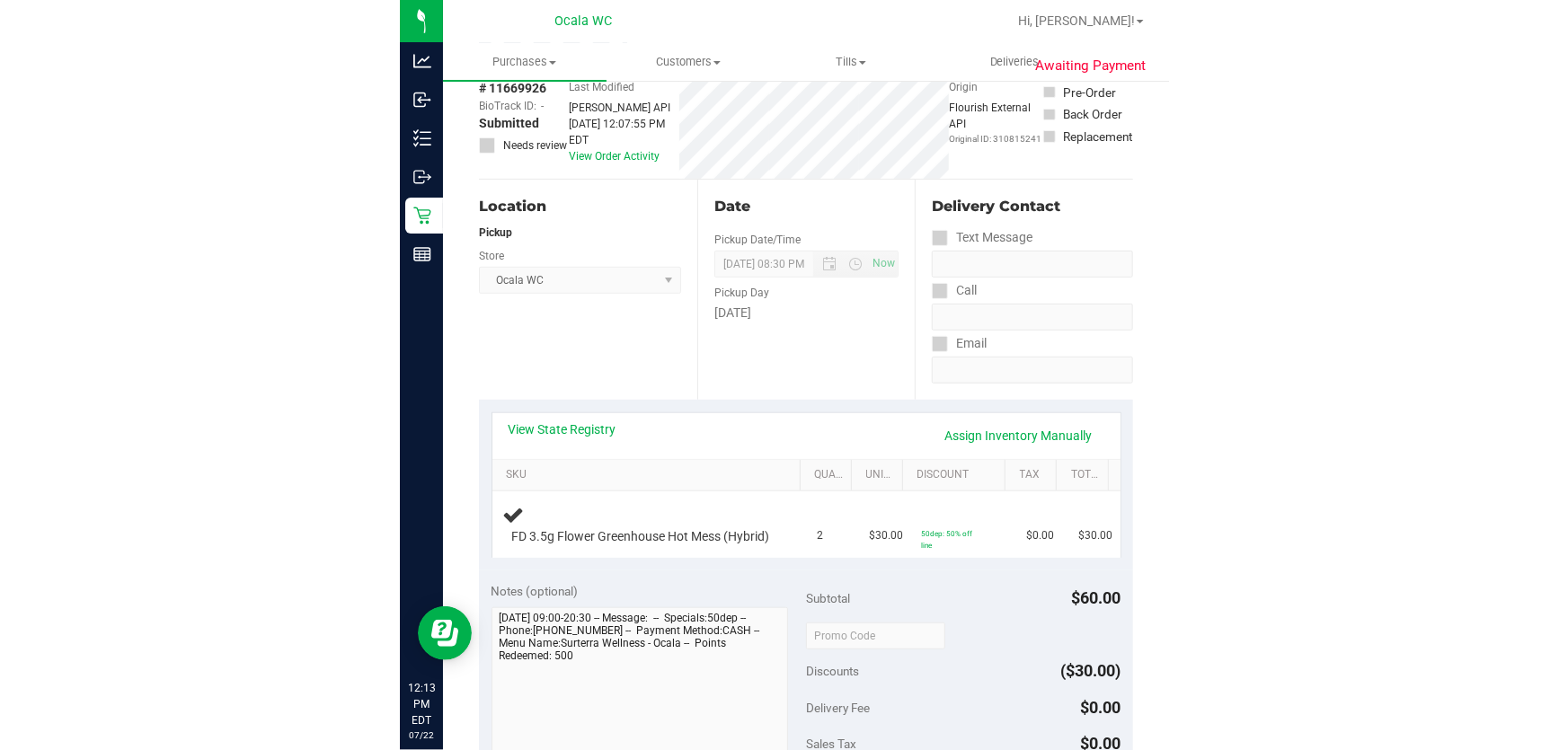 scroll, scrollTop: 163, scrollLeft: 0, axis: vertical 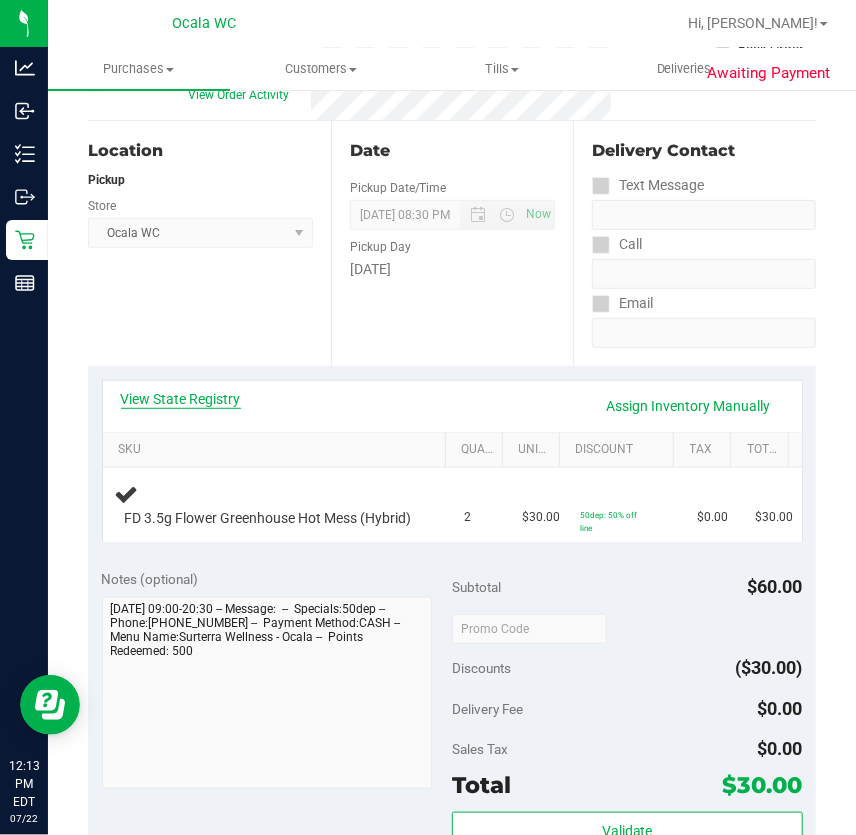 click on "View State Registry" at bounding box center (181, 399) 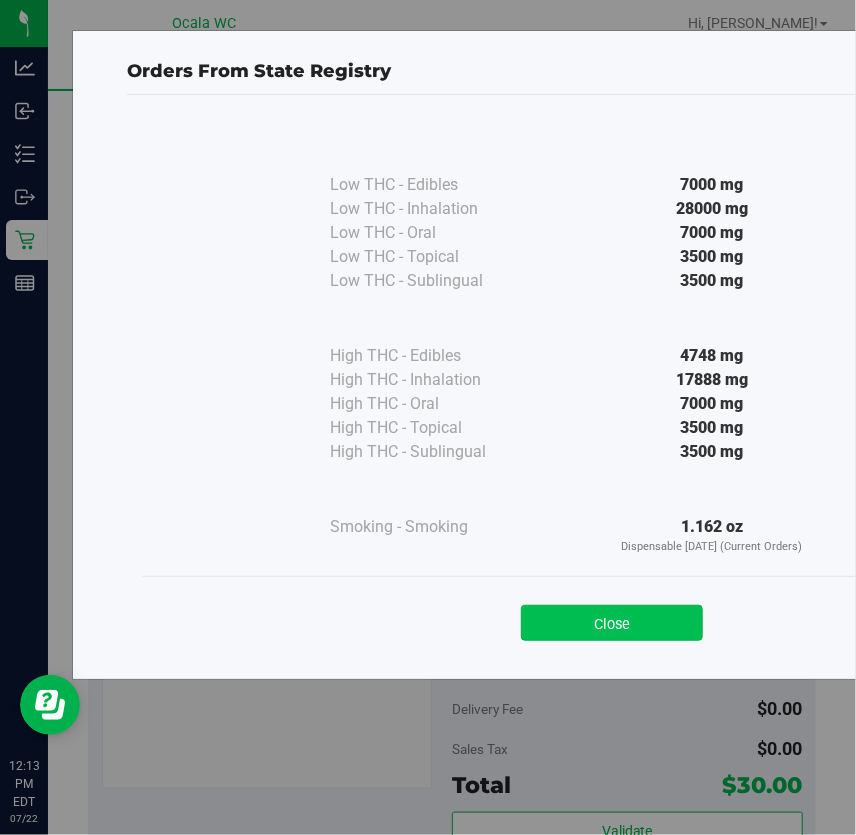 click on "Close" at bounding box center (612, 623) 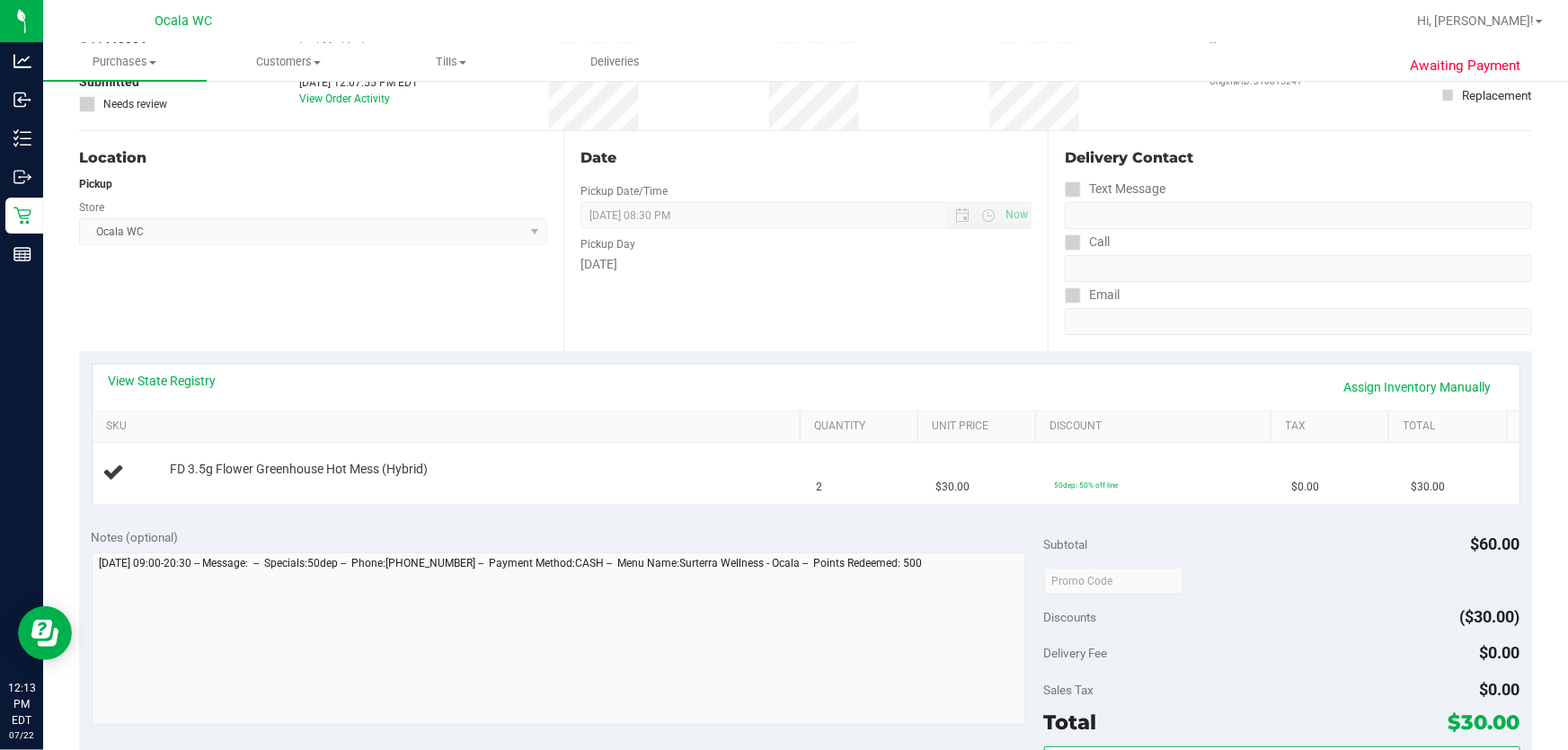 scroll, scrollTop: 0, scrollLeft: 0, axis: both 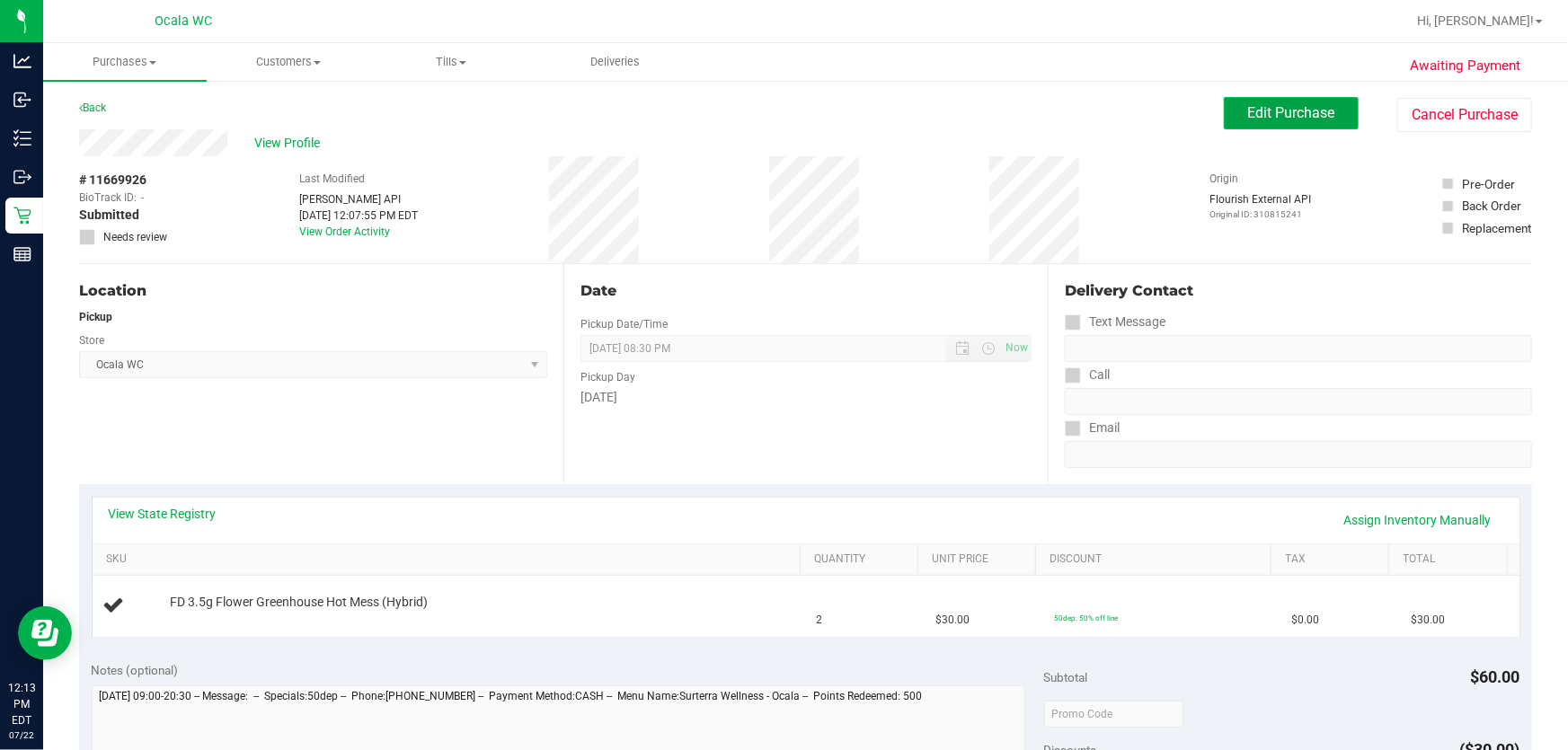 click on "Edit Purchase" at bounding box center [1291, 112] 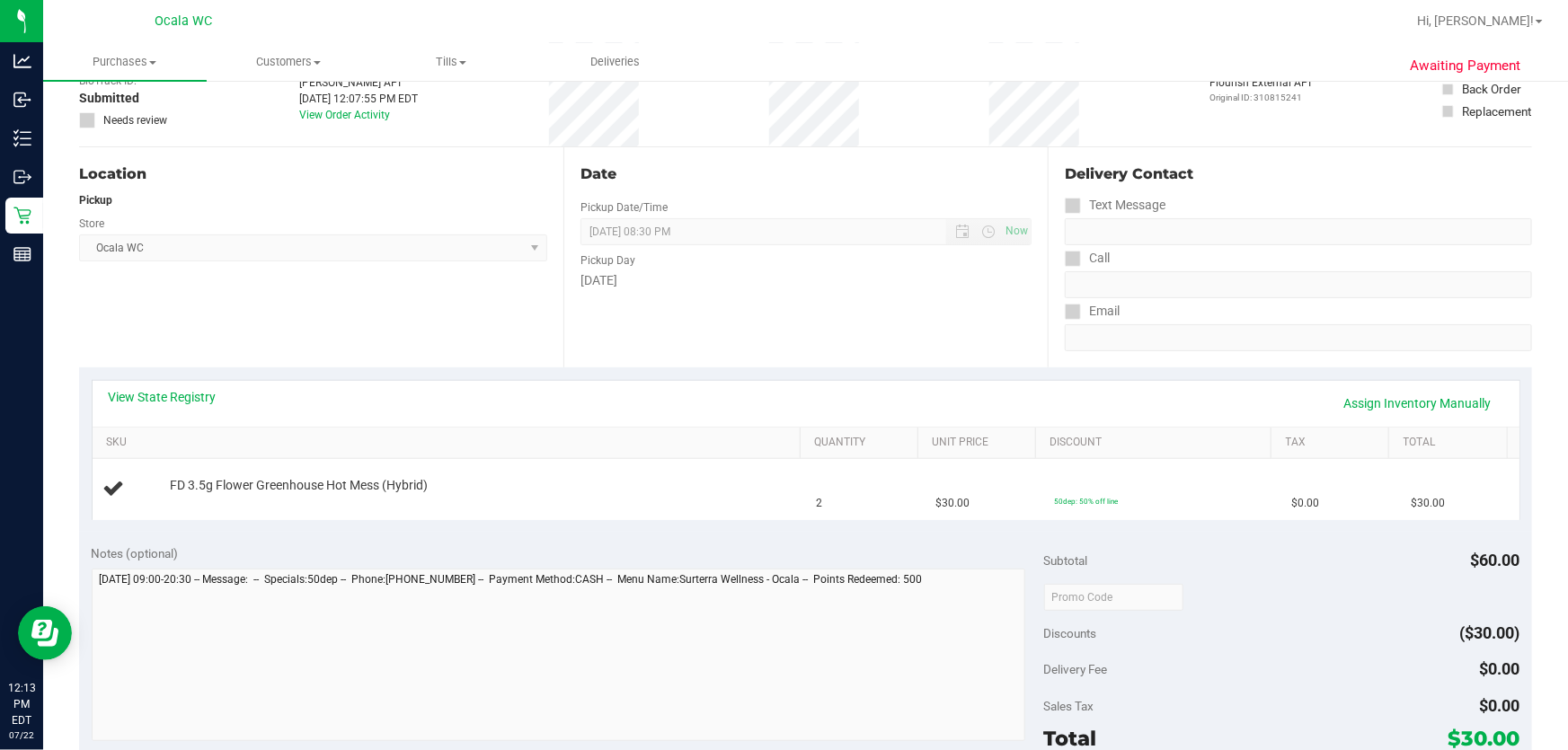 scroll, scrollTop: 326, scrollLeft: 0, axis: vertical 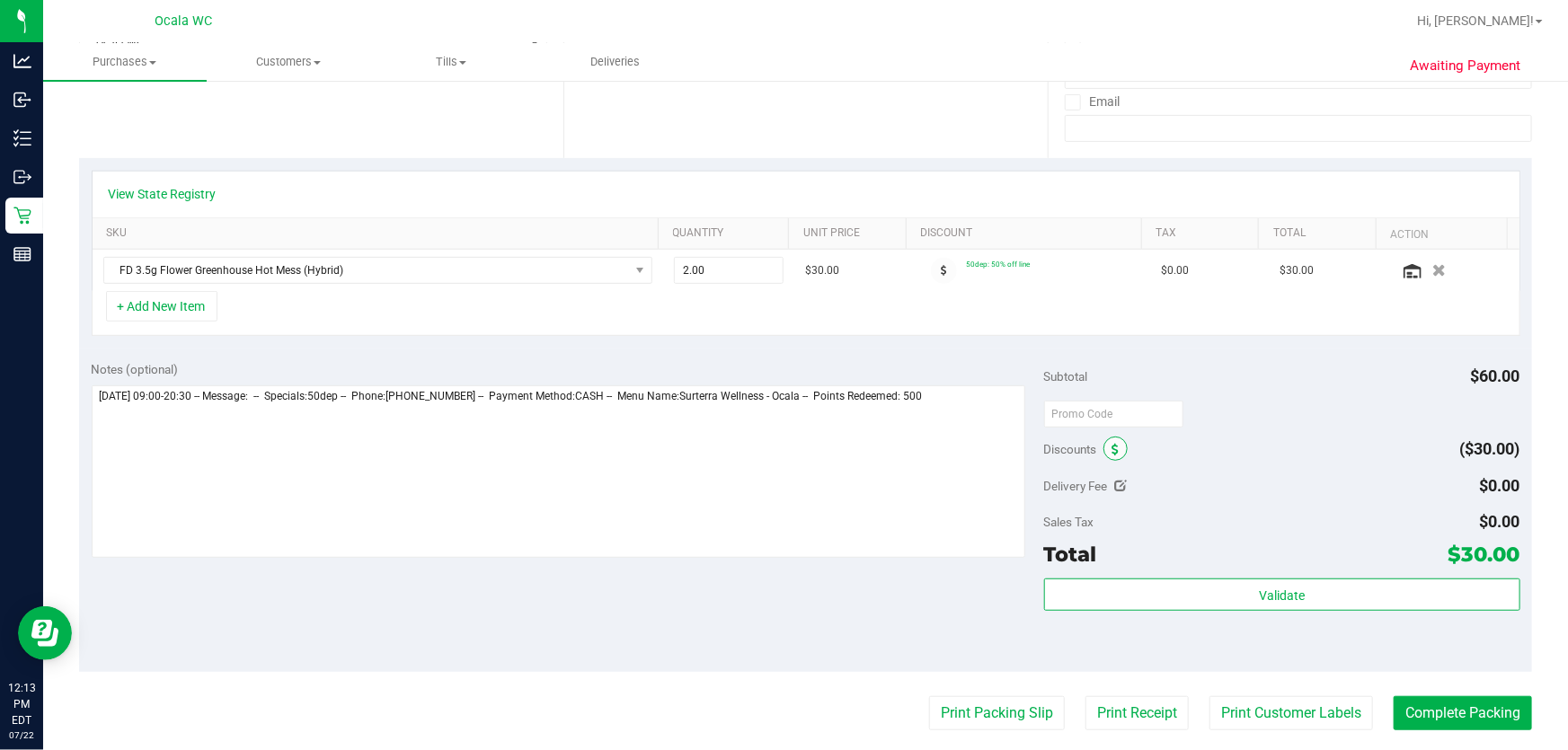 click at bounding box center (1116, 450) 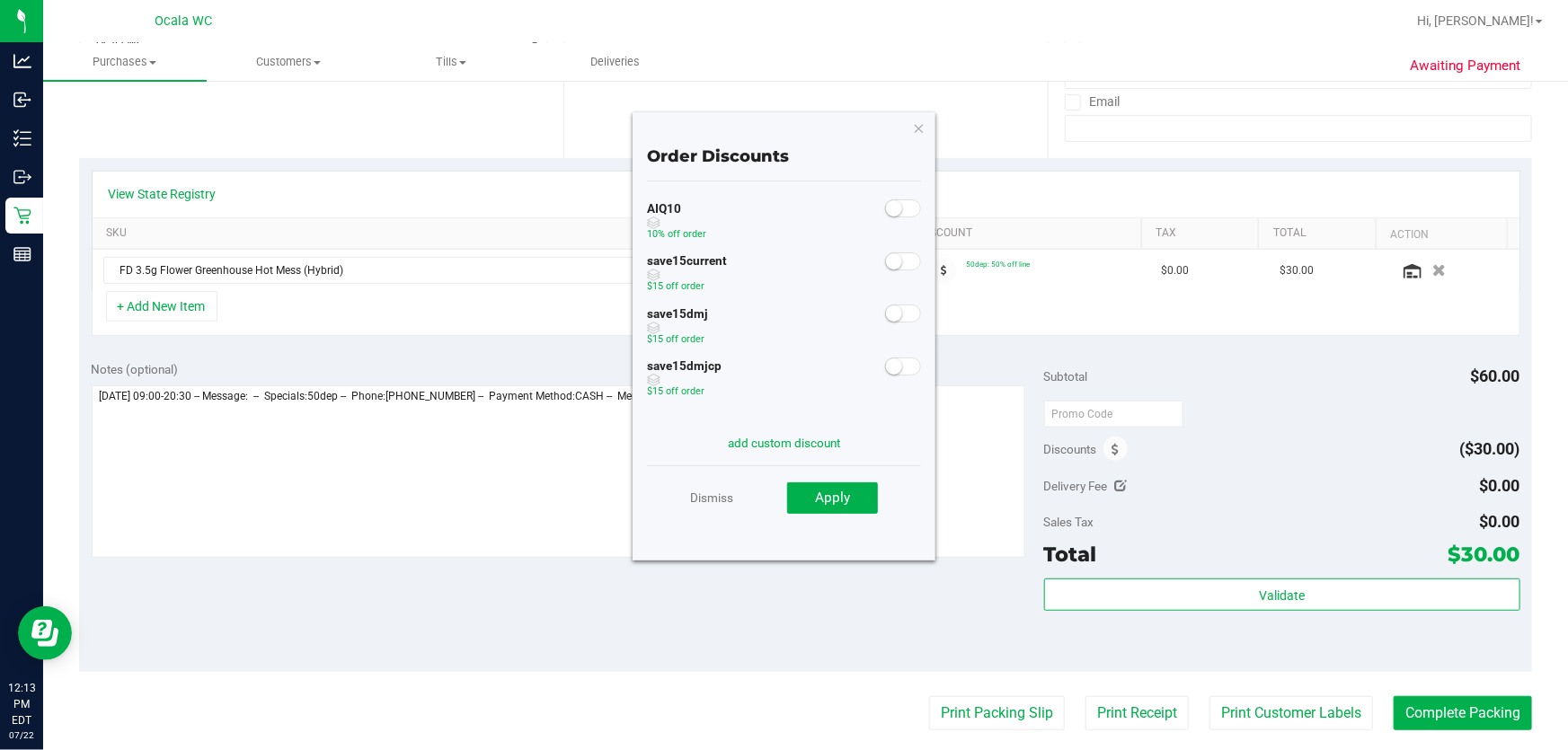 click at bounding box center (903, 208) 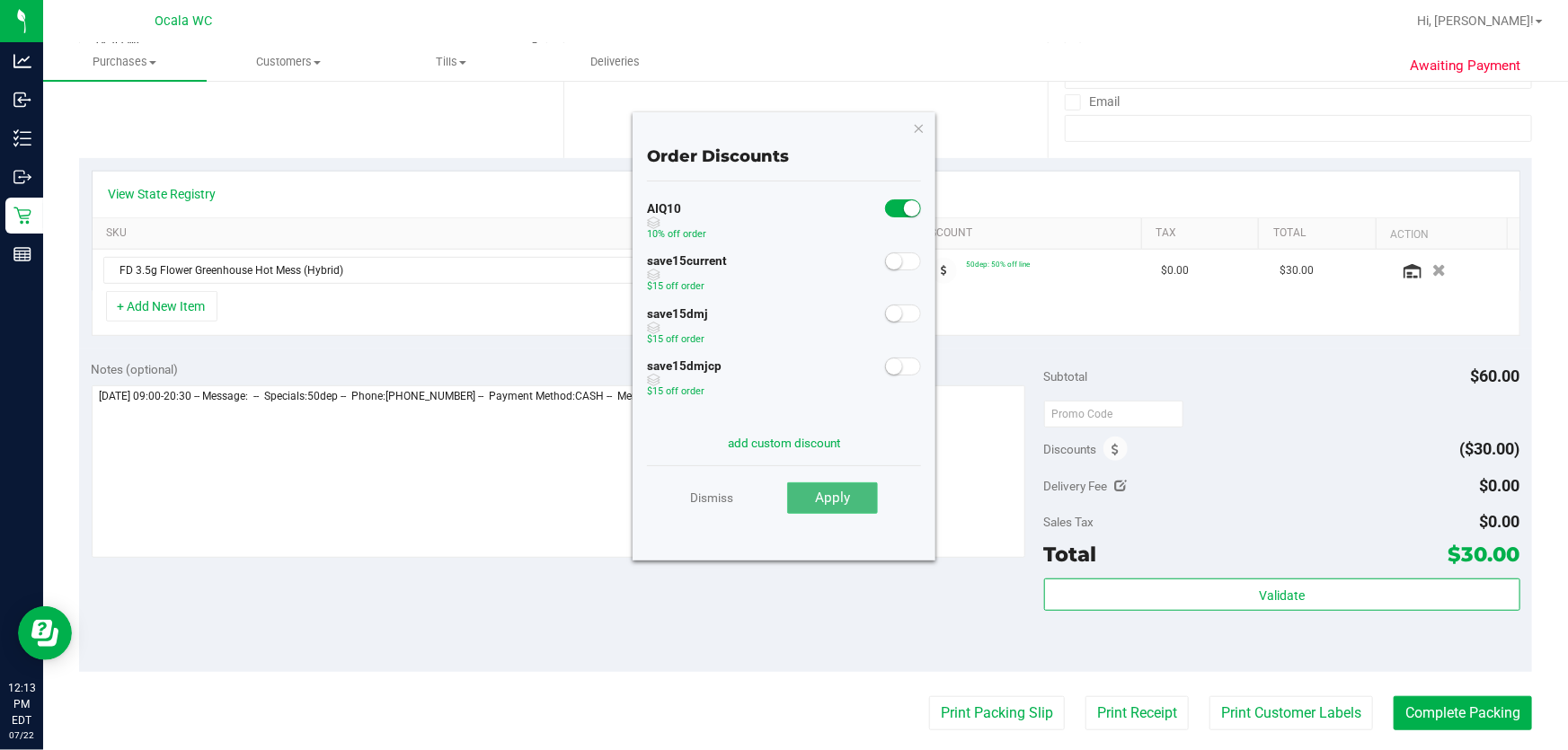 click on "Apply" at bounding box center [832, 498] 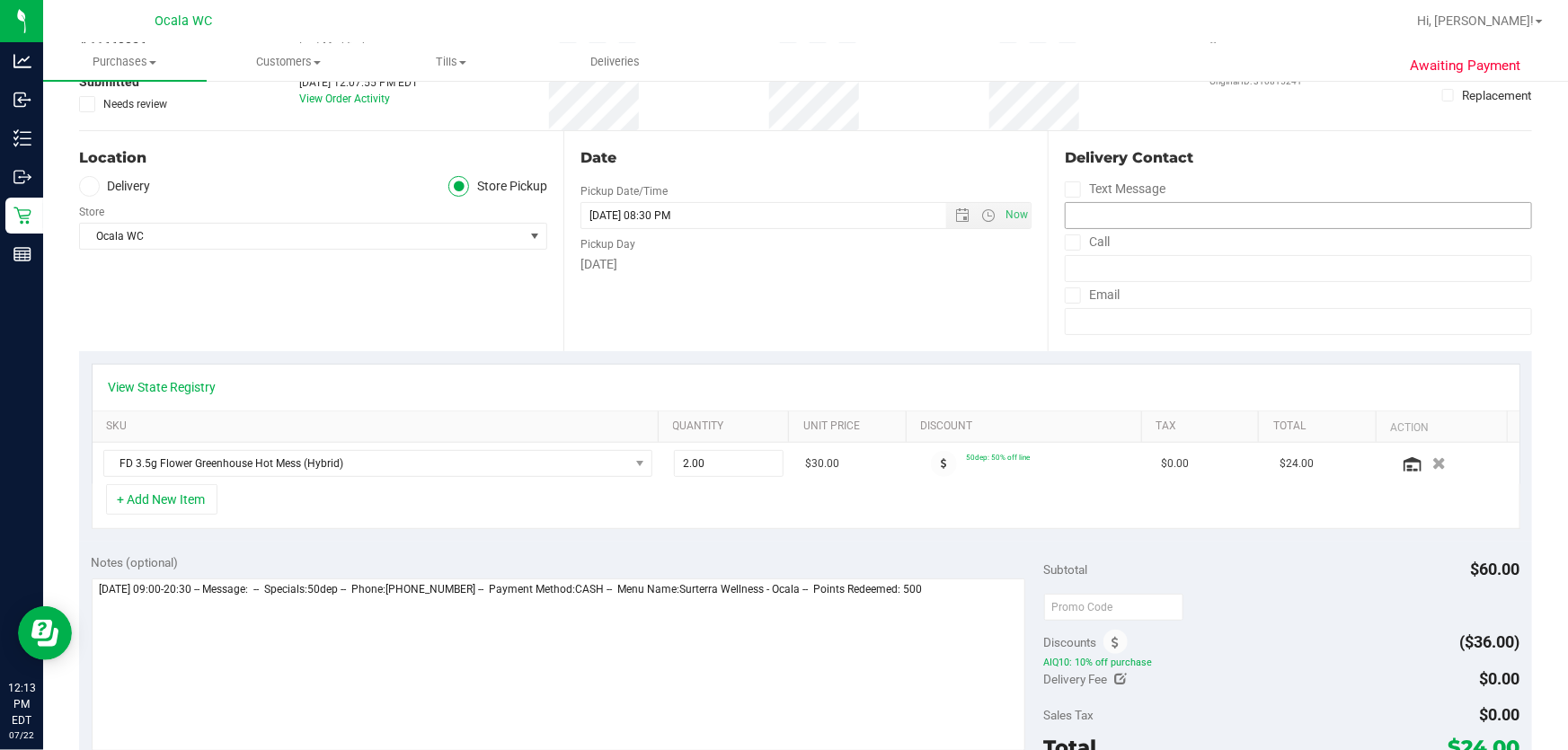 scroll, scrollTop: 0, scrollLeft: 0, axis: both 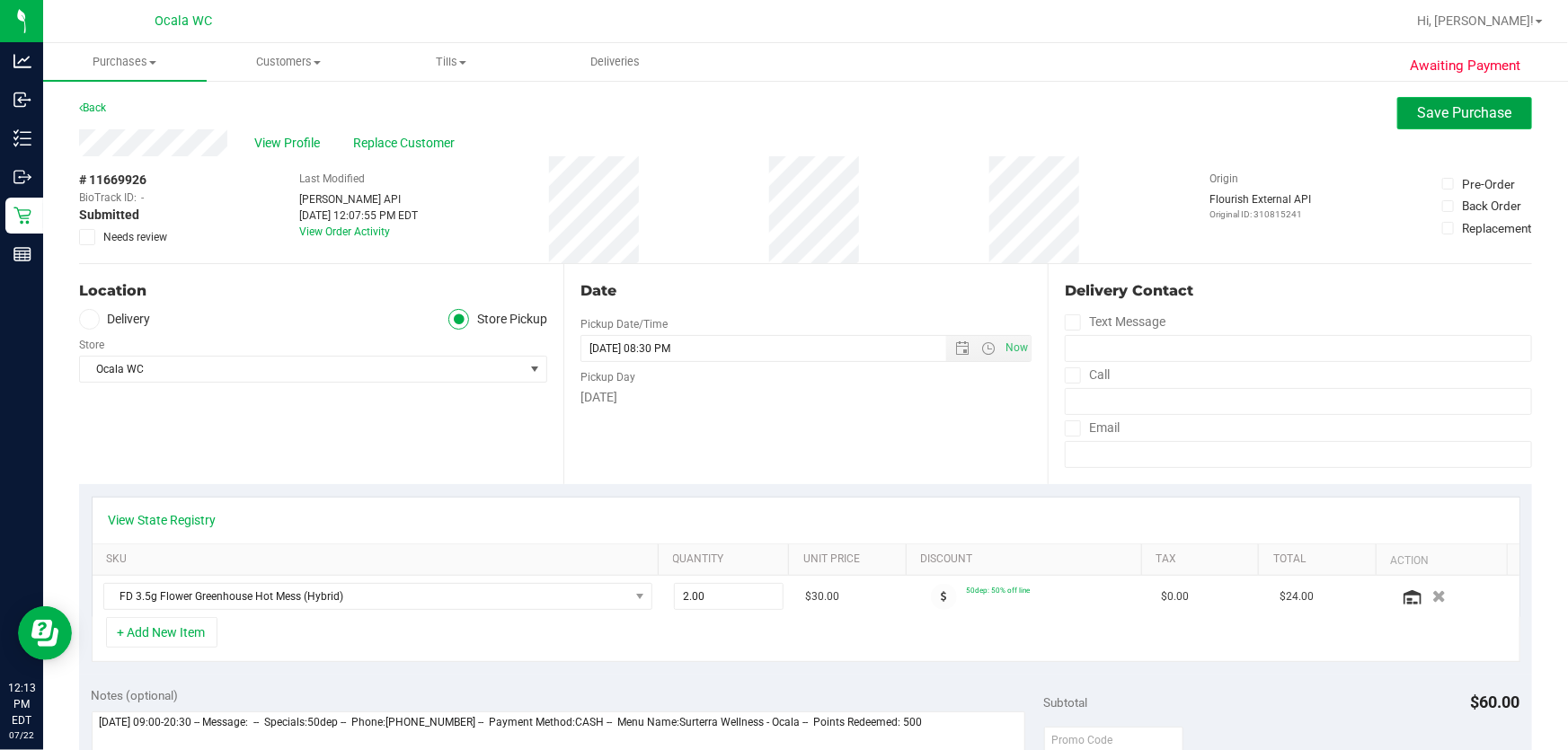 drag, startPoint x: 1458, startPoint y: 108, endPoint x: 1430, endPoint y: 107, distance: 28.01785 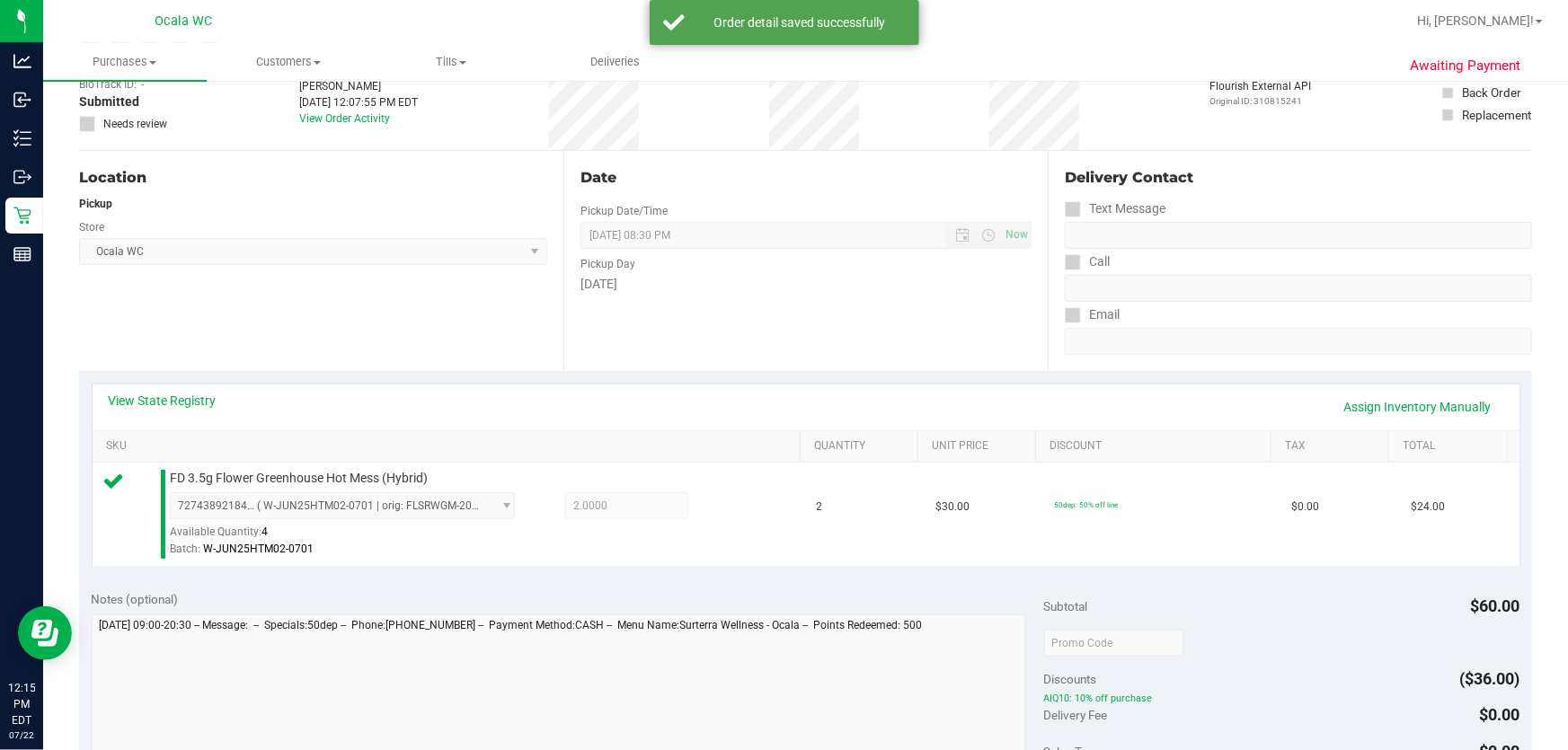 scroll, scrollTop: 408, scrollLeft: 0, axis: vertical 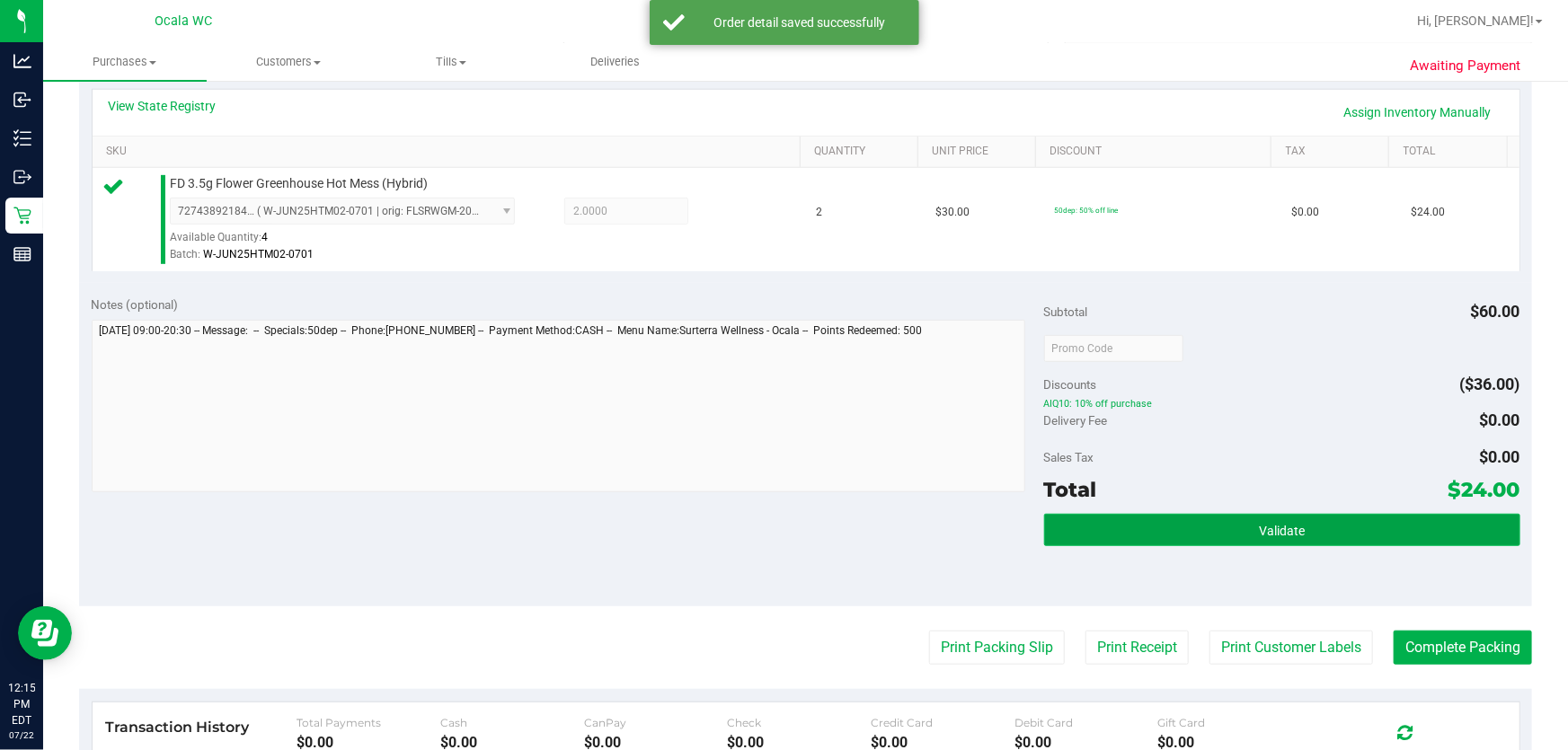click on "Validate" at bounding box center [1281, 531] 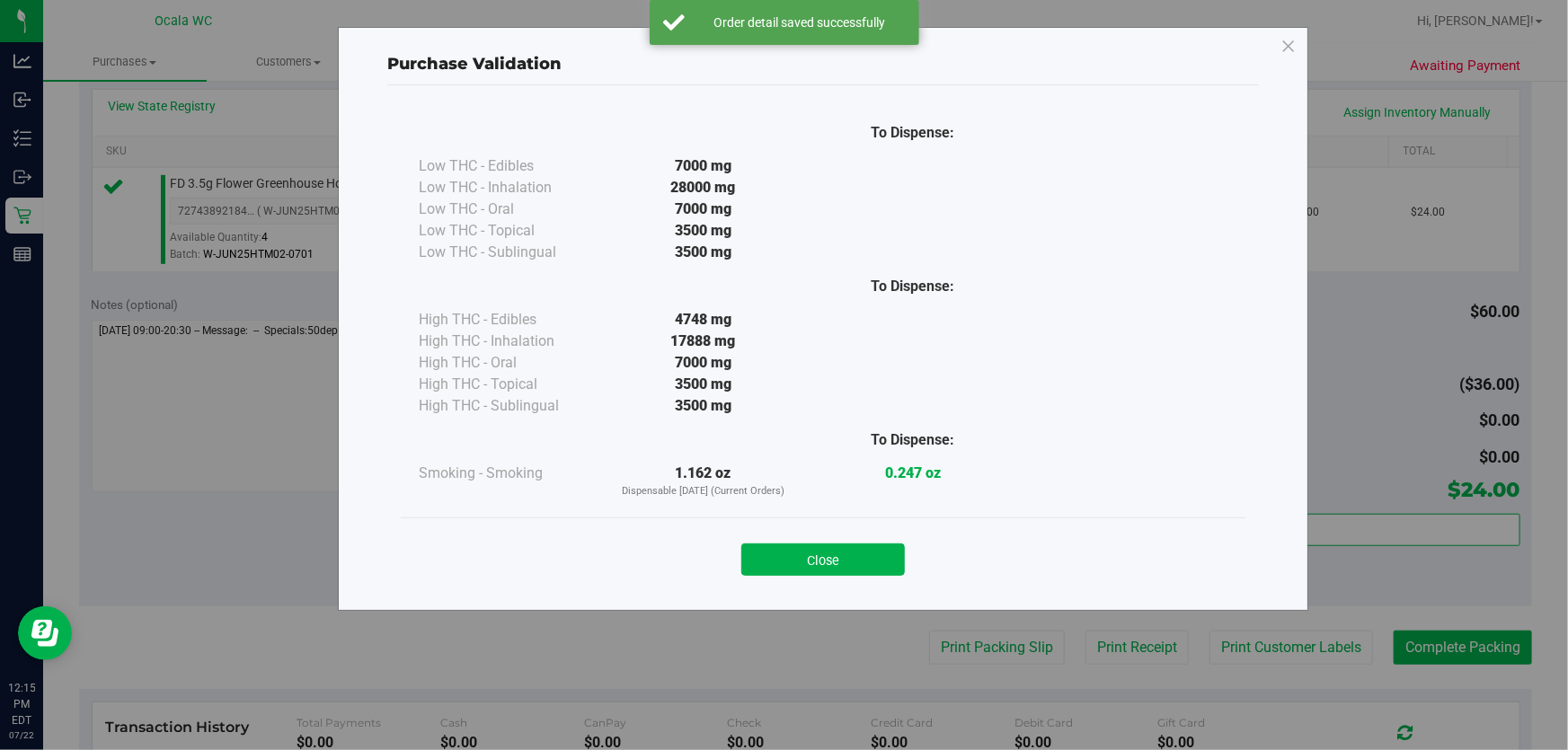 click on "Close" at bounding box center (823, 554) 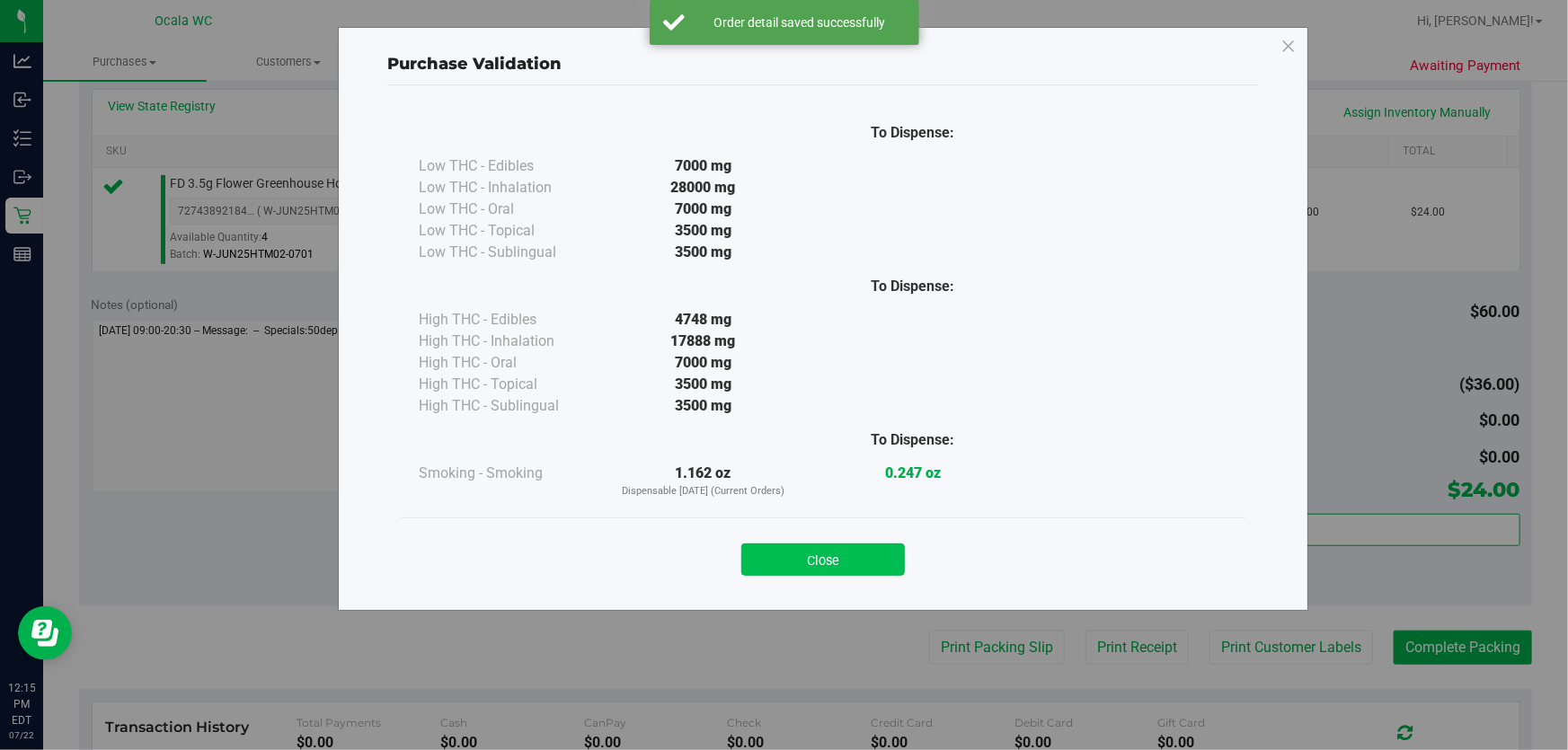 click on "Close" at bounding box center (823, 560) 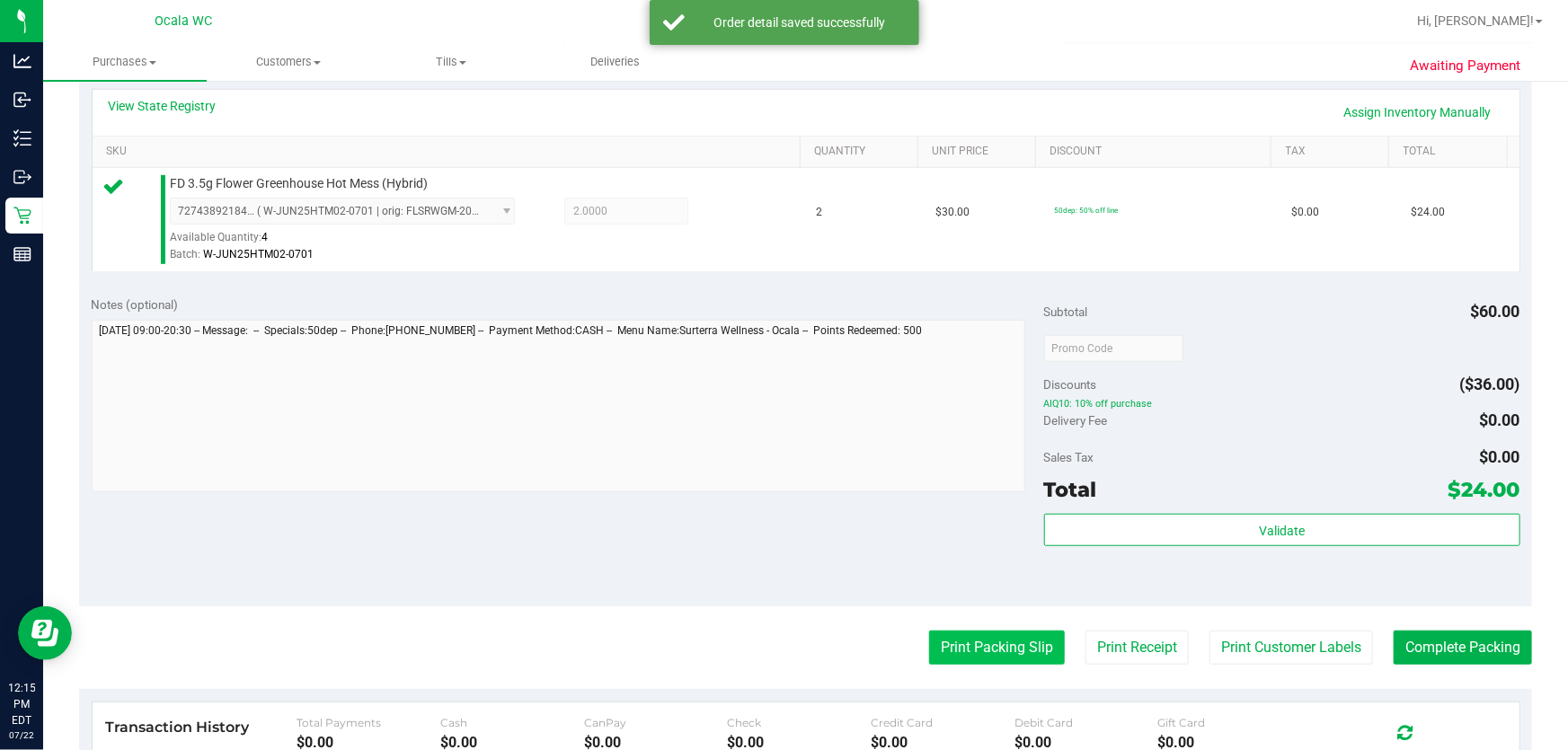 click on "Print Packing Slip" at bounding box center [997, 648] 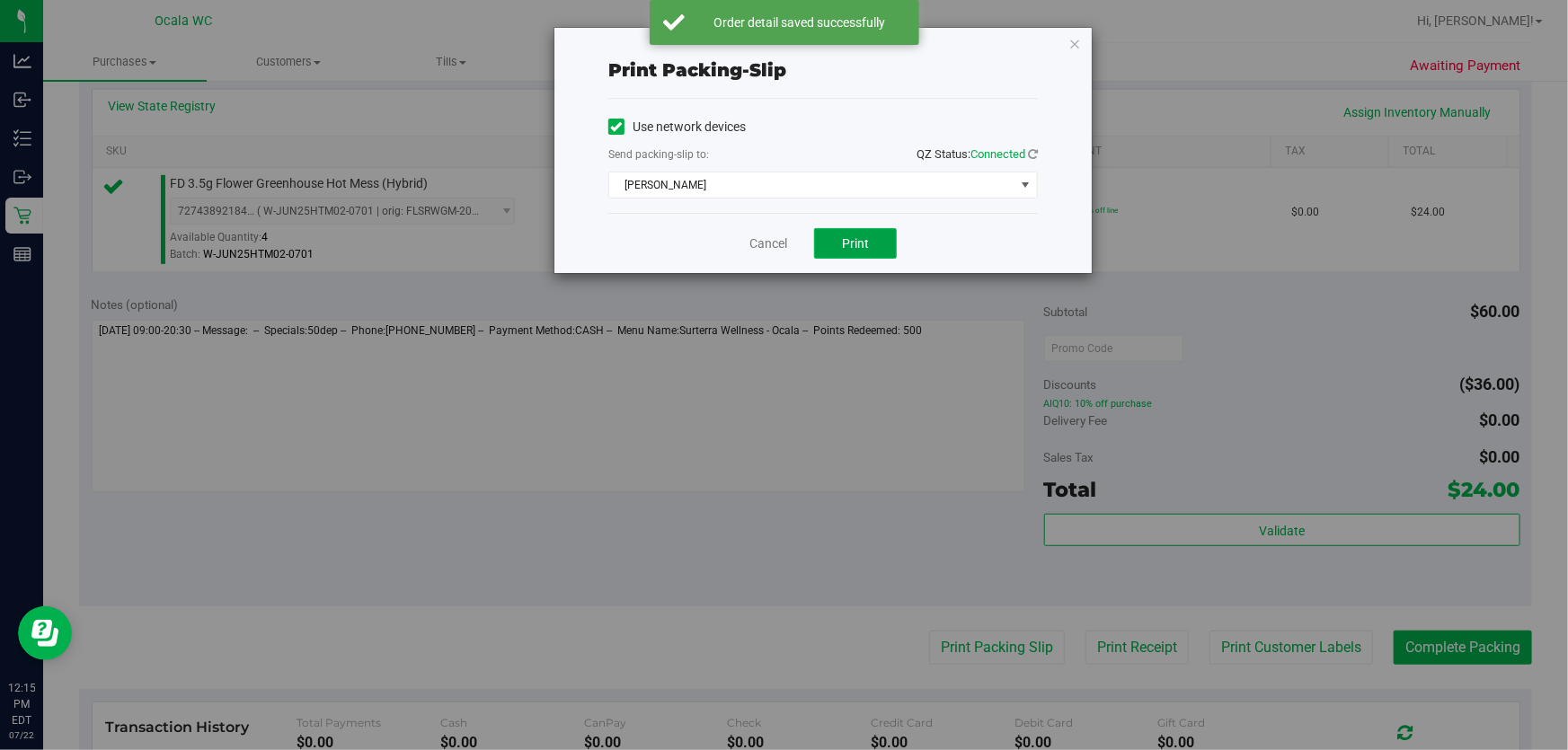 click on "Print" at bounding box center [855, 243] 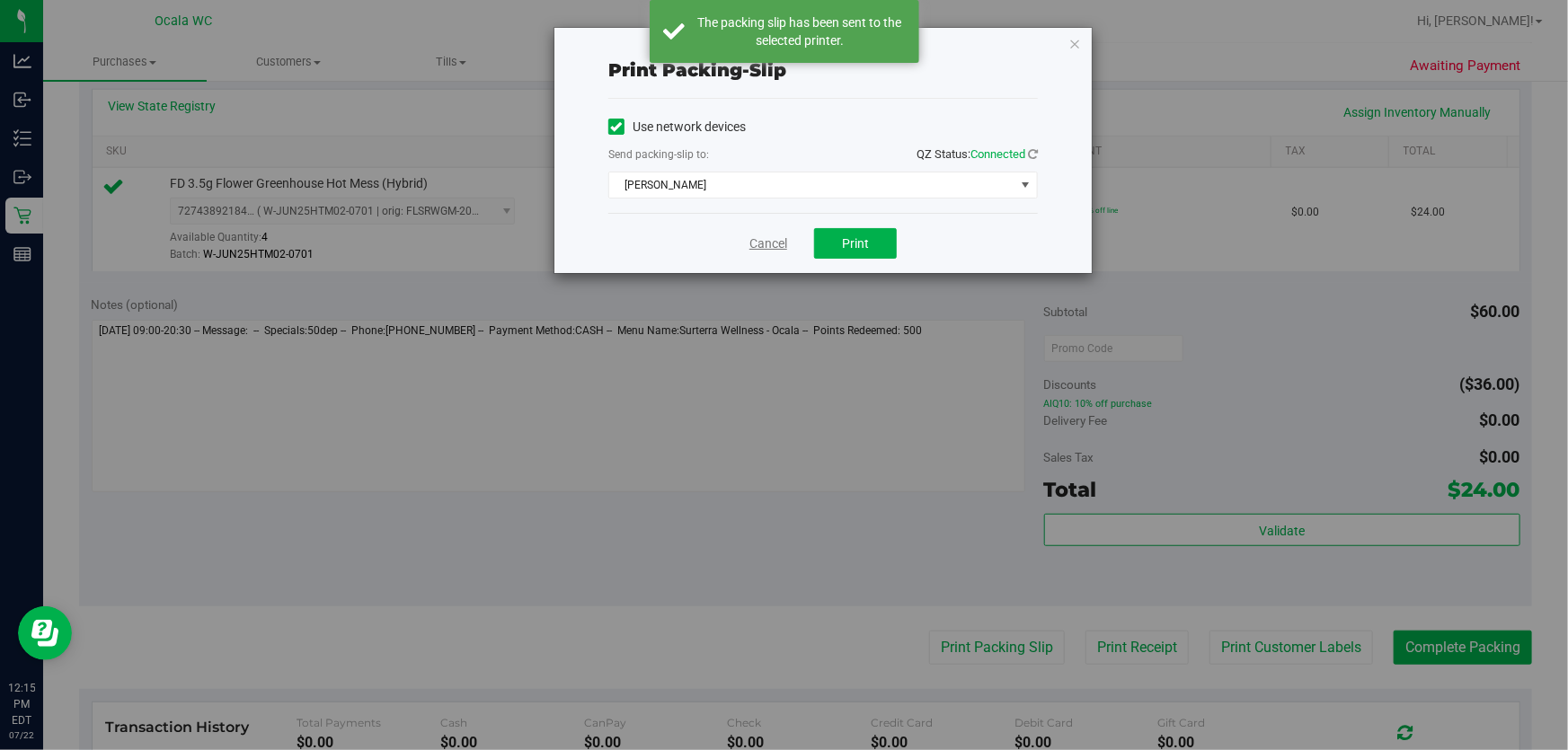 click on "Cancel" at bounding box center [768, 243] 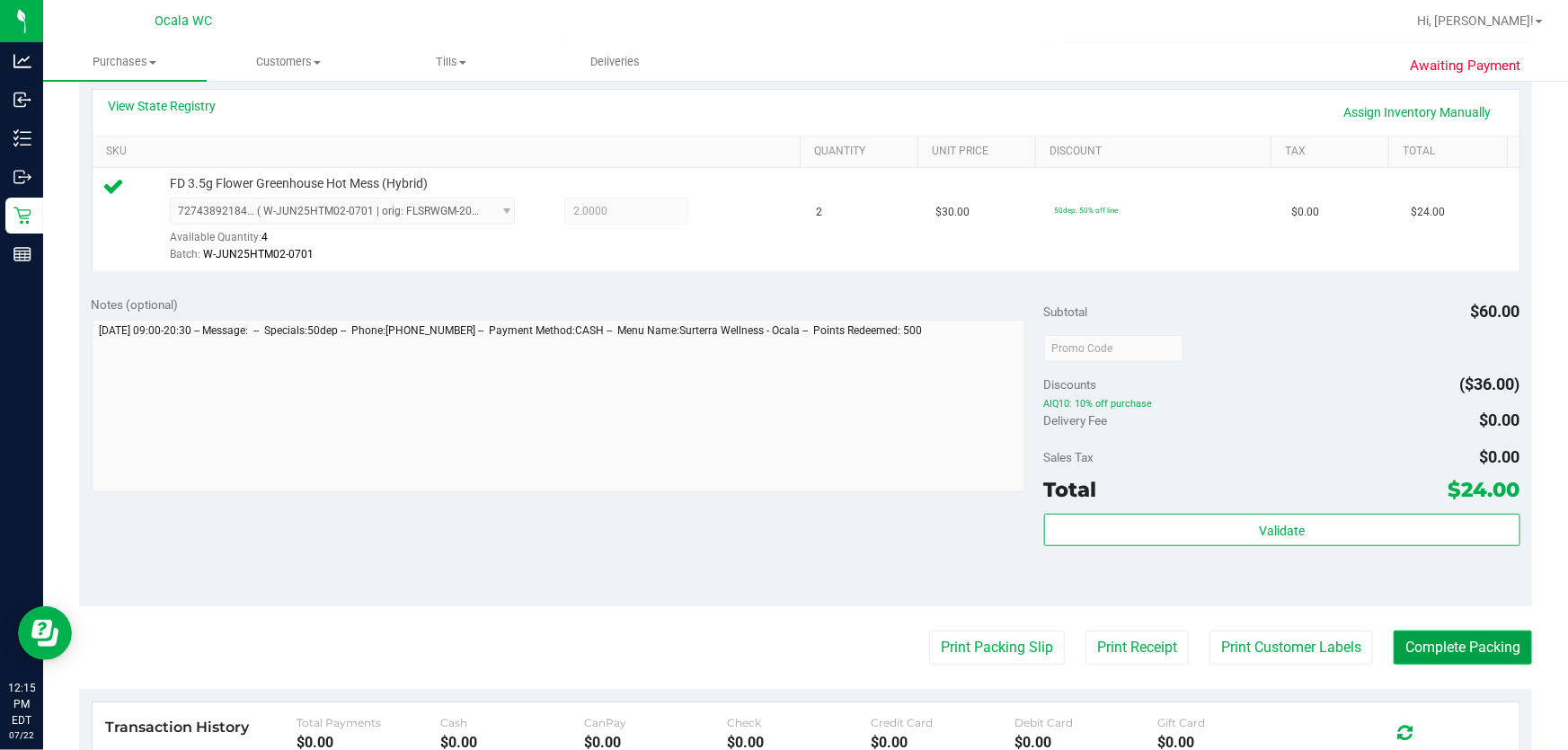 click on "Complete Packing" at bounding box center [1463, 648] 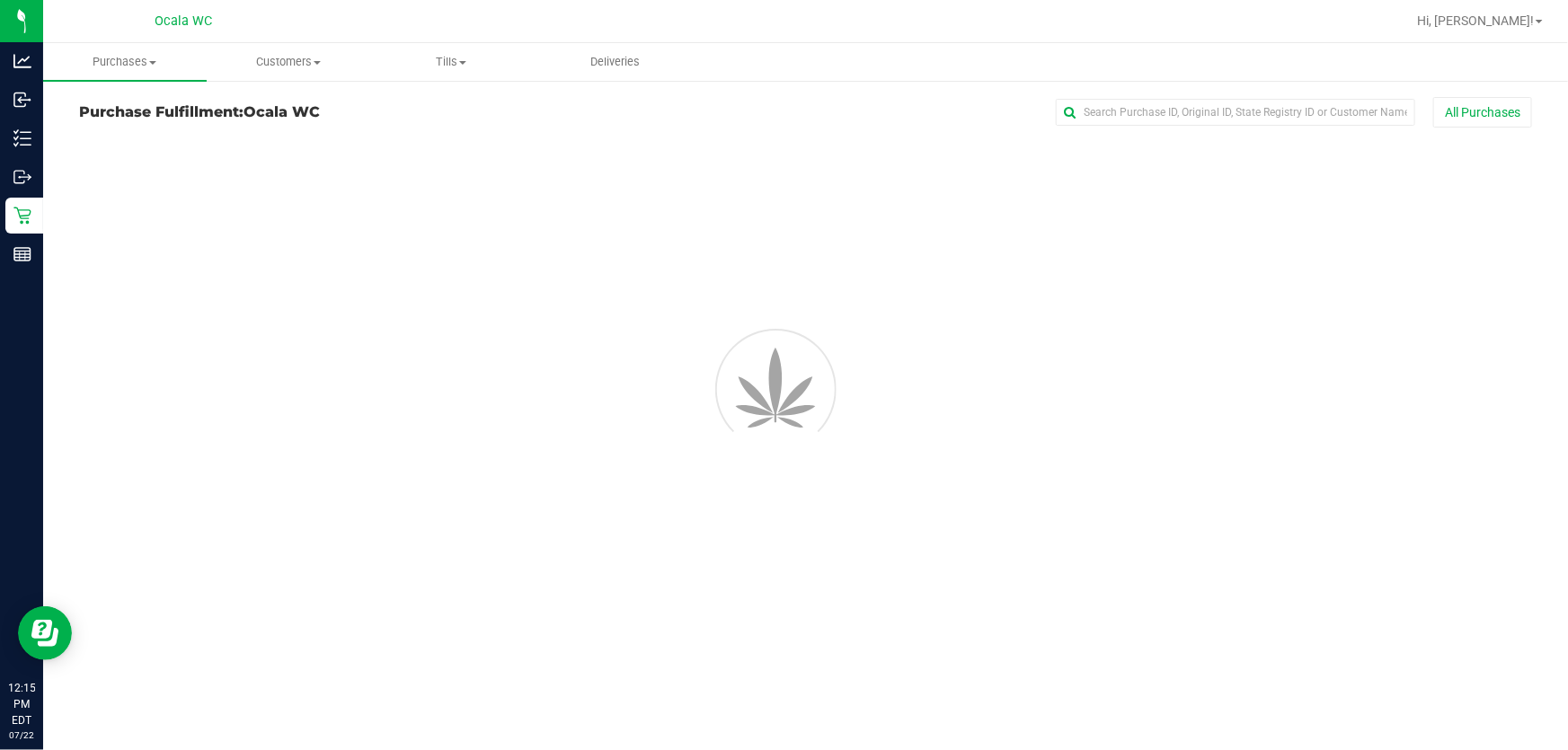 scroll, scrollTop: 0, scrollLeft: 0, axis: both 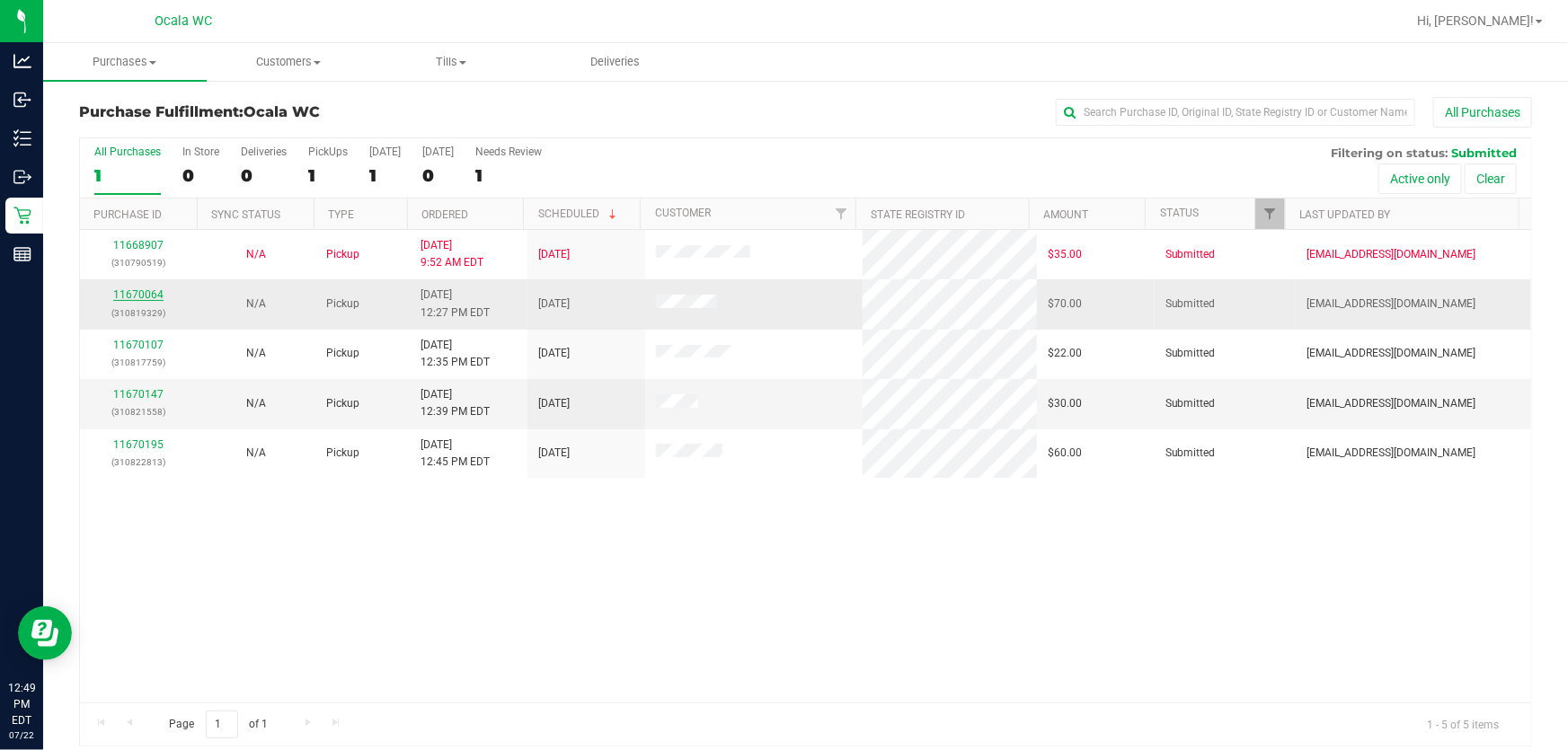 click on "11670064" at bounding box center (138, 295) 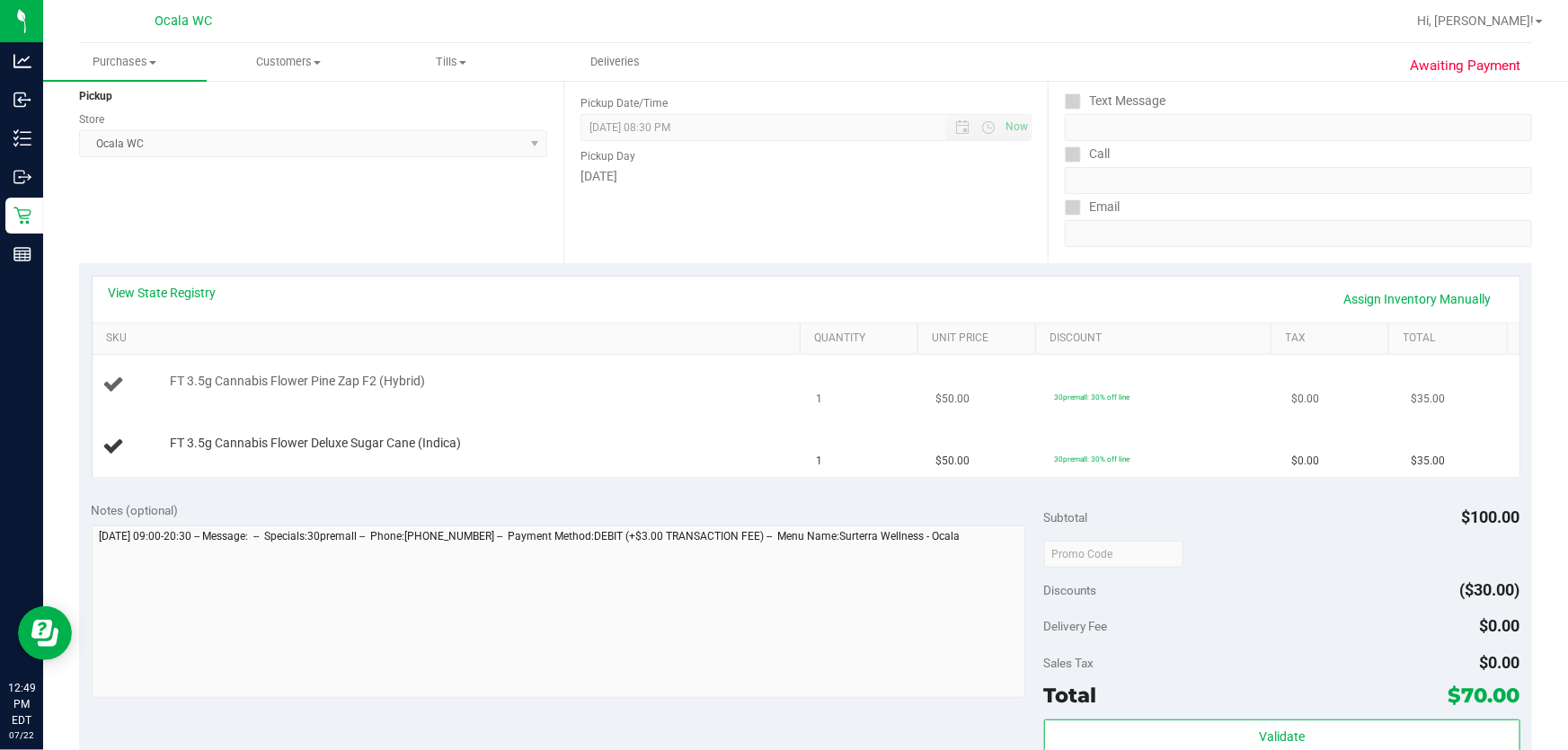 scroll, scrollTop: 244, scrollLeft: 0, axis: vertical 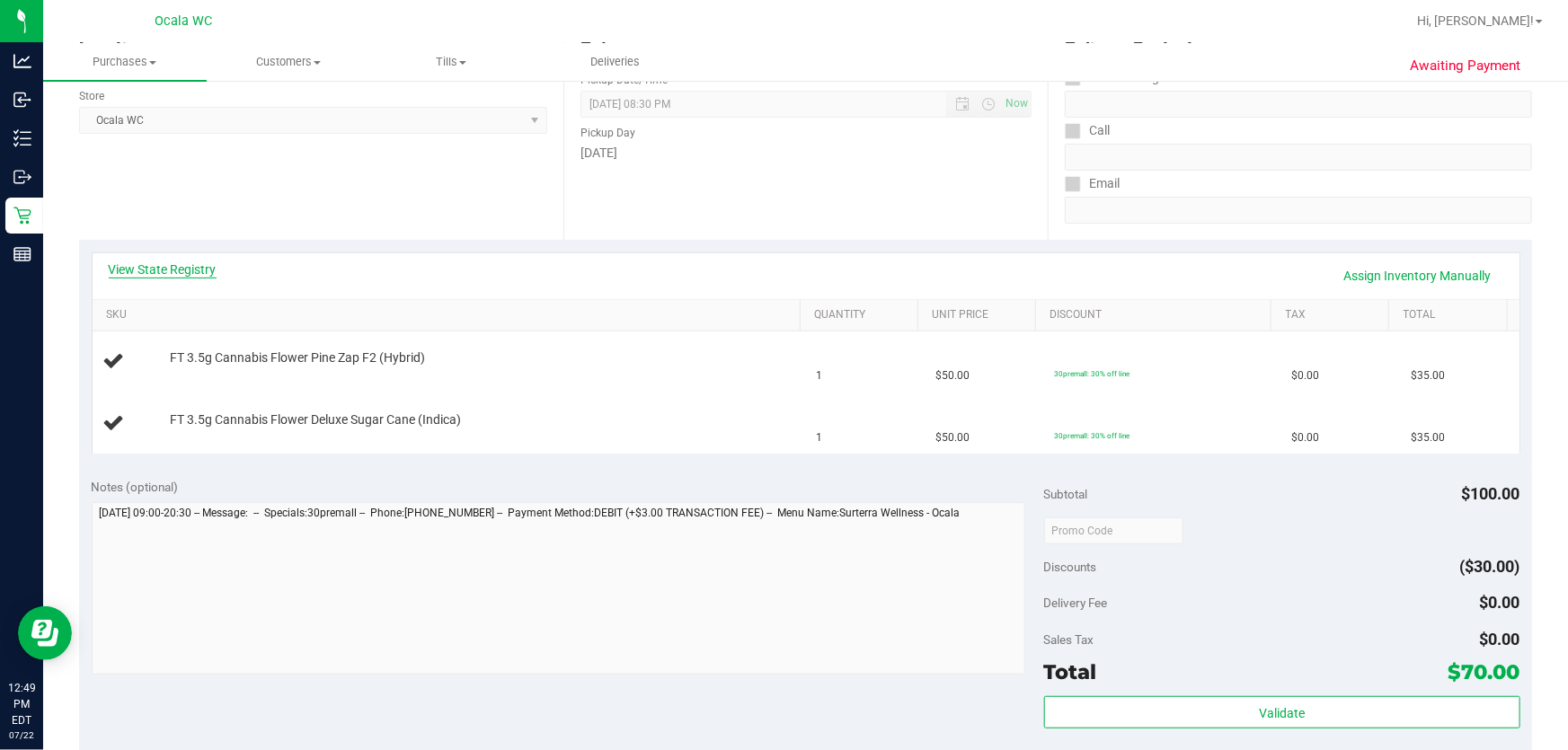click on "View State Registry" at bounding box center [163, 269] 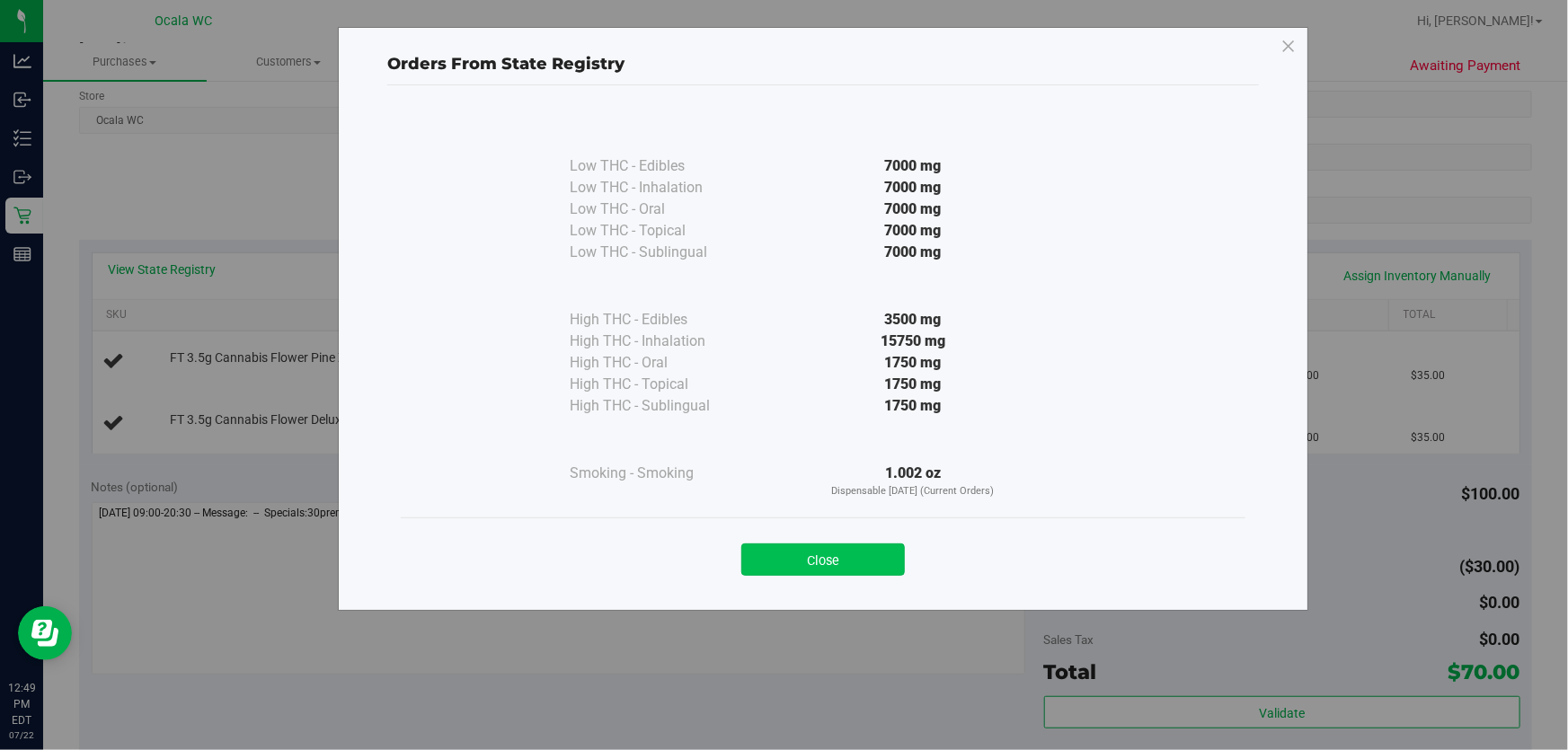 click on "Close" at bounding box center (823, 560) 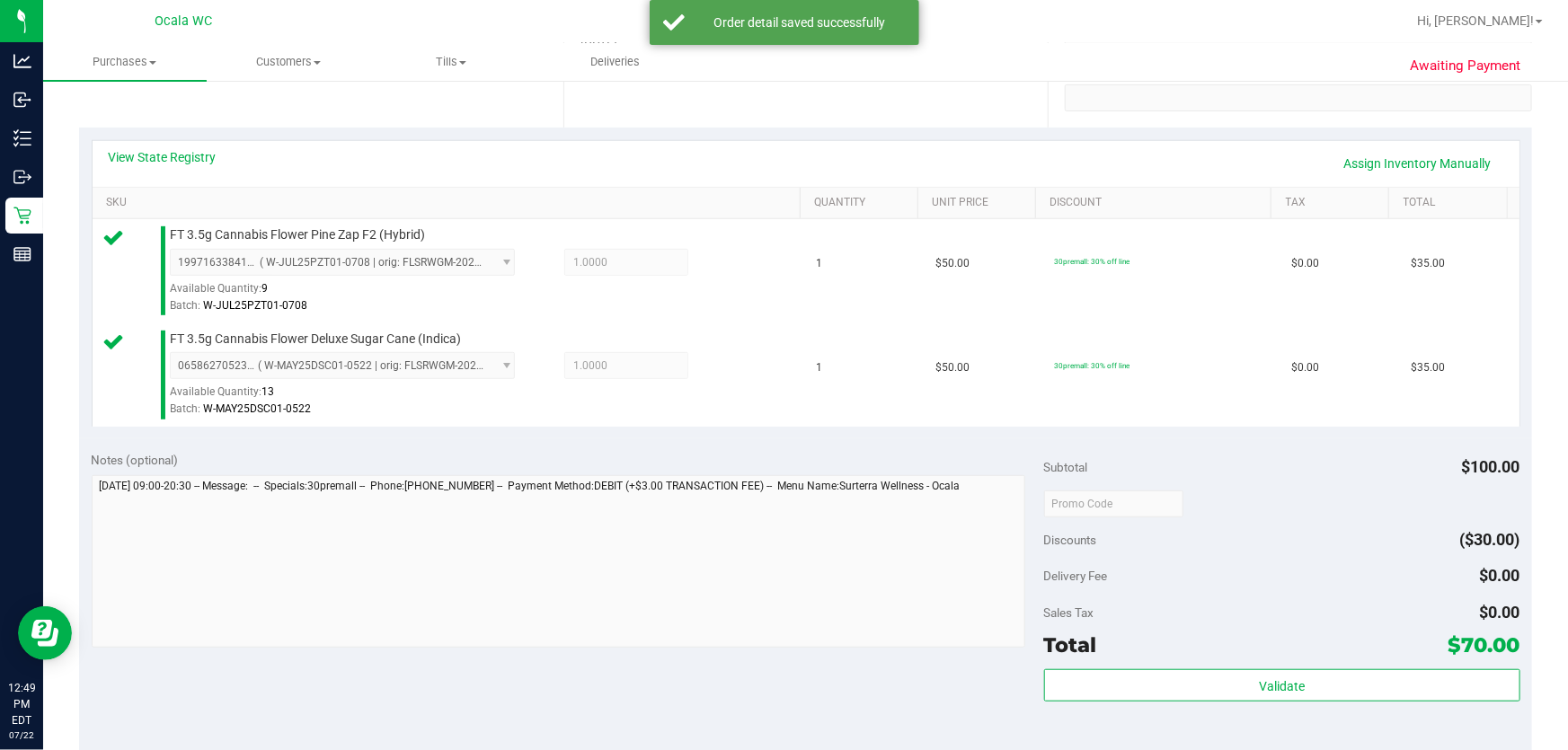 scroll, scrollTop: 653, scrollLeft: 0, axis: vertical 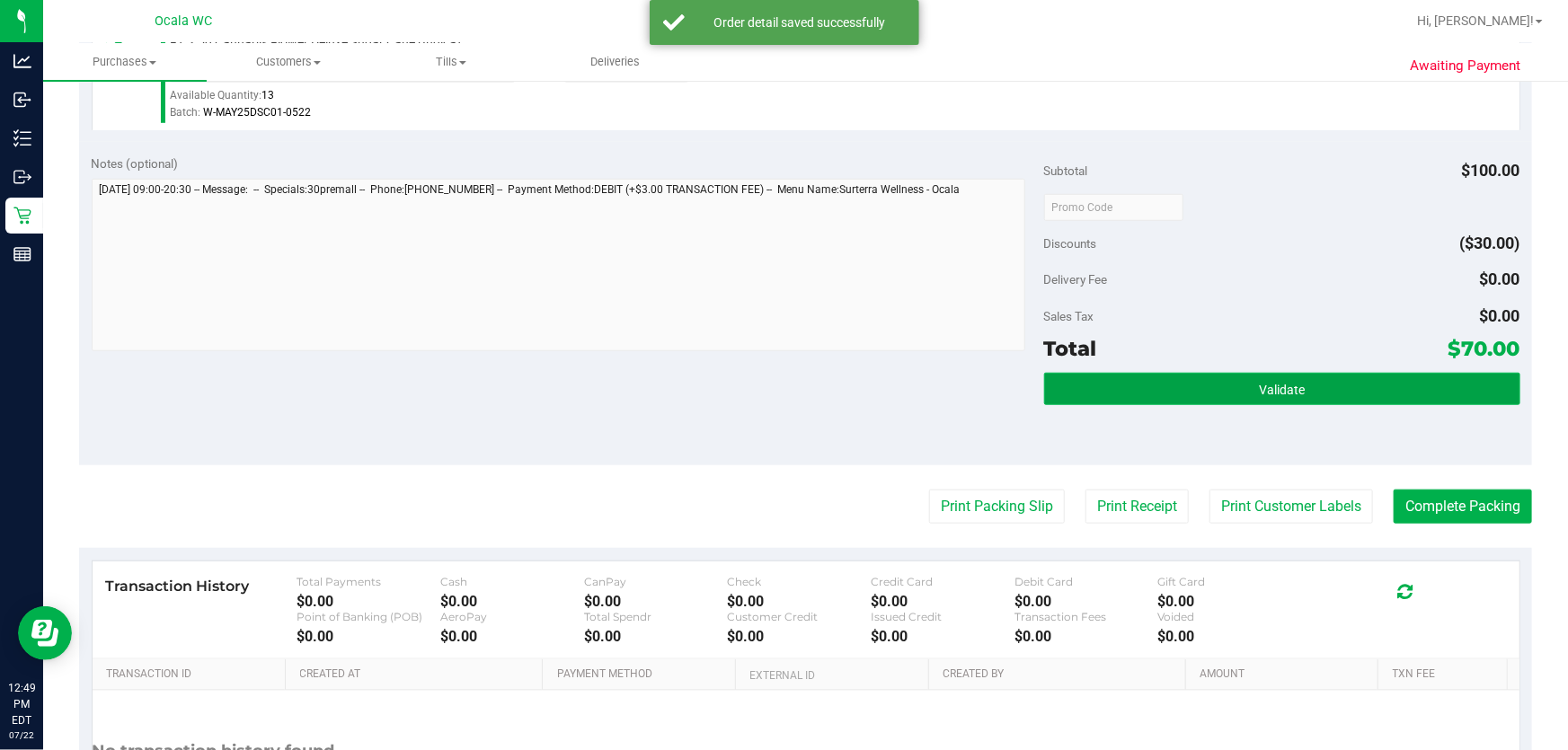 click on "Validate" at bounding box center [1281, 390] 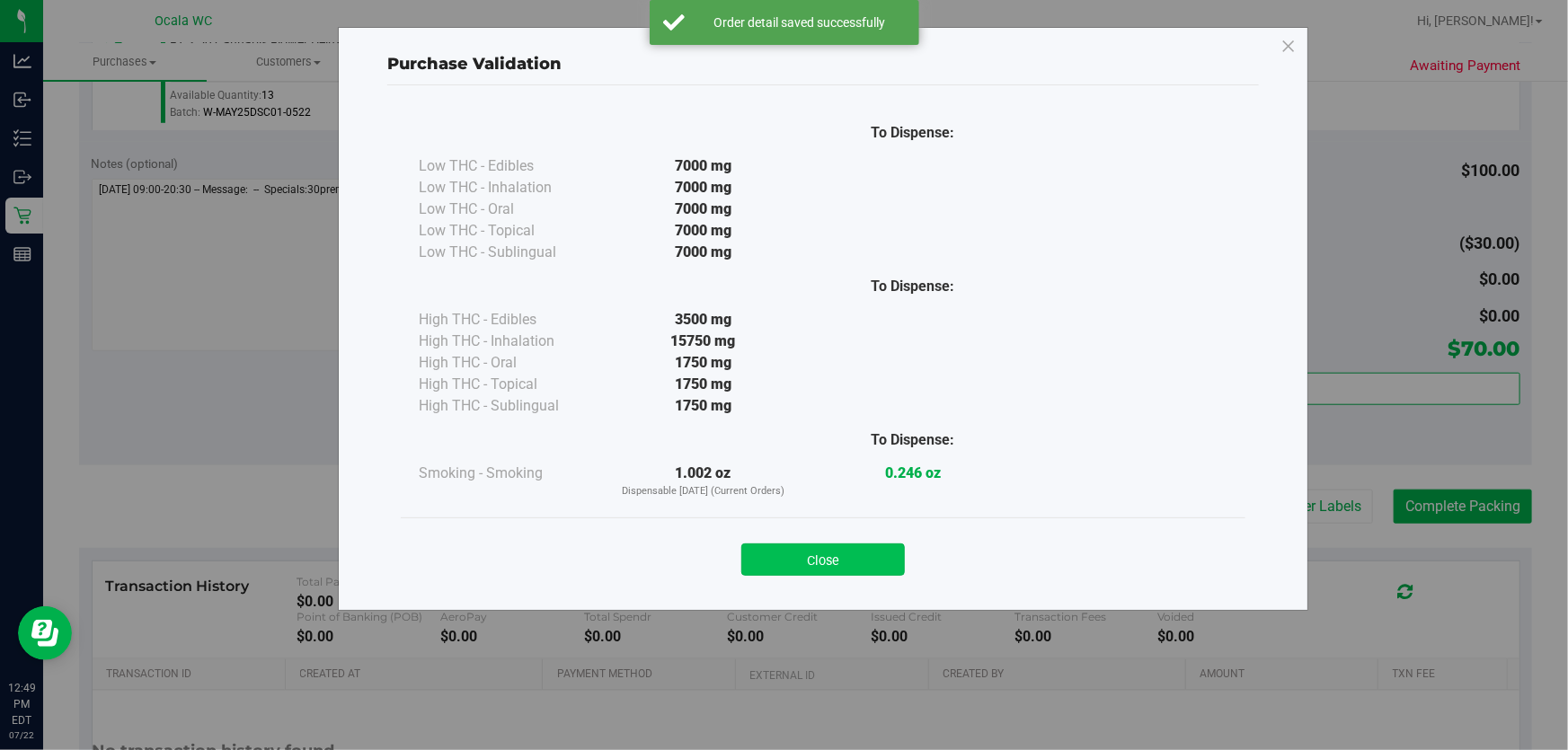 click on "Close" at bounding box center (823, 560) 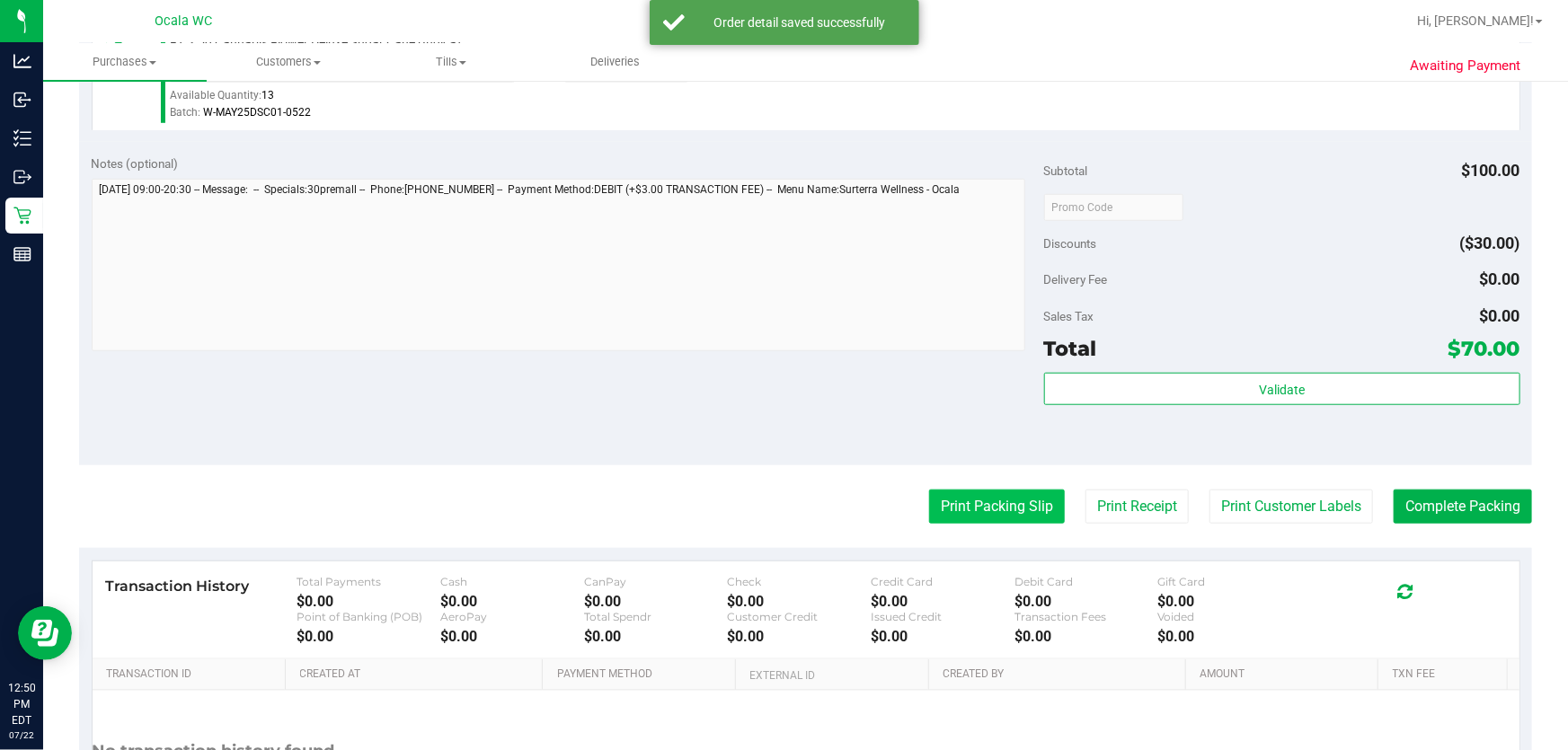 click on "Print Packing Slip" at bounding box center (997, 507) 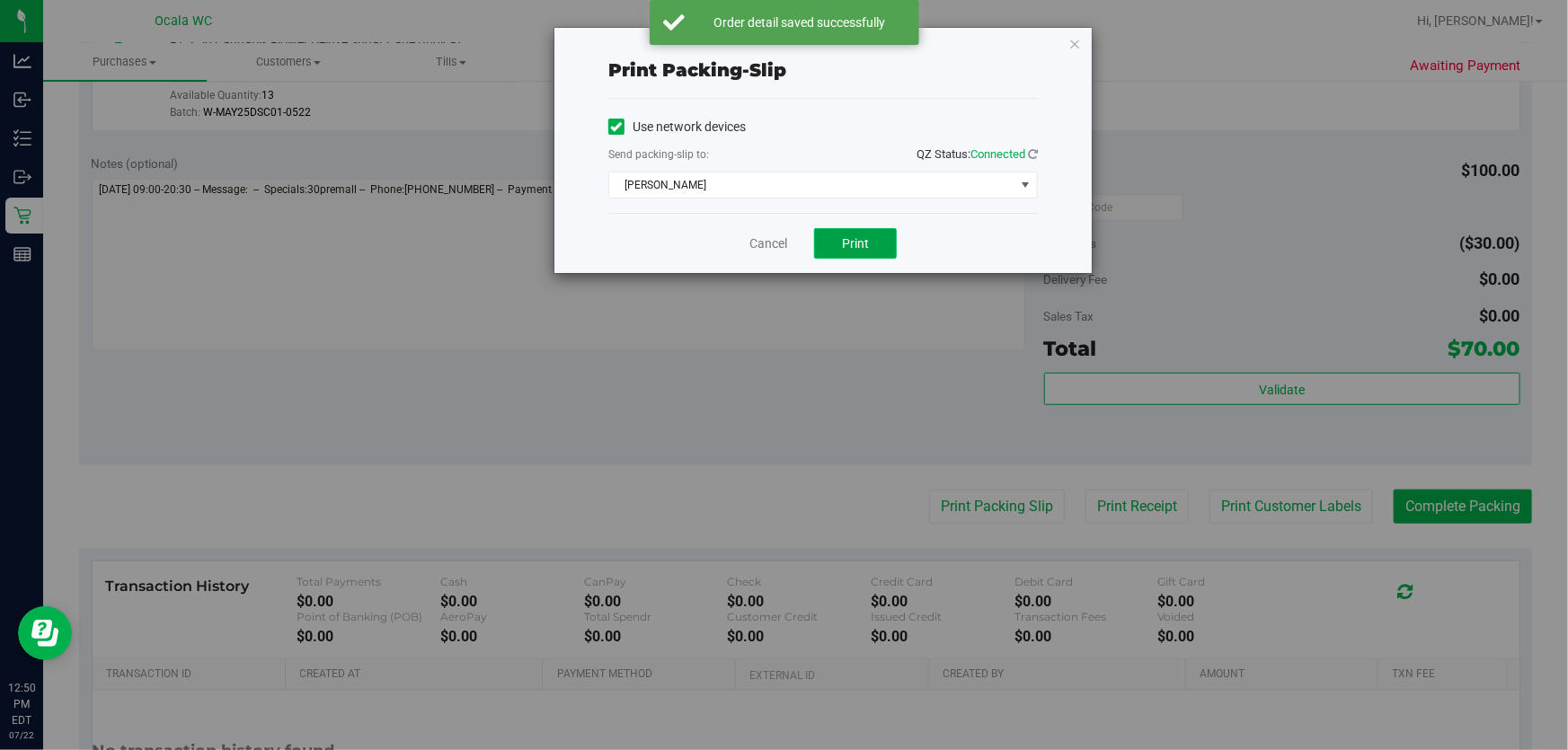 click on "Print" at bounding box center [855, 243] 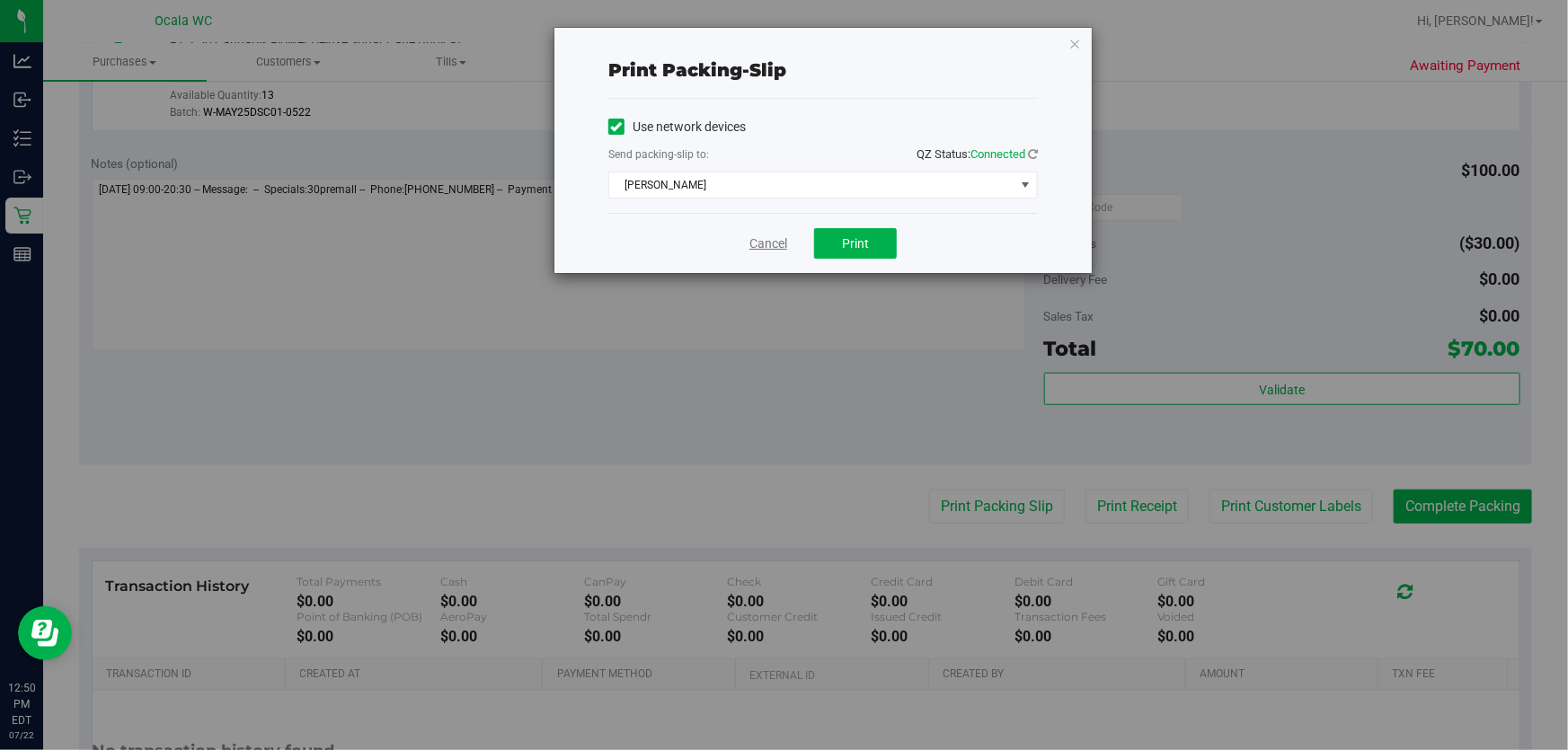 click on "Cancel" at bounding box center [768, 243] 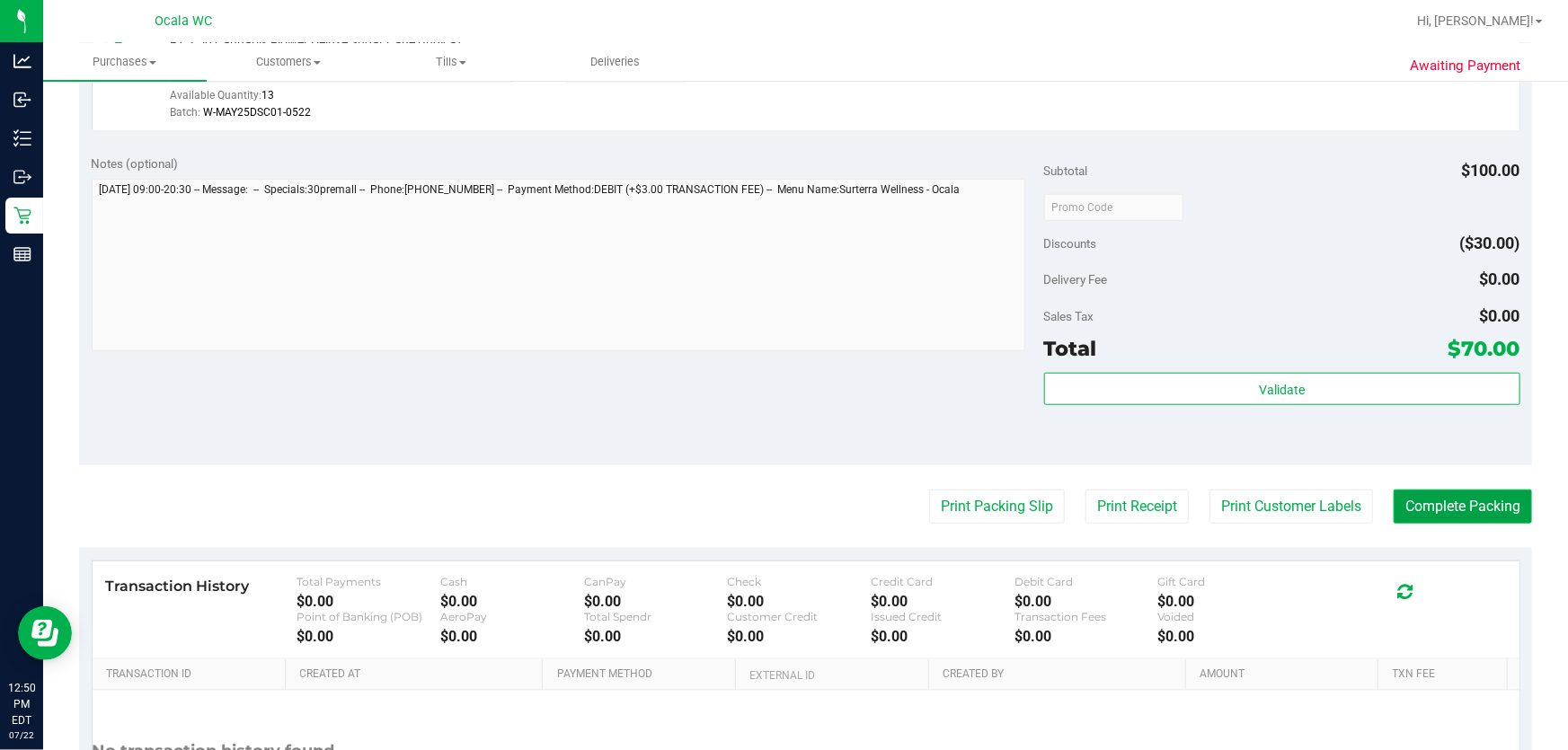click on "Complete Packing" at bounding box center [1463, 507] 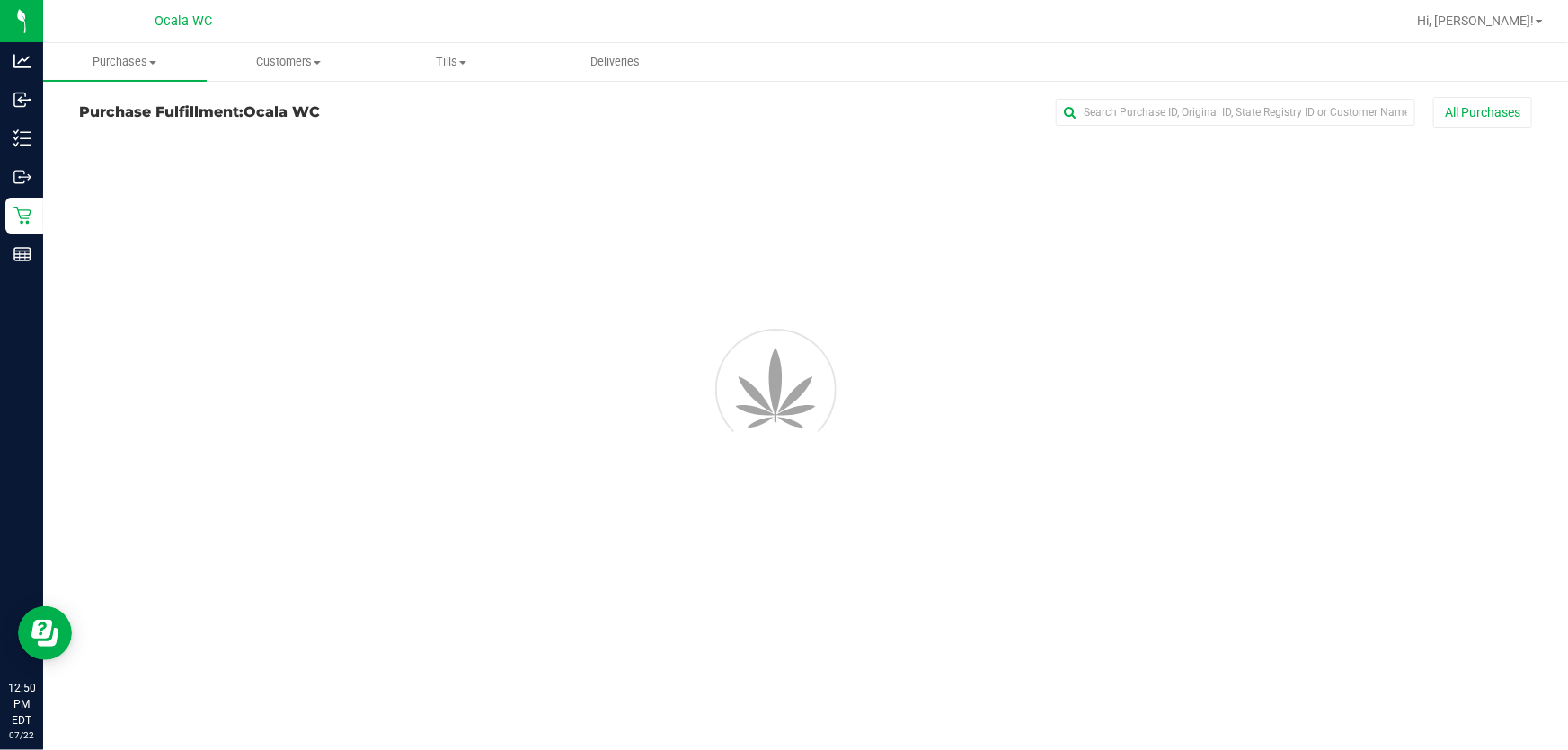 scroll, scrollTop: 0, scrollLeft: 0, axis: both 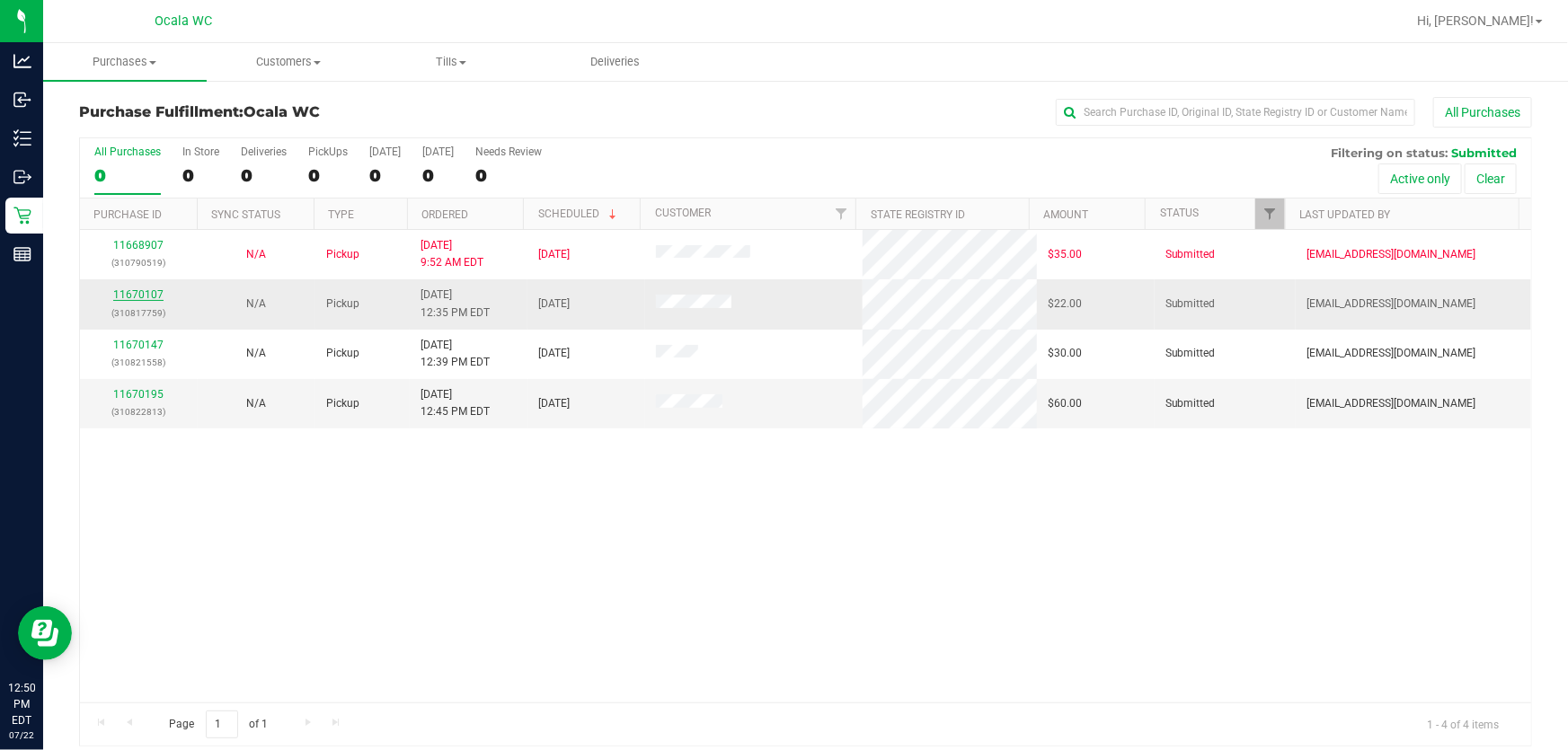 click on "11670107" at bounding box center (138, 295) 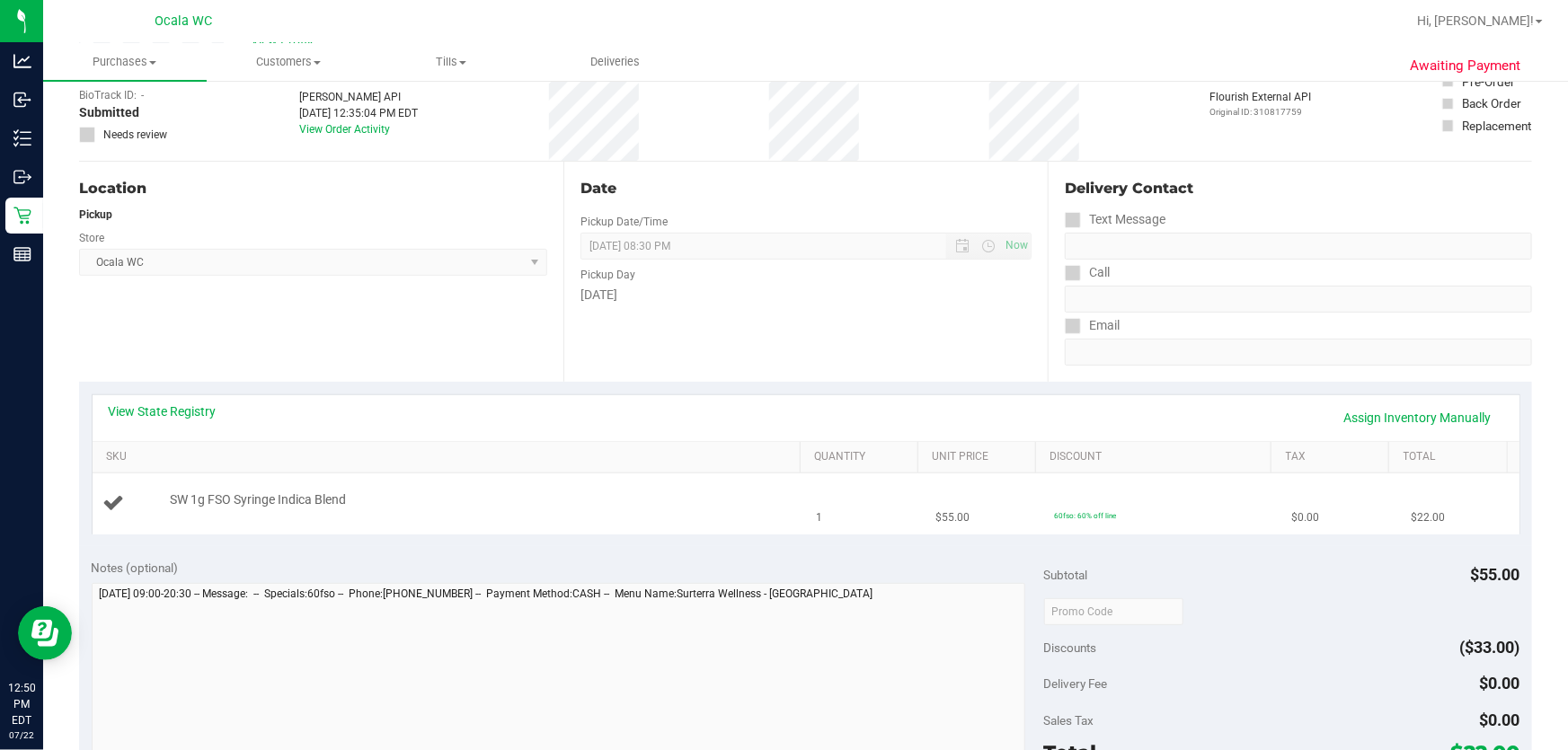 scroll, scrollTop: 163, scrollLeft: 0, axis: vertical 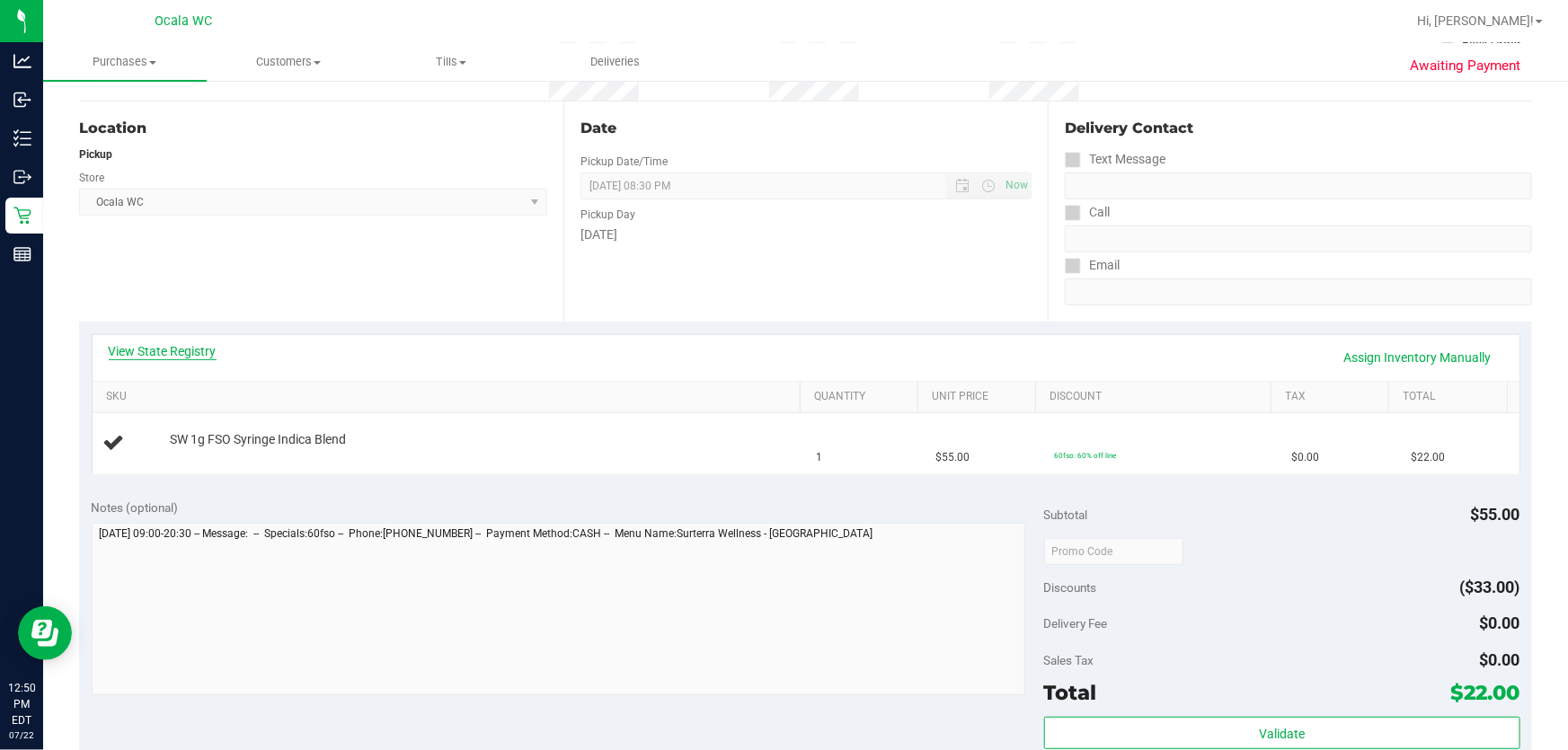 click on "View State Registry" at bounding box center (163, 351) 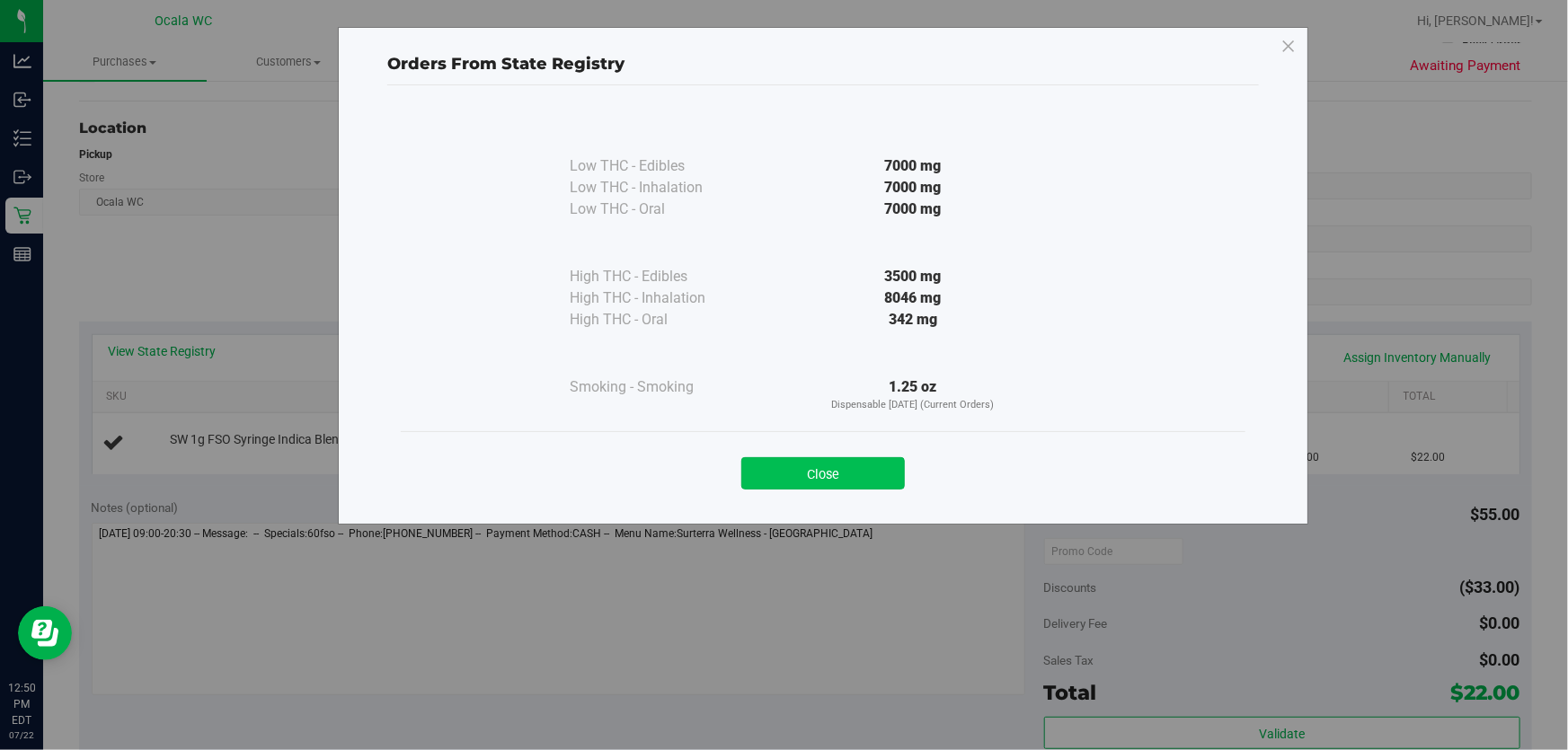 click on "Close" at bounding box center (823, 473) 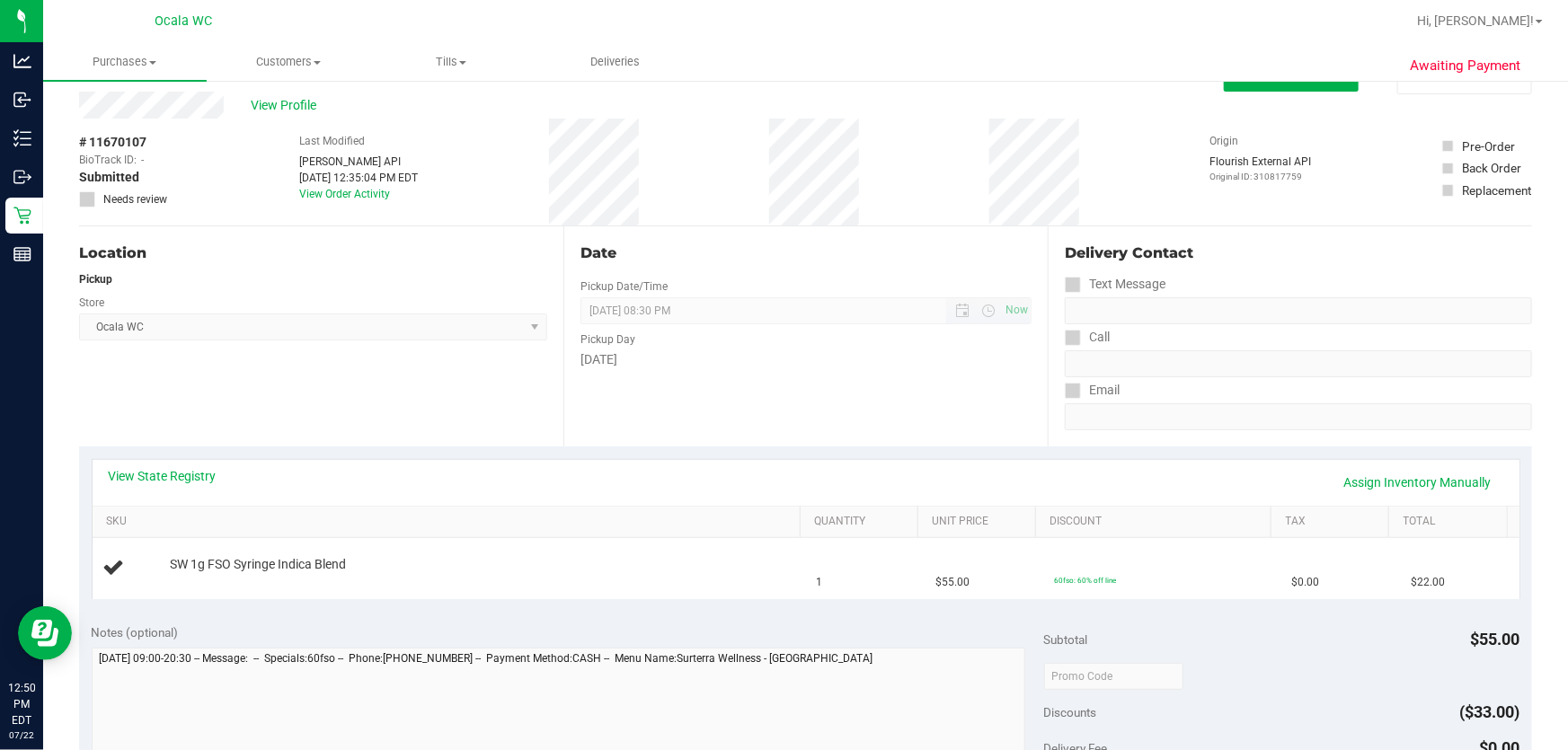 scroll, scrollTop: 0, scrollLeft: 0, axis: both 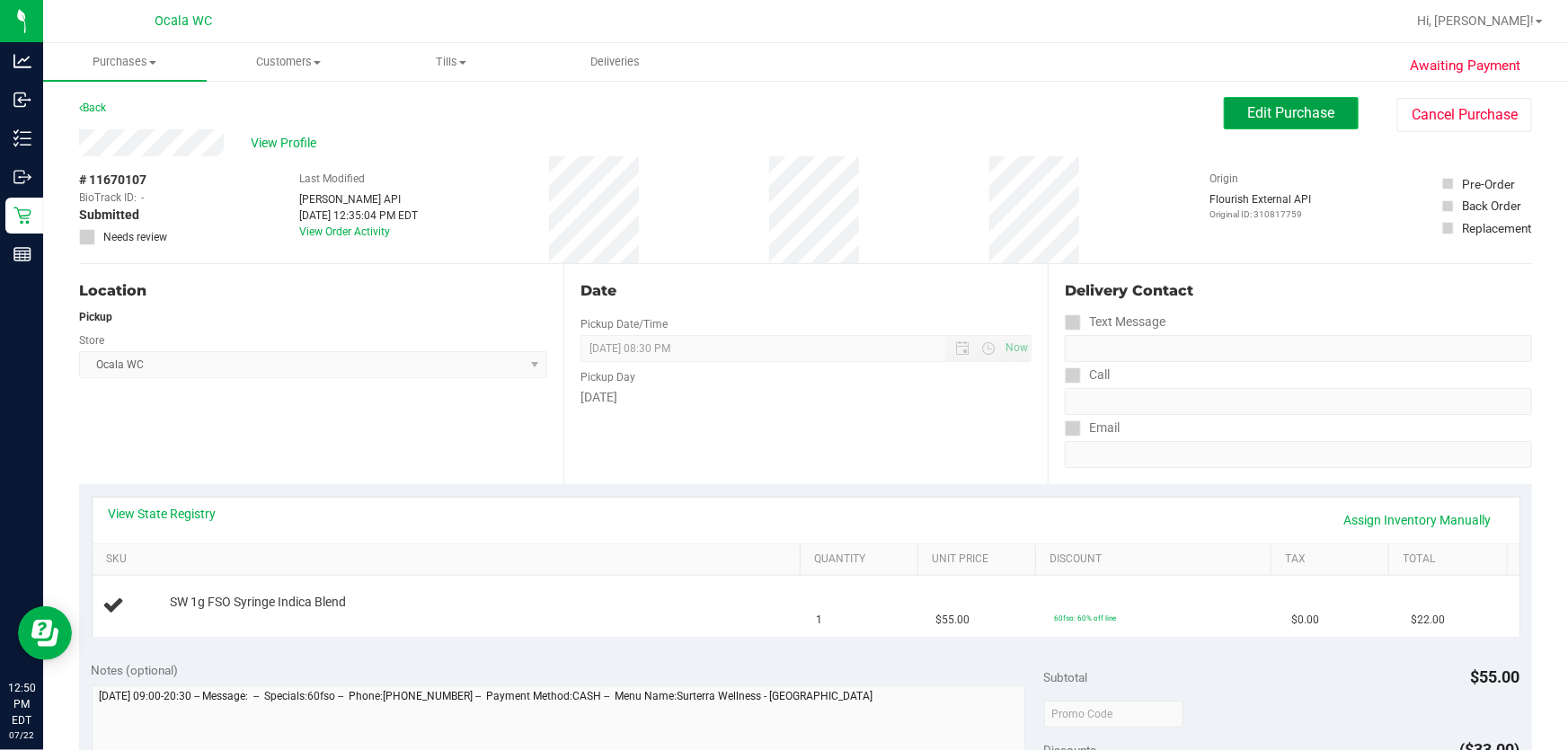 click on "Edit Purchase" at bounding box center [1291, 112] 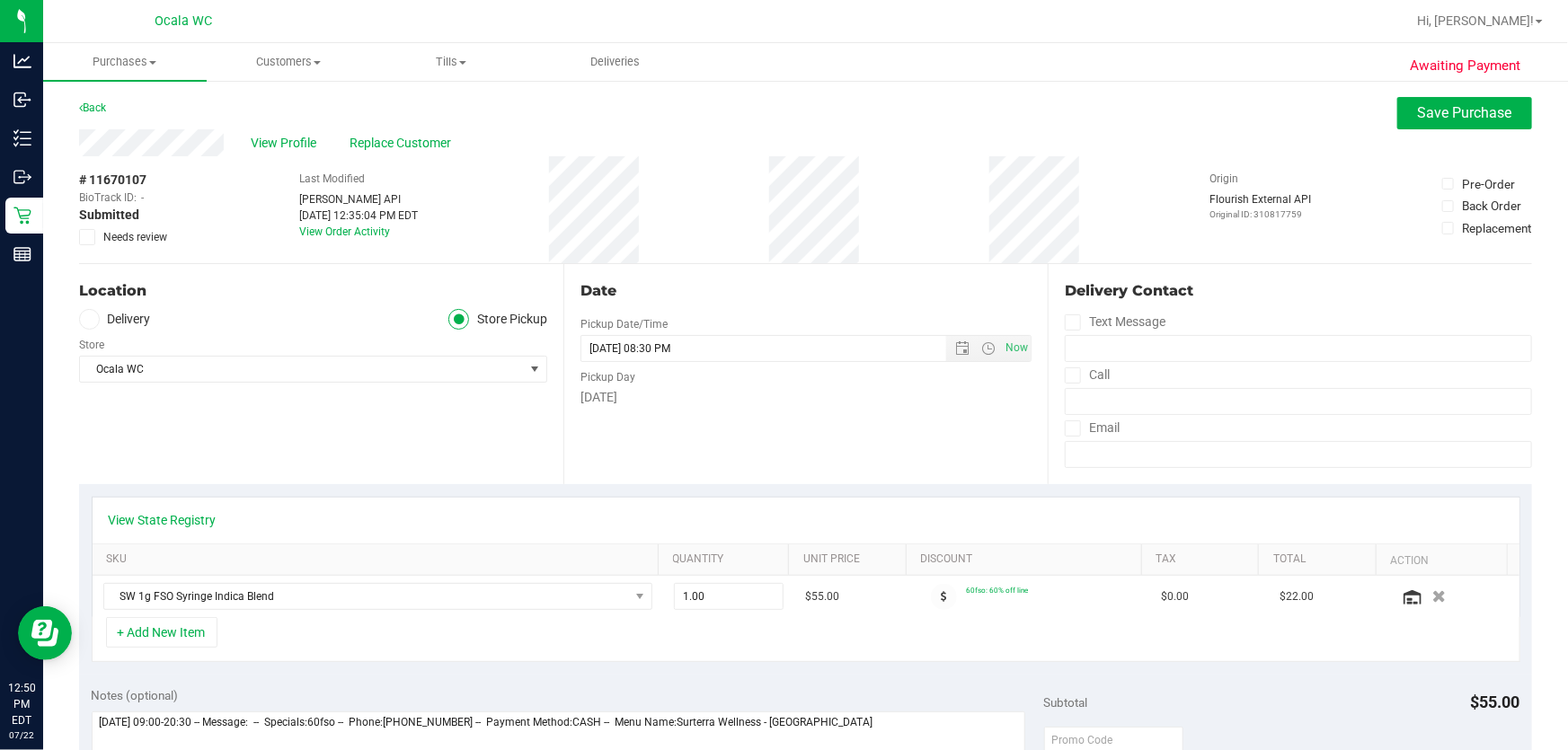 click at bounding box center (87, 237) 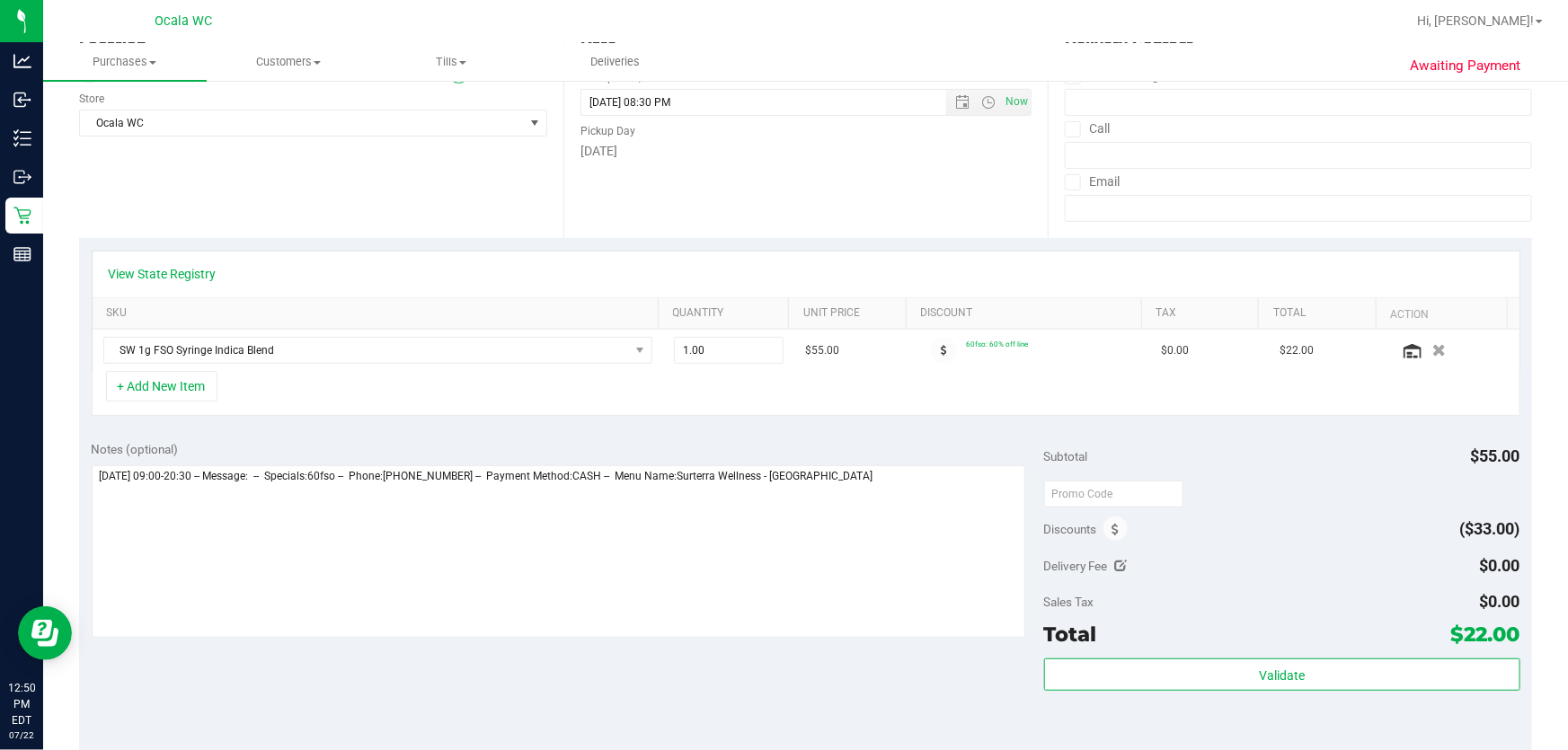 scroll, scrollTop: 326, scrollLeft: 0, axis: vertical 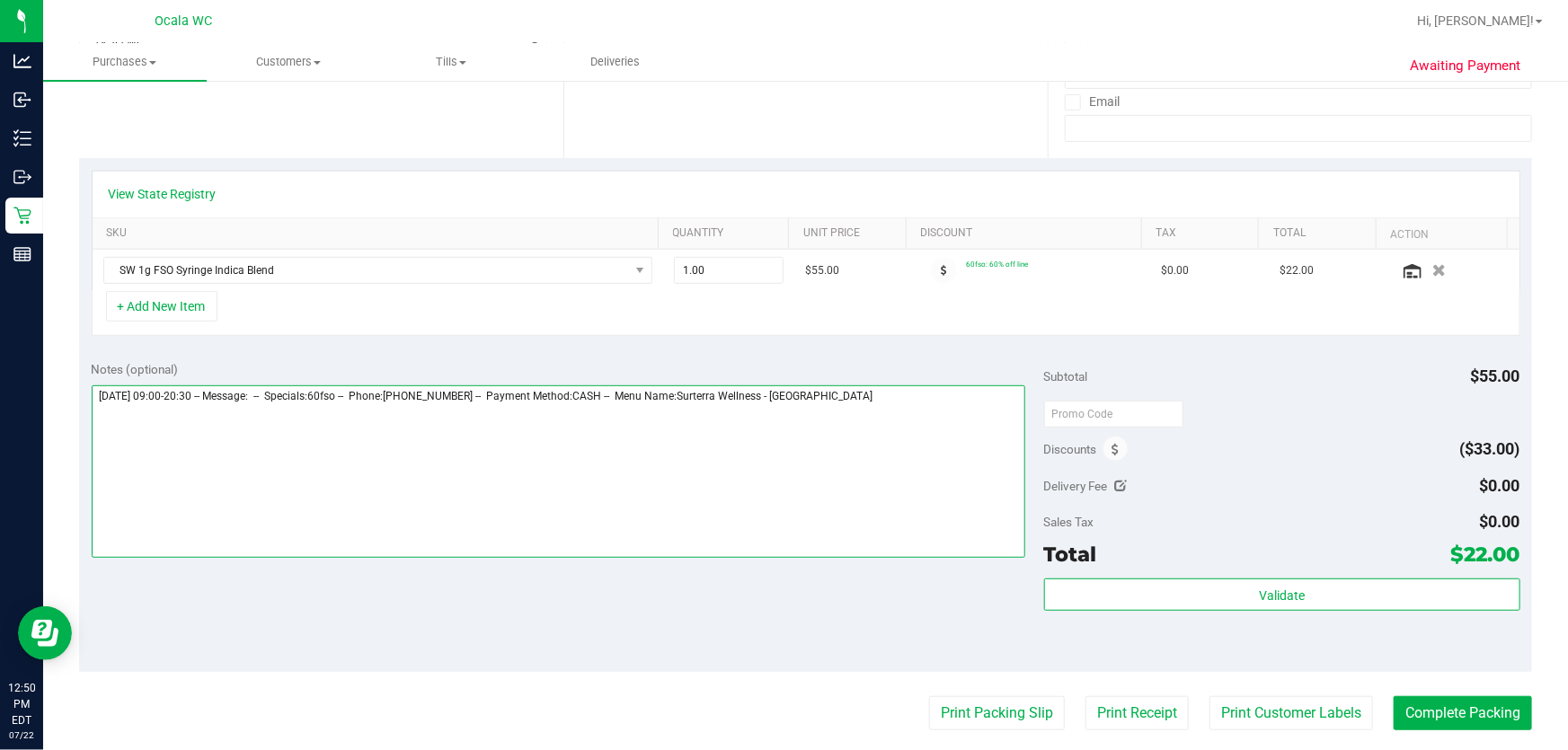 click at bounding box center (559, 472) 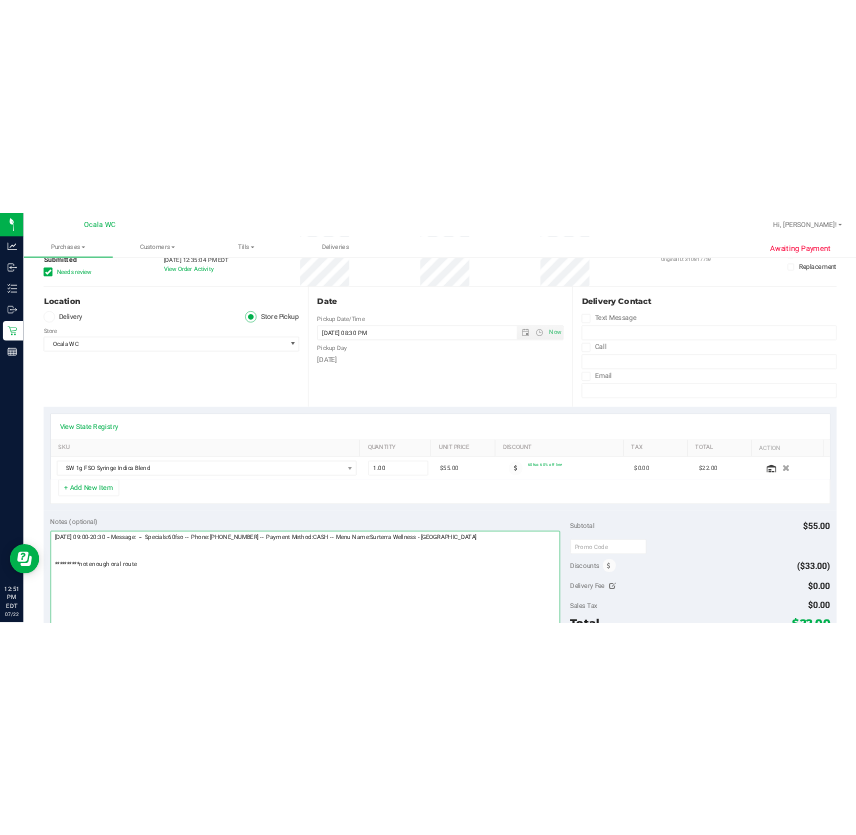 scroll, scrollTop: 0, scrollLeft: 0, axis: both 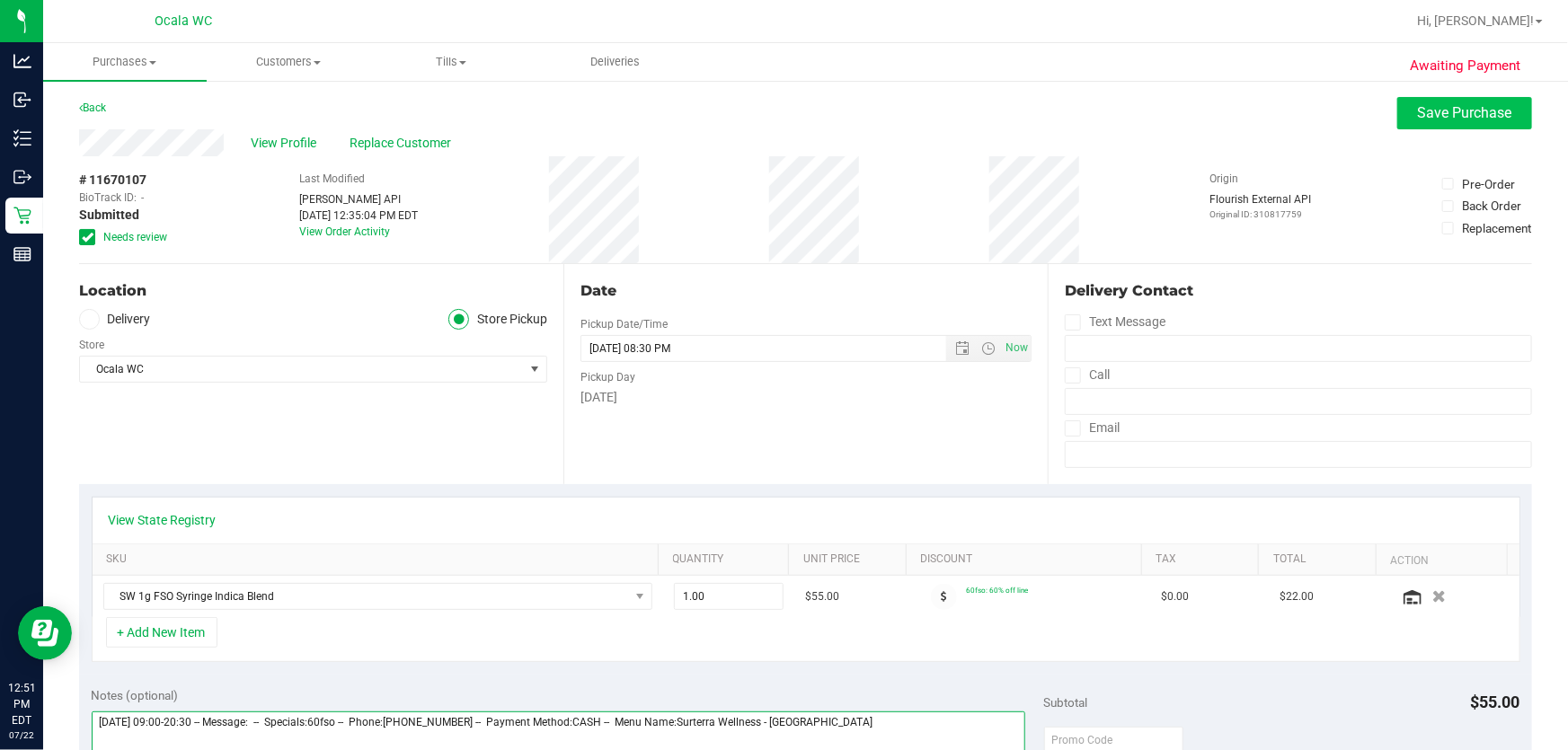 type on "**********" 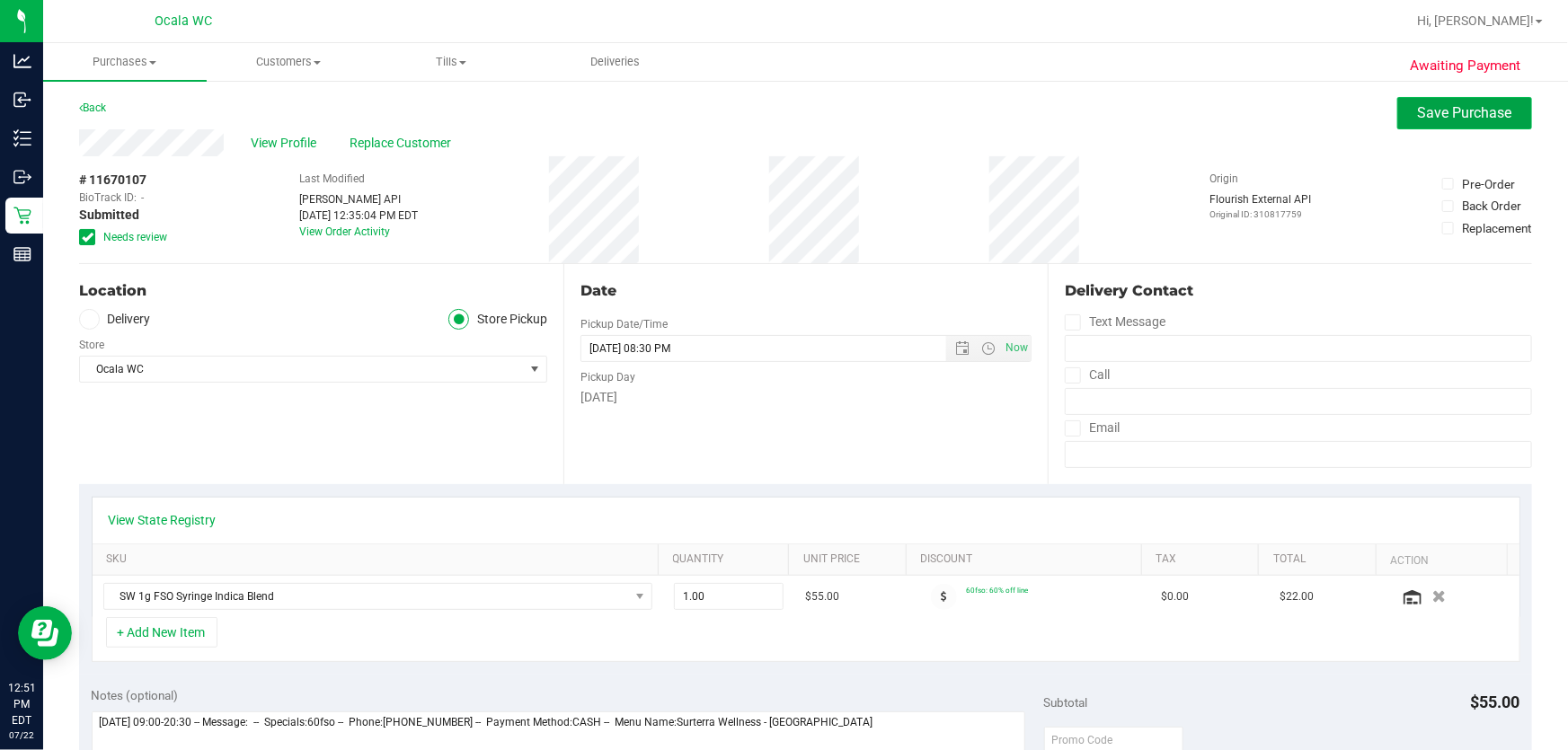 click on "Save Purchase" at bounding box center (1465, 112) 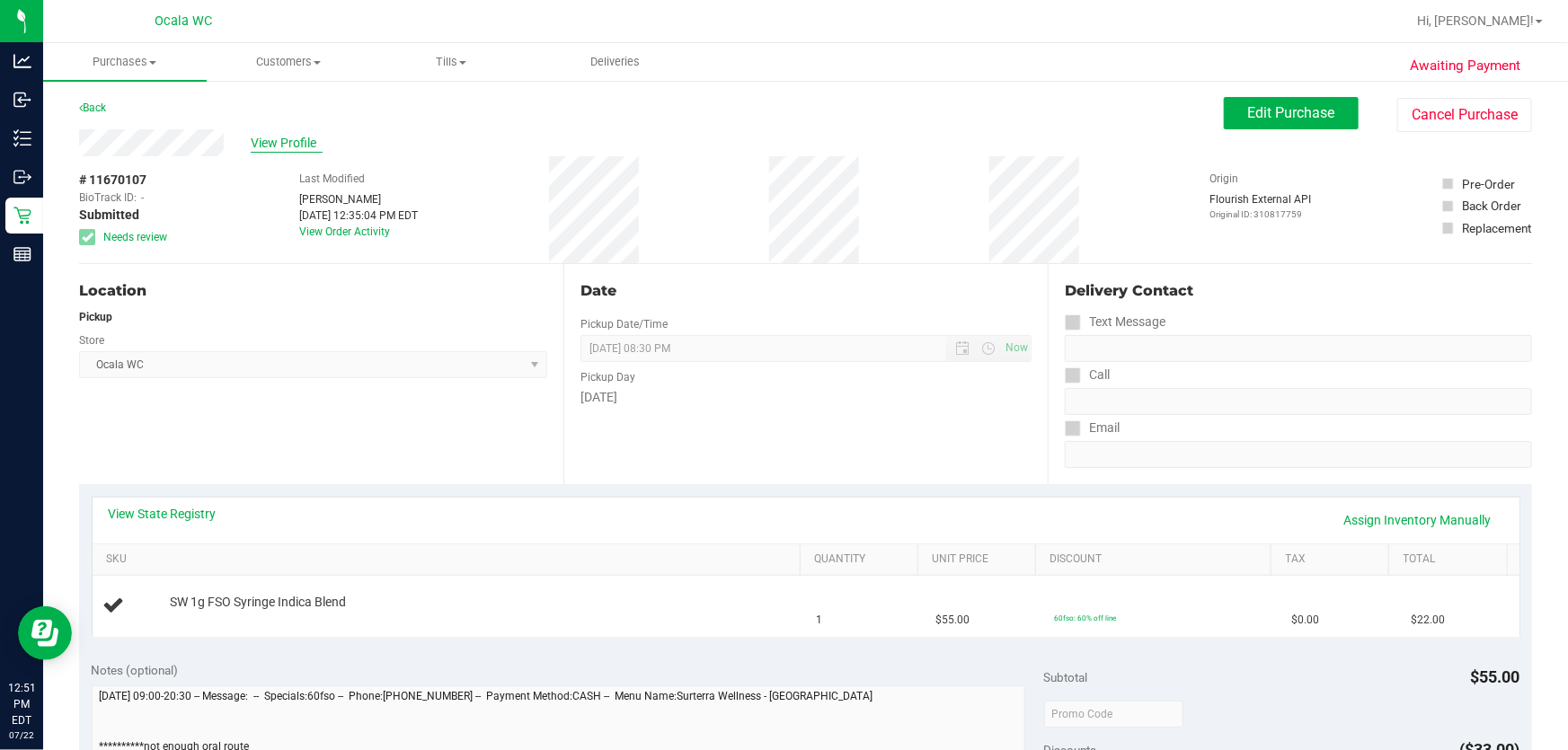 click on "View Profile" at bounding box center [287, 143] 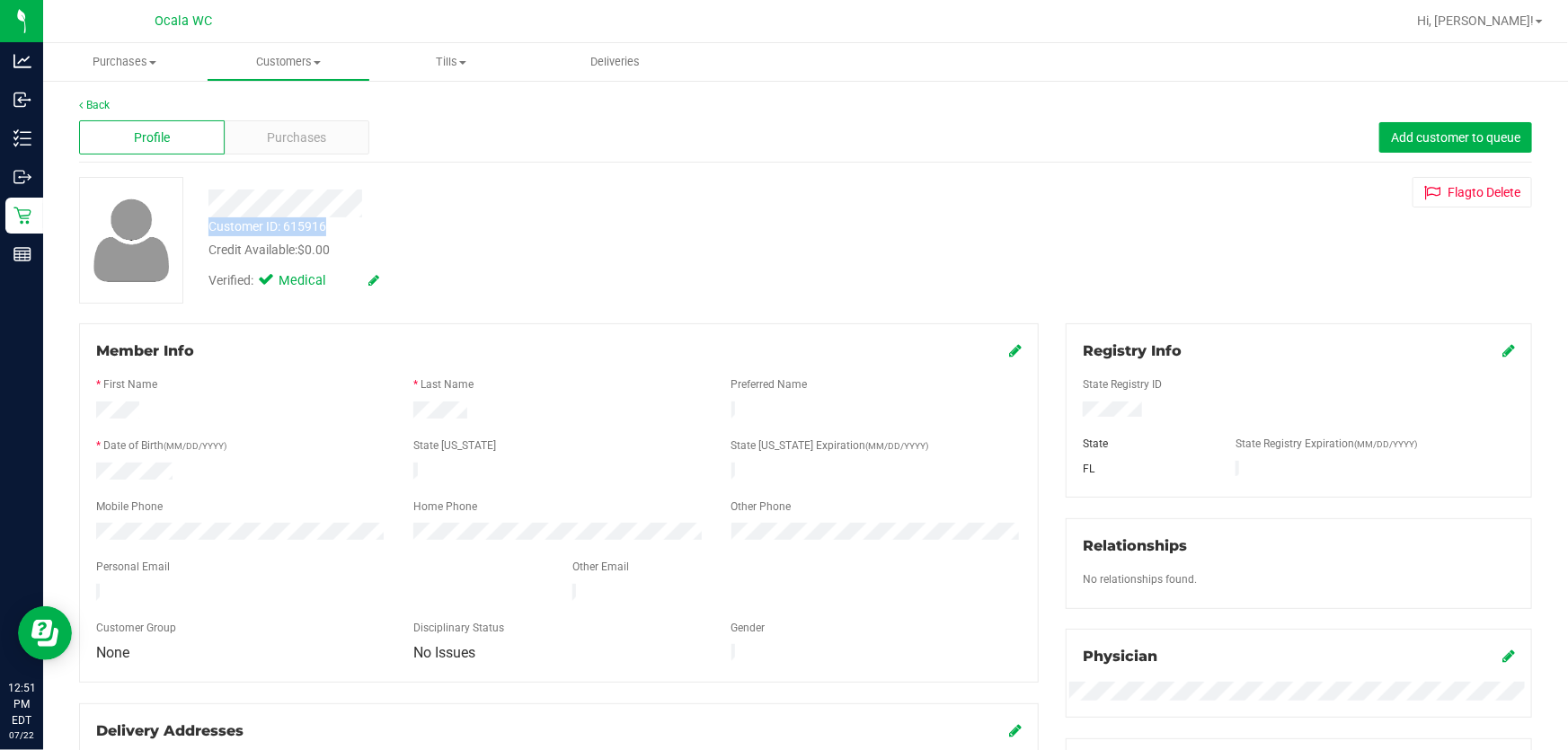 drag, startPoint x: 202, startPoint y: 228, endPoint x: 348, endPoint y: 228, distance: 146 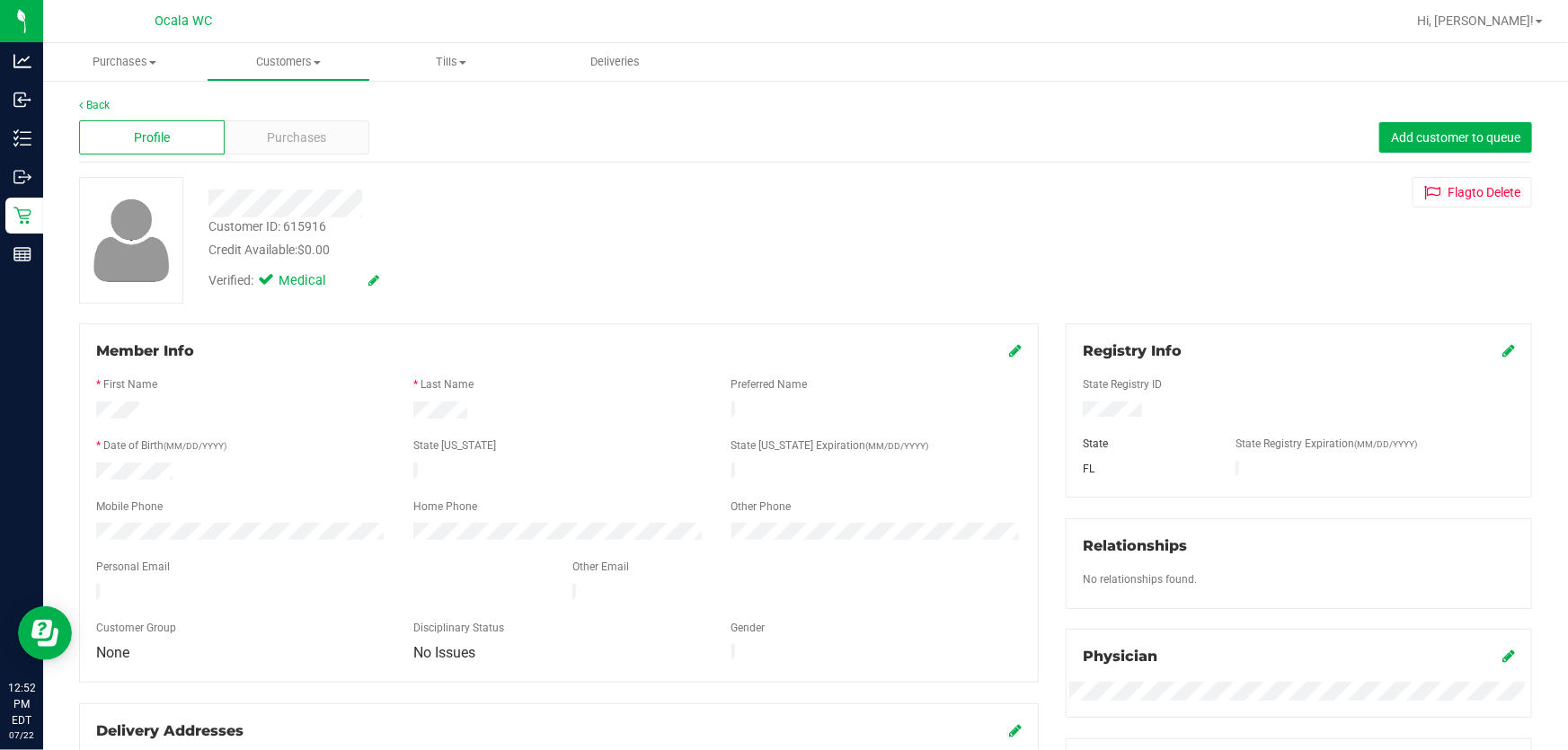 click on "Profile
Purchases
Add customer to queue" at bounding box center (805, 137) 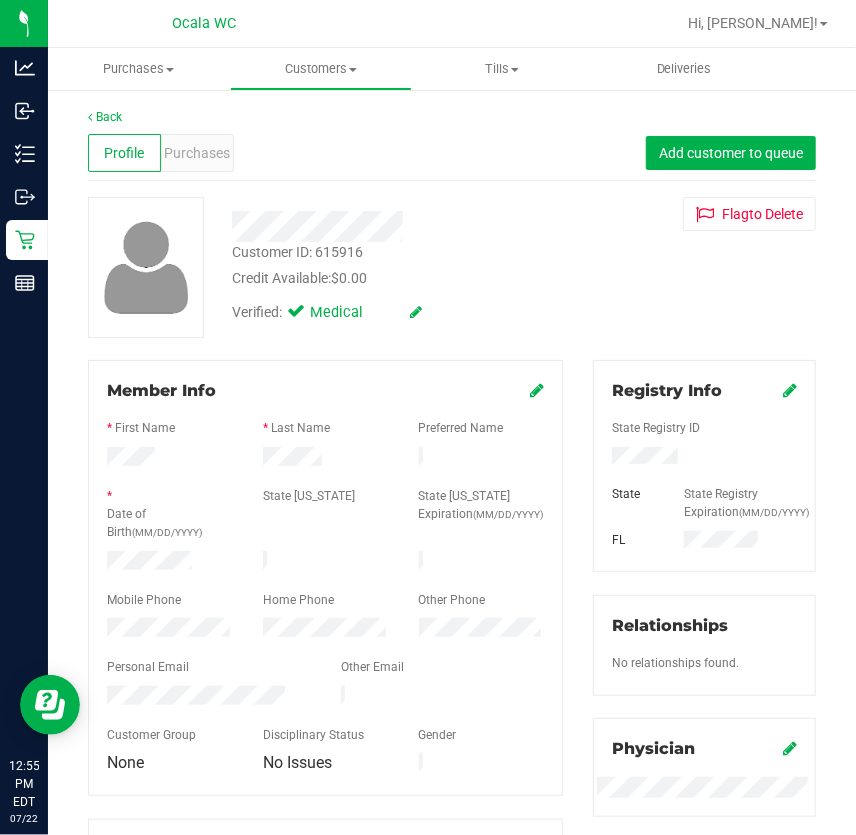 click on "Customer ID: 615916" at bounding box center [297, 252] 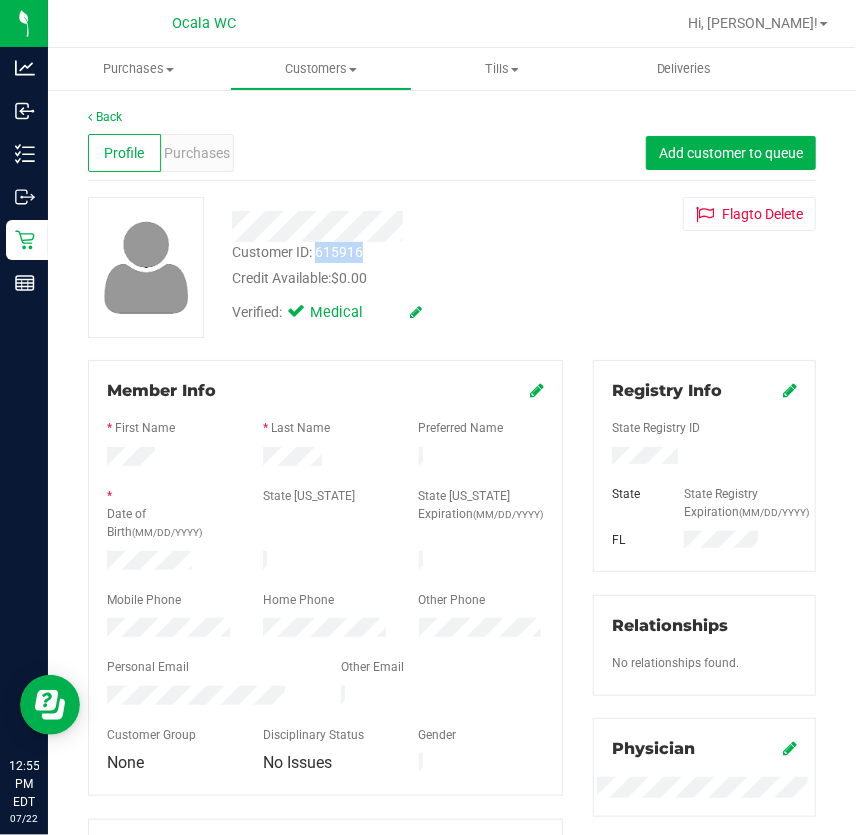 click on "Customer ID: 615916" at bounding box center [297, 252] 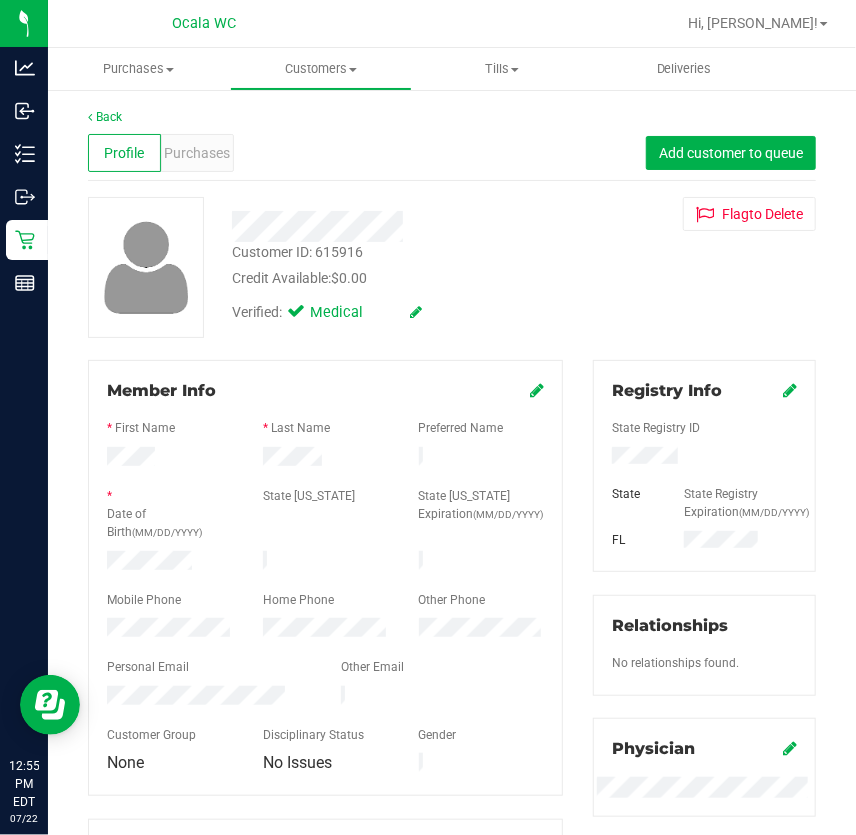 click at bounding box center (704, 458) 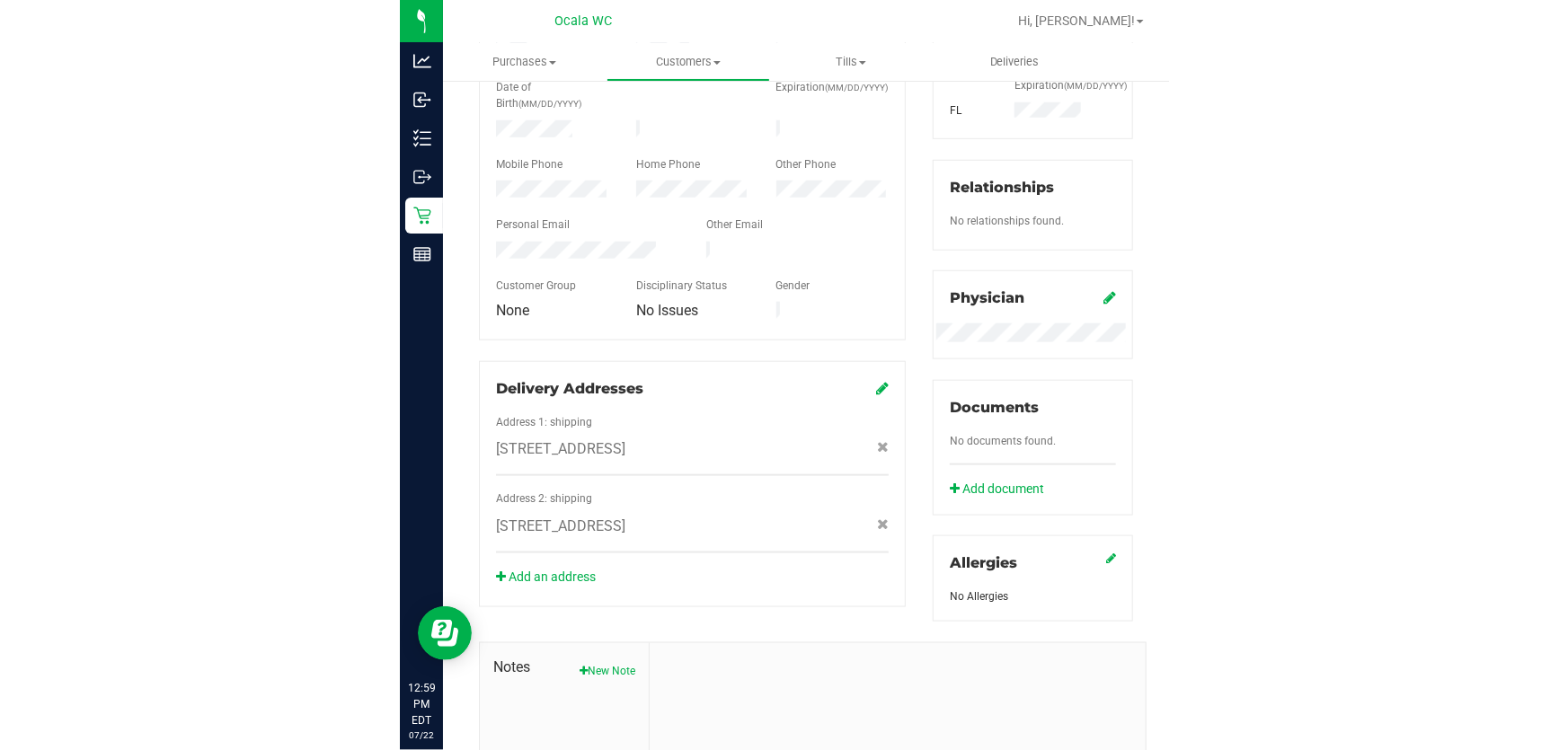 scroll, scrollTop: 0, scrollLeft: 0, axis: both 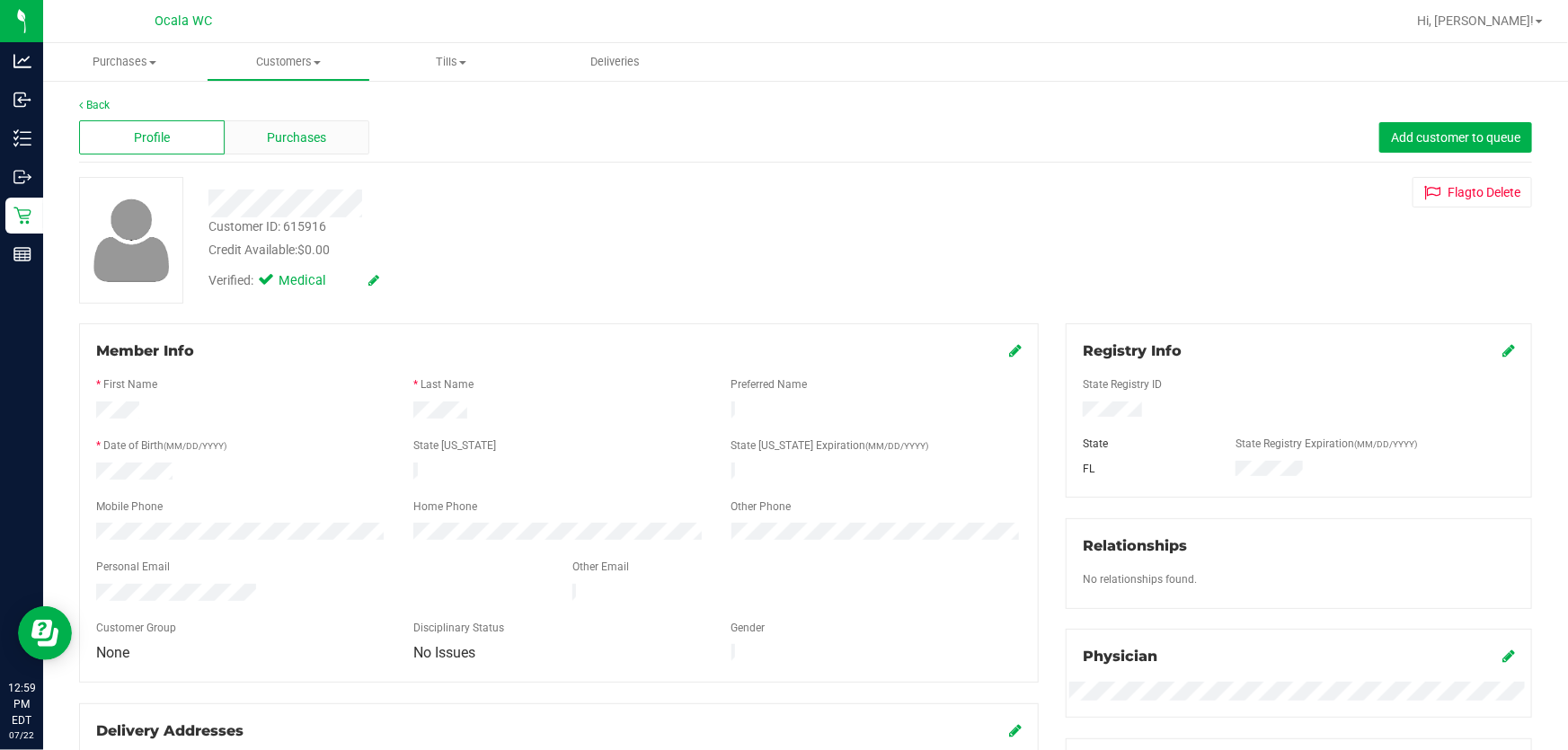 click on "Purchases" at bounding box center [297, 137] 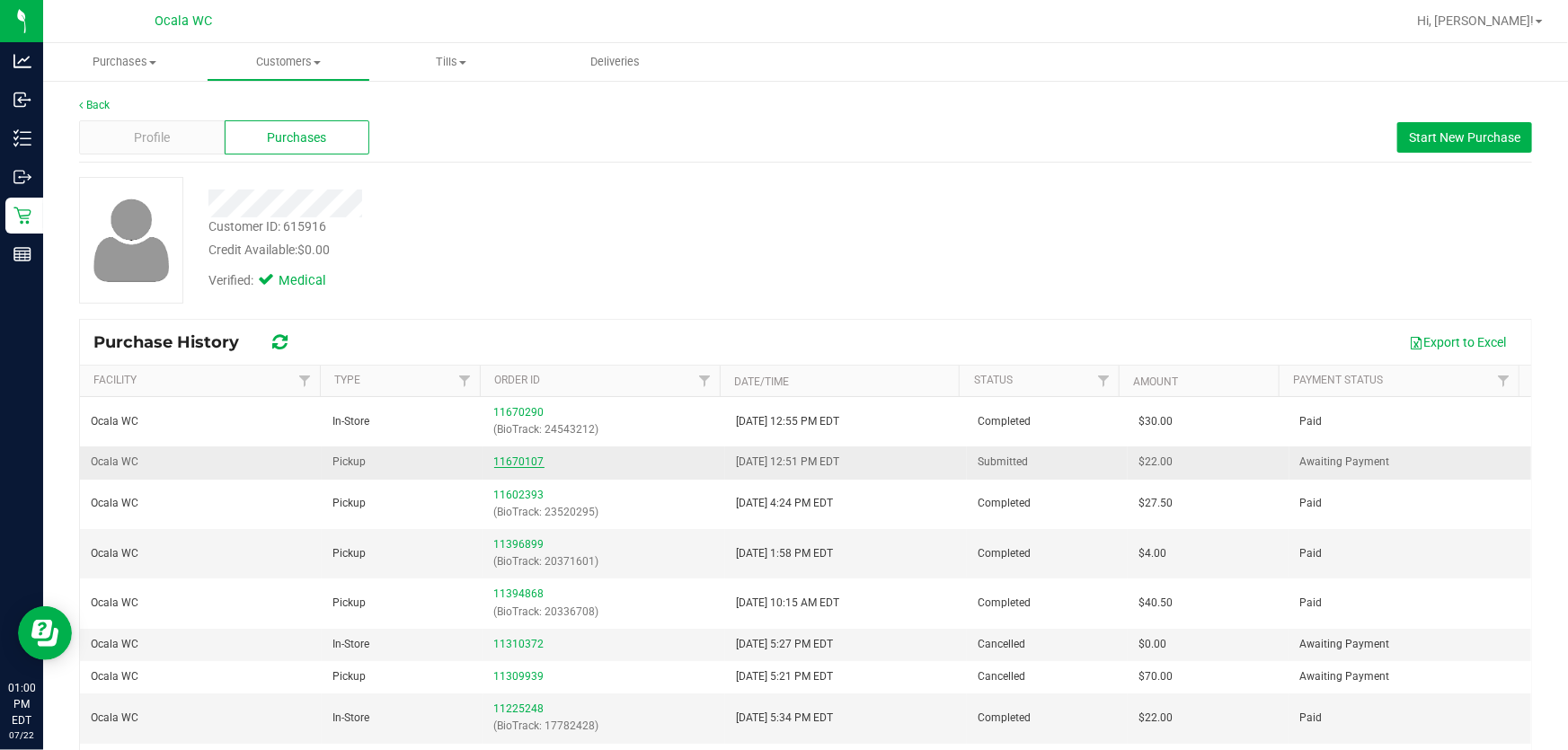 click on "11670107" at bounding box center (519, 462) 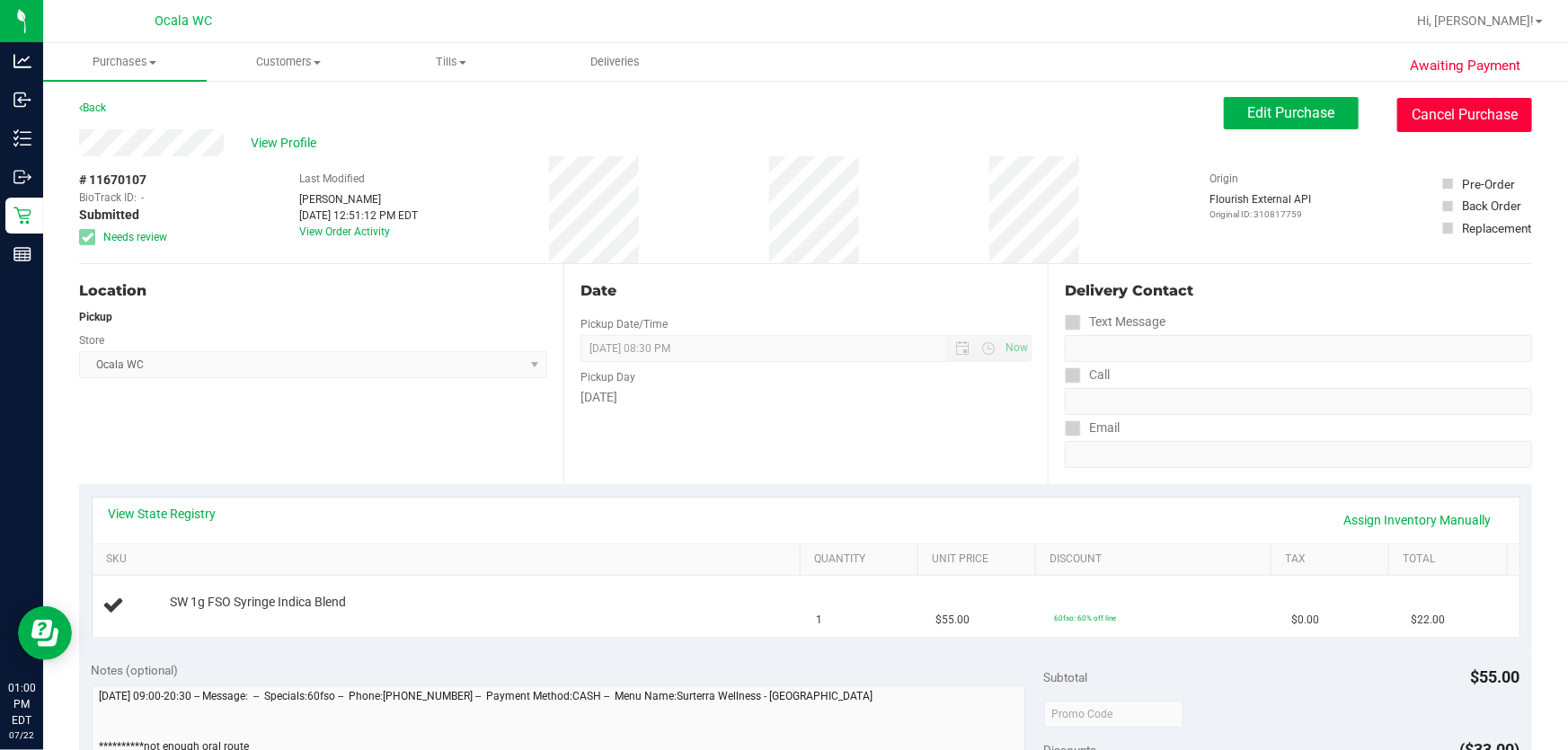 click on "Cancel Purchase" at bounding box center (1465, 115) 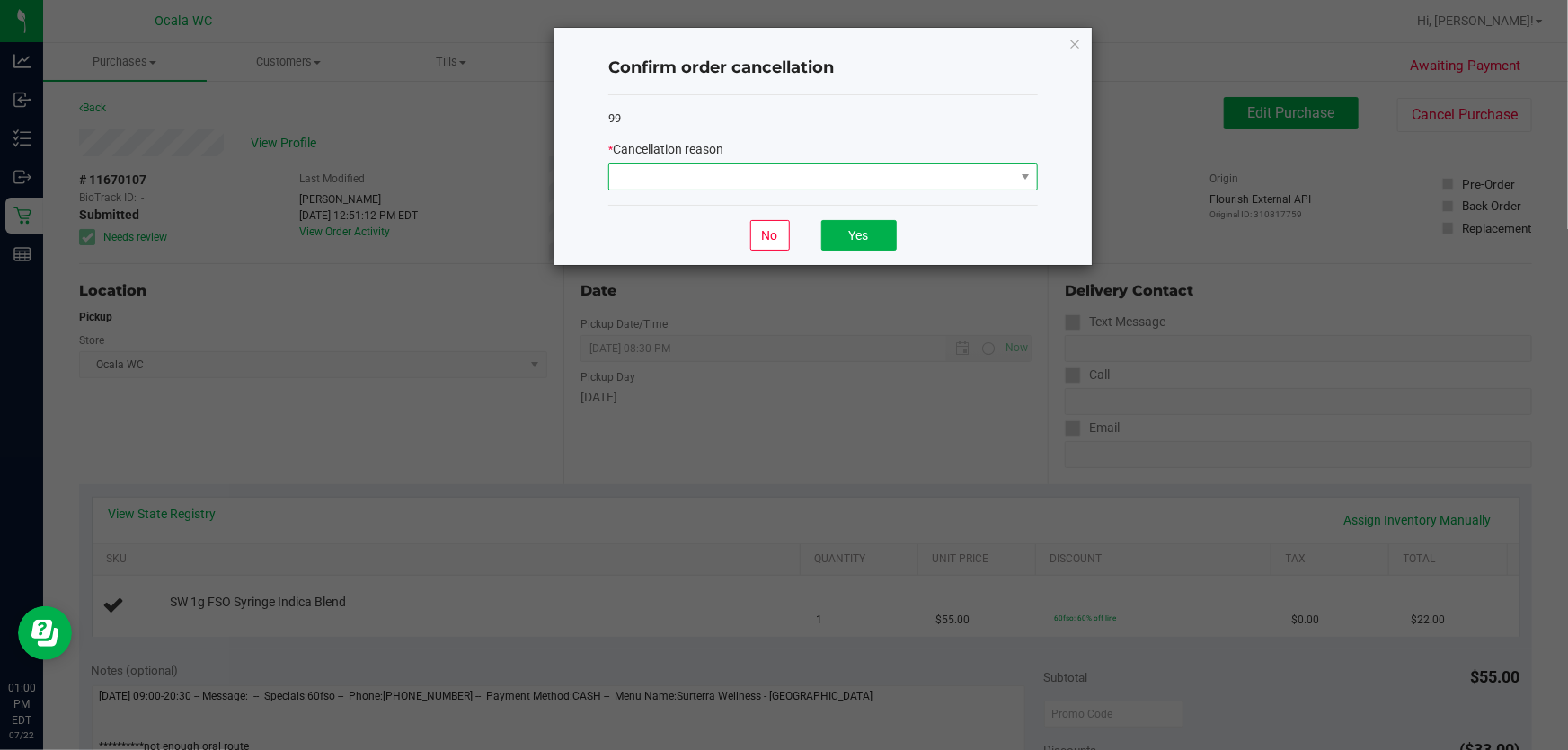 click at bounding box center [811, 177] 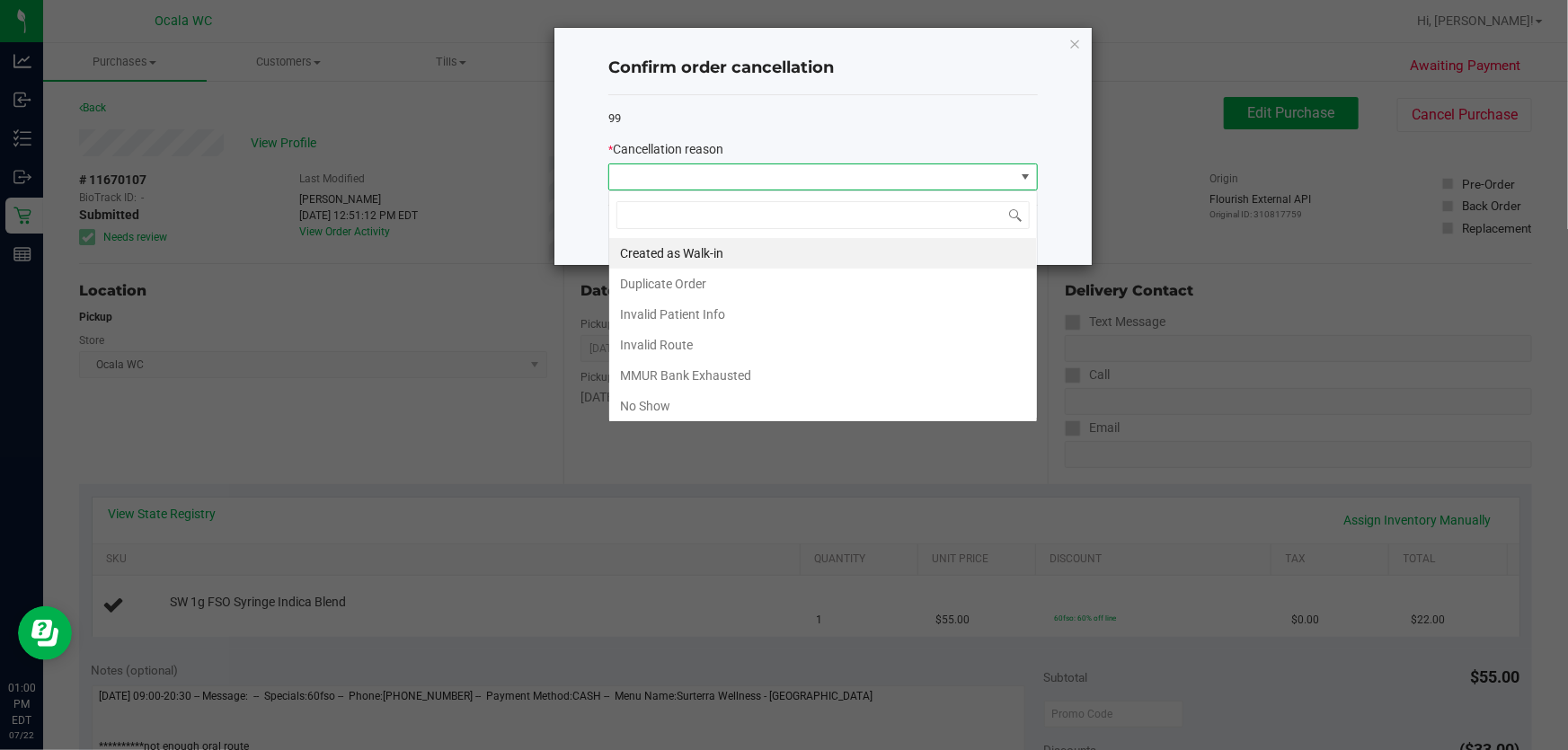 scroll, scrollTop: 89793, scrollLeft: 89426, axis: both 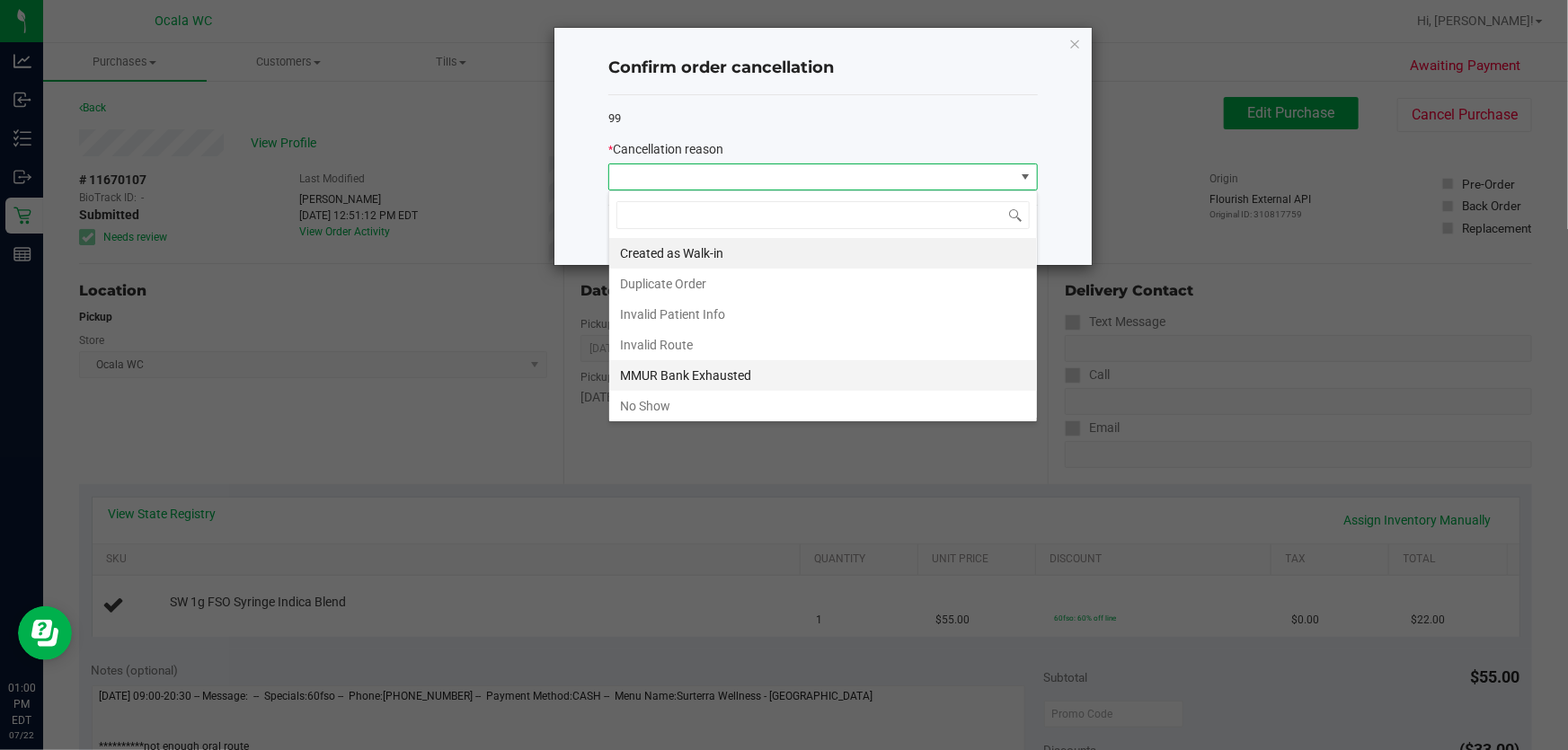 click on "MMUR Bank Exhausted" at bounding box center (823, 375) 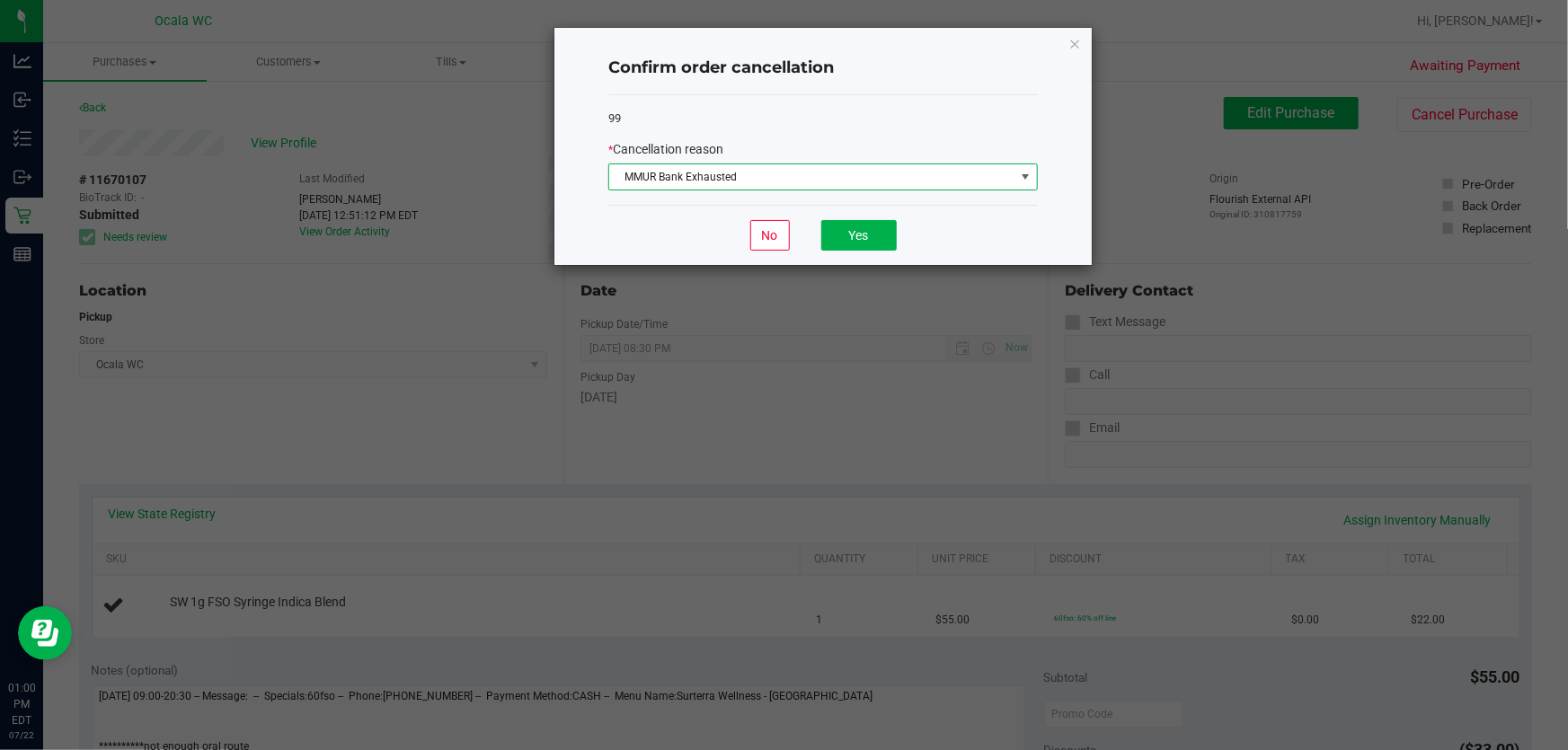 click on "MMUR Bank Exhausted" at bounding box center [811, 177] 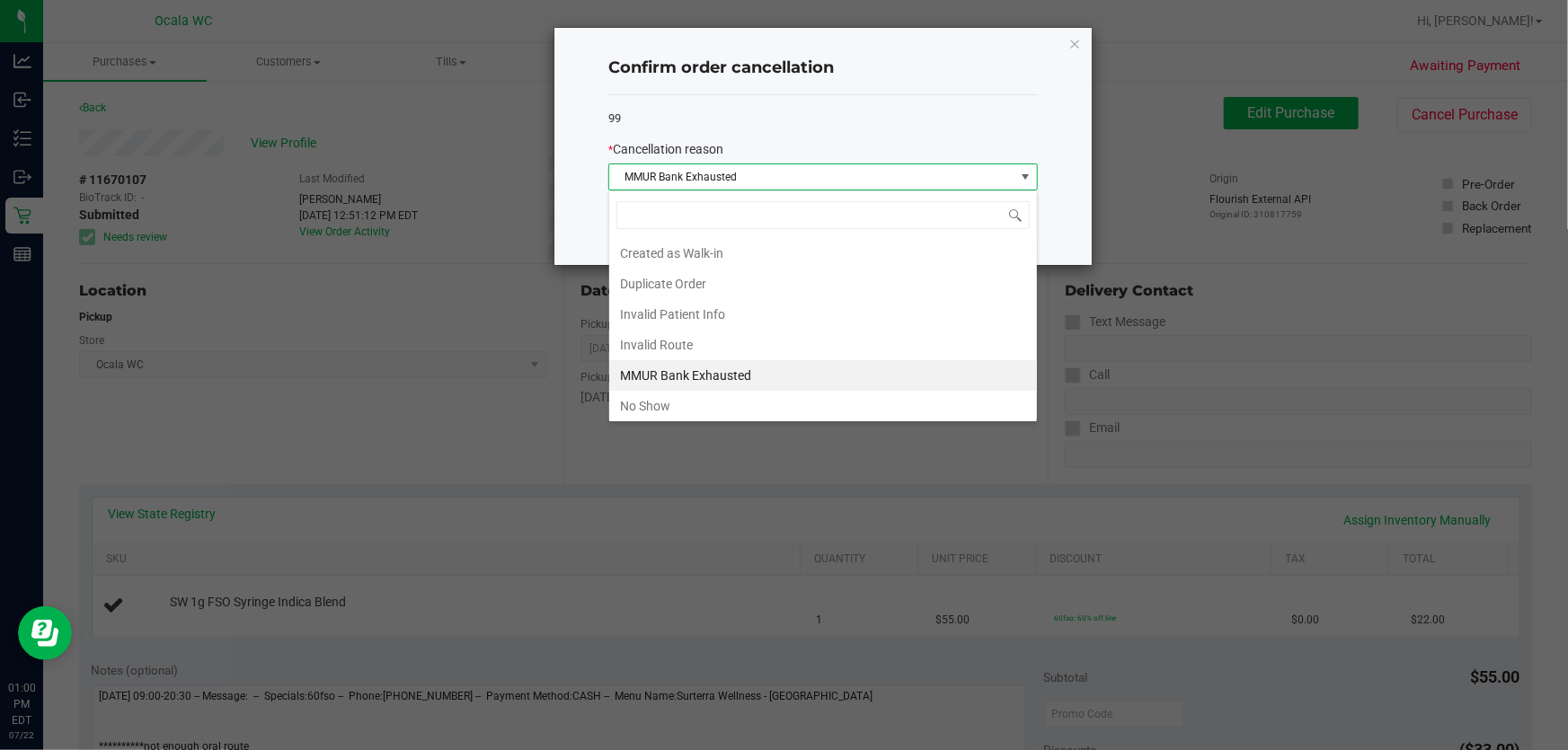 scroll, scrollTop: 89793, scrollLeft: 89426, axis: both 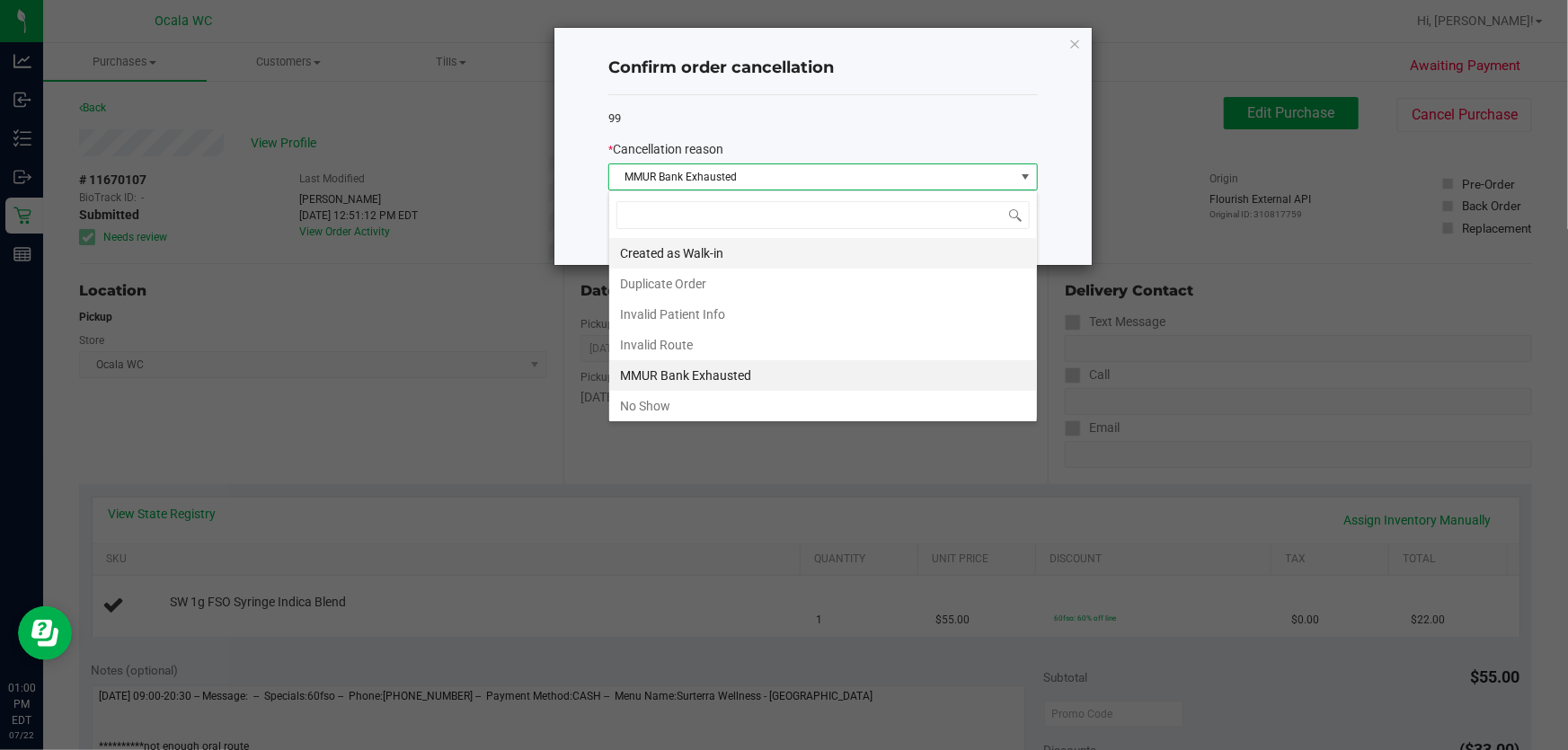 click on "Created as Walk-in" at bounding box center [823, 253] 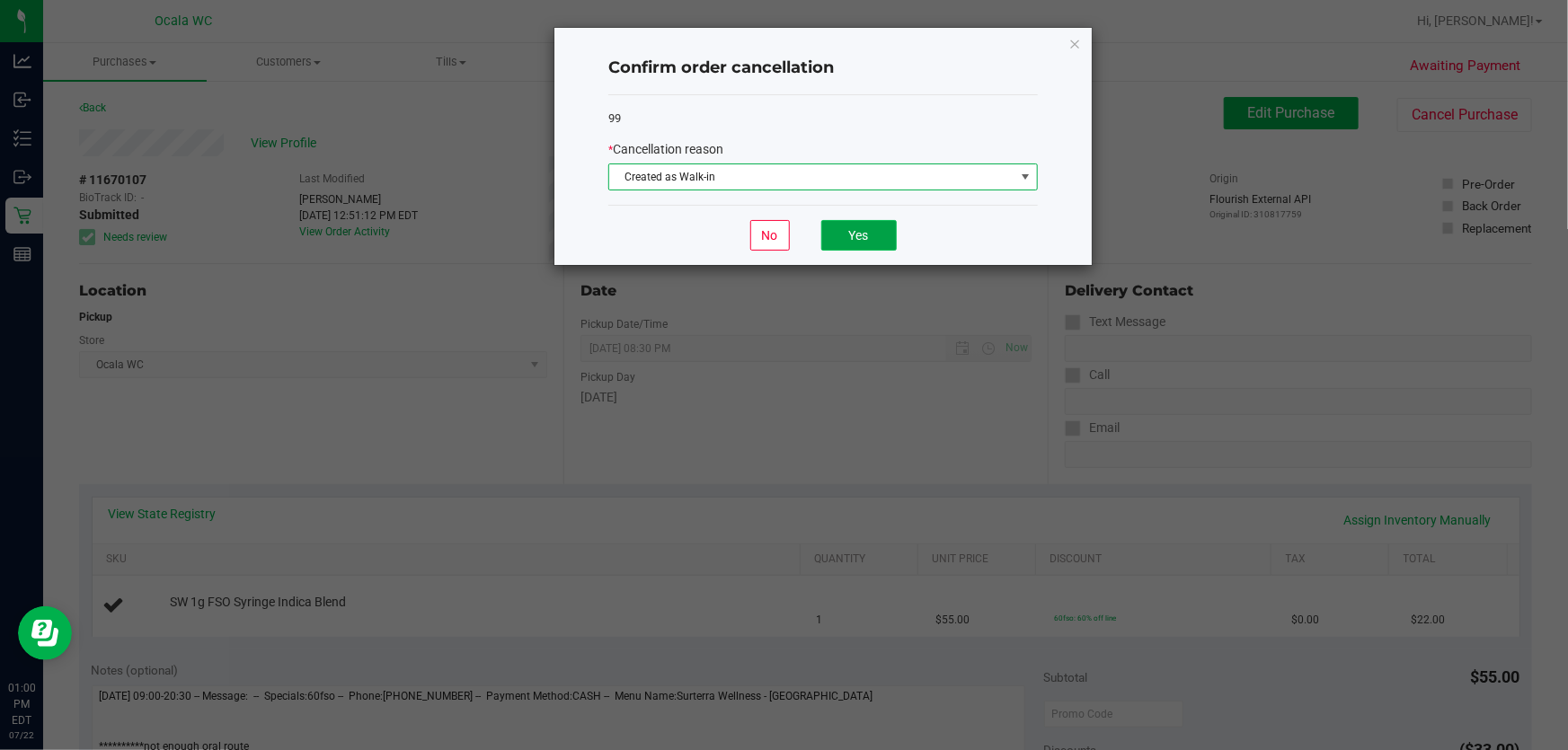 click on "Yes" 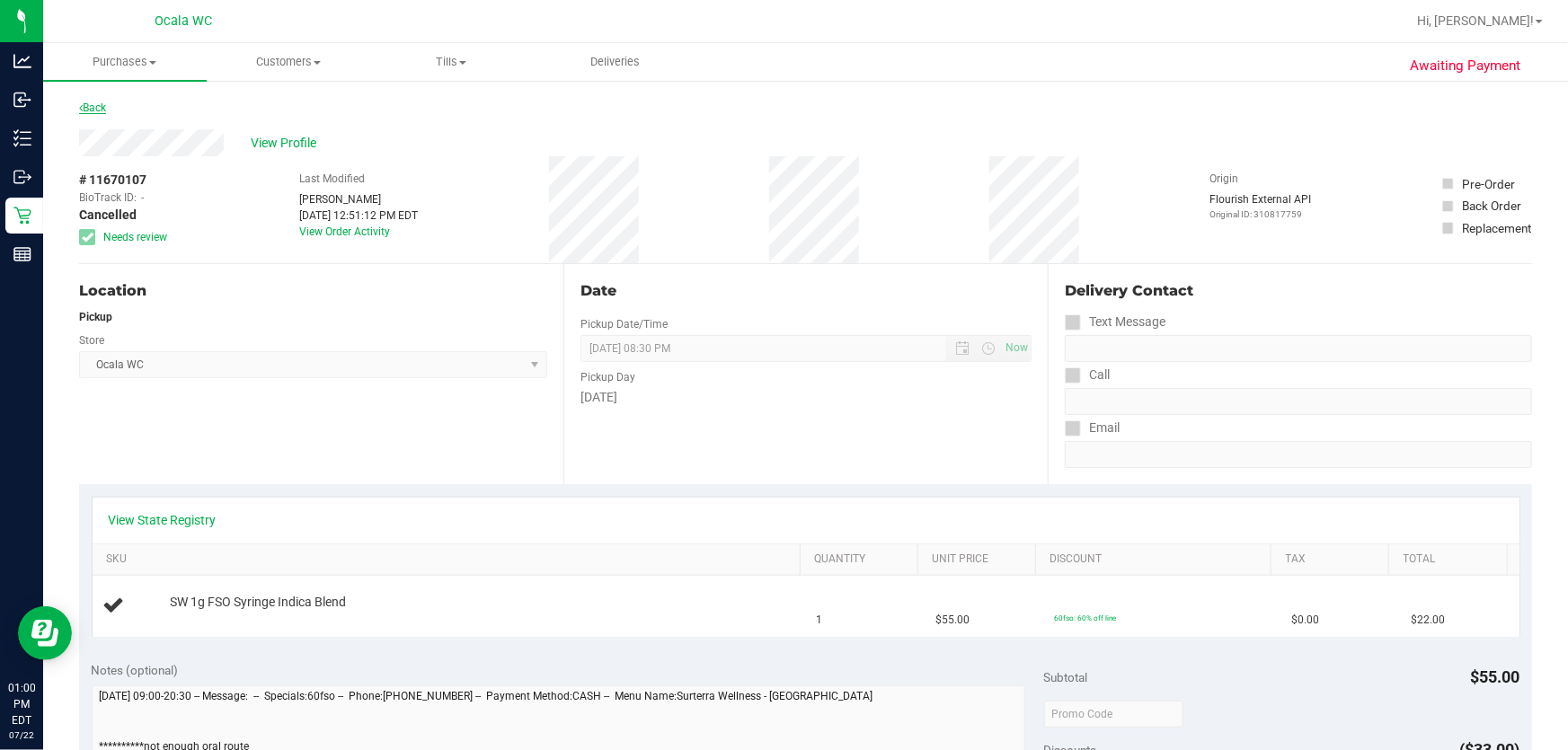click on "Back" at bounding box center (93, 108) 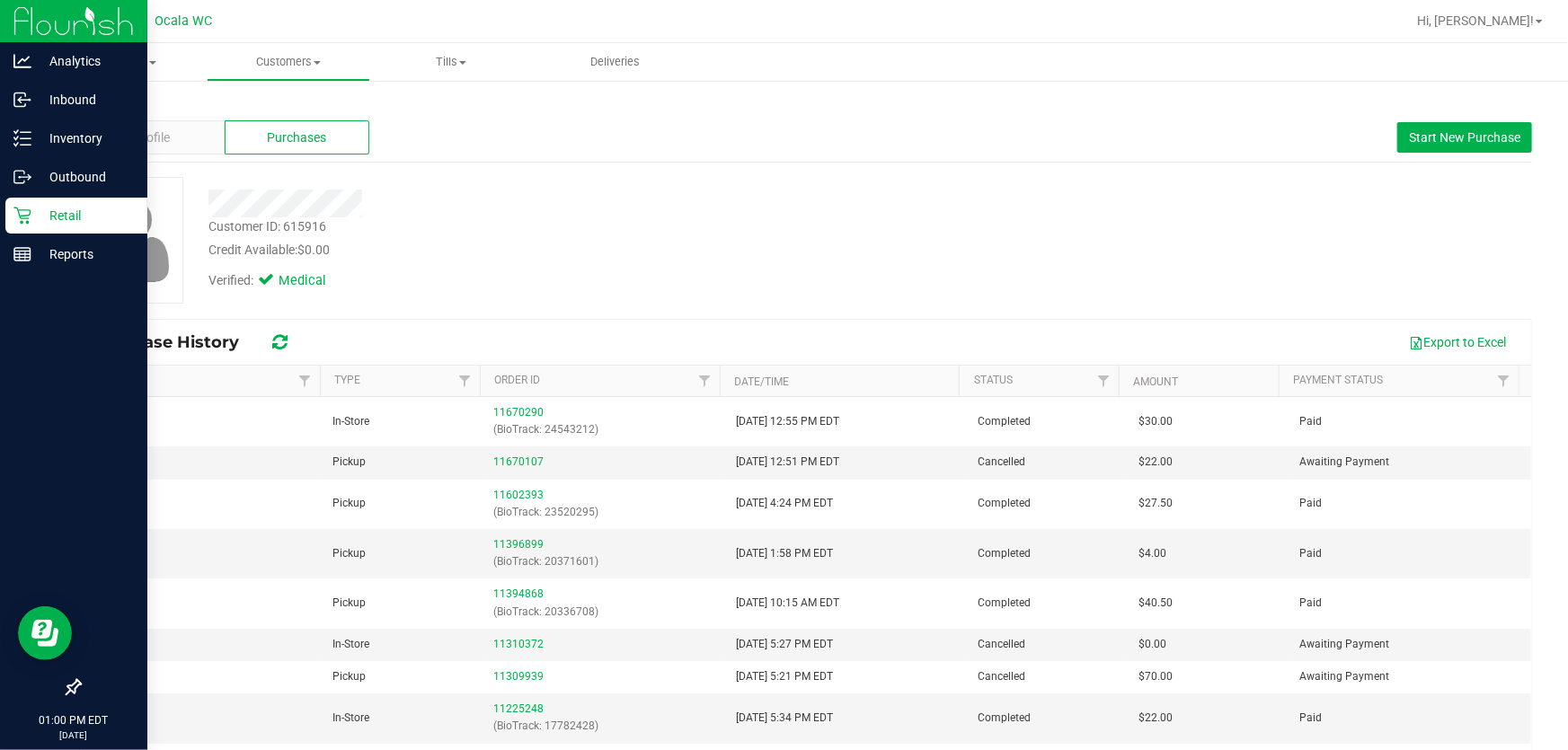 click on "Retail" at bounding box center (85, 216) 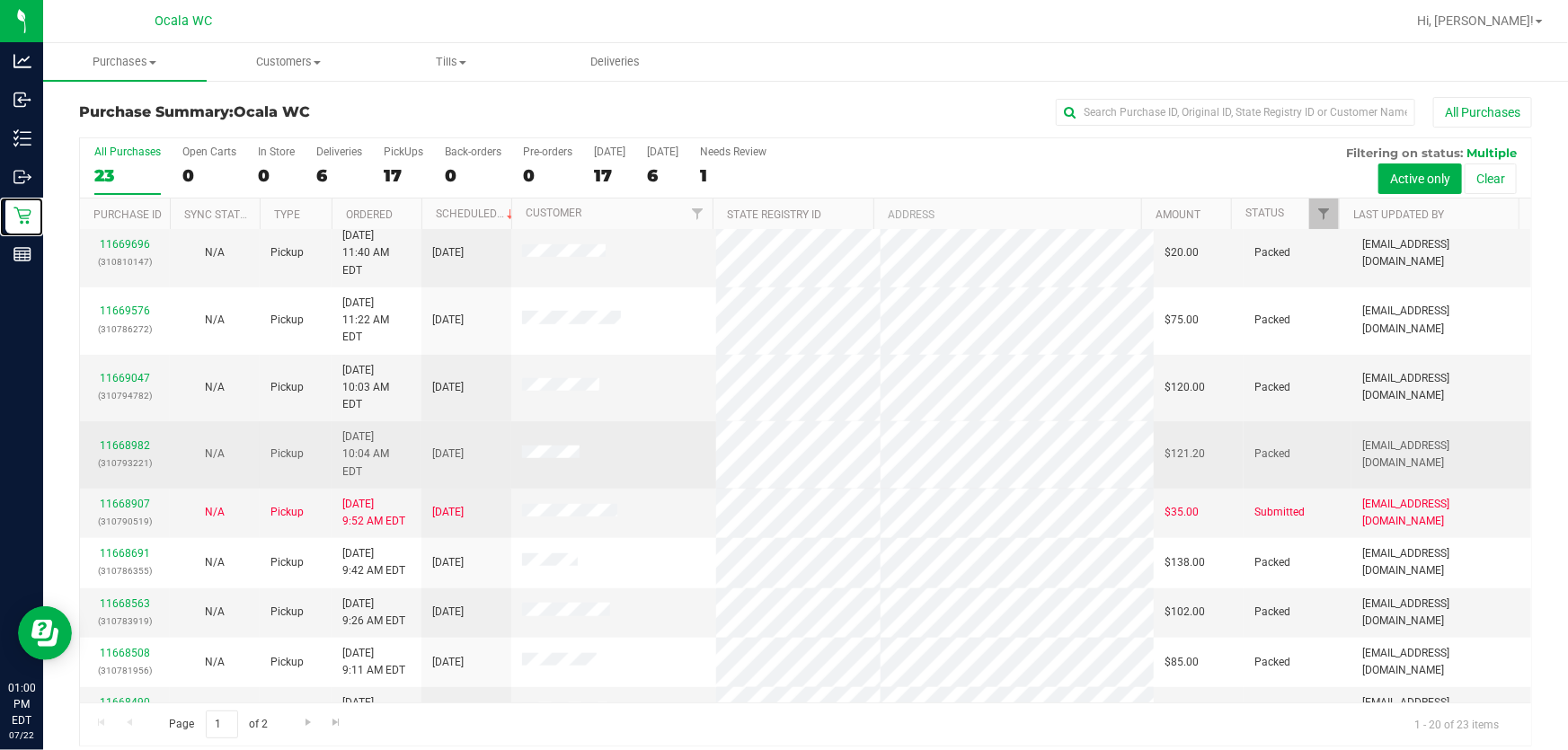 scroll, scrollTop: 520, scrollLeft: 0, axis: vertical 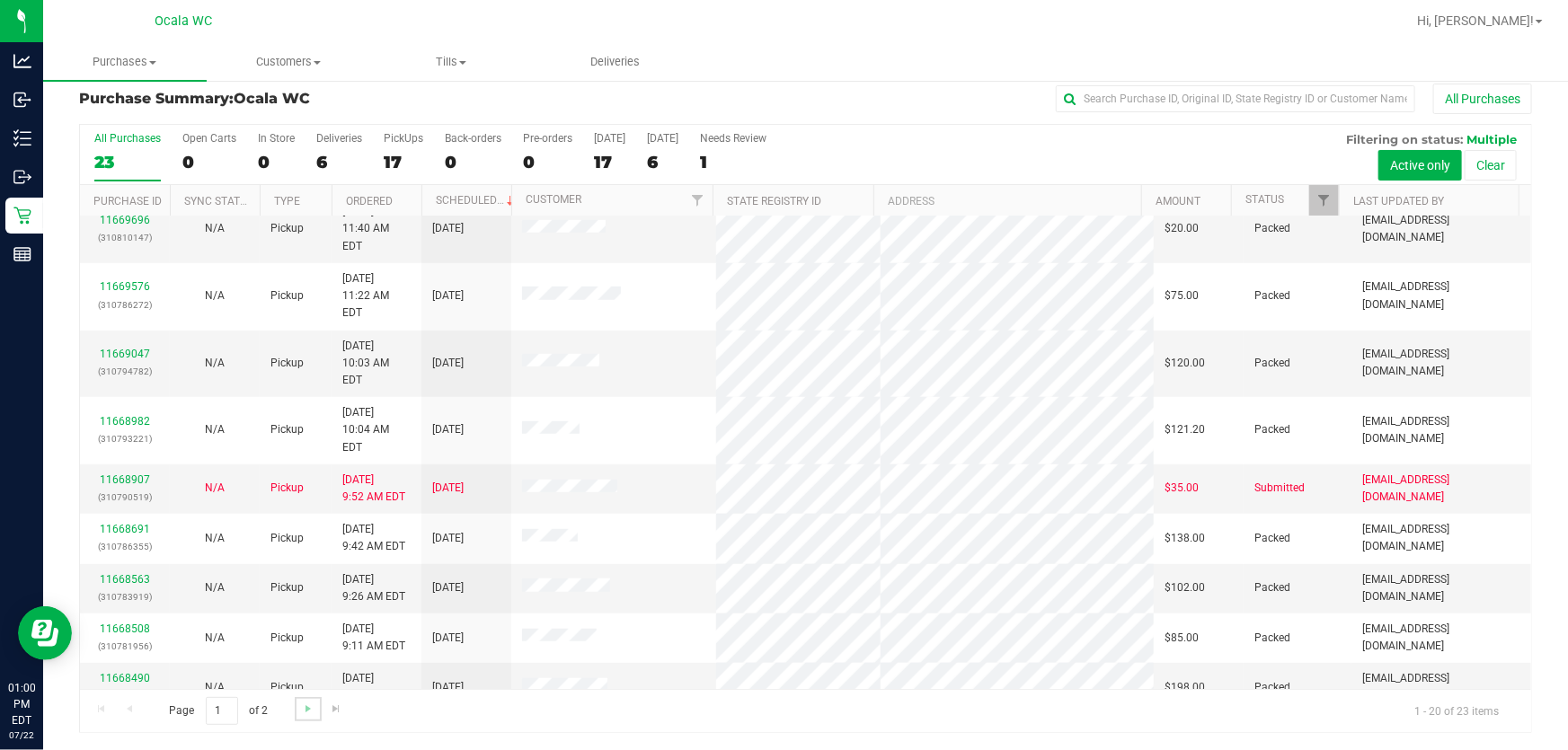 click at bounding box center (307, 709) 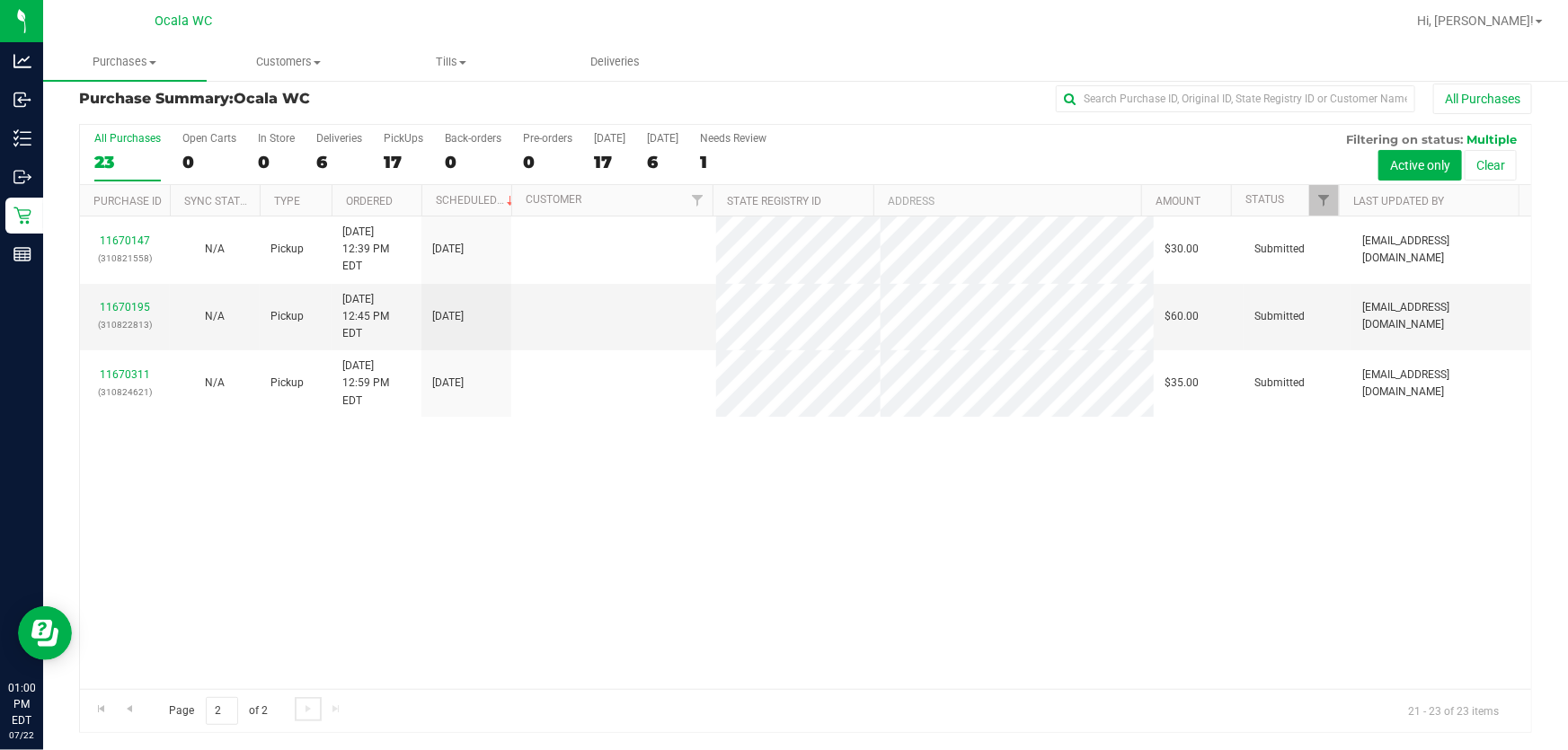 scroll, scrollTop: 0, scrollLeft: 0, axis: both 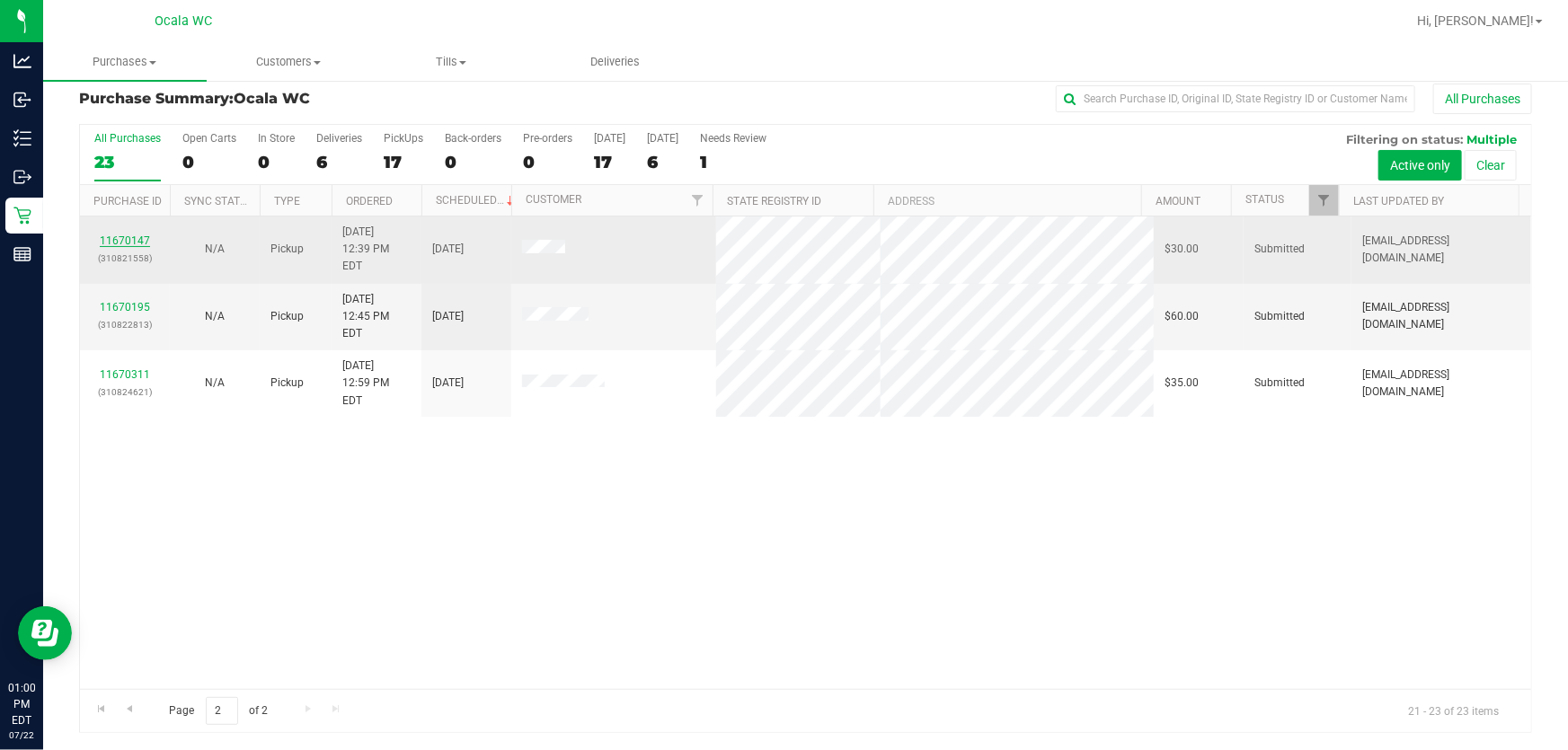 click on "11670147" at bounding box center [125, 241] 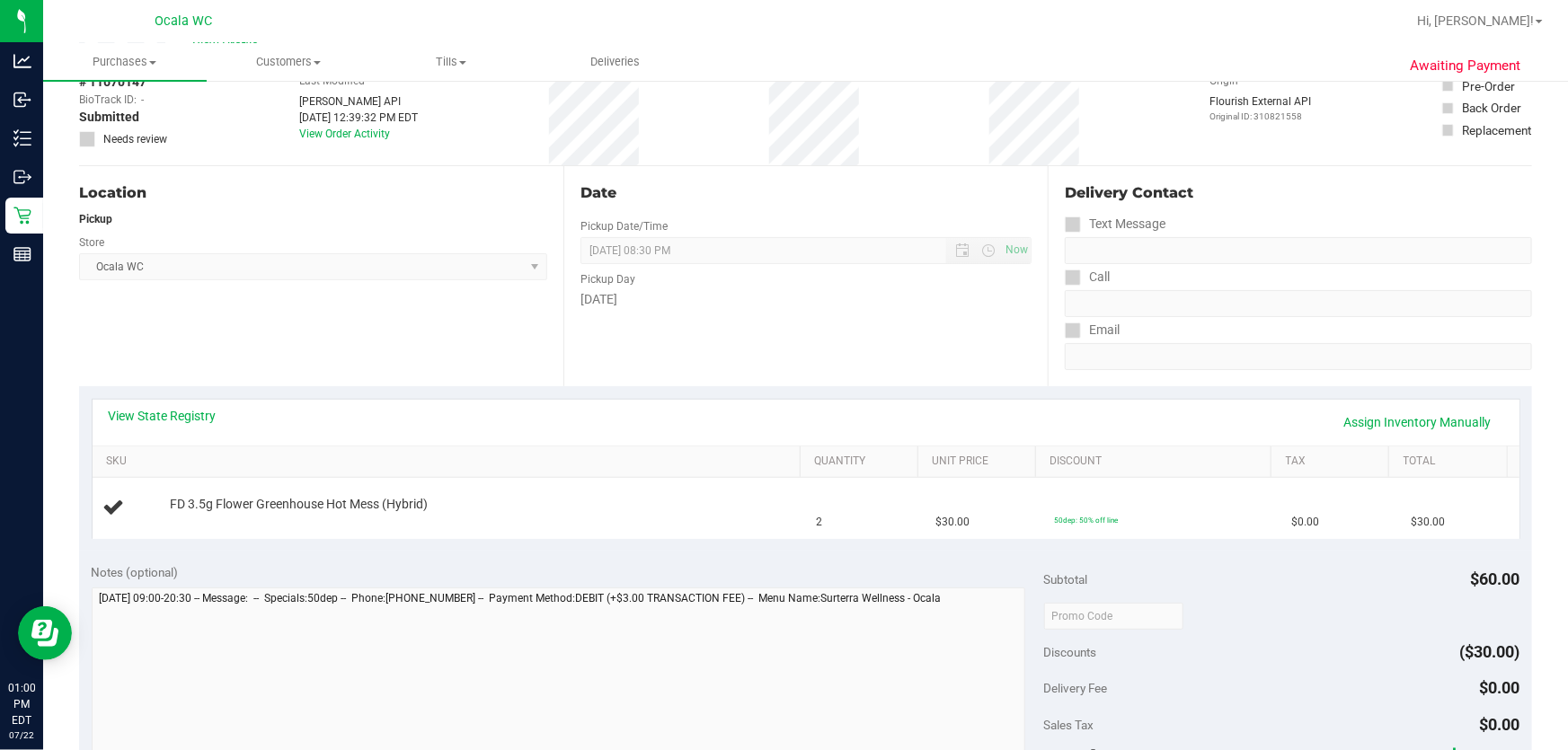 scroll, scrollTop: 177, scrollLeft: 0, axis: vertical 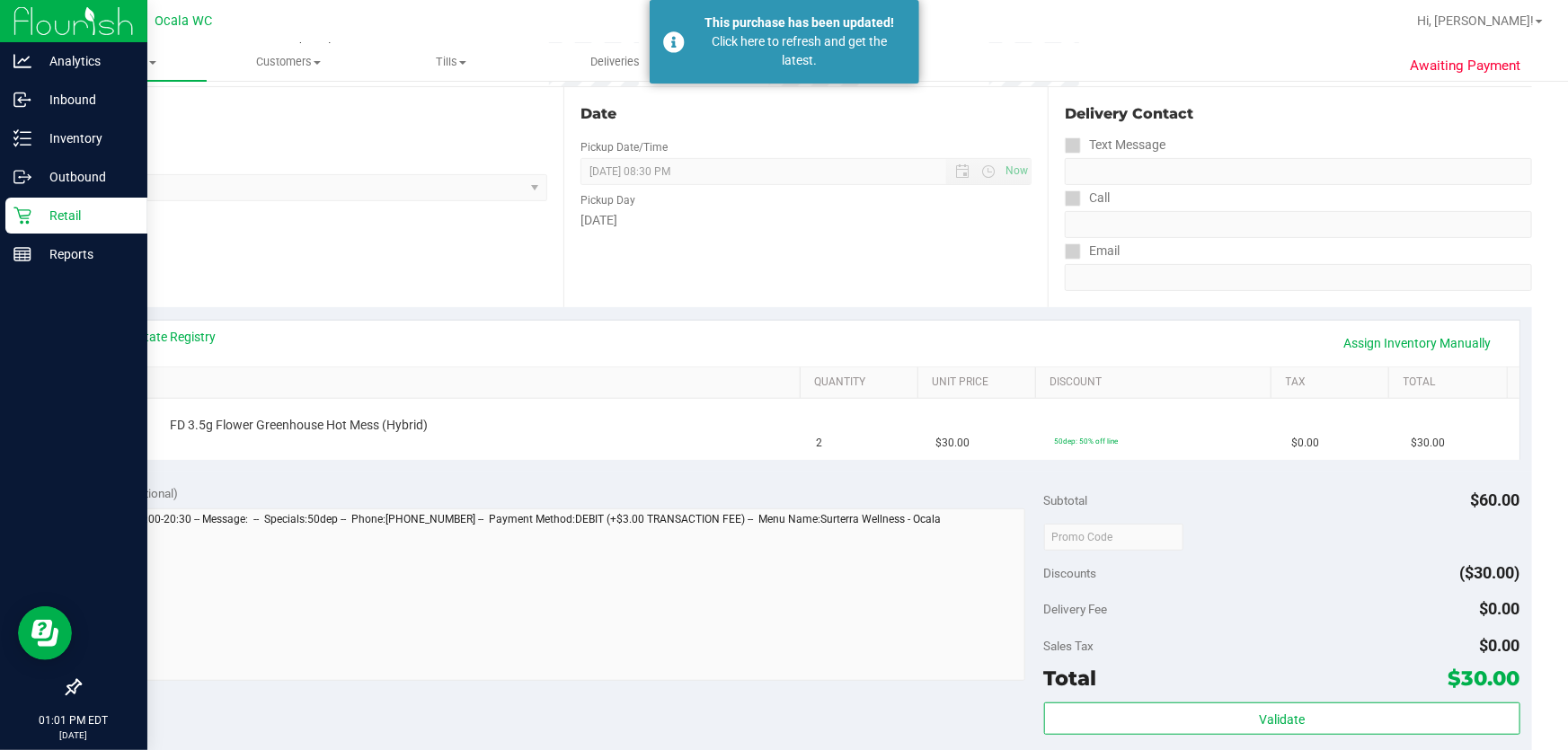 click on "Retail" at bounding box center (85, 216) 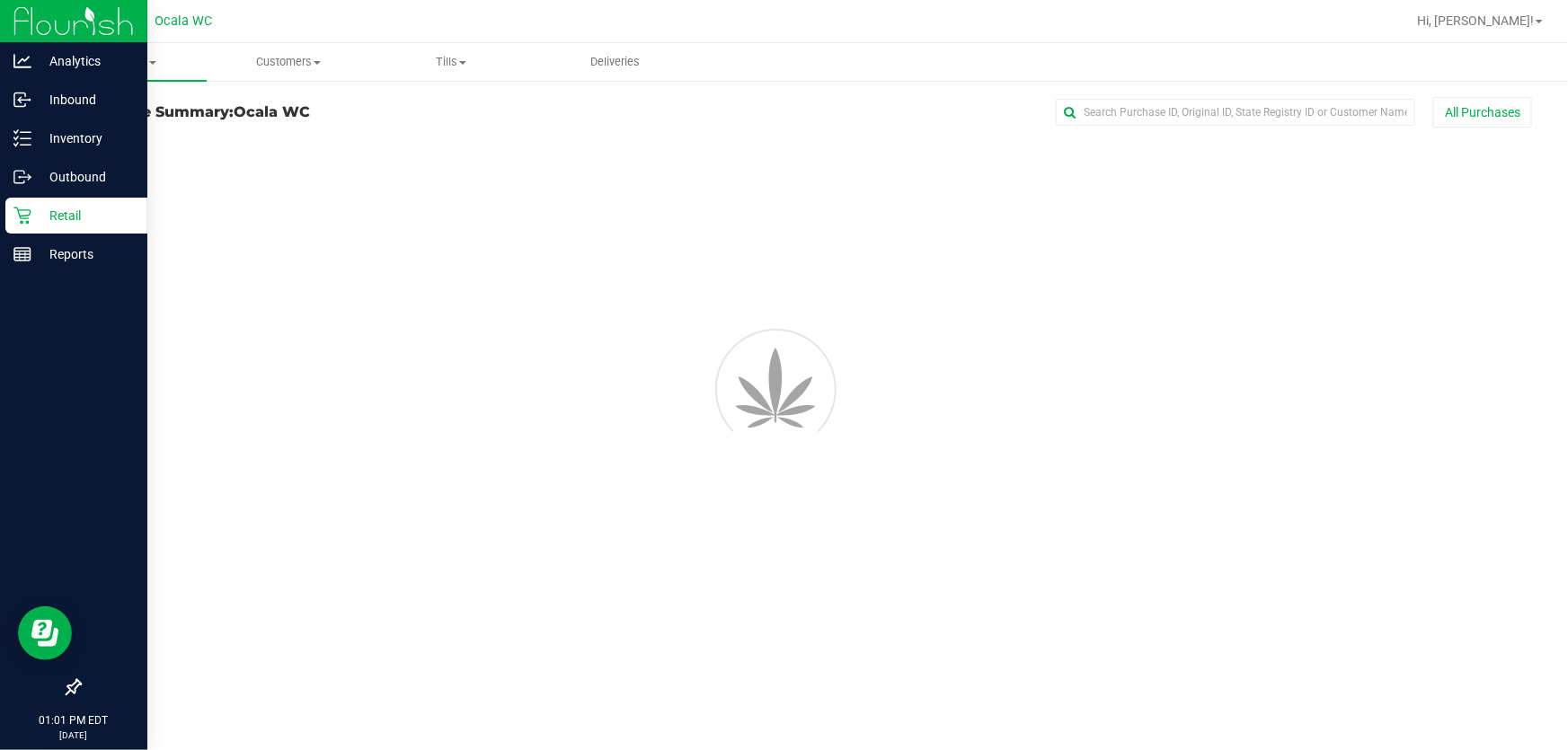 scroll, scrollTop: 0, scrollLeft: 0, axis: both 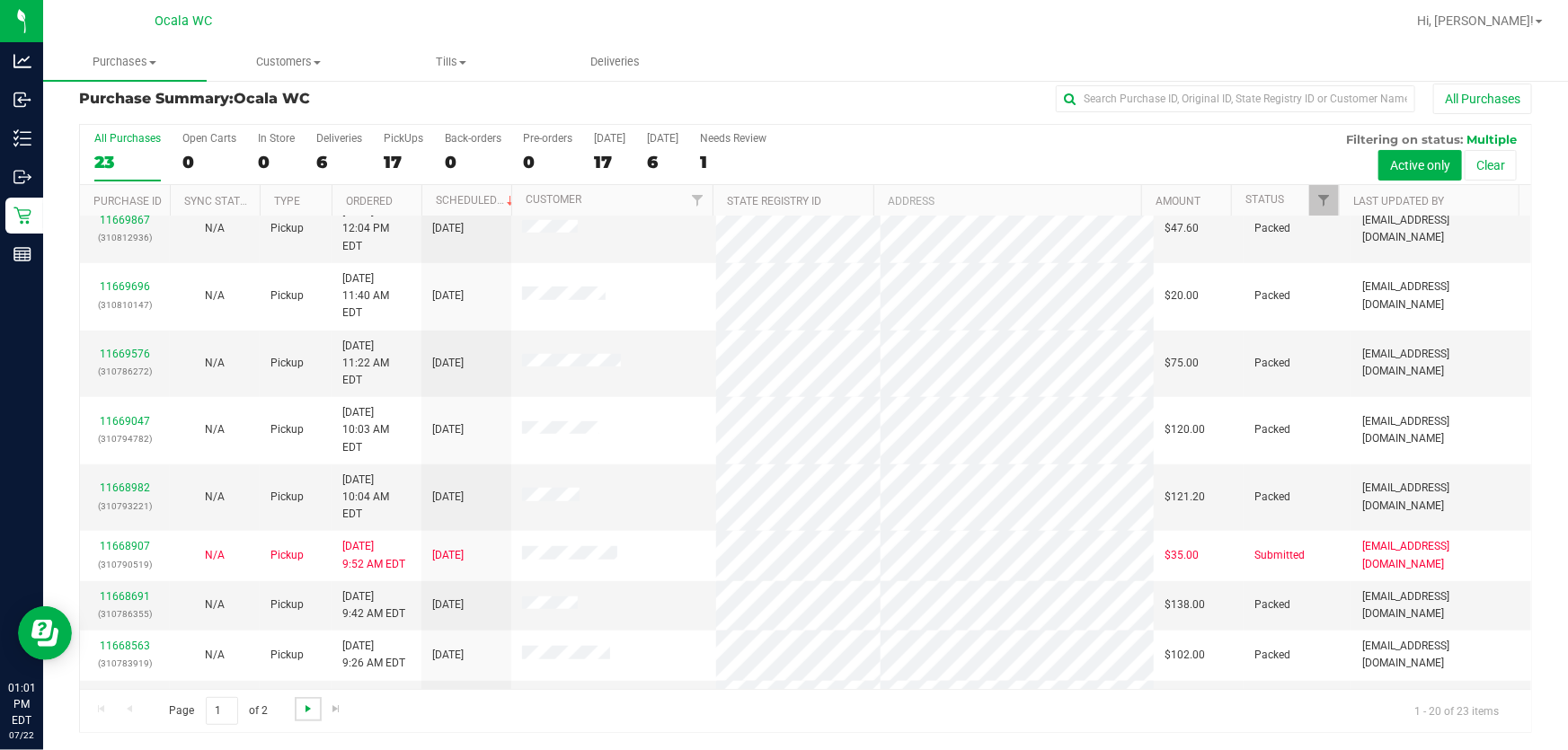 click at bounding box center (308, 709) 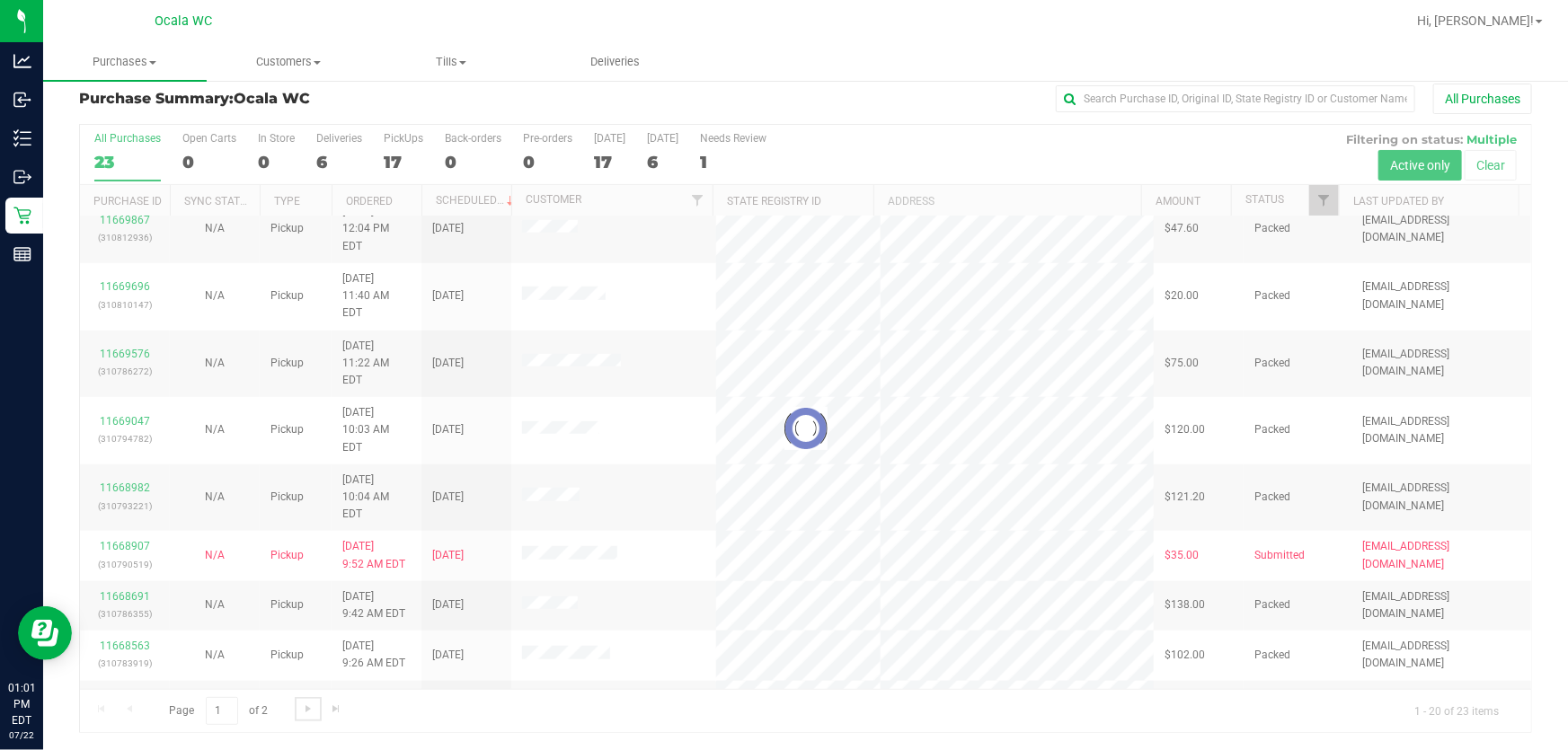 scroll, scrollTop: 0, scrollLeft: 0, axis: both 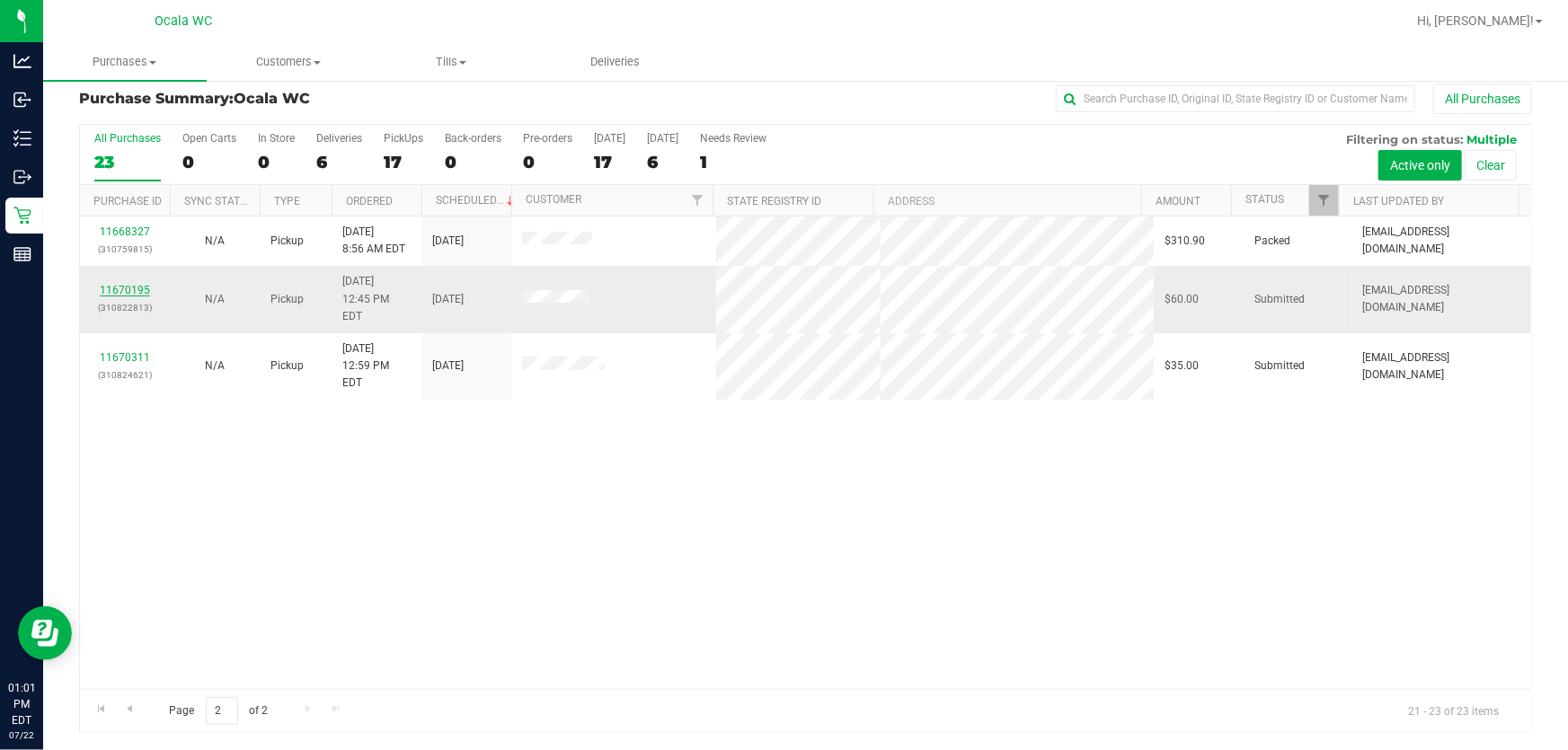 click on "11670195" at bounding box center (125, 290) 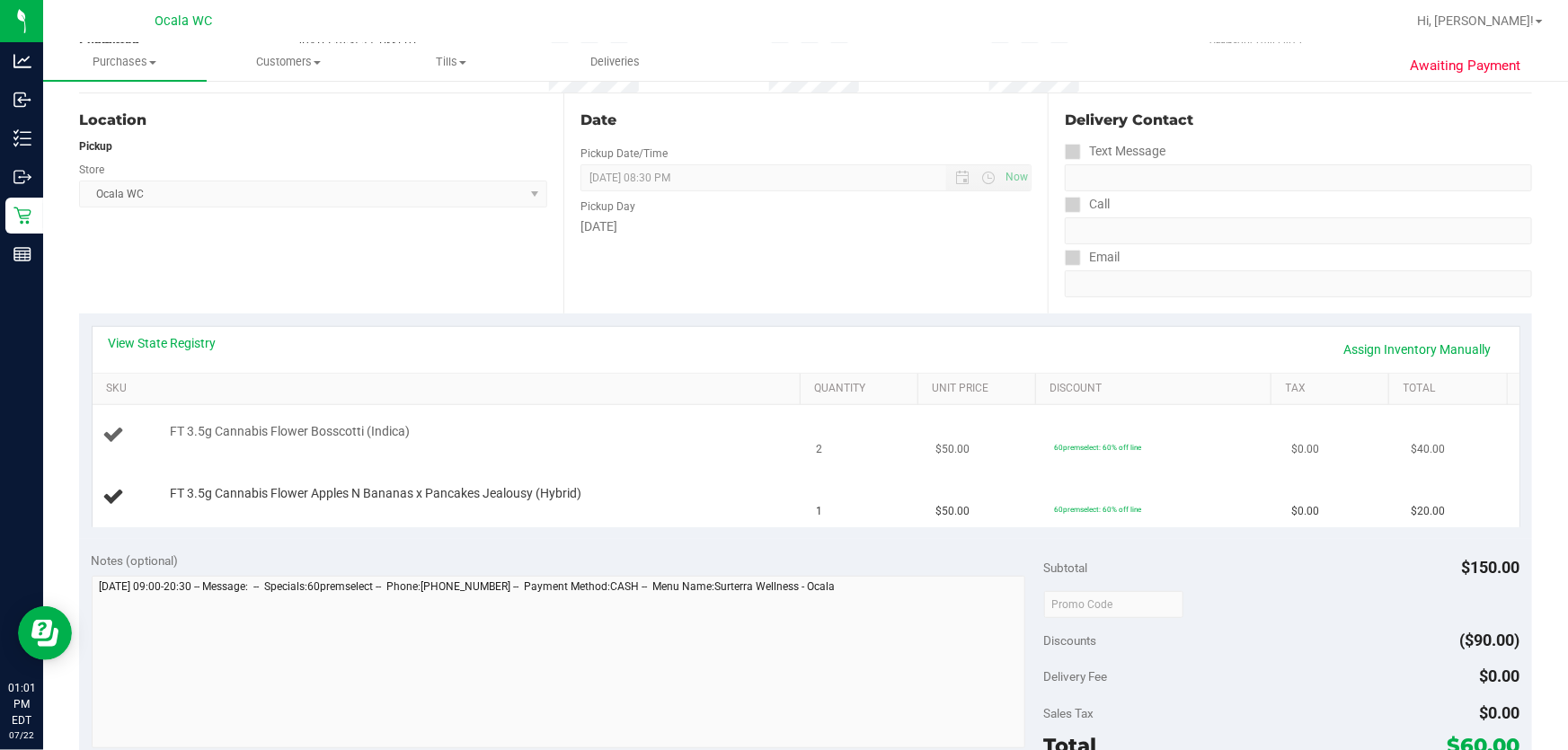 scroll, scrollTop: 177, scrollLeft: 0, axis: vertical 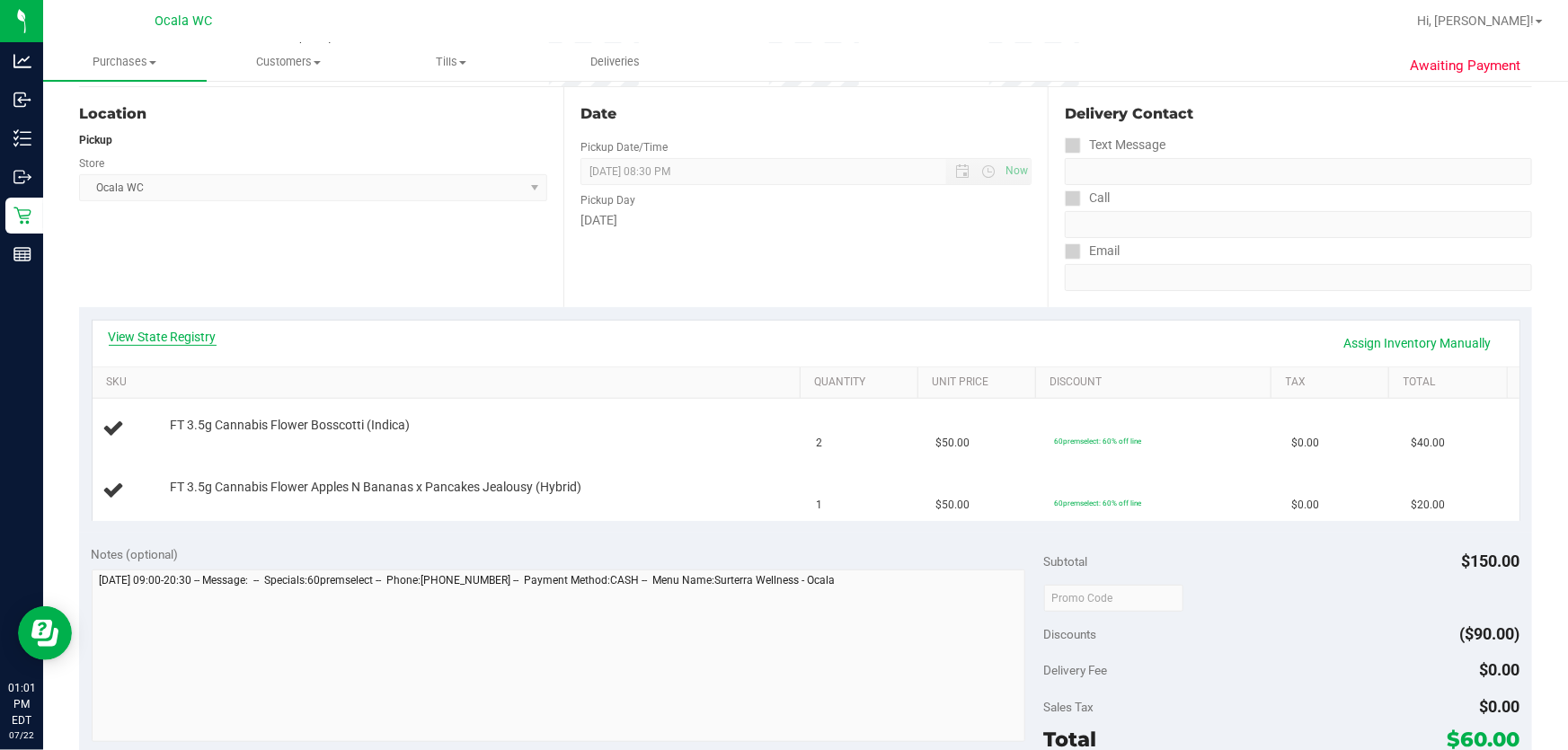 click on "View State Registry" at bounding box center [163, 337] 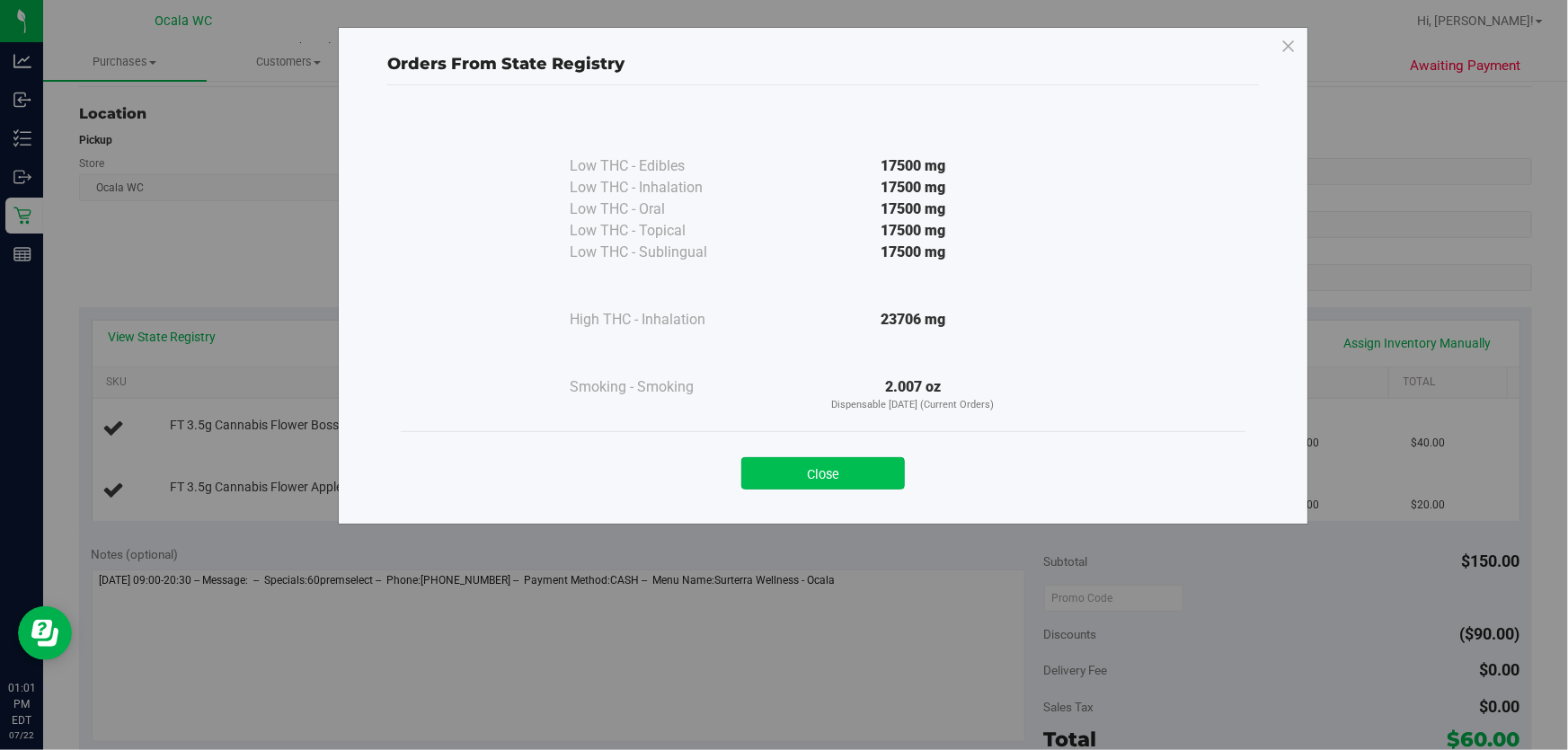 click on "Close" at bounding box center [823, 473] 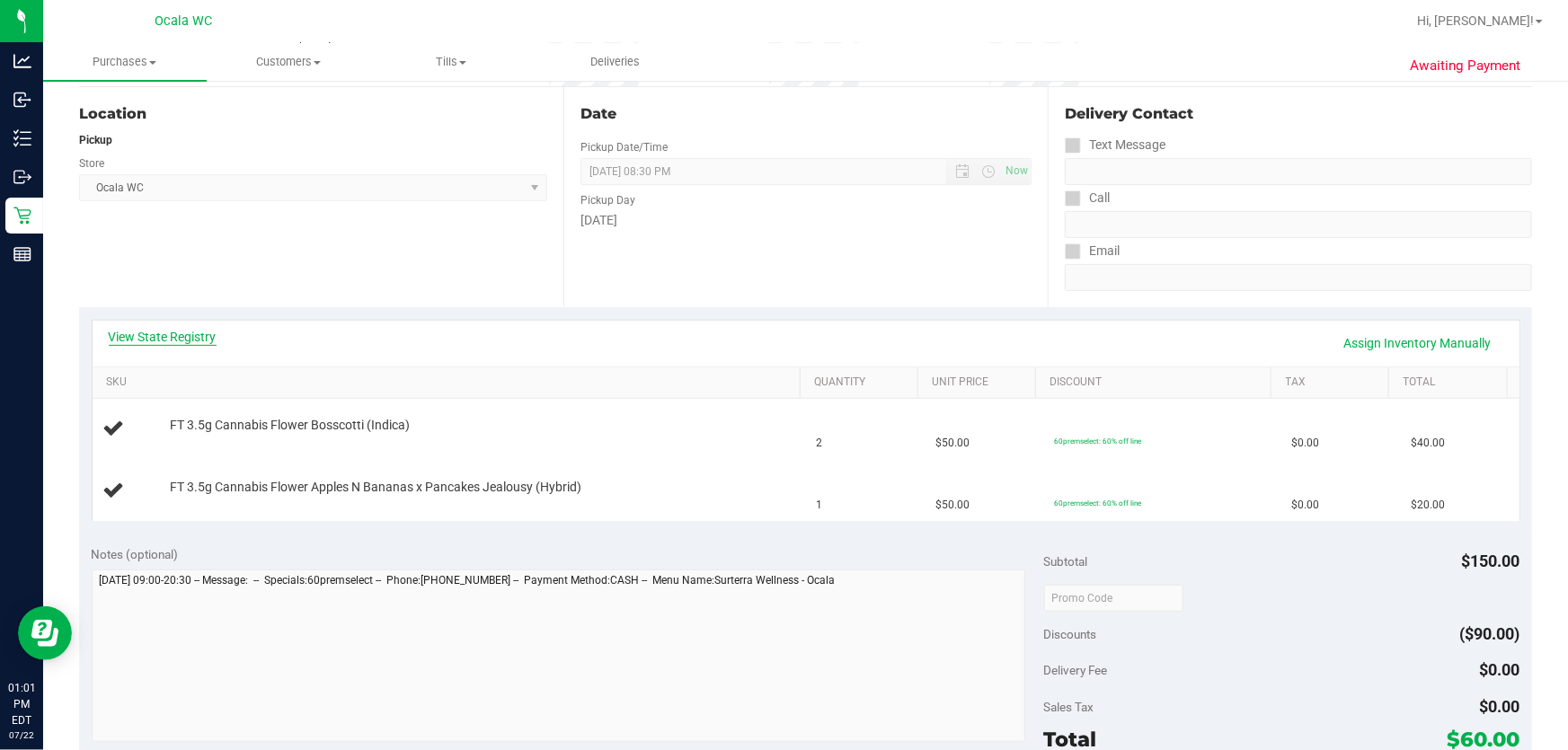 click on "View State Registry" at bounding box center [163, 337] 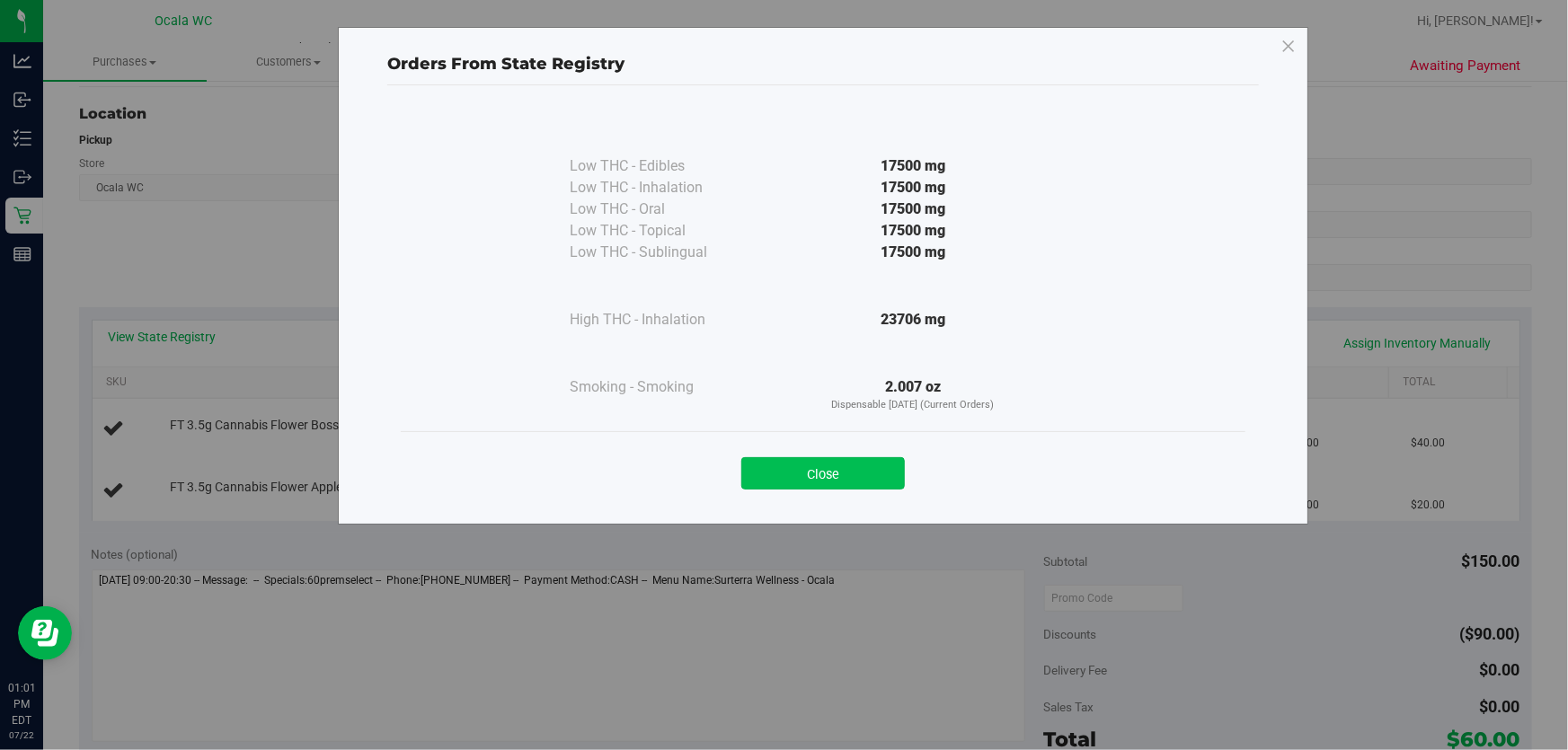 click on "Close" at bounding box center [823, 473] 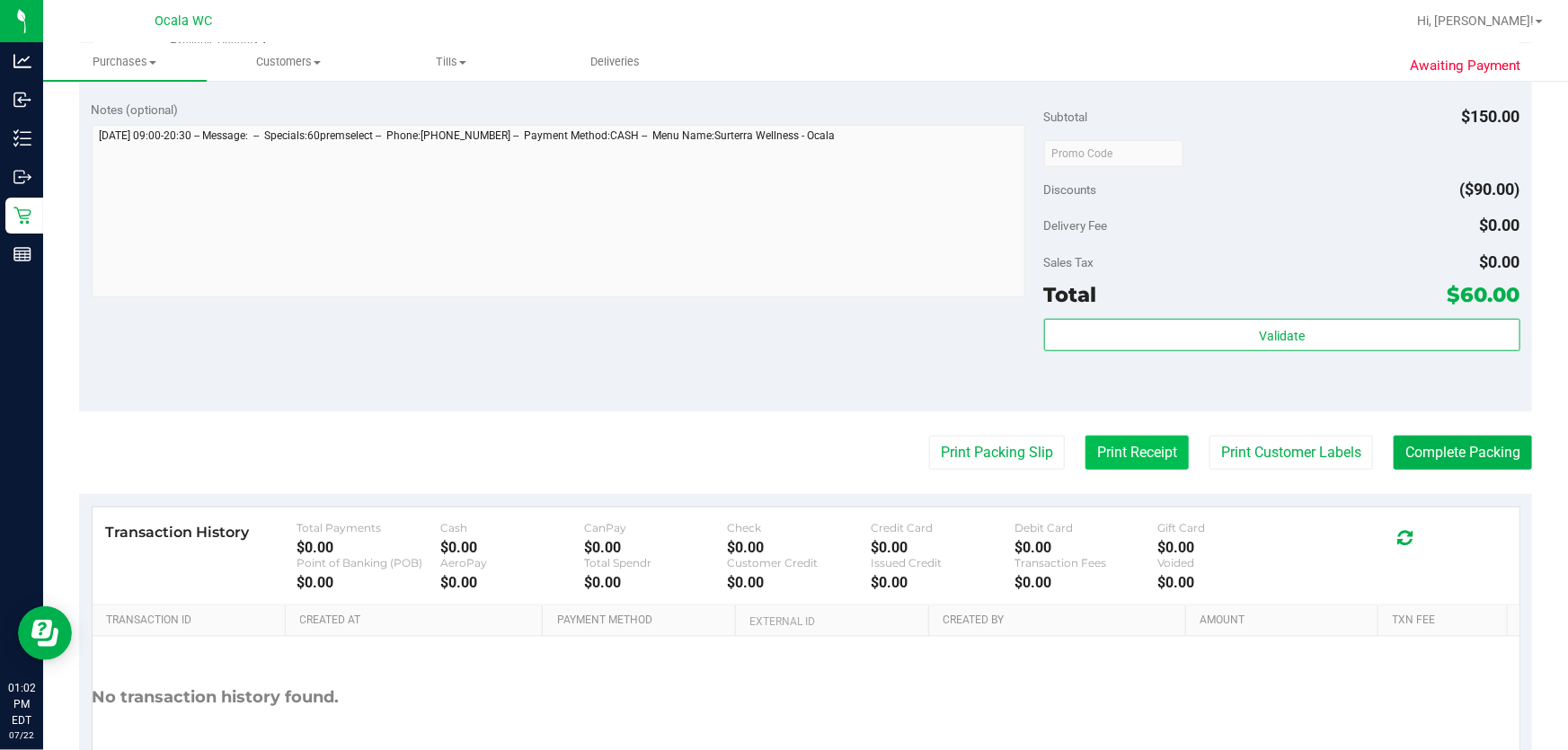 scroll, scrollTop: 819, scrollLeft: 0, axis: vertical 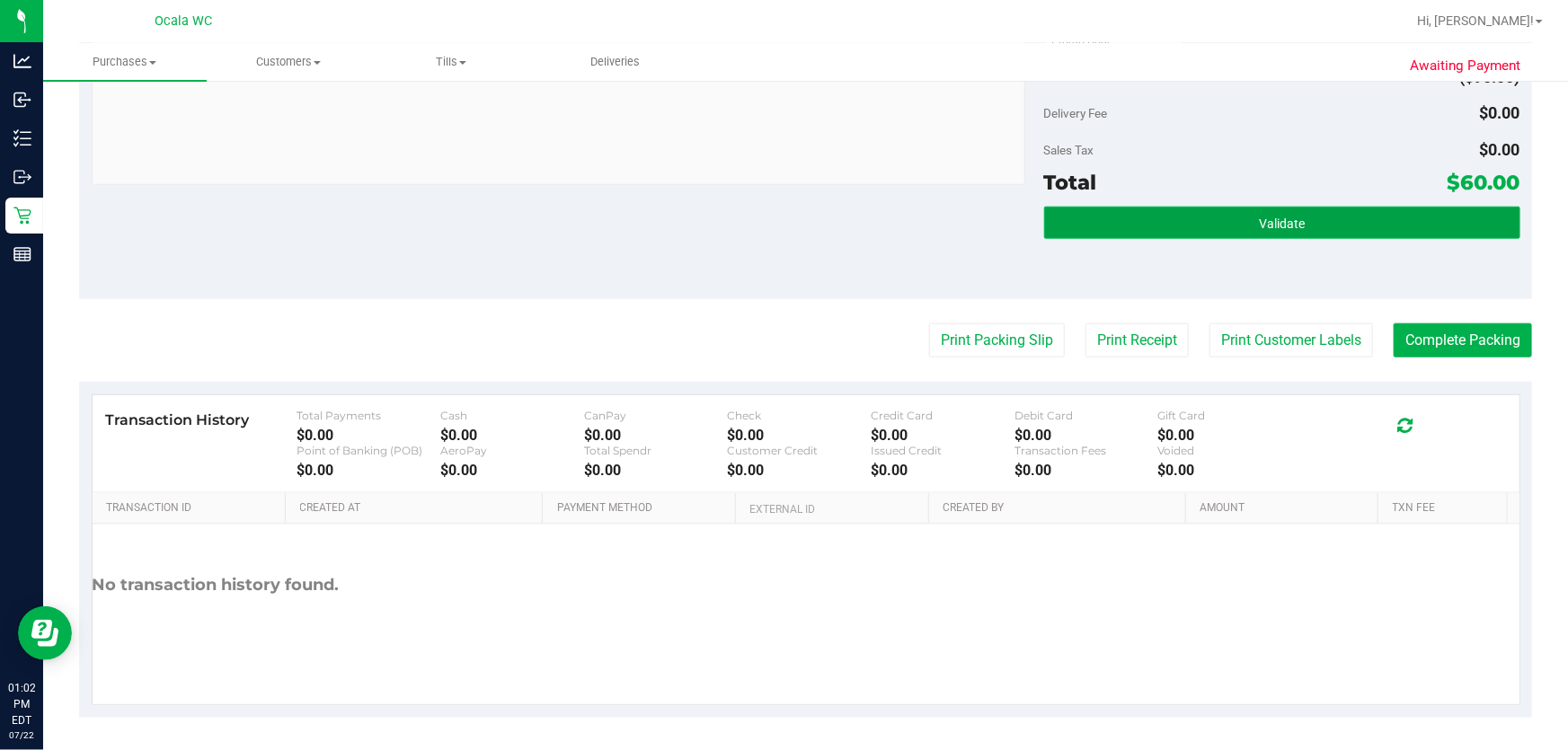 click on "Validate" at bounding box center (1282, 223) 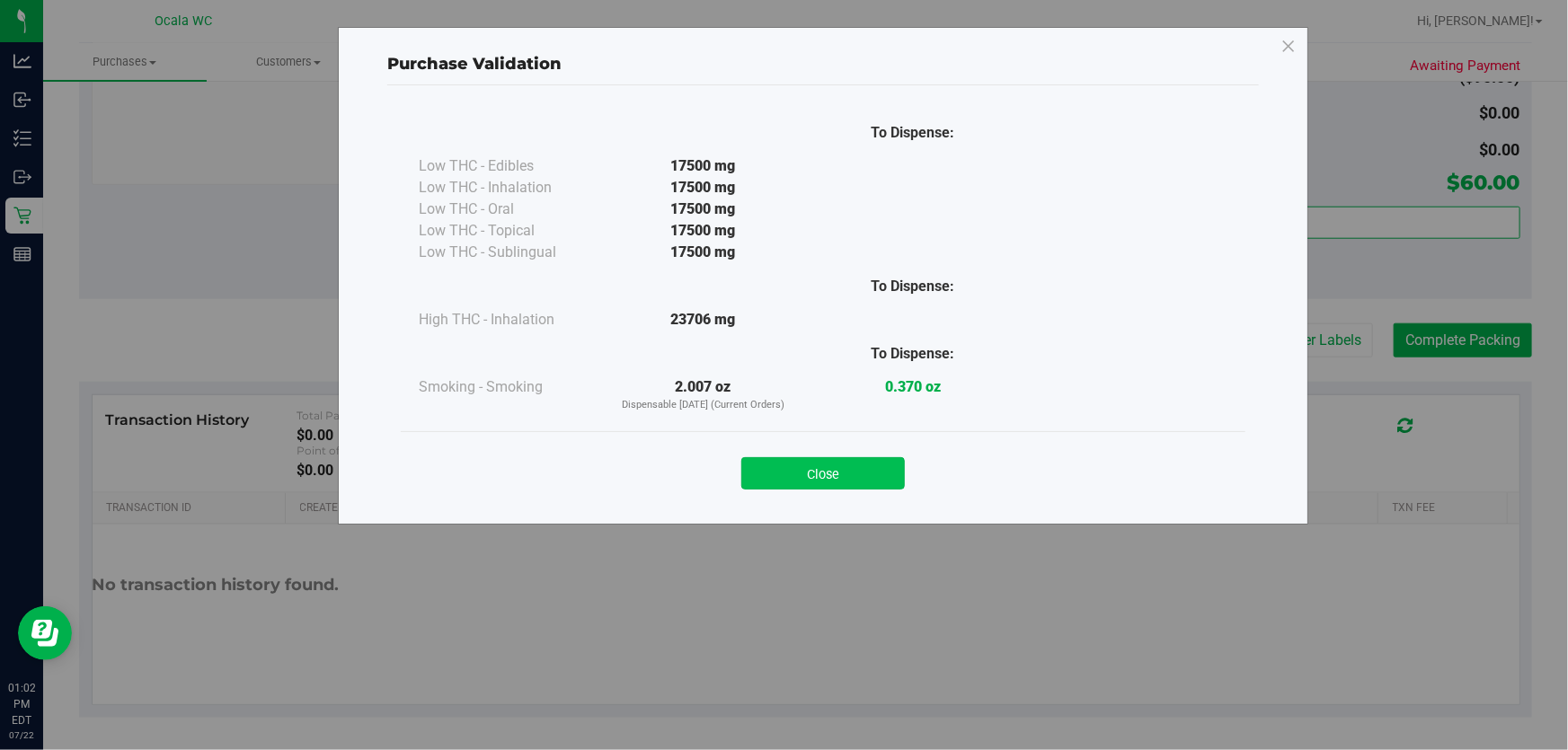 click on "Close" at bounding box center (823, 473) 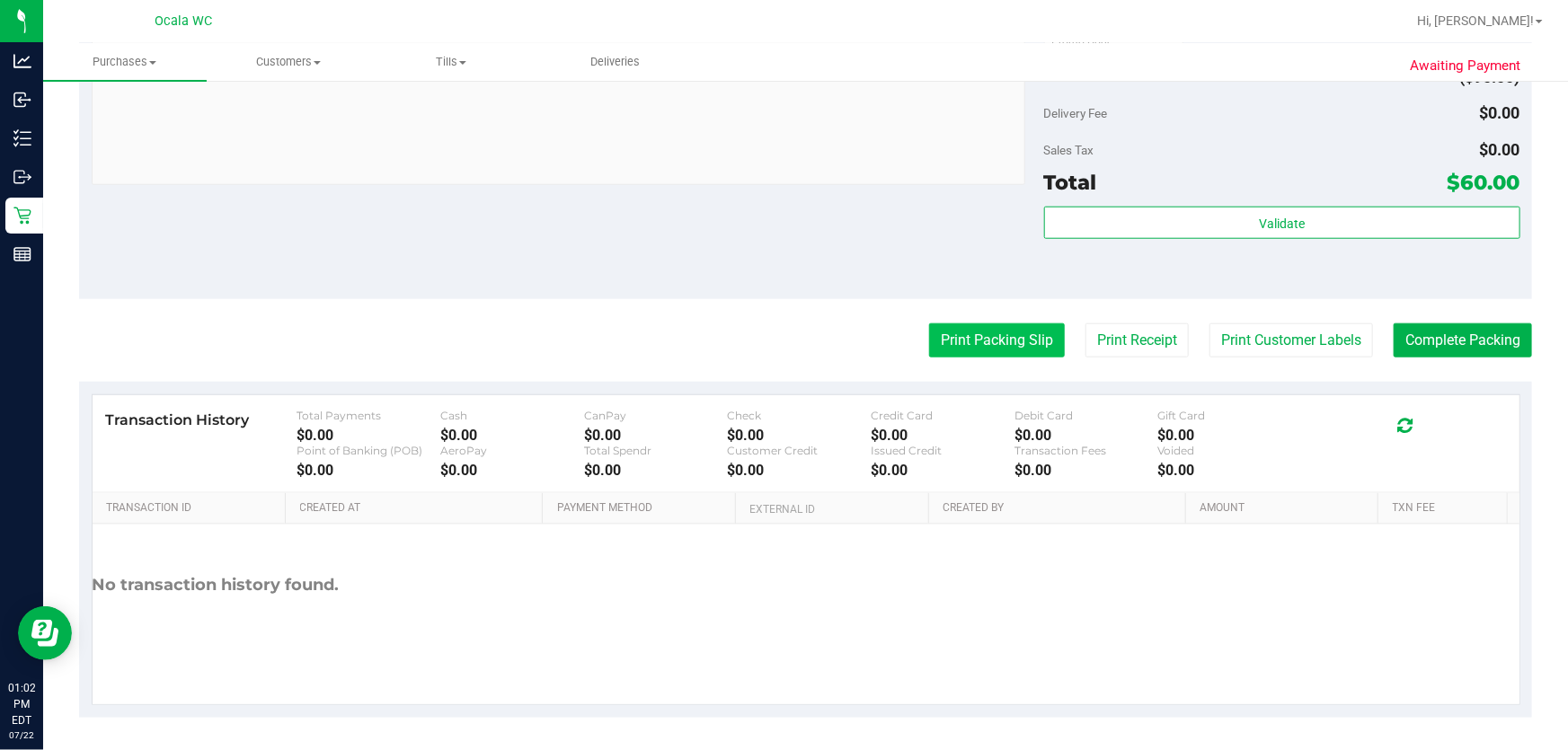 click on "Print Packing Slip" at bounding box center (997, 340) 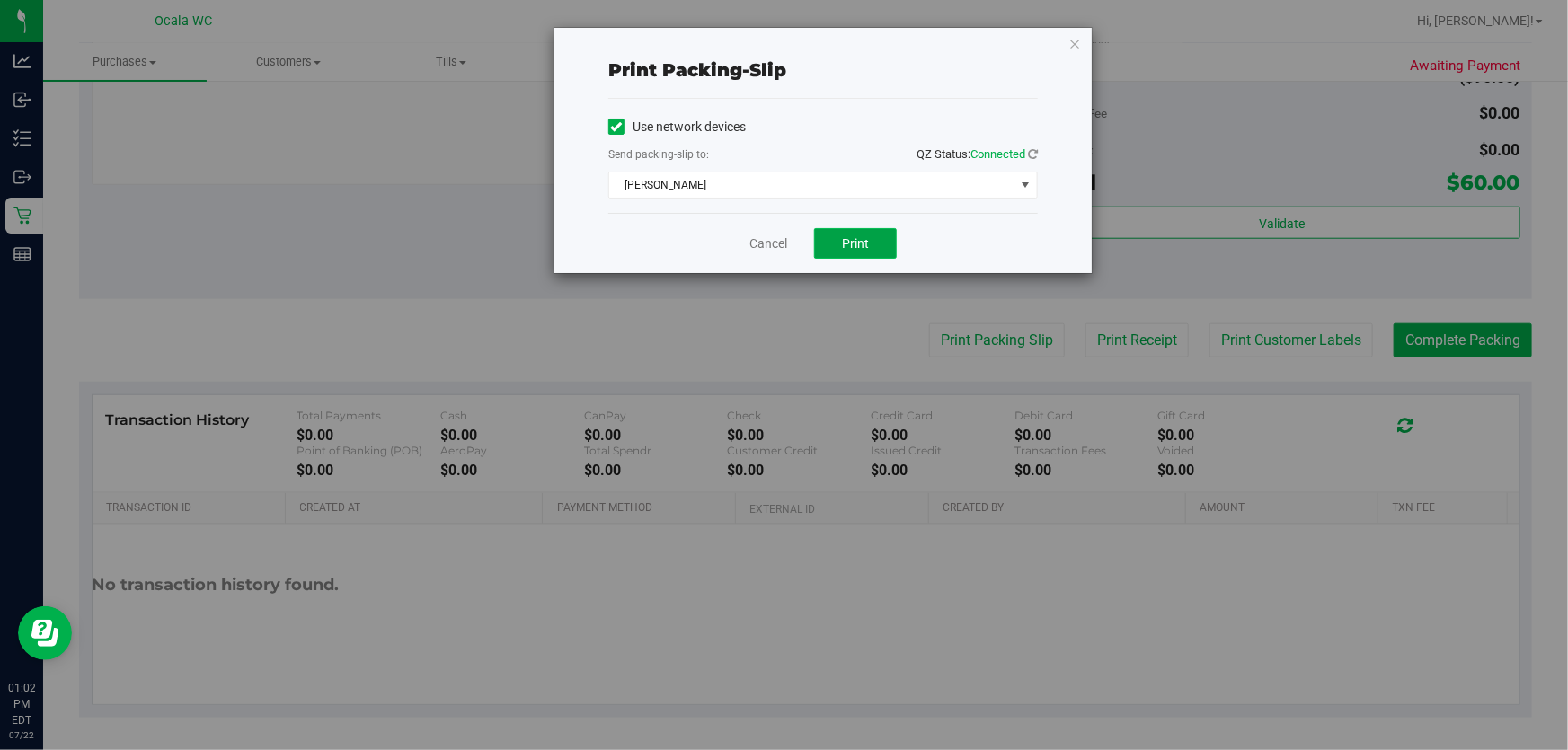 click on "Print" at bounding box center [855, 243] 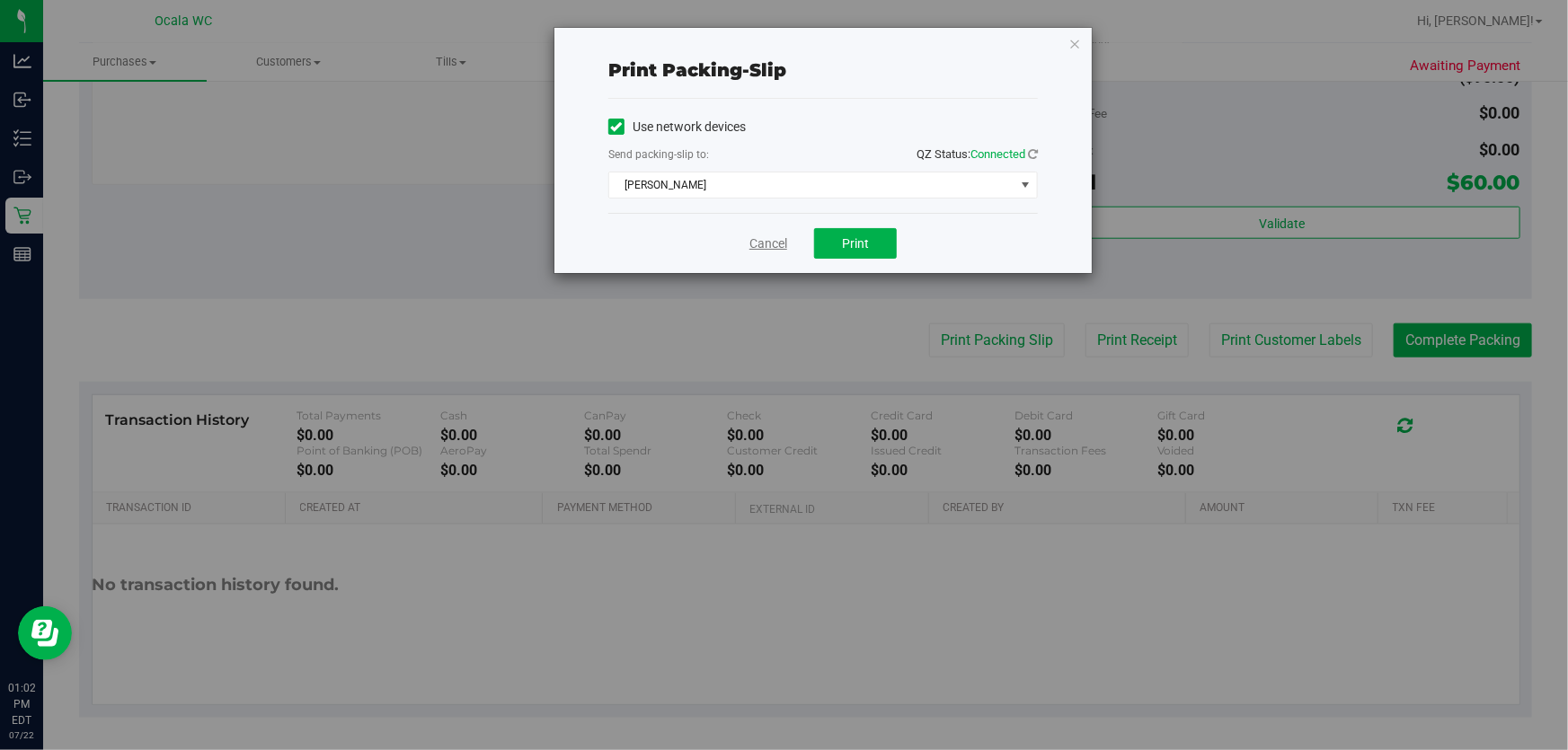 click on "Cancel" at bounding box center [768, 243] 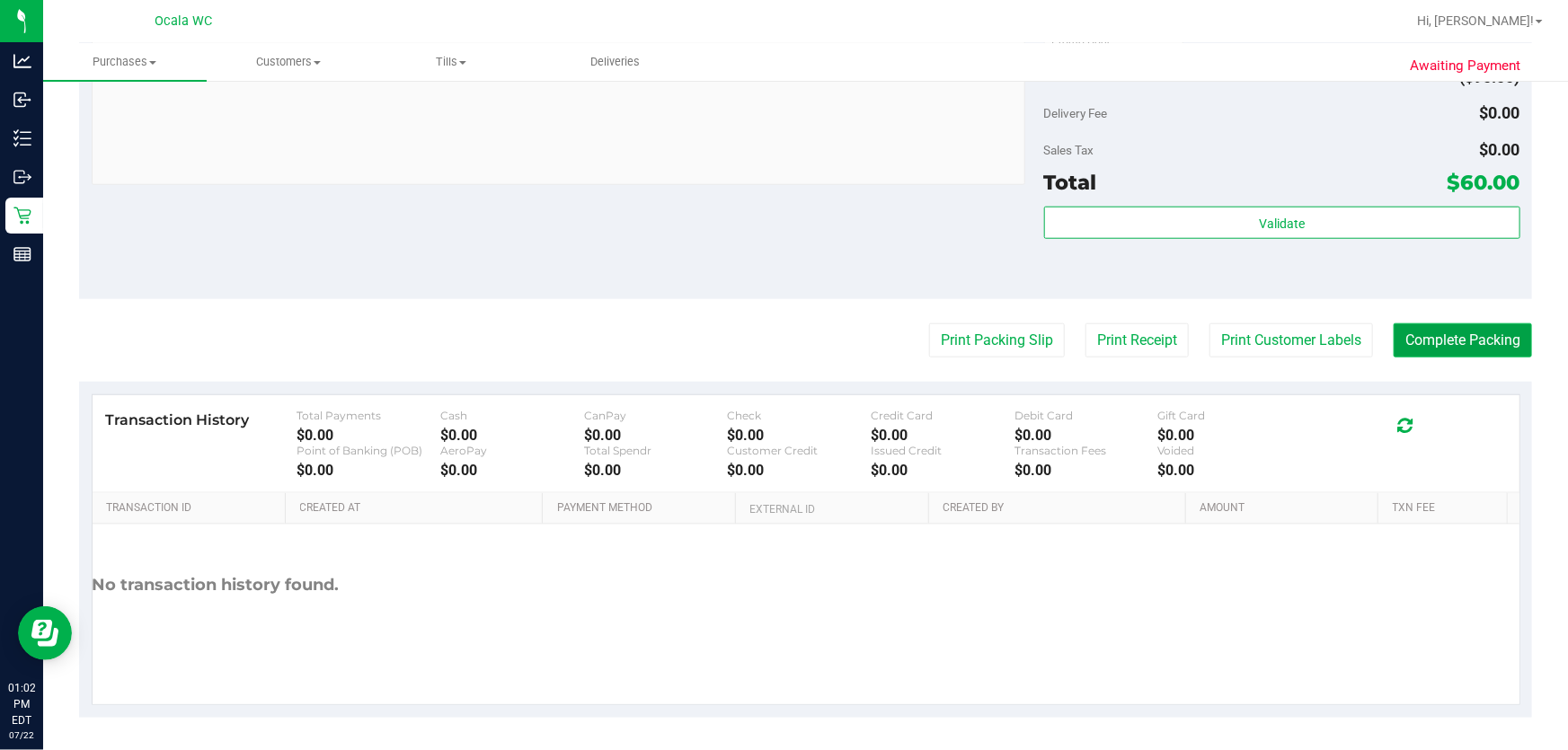 click on "Complete Packing" at bounding box center [1463, 340] 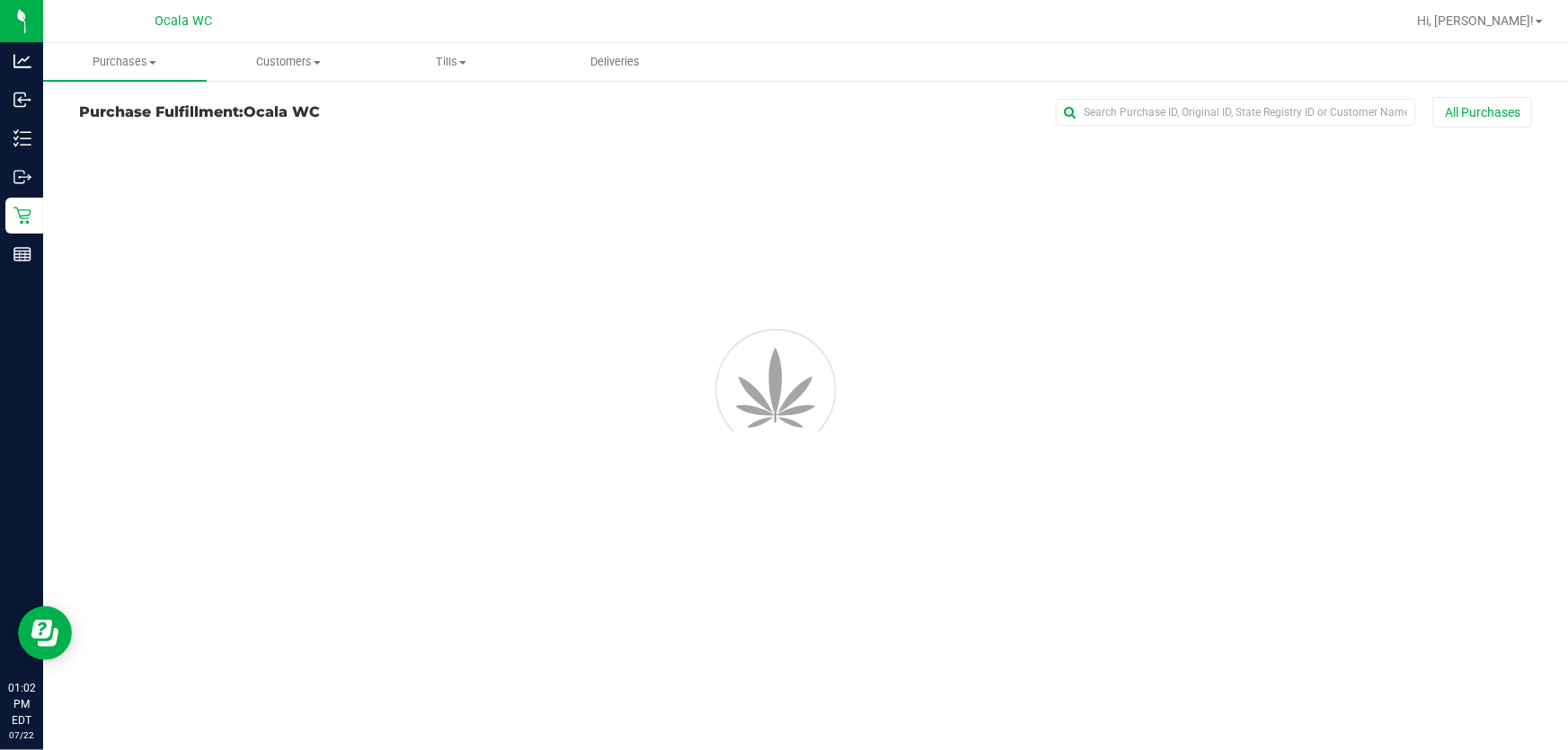 scroll, scrollTop: 0, scrollLeft: 0, axis: both 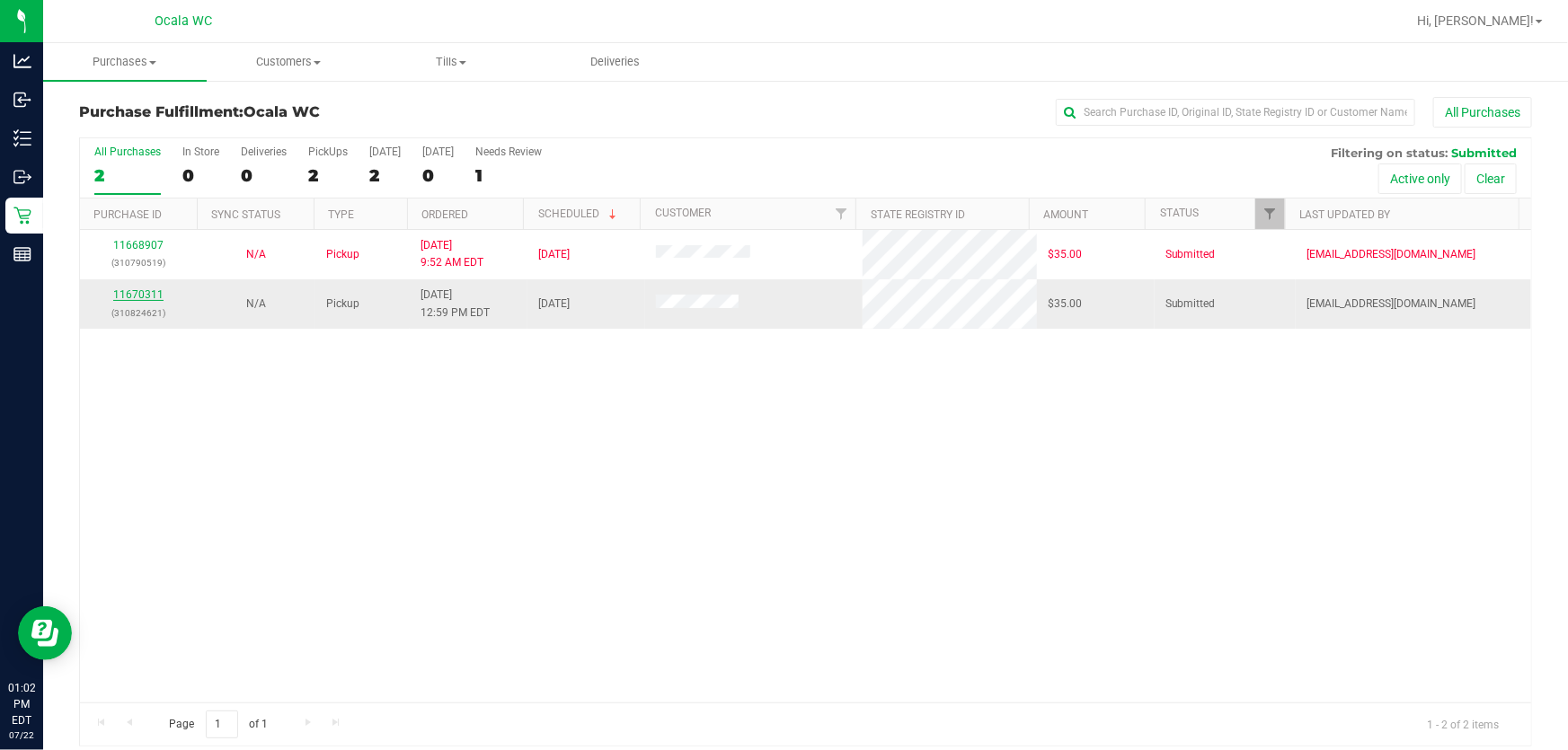 click on "11670311" at bounding box center [138, 295] 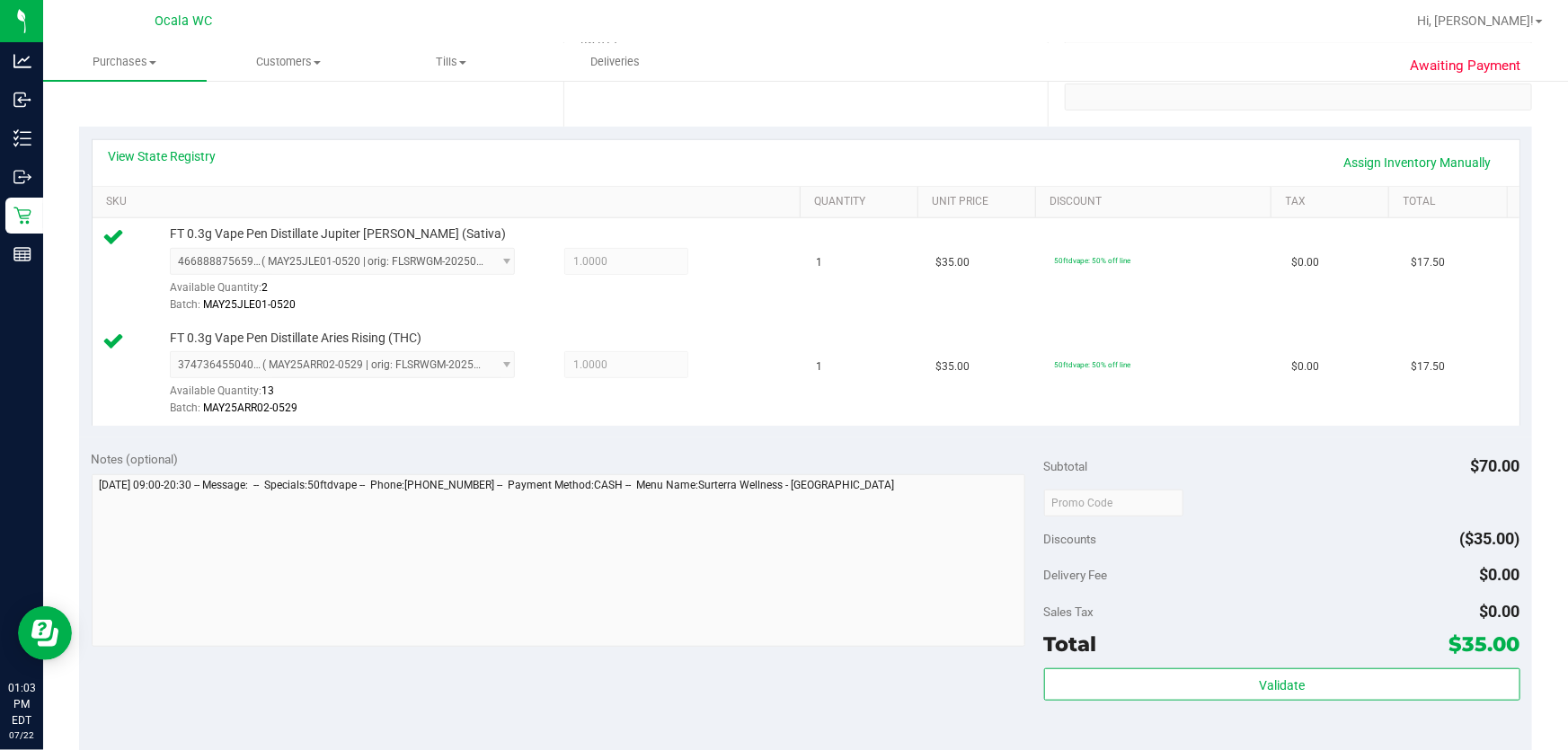 scroll, scrollTop: 571, scrollLeft: 0, axis: vertical 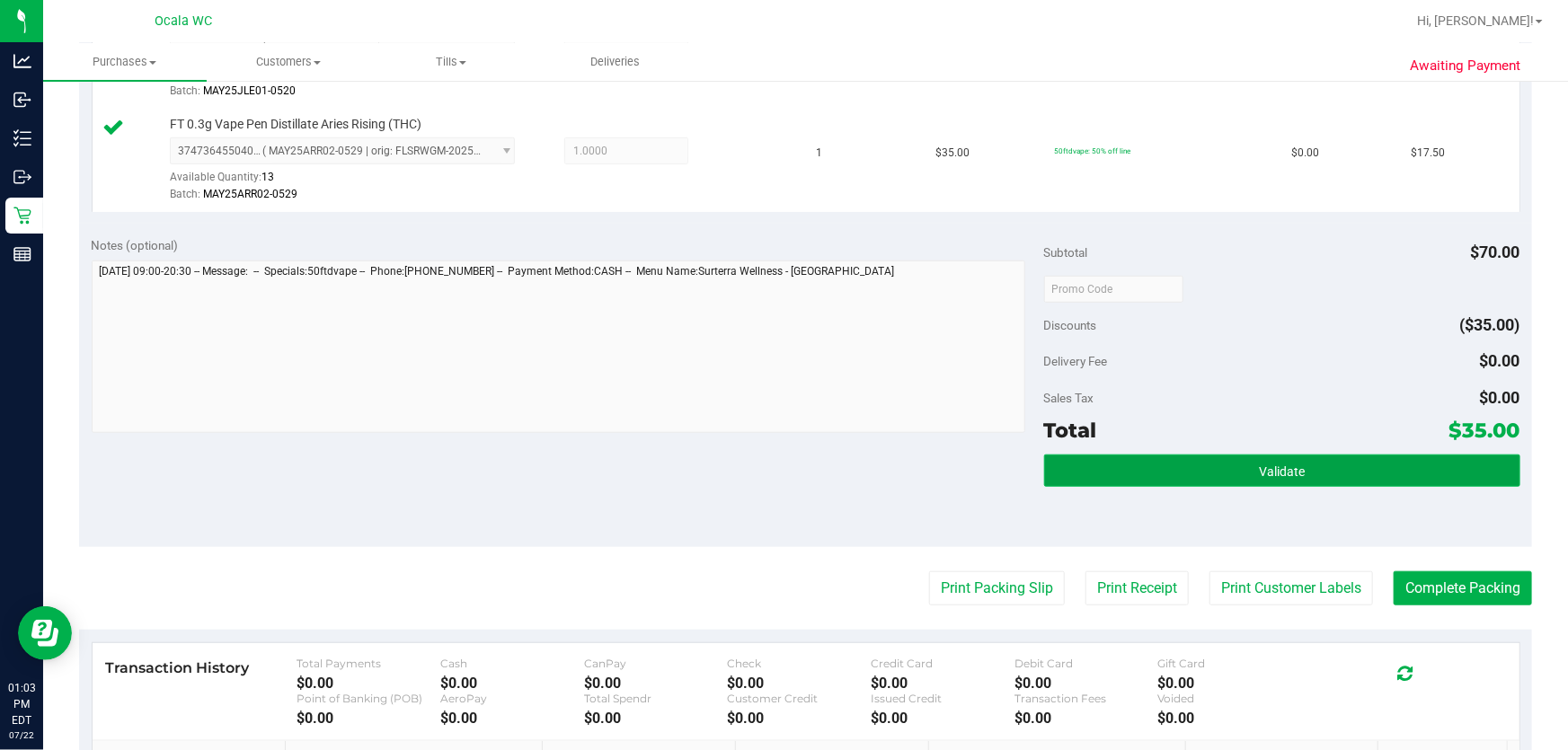 click on "Validate" at bounding box center [1282, 471] 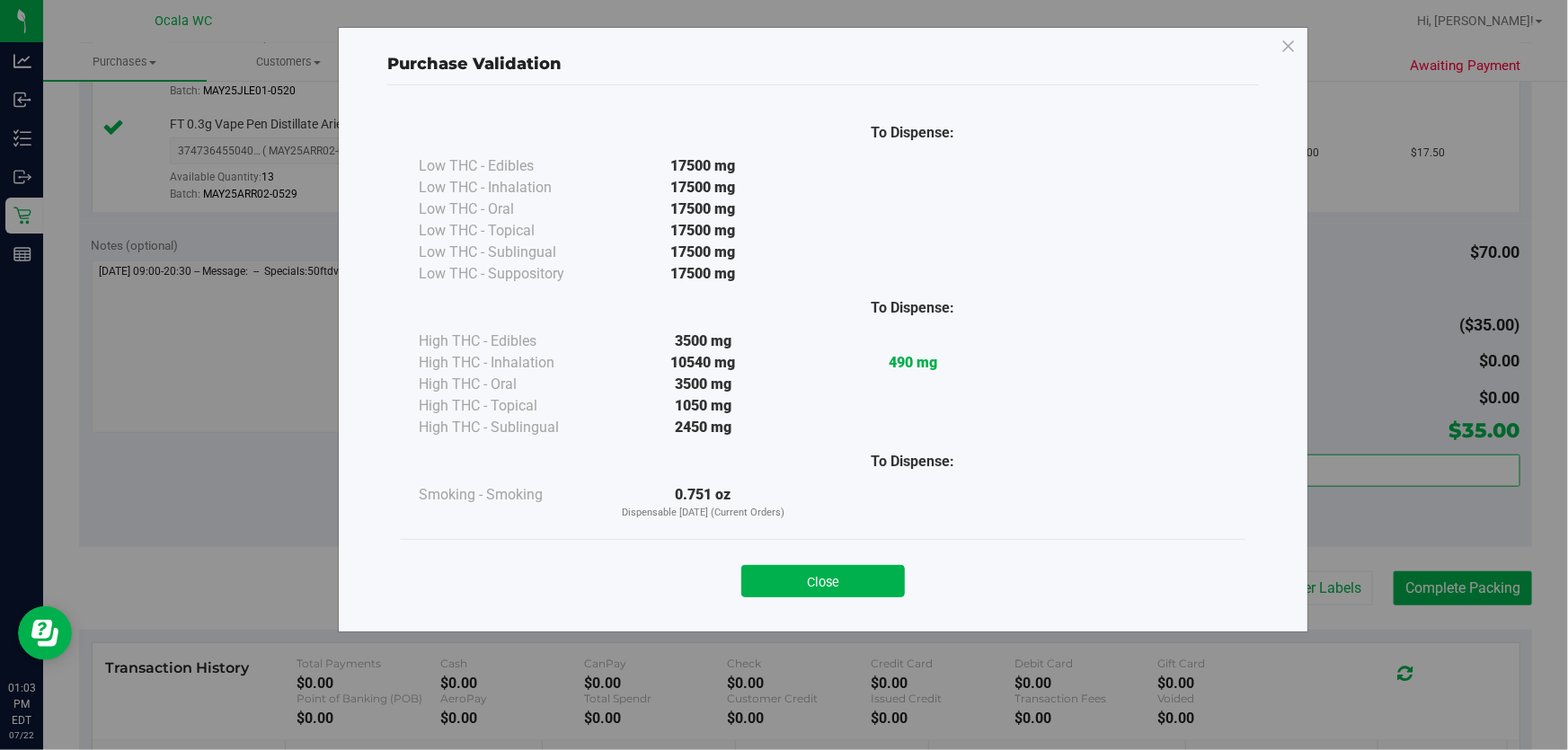 drag, startPoint x: 835, startPoint y: 577, endPoint x: 1090, endPoint y: 594, distance: 255.56604 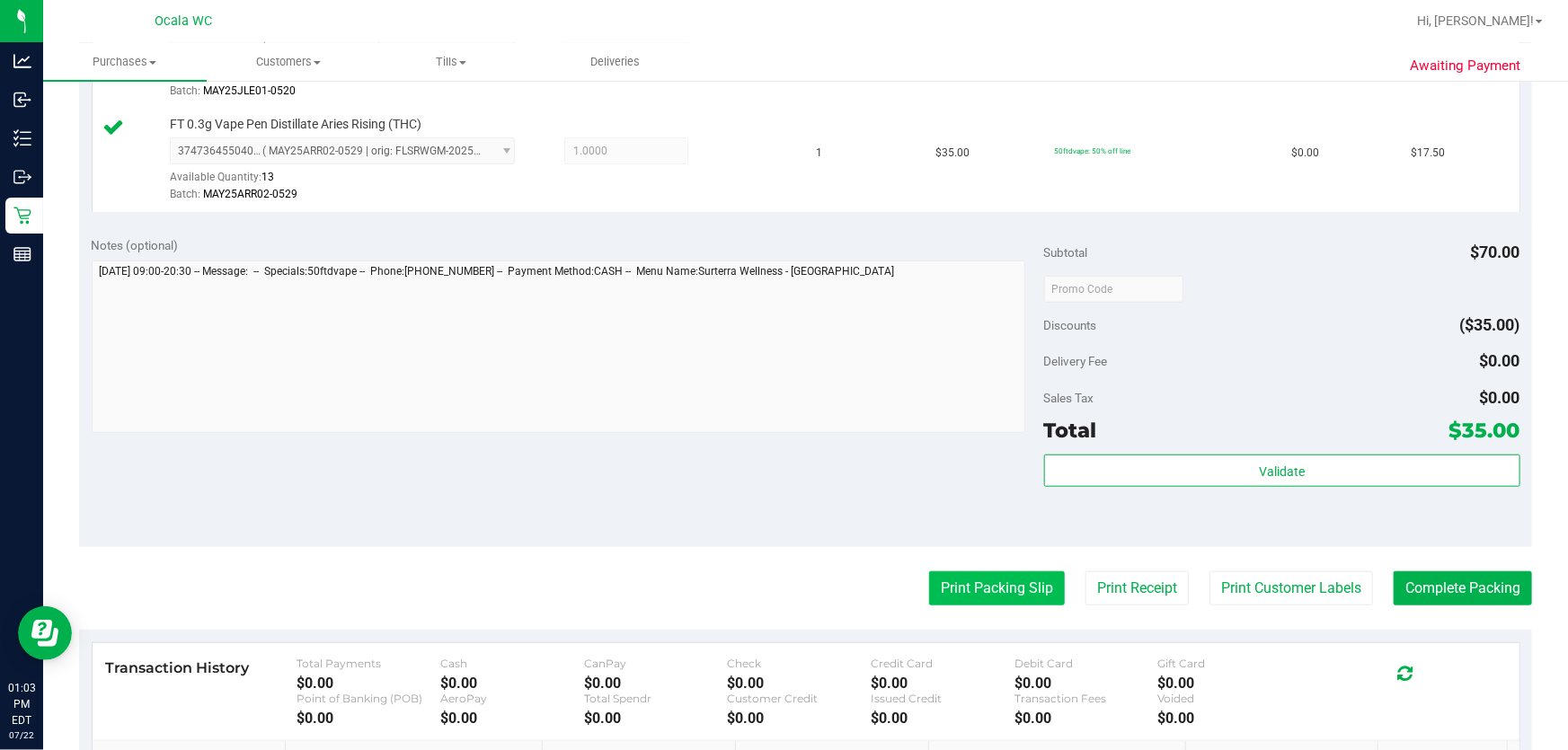 click on "Print Packing Slip" at bounding box center [997, 588] 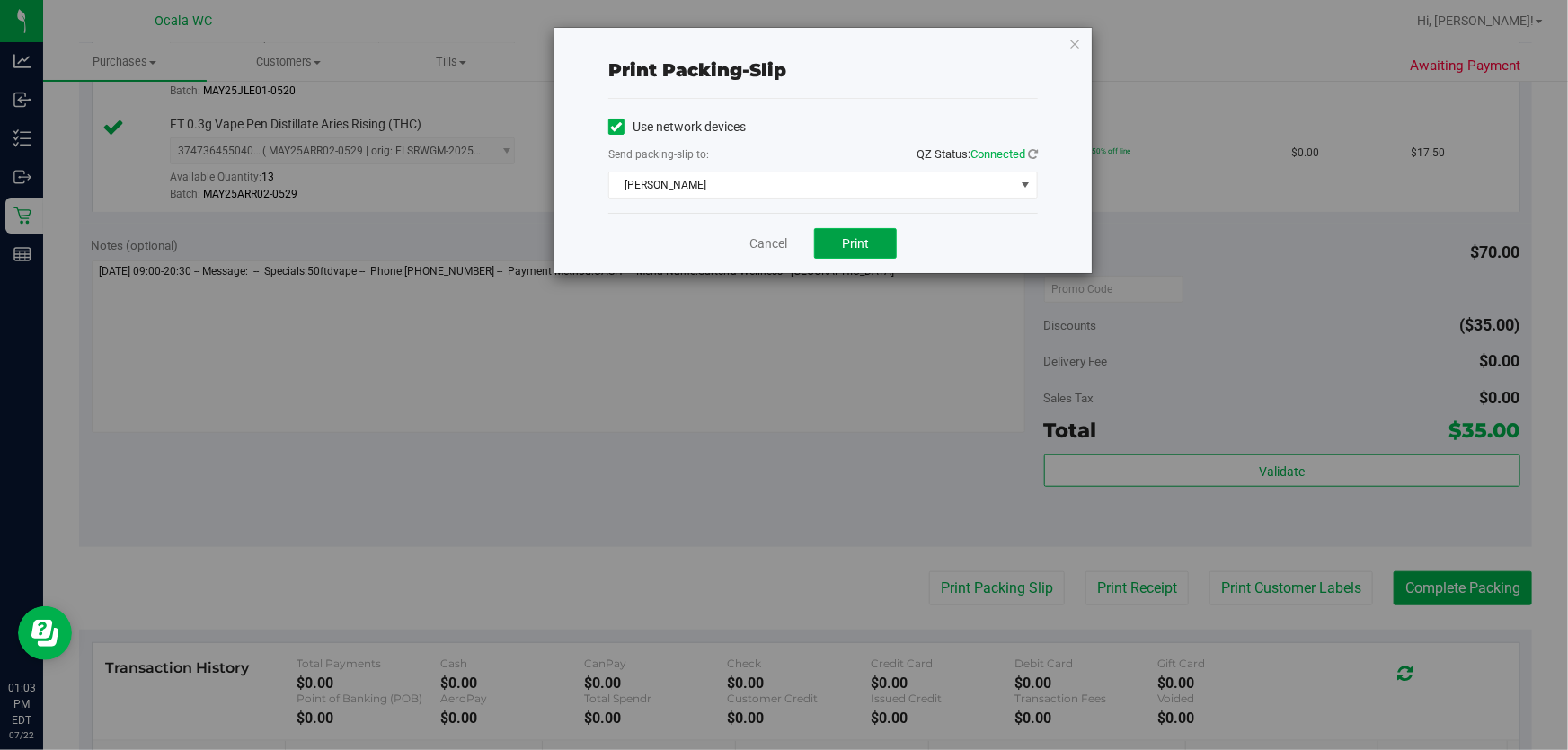 click on "Print" at bounding box center (855, 243) 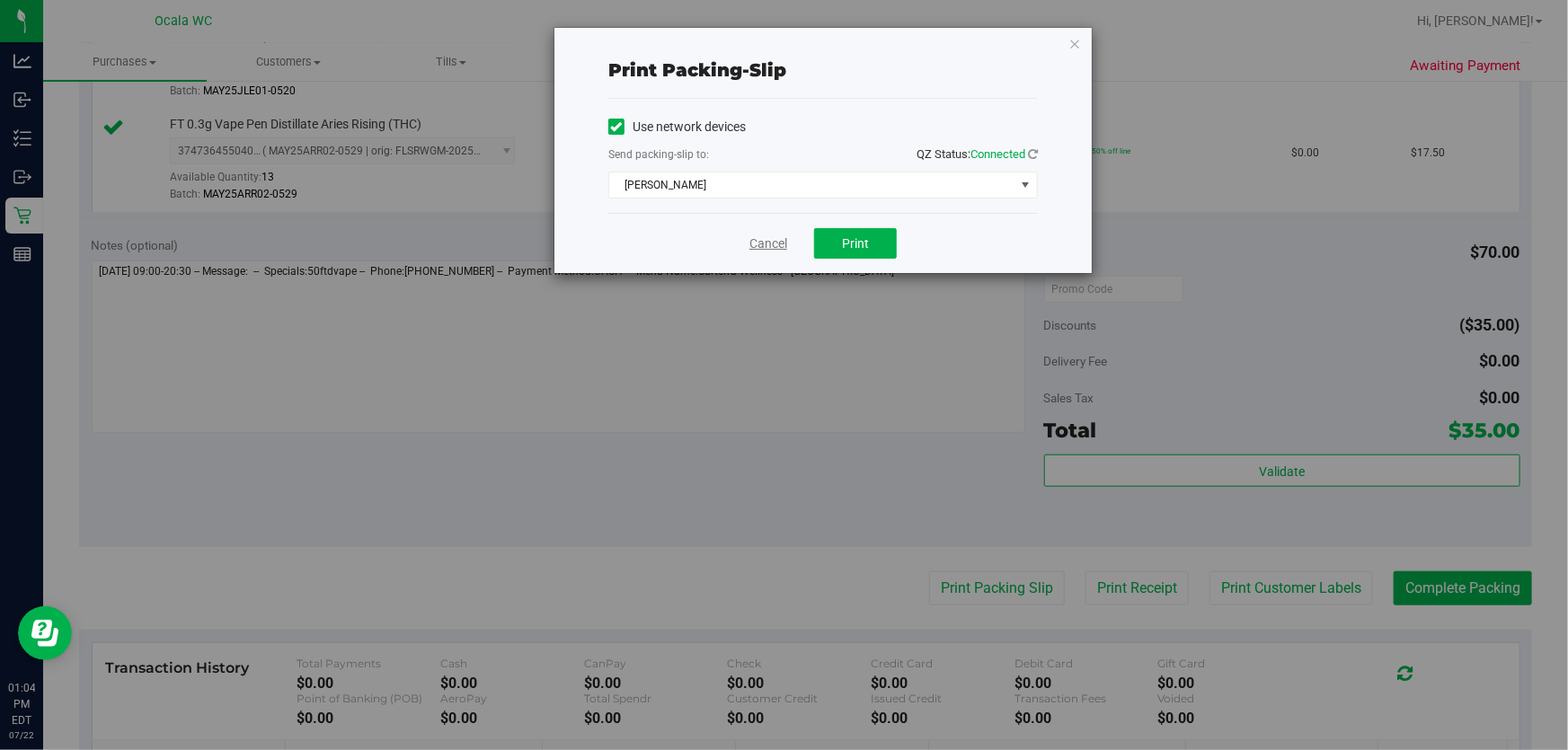 click on "Cancel" at bounding box center (768, 243) 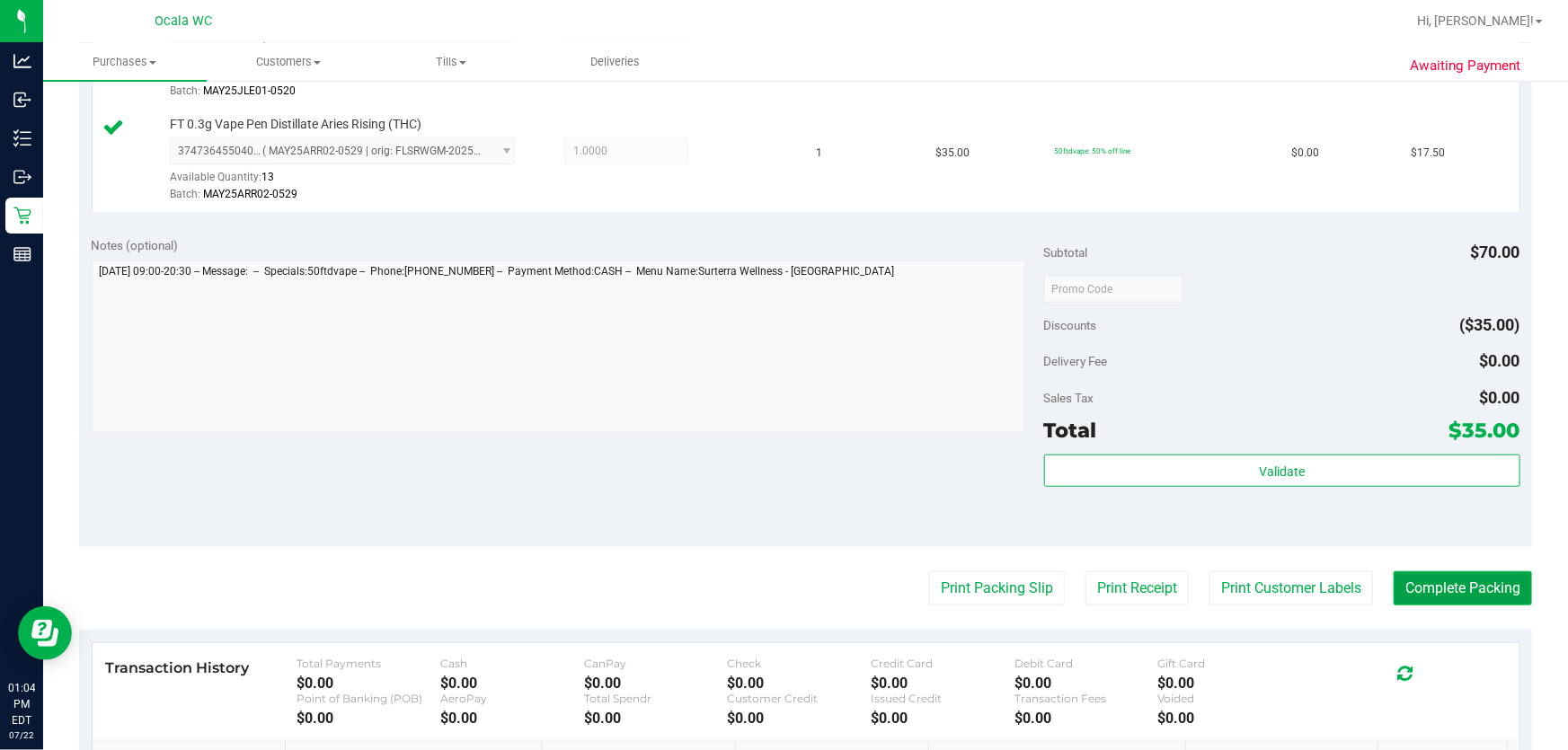 click on "Complete Packing" at bounding box center (1463, 588) 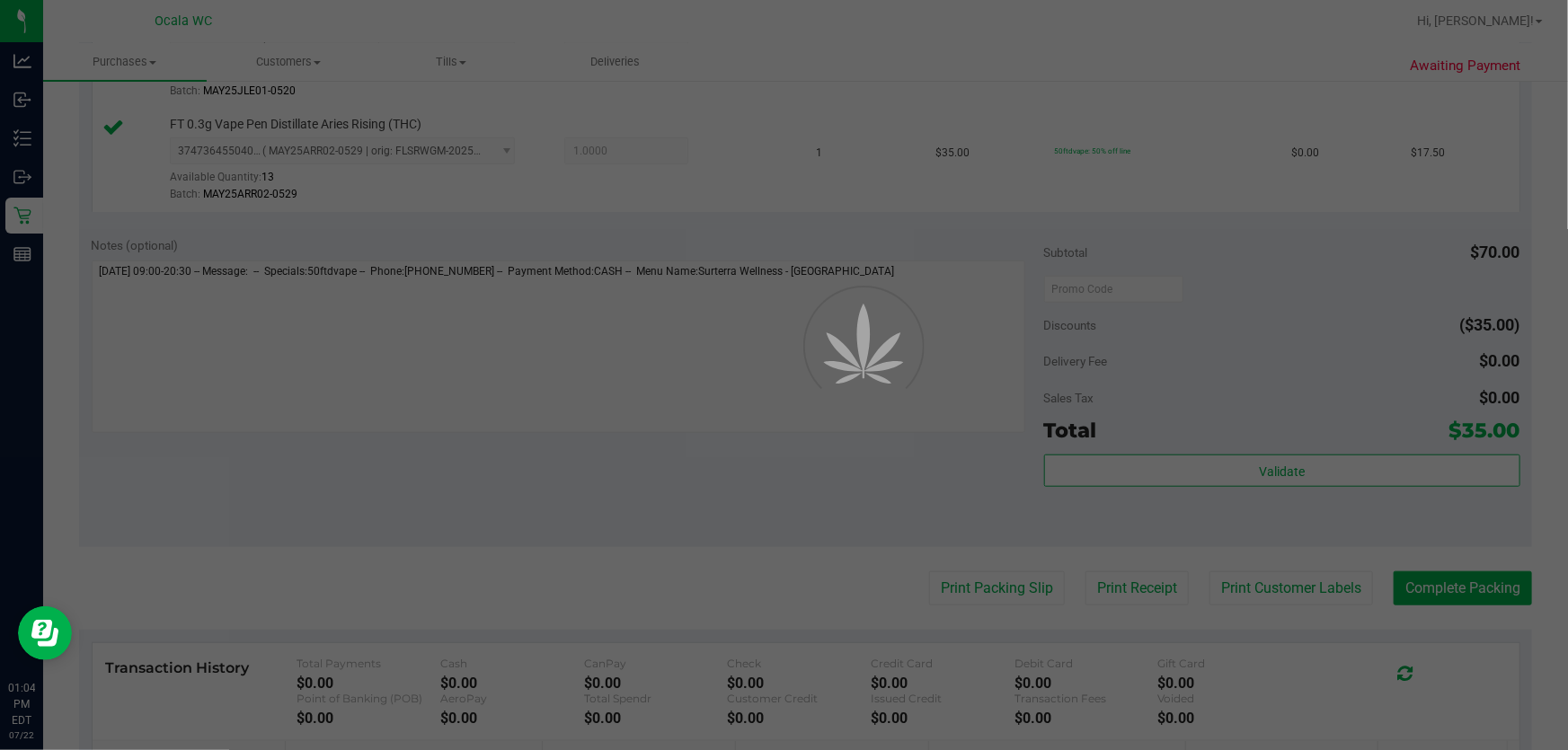 scroll, scrollTop: 0, scrollLeft: 0, axis: both 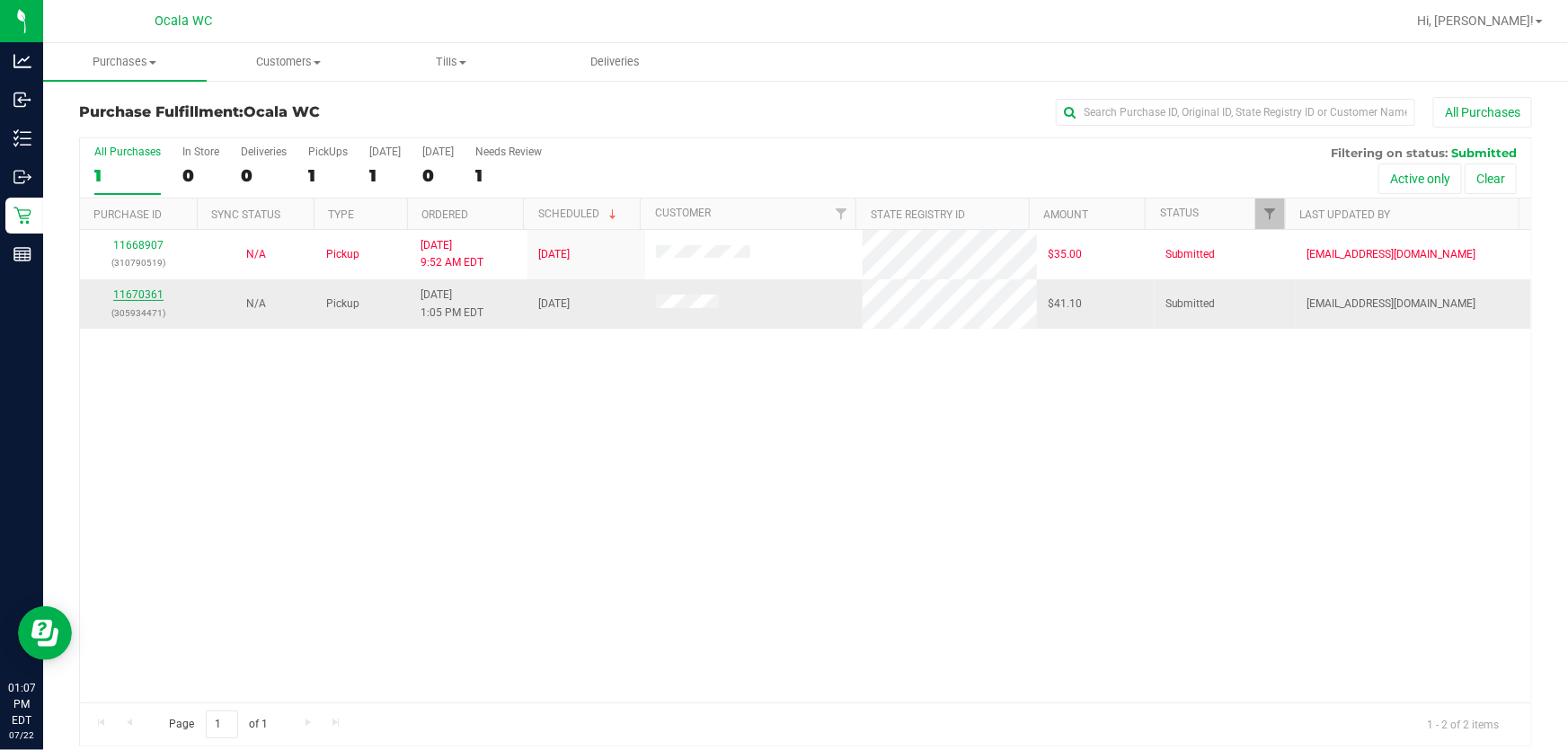click on "11670361" at bounding box center (138, 295) 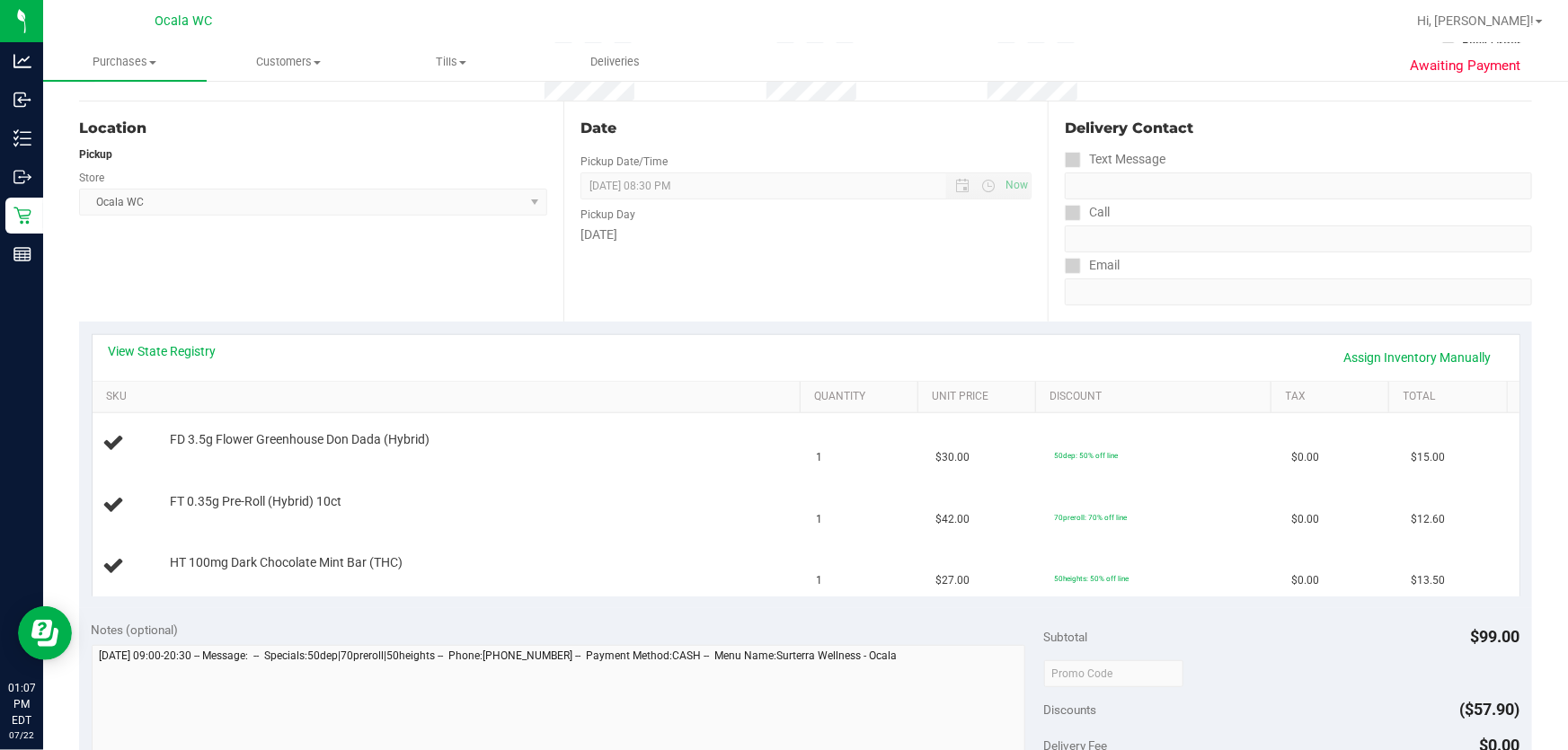 scroll, scrollTop: 244, scrollLeft: 0, axis: vertical 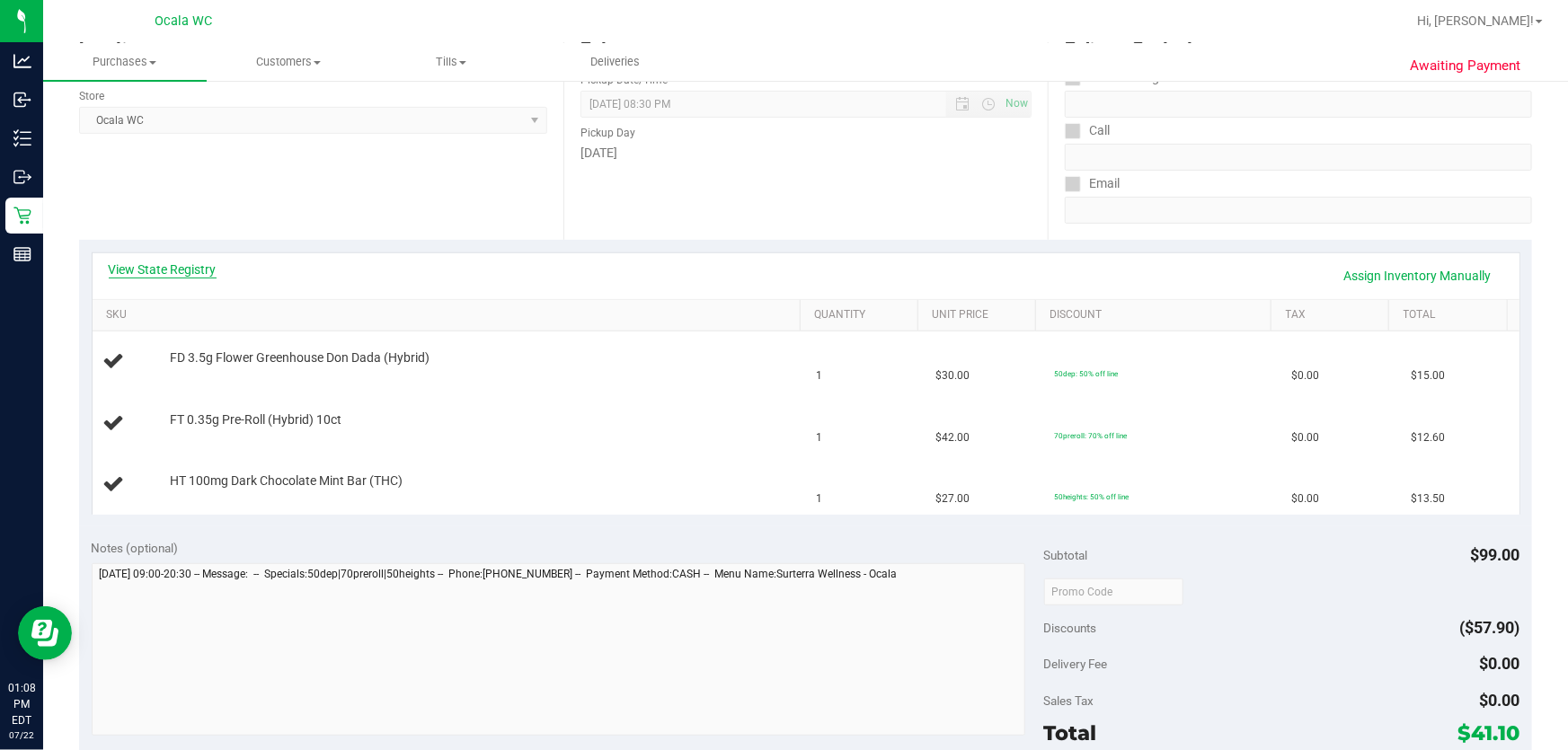 click on "View State Registry" at bounding box center (163, 269) 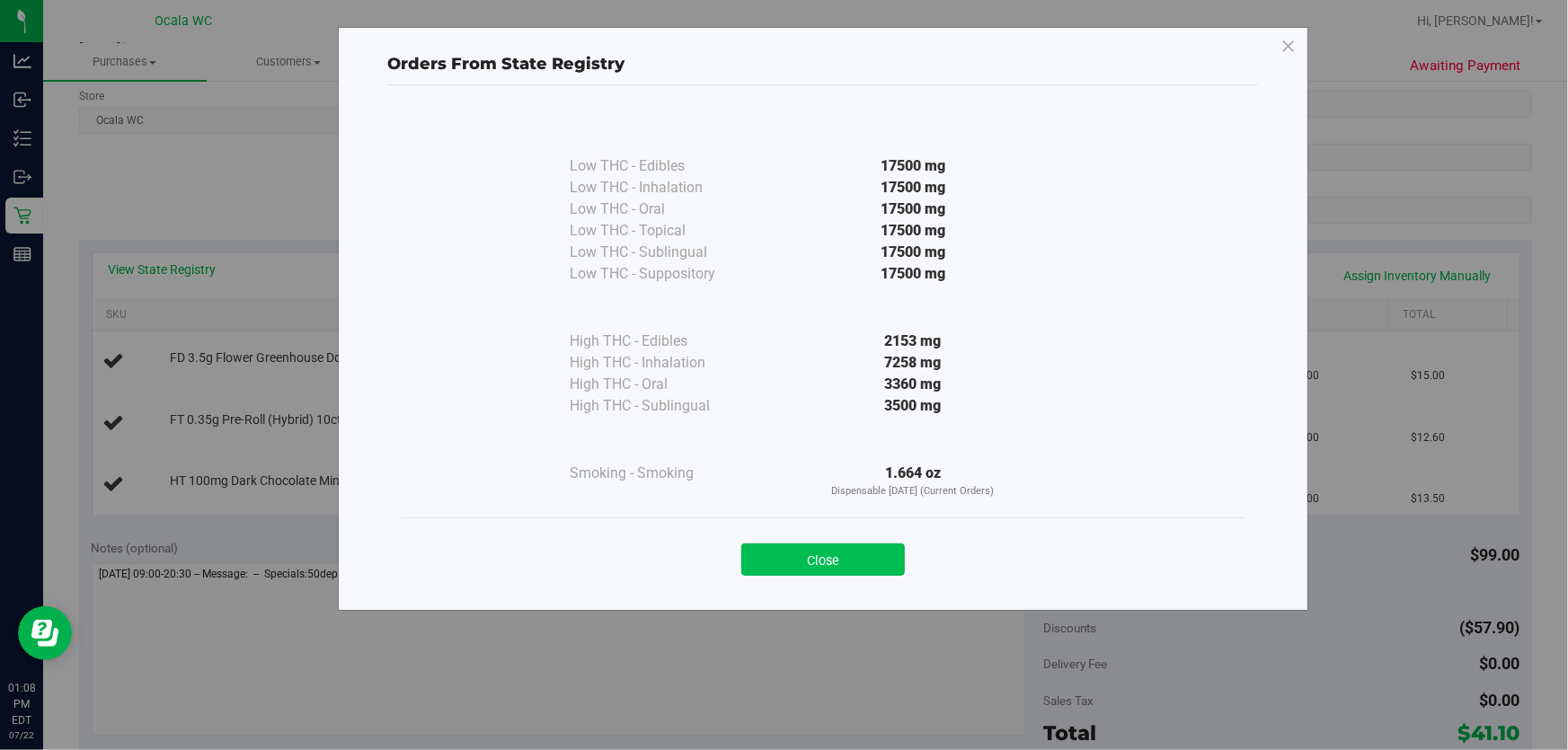 click on "Close" at bounding box center (823, 560) 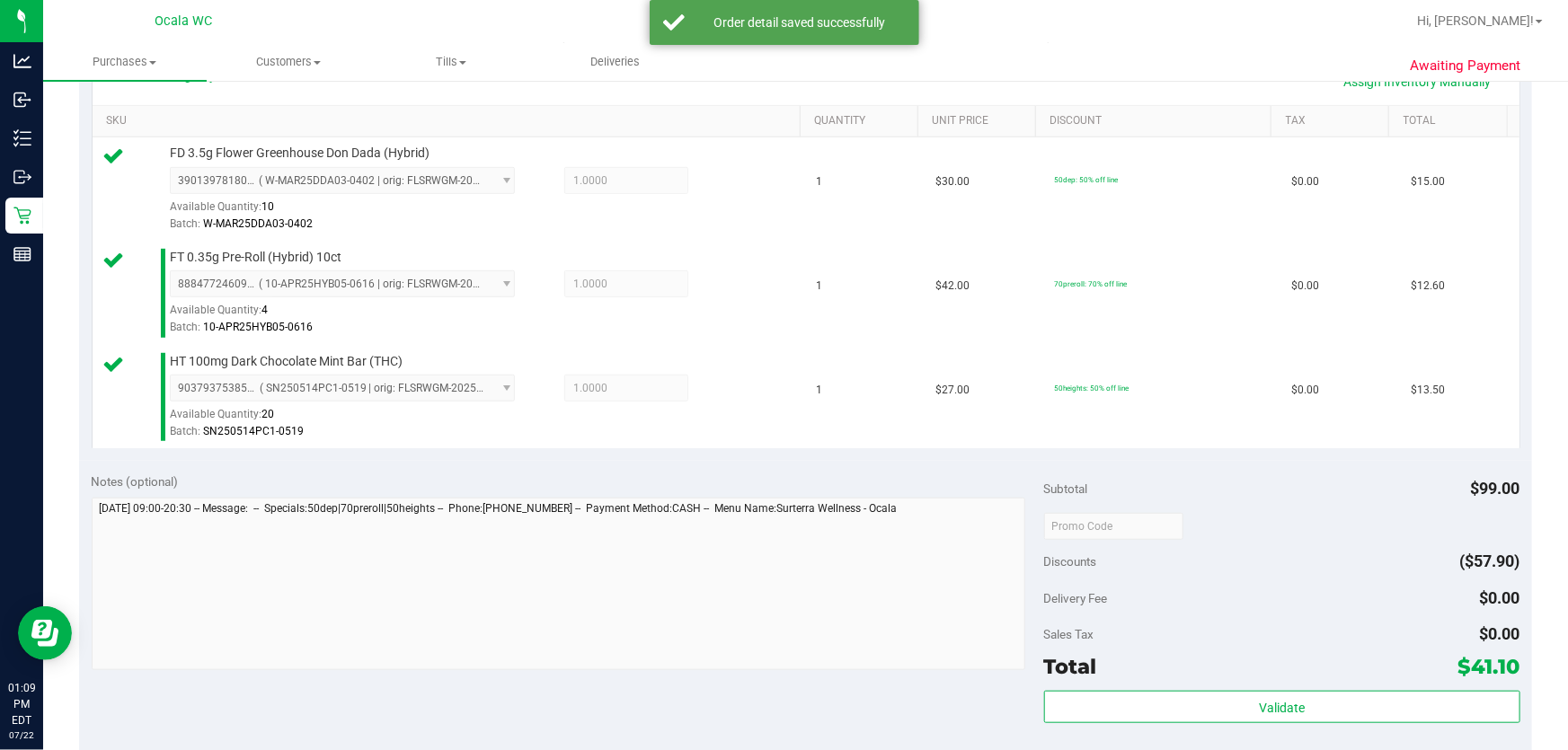 scroll, scrollTop: 735, scrollLeft: 0, axis: vertical 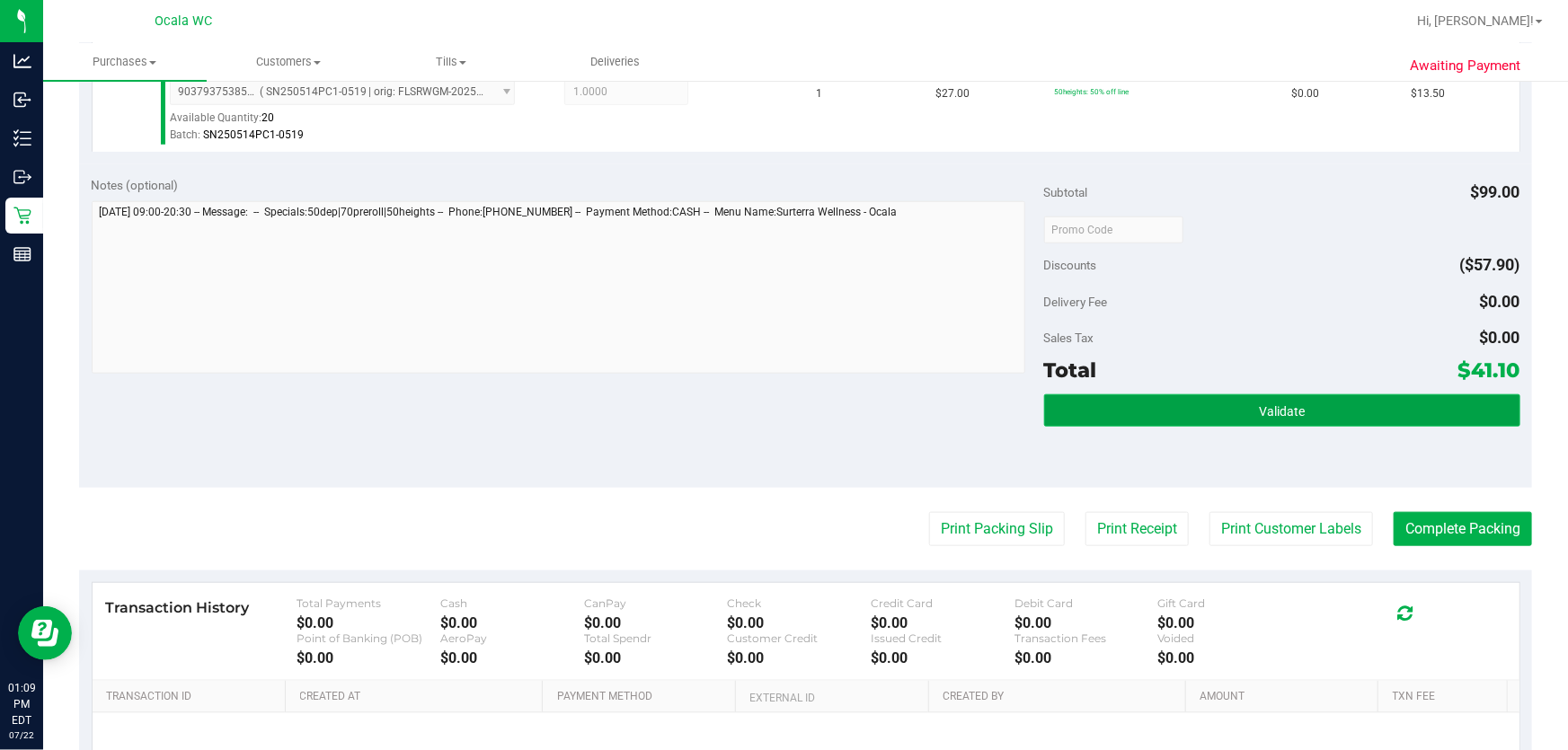 drag, startPoint x: 1249, startPoint y: 409, endPoint x: 1245, endPoint y: 421, distance: 12.649111 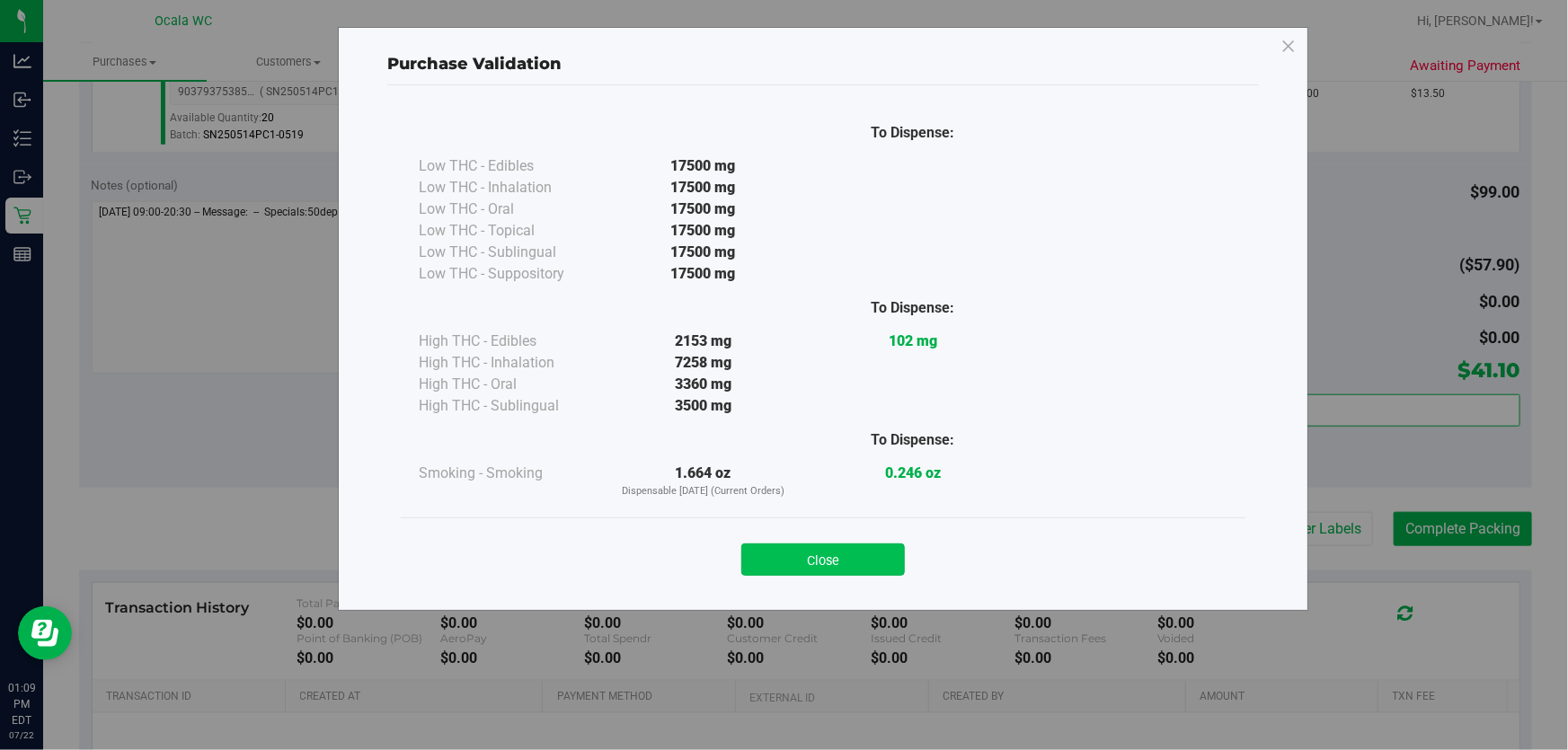drag, startPoint x: 849, startPoint y: 552, endPoint x: 913, endPoint y: 547, distance: 64.19502 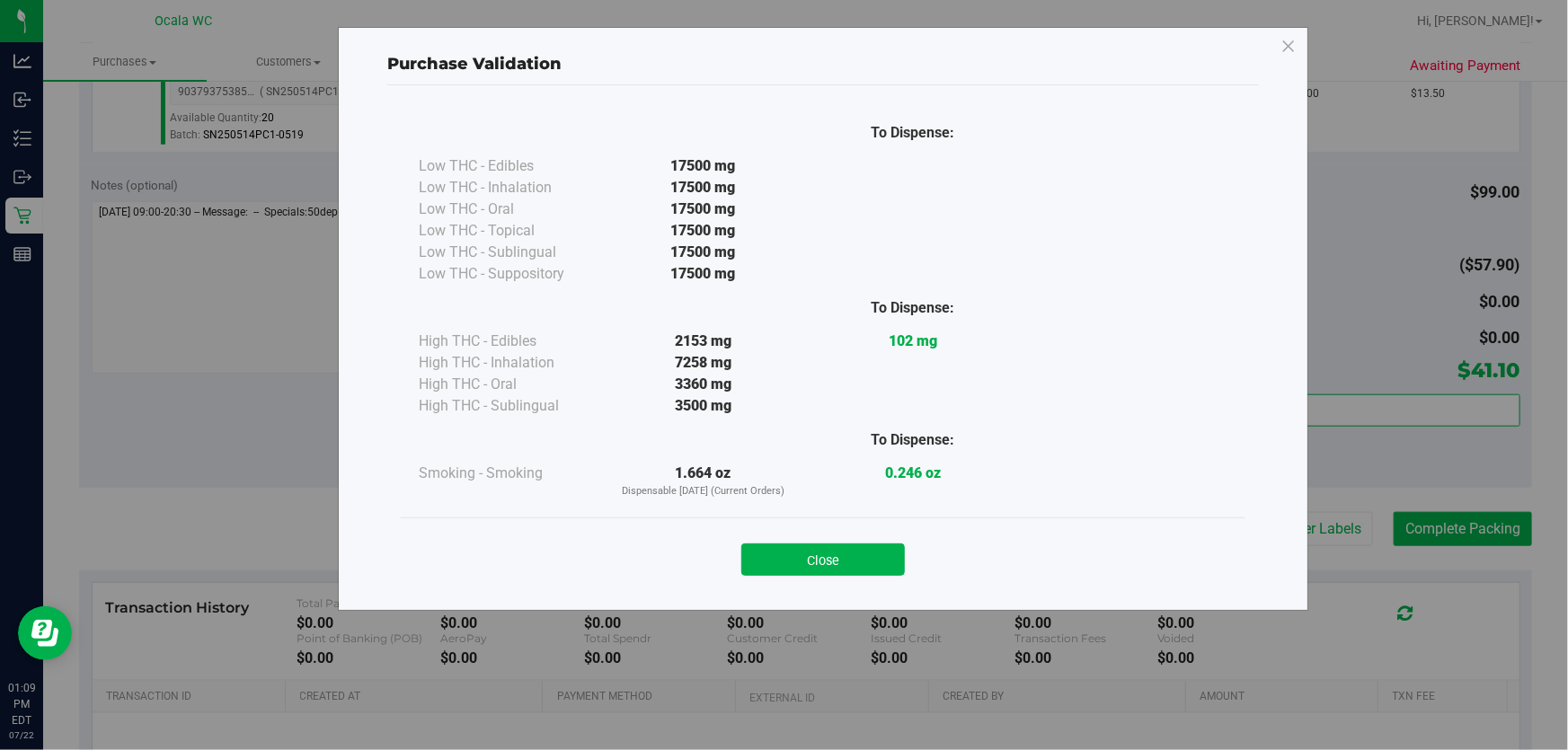 click on "Close" at bounding box center (823, 560) 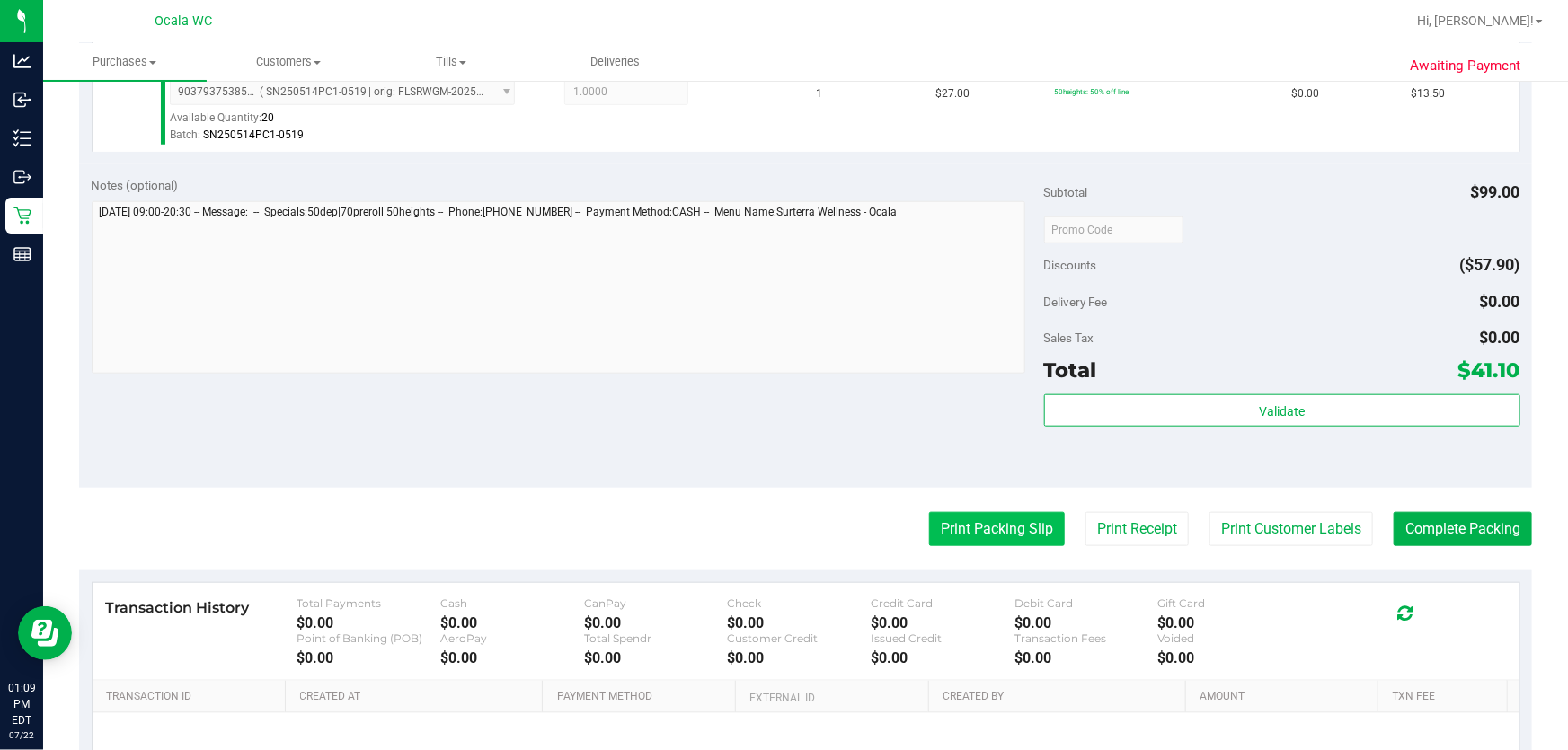 click on "Print Packing Slip" at bounding box center (997, 529) 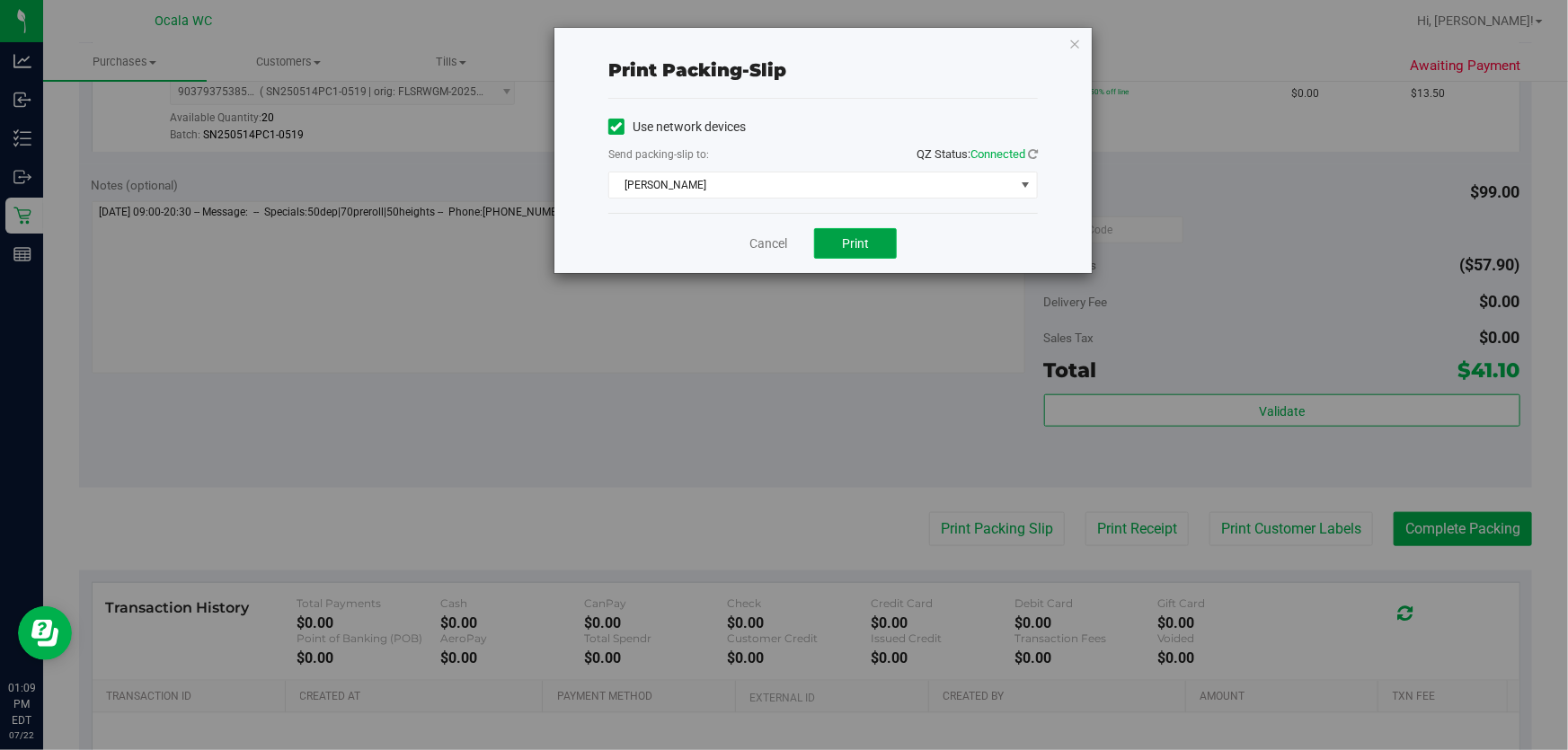 click on "Print" at bounding box center [855, 243] 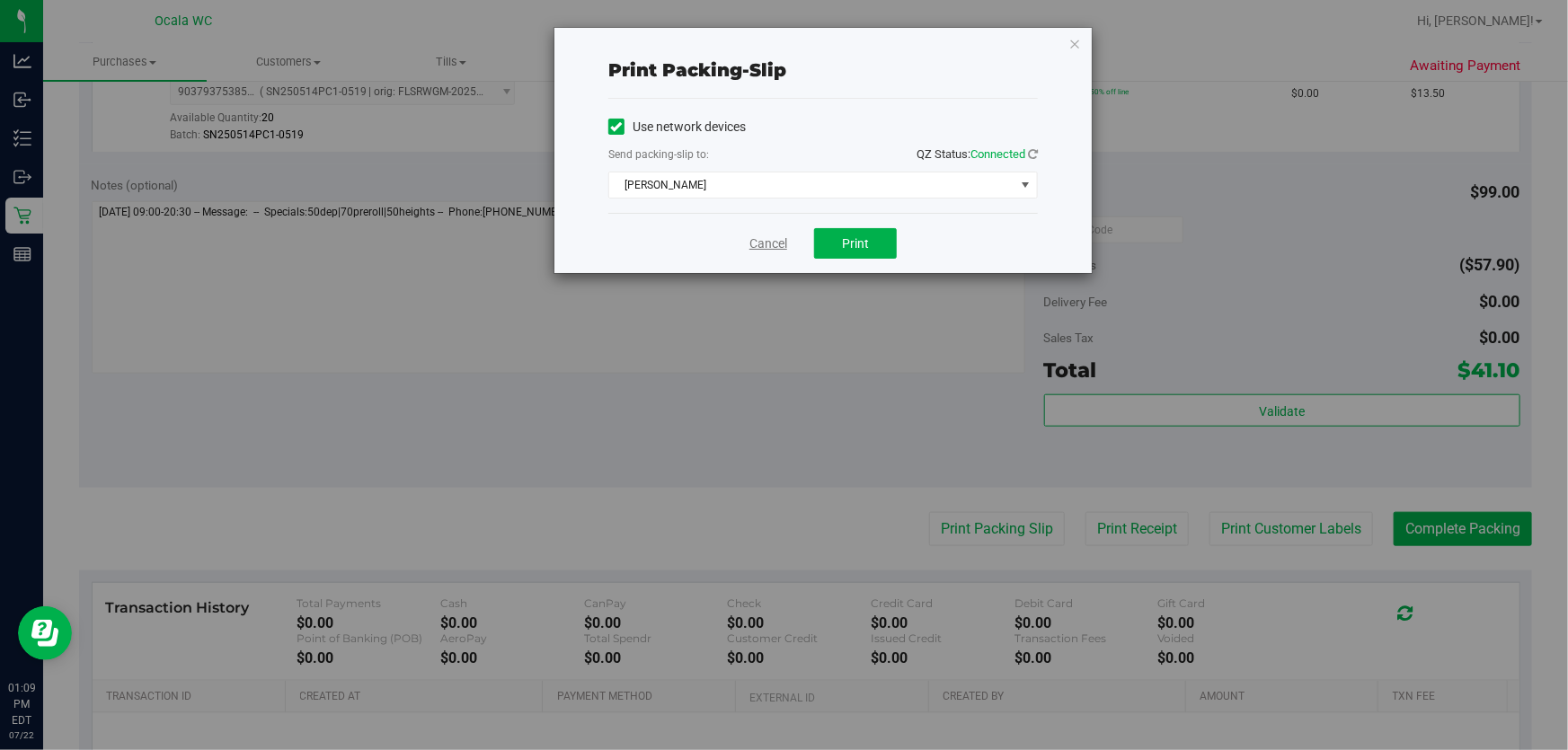 click on "Cancel" at bounding box center [768, 243] 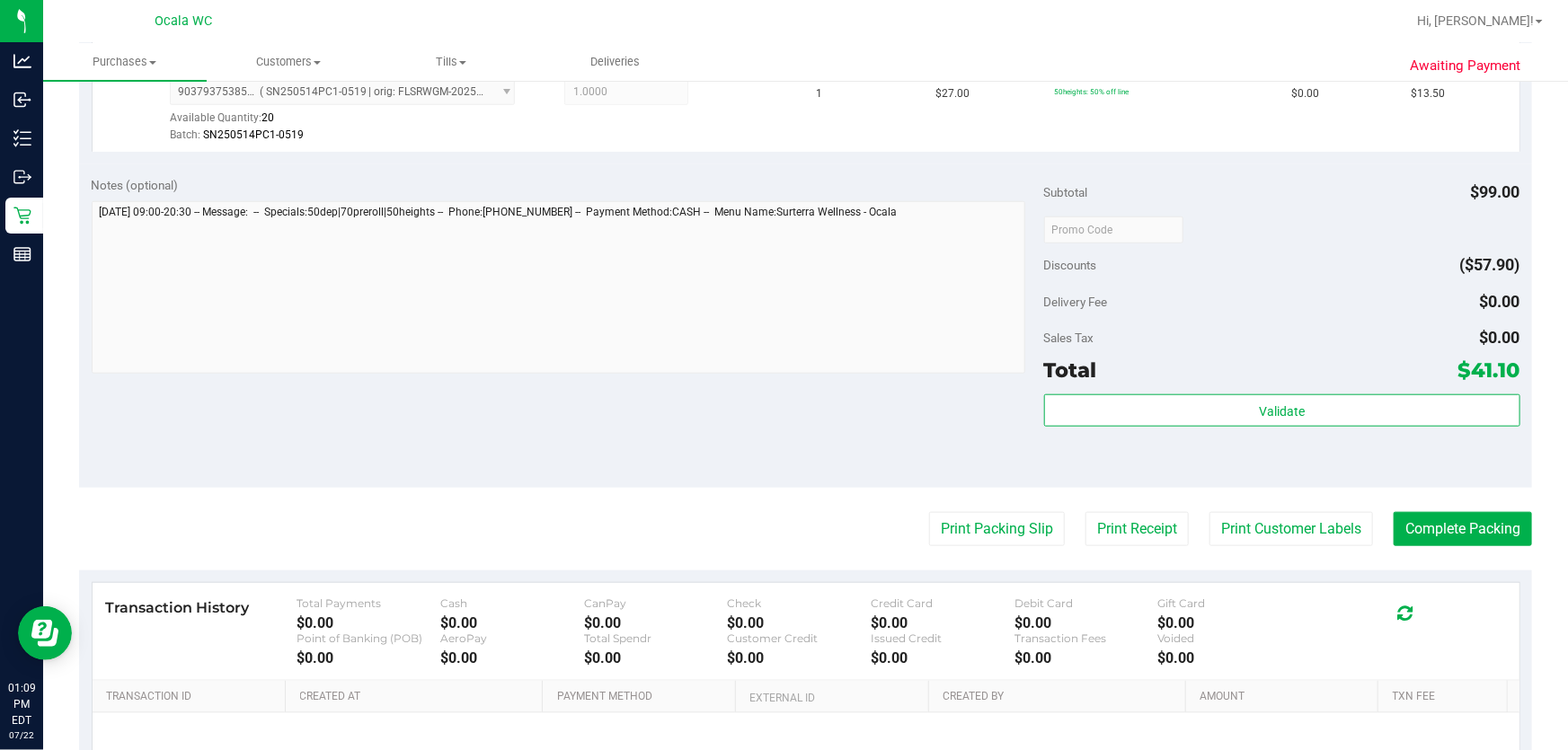 click on "Back
Edit Purchase
Cancel Purchase
View Profile
# 11670361
BioTrack ID:
-
Submitted
Needs review
Last Modified
Jane API
Jul 22, 2025 1:05:59 PM EDT" at bounding box center (805, 134) 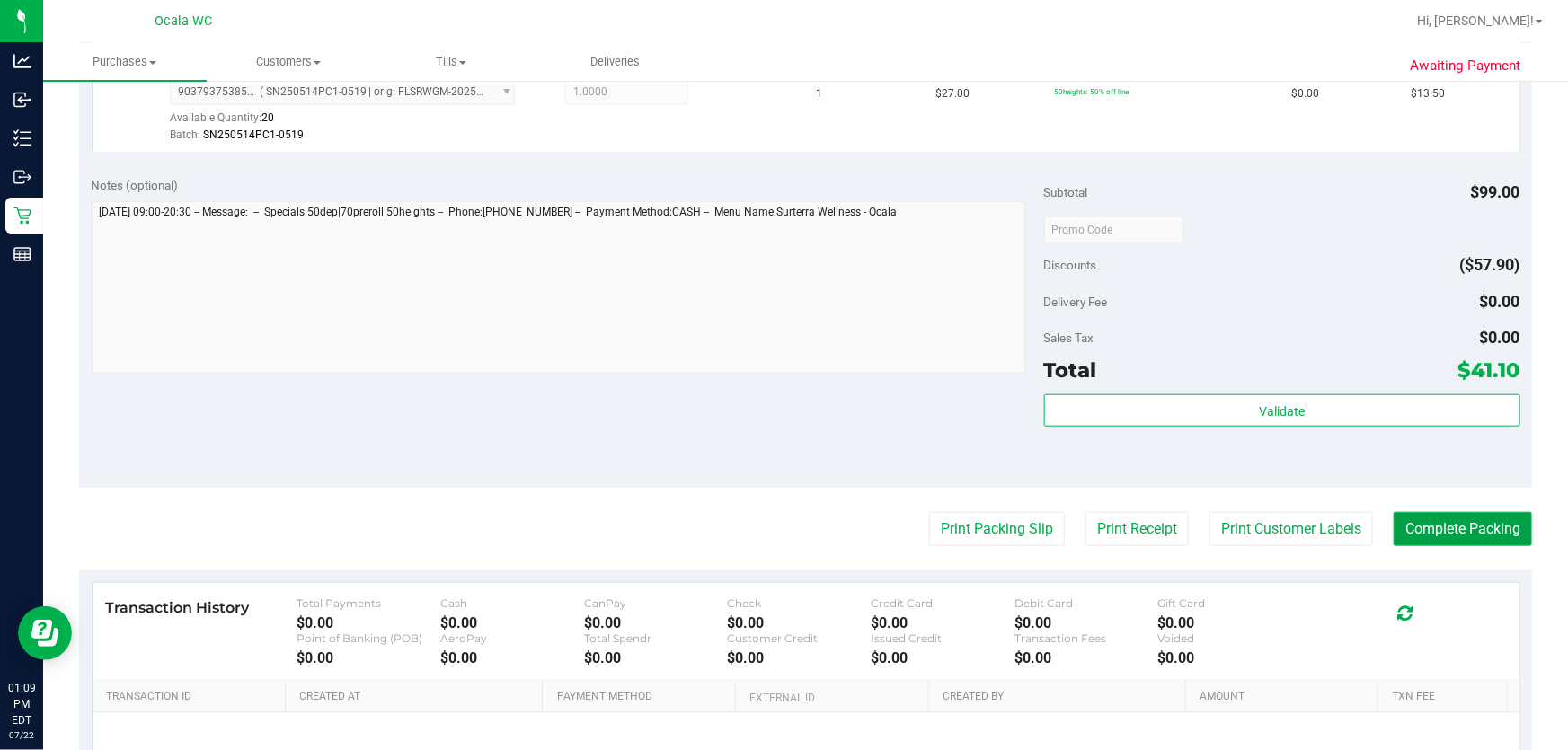 click on "Complete Packing" at bounding box center [1463, 529] 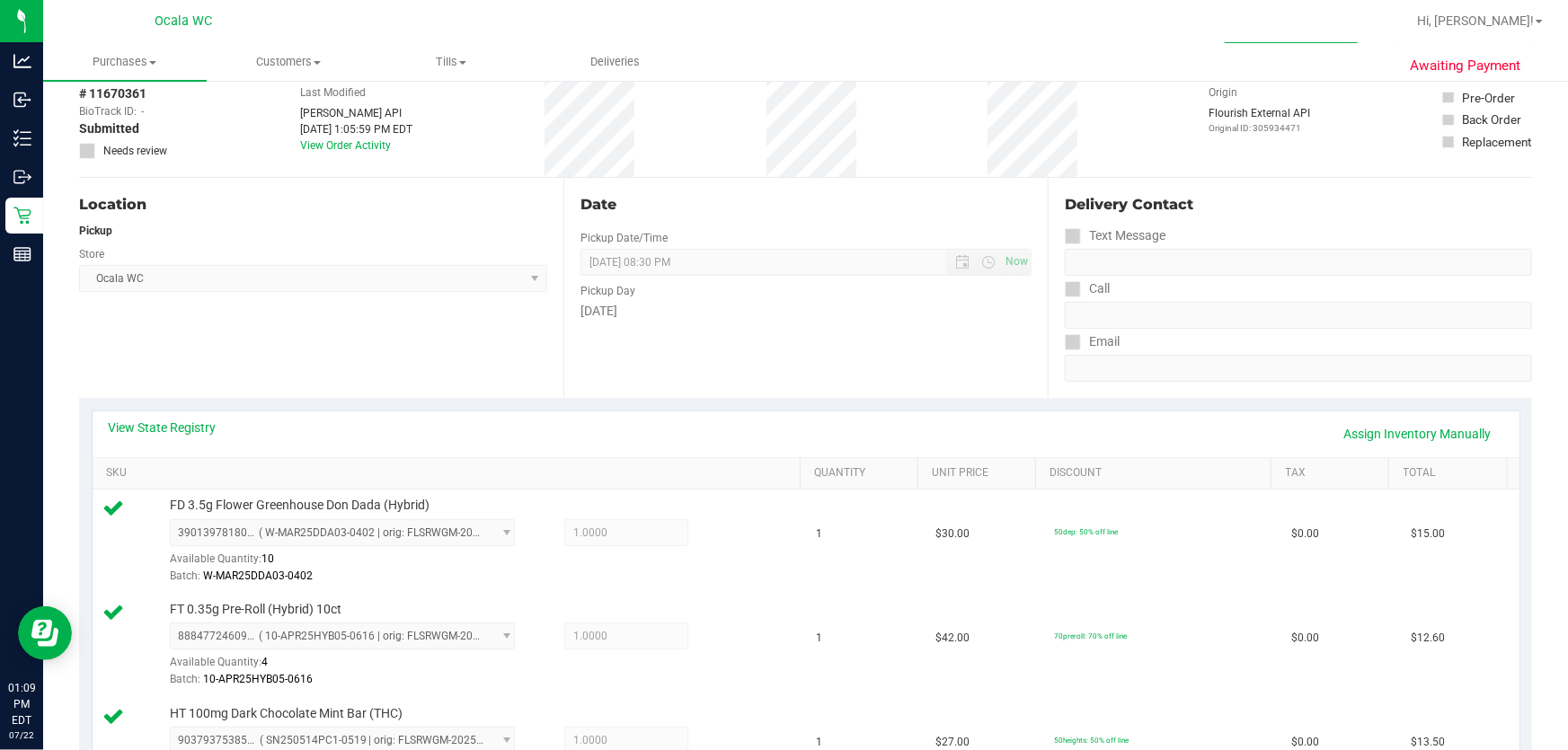 scroll, scrollTop: 0, scrollLeft: 0, axis: both 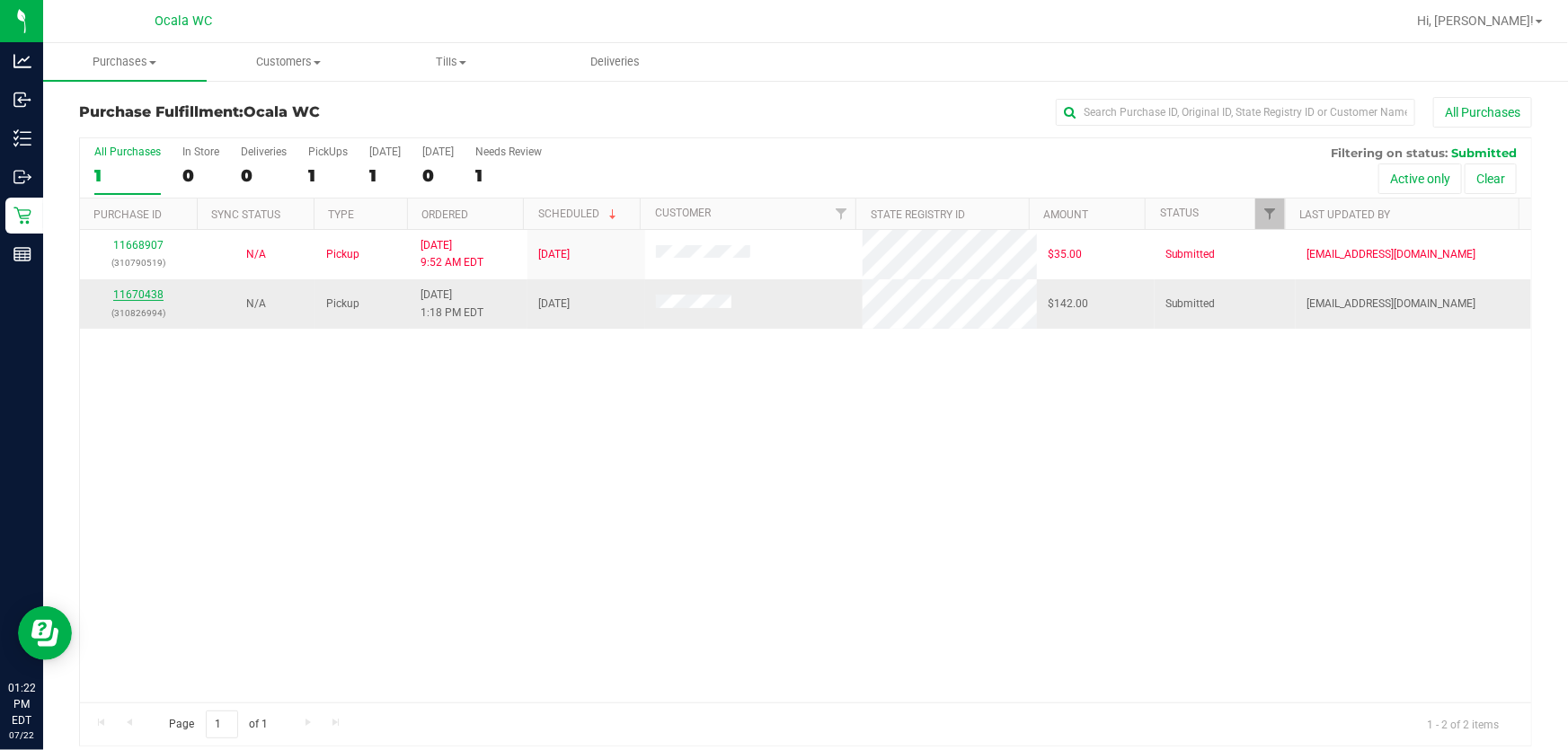 click on "11670438" at bounding box center [138, 295] 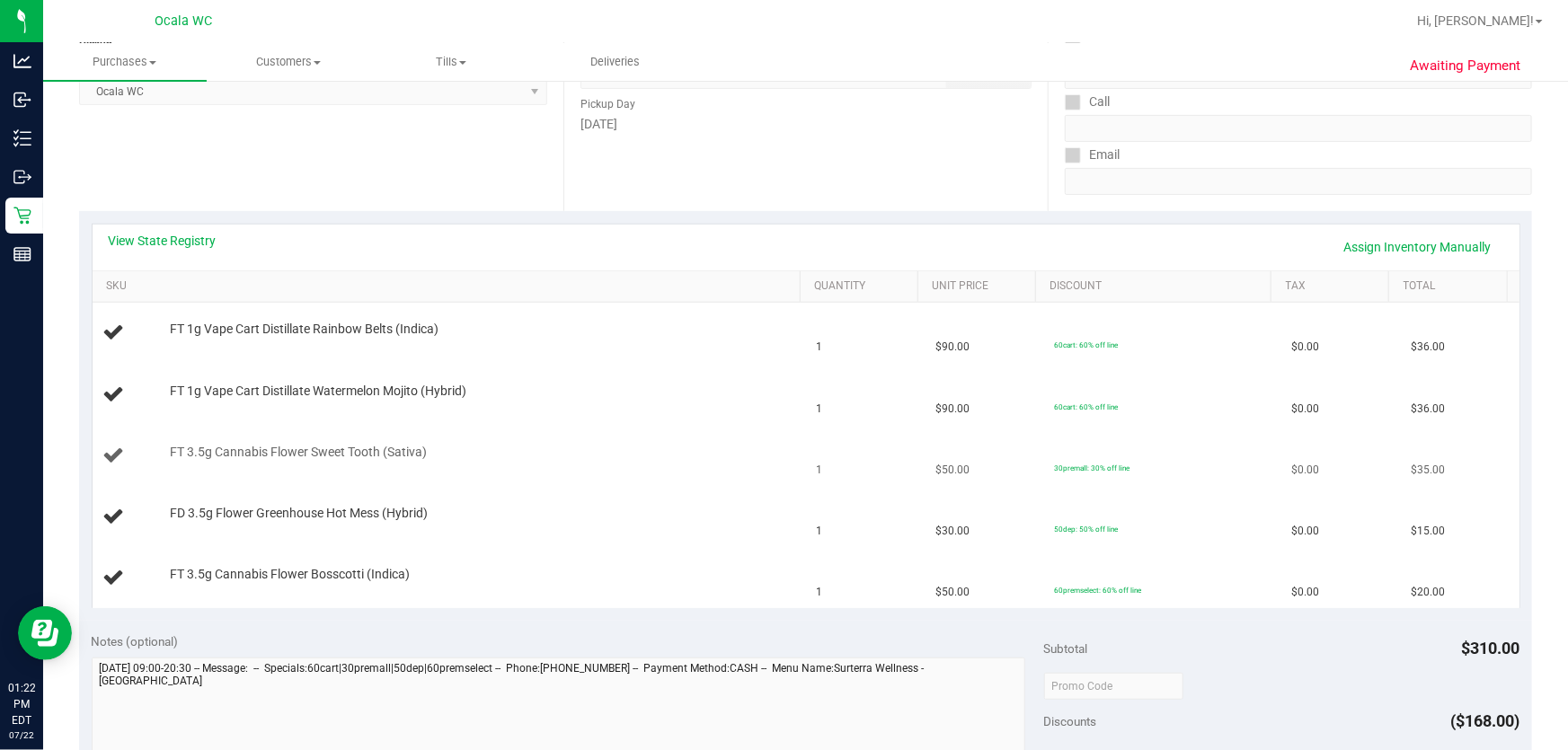 scroll, scrollTop: 326, scrollLeft: 0, axis: vertical 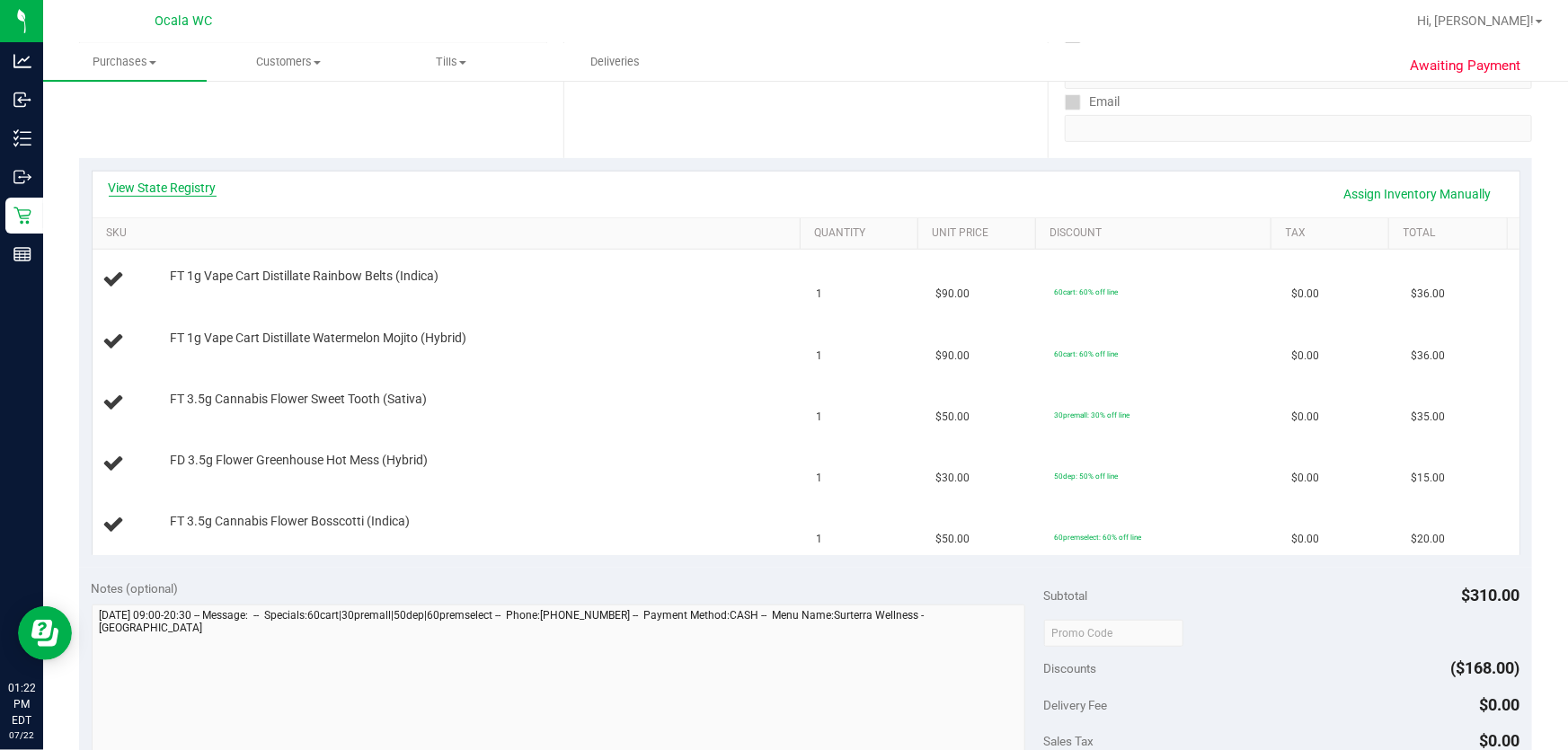 click on "View State Registry" at bounding box center (163, 188) 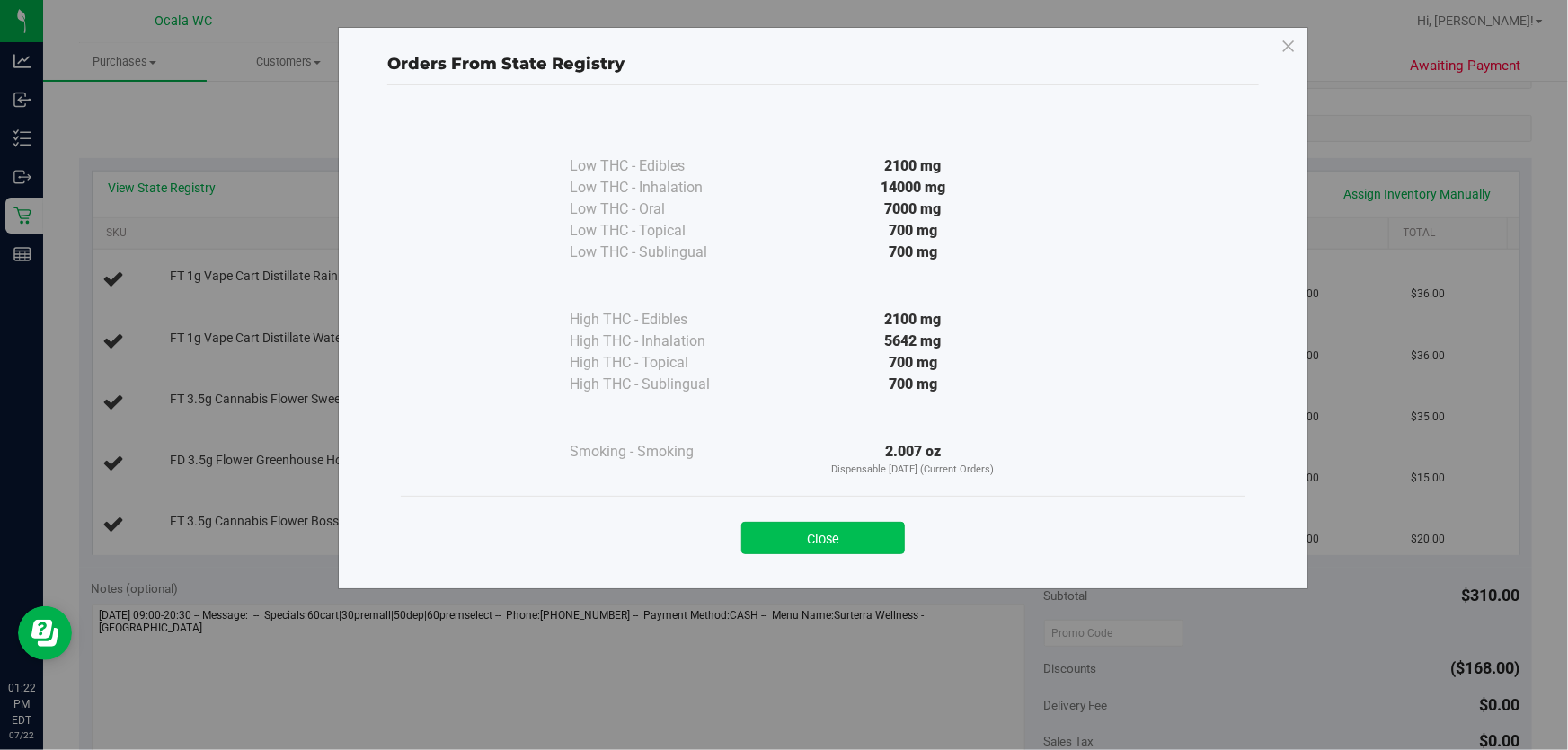 click on "Close" at bounding box center [823, 538] 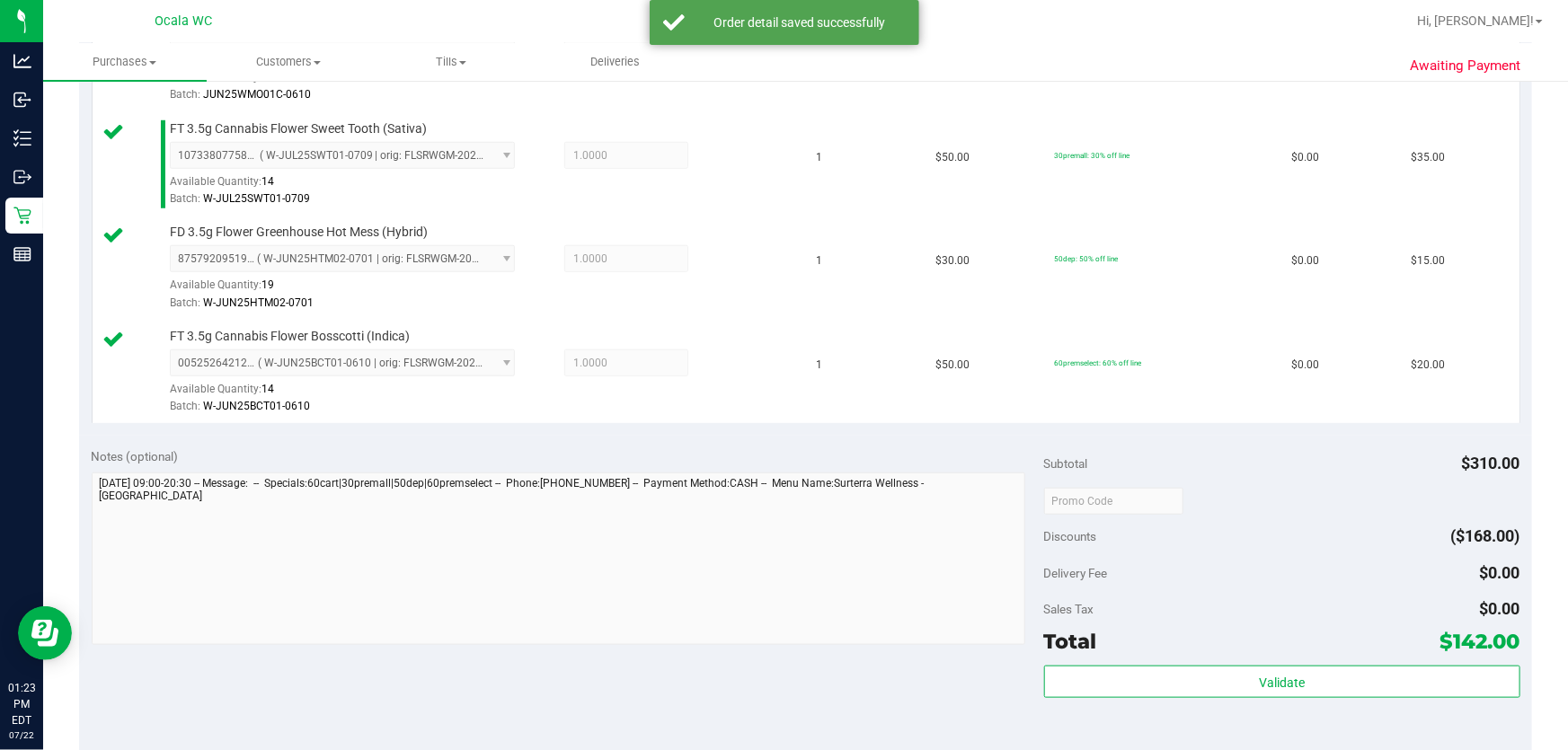 scroll, scrollTop: 735, scrollLeft: 0, axis: vertical 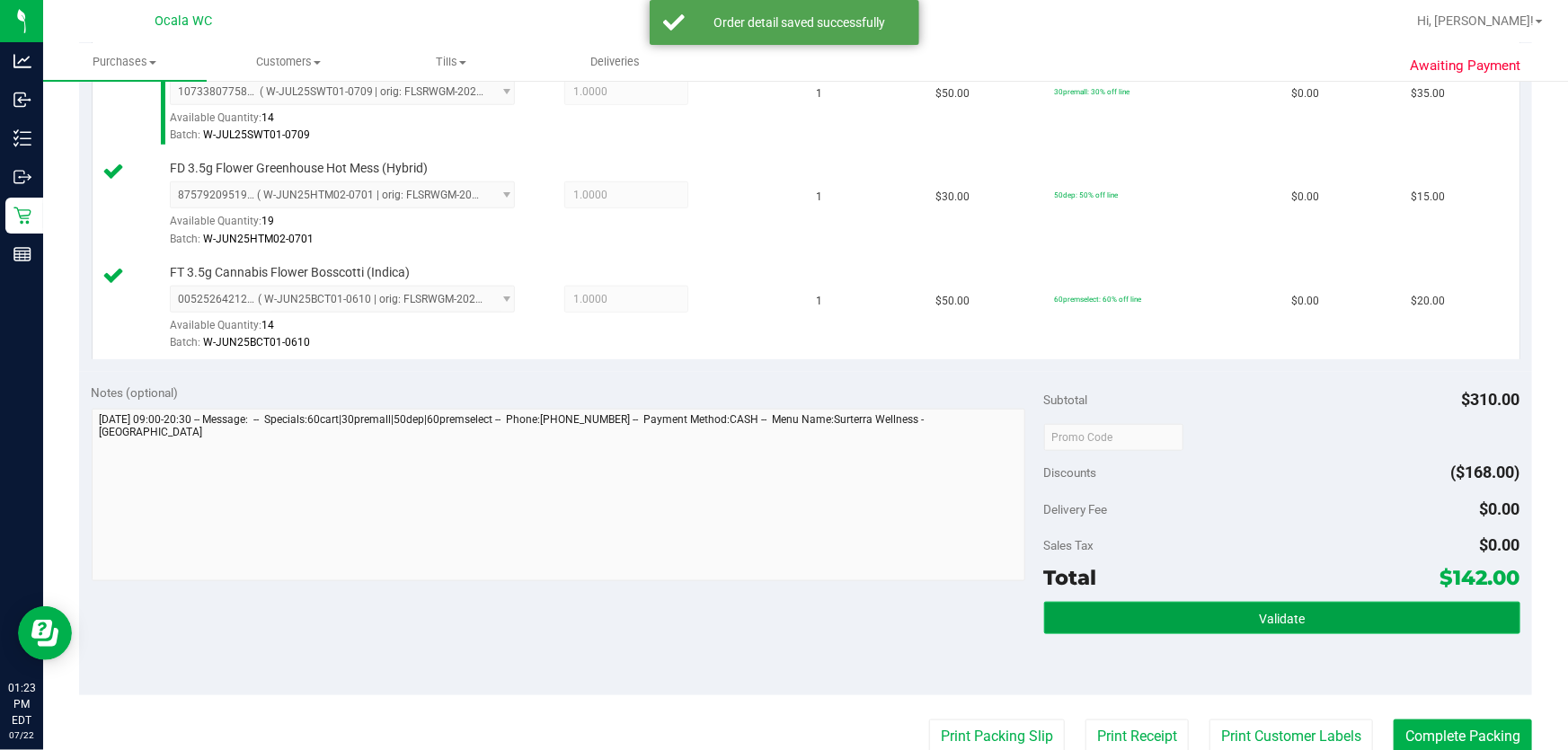 click on "Validate" at bounding box center (1282, 618) 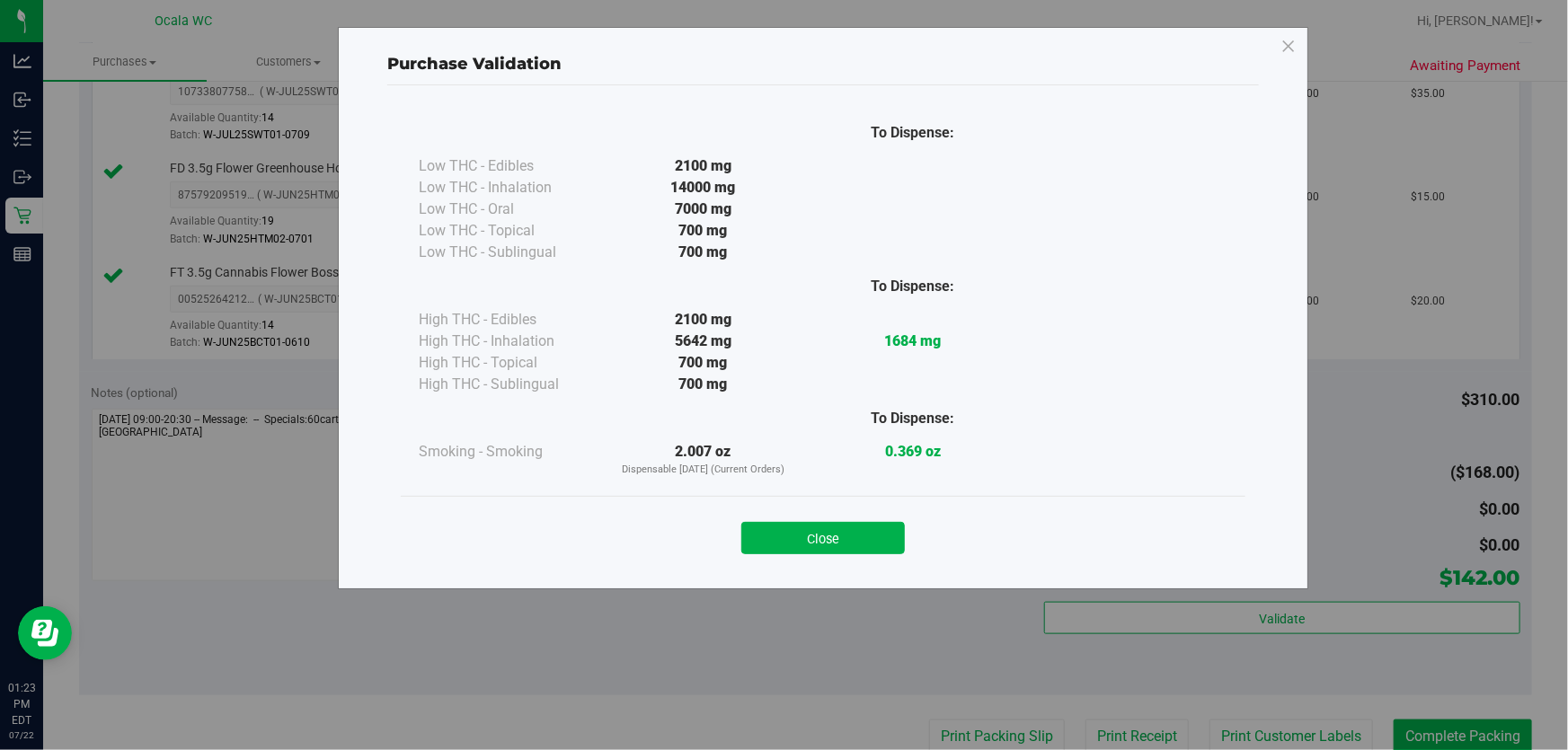 click on "Close" at bounding box center [823, 533] 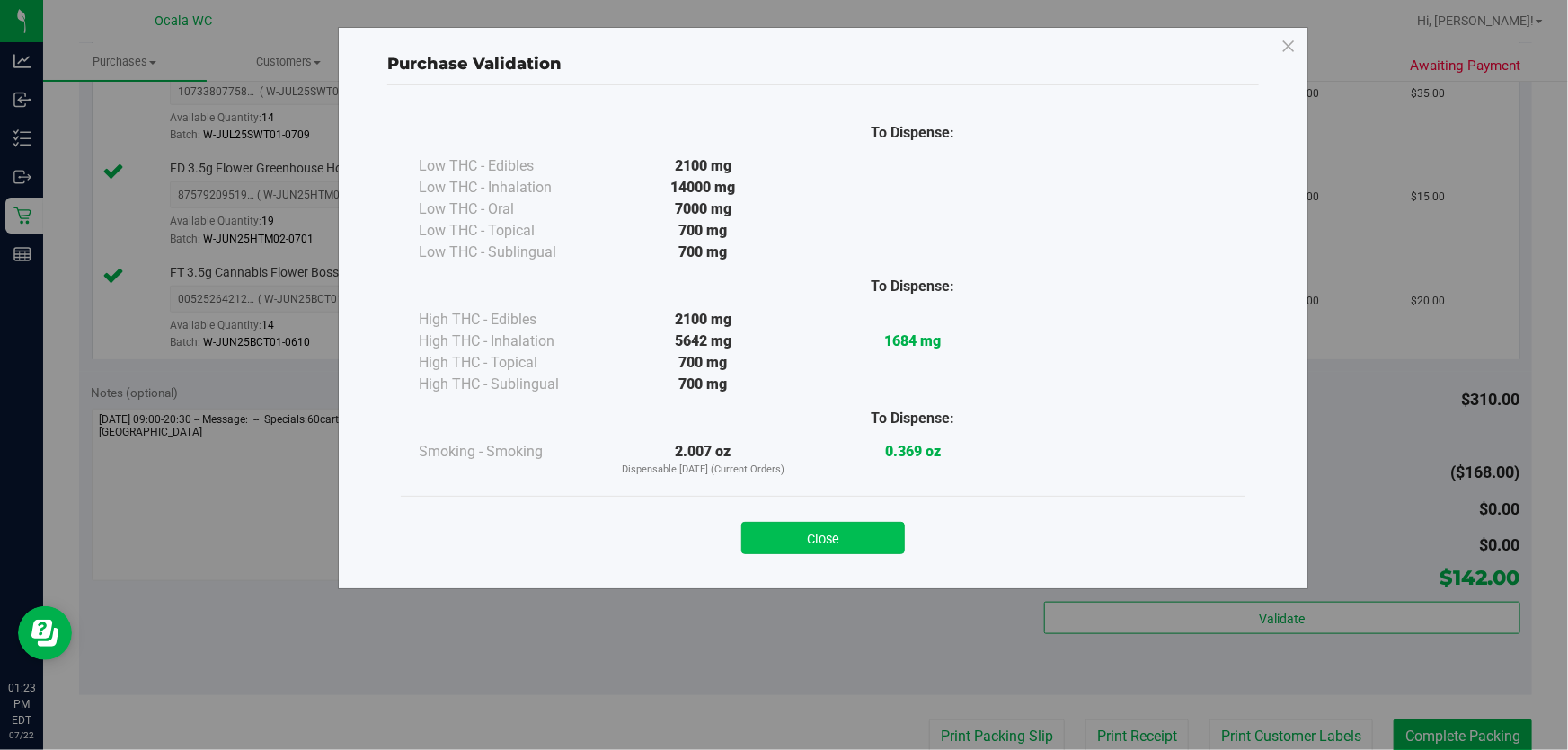 click on "Close" at bounding box center (823, 538) 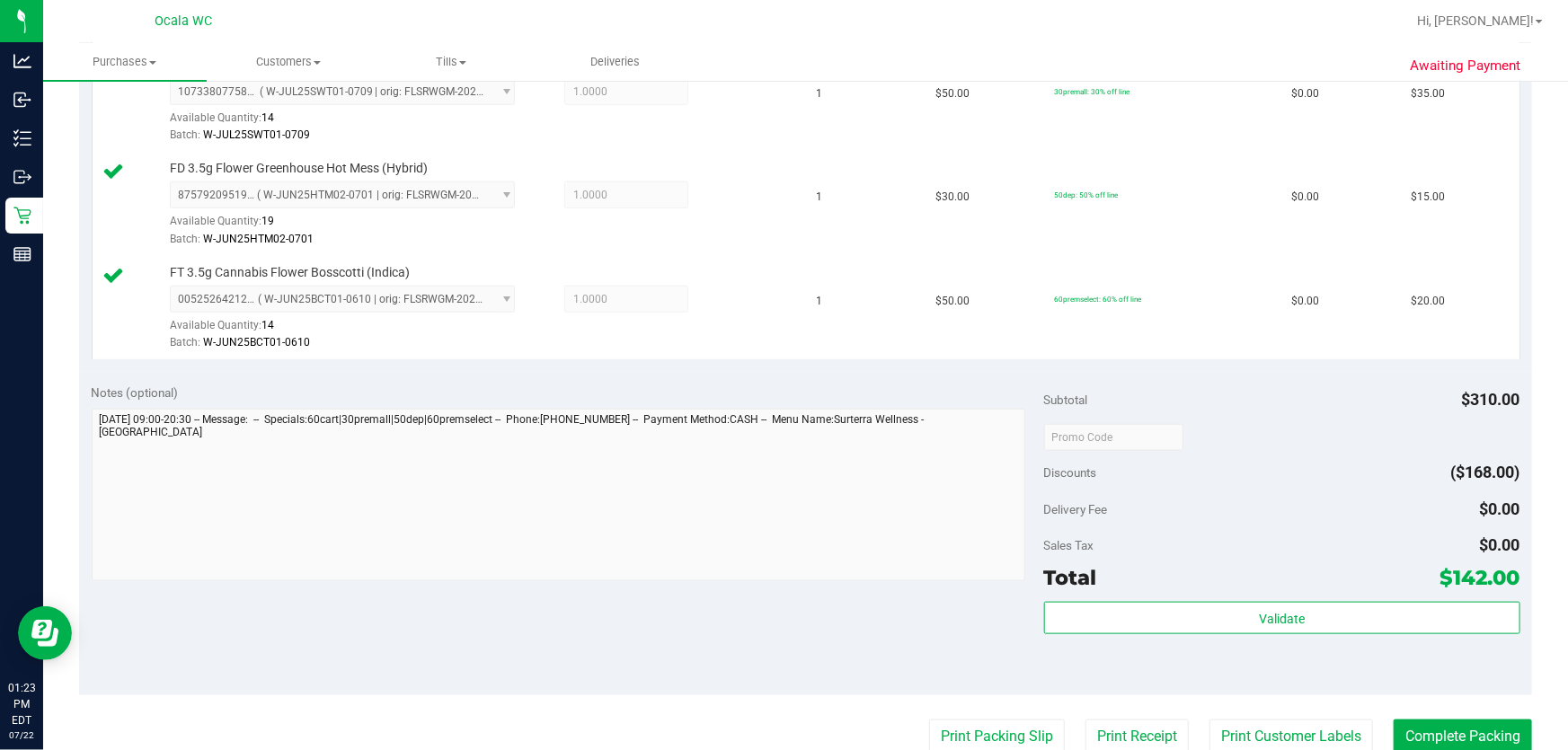 scroll, scrollTop: 1131, scrollLeft: 0, axis: vertical 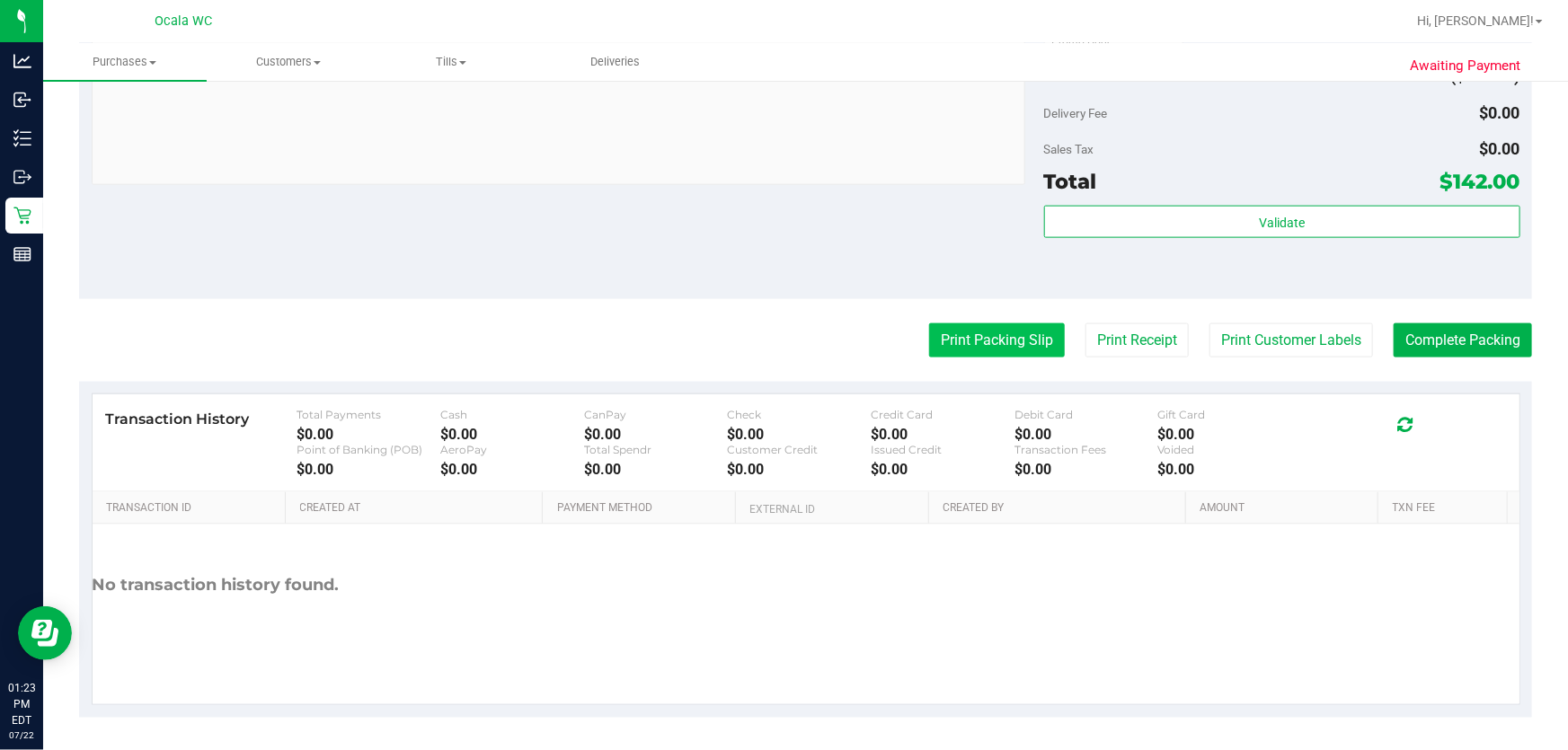 click on "Print Packing Slip" at bounding box center [997, 340] 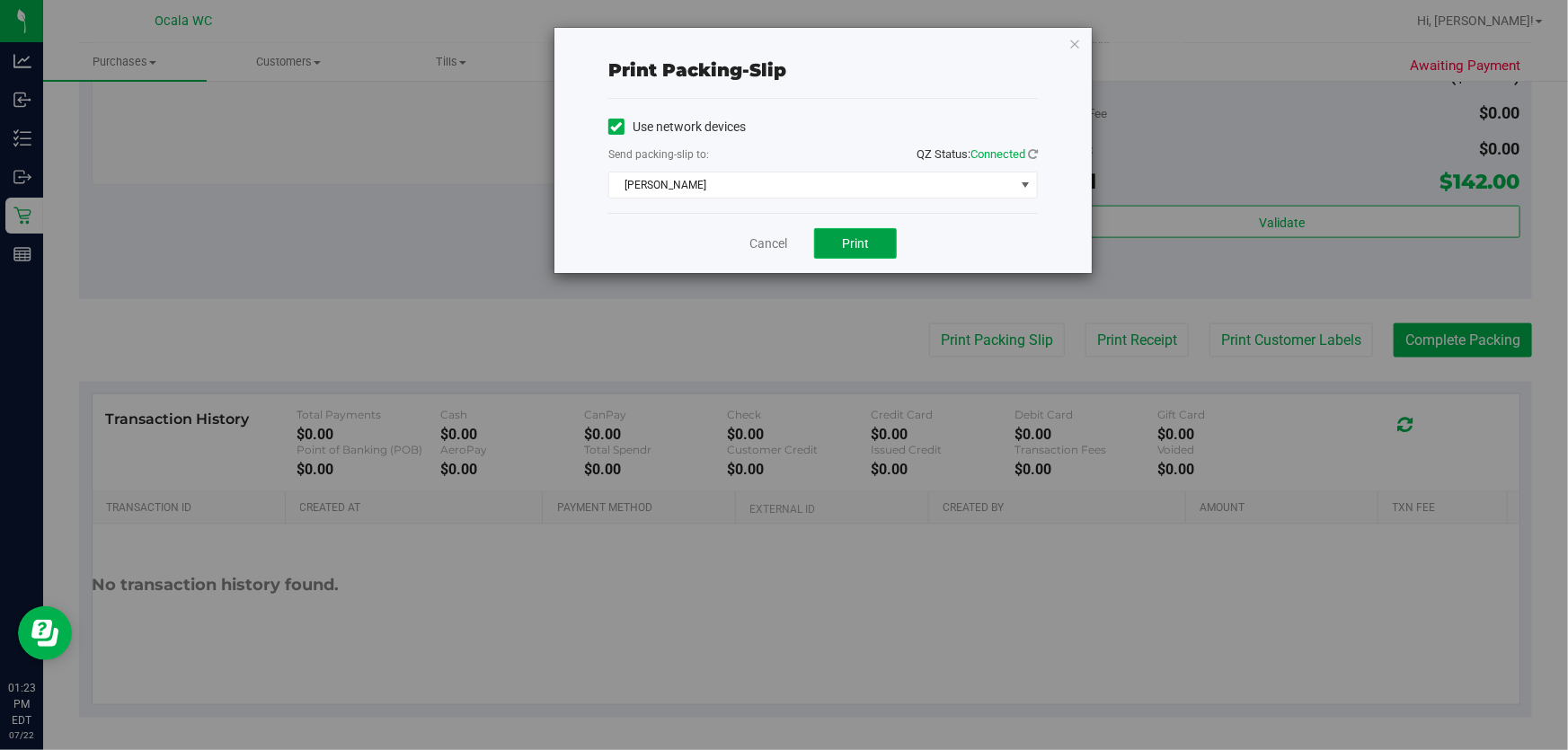 click on "Print" at bounding box center [855, 243] 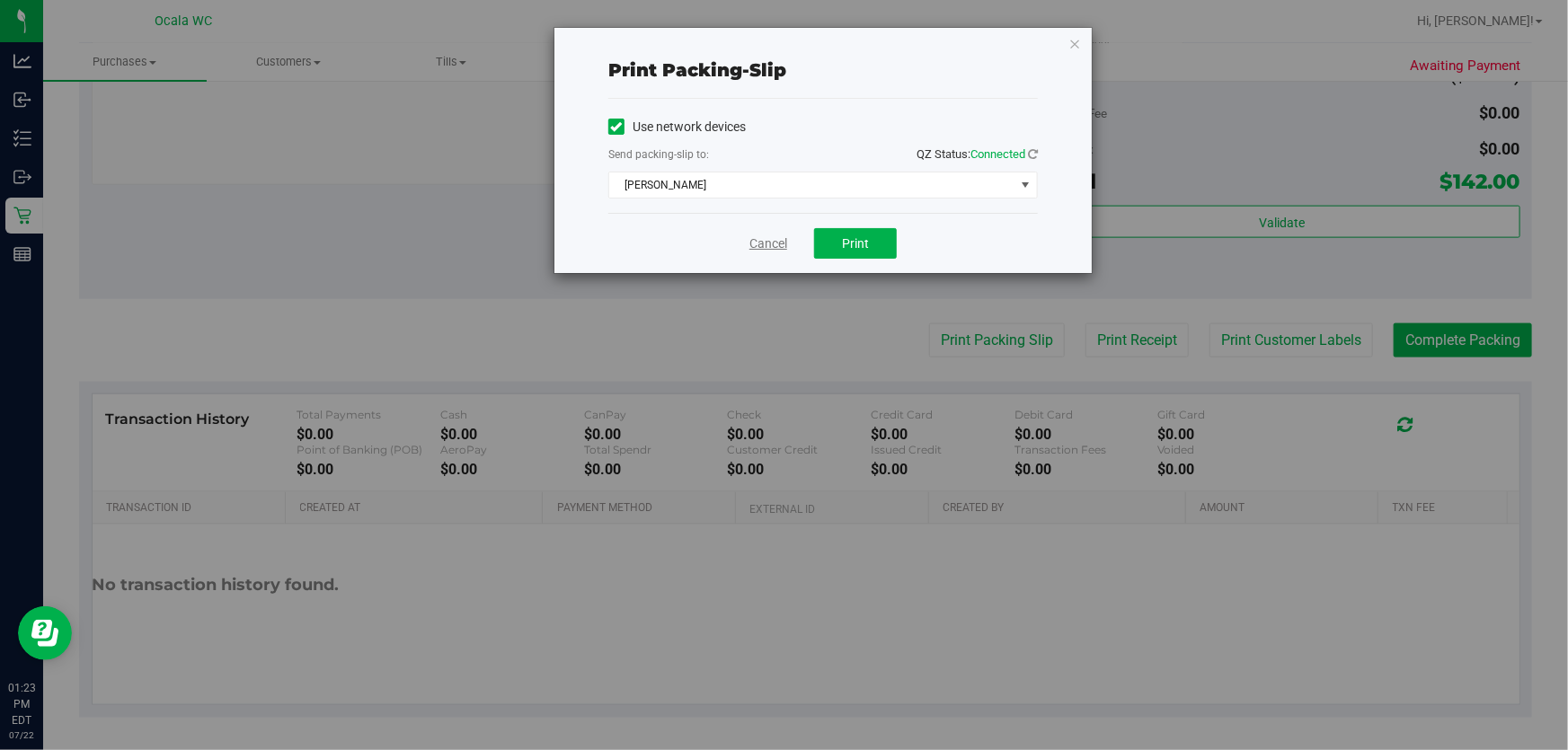 click on "Cancel" at bounding box center (768, 243) 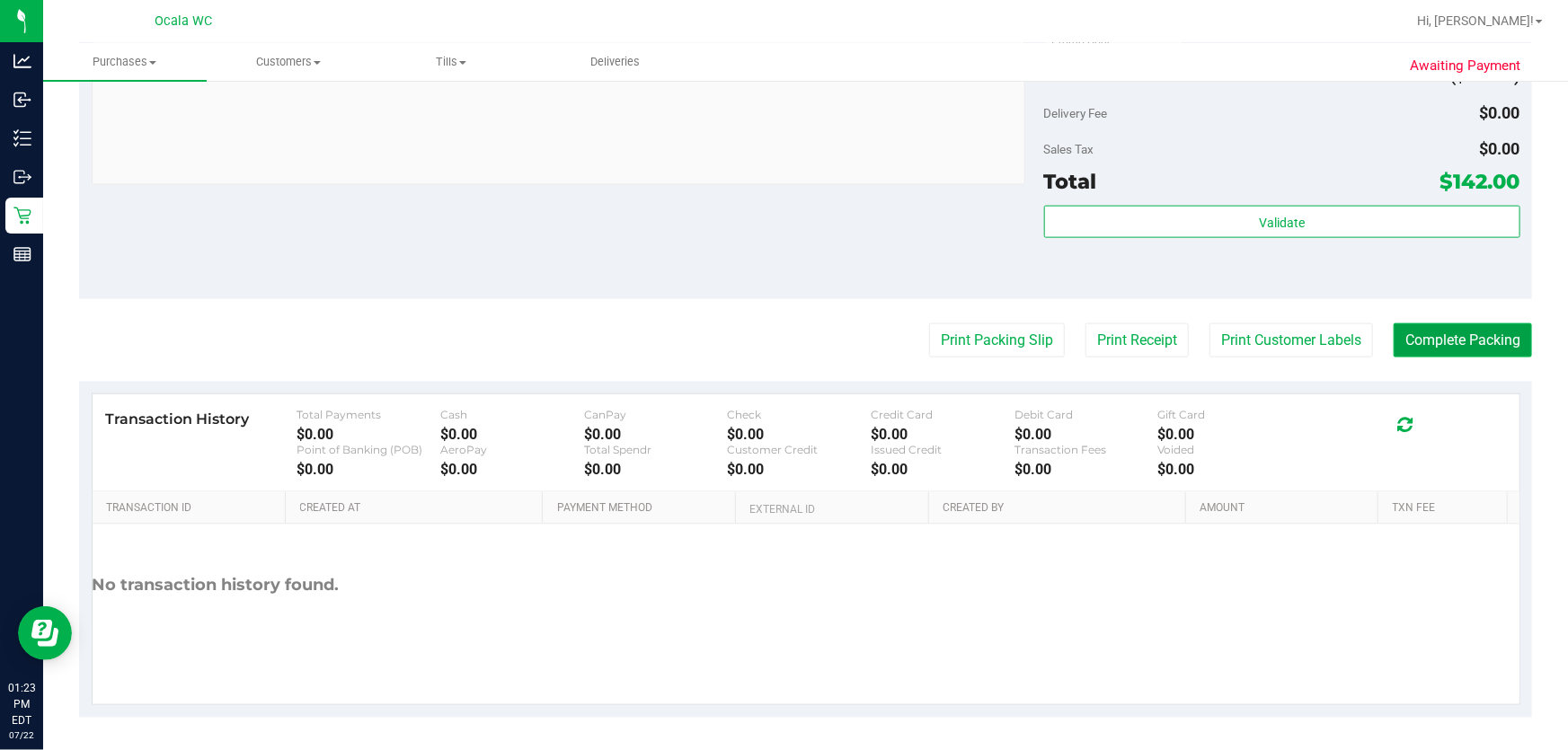 click on "Complete Packing" at bounding box center (1463, 340) 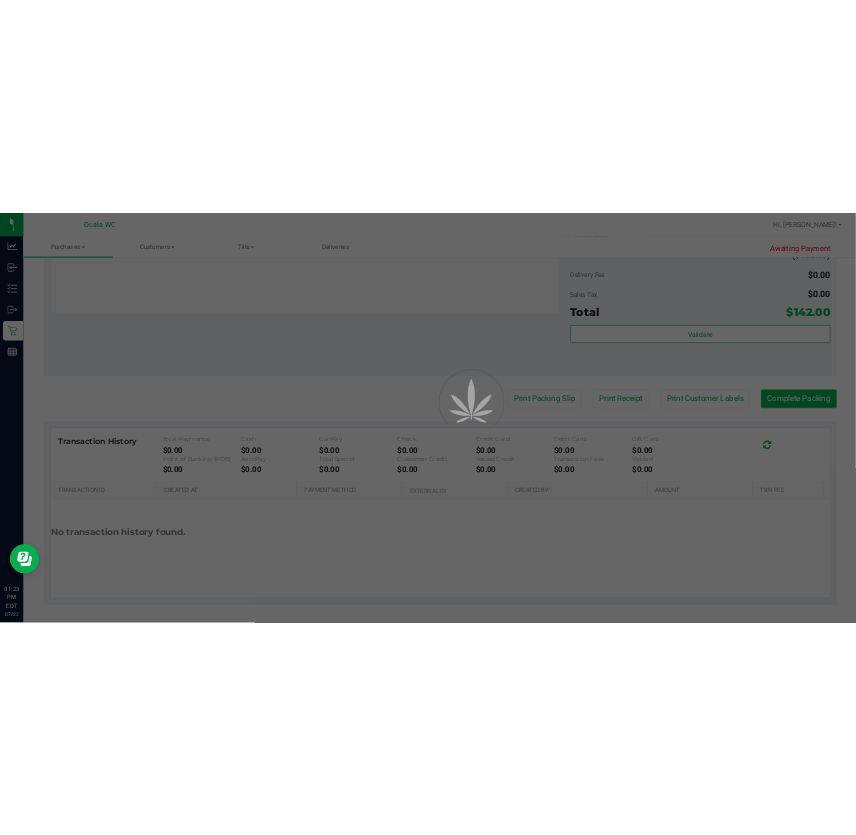 scroll, scrollTop: 0, scrollLeft: 0, axis: both 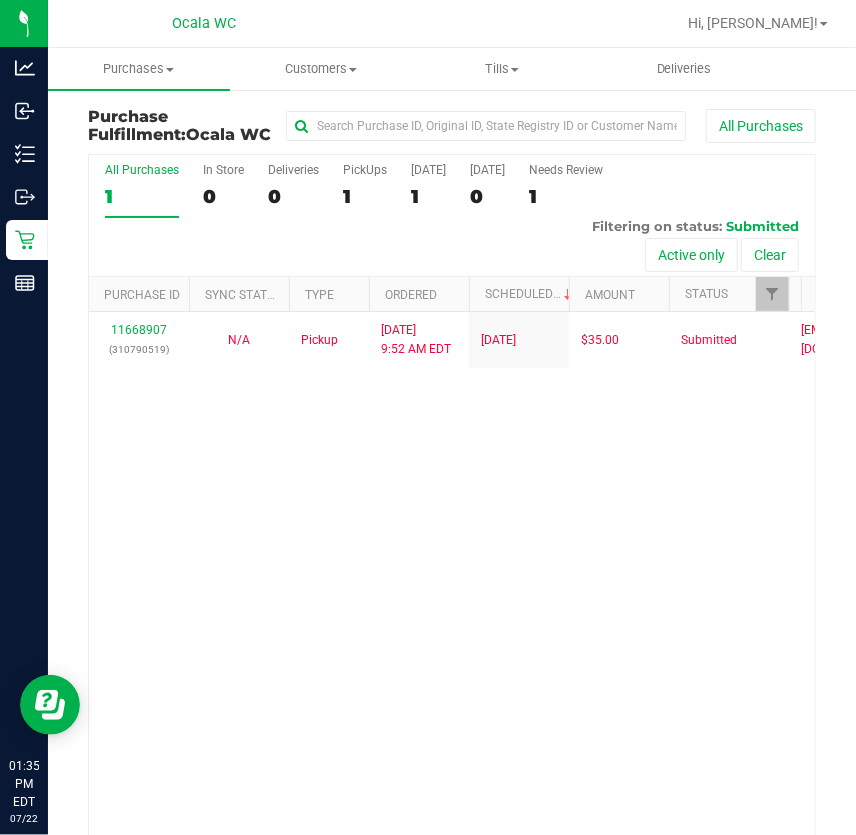 click on "11668907
(310790519)
N/A
Pickup 7/22/2025 9:52 AM EDT 7/22/2025
$35.00
Submitted jlaughlin@liveparallel.com" at bounding box center [452, 575] 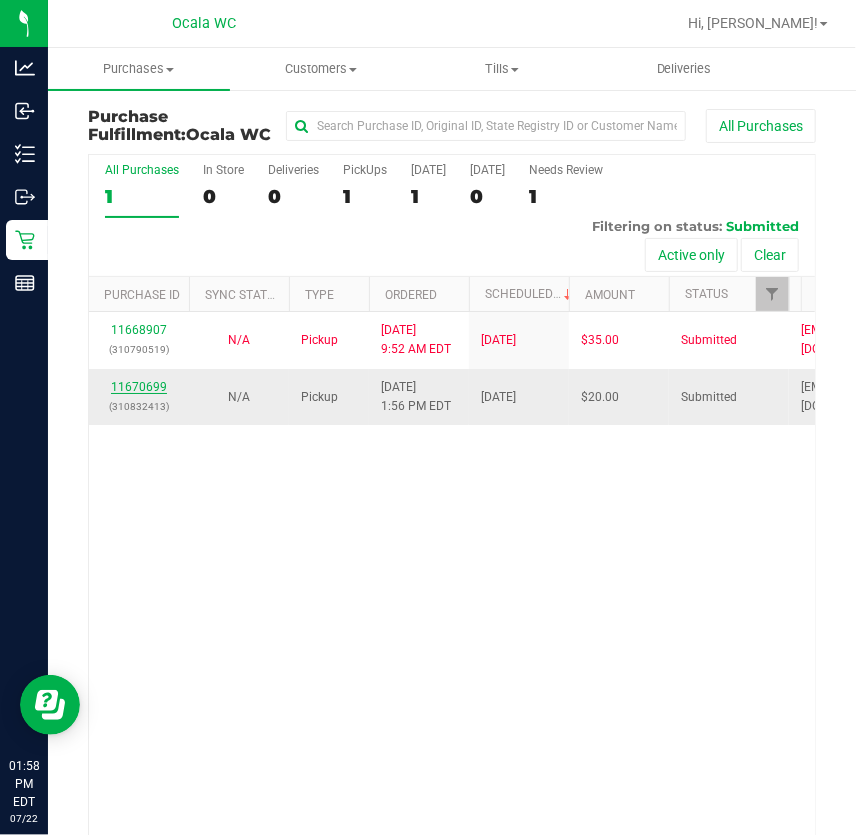 click on "11670699" at bounding box center [139, 387] 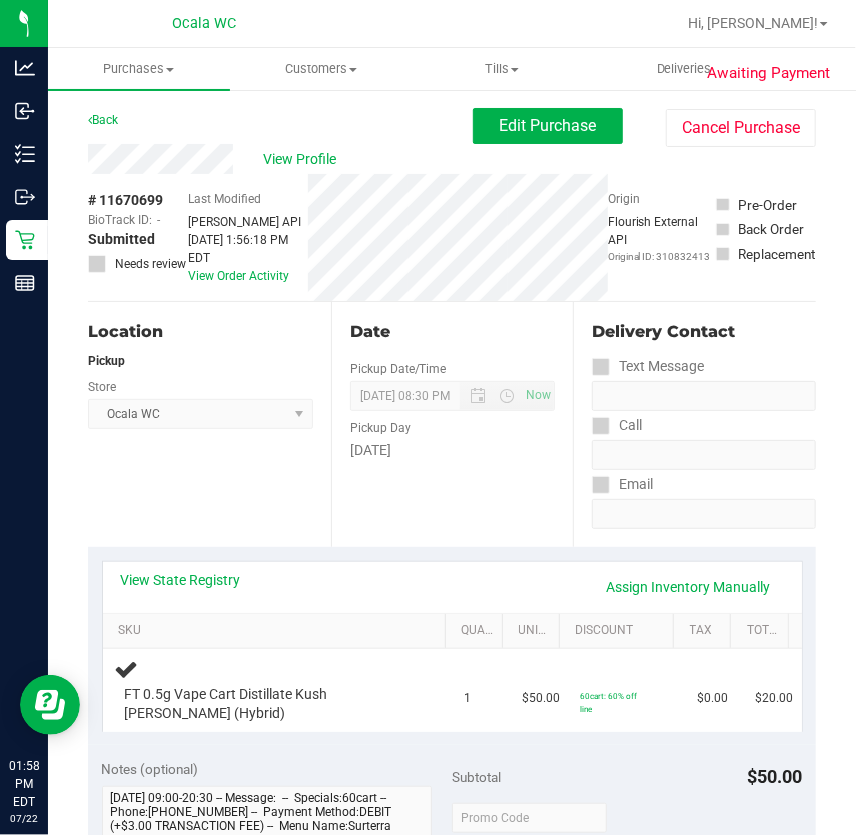 scroll, scrollTop: 181, scrollLeft: 0, axis: vertical 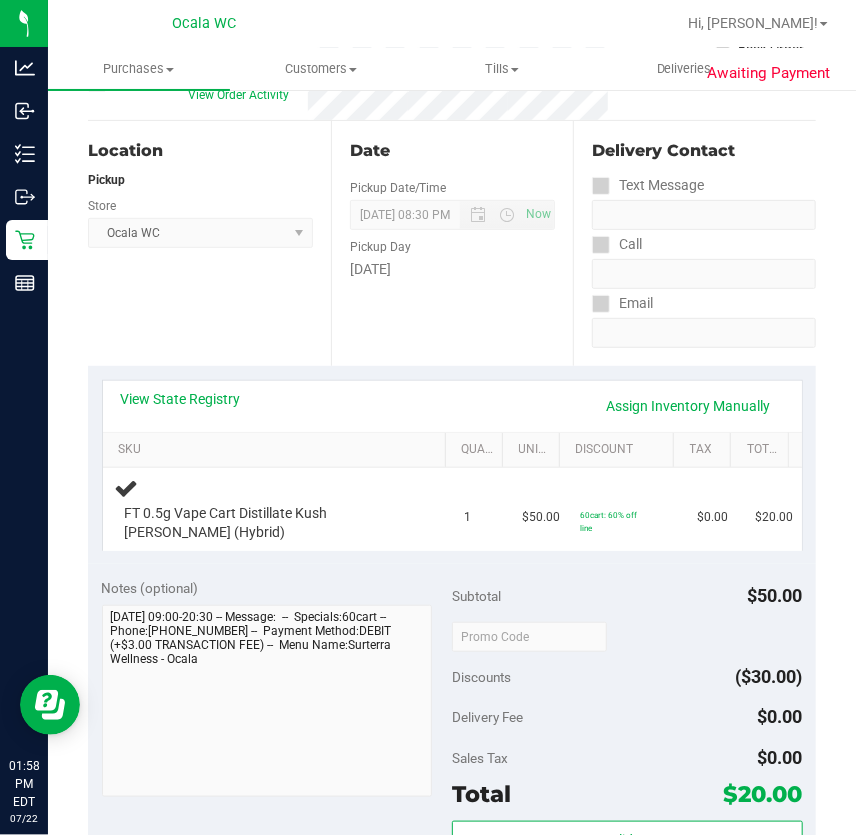 click on "Location
Pickup
Store
Ocala WC Select Store Bonita Springs WC Boynton Beach WC Bradenton WC Brandon WC Brooksville WC Call Center Clermont WC Crestview WC Deerfield Beach WC Delray Beach WC Deltona WC Ft Walton Beach WC Ft. Lauderdale WC Ft. Myers WC Gainesville WC Jax Atlantic WC JAX DC REP Jax WC Key West WC Lakeland WC Largo WC Lehigh Acres DC REP Merritt Island WC Miami 72nd WC Miami Beach WC Miami Dadeland WC Miramar DC REP New Port Richey WC North Palm Beach WC North Port WC Ocala WC Orange Park WC Orlando Colonial WC Orlando DC REP Orlando WC Oviedo WC Palm Bay WC Palm Coast WC Panama City WC Pensacola WC Port Orange WC Port St. Lucie WC Sebring WC South Tampa WC St. Pete WC Summerfield WC Tallahassee DC REP Tallahassee WC Tampa DC Testing Tampa Warehouse Tampa WC TX Austin DC TX Plano Retail Winter Haven WC" at bounding box center [209, 243] 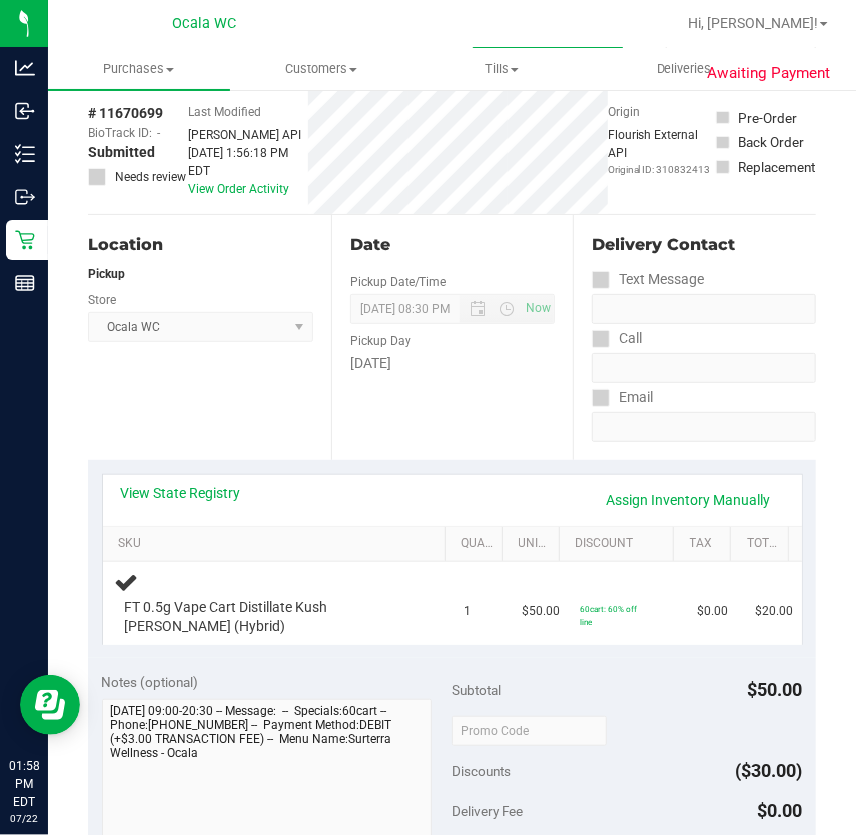 scroll, scrollTop: 0, scrollLeft: 0, axis: both 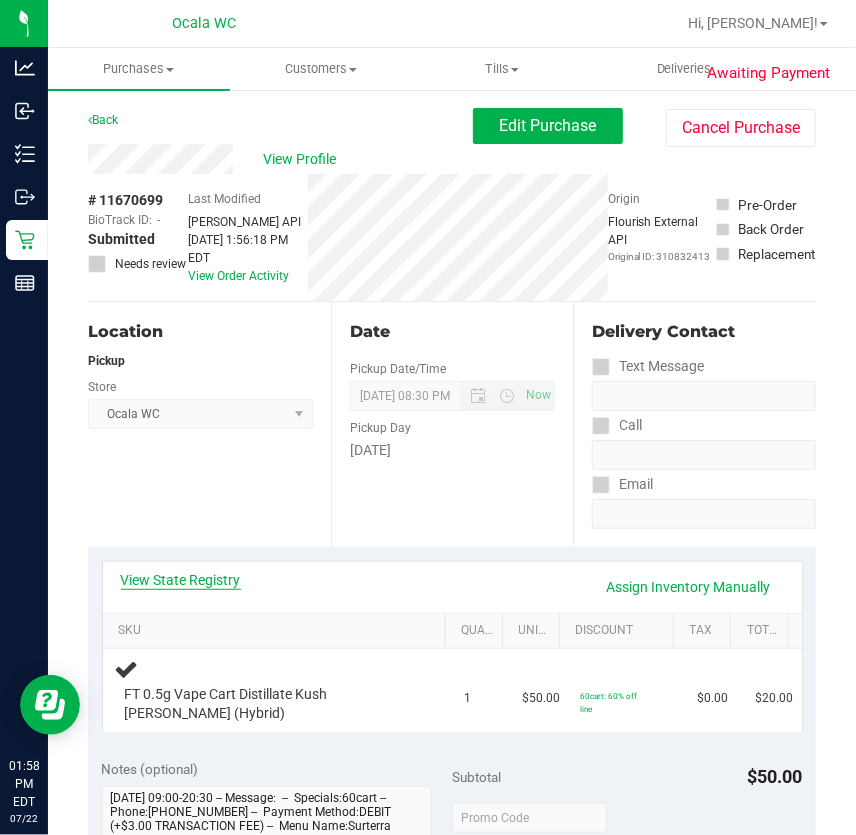click on "View State Registry" at bounding box center [181, 580] 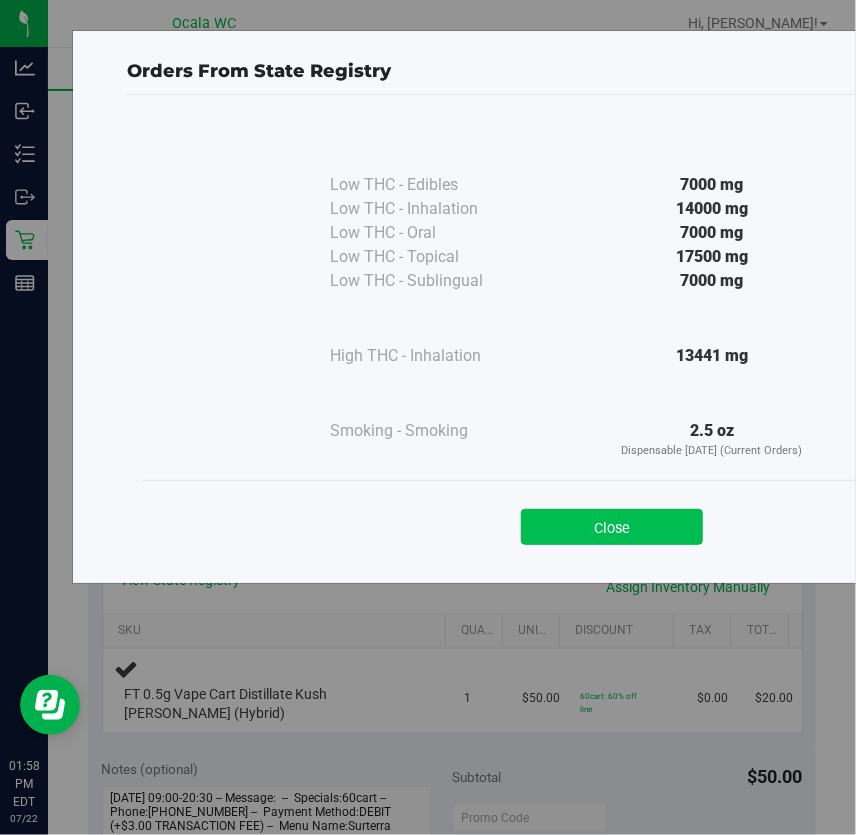 click on "Close" at bounding box center [612, 527] 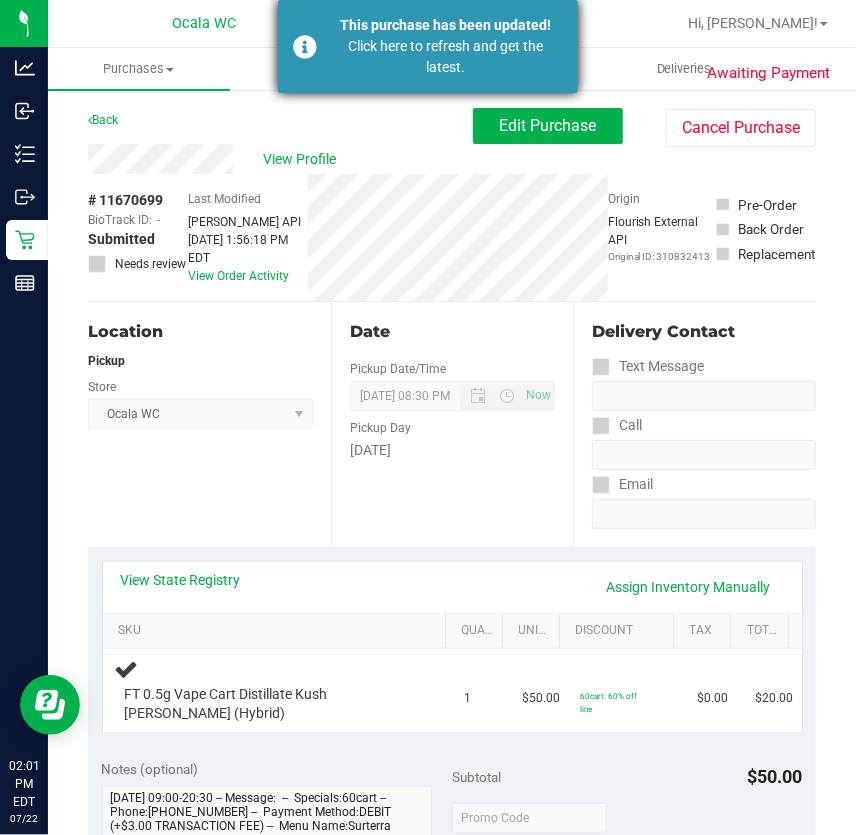 click on "This purchase has been updated!" at bounding box center (445, 25) 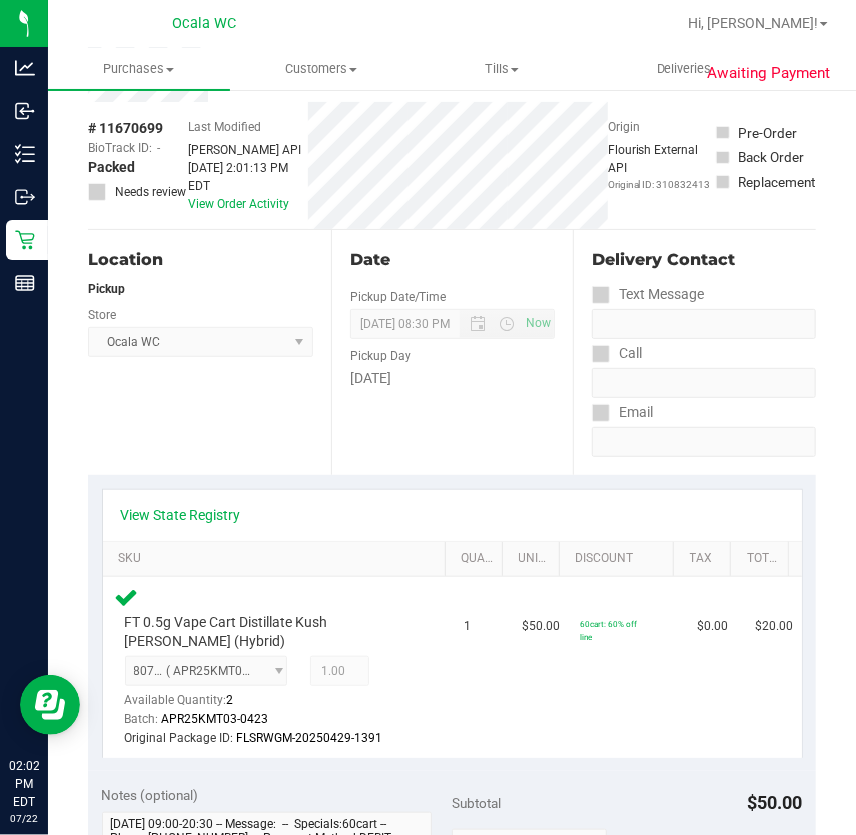 scroll, scrollTop: 0, scrollLeft: 0, axis: both 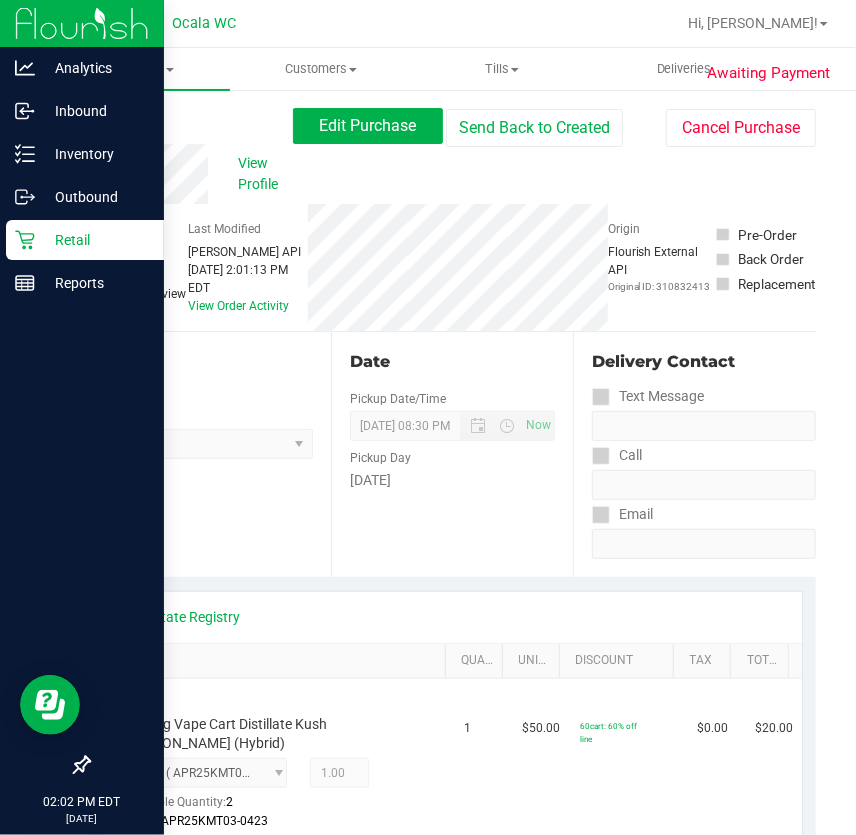 click on "Retail" at bounding box center [95, 240] 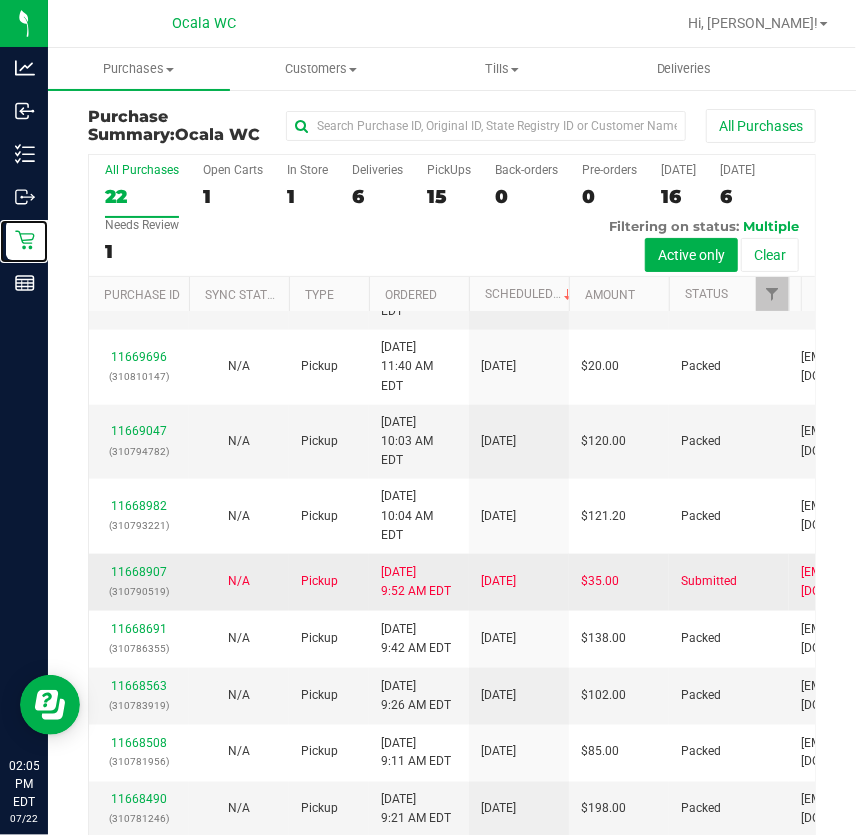 scroll, scrollTop: 1265, scrollLeft: 0, axis: vertical 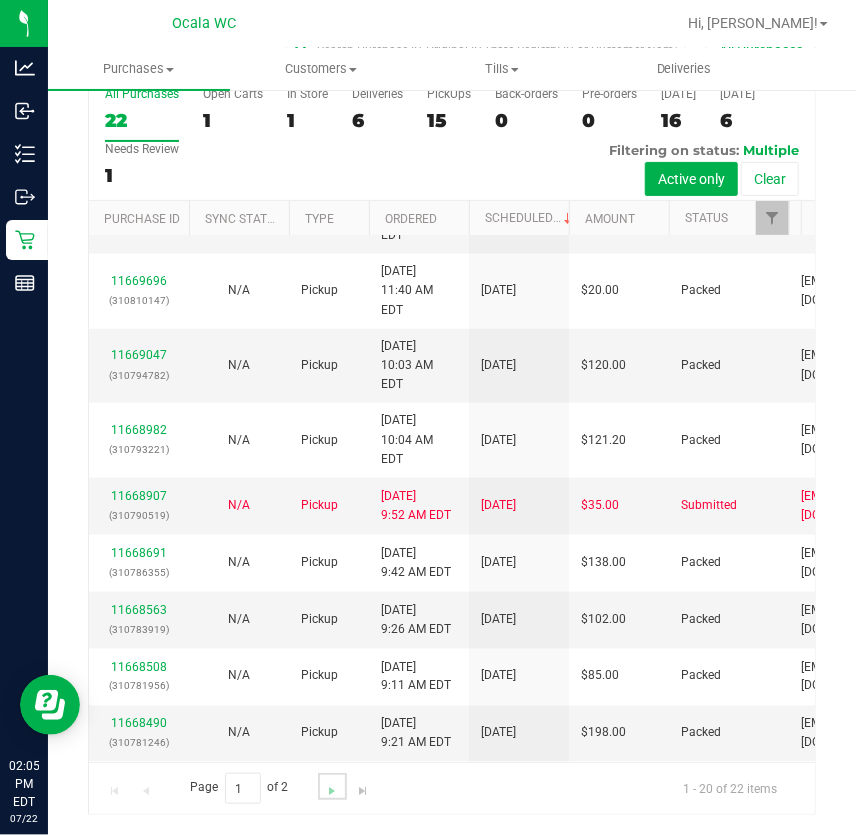 click at bounding box center [332, 786] 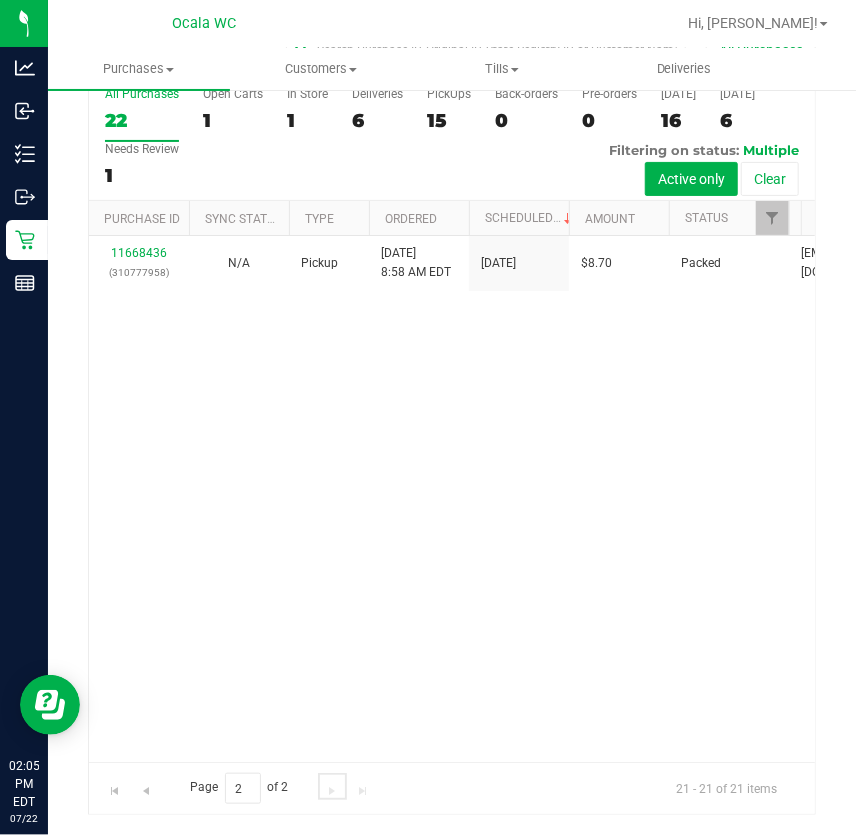 scroll, scrollTop: 0, scrollLeft: 0, axis: both 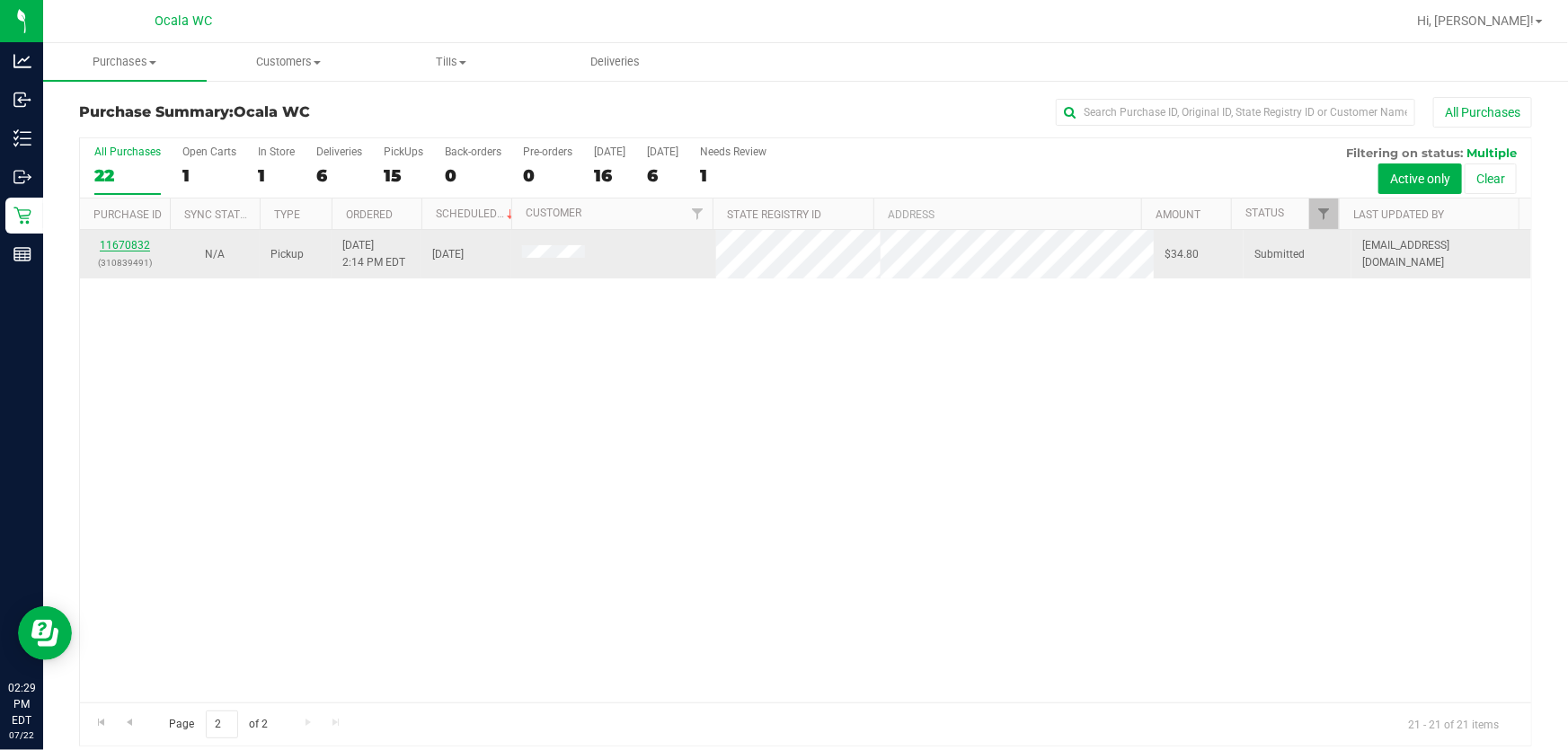 click on "11670832" at bounding box center (125, 245) 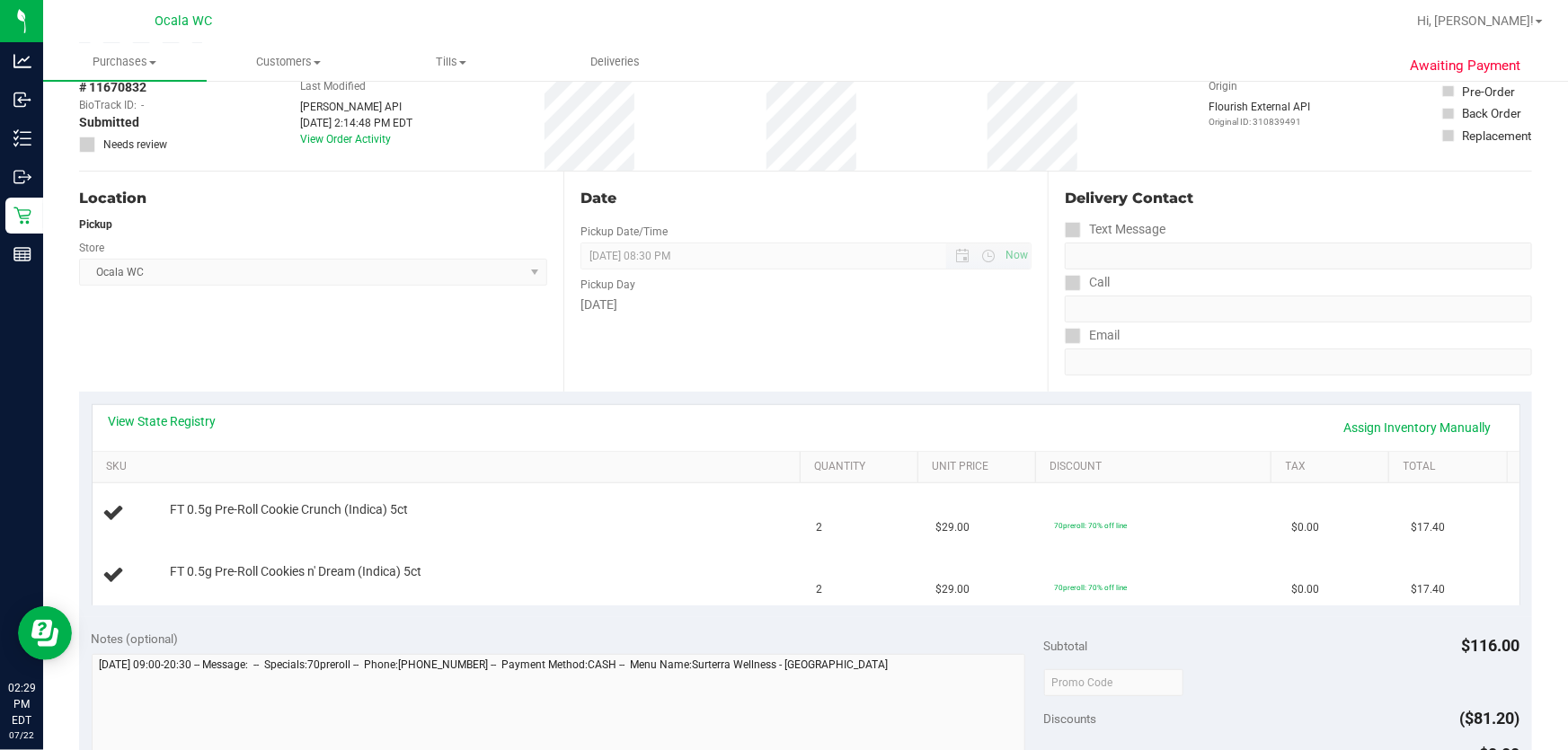 scroll, scrollTop: 163, scrollLeft: 0, axis: vertical 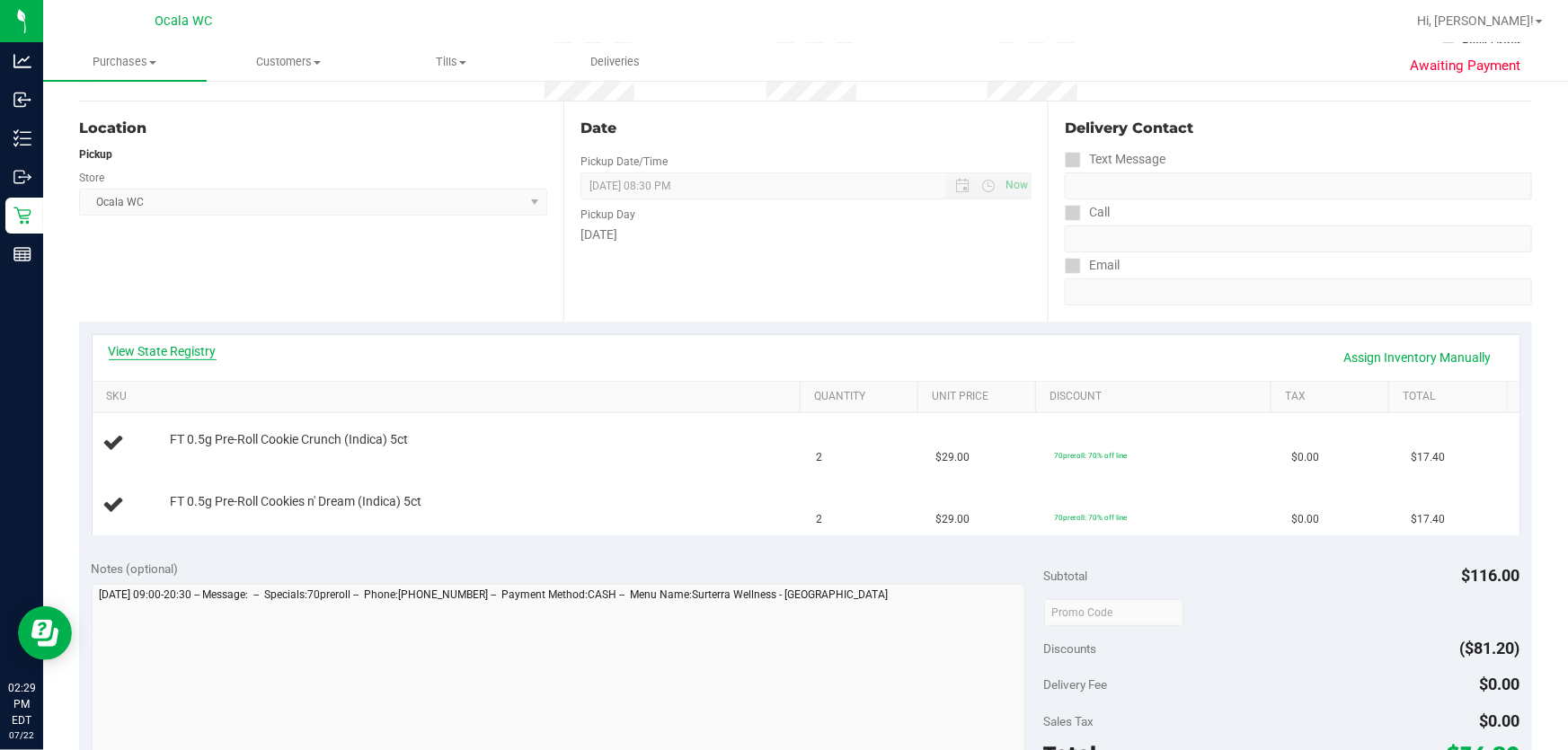 click on "View State Registry" at bounding box center (163, 351) 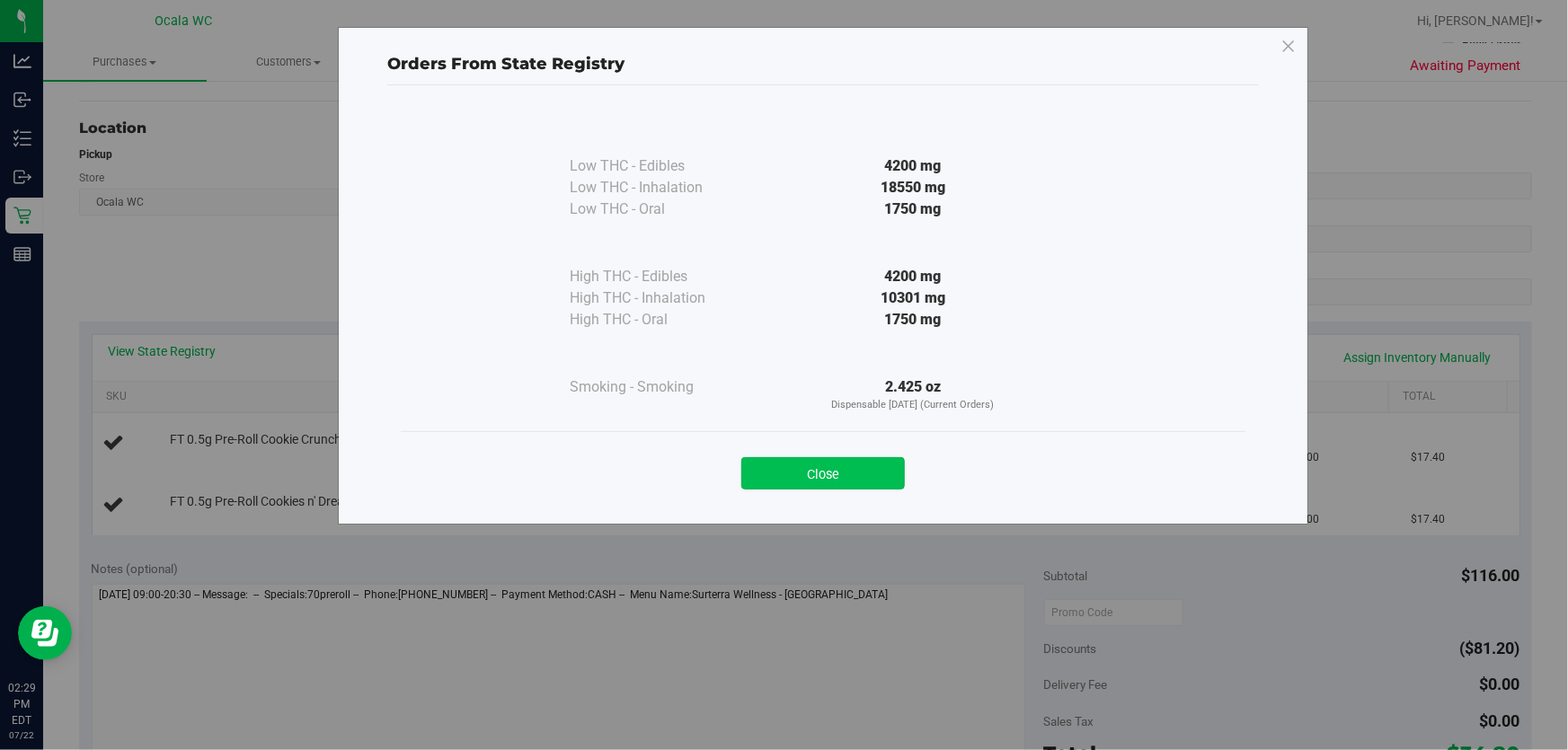 click on "Close" at bounding box center (823, 473) 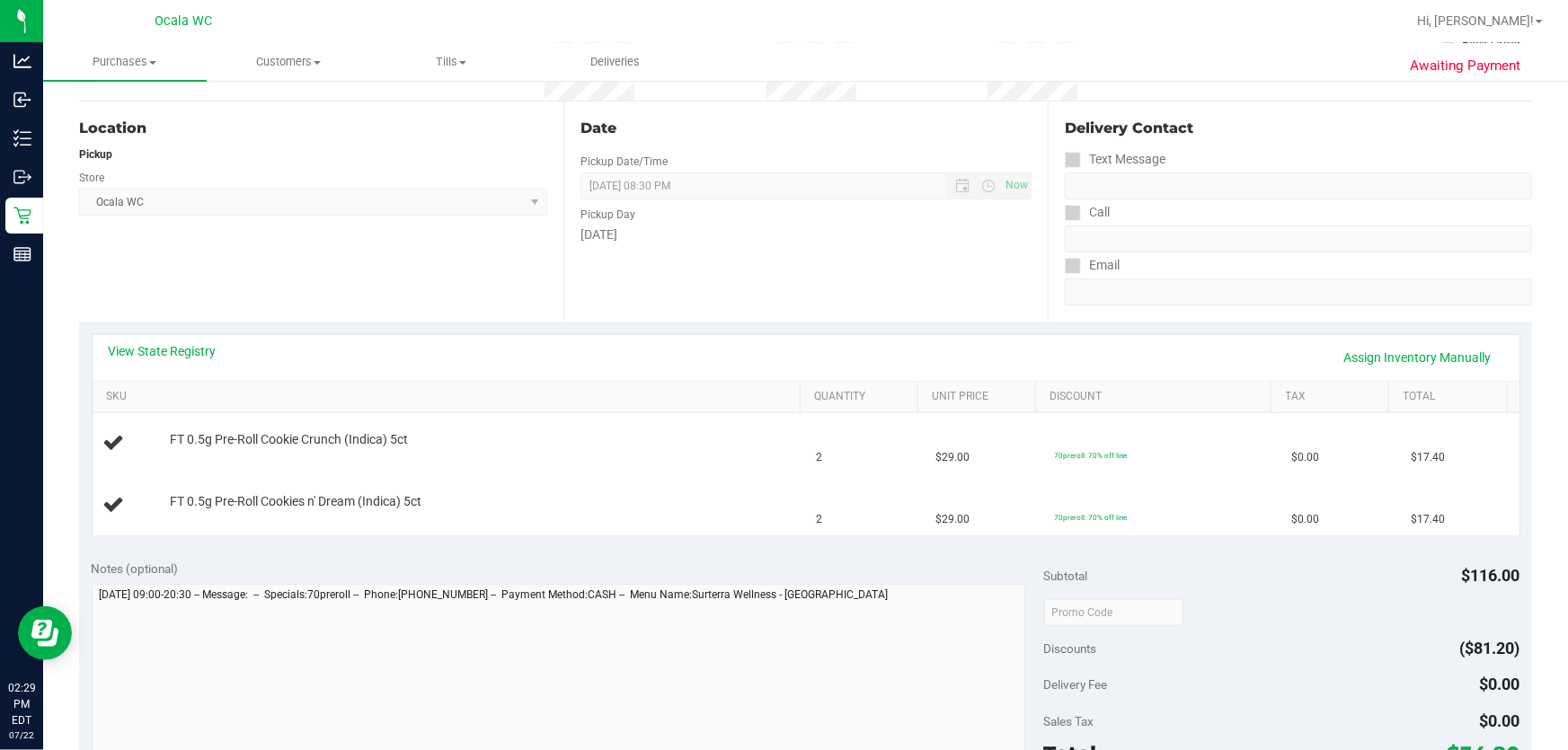 click on "Location
Pickup
Store
Ocala WC Select Store Bonita Springs WC Boynton Beach WC Bradenton WC Brandon WC Brooksville WC Call Center Clermont WC Crestview WC Deerfield Beach WC Delray Beach WC Deltona WC Ft Walton Beach WC Ft. Lauderdale WC Ft. Myers WC Gainesville WC Jax Atlantic WC JAX DC REP Jax WC Key West WC Lakeland WC Largo WC Lehigh Acres DC REP Merritt Island WC Miami 72nd WC Miami Beach WC Miami Dadeland WC Miramar DC REP New Port Richey WC North Palm Beach WC North Port WC Ocala WC Orange Park WC Orlando Colonial WC Orlando DC REP Orlando WC Oviedo WC Palm Bay WC Palm Coast WC Panama City WC Pensacola WC Port Orange WC Port St. Lucie WC Sebring WC South Tampa WC St. Pete WC Summerfield WC Tallahassee DC REP Tallahassee WC Tampa DC Testing Tampa Warehouse Tampa WC TX Austin DC TX Plano Retail Winter Haven WC" at bounding box center [321, 211] 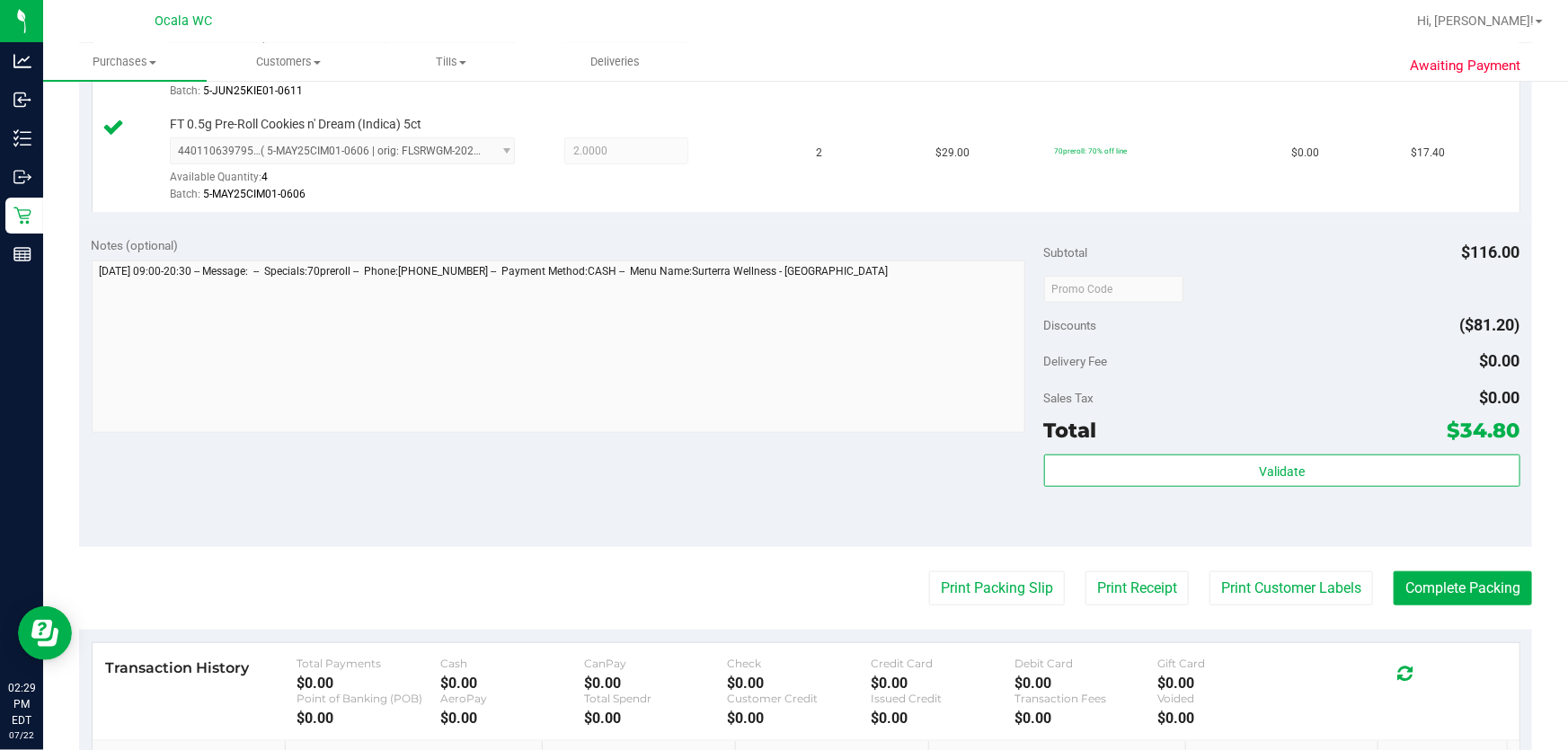 scroll, scrollTop: 578, scrollLeft: 0, axis: vertical 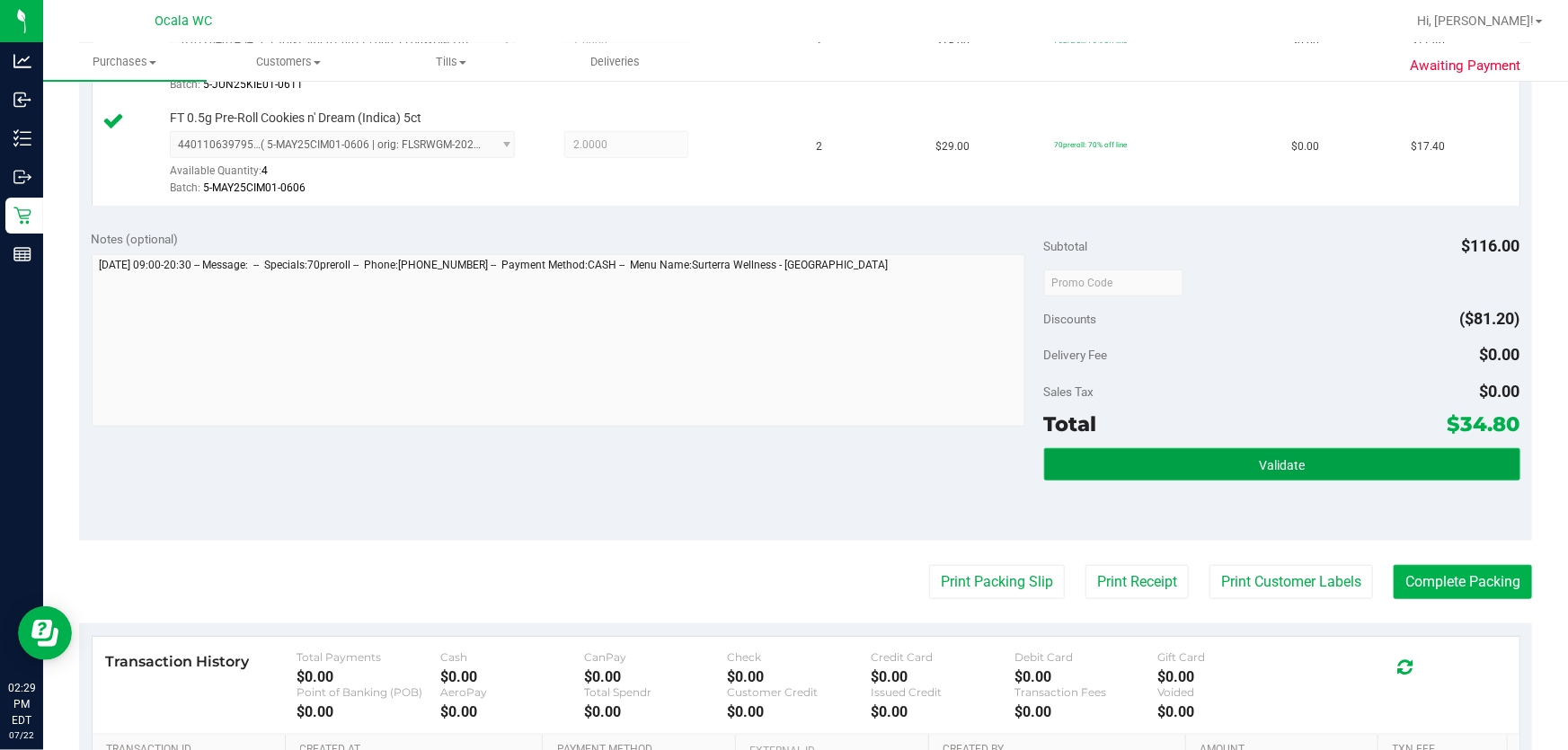 click on "Validate" at bounding box center (1281, 465) 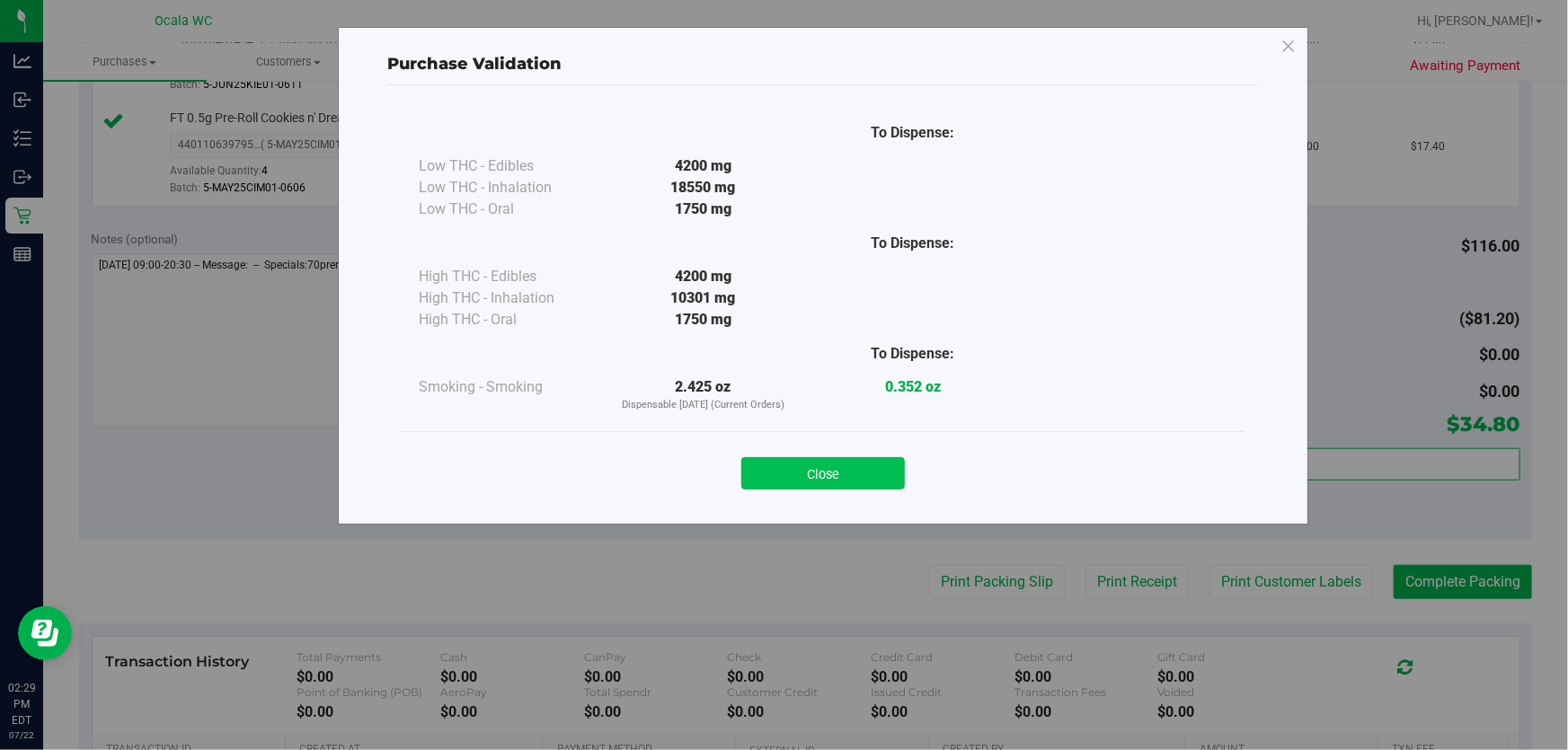 click on "Close" at bounding box center [823, 473] 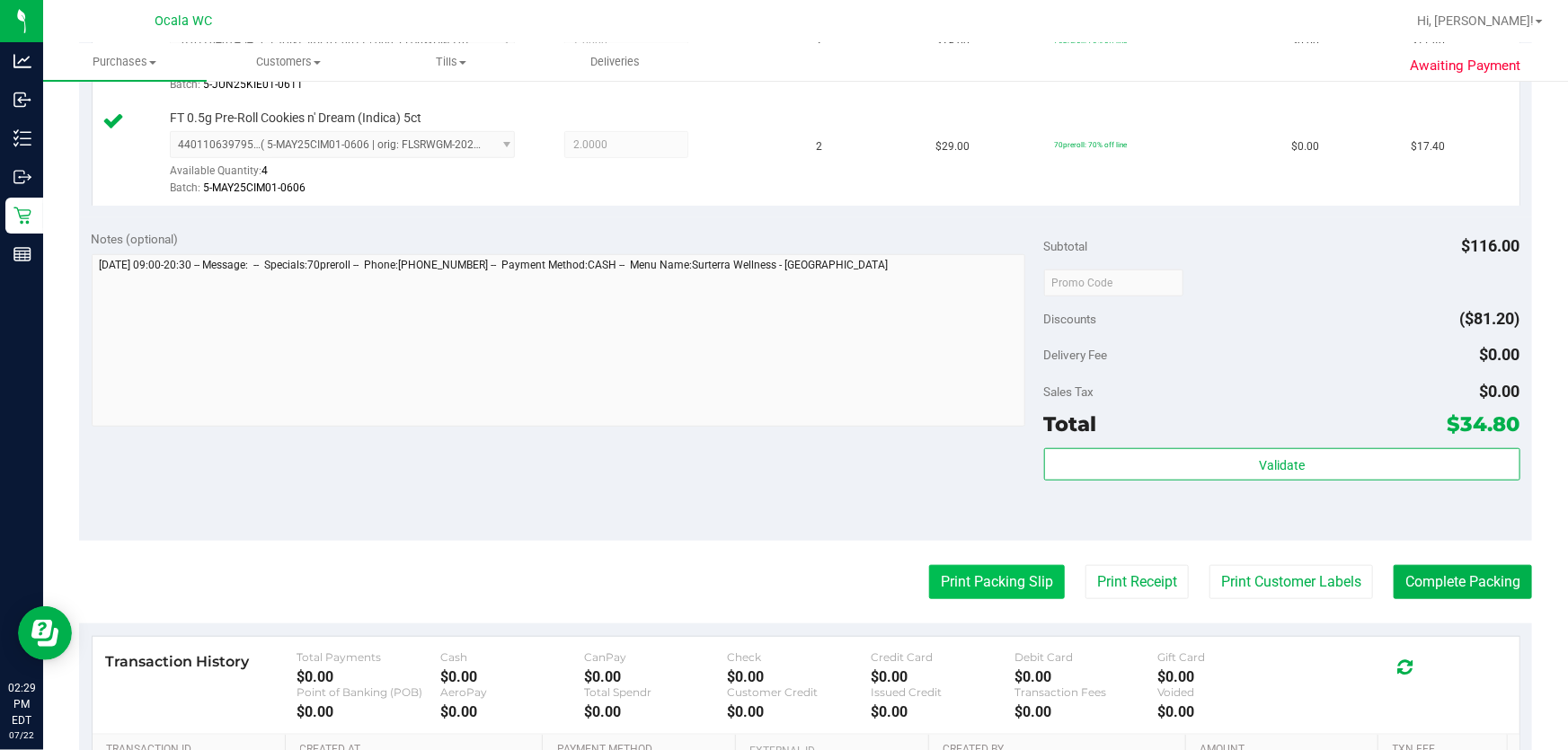 click on "Print Packing Slip" at bounding box center (997, 582) 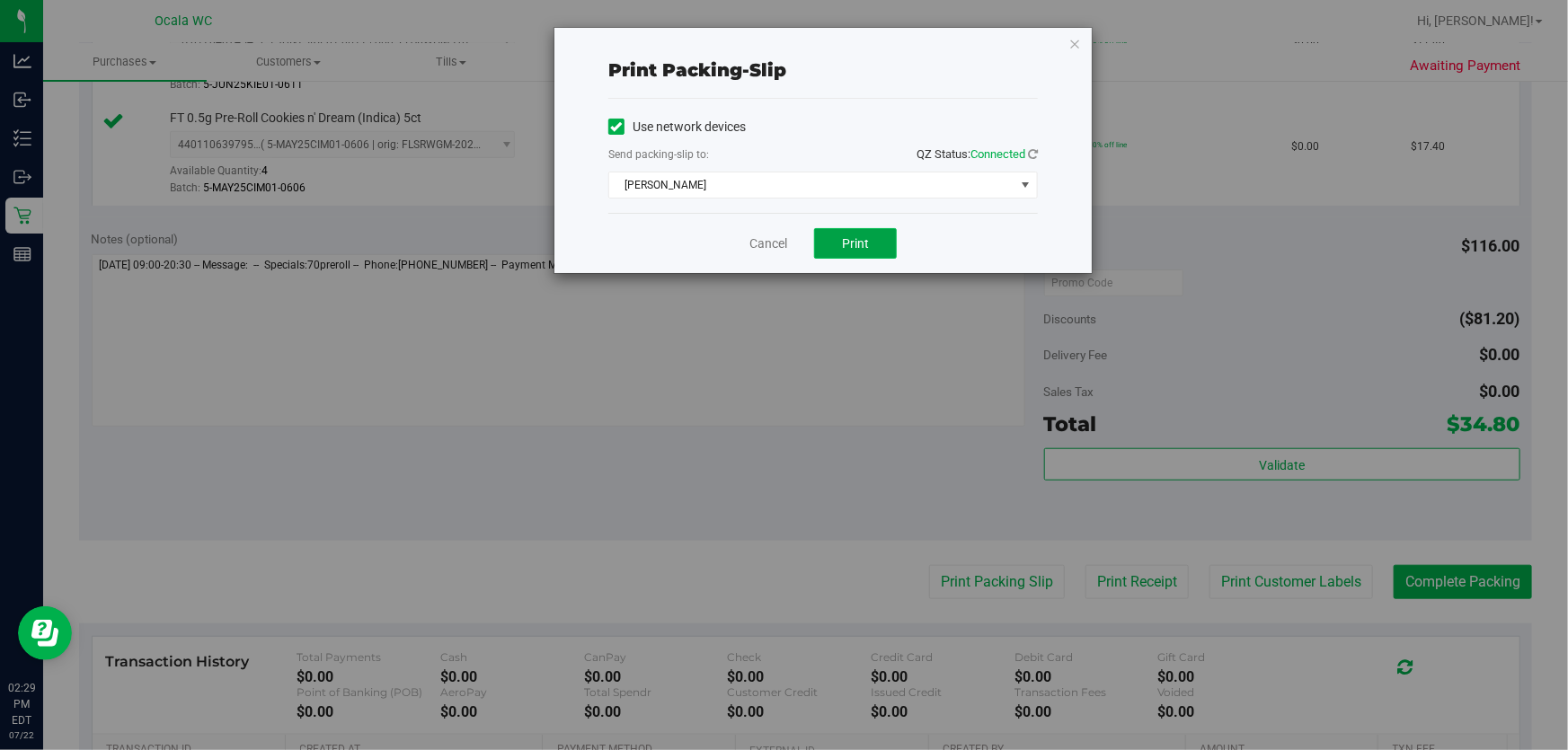 click on "Print" at bounding box center (855, 243) 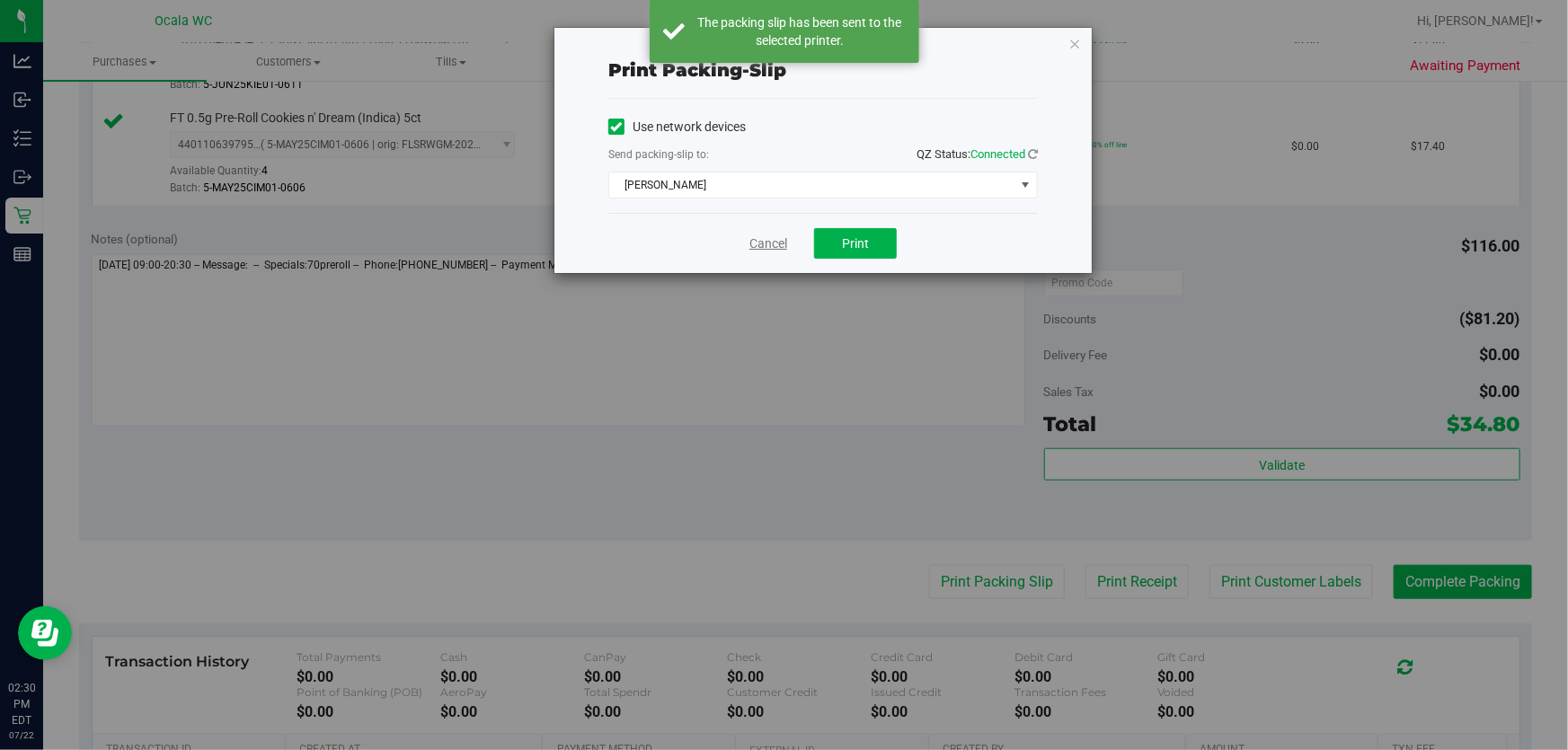 click on "Cancel" at bounding box center (768, 243) 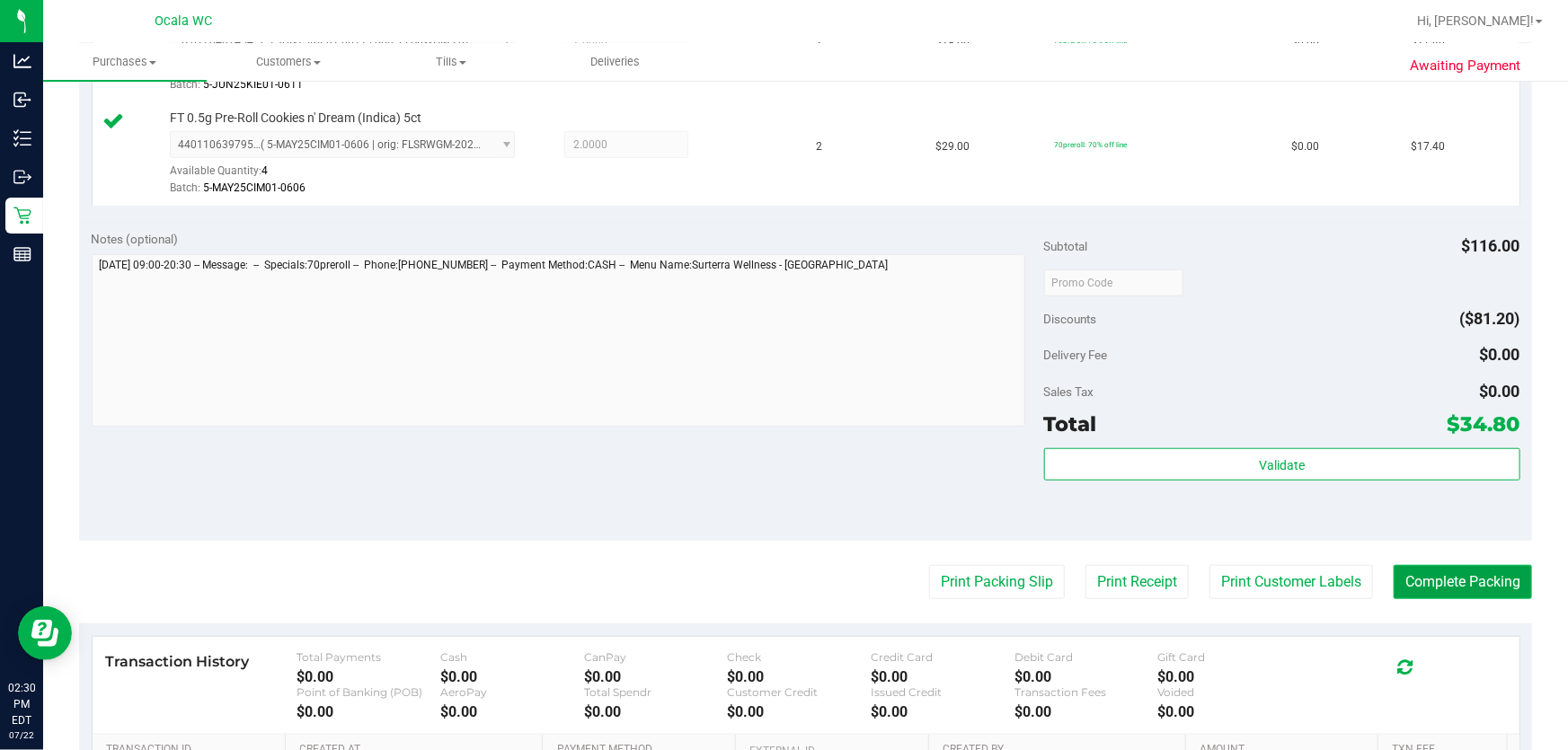 click on "Complete Packing" at bounding box center (1463, 582) 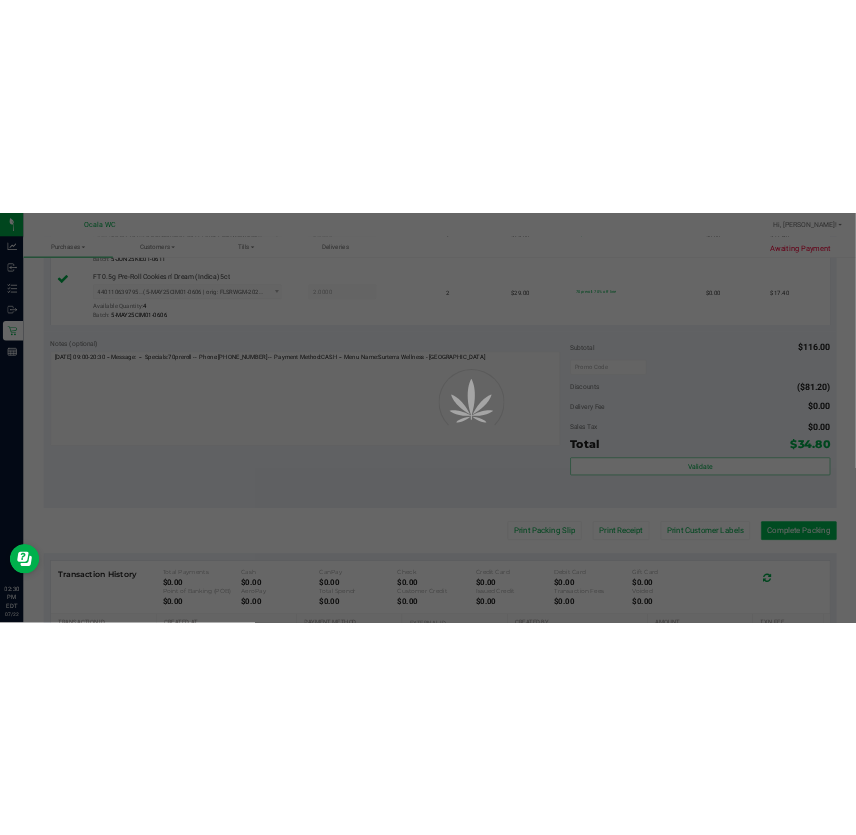 scroll, scrollTop: 0, scrollLeft: 0, axis: both 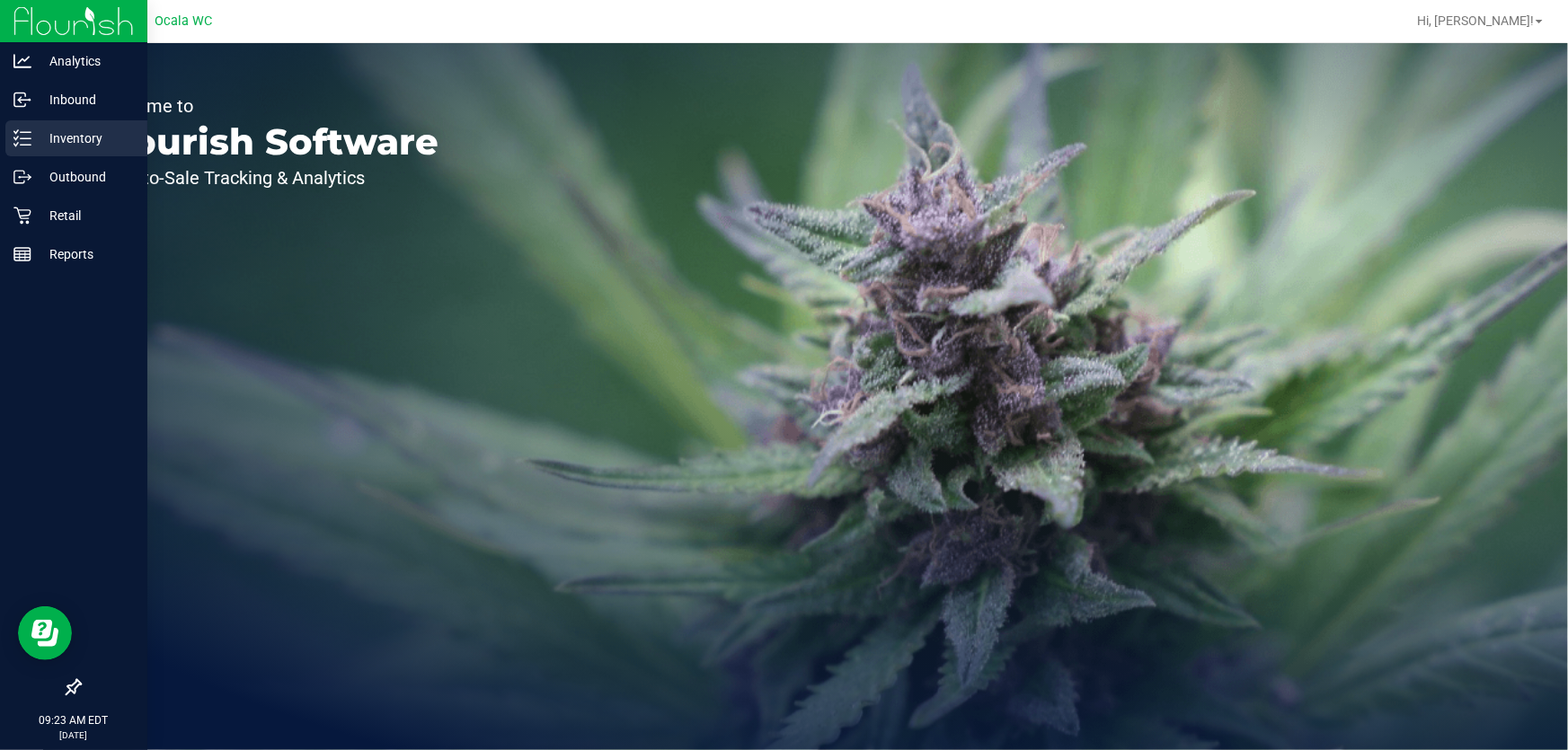 click on "Inventory" at bounding box center (85, 138) 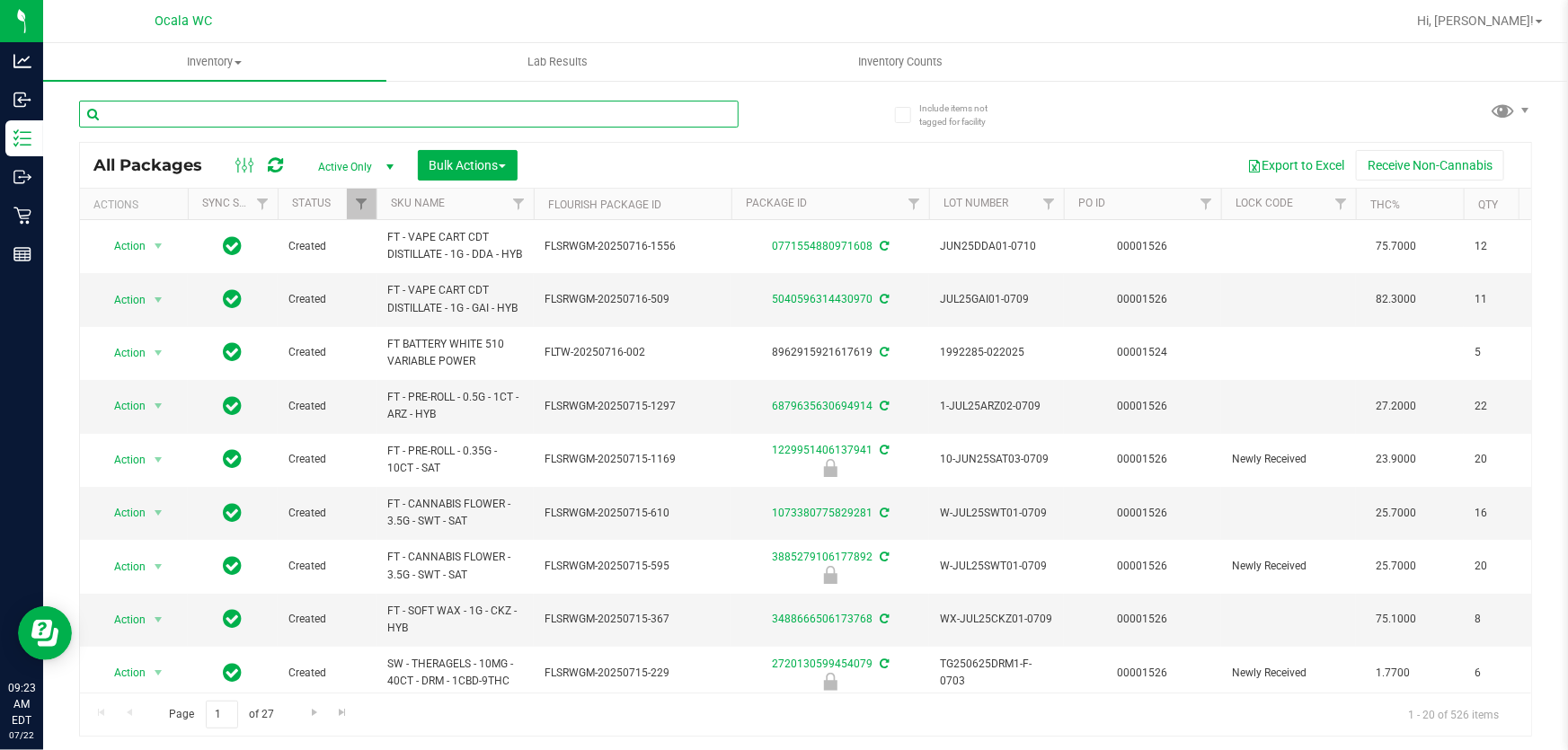 click at bounding box center (409, 114) 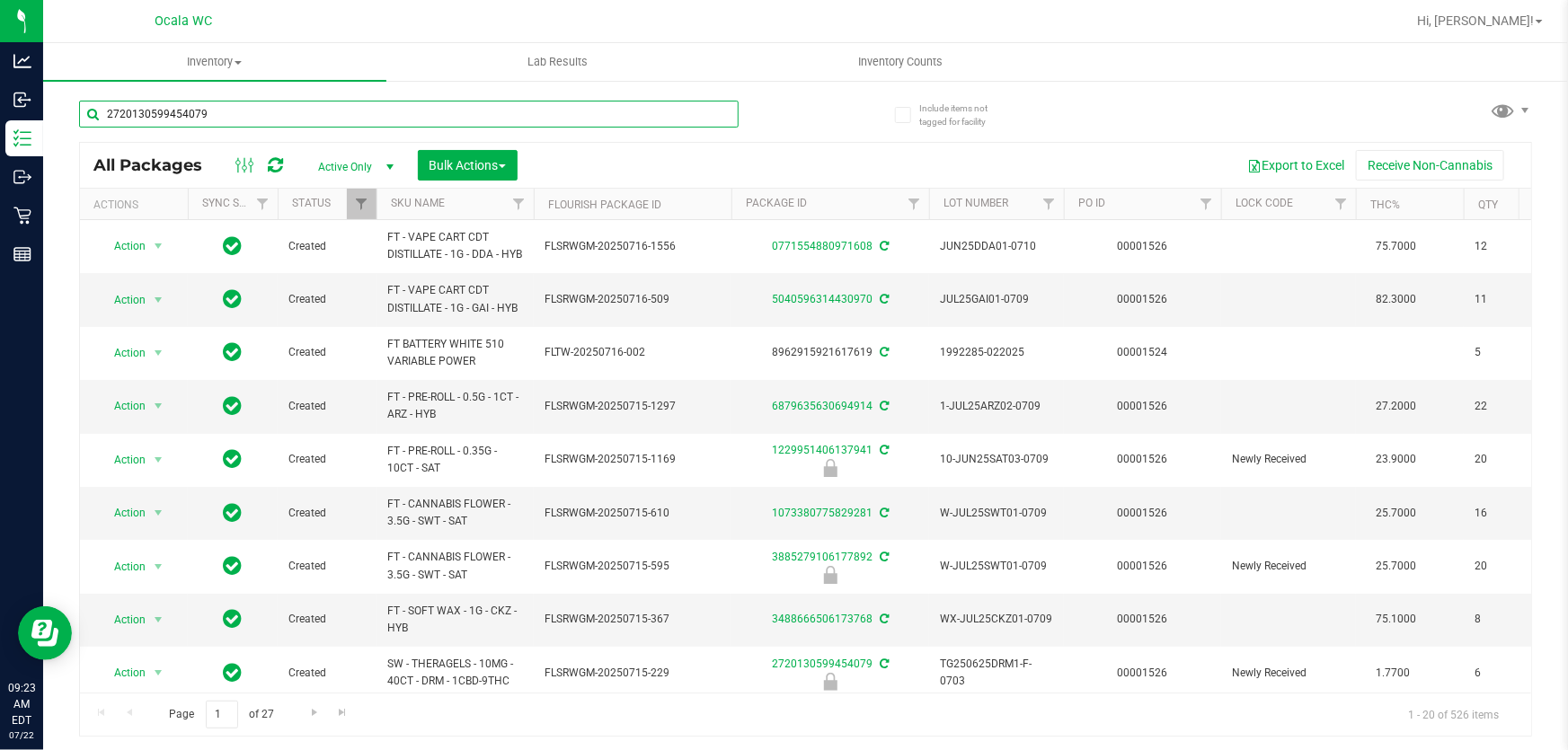 type on "2720130599454079" 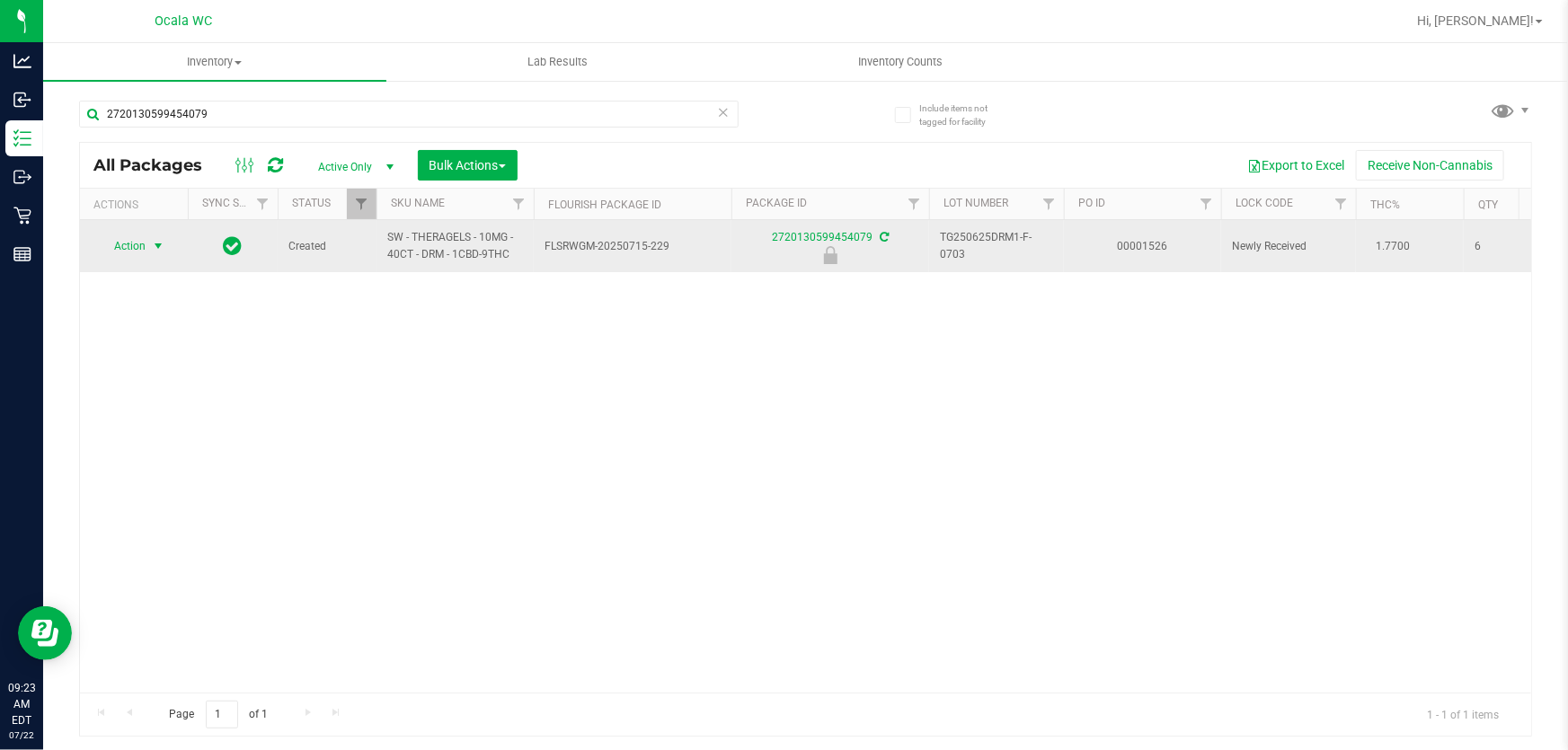 click on "Action" at bounding box center (122, 246) 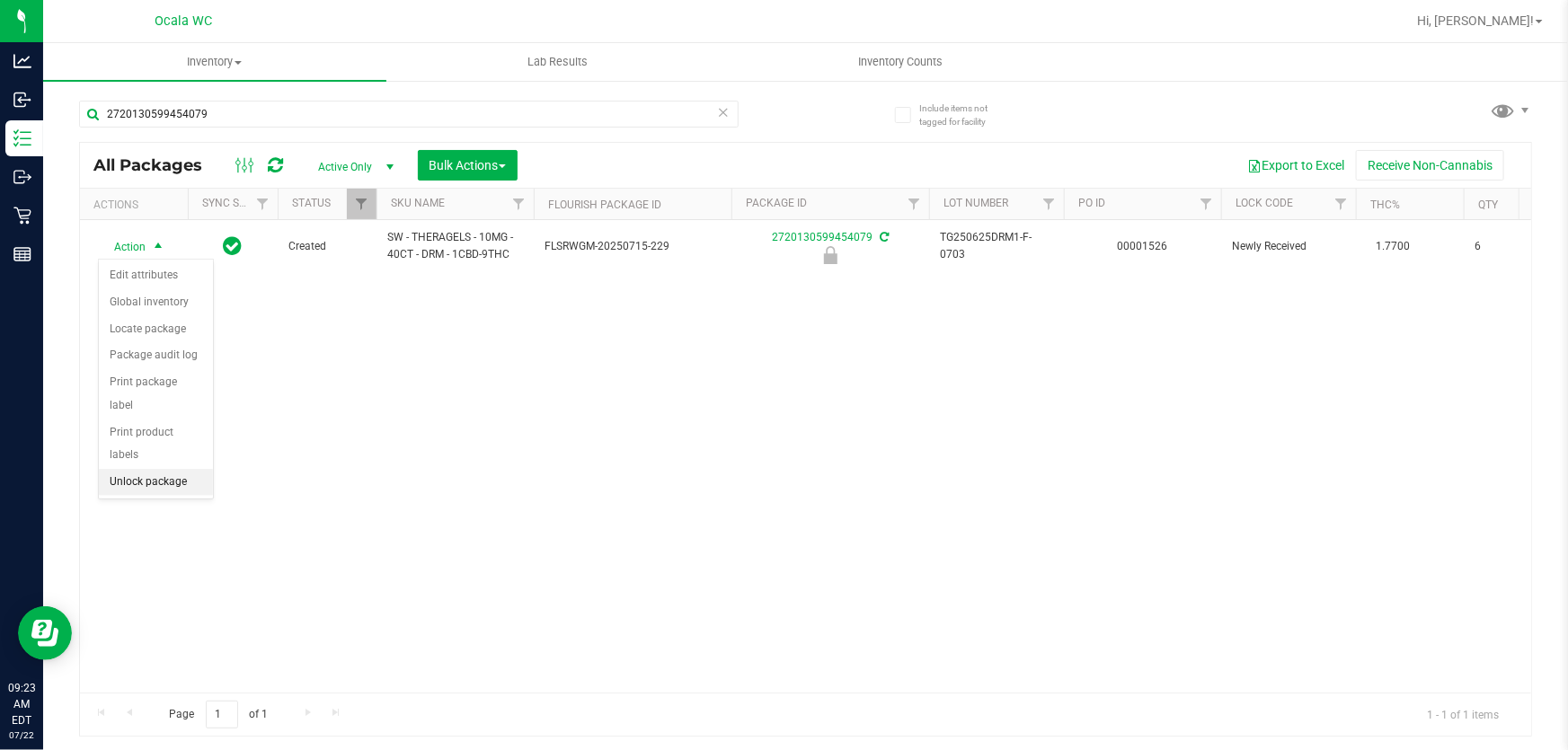 click on "Unlock package" at bounding box center (155, 482) 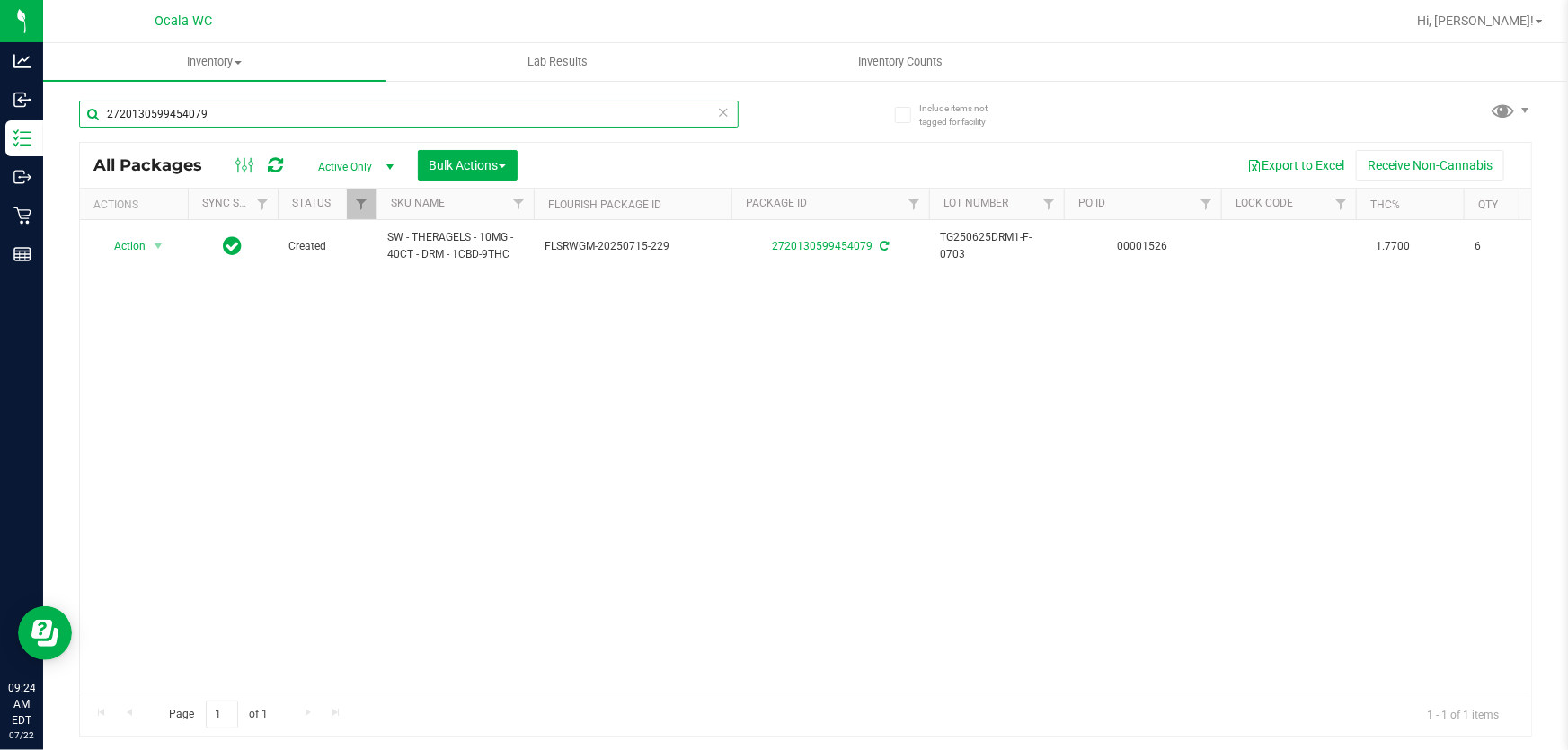 click on "2720130599454079" at bounding box center [409, 114] 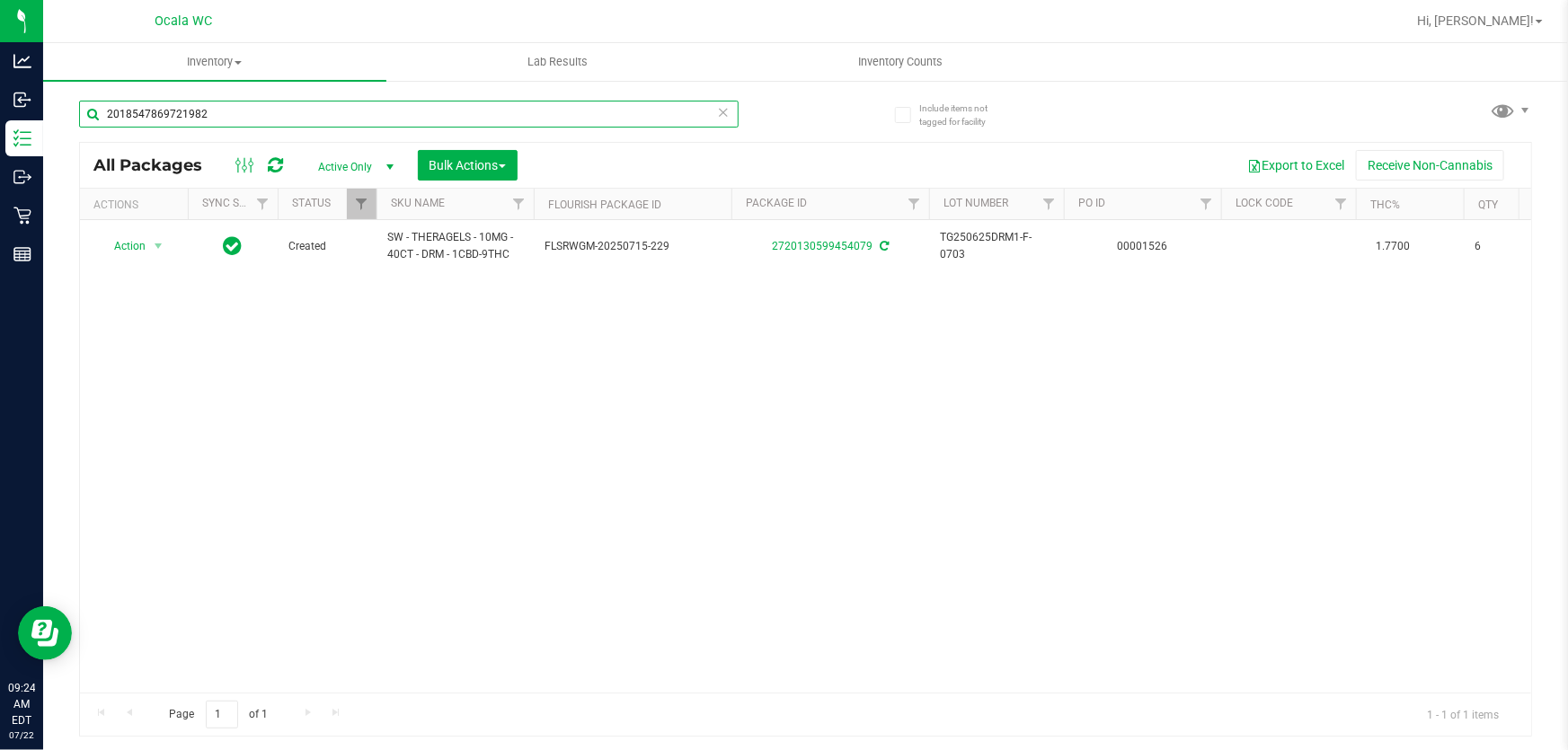 type on "2018547869721982" 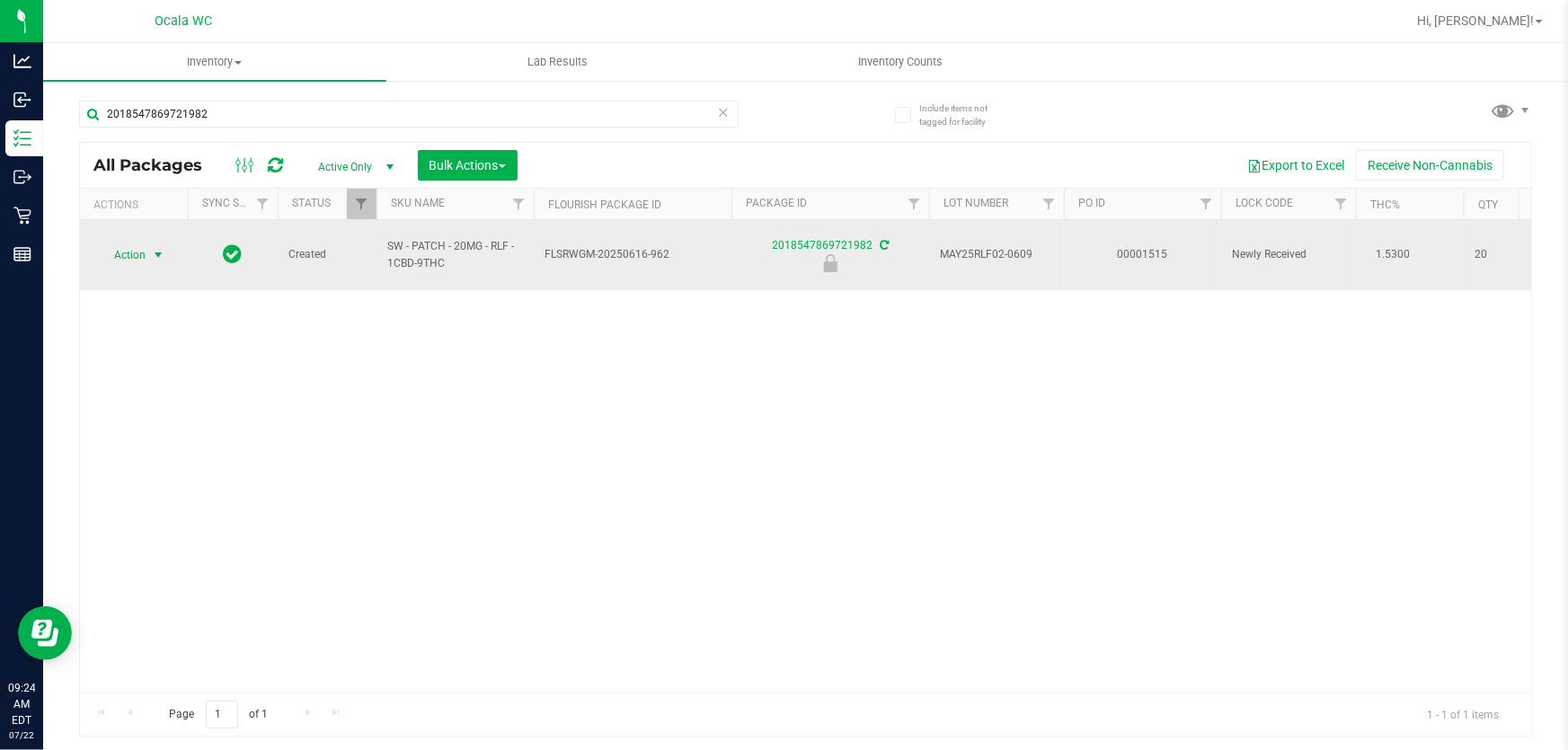 click on "Action" at bounding box center (122, 255) 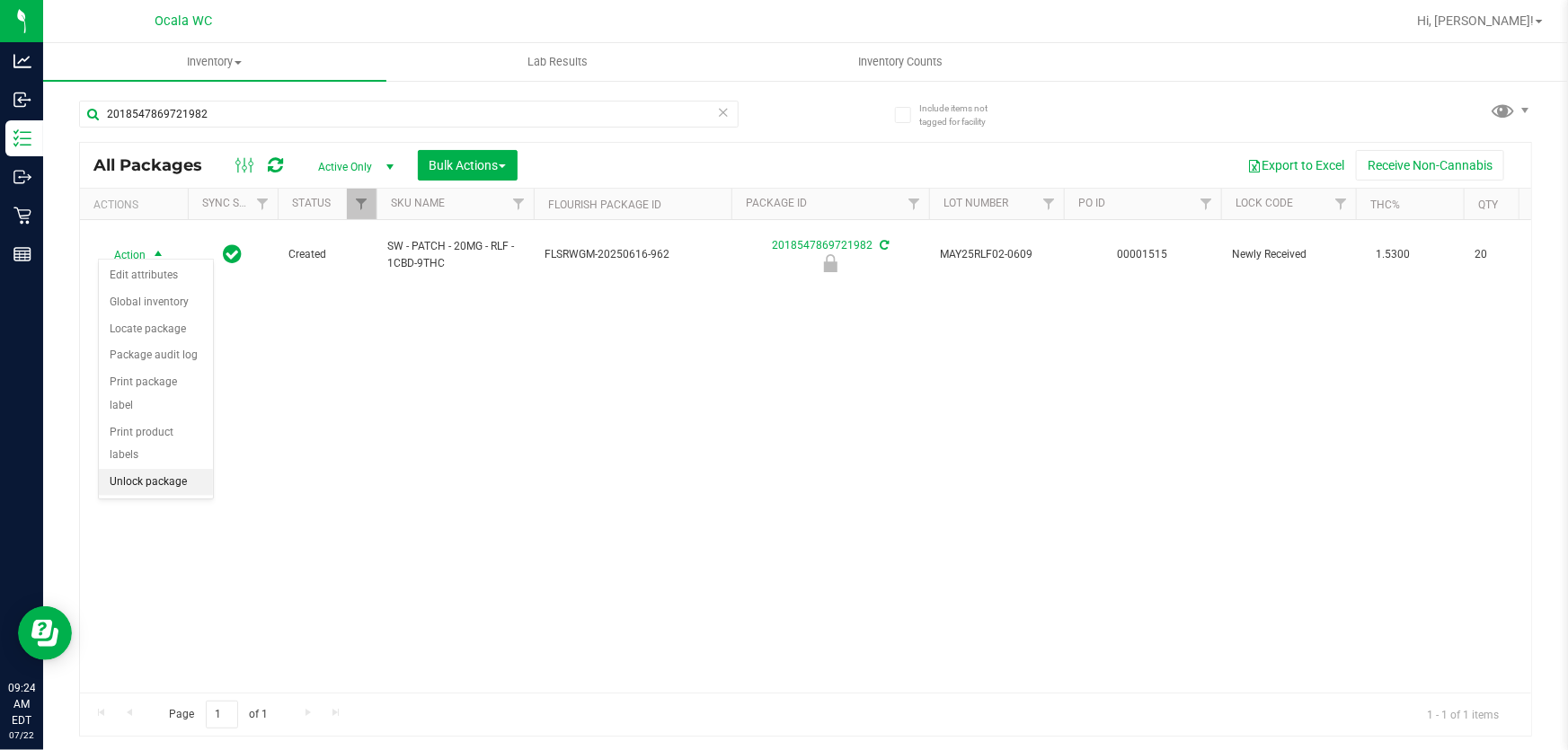 click on "Unlock package" at bounding box center (155, 482) 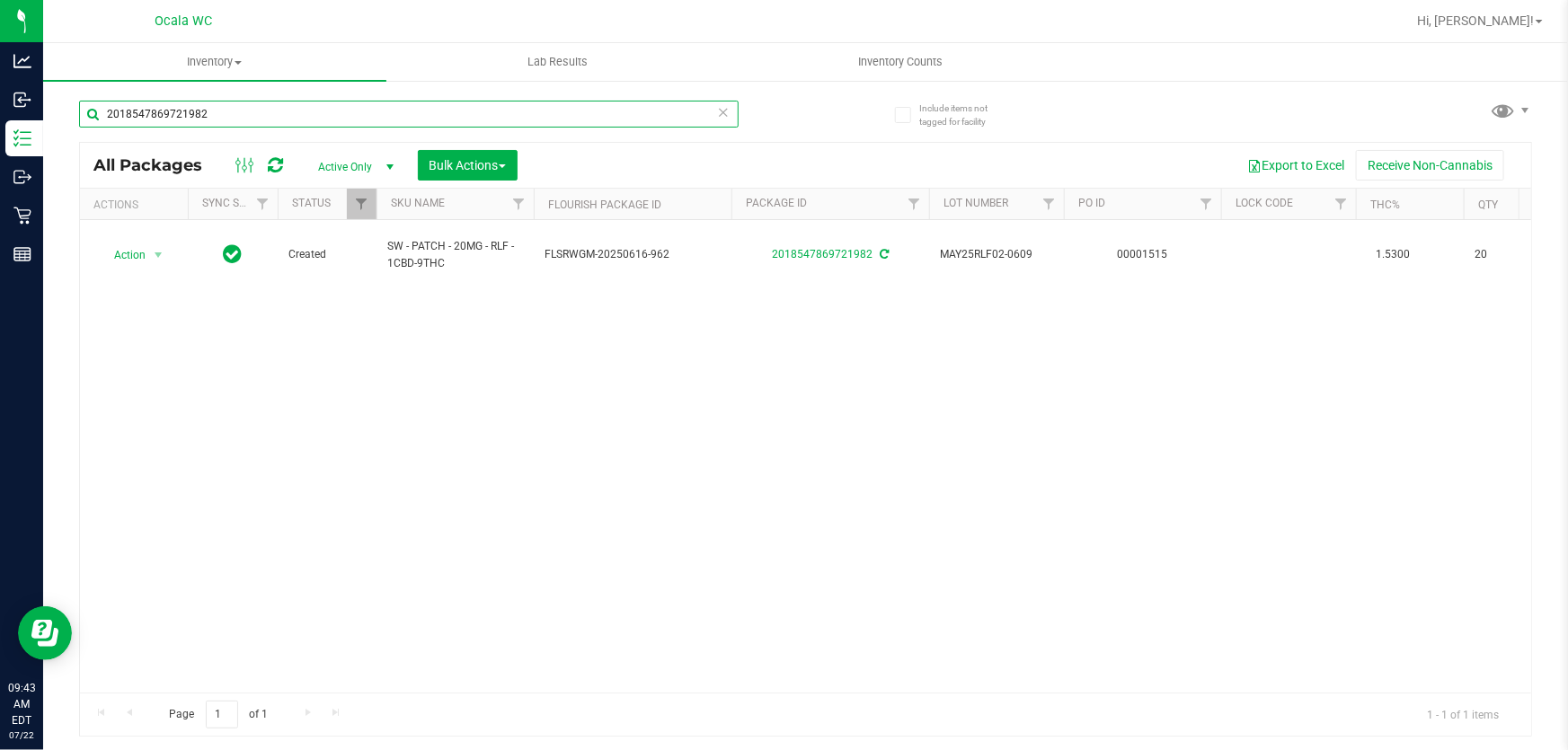 click on "2018547869721982" at bounding box center (409, 114) 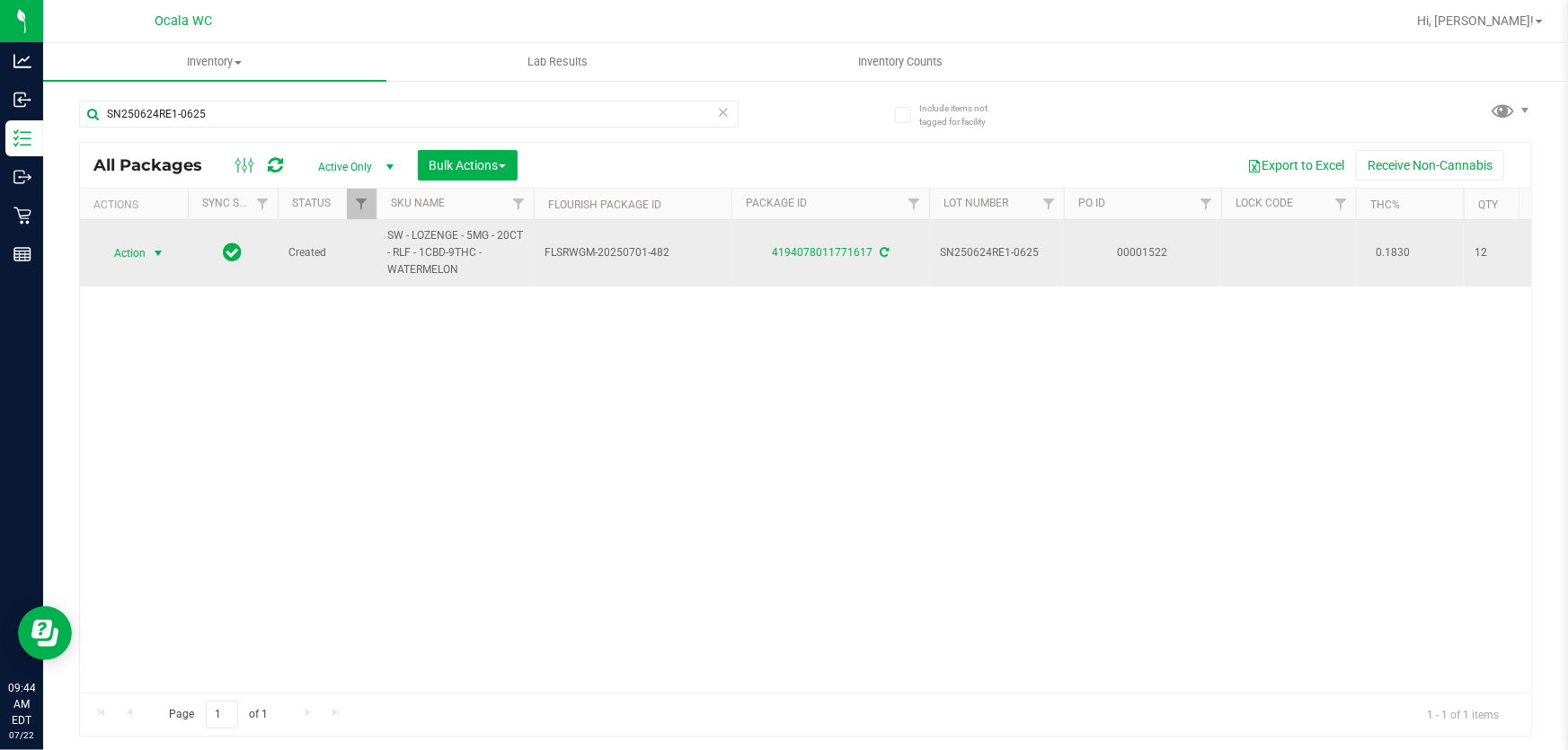 click on "Action" at bounding box center (122, 253) 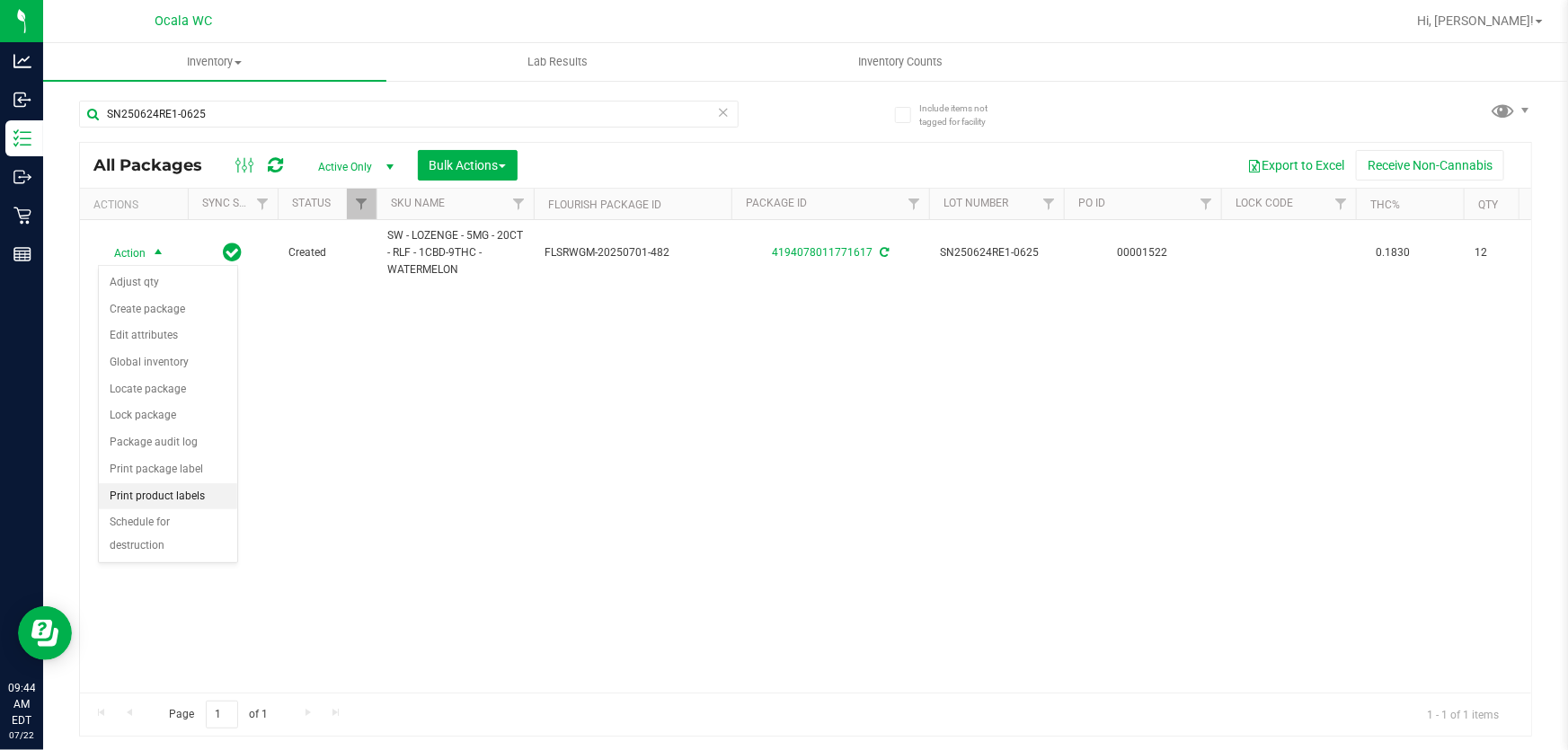 click on "Print product labels" at bounding box center [168, 497] 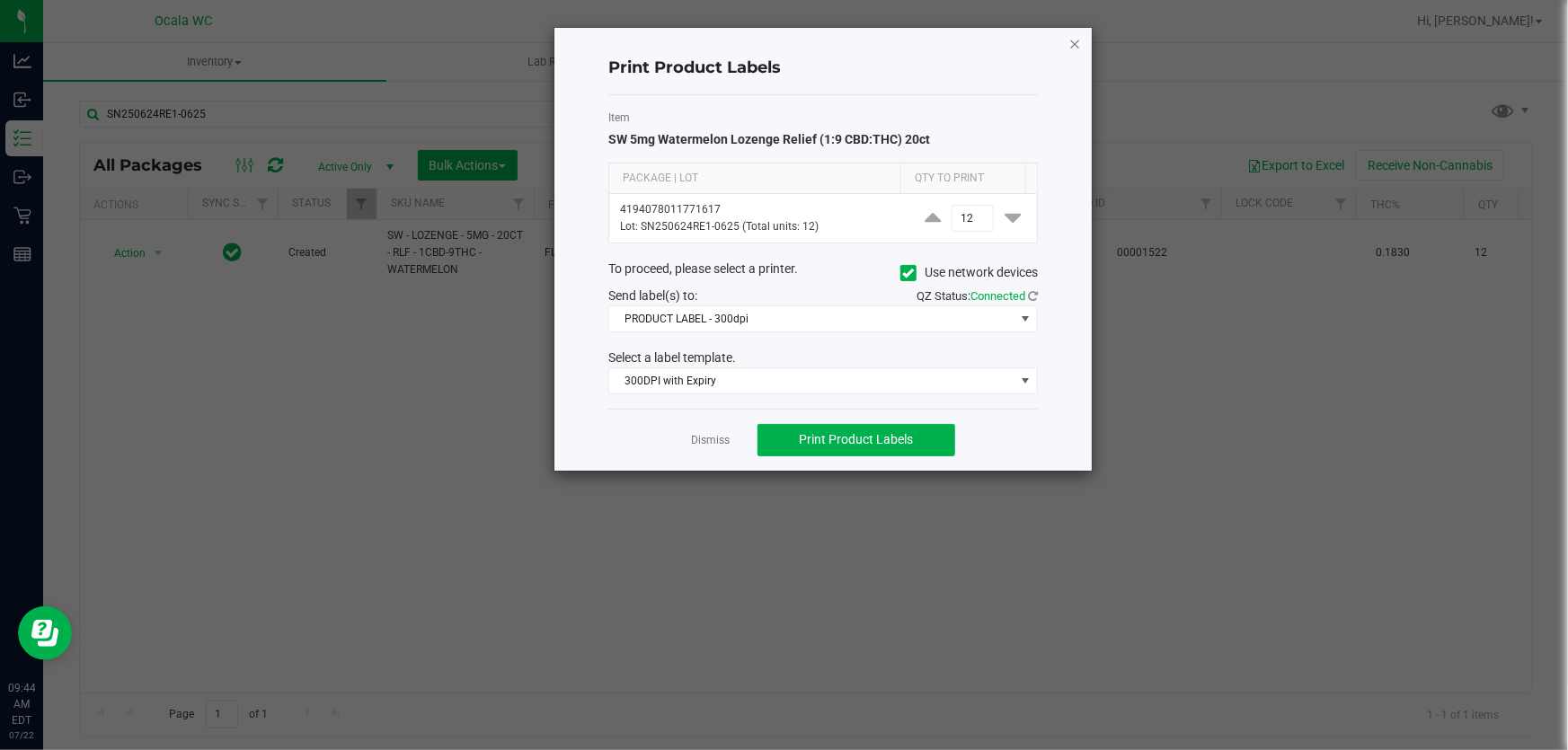 click 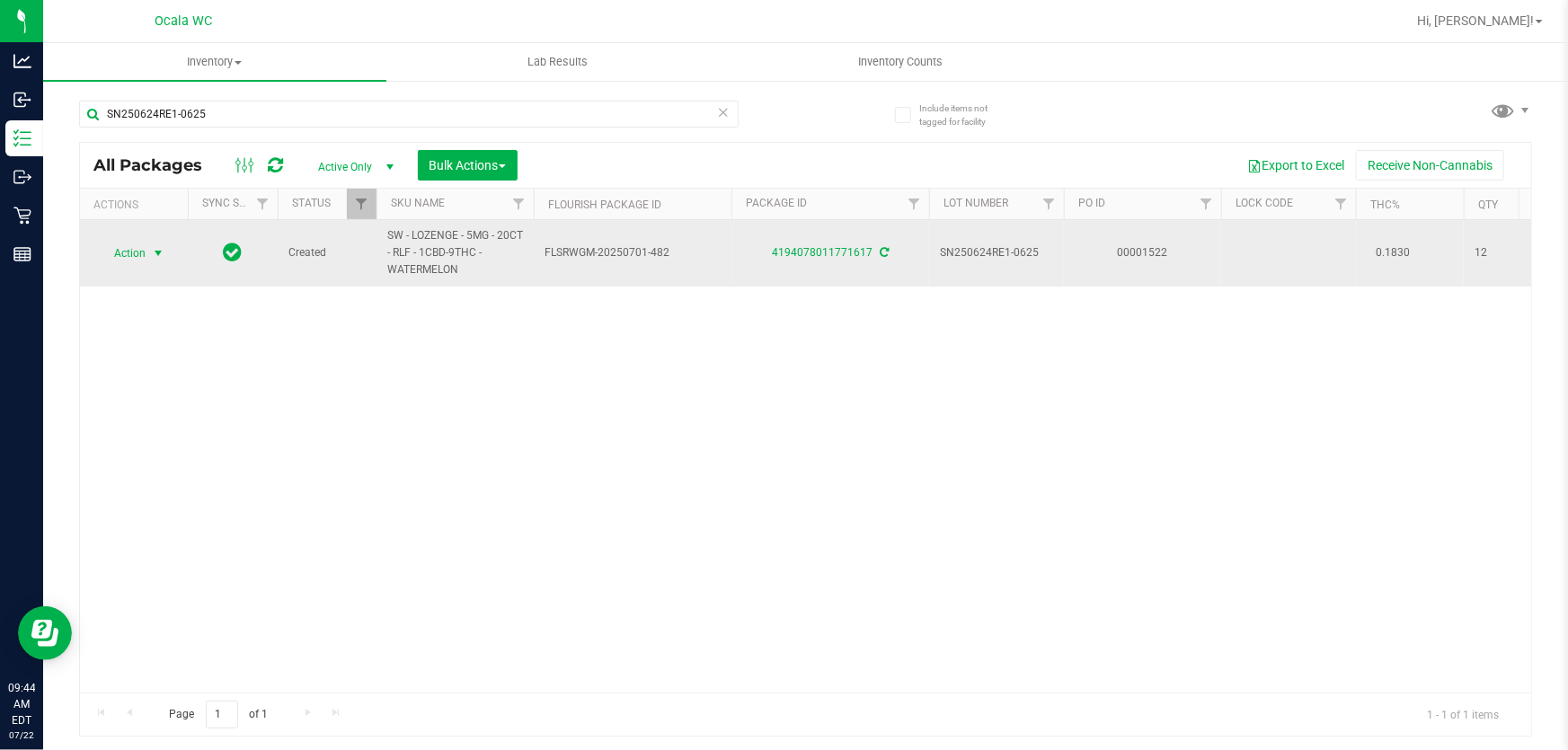 click on "Action" at bounding box center (122, 253) 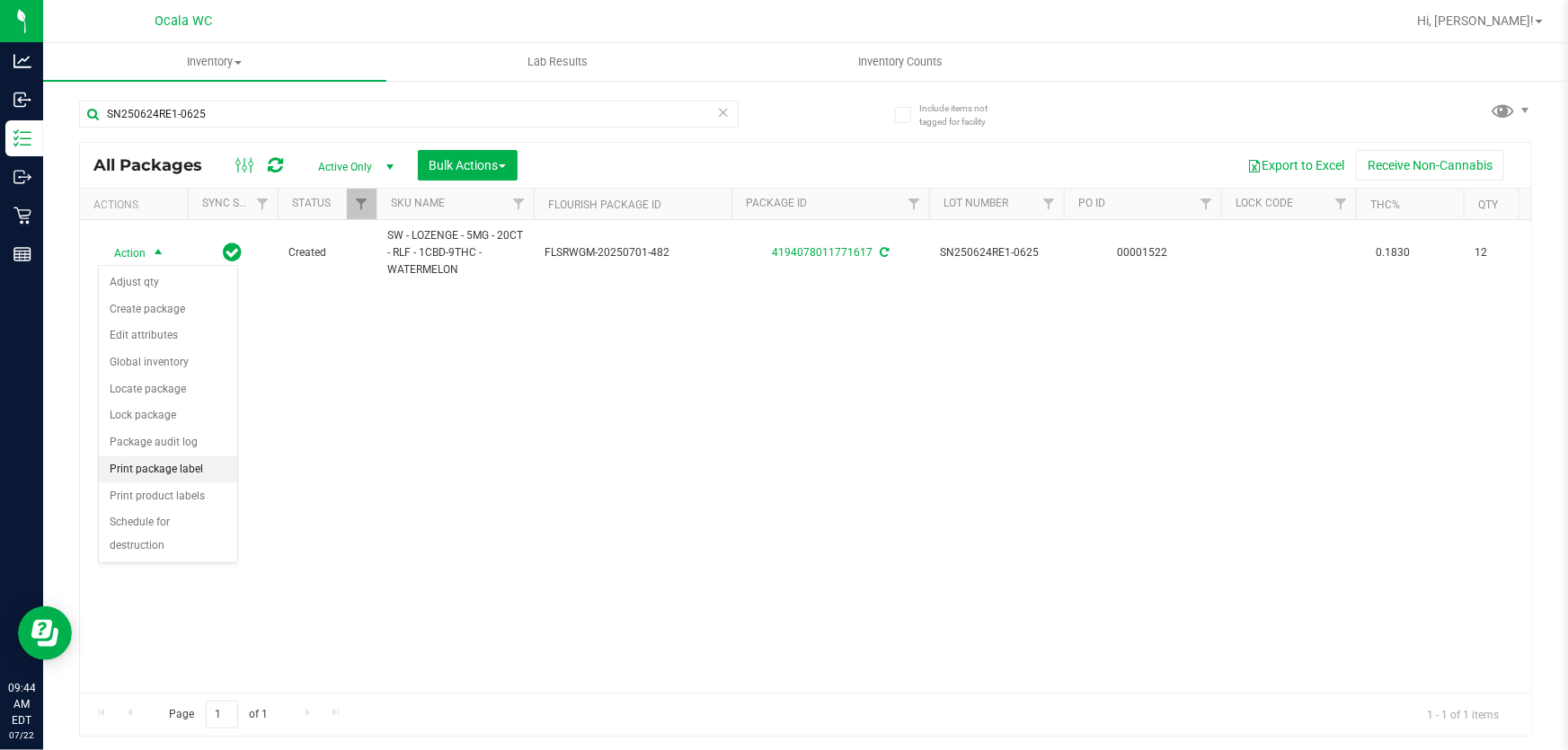 click on "Print package label" at bounding box center (168, 470) 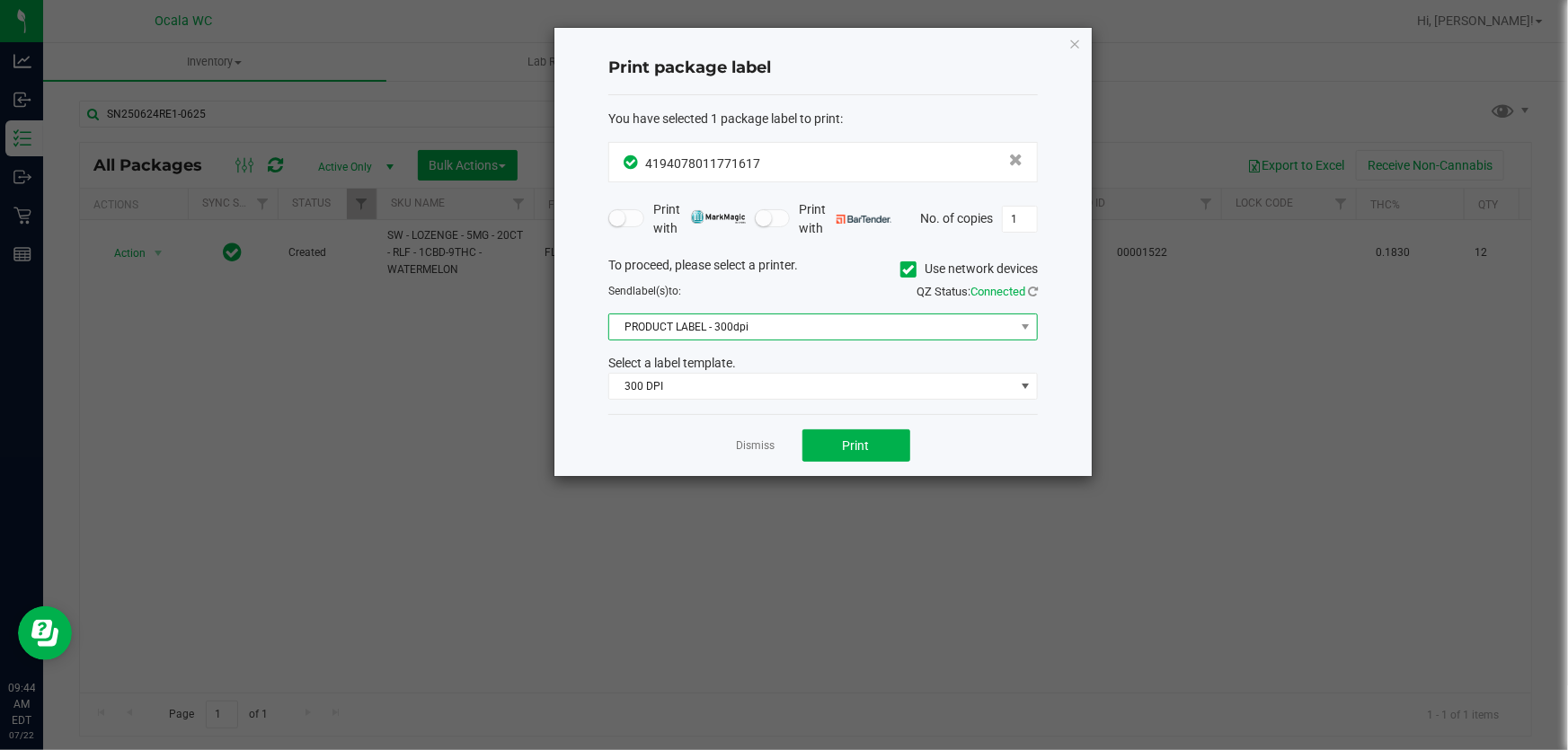 click on "PRODUCT LABEL - 300dpi" at bounding box center [811, 327] 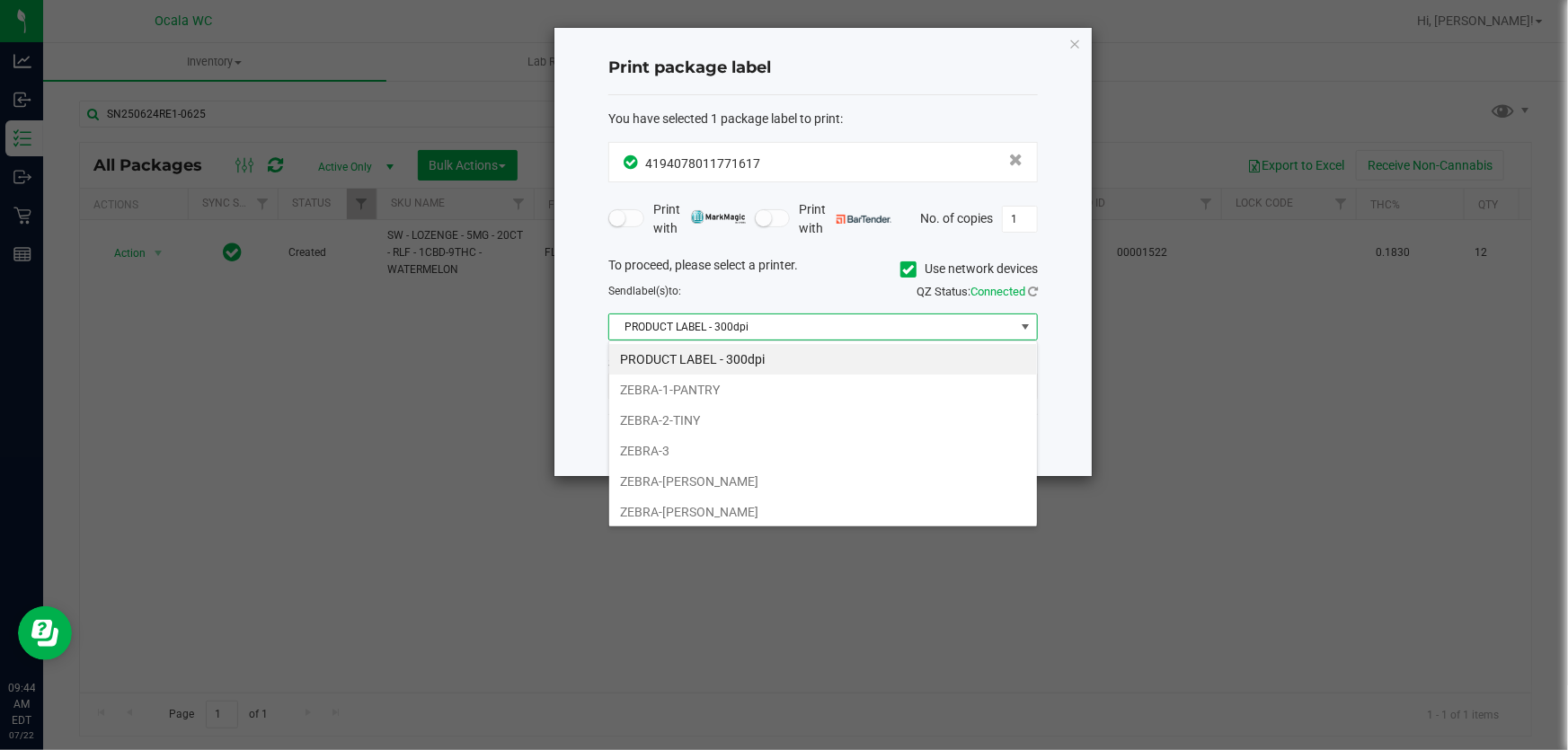 scroll, scrollTop: 89793, scrollLeft: 89426, axis: both 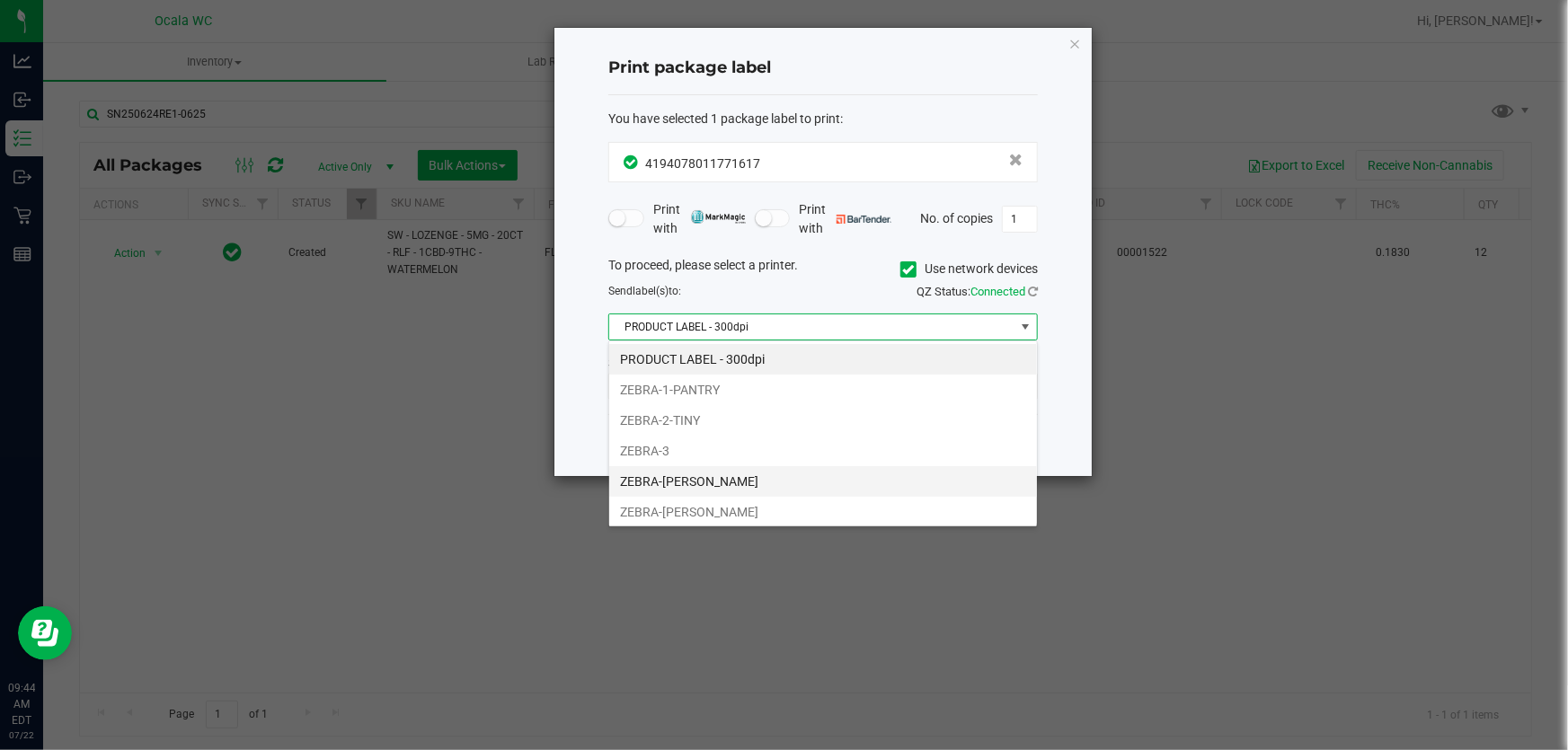 click on "ZEBRA-[PERSON_NAME]" at bounding box center (823, 481) 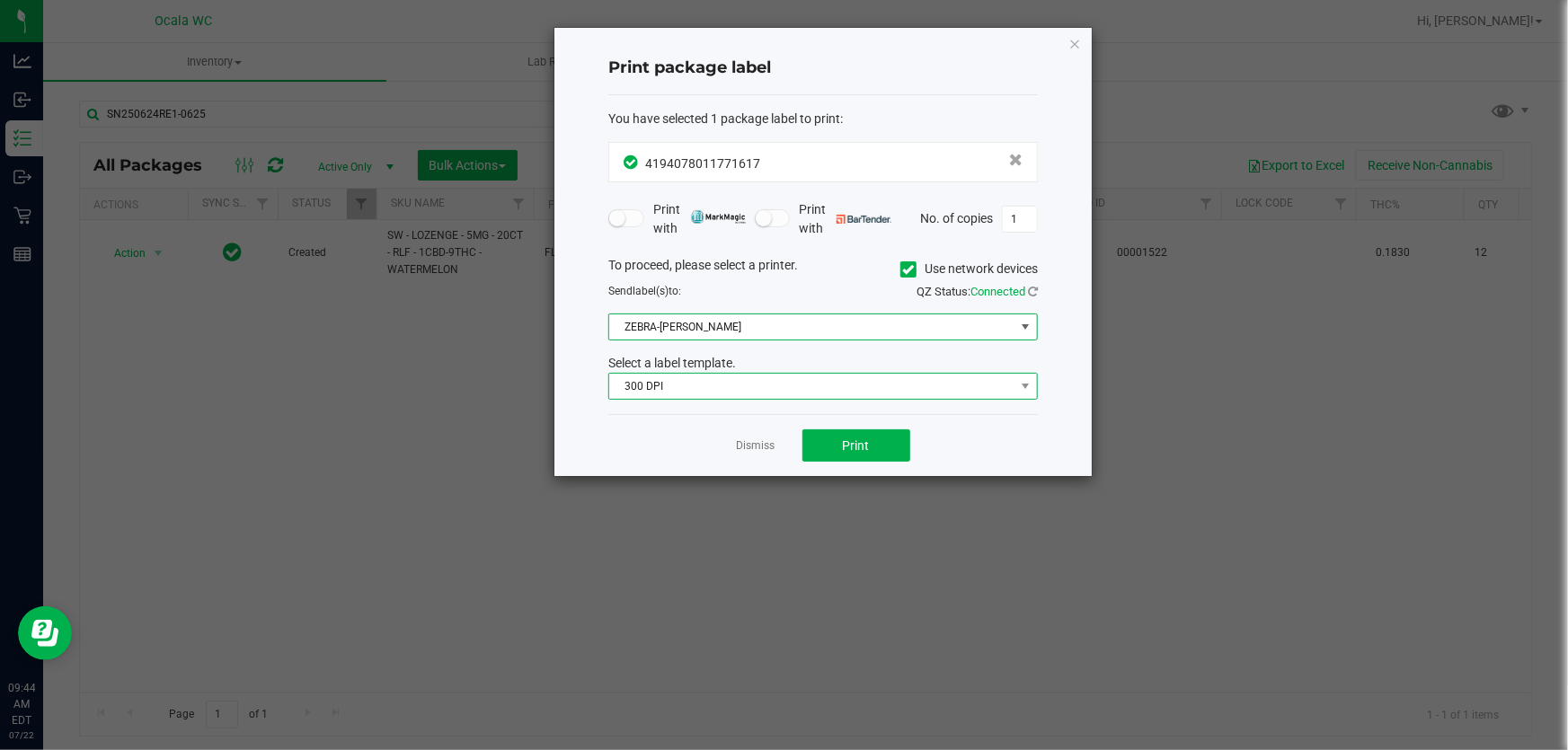 click on "300 DPI" at bounding box center (811, 386) 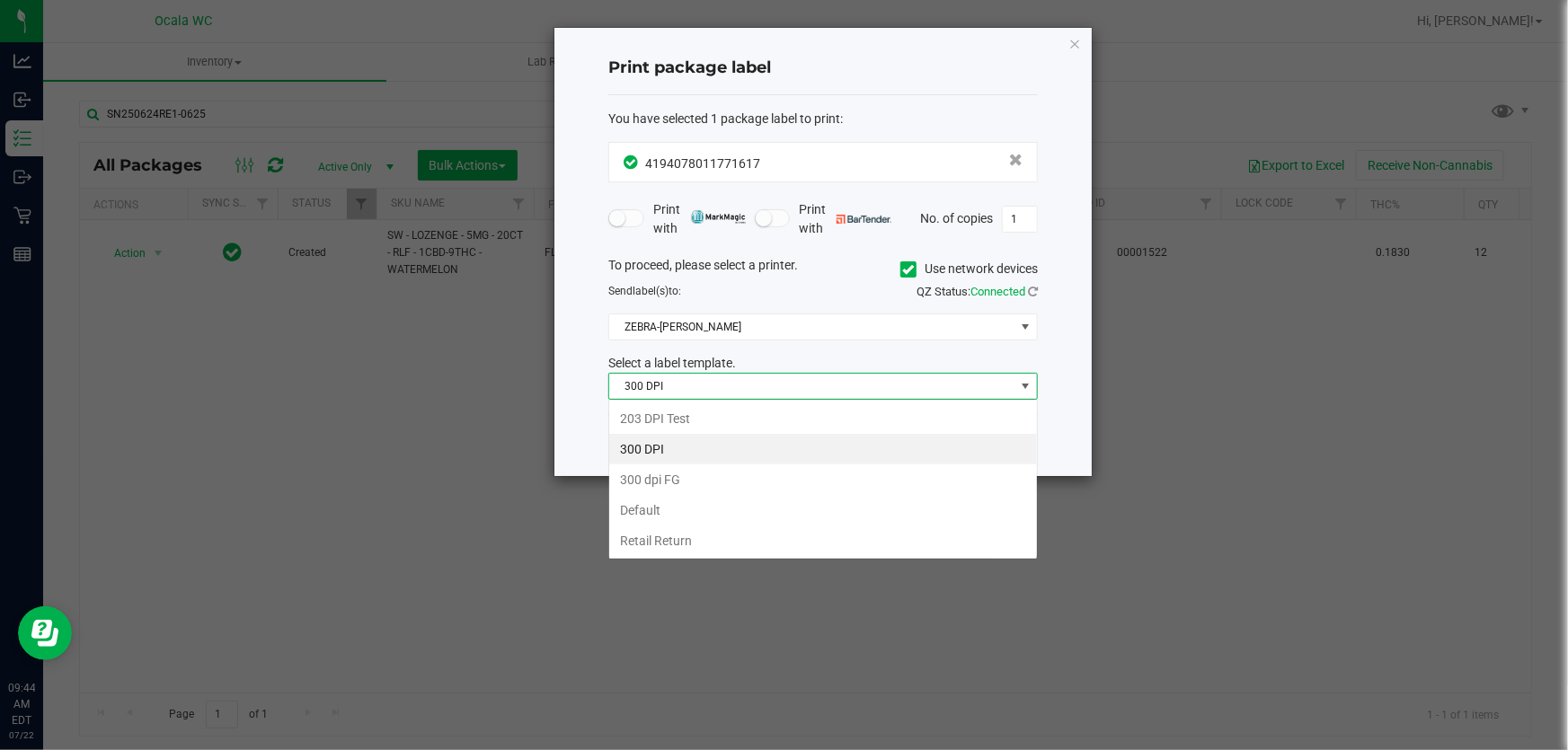 scroll, scrollTop: 89793, scrollLeft: 89426, axis: both 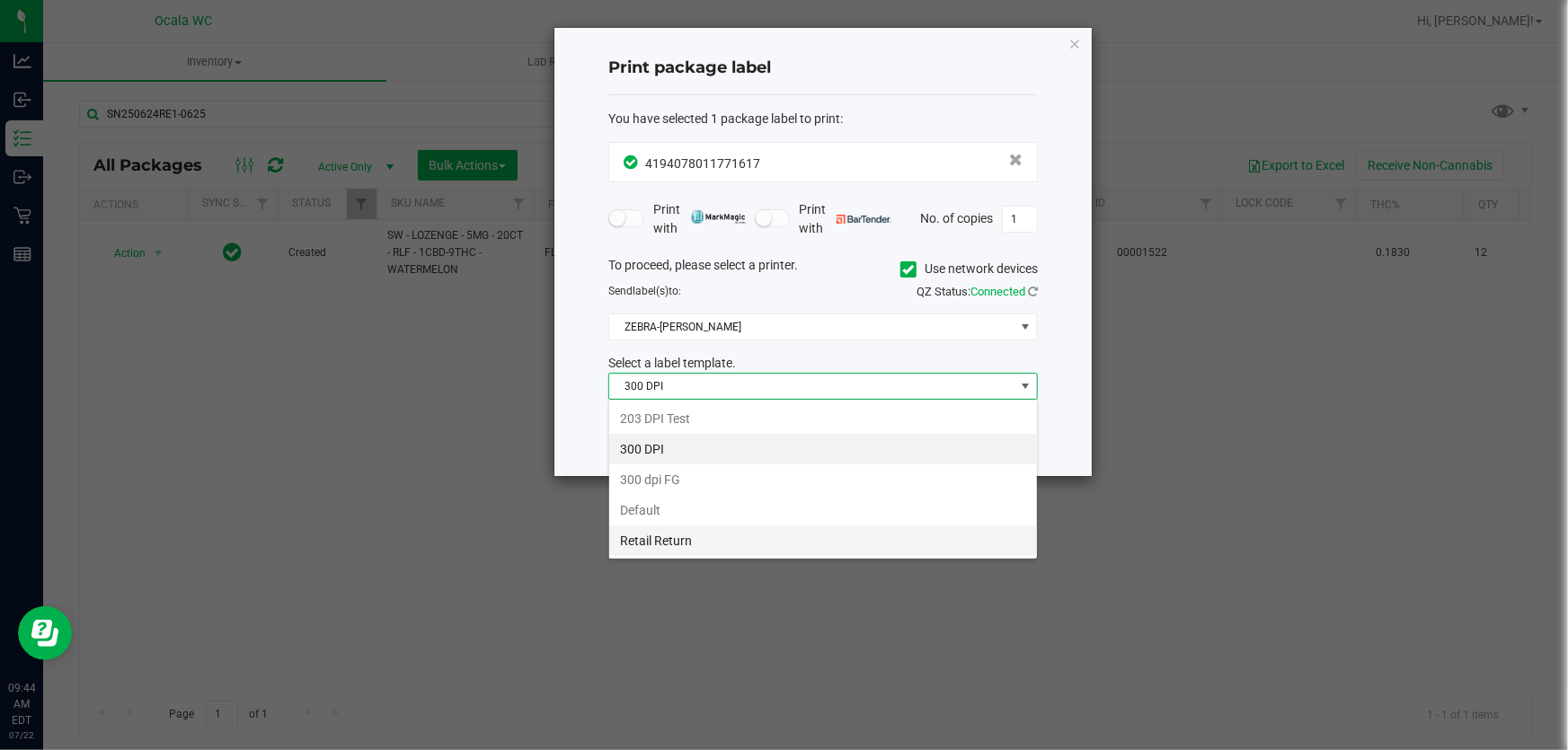 click on "Retail Return" at bounding box center [823, 541] 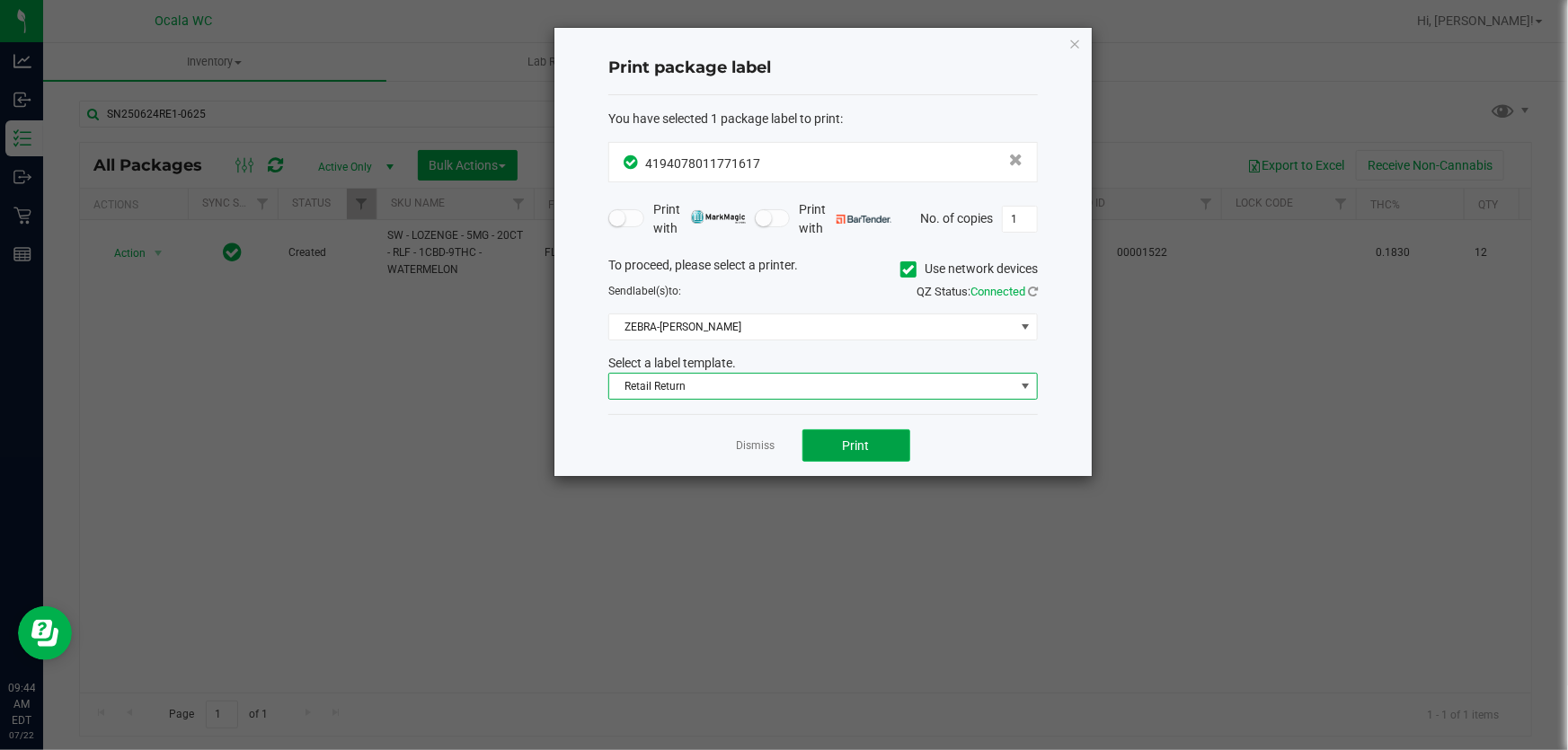 click on "Print" 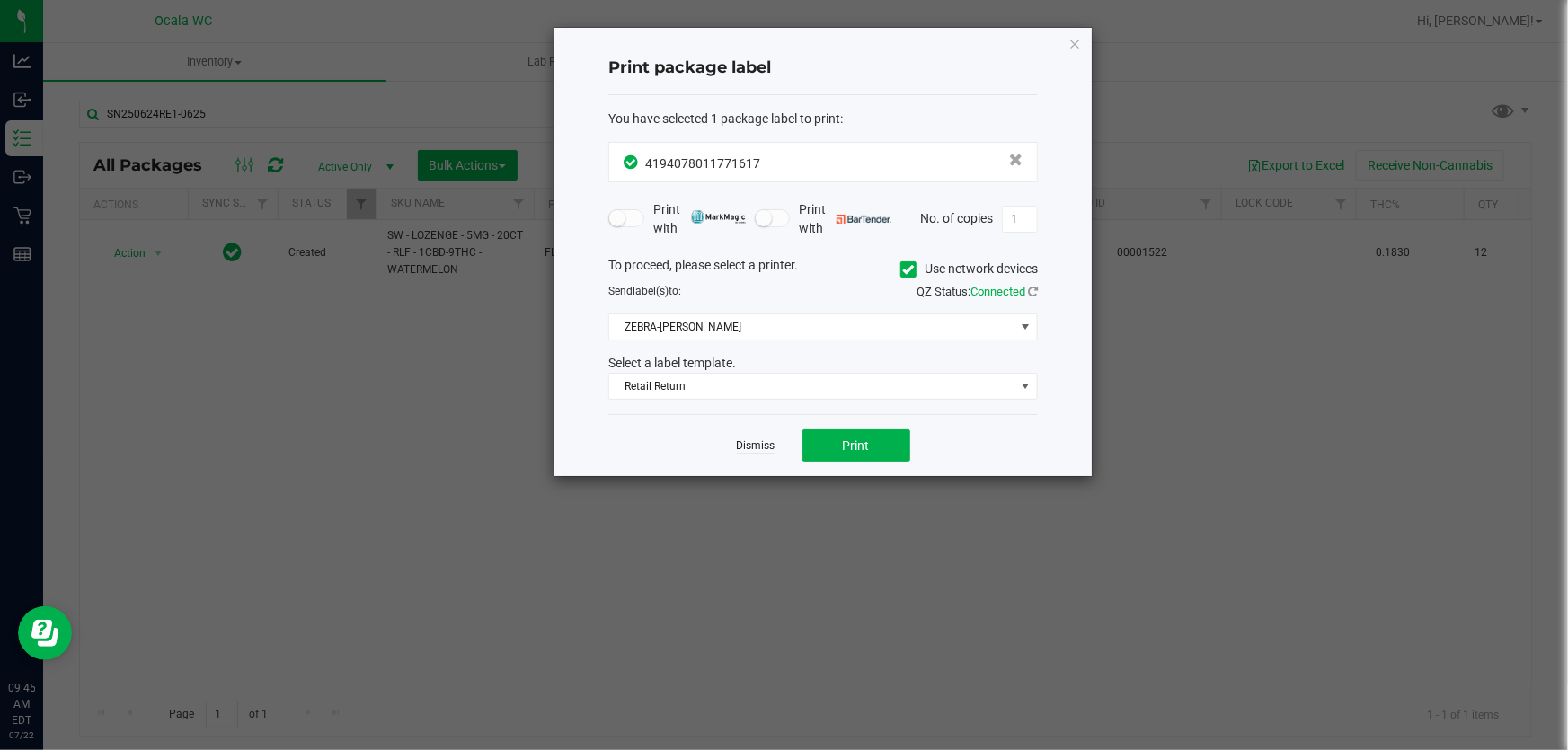 click on "Dismiss" 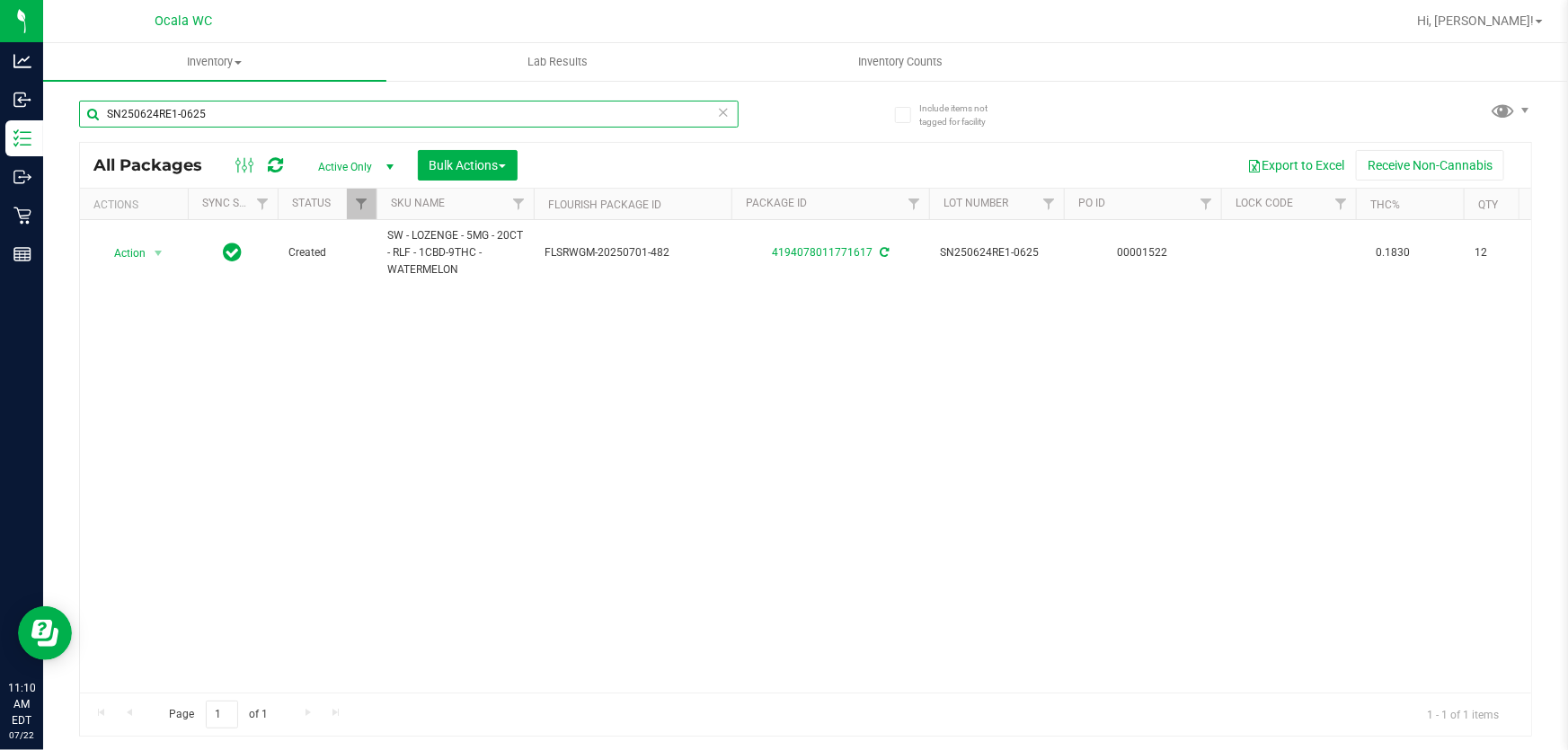 click on "SN250624RE1-0625" at bounding box center (409, 114) 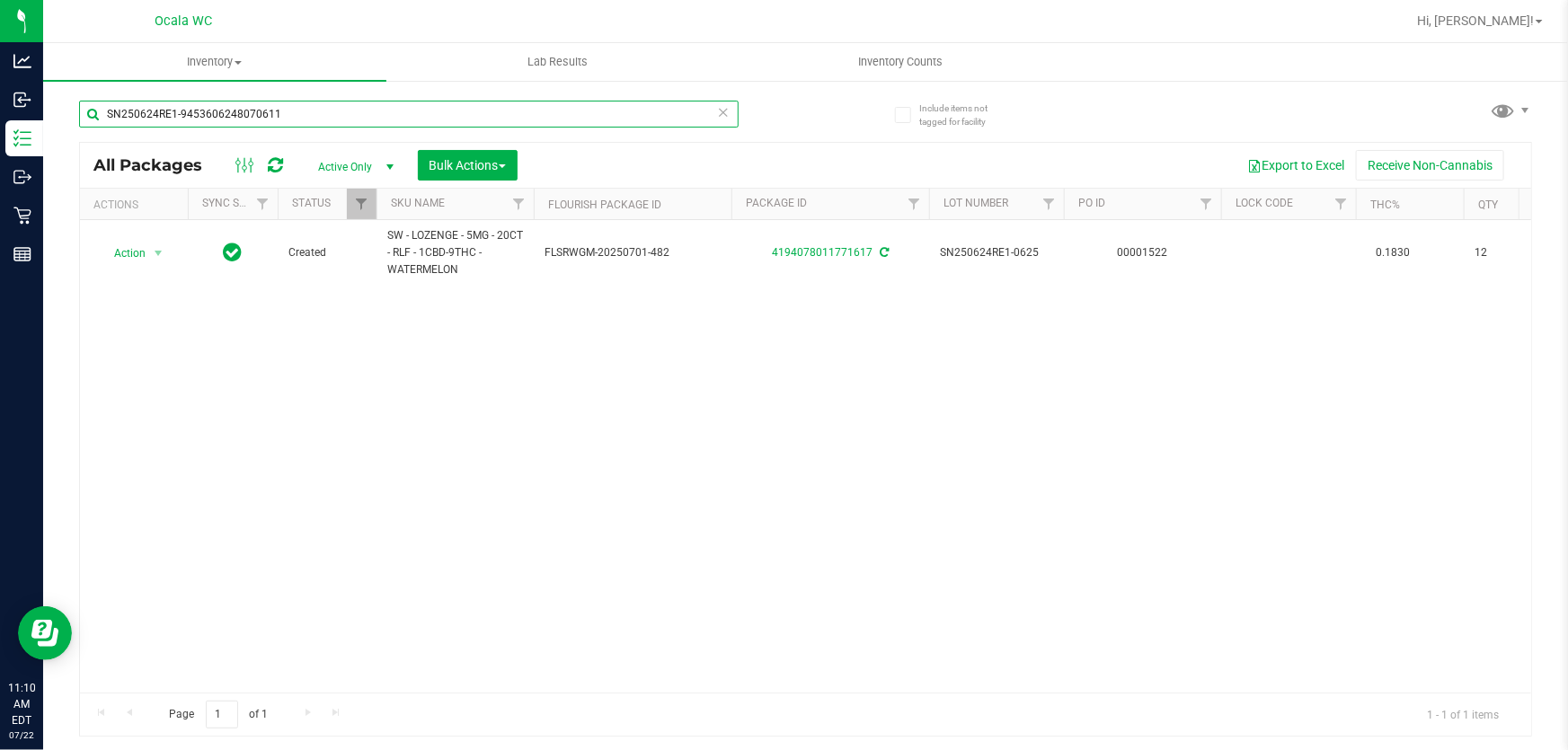 click on "SN250624RE1-9453606248070611" at bounding box center (409, 114) 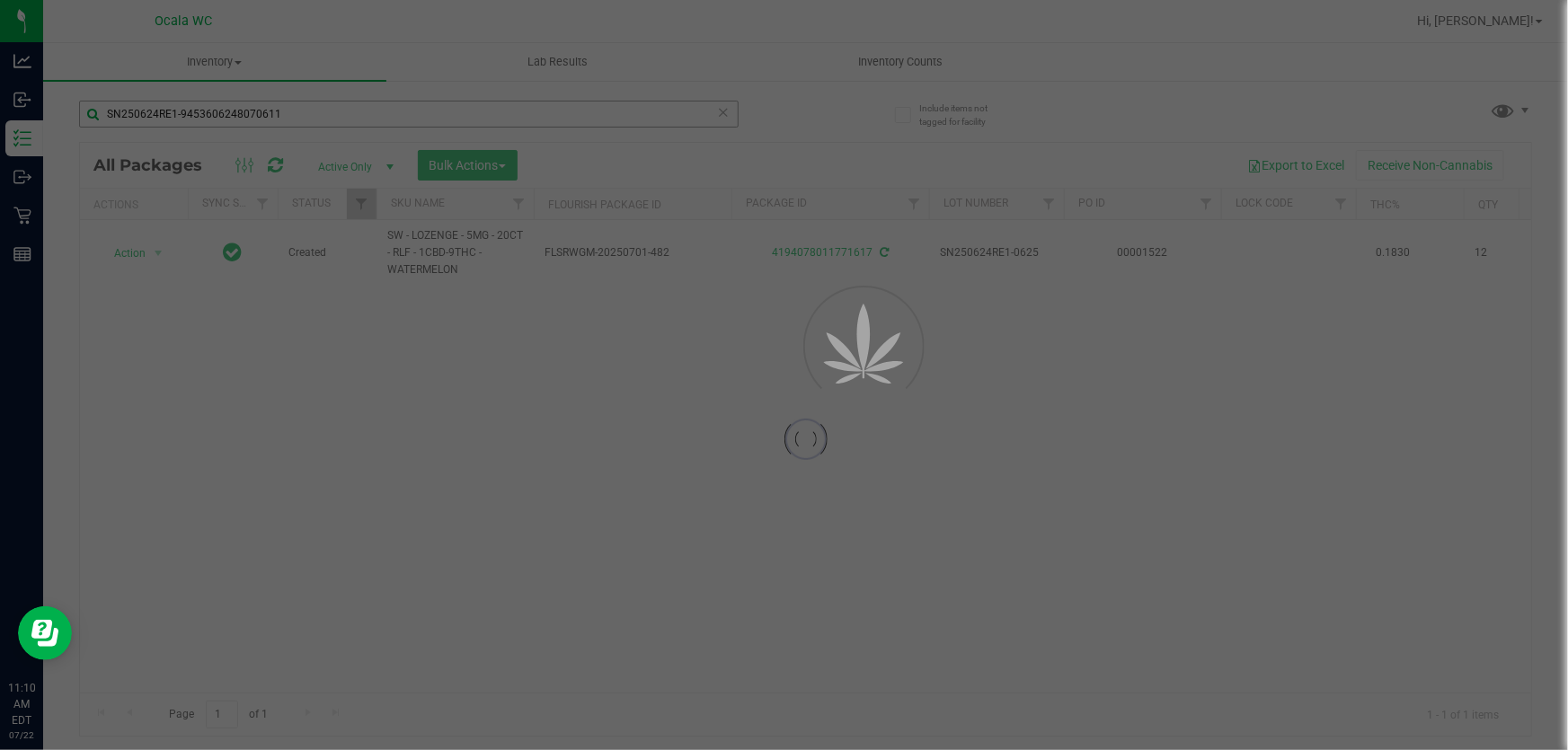 click at bounding box center (784, 375) 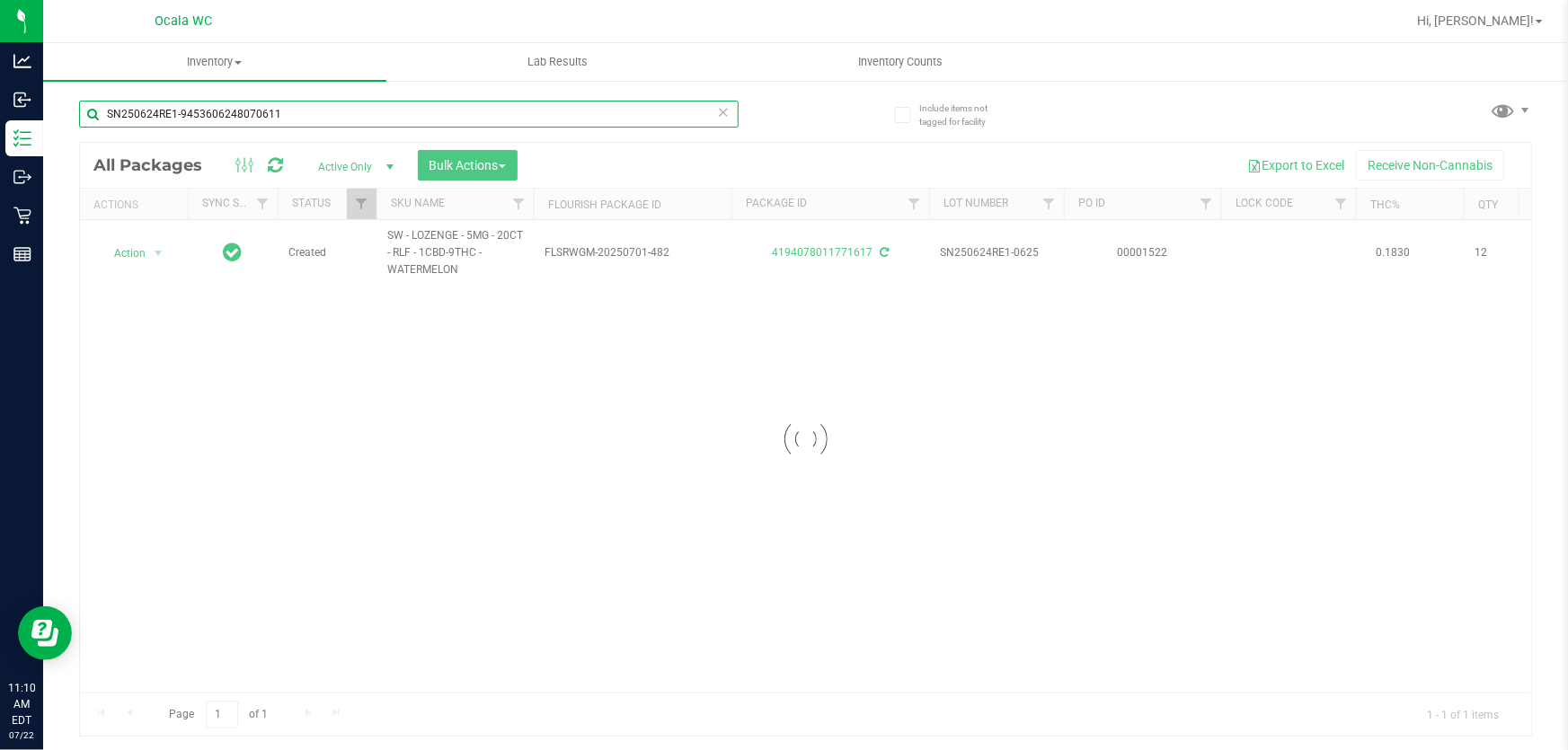 click on "SN250624RE1-9453606248070611" at bounding box center [409, 114] 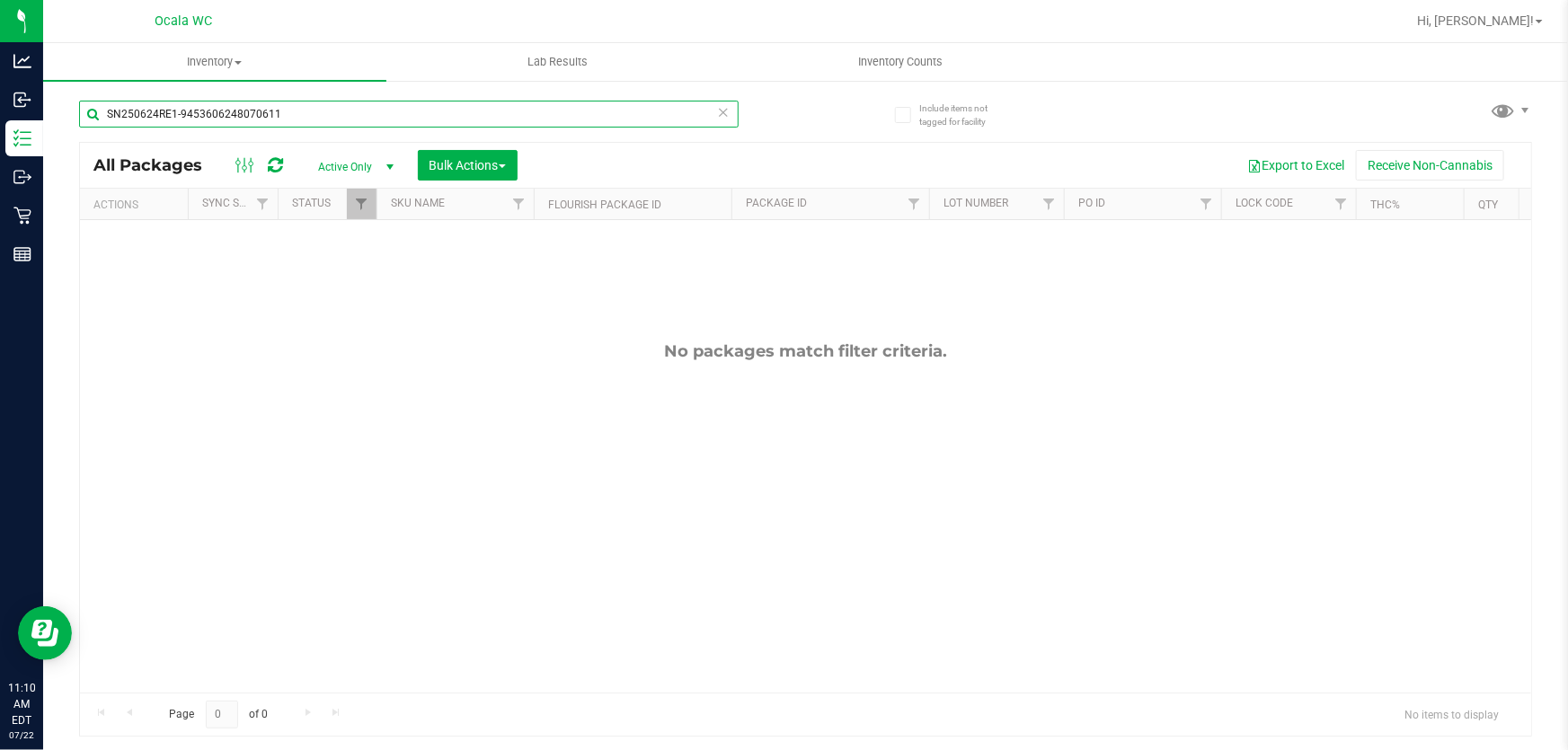 click on "SN250624RE1-9453606248070611" at bounding box center [409, 114] 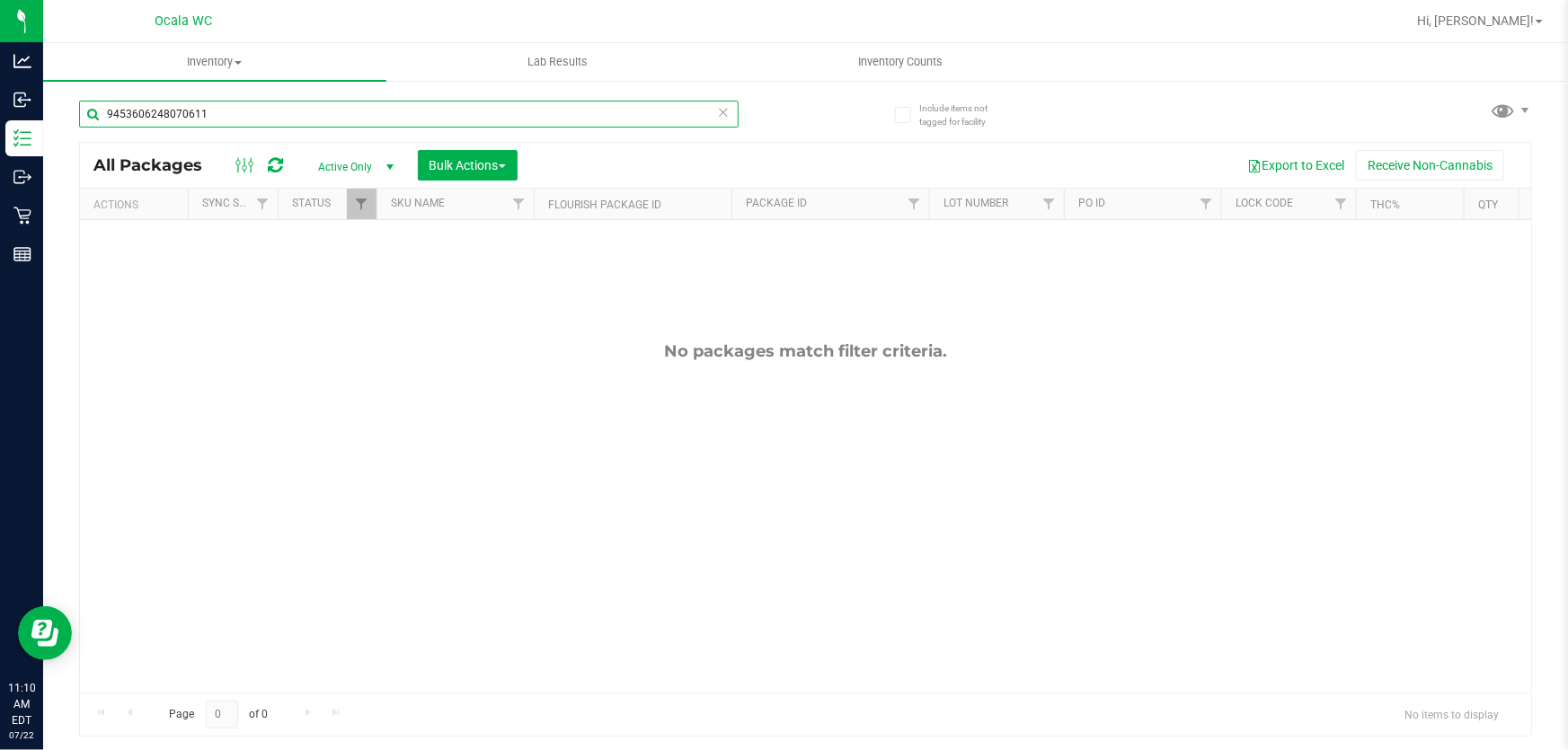 type on "9453606248070611" 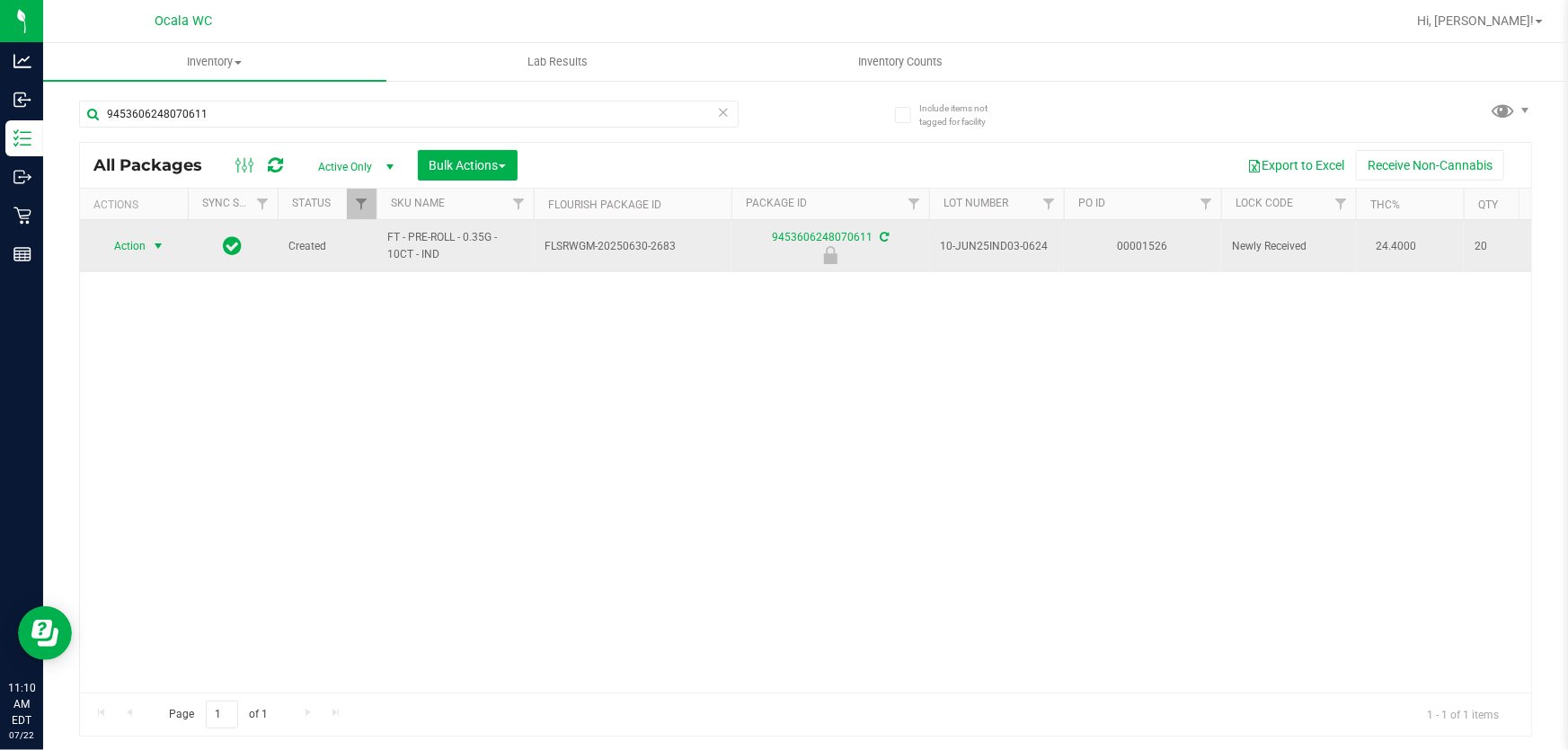 click at bounding box center [158, 246] 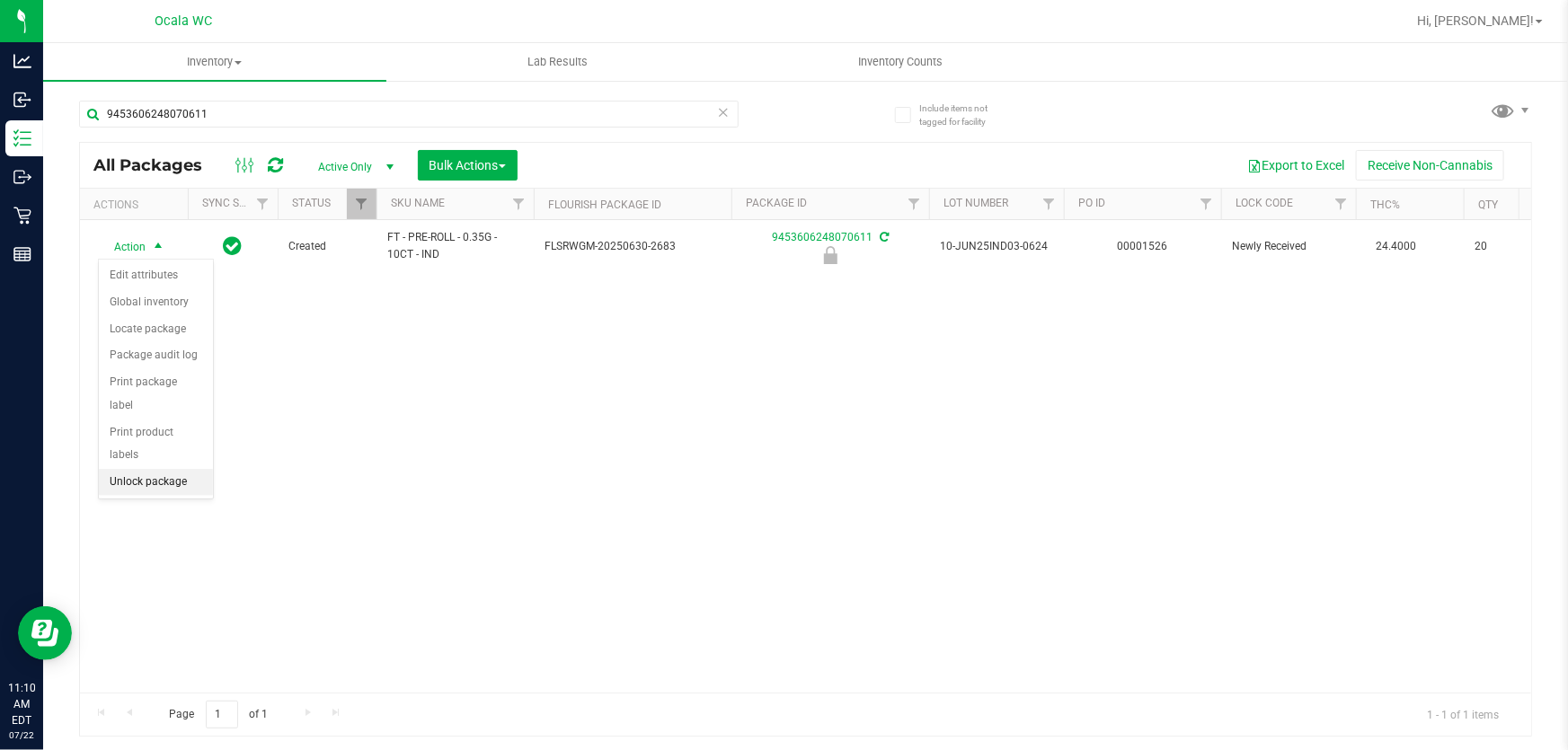 click on "Unlock package" at bounding box center [155, 482] 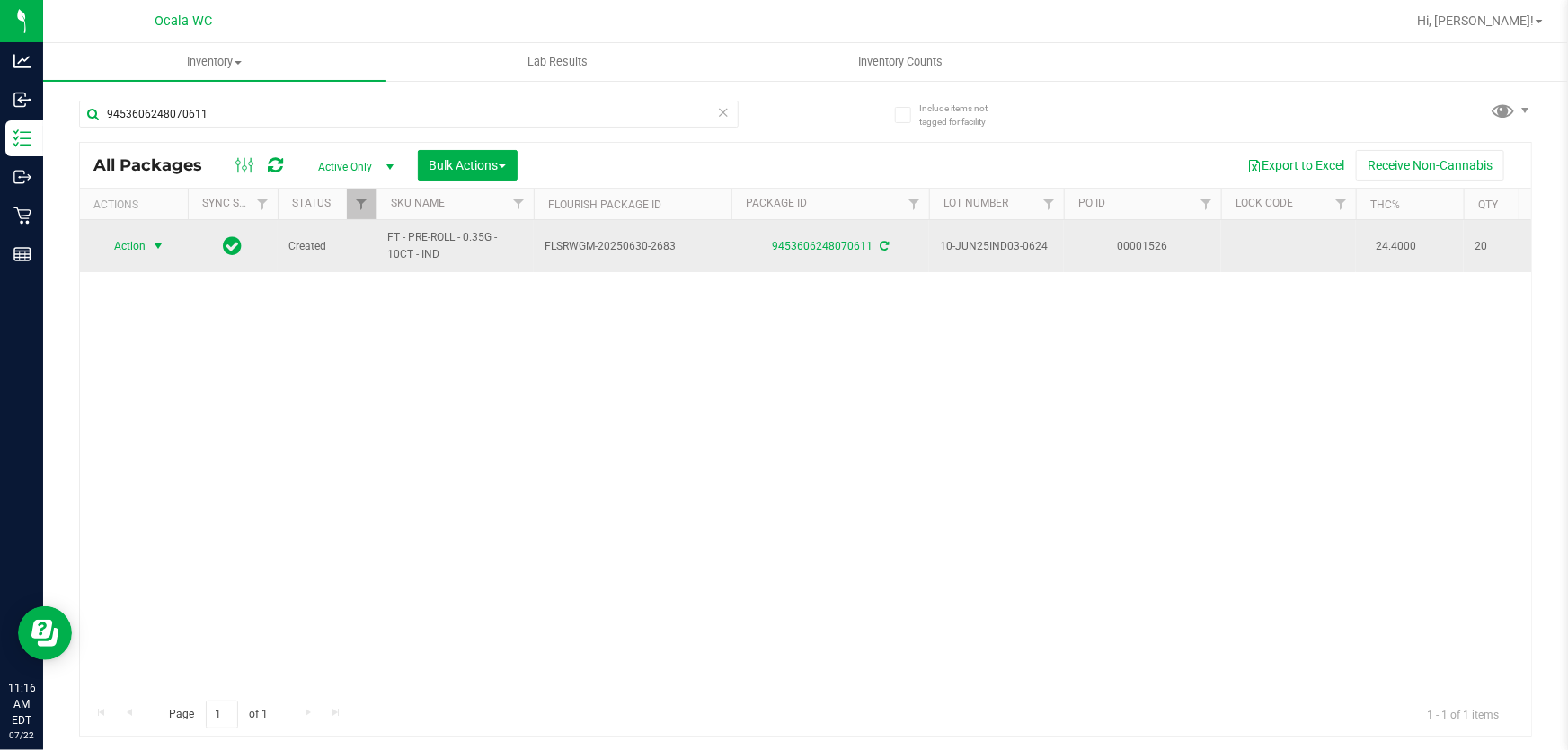 click on "Action" at bounding box center (122, 246) 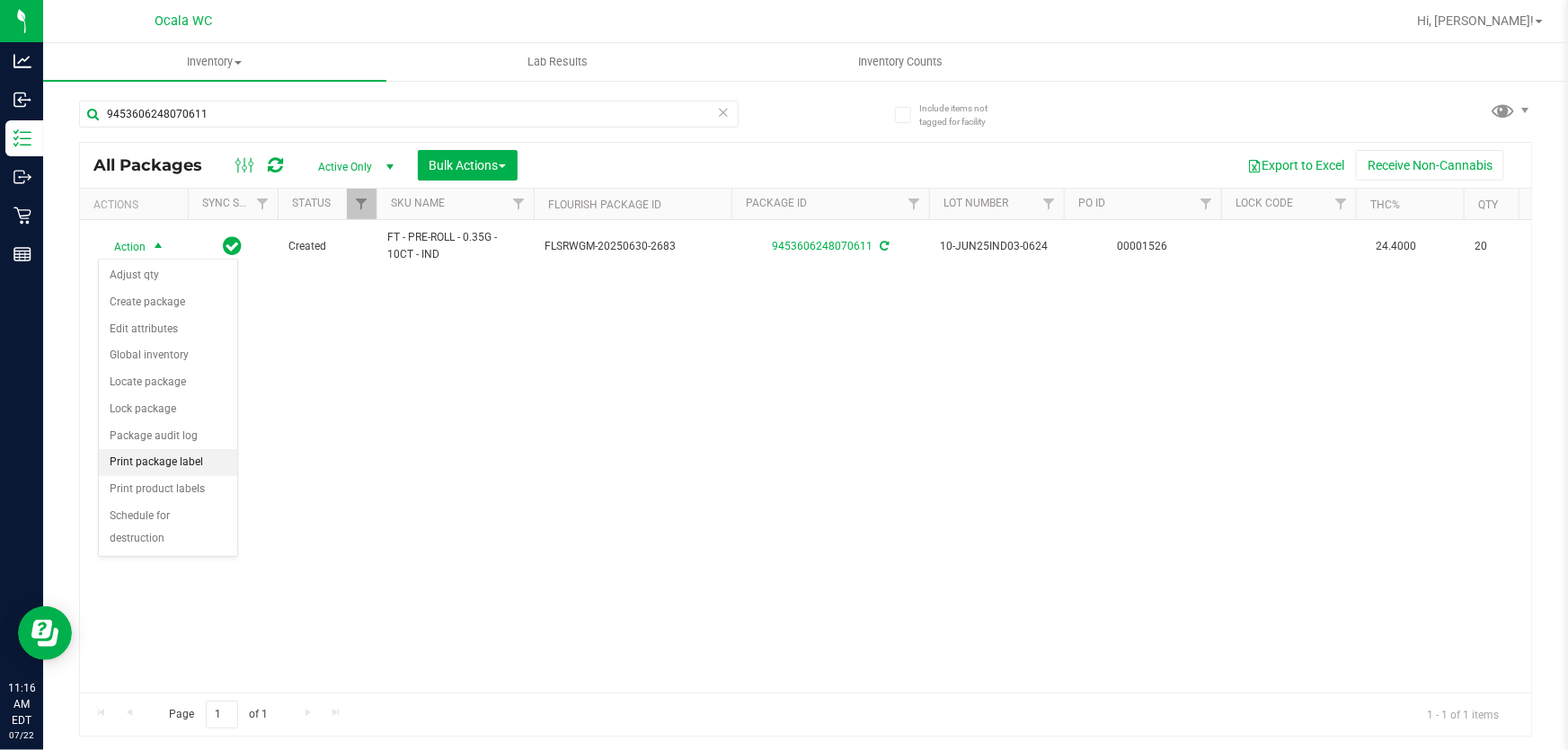 click on "Print package label" at bounding box center (168, 463) 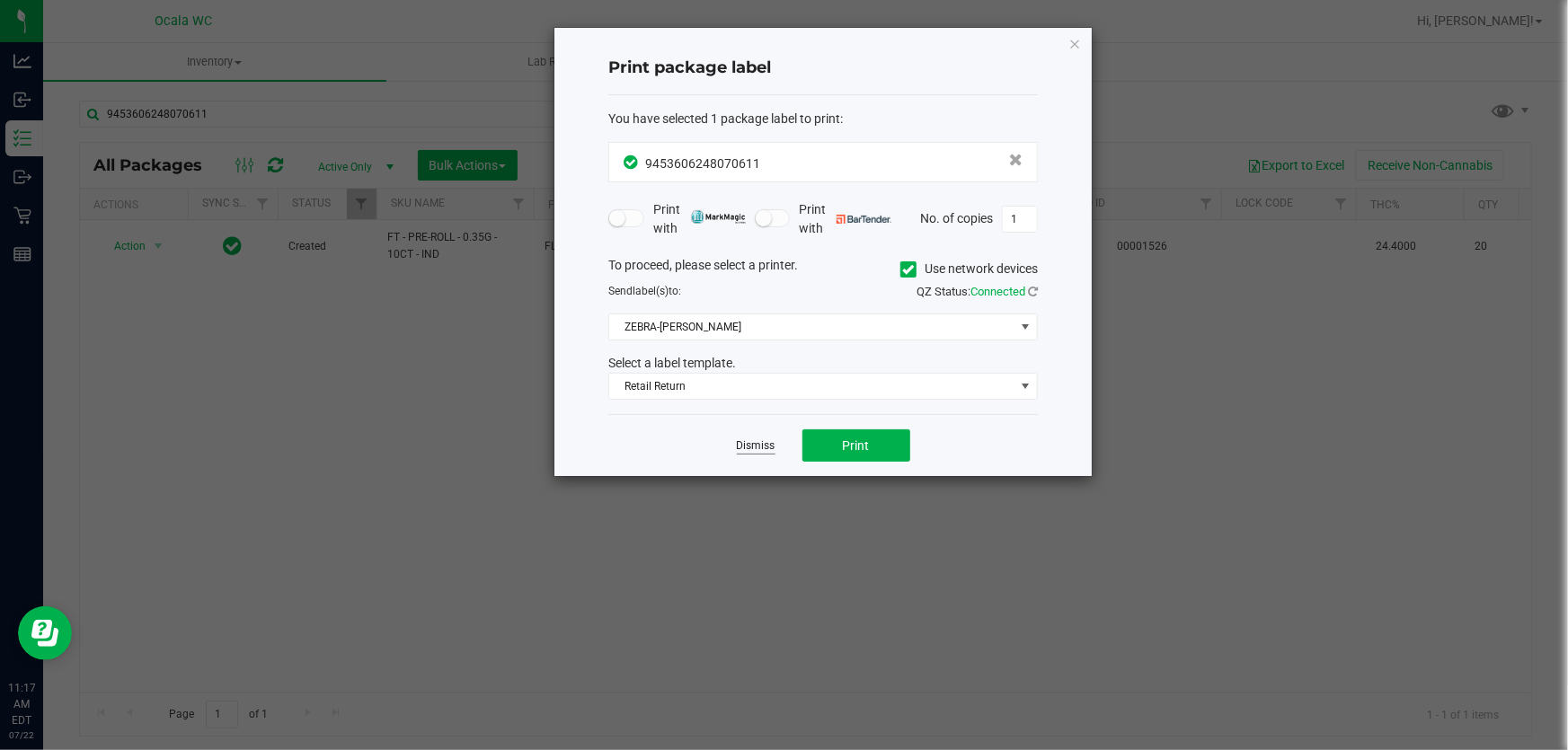 click on "Dismiss" 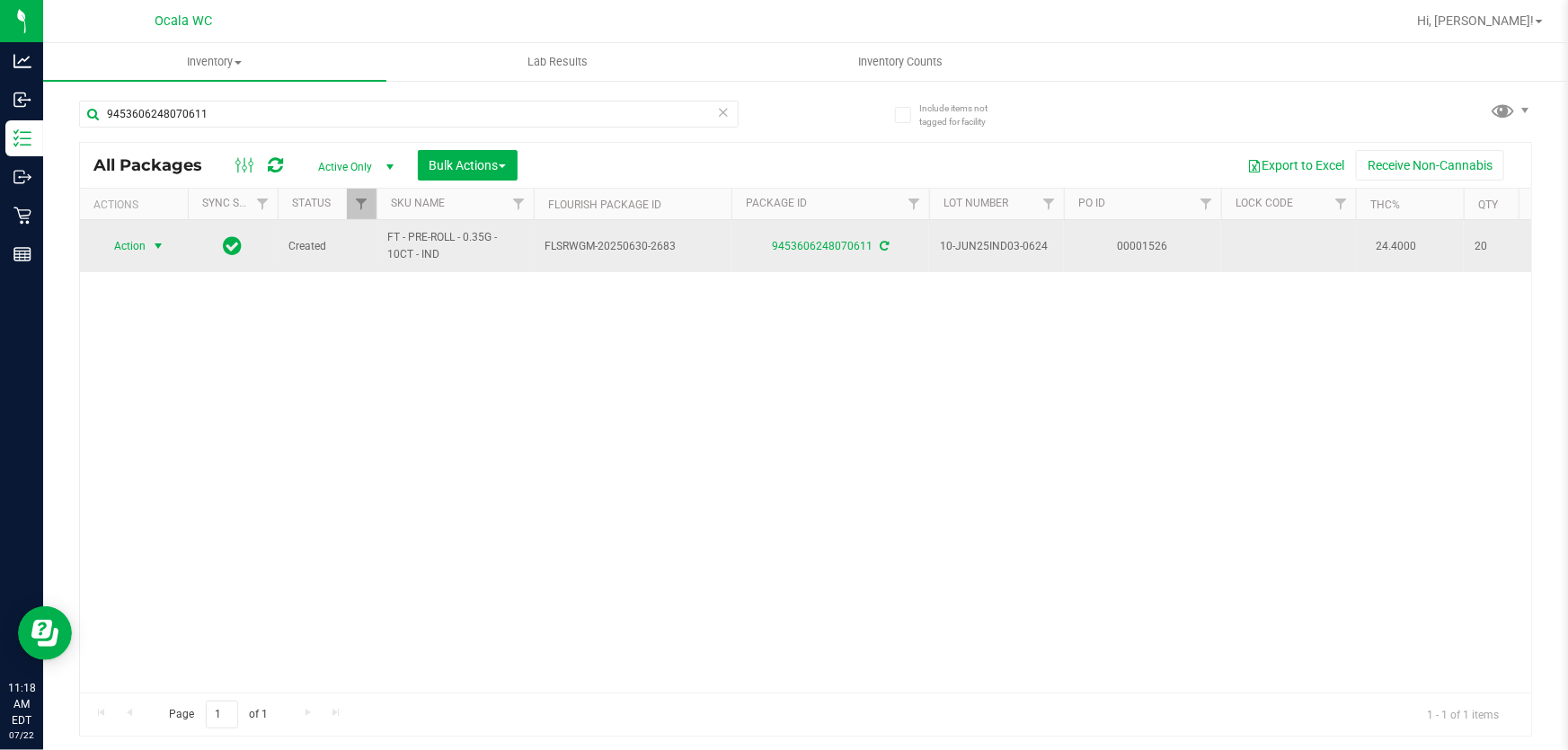 click on "Action" at bounding box center [122, 246] 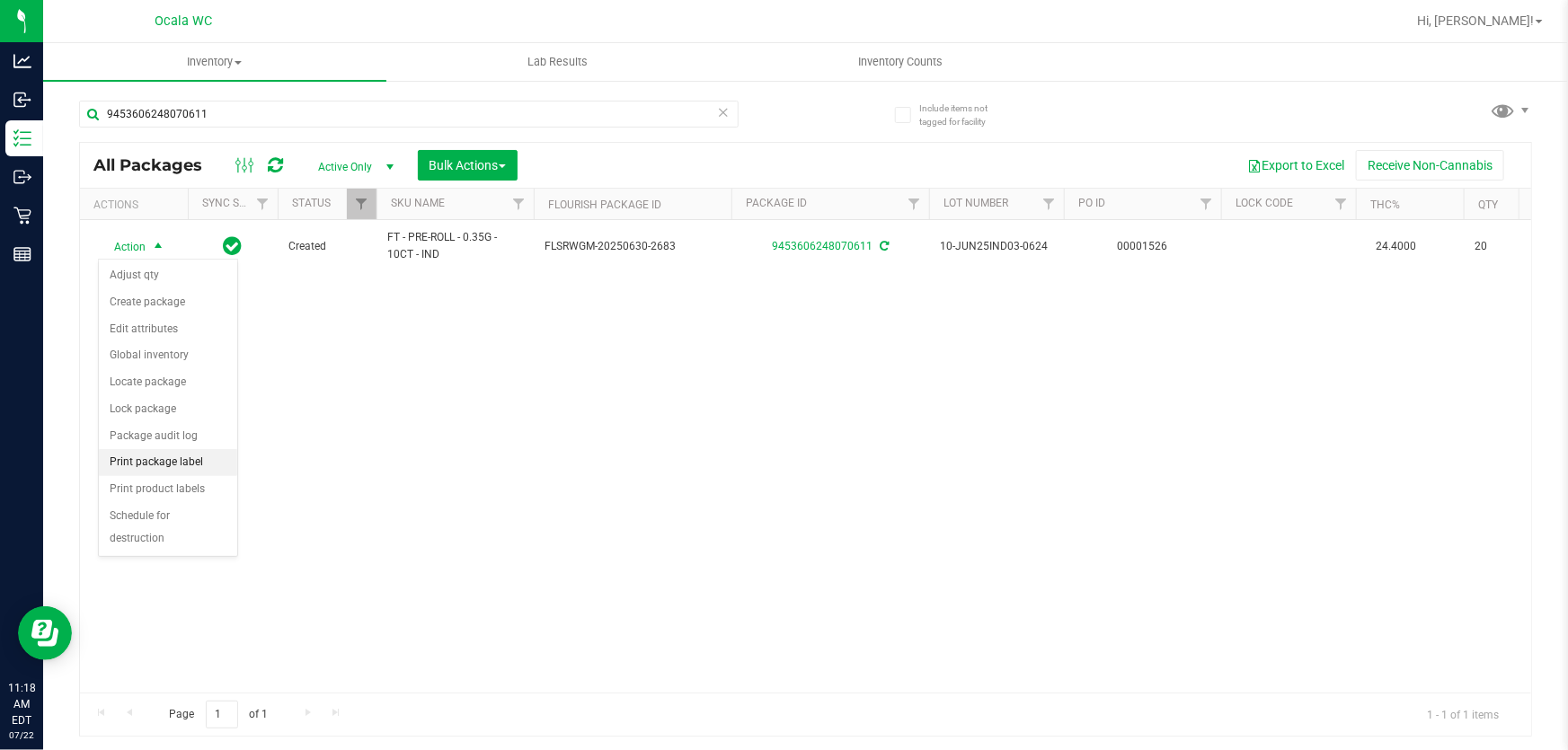 click on "Print package label" at bounding box center (168, 463) 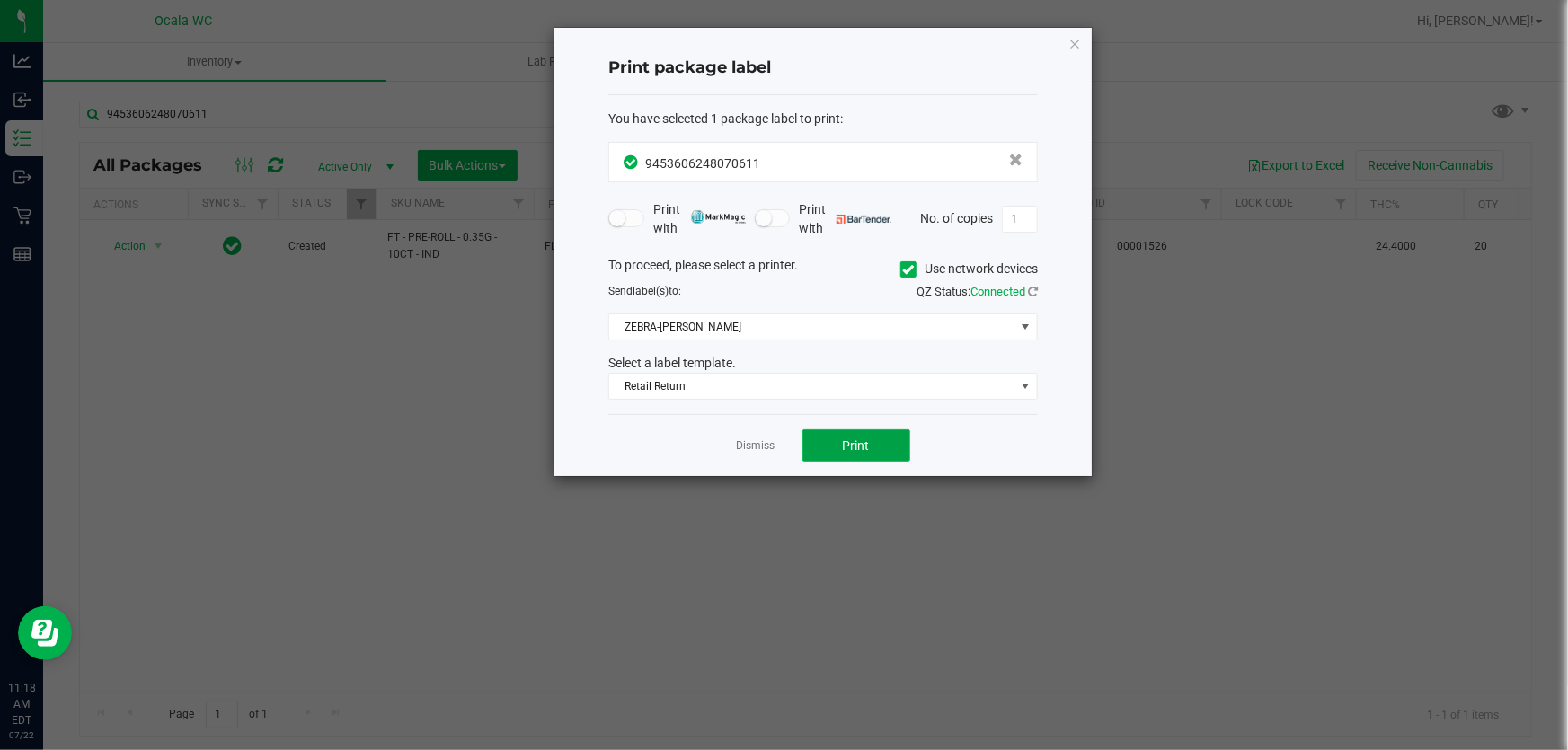 click on "Print" 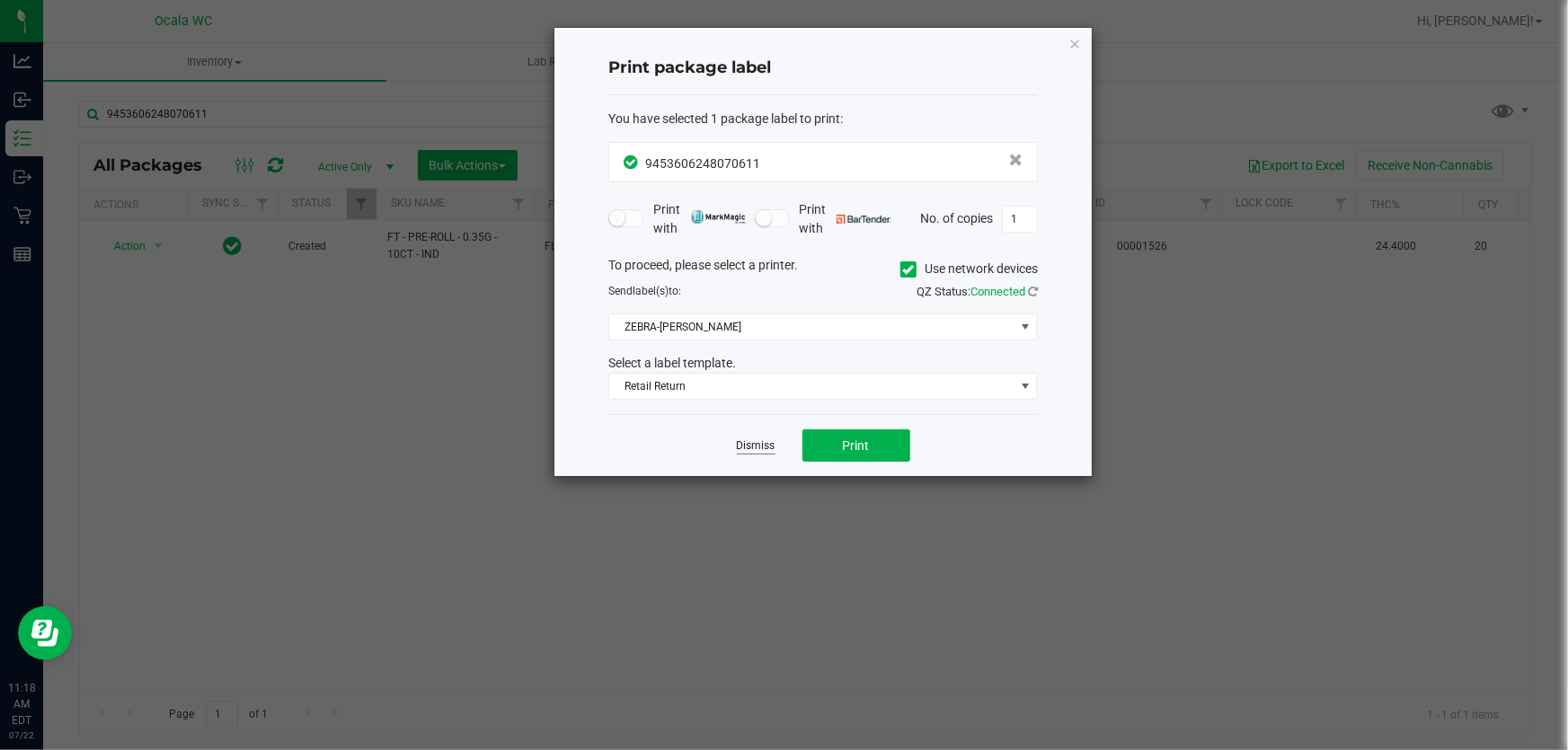 click on "Dismiss" 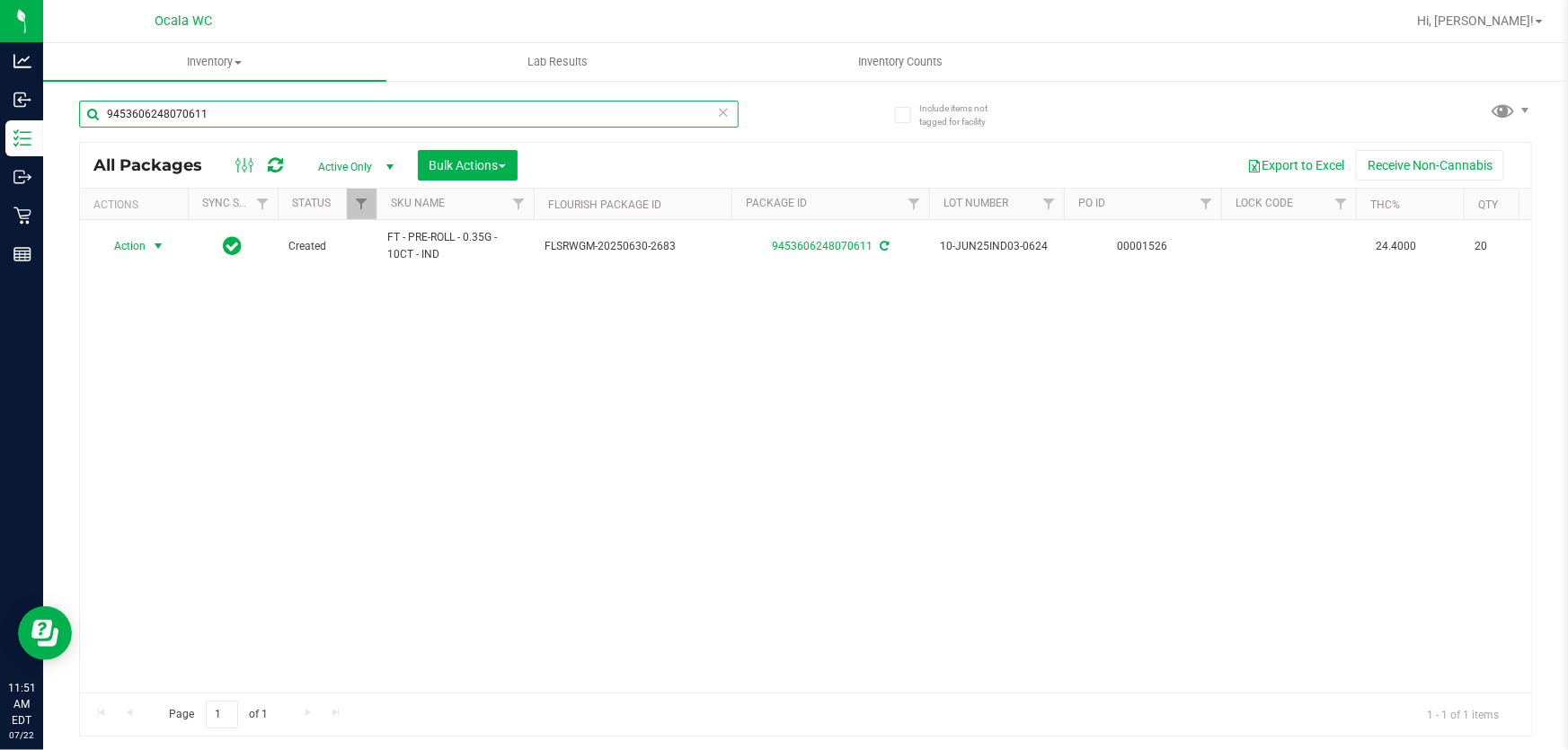 click on "9453606248070611" at bounding box center [409, 114] 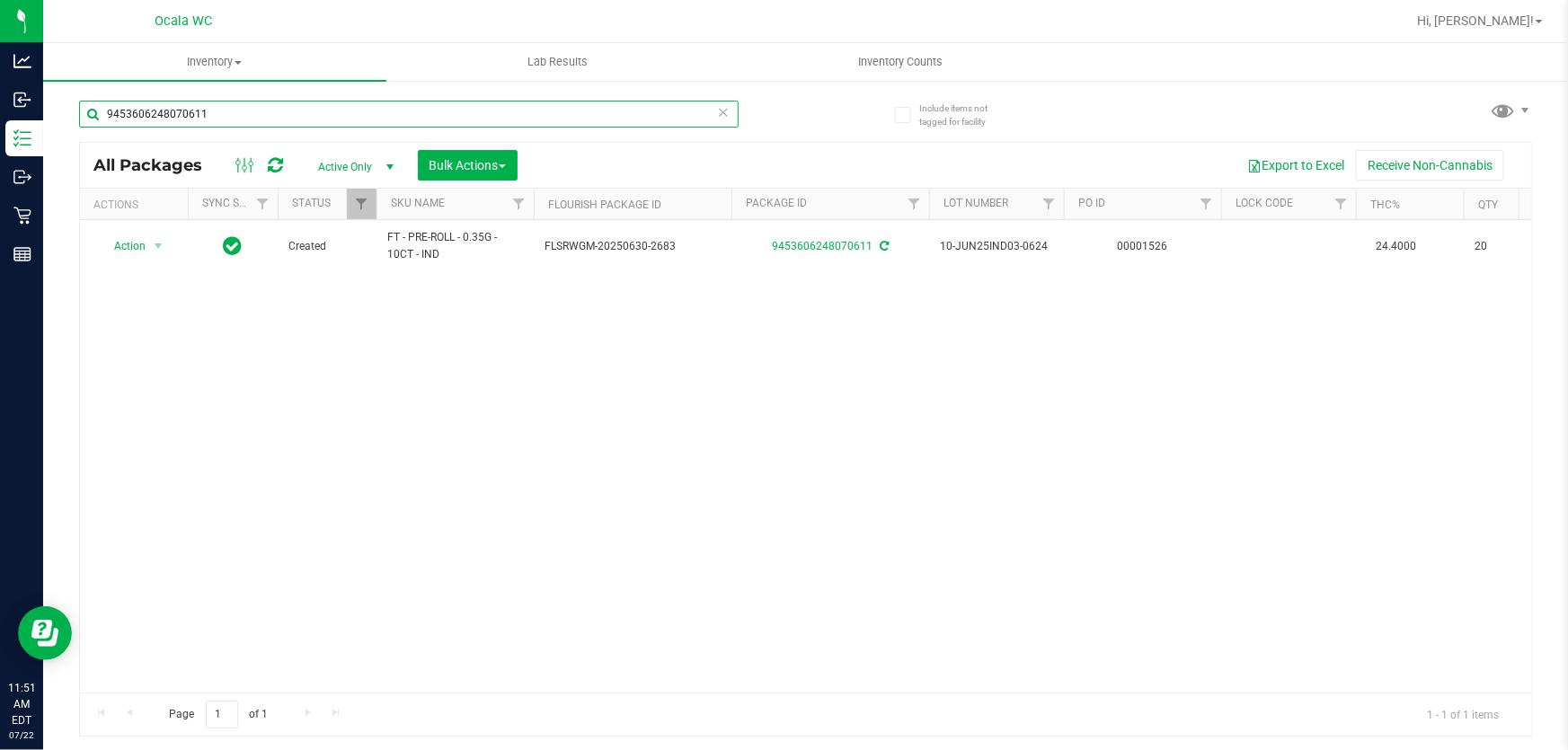 click on "9453606248070611" at bounding box center [409, 114] 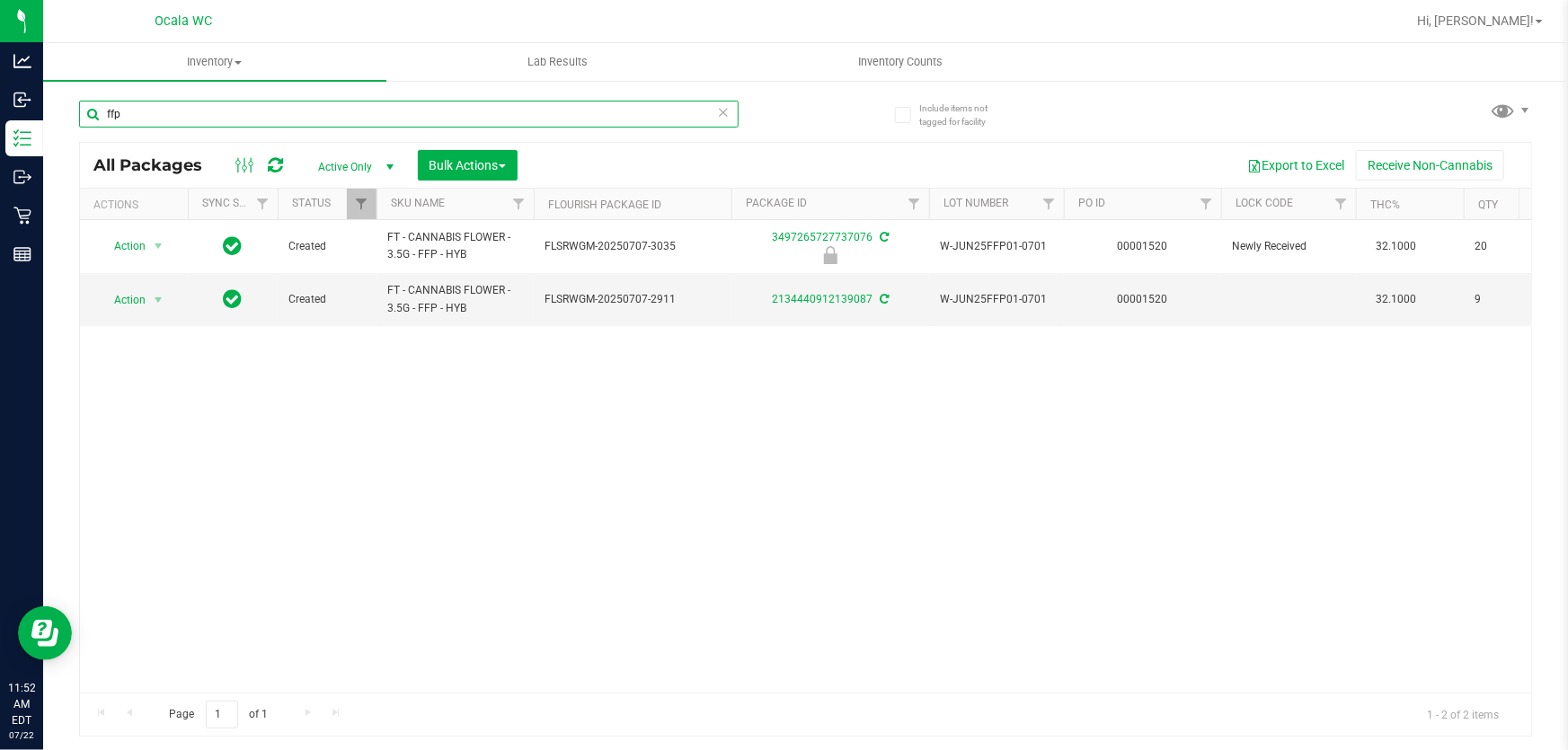 click on "ffp" at bounding box center (409, 114) 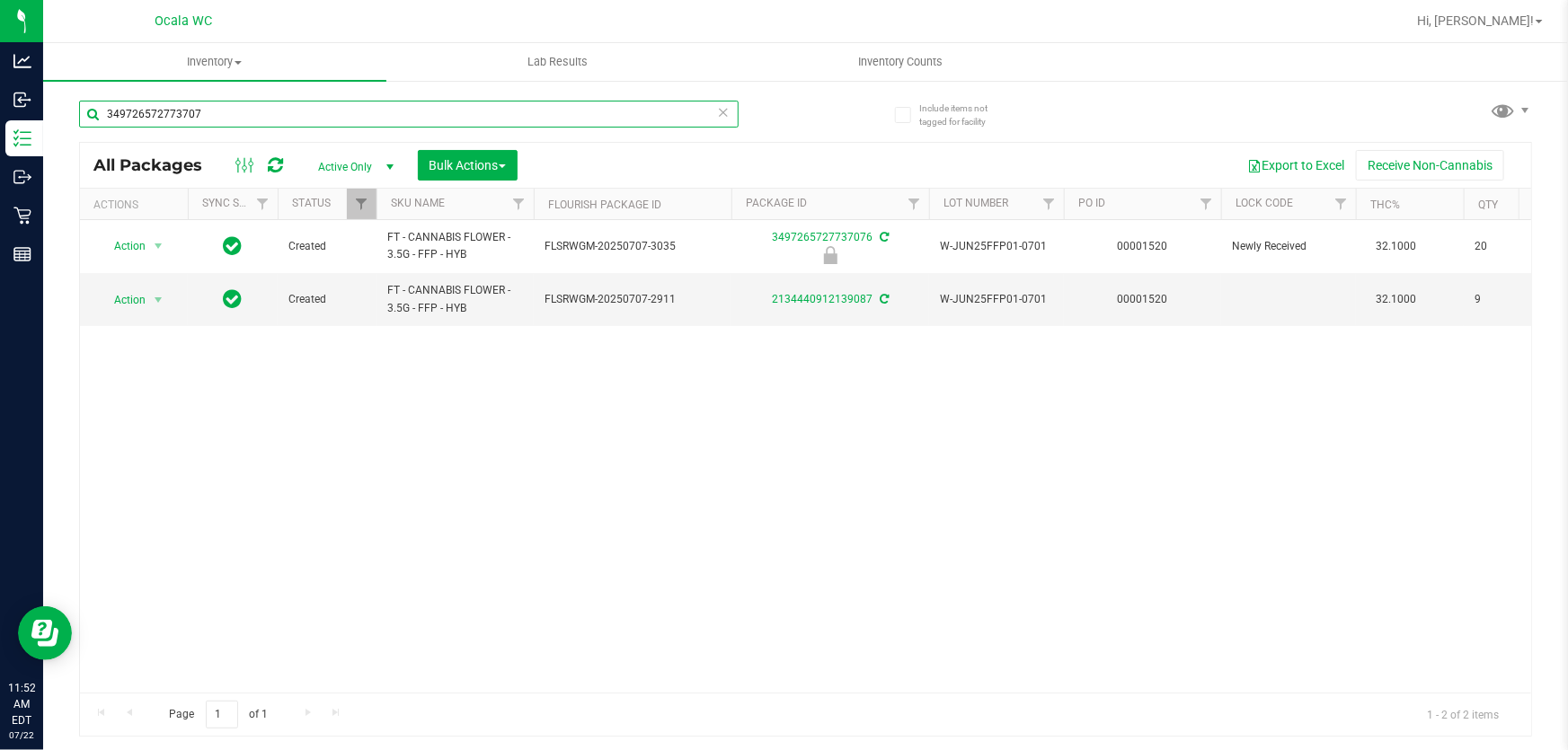 type on "3497265727737076" 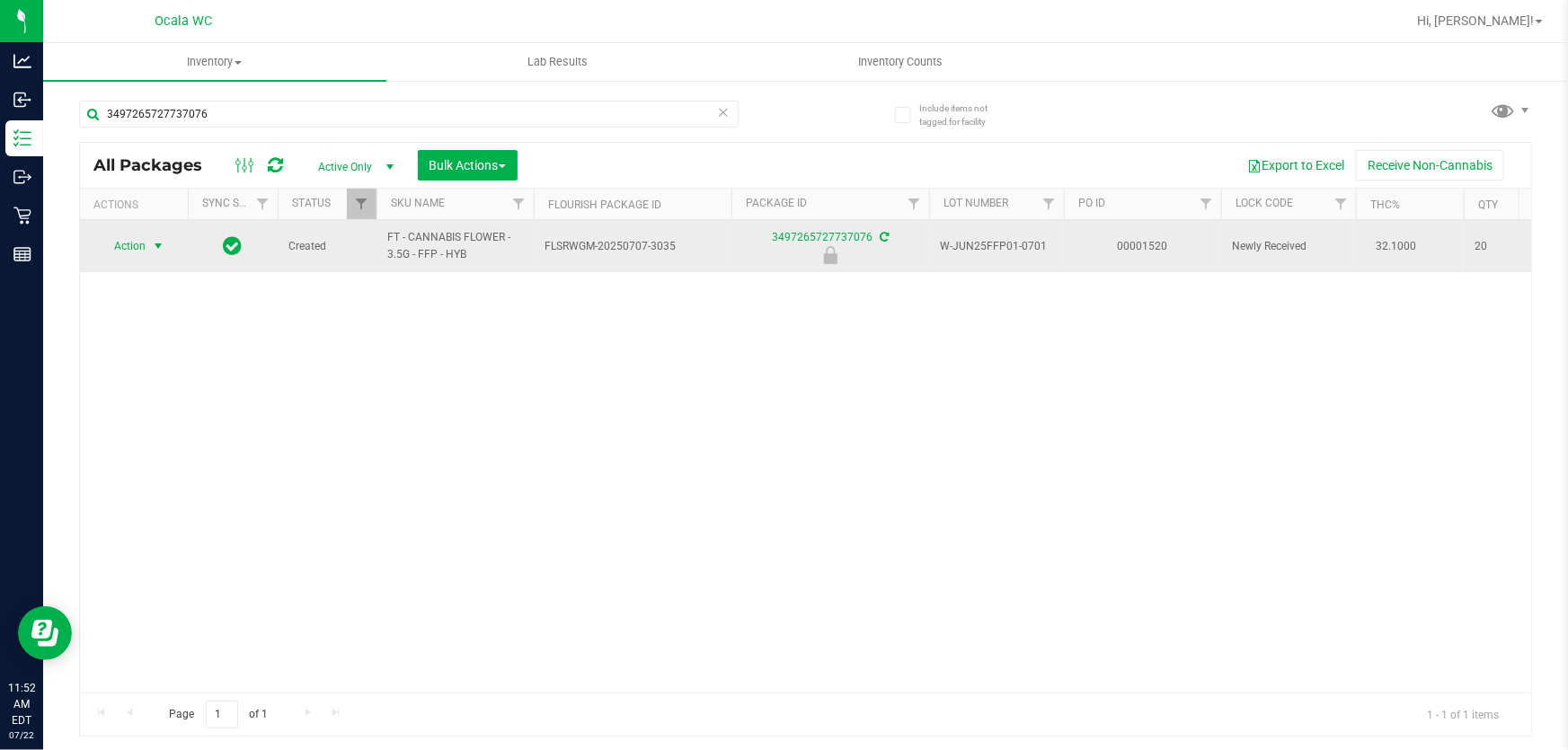 click on "Action" at bounding box center (122, 246) 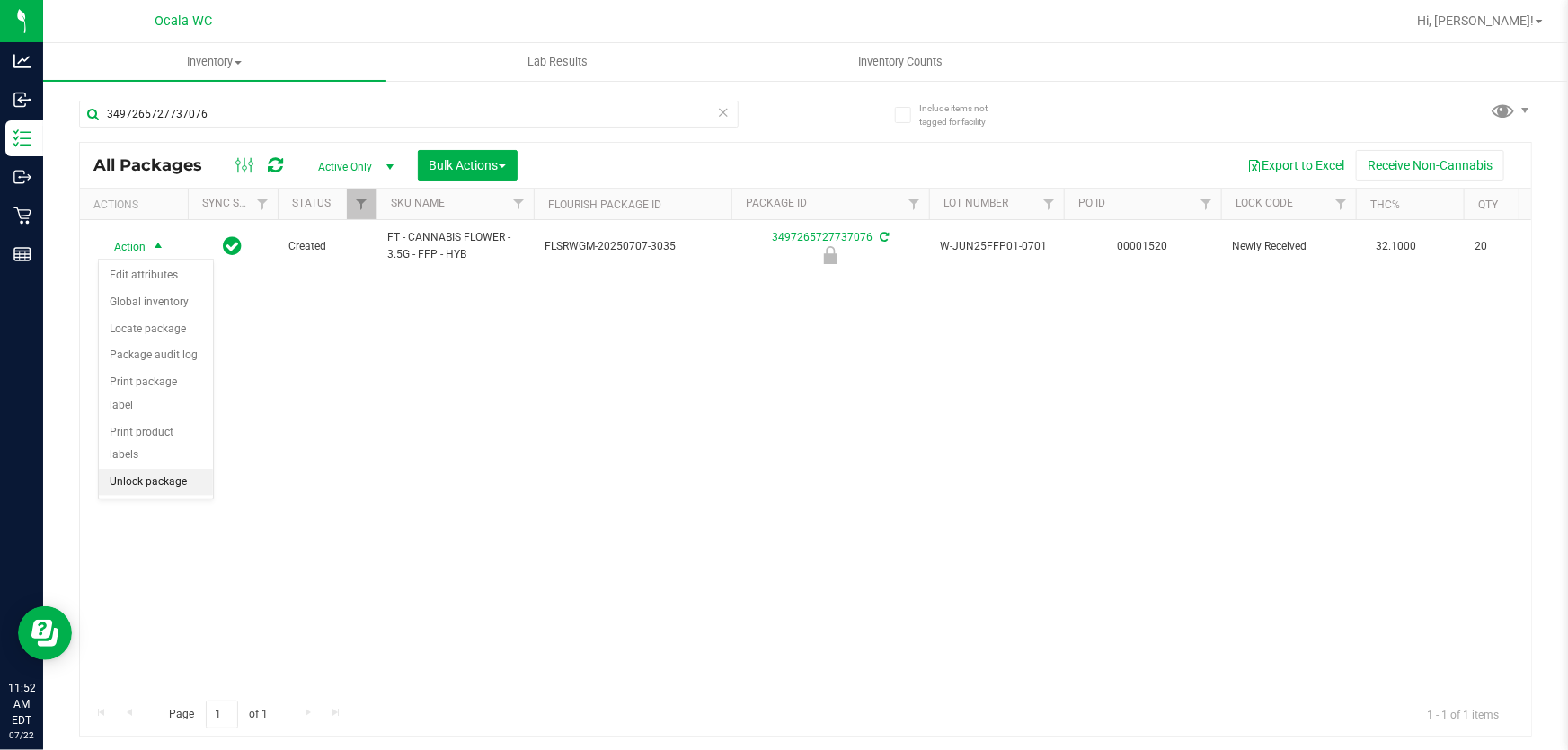 click on "Unlock package" at bounding box center [155, 482] 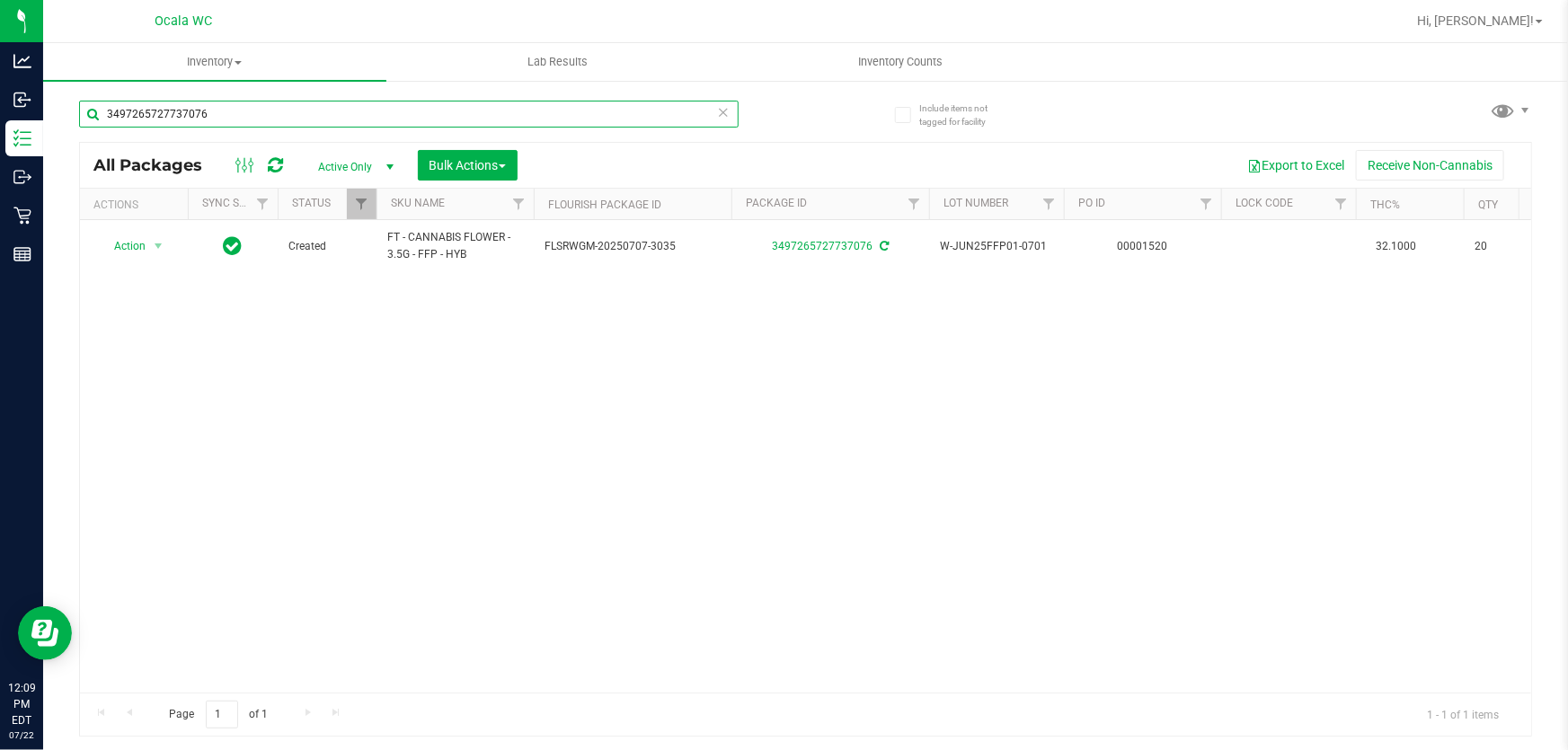 click on "3497265727737076" at bounding box center [409, 114] 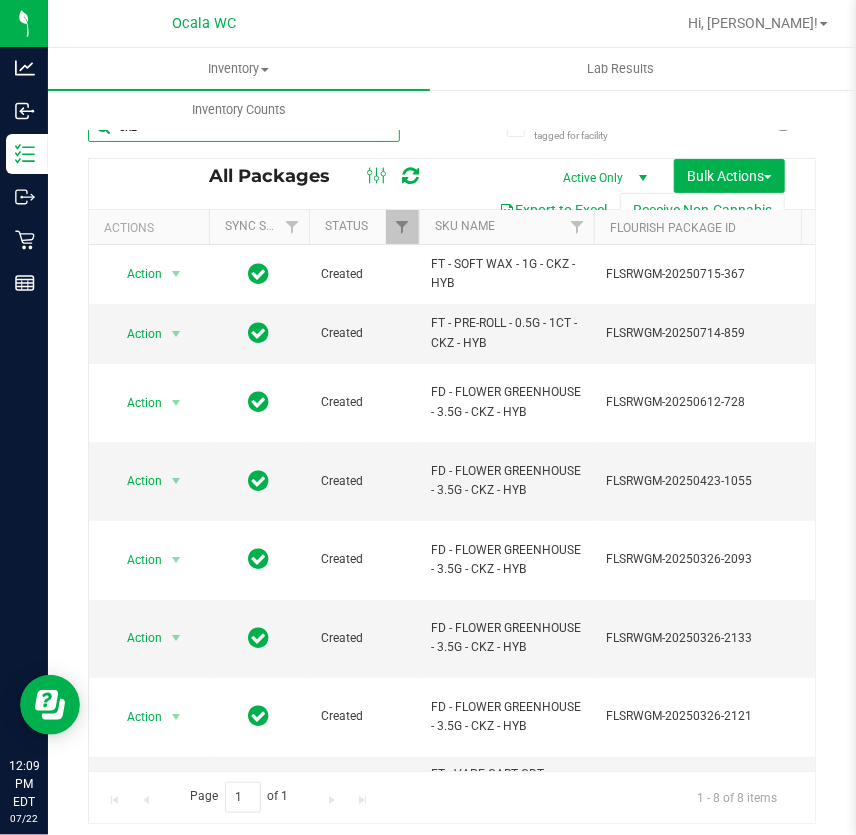 type on "ckz" 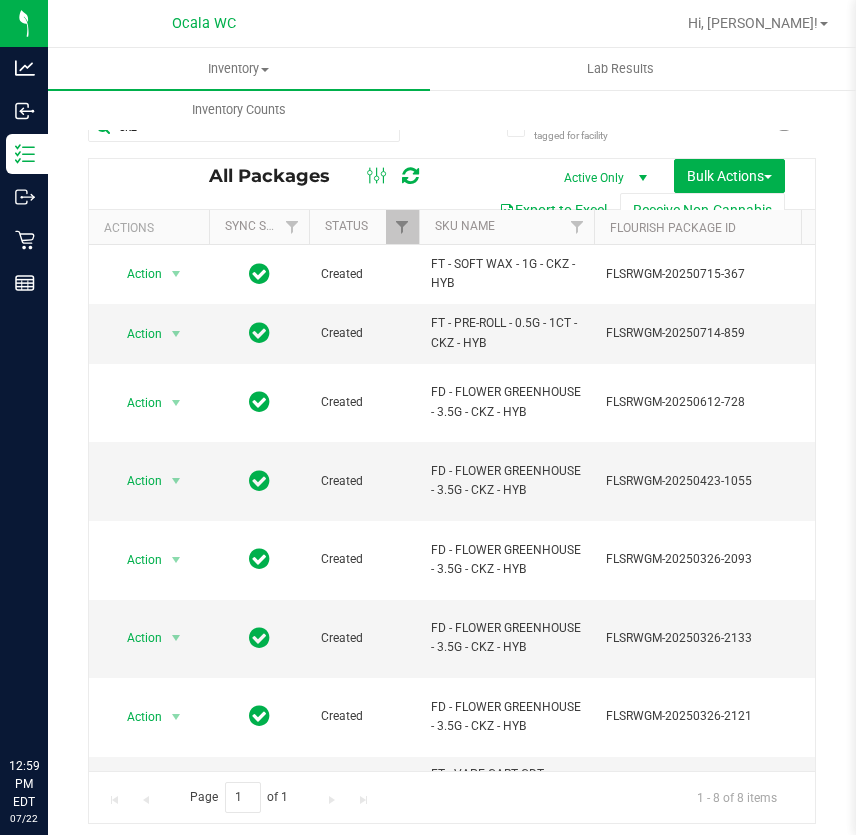 scroll, scrollTop: 0, scrollLeft: 0, axis: both 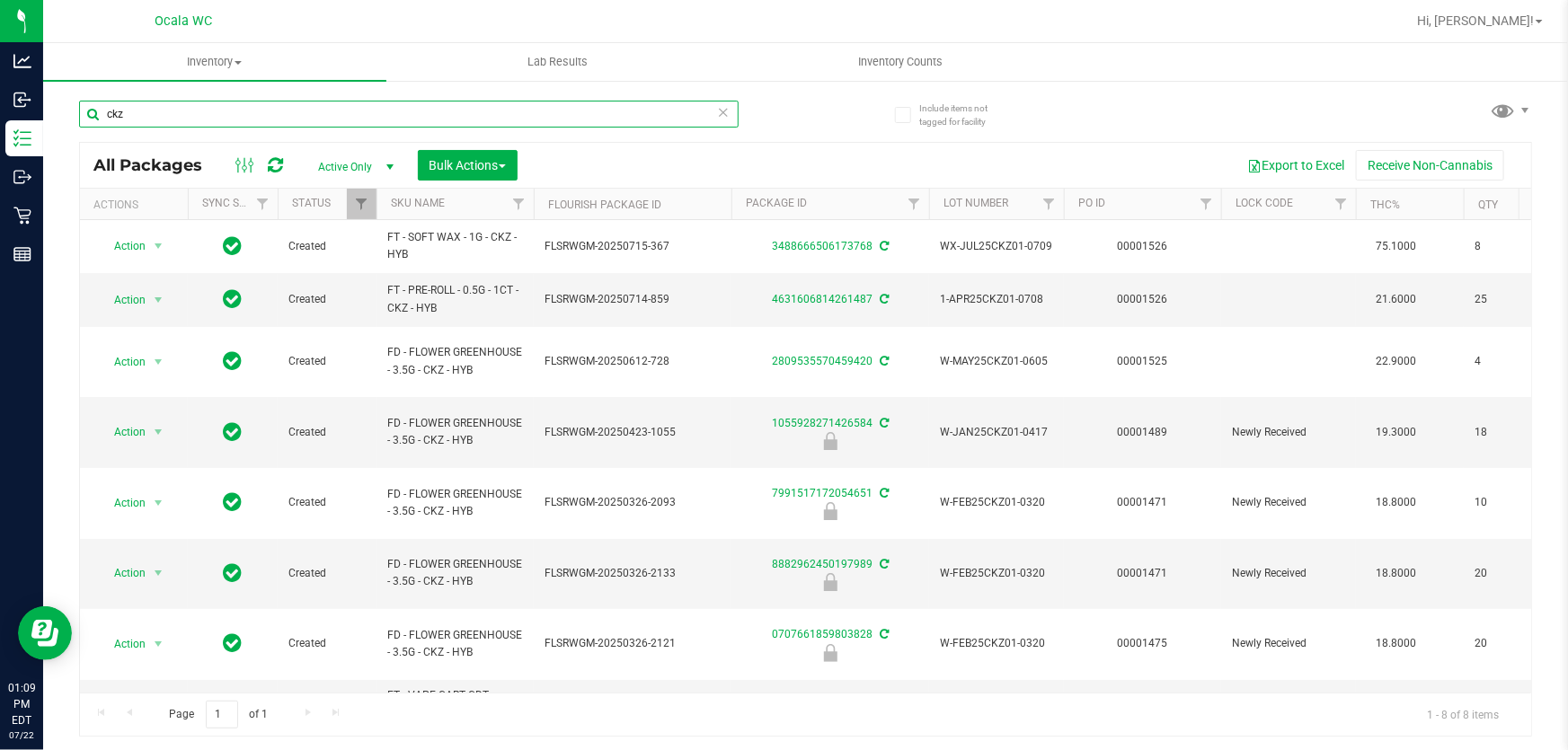 click on "ckz" at bounding box center [409, 114] 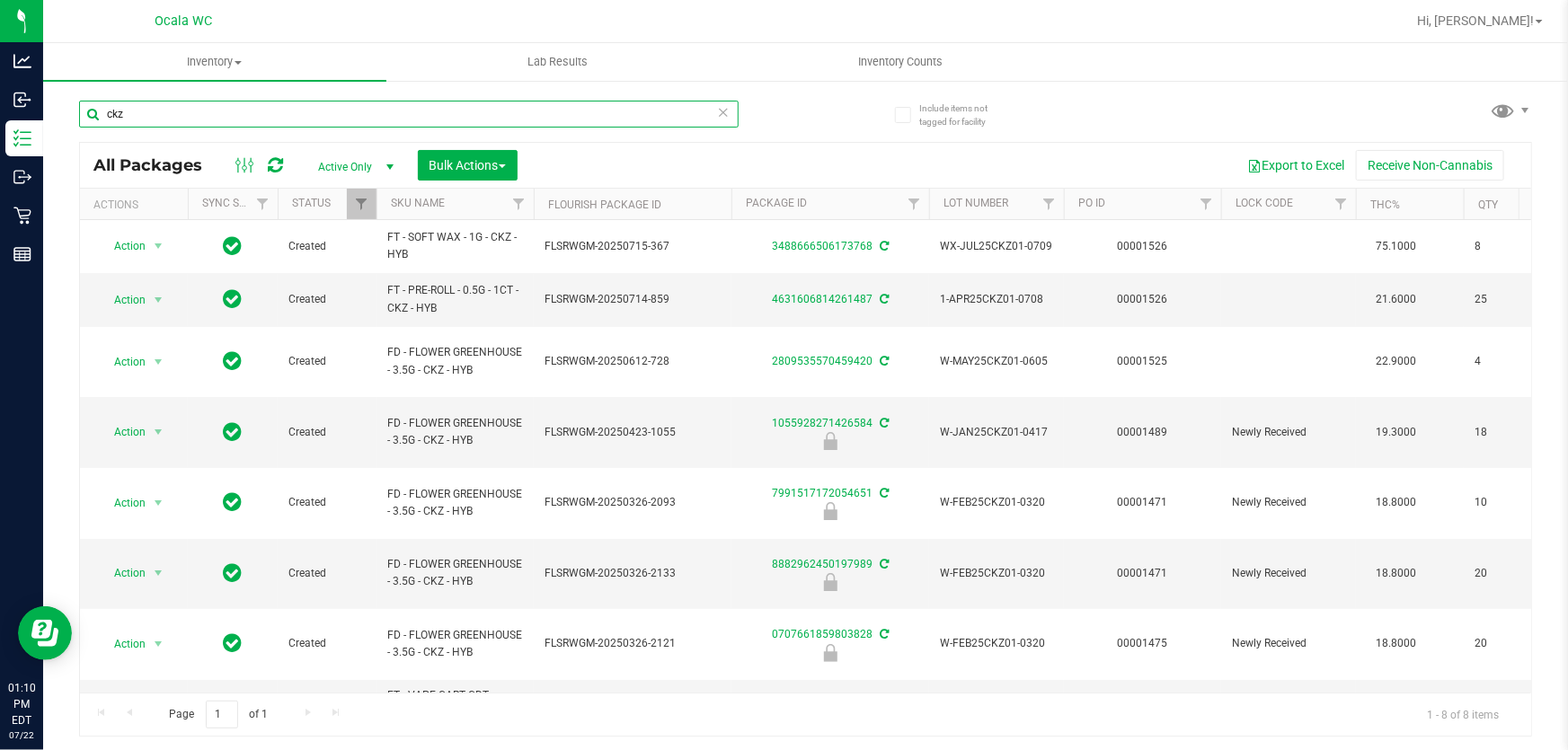 click on "ckz" at bounding box center (409, 114) 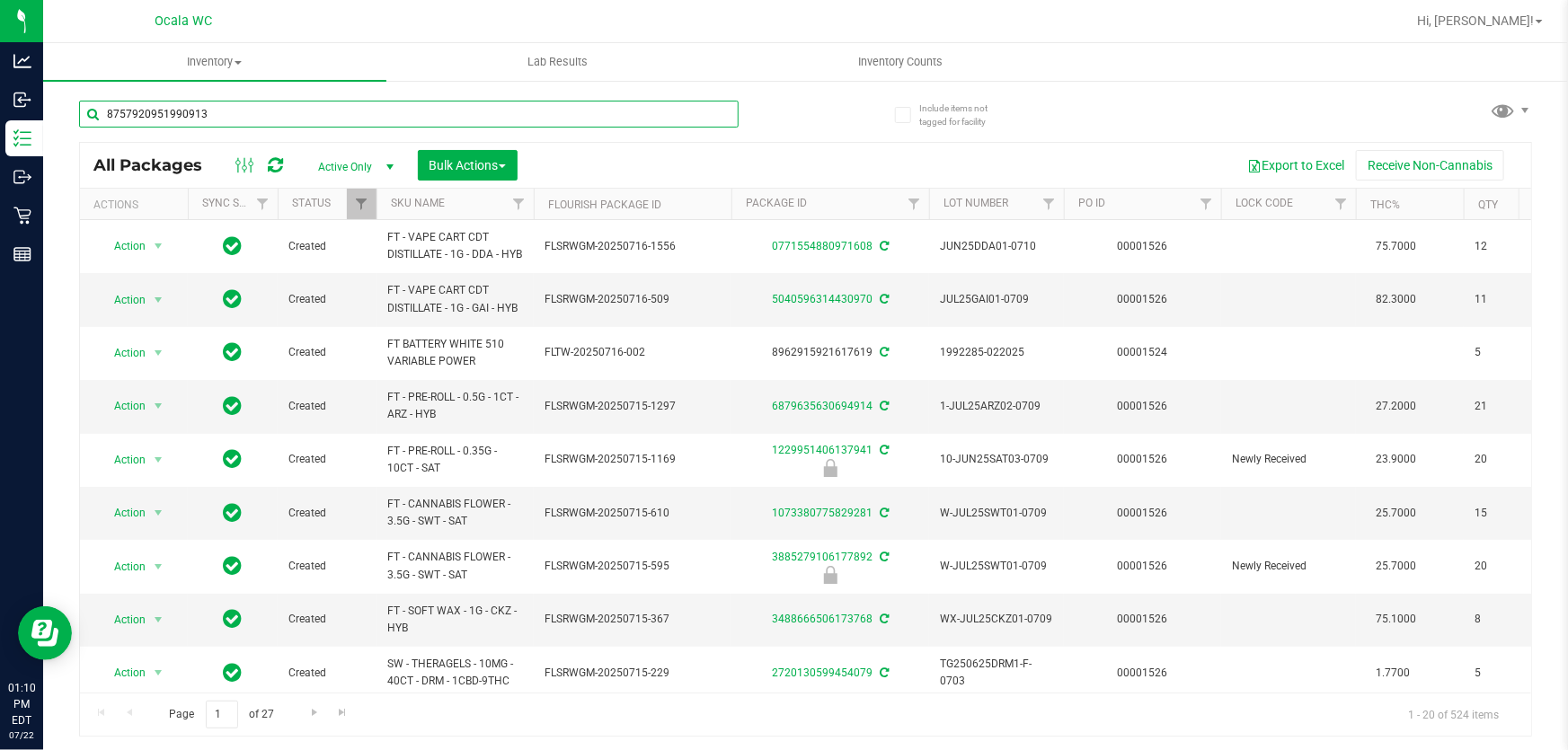 type on "8757920951990913" 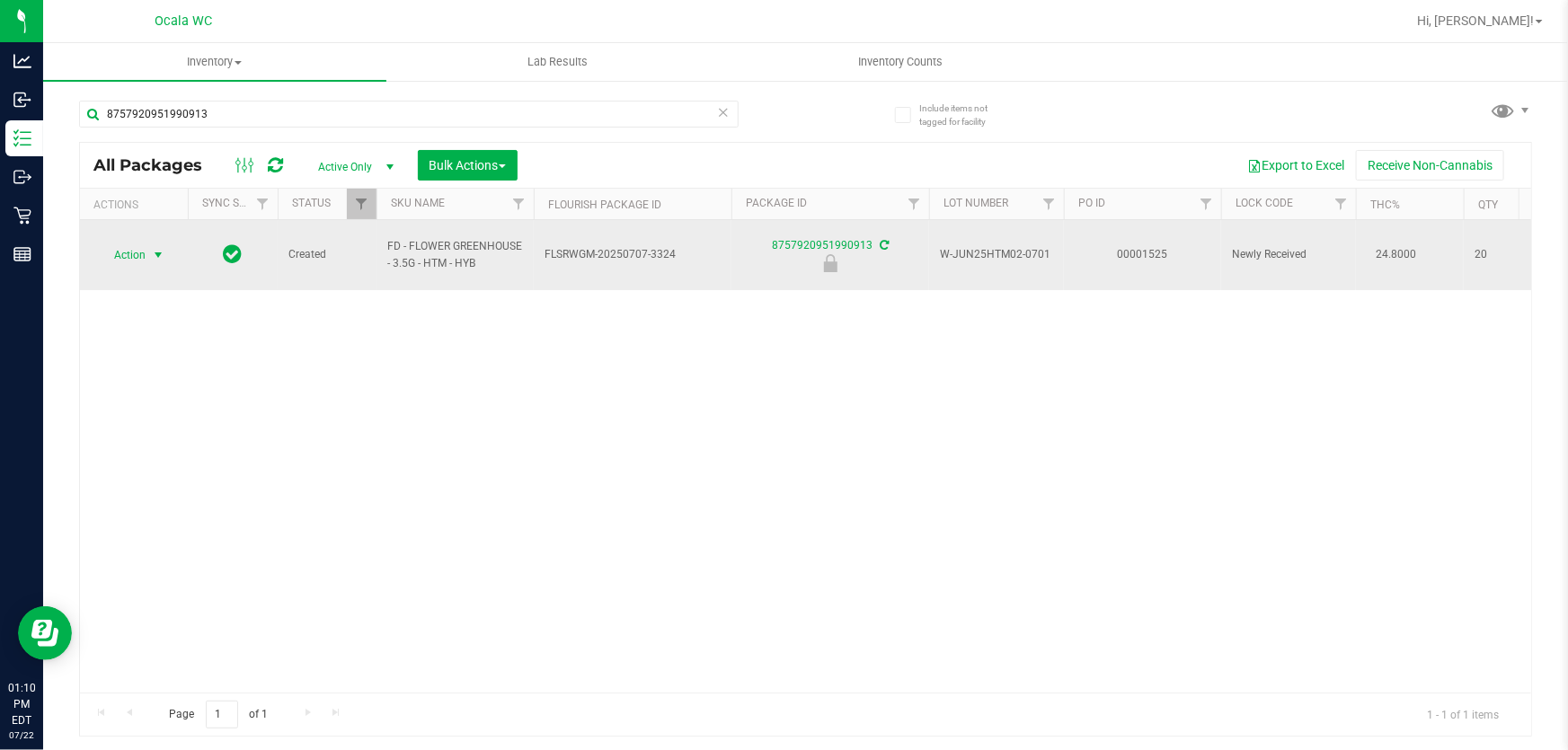 click on "Action" at bounding box center [122, 255] 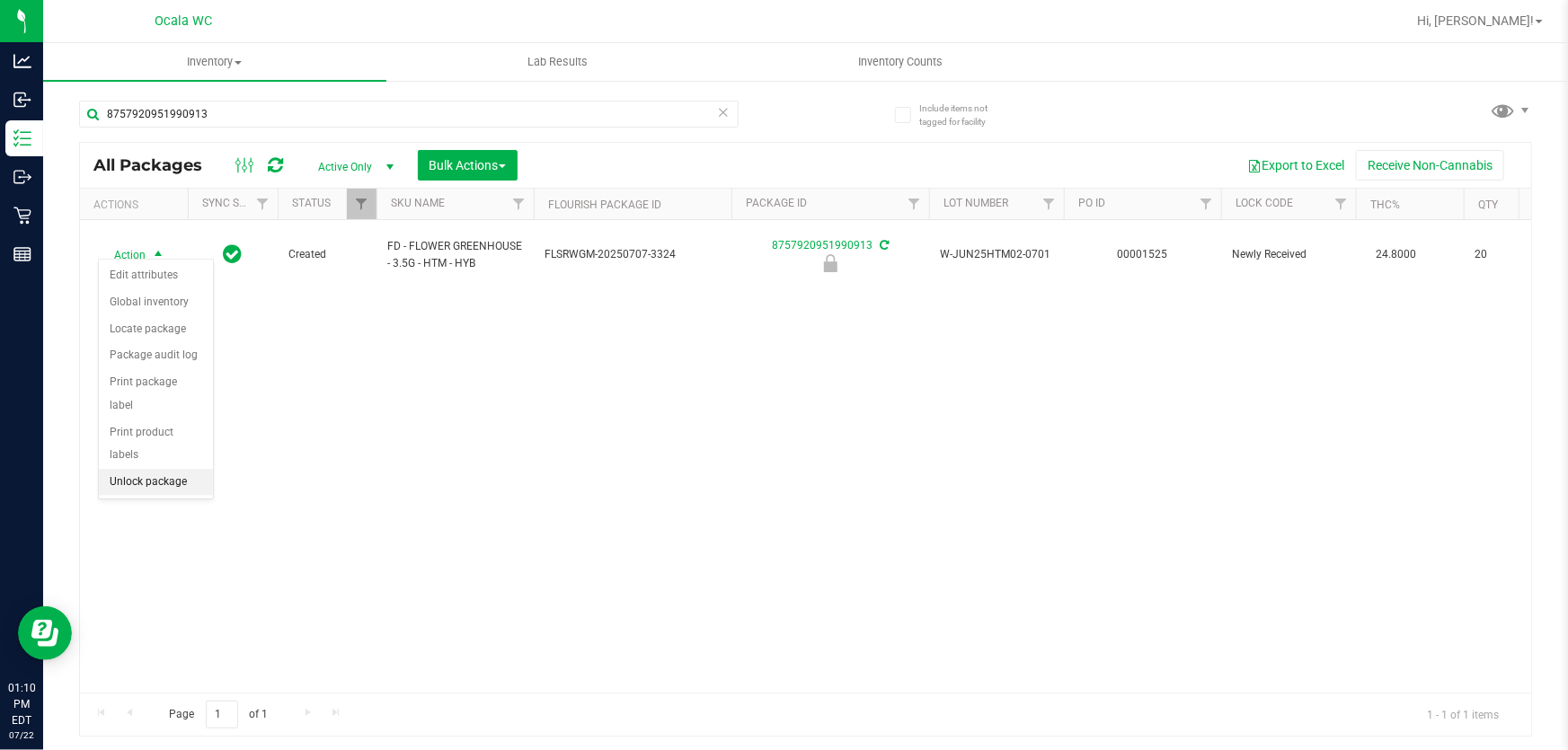 click on "Unlock package" at bounding box center (155, 482) 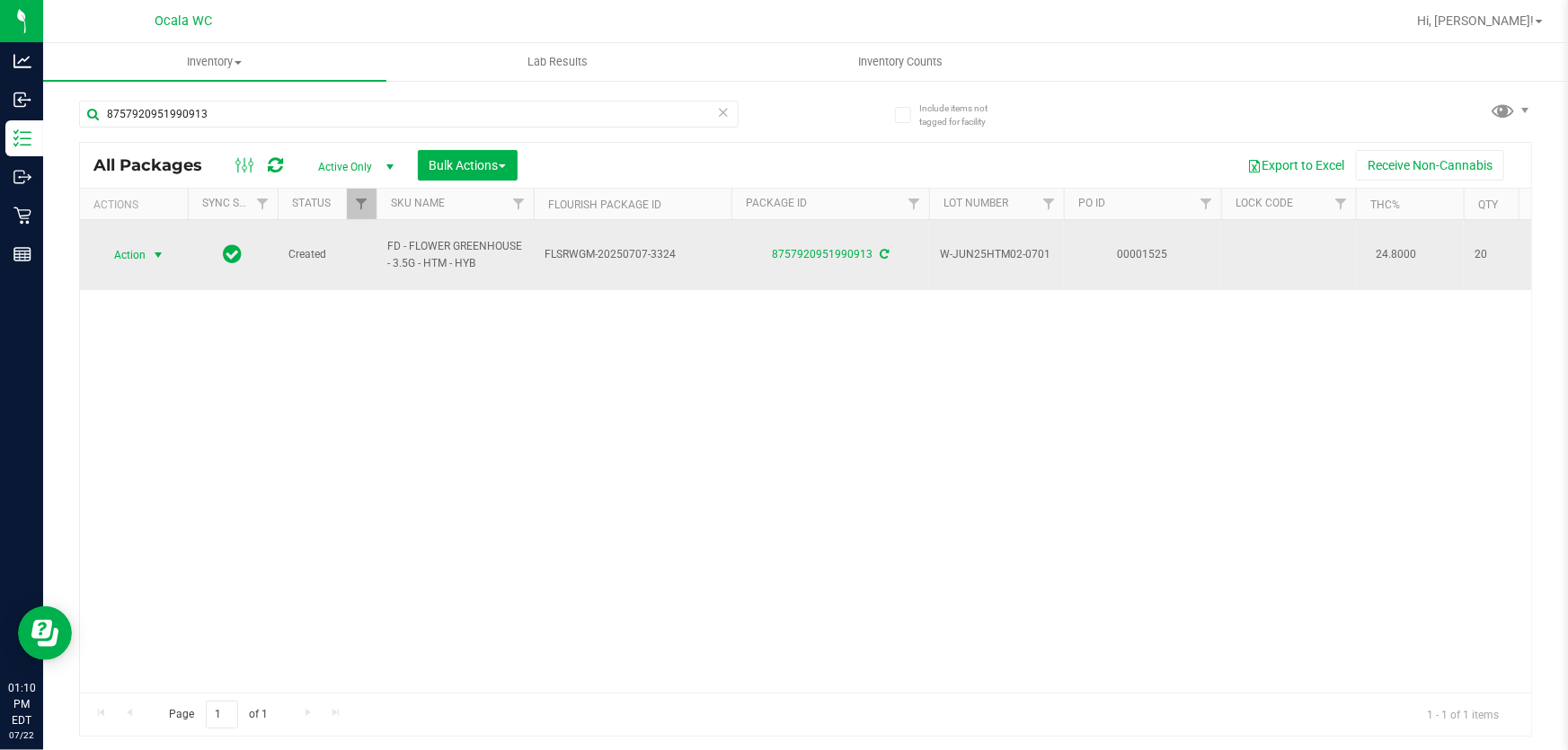 click on "Action" at bounding box center [122, 255] 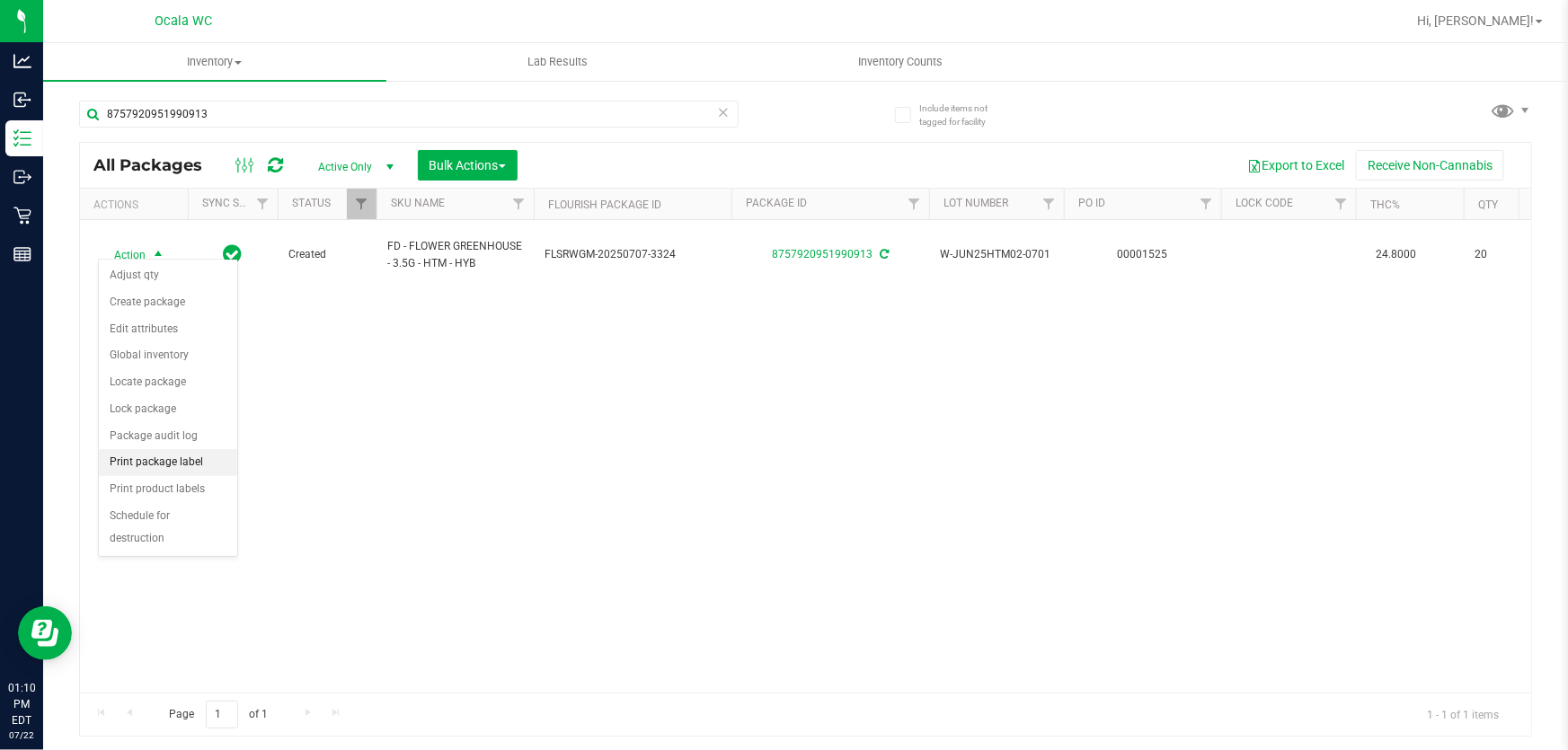 click on "Print package label" at bounding box center [168, 463] 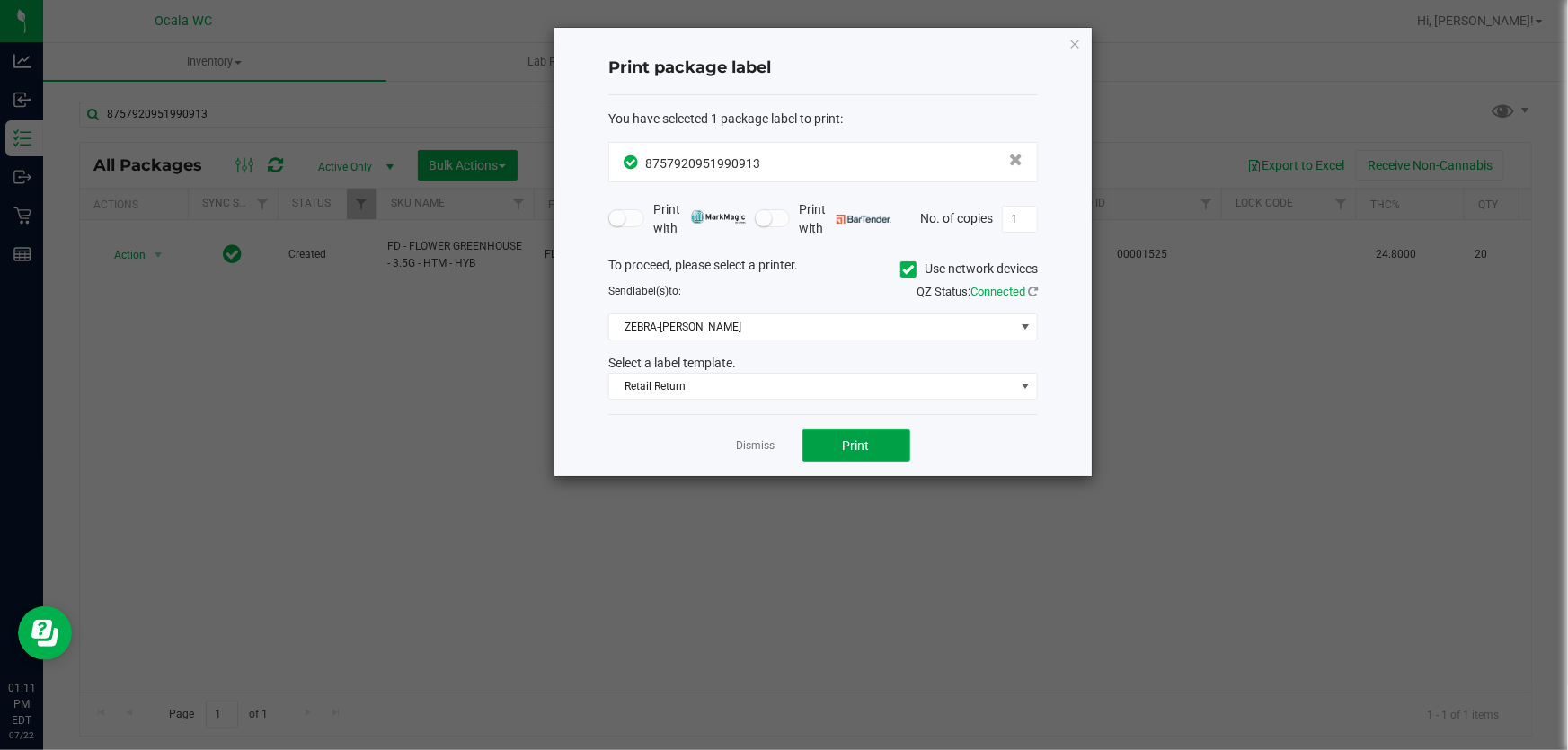 click on "Print" 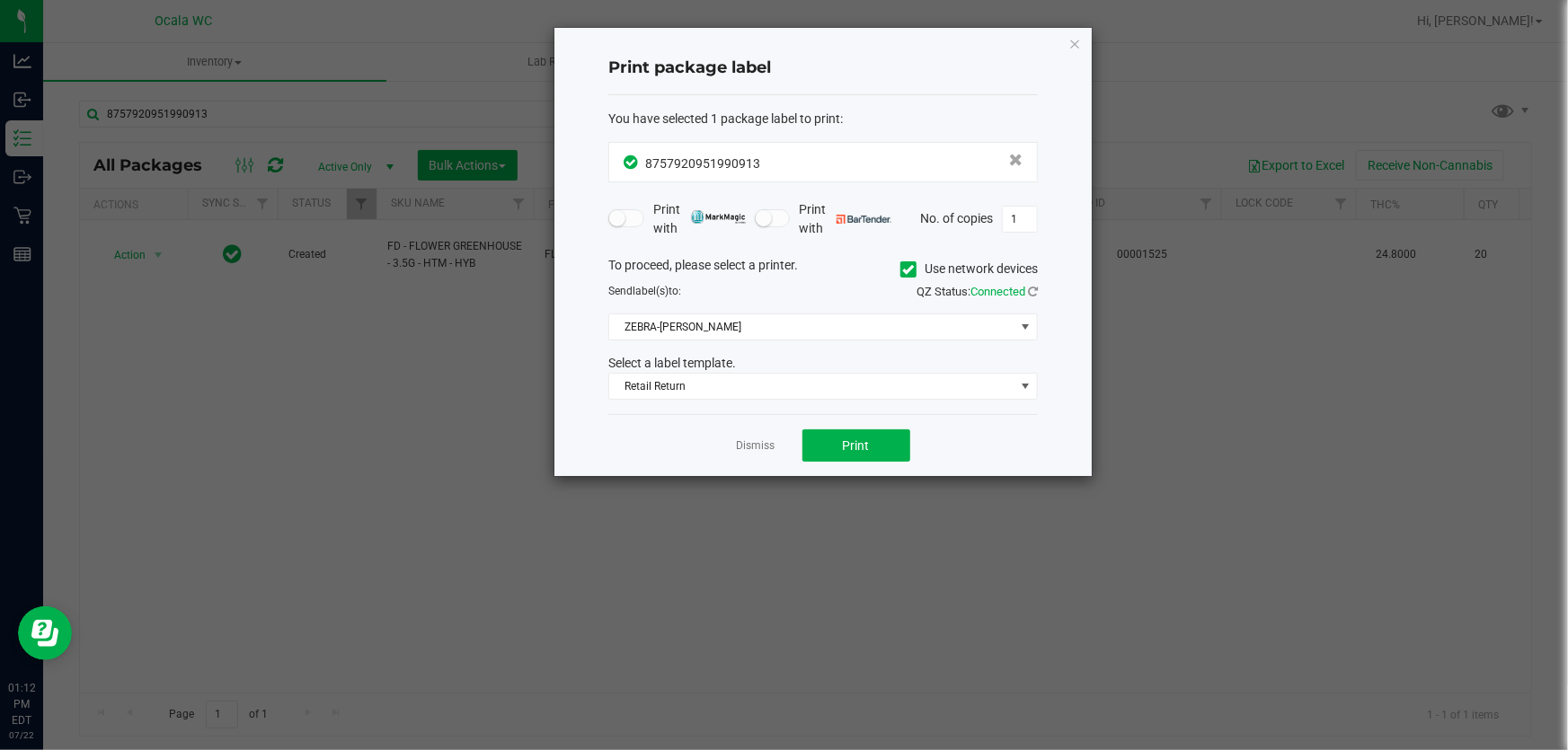 click on "Dismiss" 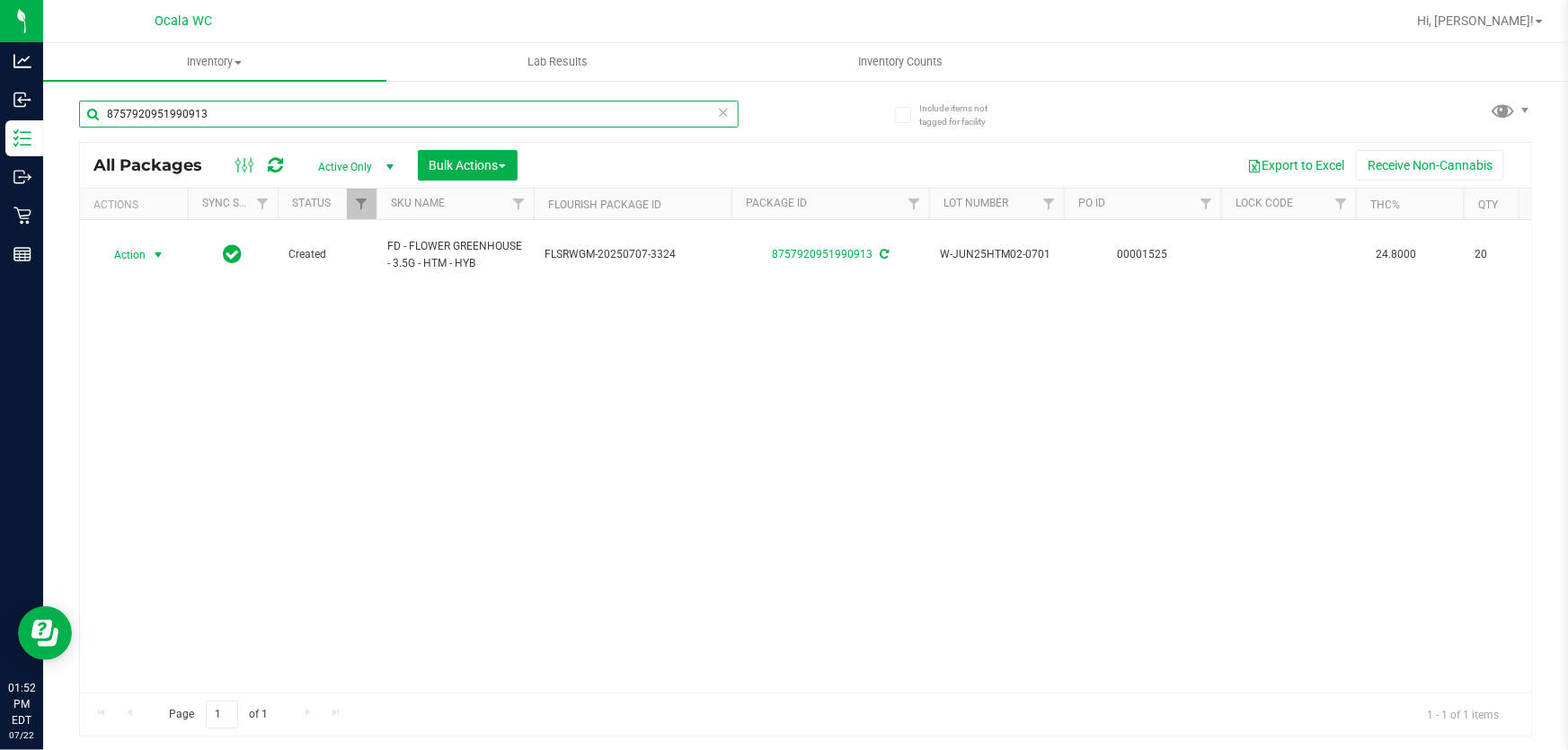 click on "8757920951990913" at bounding box center [409, 114] 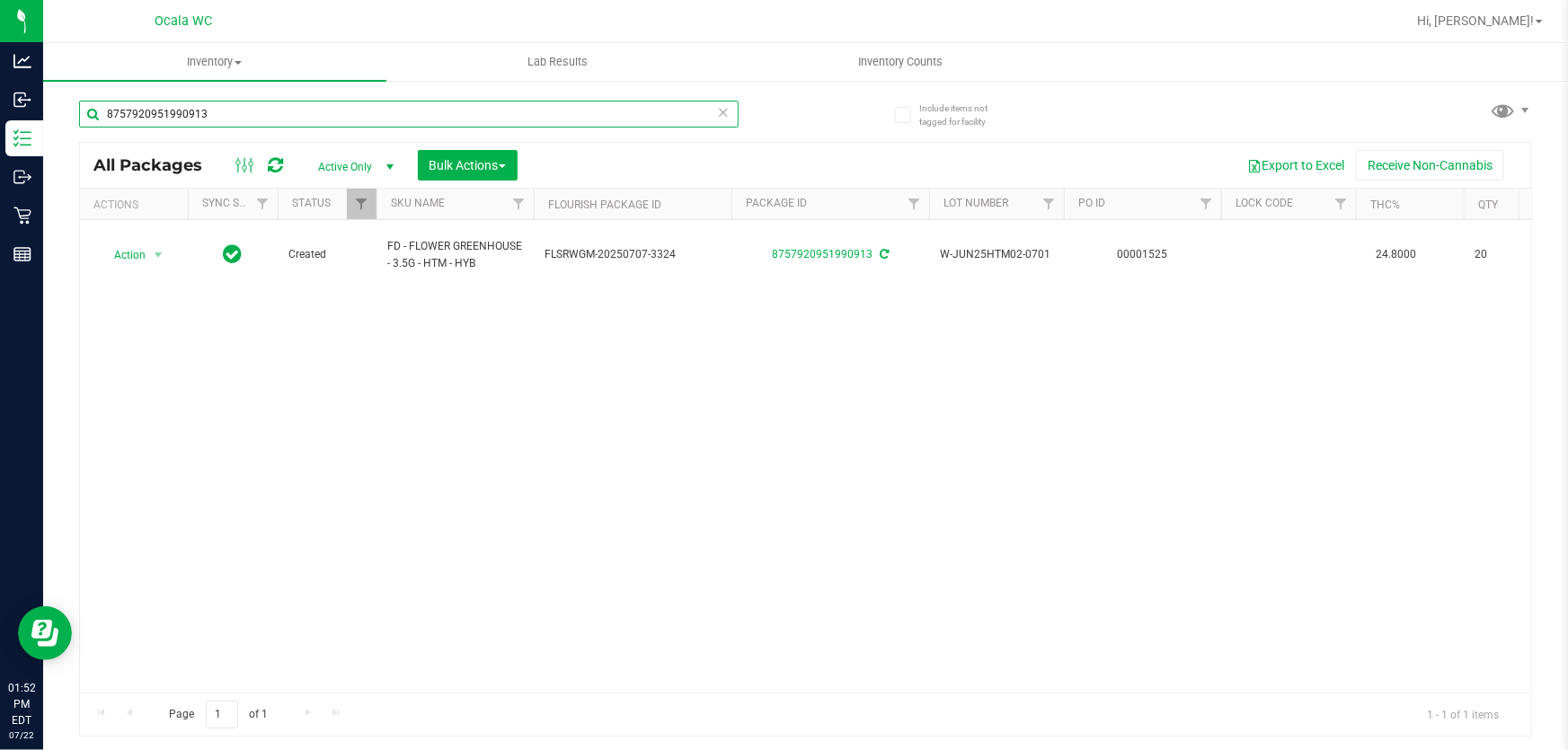 click on "8757920951990913" at bounding box center [409, 114] 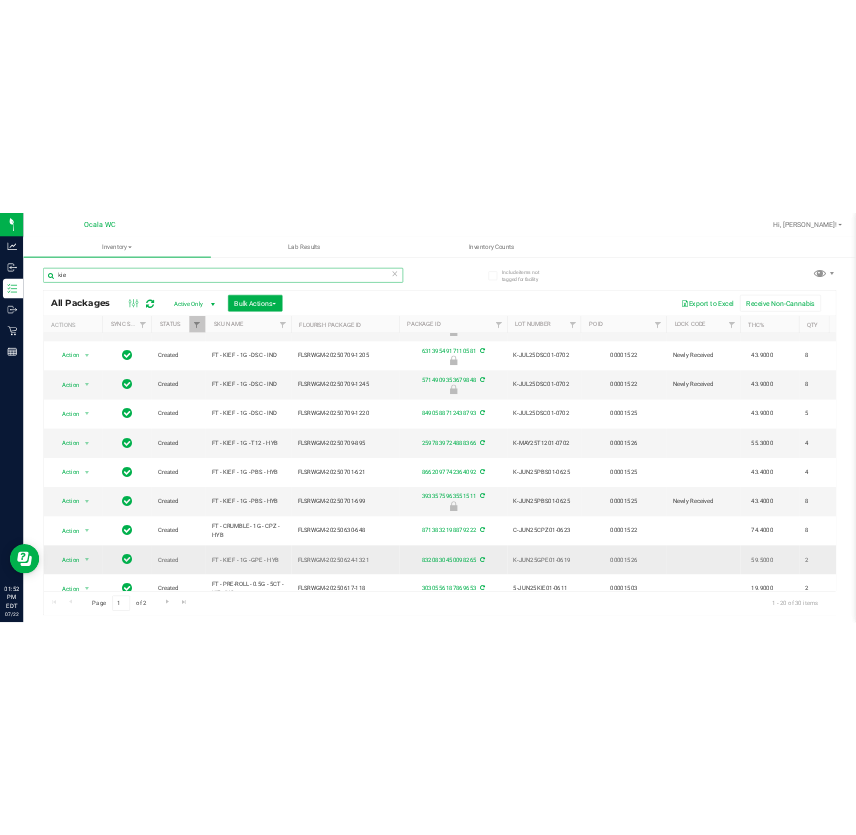 scroll, scrollTop: 671, scrollLeft: 0, axis: vertical 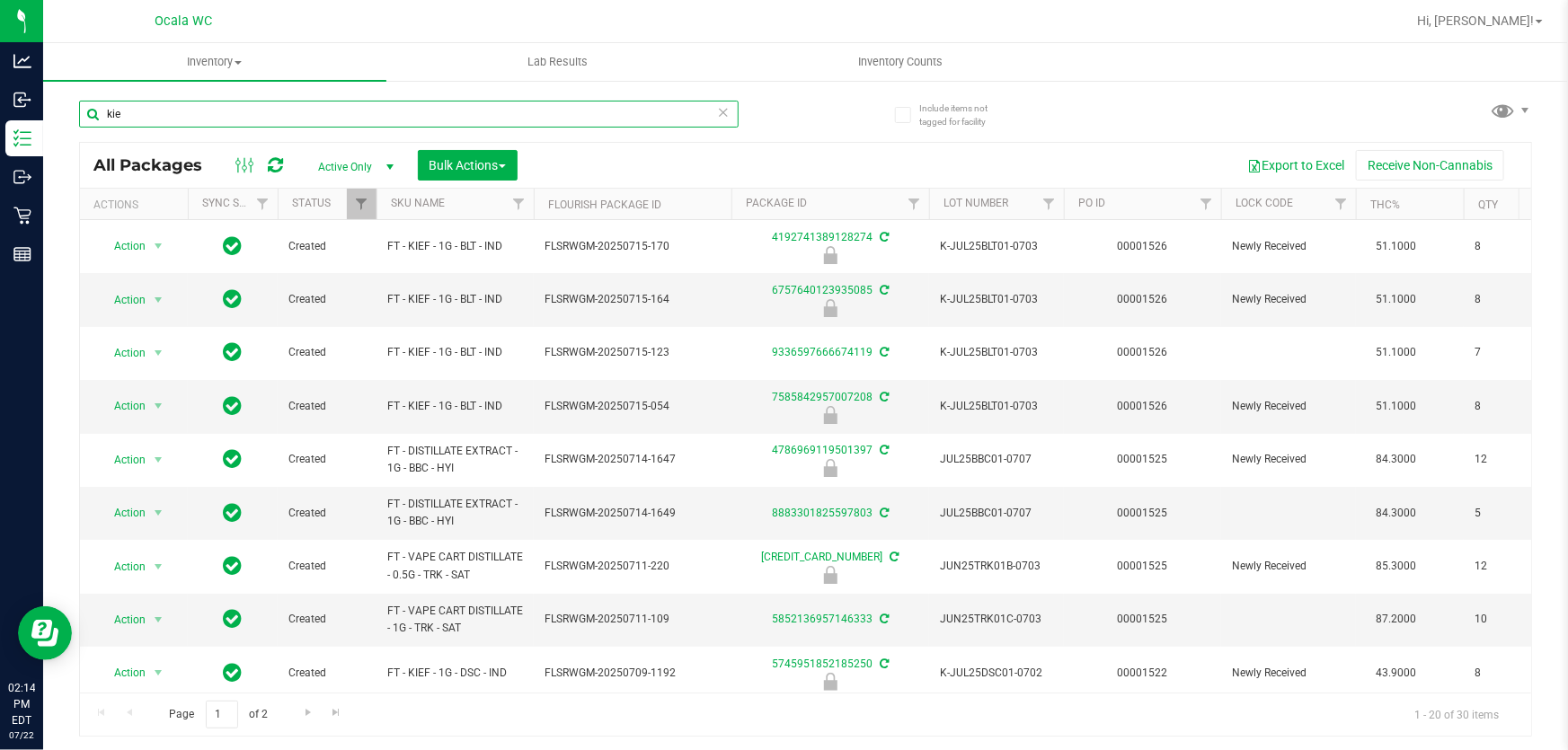 click on "kie" at bounding box center (409, 114) 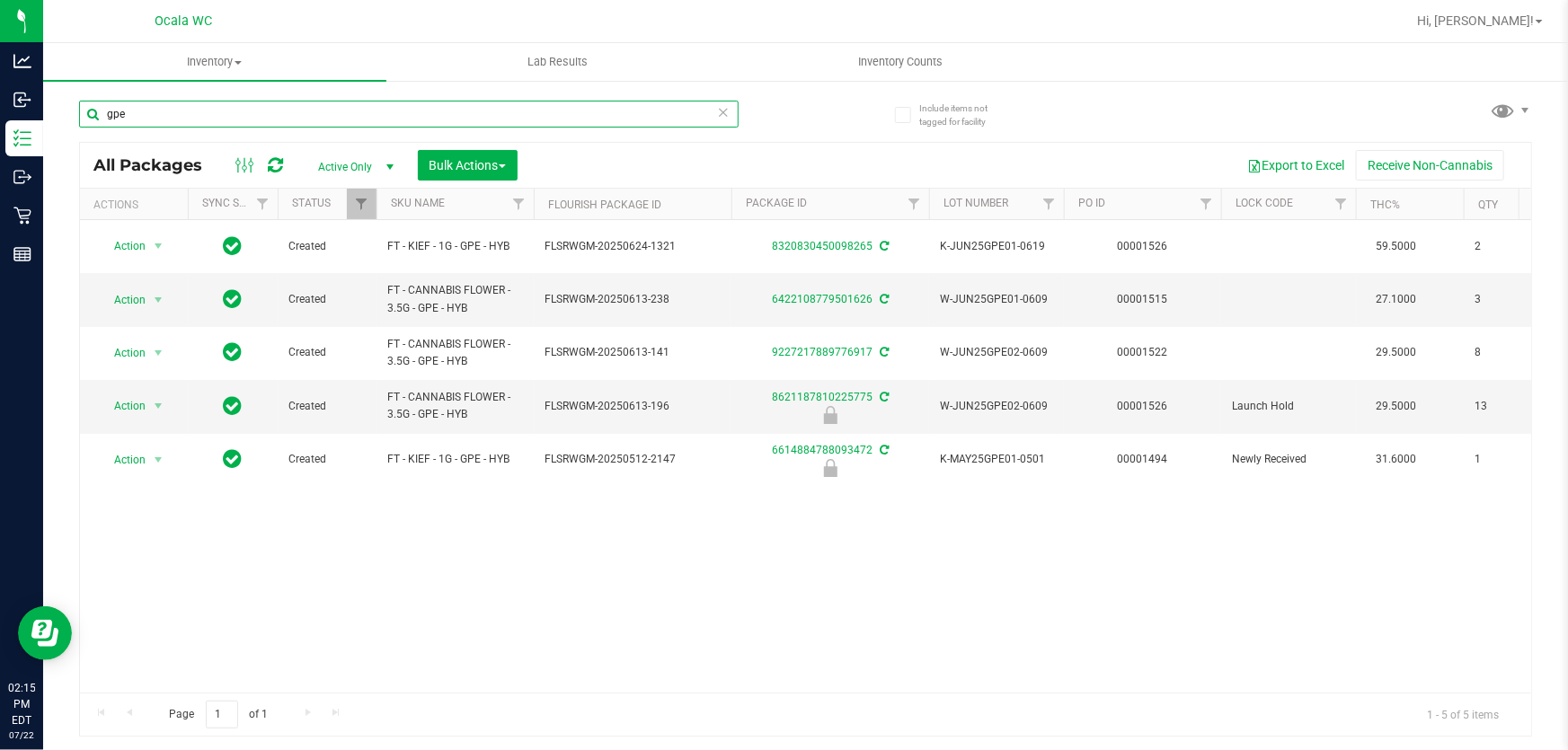 scroll, scrollTop: 0, scrollLeft: 226, axis: horizontal 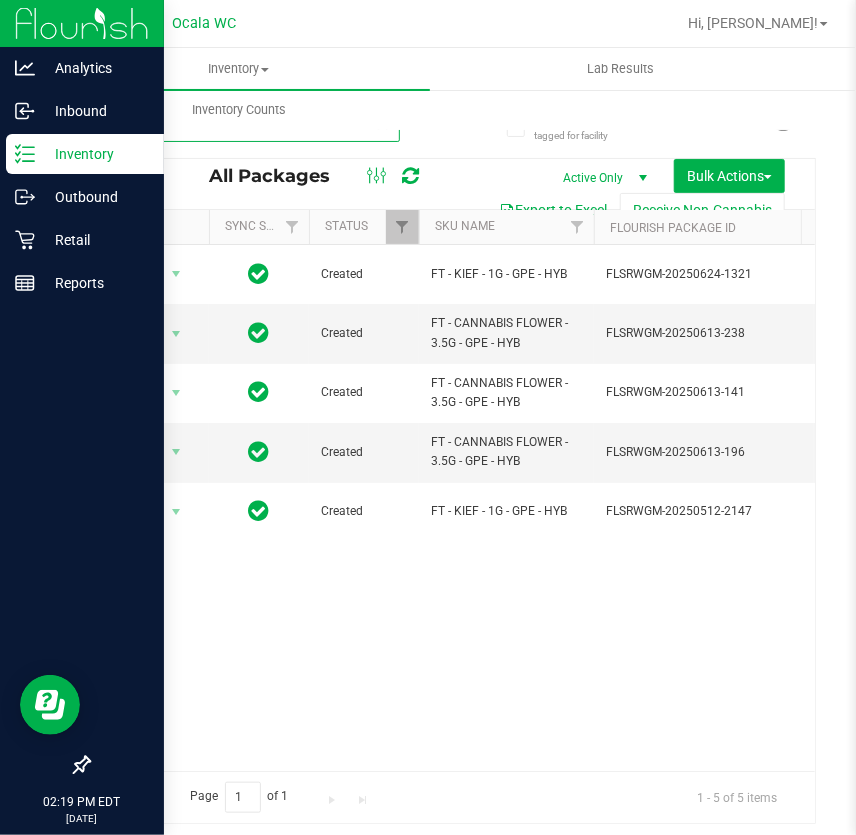 type on "gpe" 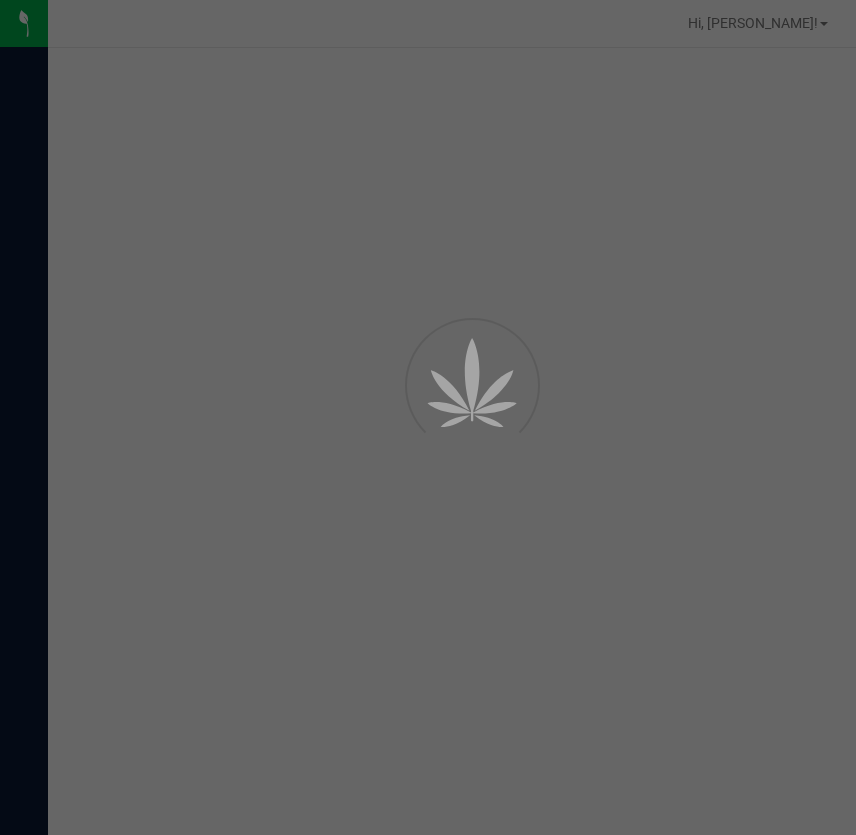 scroll, scrollTop: 0, scrollLeft: 0, axis: both 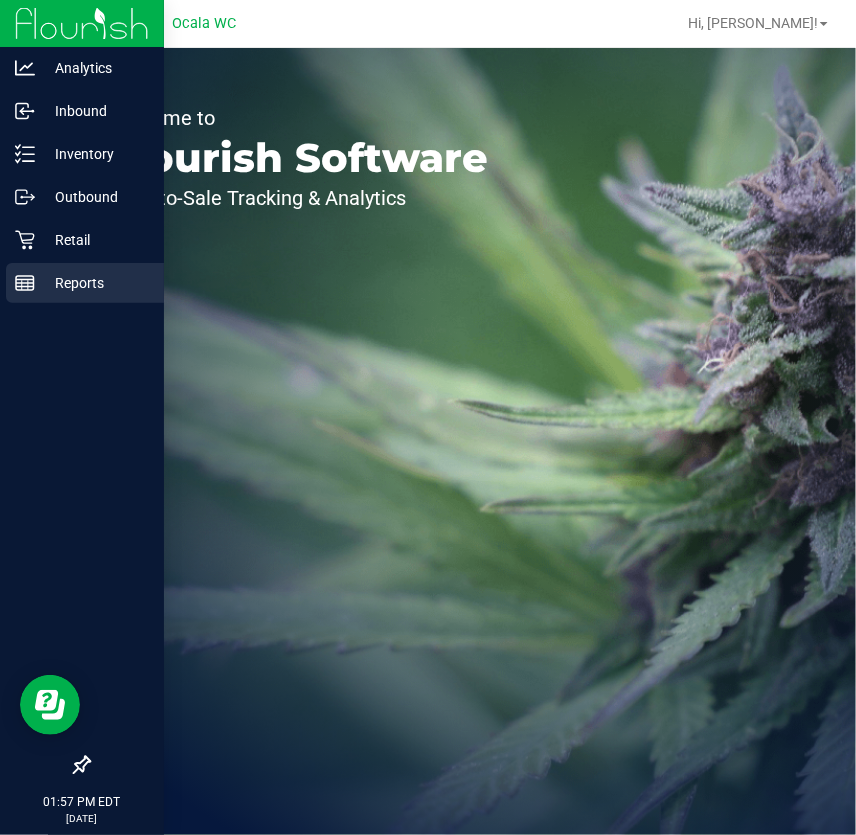 click on "Reports" at bounding box center (95, 283) 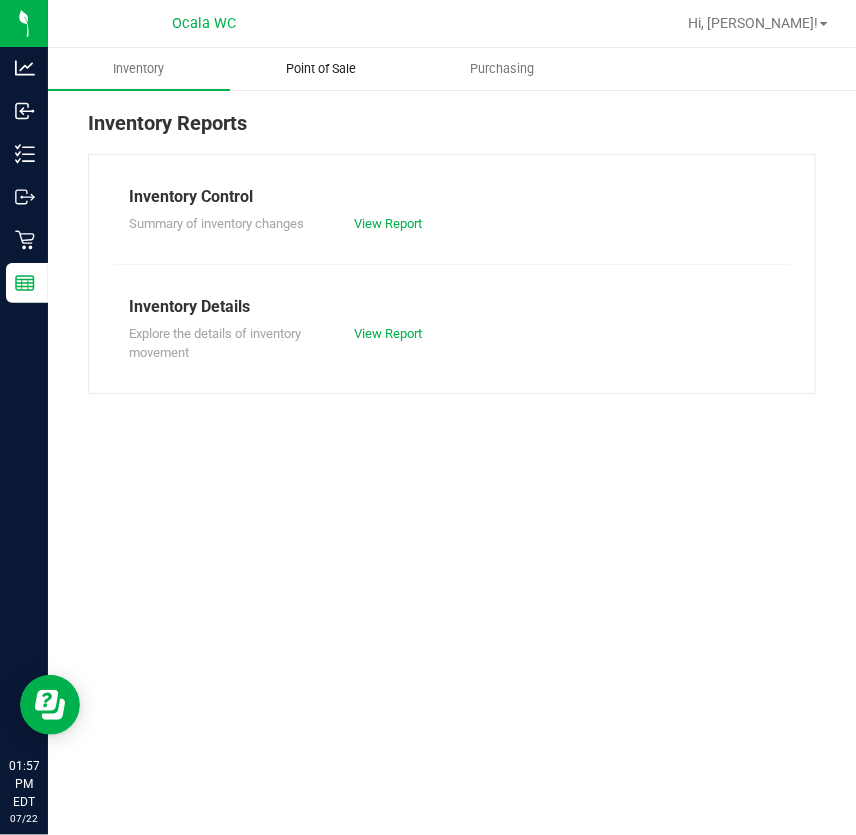 click on "Point of Sale" at bounding box center [321, 69] 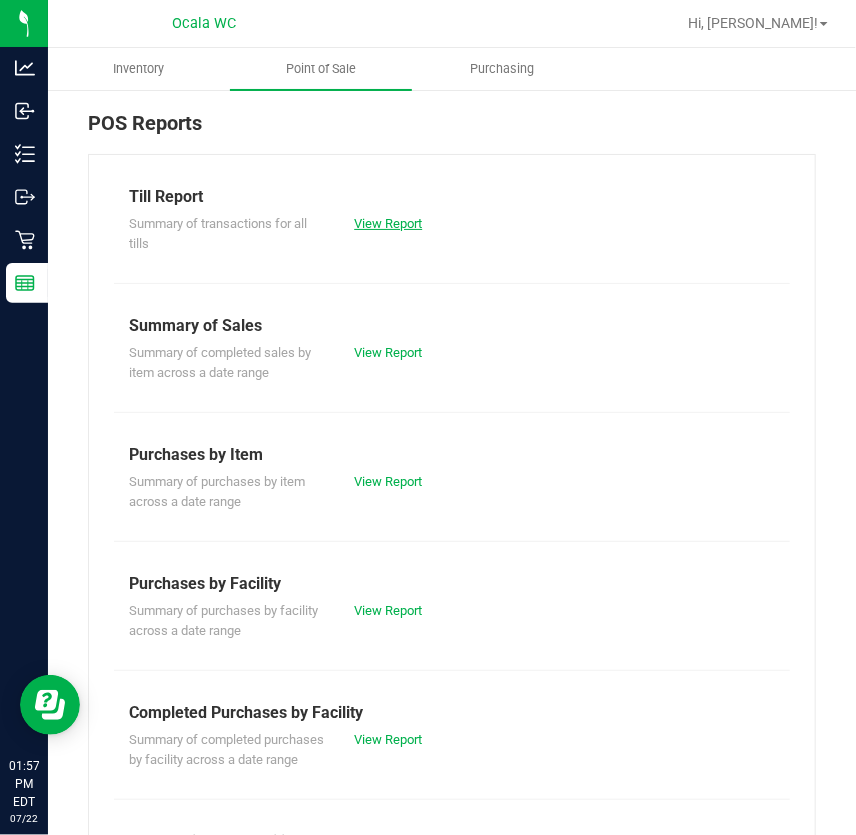 click on "View Report" at bounding box center [388, 223] 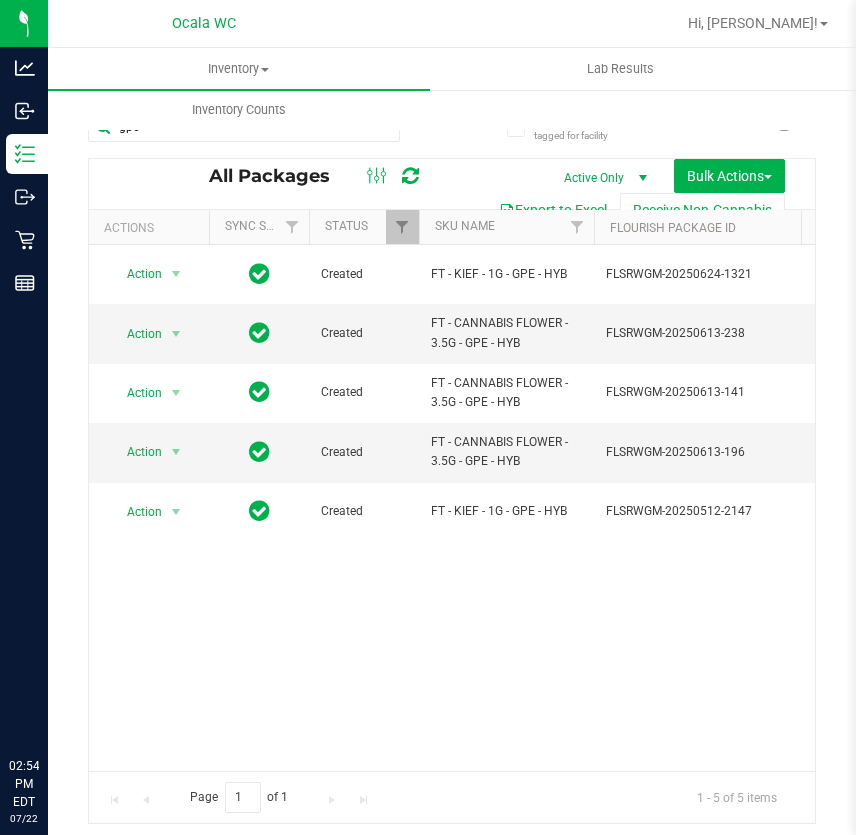 scroll, scrollTop: 0, scrollLeft: 0, axis: both 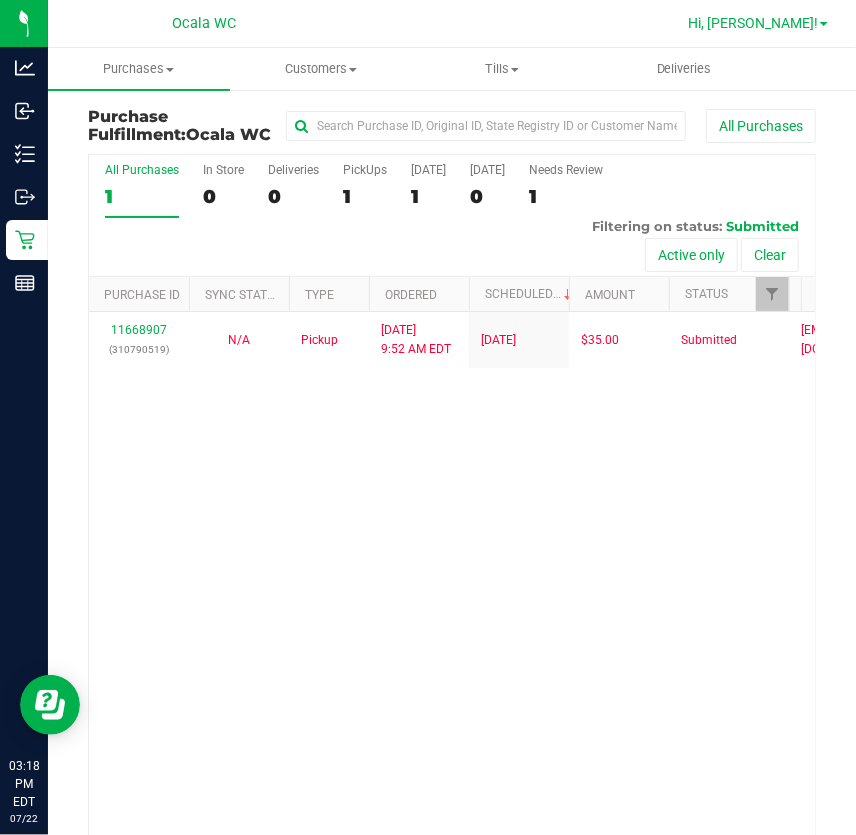 click on "Hi, [PERSON_NAME]!" at bounding box center (753, 23) 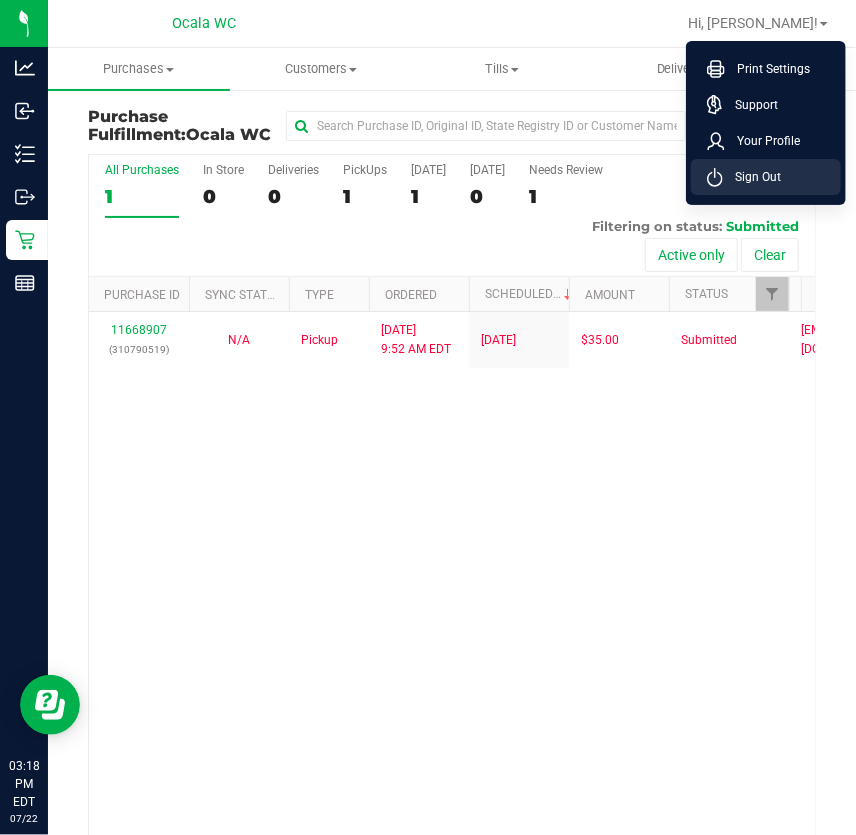 click on "Sign Out" at bounding box center [752, 177] 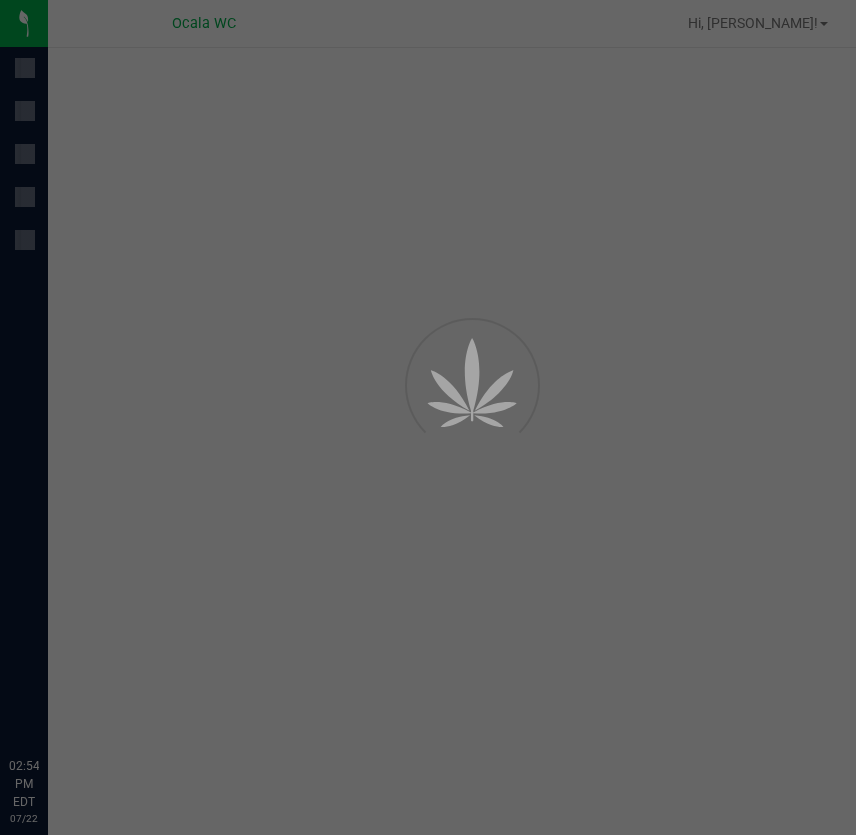 scroll, scrollTop: 0, scrollLeft: 0, axis: both 